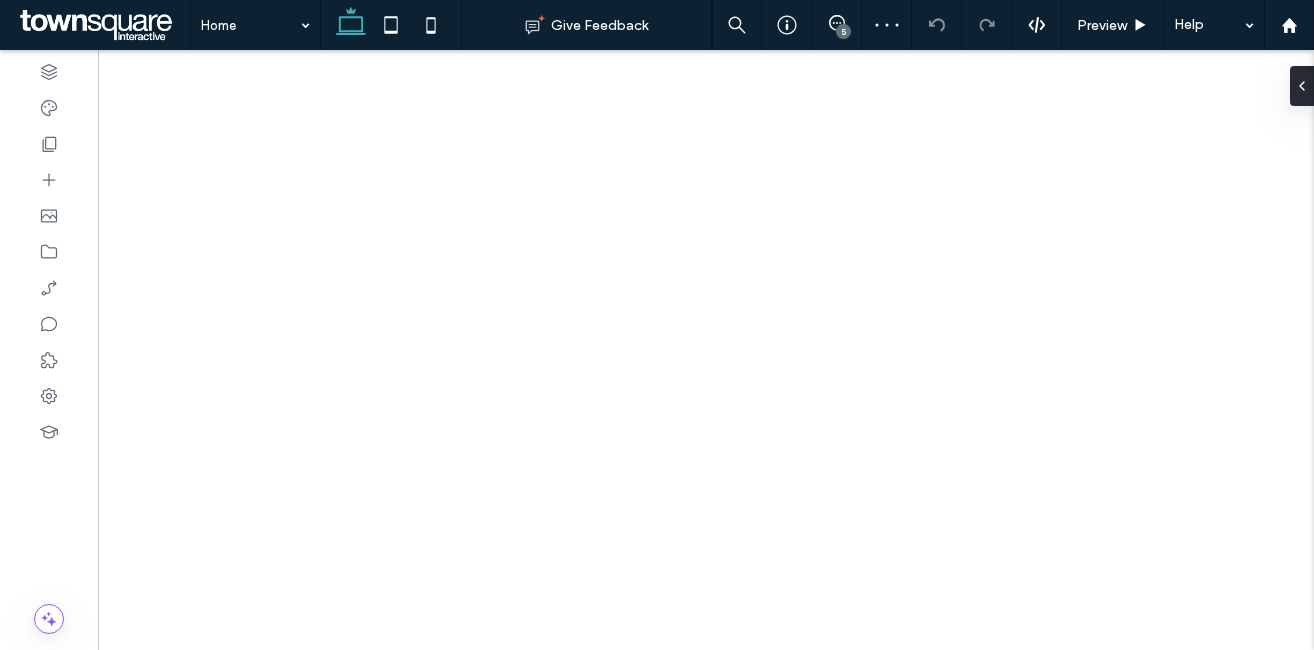 scroll, scrollTop: 0, scrollLeft: 0, axis: both 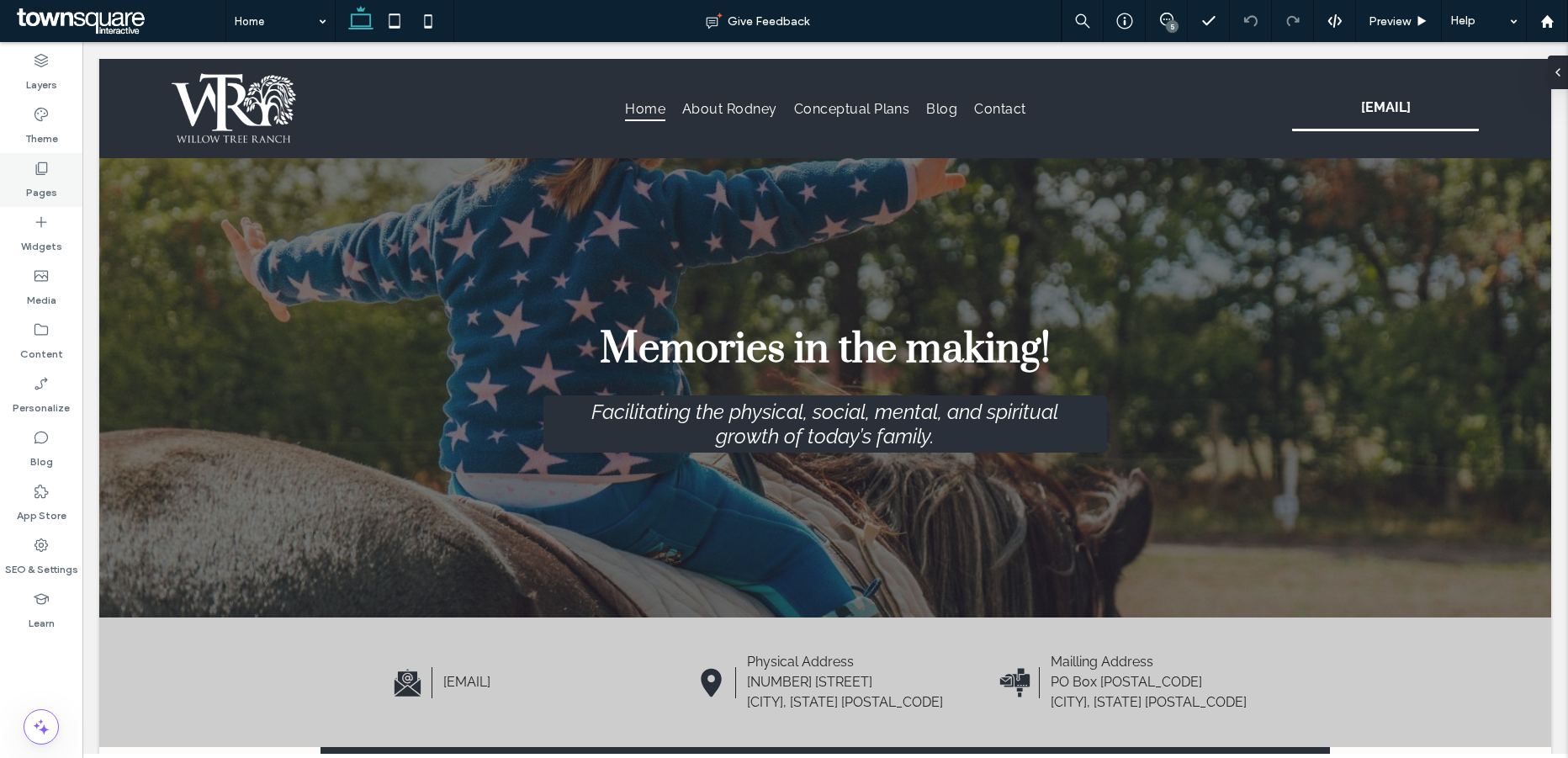 click on "Pages" at bounding box center (41, 188) 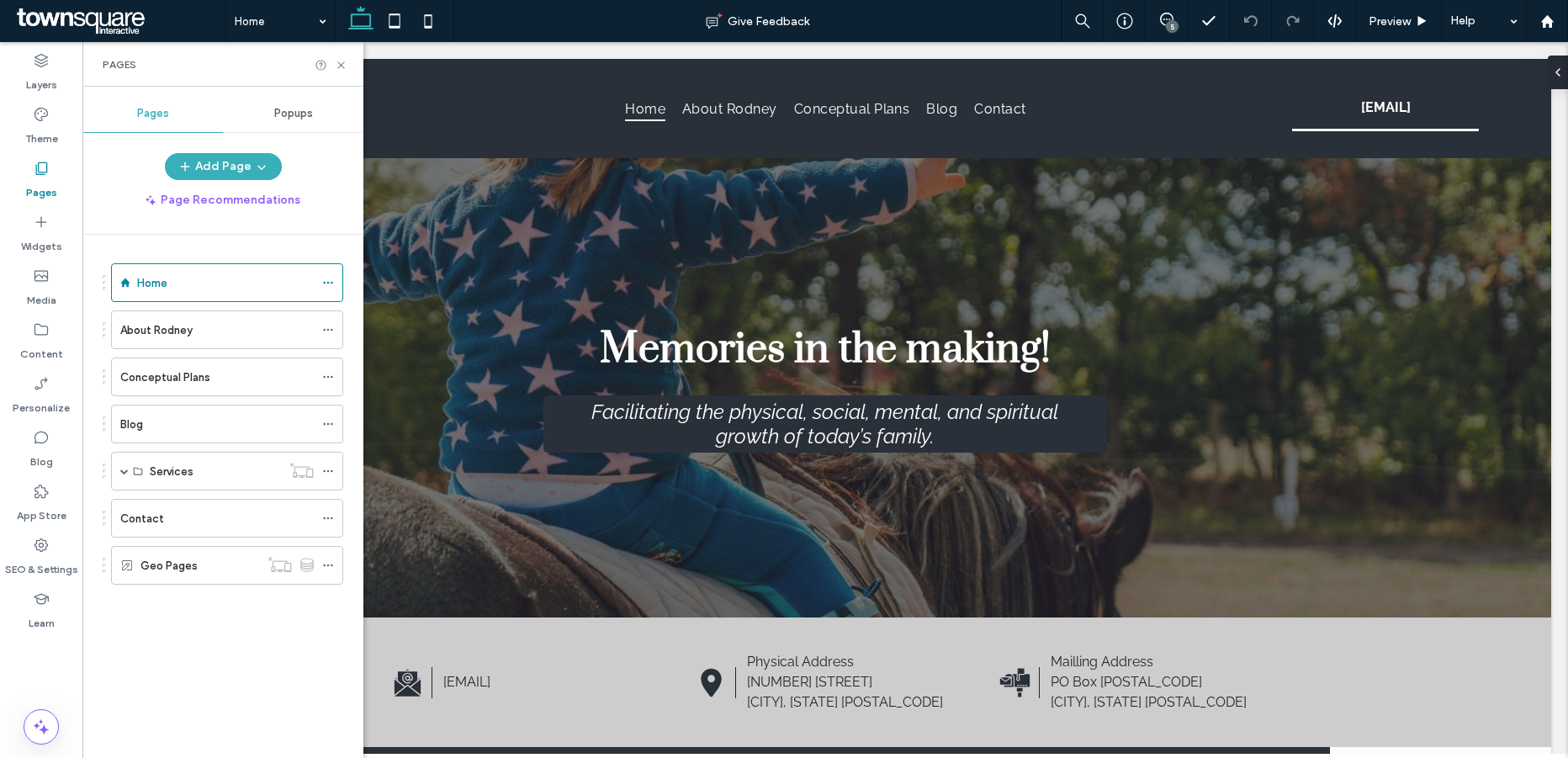 click on "5" at bounding box center [1172, 26] 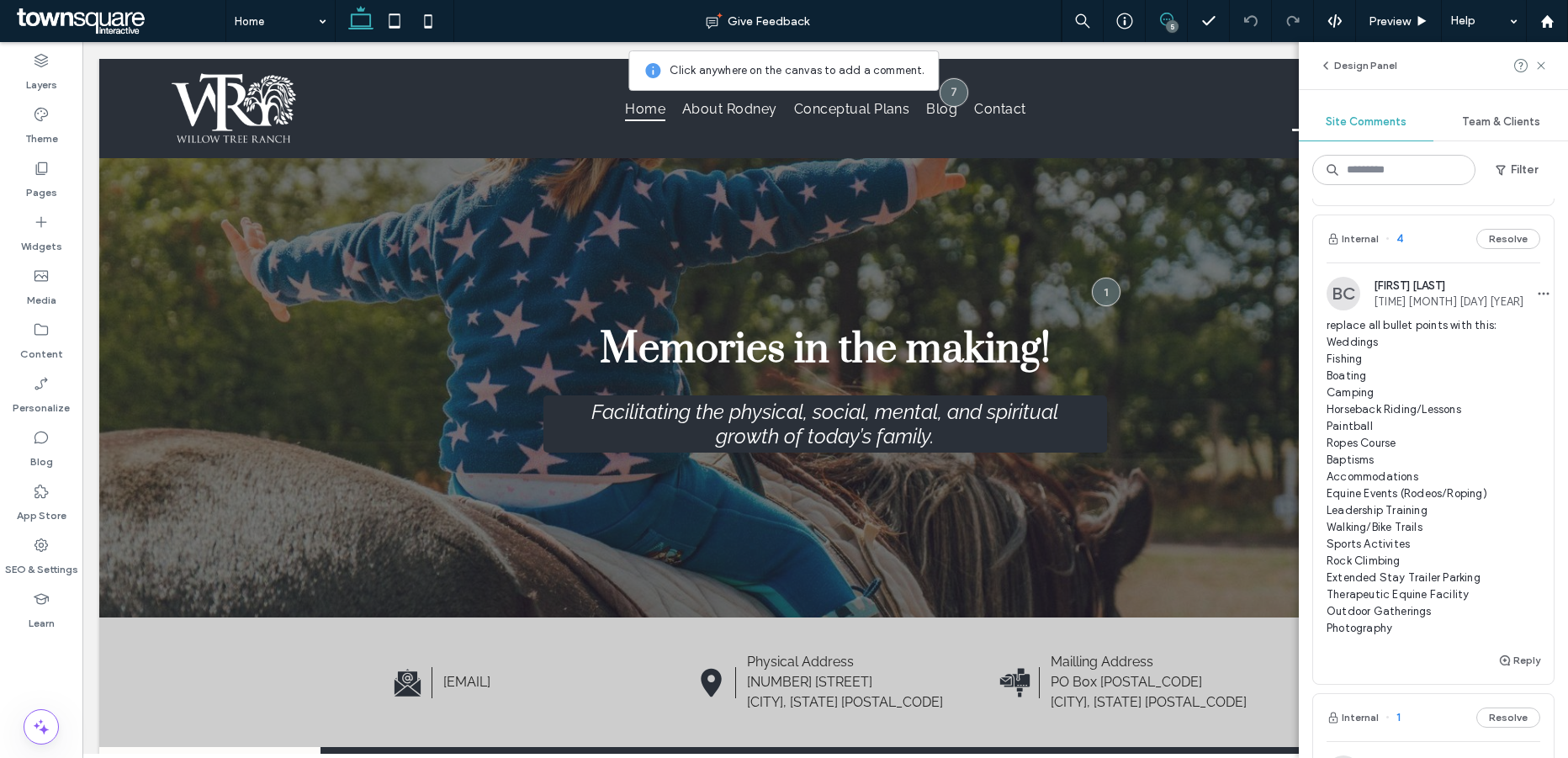 scroll, scrollTop: 835, scrollLeft: 0, axis: vertical 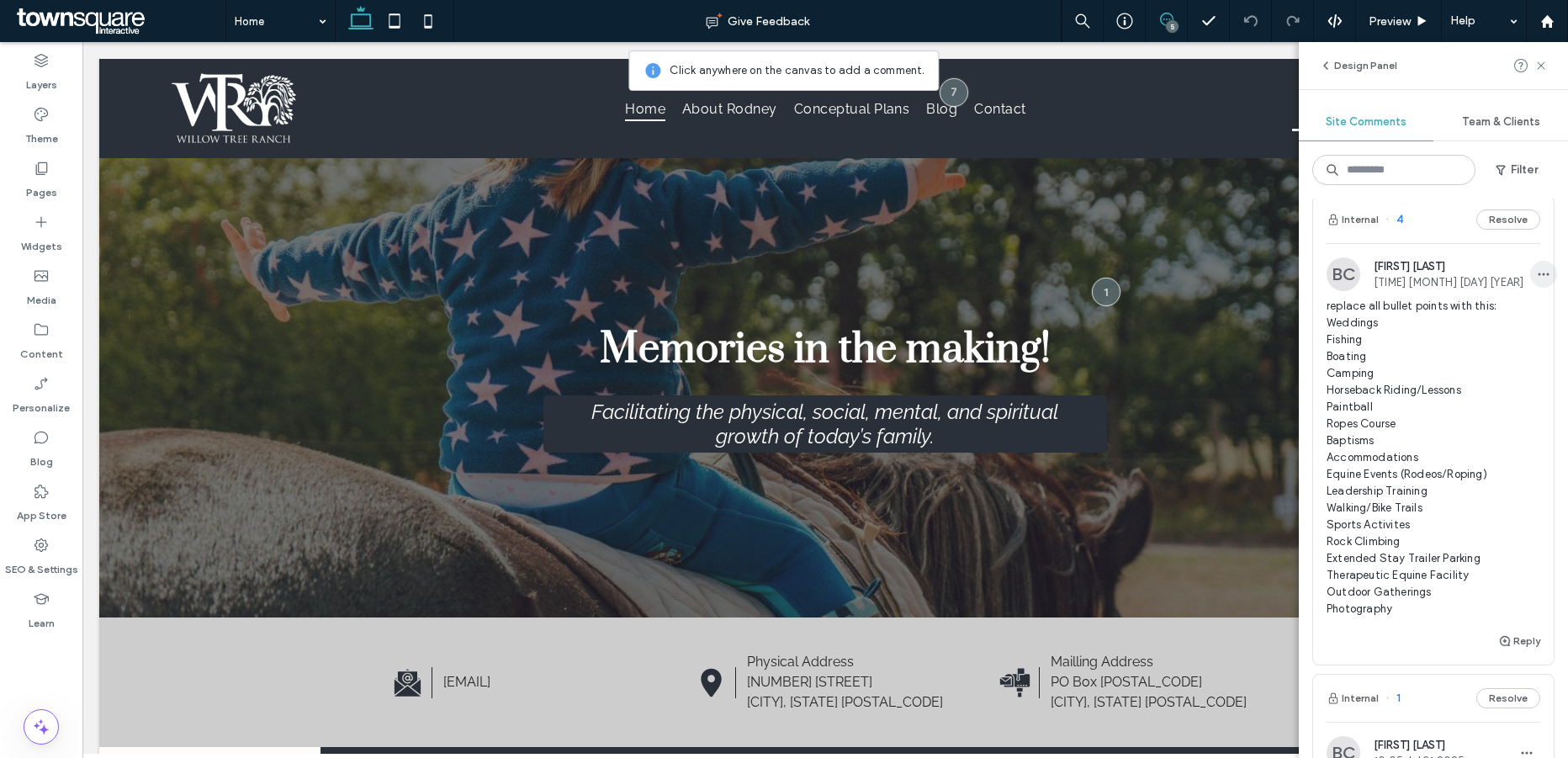 click 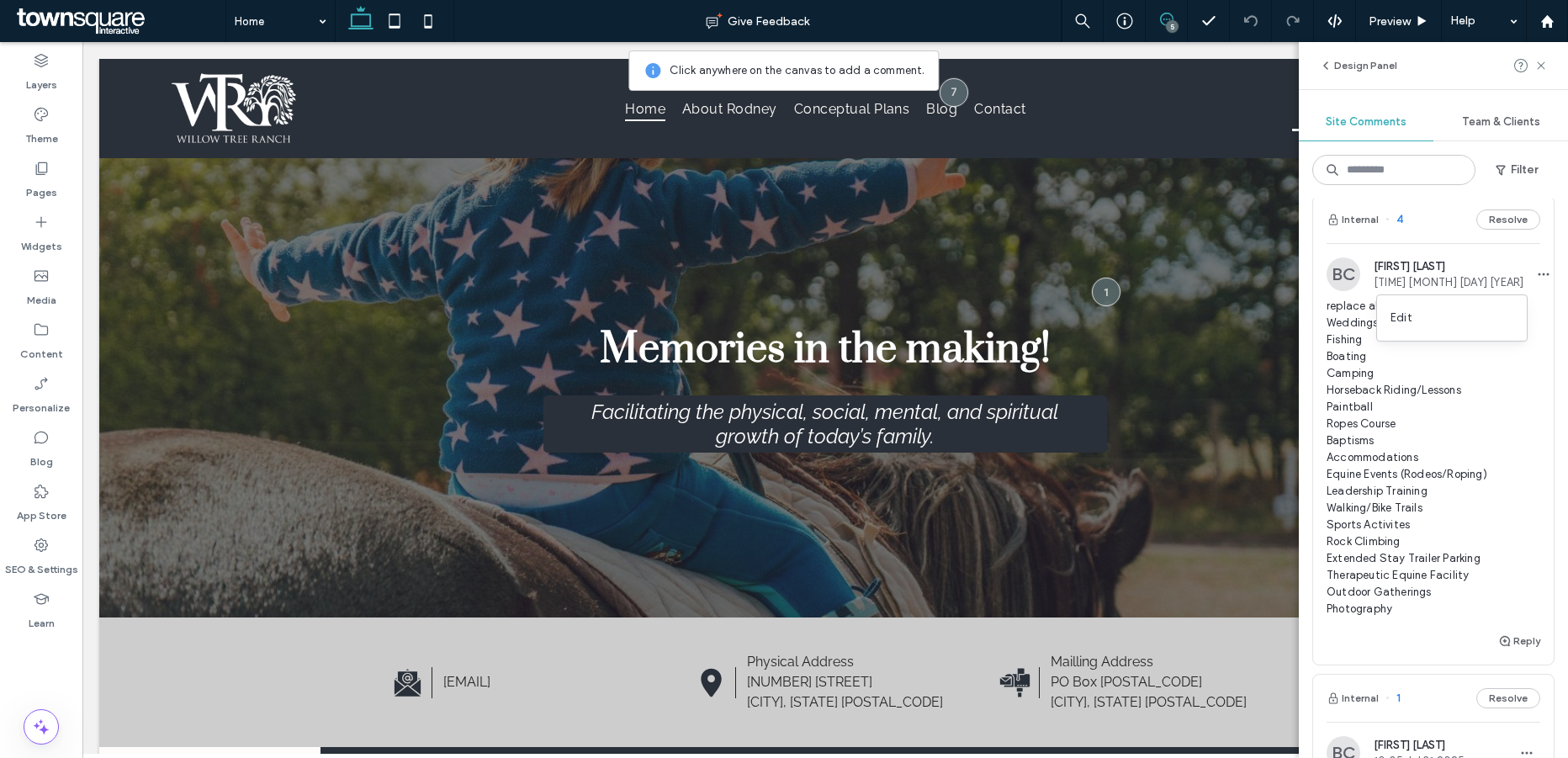click on "replace all bullet points with this:
Weddings
Fishing
Boating
Camping
Horseback Riding/Lessons
Paintball
Ropes Course
Baptisms
Accommodations
Equine Events (Rodeos/Roping)
Leadership Training
Walking/Bike Trails
Sports Activites
Rock Climbing
Extended Stay Trailer Parking
Therapeutic Equine Facility
Outdoor Gatherings
Photography" at bounding box center (1433, 458) 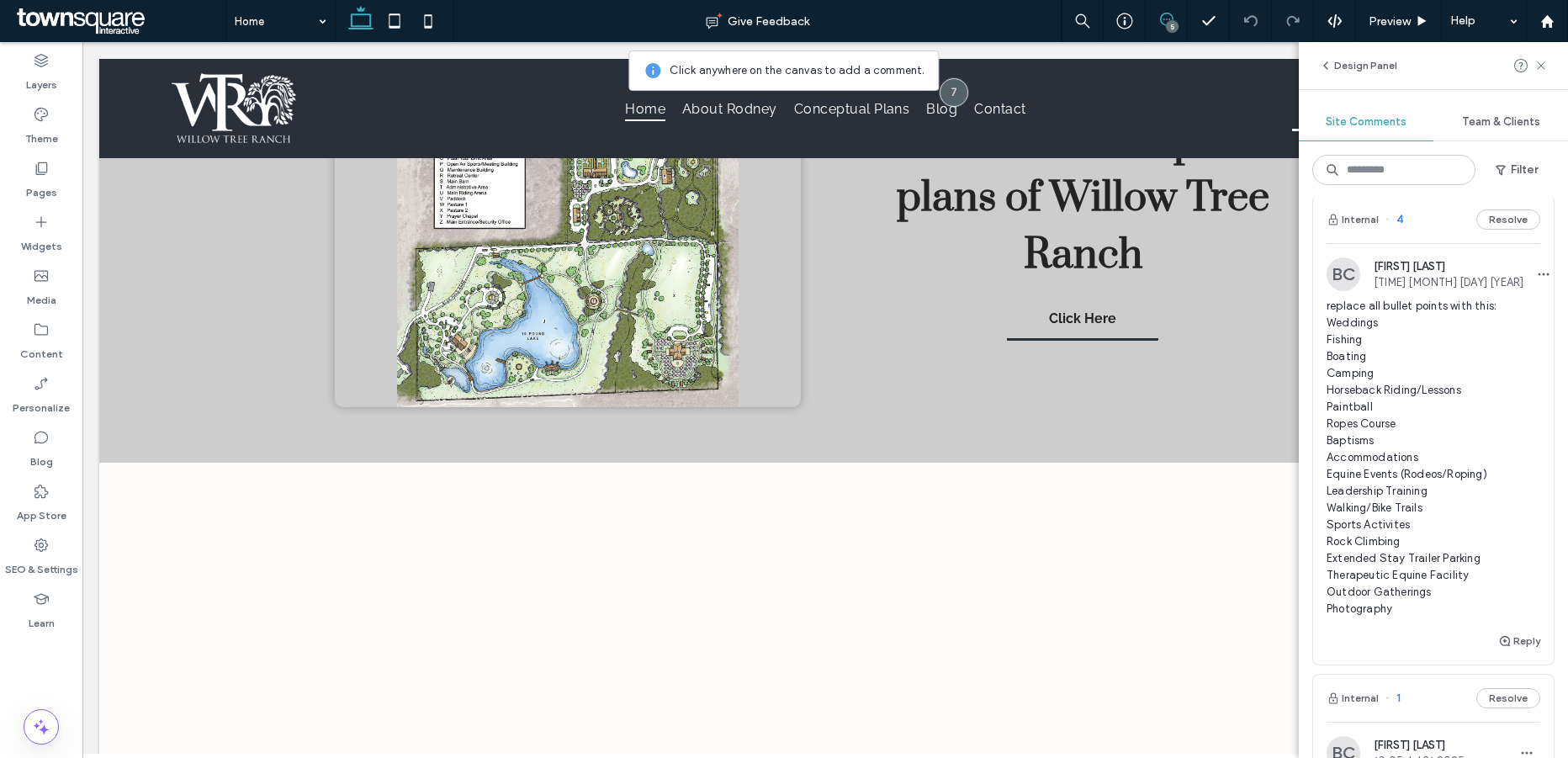 scroll, scrollTop: 1434, scrollLeft: 0, axis: vertical 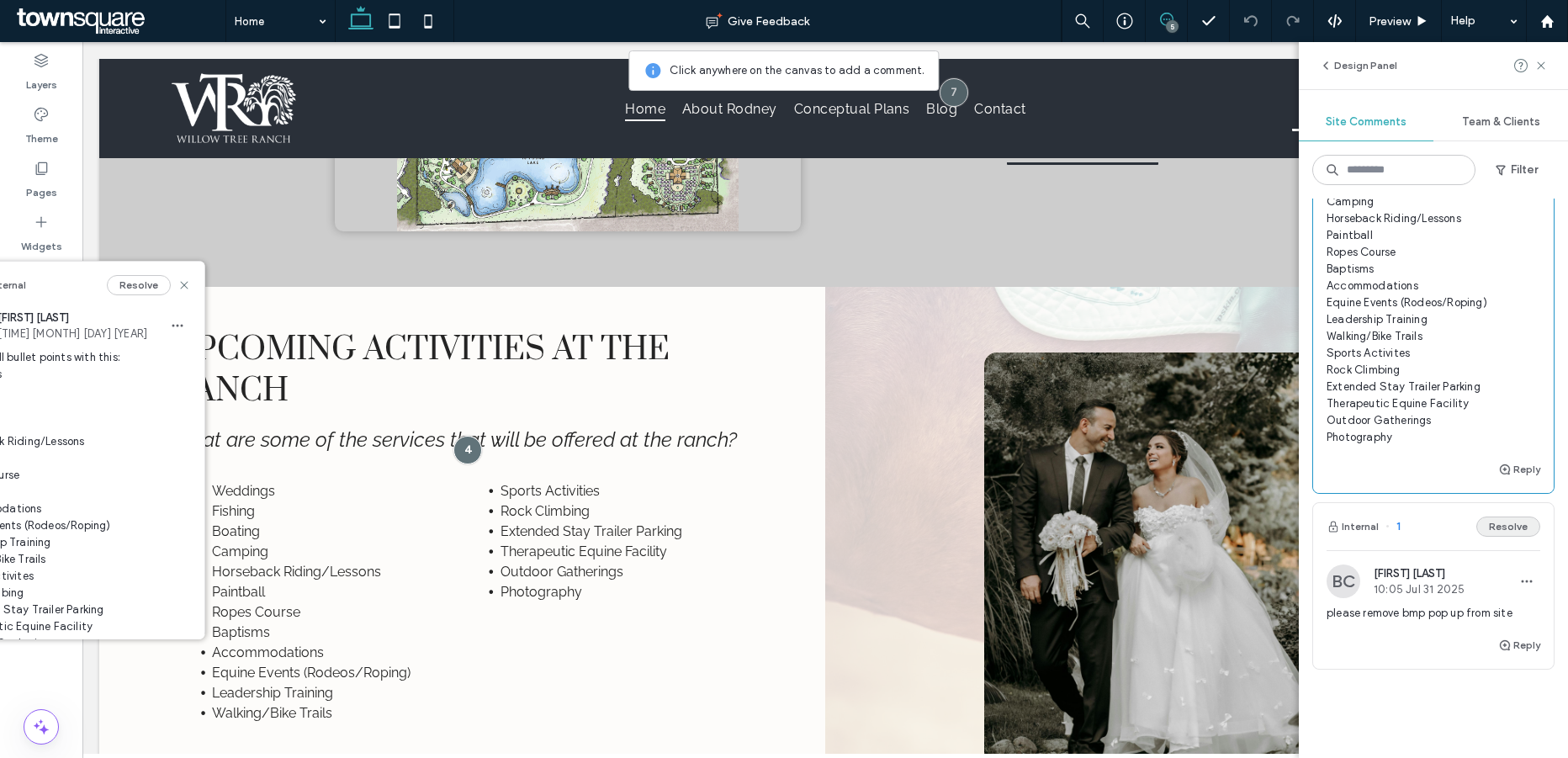 click on "Resolve" at bounding box center (1508, 527) 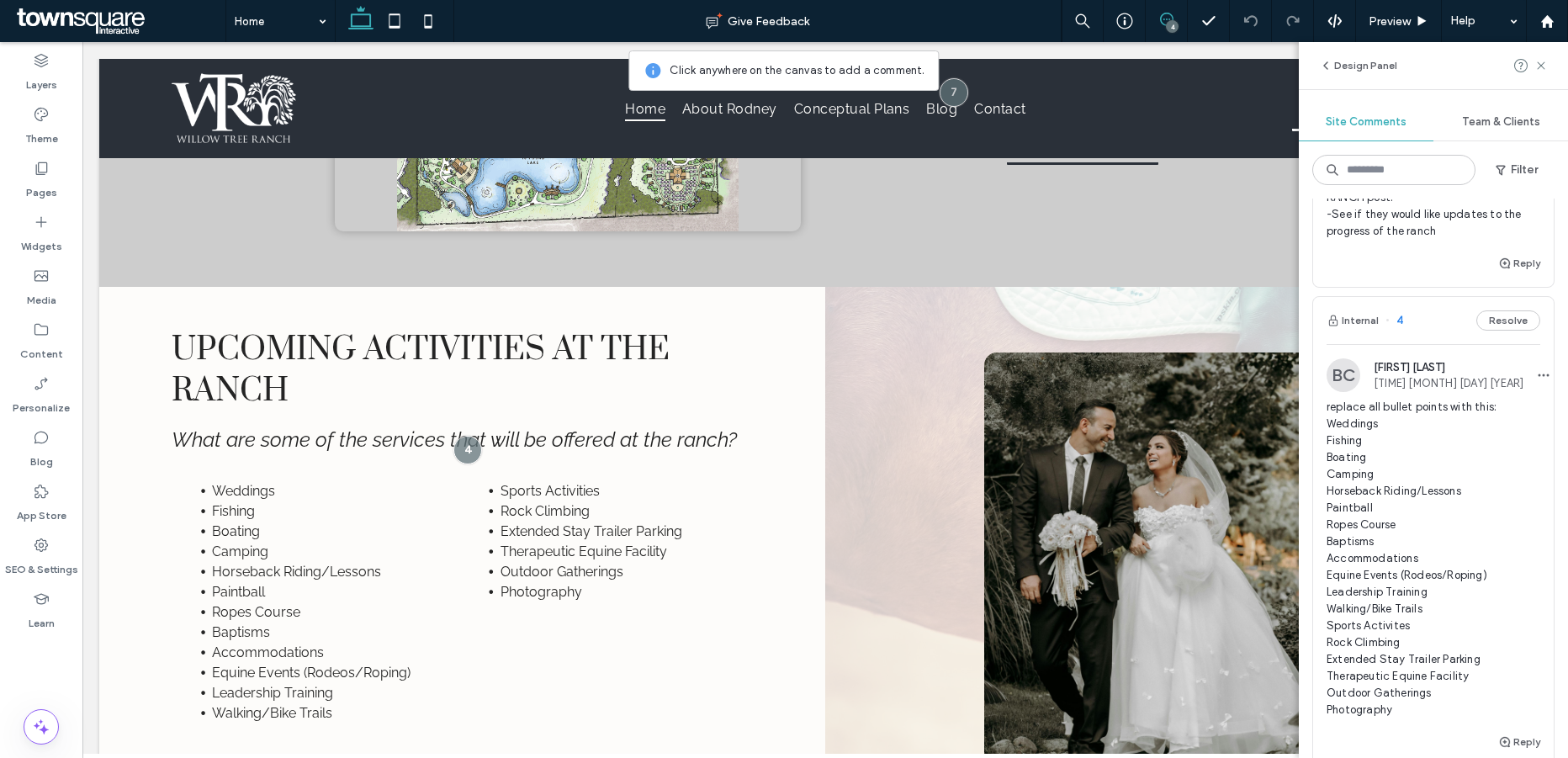scroll, scrollTop: 729, scrollLeft: 0, axis: vertical 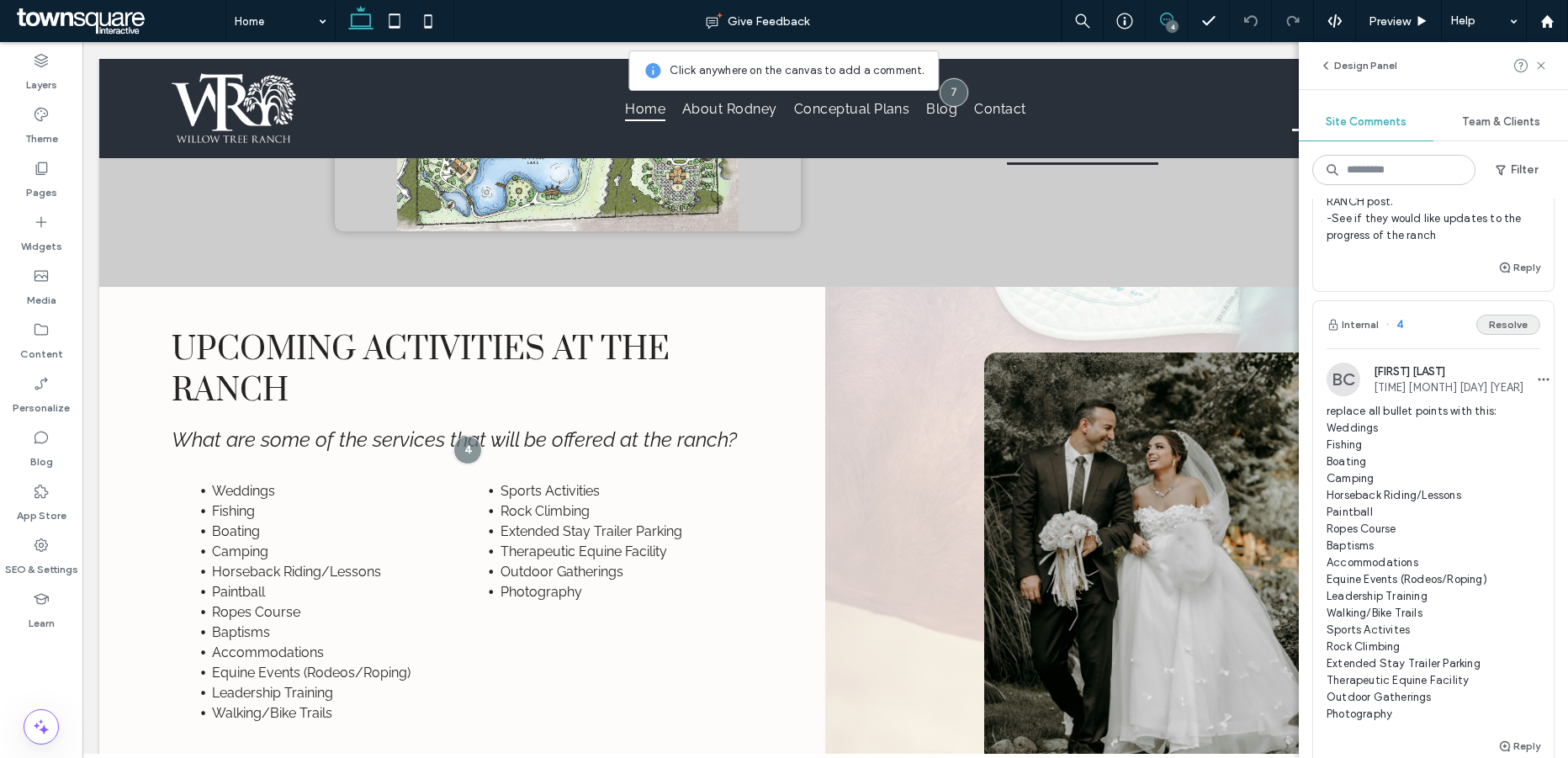 click on "Resolve" at bounding box center [1508, 325] 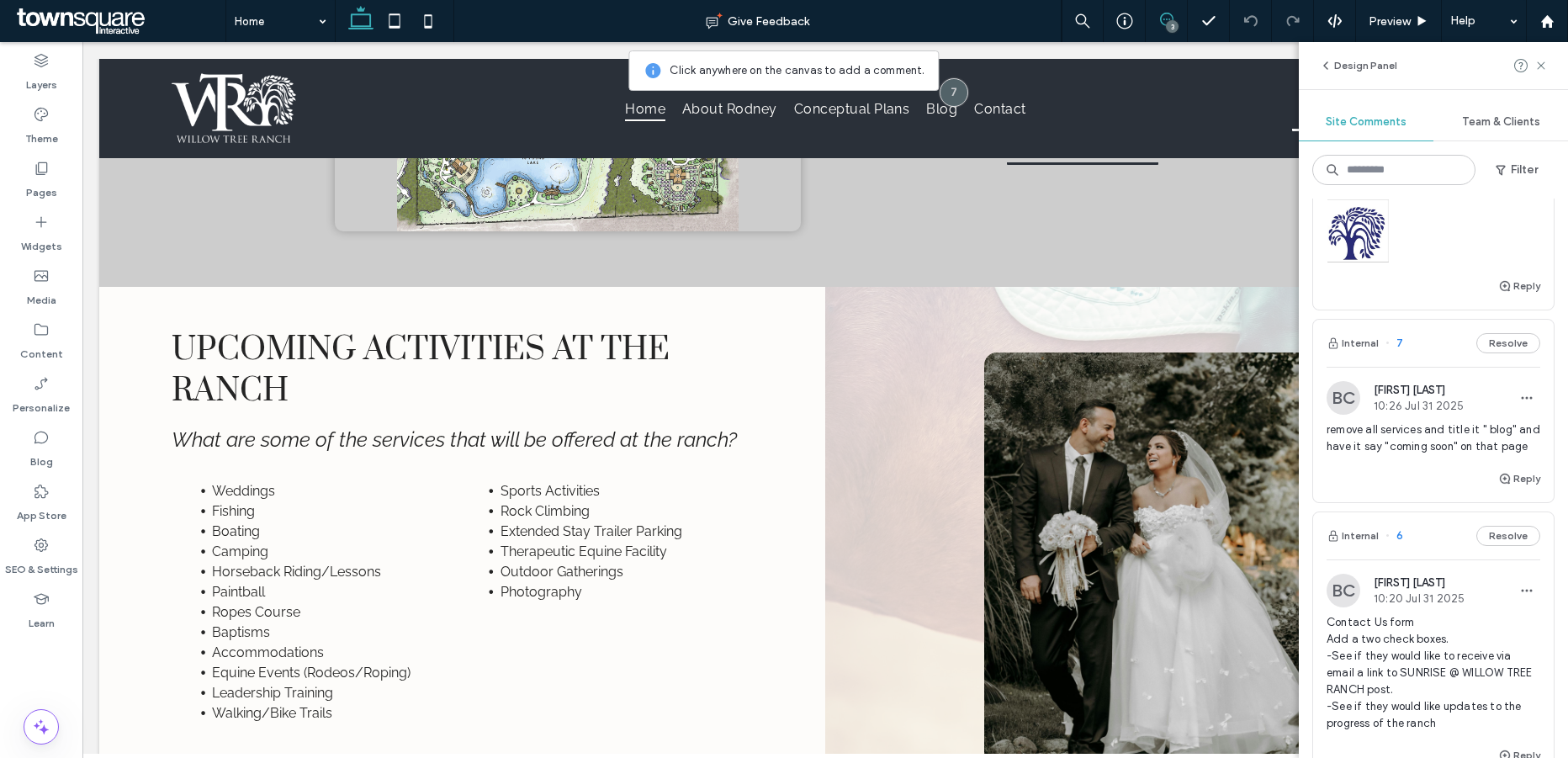 scroll, scrollTop: 190, scrollLeft: 0, axis: vertical 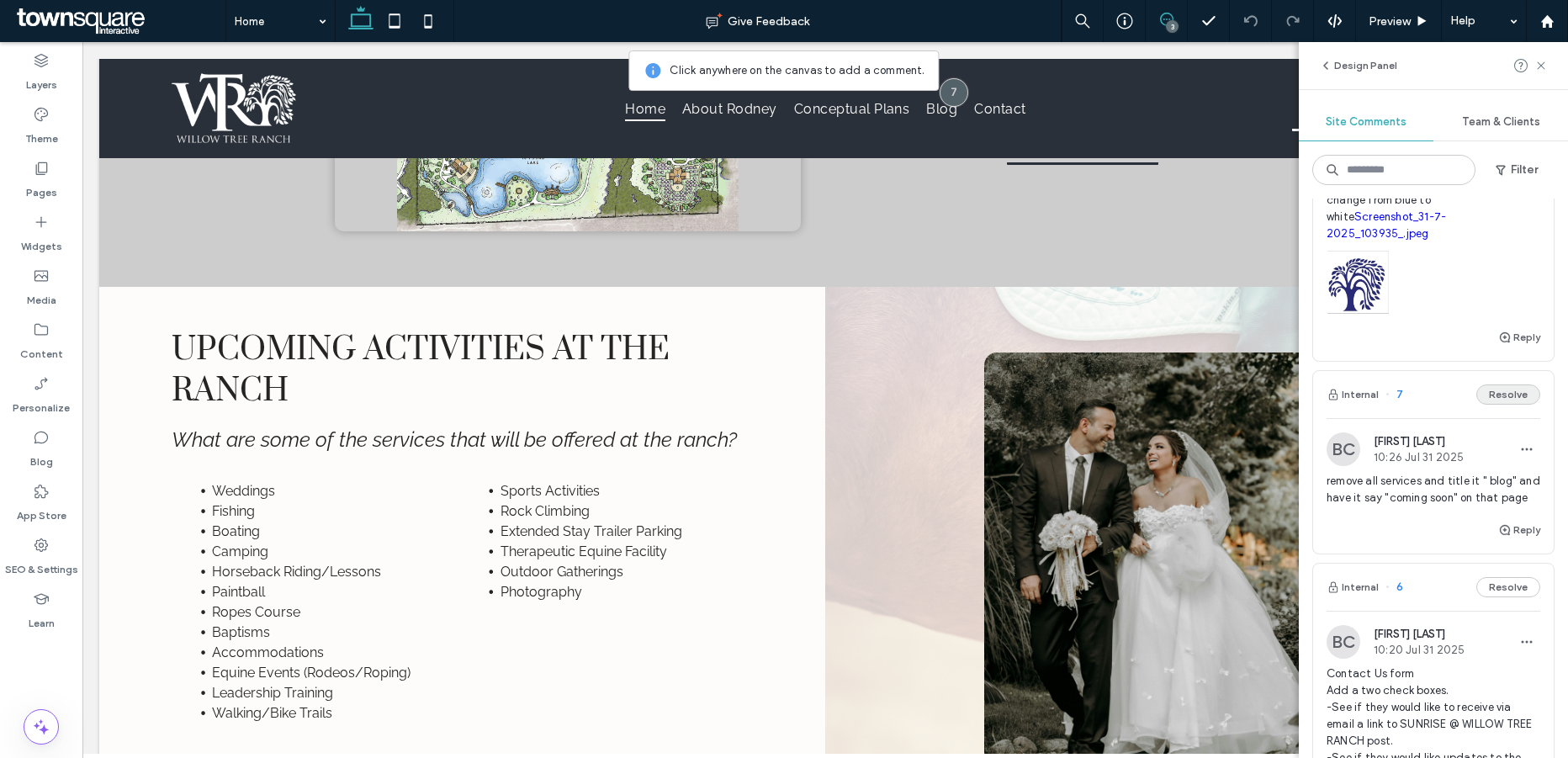 click on "Resolve" at bounding box center (1508, 395) 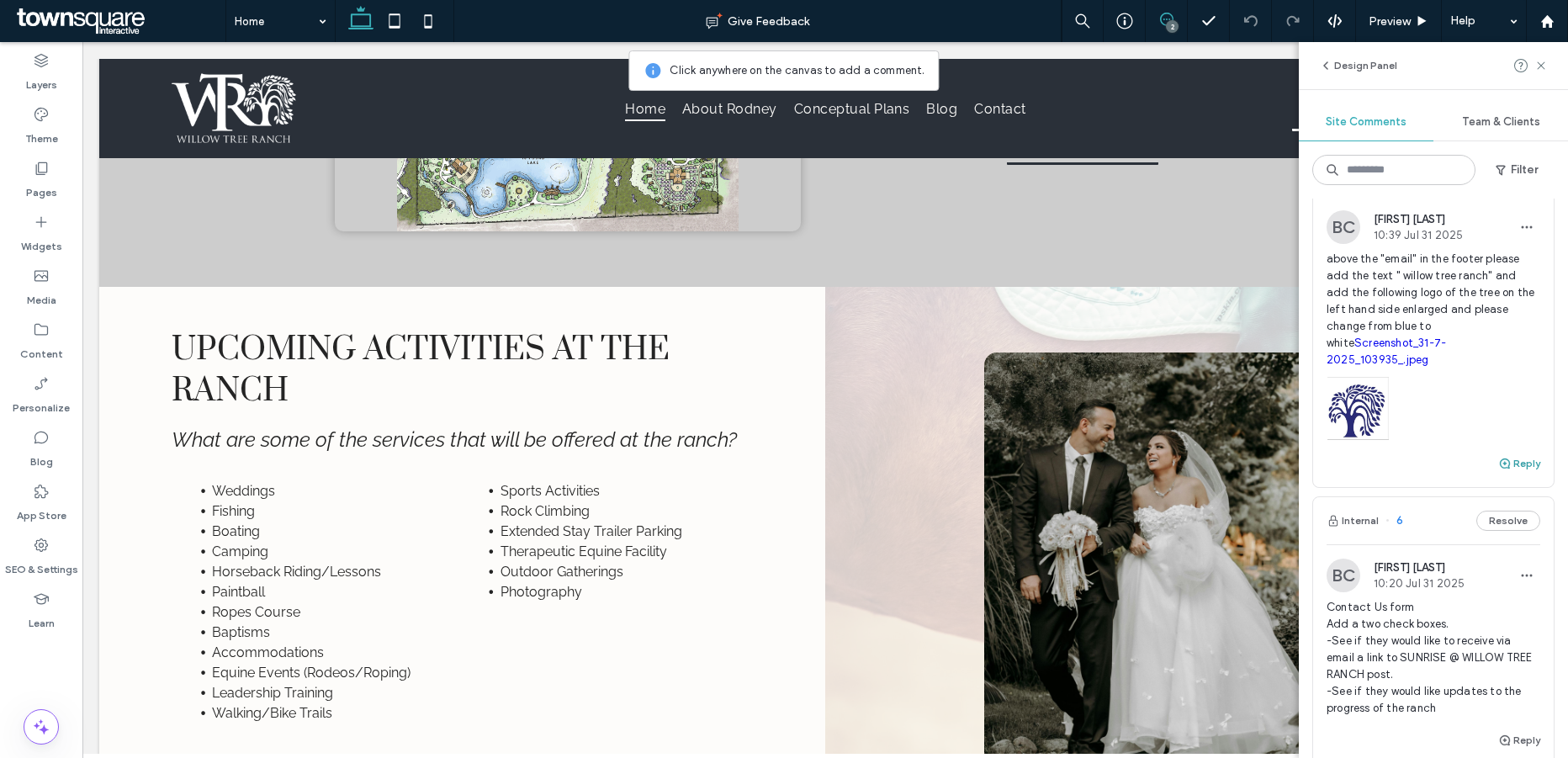 scroll, scrollTop: 0, scrollLeft: 0, axis: both 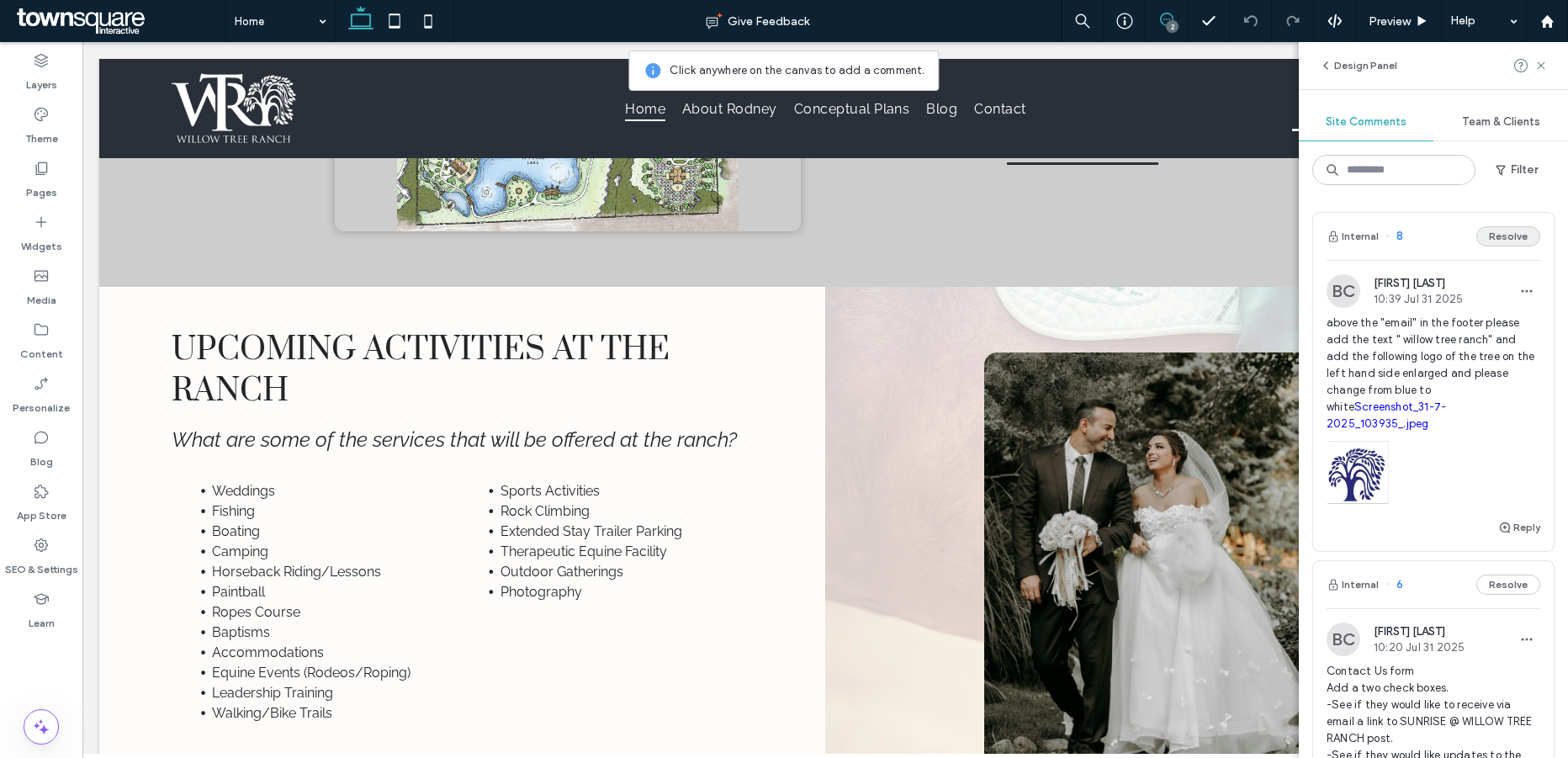 click on "Resolve" at bounding box center [1508, 236] 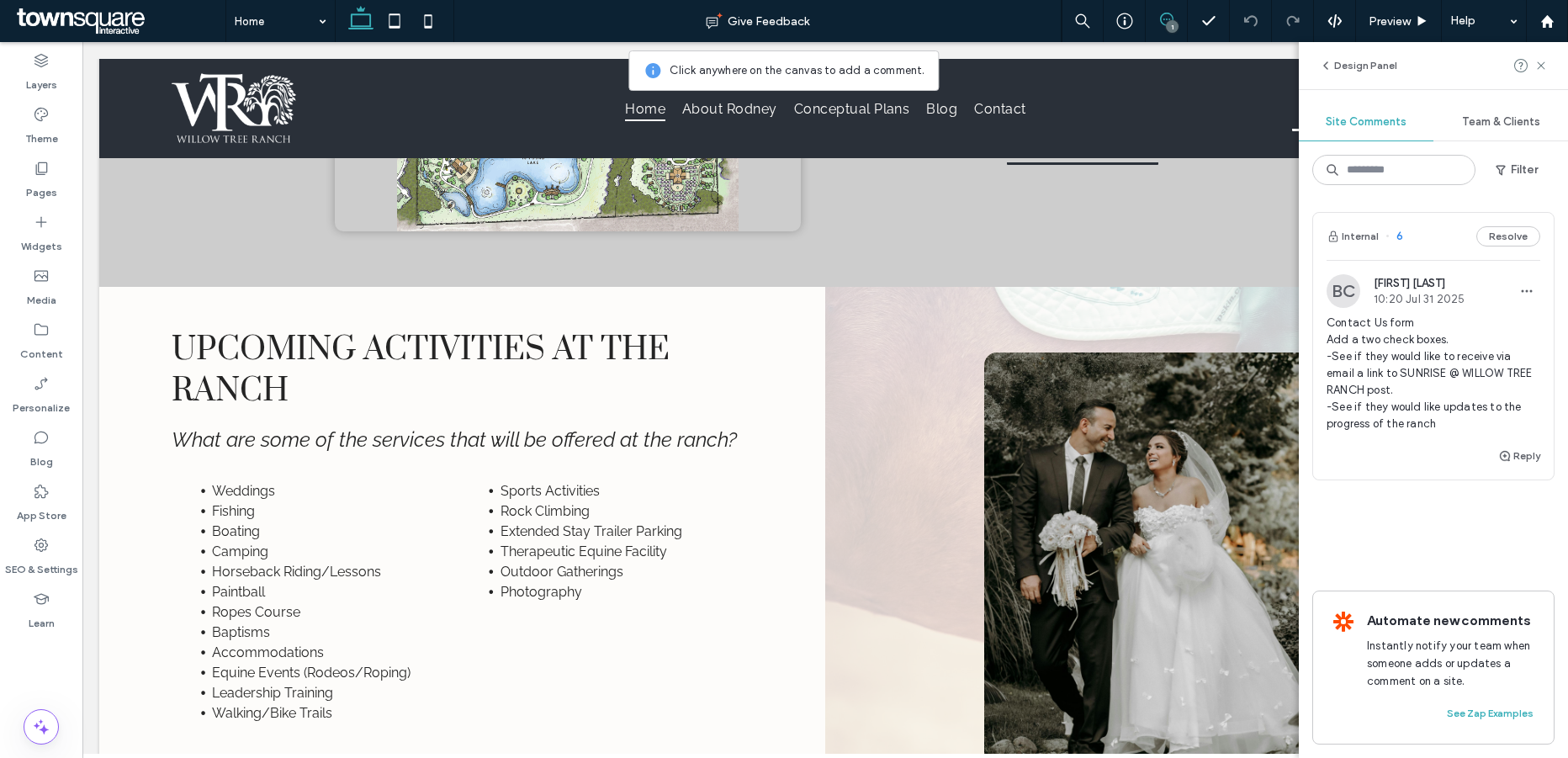 click on "6" at bounding box center [1394, 236] 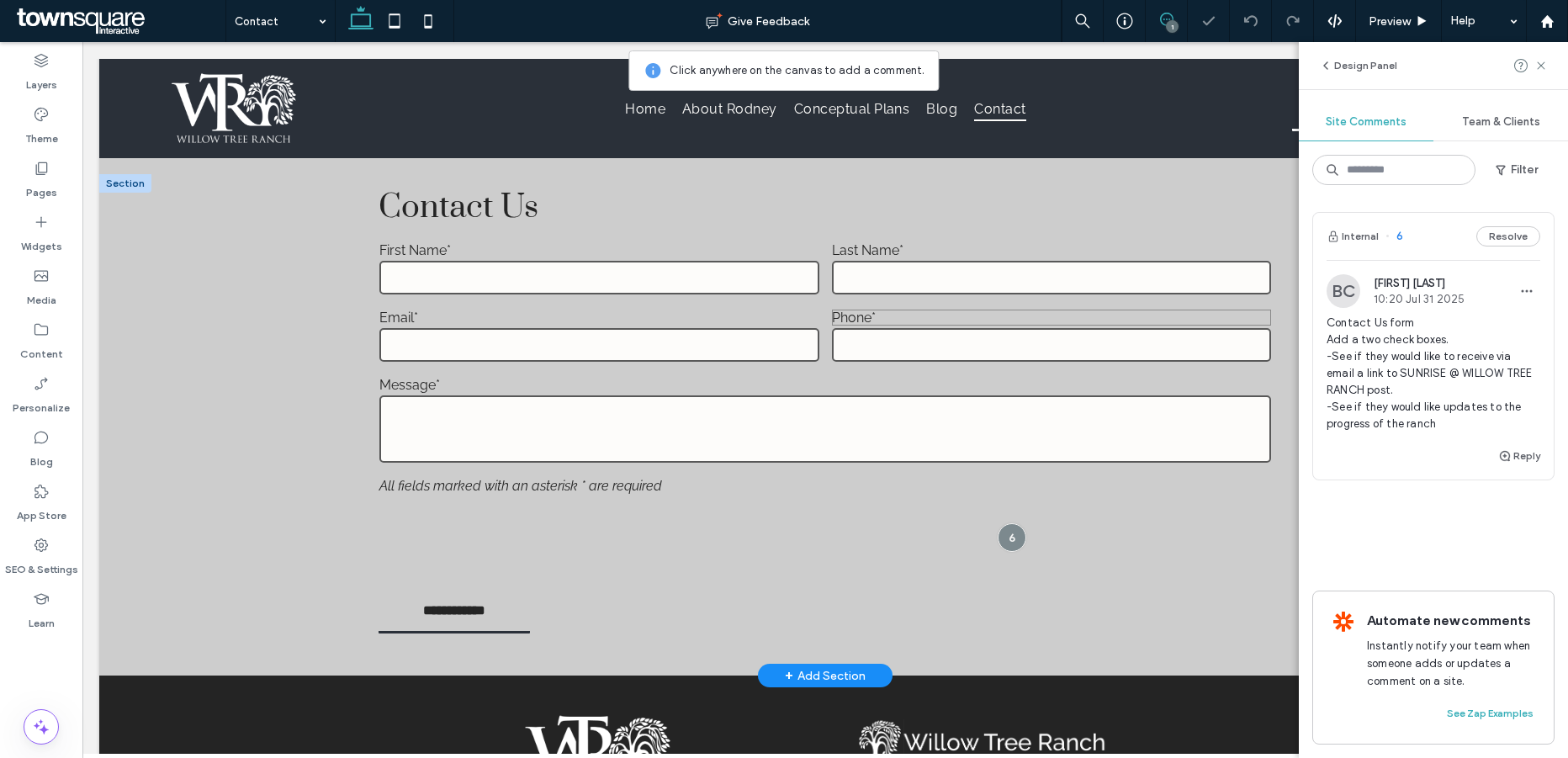 scroll, scrollTop: 750, scrollLeft: 0, axis: vertical 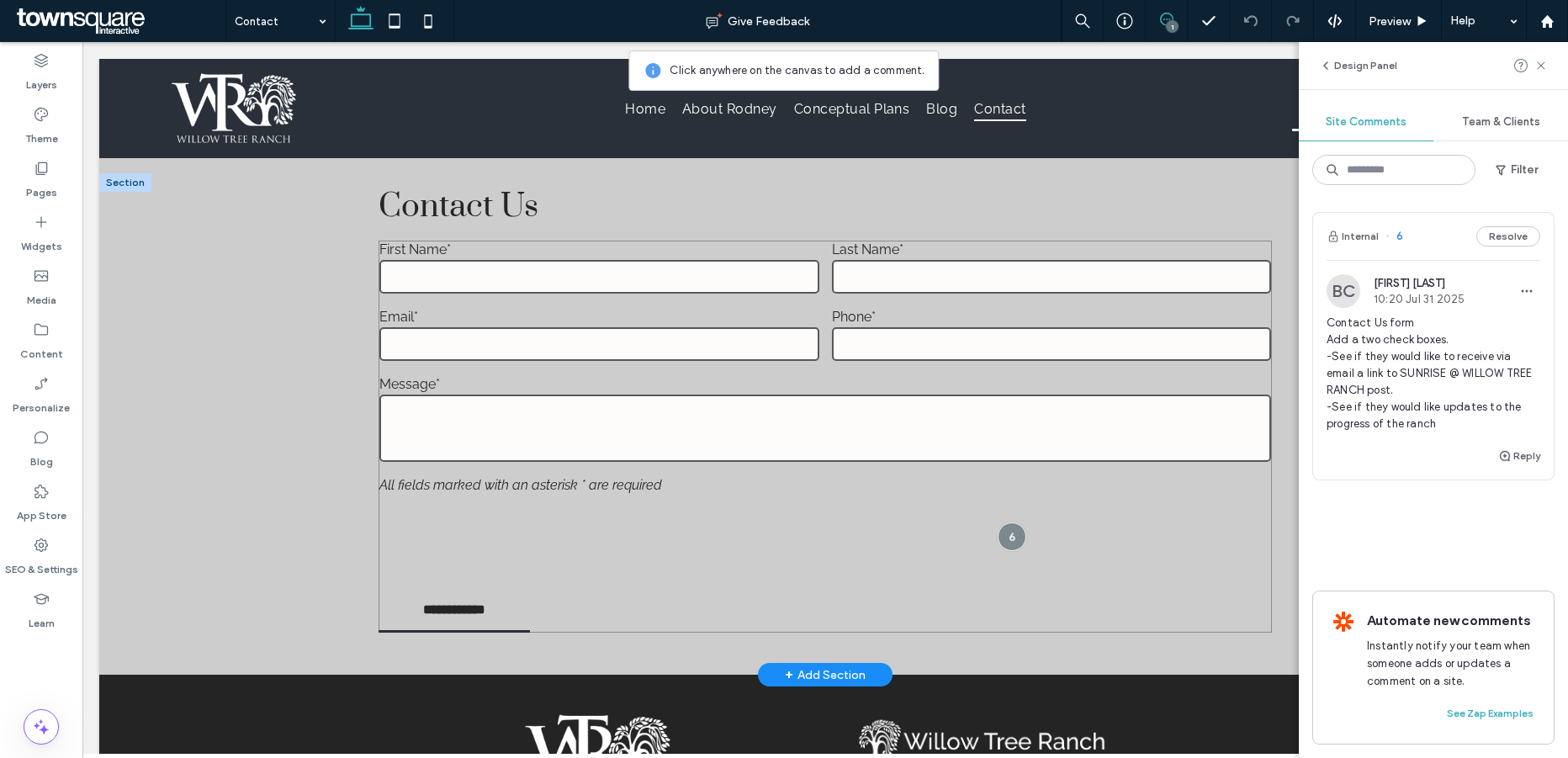 click on "**********" at bounding box center [825, 437] 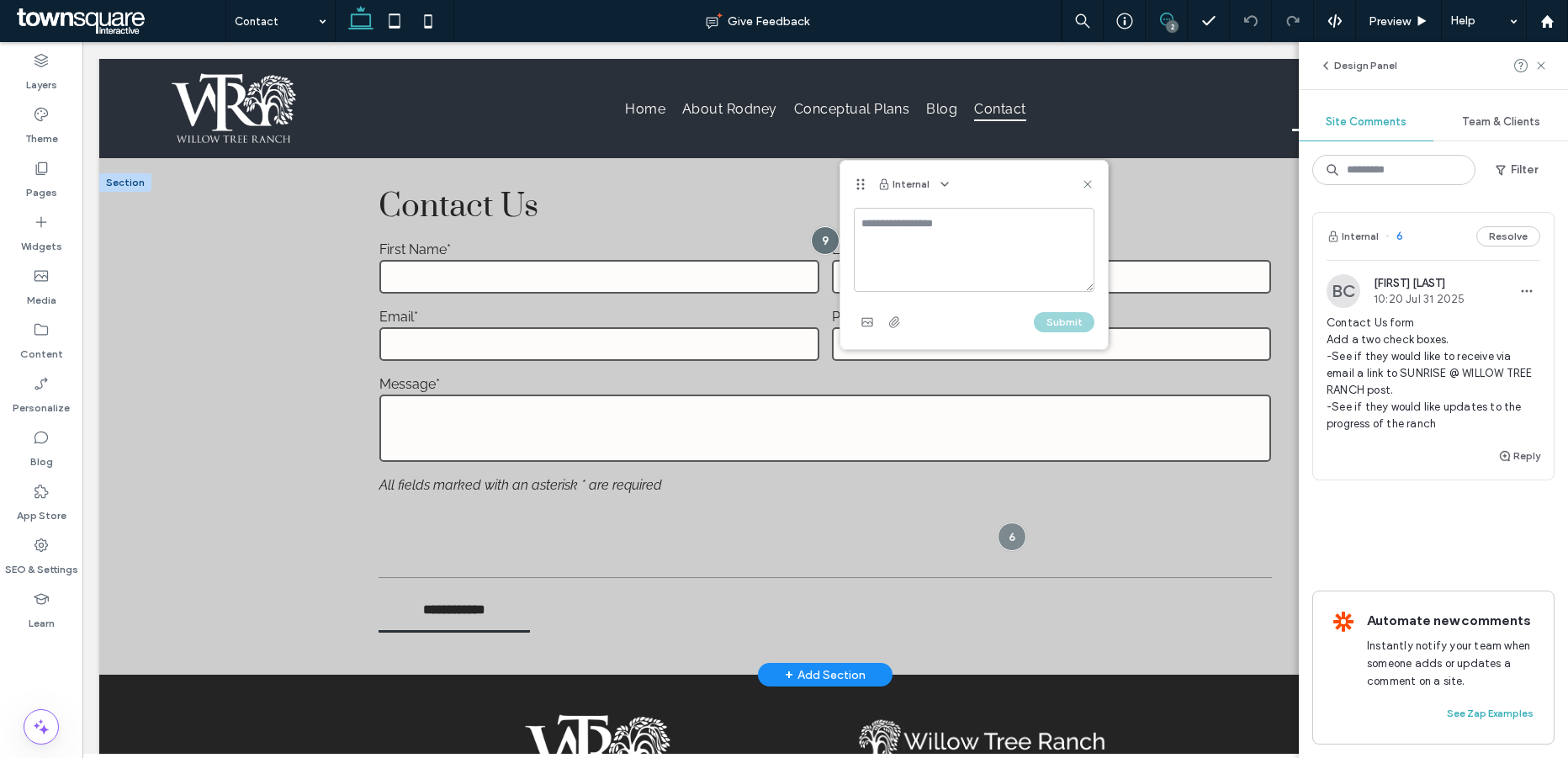 click at bounding box center [825, 538] 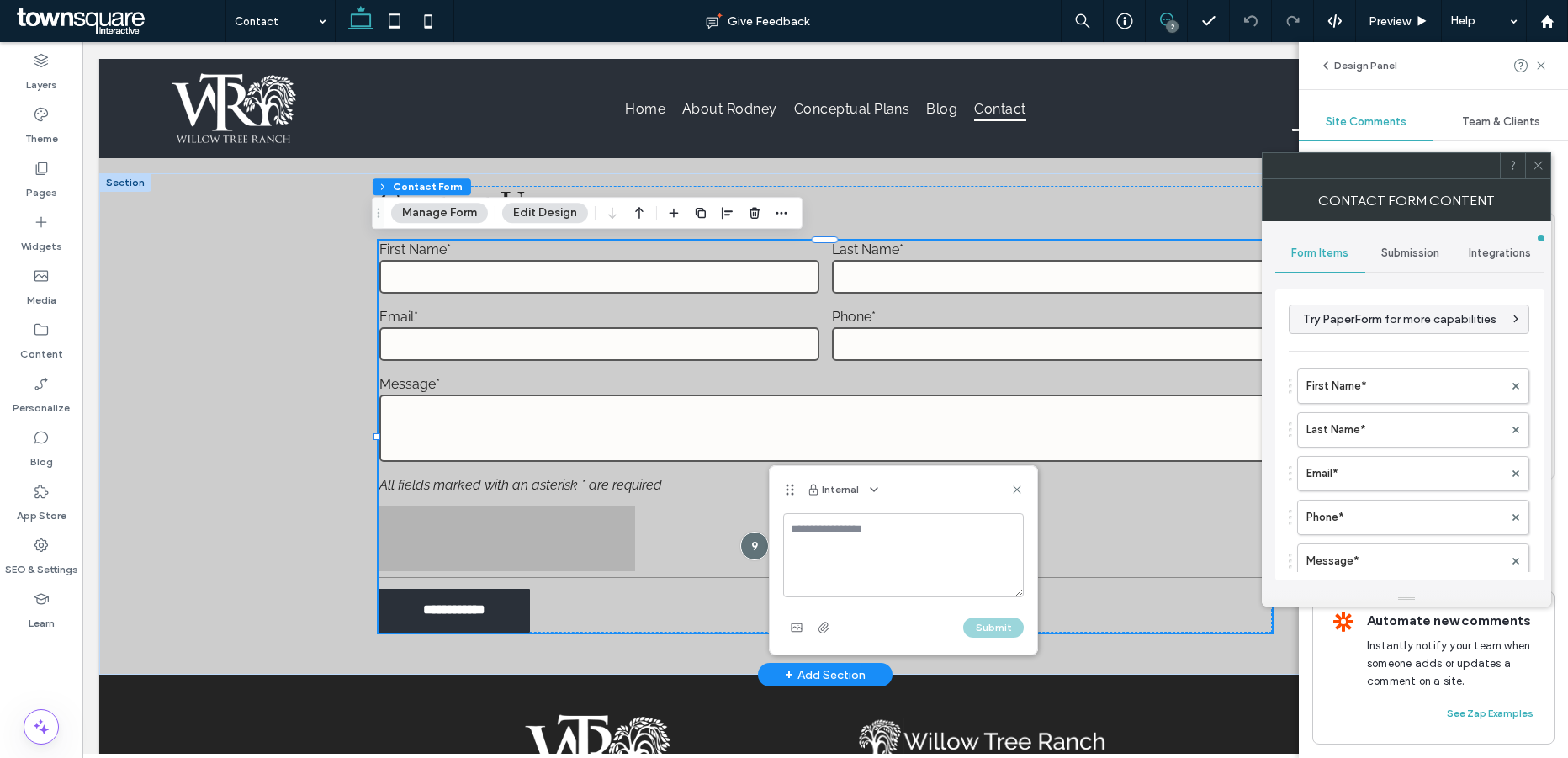 type on "*" 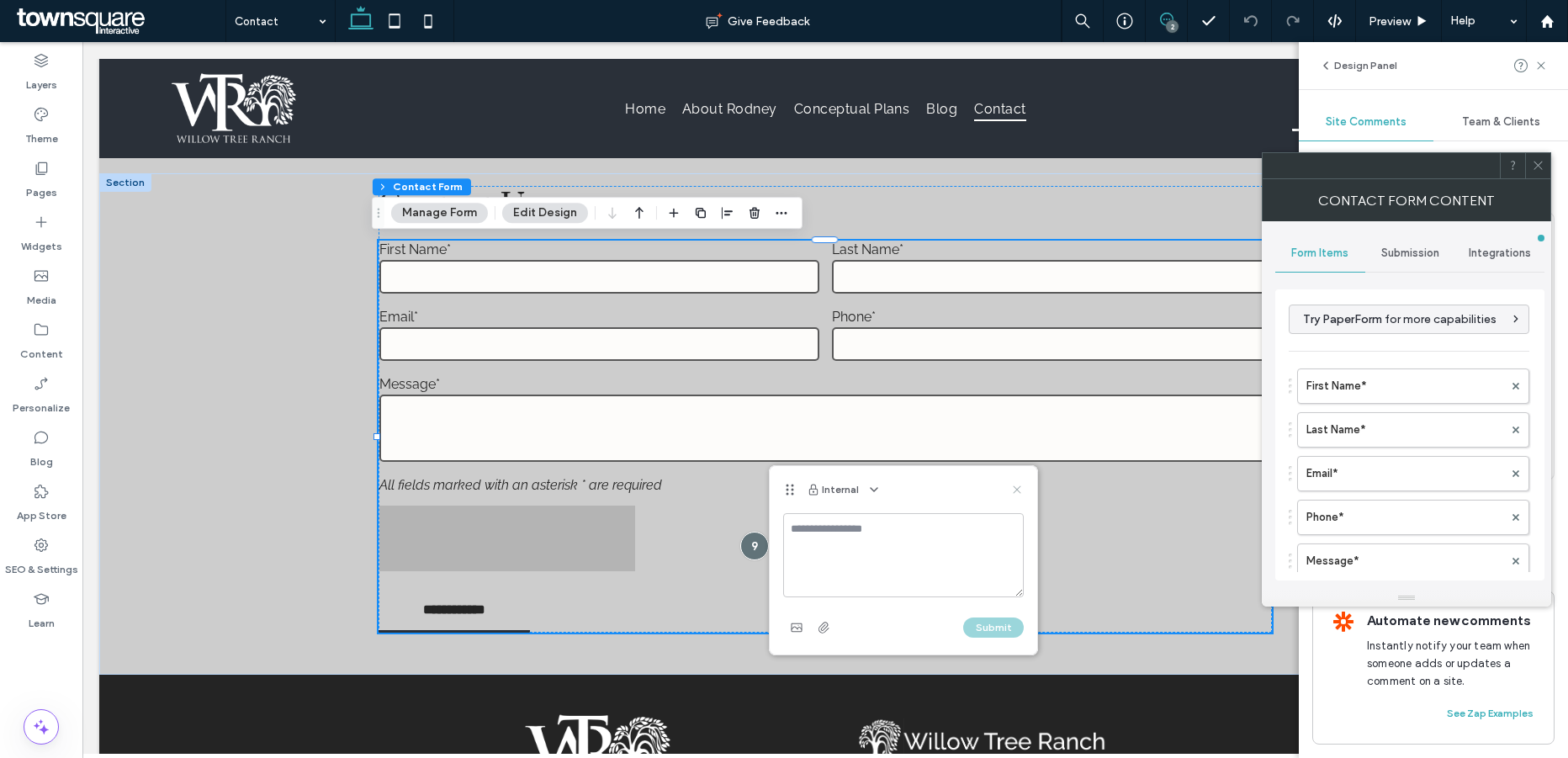 click 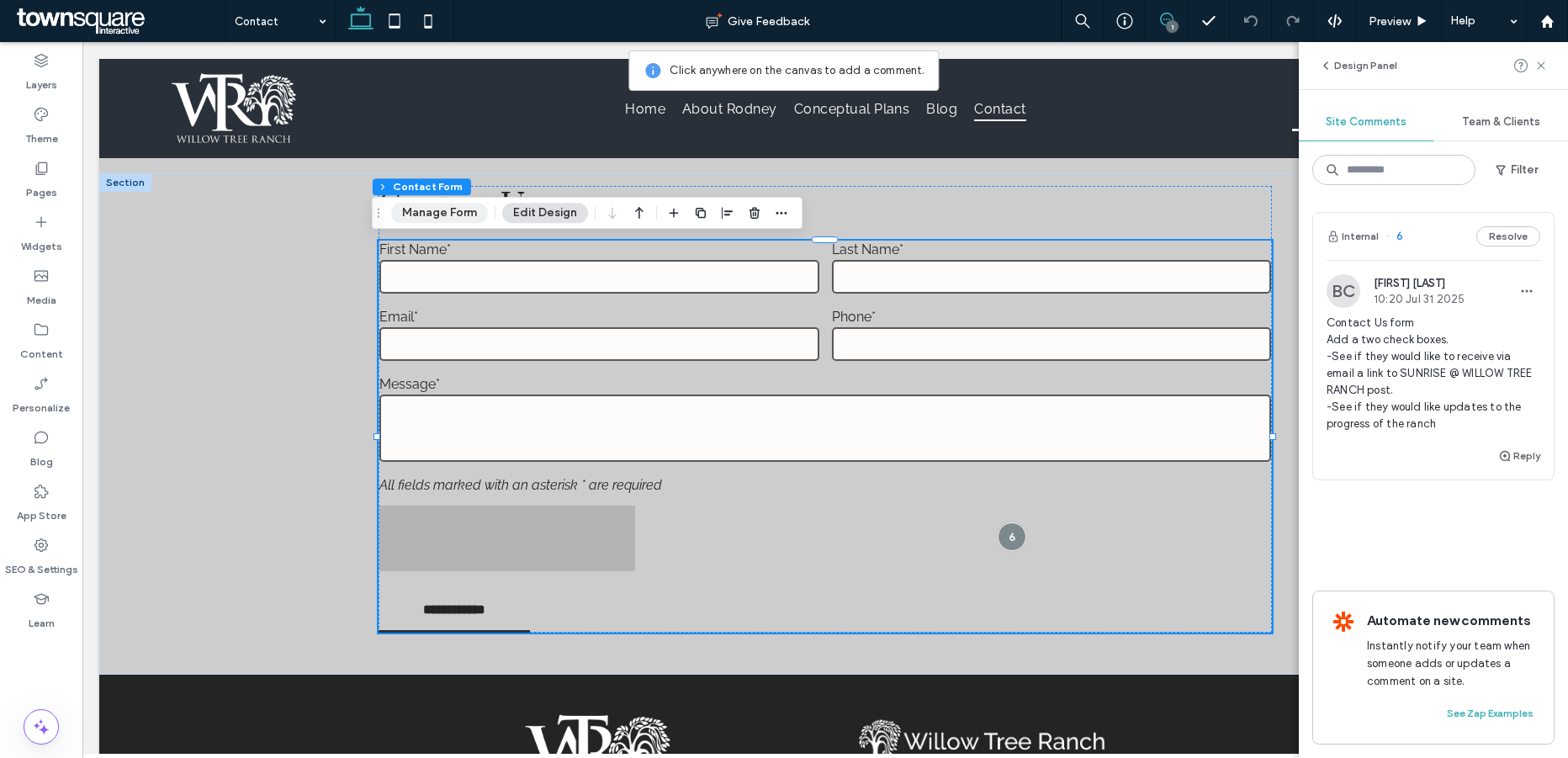 click on "Manage Form" at bounding box center (439, 213) 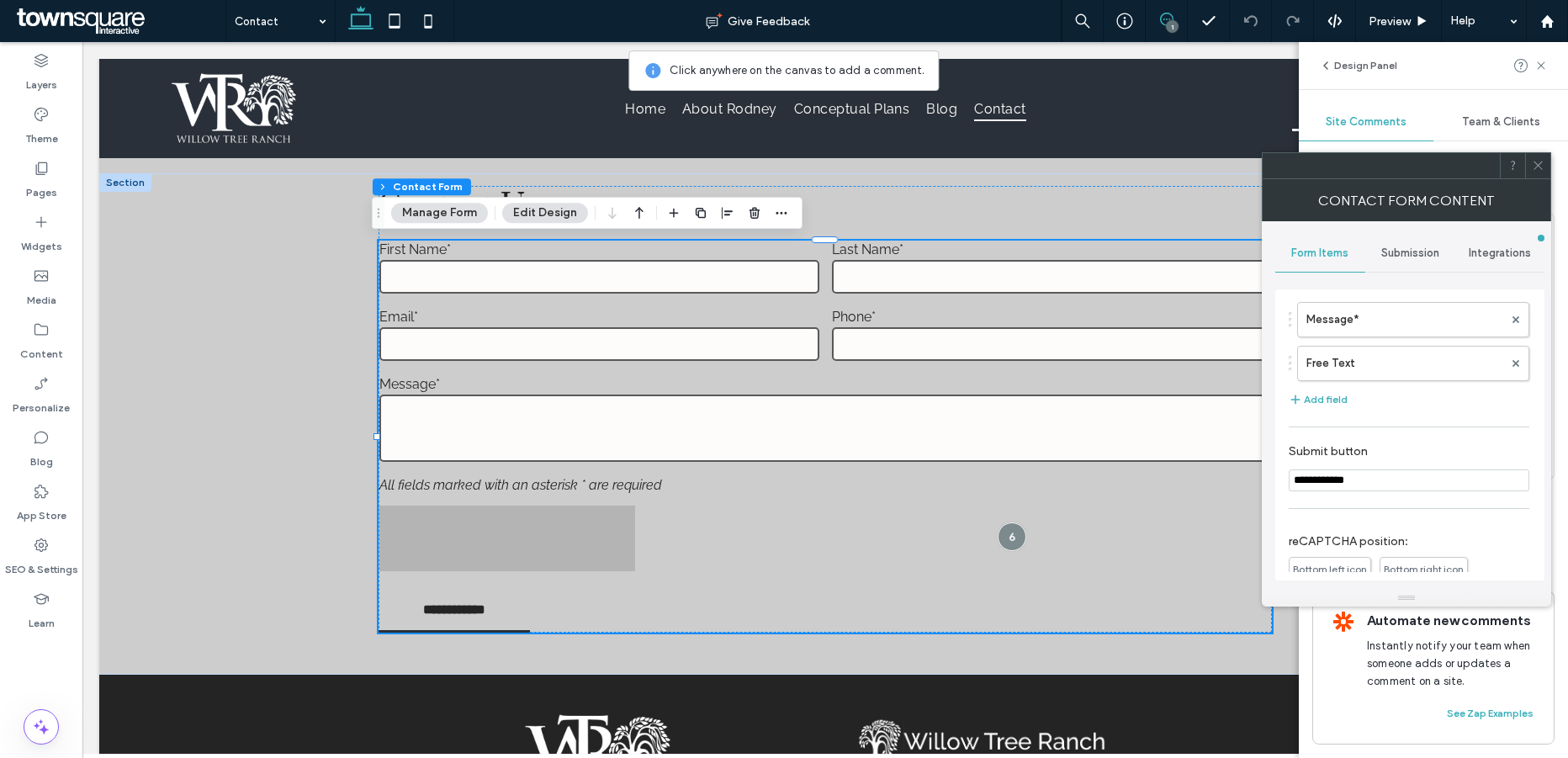 scroll, scrollTop: 240, scrollLeft: 0, axis: vertical 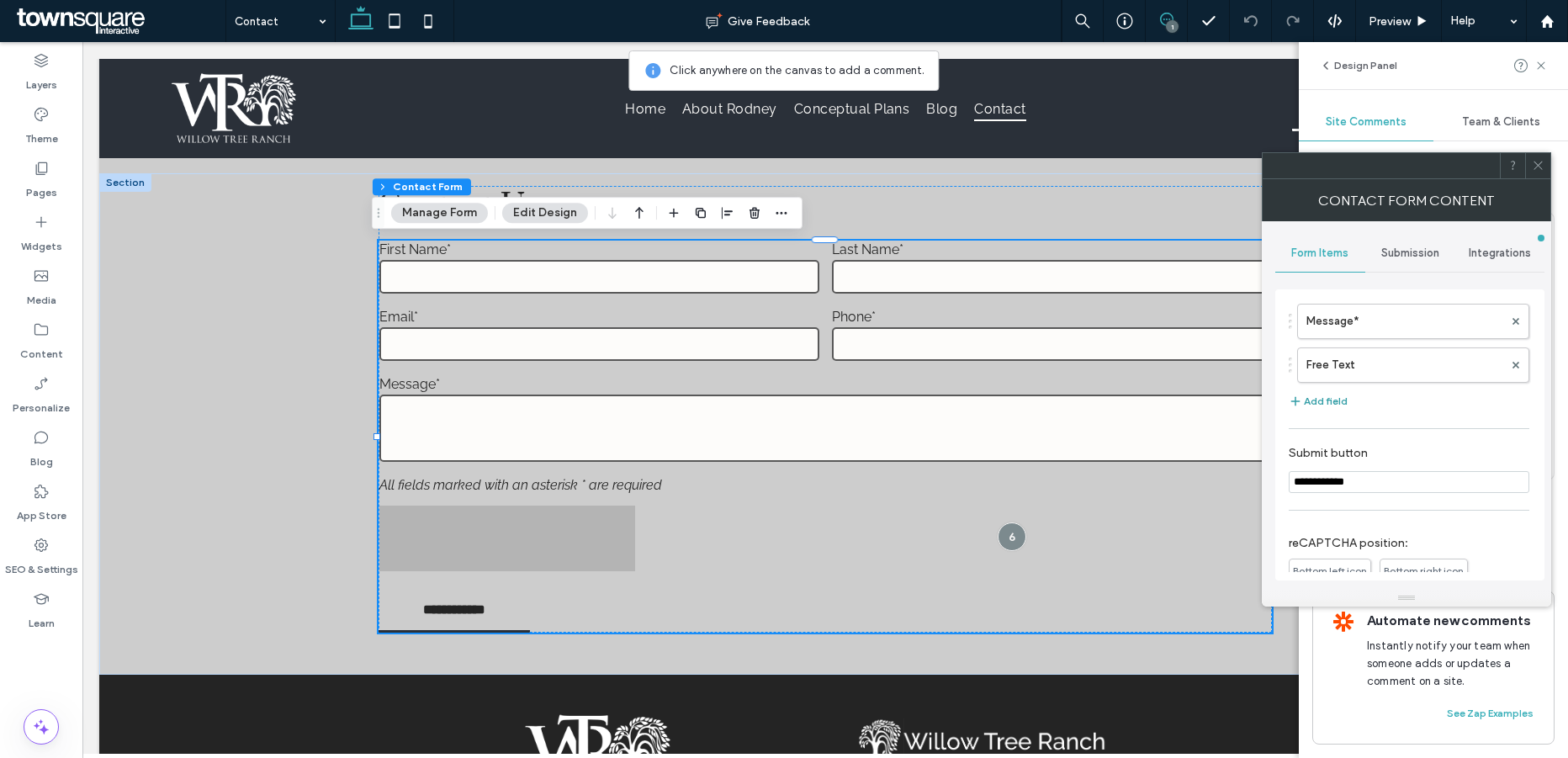 click on "Add field" at bounding box center [1318, 401] 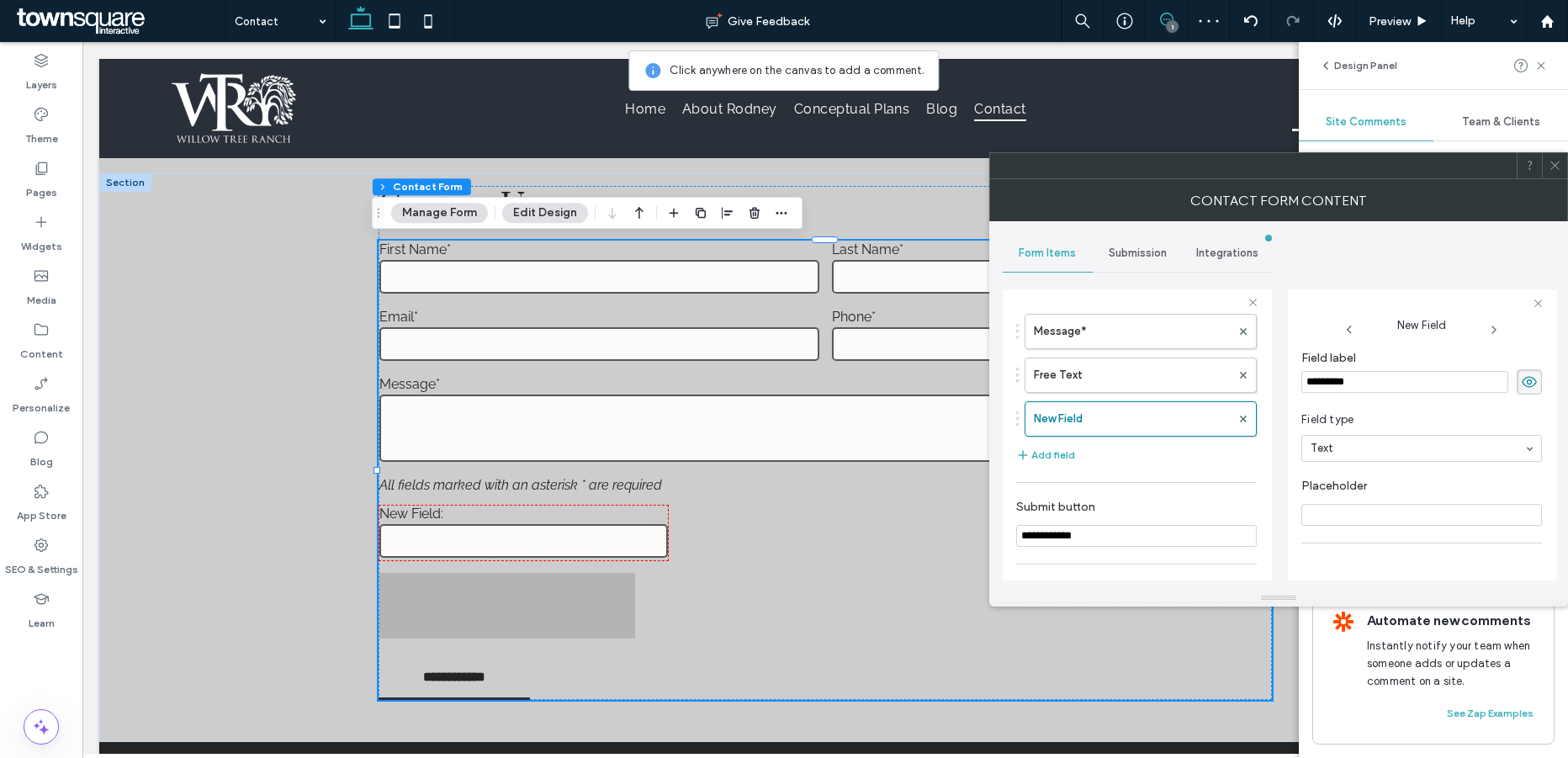 click on "*********" at bounding box center (1405, 382) 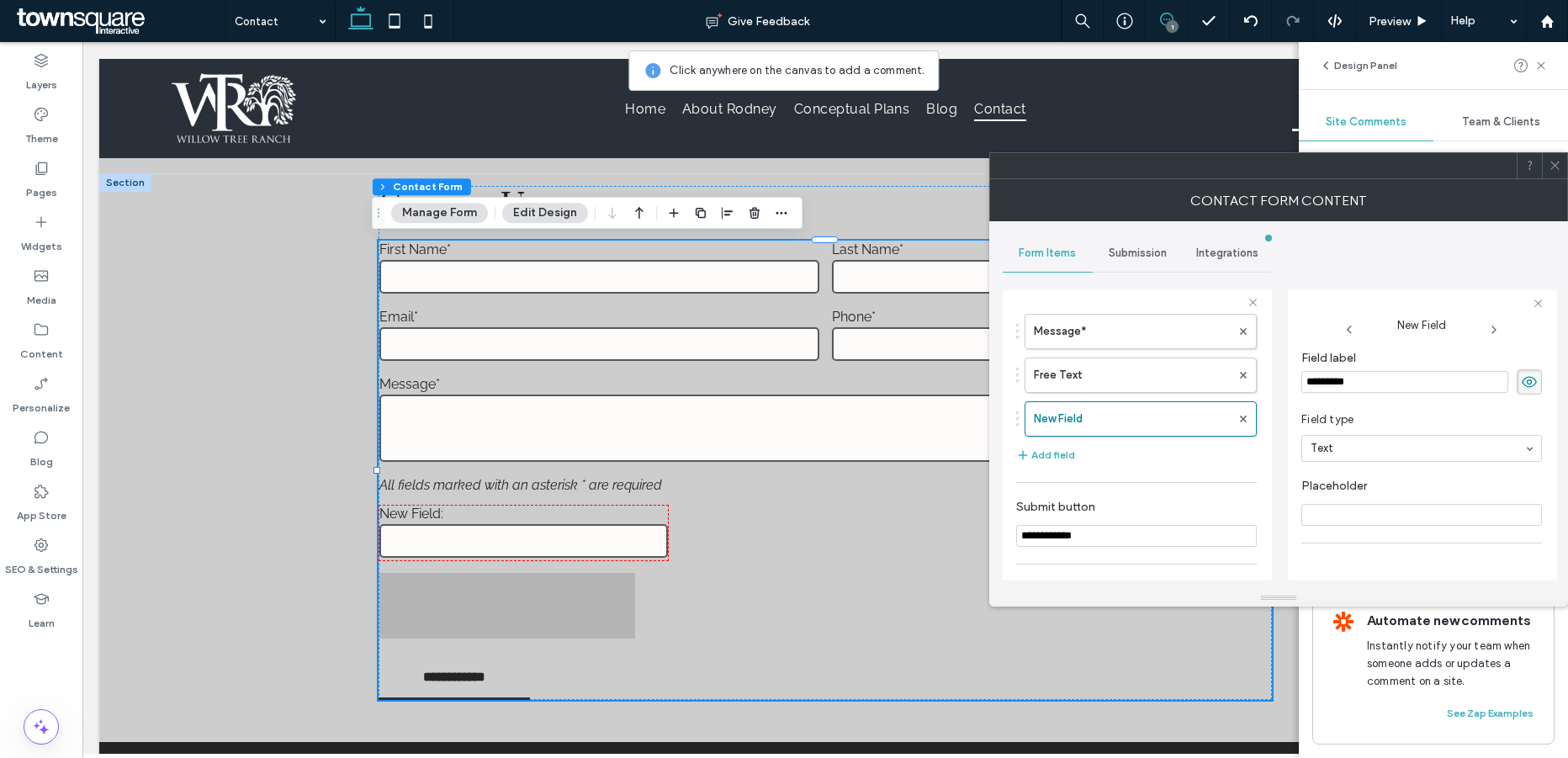 drag, startPoint x: 1321, startPoint y: 382, endPoint x: 1309, endPoint y: 383, distance: 12.041595 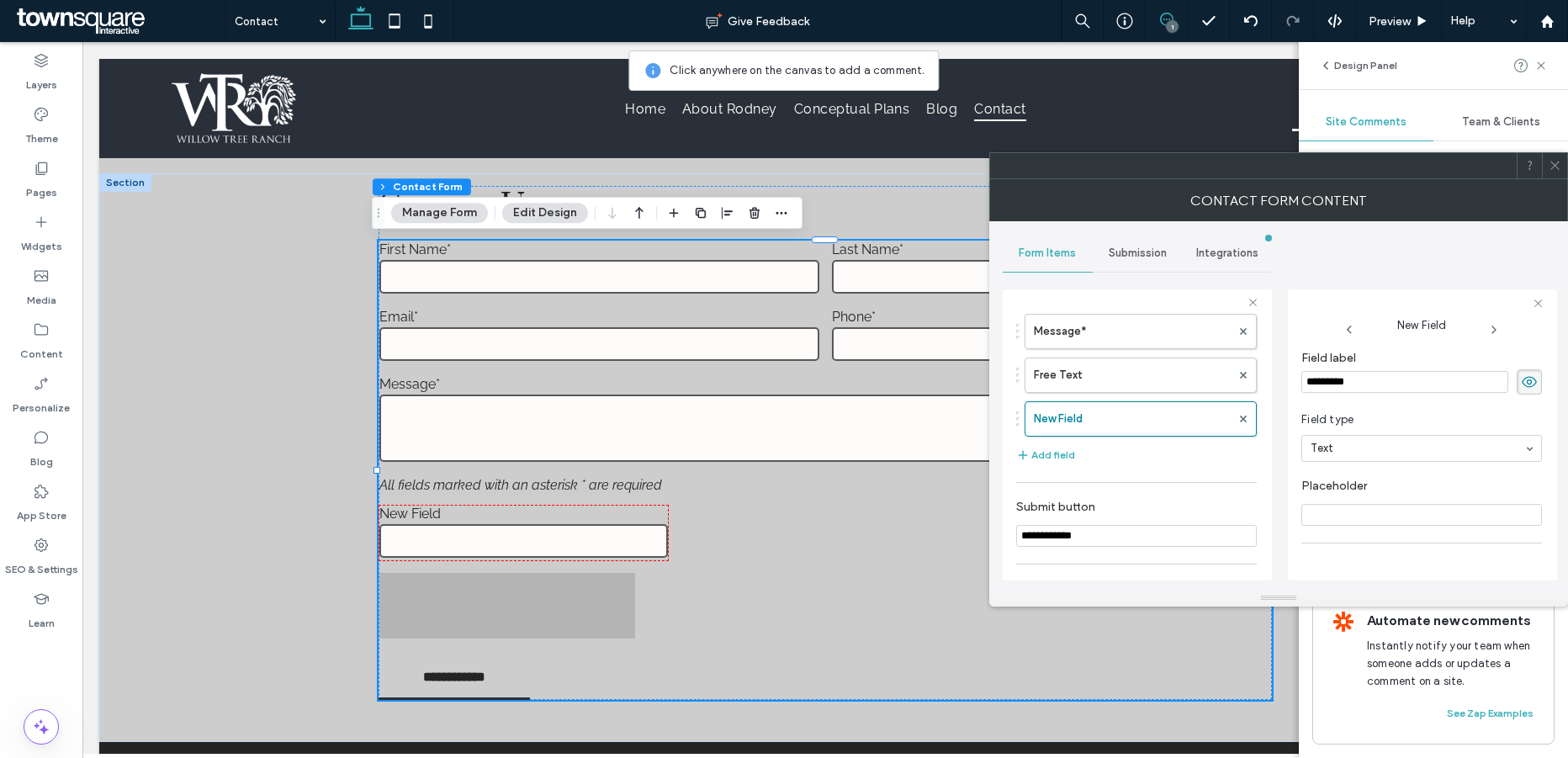 click on "*********" at bounding box center (1405, 382) 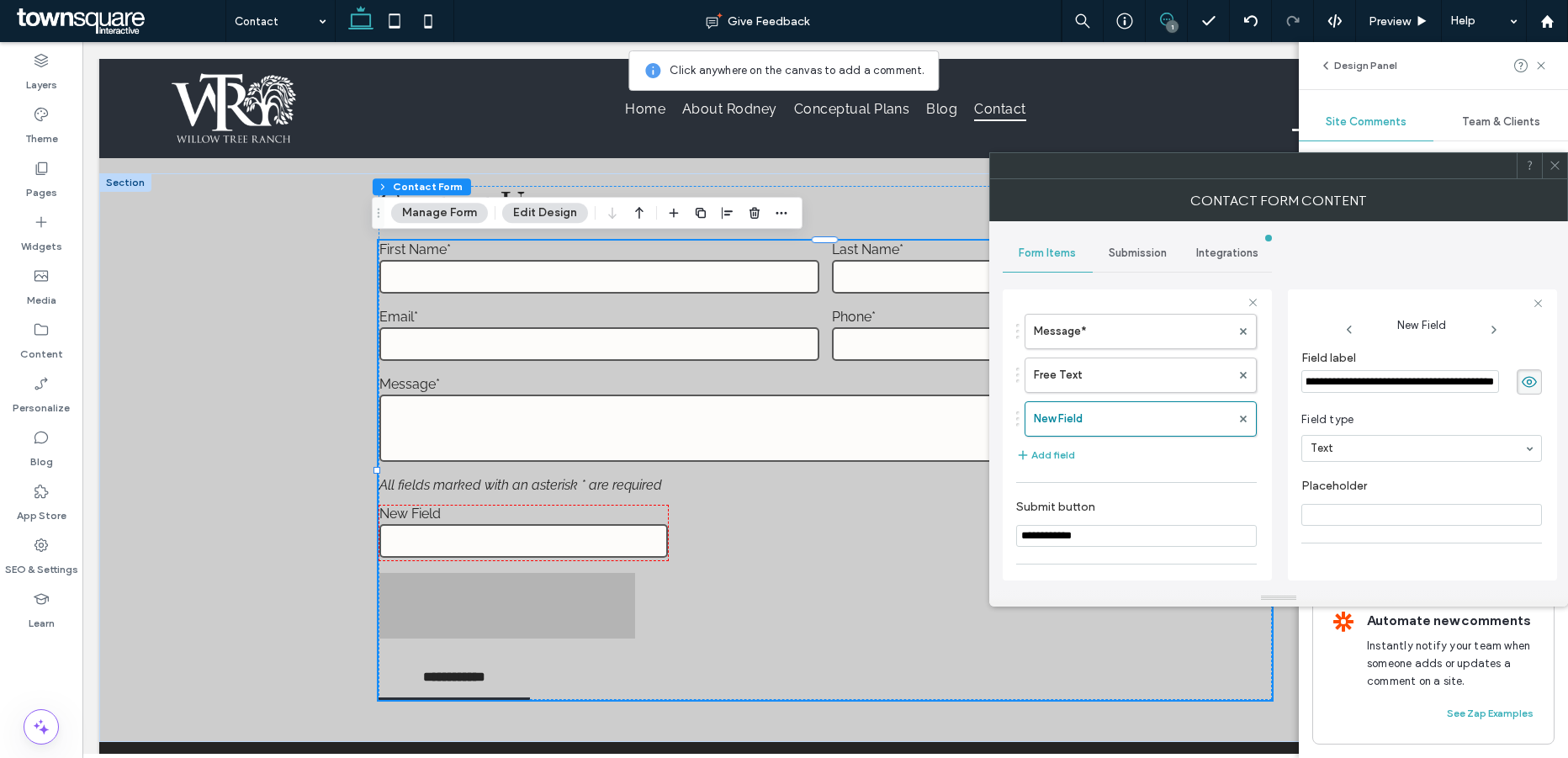 scroll, scrollTop: 0, scrollLeft: 124, axis: horizontal 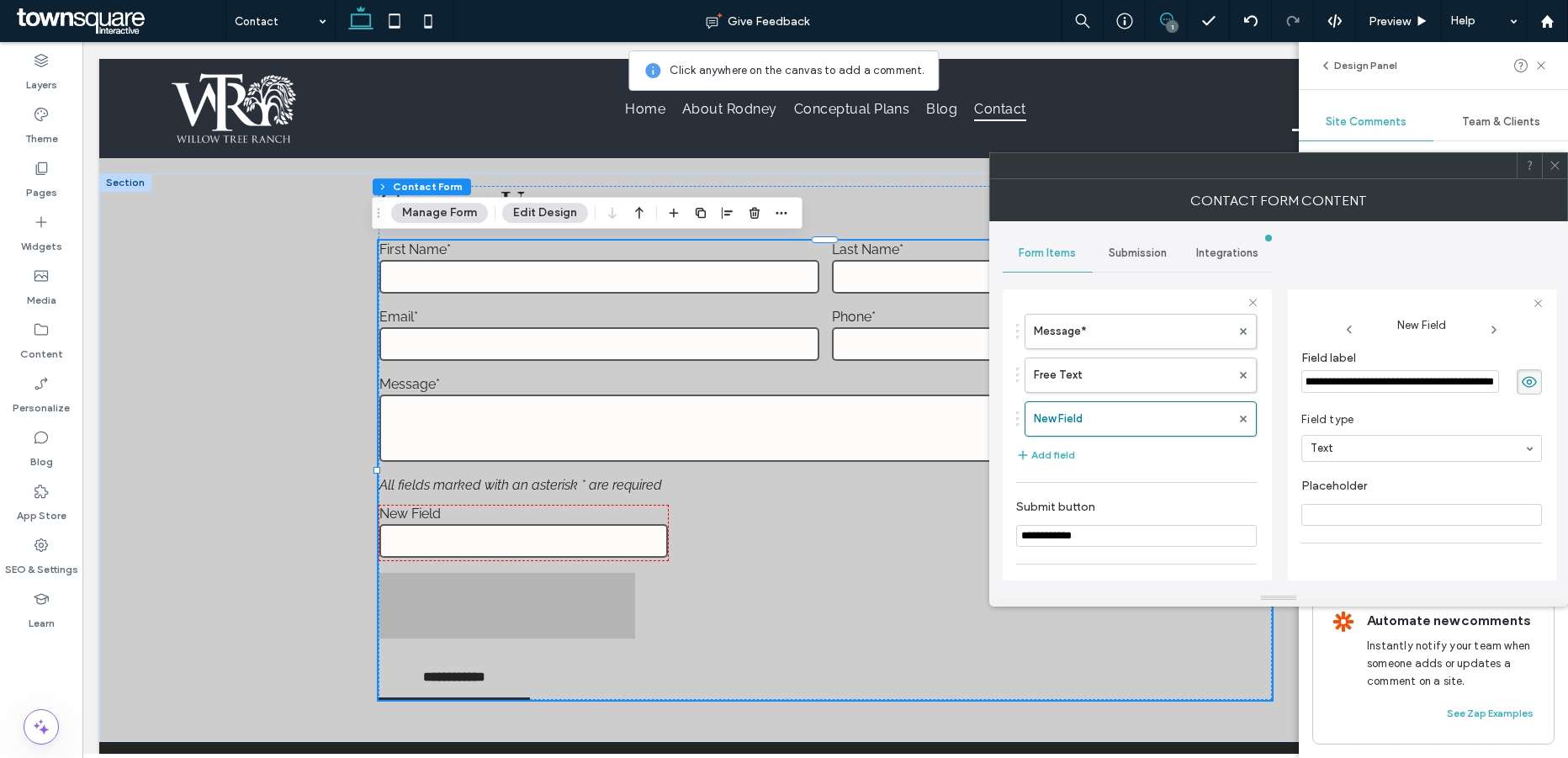 type on "**********" 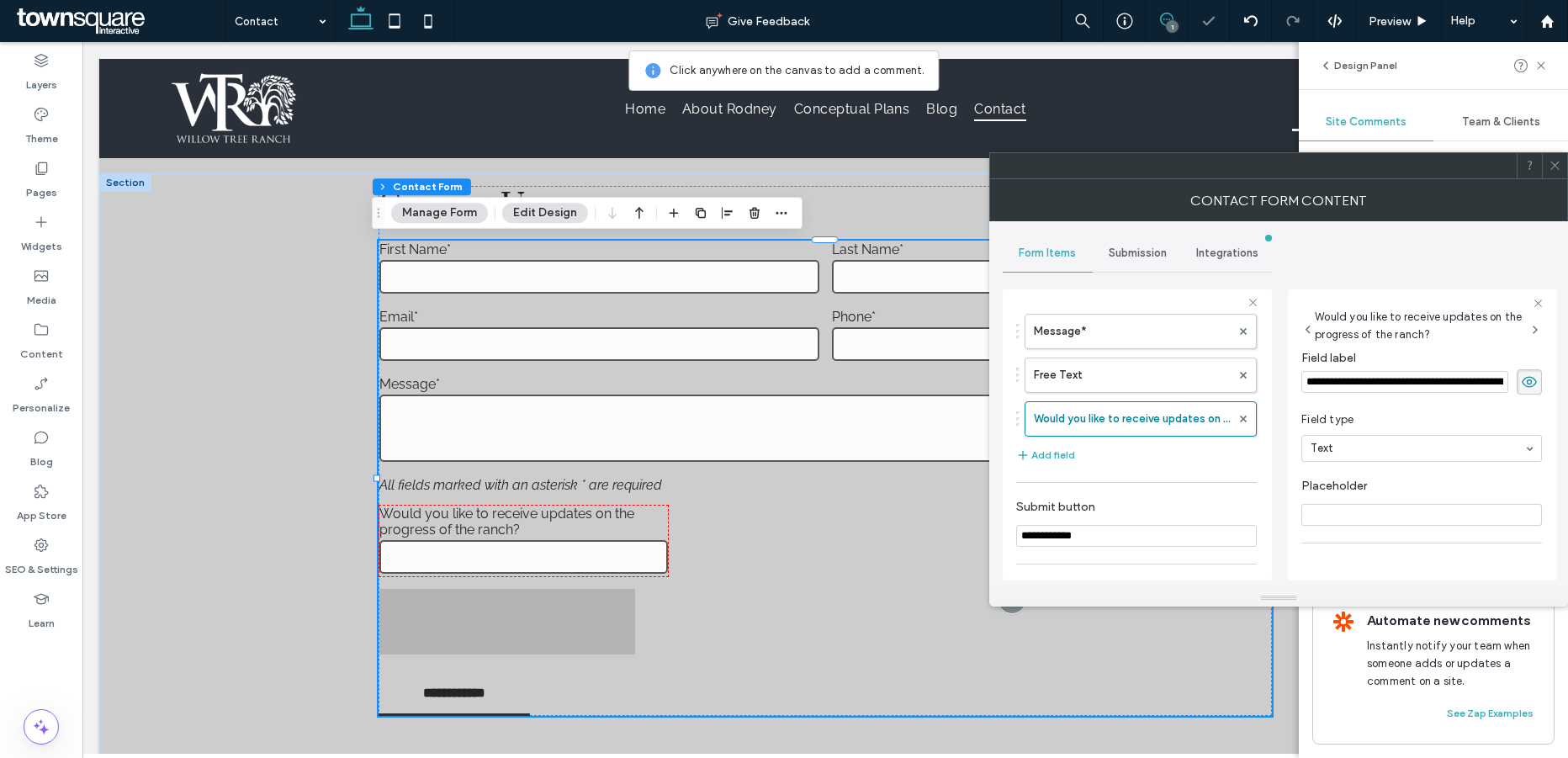click on "Field type" at bounding box center [1418, 420] 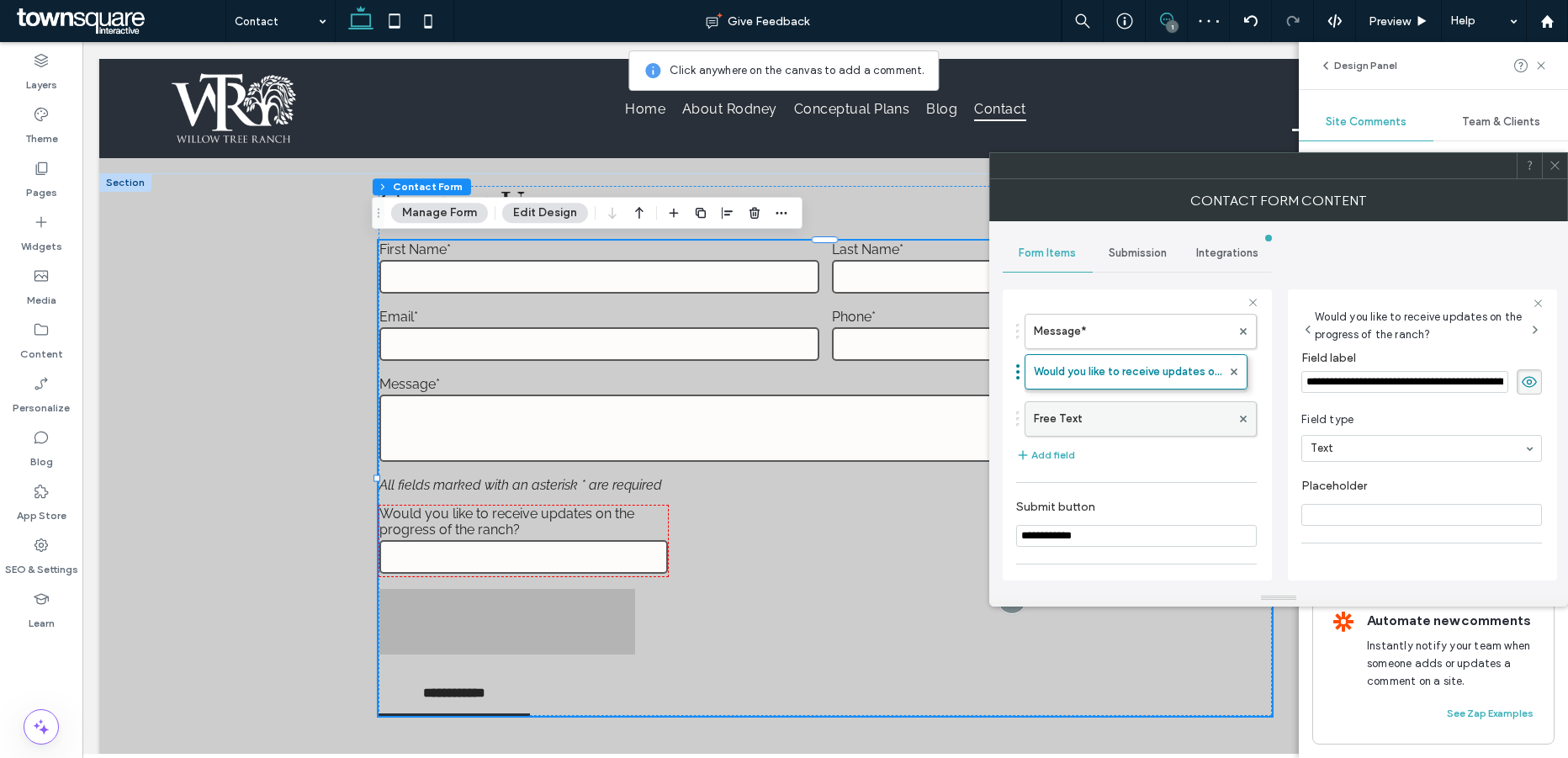 drag, startPoint x: 1067, startPoint y: 421, endPoint x: 1077, endPoint y: 358, distance: 63.7887 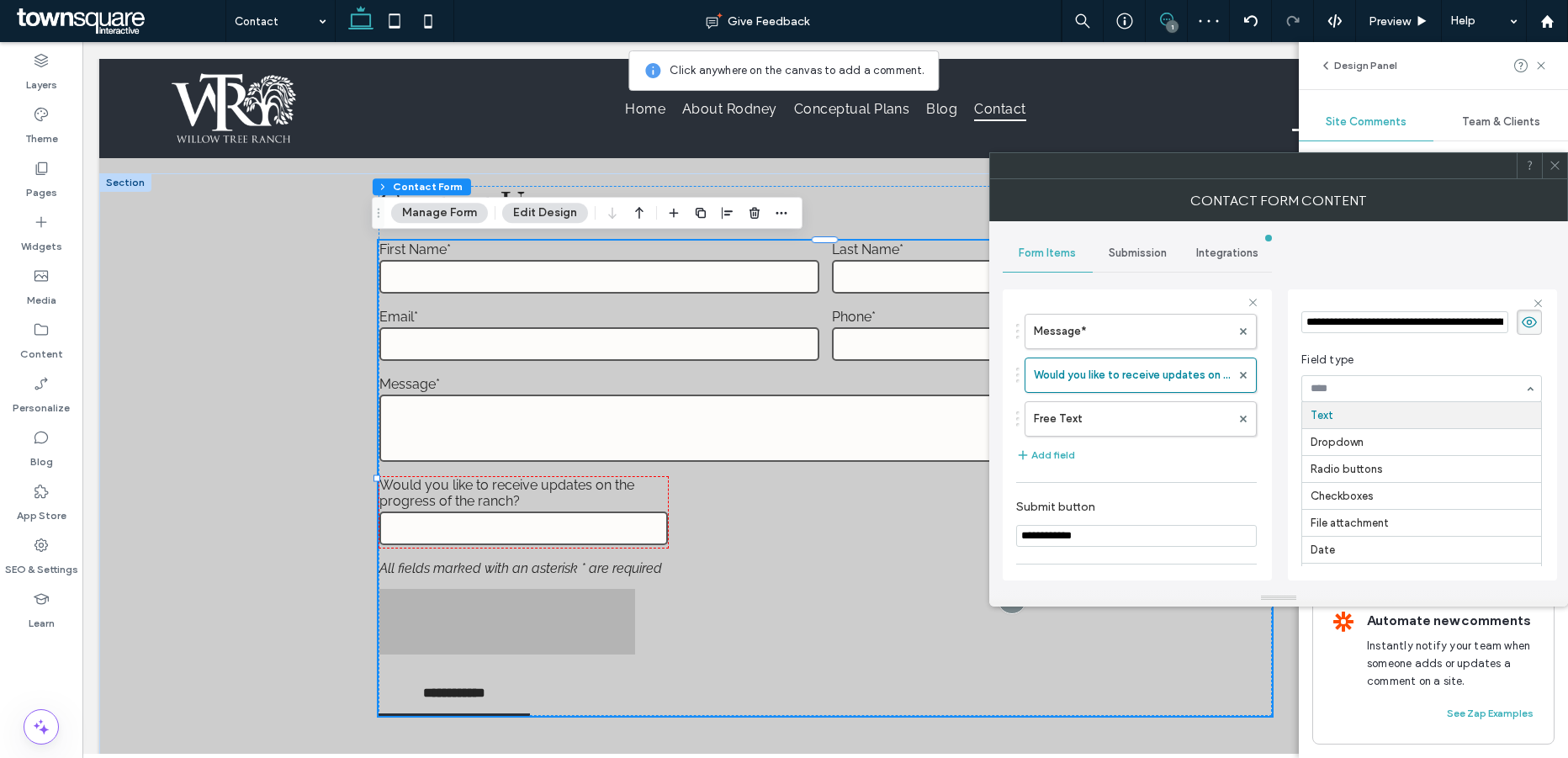 scroll, scrollTop: 72, scrollLeft: 0, axis: vertical 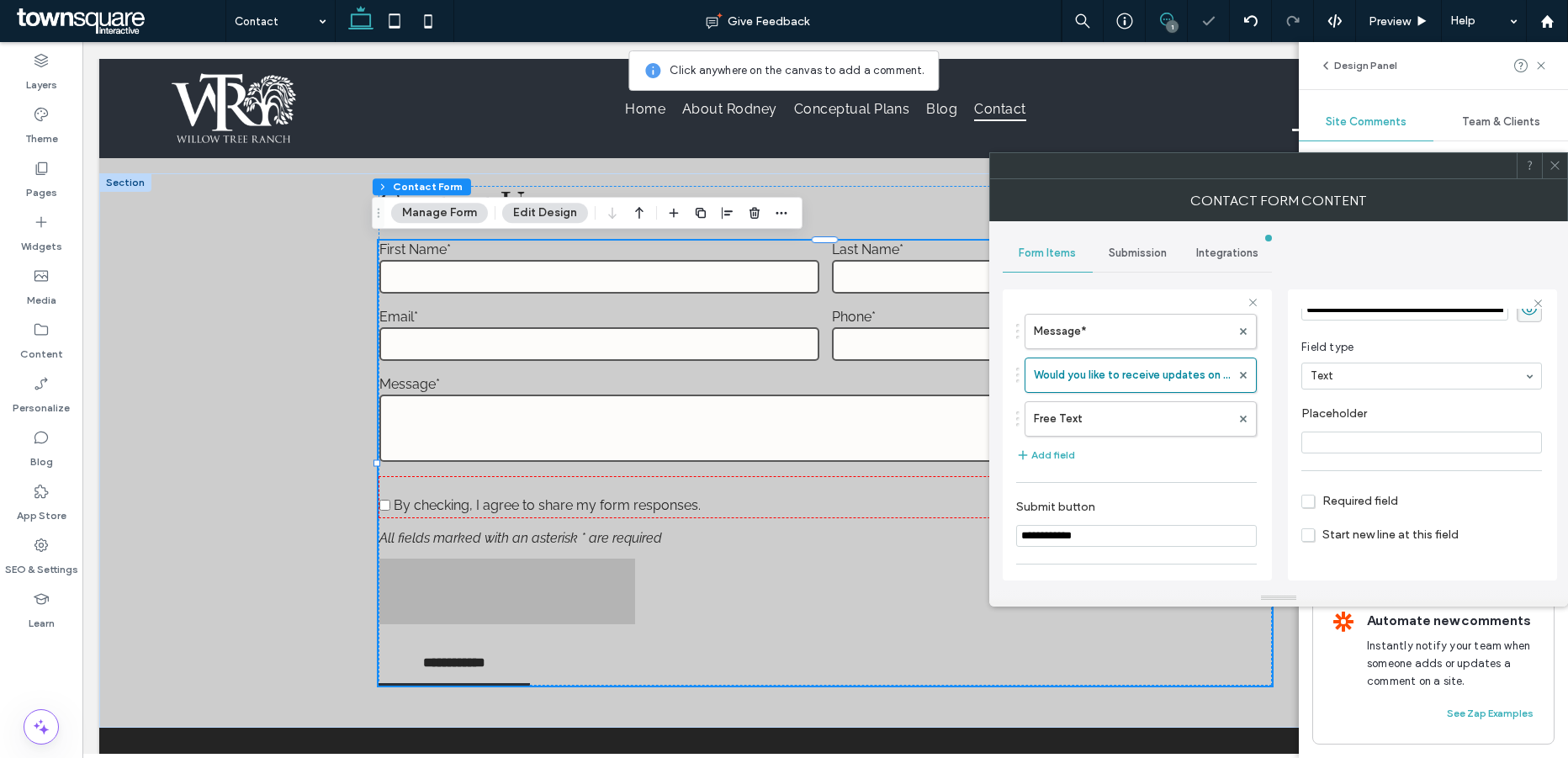 type on "**" 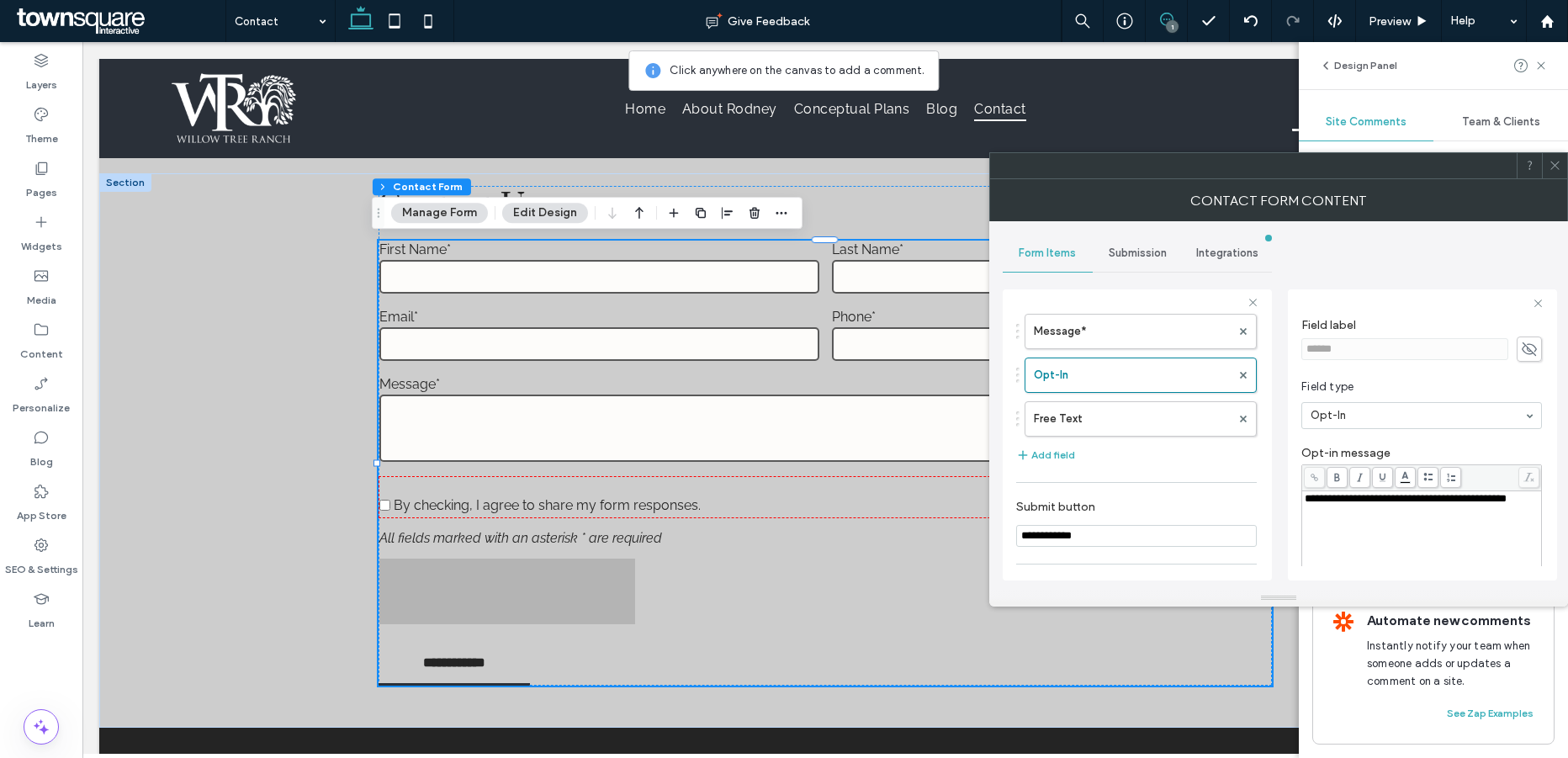 scroll, scrollTop: 19, scrollLeft: 0, axis: vertical 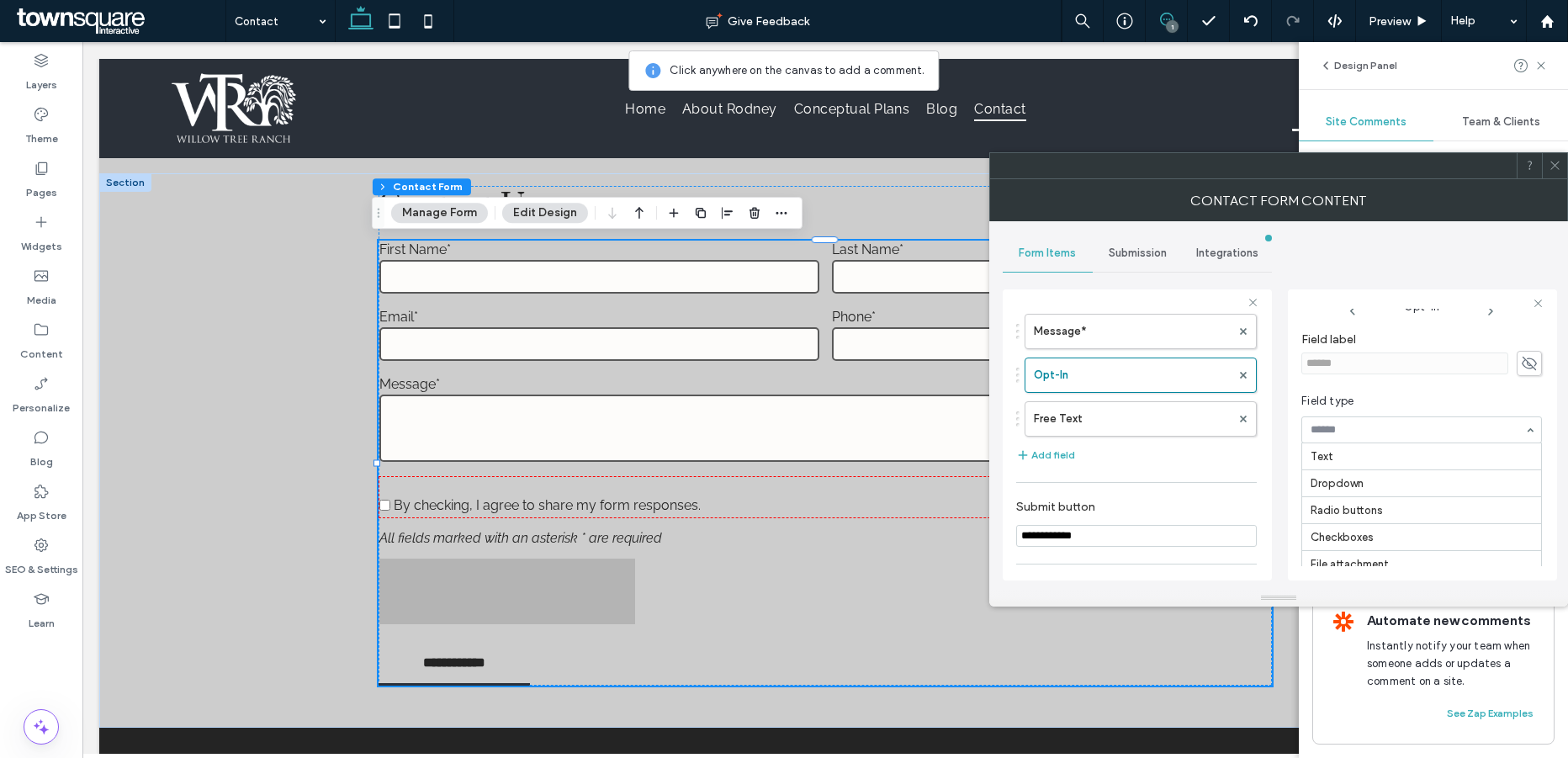 click at bounding box center (1417, 430) 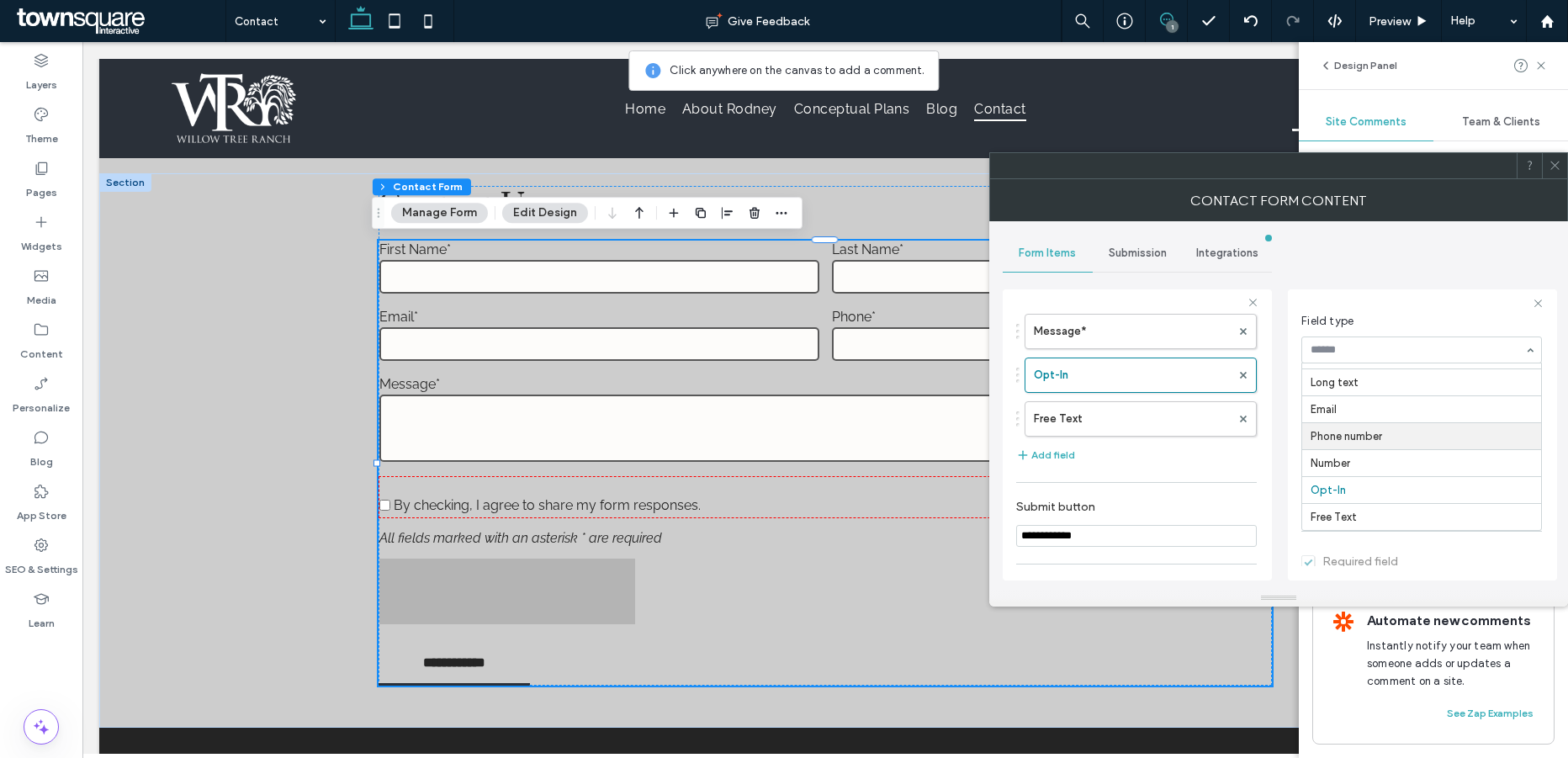 scroll, scrollTop: 133, scrollLeft: 0, axis: vertical 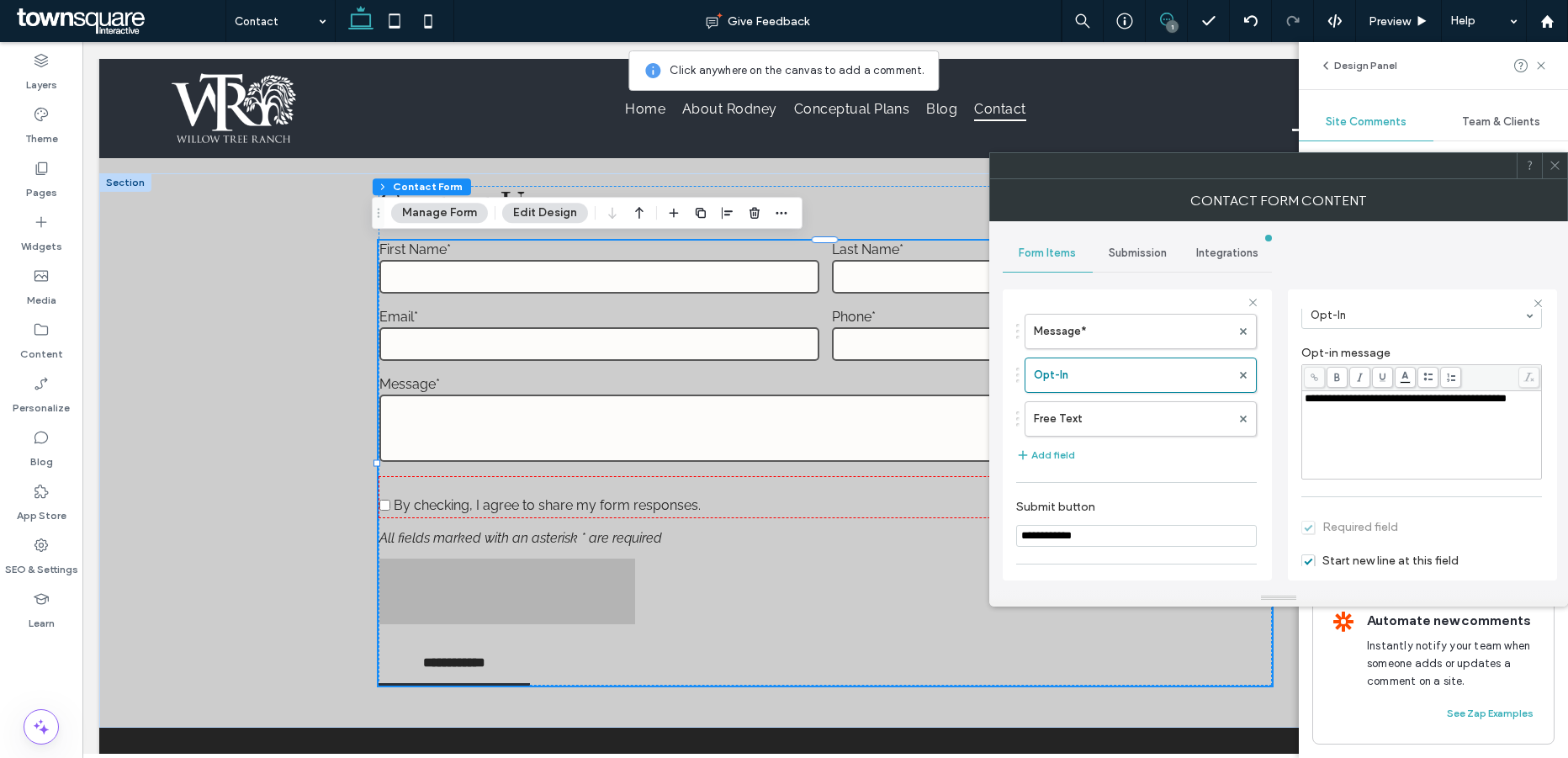 click 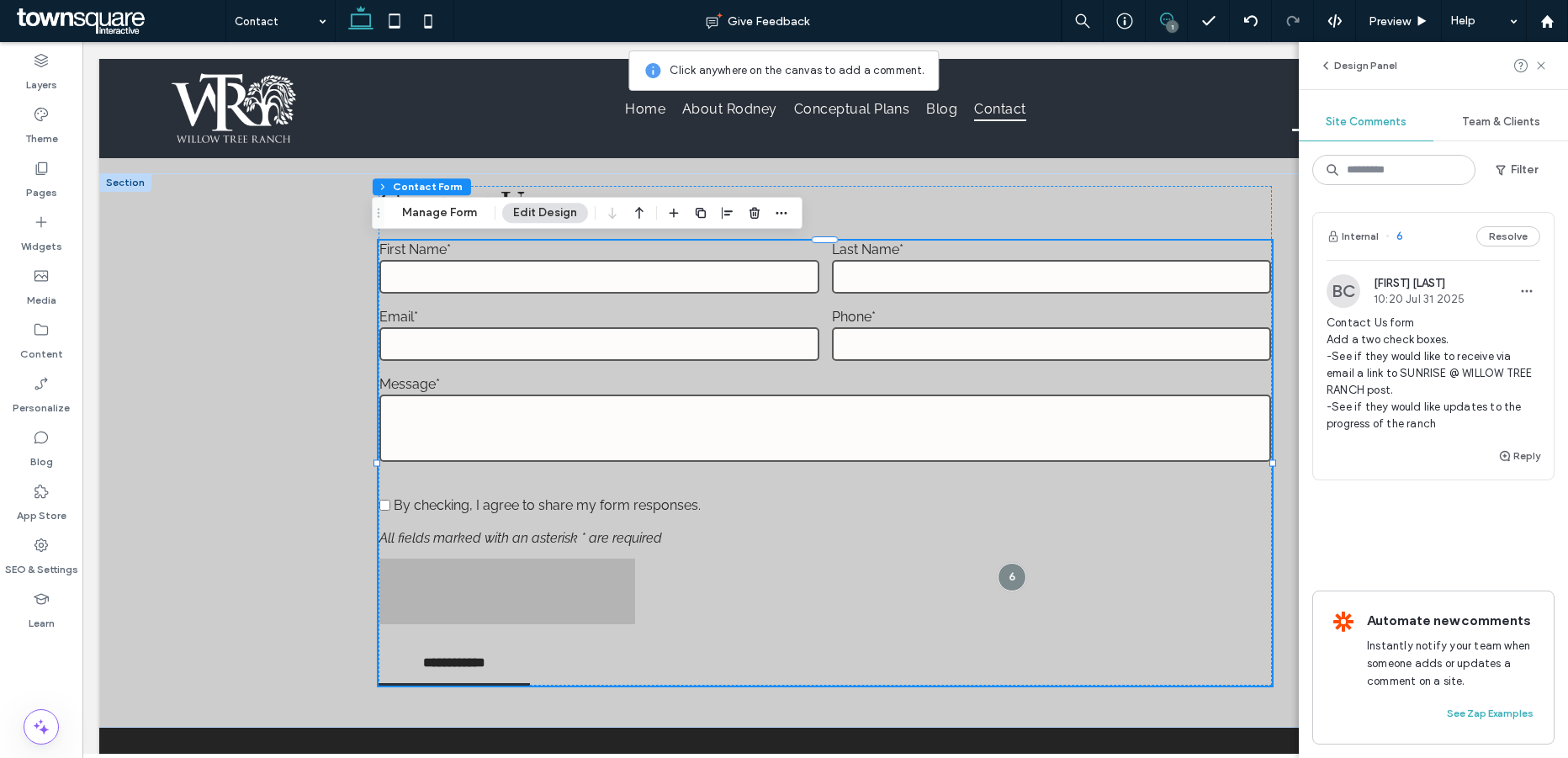drag, startPoint x: 1542, startPoint y: 66, endPoint x: 1517, endPoint y: 79, distance: 28.17801 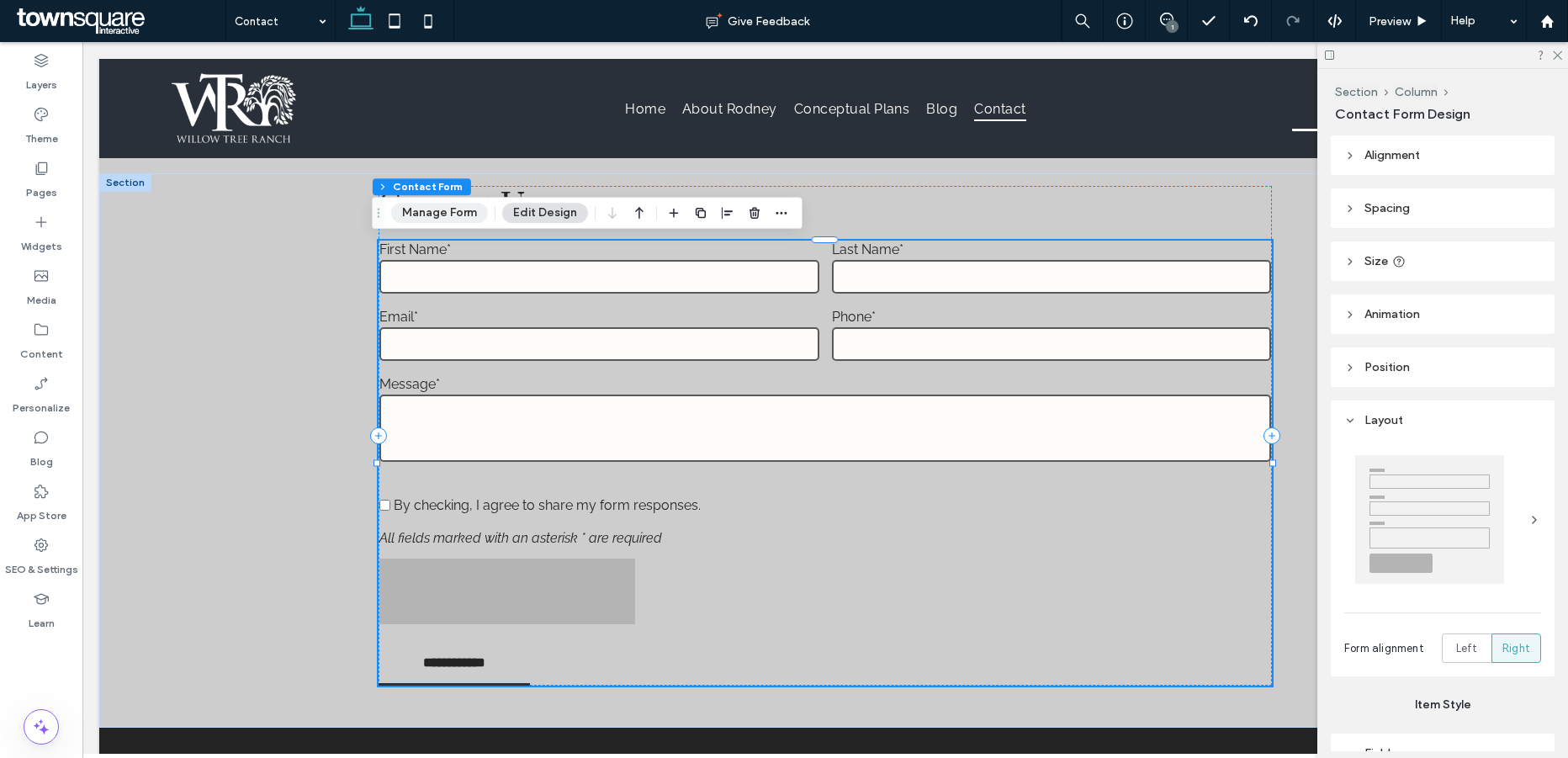 click on "Manage Form" at bounding box center [439, 213] 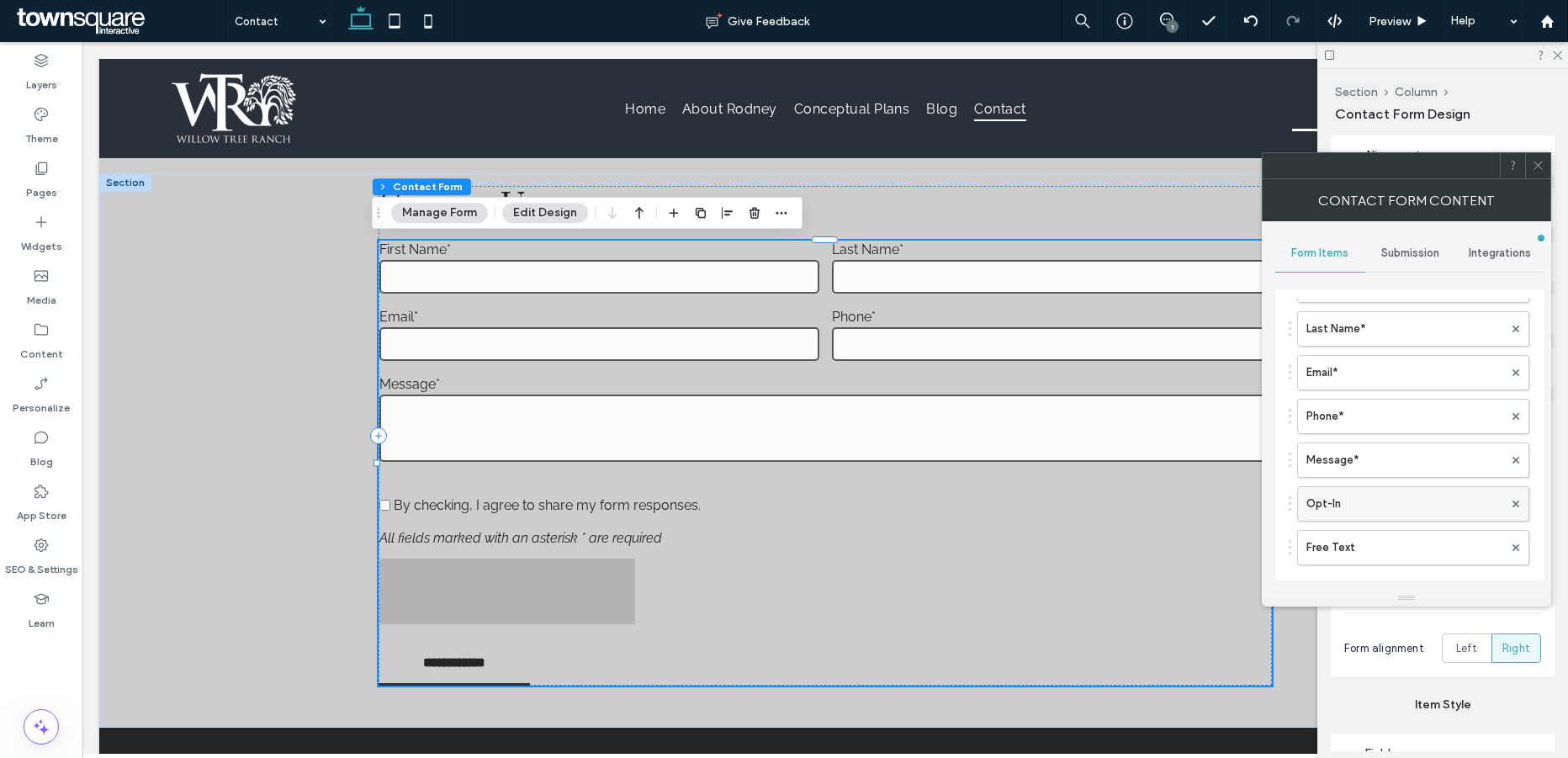 click at bounding box center (1516, 504) 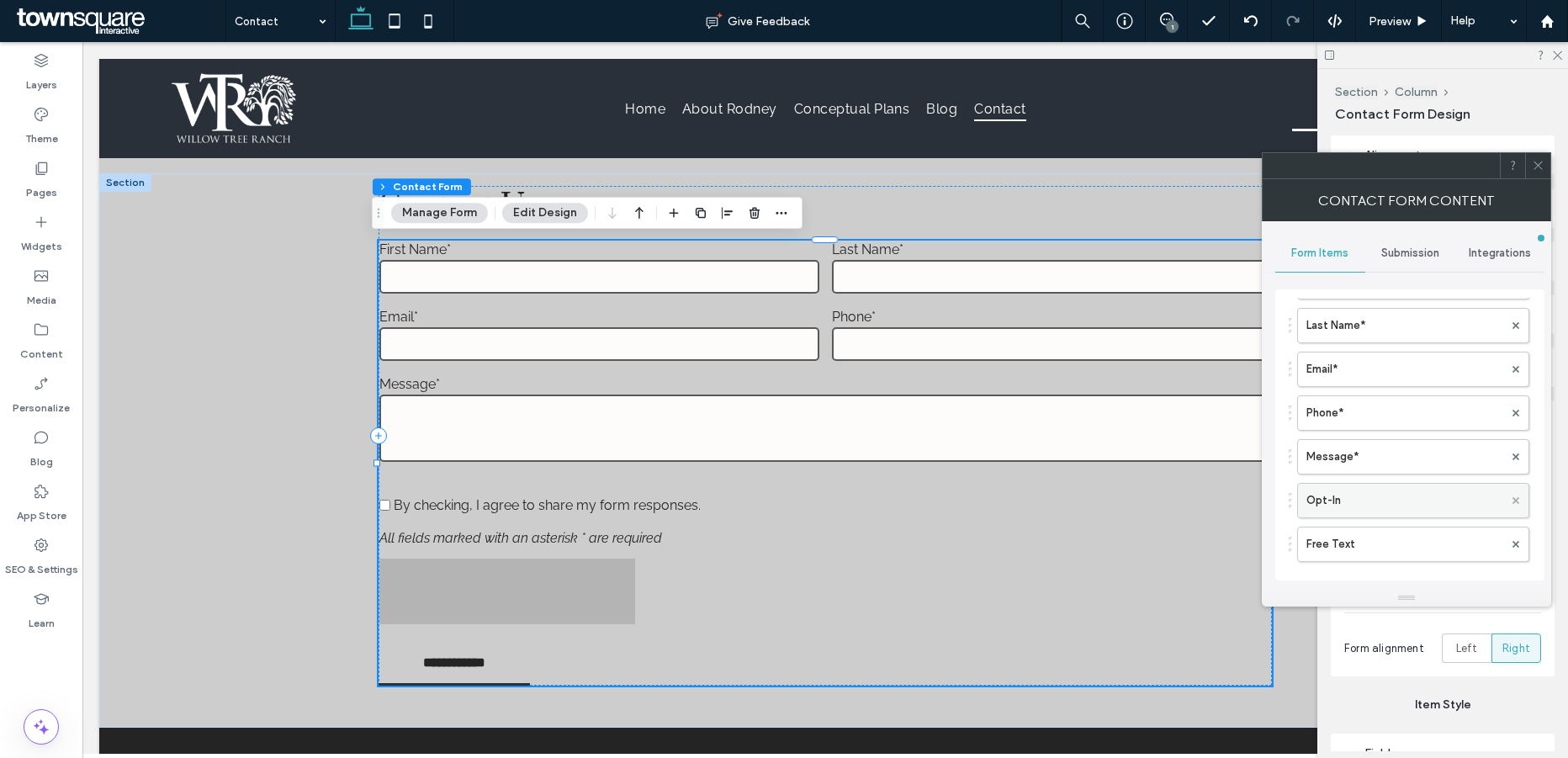 click 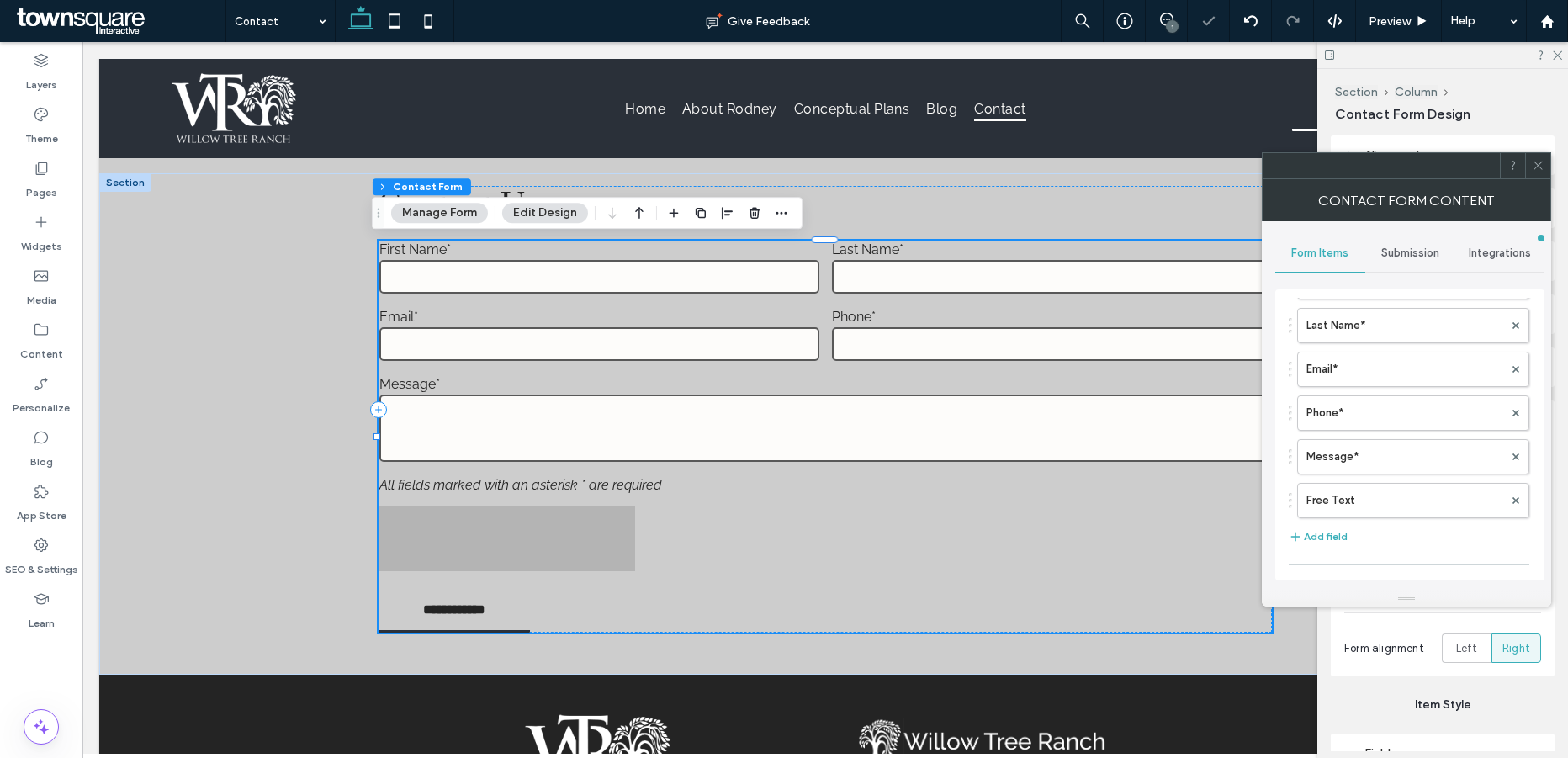 click at bounding box center [1538, 166] 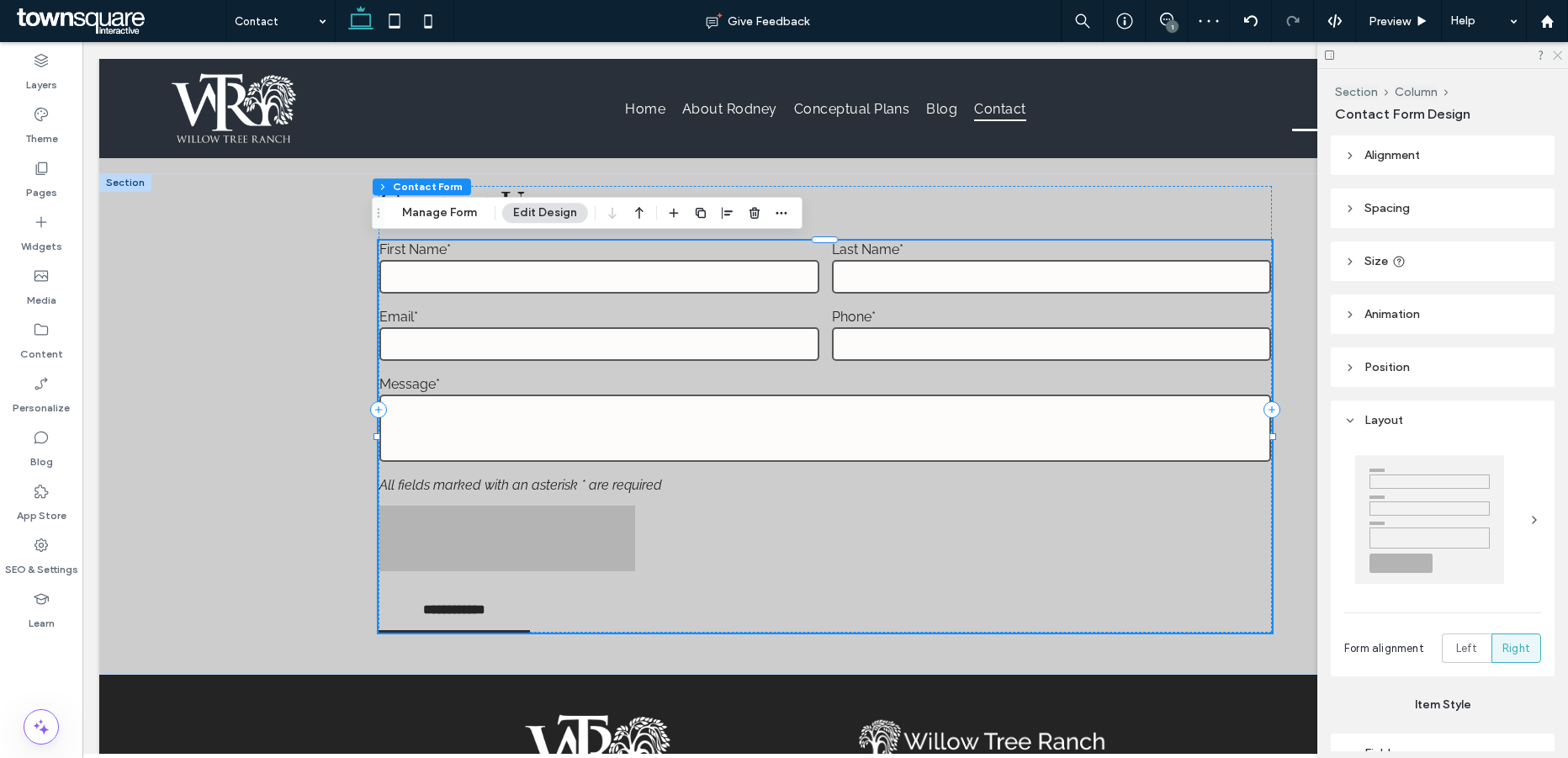 click 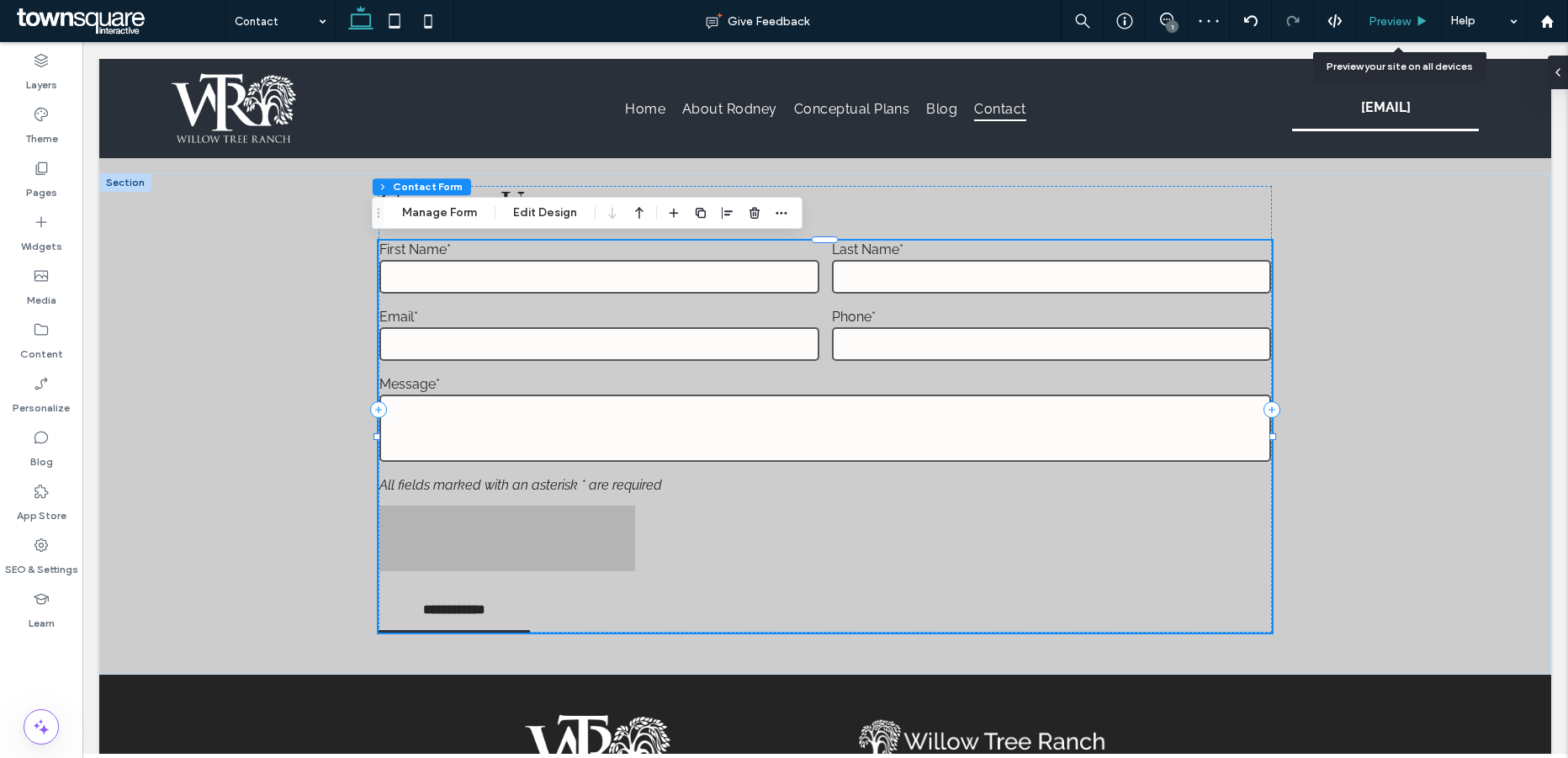click on "Preview" at bounding box center (1390, 21) 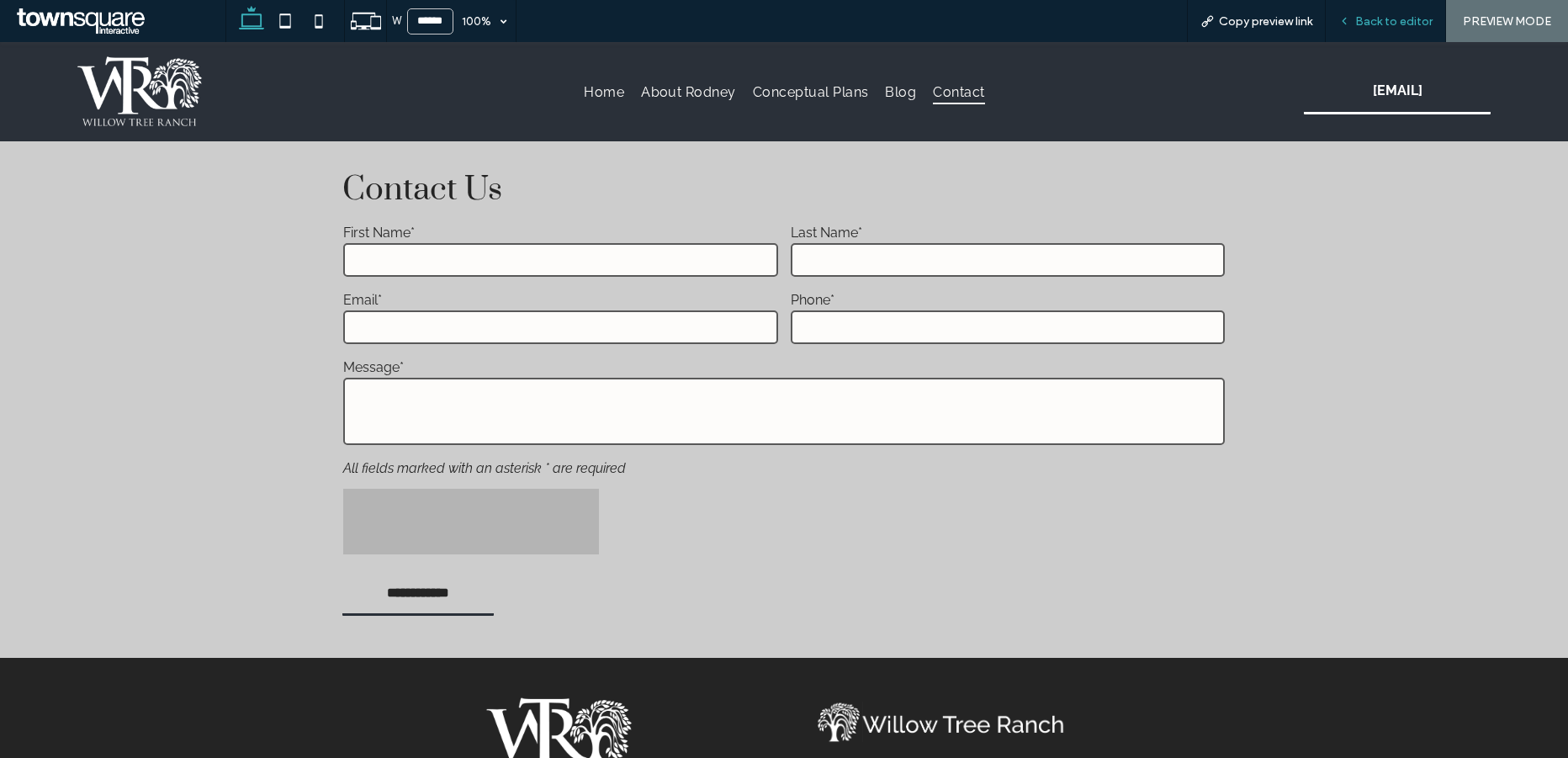 click on "Back to editor" at bounding box center [1385, 21] 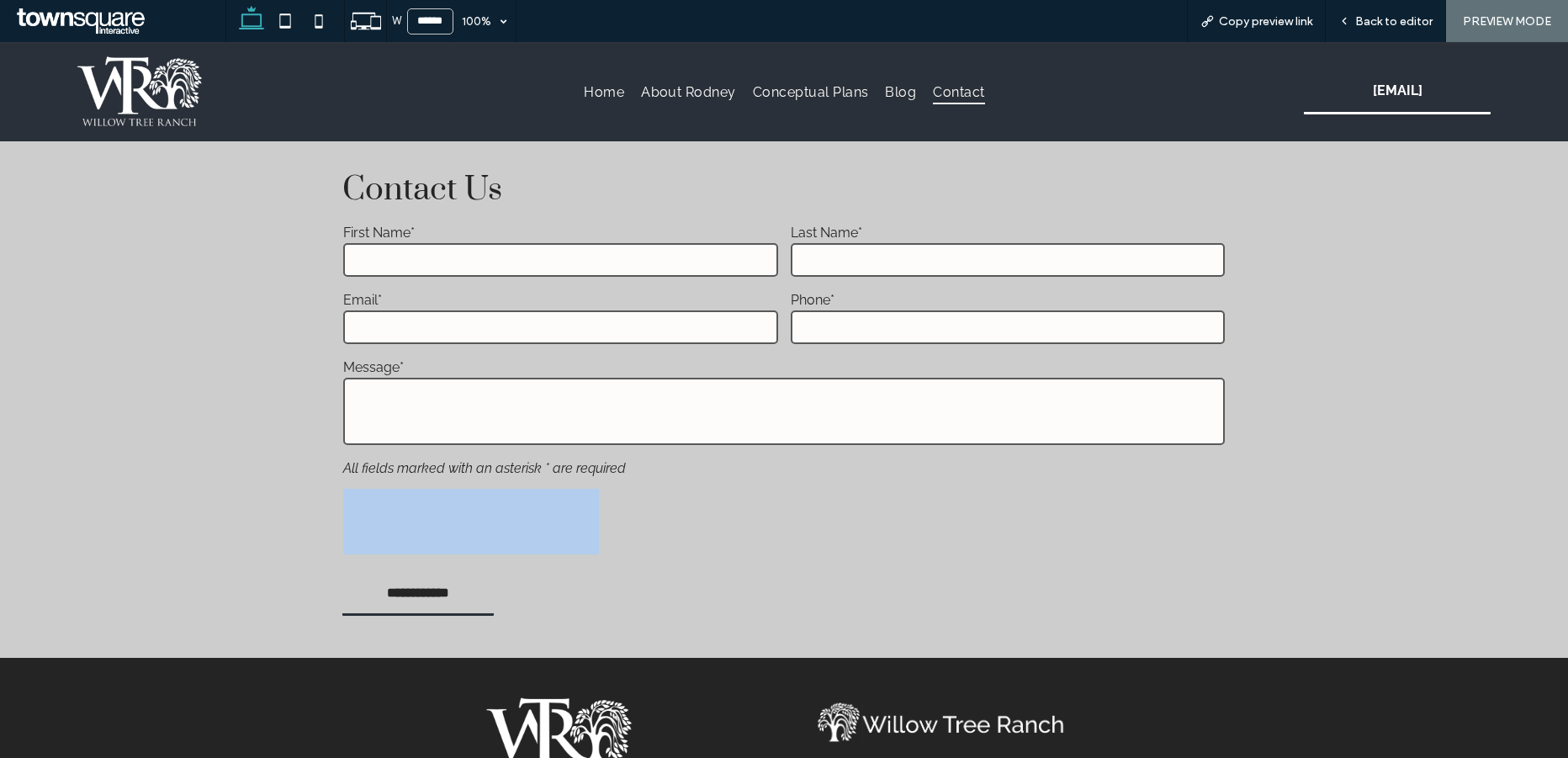 click at bounding box center (784, 522) 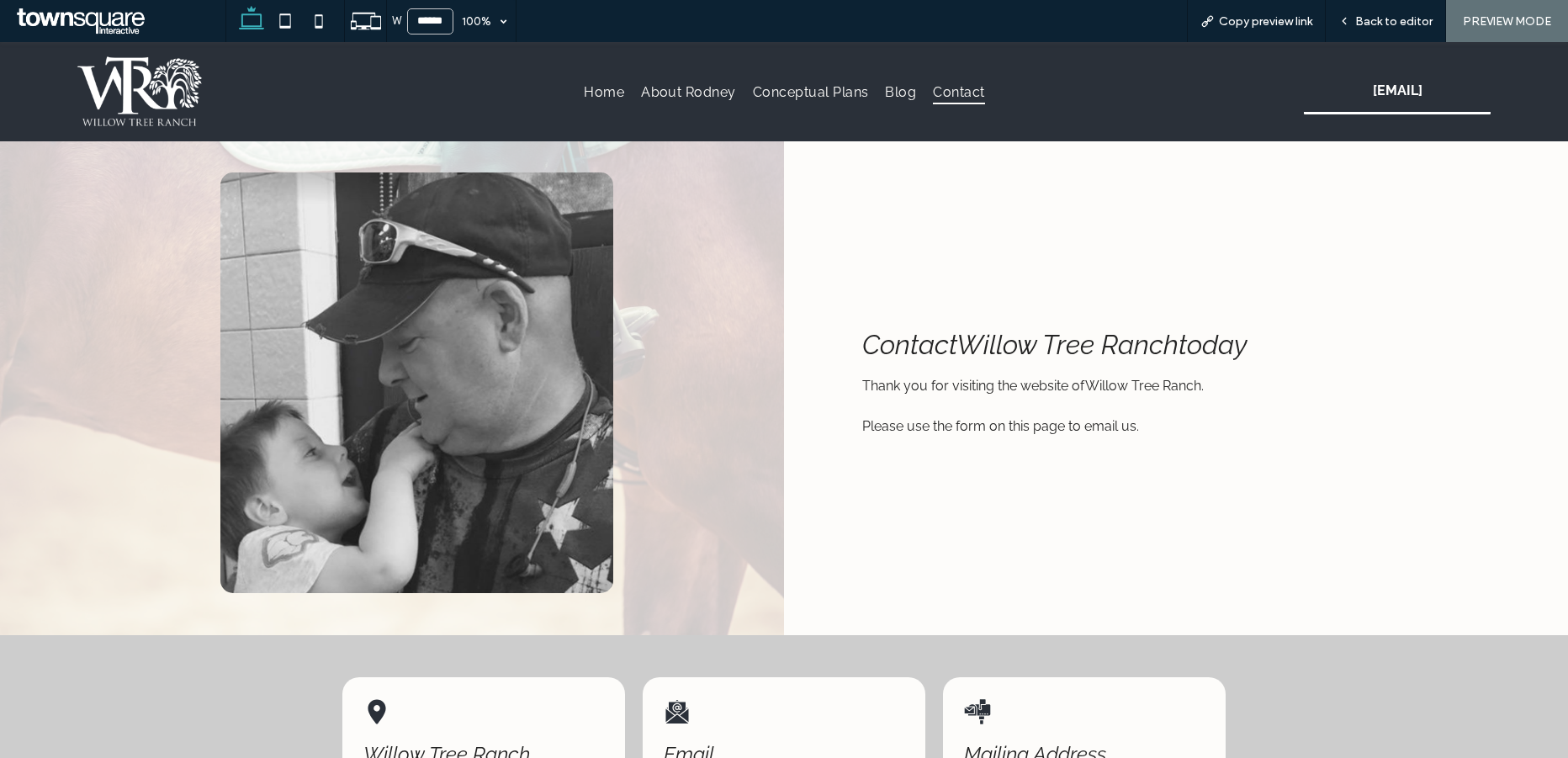 scroll, scrollTop: 0, scrollLeft: 0, axis: both 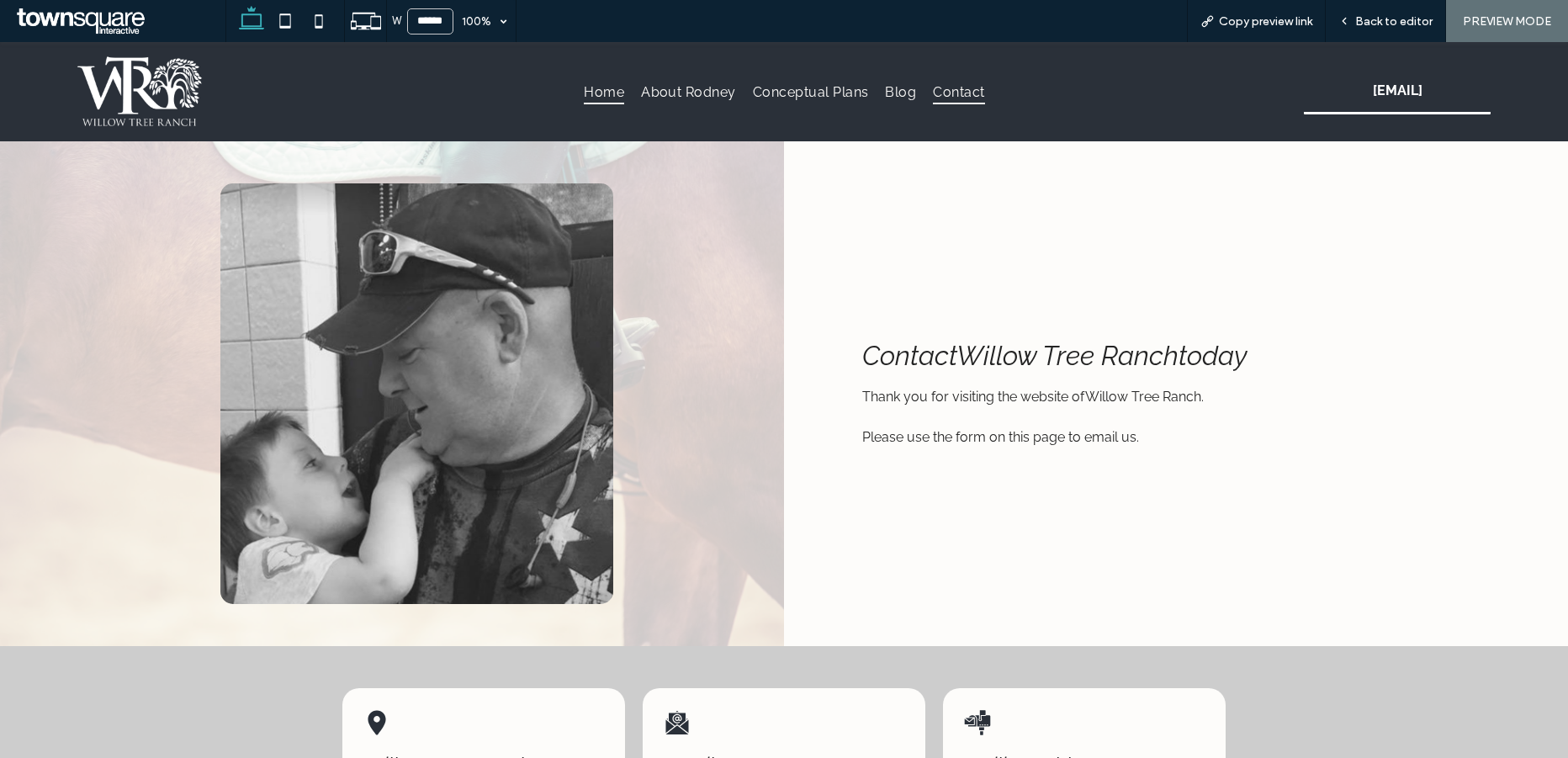 click on "Home" at bounding box center (604, 91) 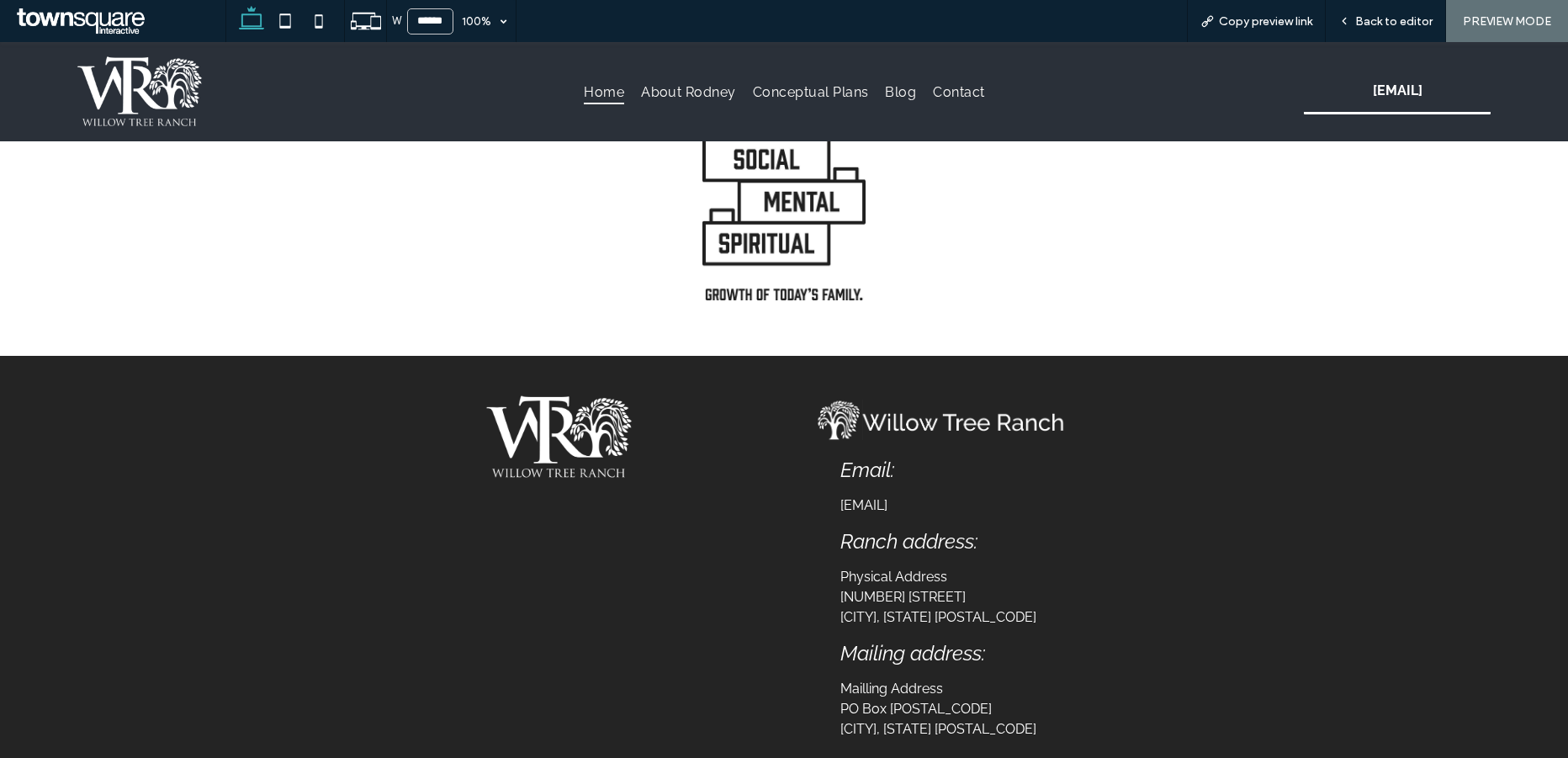 scroll, scrollTop: 2864, scrollLeft: 0, axis: vertical 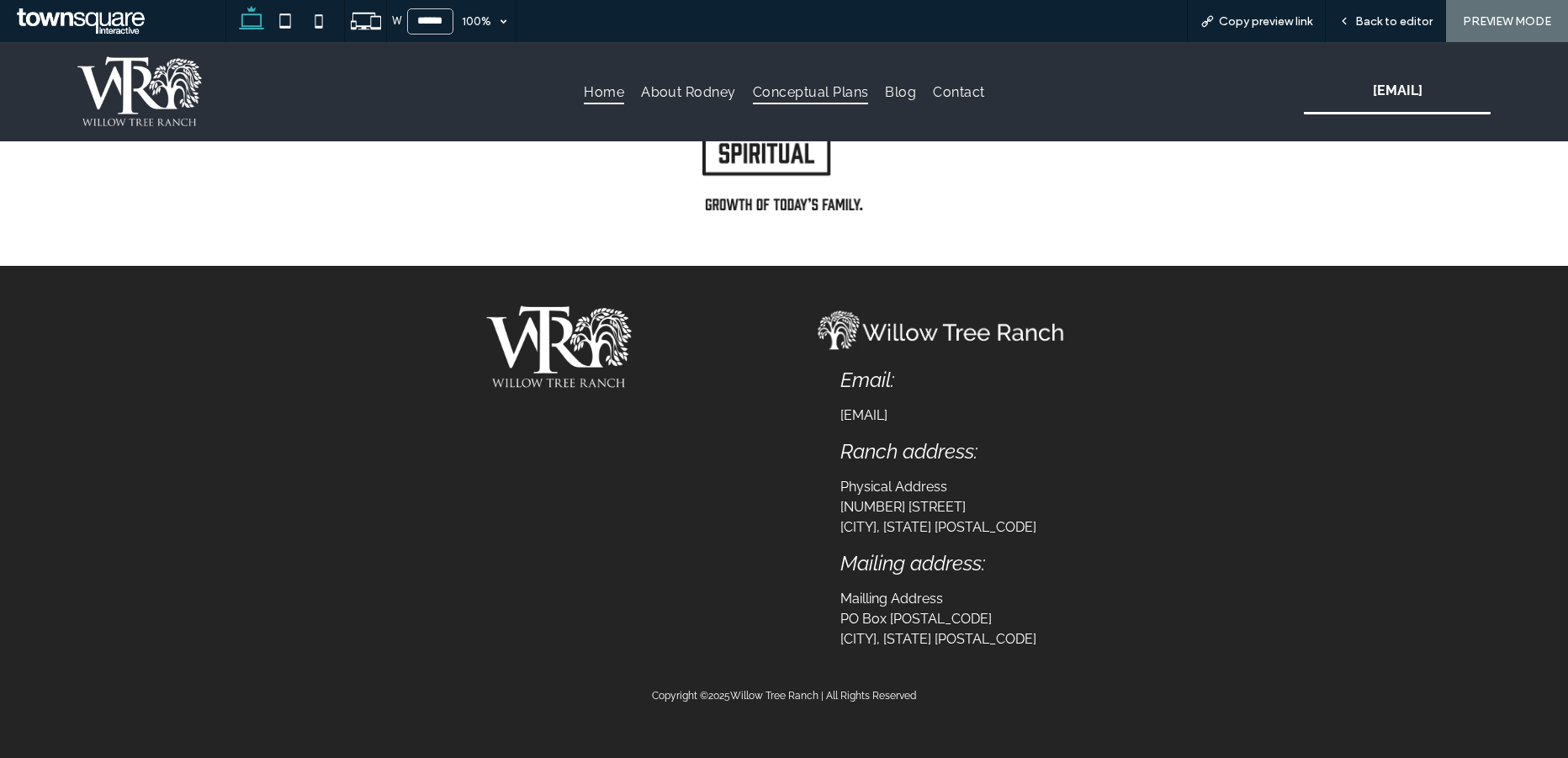 click on "Conceptual Plans" at bounding box center (811, 91) 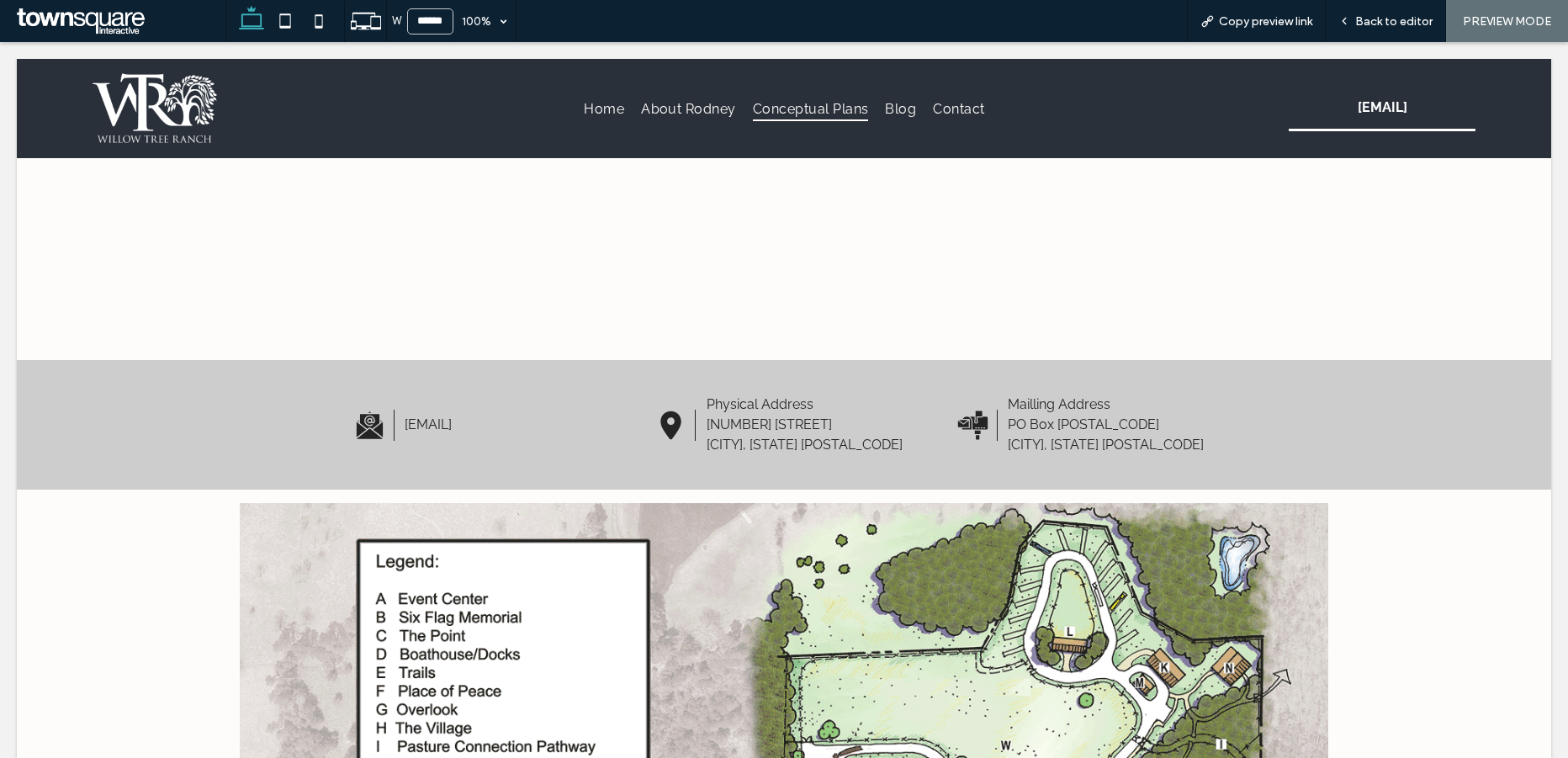 scroll, scrollTop: 0, scrollLeft: 0, axis: both 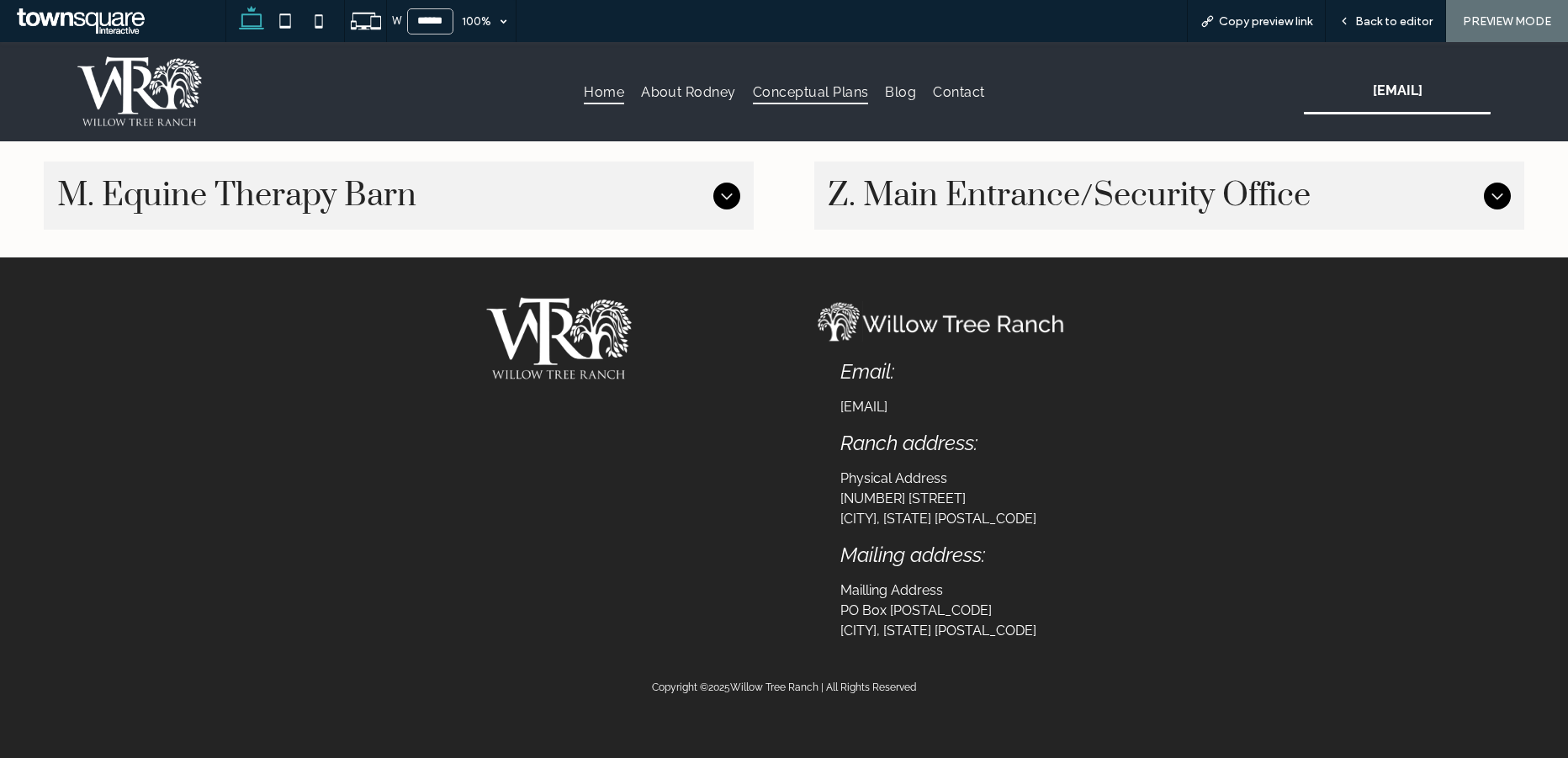 click on "Home" at bounding box center (604, 91) 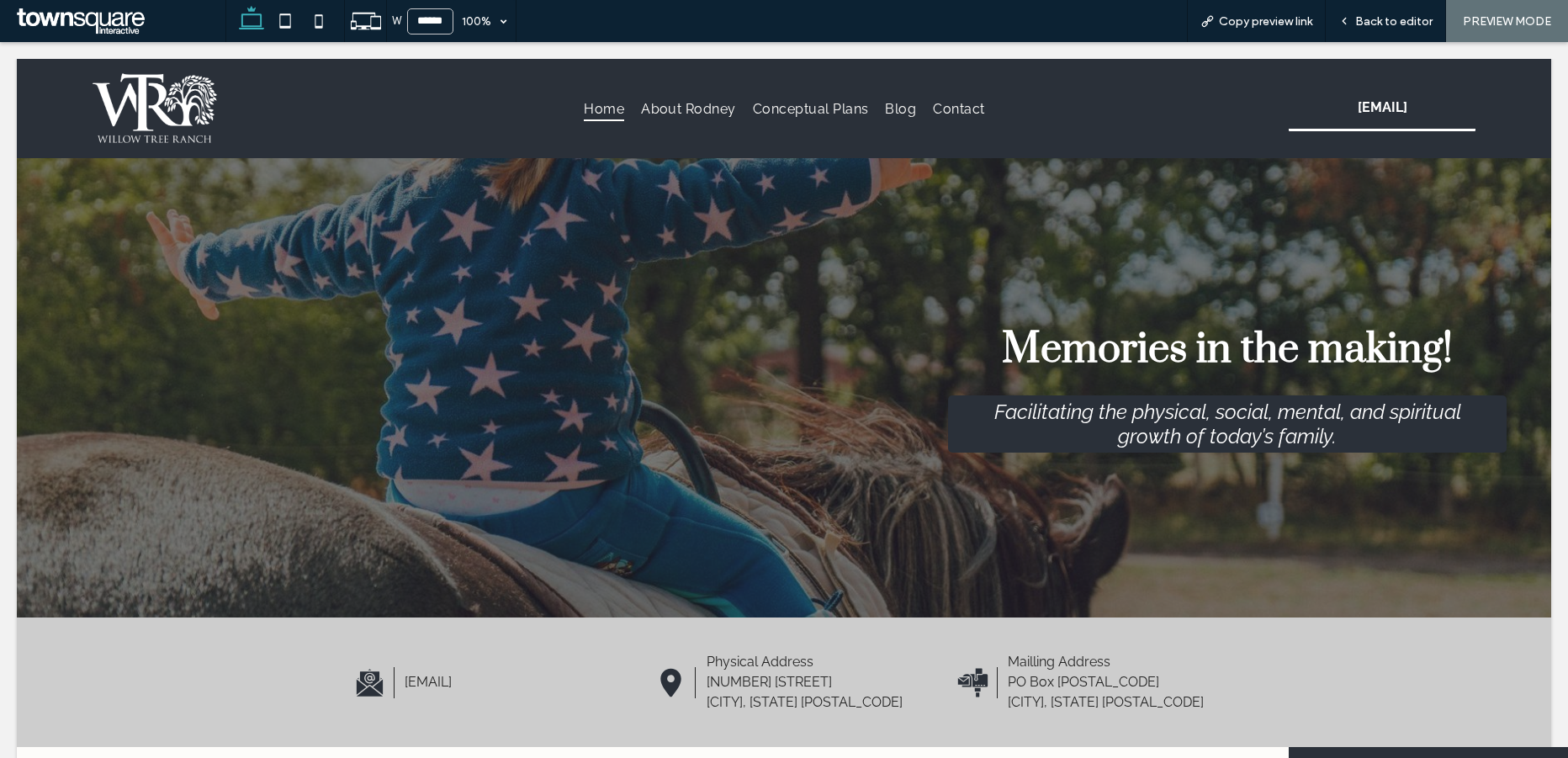 scroll, scrollTop: 0, scrollLeft: 0, axis: both 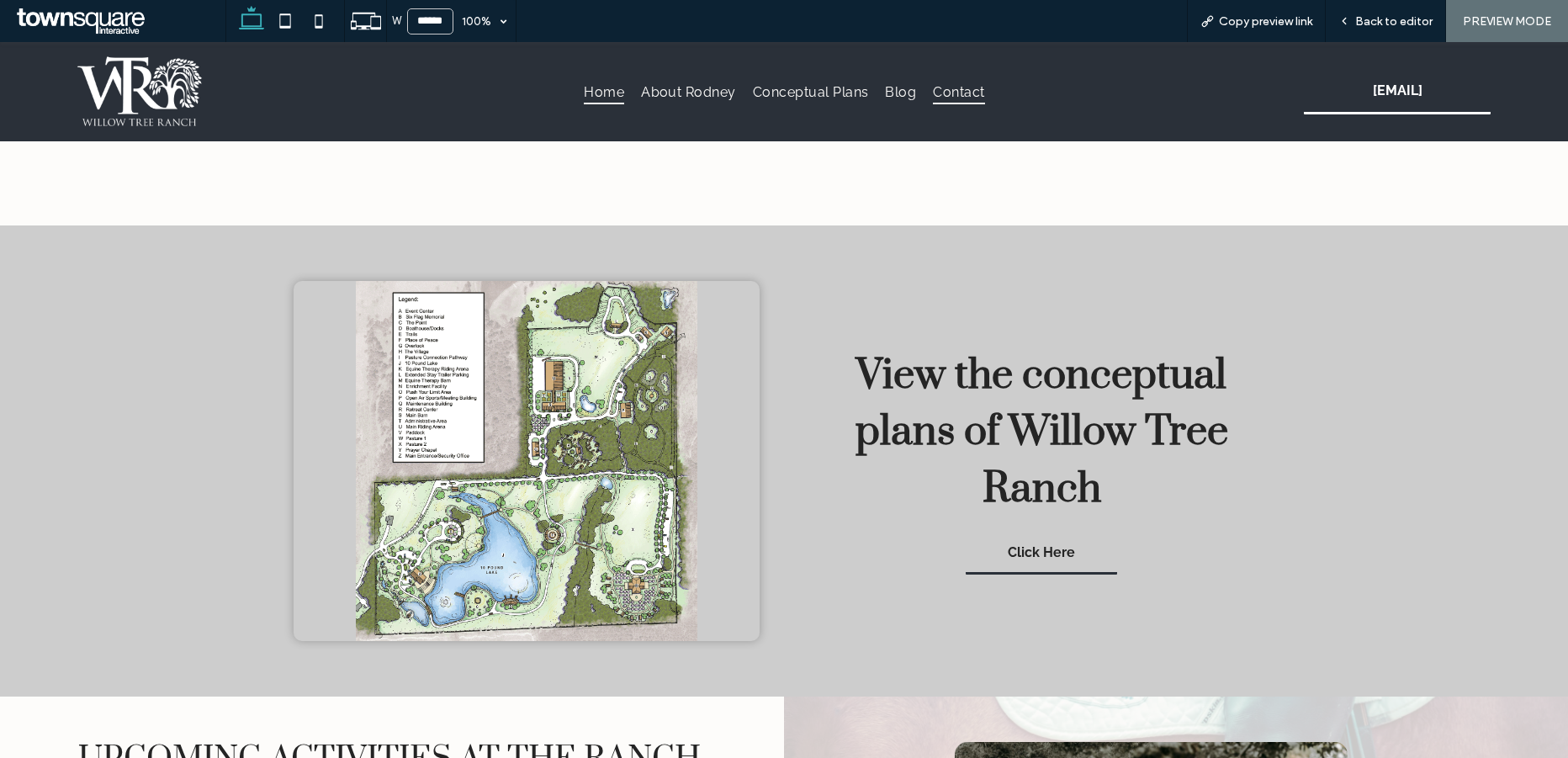 click on "Contact" at bounding box center (958, 91) 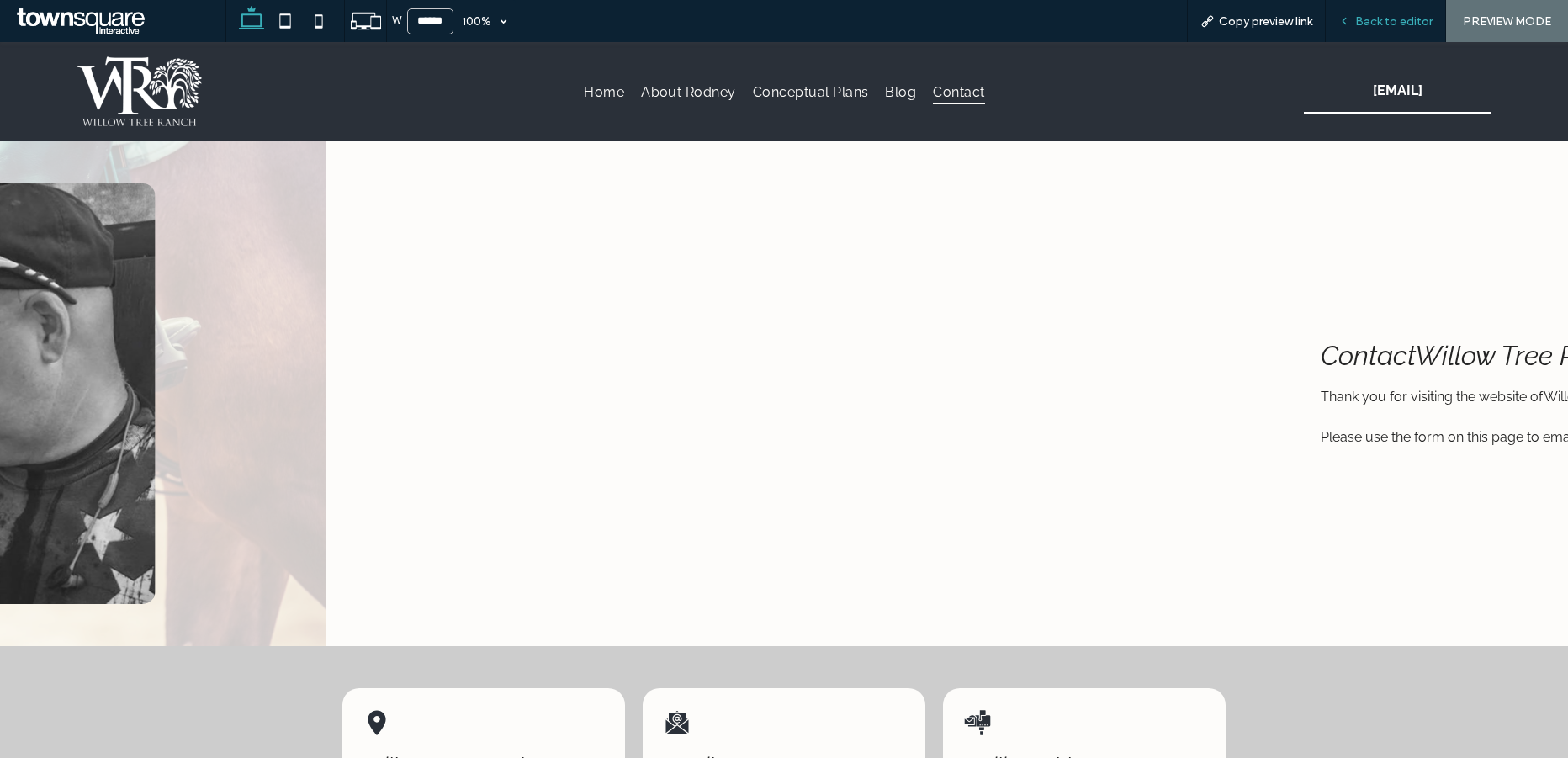 scroll, scrollTop: 0, scrollLeft: 0, axis: both 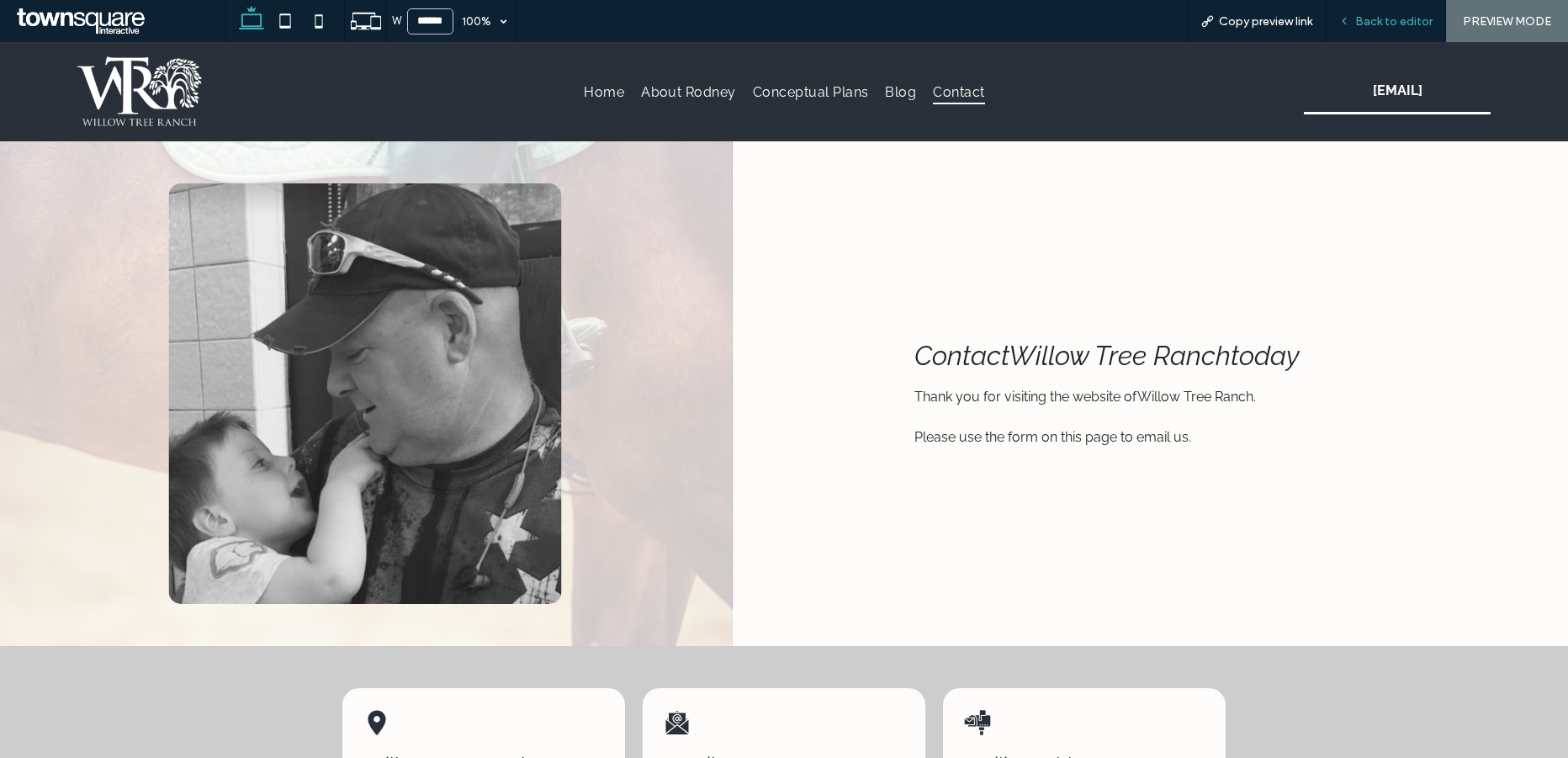 click on "Back to editor" at bounding box center [1385, 21] 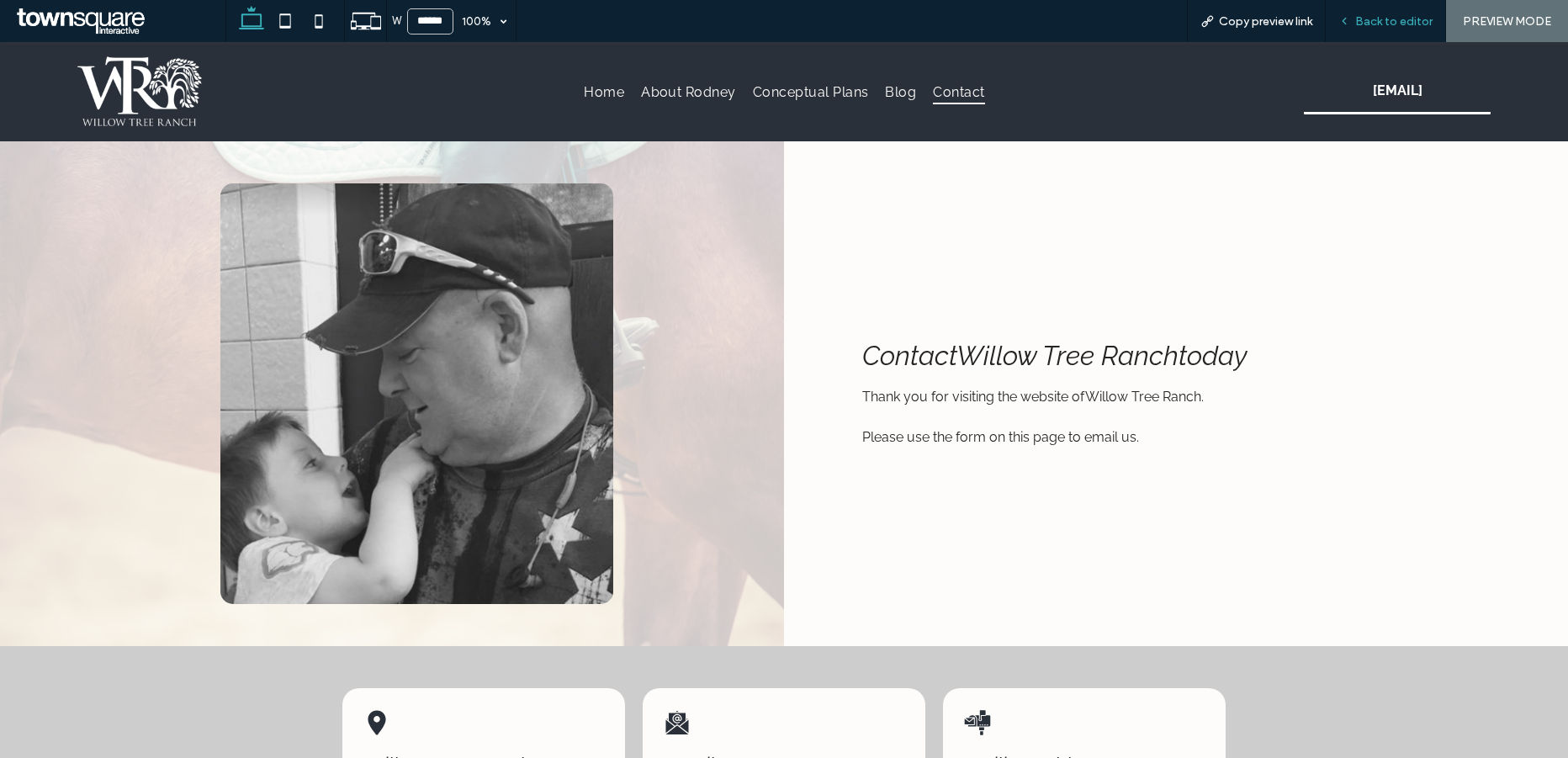 click on "Back to editor" at bounding box center [1394, 21] 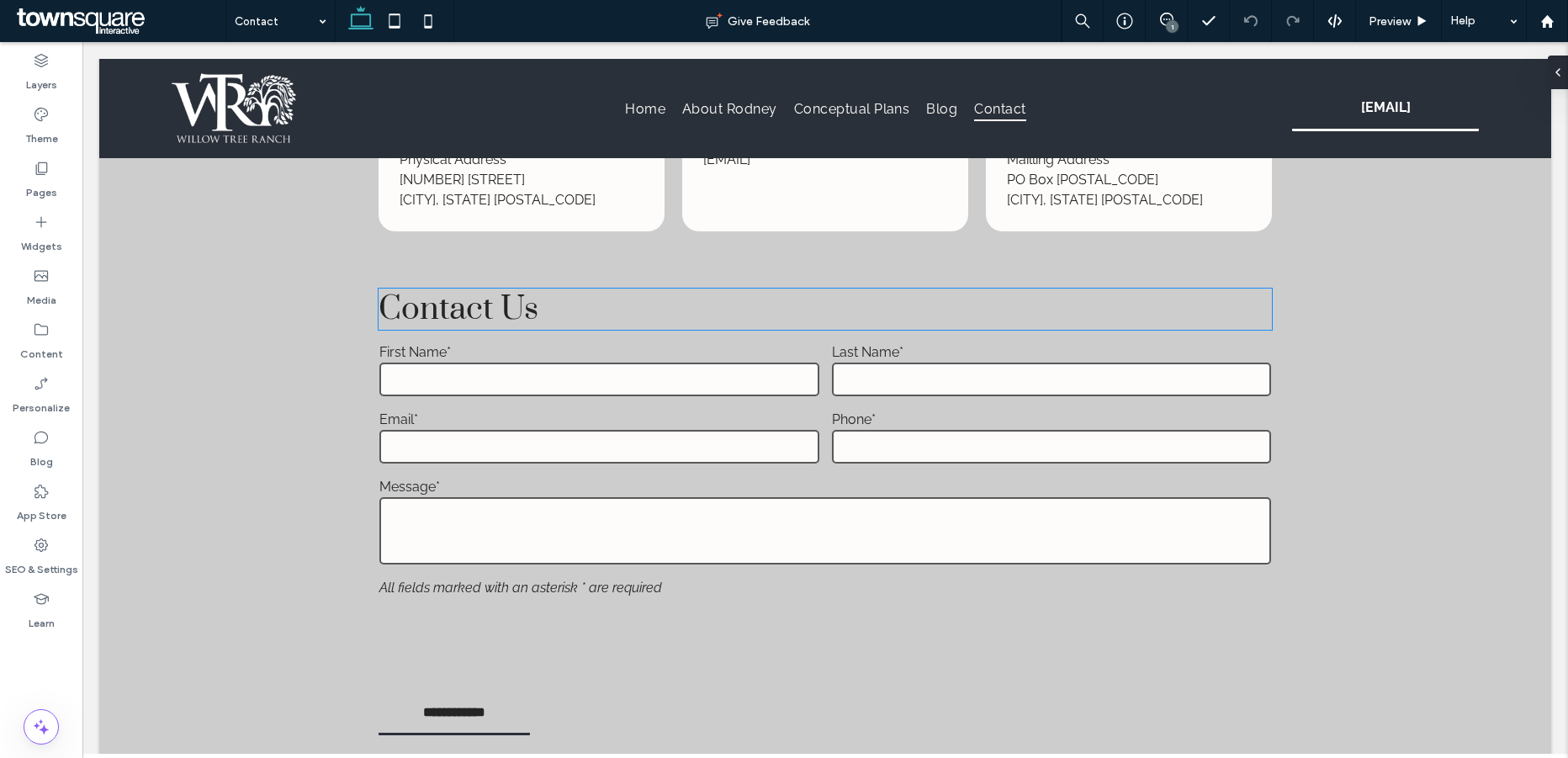scroll, scrollTop: 651, scrollLeft: 0, axis: vertical 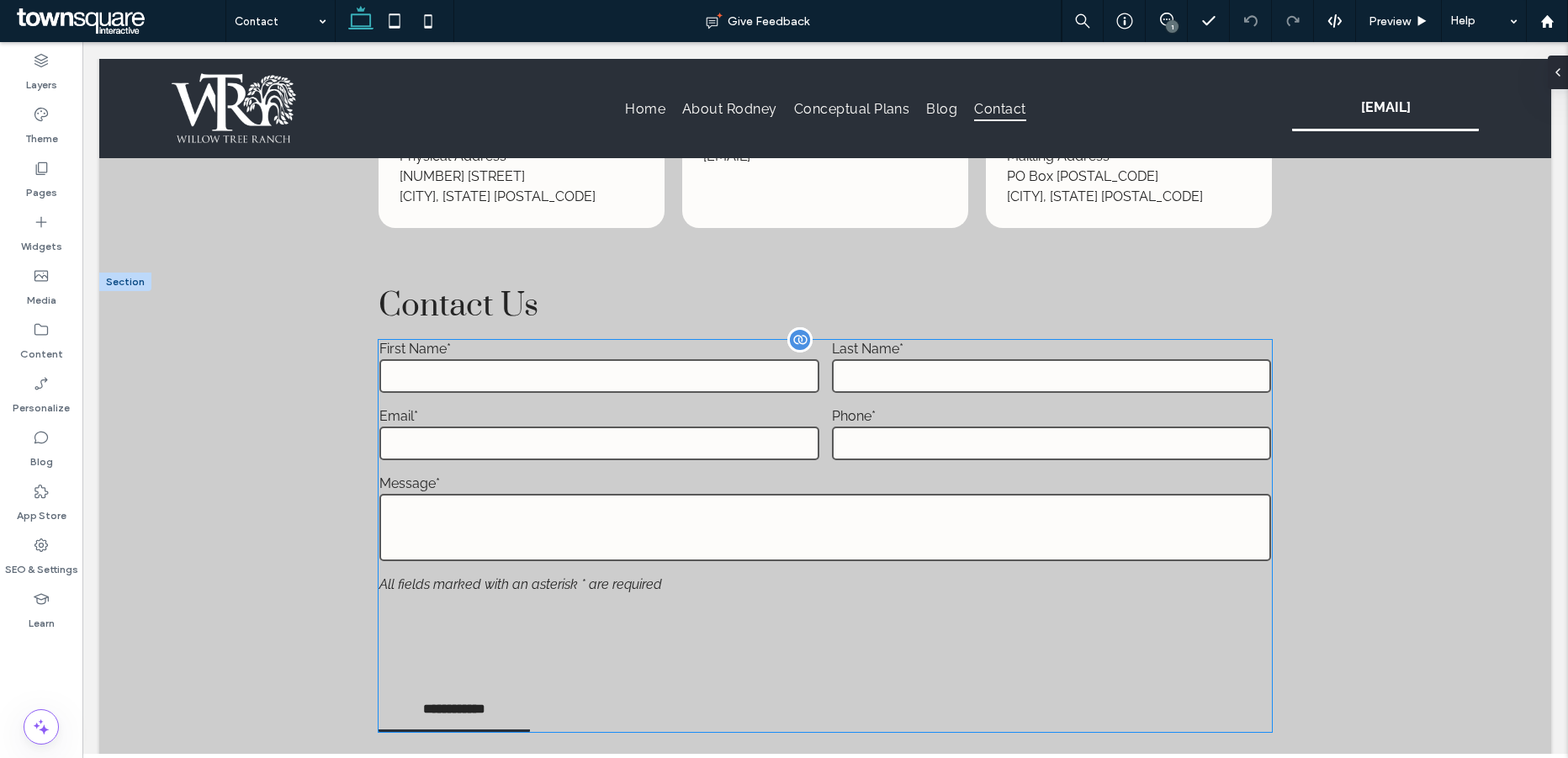 click at bounding box center (599, 376) 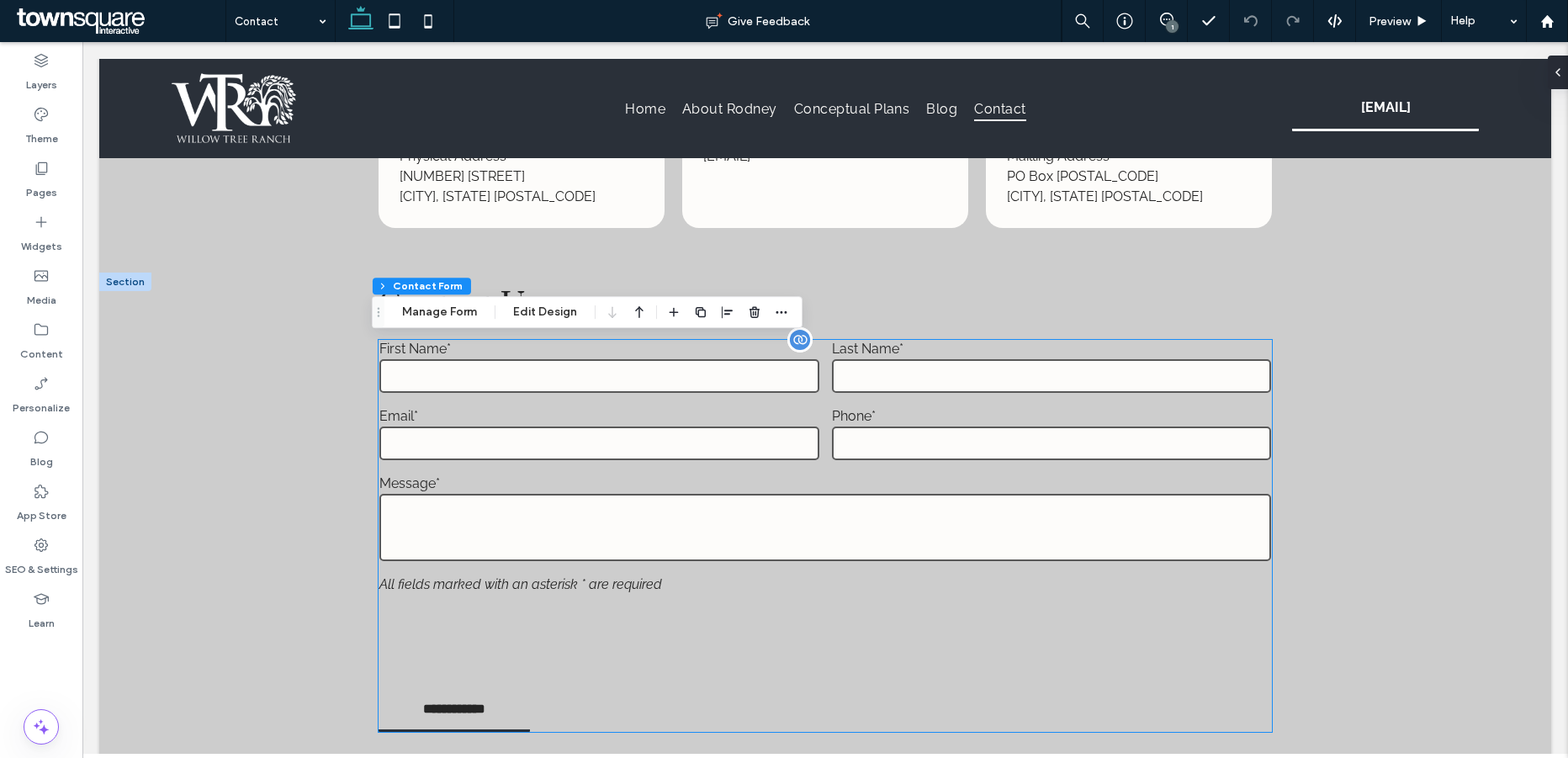 type on "*" 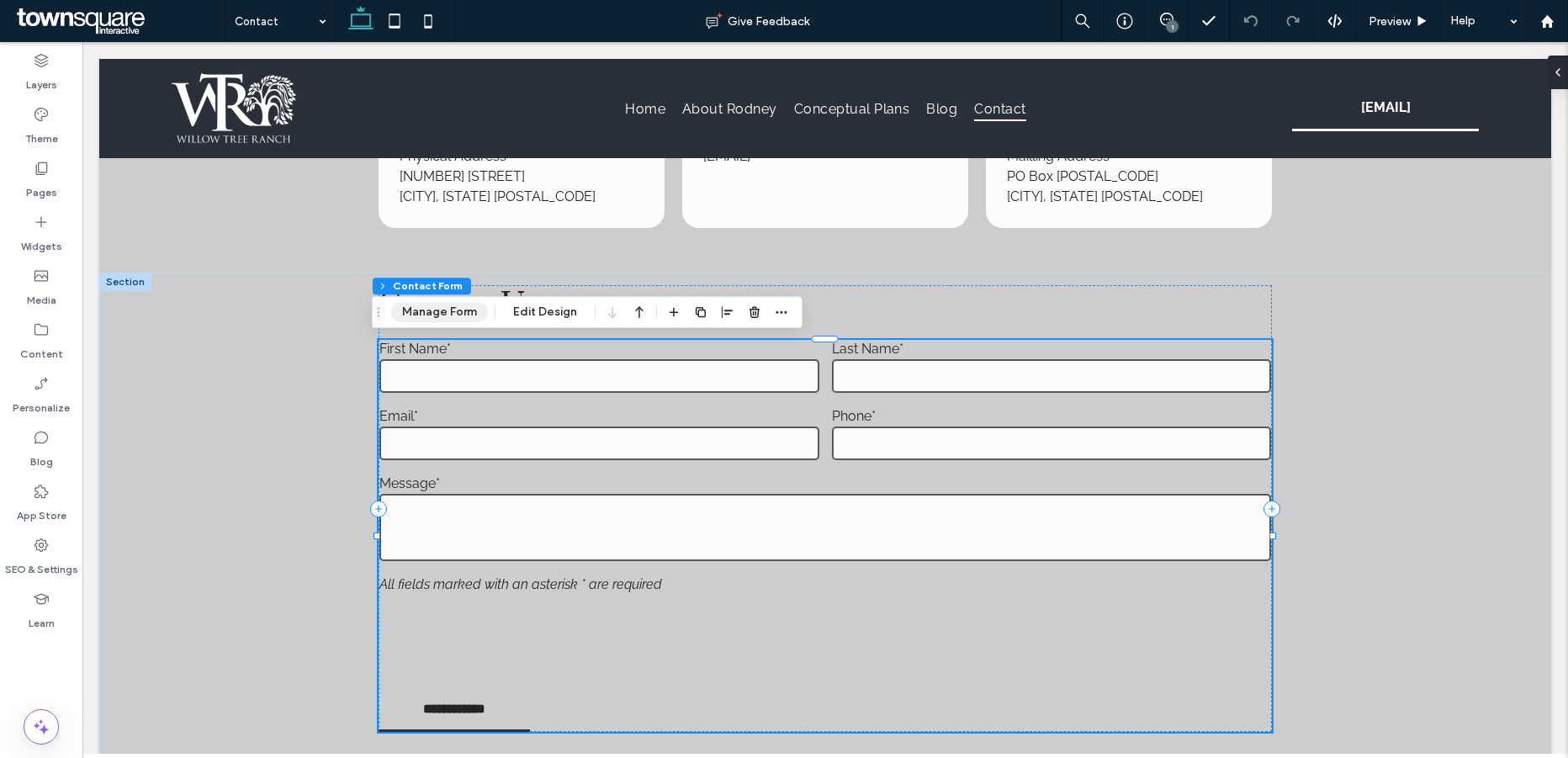 click on "Manage Form" at bounding box center (439, 312) 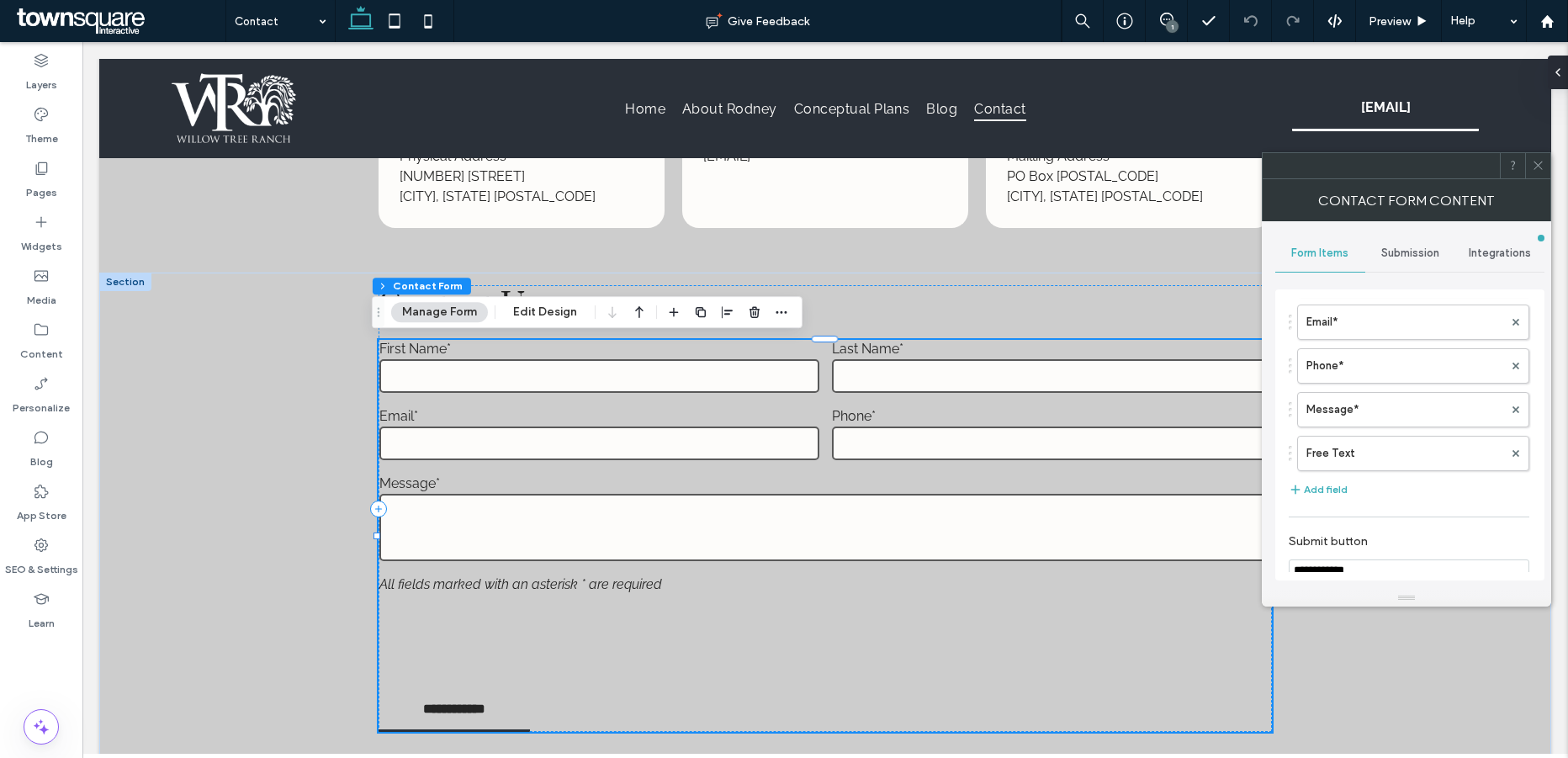 scroll, scrollTop: 175, scrollLeft: 0, axis: vertical 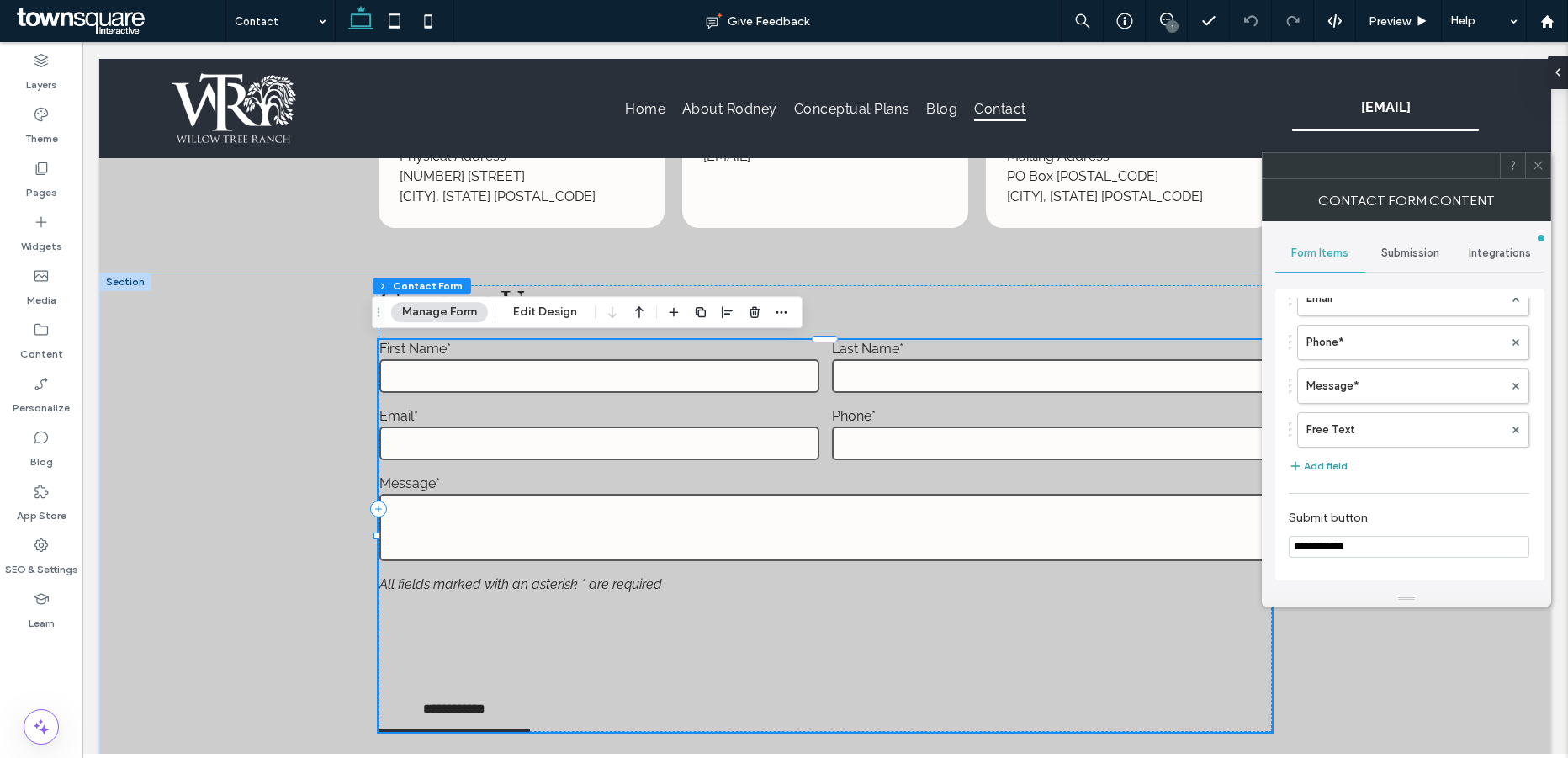 click on "Add field" at bounding box center [1318, 466] 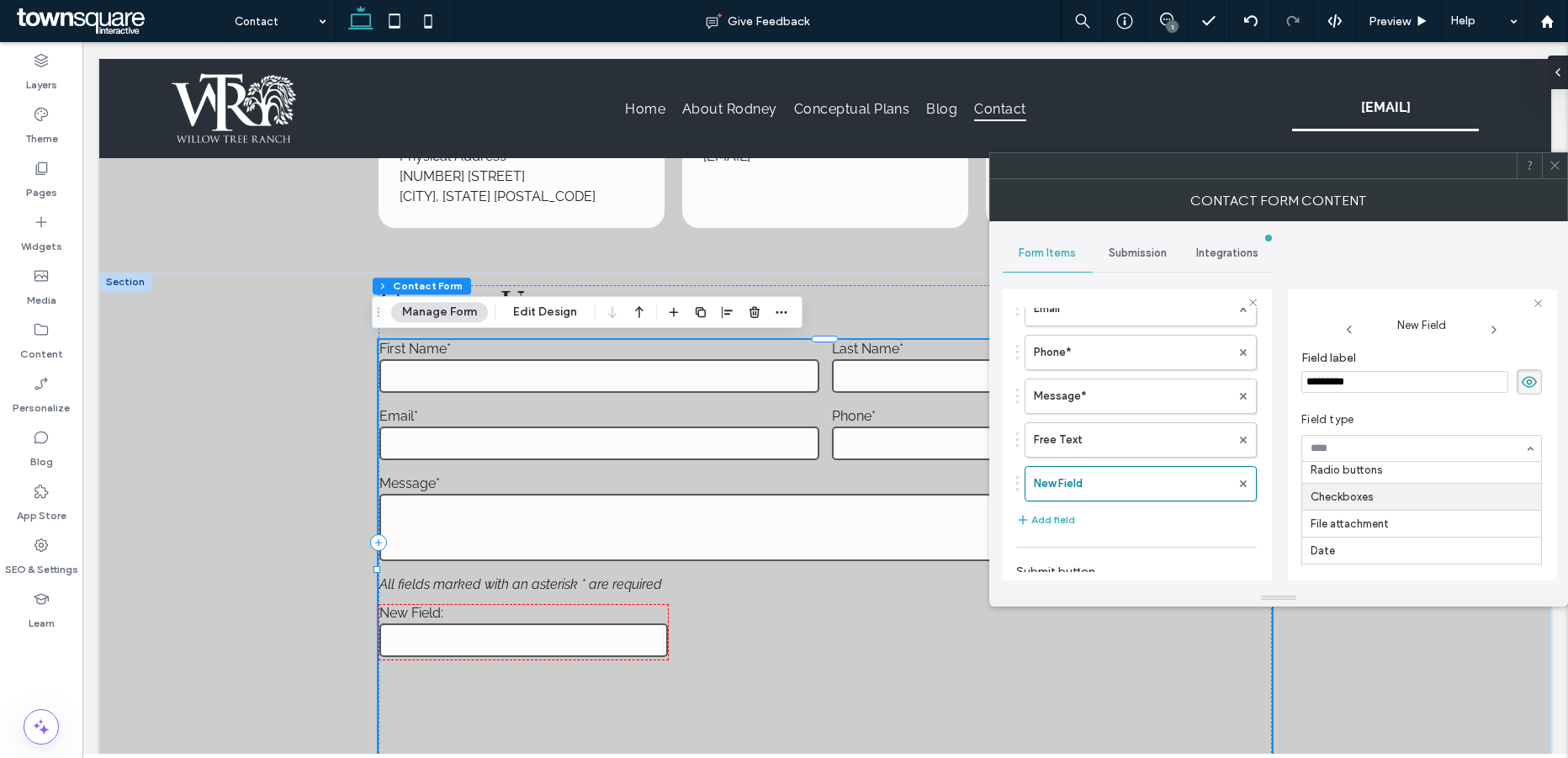 scroll, scrollTop: 66, scrollLeft: 0, axis: vertical 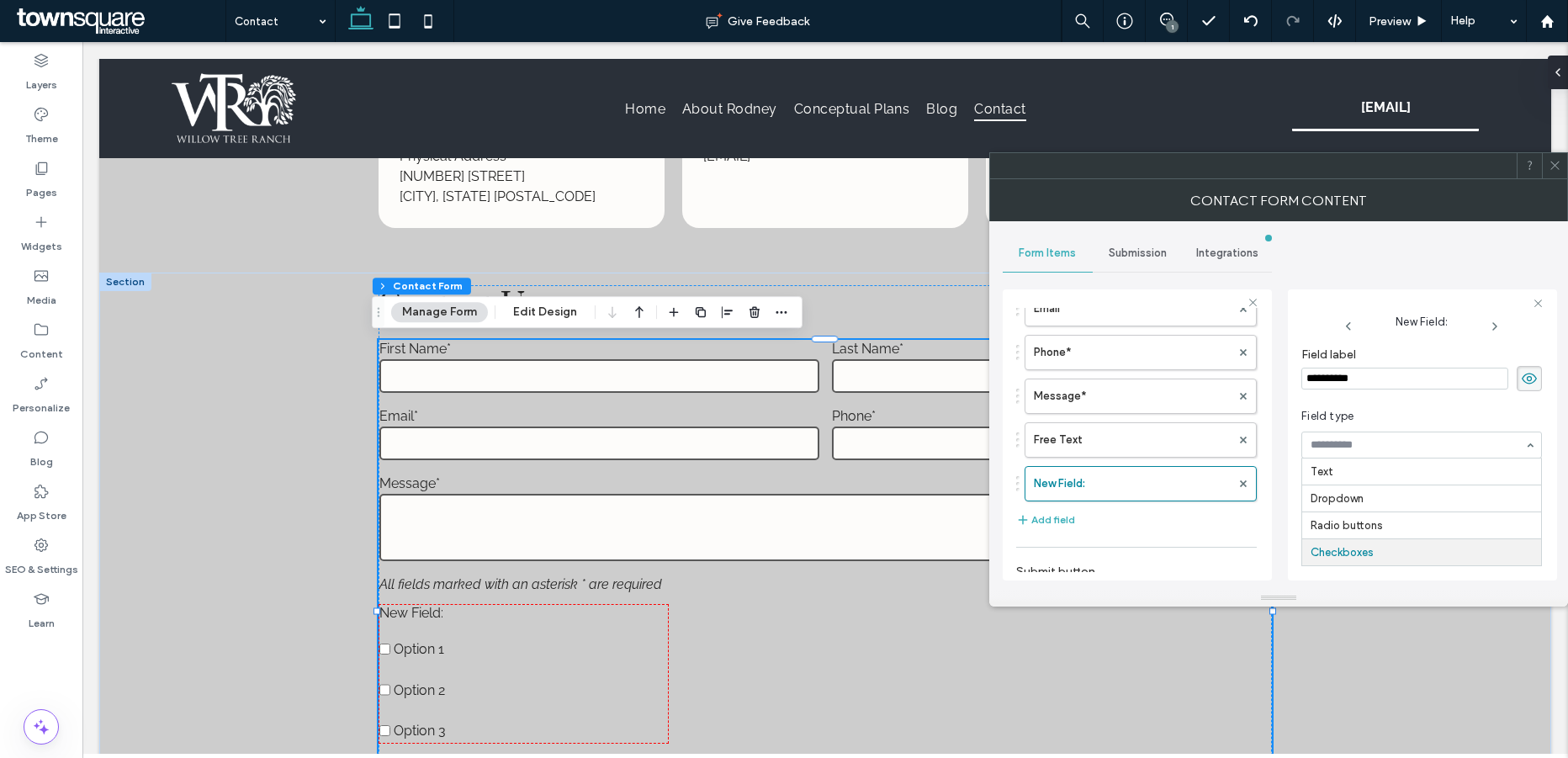 click on "**********" at bounding box center [1405, 379] 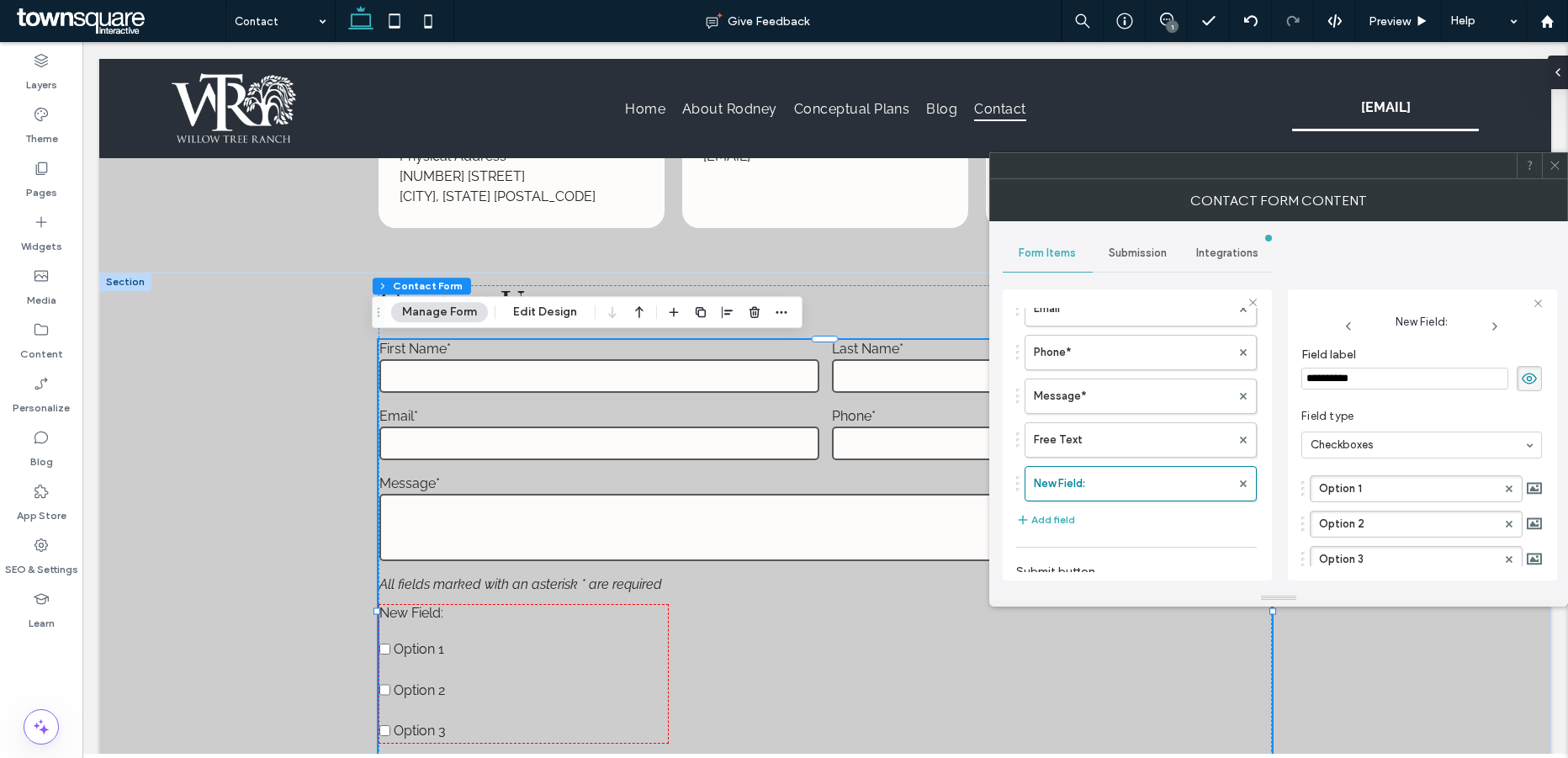 click on "**********" at bounding box center [1405, 379] 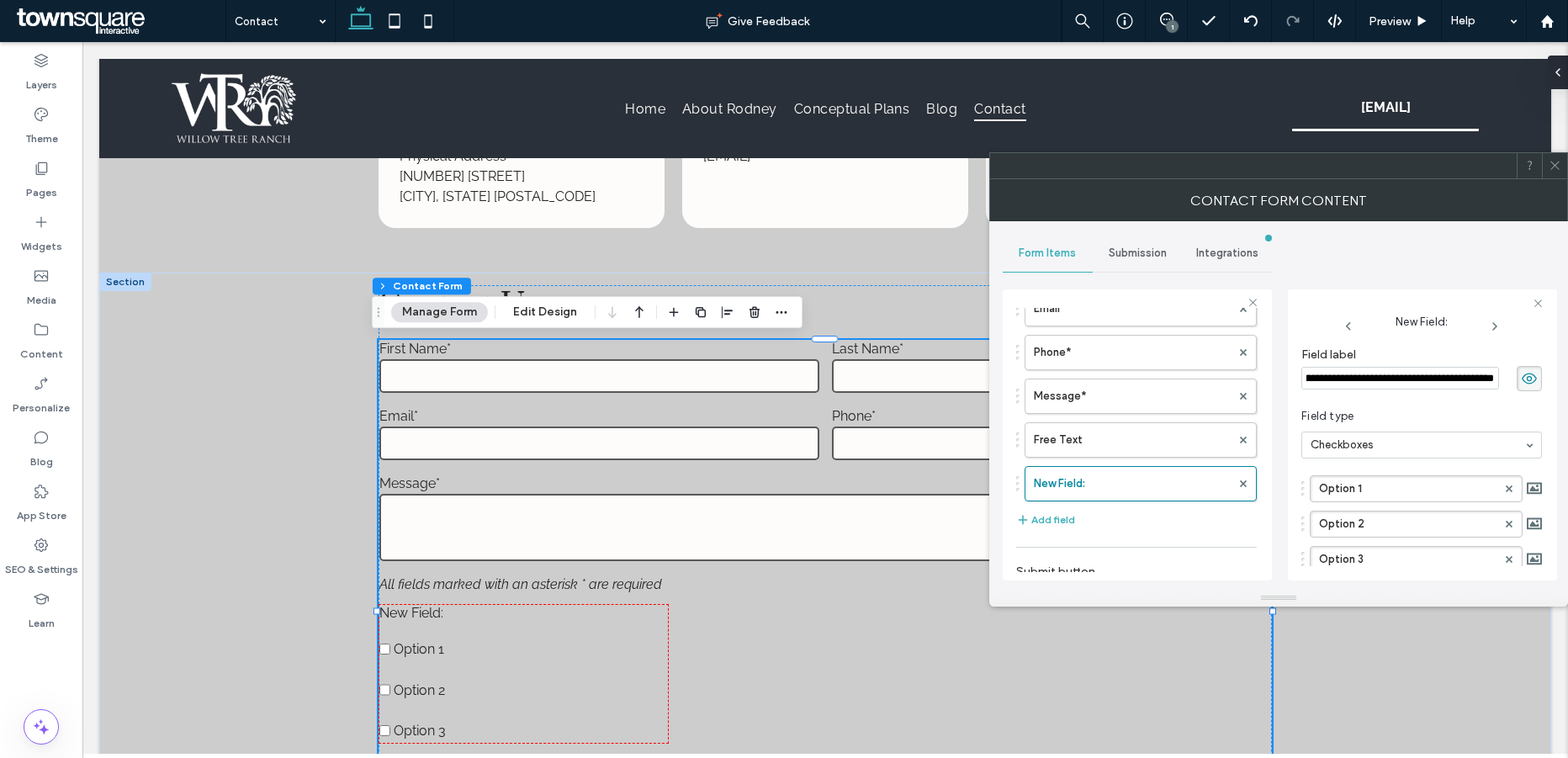 scroll, scrollTop: 0, scrollLeft: 124, axis: horizontal 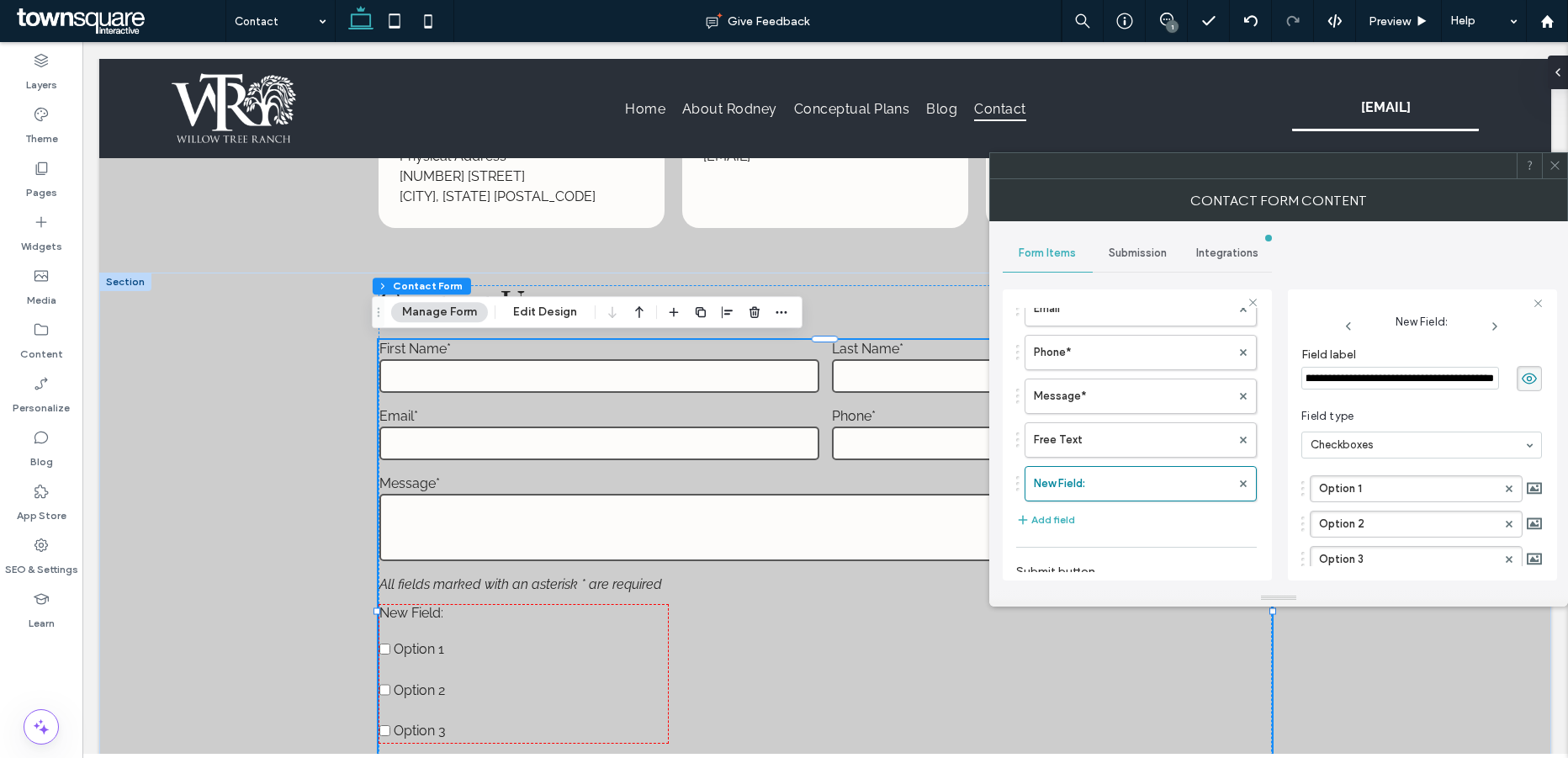 type on "**********" 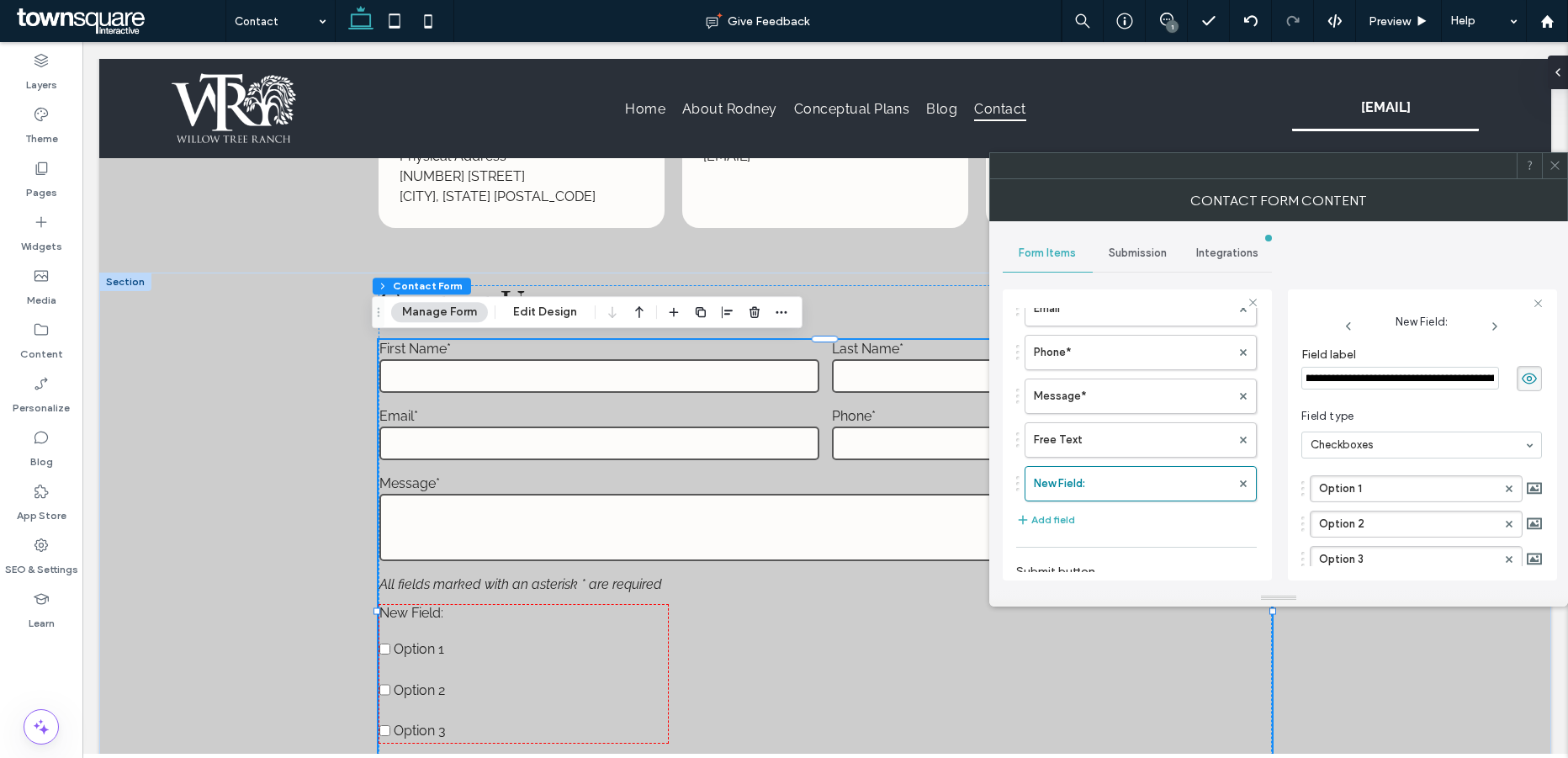 scroll, scrollTop: 0, scrollLeft: 0, axis: both 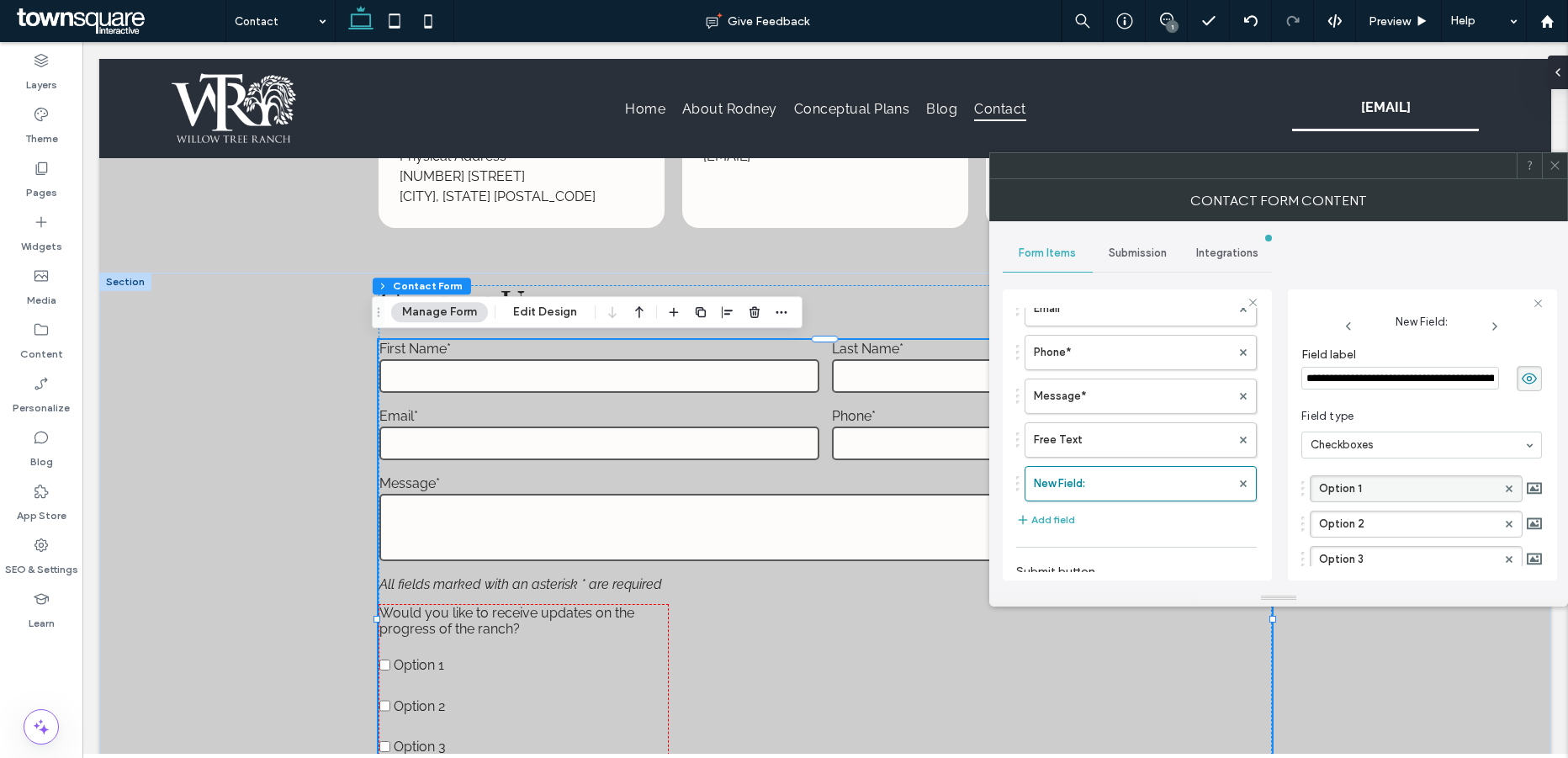 click on "Option 1" at bounding box center (1407, 489) 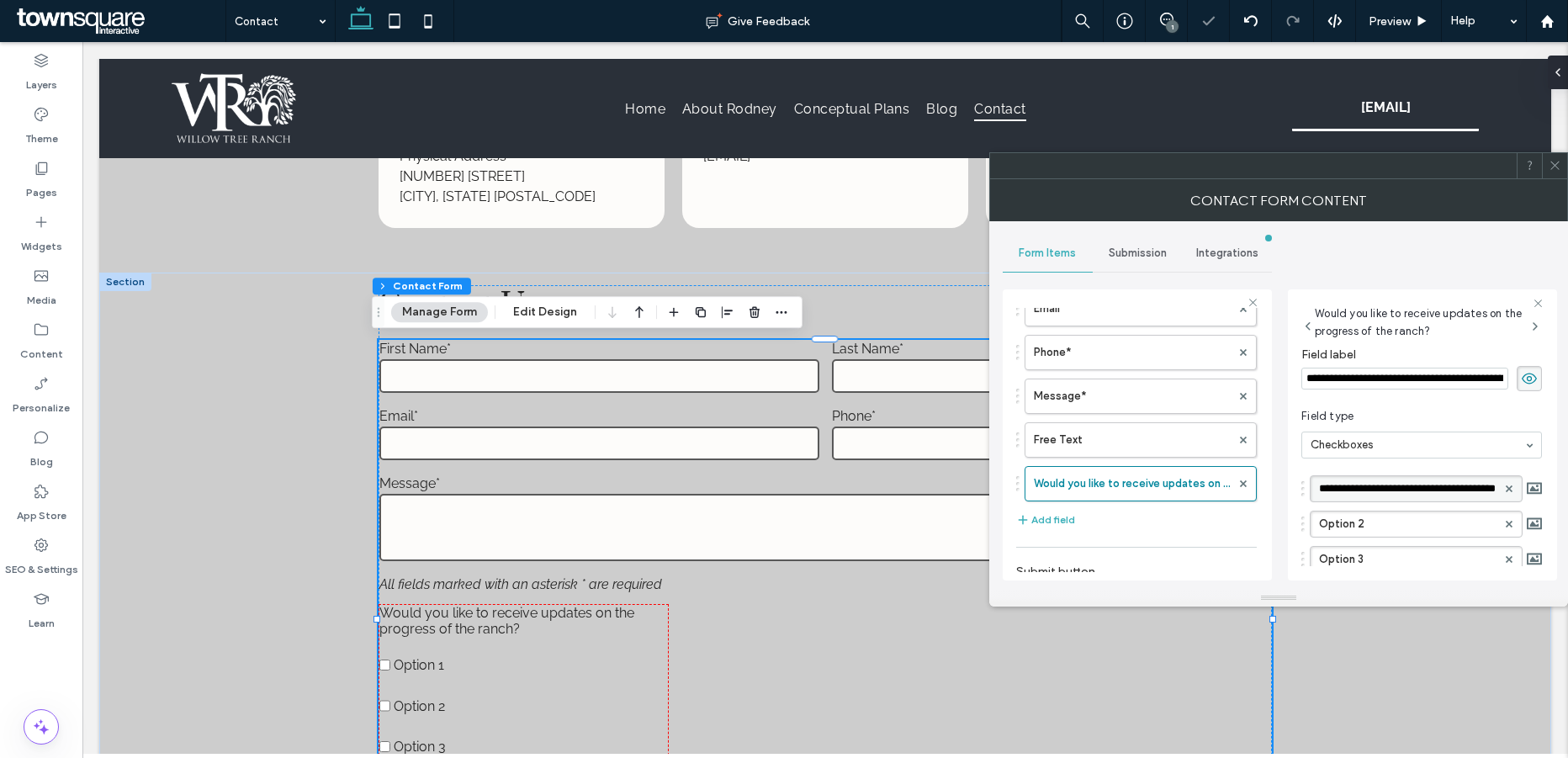 click on "********" at bounding box center [1407, 489] 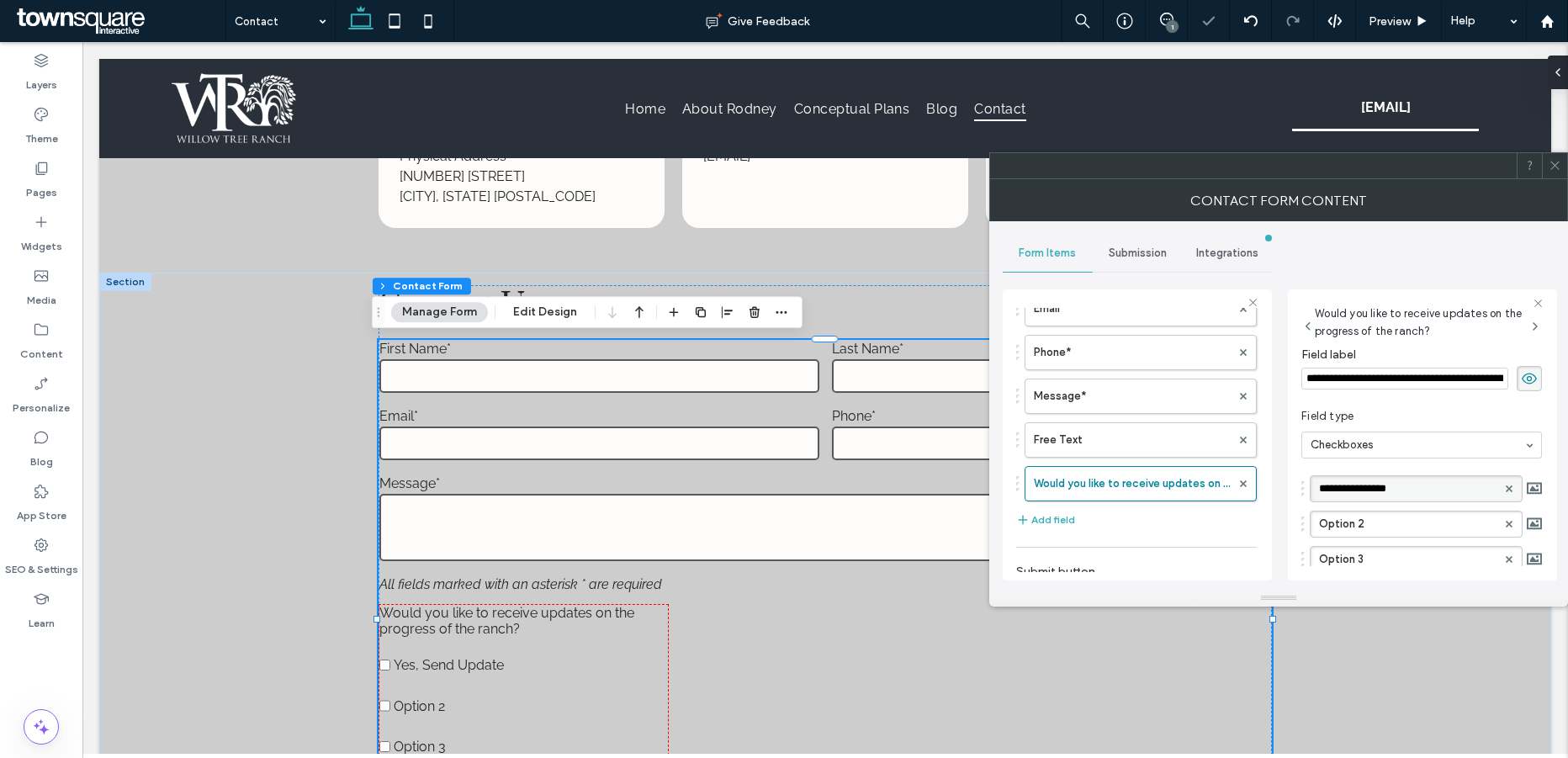 type on "**********" 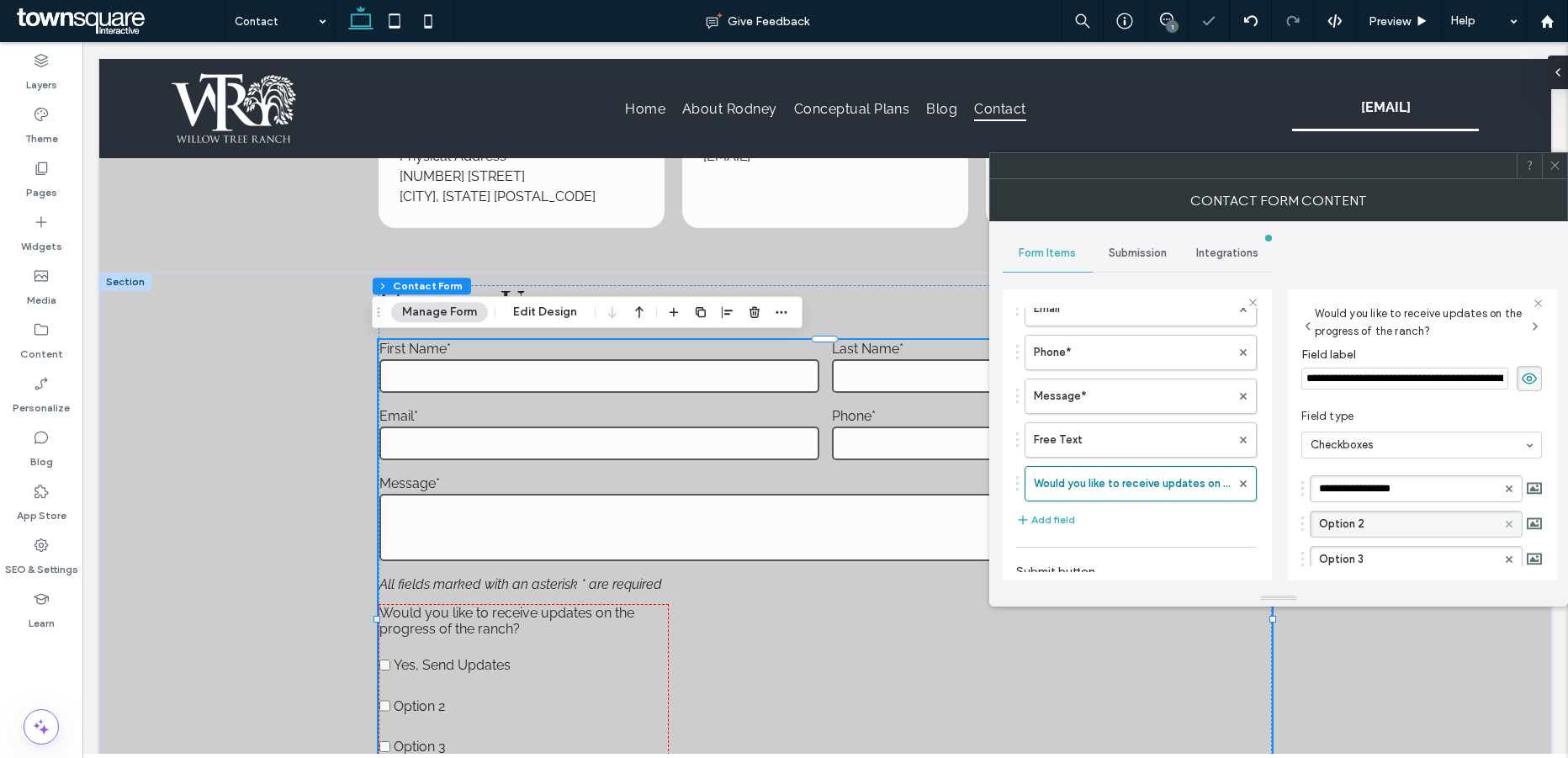 click at bounding box center [1509, 524] 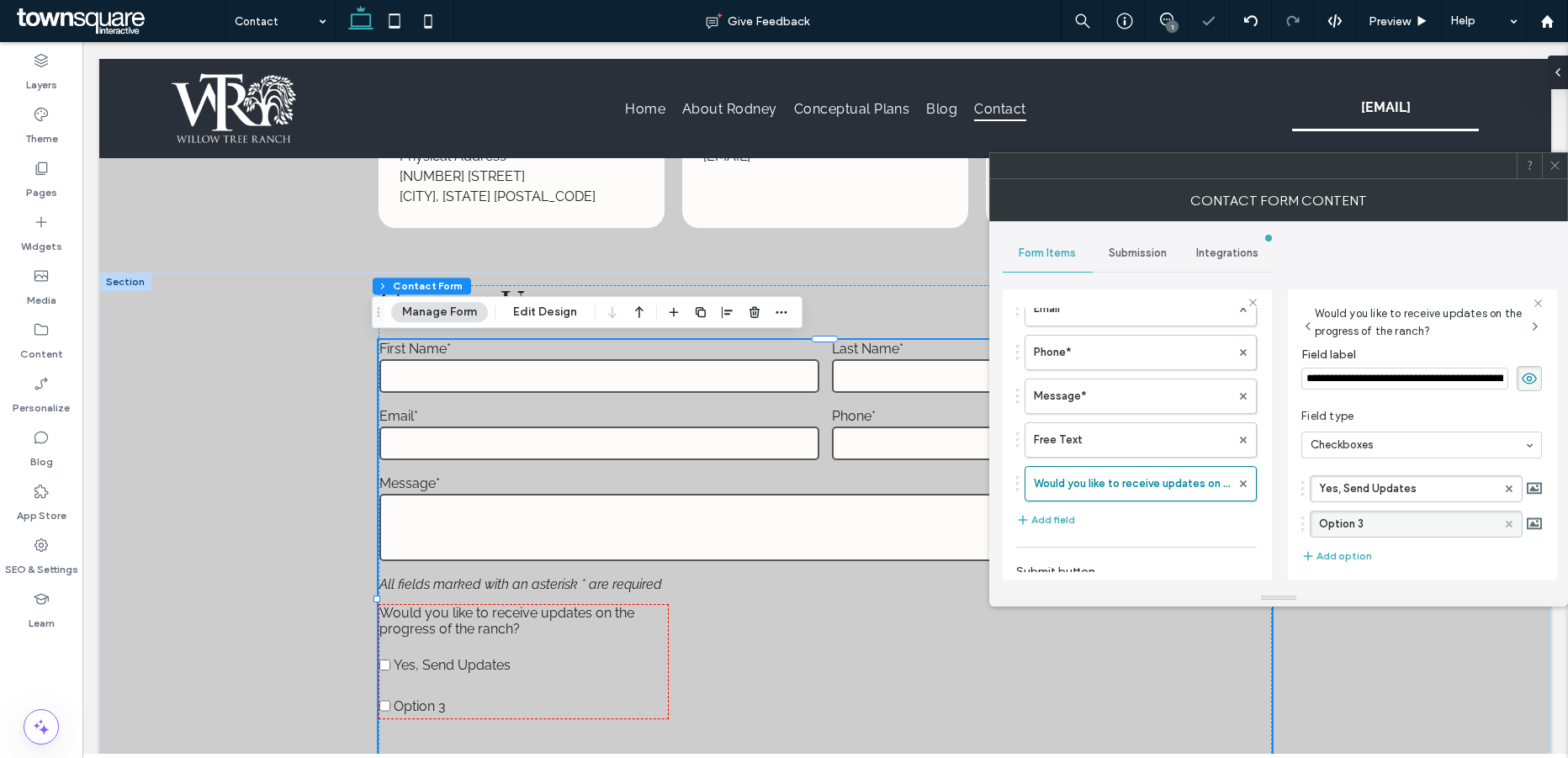 click at bounding box center [1509, 524] 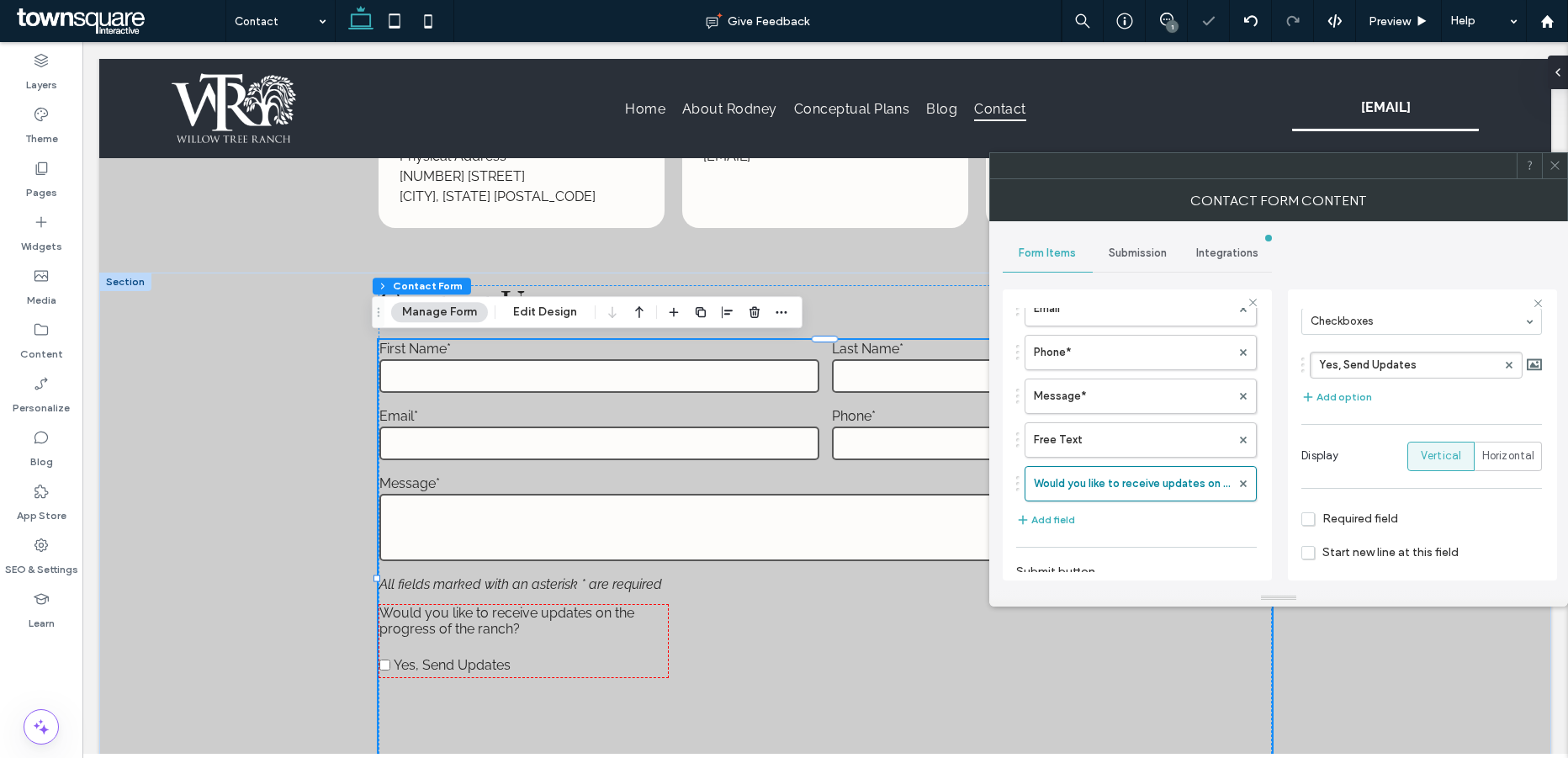 scroll, scrollTop: 135, scrollLeft: 0, axis: vertical 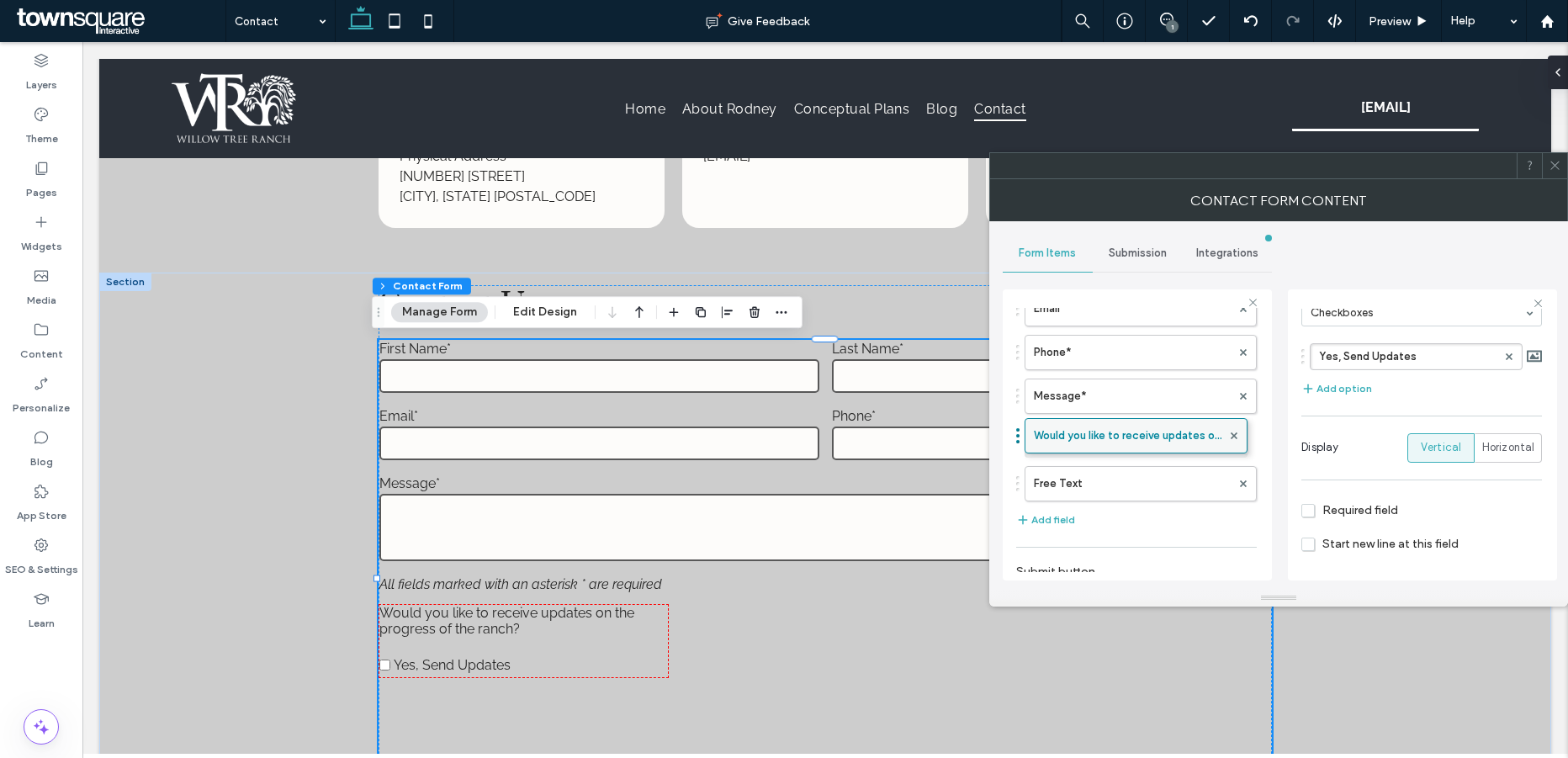 drag, startPoint x: 1075, startPoint y: 477, endPoint x: 1088, endPoint y: 421, distance: 57.48913 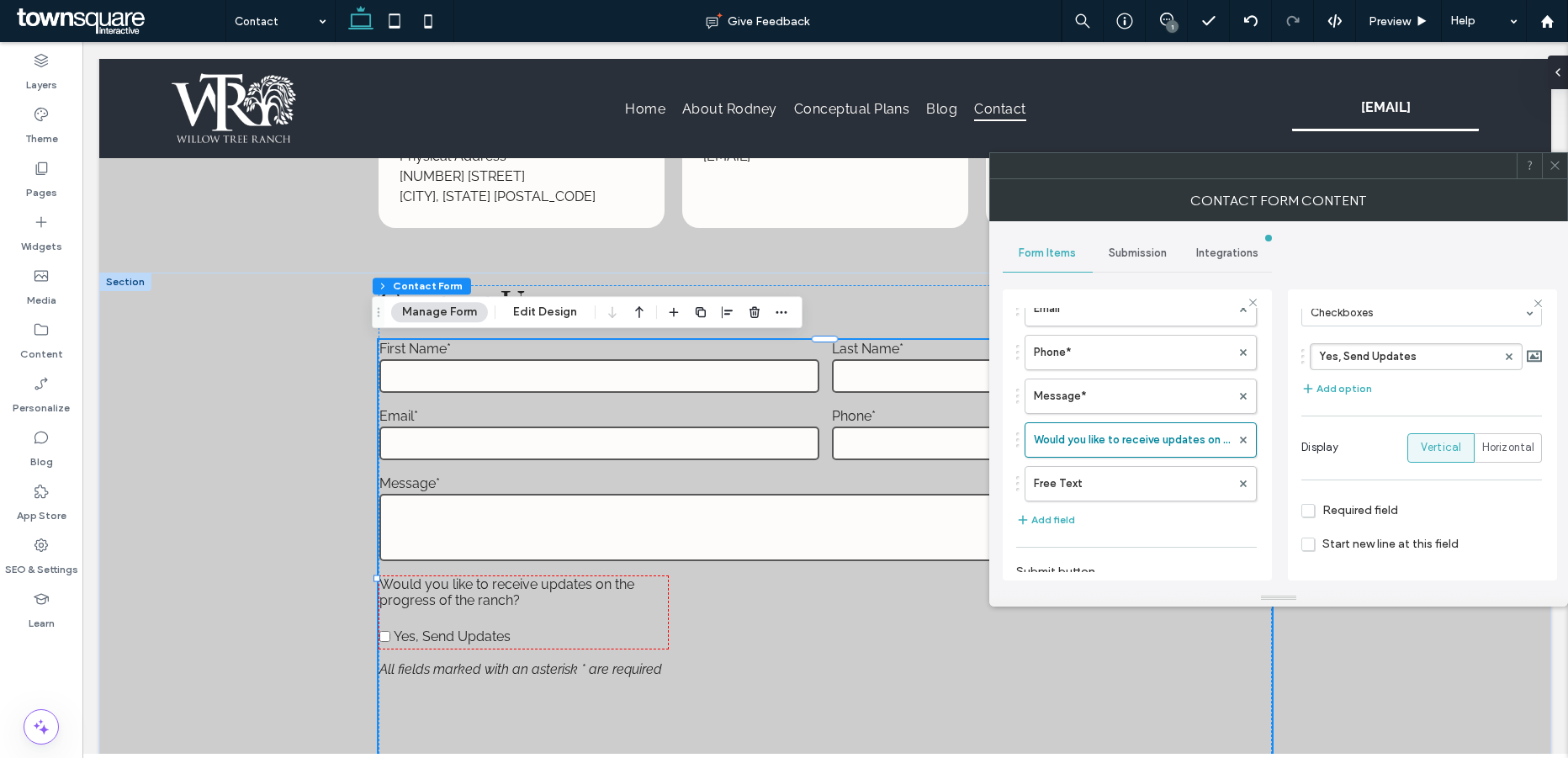 click at bounding box center [1555, 166] 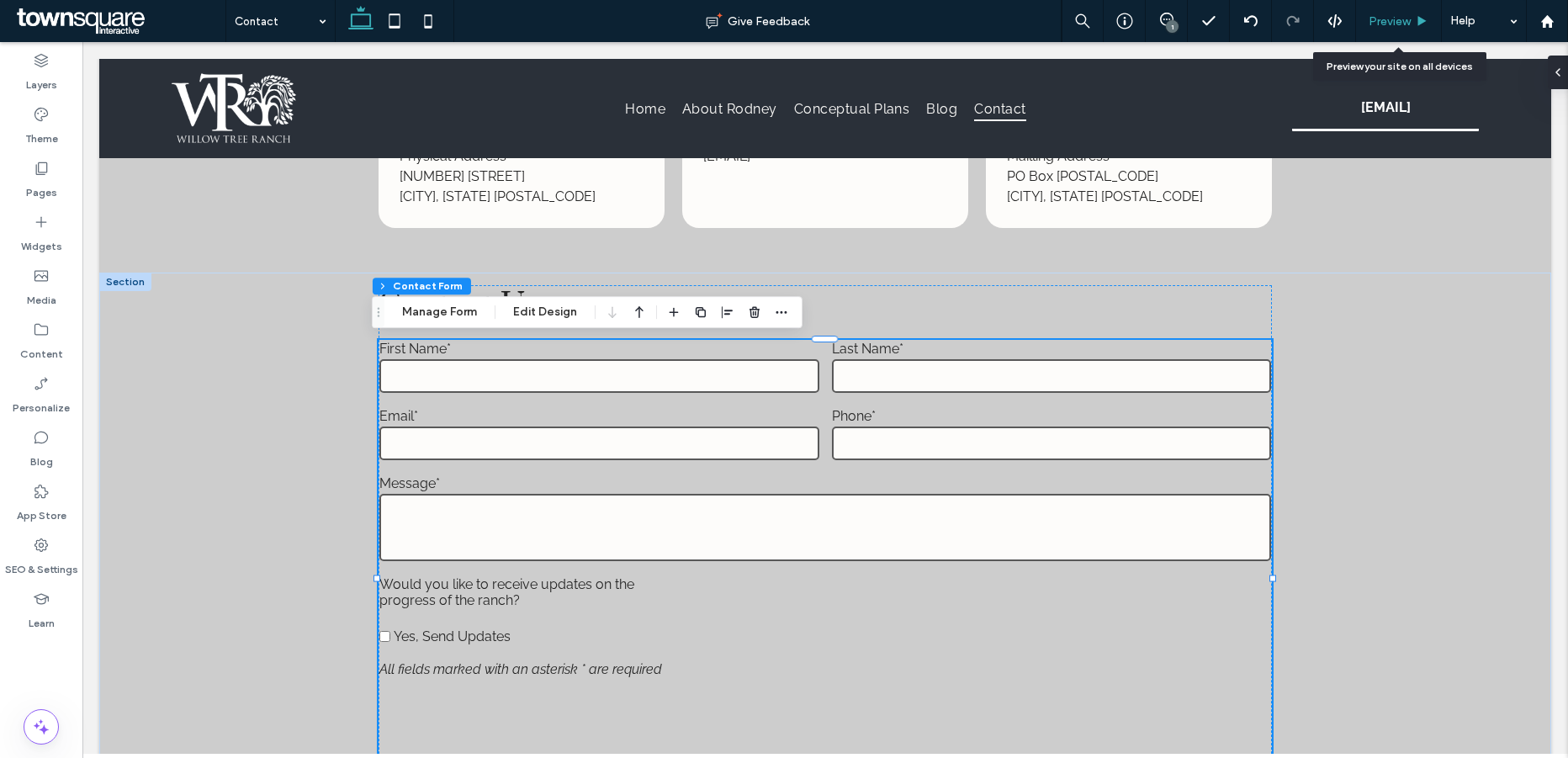 click on "Preview" at bounding box center (1390, 21) 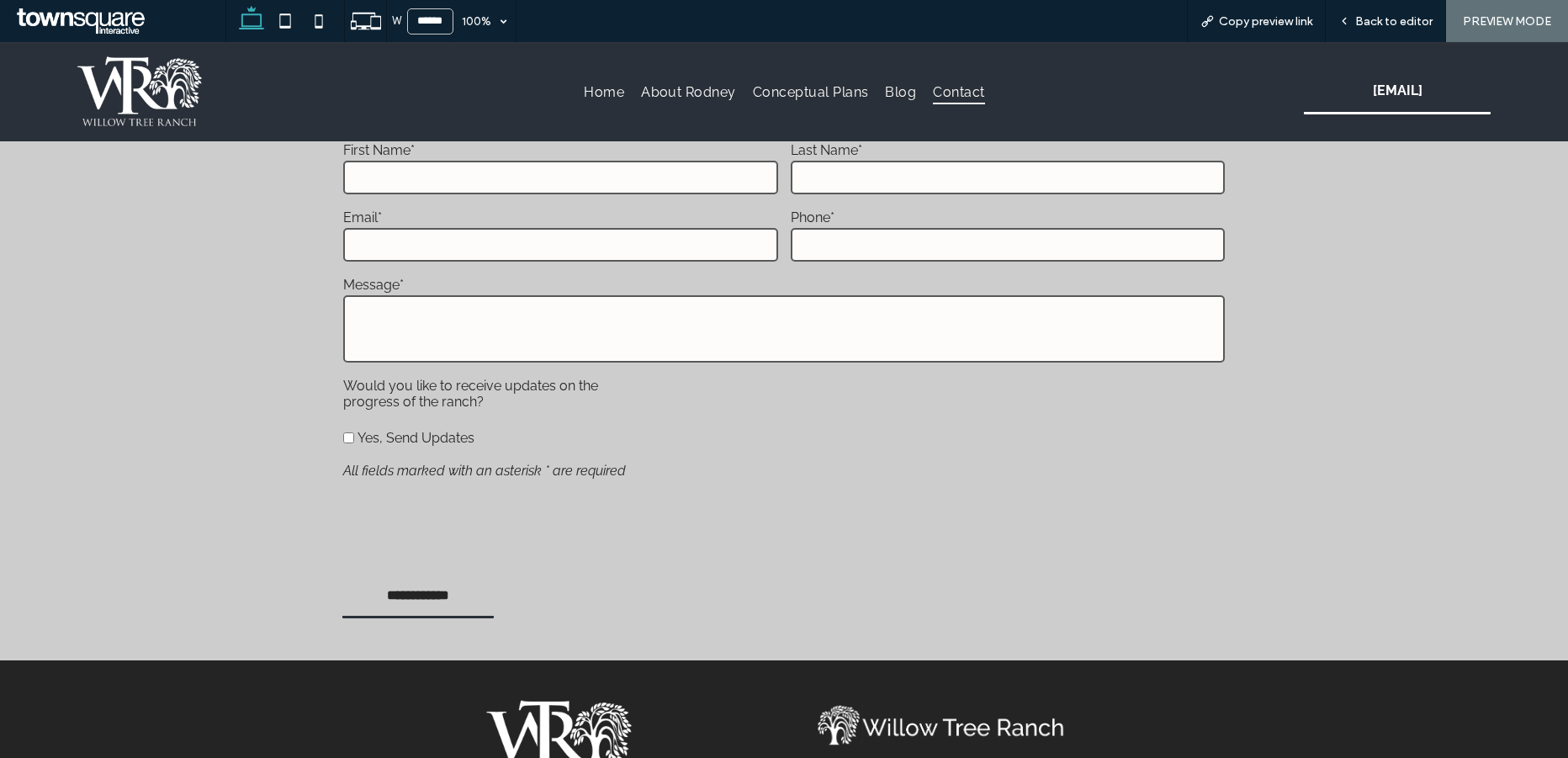 scroll, scrollTop: 818, scrollLeft: 0, axis: vertical 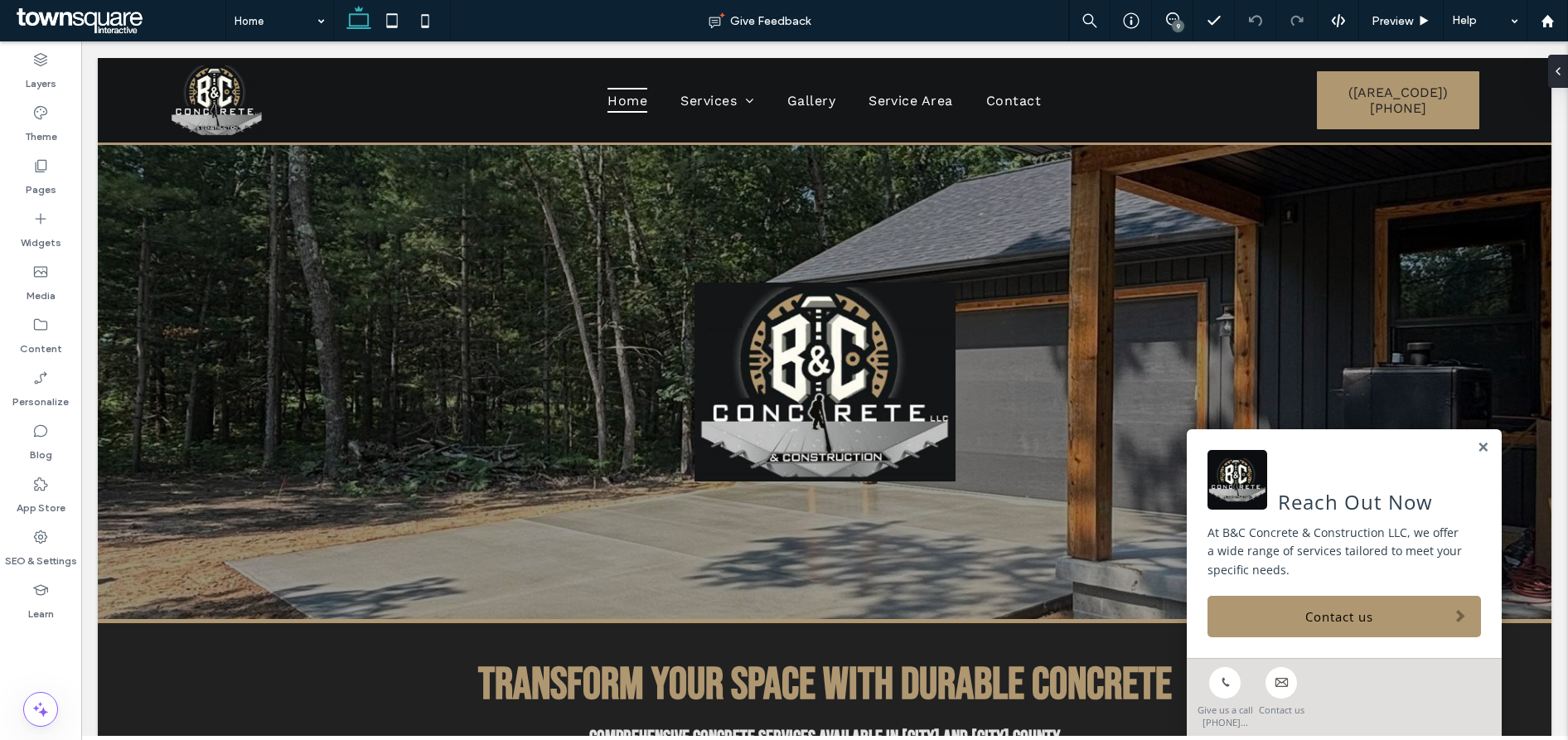 click on "9" at bounding box center (1178, 26) 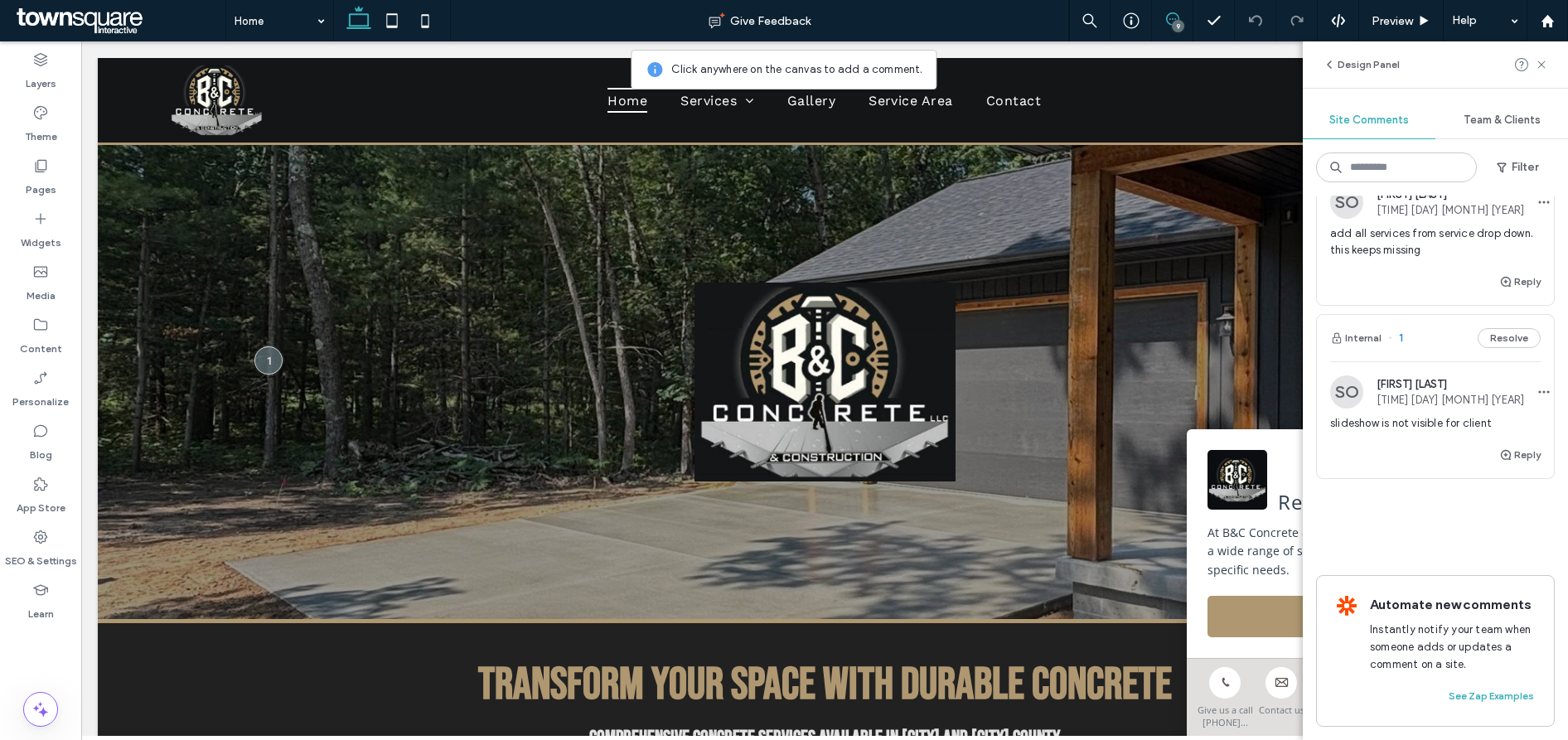scroll, scrollTop: 1613, scrollLeft: 0, axis: vertical 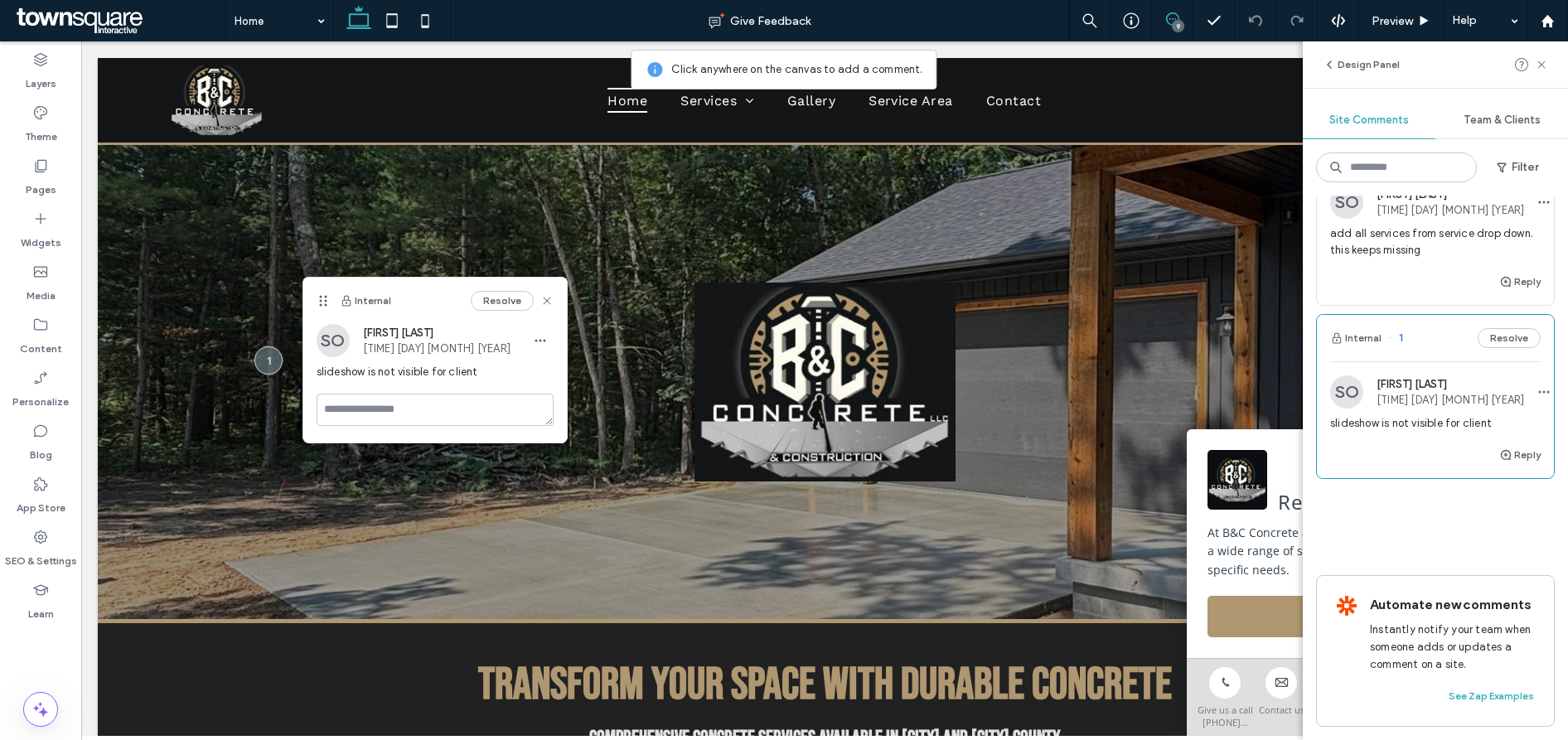 click on "Samantha Ojeda" at bounding box center (1450, 384) 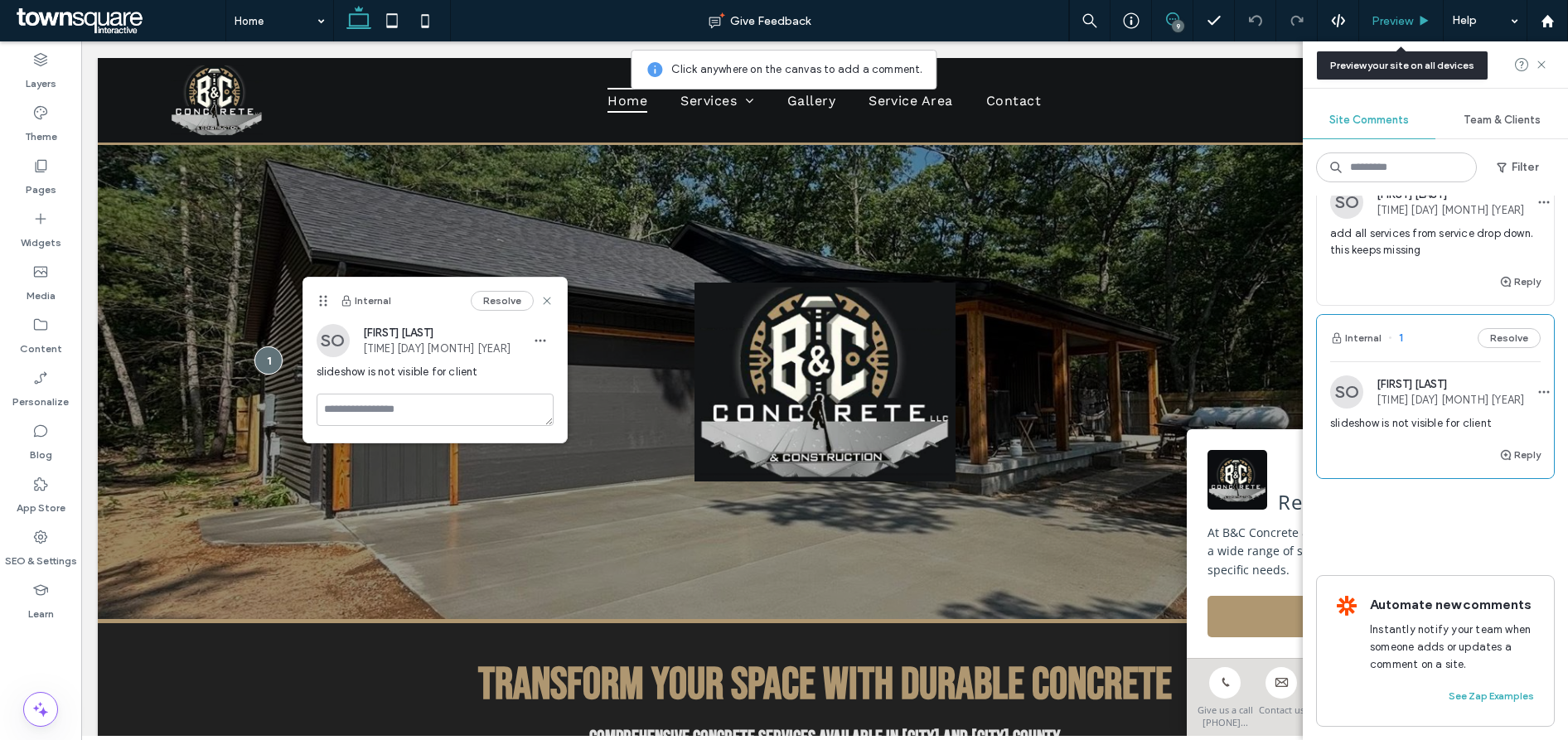 click on "Preview" at bounding box center [1392, 21] 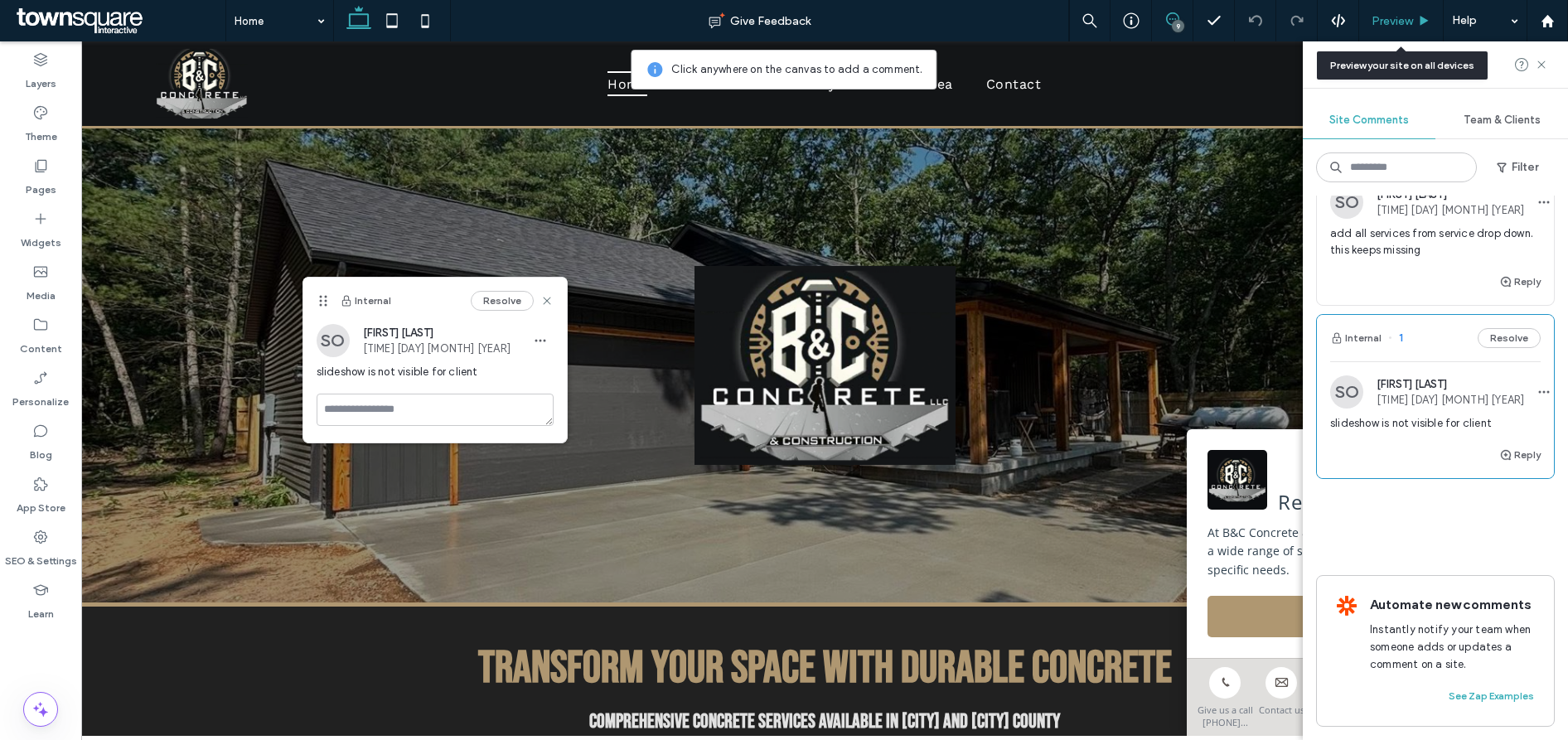 scroll, scrollTop: 0, scrollLeft: 0, axis: both 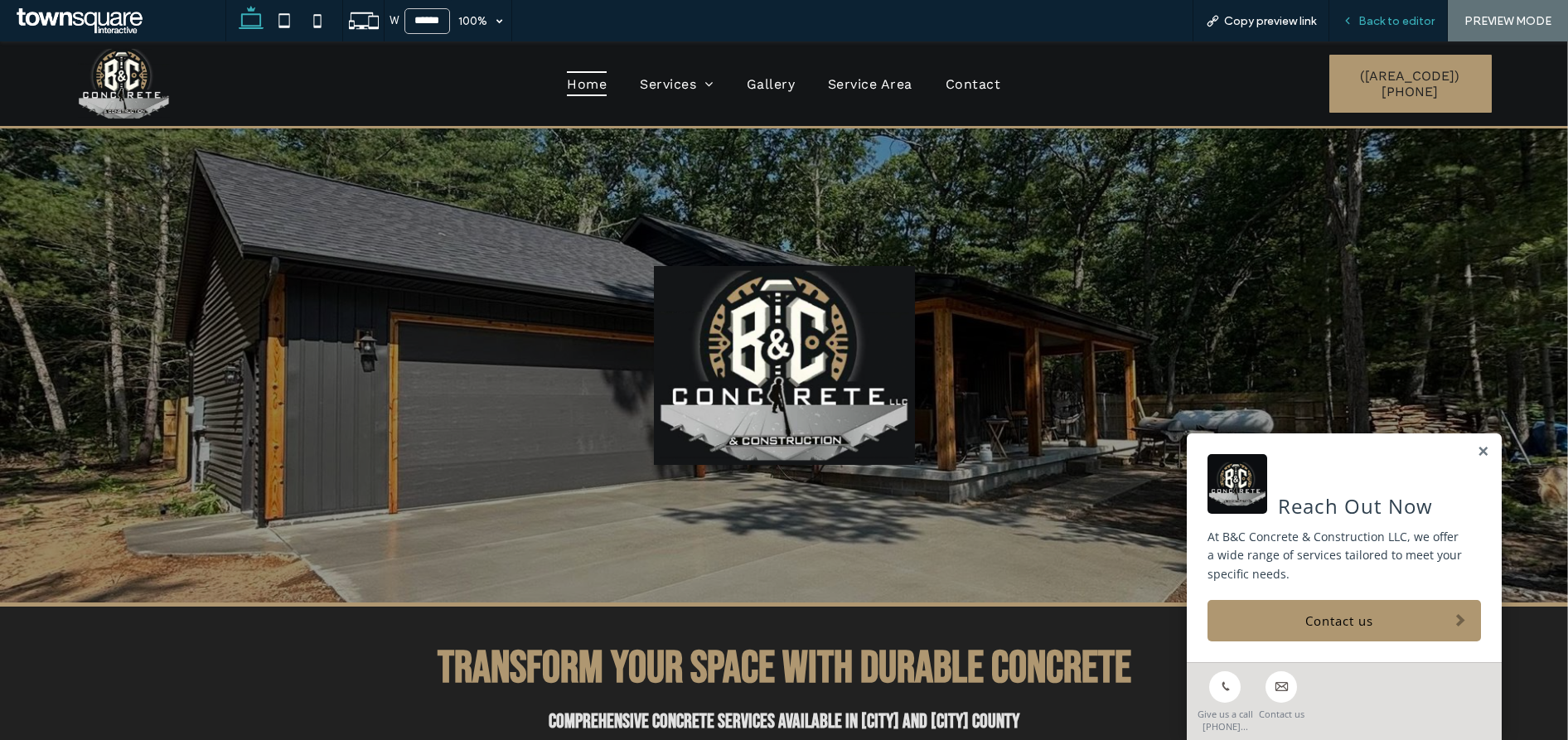 click on "Back to editor" at bounding box center [1388, 21] 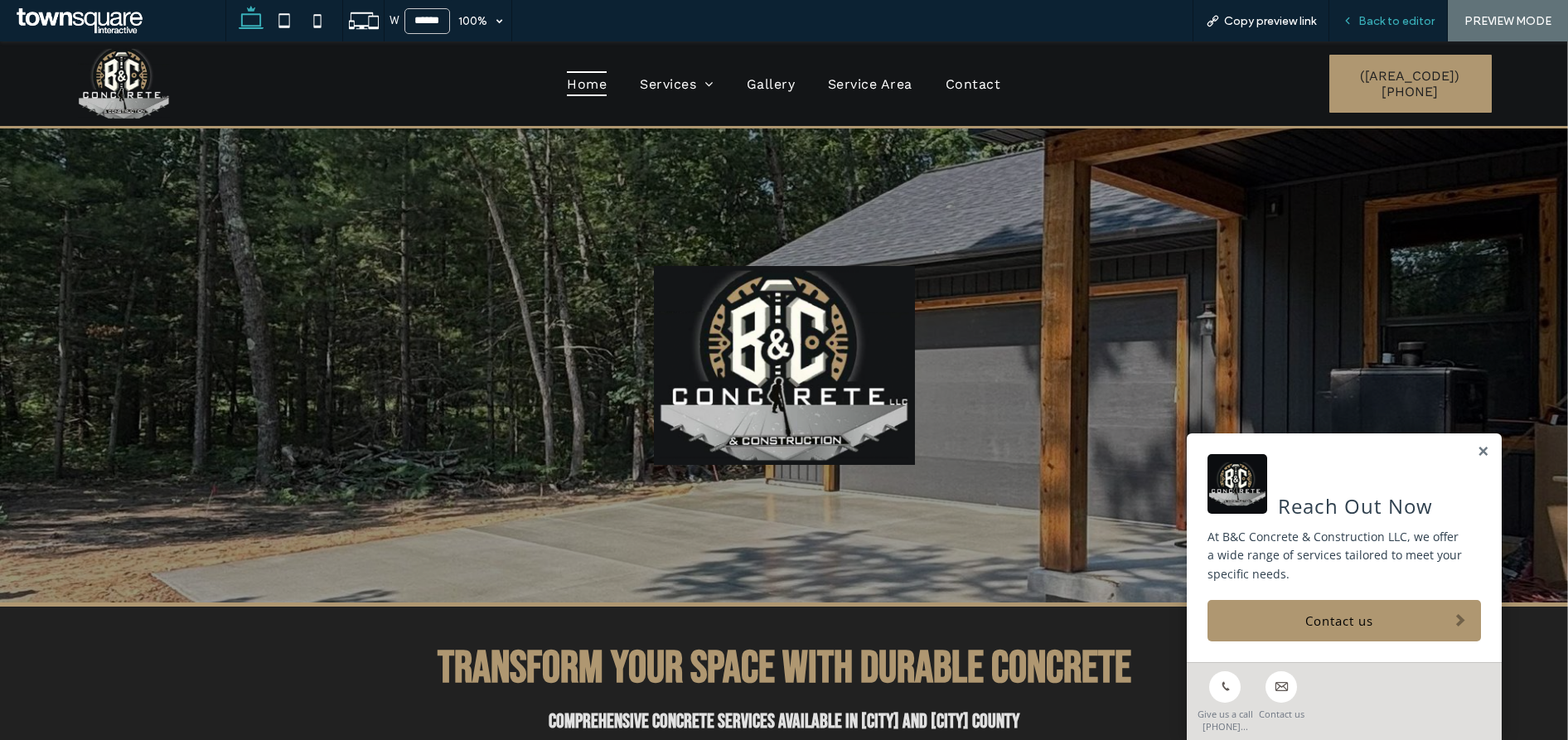 click on "Back to editor" at bounding box center [1396, 21] 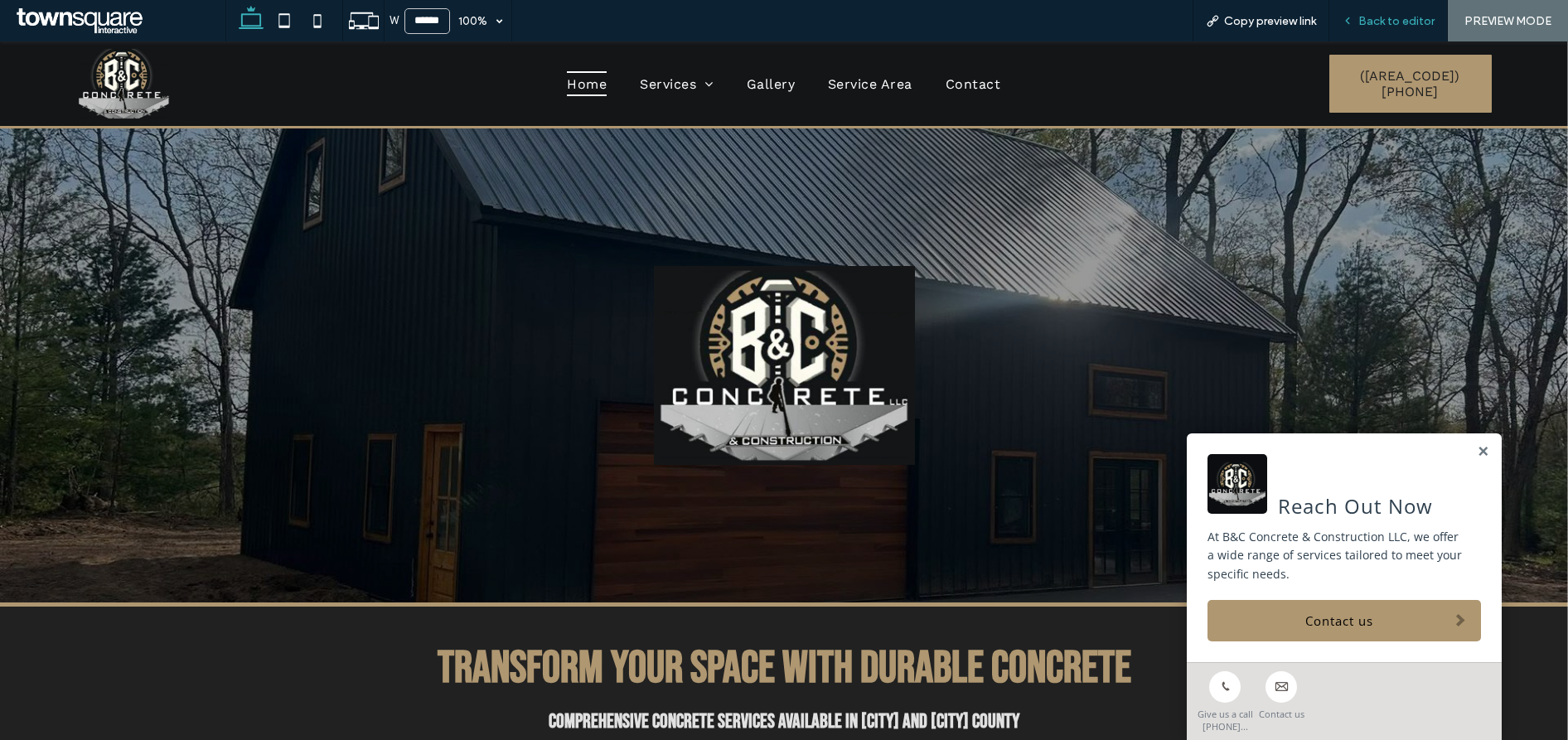 click on "Back to editor" at bounding box center [1396, 21] 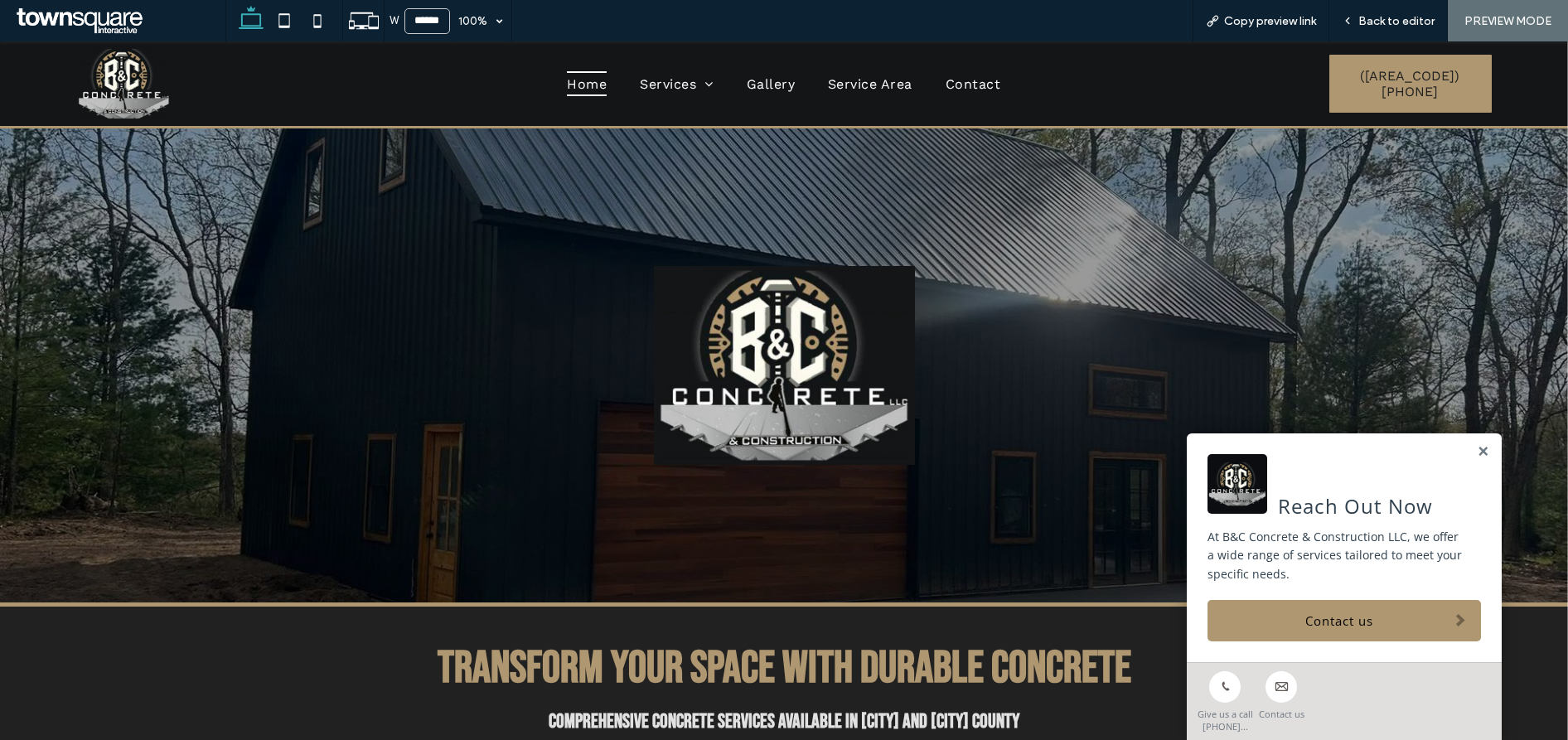 click on "Back to editor" at bounding box center (1396, 21) 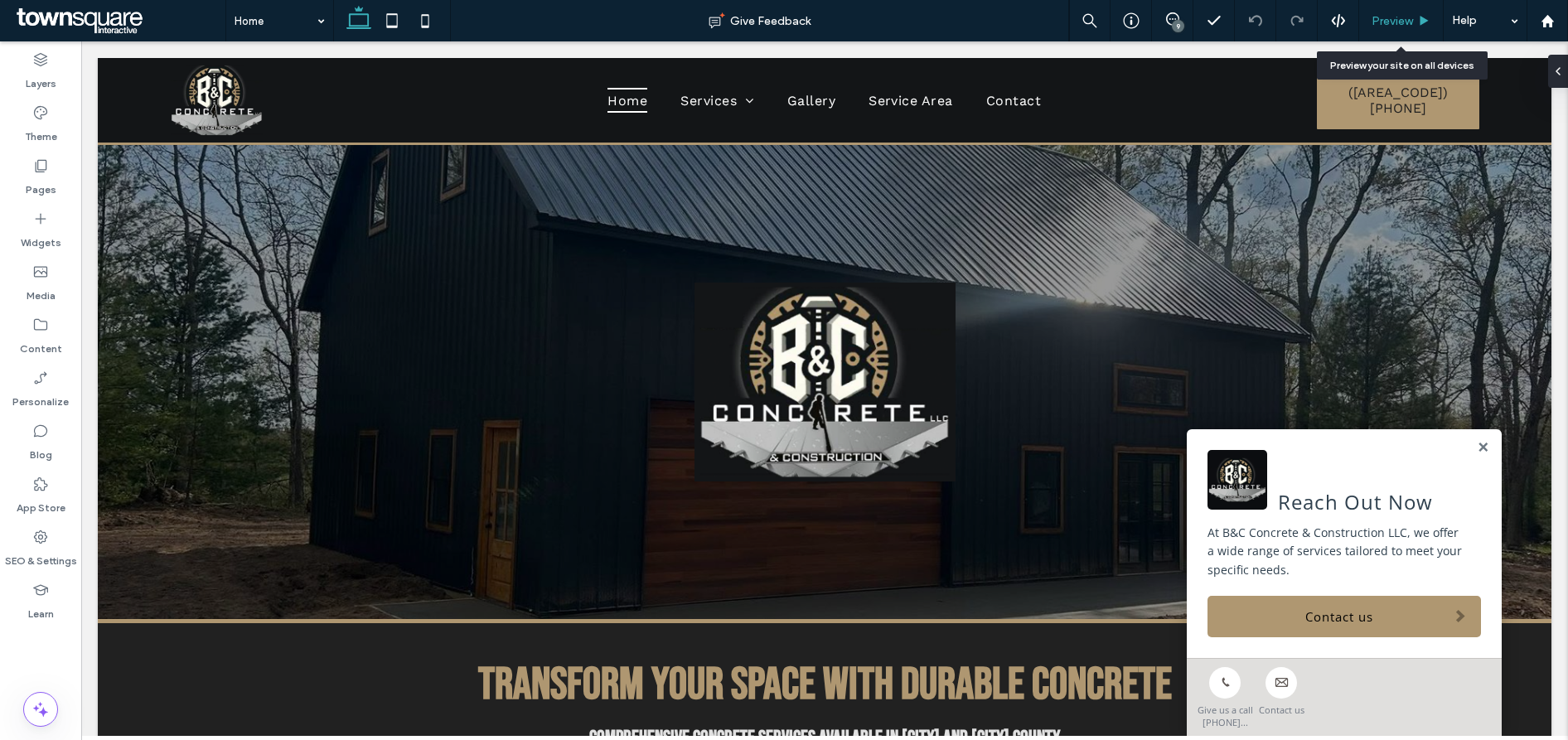 click on "Preview" at bounding box center [1392, 21] 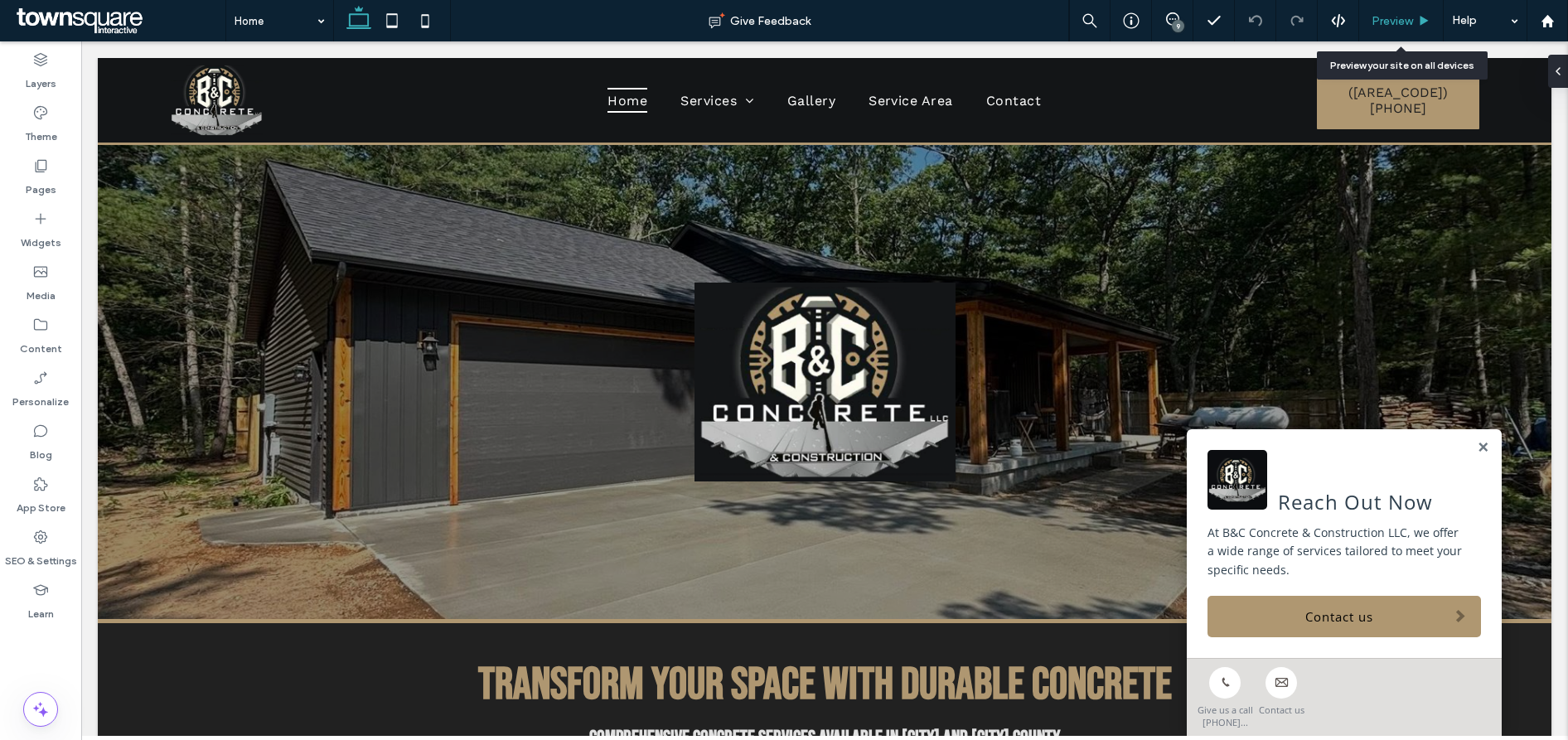 click on "Preview" at bounding box center [1392, 21] 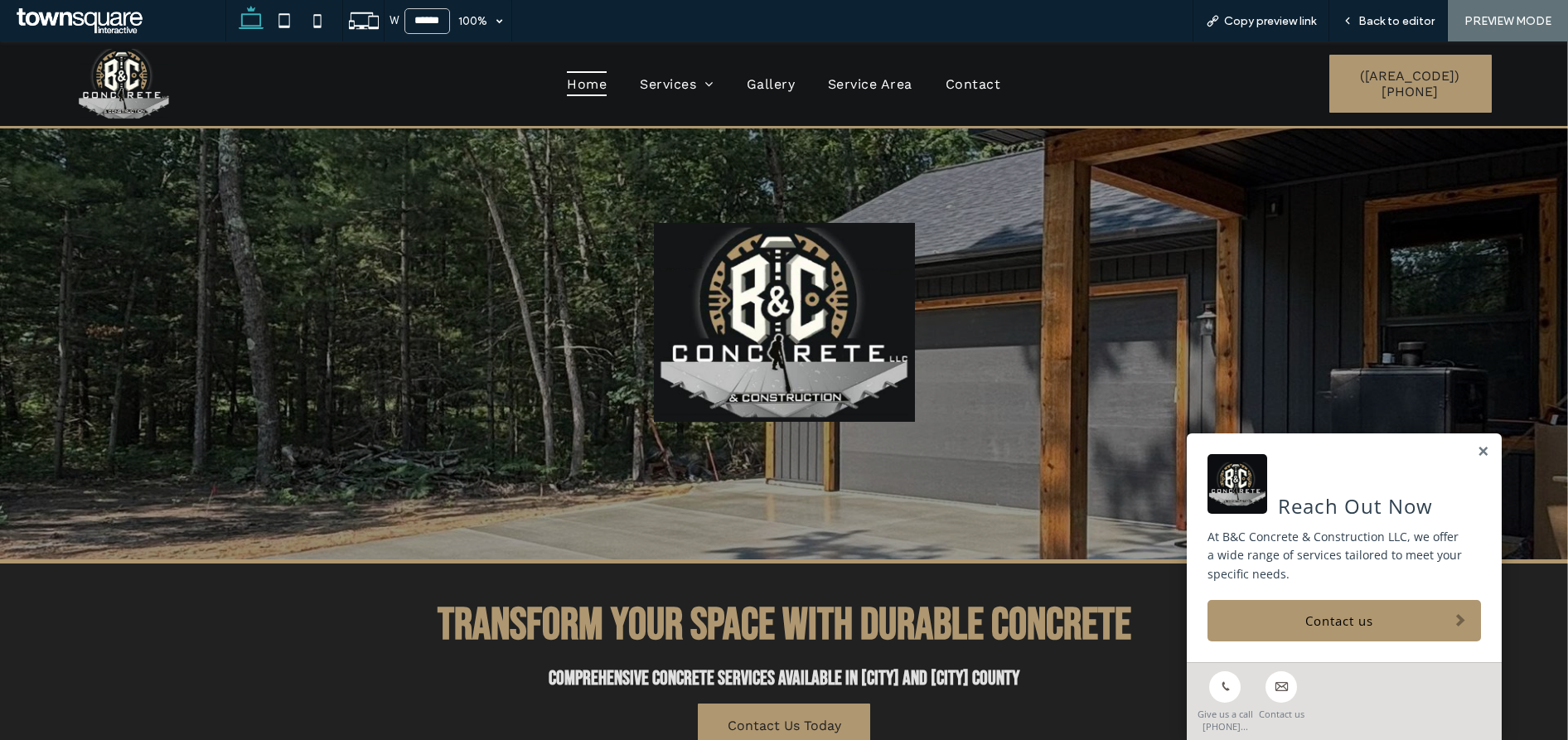 scroll, scrollTop: 0, scrollLeft: 0, axis: both 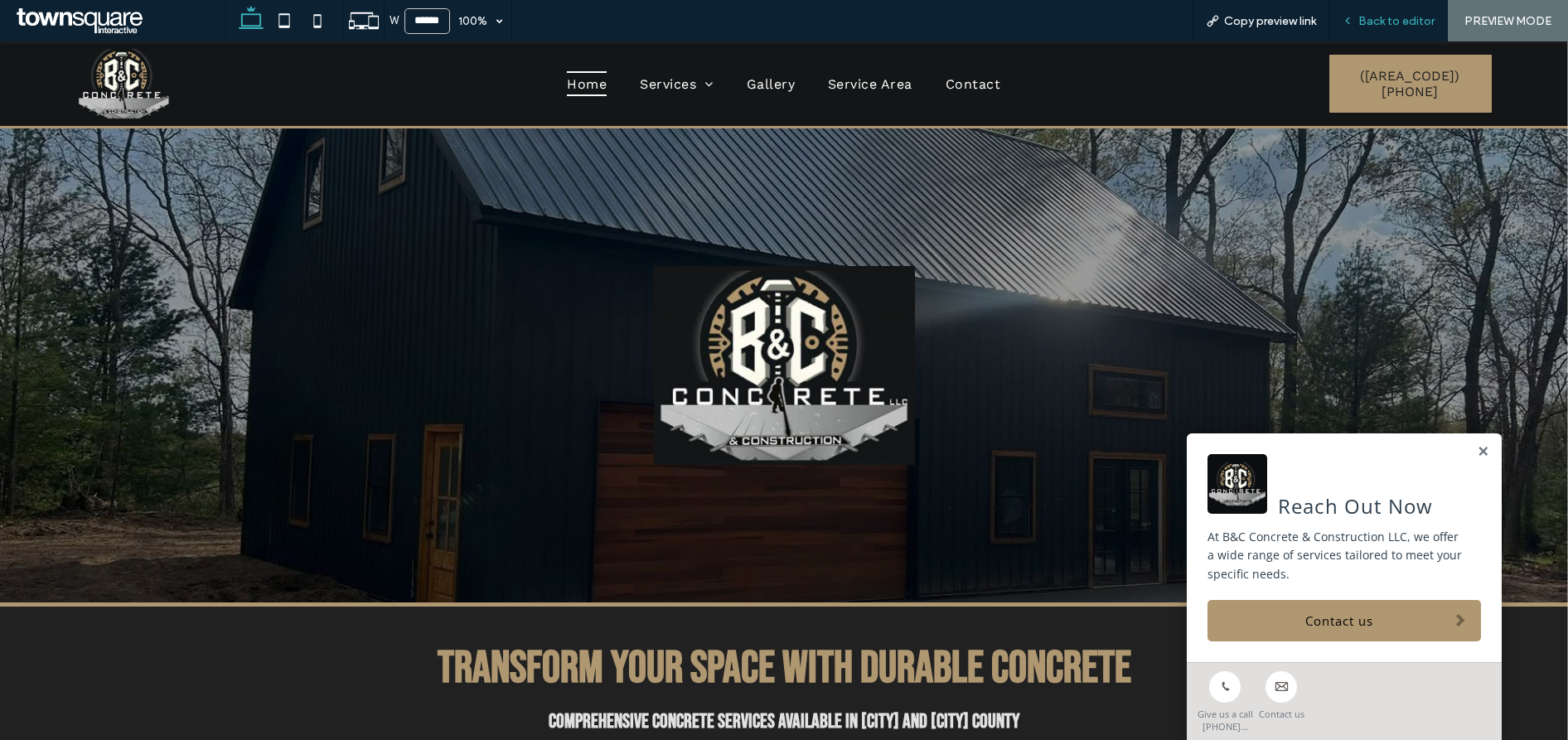 click on "Back to editor" at bounding box center [1396, 21] 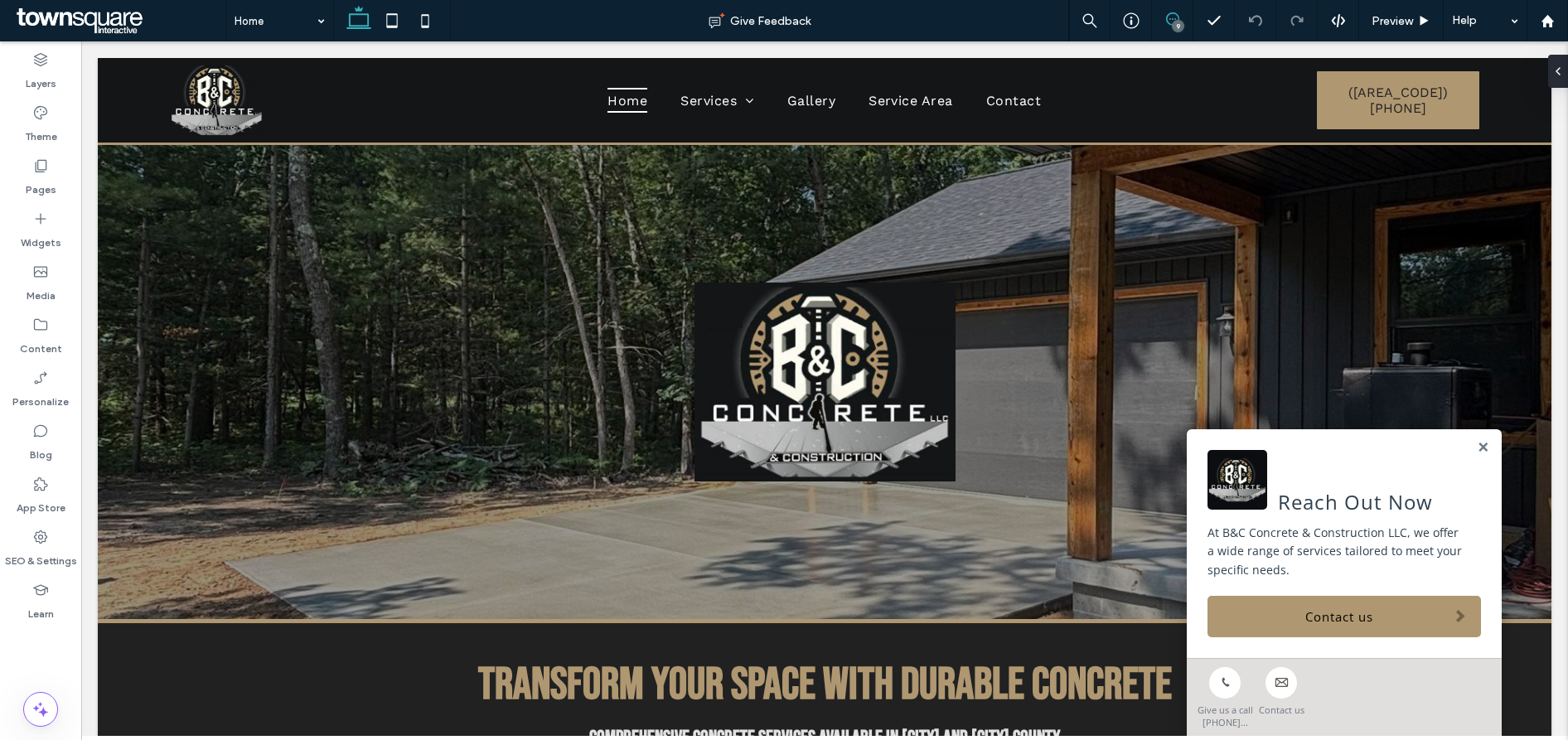 click 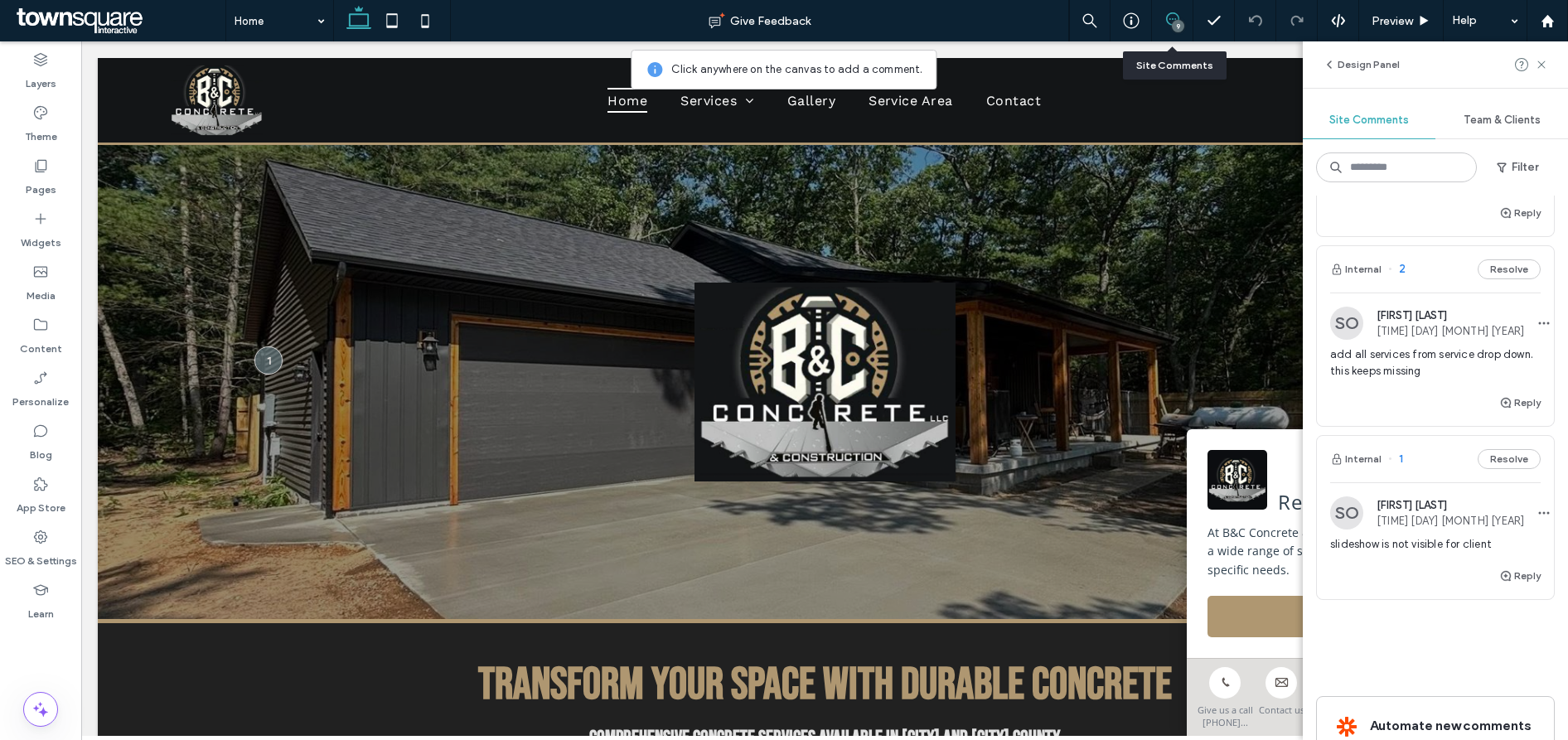 scroll, scrollTop: 1471, scrollLeft: 0, axis: vertical 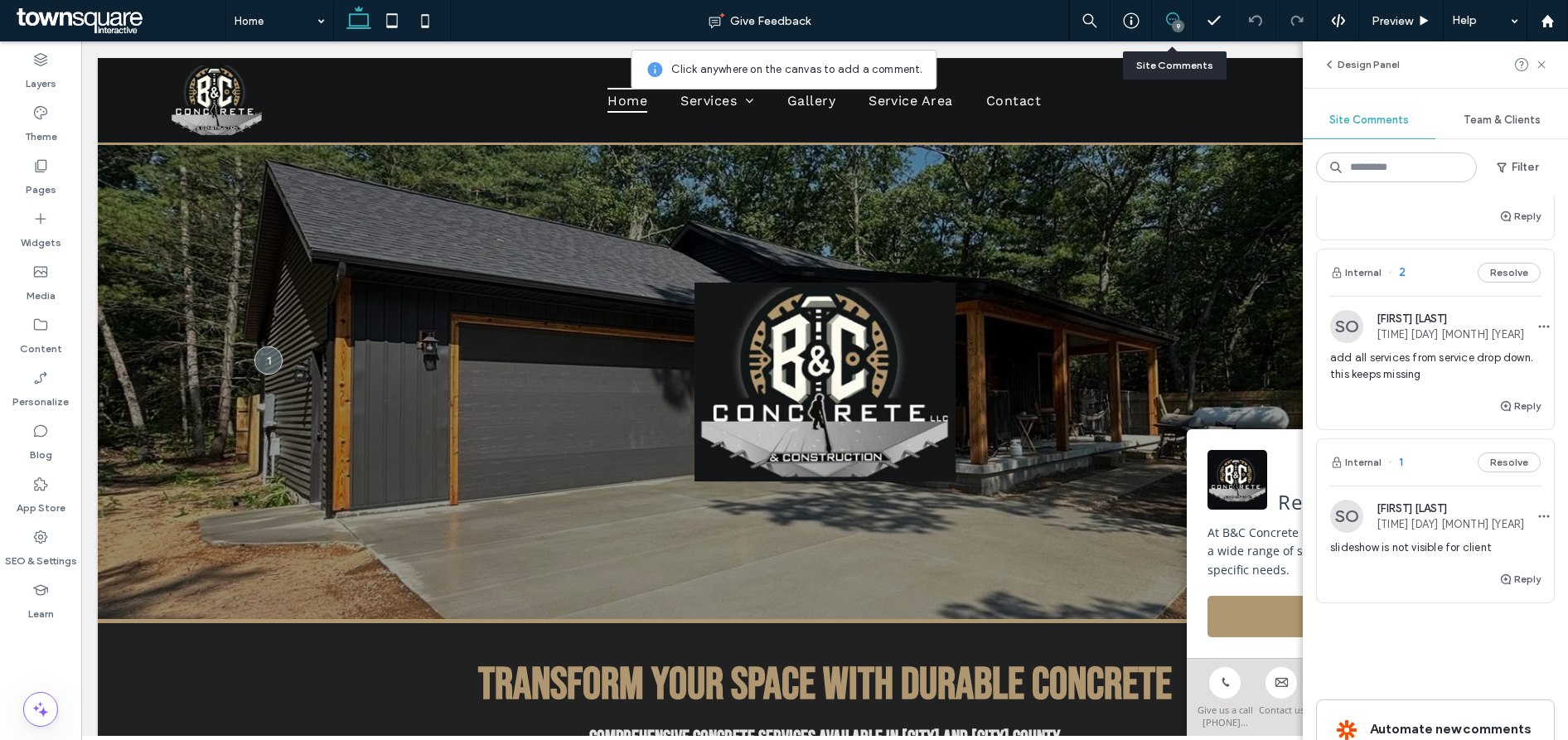 click on "2" at bounding box center (1396, 273) 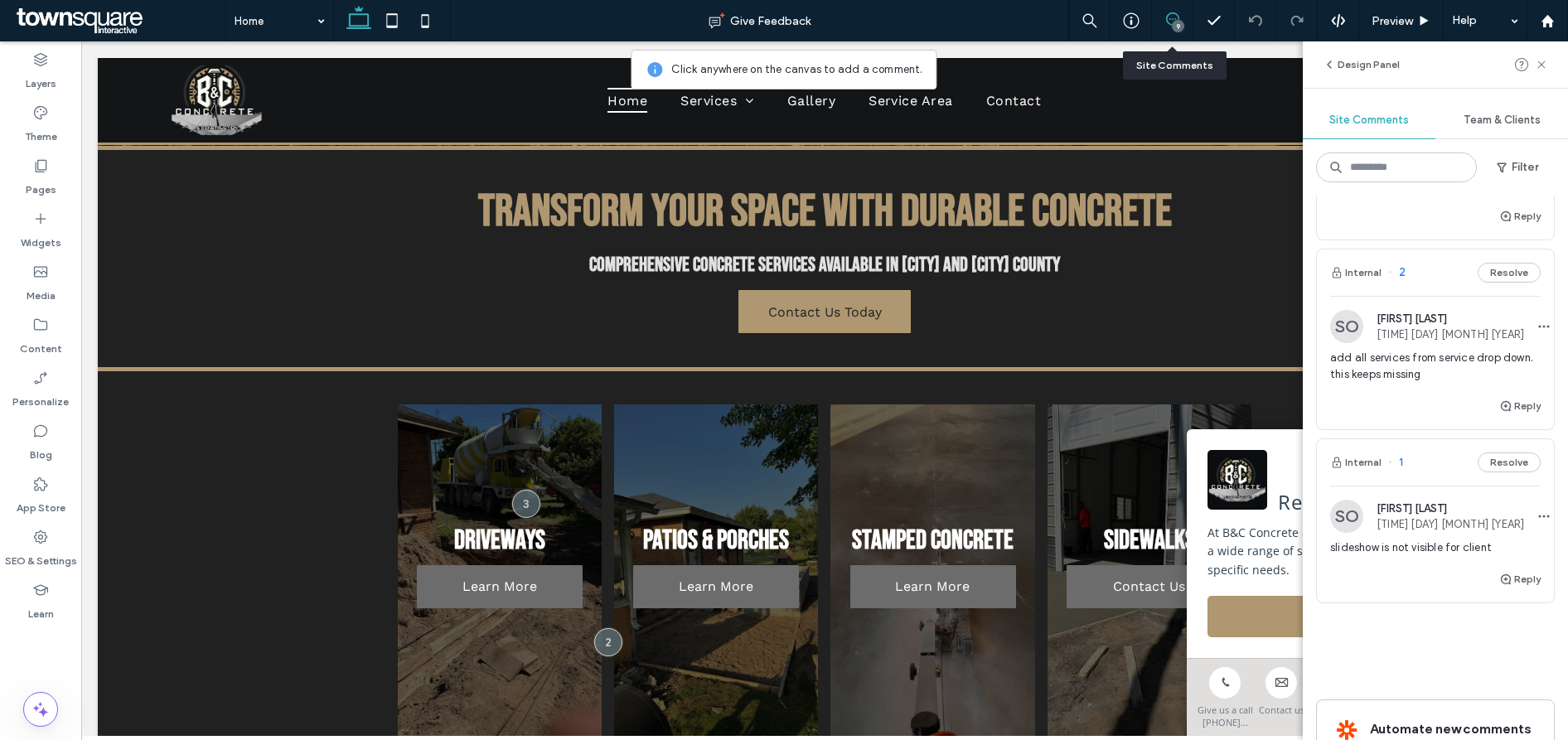 scroll, scrollTop: 612, scrollLeft: 0, axis: vertical 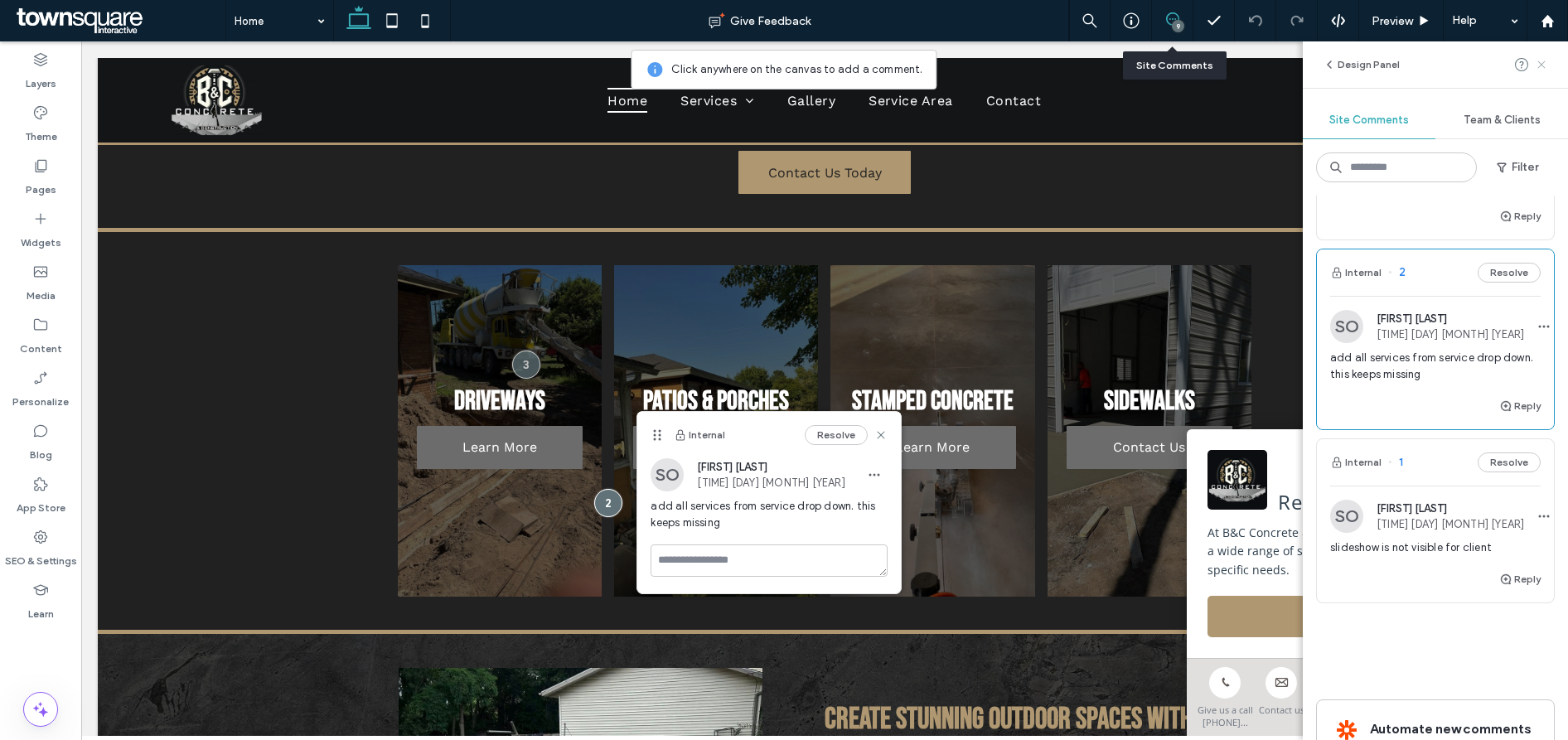 click 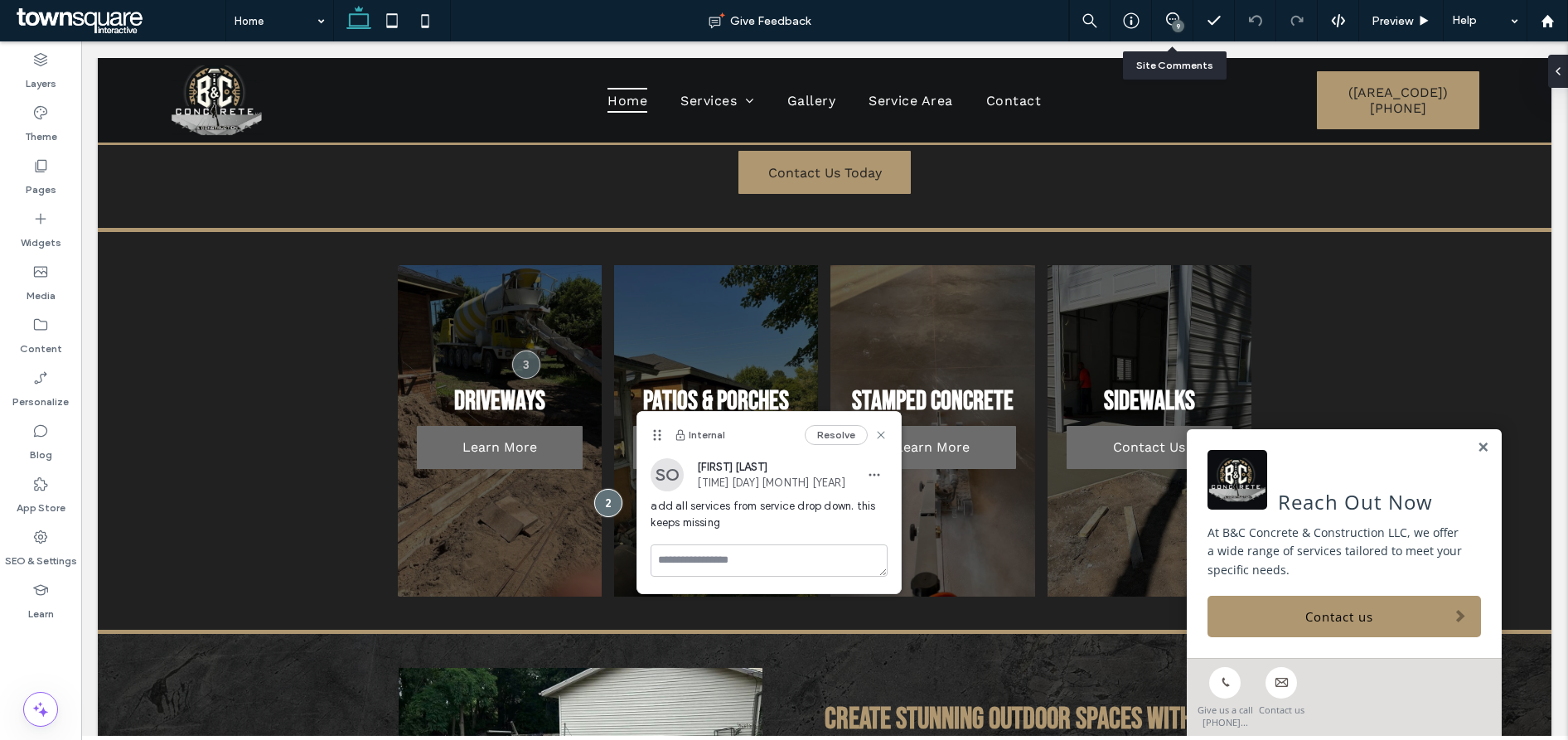 scroll, scrollTop: 0, scrollLeft: 0, axis: both 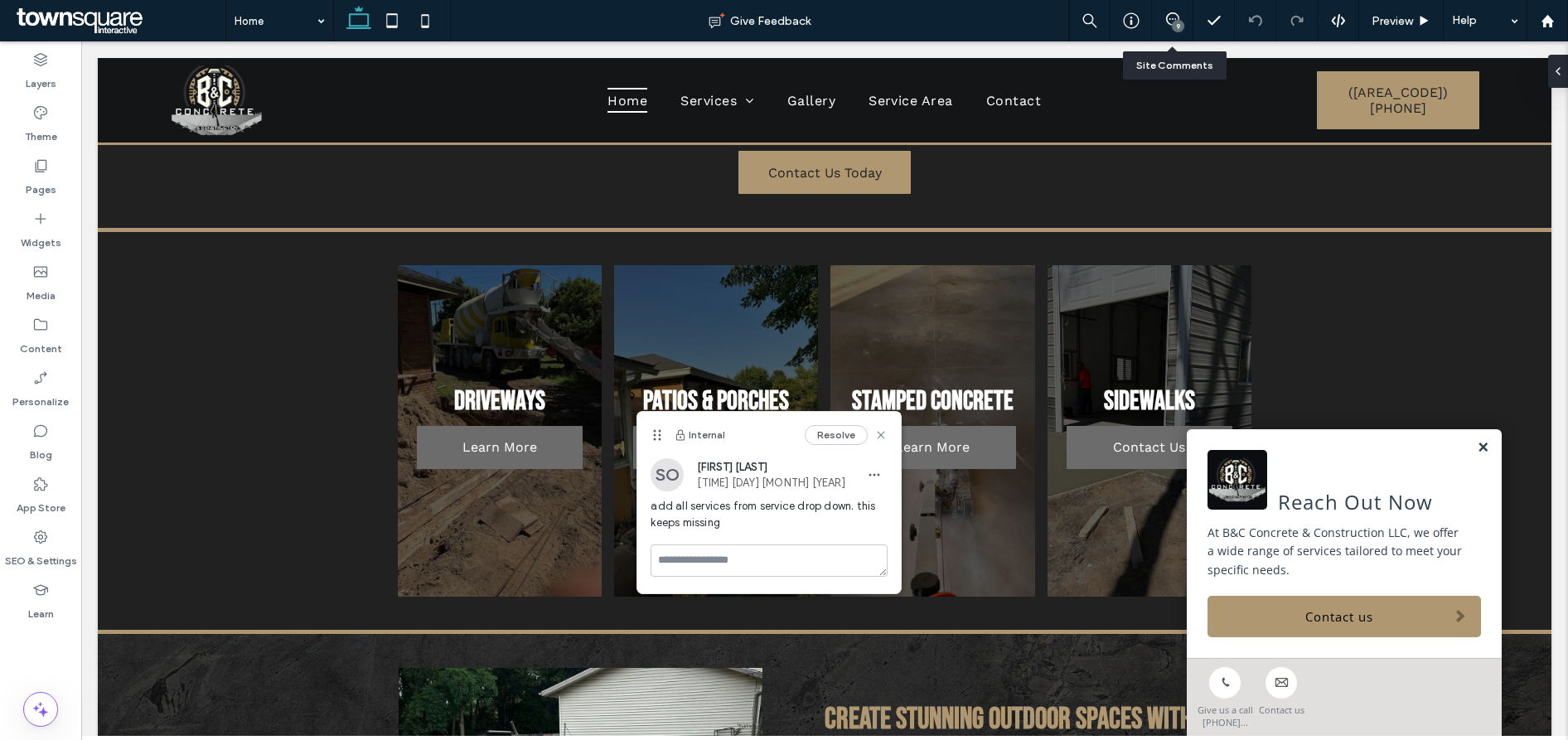 click at bounding box center (1483, 447) 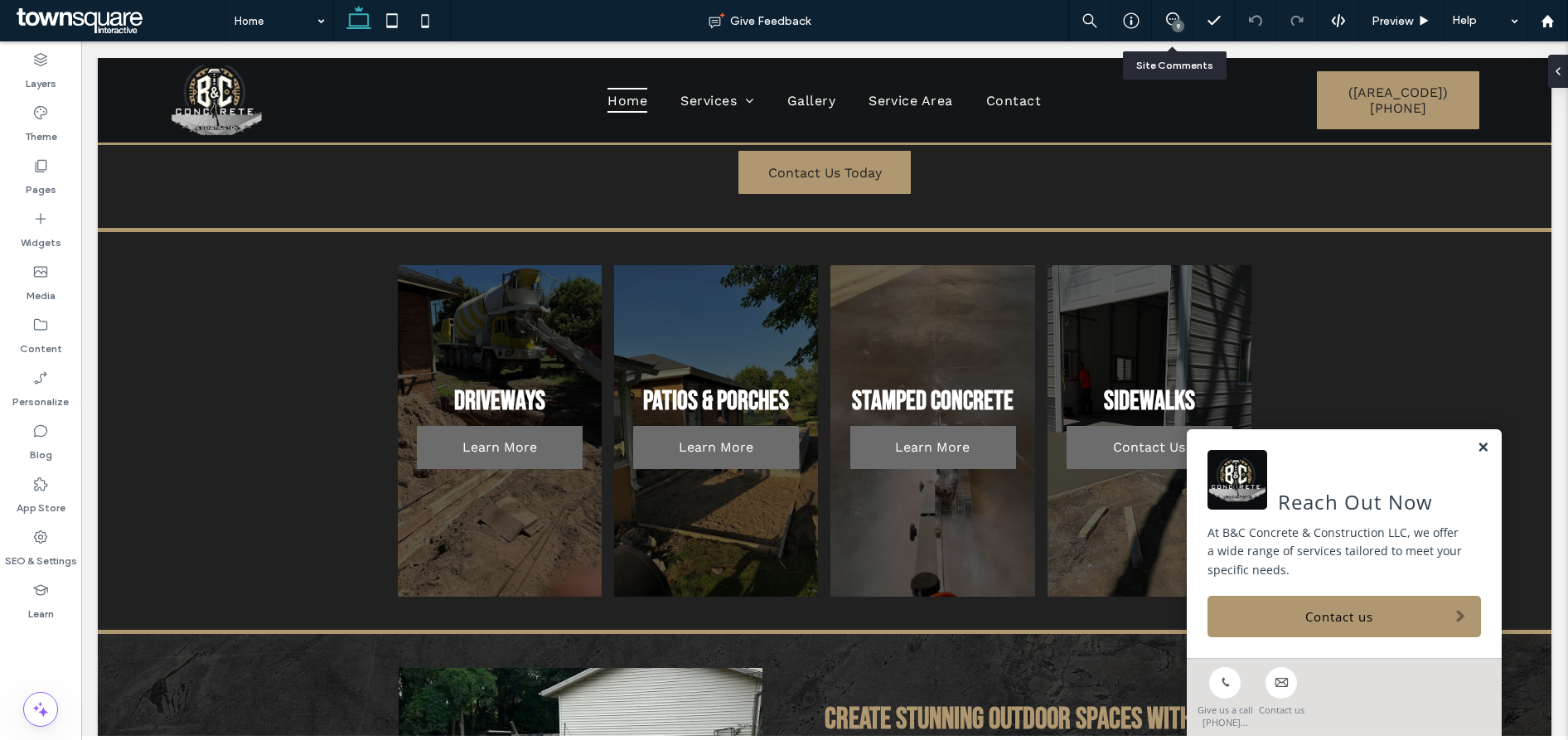 click at bounding box center (1483, 447) 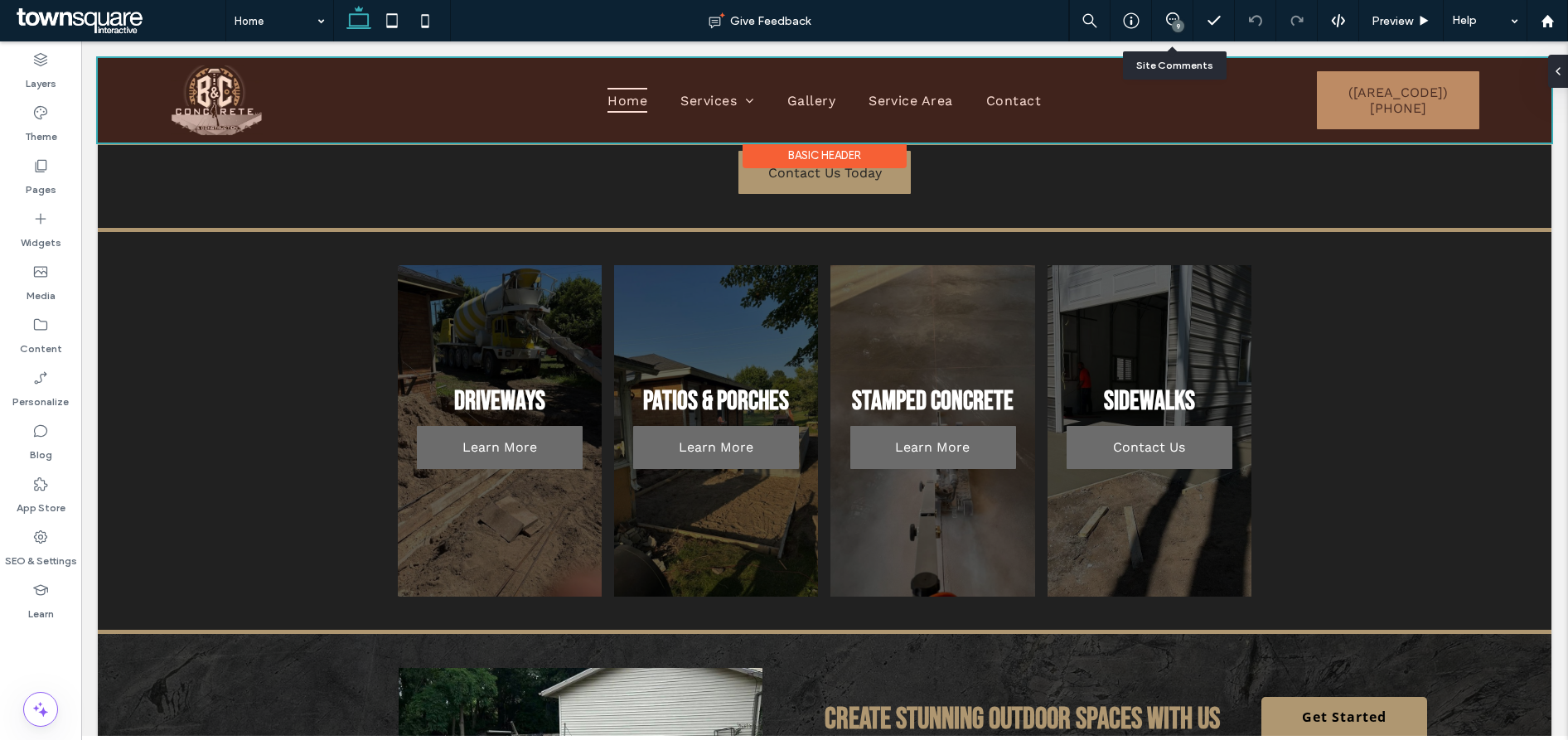 click at bounding box center (825, 100) 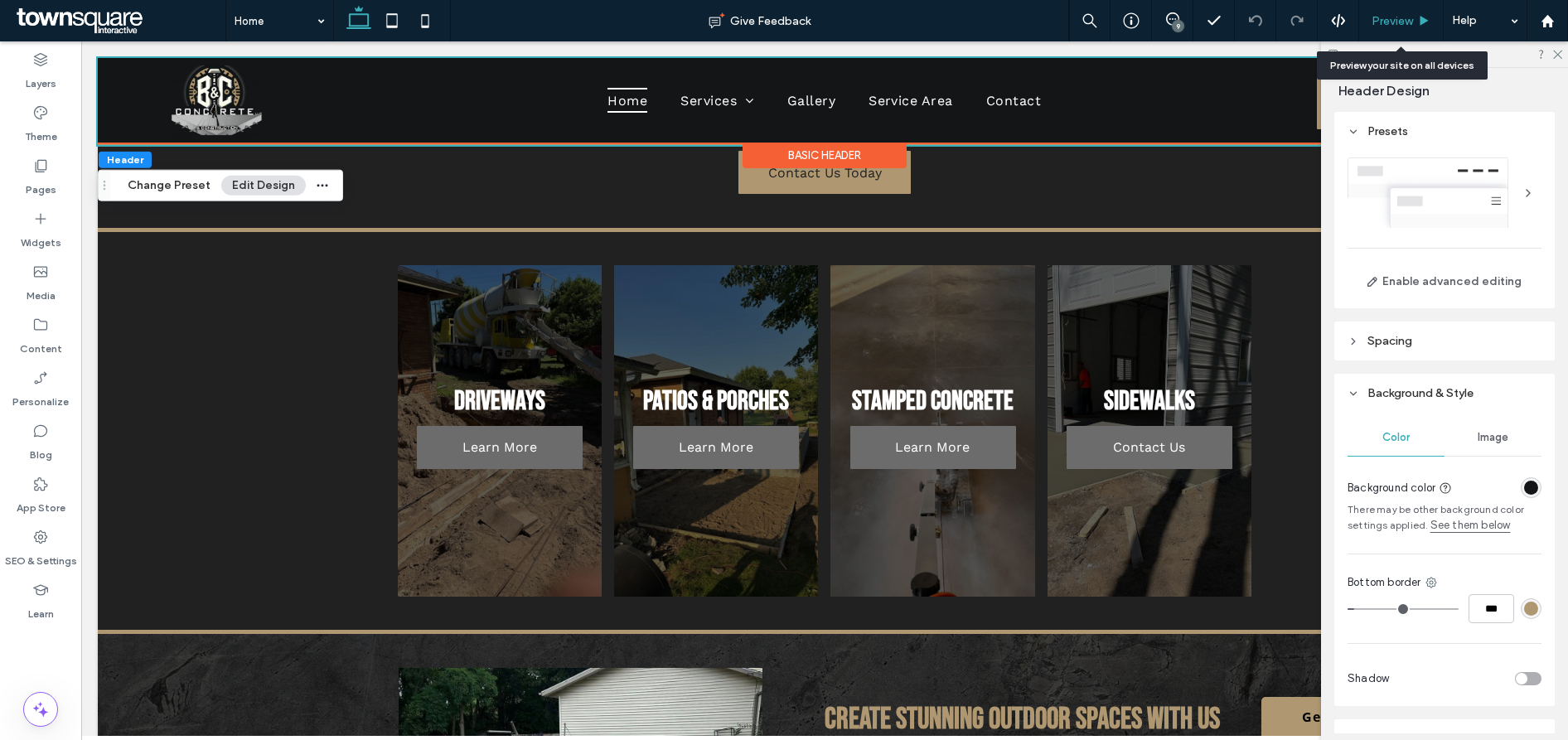 click on "Preview" at bounding box center [1392, 21] 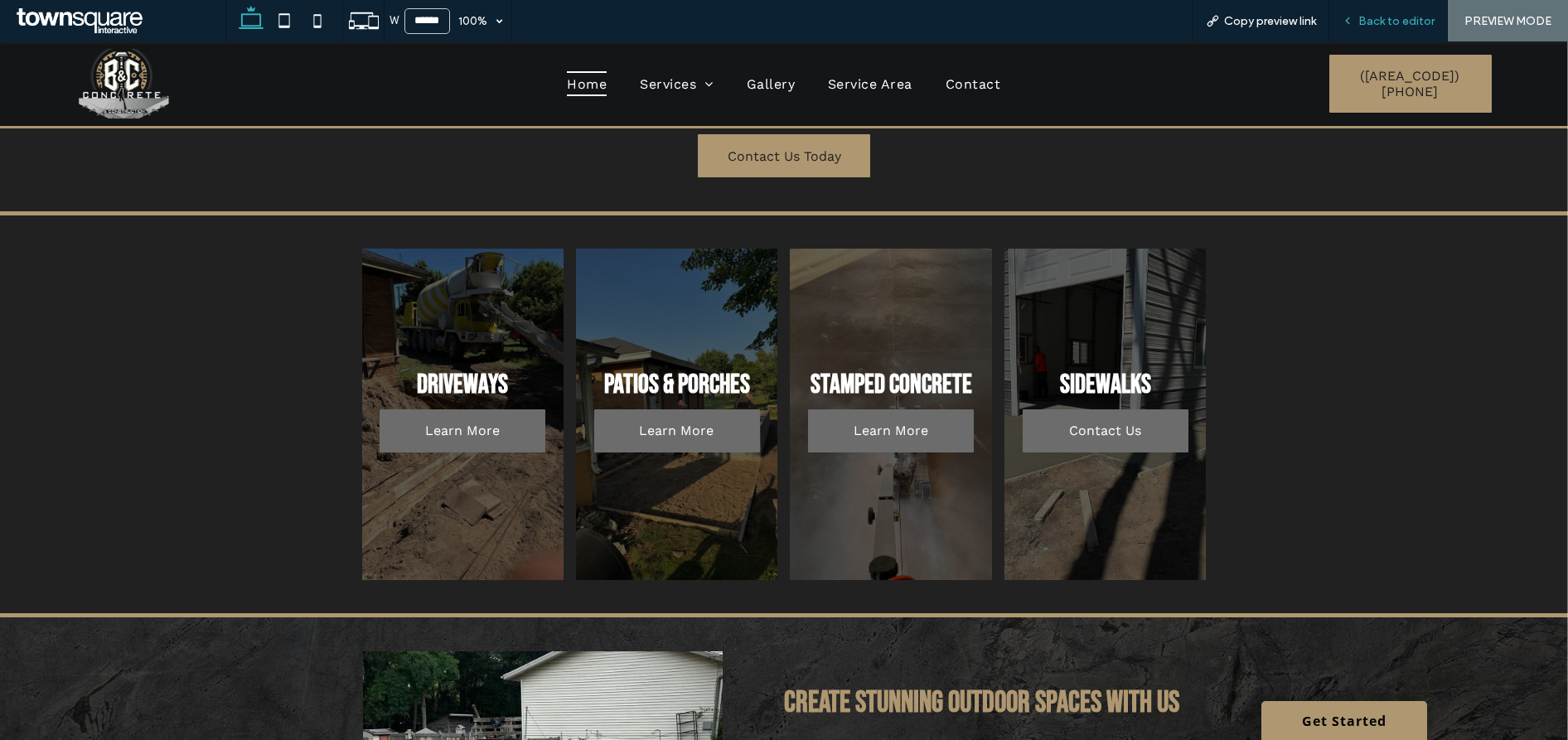 click on "Back to editor" at bounding box center [1396, 21] 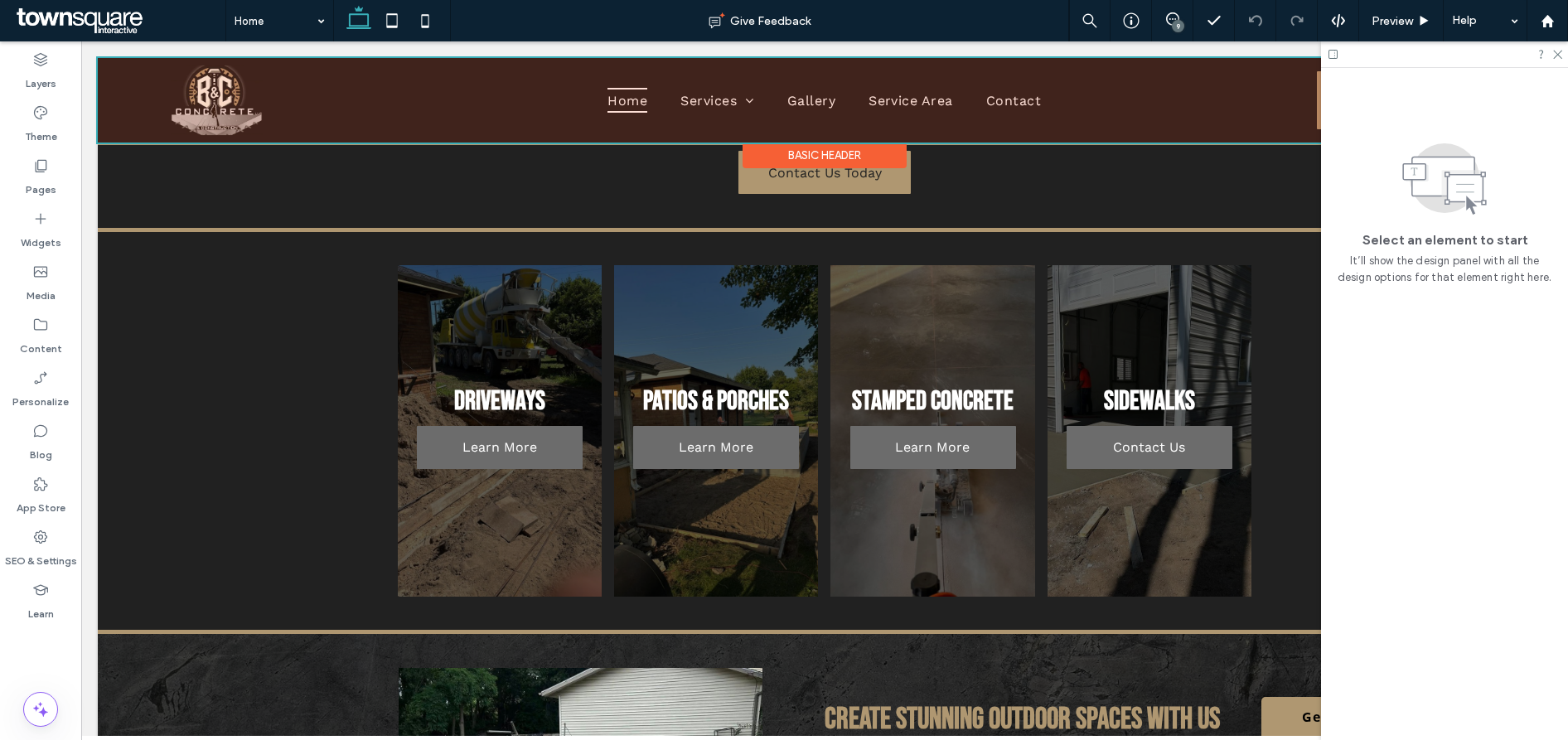 click at bounding box center [825, 100] 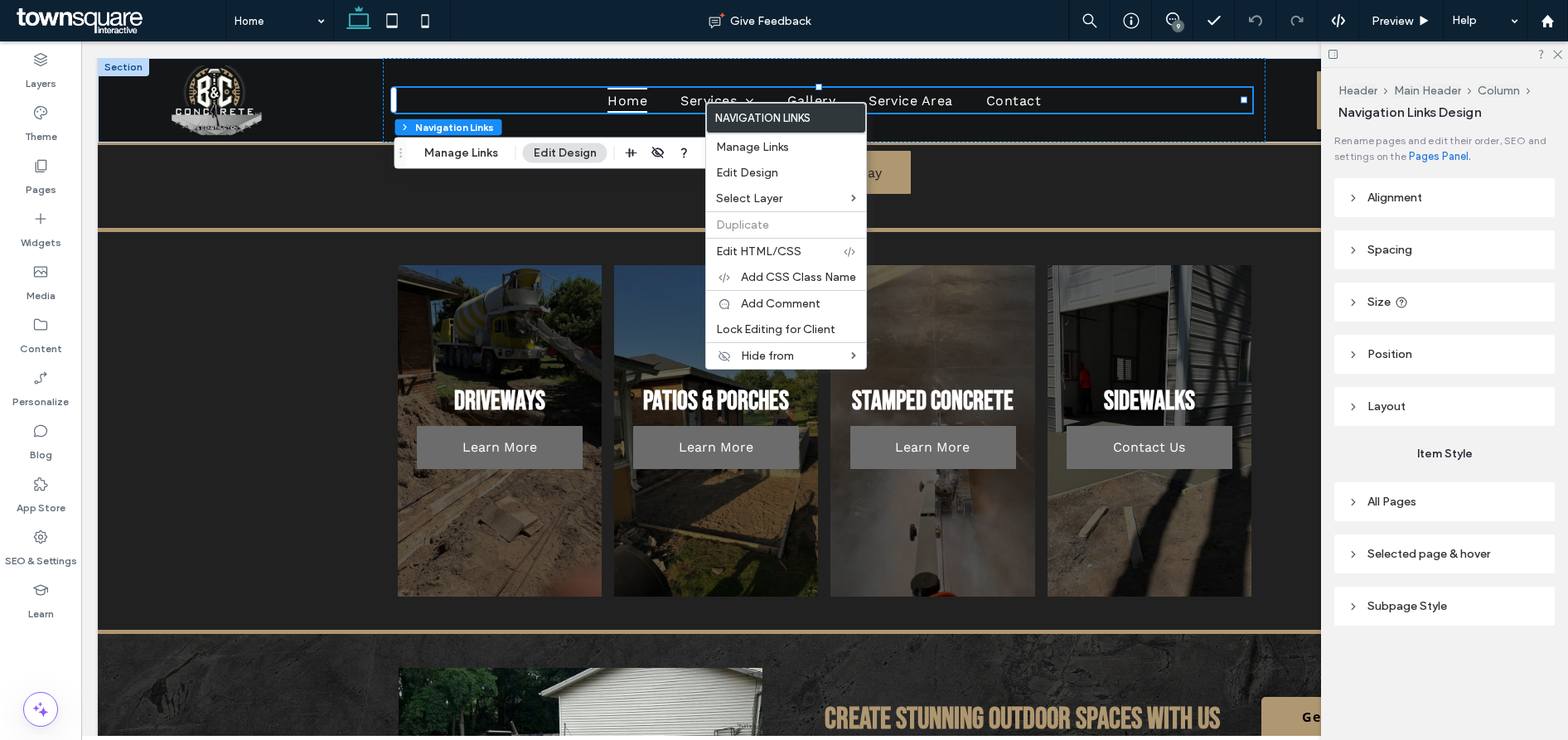 click on "Subpage Style" at bounding box center (1445, 606) 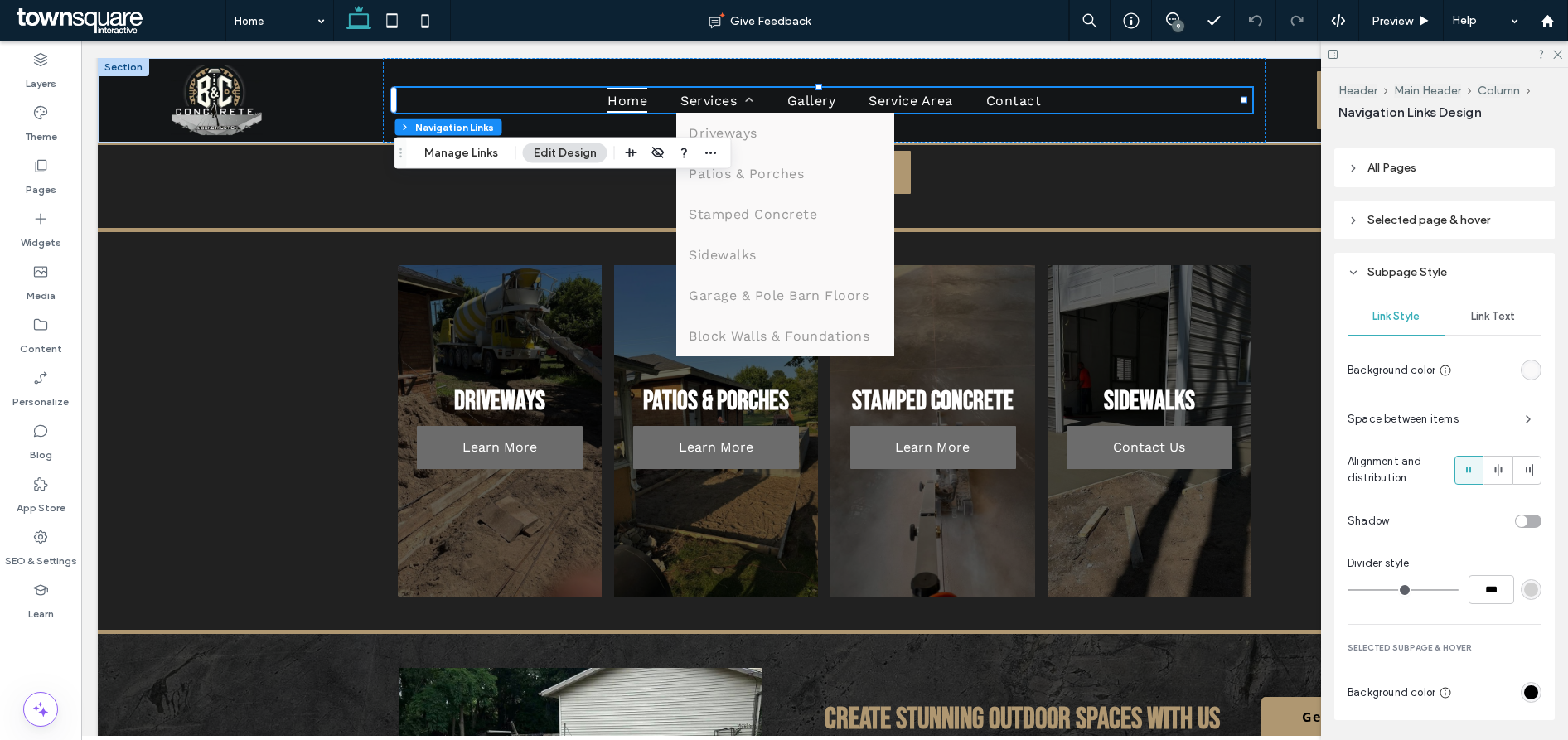scroll, scrollTop: 387, scrollLeft: 0, axis: vertical 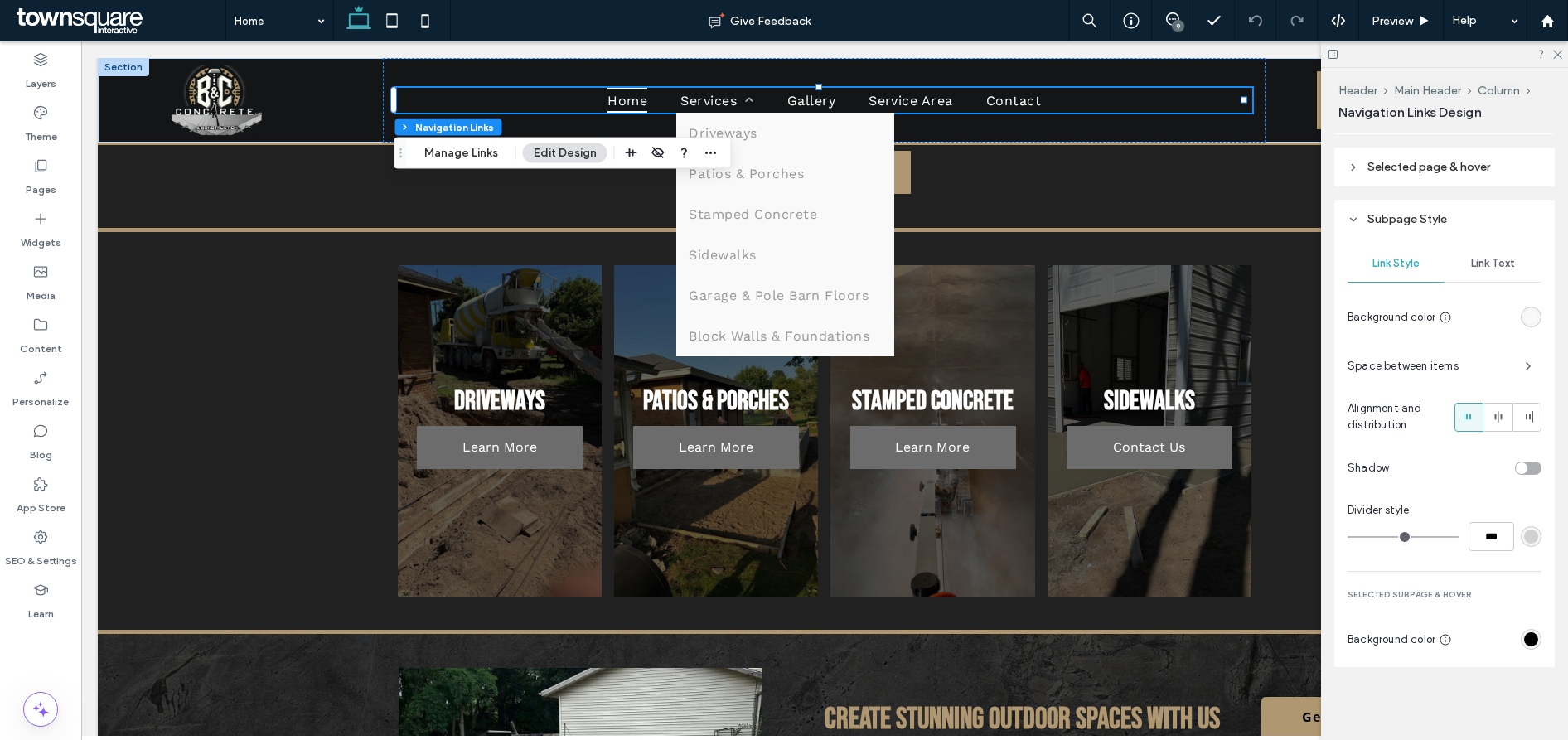 click at bounding box center (1531, 317) 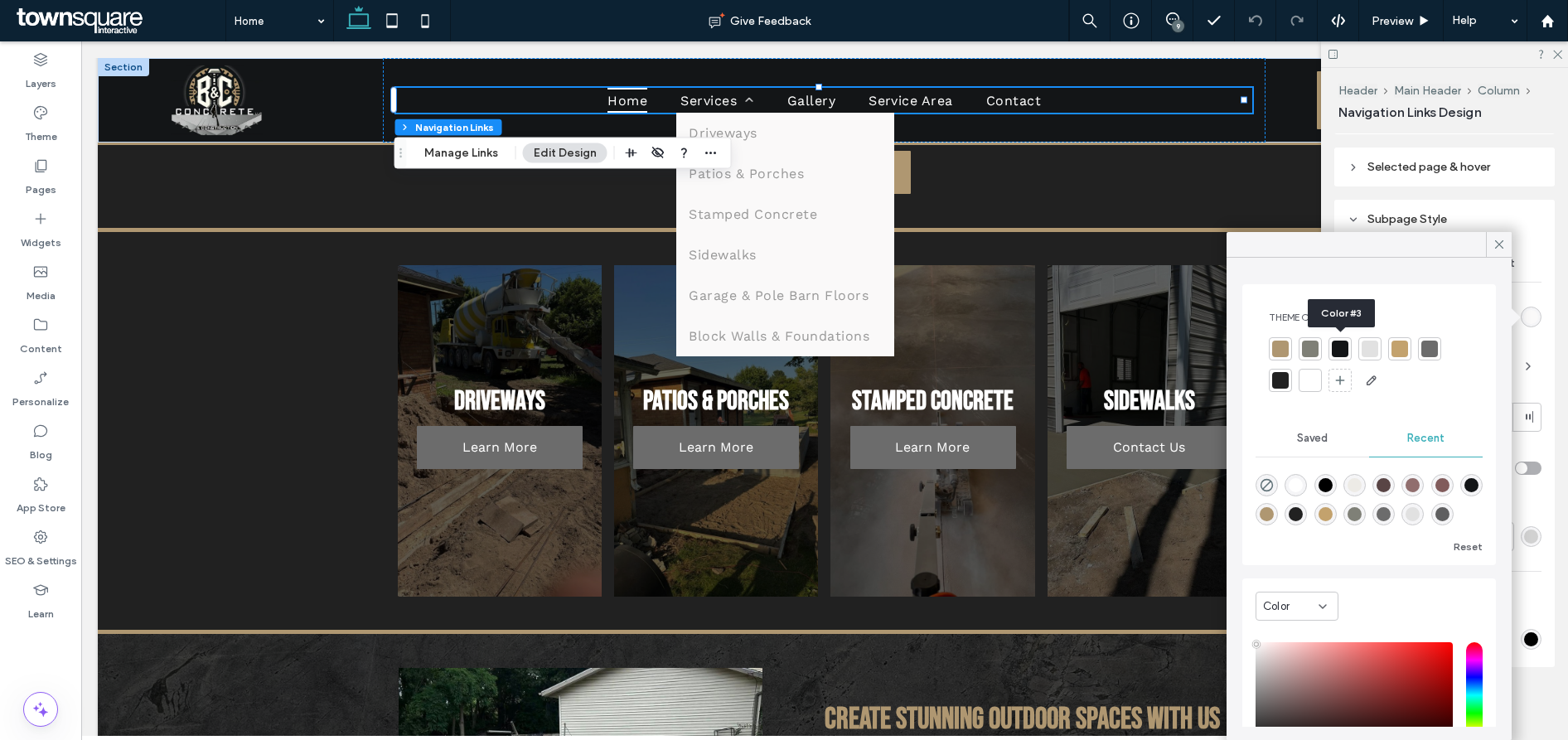 click at bounding box center [1340, 349] 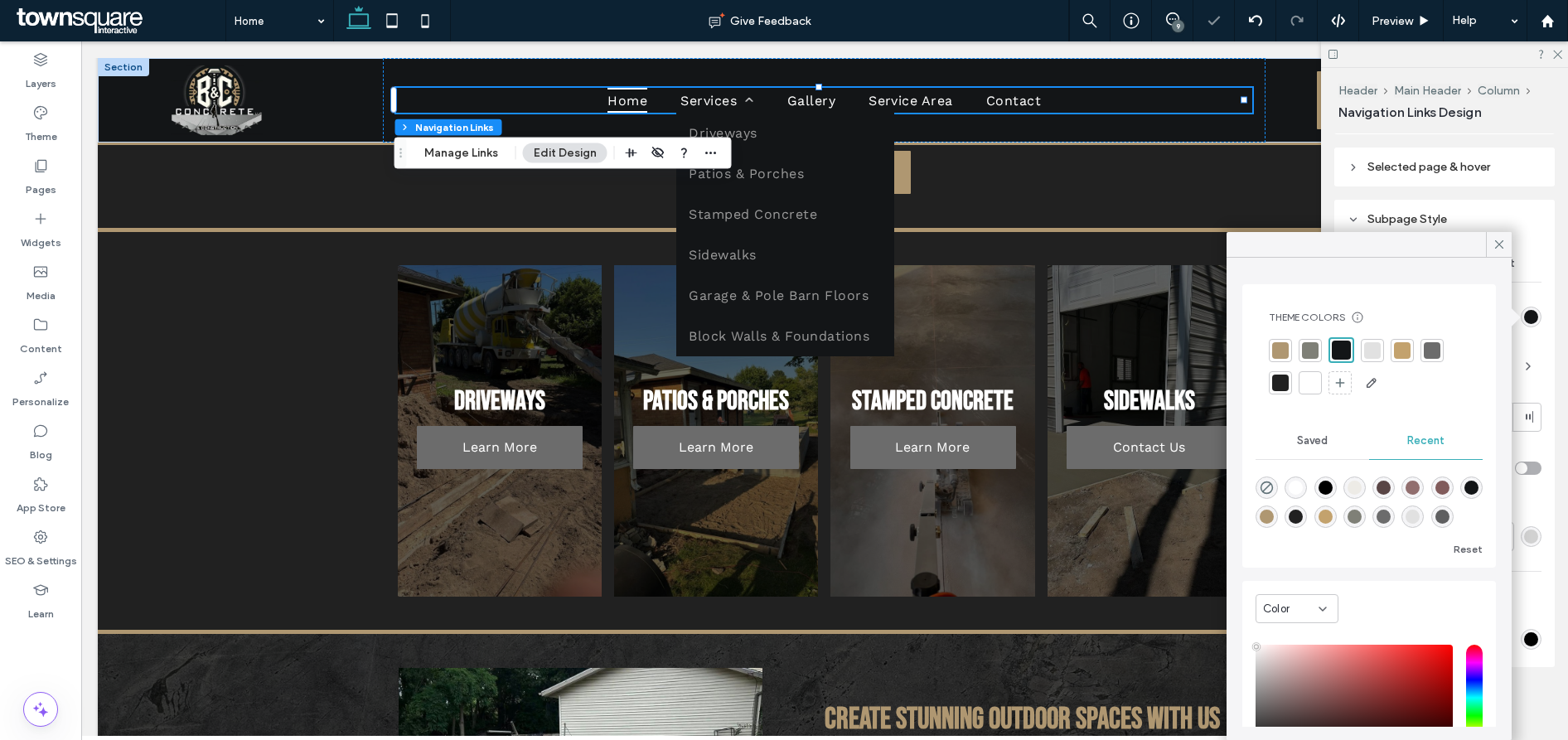 drag, startPoint x: 1504, startPoint y: 251, endPoint x: 1534, endPoint y: 376, distance: 128.5496 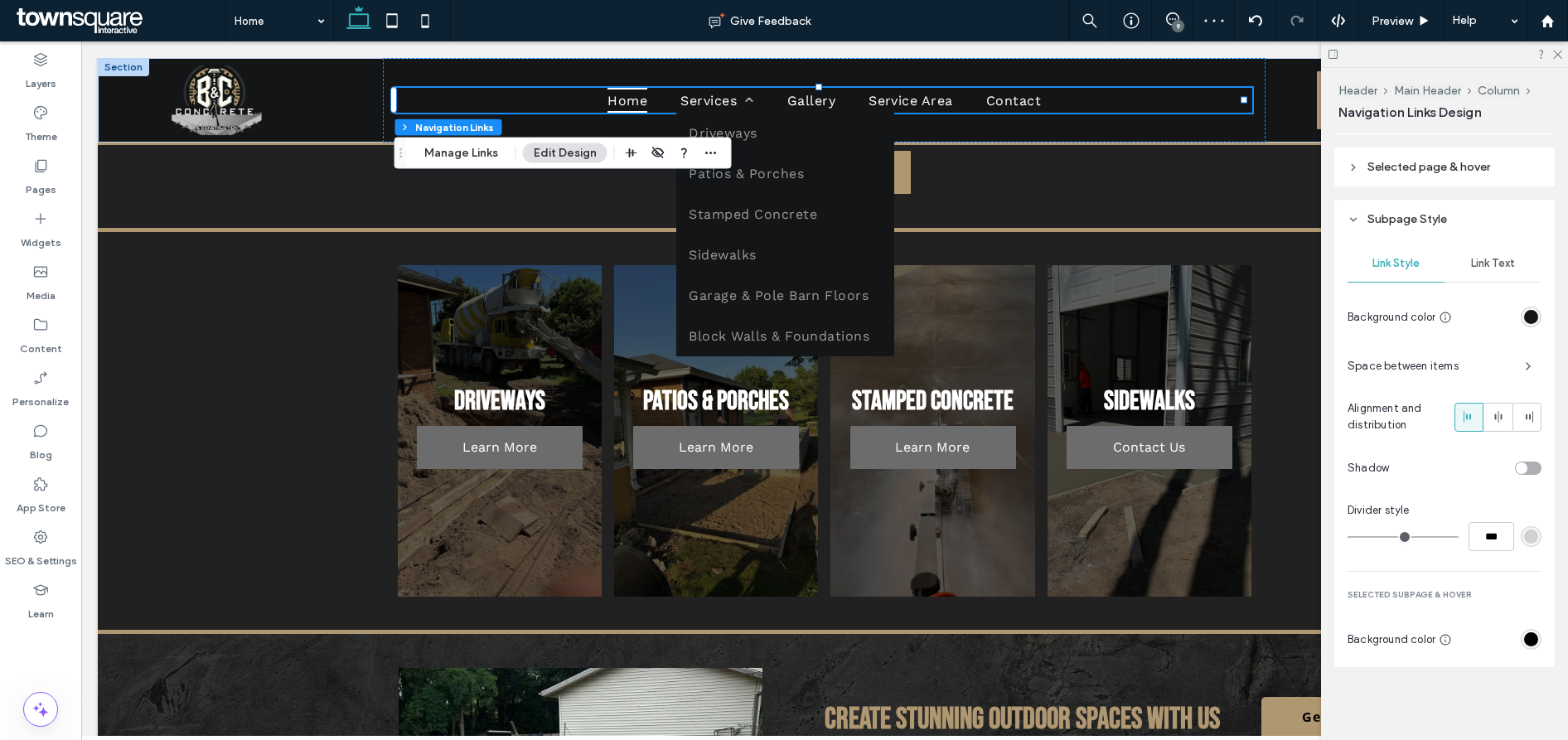 click at bounding box center [1531, 639] 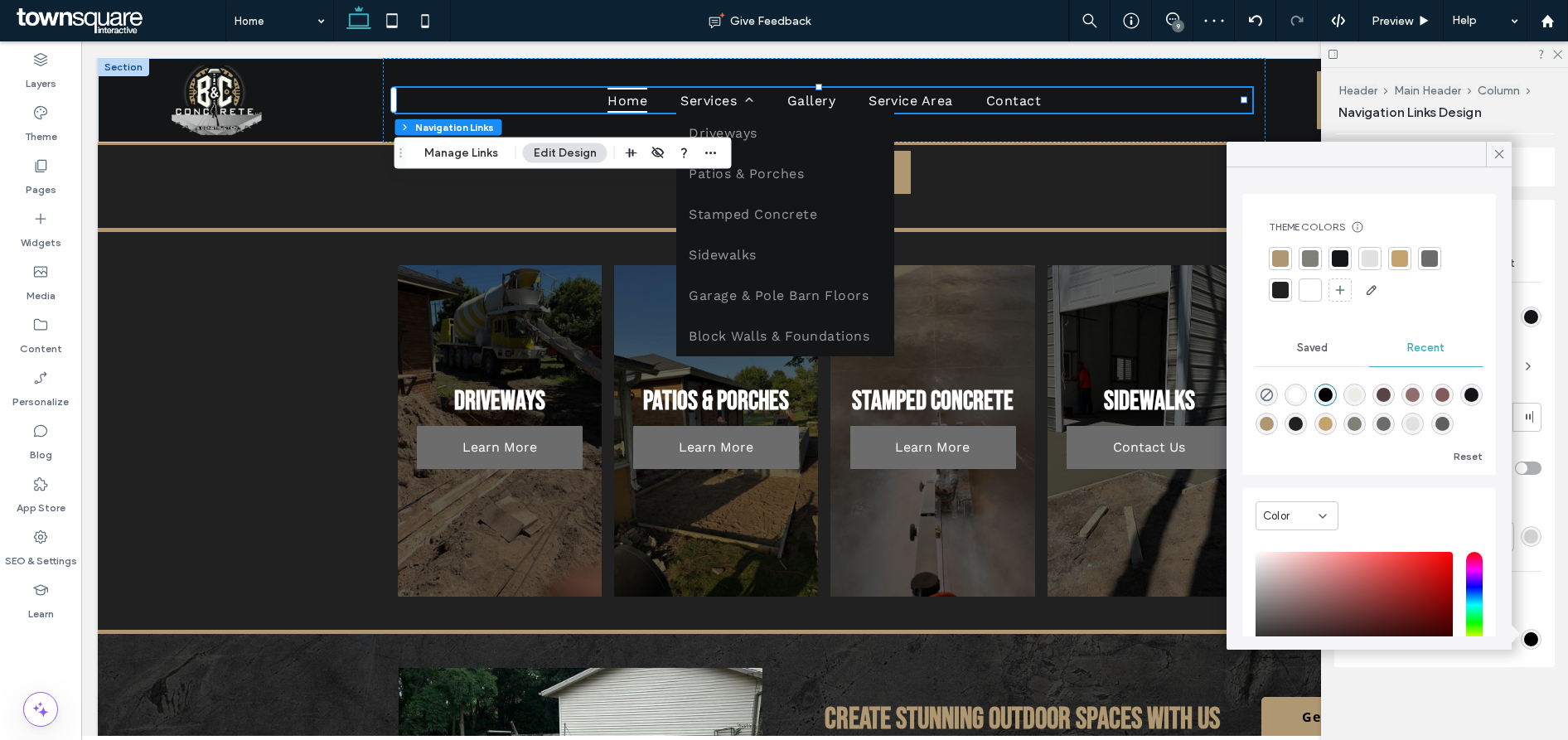 click at bounding box center [1340, 259] 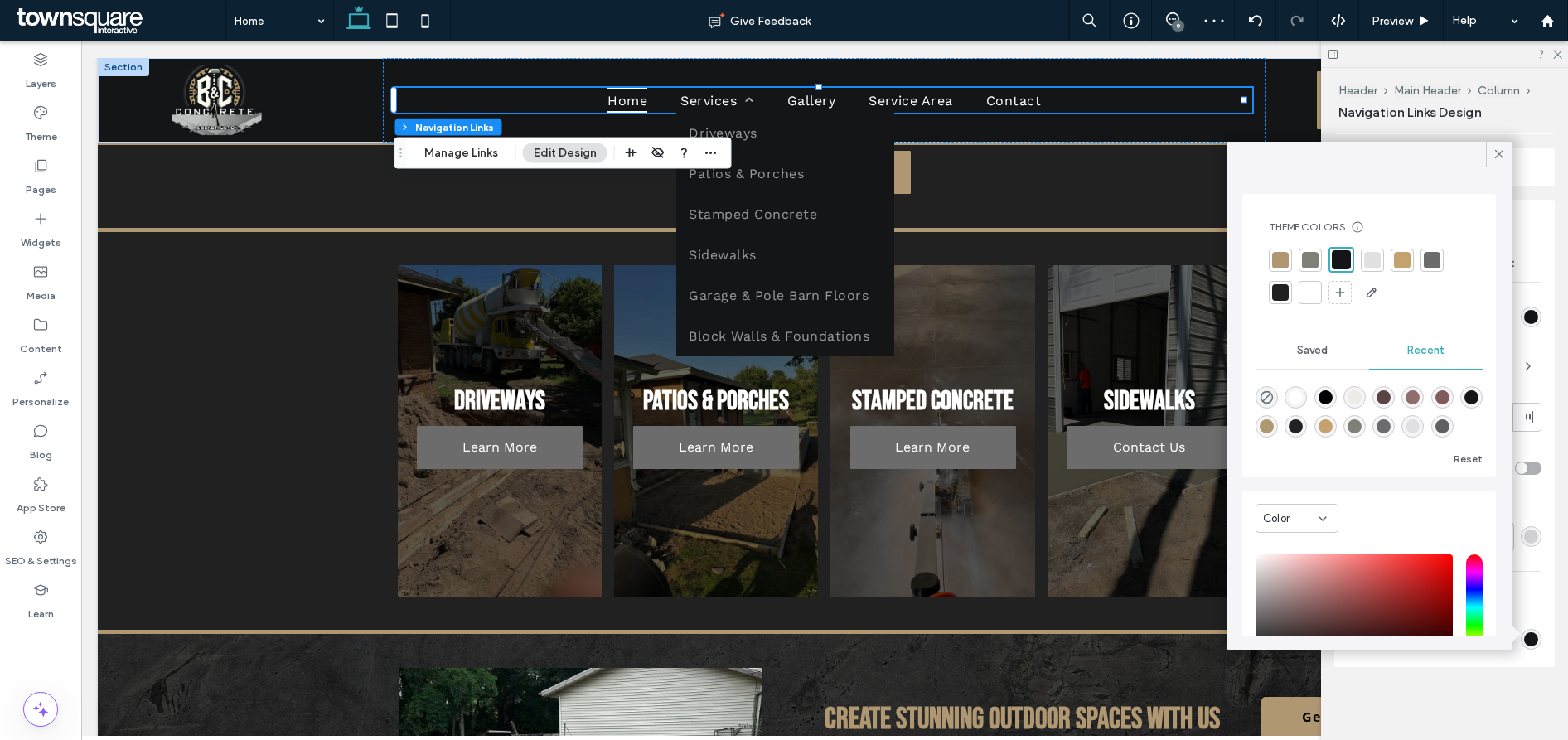 click 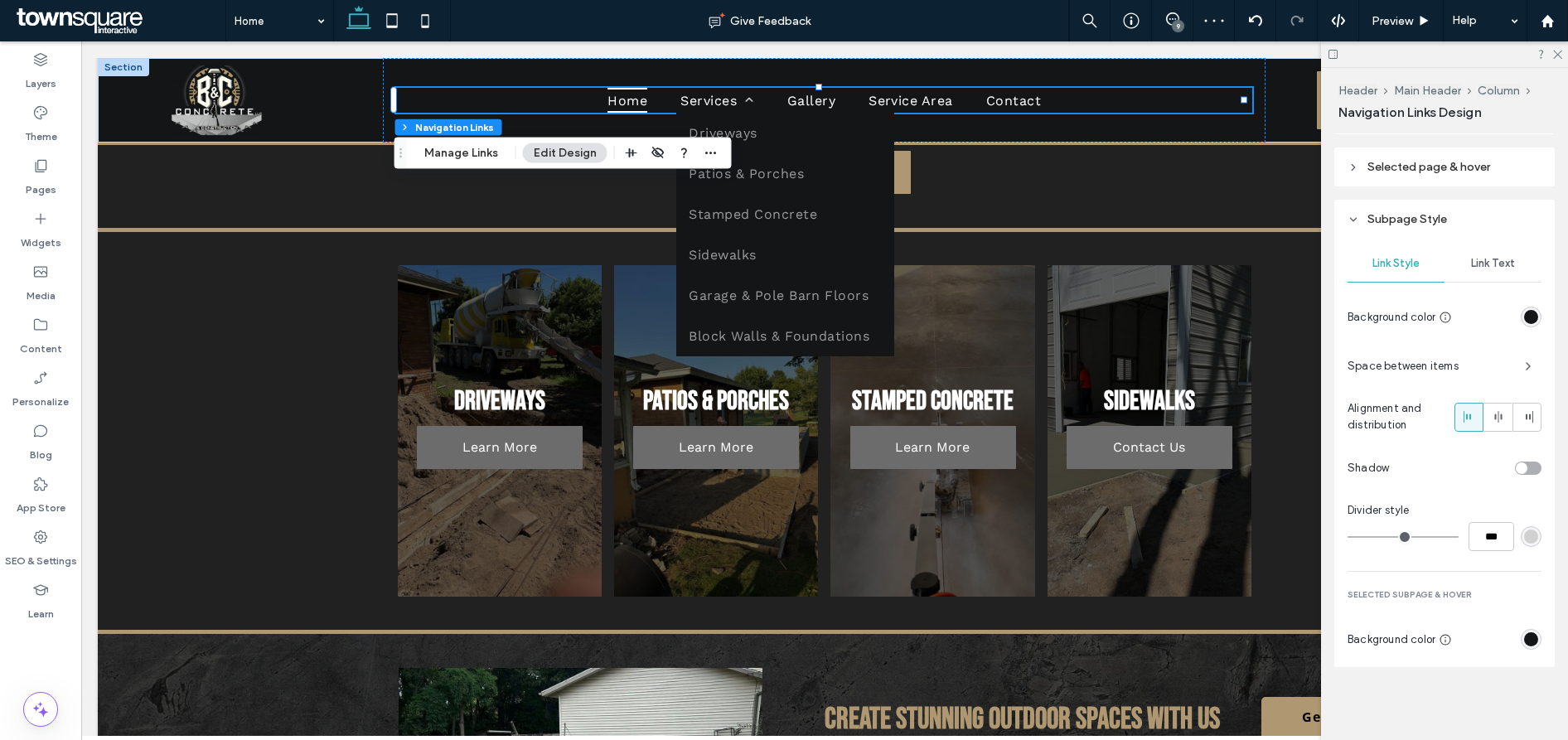 click on "Link Text" at bounding box center [1493, 264] 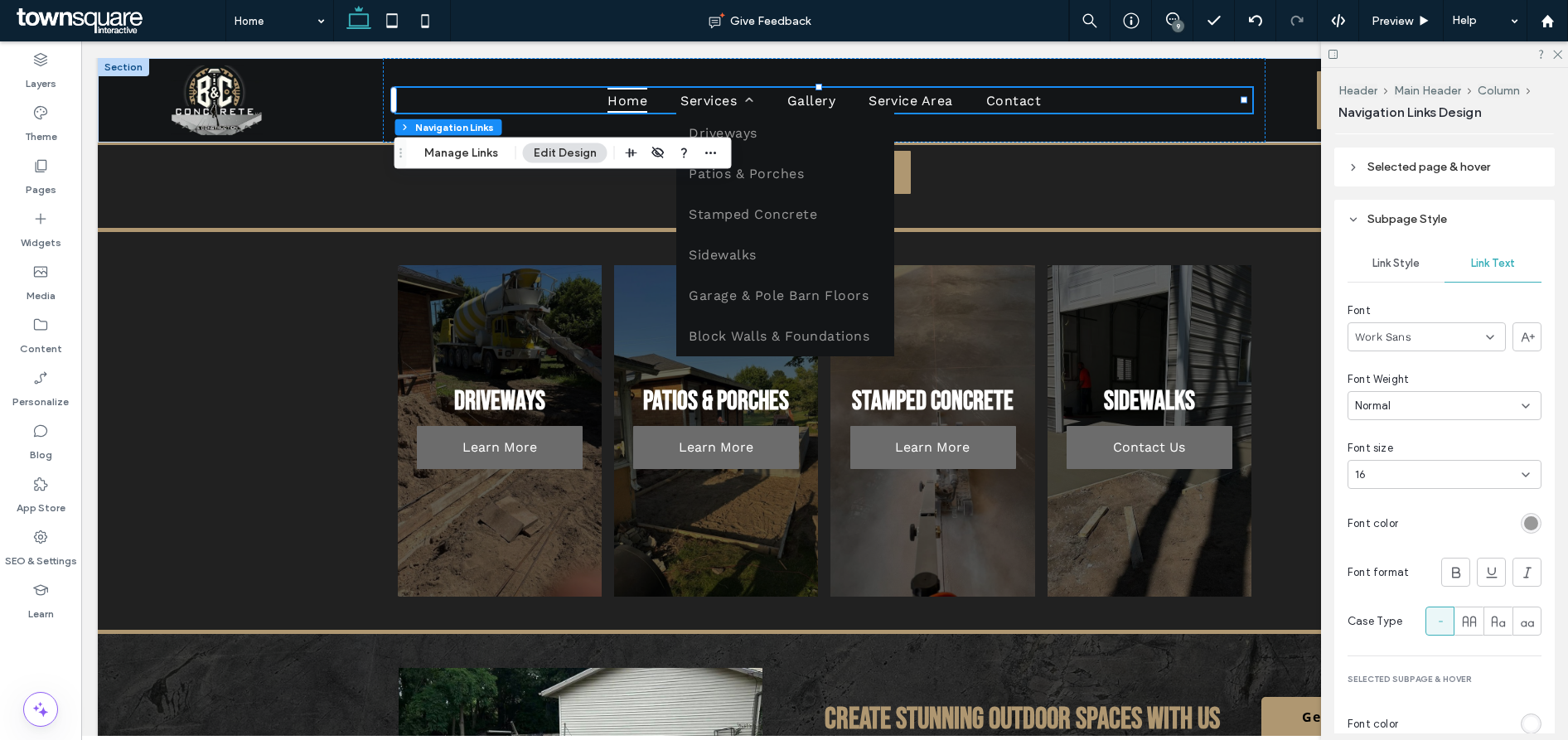 click at bounding box center [1531, 523] 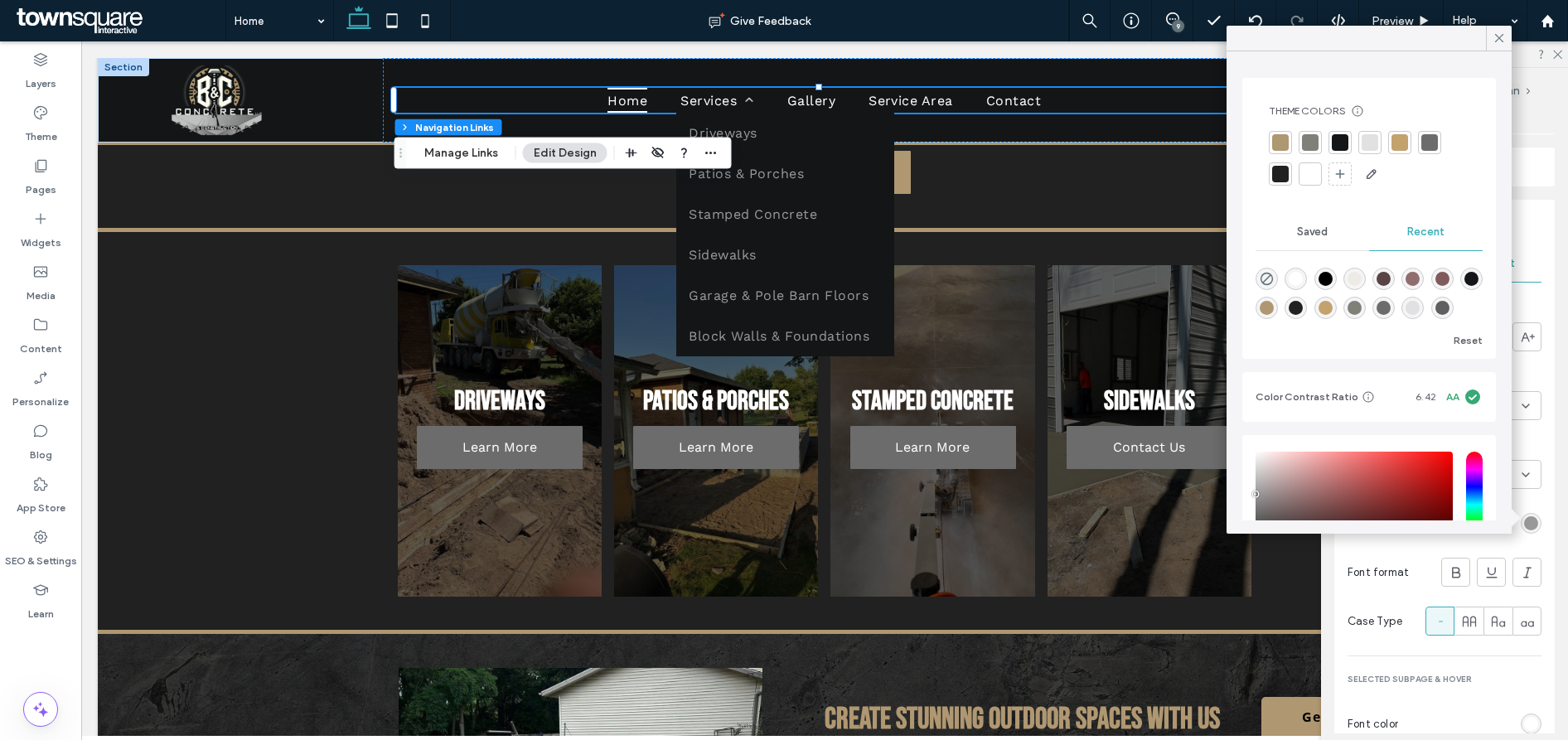 click at bounding box center (1310, 174) 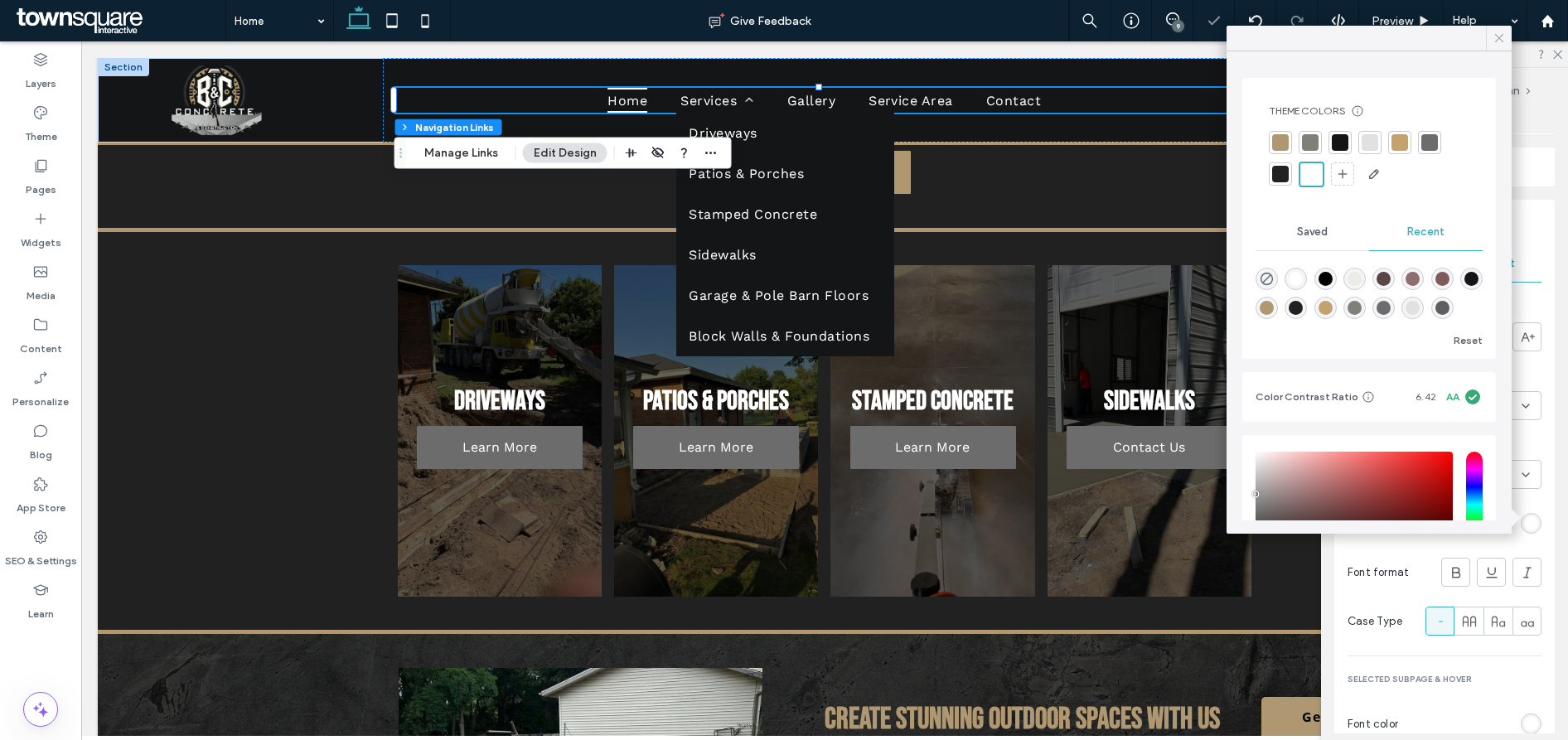 click 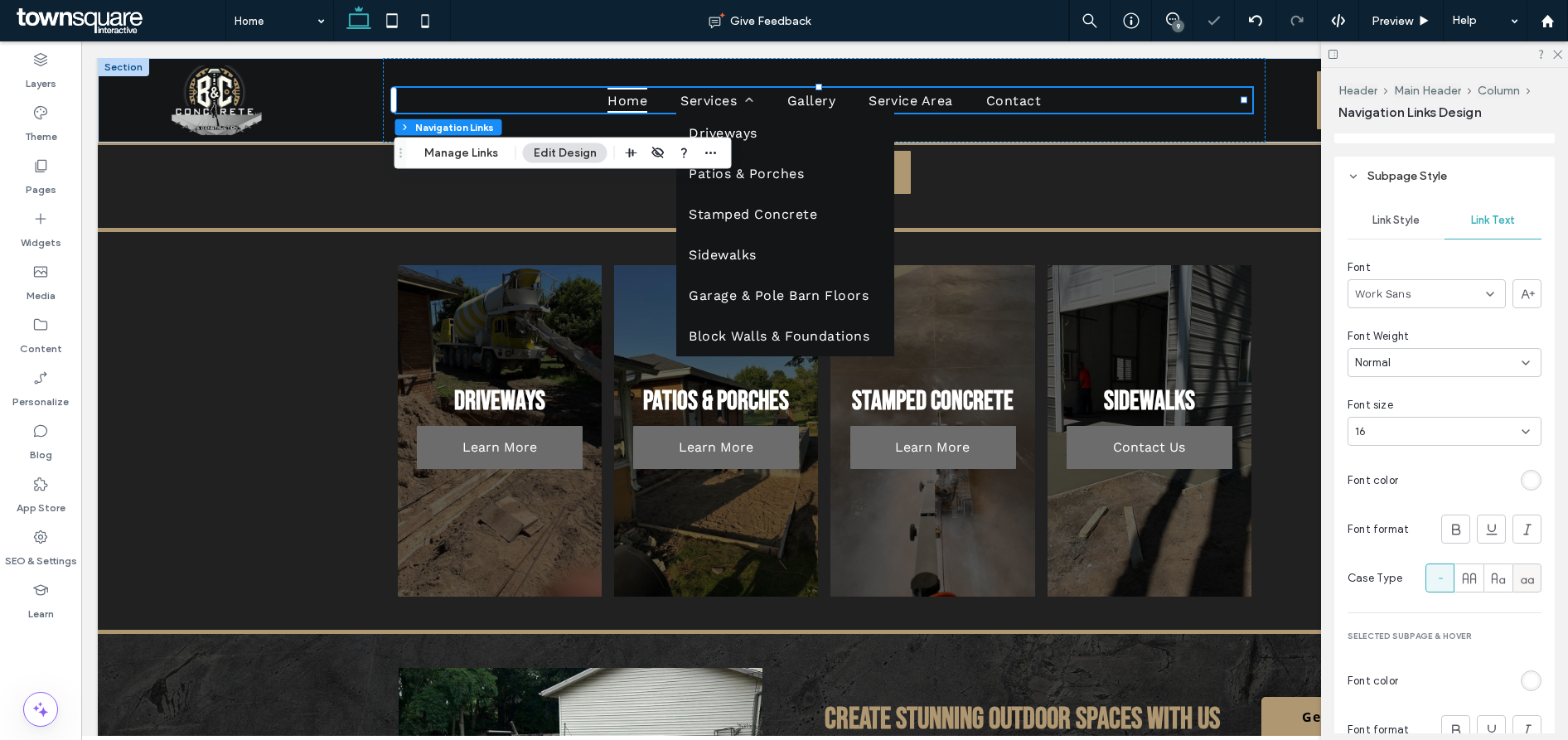 scroll, scrollTop: 520, scrollLeft: 0, axis: vertical 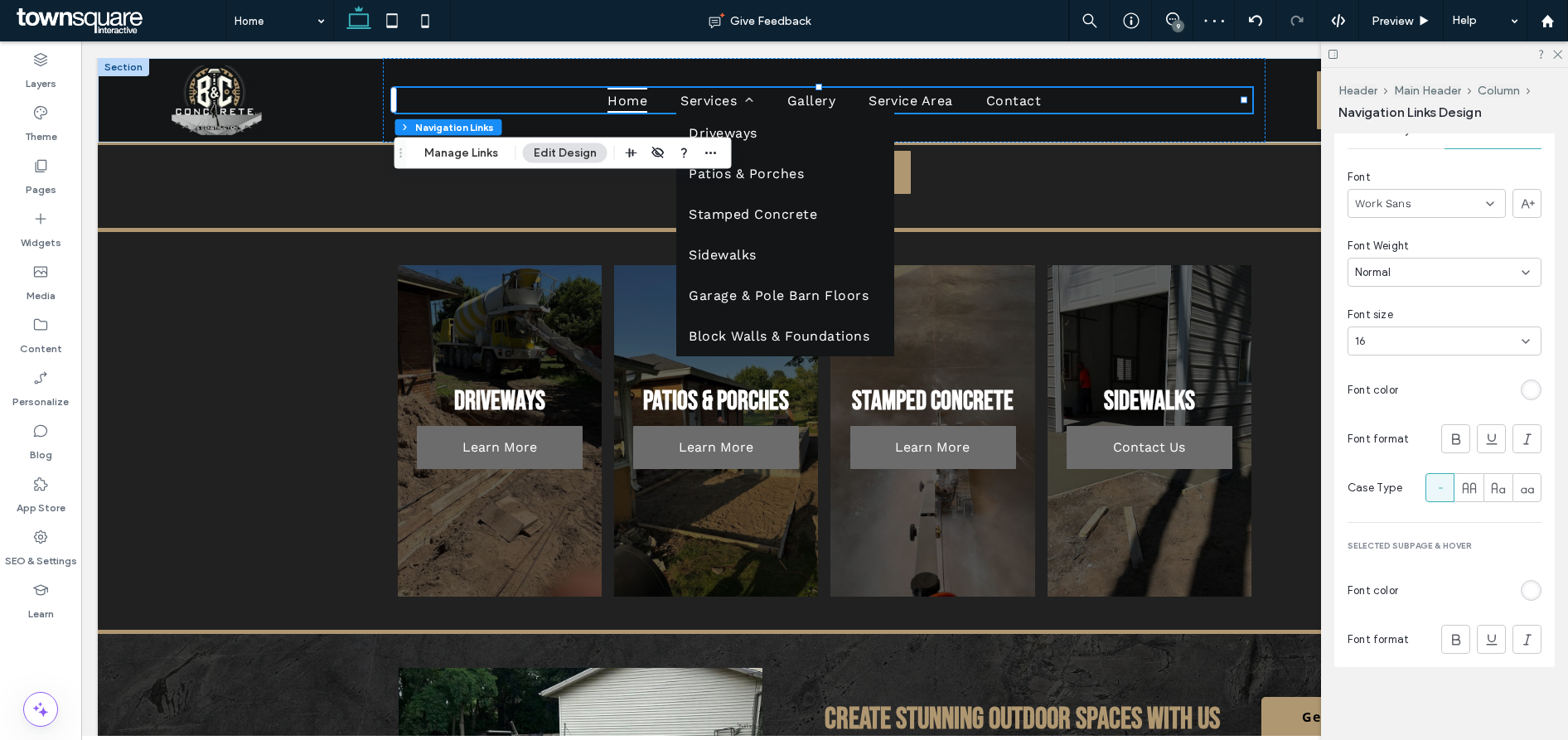 click at bounding box center (1531, 590) 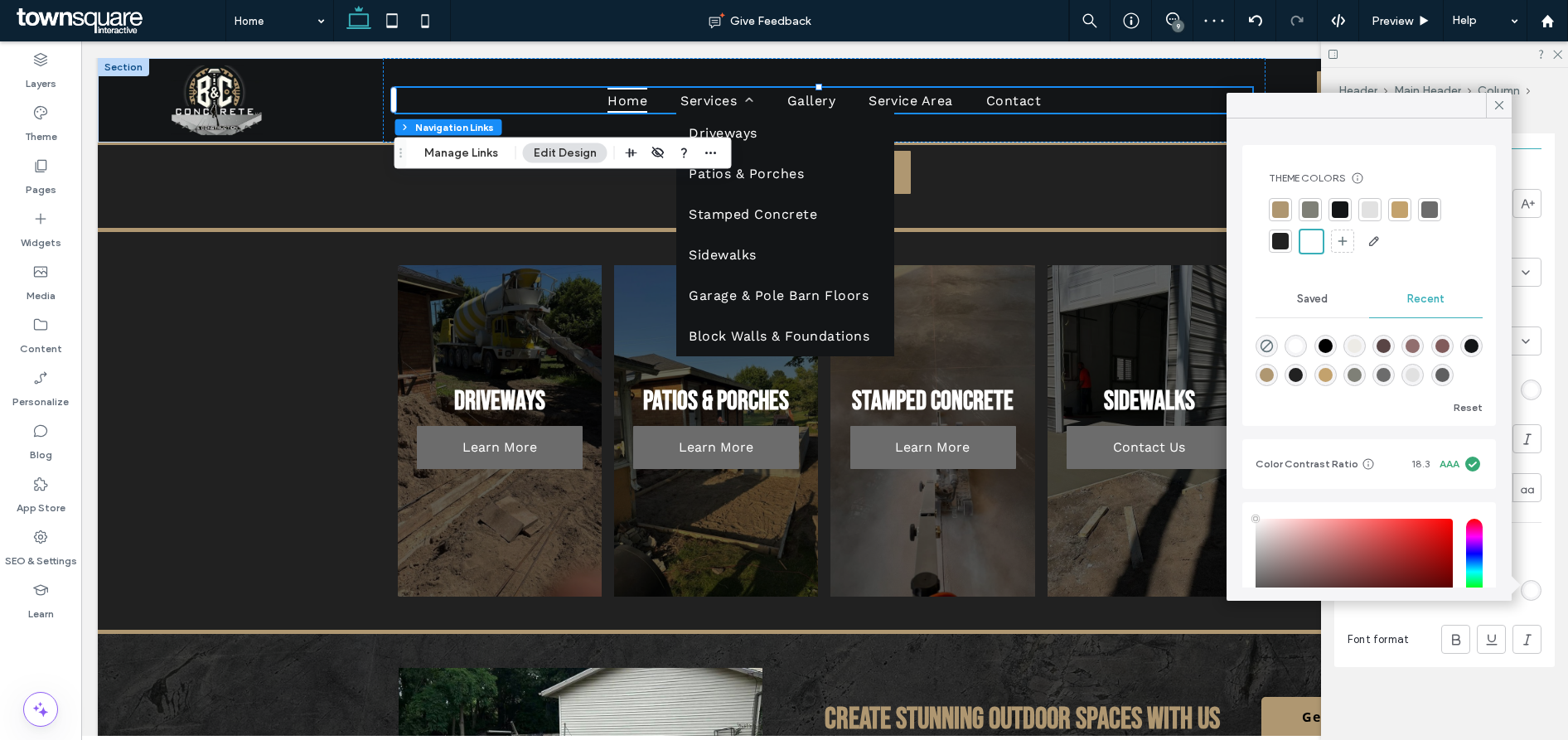 click at bounding box center [1311, 241] 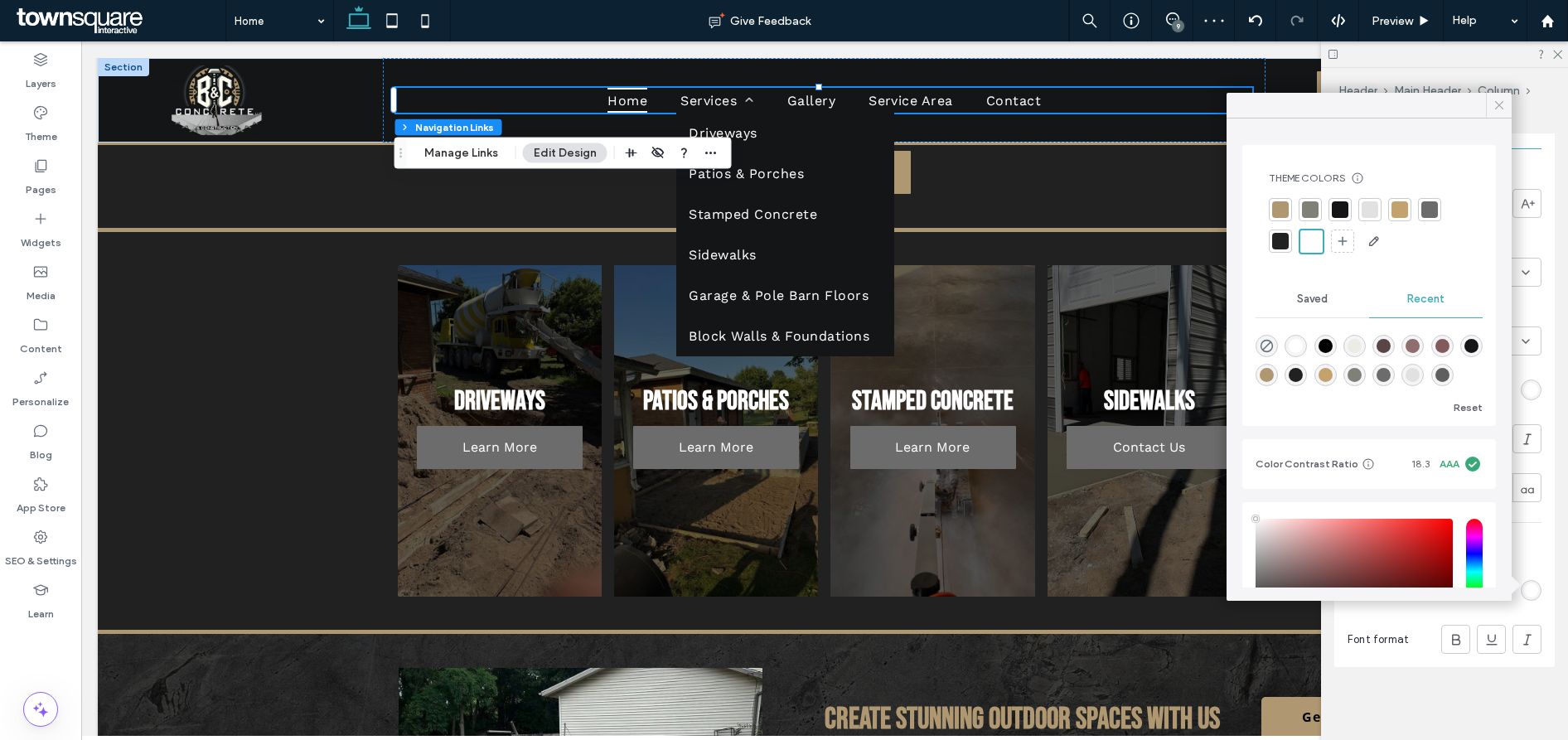 click 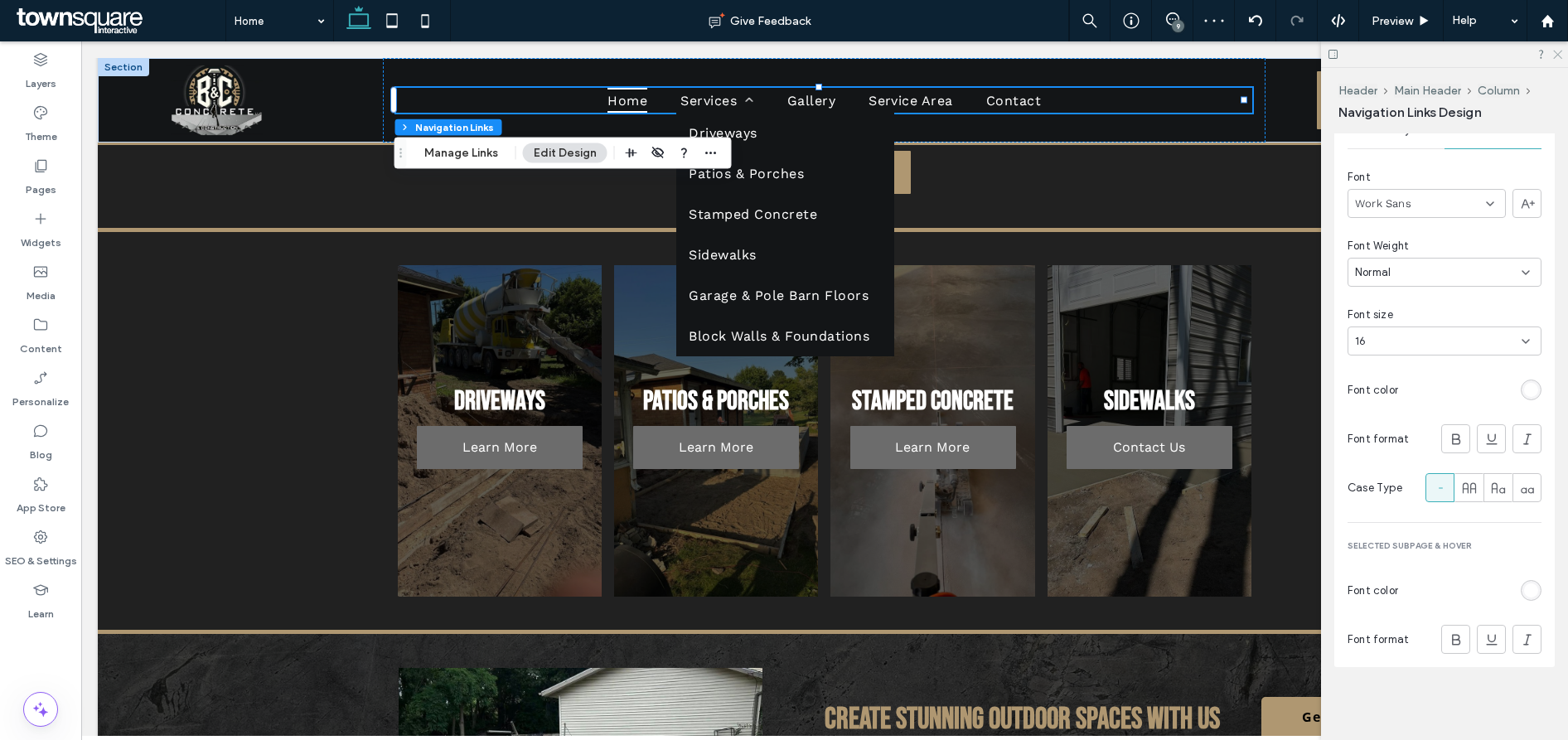 click 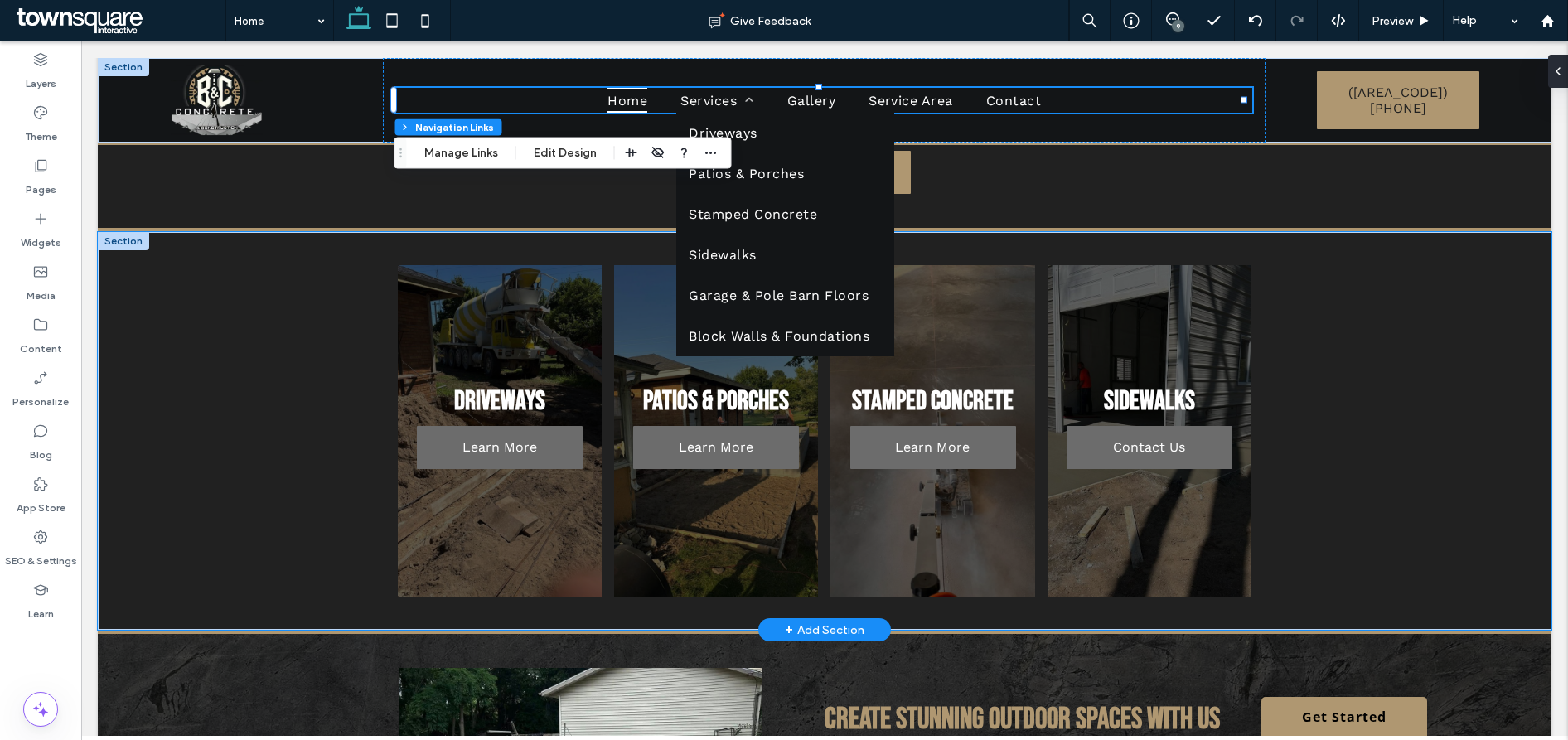 click on "Driveways
Learn More
Patios & Porches
Learn More
Stamped Concrete
Learn More
Sidewalks
Contact Us" at bounding box center (825, 431) 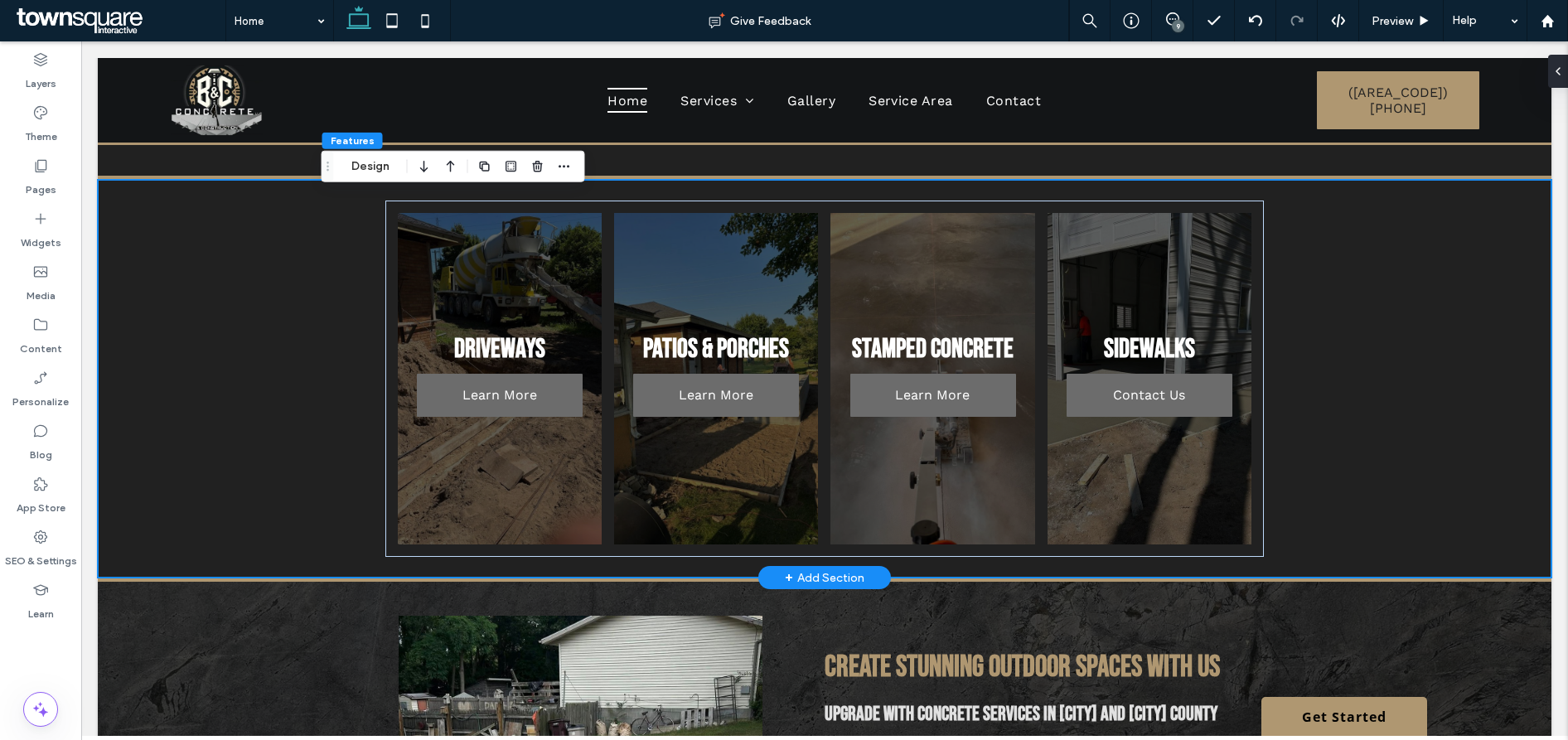scroll, scrollTop: 685, scrollLeft: 0, axis: vertical 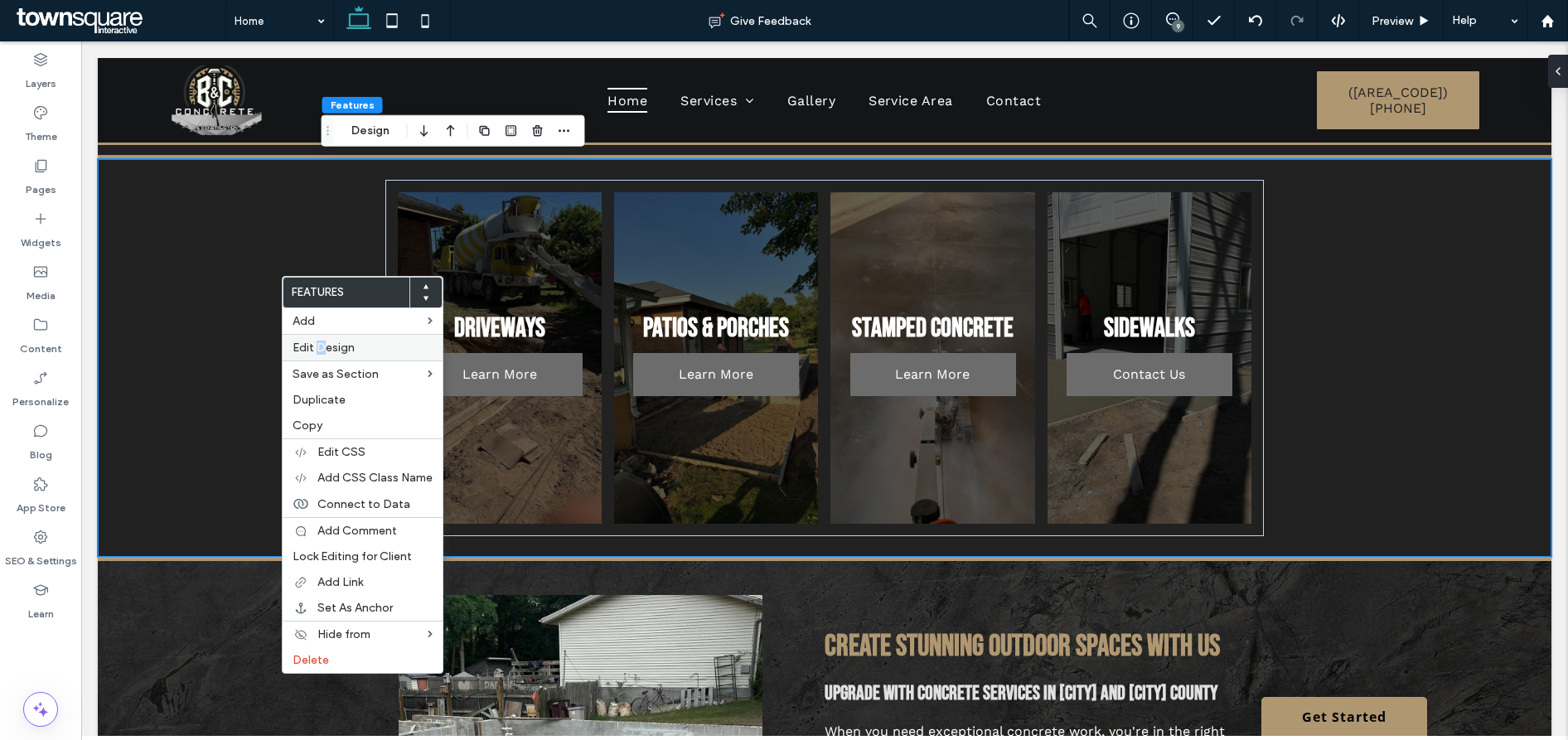 click on "Edit Design" at bounding box center [323, 347] 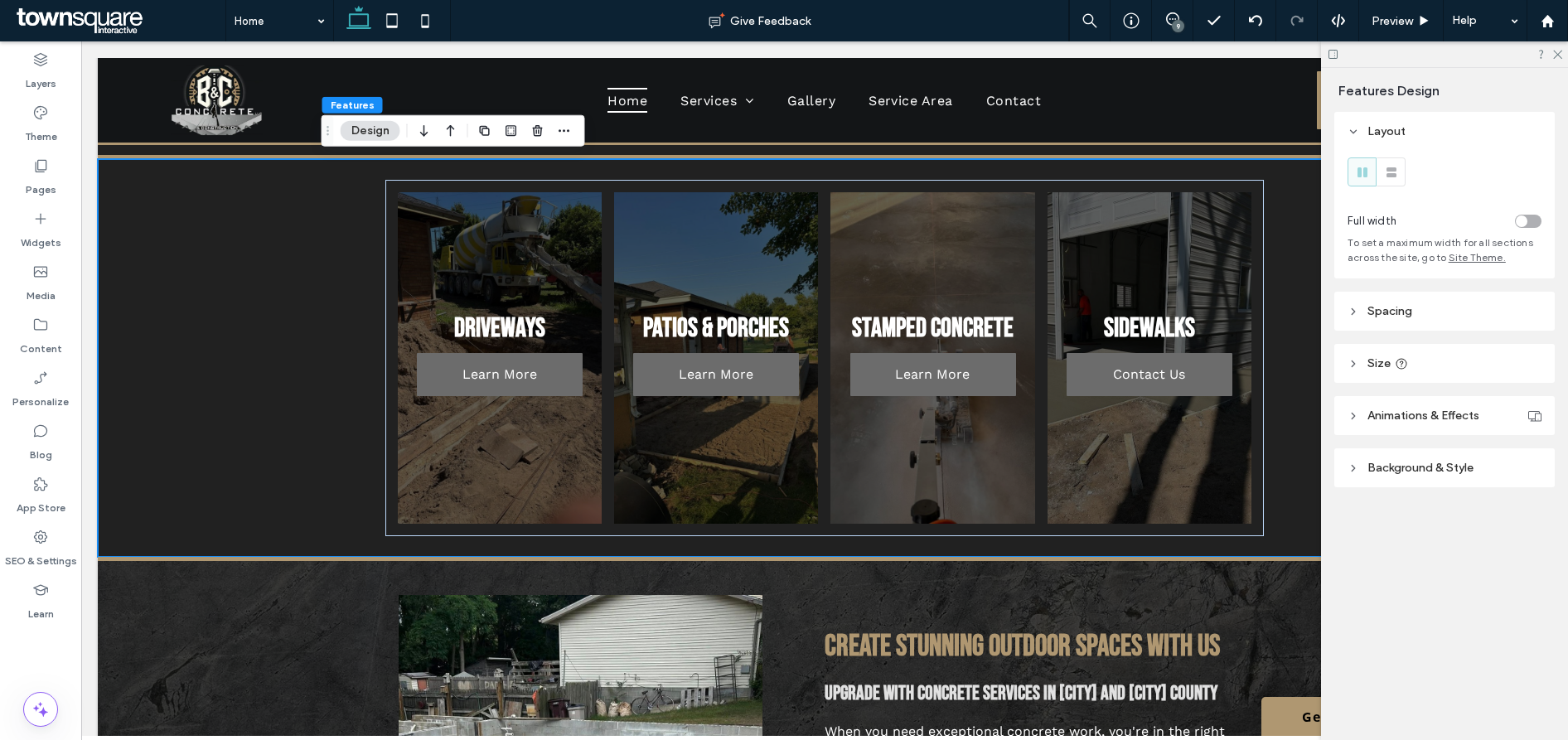 click at bounding box center (1528, 221) 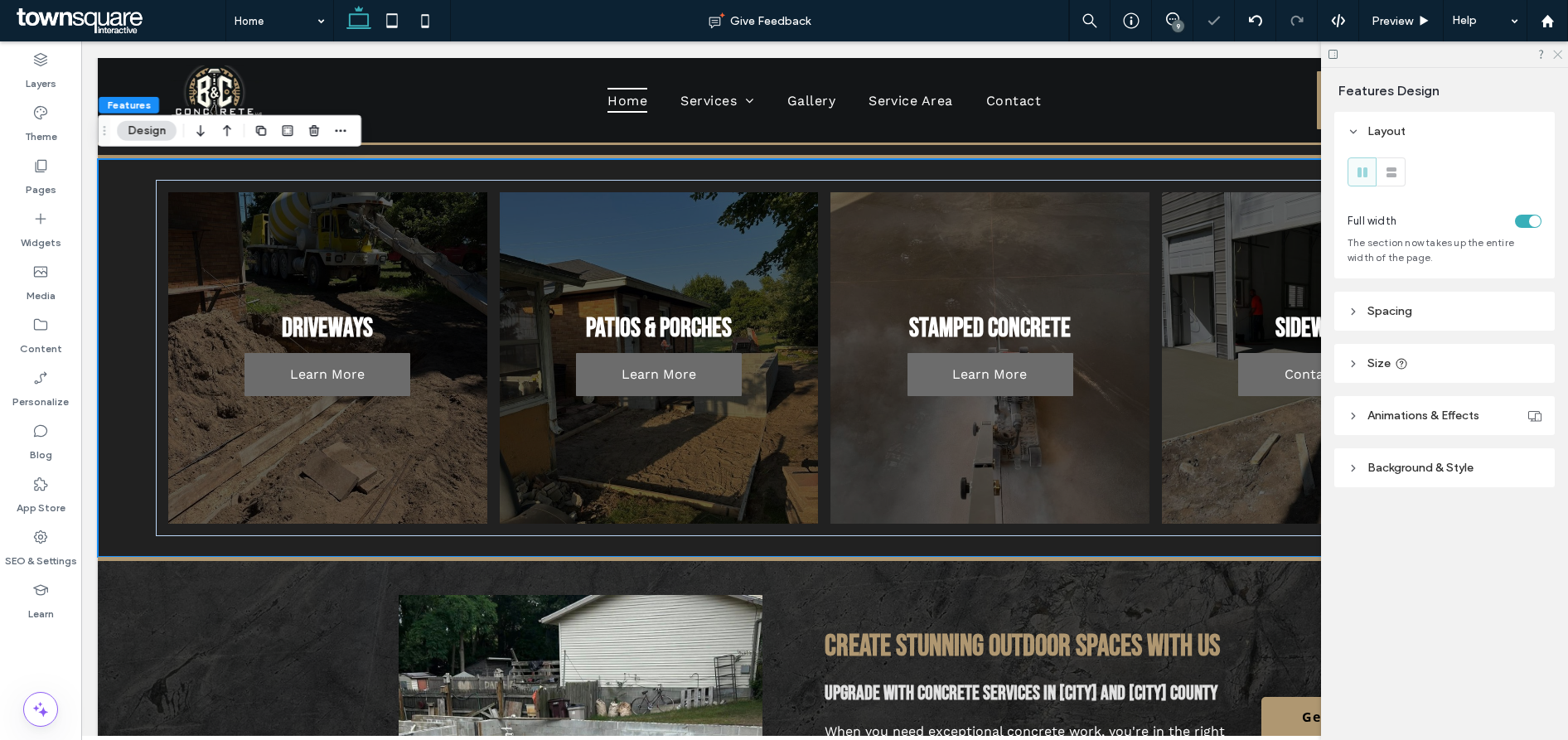 click 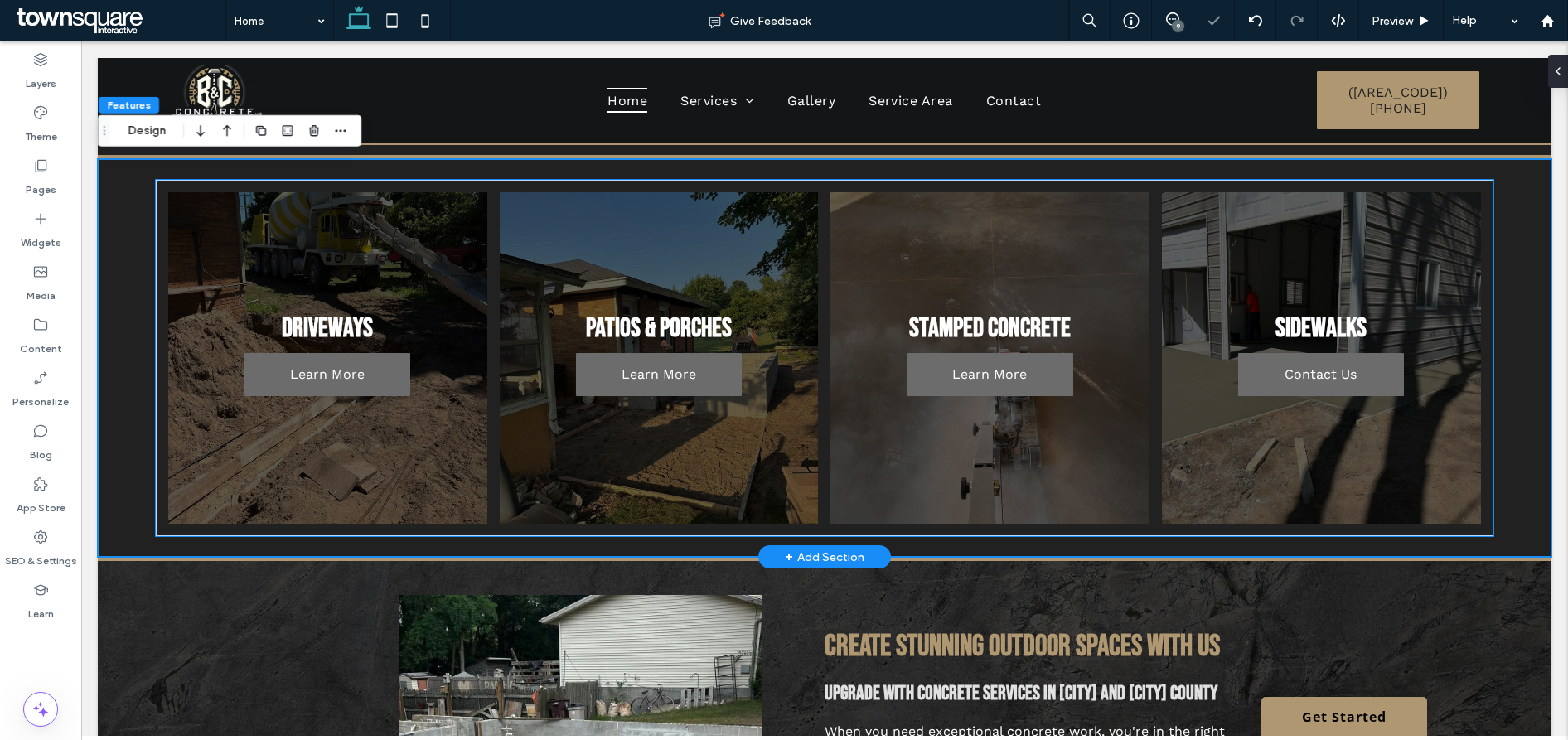 click at bounding box center [1322, 358] 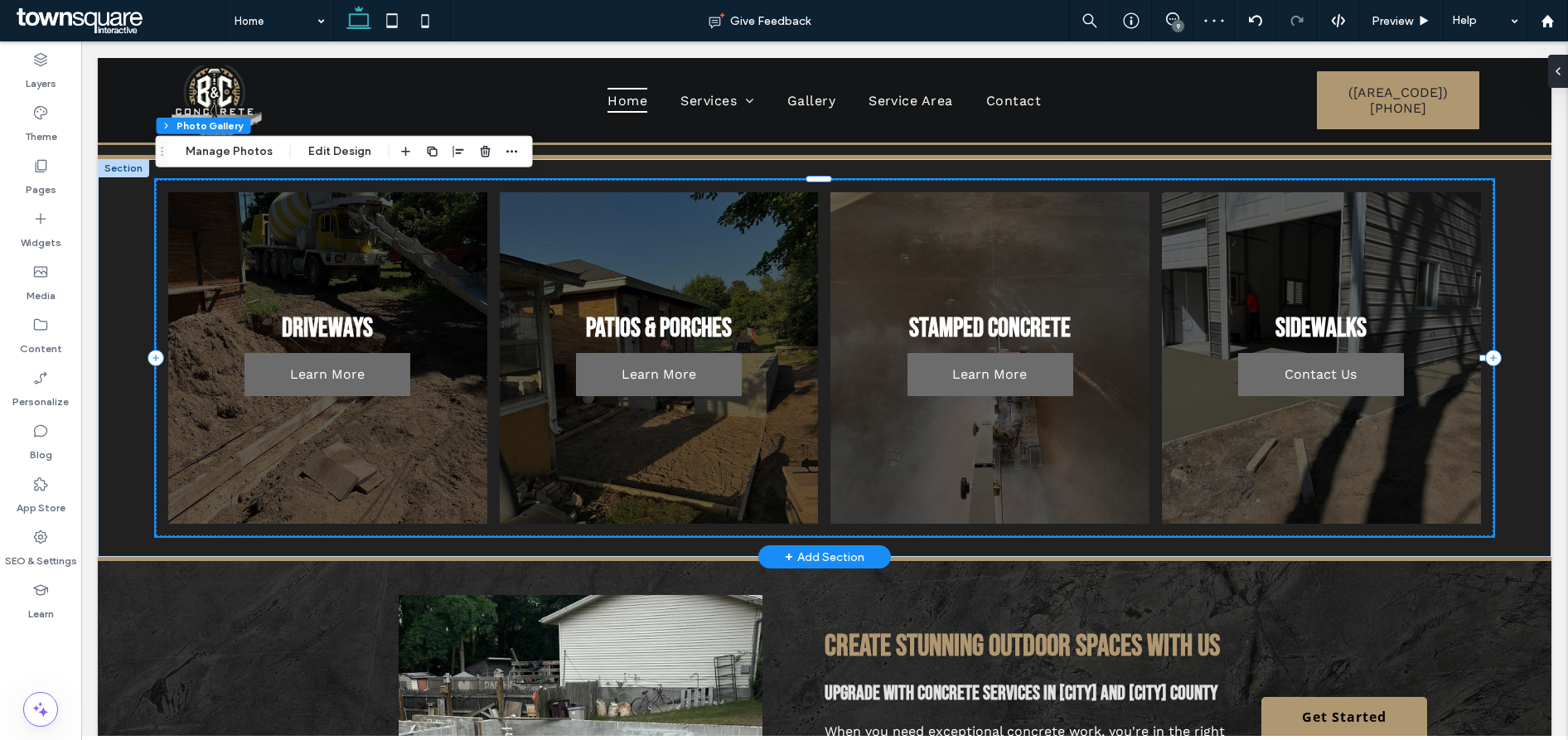 click at bounding box center [1322, 358] 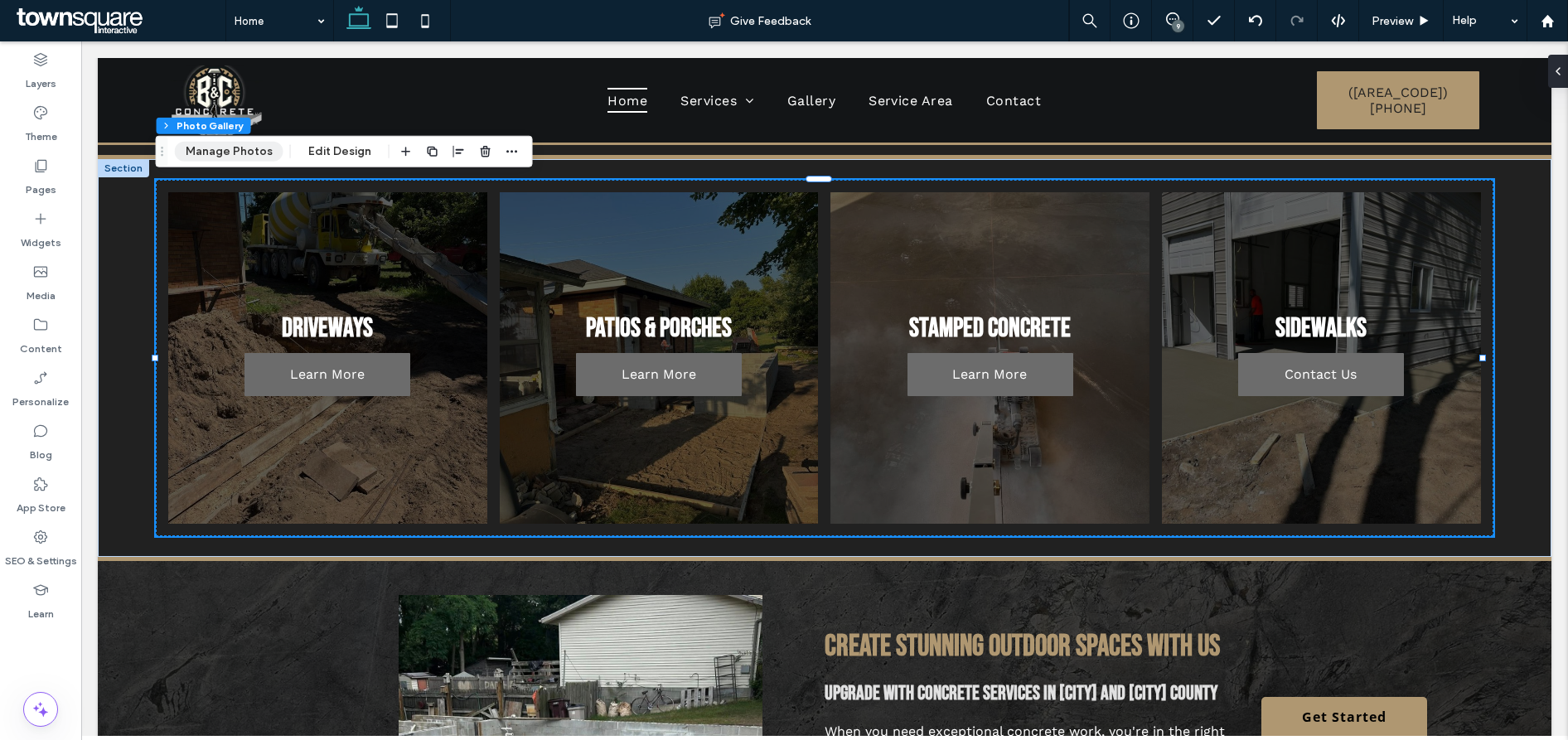 click on "Manage Photos" at bounding box center [229, 152] 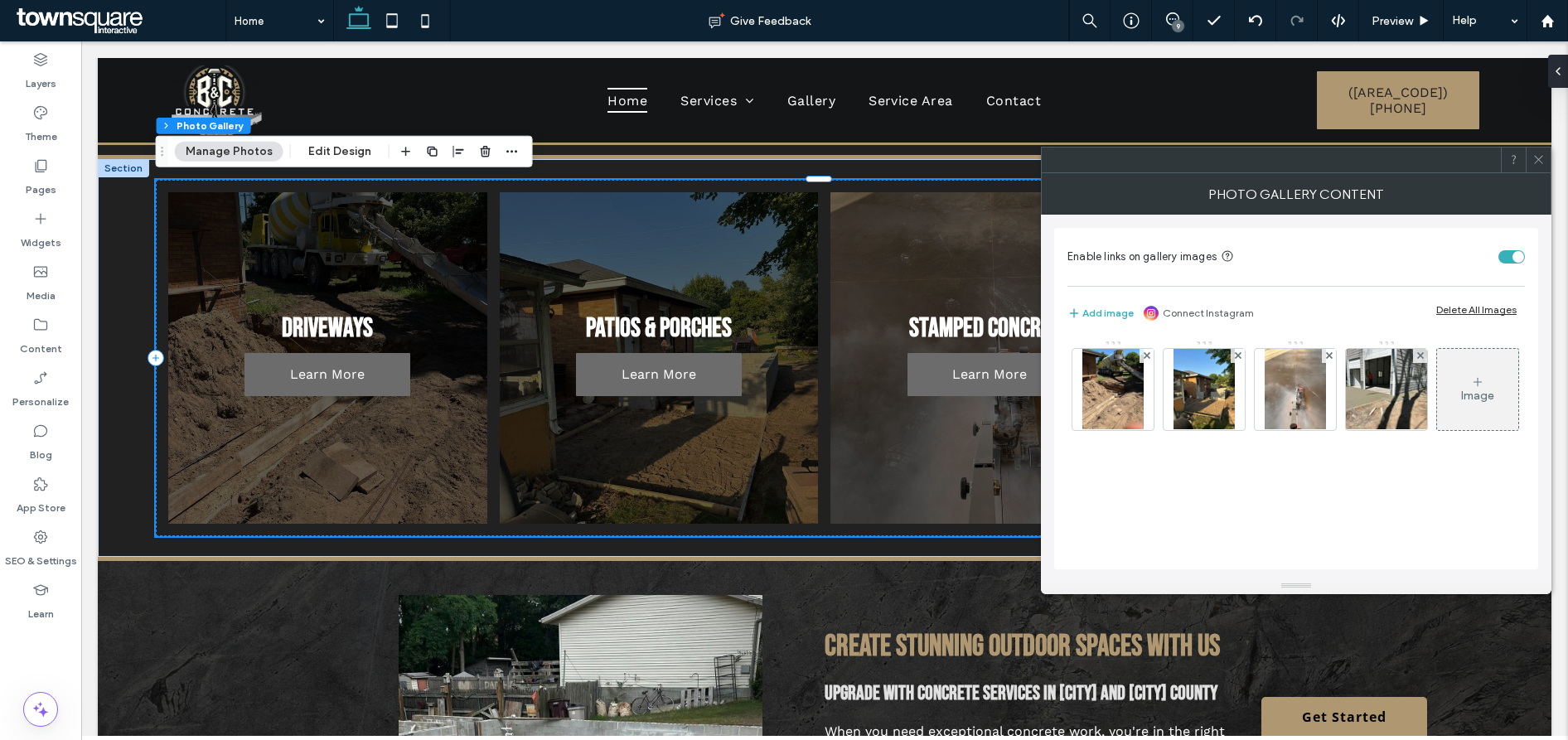 click 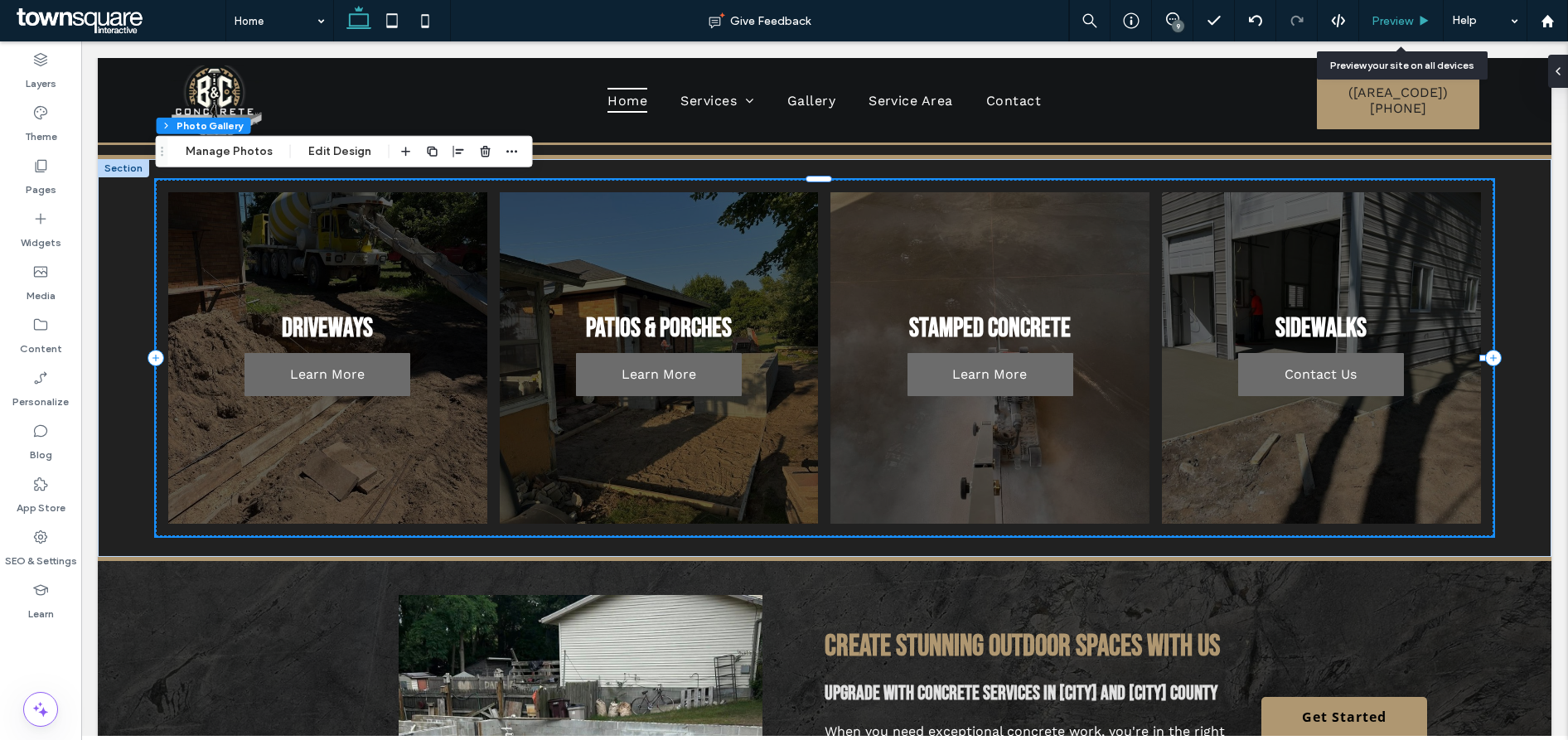 click on "Preview" at bounding box center (1392, 21) 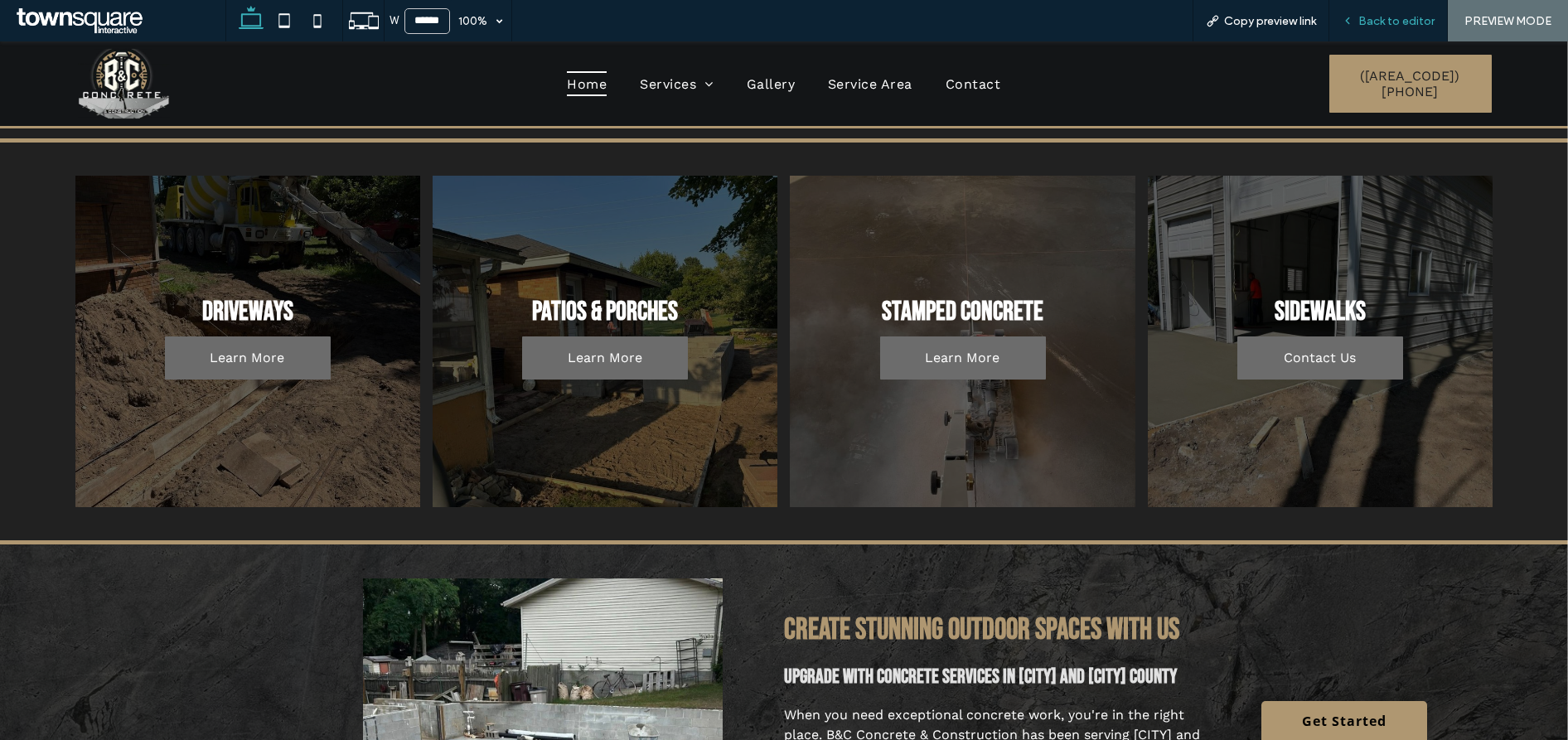 click on "Back to editor" at bounding box center (1396, 21) 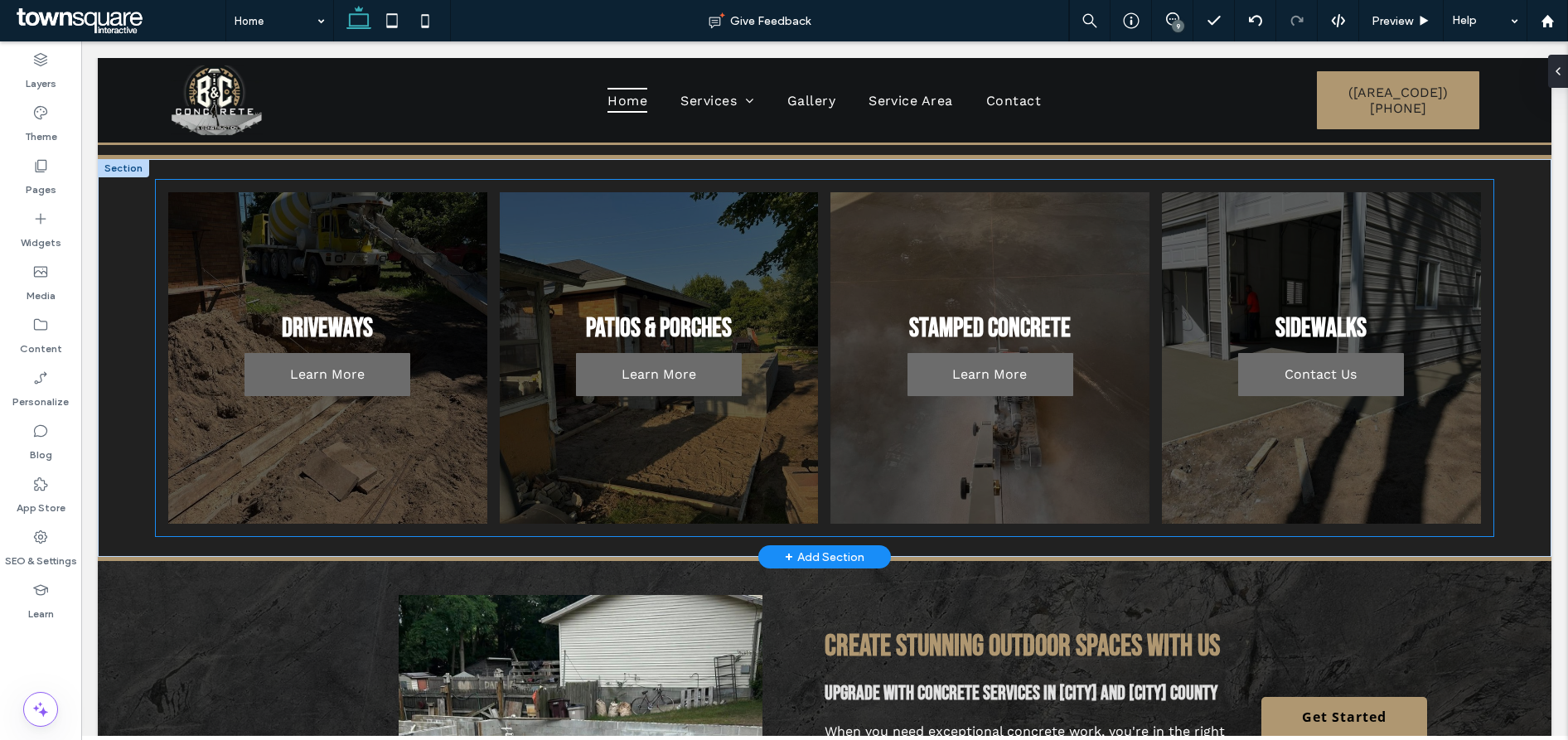 click at bounding box center [1322, 358] 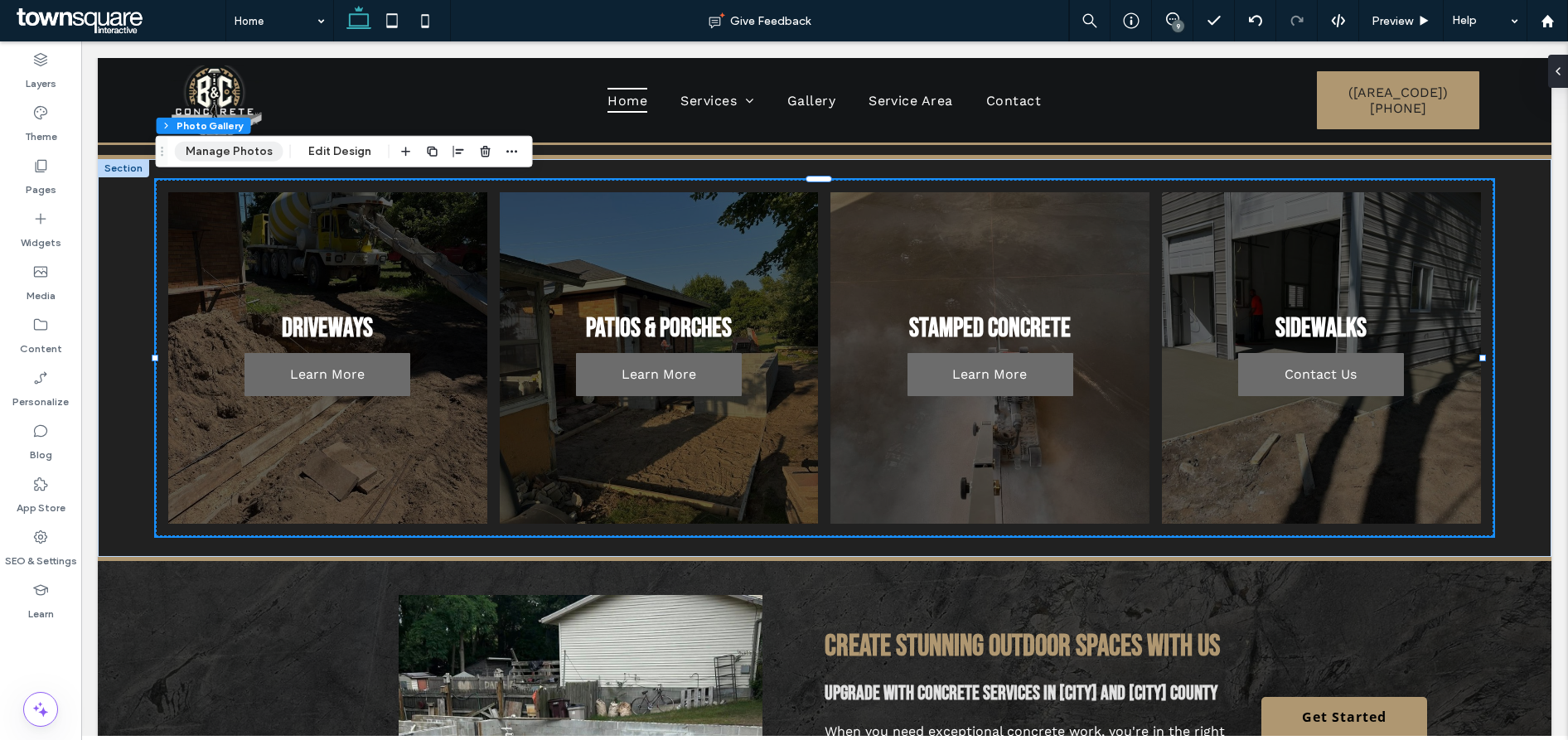 click on "Manage Photos" at bounding box center (229, 152) 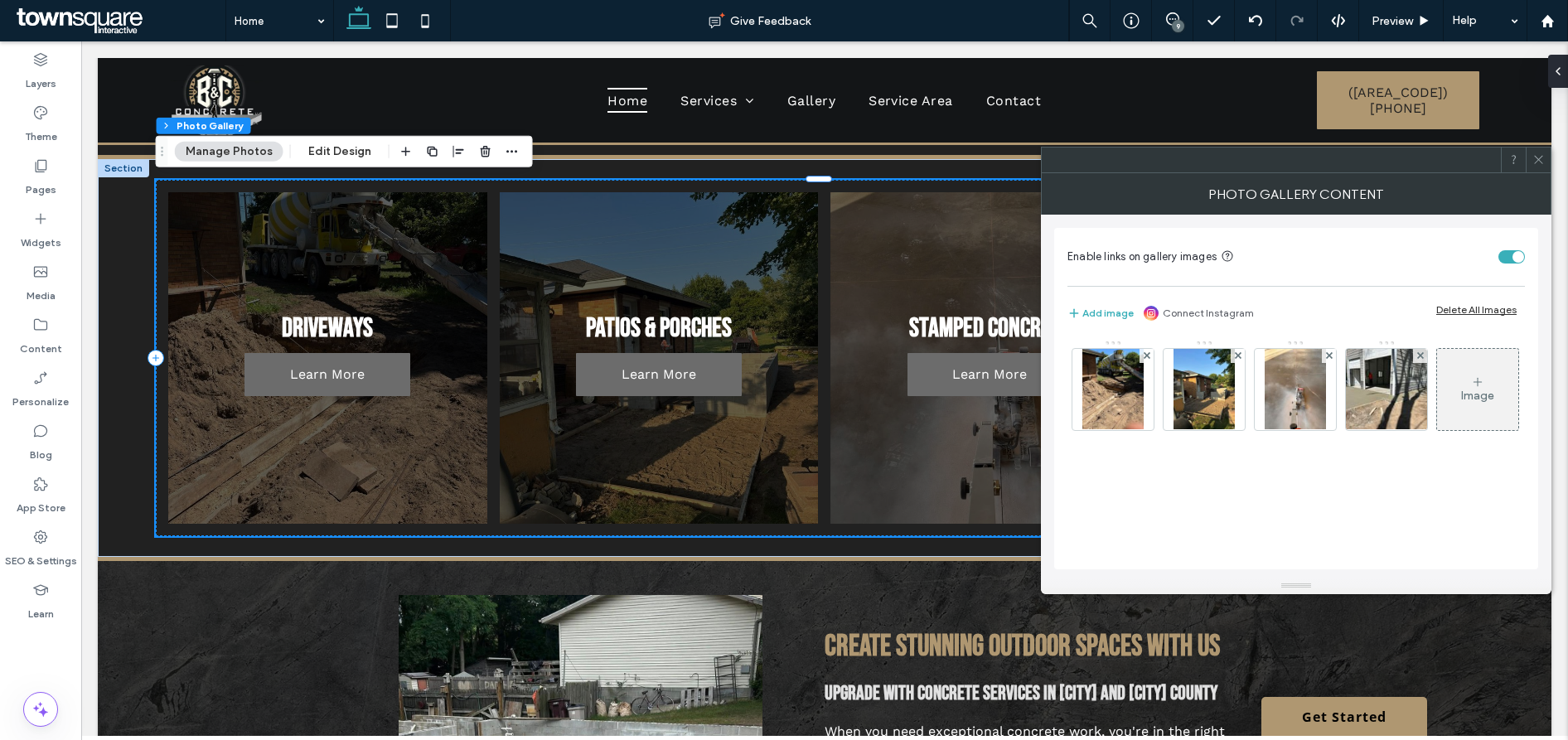 click on "Image" at bounding box center (1478, 389) 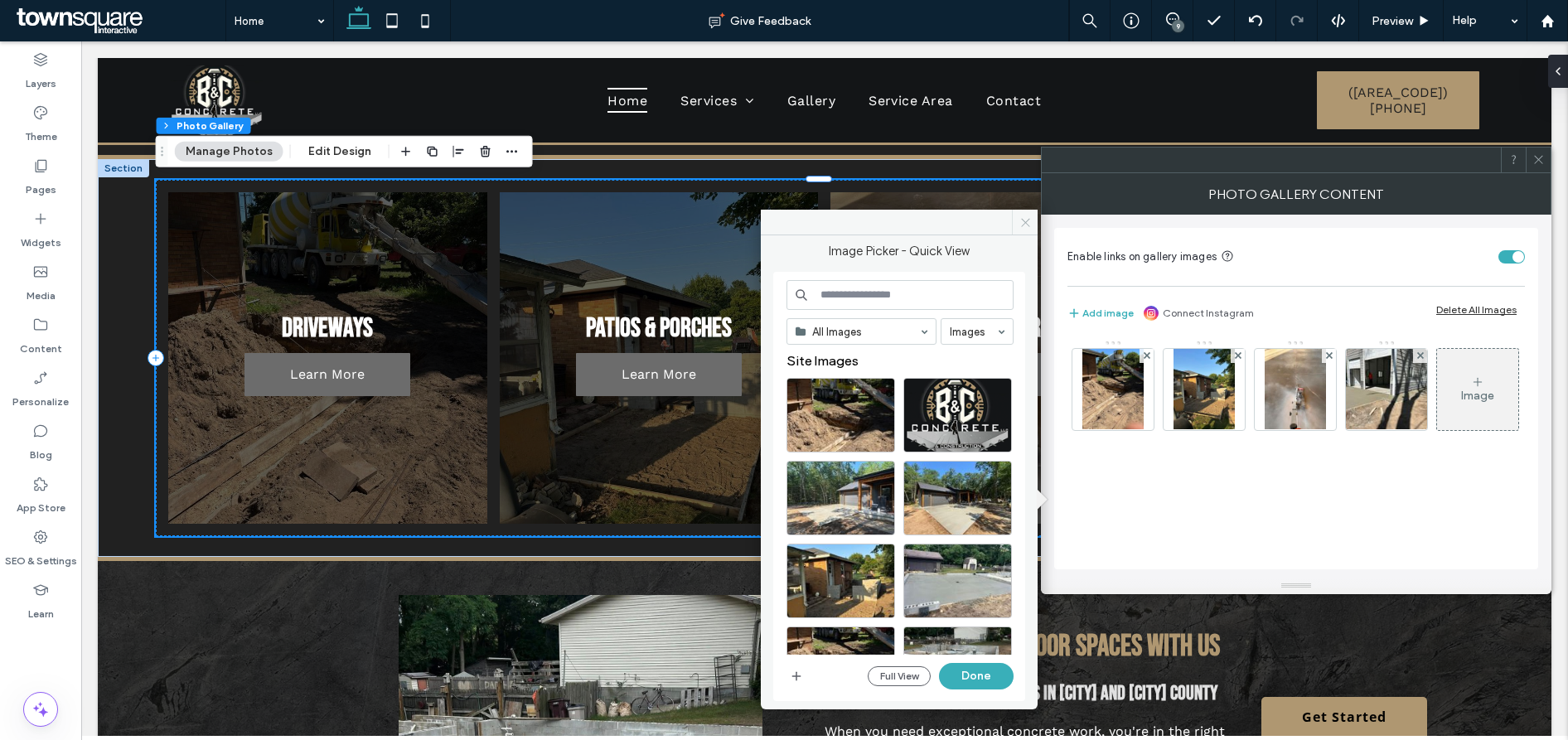 drag, startPoint x: 1024, startPoint y: 224, endPoint x: 943, endPoint y: 184, distance: 90.338253 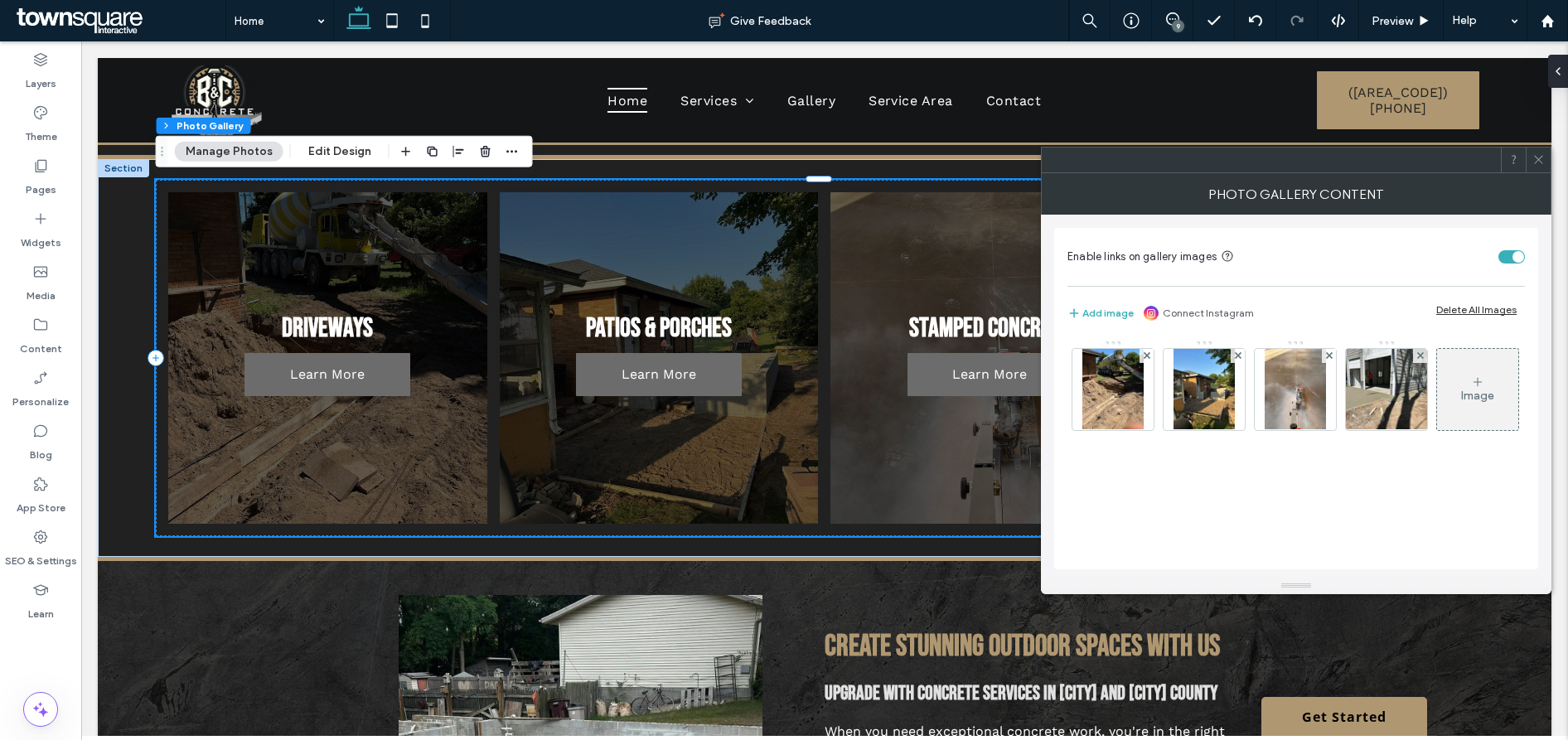 click 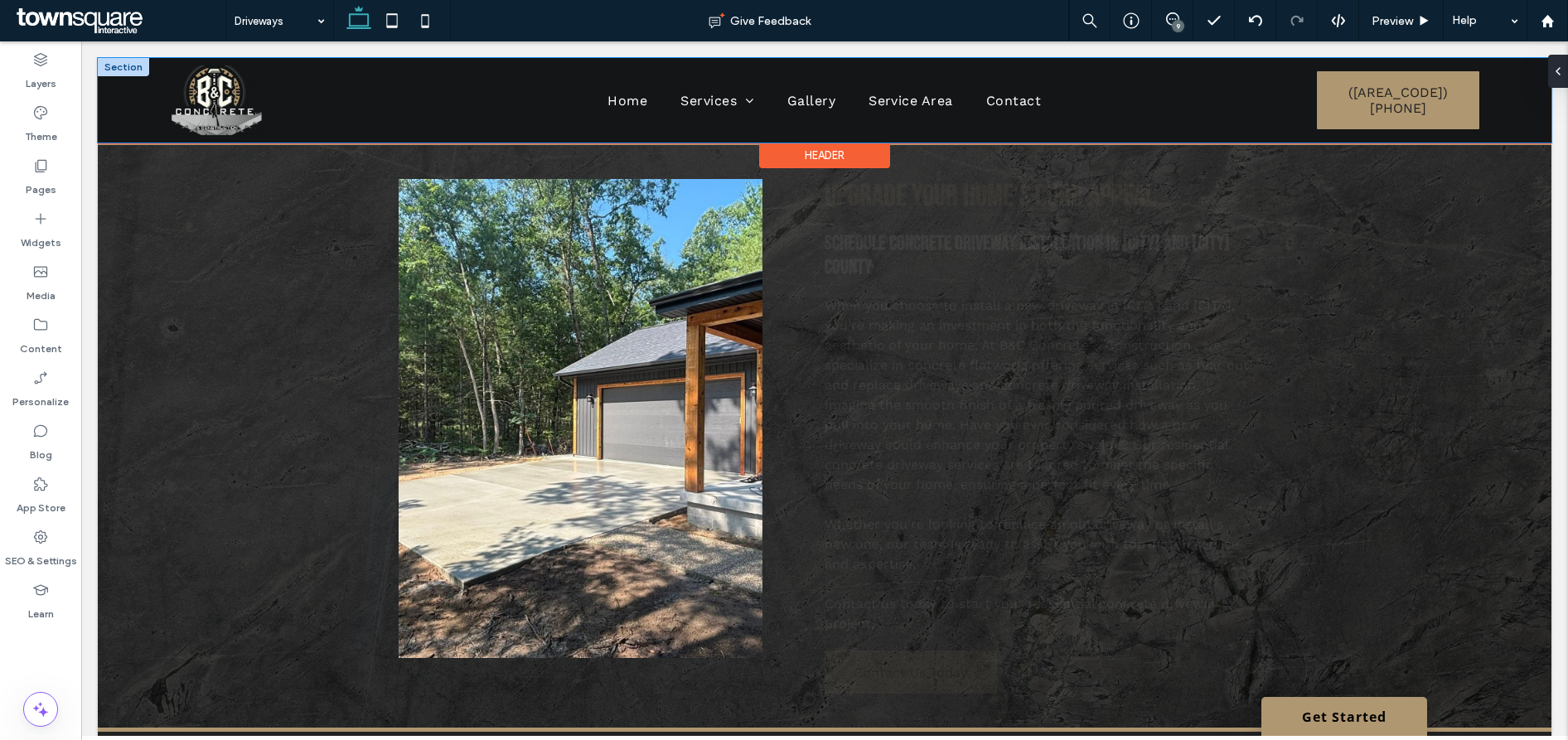 scroll, scrollTop: 0, scrollLeft: 0, axis: both 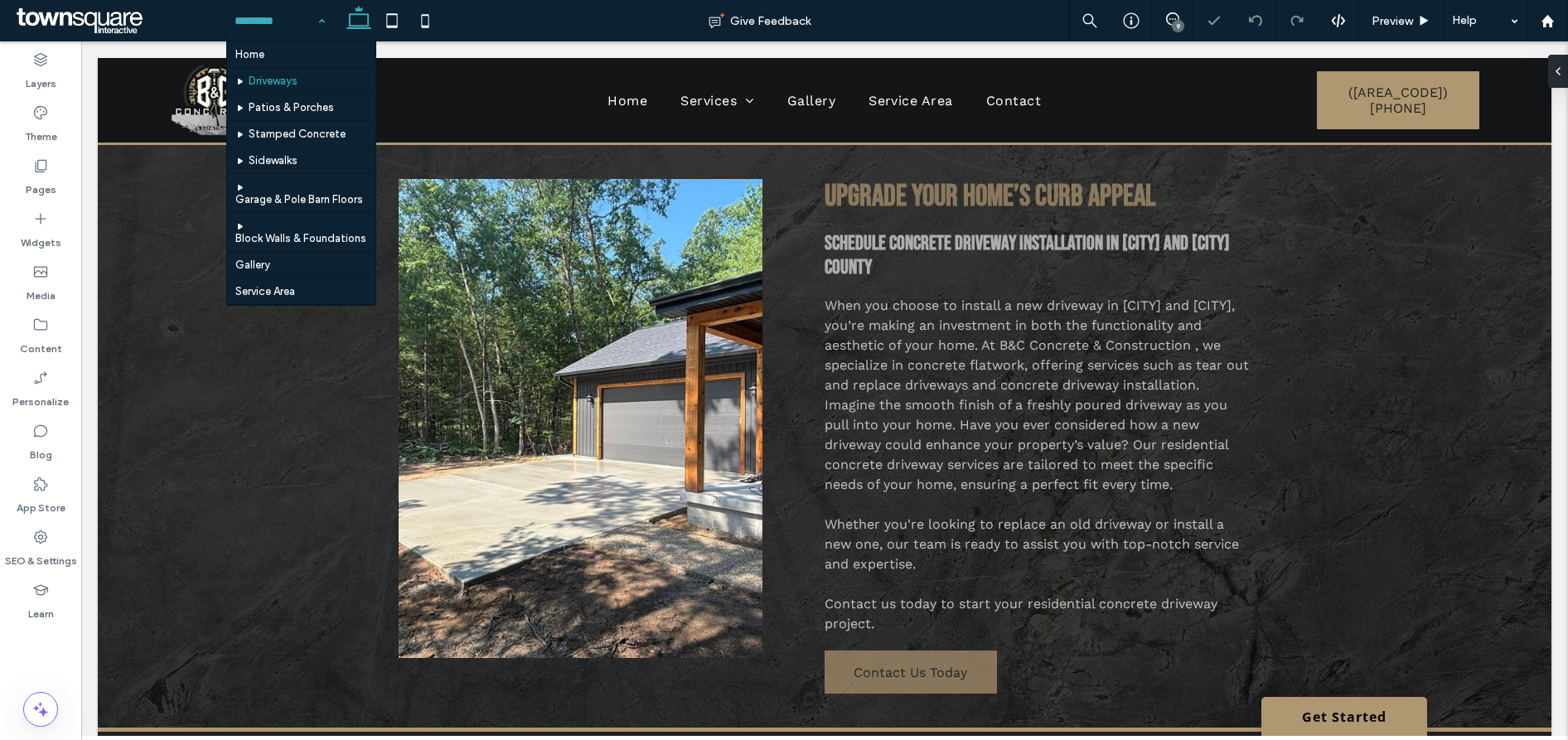 click at bounding box center [275, 21] 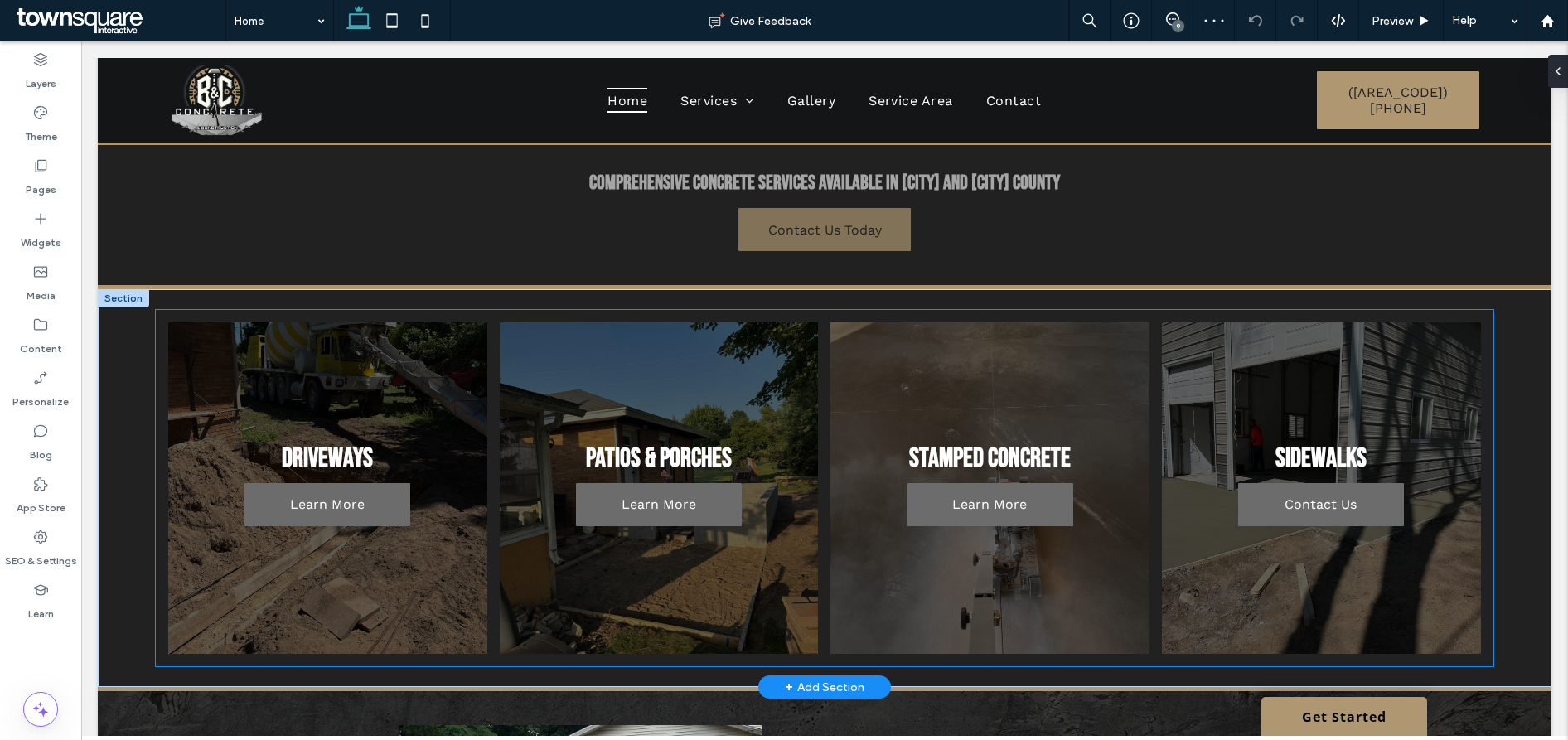 scroll, scrollTop: 592, scrollLeft: 0, axis: vertical 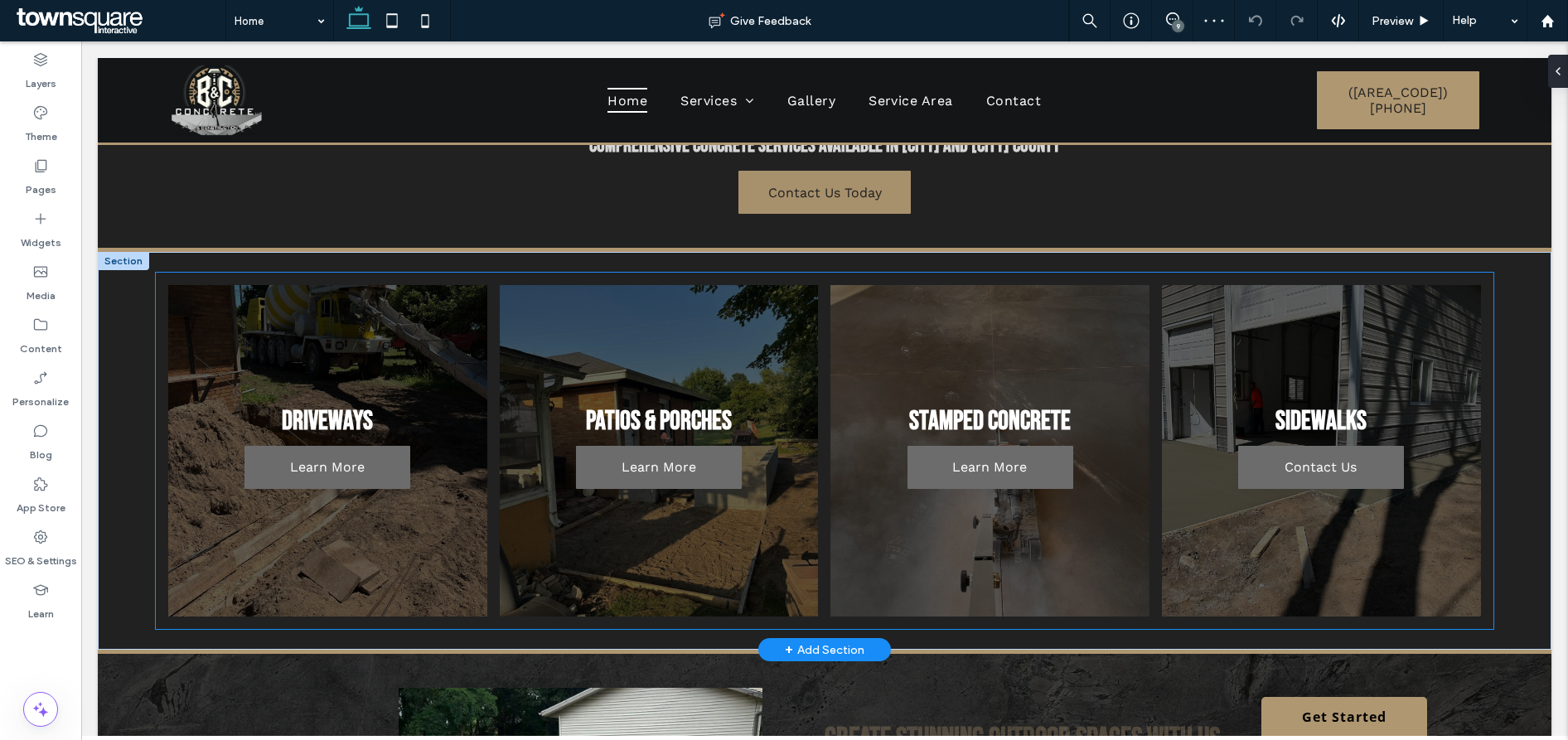 click at bounding box center (328, 451) 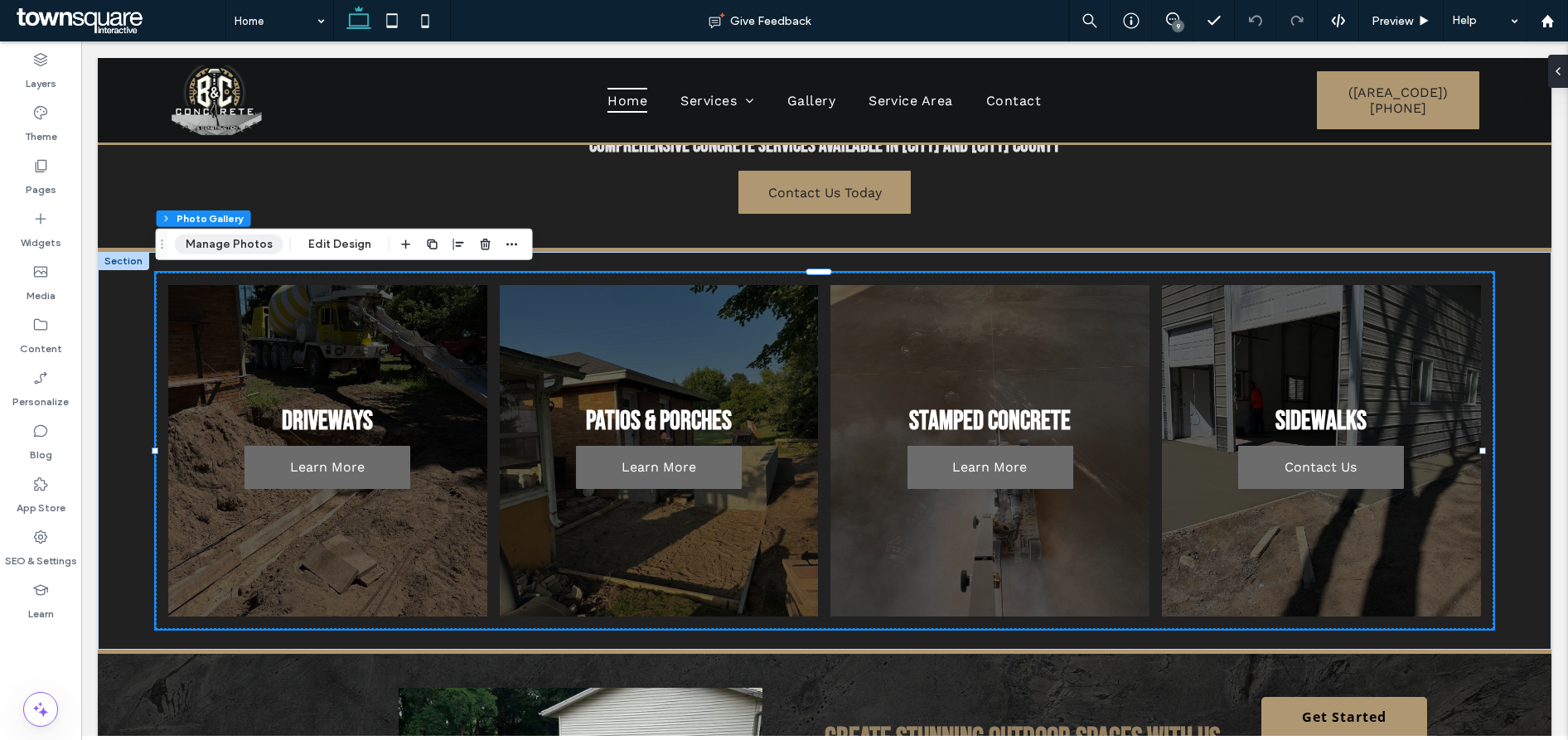 click on "Manage Photos" at bounding box center [229, 244] 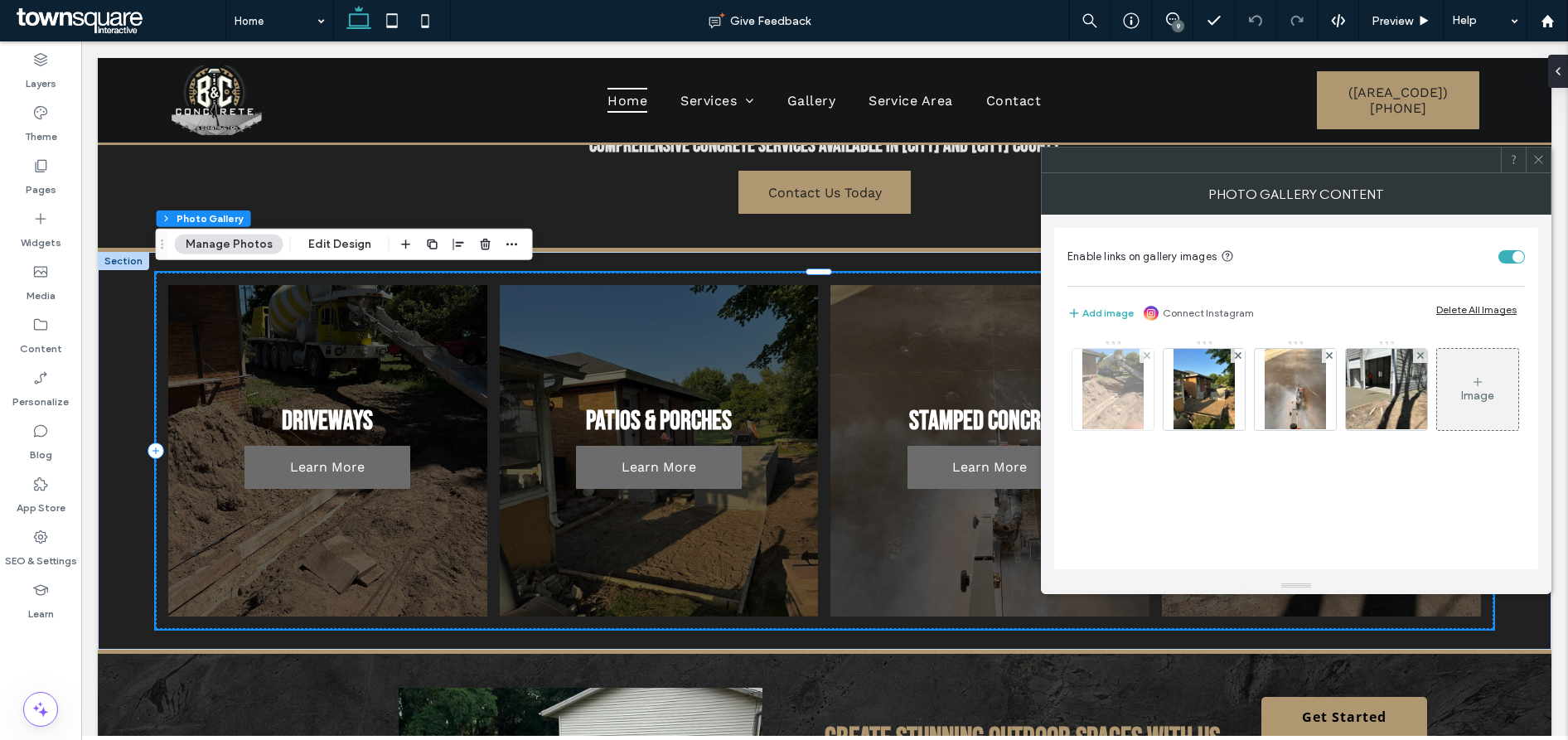 click at bounding box center (1113, 389) 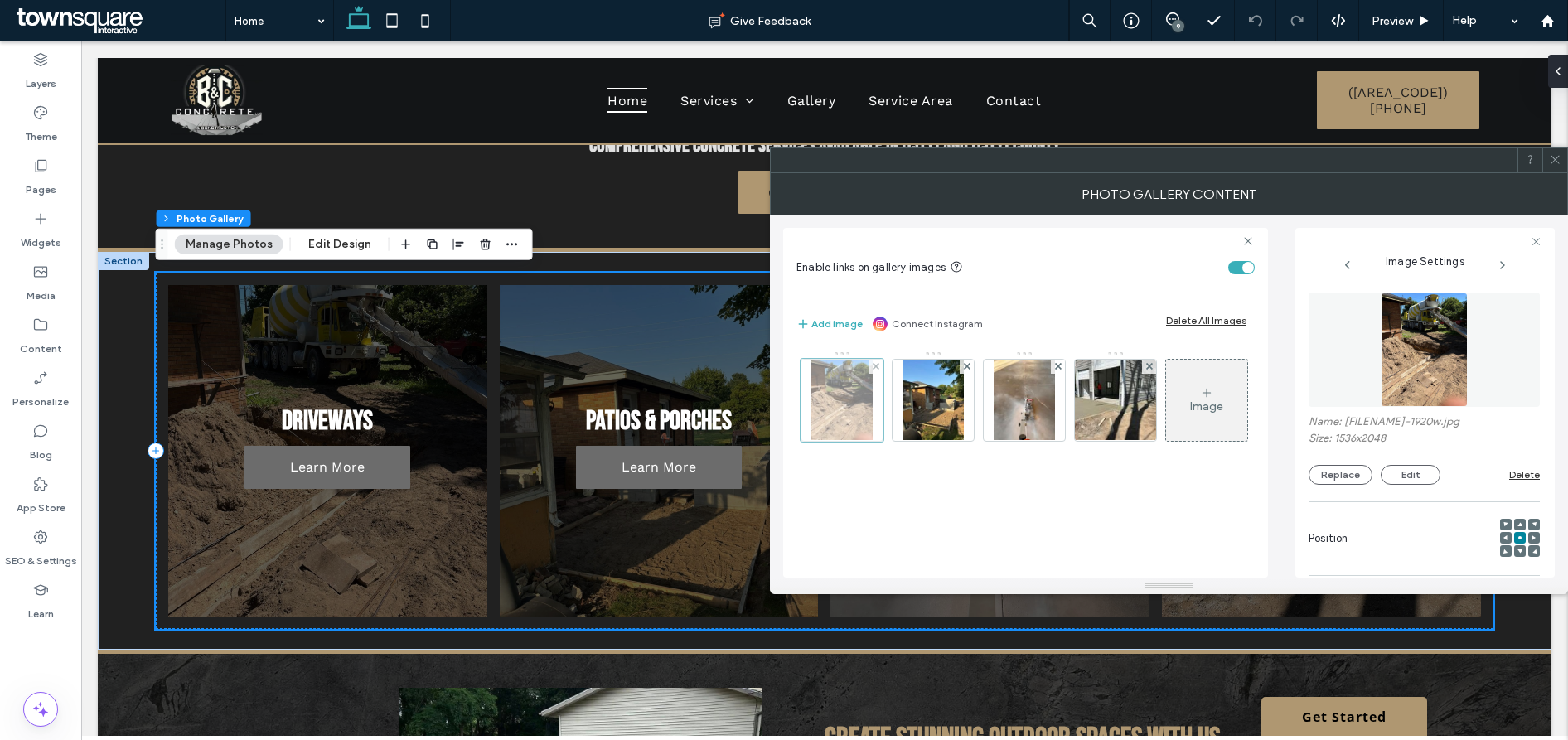 scroll, scrollTop: 0, scrollLeft: 31, axis: horizontal 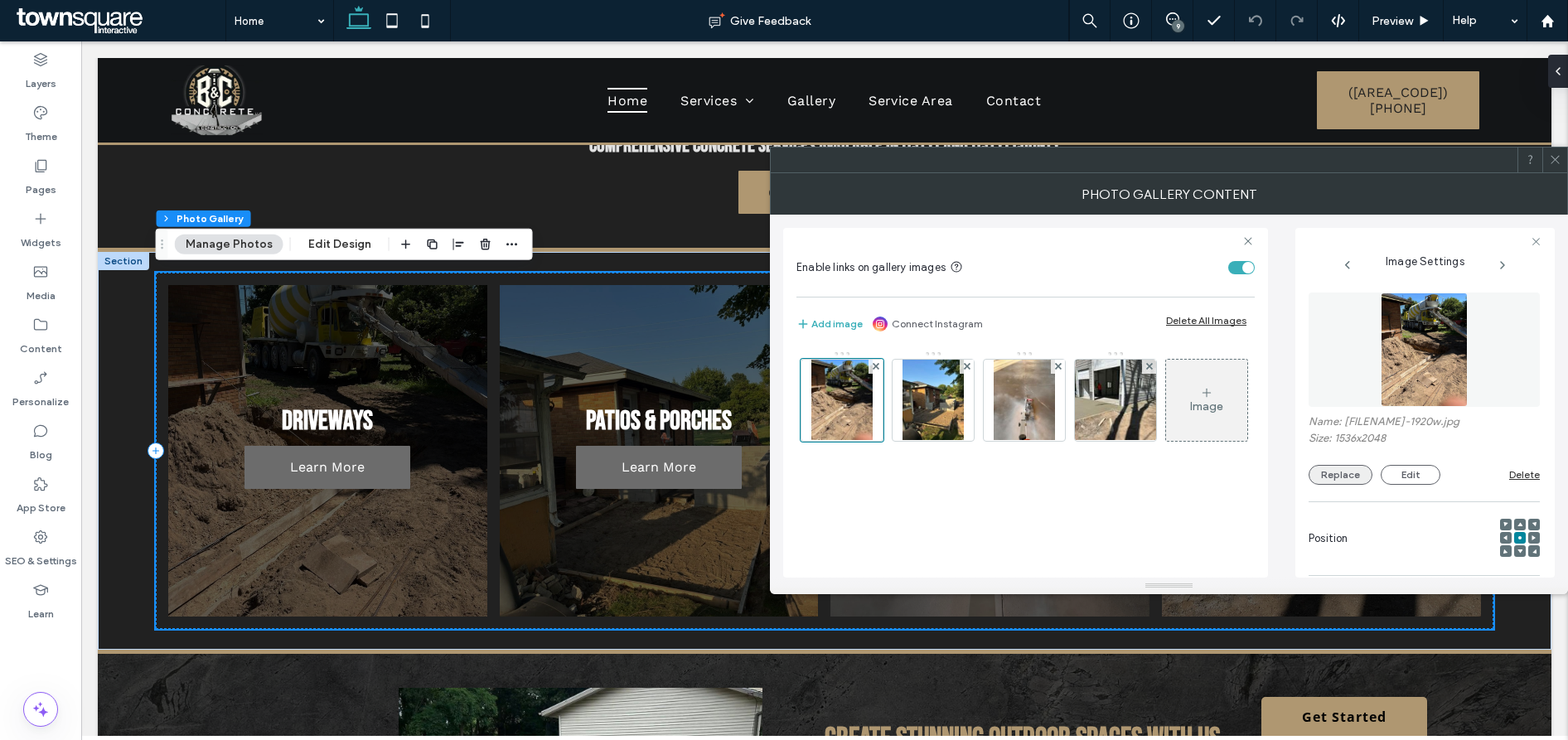 click on "Replace" at bounding box center (1340, 475) 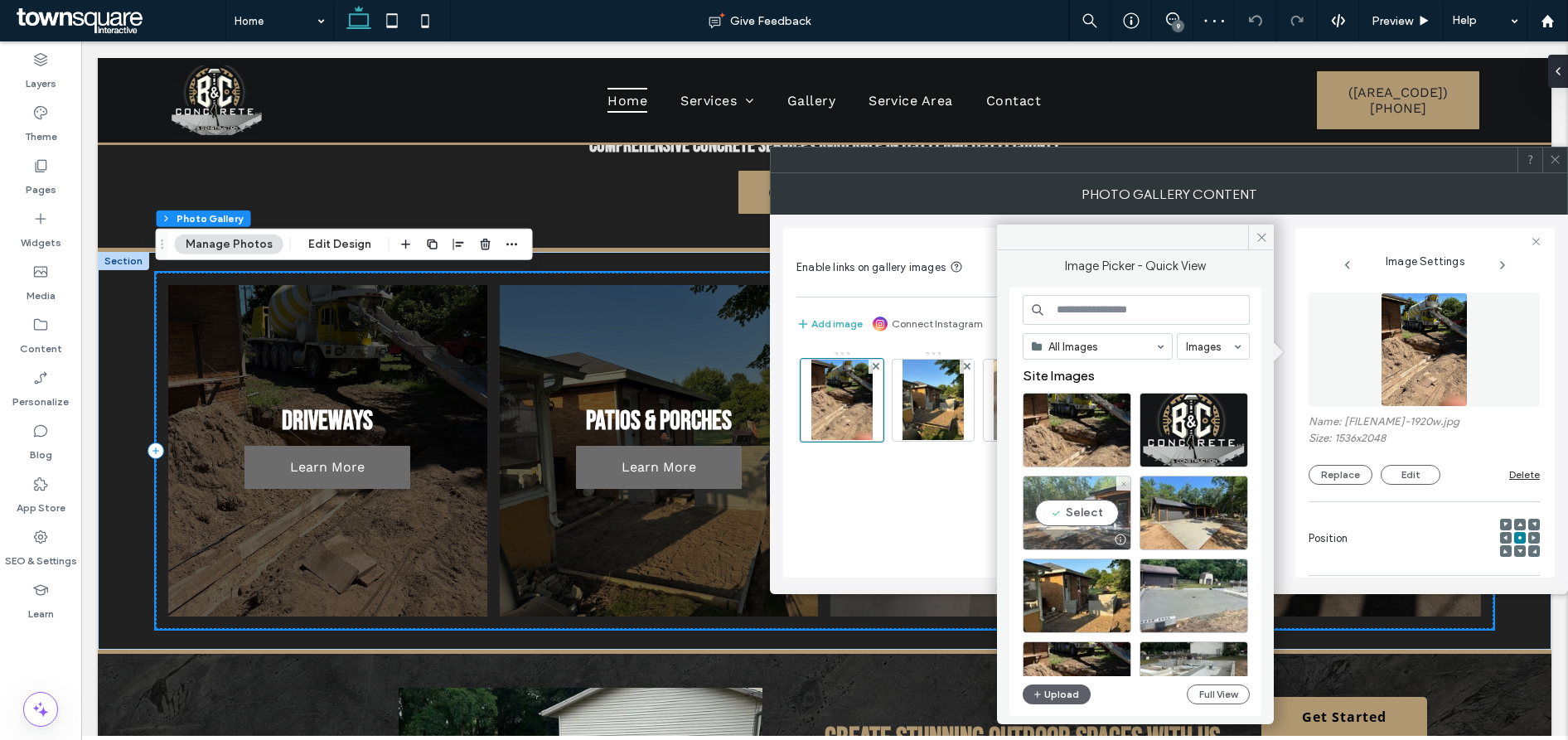 click on "Select" at bounding box center [1077, 513] 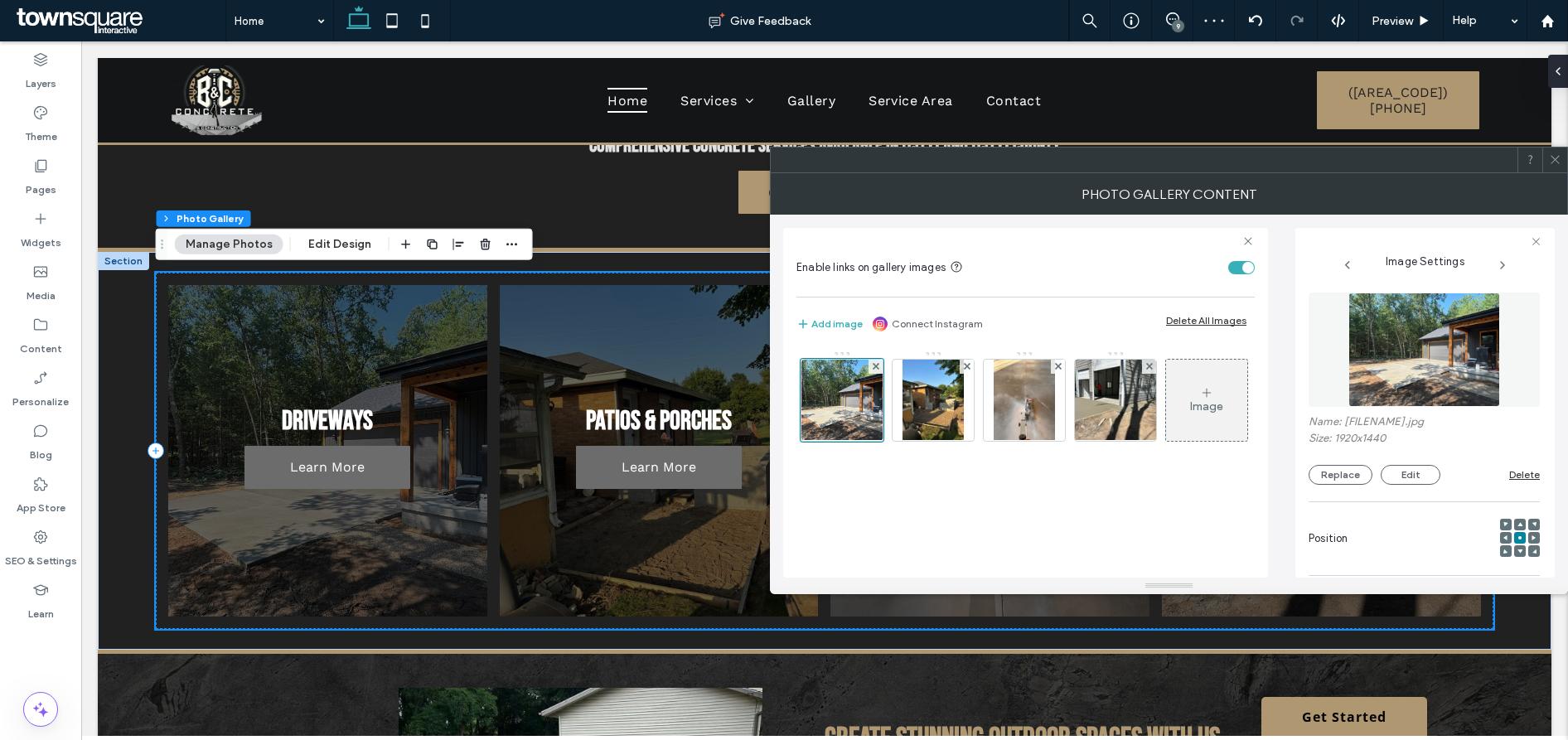 click 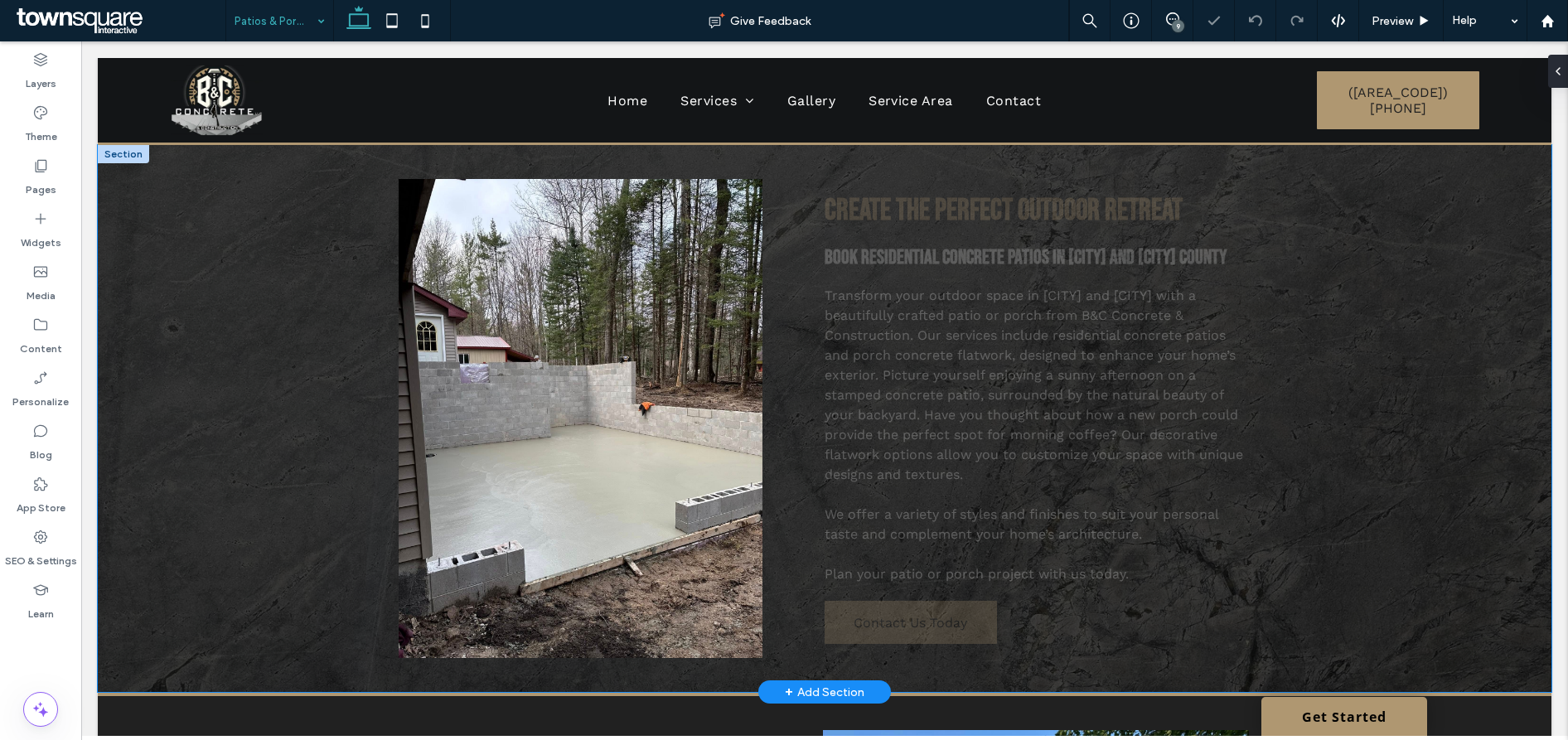 scroll, scrollTop: 0, scrollLeft: 0, axis: both 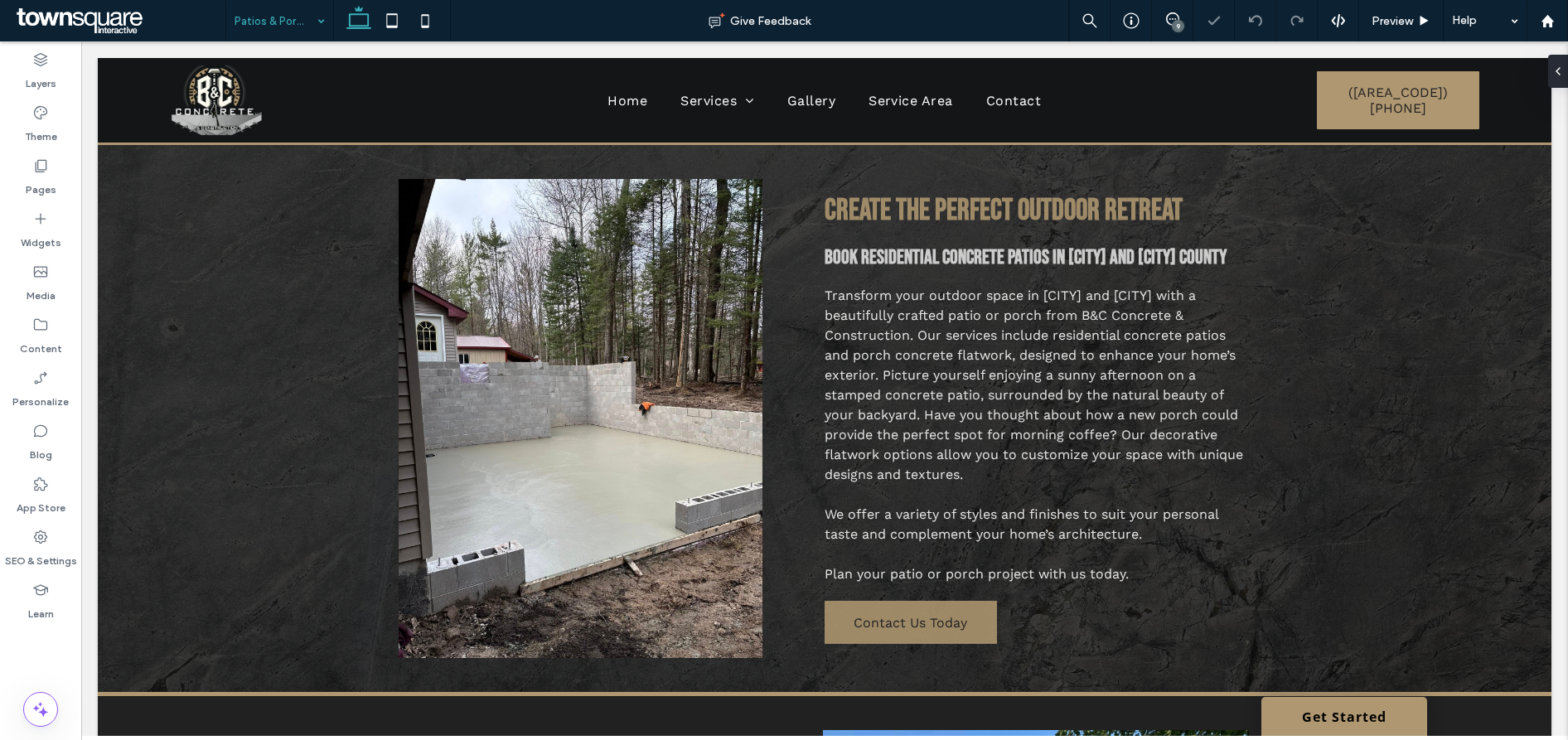 click at bounding box center [275, 21] 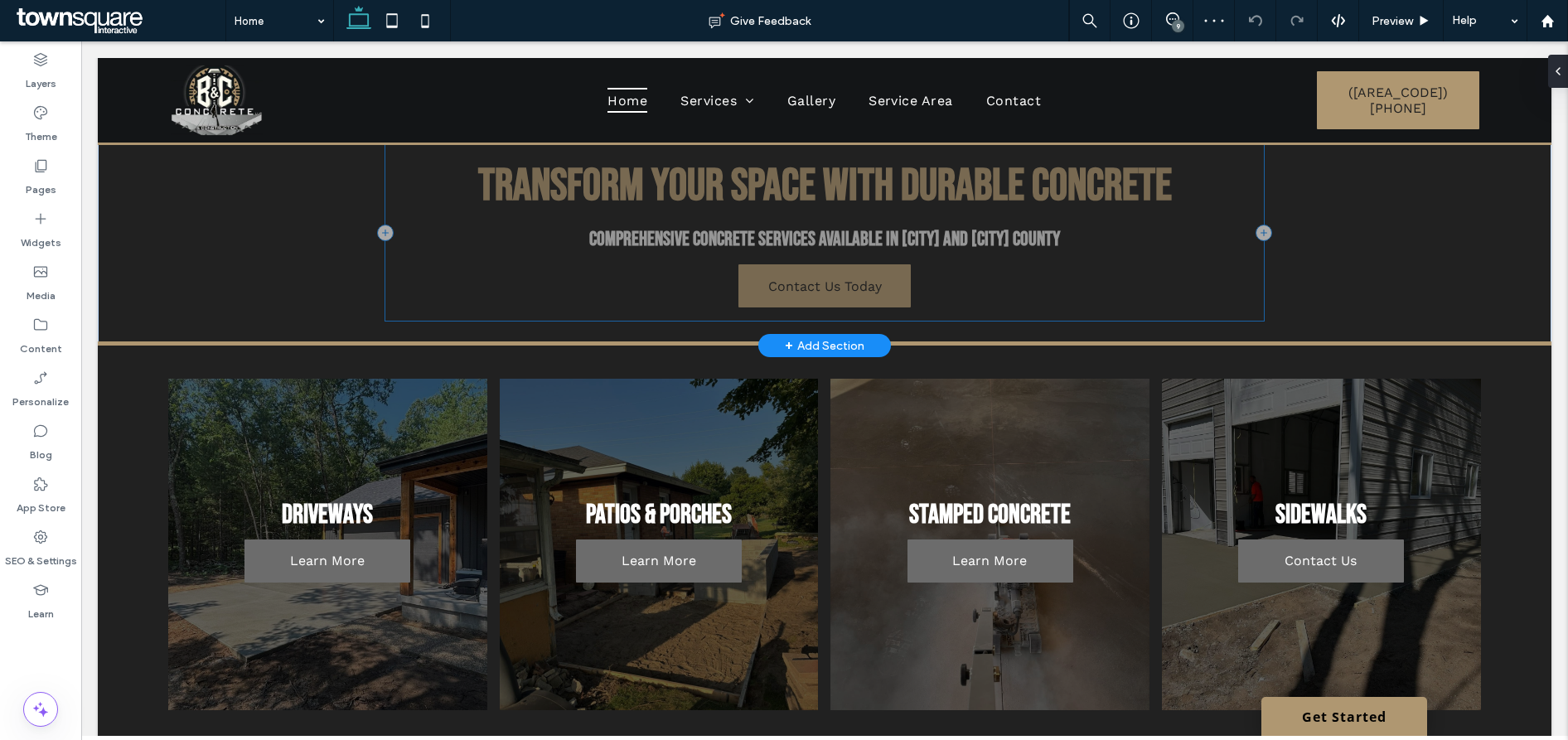 scroll, scrollTop: 597, scrollLeft: 0, axis: vertical 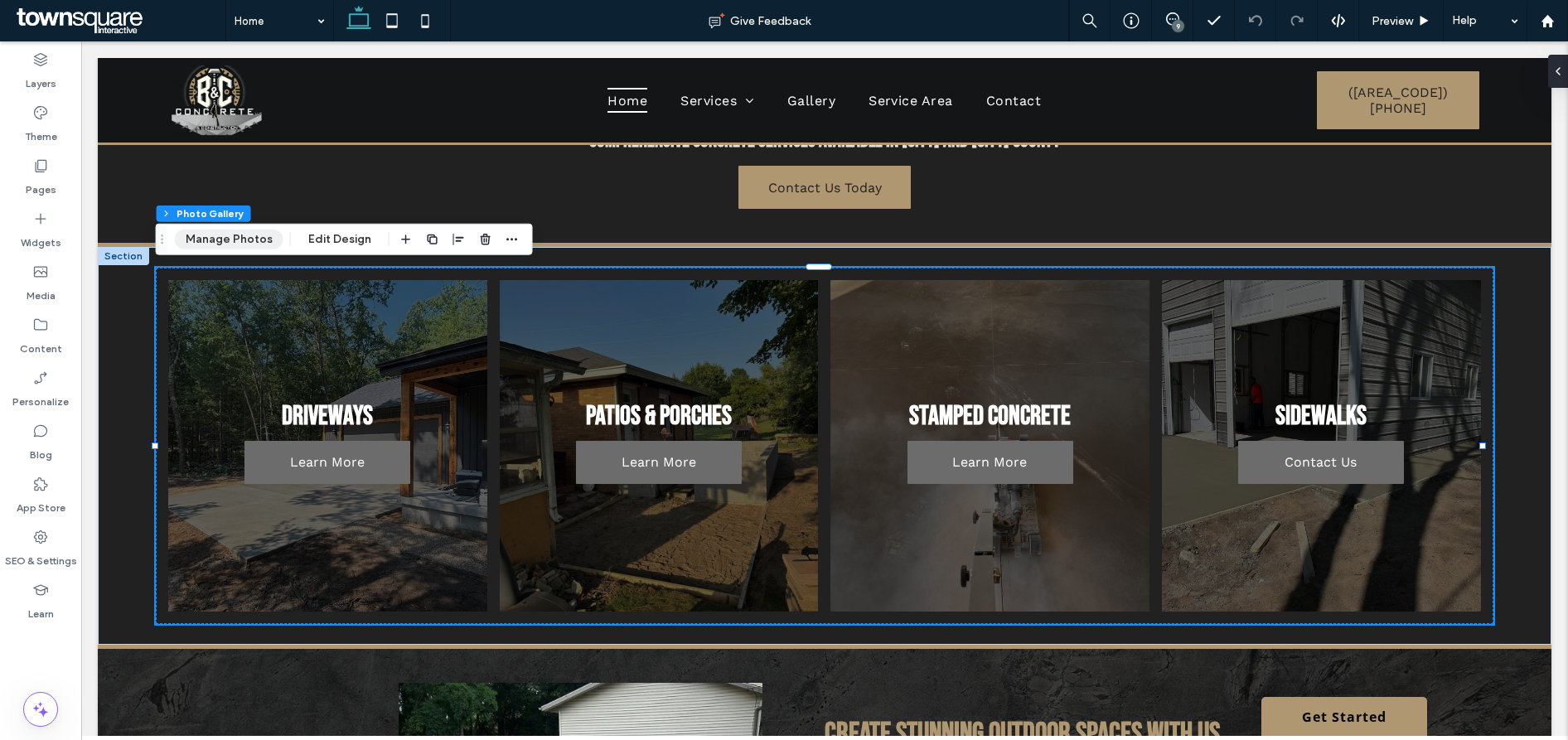 click on "Manage Photos" at bounding box center [229, 239] 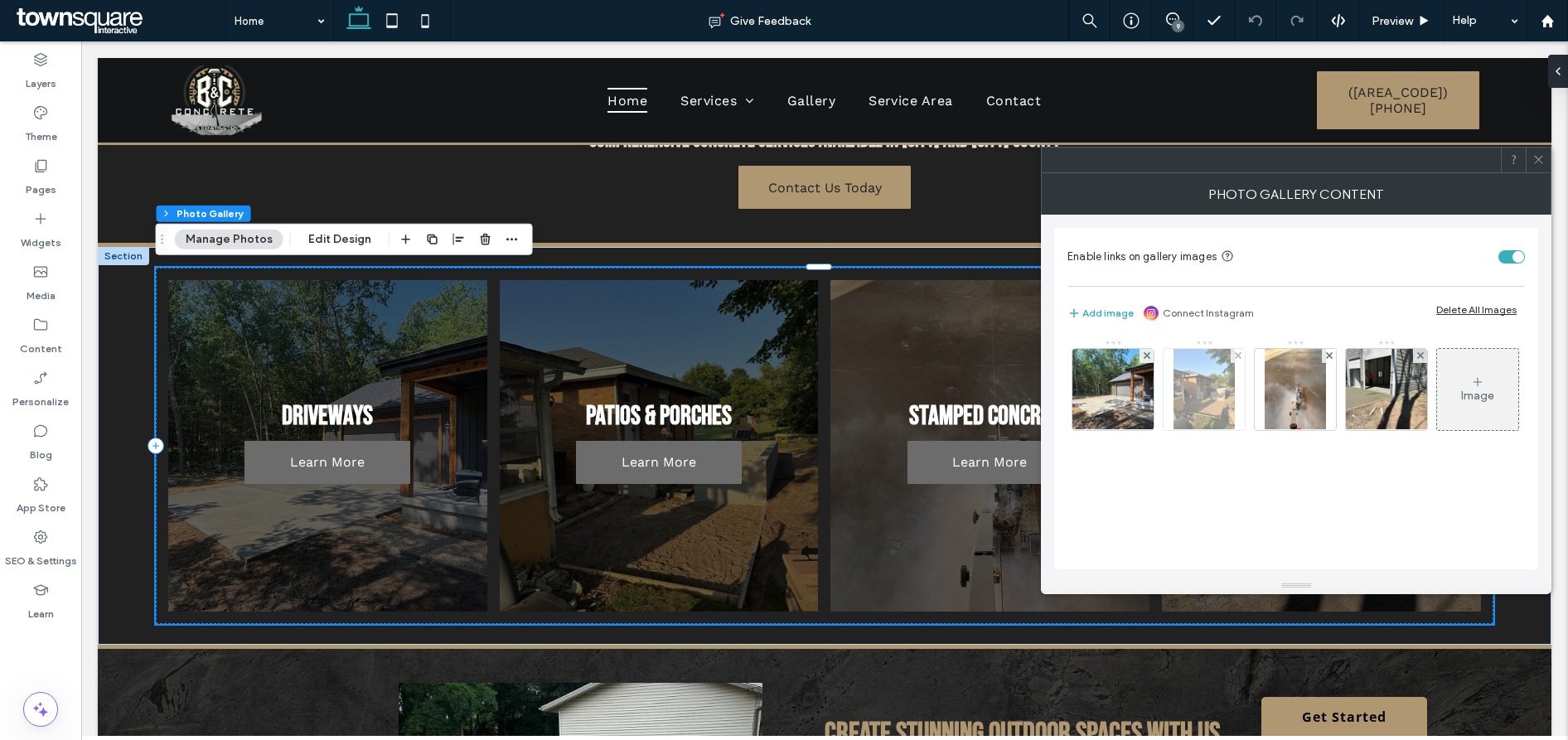 click at bounding box center [1204, 389] 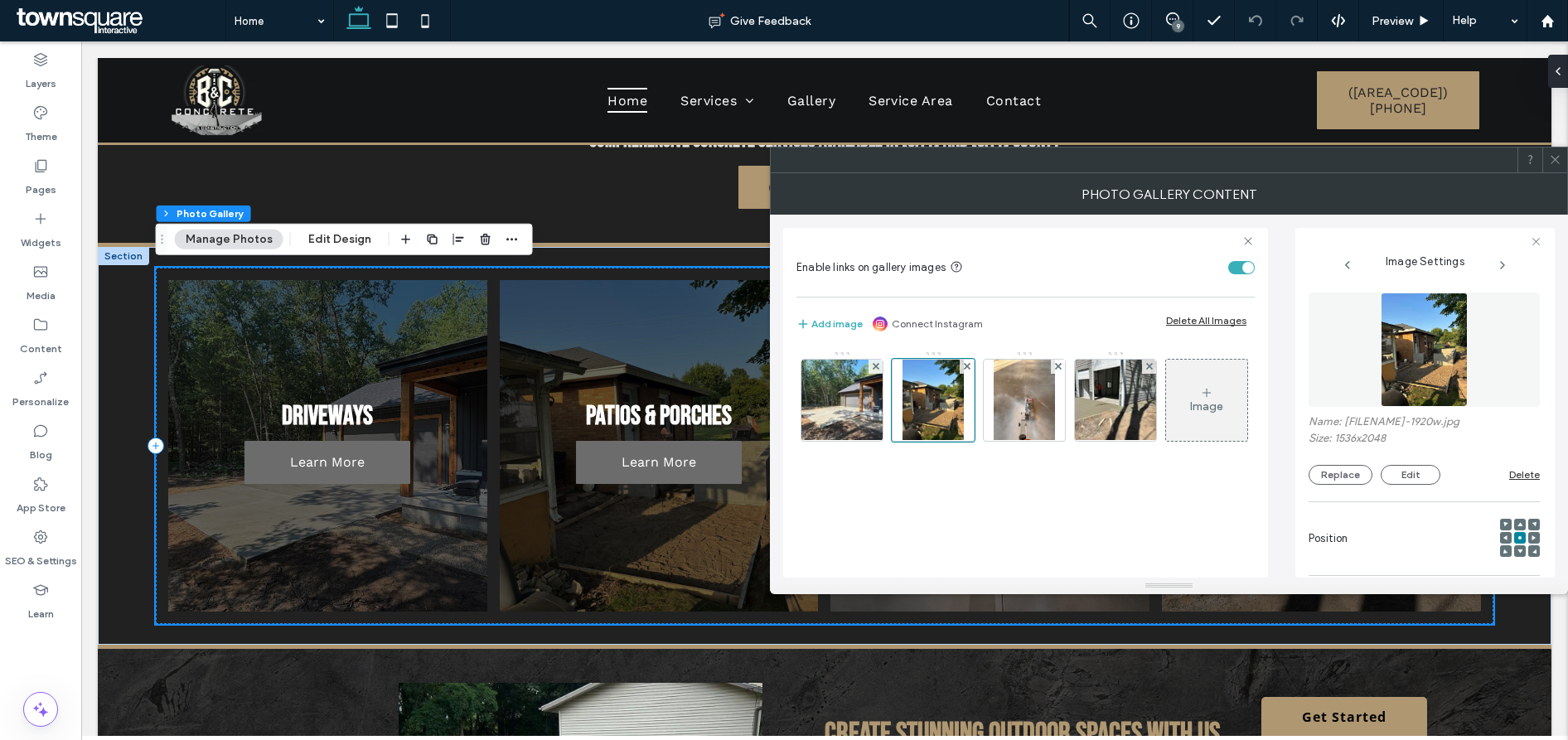 scroll, scrollTop: 0, scrollLeft: 0, axis: both 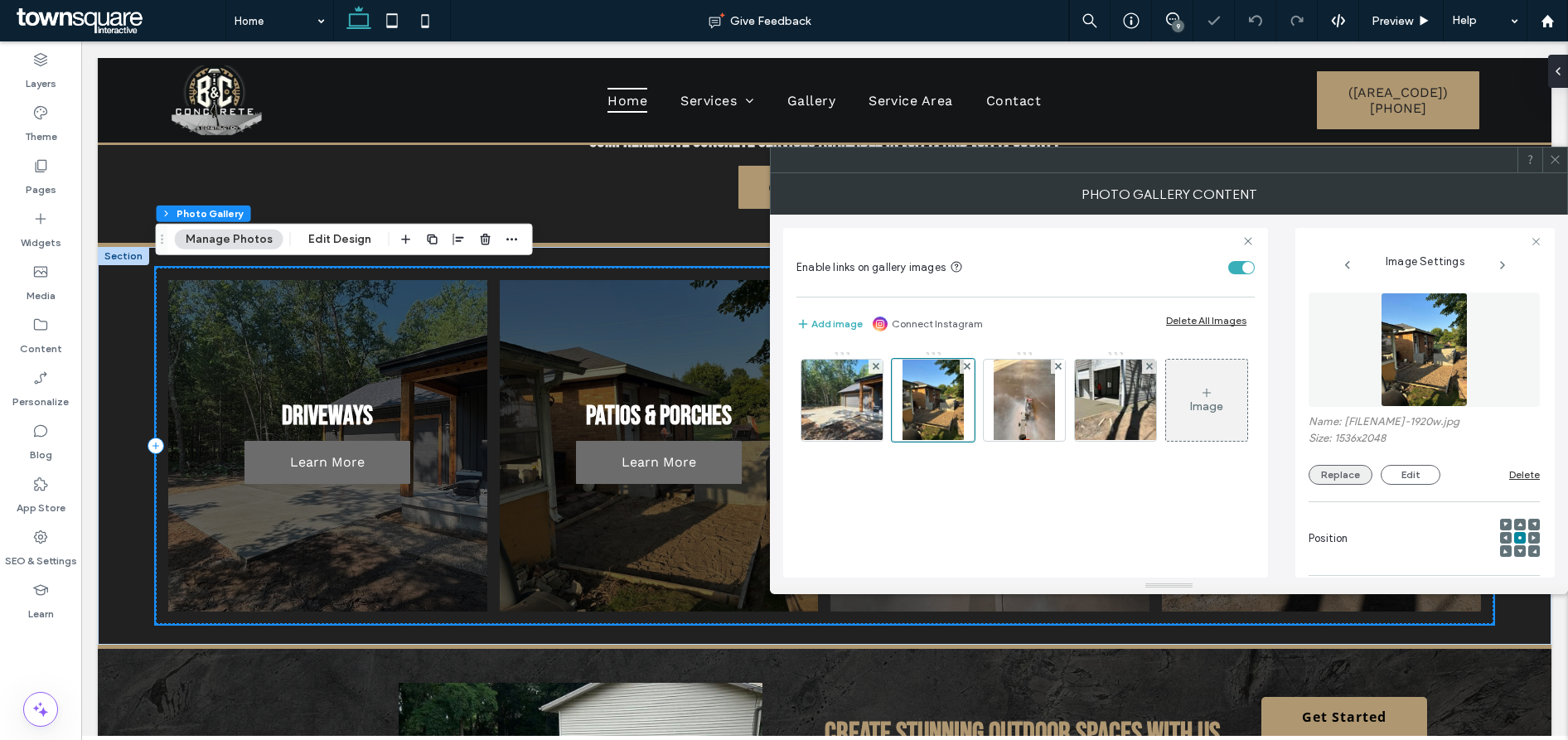 click on "Replace" at bounding box center (1340, 475) 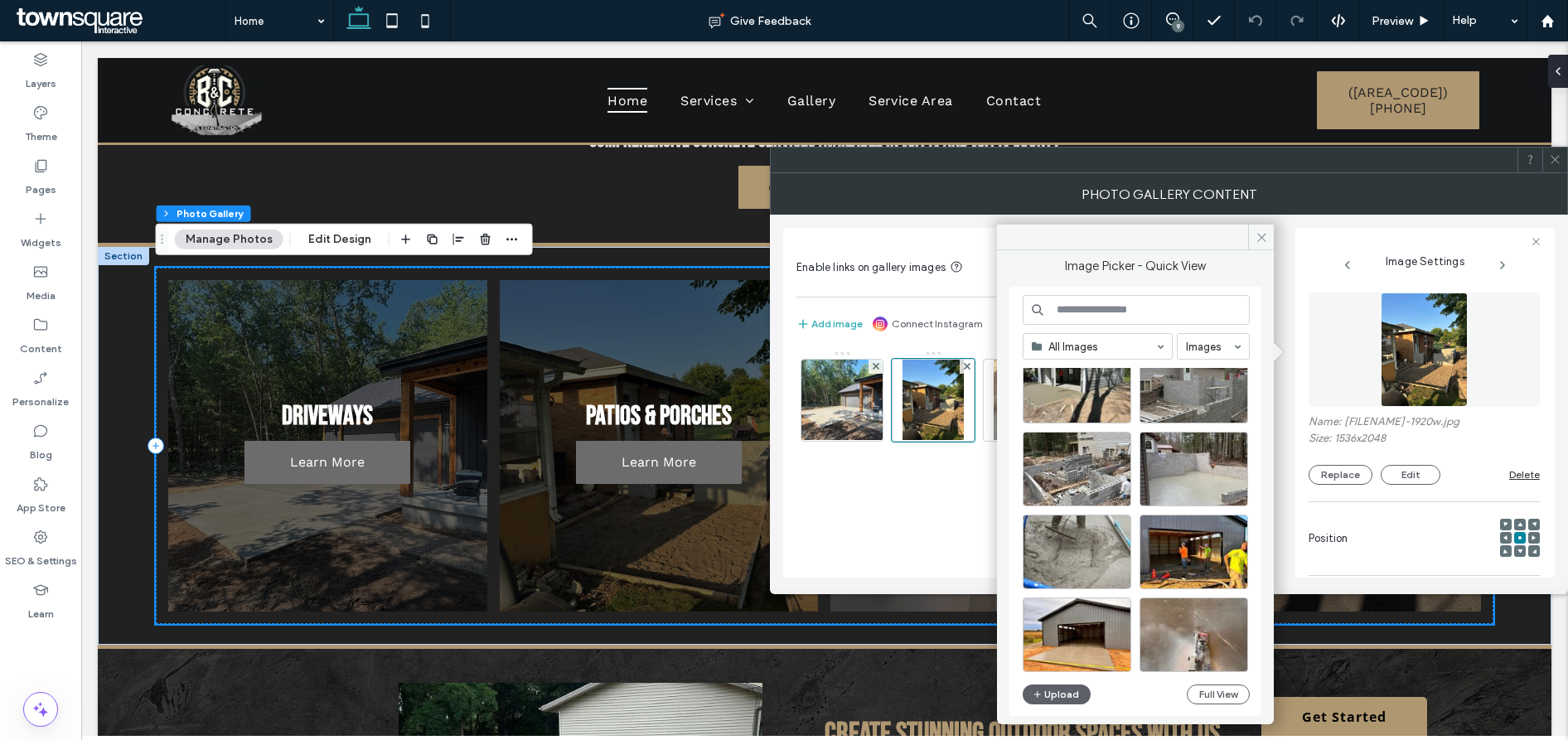 scroll, scrollTop: 879, scrollLeft: 0, axis: vertical 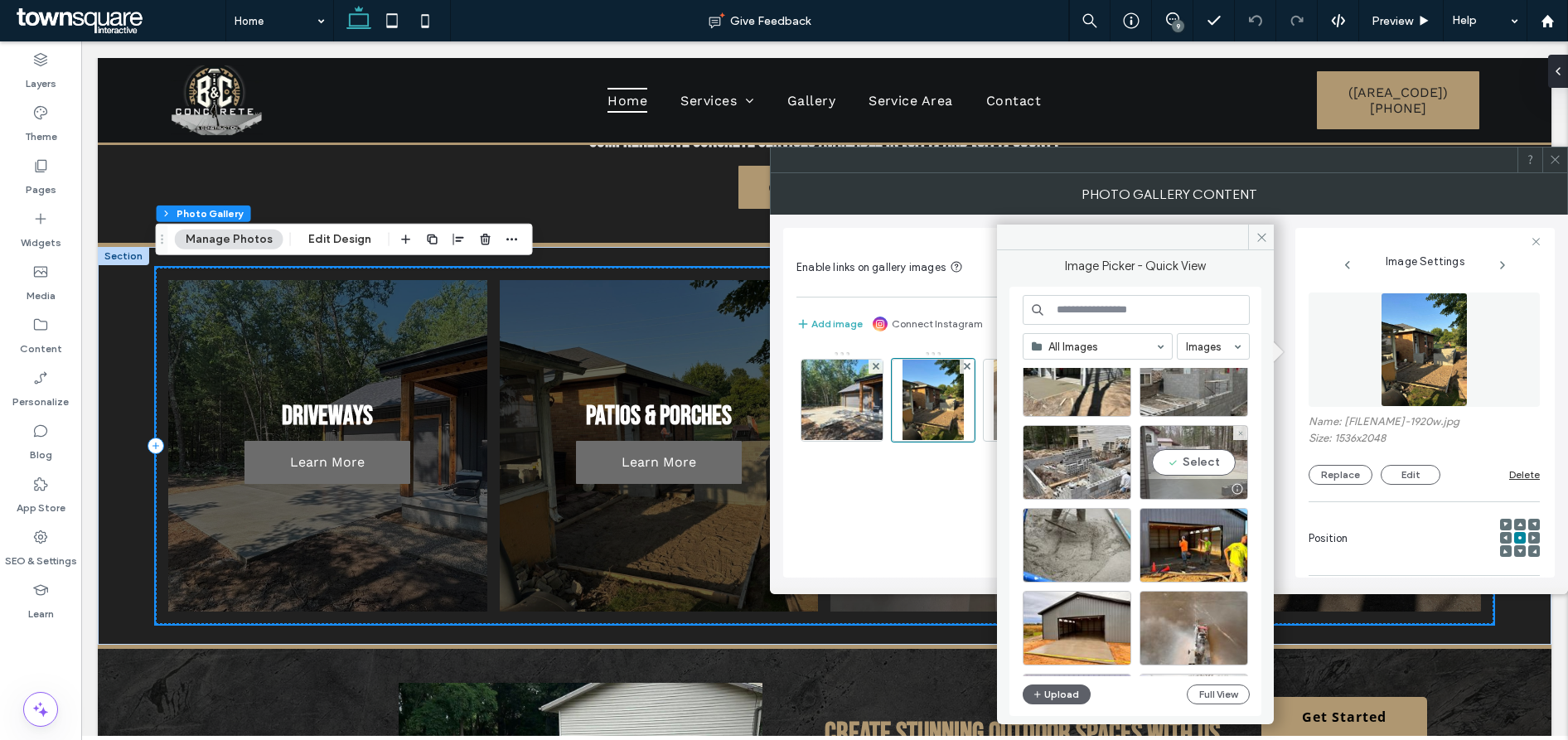 click on "Select" at bounding box center [1193, 462] 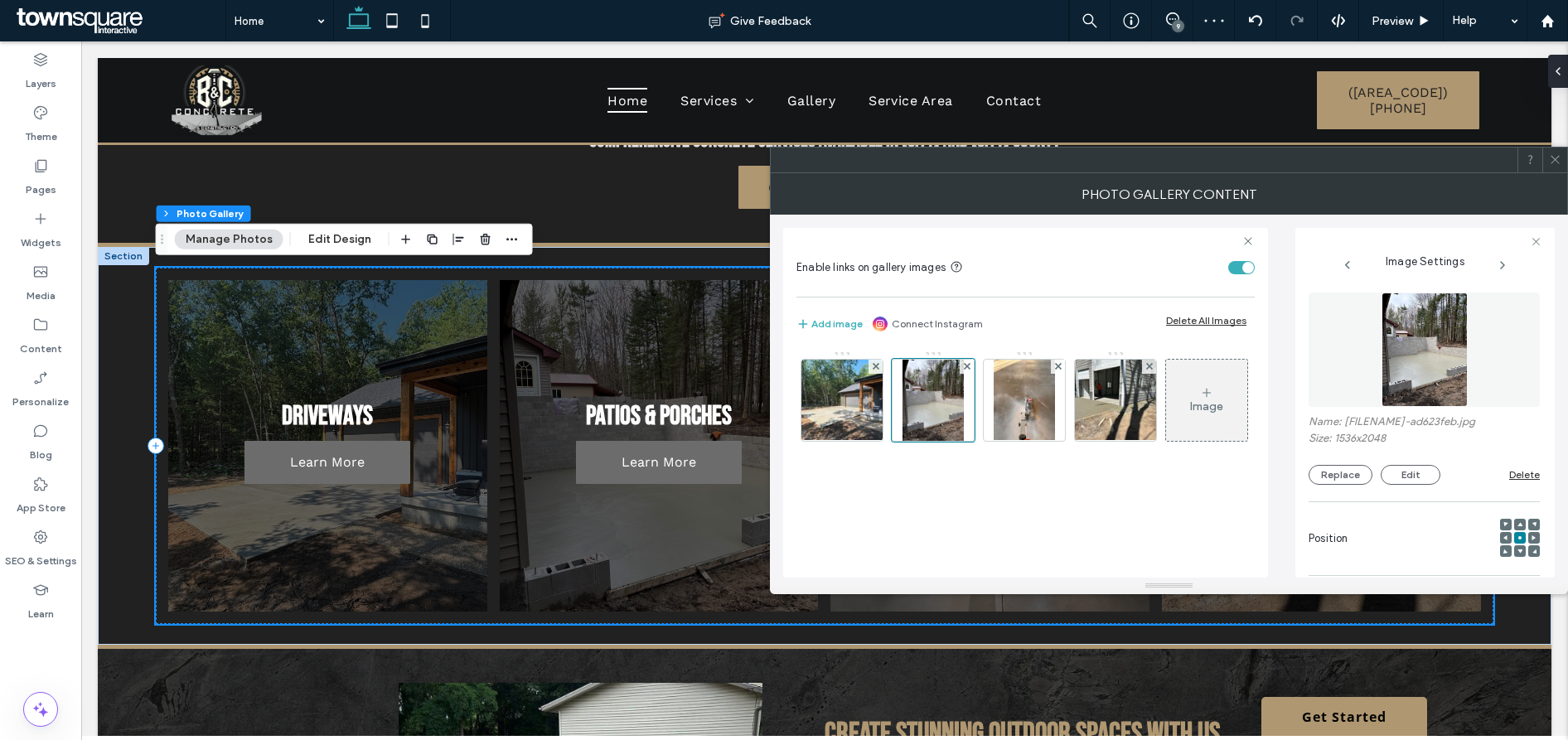 click at bounding box center [1555, 160] 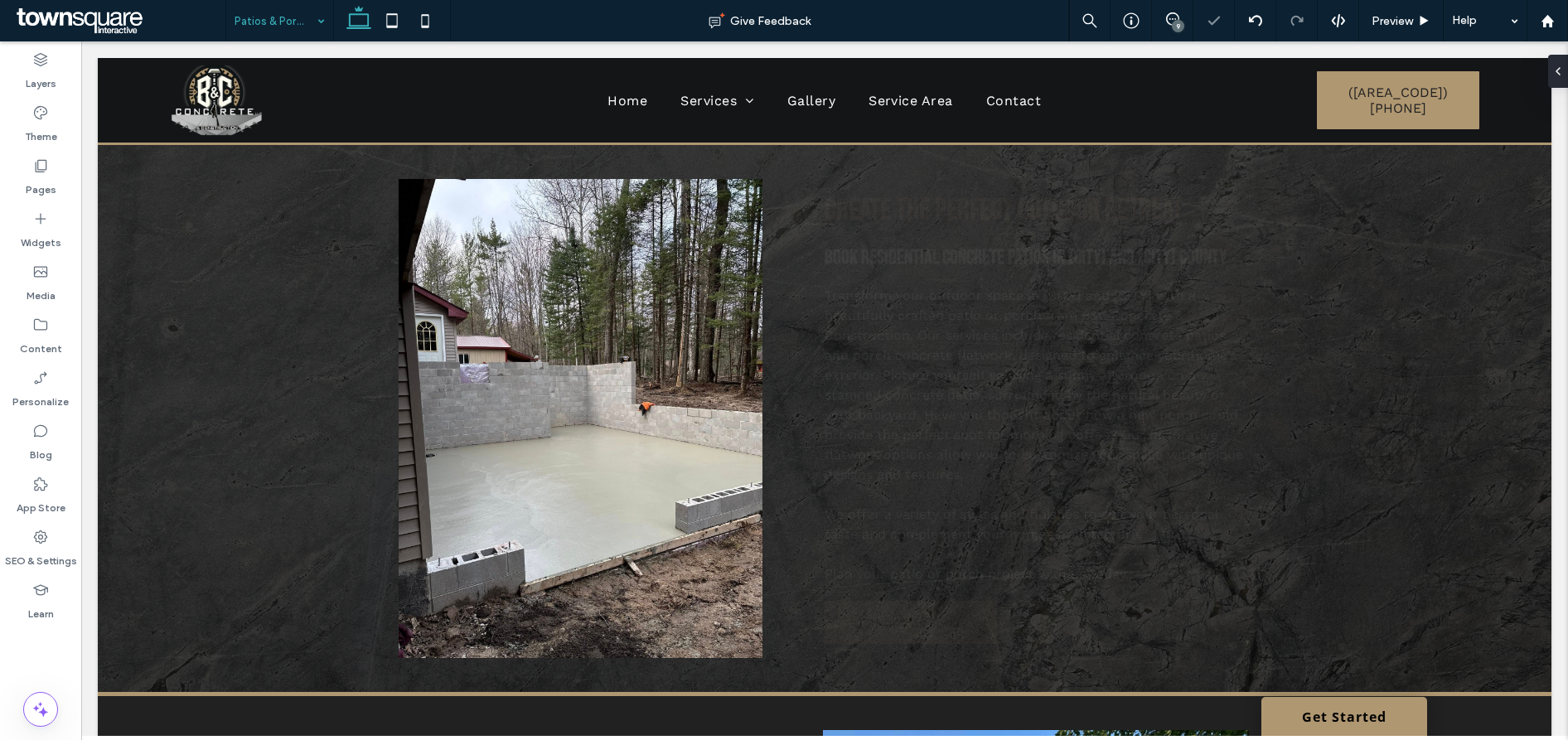 scroll, scrollTop: 0, scrollLeft: 0, axis: both 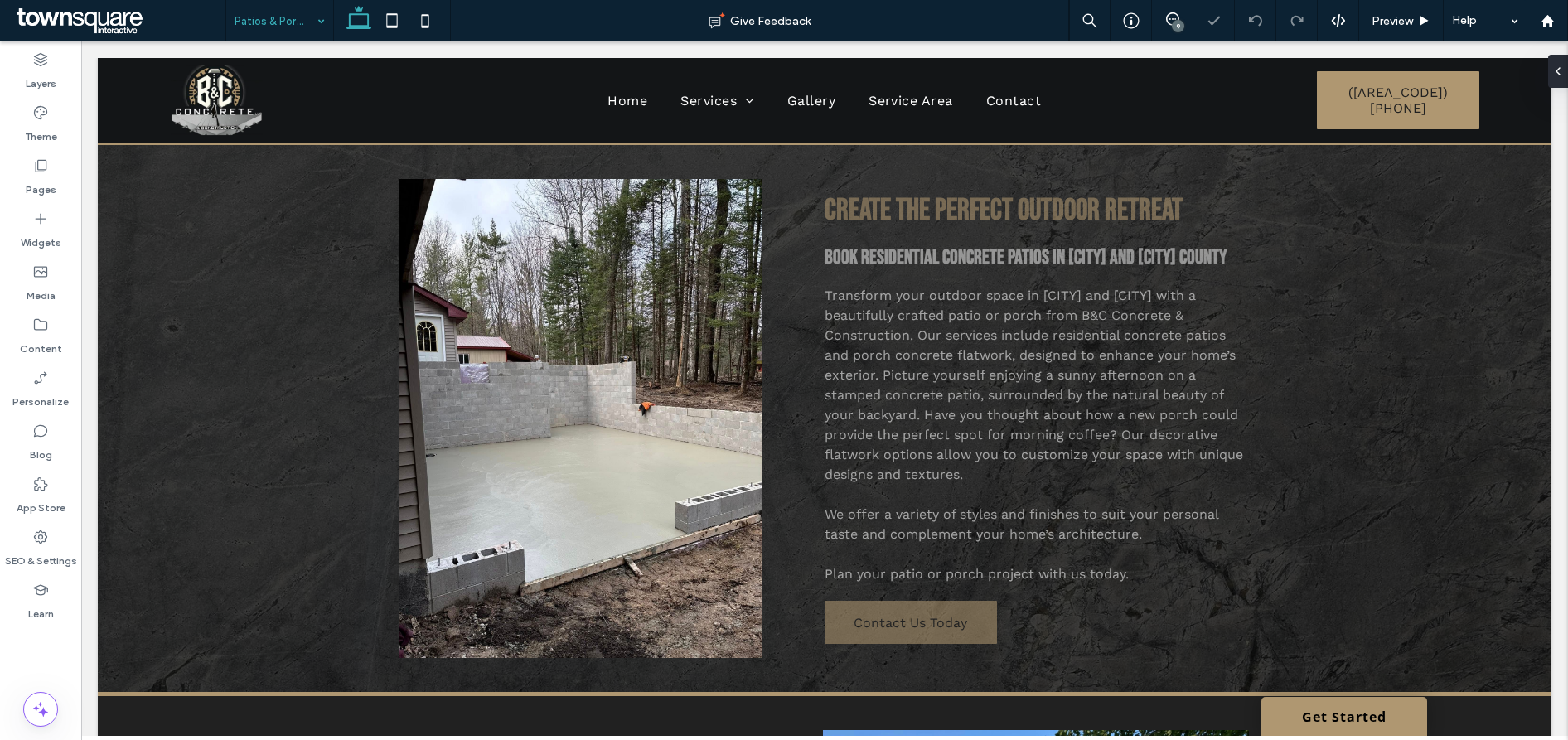 click at bounding box center (275, 21) 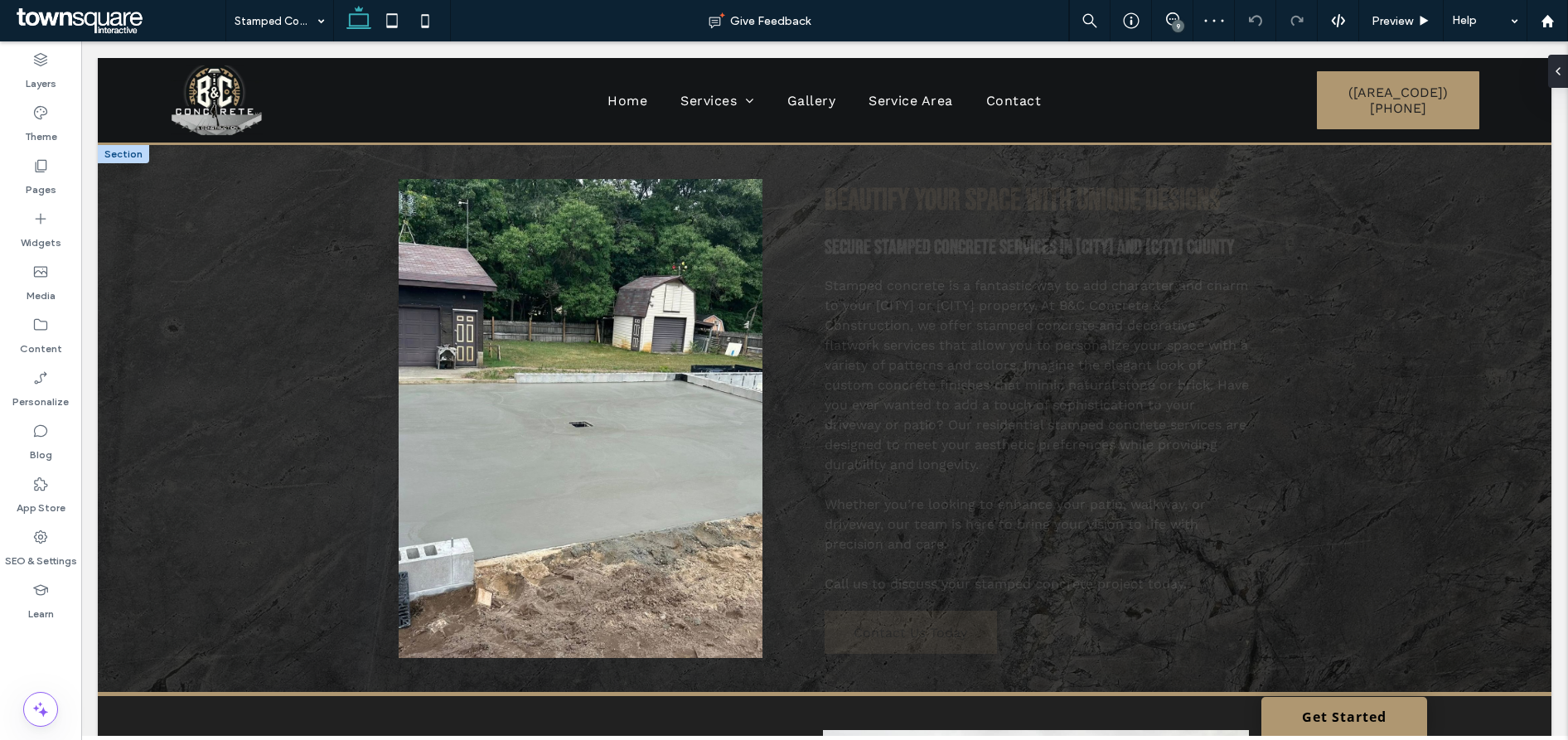 scroll, scrollTop: 0, scrollLeft: 0, axis: both 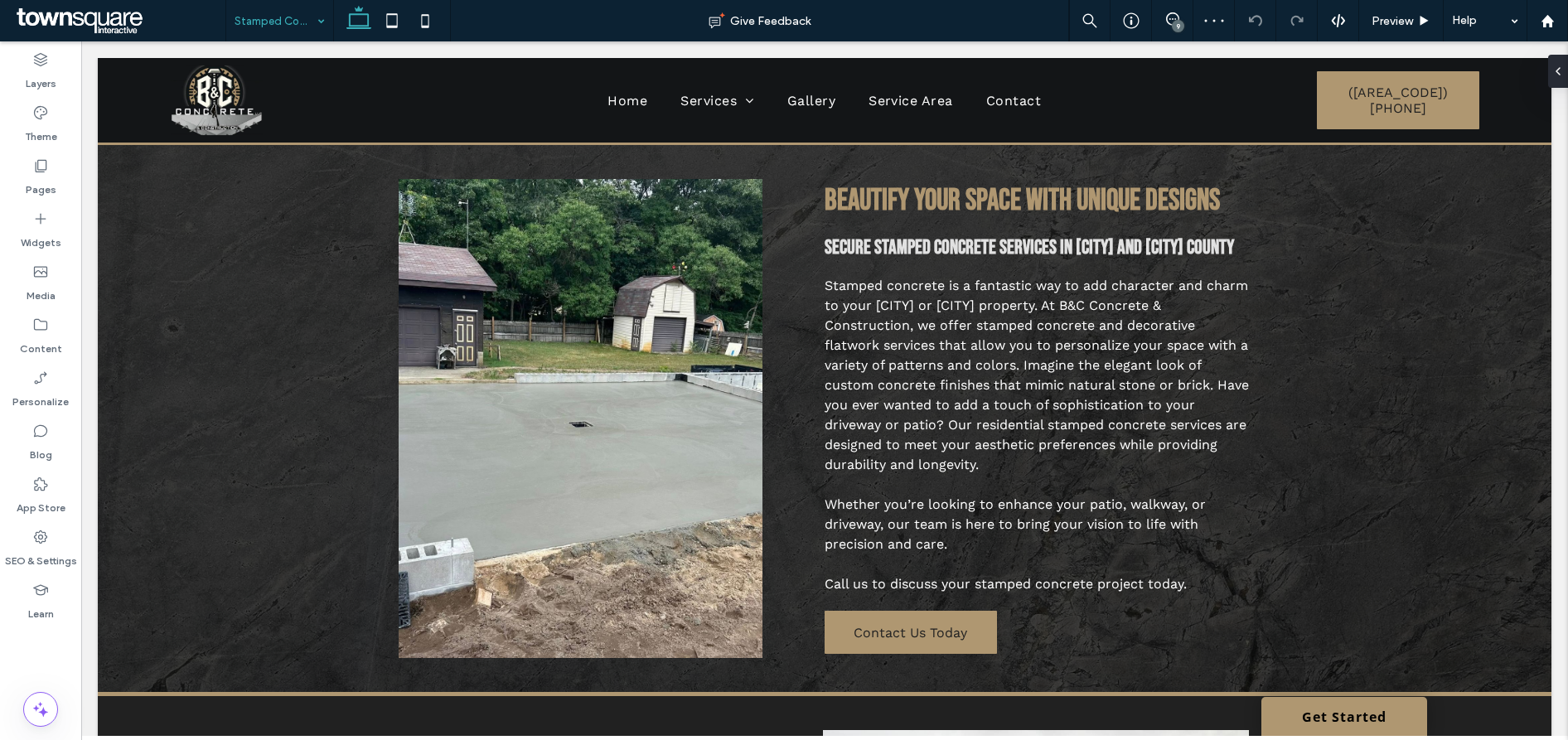 click at bounding box center [275, 21] 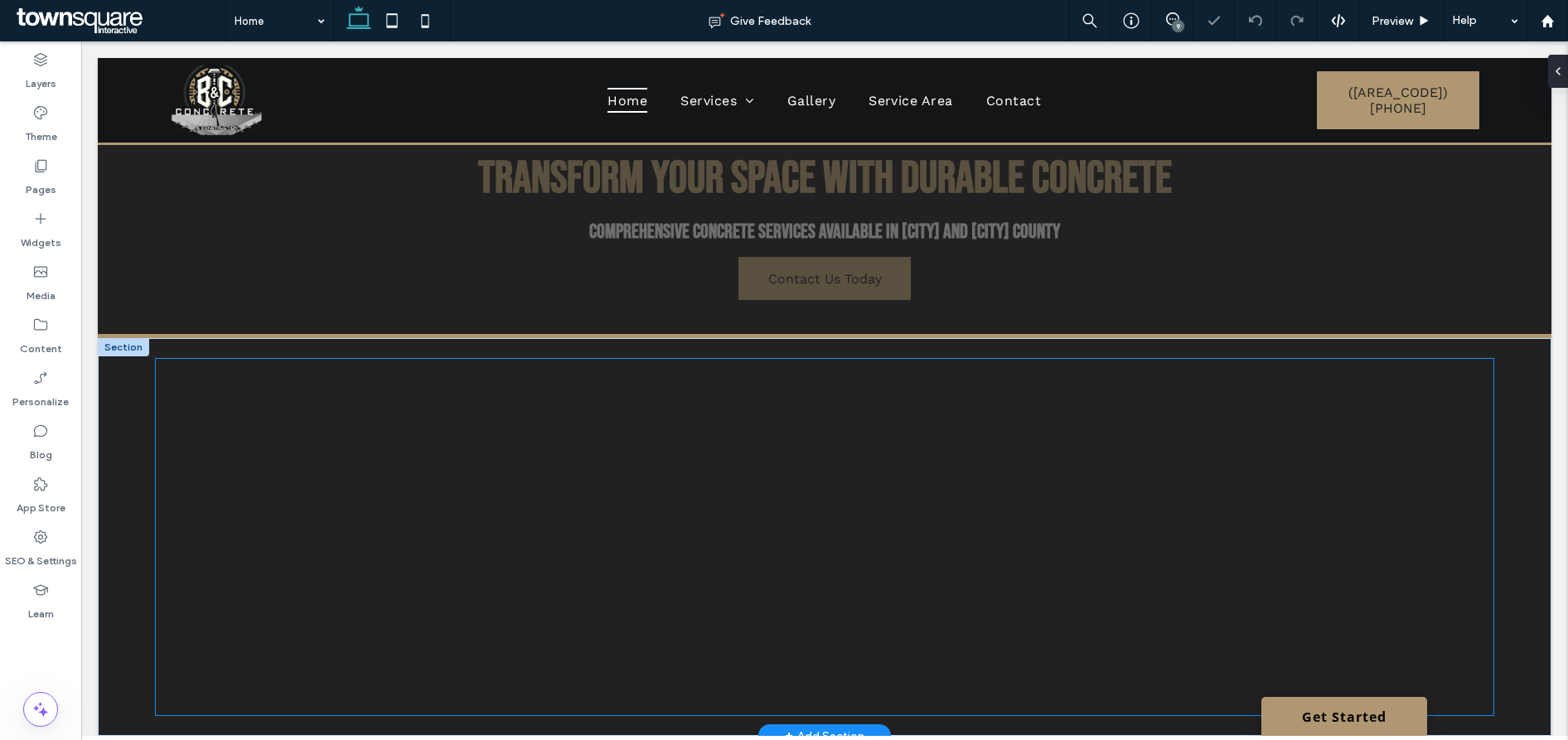 scroll, scrollTop: 529, scrollLeft: 0, axis: vertical 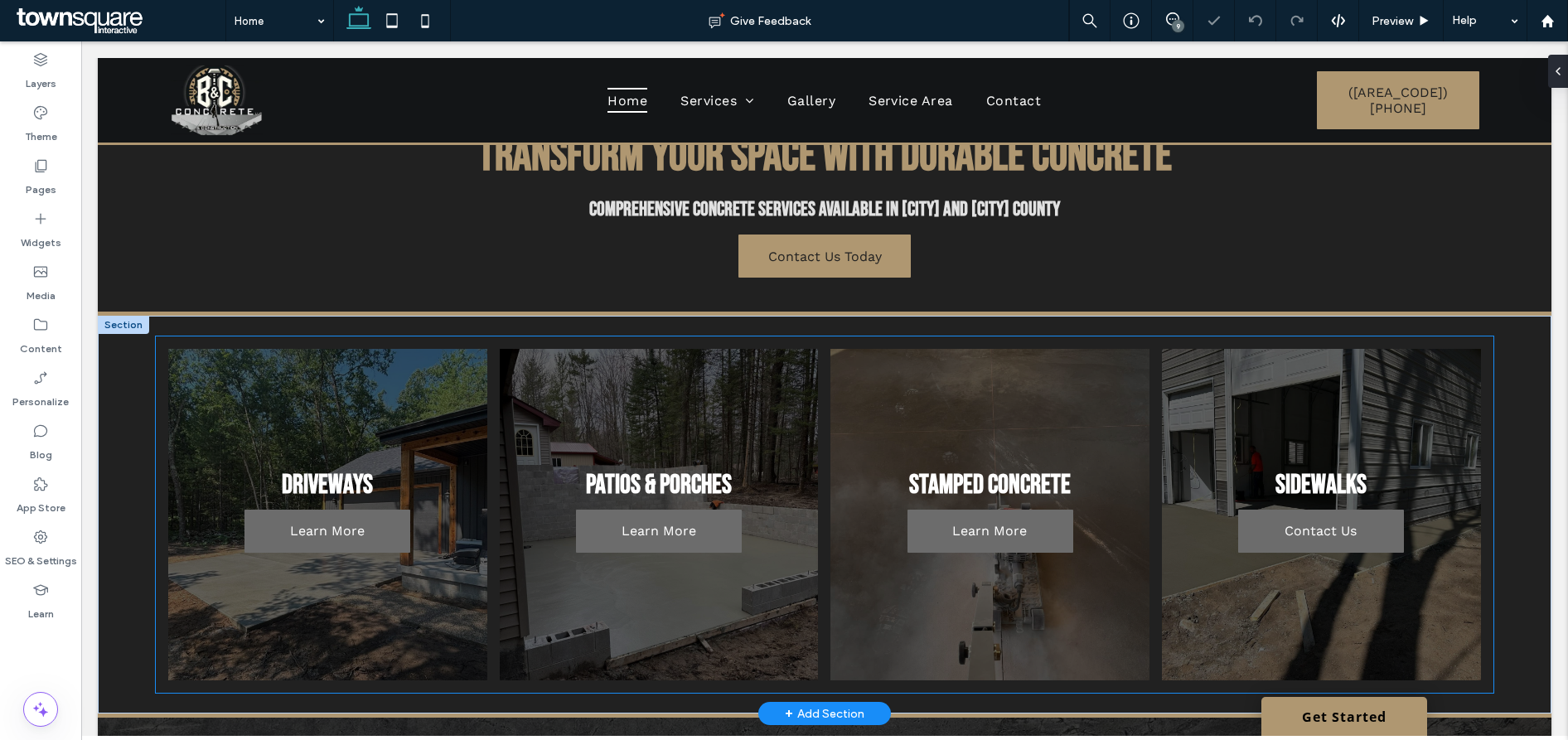 click at bounding box center [990, 515] 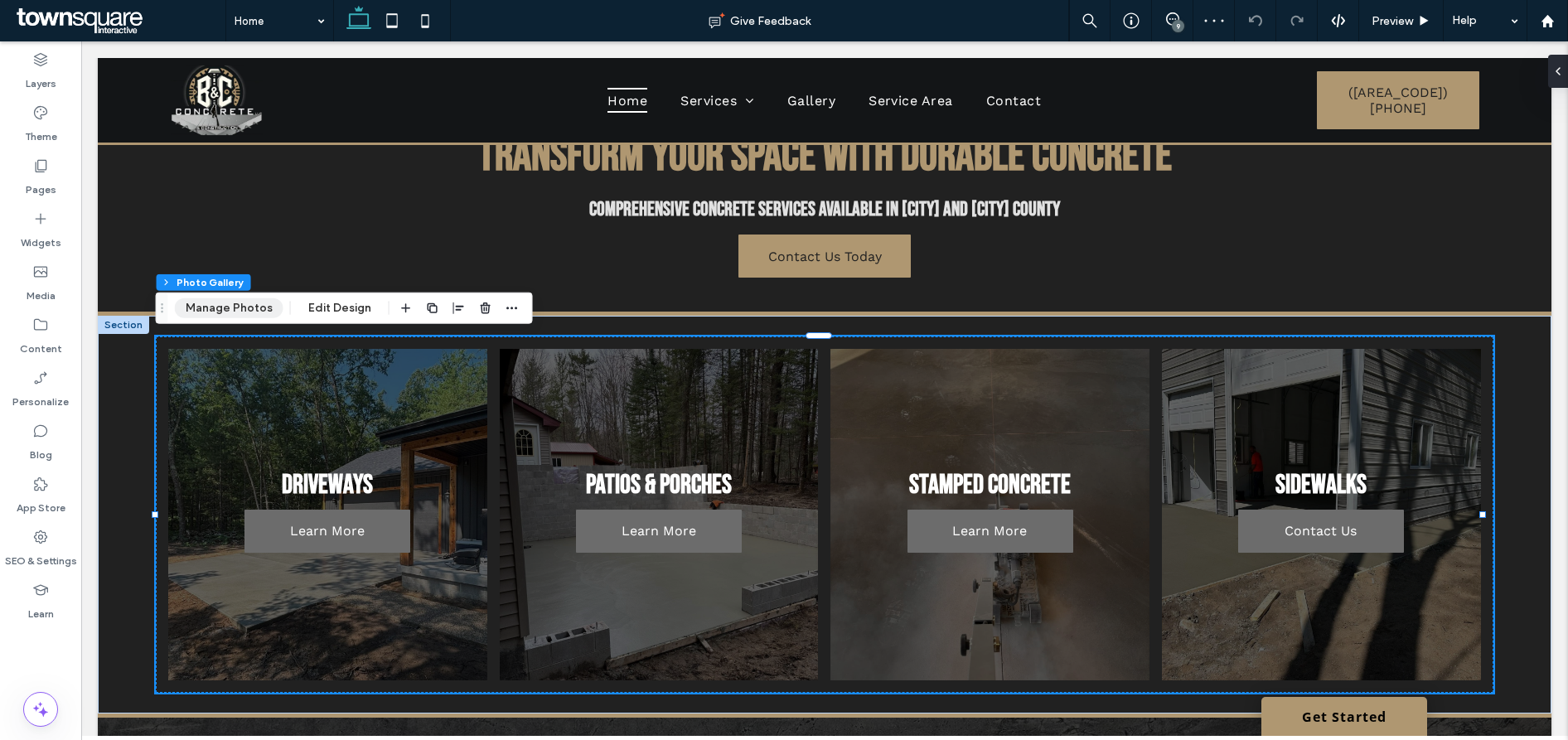 click on "Manage Photos" at bounding box center [229, 308] 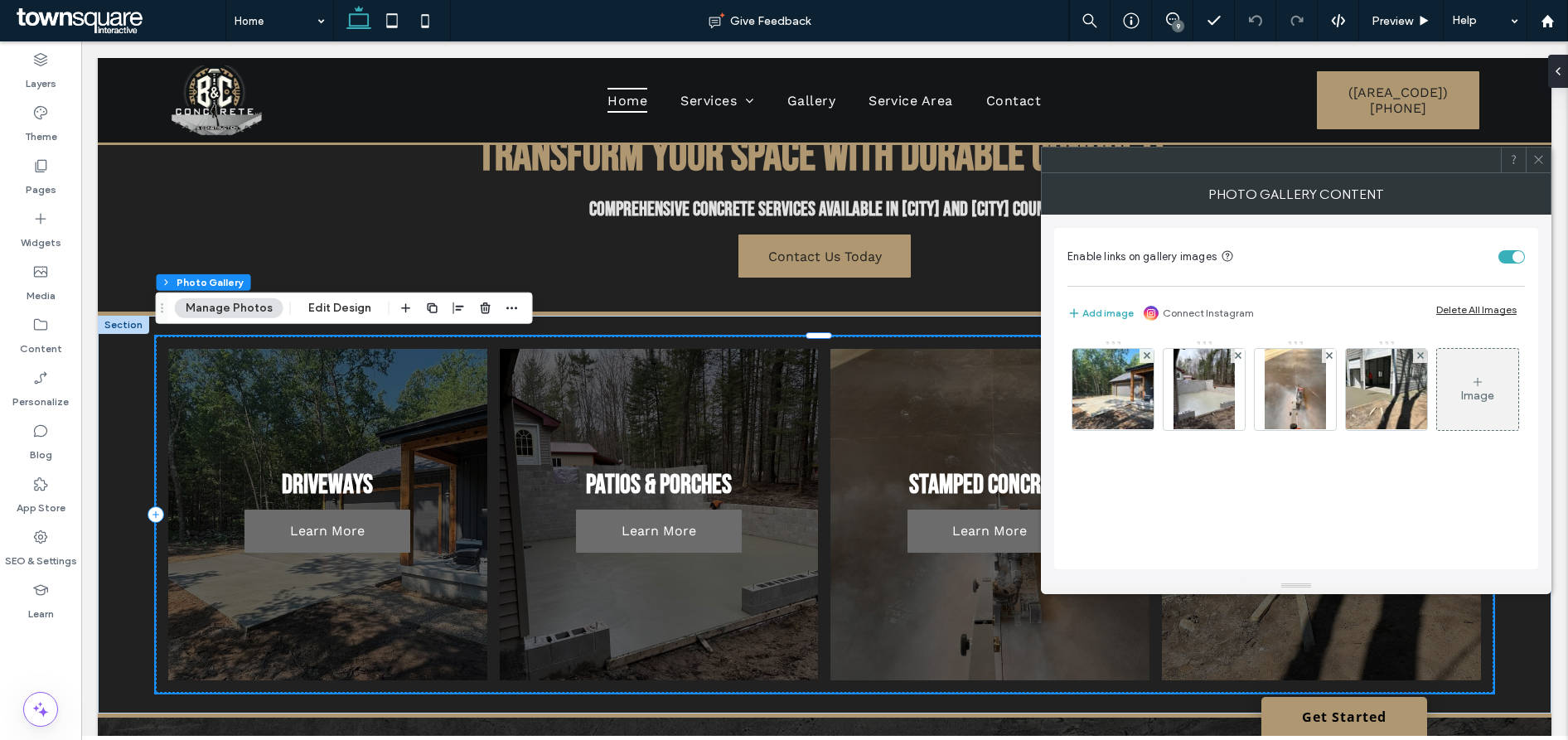 click at bounding box center [1295, 389] 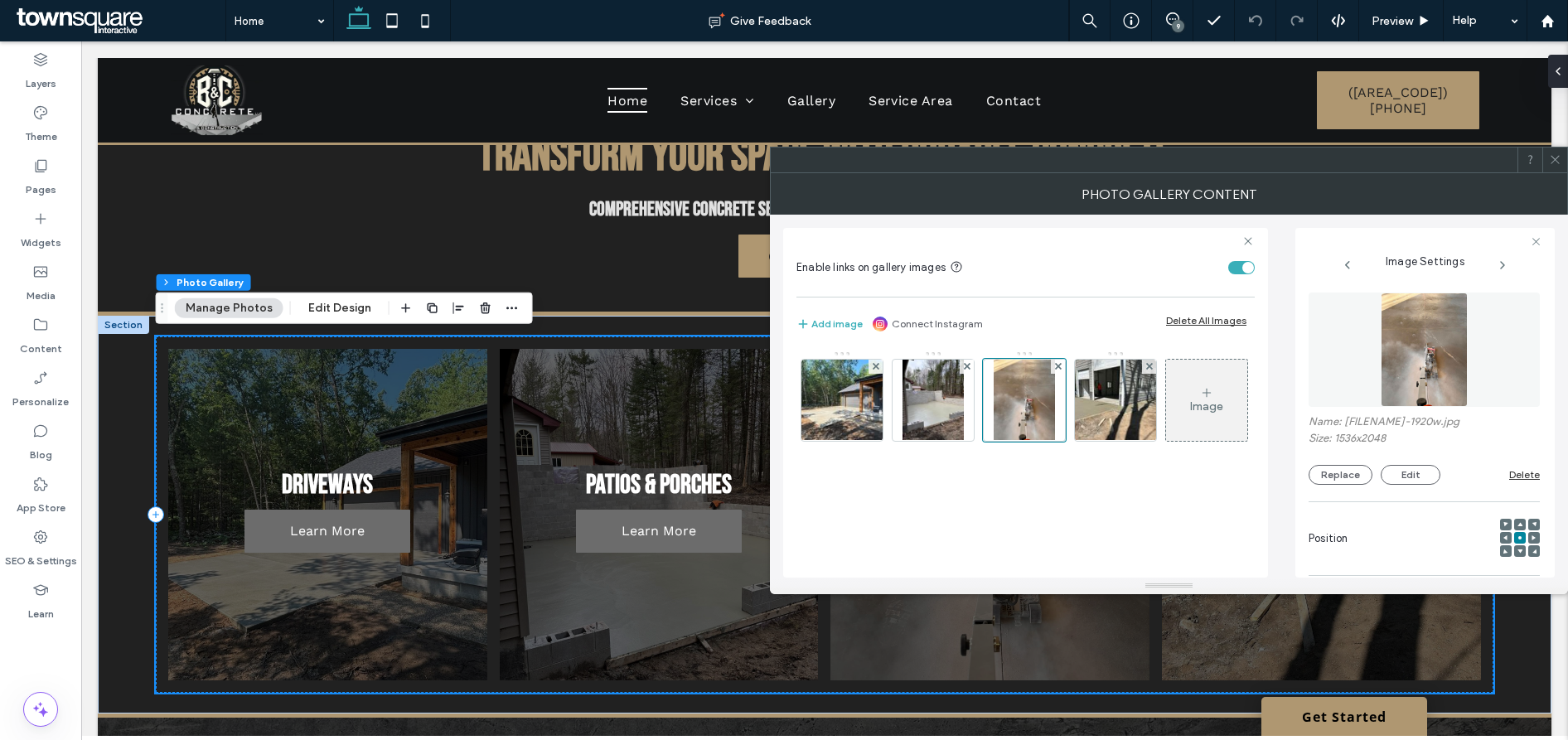 scroll, scrollTop: 0, scrollLeft: 22, axis: horizontal 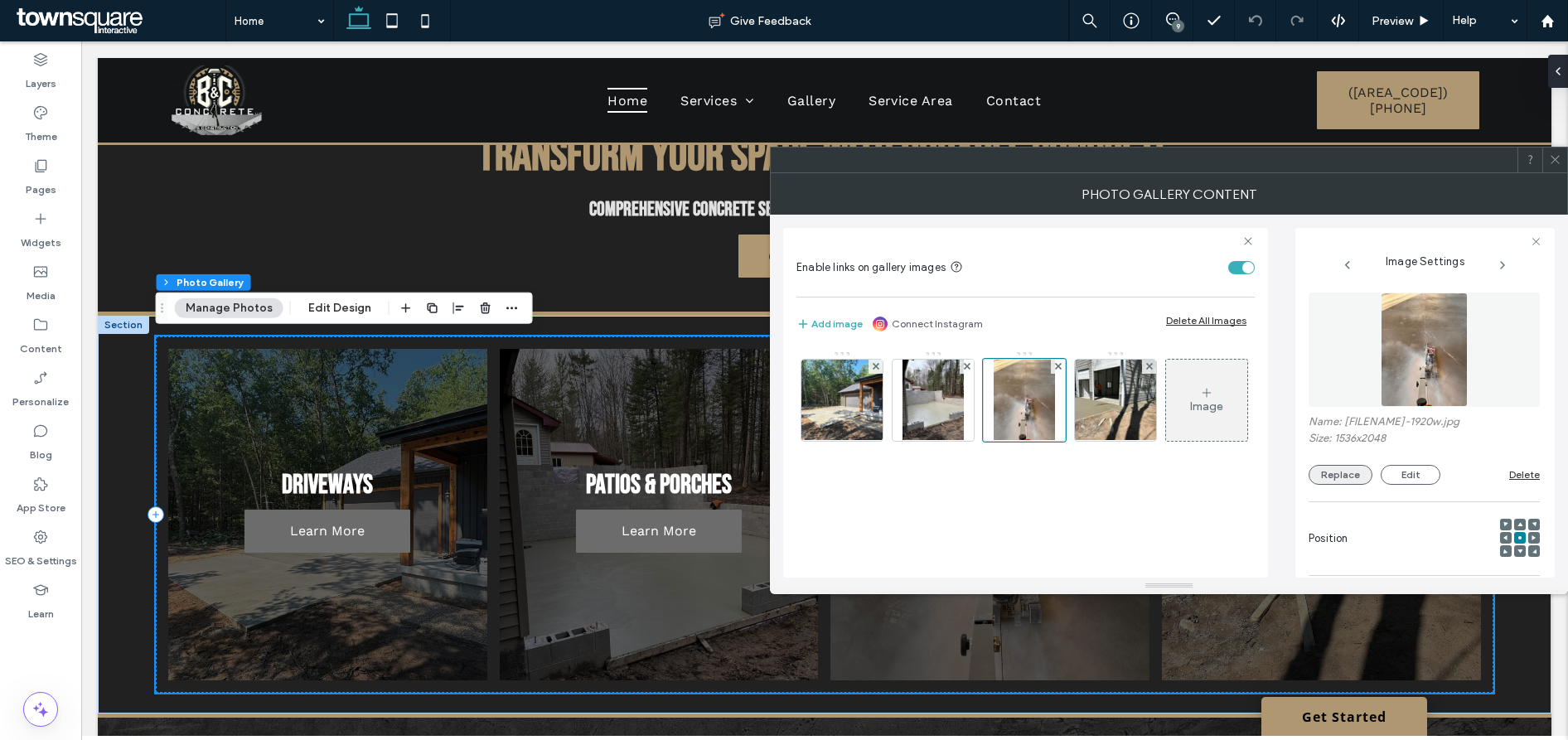 click on "Replace" at bounding box center (1340, 475) 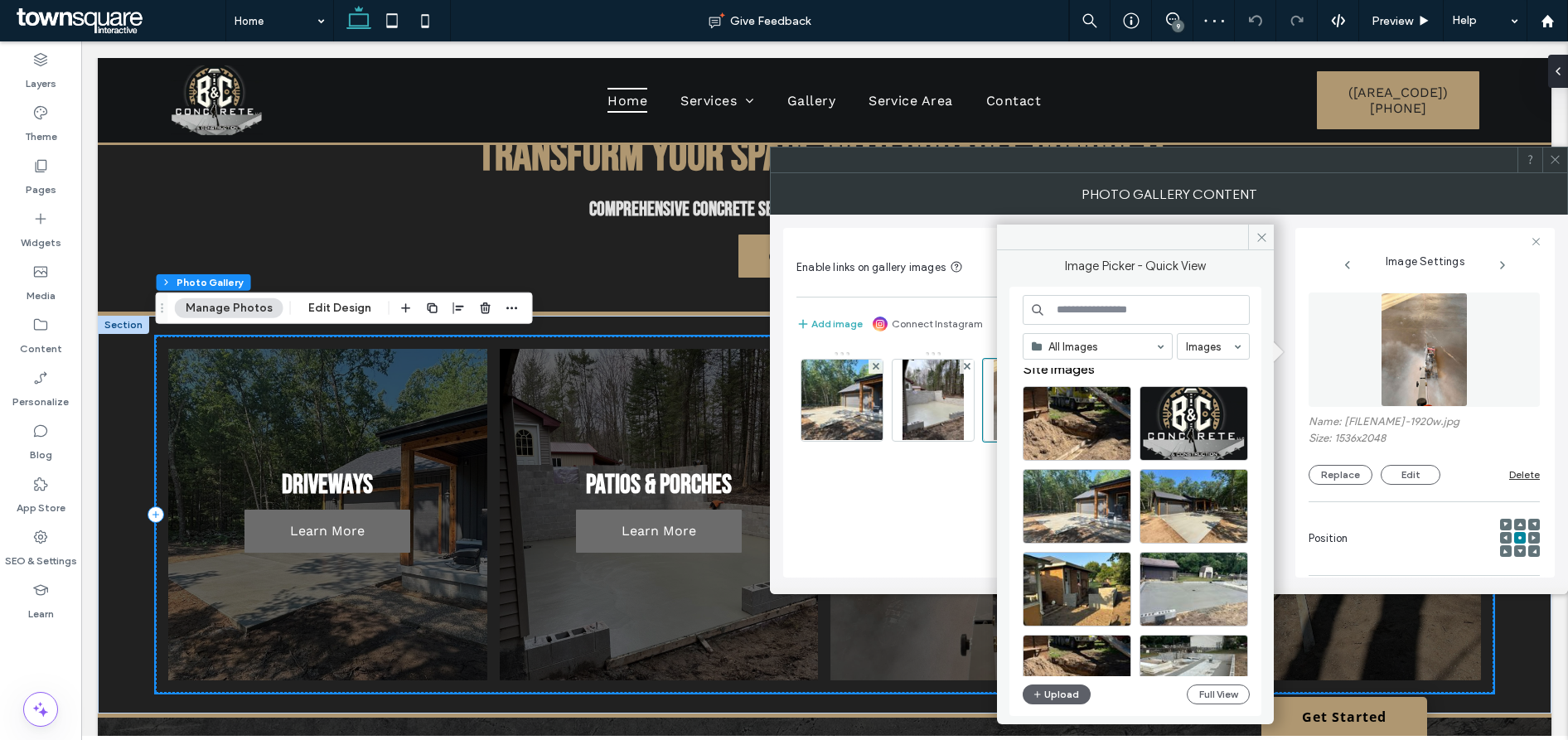 scroll, scrollTop: 7, scrollLeft: 0, axis: vertical 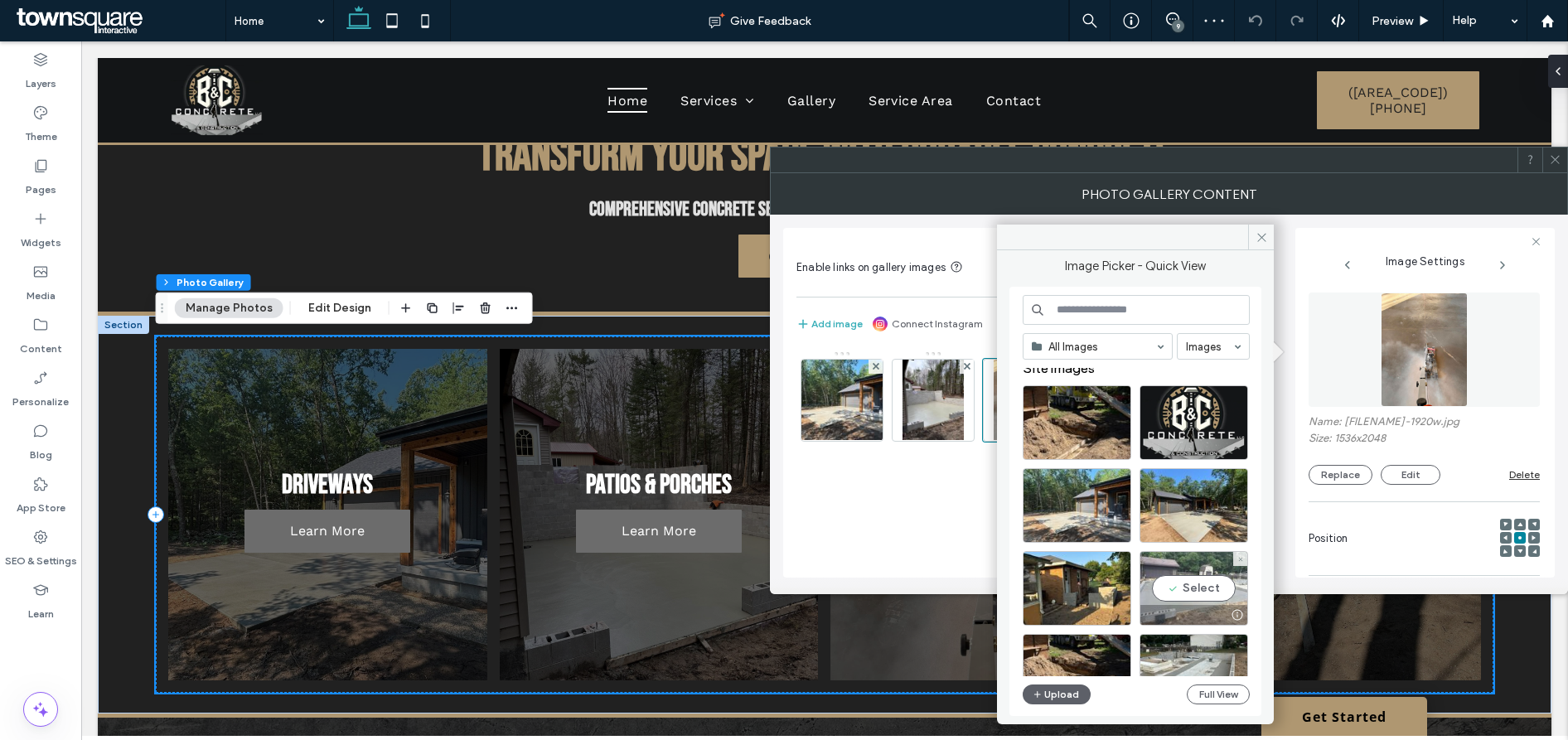 click on "Select" at bounding box center [1193, 588] 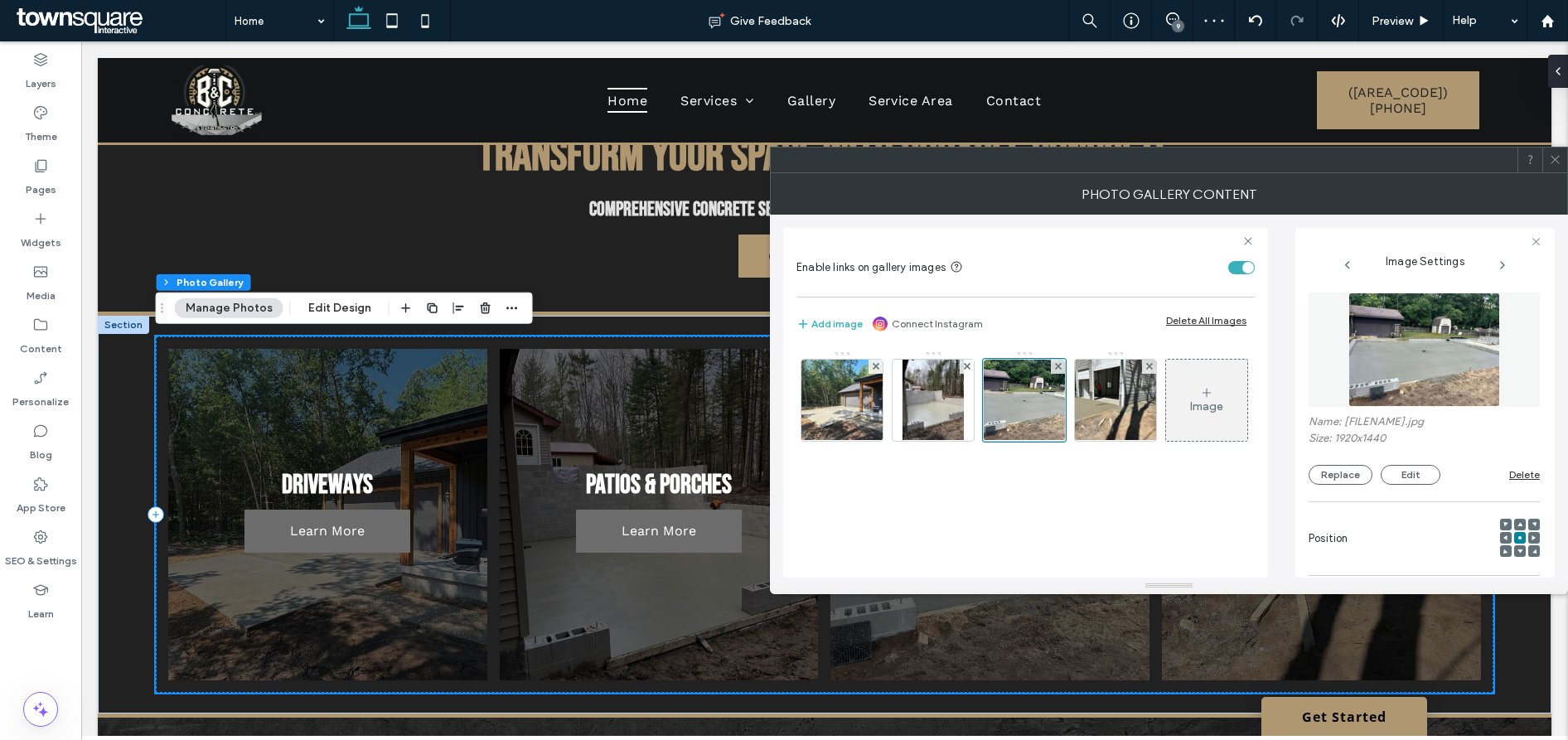 click 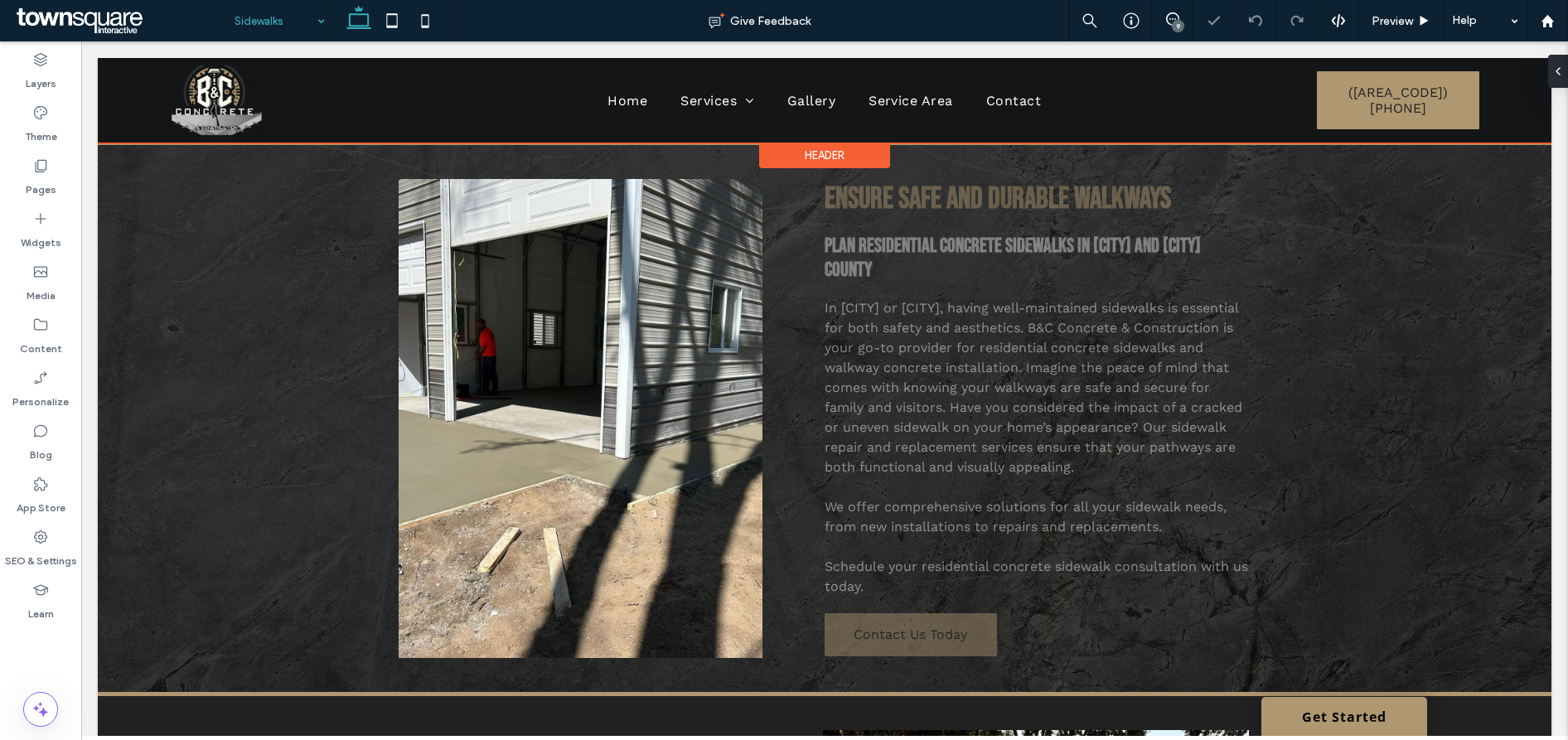 scroll, scrollTop: 0, scrollLeft: 0, axis: both 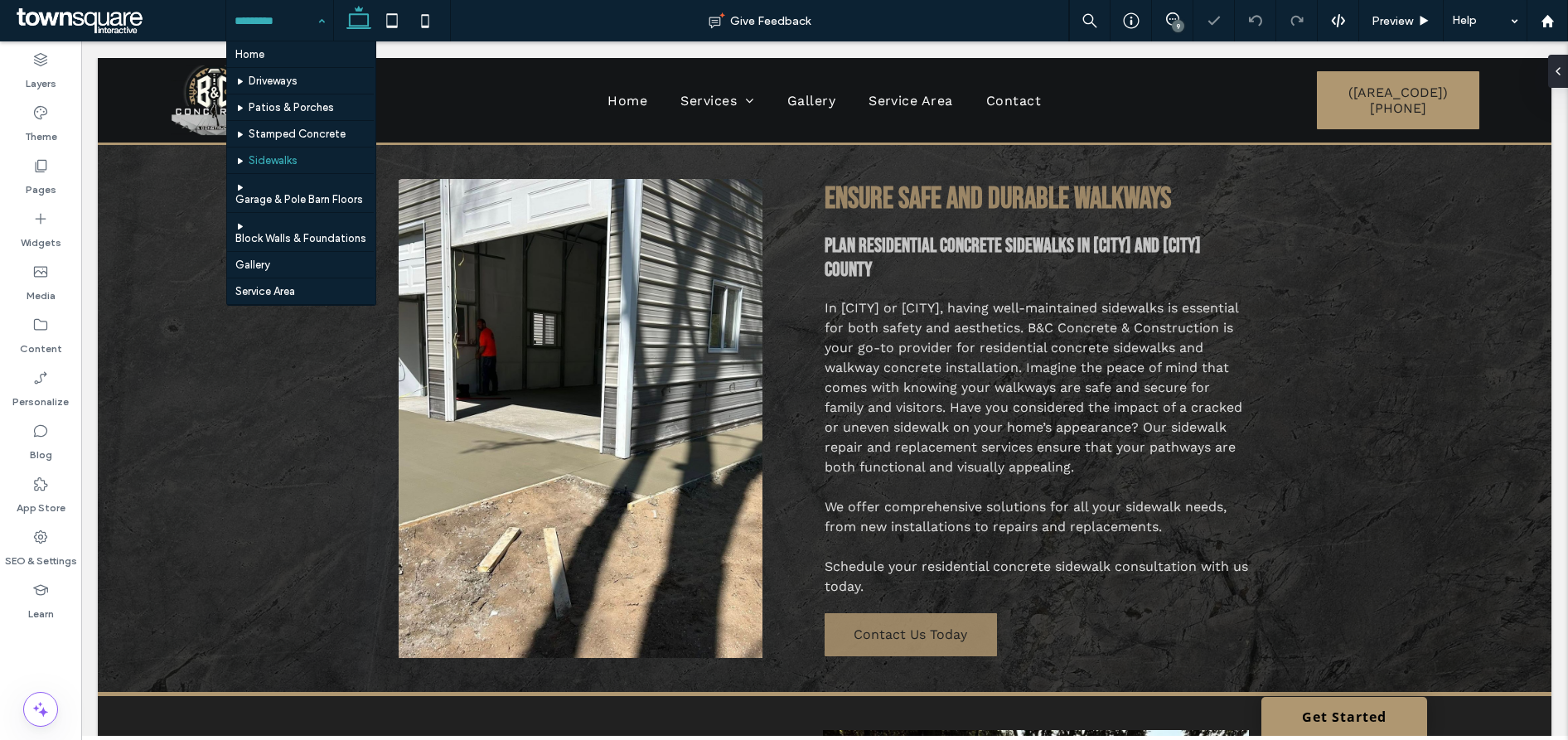 click at bounding box center [275, 21] 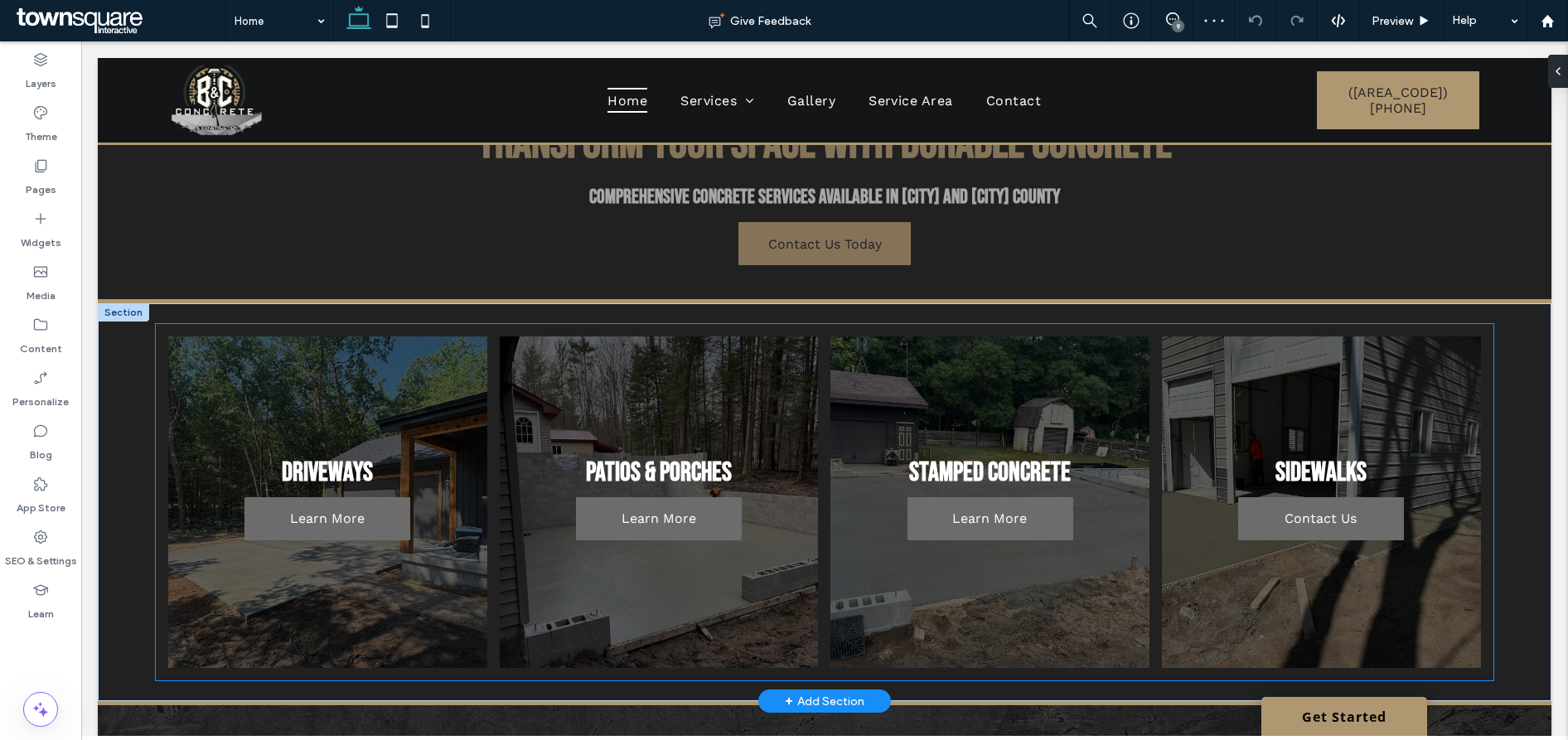 scroll, scrollTop: 559, scrollLeft: 0, axis: vertical 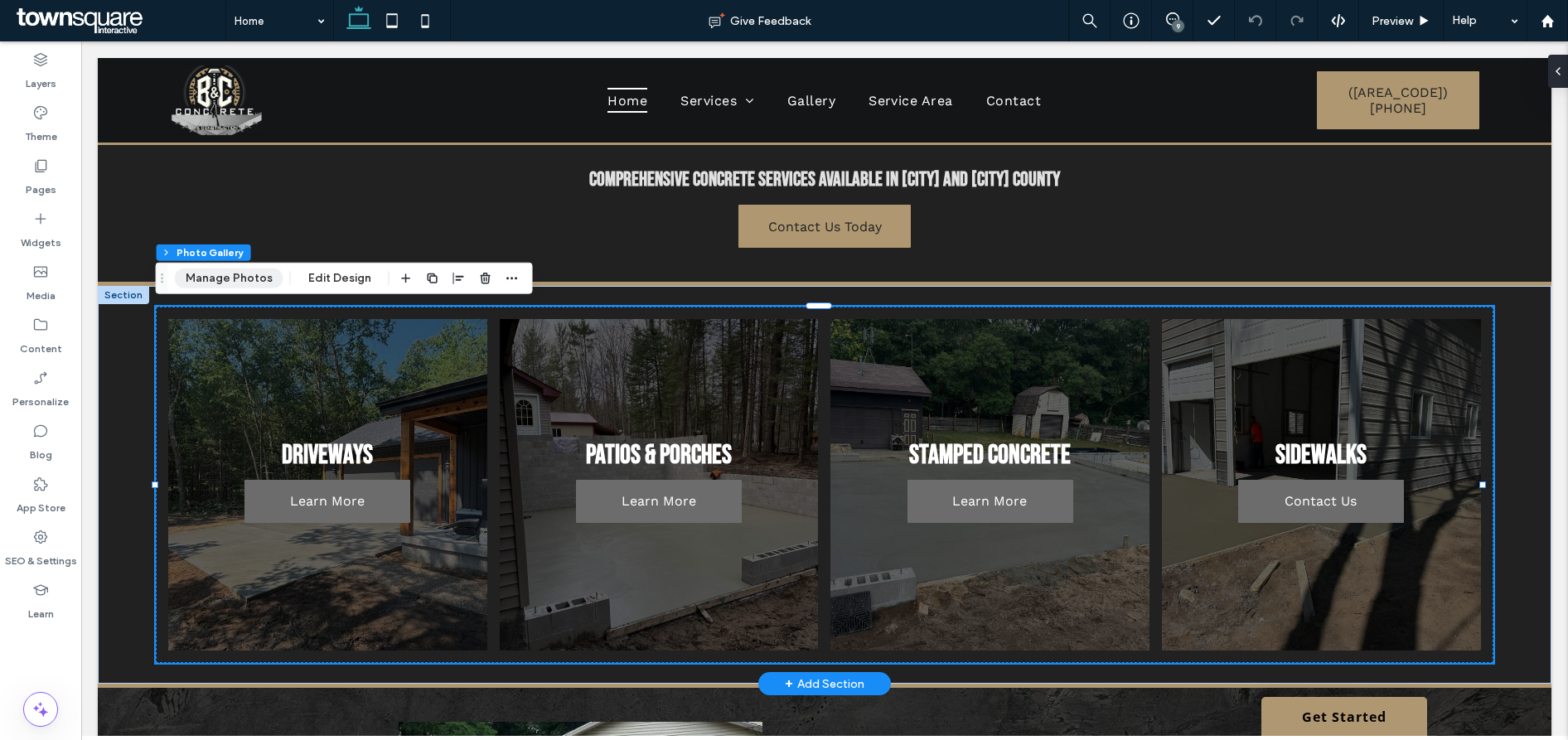 click on "Manage Photos" at bounding box center [229, 278] 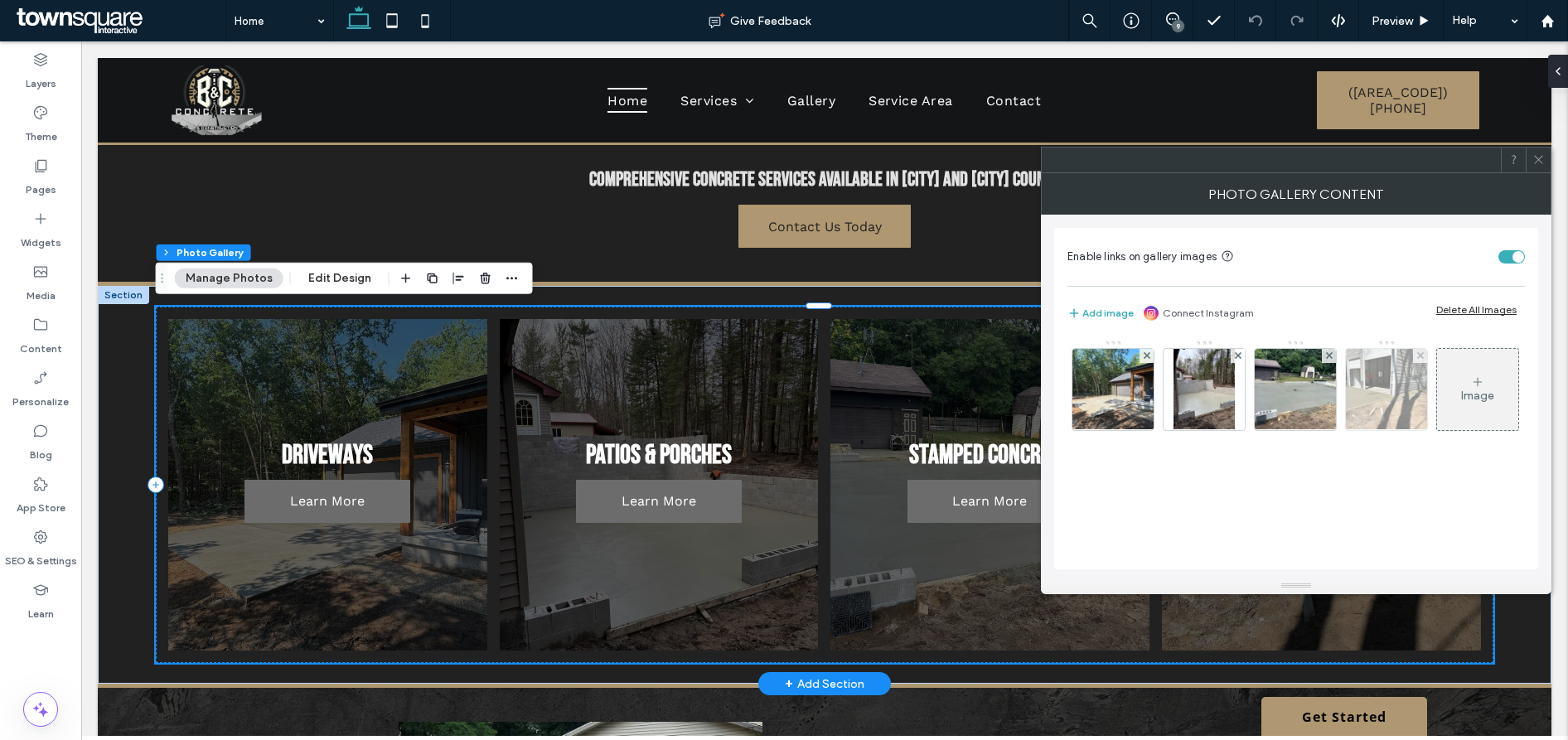 click at bounding box center (1387, 389) 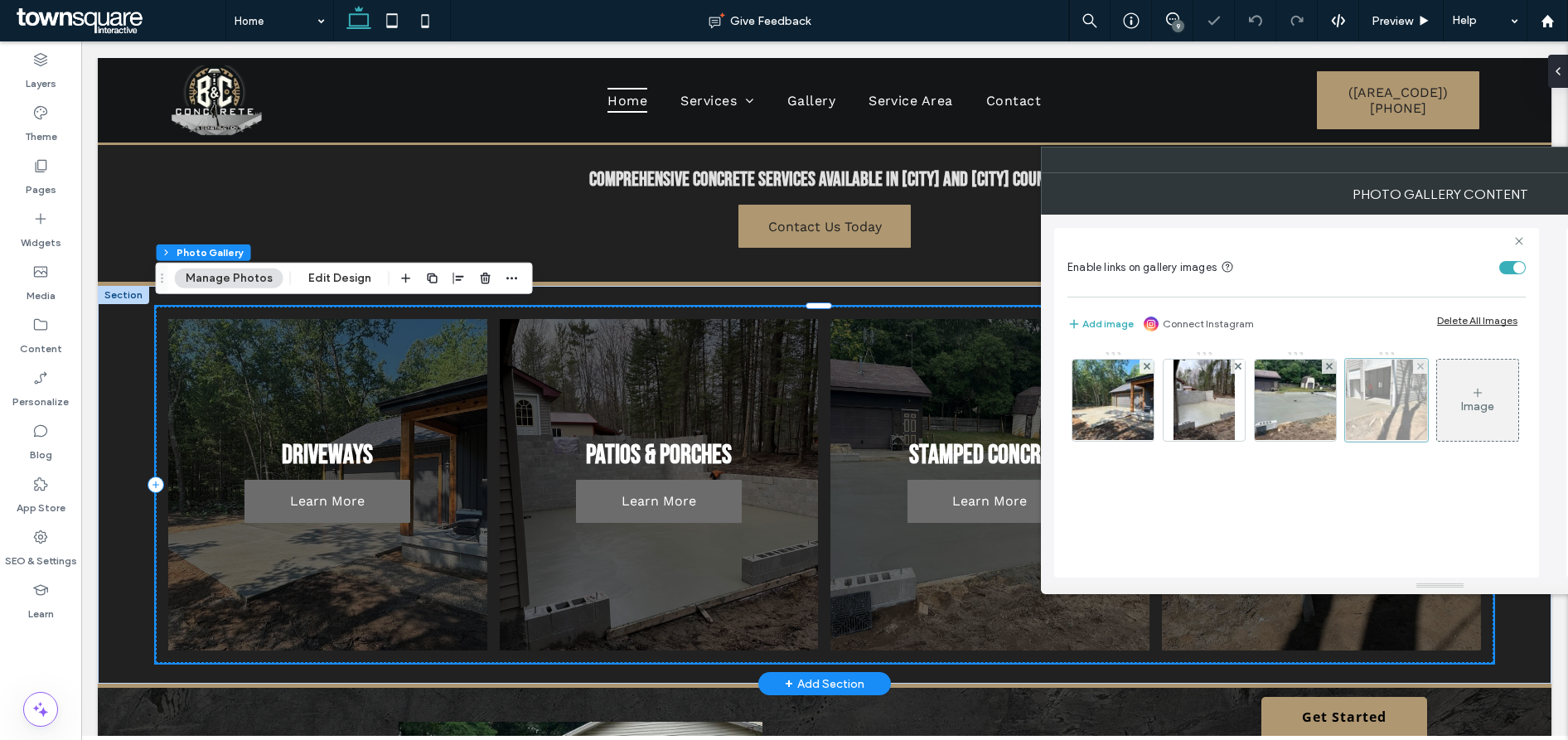 click on "**********" at bounding box center [1695, 692] 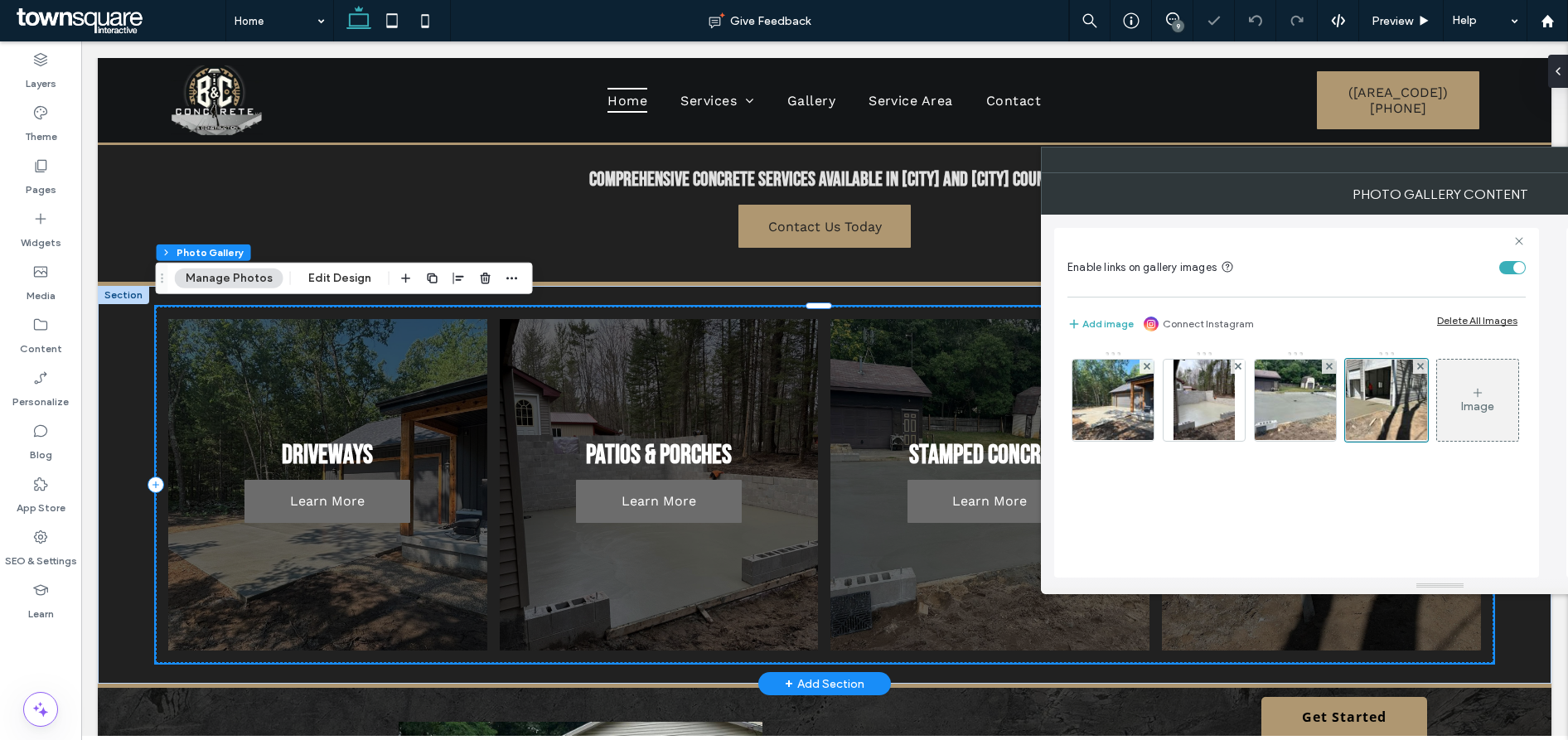 scroll, scrollTop: 0, scrollLeft: 14, axis: horizontal 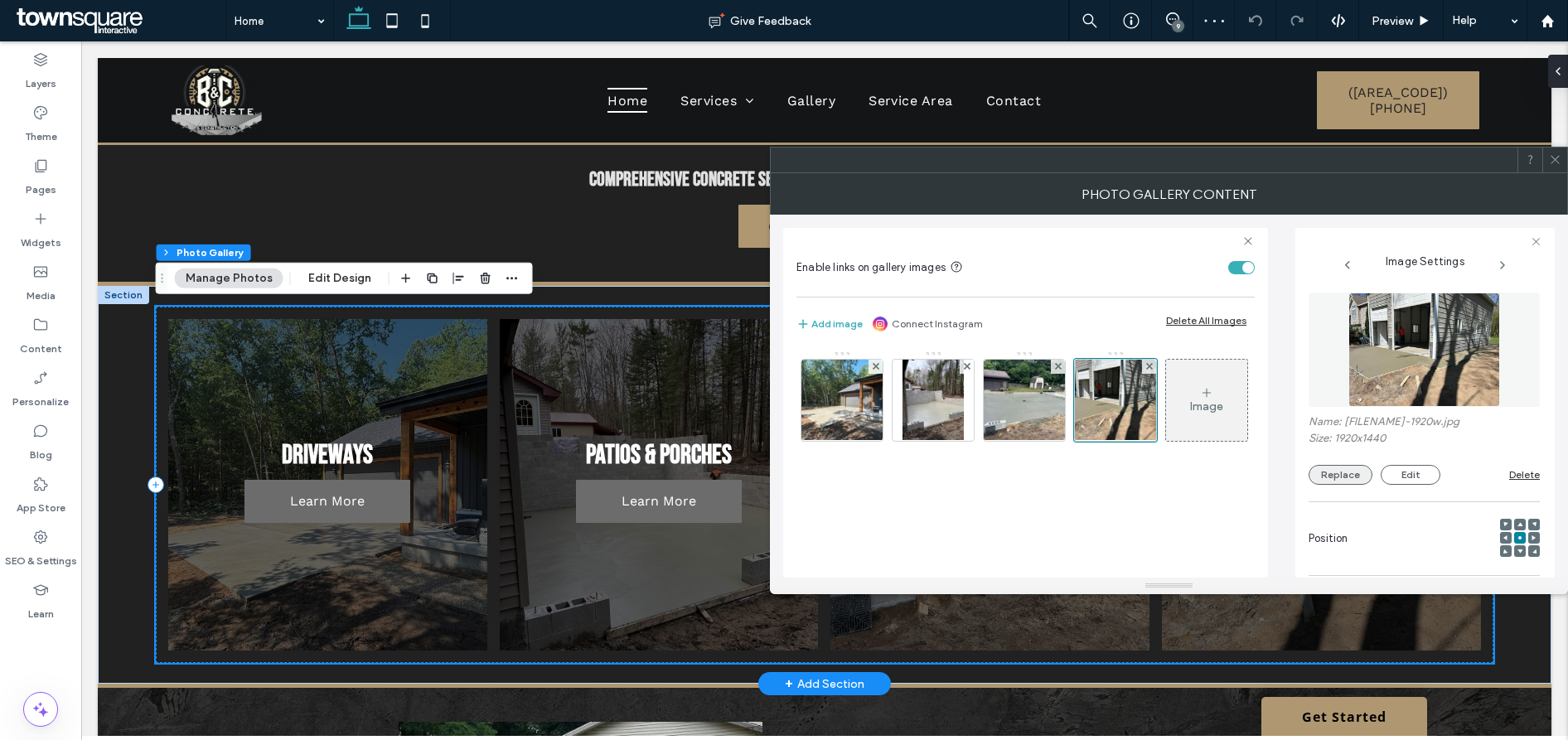click on "Replace" at bounding box center [1340, 475] 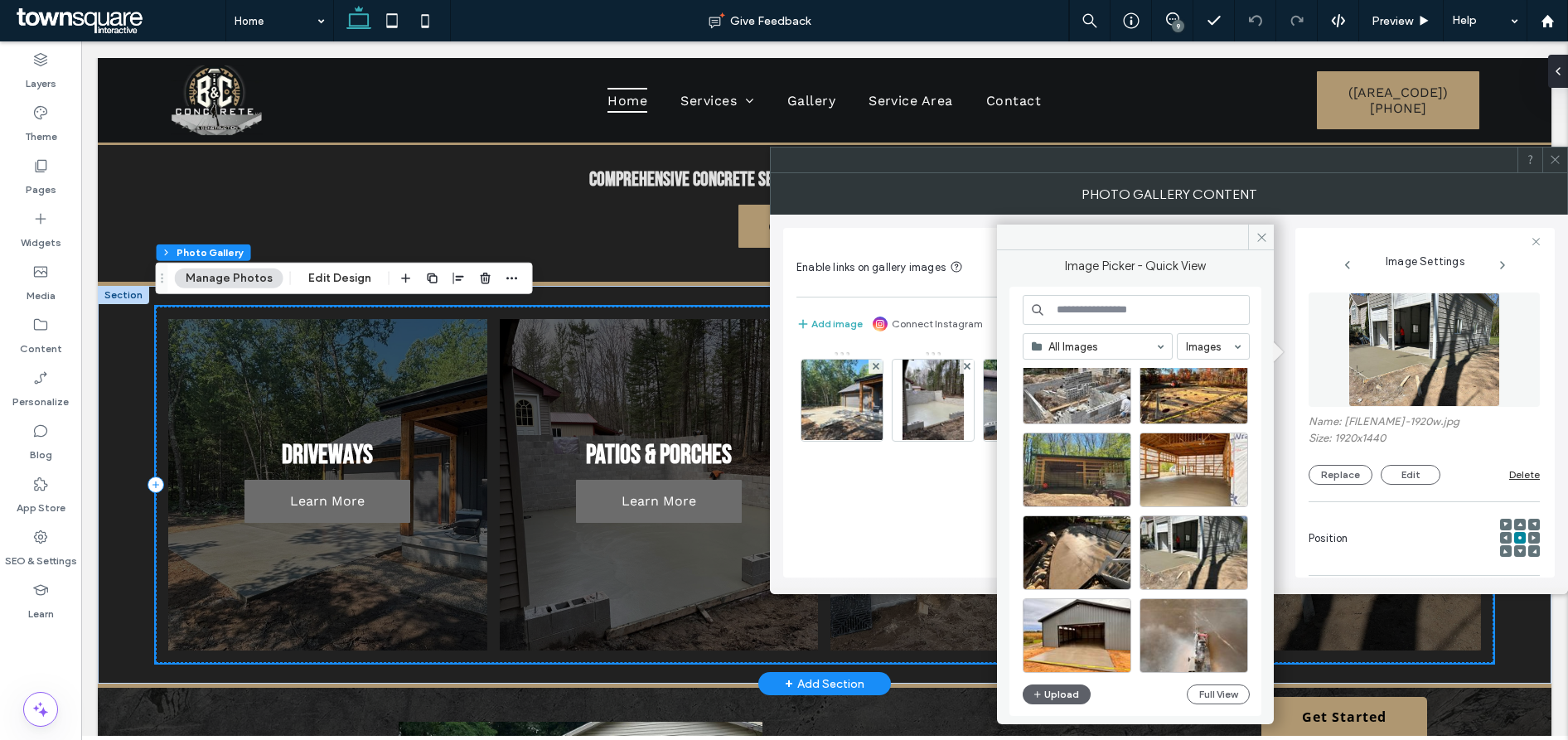 scroll, scrollTop: 1545, scrollLeft: 0, axis: vertical 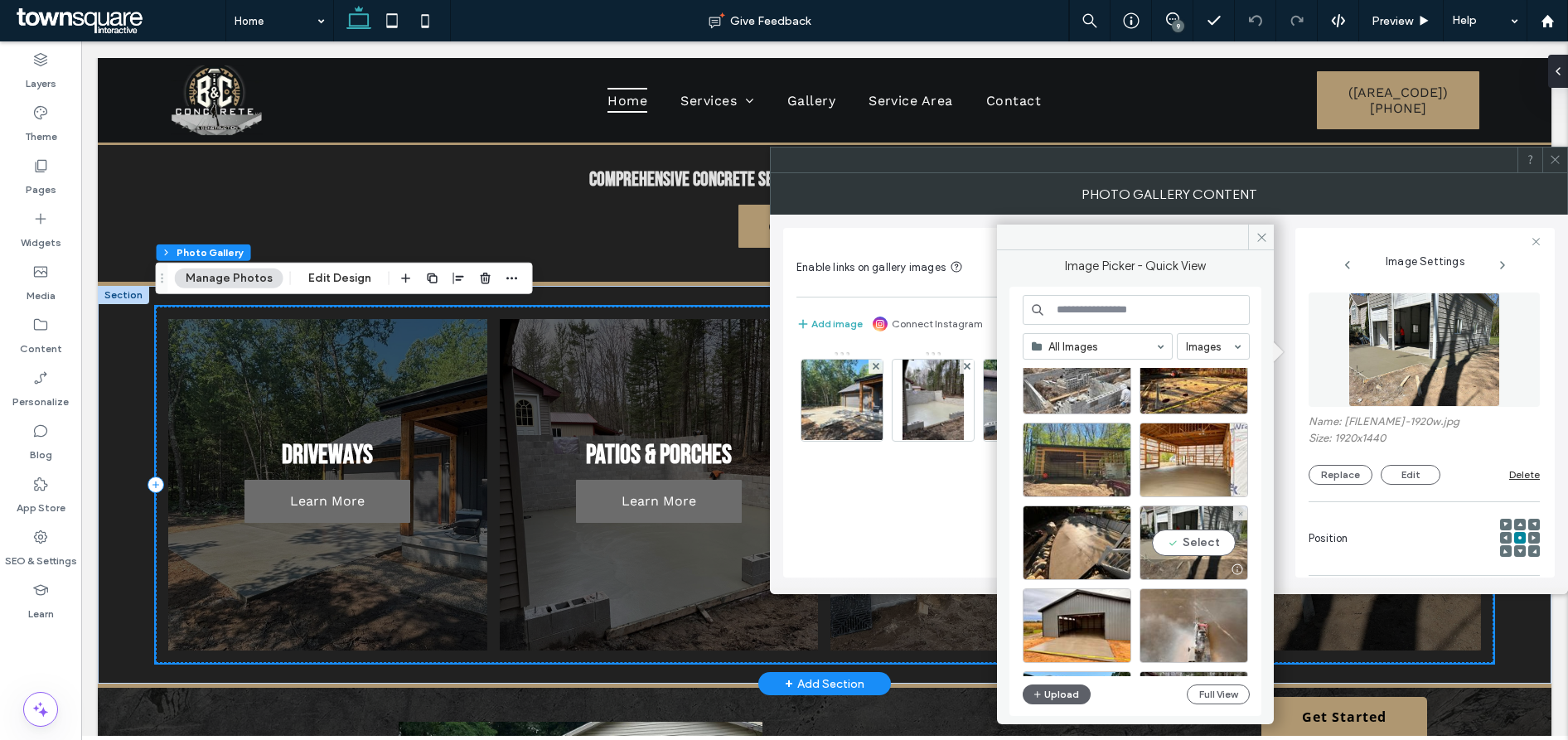click on "Select" at bounding box center (1193, 543) 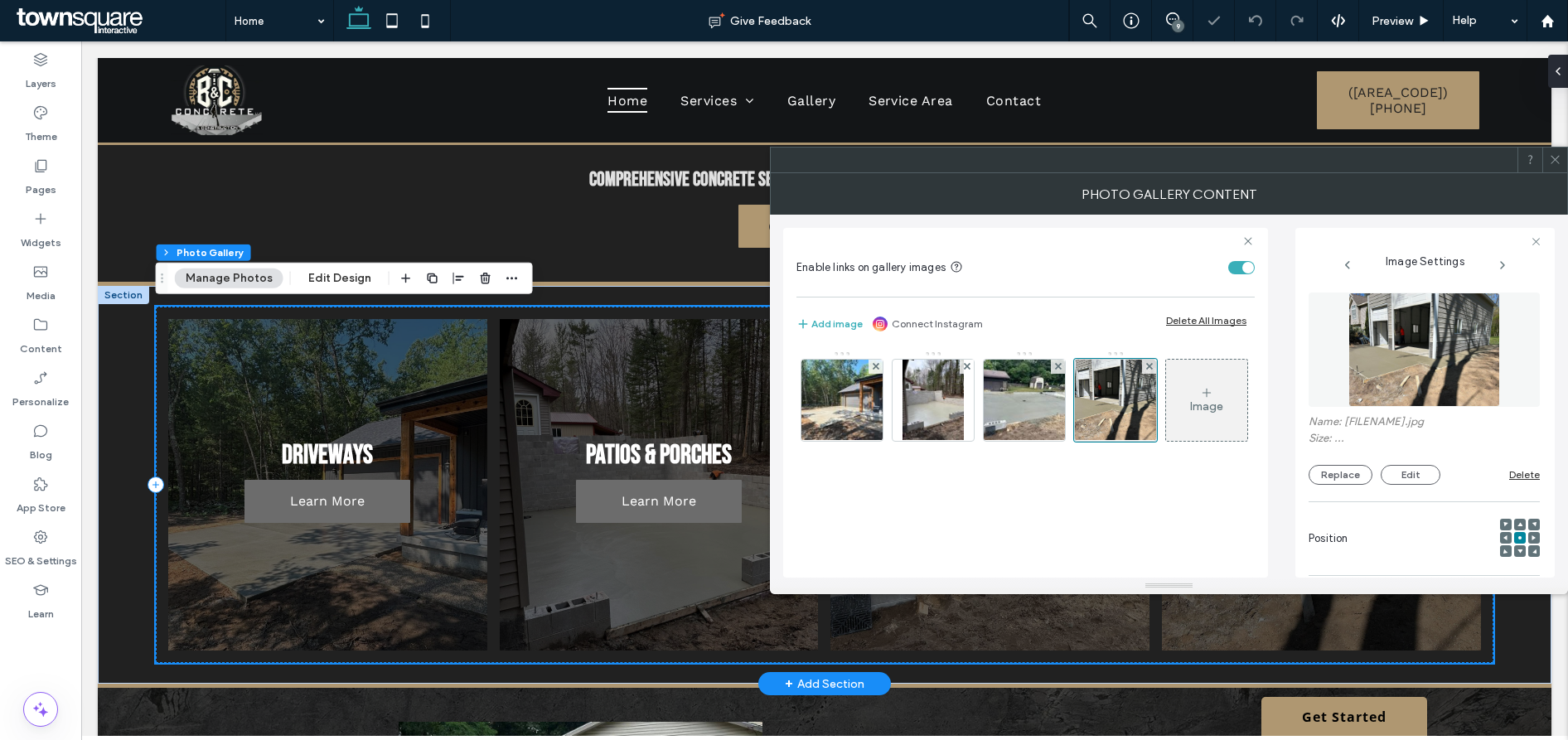 click 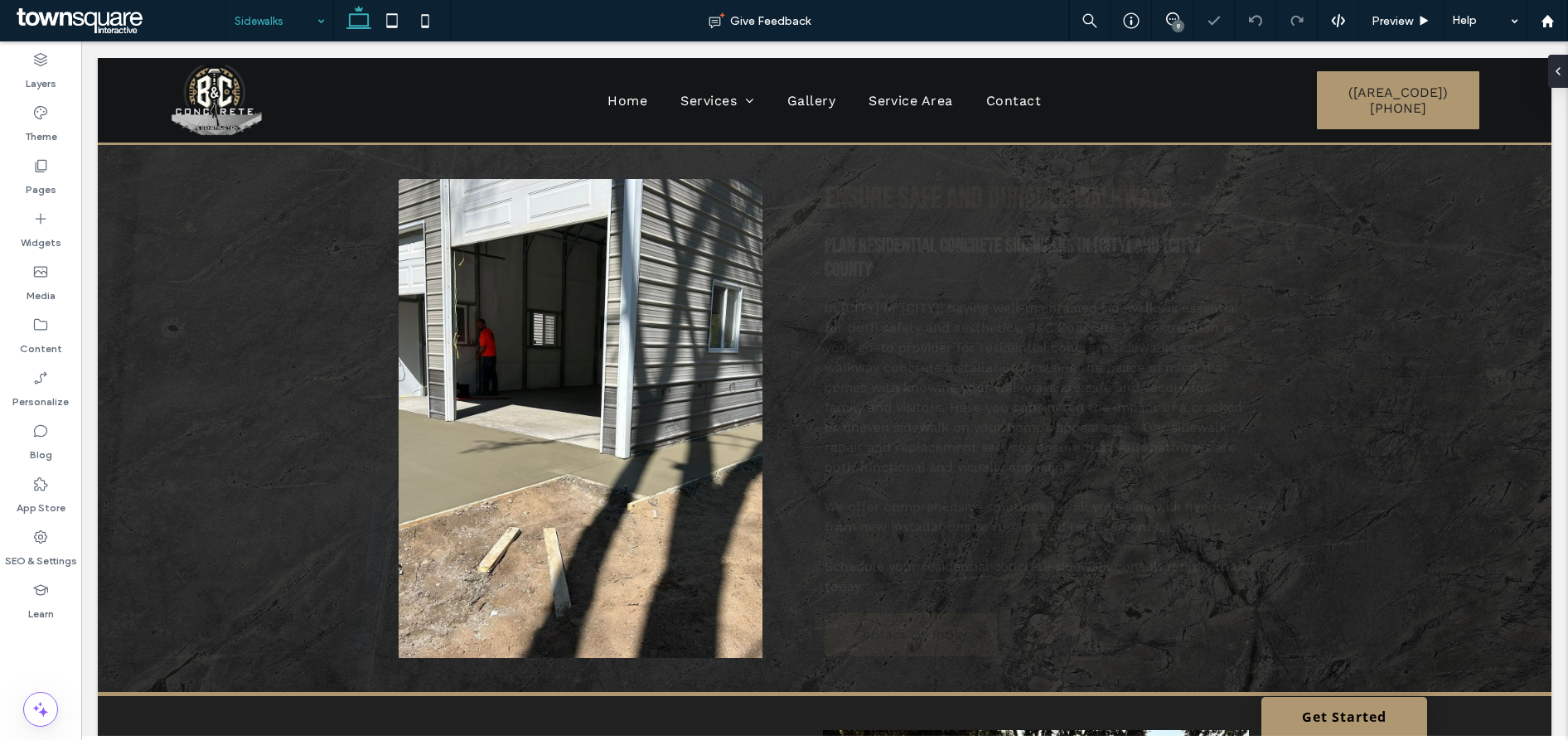 scroll, scrollTop: 0, scrollLeft: 0, axis: both 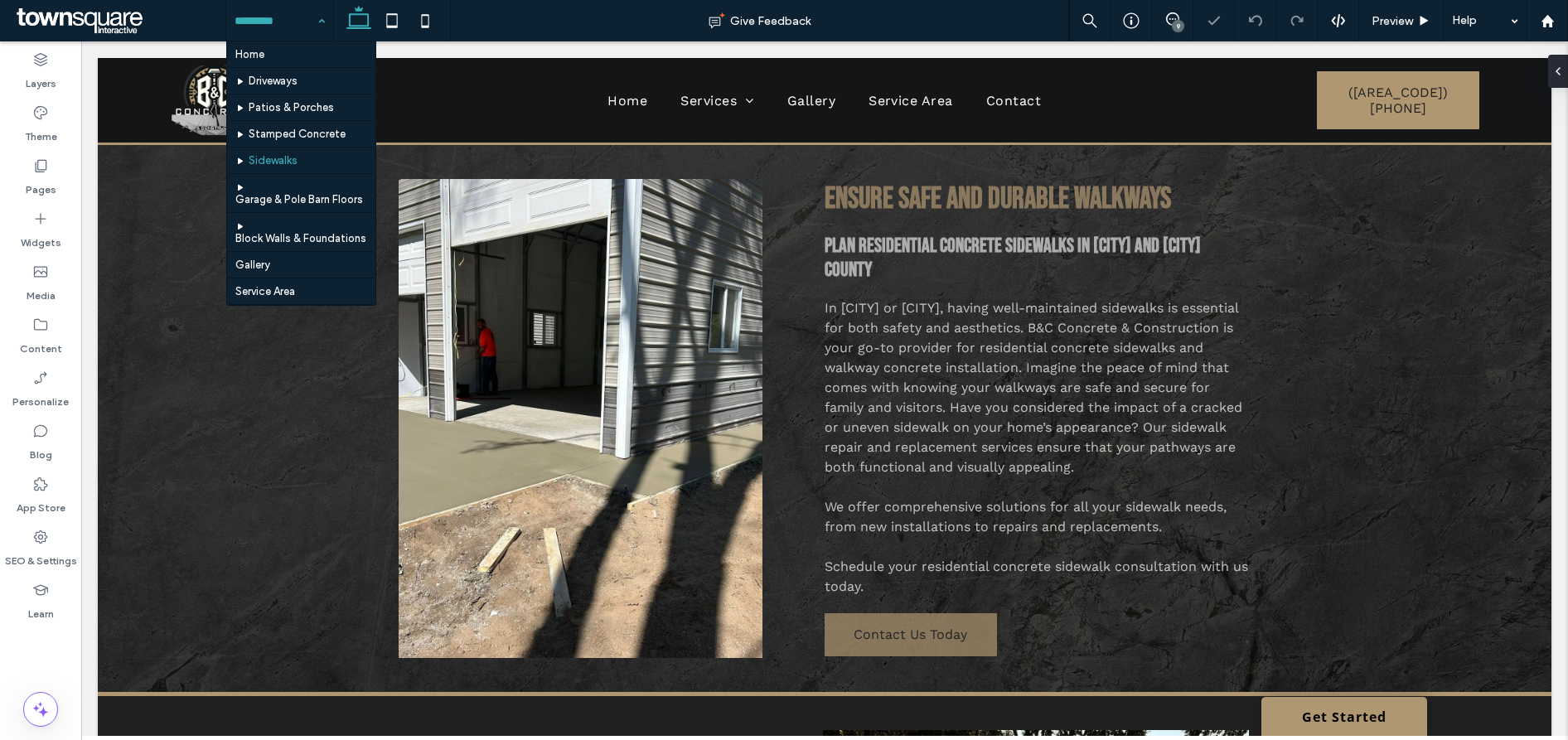 click at bounding box center [275, 21] 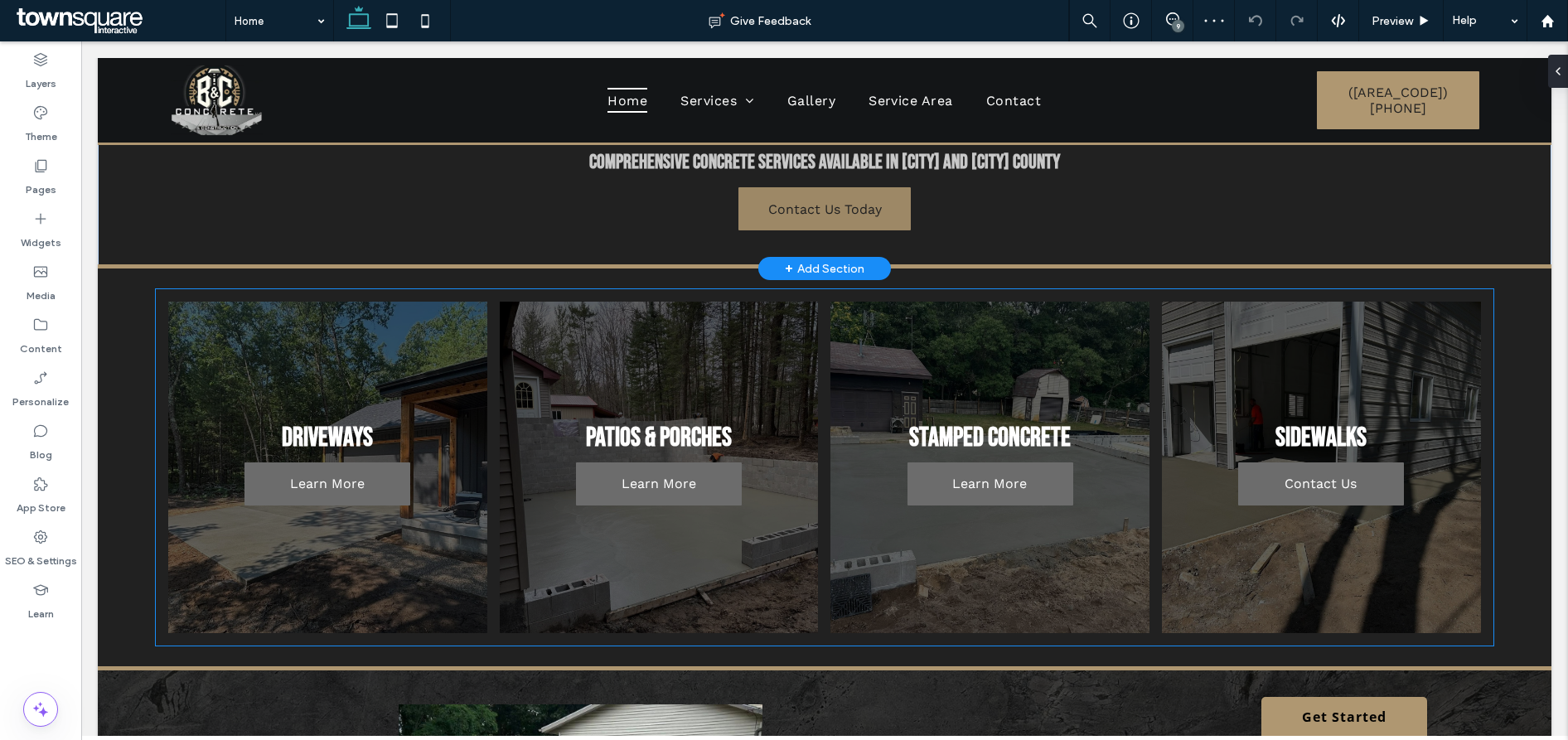 scroll, scrollTop: 604, scrollLeft: 0, axis: vertical 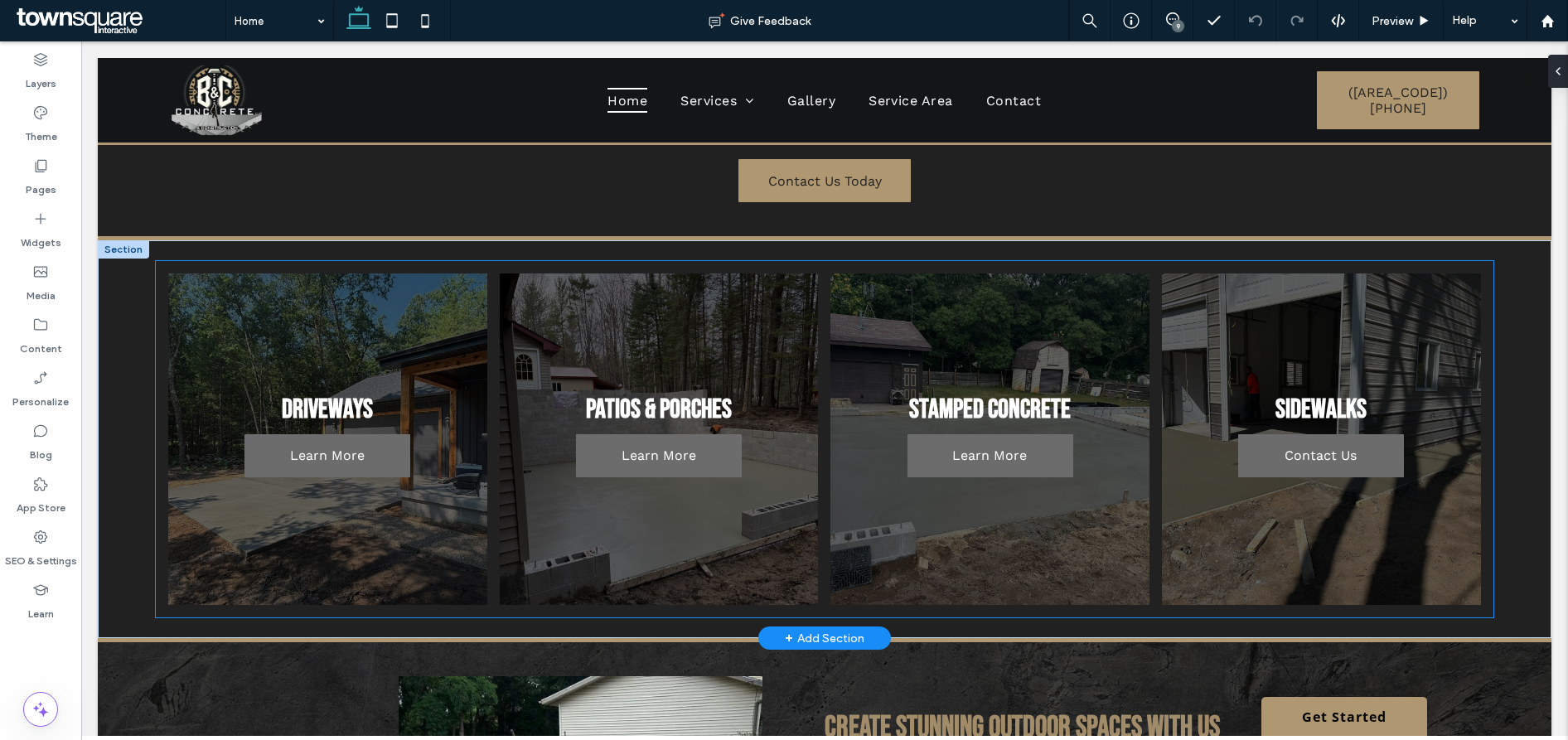 click at bounding box center (1322, 439) 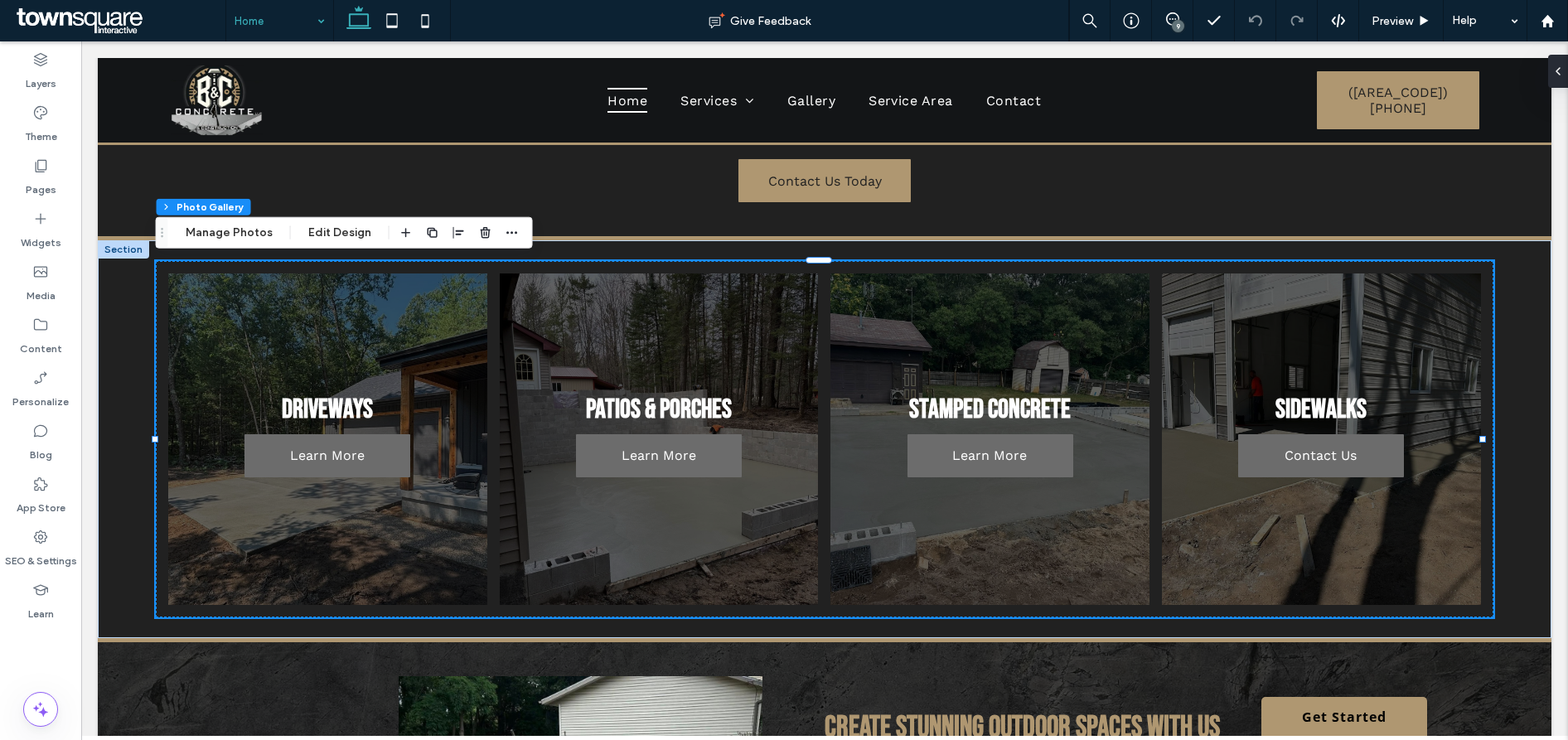 click at bounding box center (275, 21) 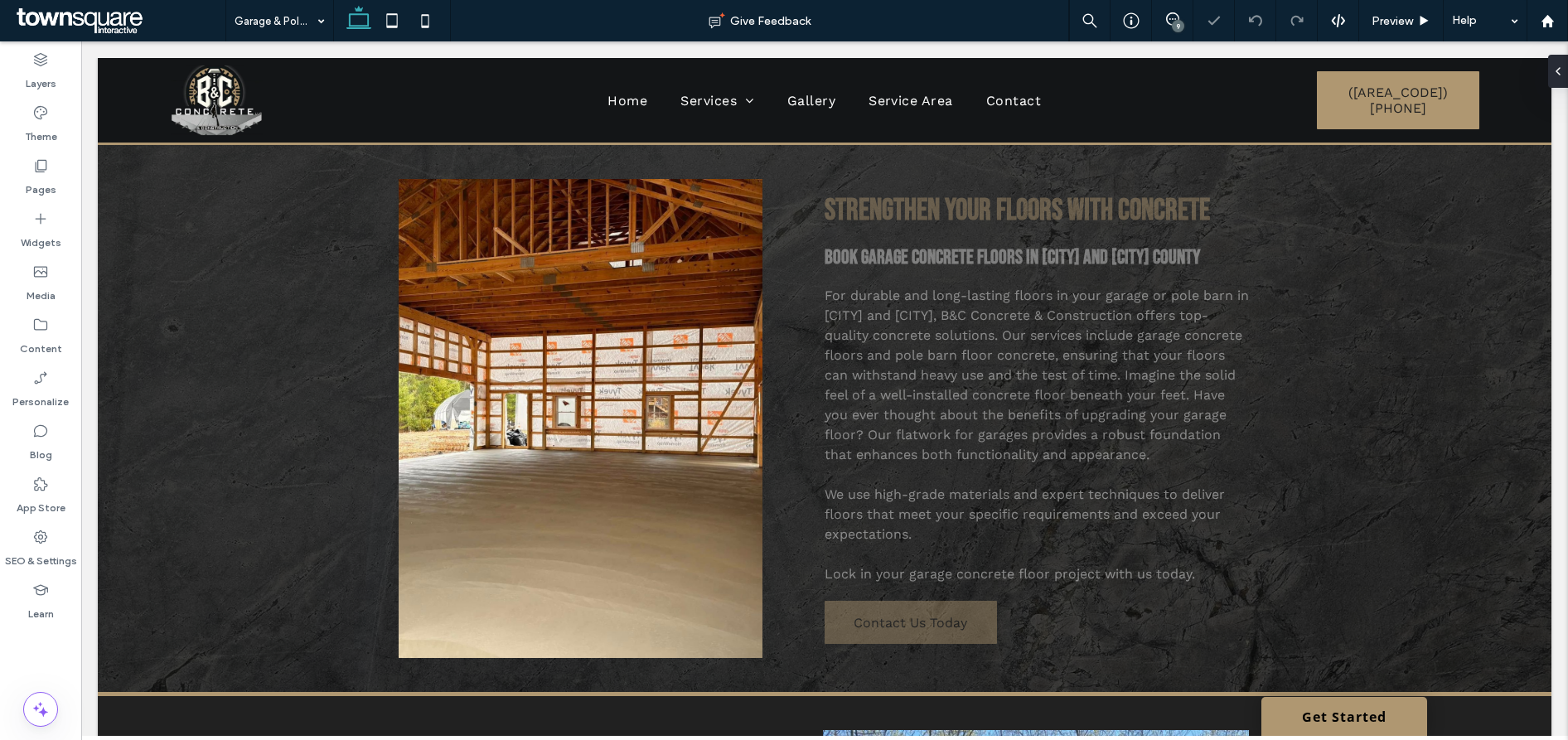 scroll, scrollTop: 0, scrollLeft: 0, axis: both 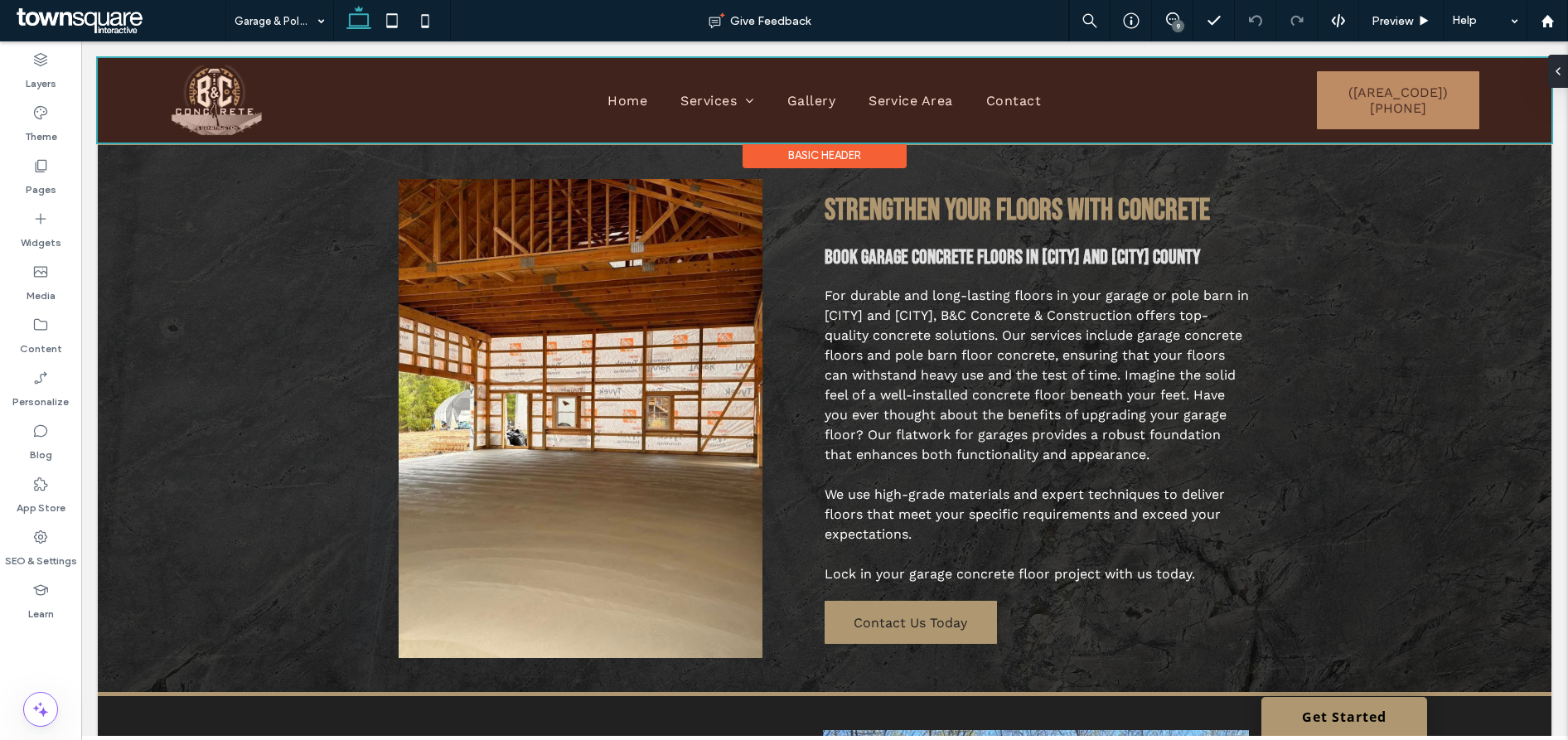 click at bounding box center (825, 100) 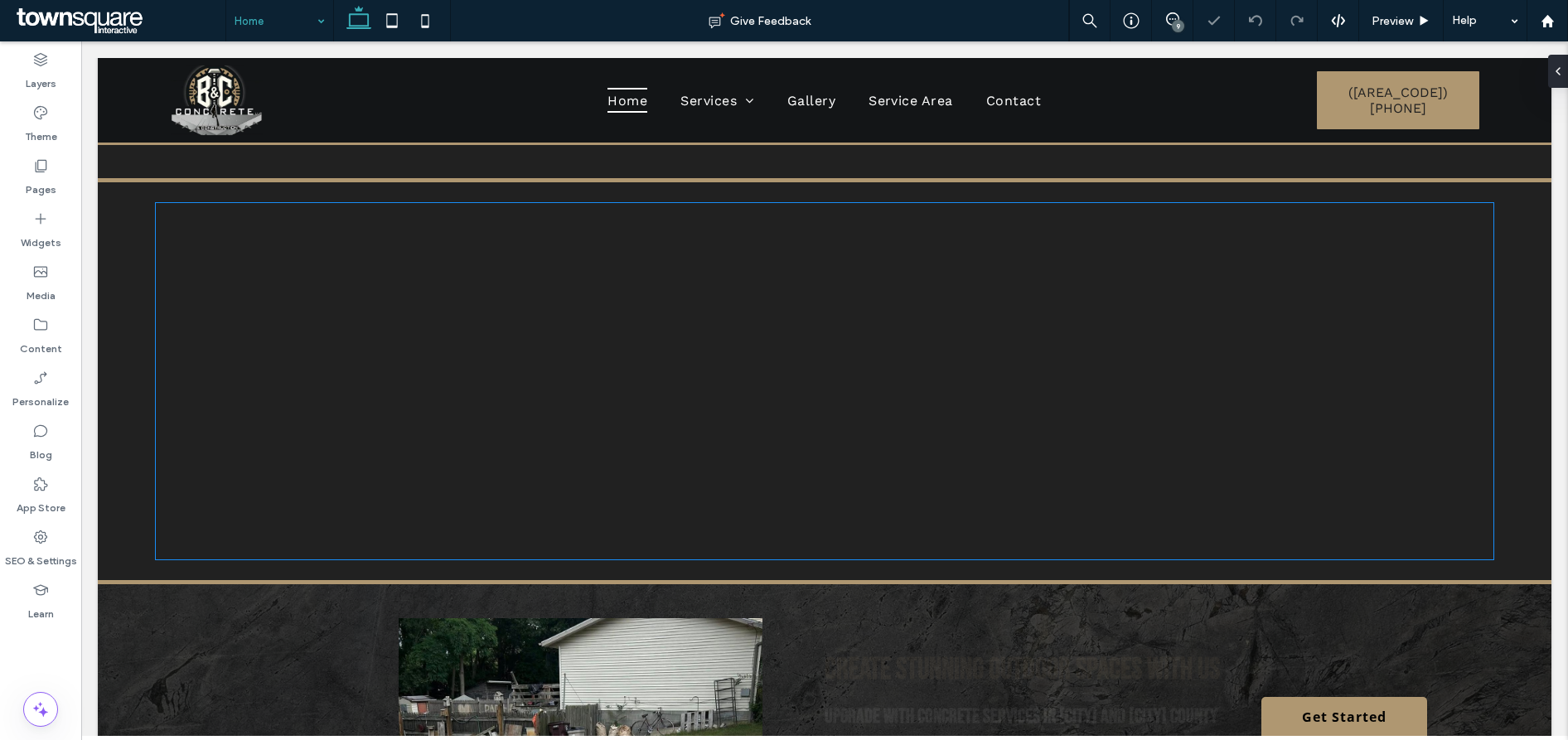 scroll, scrollTop: 716, scrollLeft: 0, axis: vertical 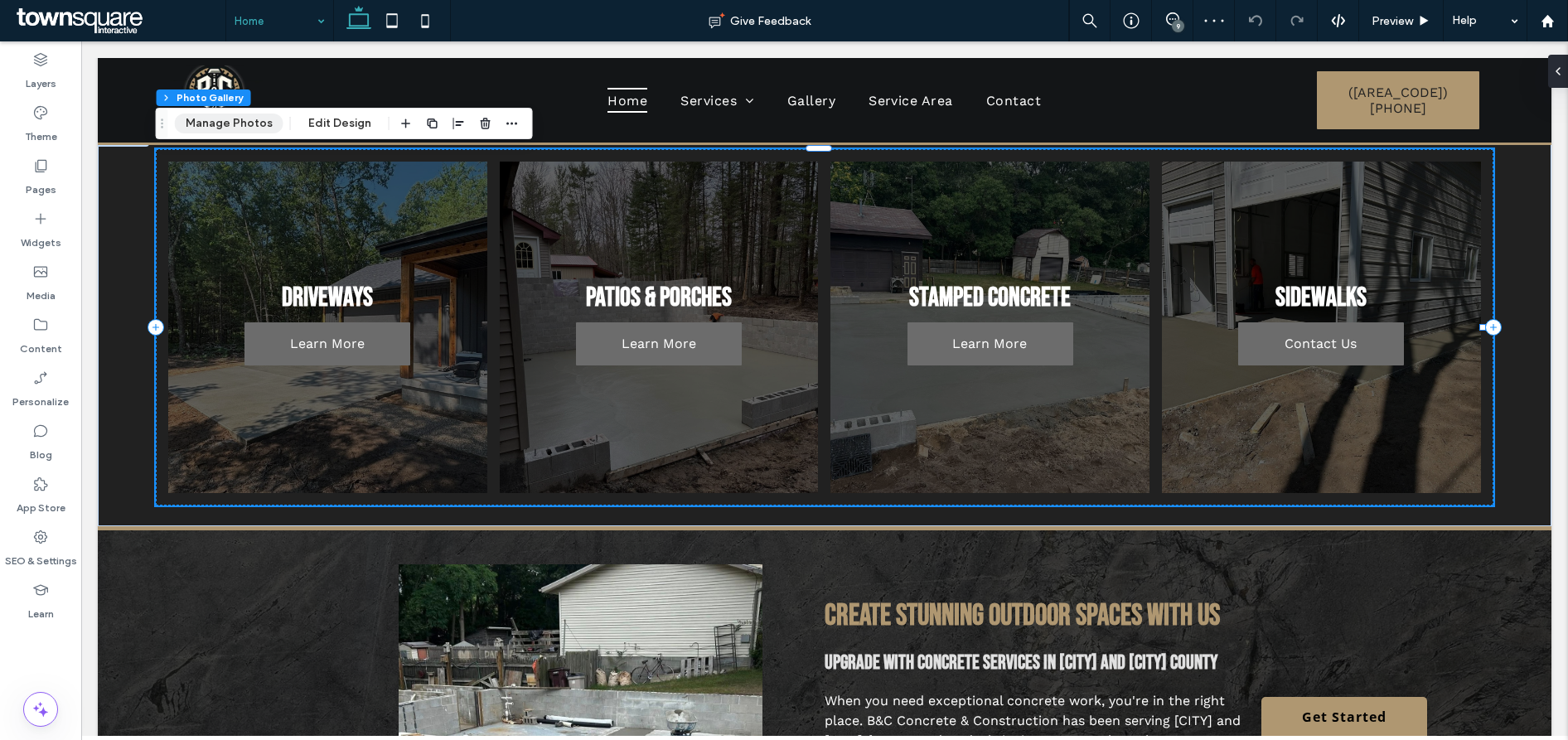 click on "Manage Photos" at bounding box center (229, 123) 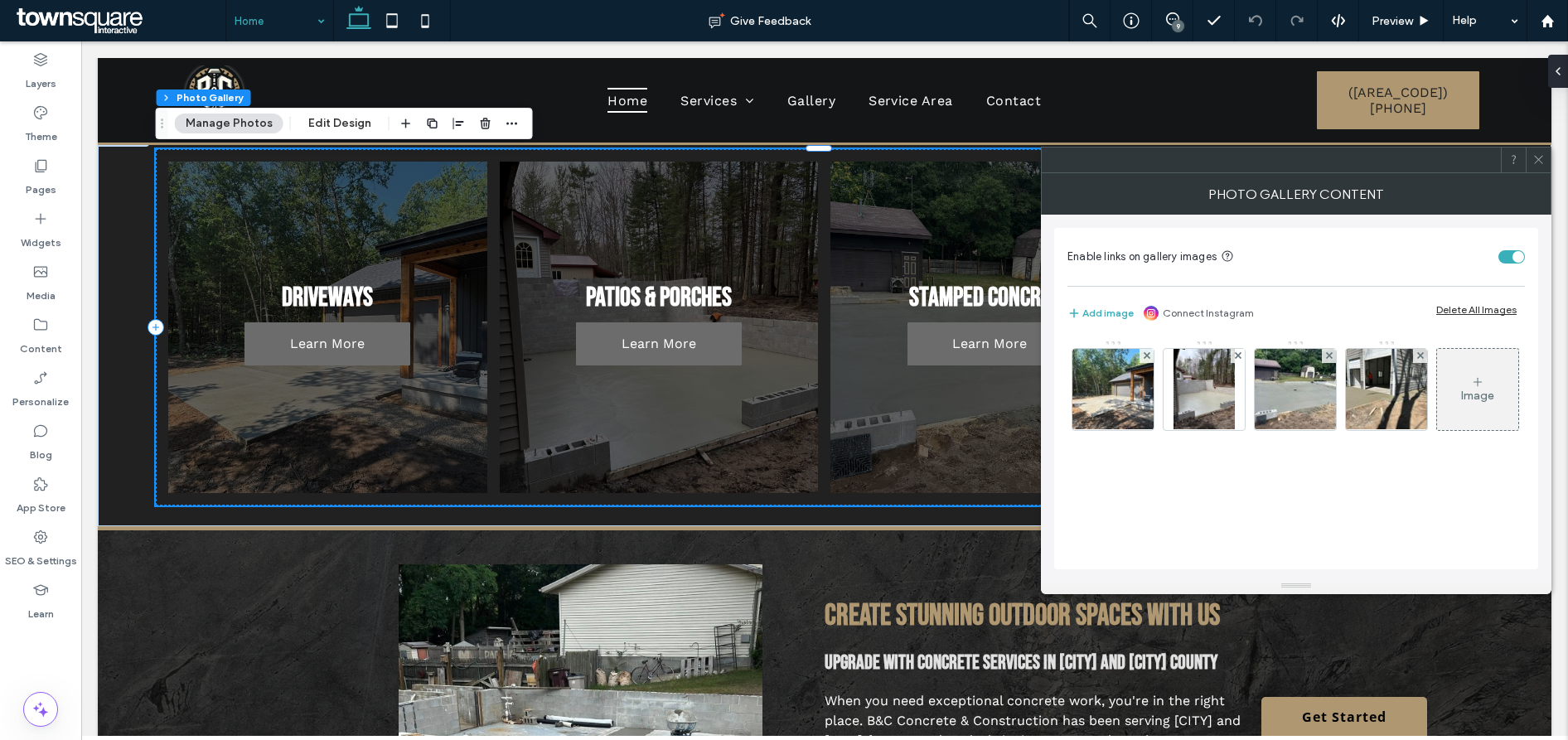 click 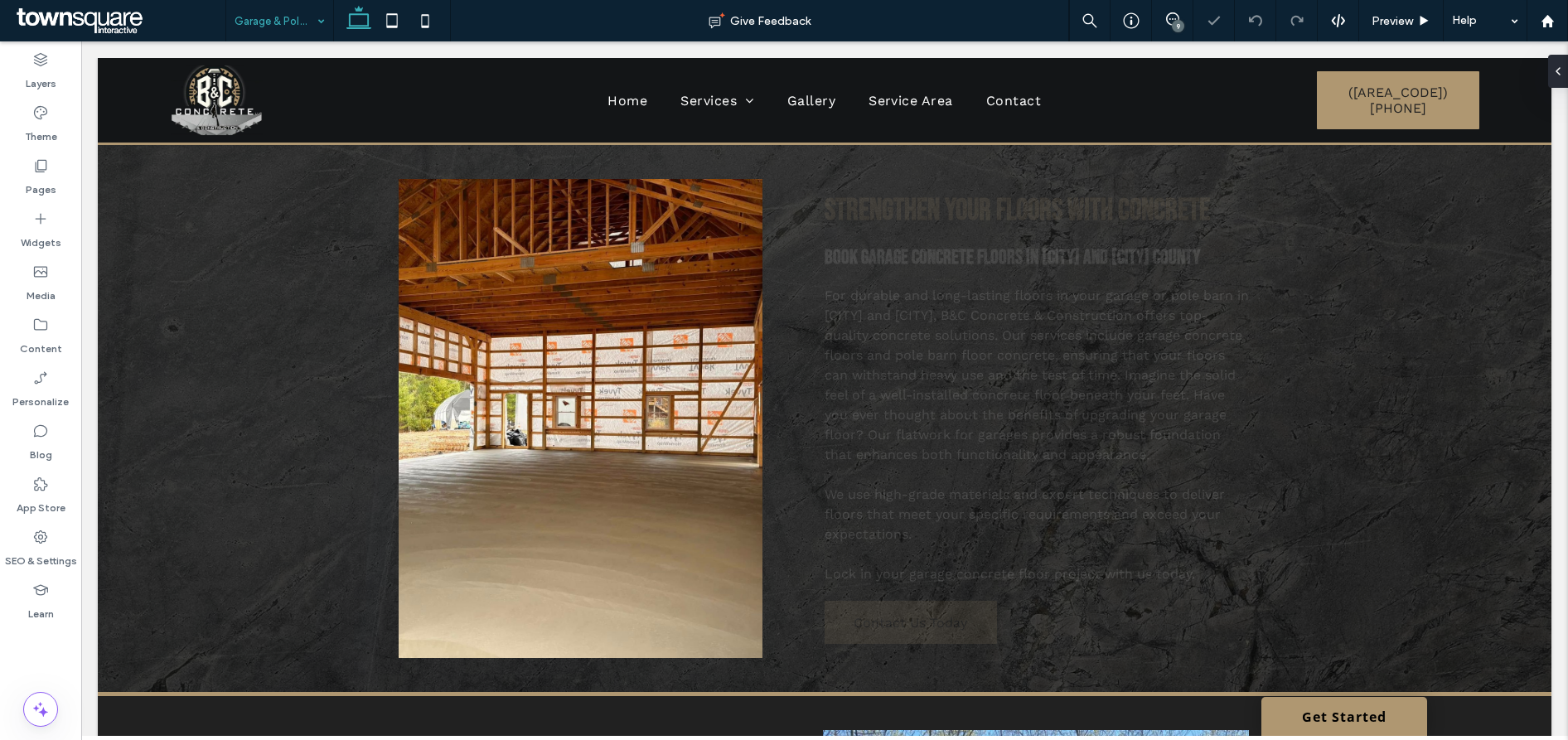 scroll, scrollTop: 0, scrollLeft: 0, axis: both 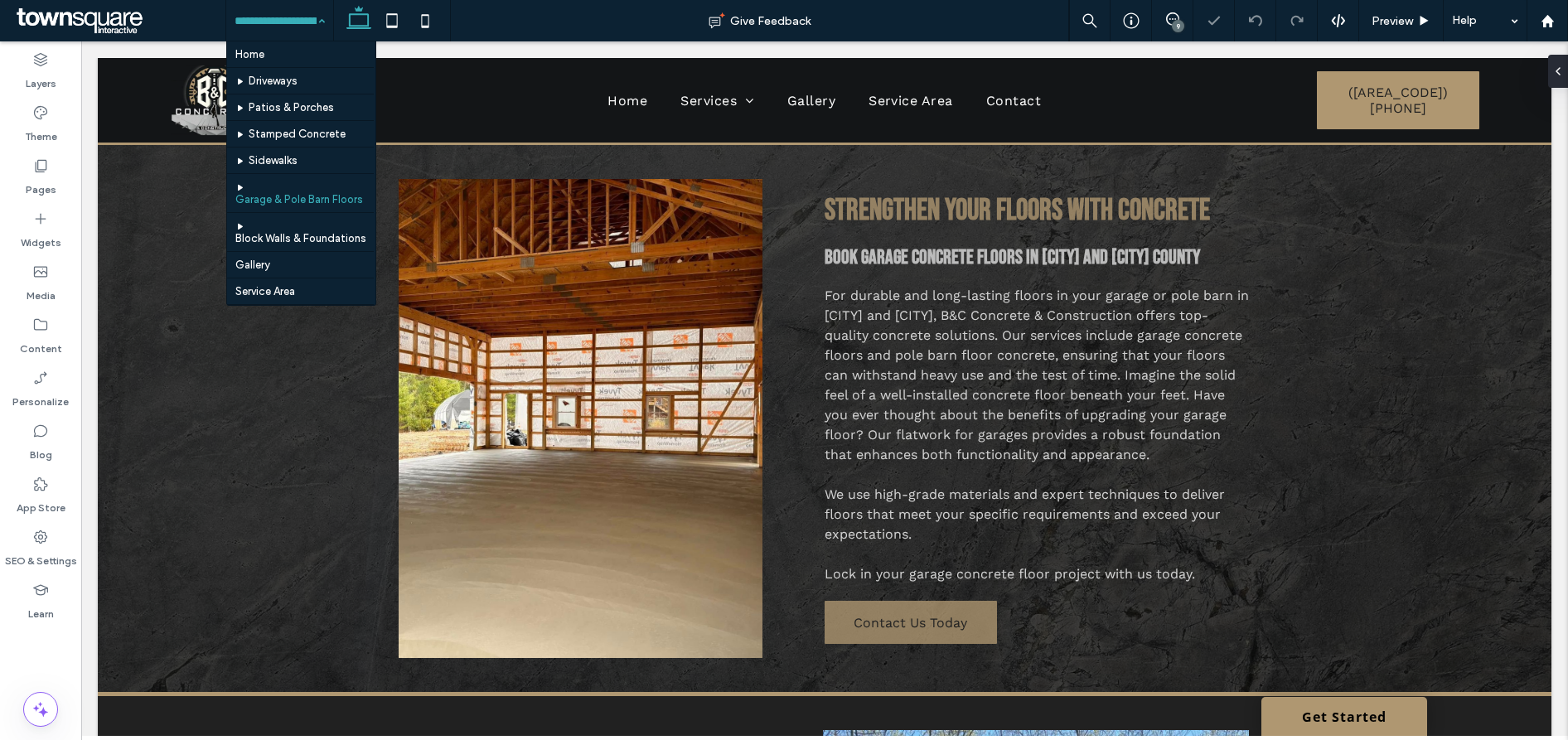 click at bounding box center [275, 21] 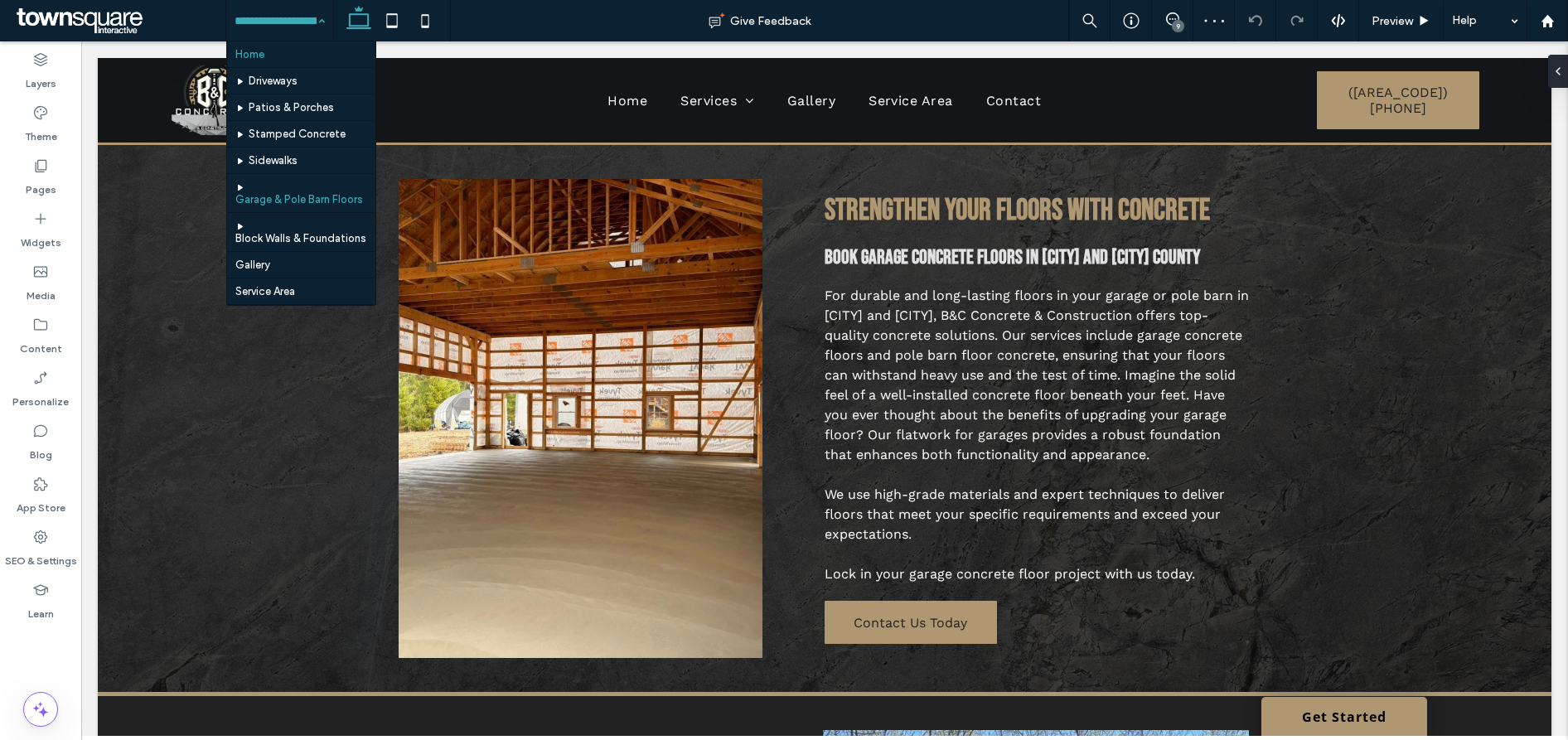 click at bounding box center [0, 0] 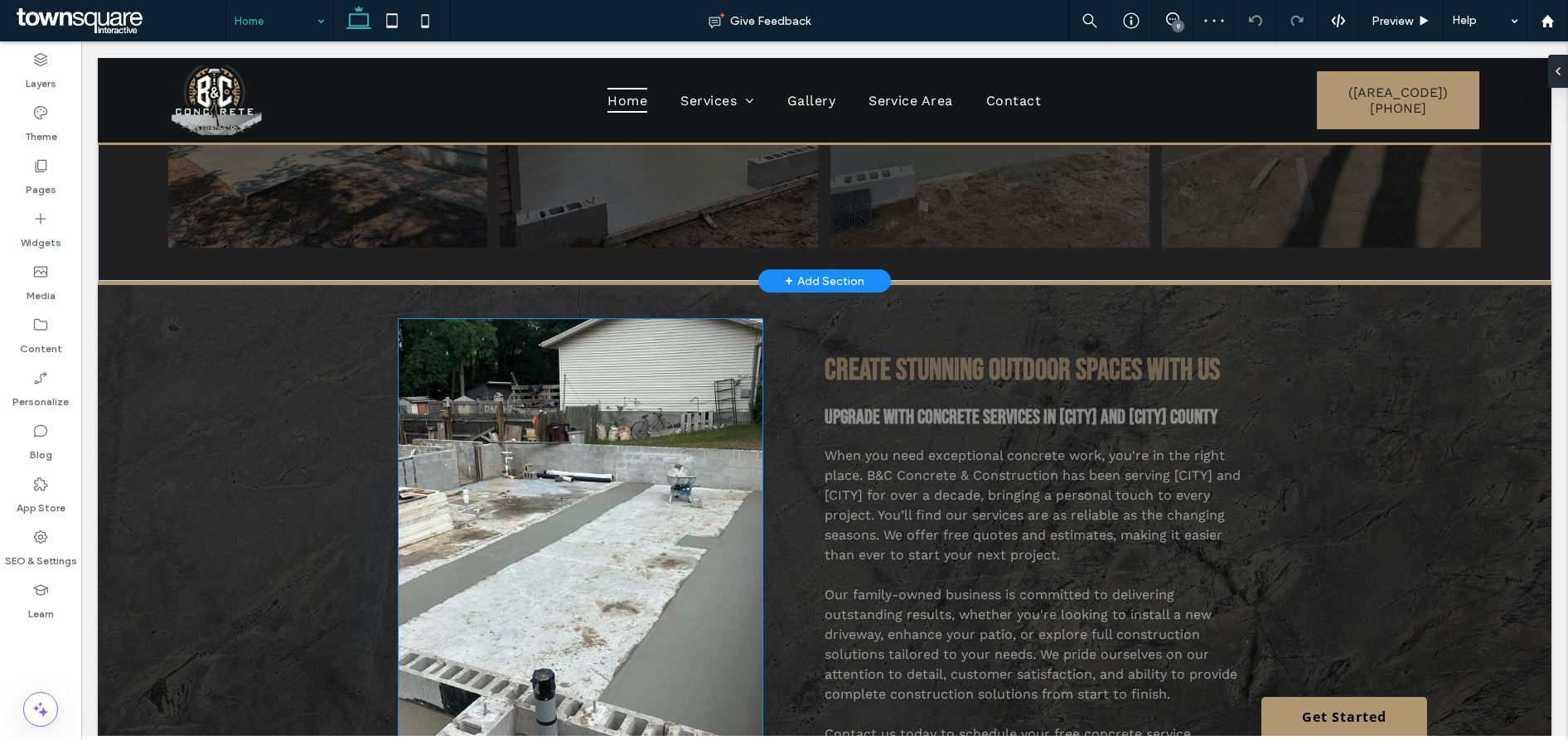 scroll, scrollTop: 635, scrollLeft: 0, axis: vertical 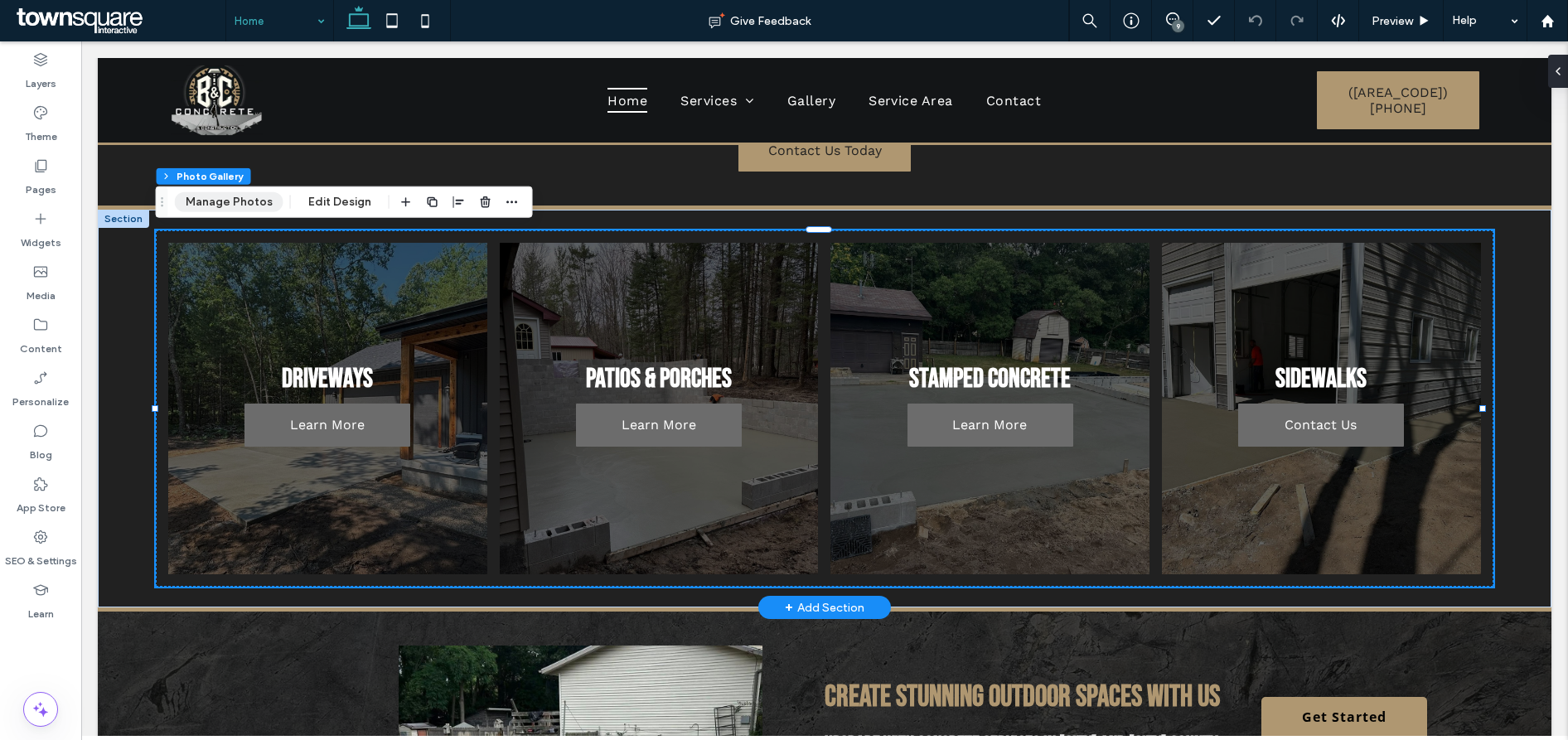 click on "Manage Photos" at bounding box center (229, 202) 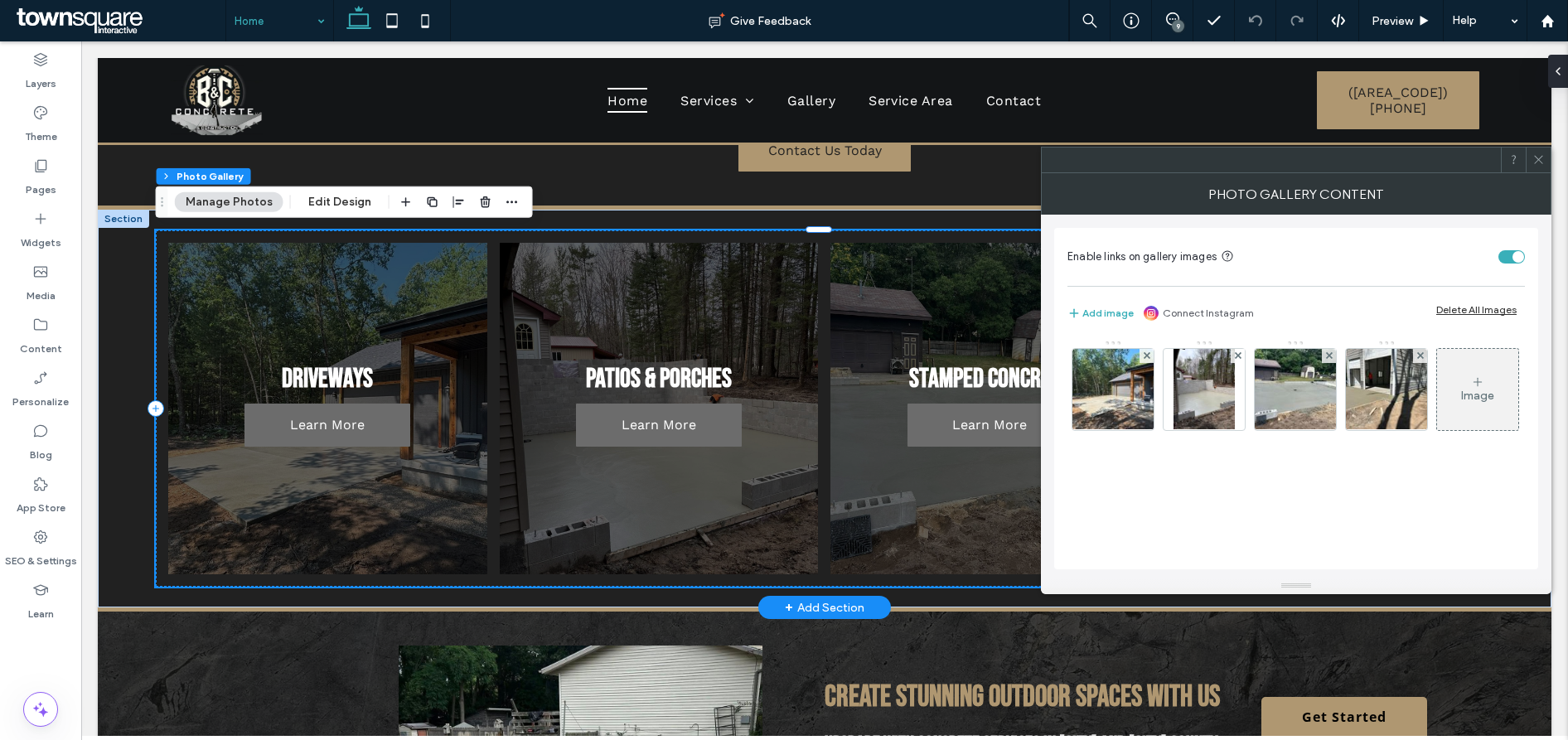 scroll, scrollTop: 3, scrollLeft: 0, axis: vertical 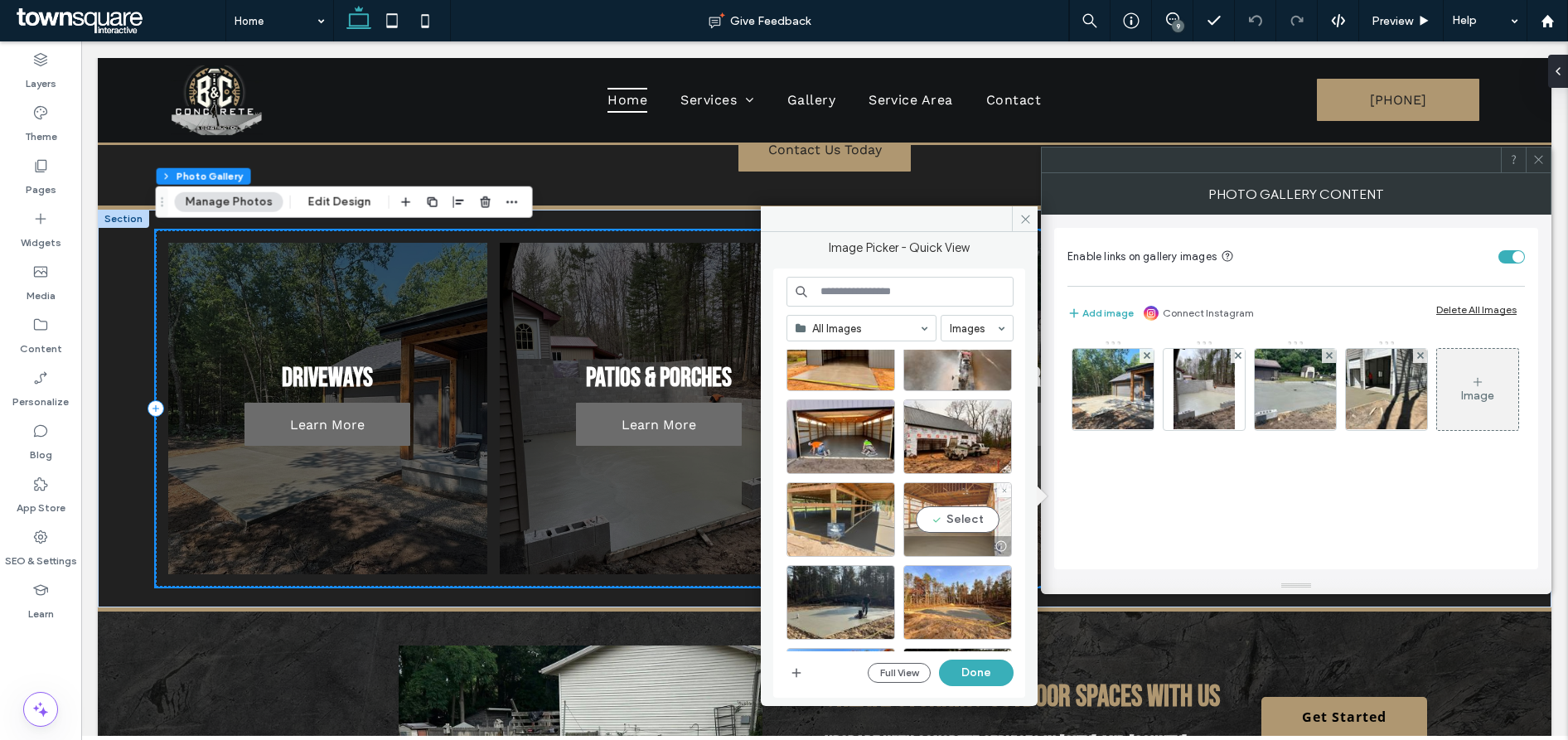click on "Select" at bounding box center [957, 520] 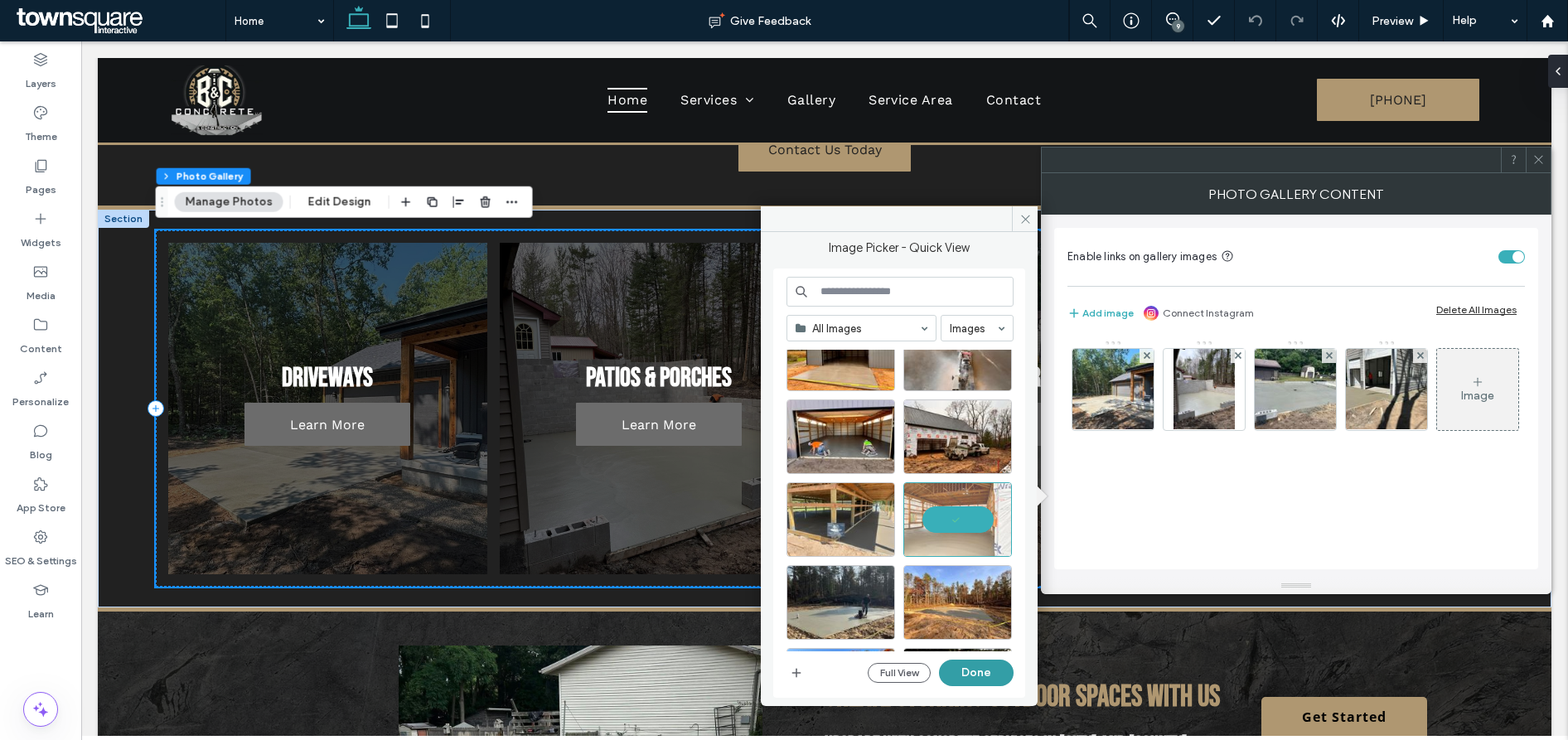 click on "Done" at bounding box center [976, 673] 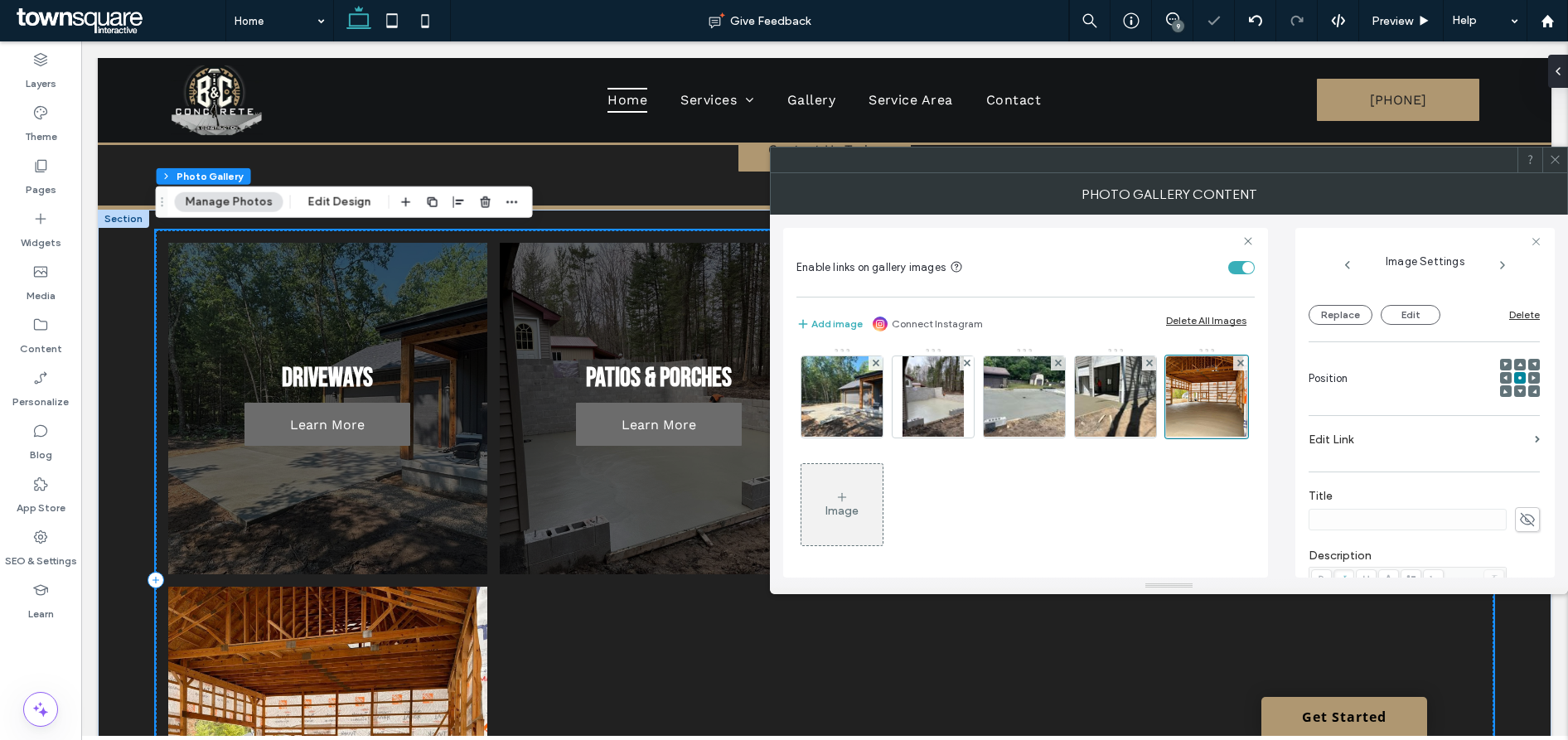 scroll, scrollTop: 188, scrollLeft: 0, axis: vertical 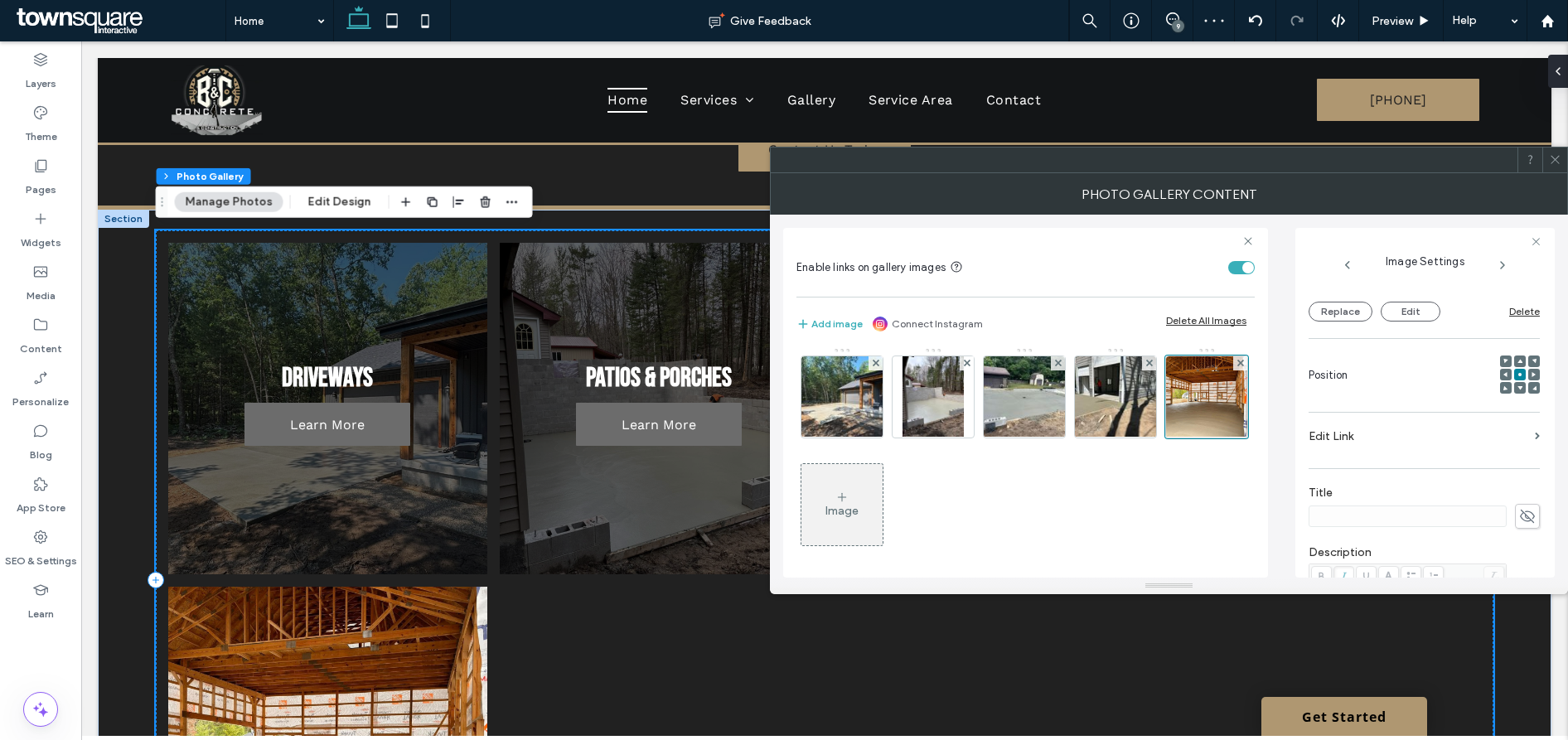click on "Edit Link" at bounding box center (1418, 436) 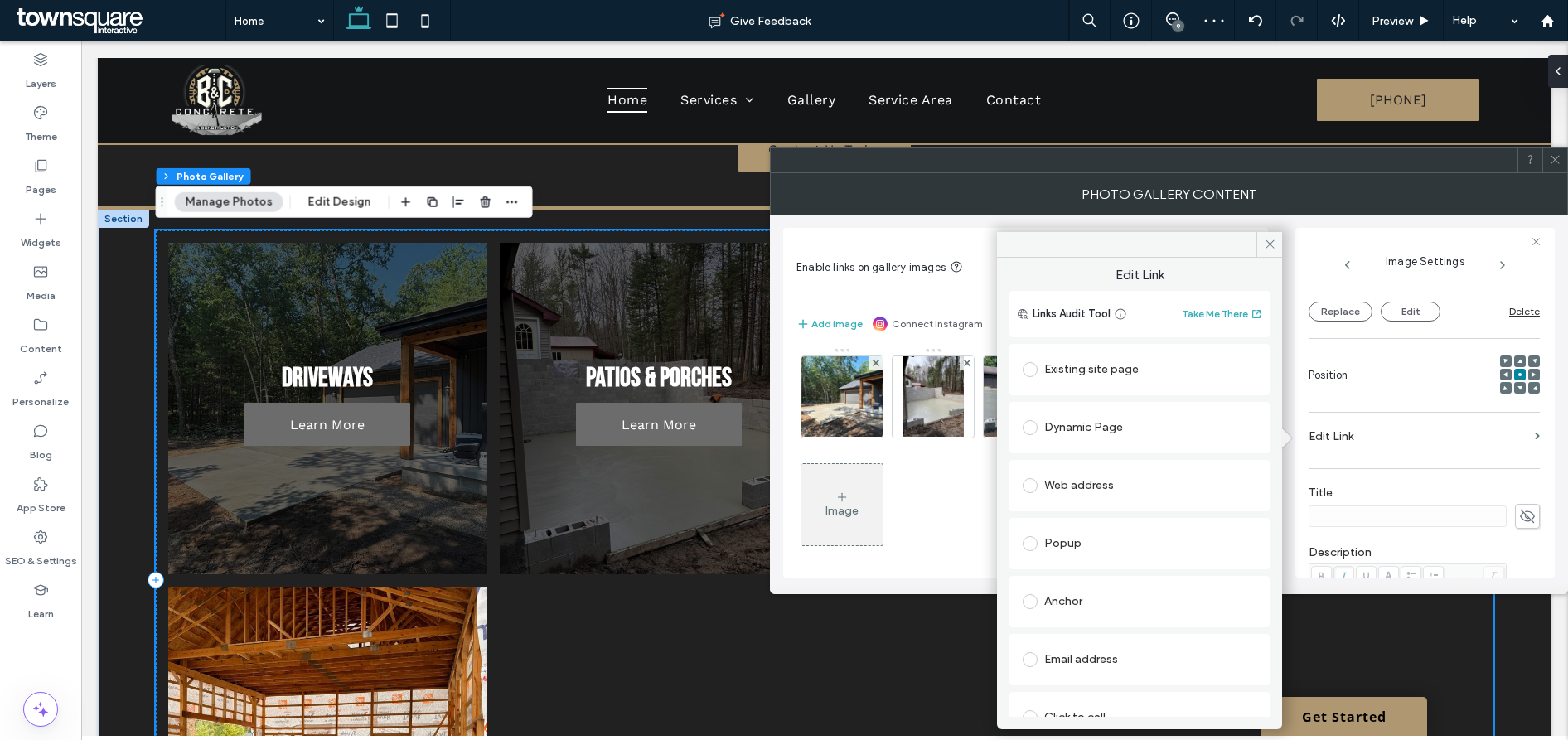 click on "Existing site page" at bounding box center [1140, 370] 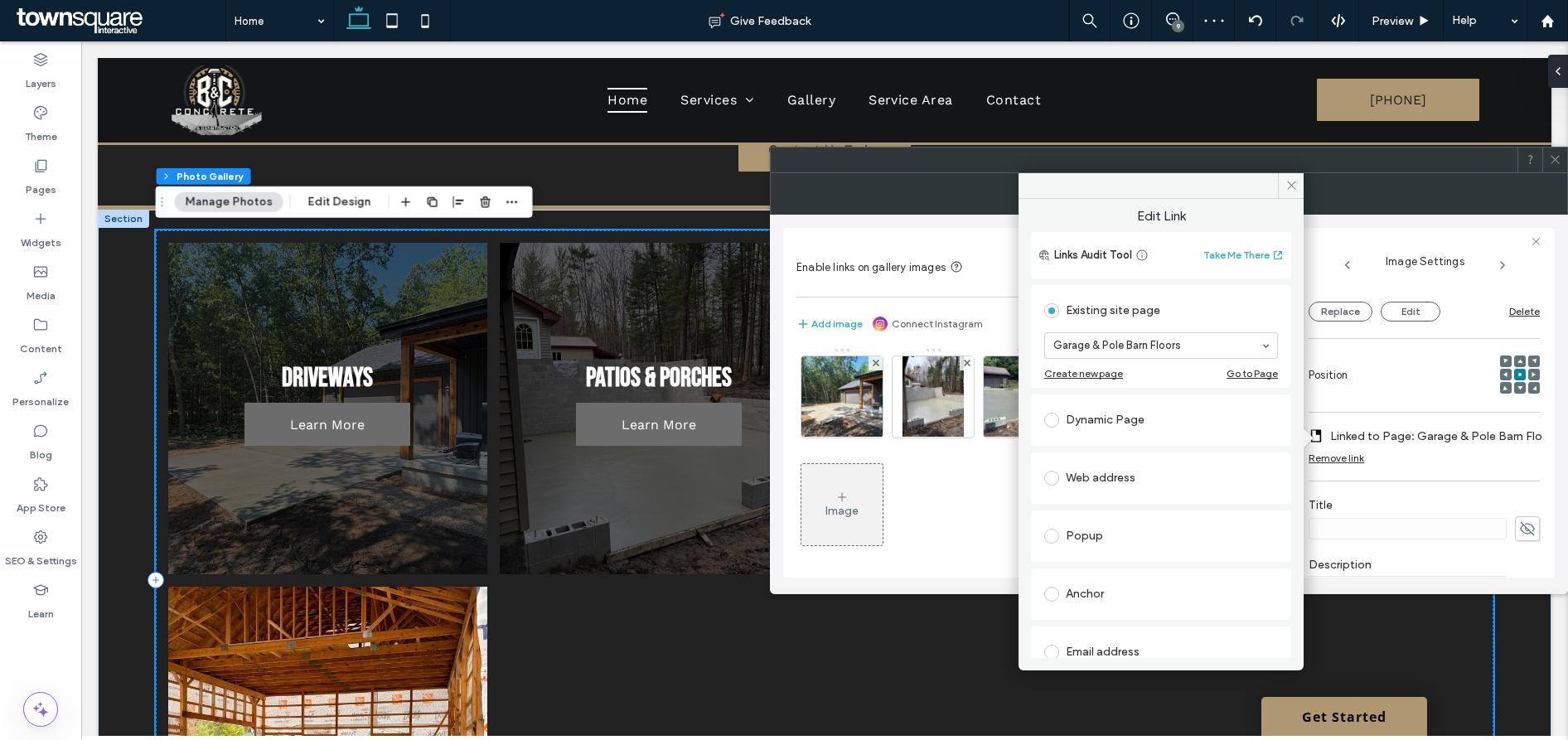 click 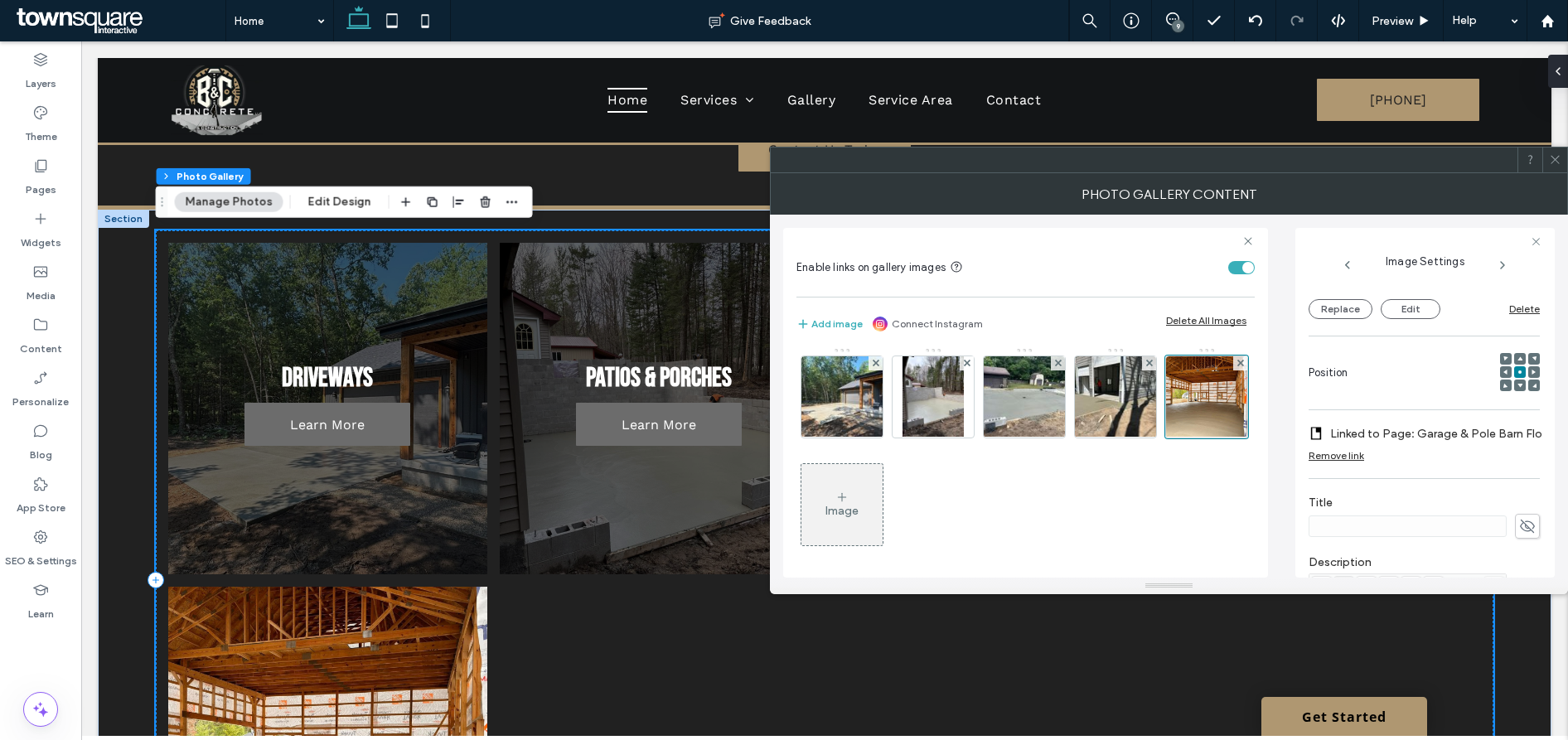 scroll, scrollTop: 201, scrollLeft: 0, axis: vertical 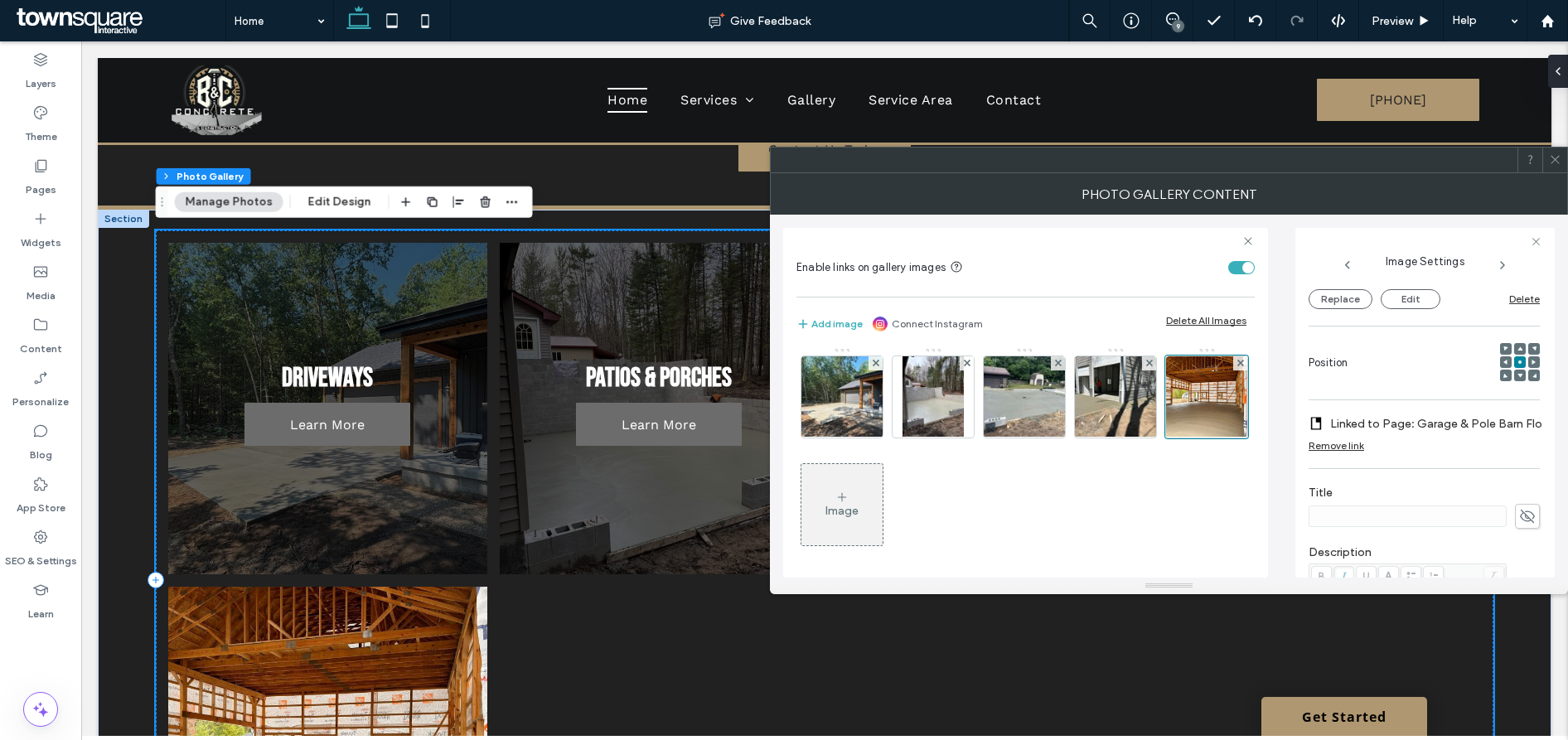 click 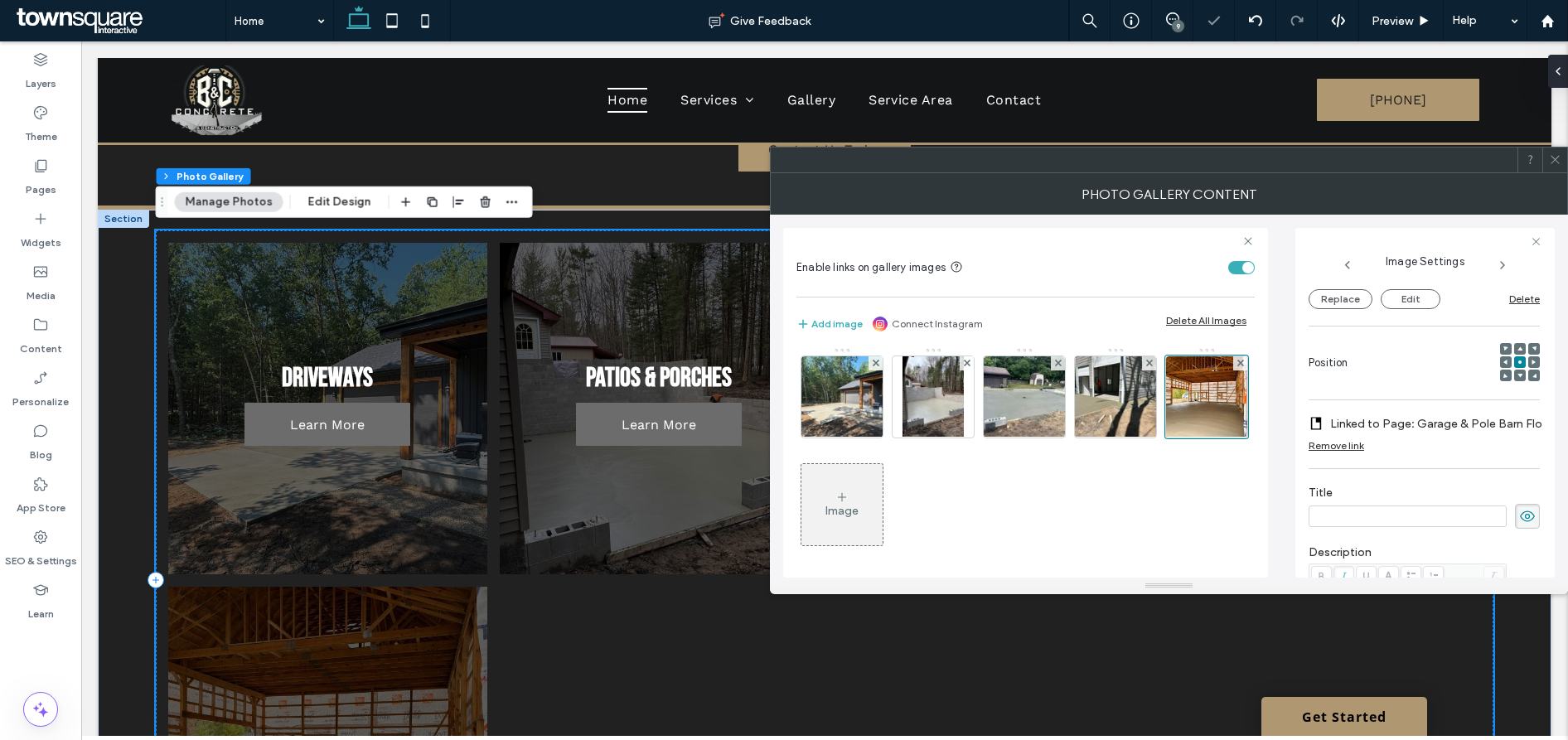 click at bounding box center (1407, 516) 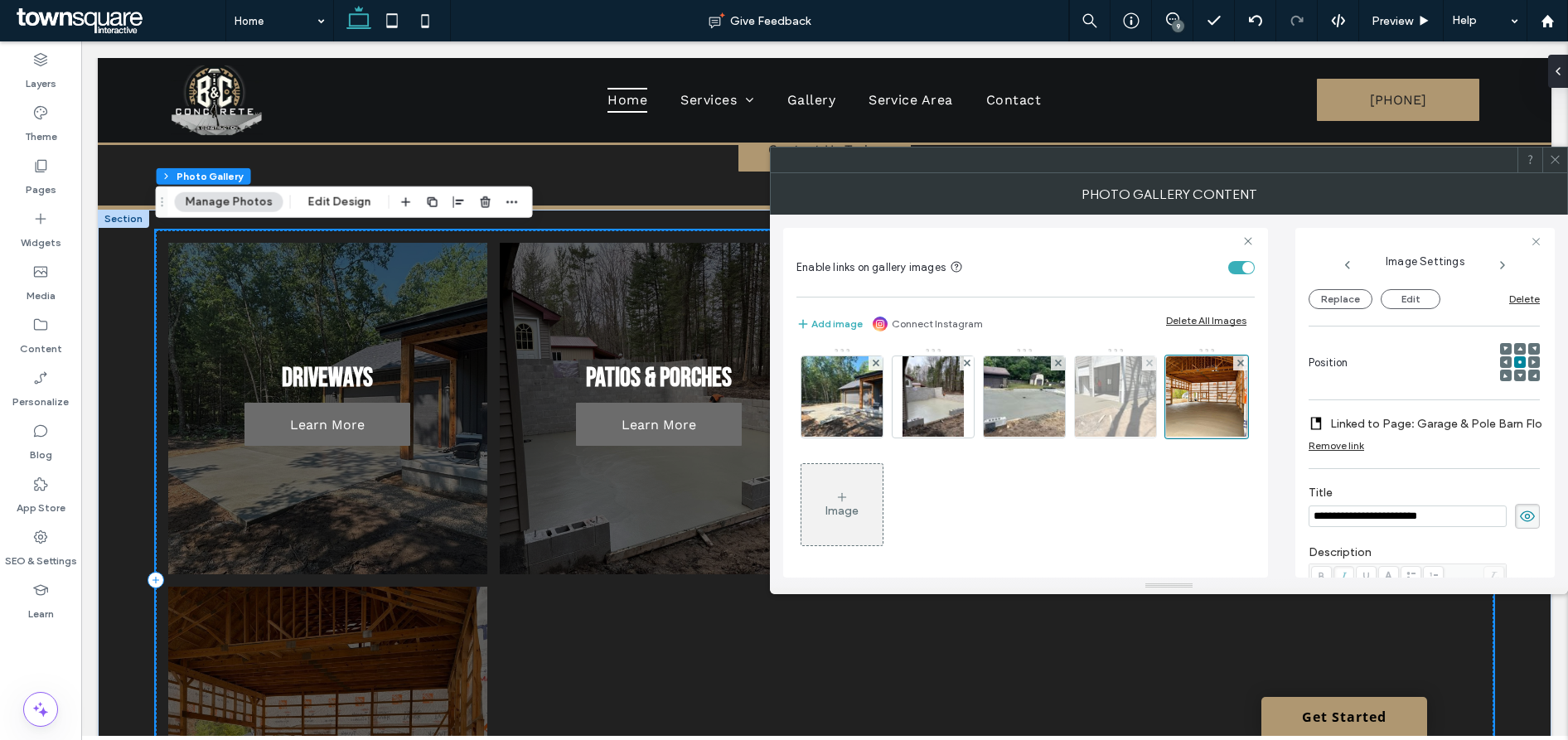 type on "**********" 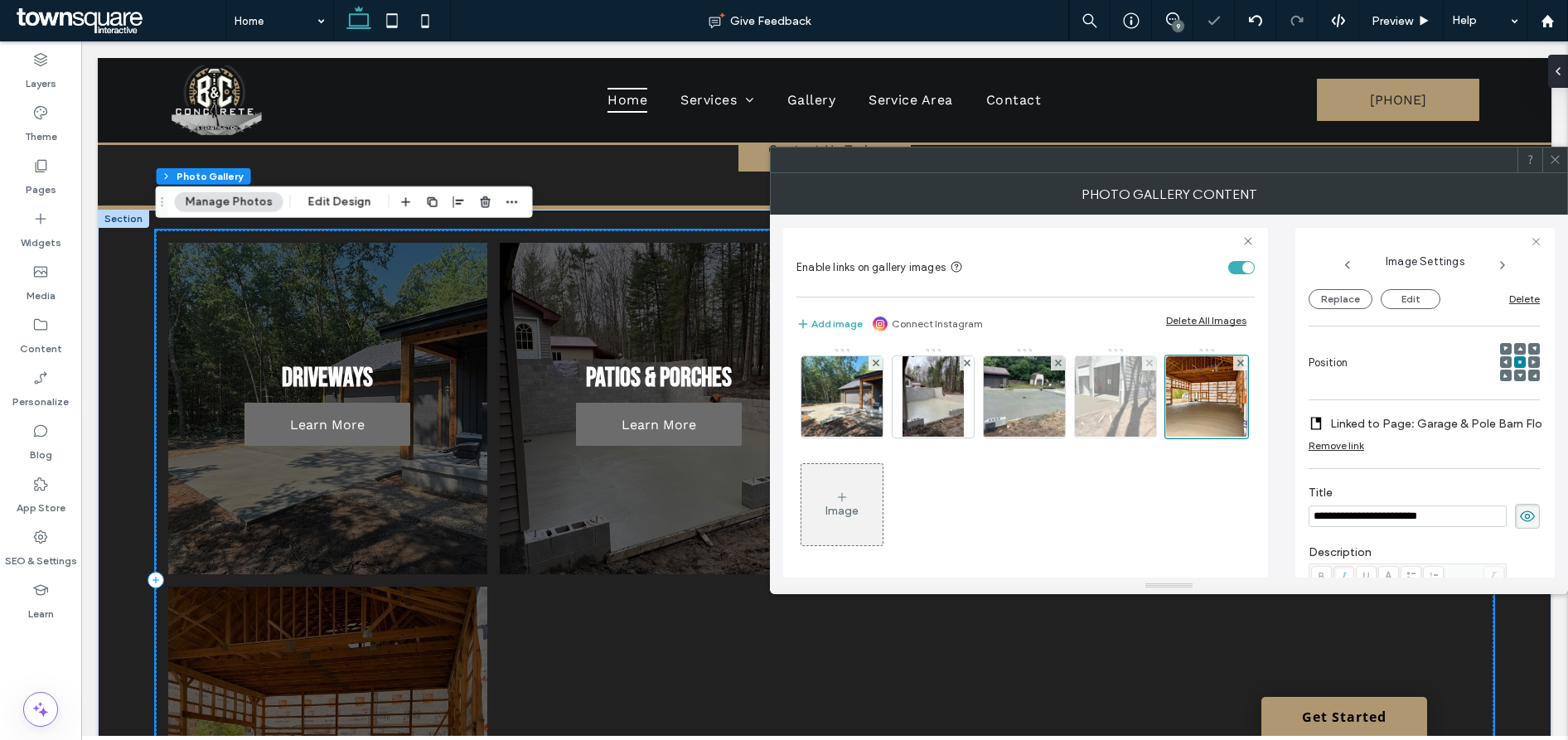 click at bounding box center [1116, 397] 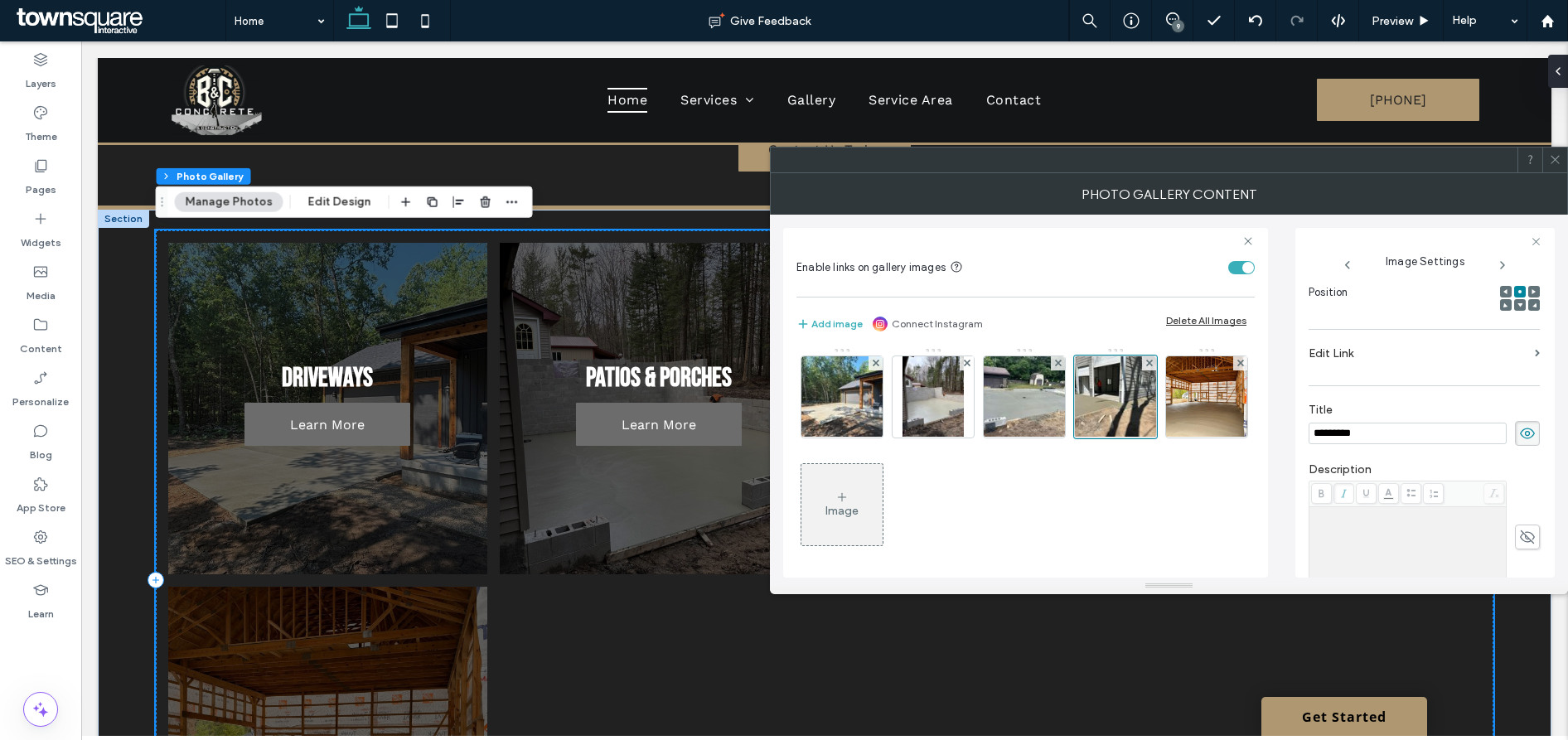 scroll, scrollTop: 134, scrollLeft: 0, axis: vertical 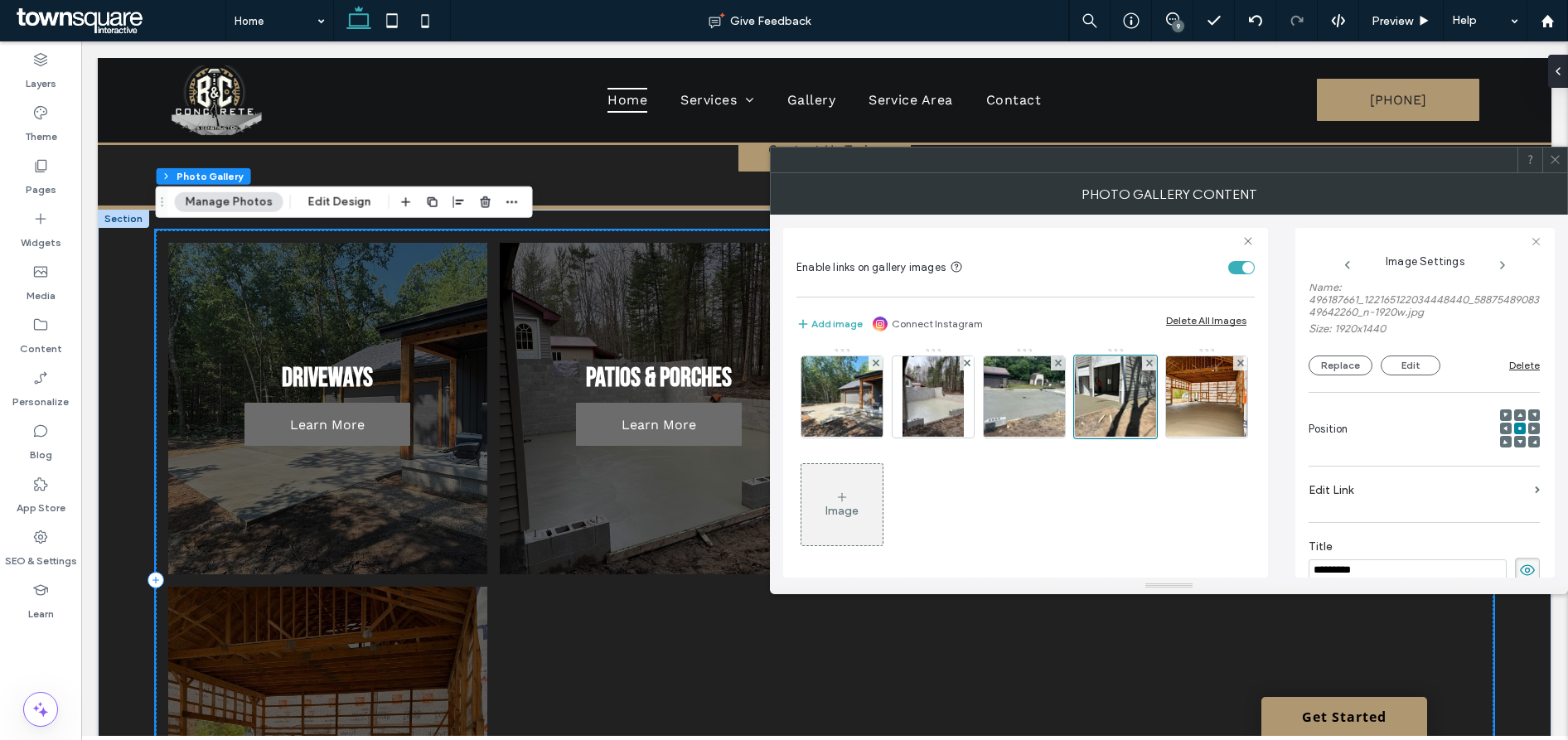 click on "Edit Link" at bounding box center (1418, 490) 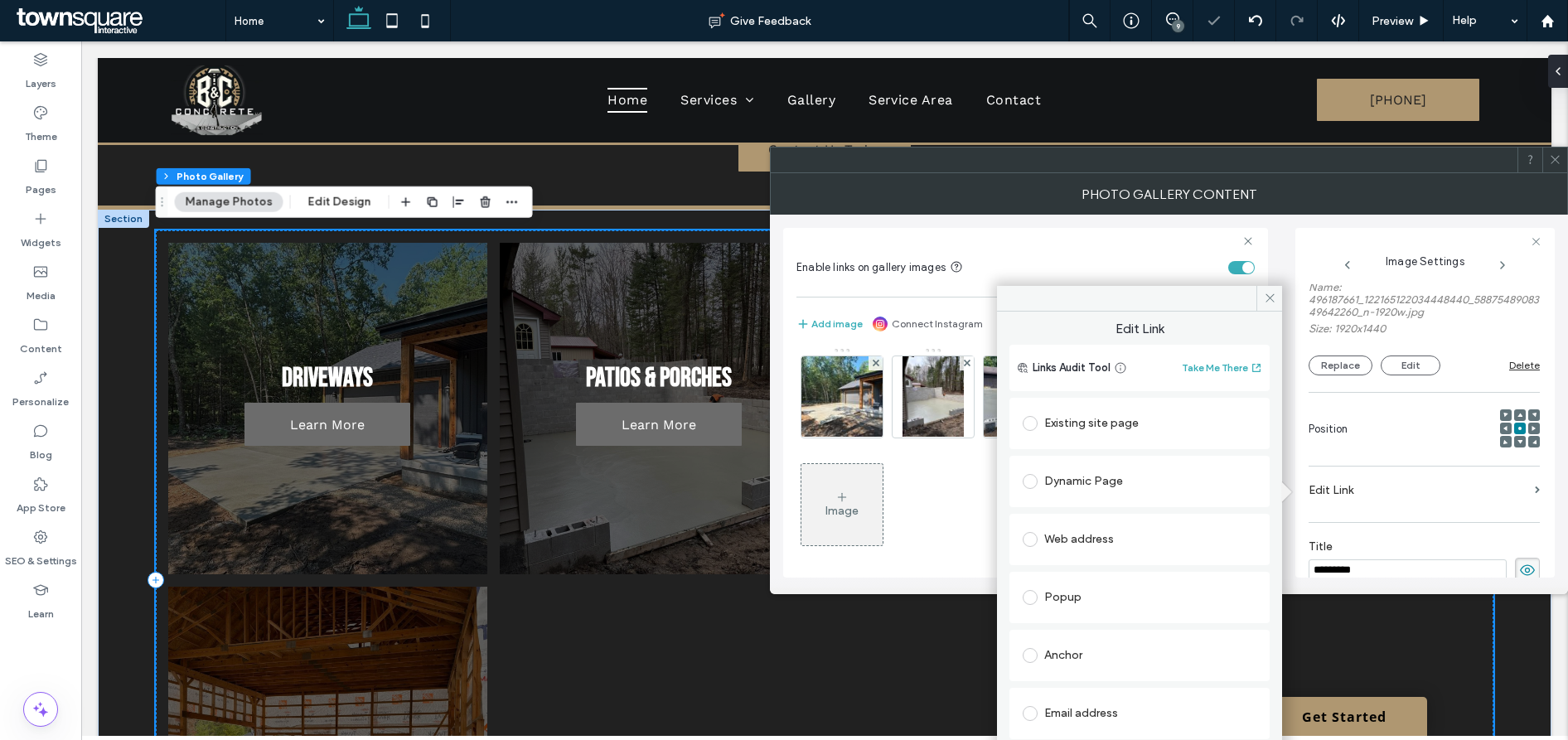 click on "Existing site page" at bounding box center (1140, 423) 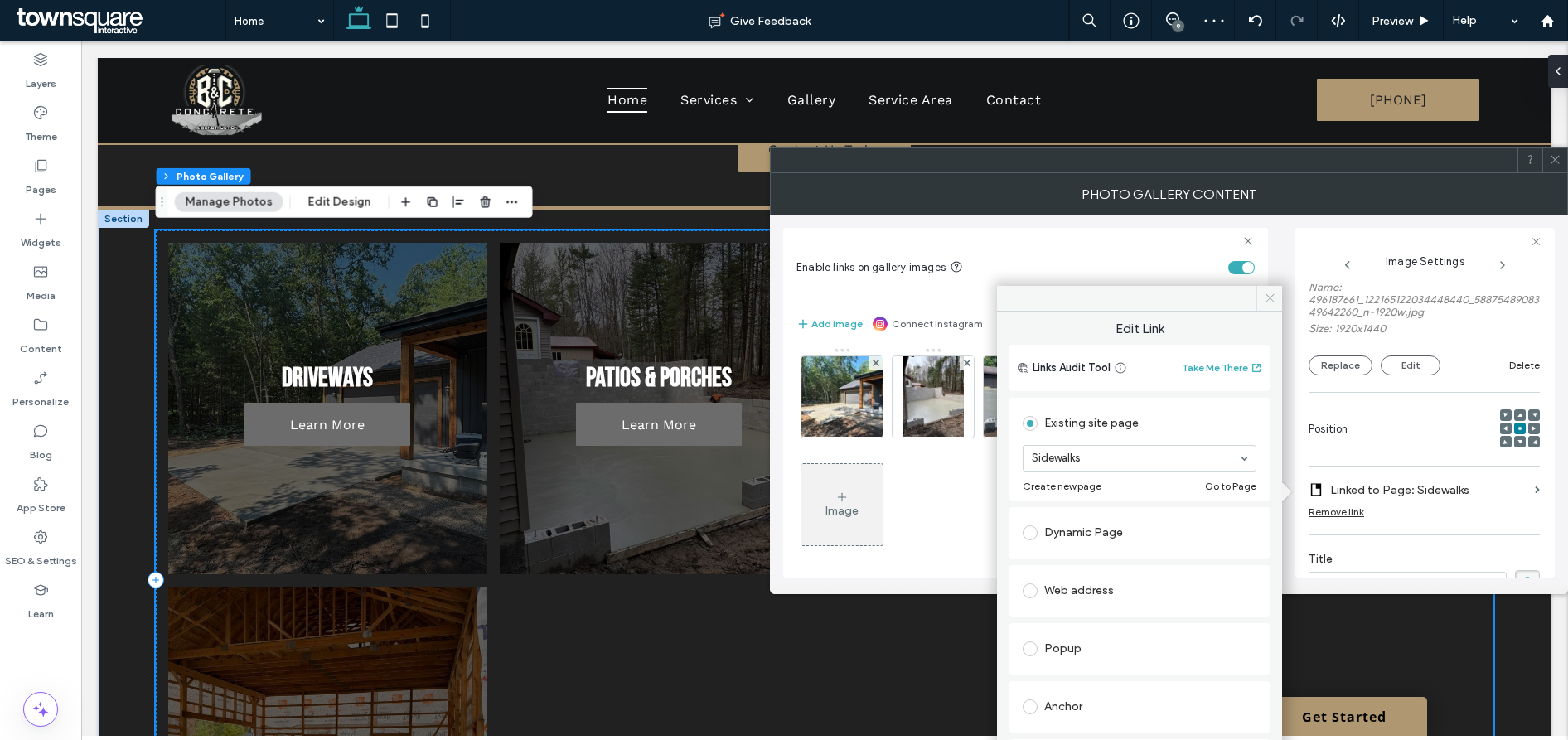 click at bounding box center [1269, 298] 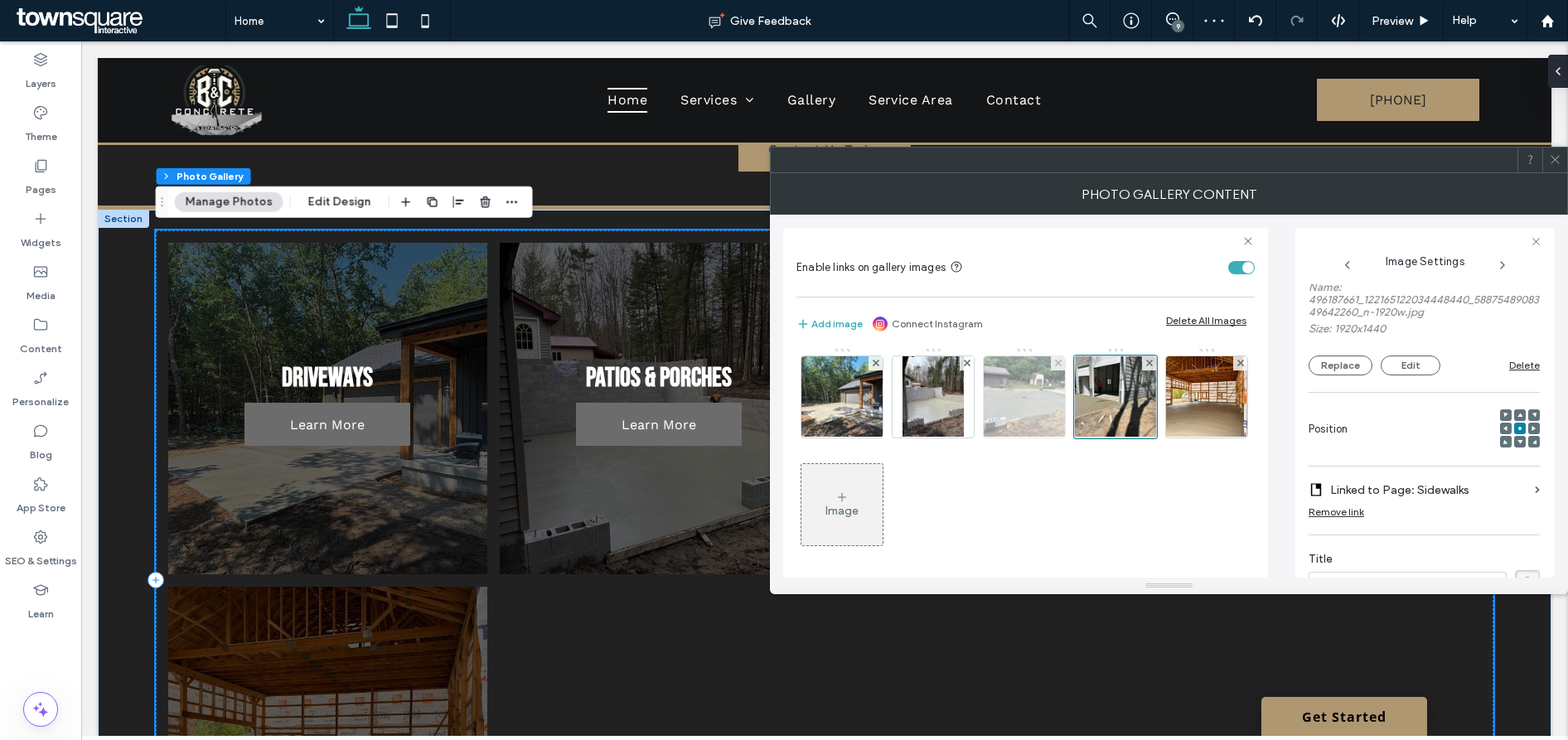 click at bounding box center [1024, 397] 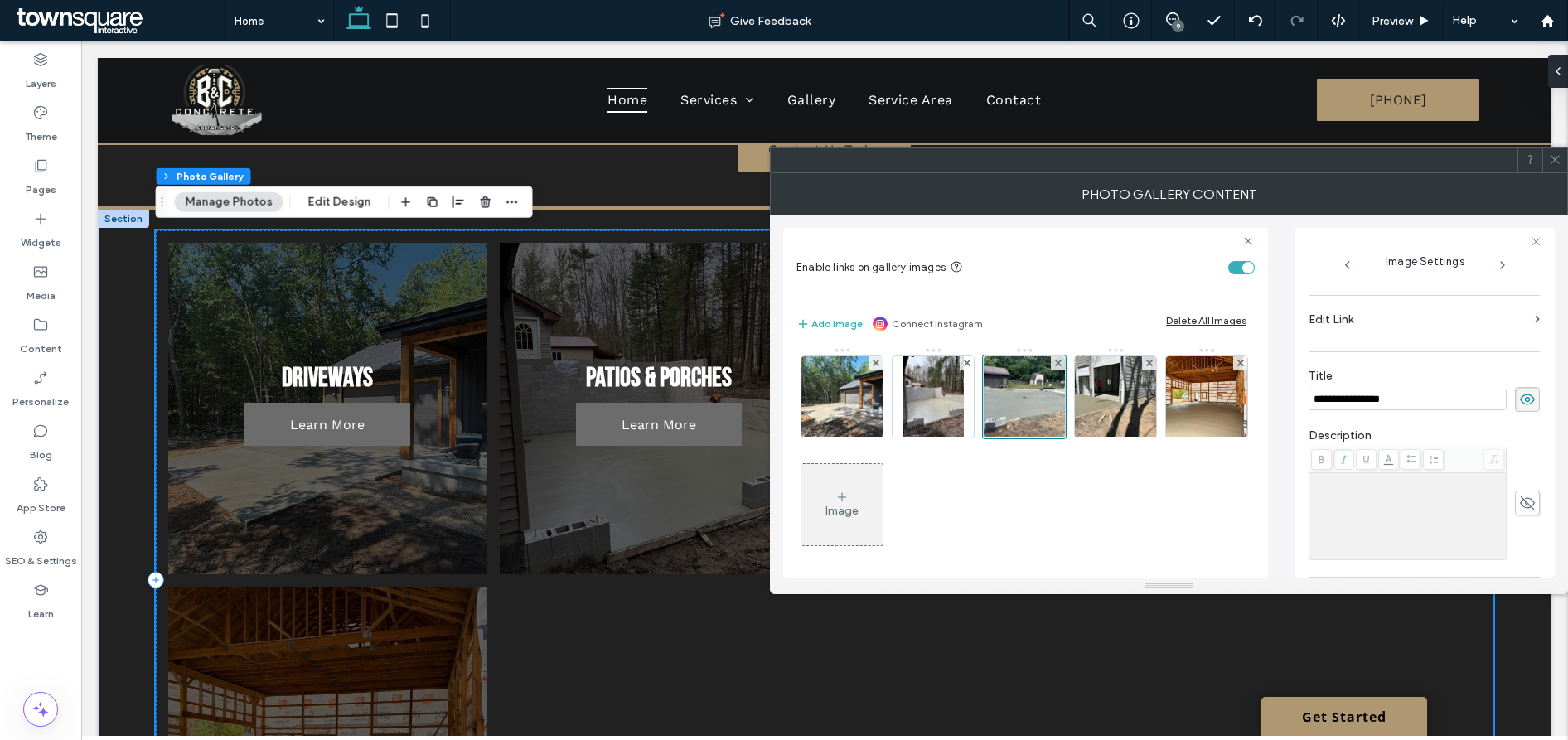 scroll, scrollTop: 311, scrollLeft: 0, axis: vertical 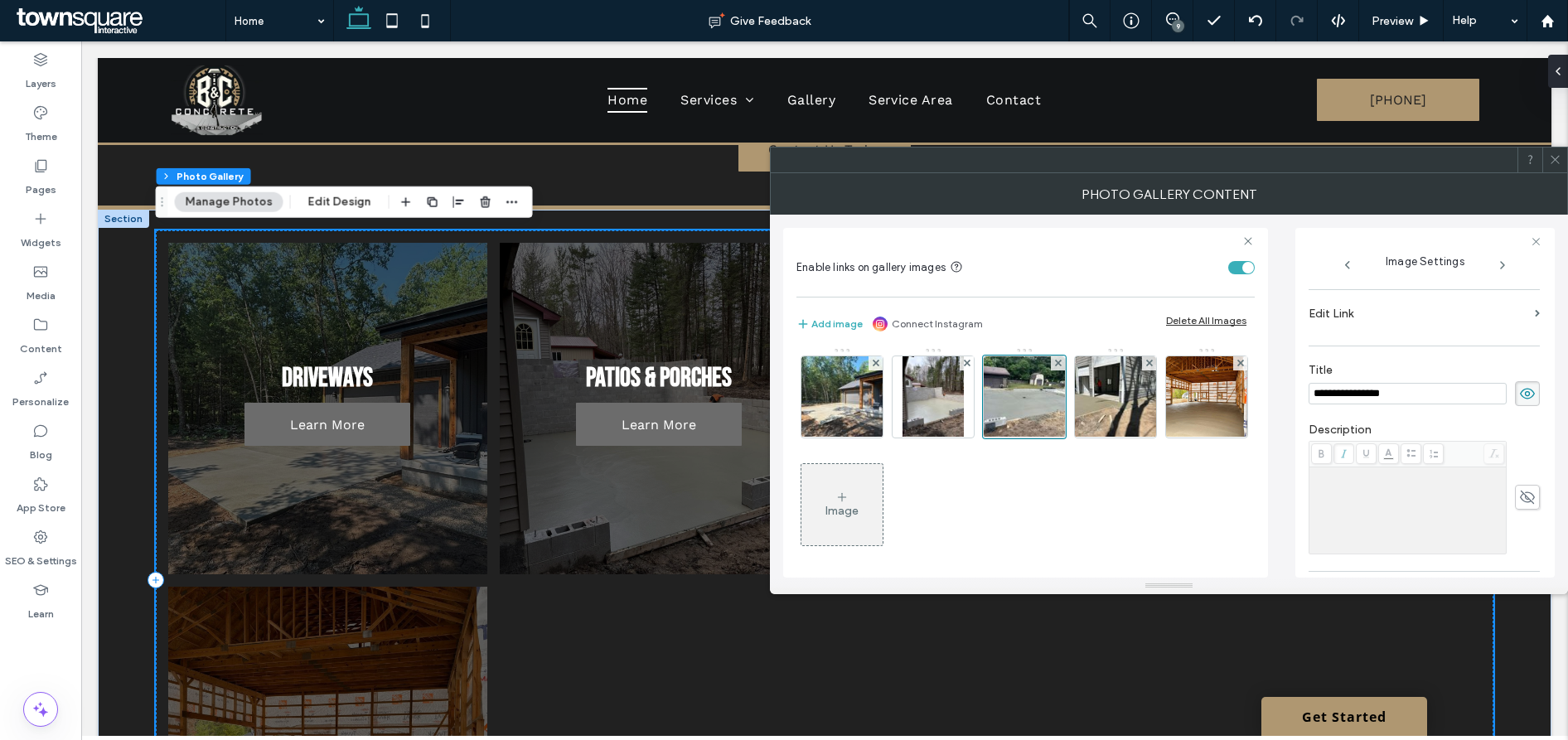 click on "Edit Link" at bounding box center [1418, 313] 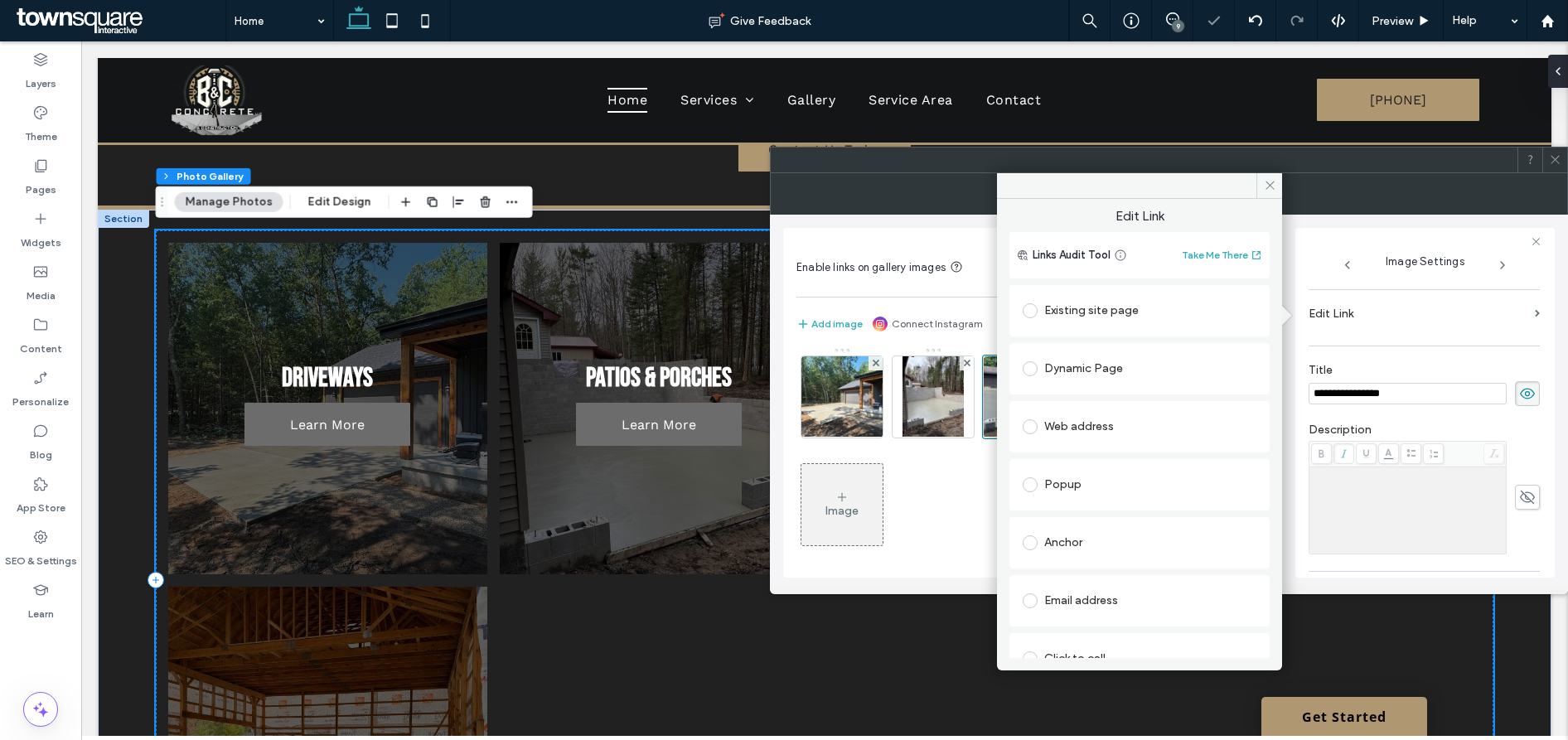 click on "Existing site page" at bounding box center [1140, 311] 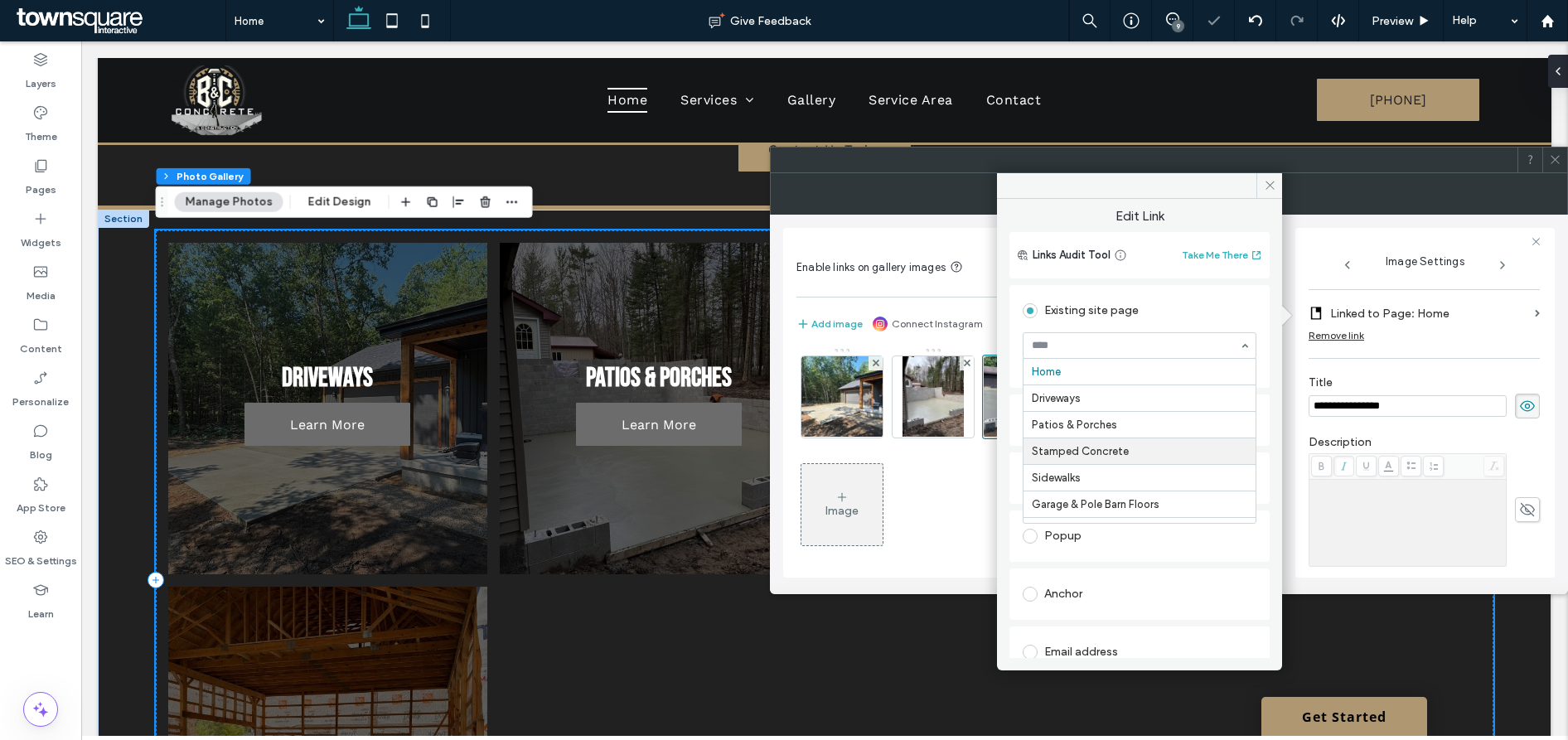 drag, startPoint x: 1086, startPoint y: 448, endPoint x: 1104, endPoint y: 440, distance: 19.697716 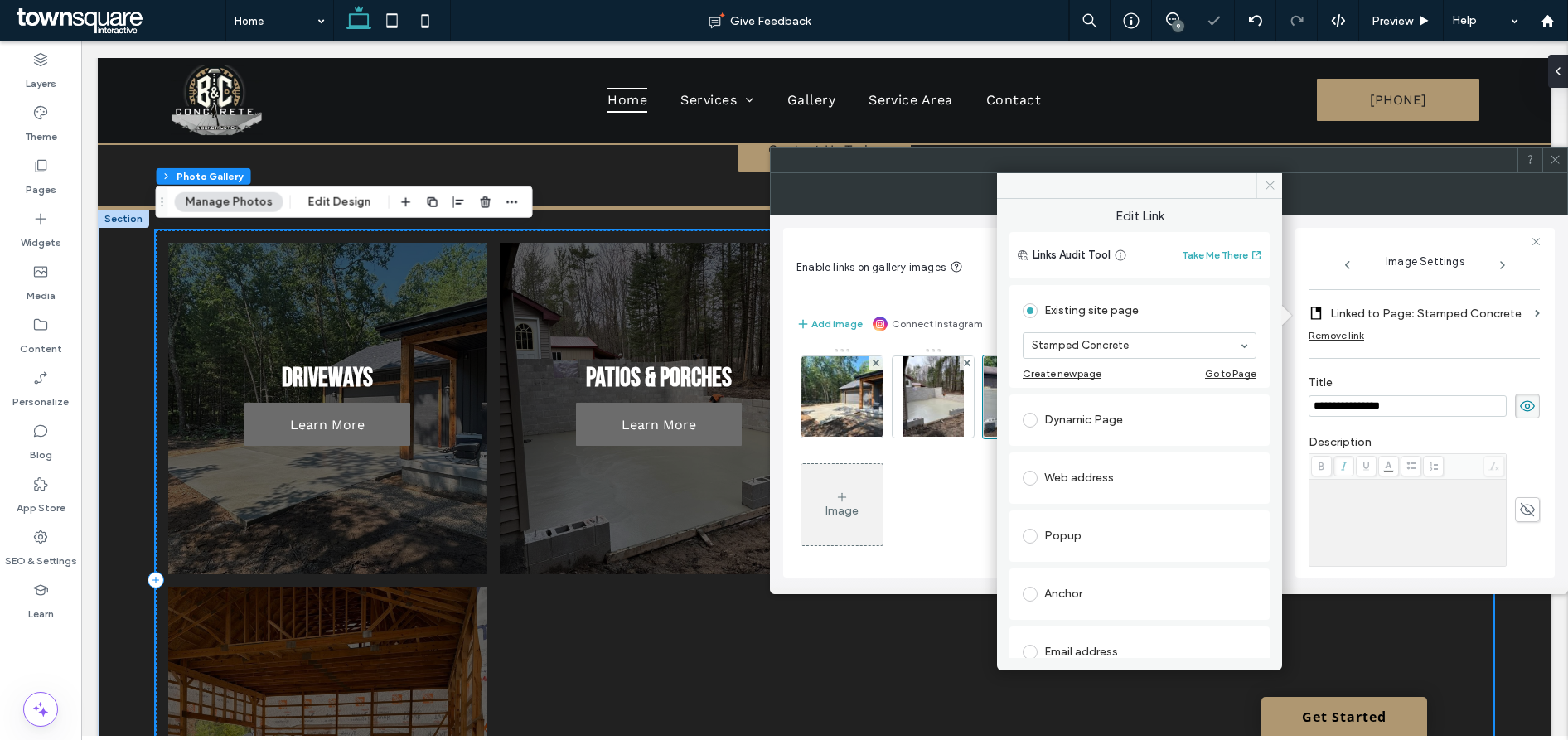 click 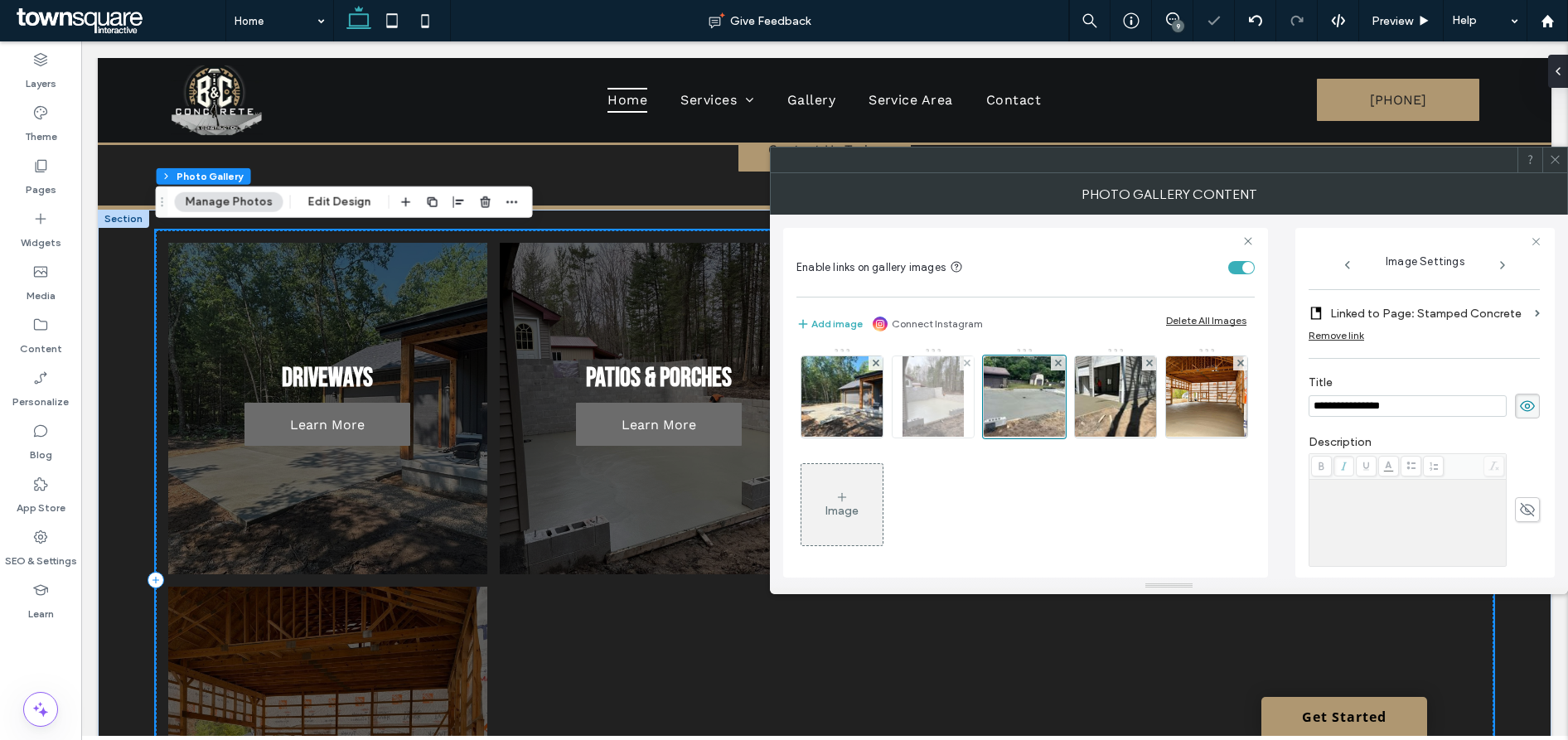 click at bounding box center (933, 397) 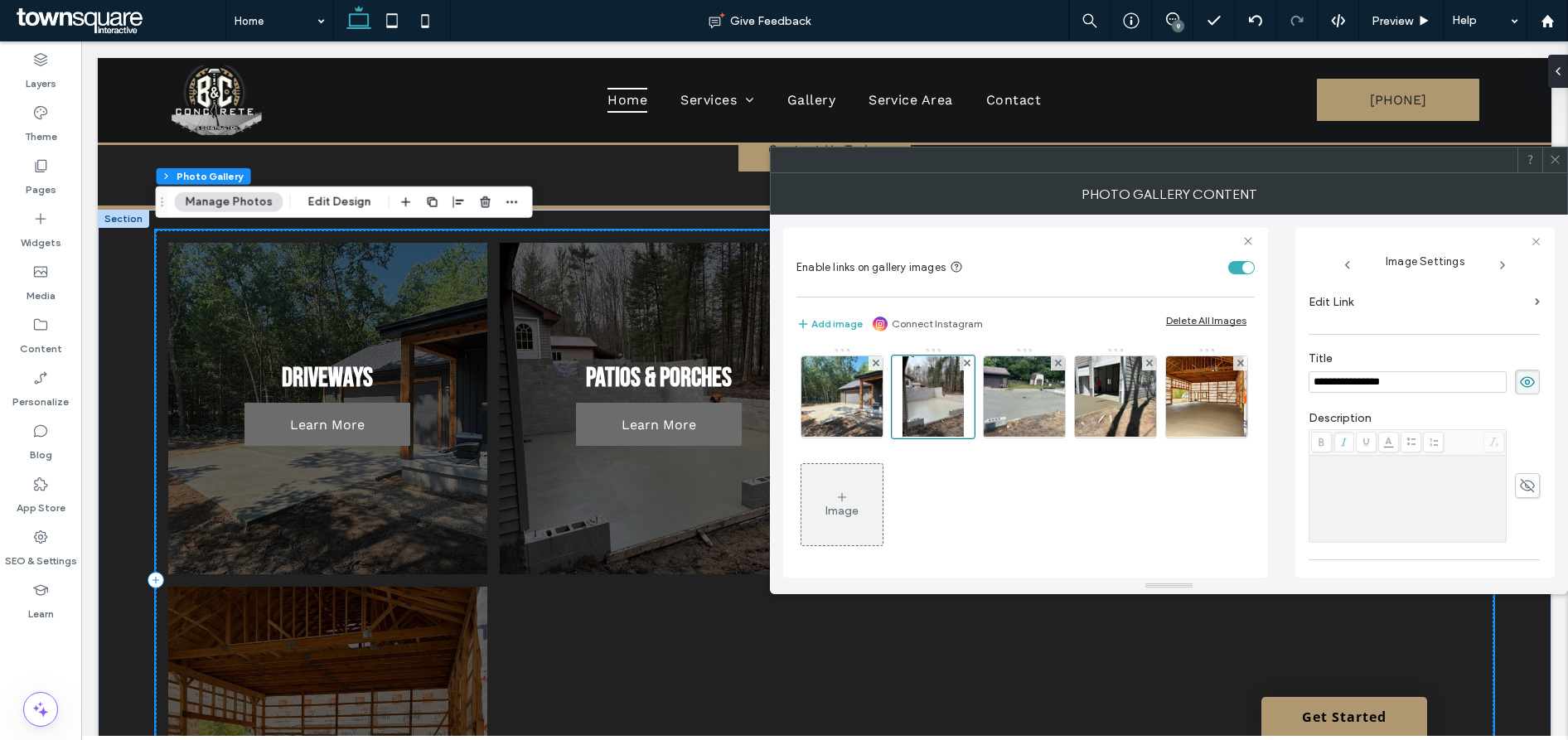 scroll, scrollTop: 319, scrollLeft: 0, axis: vertical 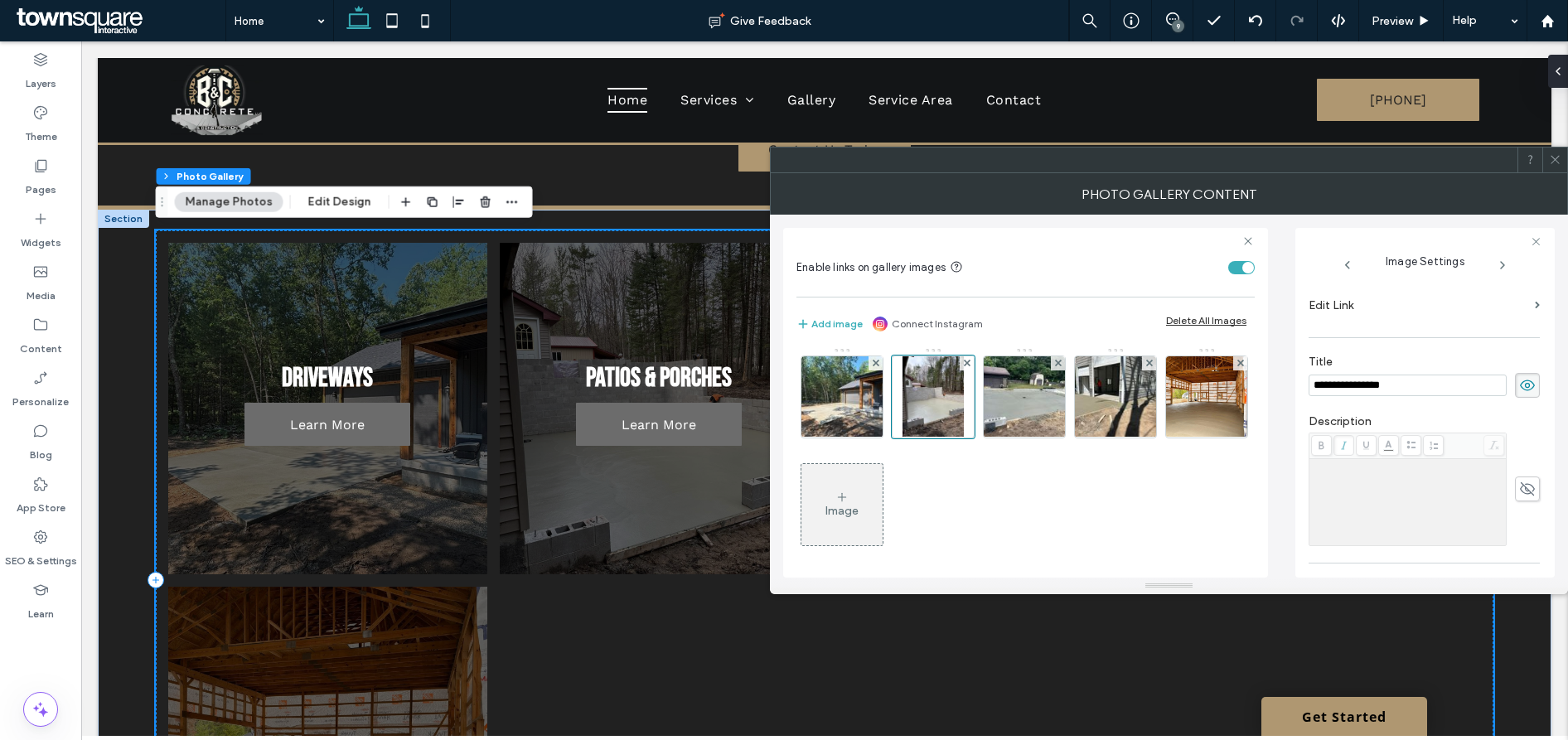 click on "Edit Link" at bounding box center [1418, 305] 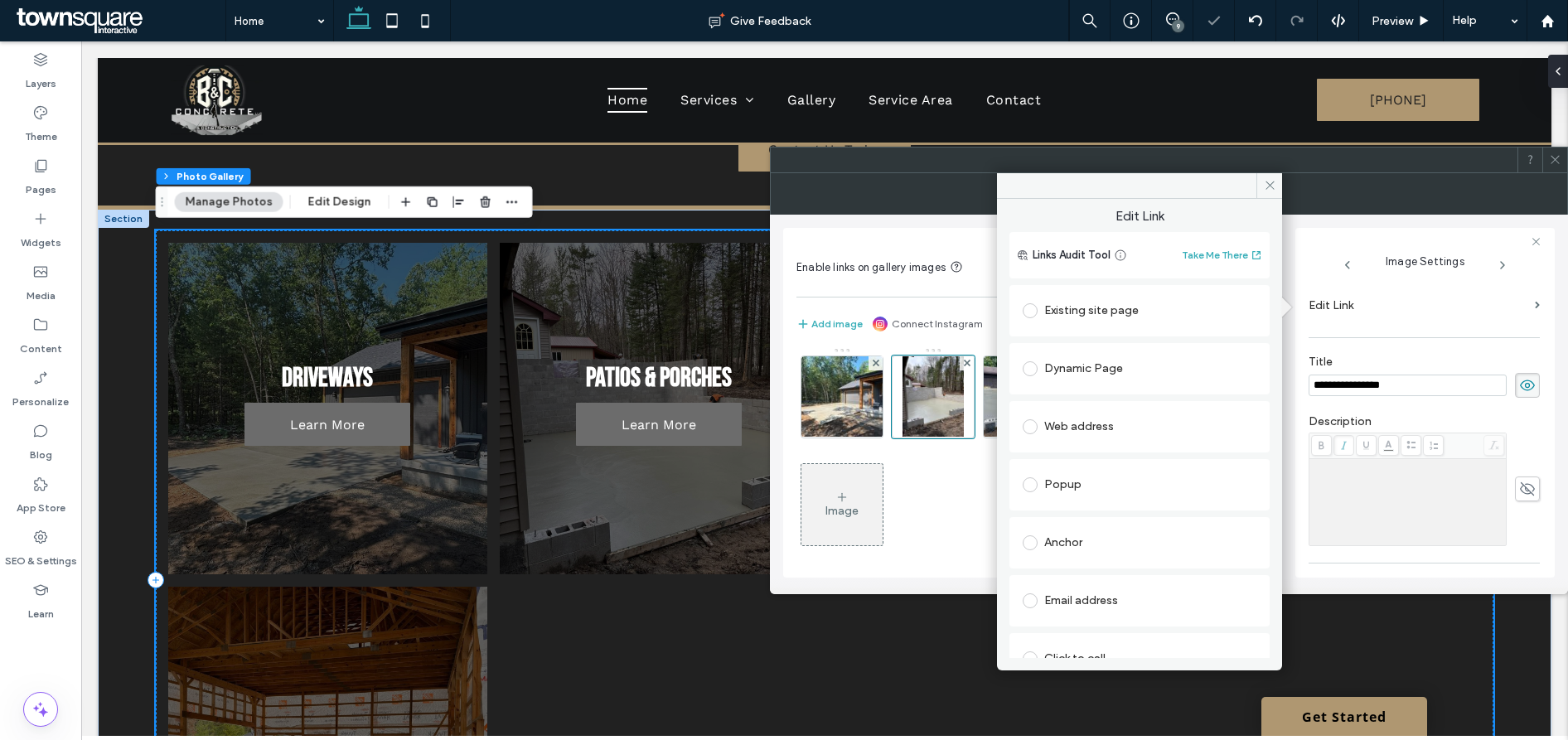 click on "Existing site page" at bounding box center [1140, 311] 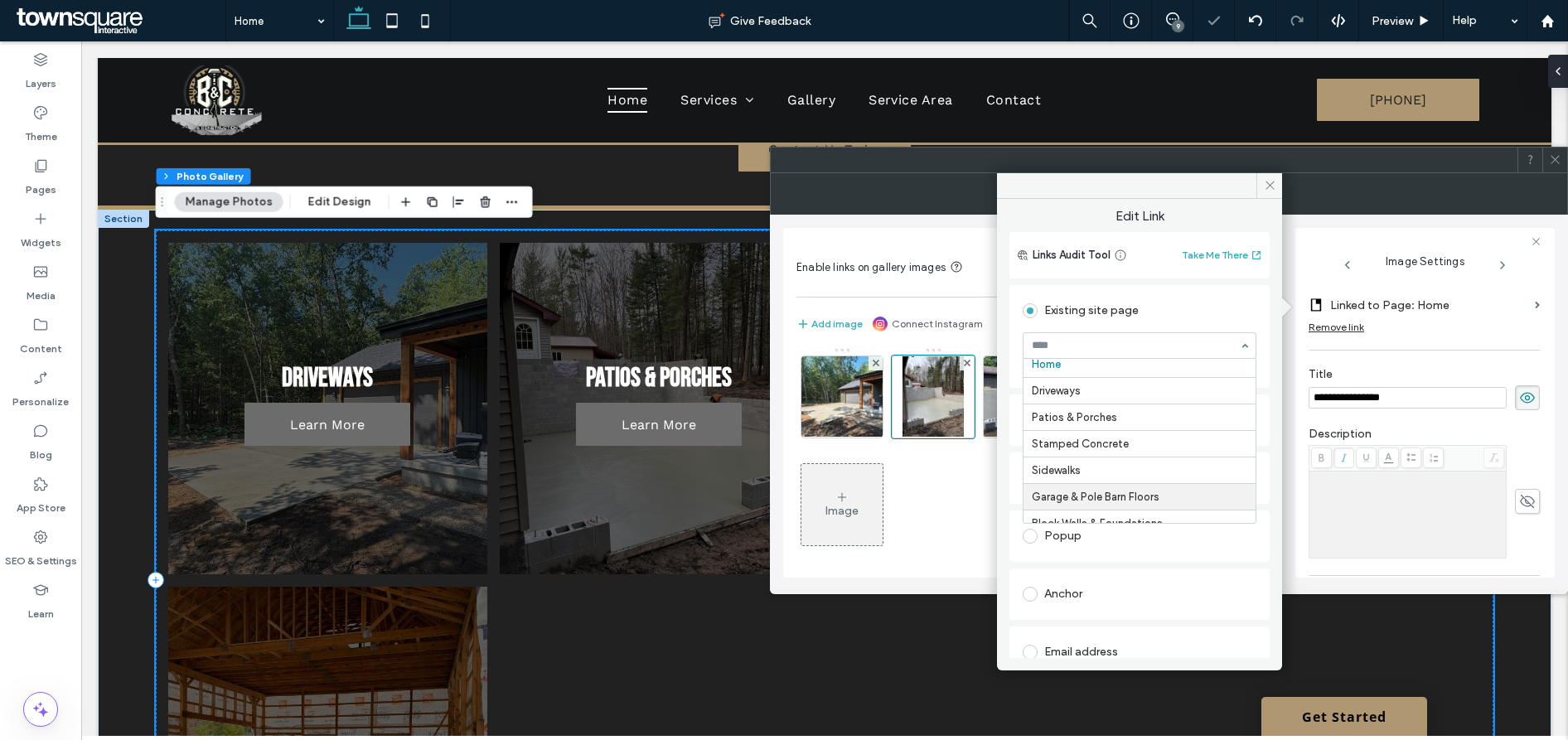scroll, scrollTop: 22, scrollLeft: 0, axis: vertical 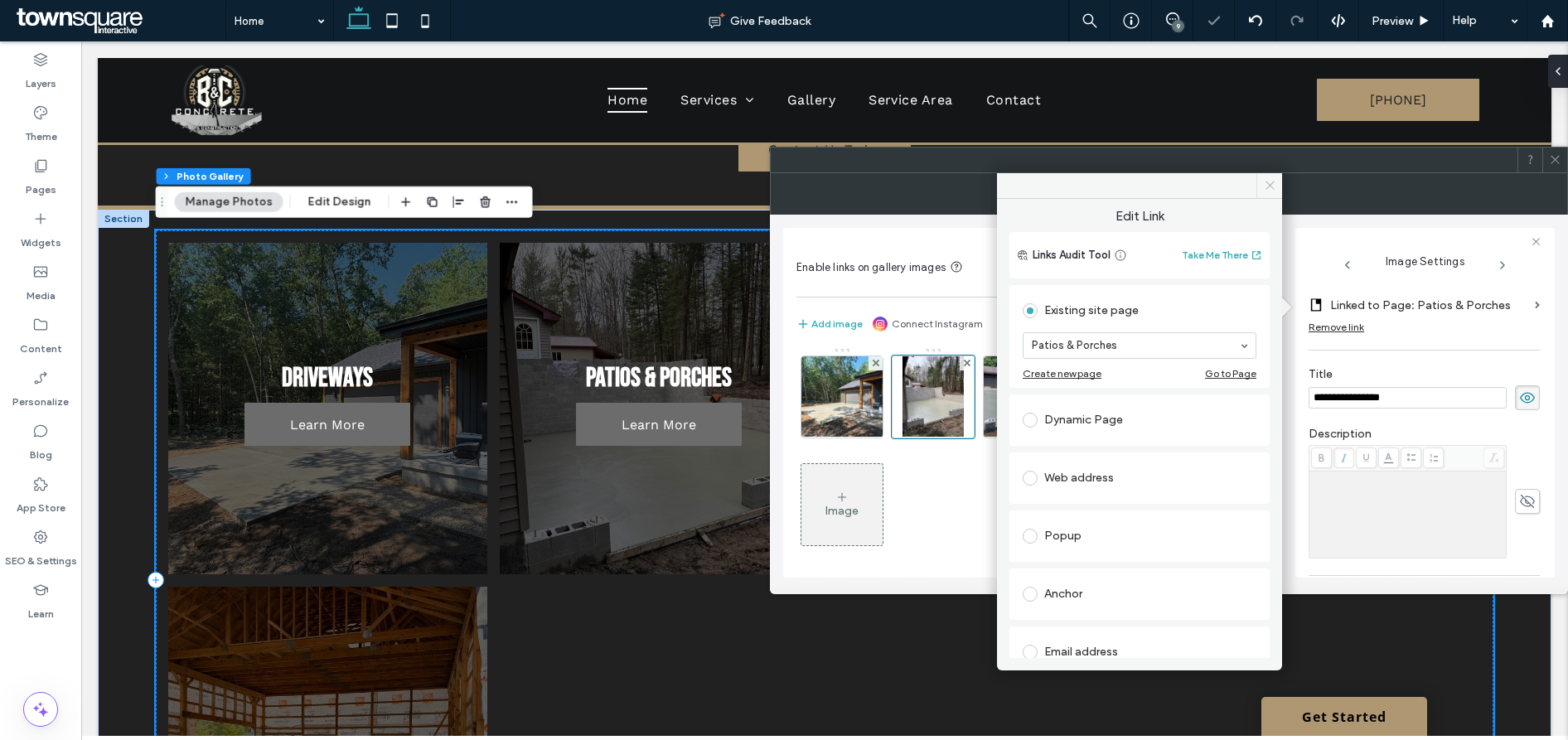 click at bounding box center [1269, 186] 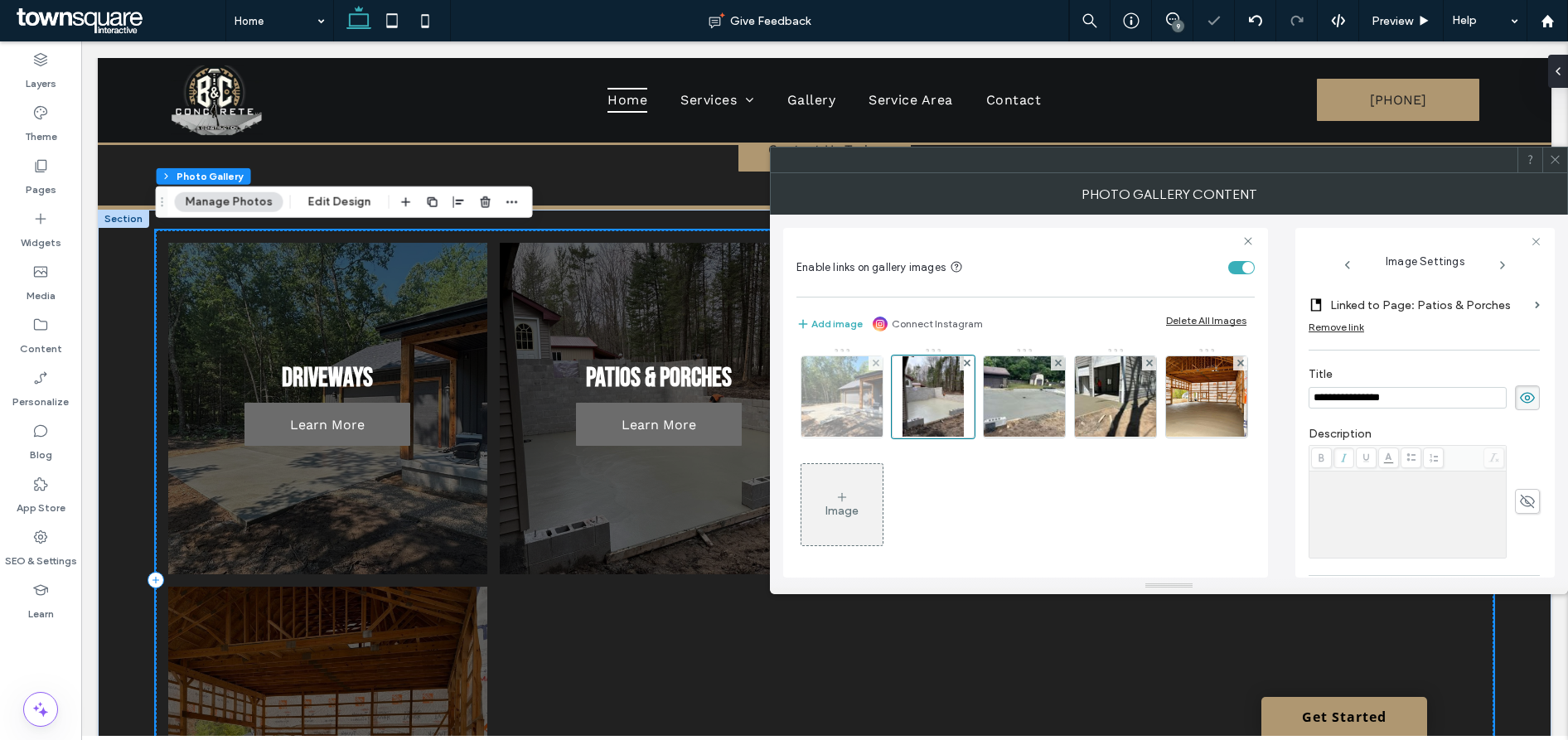 click at bounding box center [842, 397] 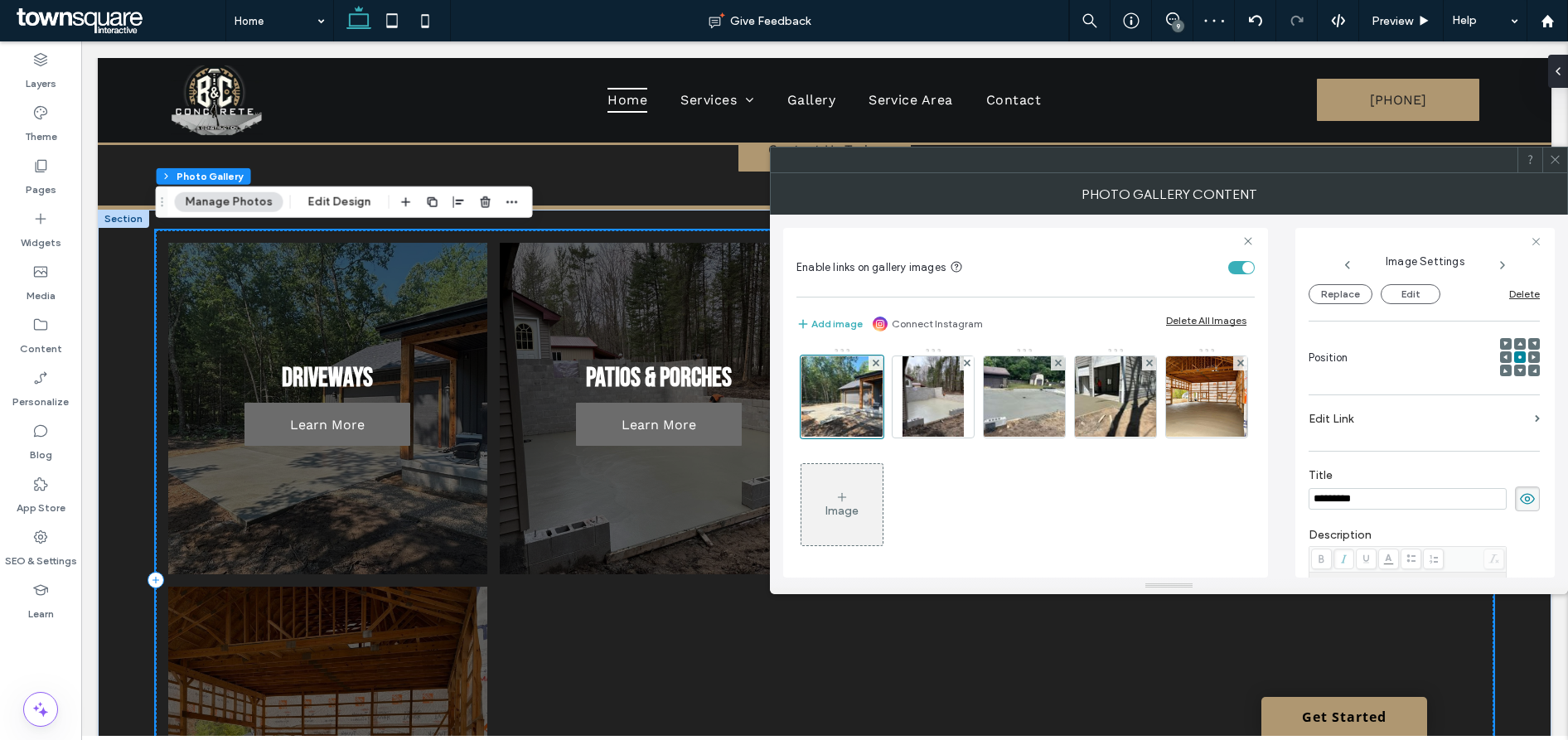 scroll, scrollTop: 204, scrollLeft: 0, axis: vertical 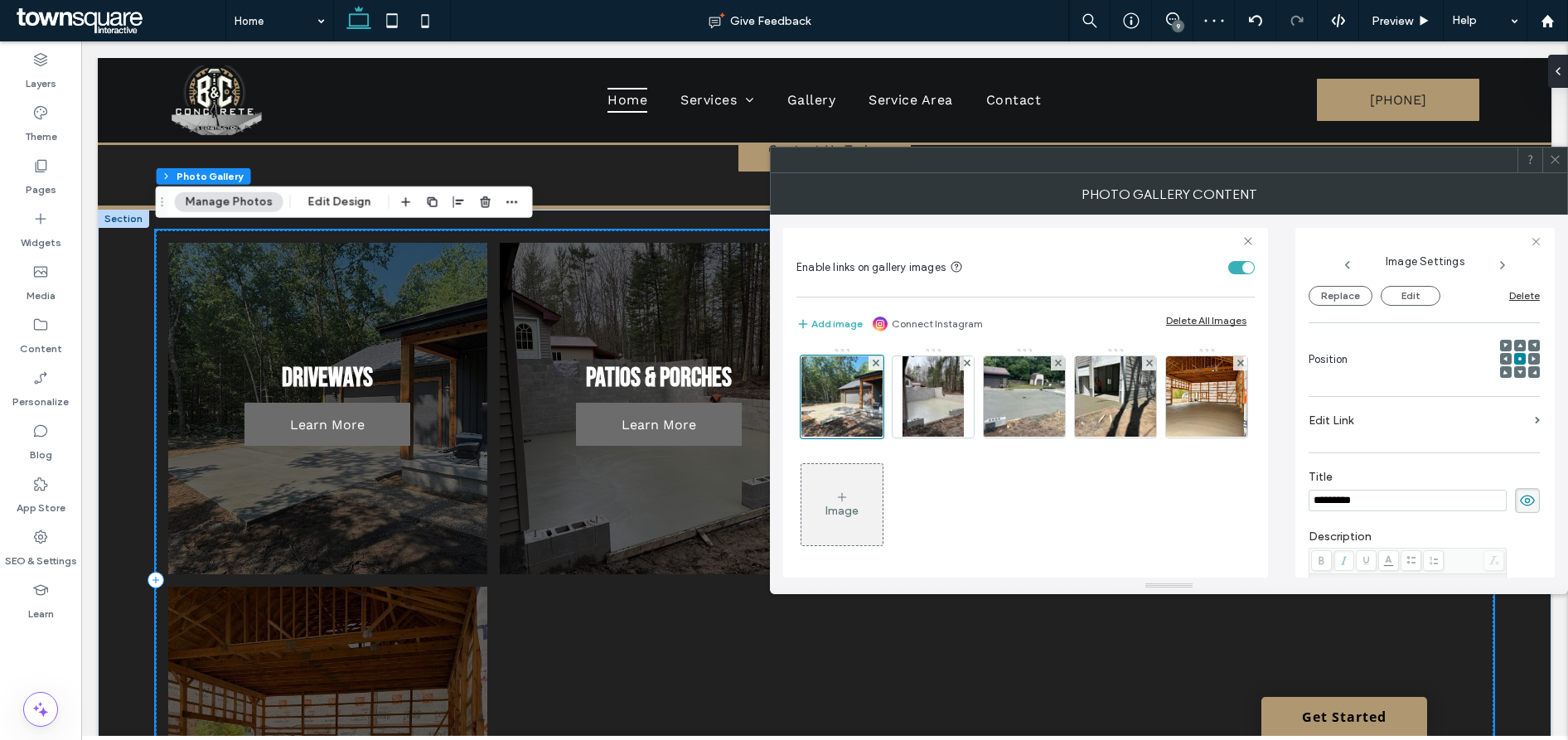 click on "Edit Link" at bounding box center (1418, 420) 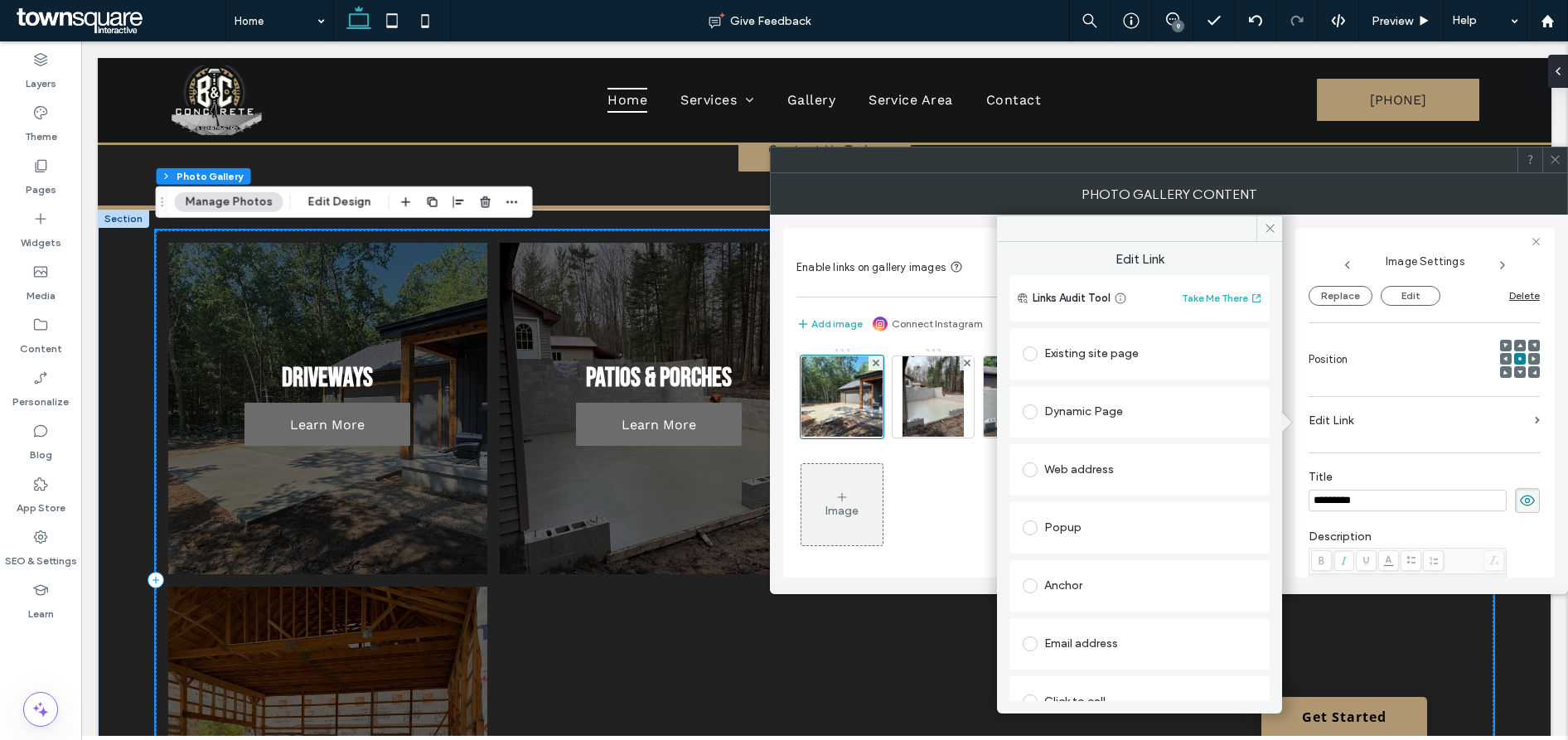 click on "Existing site page" at bounding box center [1140, 354] 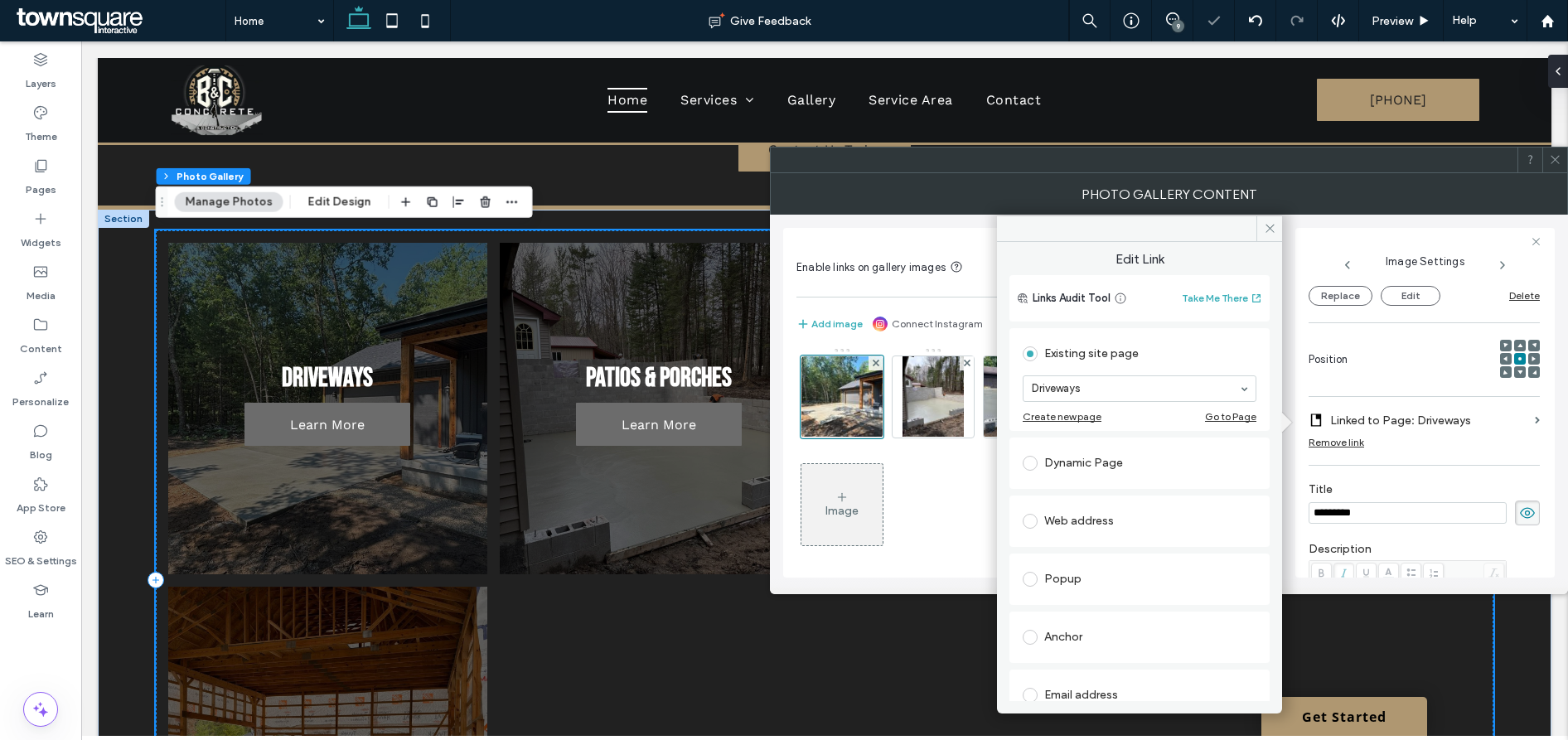 click at bounding box center [1269, 229] 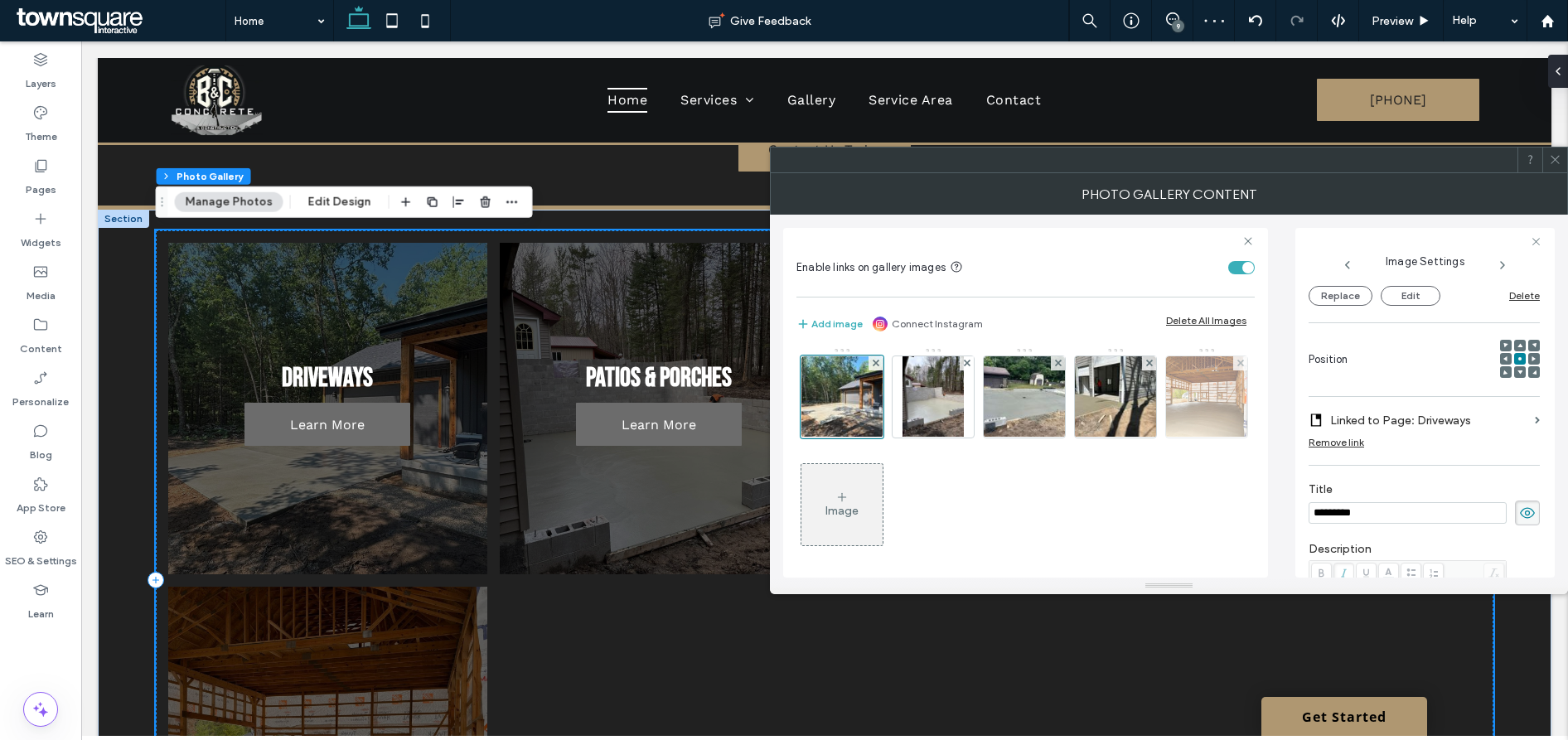 click at bounding box center (1207, 397) 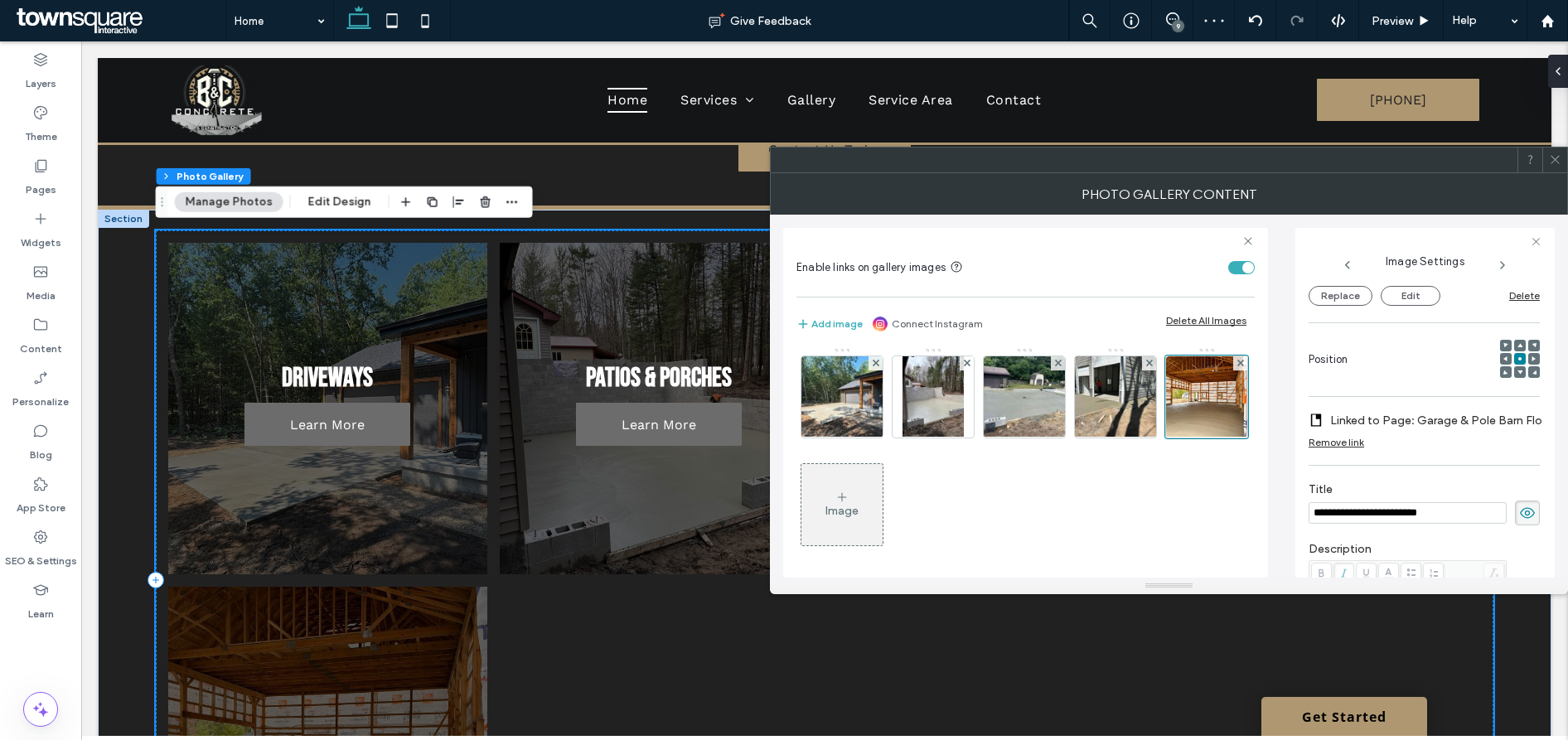 click on "Image" at bounding box center (842, 505) 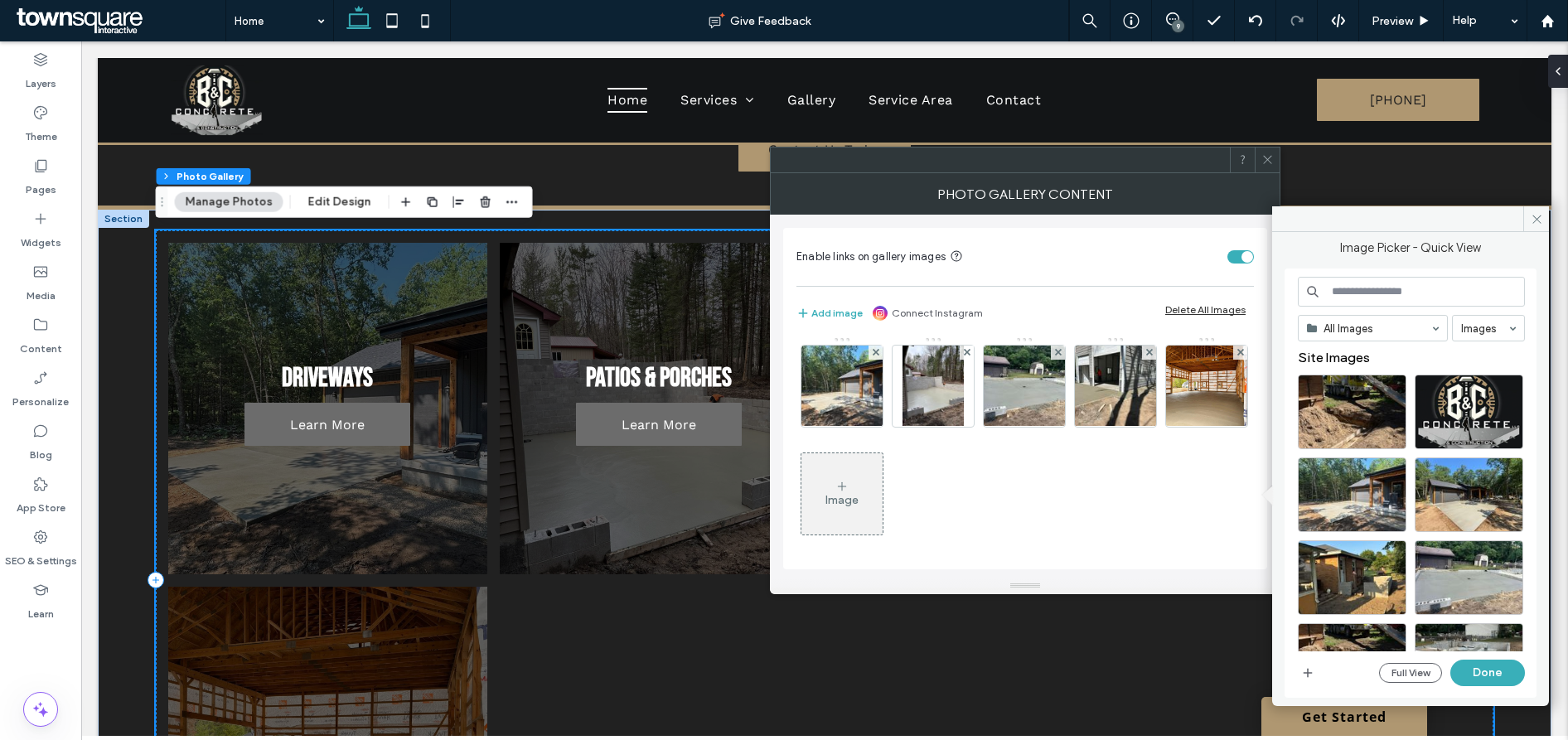 click 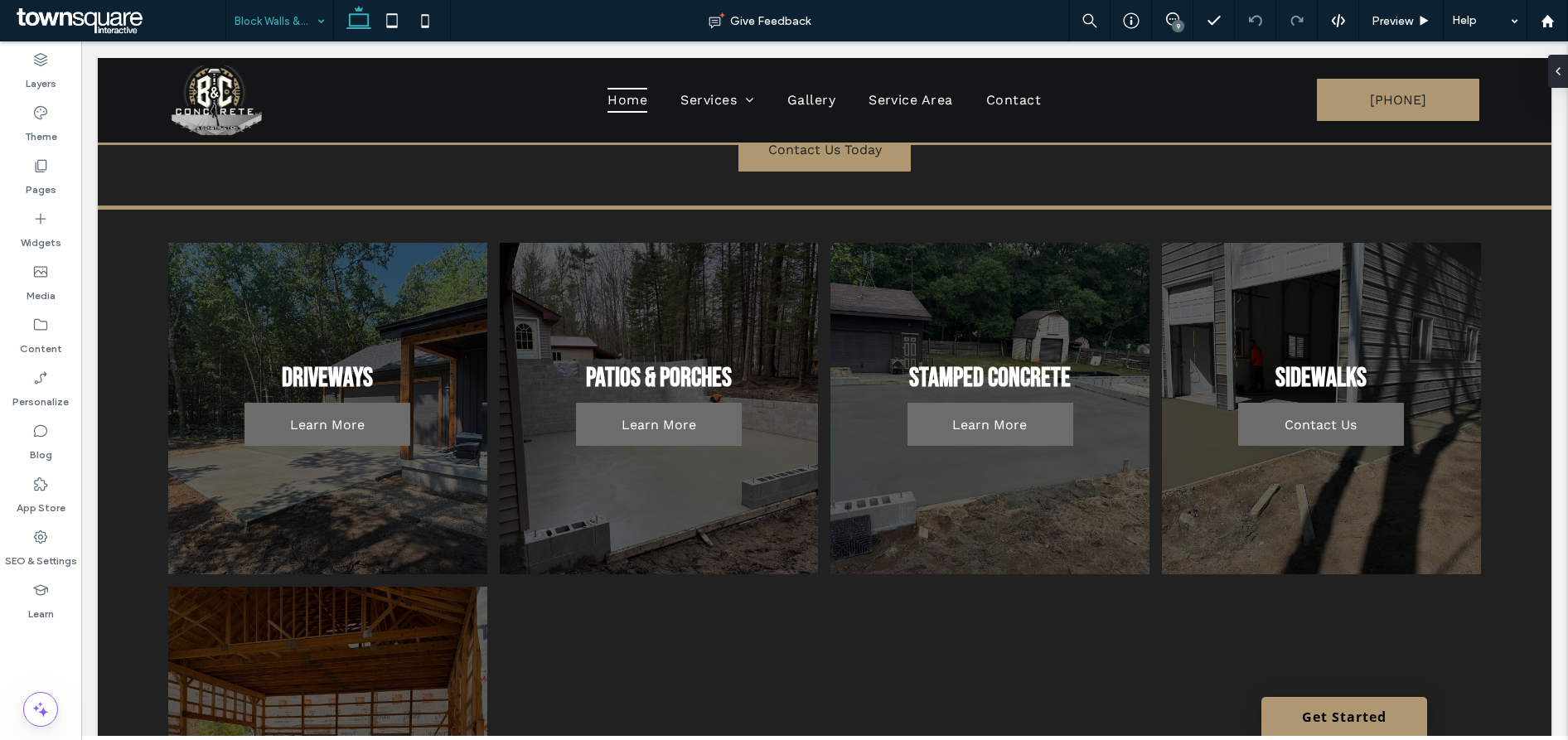 click at bounding box center [275, 21] 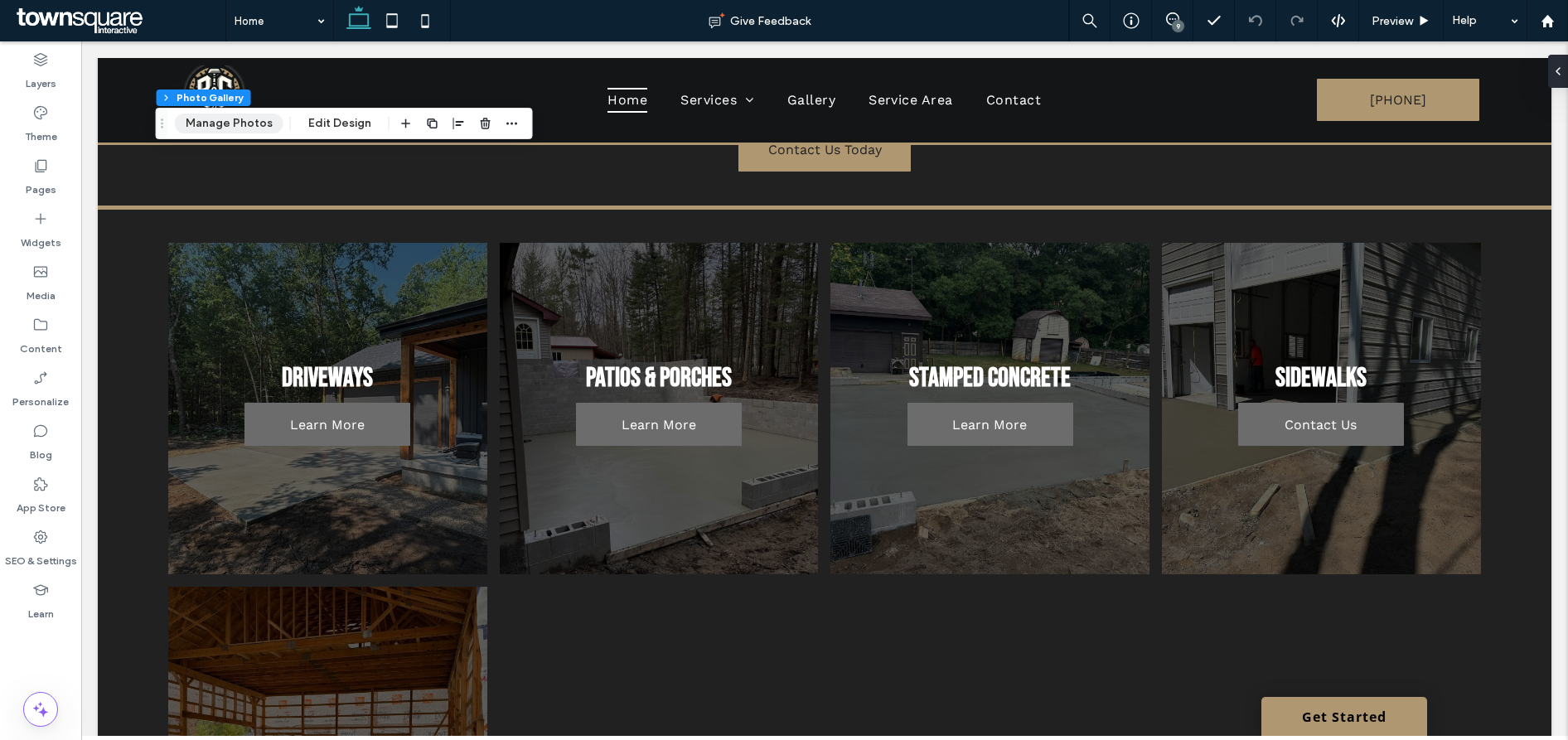 click on "Manage Photos" at bounding box center [229, 123] 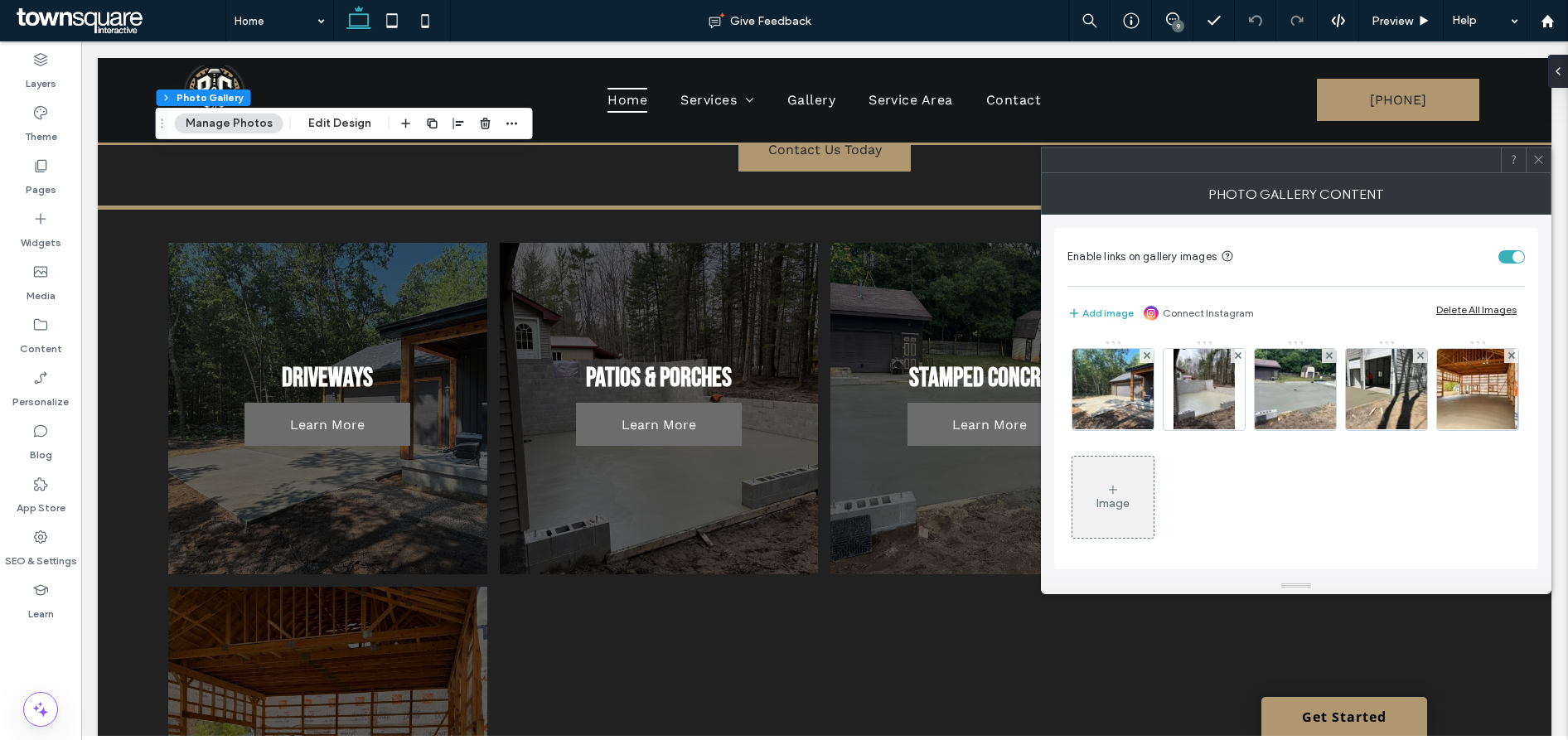 click on "Image" at bounding box center (1113, 497) 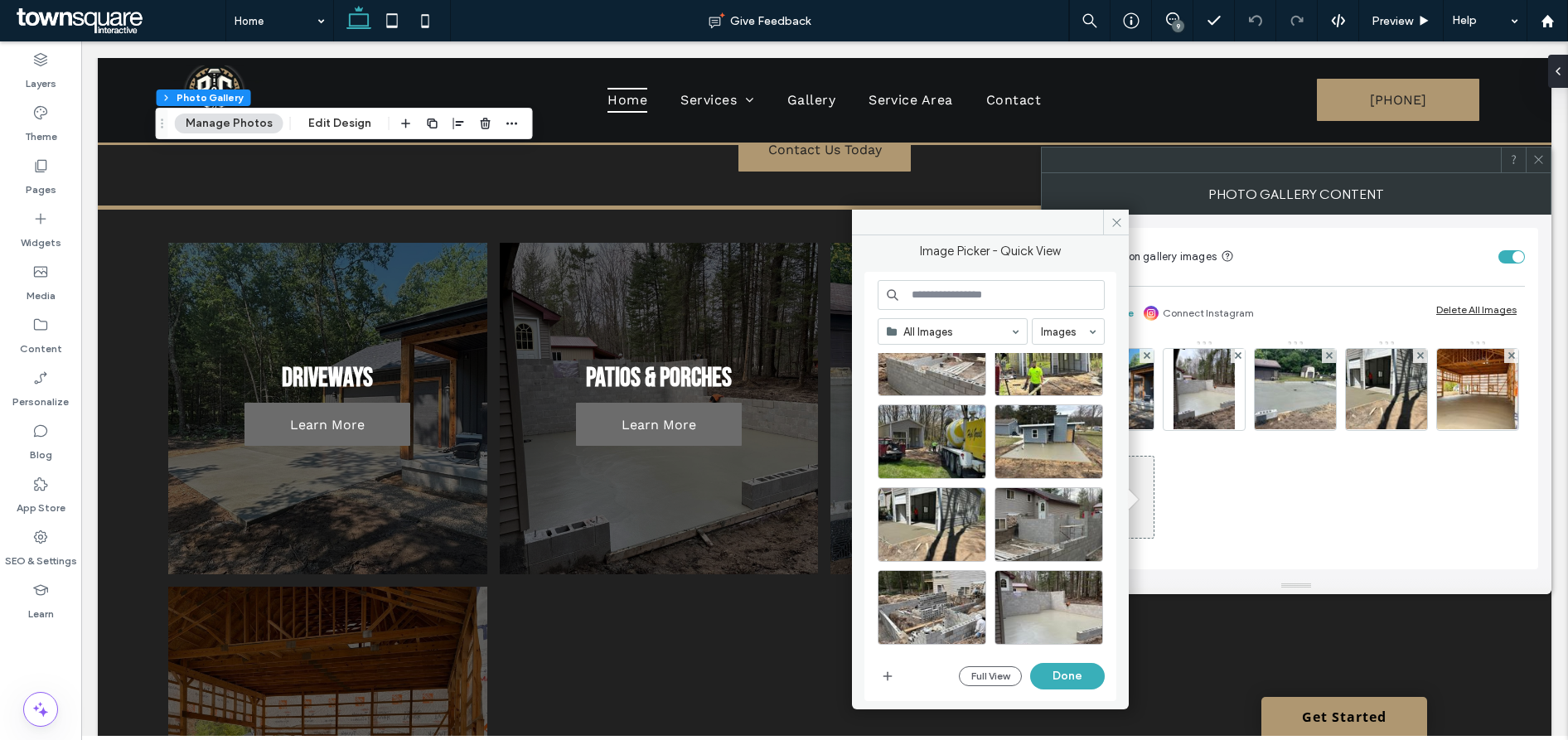 scroll, scrollTop: 733, scrollLeft: 0, axis: vertical 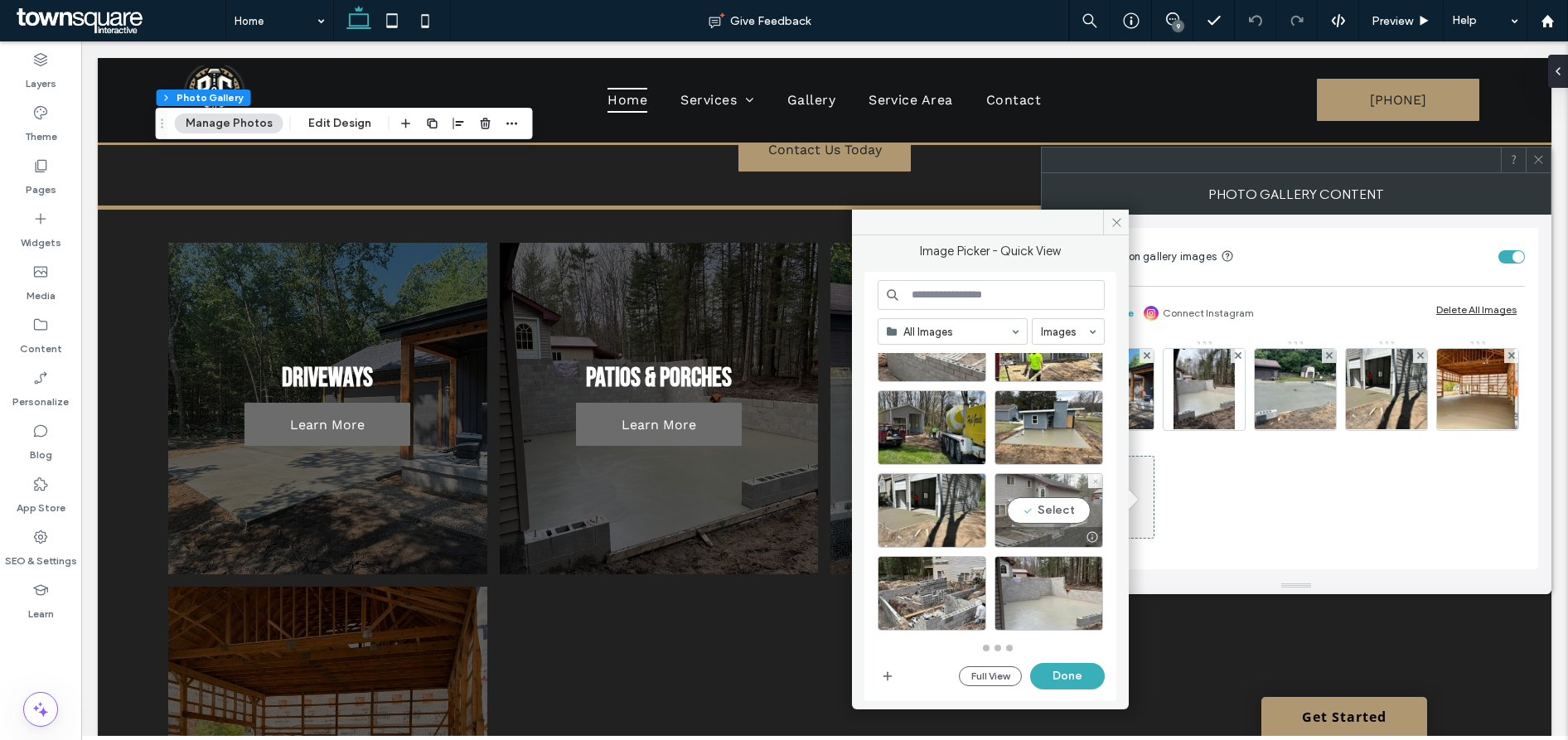 click on "Select" at bounding box center (997, 504) 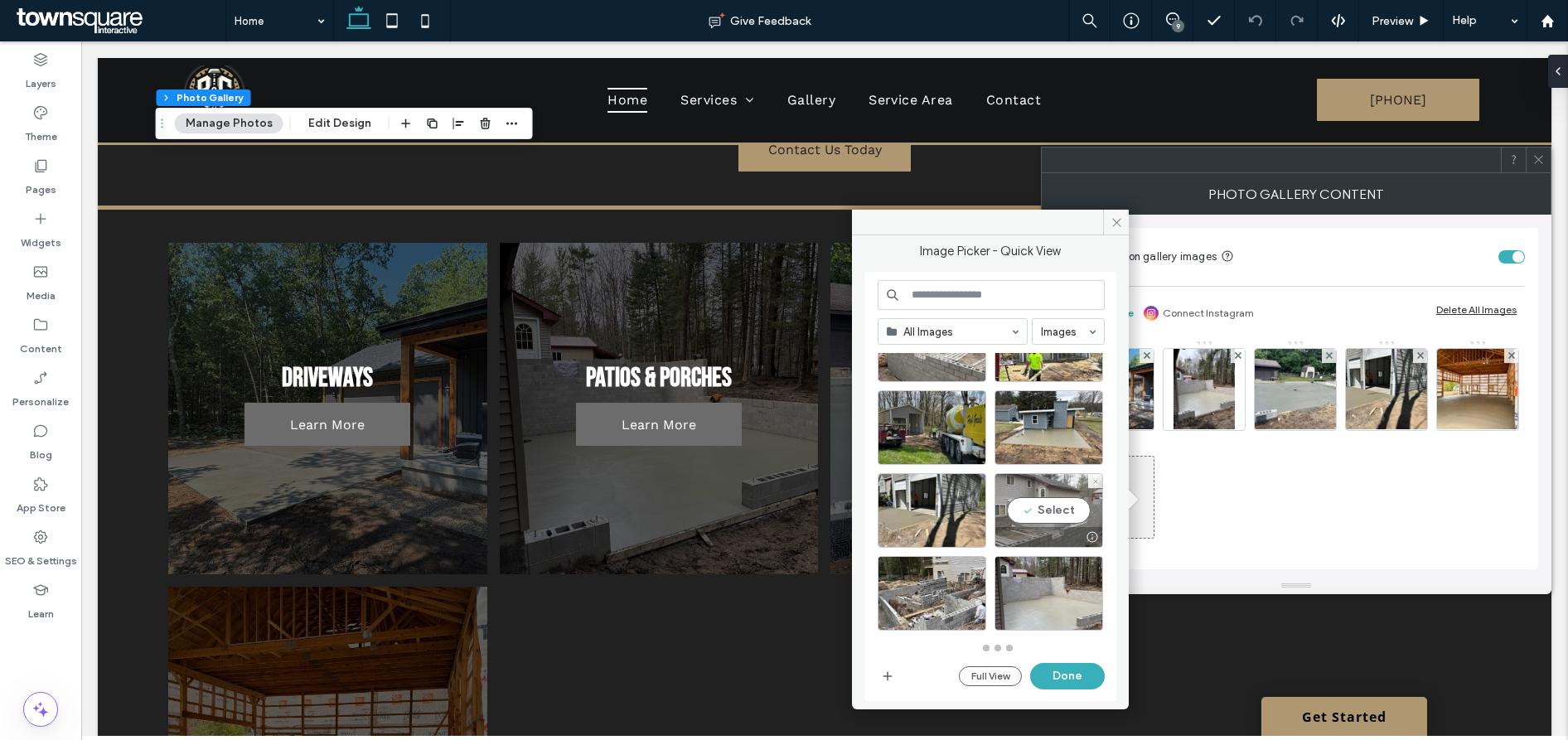 scroll, scrollTop: 733, scrollLeft: 0, axis: vertical 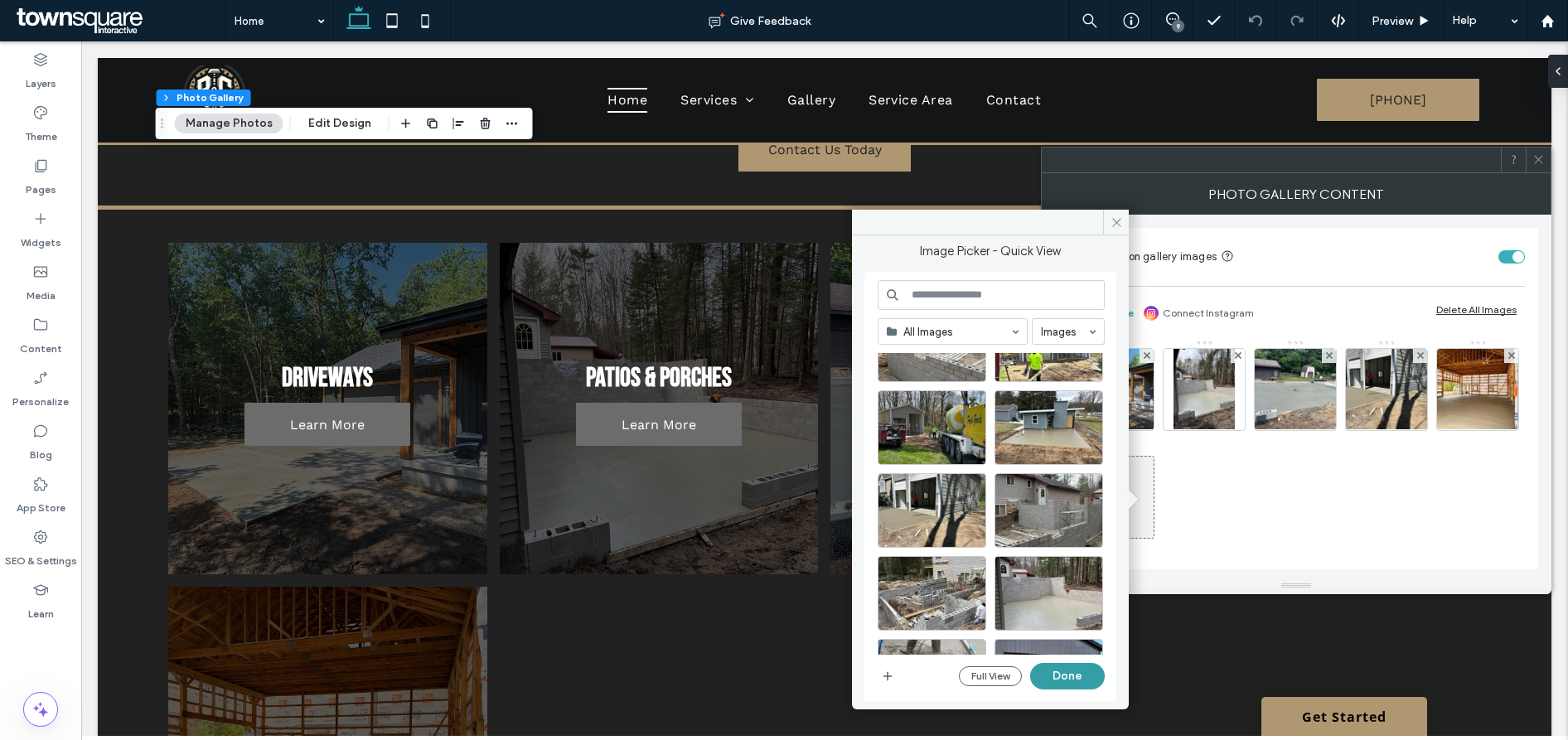 click on "Done" at bounding box center (1067, 676) 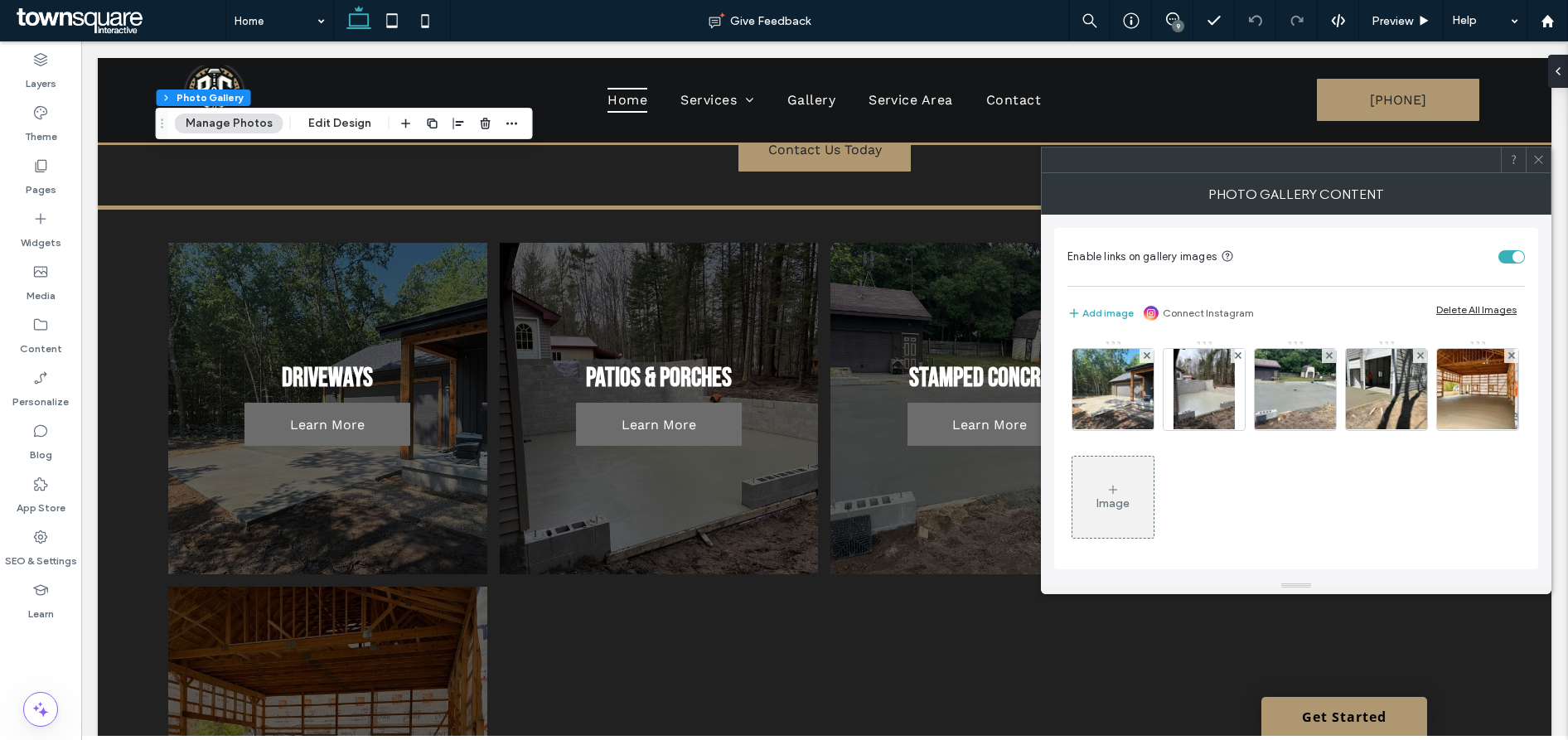 click on "Image" at bounding box center (1113, 497) 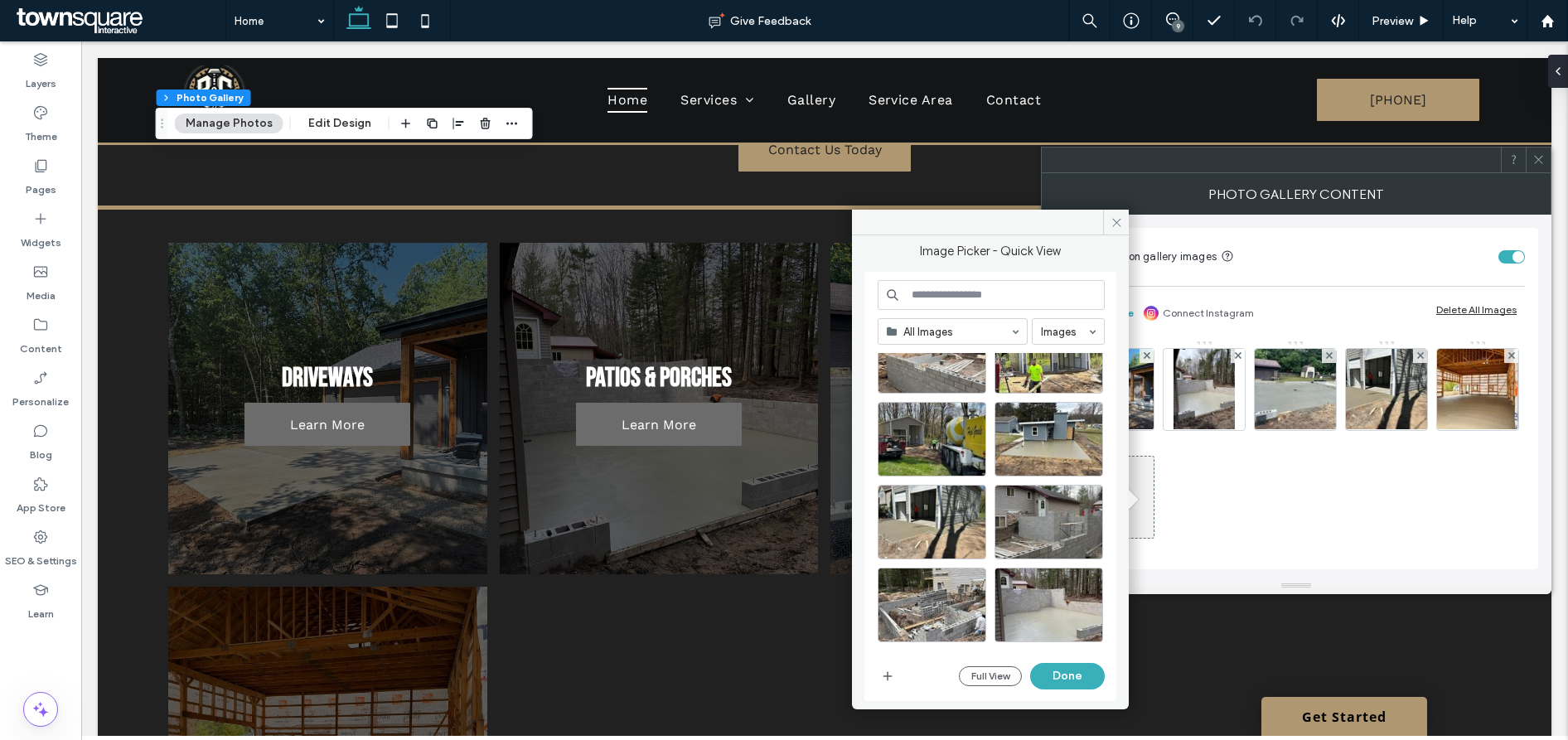 scroll, scrollTop: 723, scrollLeft: 0, axis: vertical 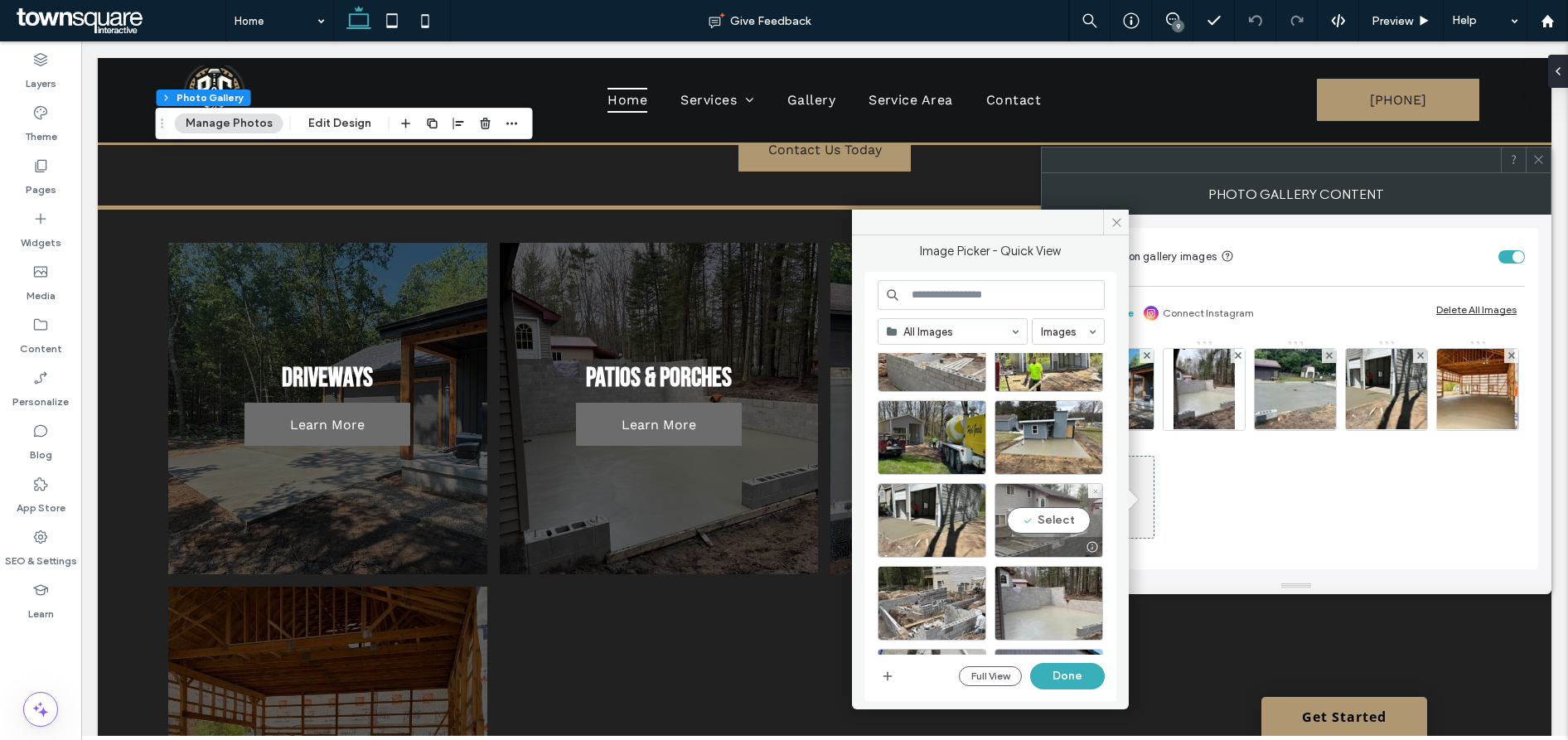 click at bounding box center [1048, 547] 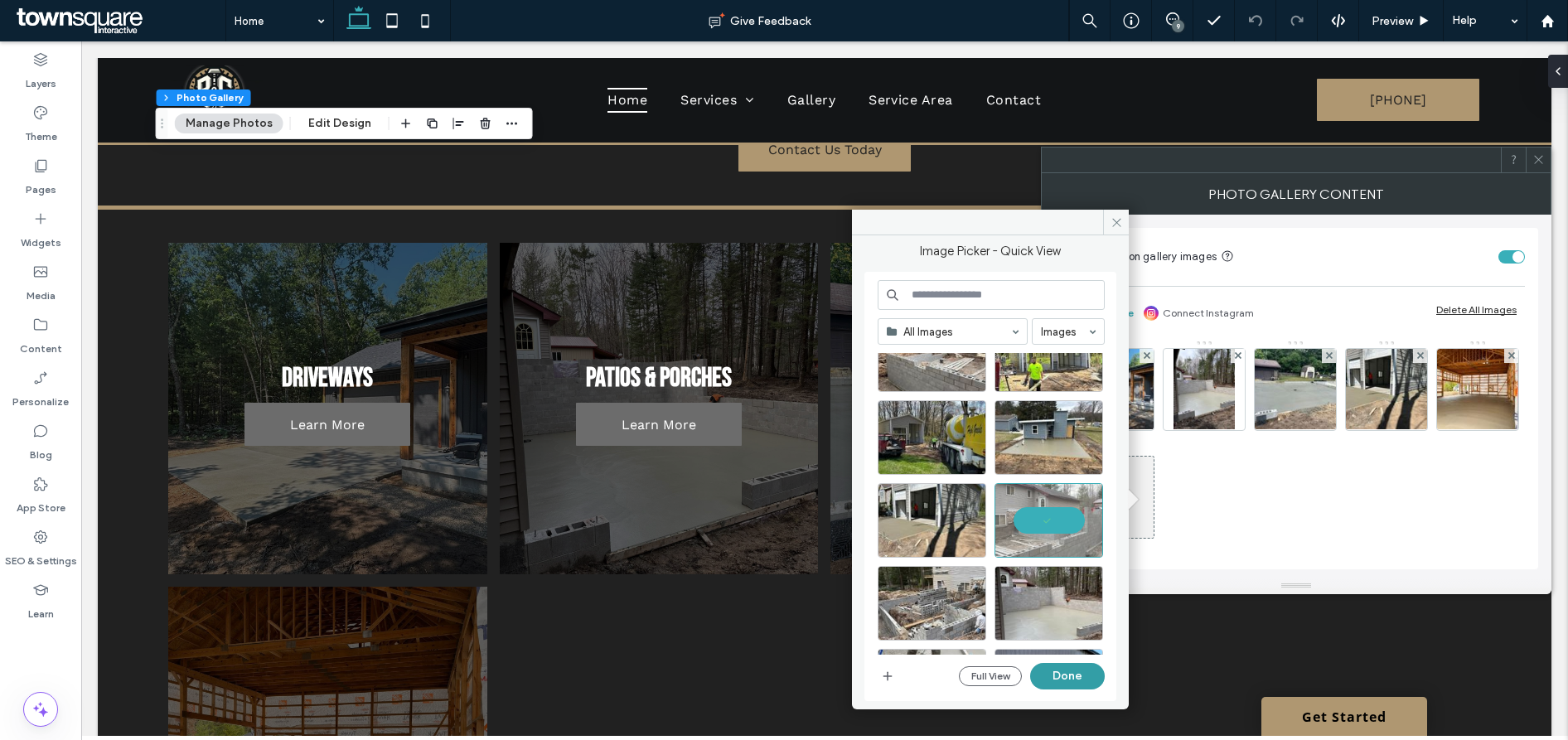 click on "Done" at bounding box center (1067, 676) 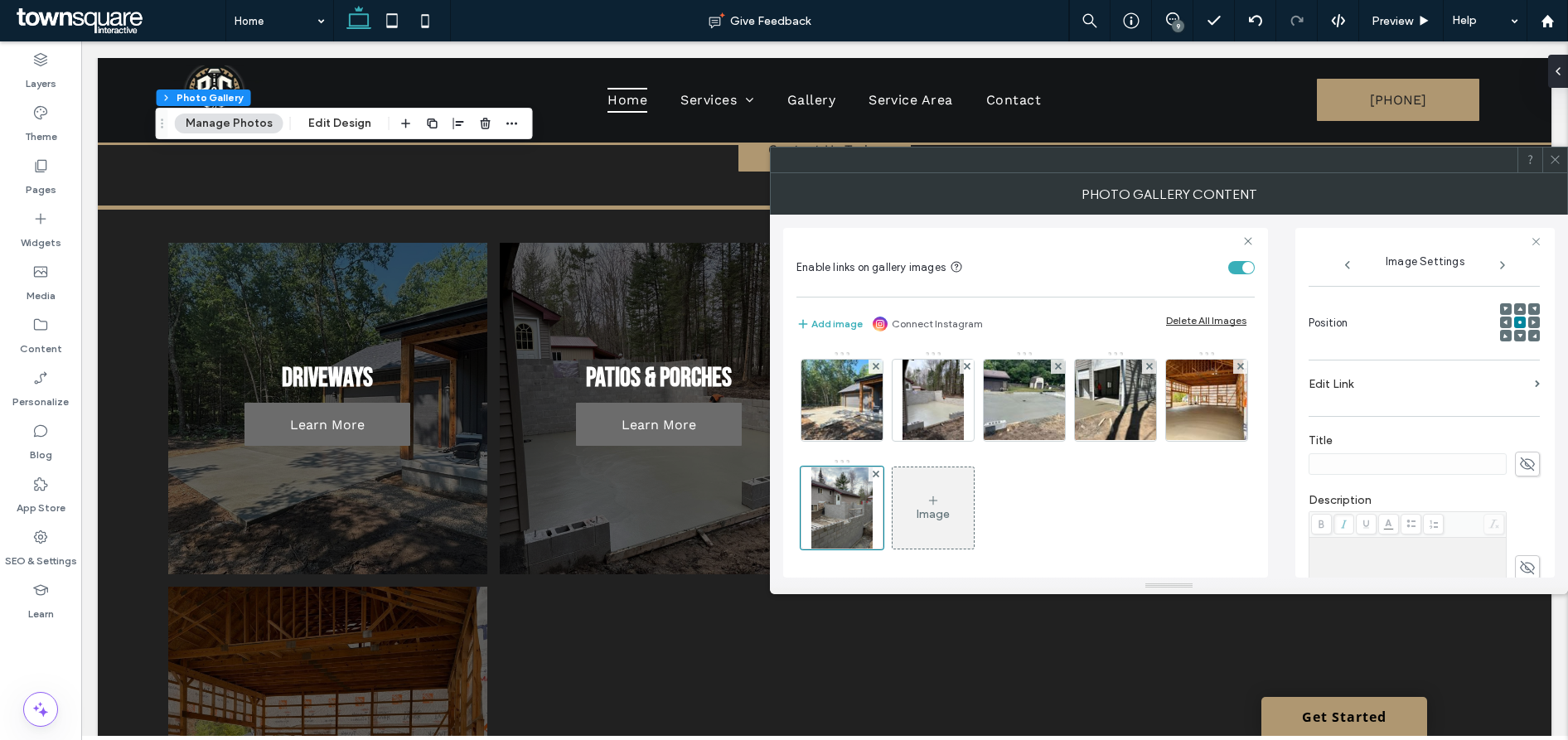 scroll, scrollTop: 273, scrollLeft: 0, axis: vertical 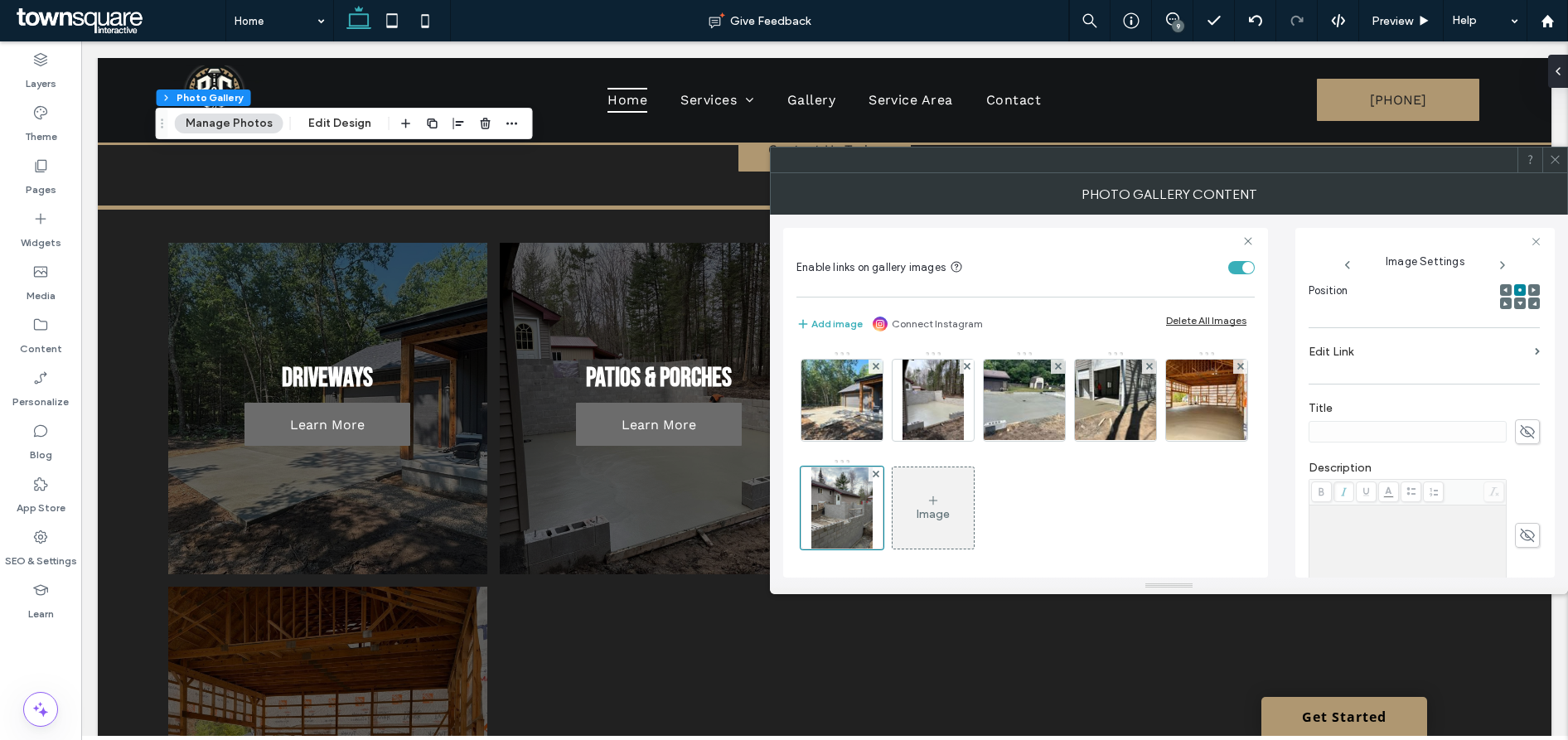 drag, startPoint x: 1522, startPoint y: 434, endPoint x: 1496, endPoint y: 434, distance: 26 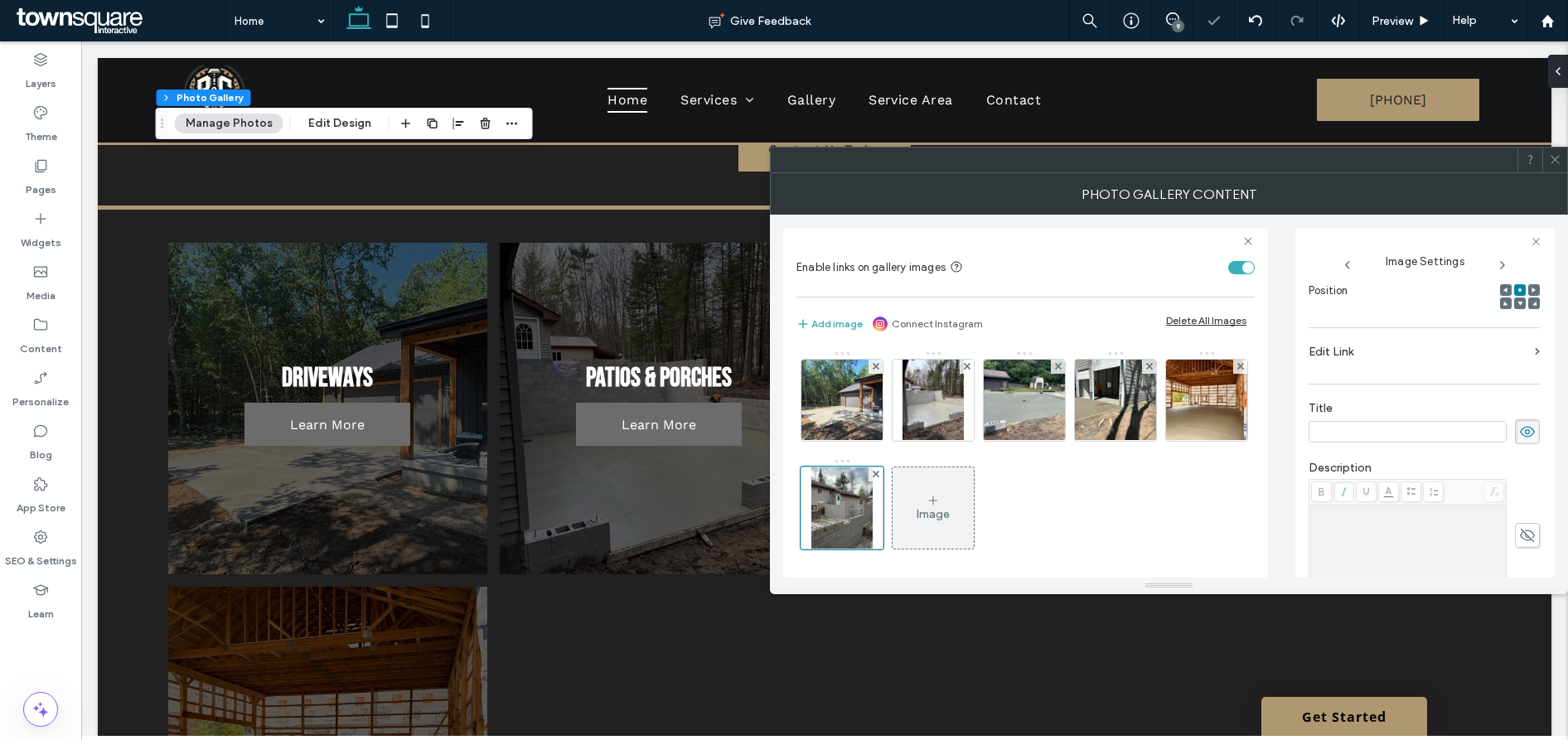 click at bounding box center [1407, 432] 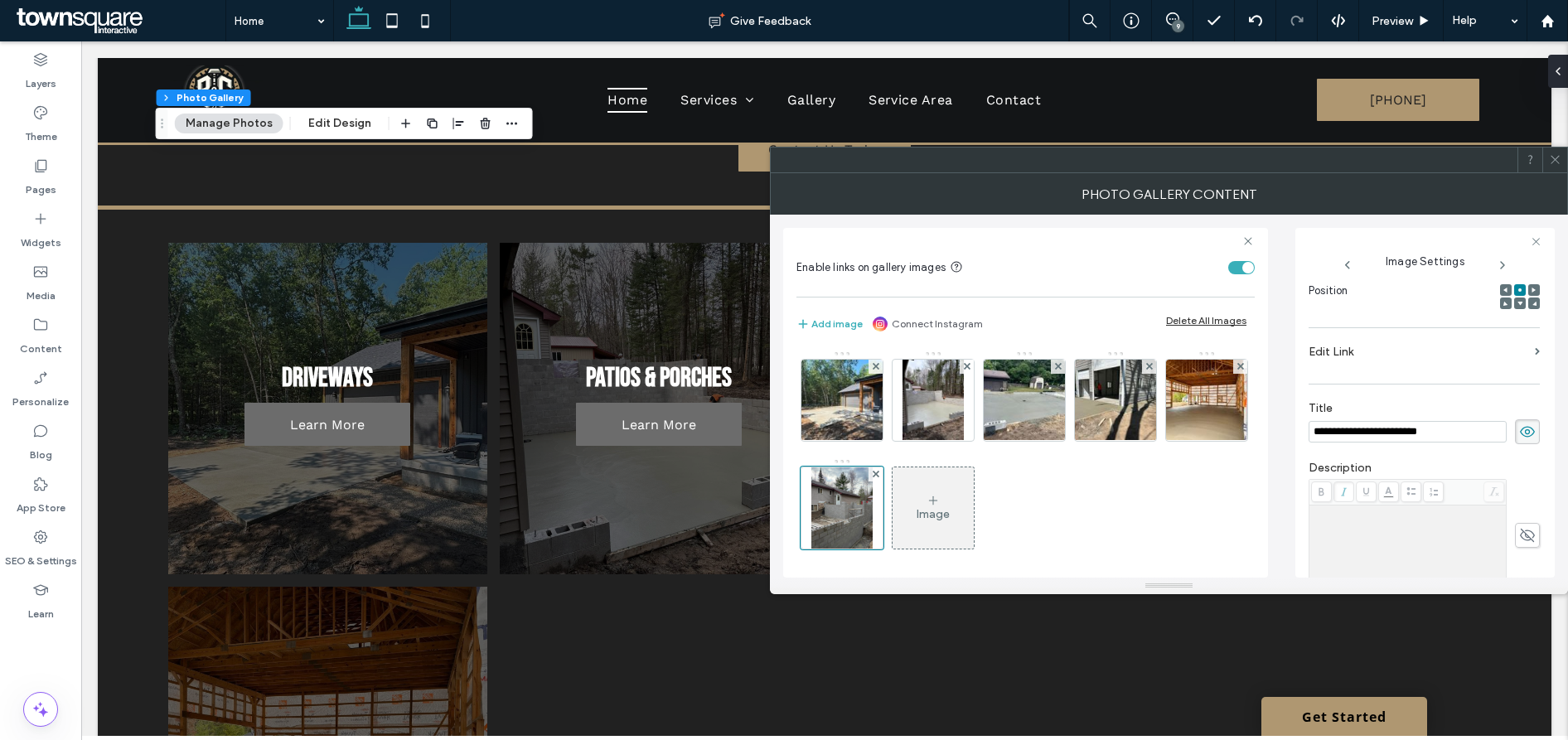 type on "**********" 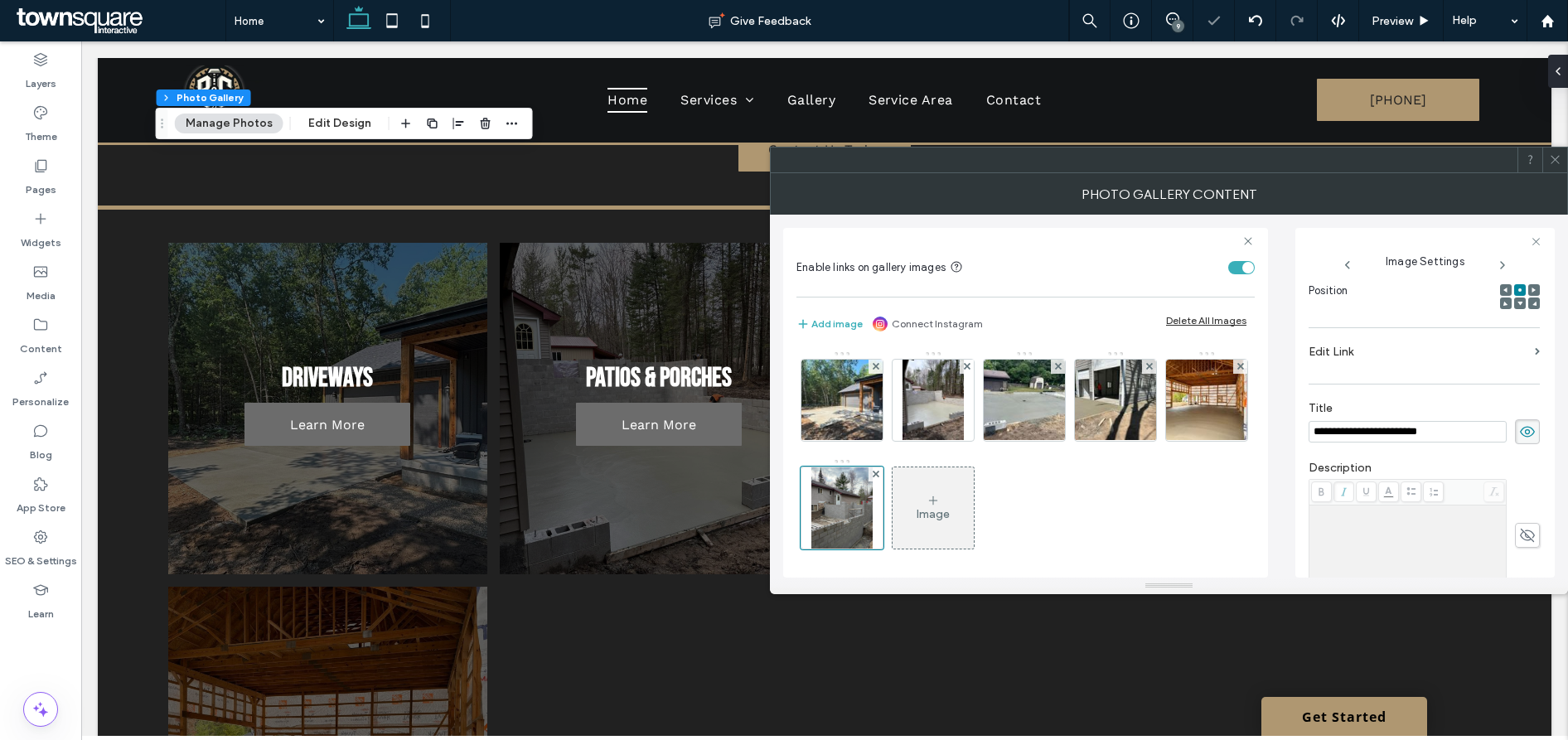 click on "Edit Link" at bounding box center [1418, 351] 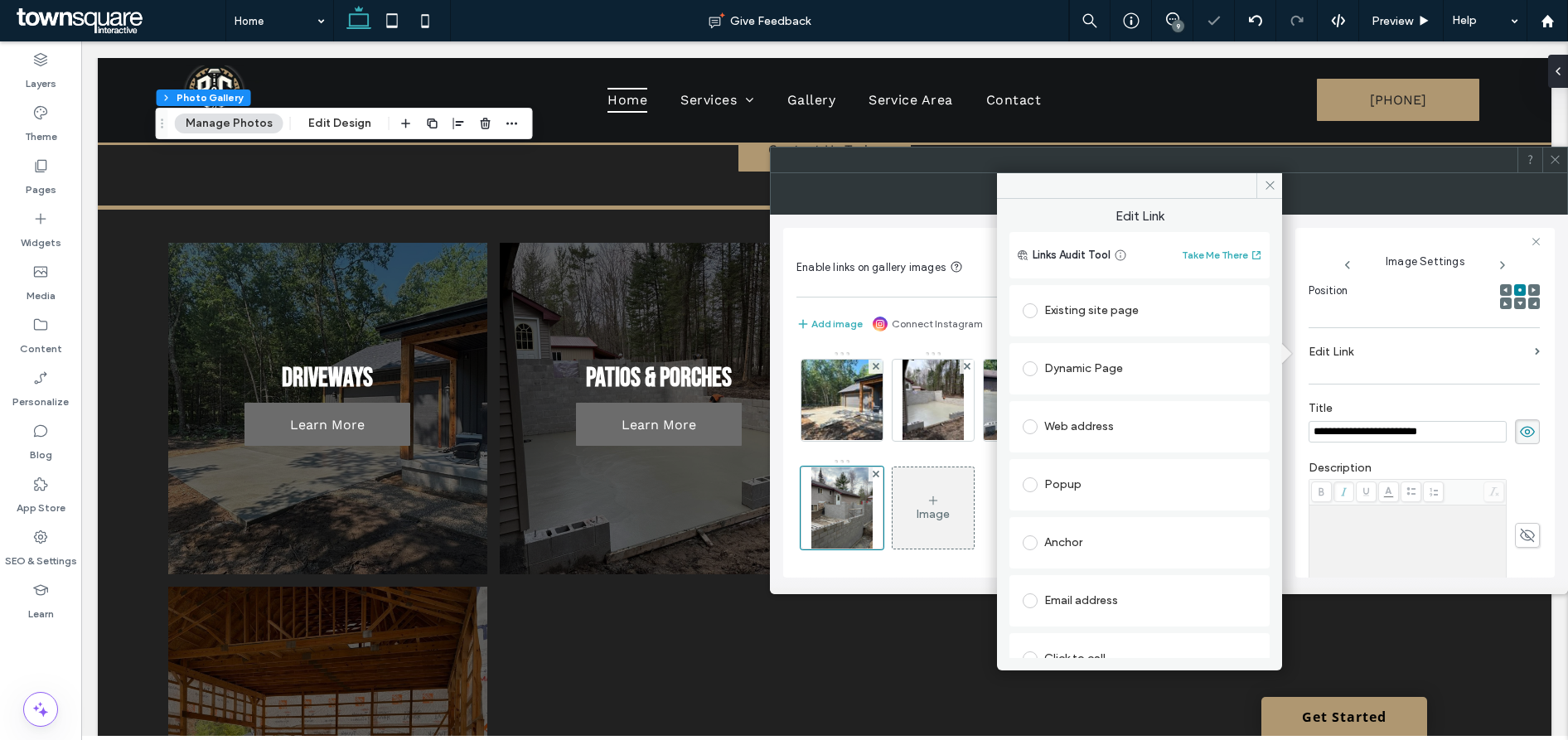 click on "Existing site page" at bounding box center (1140, 311) 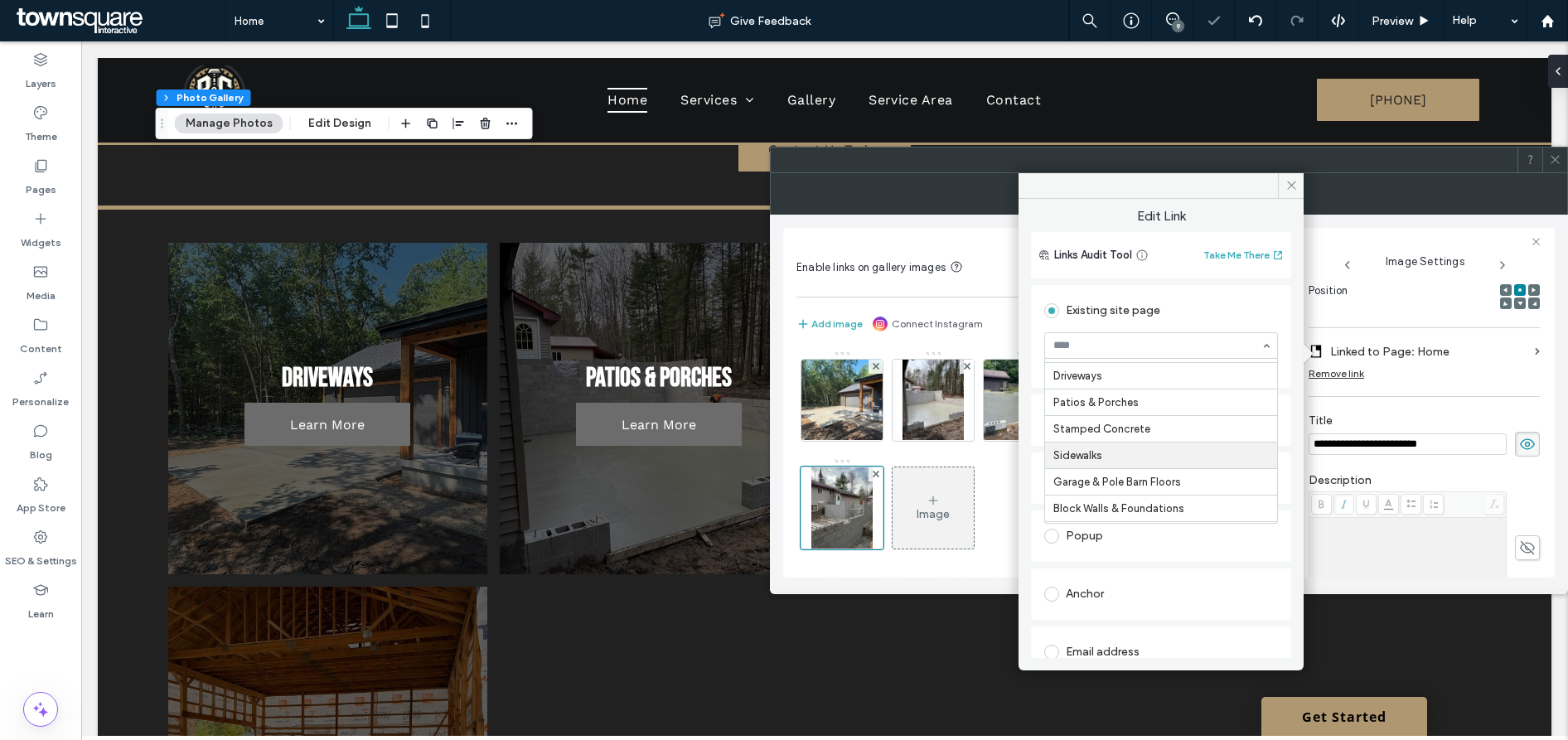 scroll, scrollTop: 24, scrollLeft: 0, axis: vertical 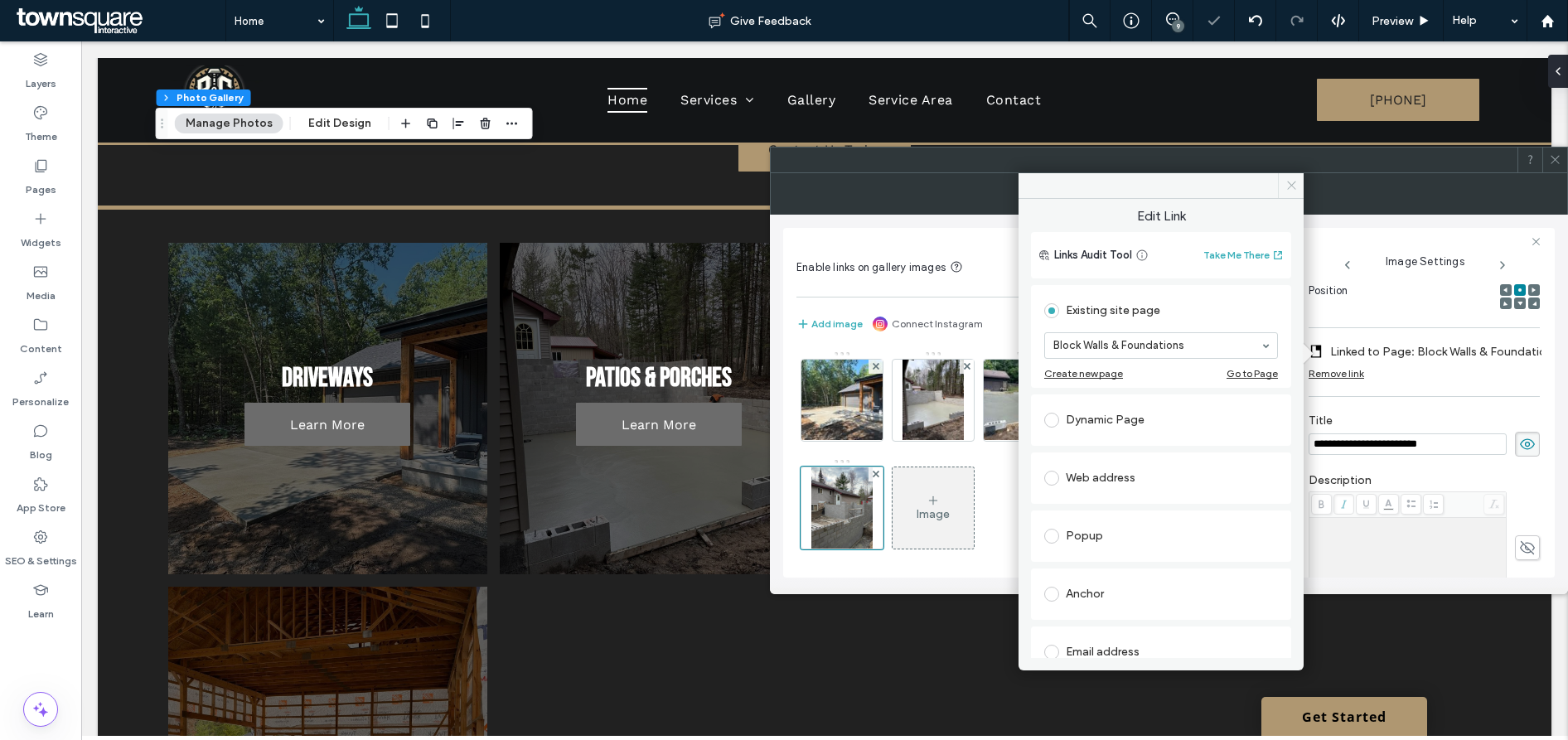click 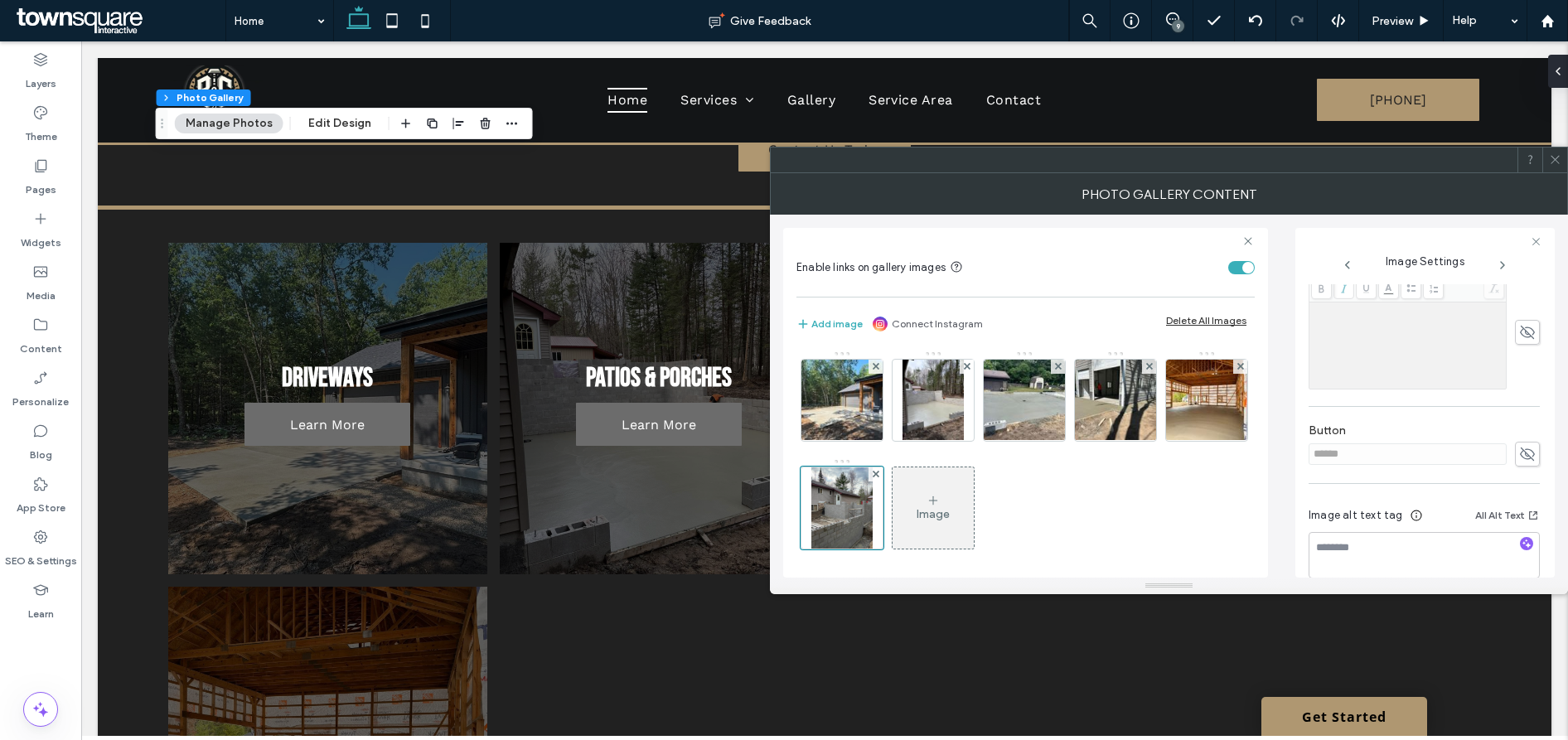 scroll, scrollTop: 520, scrollLeft: 0, axis: vertical 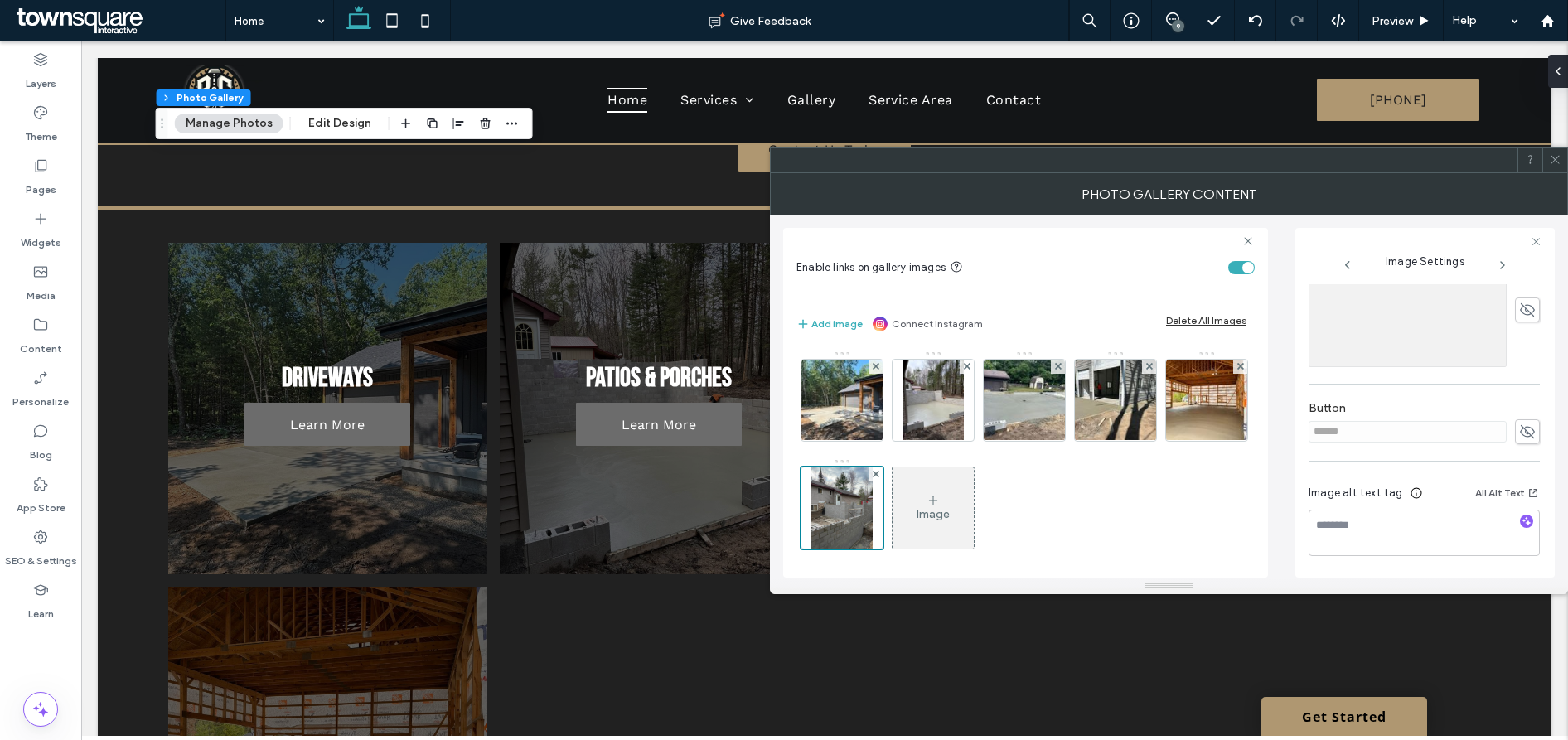 click 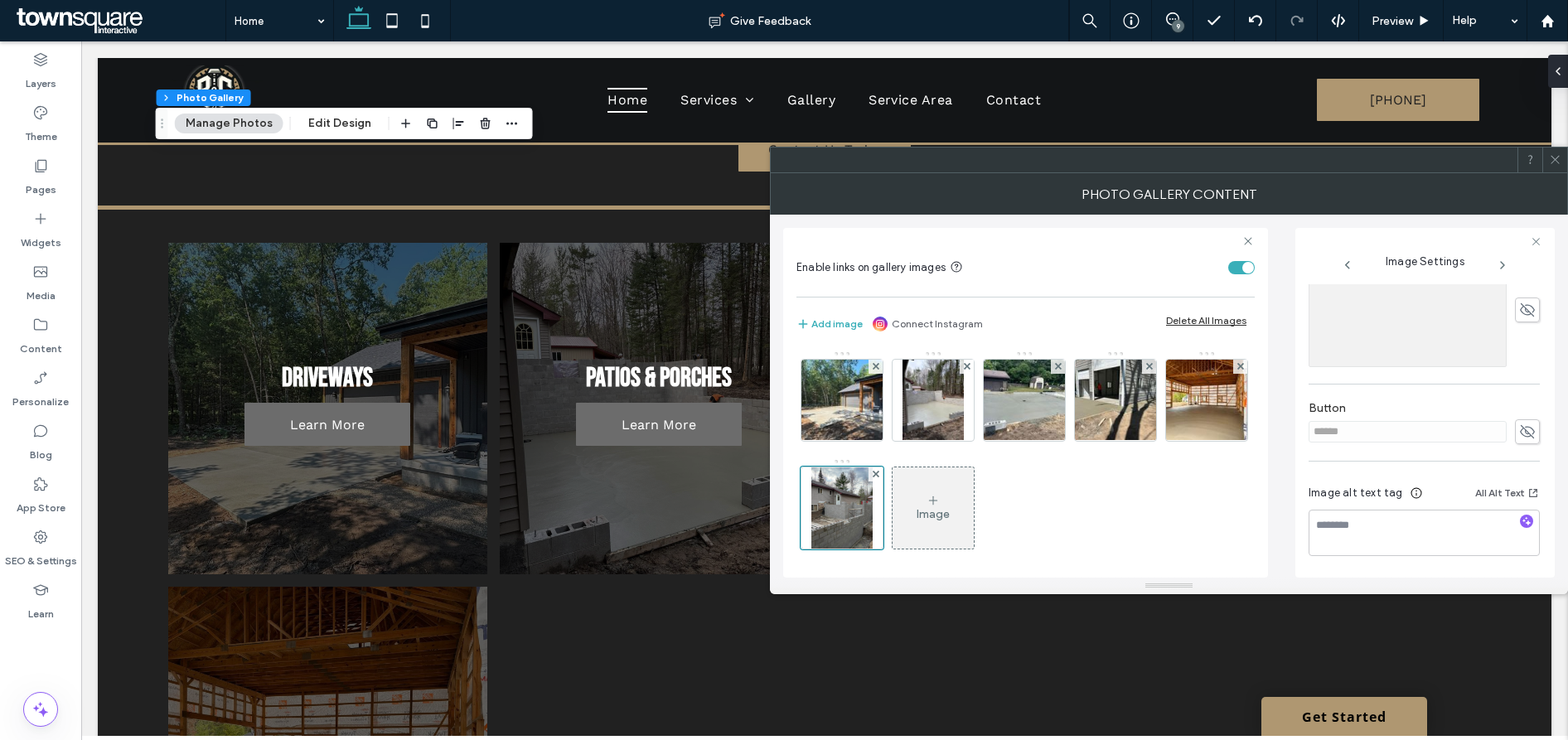 click 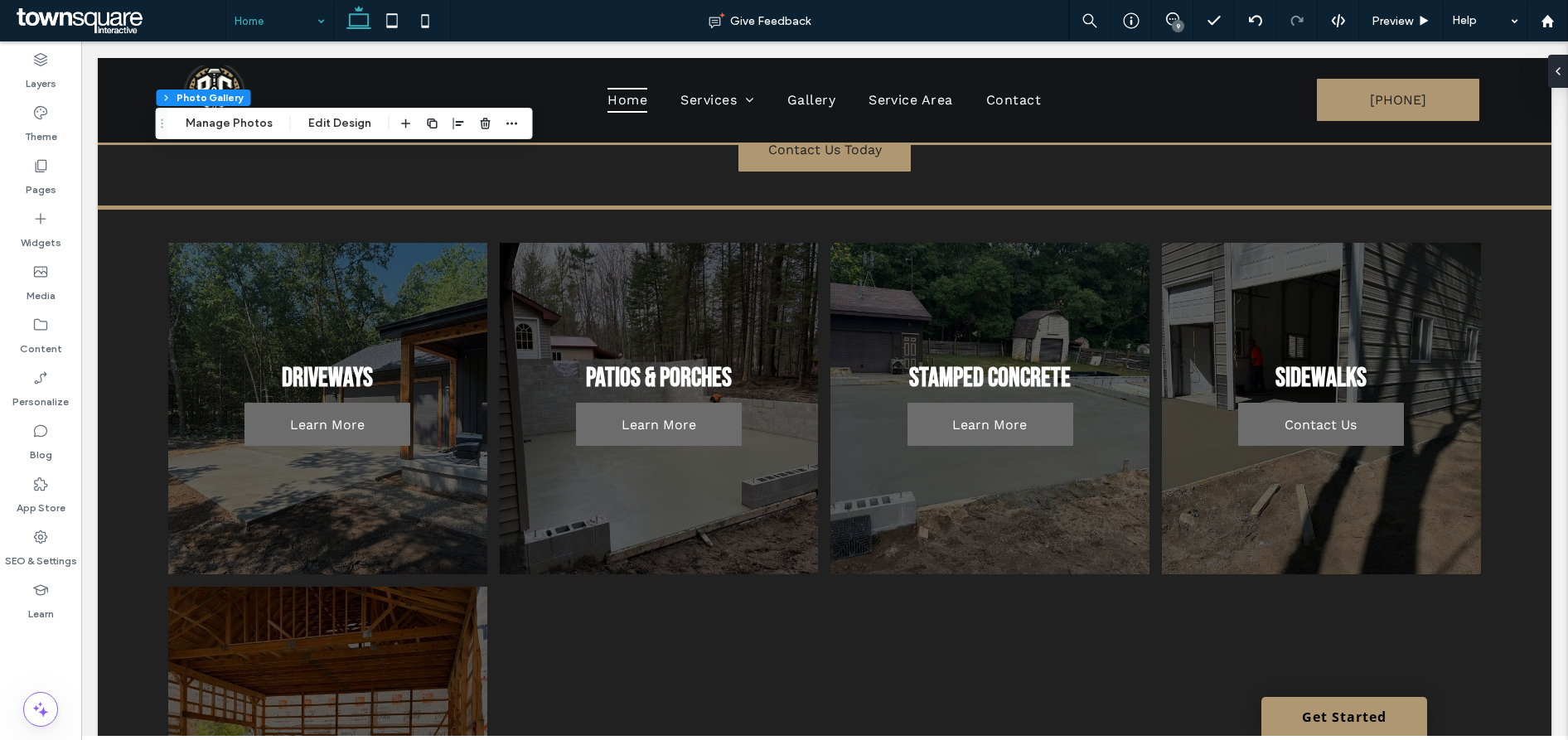 click at bounding box center (275, 21) 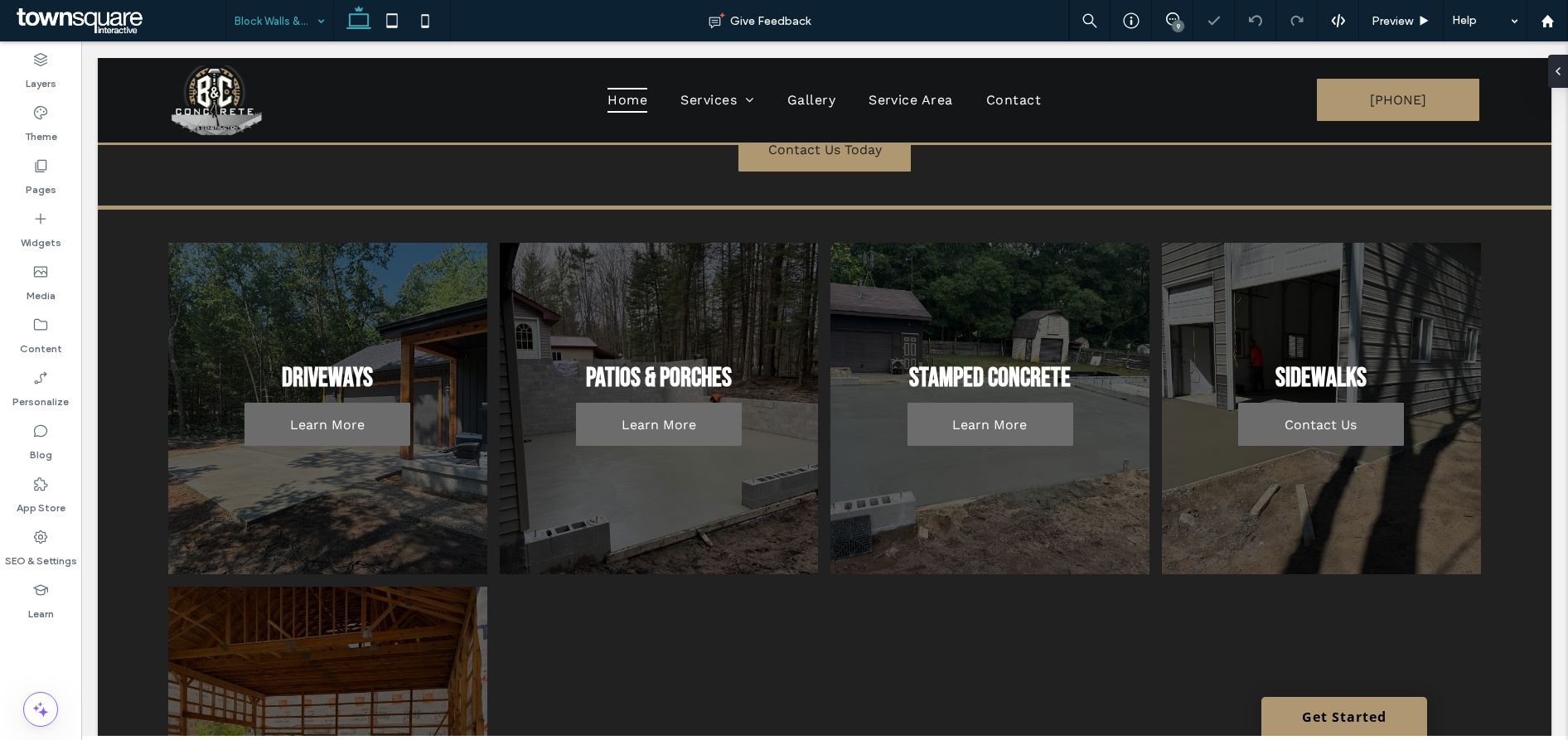 click at bounding box center (275, 21) 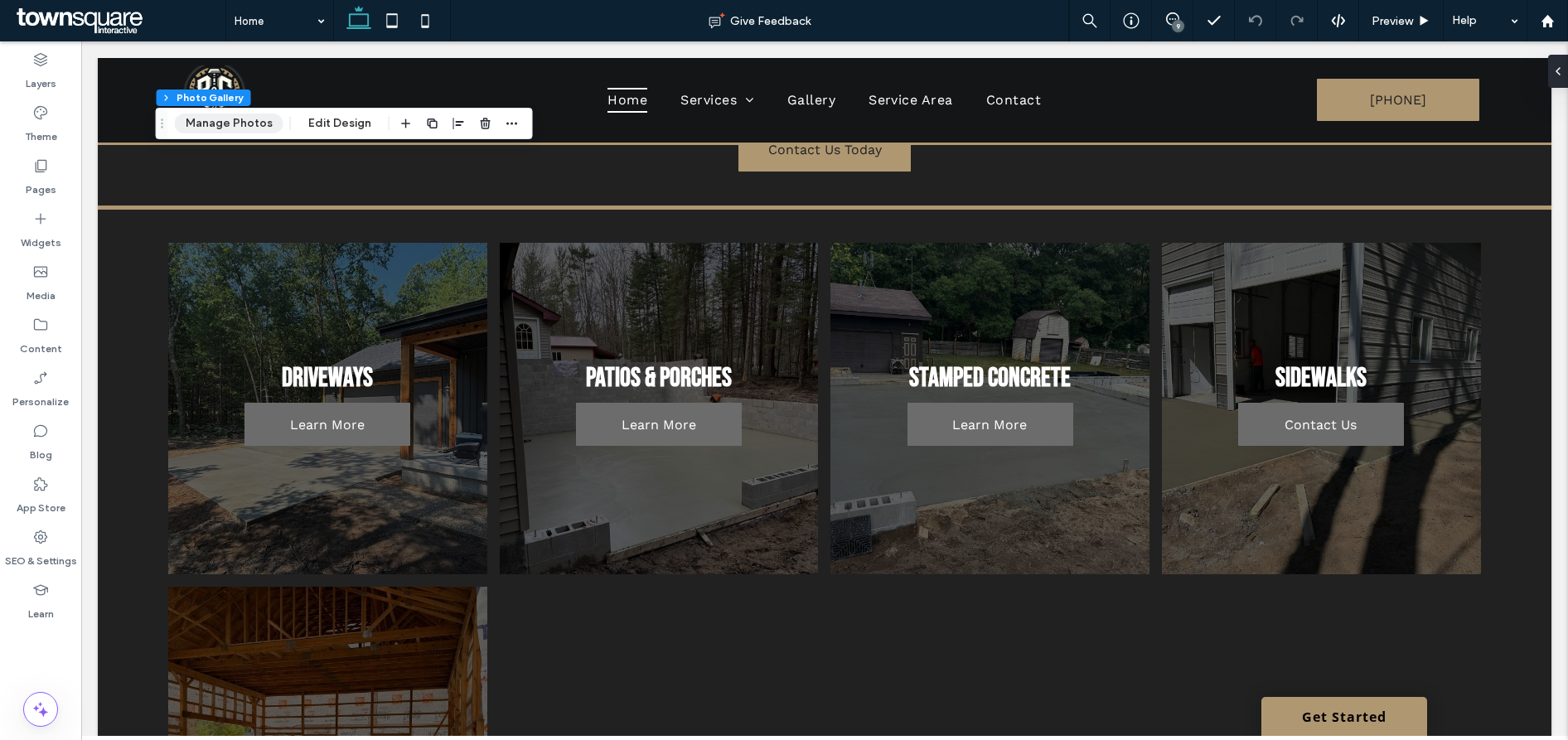 click on "Manage Photos" at bounding box center [229, 123] 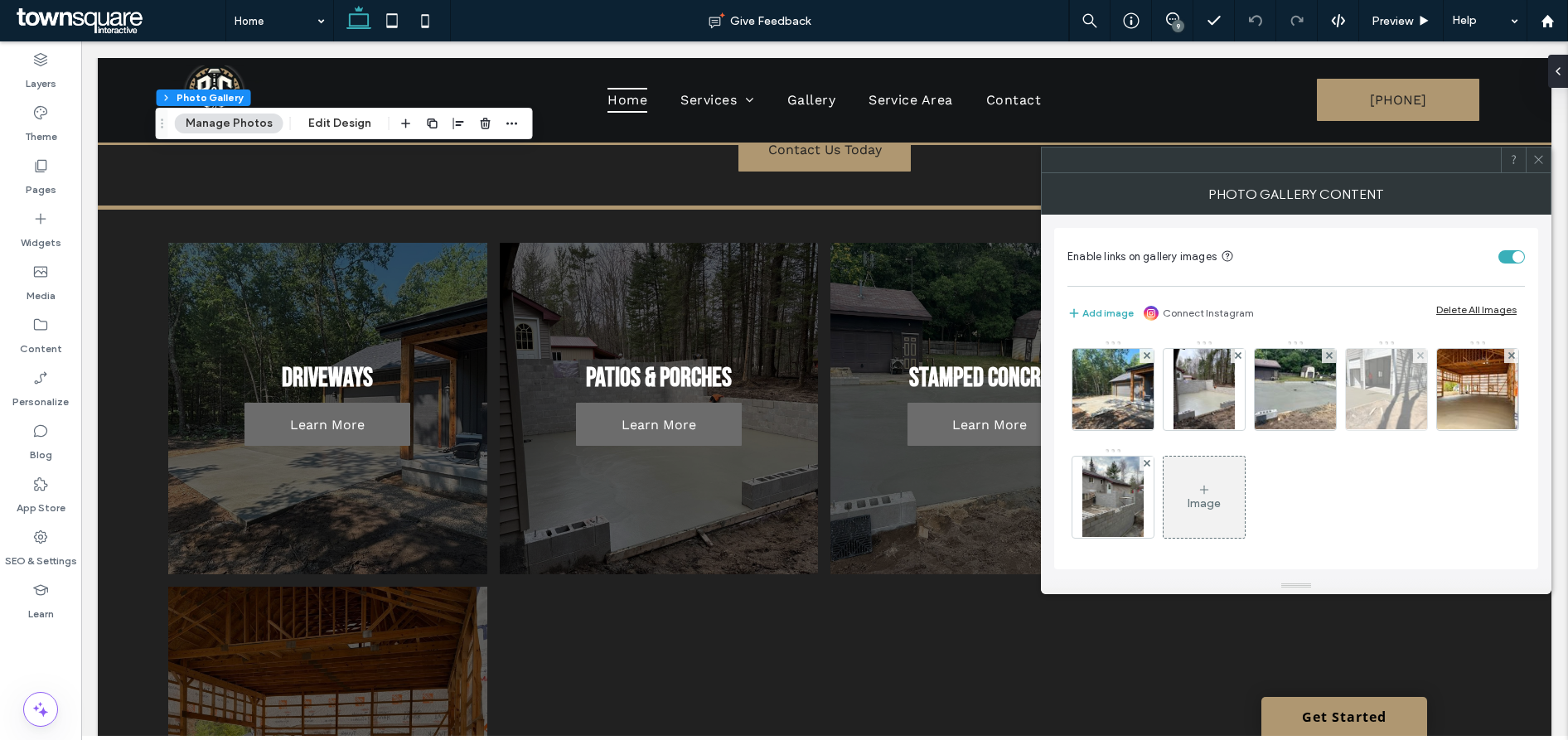 click at bounding box center [1387, 389] 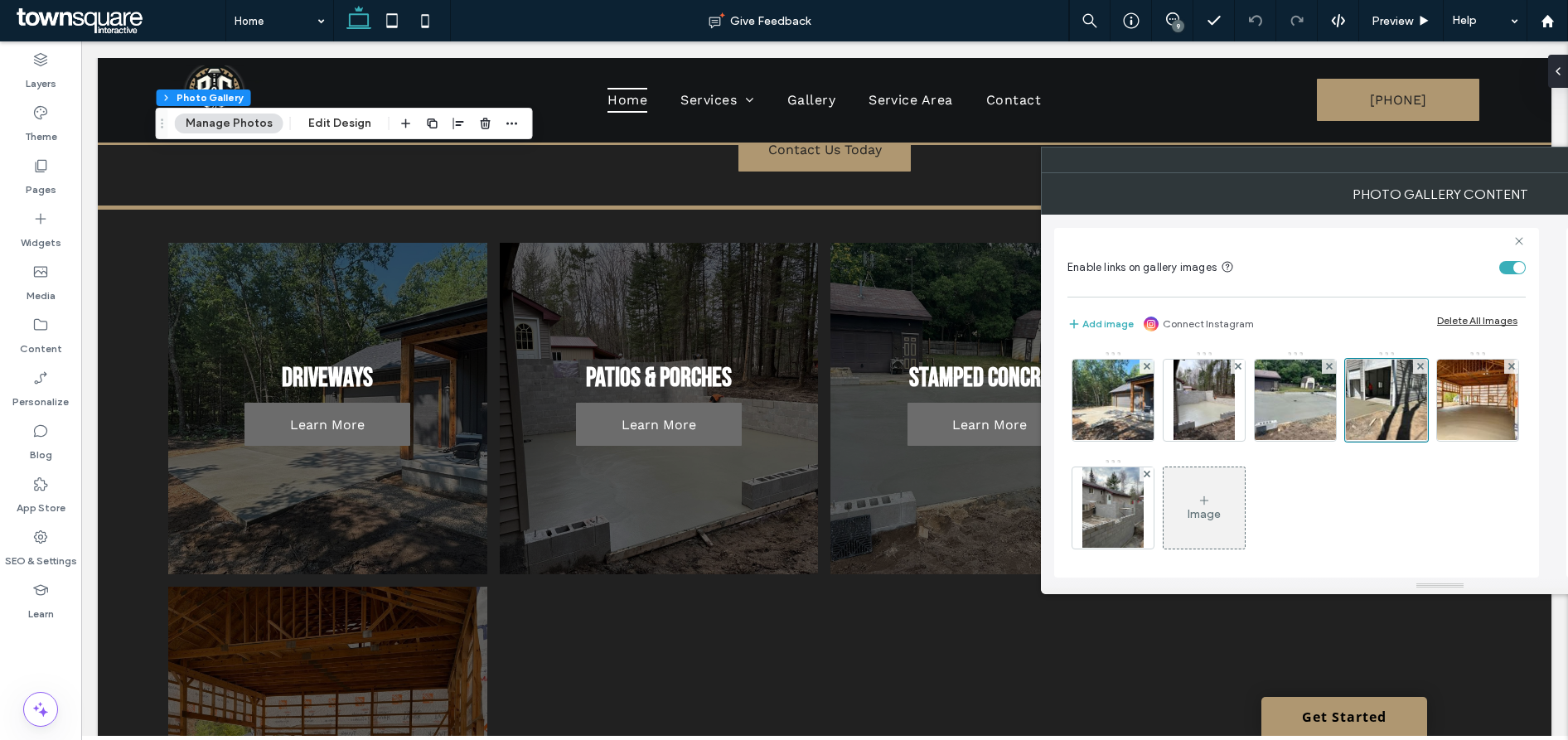 scroll, scrollTop: 0, scrollLeft: 152, axis: horizontal 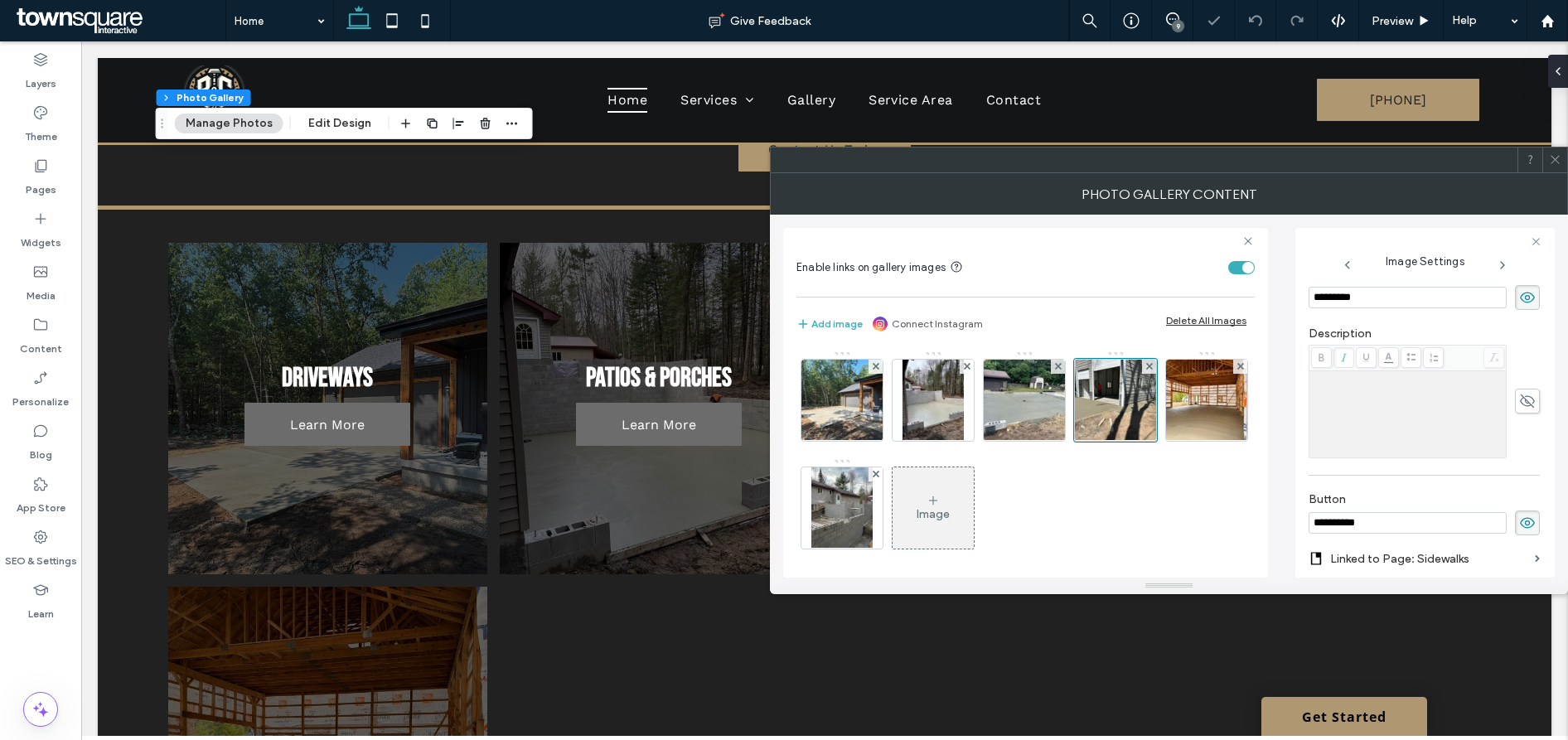 drag, startPoint x: 1348, startPoint y: 524, endPoint x: 1304, endPoint y: 523, distance: 44.011362 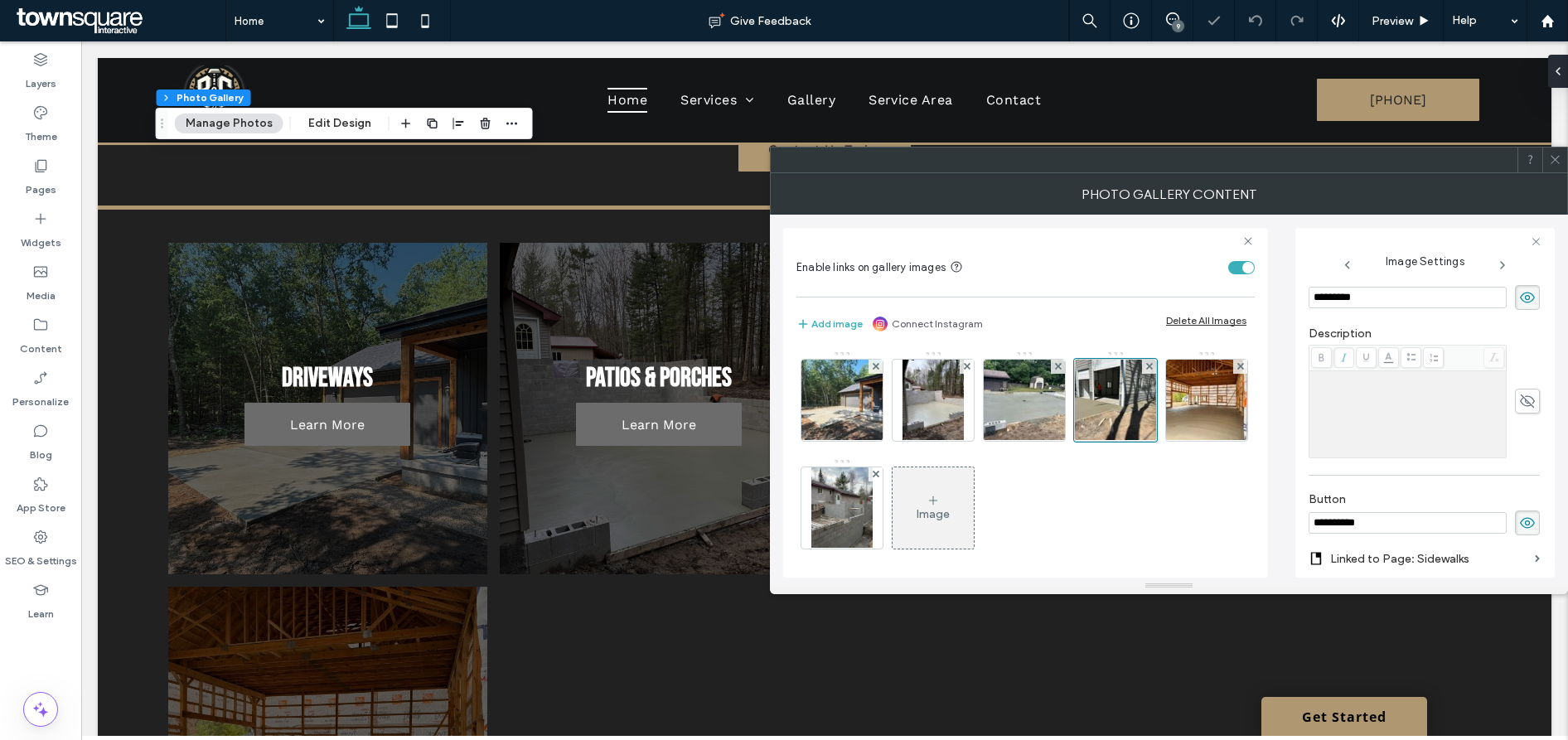 click on "**********" at bounding box center (1425, 403) 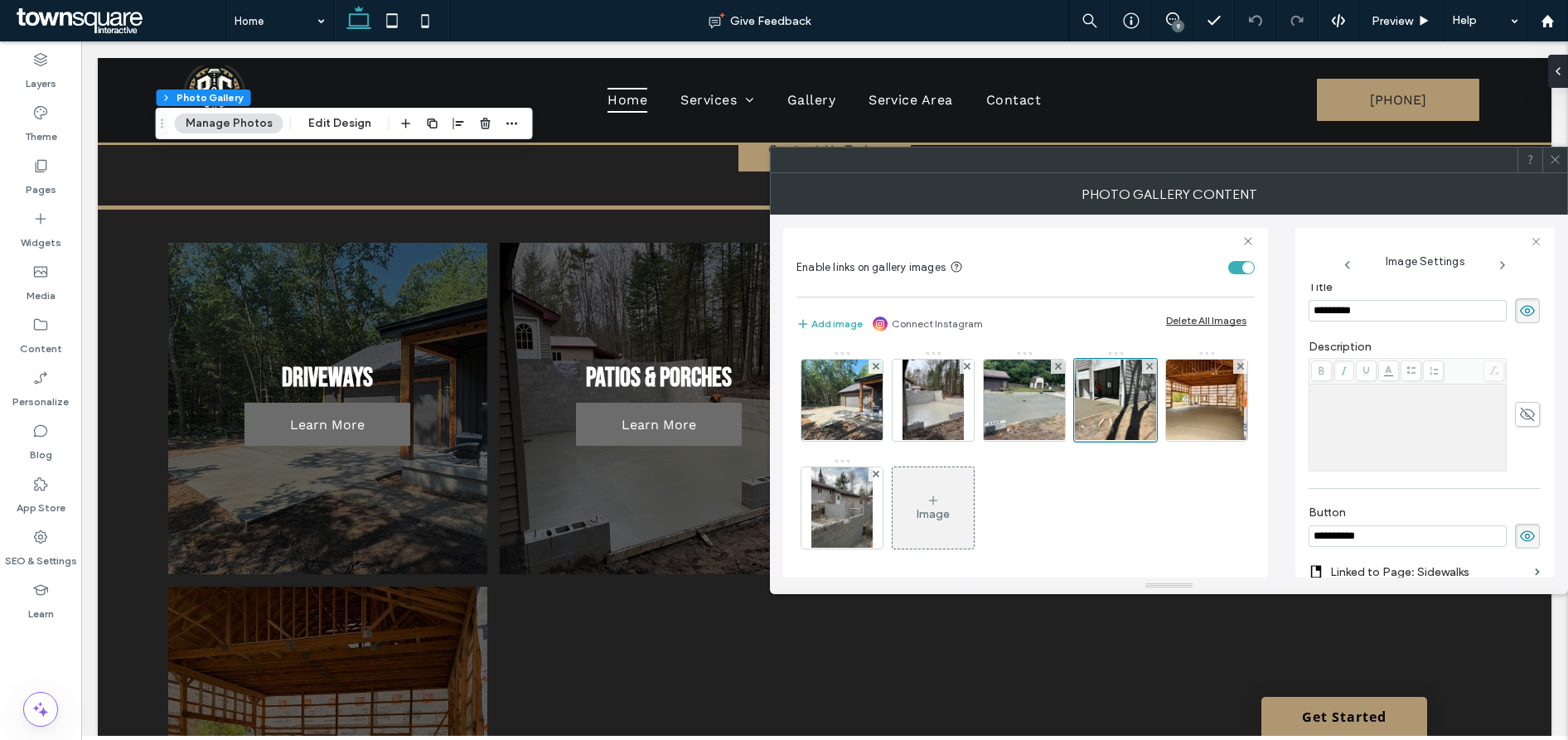 scroll, scrollTop: 388, scrollLeft: 0, axis: vertical 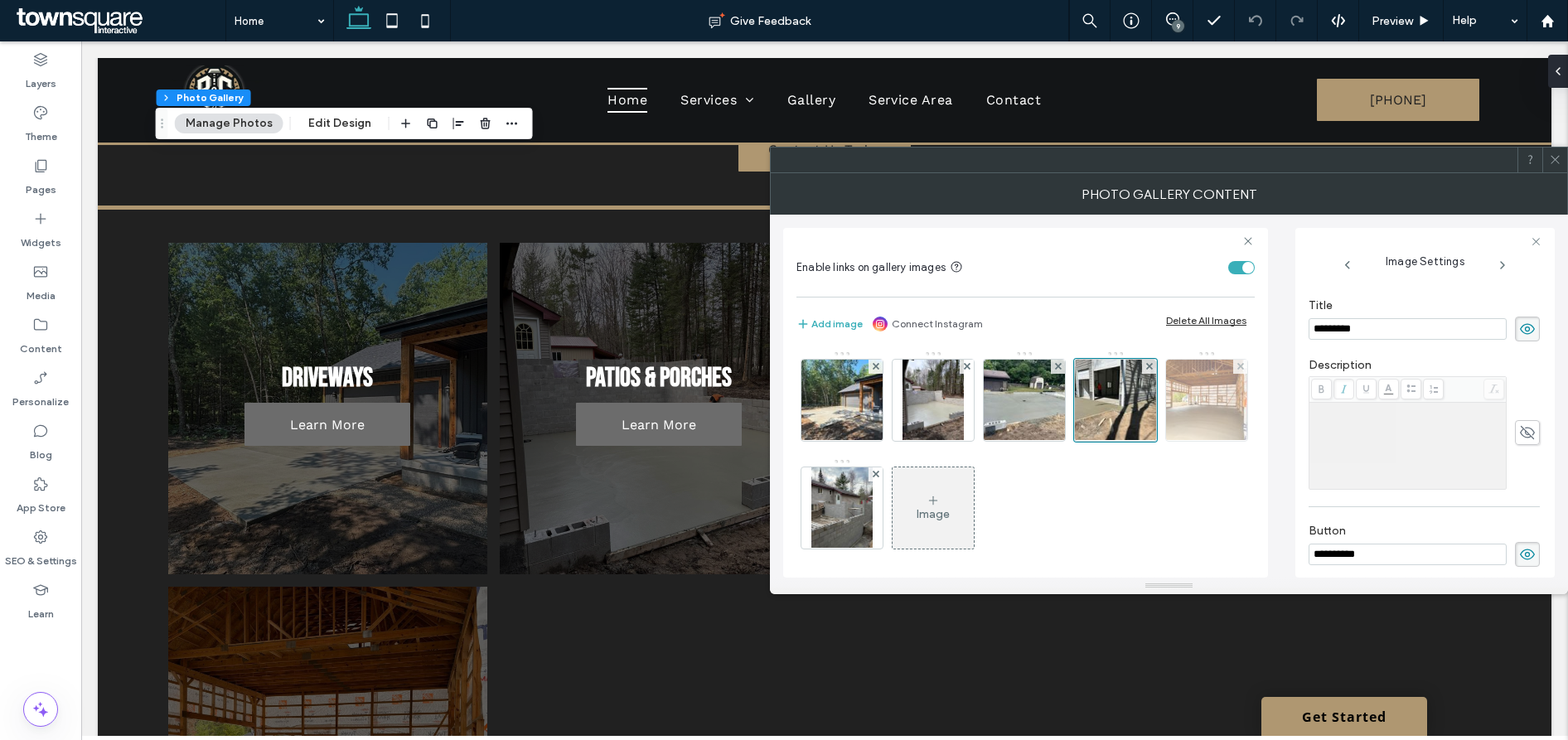 type on "**********" 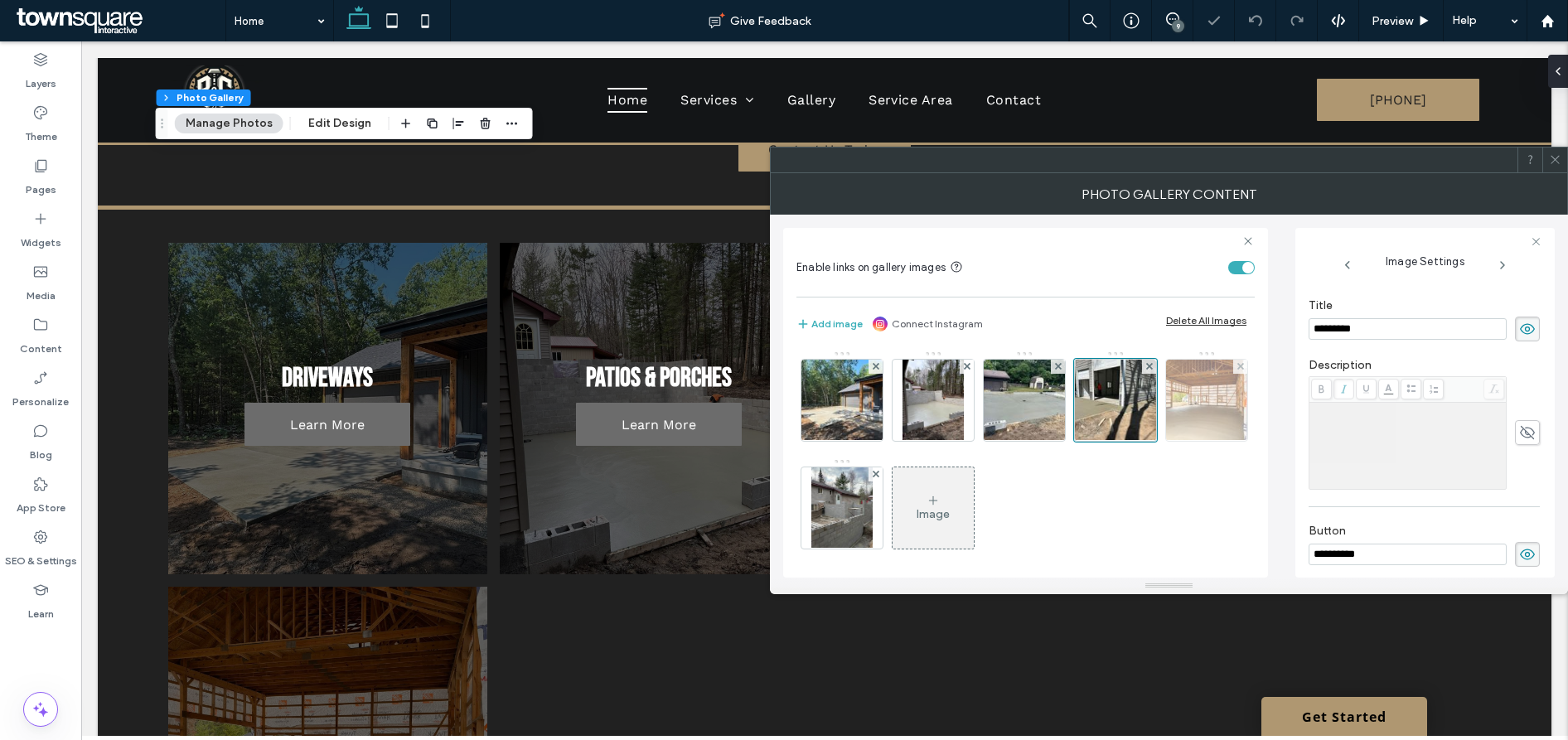click at bounding box center (1207, 400) 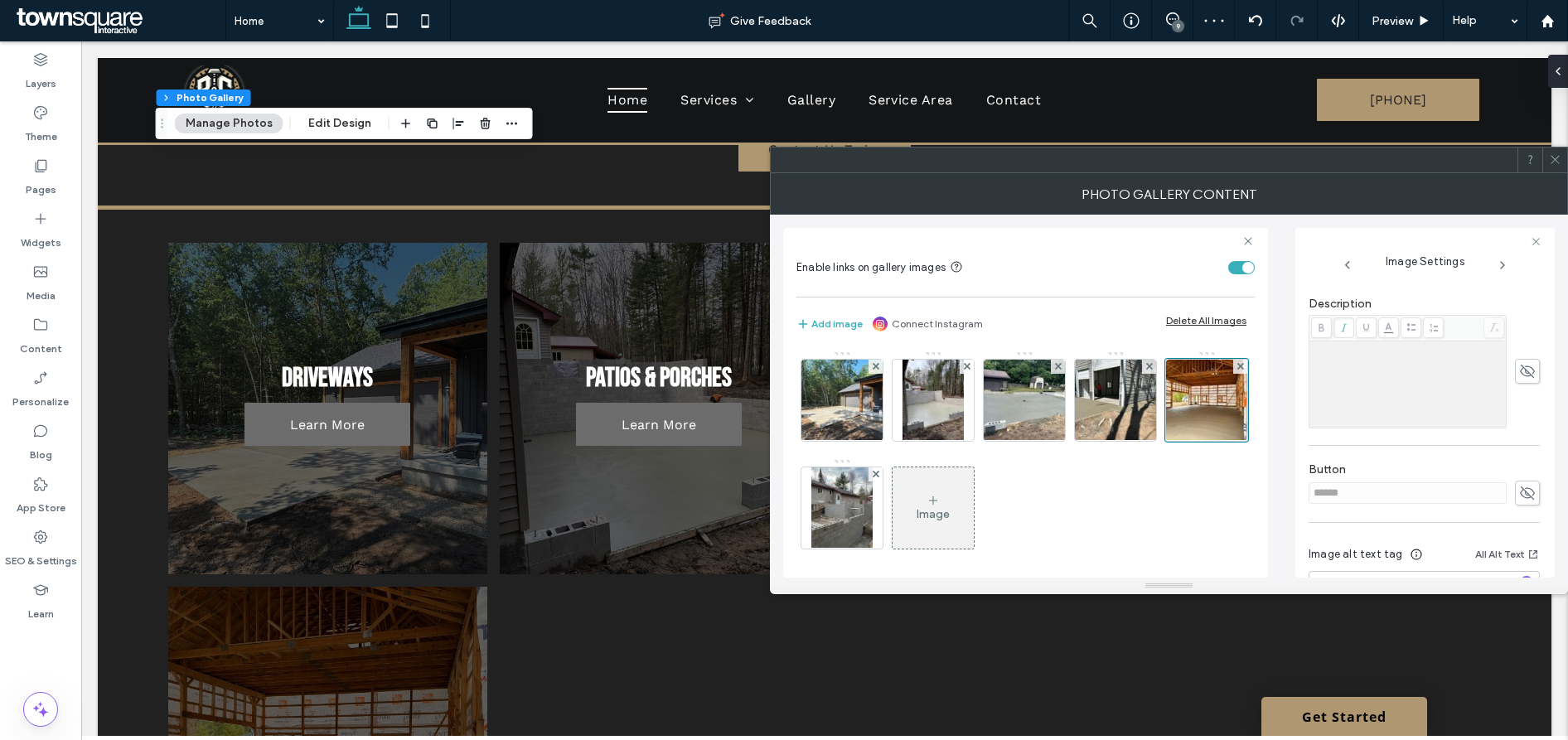 scroll, scrollTop: 470, scrollLeft: 0, axis: vertical 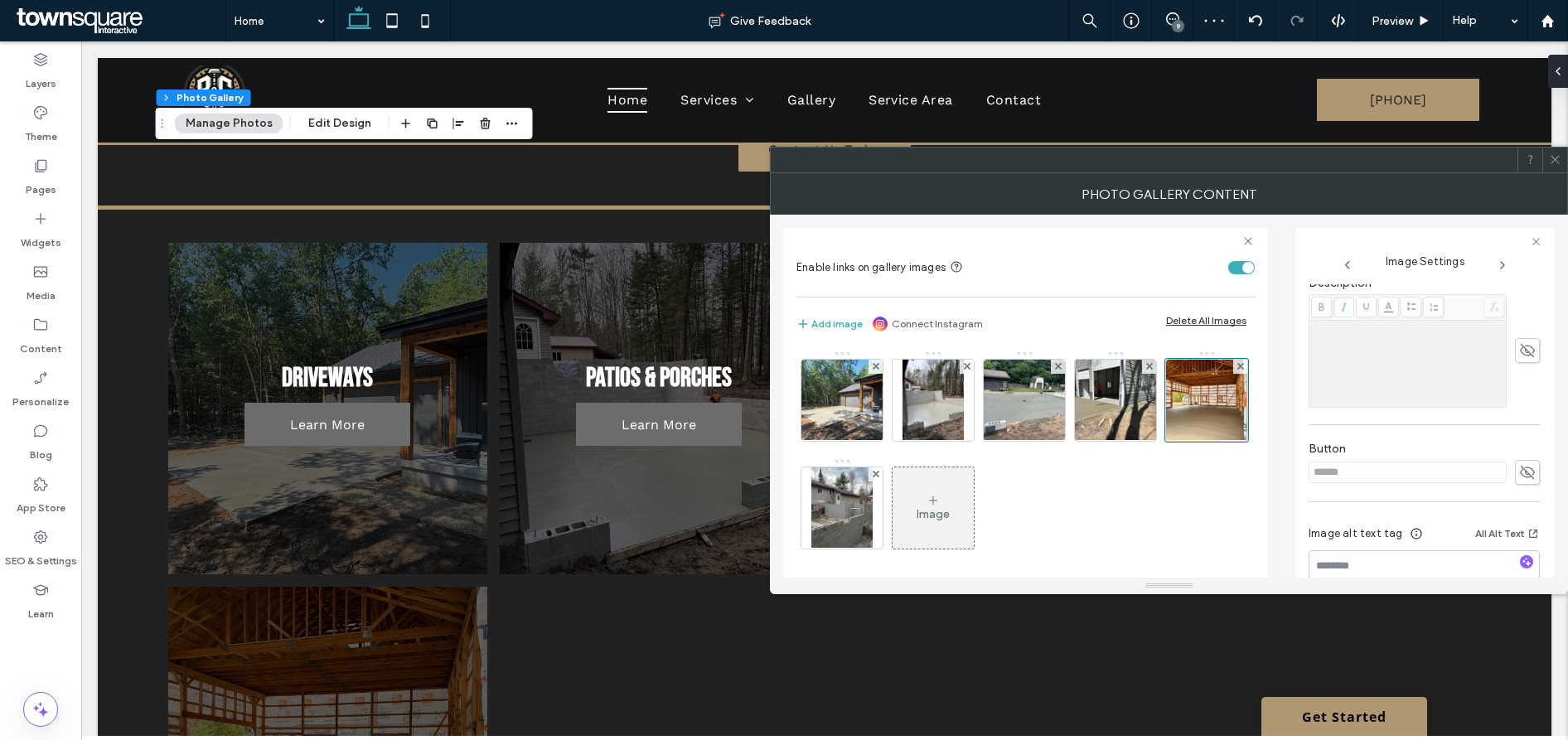 click 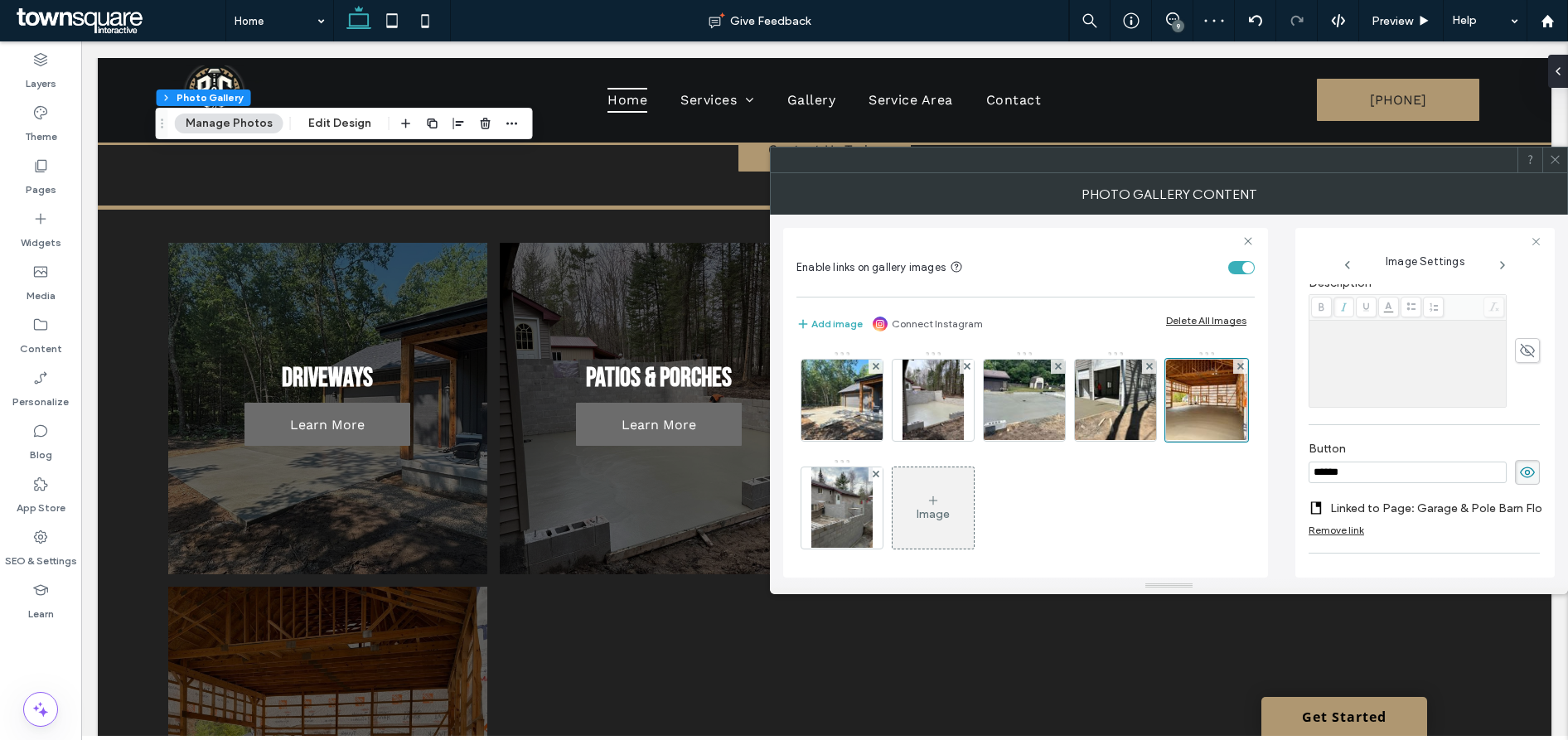 click on "******" at bounding box center [1407, 472] 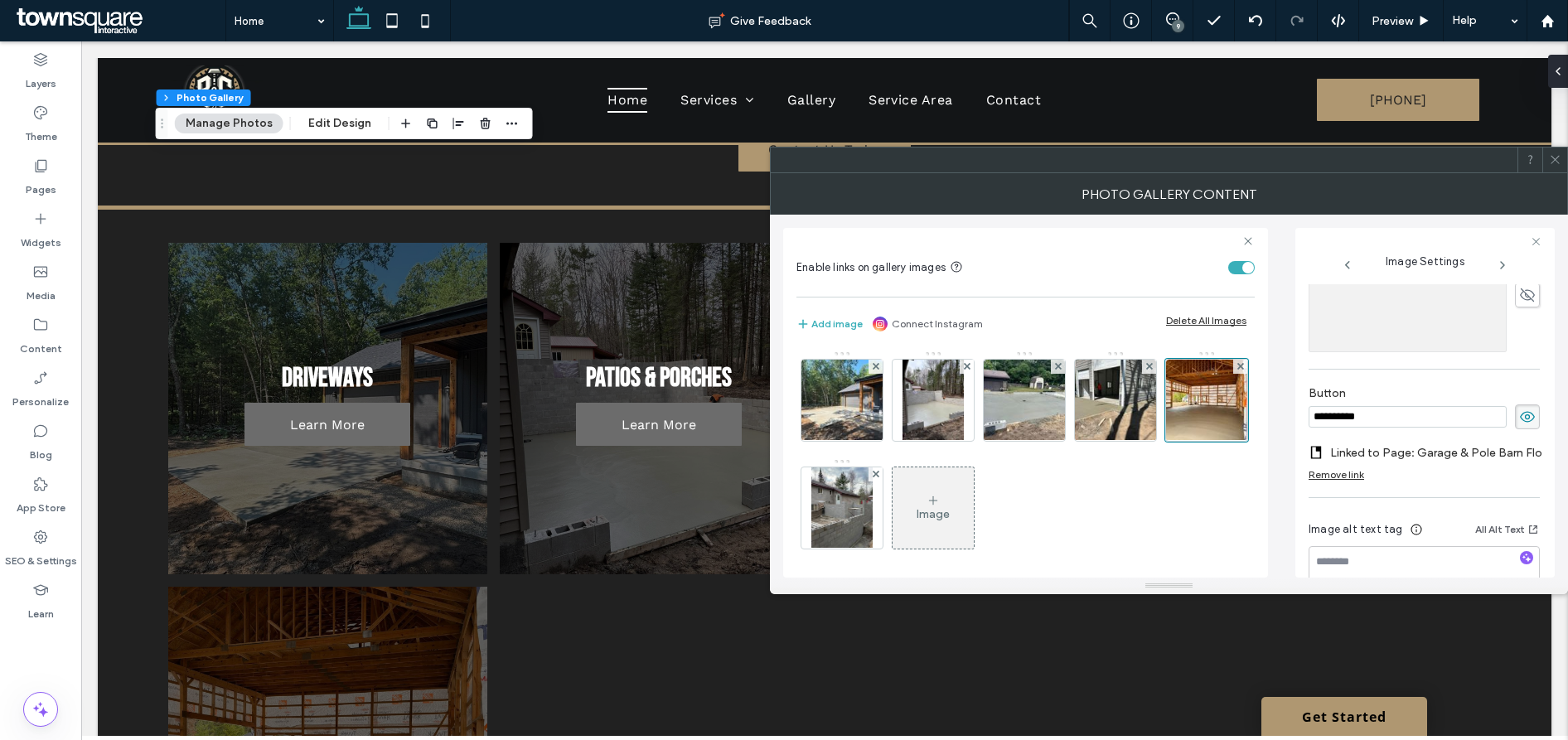 scroll, scrollTop: 535, scrollLeft: 0, axis: vertical 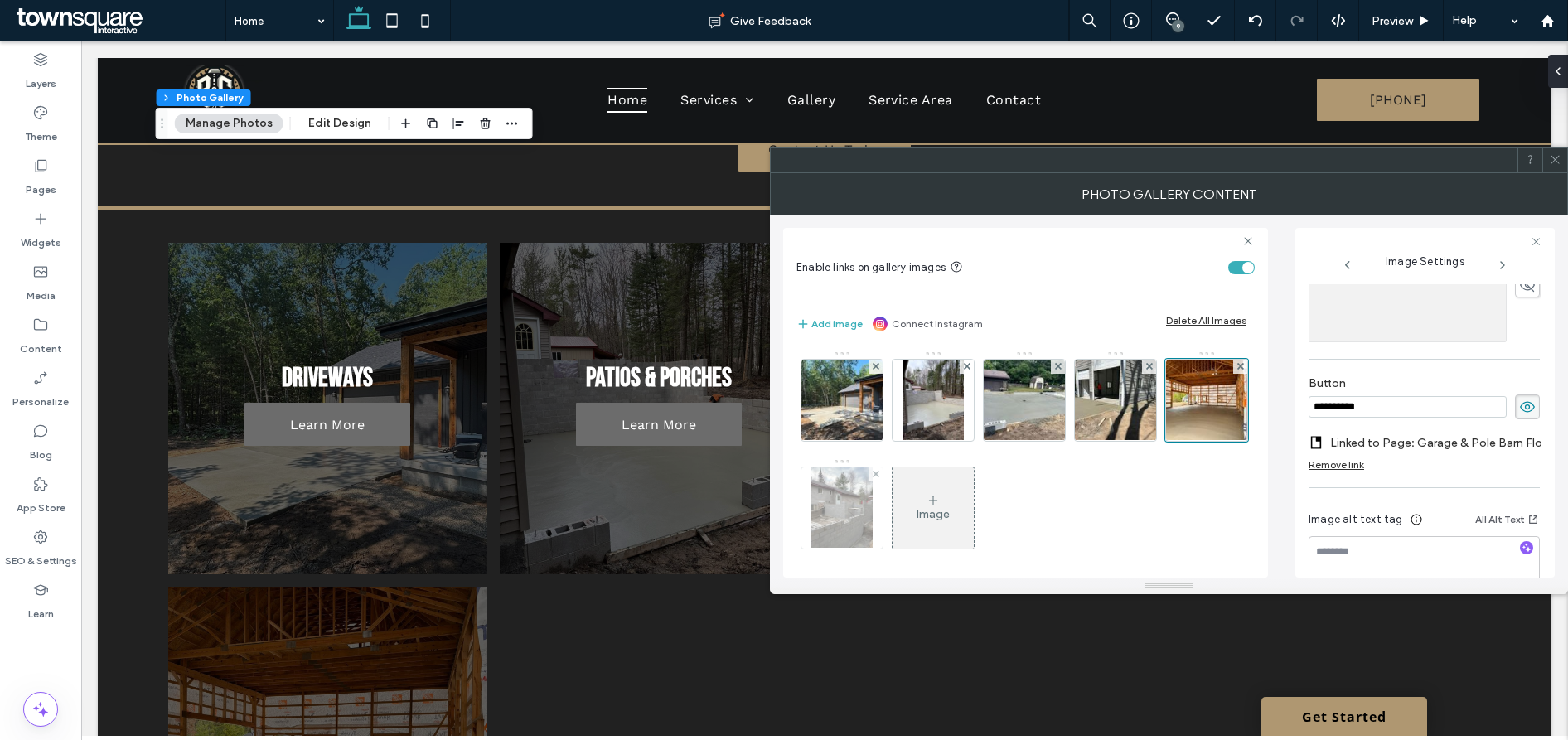 type on "**********" 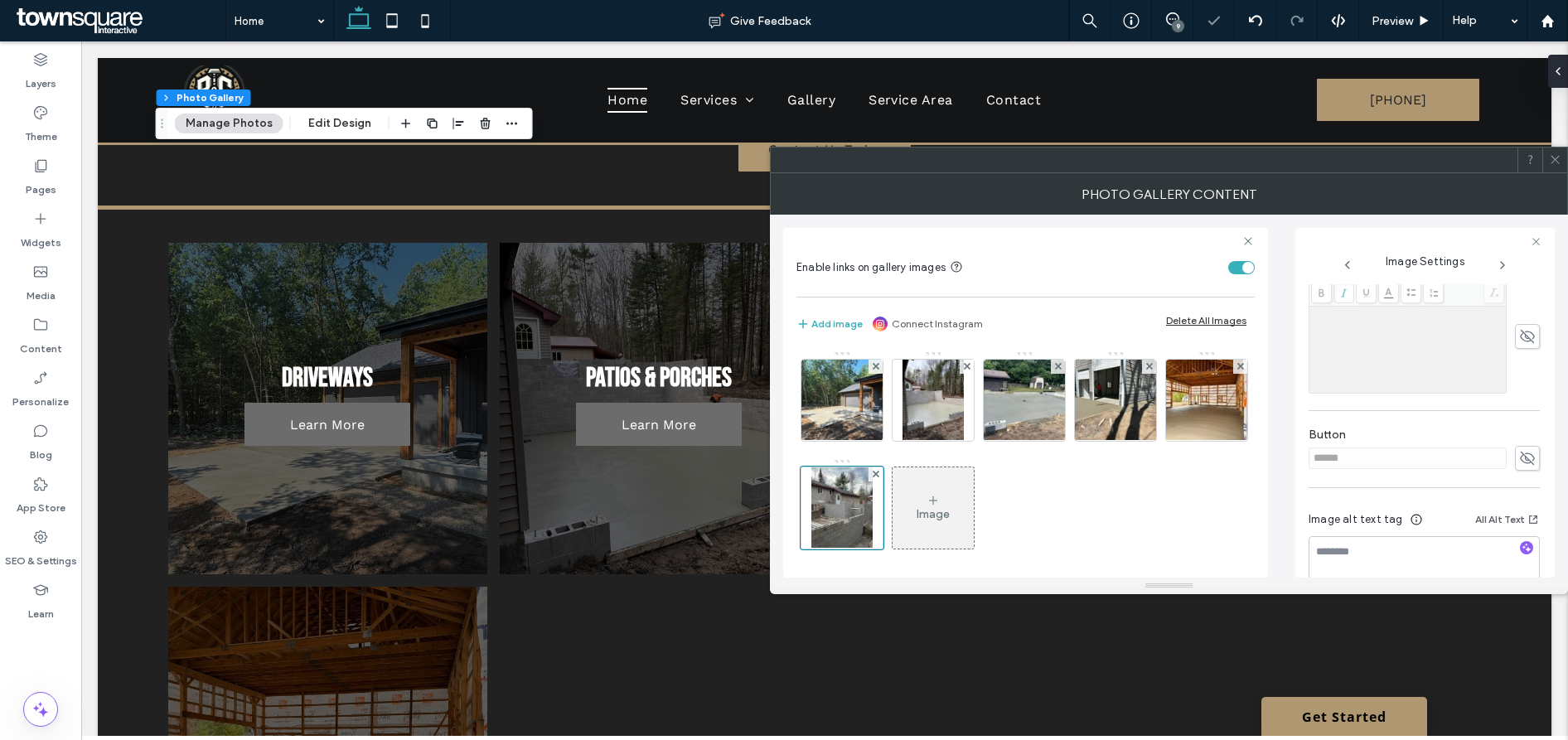 scroll, scrollTop: 496, scrollLeft: 0, axis: vertical 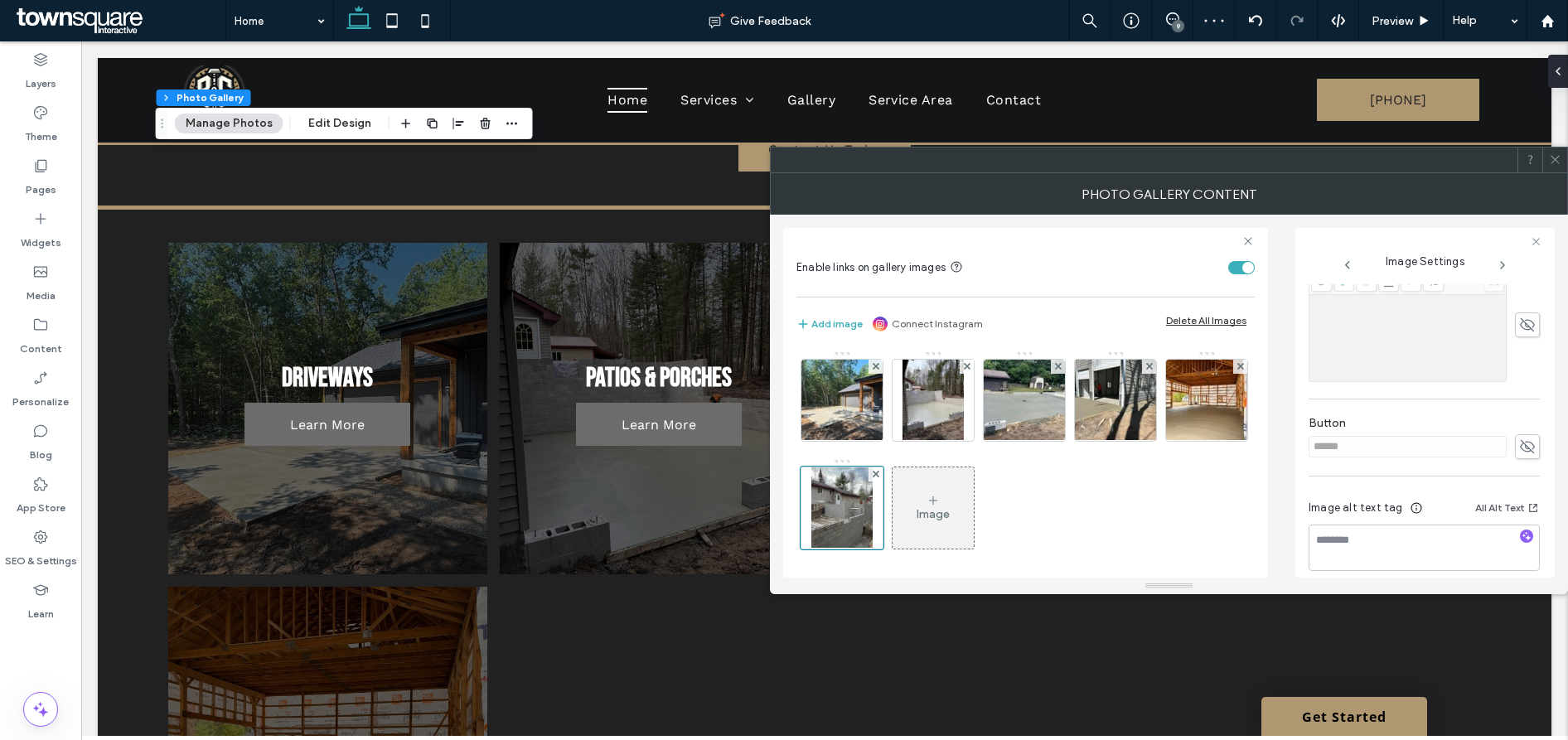click 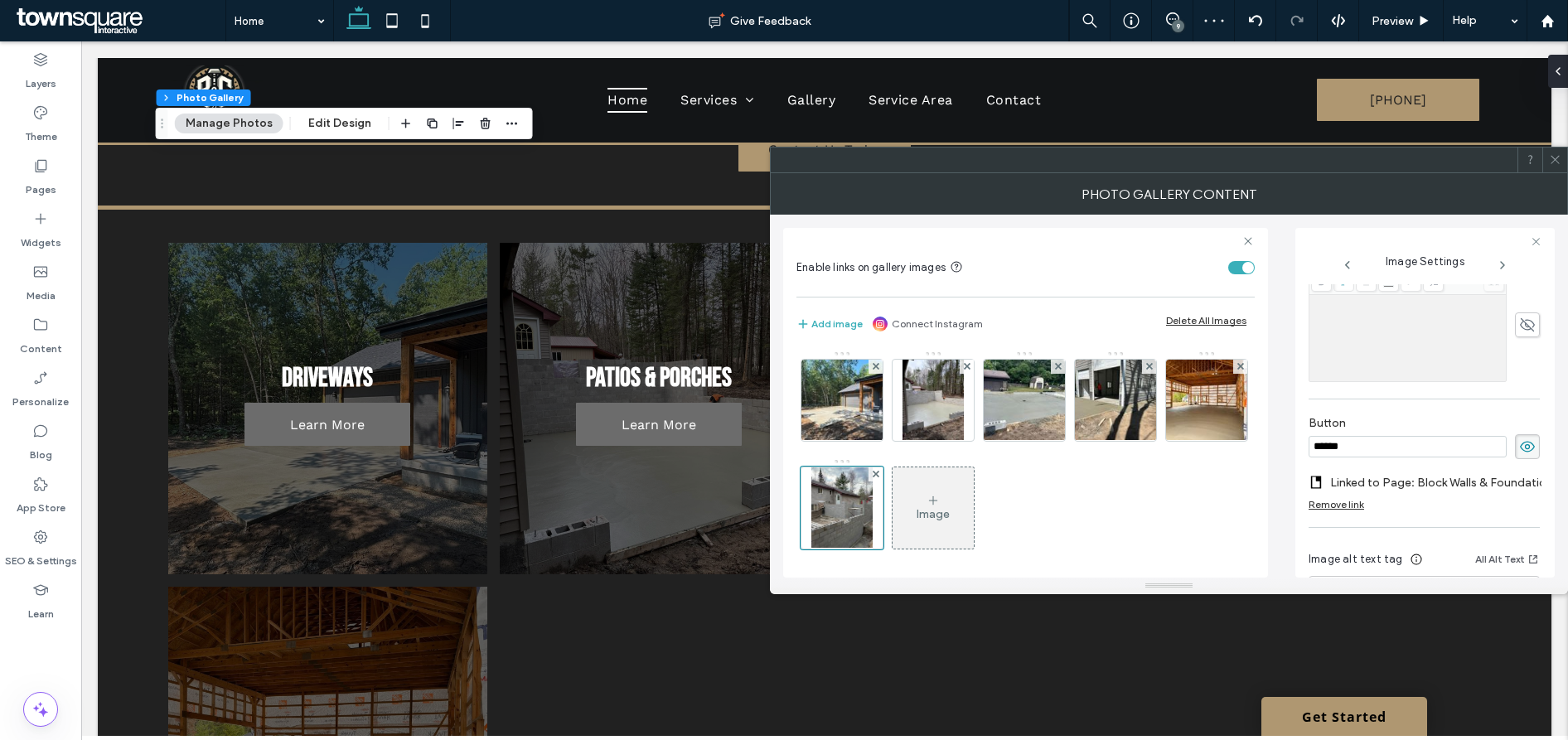 click on "******" at bounding box center (1407, 447) 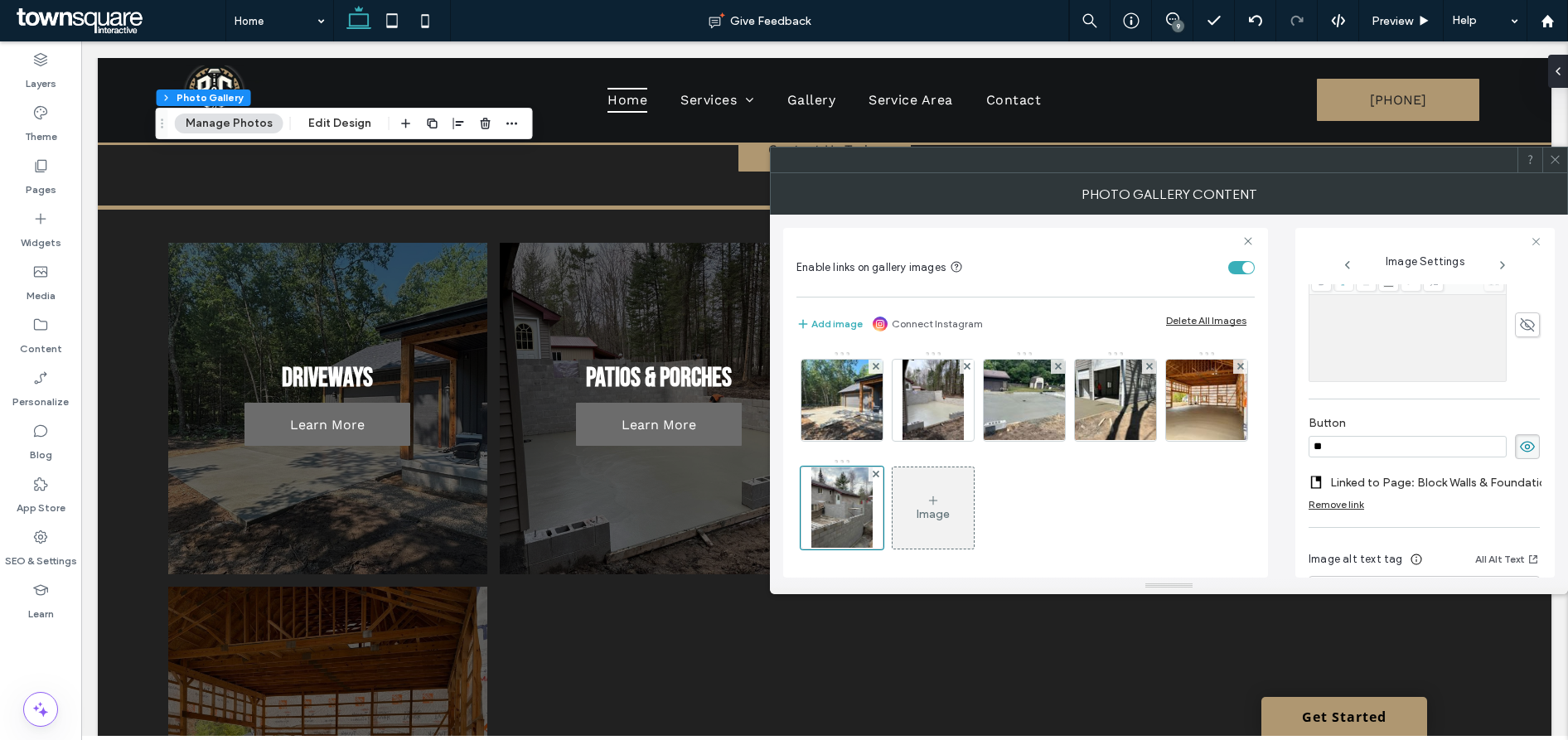 type on "*" 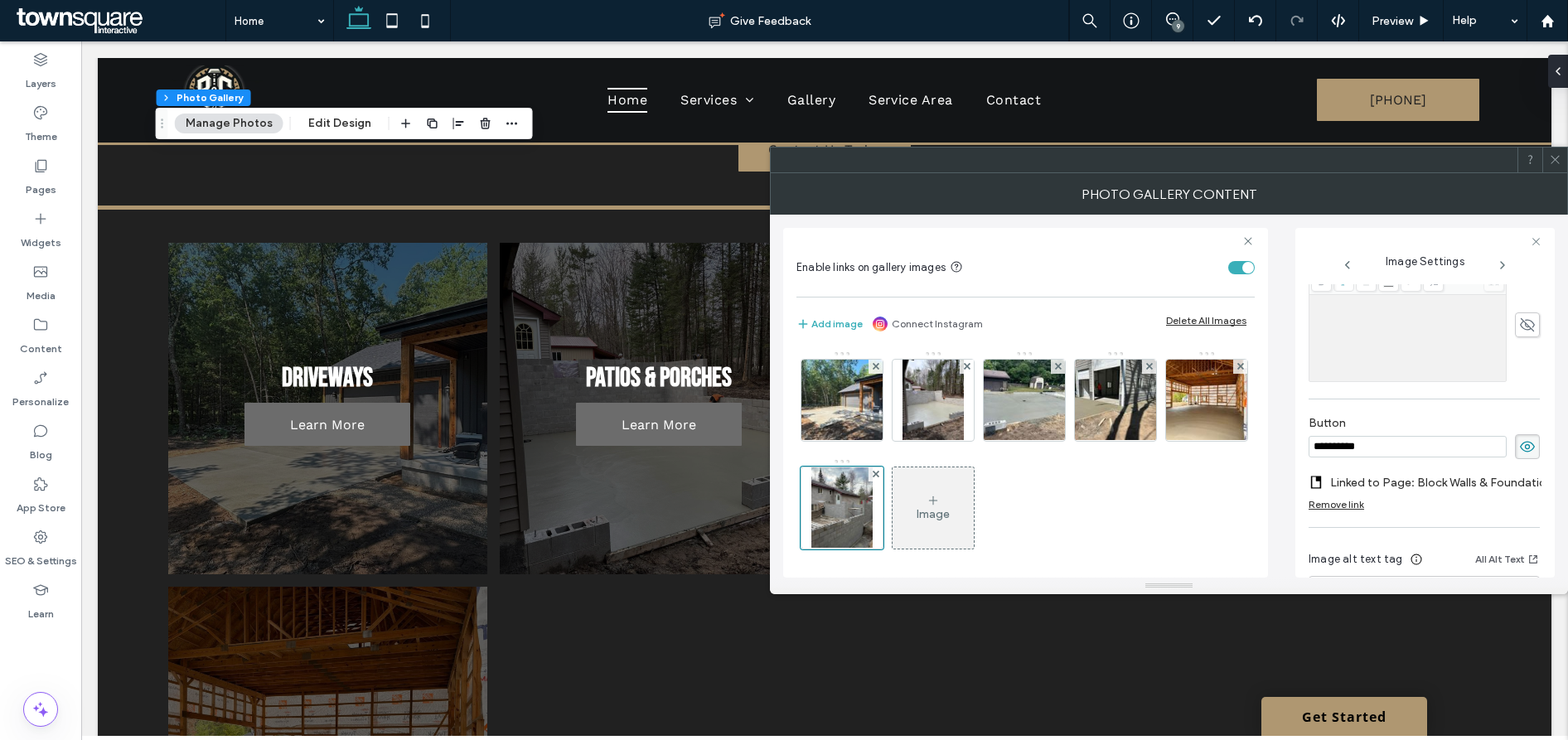 type on "**********" 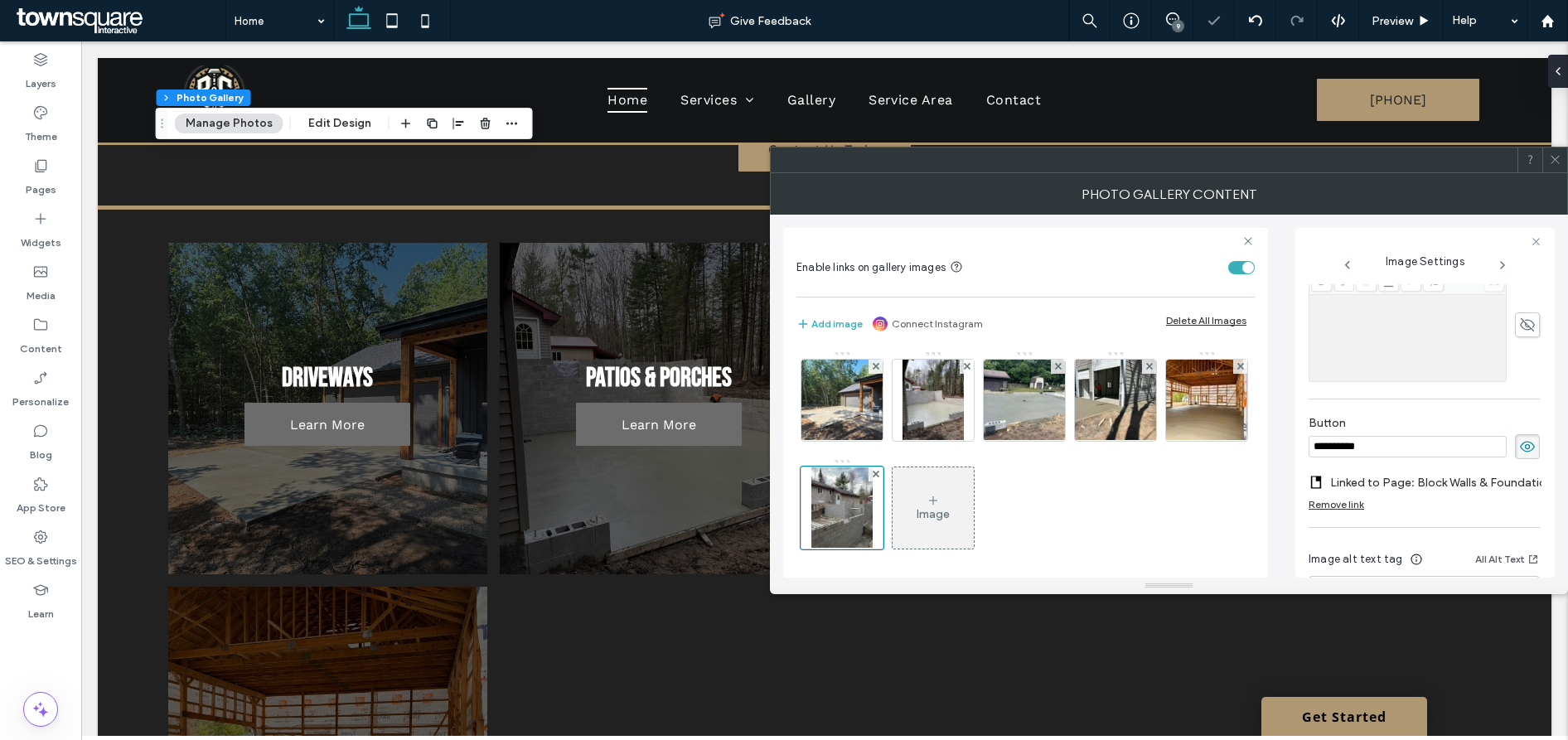 drag, startPoint x: 1555, startPoint y: 163, endPoint x: 1546, endPoint y: 163, distance: 9 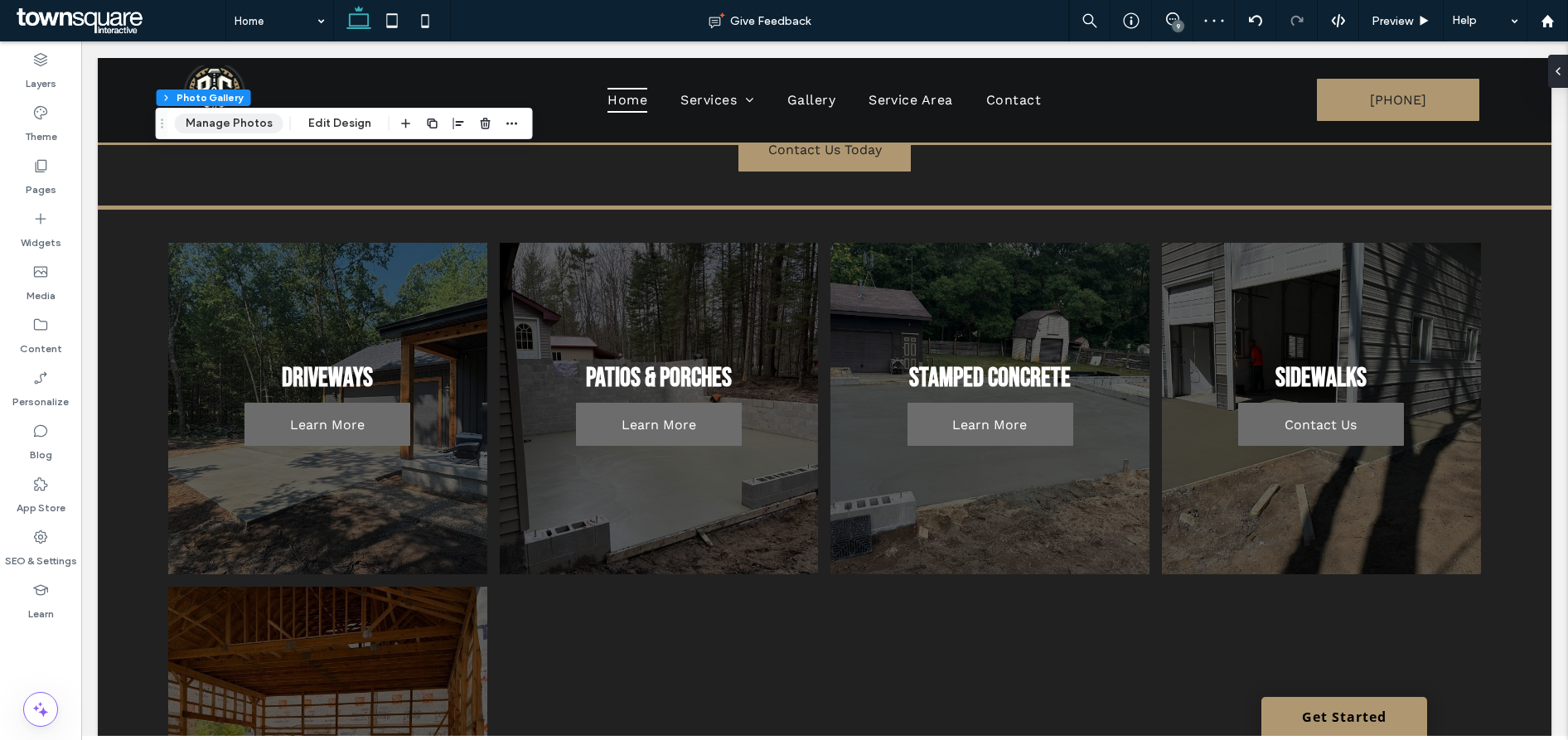 click on "Manage Photos" at bounding box center [229, 123] 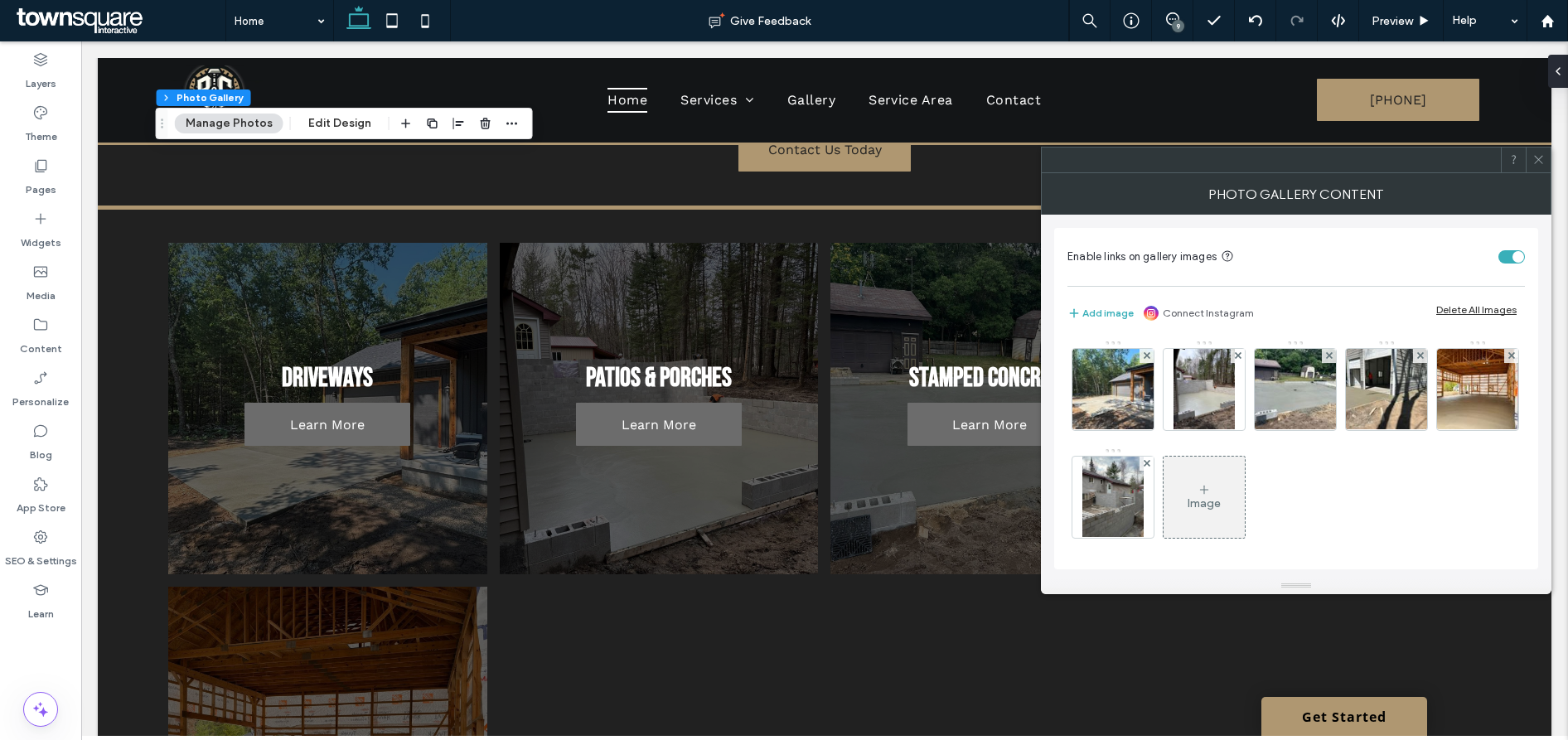 click 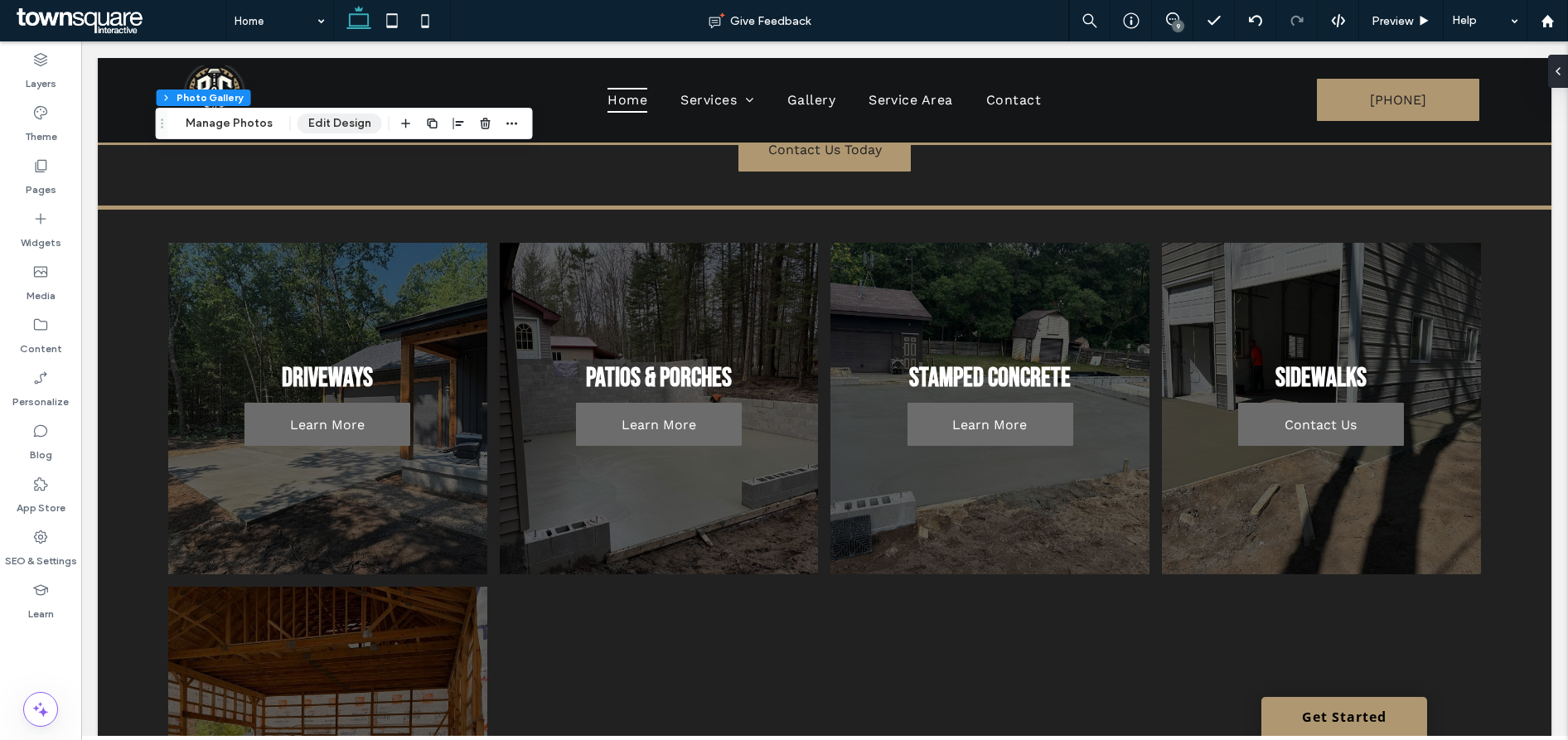 click on "Edit Design" at bounding box center (340, 123) 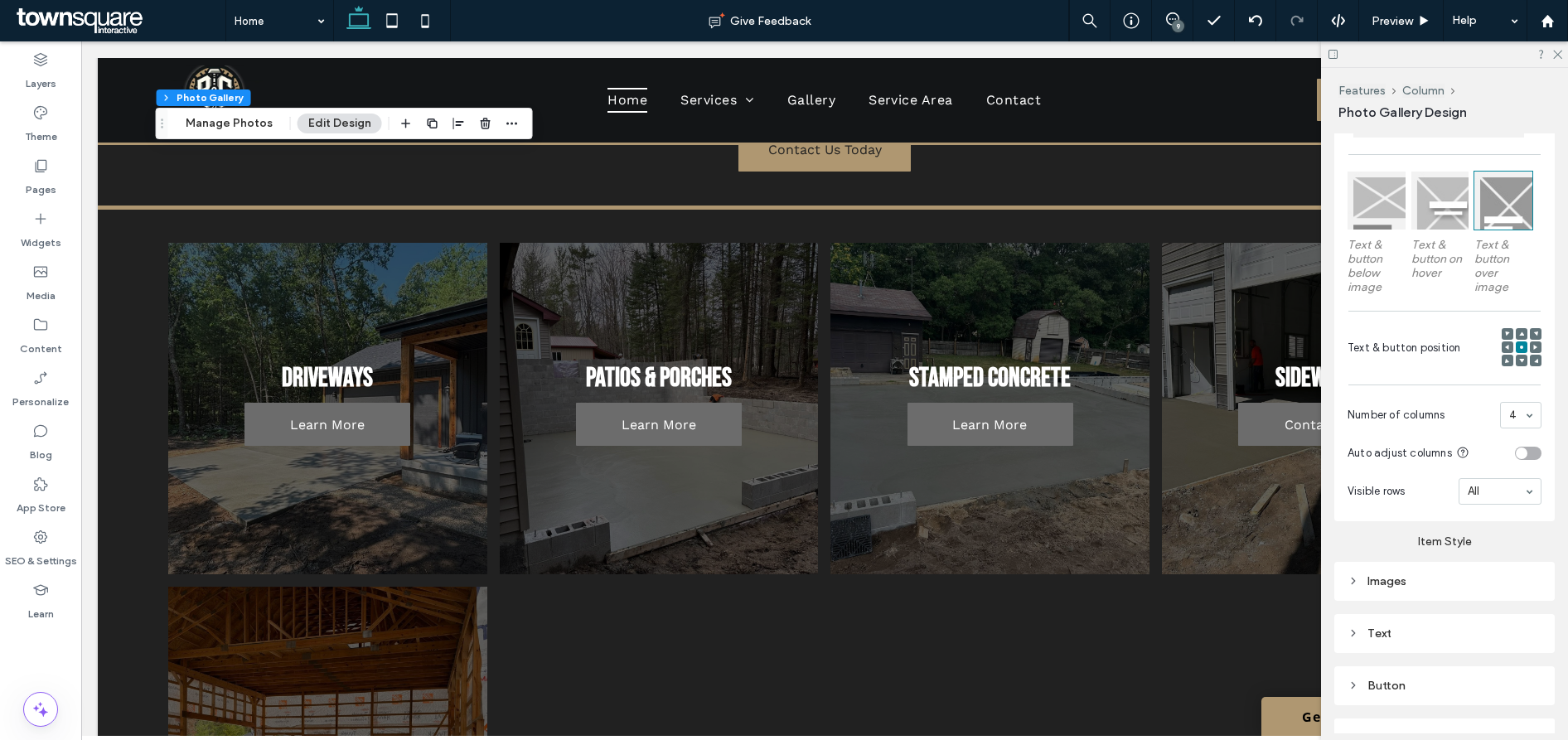 scroll, scrollTop: 471, scrollLeft: 0, axis: vertical 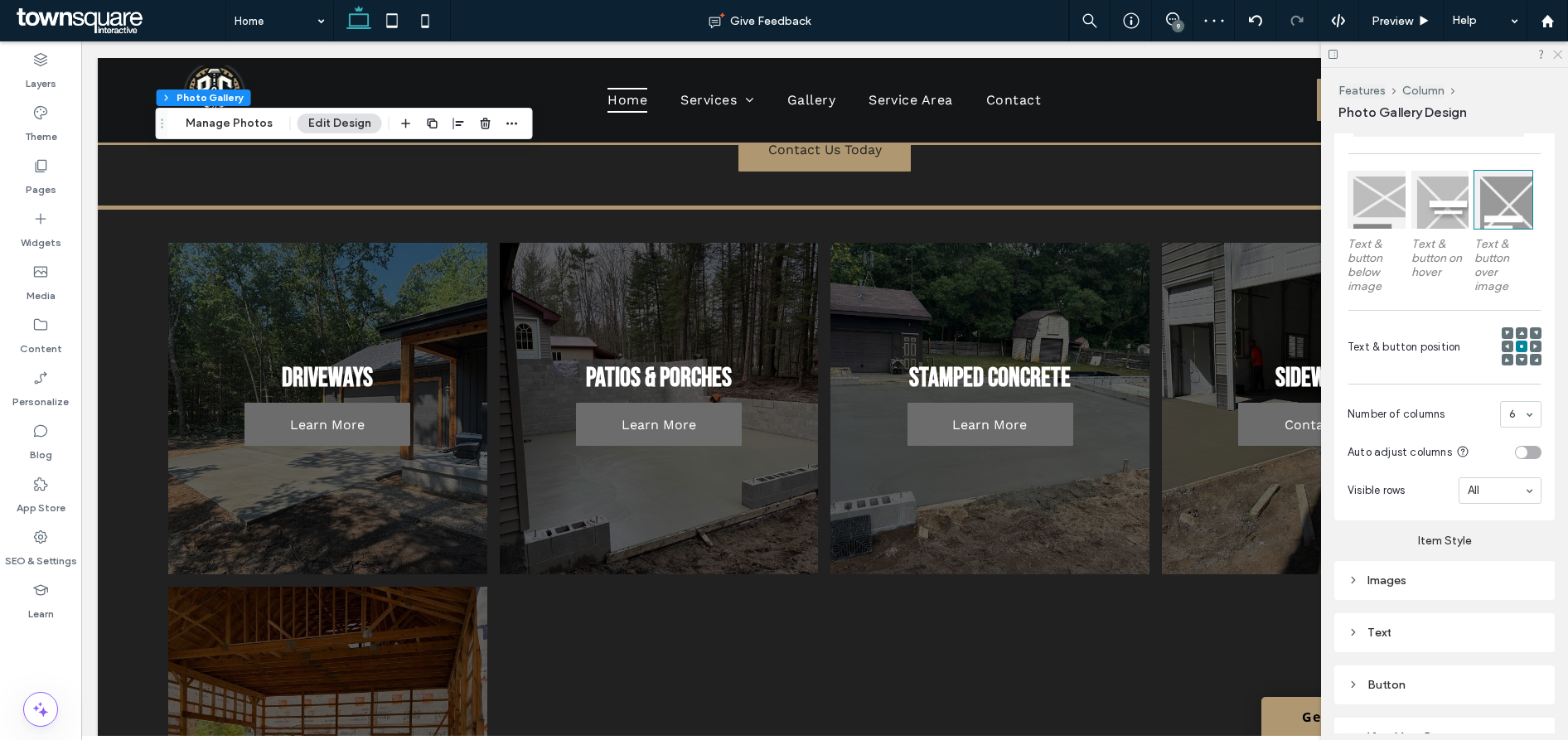 click 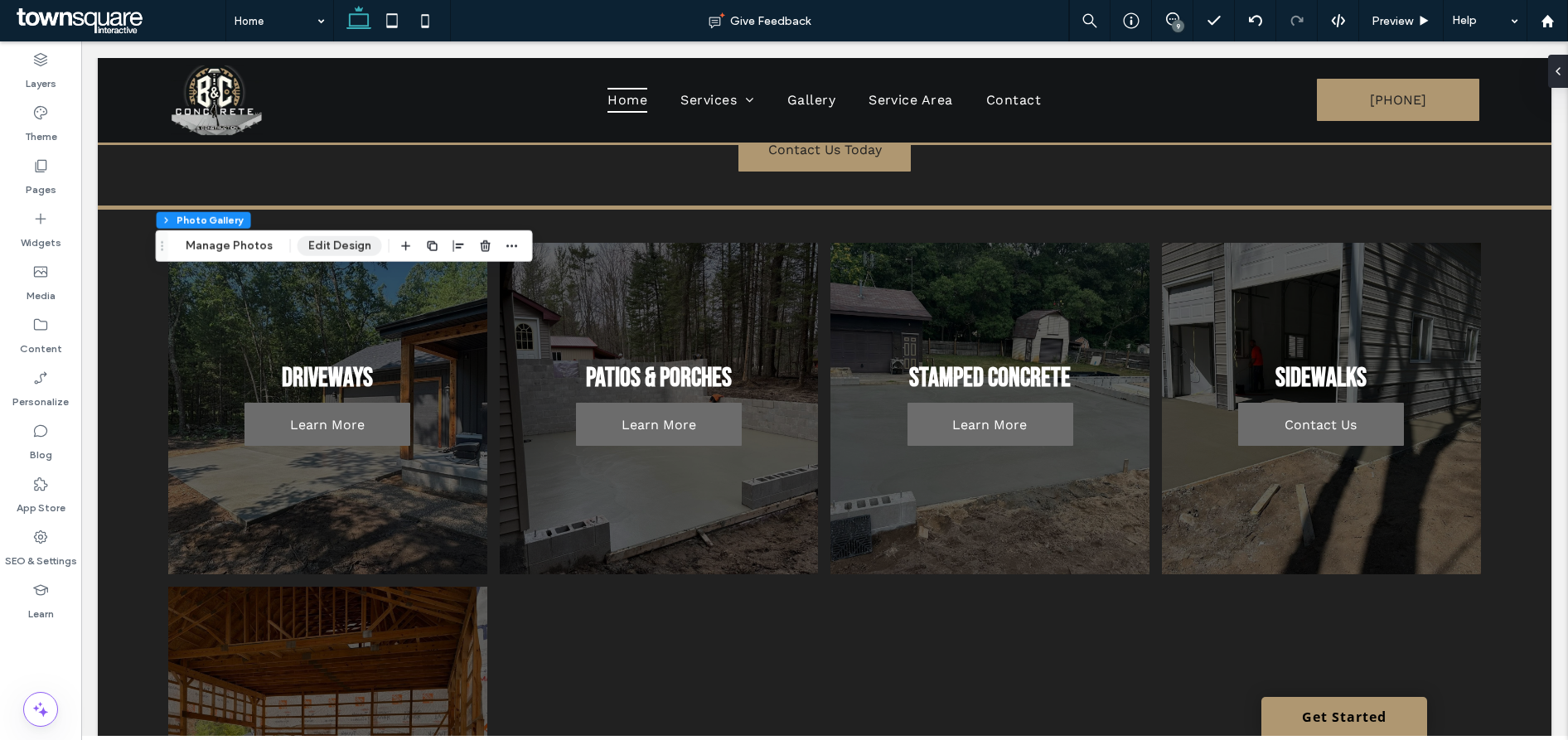 click on "Edit Design" at bounding box center (340, 246) 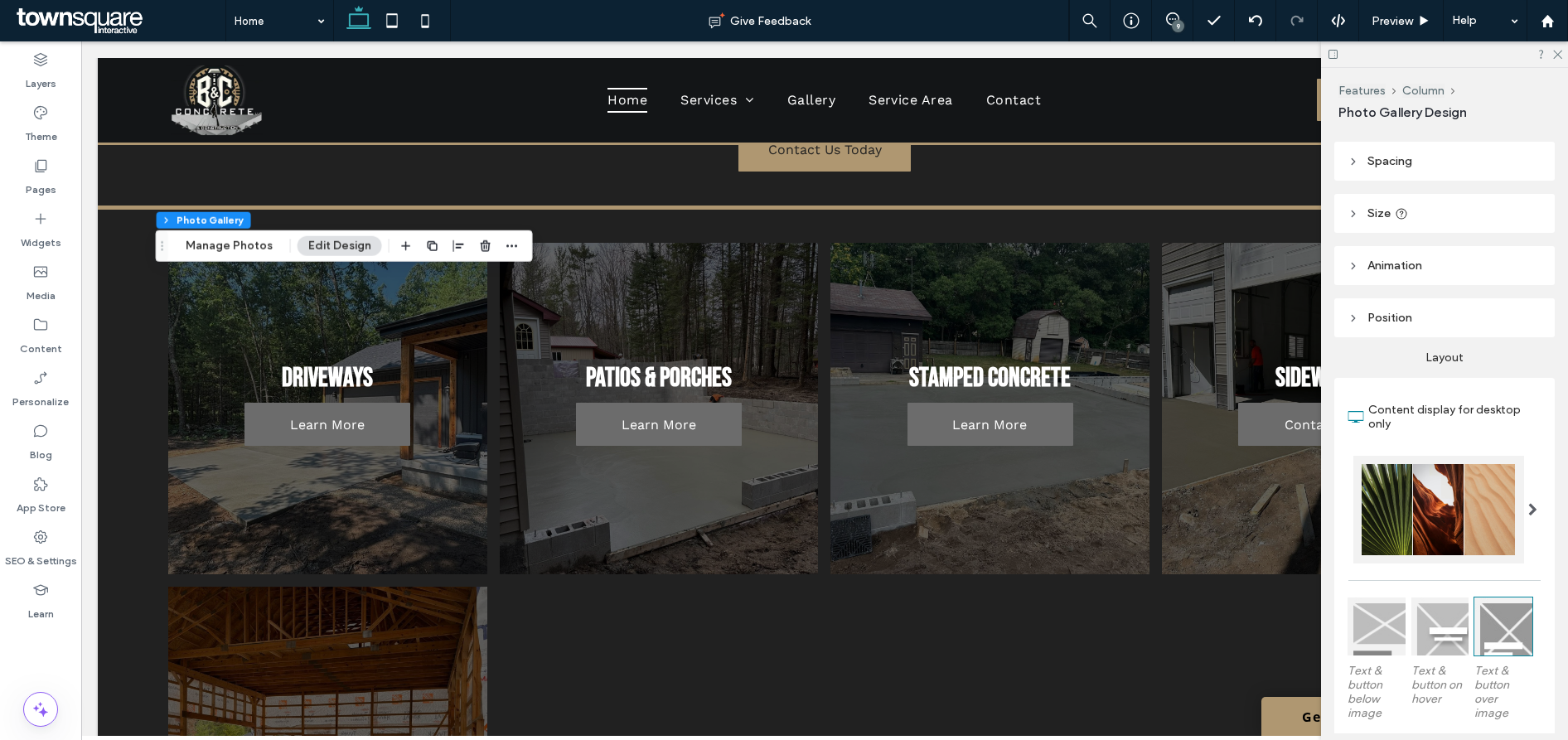 scroll, scrollTop: 0, scrollLeft: 0, axis: both 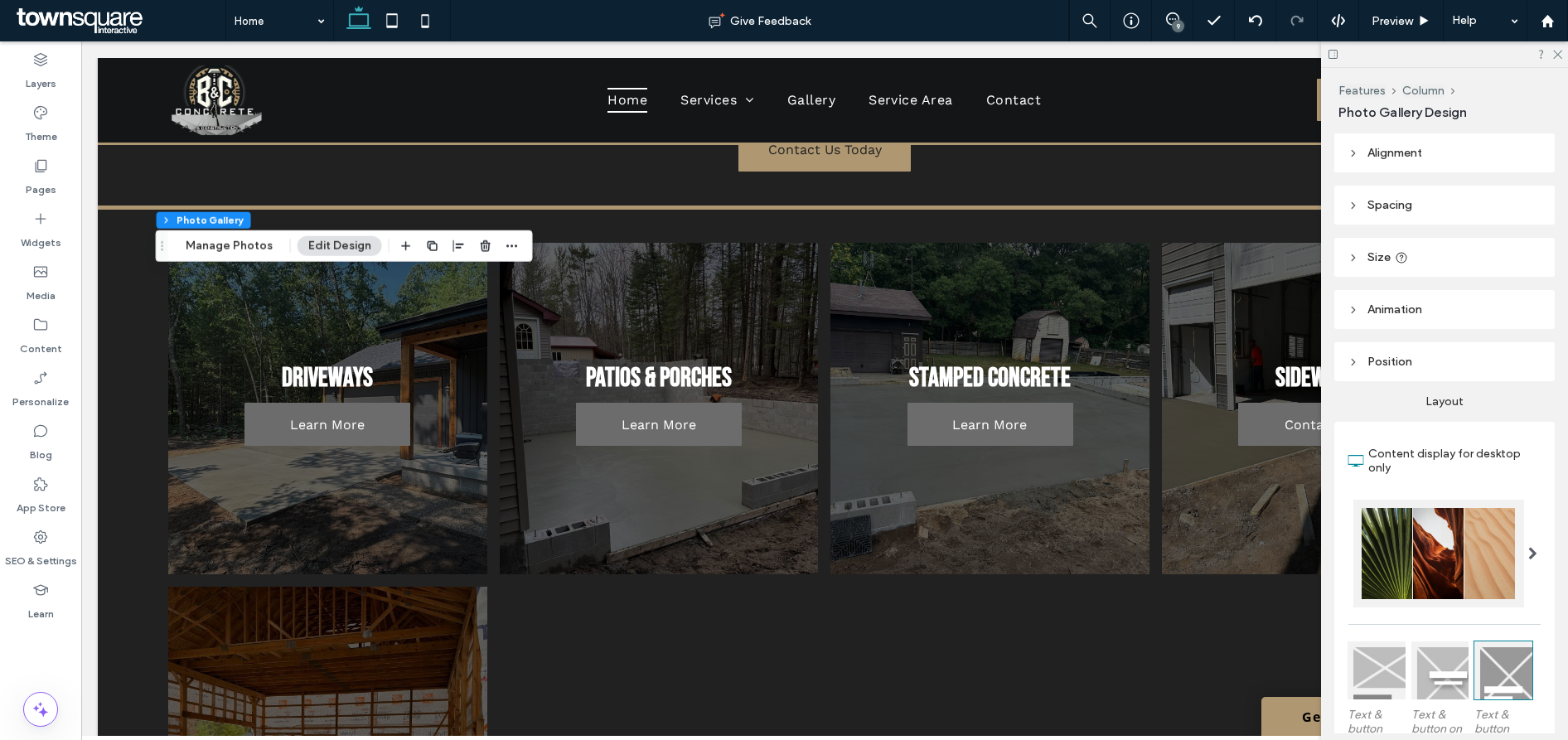 click on "Spacing" at bounding box center [1445, 205] 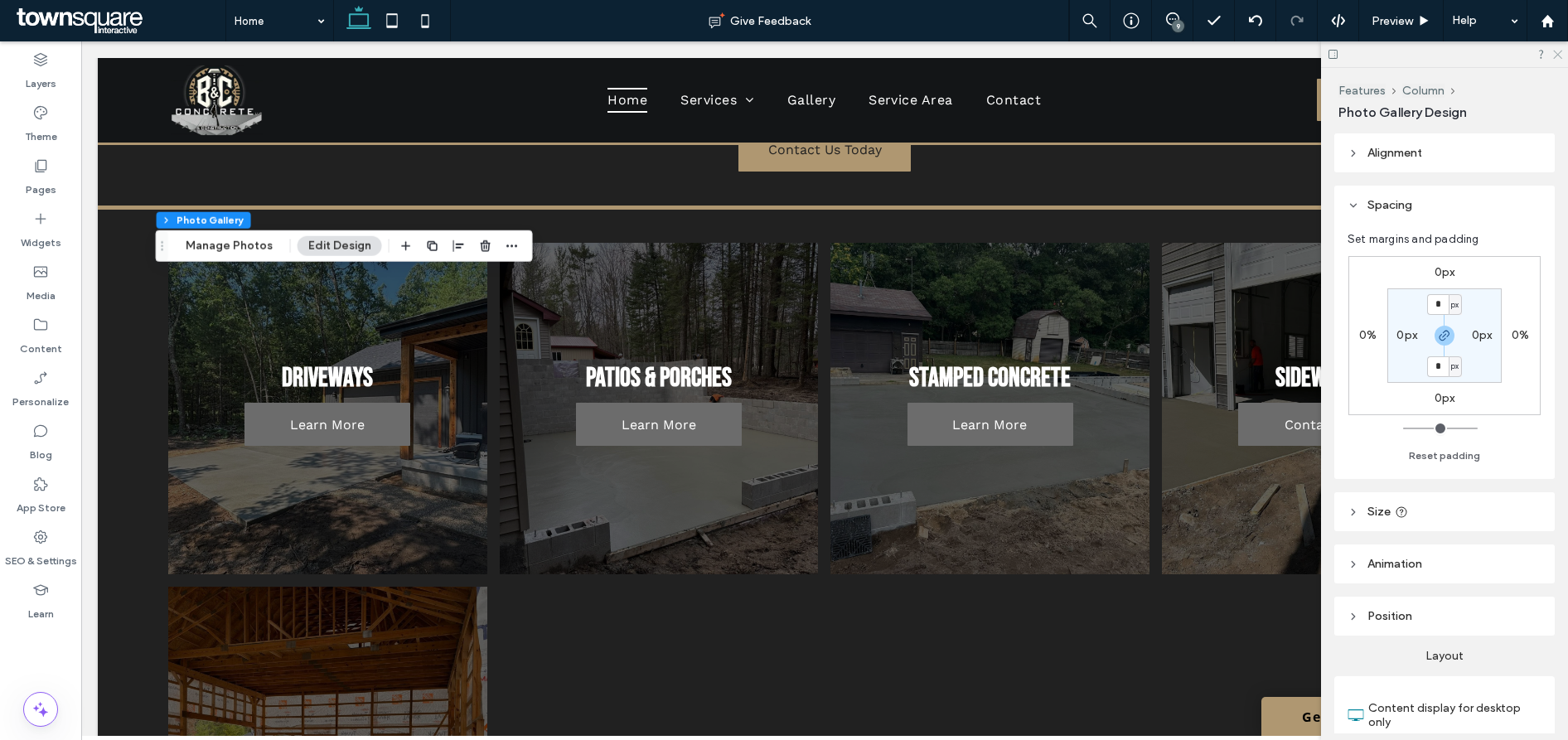 click 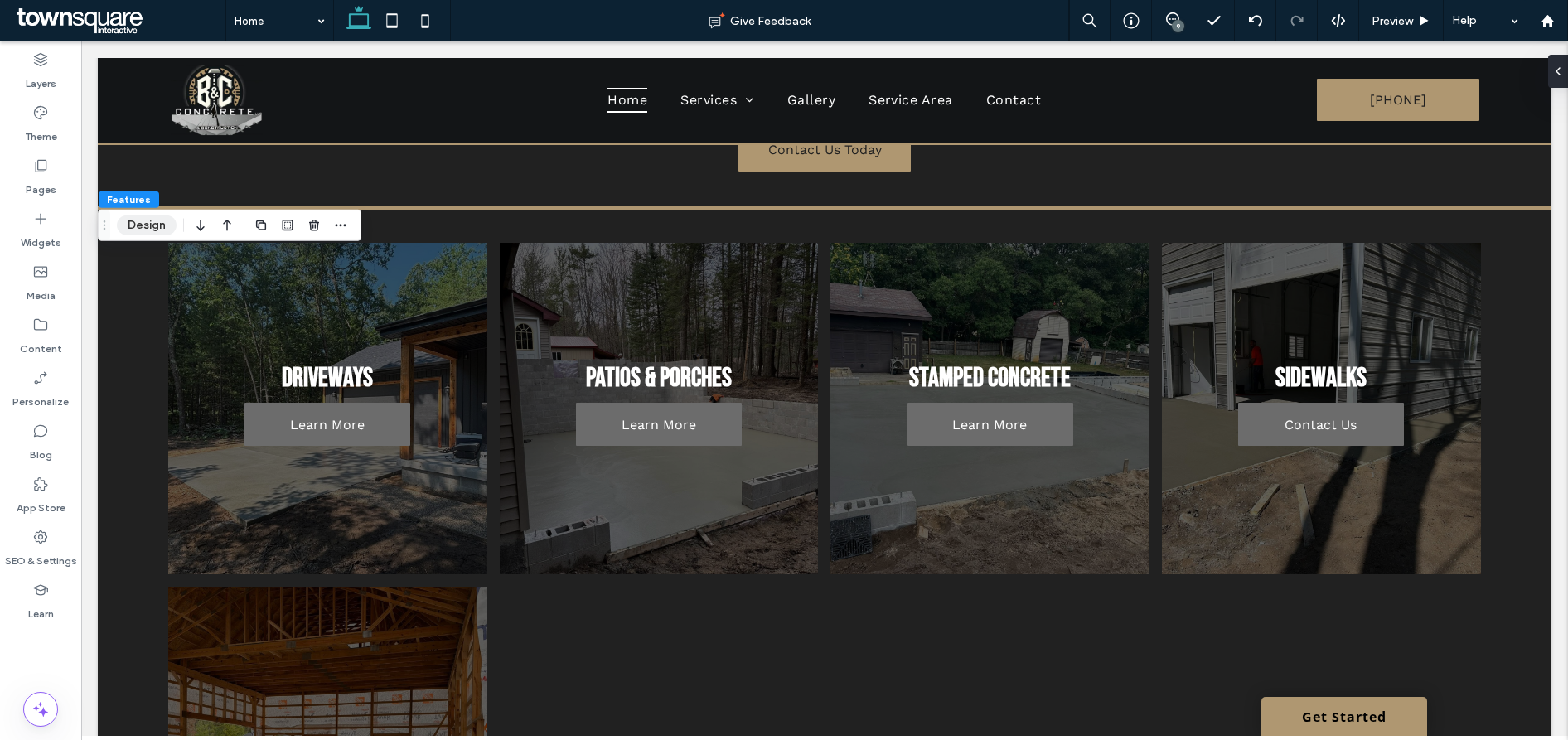 click on "Design" at bounding box center [147, 225] 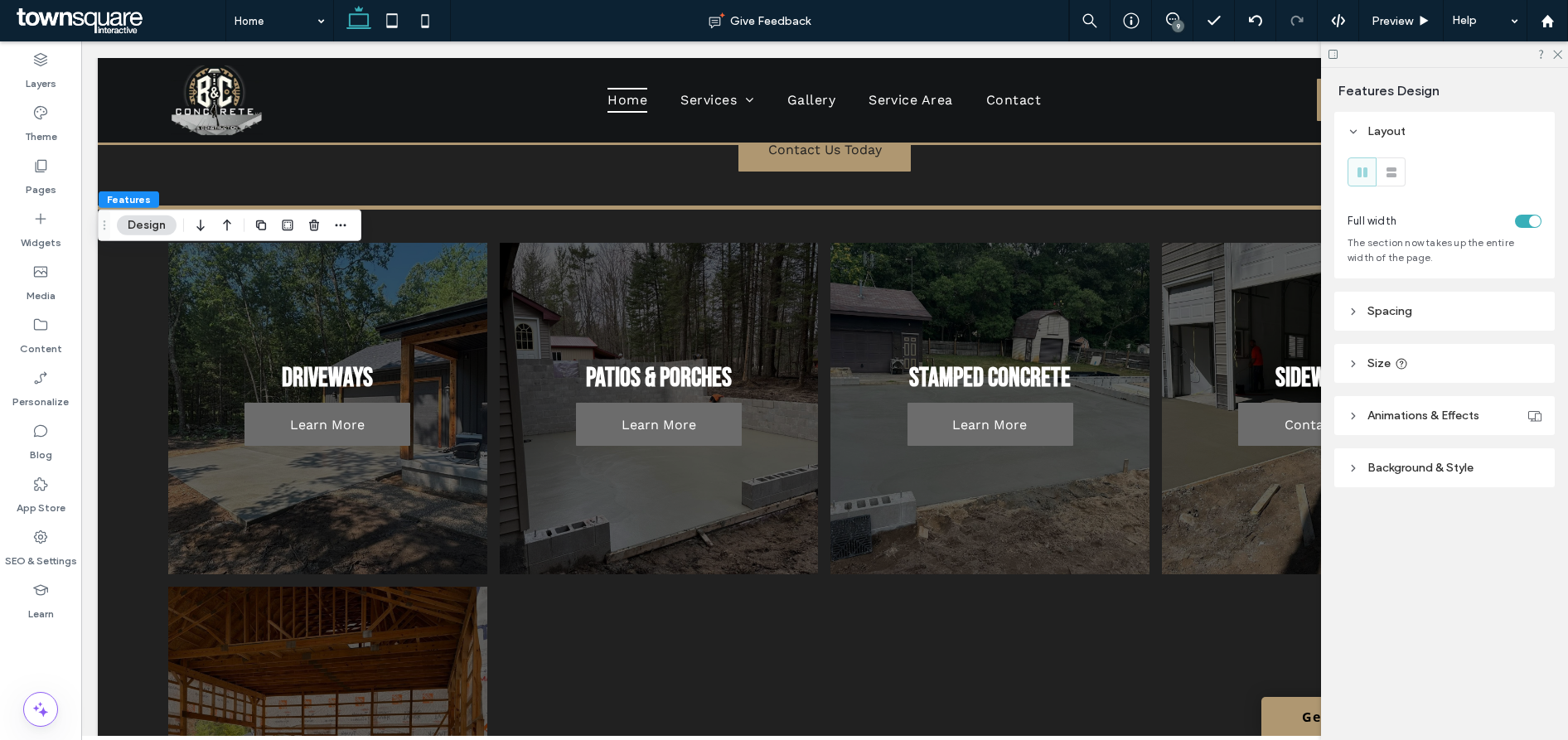 click on "Spacing" at bounding box center (1445, 311) 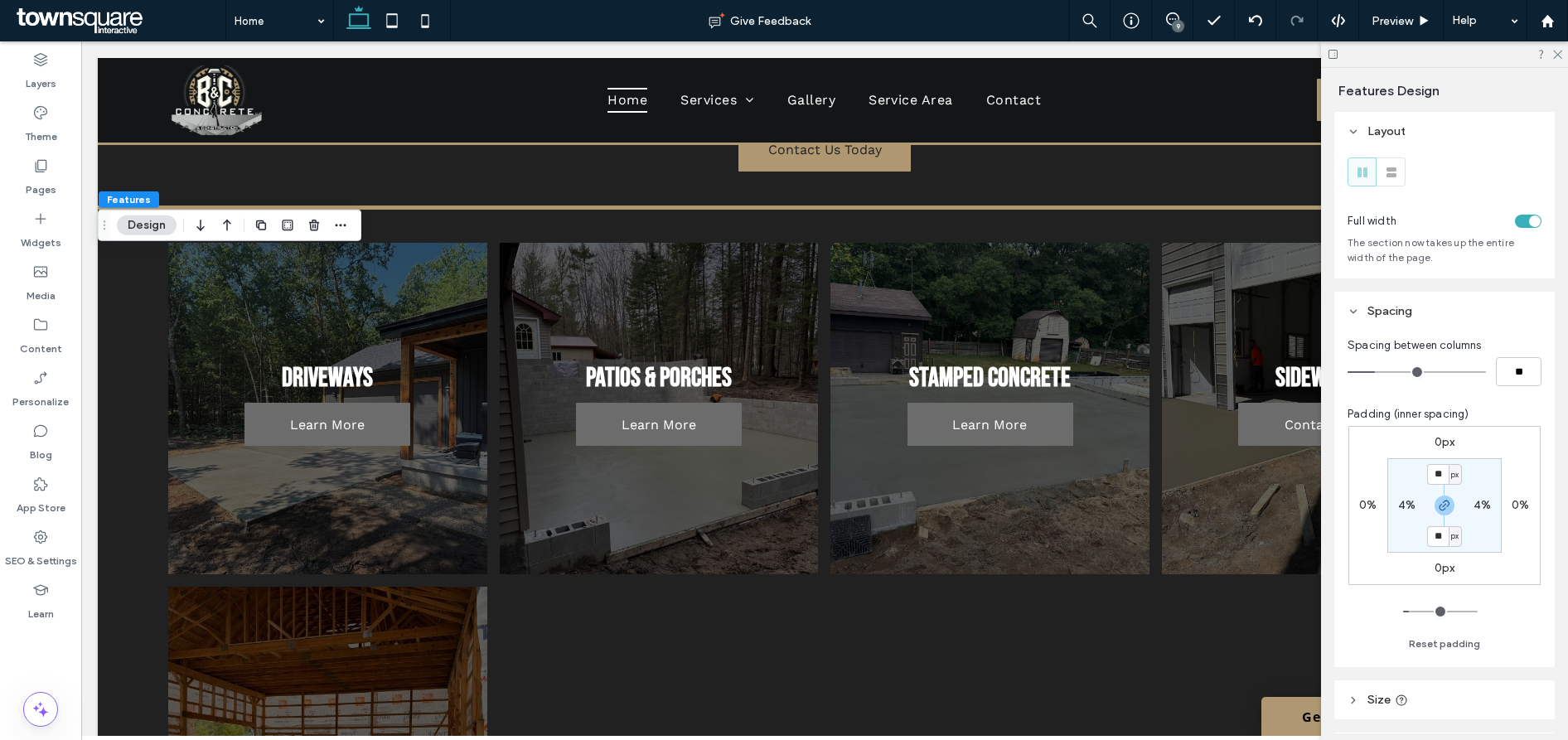 click on "4%" at bounding box center [1406, 505] 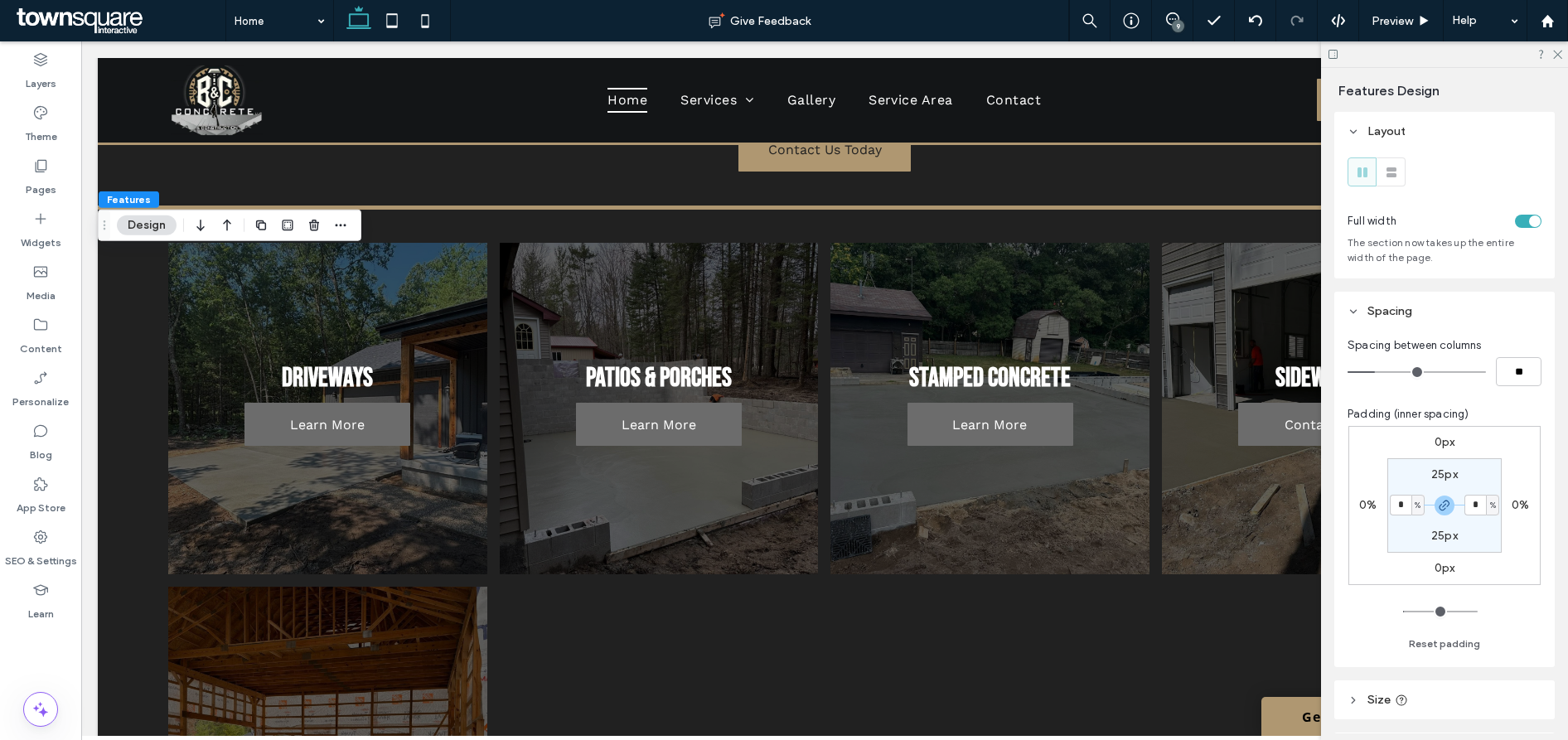type on "*" 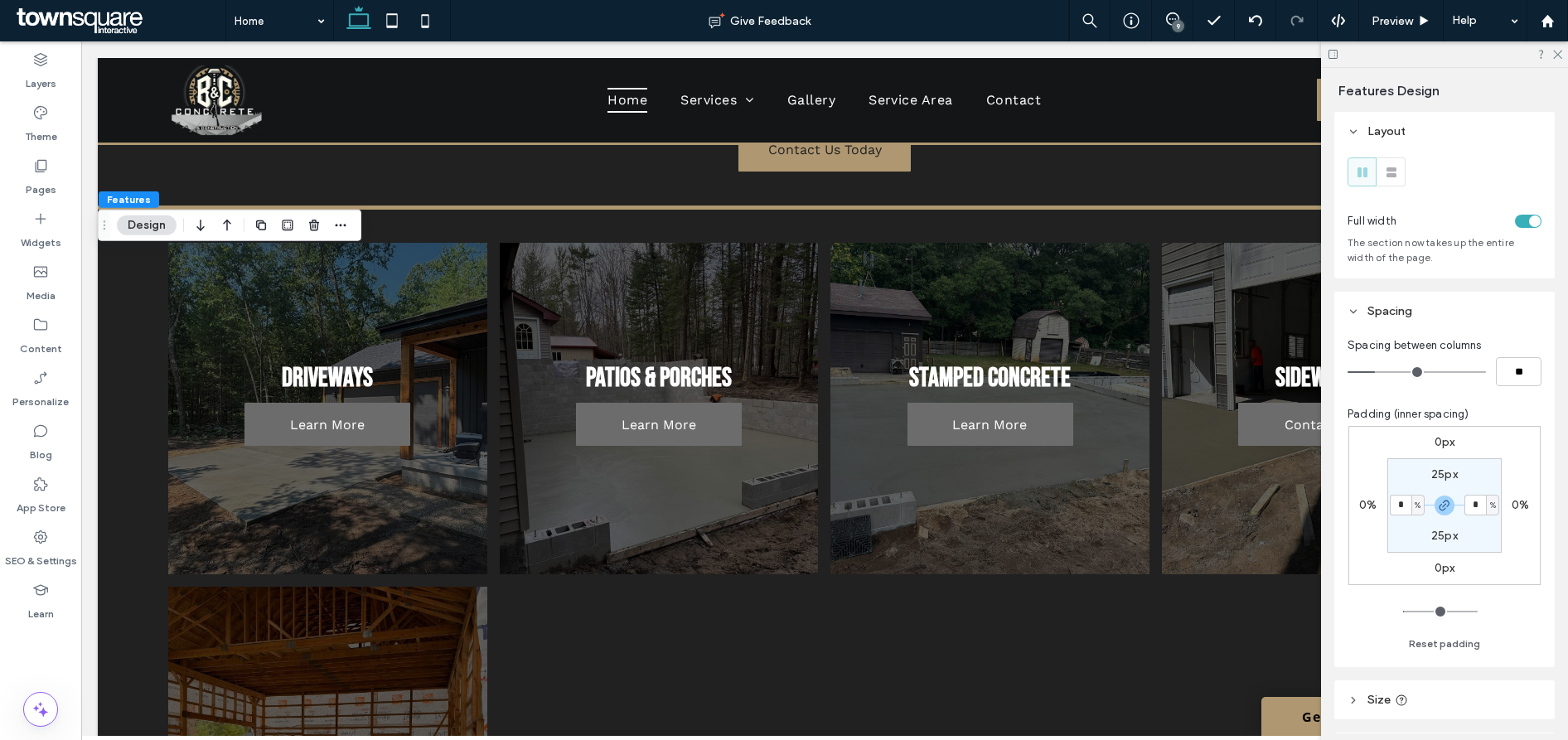 type on "*" 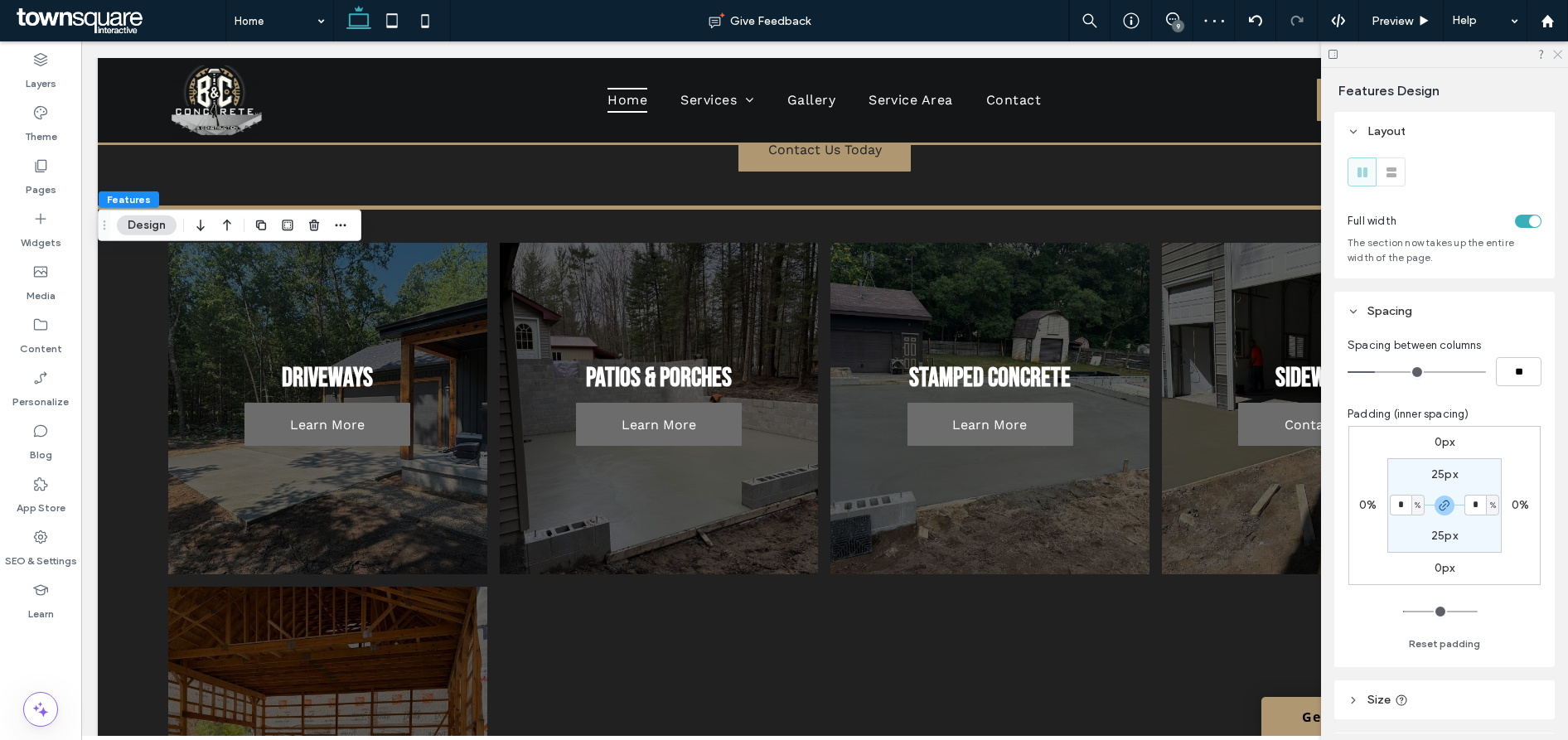 click 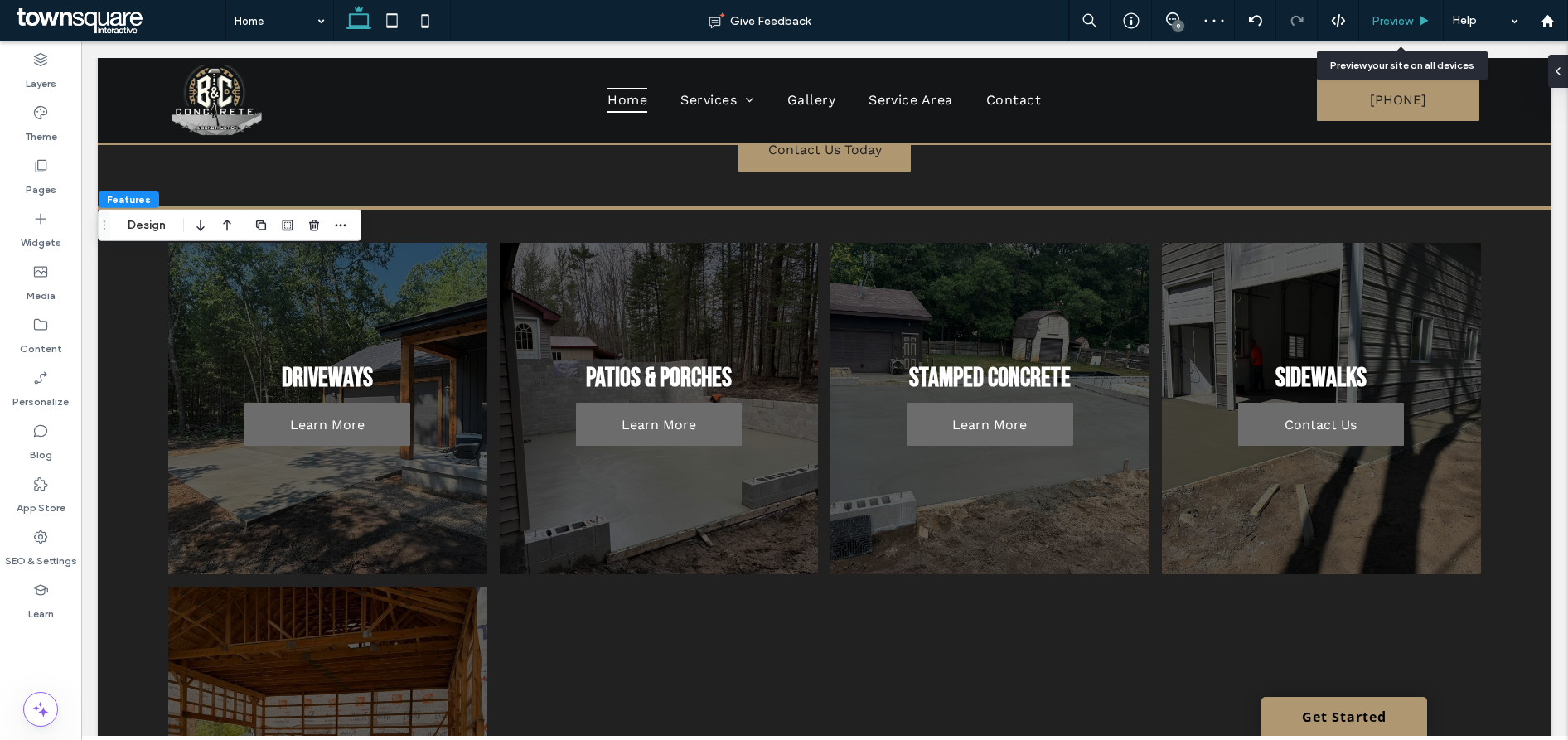 click on "Preview" at bounding box center (1392, 21) 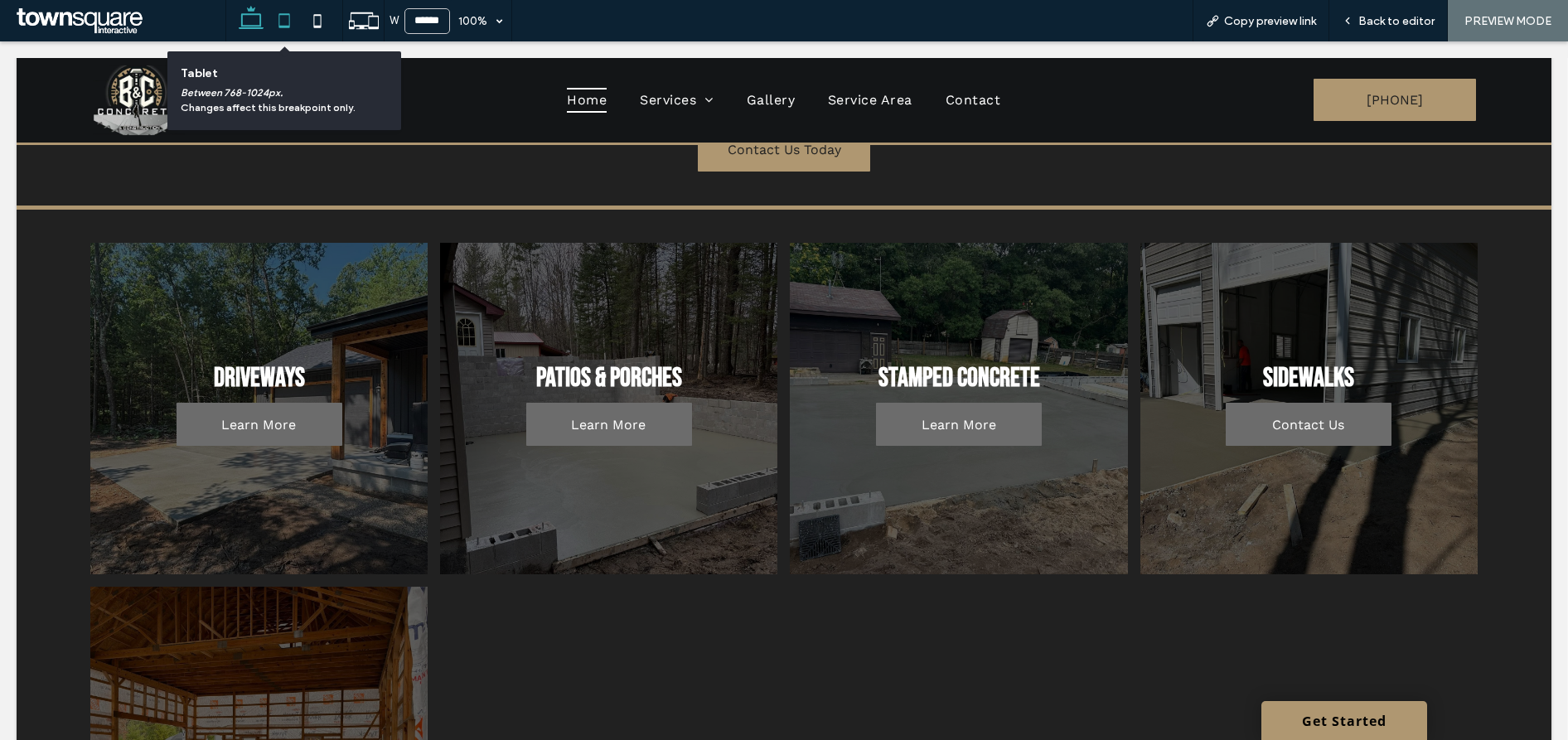 click 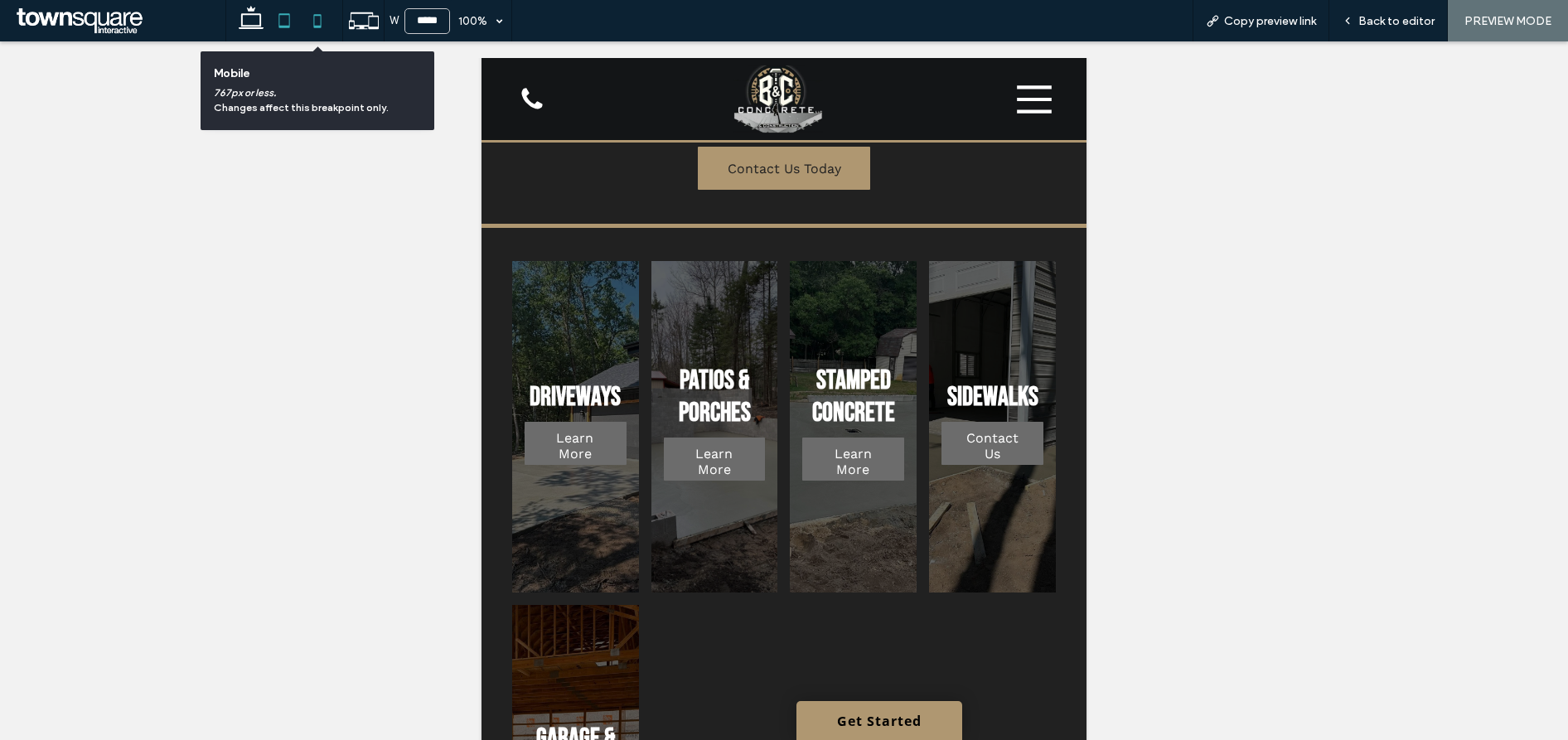 click 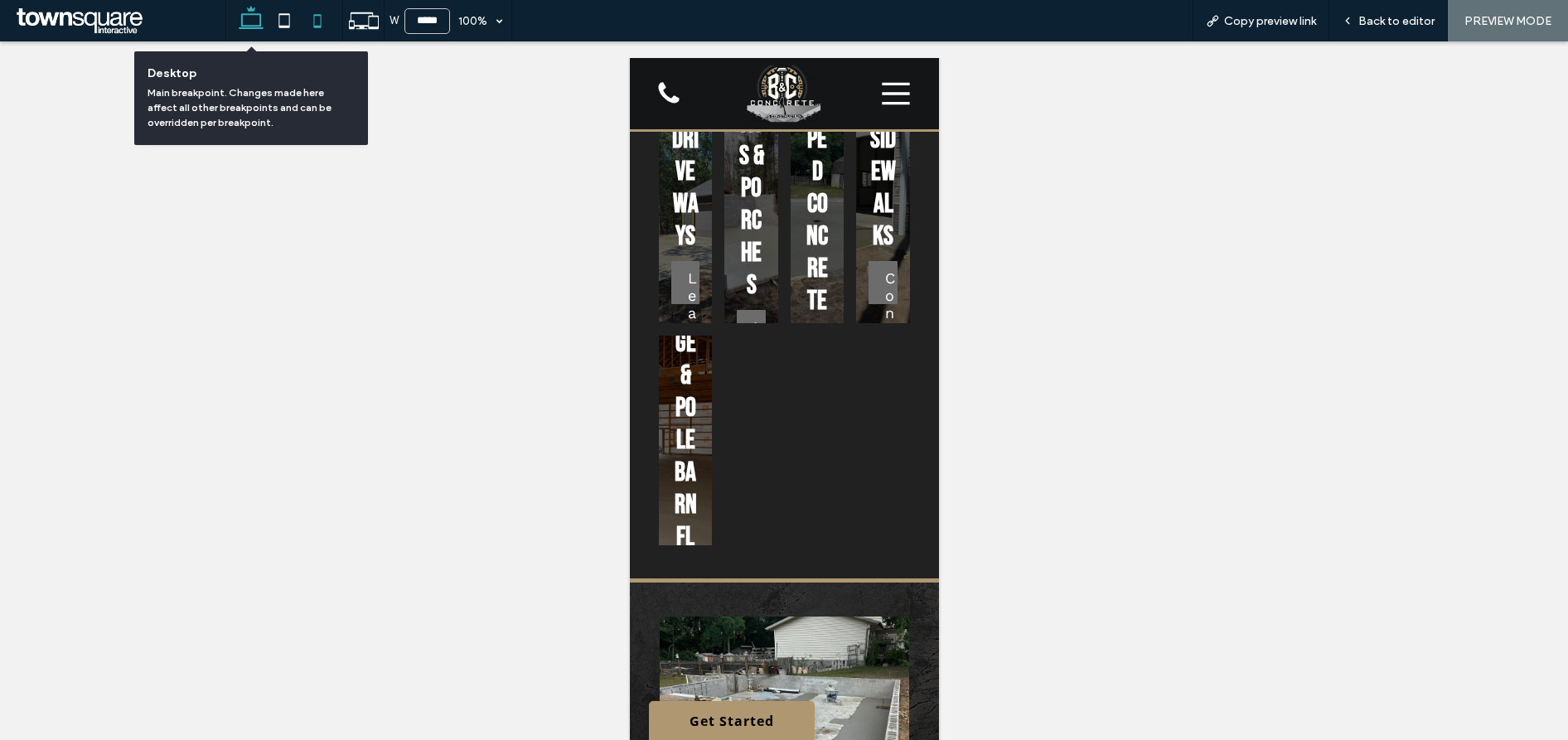 click 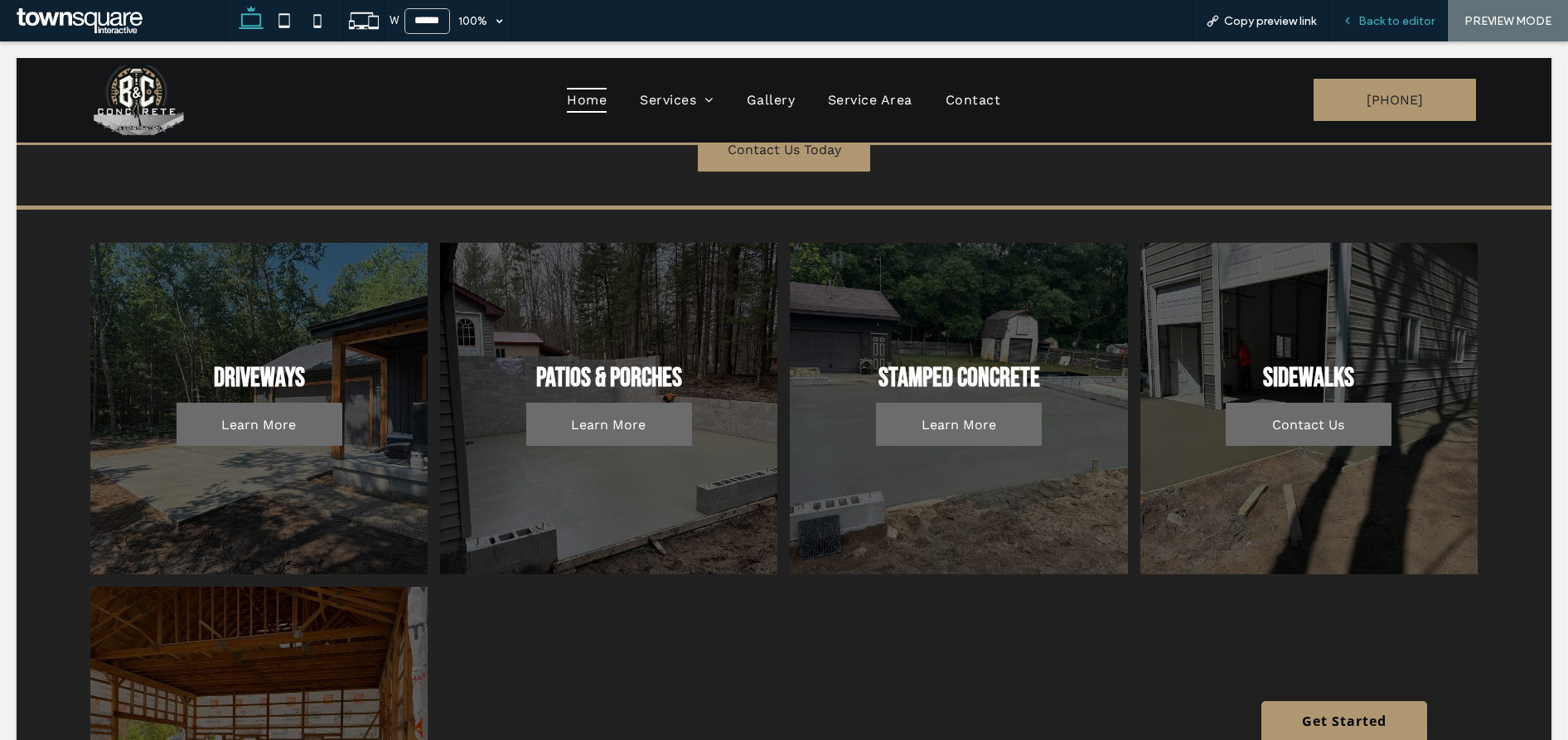 click on "Back to editor" at bounding box center (1396, 21) 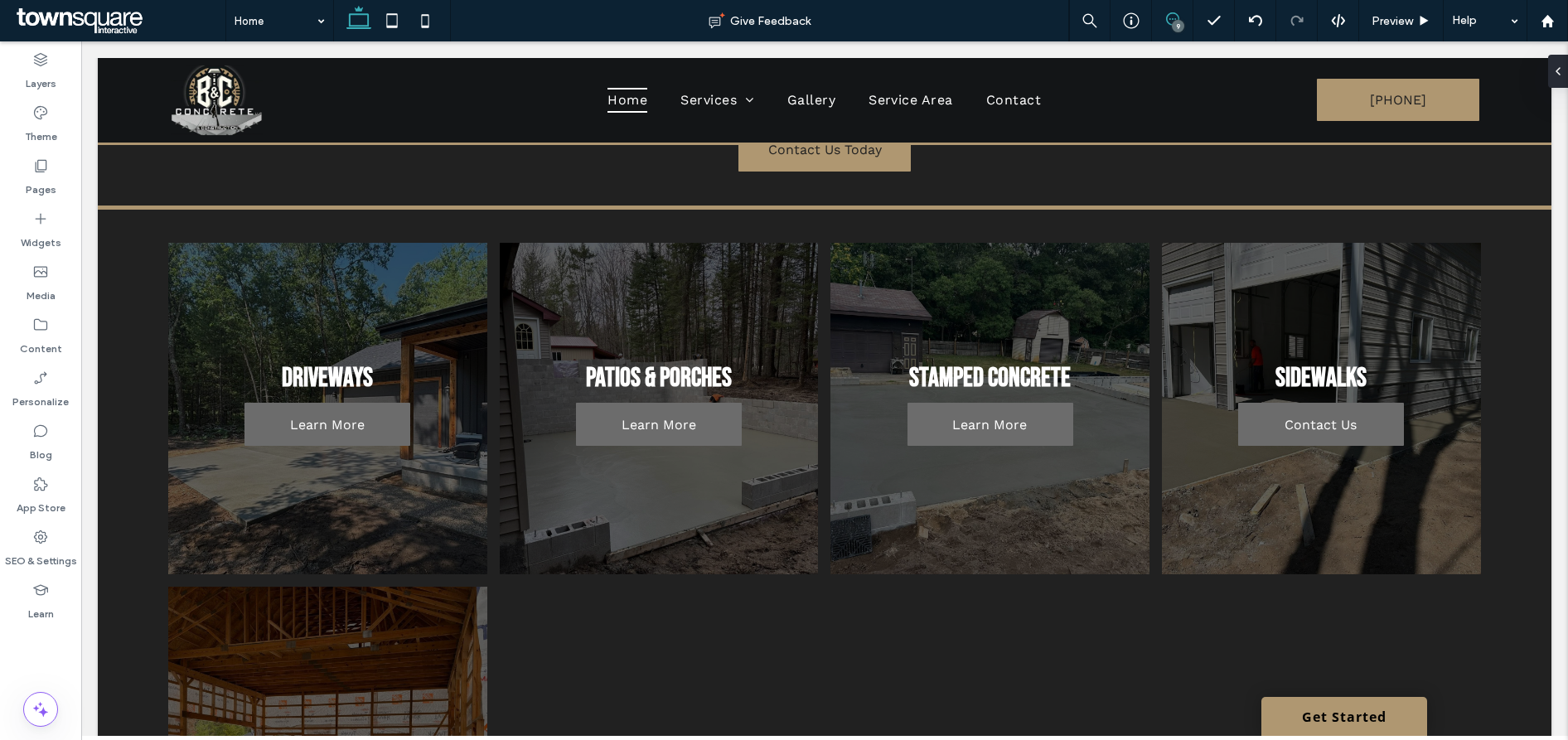 click 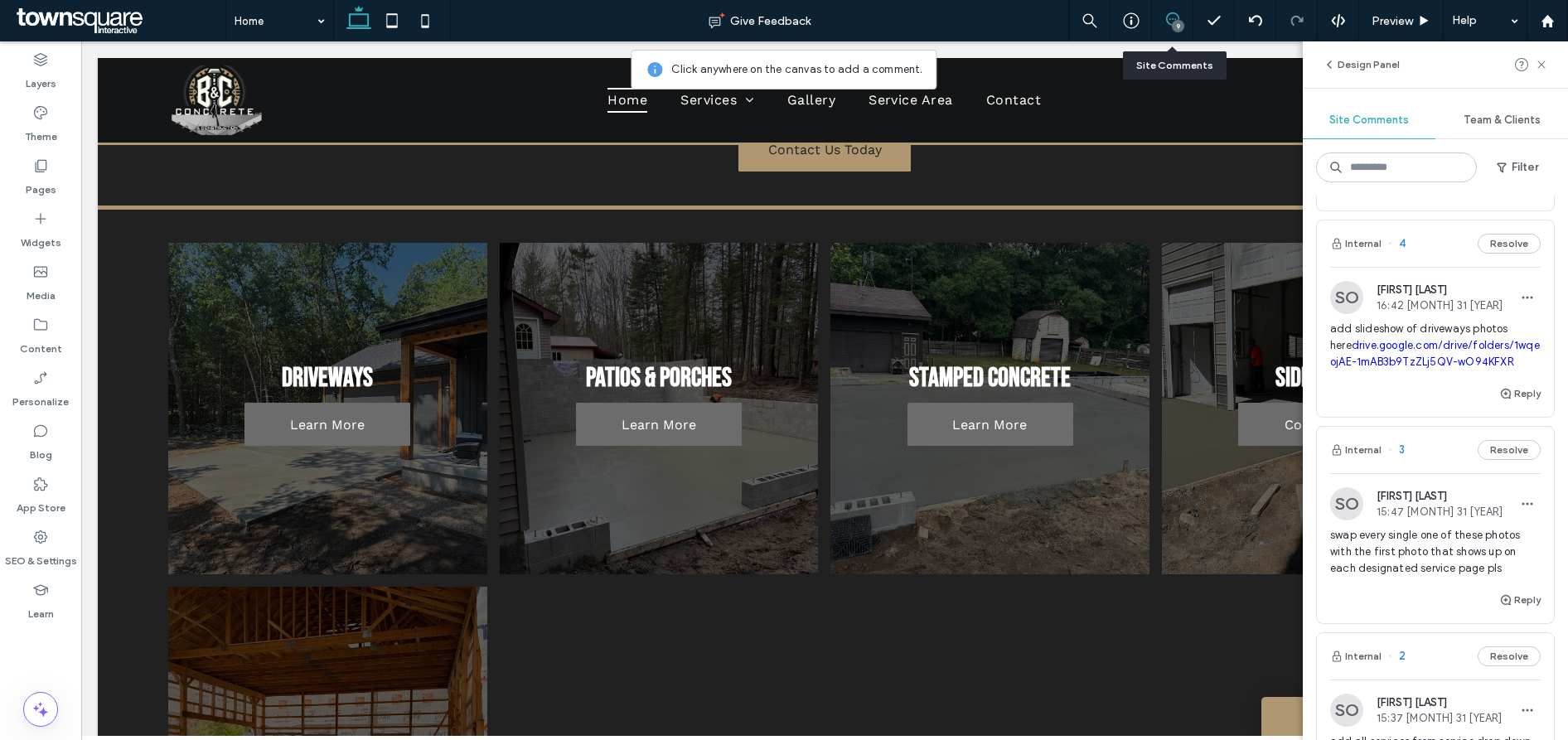 scroll, scrollTop: 1021, scrollLeft: 0, axis: vertical 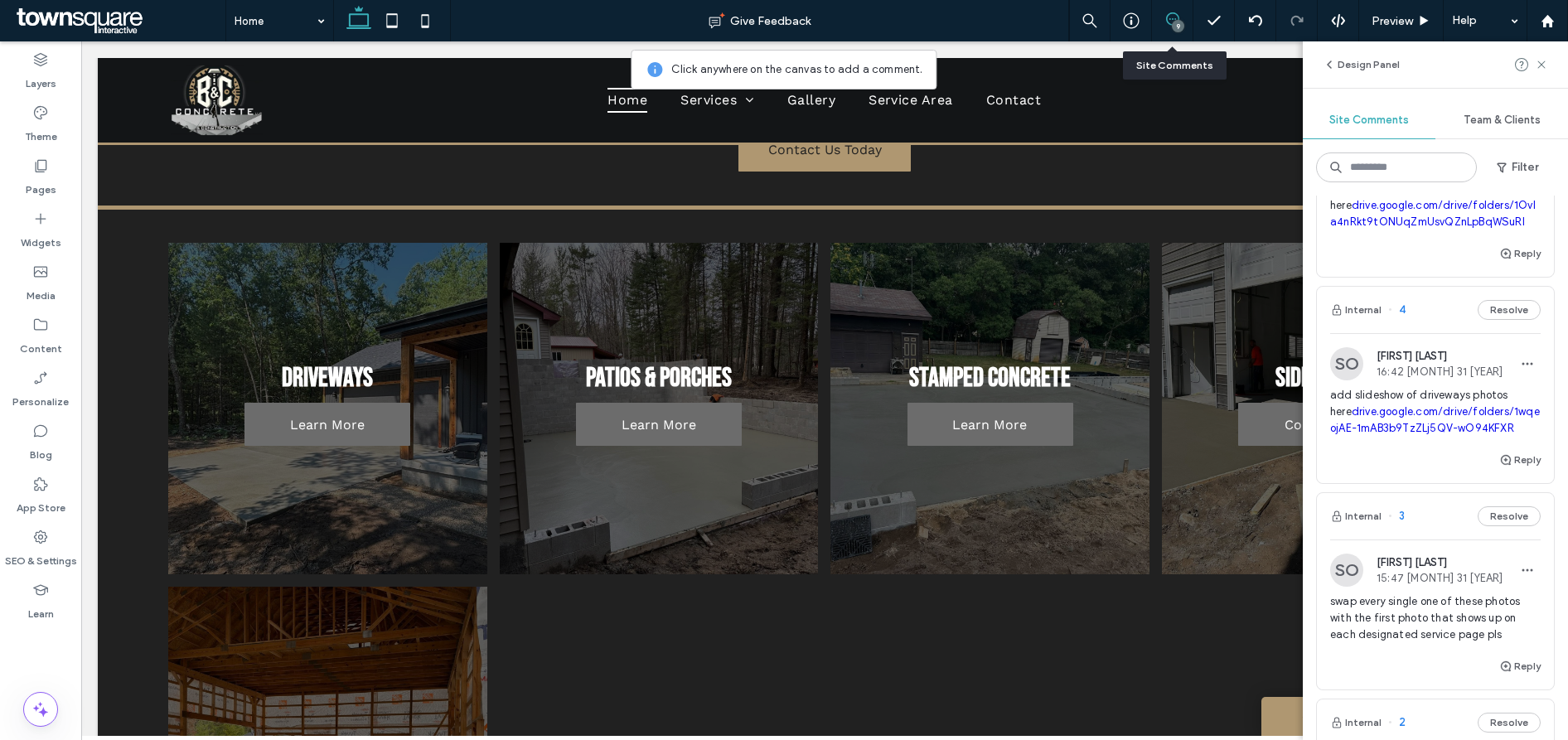 click on "[FIRST] [LAST]" at bounding box center (1440, 355) 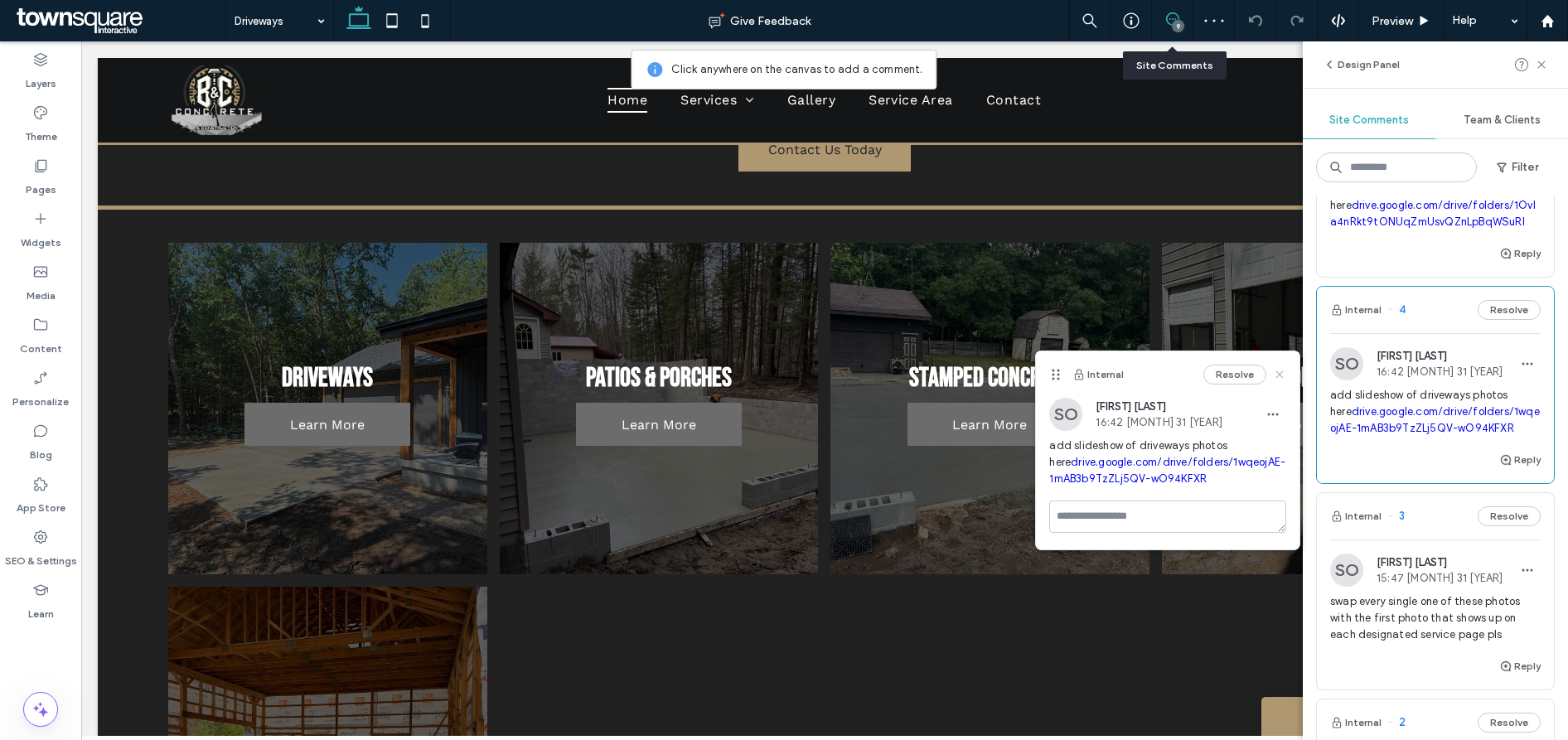 click 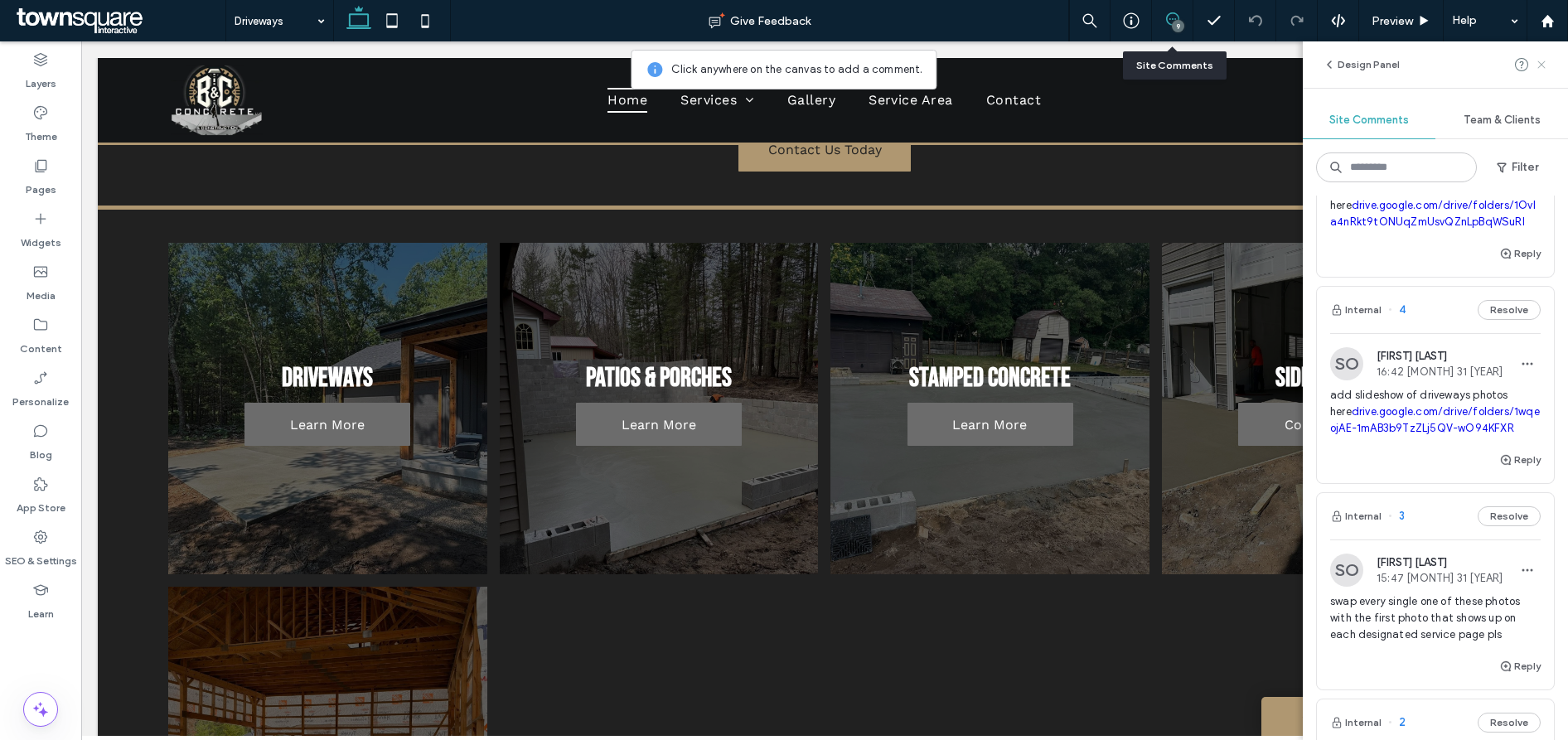 click 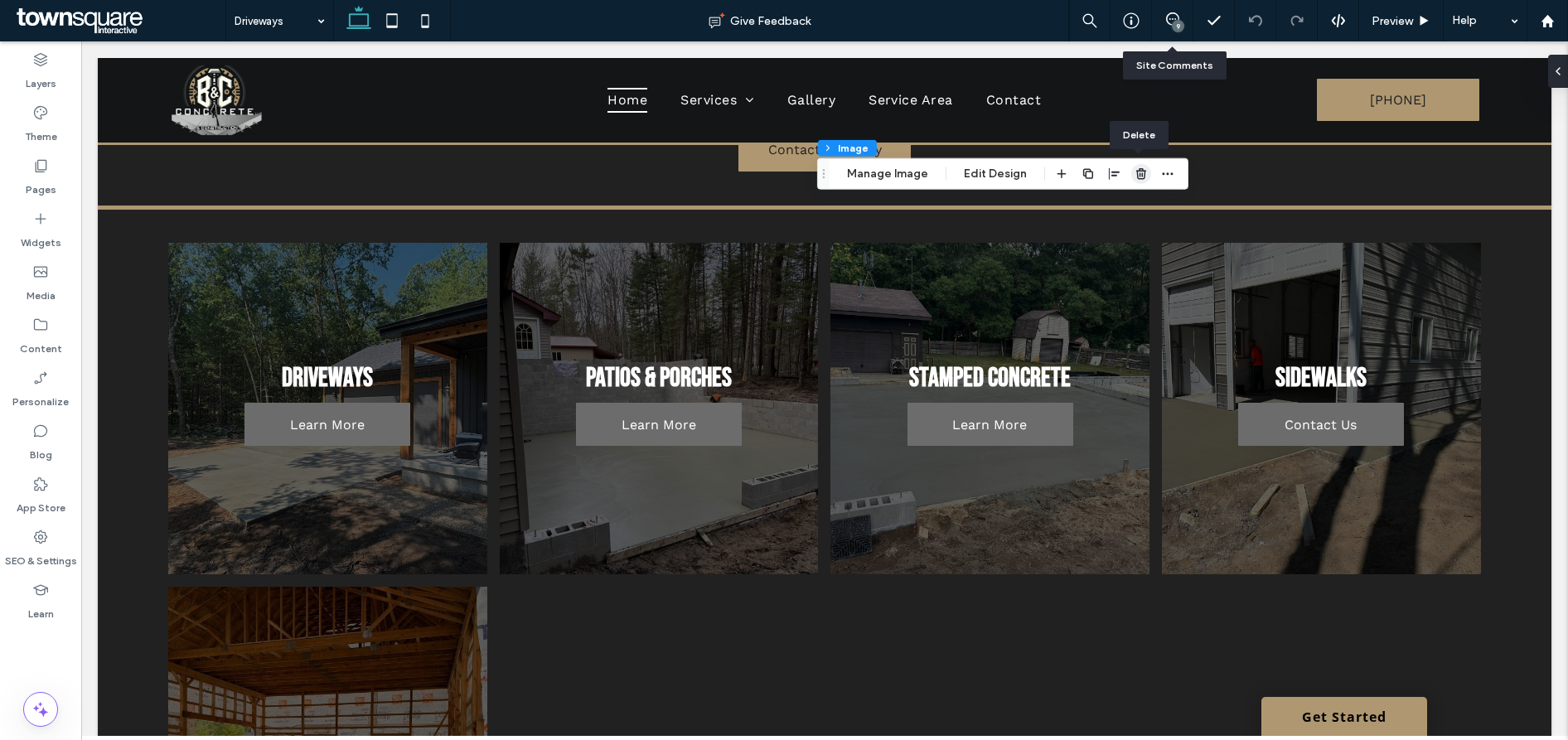 click 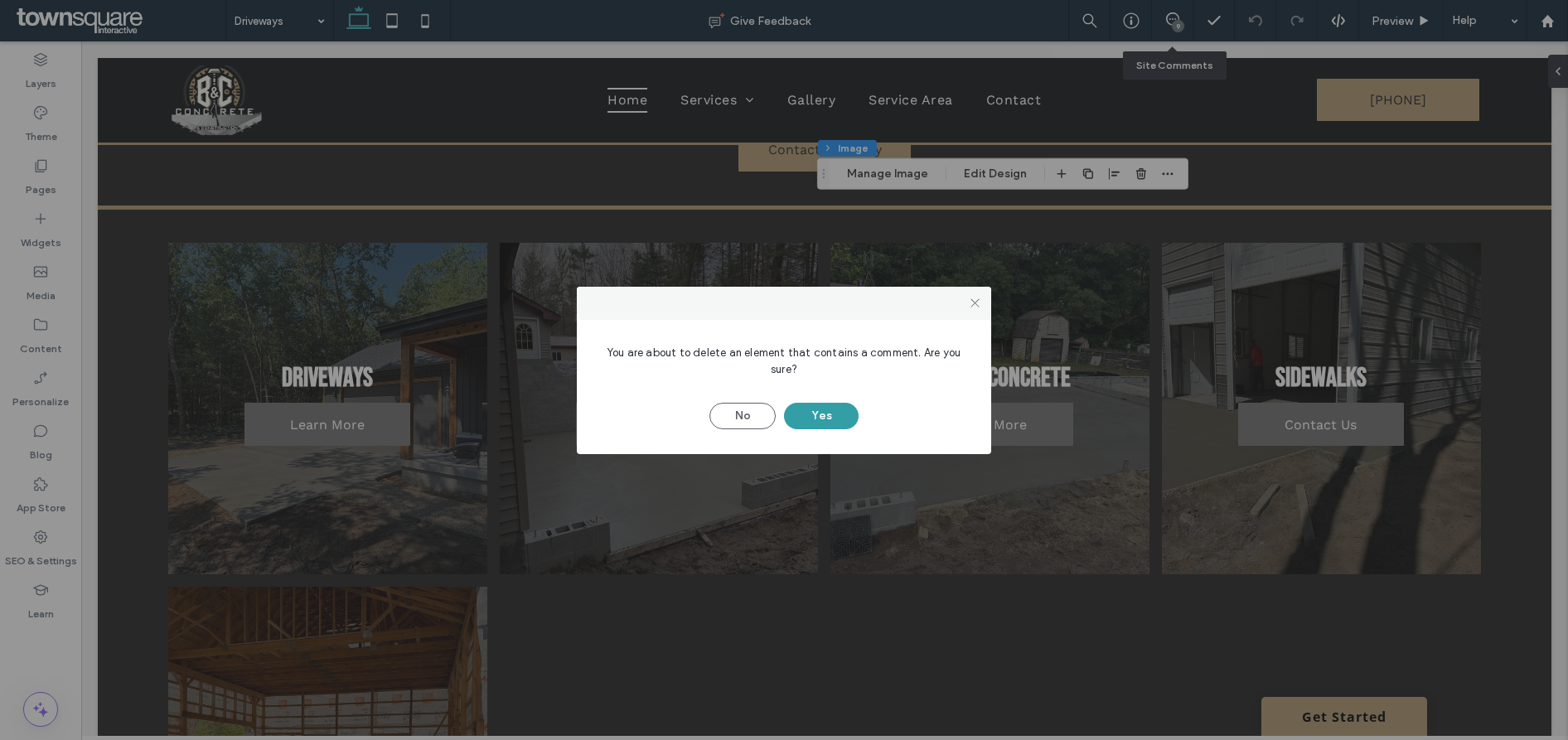 click on "Yes" at bounding box center (821, 416) 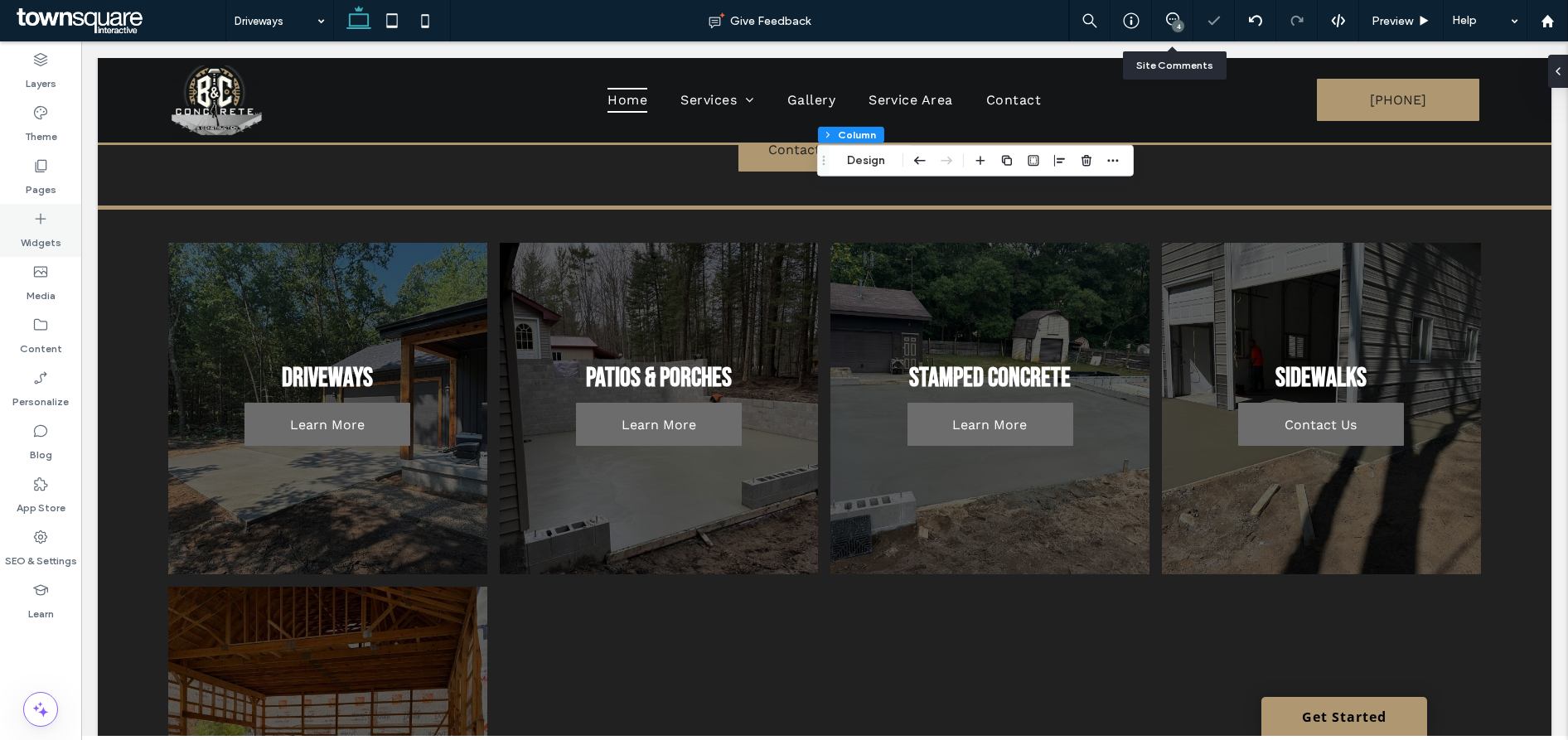 click on "Widgets" at bounding box center [41, 239] 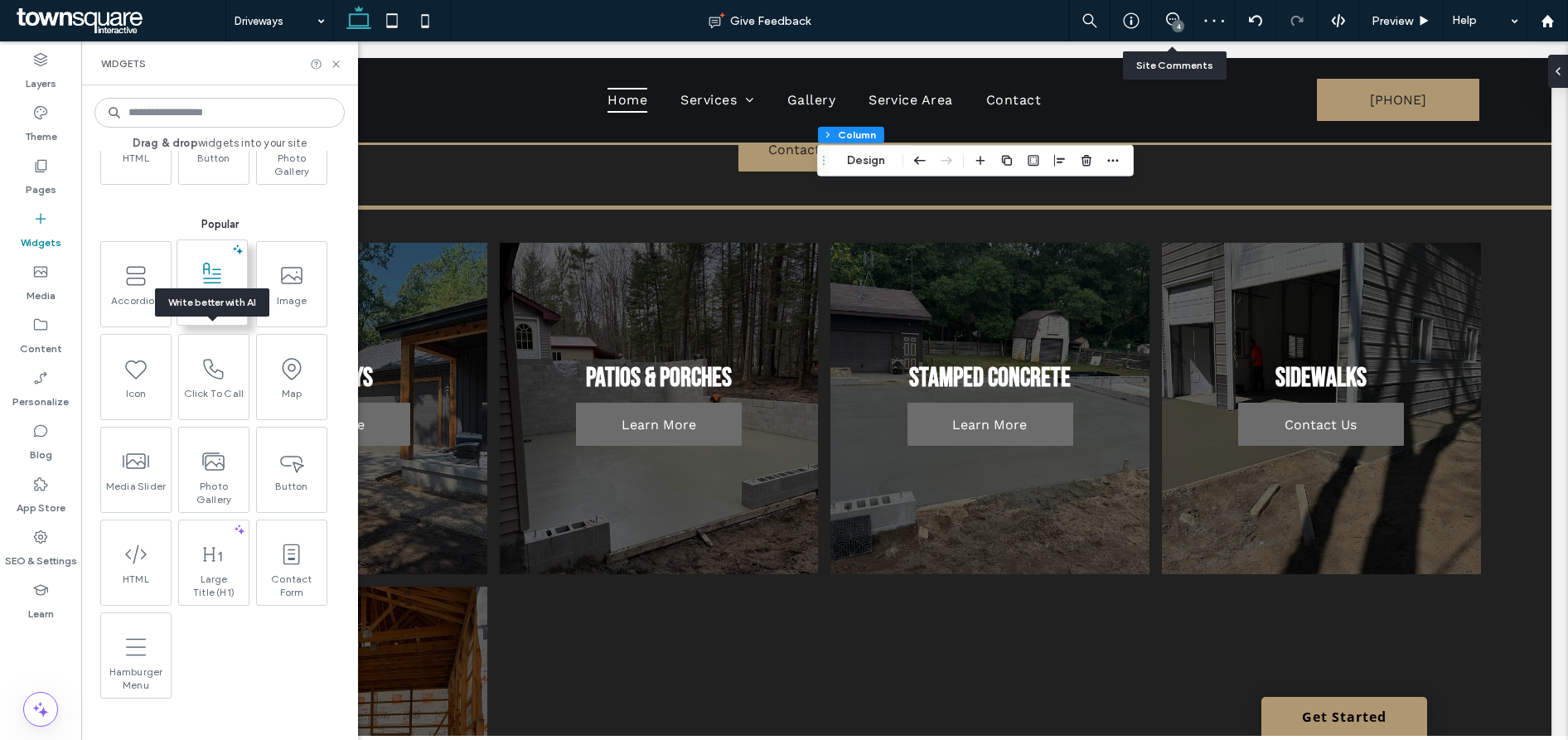 scroll, scrollTop: 283, scrollLeft: 0, axis: vertical 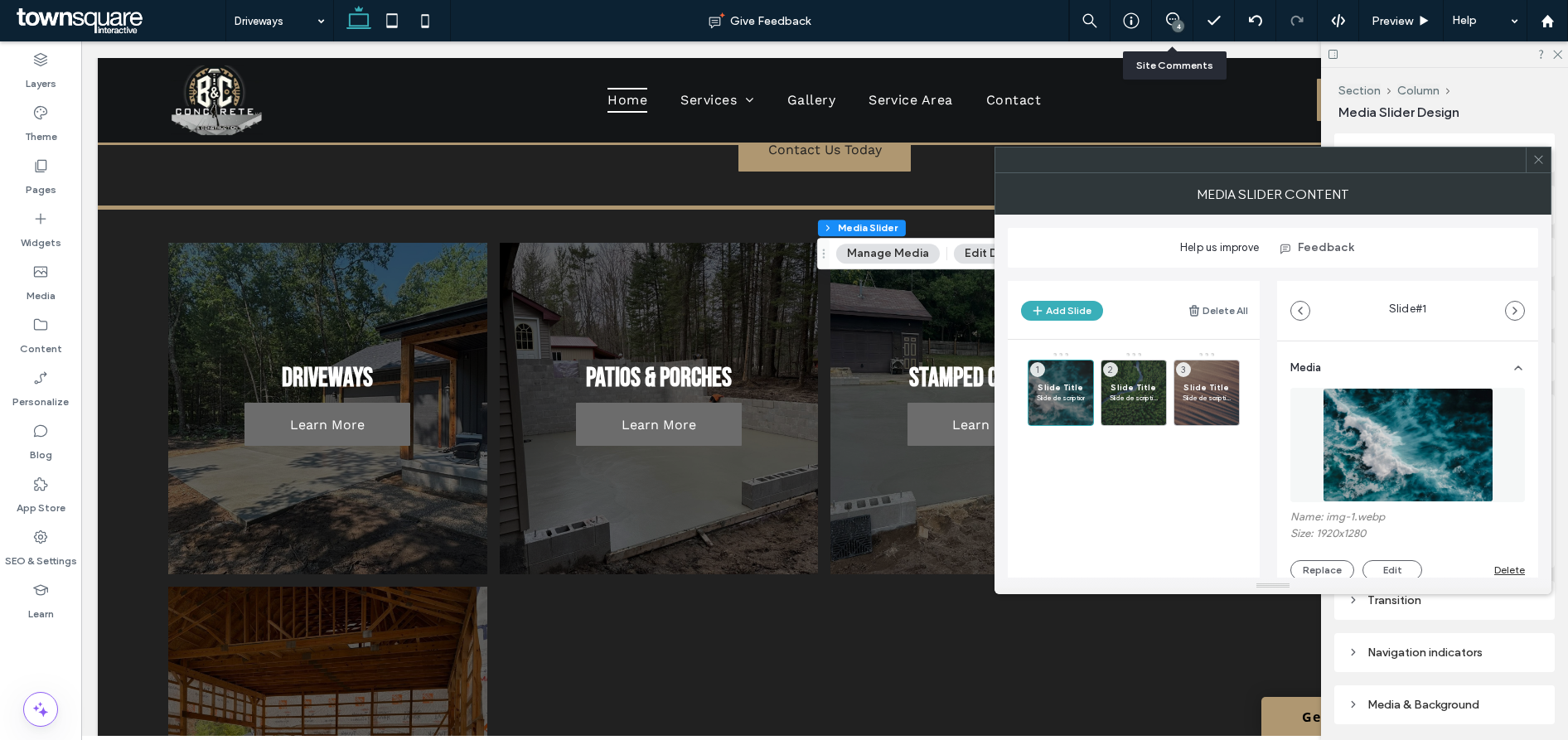 click at bounding box center (1538, 160) 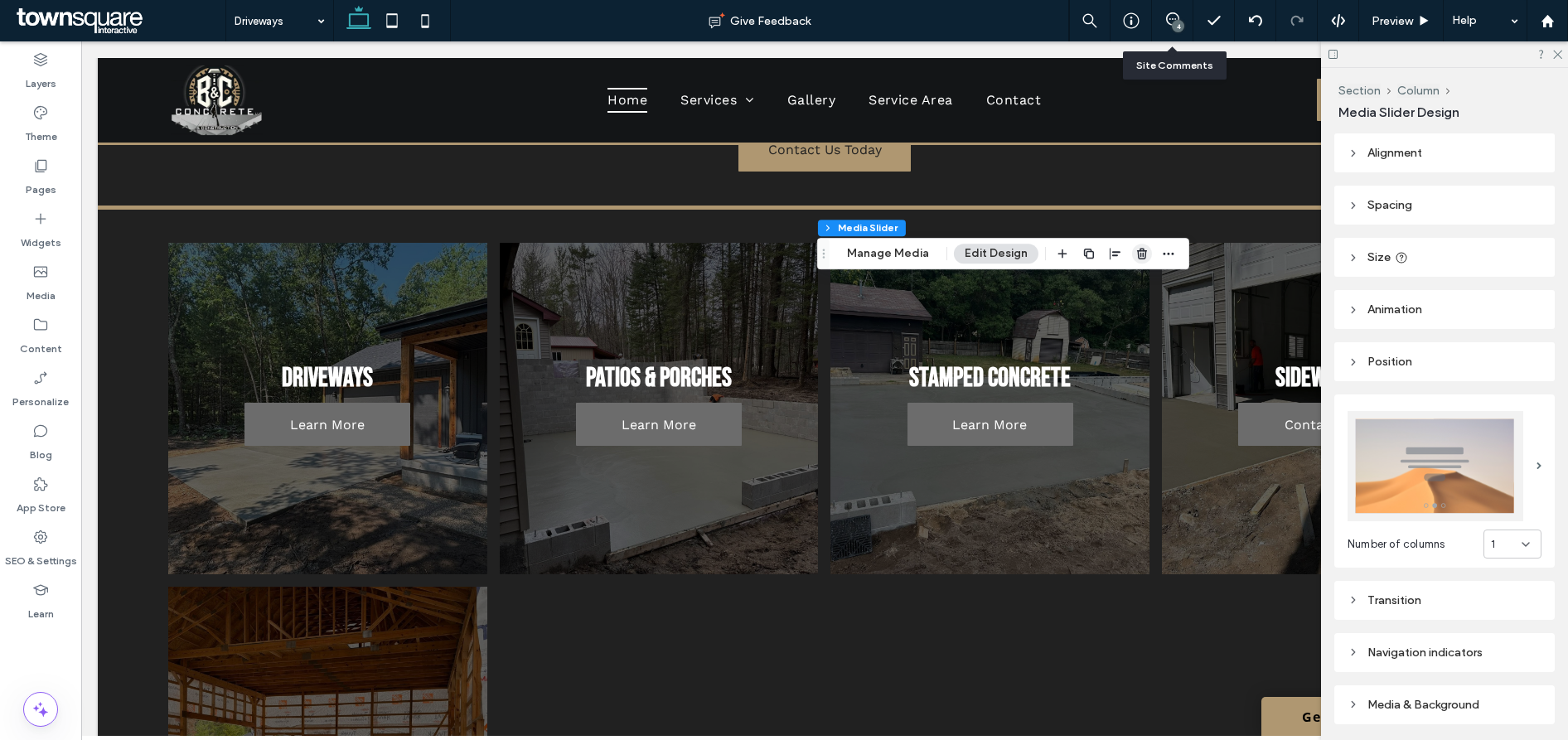 click 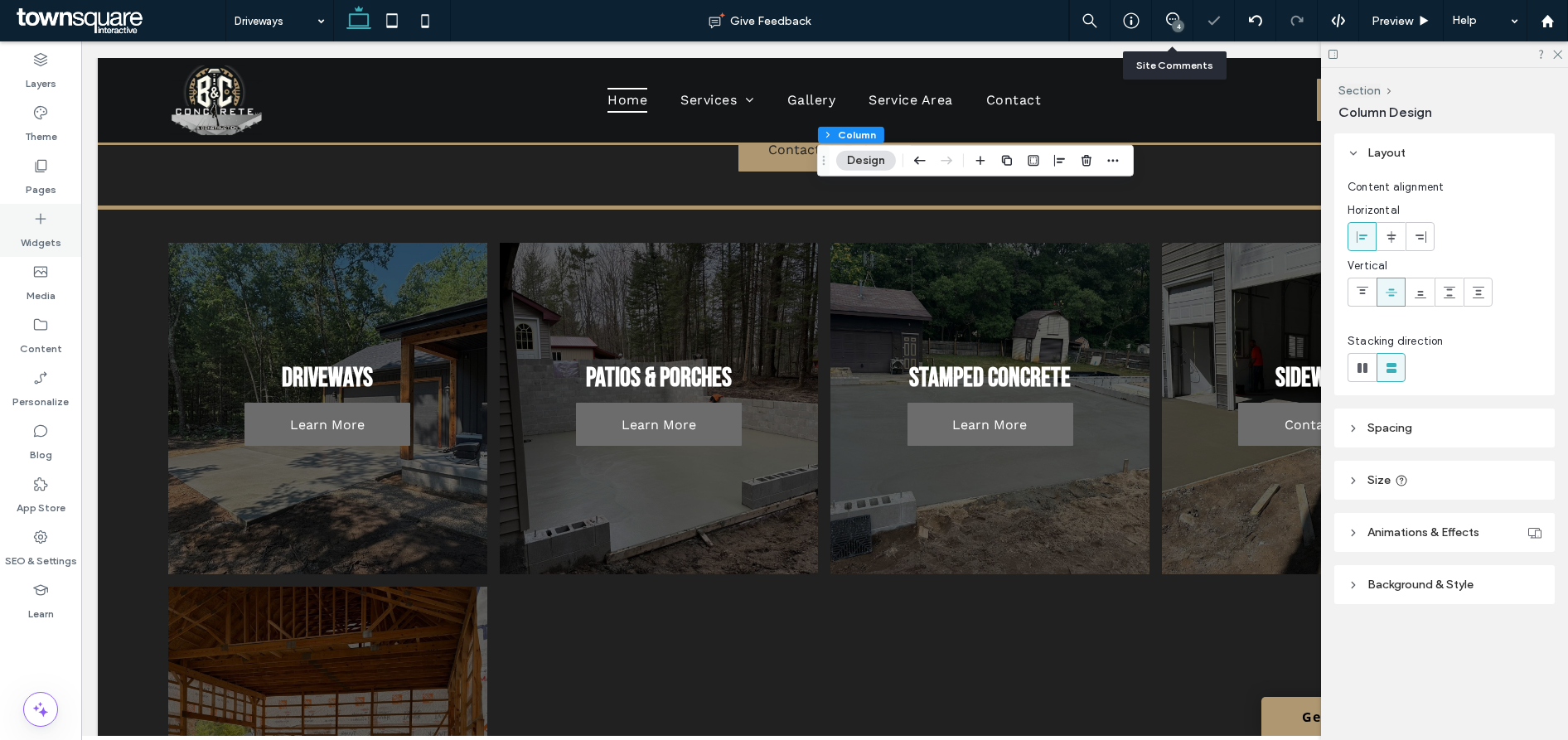 click 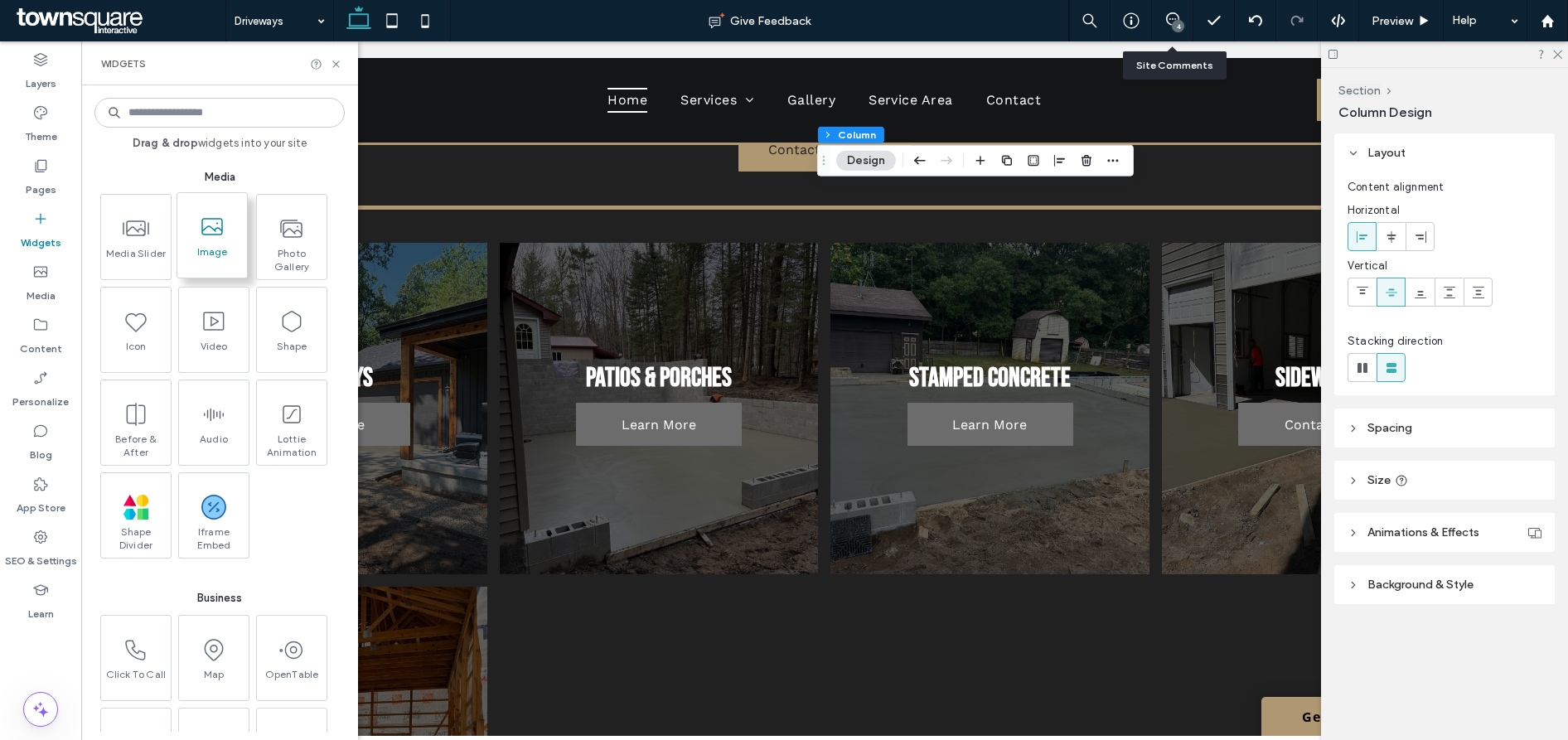 scroll, scrollTop: 1554, scrollLeft: 0, axis: vertical 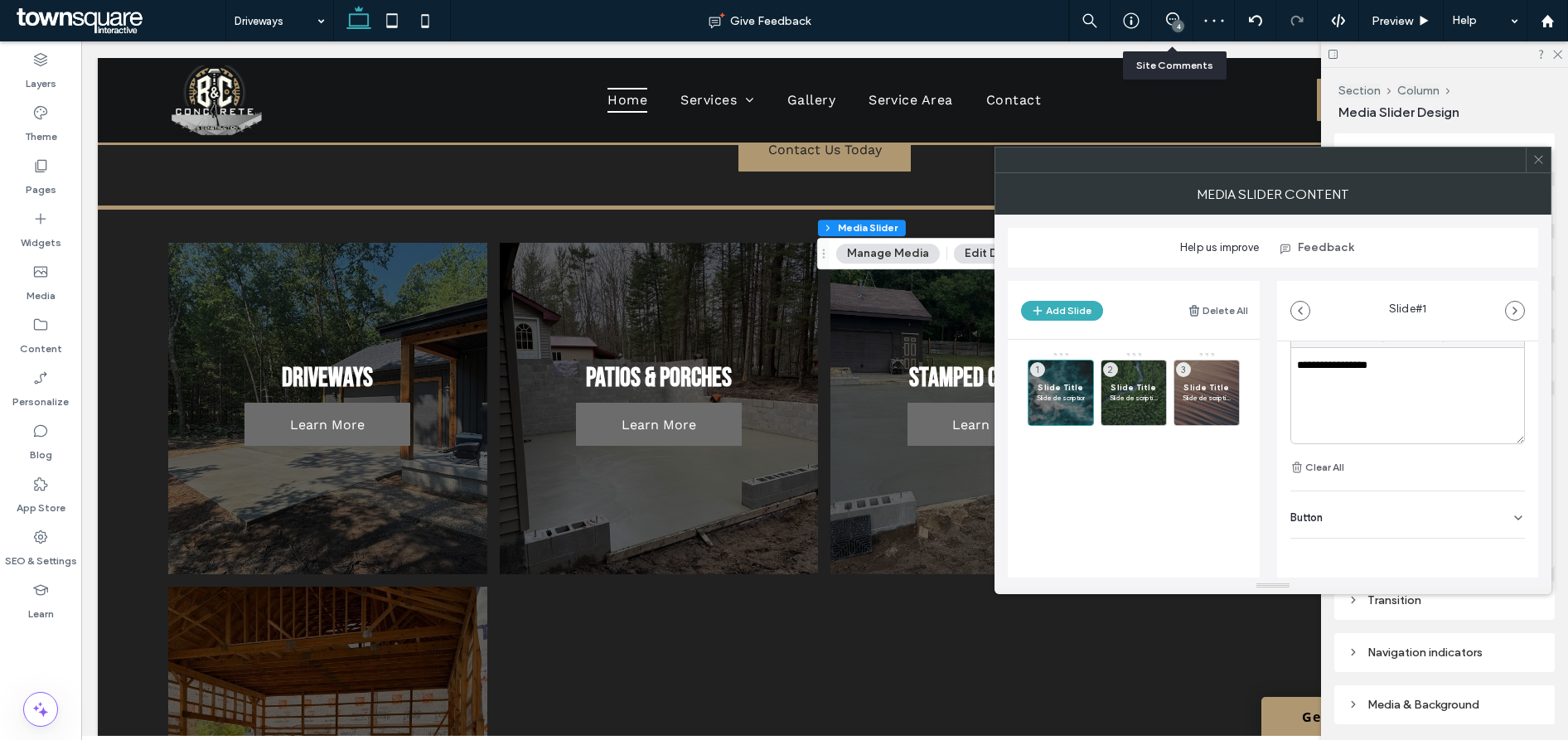 click on "Button" at bounding box center [1407, 515] 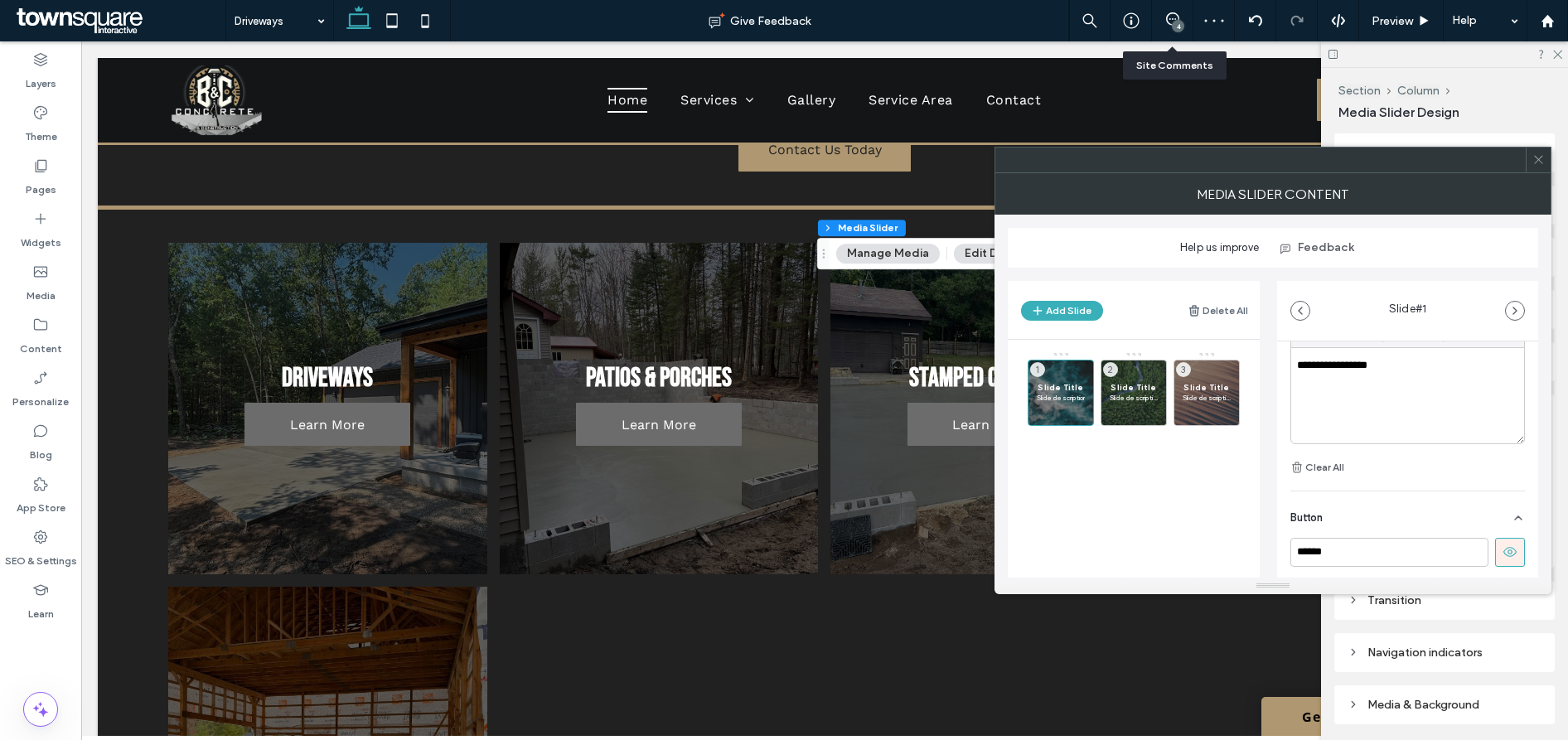click 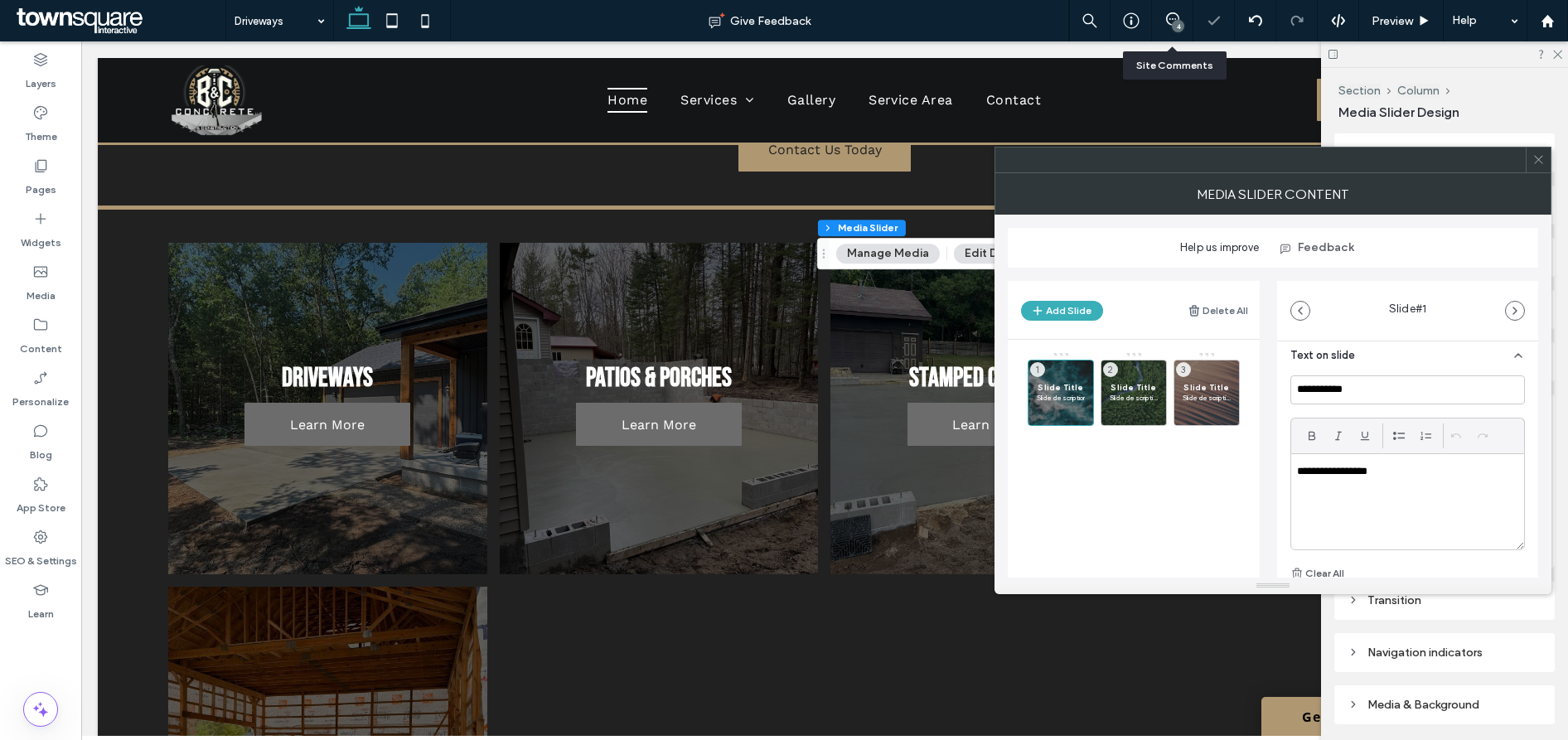 scroll, scrollTop: 317, scrollLeft: 0, axis: vertical 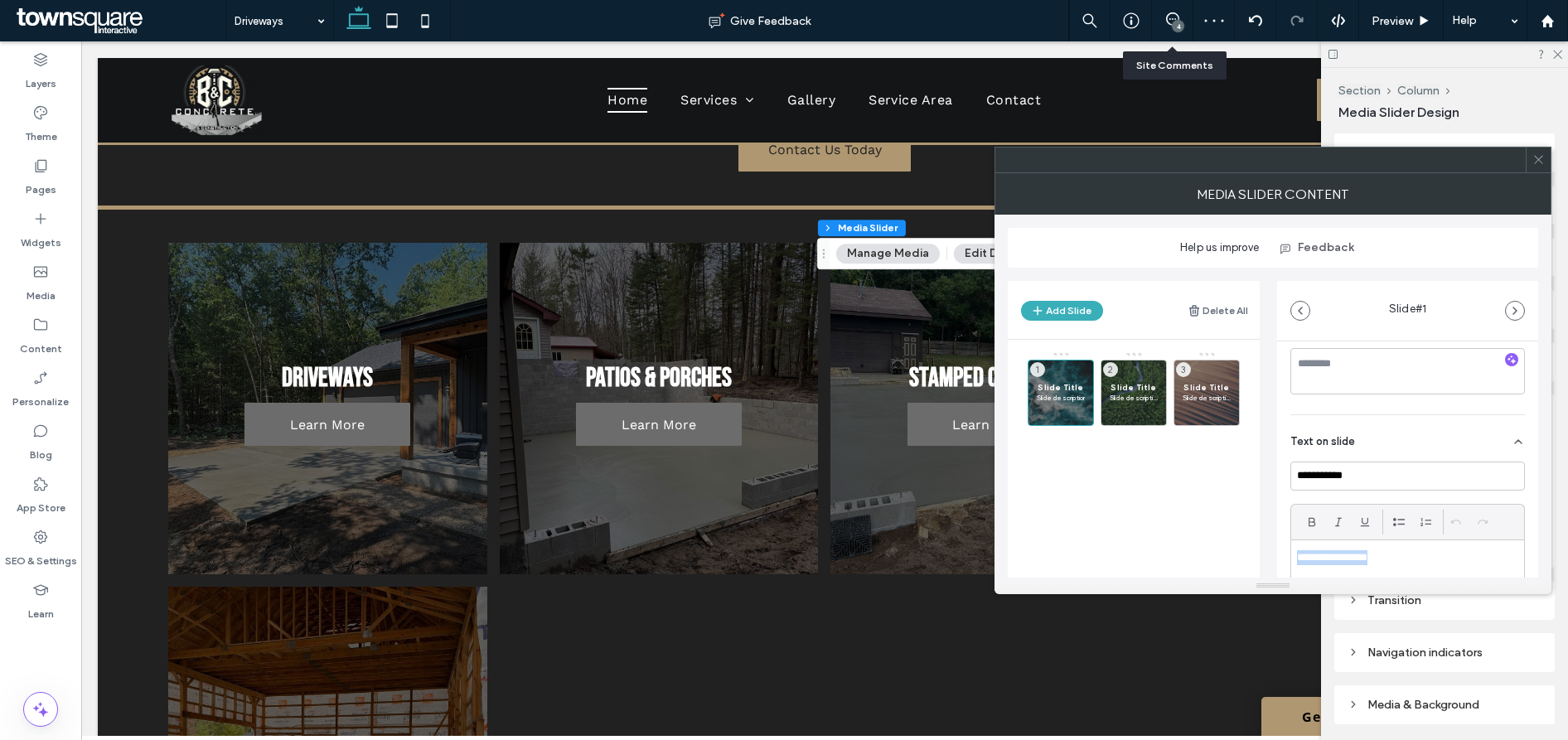 drag, startPoint x: 1383, startPoint y: 556, endPoint x: 1256, endPoint y: 554, distance: 127.0157 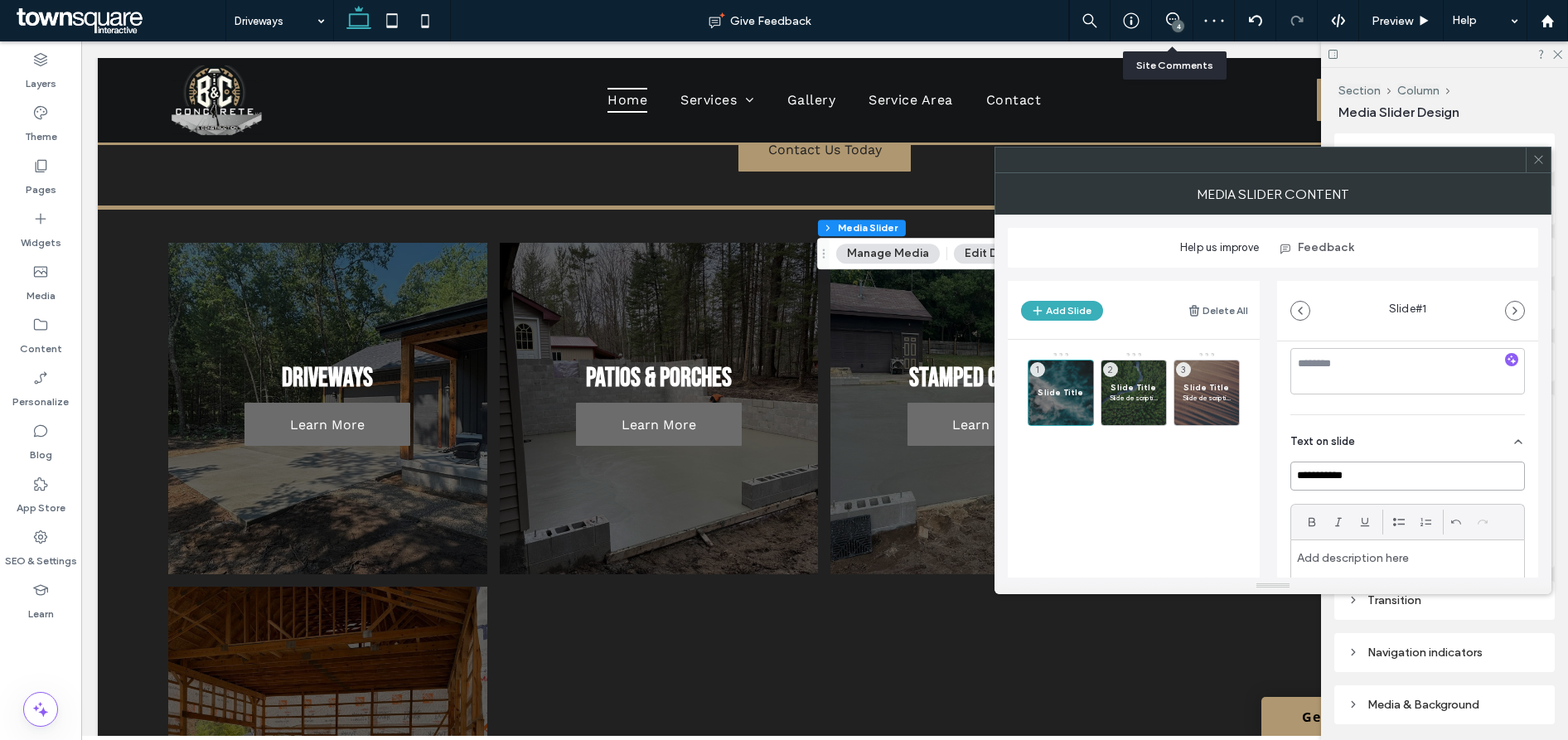 drag, startPoint x: 1353, startPoint y: 476, endPoint x: 1275, endPoint y: 476, distance: 78 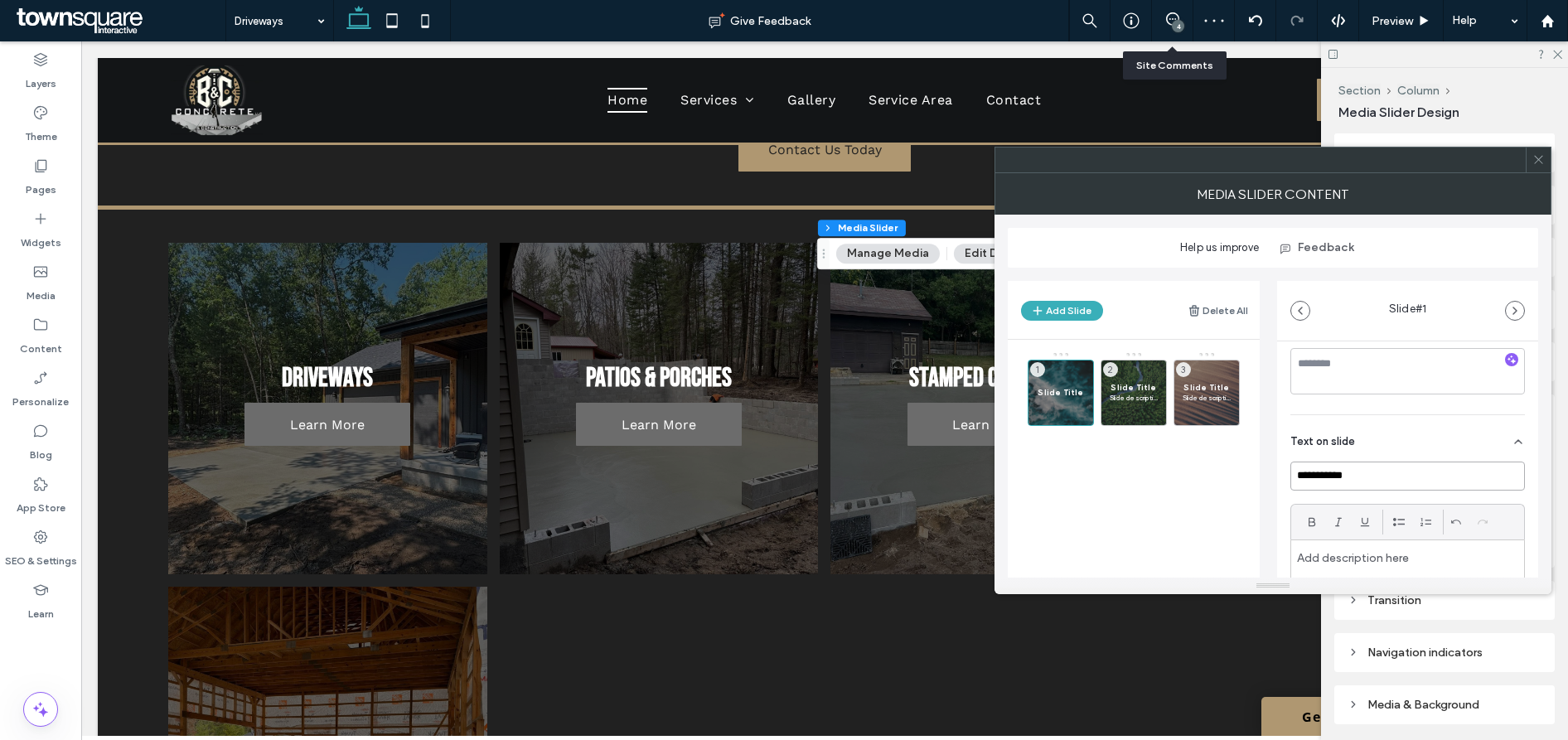 click on "**********" at bounding box center (1273, 423) 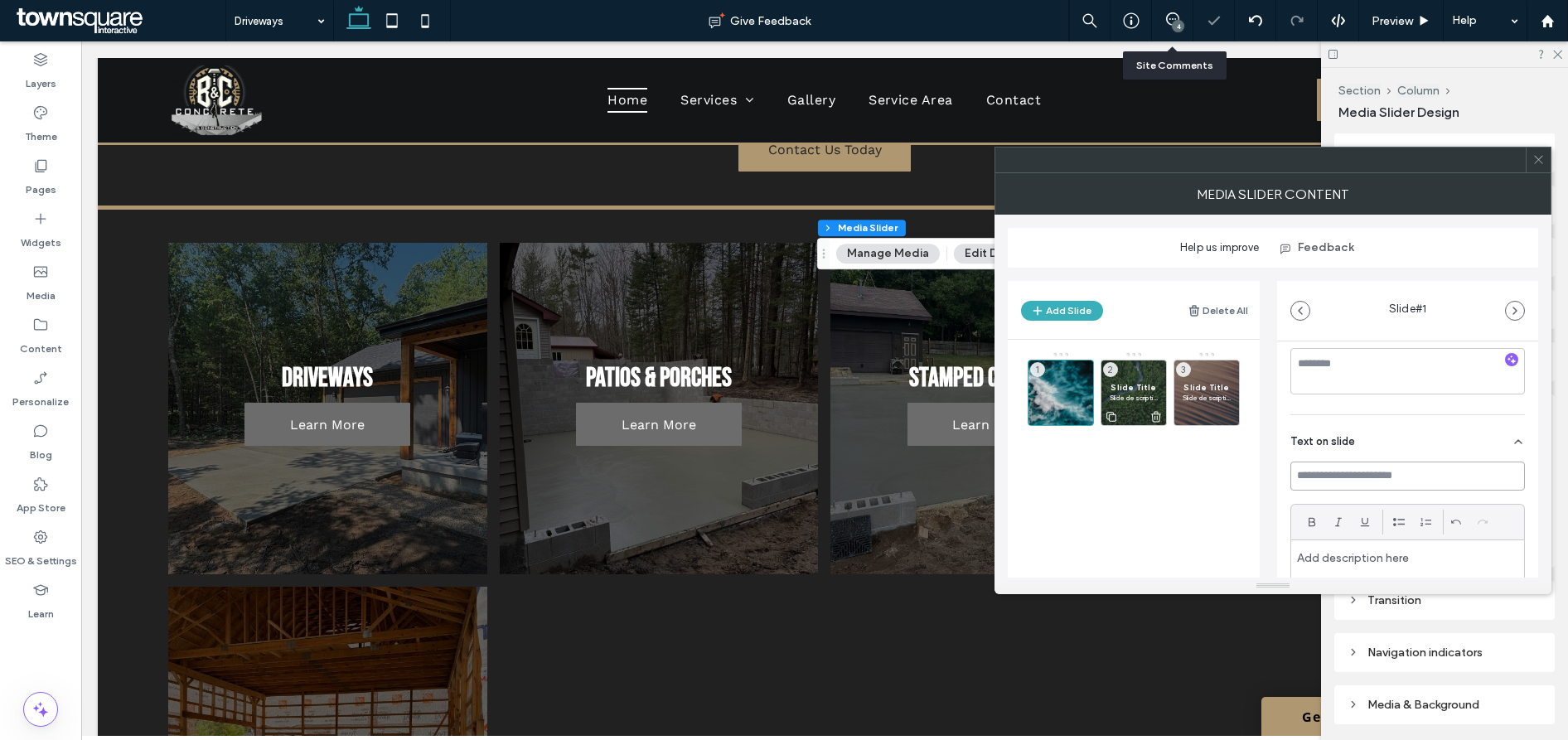 type 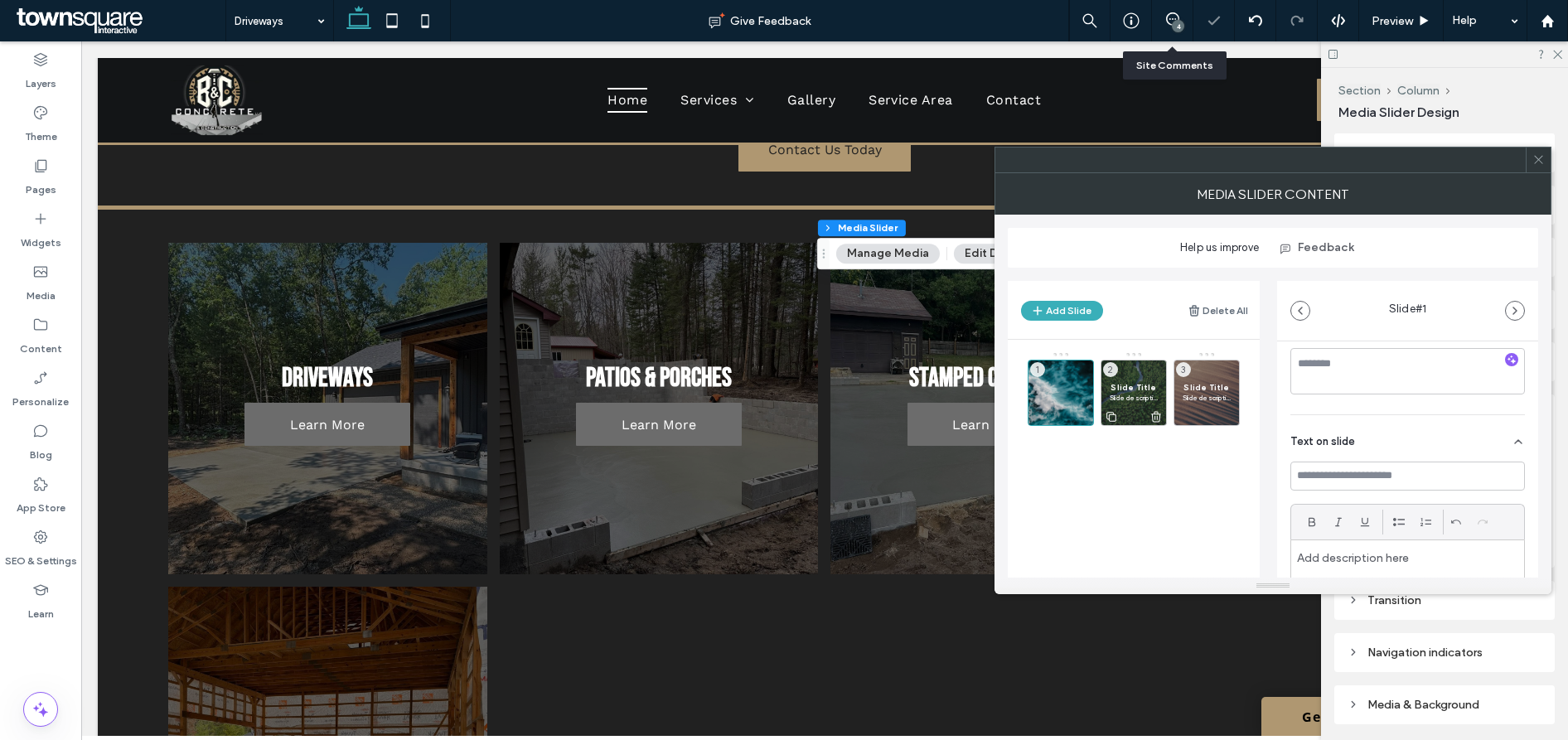 click on "Slide Title" at bounding box center (1134, 387) 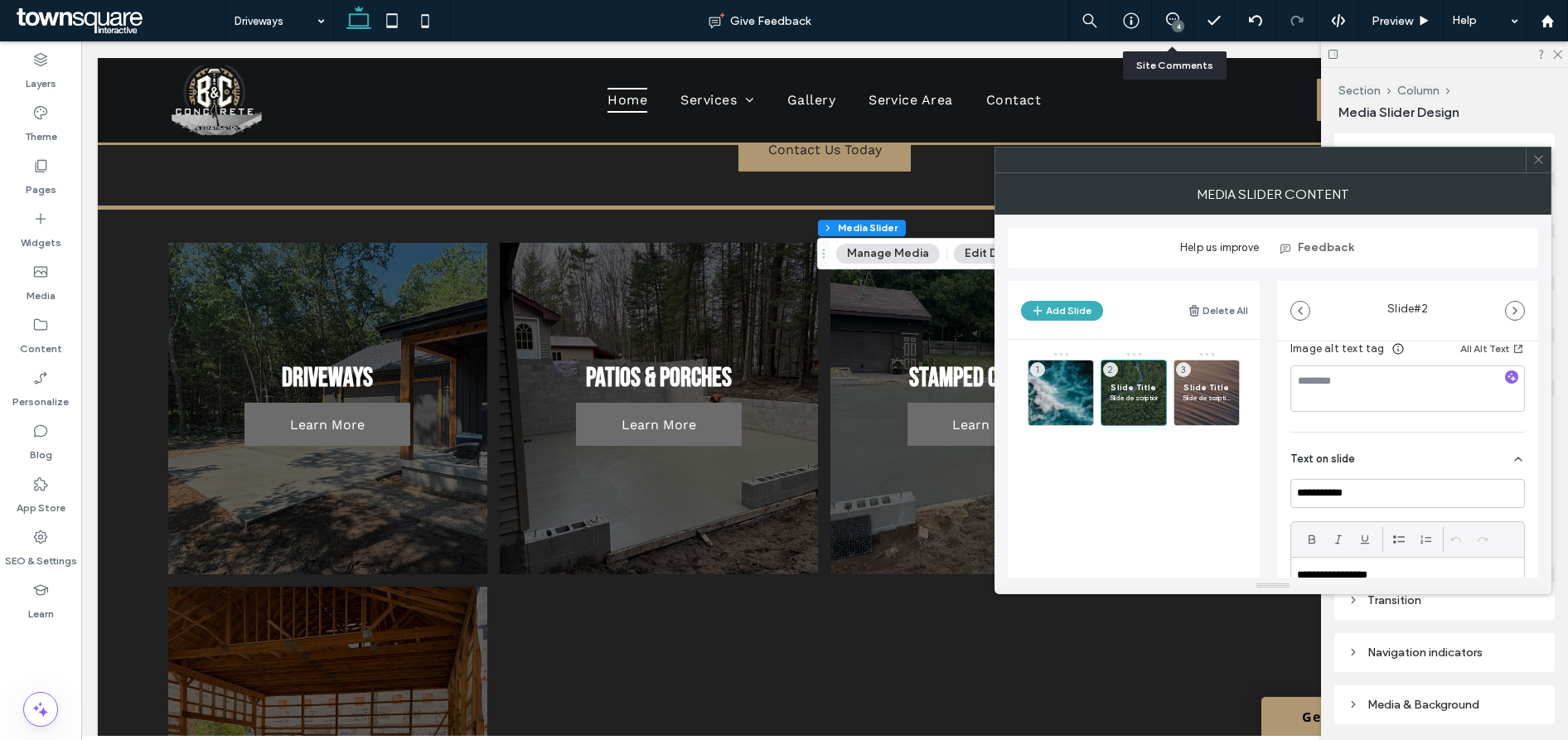 scroll, scrollTop: 302, scrollLeft: 0, axis: vertical 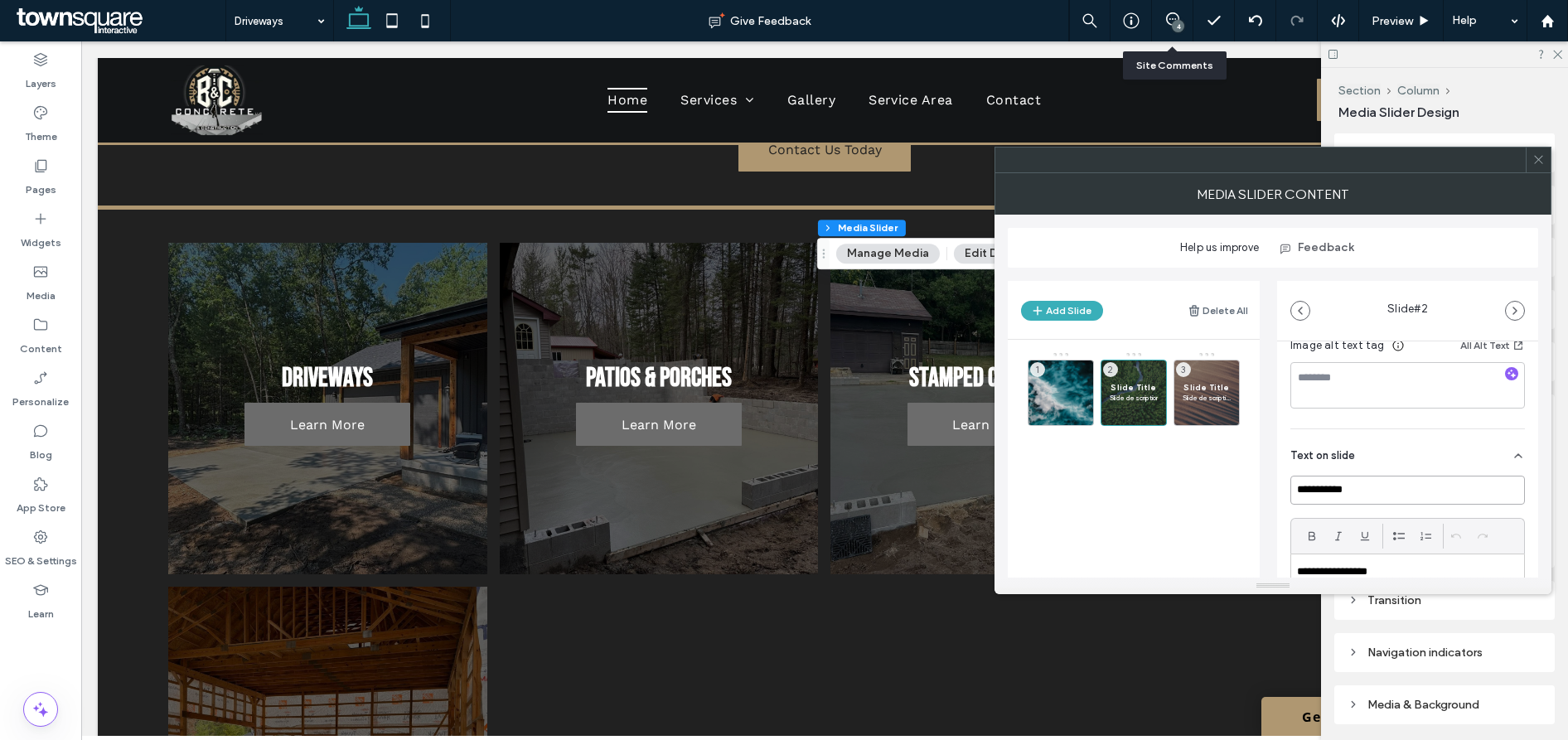 drag, startPoint x: 1305, startPoint y: 490, endPoint x: 1282, endPoint y: 490, distance: 23 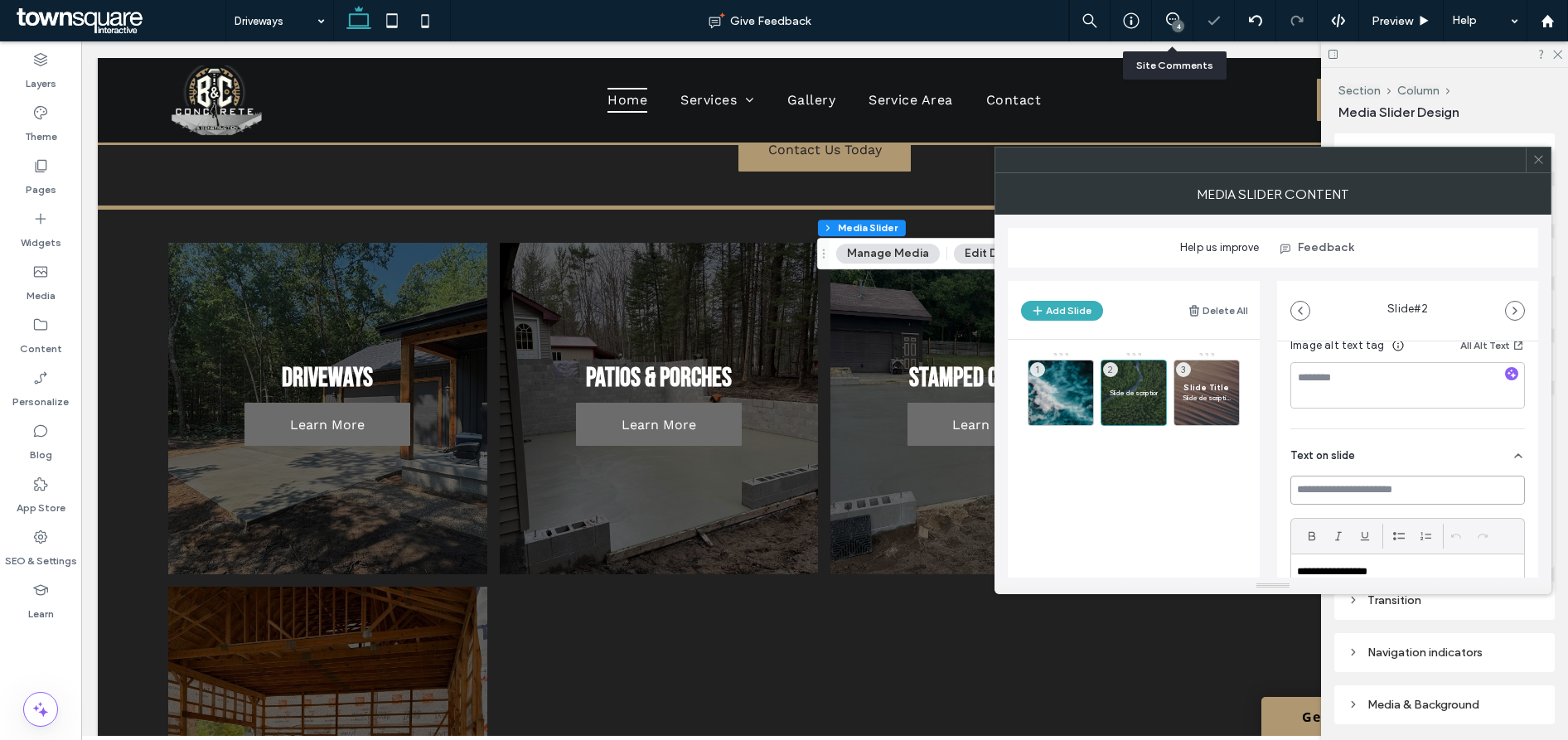 type 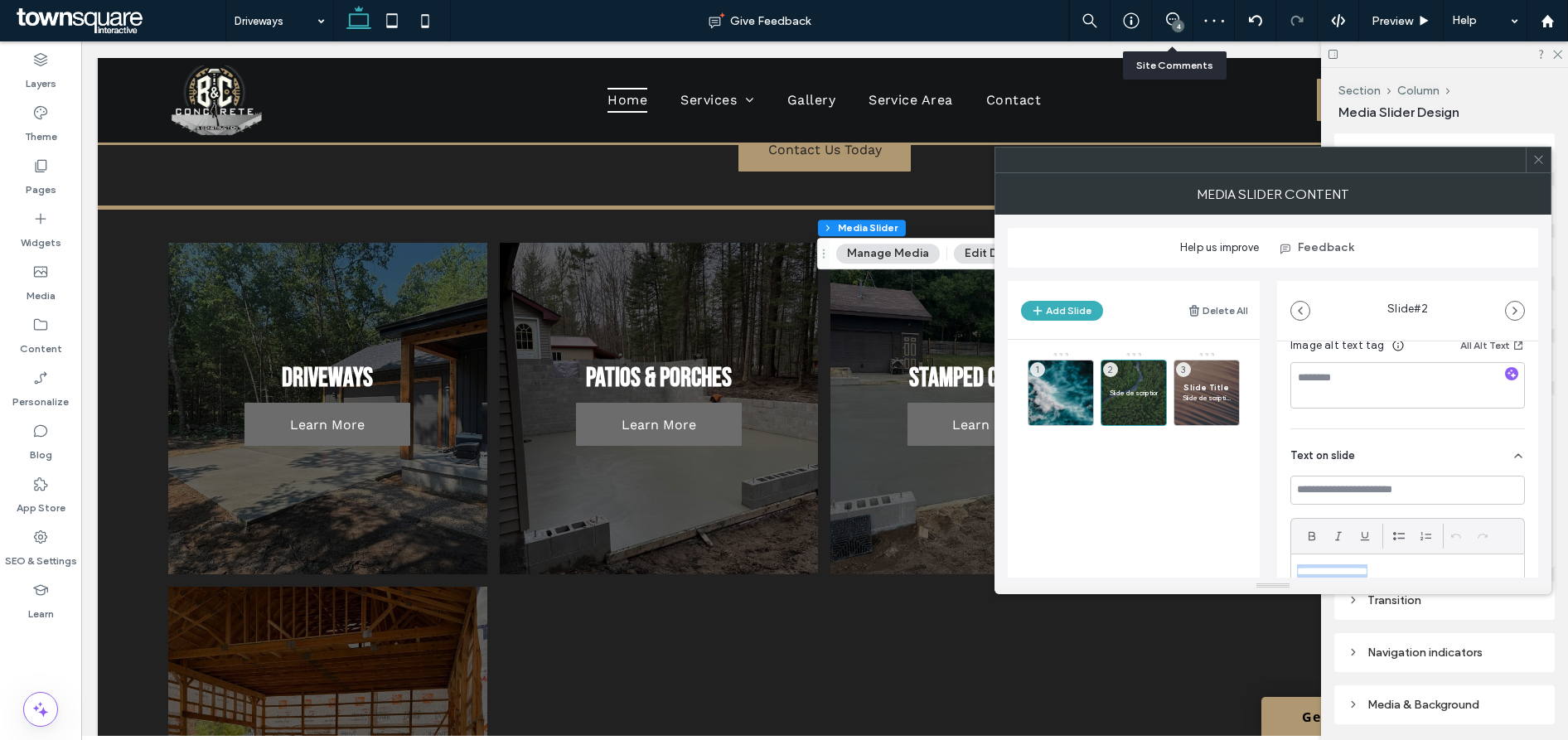 drag, startPoint x: 1383, startPoint y: 573, endPoint x: 1295, endPoint y: 569, distance: 88.09086 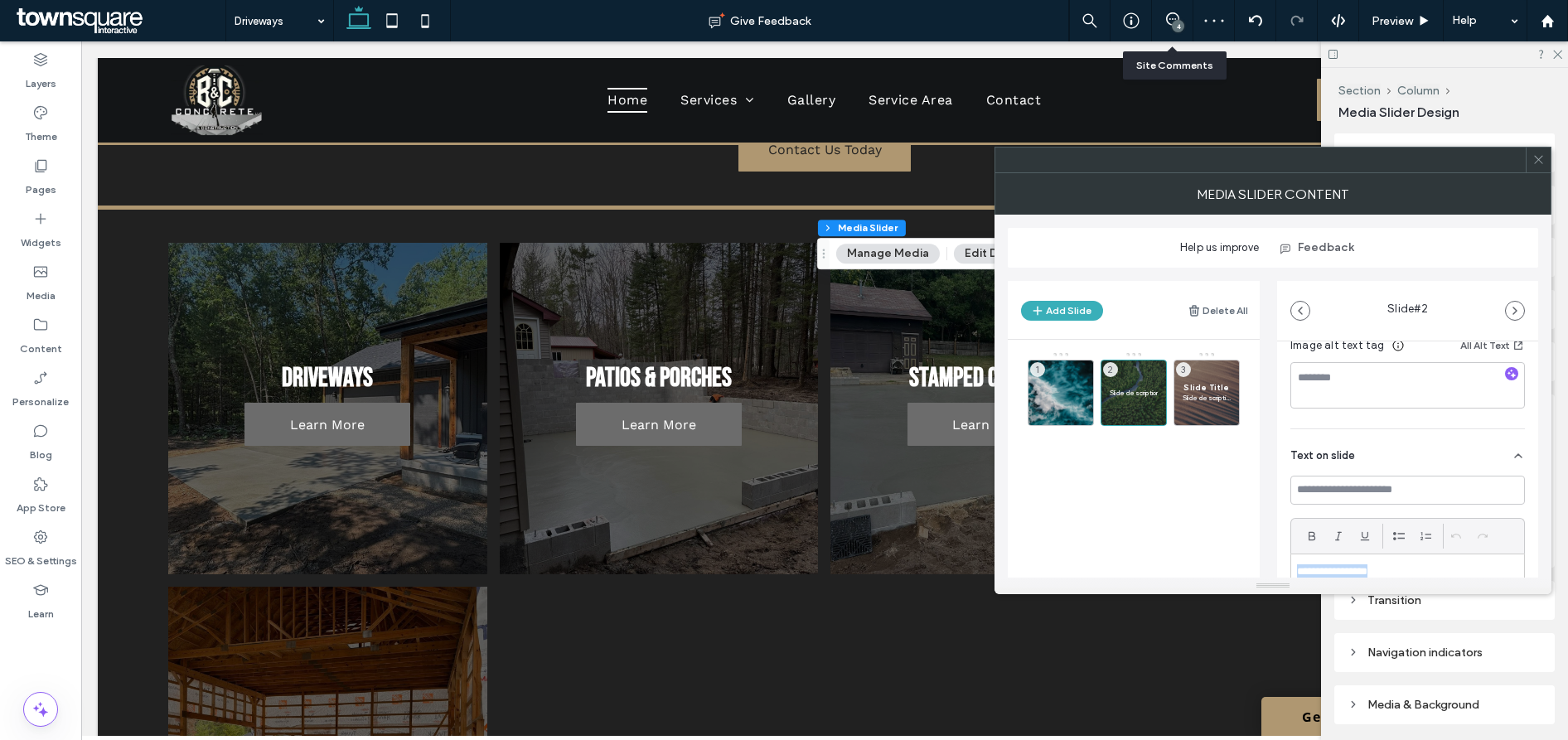 click on "**********" at bounding box center [1407, 602] 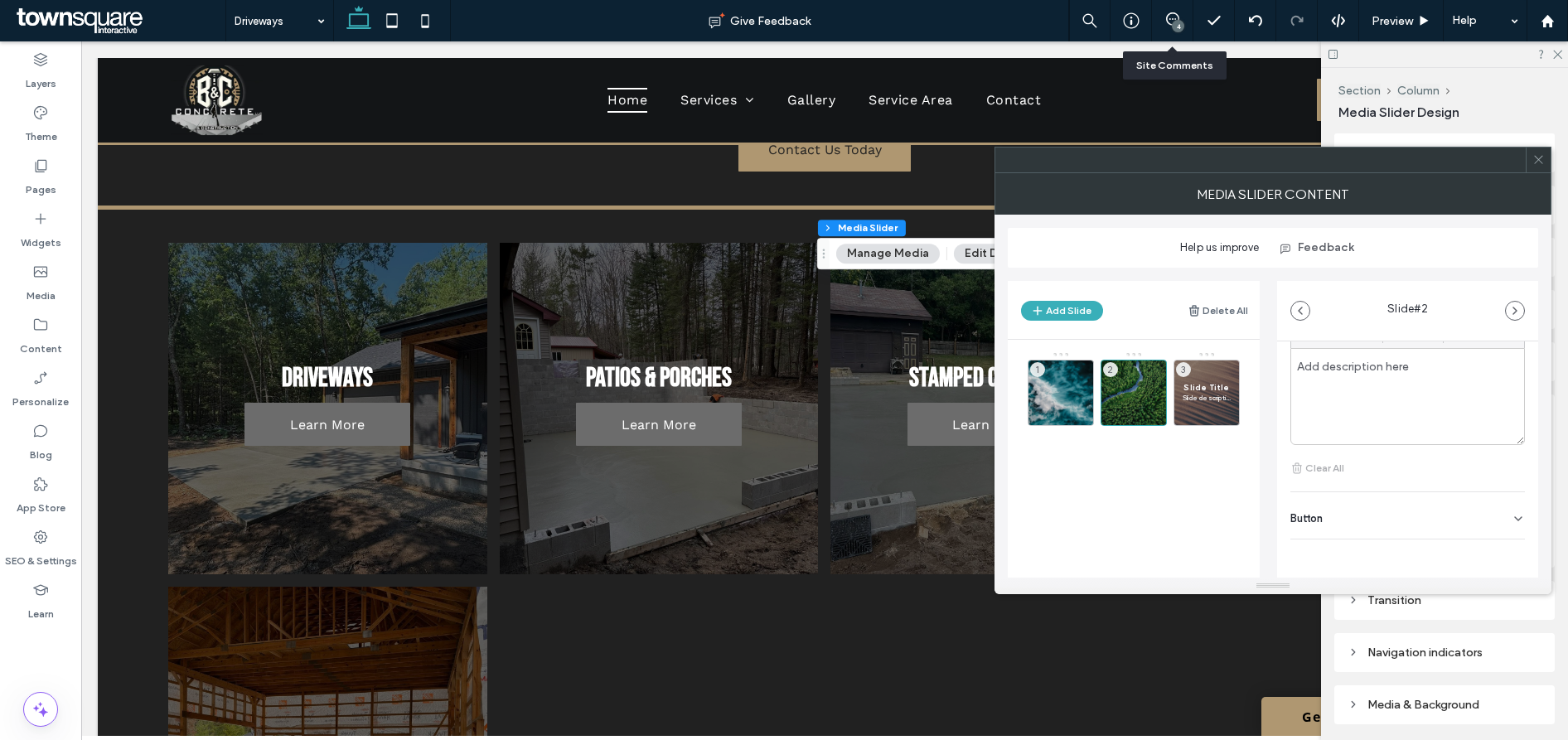 scroll, scrollTop: 509, scrollLeft: 0, axis: vertical 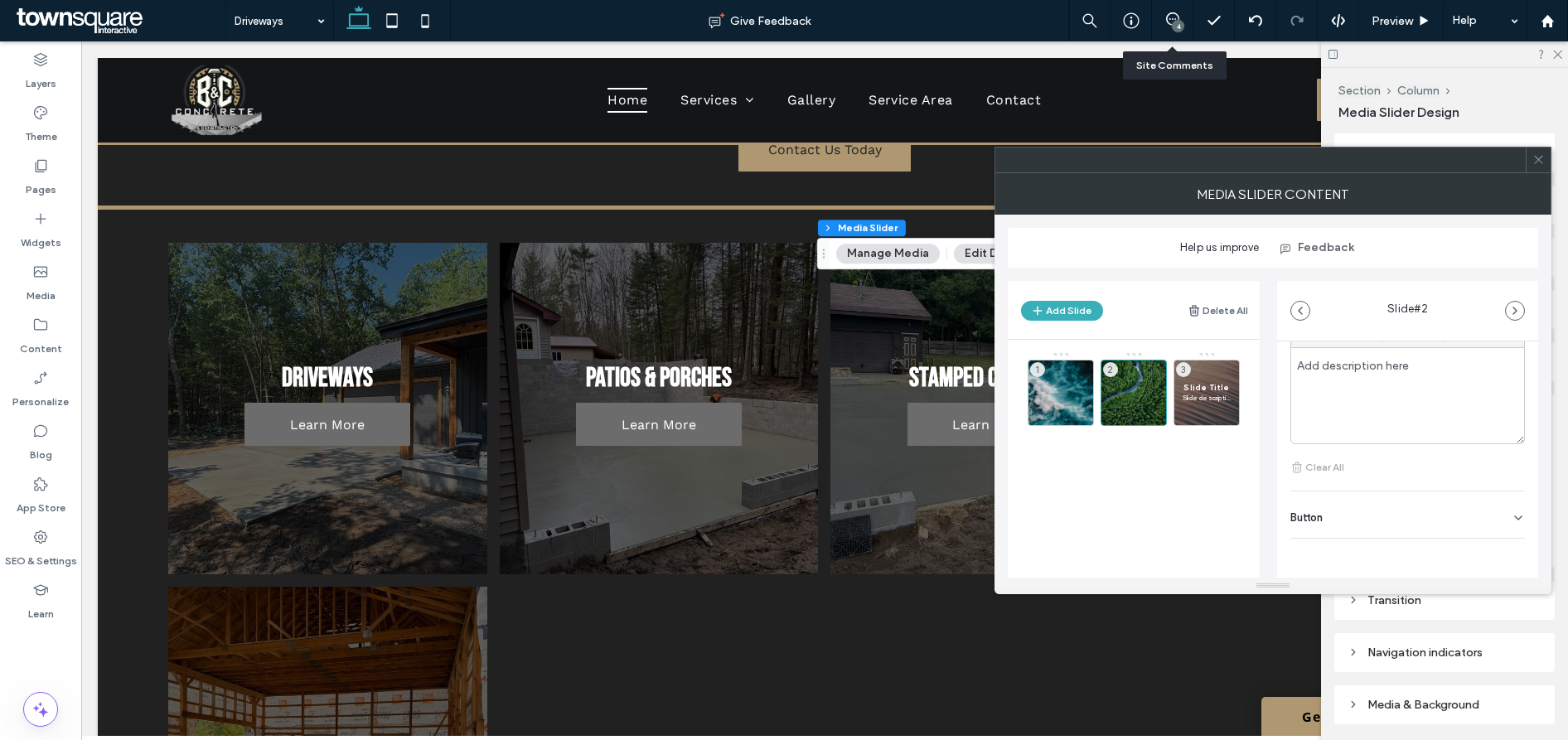 click on "Button" at bounding box center [1407, 515] 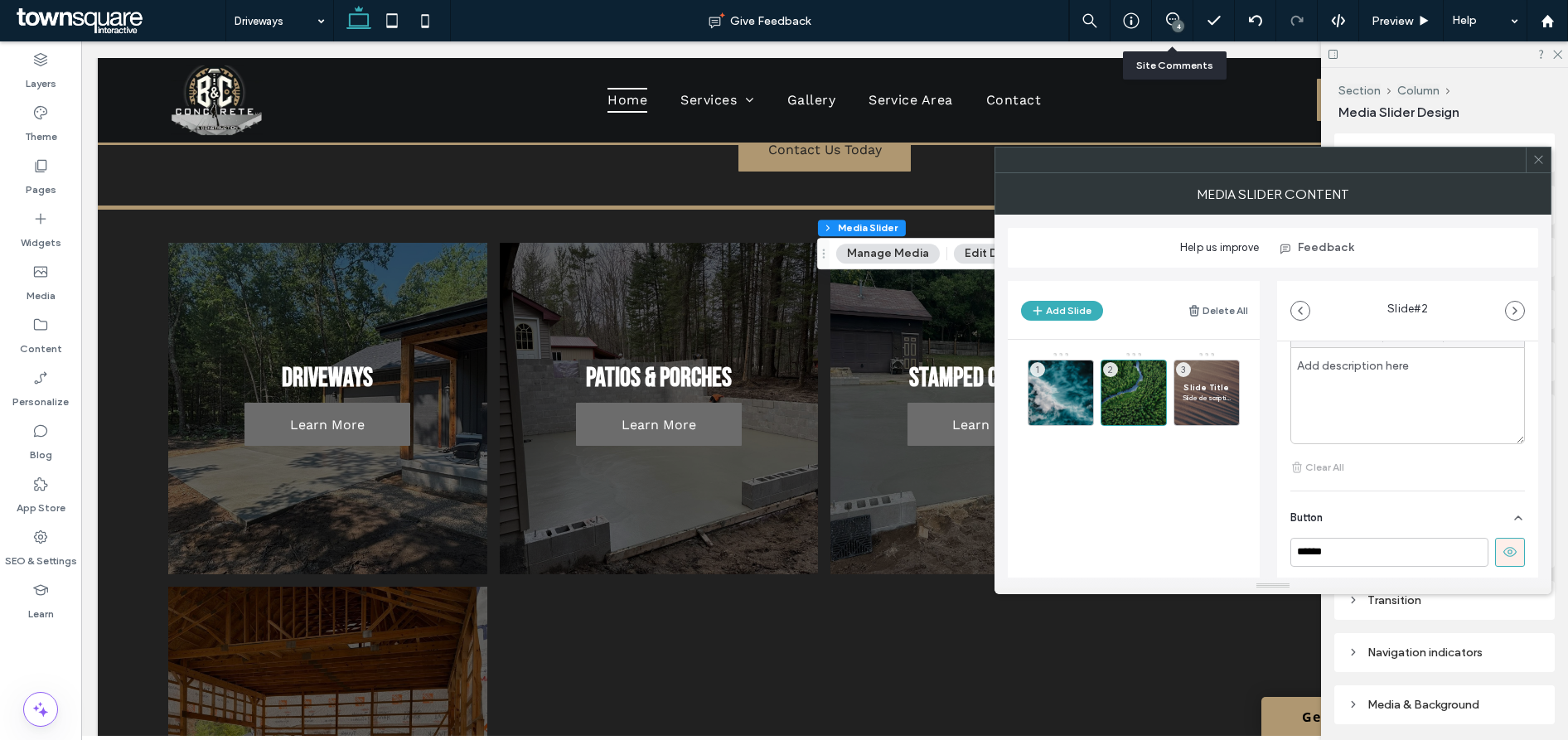 click 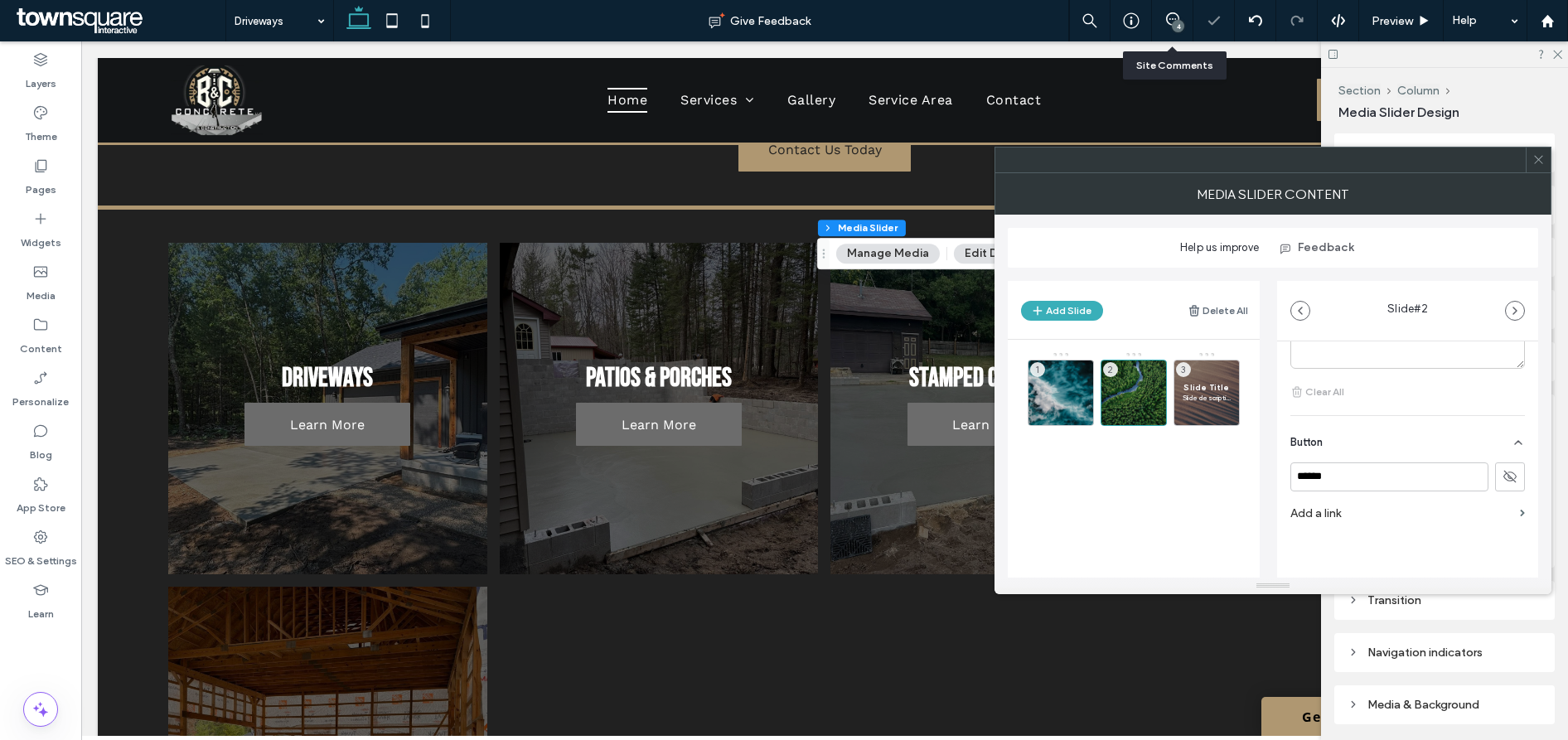 scroll, scrollTop: 588, scrollLeft: 0, axis: vertical 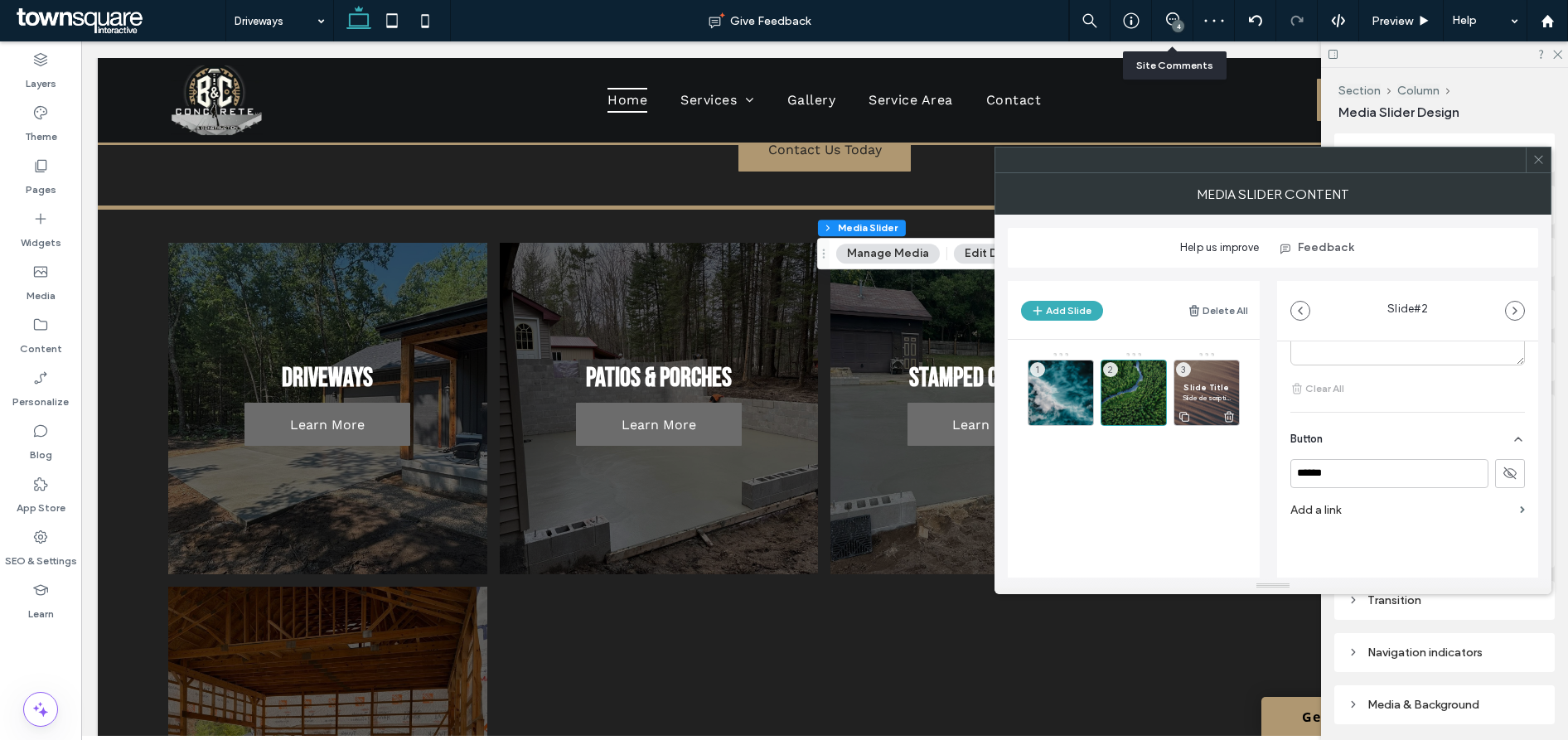 click on "Slide Title Slide description 3" at bounding box center (1207, 393) 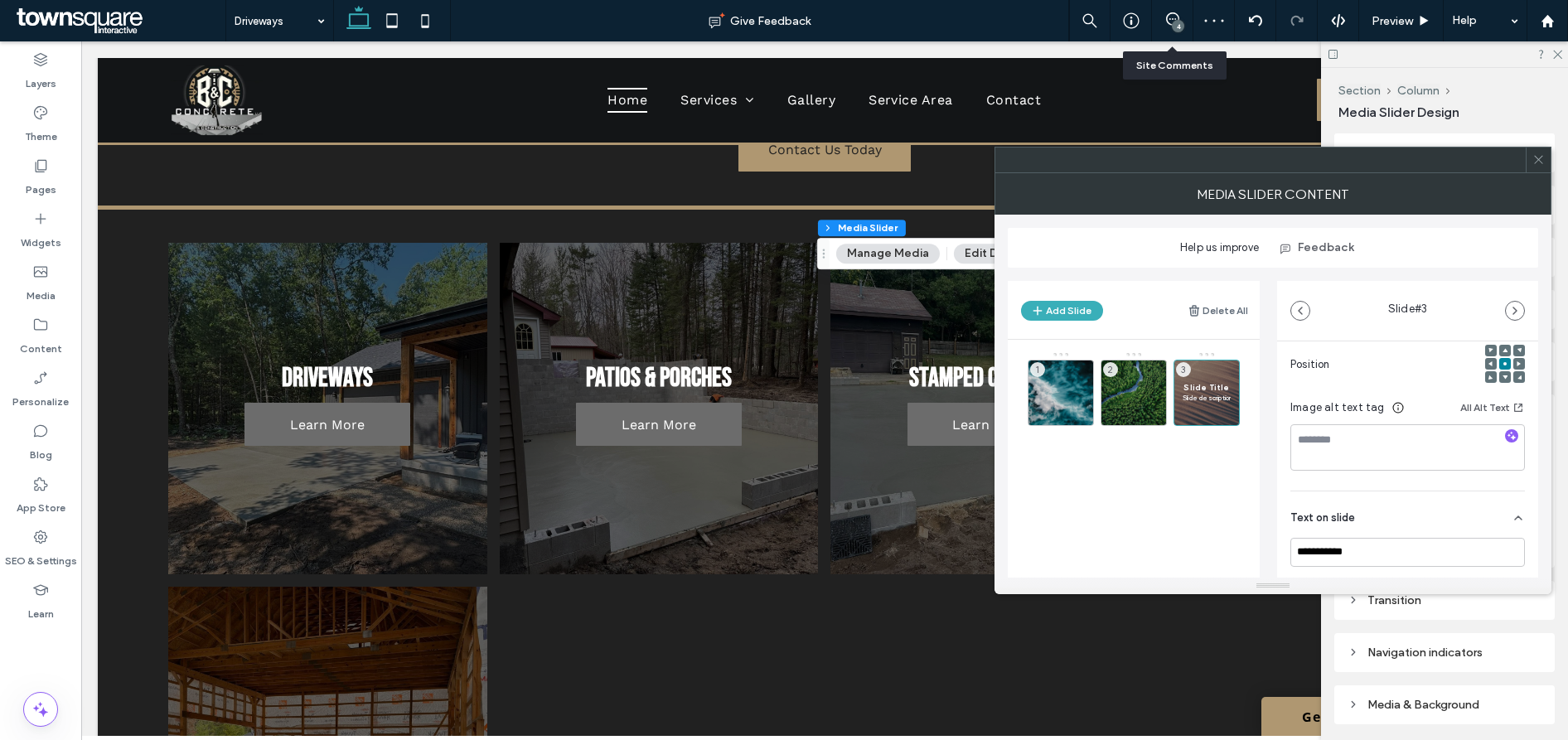 scroll, scrollTop: 315, scrollLeft: 0, axis: vertical 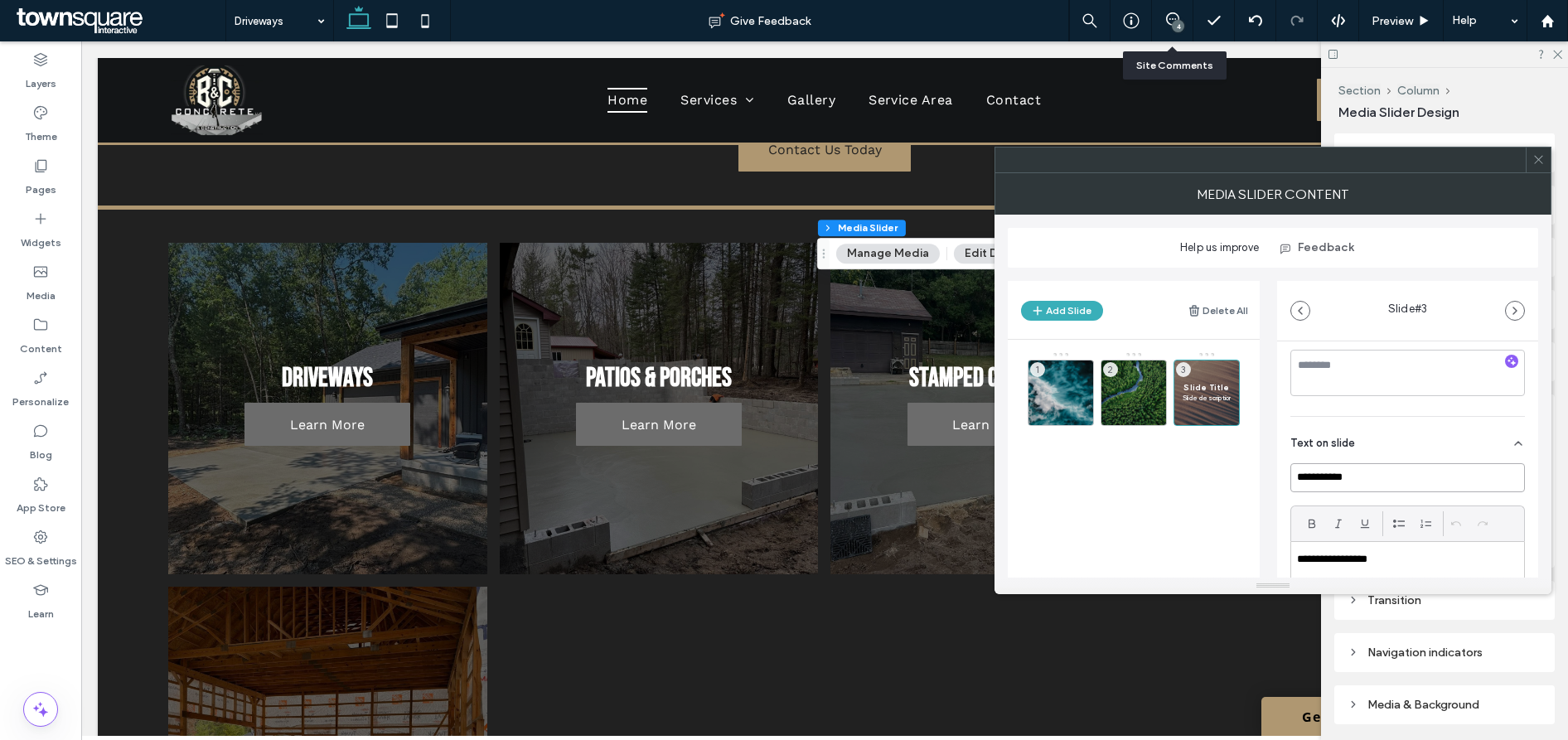 drag, startPoint x: 1382, startPoint y: 472, endPoint x: 1294, endPoint y: 473, distance: 88.00568 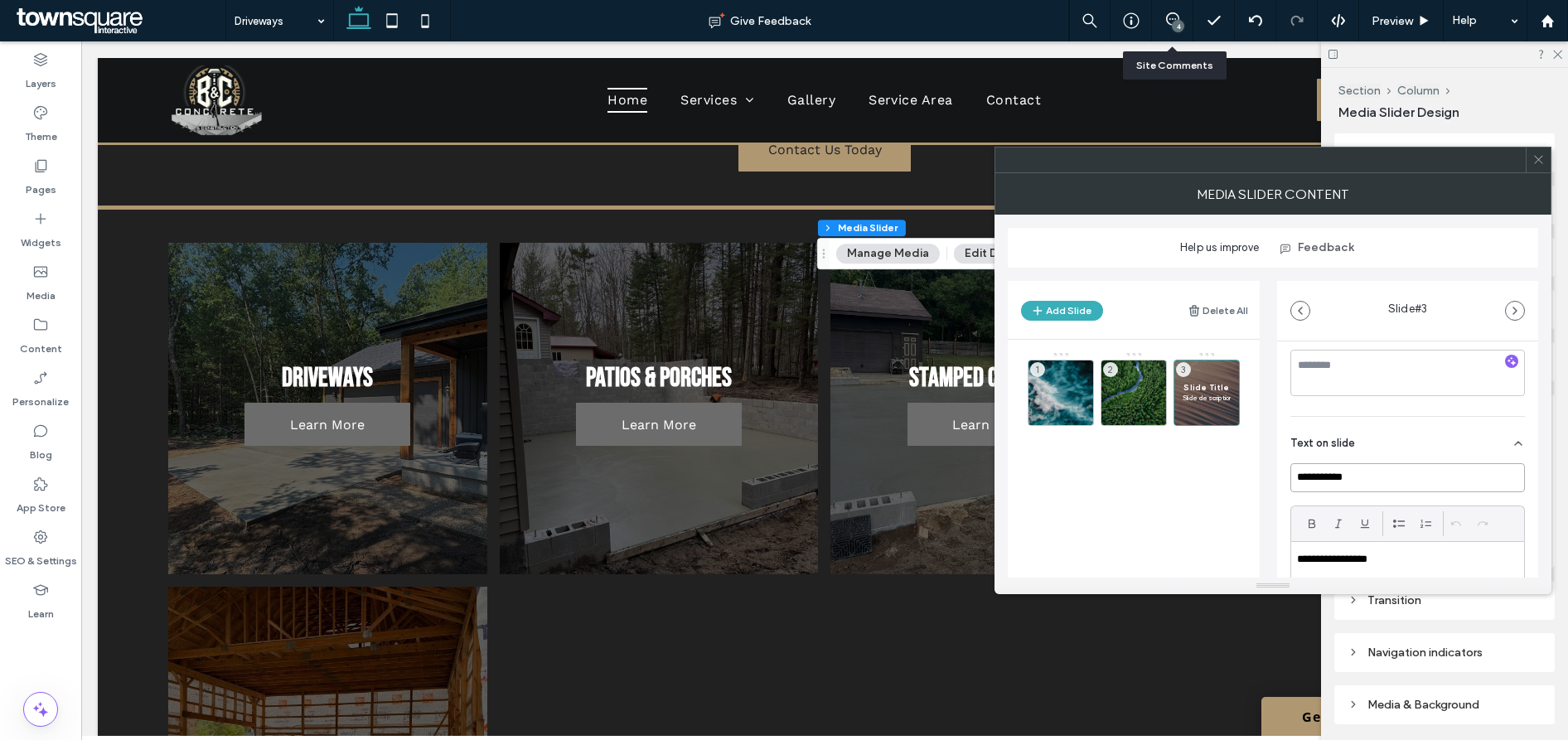 click on "**********" at bounding box center (1407, 477) 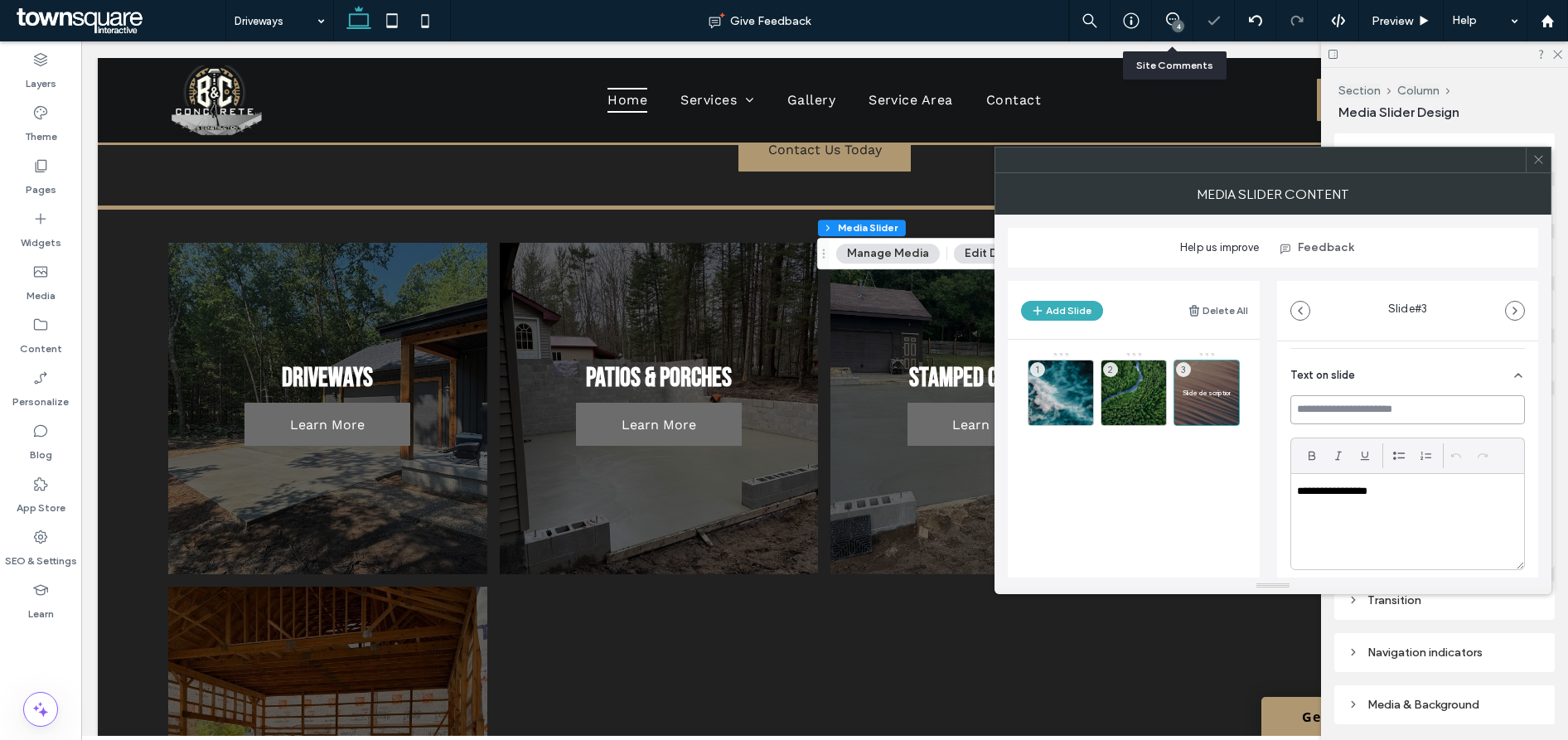 scroll, scrollTop: 461, scrollLeft: 0, axis: vertical 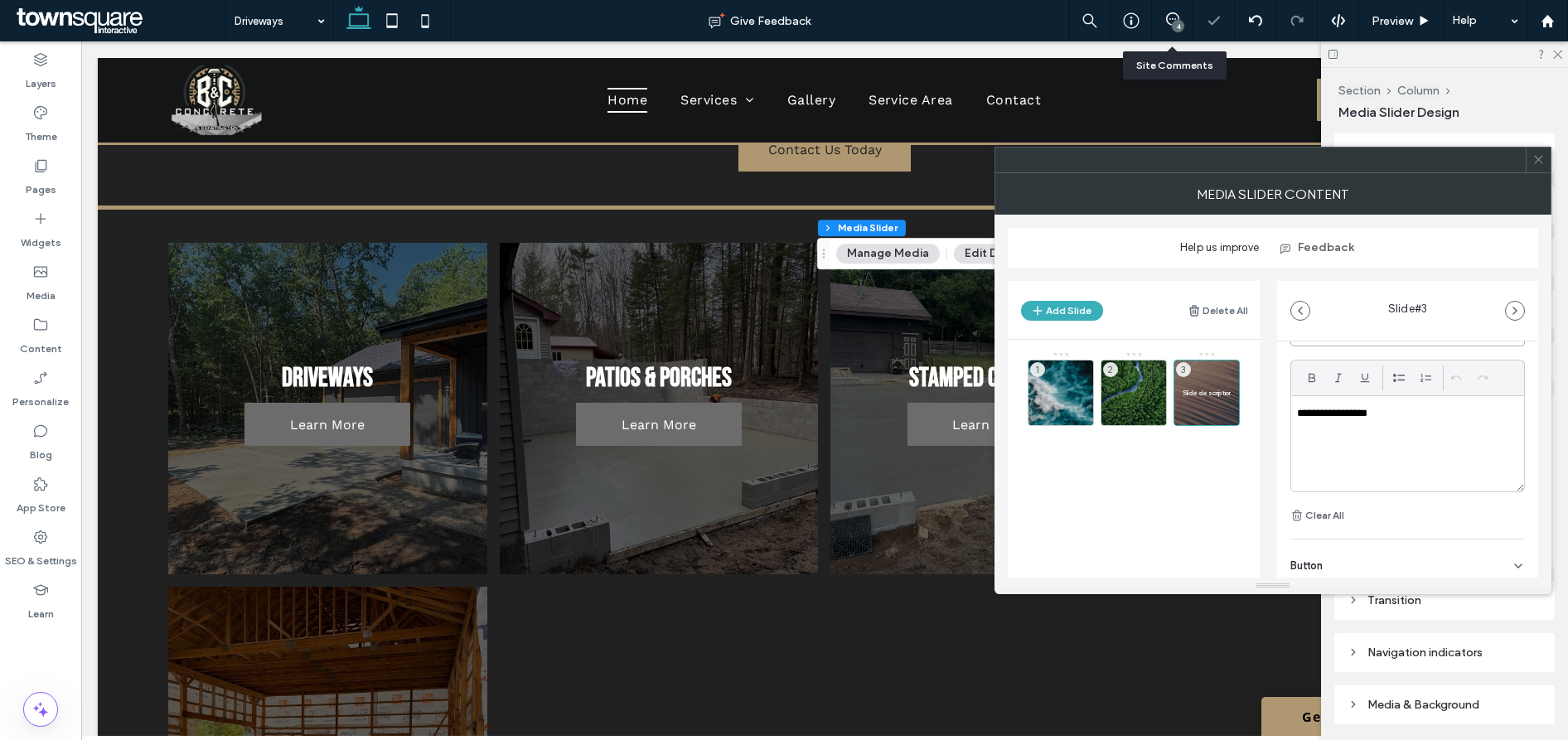 type 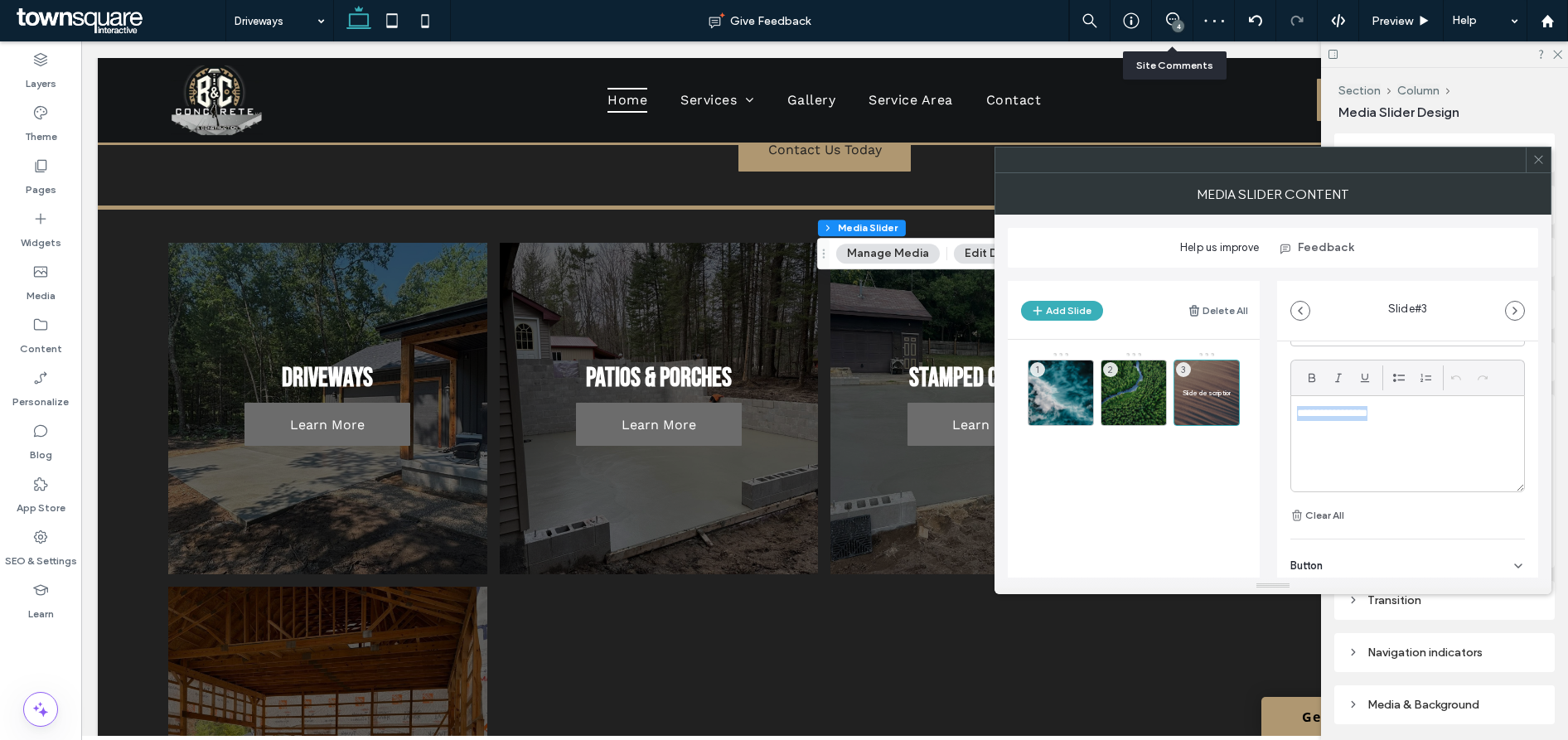 drag, startPoint x: 1389, startPoint y: 411, endPoint x: 1268, endPoint y: 417, distance: 121.14867 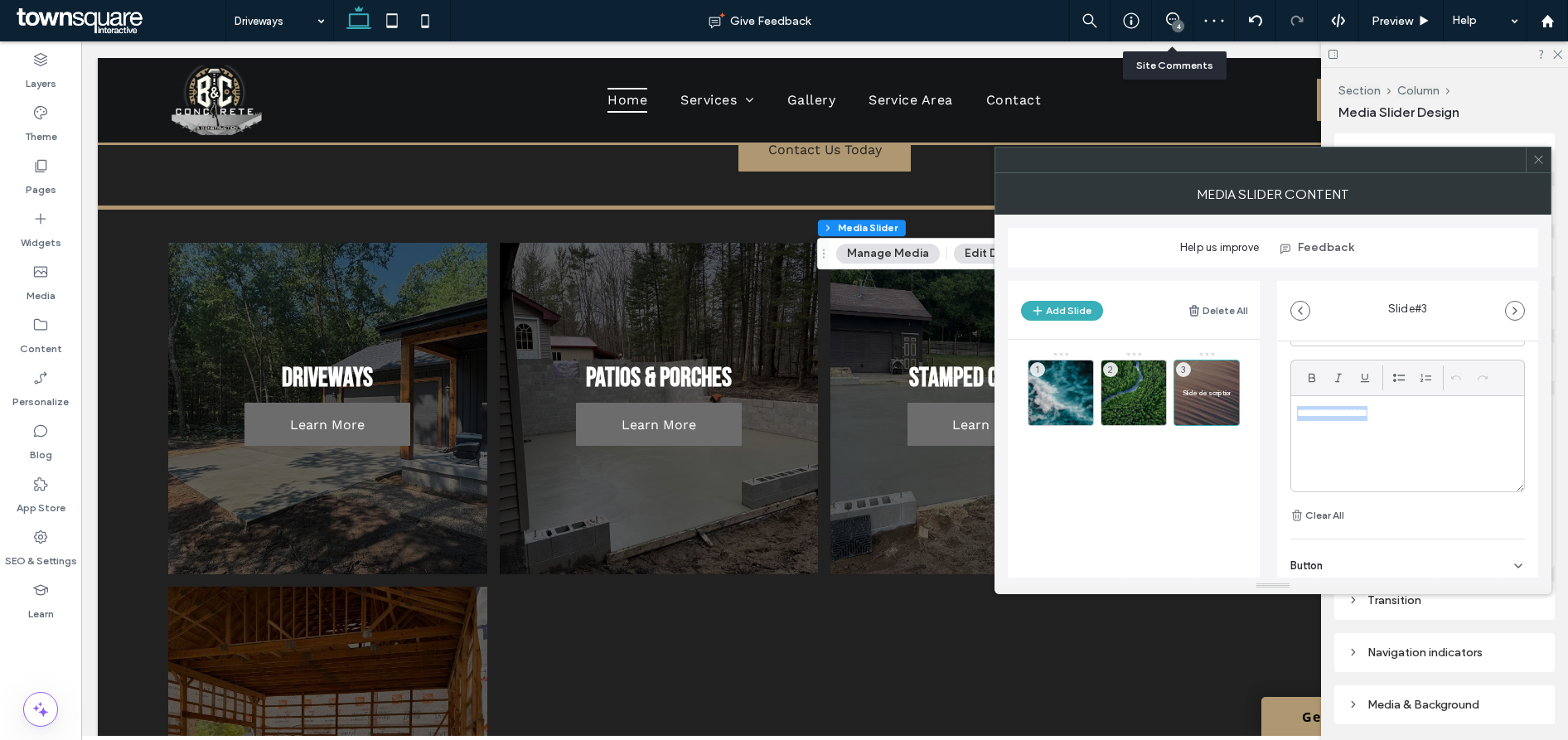 click on "**********" at bounding box center [1273, 423] 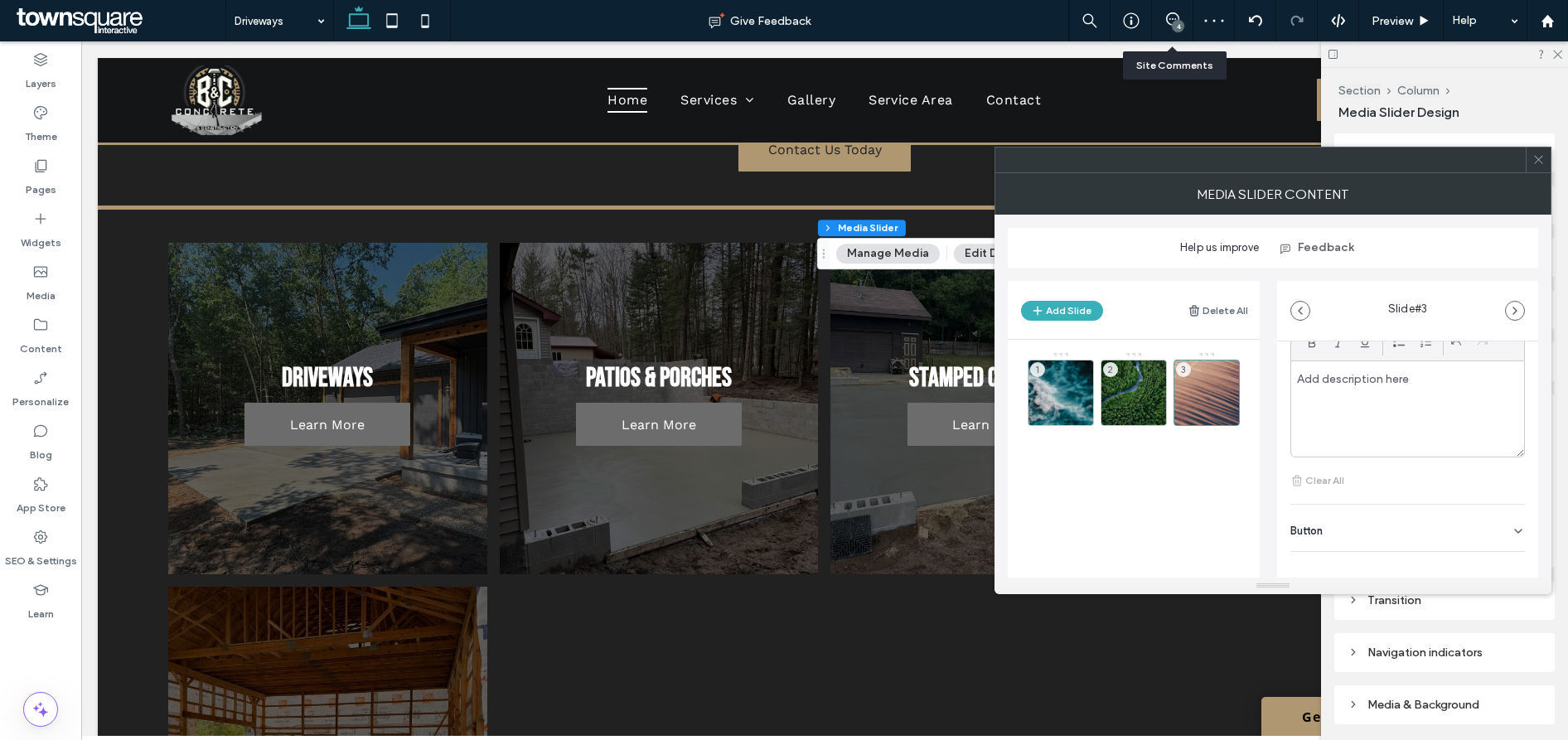 scroll, scrollTop: 509, scrollLeft: 0, axis: vertical 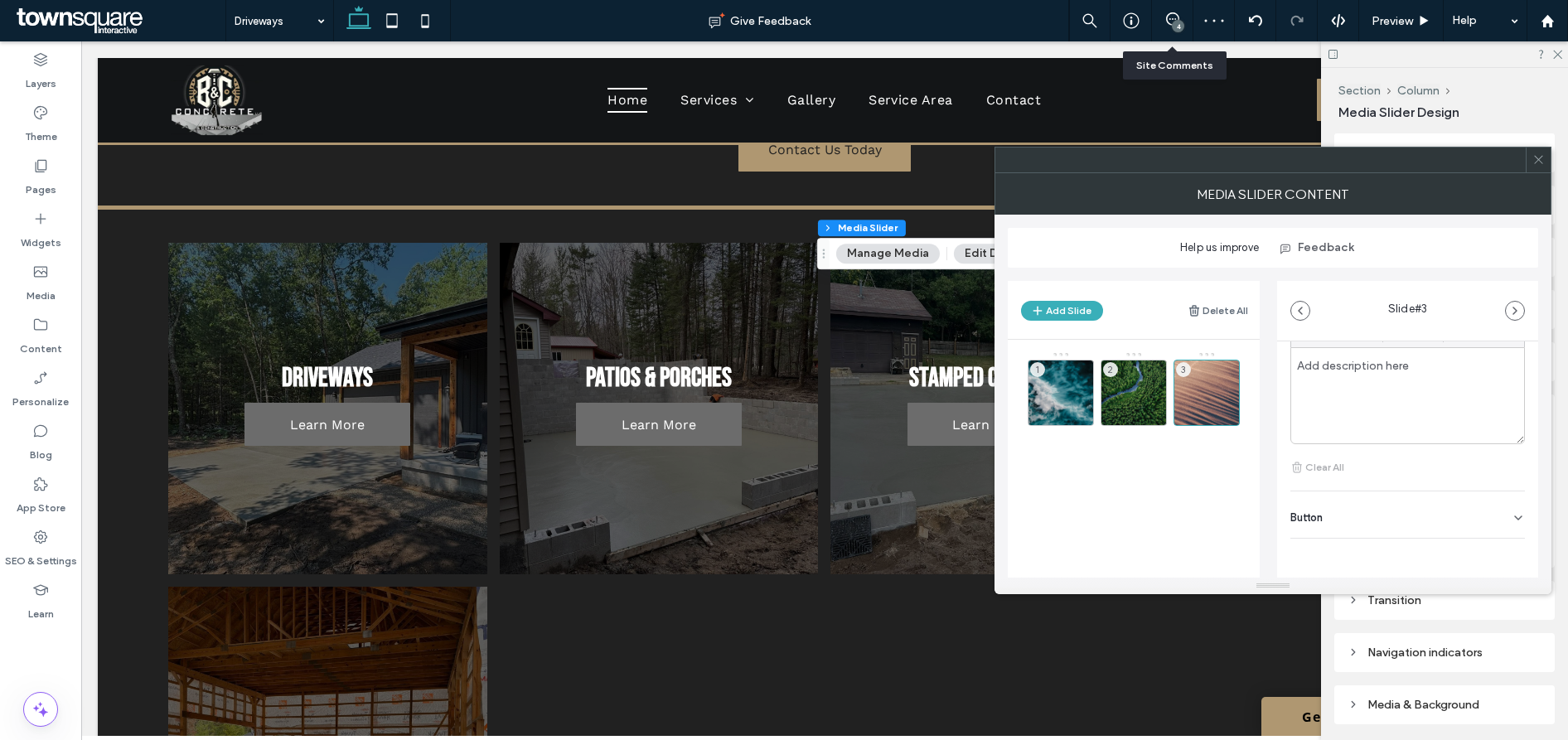 click 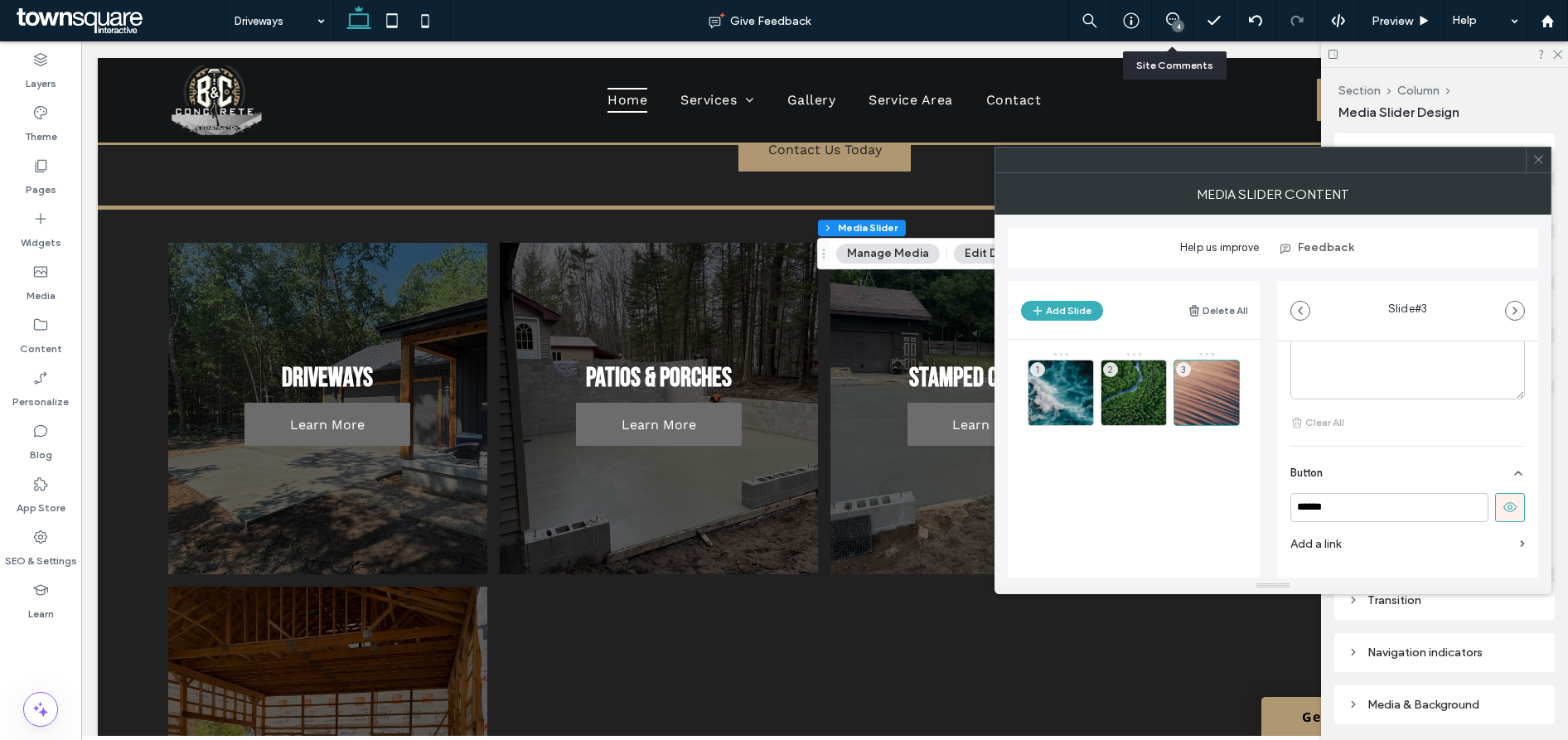 scroll, scrollTop: 588, scrollLeft: 0, axis: vertical 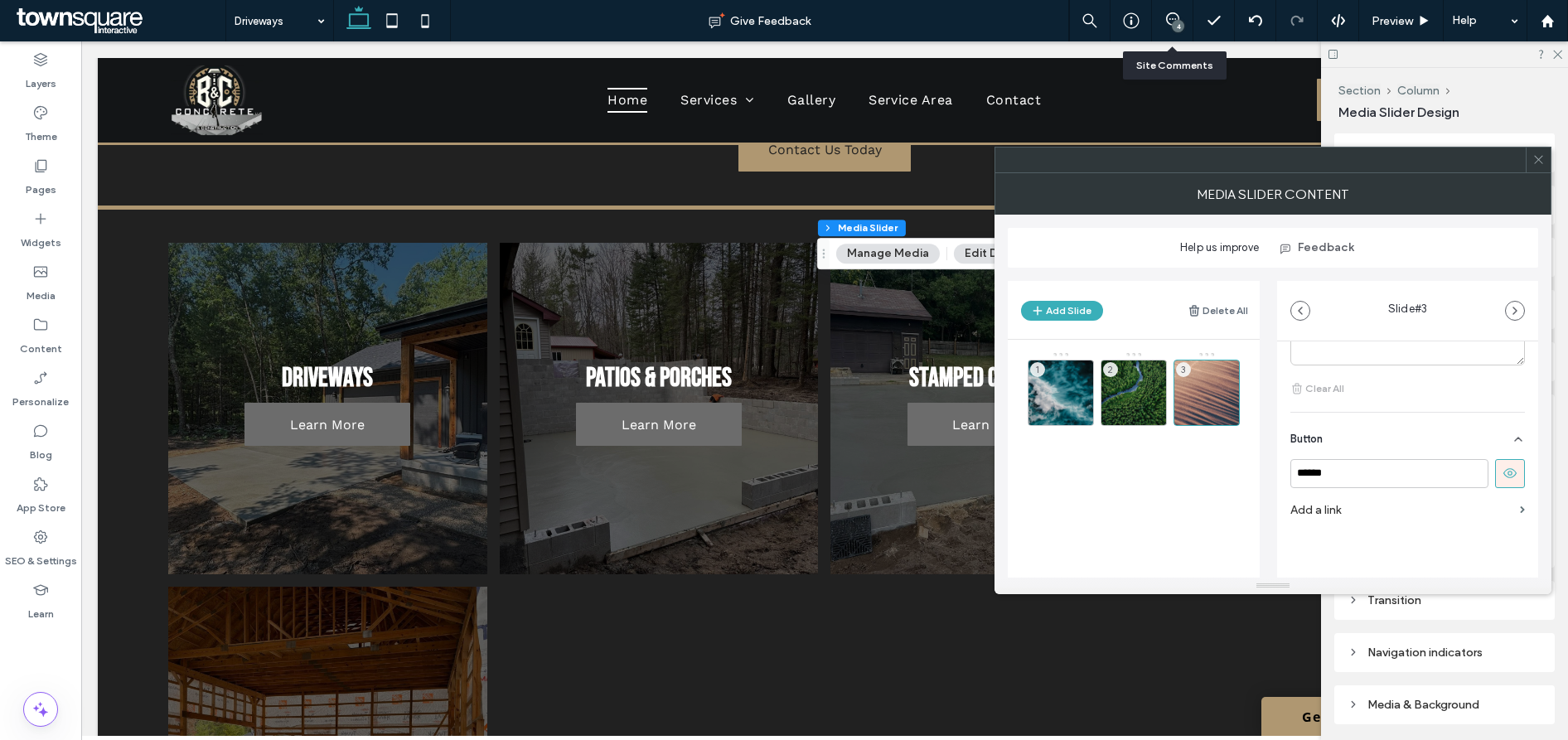 click at bounding box center (1510, 473) 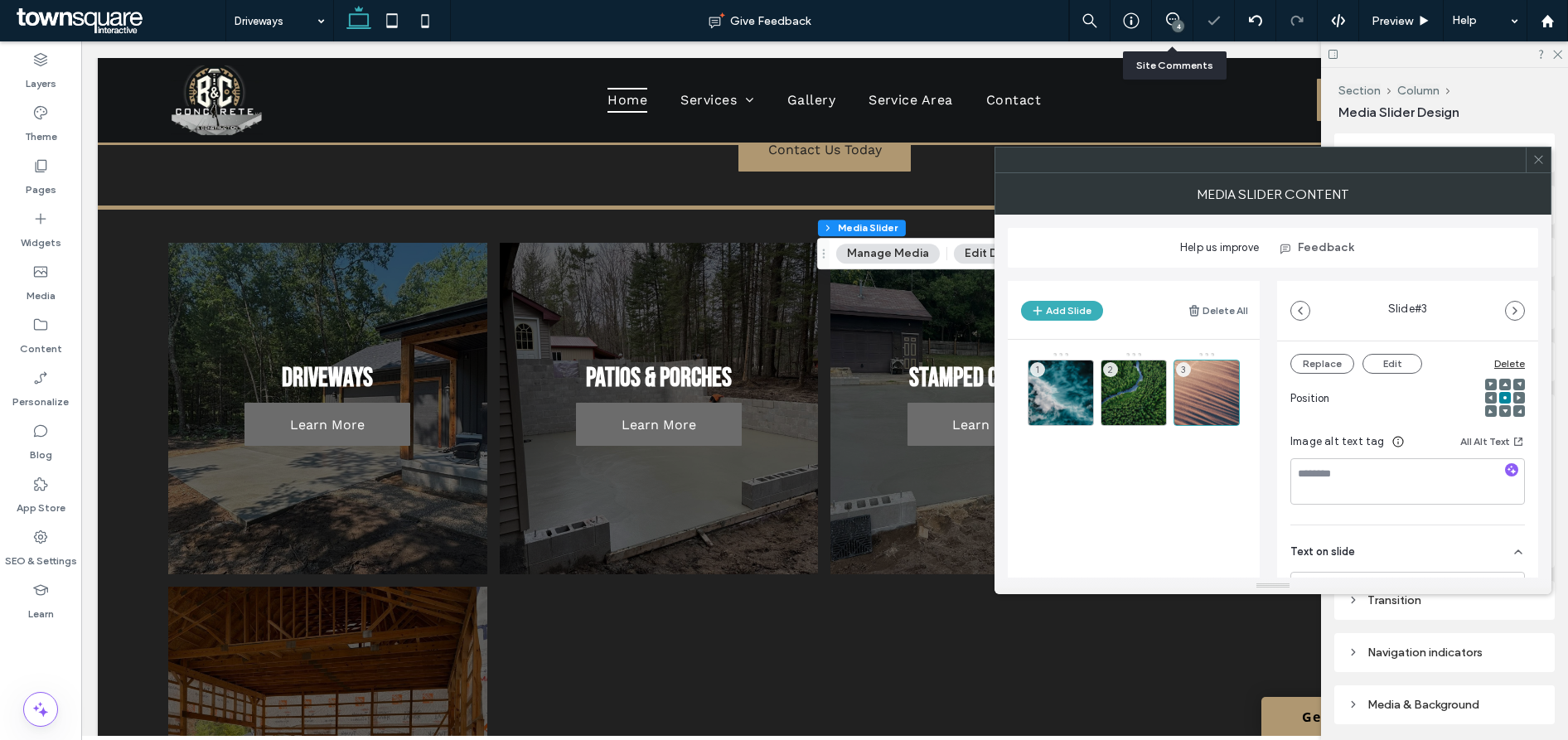 scroll, scrollTop: 0, scrollLeft: 0, axis: both 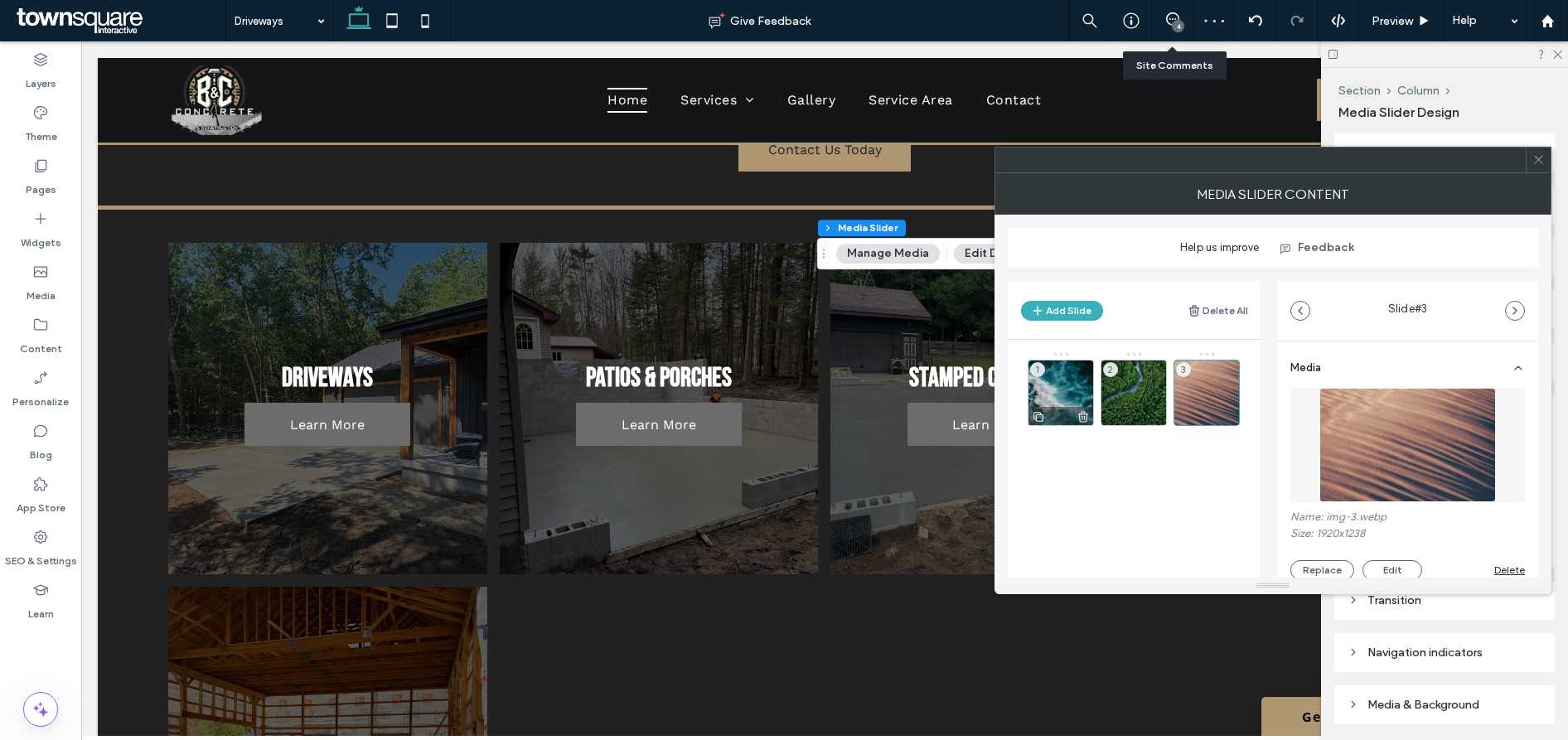 click on "1" at bounding box center [1061, 393] 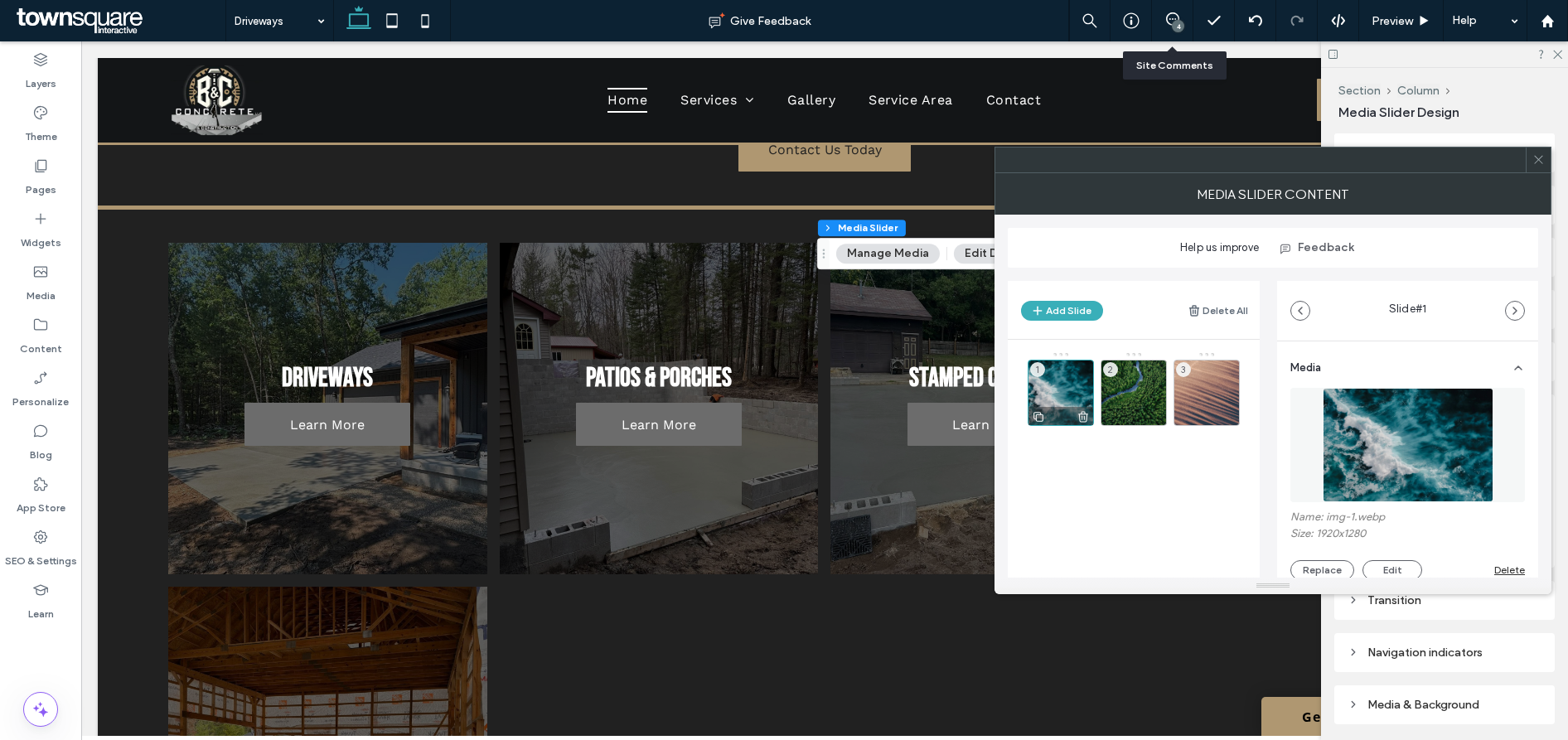 click on "1" at bounding box center (1061, 393) 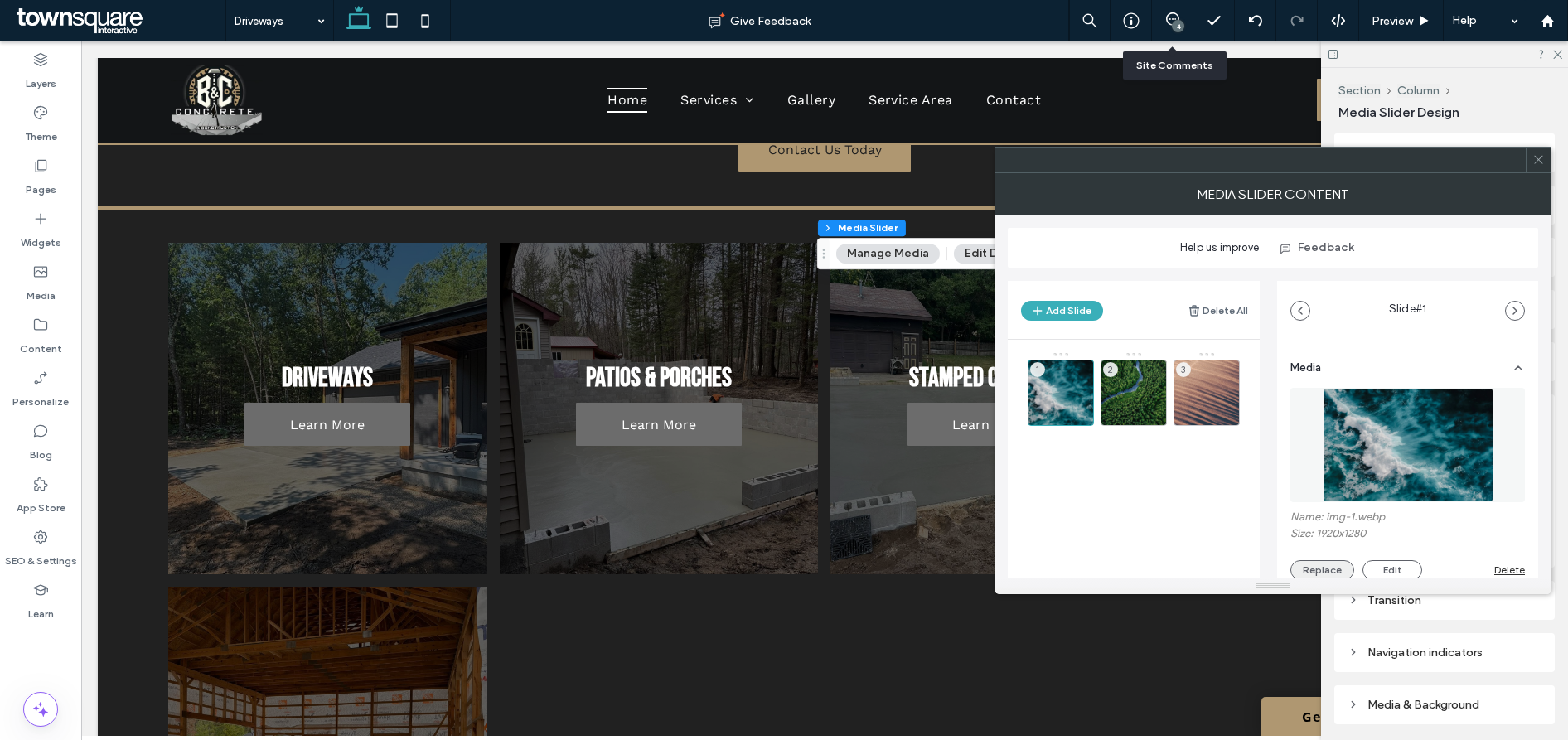 click on "Replace" at bounding box center (1322, 570) 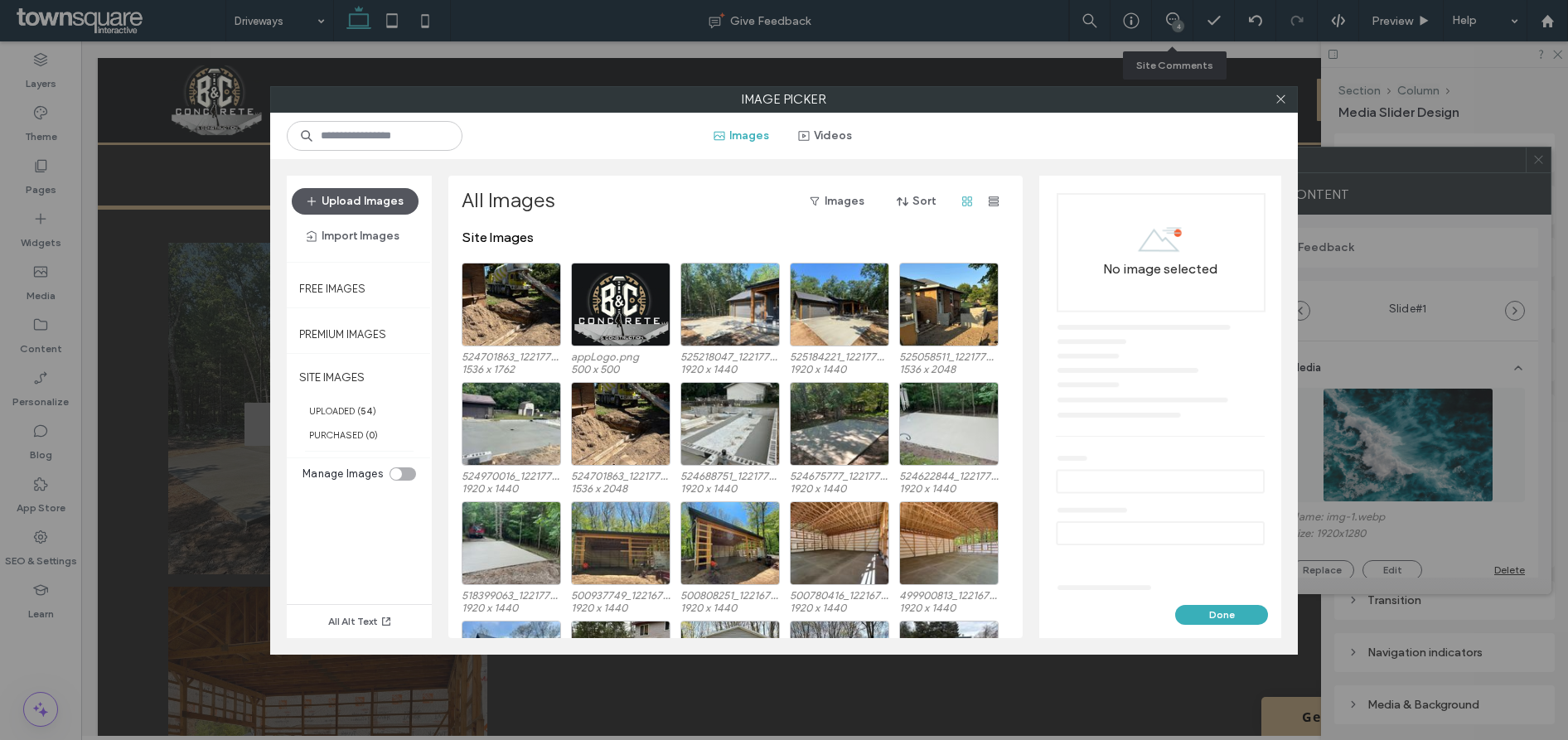 click on "Upload Images" at bounding box center (355, 201) 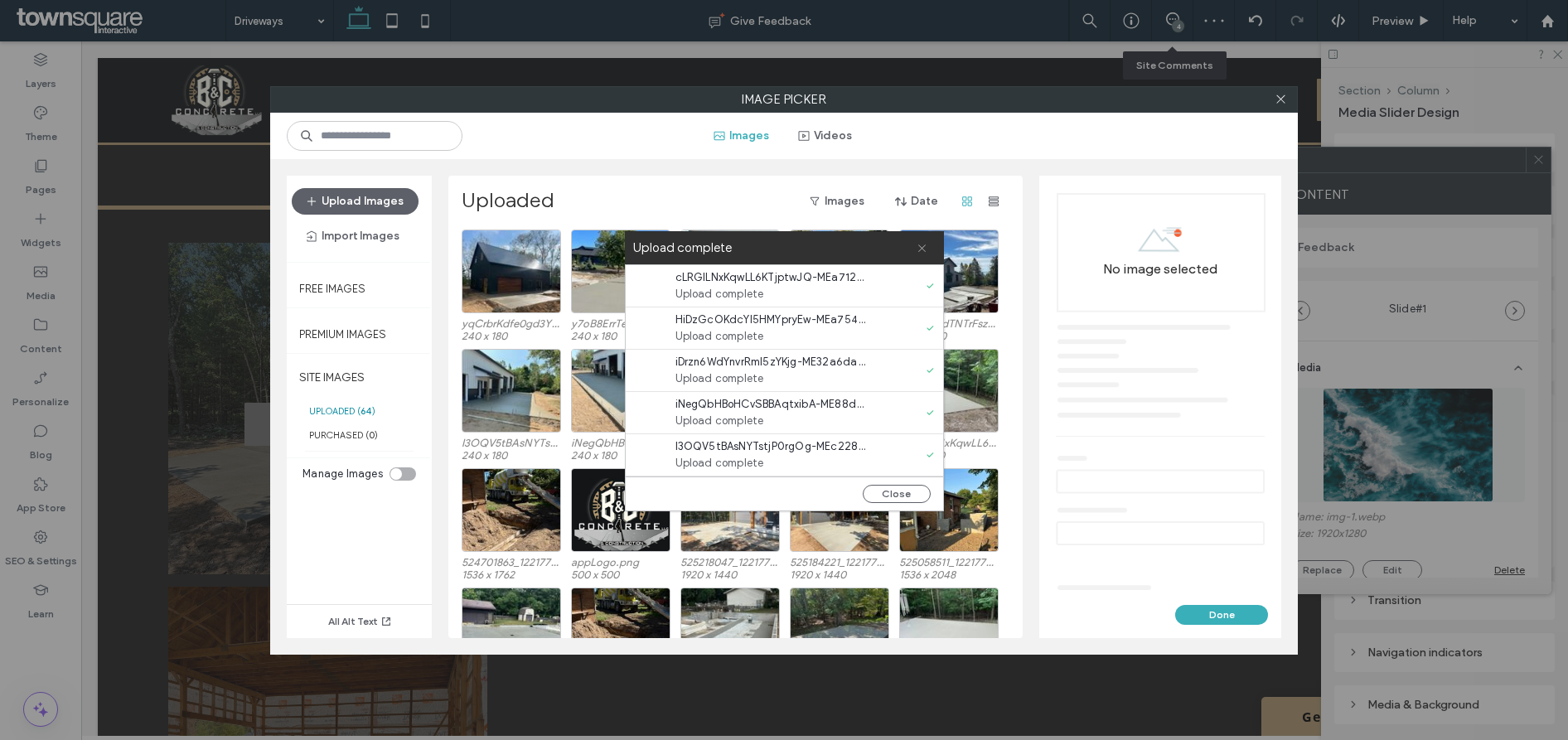 click 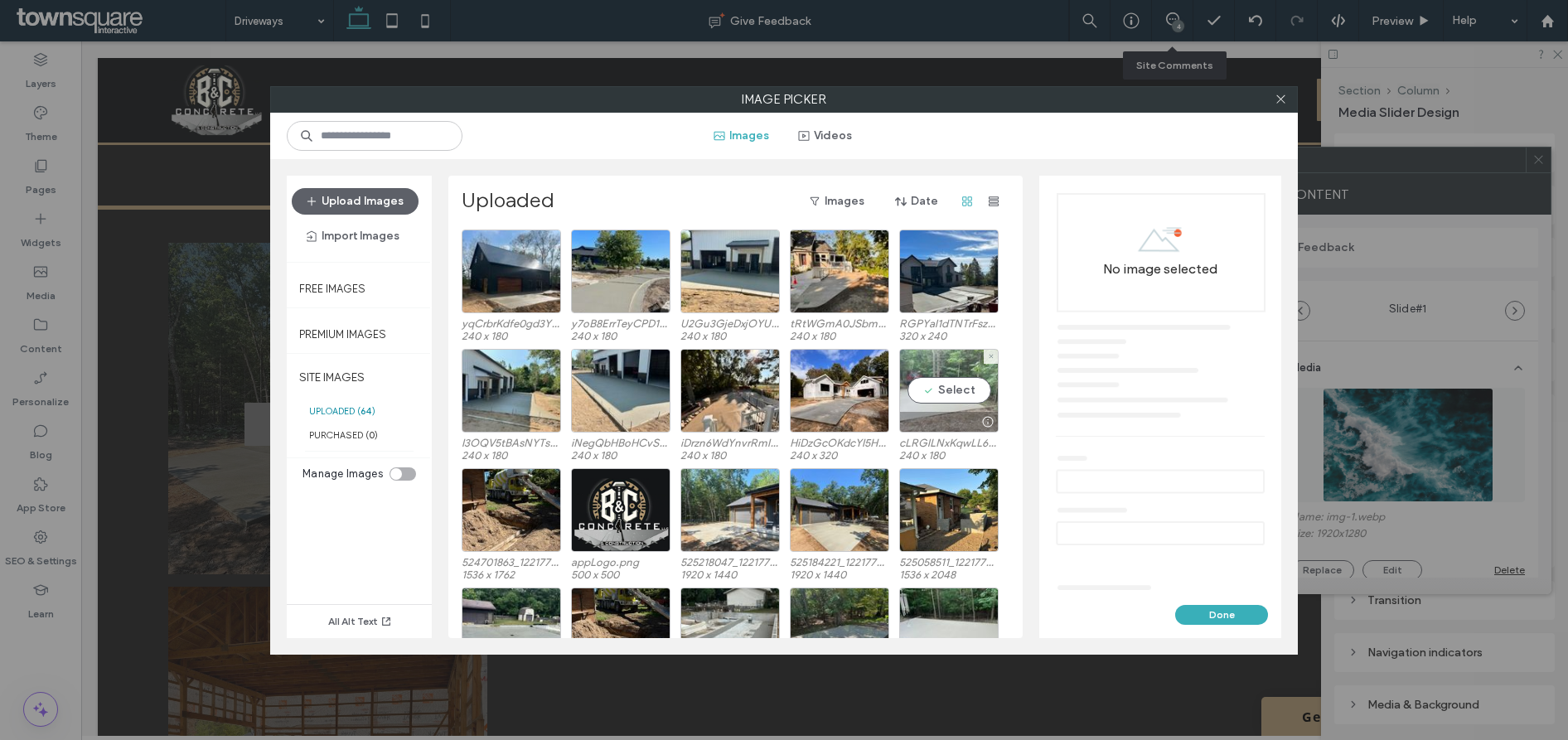 click on "Select" at bounding box center (949, 390) 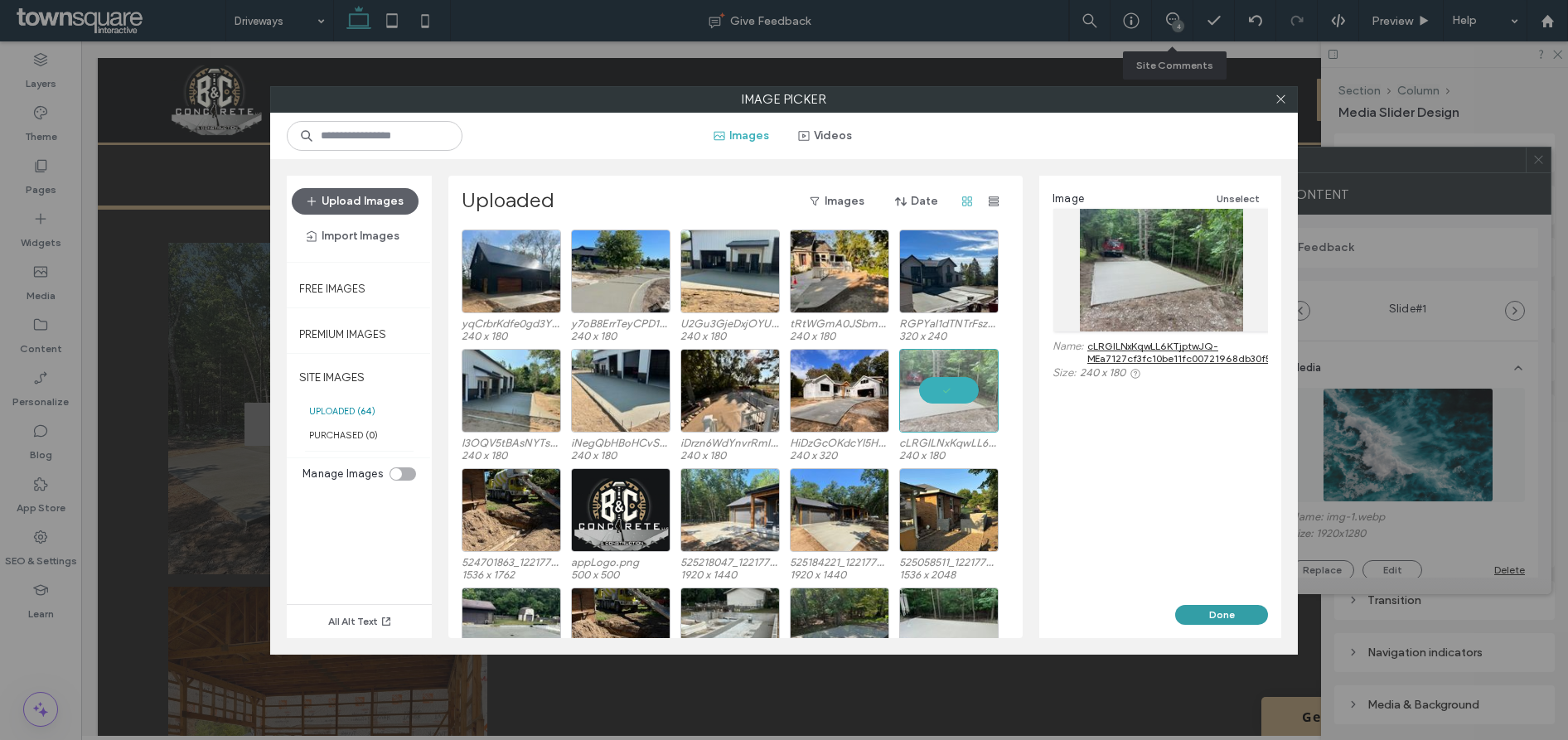 click on "Done" at bounding box center (1222, 615) 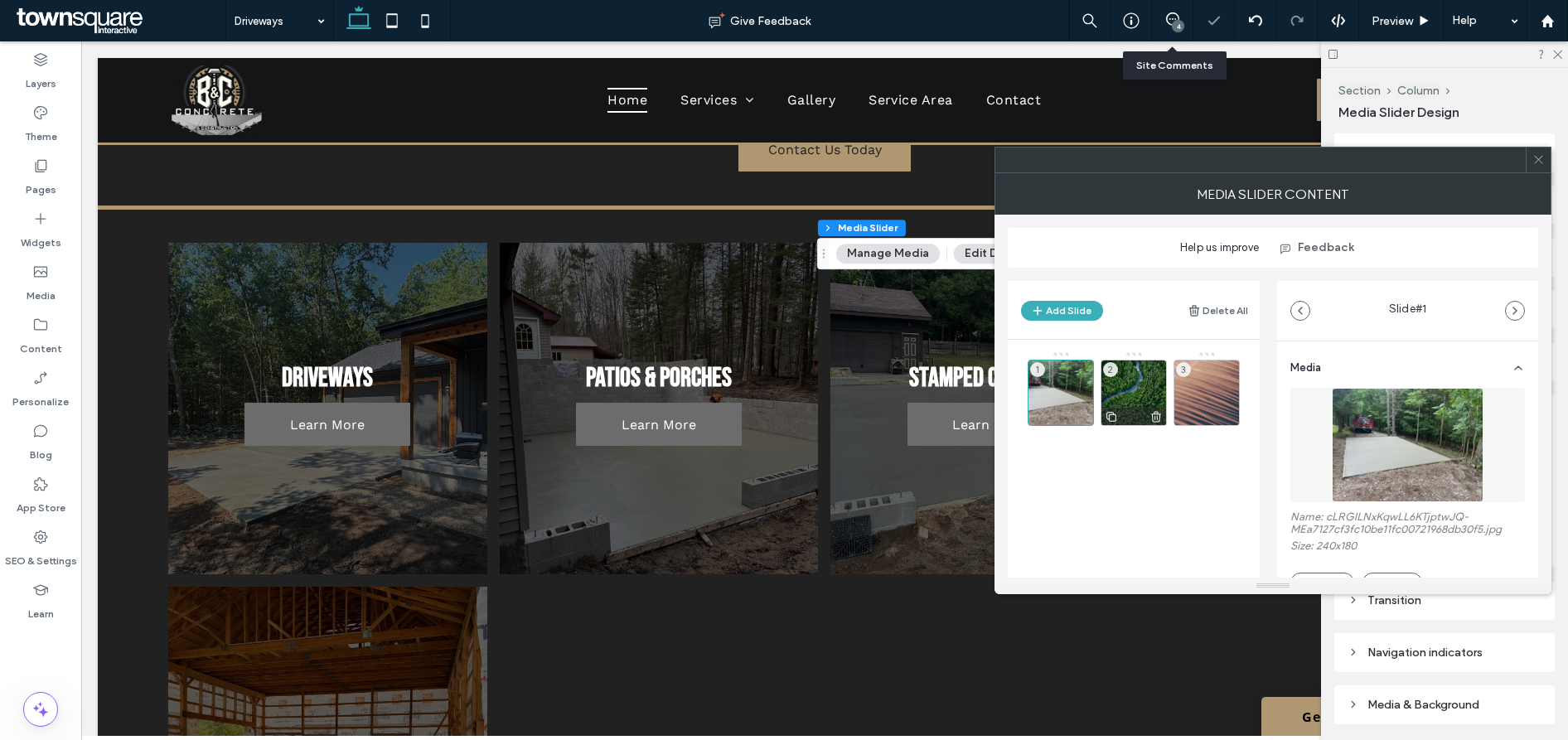 click on "2" at bounding box center (1134, 393) 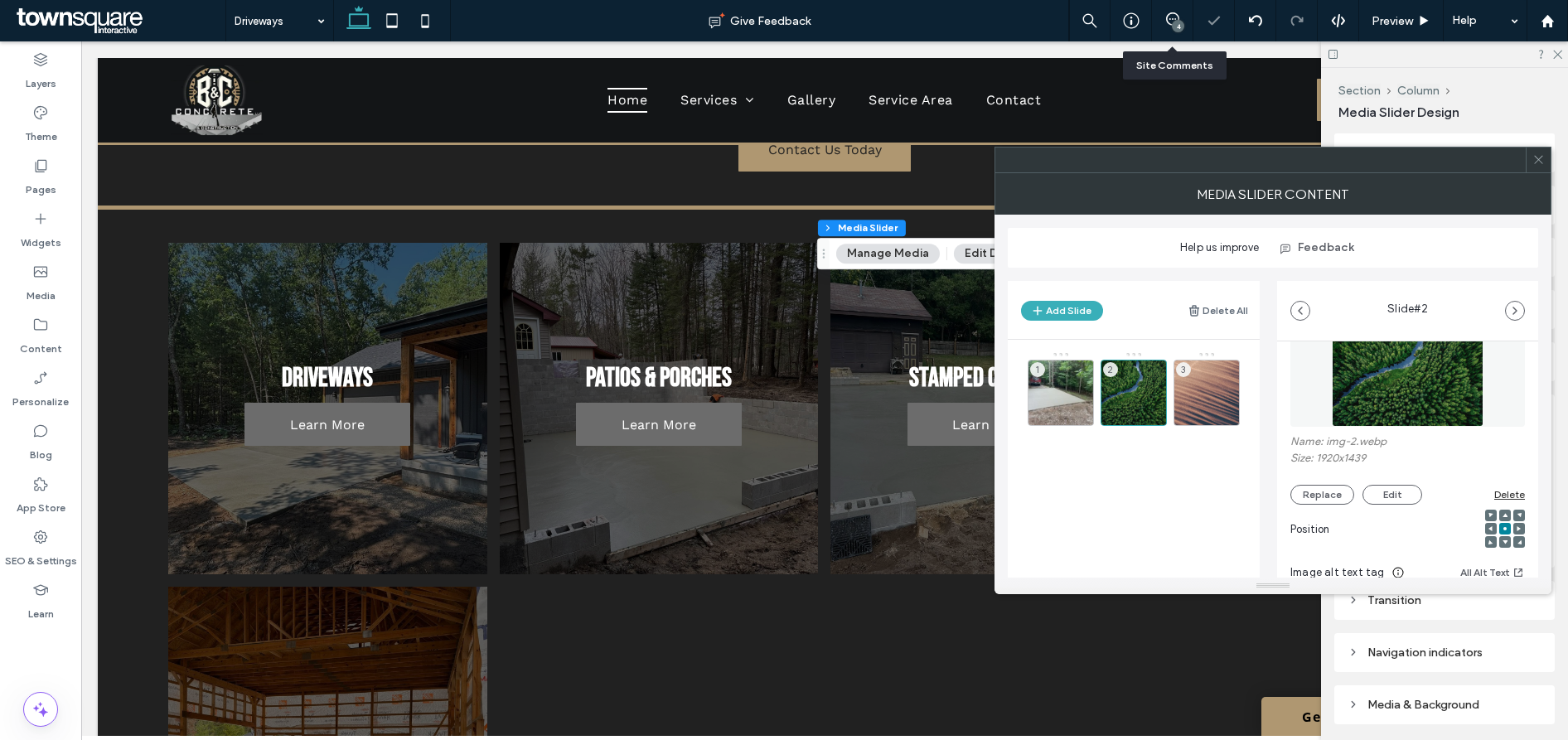 scroll, scrollTop: 82, scrollLeft: 0, axis: vertical 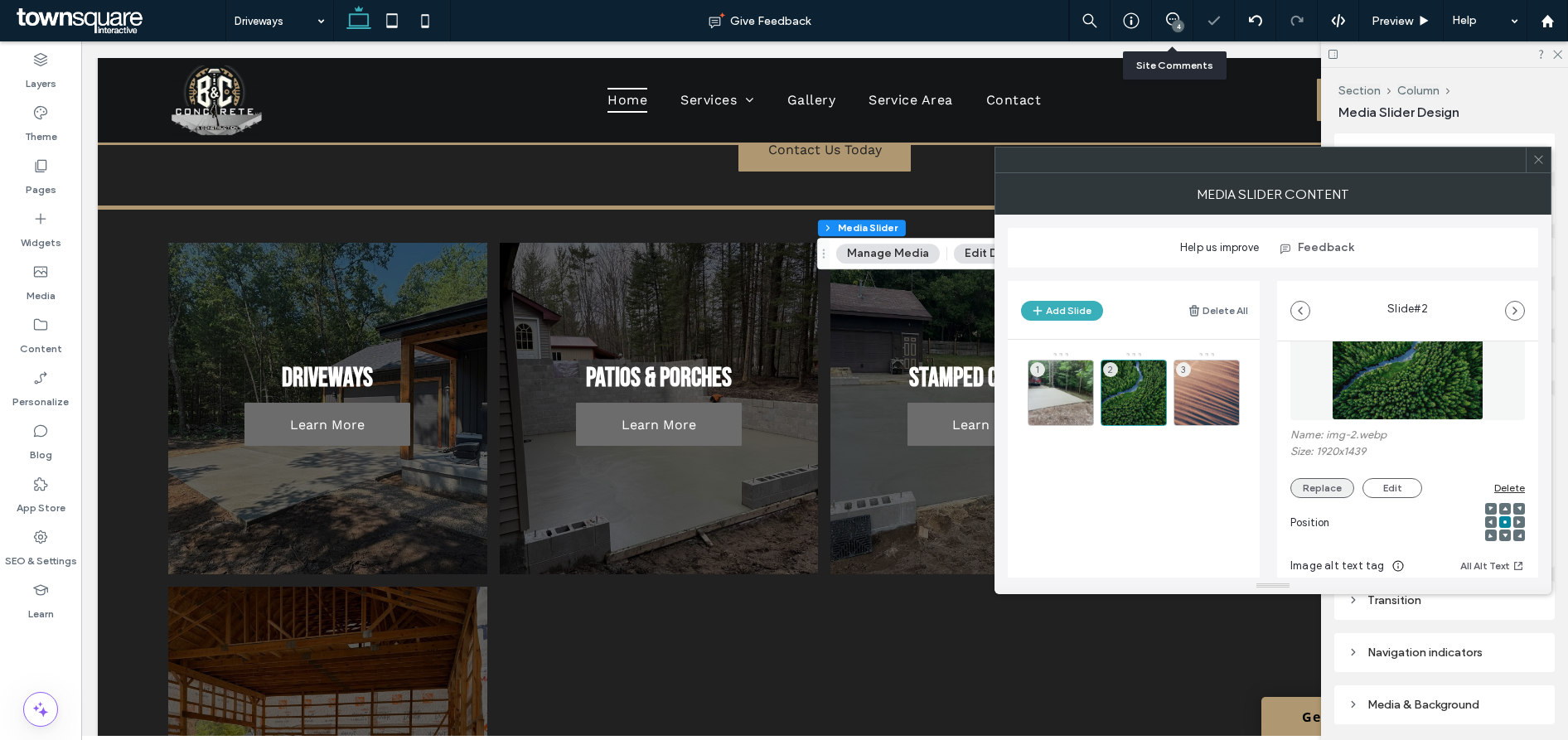 click on "Replace" at bounding box center [1322, 488] 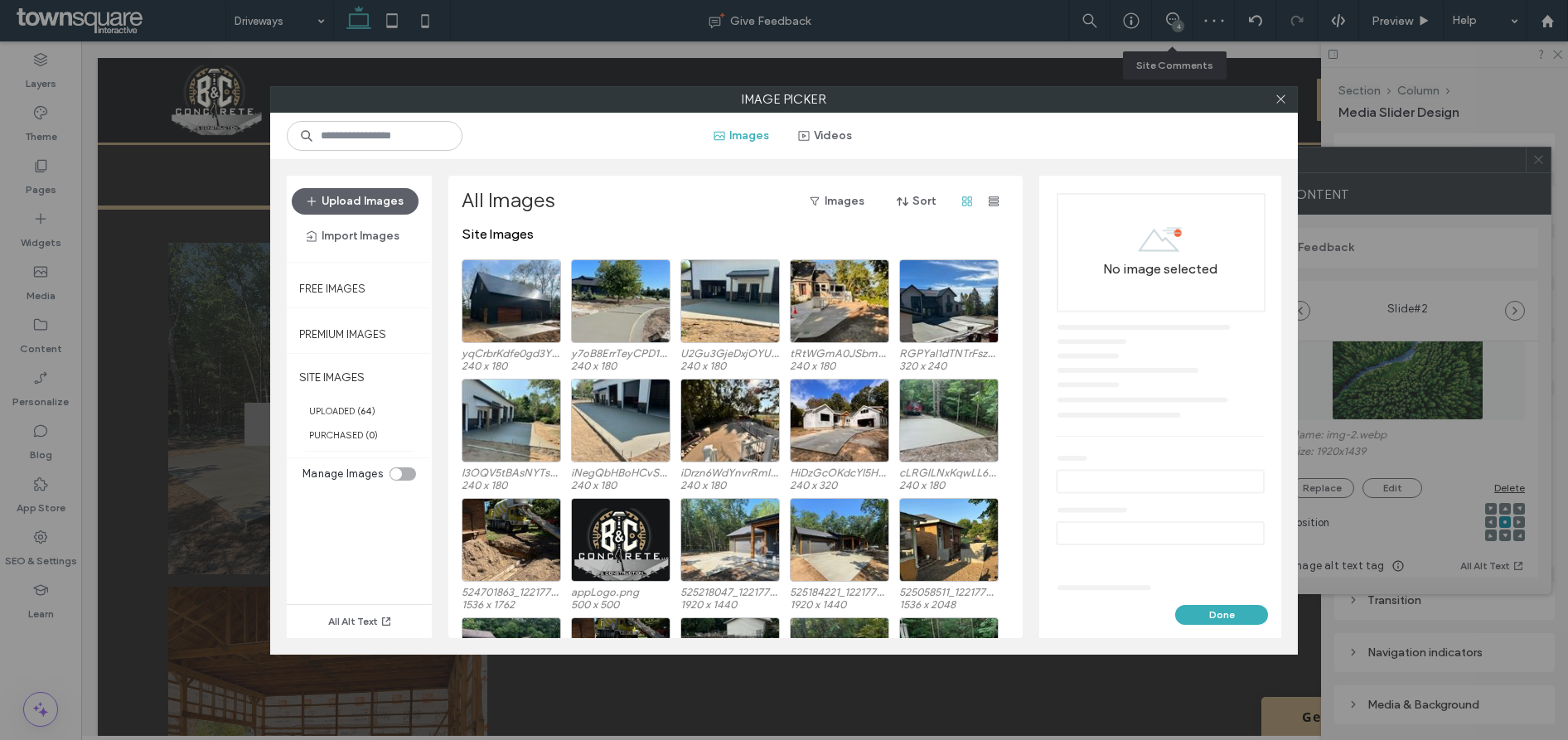 scroll, scrollTop: 0, scrollLeft: 0, axis: both 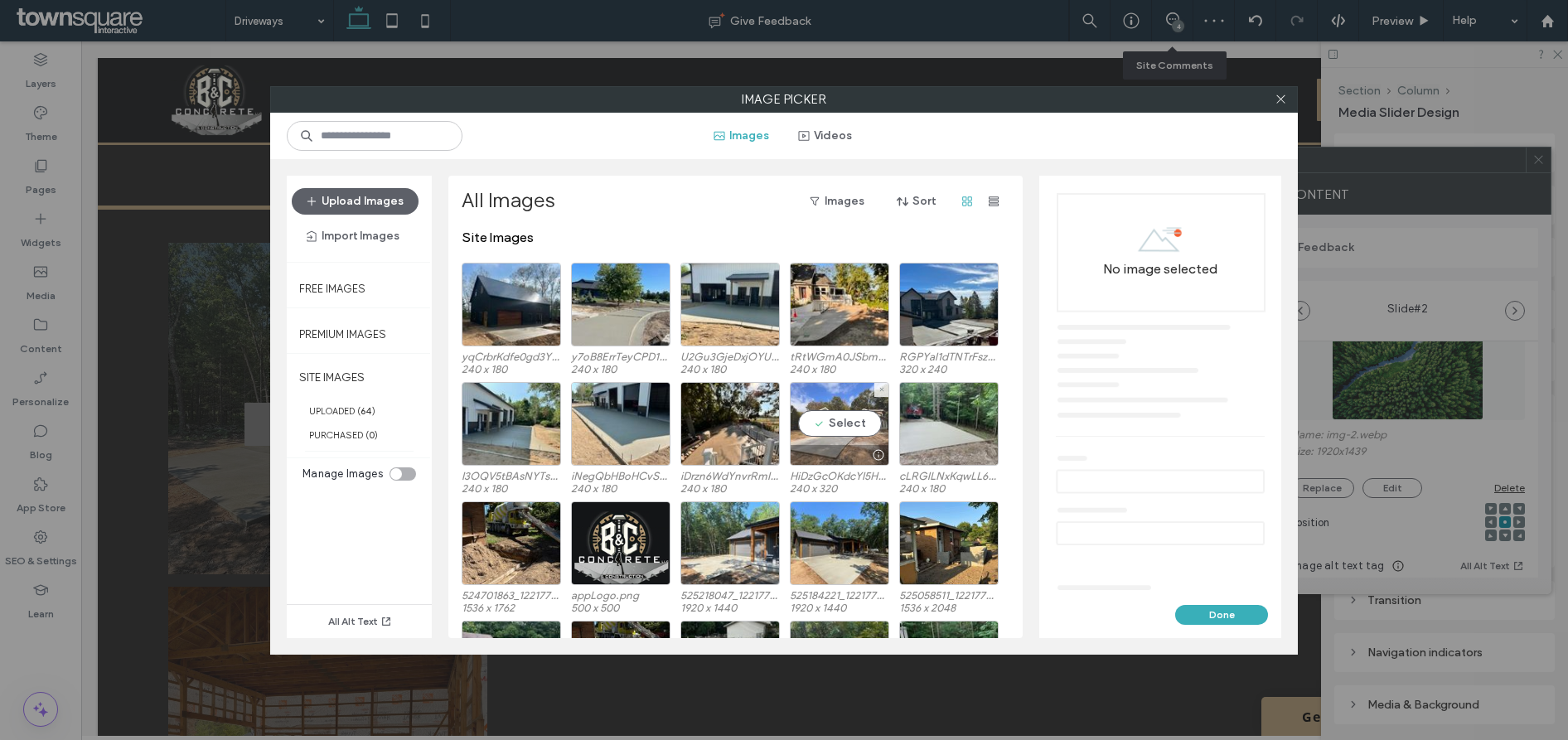 click on "Select" at bounding box center [840, 423] 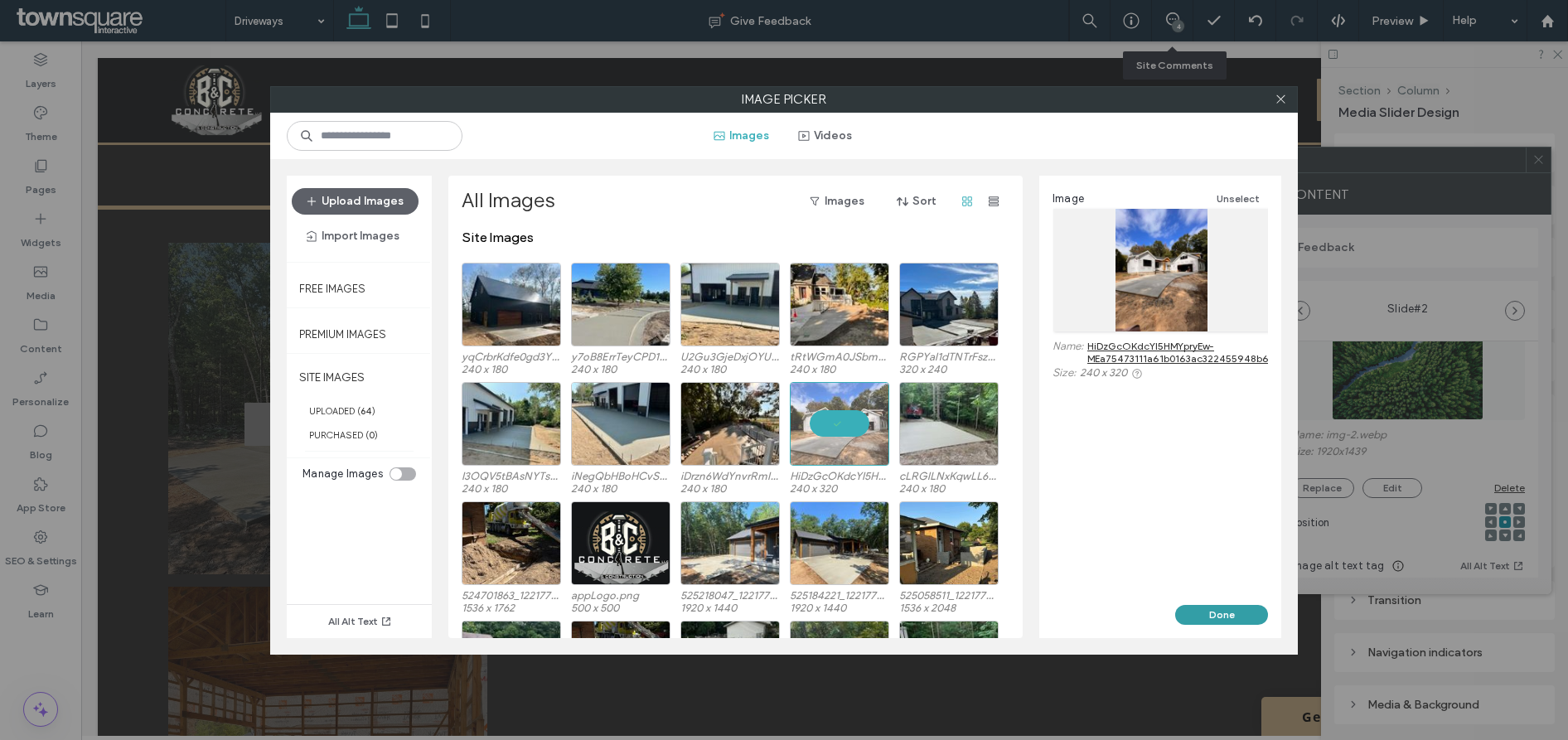 click on "Done" at bounding box center (1222, 615) 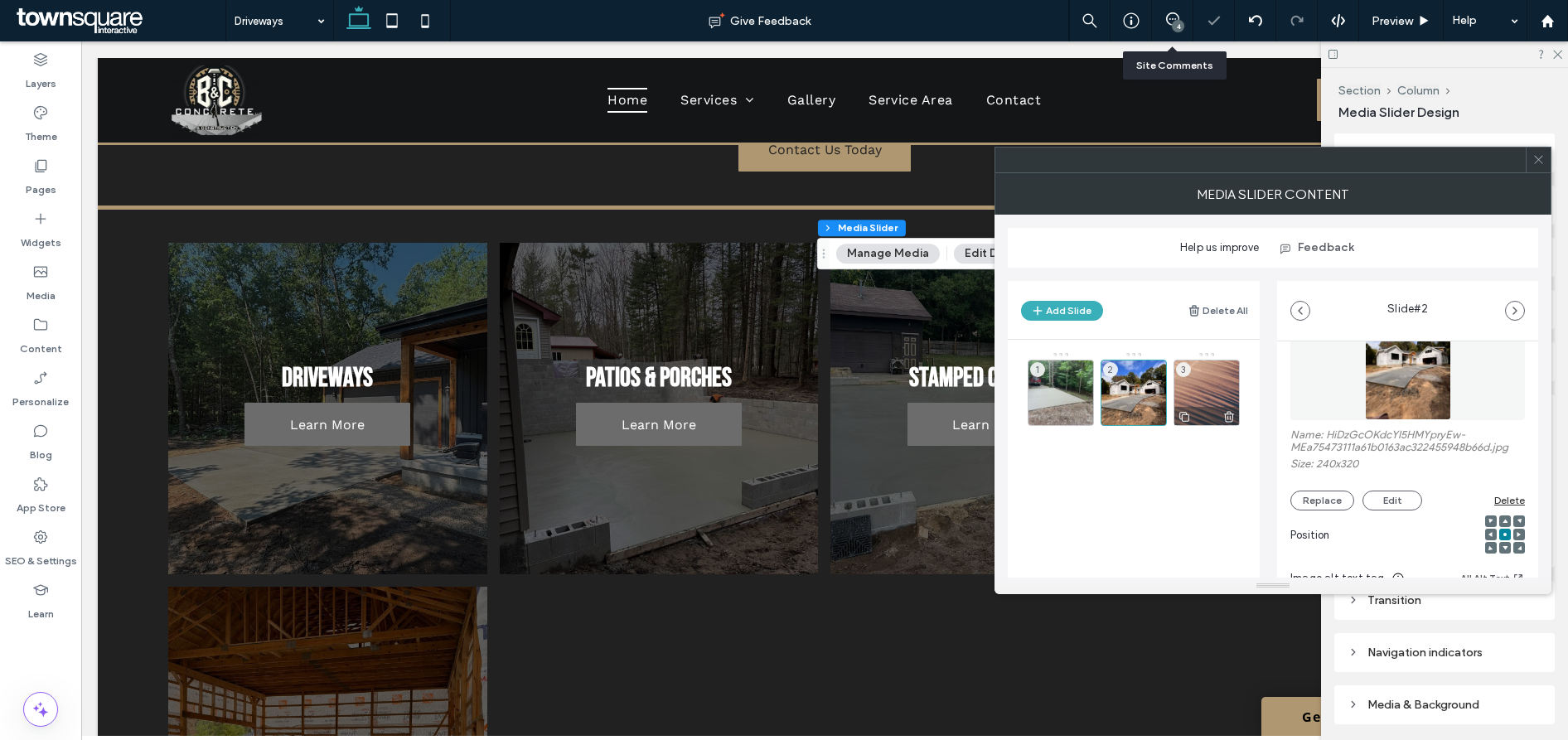 click on "3" at bounding box center [1207, 393] 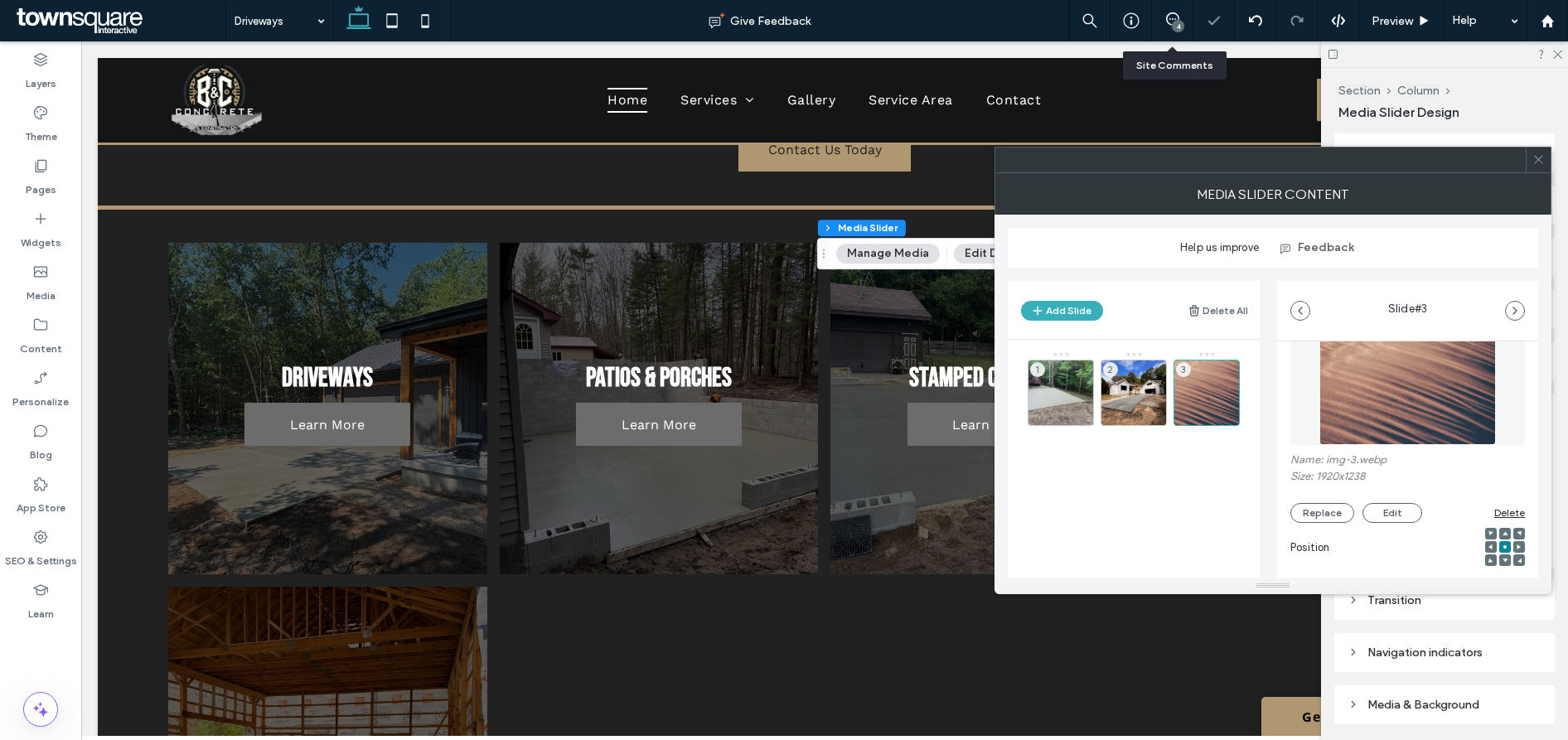 scroll, scrollTop: 73, scrollLeft: 0, axis: vertical 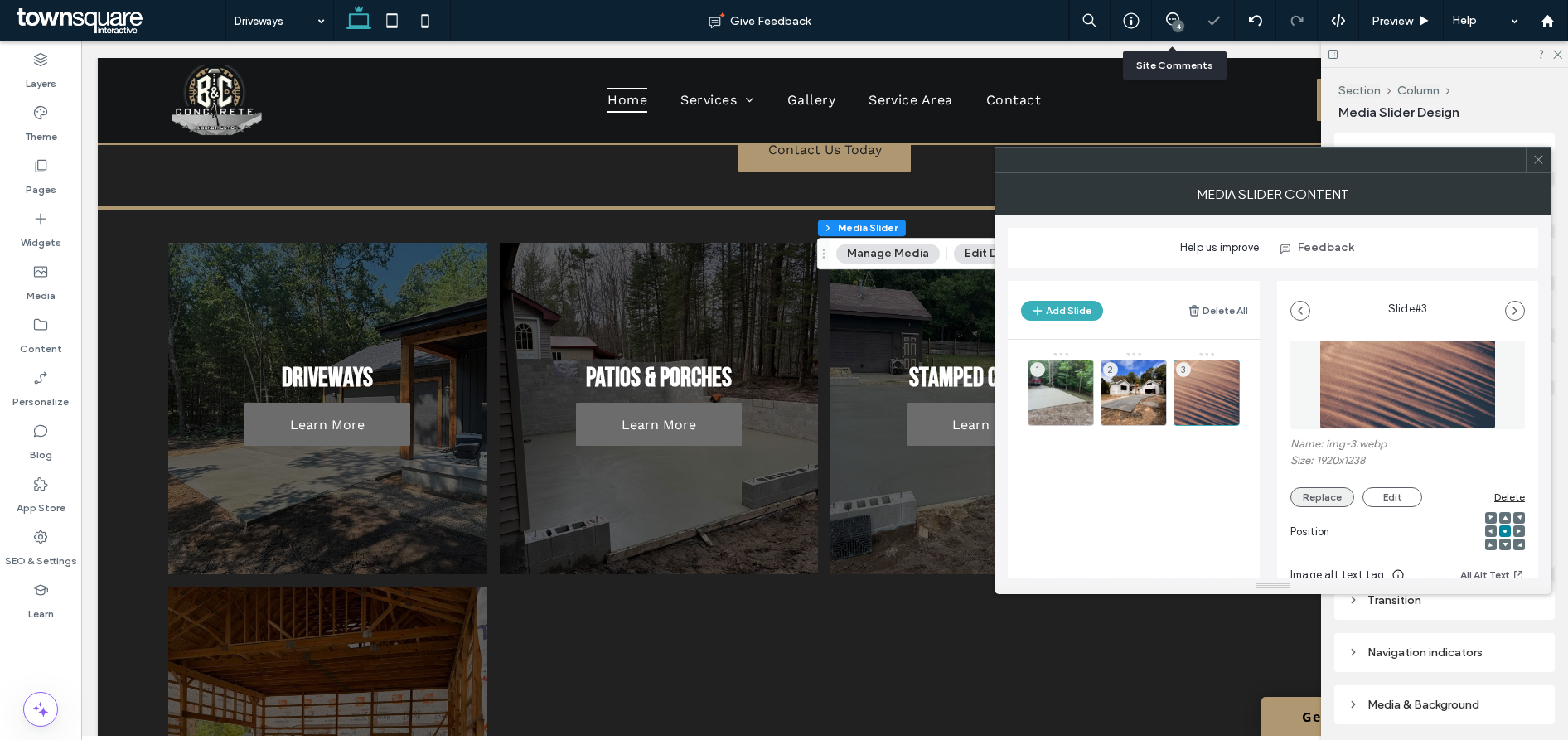 click on "Replace" at bounding box center (1322, 497) 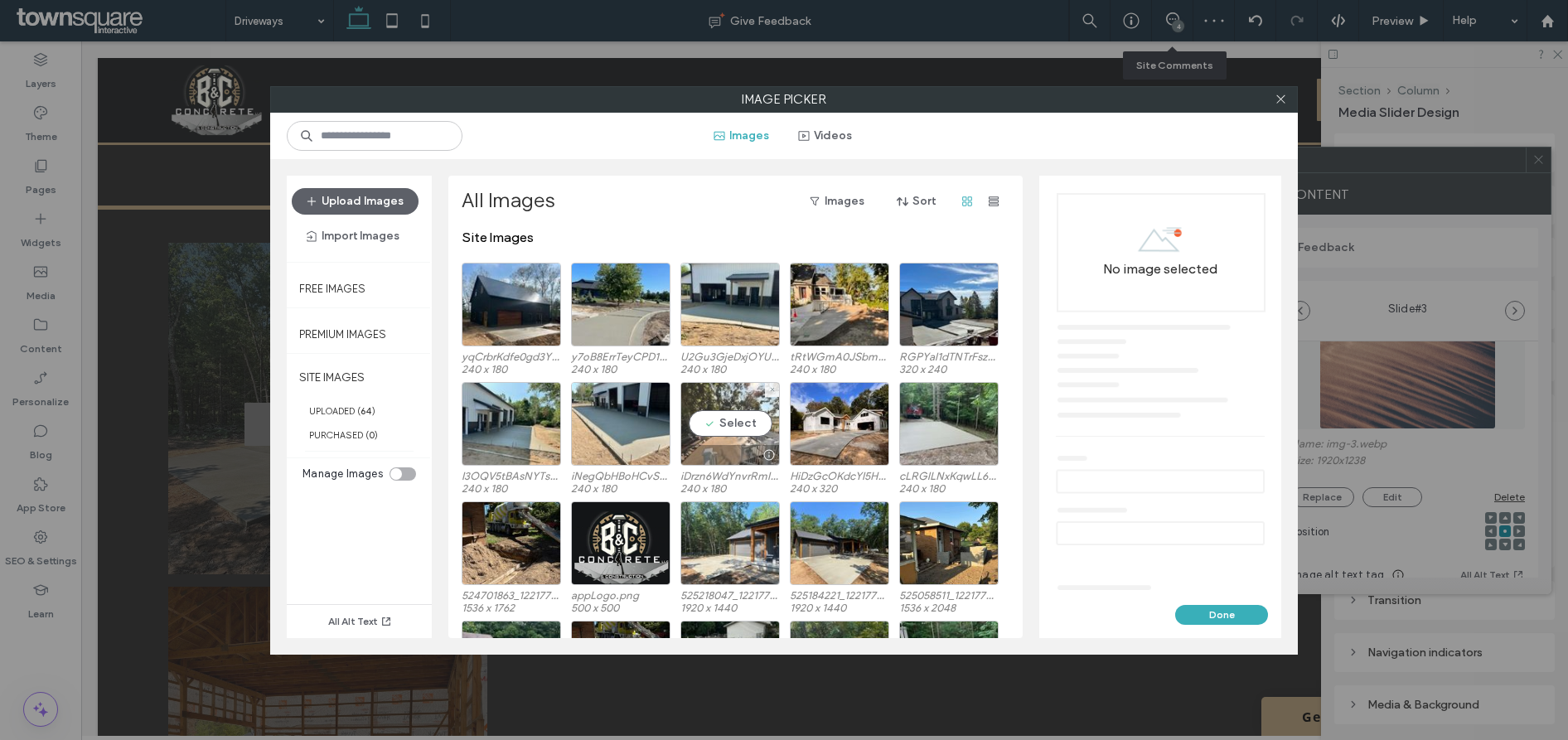 click on "Select" at bounding box center [730, 423] 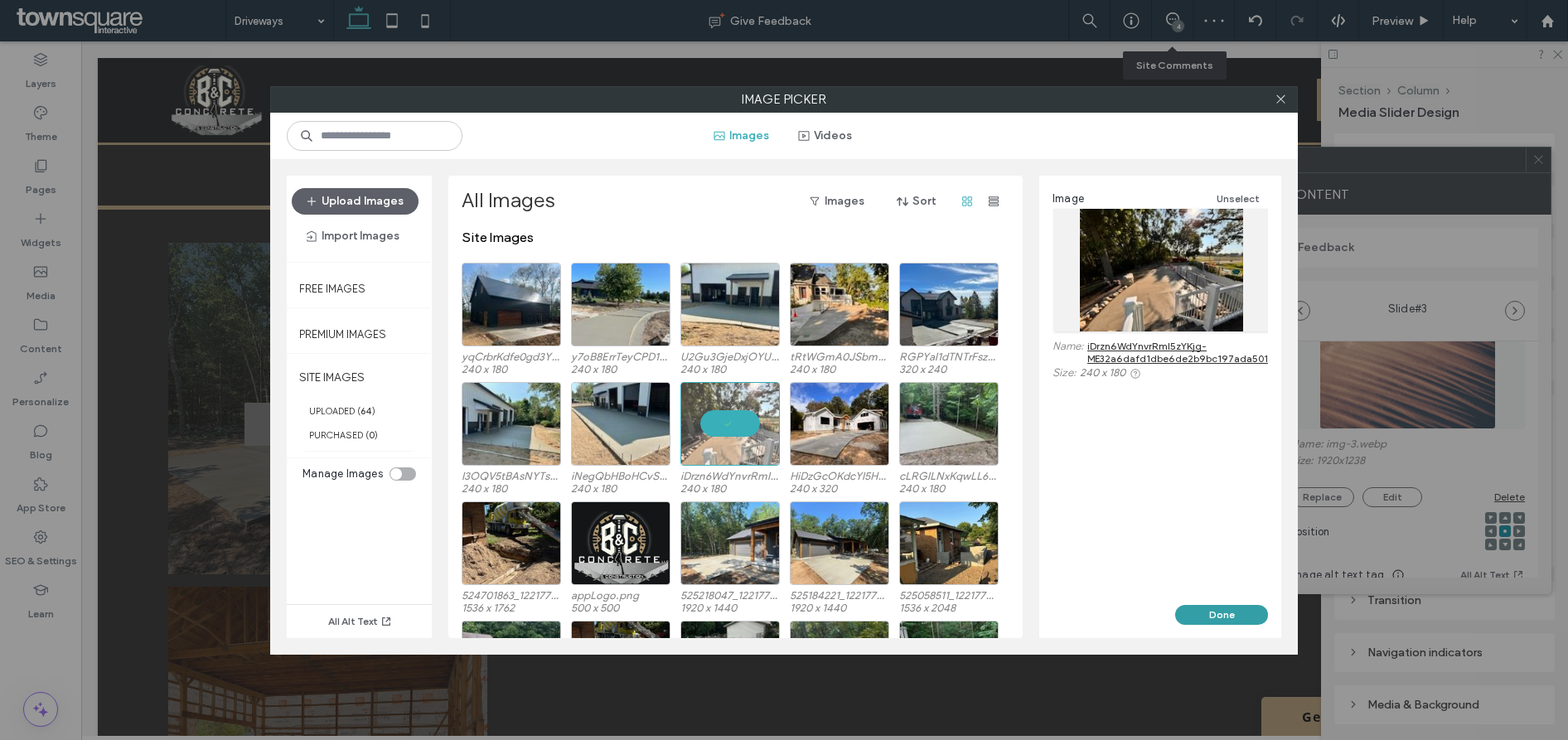 click on "Done" at bounding box center (1222, 615) 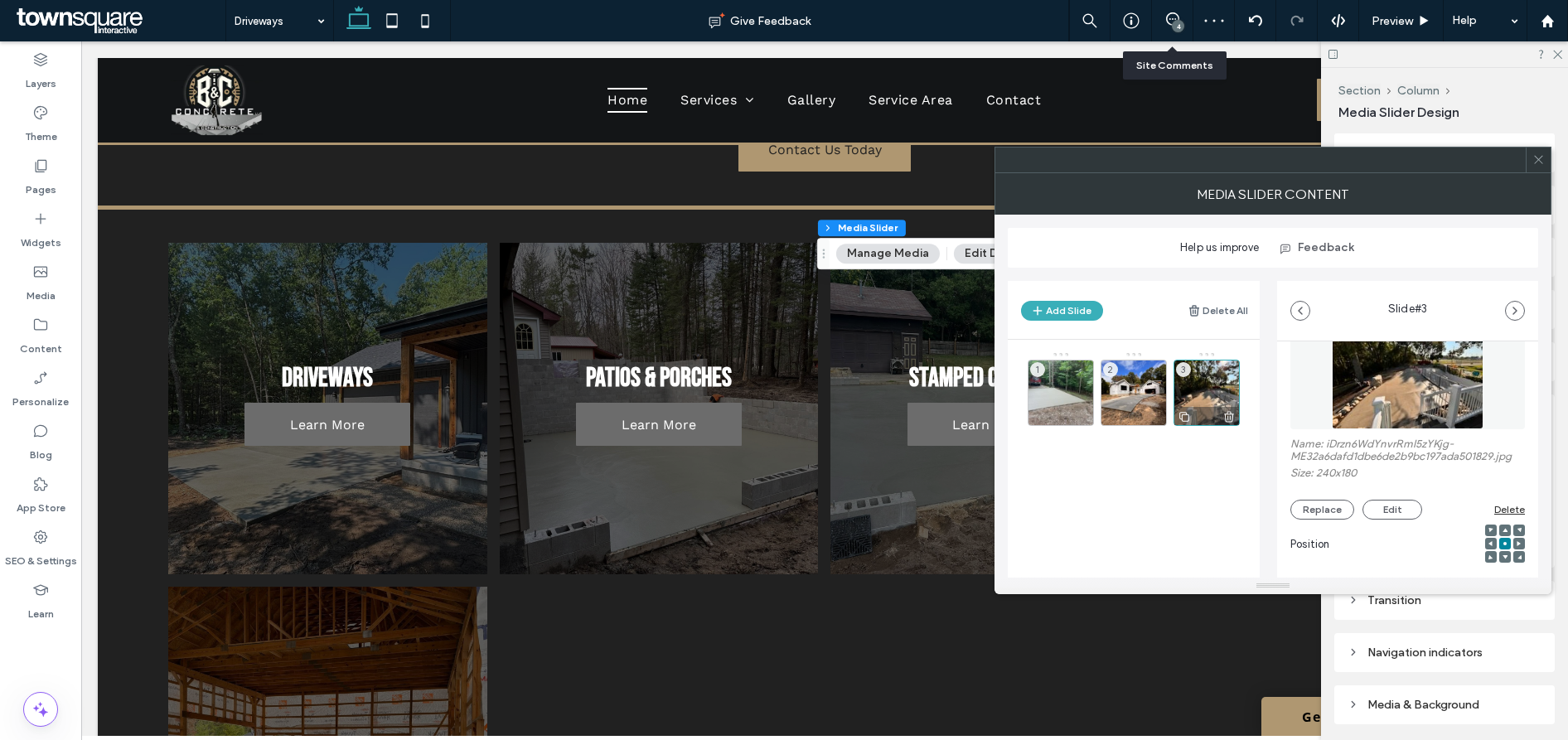 click 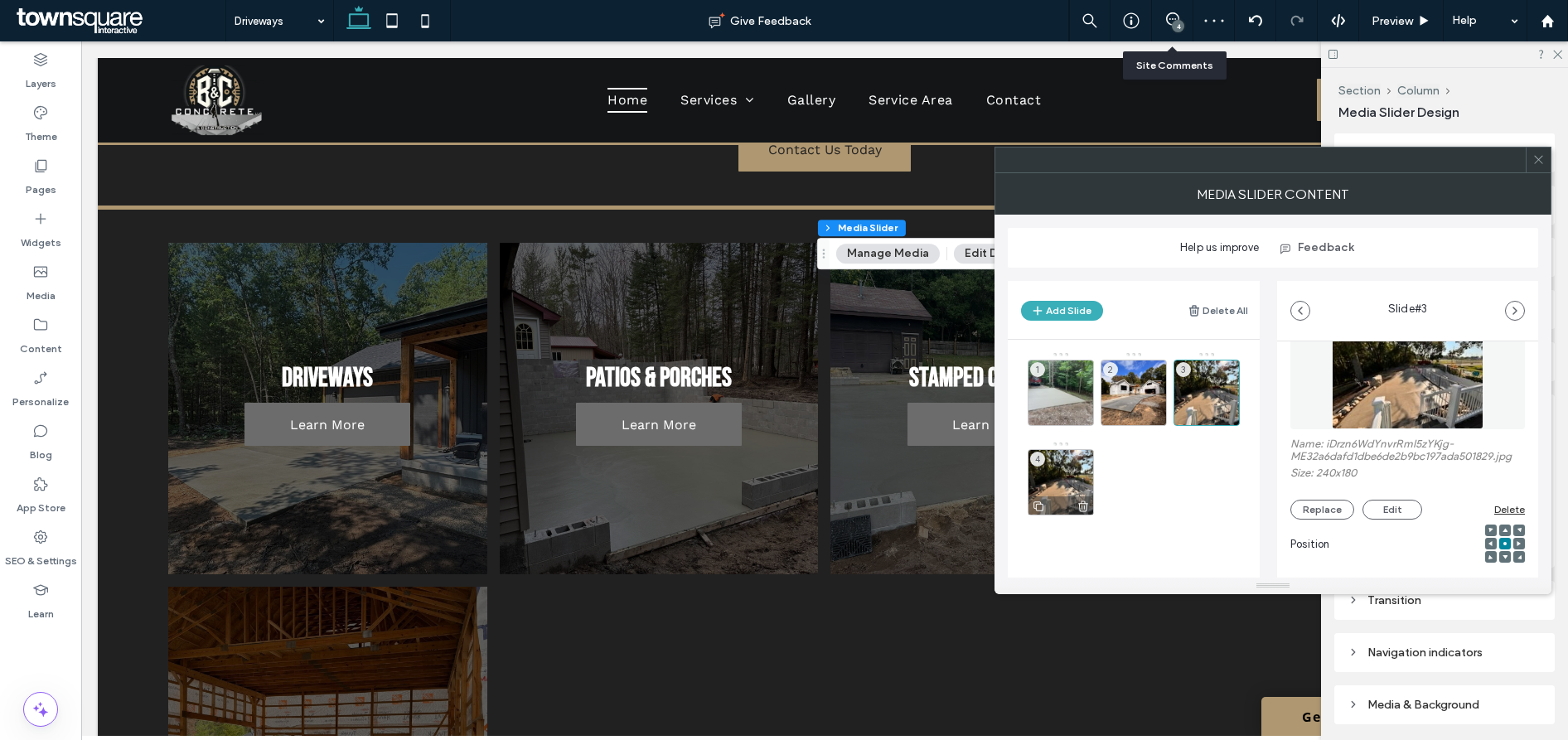 click 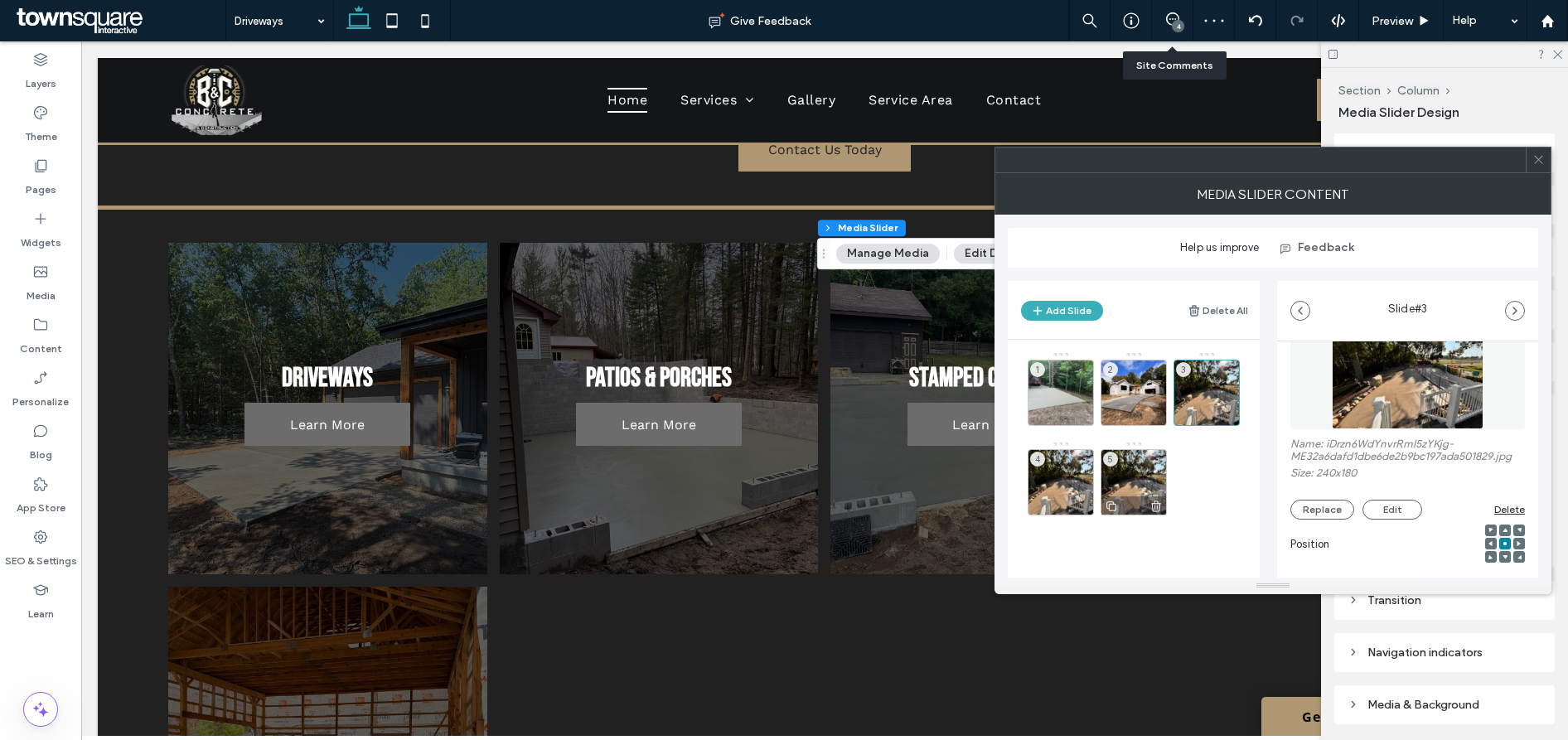 click 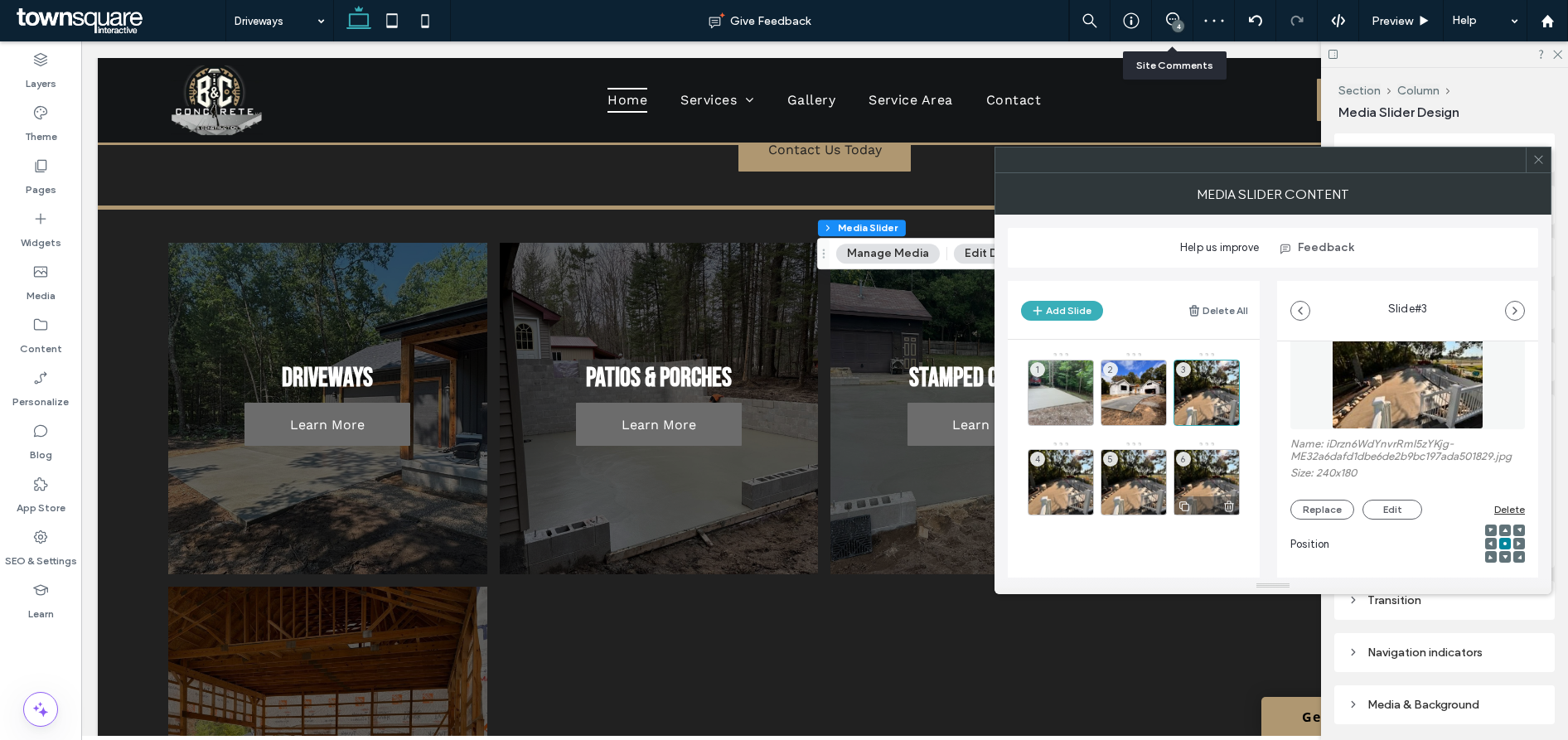 click 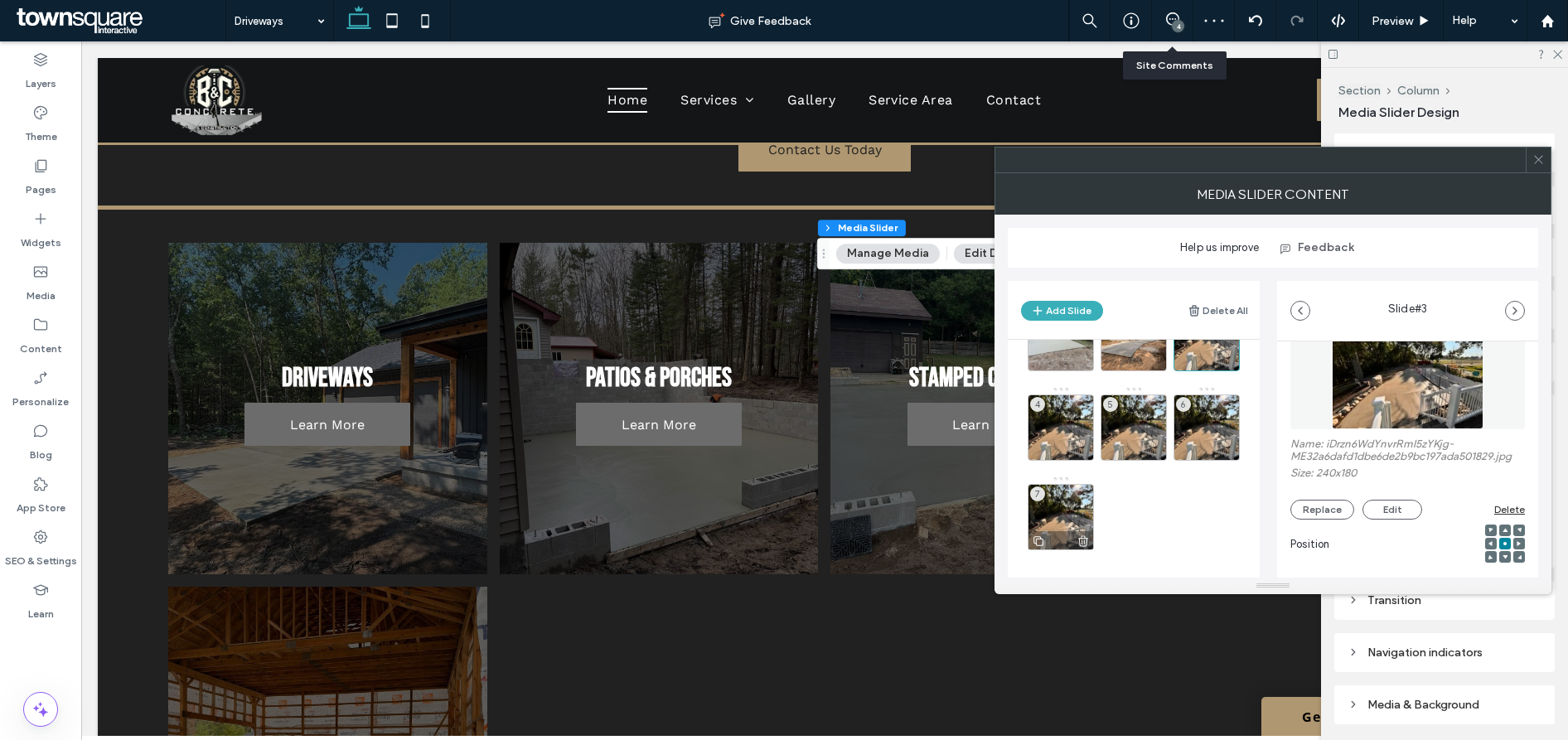 scroll, scrollTop: 65, scrollLeft: 0, axis: vertical 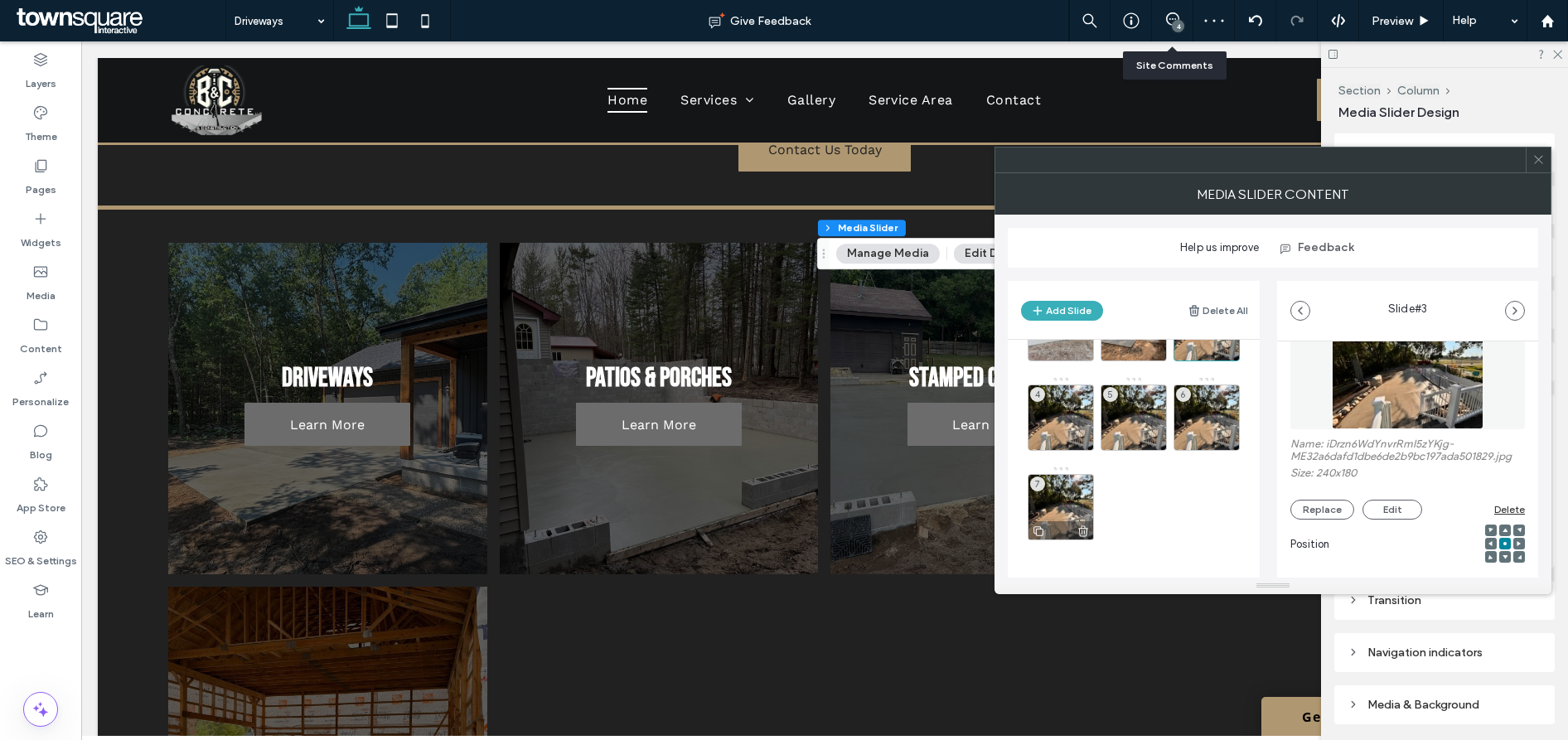drag, startPoint x: 1041, startPoint y: 530, endPoint x: 1055, endPoint y: 530, distance: 14 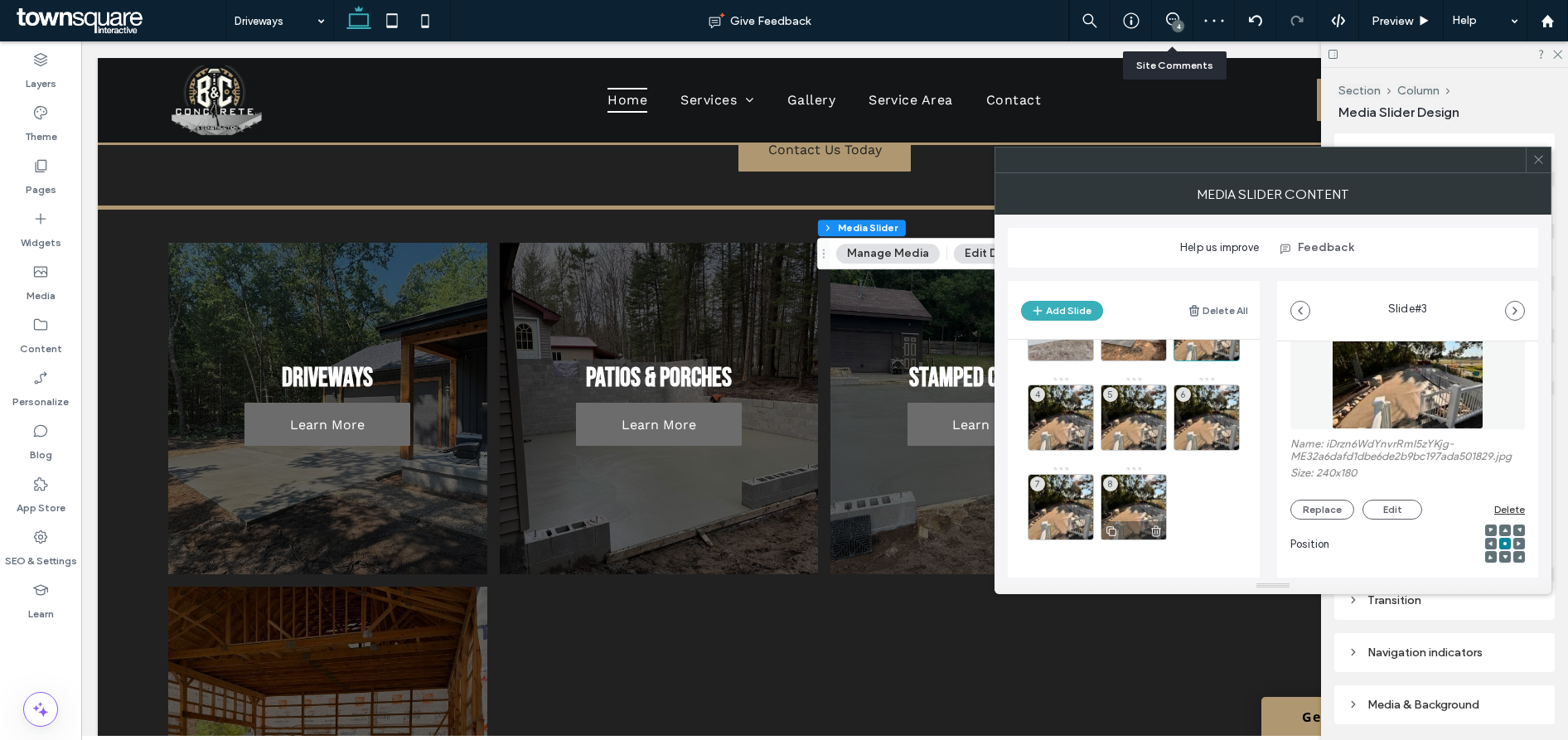 click 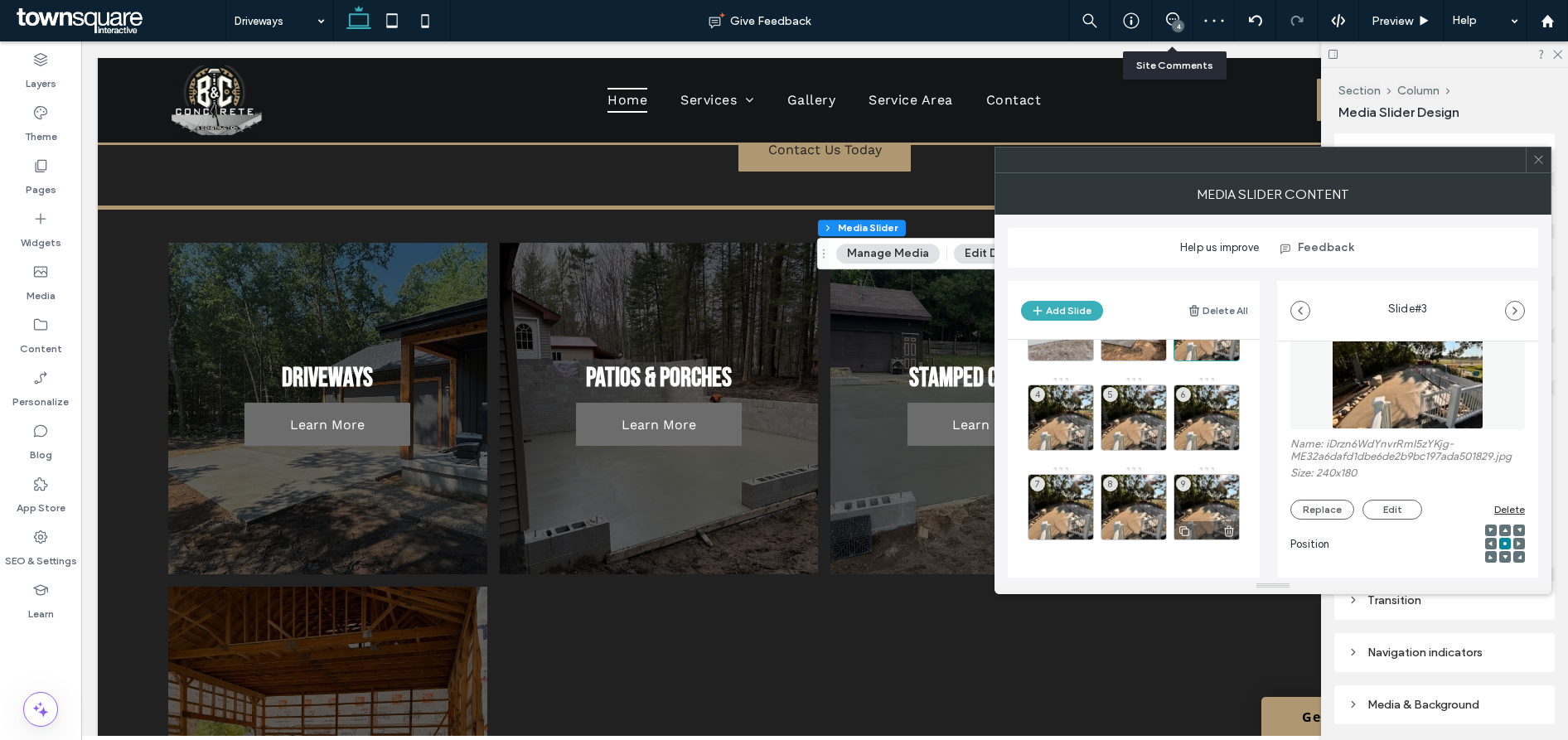 click 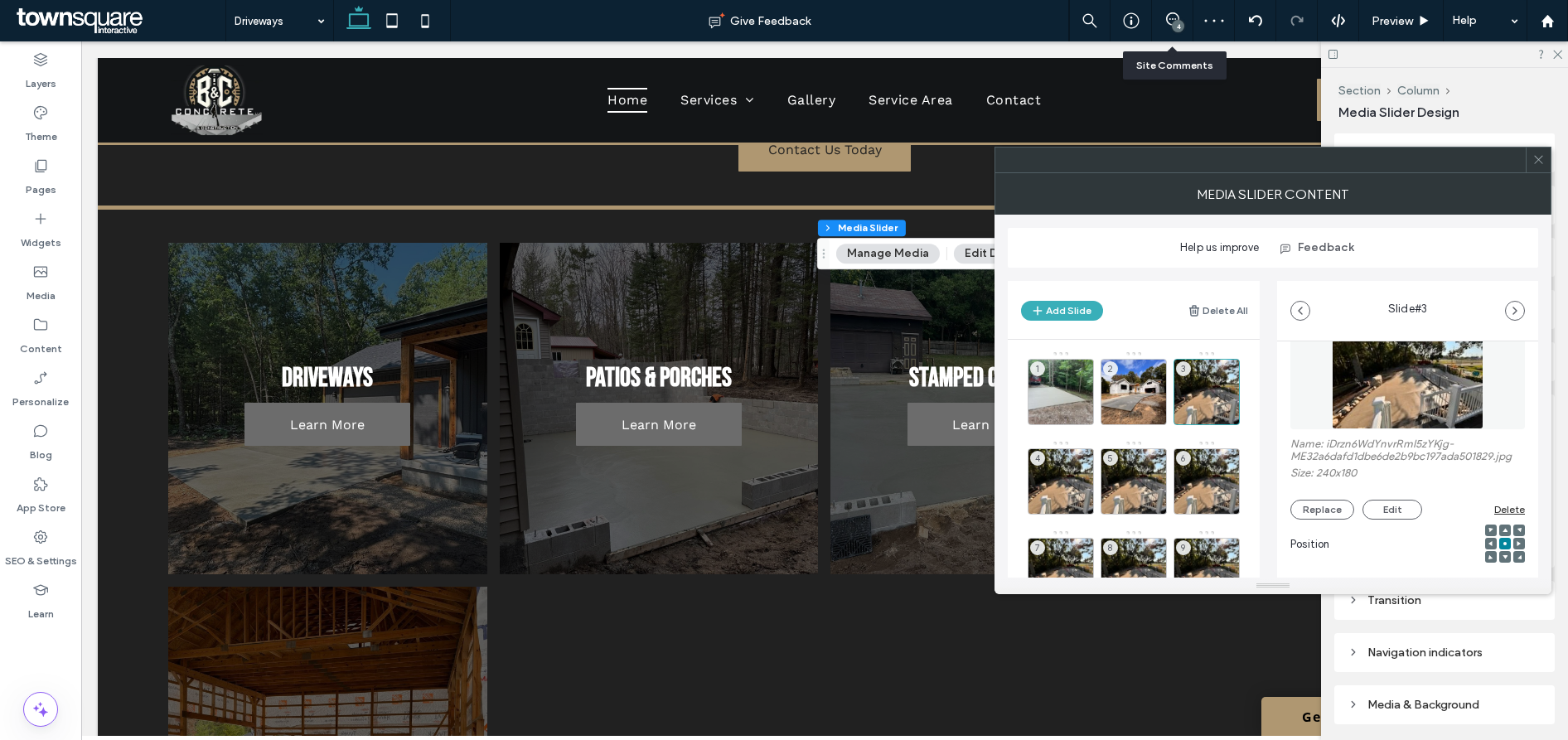 scroll, scrollTop: 0, scrollLeft: 0, axis: both 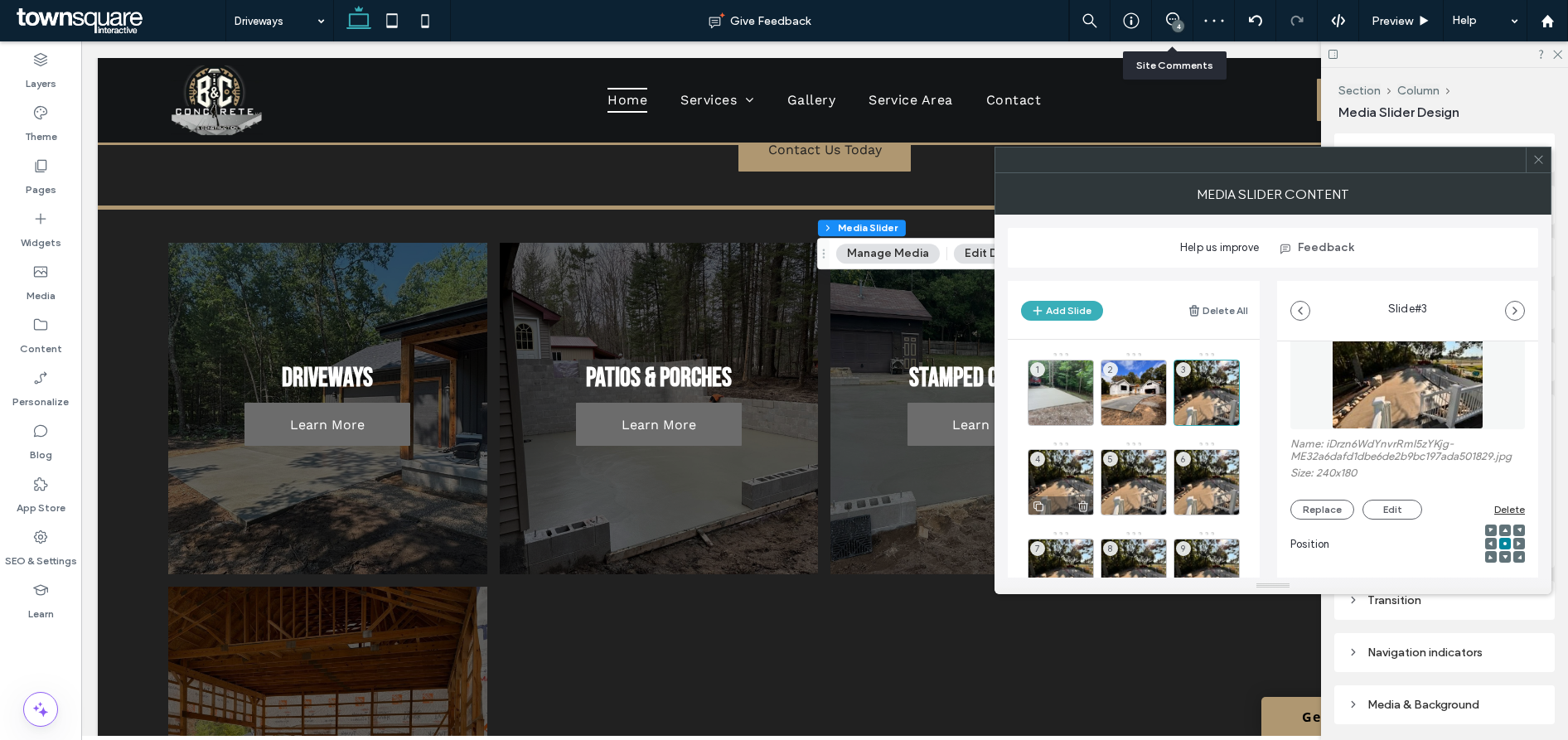 click on "4" at bounding box center [1061, 482] 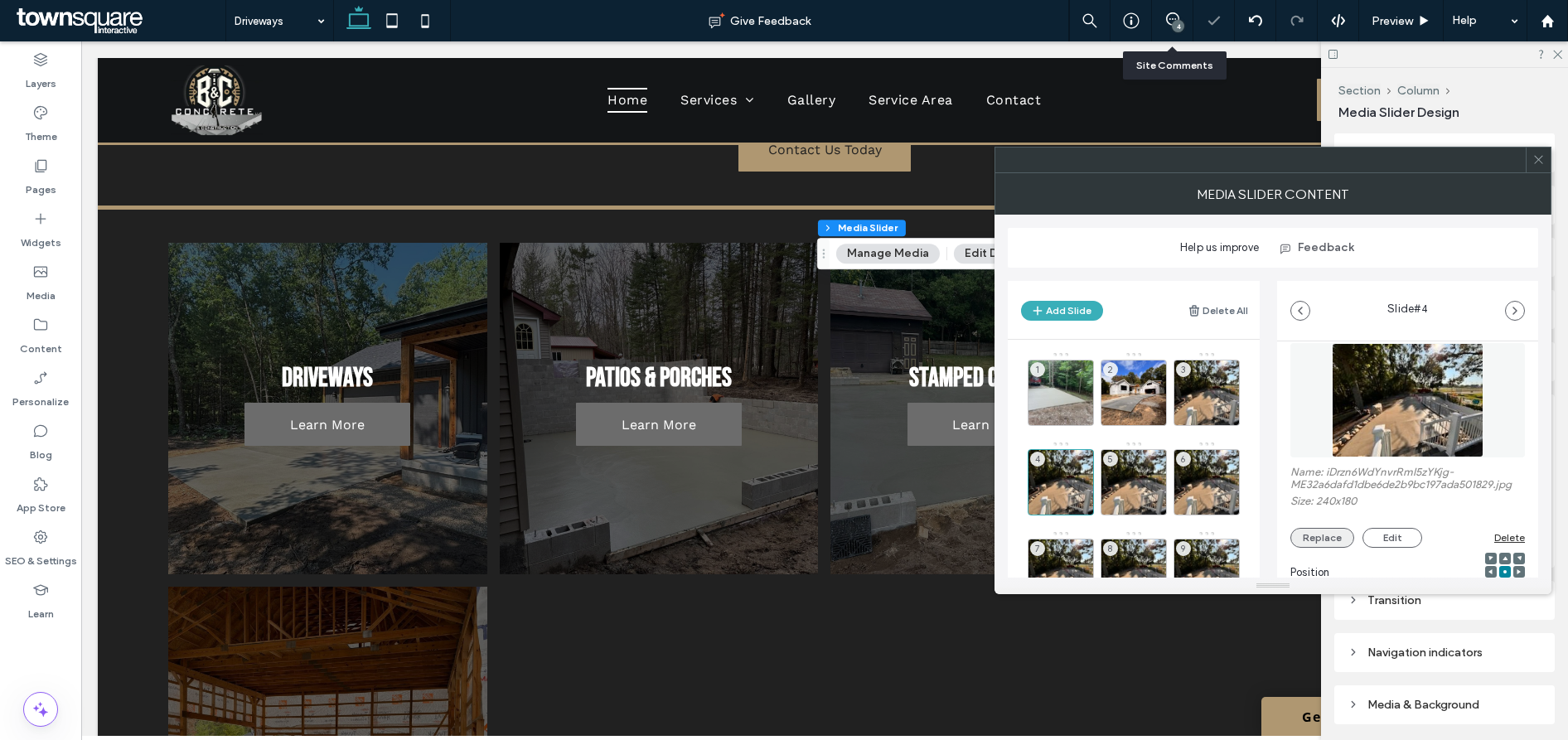 scroll, scrollTop: 56, scrollLeft: 0, axis: vertical 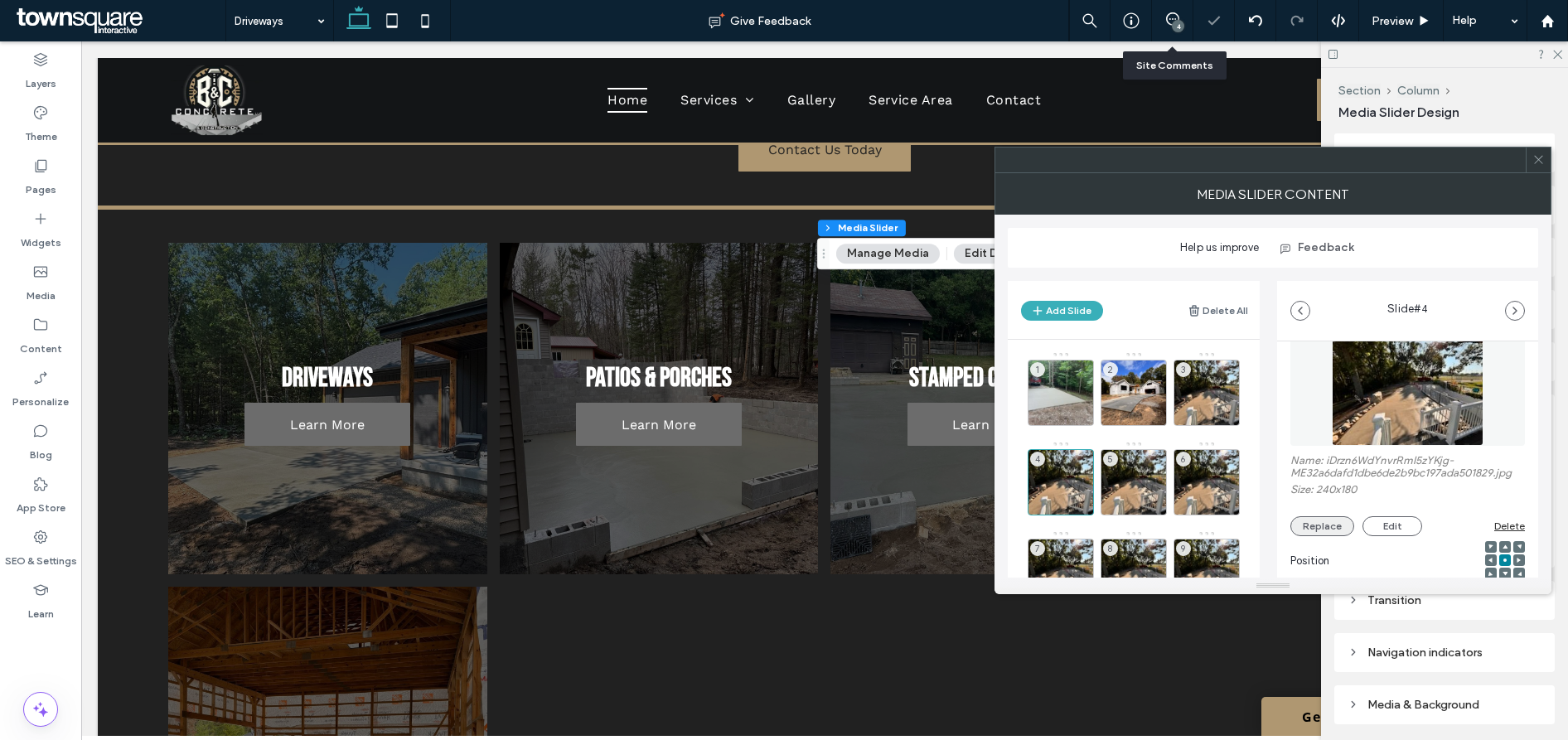 click on "Replace" at bounding box center (1322, 526) 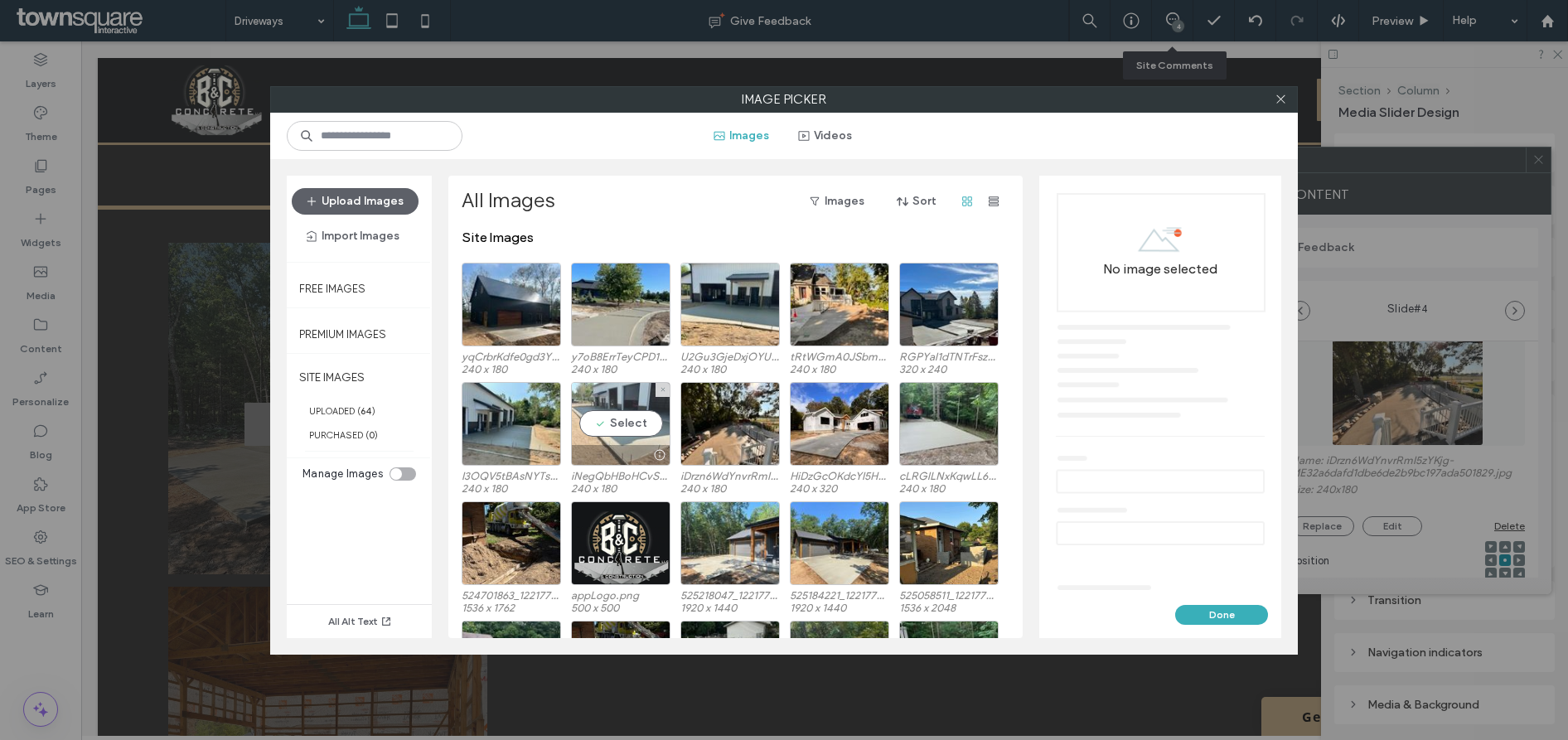 click on "Select" at bounding box center (621, 423) 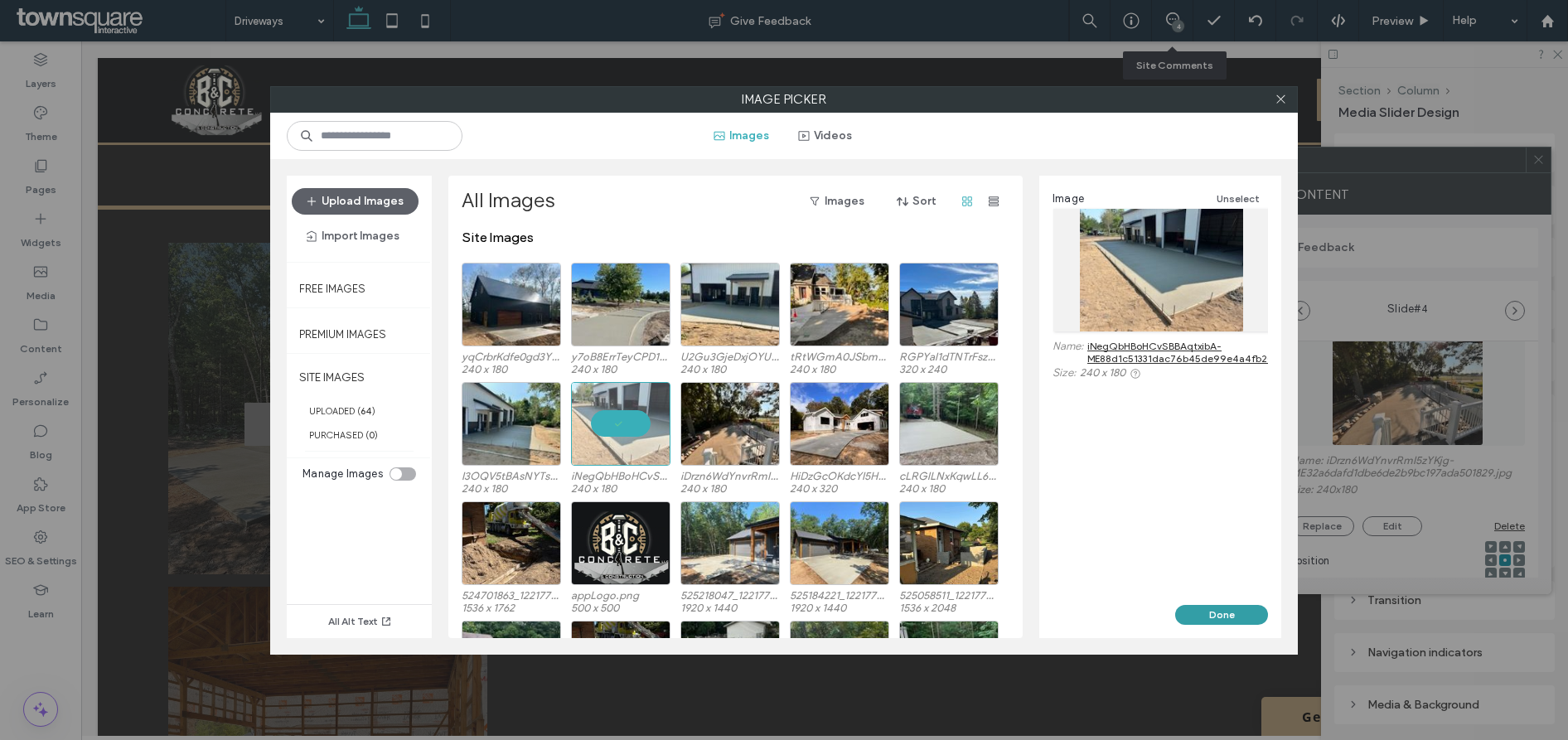 click on "Done" at bounding box center [1222, 615] 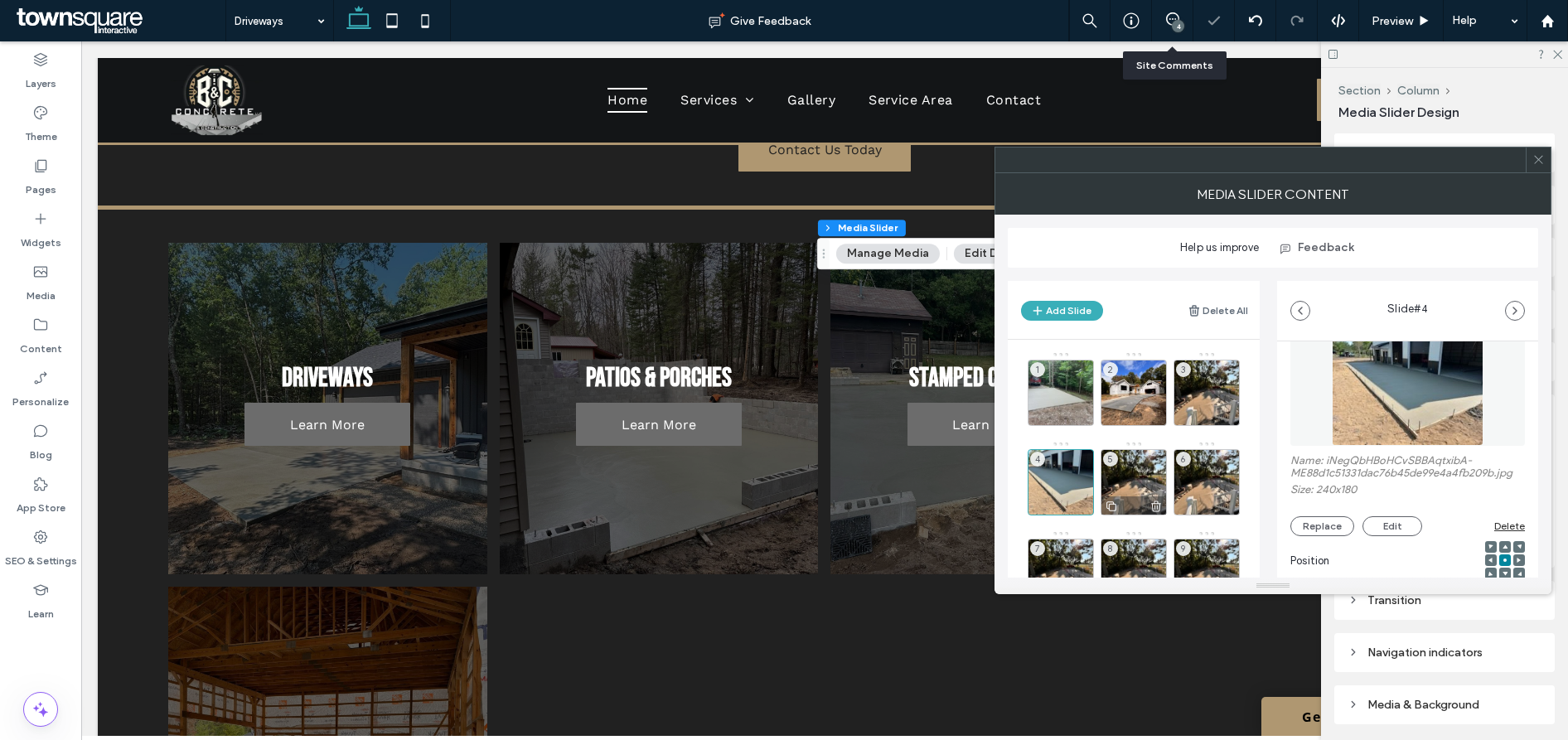 click on "5" at bounding box center (1134, 482) 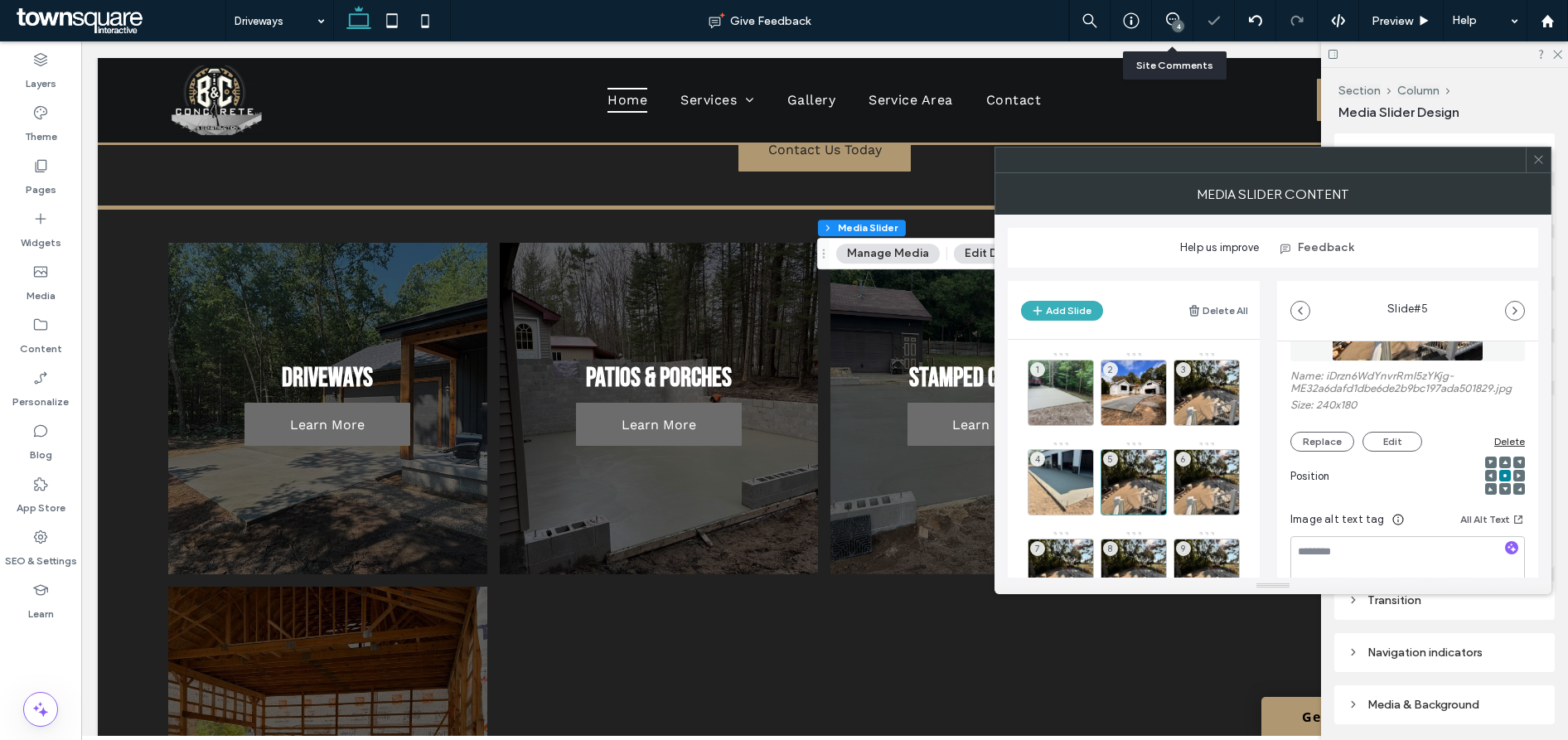 scroll, scrollTop: 152, scrollLeft: 0, axis: vertical 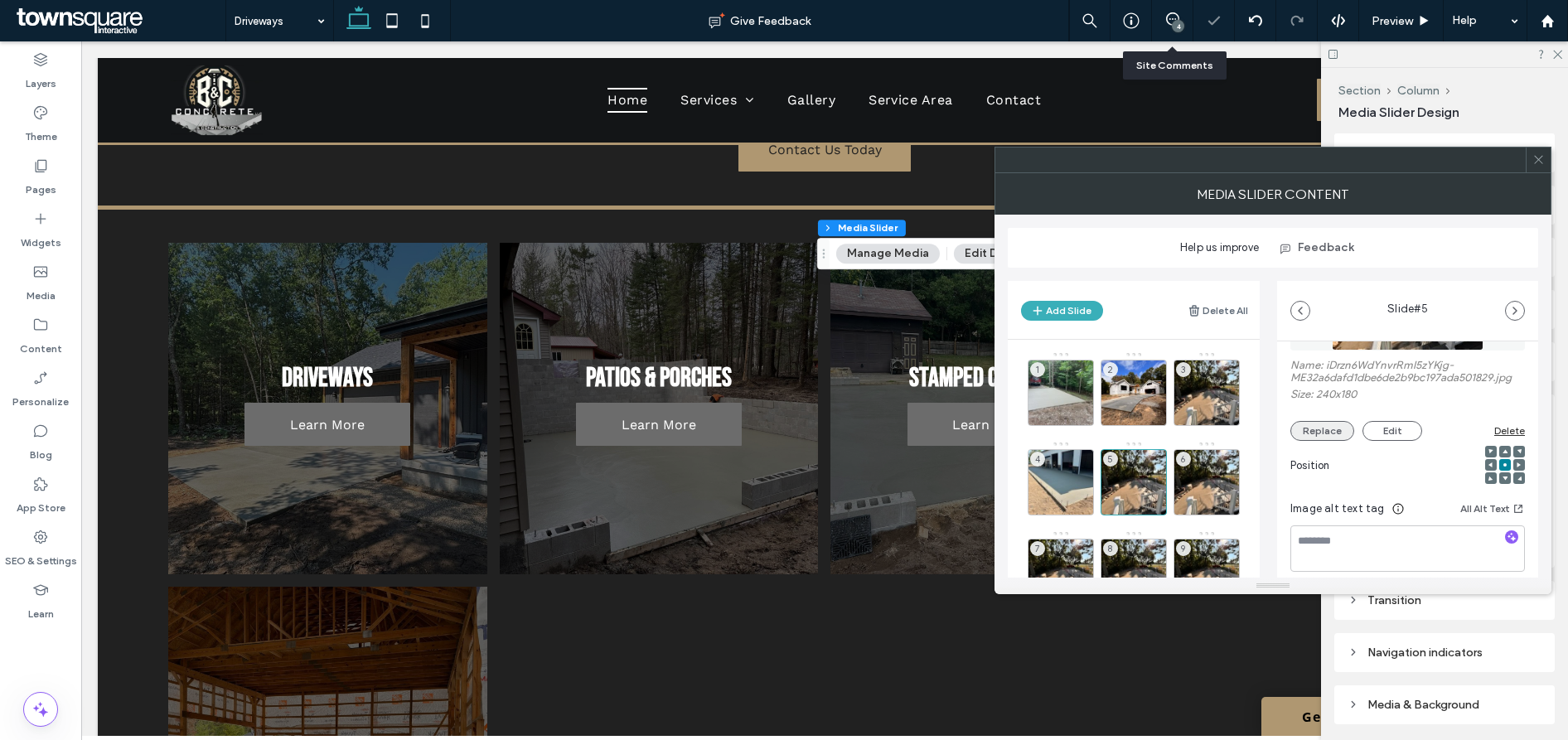click on "Replace" at bounding box center (1322, 431) 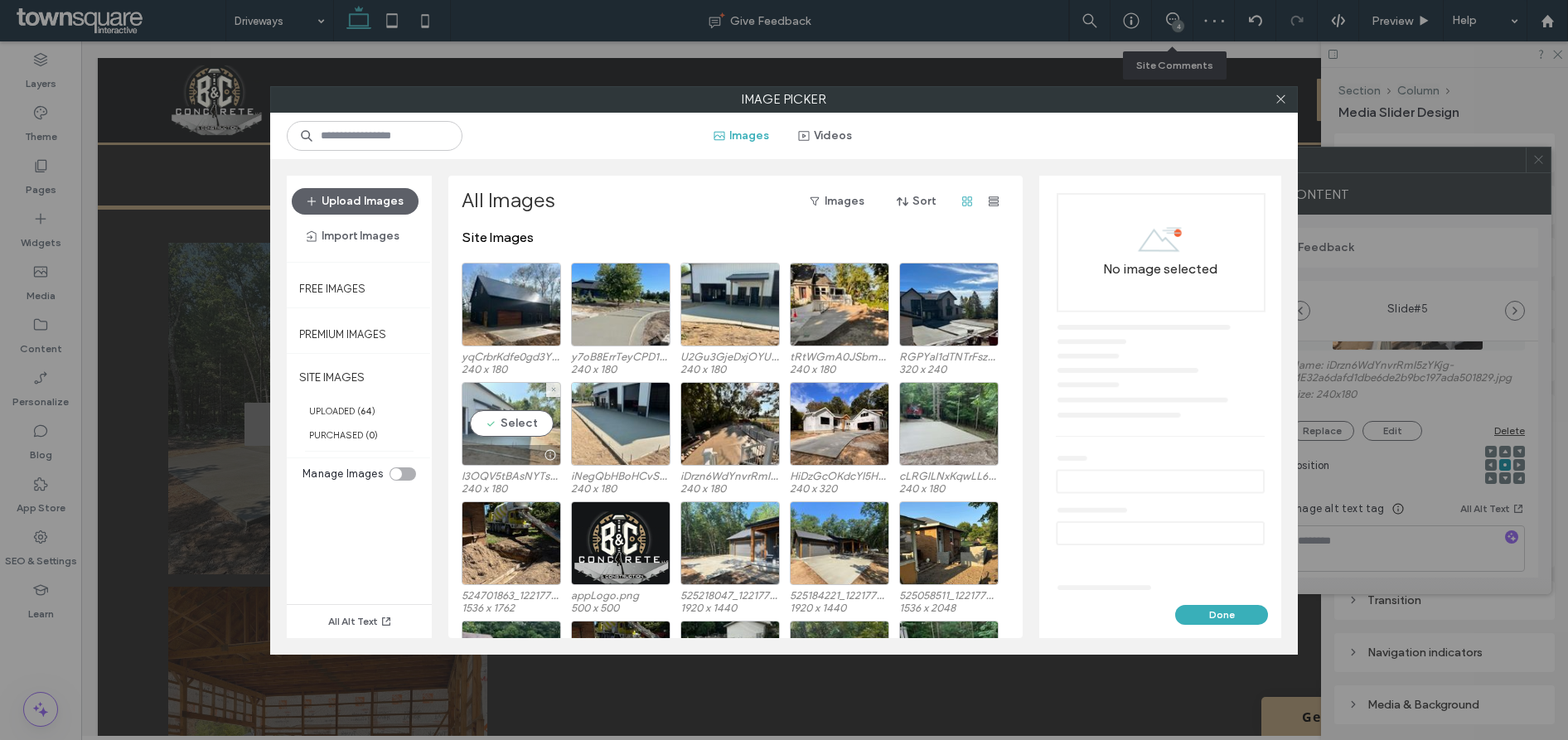 click on "Select" at bounding box center (511, 423) 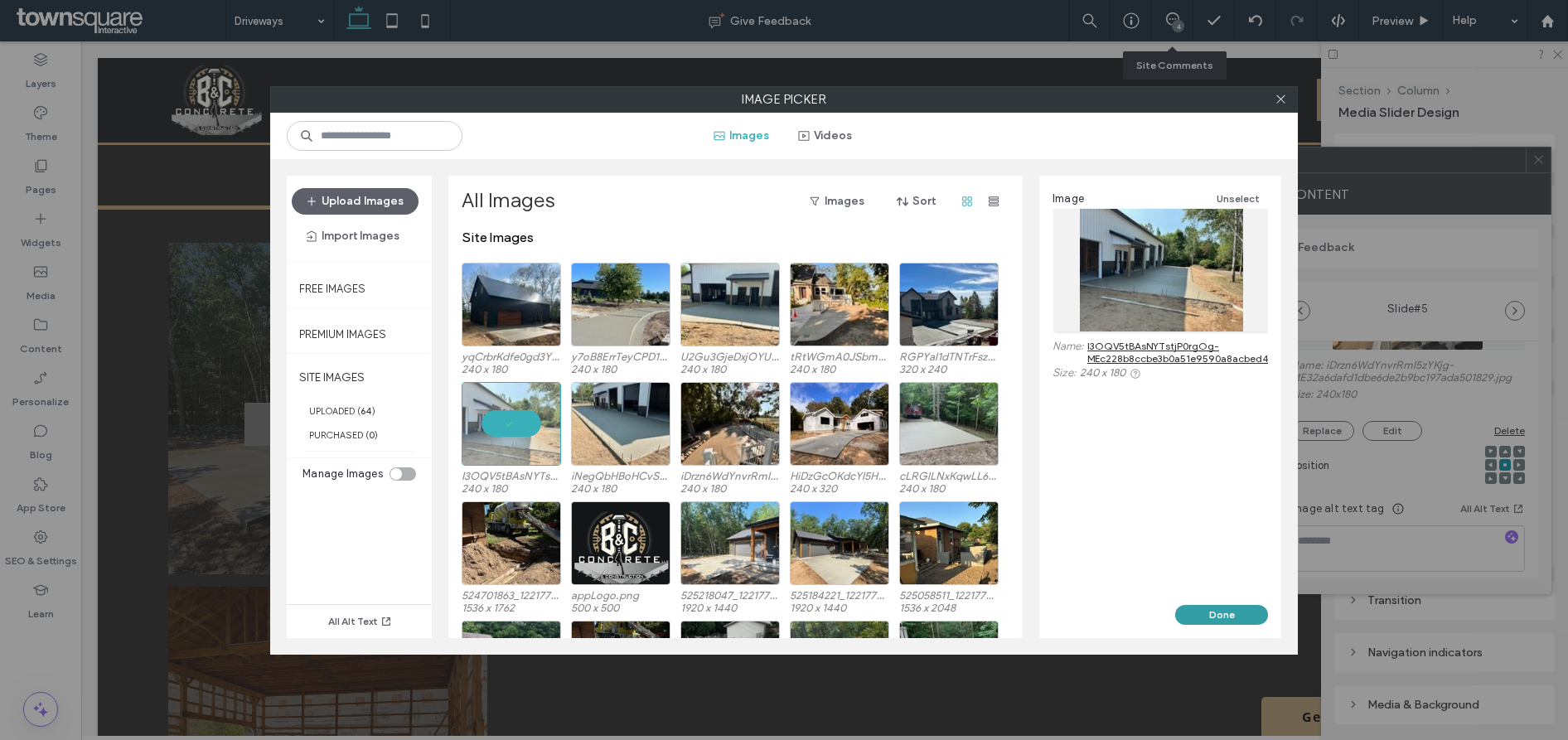 click on "Done" at bounding box center (1222, 615) 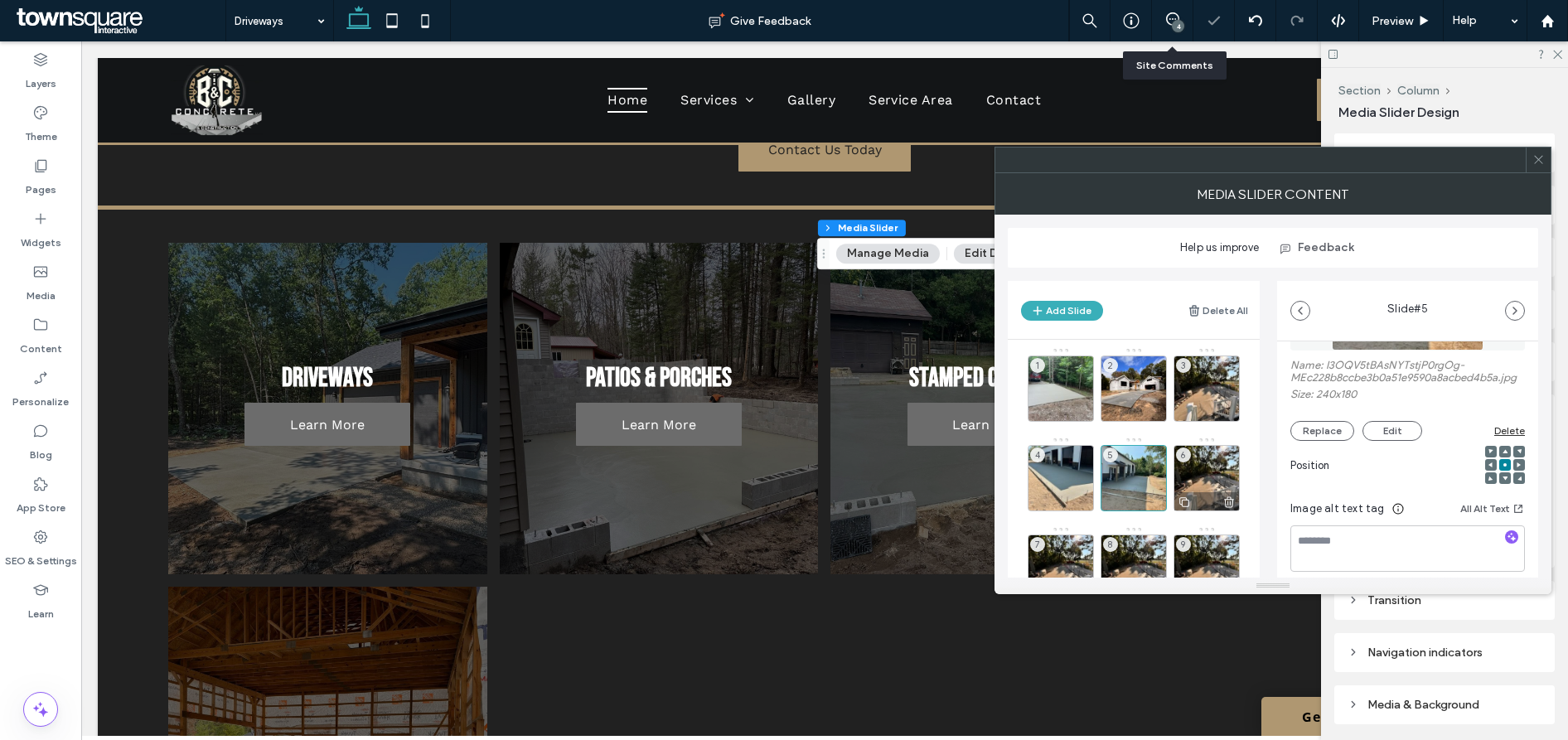 scroll, scrollTop: 12, scrollLeft: 0, axis: vertical 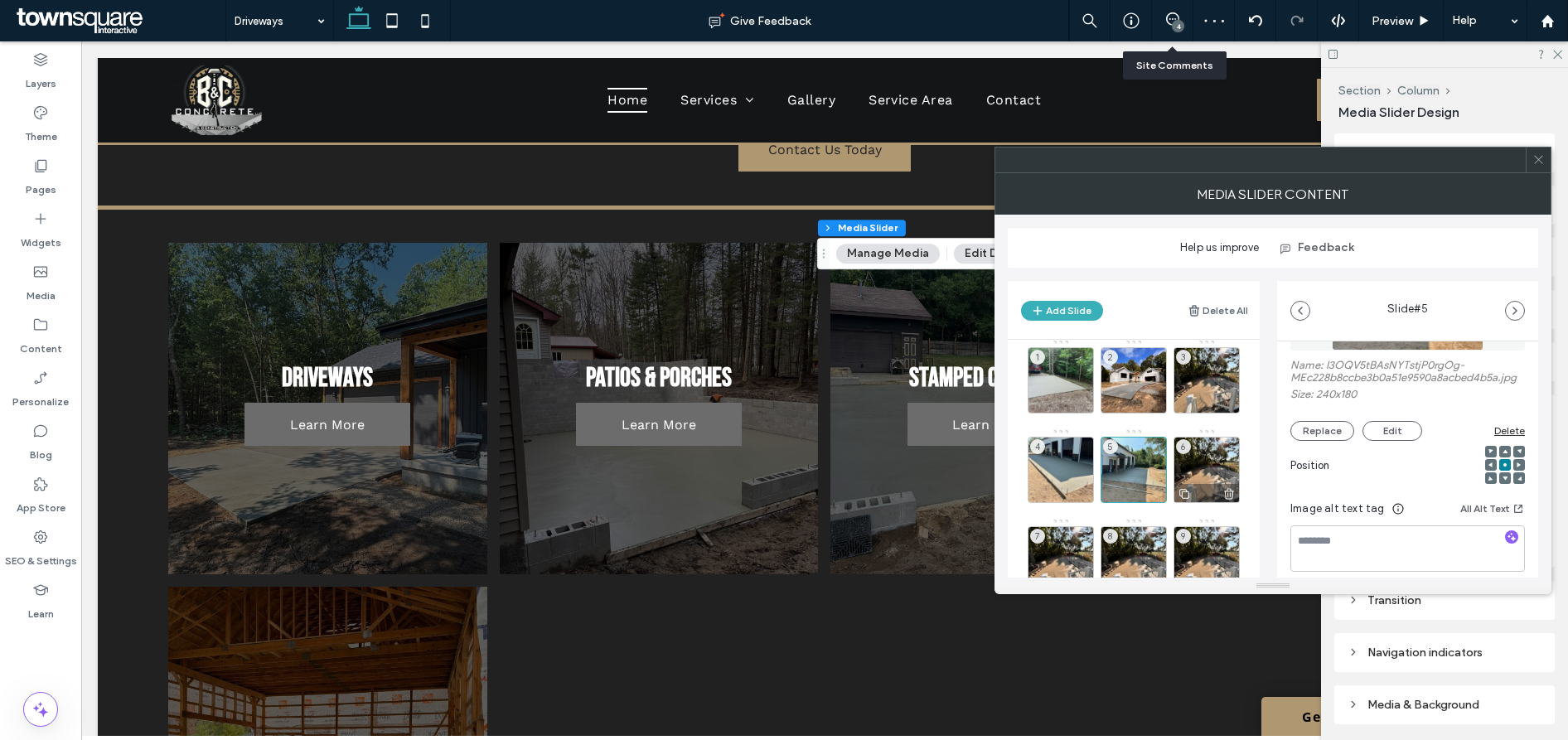 click on "6" at bounding box center [1207, 470] 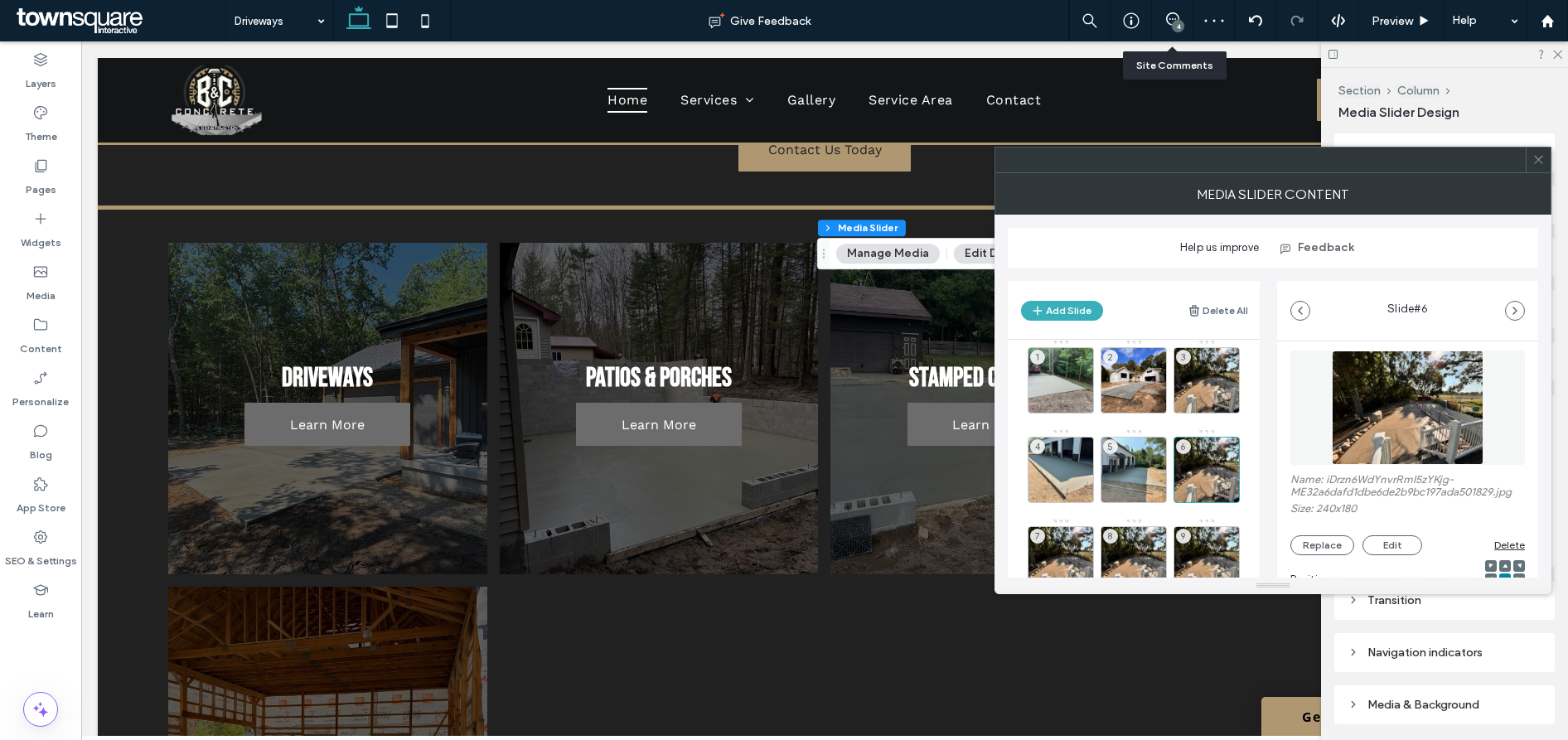 scroll, scrollTop: 39, scrollLeft: 0, axis: vertical 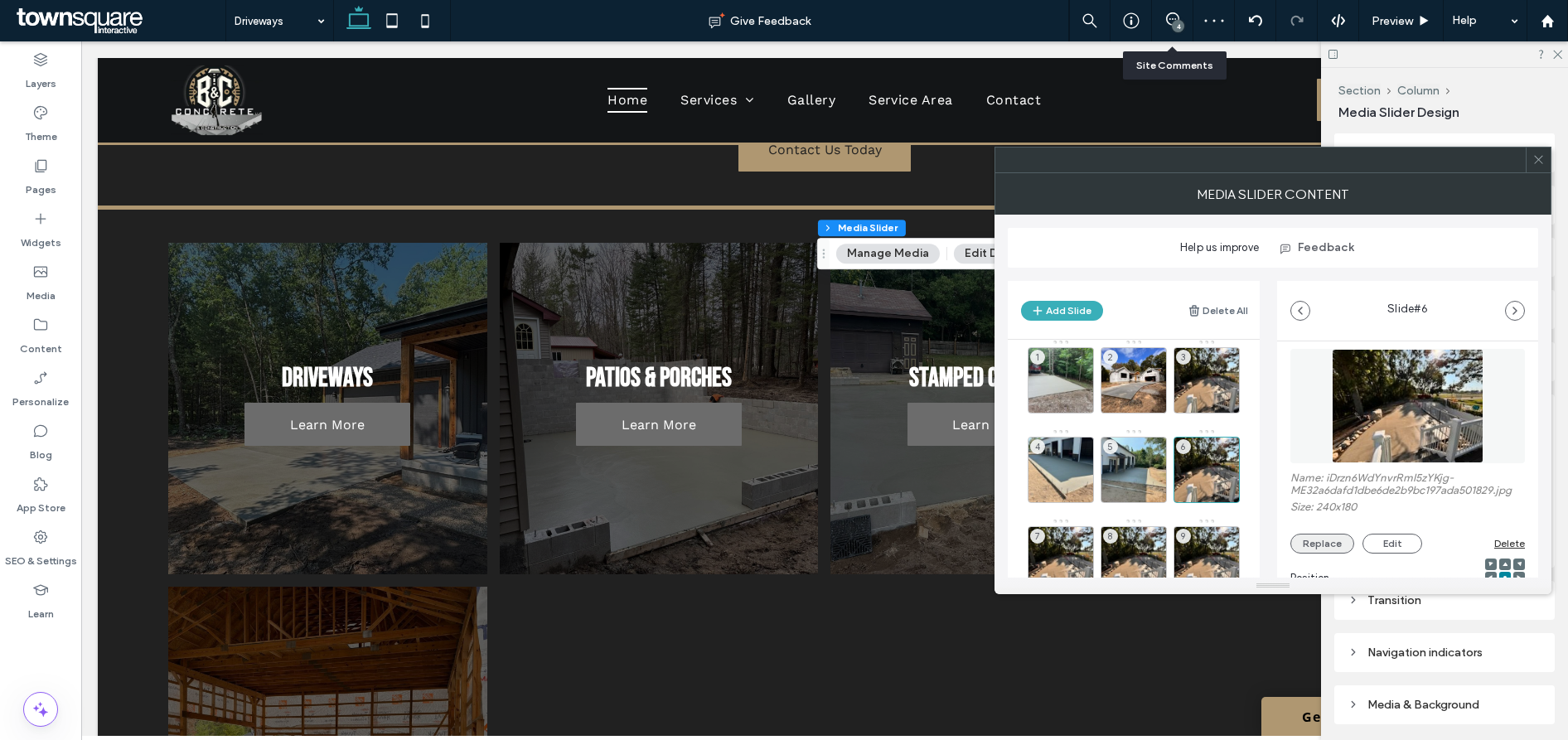 click on "Replace" at bounding box center (1322, 544) 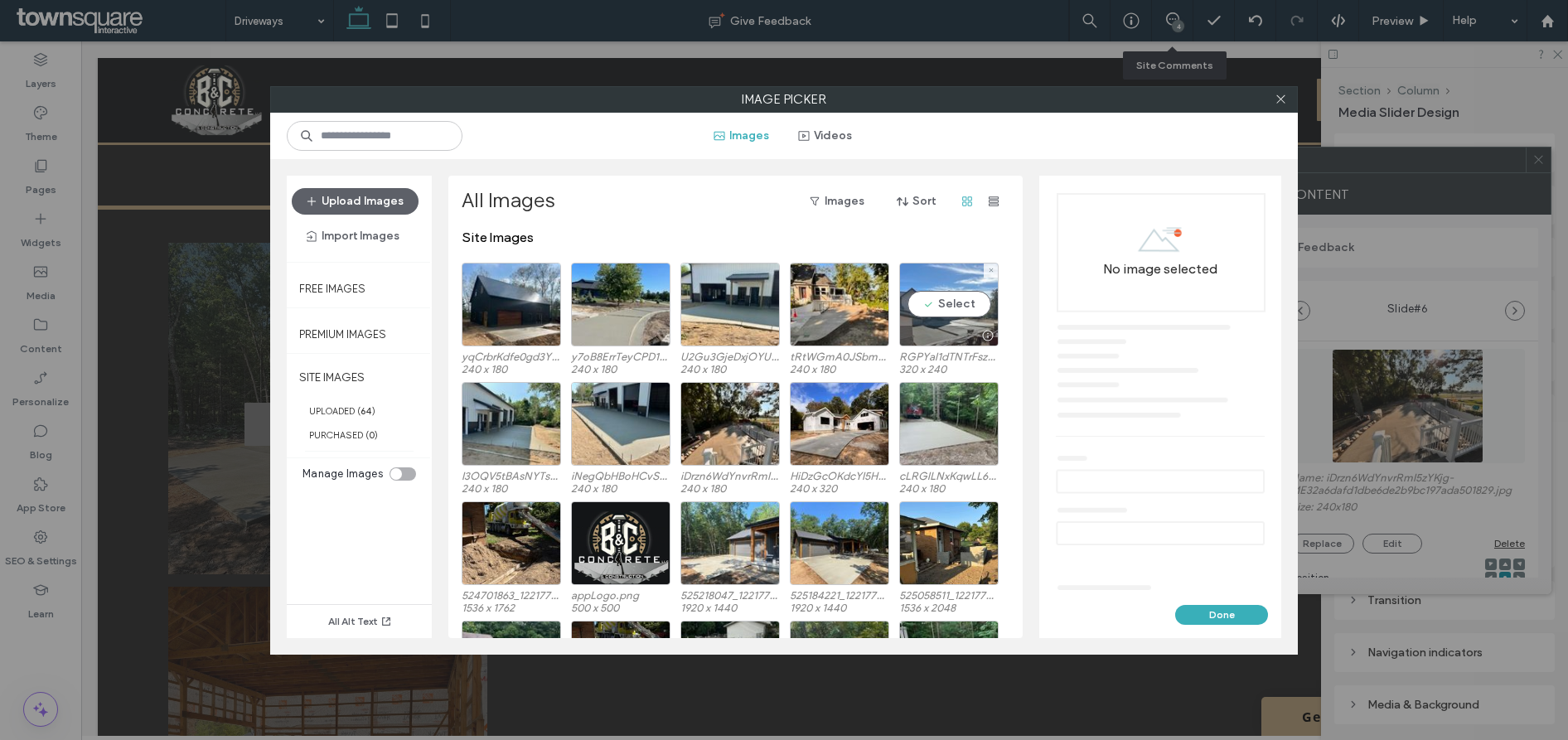 click on "Select" at bounding box center [949, 304] 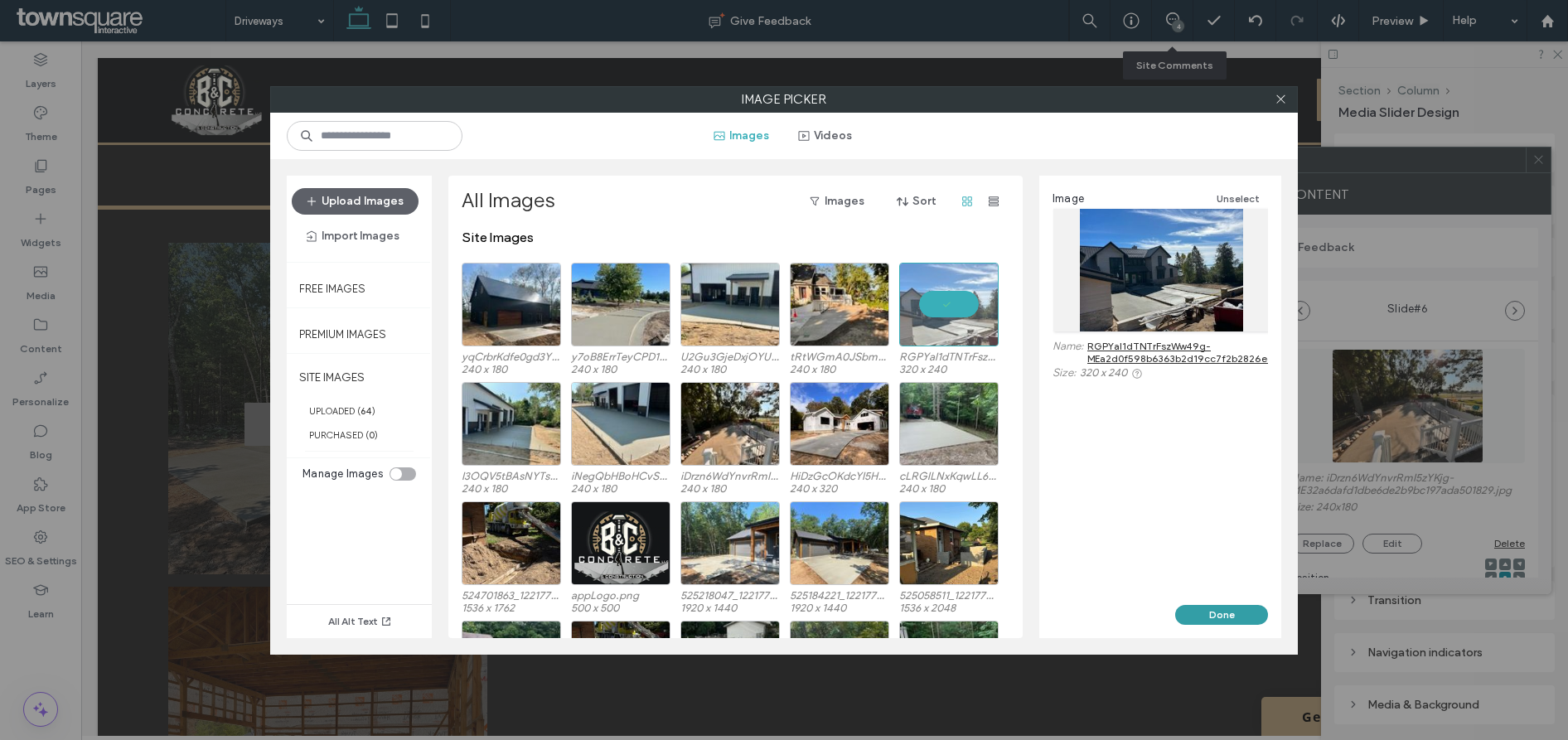 click on "Done" at bounding box center (1222, 615) 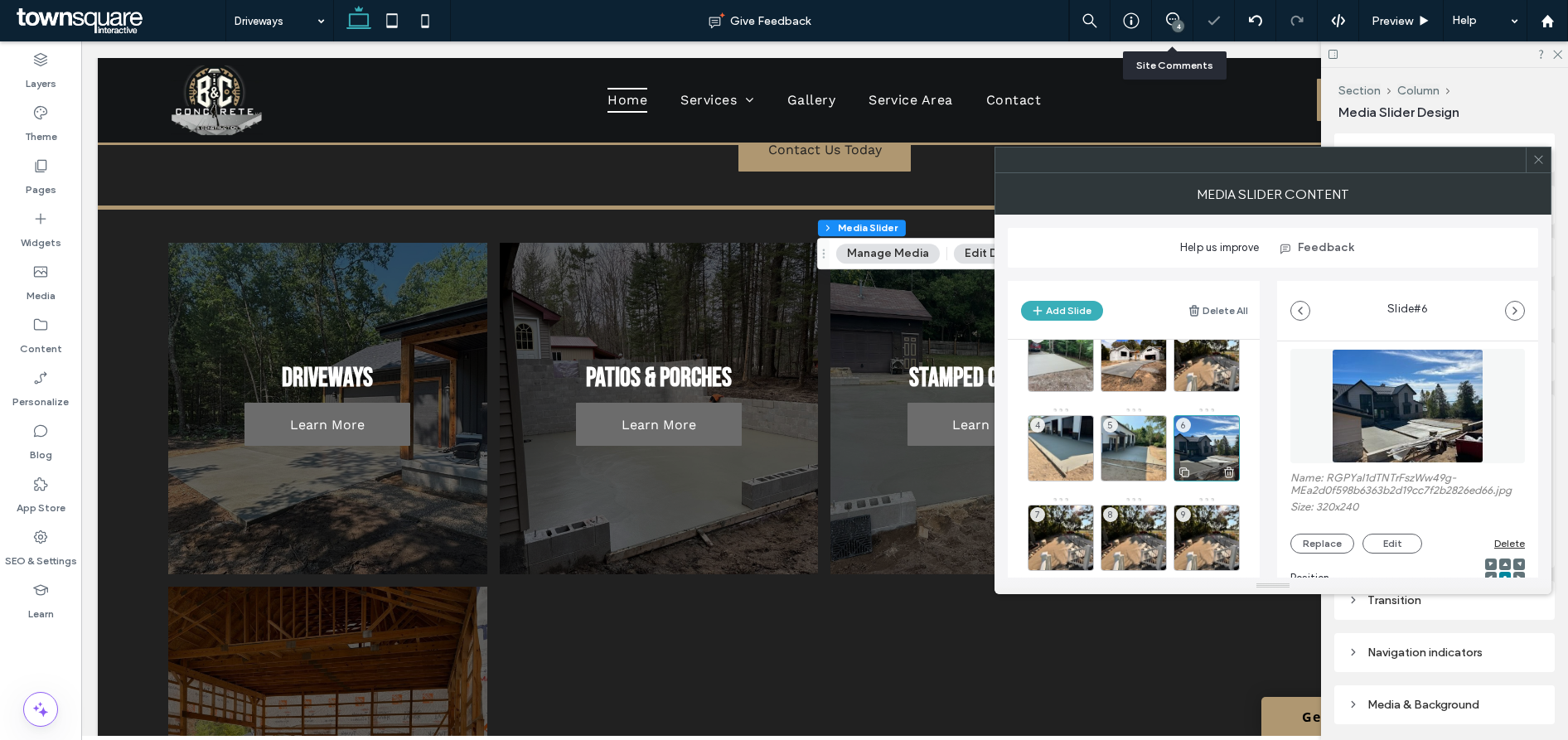scroll, scrollTop: 46, scrollLeft: 0, axis: vertical 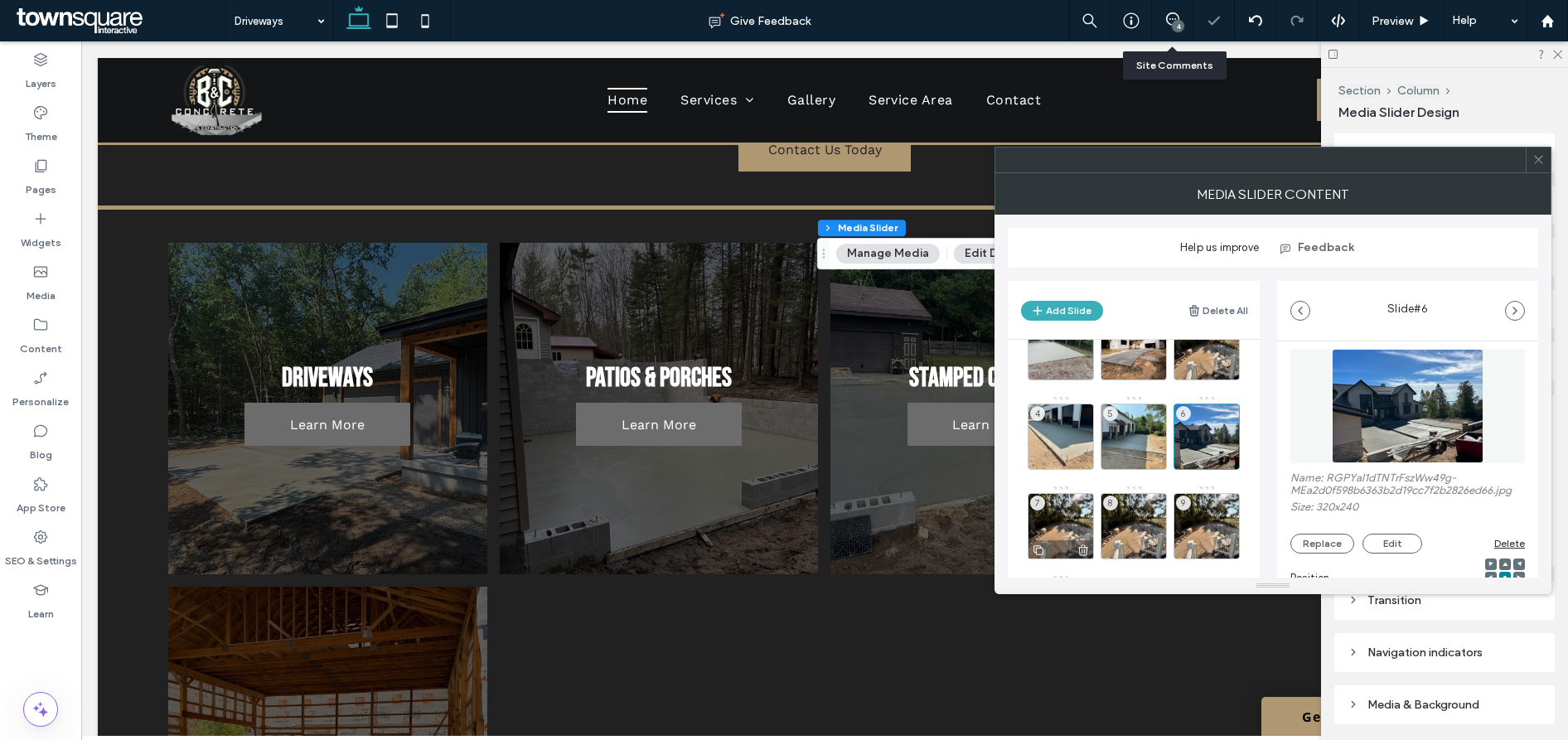 click on "7" at bounding box center [1061, 526] 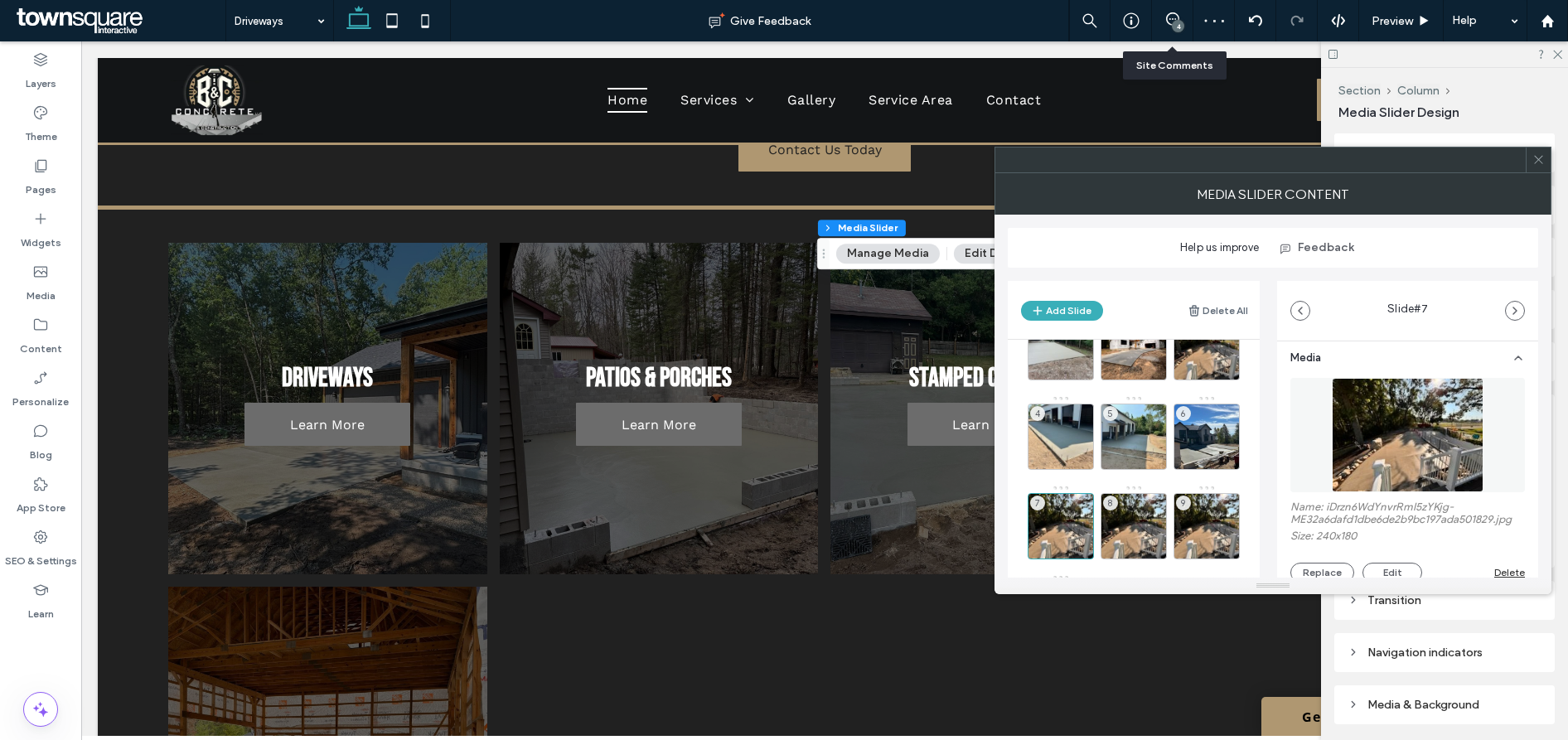 scroll, scrollTop: 22, scrollLeft: 0, axis: vertical 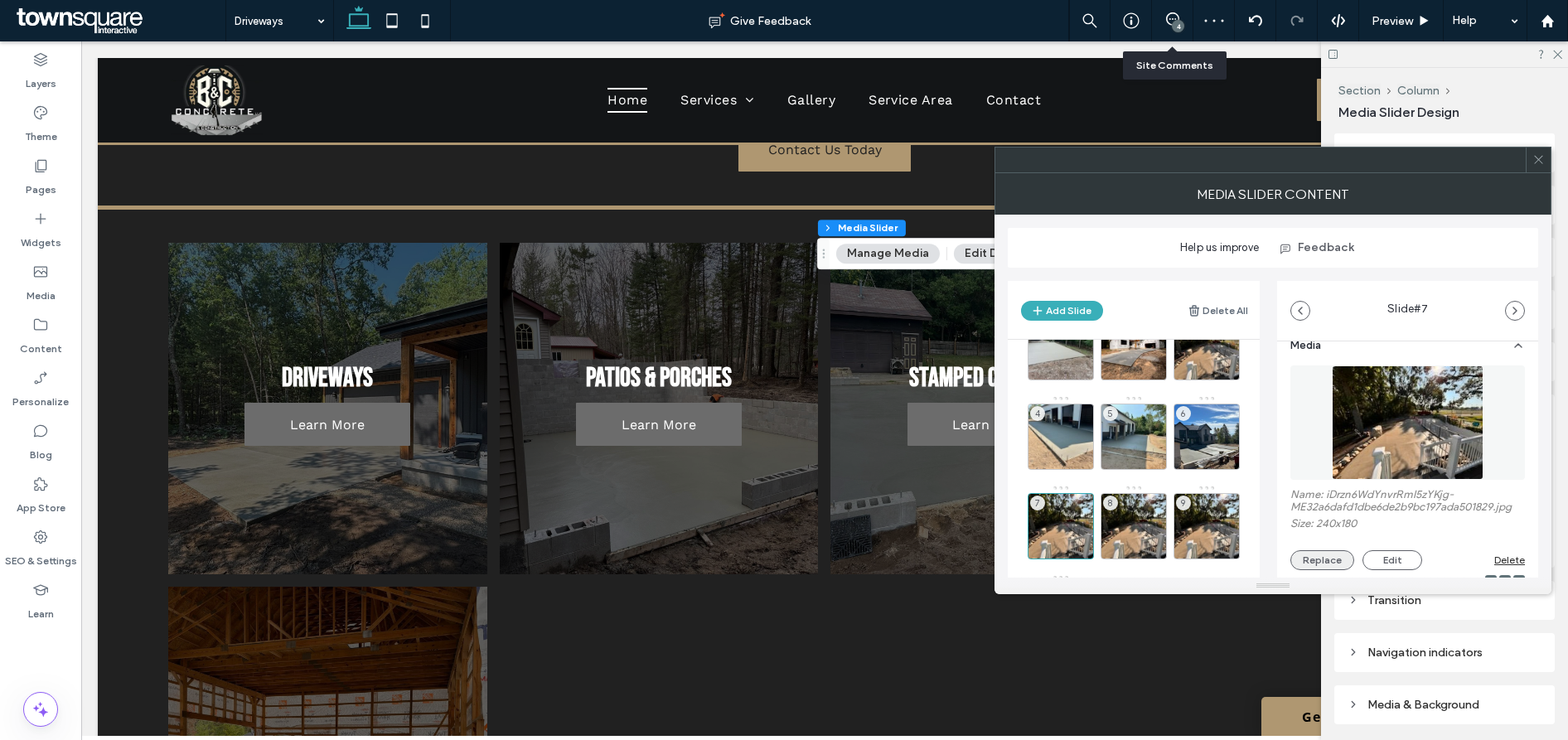 click on "Replace" at bounding box center [1322, 560] 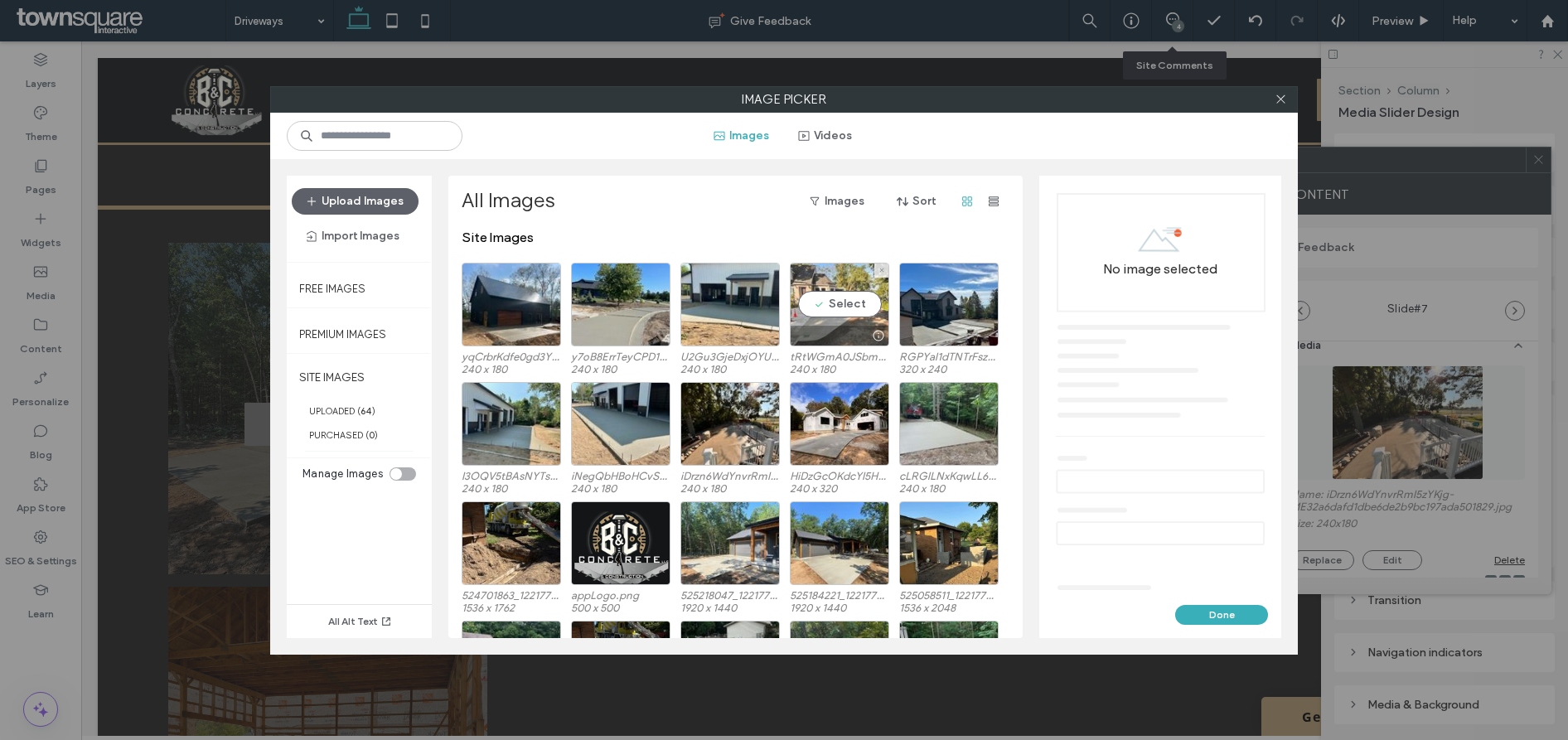 click on "Select" at bounding box center [840, 304] 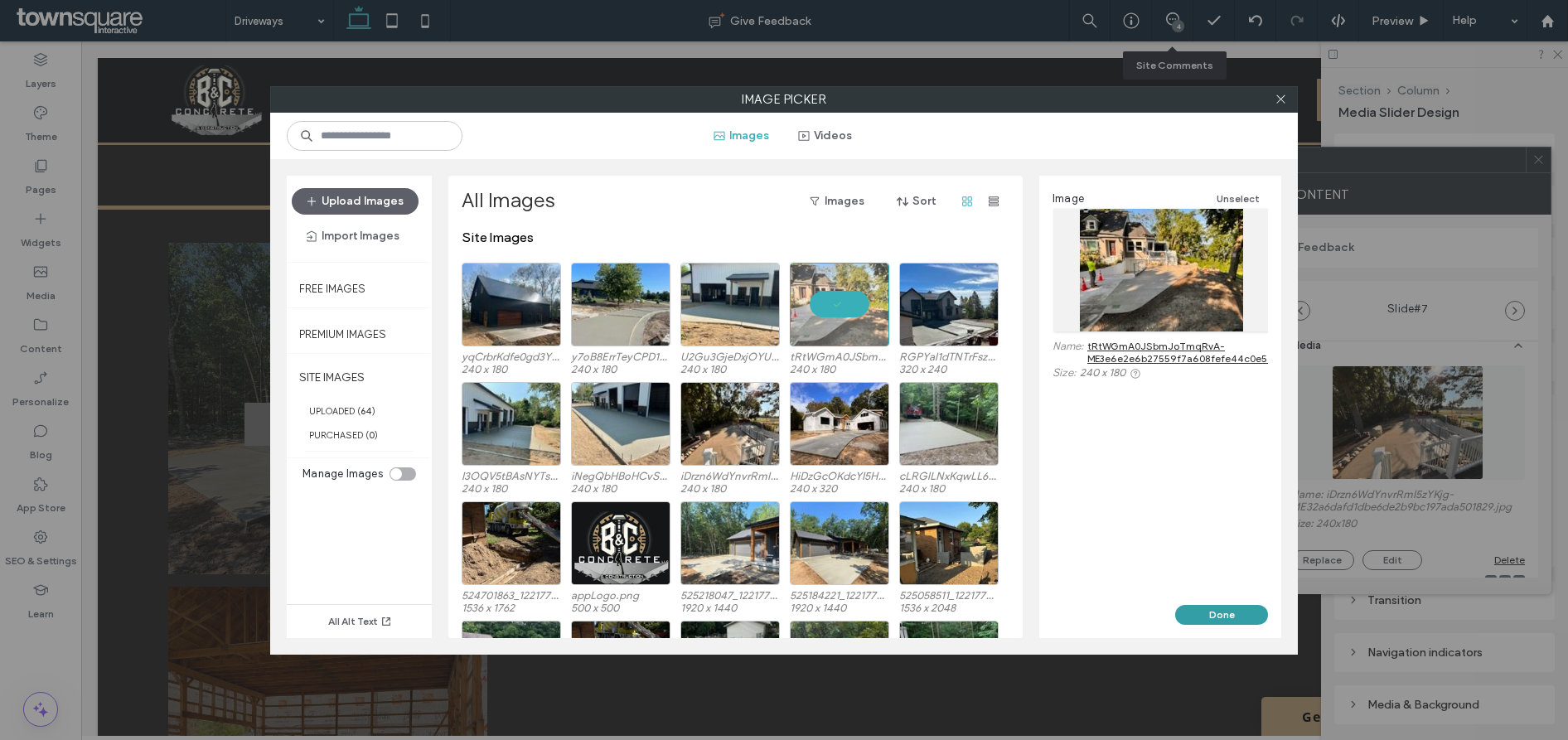 click on "Done" at bounding box center (1222, 615) 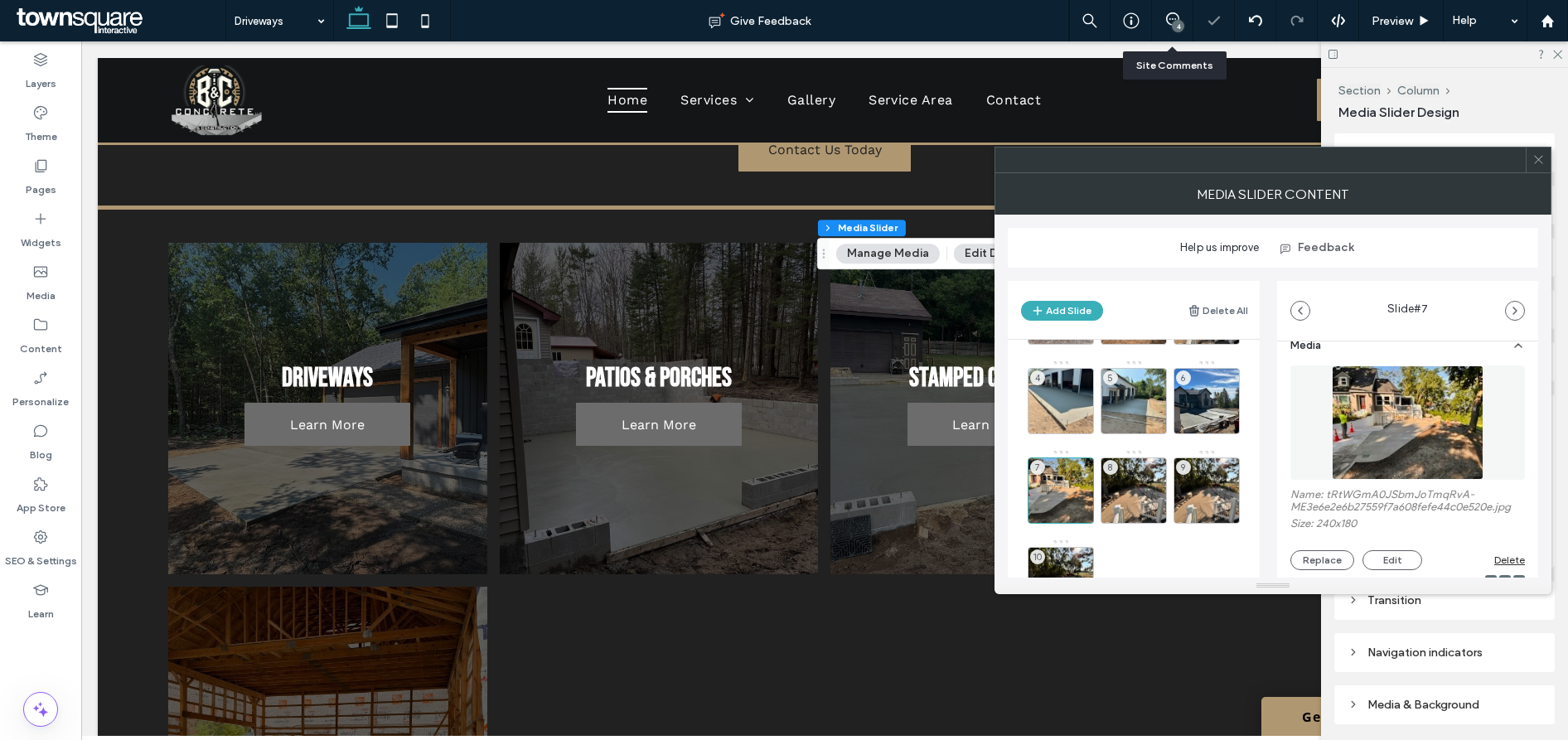 scroll, scrollTop: 104, scrollLeft: 0, axis: vertical 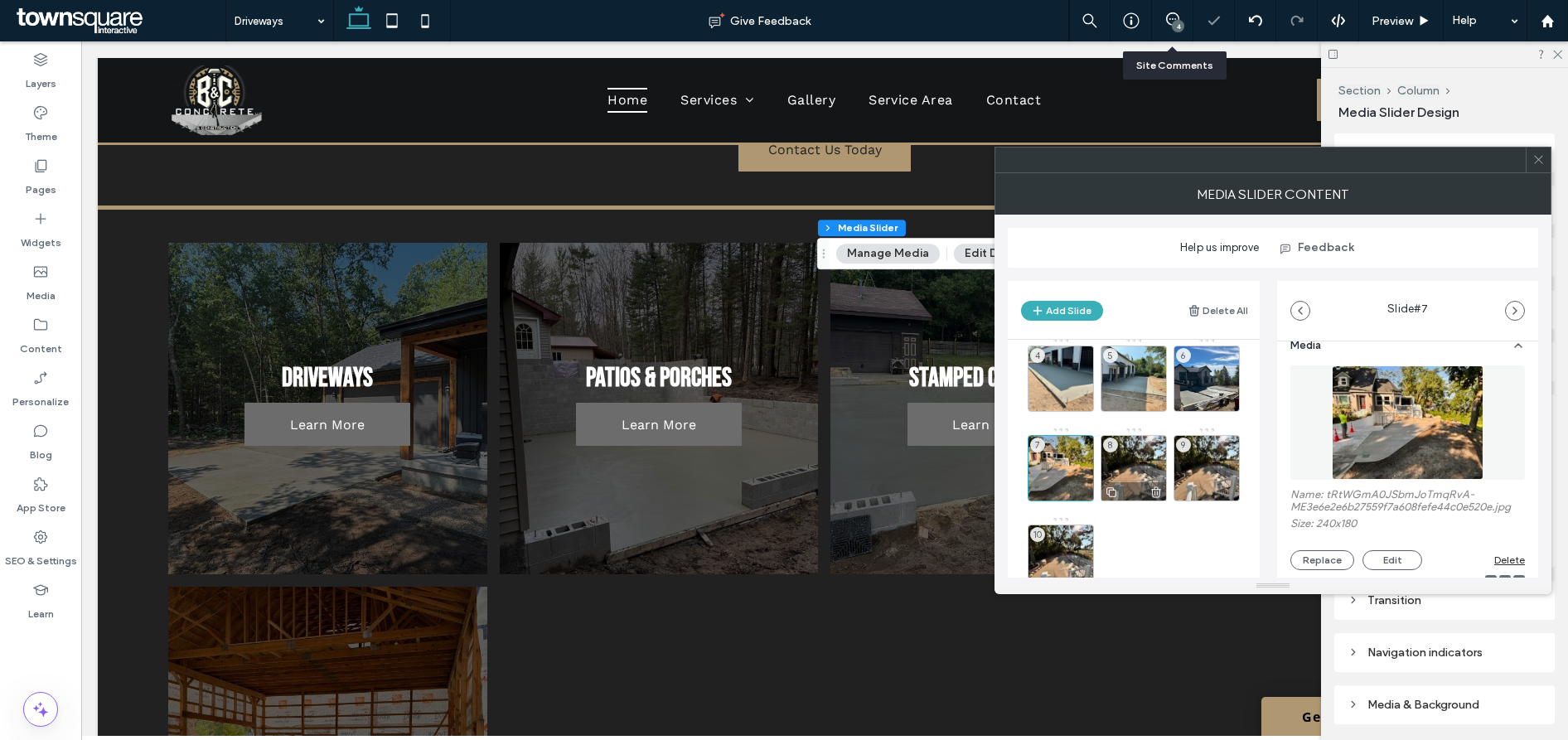 click on "8" at bounding box center [1134, 468] 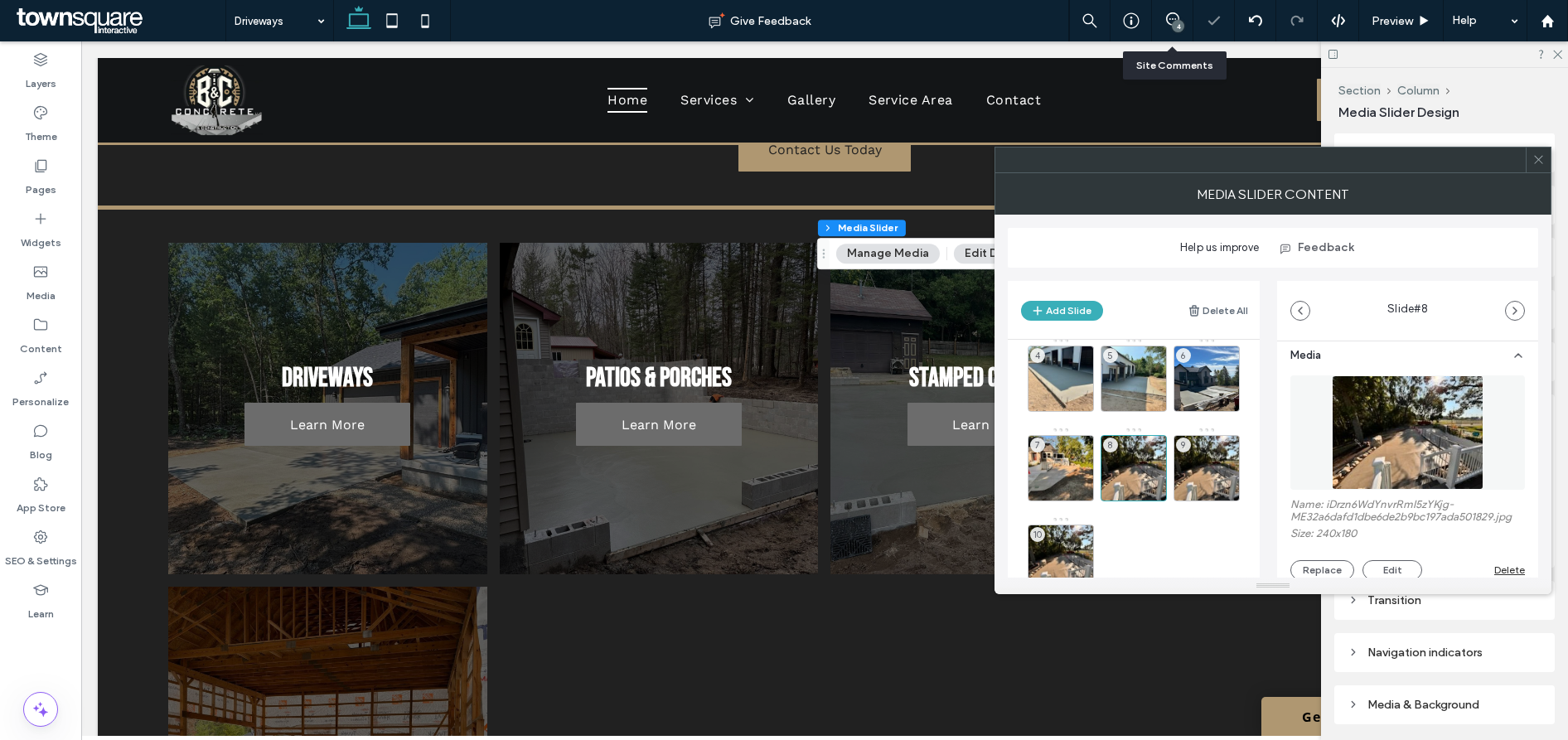 scroll, scrollTop: 96, scrollLeft: 0, axis: vertical 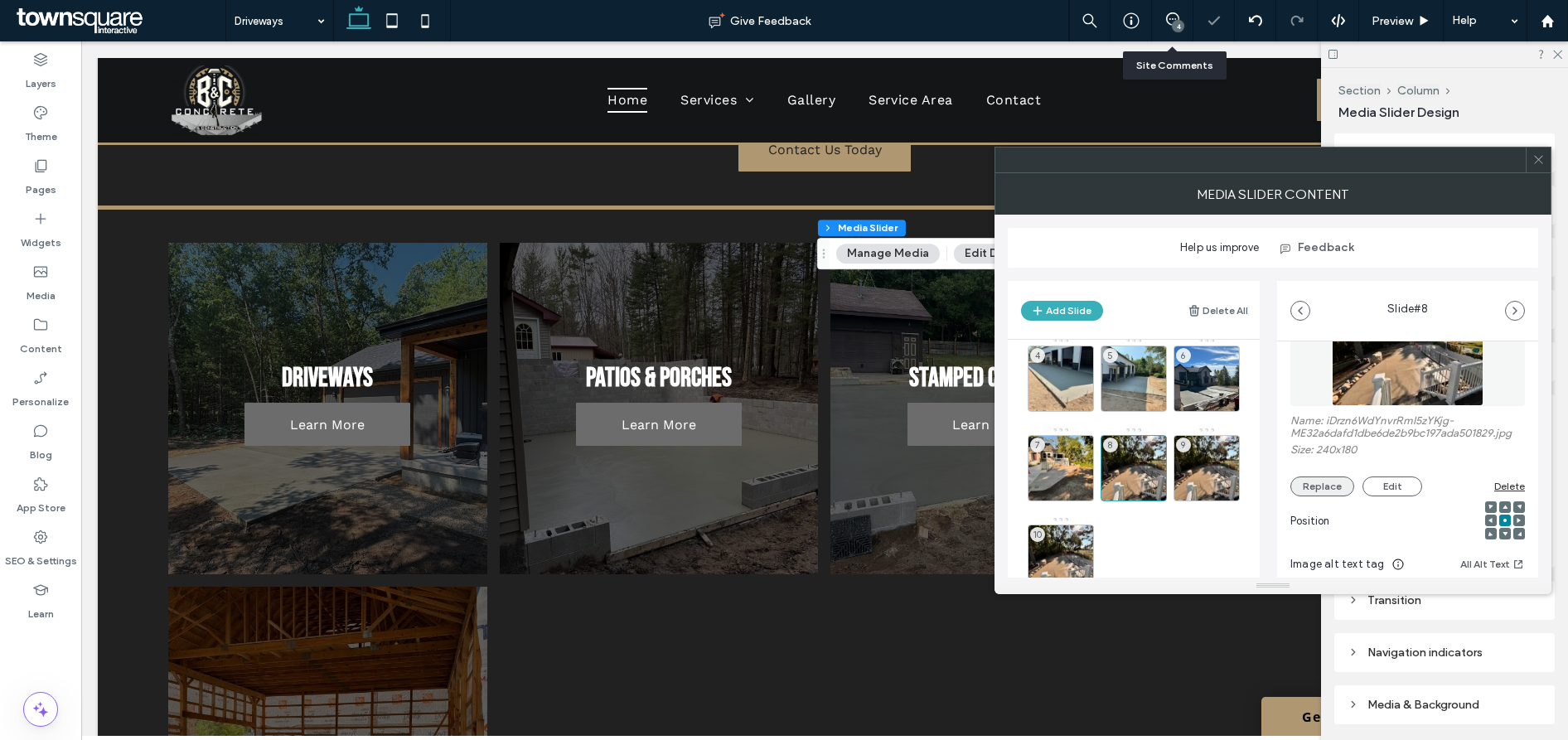 click on "Replace" at bounding box center (1322, 486) 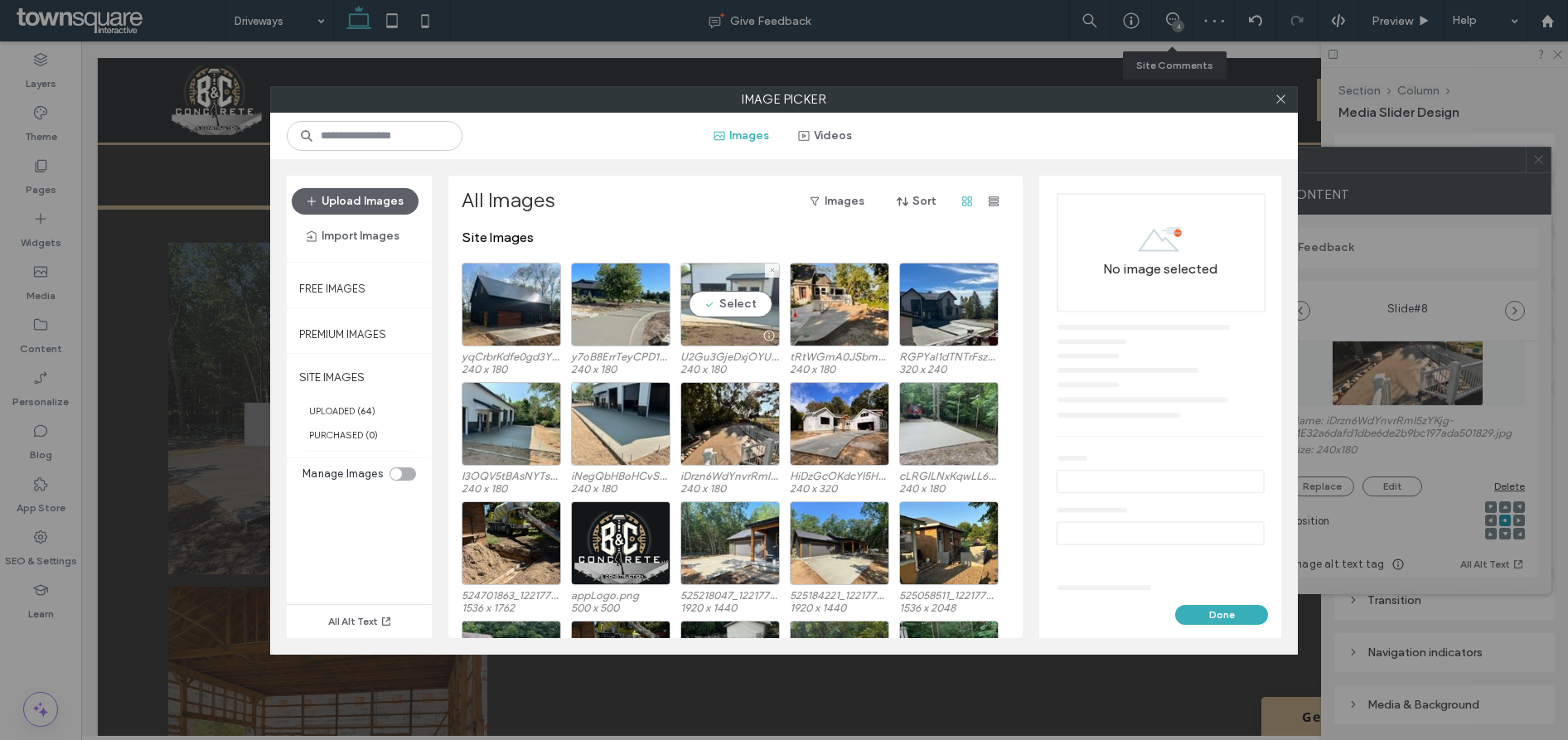 click on "Select" at bounding box center (730, 304) 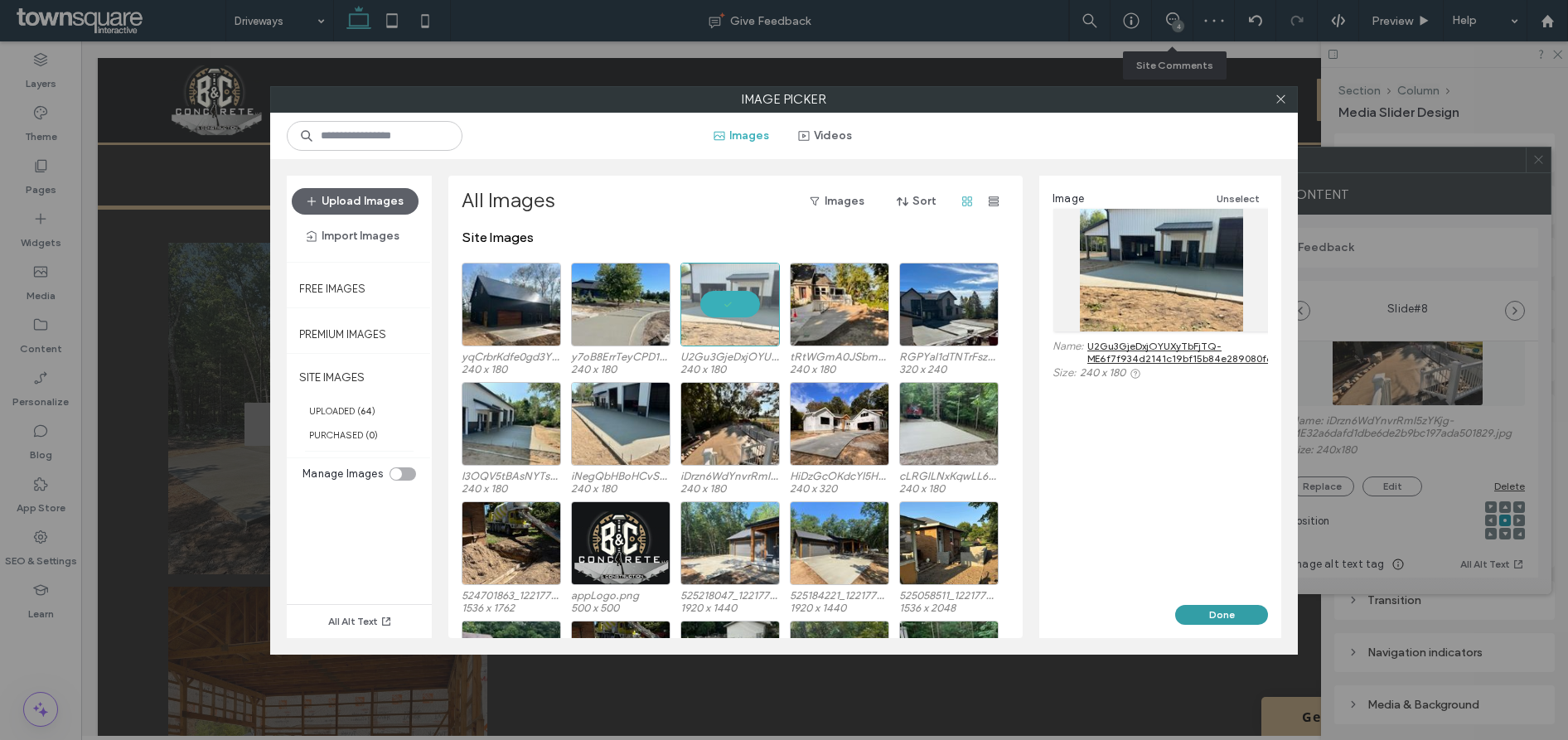 click on "Done" at bounding box center (1222, 615) 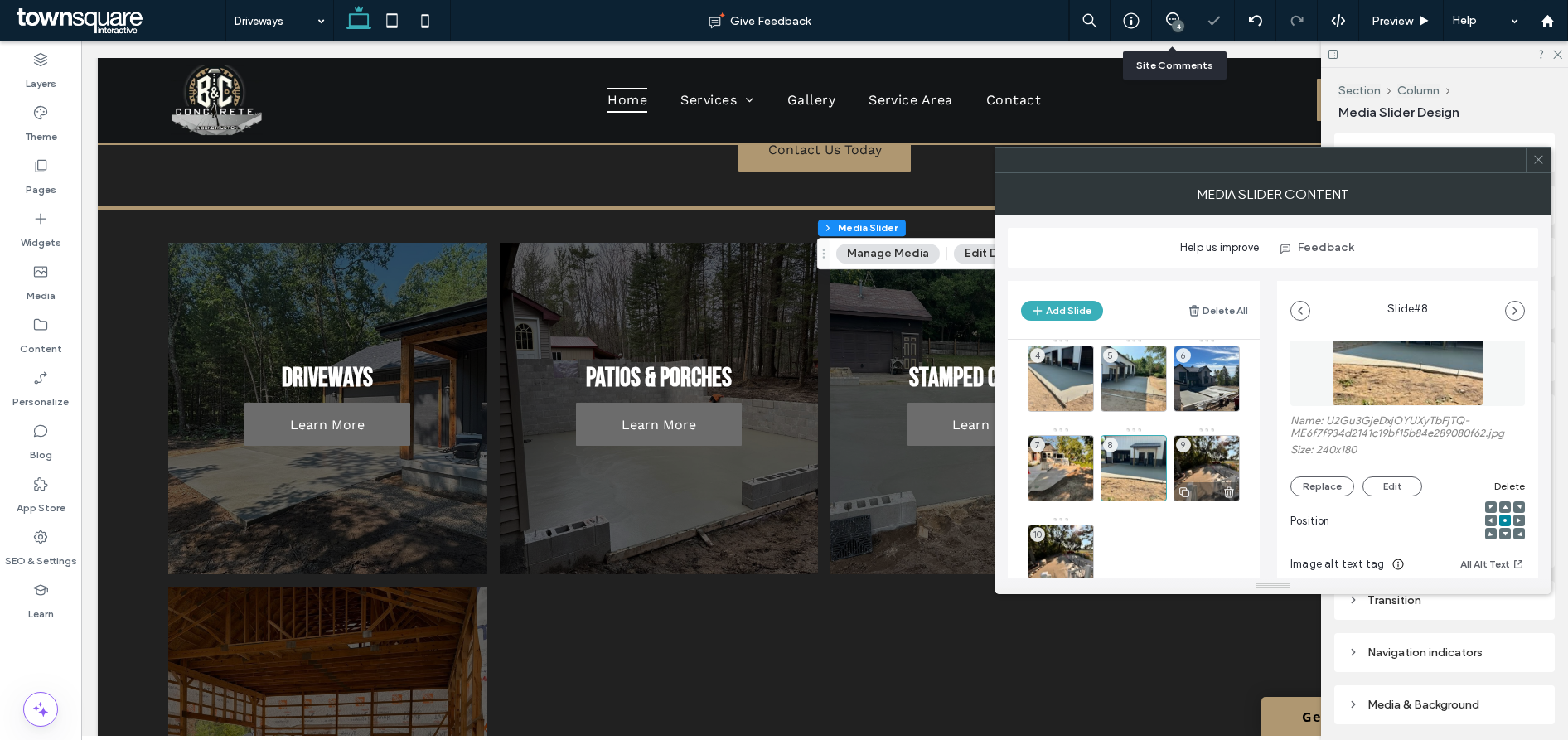 click on "9" at bounding box center [1207, 468] 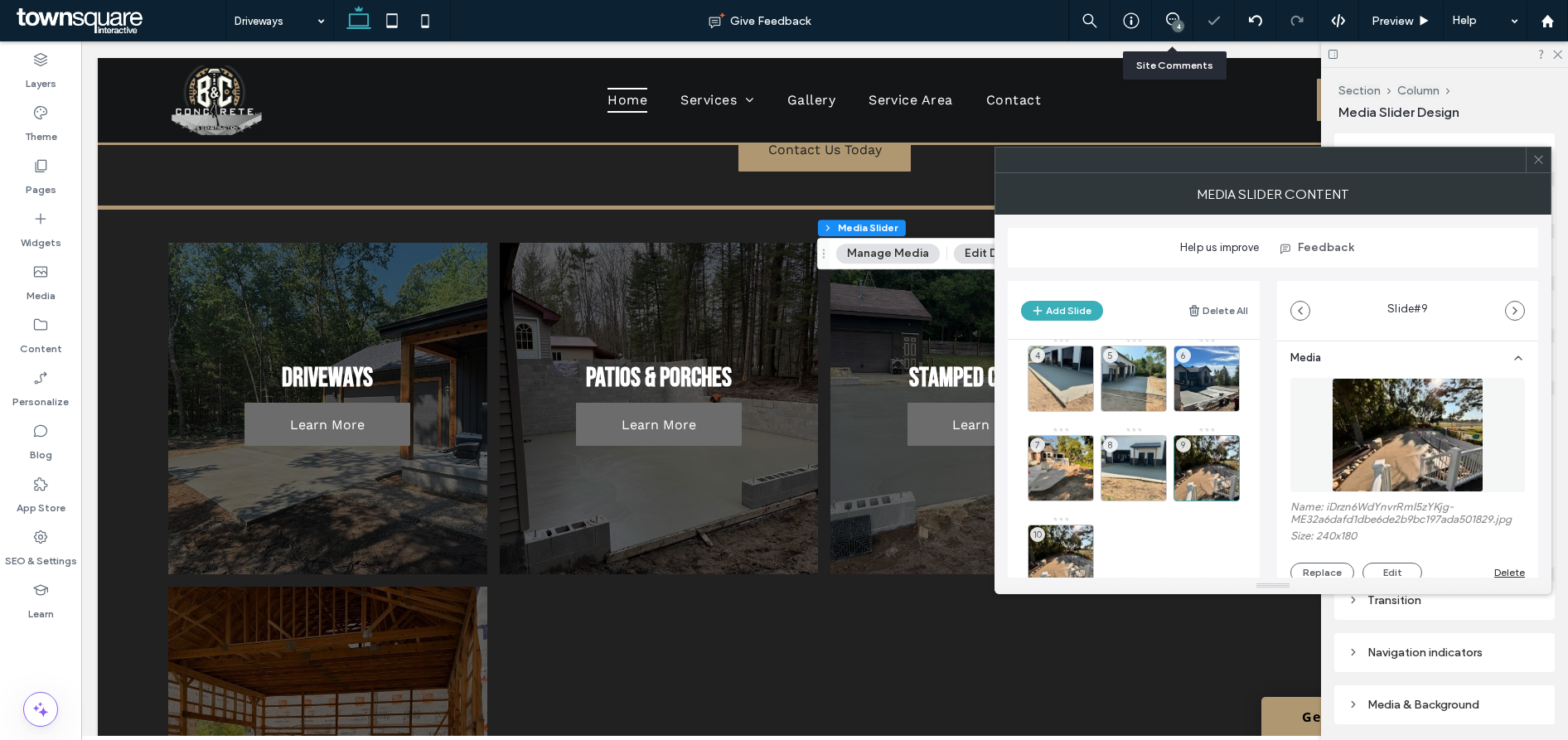 scroll, scrollTop: 91, scrollLeft: 0, axis: vertical 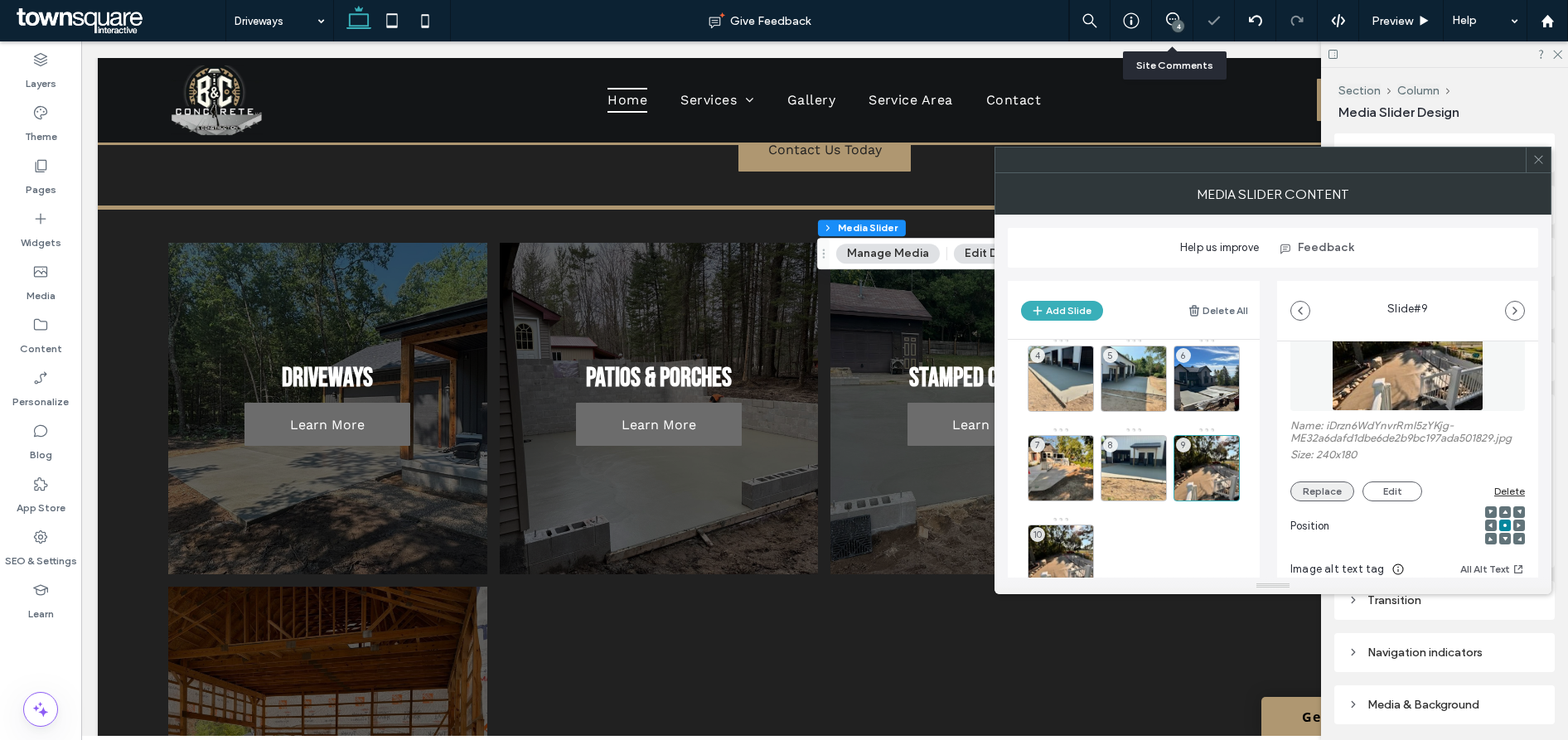 click on "Replace" at bounding box center [1322, 491] 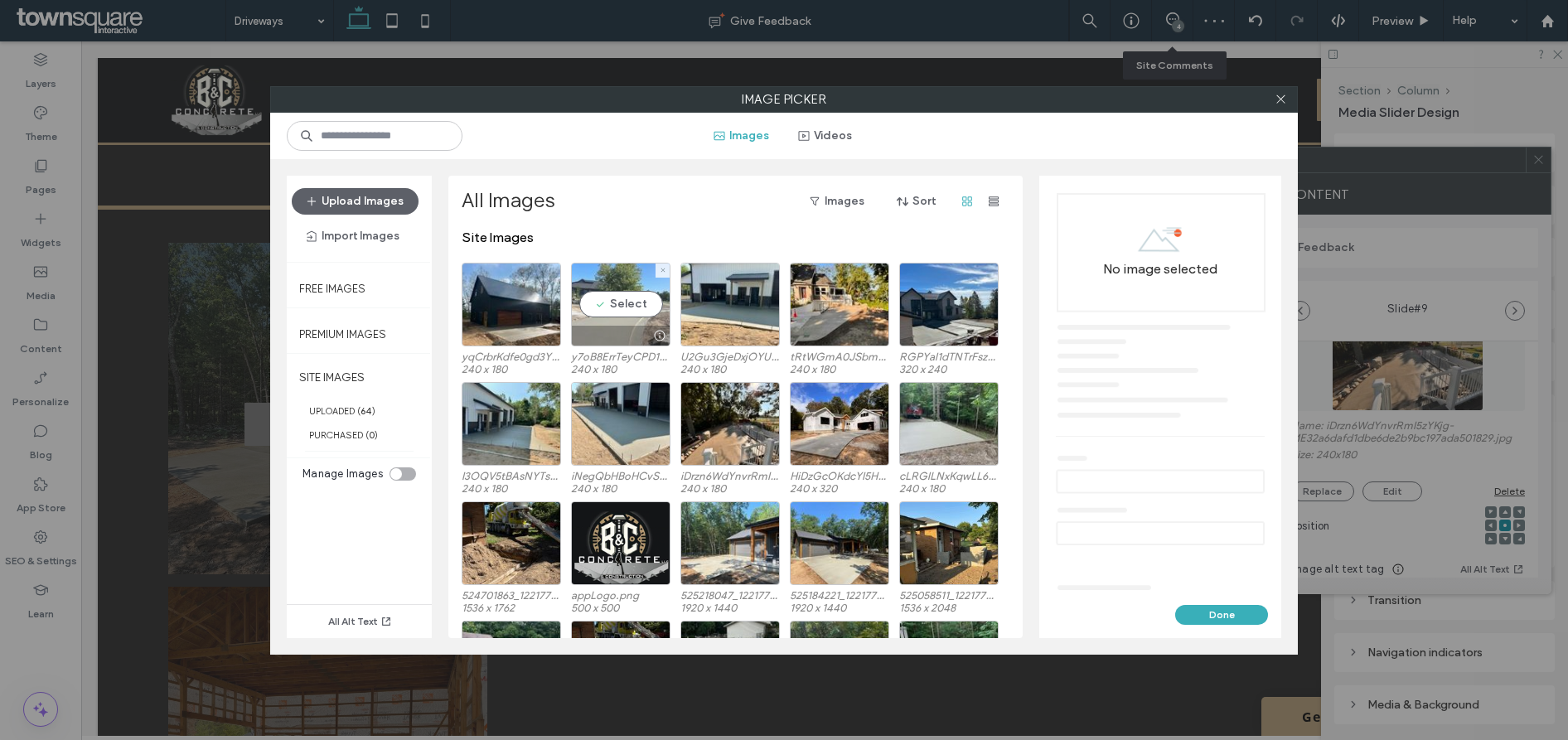 click on "Select" at bounding box center [621, 304] 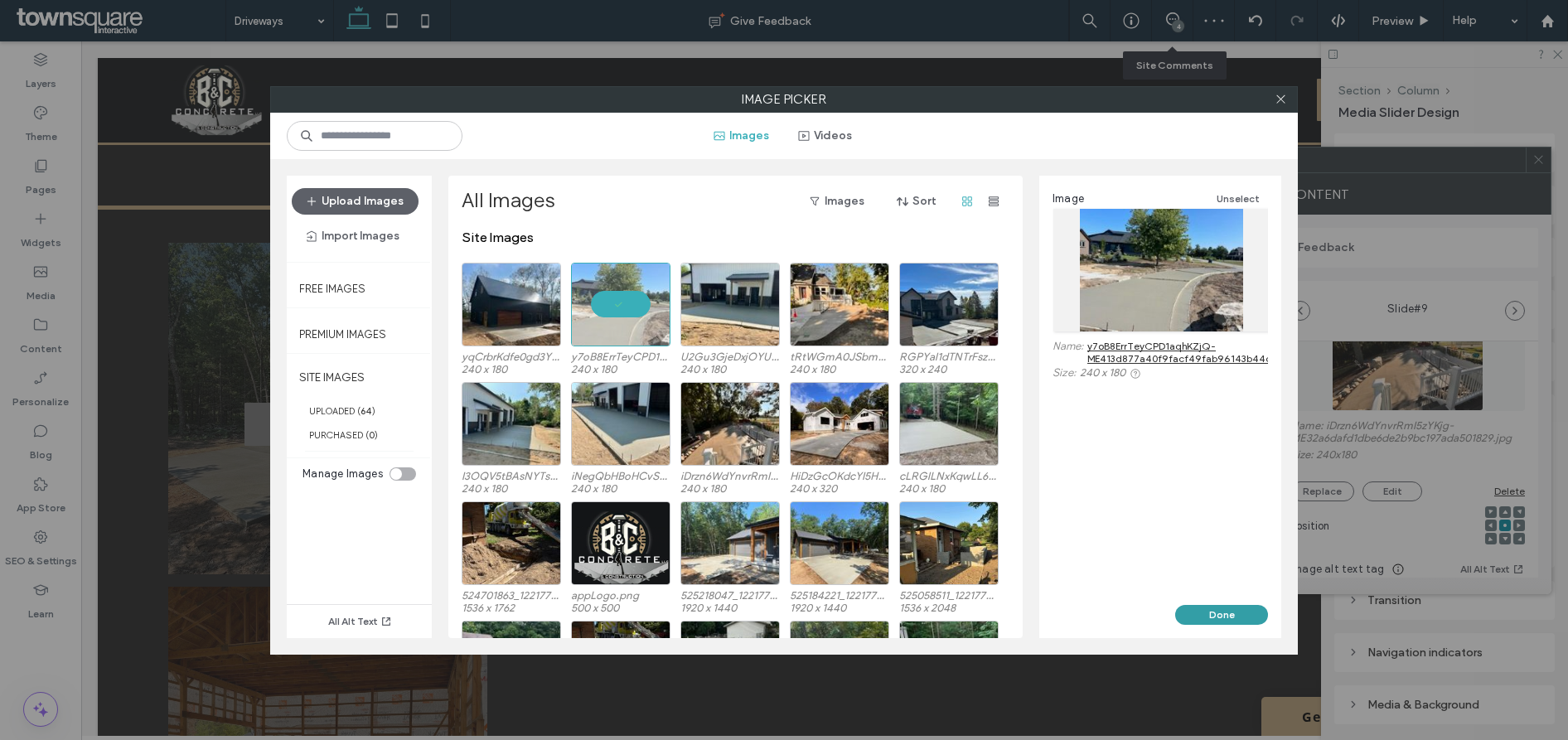 click on "Done" at bounding box center (1222, 615) 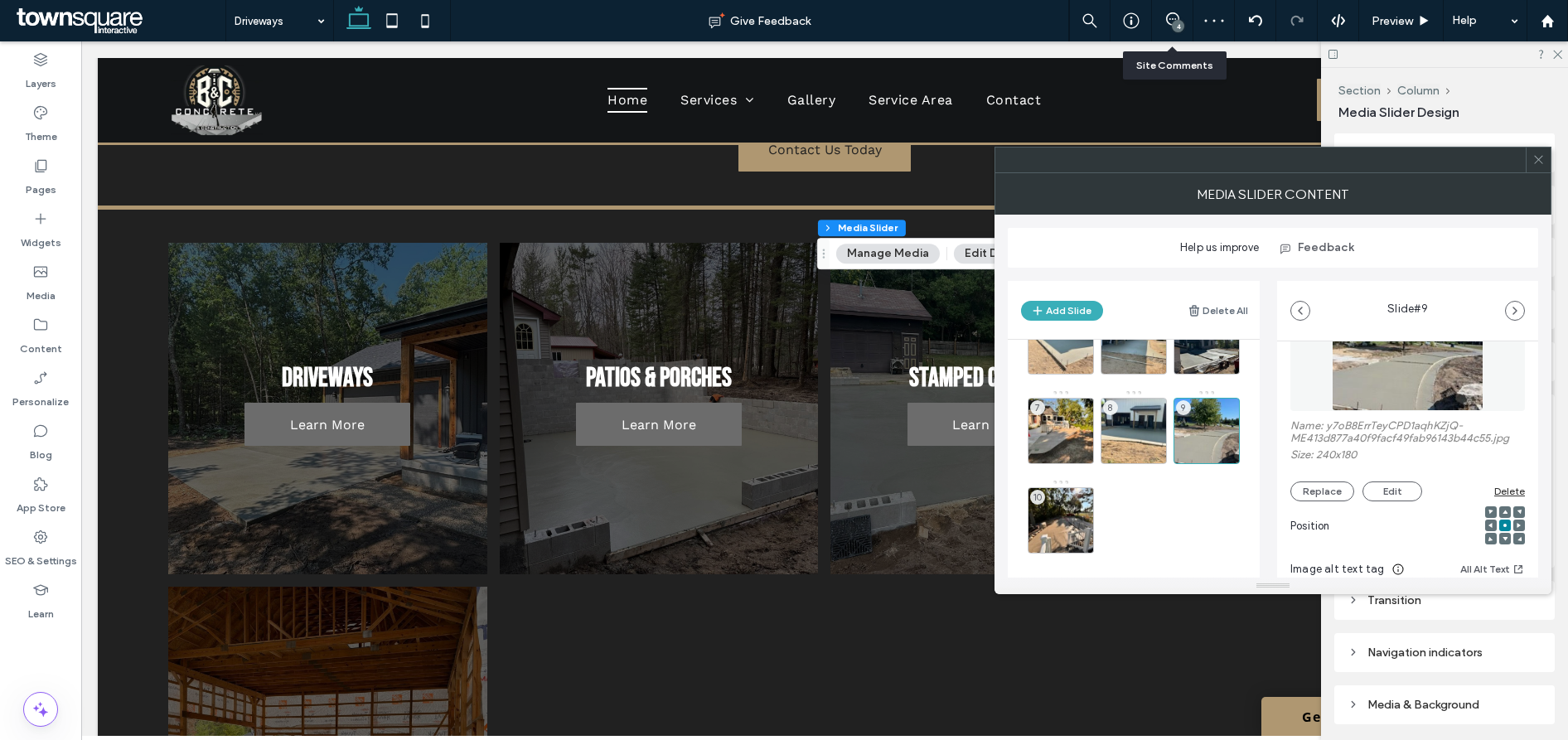 scroll, scrollTop: 154, scrollLeft: 0, axis: vertical 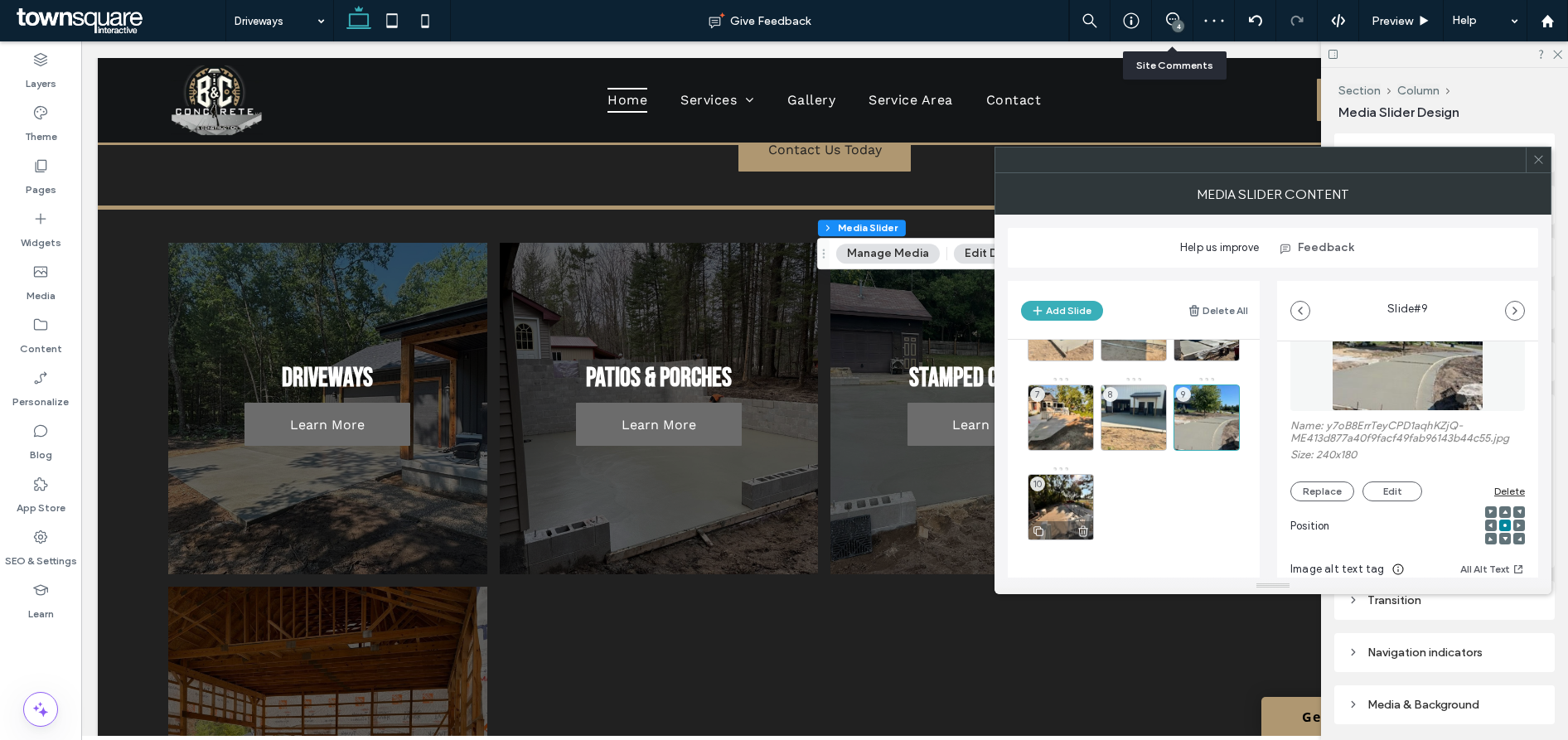 click on "10" at bounding box center (1061, 507) 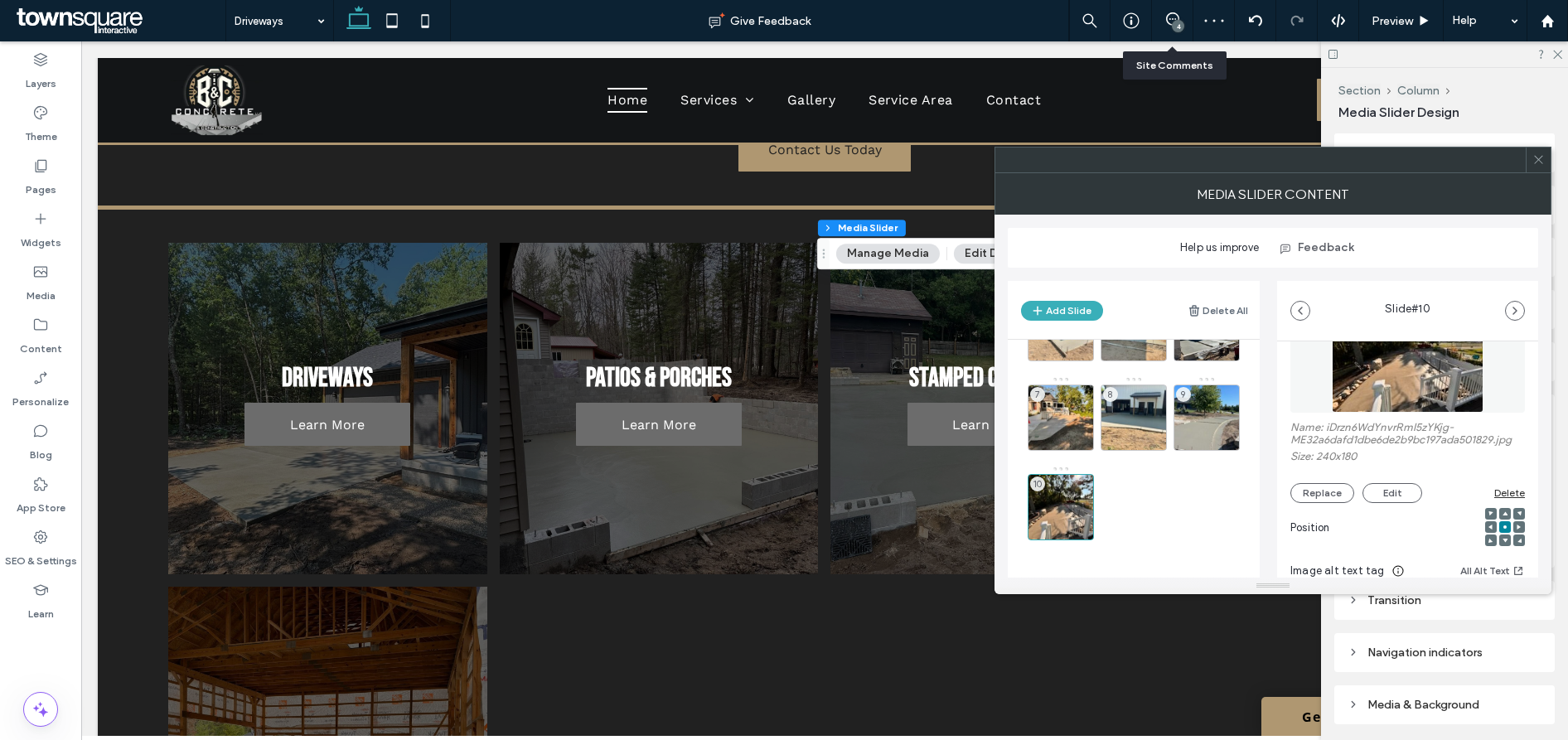 scroll, scrollTop: 183, scrollLeft: 0, axis: vertical 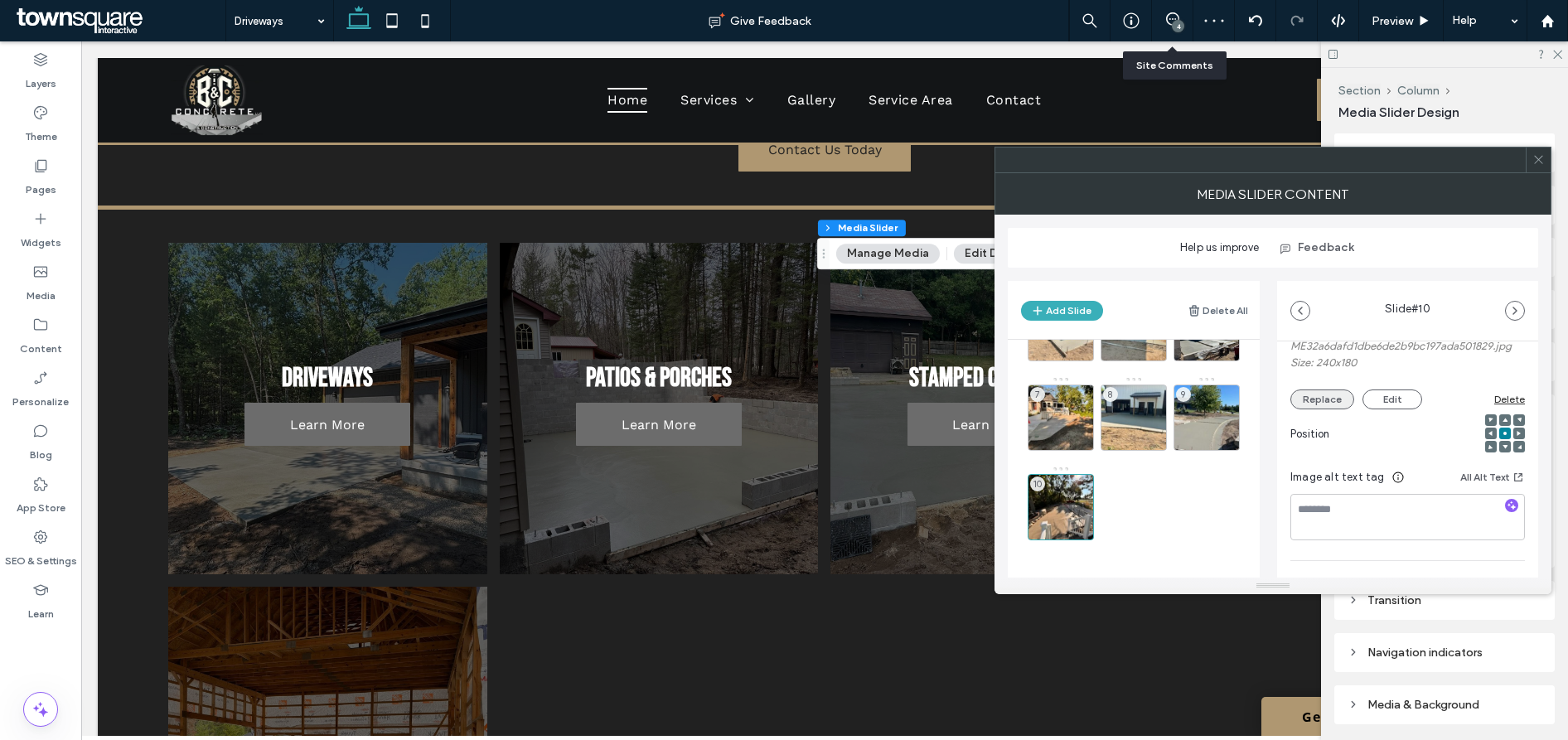 click on "Replace" at bounding box center (1322, 399) 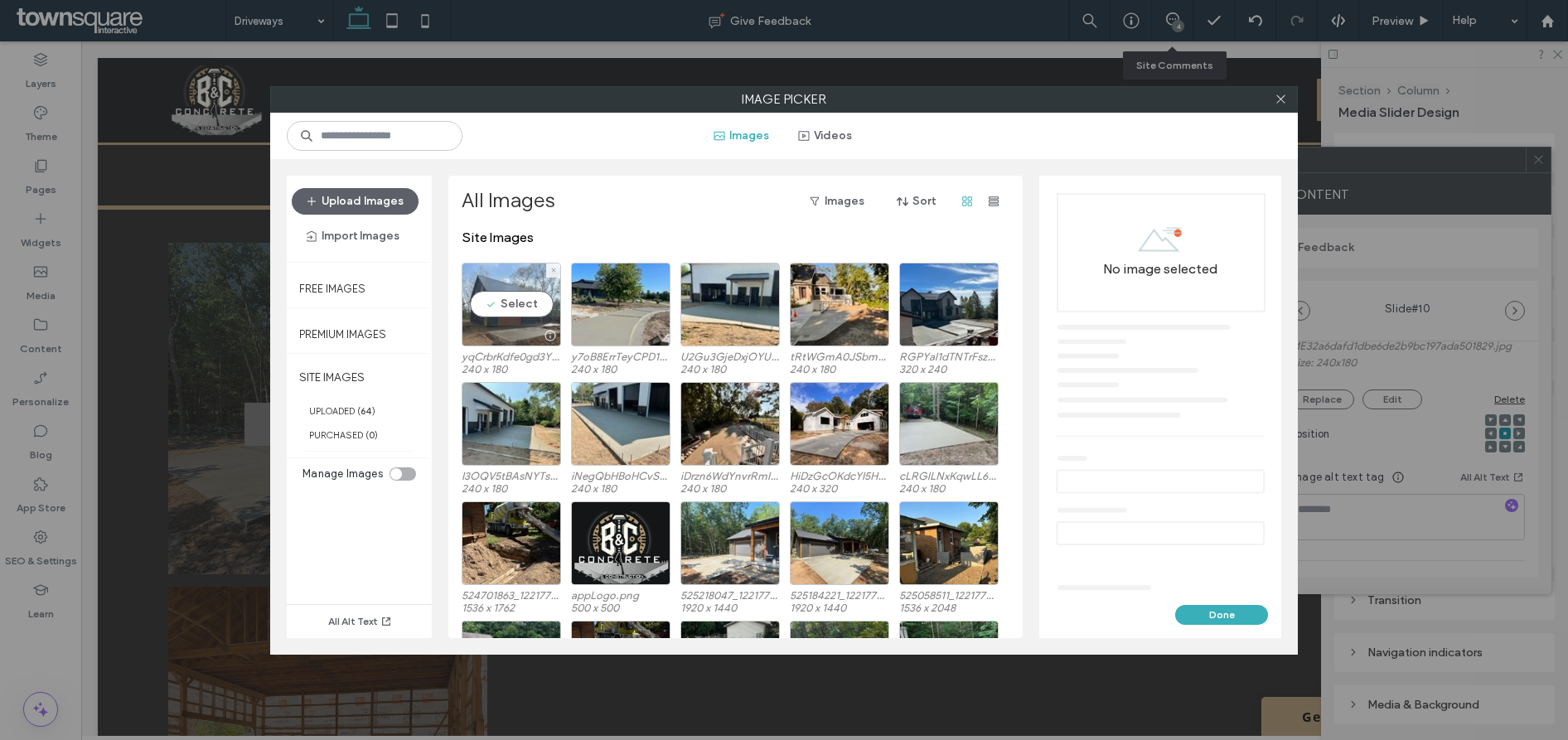 click on "Select" at bounding box center (511, 304) 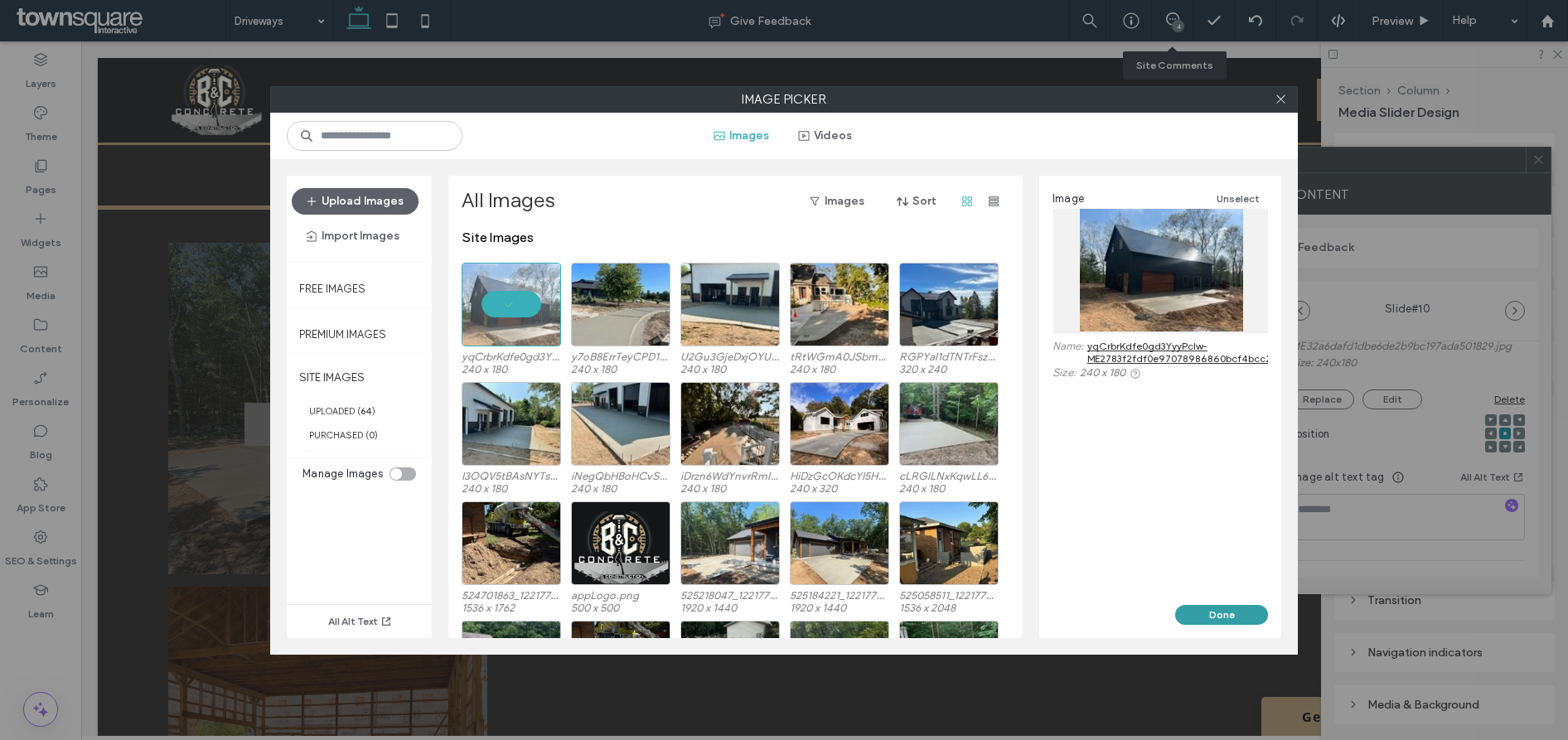 click on "Done" at bounding box center (1222, 615) 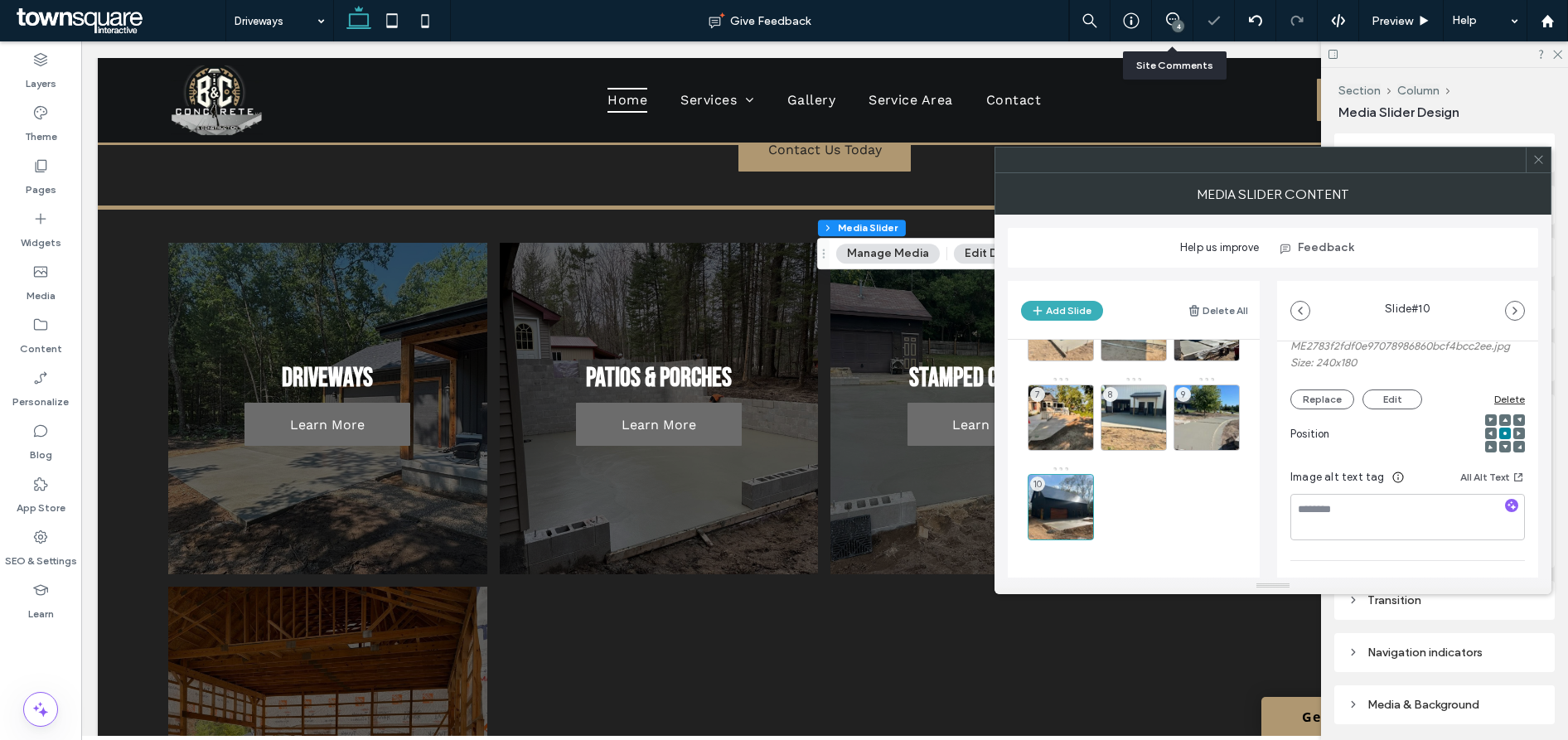 click 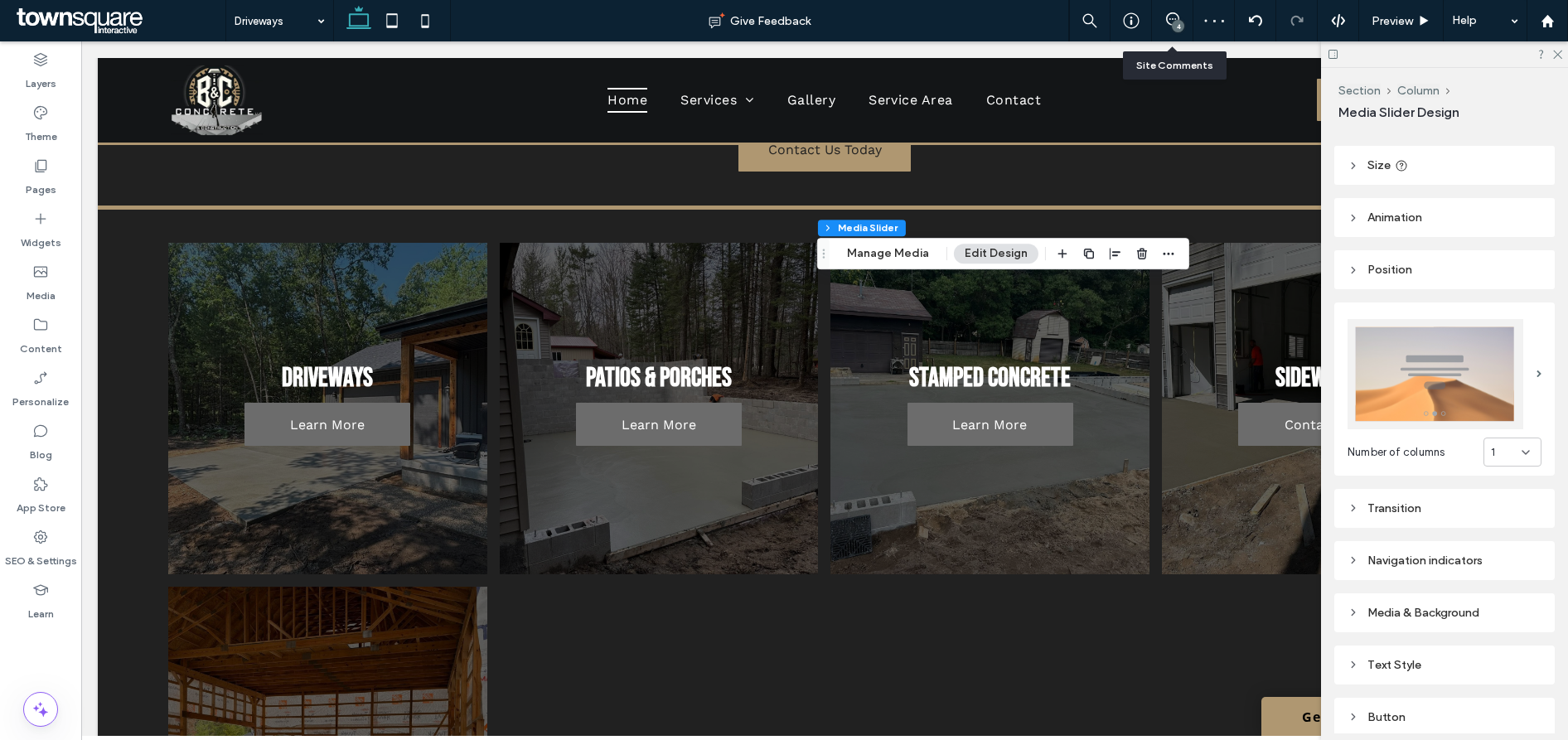 scroll, scrollTop: 207, scrollLeft: 0, axis: vertical 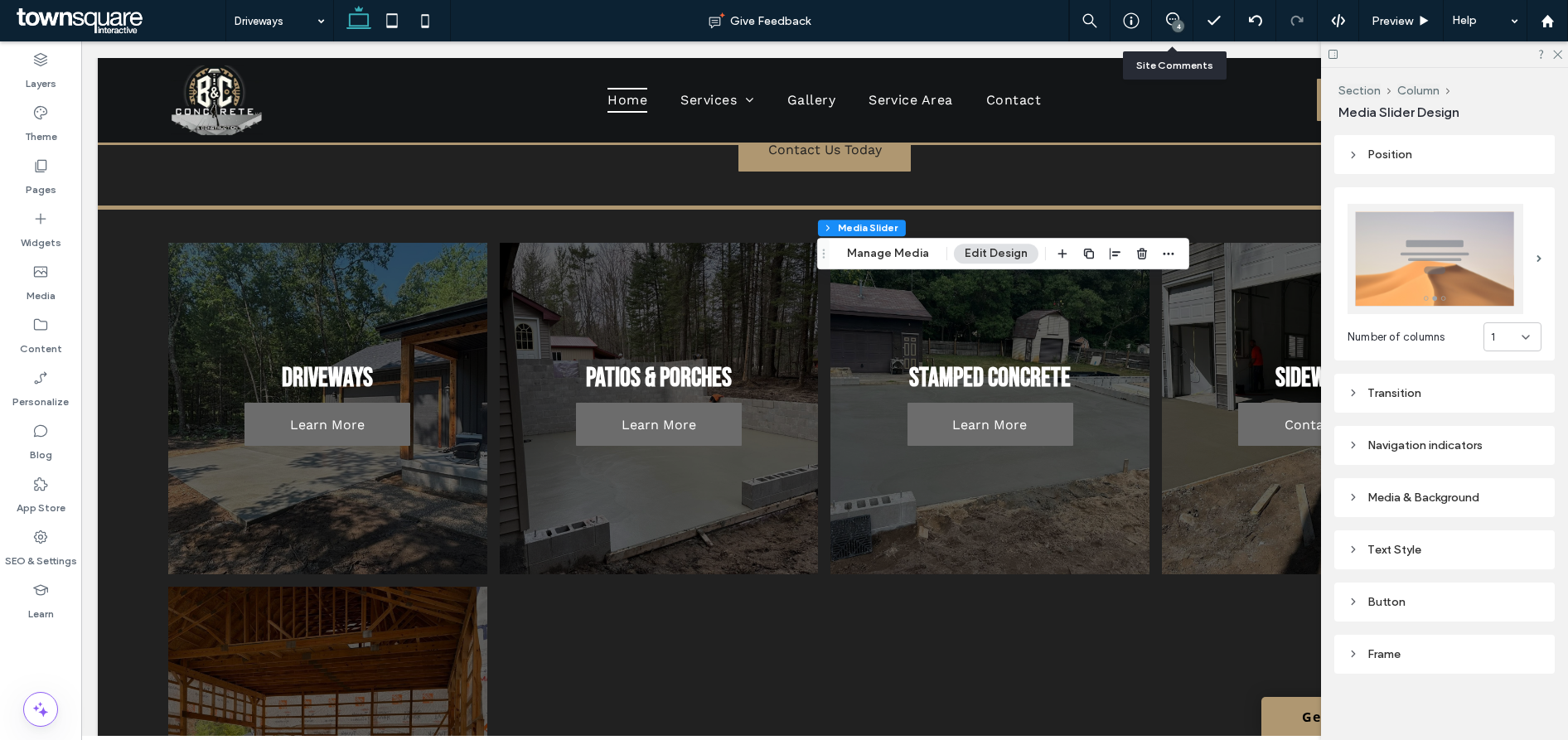 click on "Media & Background" at bounding box center [1445, 497] 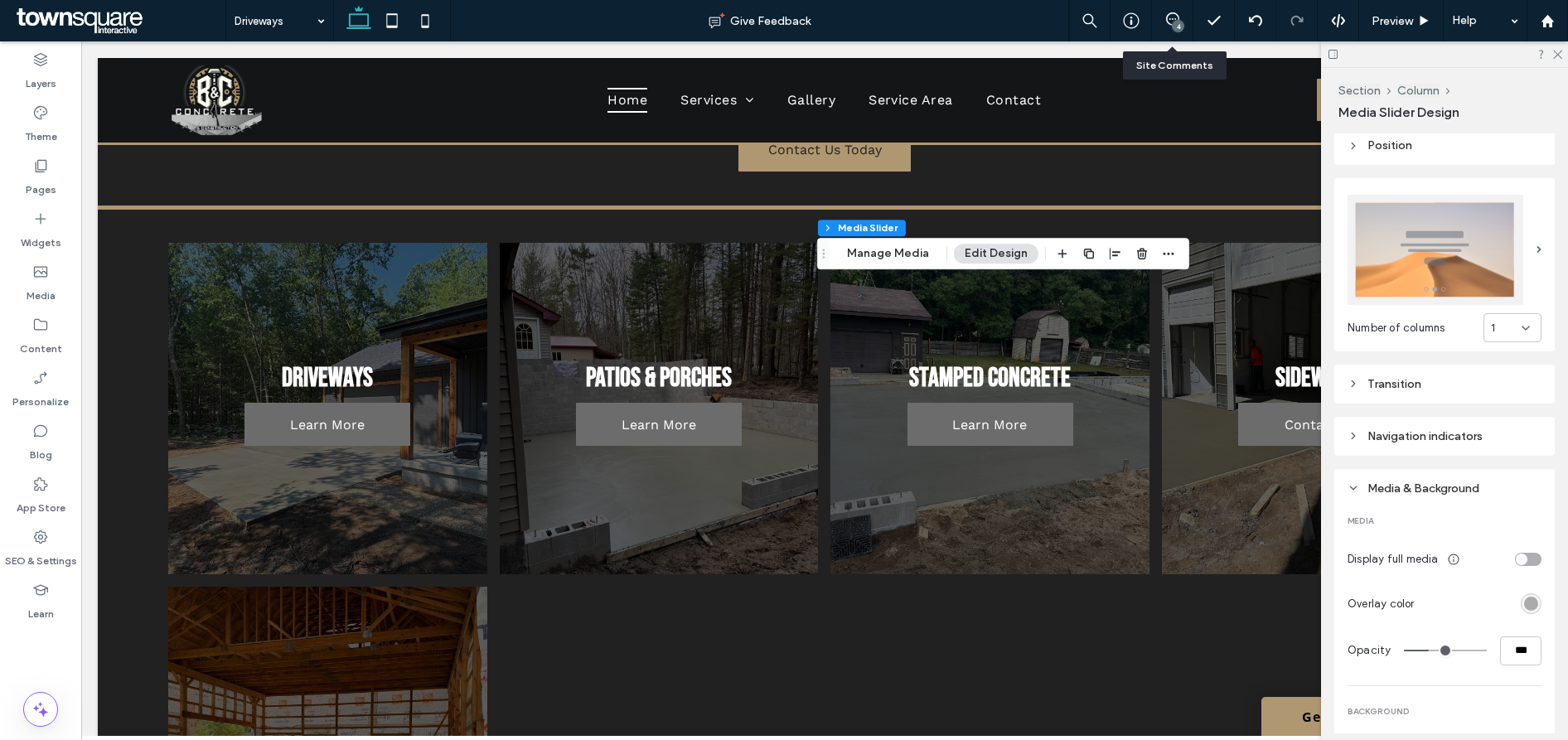 scroll, scrollTop: 229, scrollLeft: 0, axis: vertical 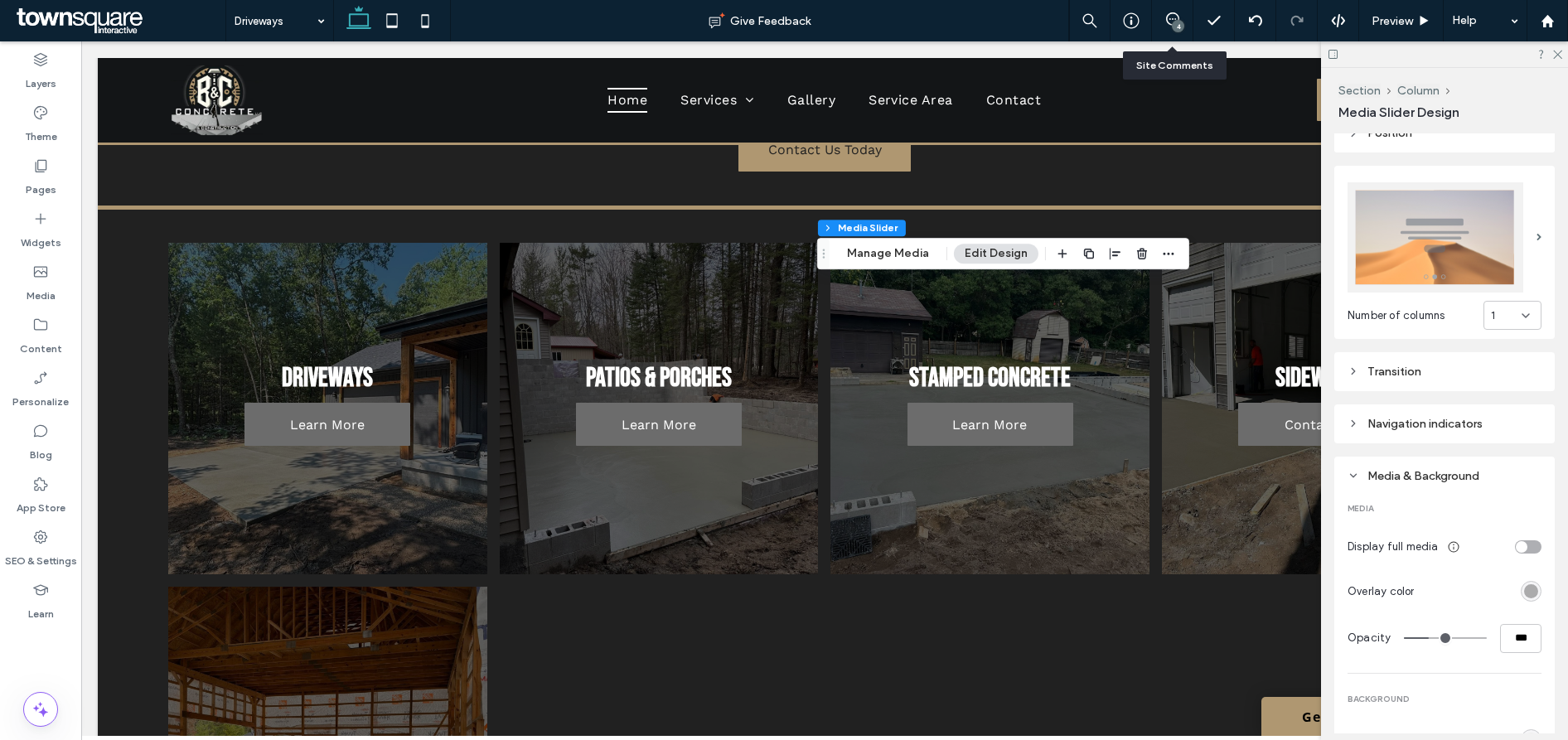 click at bounding box center [1522, 547] 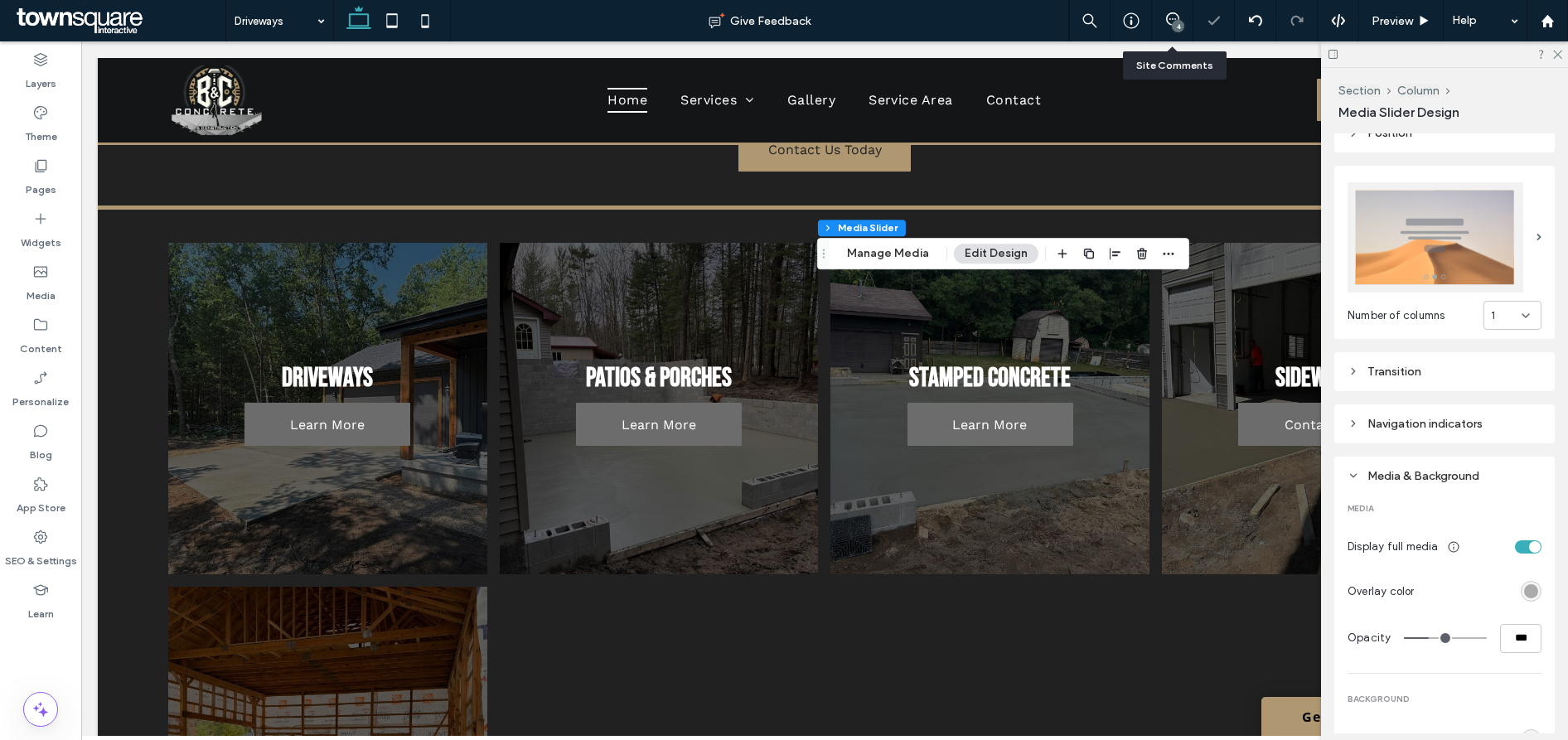 click at bounding box center (1528, 547) 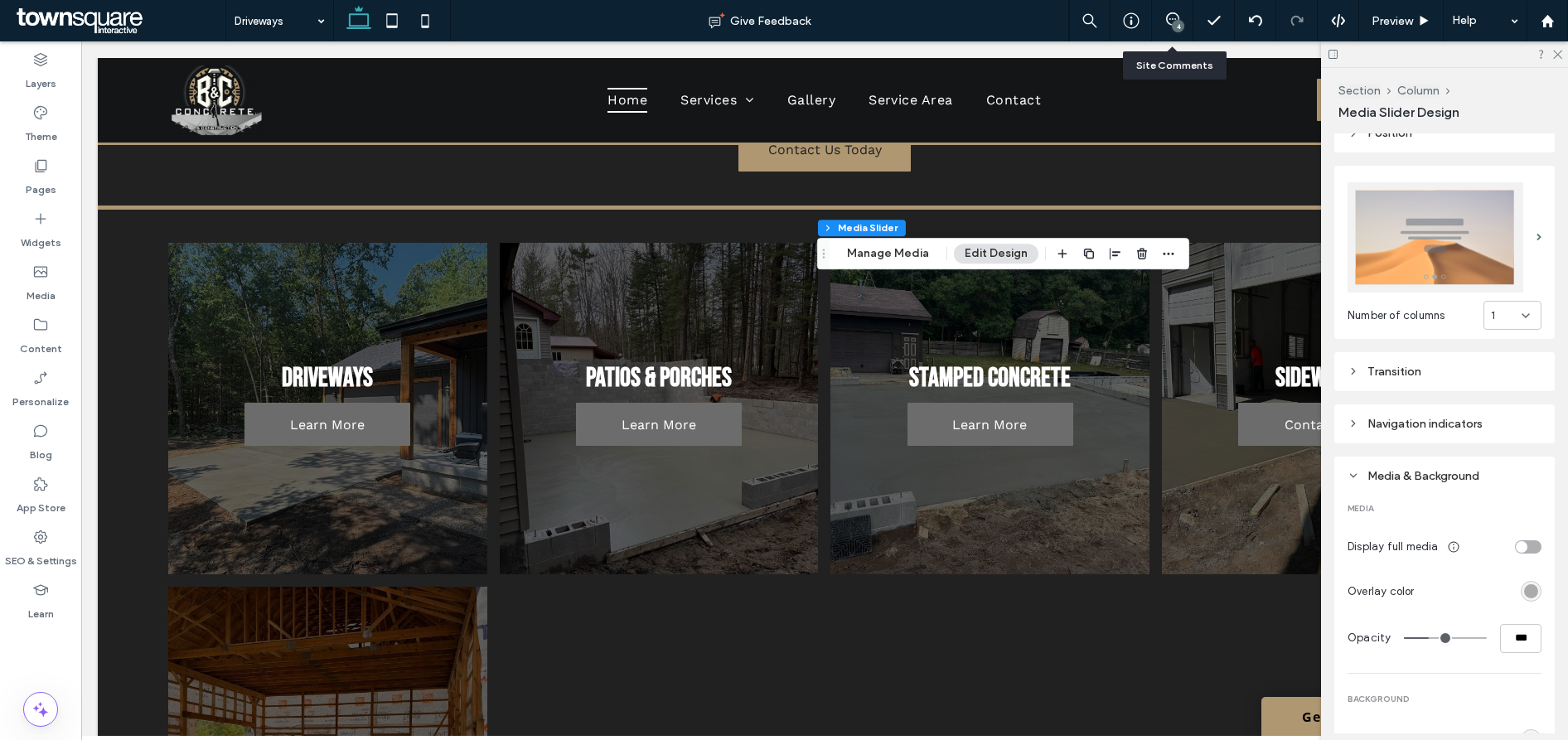 click at bounding box center [1522, 547] 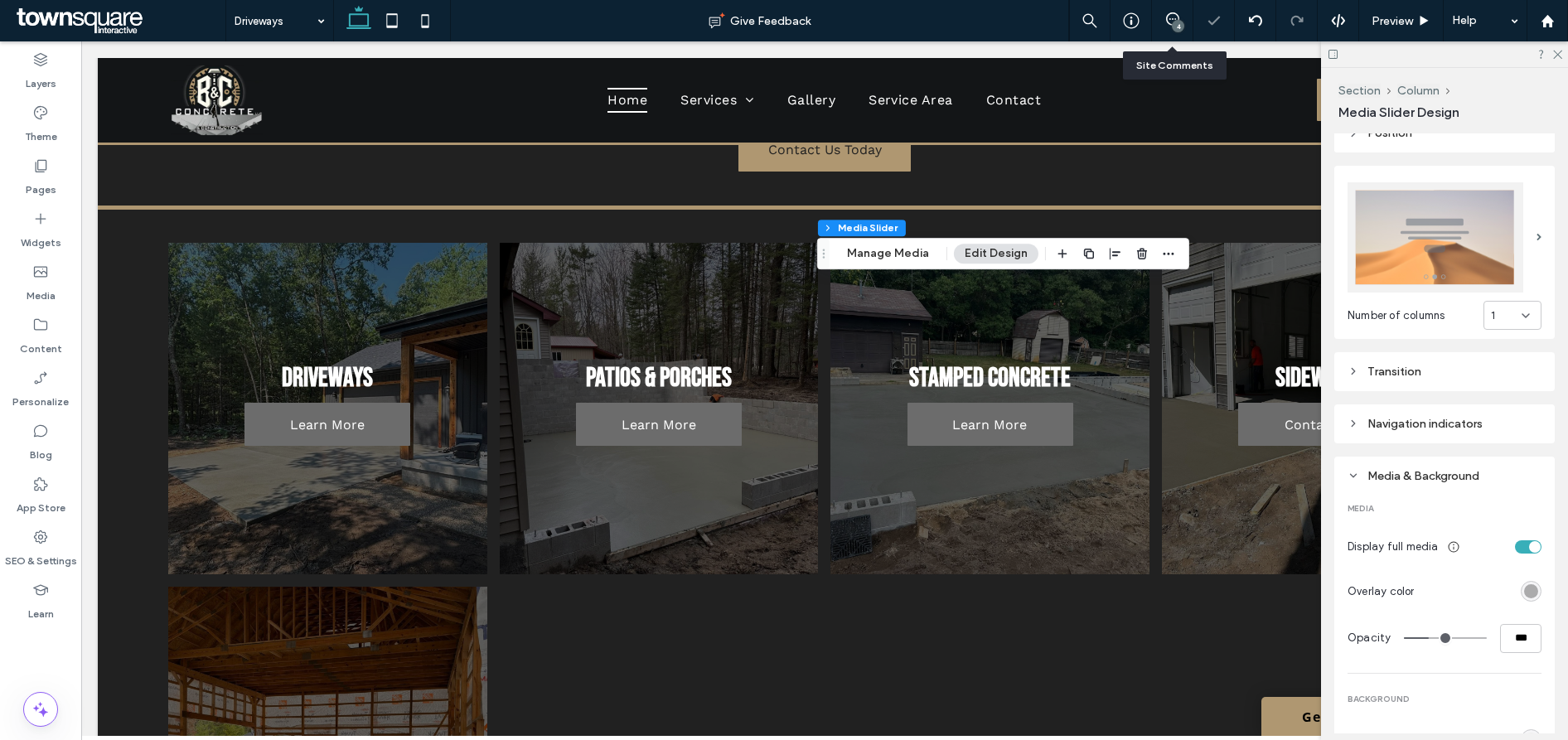 click at bounding box center (1528, 547) 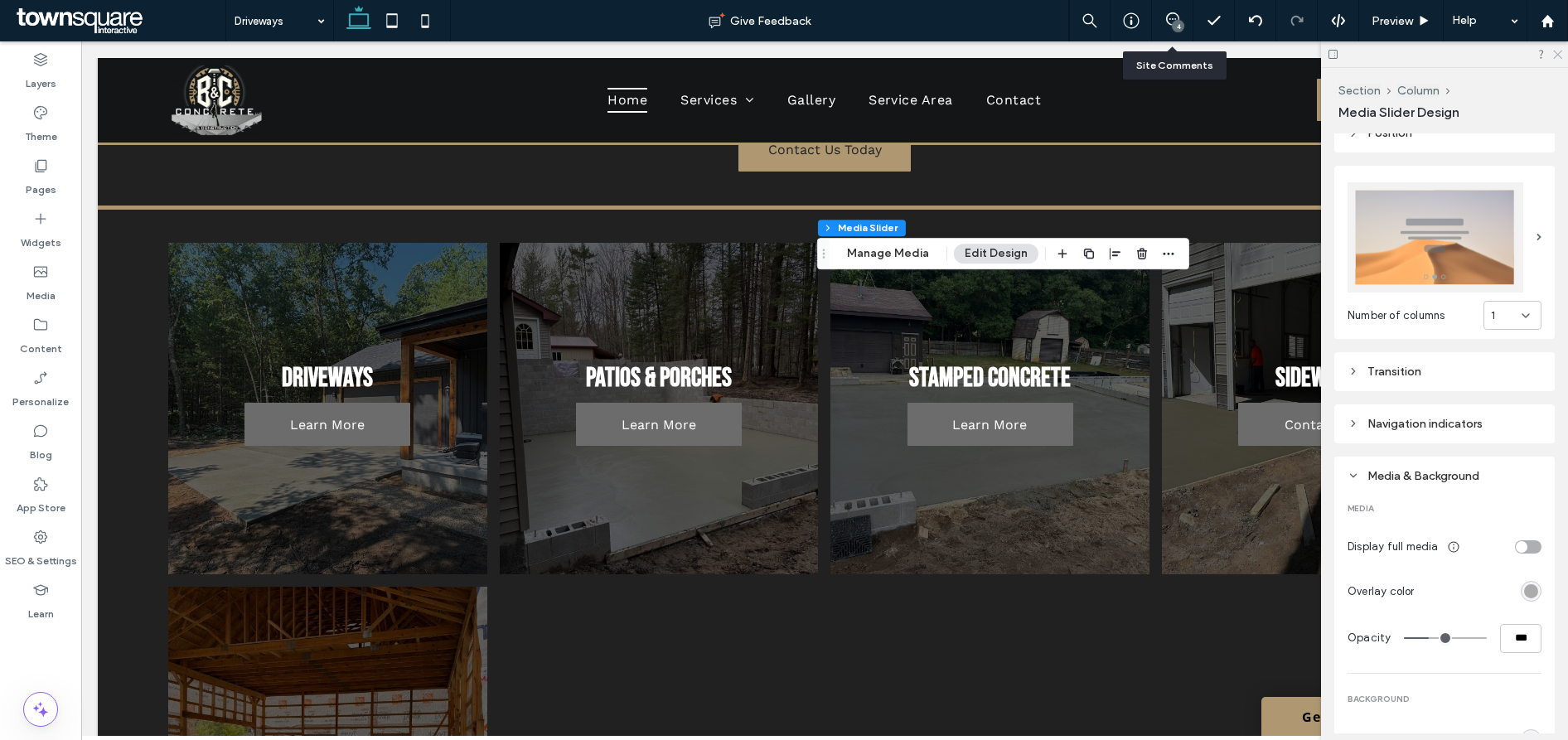 click 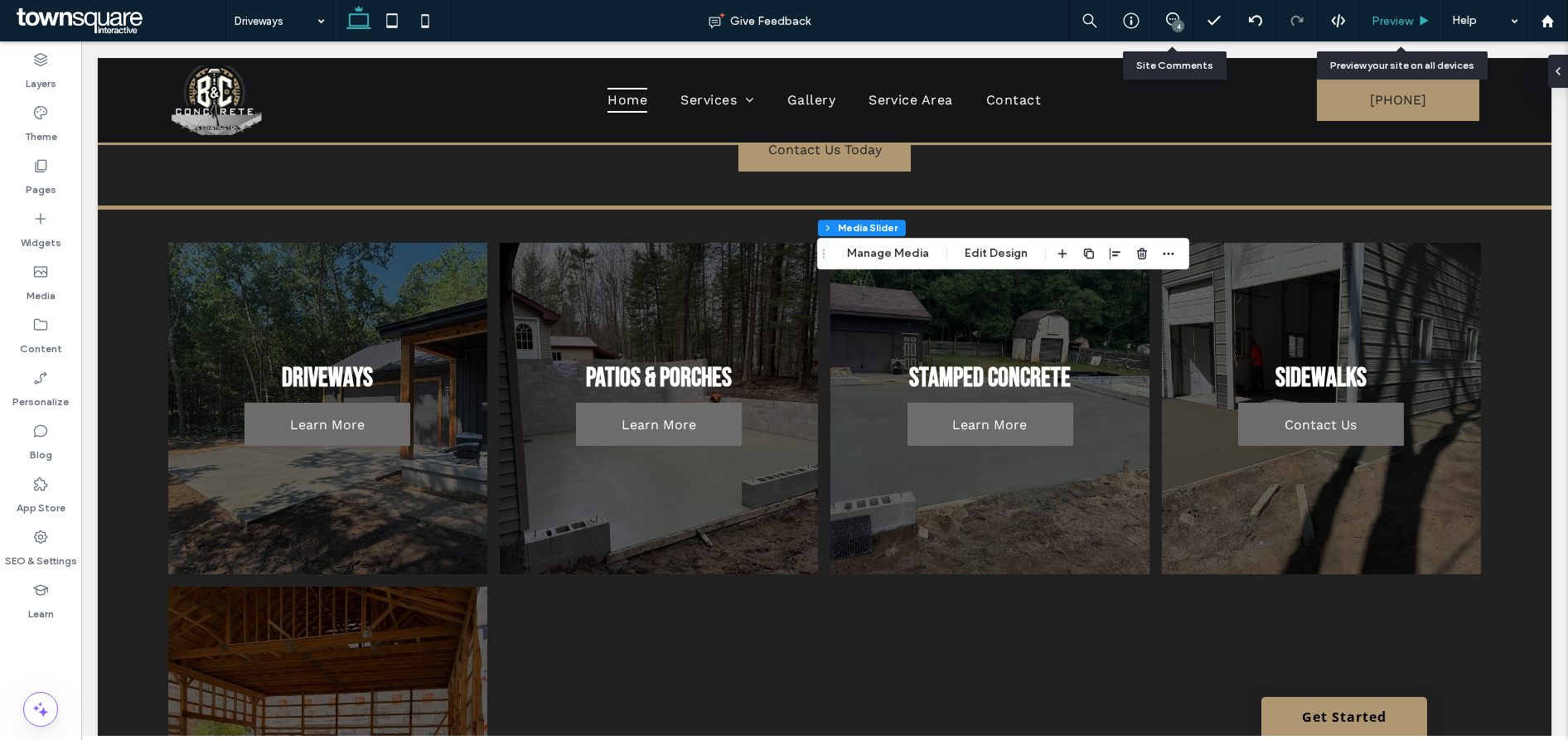 click on "Preview" at bounding box center (1392, 21) 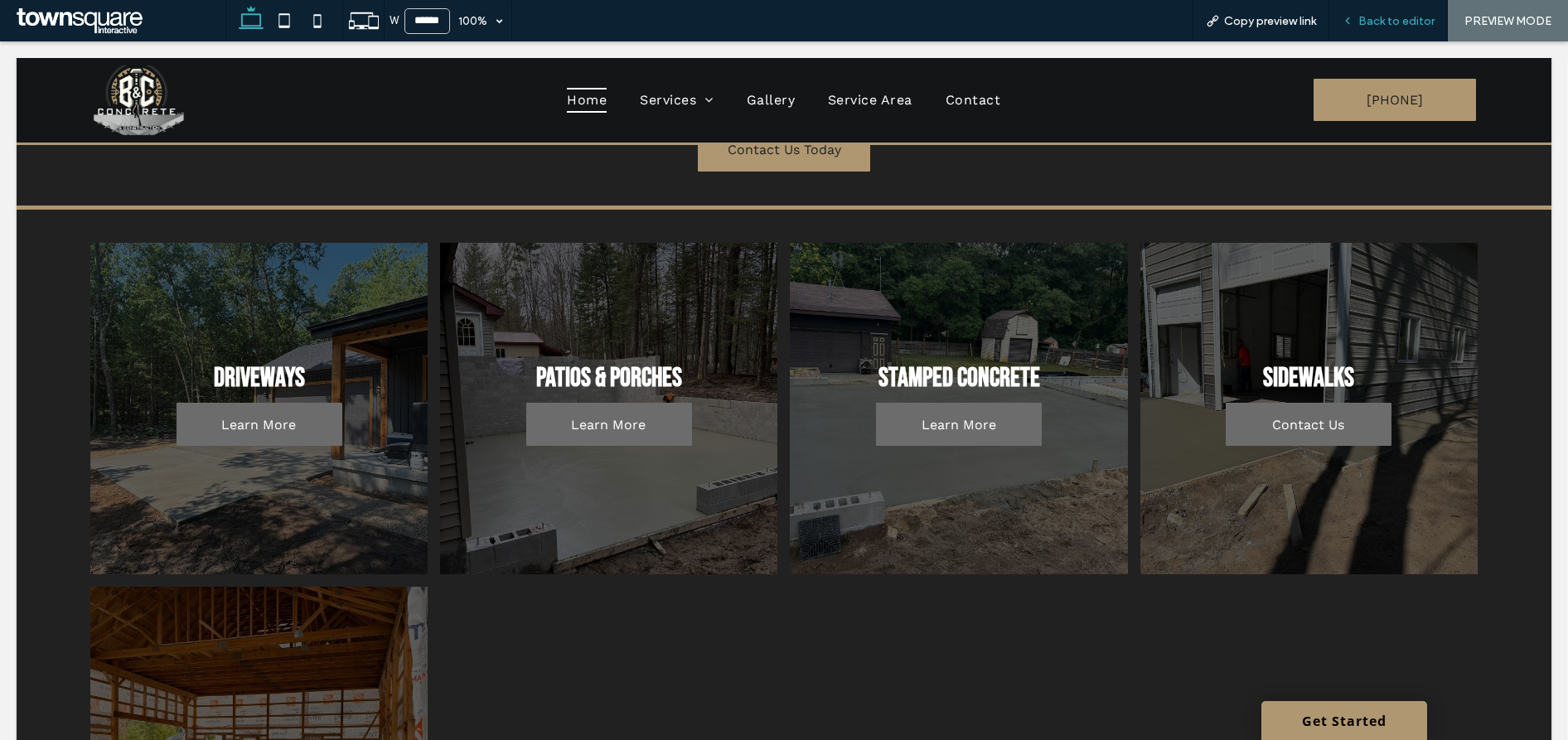 click on "Back to editor" at bounding box center (1396, 21) 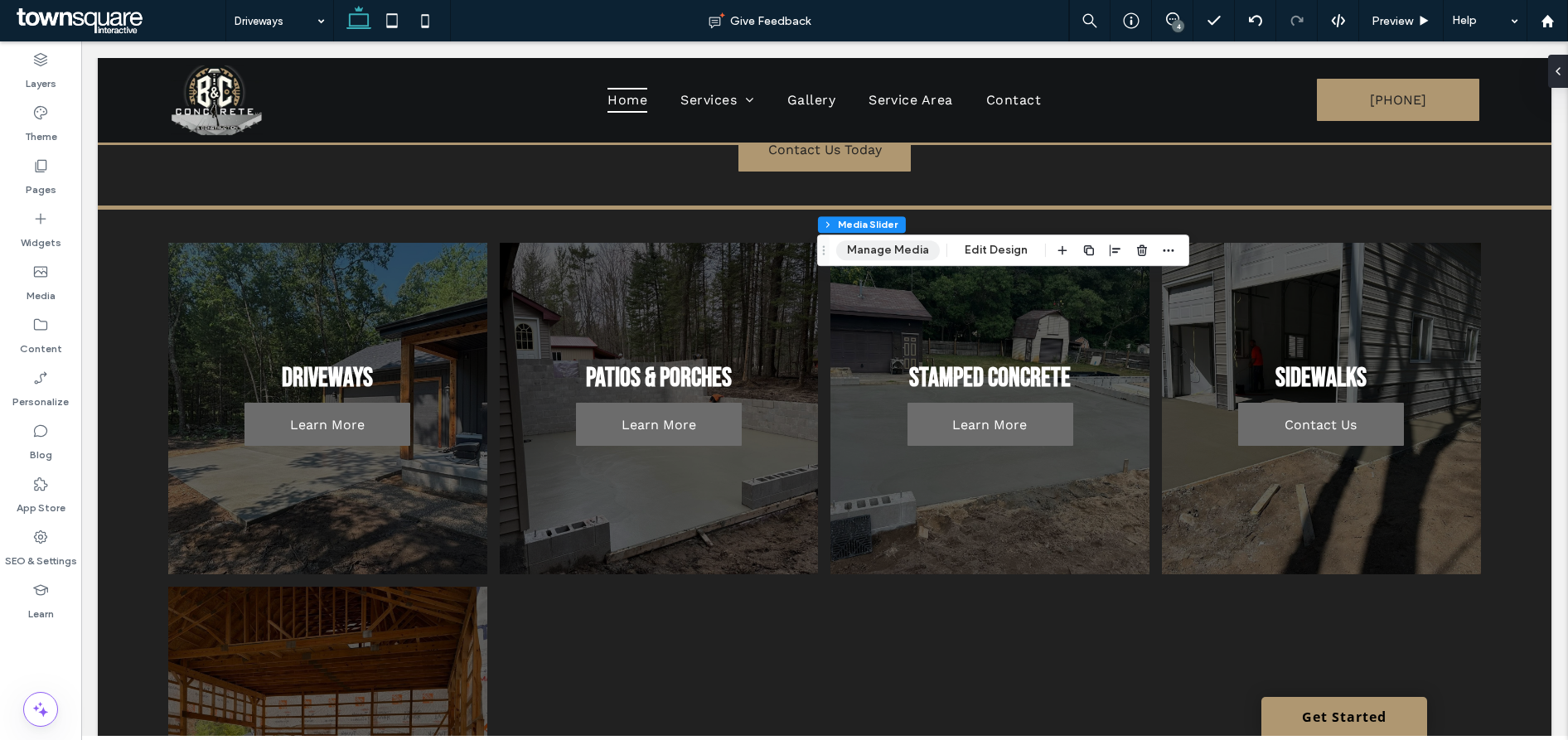 click on "Manage Media" at bounding box center (888, 250) 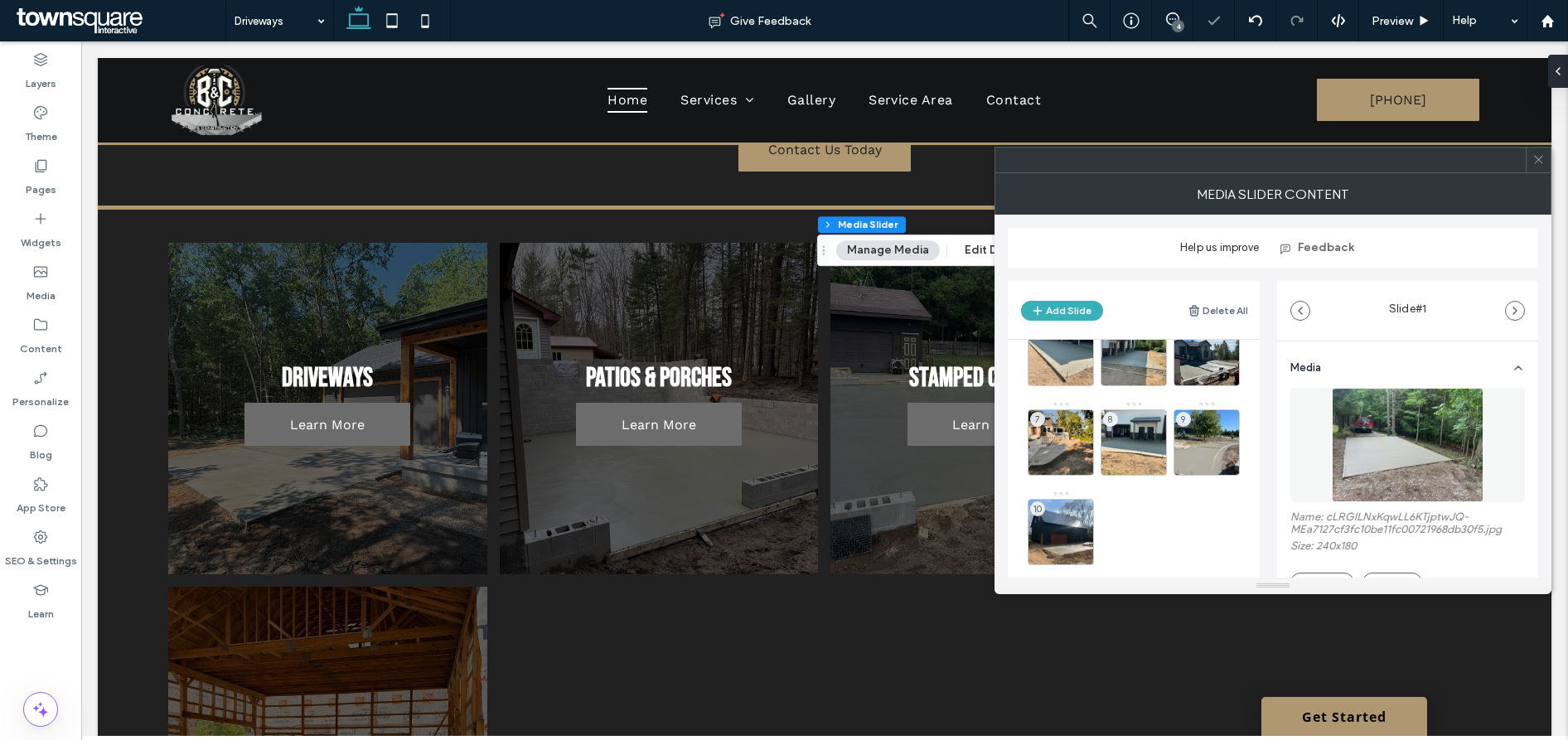scroll, scrollTop: 139, scrollLeft: 0, axis: vertical 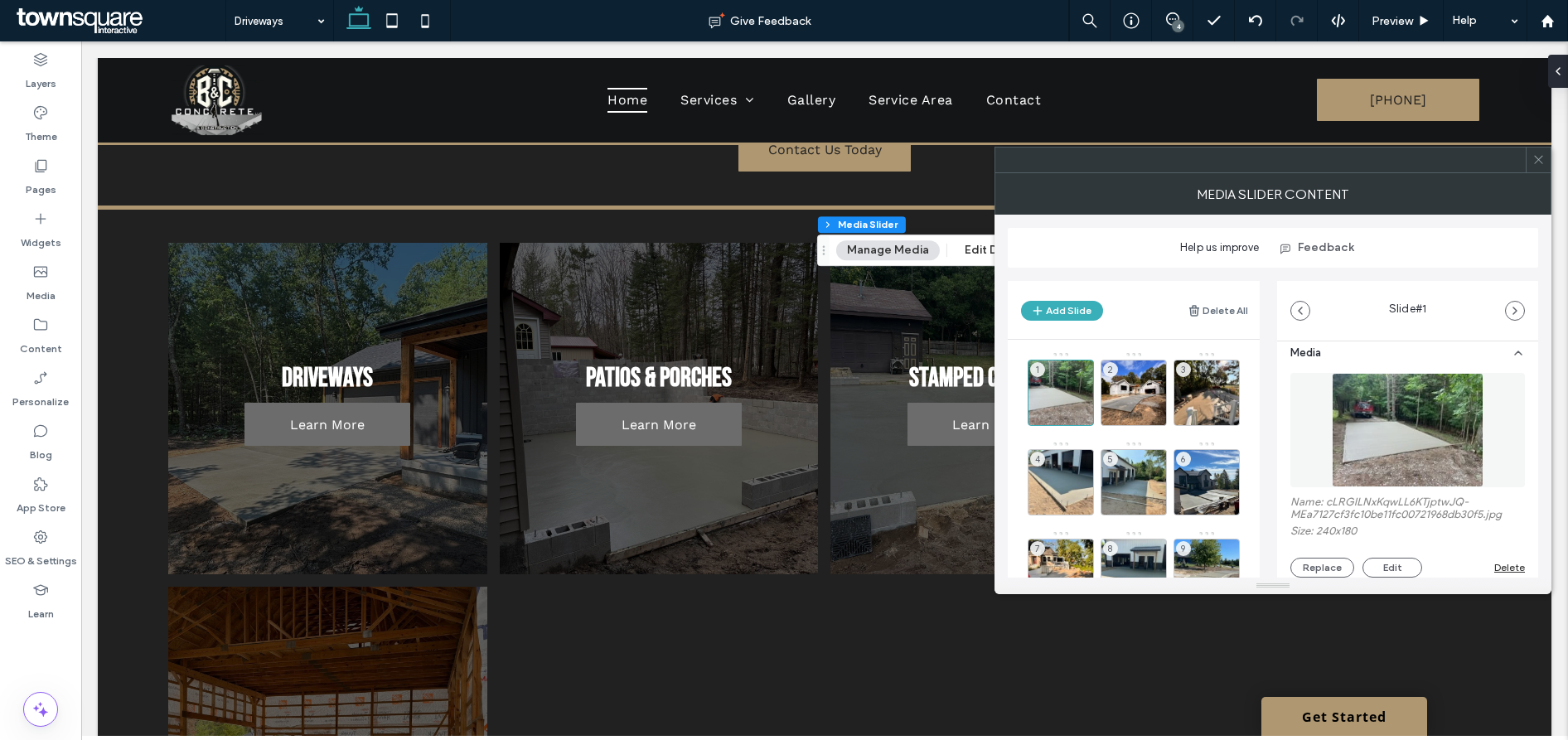 click 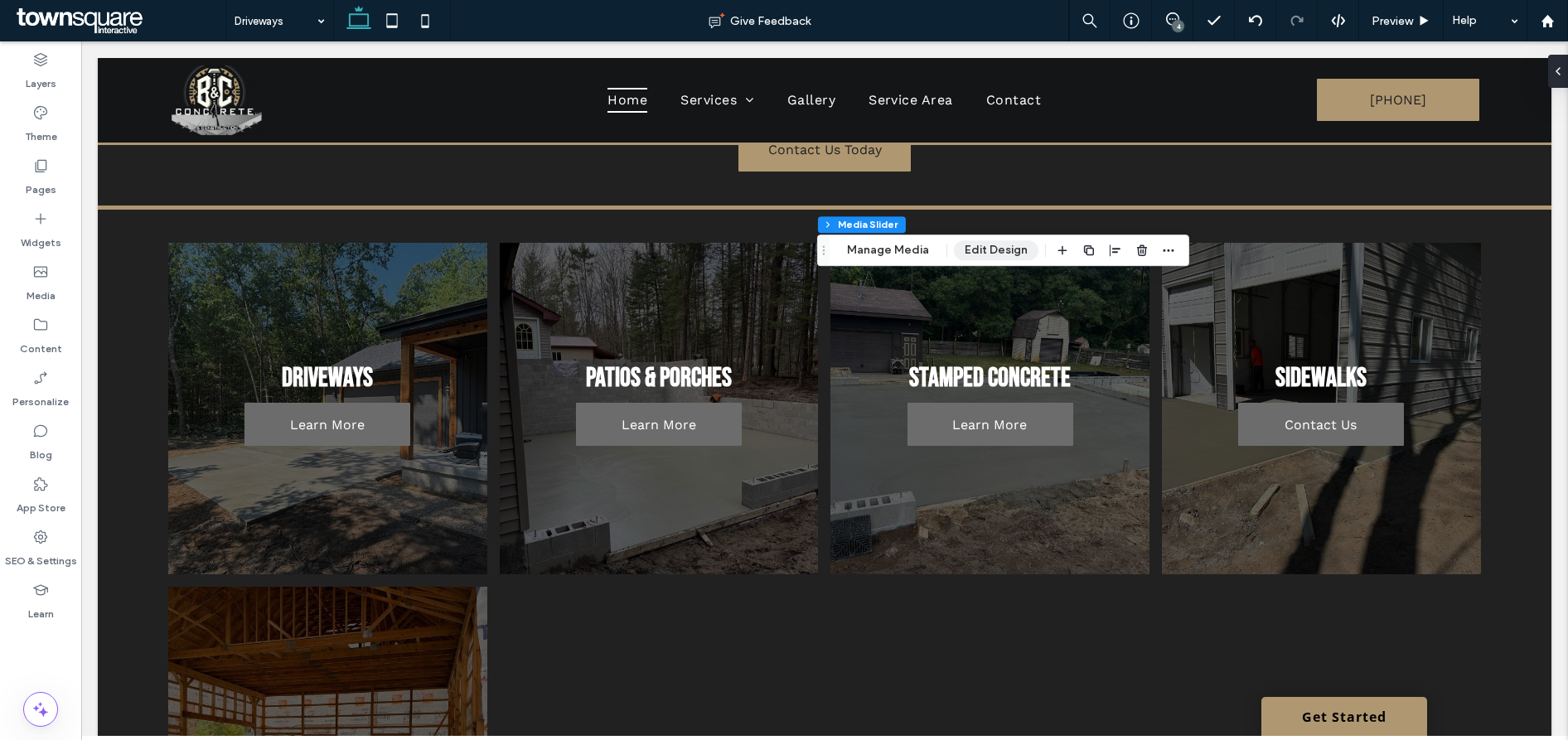 click on "Edit Design" at bounding box center [996, 250] 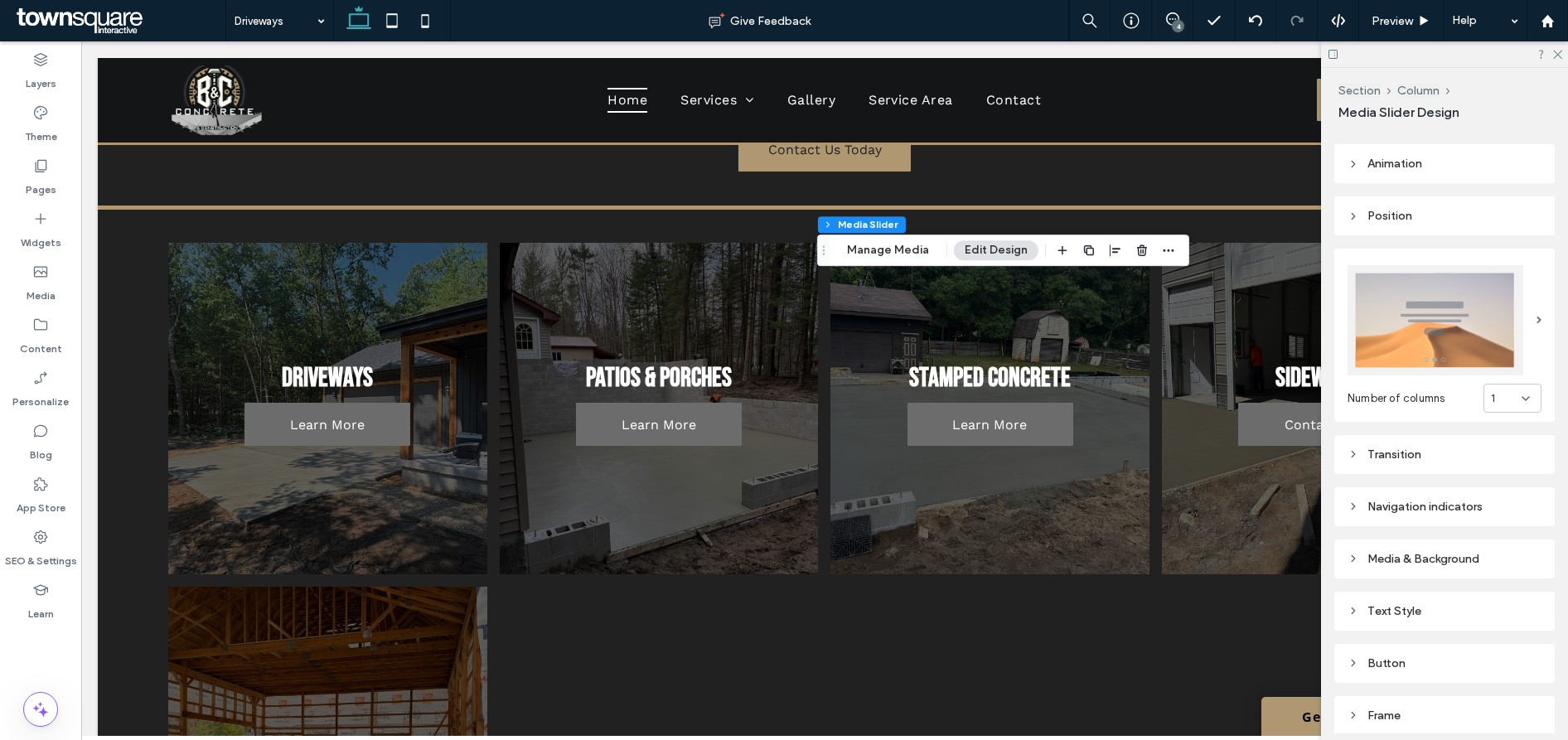 scroll, scrollTop: 207, scrollLeft: 0, axis: vertical 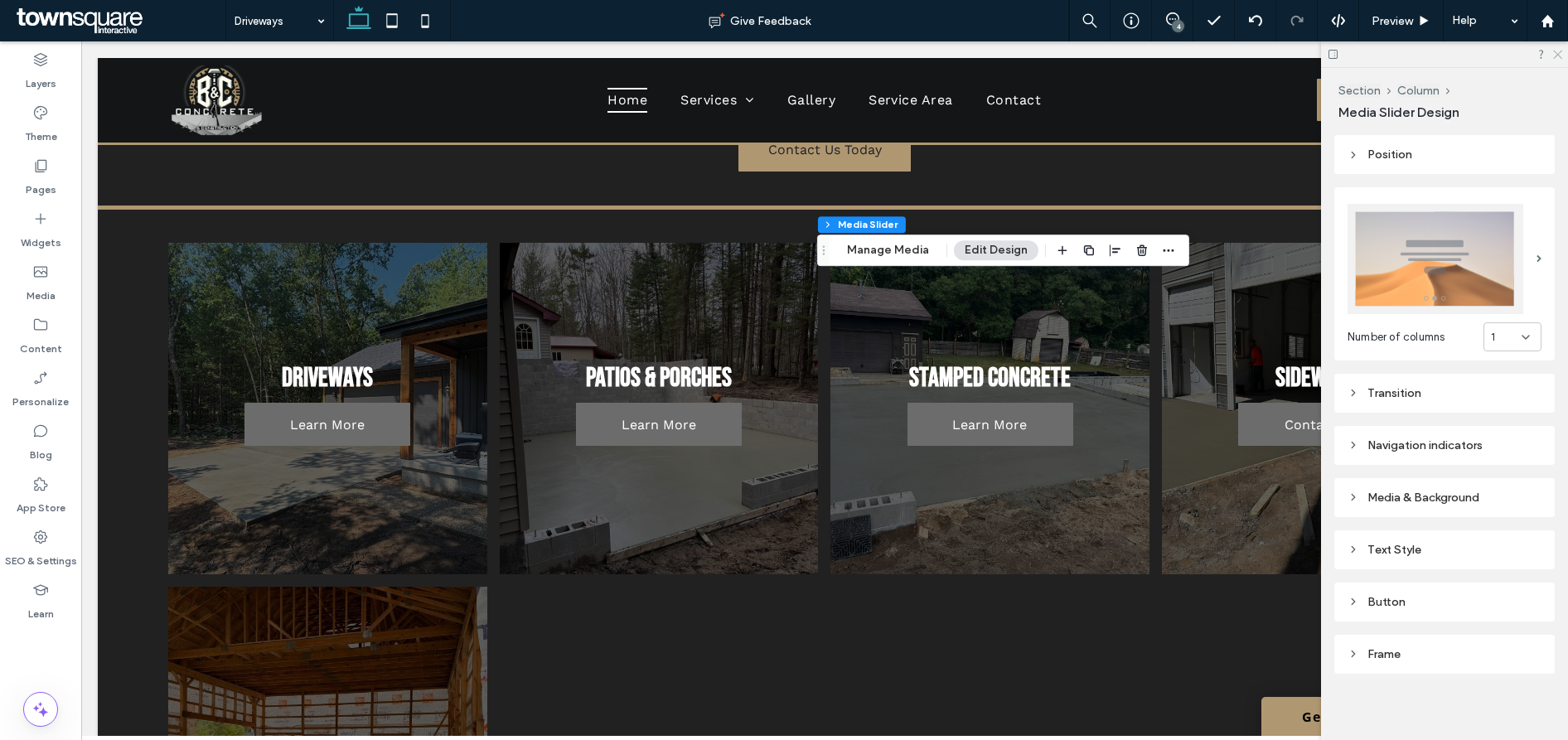 click 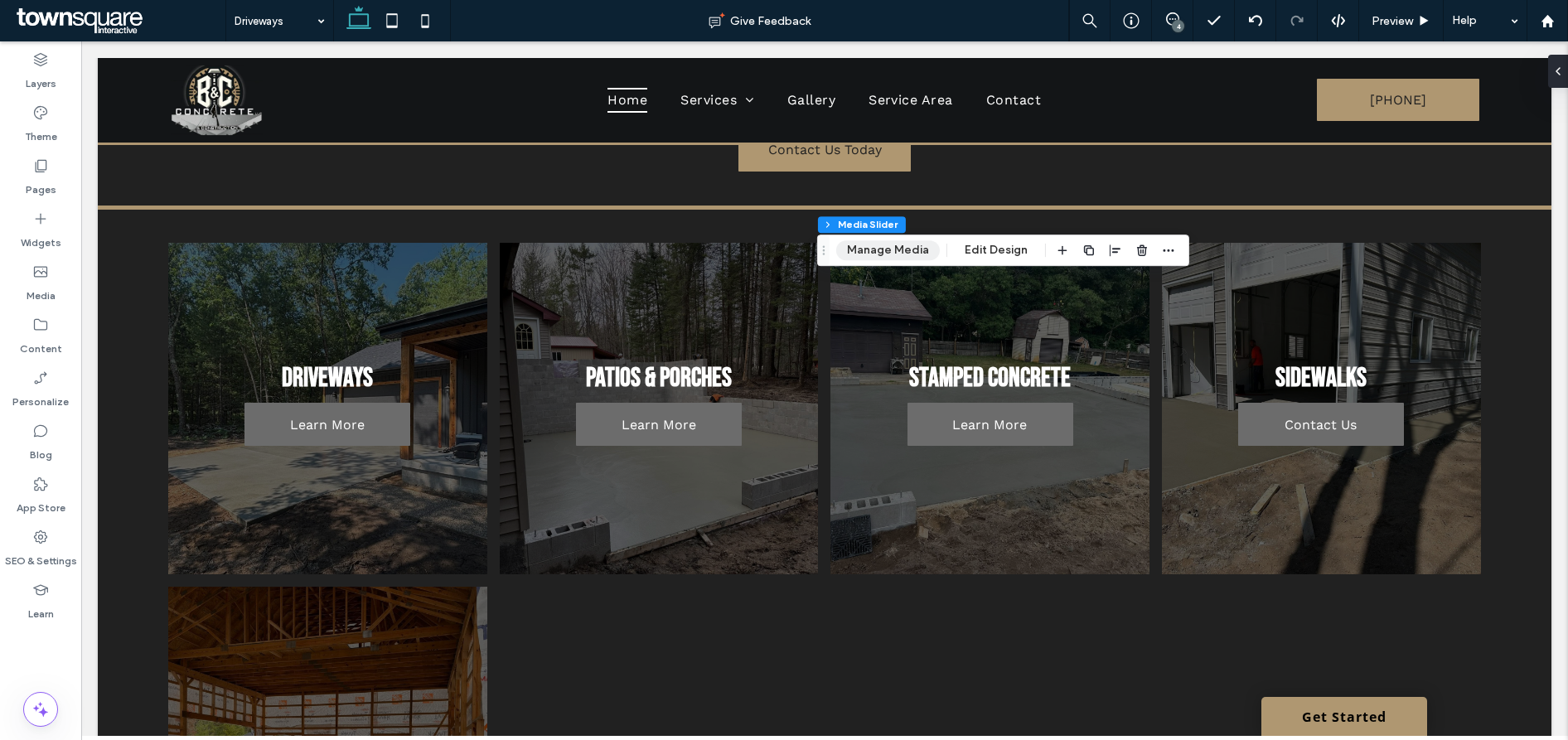 click on "Manage Media" at bounding box center (888, 250) 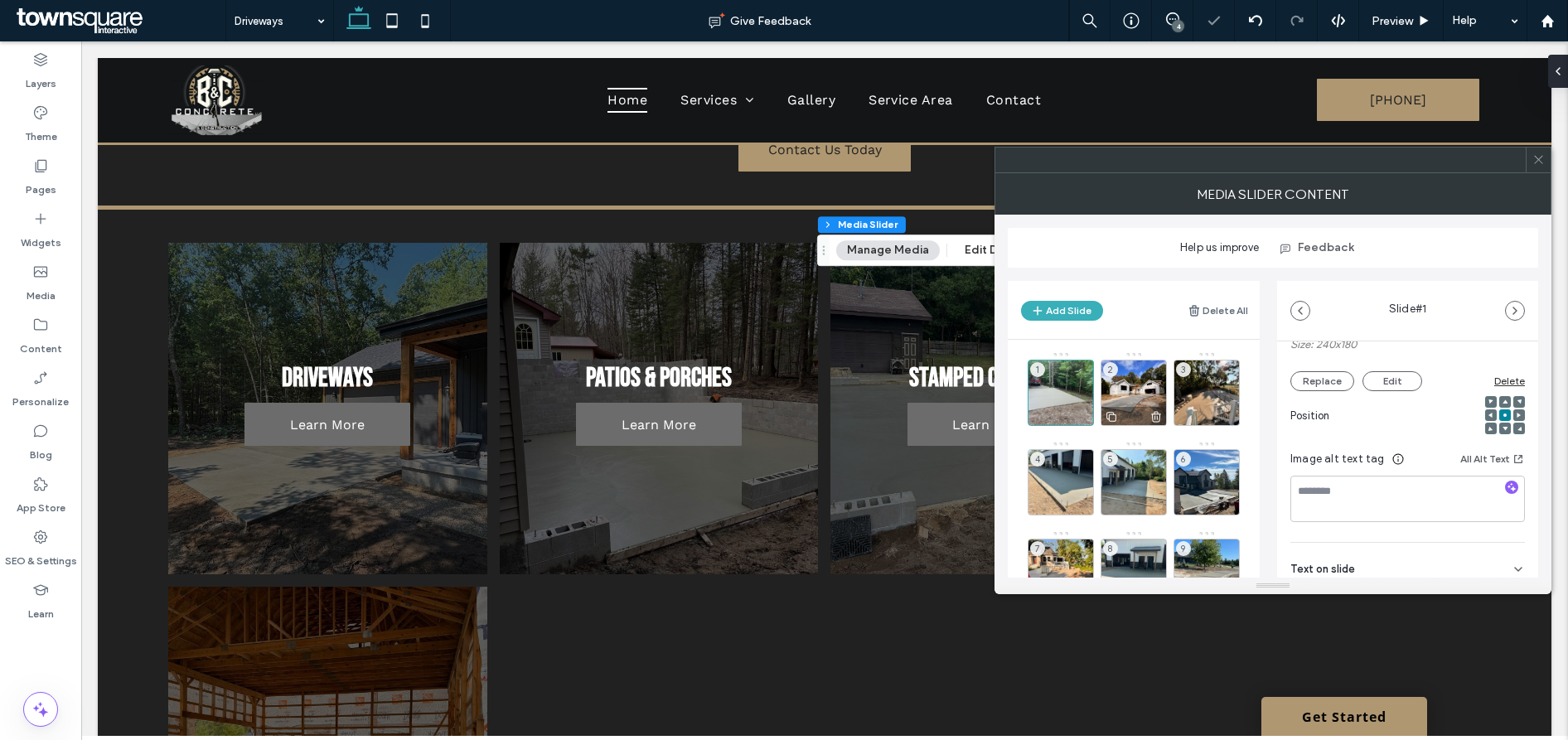 scroll, scrollTop: 259, scrollLeft: 0, axis: vertical 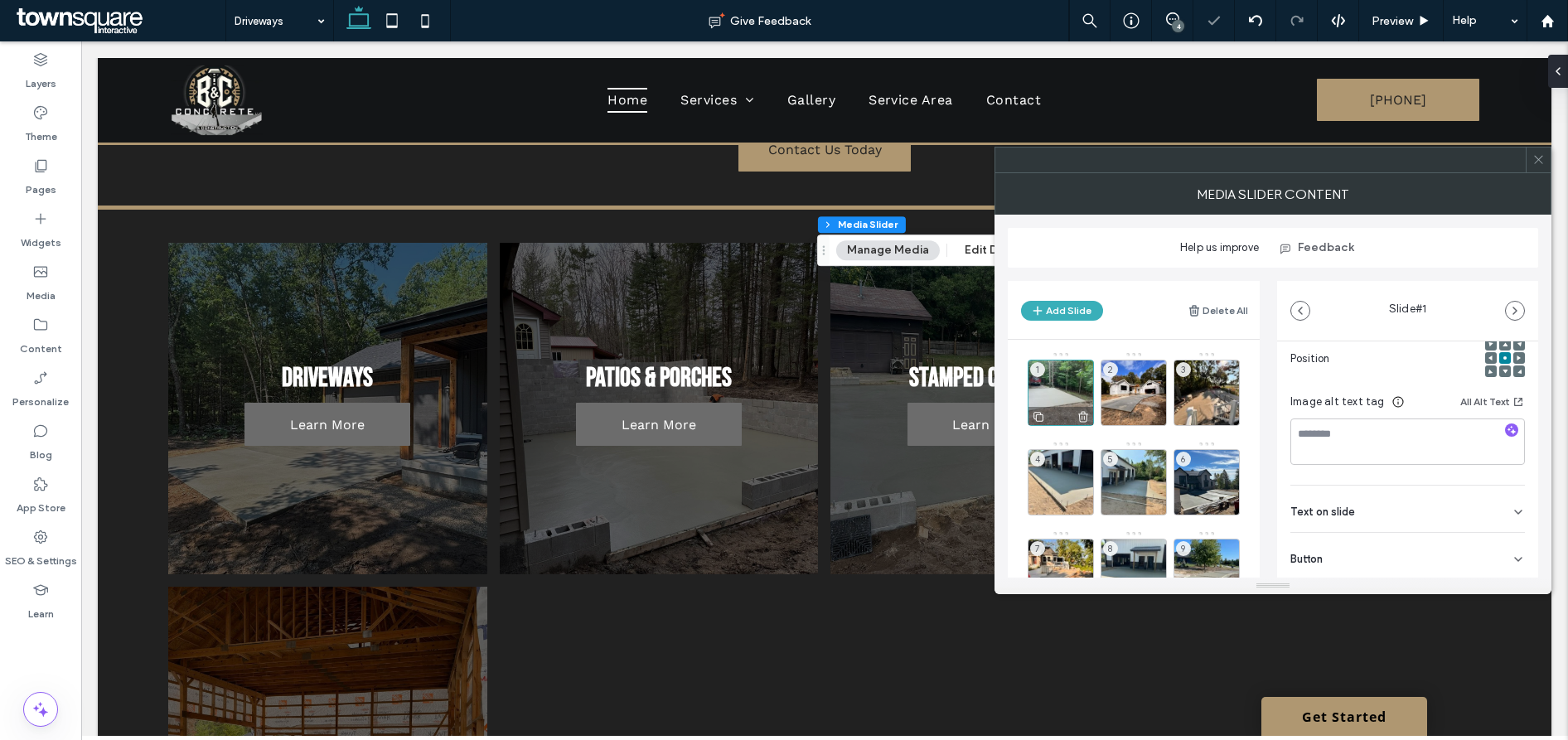 click on "1" at bounding box center (1061, 393) 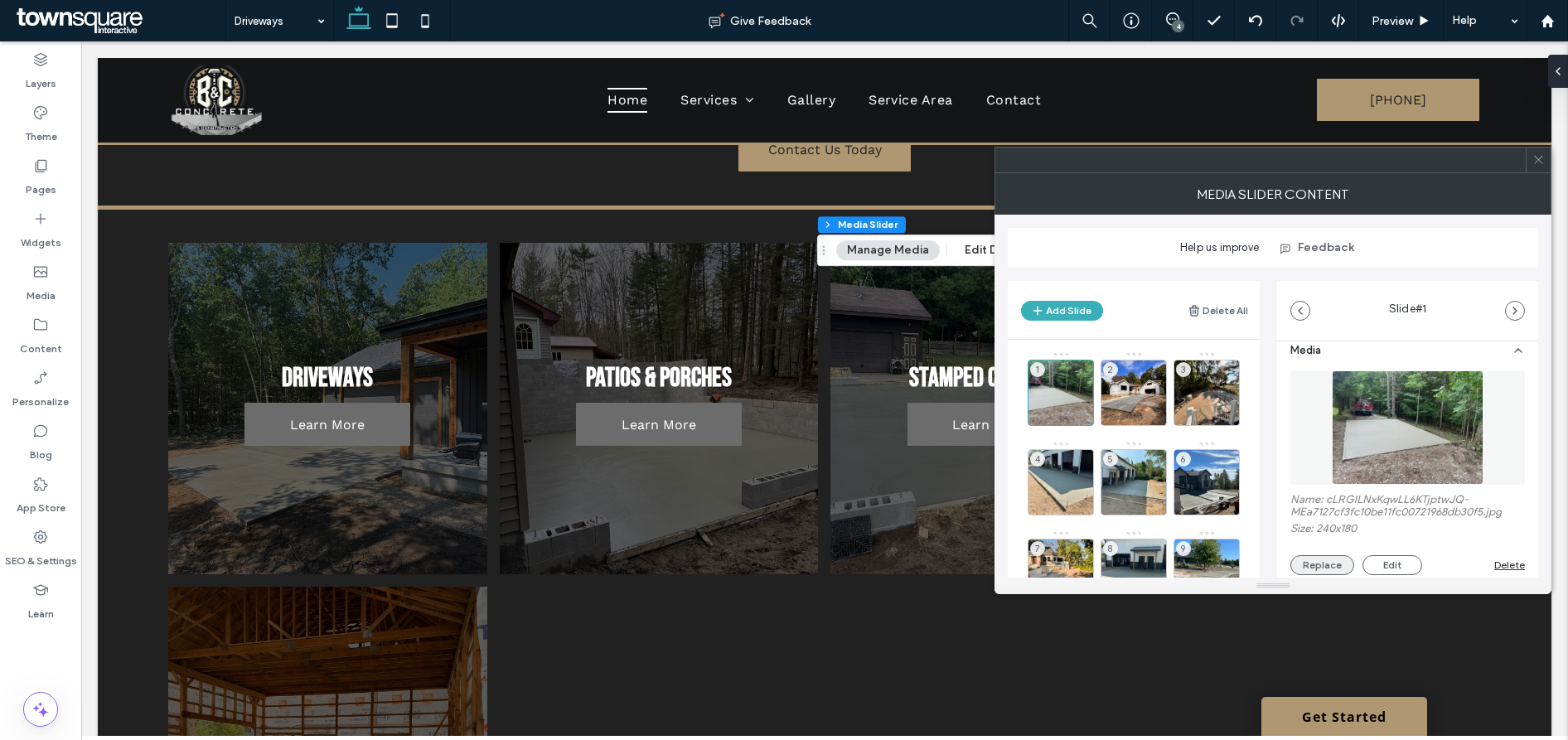 scroll, scrollTop: 18, scrollLeft: 0, axis: vertical 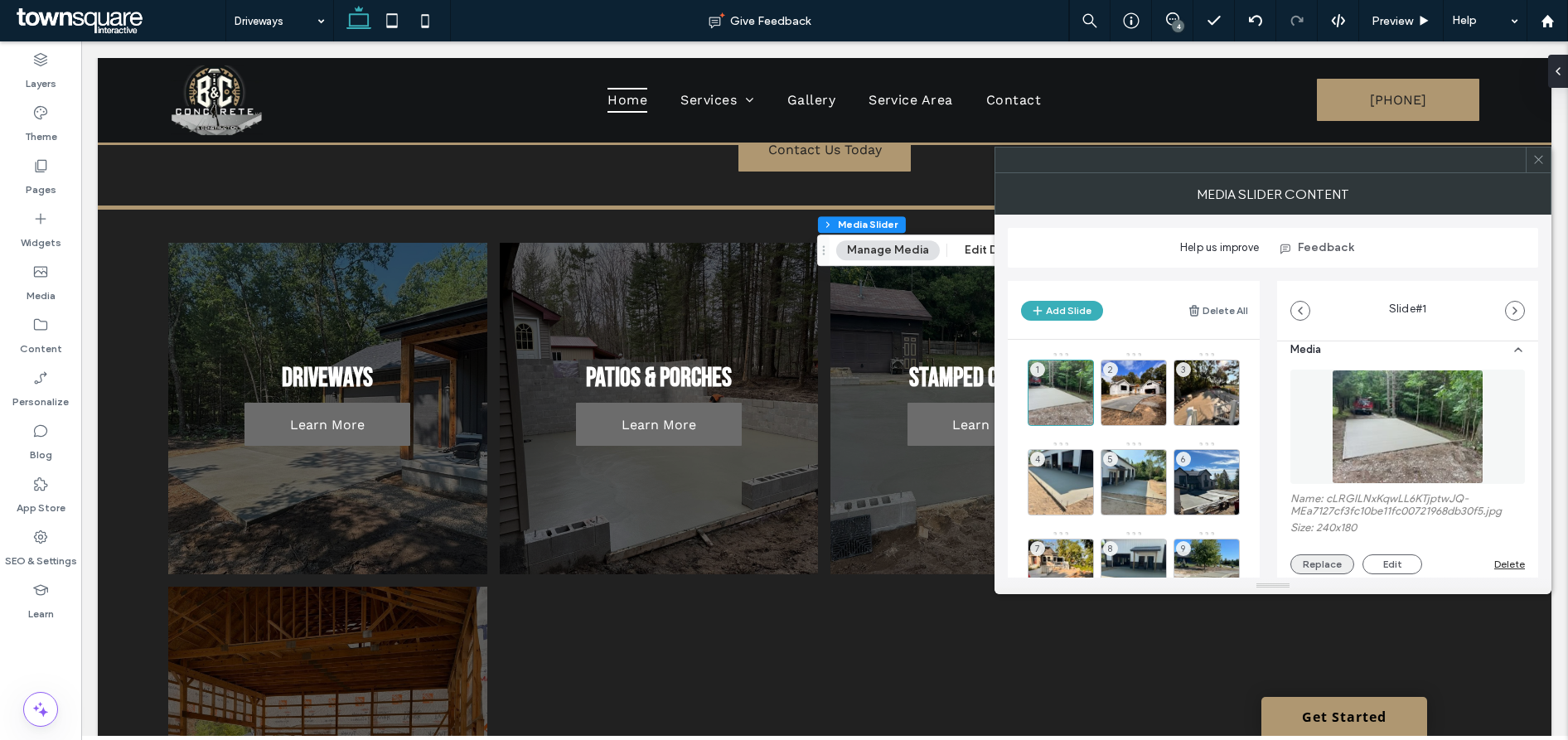 click on "Replace" at bounding box center (1322, 564) 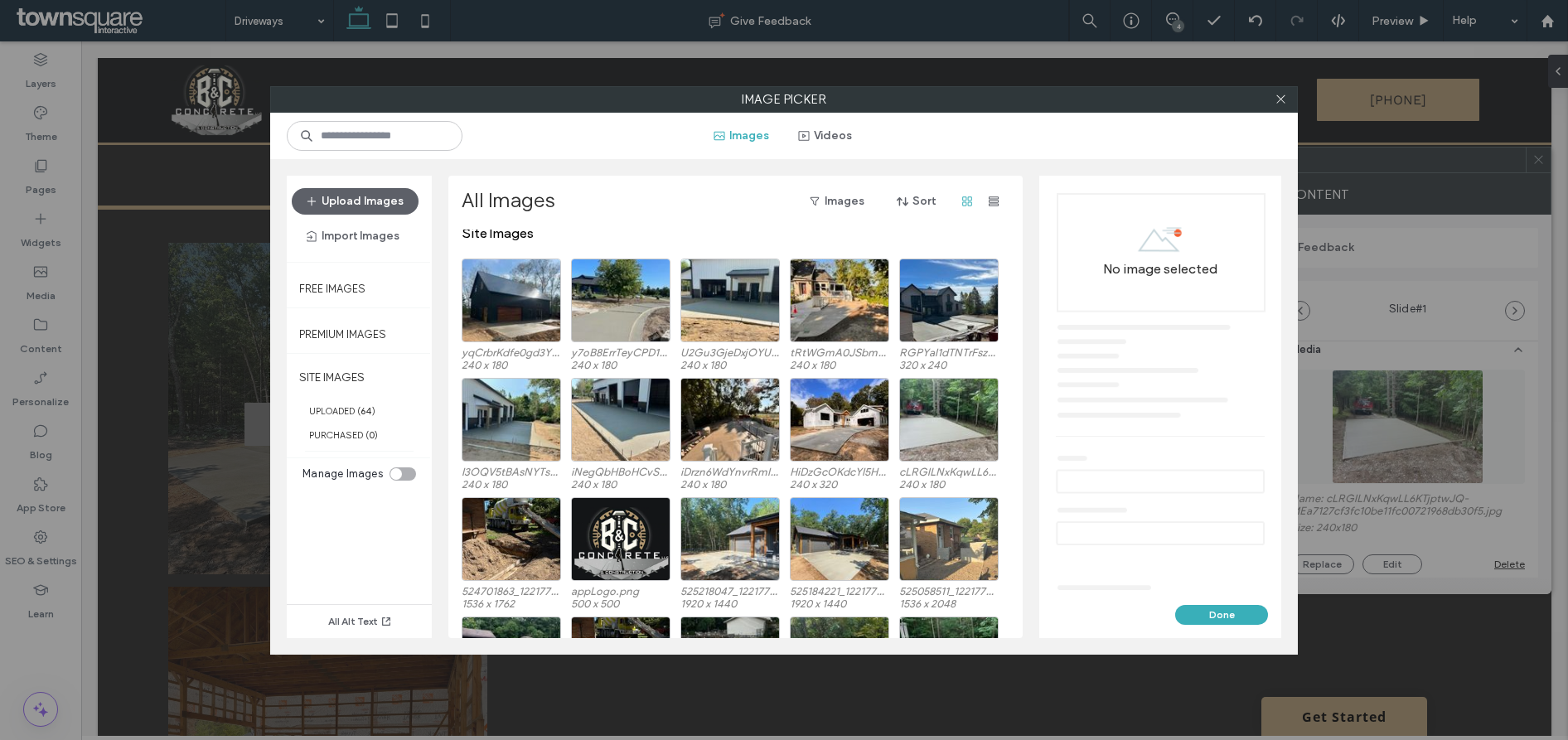 scroll, scrollTop: 0, scrollLeft: 0, axis: both 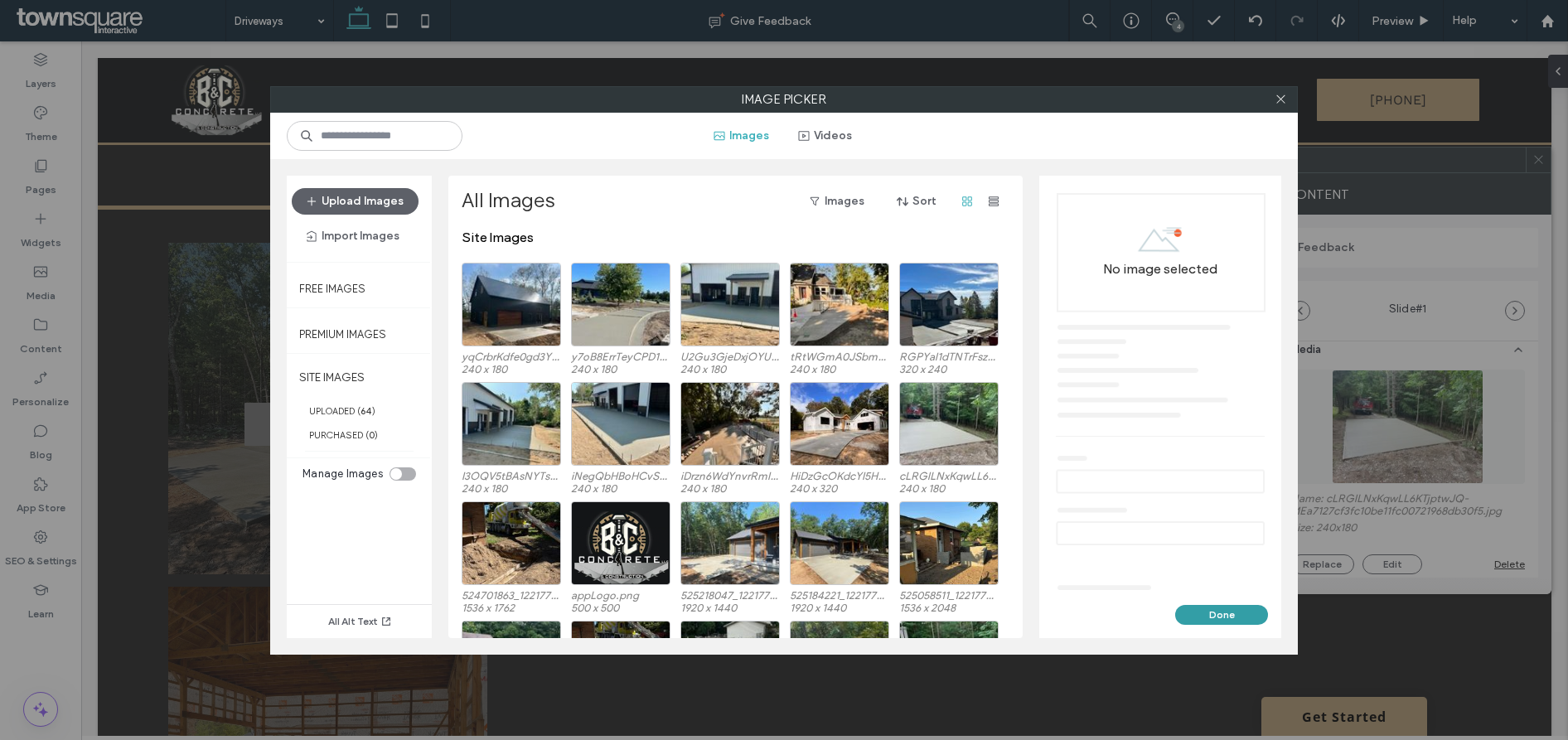 click on "Done" at bounding box center [1222, 615] 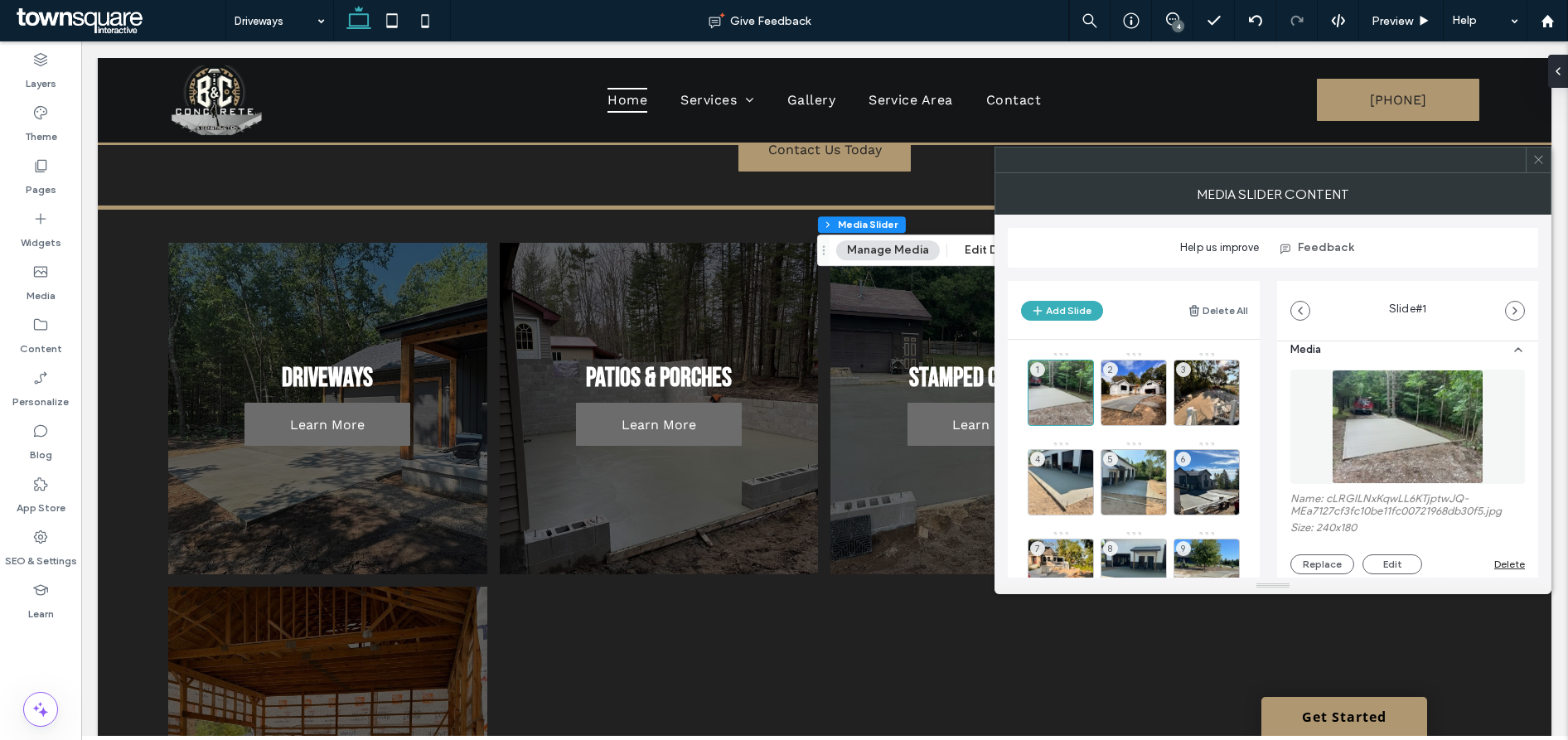 click 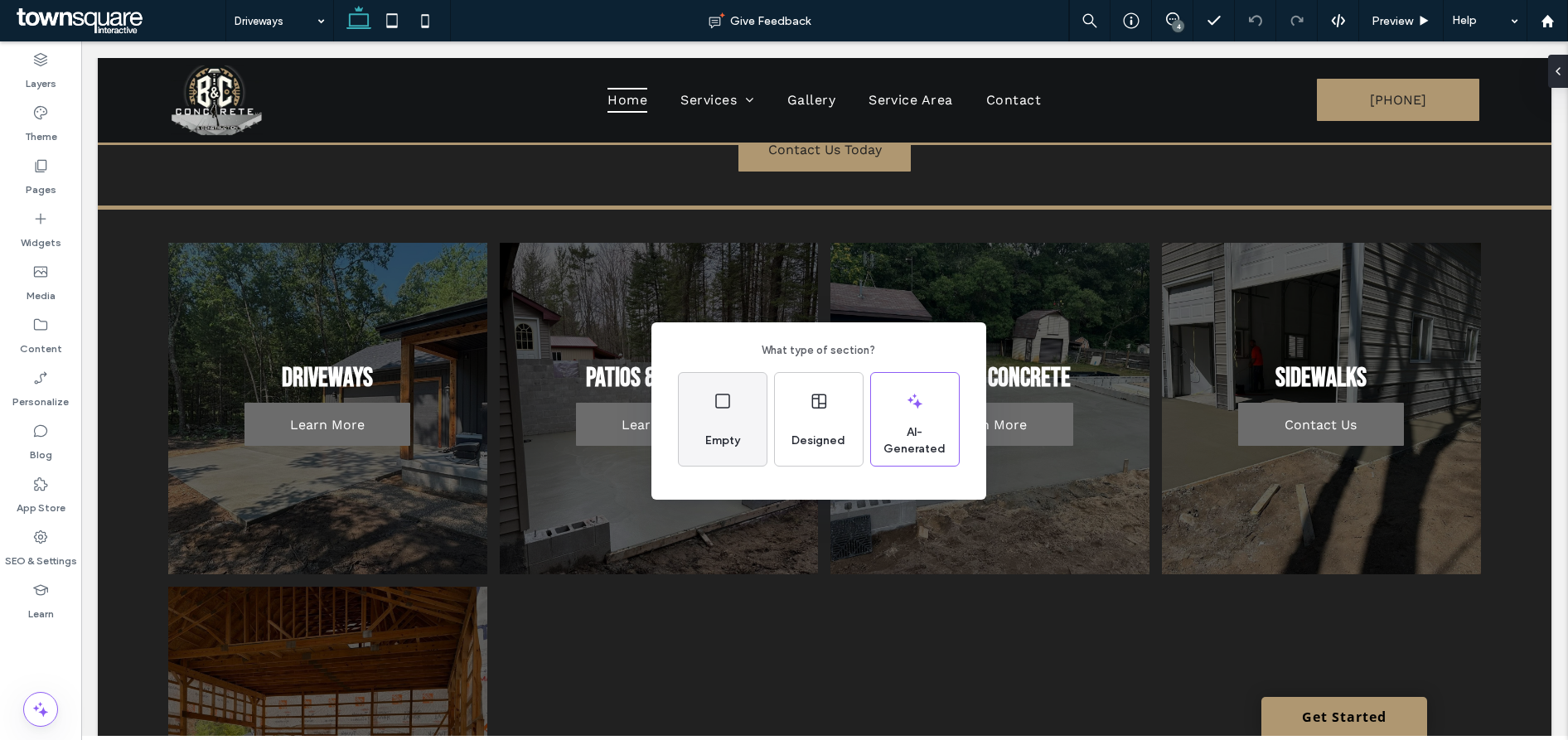click 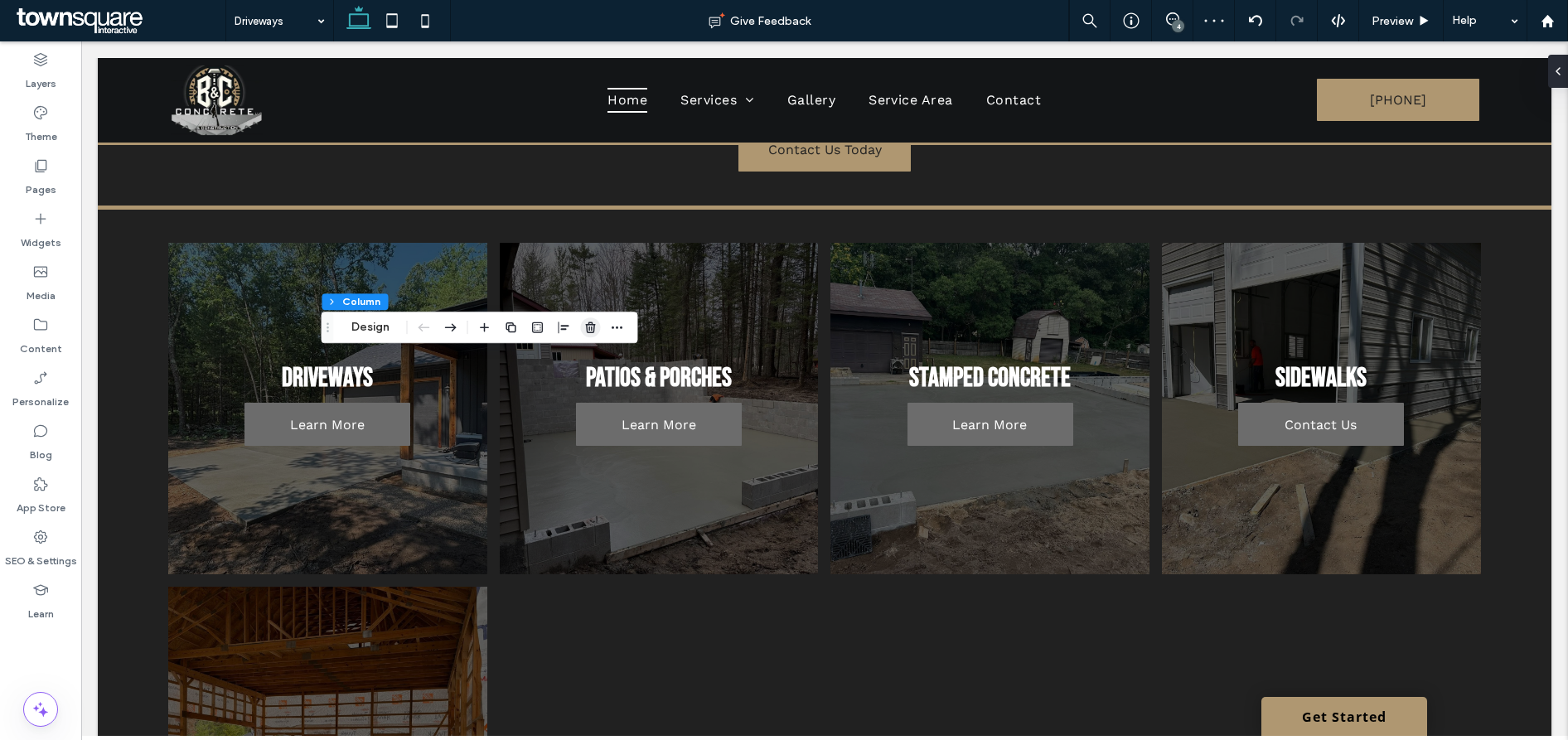click 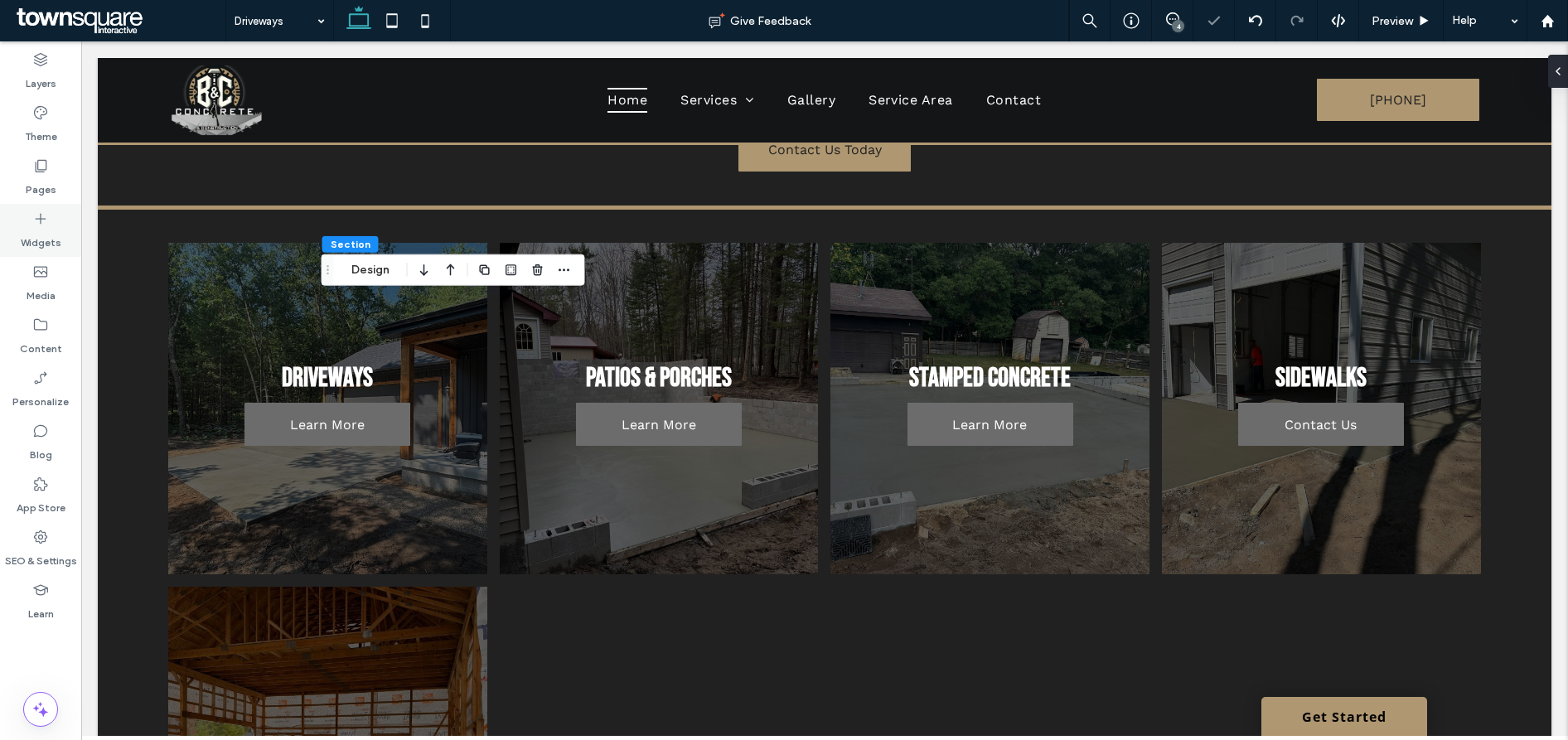 click on "Widgets" at bounding box center [41, 230] 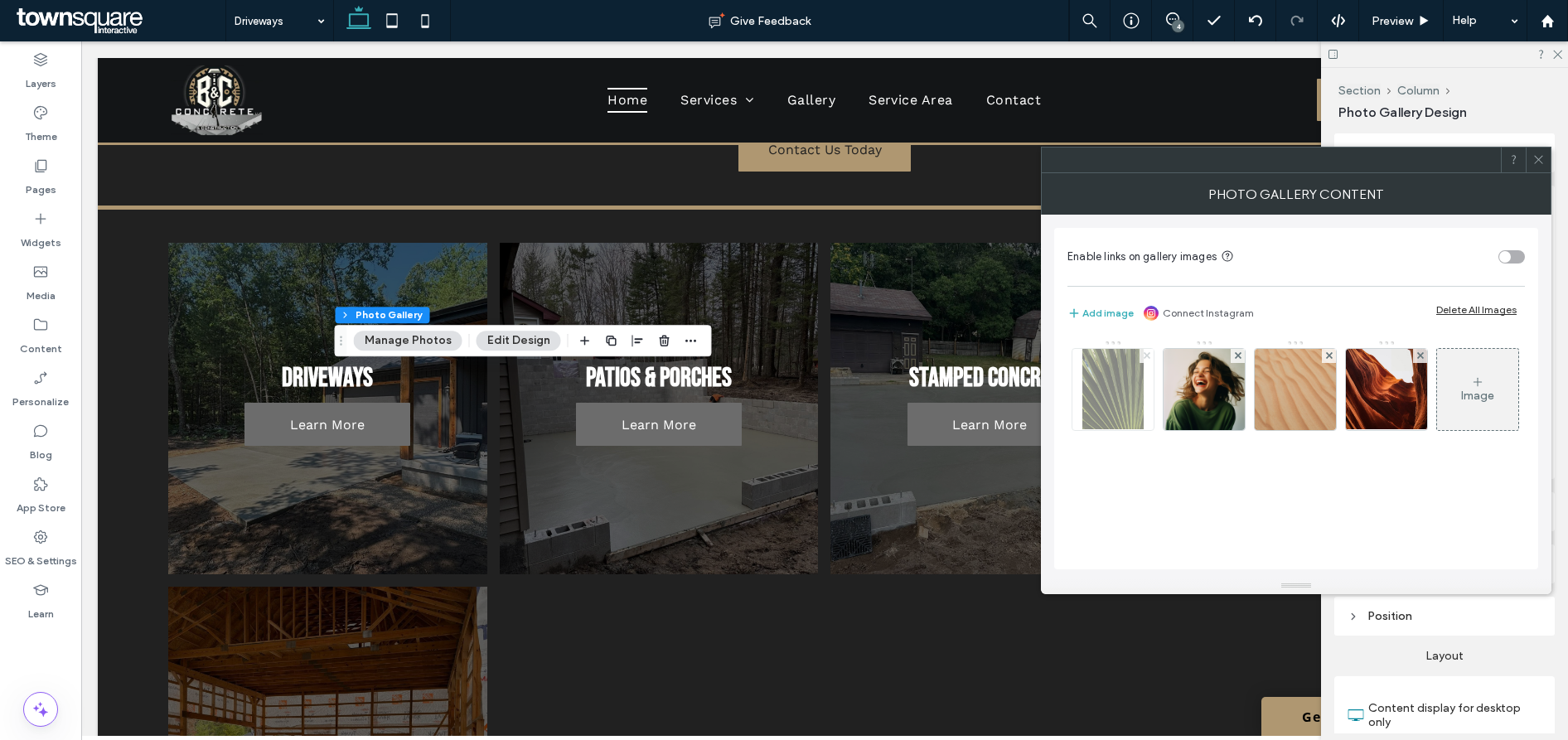 click at bounding box center [1147, 355] 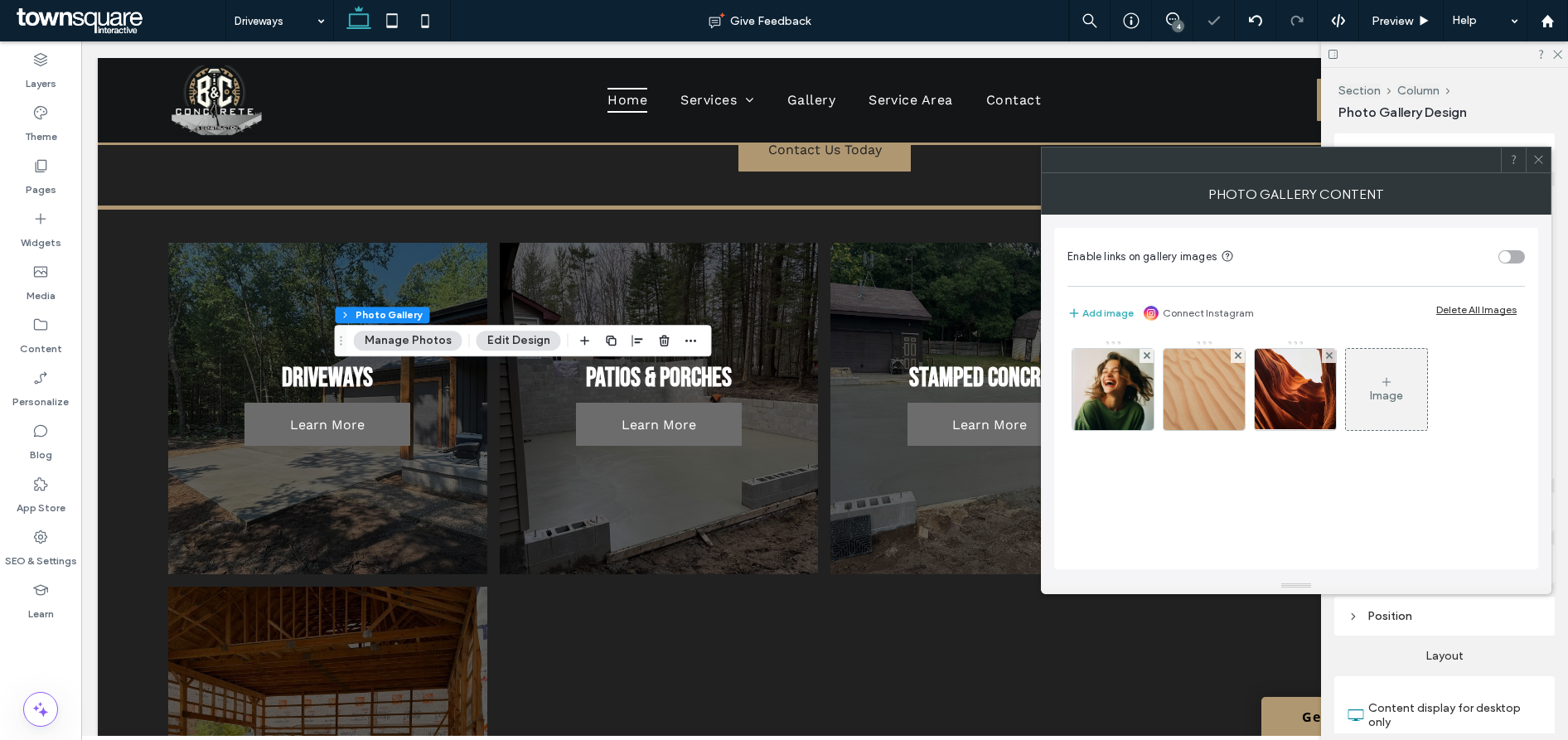 click at bounding box center [1147, 355] 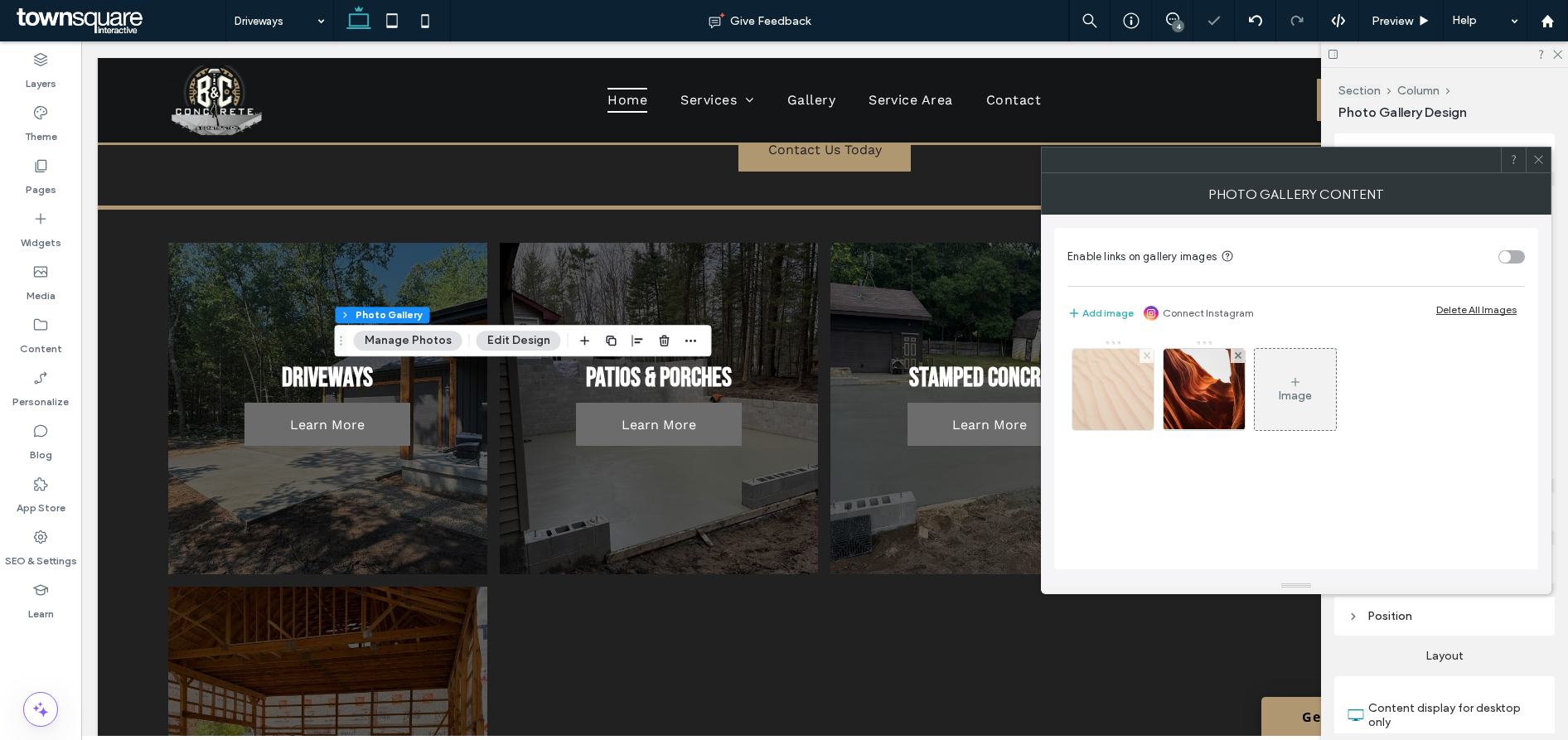 click at bounding box center [1147, 355] 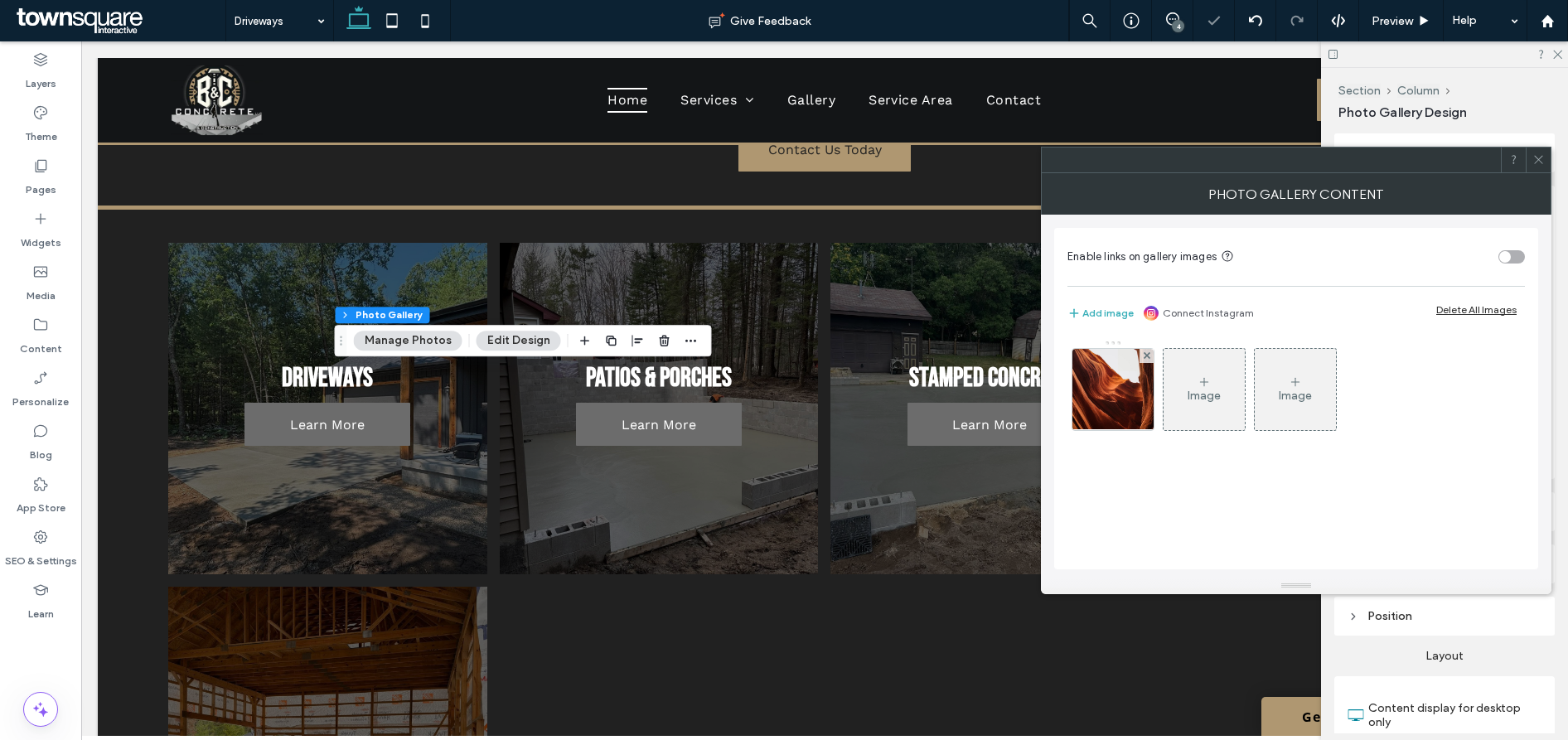 click at bounding box center (1147, 355) 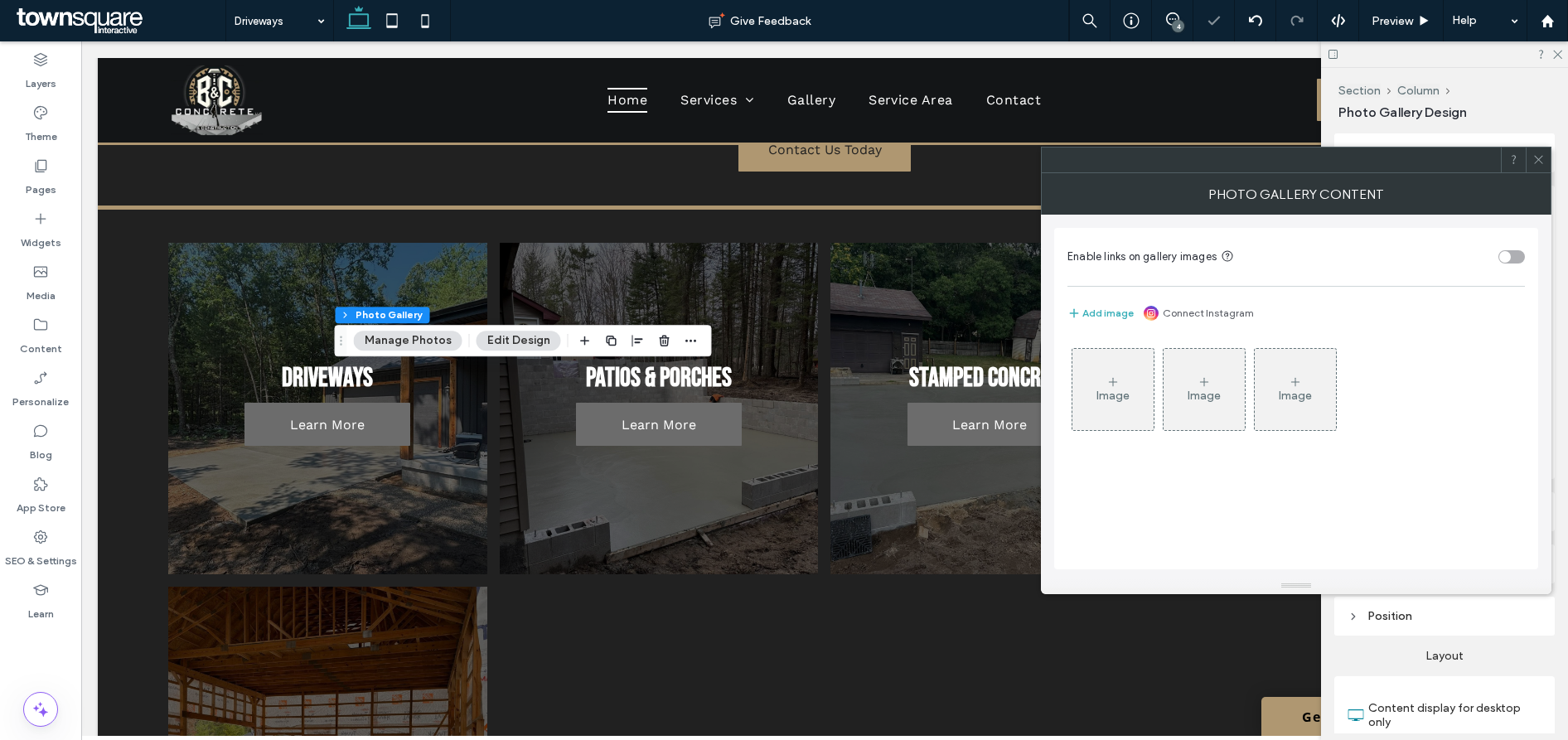 click on "Image" at bounding box center (1113, 389) 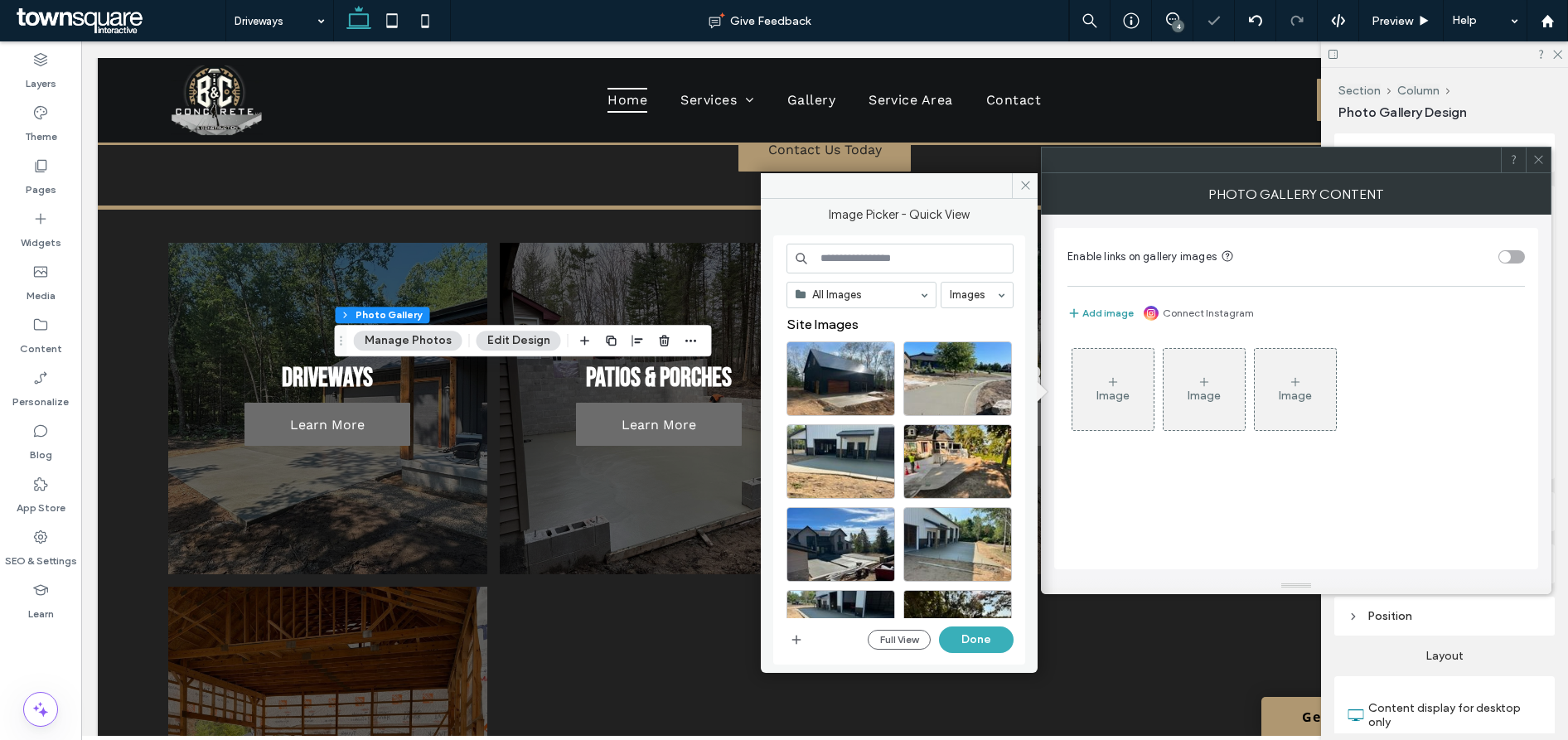 click on "Add image" at bounding box center (1101, 313) 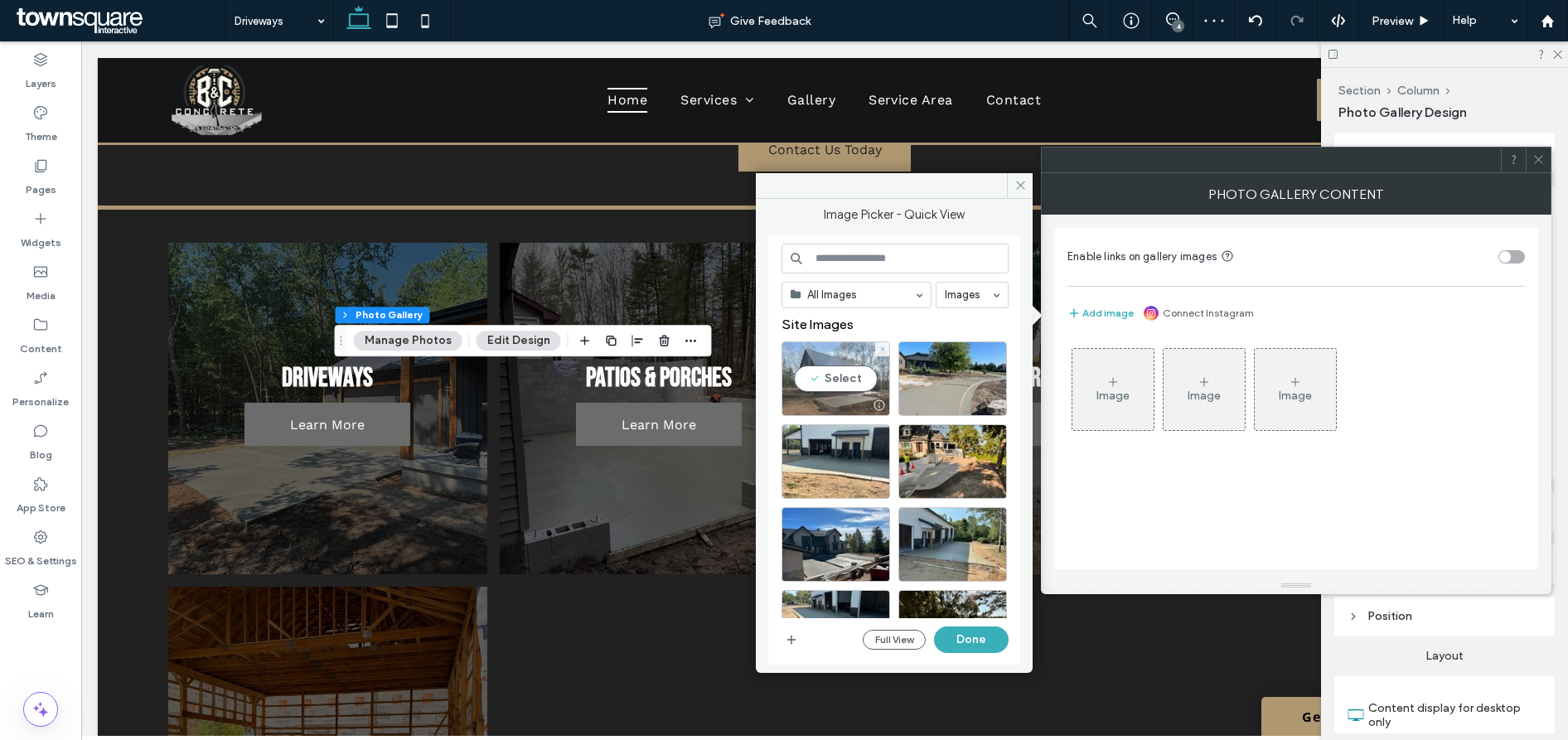 click on "Select" at bounding box center [835, 379] 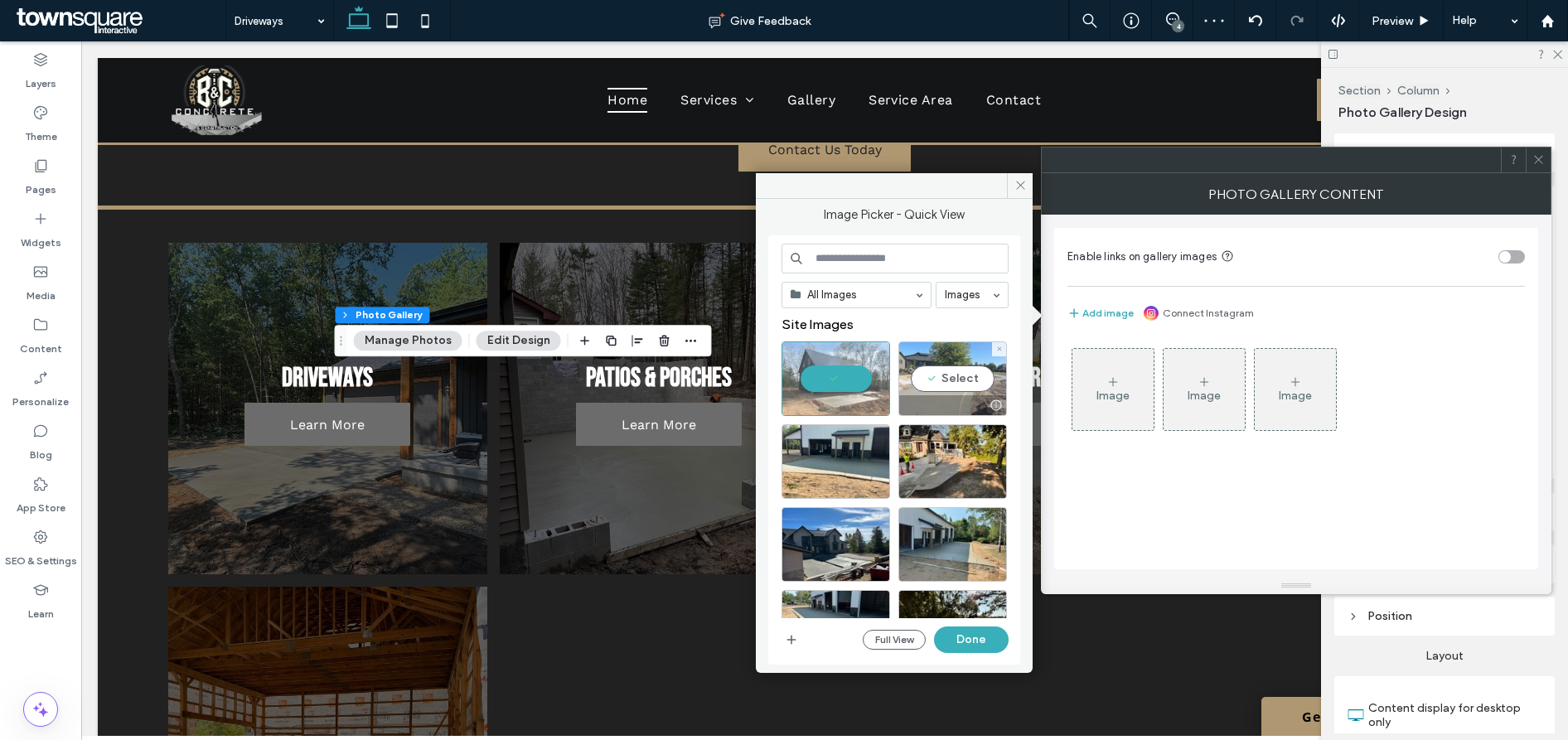 click on "Select" at bounding box center [952, 379] 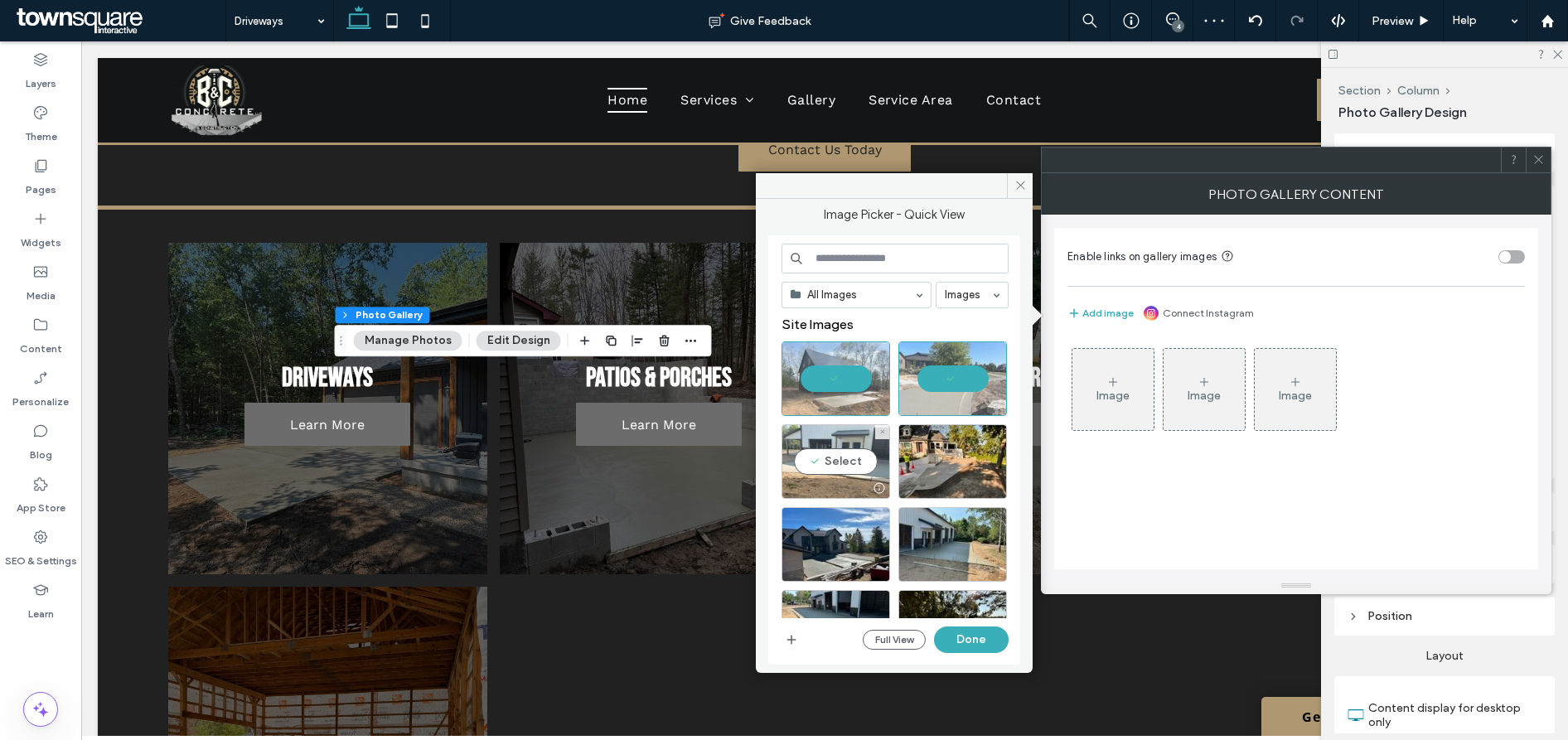 click on "Select" at bounding box center [835, 462] 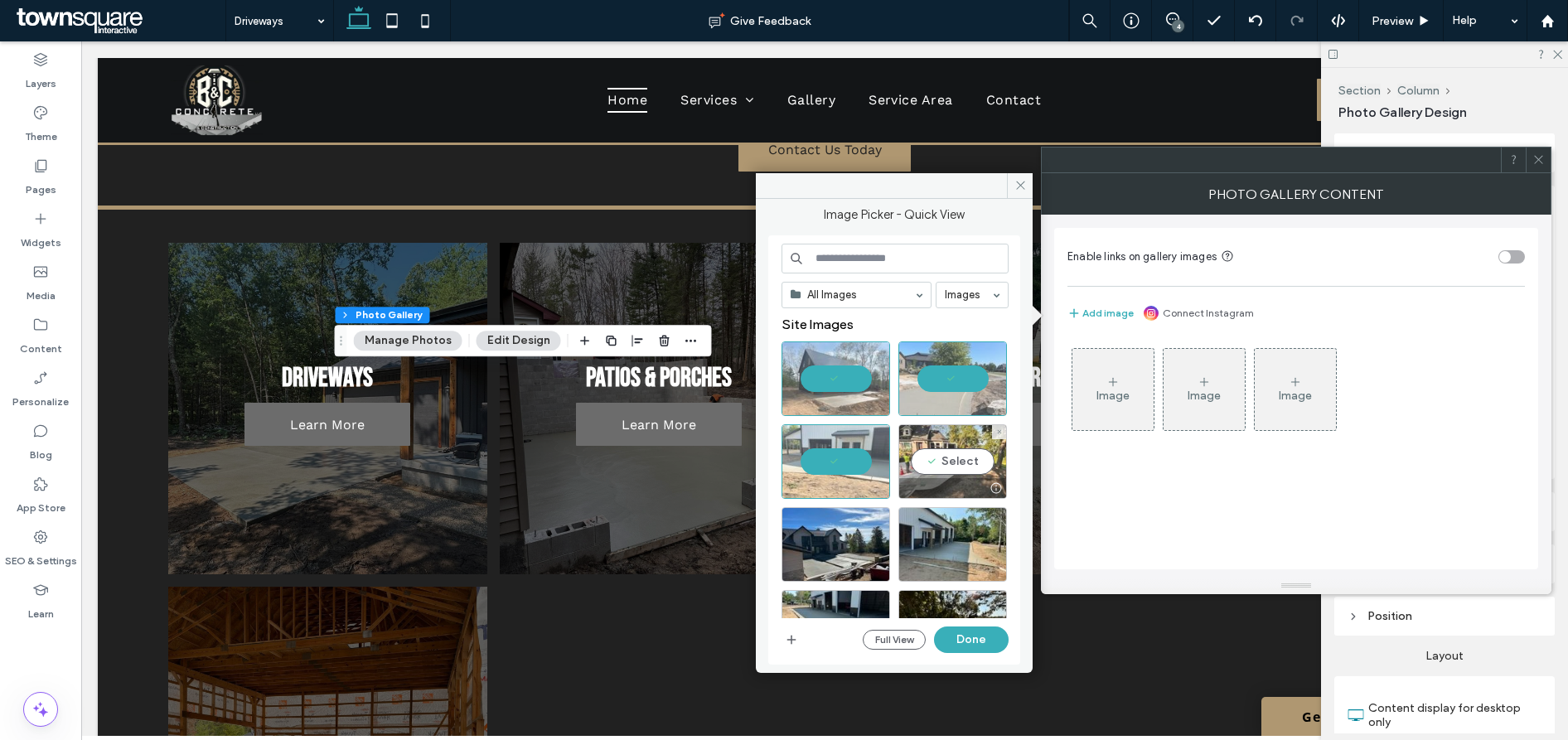 click on "Select" at bounding box center (952, 462) 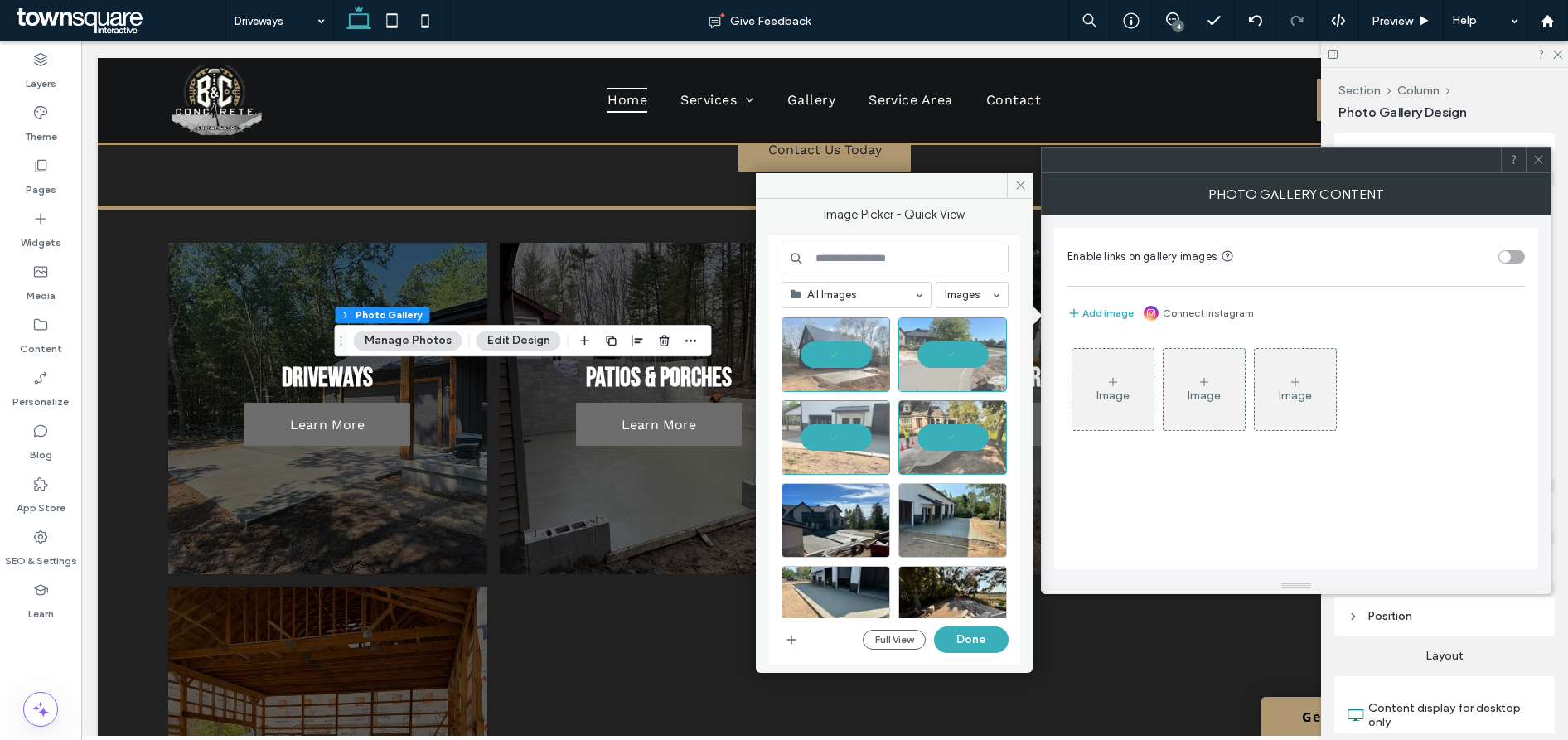 scroll, scrollTop: 47, scrollLeft: 0, axis: vertical 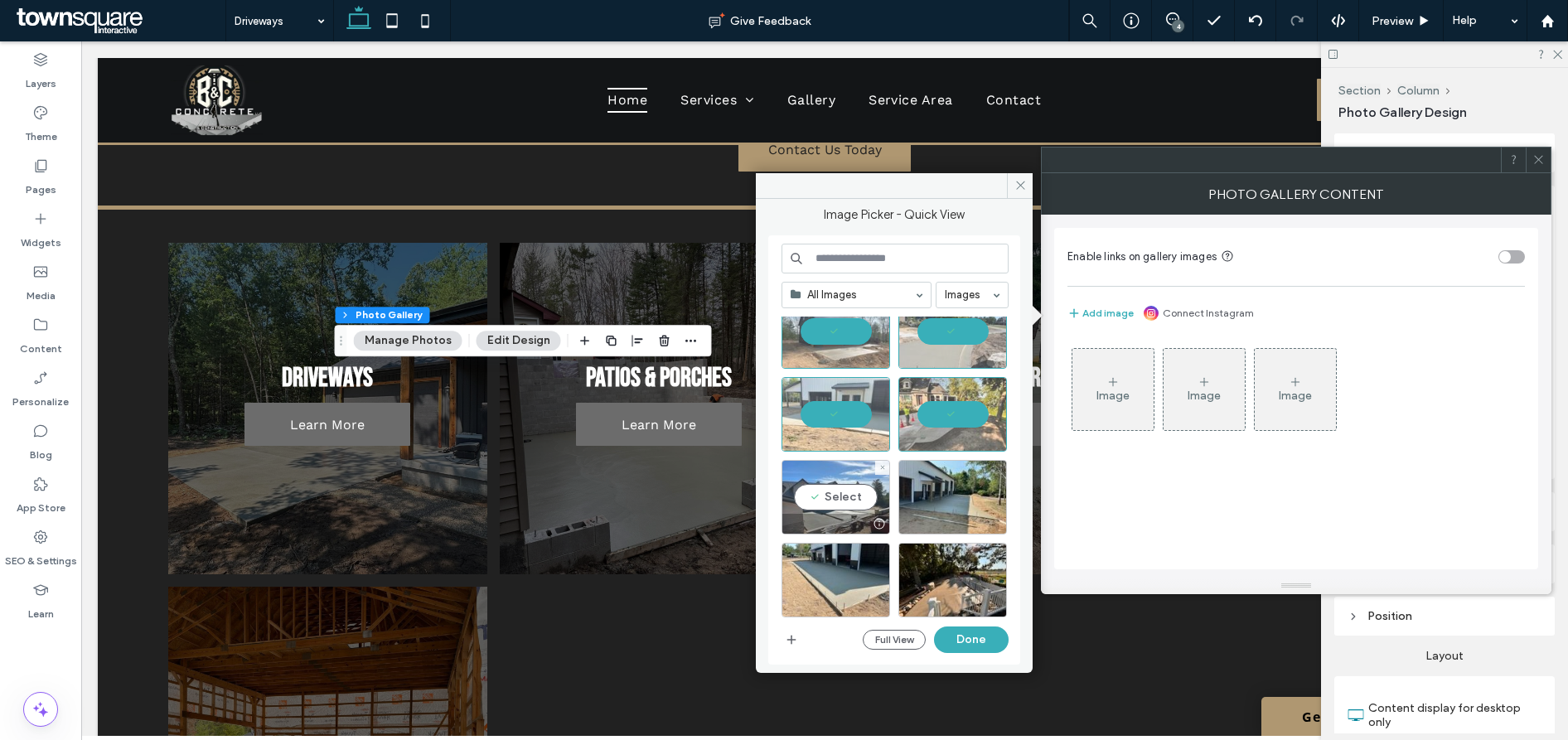 click on "Select" at bounding box center [835, 497] 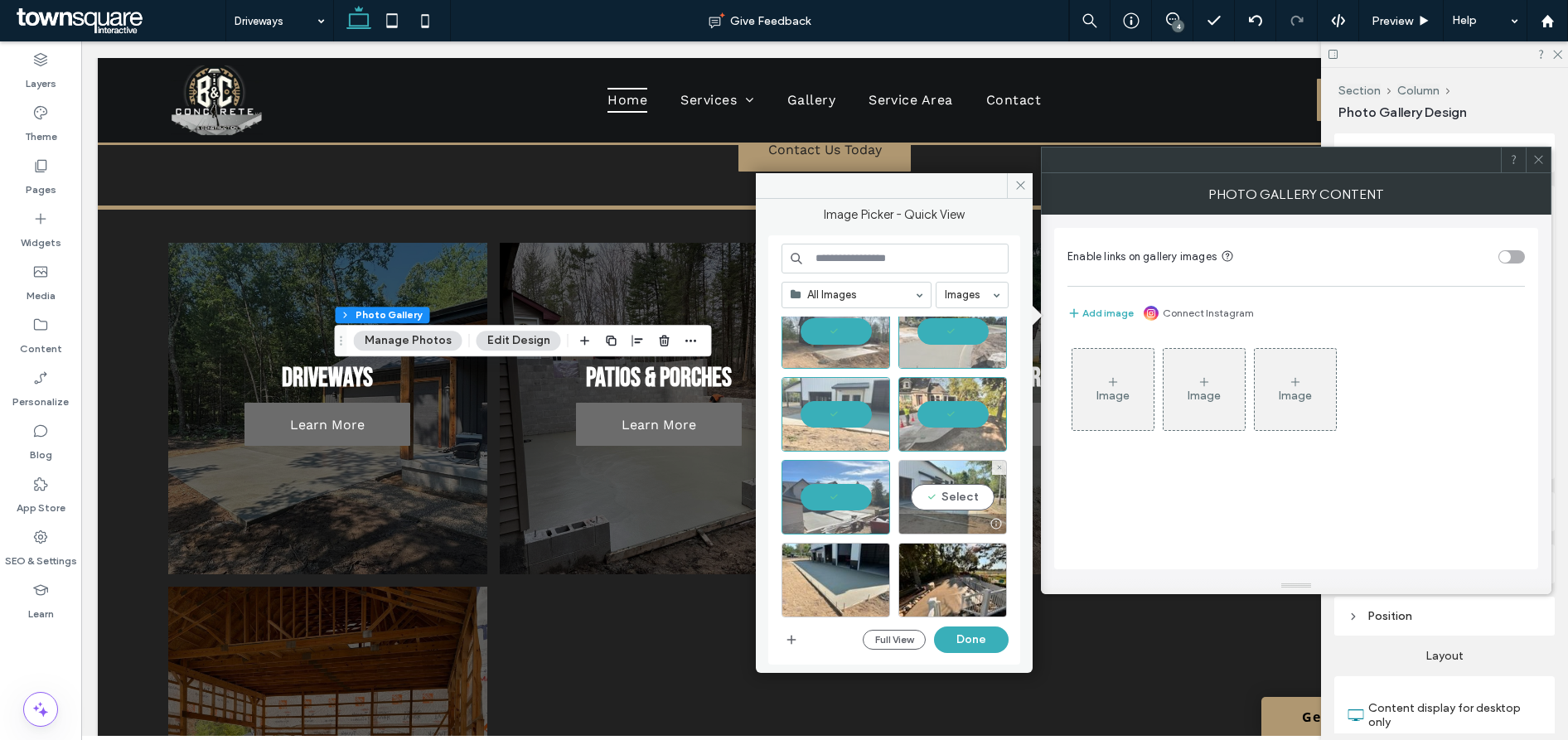 click on "Select" at bounding box center (952, 497) 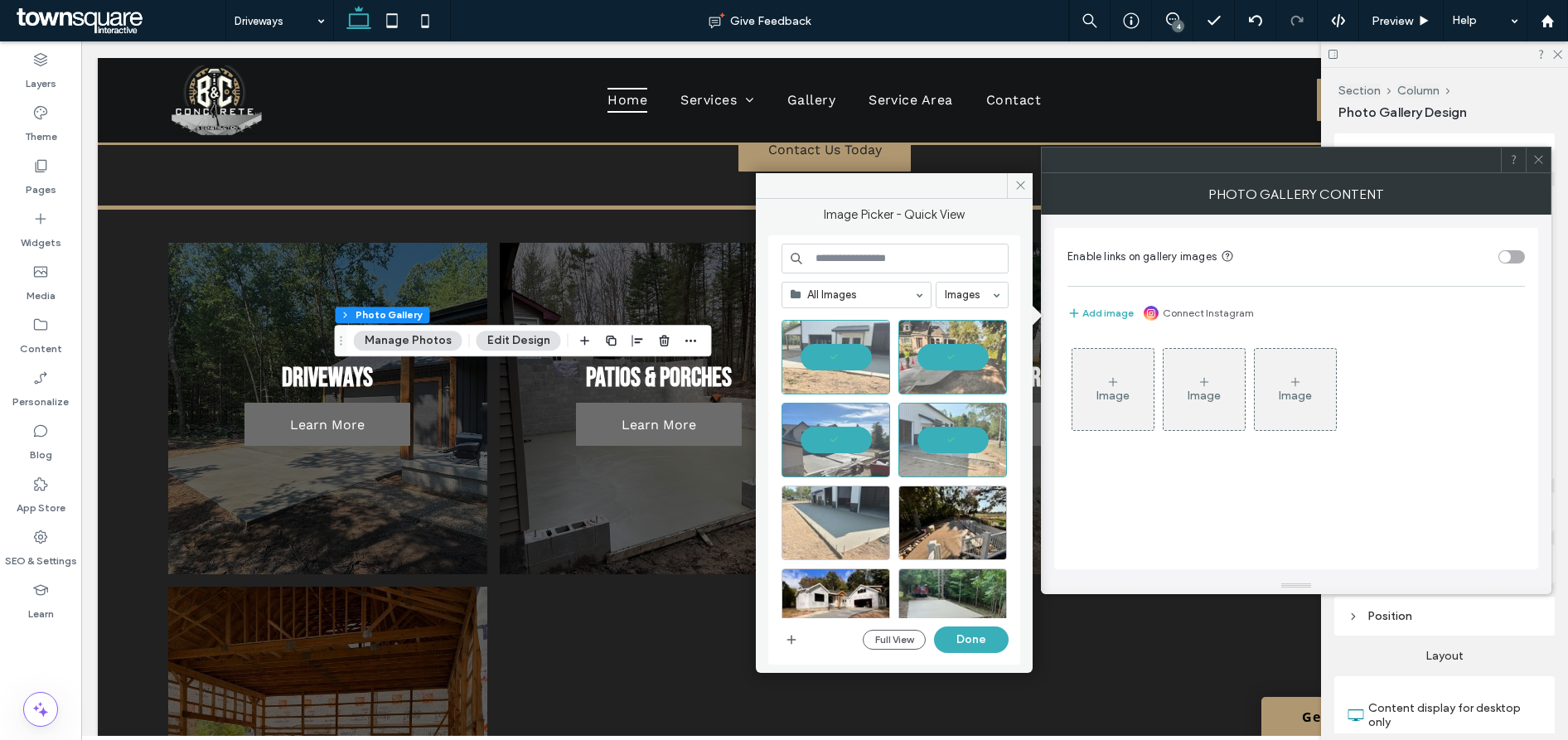 scroll, scrollTop: 106, scrollLeft: 0, axis: vertical 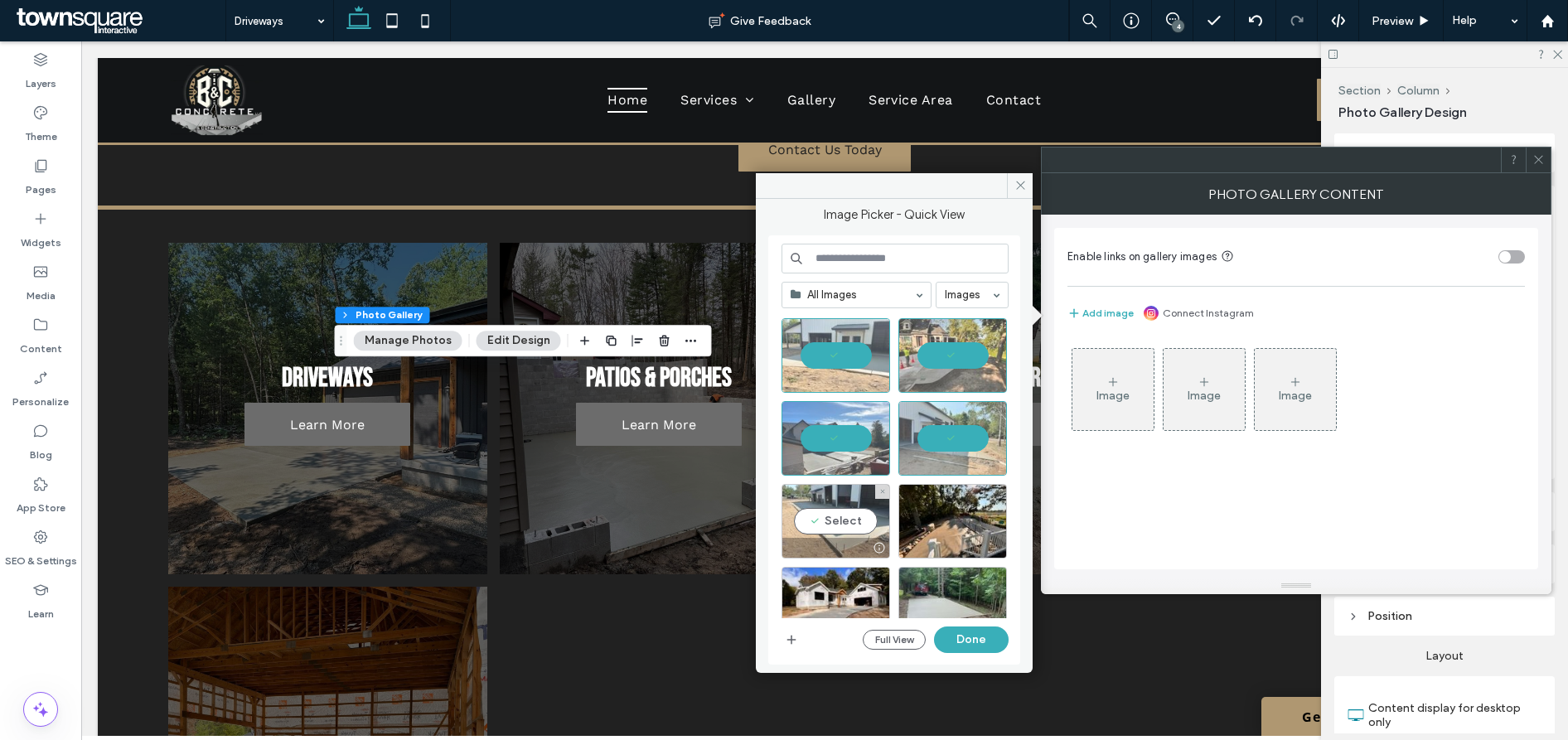 click on "Select" at bounding box center [835, 521] 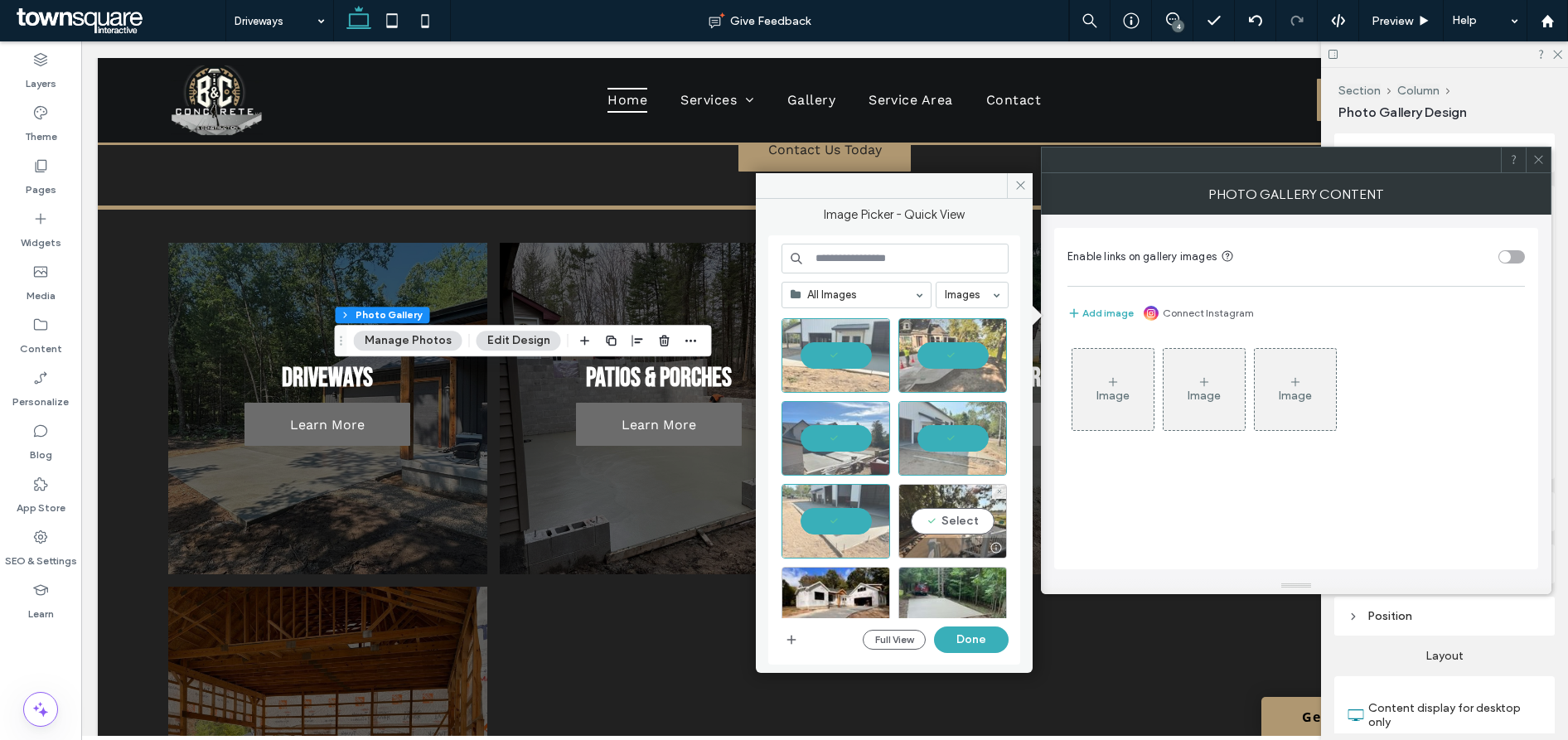 click on "Select" at bounding box center [952, 521] 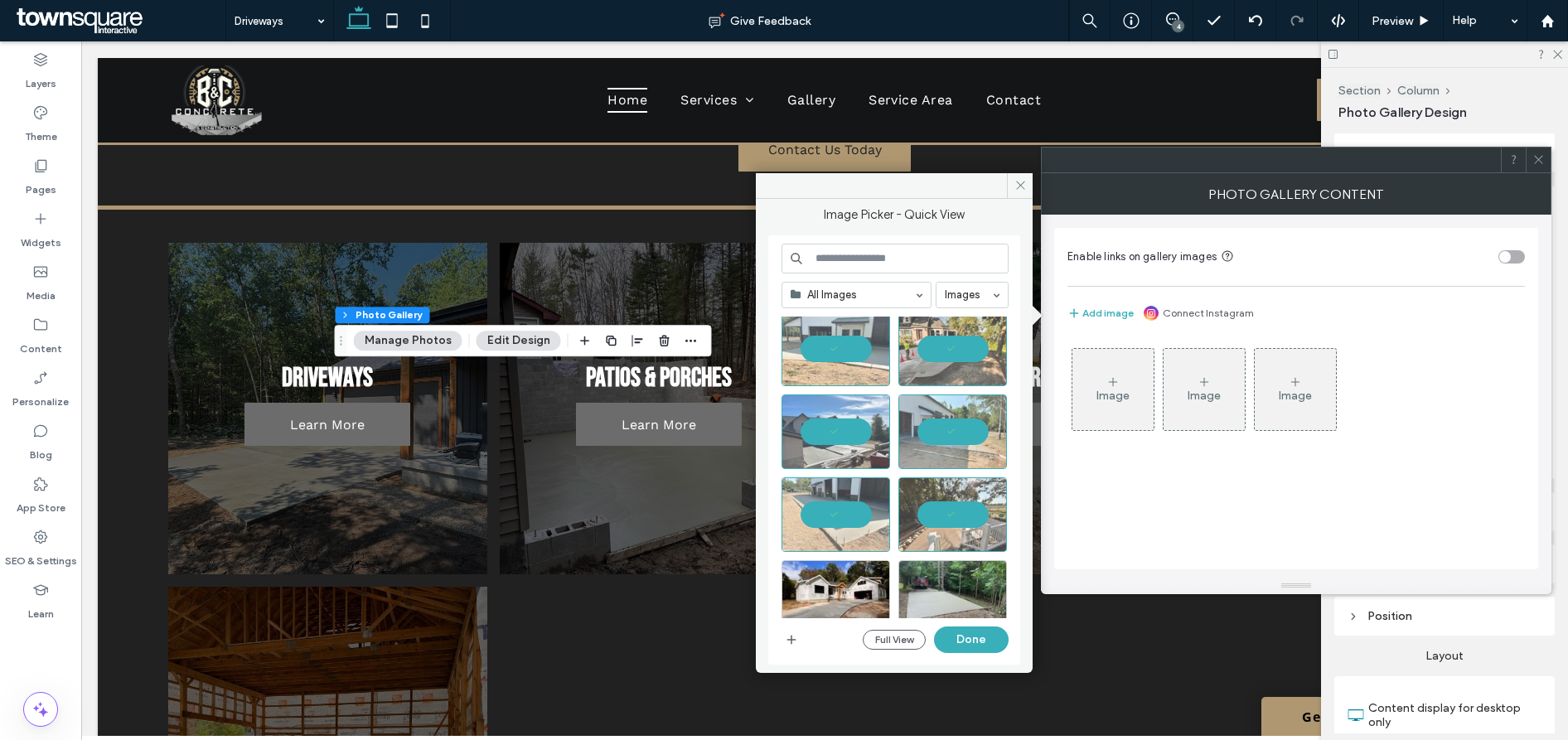 scroll, scrollTop: 124, scrollLeft: 0, axis: vertical 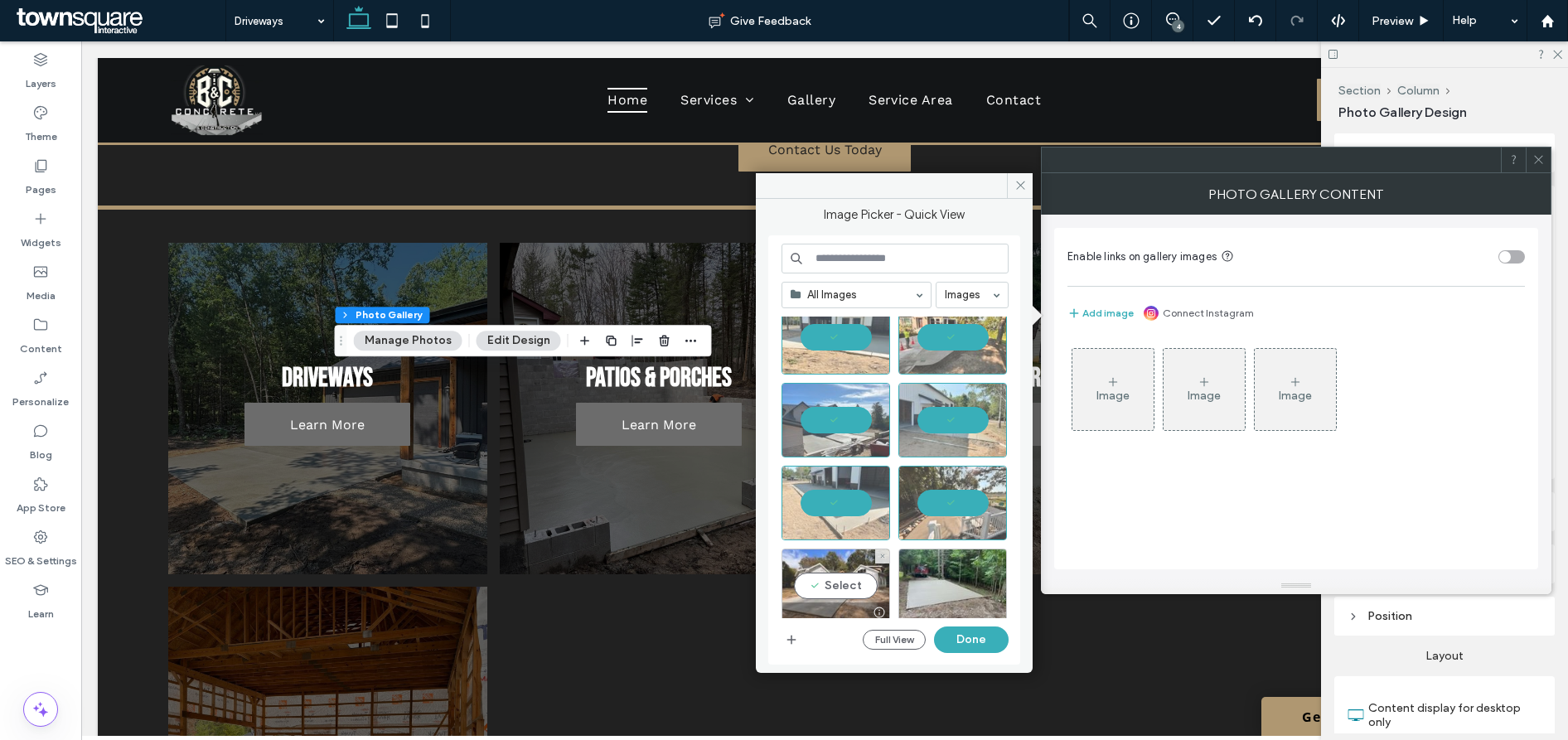 click on "Select" at bounding box center [835, 586] 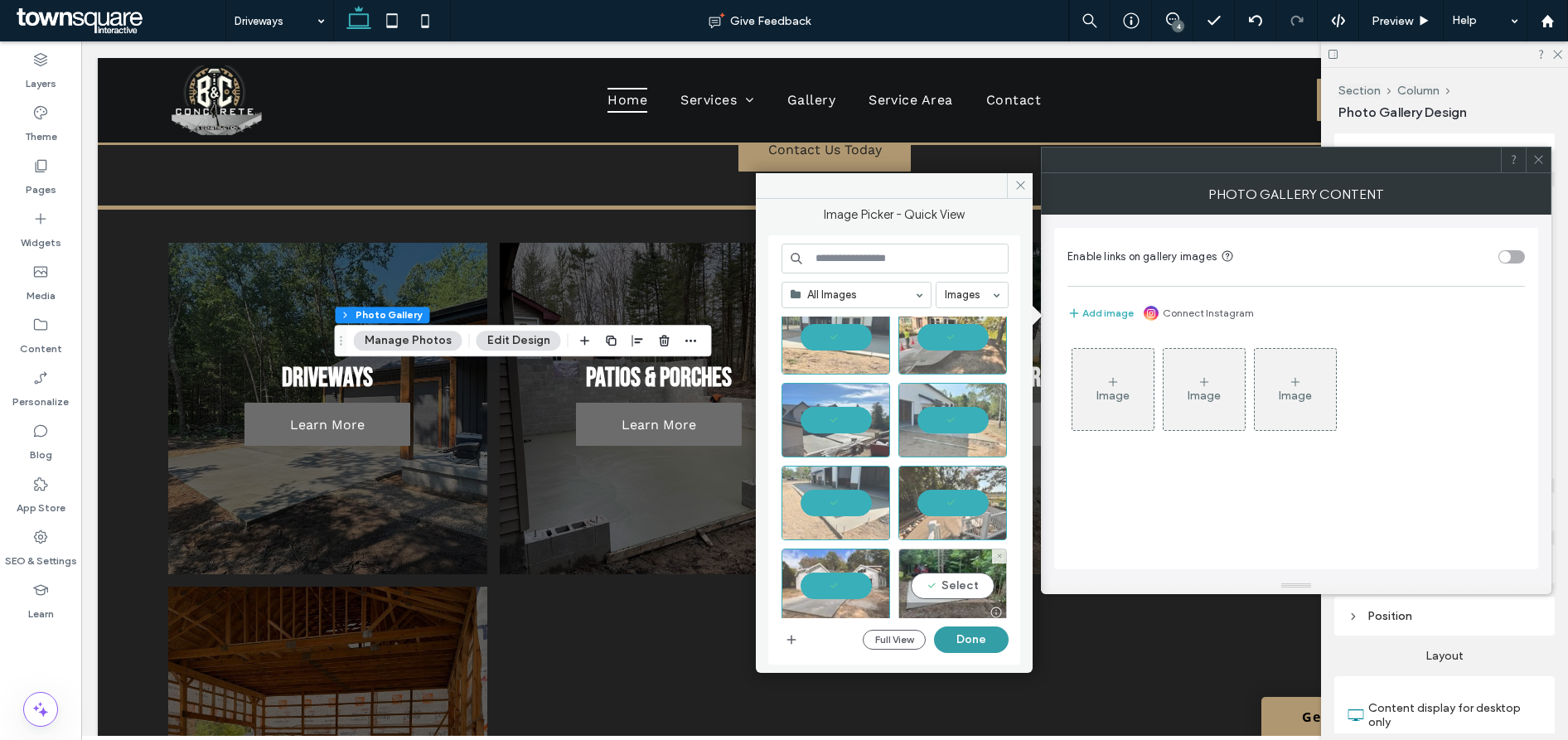 drag, startPoint x: 916, startPoint y: 590, endPoint x: 965, endPoint y: 626, distance: 60.80296 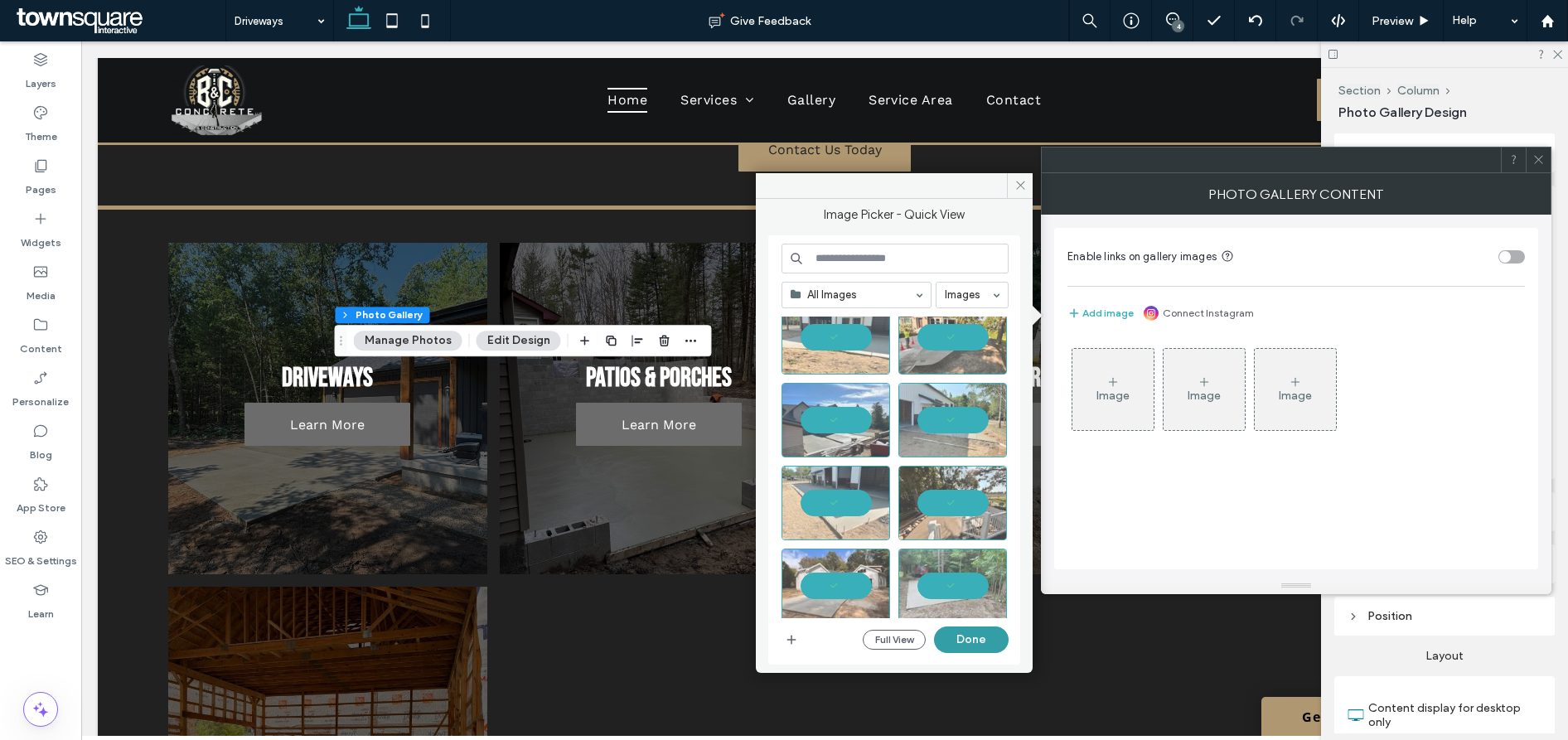 click on "Done" at bounding box center (971, 640) 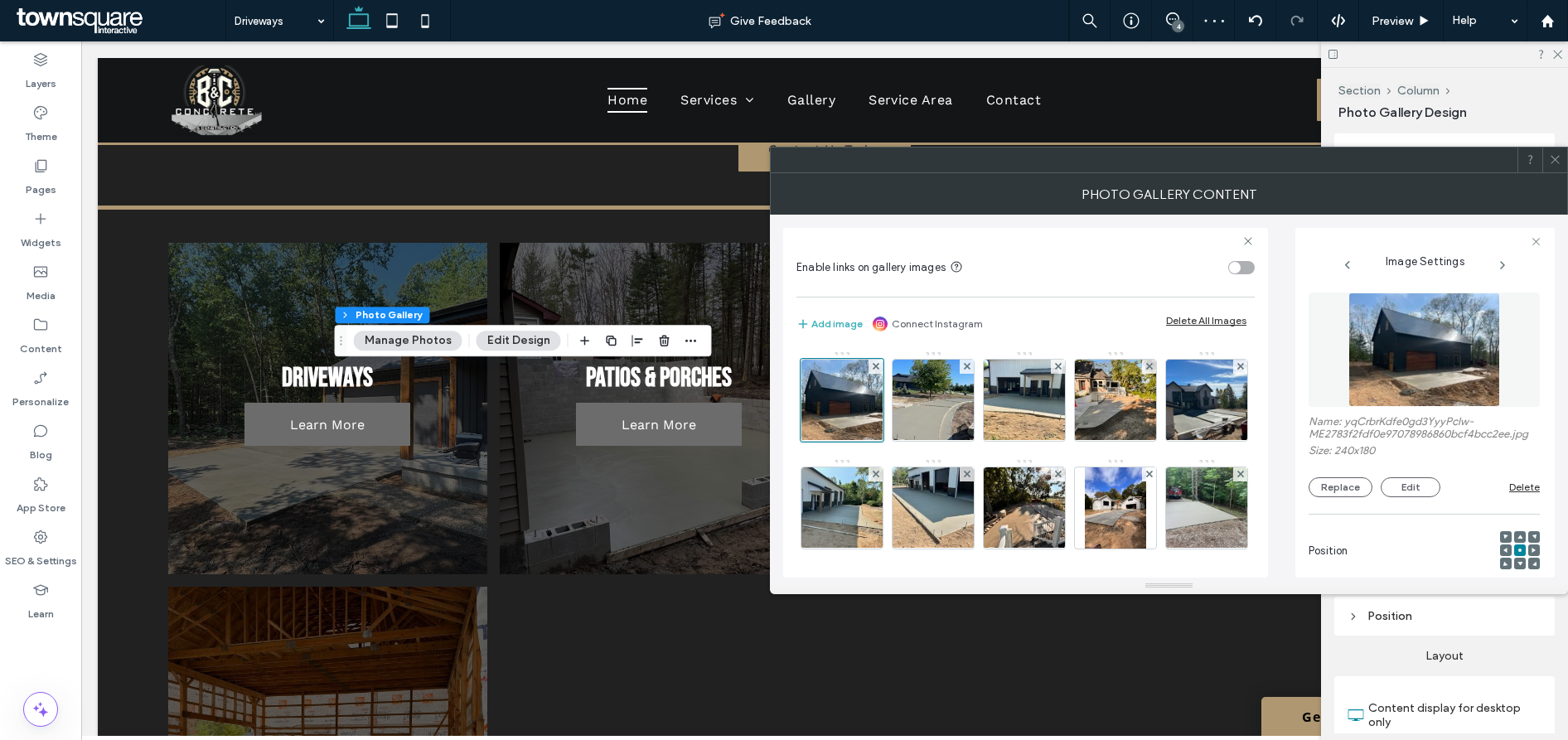 click at bounding box center (1555, 160) 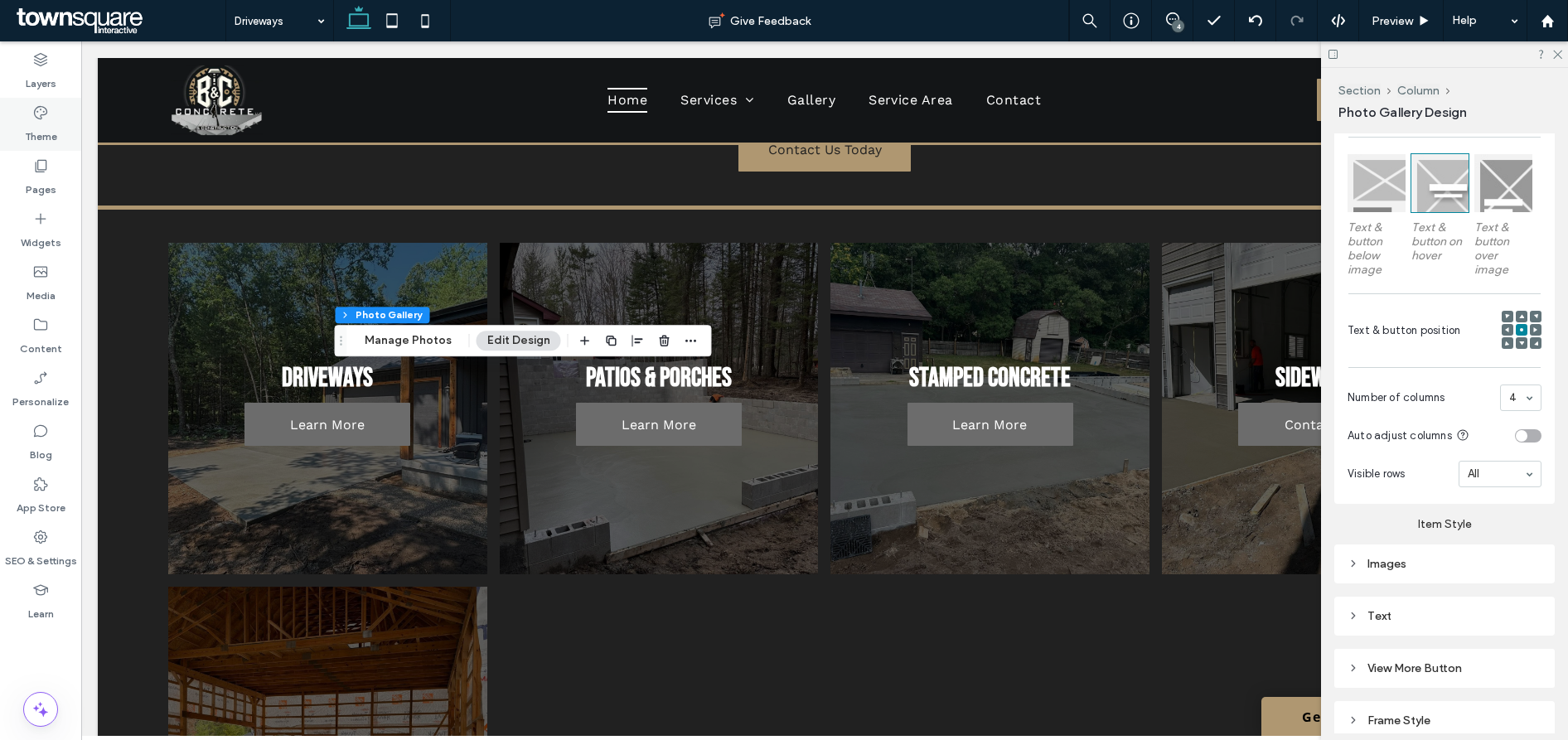scroll, scrollTop: 770, scrollLeft: 0, axis: vertical 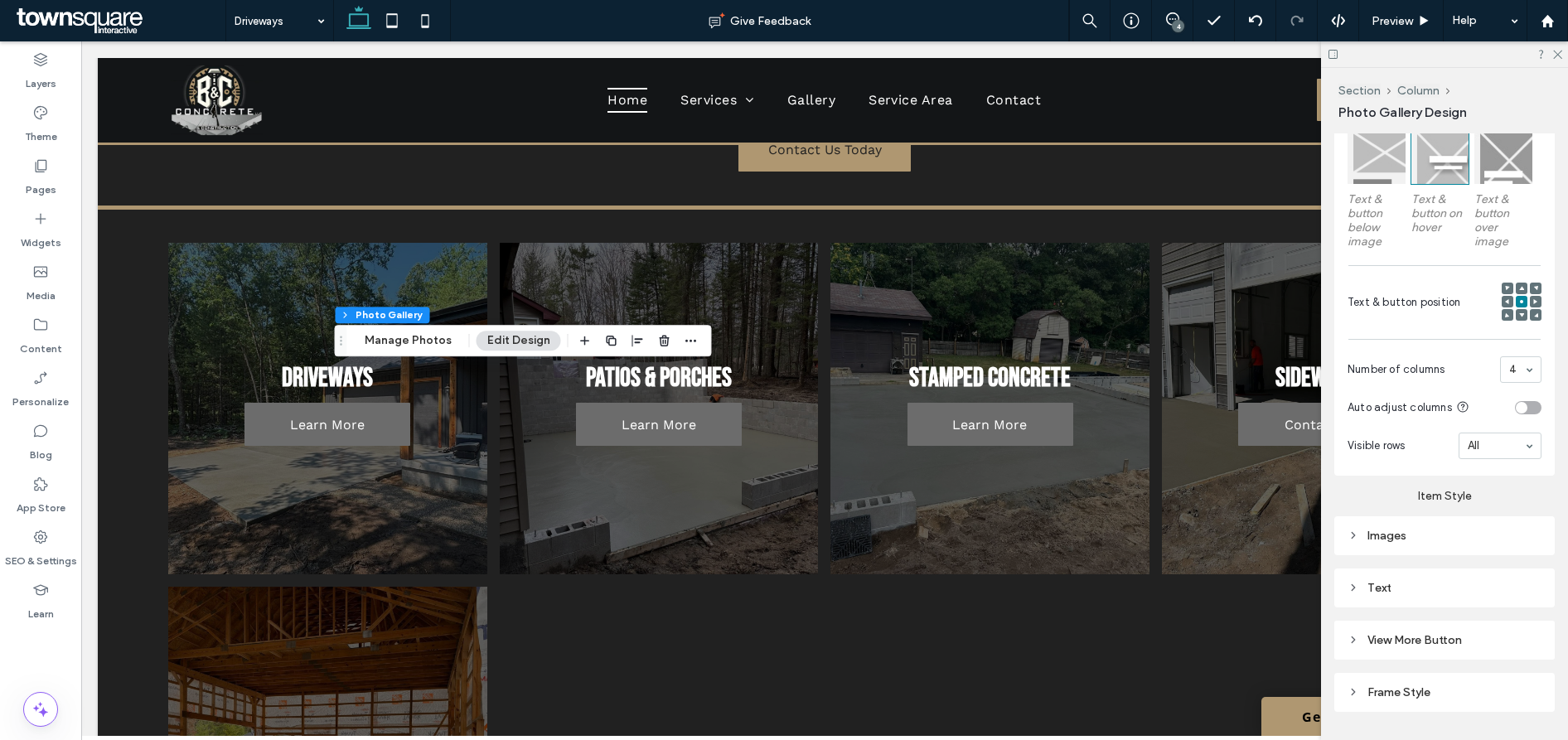 click on "Images" at bounding box center [1445, 535] 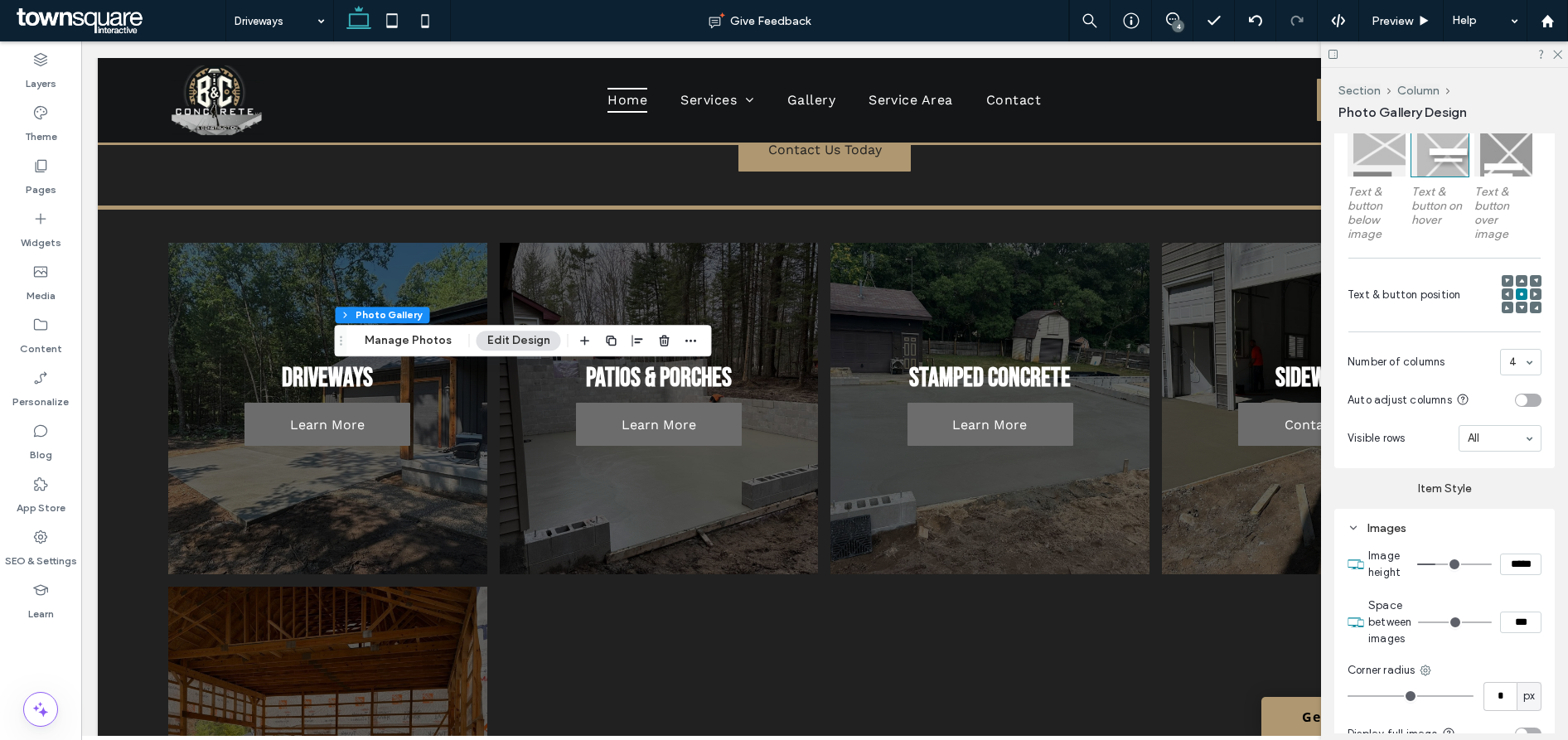 scroll, scrollTop: 828, scrollLeft: 0, axis: vertical 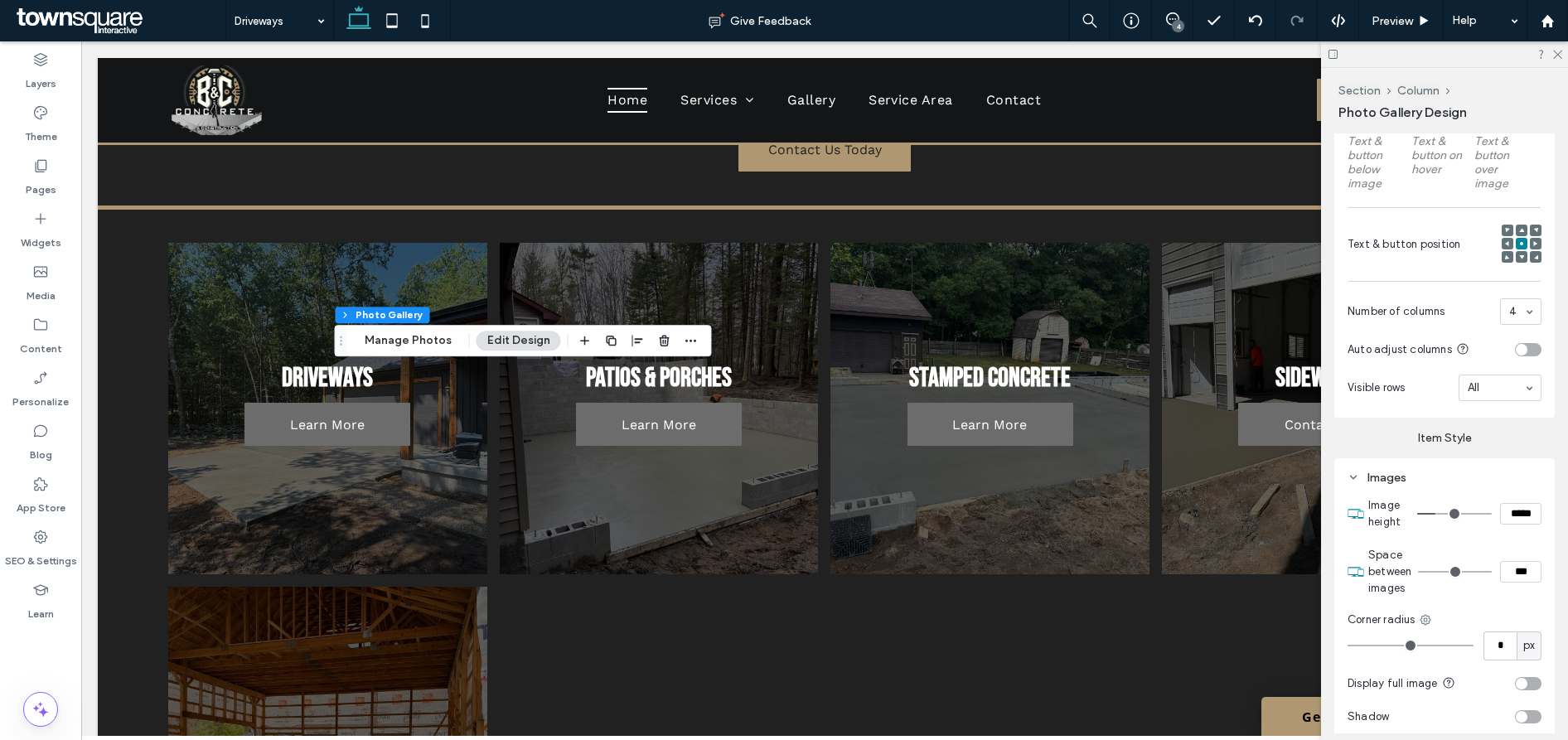 type on "*" 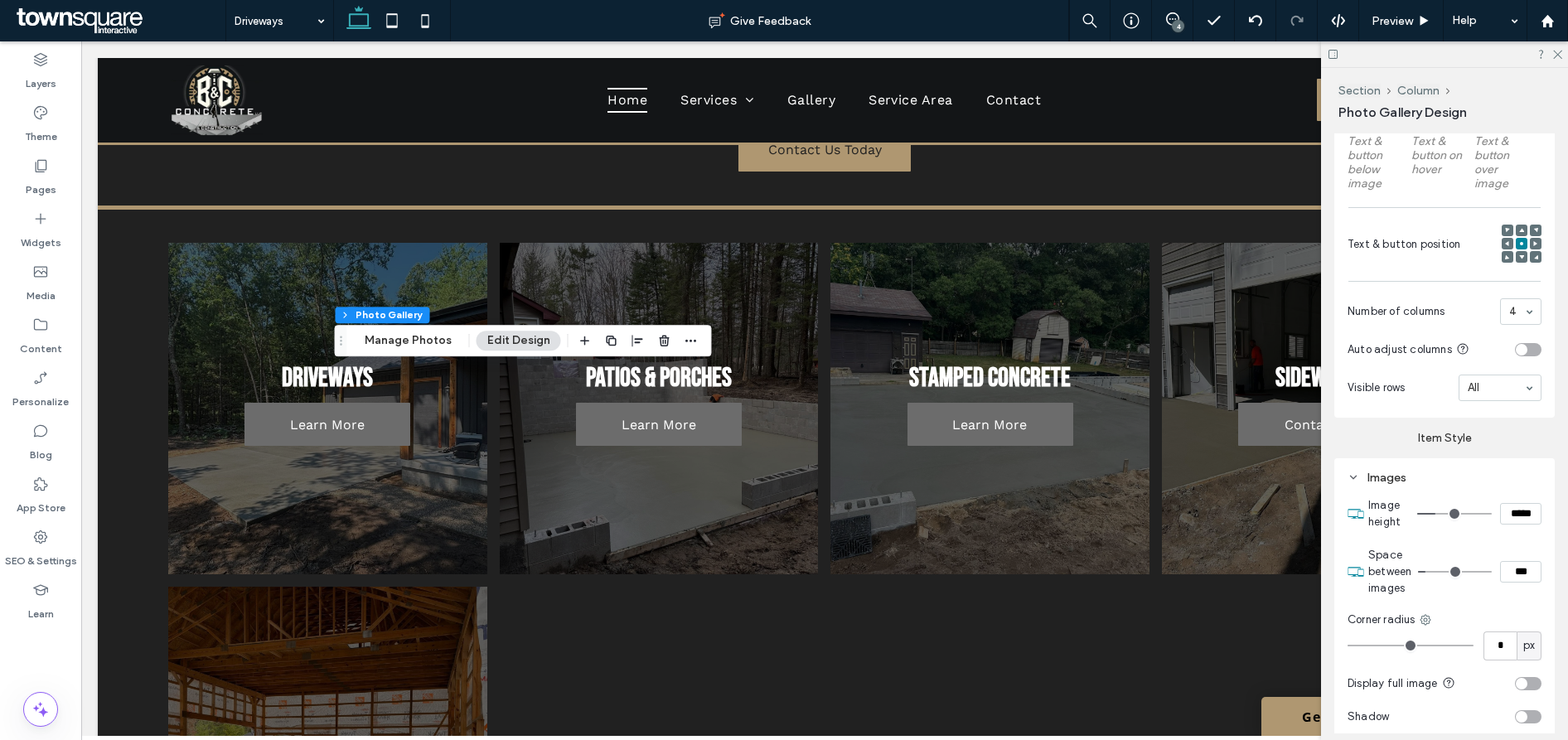 type on "*" 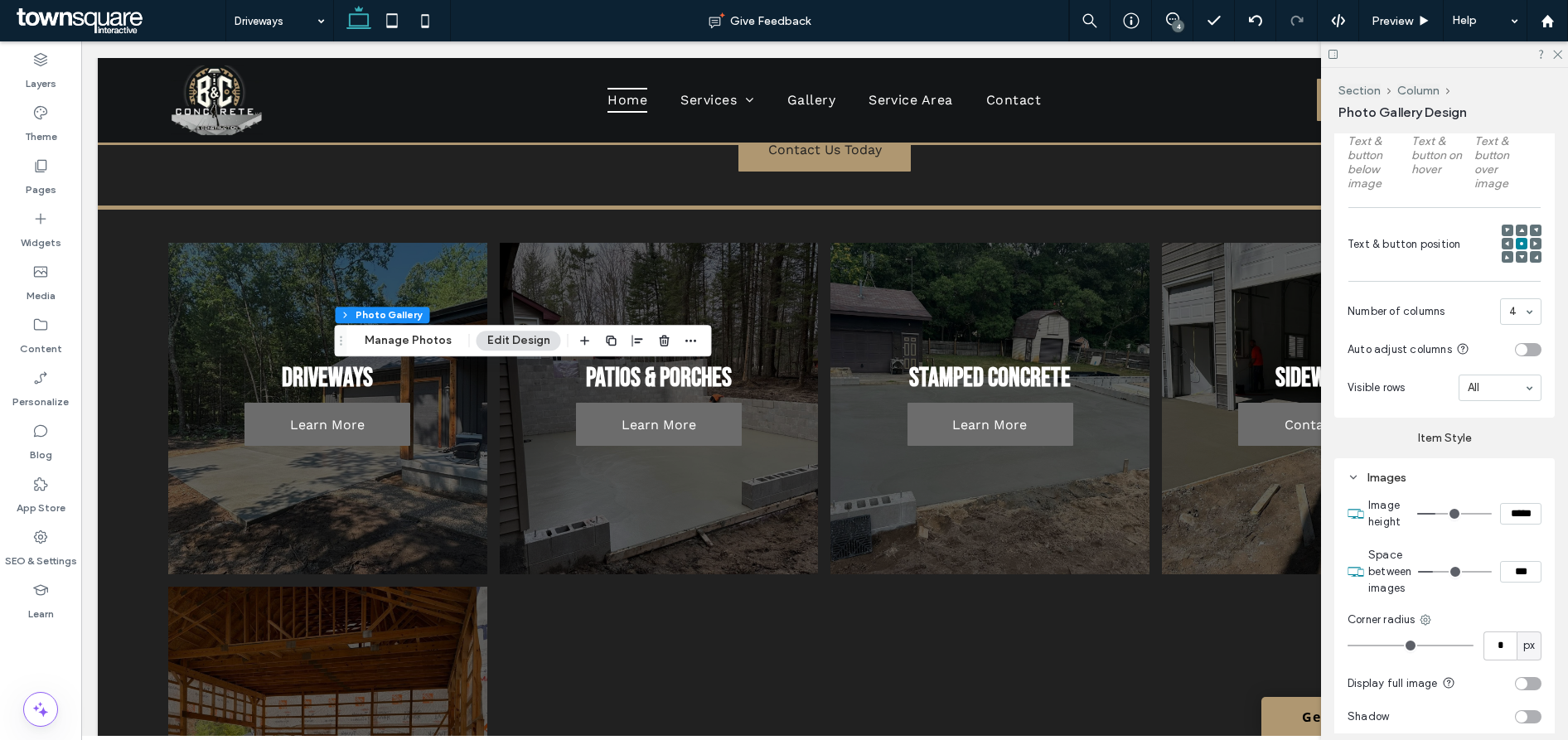 type on "*" 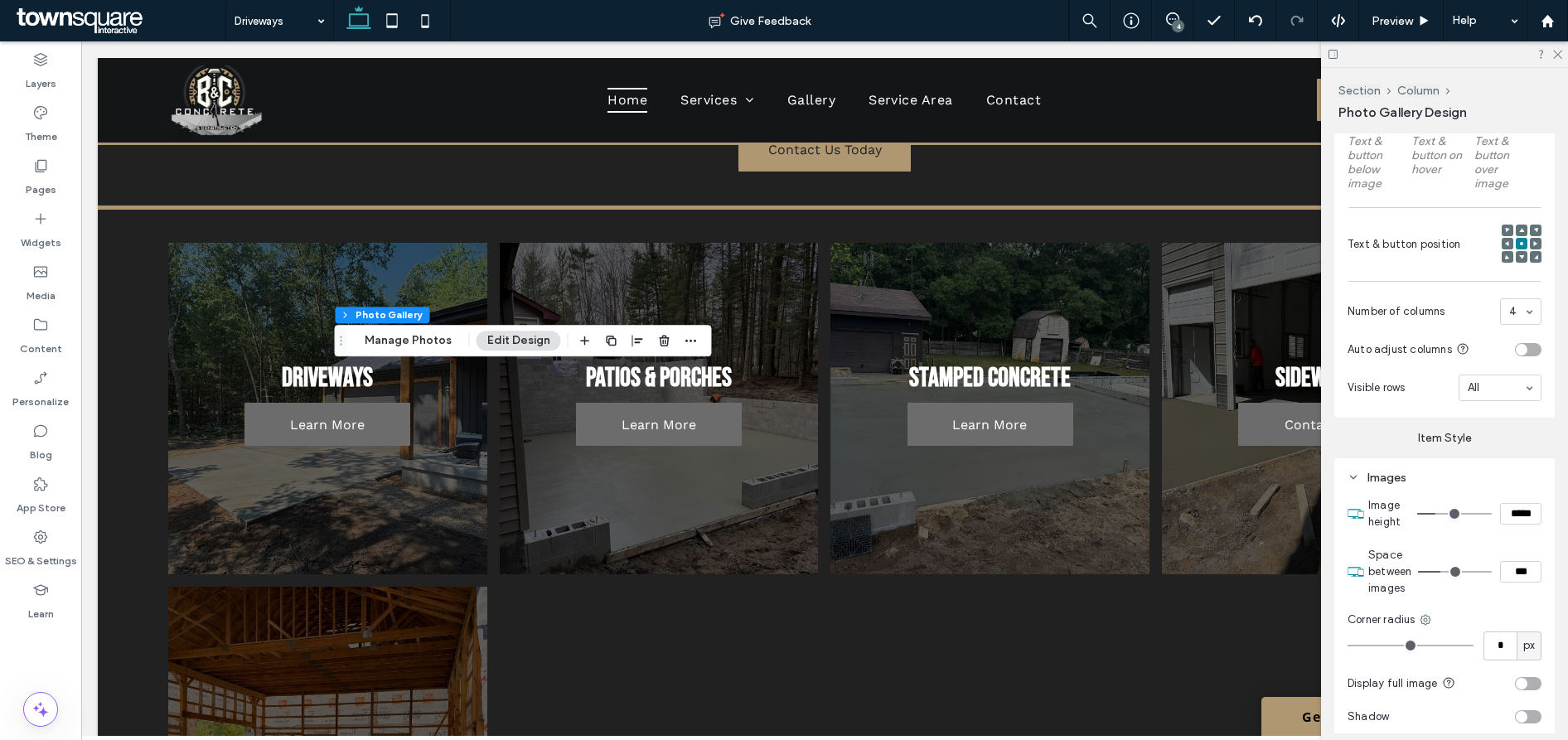 type on "*" 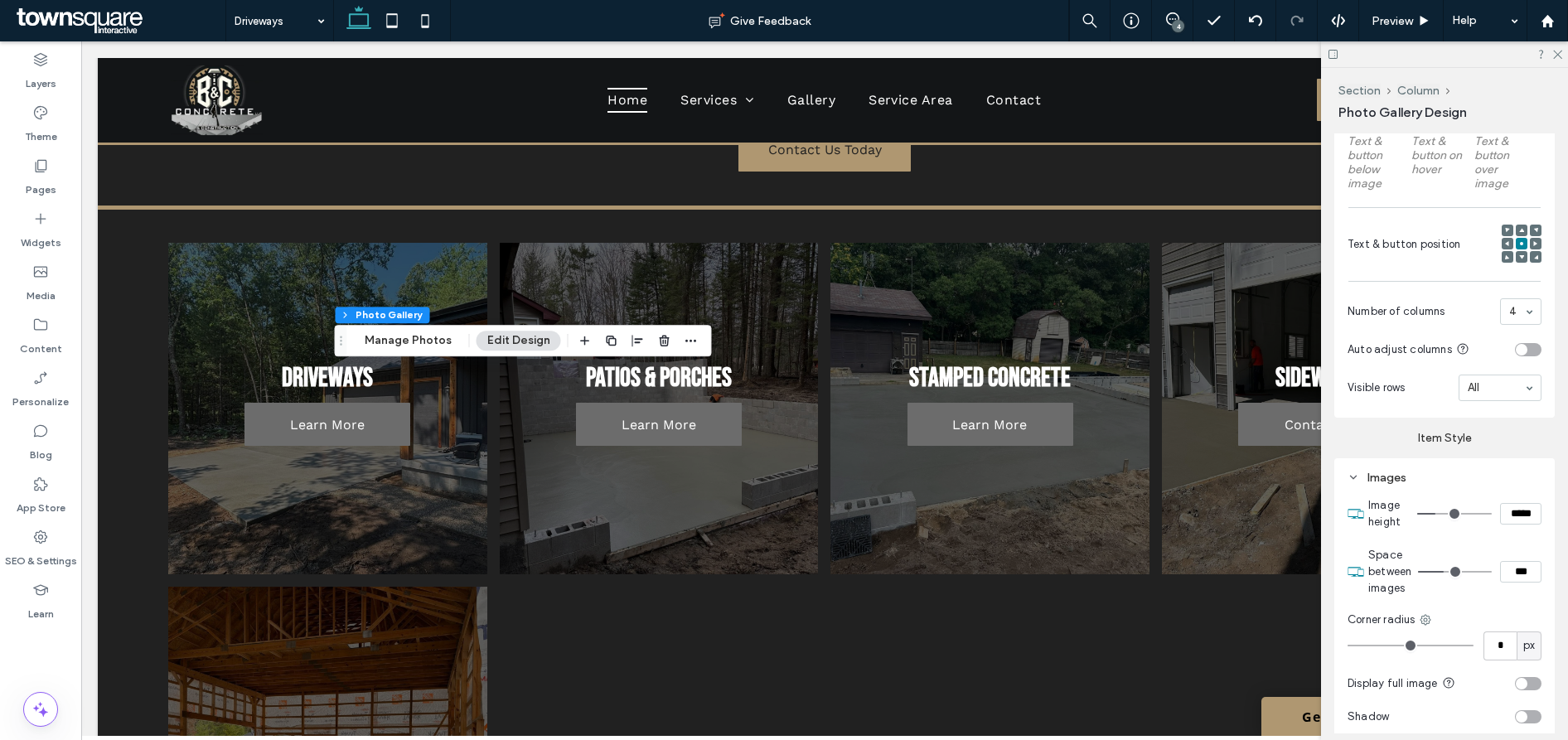 type on "*" 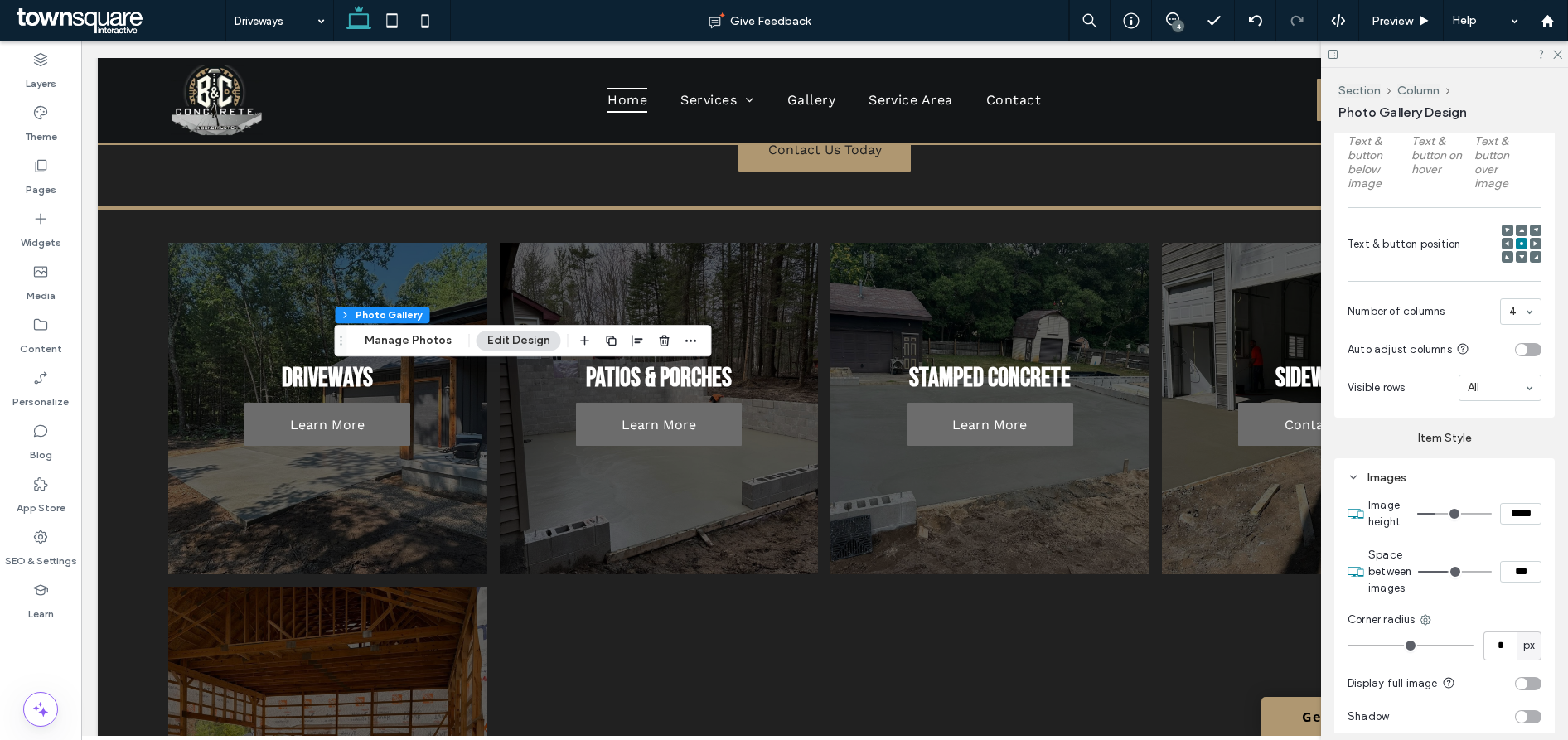 drag, startPoint x: 1429, startPoint y: 573, endPoint x: 1446, endPoint y: 573, distance: 17 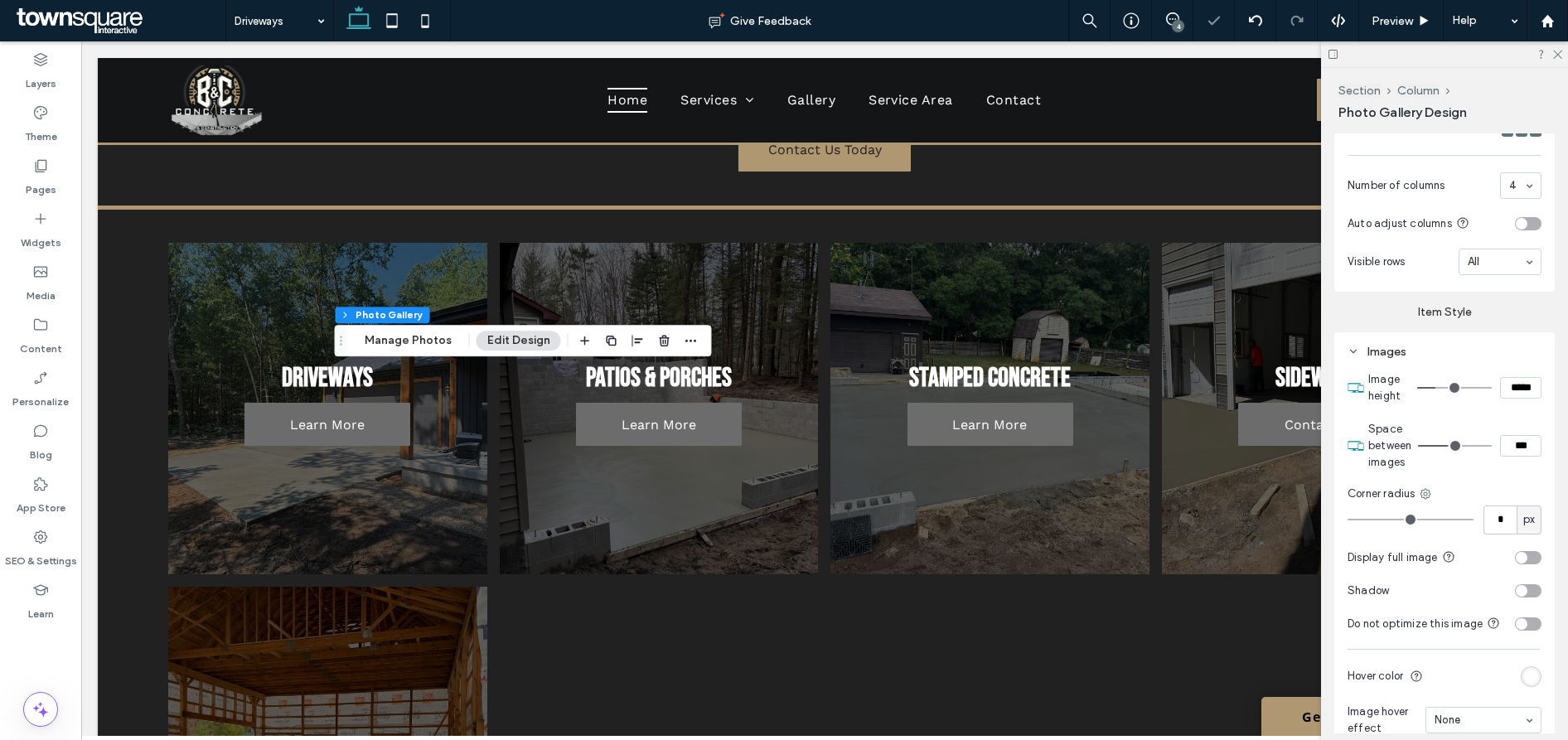 scroll, scrollTop: 961, scrollLeft: 0, axis: vertical 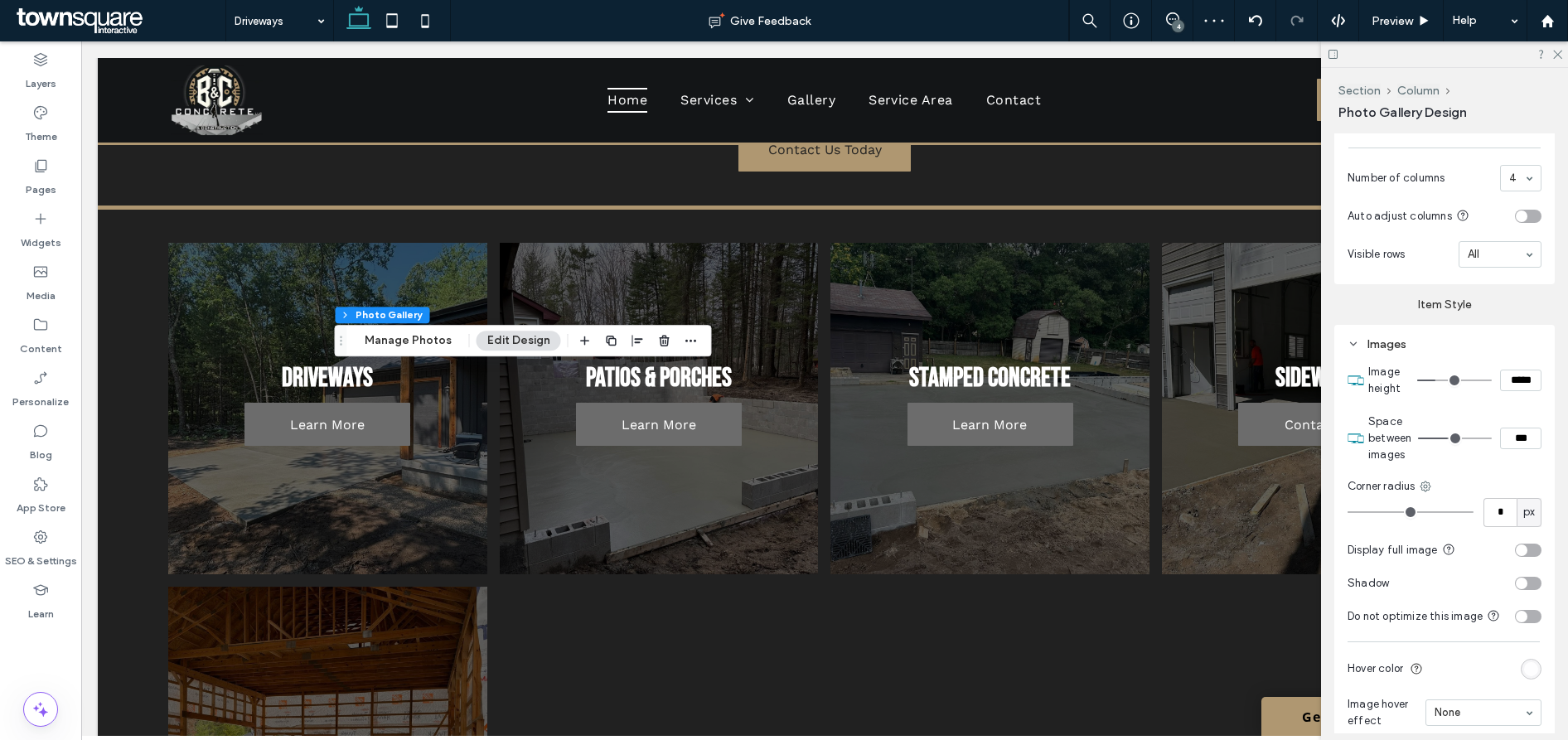 click on "Display full image" at bounding box center (1445, 550) 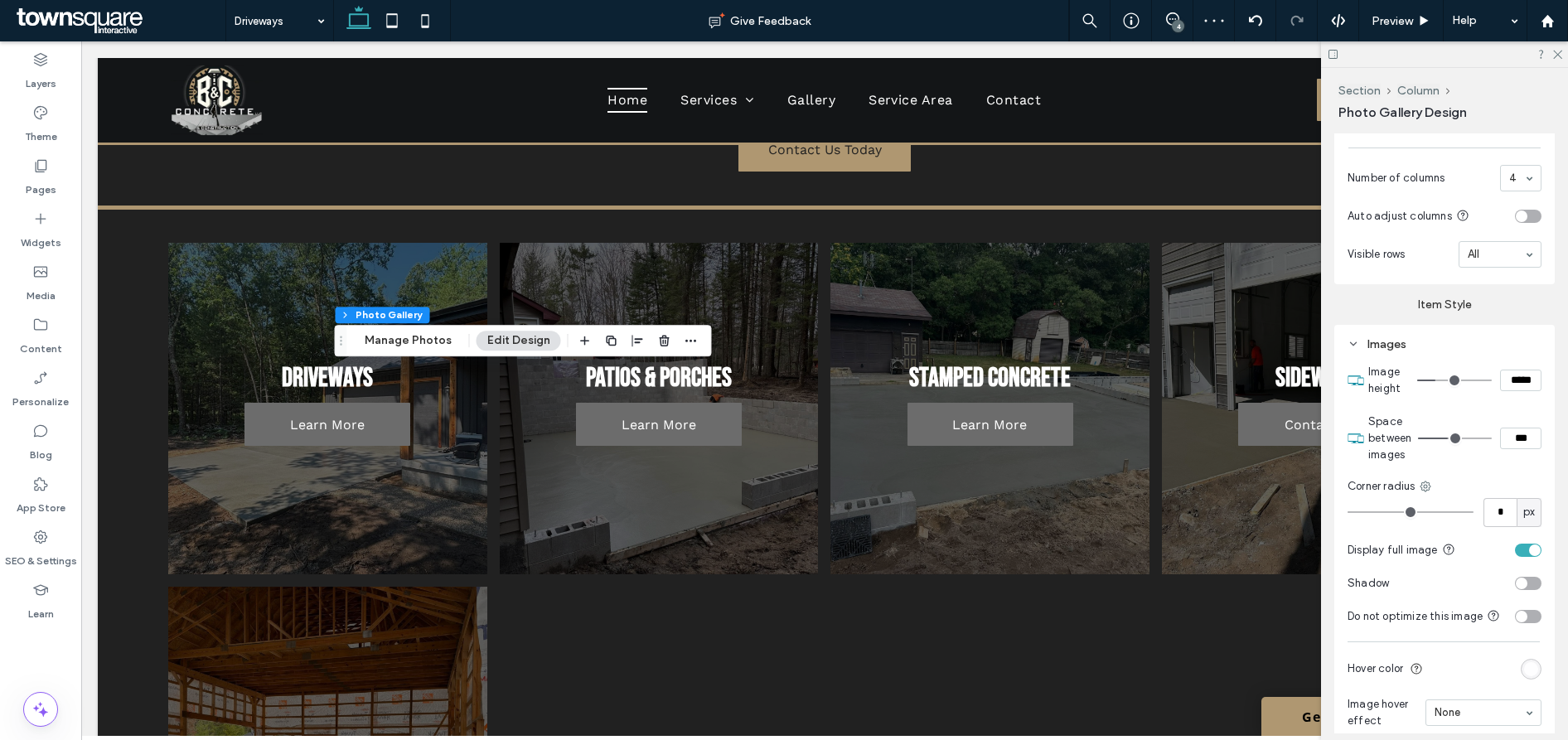 scroll, scrollTop: 965, scrollLeft: 0, axis: vertical 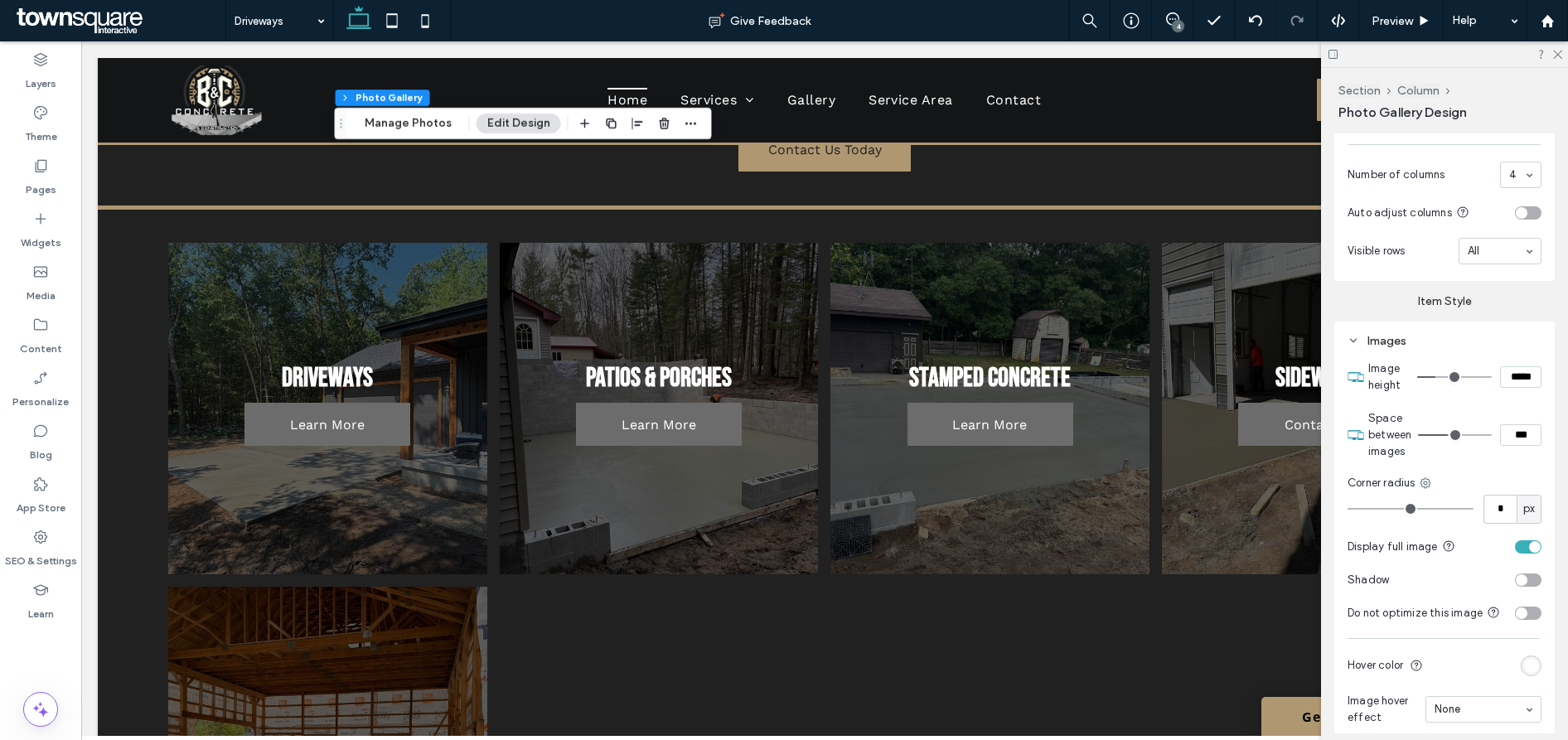 type on "***" 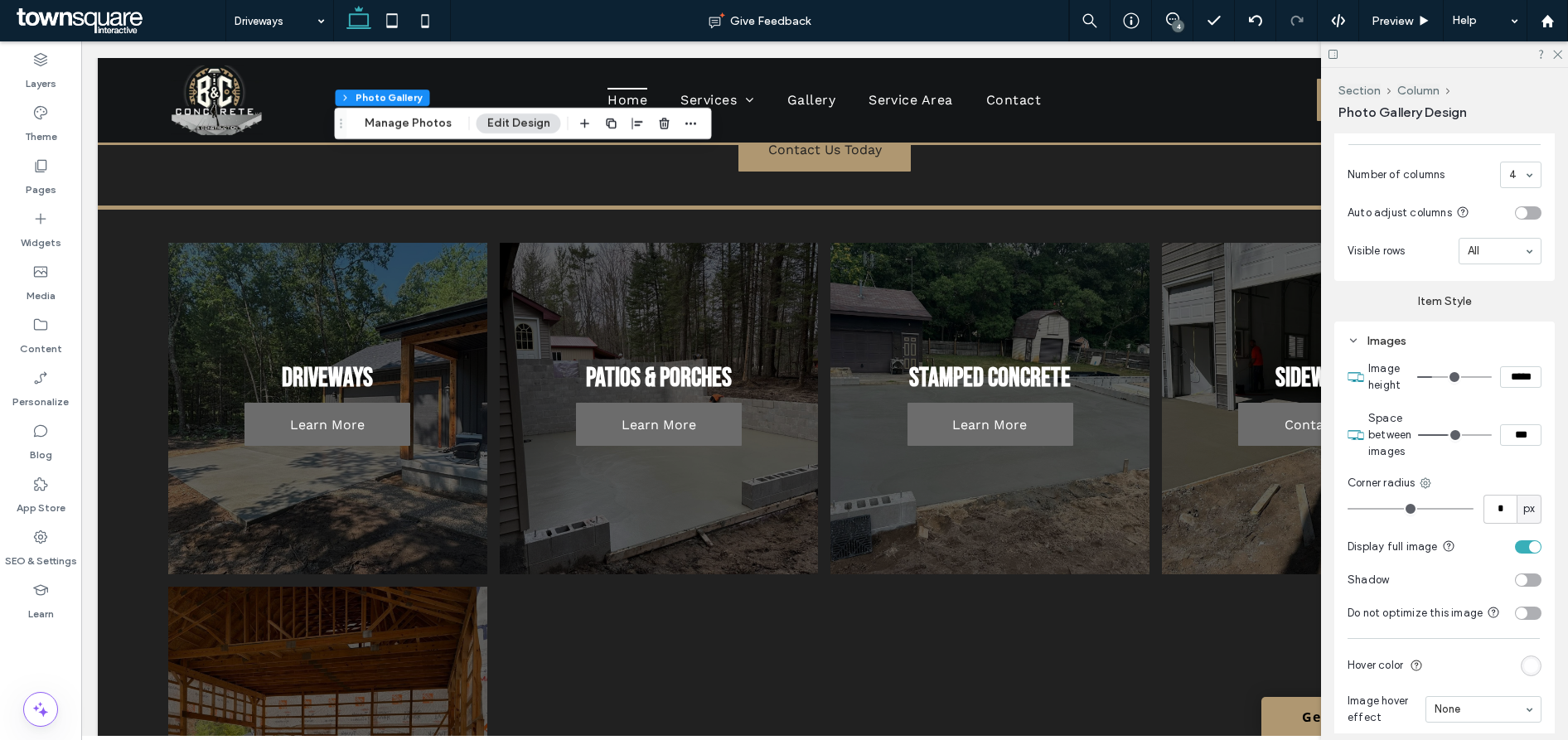 type on "***" 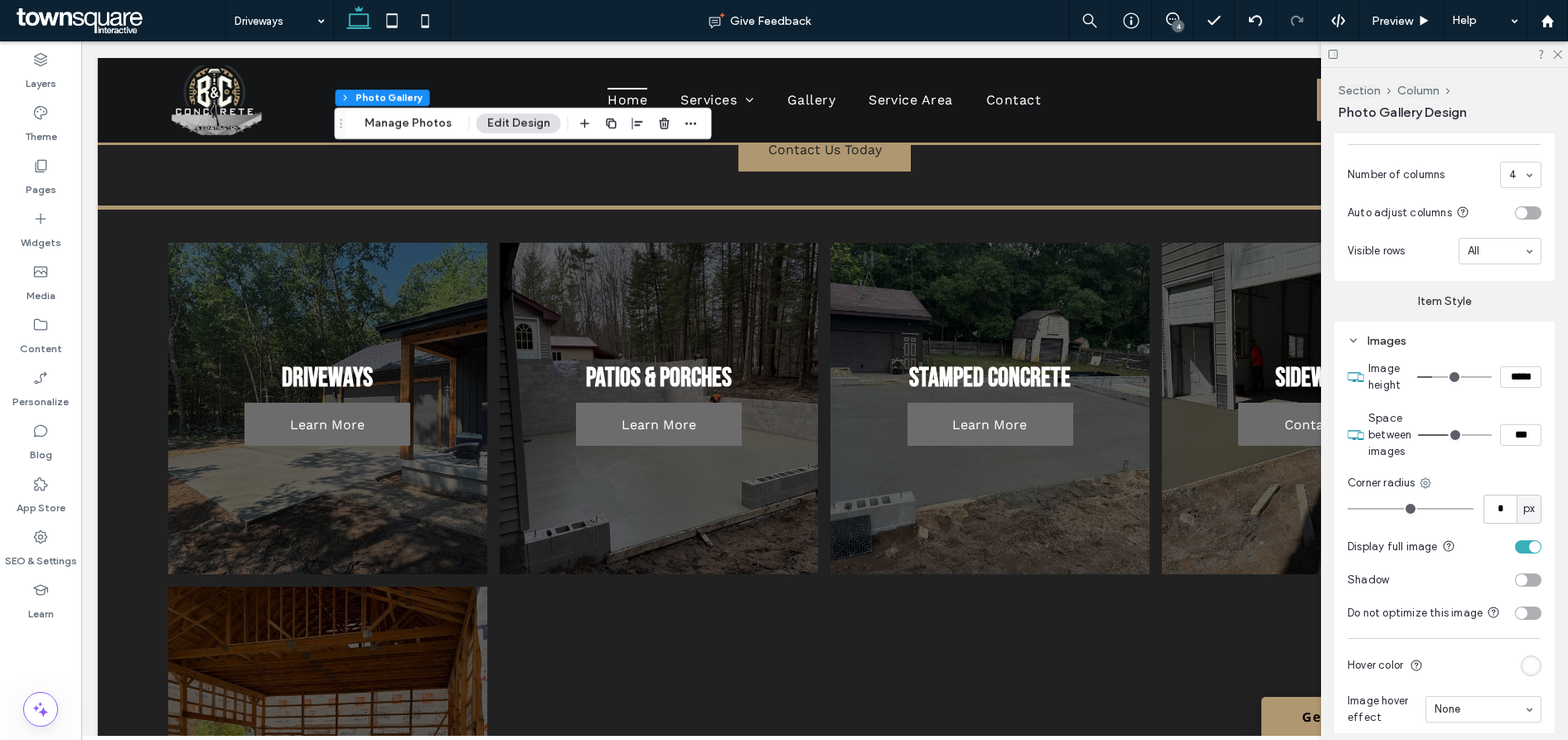 type on "*****" 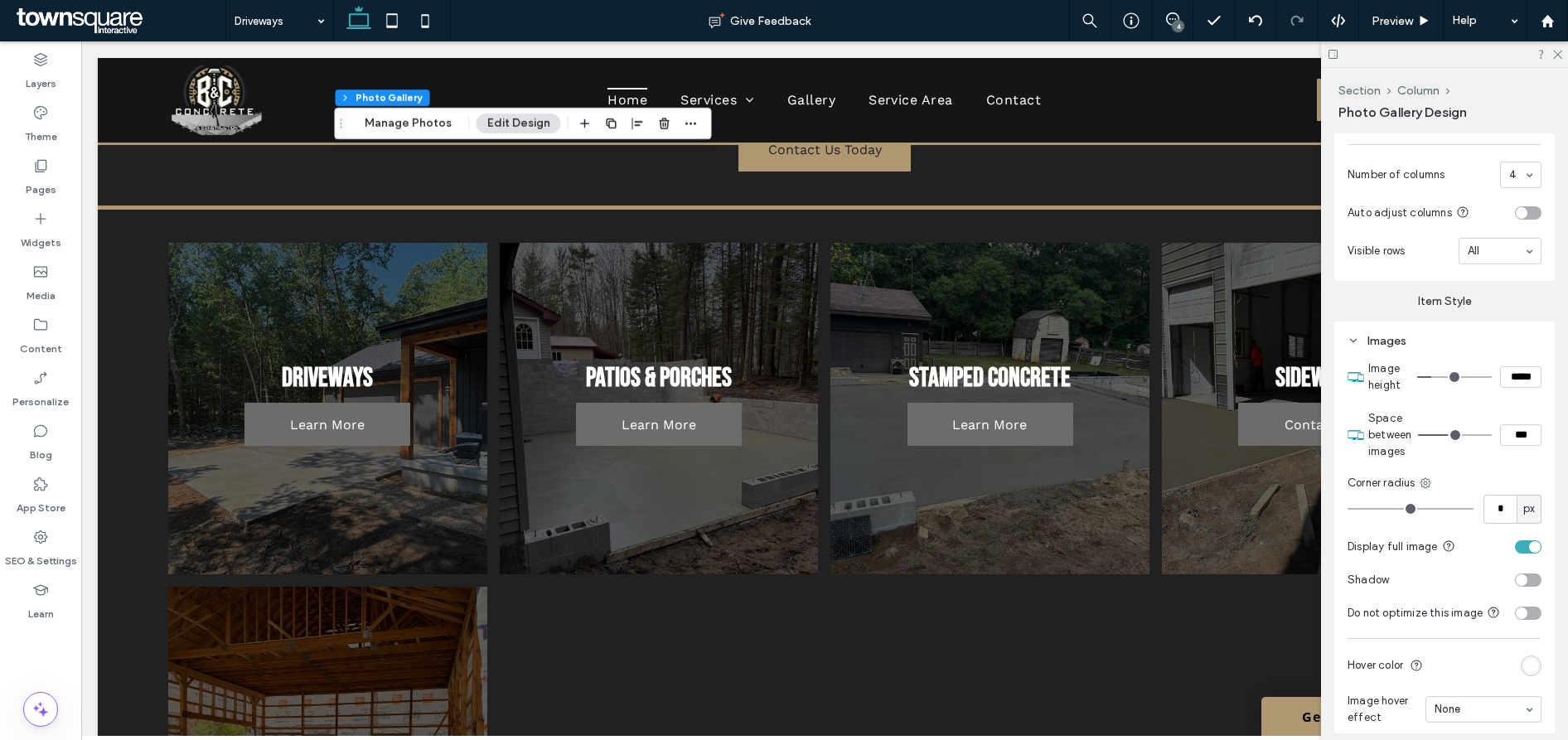 type on "***" 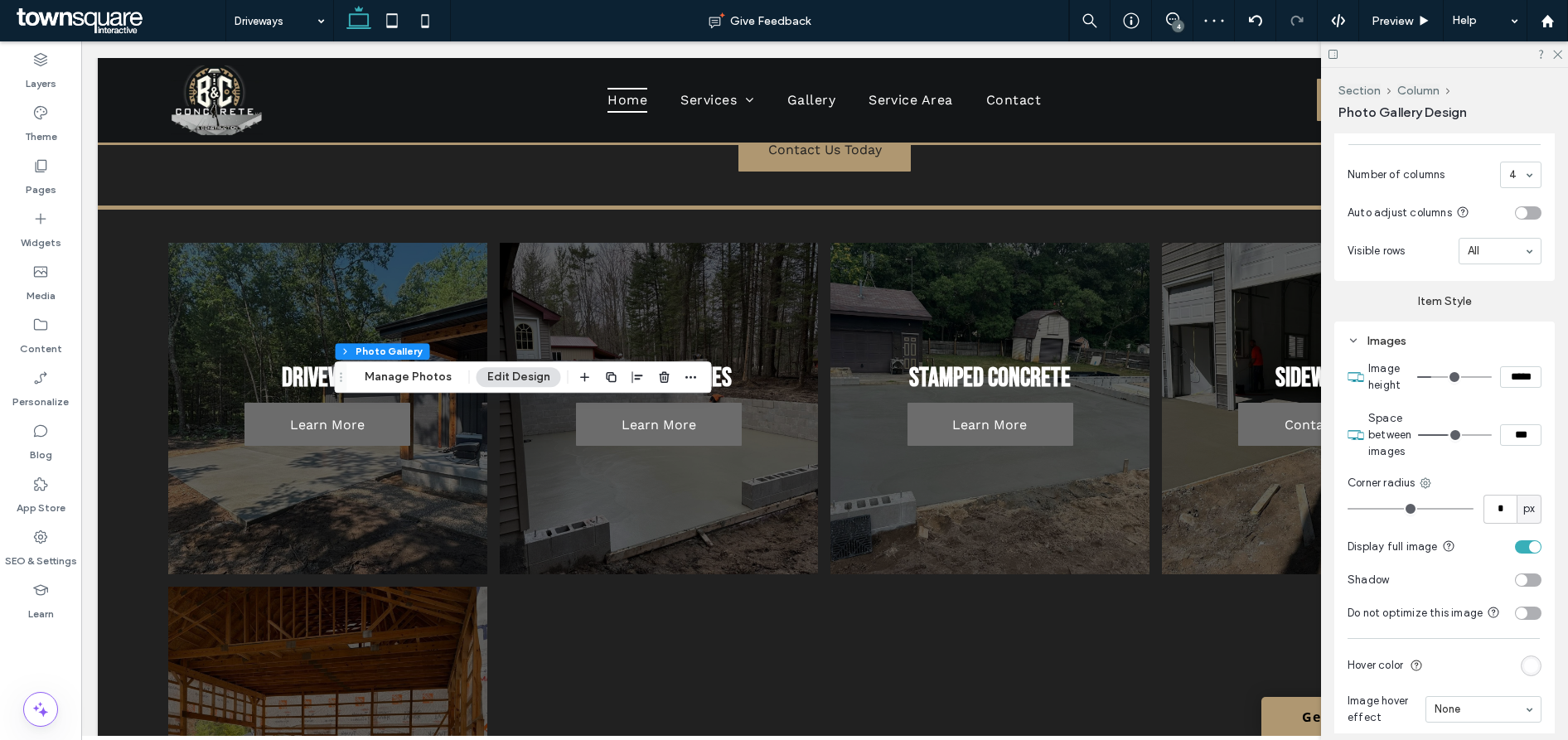 click 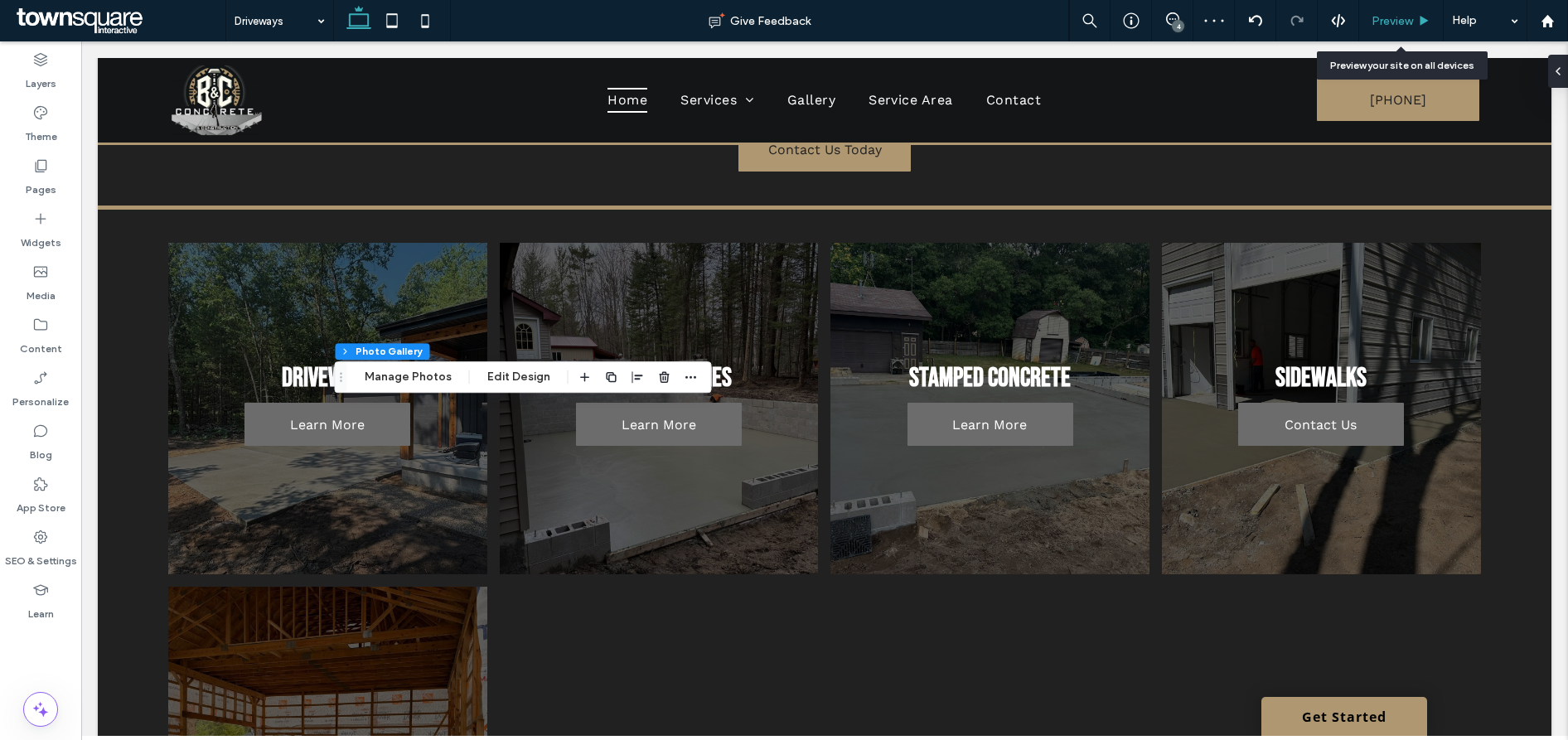 click on "Preview" at bounding box center [1392, 21] 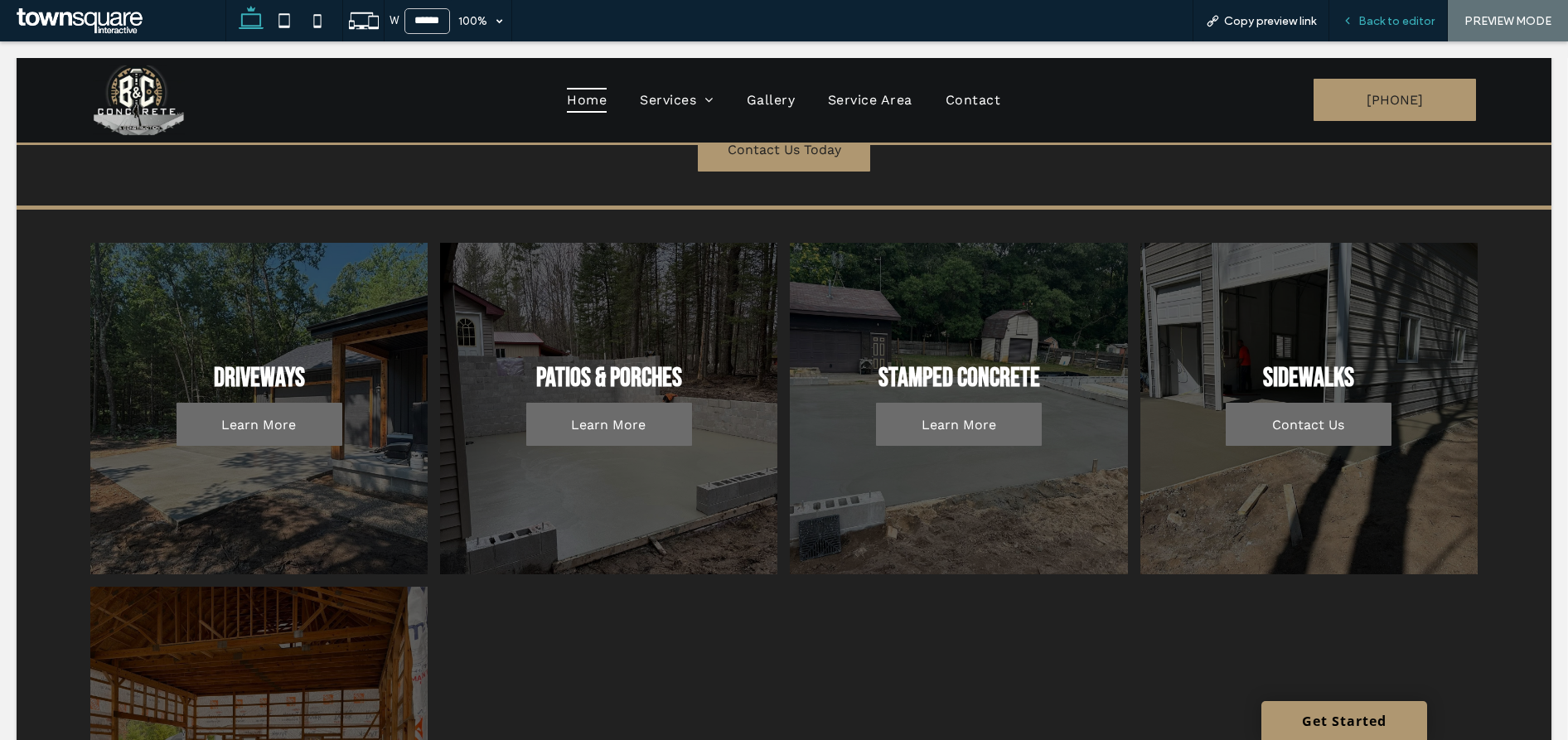 click on "Back to editor" at bounding box center [1396, 21] 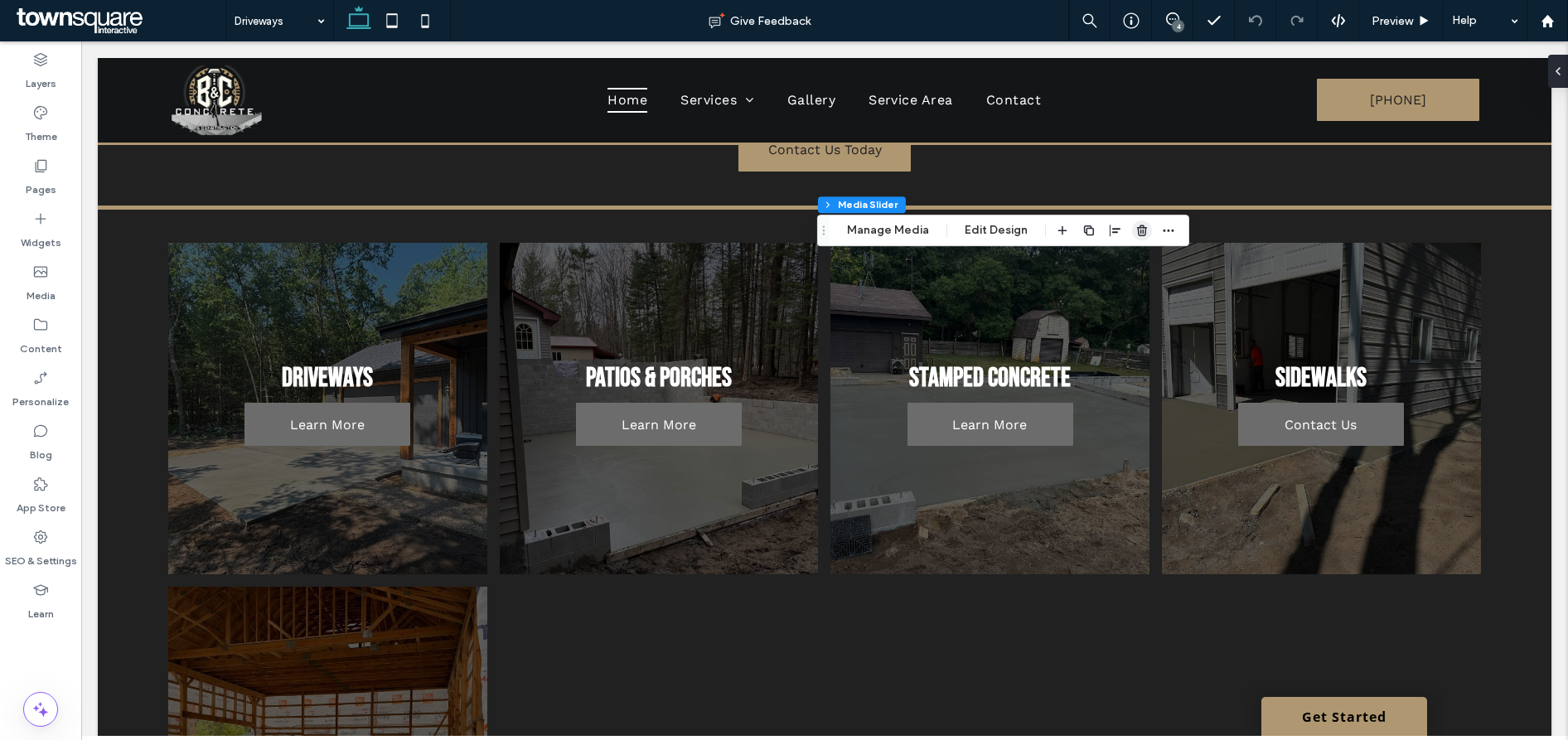 click 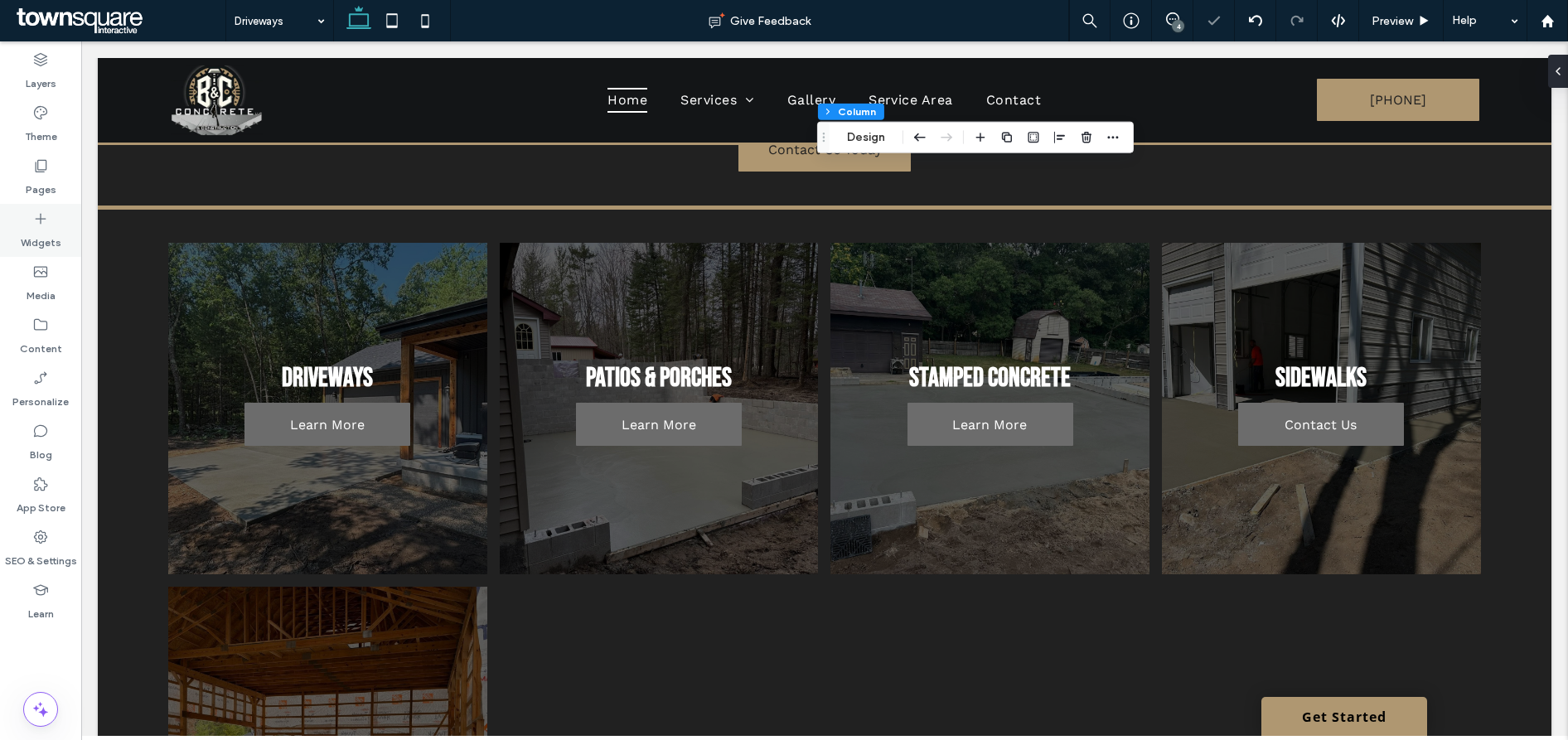 click on "Widgets" at bounding box center (41, 239) 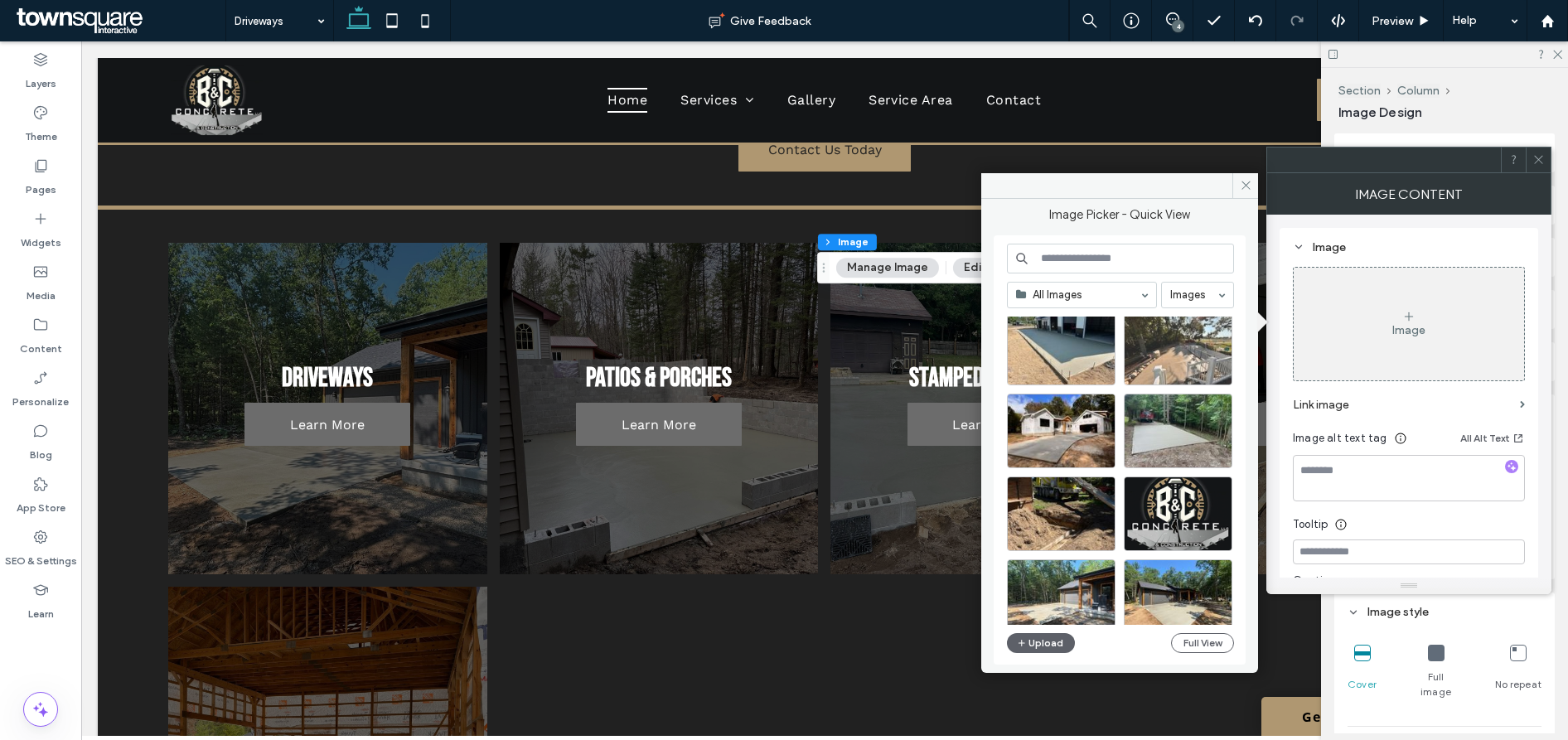 scroll, scrollTop: 280, scrollLeft: 0, axis: vertical 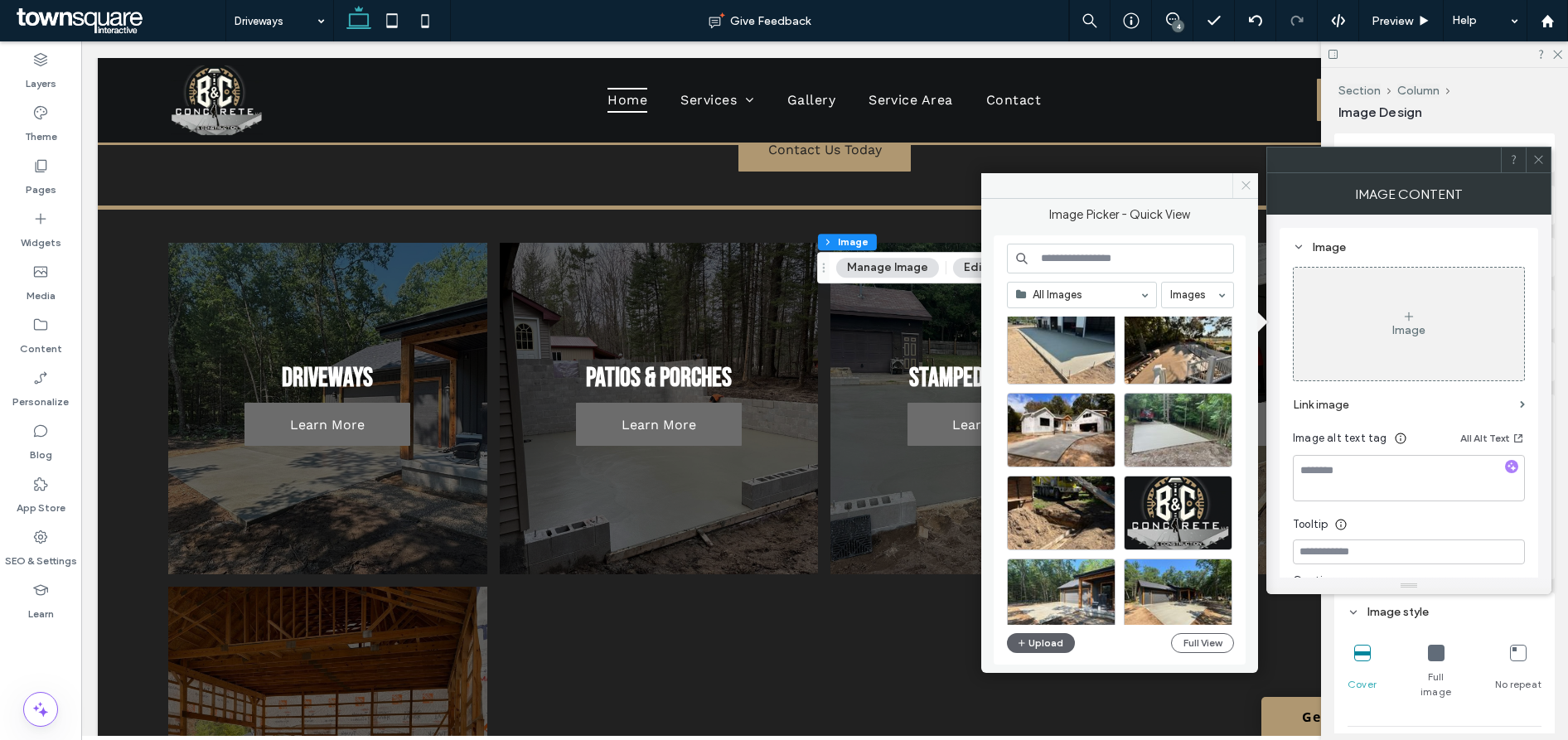 click 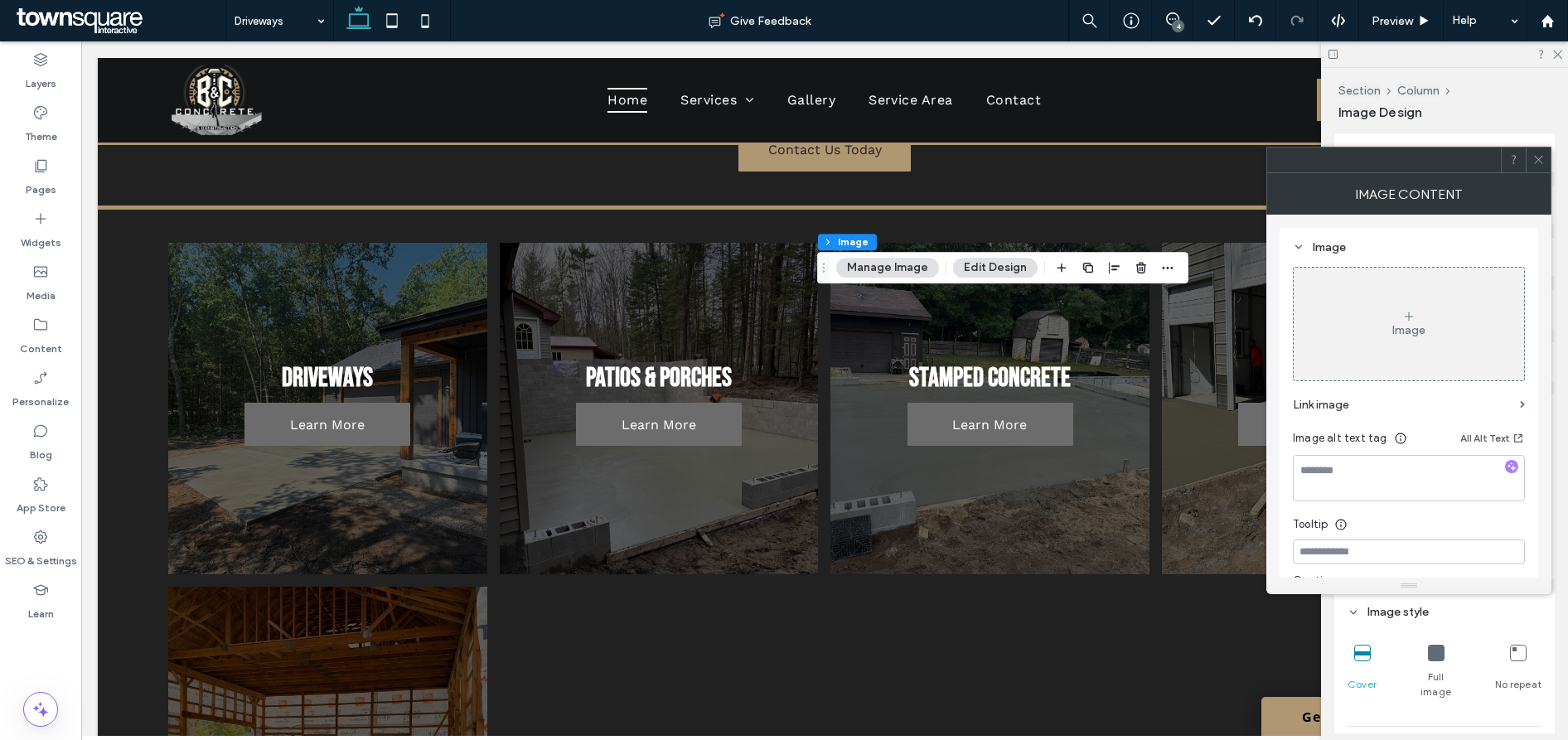drag, startPoint x: 1541, startPoint y: 159, endPoint x: 1523, endPoint y: 164, distance: 18.681542 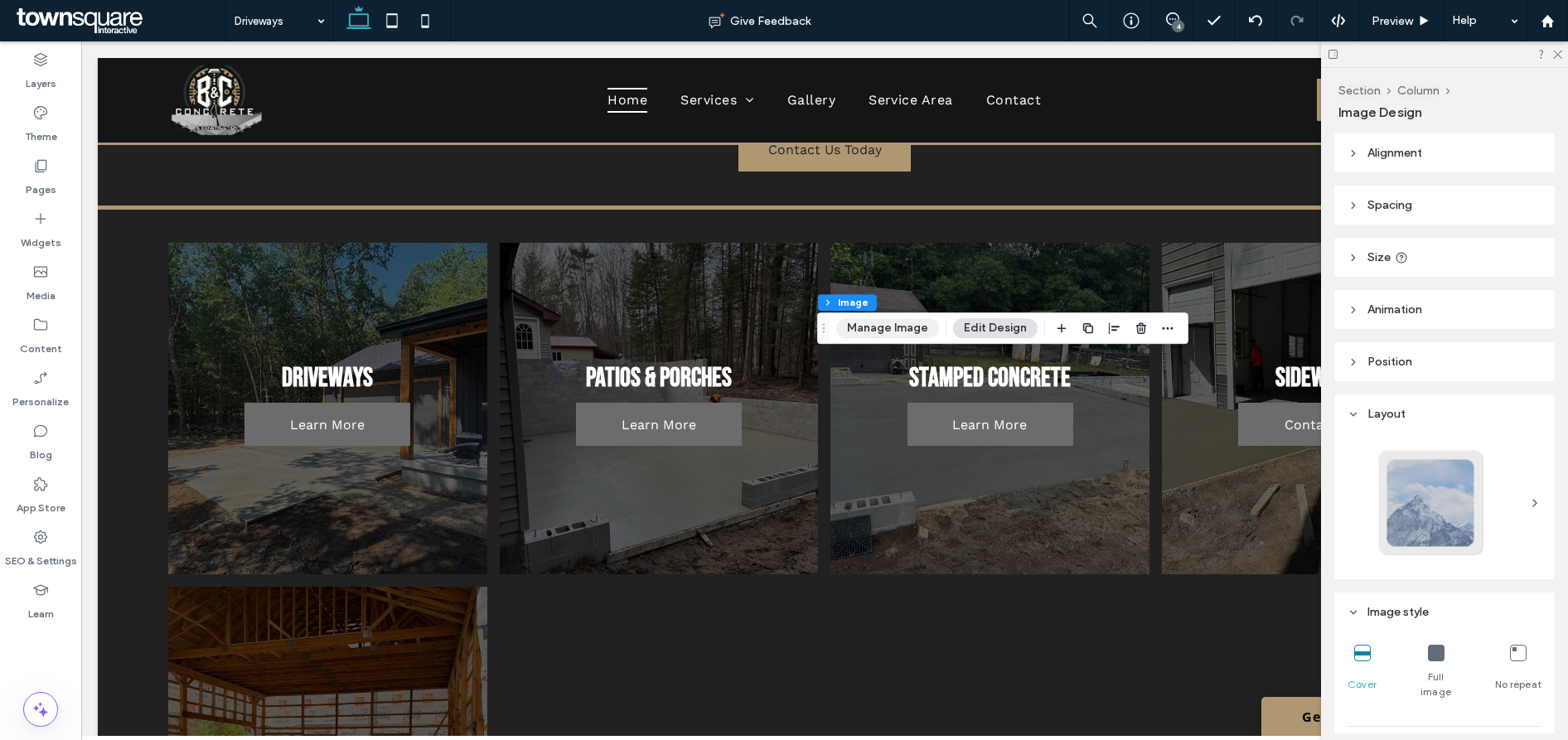 click on "Manage Image" at bounding box center (888, 328) 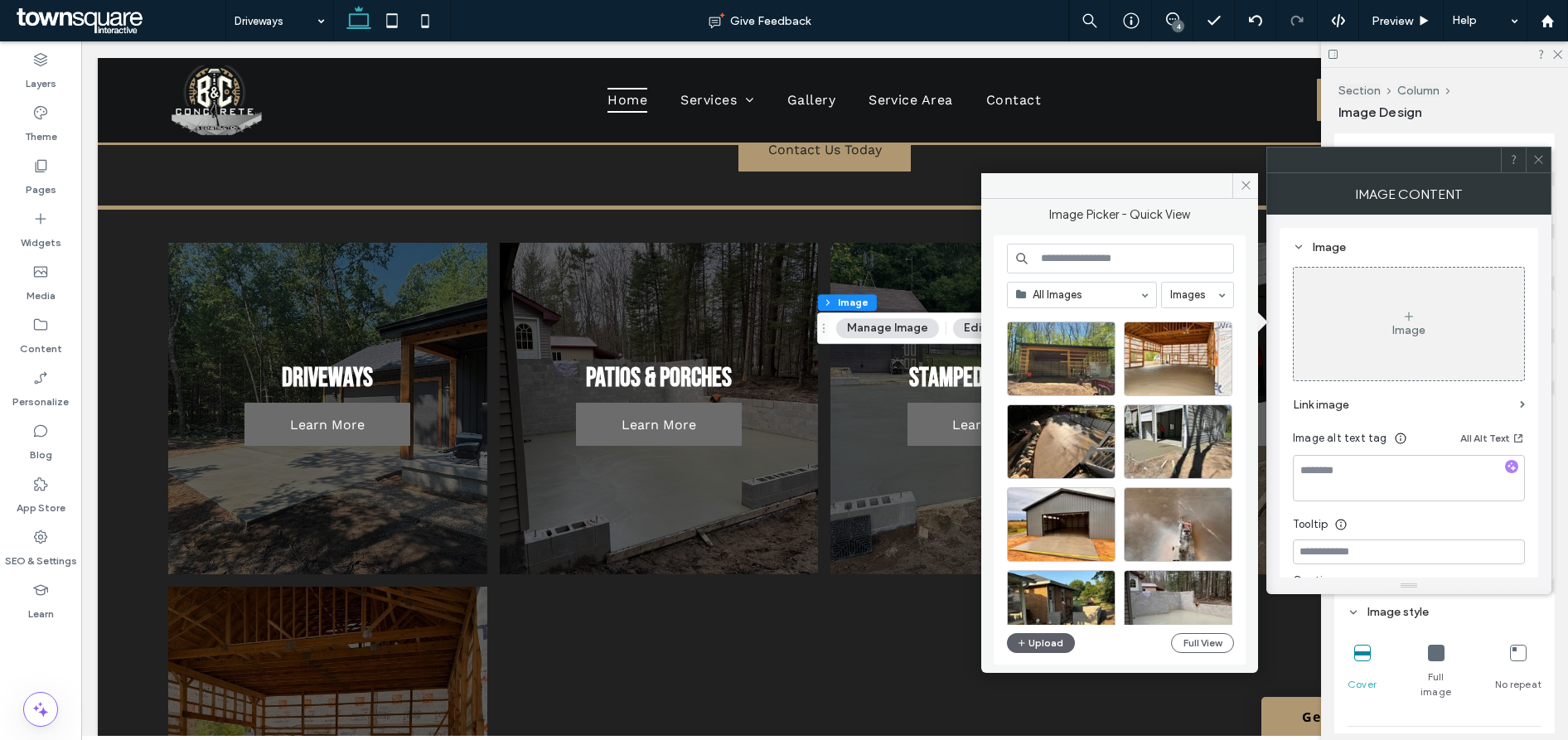scroll, scrollTop: 2005, scrollLeft: 0, axis: vertical 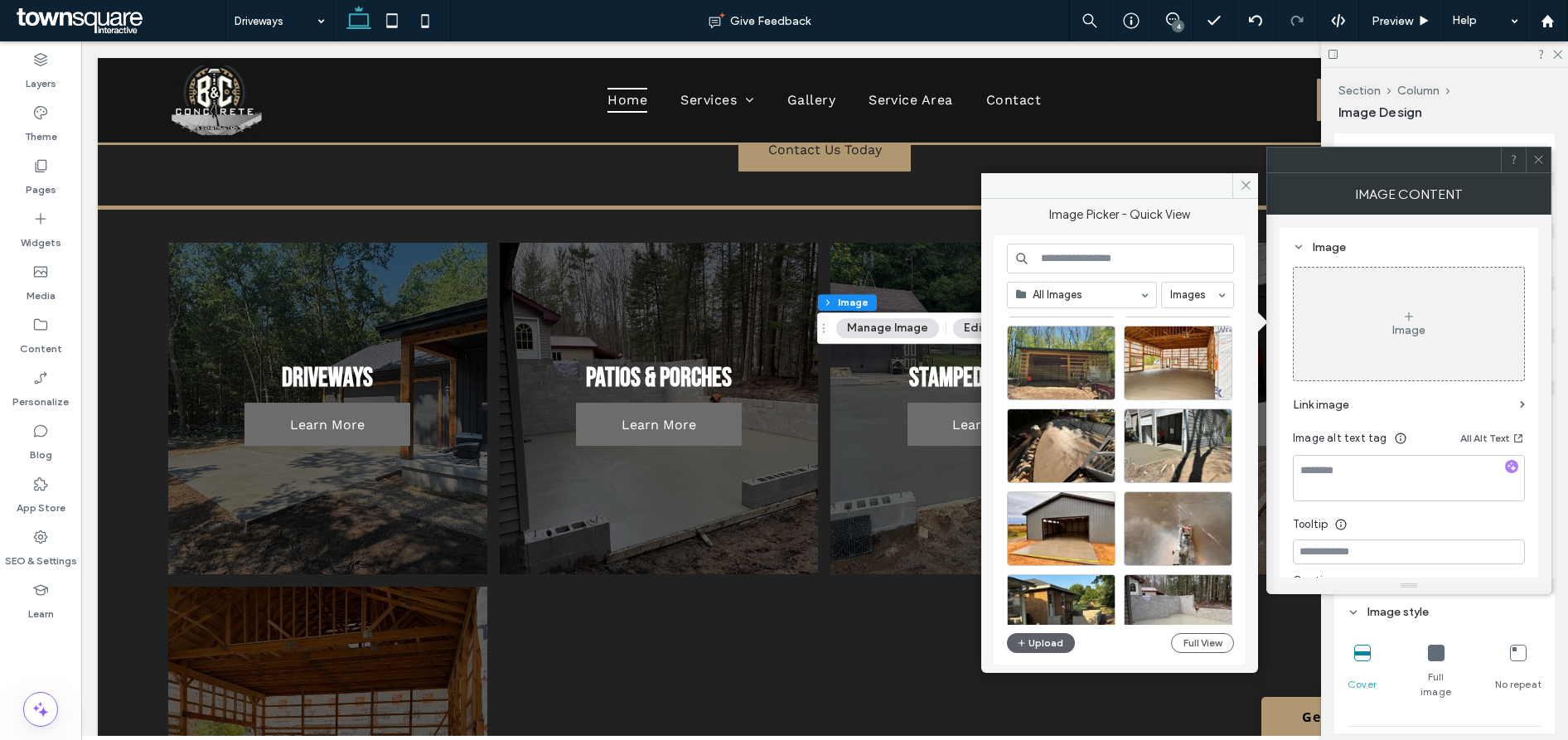 click at bounding box center [1538, 160] 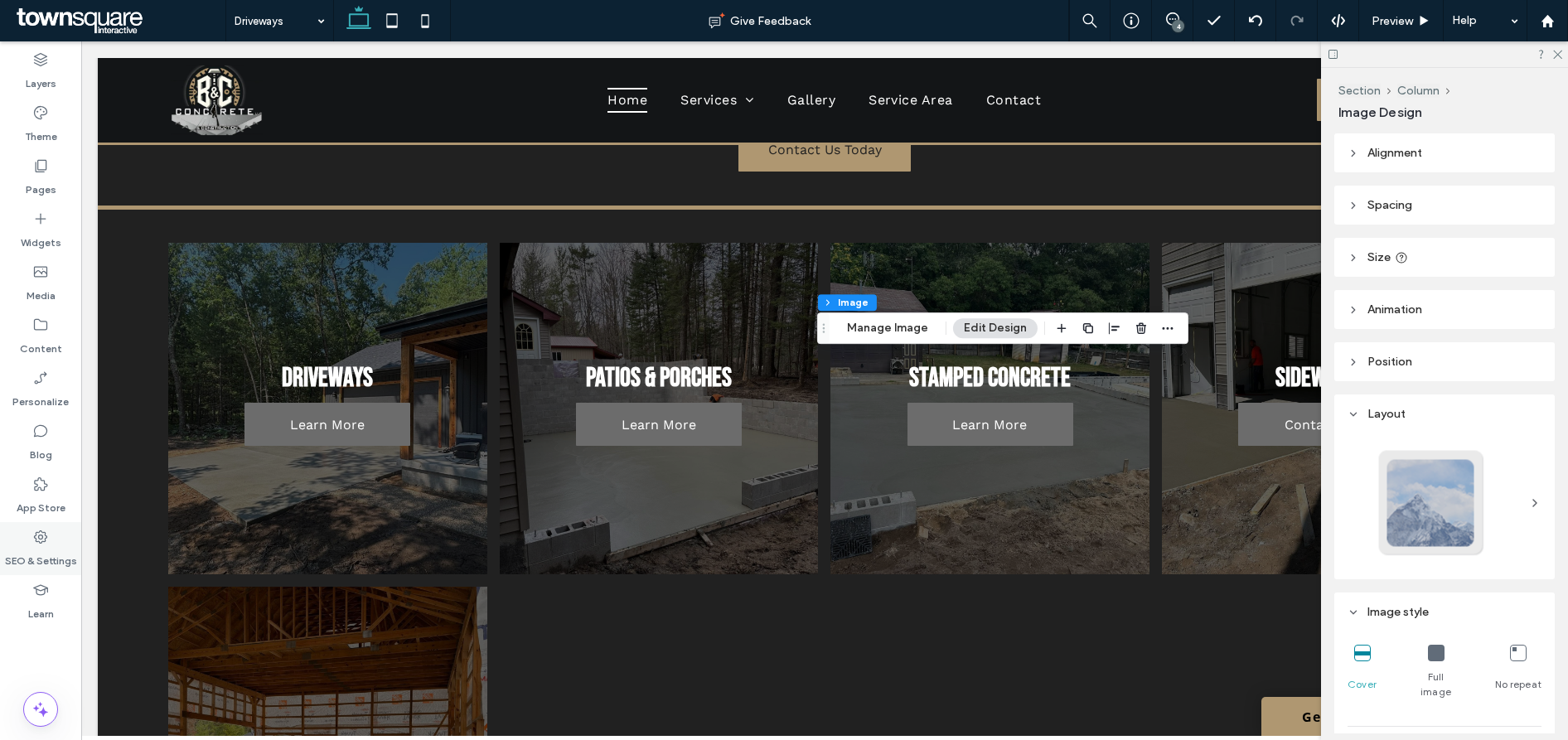 click on "SEO & Settings" at bounding box center [41, 557] 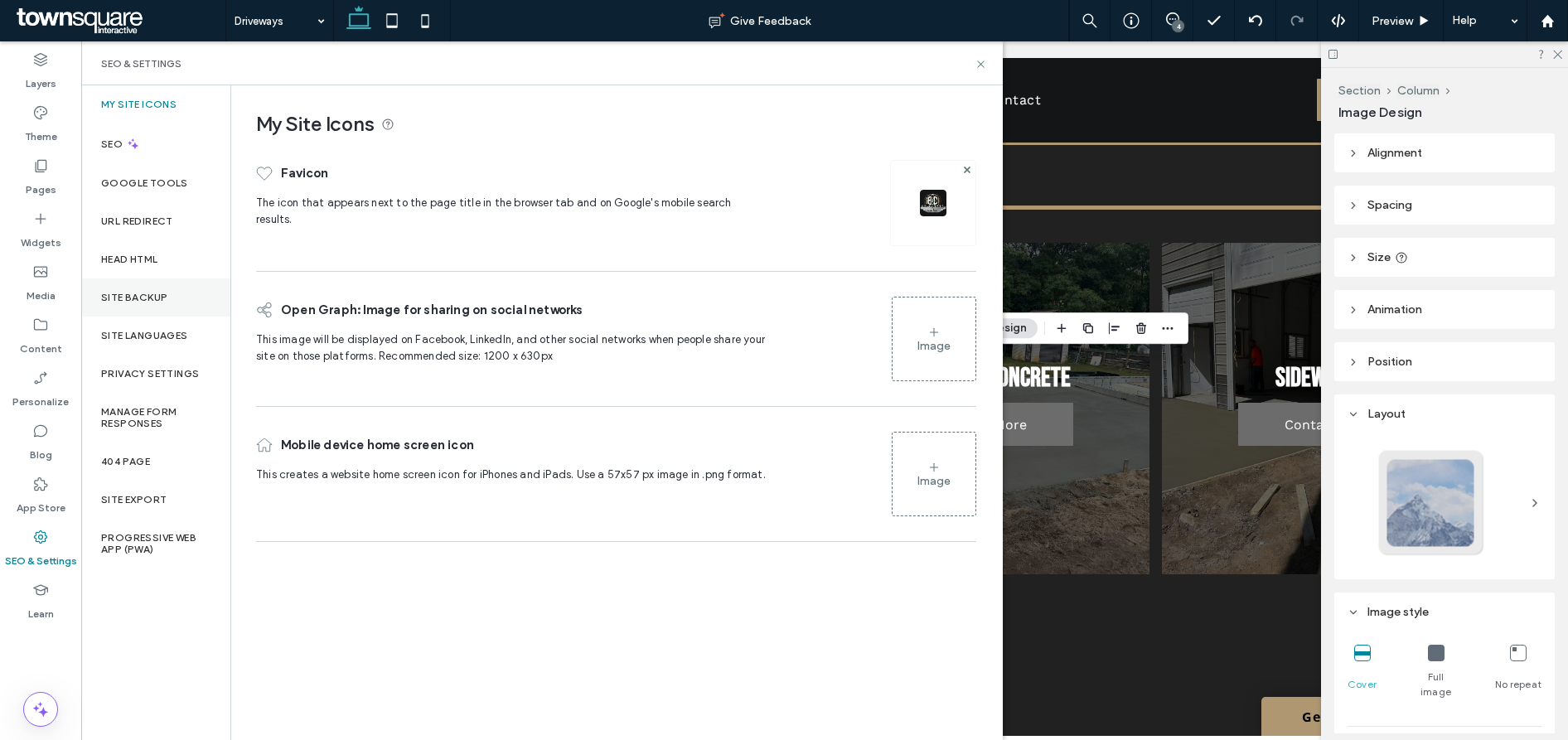 click on "Site Backup" at bounding box center [156, 297] 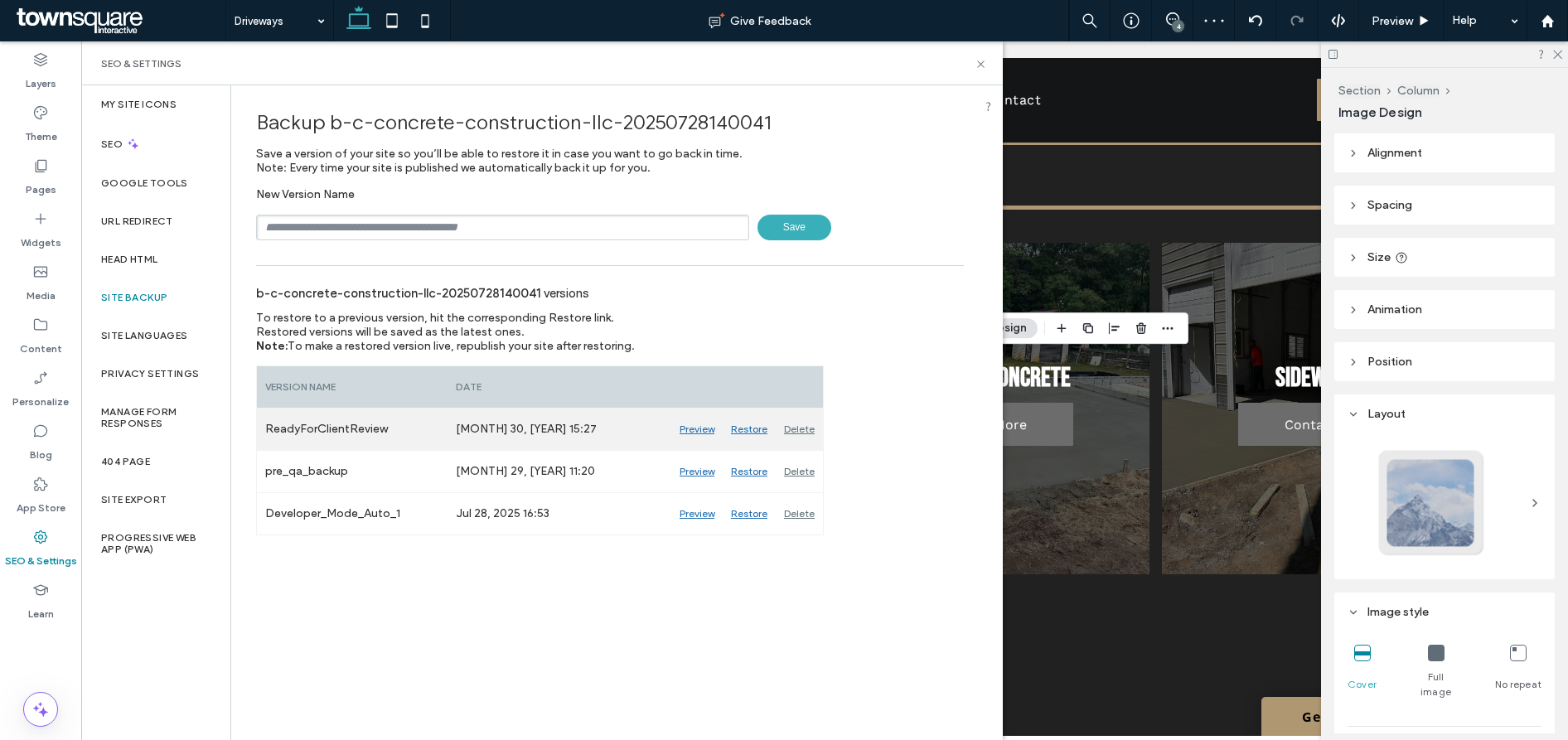 click on "Preview" at bounding box center [697, 429] 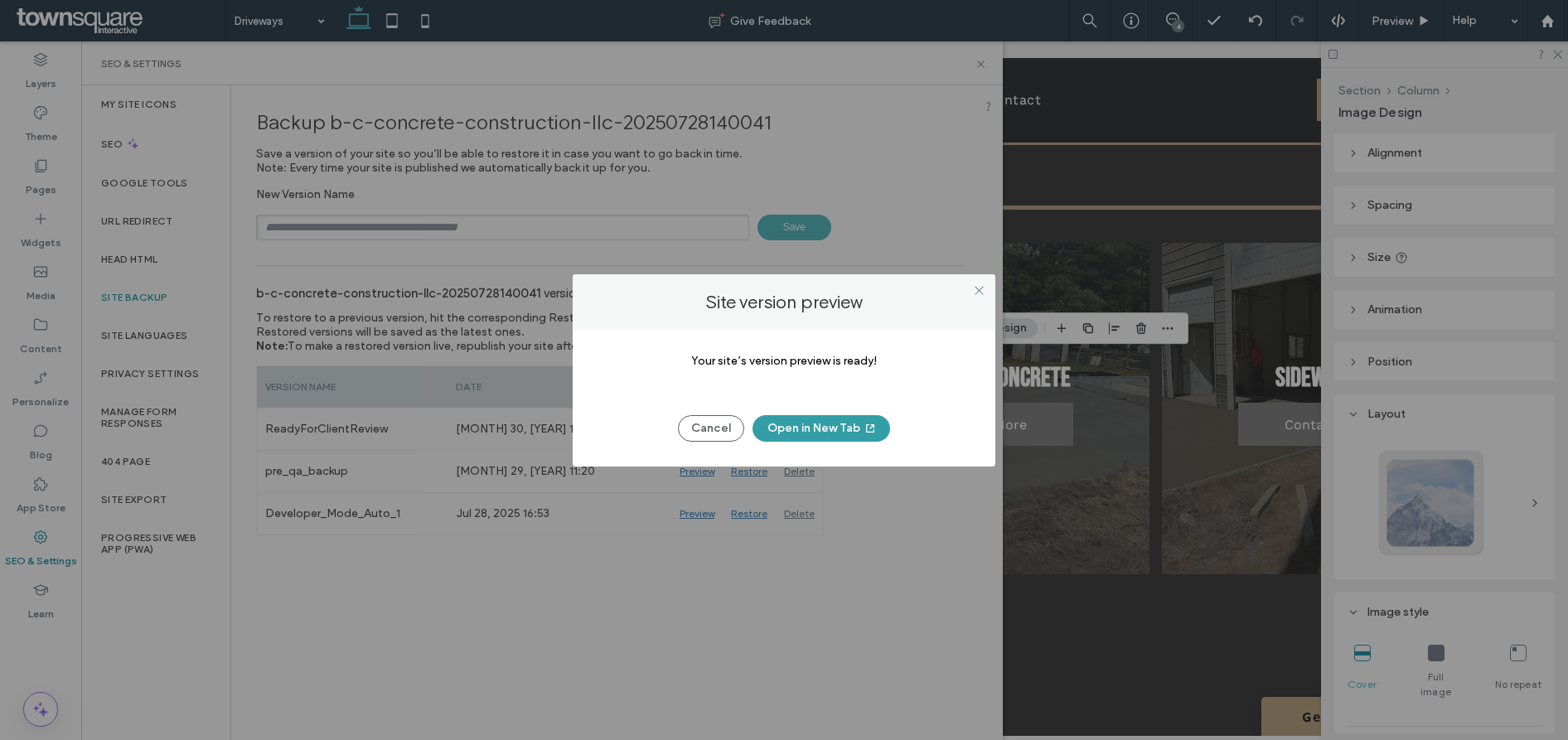 click on "Open in New Tab" at bounding box center [821, 428] 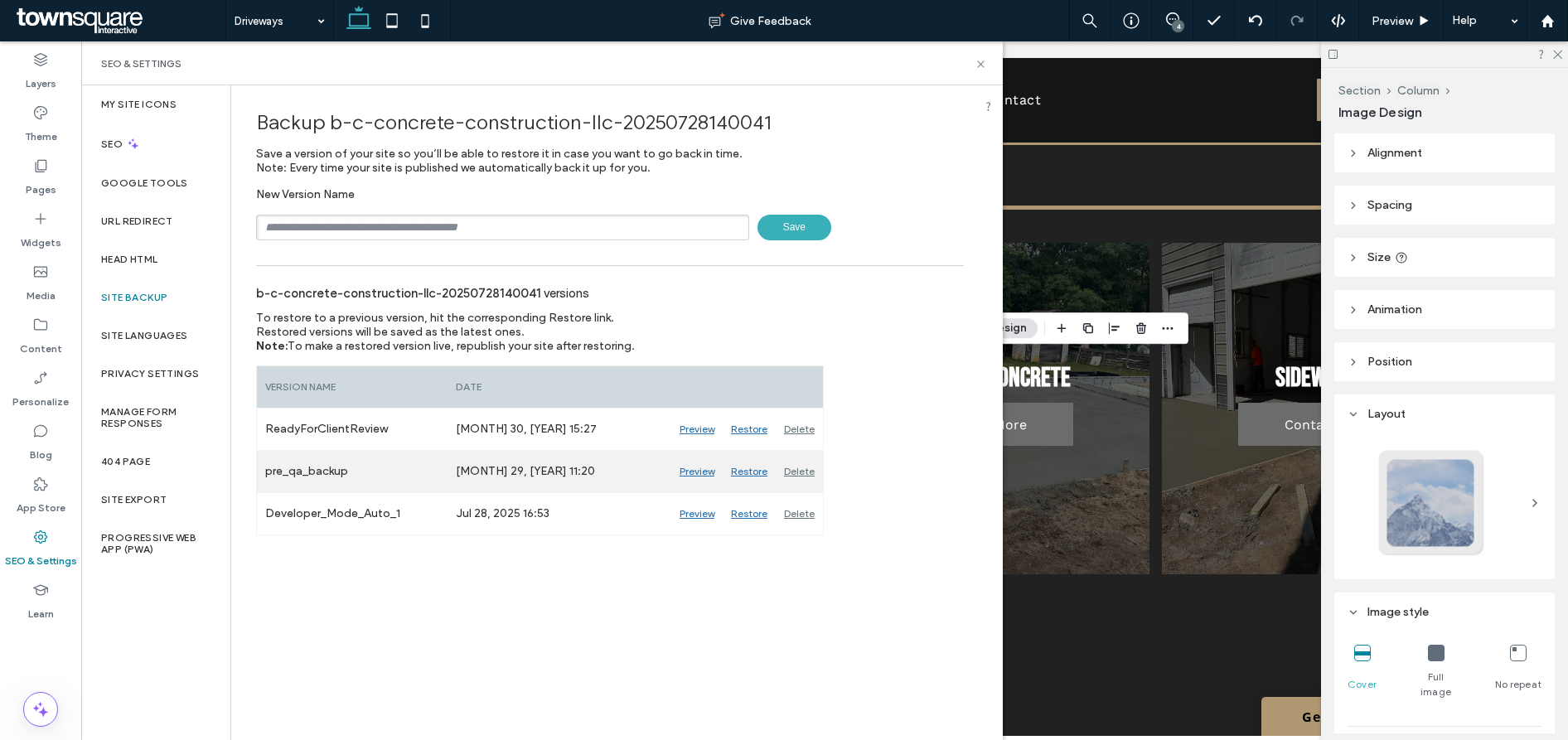 click on "Preview" at bounding box center [697, 472] 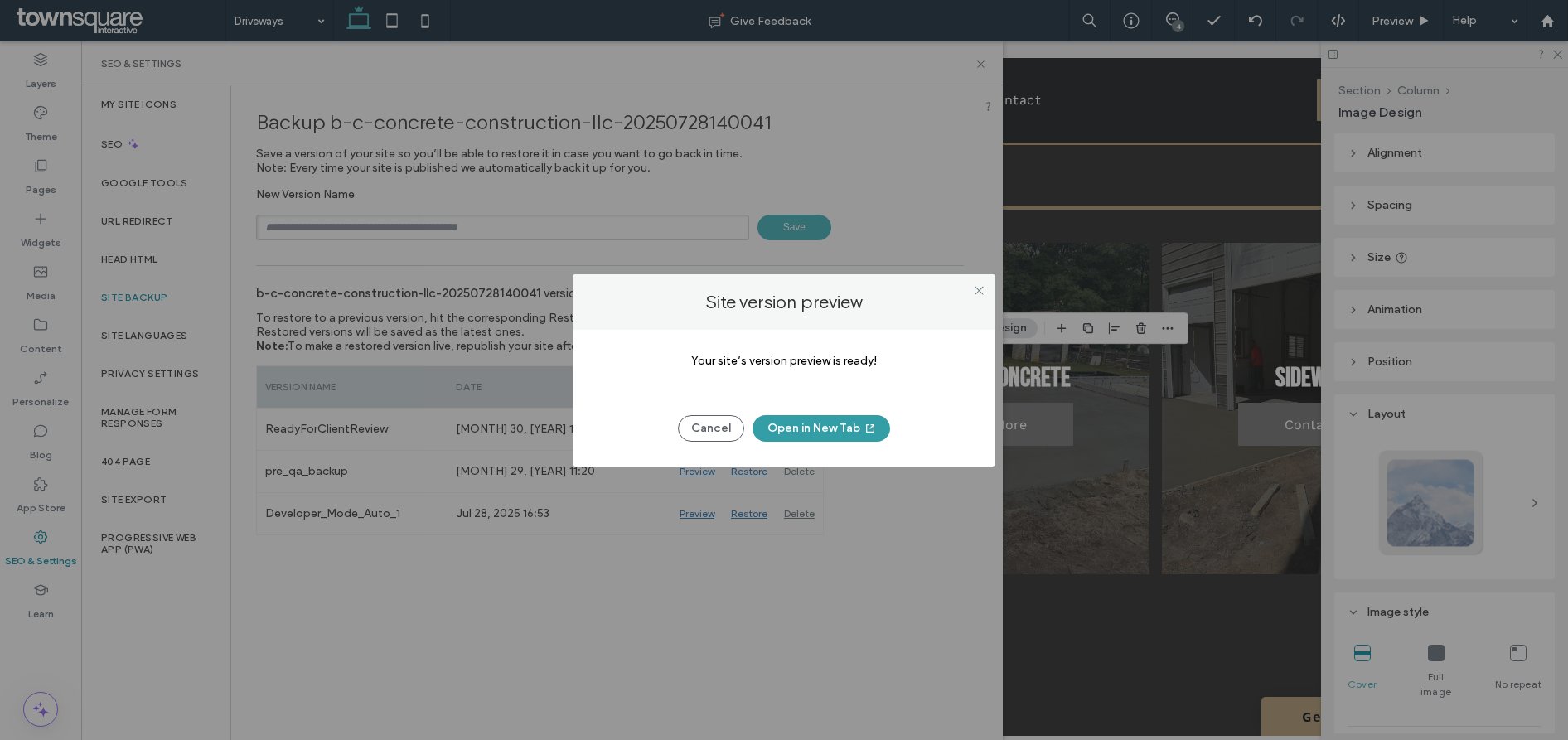 click on "Open in New Tab" at bounding box center (821, 428) 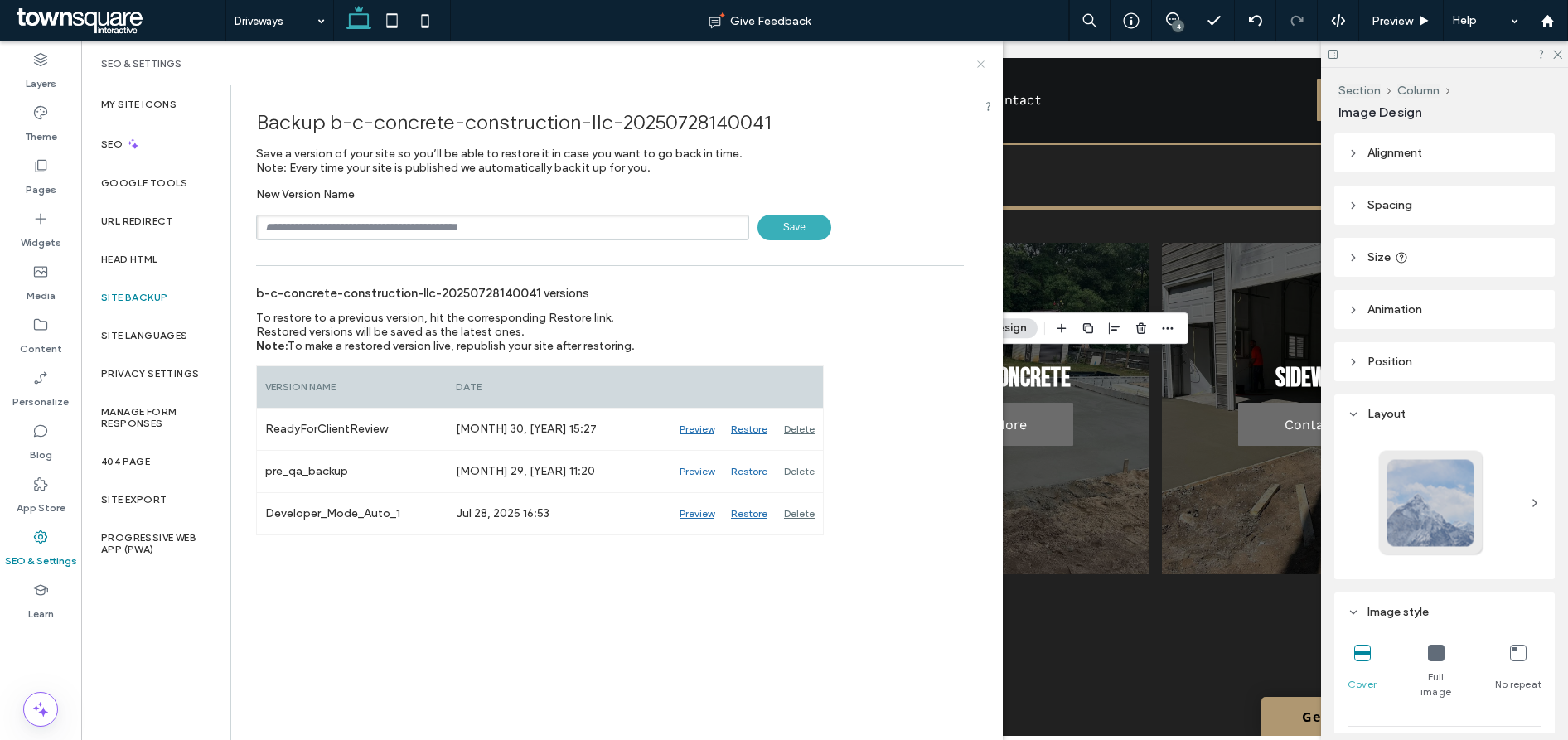 click 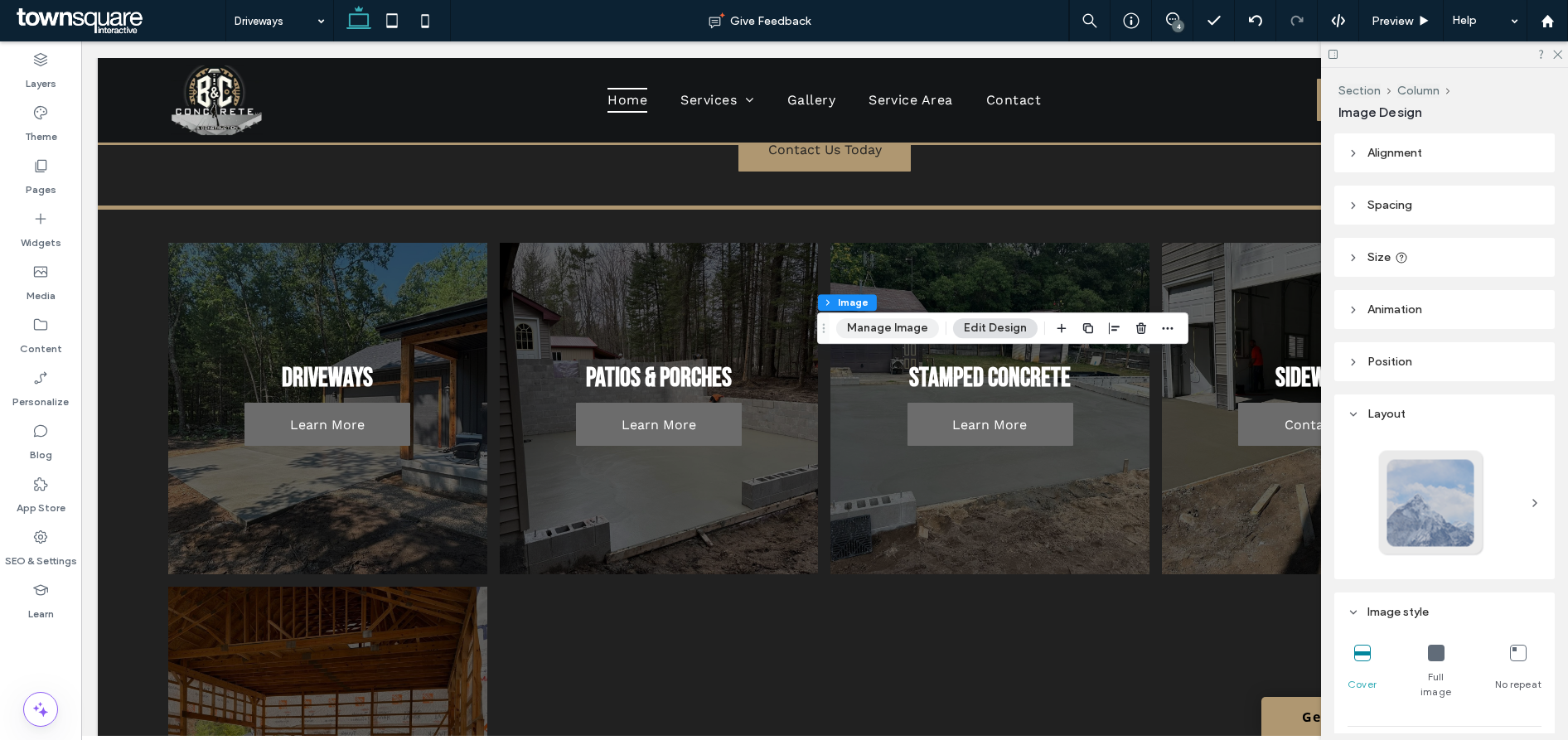 click on "Manage Image" at bounding box center [888, 328] 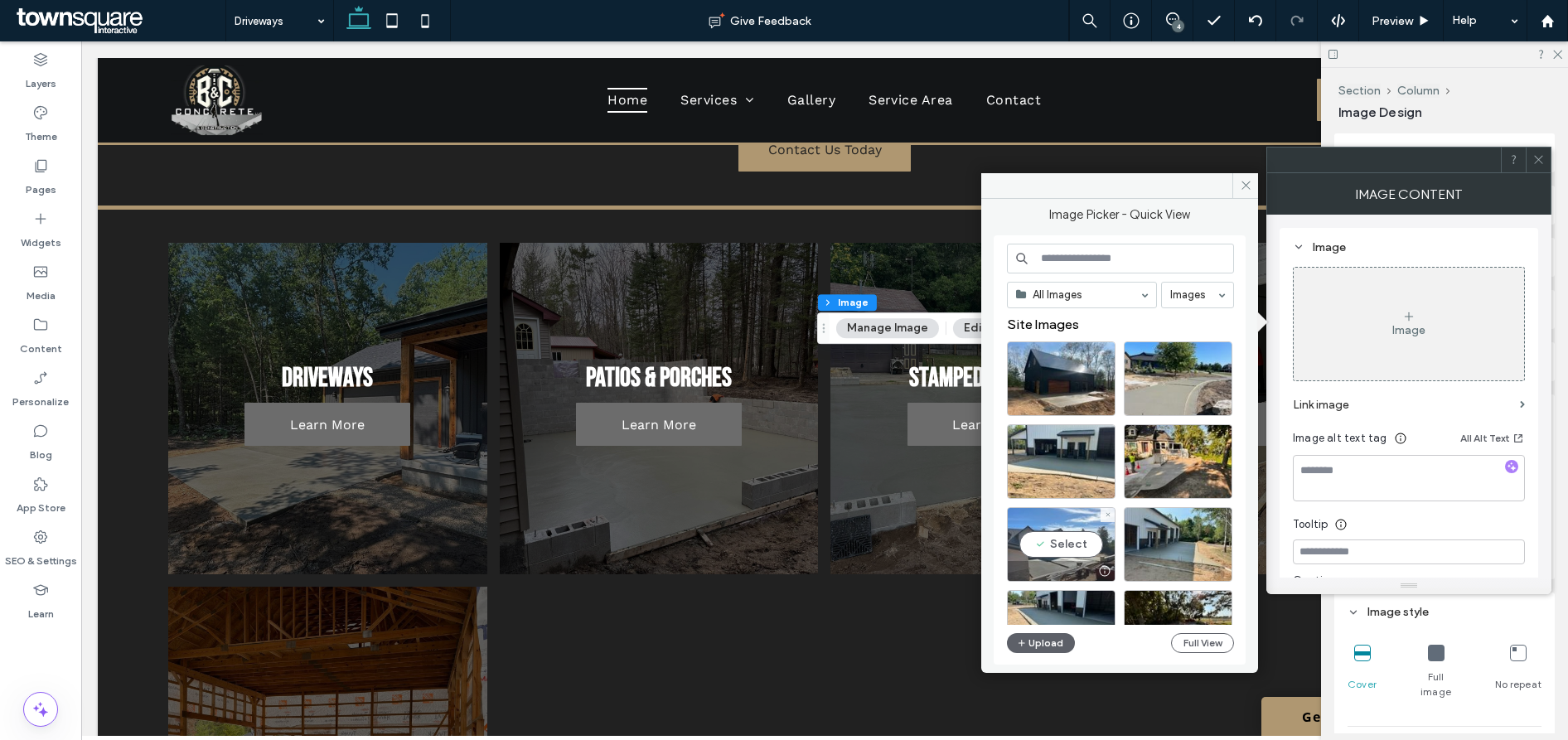 click on "Select" at bounding box center [1061, 544] 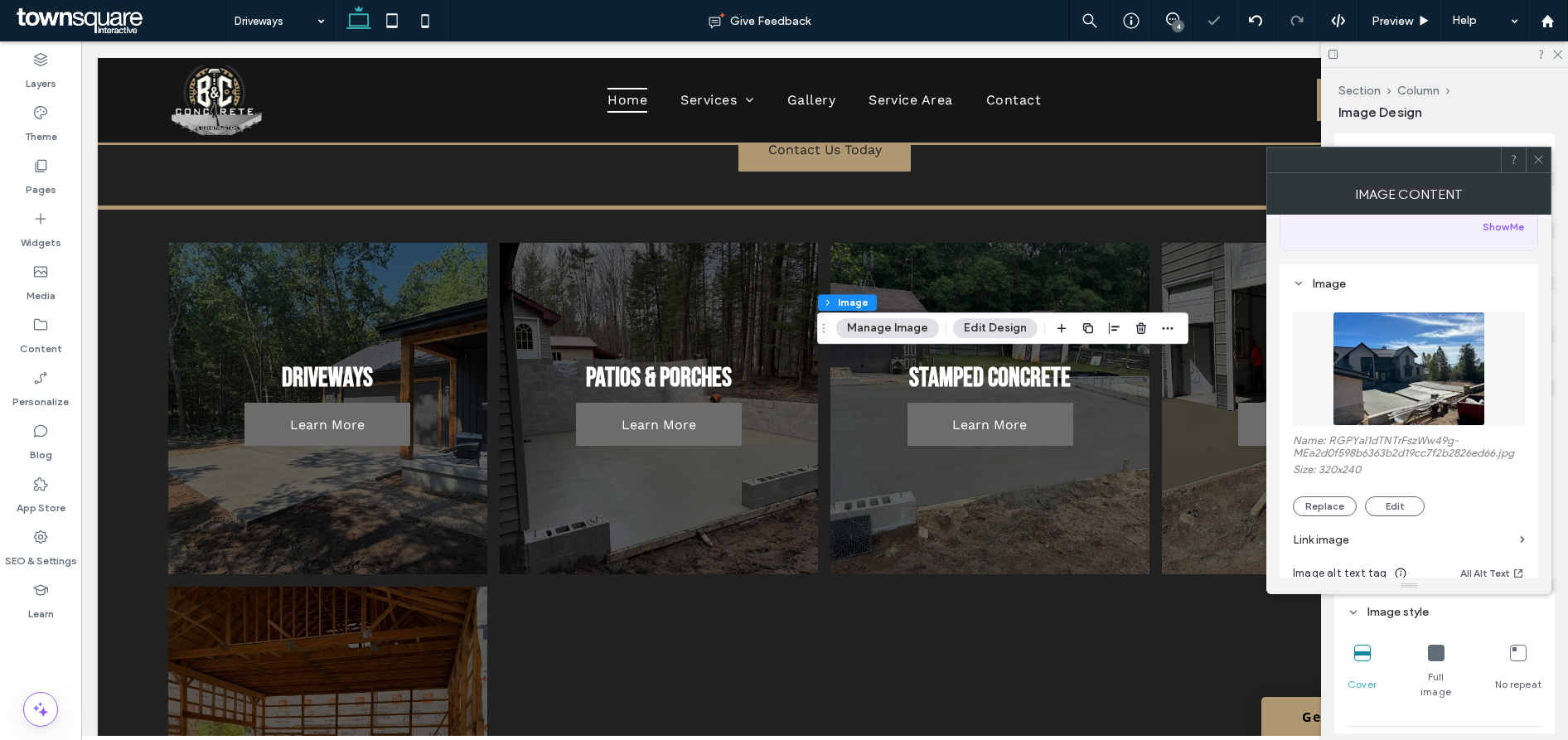 scroll, scrollTop: 116, scrollLeft: 0, axis: vertical 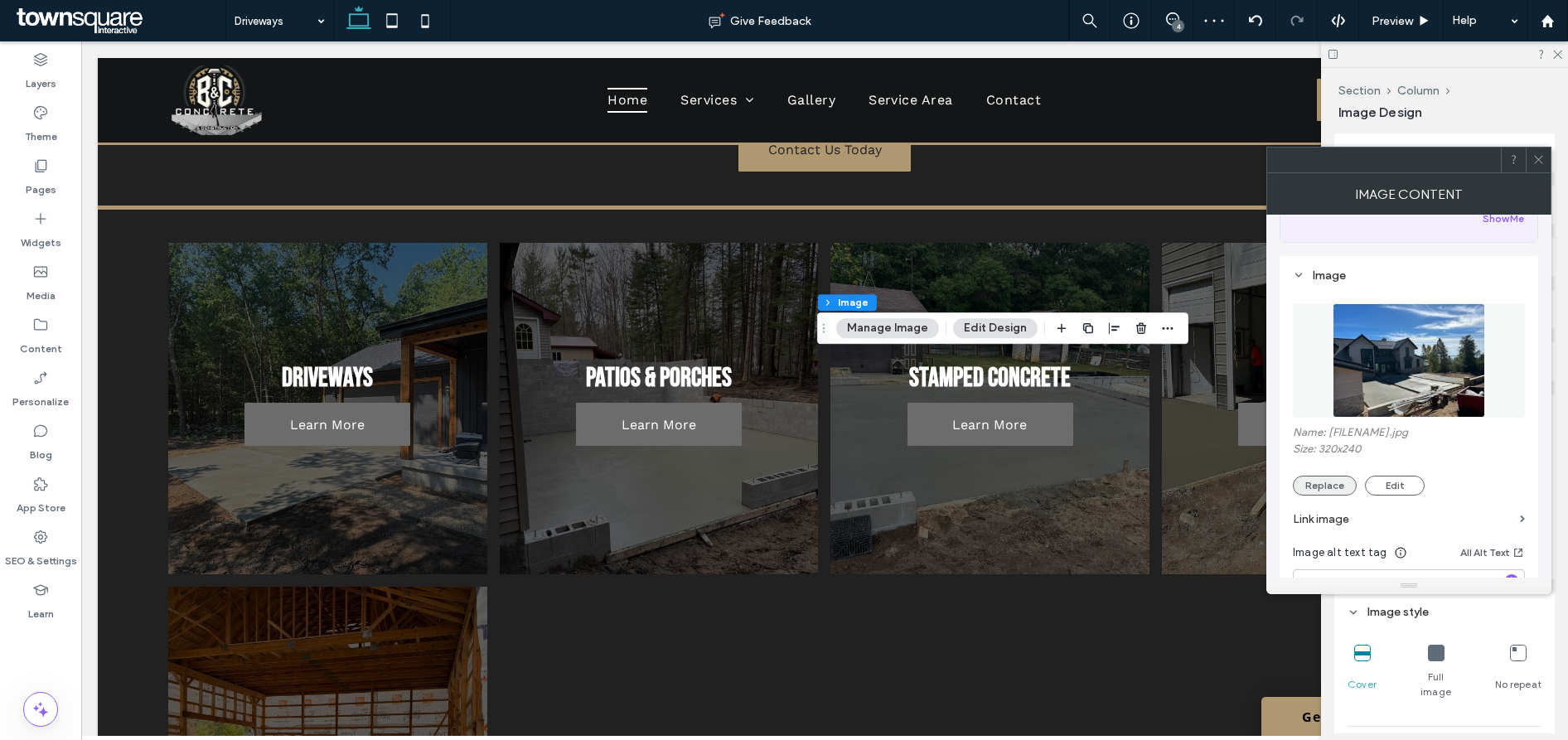 click on "Replace" 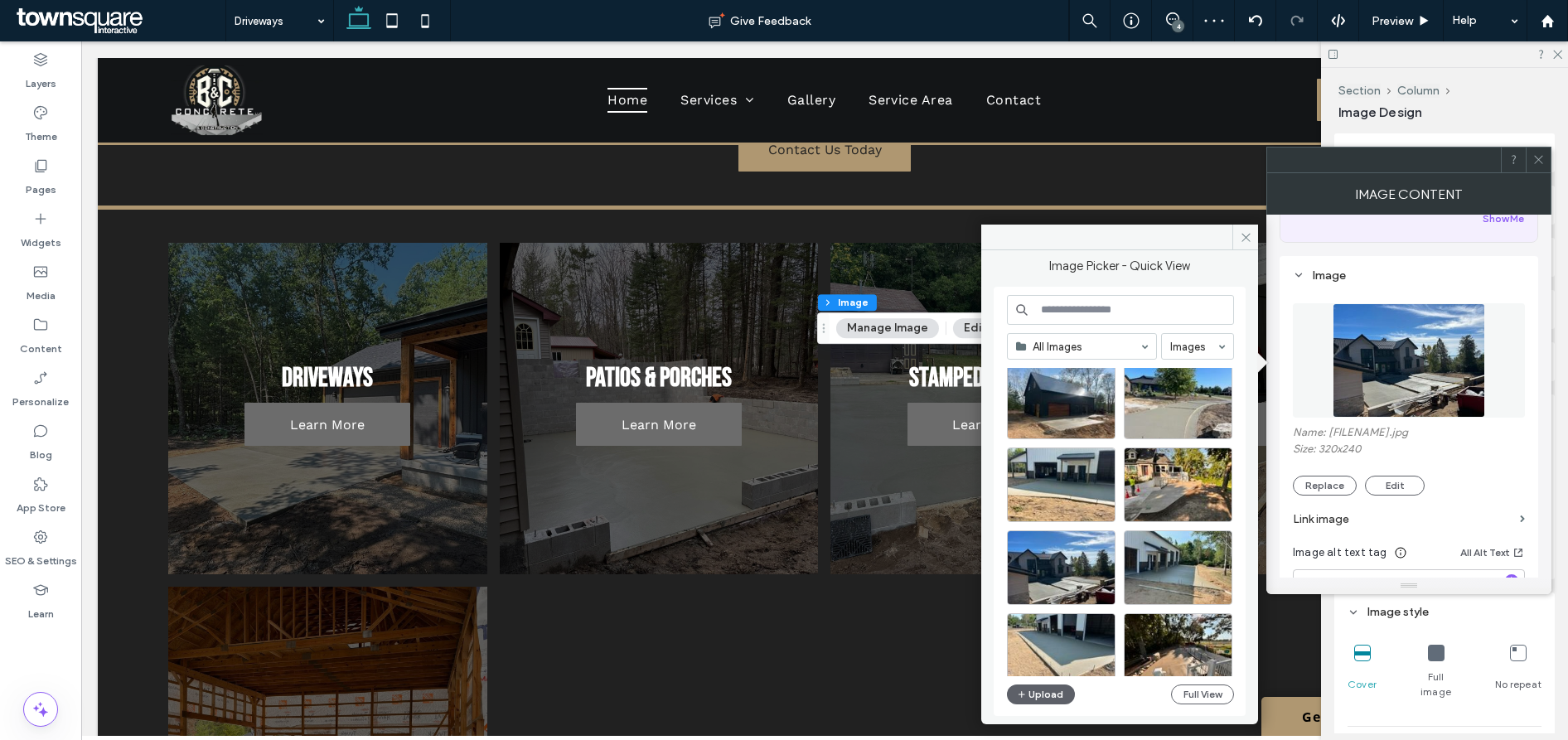 scroll, scrollTop: 125, scrollLeft: 0, axis: vertical 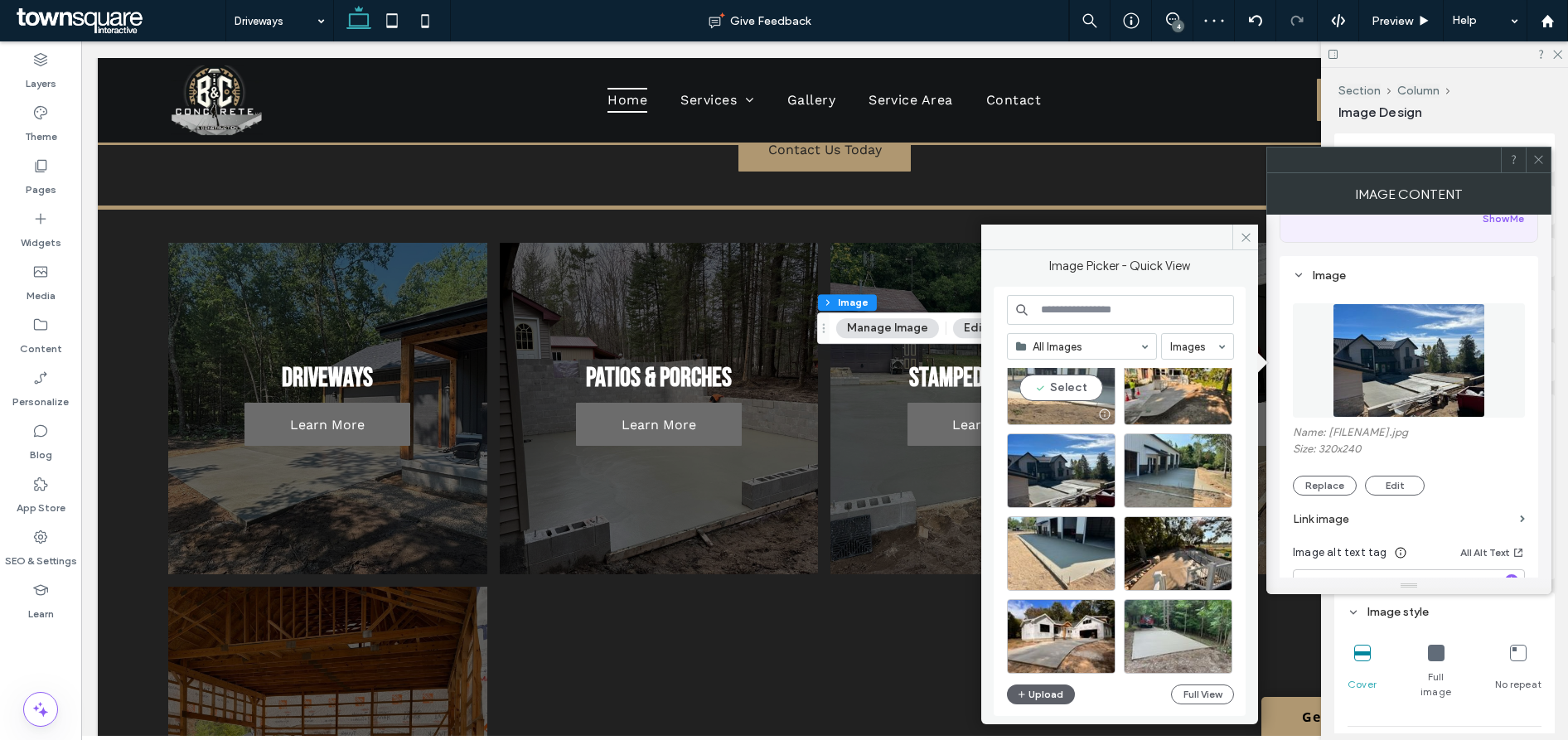 click on "Select" 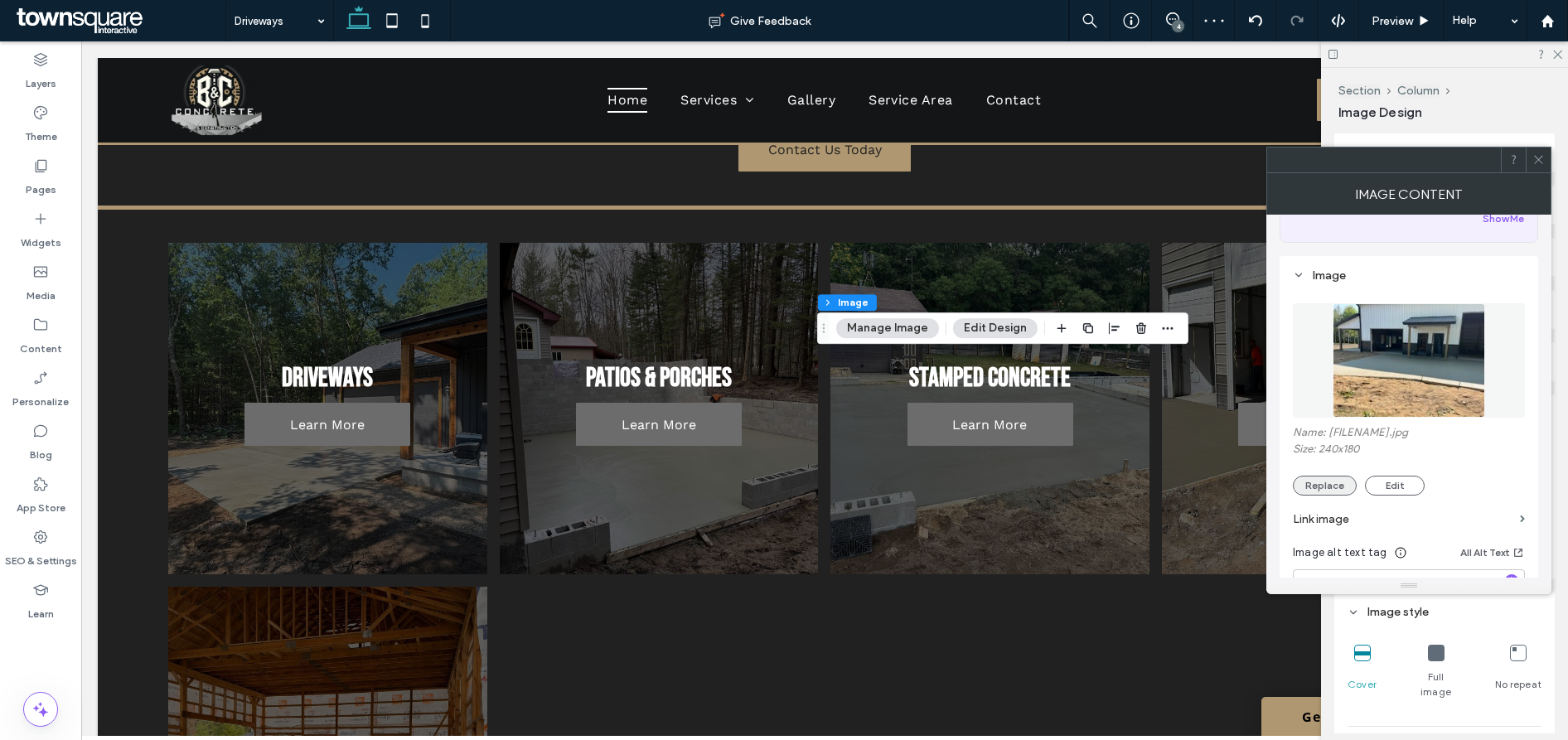 click on "Replace" 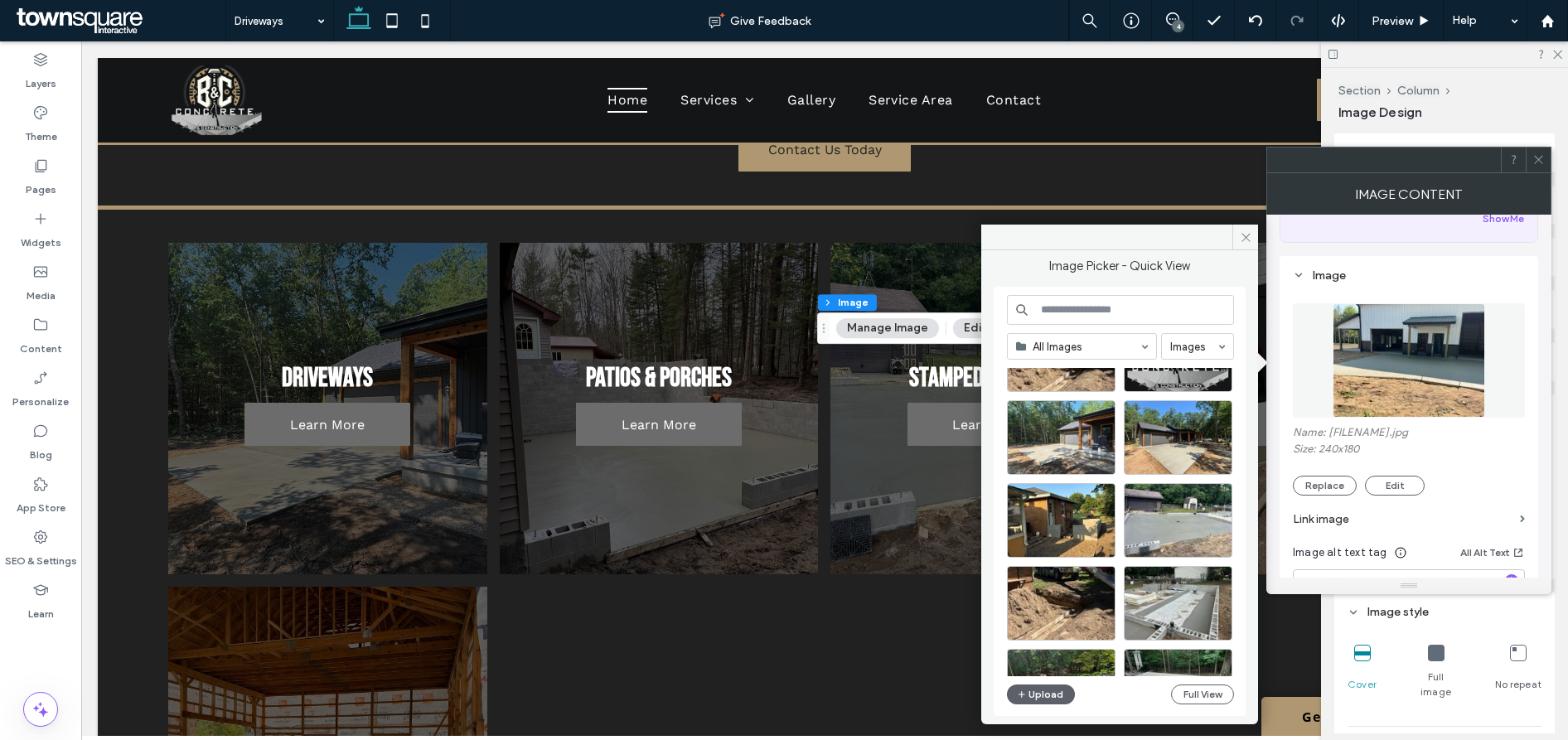 scroll, scrollTop: 496, scrollLeft: 0, axis: vertical 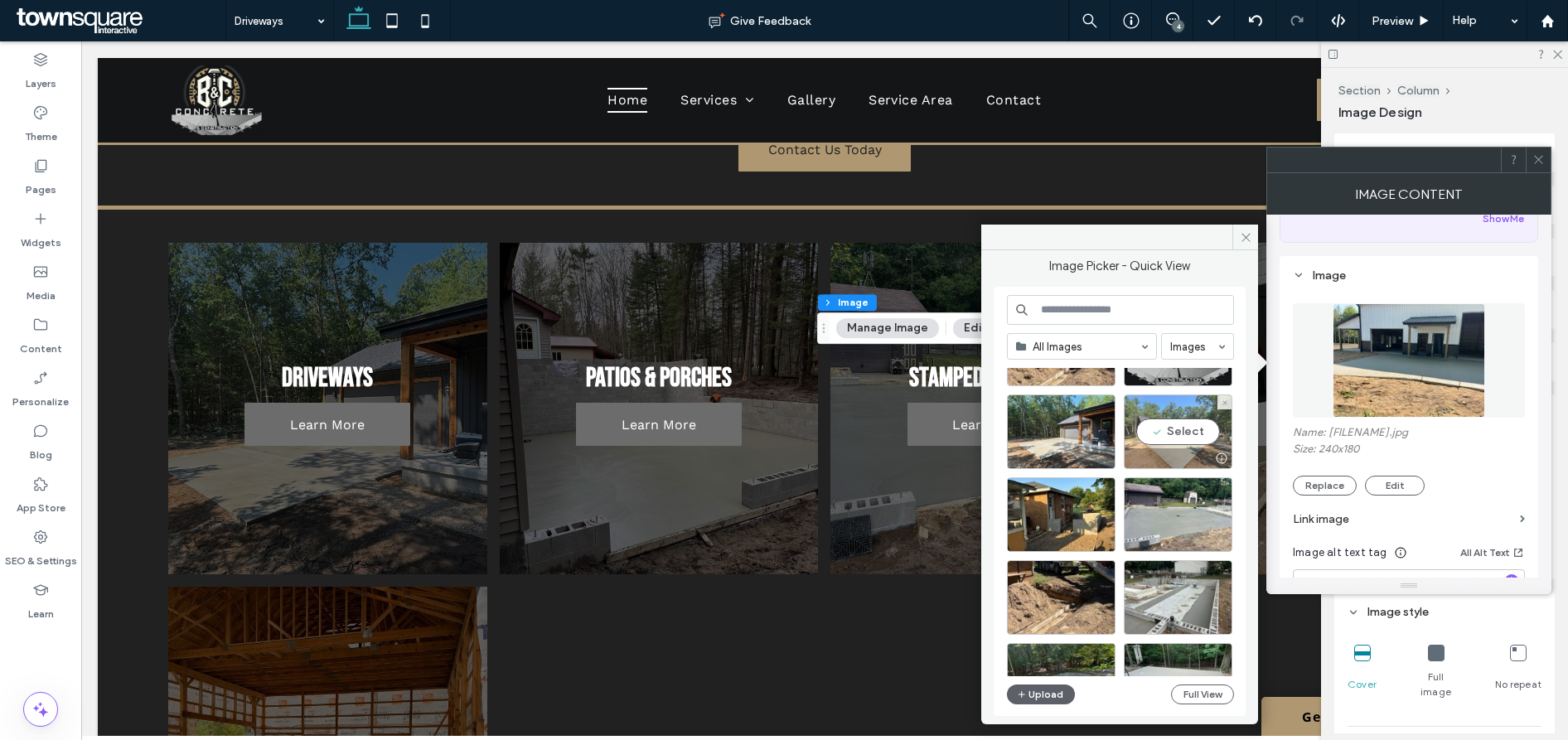 click on "Select" 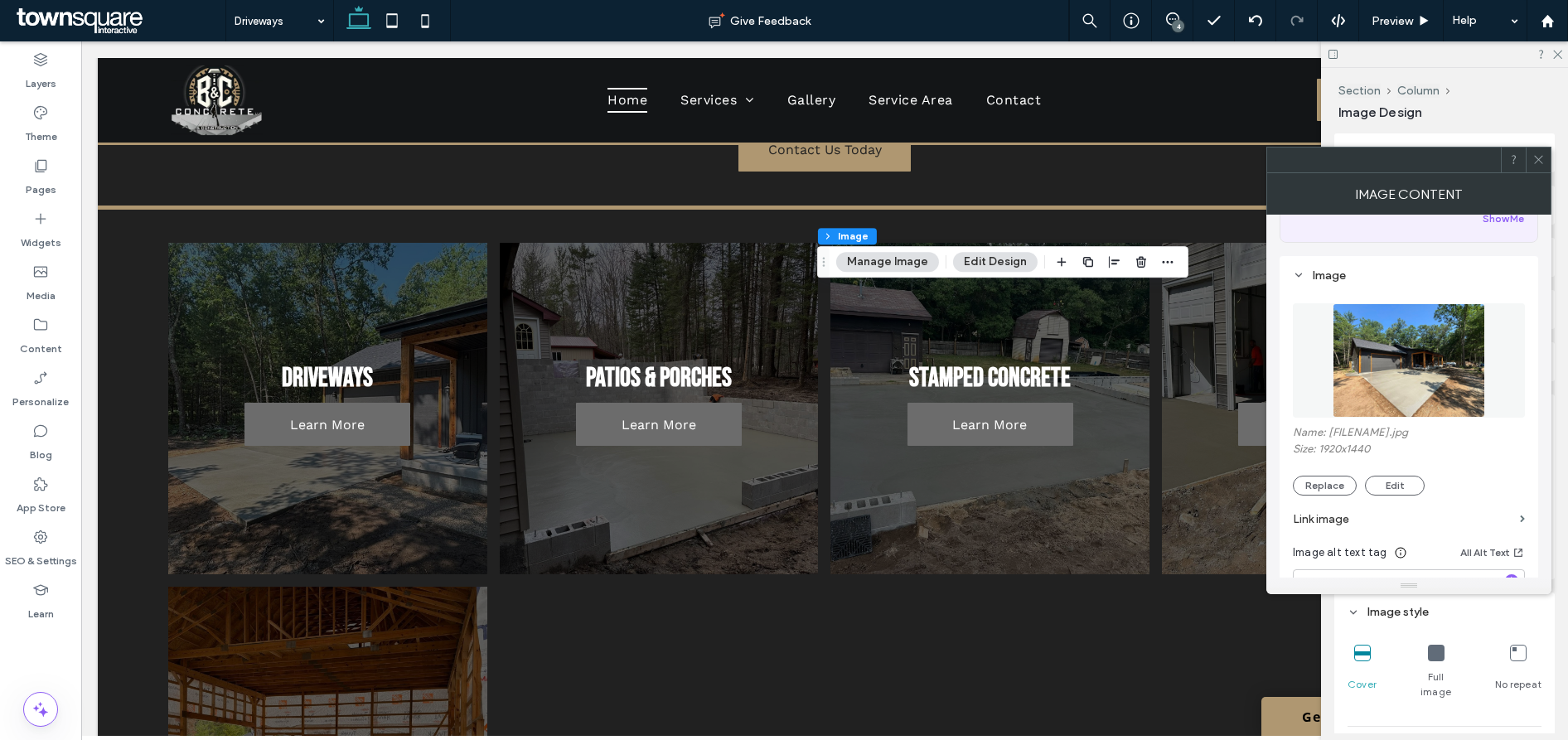 click 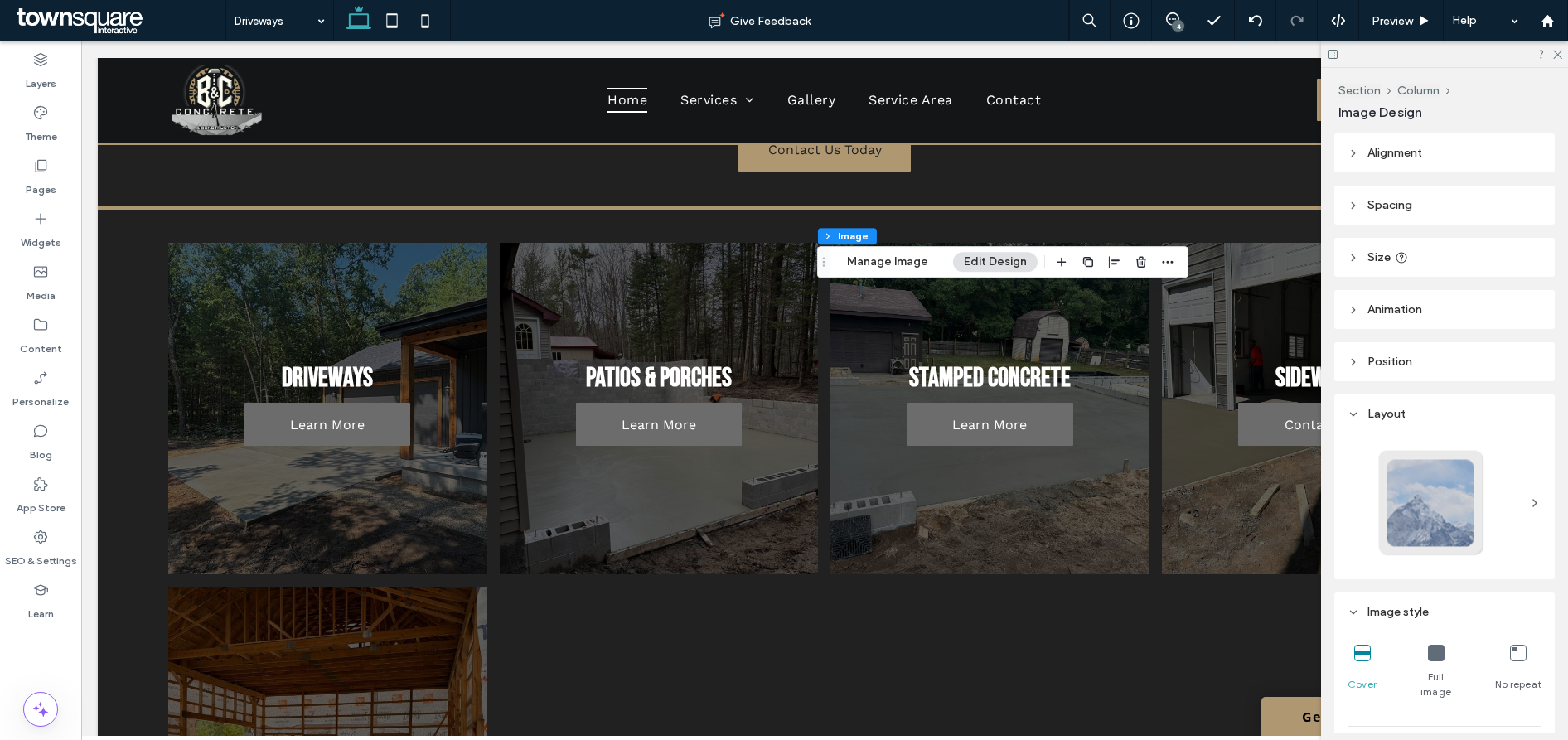 click on "Size" 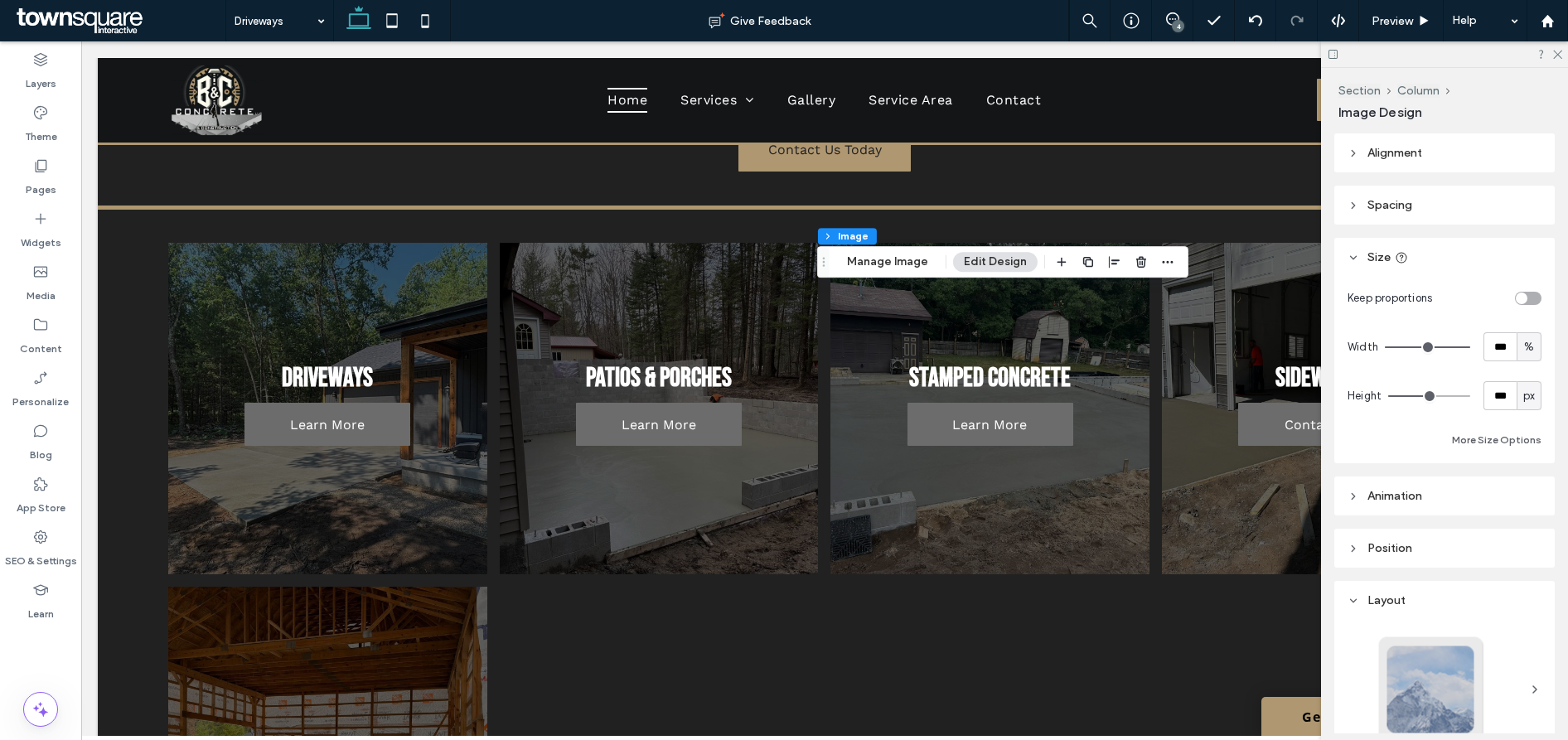 type on "***" 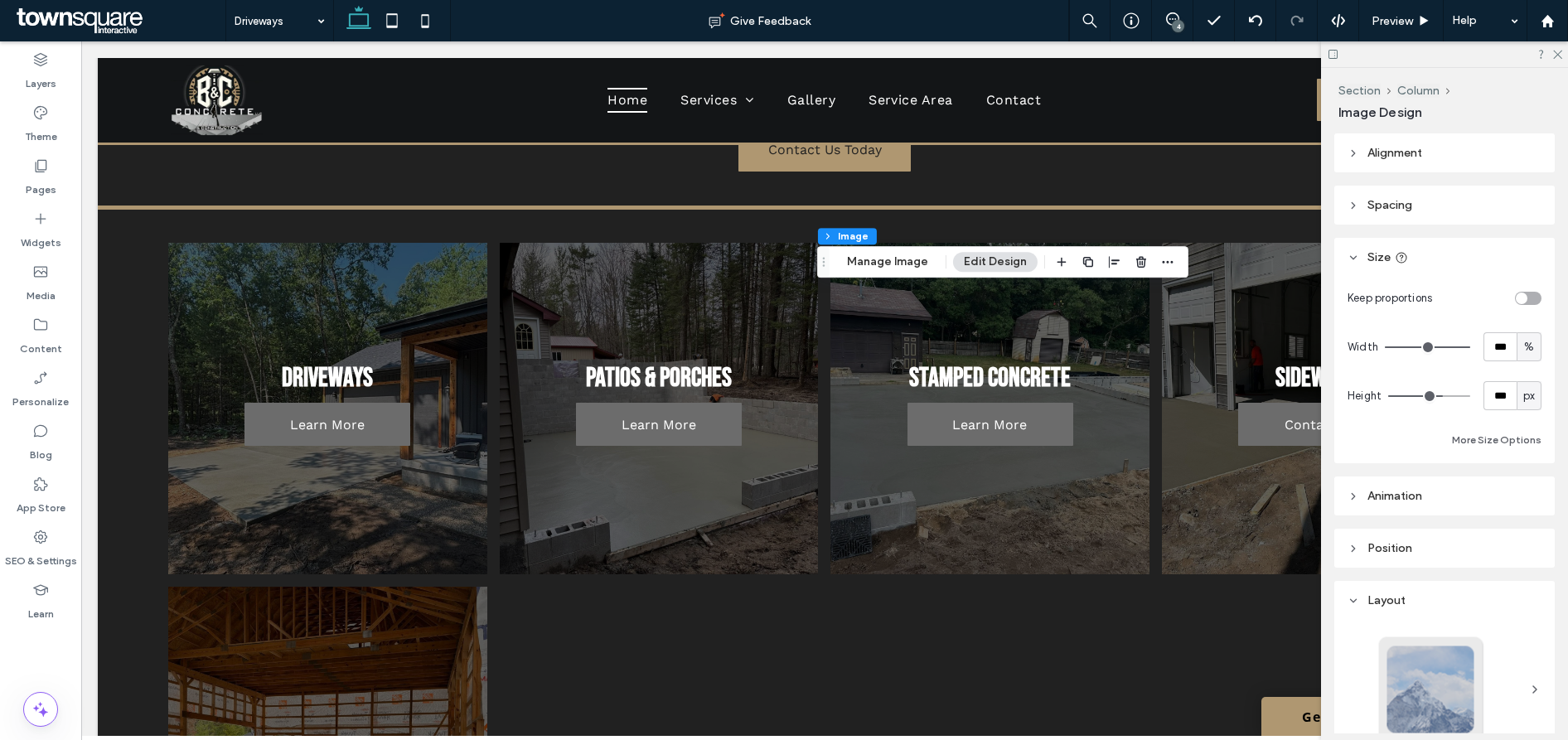 type on "***" 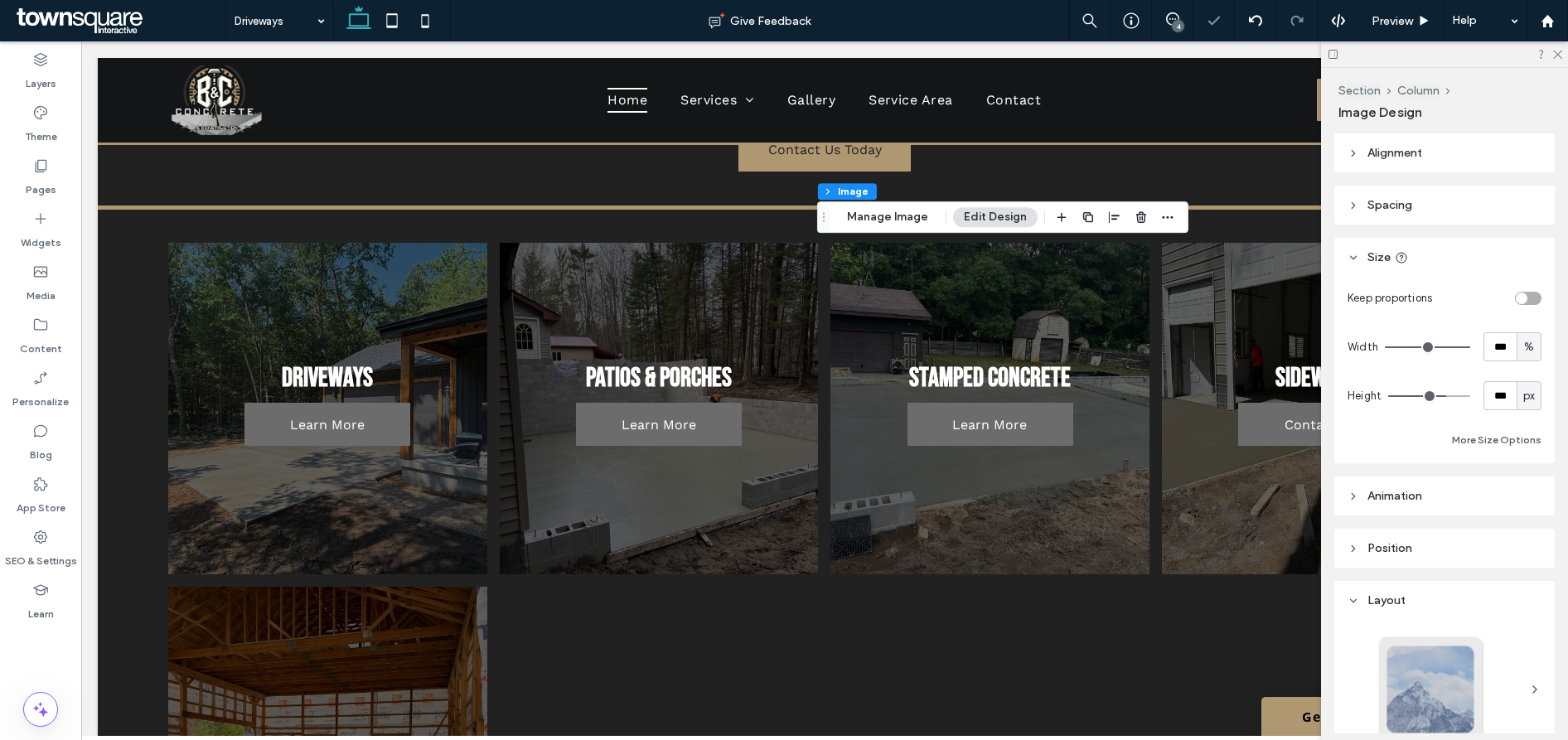 type on "***" 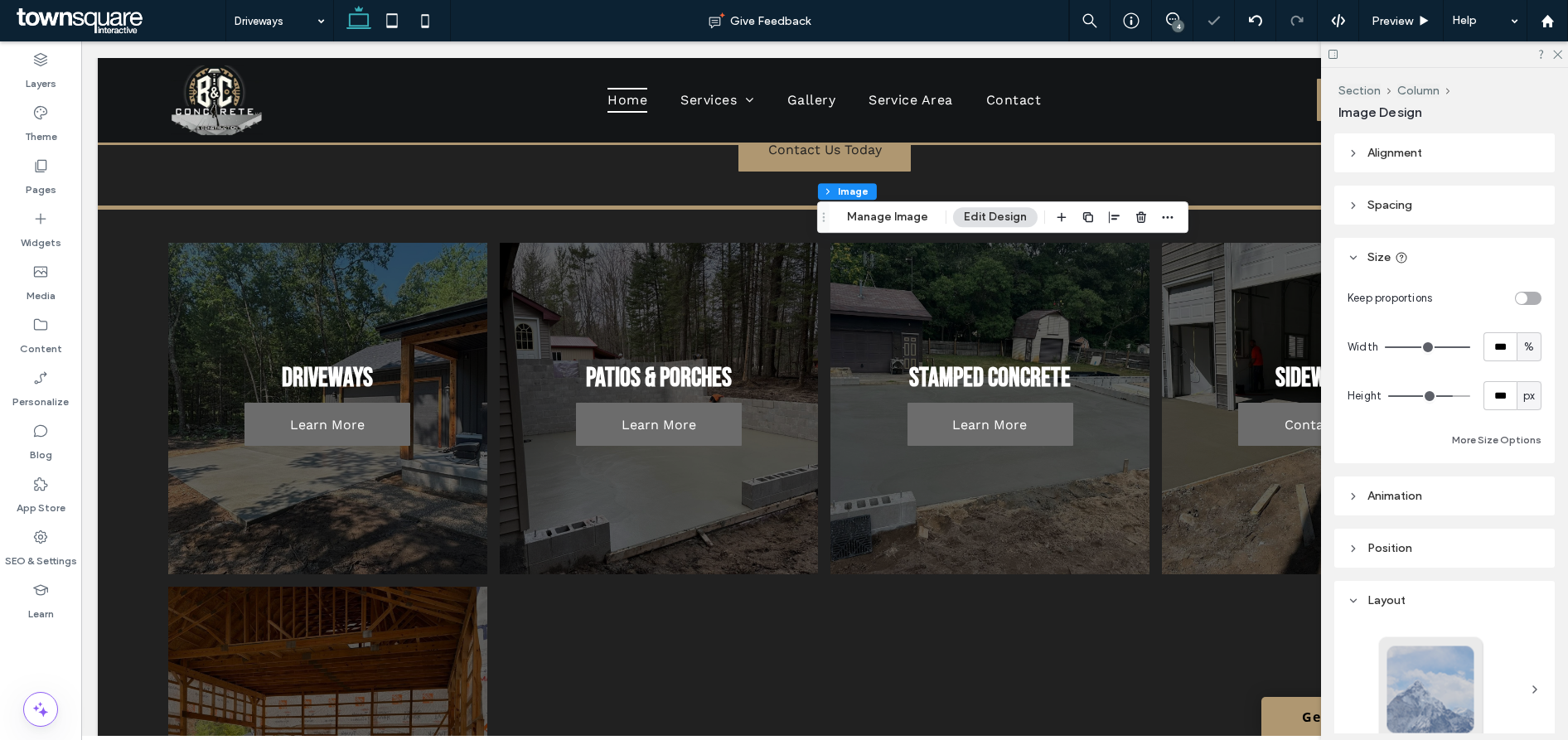 click 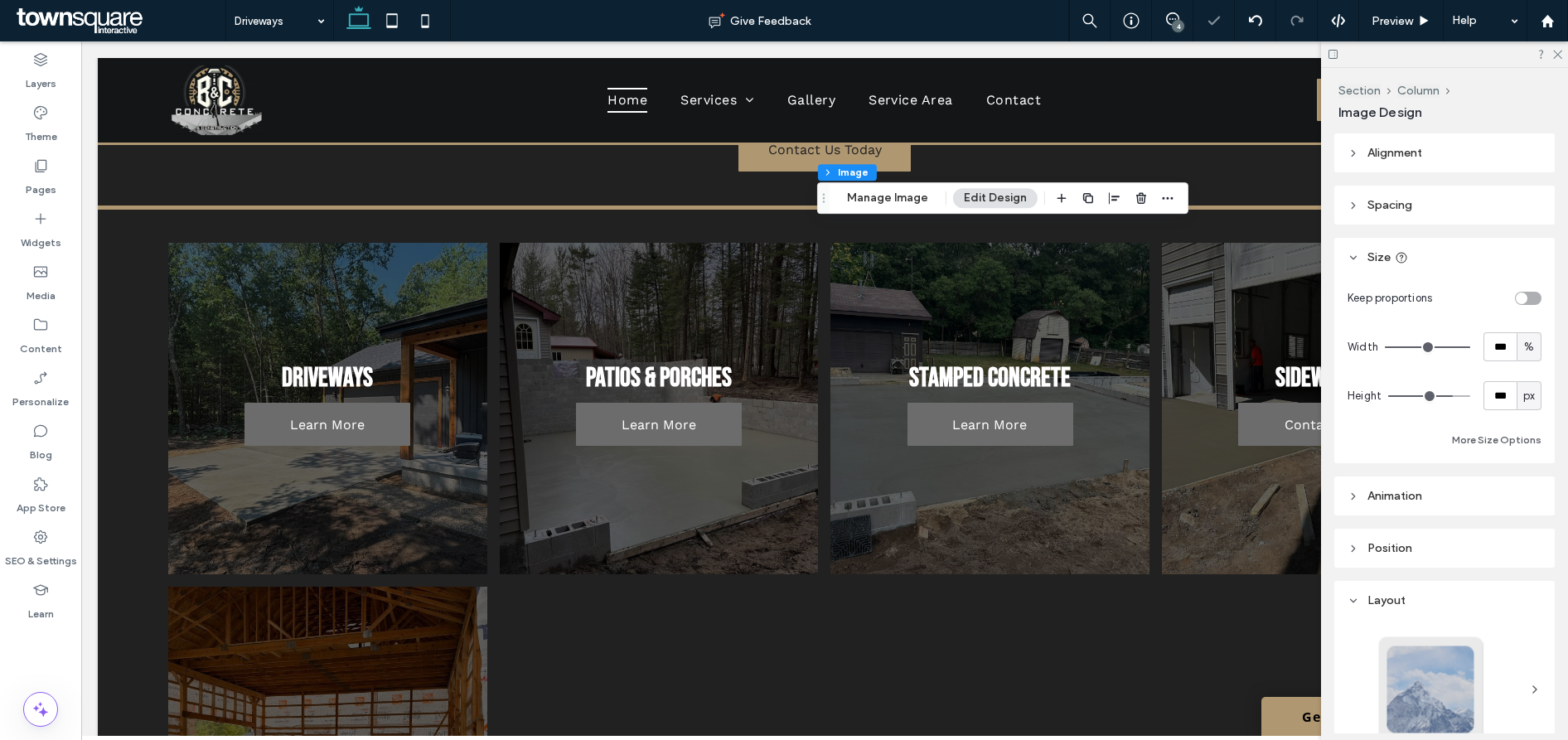 type on "***" 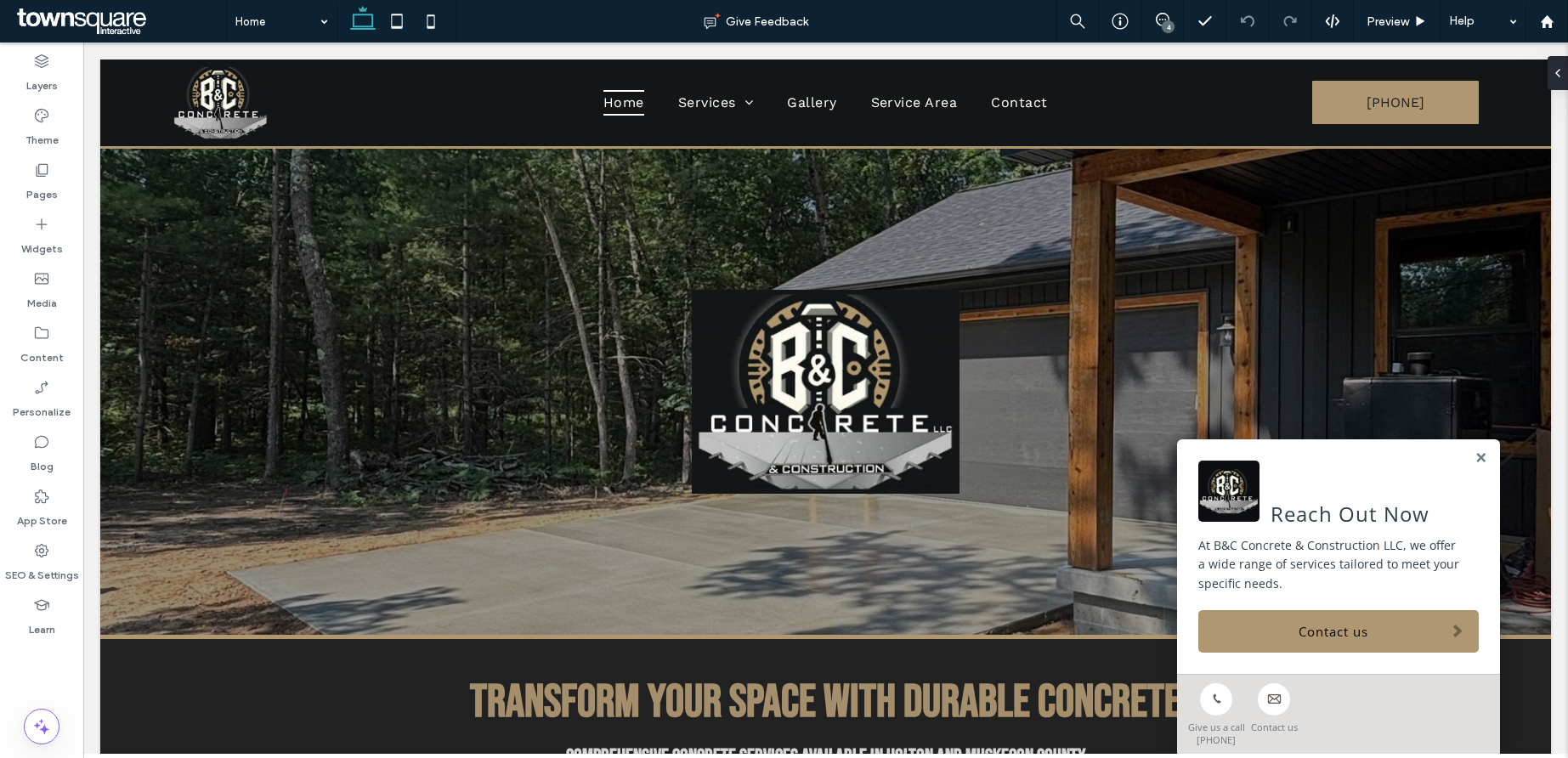 scroll, scrollTop: 0, scrollLeft: 0, axis: both 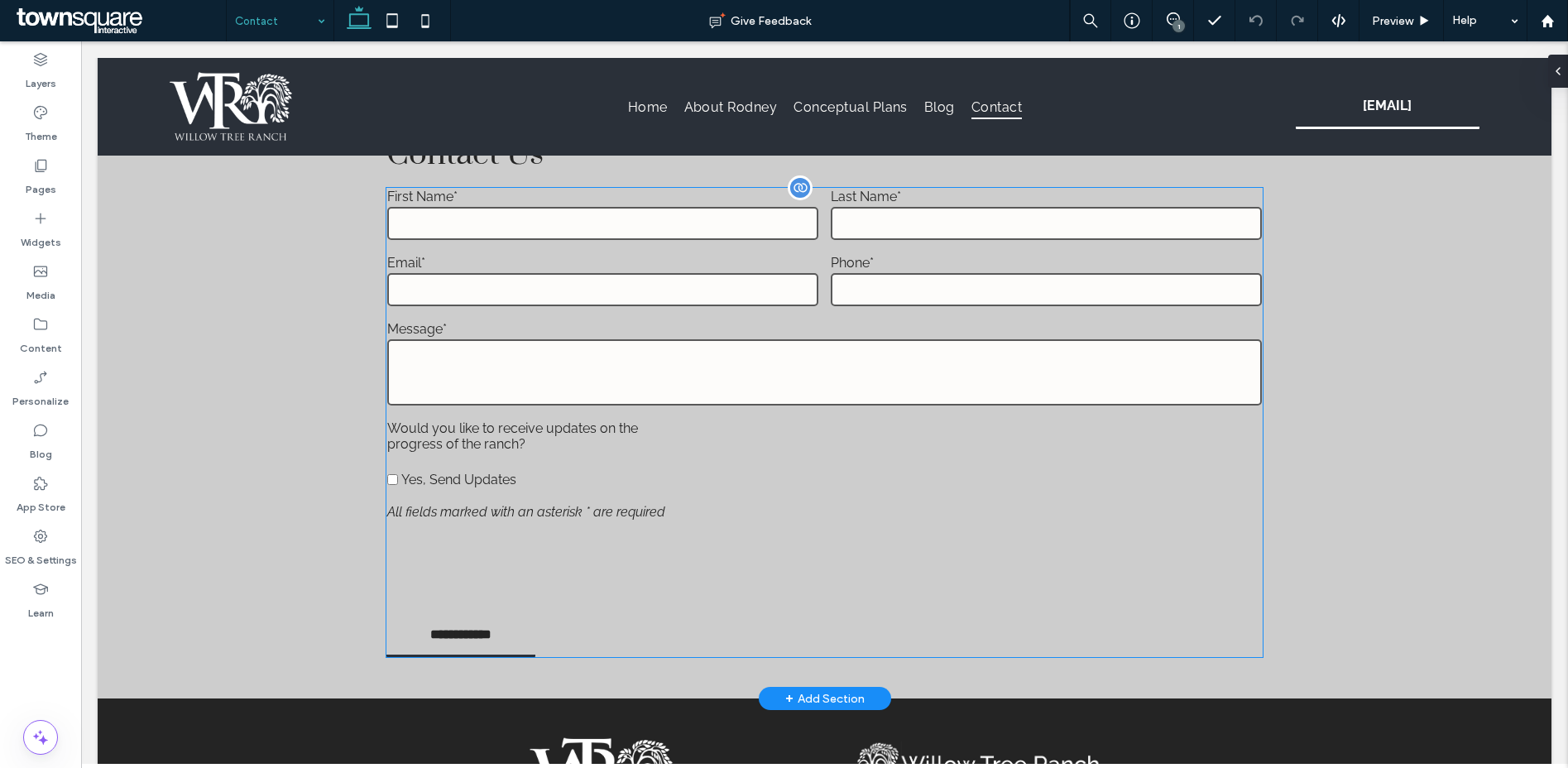 click on "First Name*
Last Name*
Email*
Phone*
Message*
Would you like to receive updates on the progress of the ranch?
Yes, Send Updates
Free Text
All fields marked with an asterisk * are required" at bounding box center (824, 393) 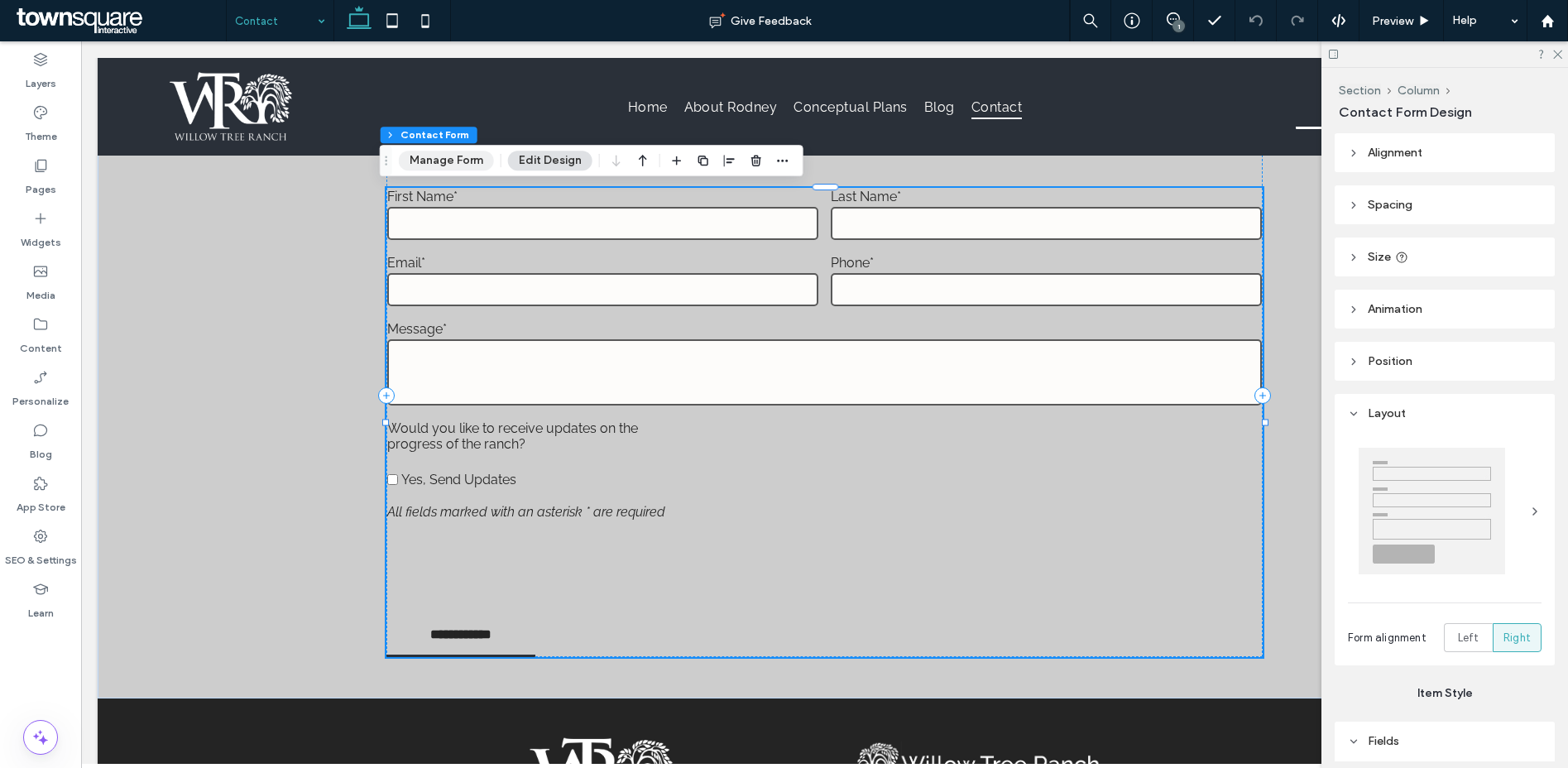 click on "Manage Form" at bounding box center [446, 161] 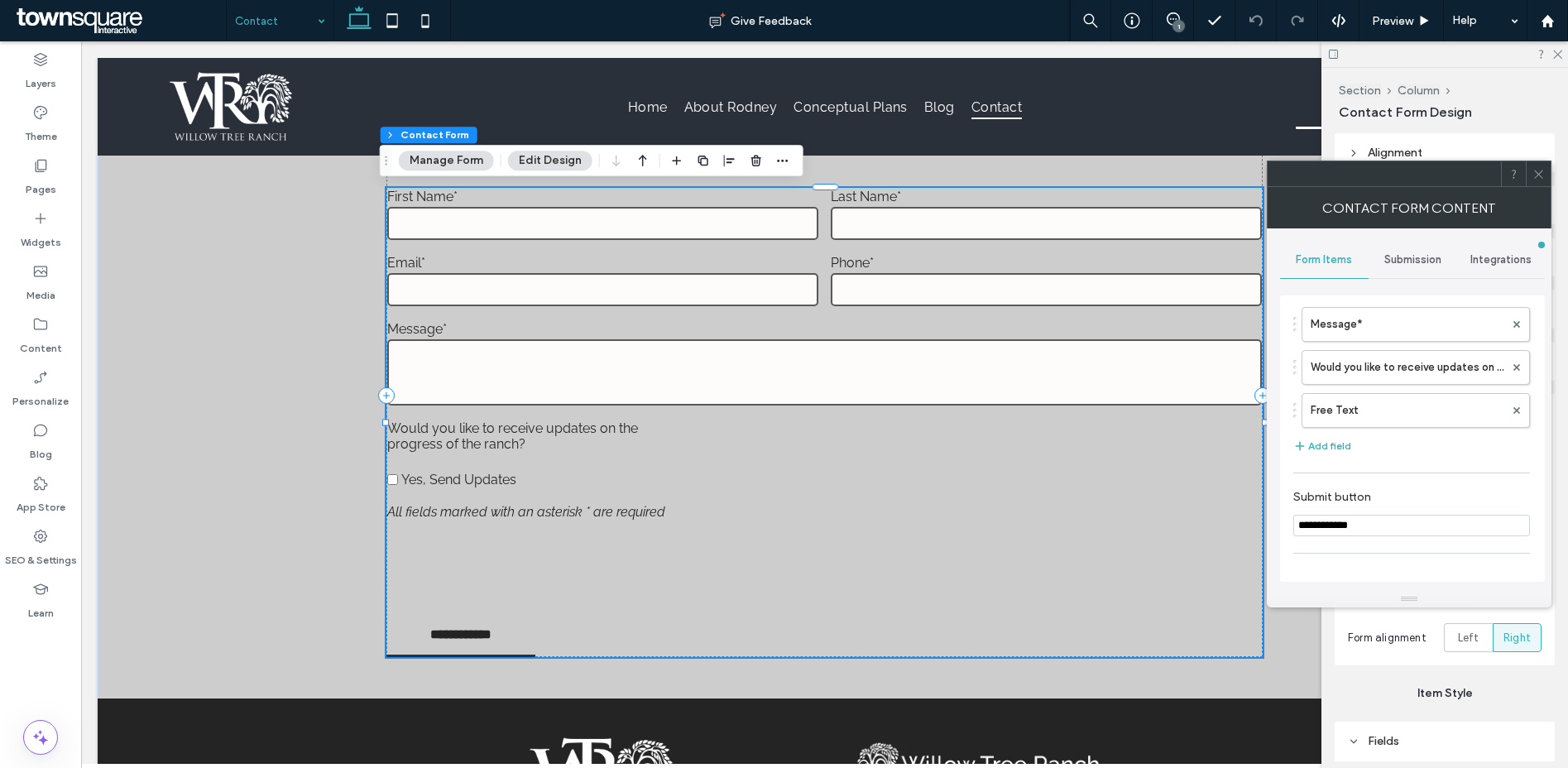 scroll, scrollTop: 238, scrollLeft: 0, axis: vertical 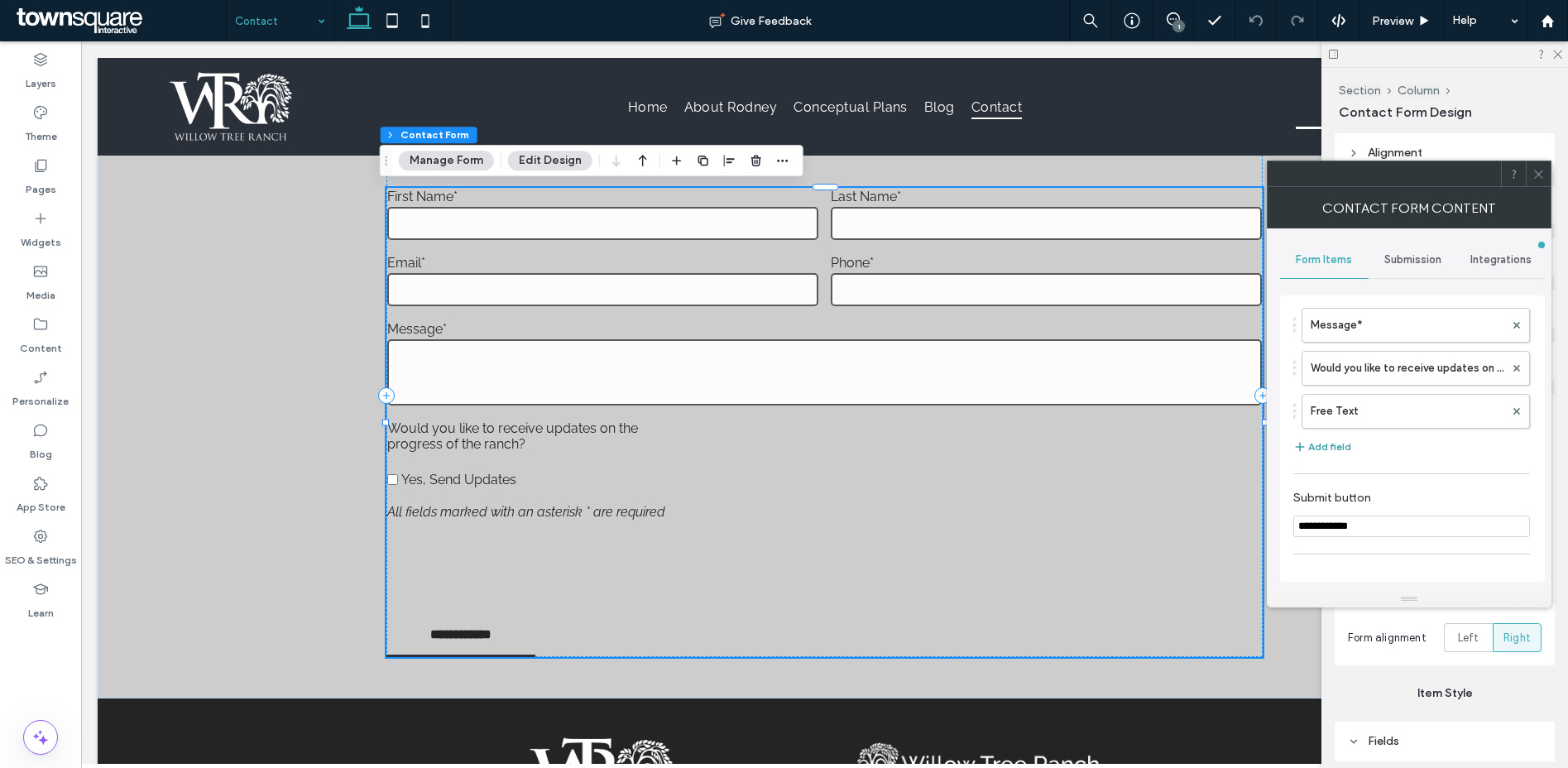 click on "Add field" at bounding box center [1322, 447] 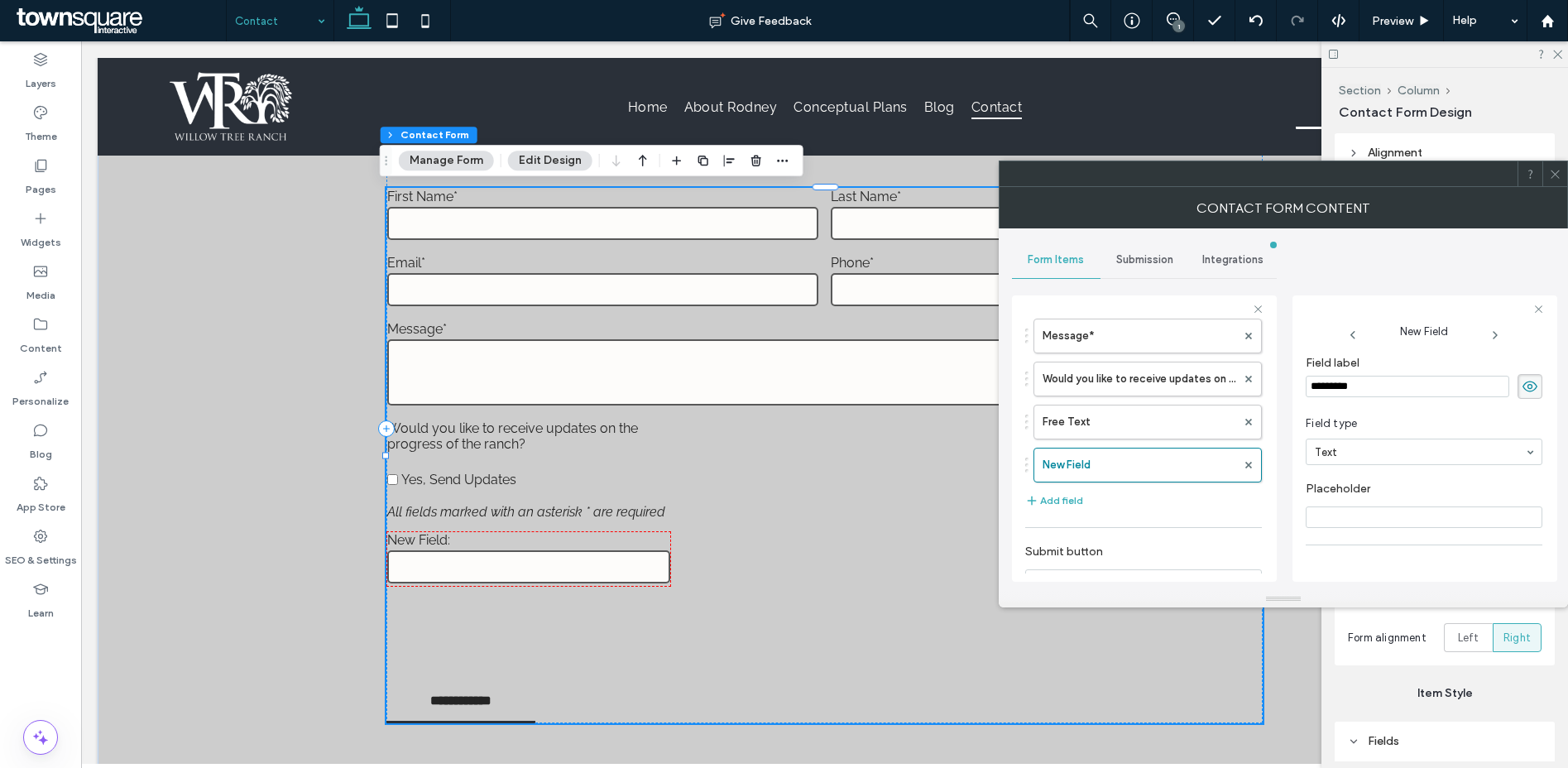 click on "*********" at bounding box center (1407, 386) 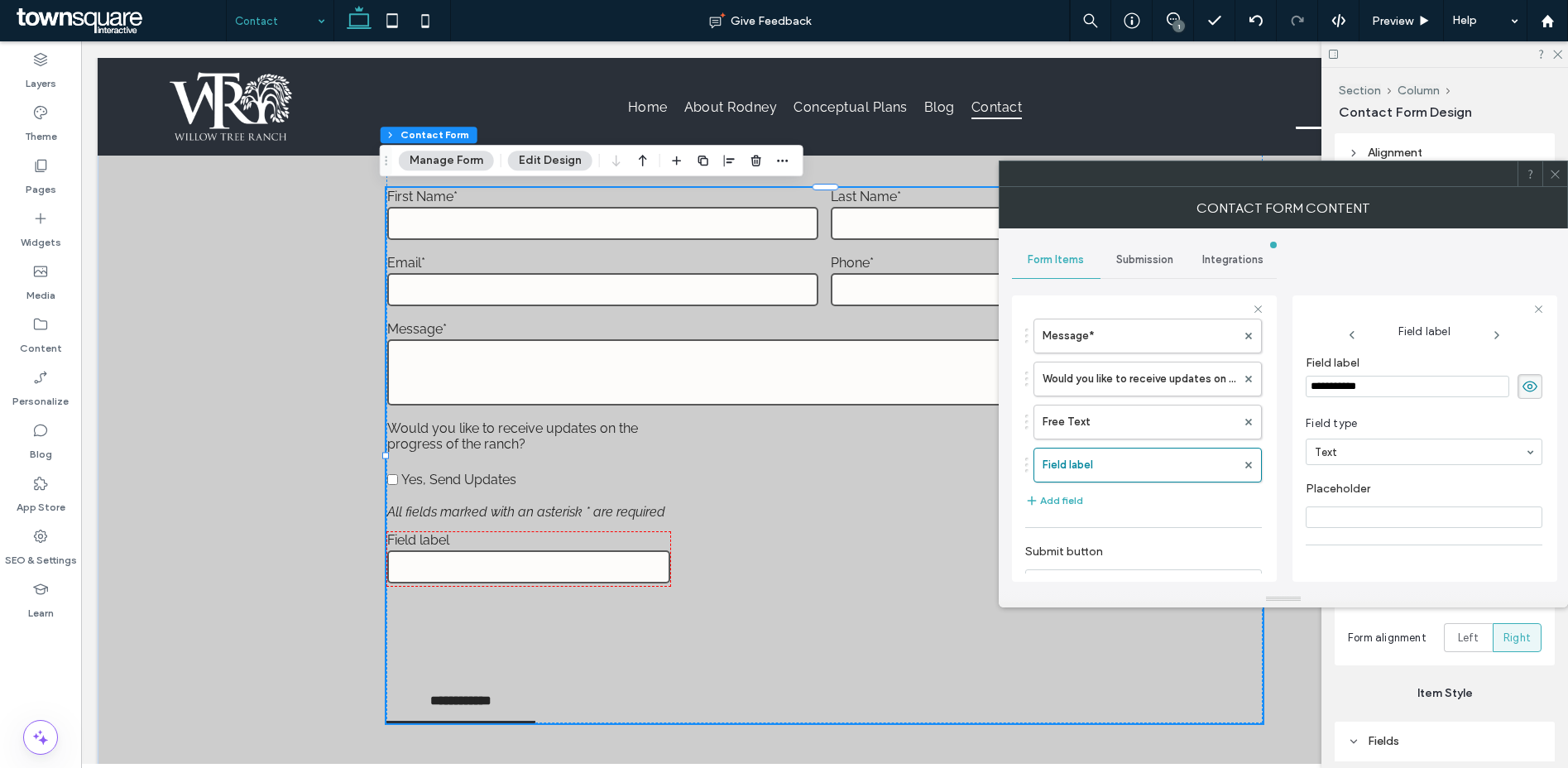 click on "**********" at bounding box center [1407, 386] 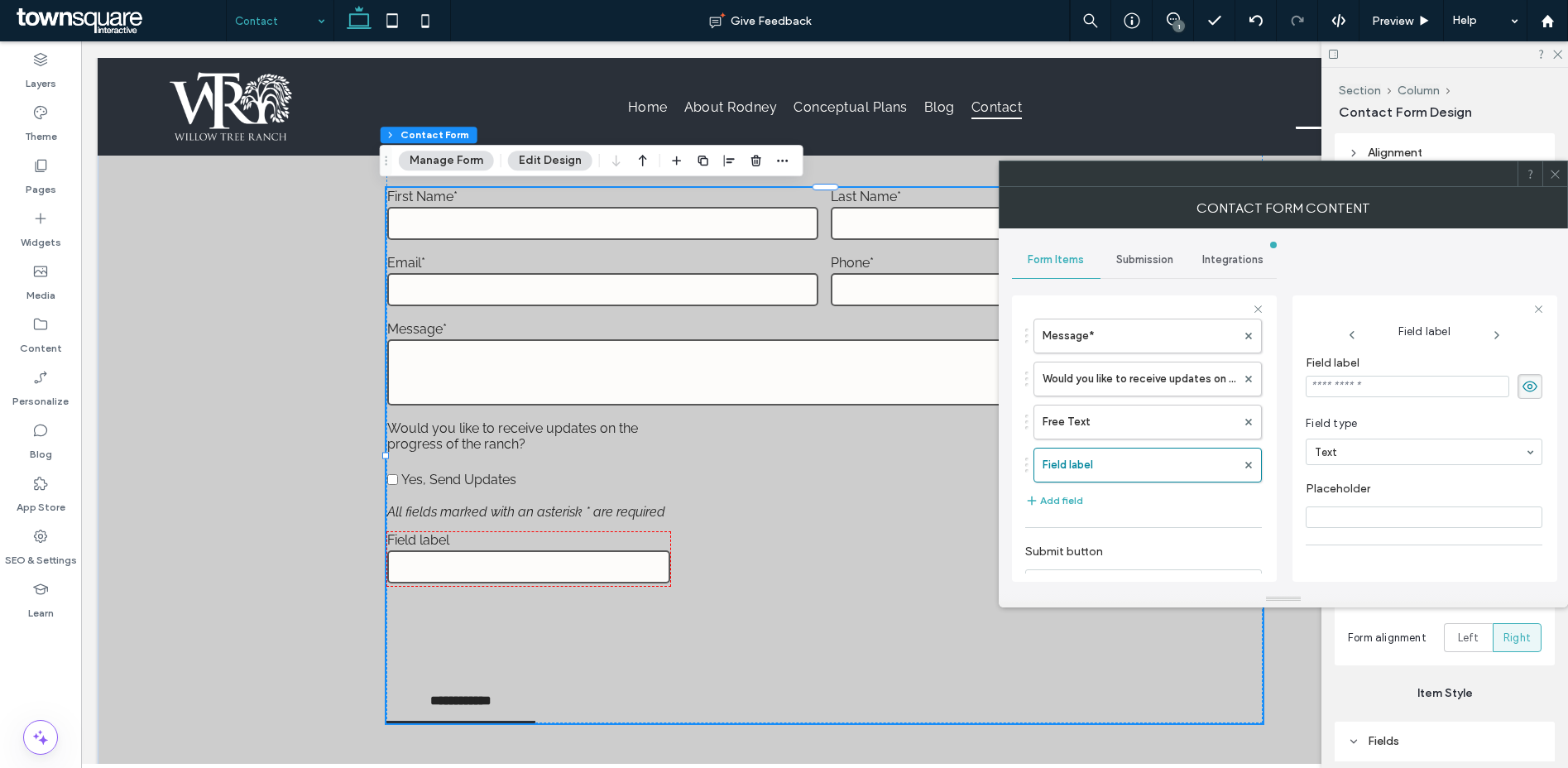 paste on "**********" 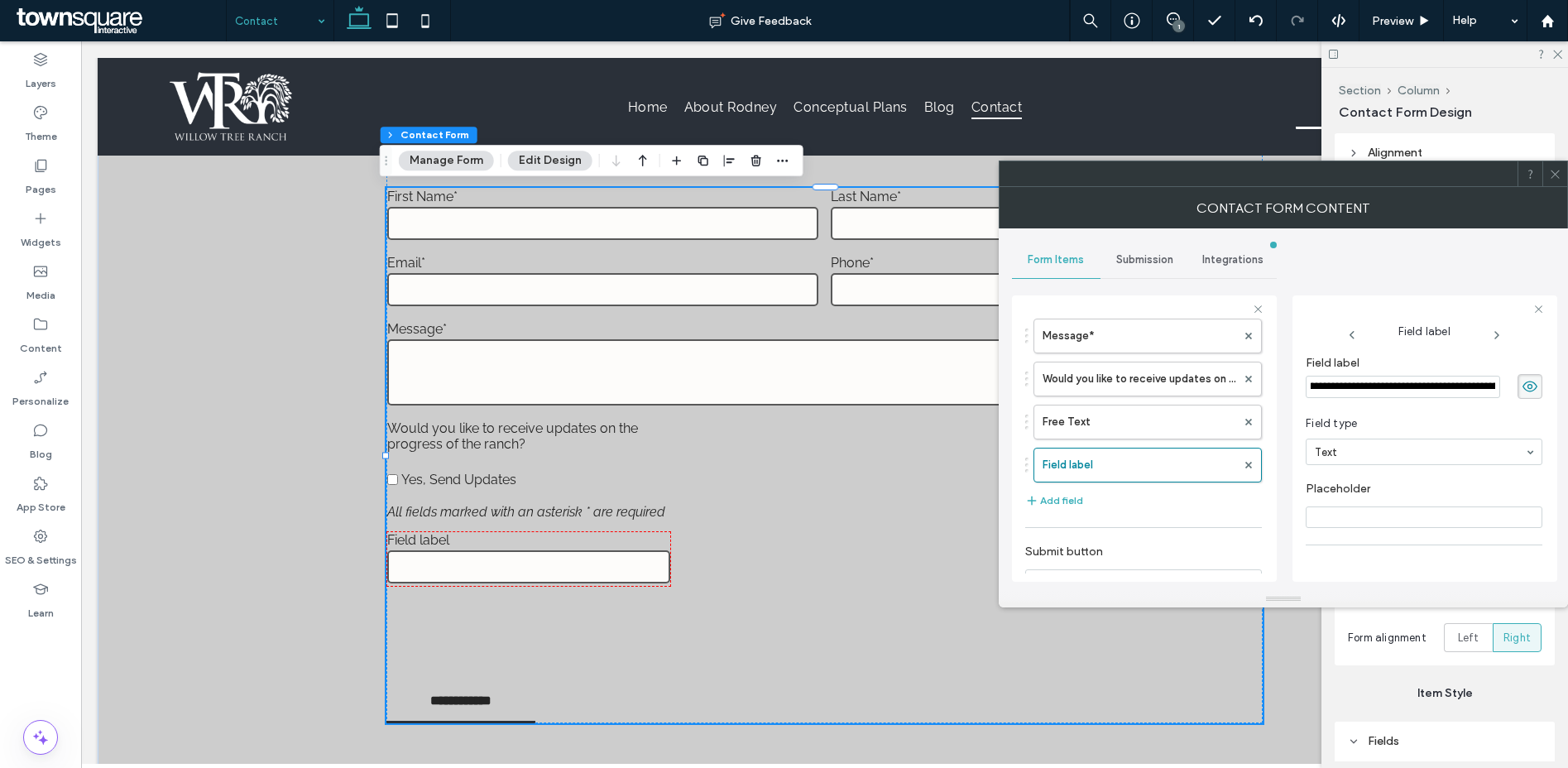 scroll, scrollTop: 0, scrollLeft: 0, axis: both 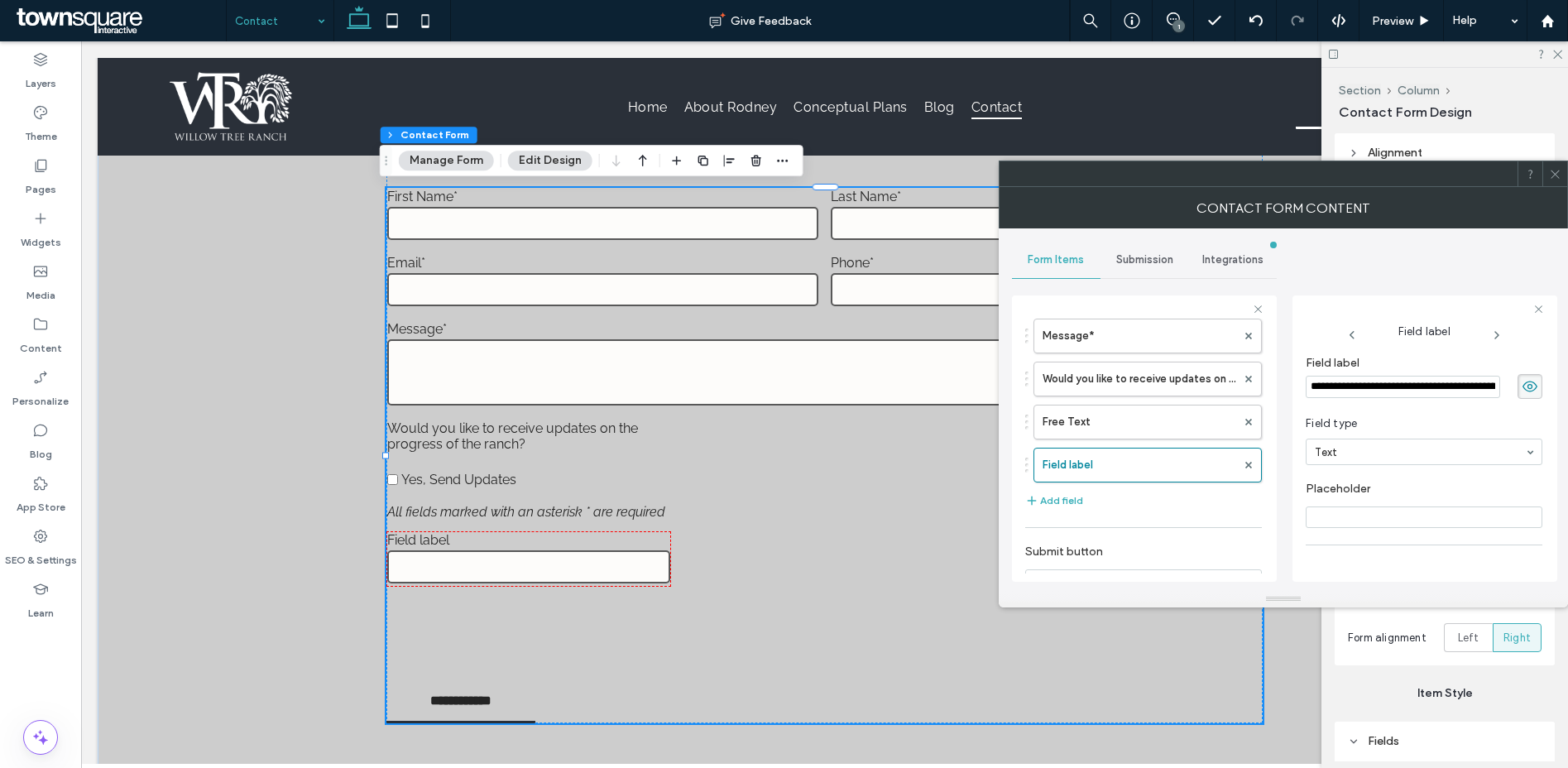 type on "**********" 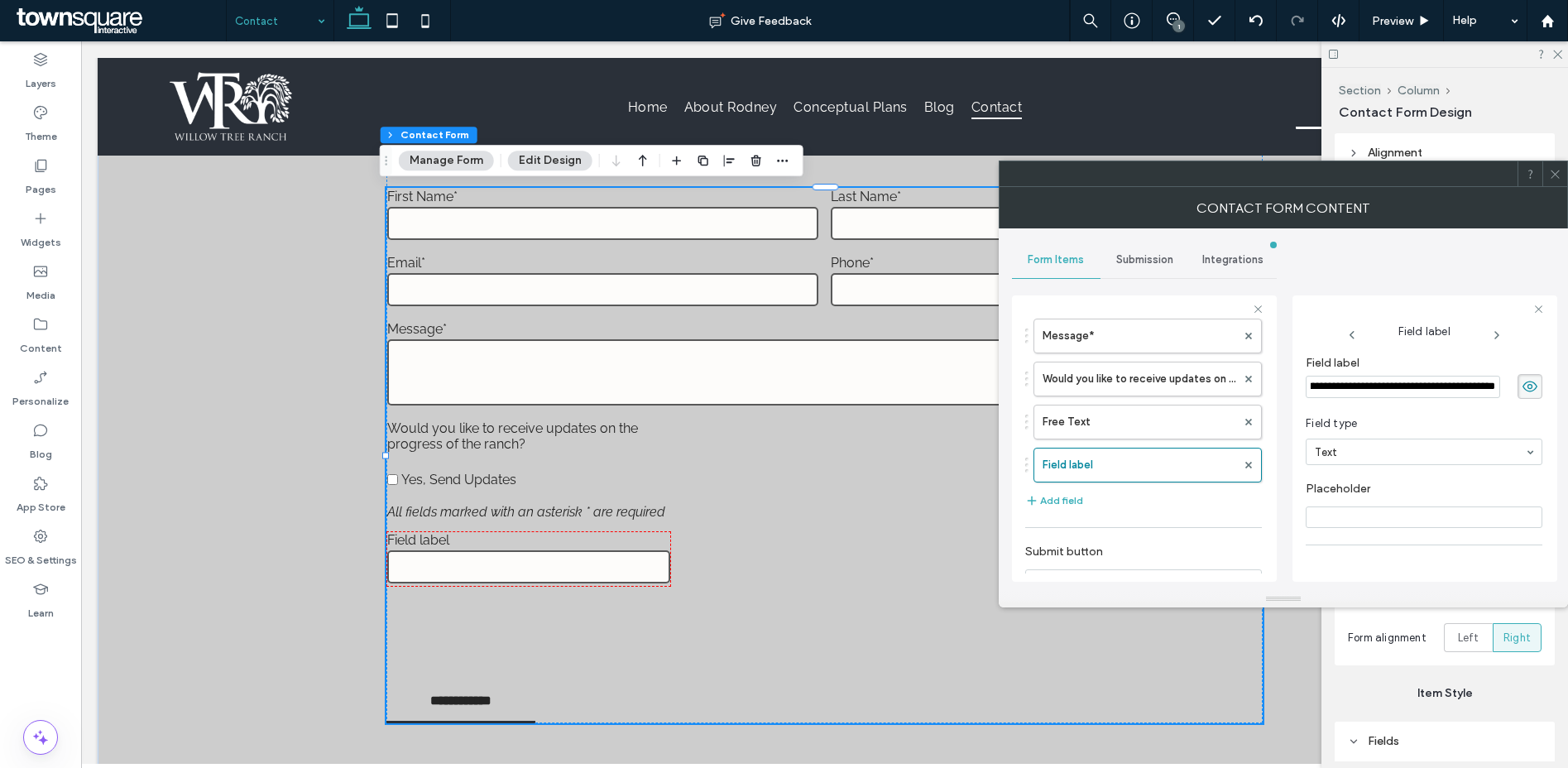 scroll, scrollTop: 0, scrollLeft: 225, axis: horizontal 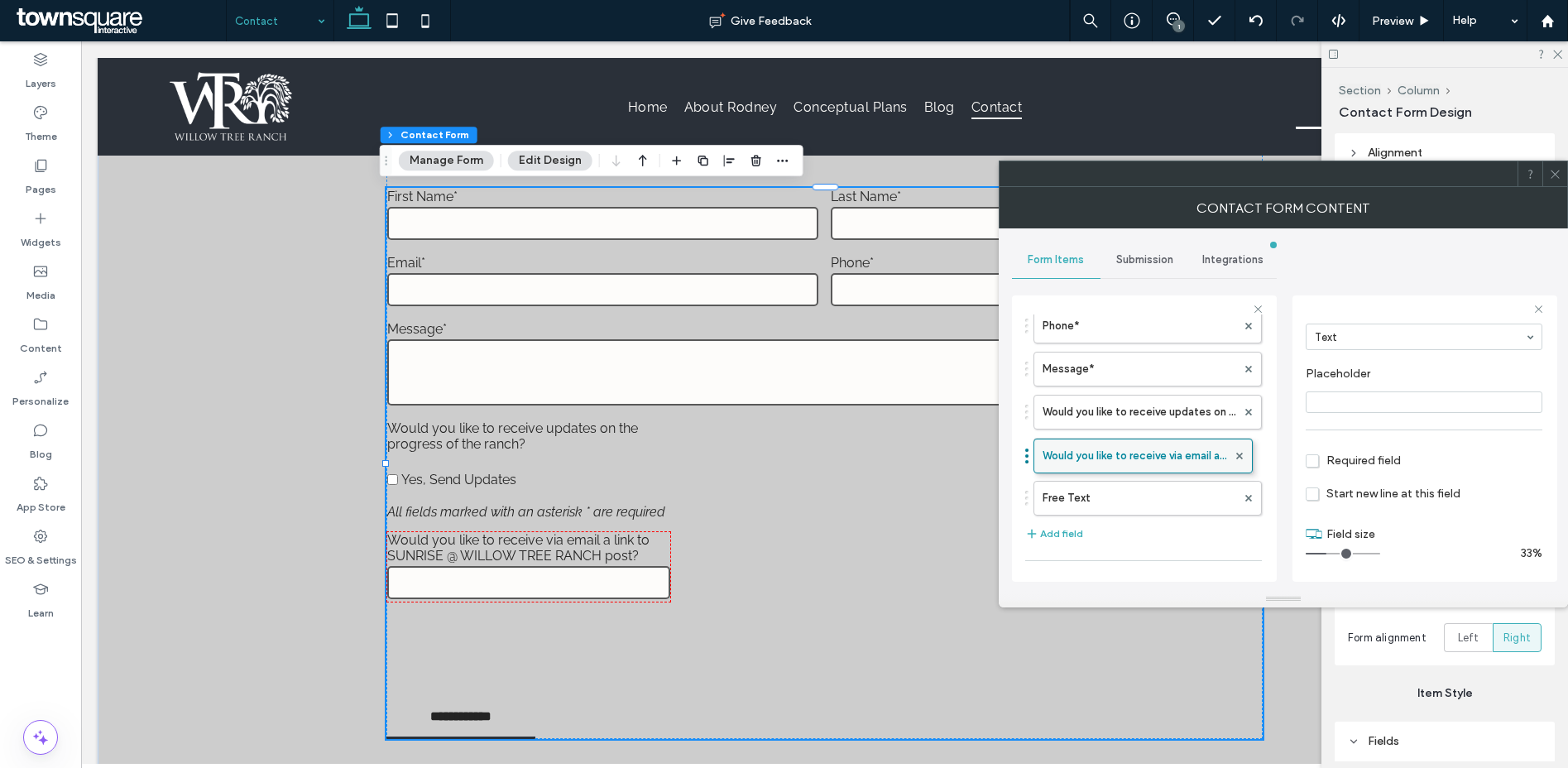 drag, startPoint x: 1095, startPoint y: 491, endPoint x: 1102, endPoint y: 439, distance: 52.469038 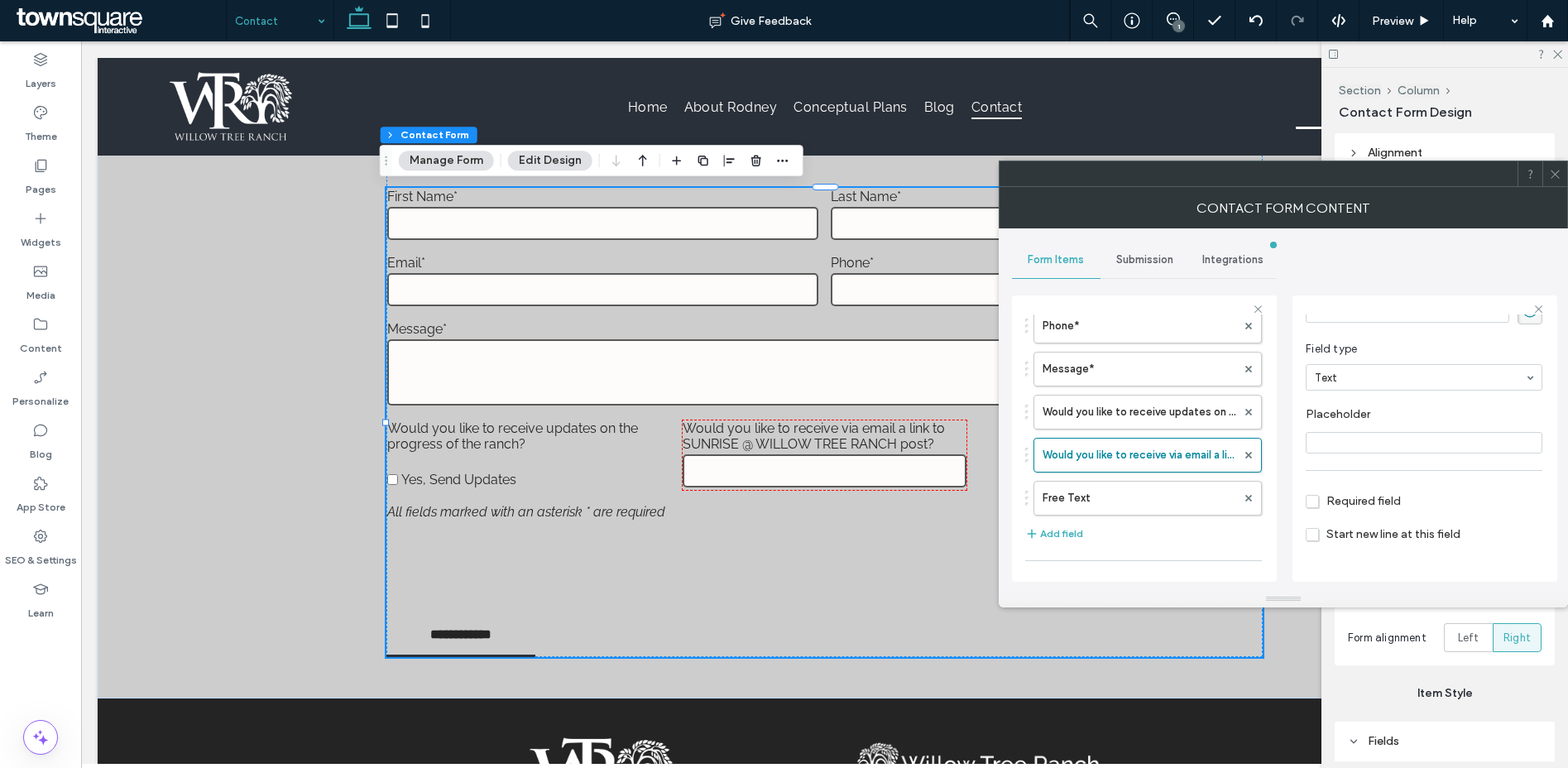 scroll, scrollTop: 0, scrollLeft: 0, axis: both 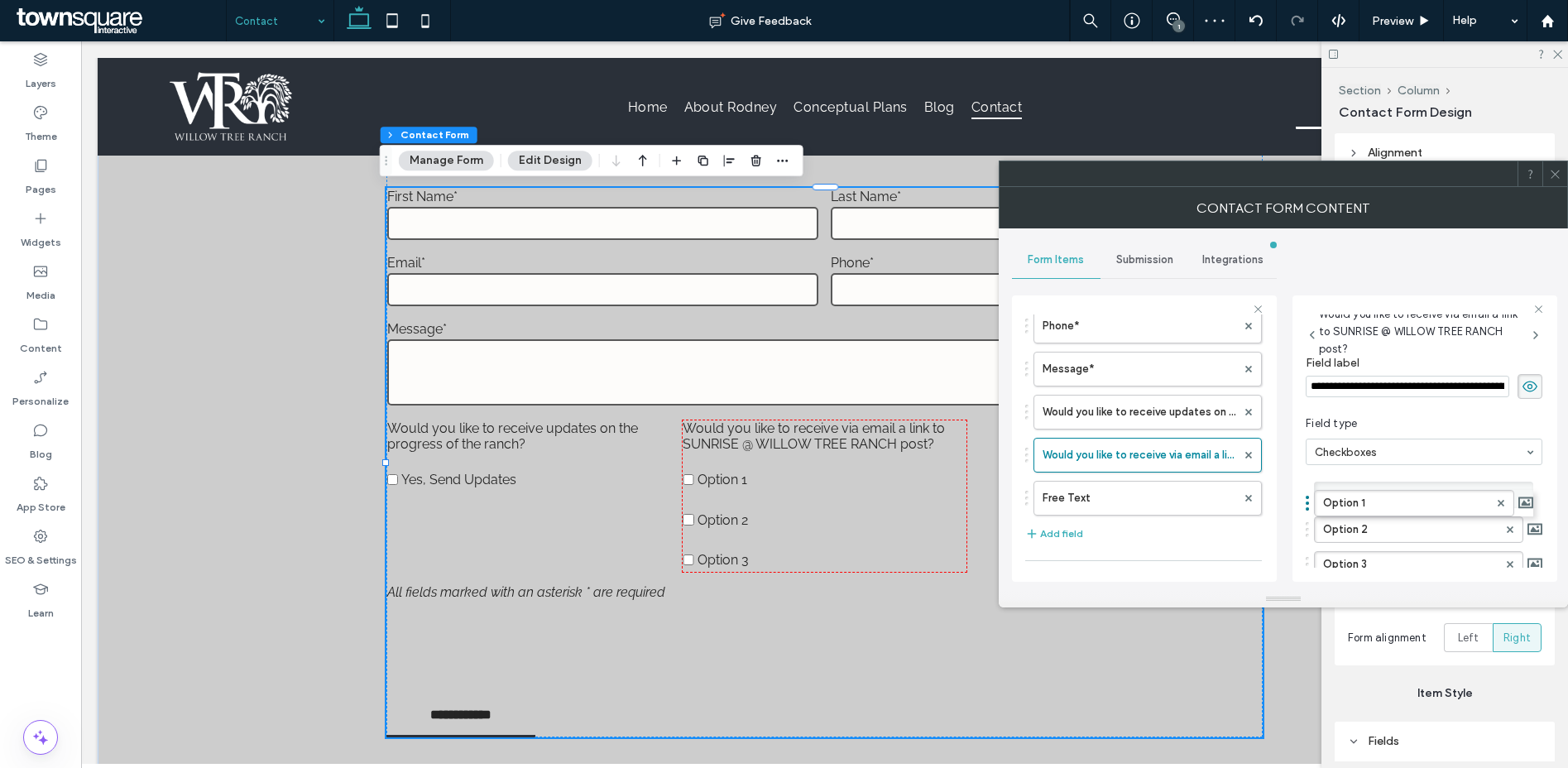 drag, startPoint x: 1379, startPoint y: 495, endPoint x: 1338, endPoint y: 497, distance: 41.04875 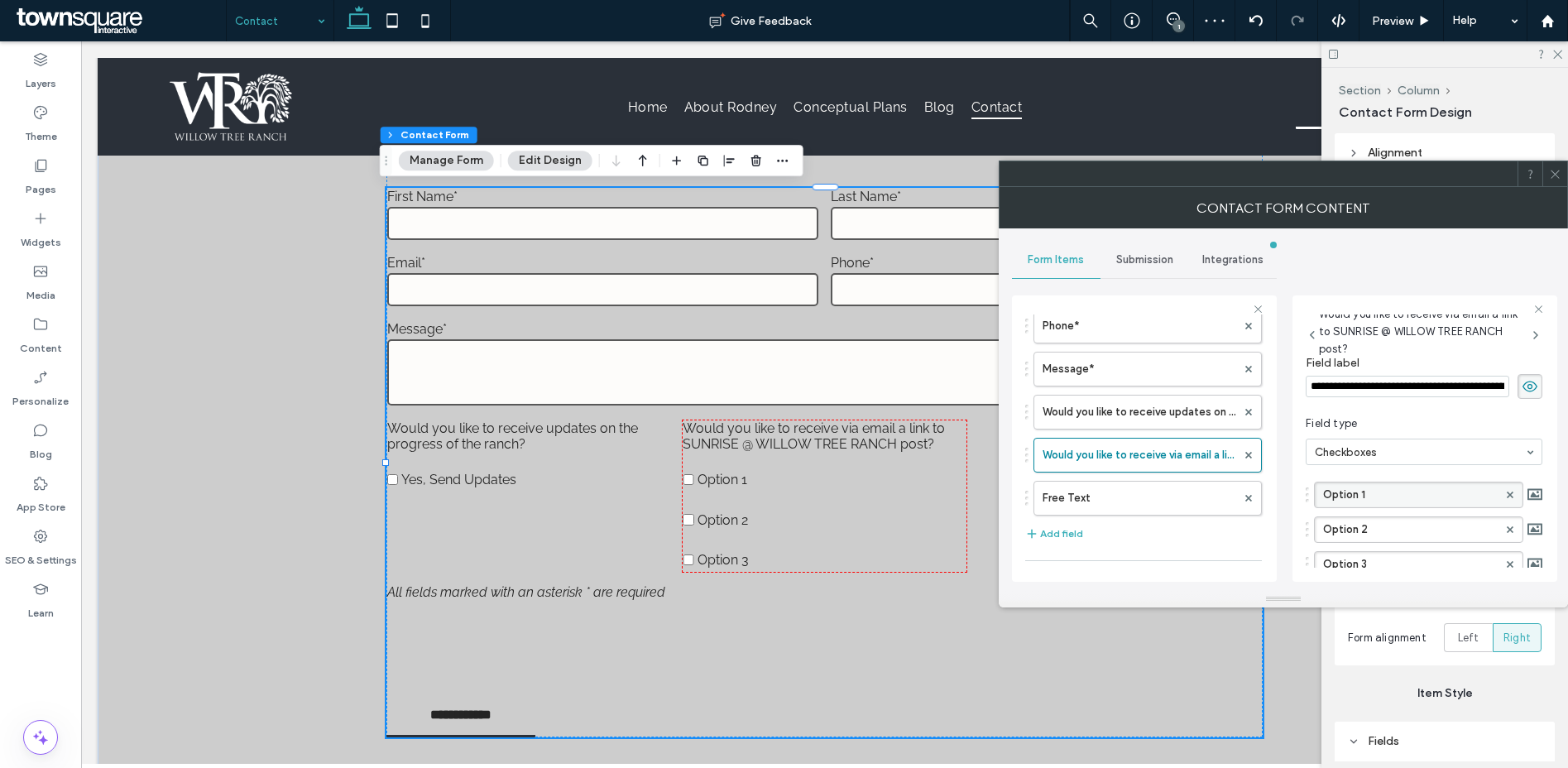 click on "Option 1" at bounding box center (1410, 495) 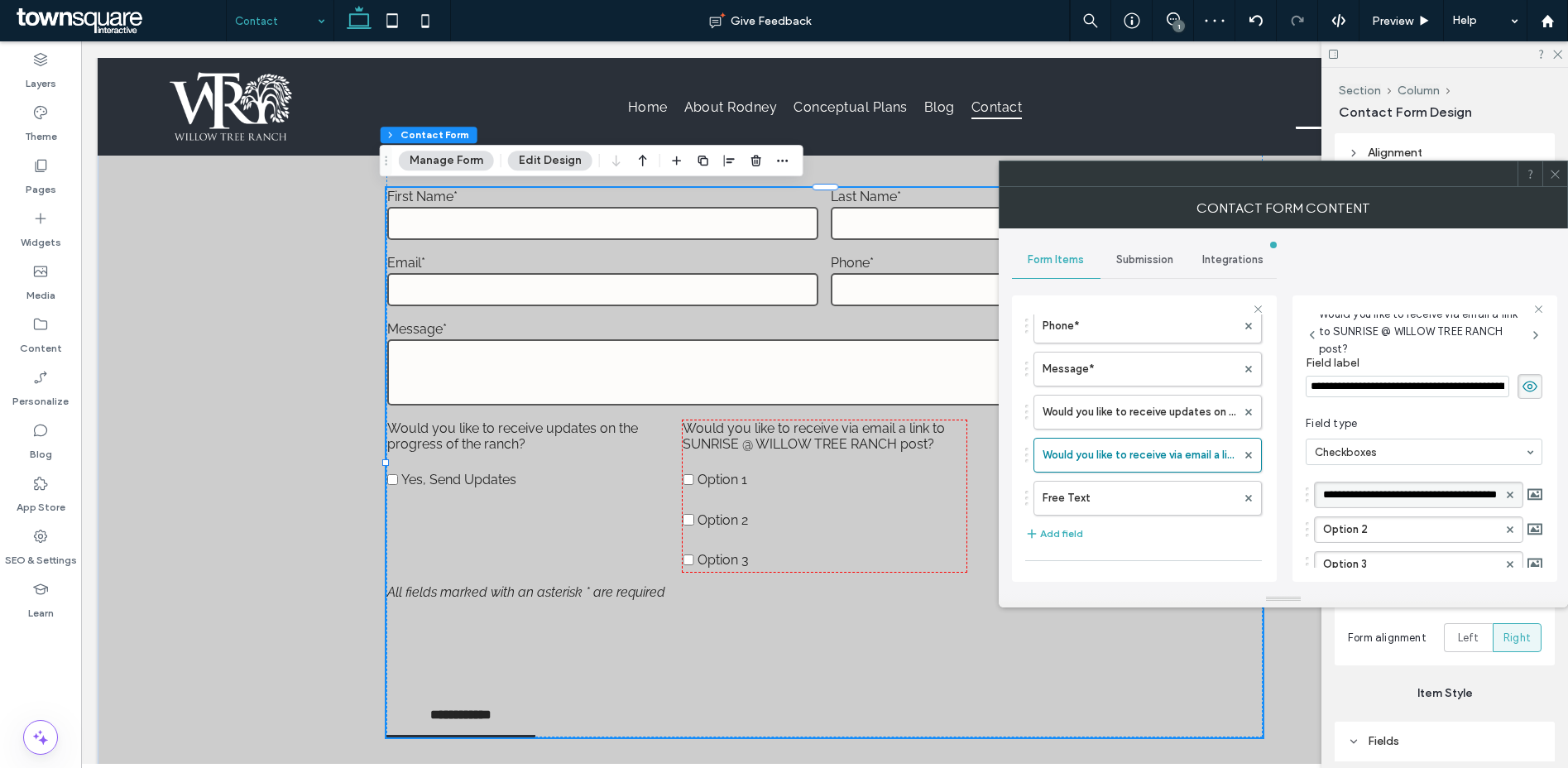 click on "********" at bounding box center (1410, 495) 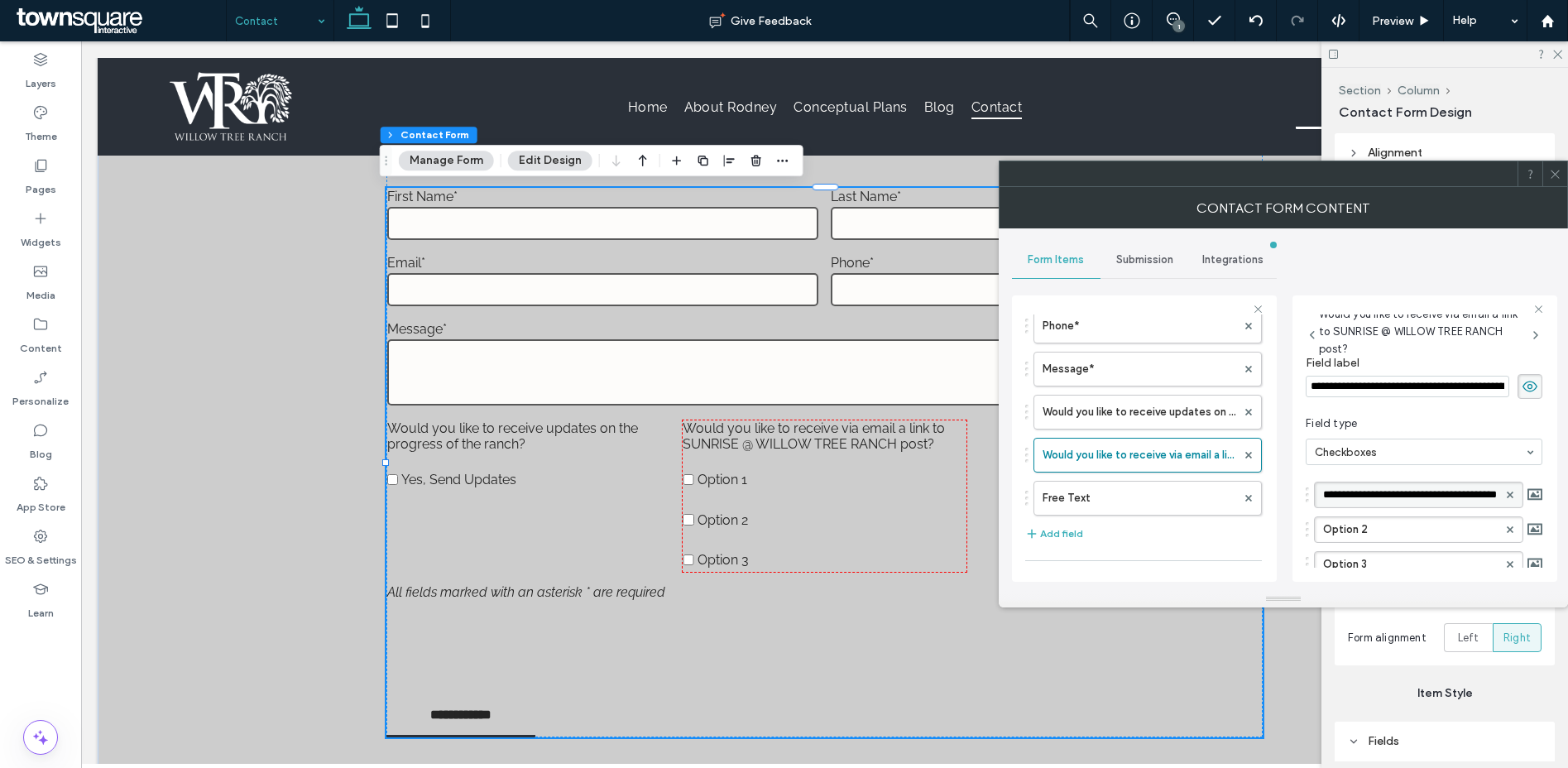 click on "********" at bounding box center [1410, 495] 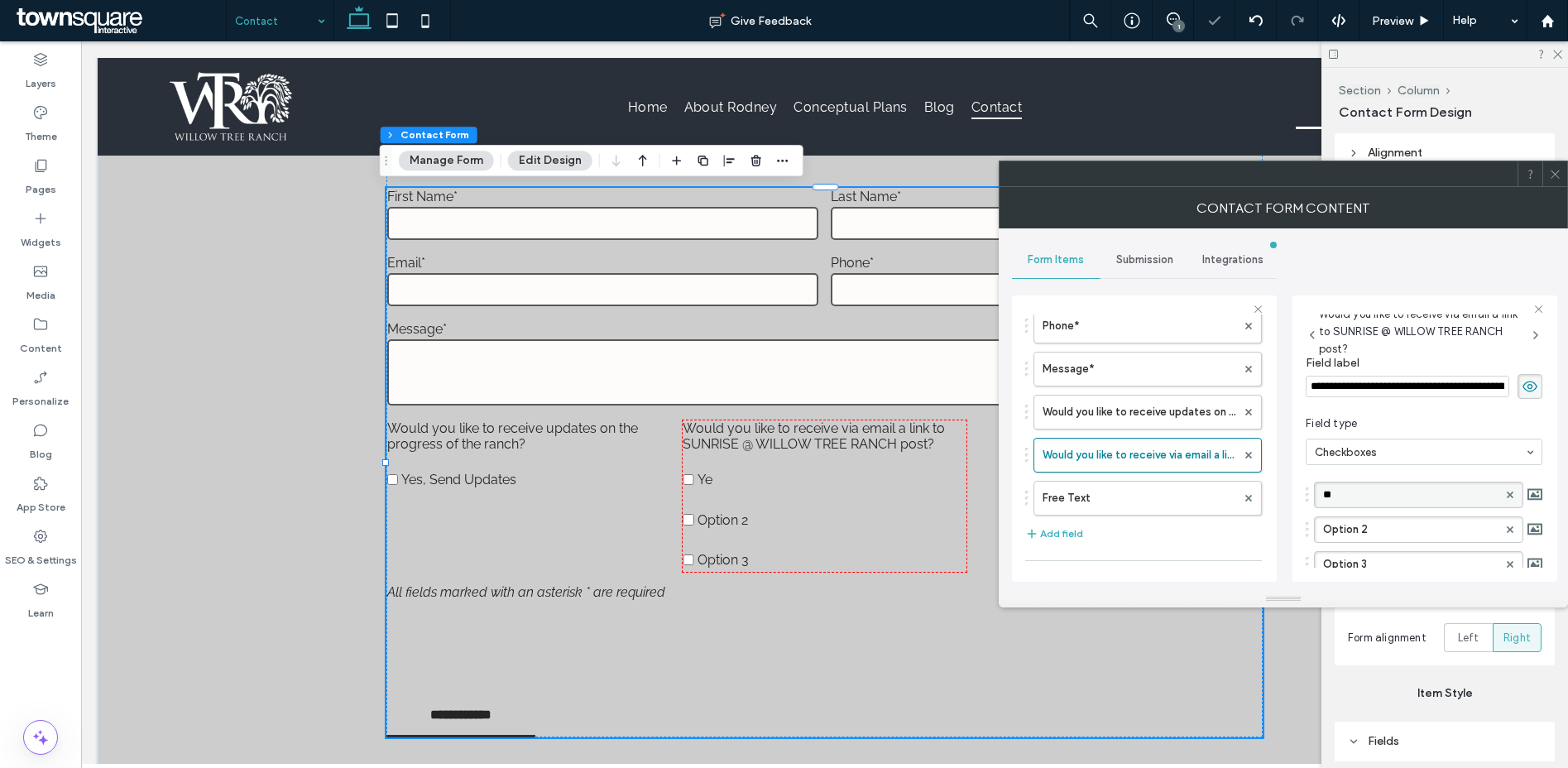 type on "***" 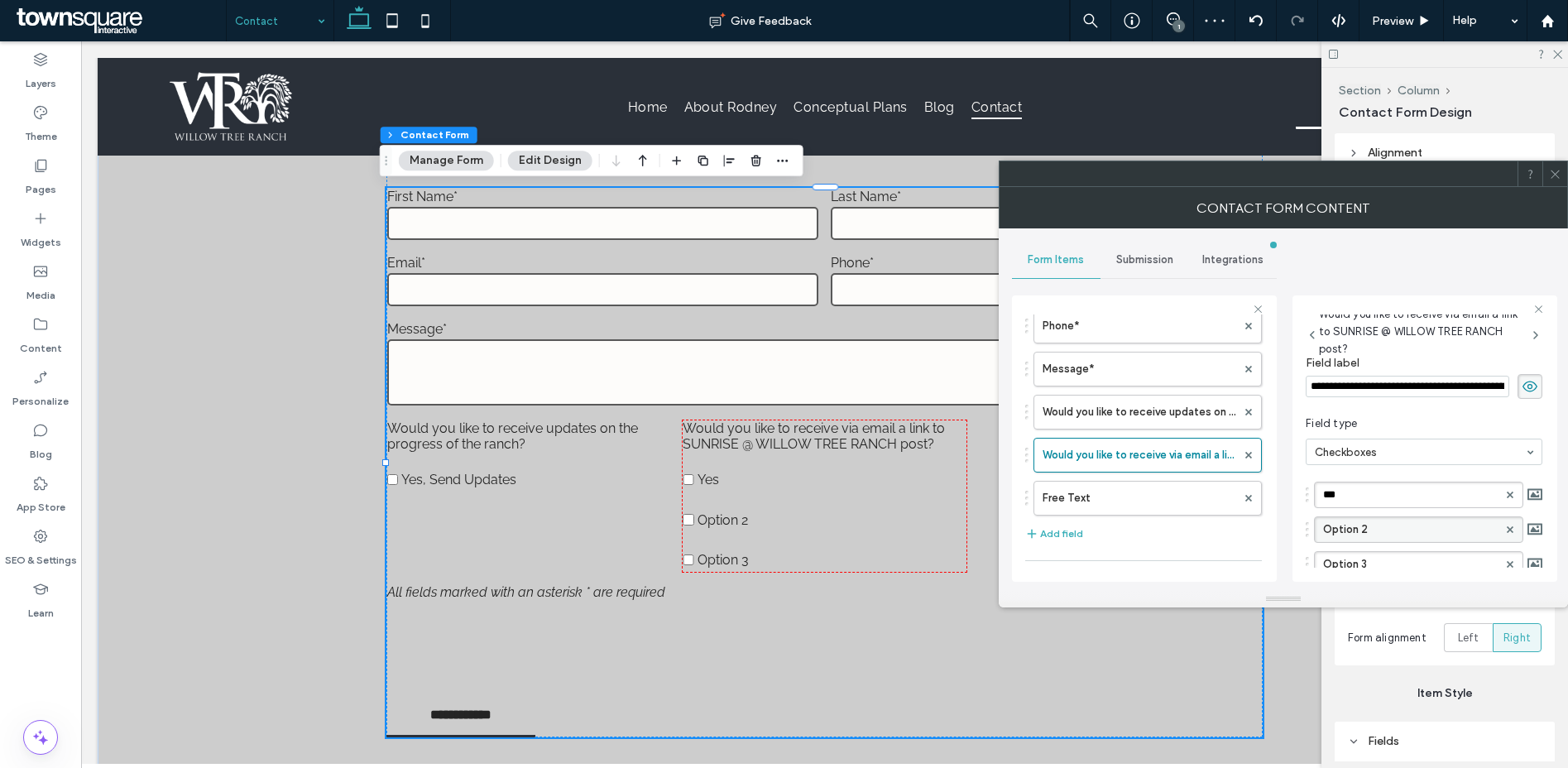 click at bounding box center [1510, 530] 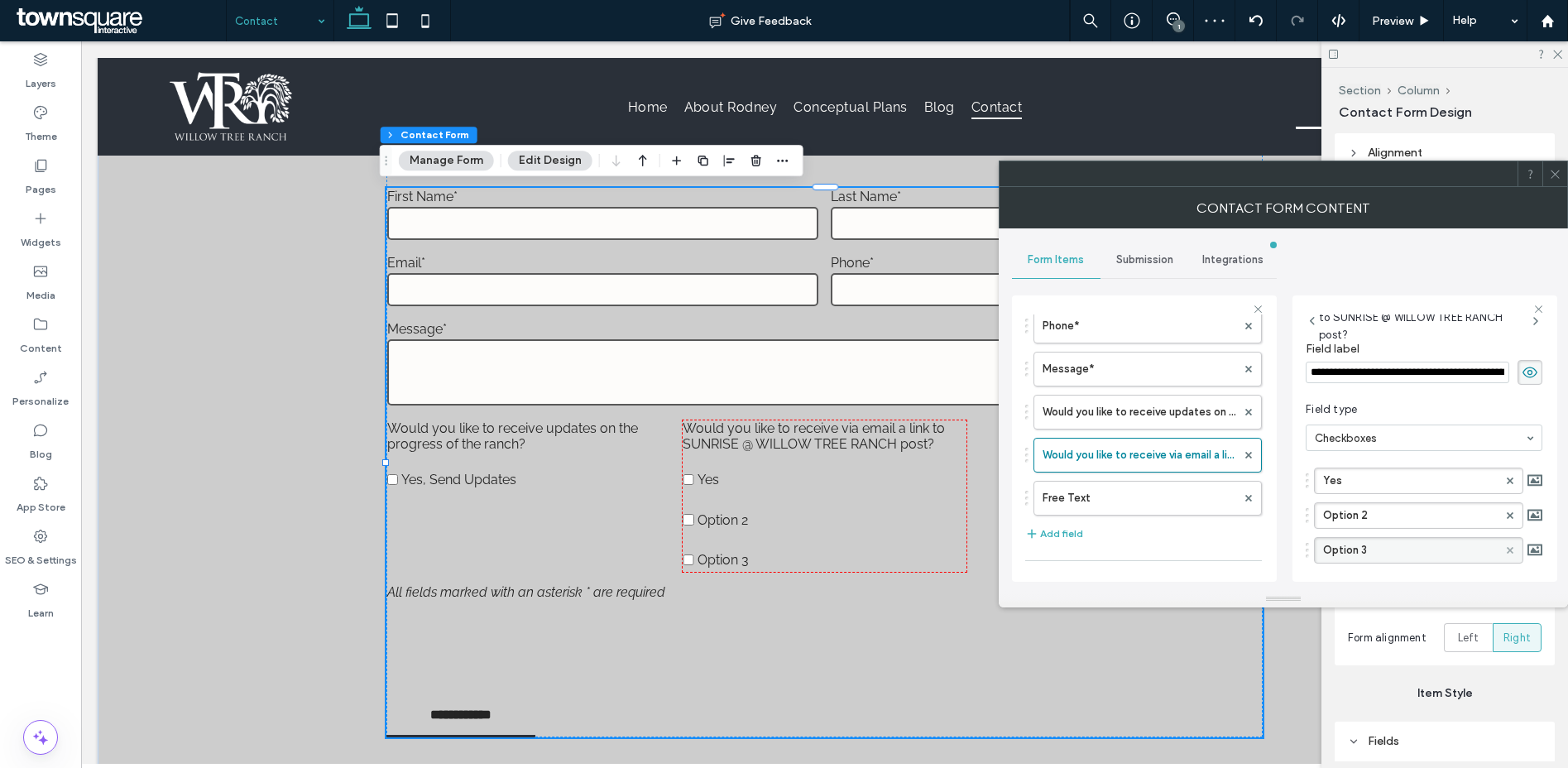 scroll, scrollTop: 26, scrollLeft: 0, axis: vertical 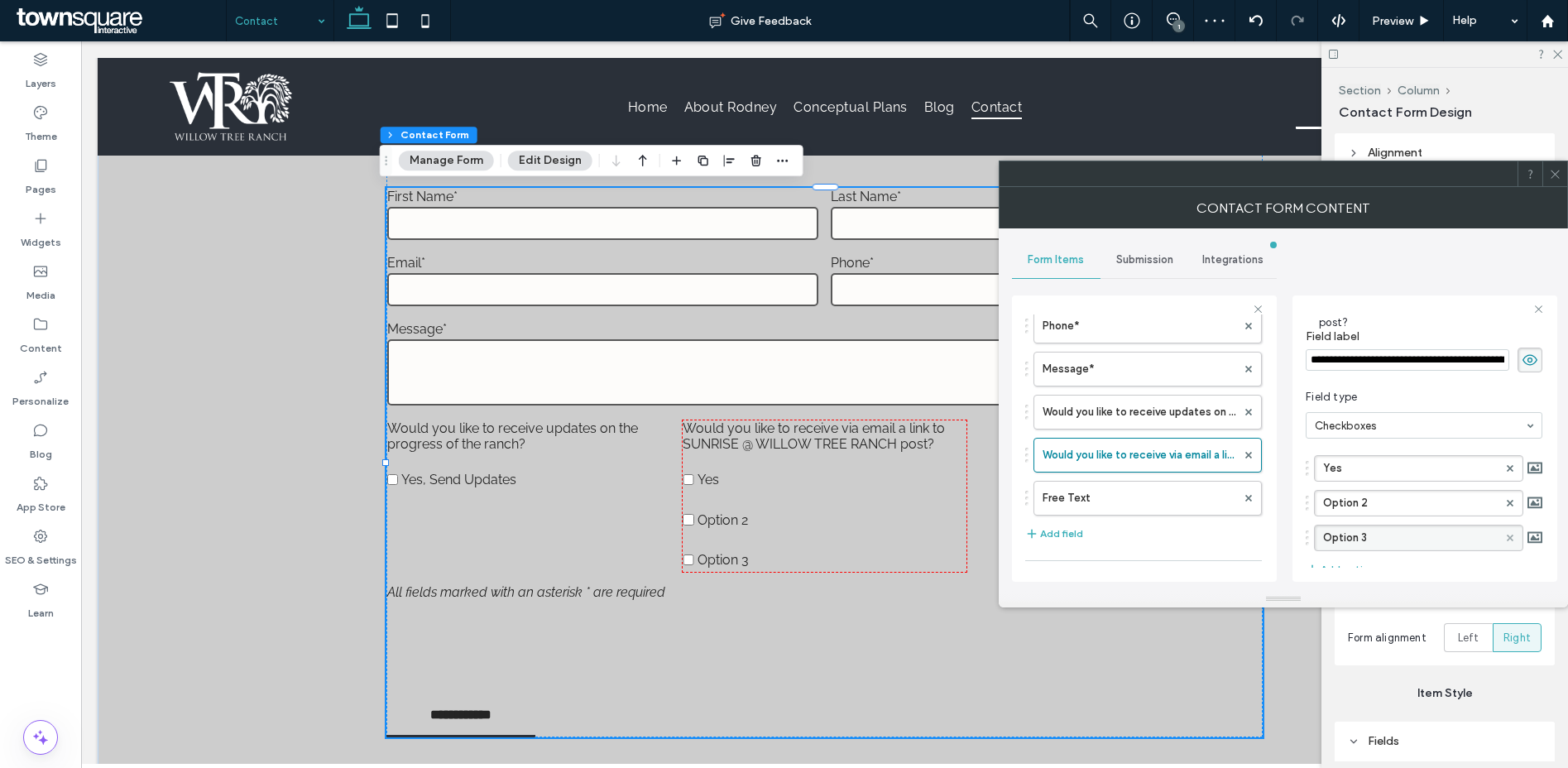 click 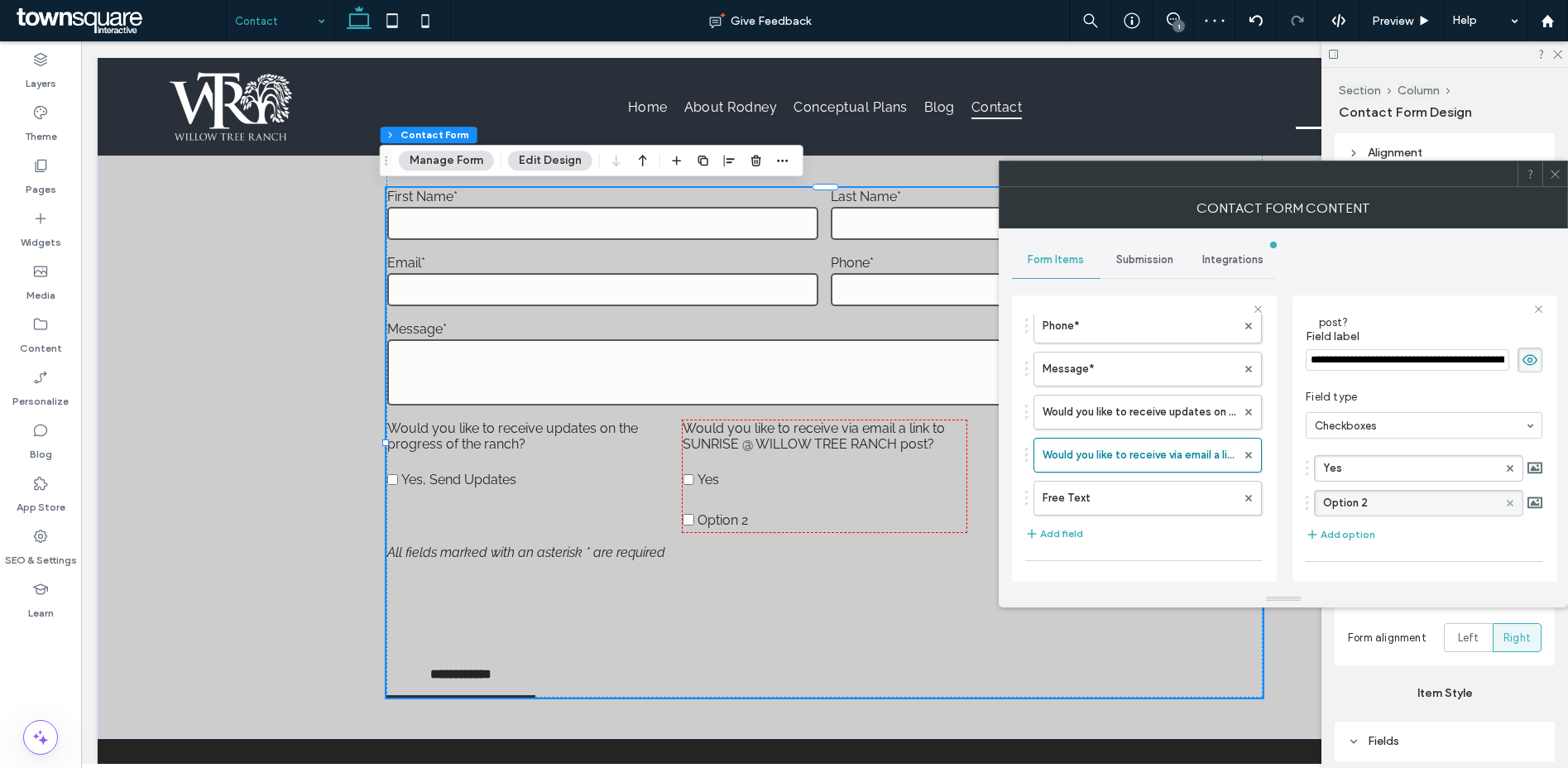 click at bounding box center [1510, 503] 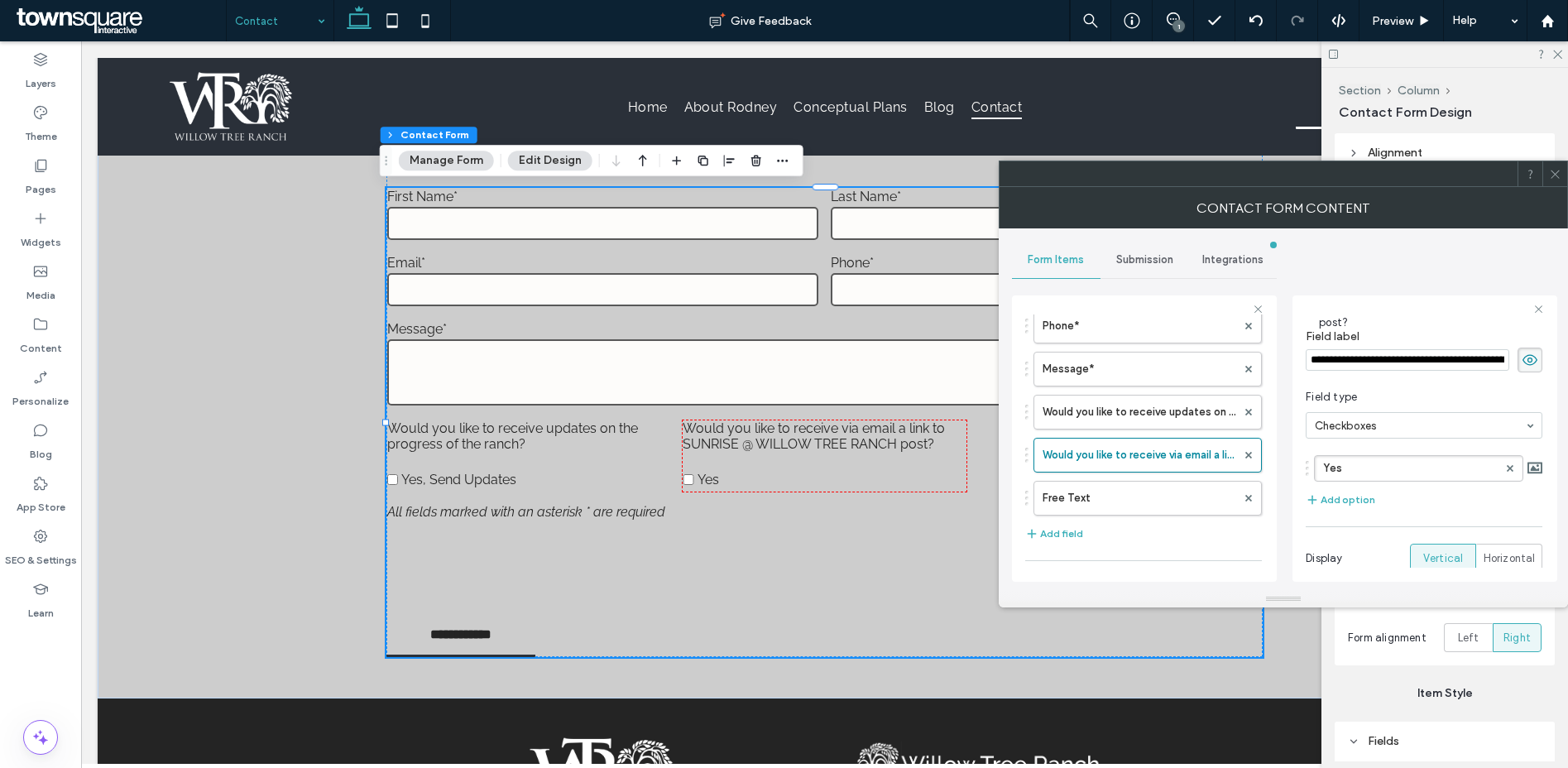 click 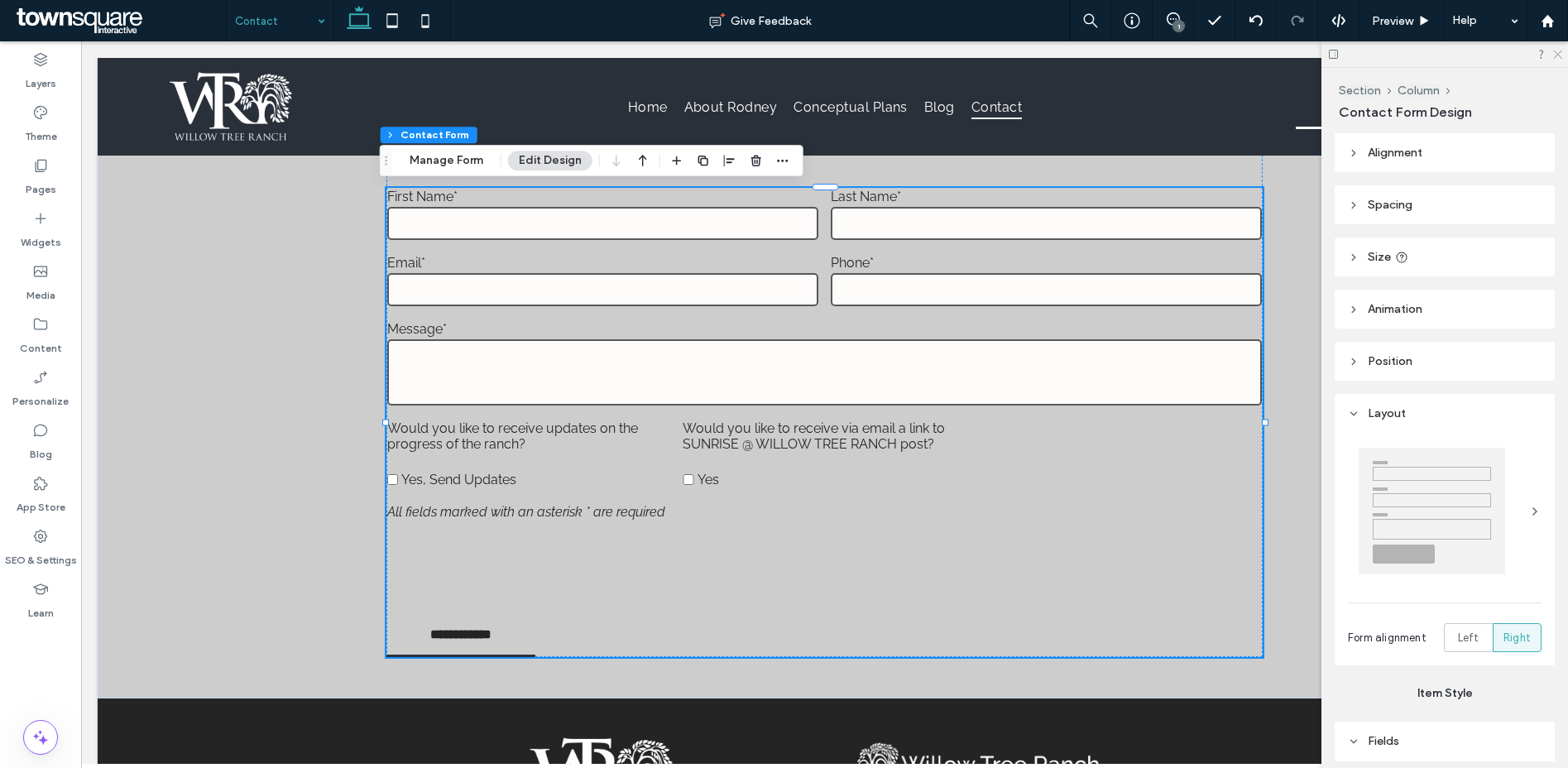 click 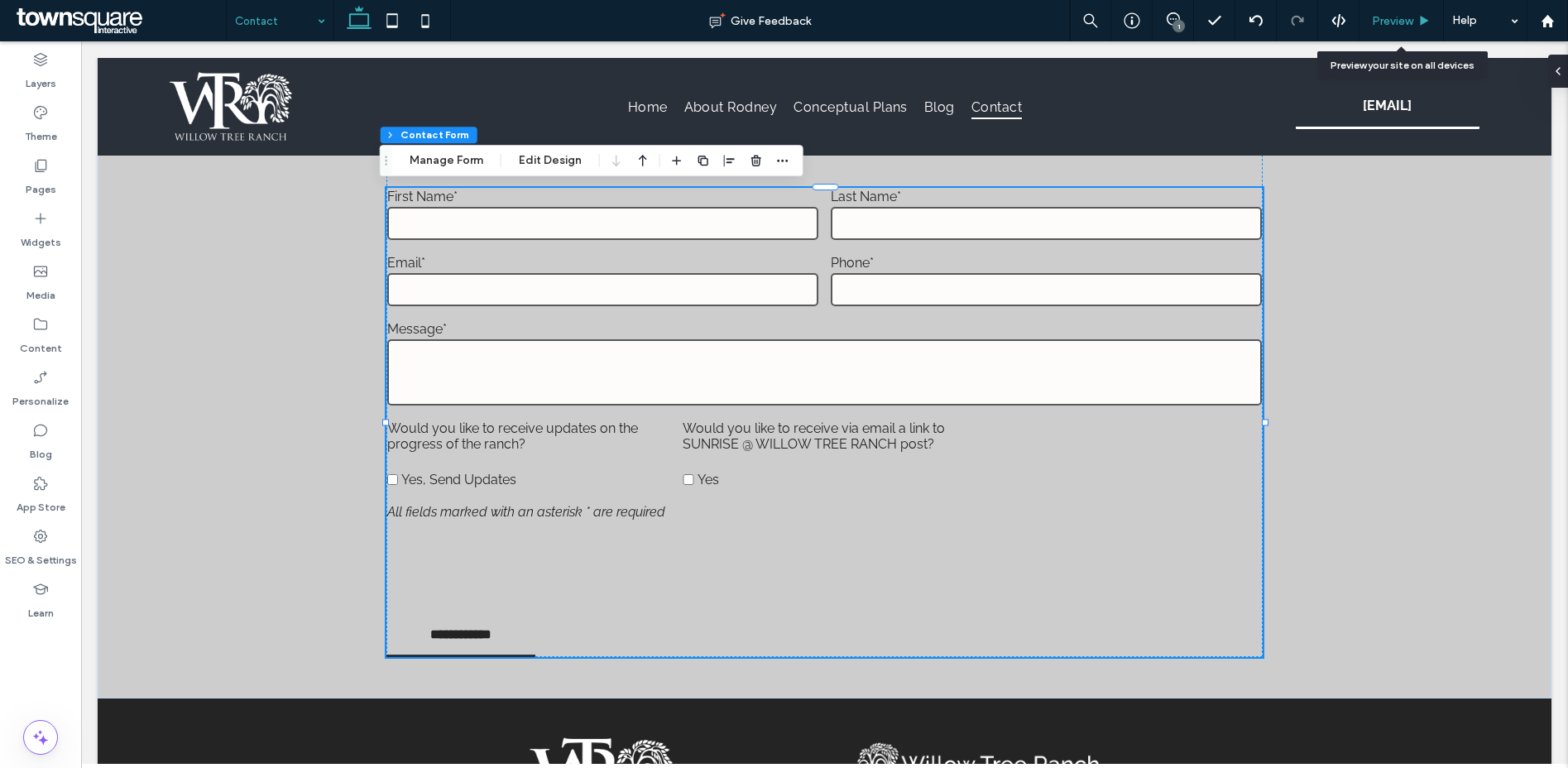 click on "Preview" at bounding box center (1393, 21) 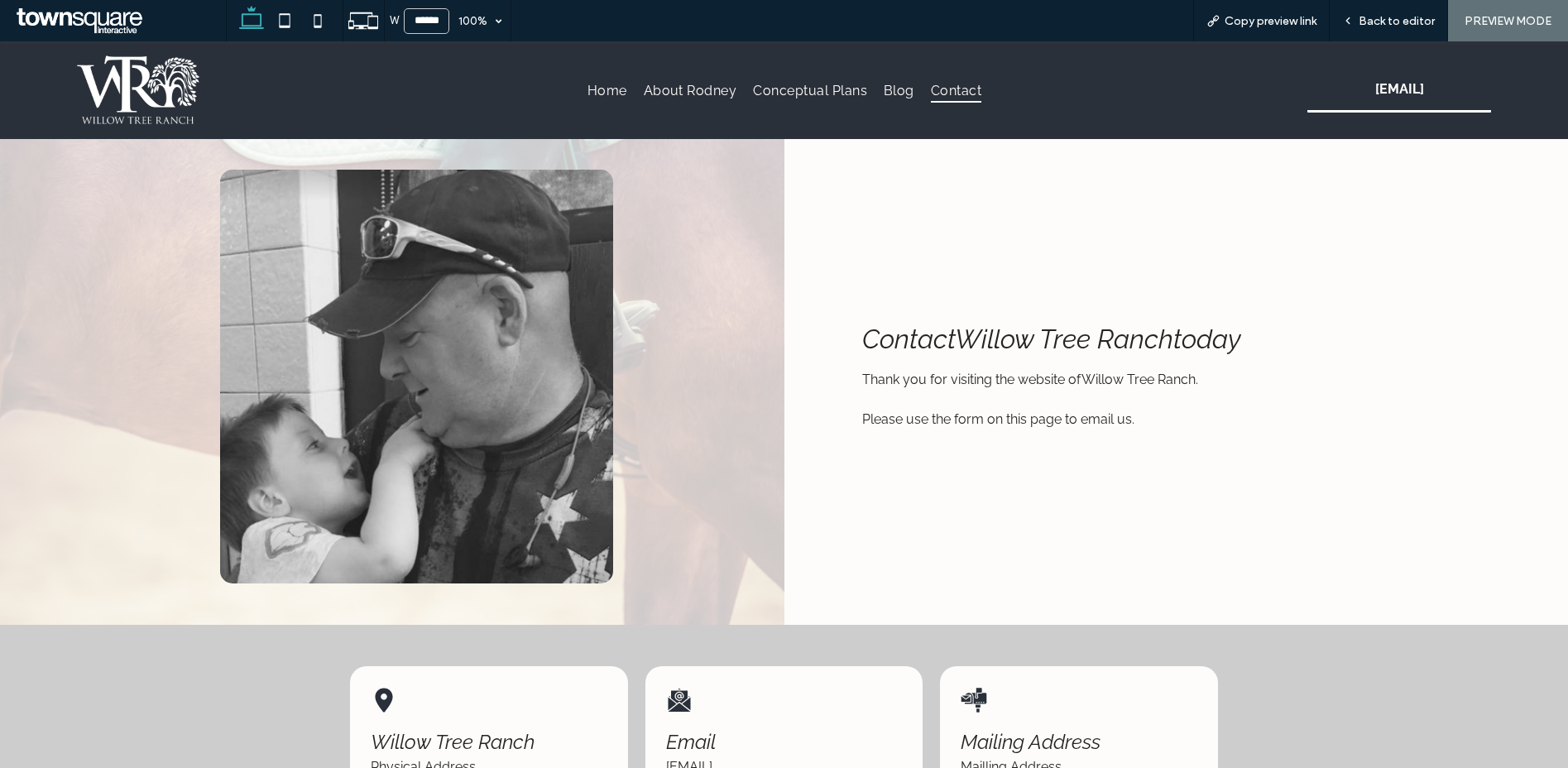 scroll, scrollTop: 0, scrollLeft: 0, axis: both 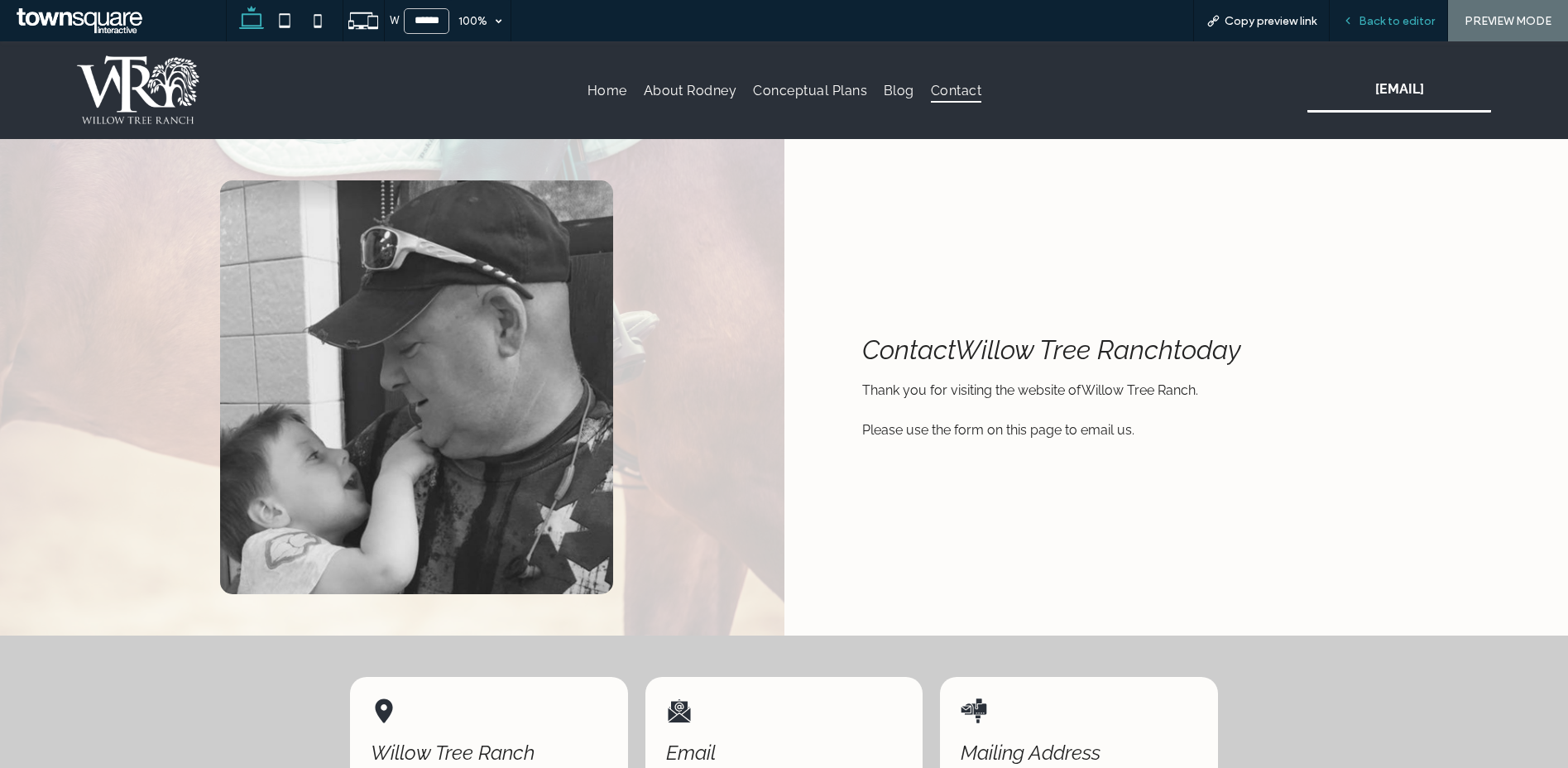 click on "Back to editor" at bounding box center [1388, 21] 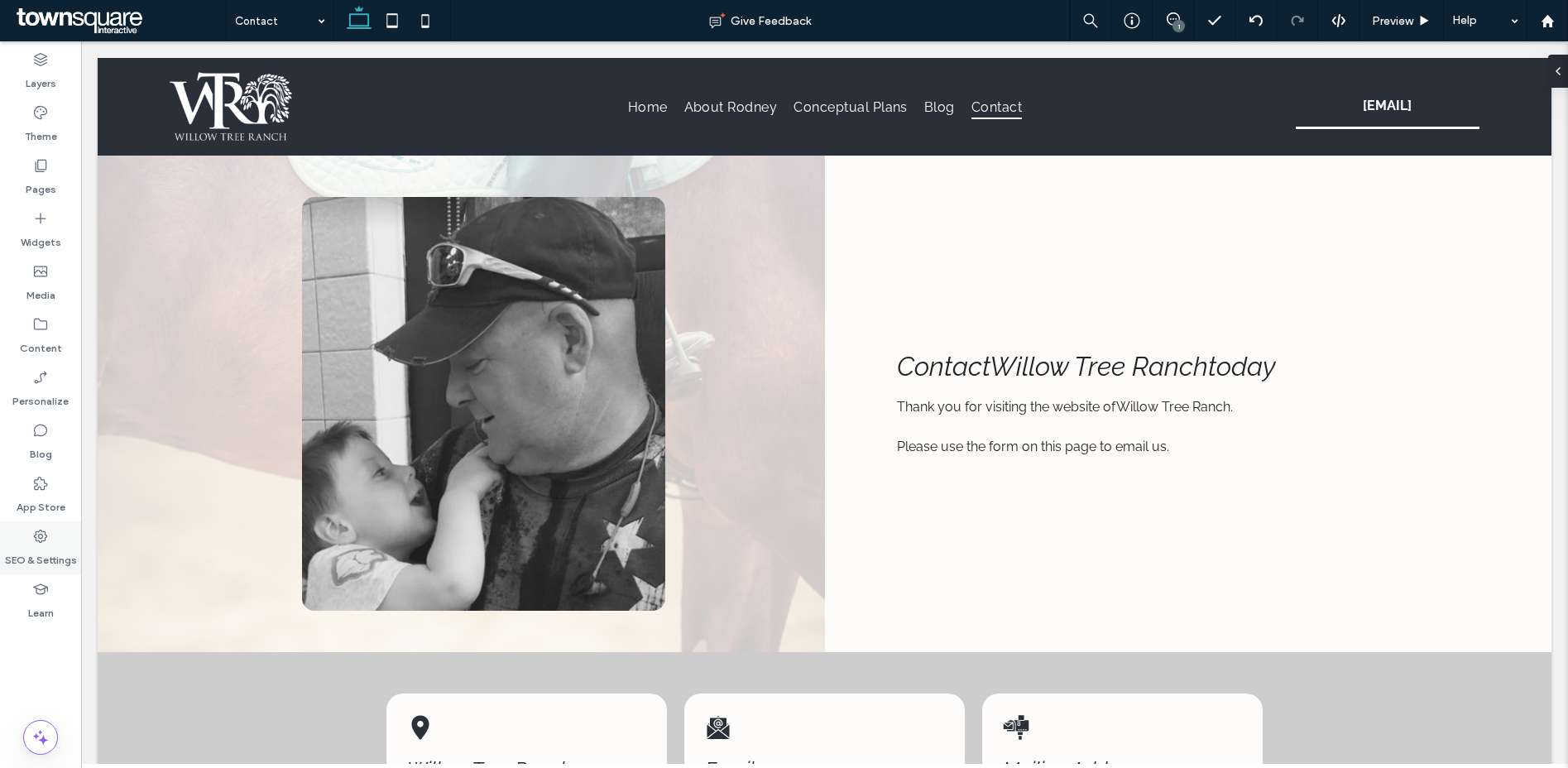 click on "SEO & Settings" at bounding box center [41, 556] 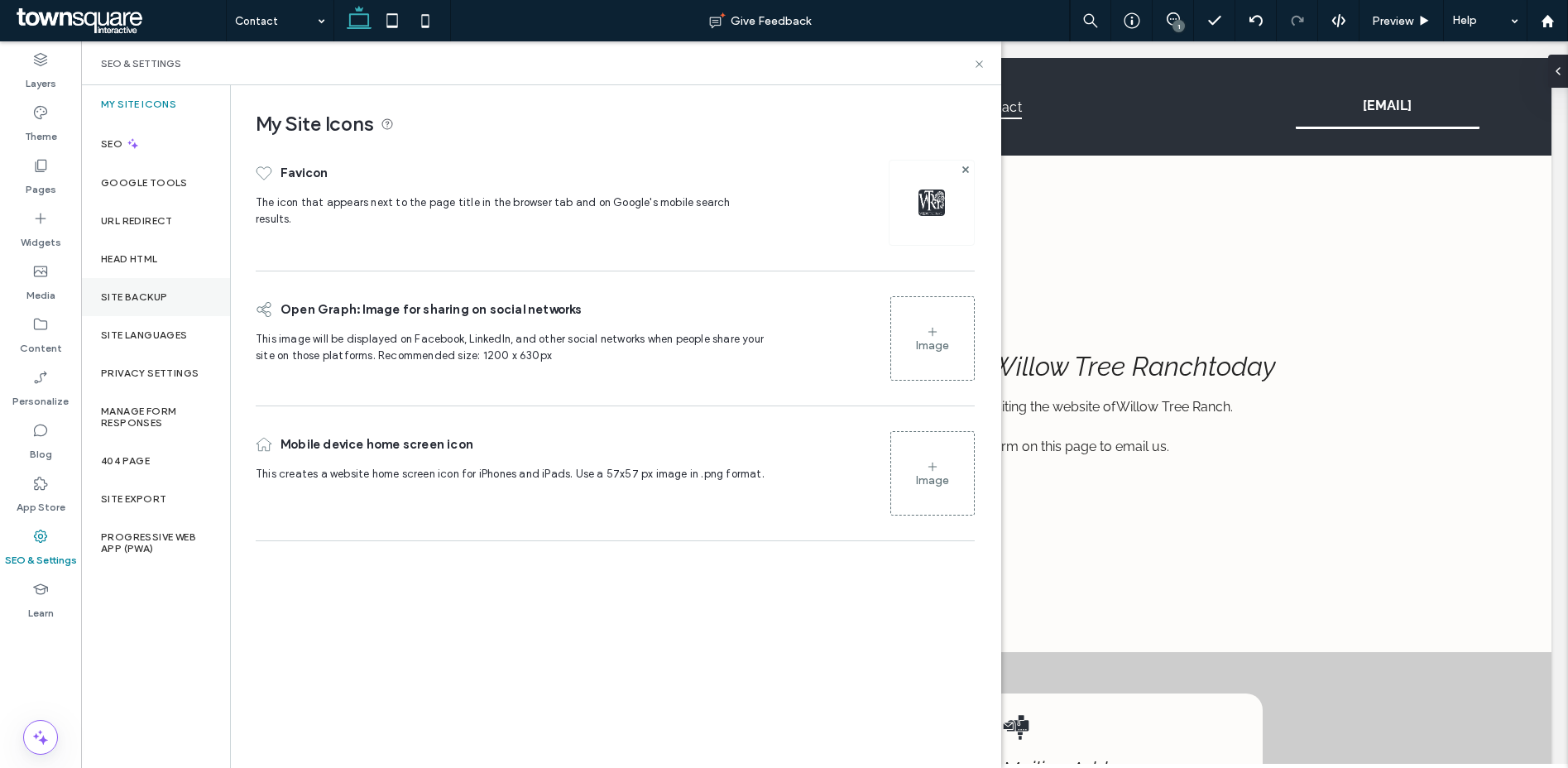 click on "Site Backup" at bounding box center (134, 297) 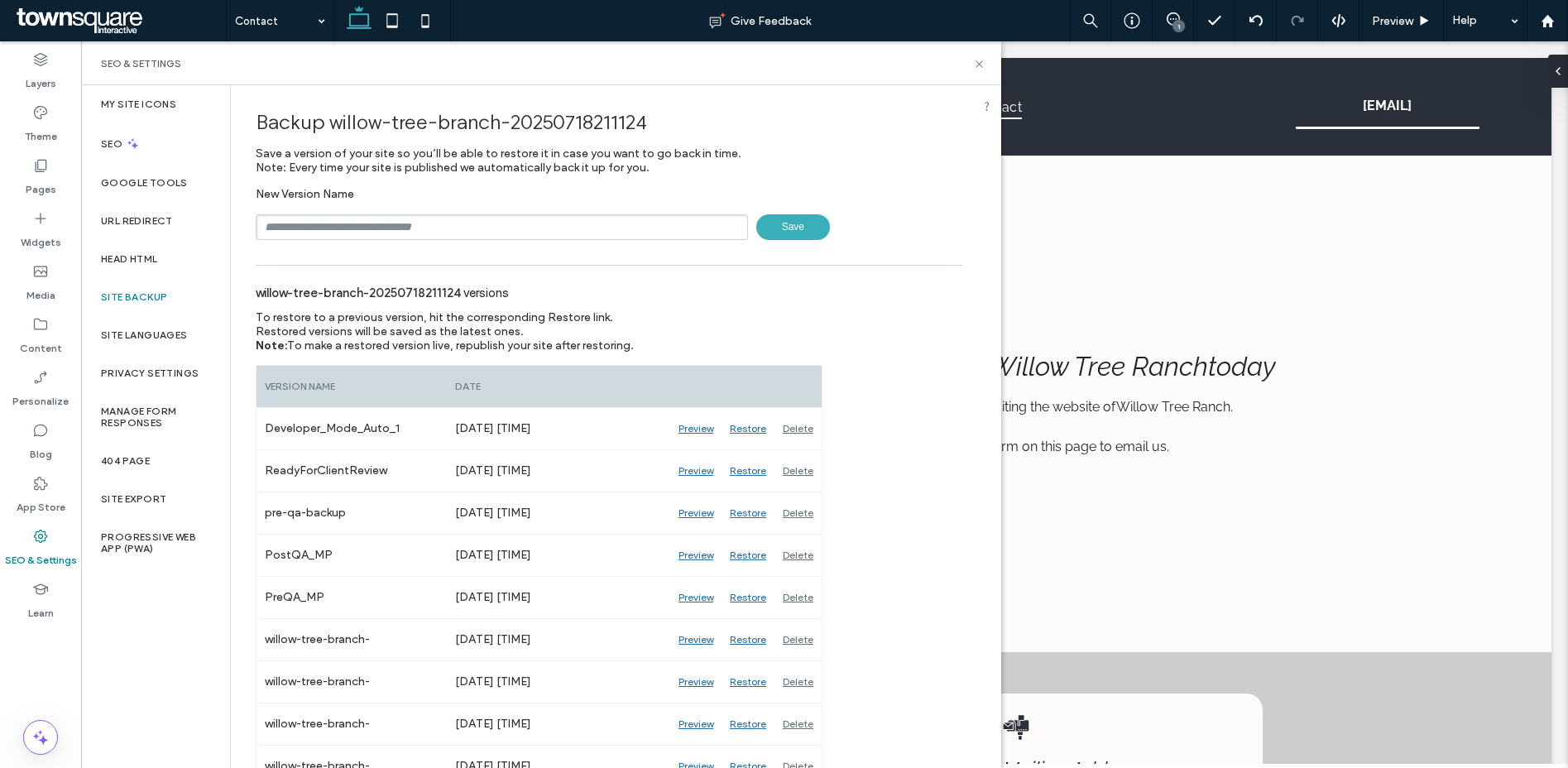 drag, startPoint x: 459, startPoint y: 224, endPoint x: 439, endPoint y: 231, distance: 21.18962 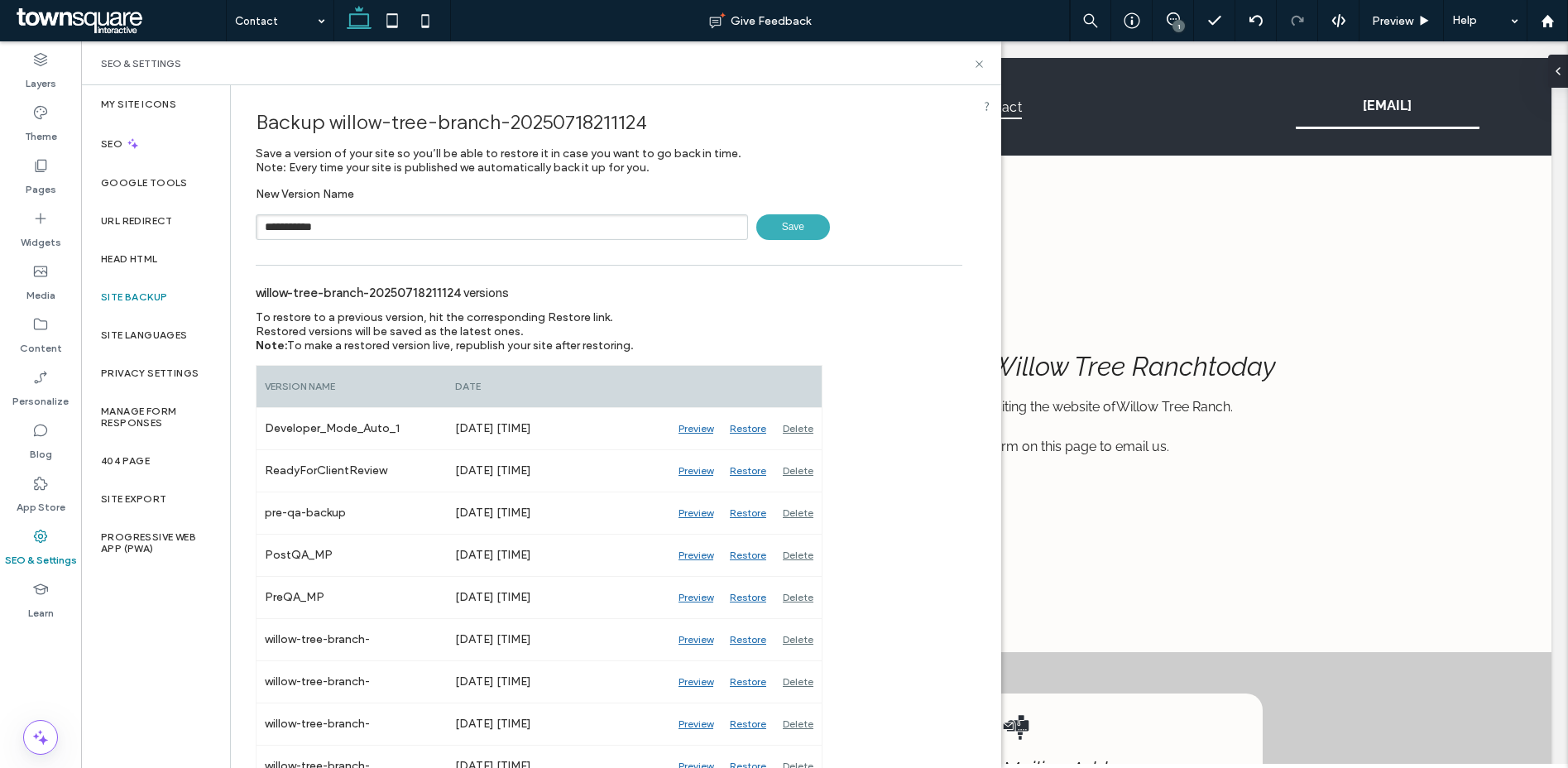 click on "**********" at bounding box center [501, 227] 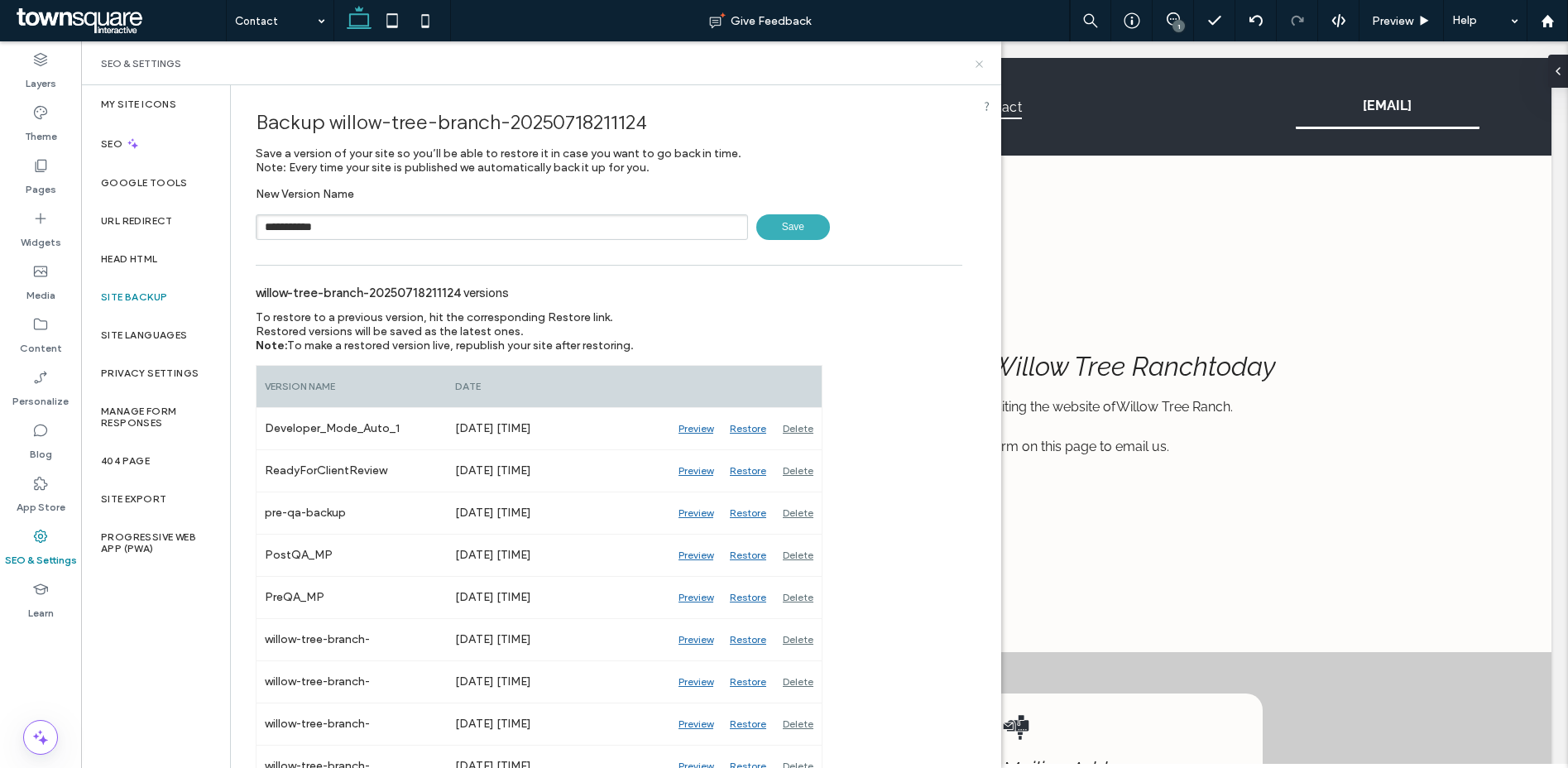click 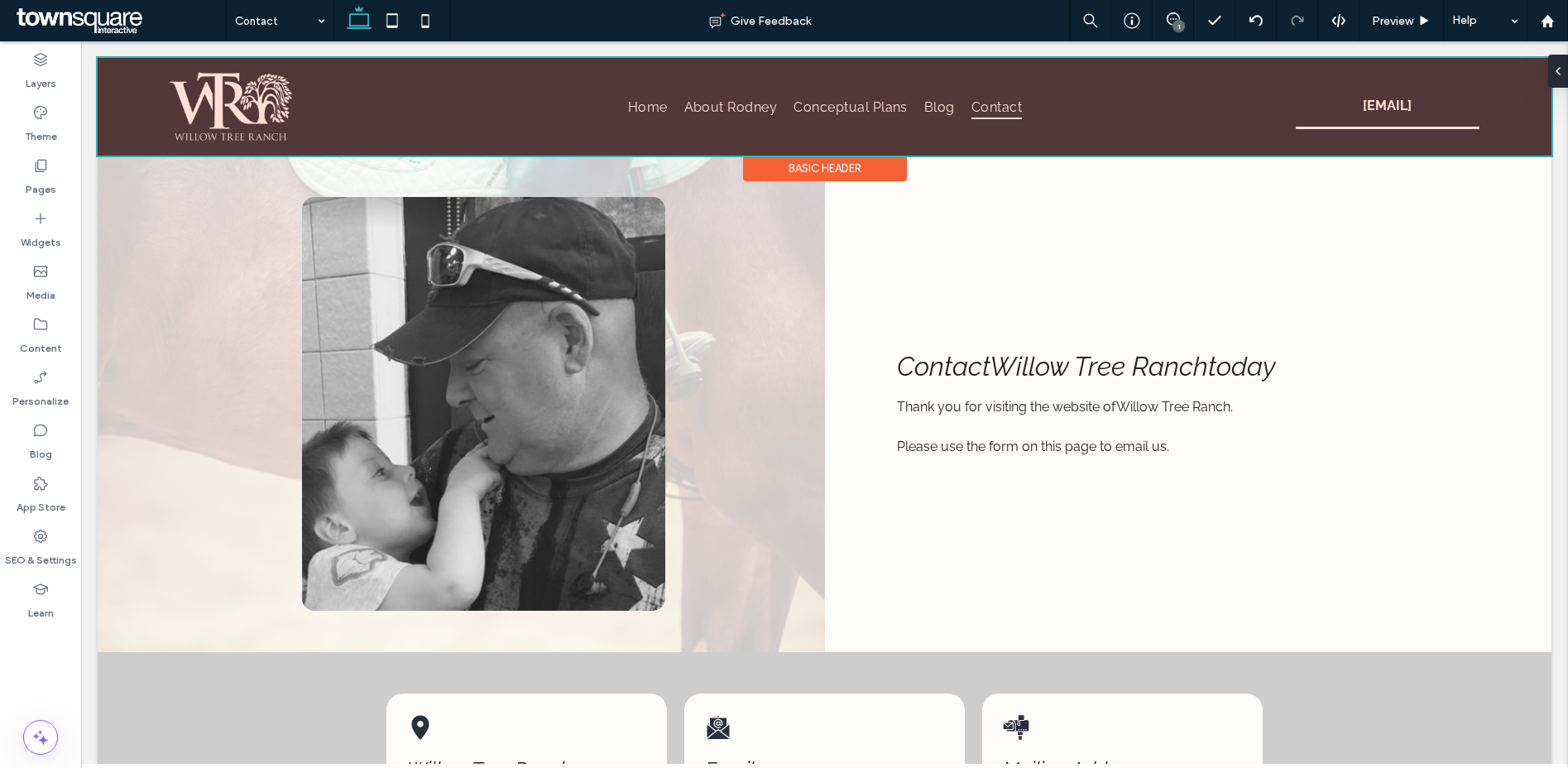 click at bounding box center [824, 107] 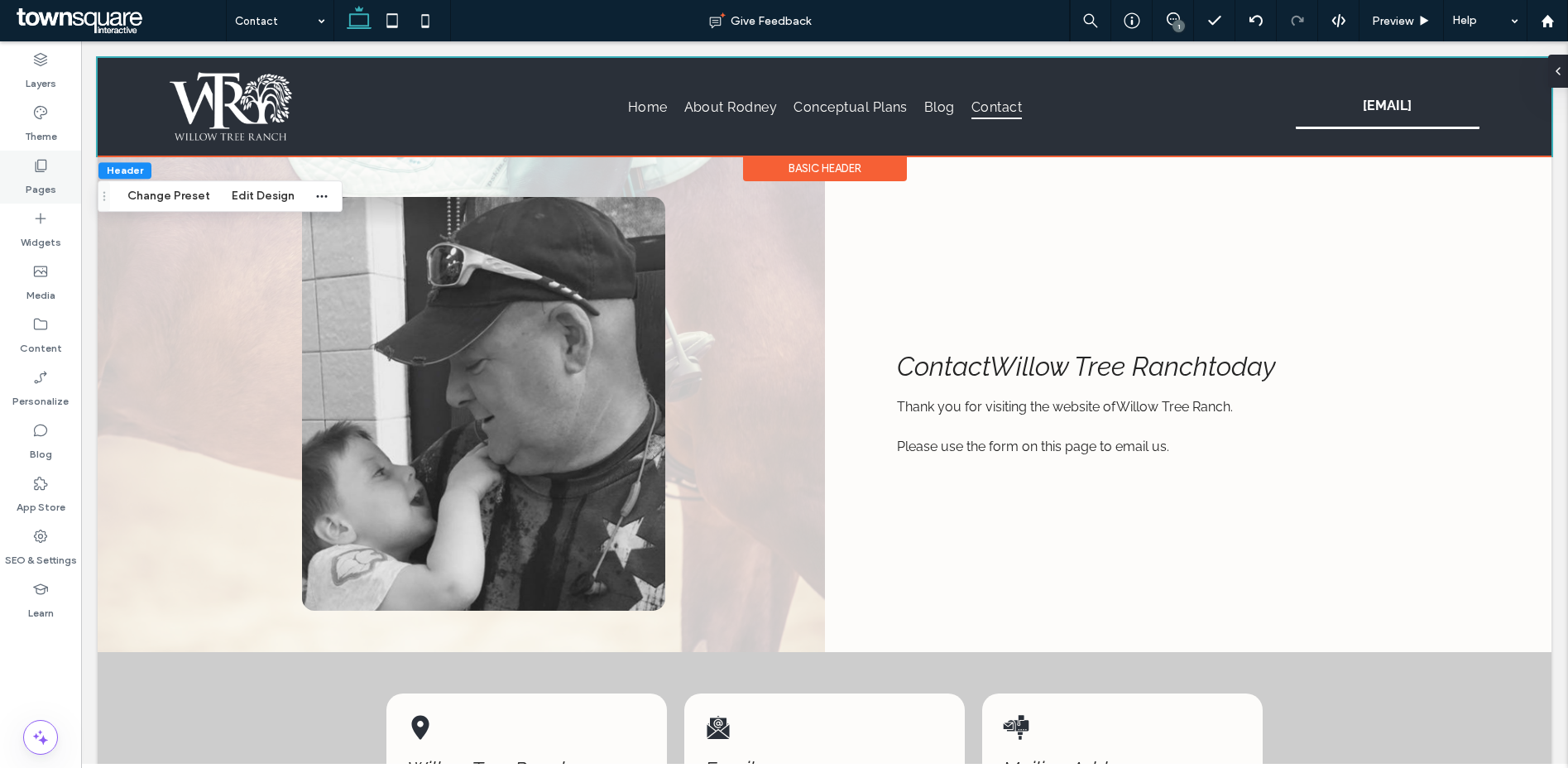 click on "Pages" at bounding box center [41, 185] 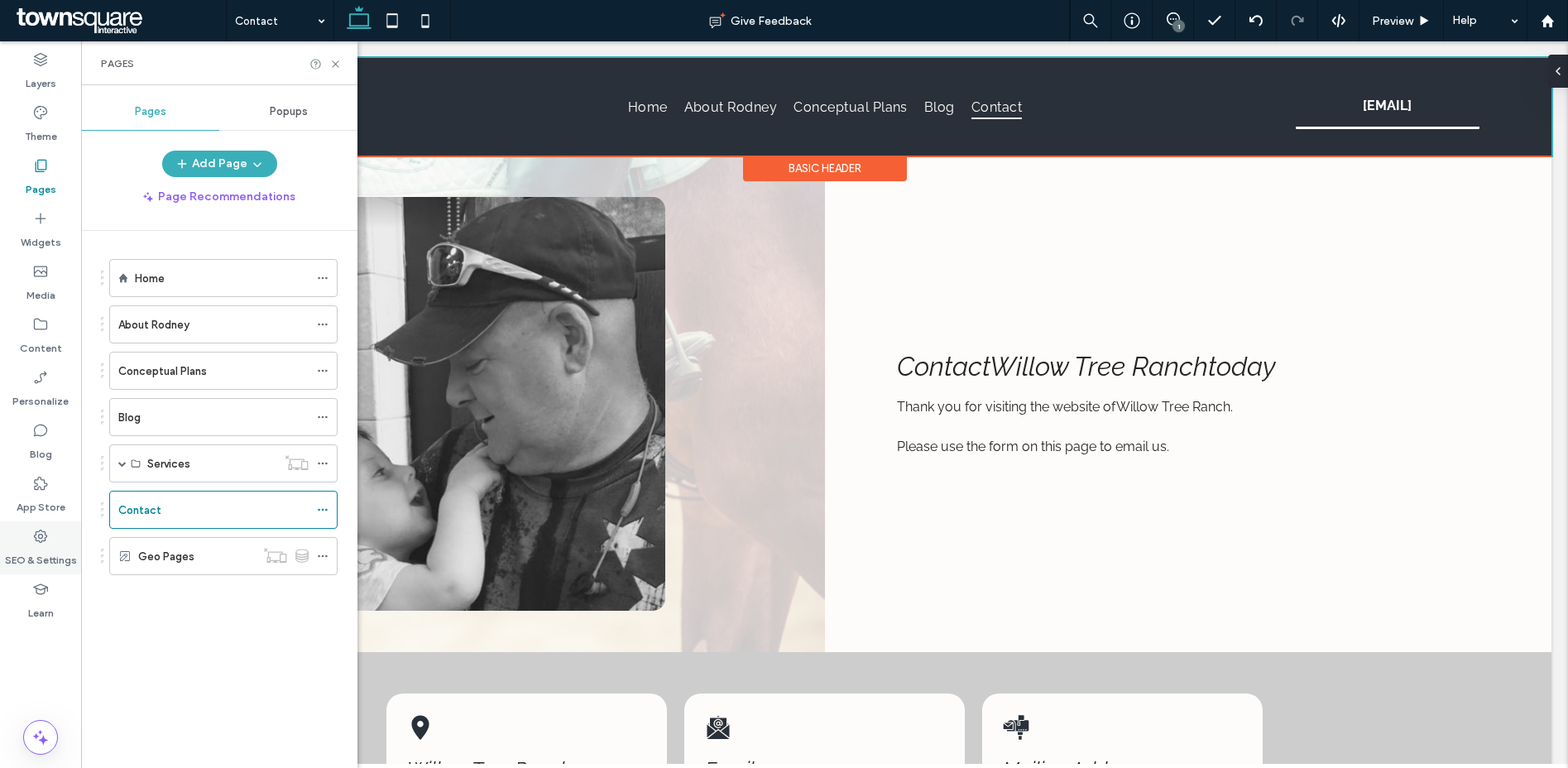 click on "SEO & Settings" at bounding box center [41, 556] 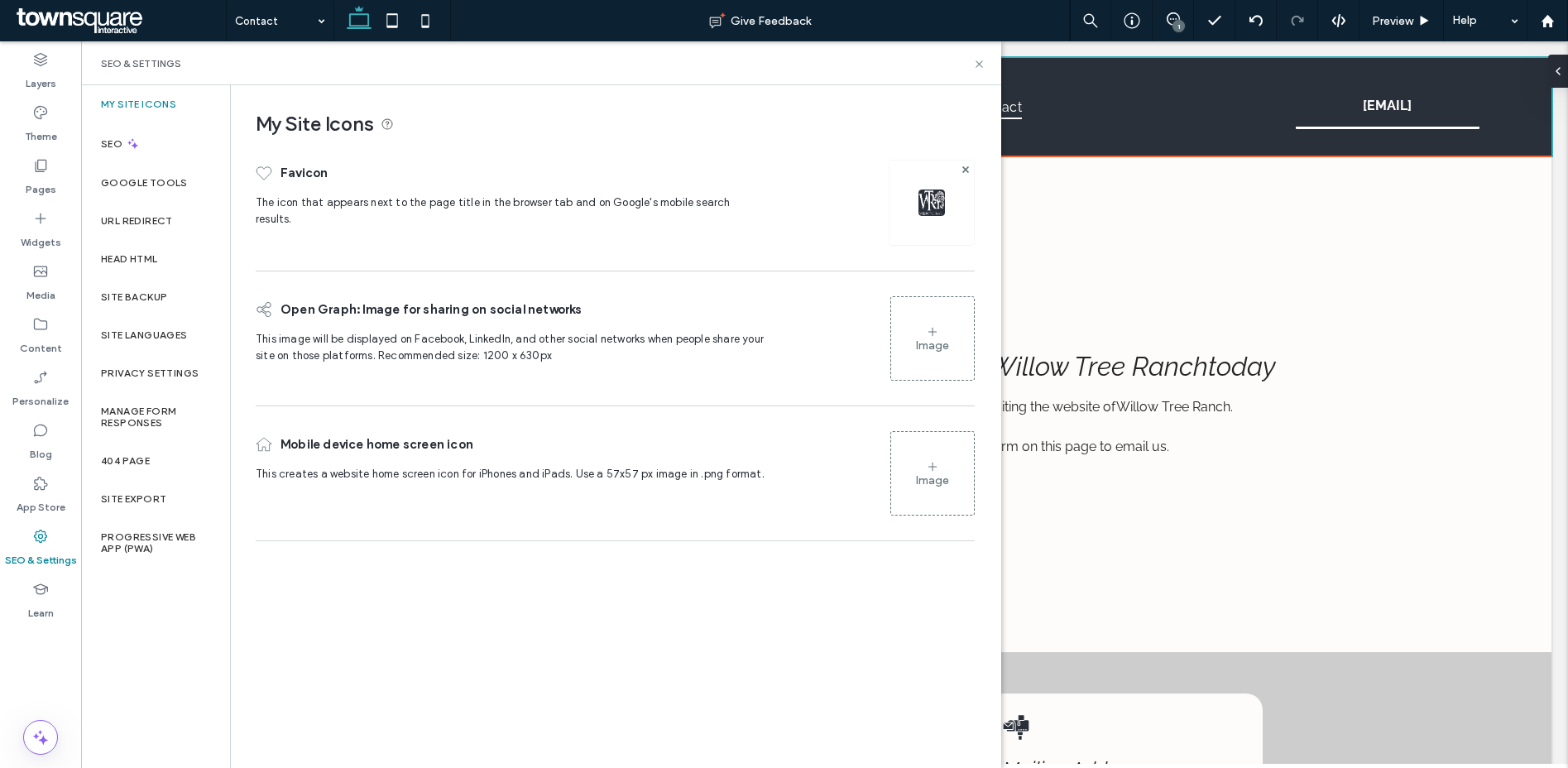 click on "SEO & Settings" at bounding box center [41, 556] 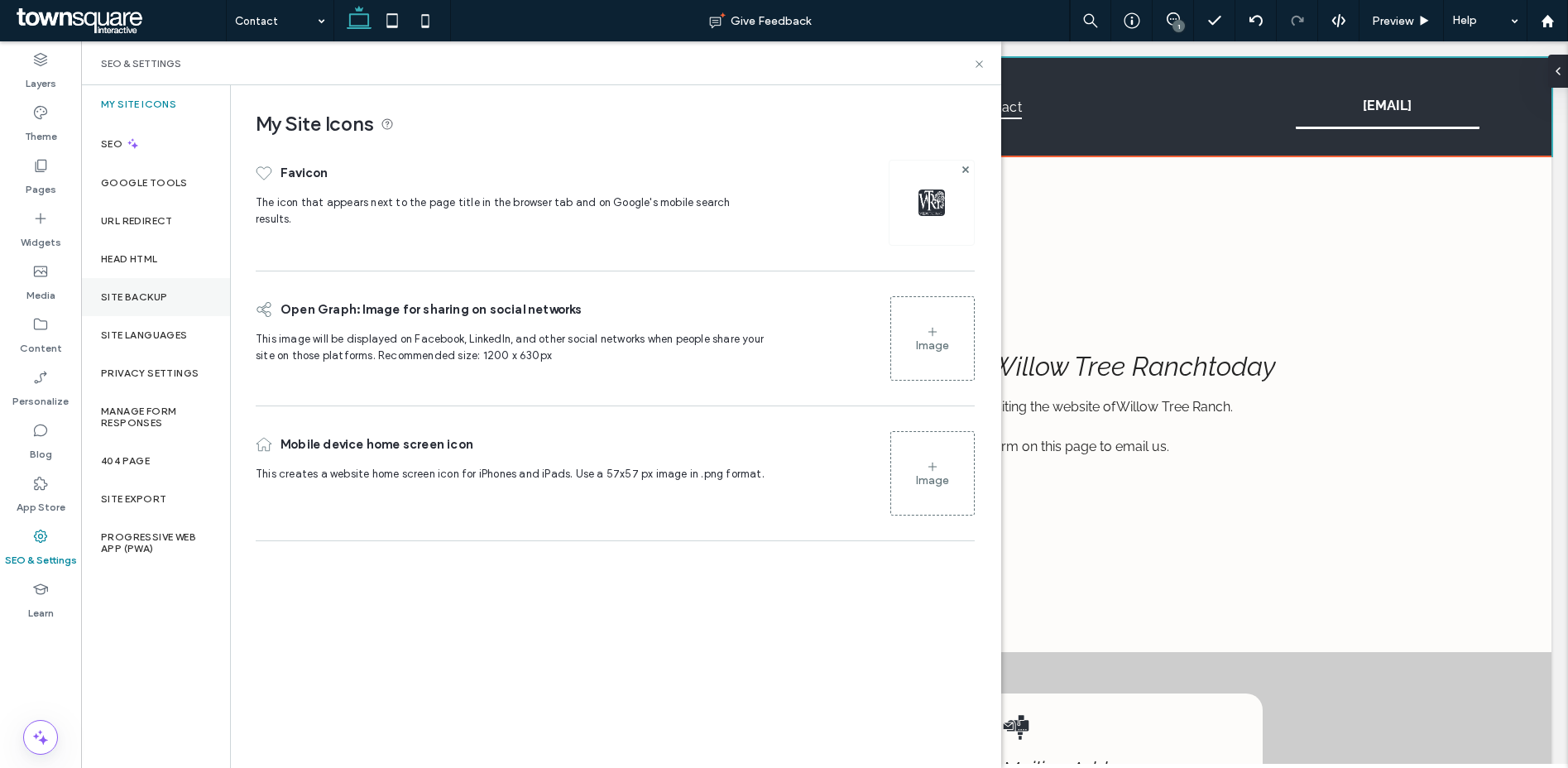click on "Site Backup" at bounding box center (134, 297) 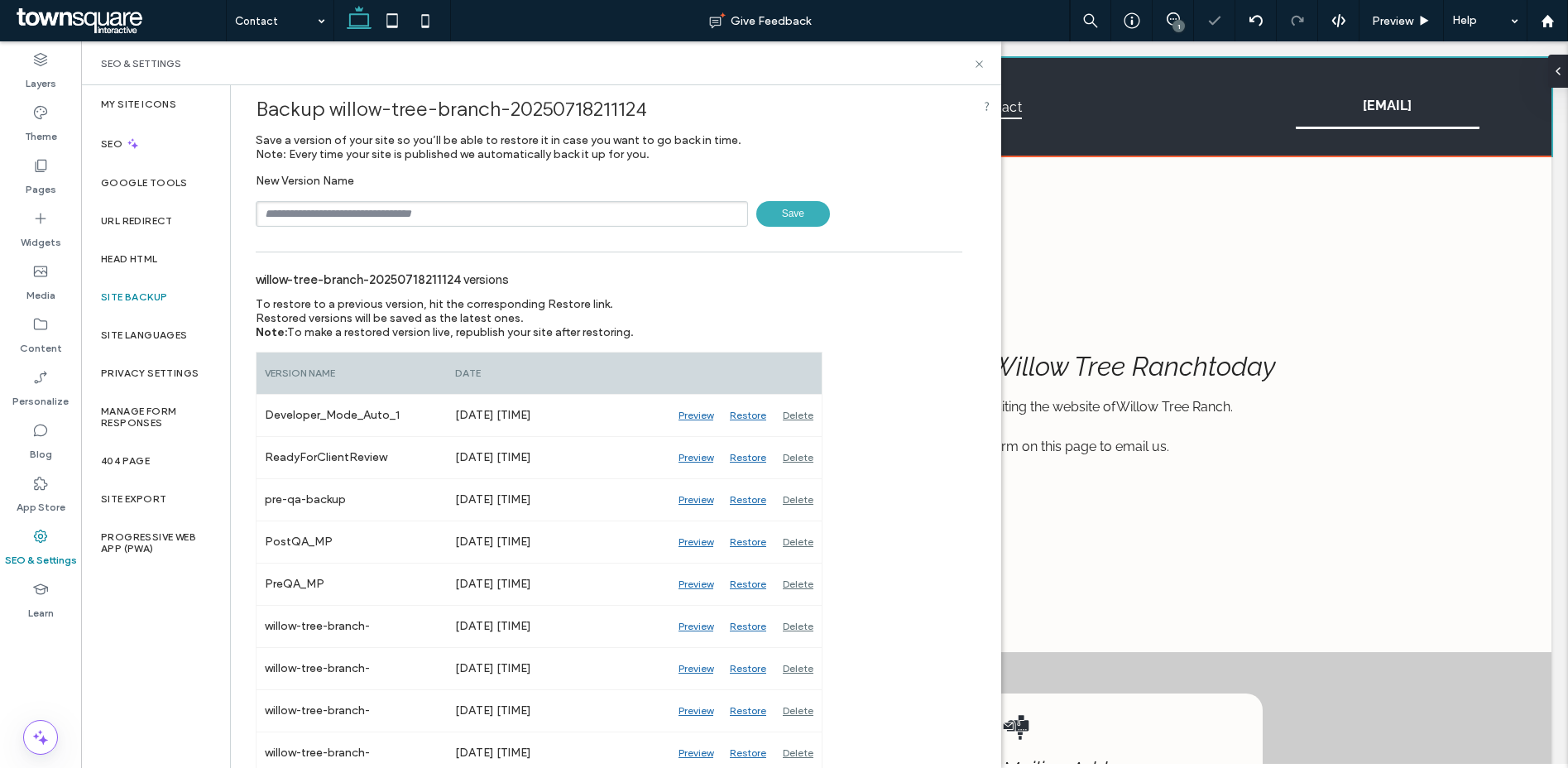 scroll, scrollTop: 20, scrollLeft: 0, axis: vertical 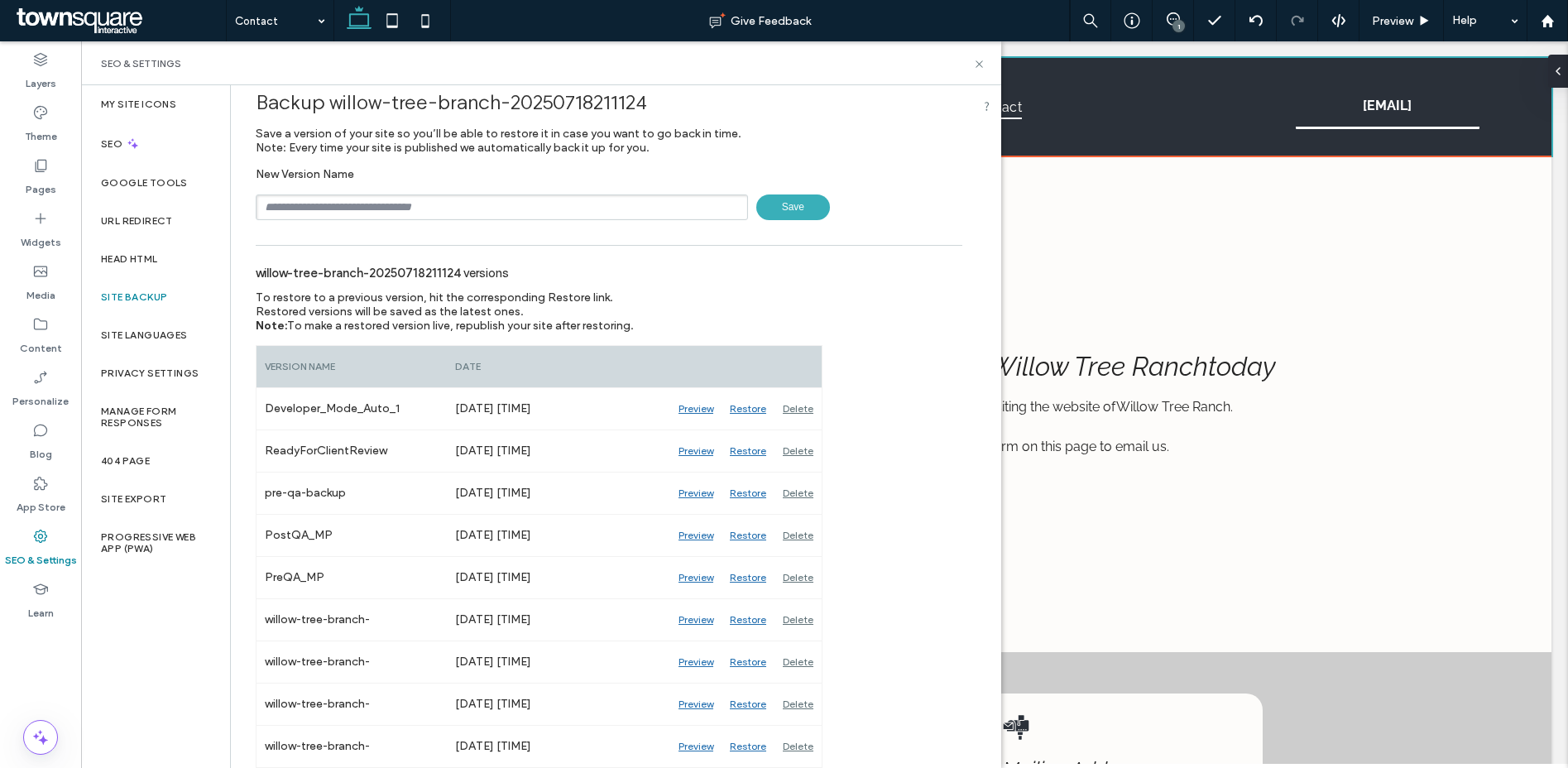 click at bounding box center (501, 207) 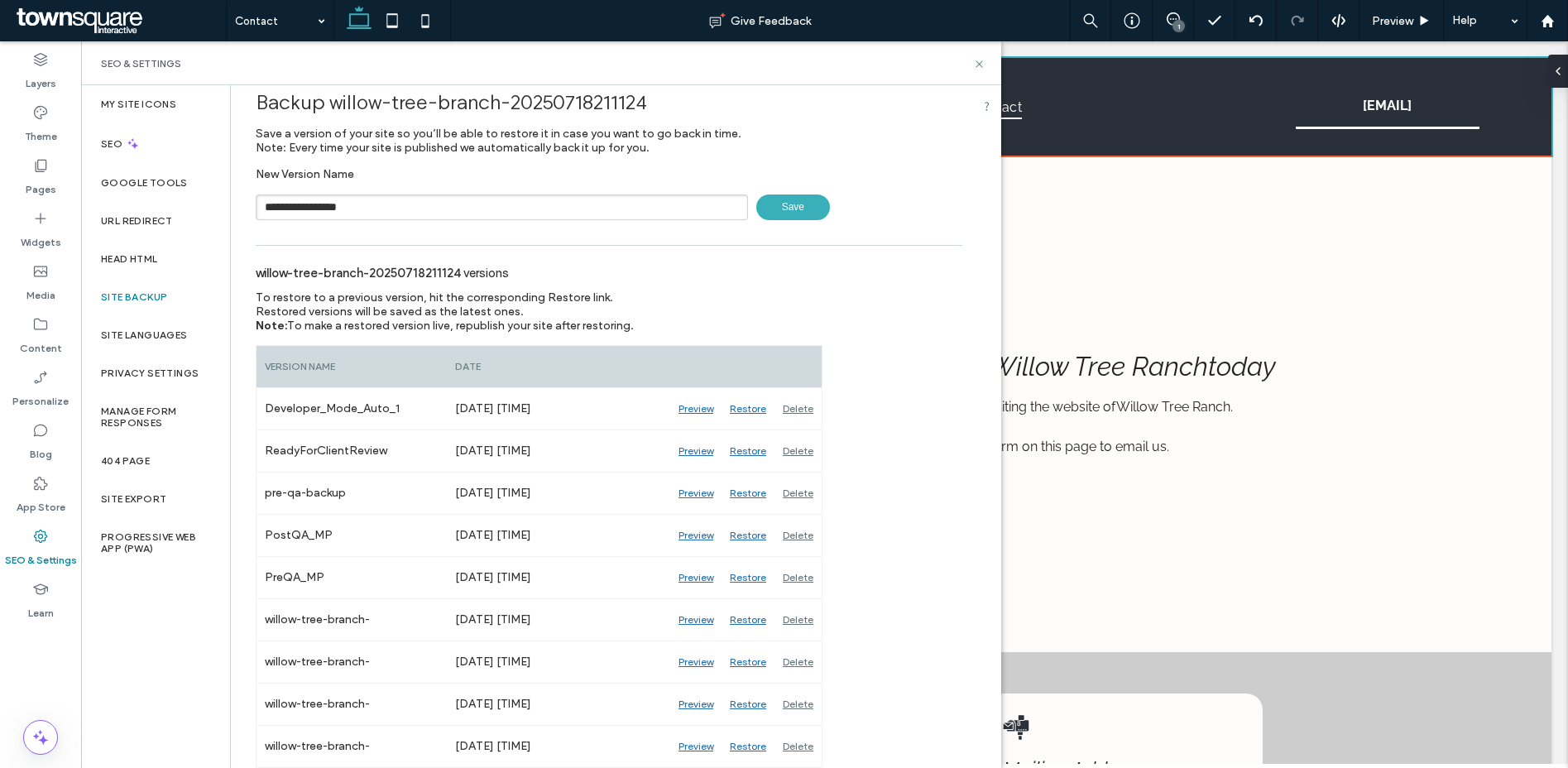 type on "**********" 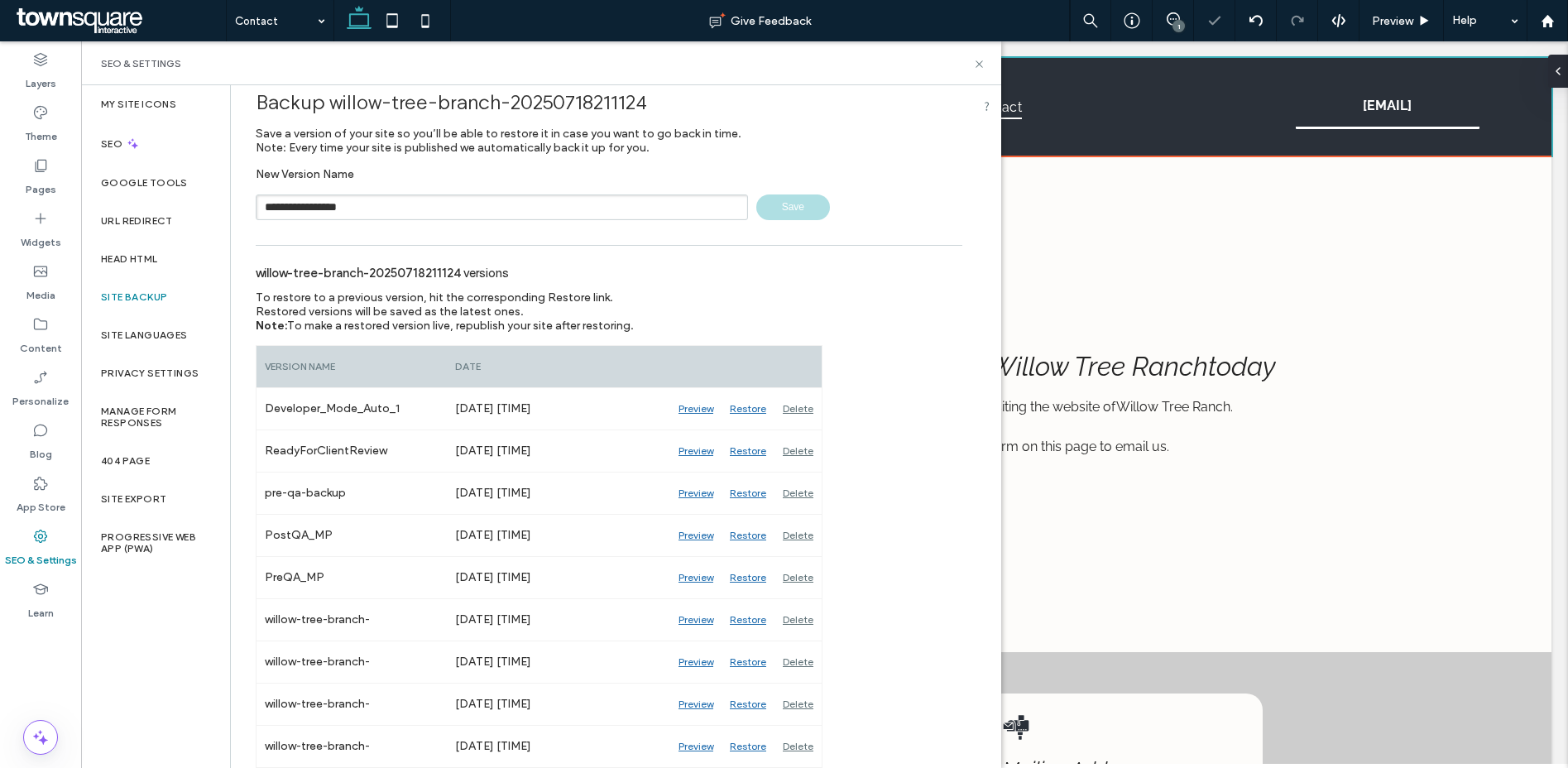 type 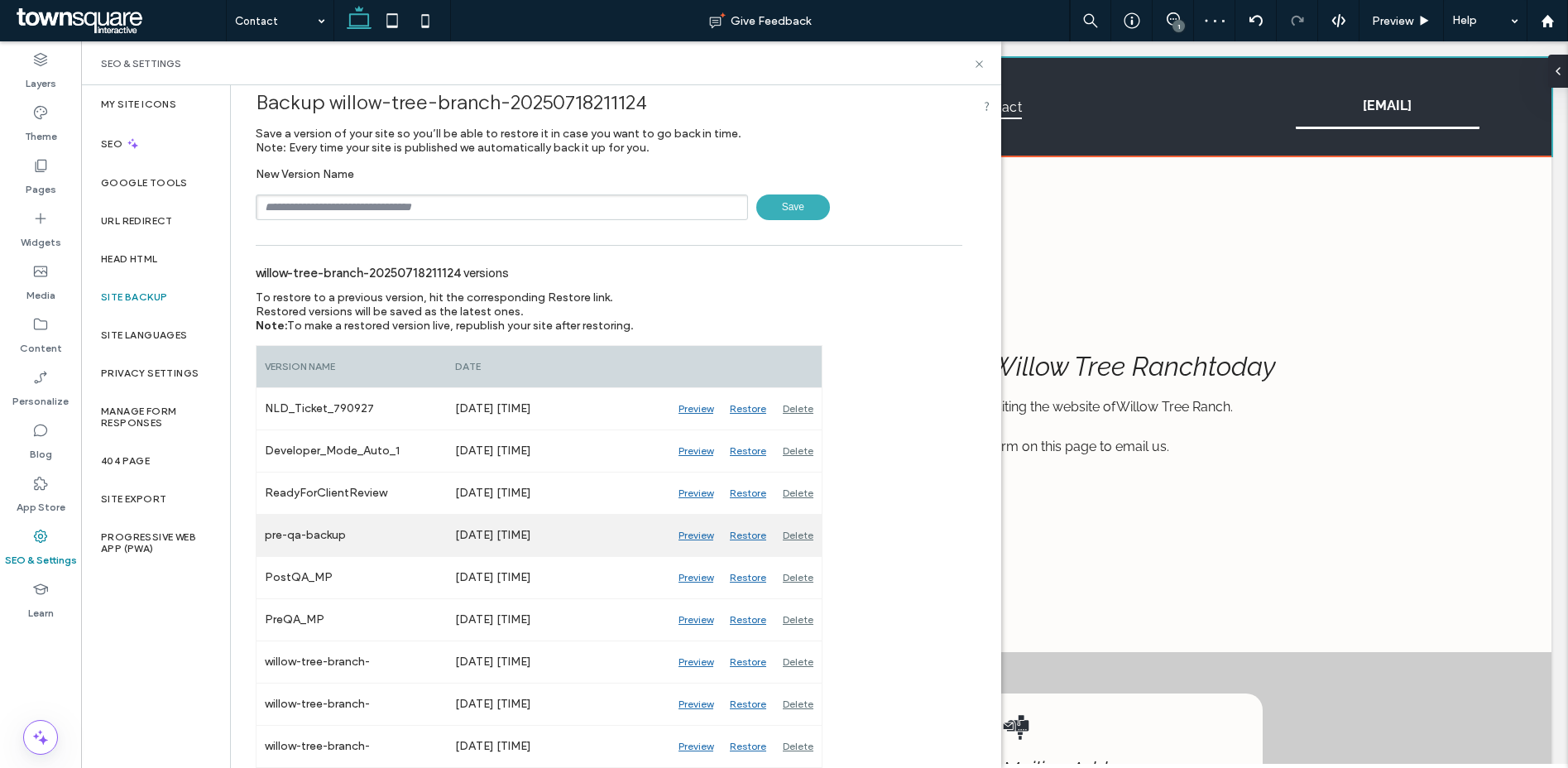 scroll, scrollTop: 62, scrollLeft: 0, axis: vertical 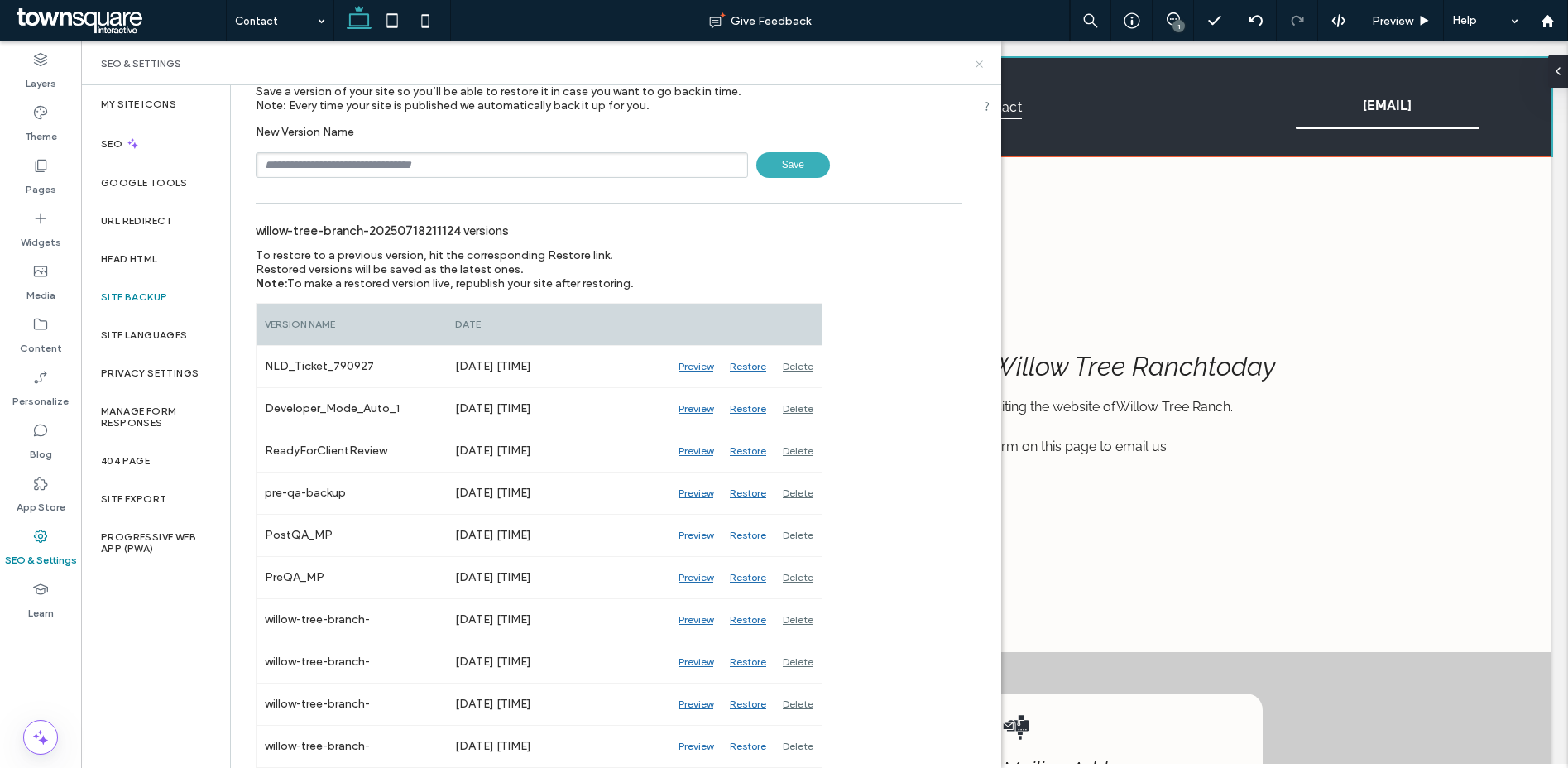 click 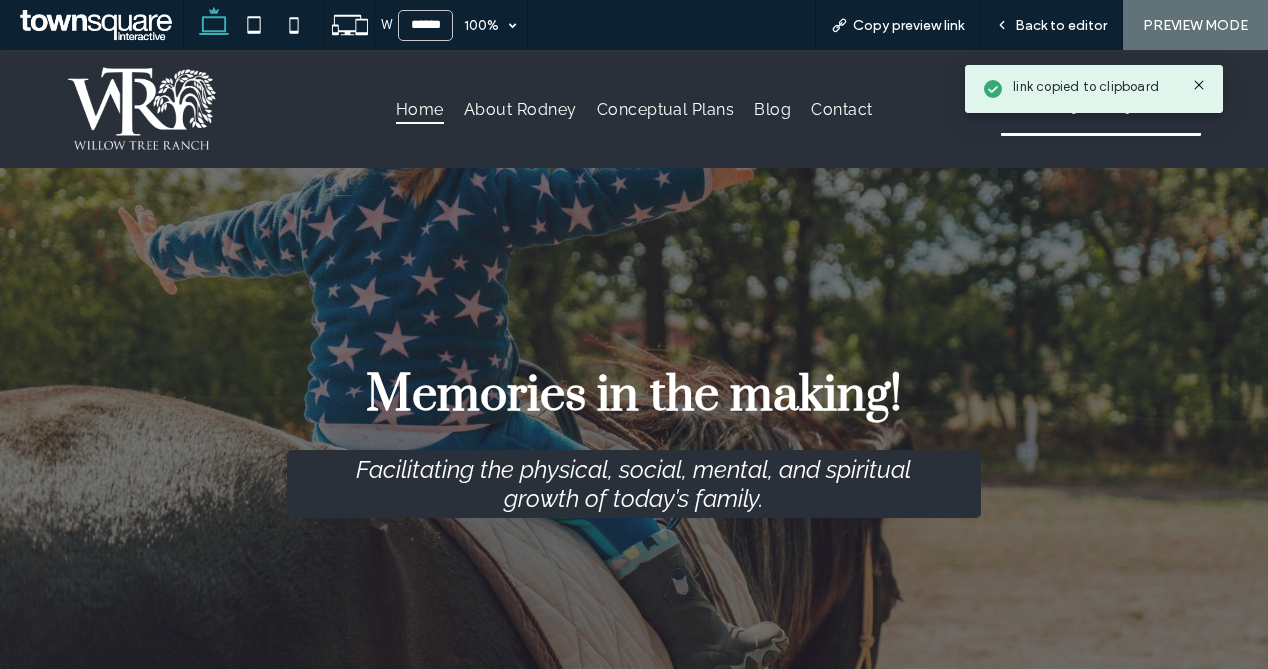 scroll, scrollTop: 0, scrollLeft: 0, axis: both 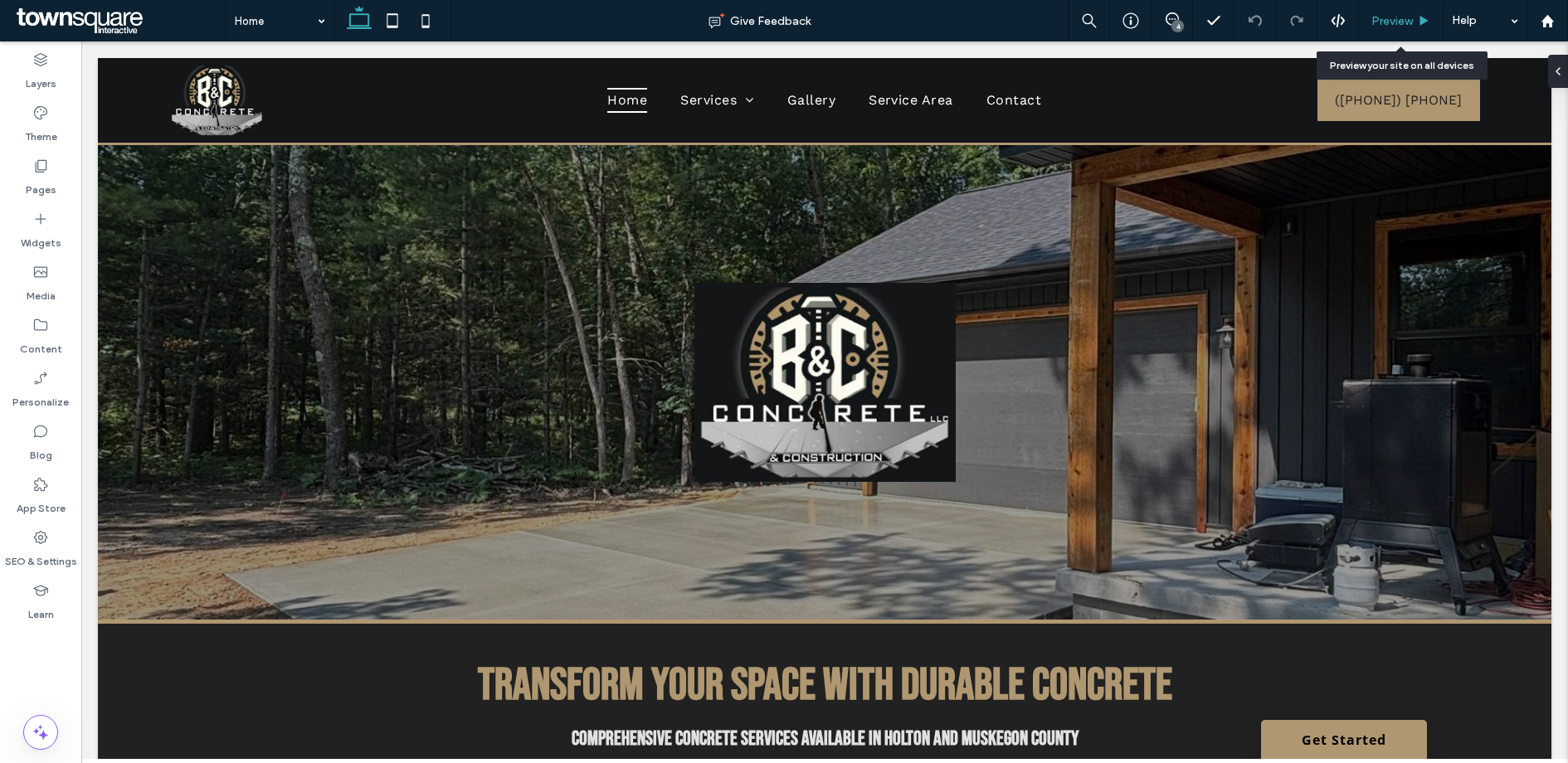 click on "Preview" at bounding box center [1392, 21] 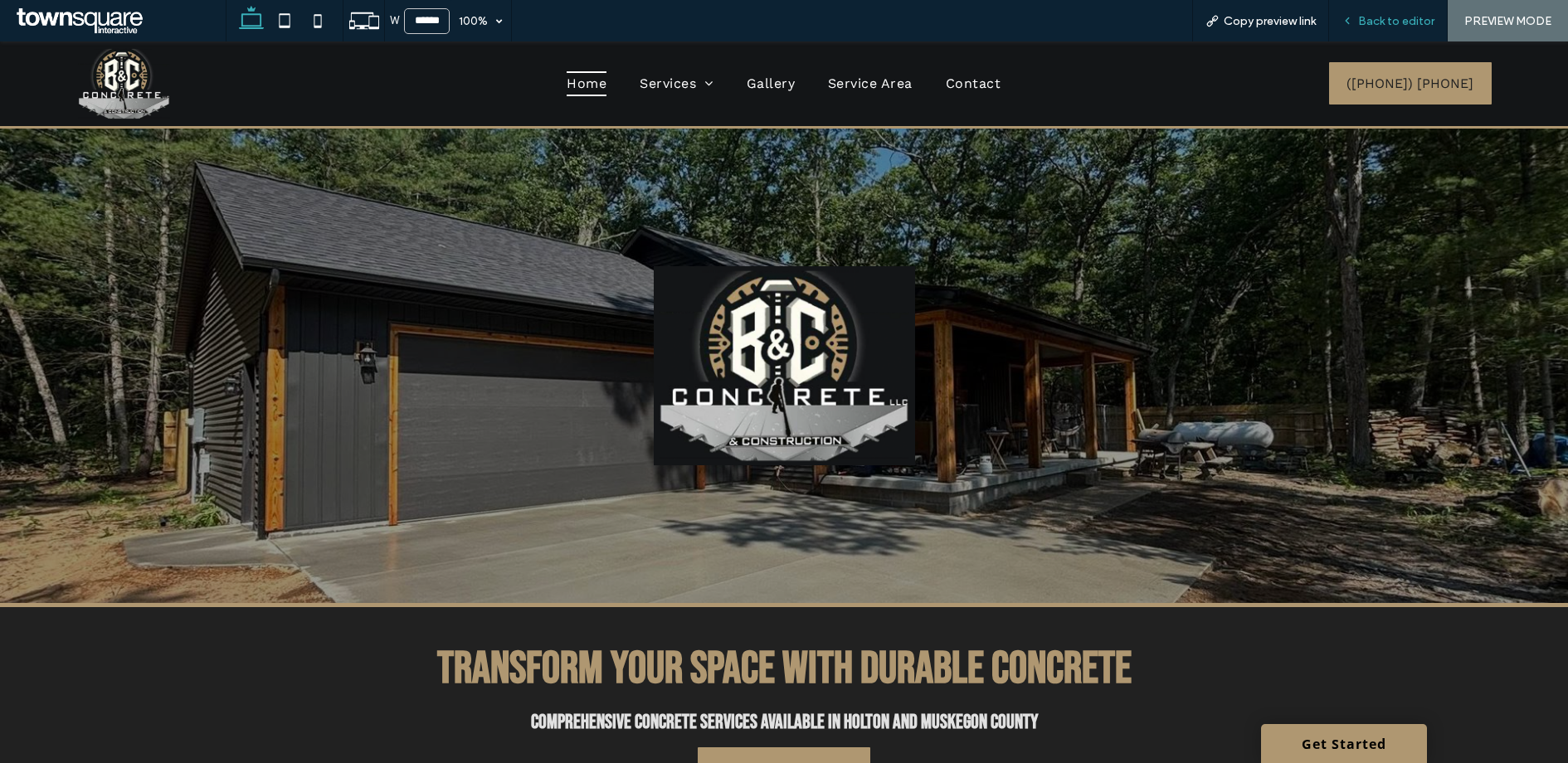 click on "Back to editor" at bounding box center [1396, 21] 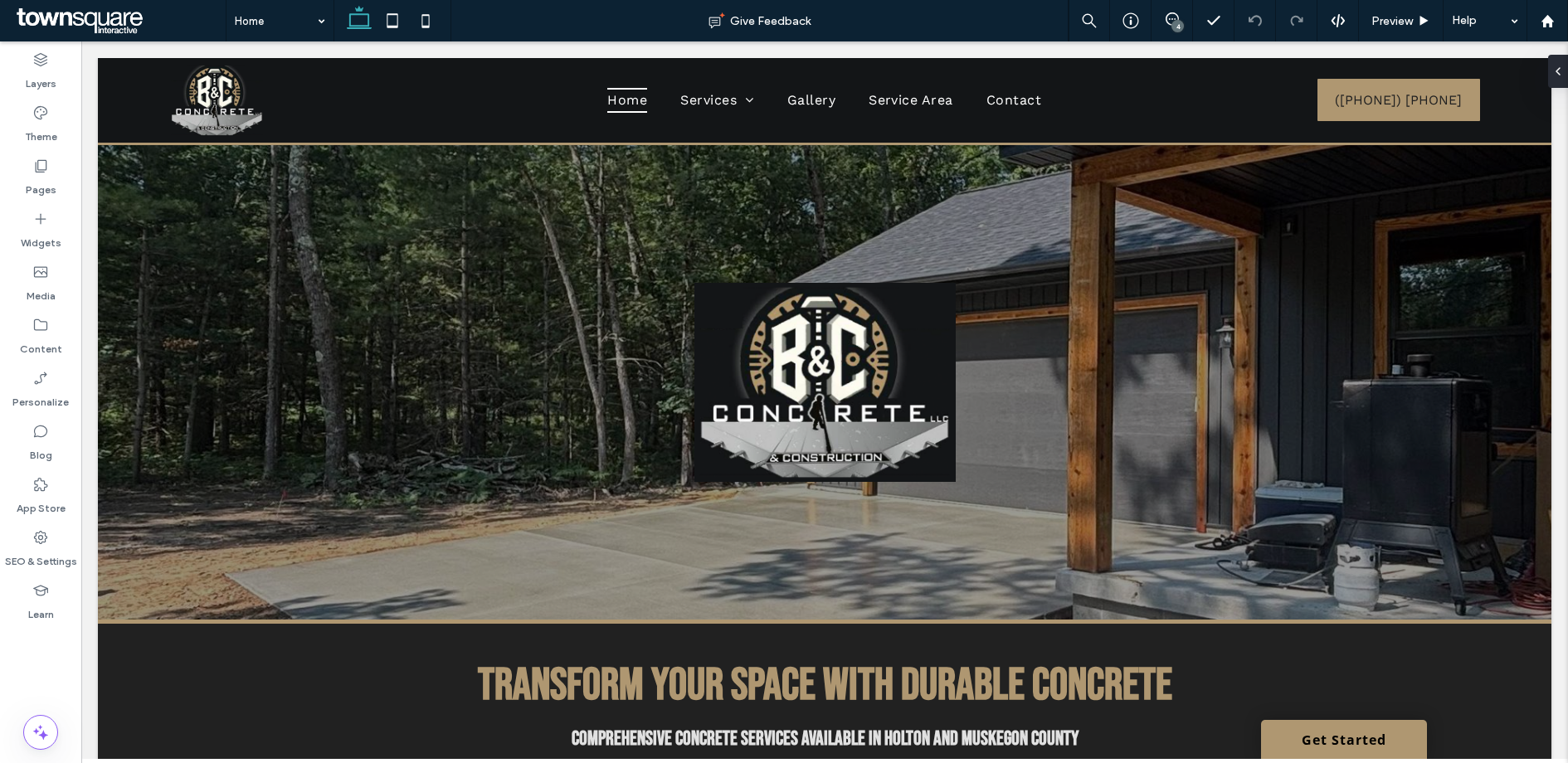 click 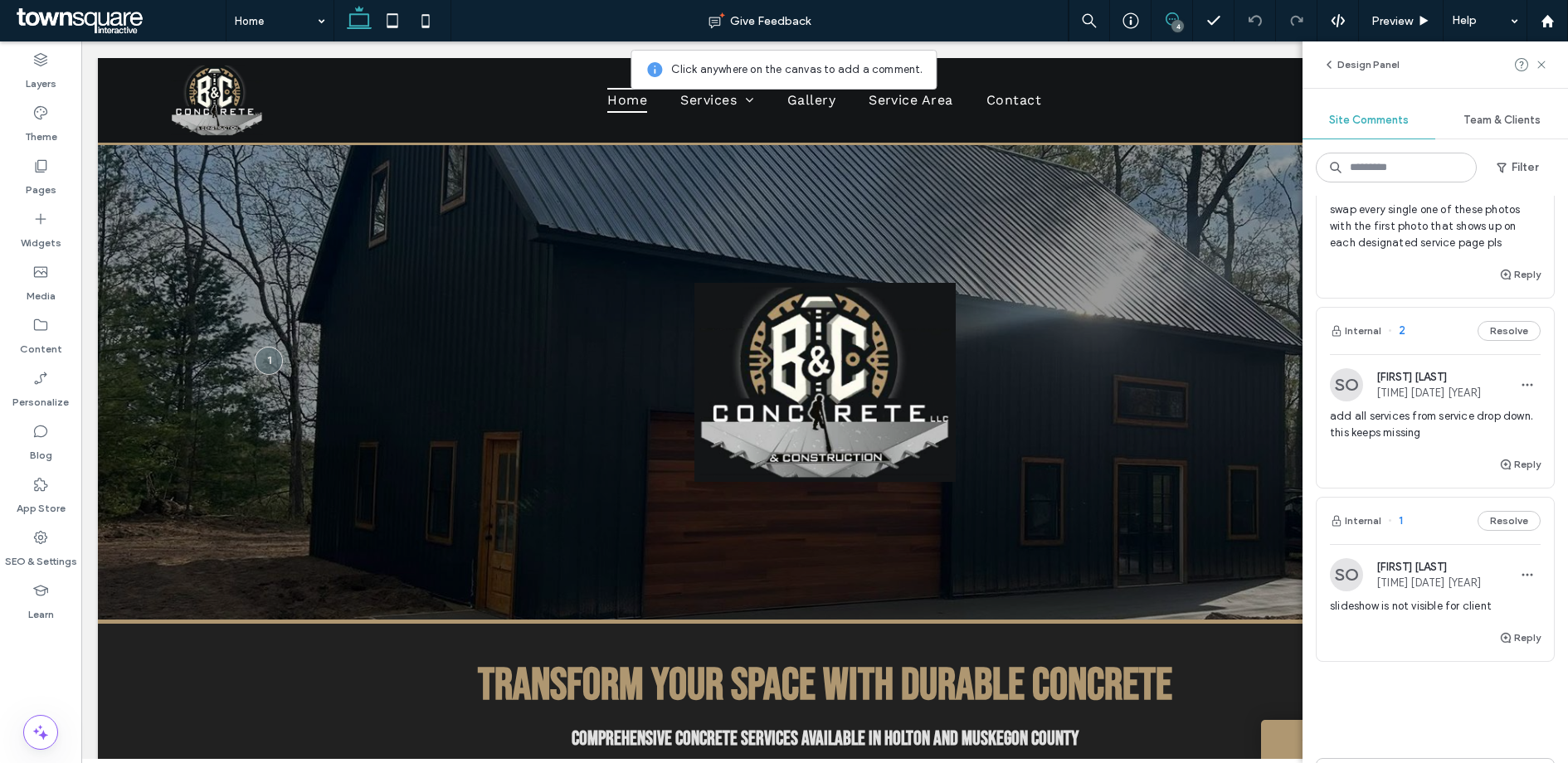 scroll, scrollTop: 527, scrollLeft: 0, axis: vertical 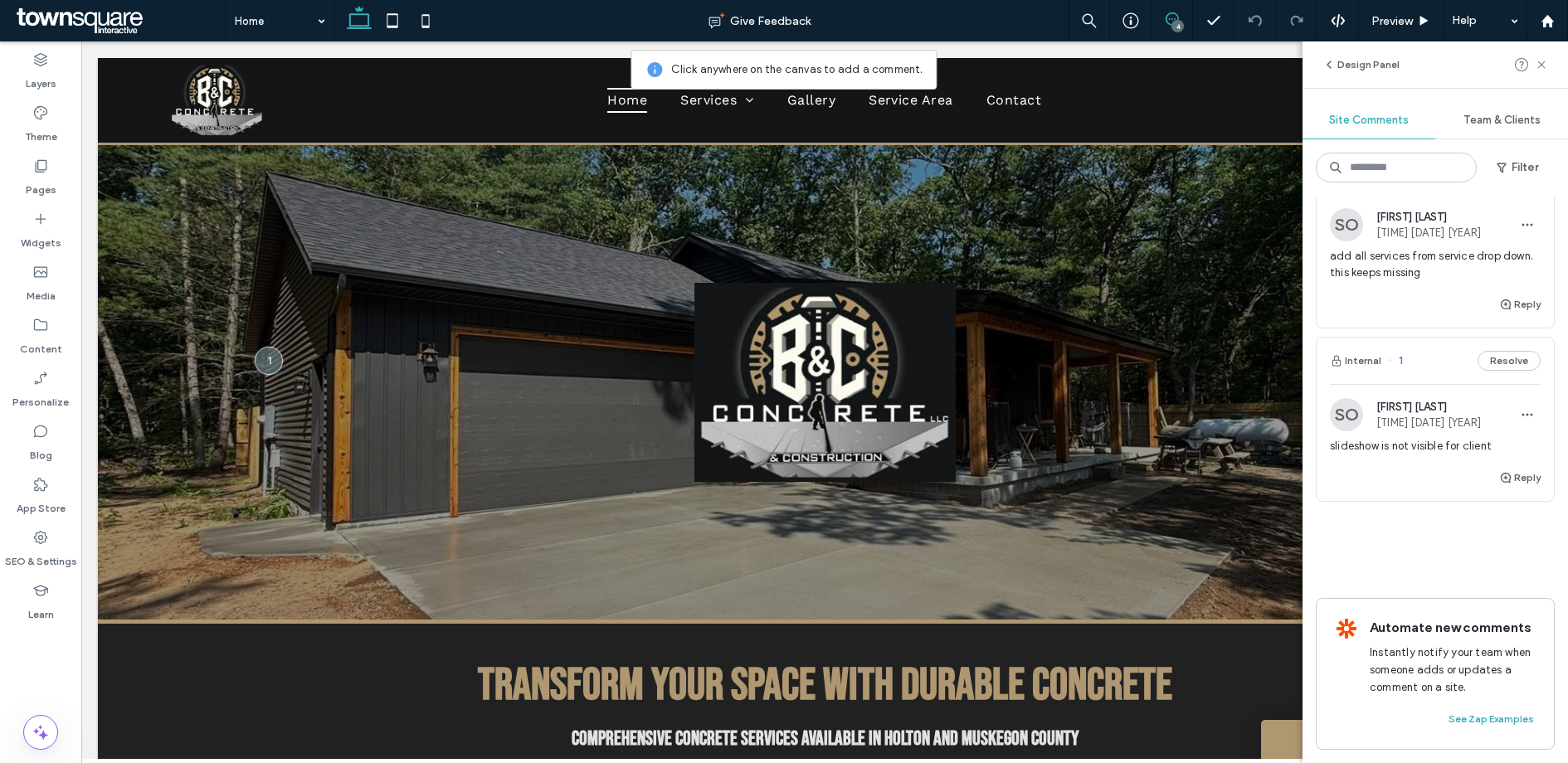 click on "1" at bounding box center (1395, 361) 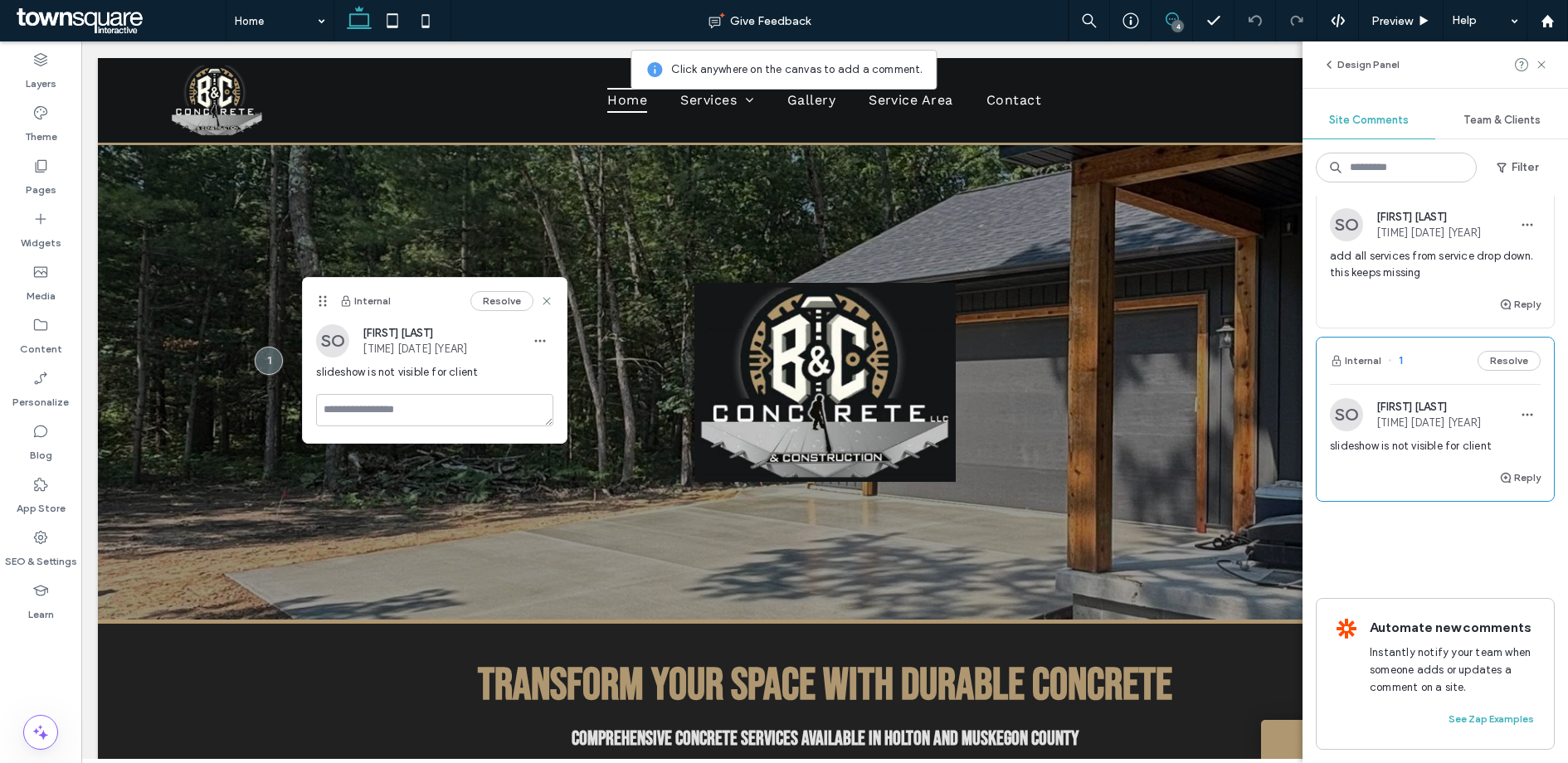 click on "1" at bounding box center (1395, 361) 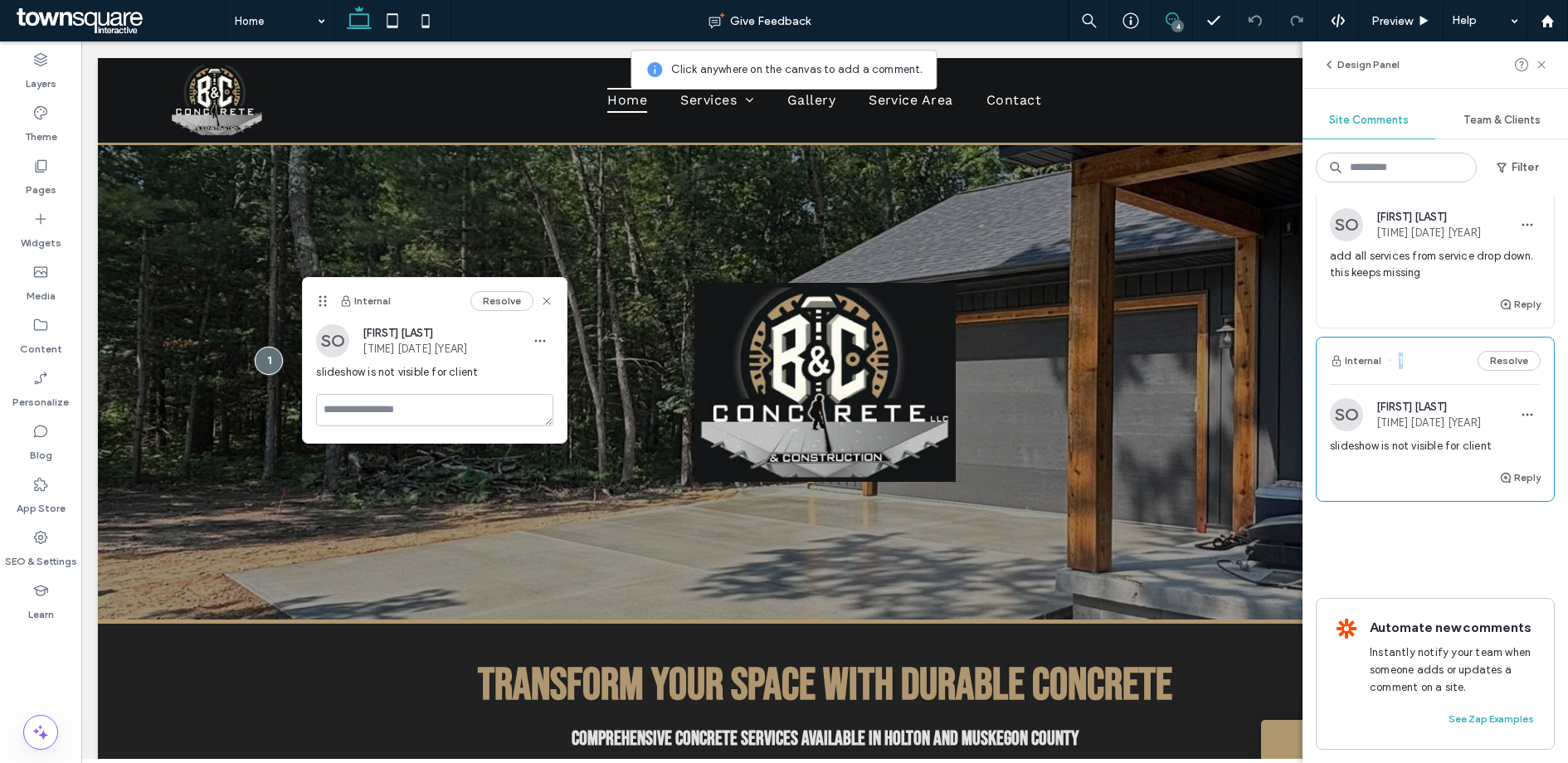 click on "1" at bounding box center [1395, 361] 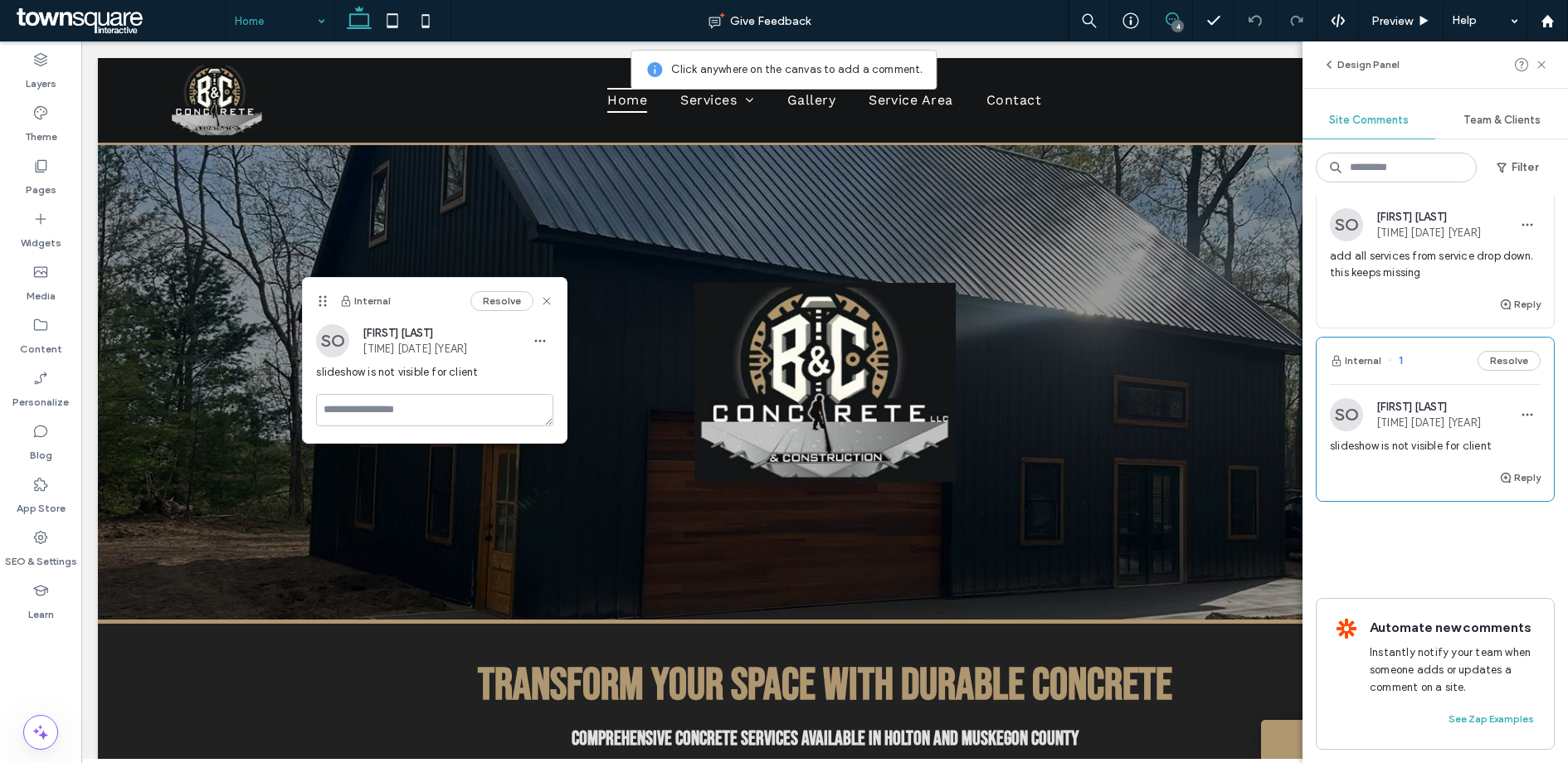 scroll, scrollTop: 0, scrollLeft: 0, axis: both 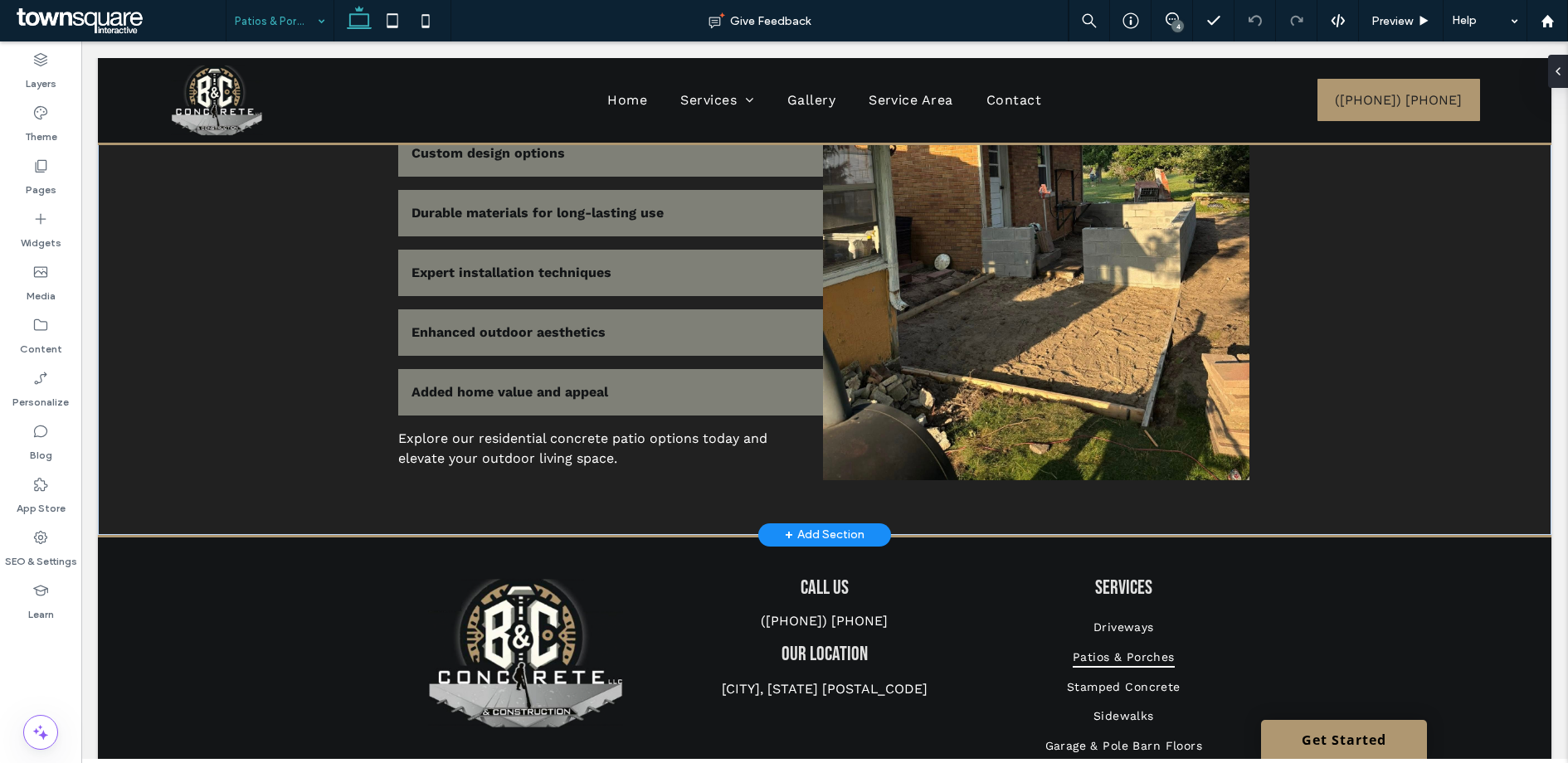 click on "+ Add Section" at bounding box center (825, 535) 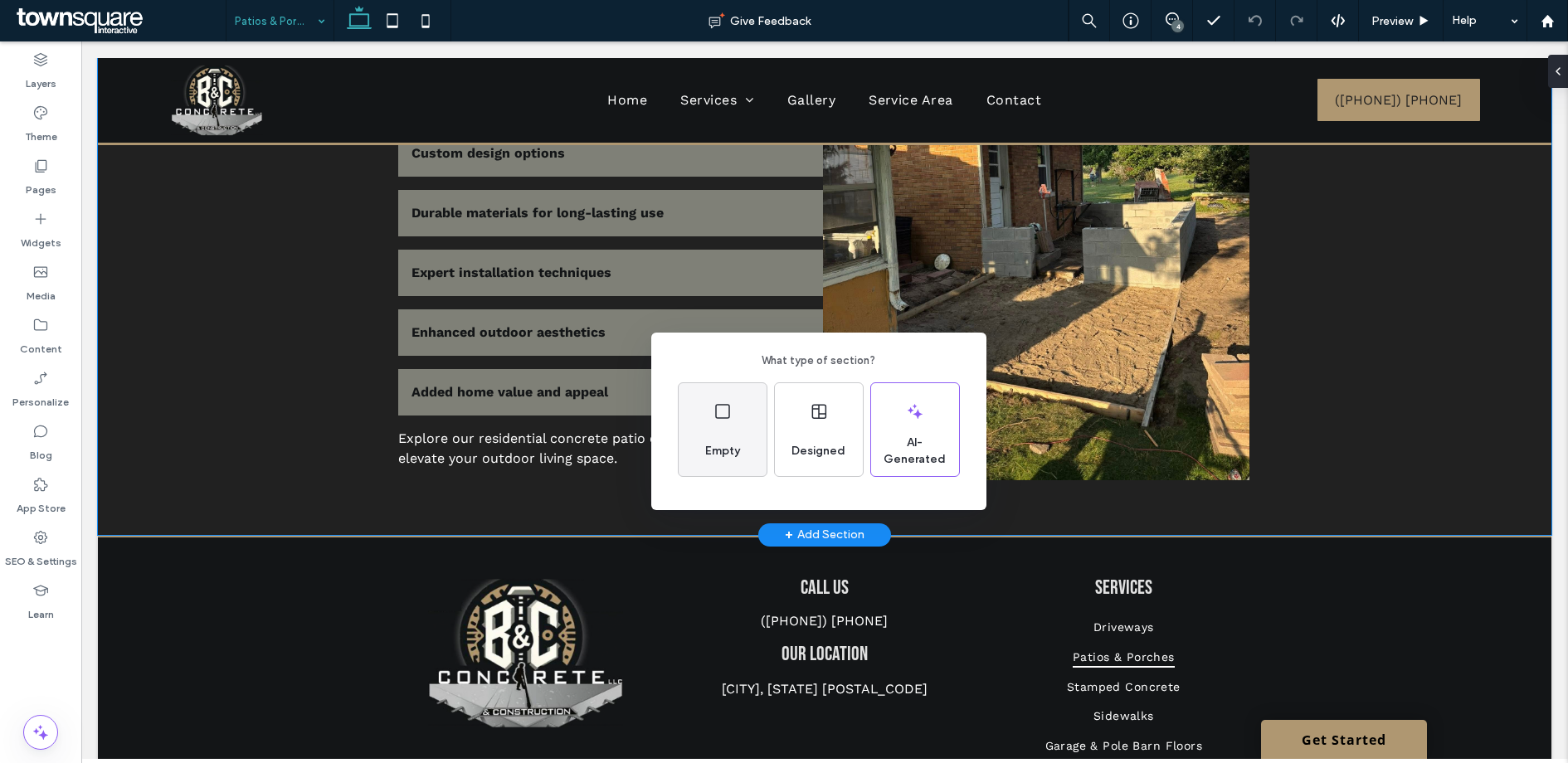 click on "Empty" at bounding box center [723, 451] 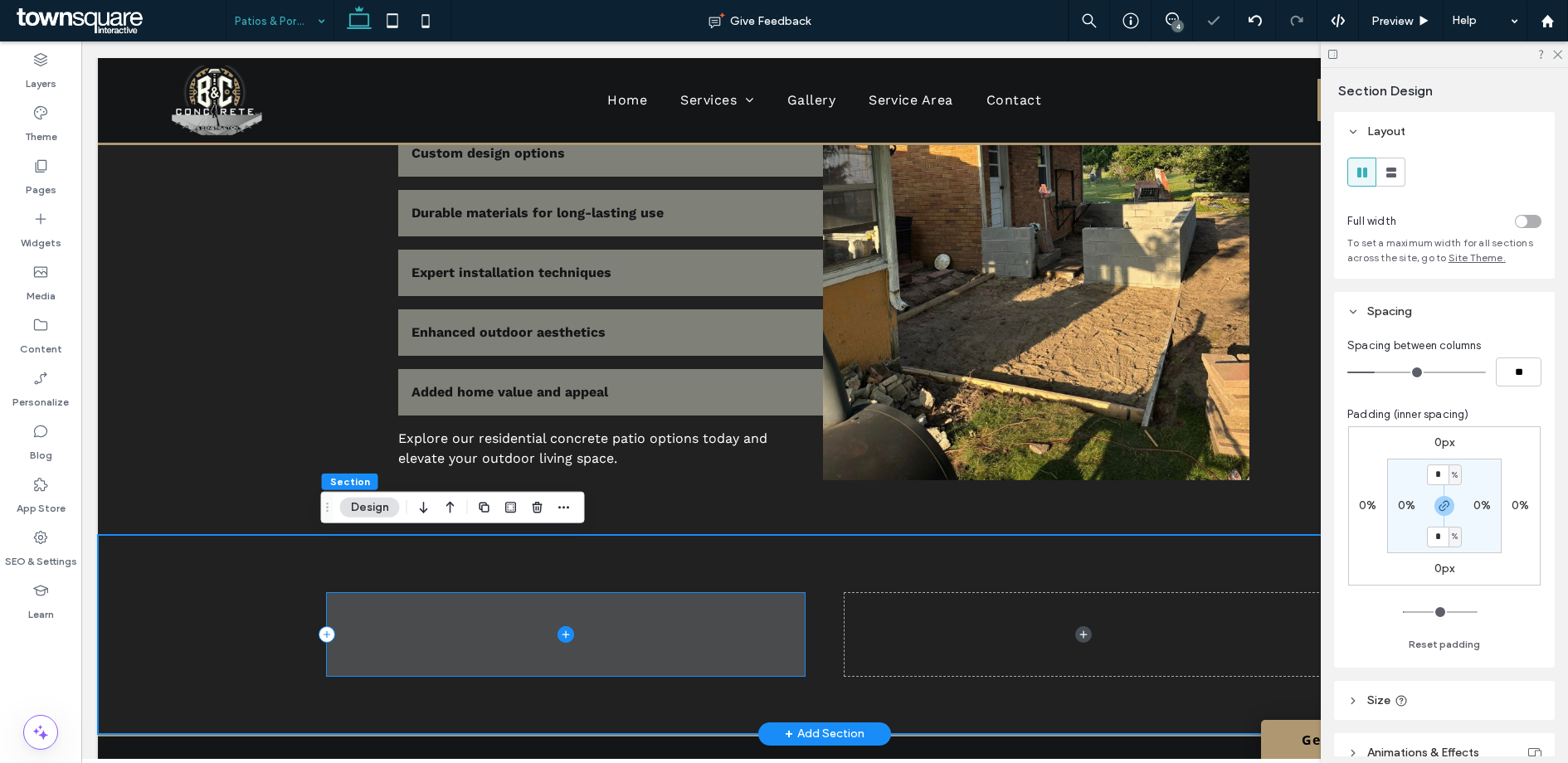 click at bounding box center (566, 634) 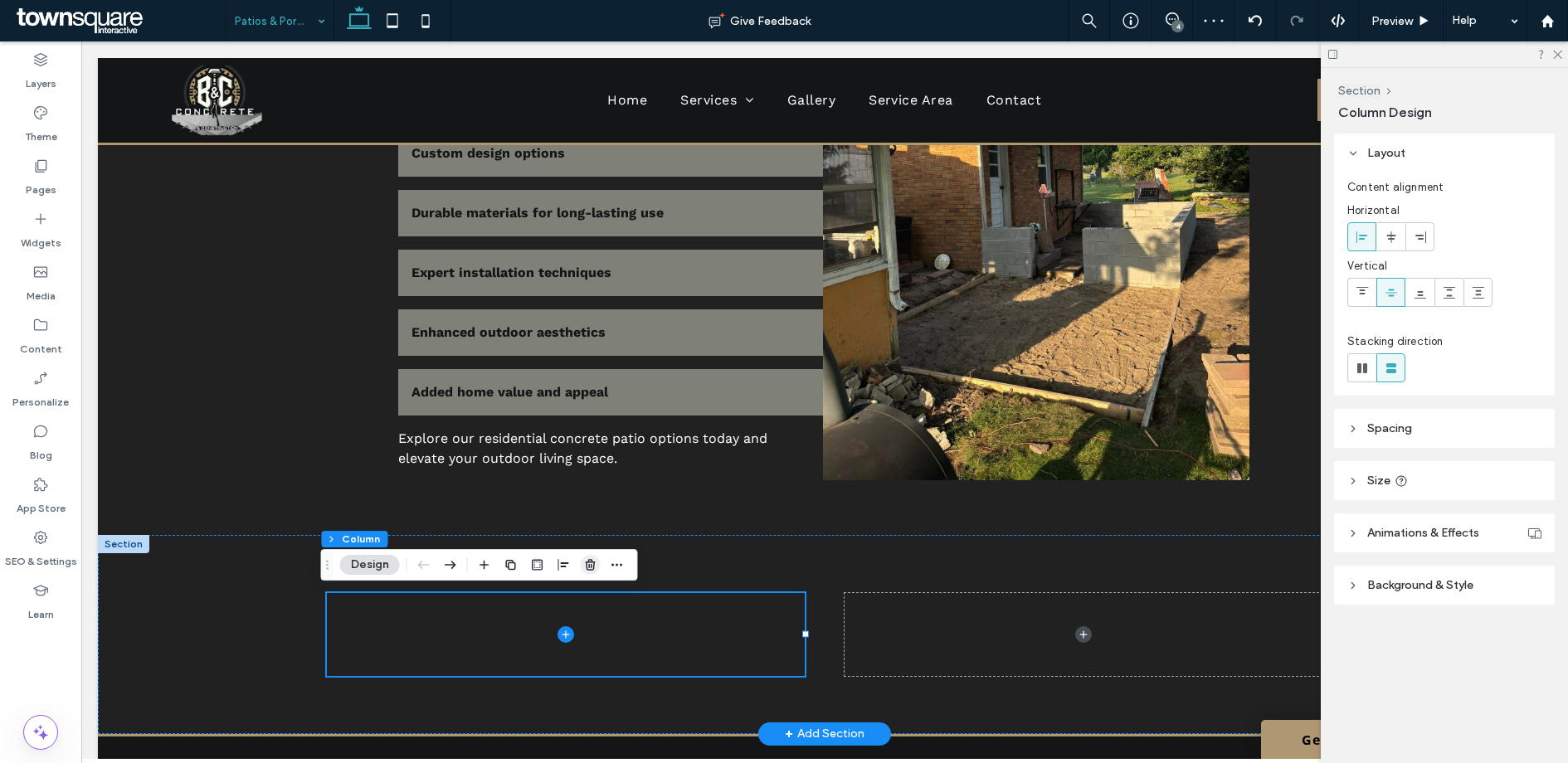 drag, startPoint x: 587, startPoint y: 568, endPoint x: 504, endPoint y: 527, distance: 92.5743 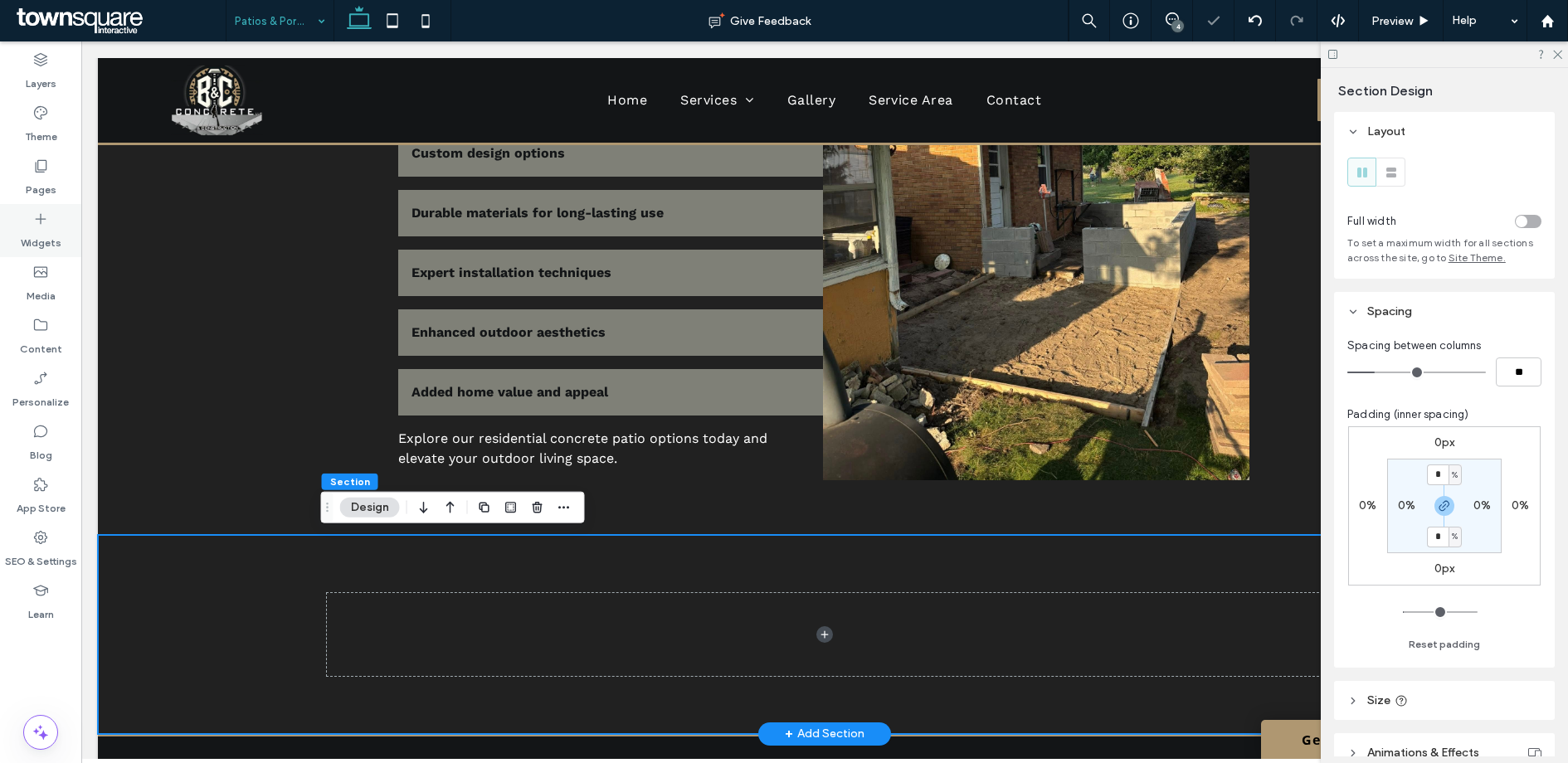 click on "Widgets" at bounding box center (41, 239) 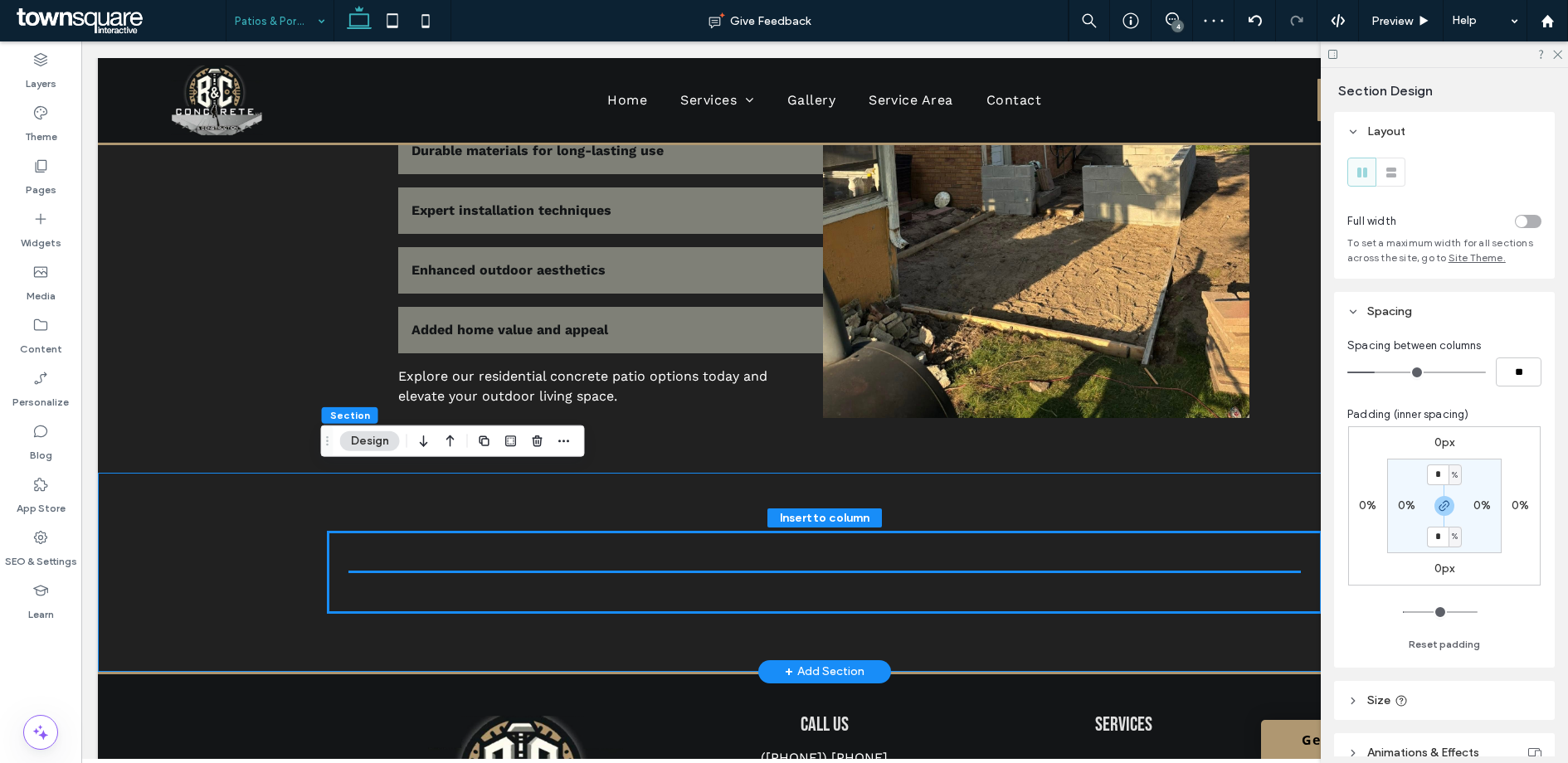 scroll, scrollTop: 859, scrollLeft: 0, axis: vertical 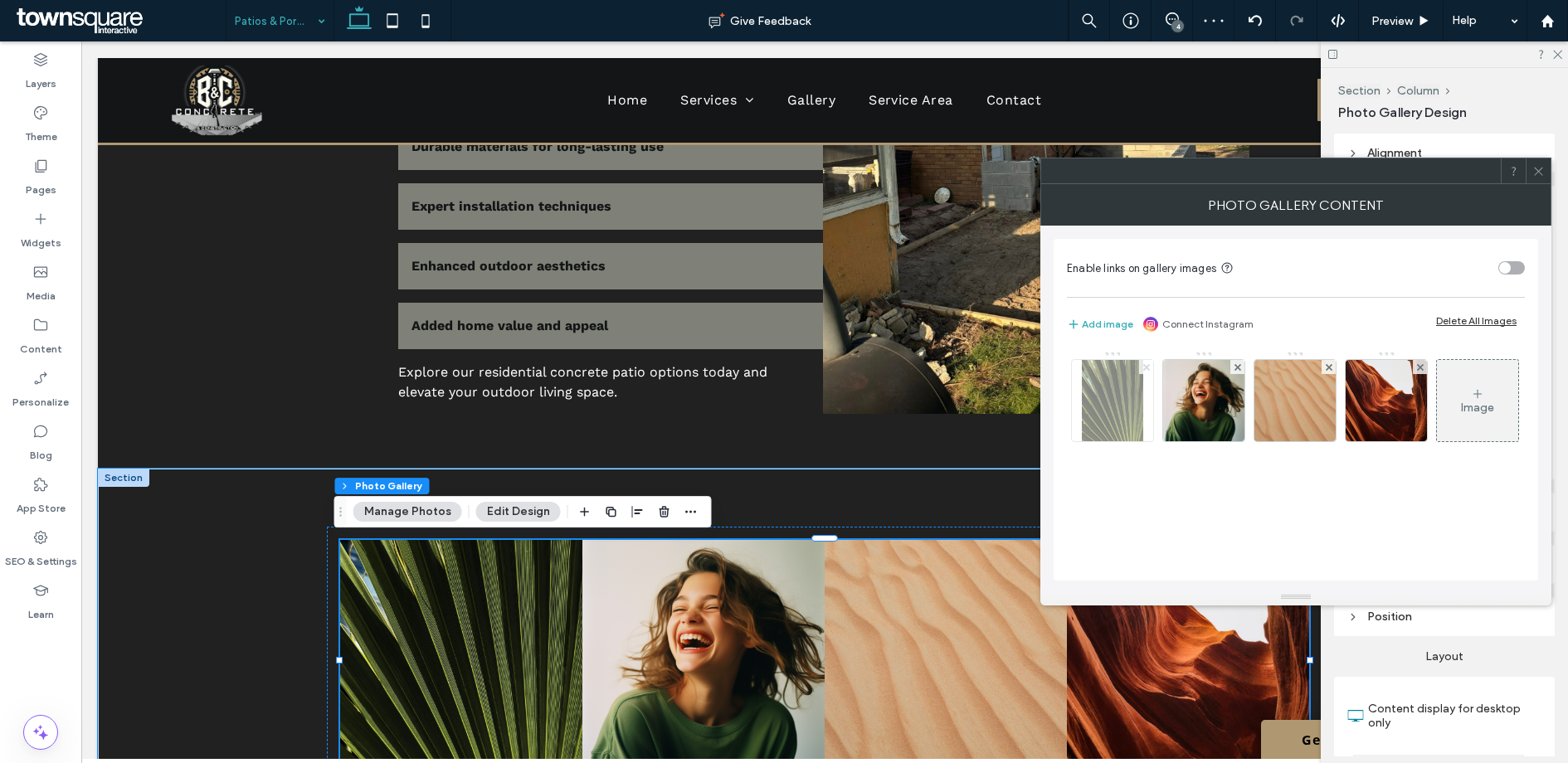 click at bounding box center (1147, 367) 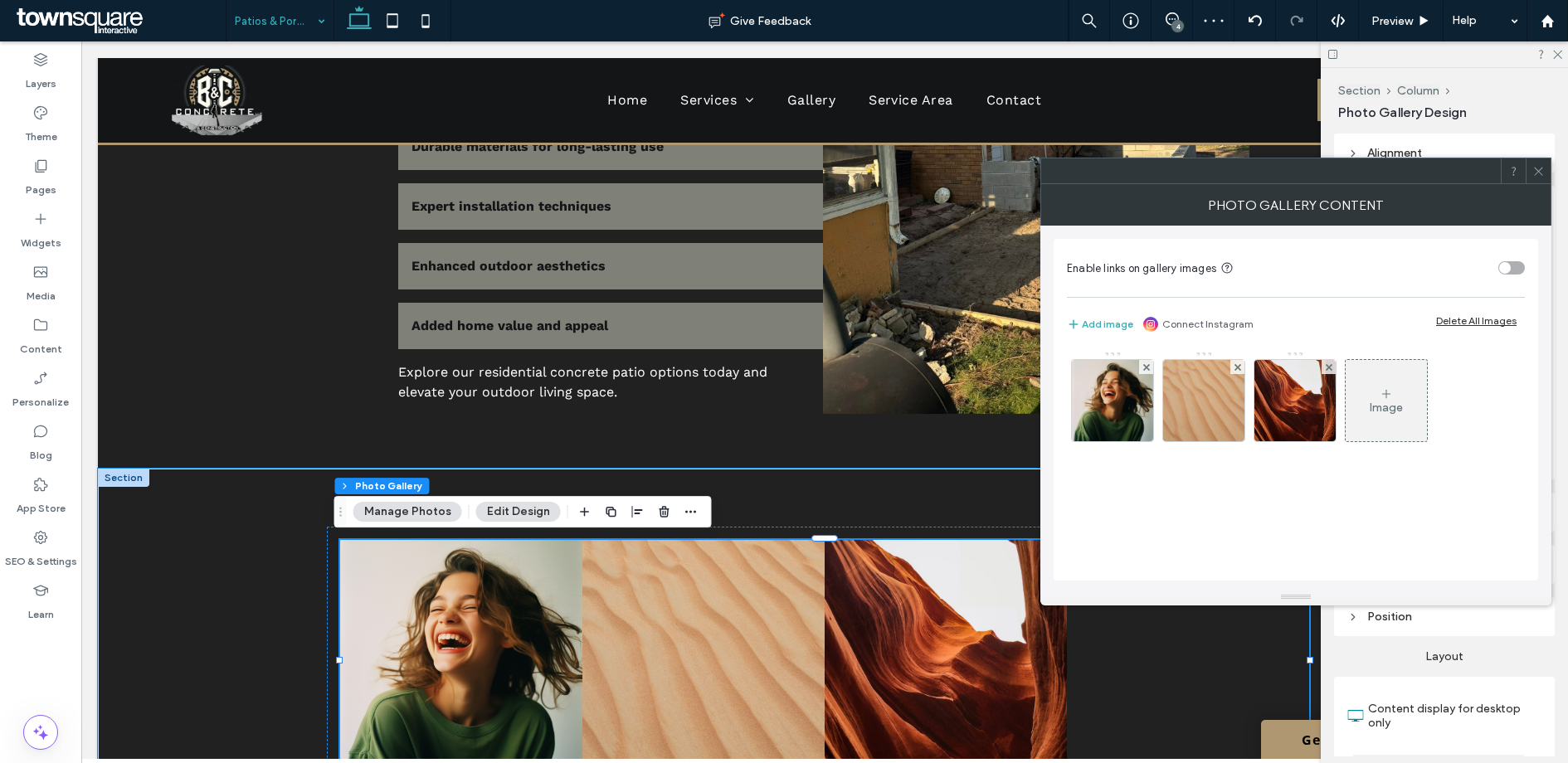 click at bounding box center (1147, 367) 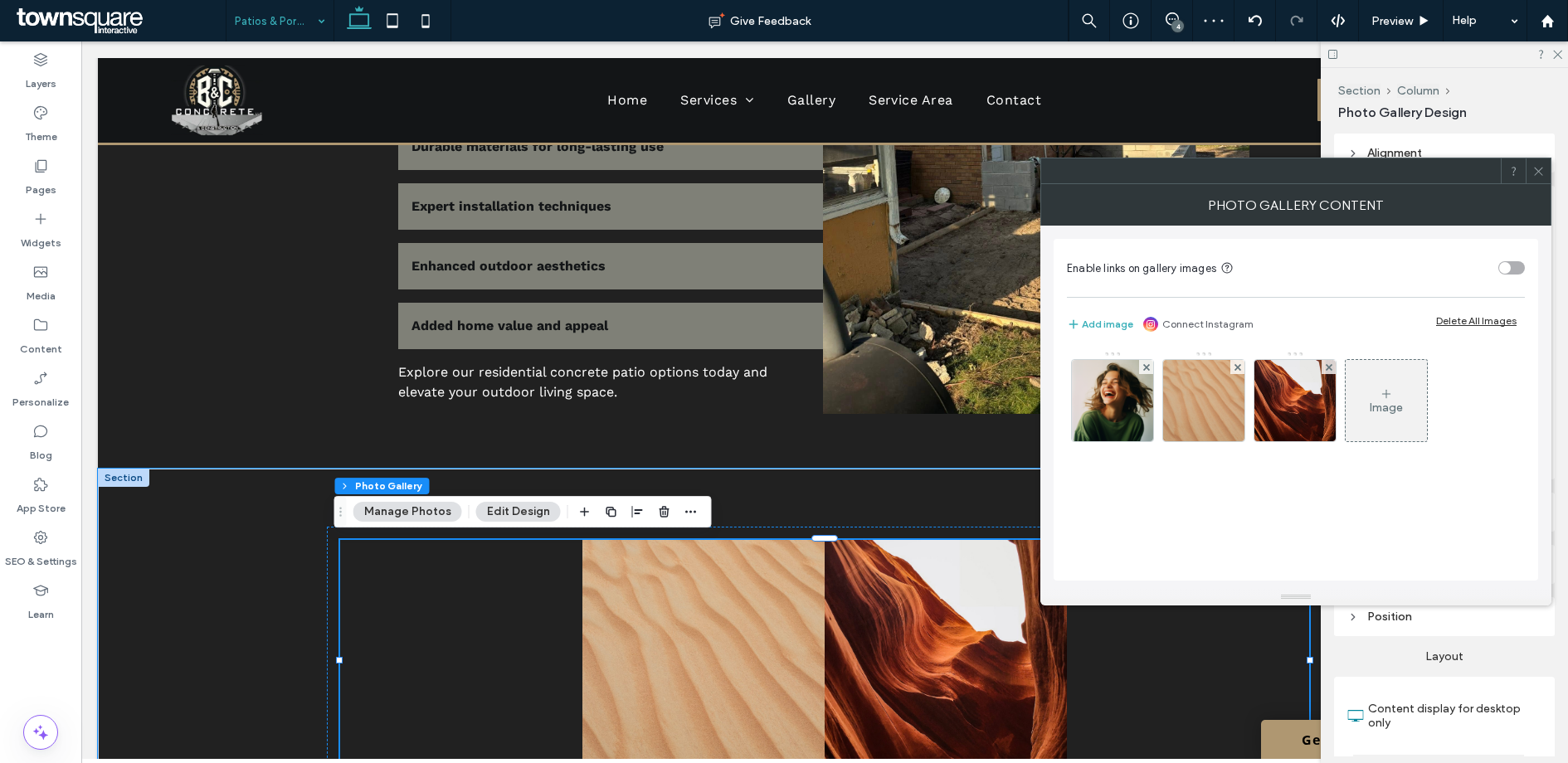 click at bounding box center [1238, 367] 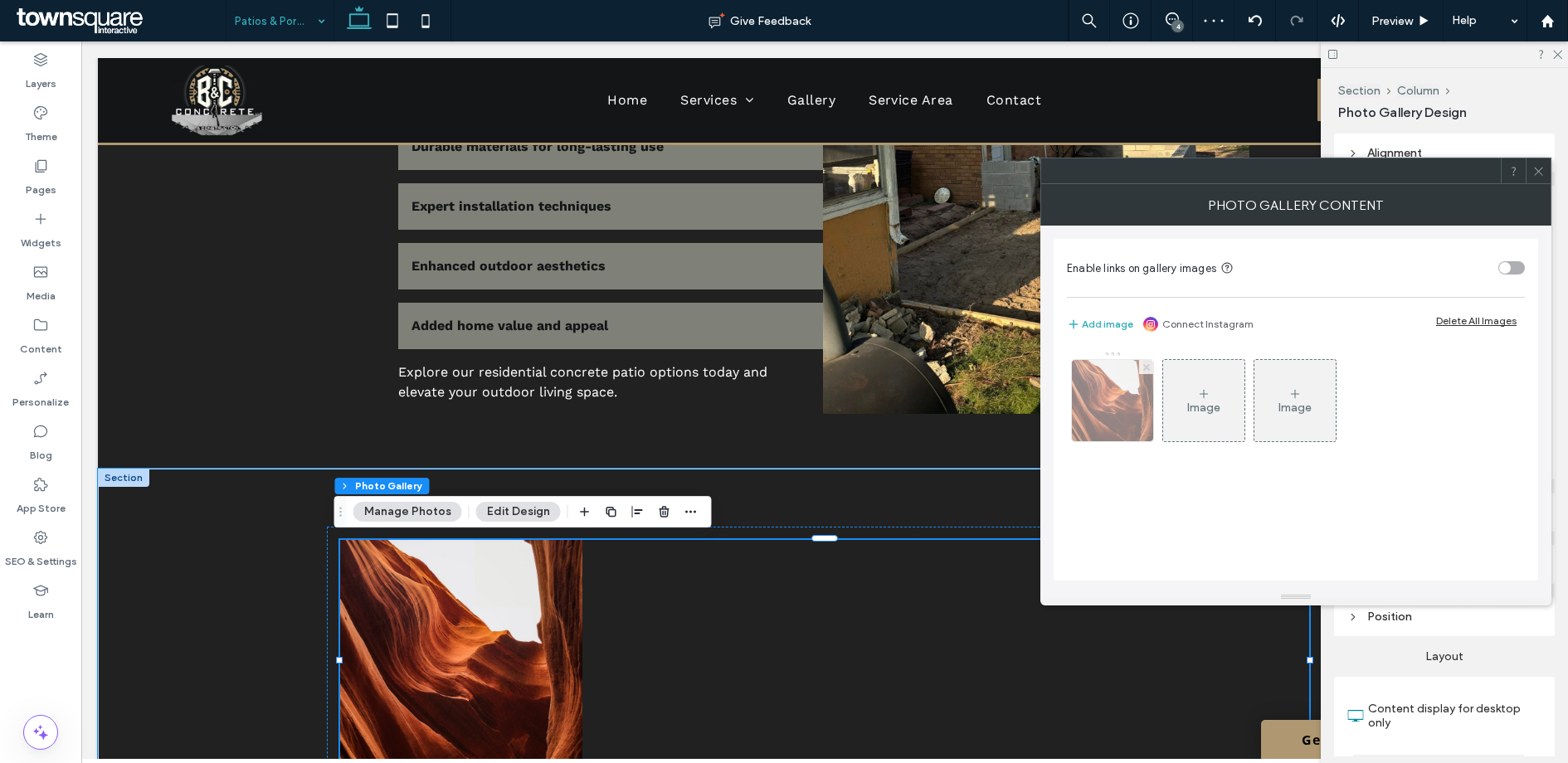 click 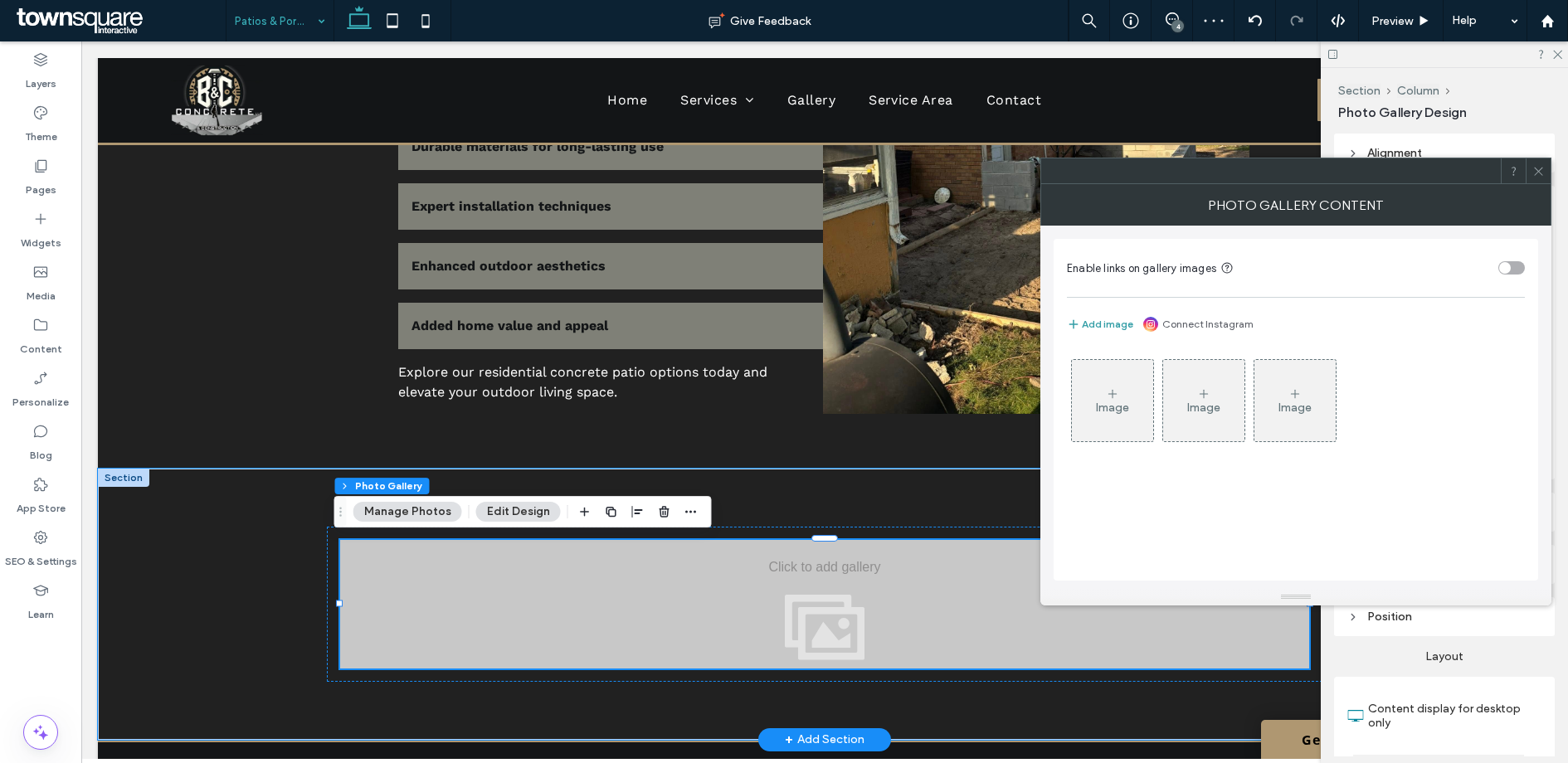 click on "Add image" at bounding box center (1100, 324) 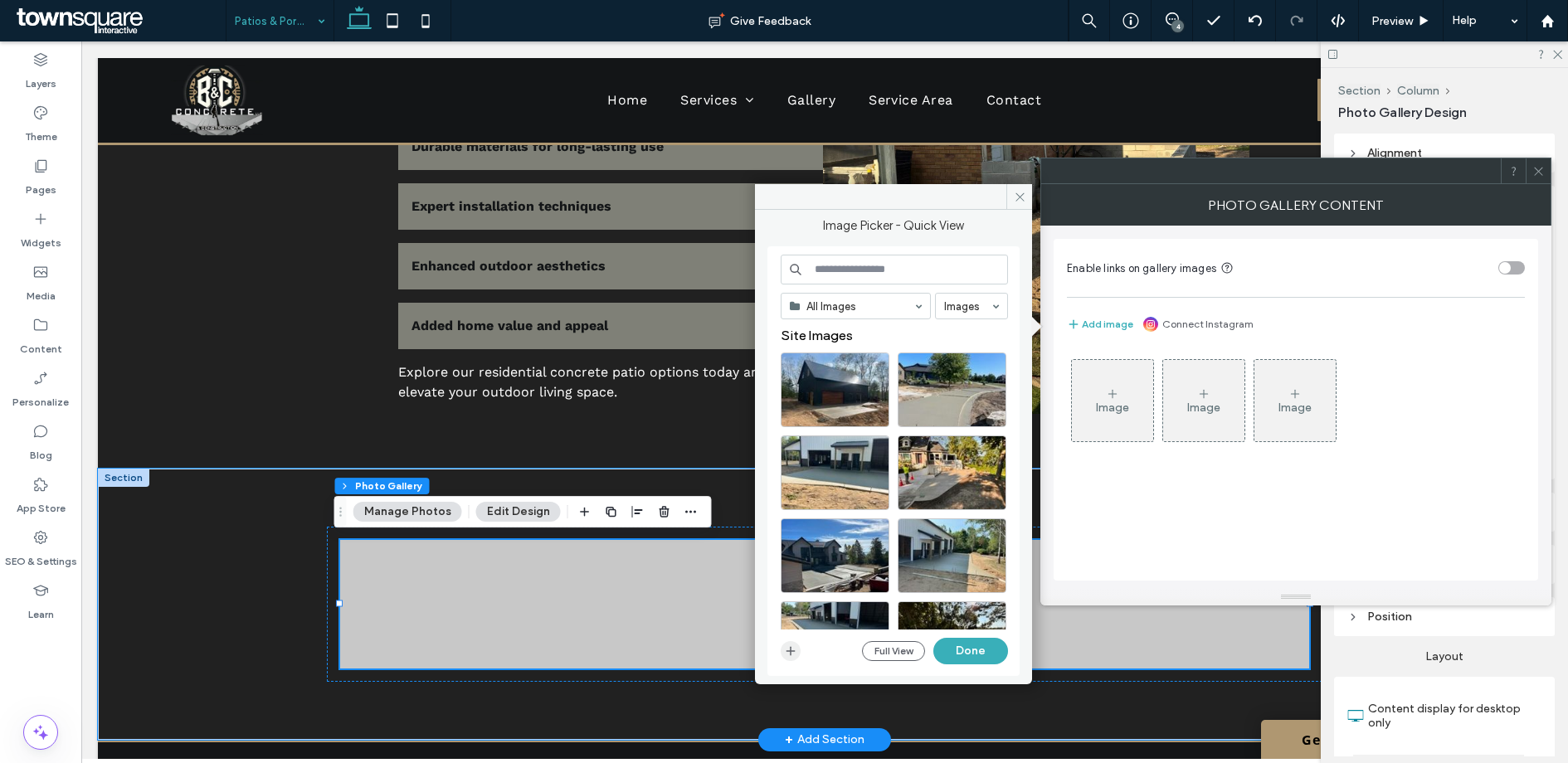 click 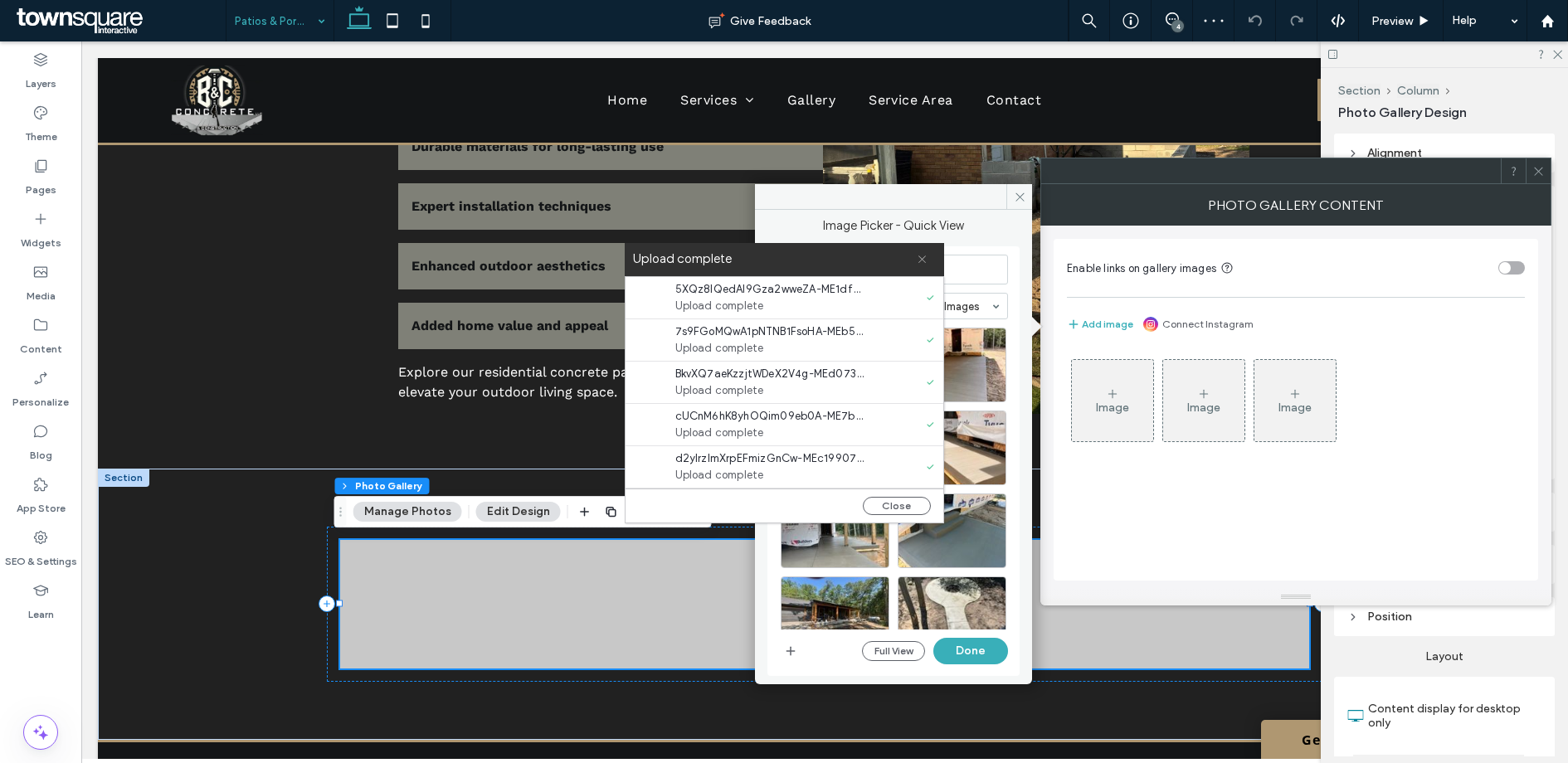 click 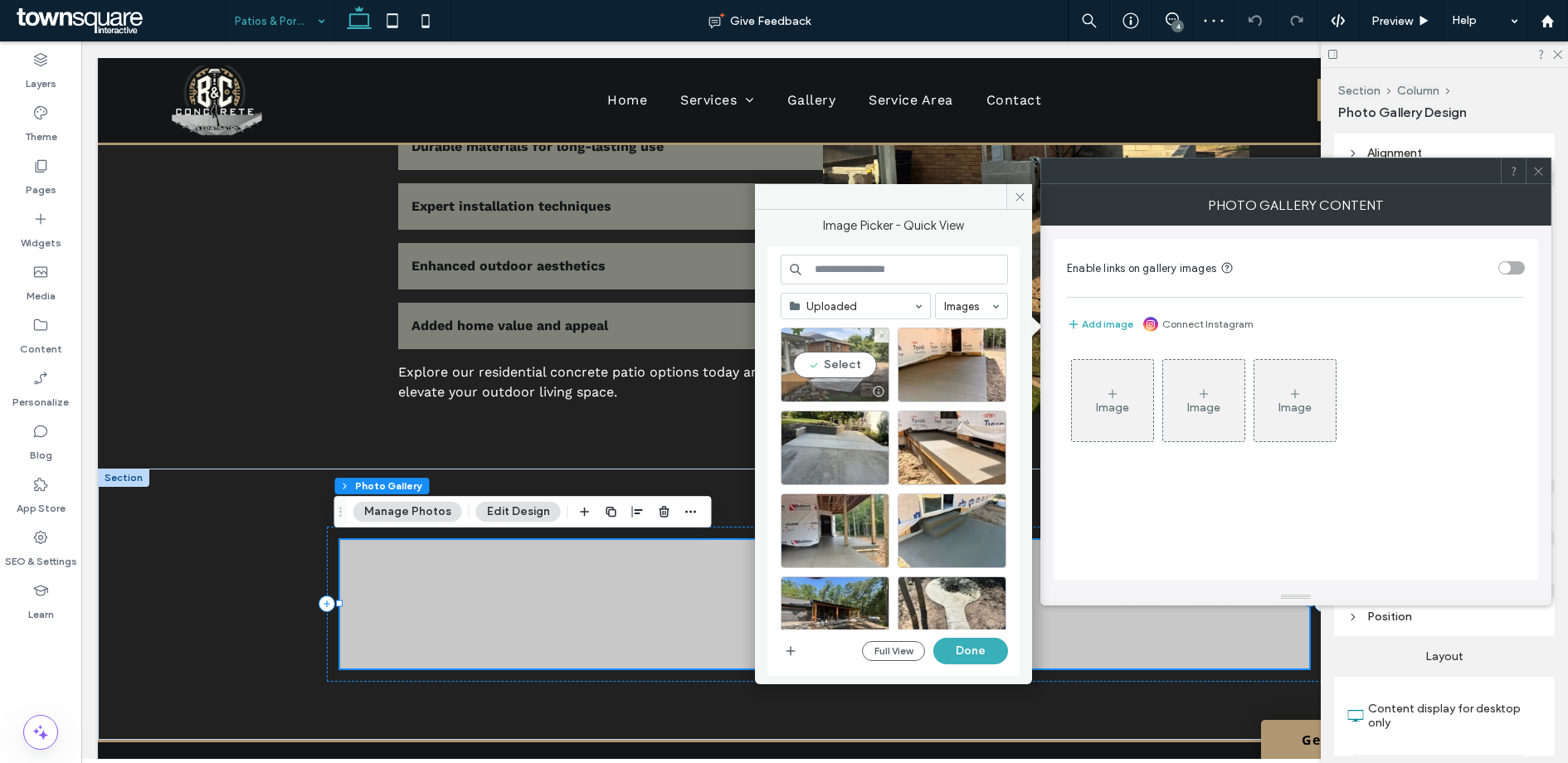 drag, startPoint x: 833, startPoint y: 360, endPoint x: 857, endPoint y: 361, distance: 24.020824 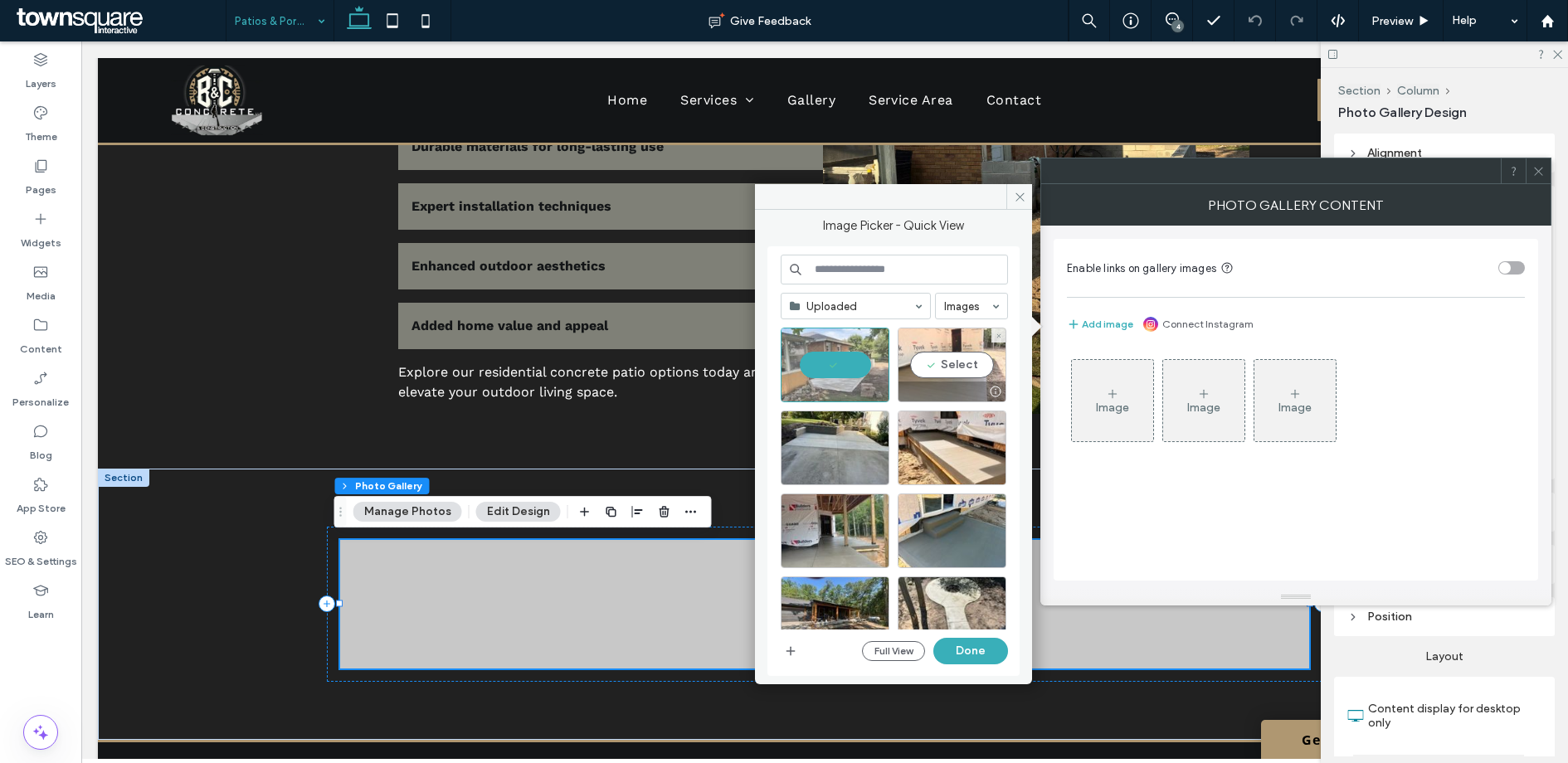 click on "Select" at bounding box center (952, 365) 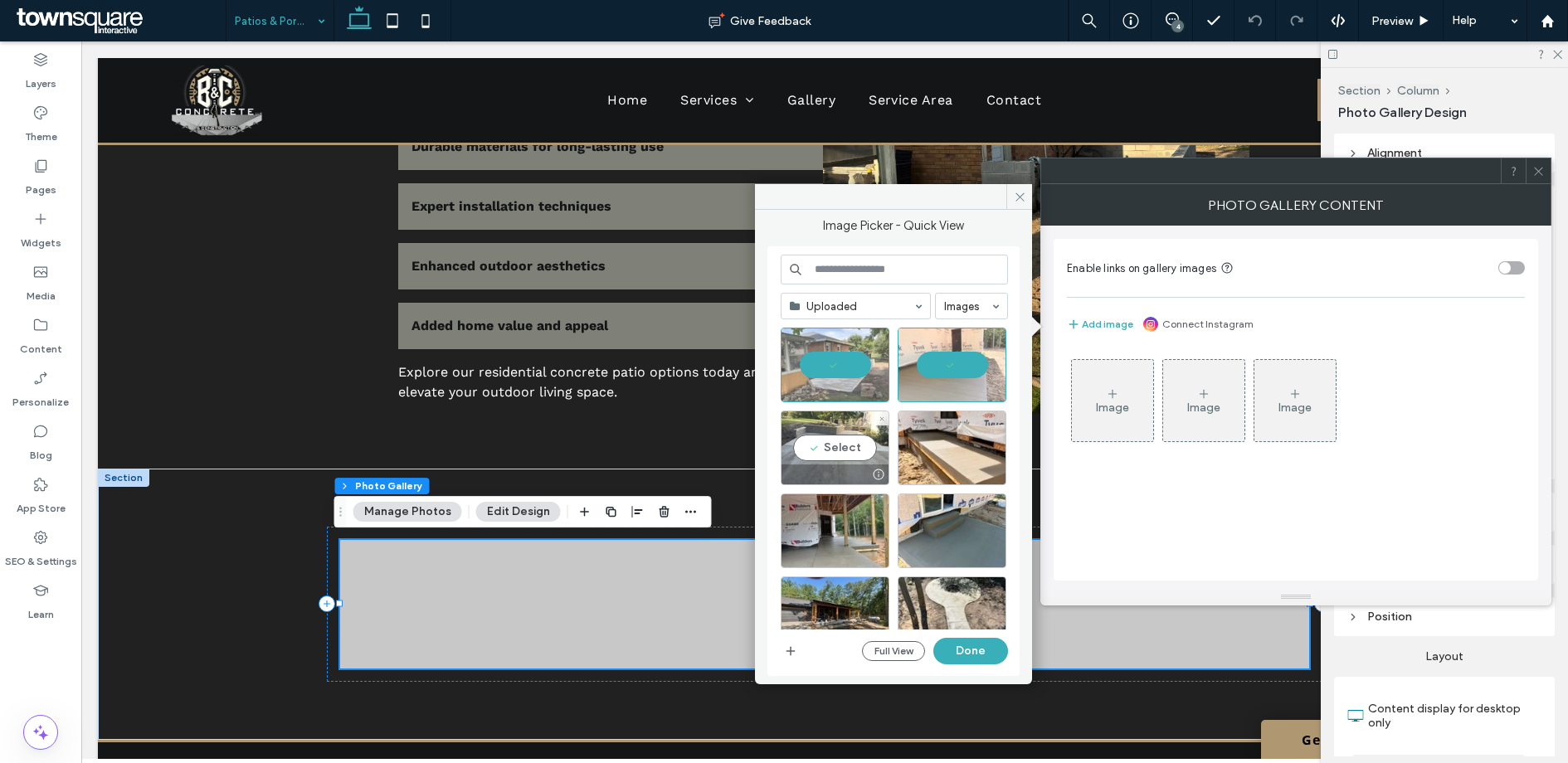 click on "Select" at bounding box center [835, 448] 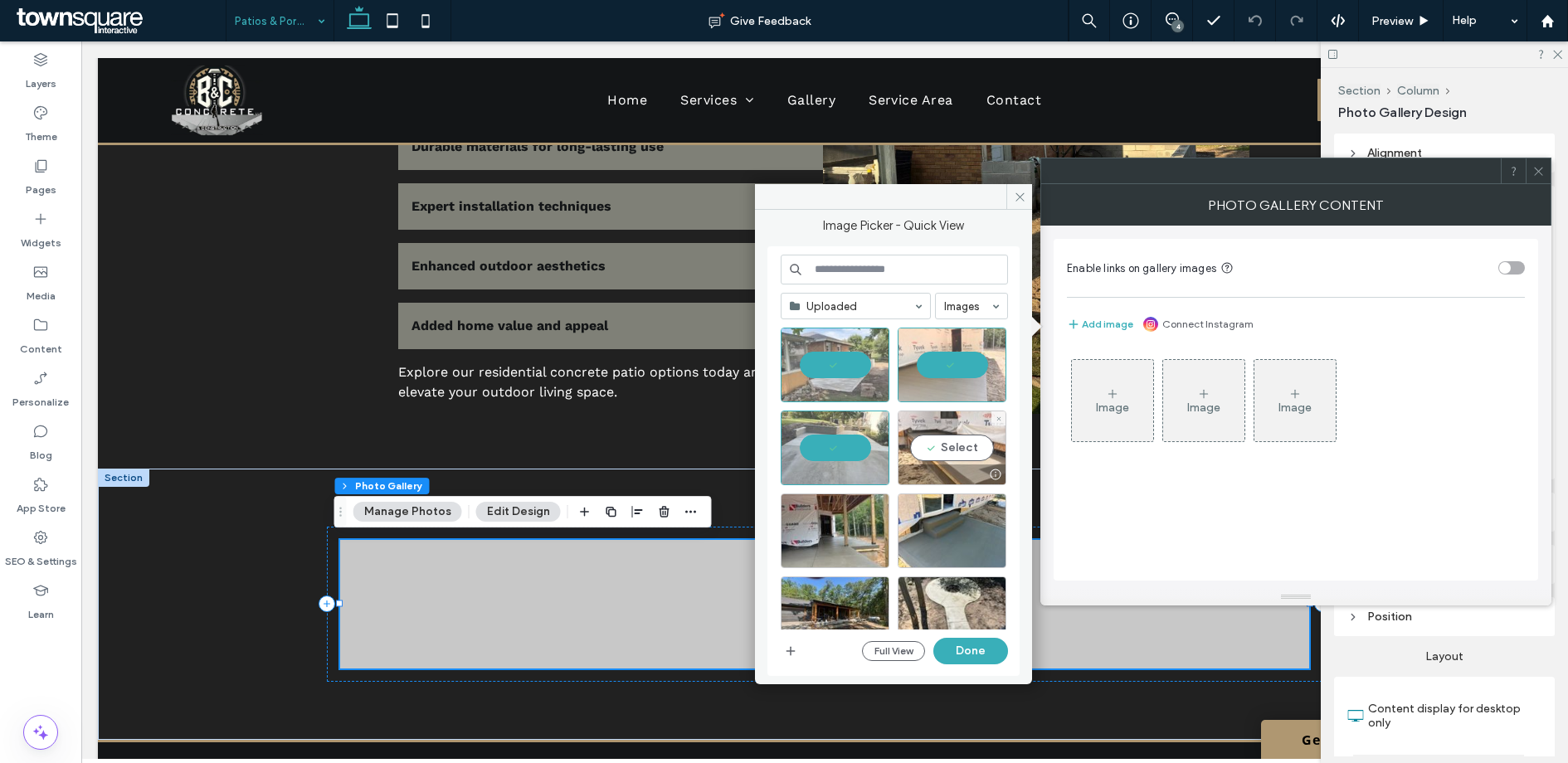 click on "Select" at bounding box center (952, 448) 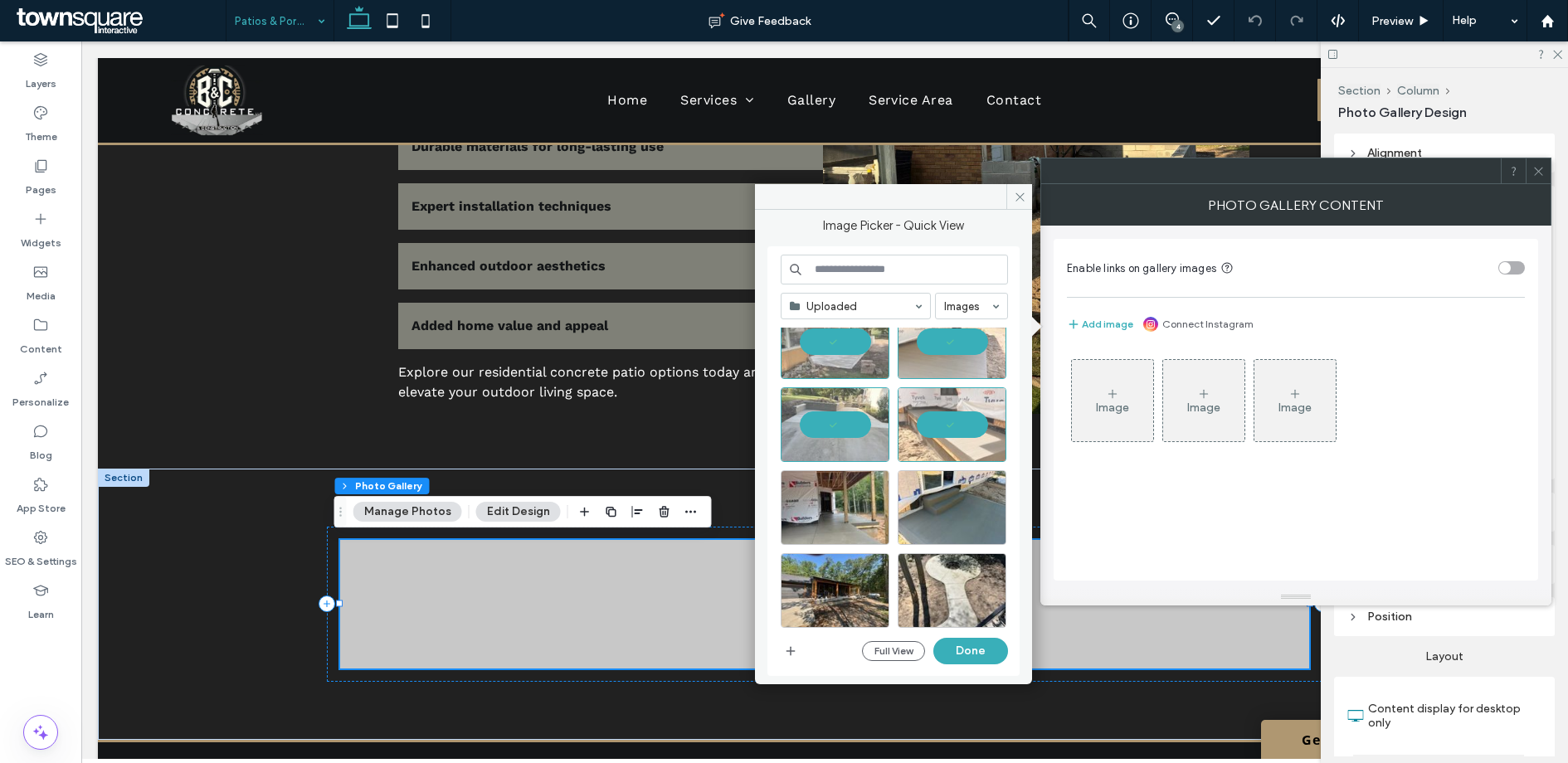 scroll, scrollTop: 25, scrollLeft: 0, axis: vertical 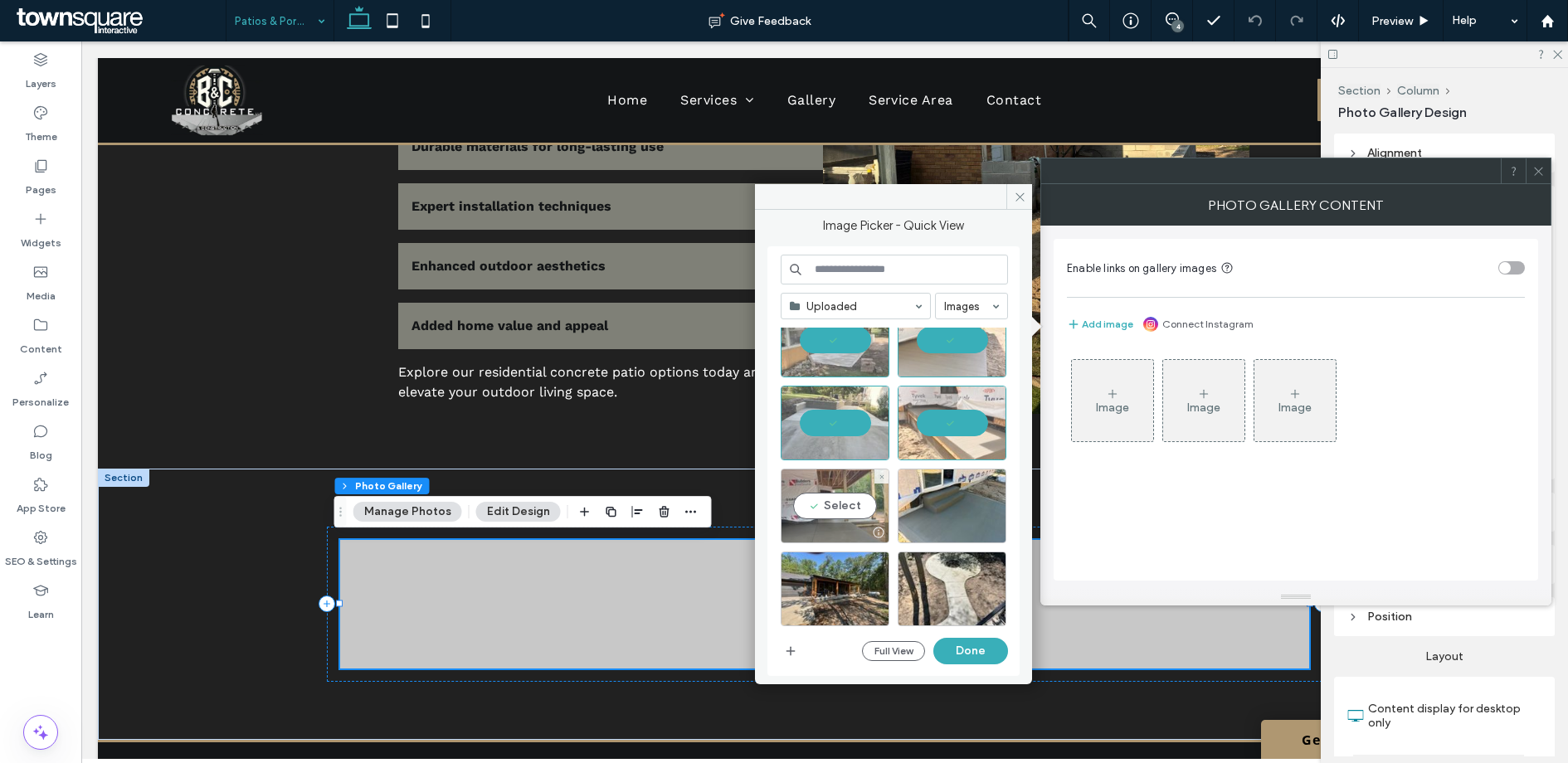 drag, startPoint x: 850, startPoint y: 499, endPoint x: 881, endPoint y: 500, distance: 31.01612 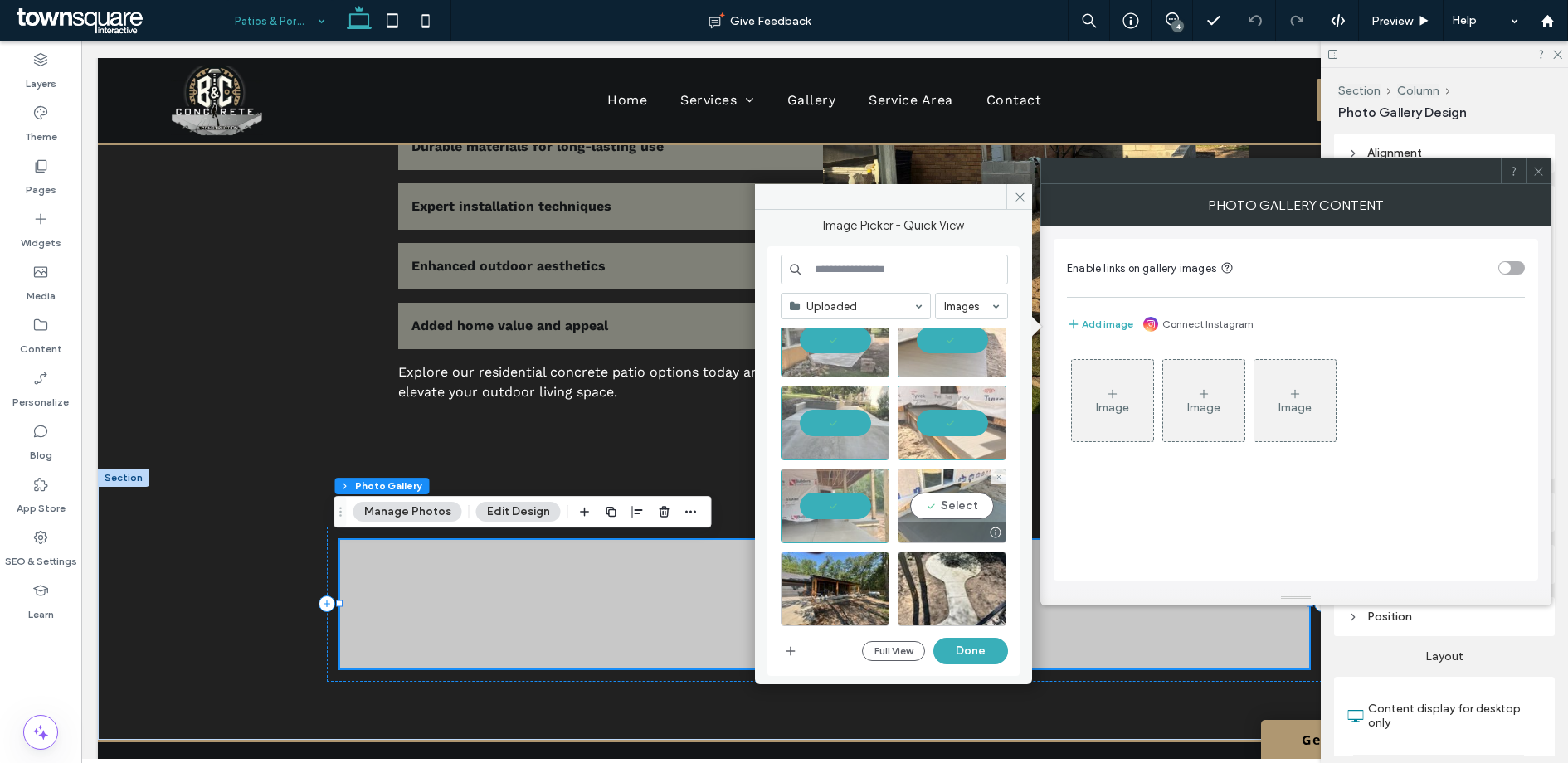click on "Select" at bounding box center [952, 506] 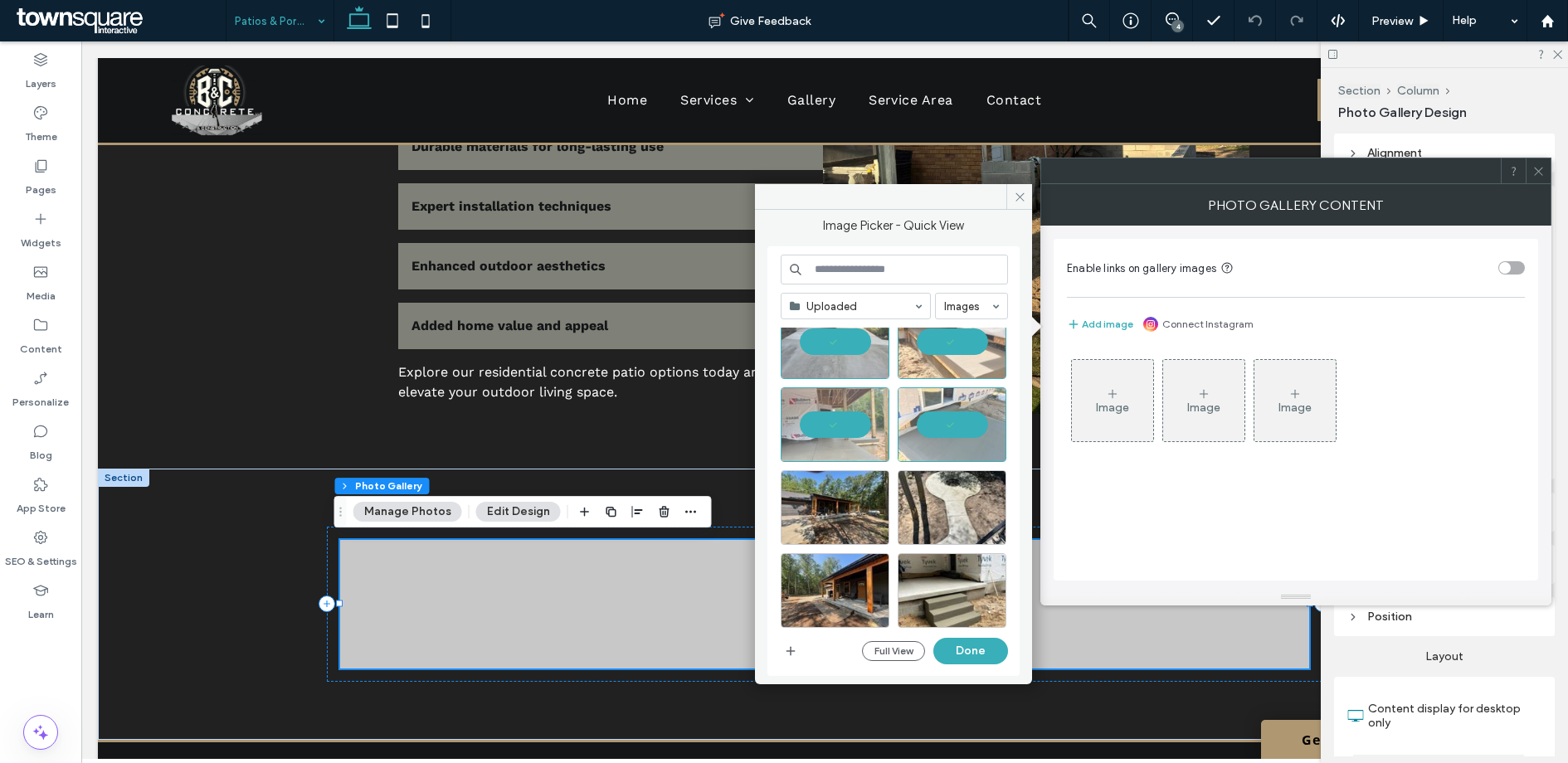 scroll, scrollTop: 133, scrollLeft: 0, axis: vertical 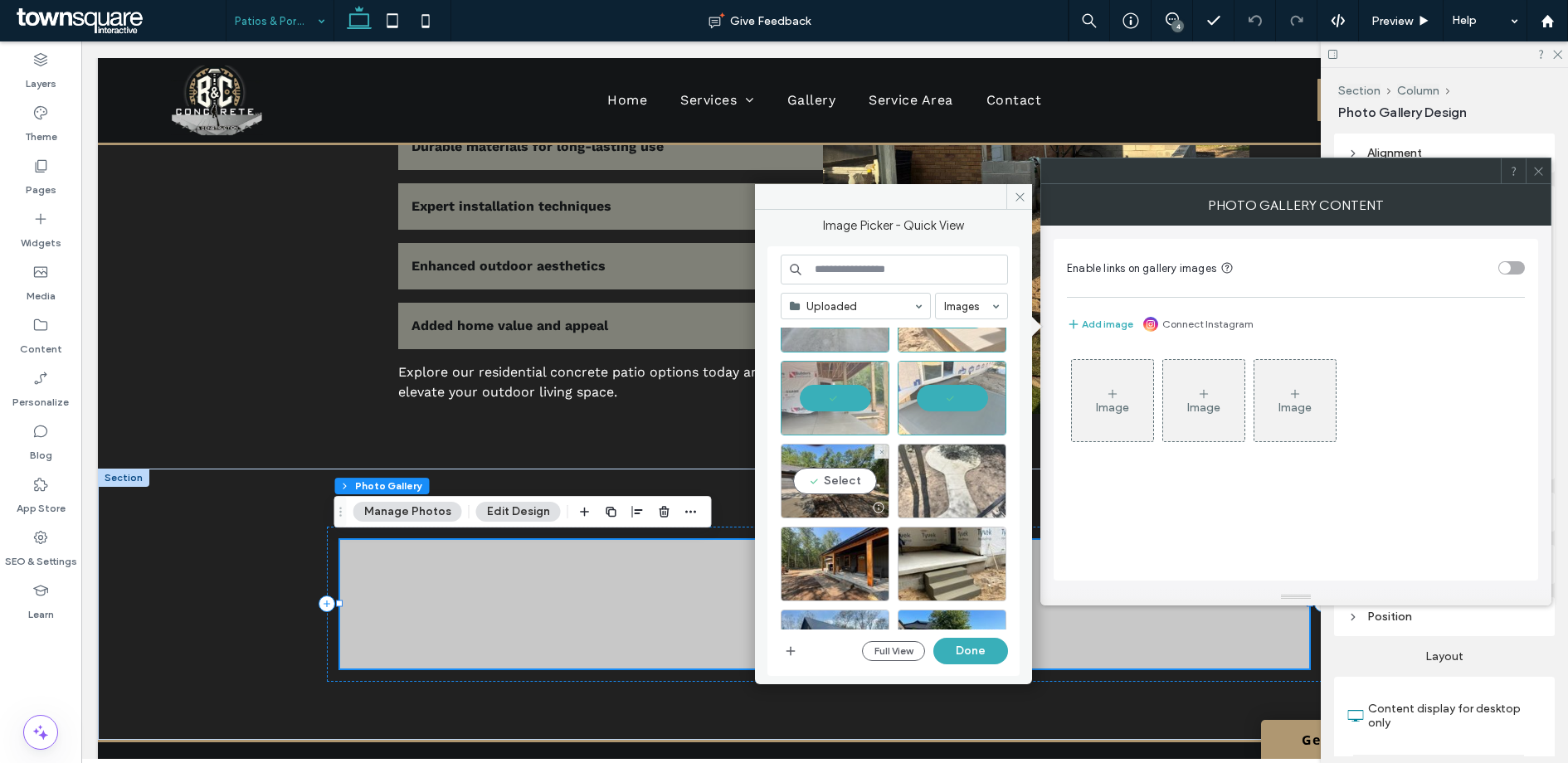drag, startPoint x: 854, startPoint y: 488, endPoint x: 915, endPoint y: 489, distance: 61.0082 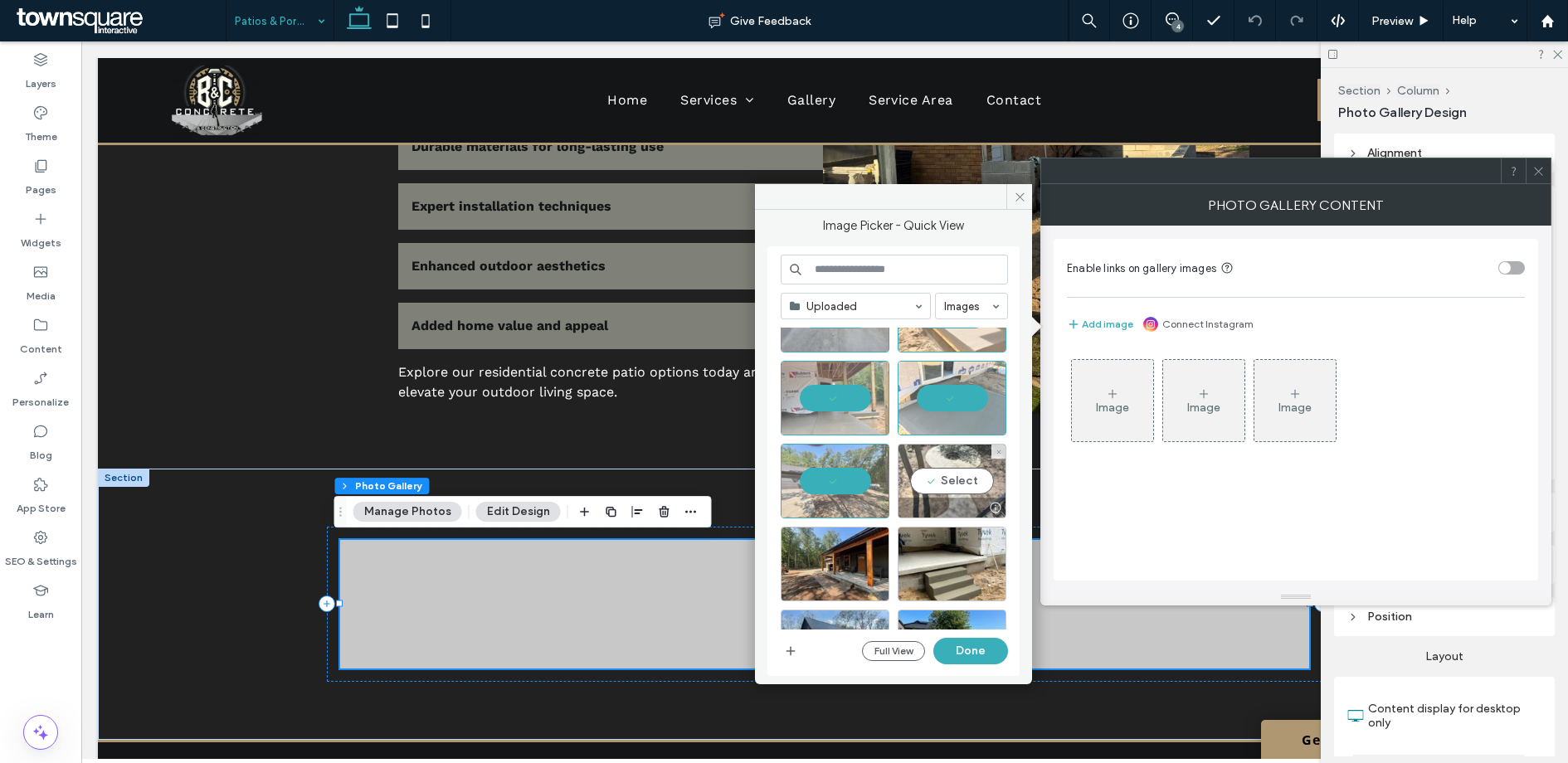 click on "Select" at bounding box center (952, 481) 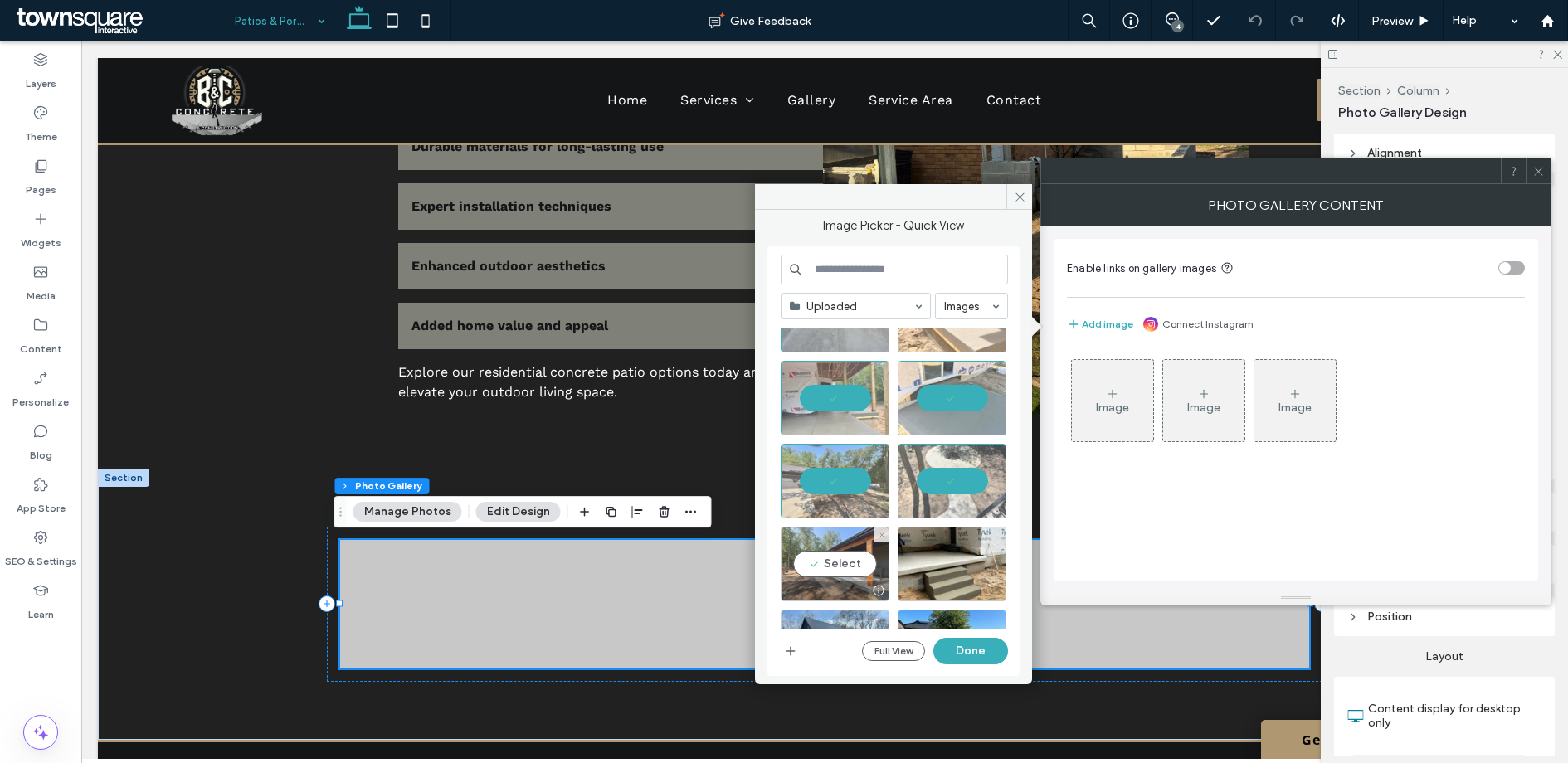 click on "Select" at bounding box center (835, 564) 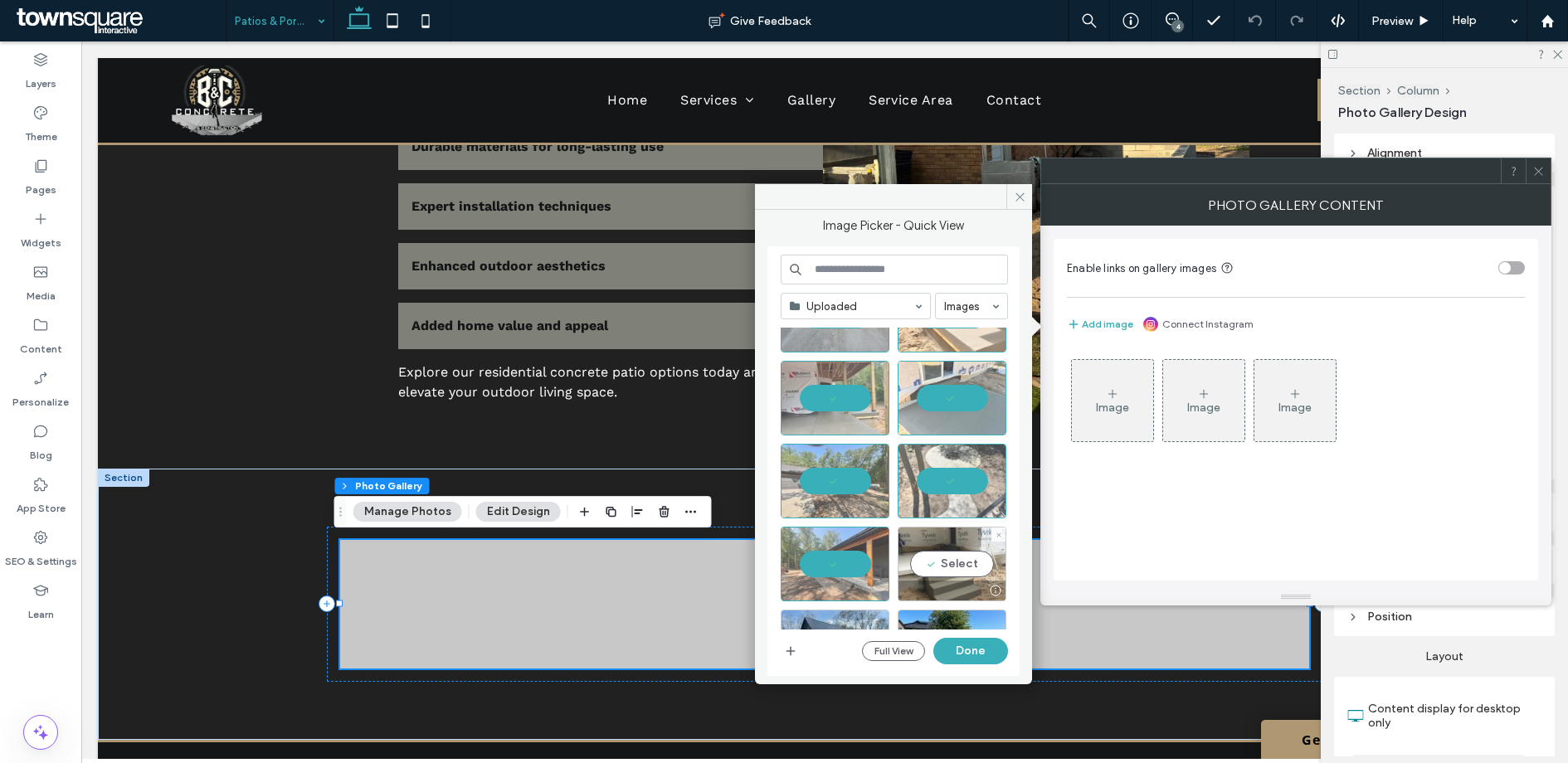 click on "Select" at bounding box center (952, 564) 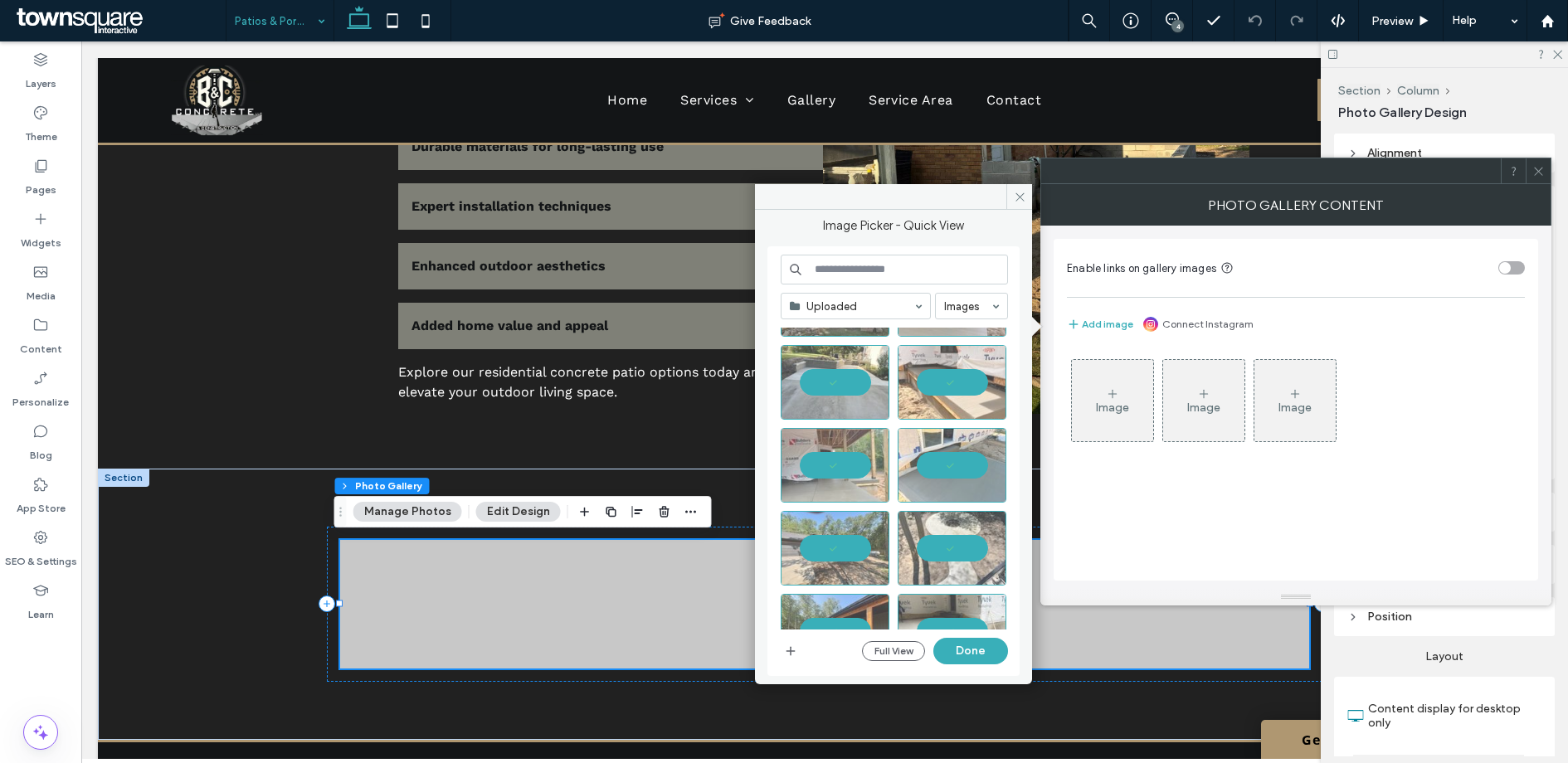 scroll, scrollTop: 0, scrollLeft: 0, axis: both 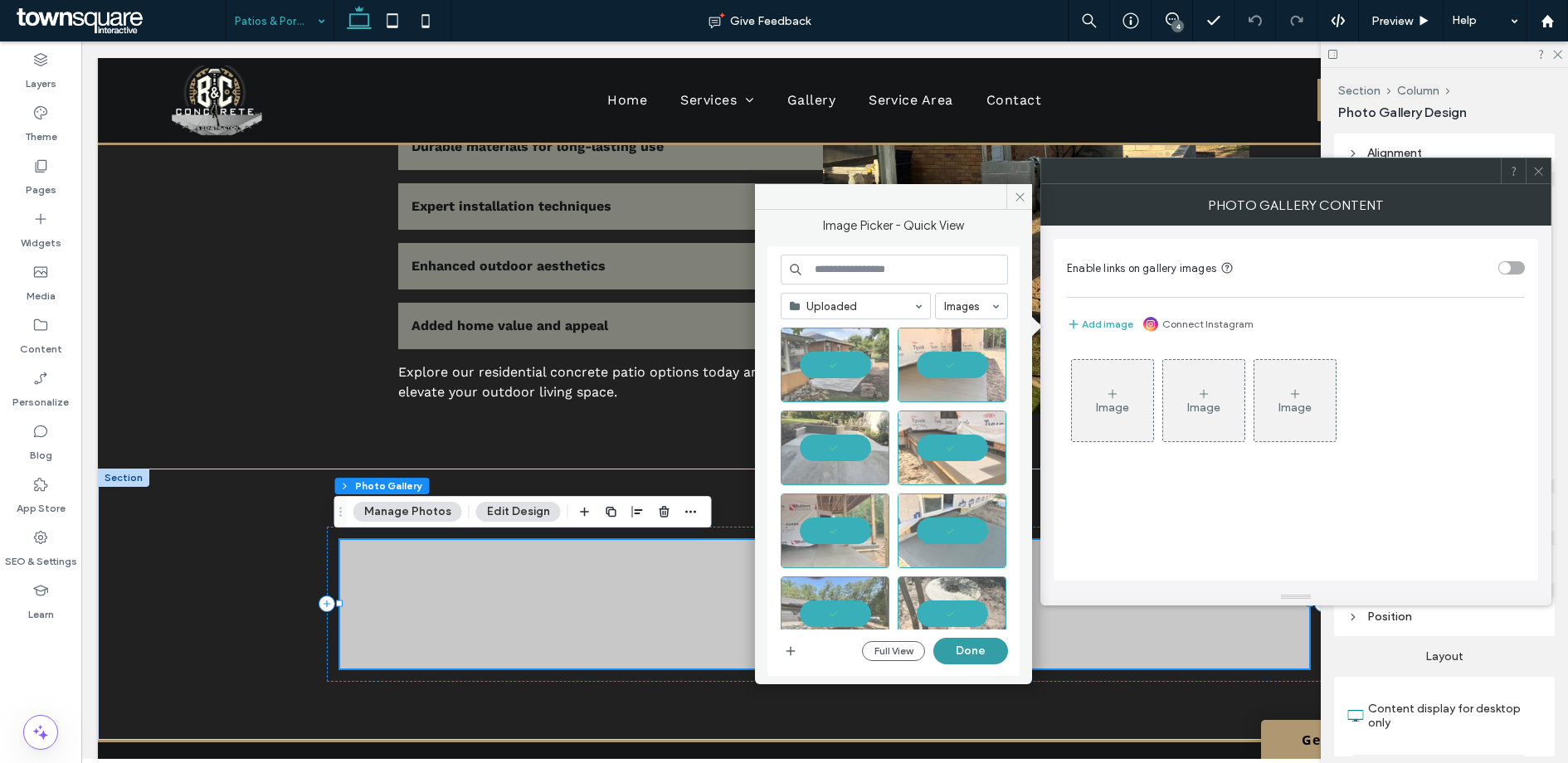 click on "Done" at bounding box center (971, 651) 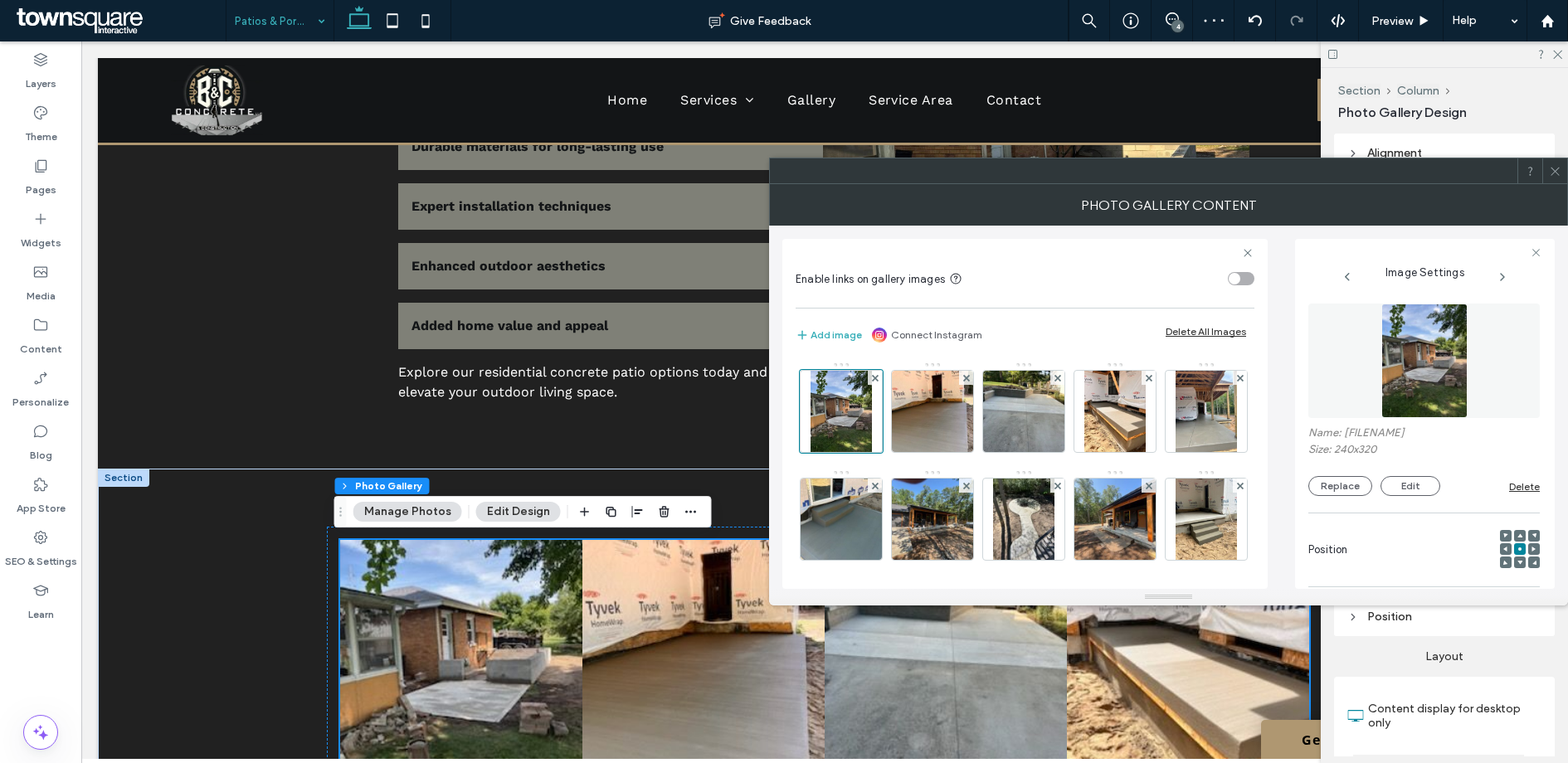 click 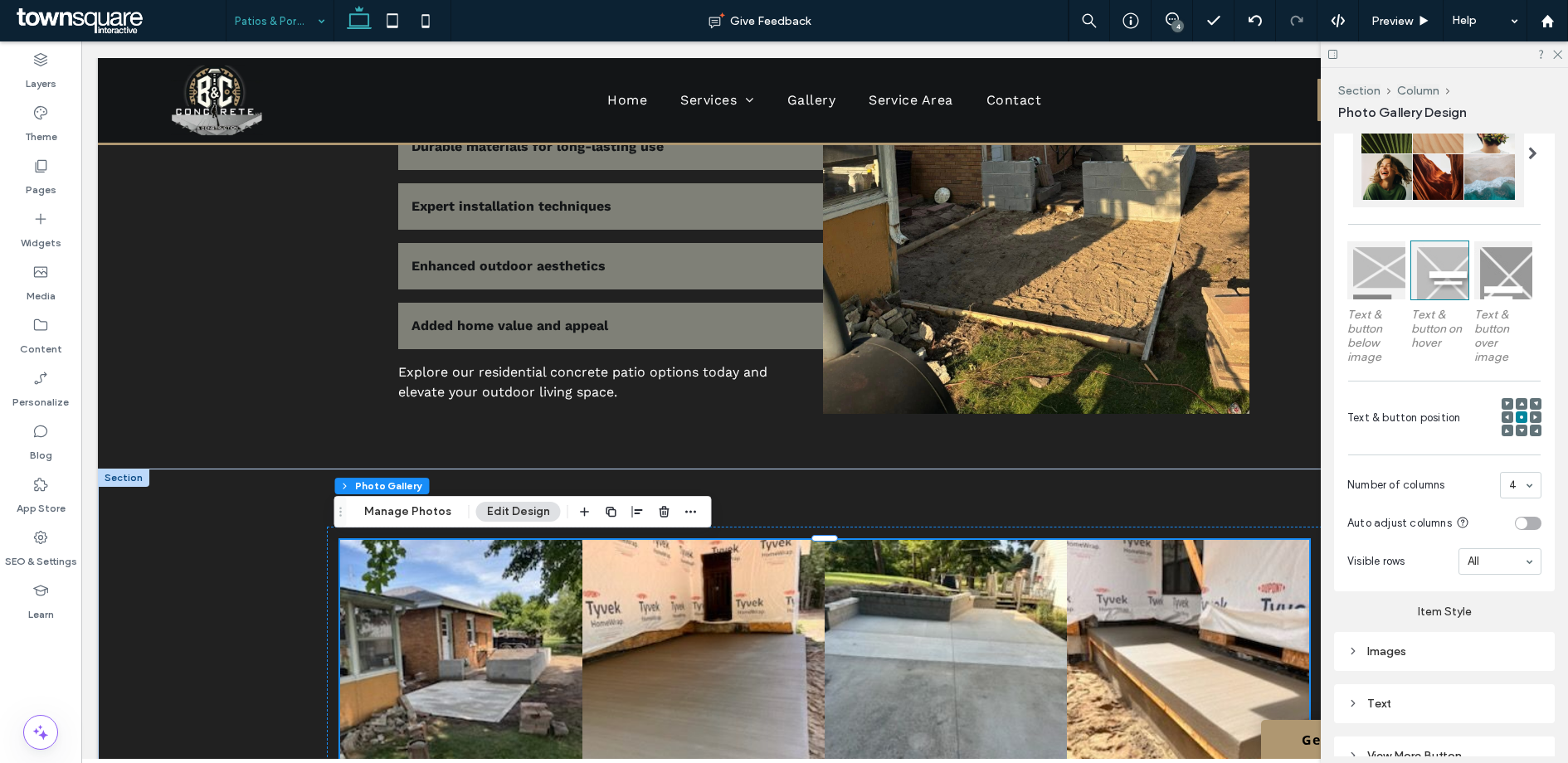 scroll, scrollTop: 697, scrollLeft: 0, axis: vertical 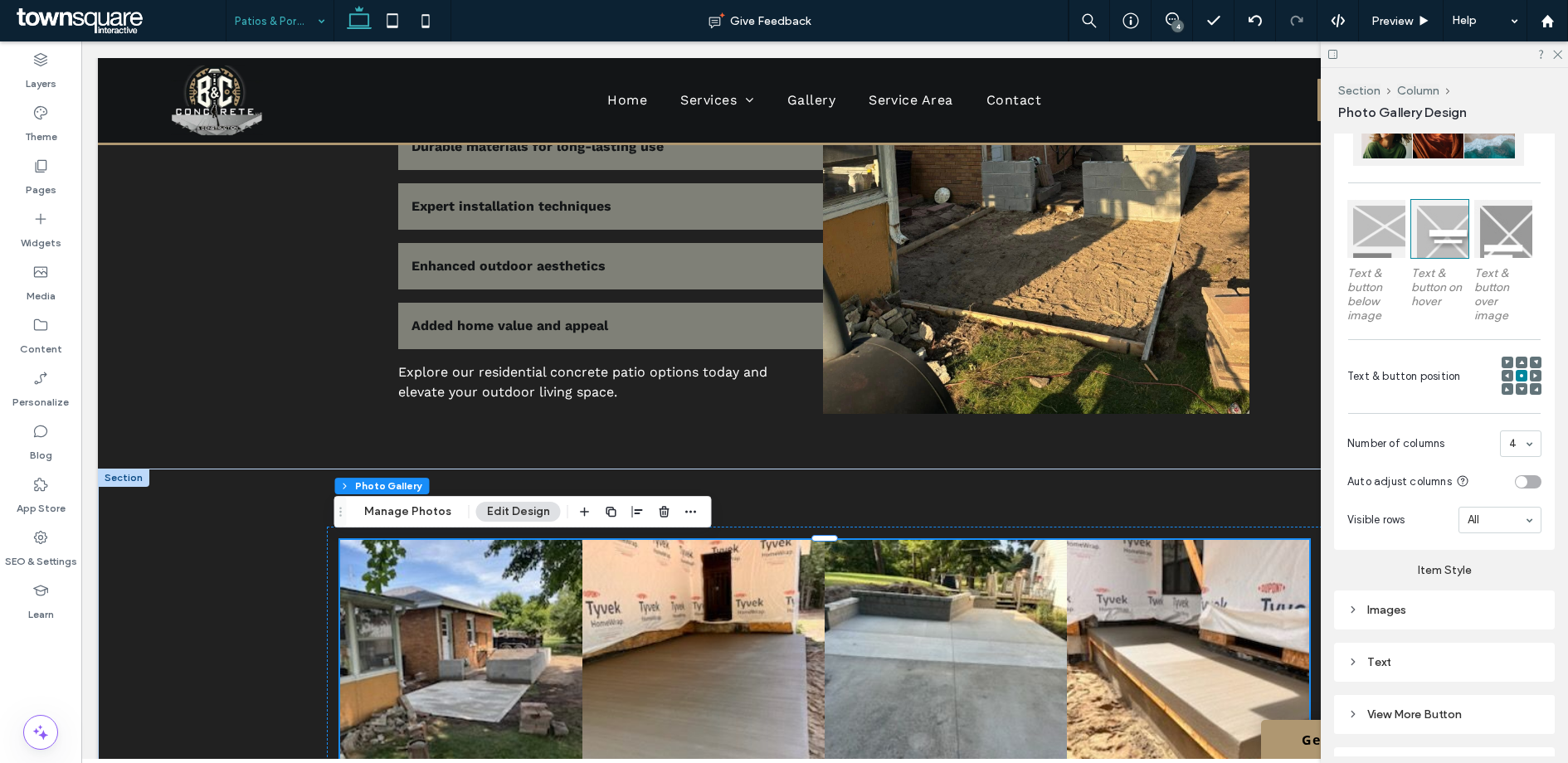 click on "Images" at bounding box center (1444, 610) 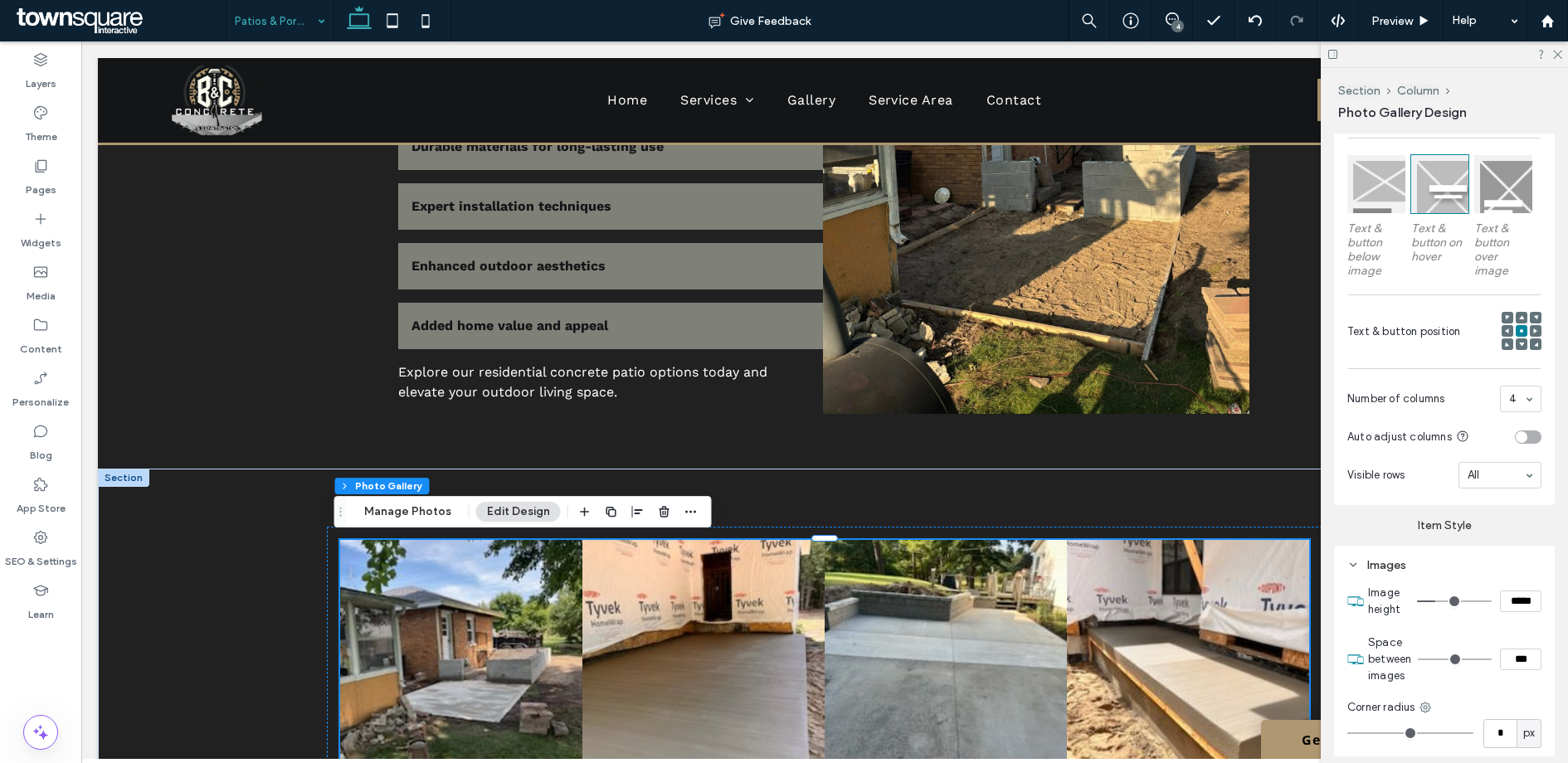 scroll, scrollTop: 786, scrollLeft: 0, axis: vertical 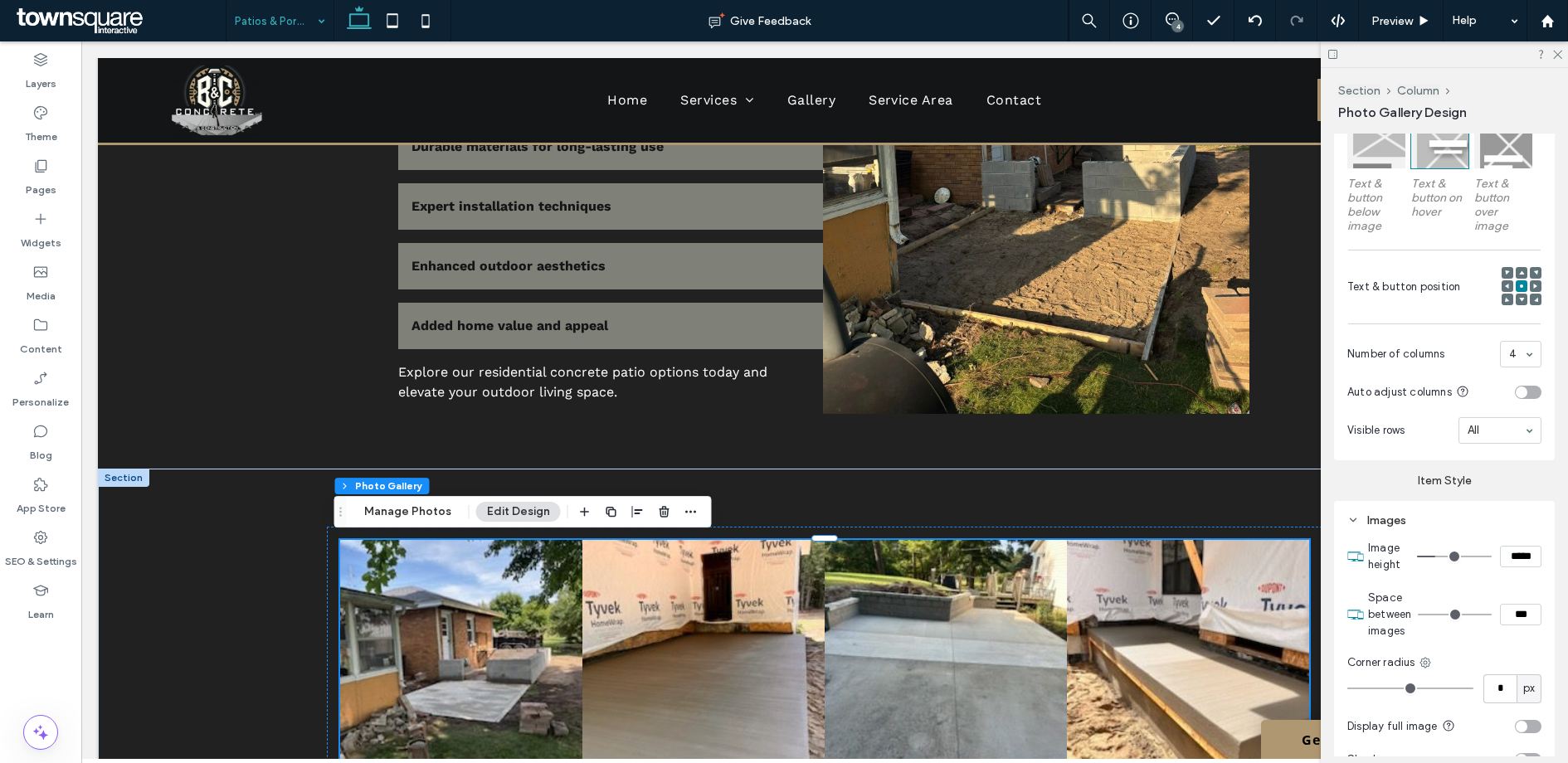 type on "*" 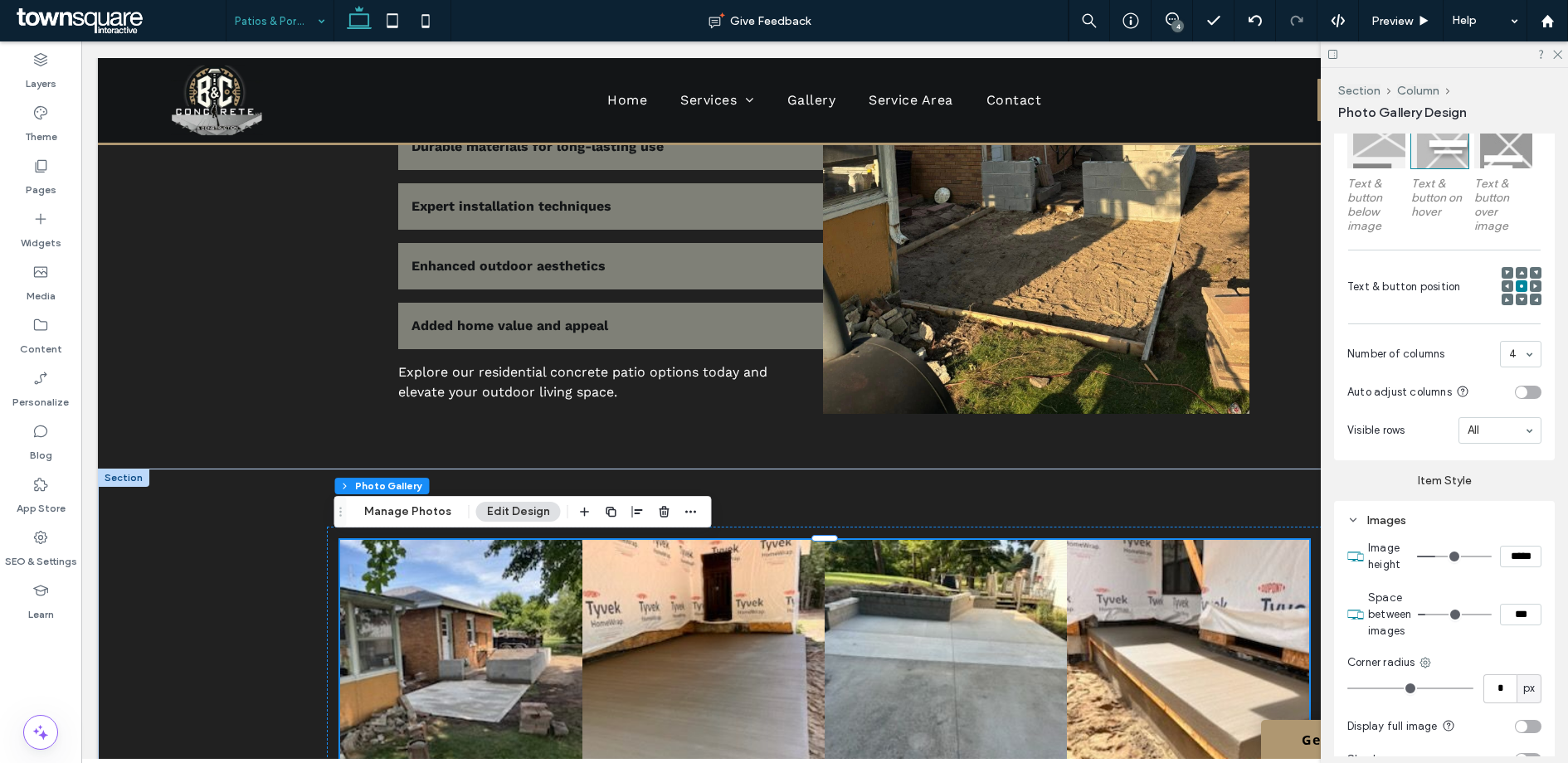type on "*" 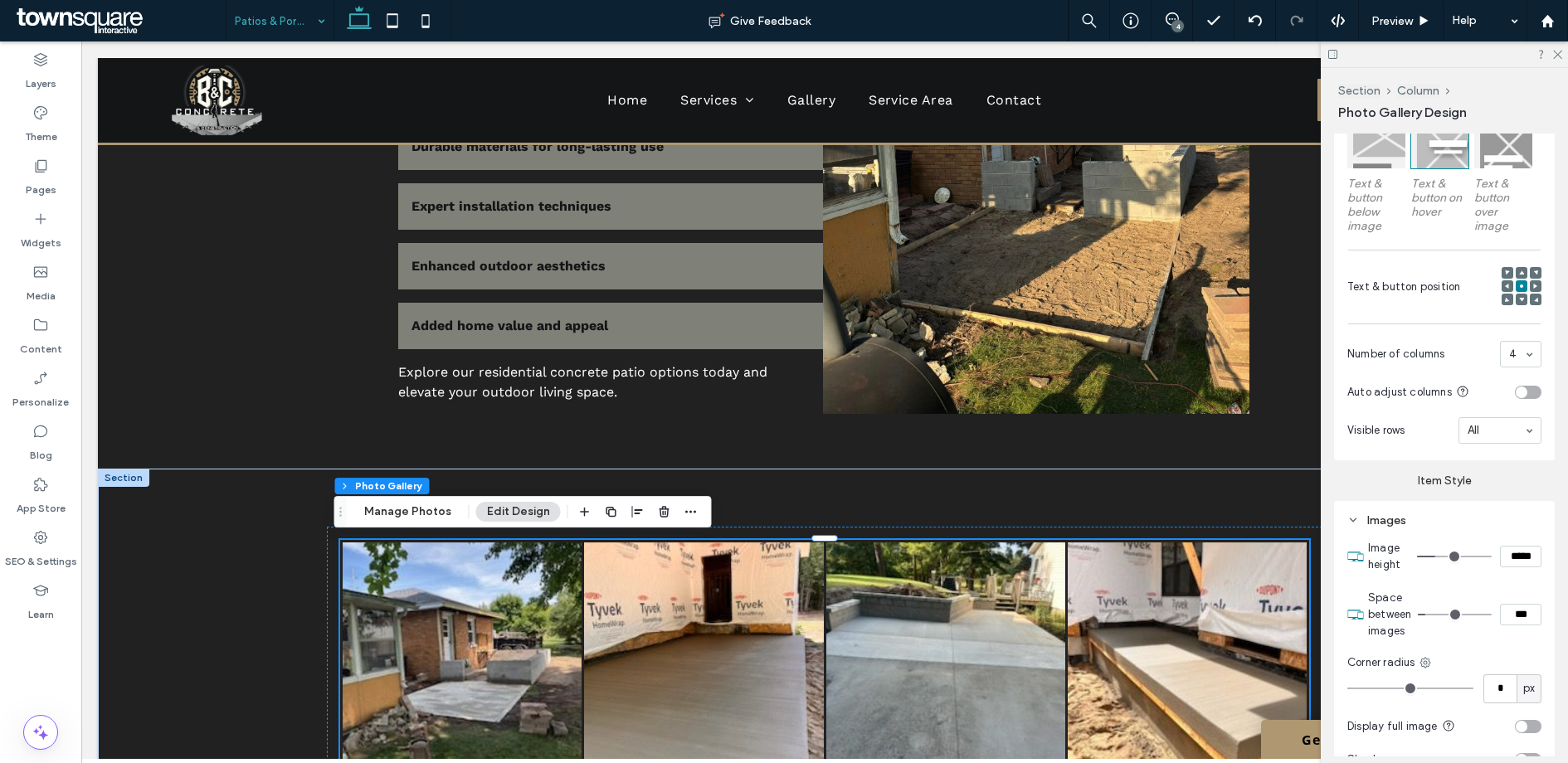 type on "*" 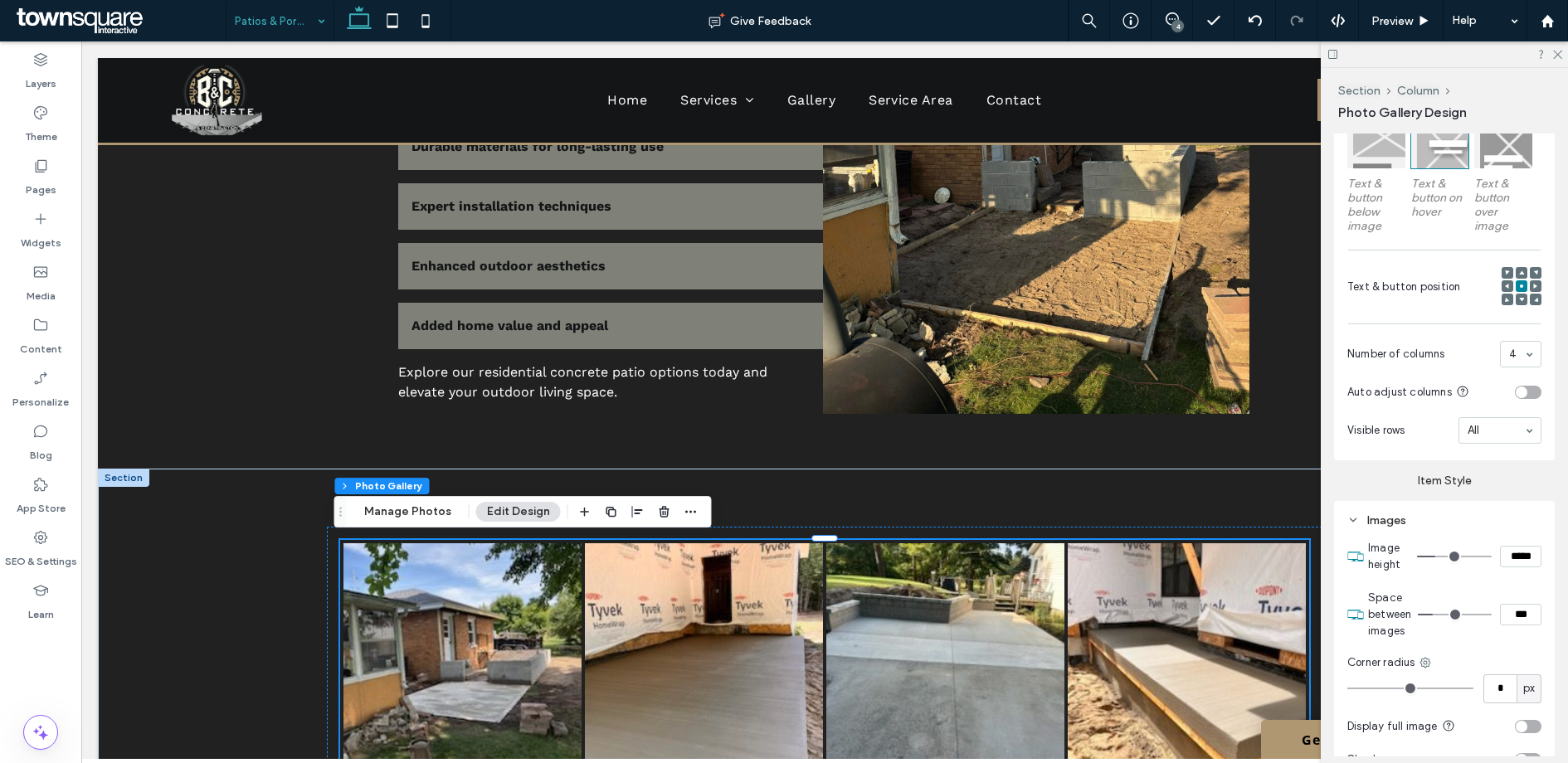 type on "*" 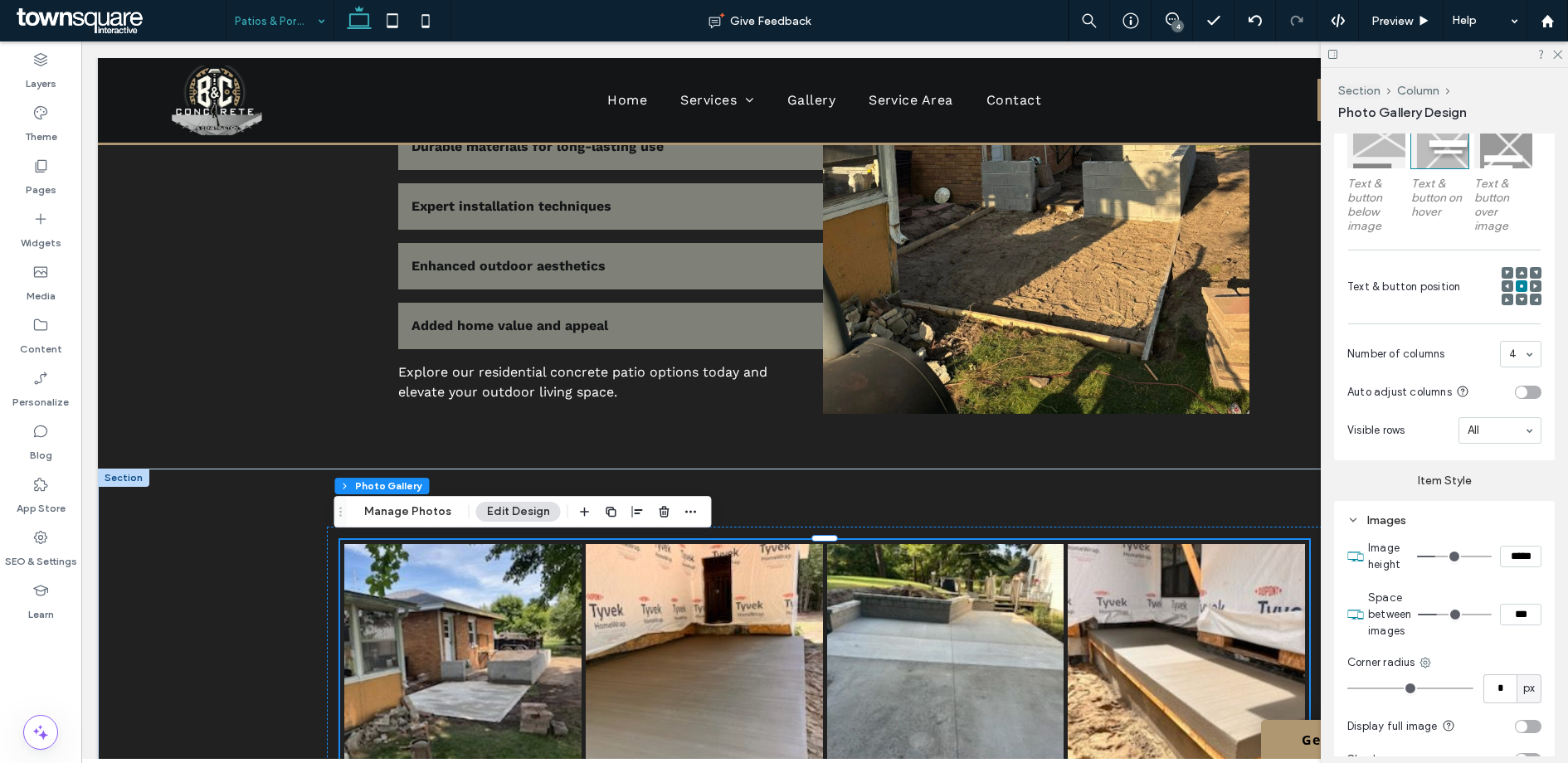 type on "*" 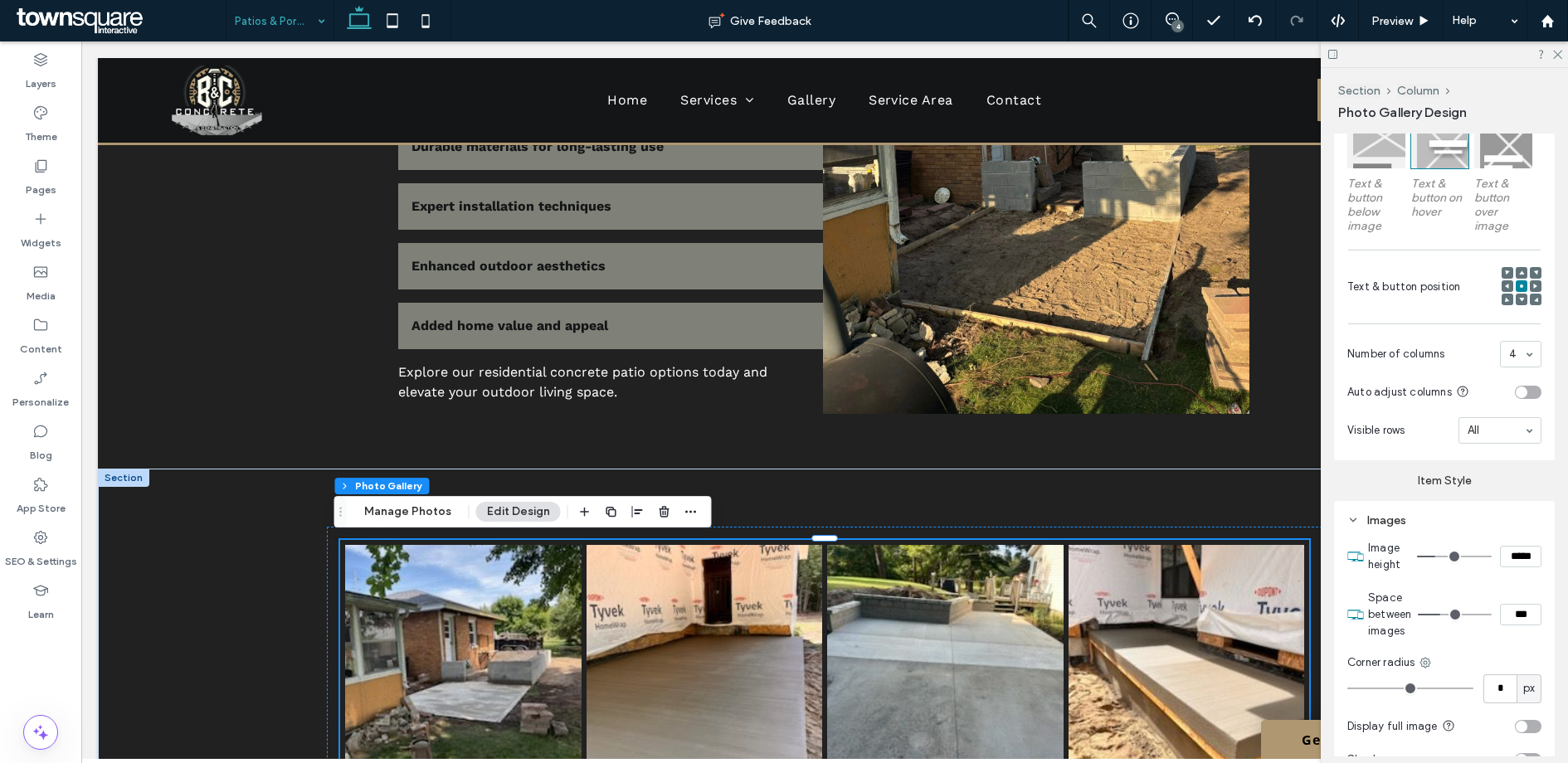 type on "*" 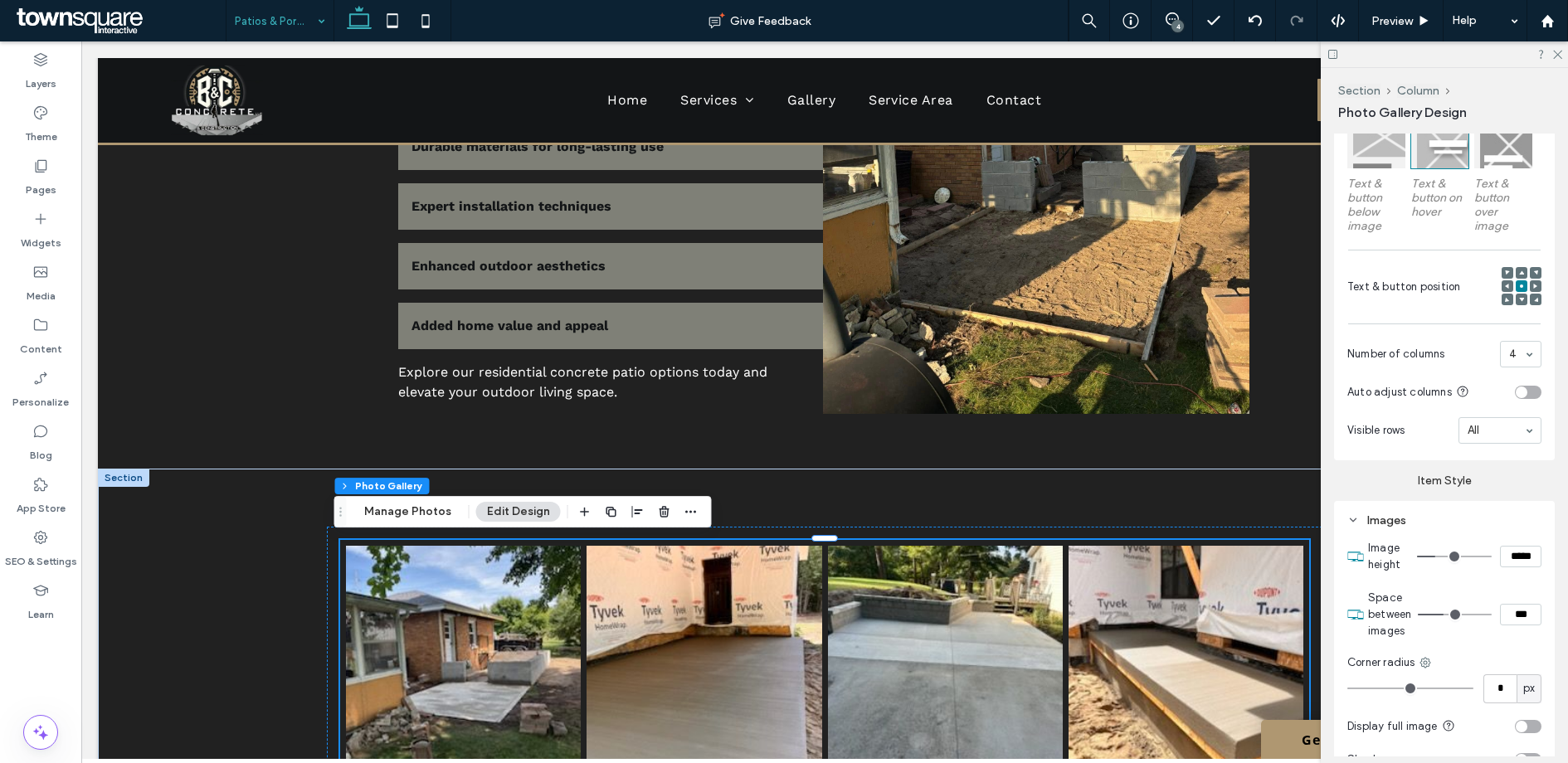 type on "*" 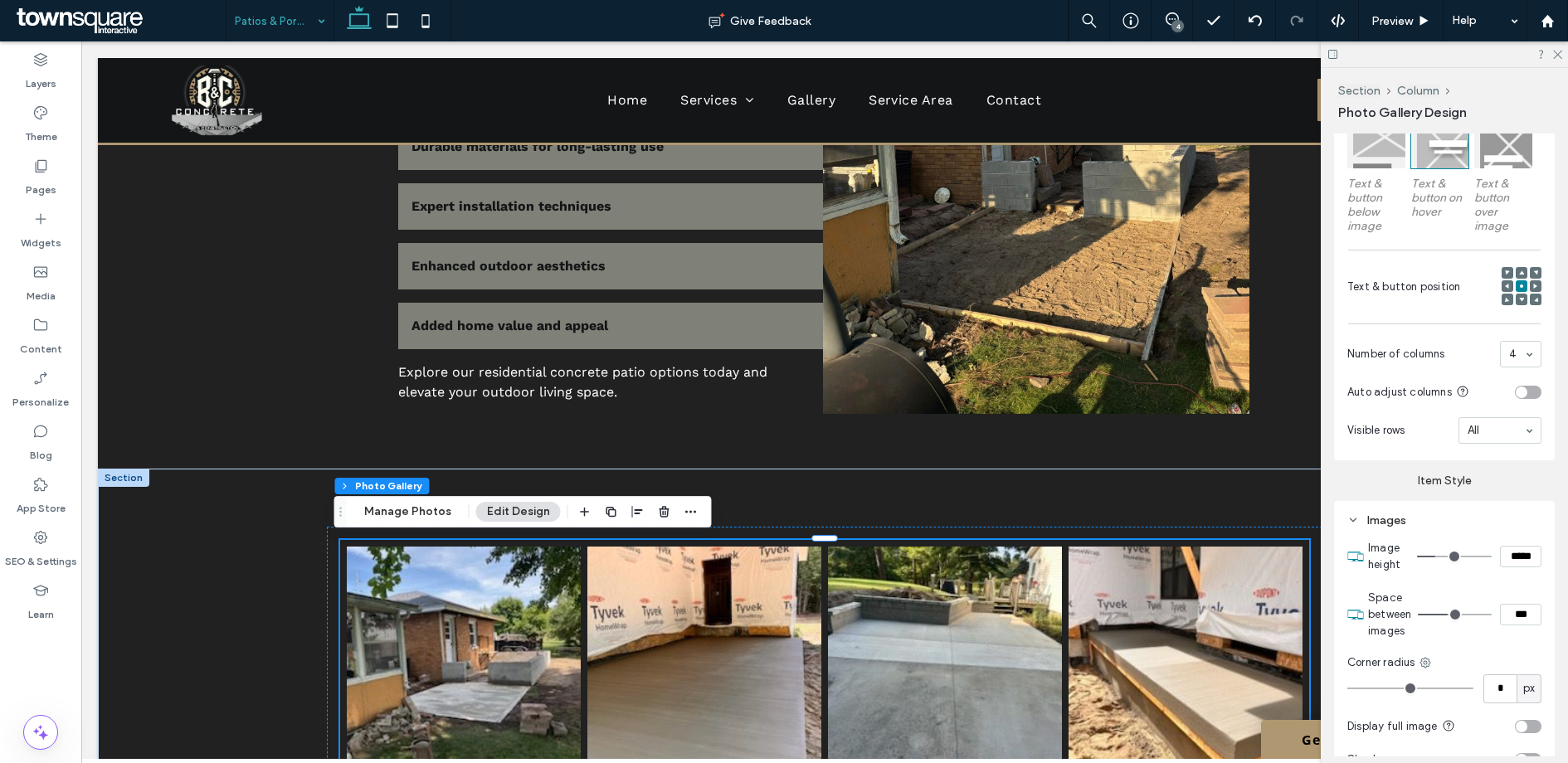 drag, startPoint x: 1426, startPoint y: 611, endPoint x: 1445, endPoint y: 615, distance: 19.416488 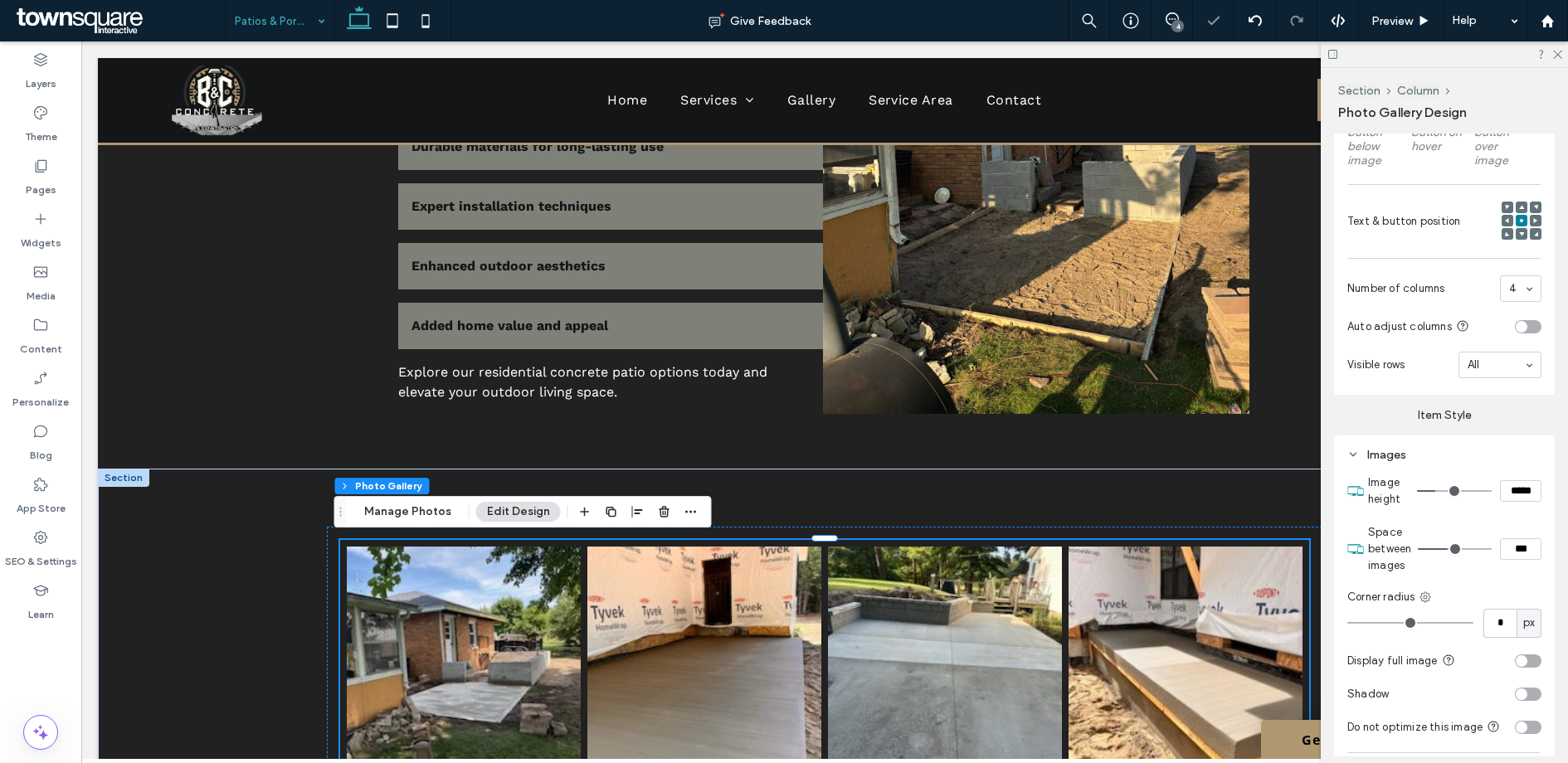 scroll, scrollTop: 863, scrollLeft: 0, axis: vertical 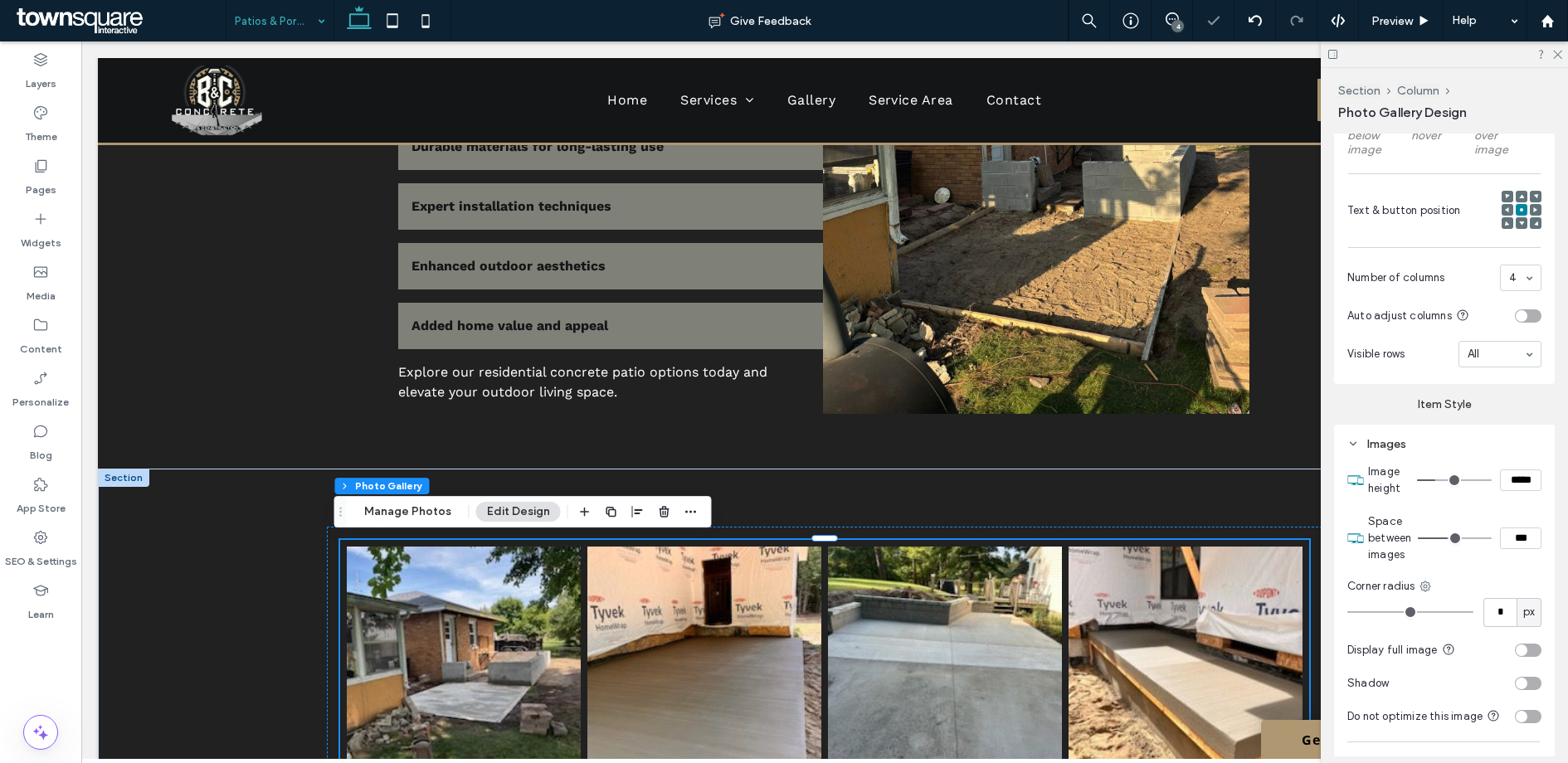 click at bounding box center [1528, 650] 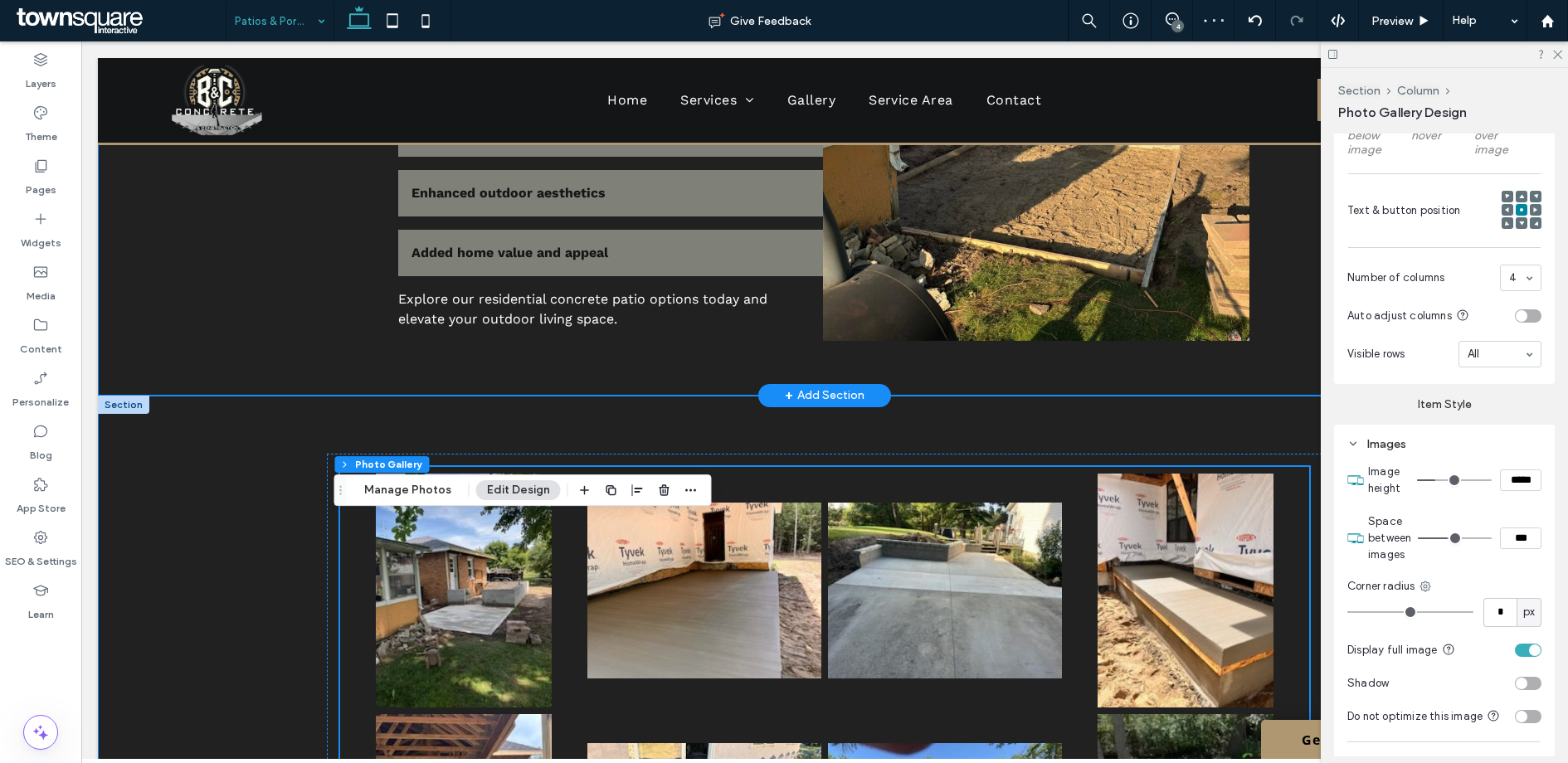 scroll, scrollTop: 865, scrollLeft: 0, axis: vertical 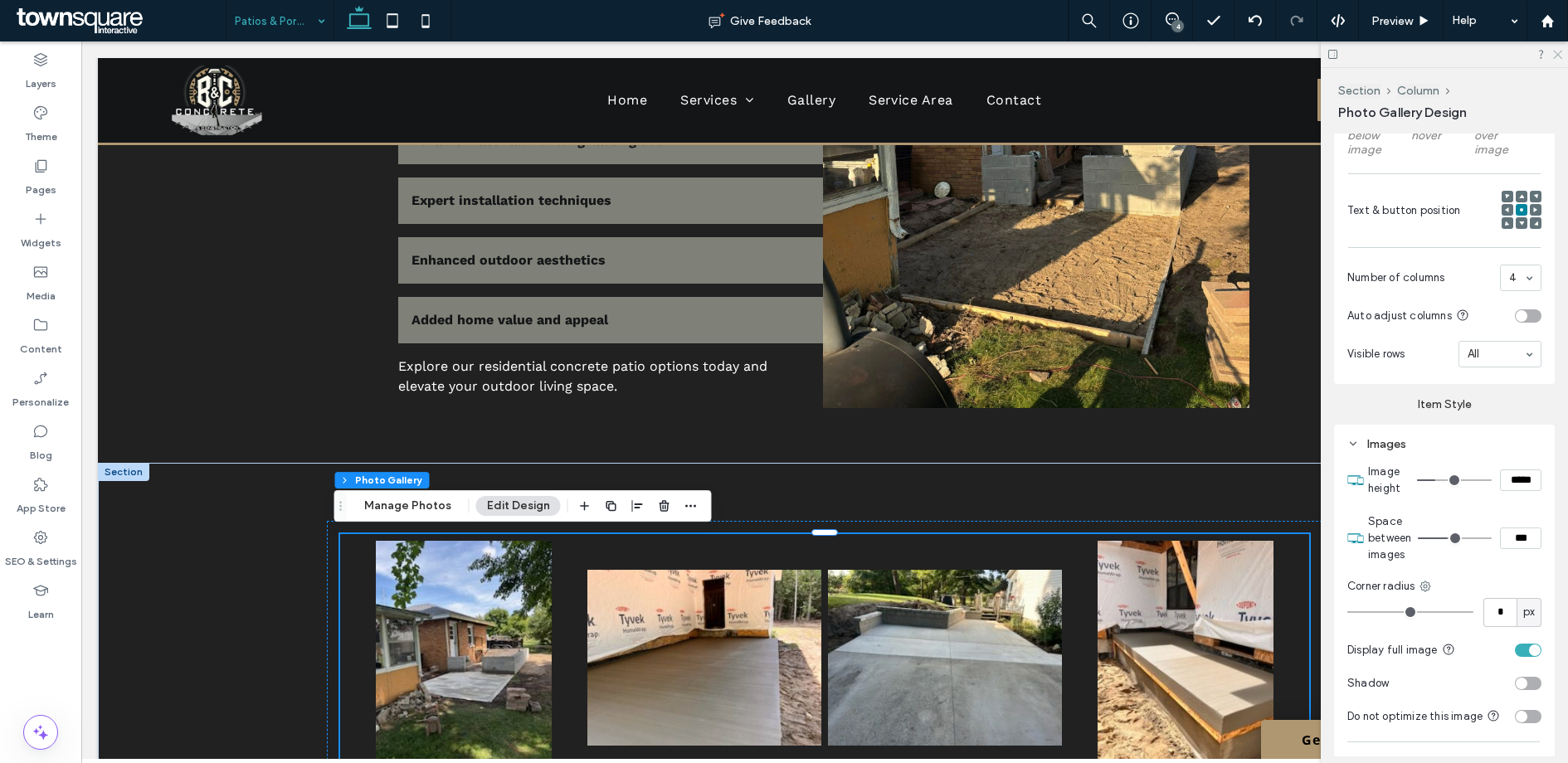 click 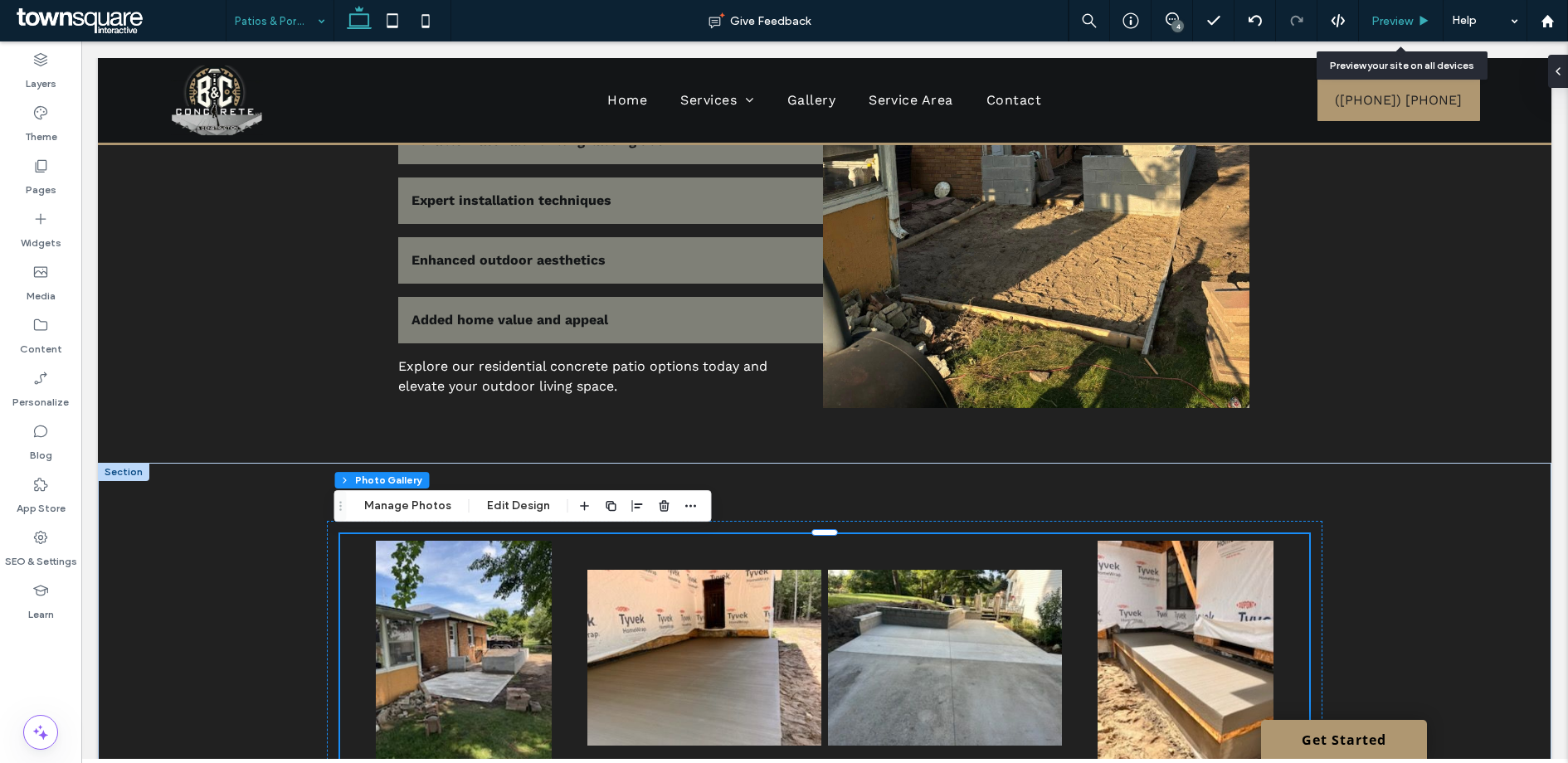 click on "Preview" at bounding box center [1392, 21] 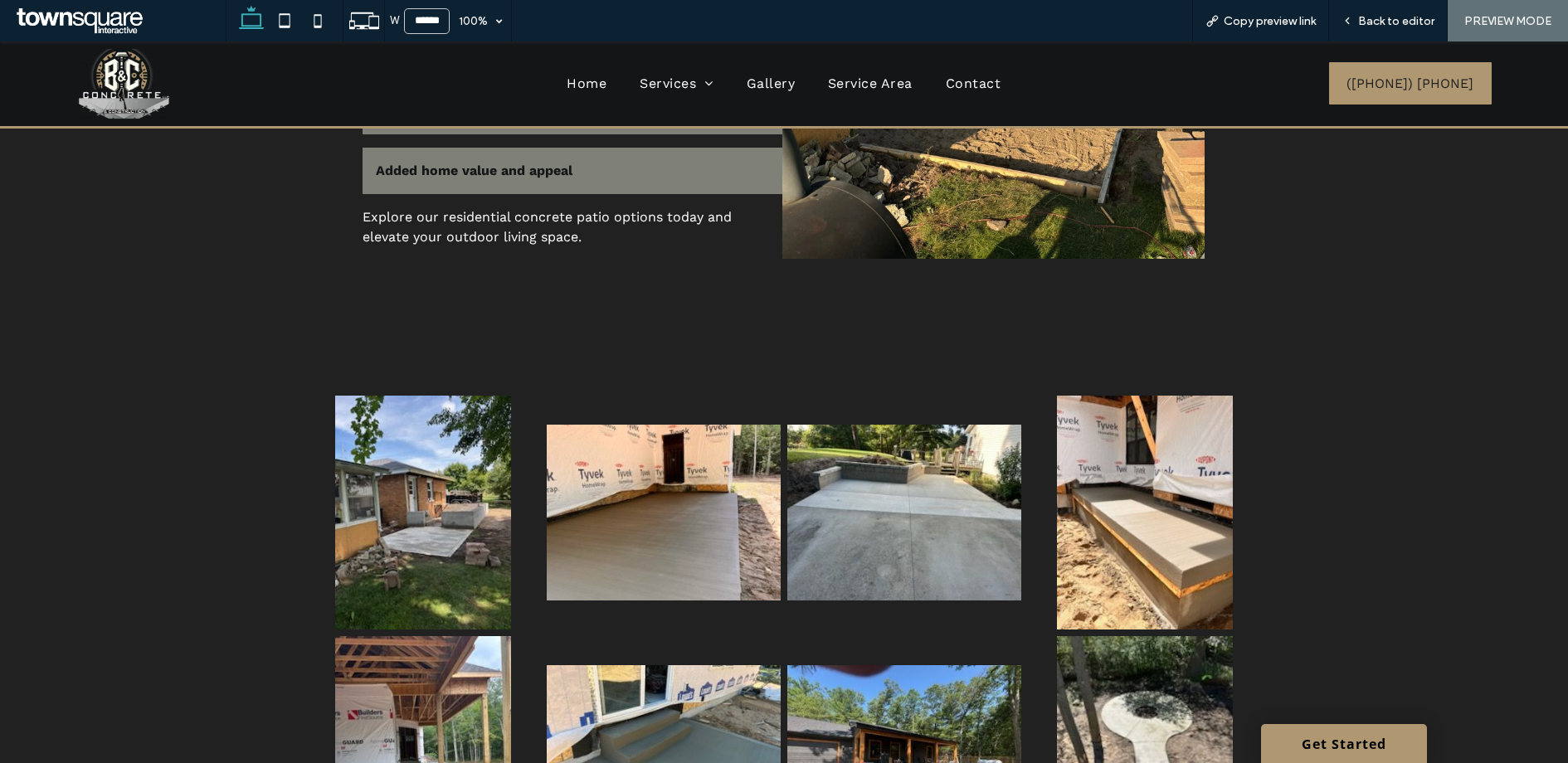 scroll, scrollTop: 997, scrollLeft: 0, axis: vertical 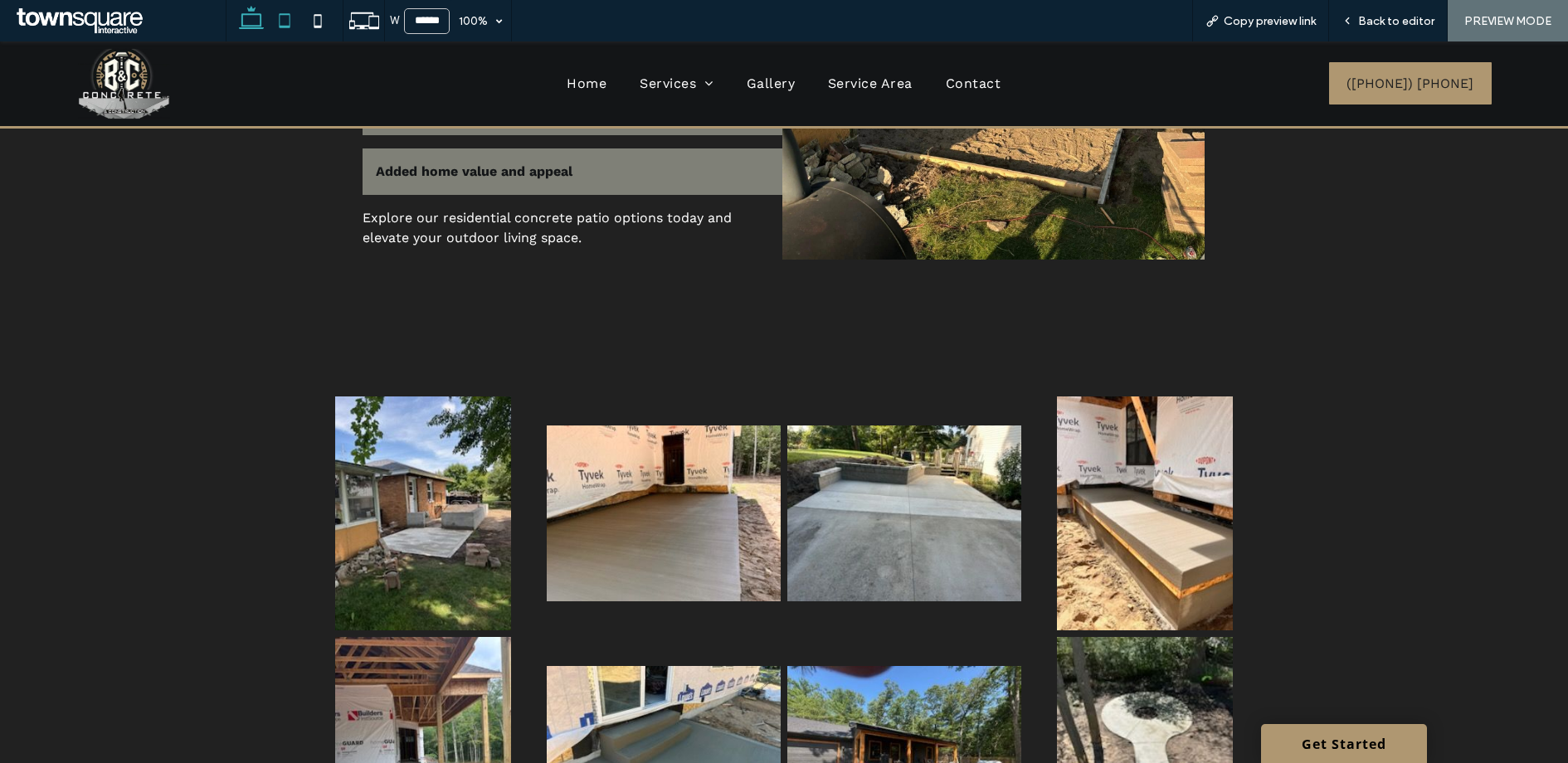 click 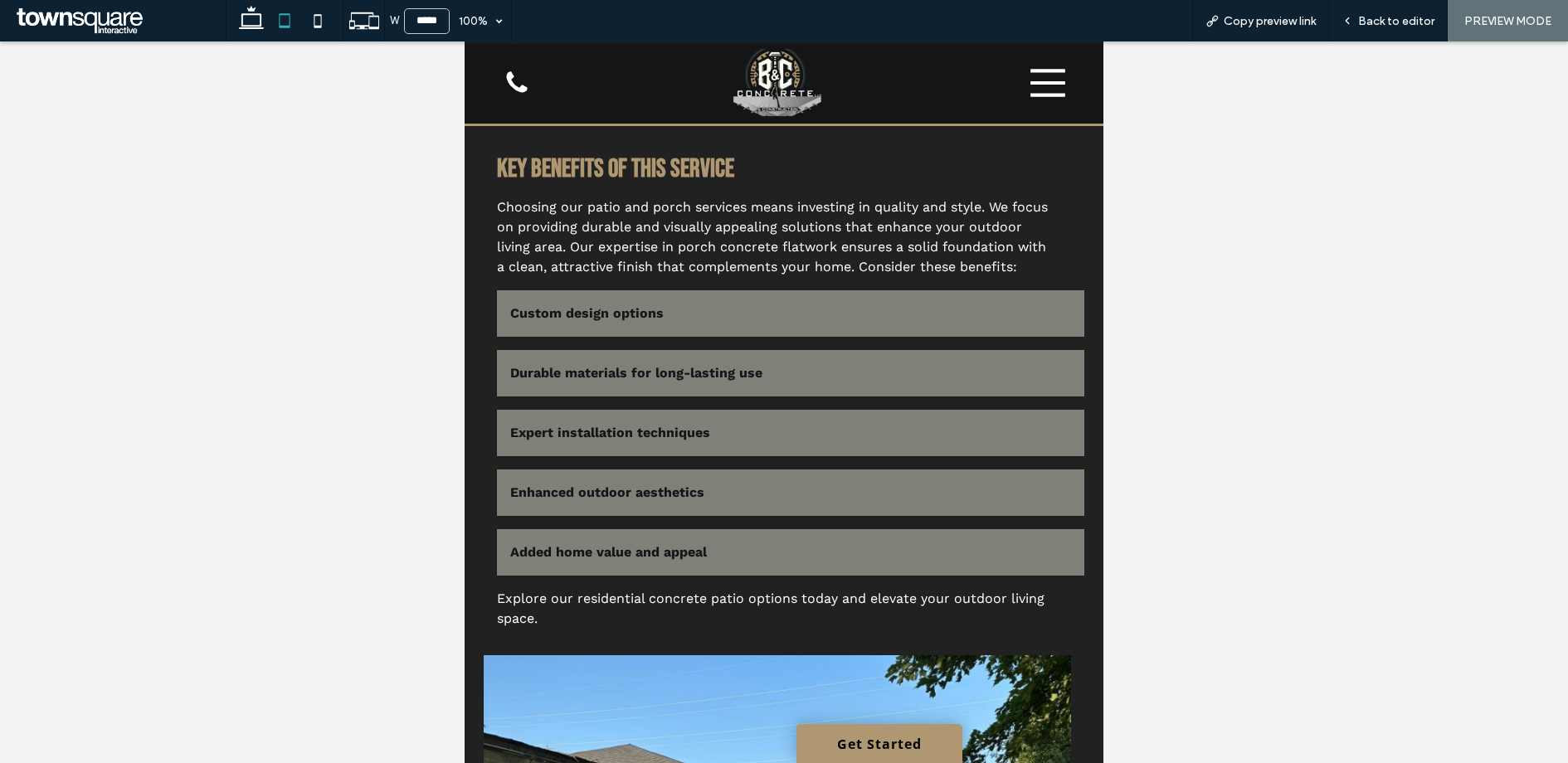 scroll, scrollTop: 2121, scrollLeft: 0, axis: vertical 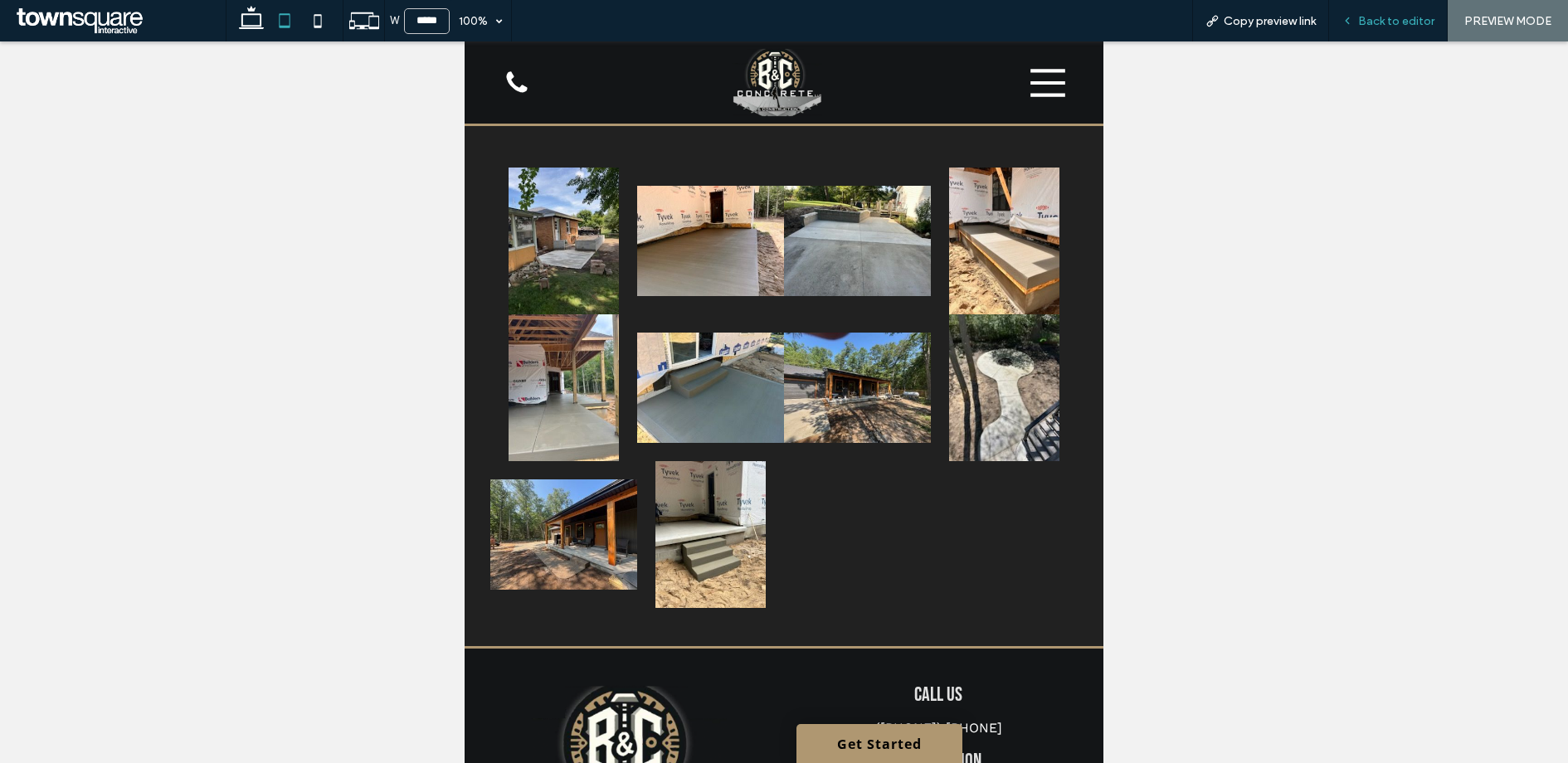 click on "Back to editor" at bounding box center [1396, 21] 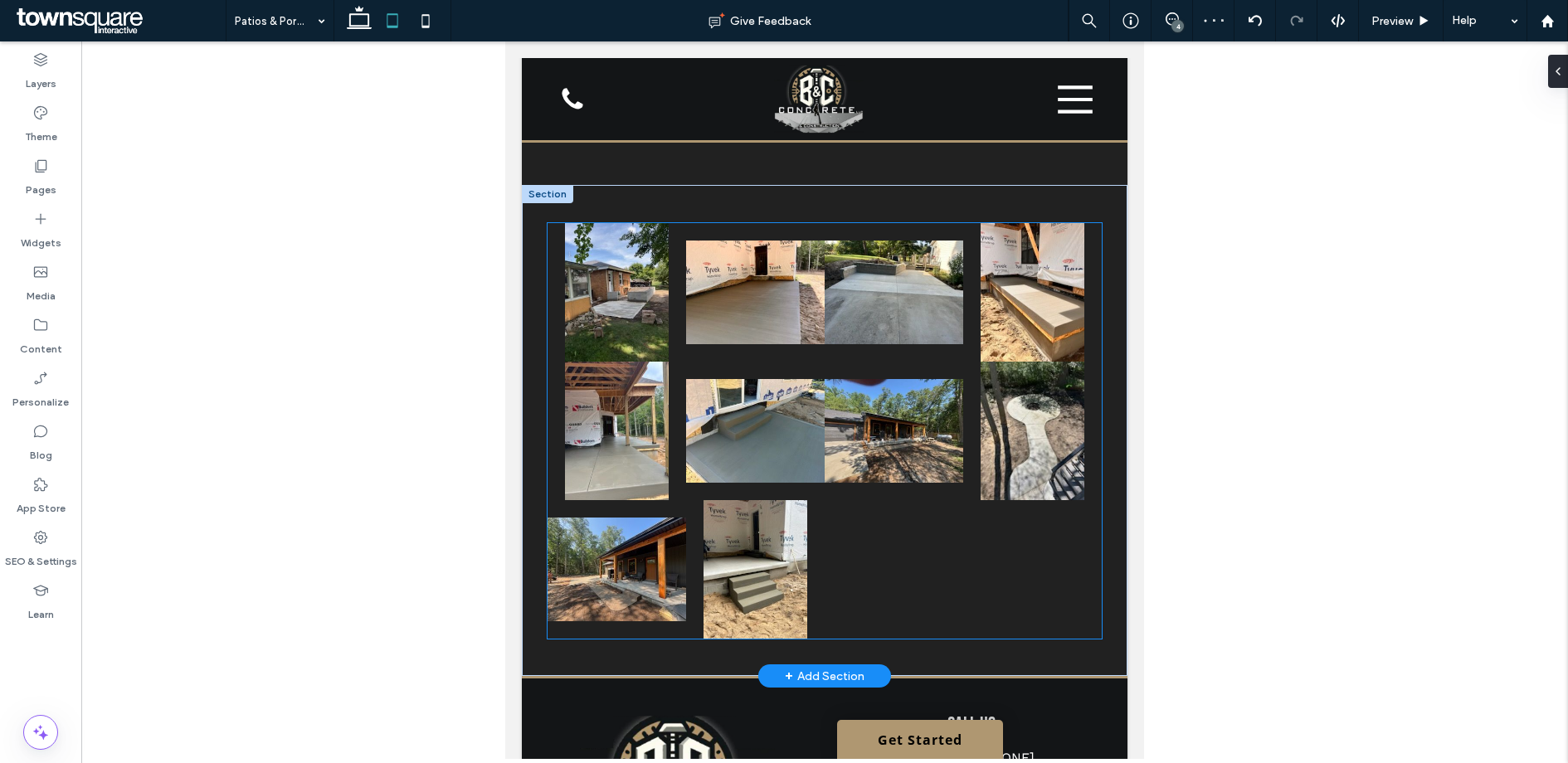 click at bounding box center (894, 292) 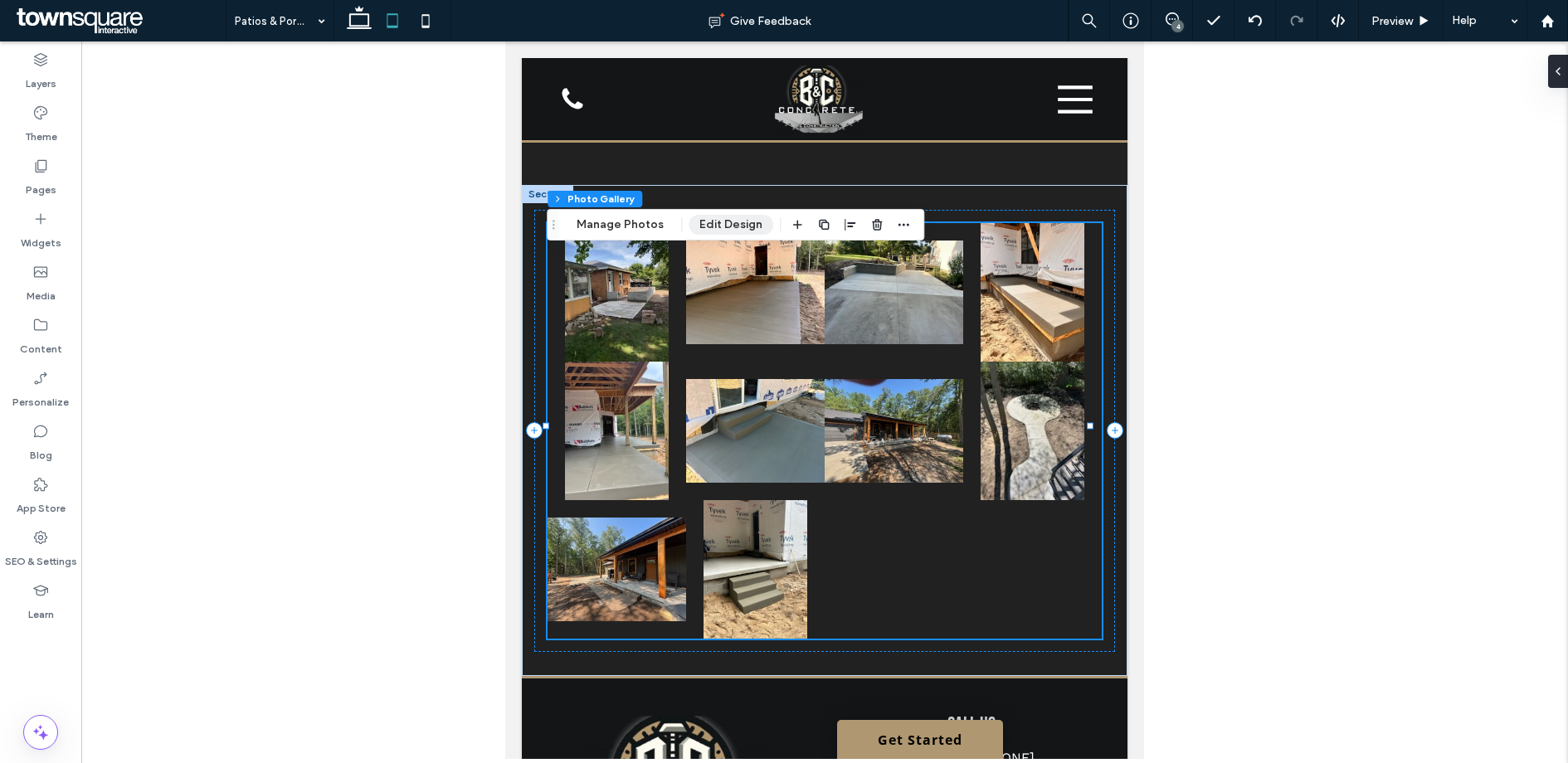 click on "Edit Design" at bounding box center [731, 225] 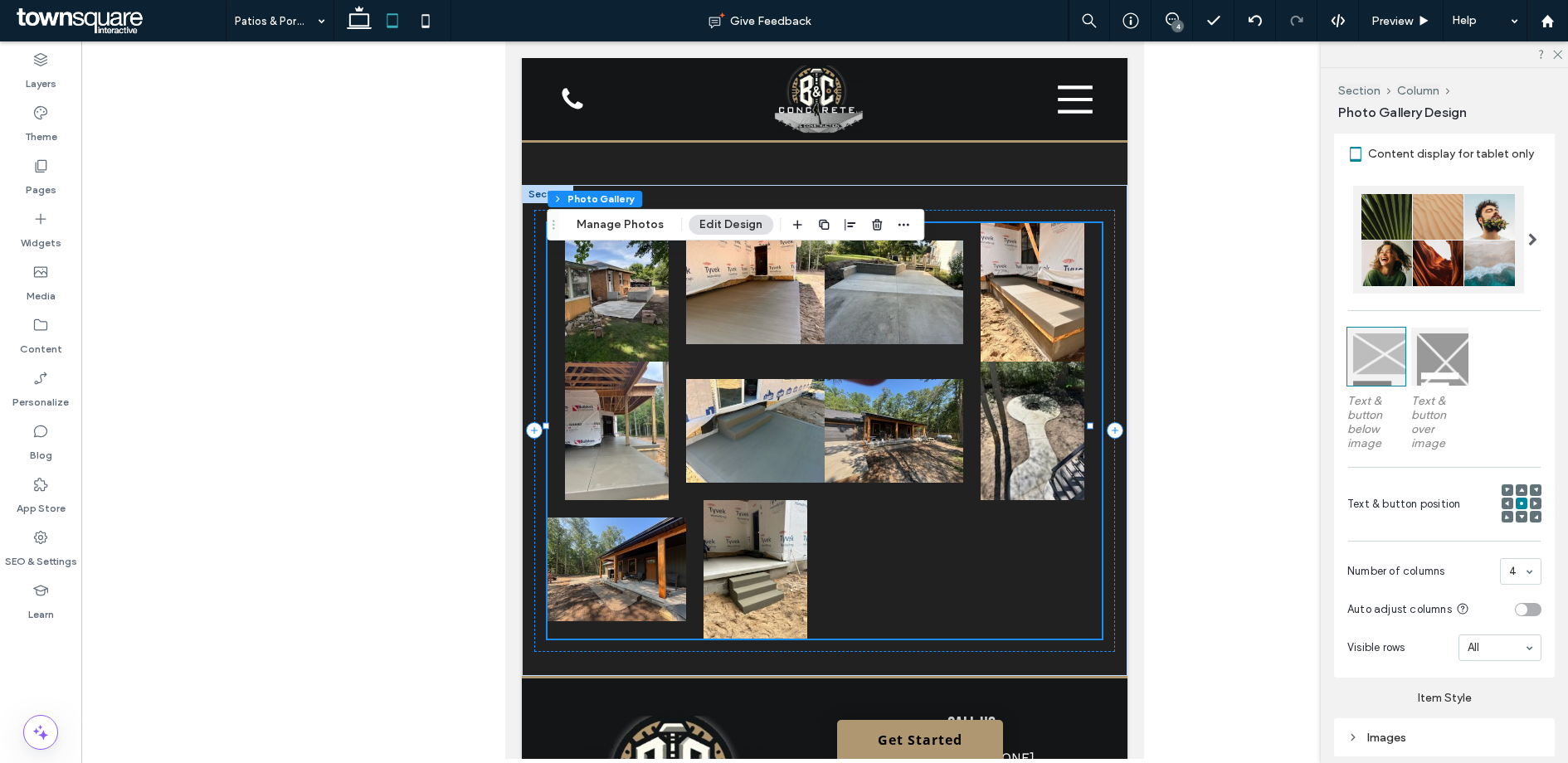 scroll, scrollTop: 723, scrollLeft: 0, axis: vertical 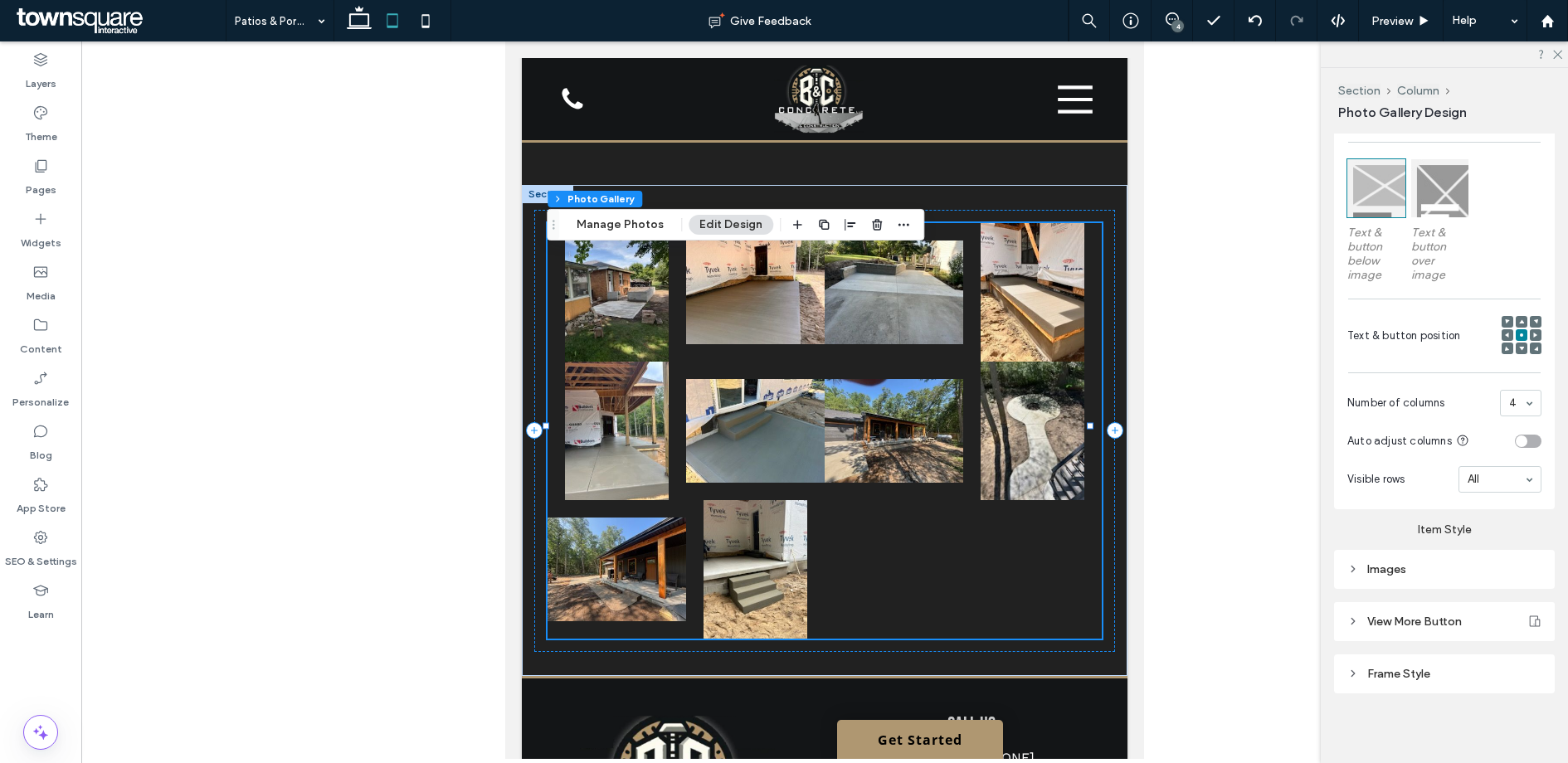 click on "Images" at bounding box center (1444, 569) 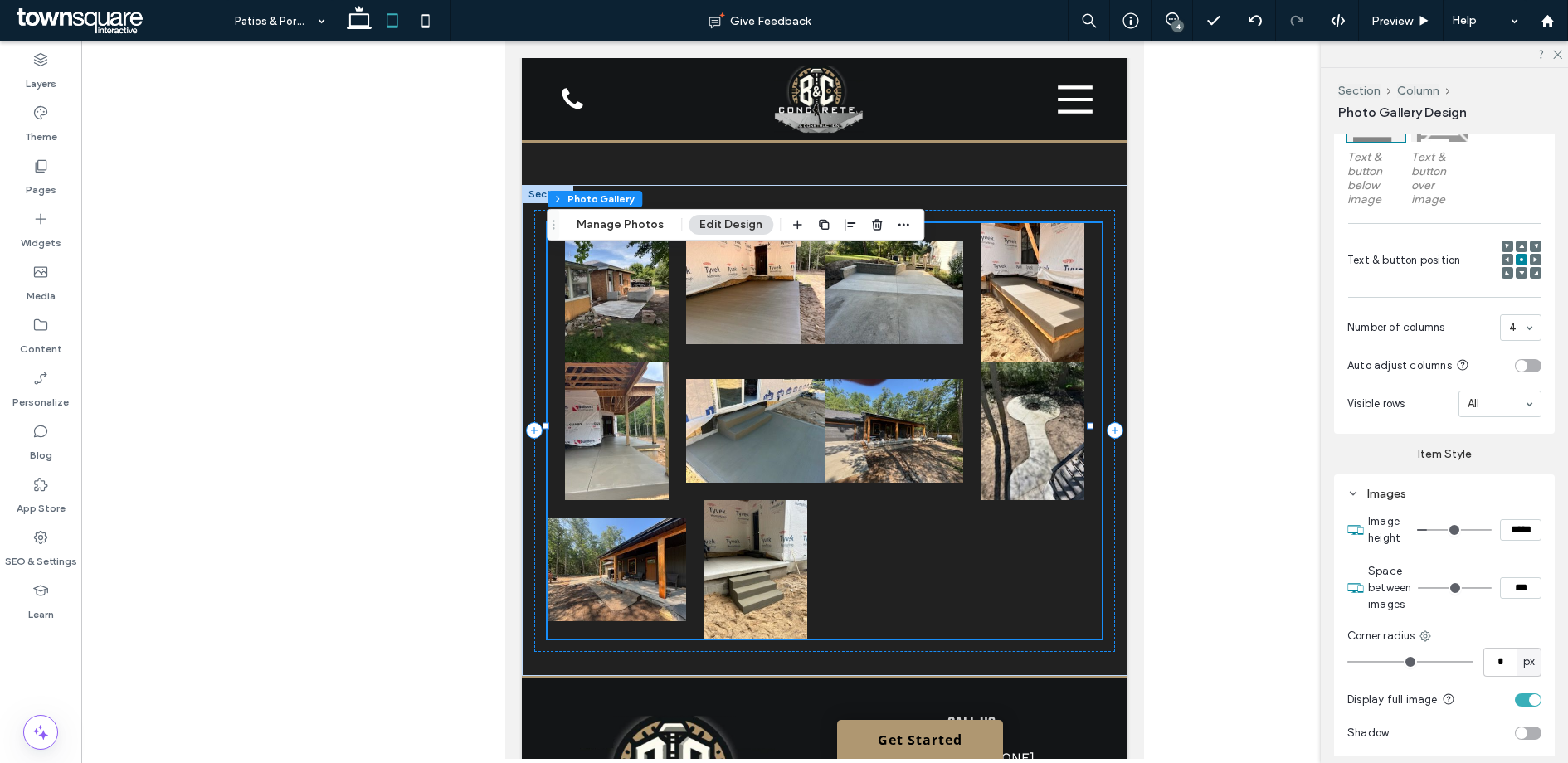 scroll, scrollTop: 822, scrollLeft: 0, axis: vertical 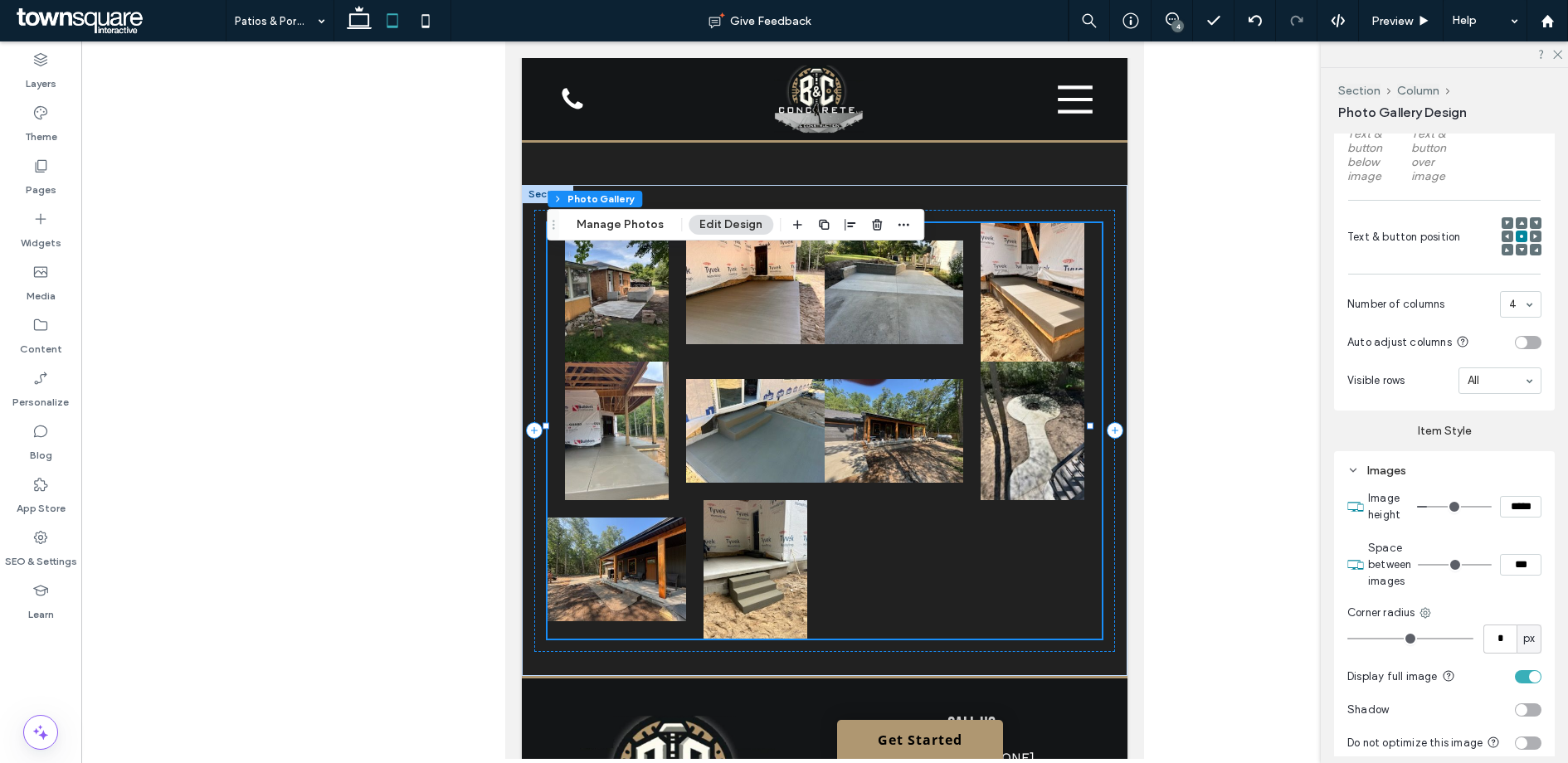 type on "*" 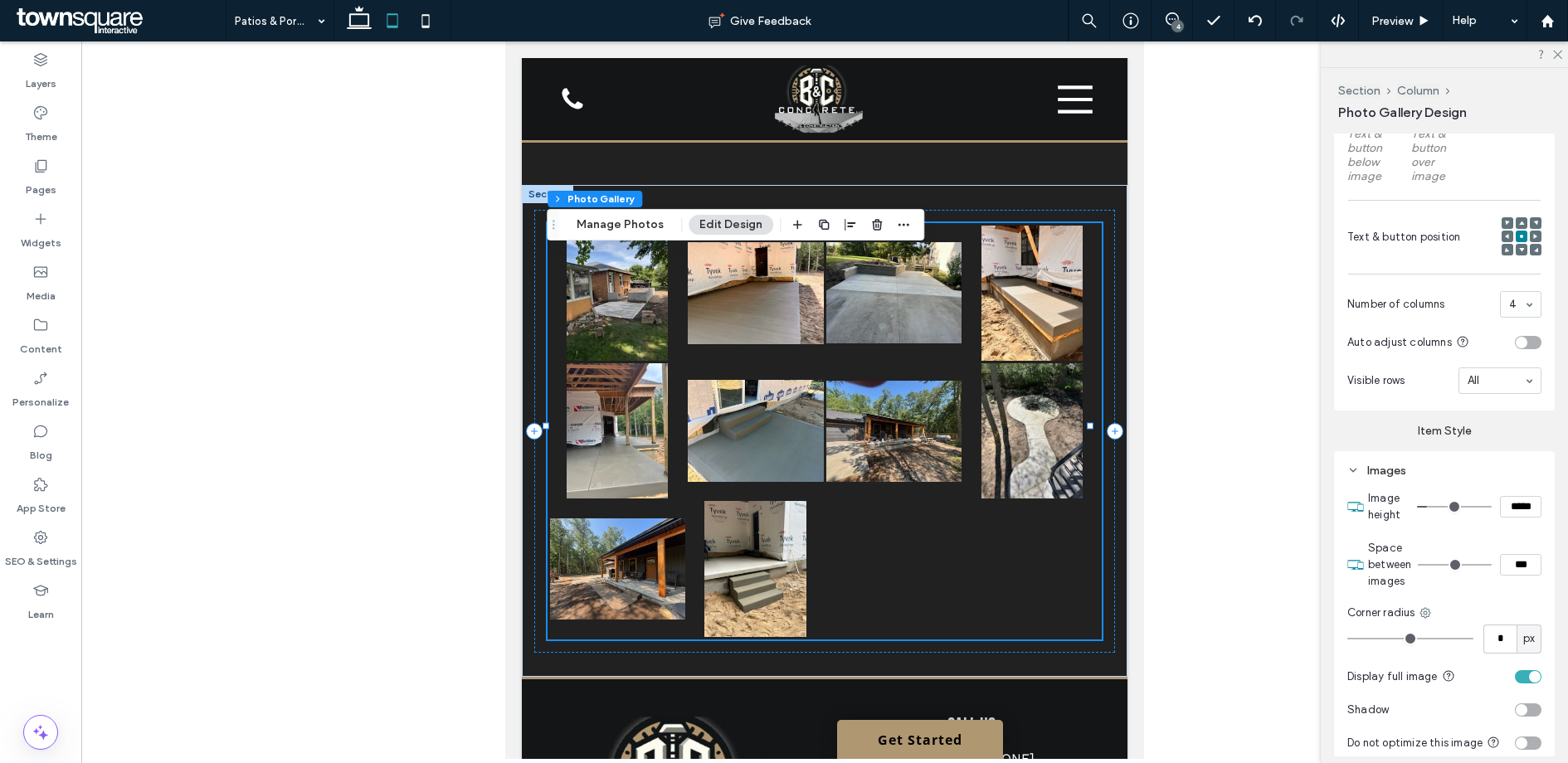 type on "*" 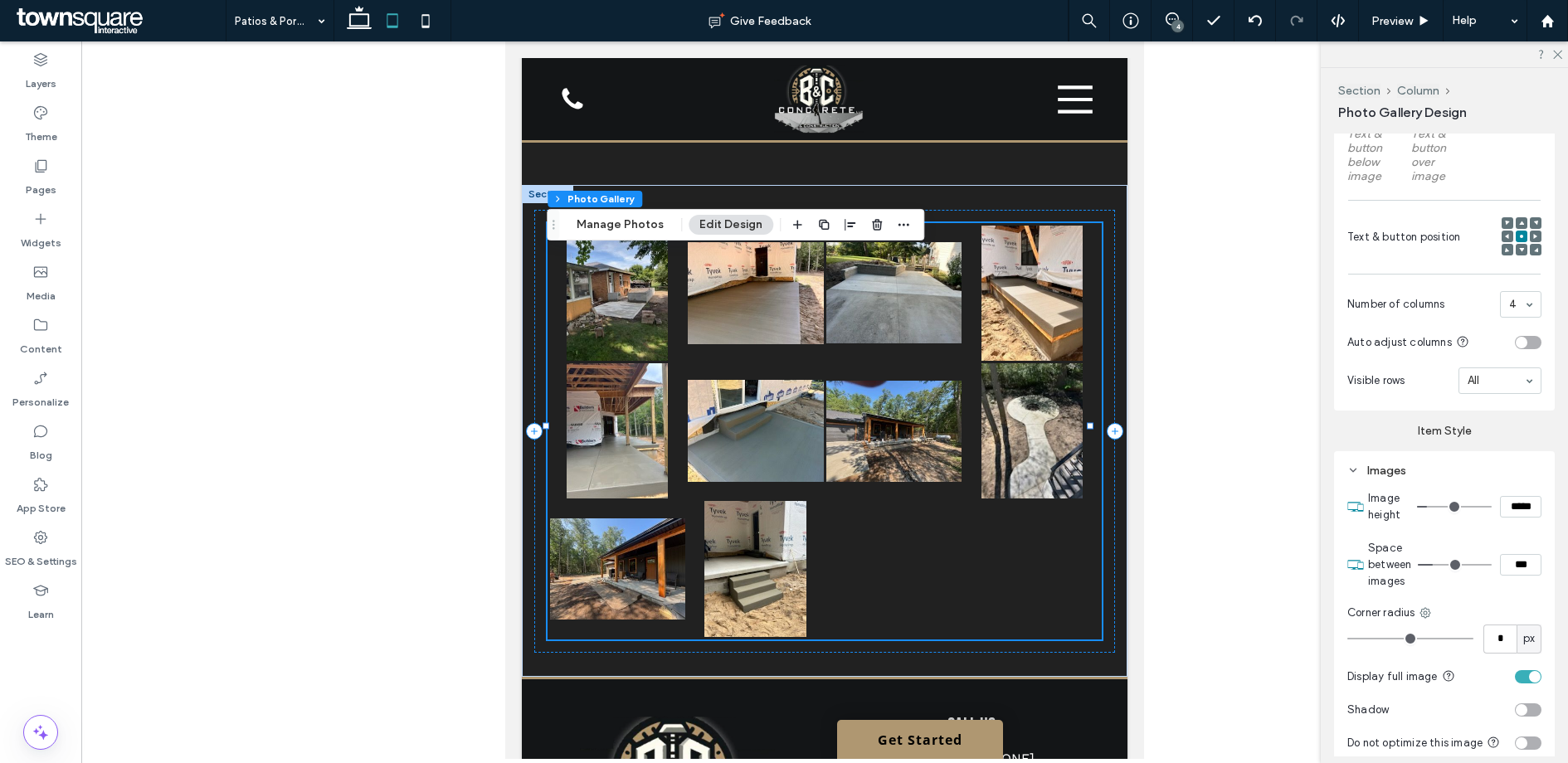 type on "*" 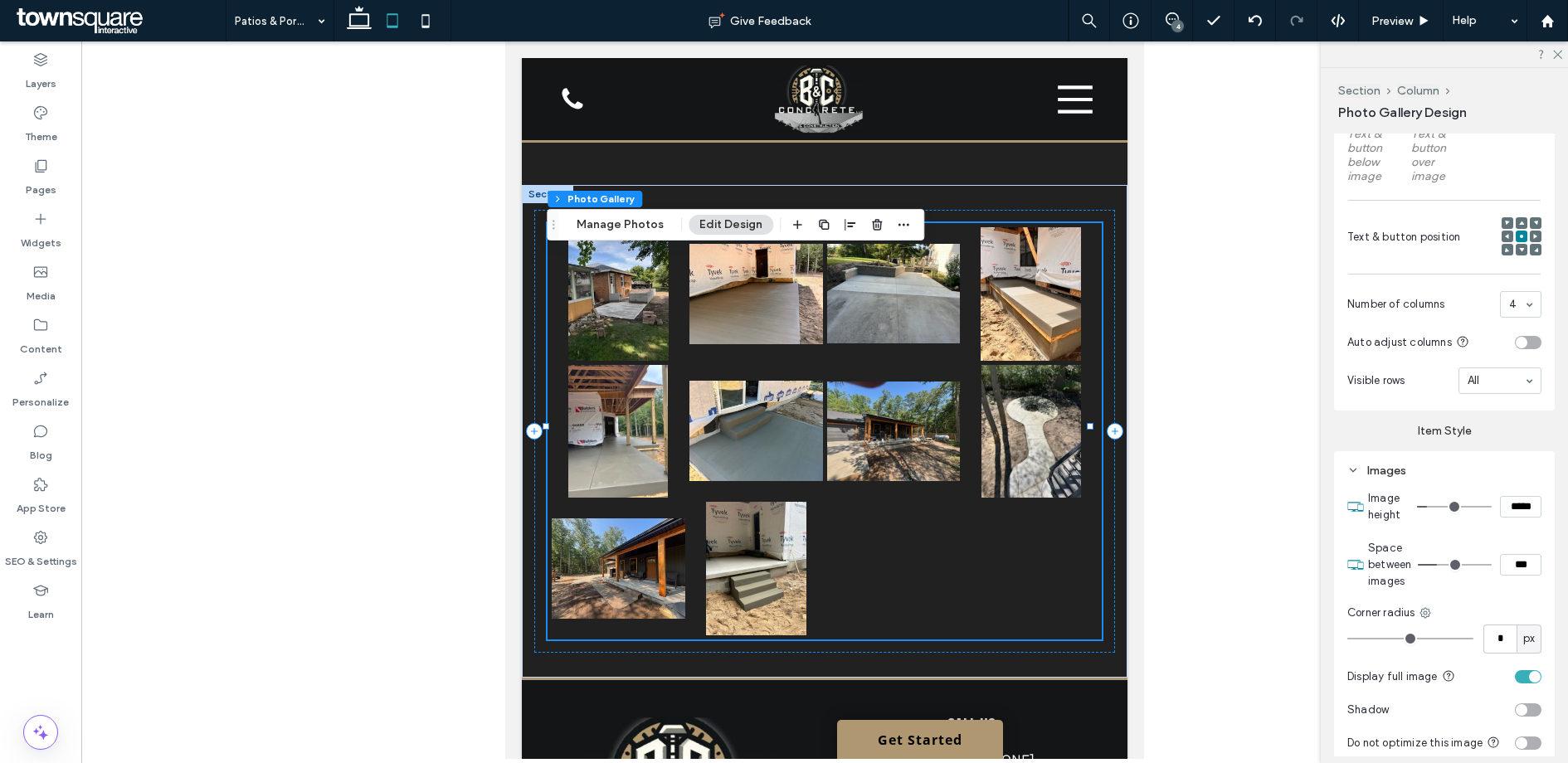 type on "*" 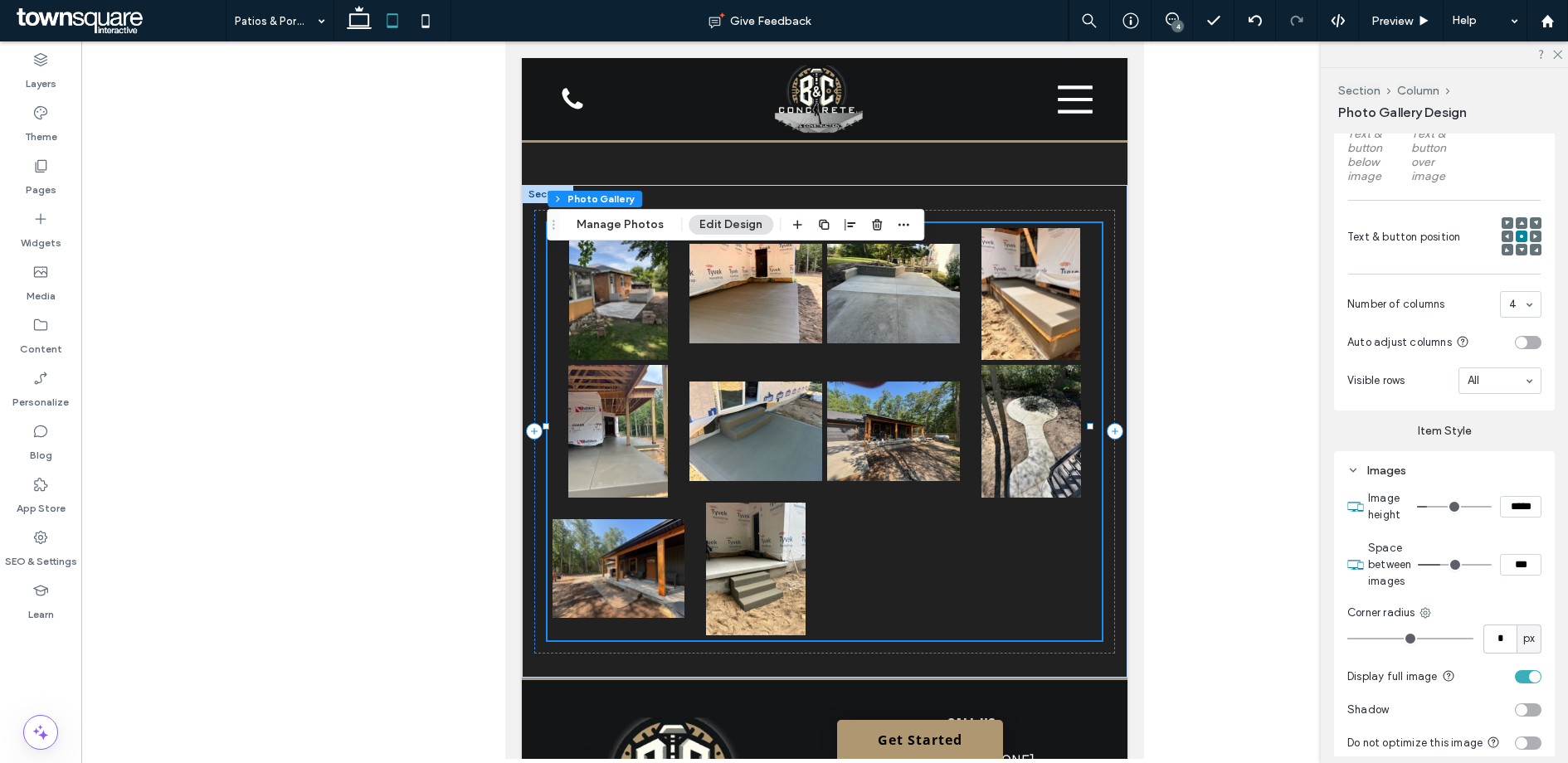 type on "*" 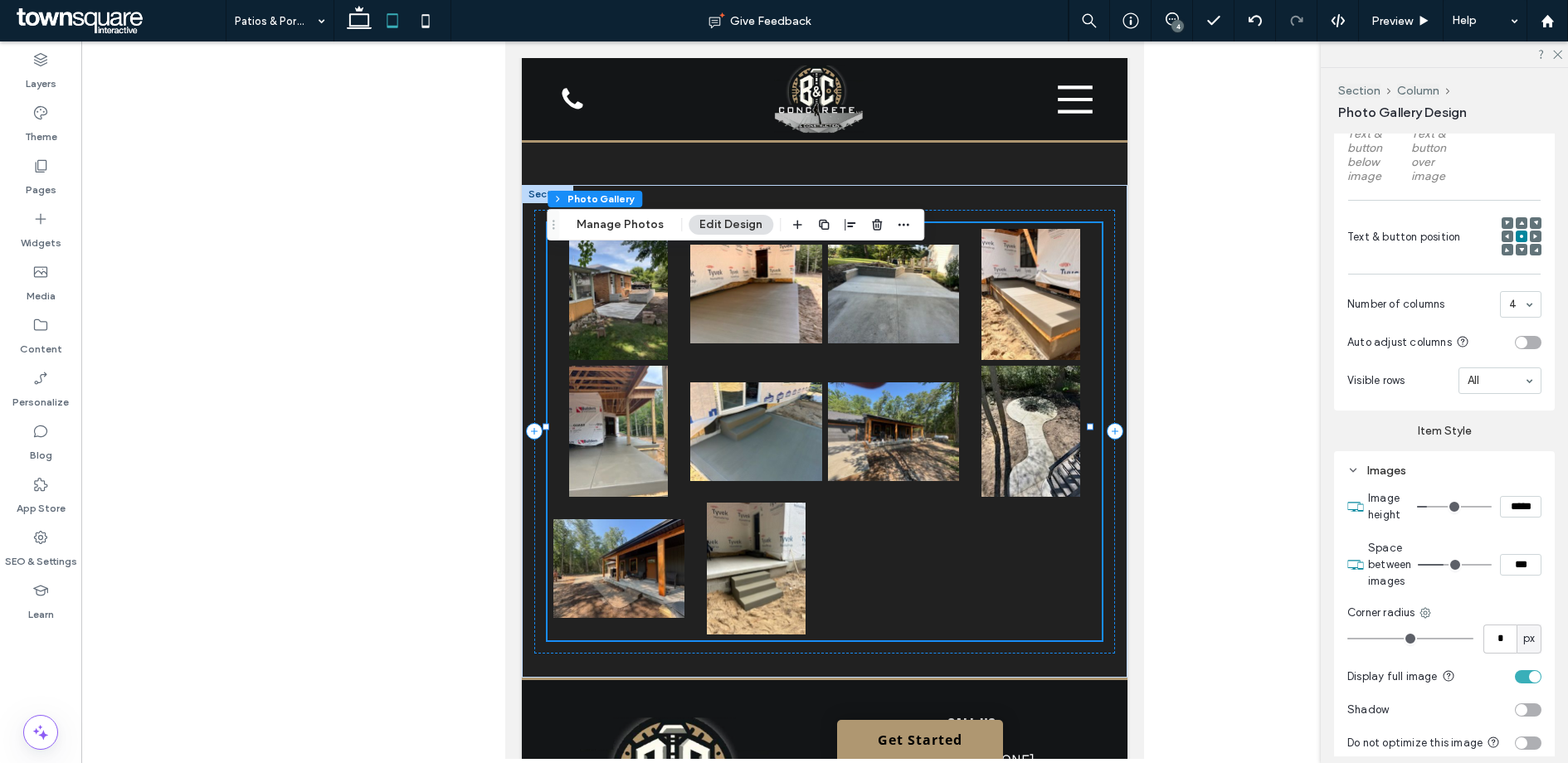 drag, startPoint x: 1430, startPoint y: 564, endPoint x: 1444, endPoint y: 569, distance: 14.866069 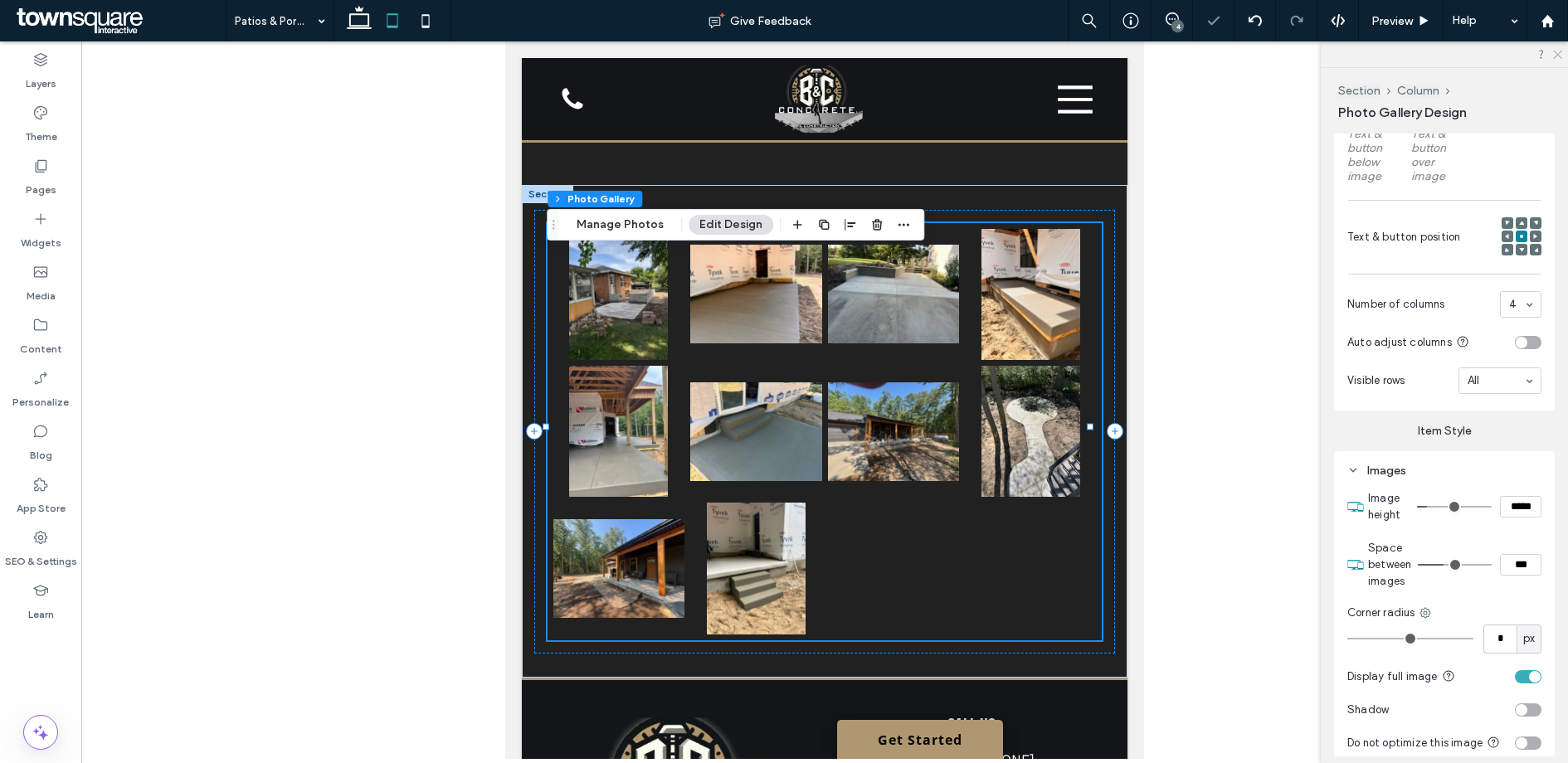 click 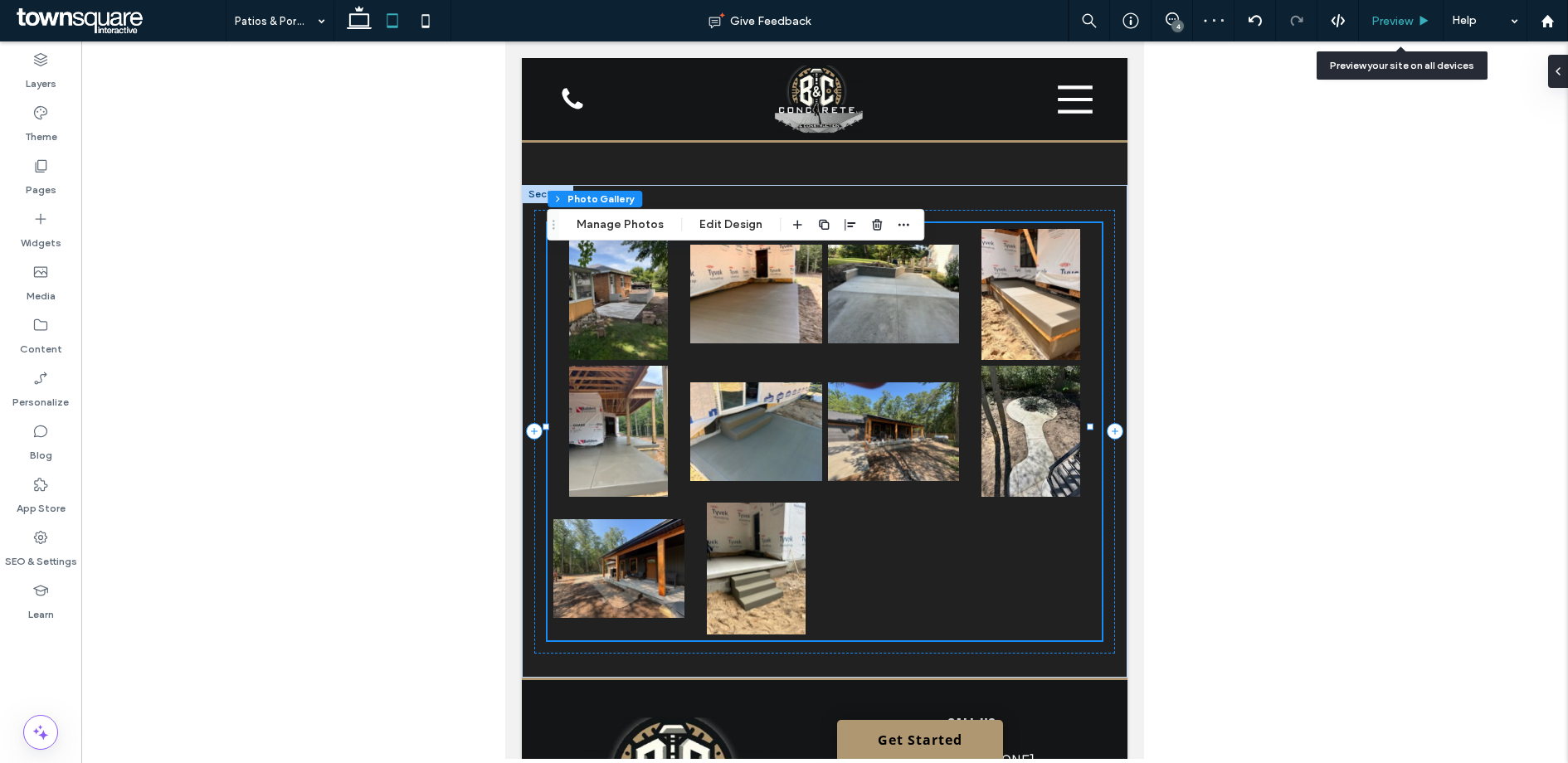 click on "Preview" at bounding box center (1392, 21) 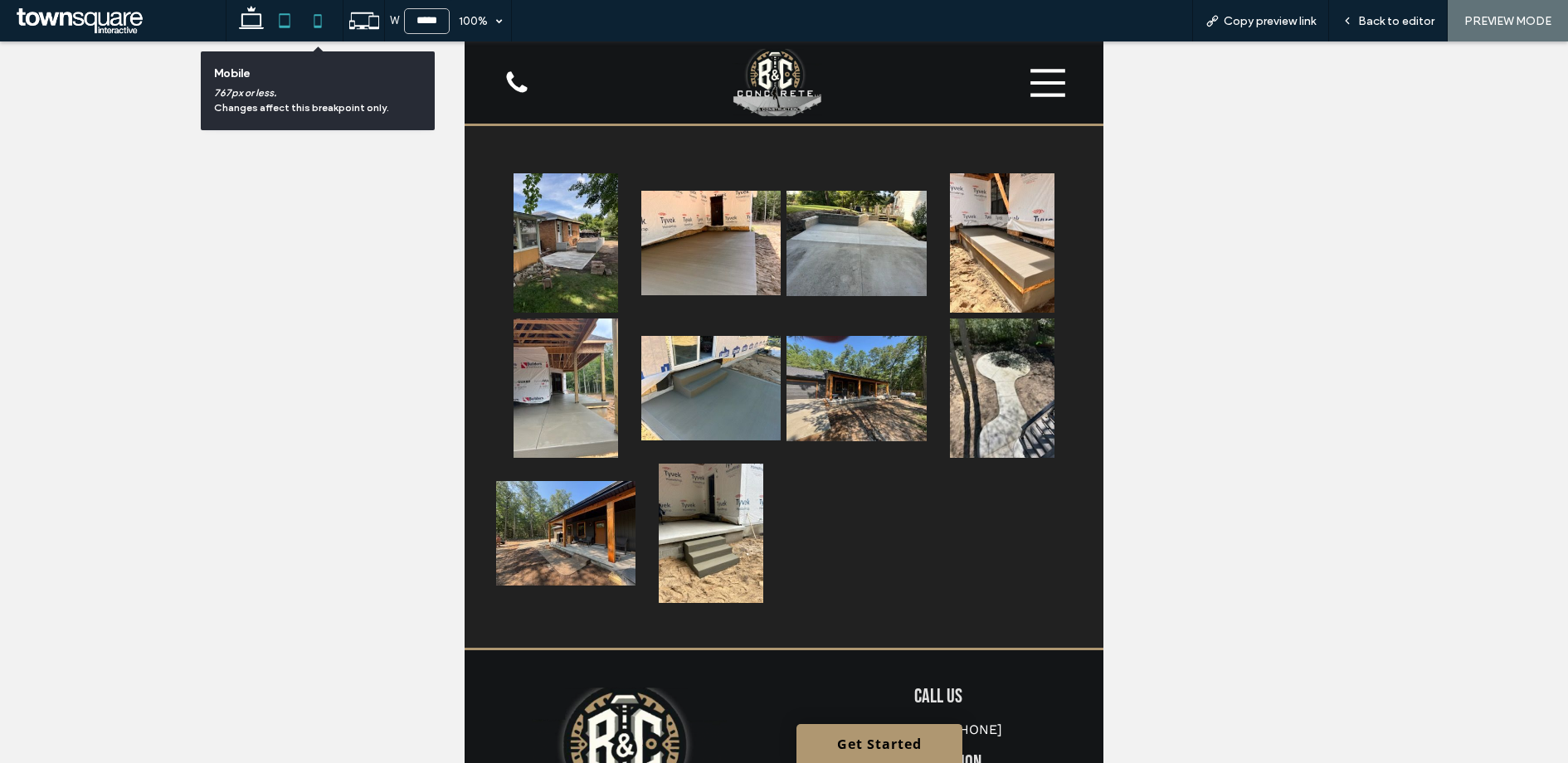 click 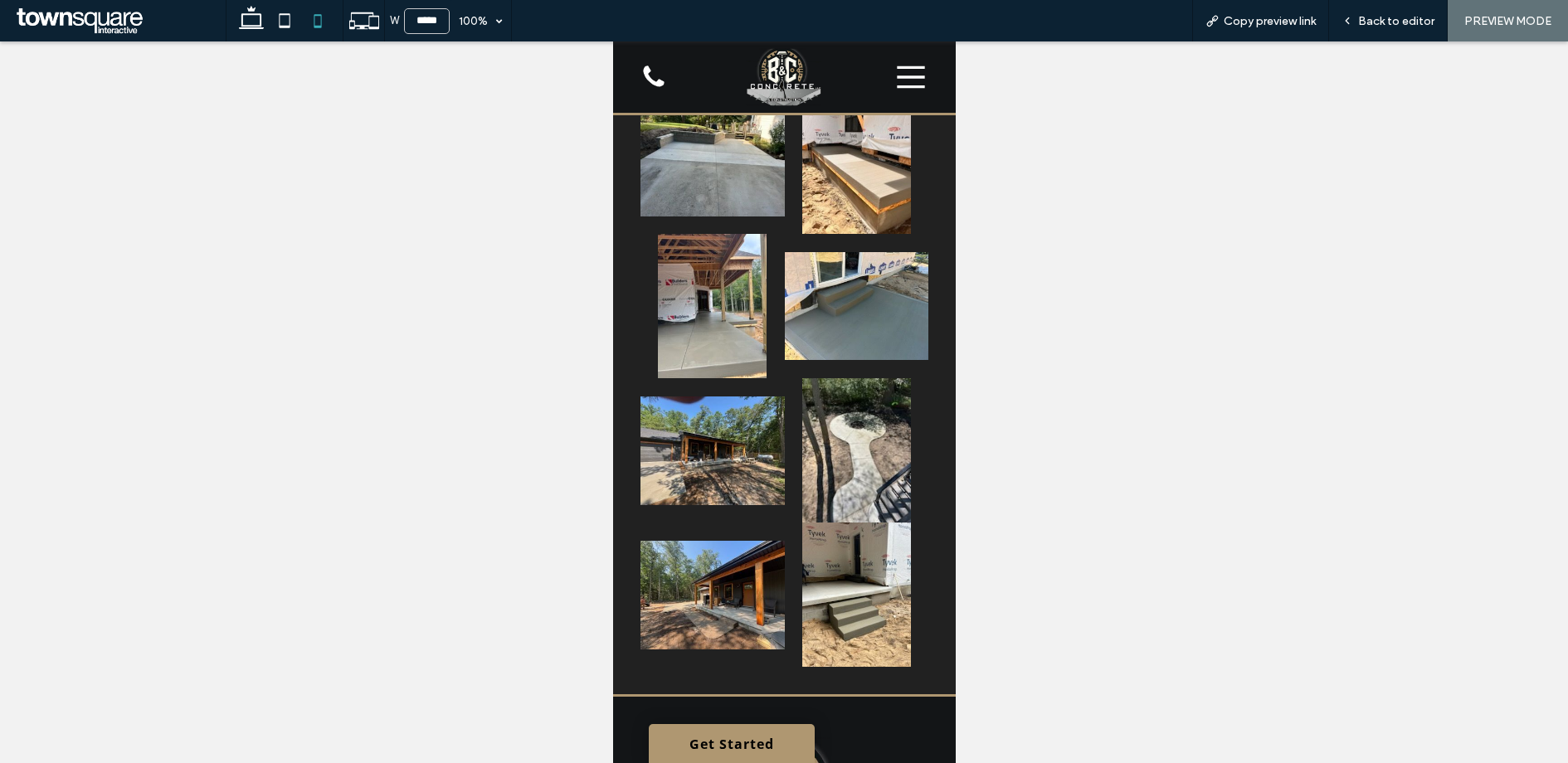 scroll, scrollTop: 1858, scrollLeft: 0, axis: vertical 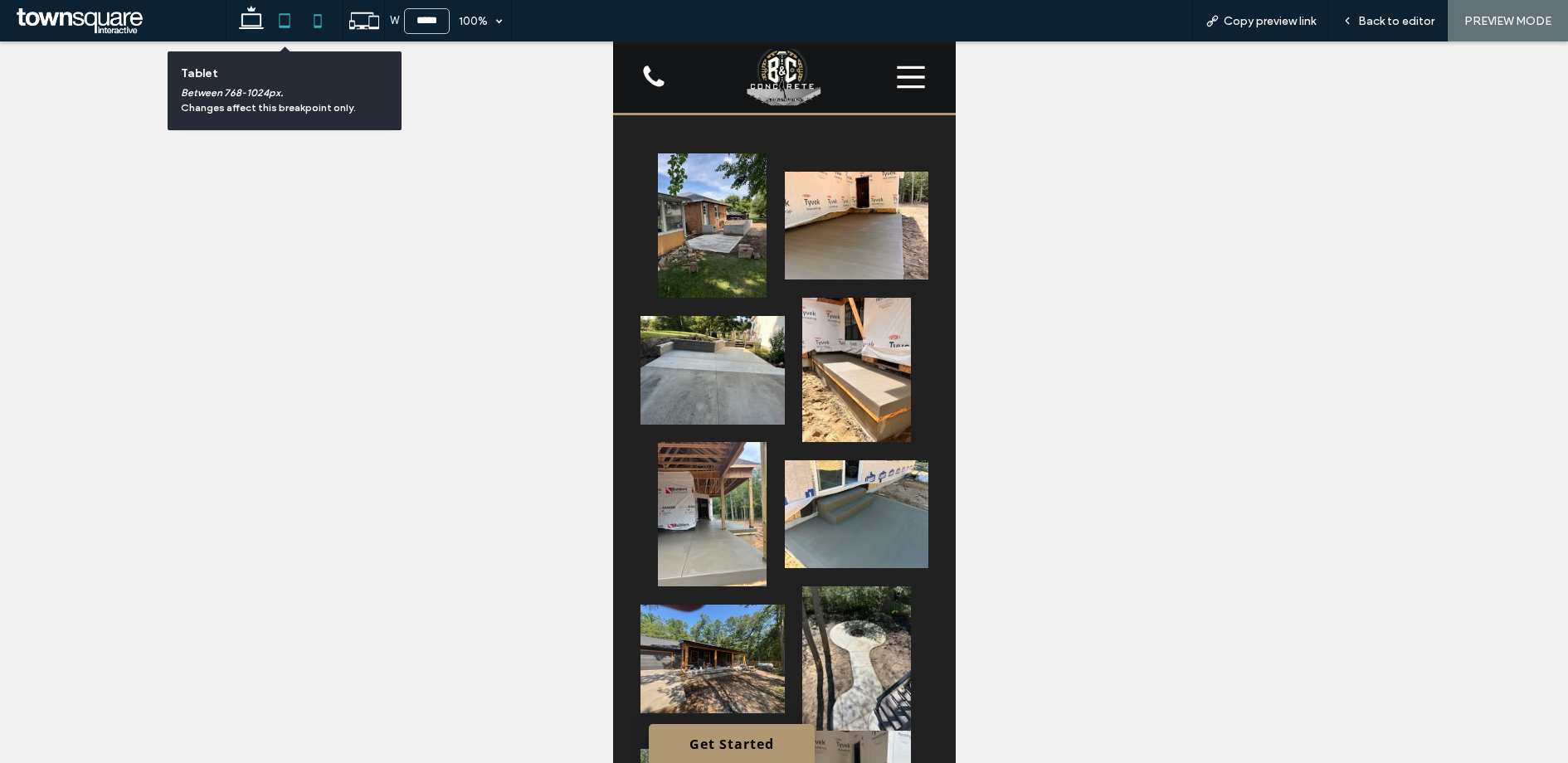 click 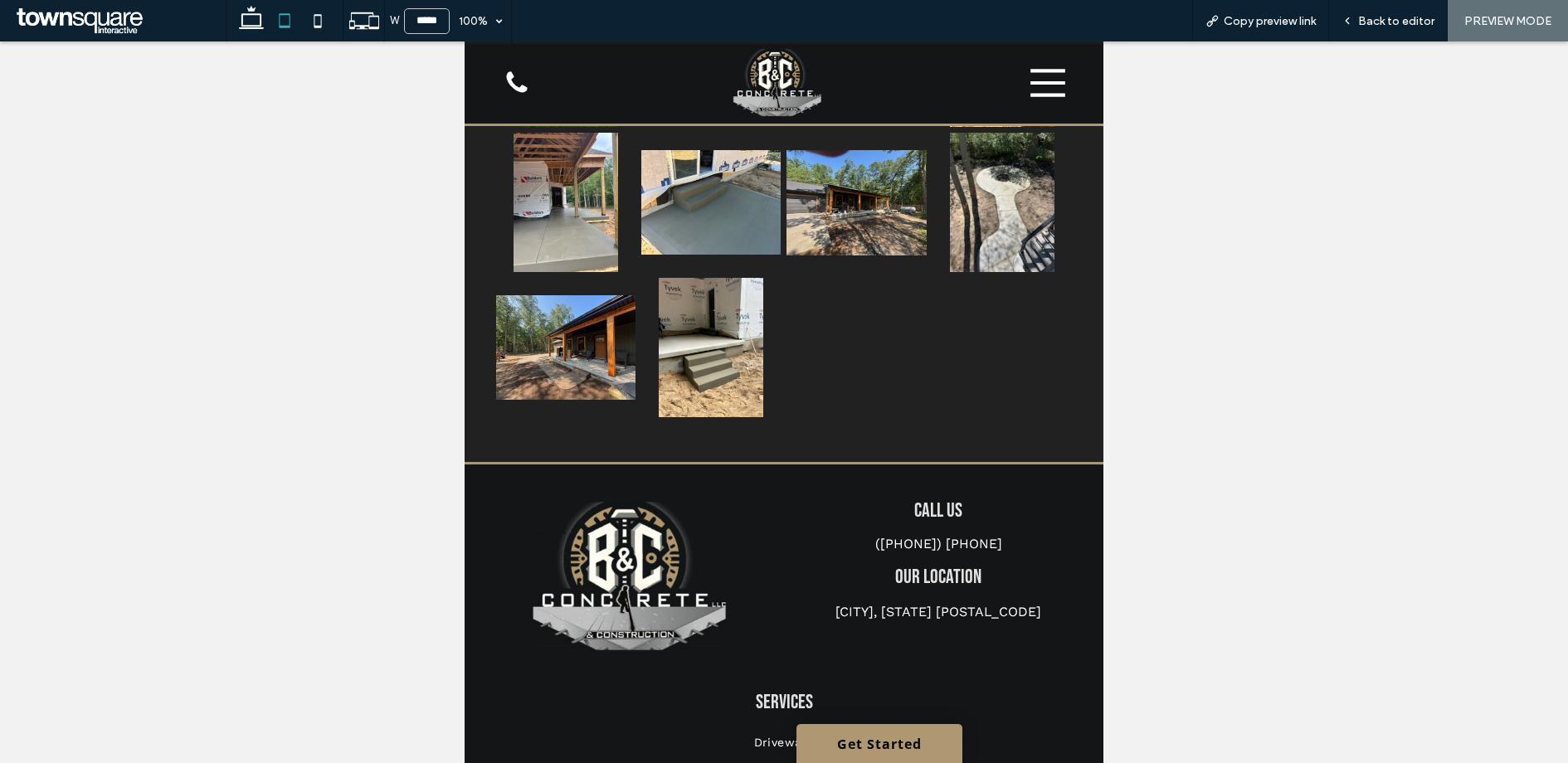 scroll, scrollTop: 1990, scrollLeft: 0, axis: vertical 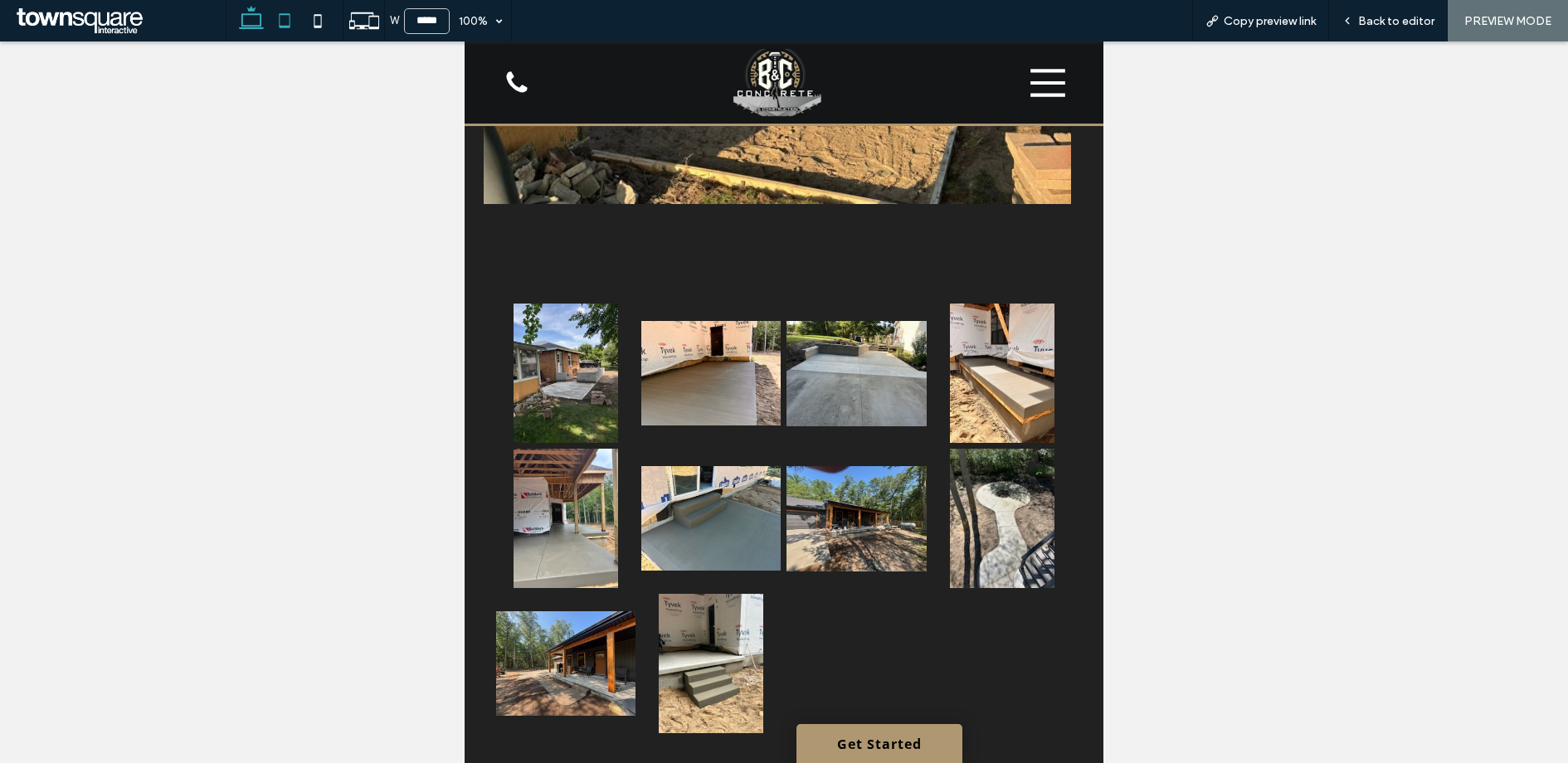 click 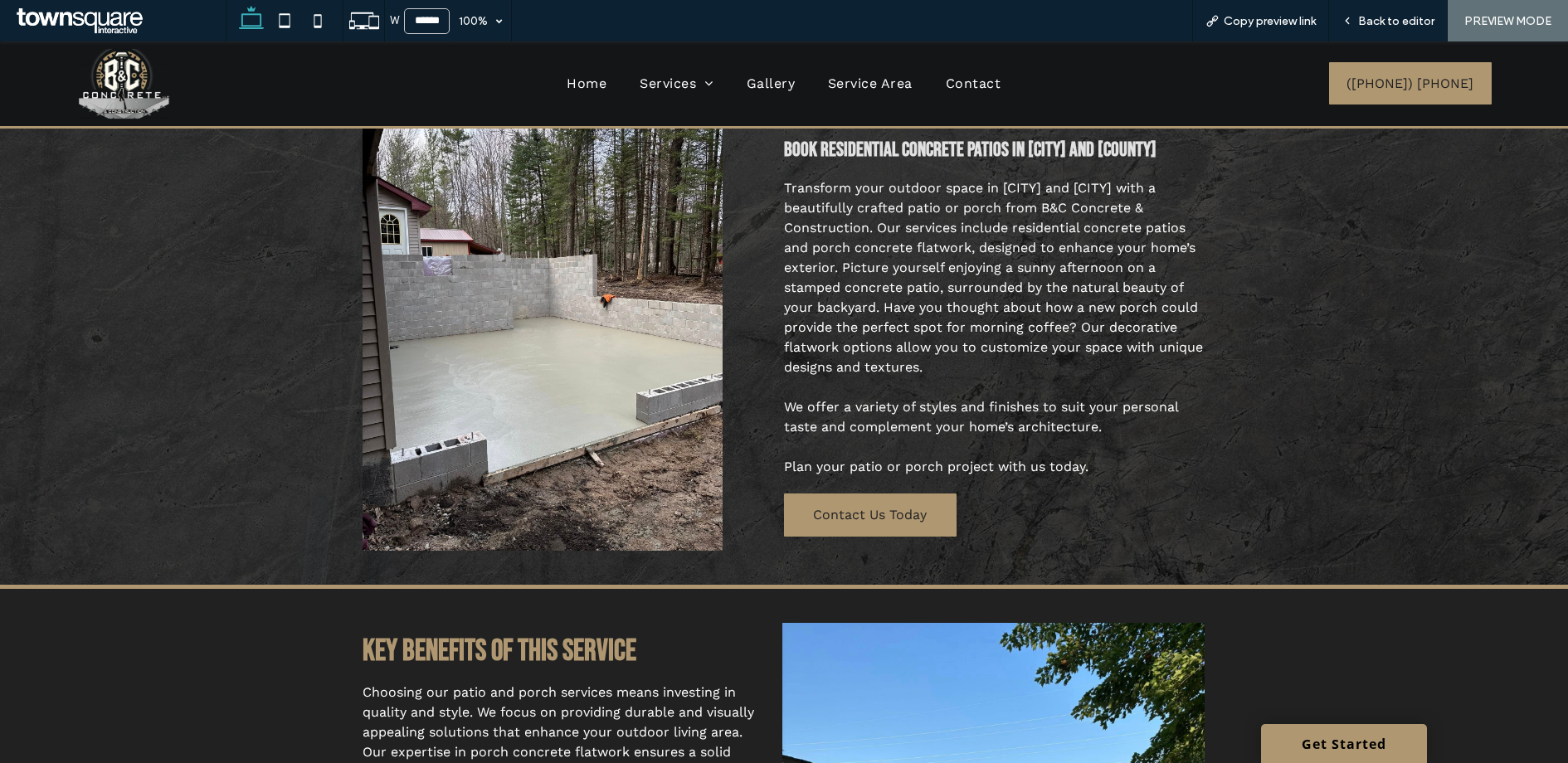 scroll, scrollTop: 0, scrollLeft: 0, axis: both 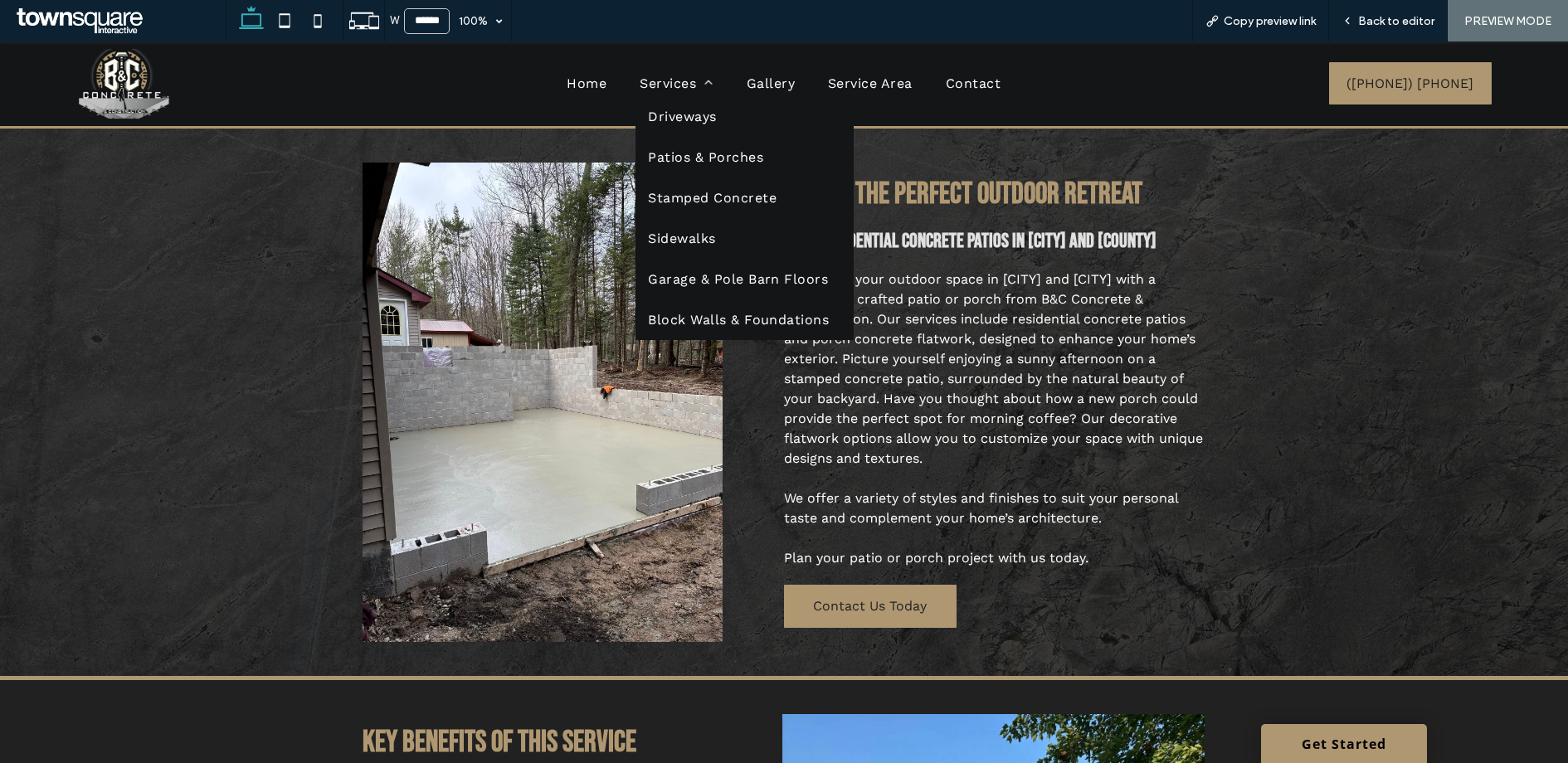 click on "Driveways" at bounding box center [682, 116] 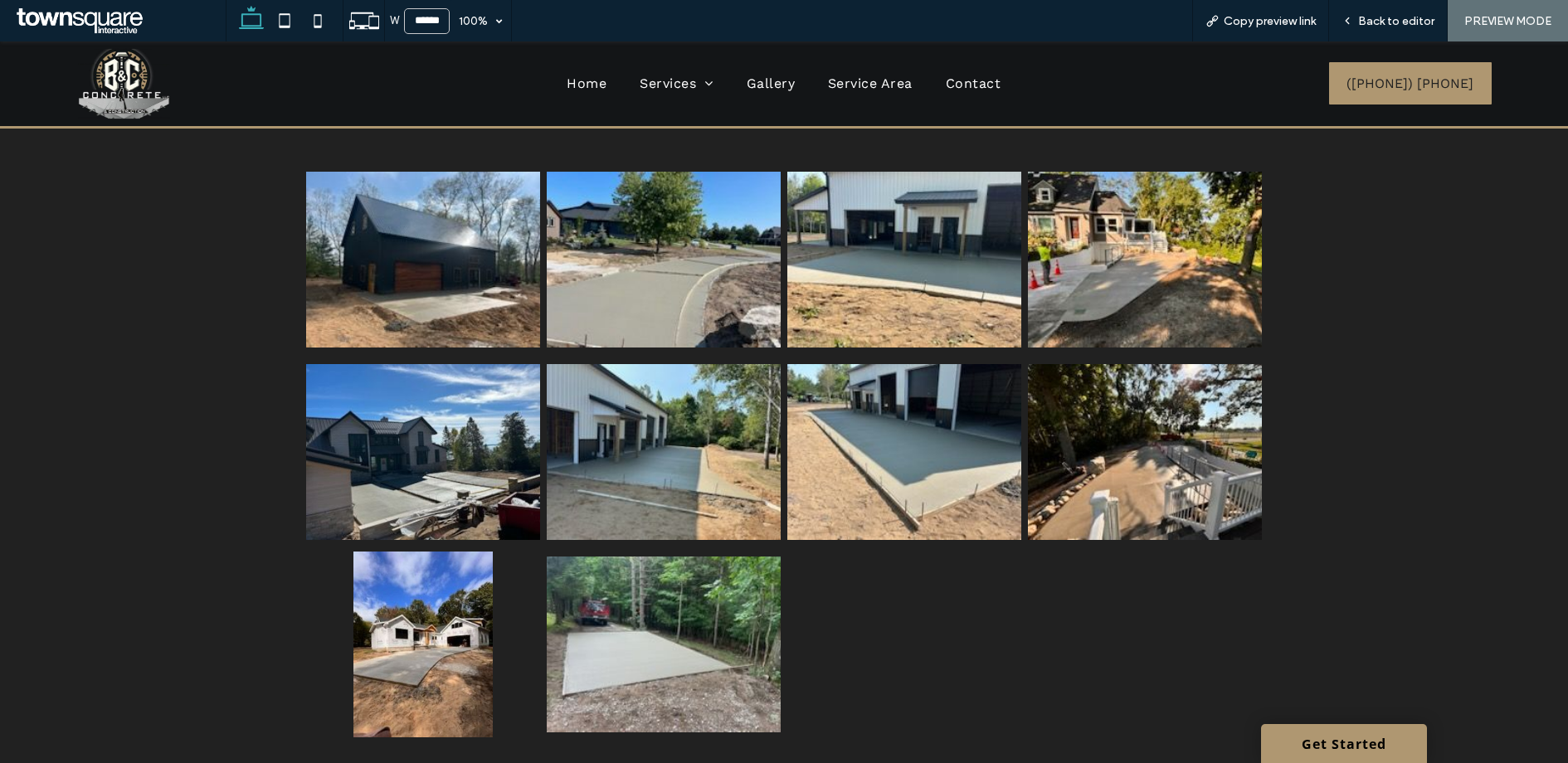 scroll, scrollTop: 1247, scrollLeft: 0, axis: vertical 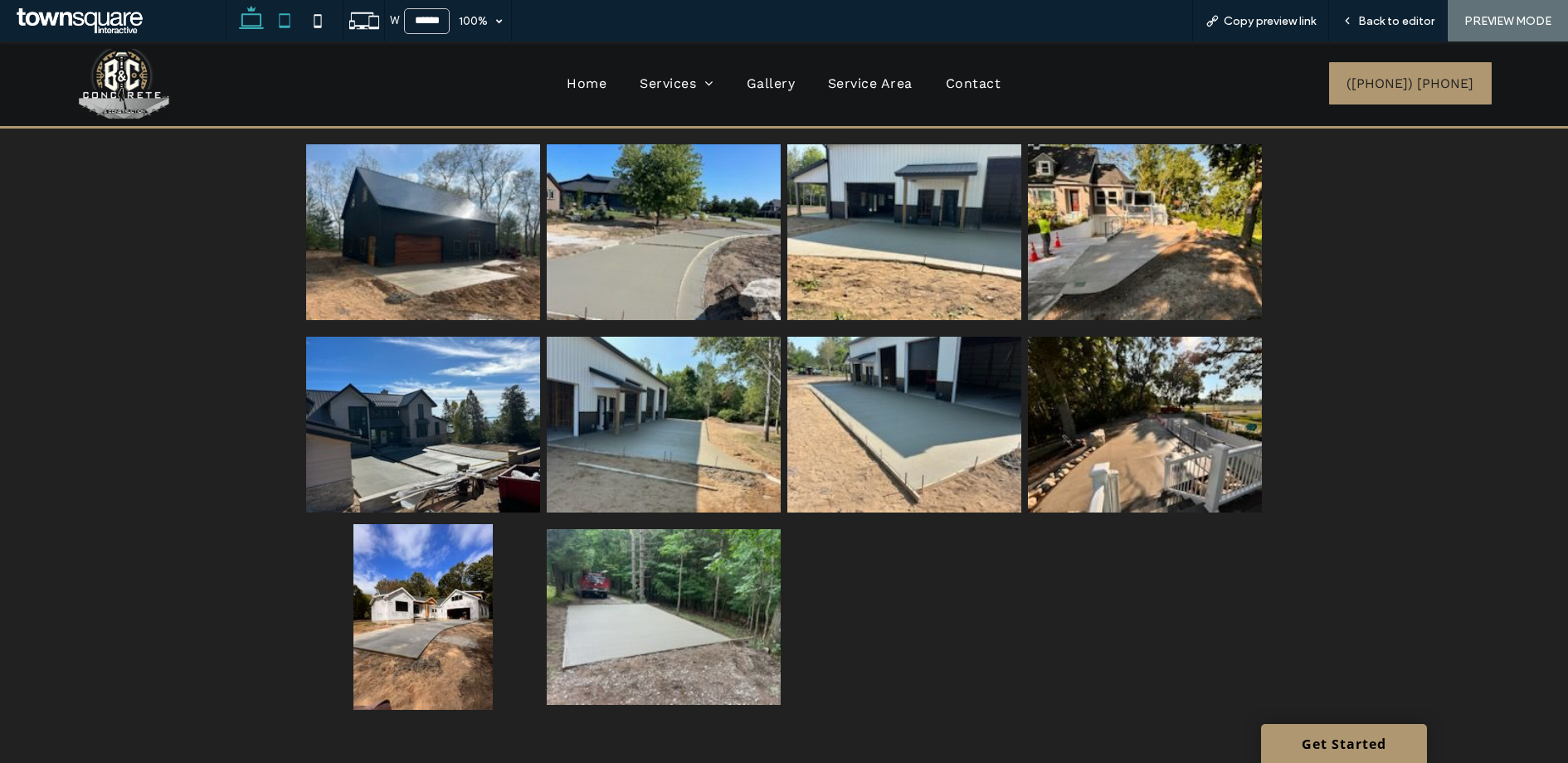 click 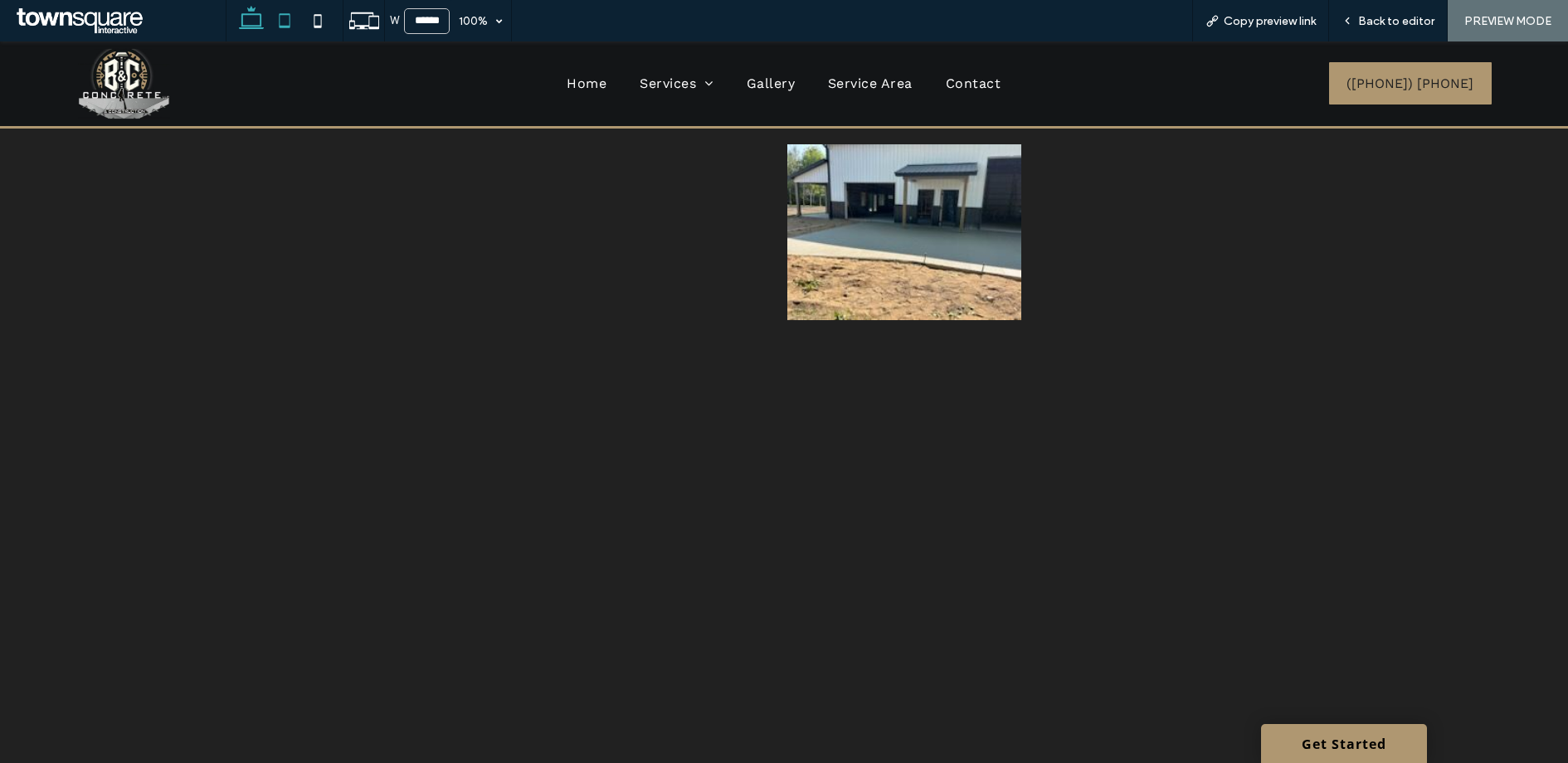 type on "*****" 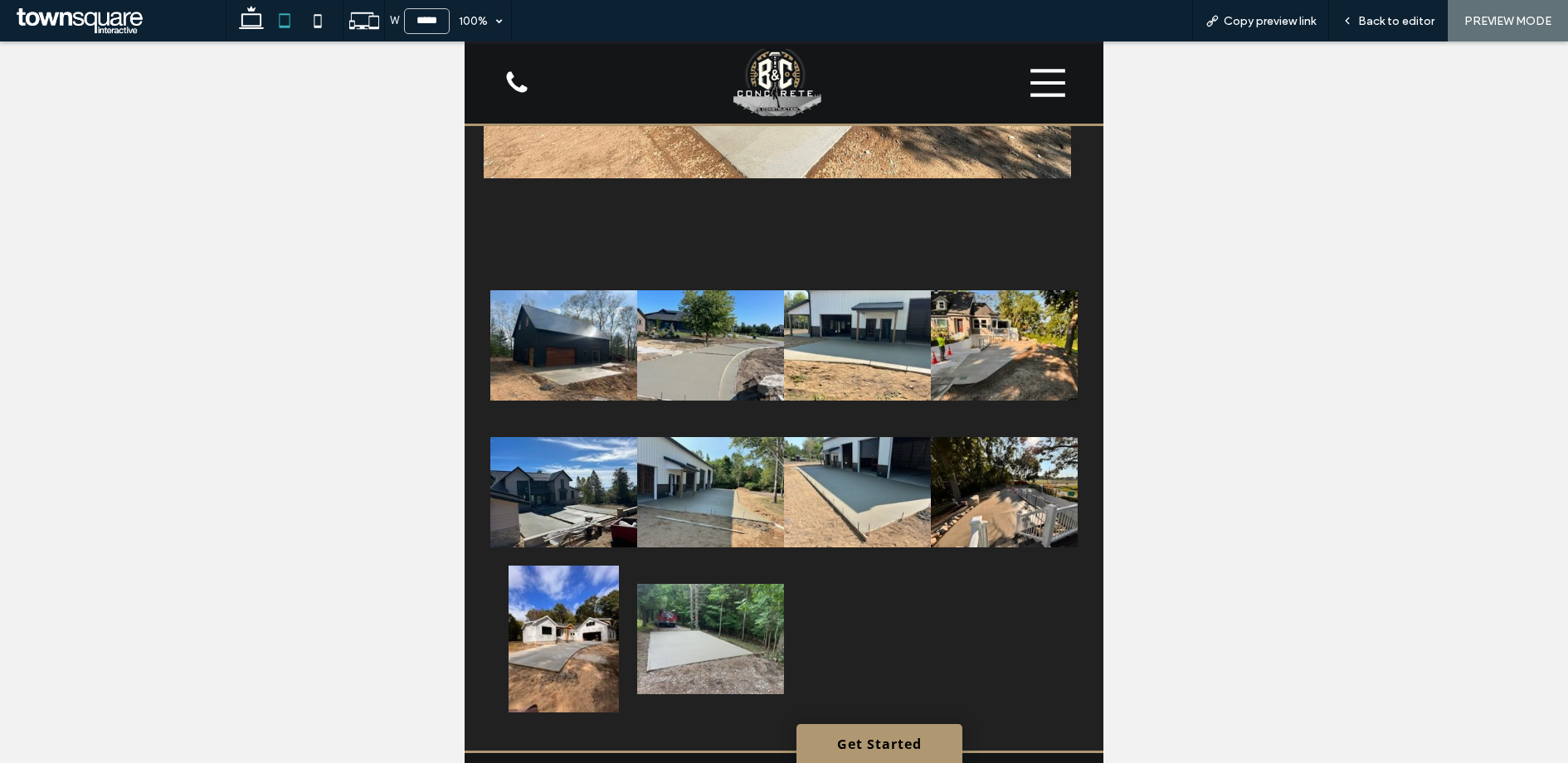 scroll, scrollTop: 2044, scrollLeft: 0, axis: vertical 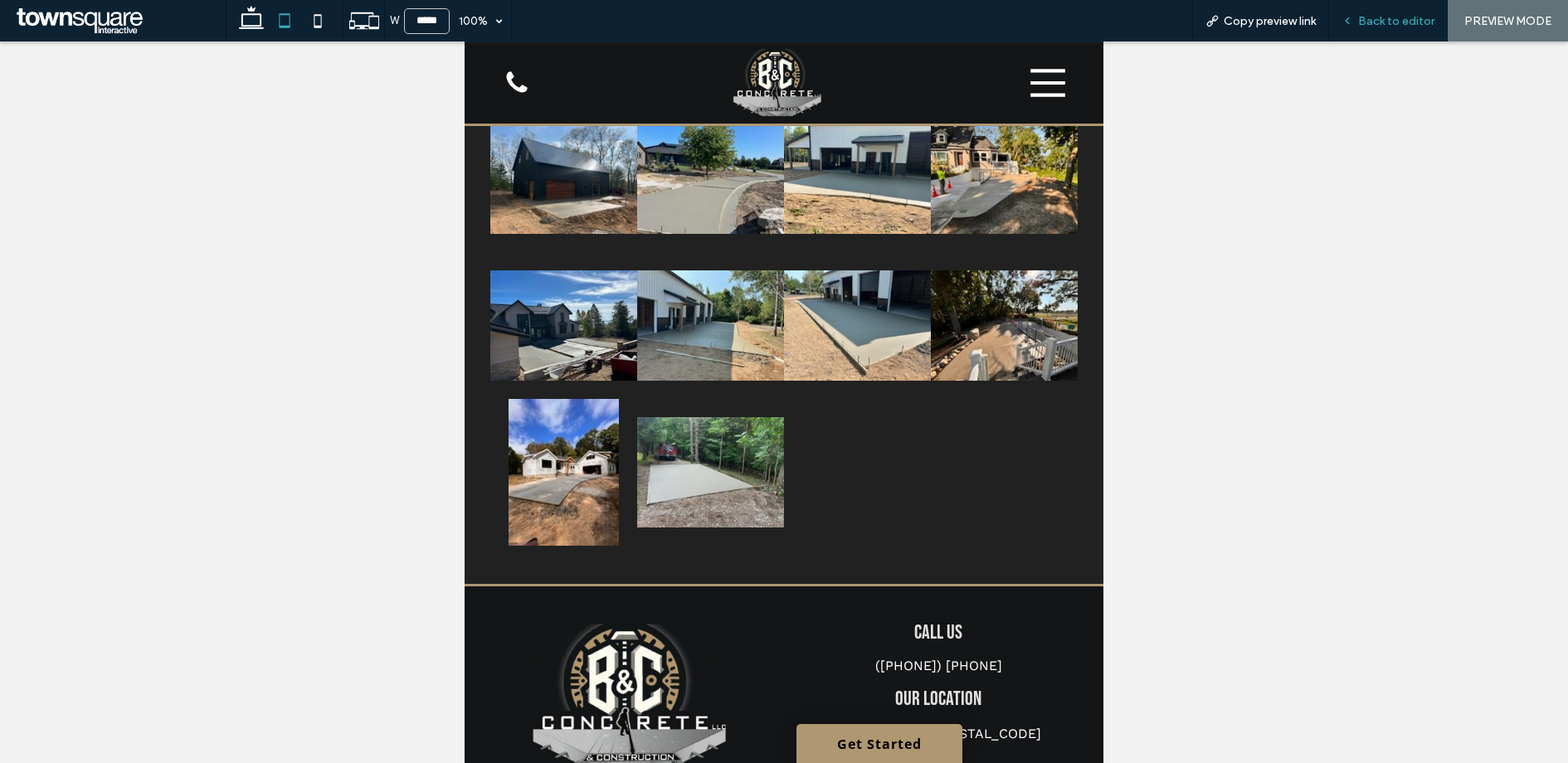 click on "Back to editor" at bounding box center [1396, 21] 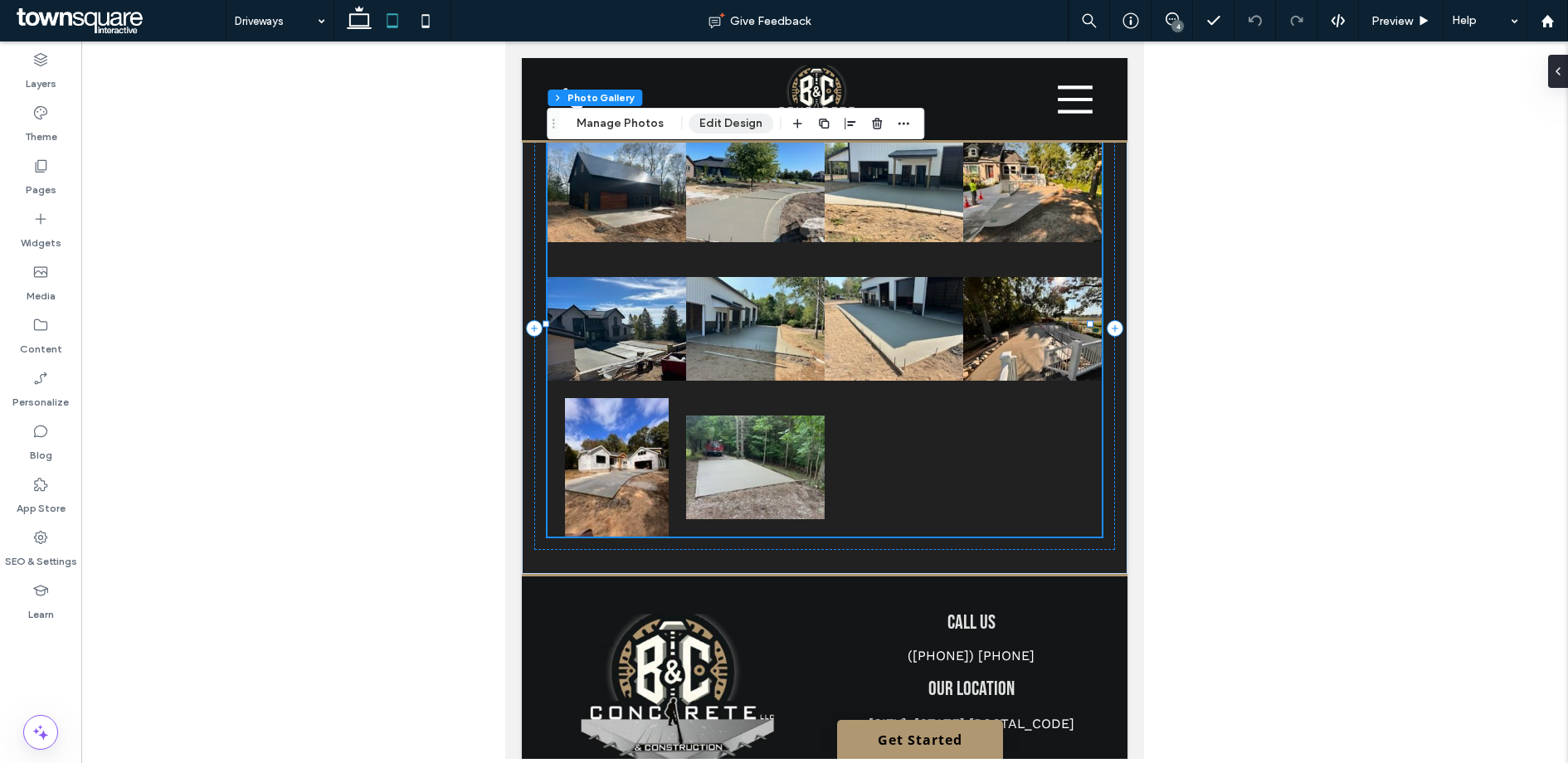 click on "Edit Design" at bounding box center [731, 124] 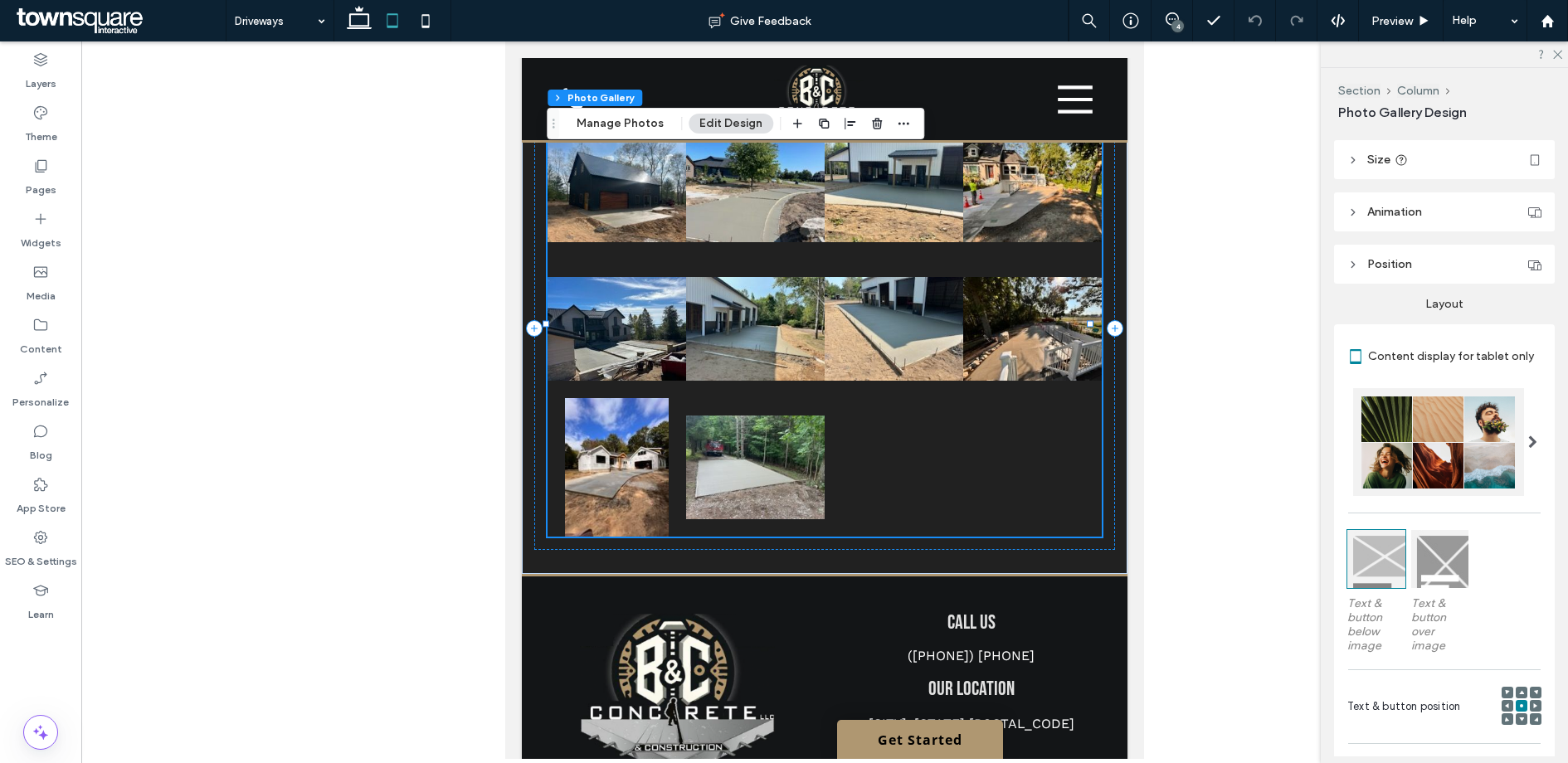 scroll, scrollTop: 723, scrollLeft: 0, axis: vertical 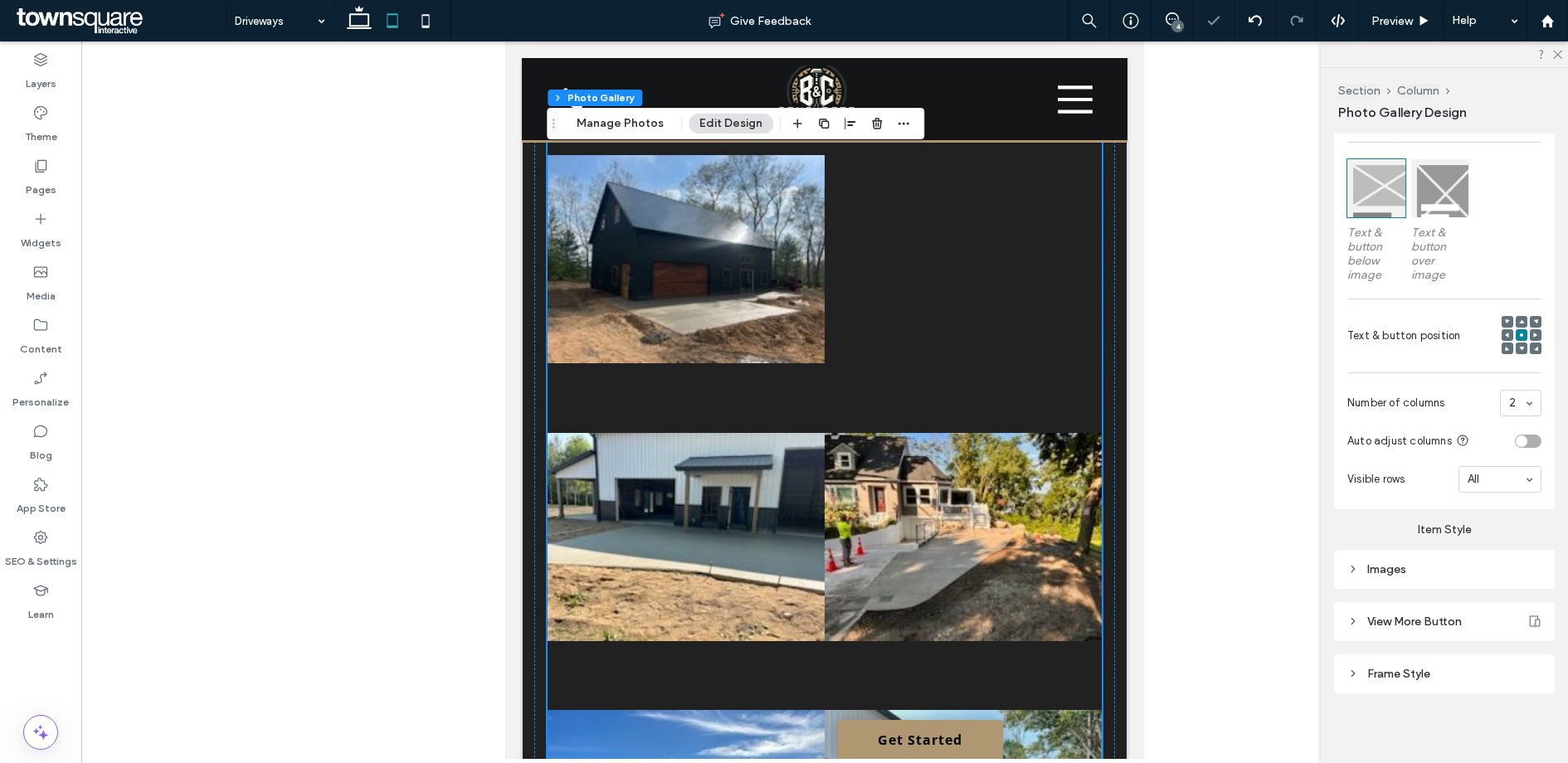 click on "Images" at bounding box center (1444, 569) 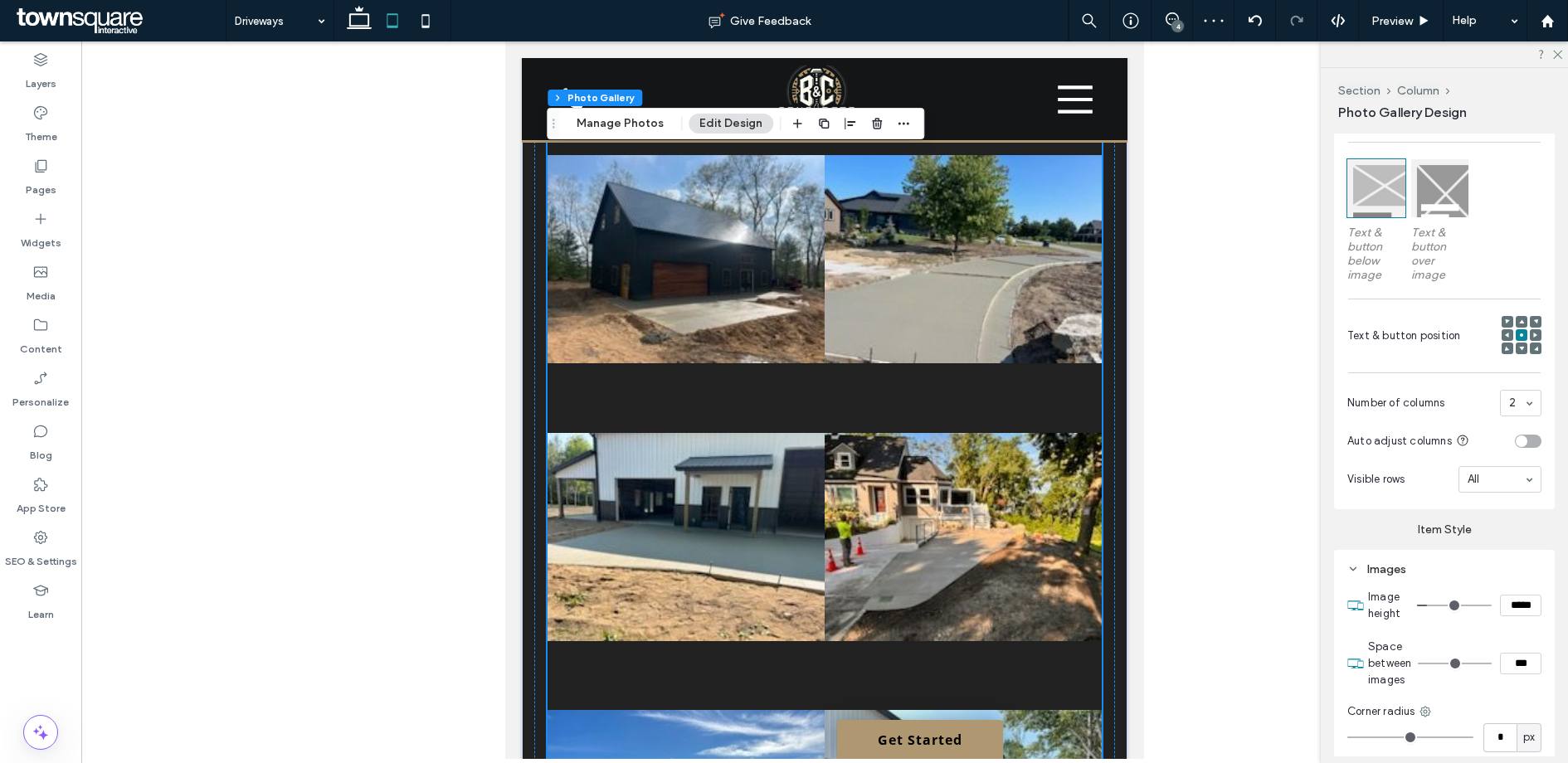 type on "*" 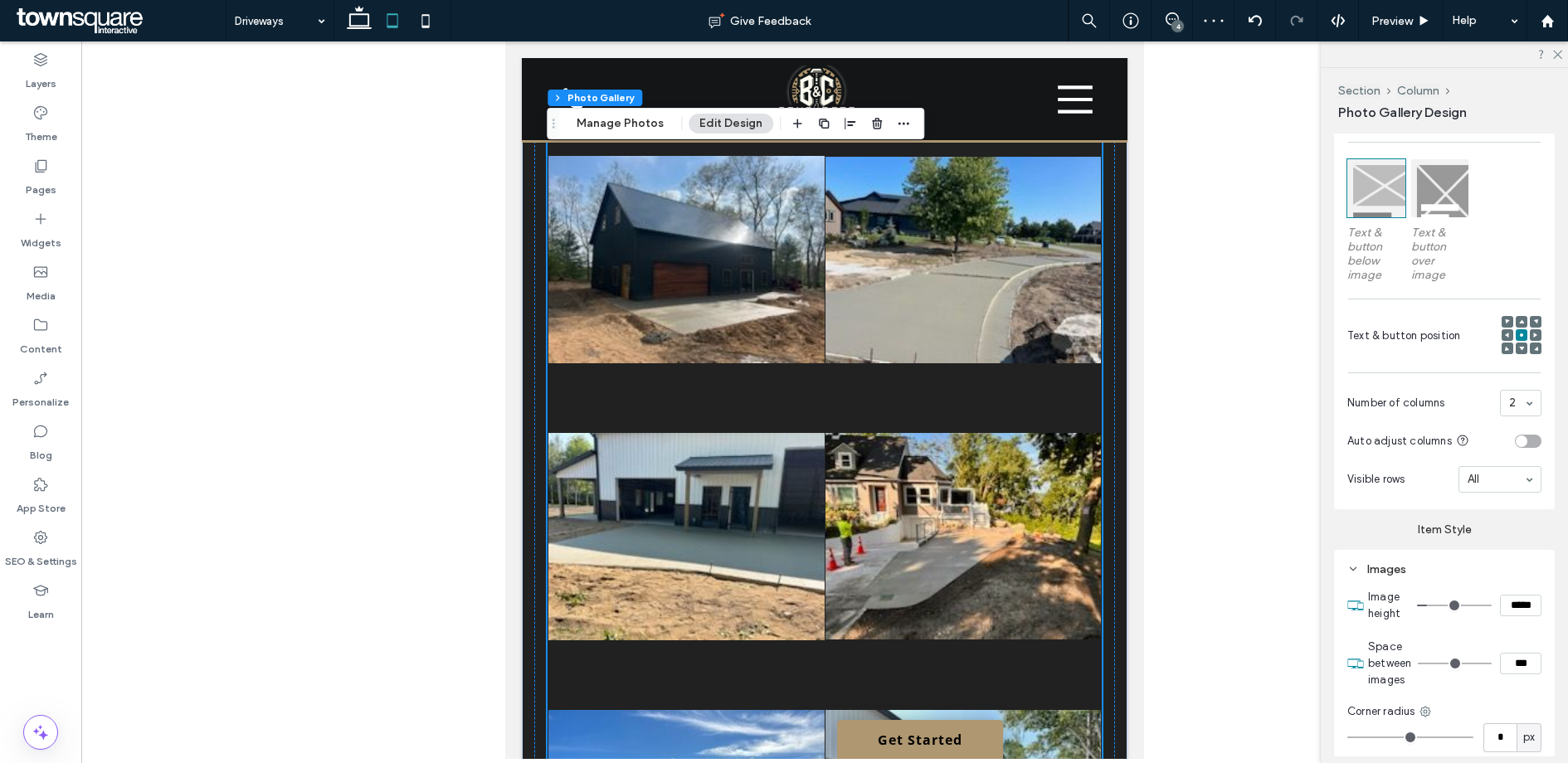 type on "*" 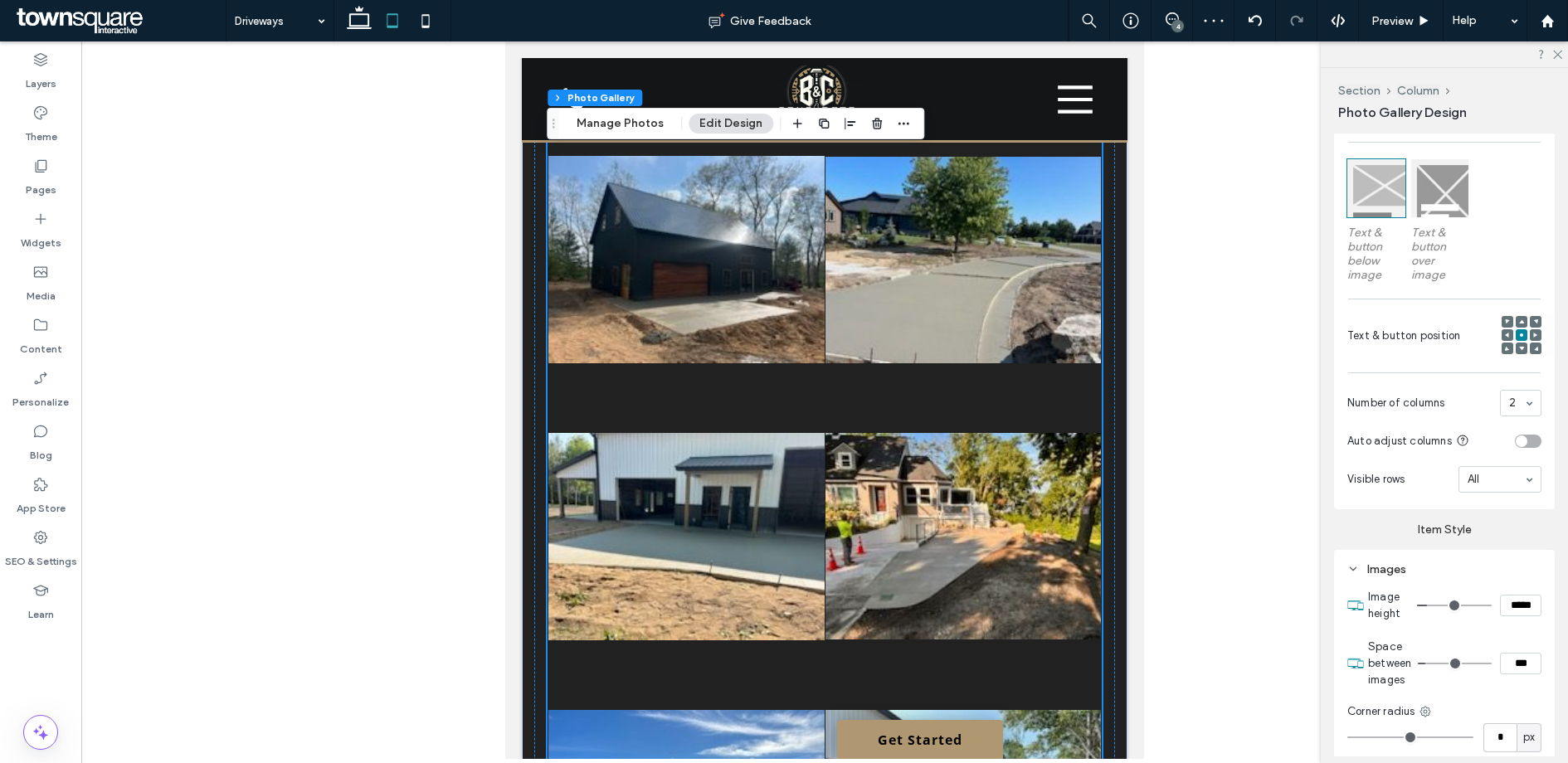type on "*" 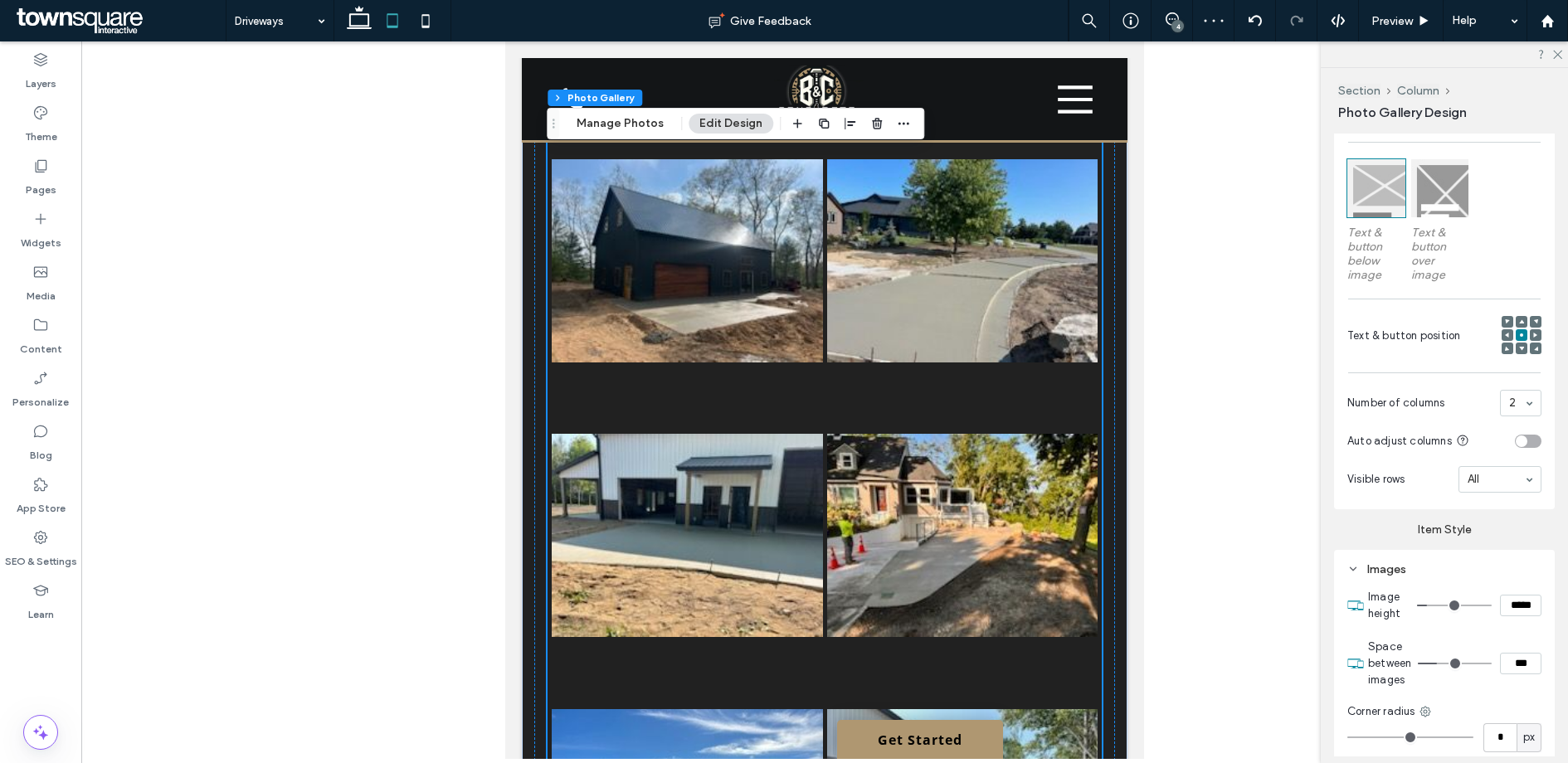 type on "*" 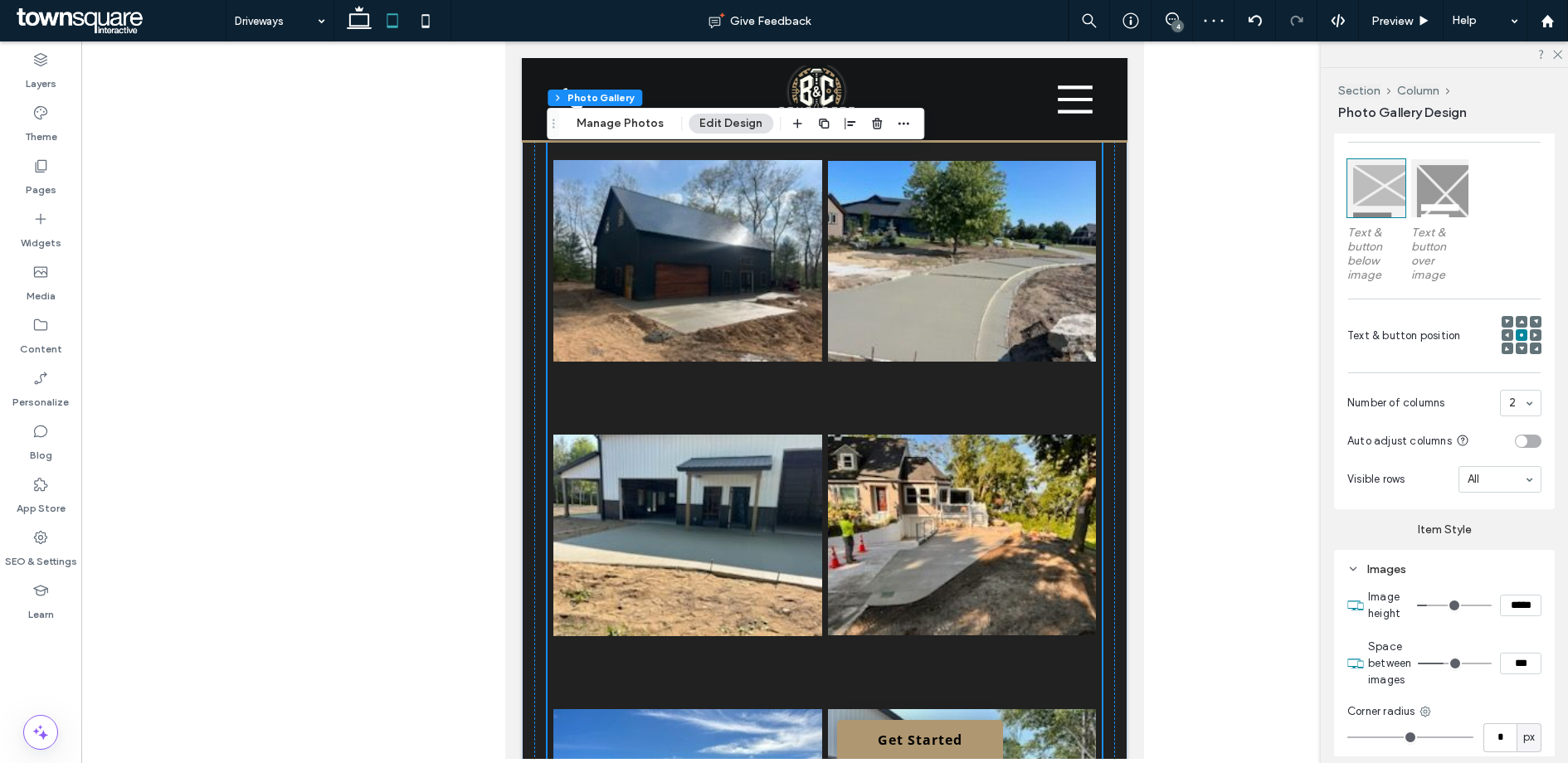 type on "*" 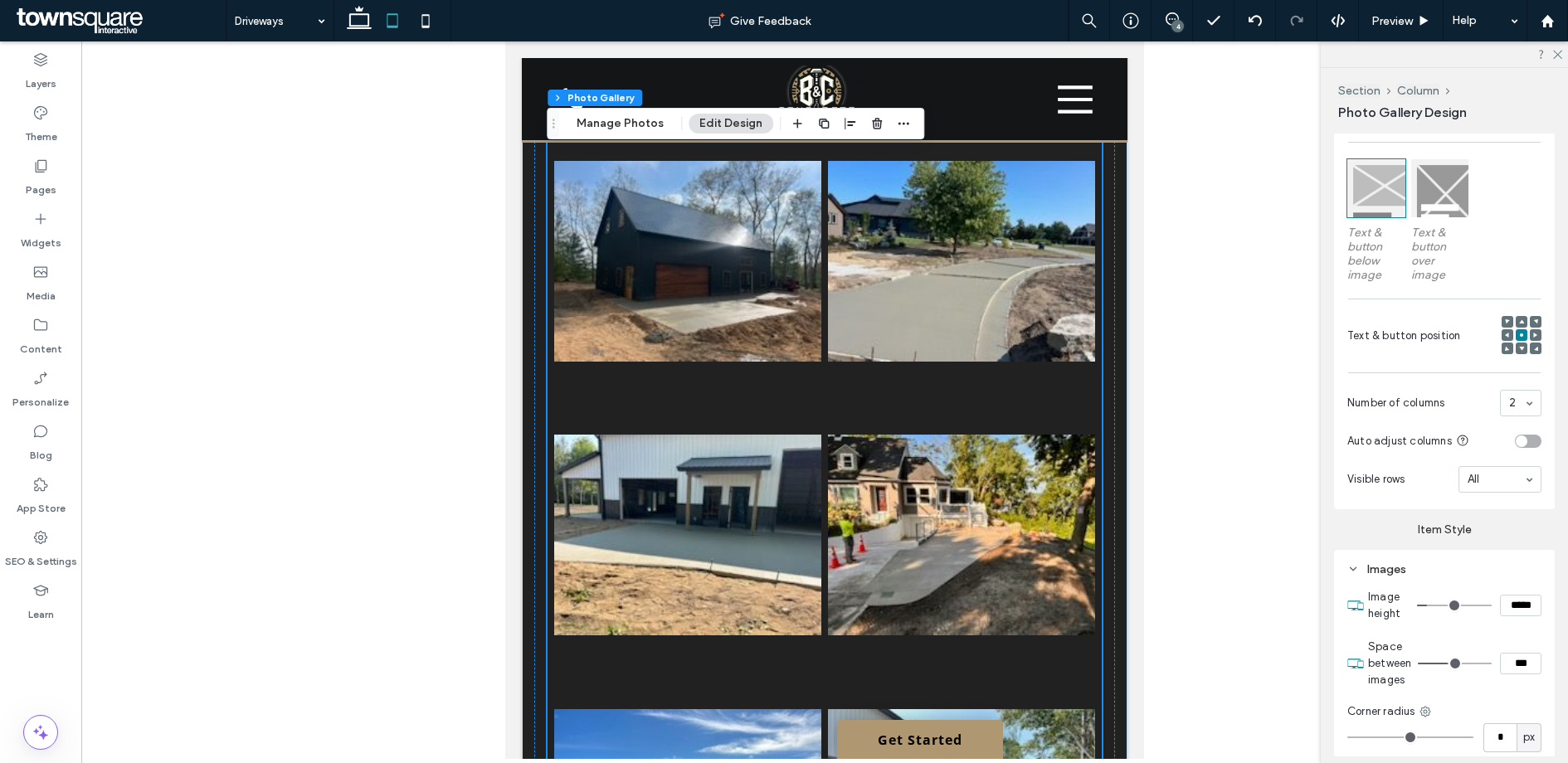 type on "*" 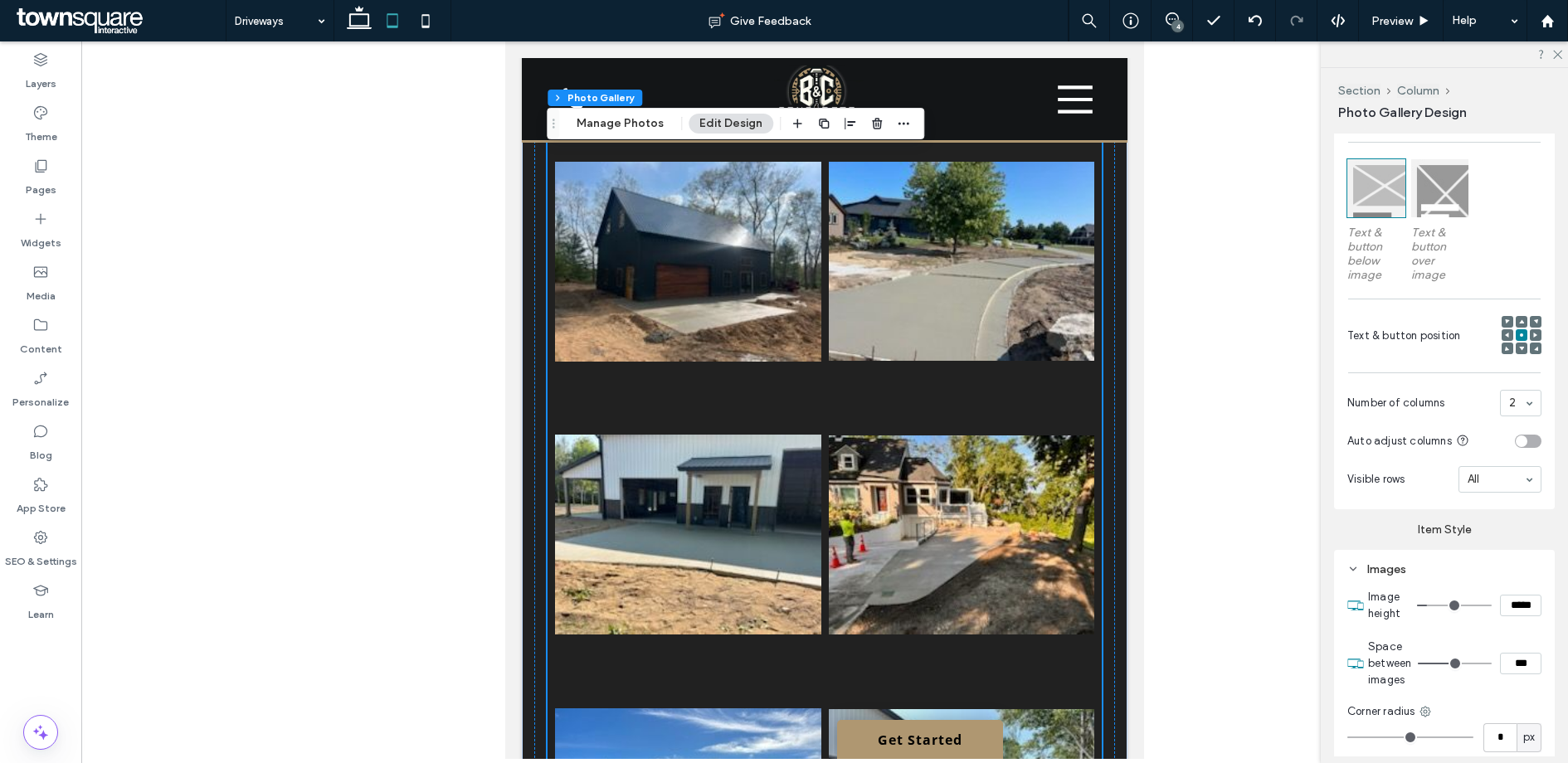 drag, startPoint x: 1429, startPoint y: 661, endPoint x: 1447, endPoint y: 661, distance: 18 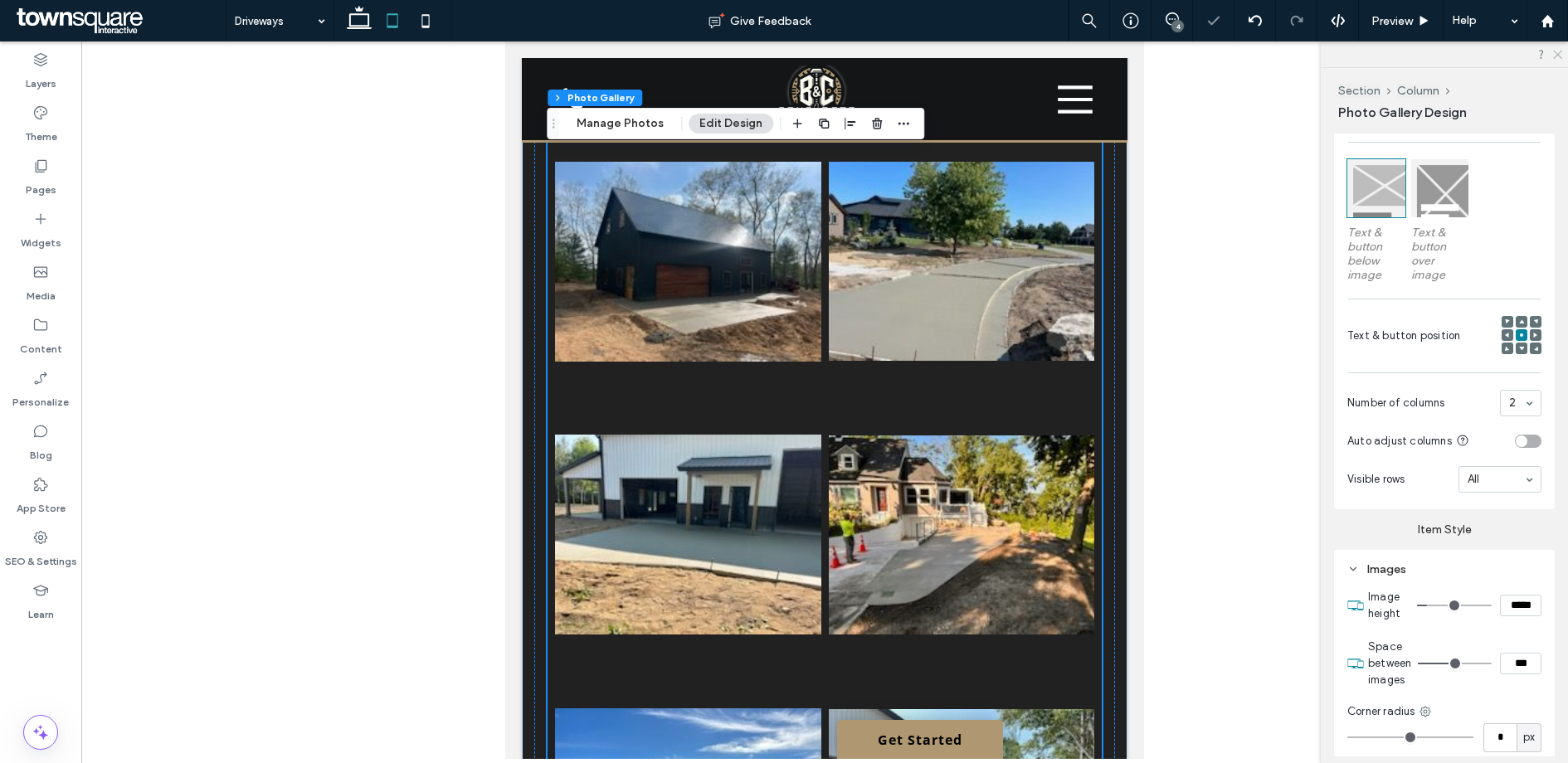 click 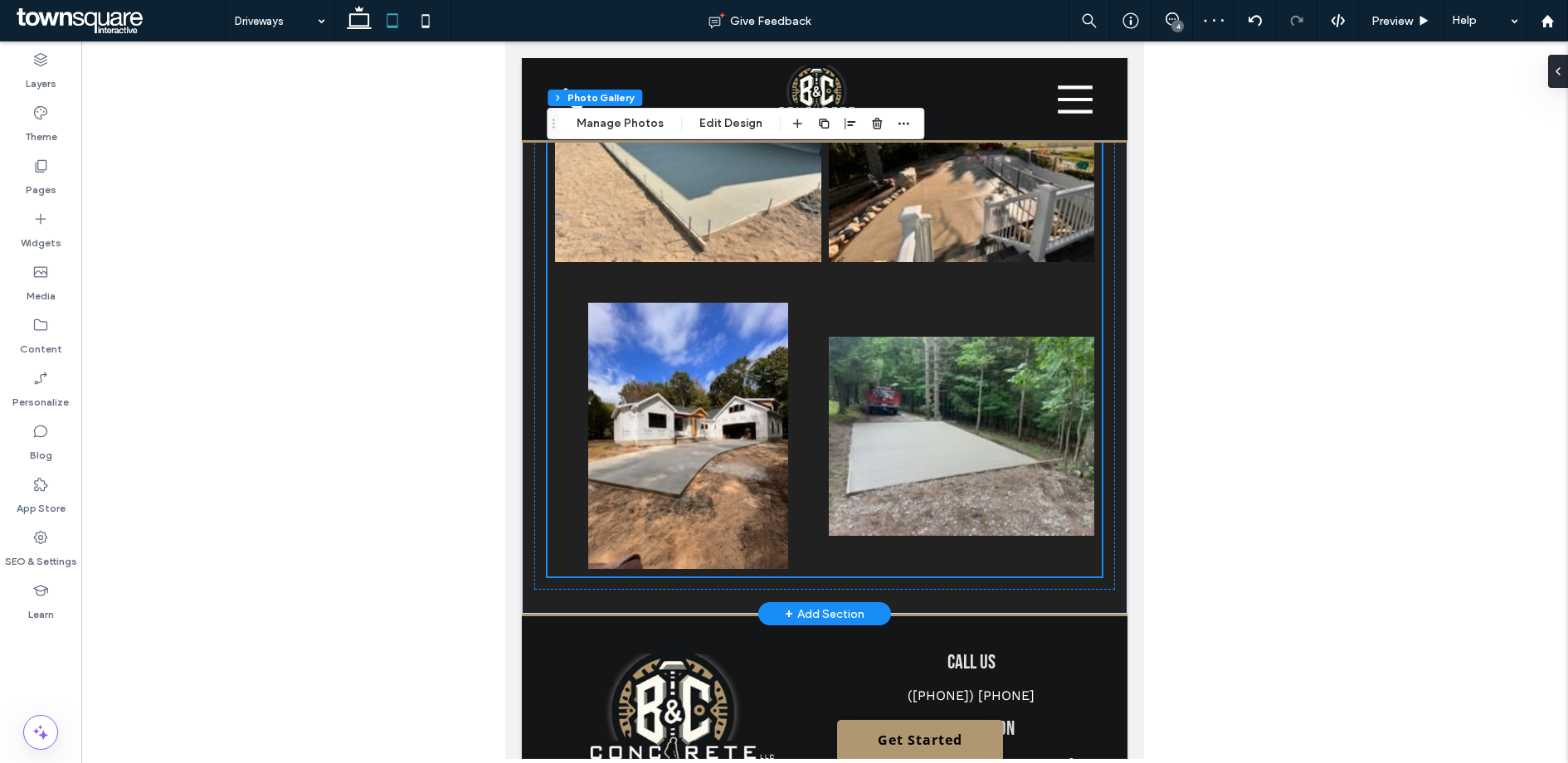 scroll, scrollTop: 2990, scrollLeft: 0, axis: vertical 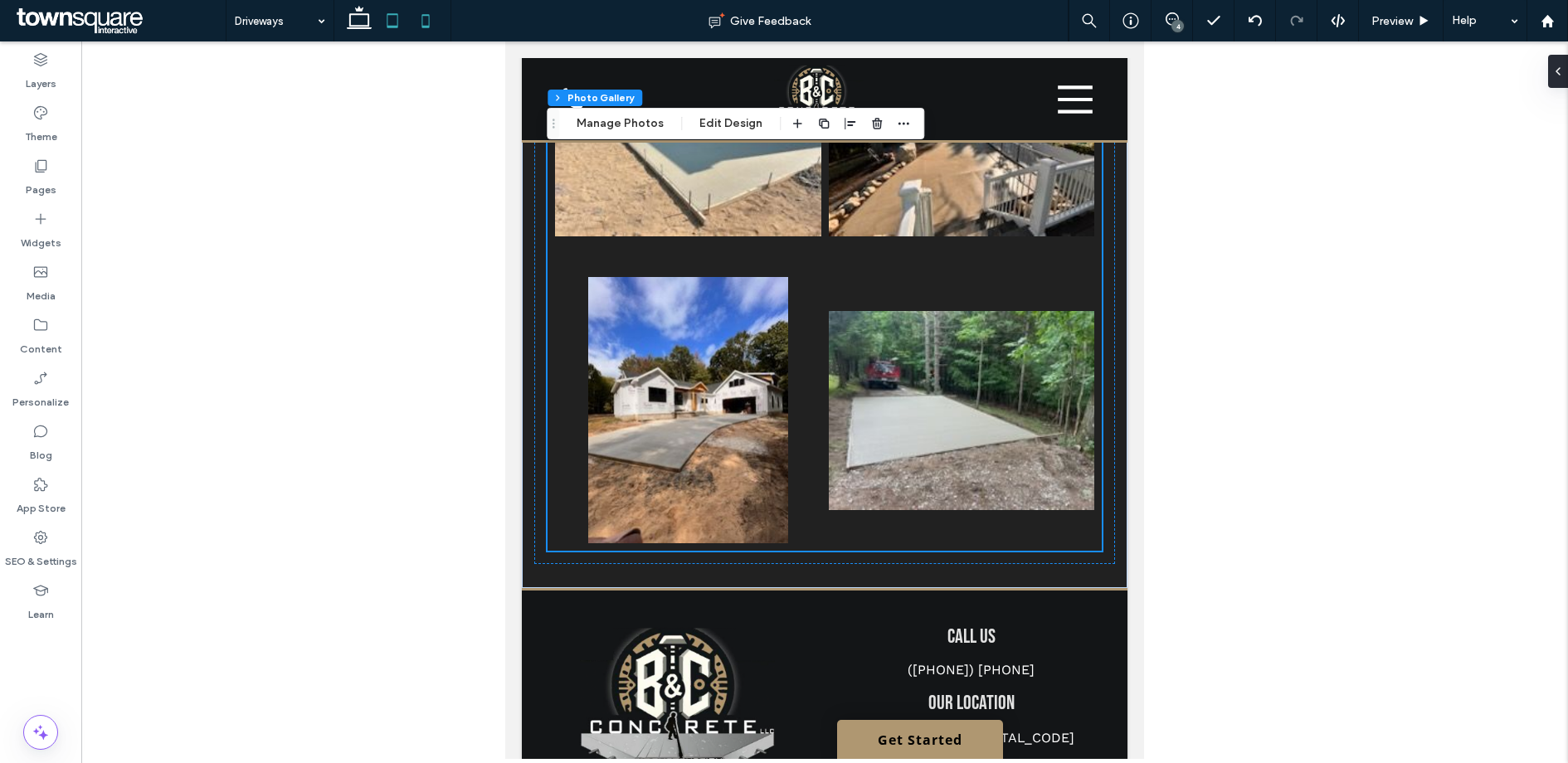 click 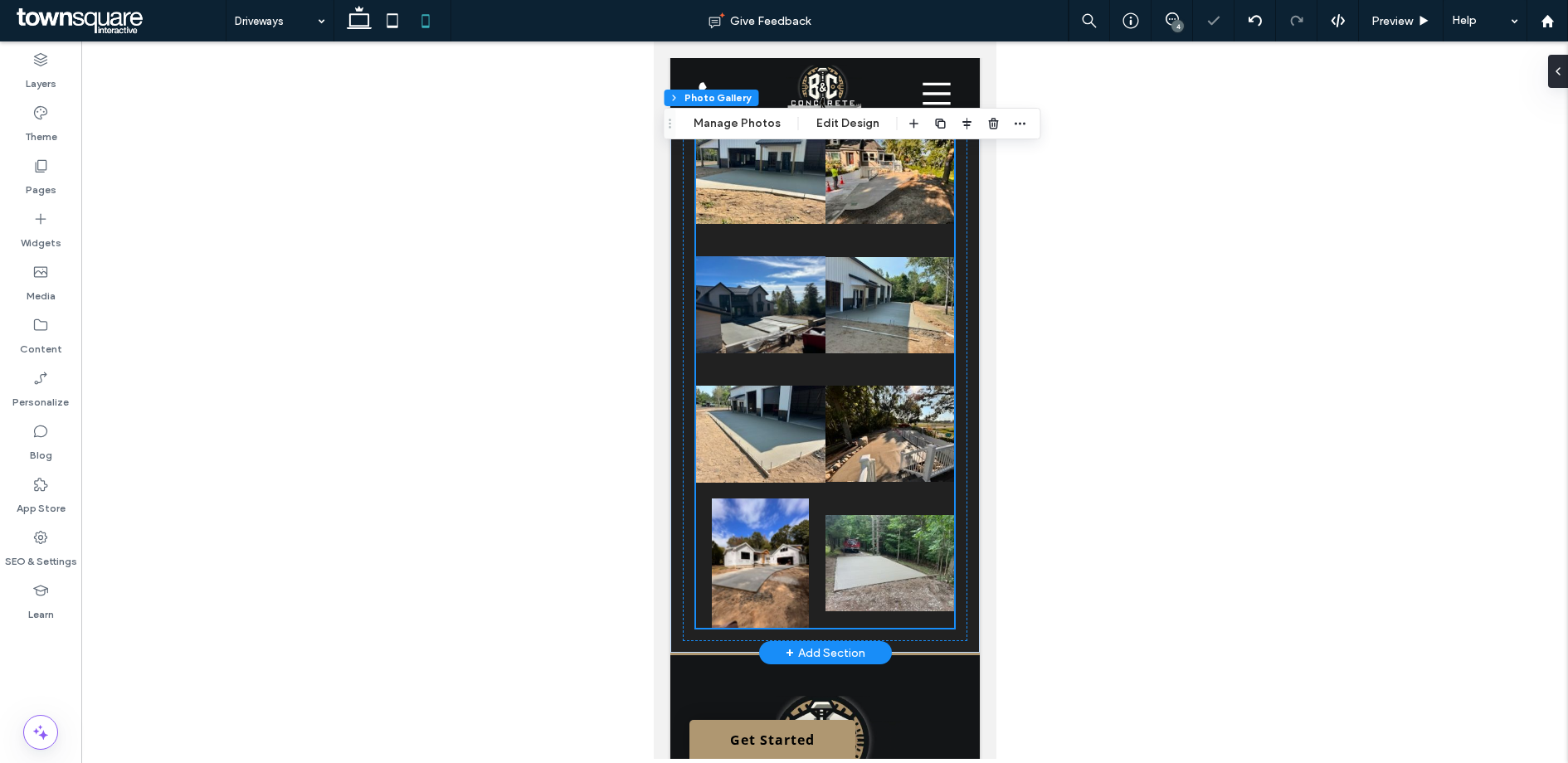 scroll, scrollTop: 2189, scrollLeft: 0, axis: vertical 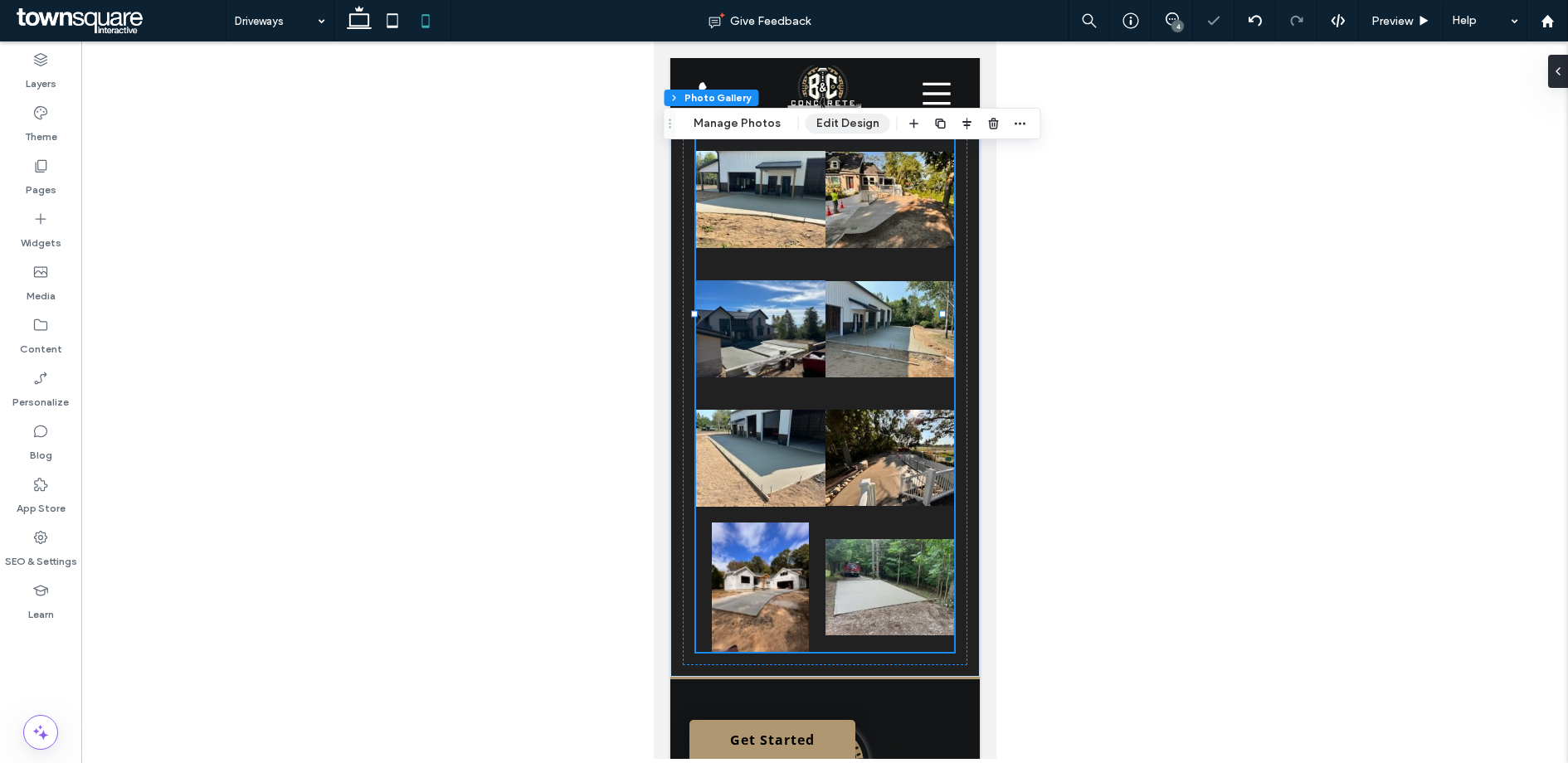 click on "Edit Design" at bounding box center (848, 124) 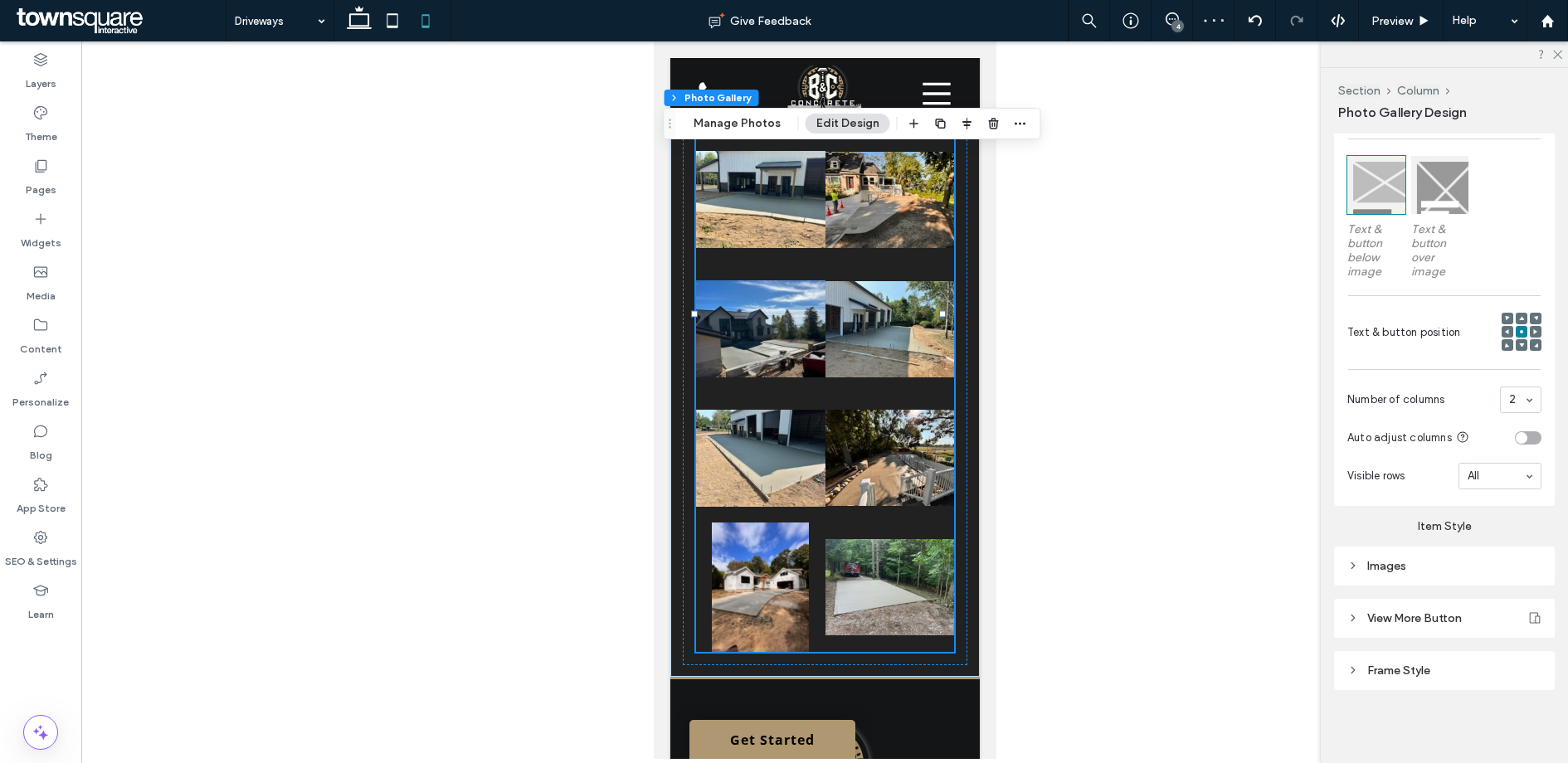 scroll, scrollTop: 737, scrollLeft: 0, axis: vertical 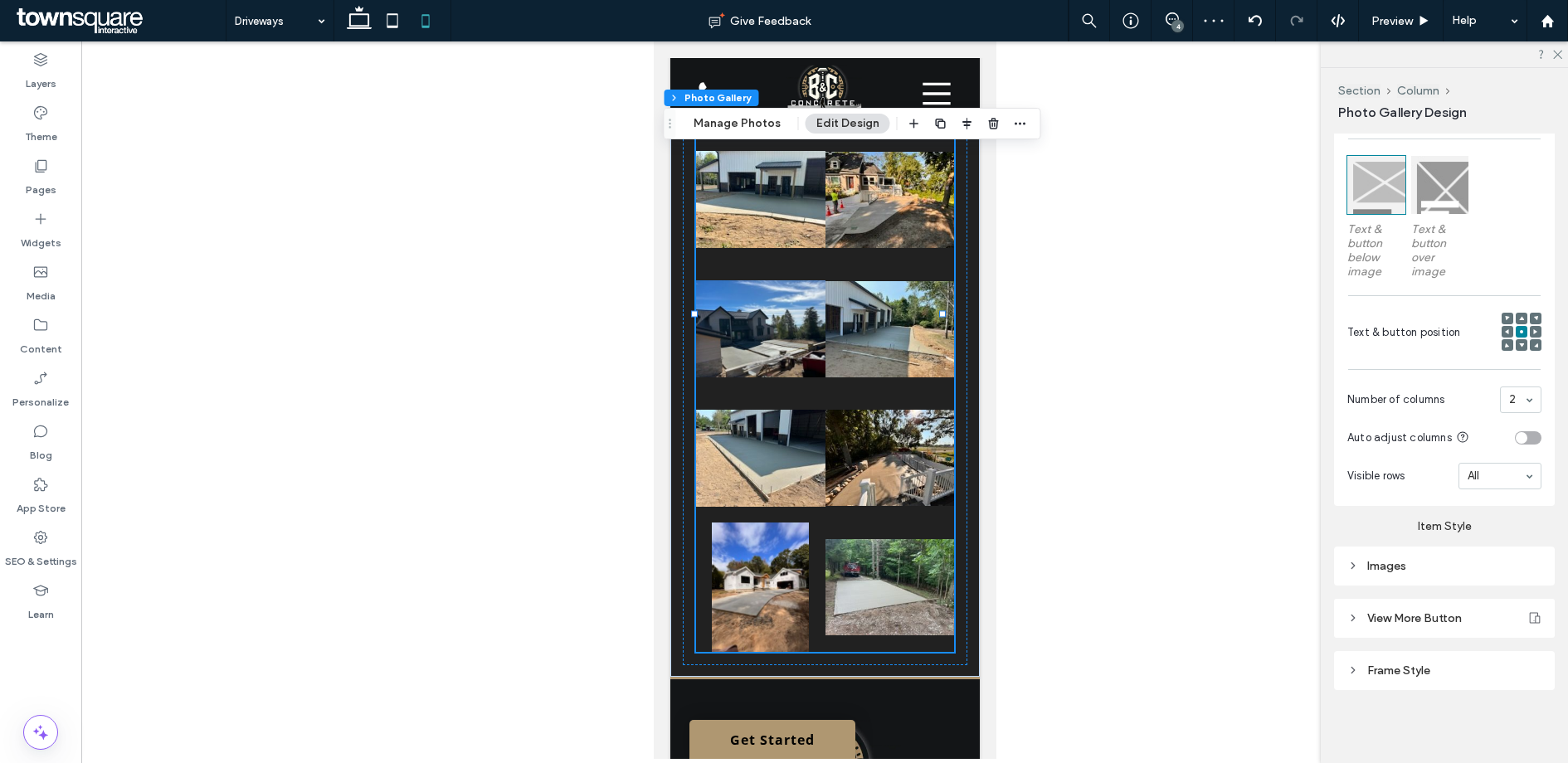 click on "Images" at bounding box center [1444, 566] 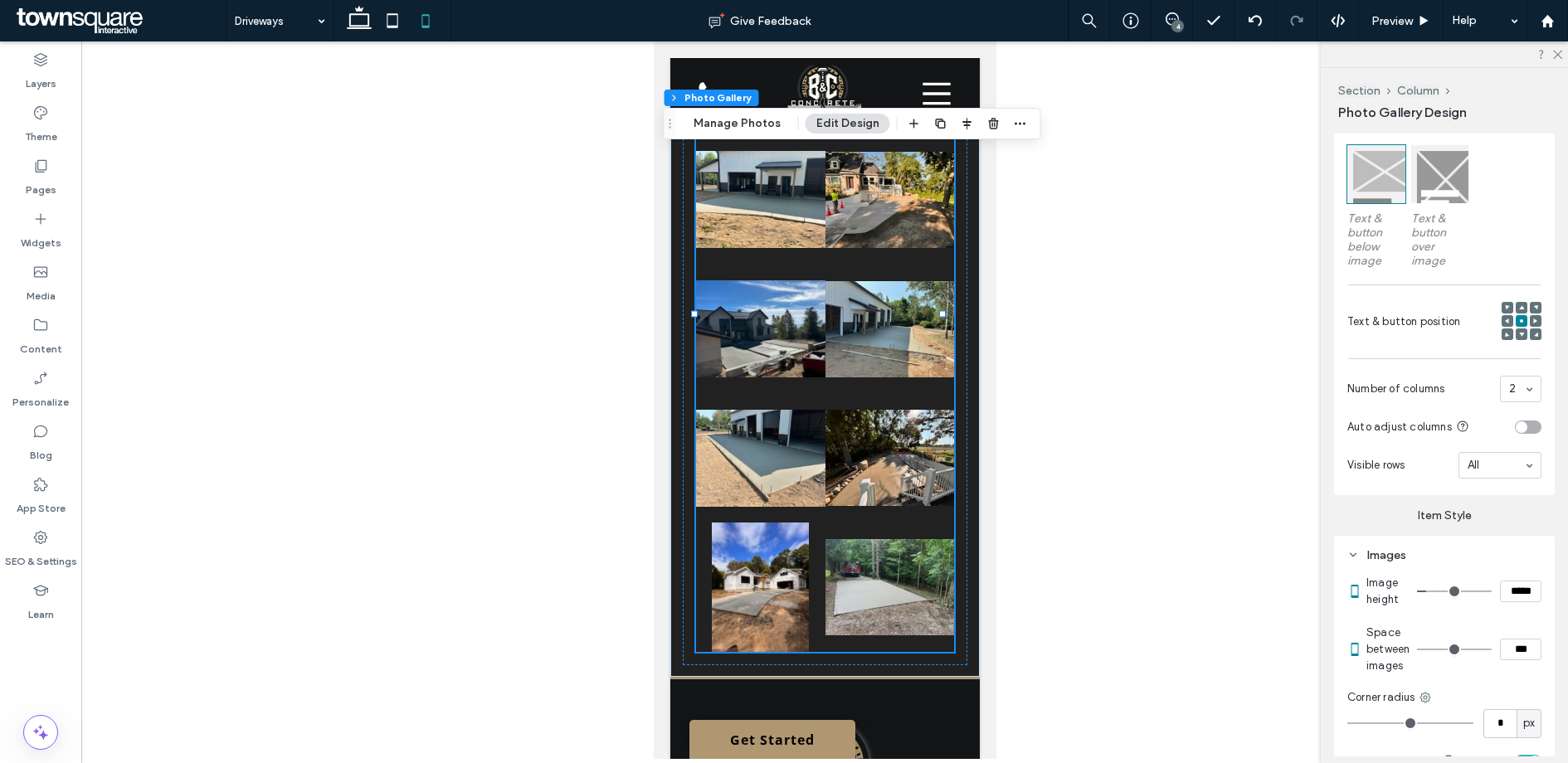type on "*" 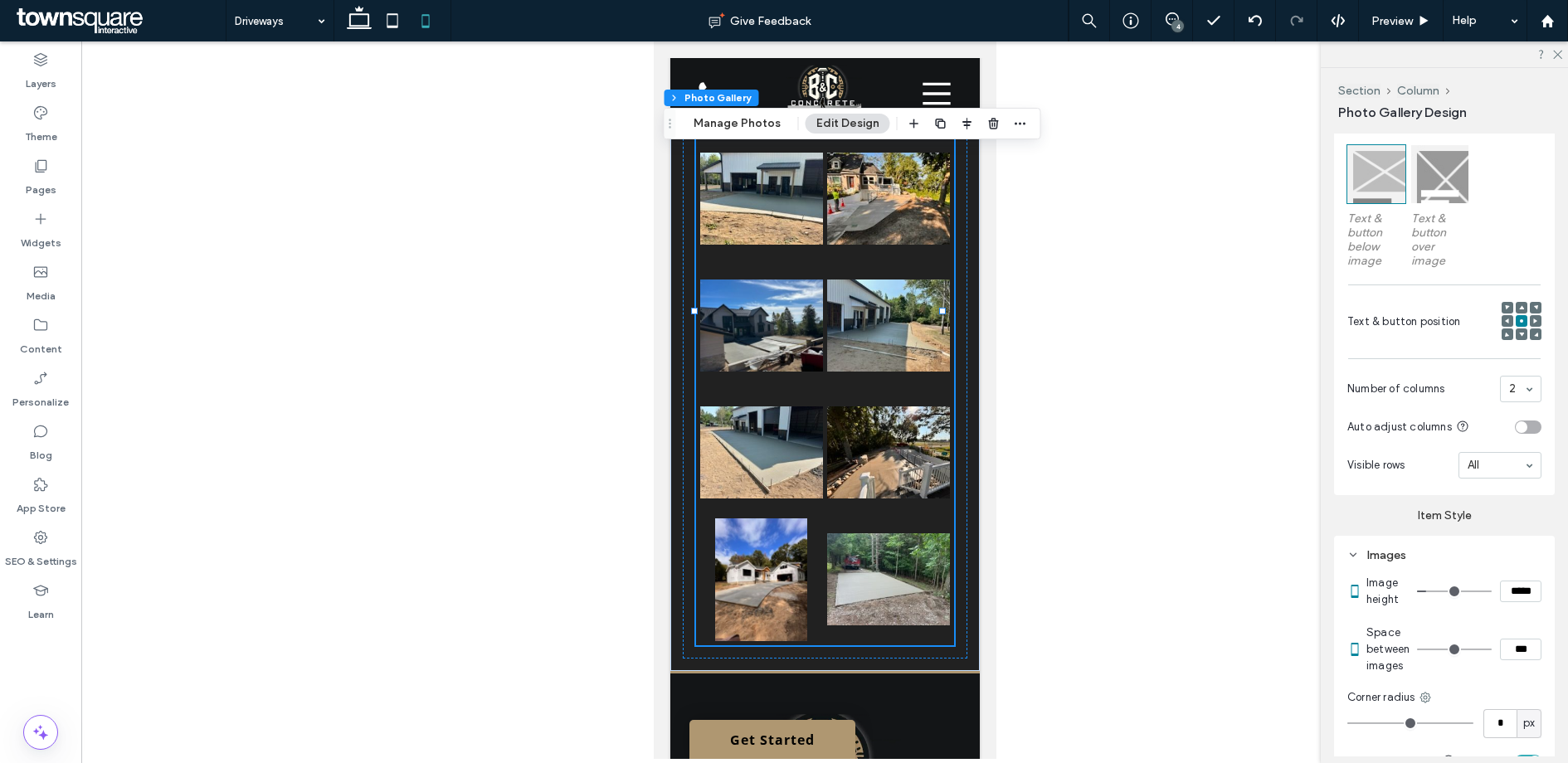 type on "*" 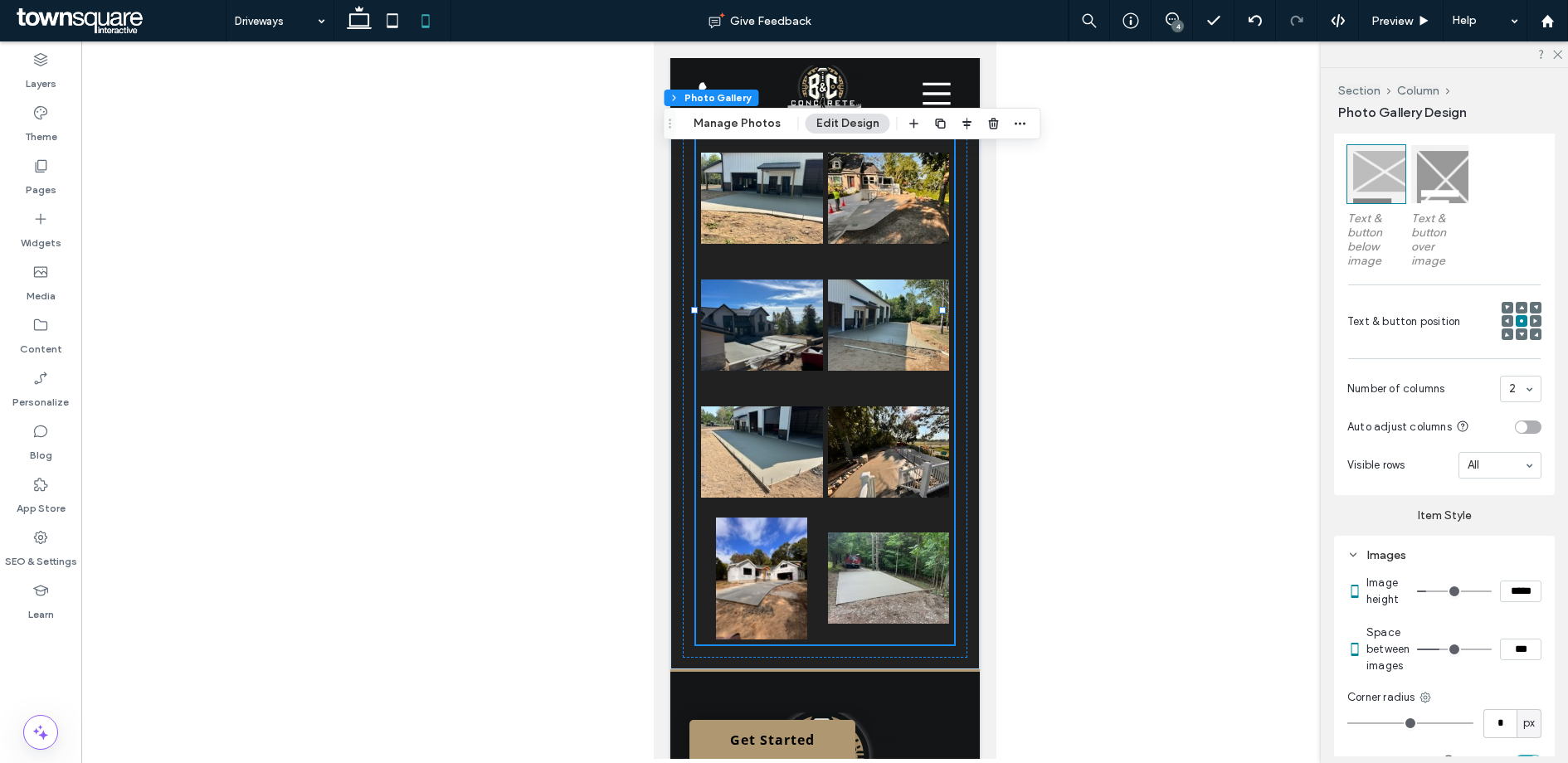 drag, startPoint x: 1430, startPoint y: 662, endPoint x: 1439, endPoint y: 663, distance: 9.055385 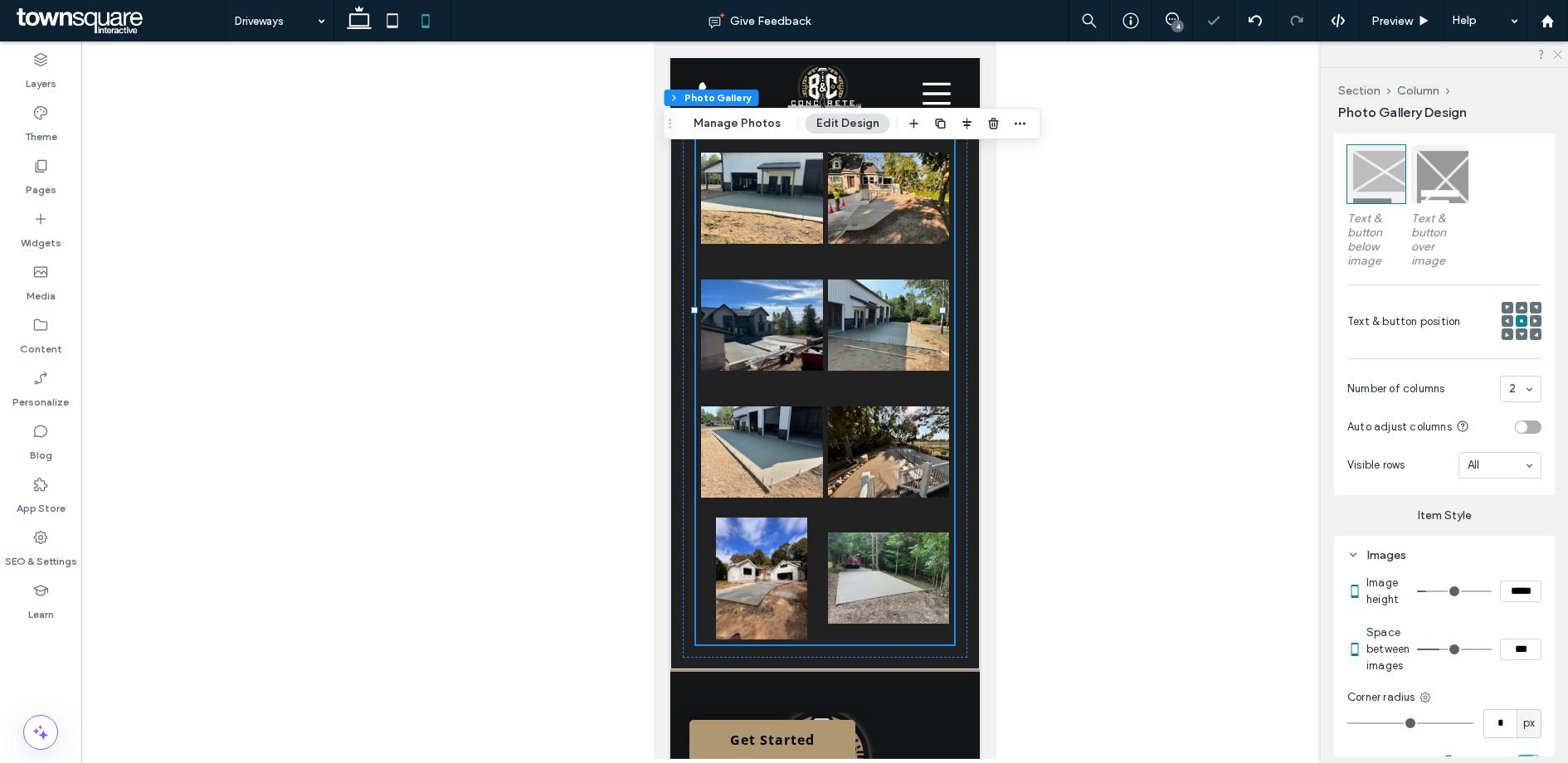 click 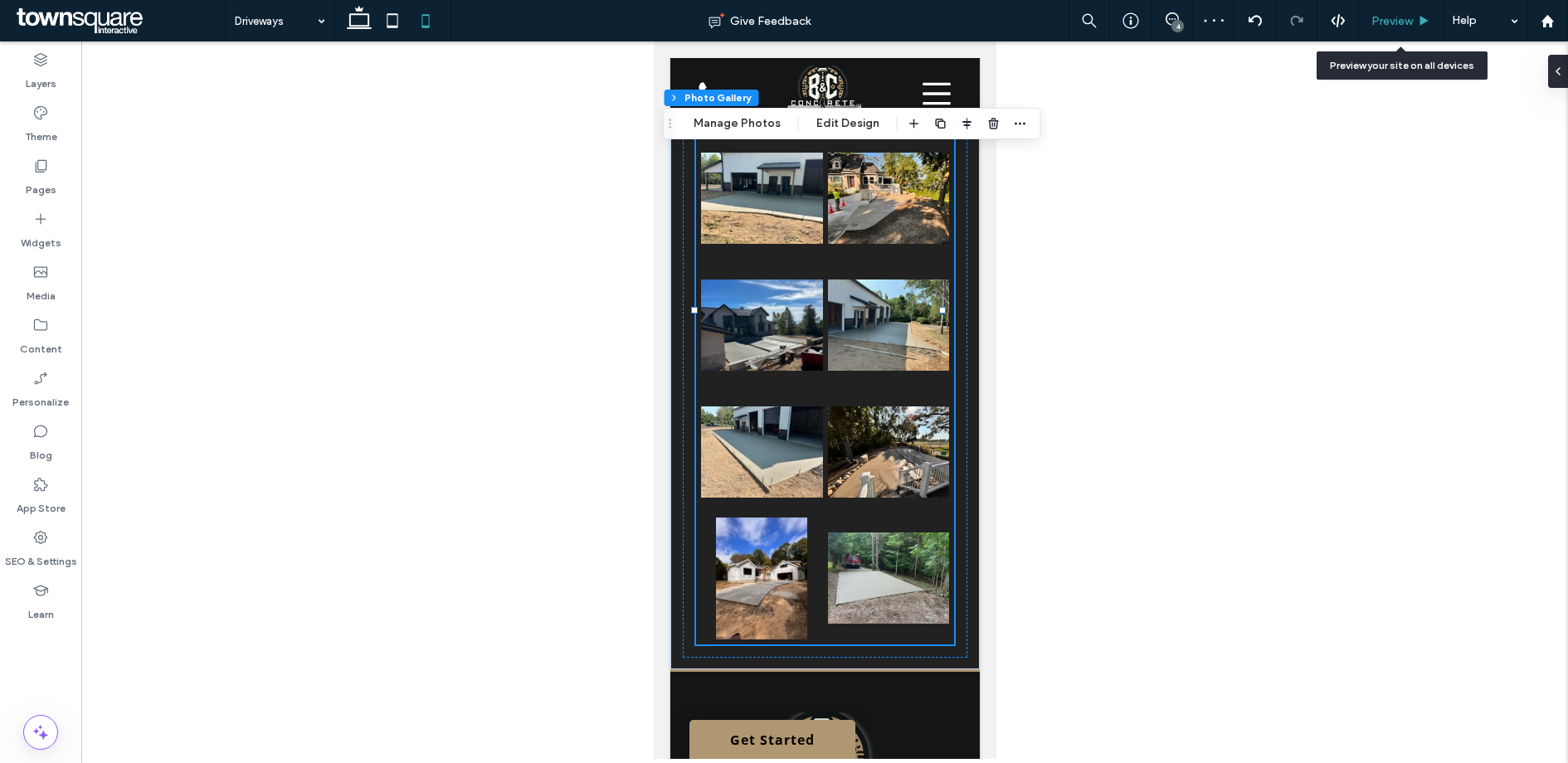 click on "Preview" at bounding box center [1392, 21] 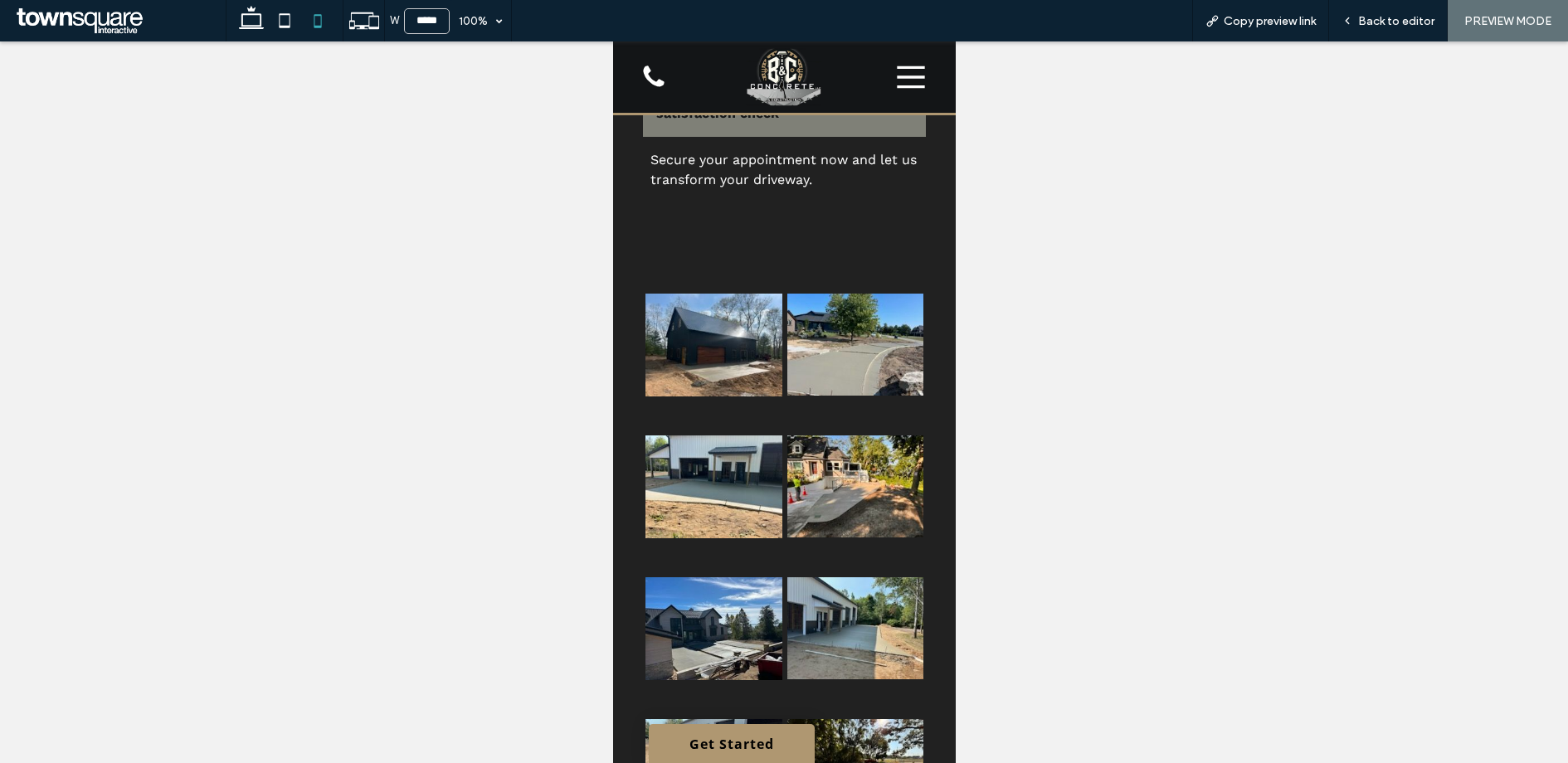 scroll, scrollTop: 1651, scrollLeft: 0, axis: vertical 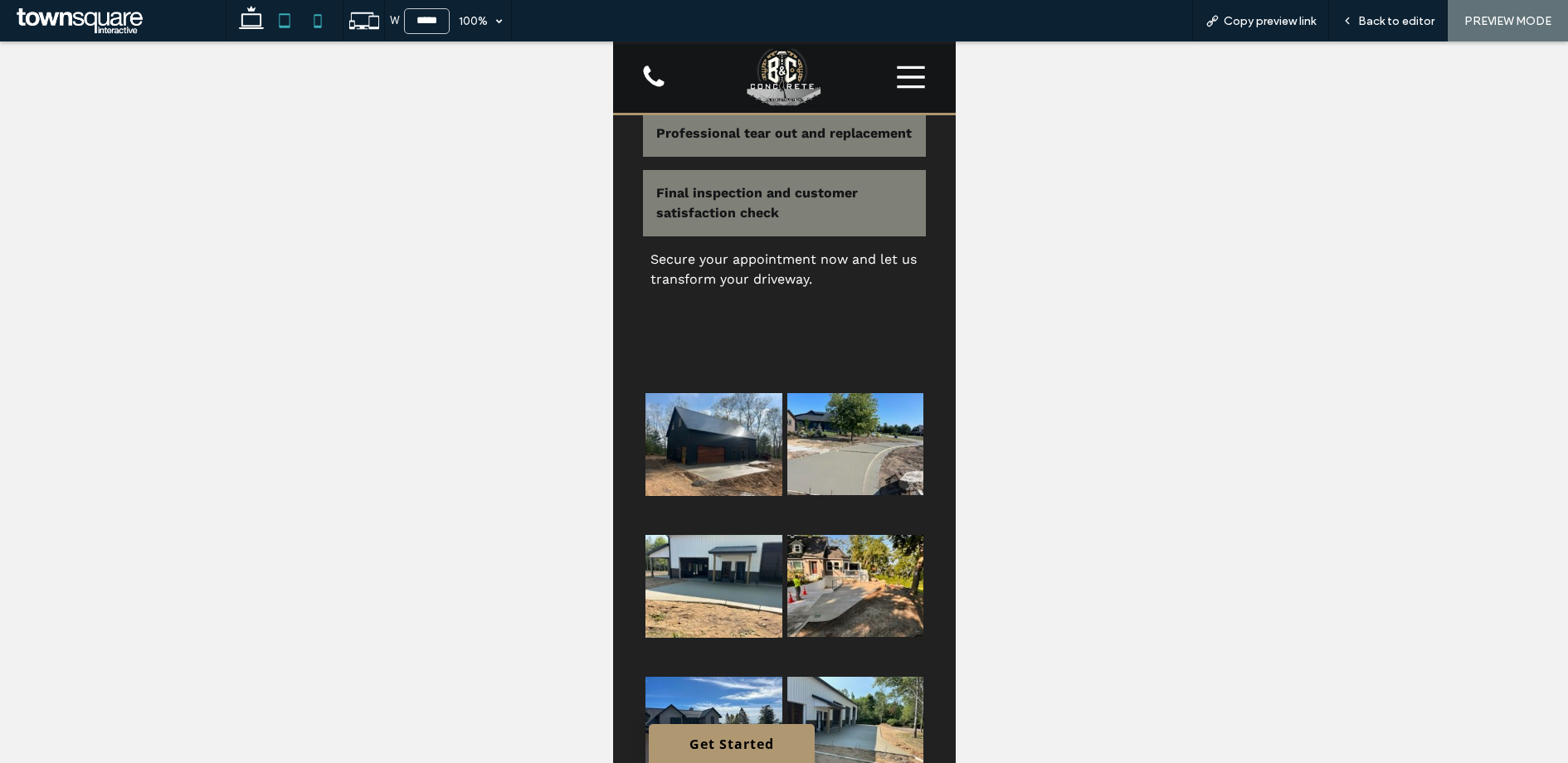 click 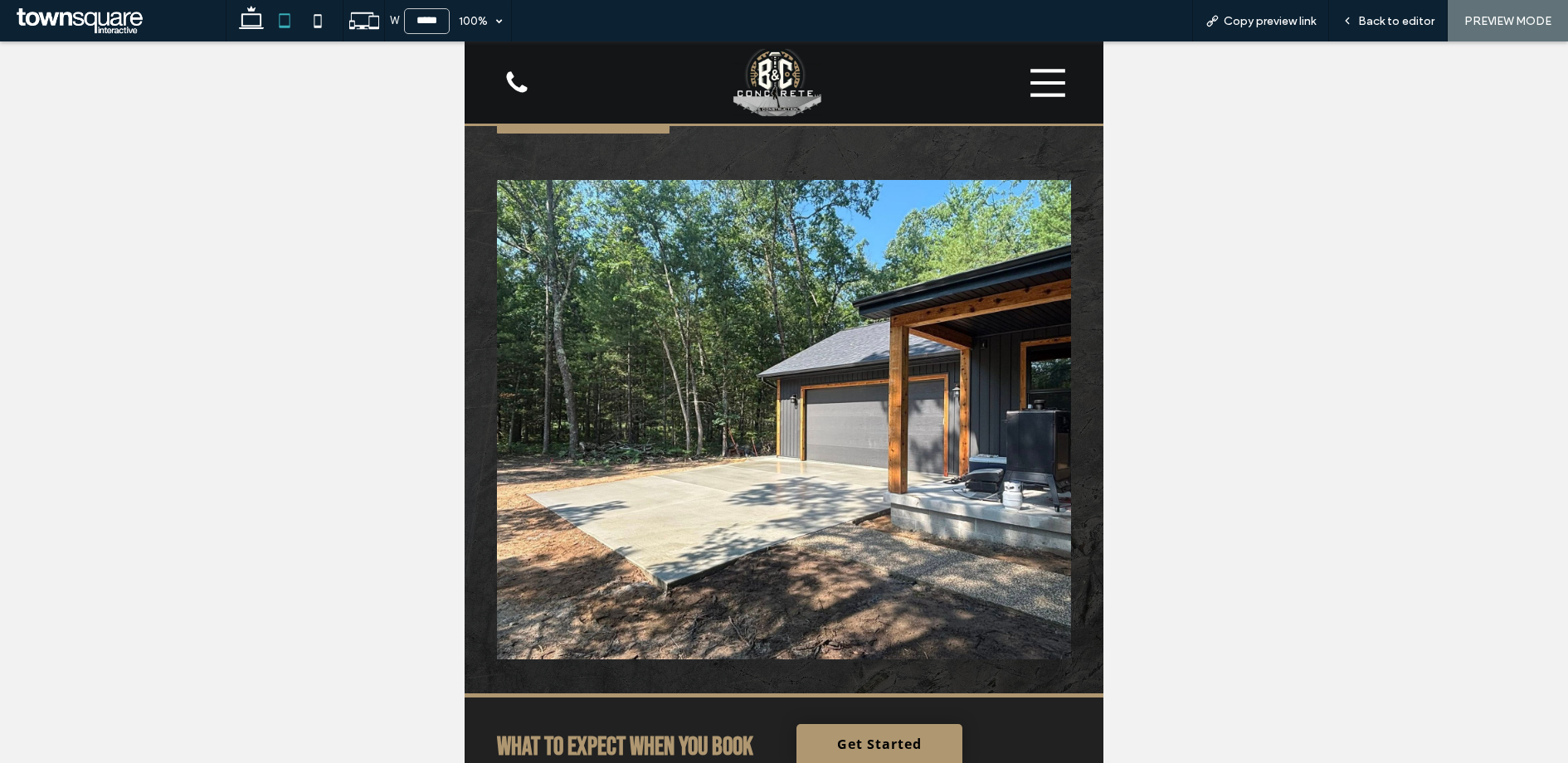scroll, scrollTop: 191, scrollLeft: 0, axis: vertical 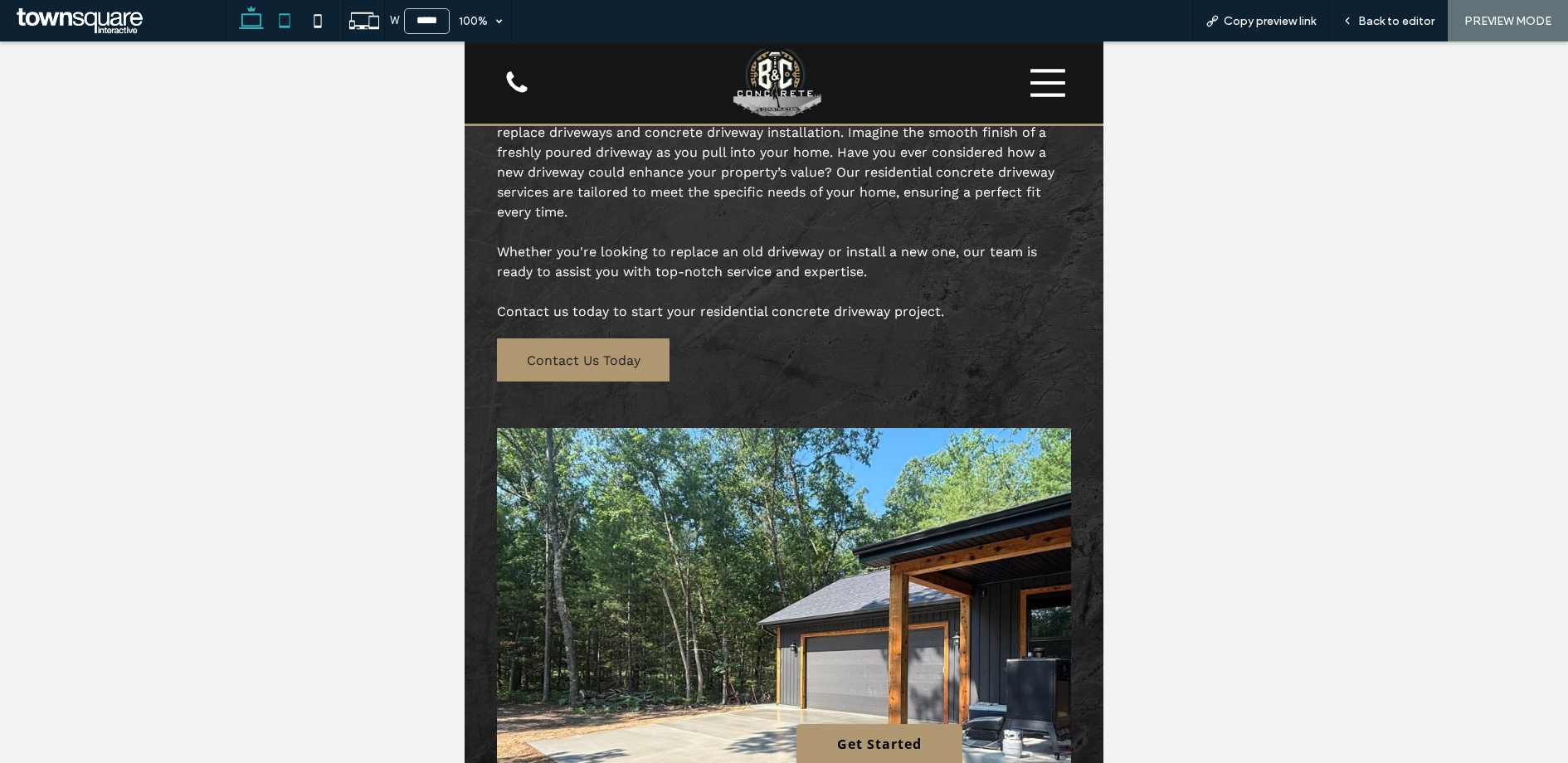 click 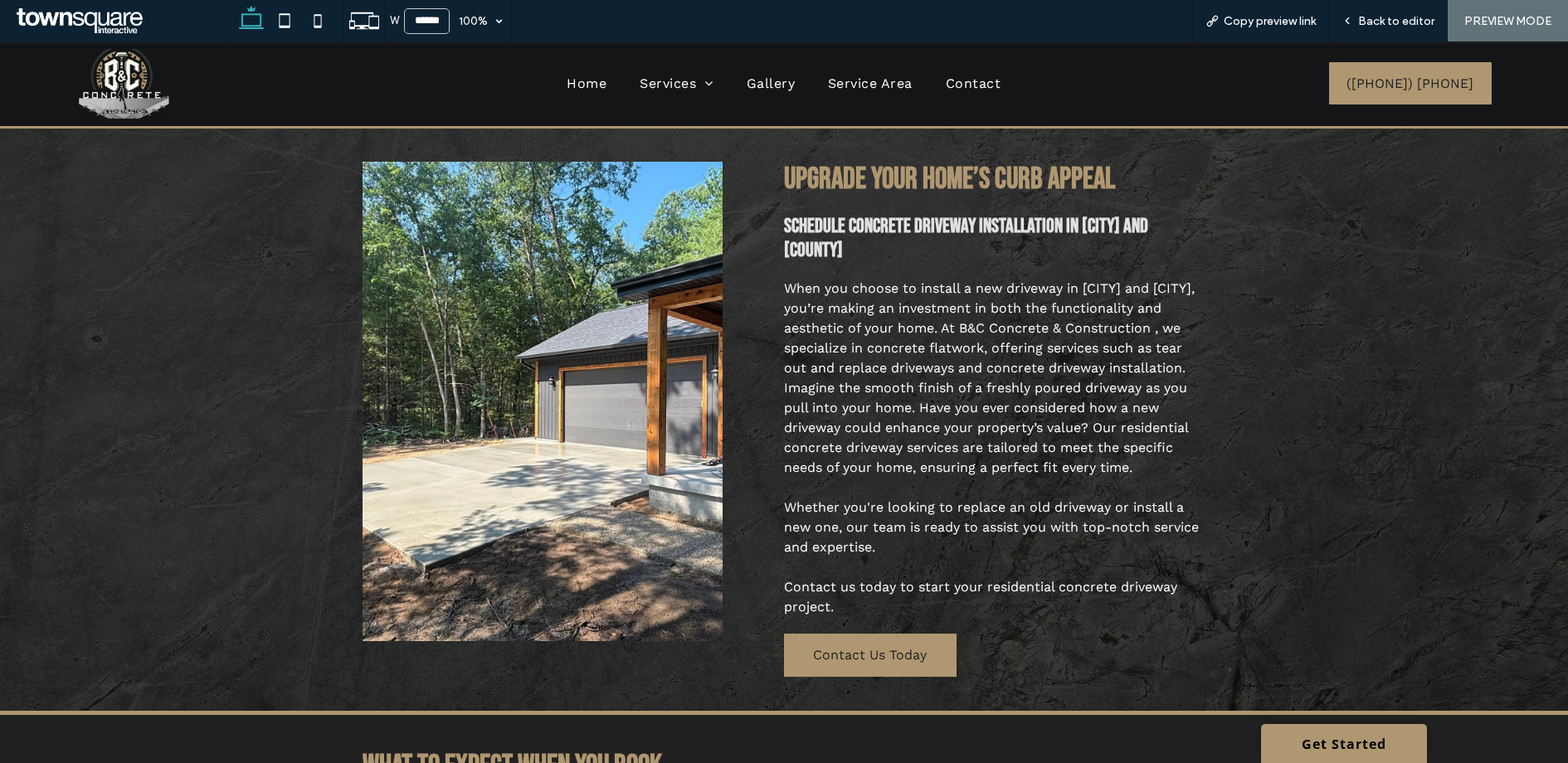 scroll, scrollTop: 0, scrollLeft: 0, axis: both 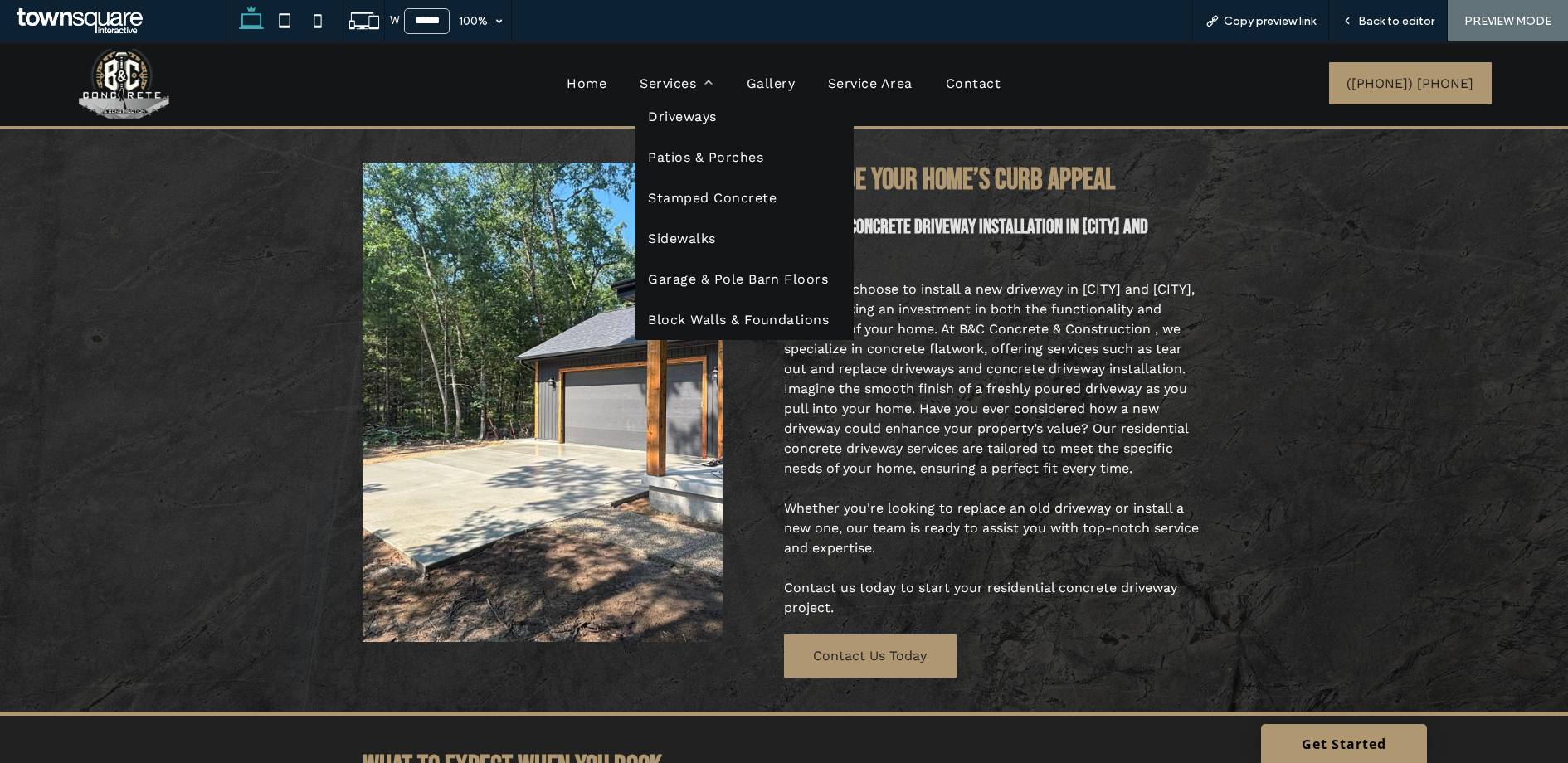 drag, startPoint x: 685, startPoint y: 163, endPoint x: 686, endPoint y: 205, distance: 42.011903 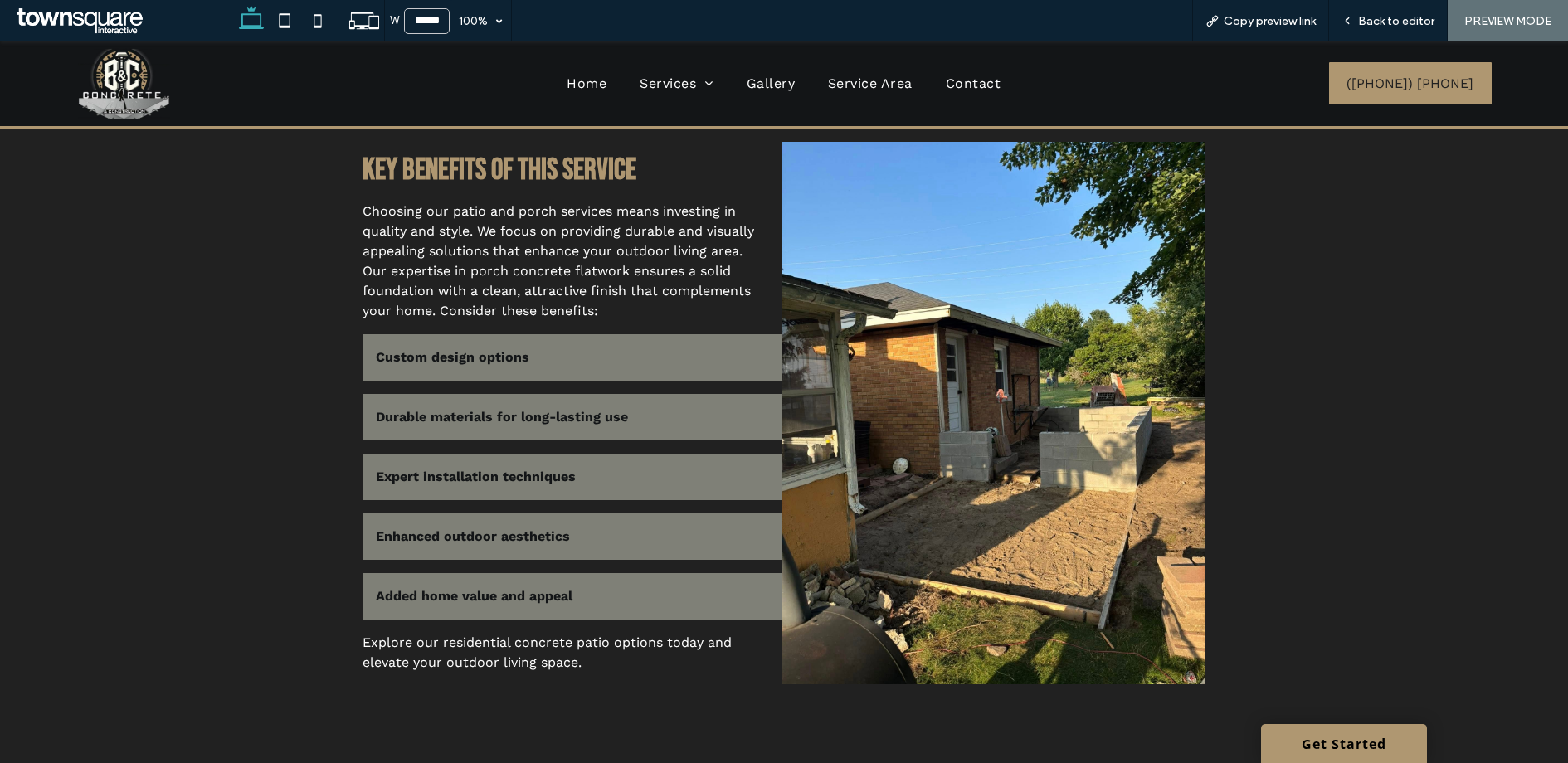 scroll, scrollTop: 412, scrollLeft: 0, axis: vertical 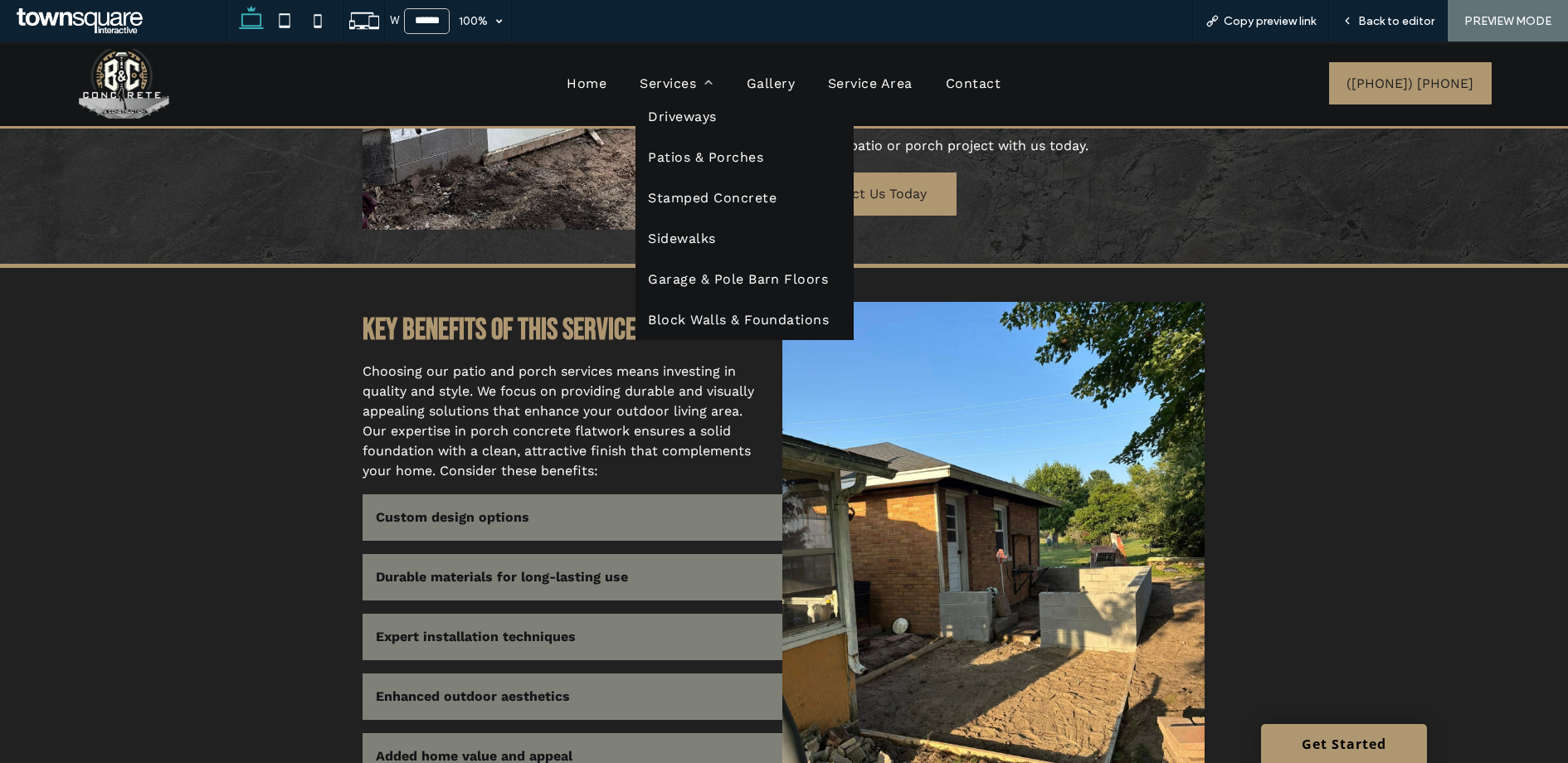 click on "Stamped Concrete" at bounding box center [712, 197] 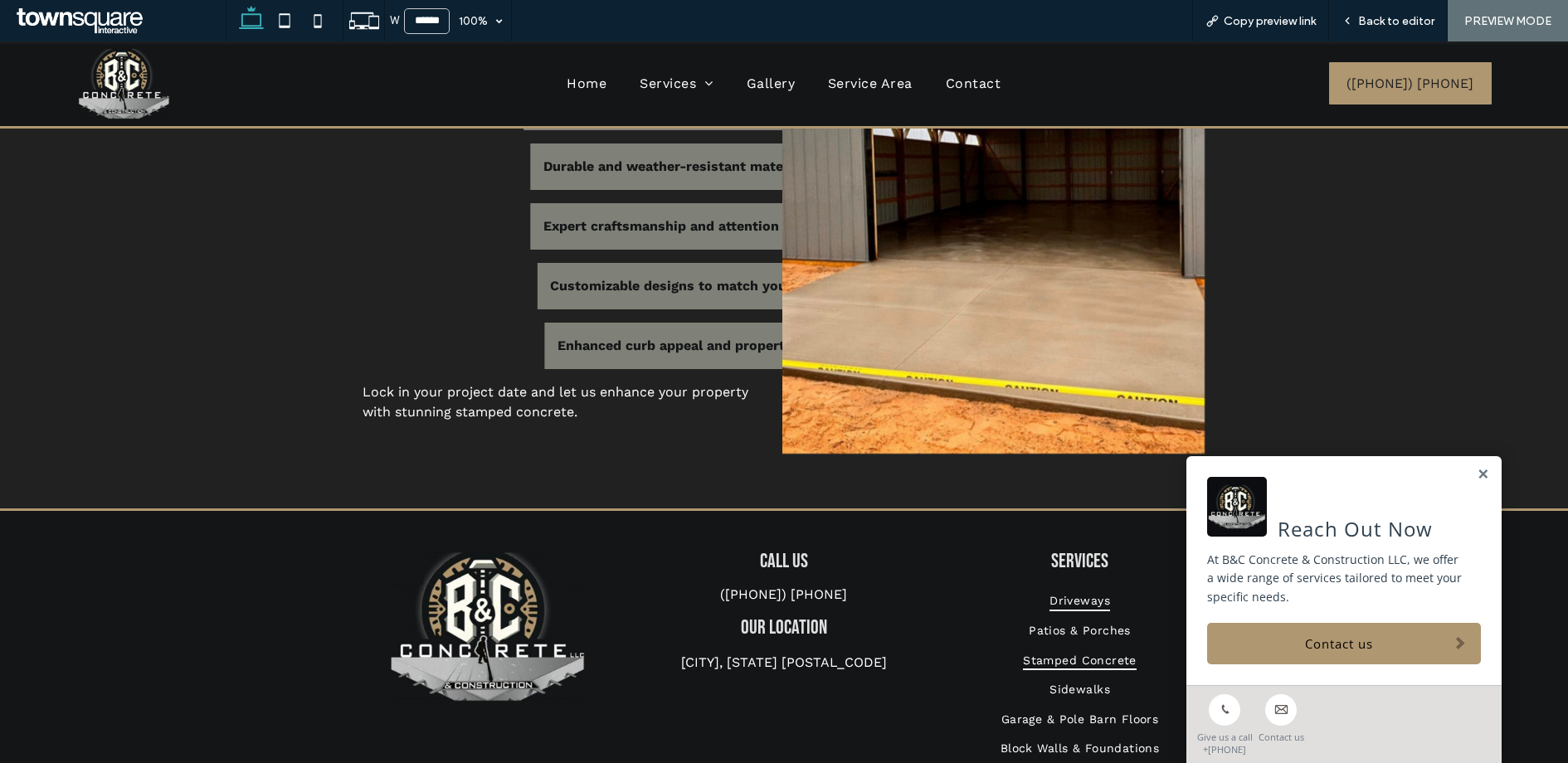 scroll, scrollTop: 999, scrollLeft: 0, axis: vertical 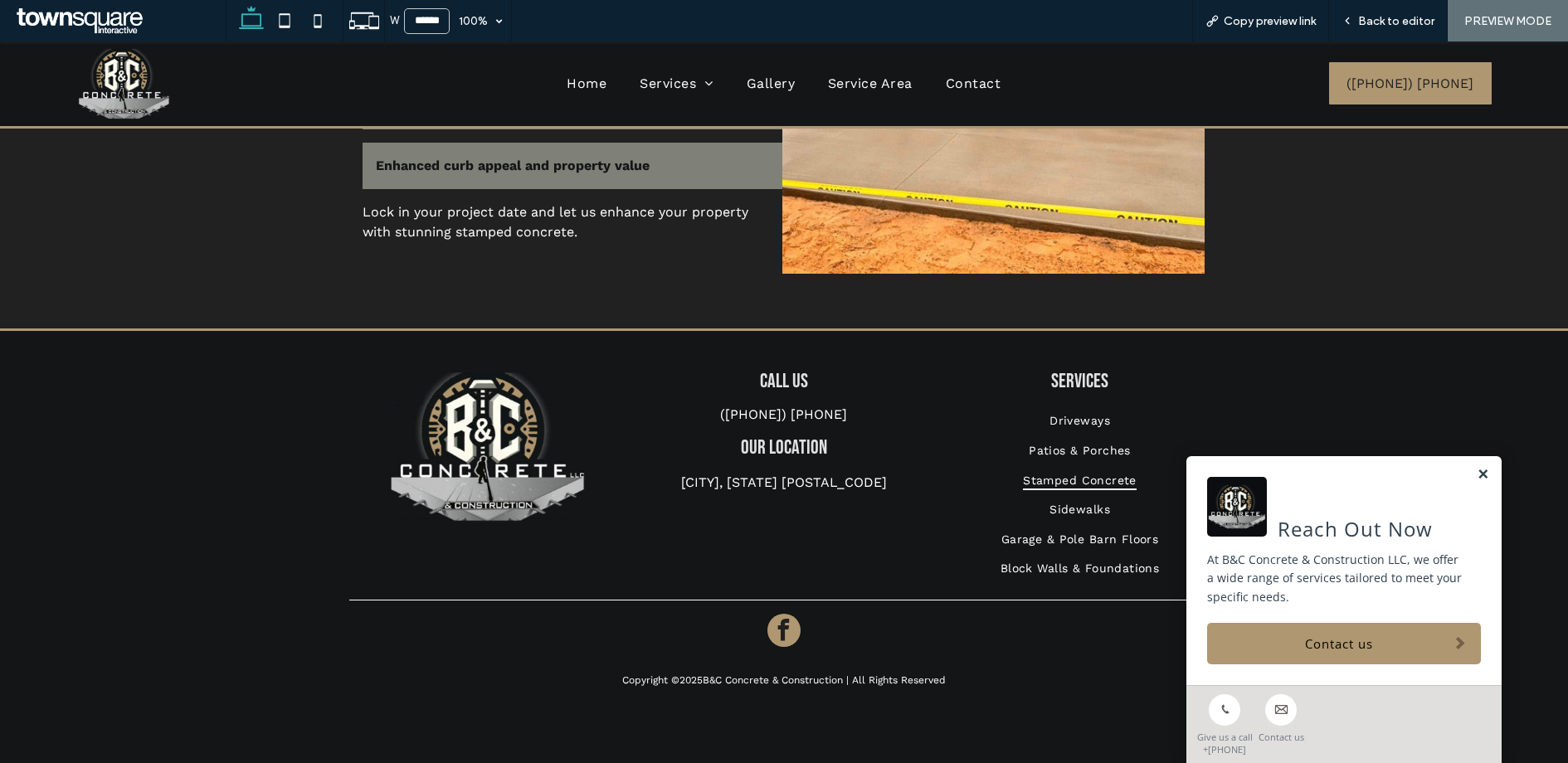 click at bounding box center [1483, 474] 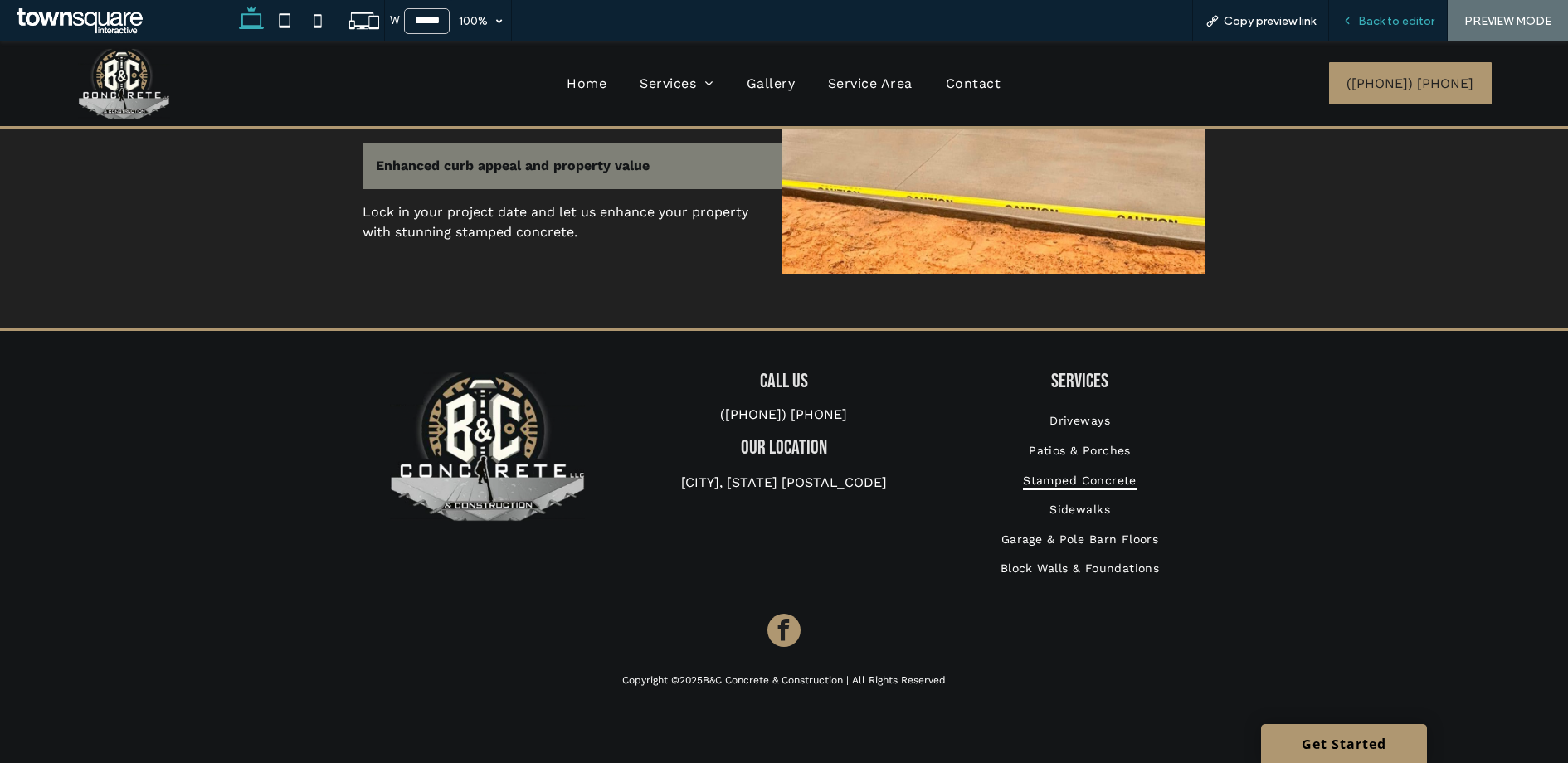 click on "Back to editor" at bounding box center [1396, 21] 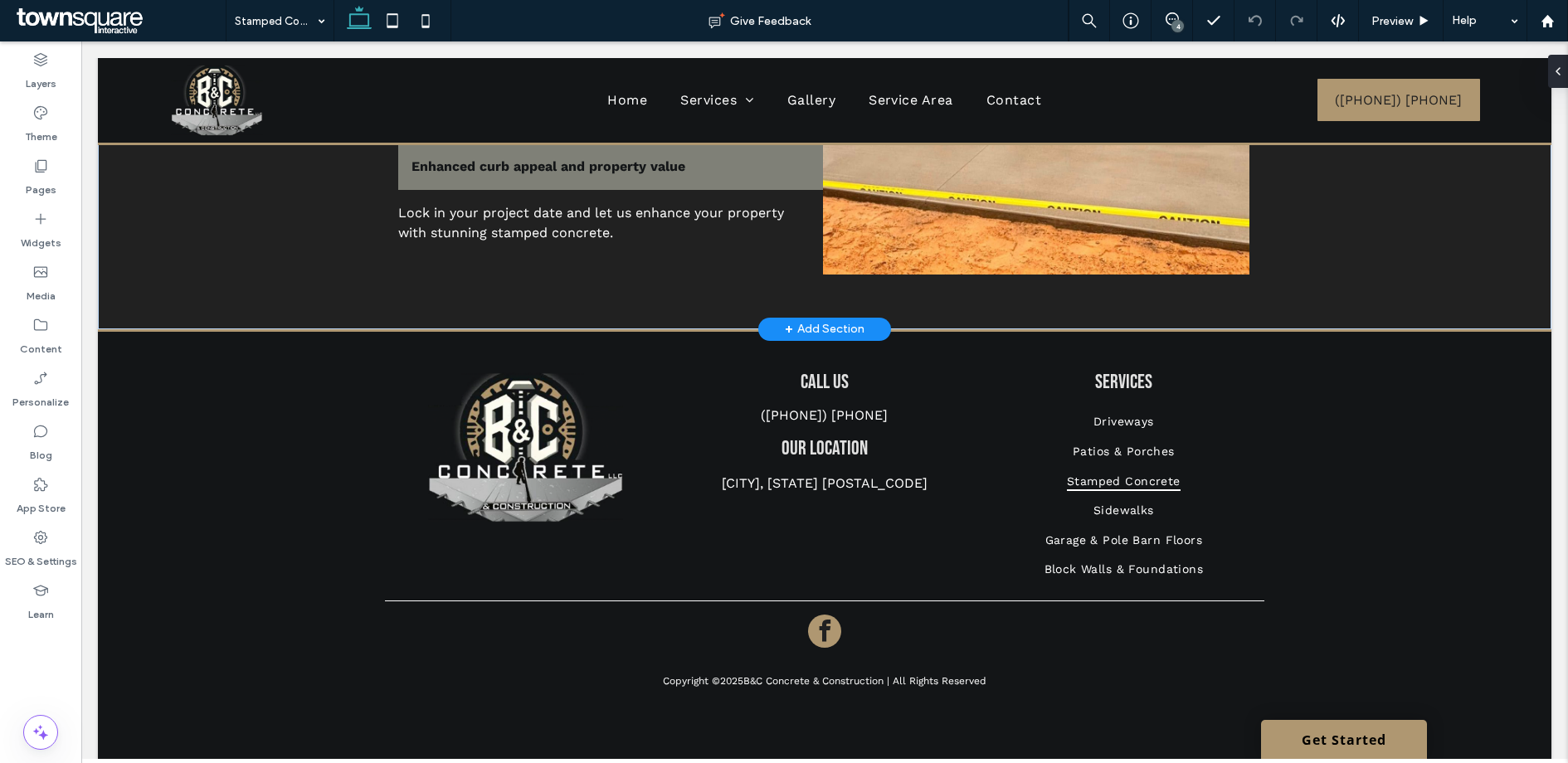 click on "+ Add Section" at bounding box center [825, 329] 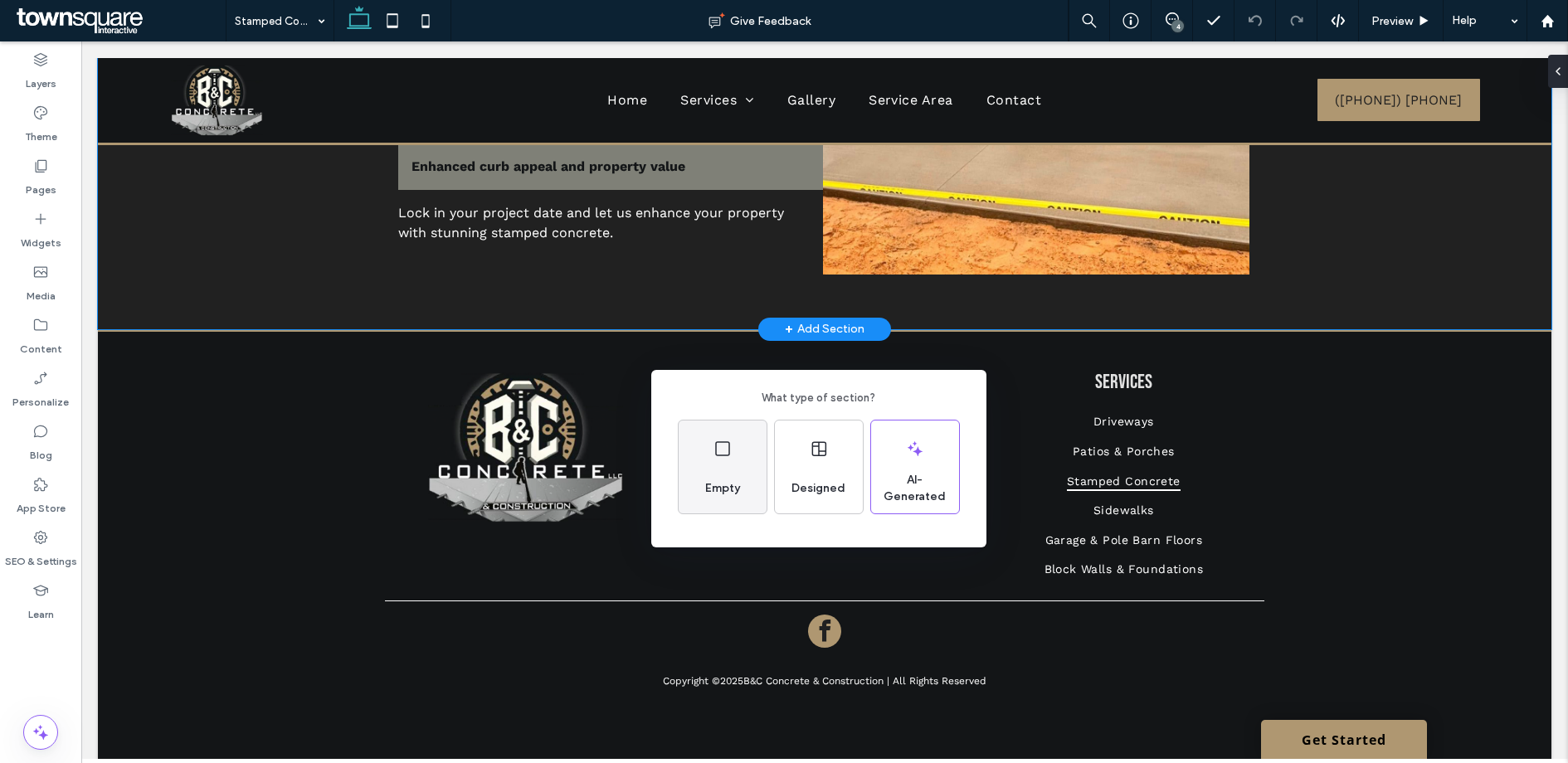 click on "Empty" at bounding box center (723, 467) 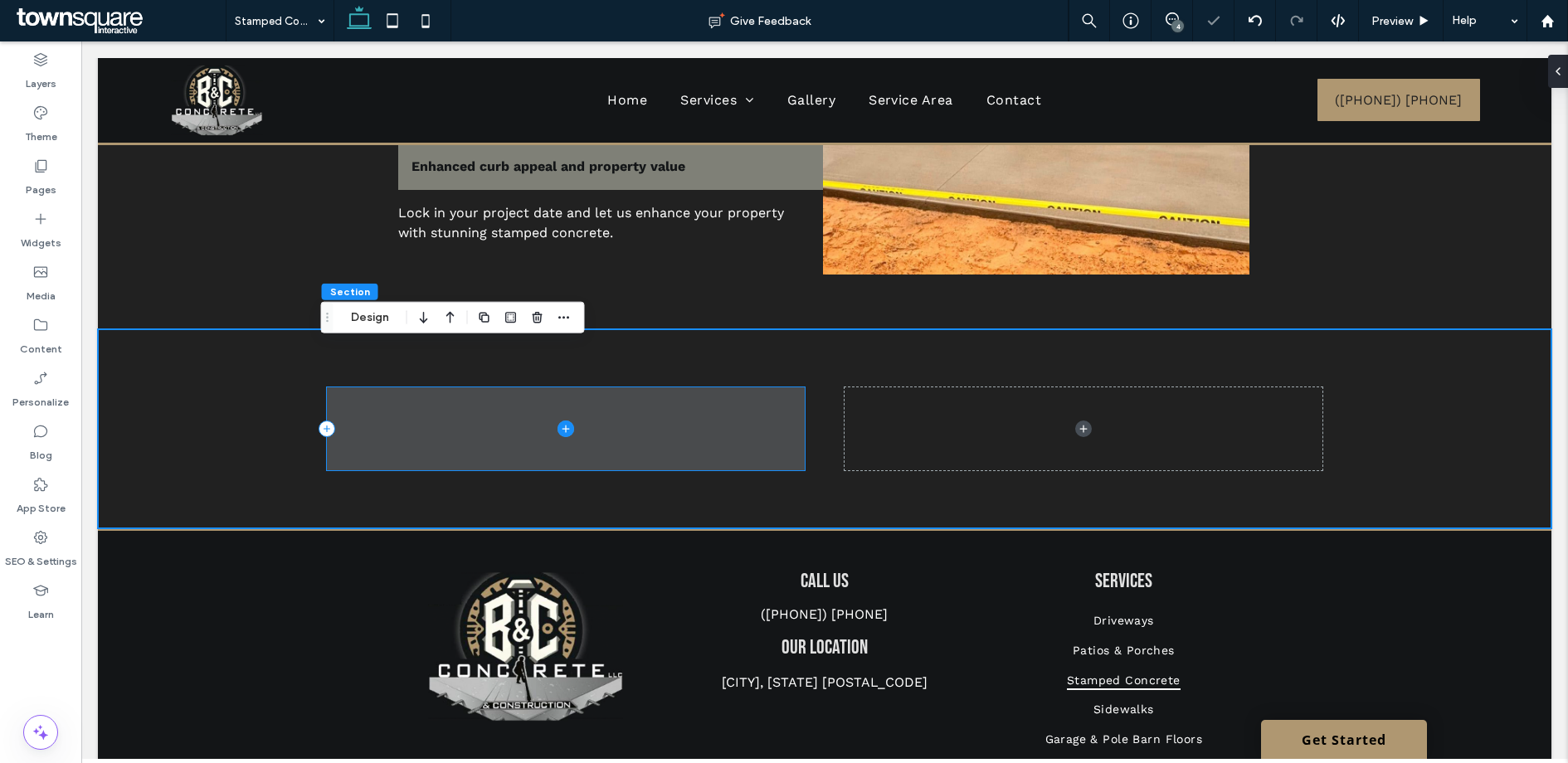 click at bounding box center (566, 429) 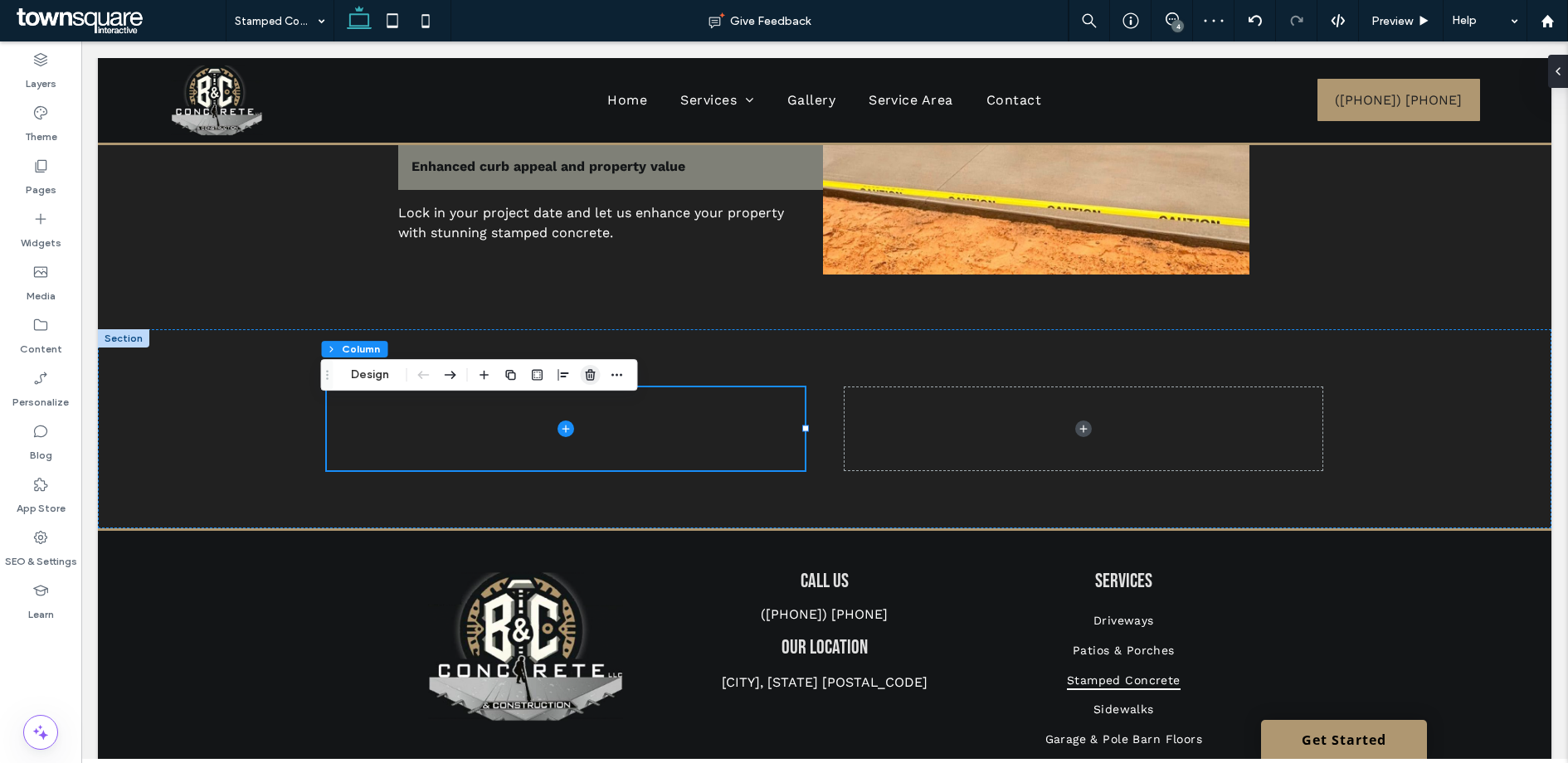 click 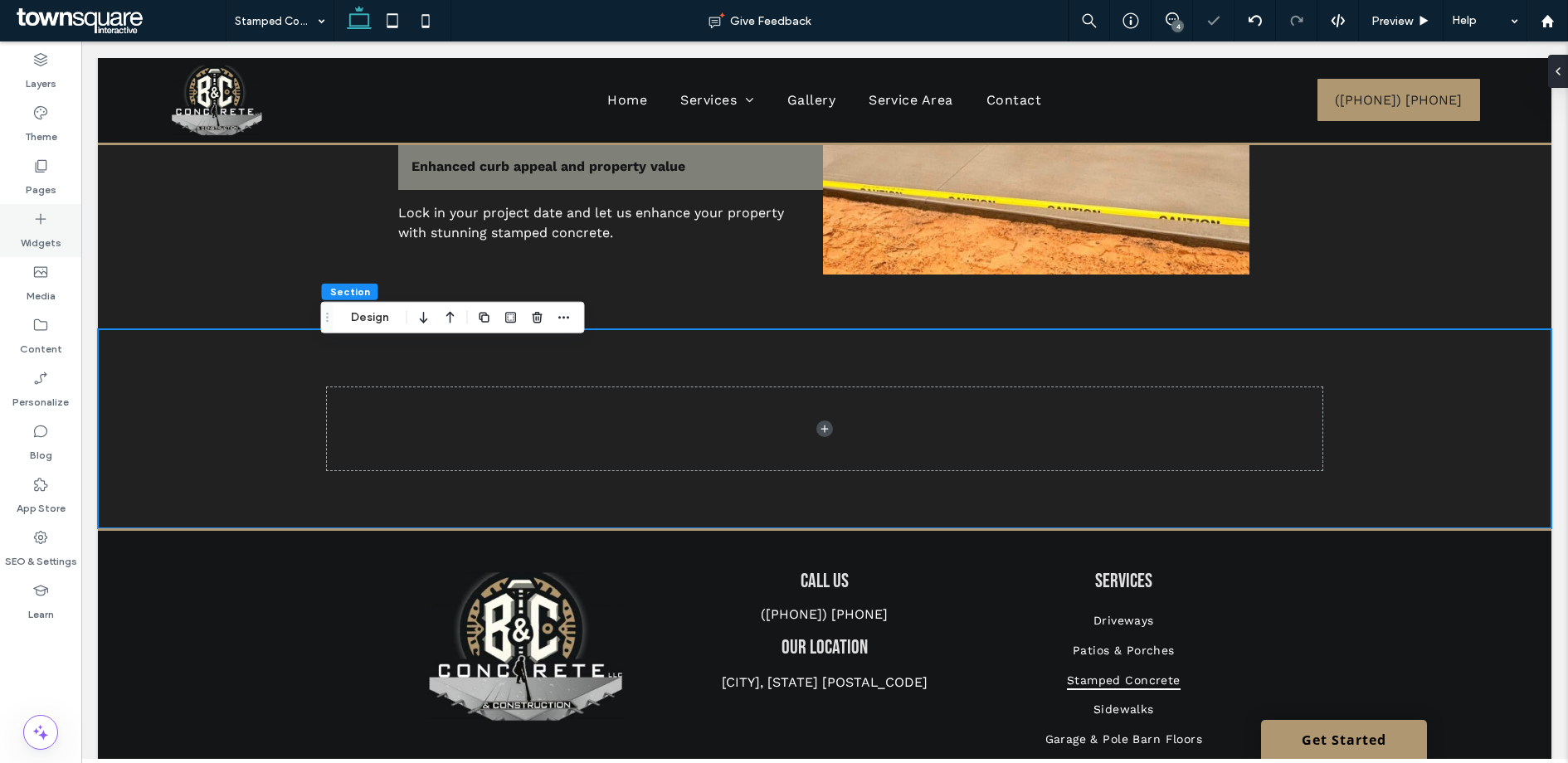 click on "Widgets" at bounding box center (41, 239) 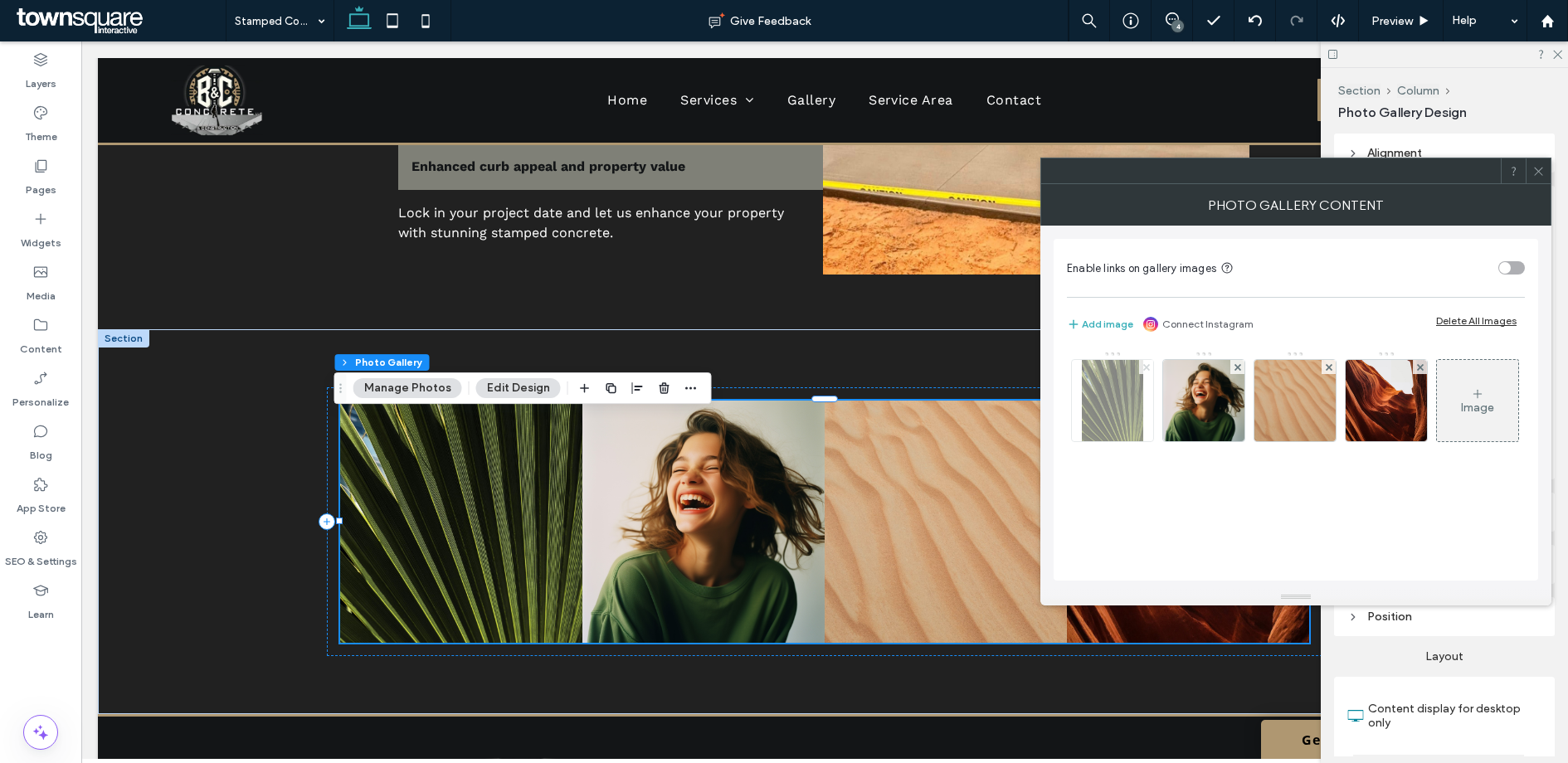 click 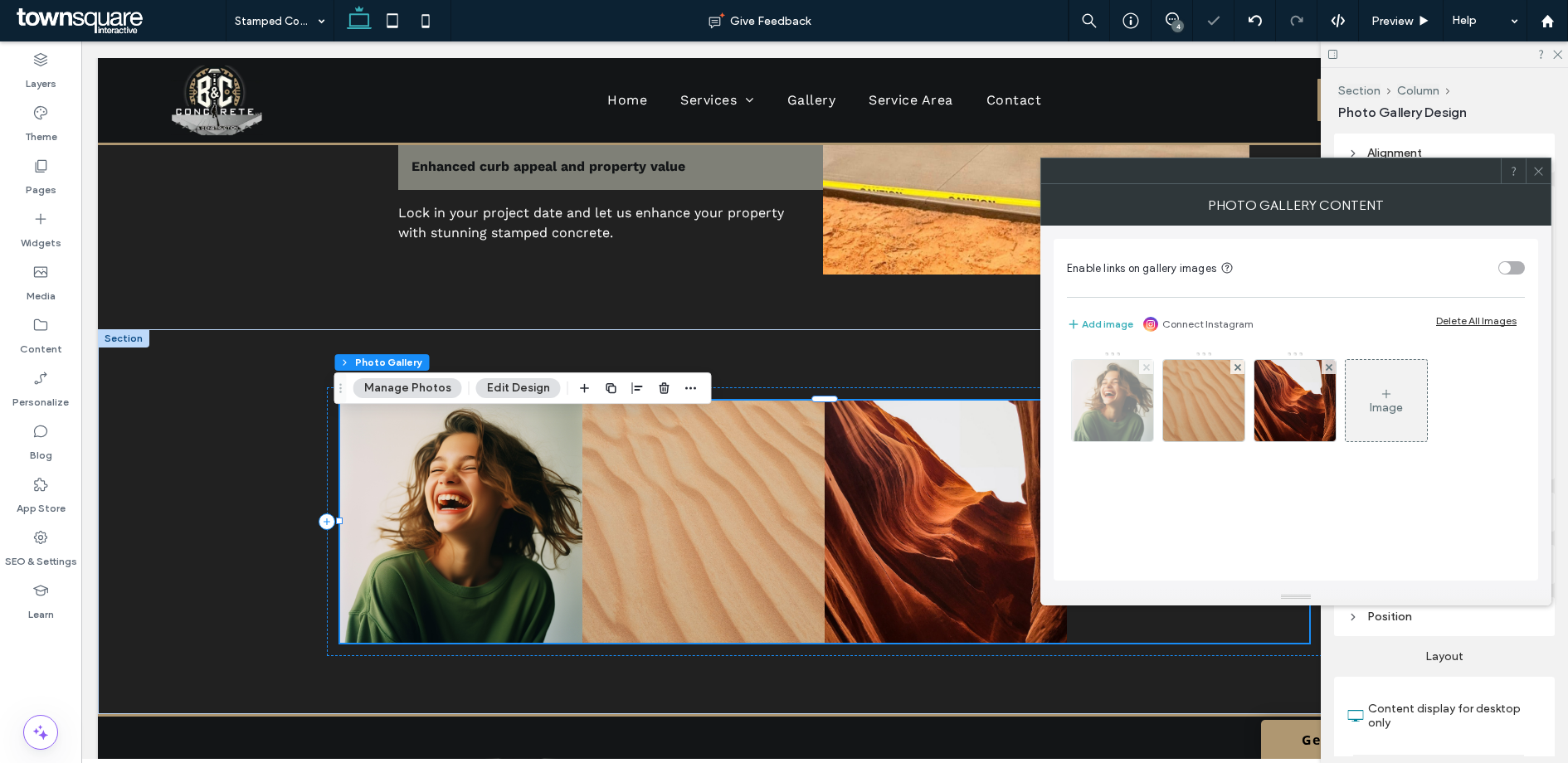 click 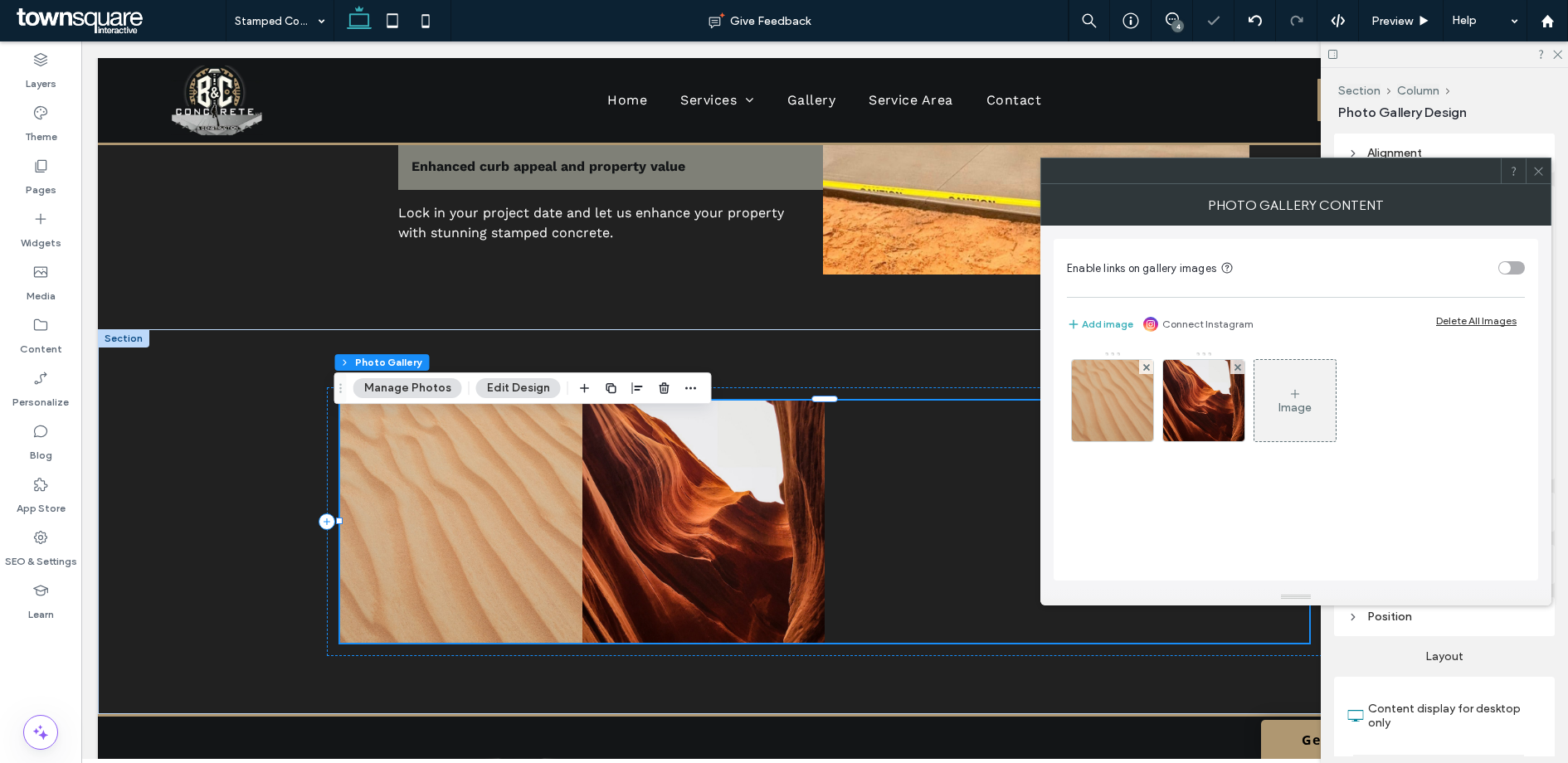 click 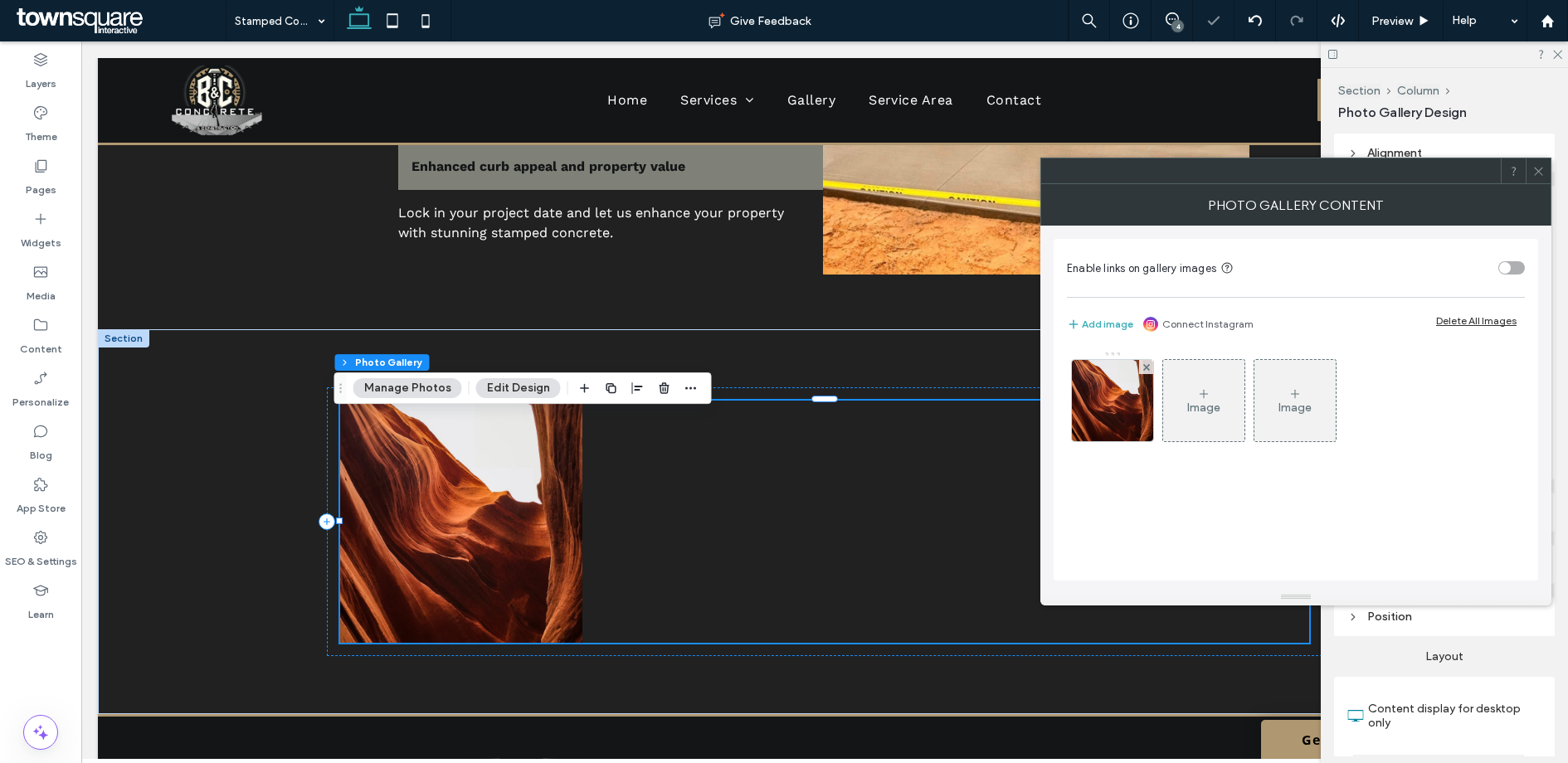 click 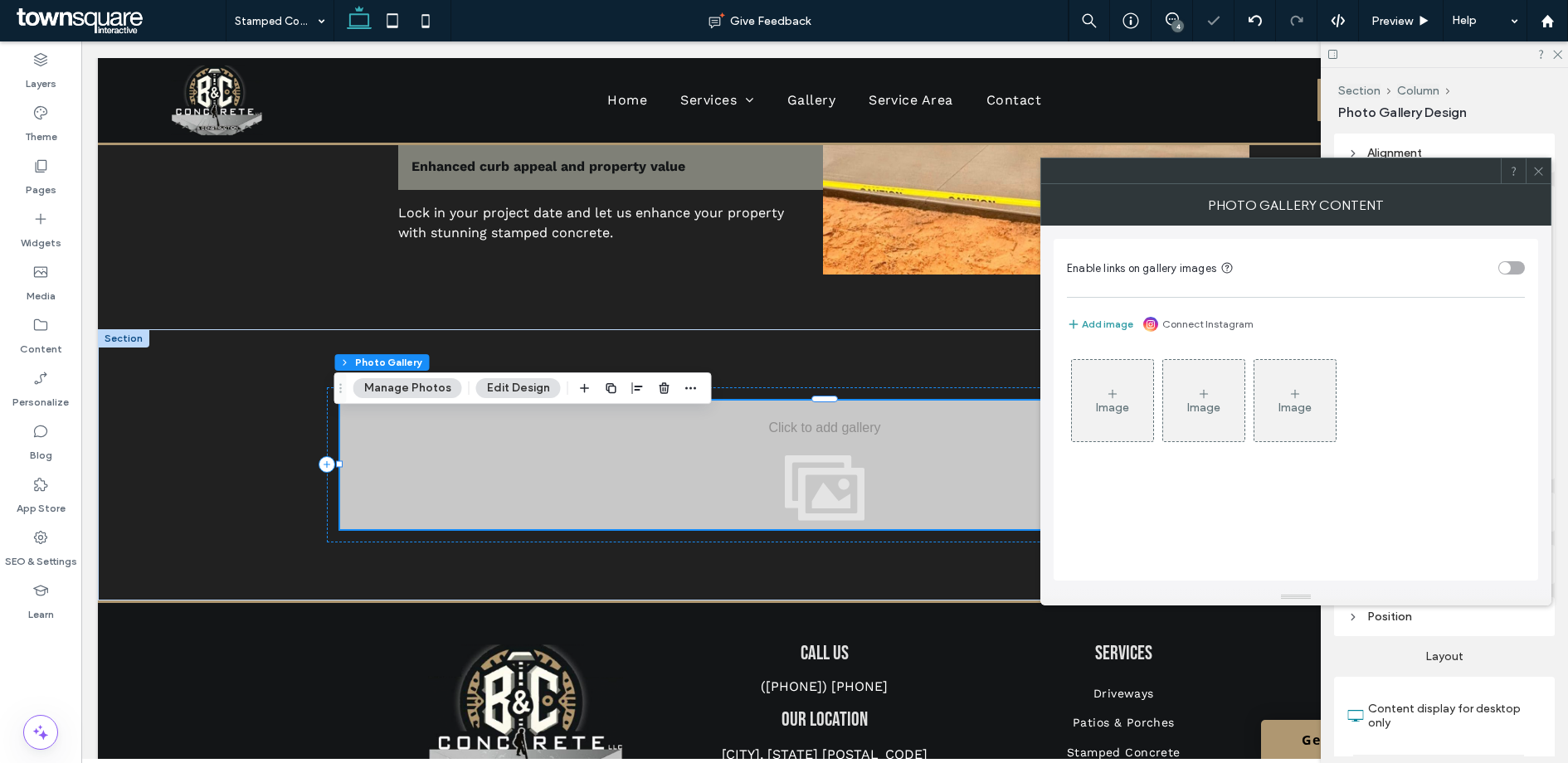 click on "Add image" at bounding box center (1100, 324) 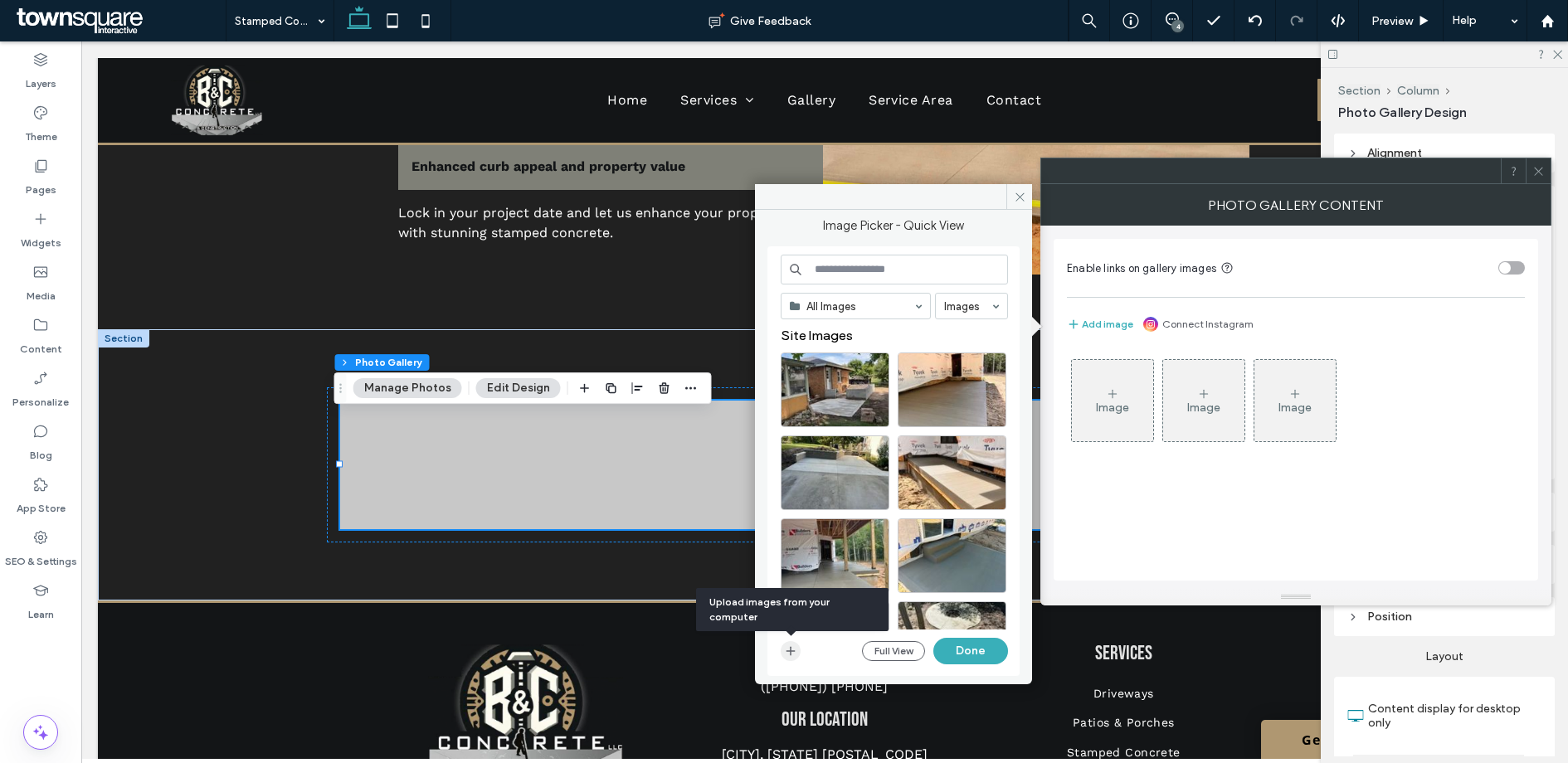 click 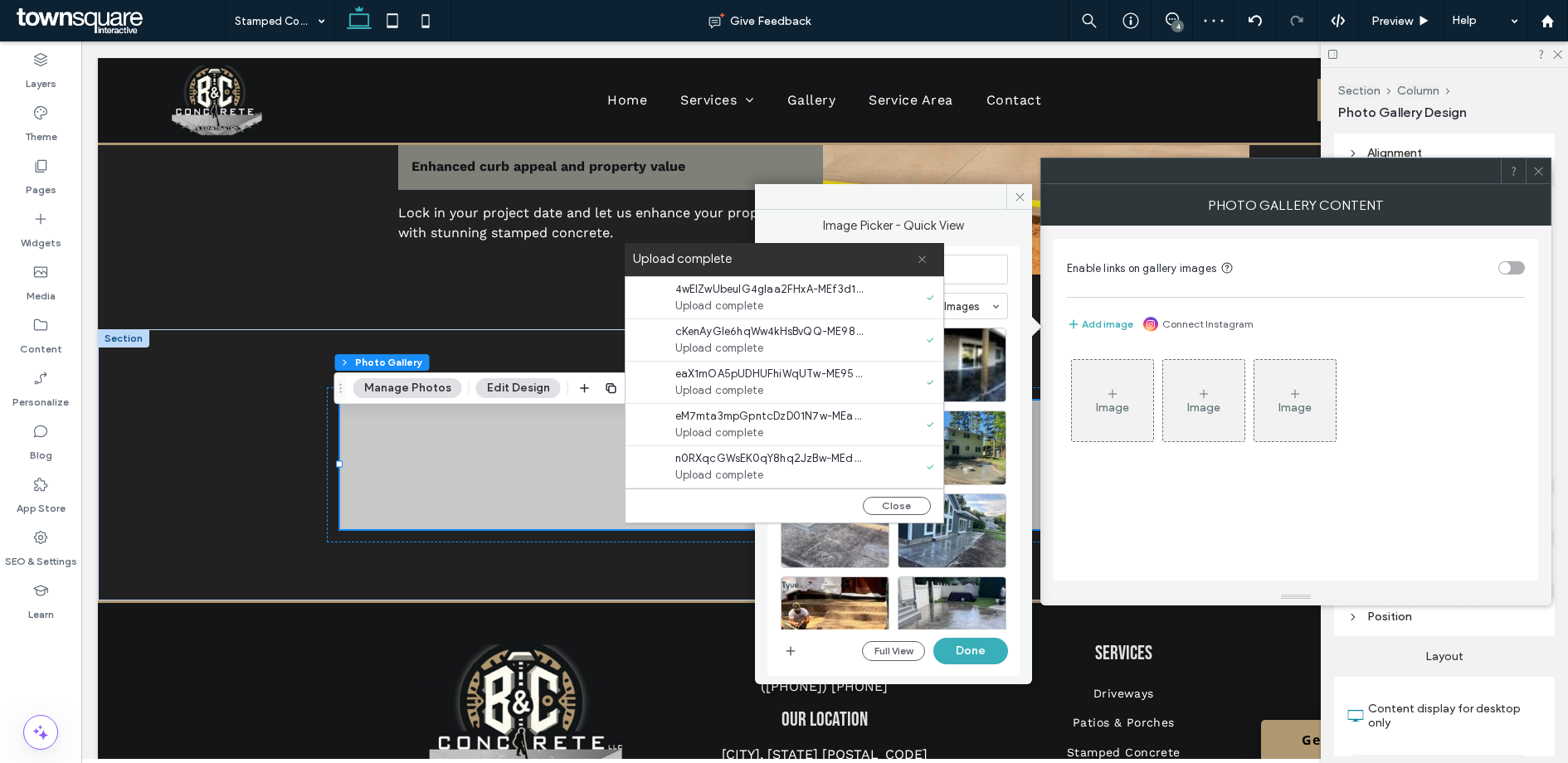 click 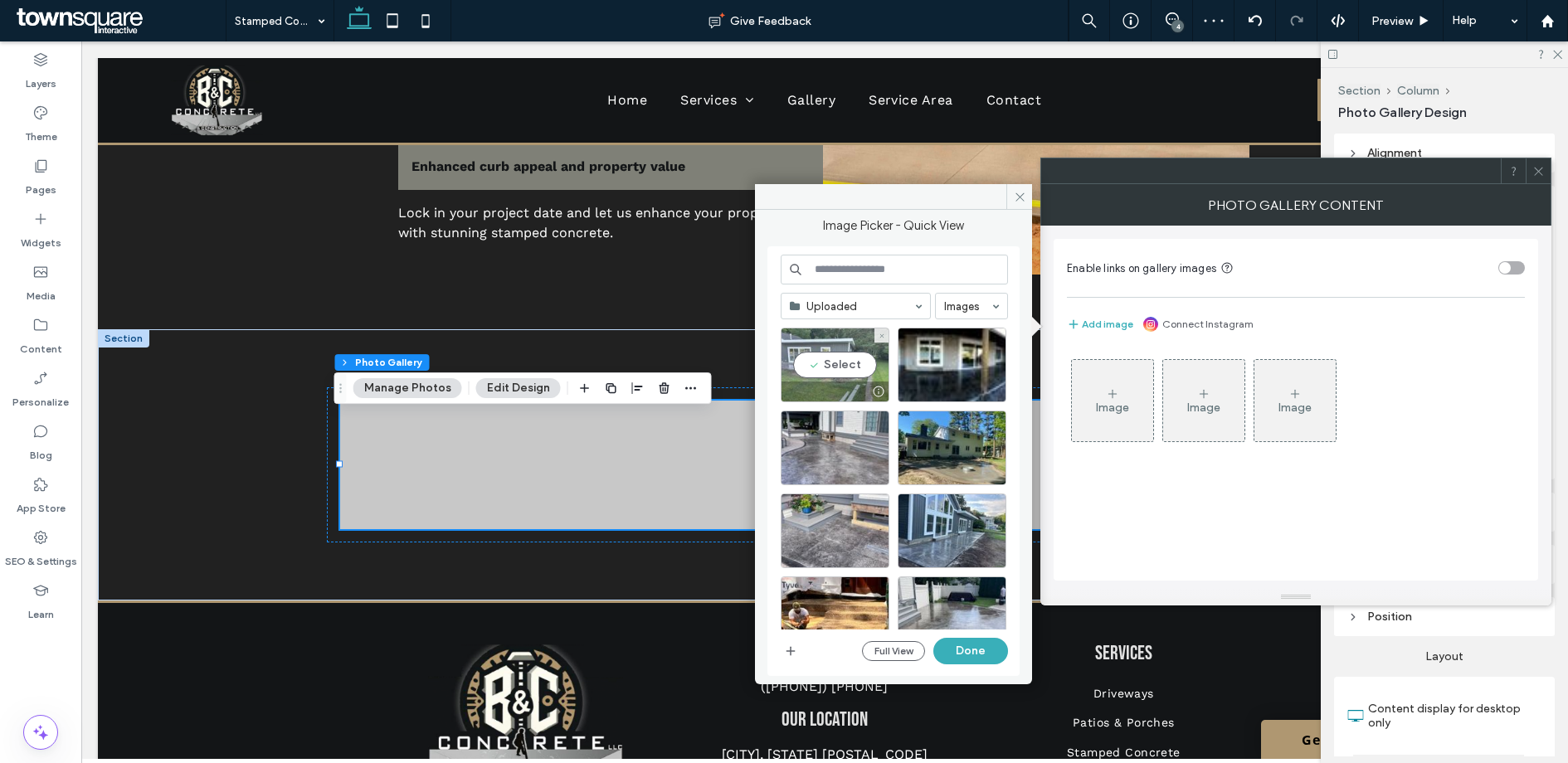 drag, startPoint x: 816, startPoint y: 373, endPoint x: 825, endPoint y: 372, distance: 9.055385 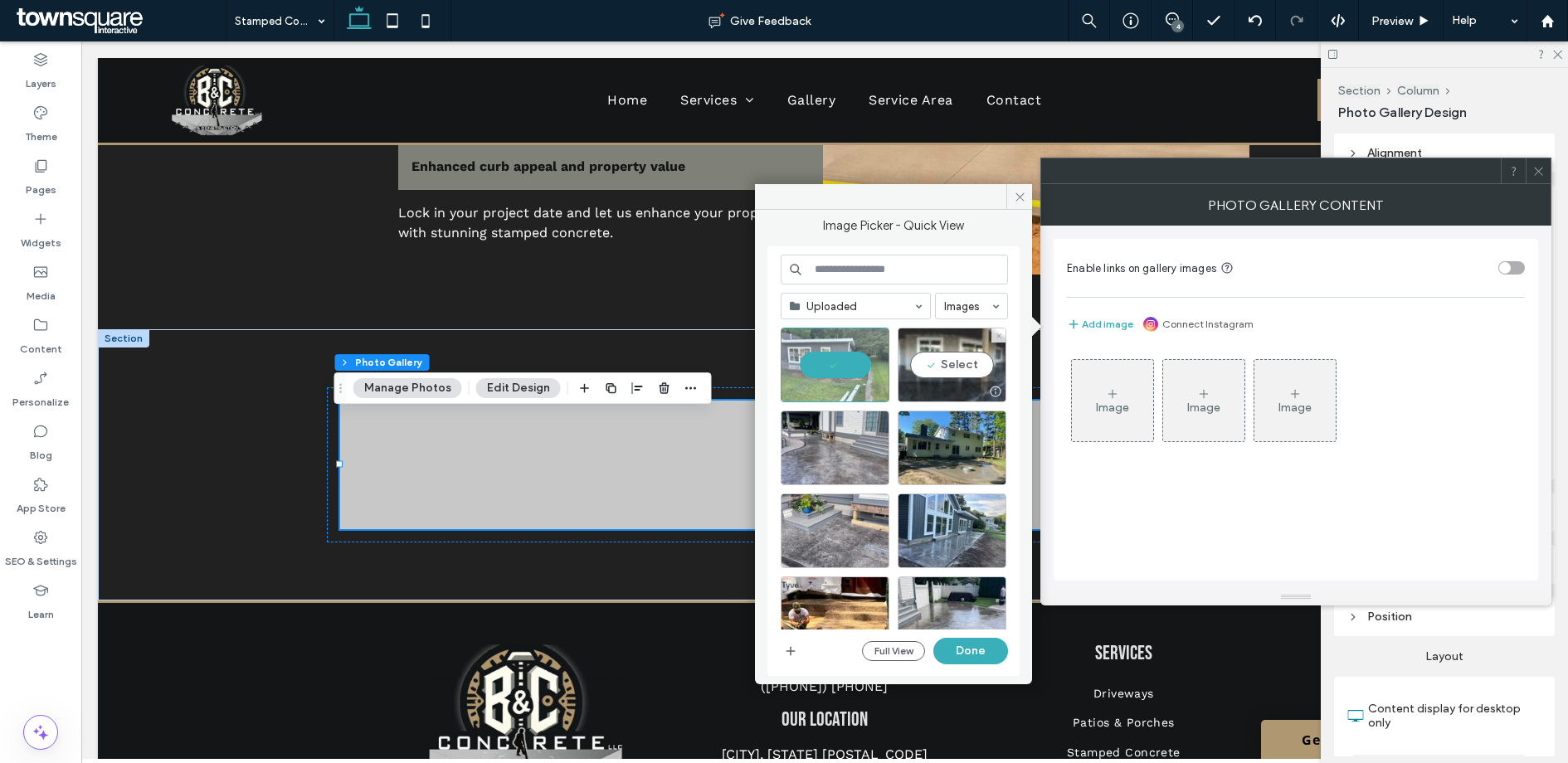 click on "Select" at bounding box center [952, 365] 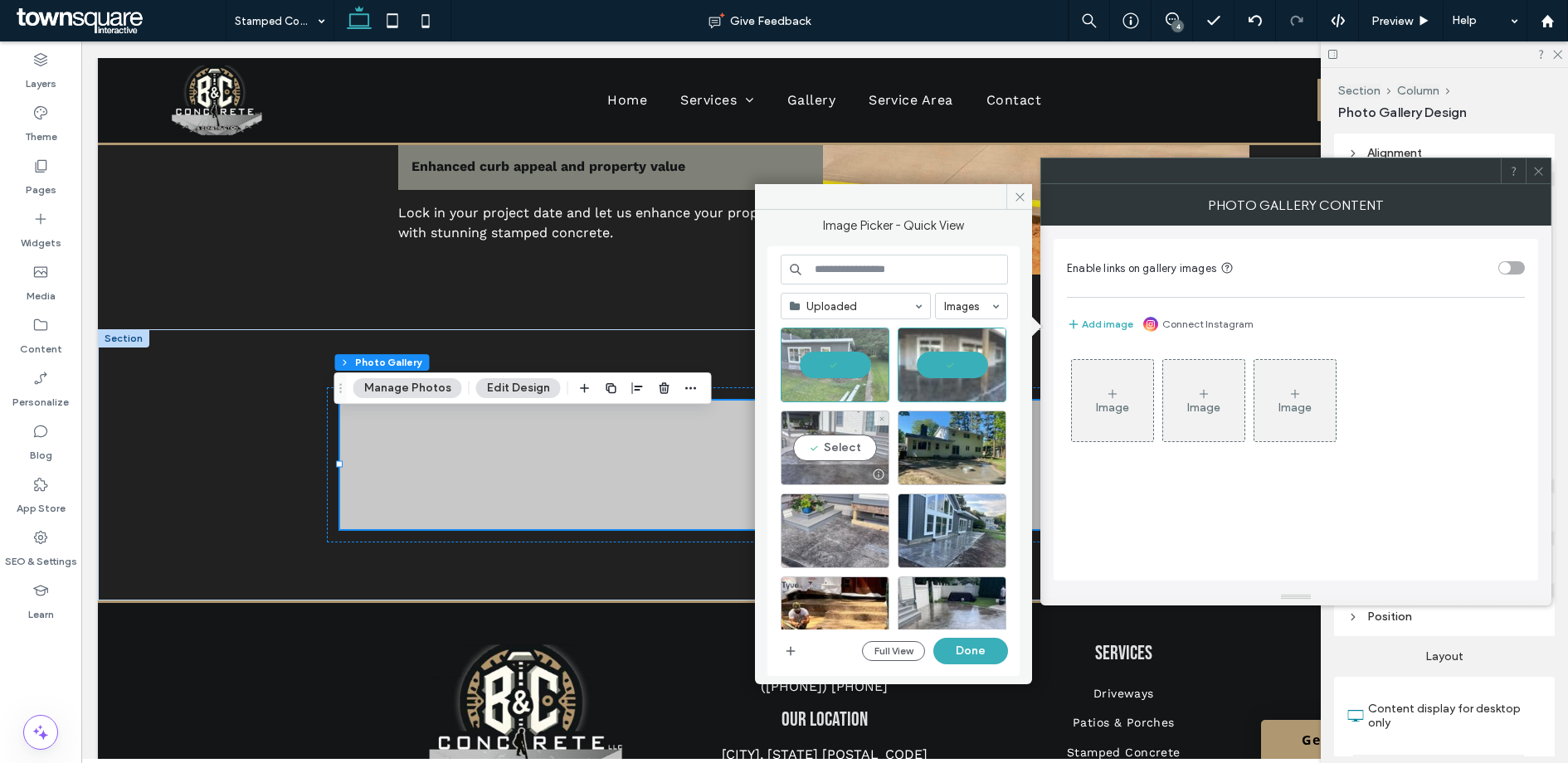 drag, startPoint x: 861, startPoint y: 446, endPoint x: 871, endPoint y: 446, distance: 10 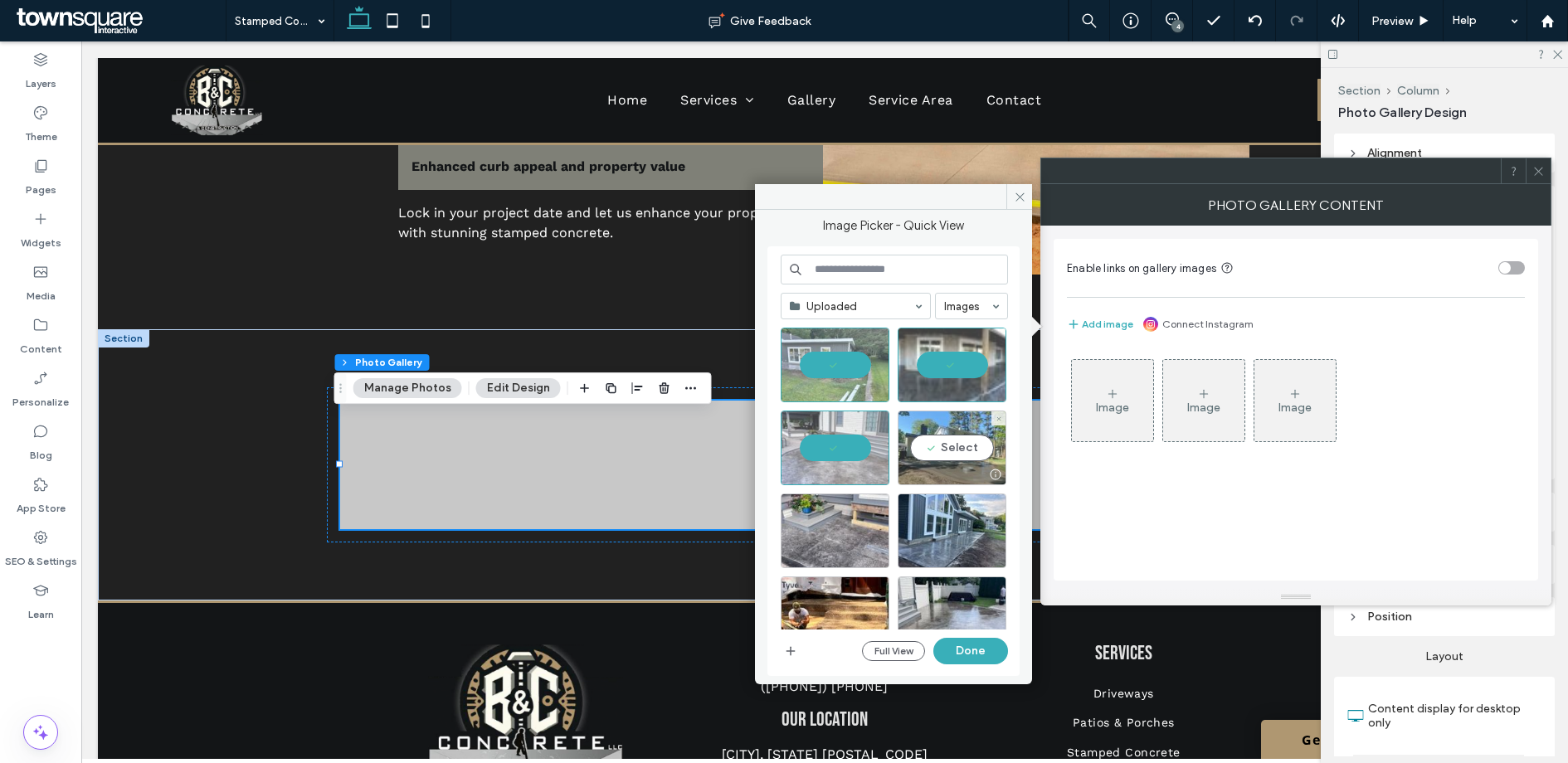click on "Select" at bounding box center (952, 448) 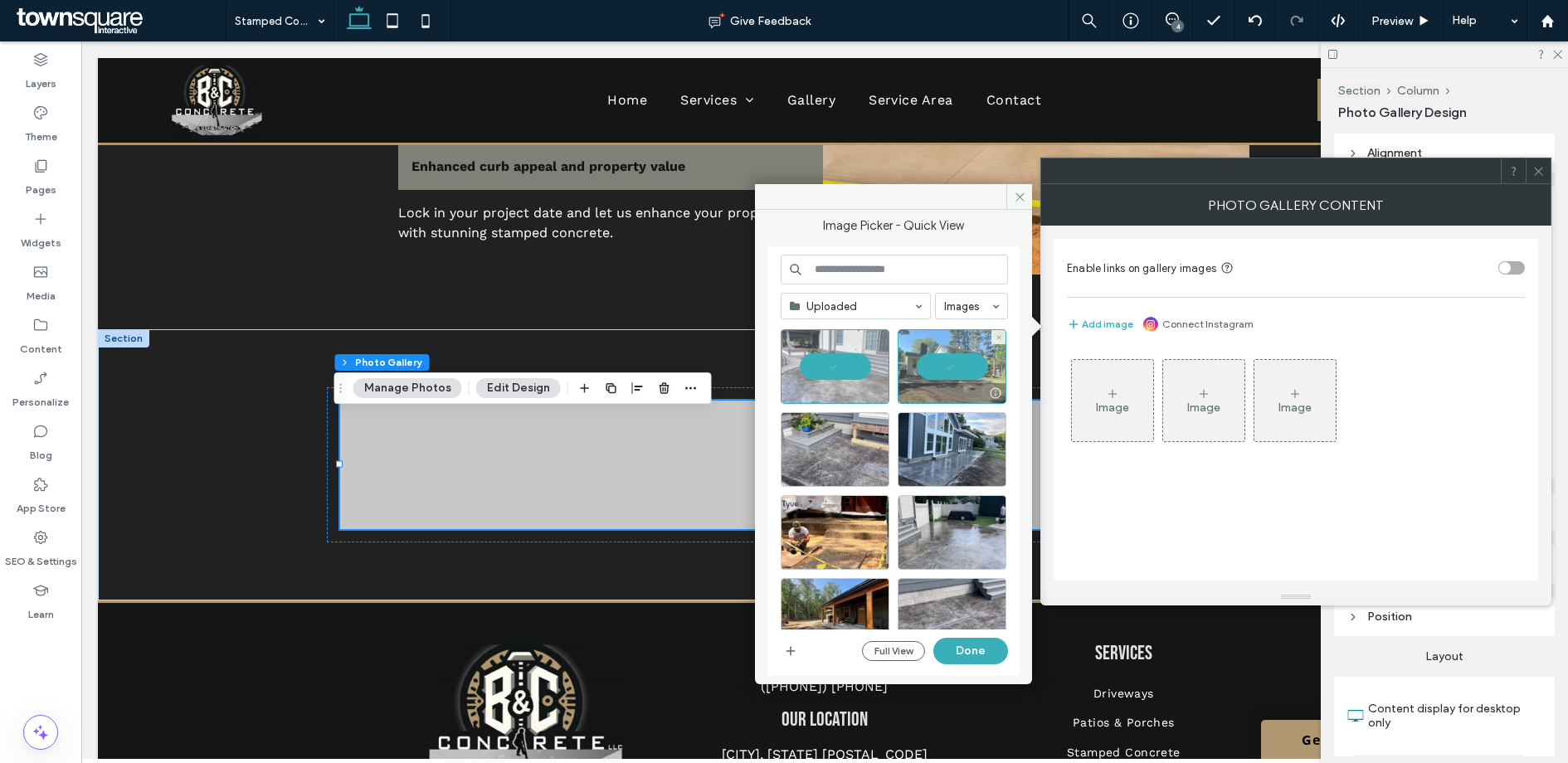 scroll, scrollTop: 98, scrollLeft: 0, axis: vertical 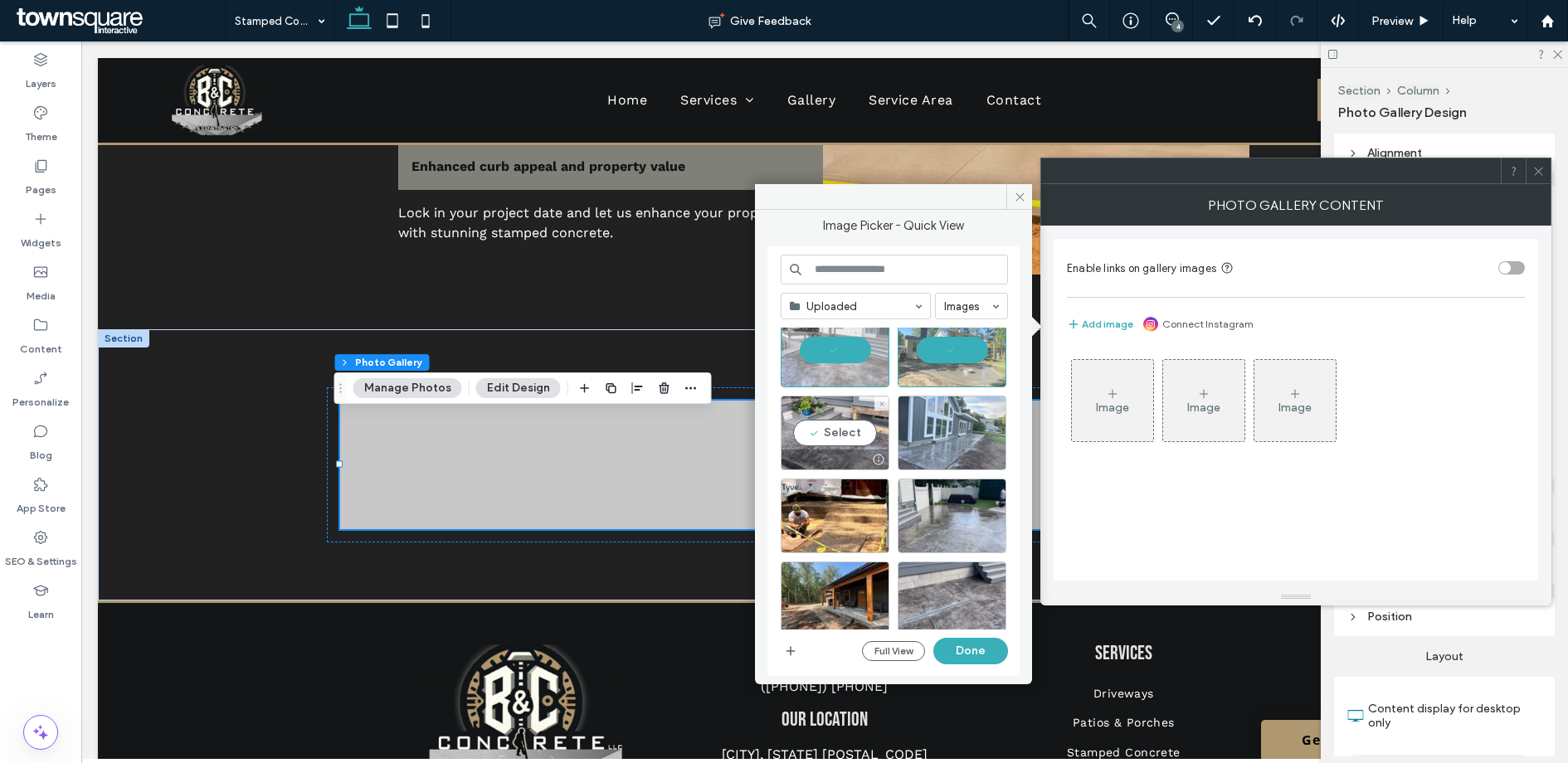 drag, startPoint x: 849, startPoint y: 436, endPoint x: 906, endPoint y: 437, distance: 57.00877 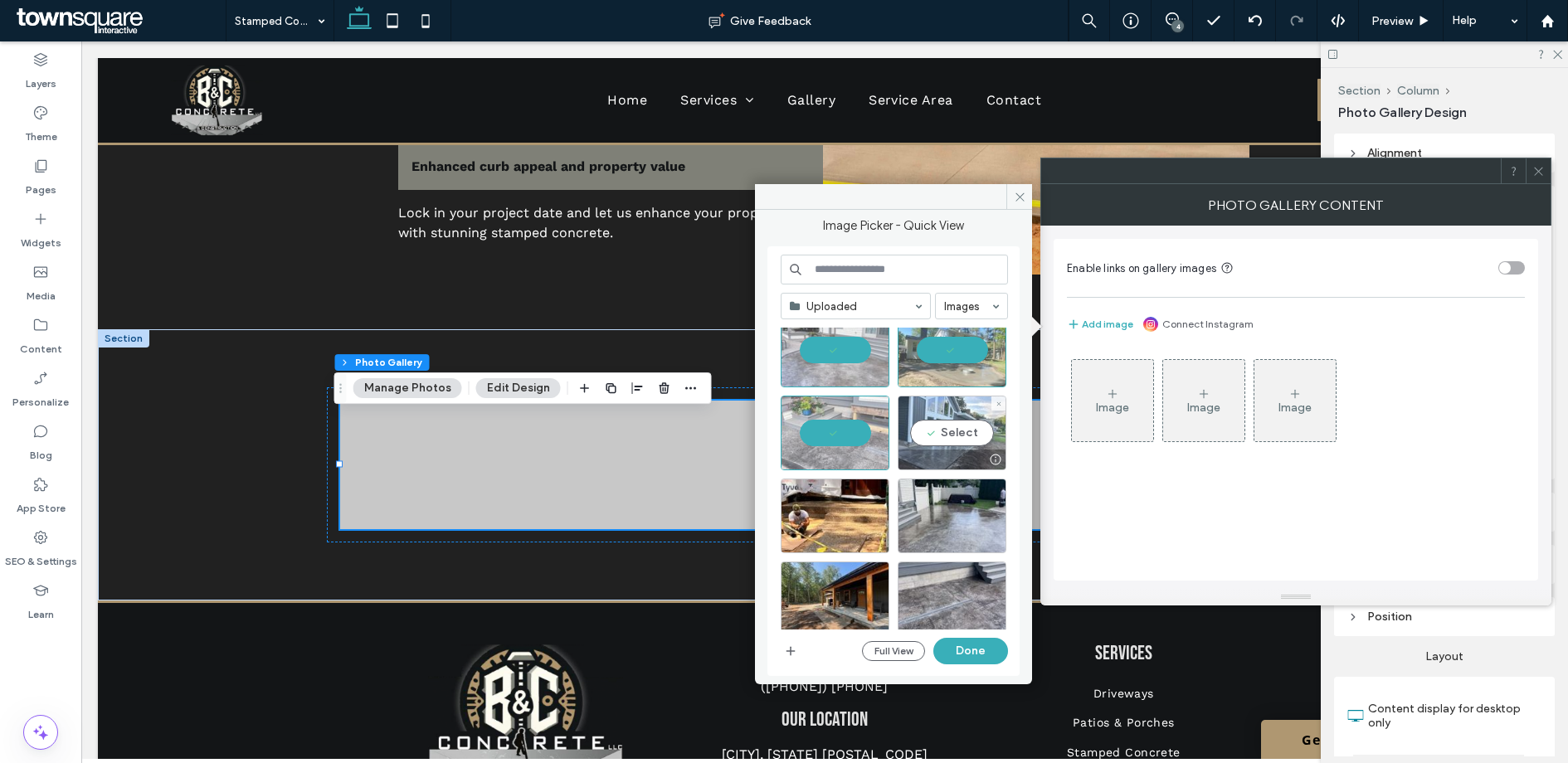 click on "Select" at bounding box center (952, 433) 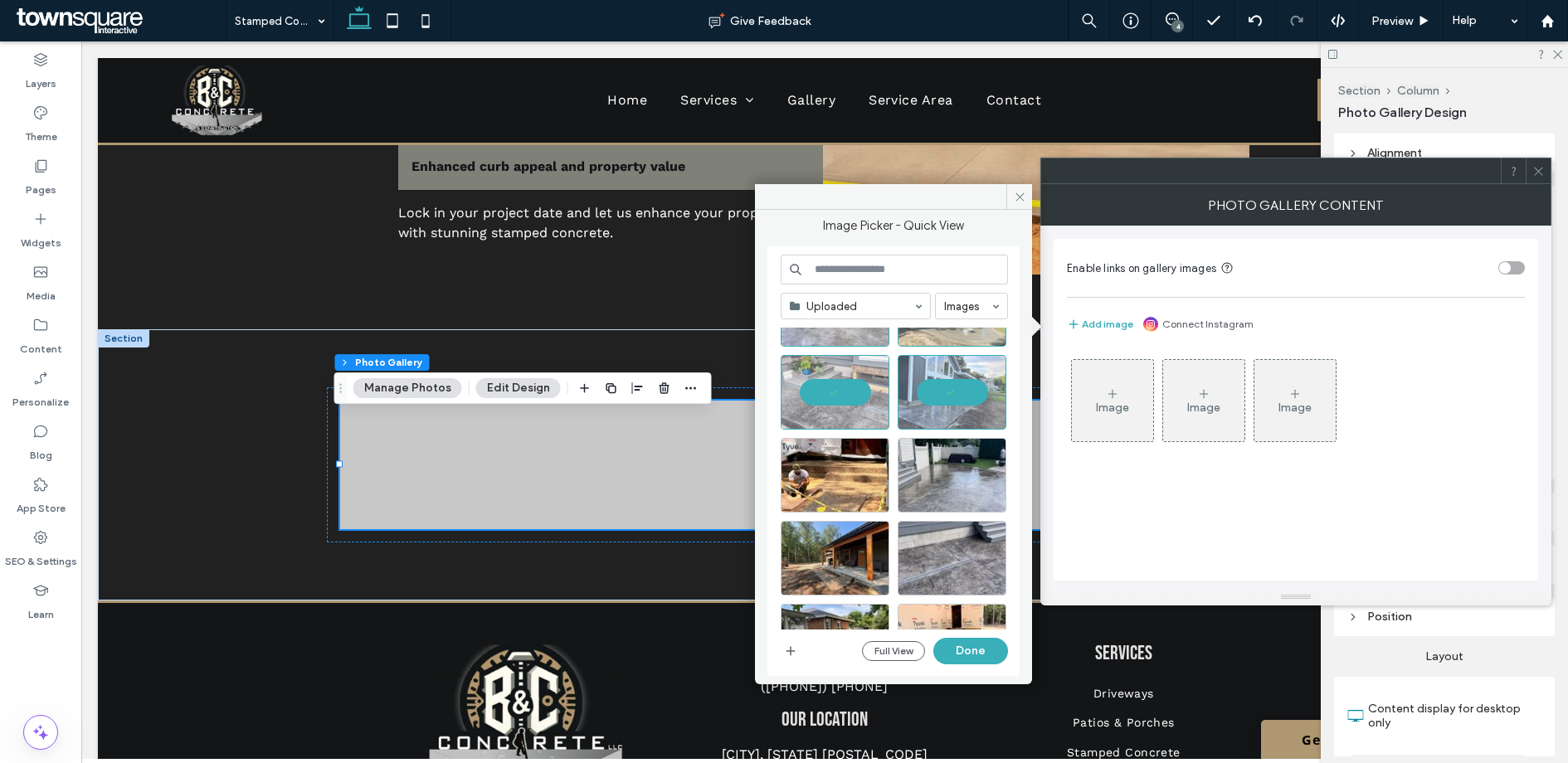 scroll, scrollTop: 161, scrollLeft: 0, axis: vertical 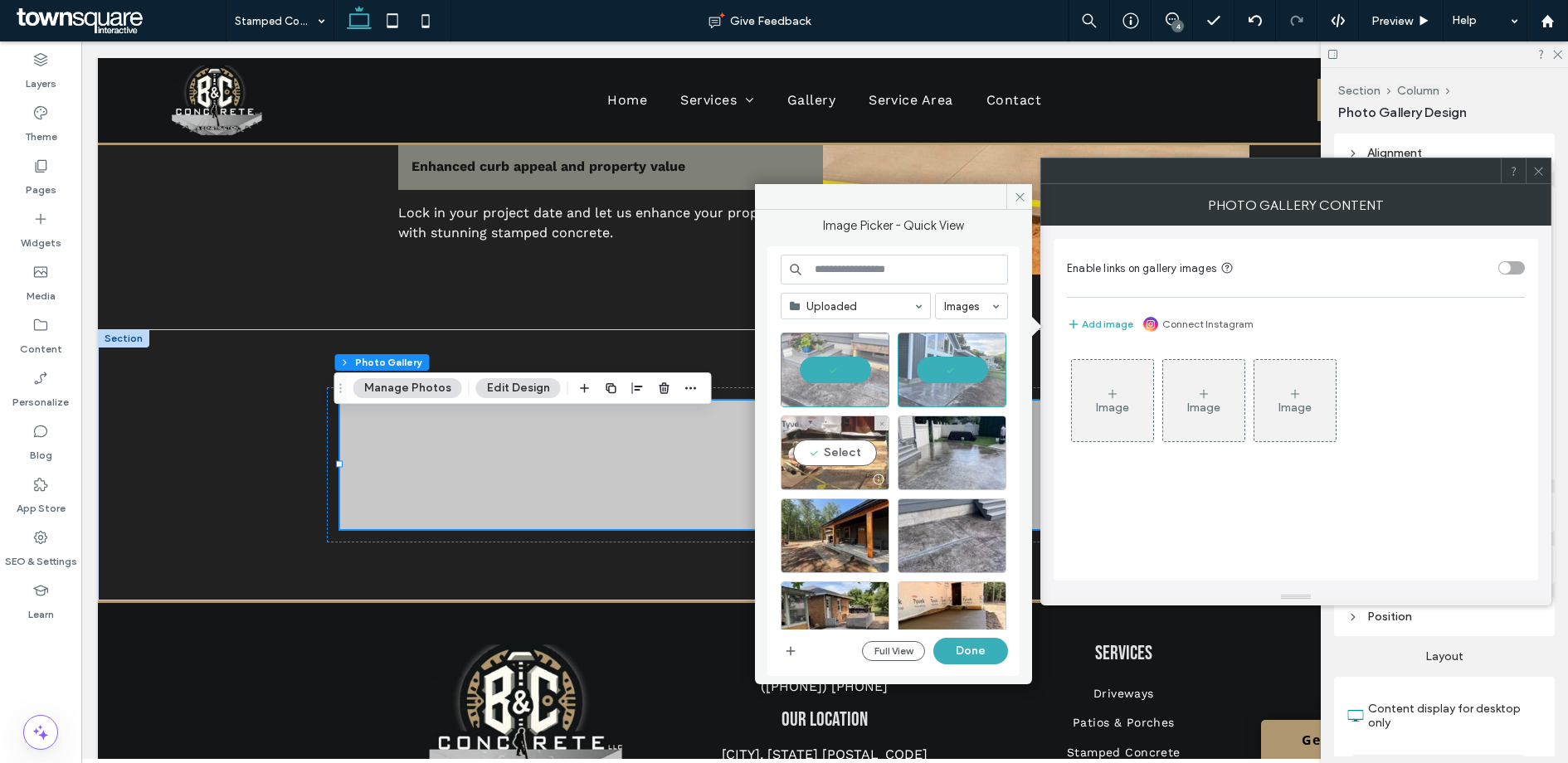 click on "Select" at bounding box center (835, 453) 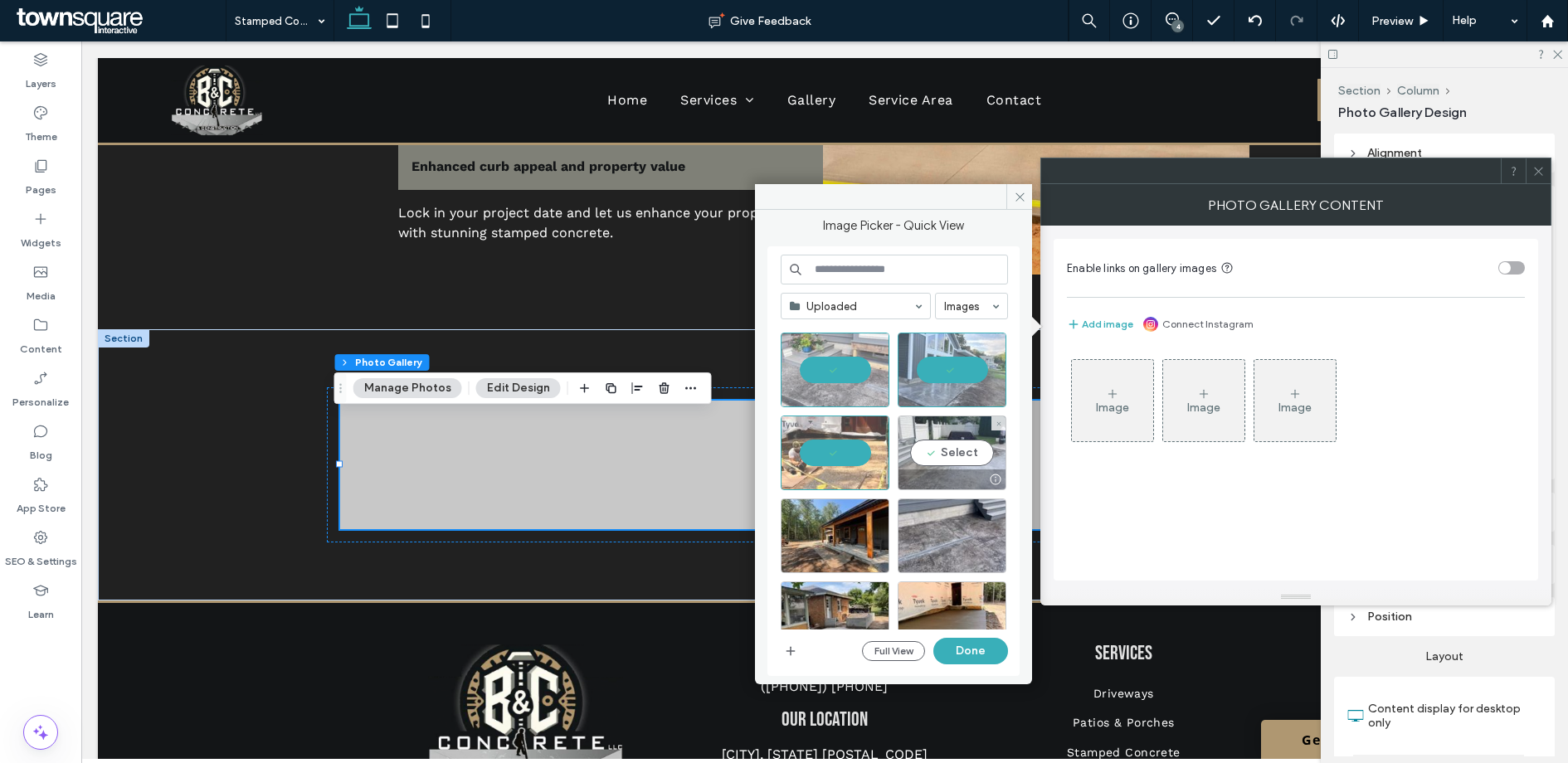 click on "Select" at bounding box center (952, 453) 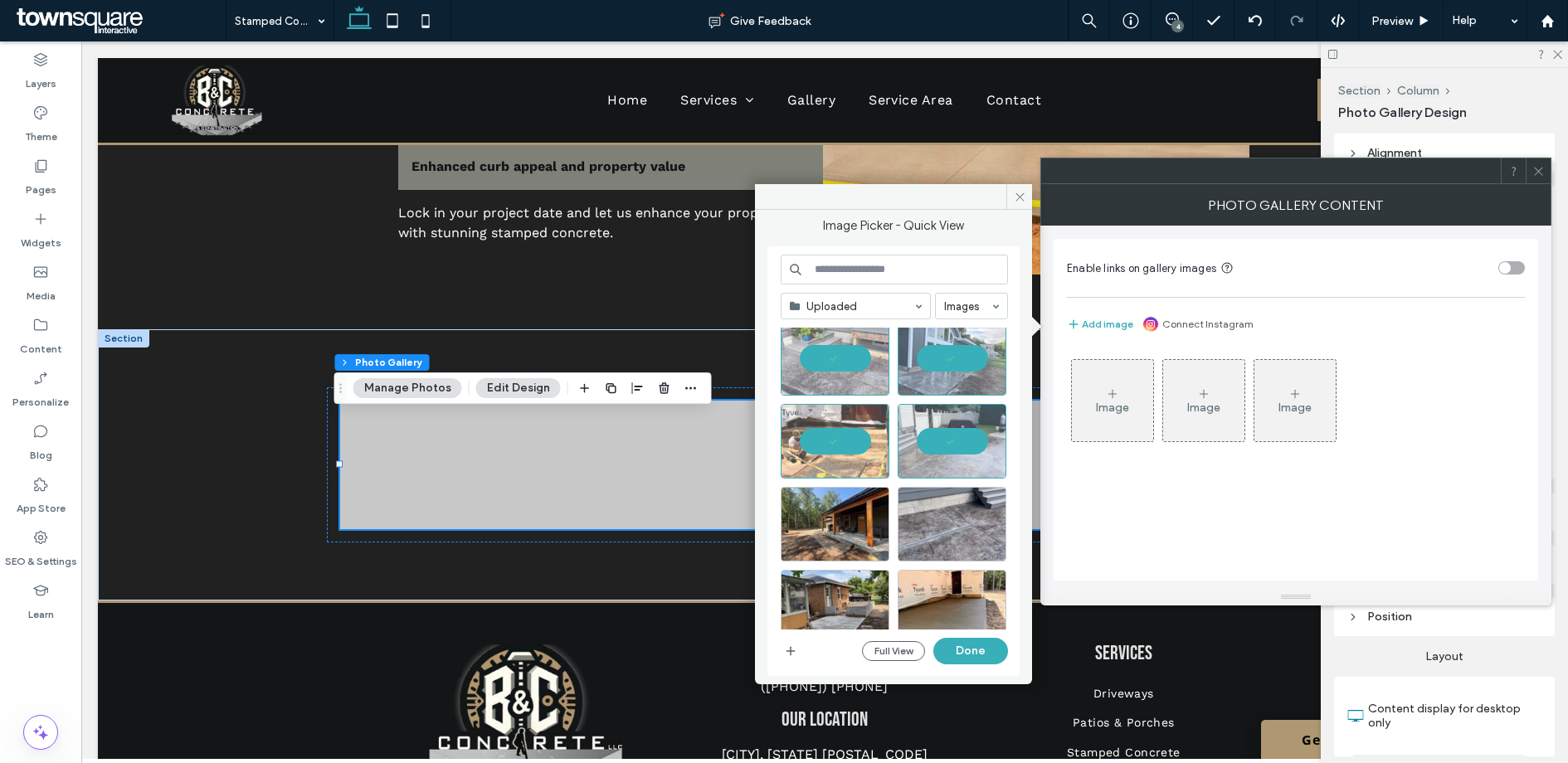 scroll, scrollTop: 187, scrollLeft: 0, axis: vertical 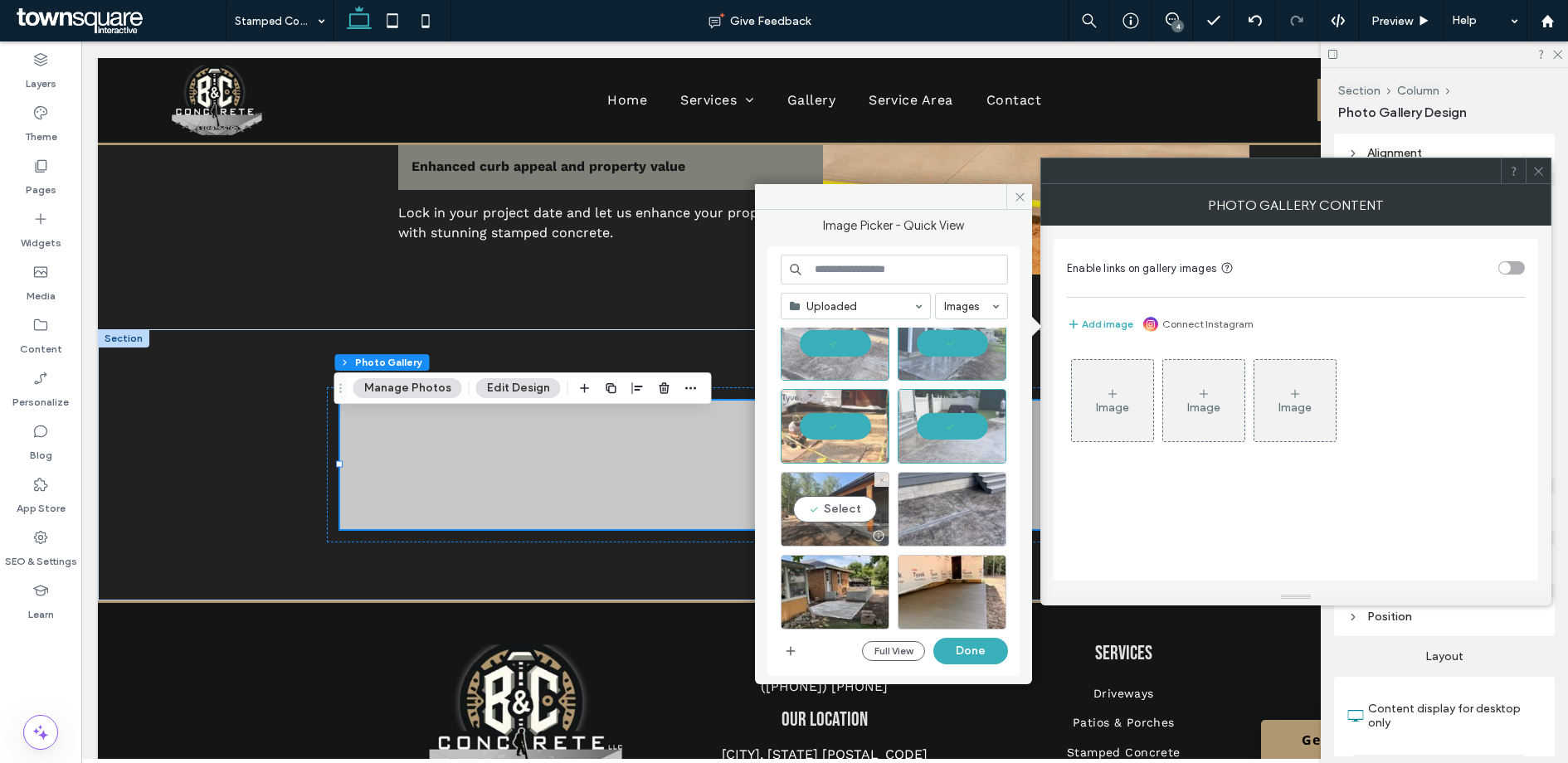 click on "Select" at bounding box center [835, 509] 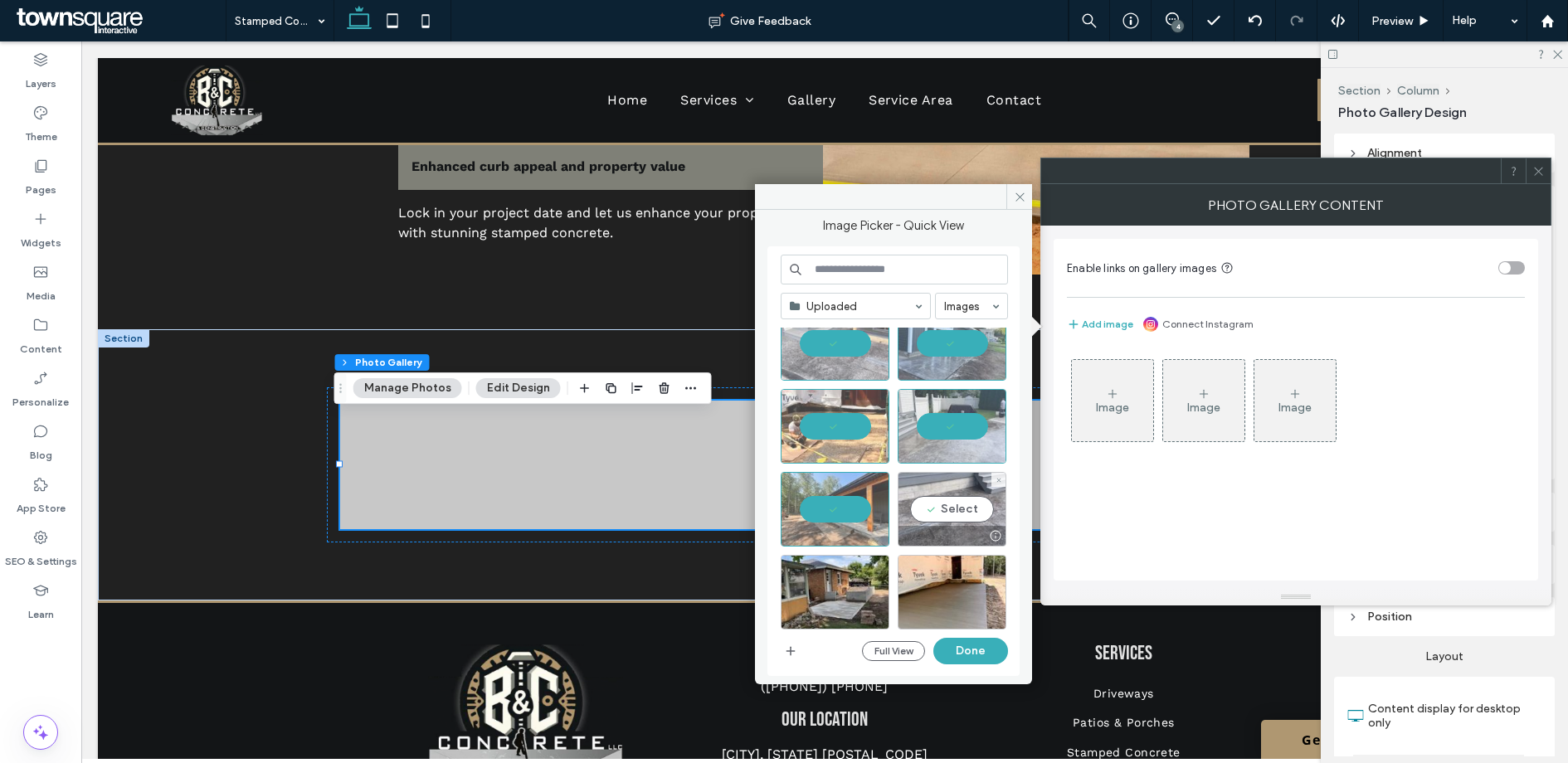 click on "Select" at bounding box center [952, 509] 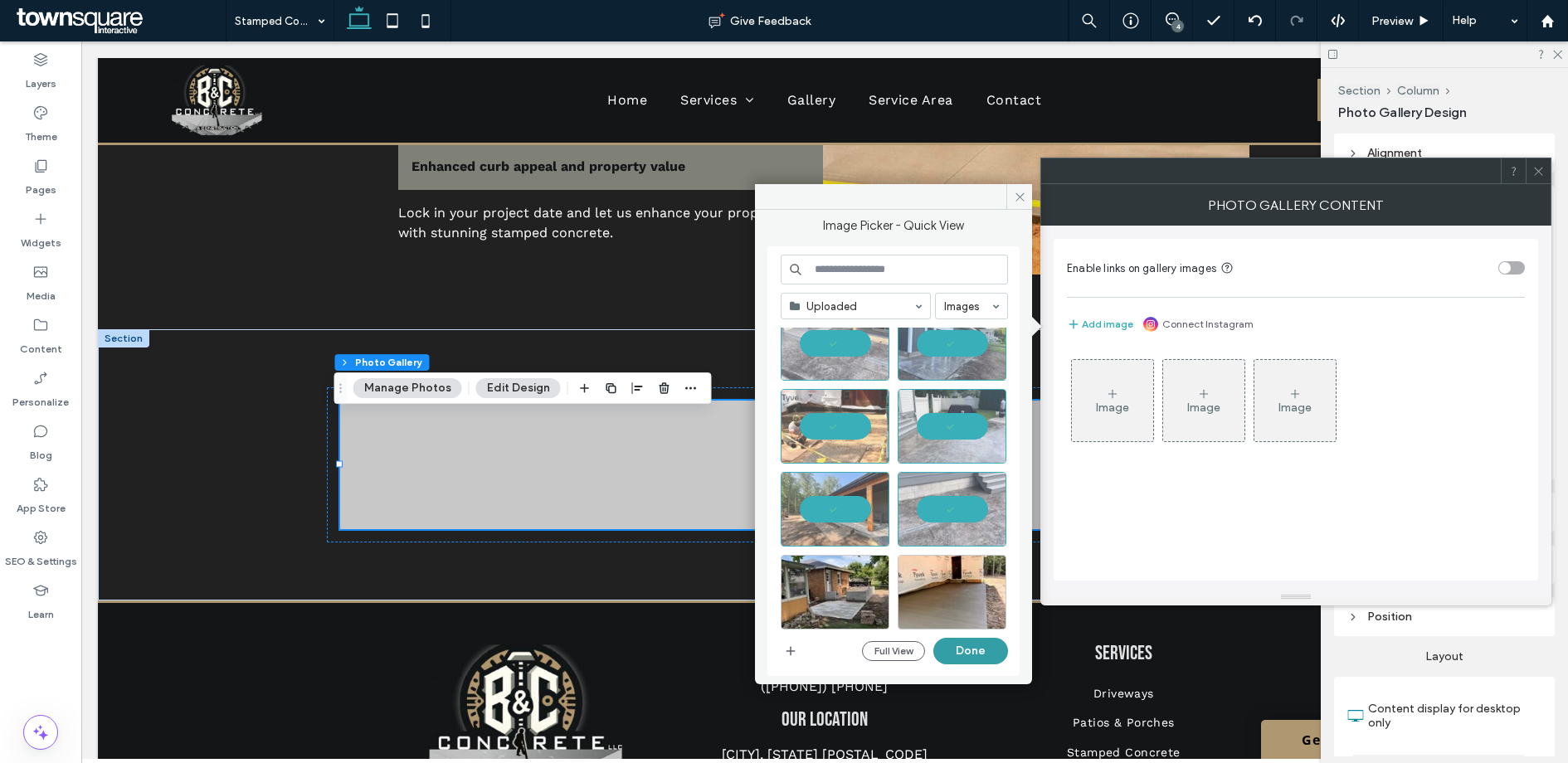 click on "Done" at bounding box center [971, 651] 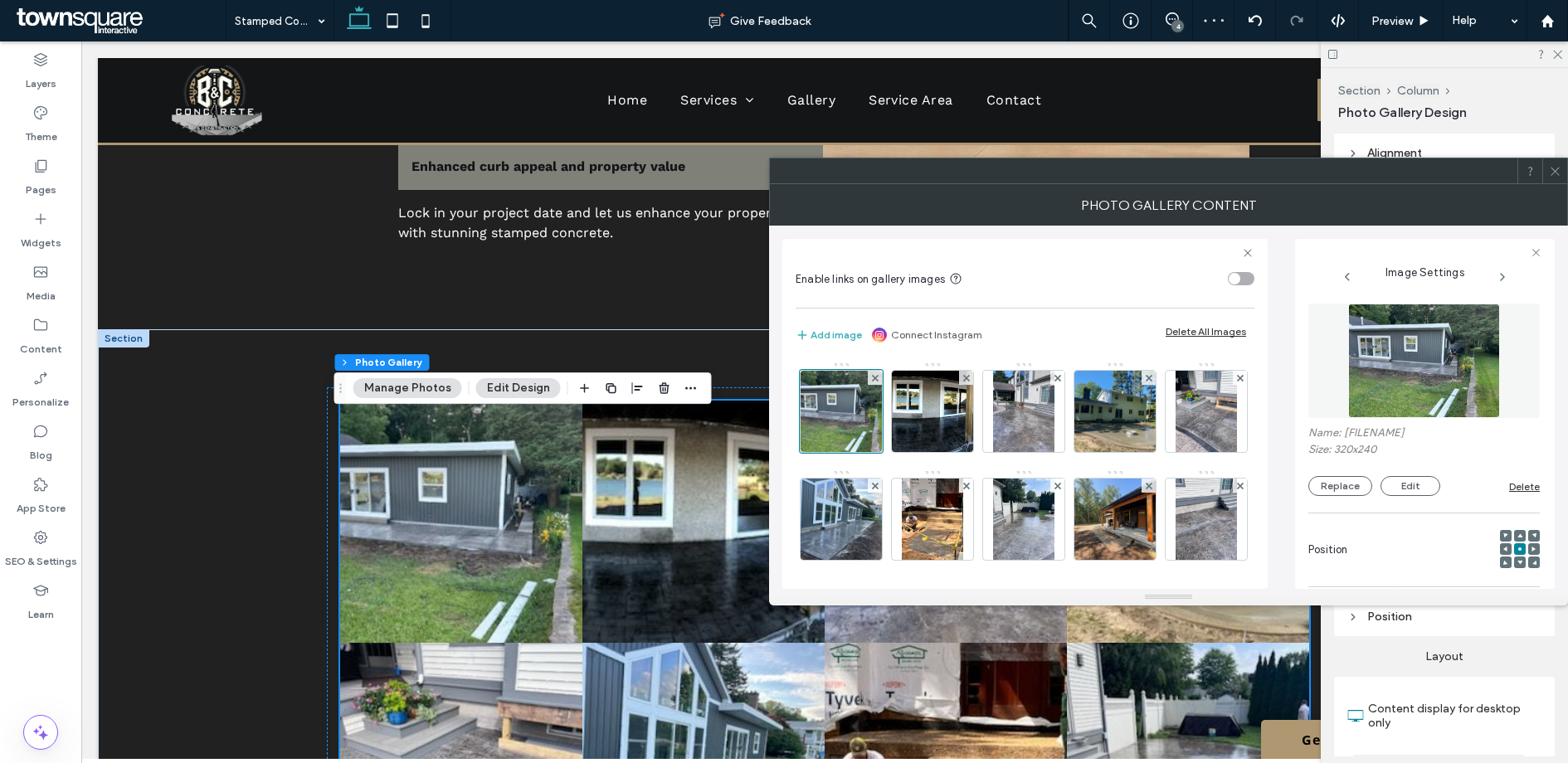 click 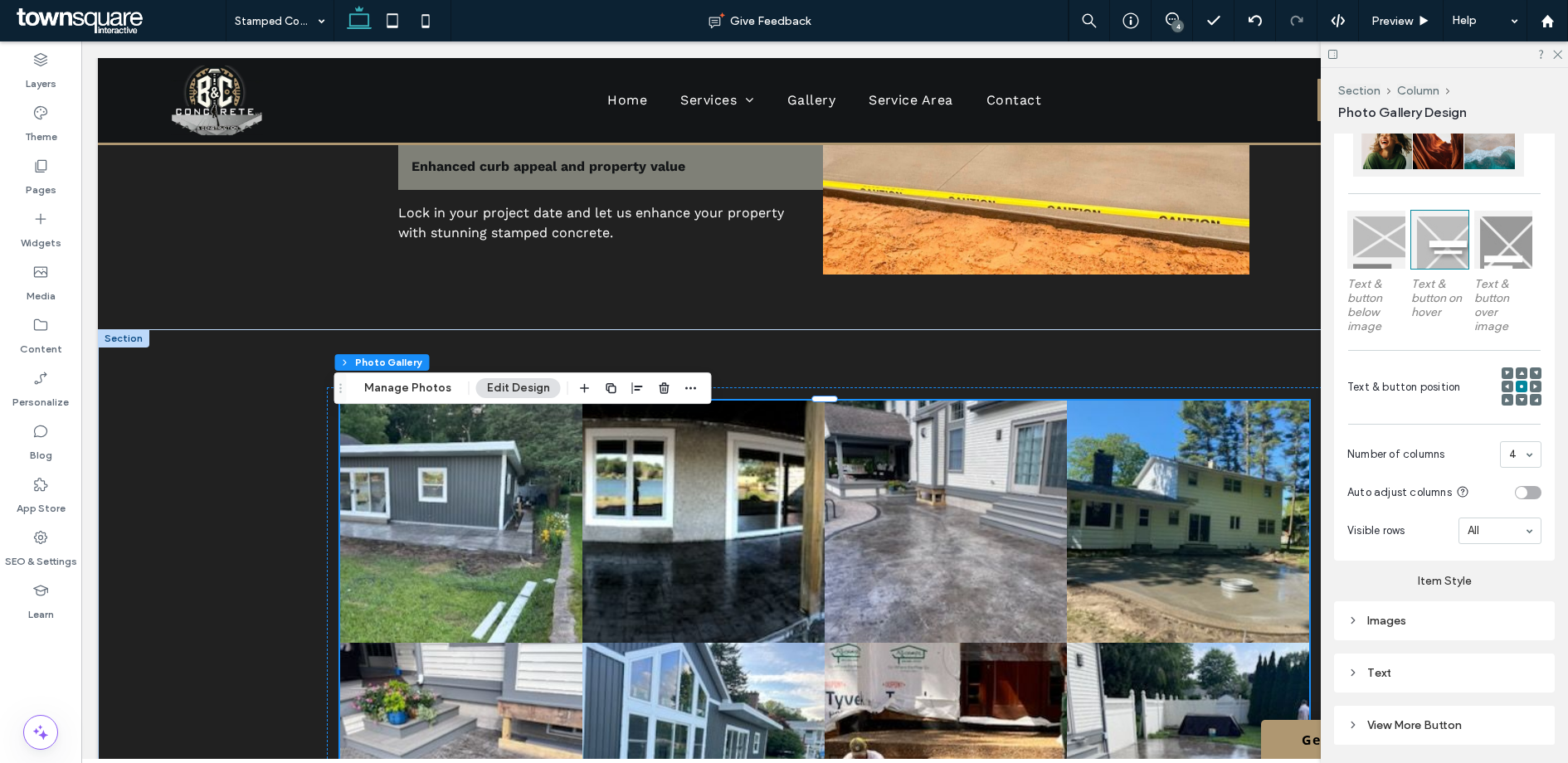 scroll, scrollTop: 724, scrollLeft: 0, axis: vertical 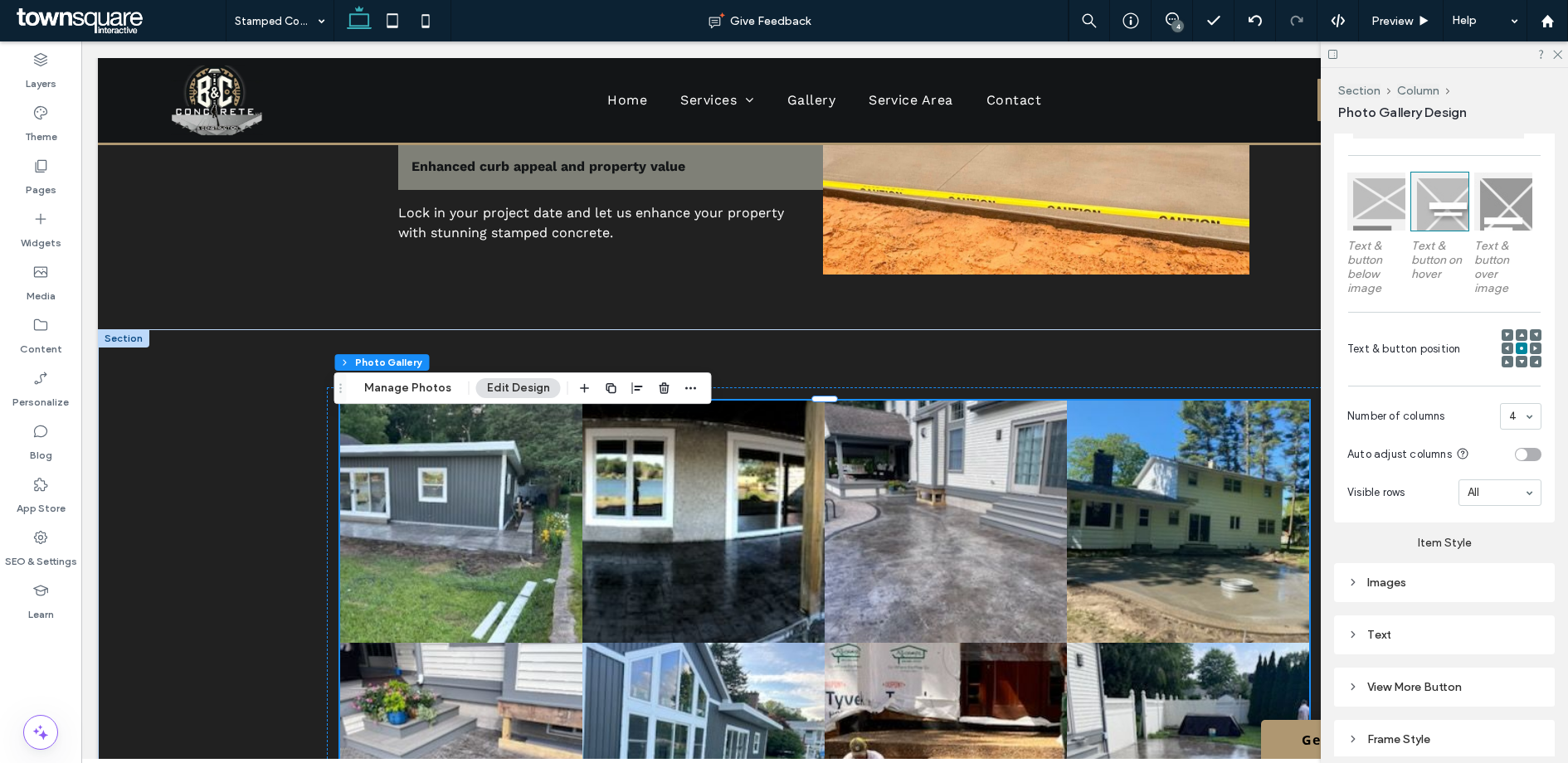 click on "Images" at bounding box center (1444, 582) 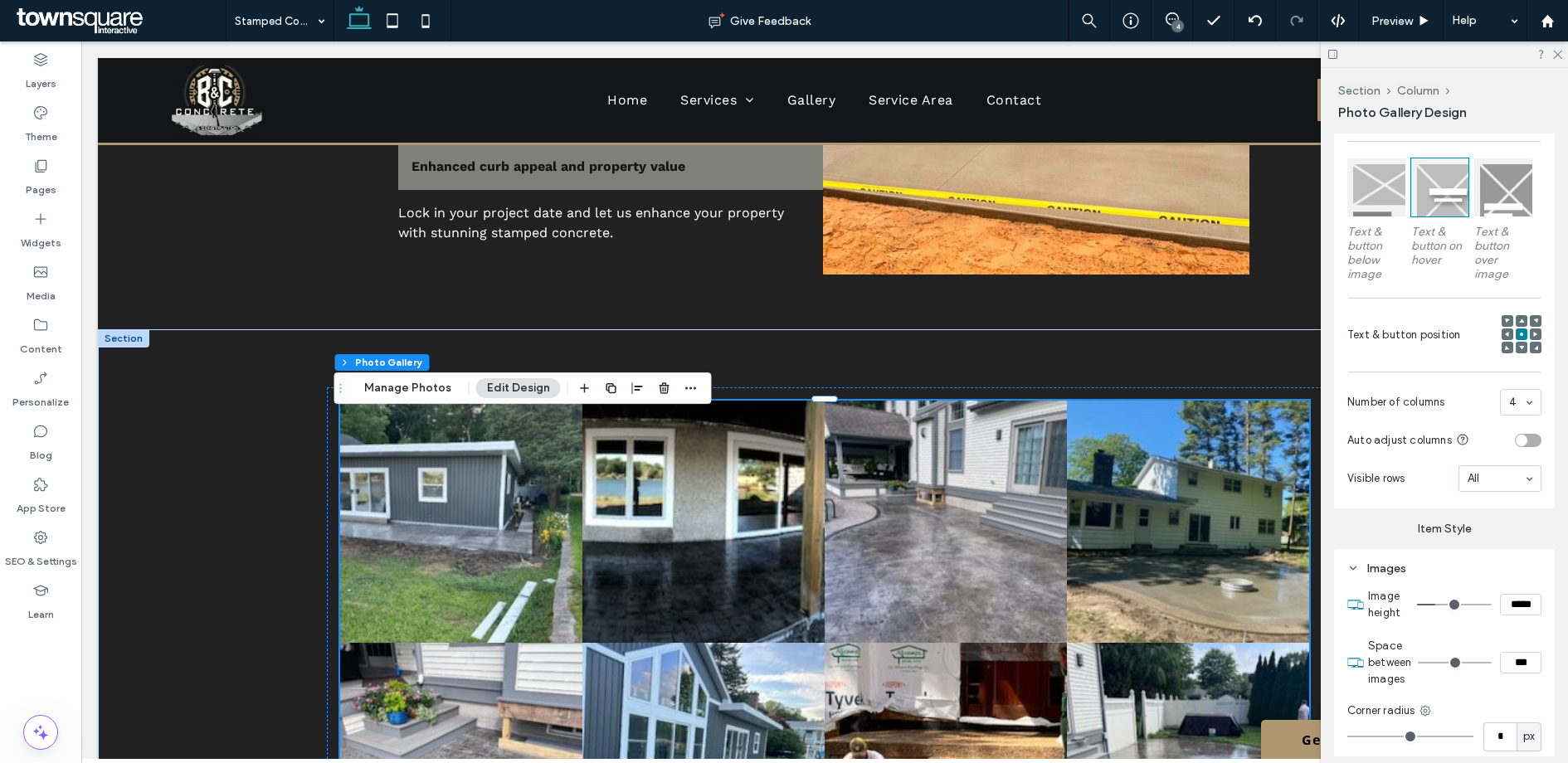 scroll, scrollTop: 836, scrollLeft: 0, axis: vertical 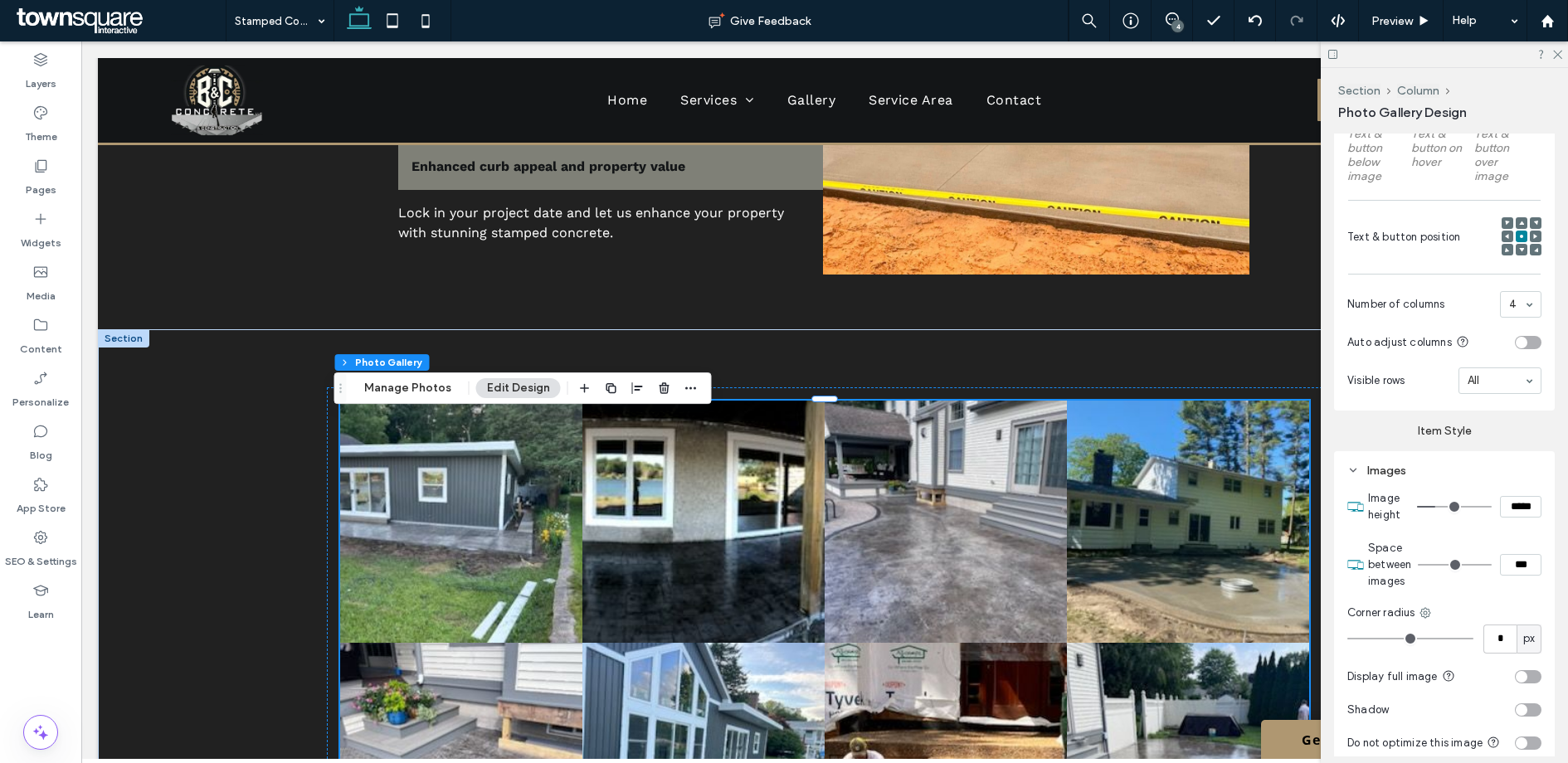 type on "*" 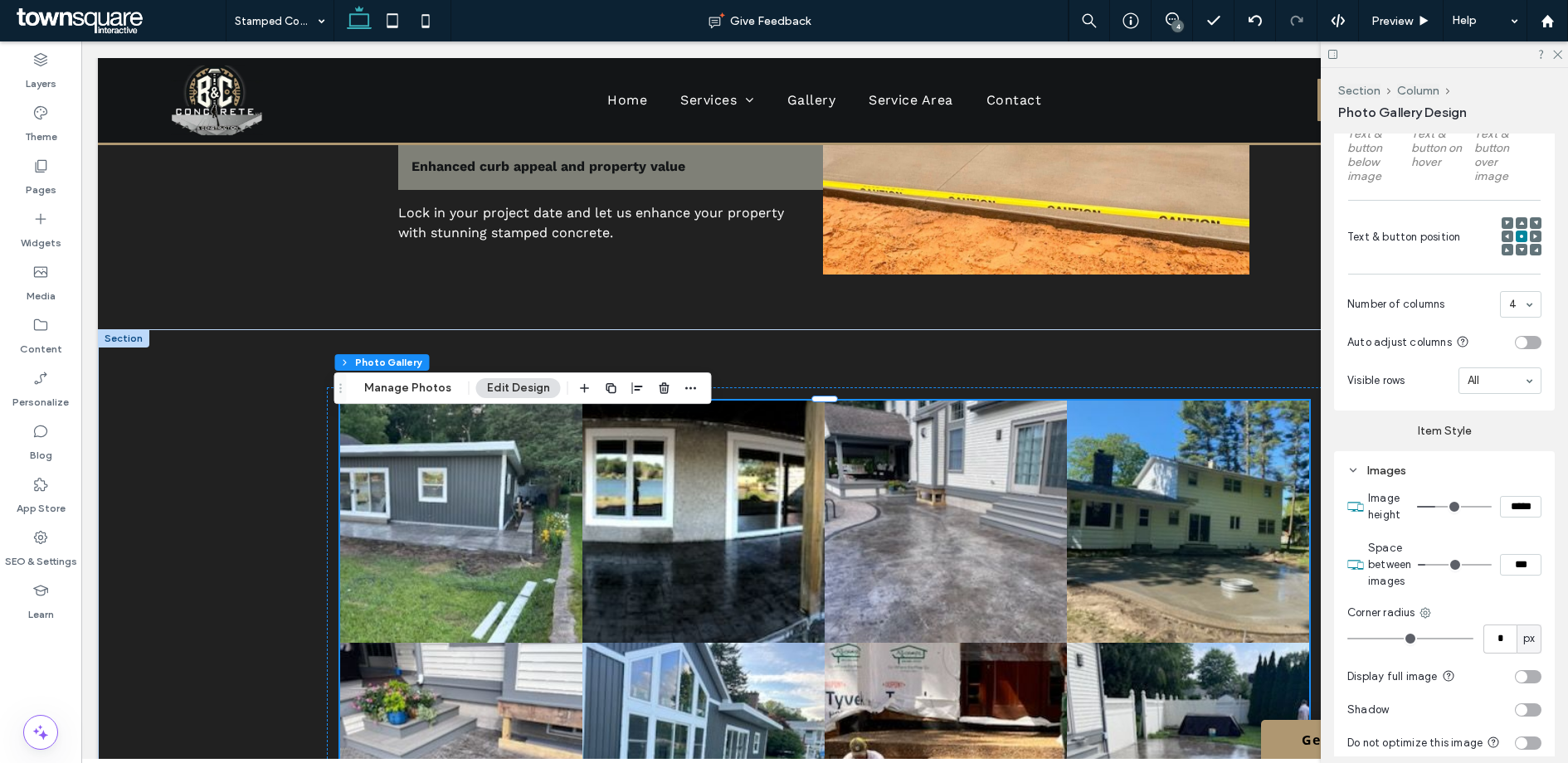 type on "*" 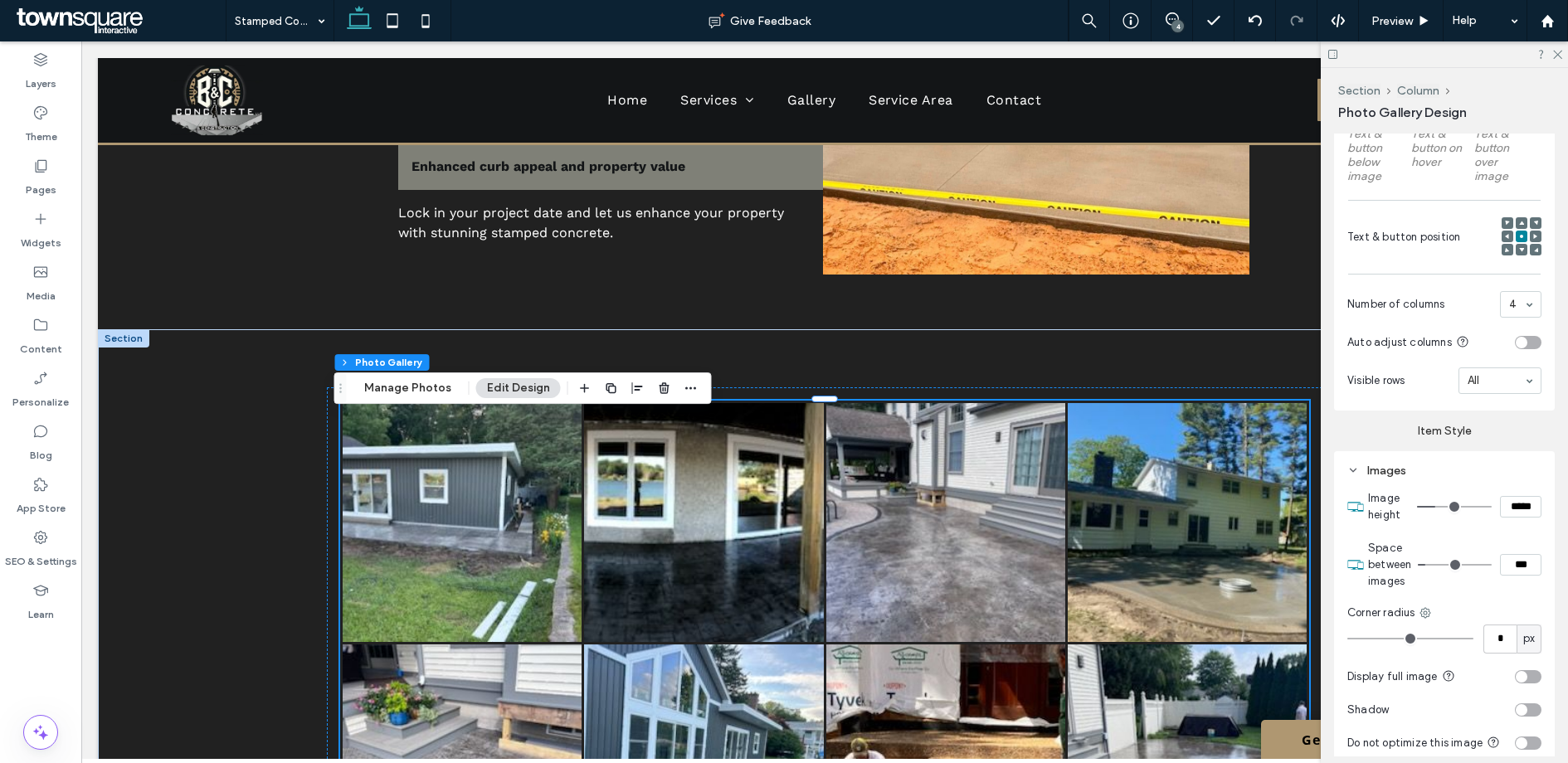 type on "*" 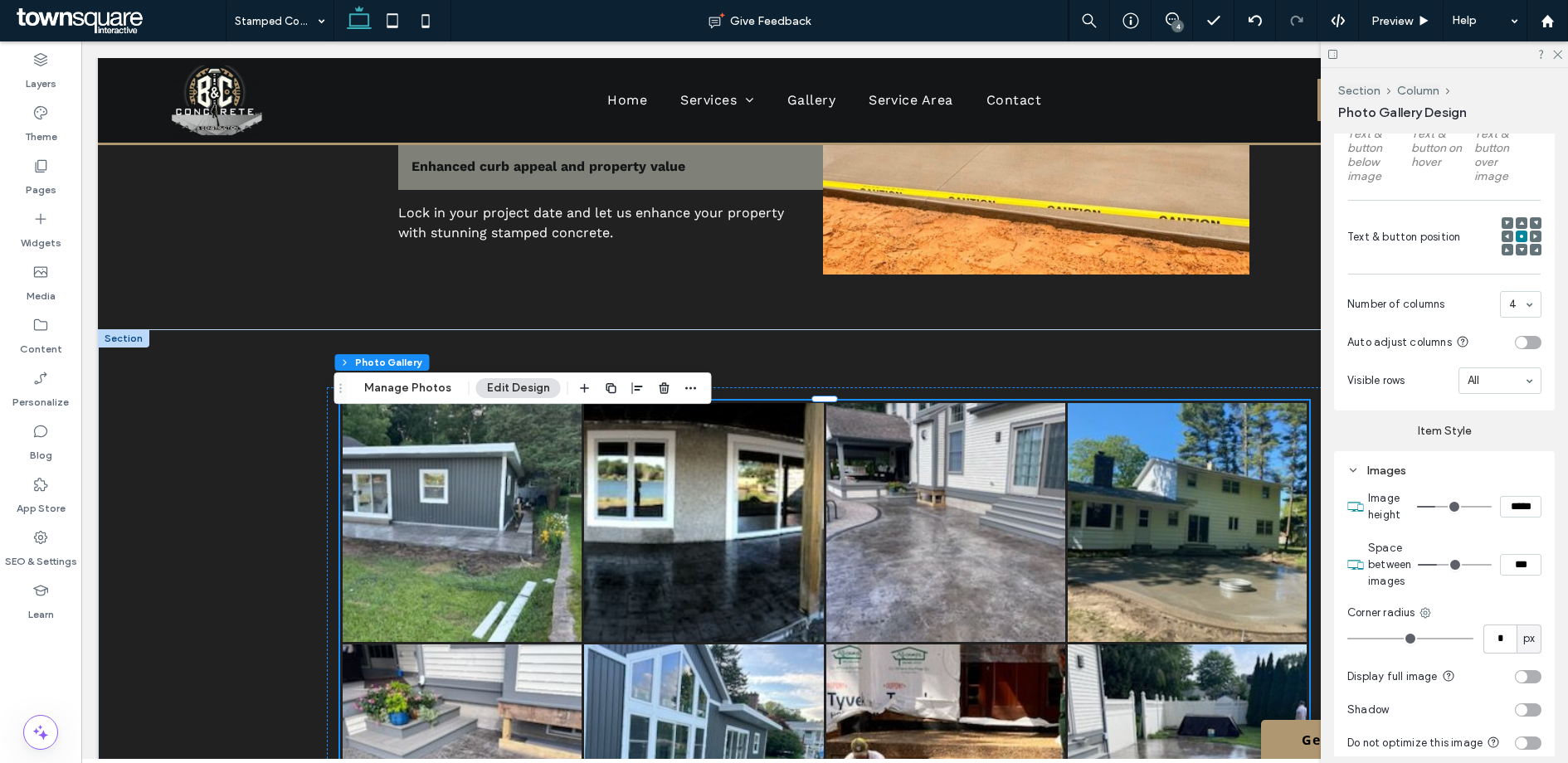 type on "*" 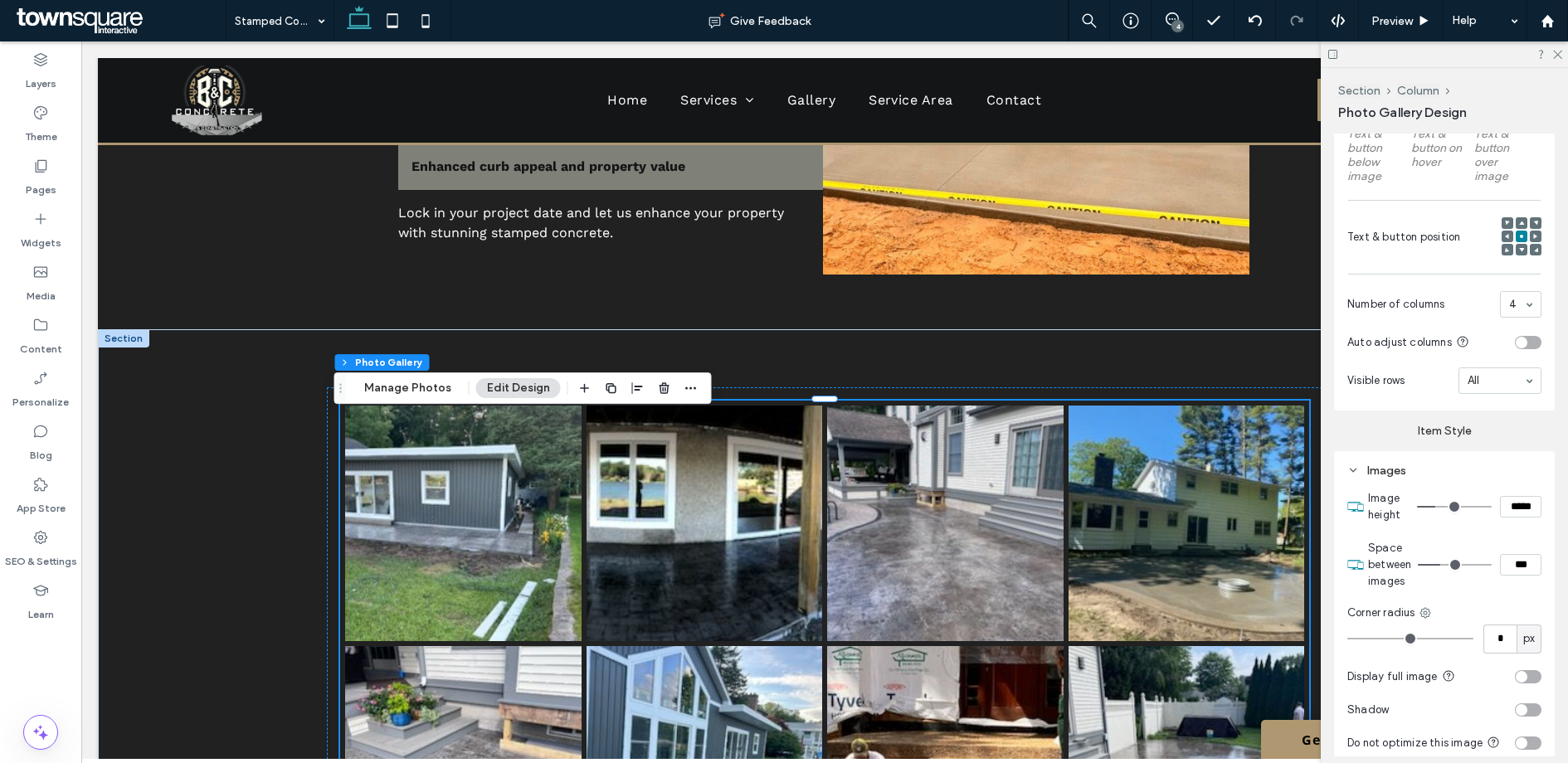 type on "*" 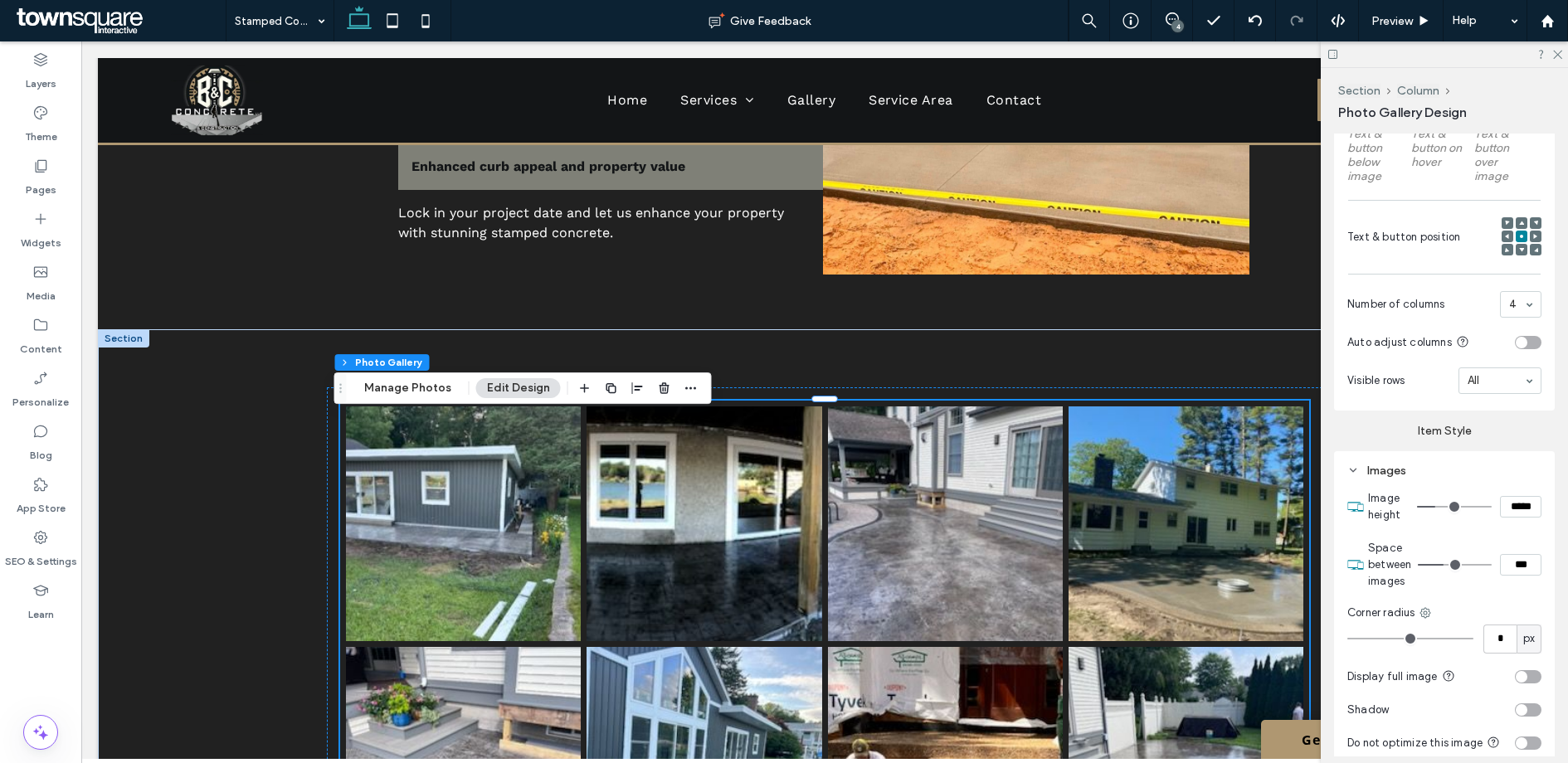 type on "*" 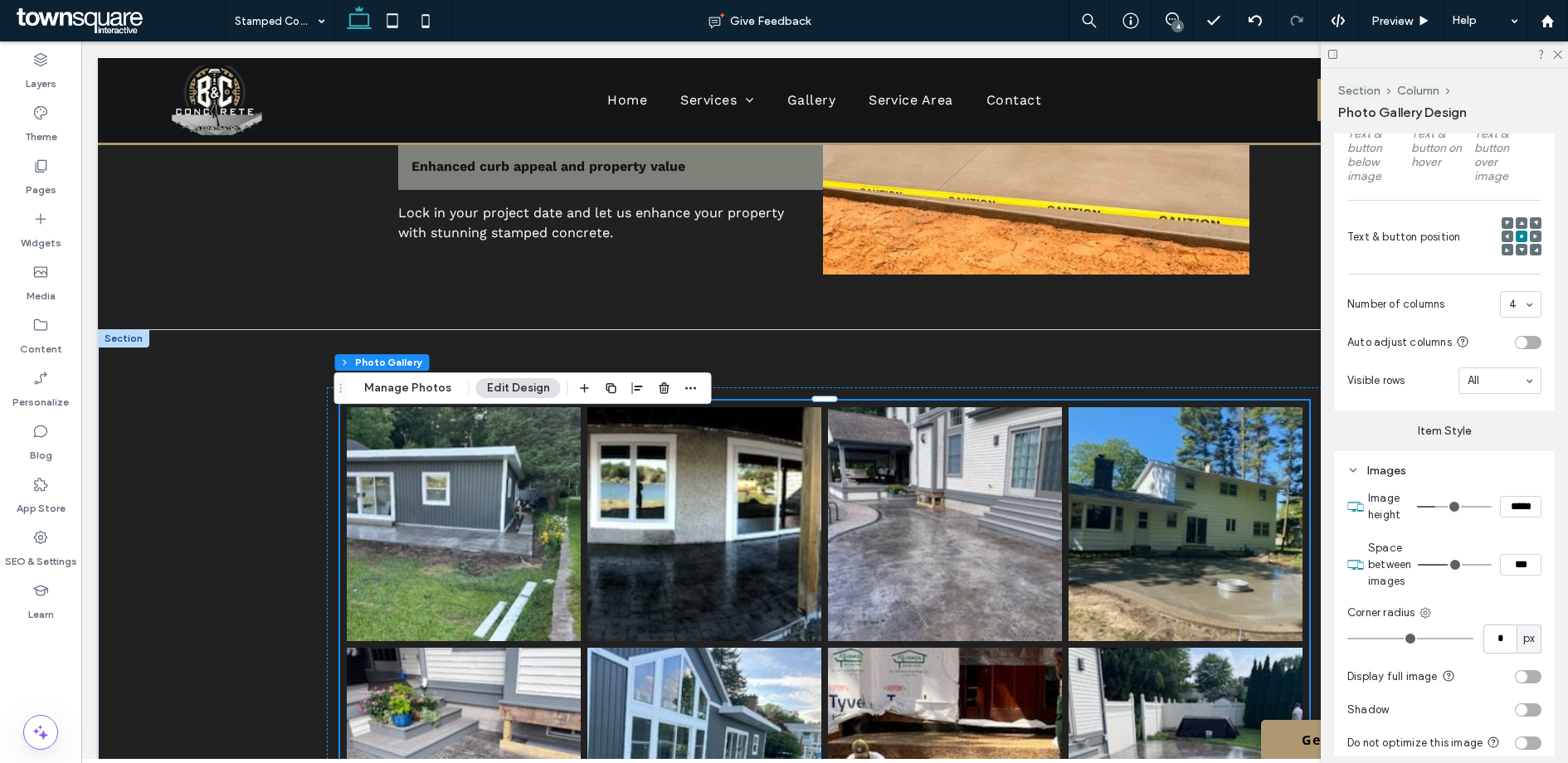 drag, startPoint x: 1427, startPoint y: 562, endPoint x: 1445, endPoint y: 565, distance: 18.248288 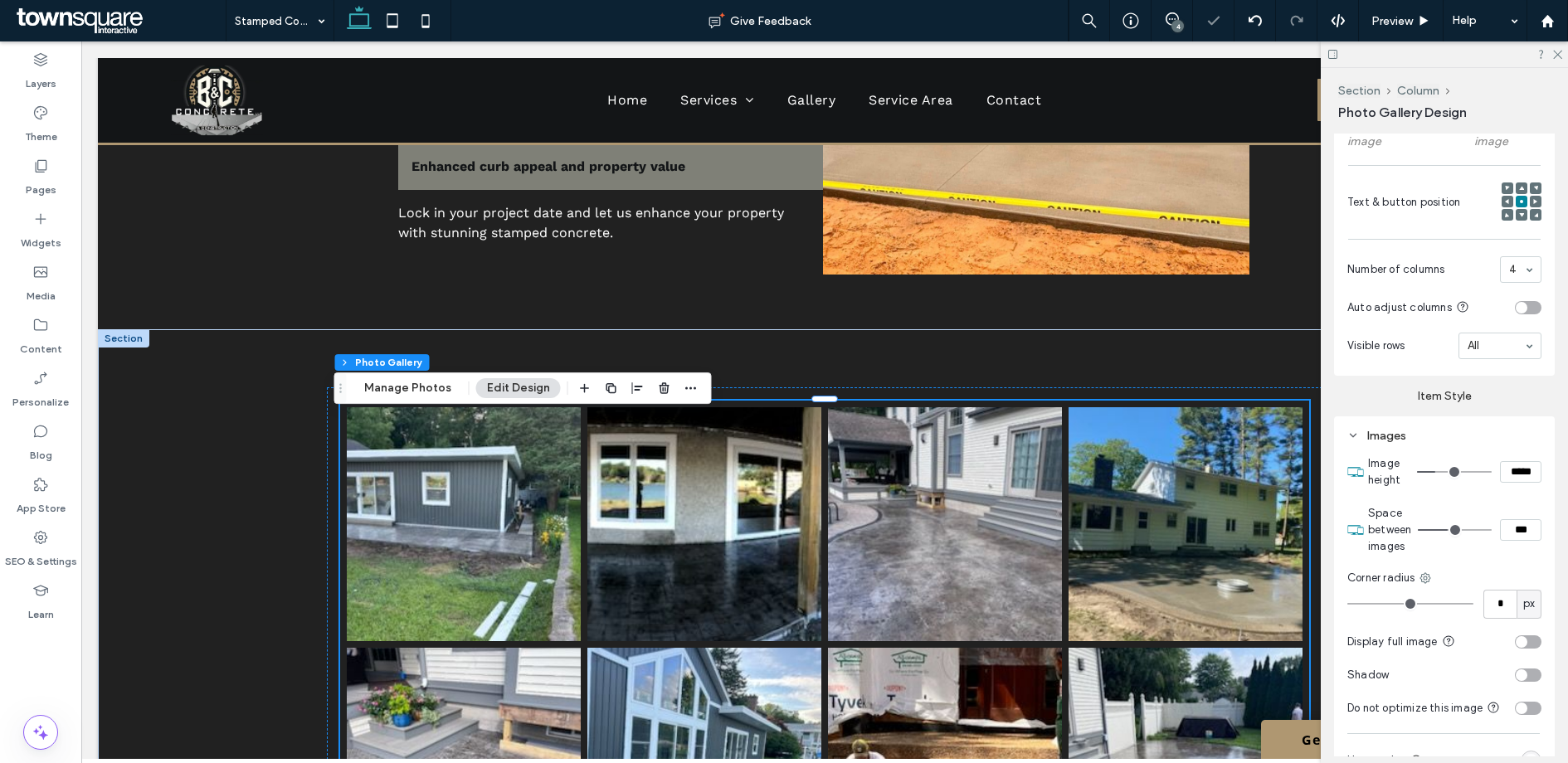 scroll, scrollTop: 902, scrollLeft: 0, axis: vertical 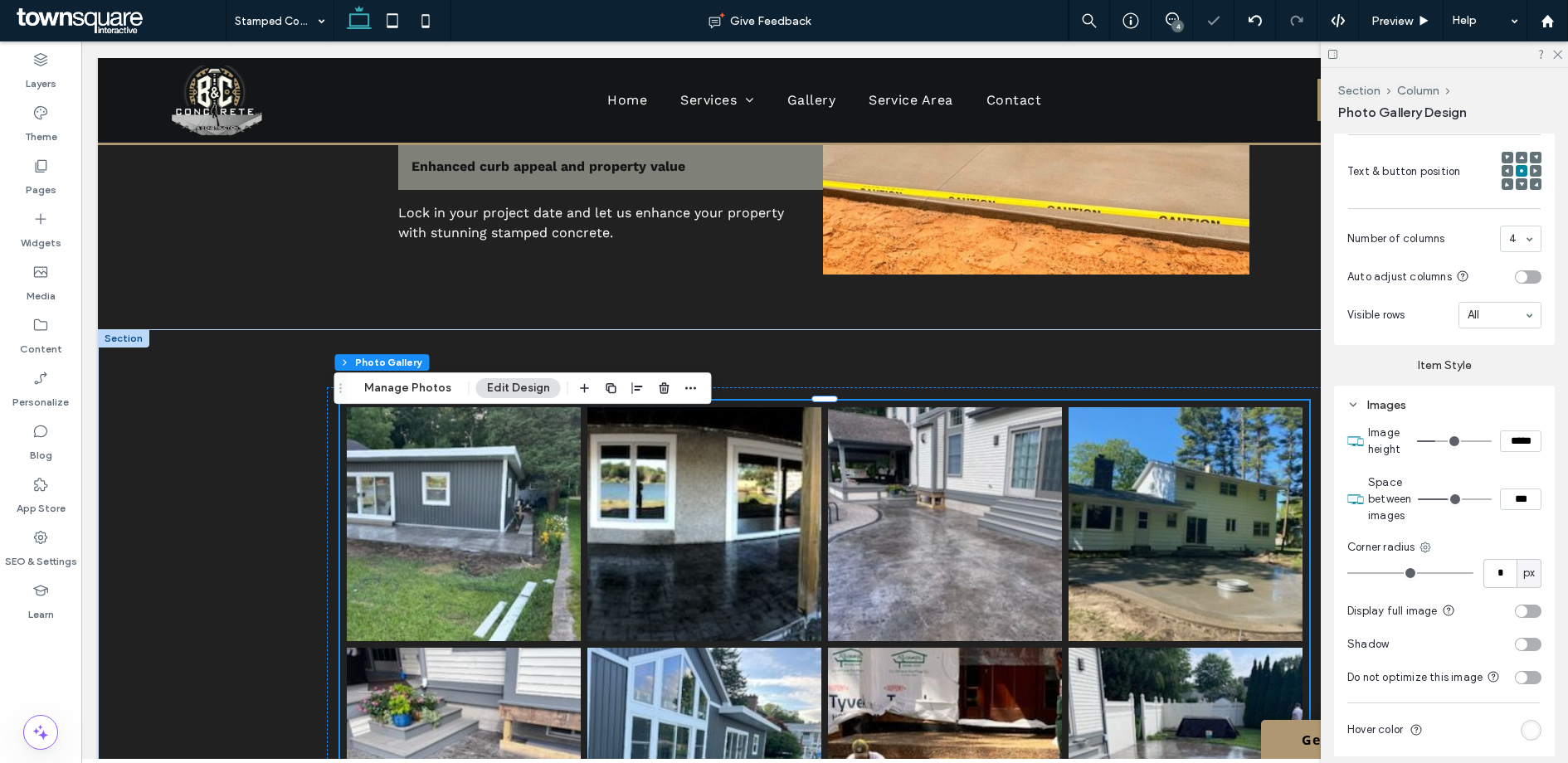click at bounding box center (1522, 611) 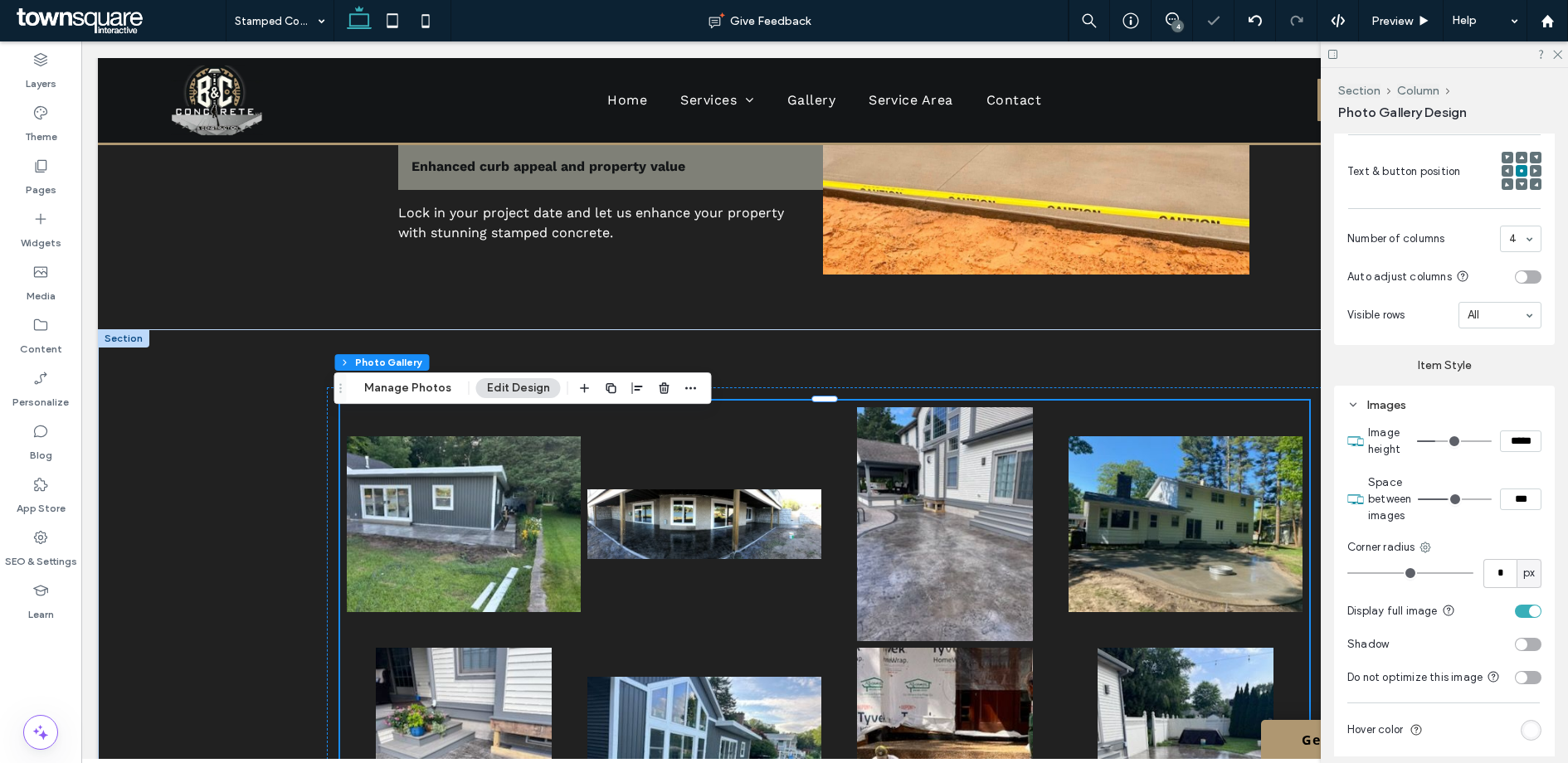 click at bounding box center (1444, 54) 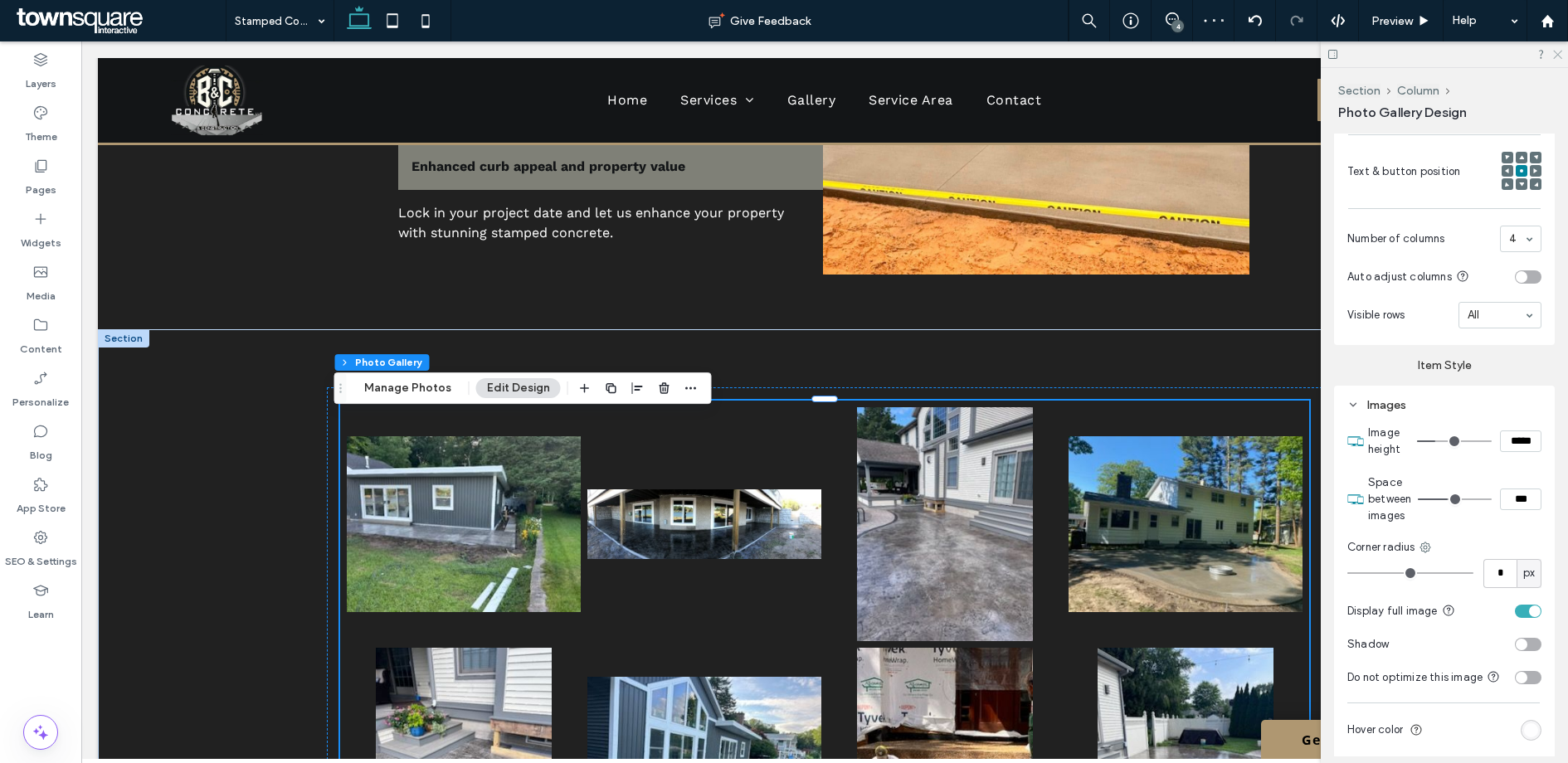 click 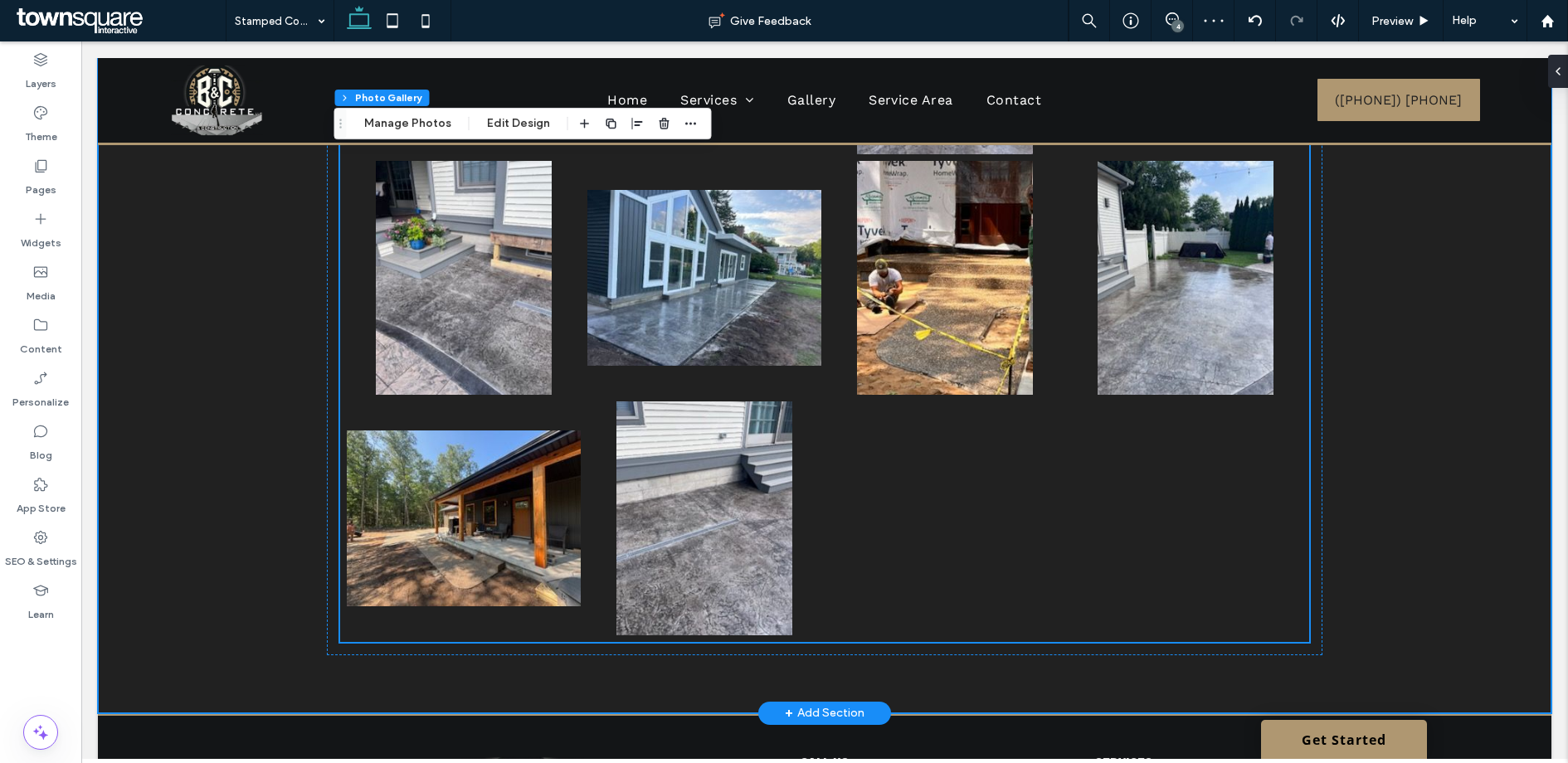 scroll, scrollTop: 1486, scrollLeft: 0, axis: vertical 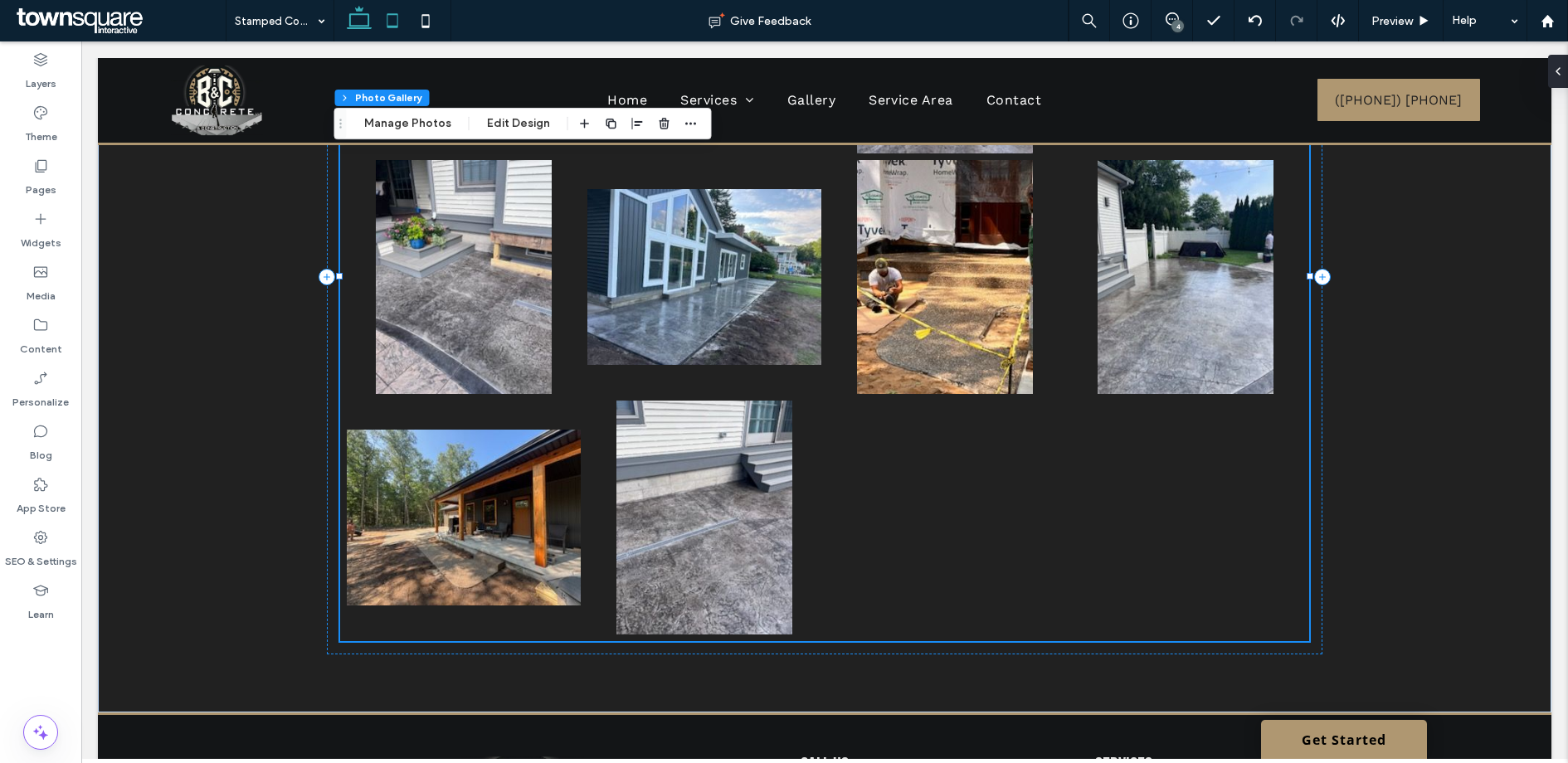 click 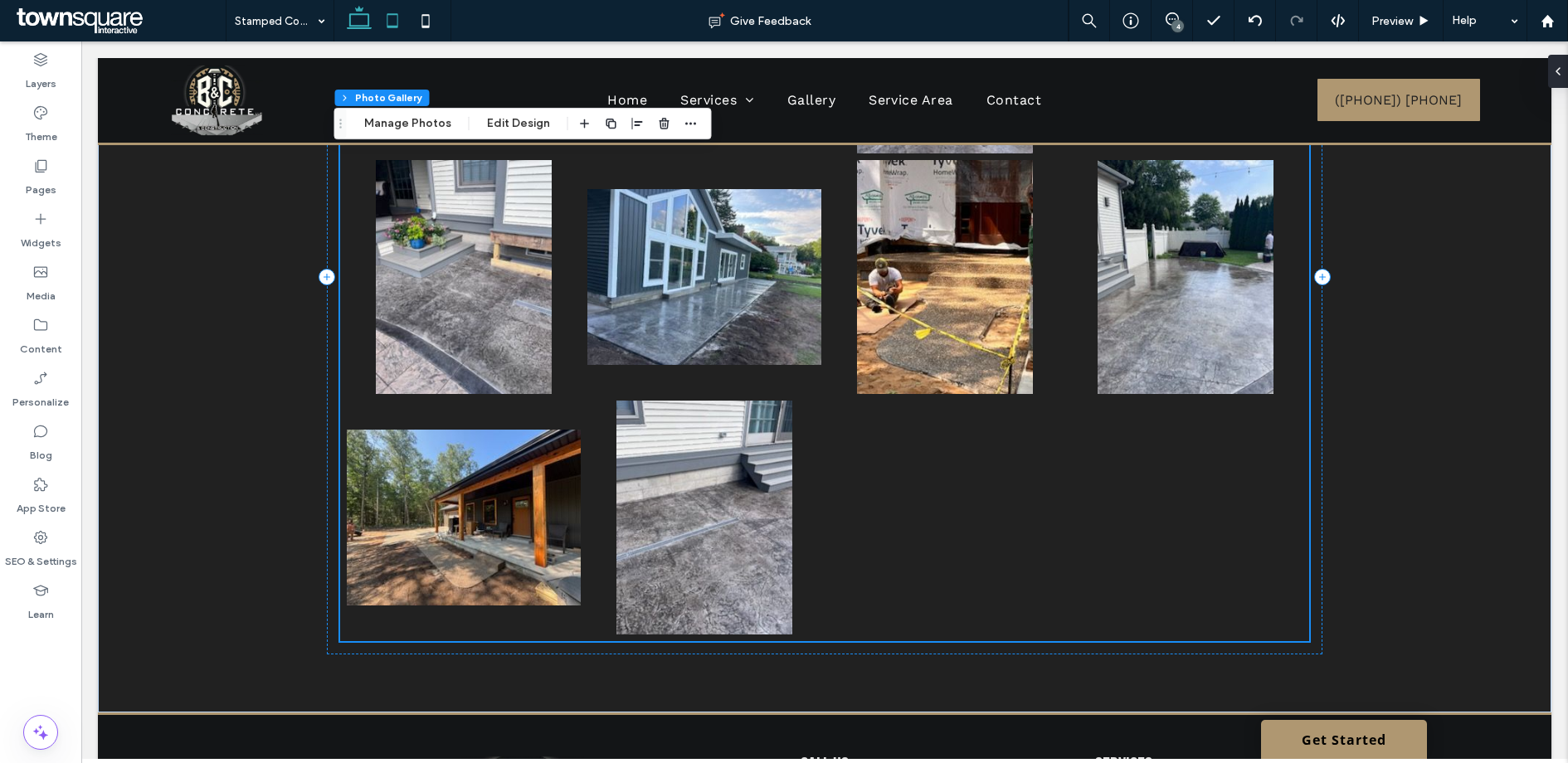 scroll, scrollTop: 2142, scrollLeft: 0, axis: vertical 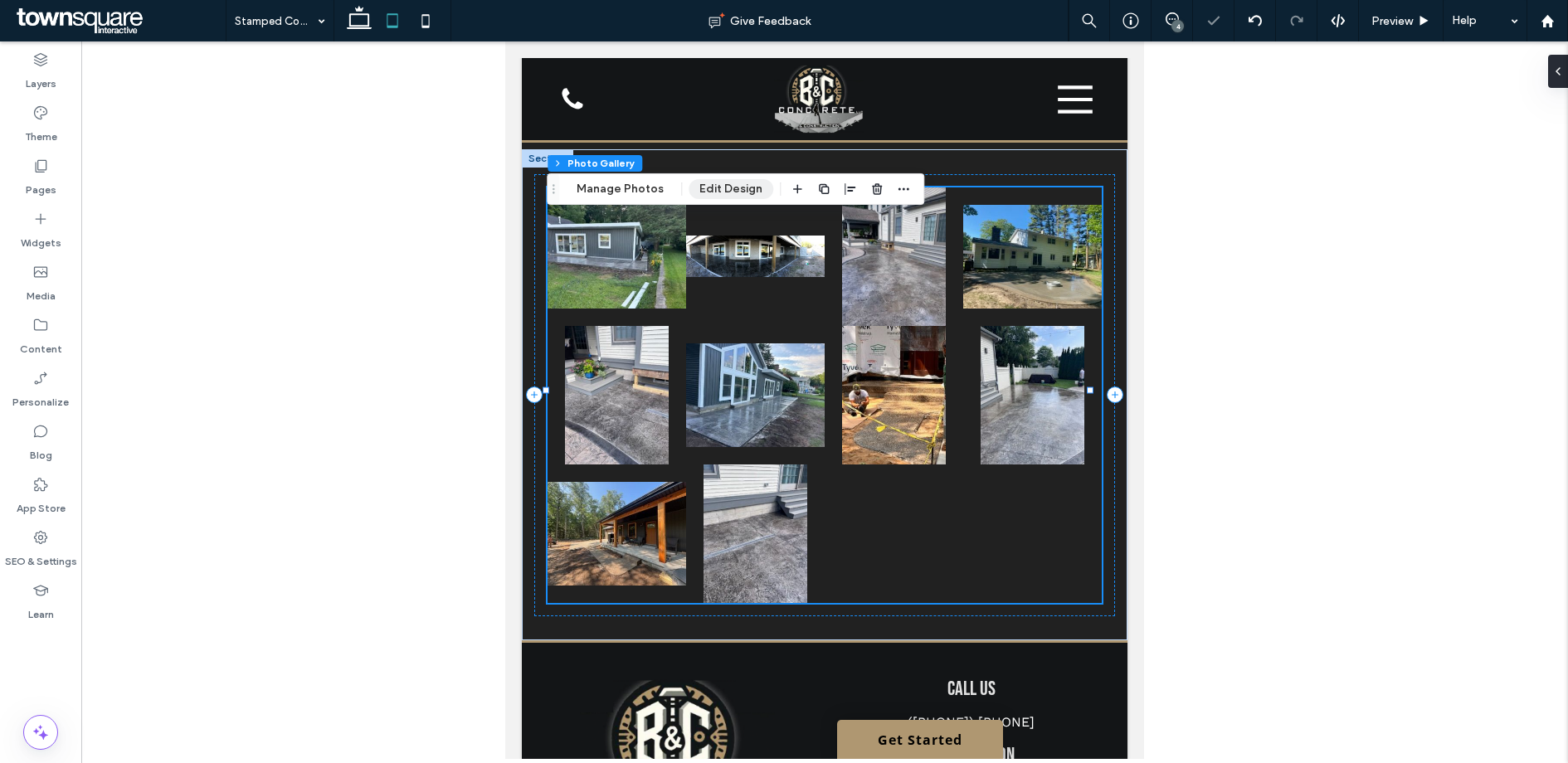 click on "Edit Design" at bounding box center (731, 189) 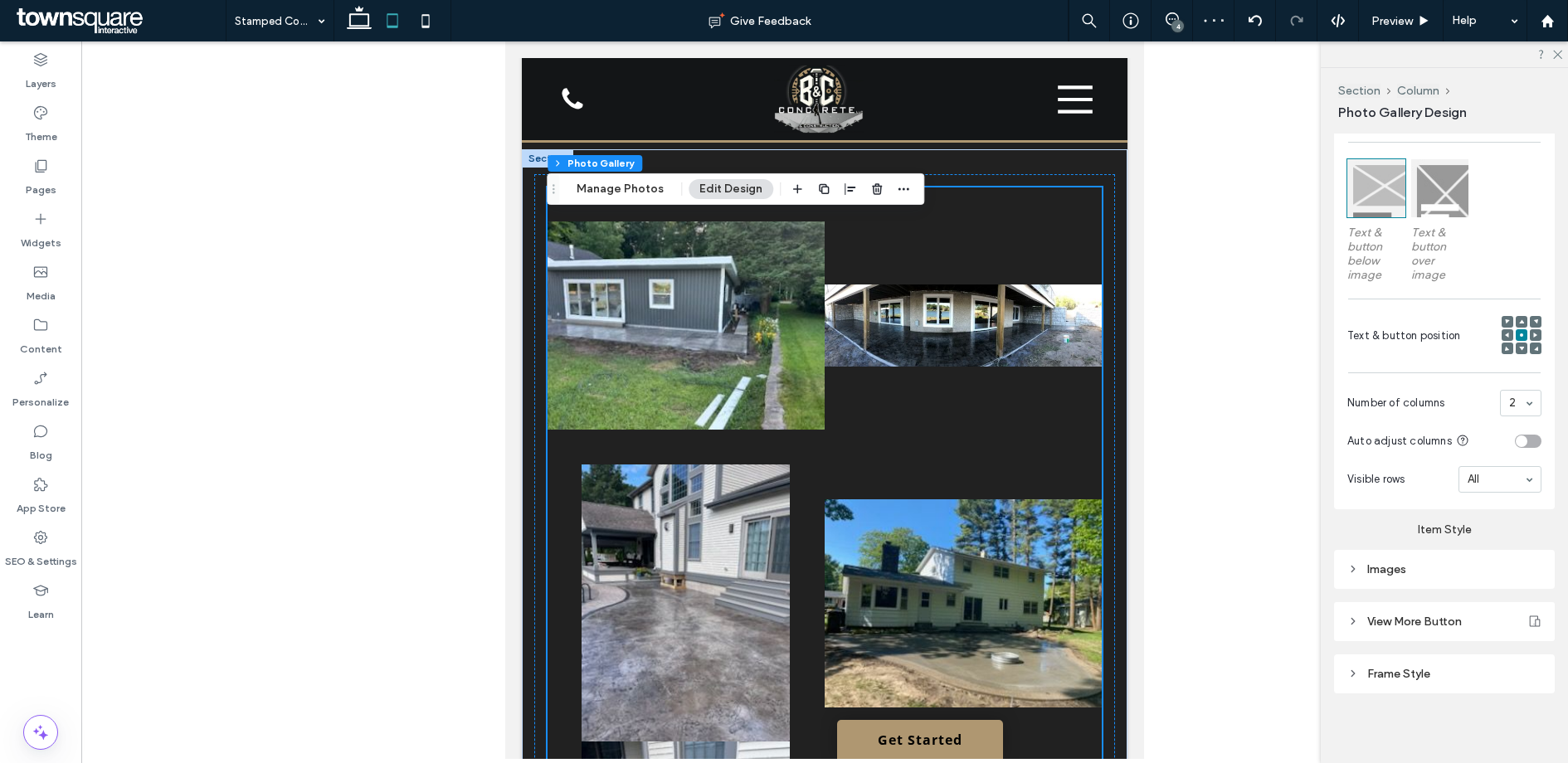 click on "Images" at bounding box center (1444, 569) 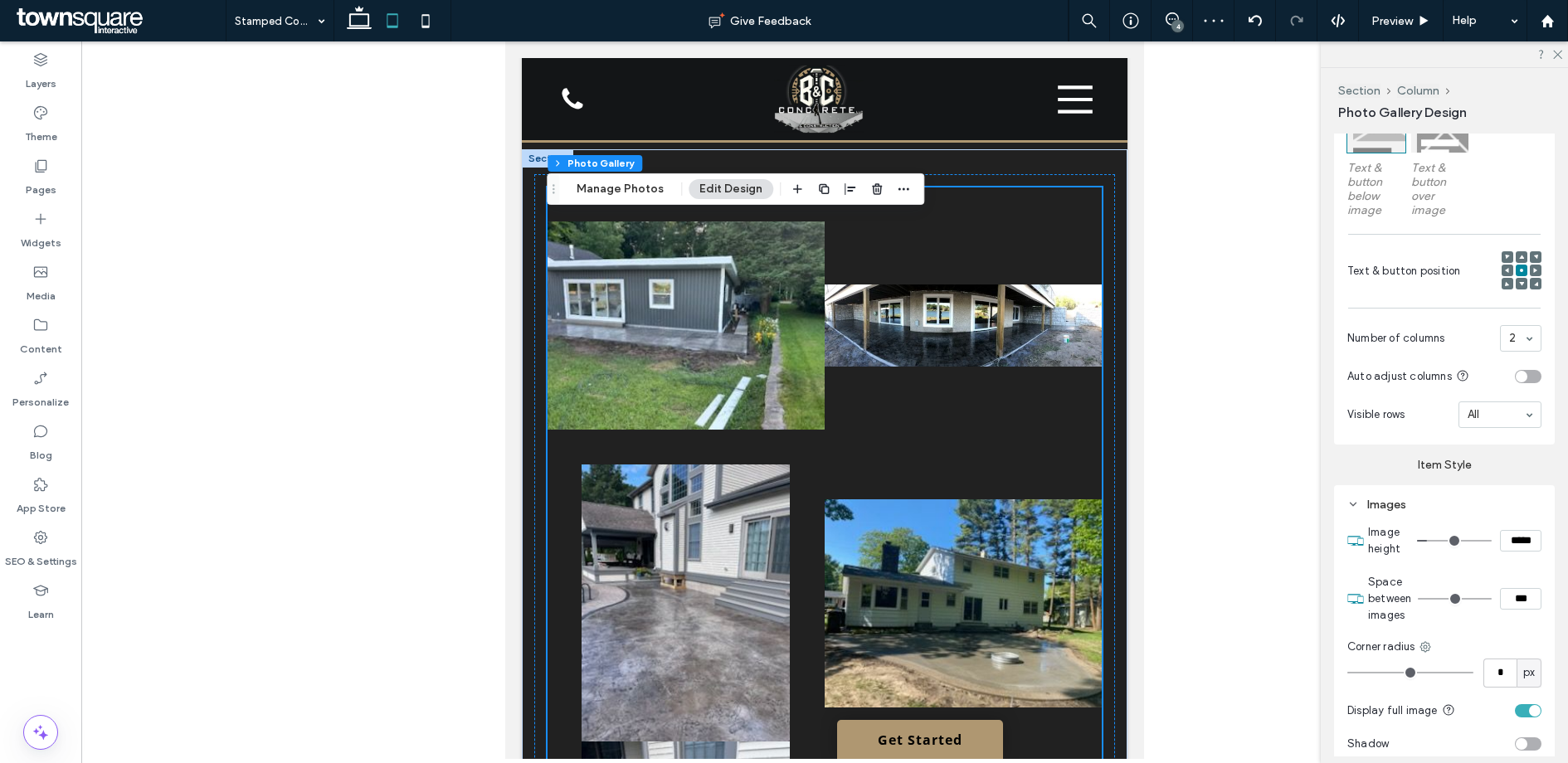scroll, scrollTop: 814, scrollLeft: 0, axis: vertical 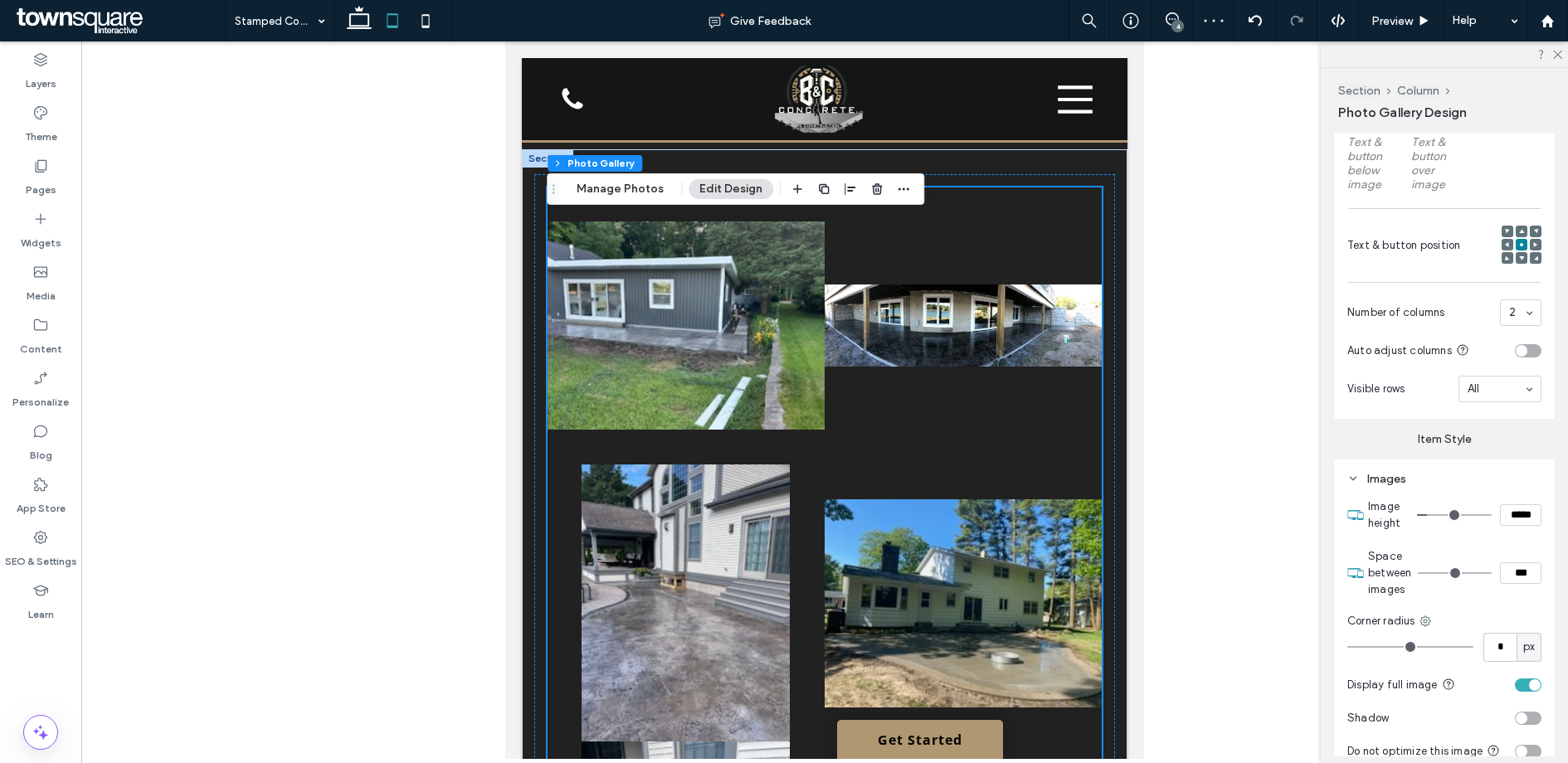 type on "*" 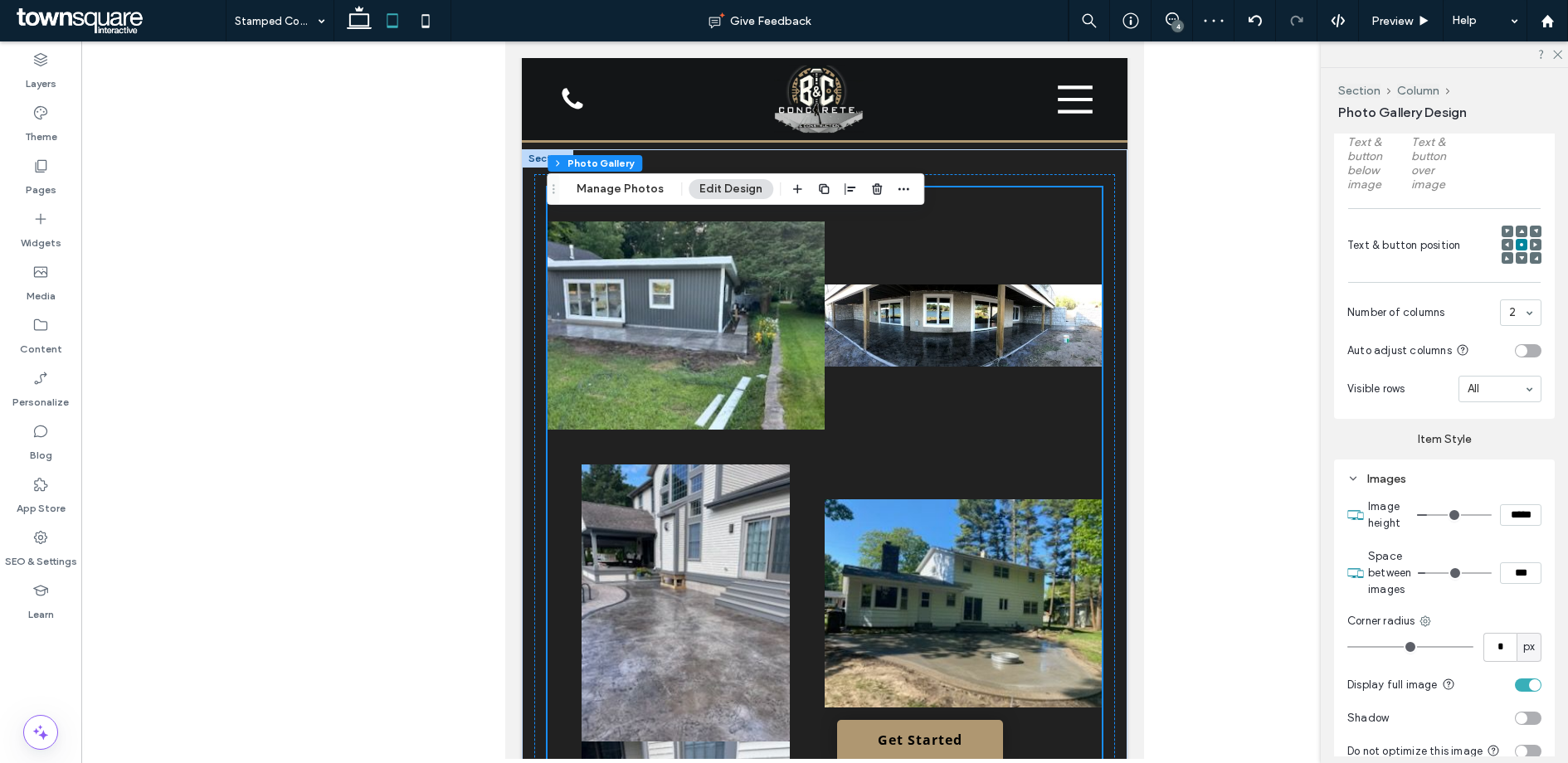 type on "*" 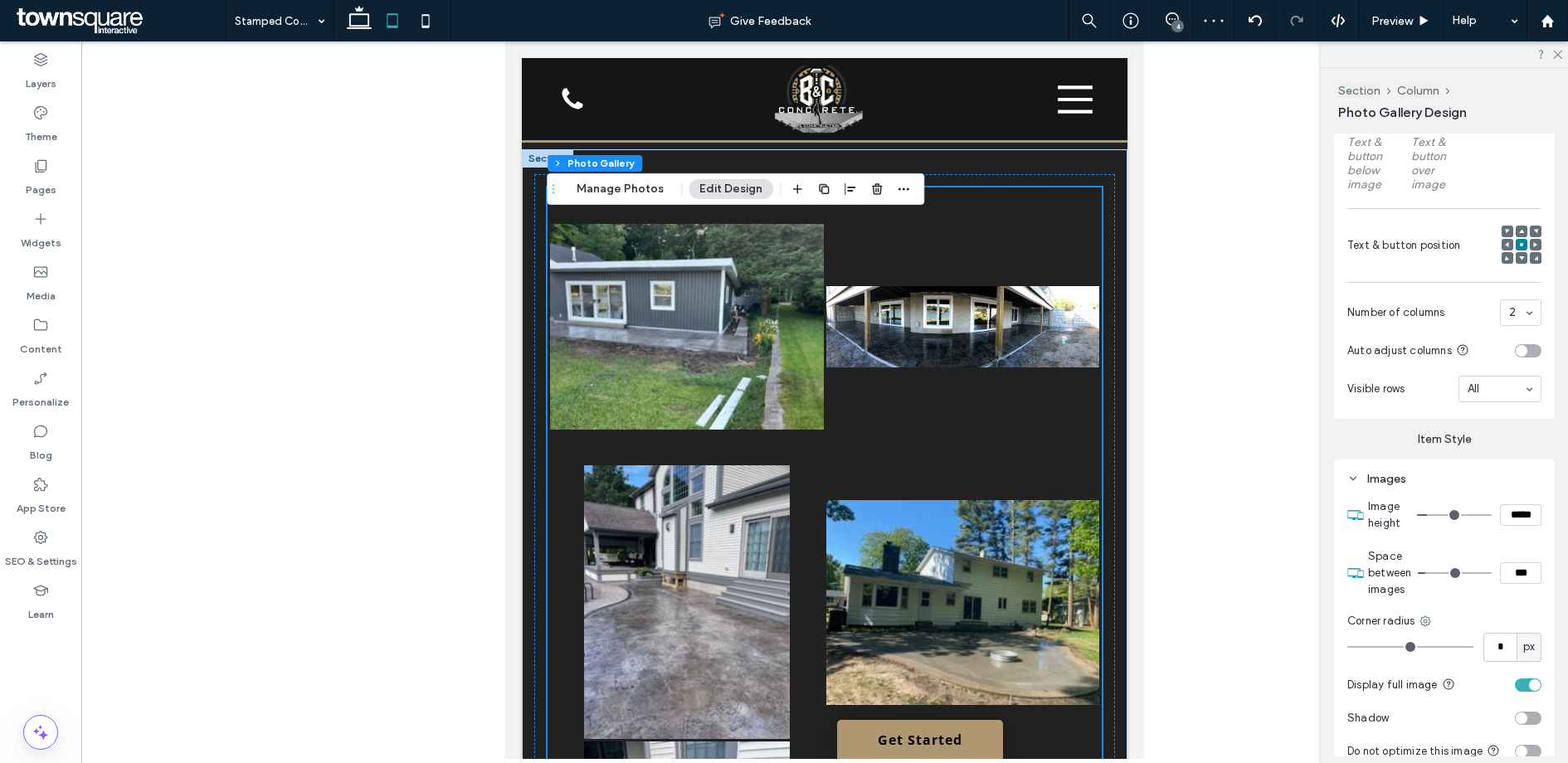 type on "*" 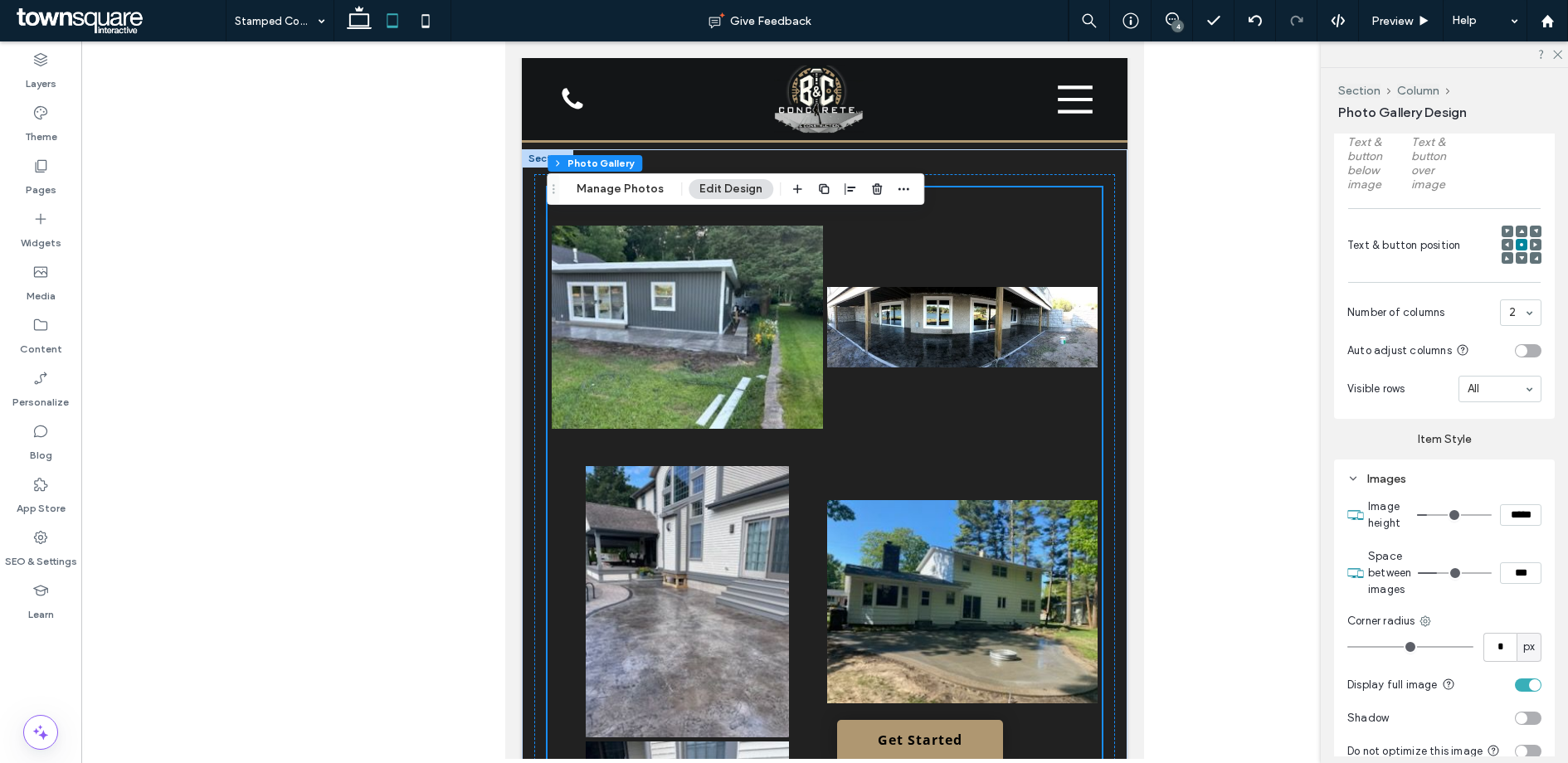 type on "*" 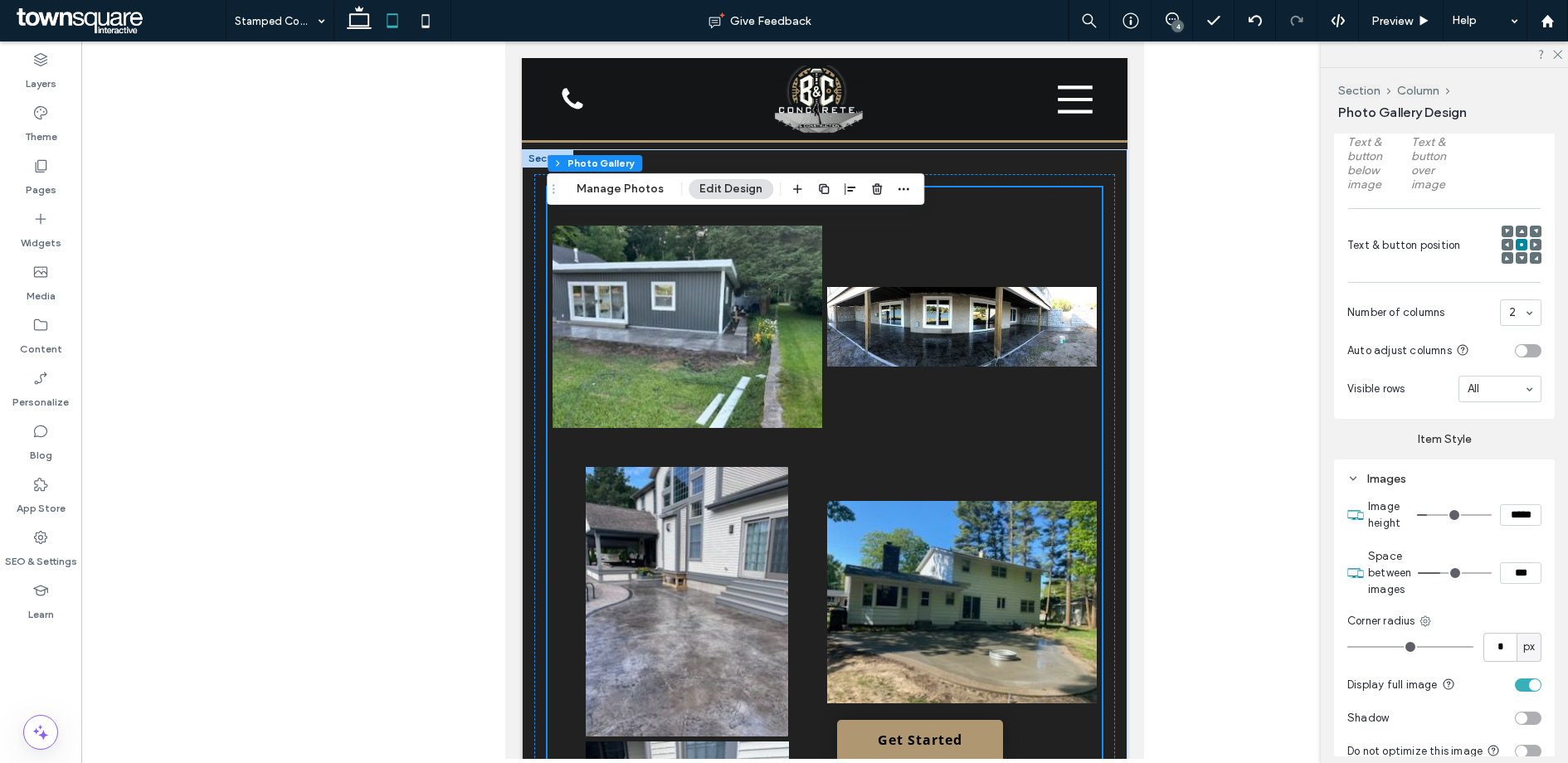 type on "*" 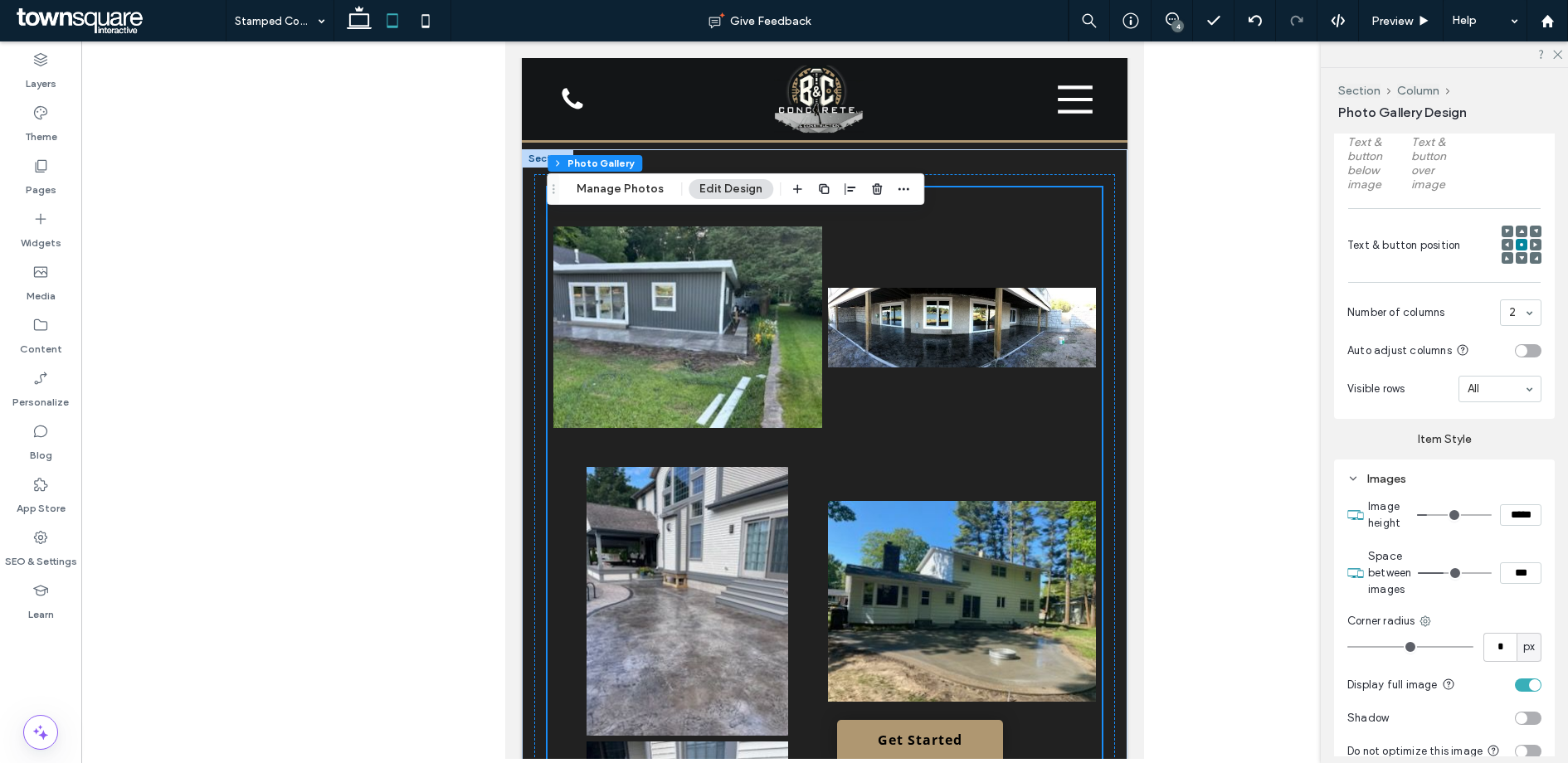 type on "*" 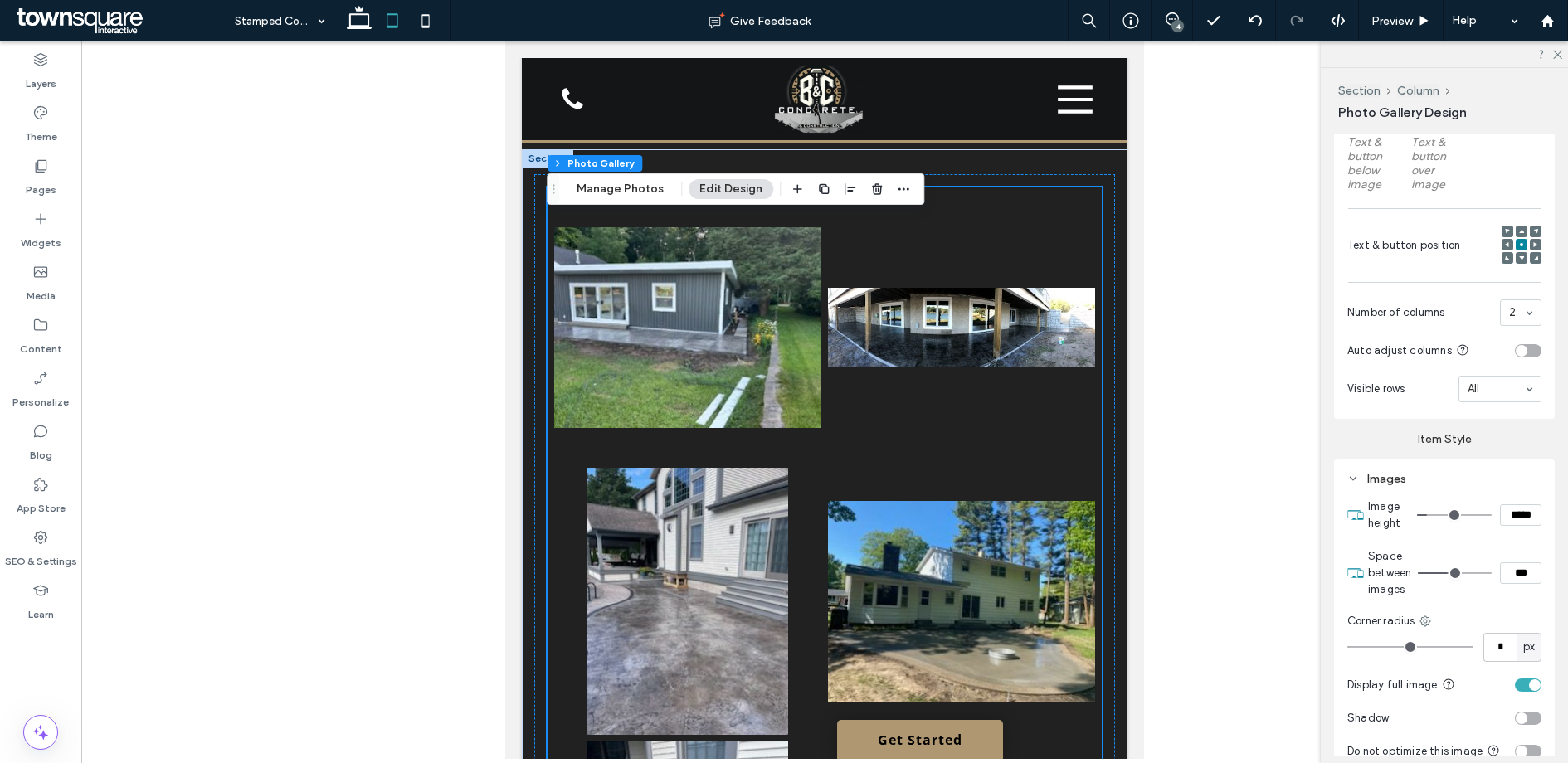 drag, startPoint x: 1424, startPoint y: 571, endPoint x: 1445, endPoint y: 573, distance: 21.095023 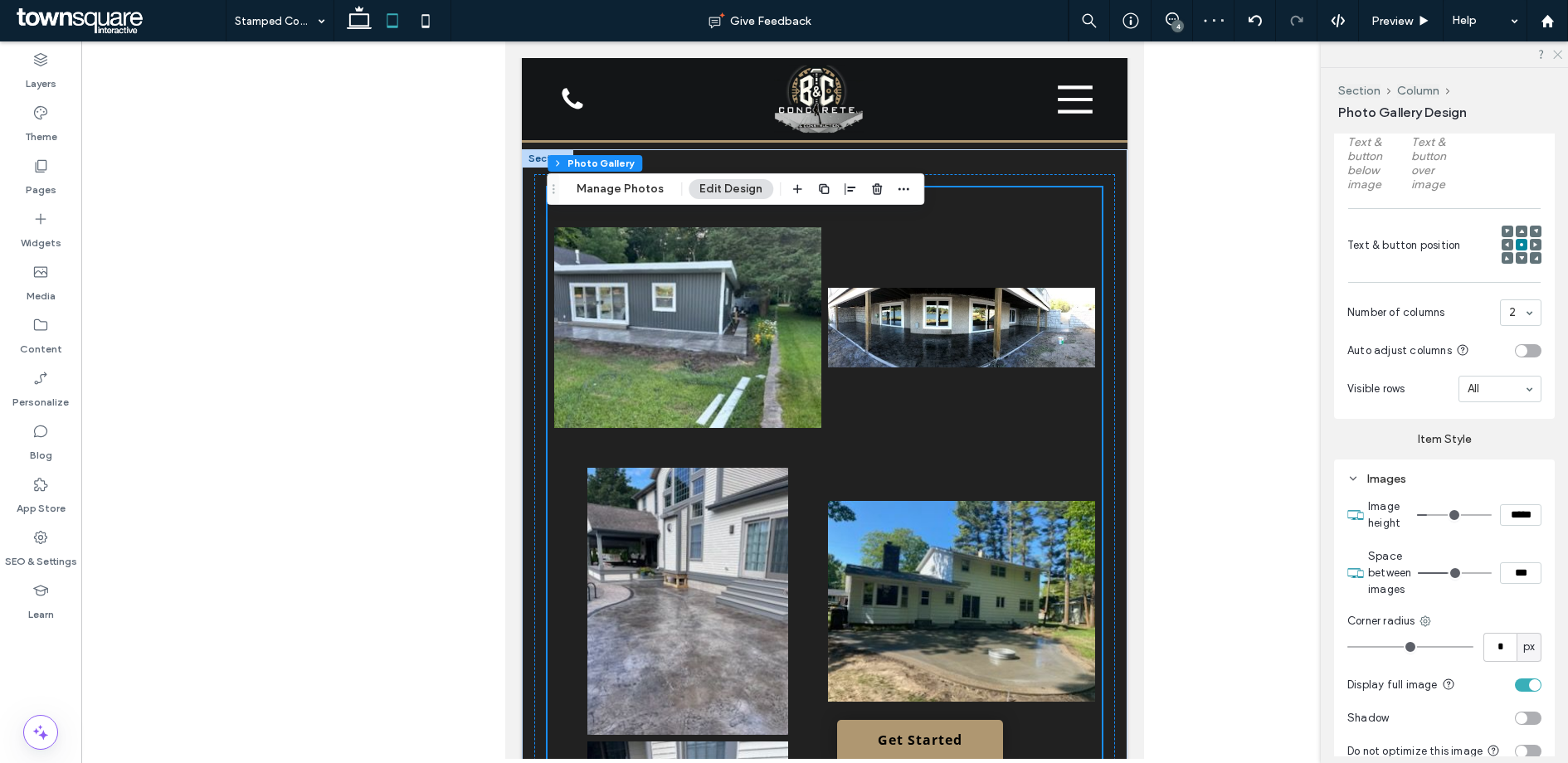 click 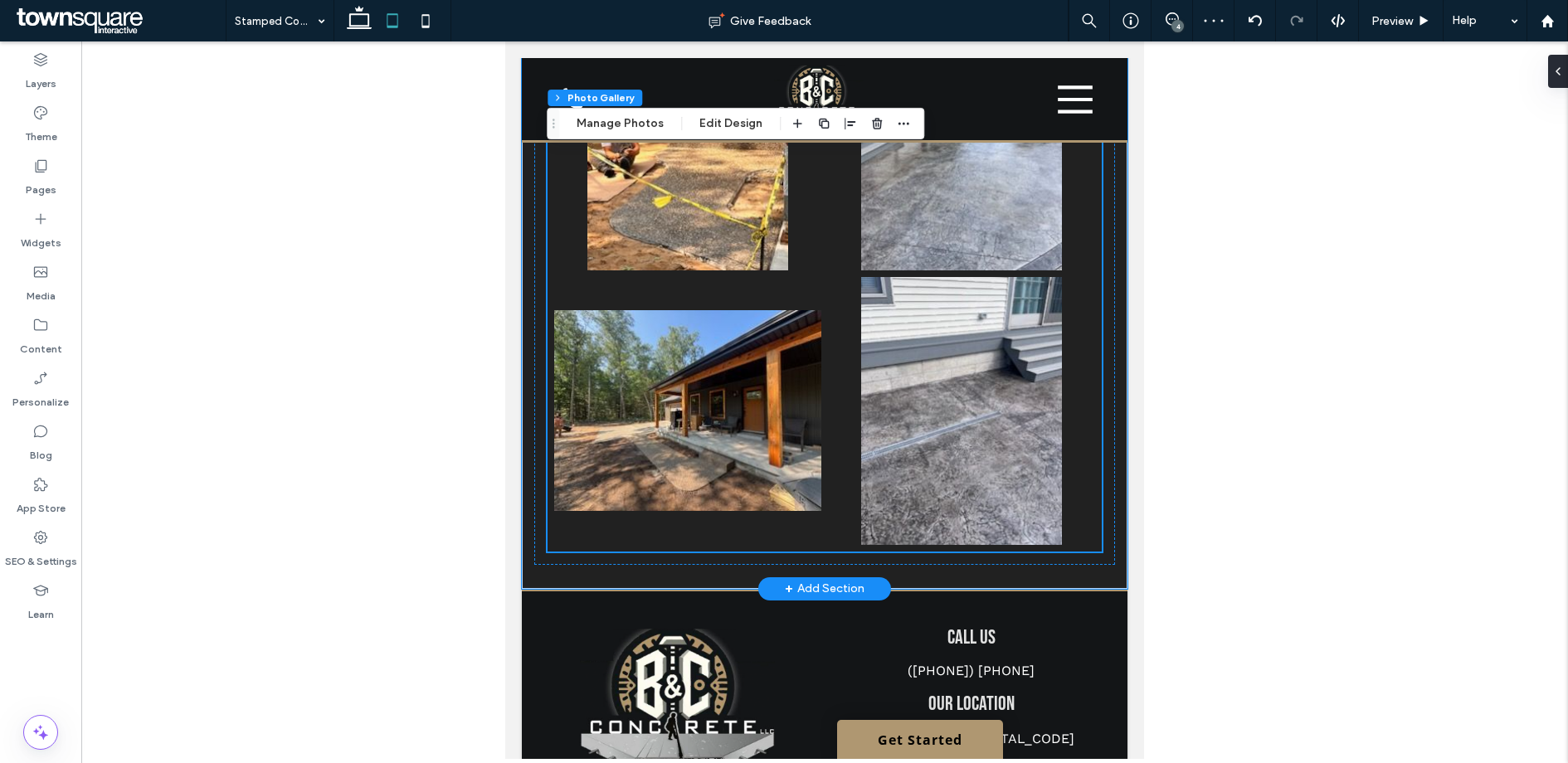 scroll, scrollTop: 3185, scrollLeft: 0, axis: vertical 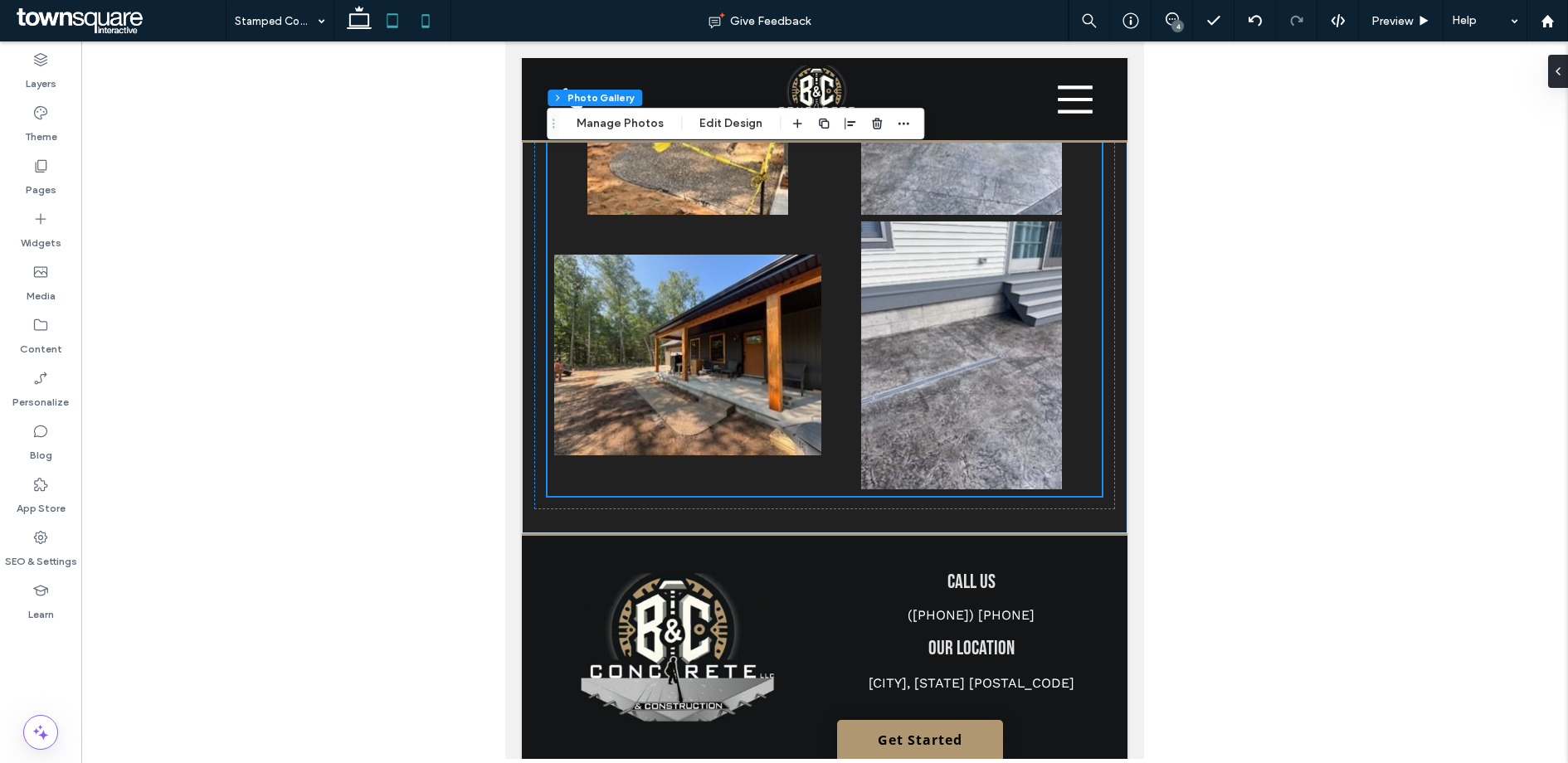 click 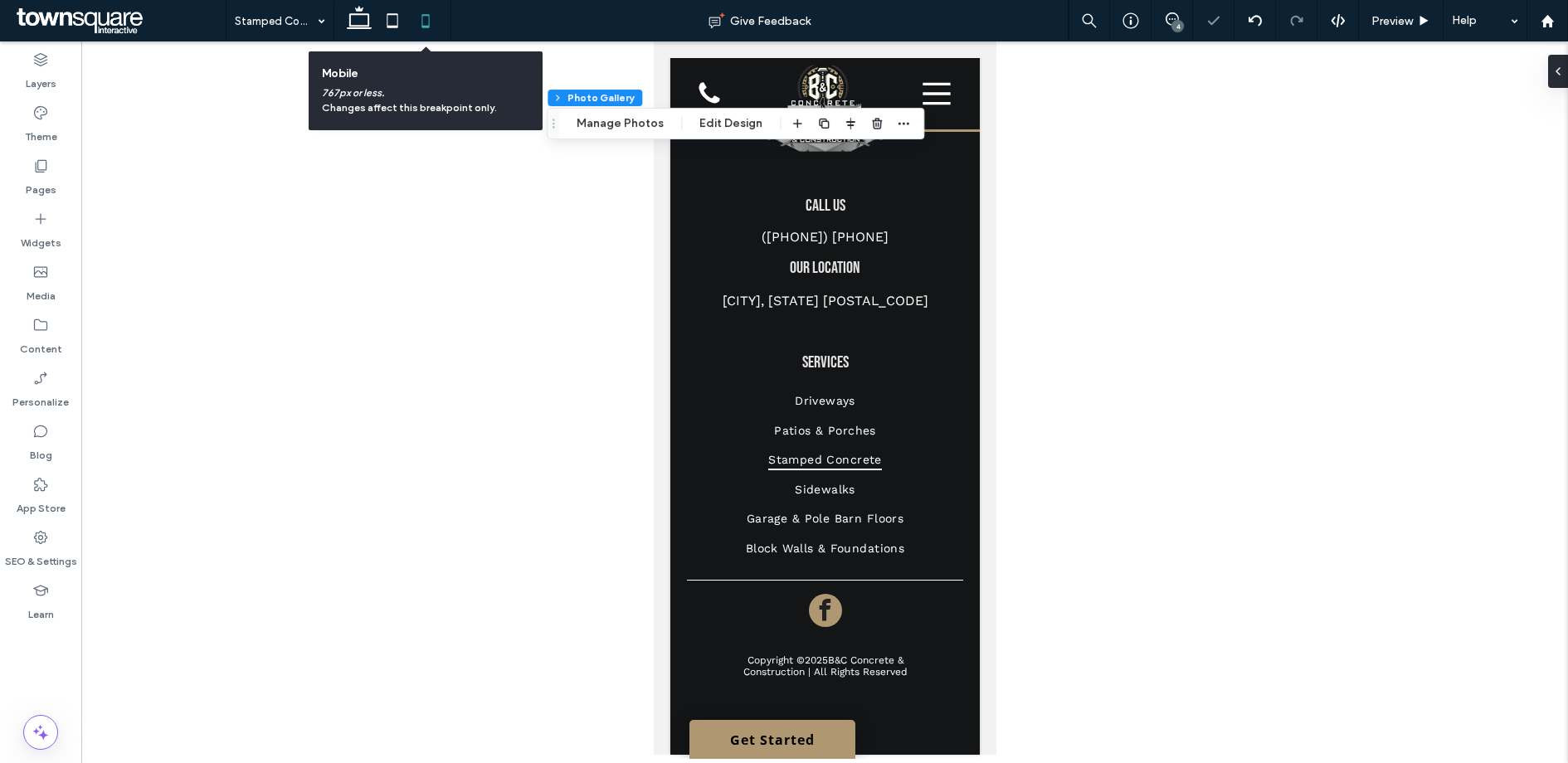scroll, scrollTop: 2100, scrollLeft: 0, axis: vertical 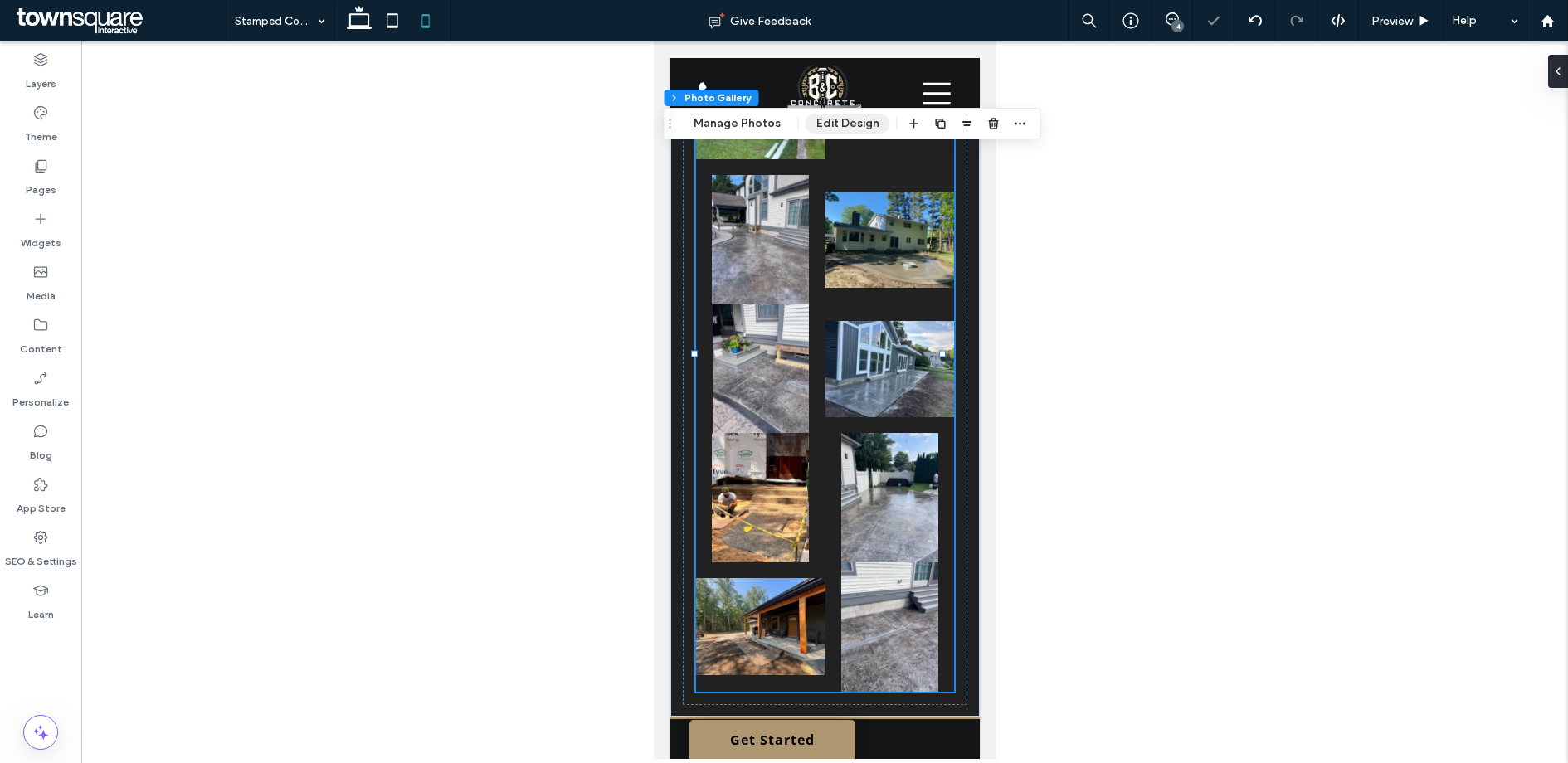 click on "Edit Design" at bounding box center (848, 124) 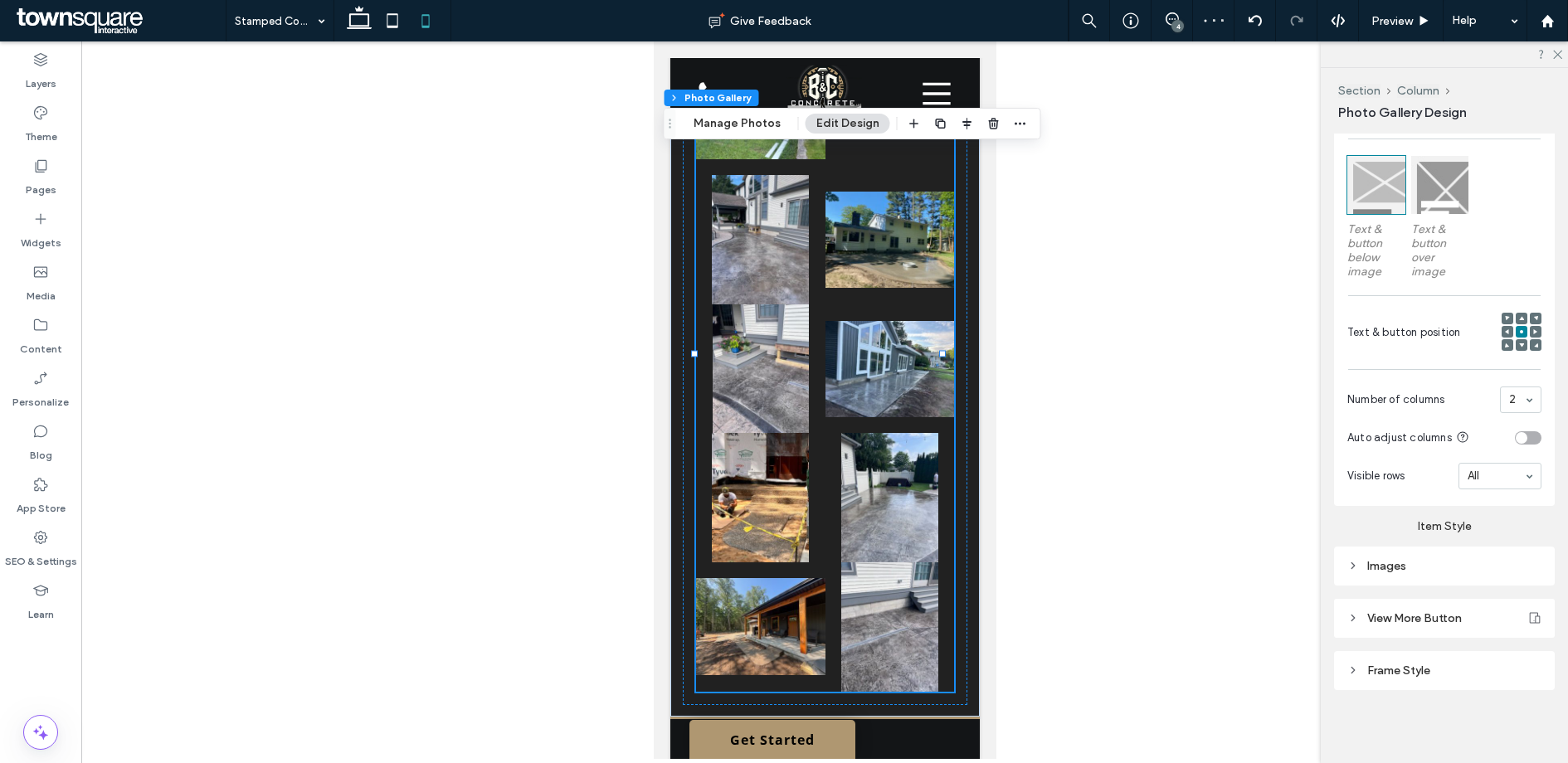 click on "Images" at bounding box center (1444, 566) 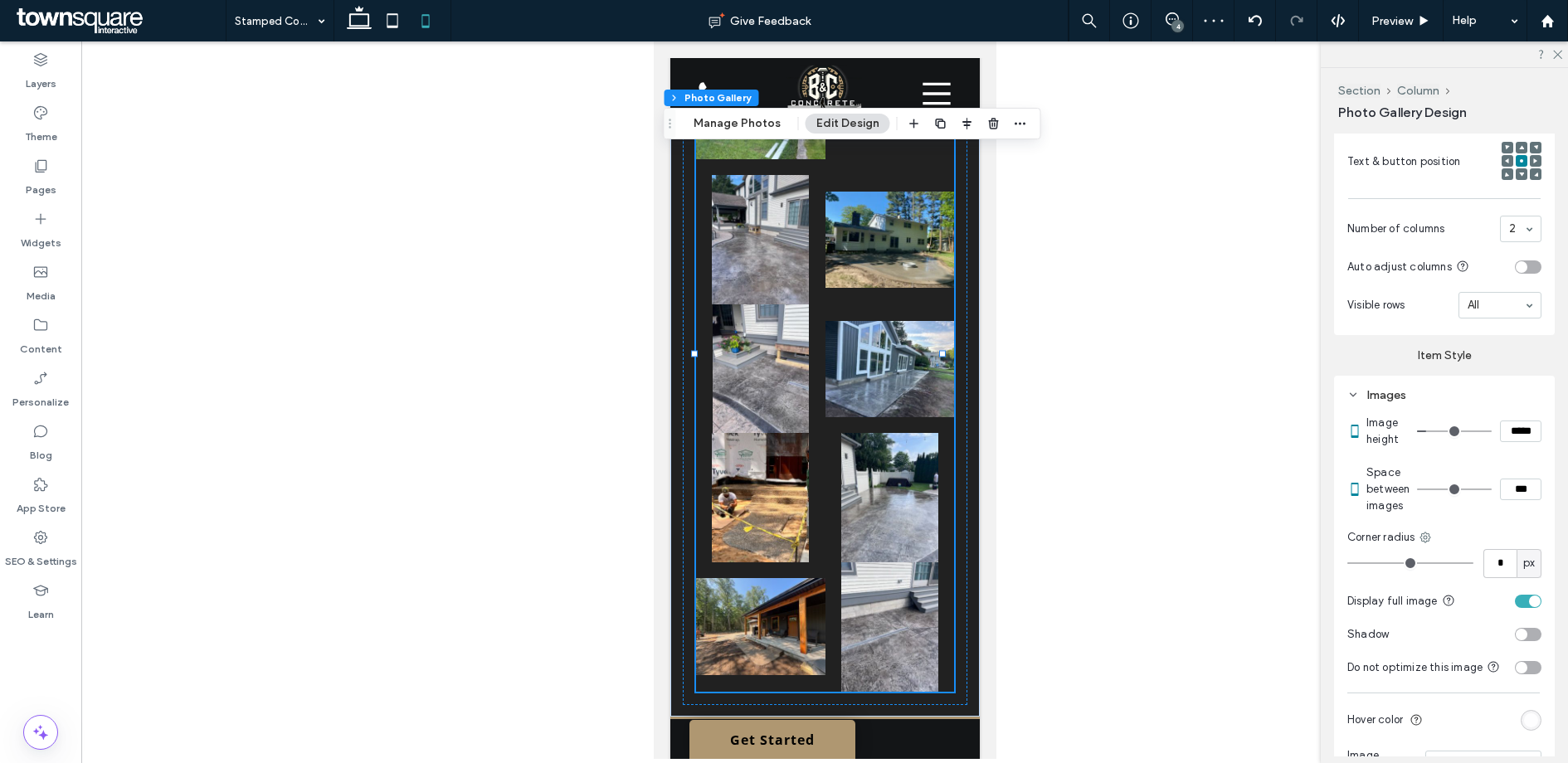 scroll, scrollTop: 906, scrollLeft: 0, axis: vertical 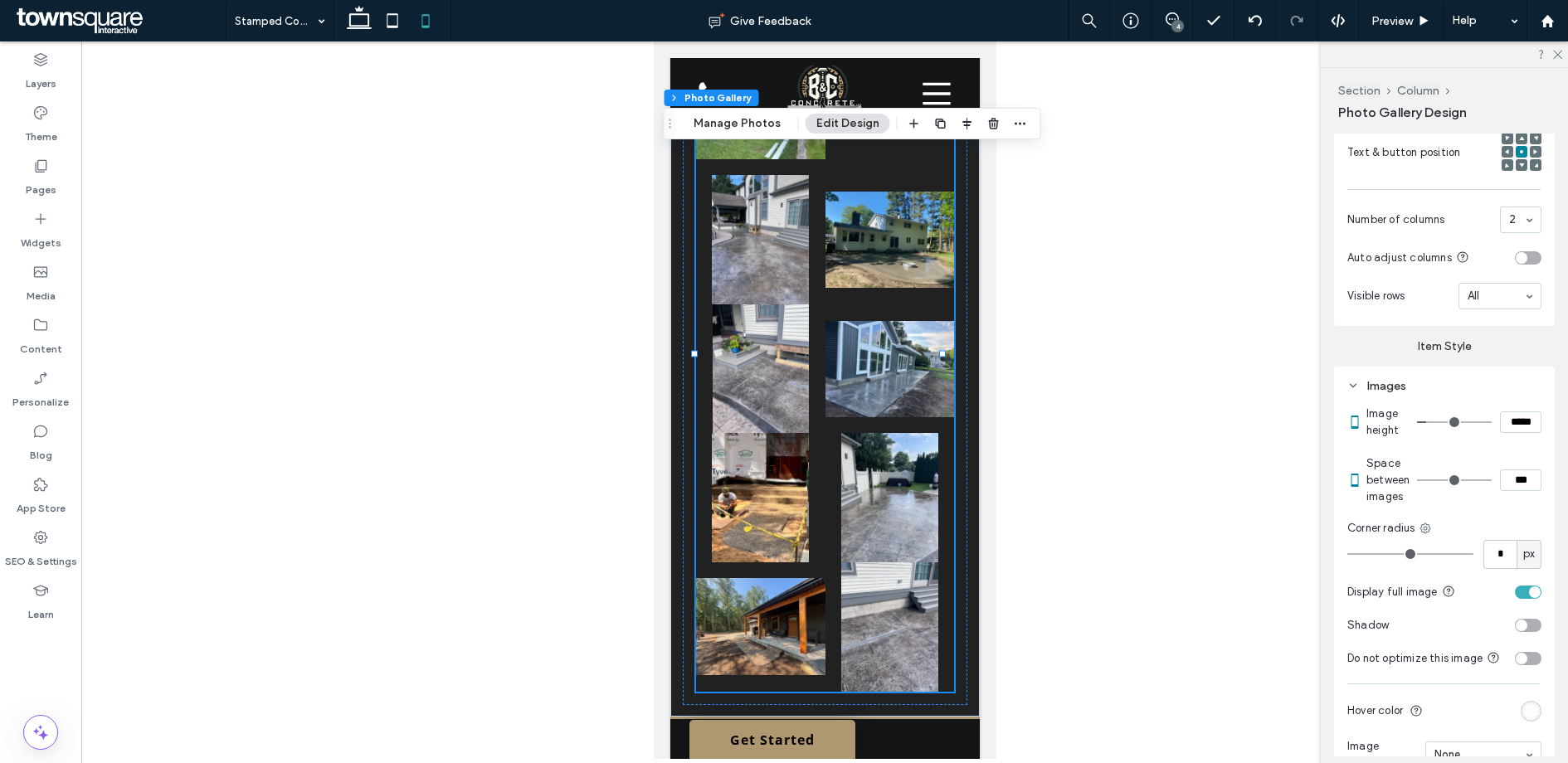 type on "*" 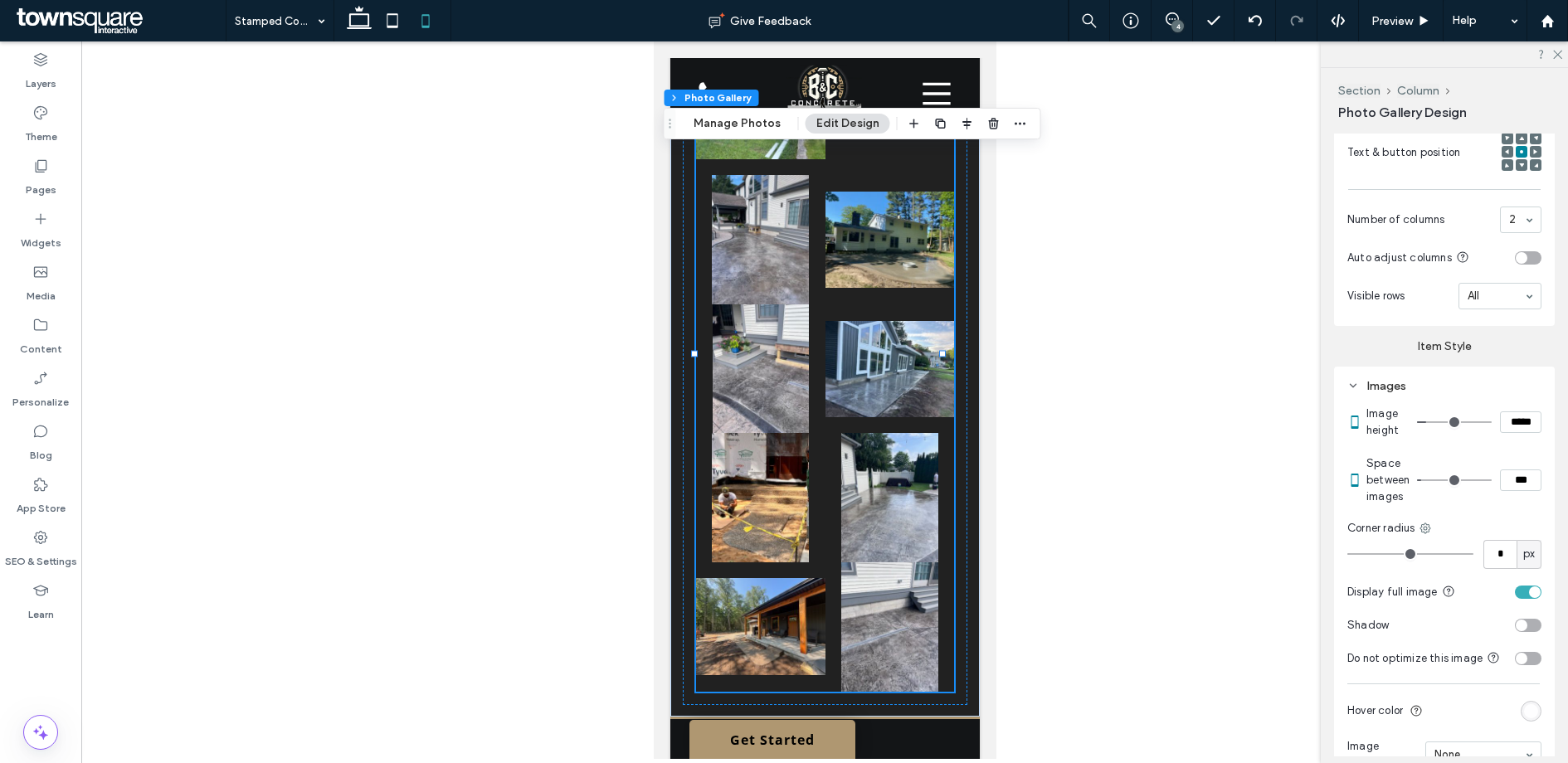type on "*" 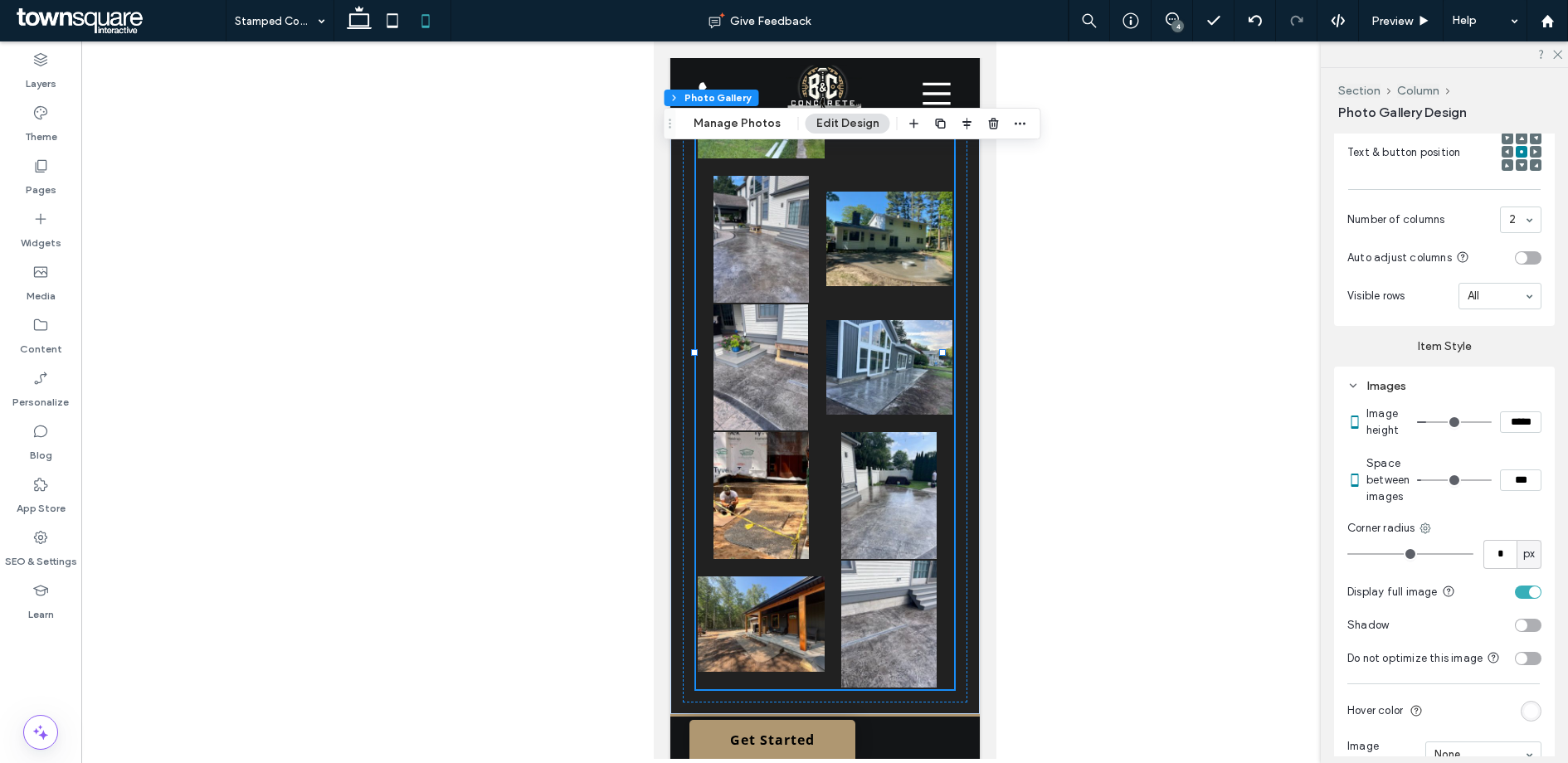 type on "*" 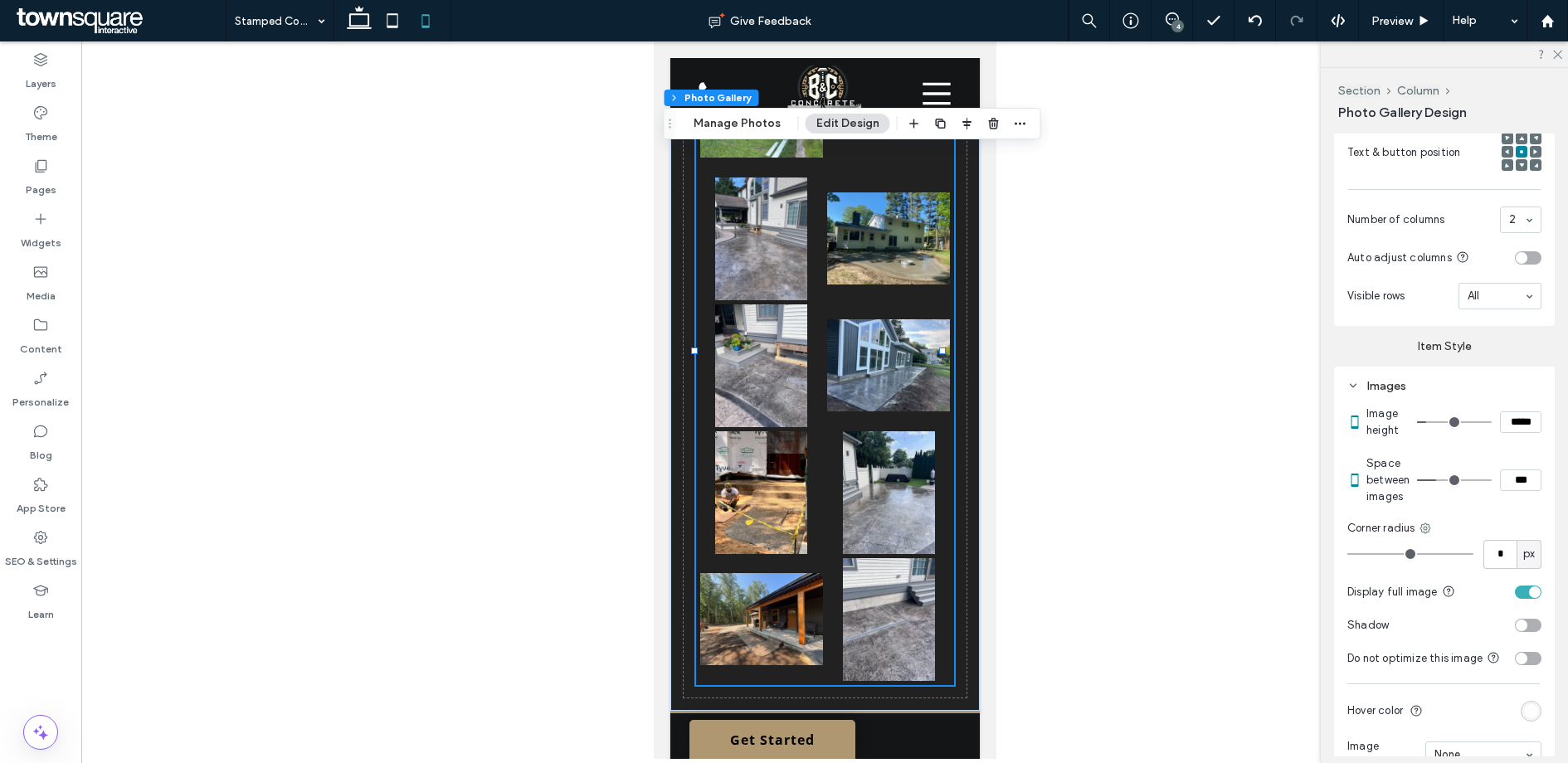 type on "*" 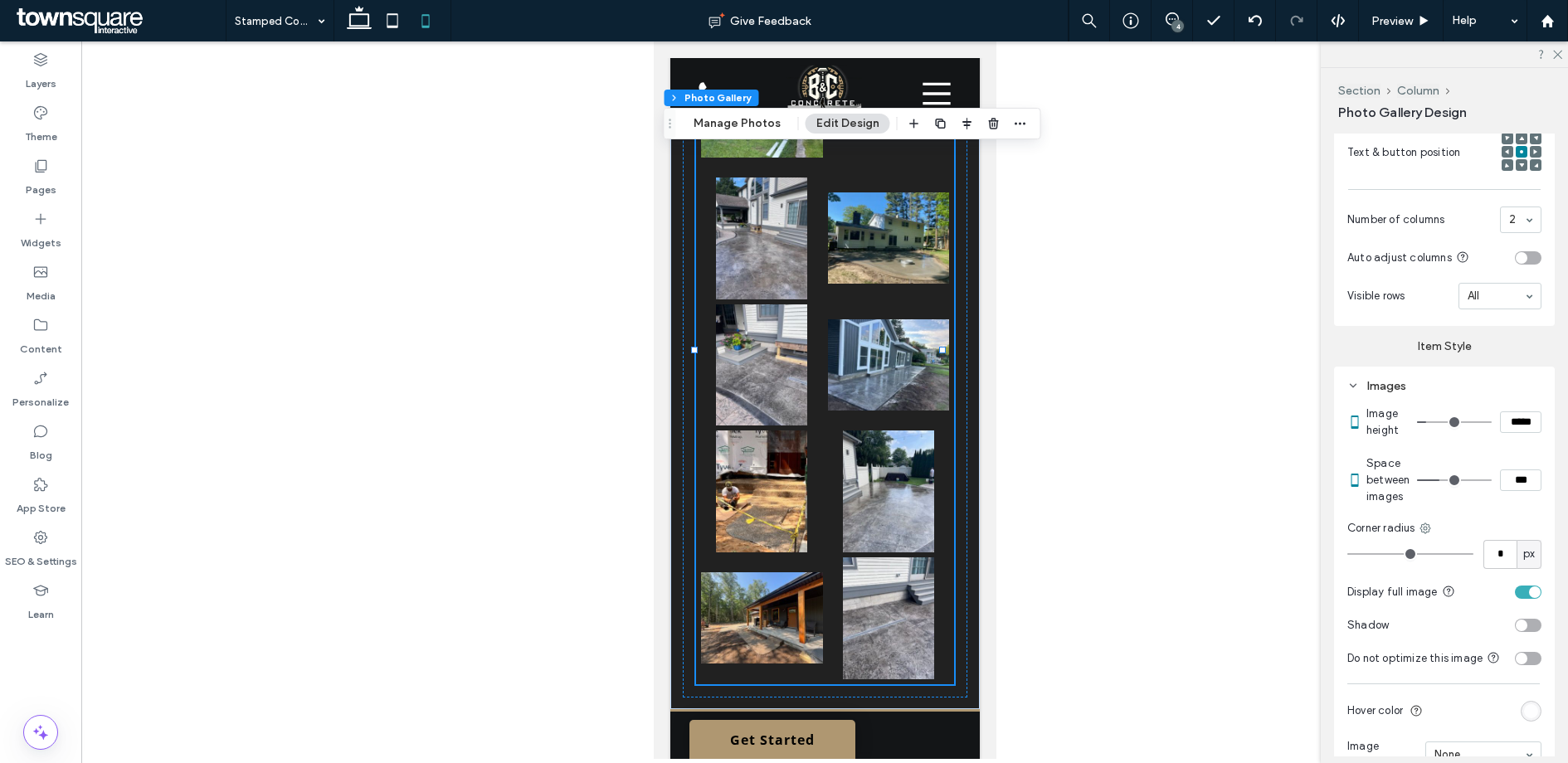 drag, startPoint x: 1427, startPoint y: 493, endPoint x: 1439, endPoint y: 493, distance: 12 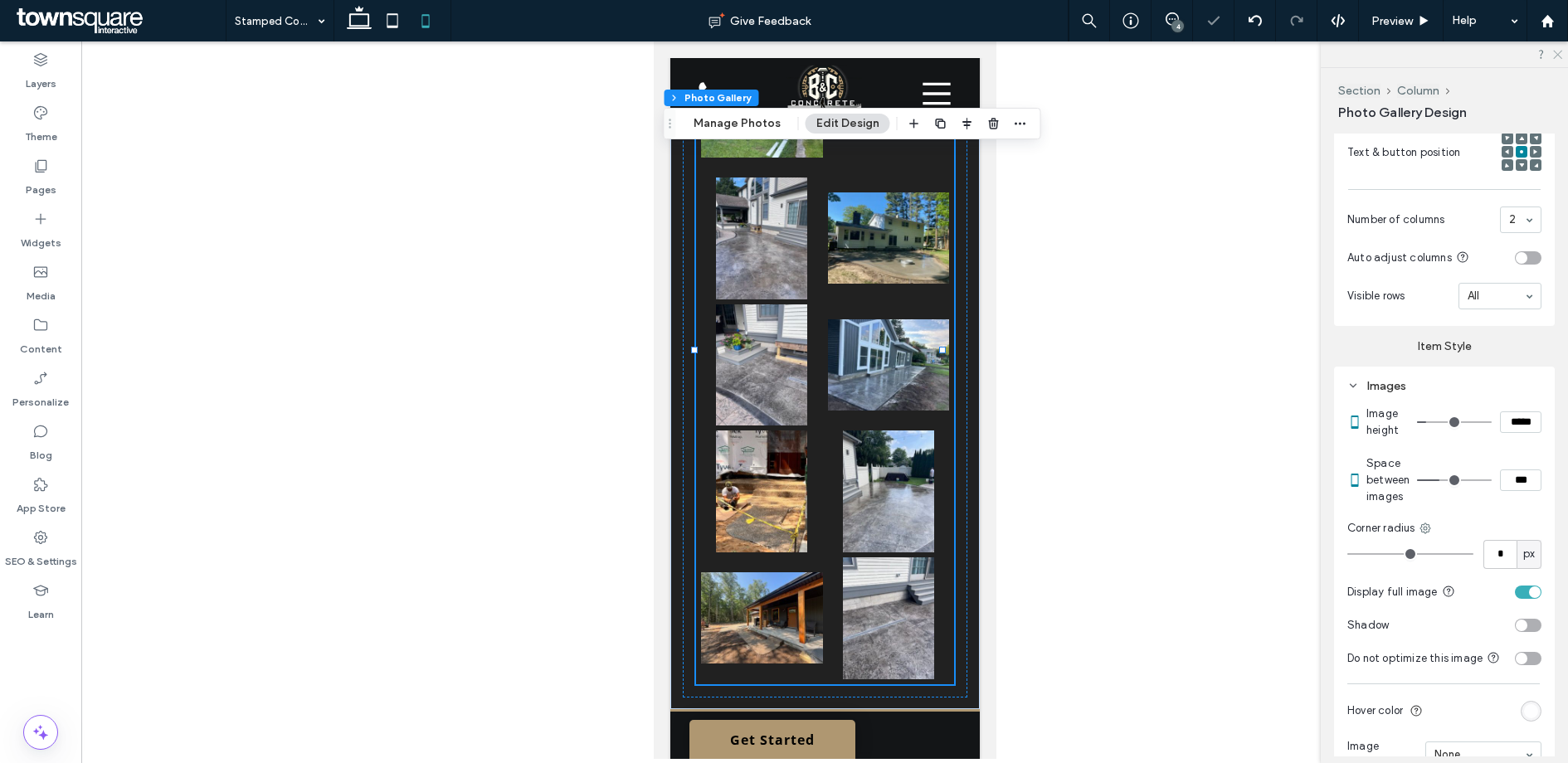 click 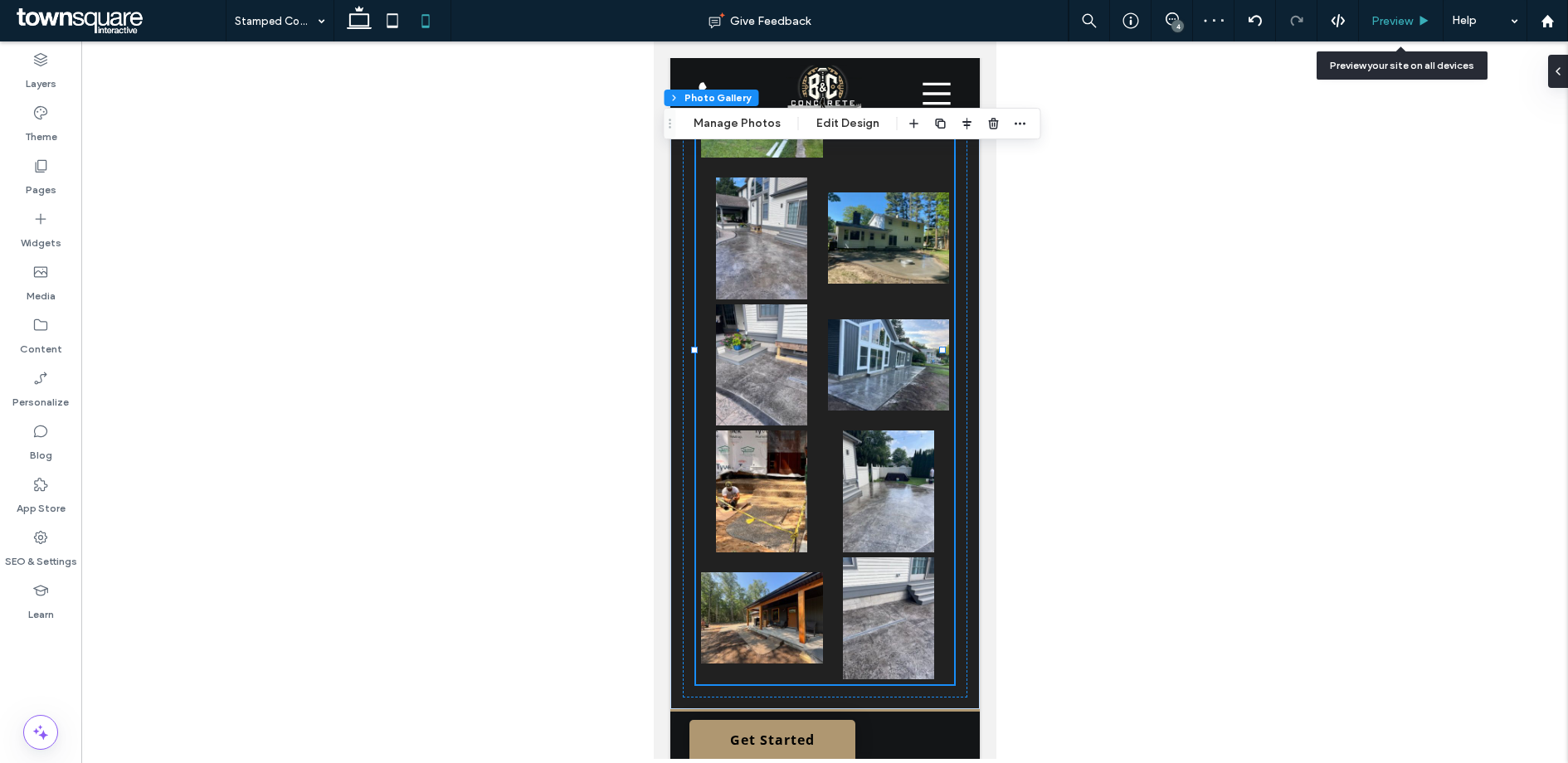 click on "Preview" at bounding box center [1401, 21] 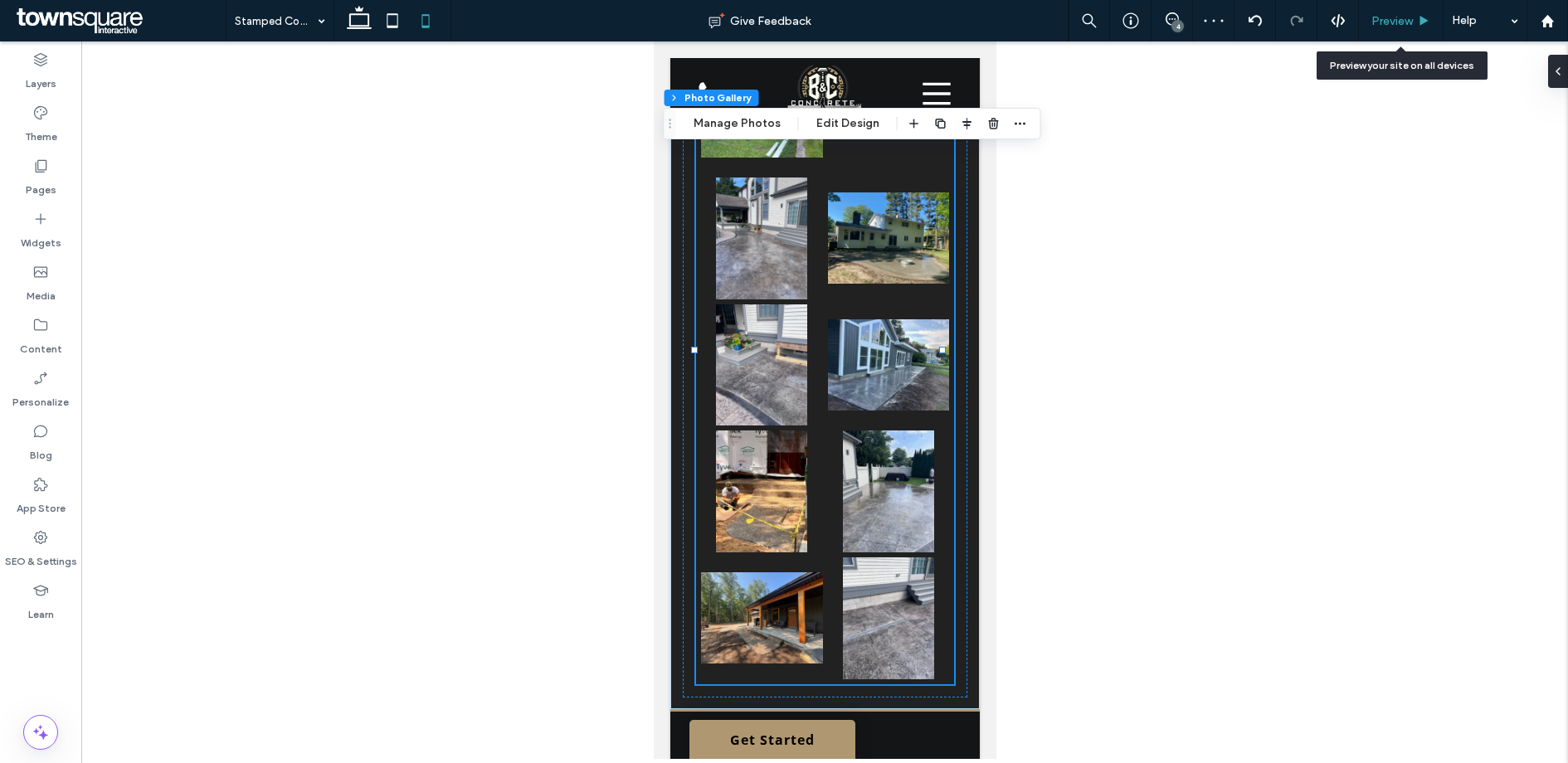 click on "Preview" at bounding box center [1392, 21] 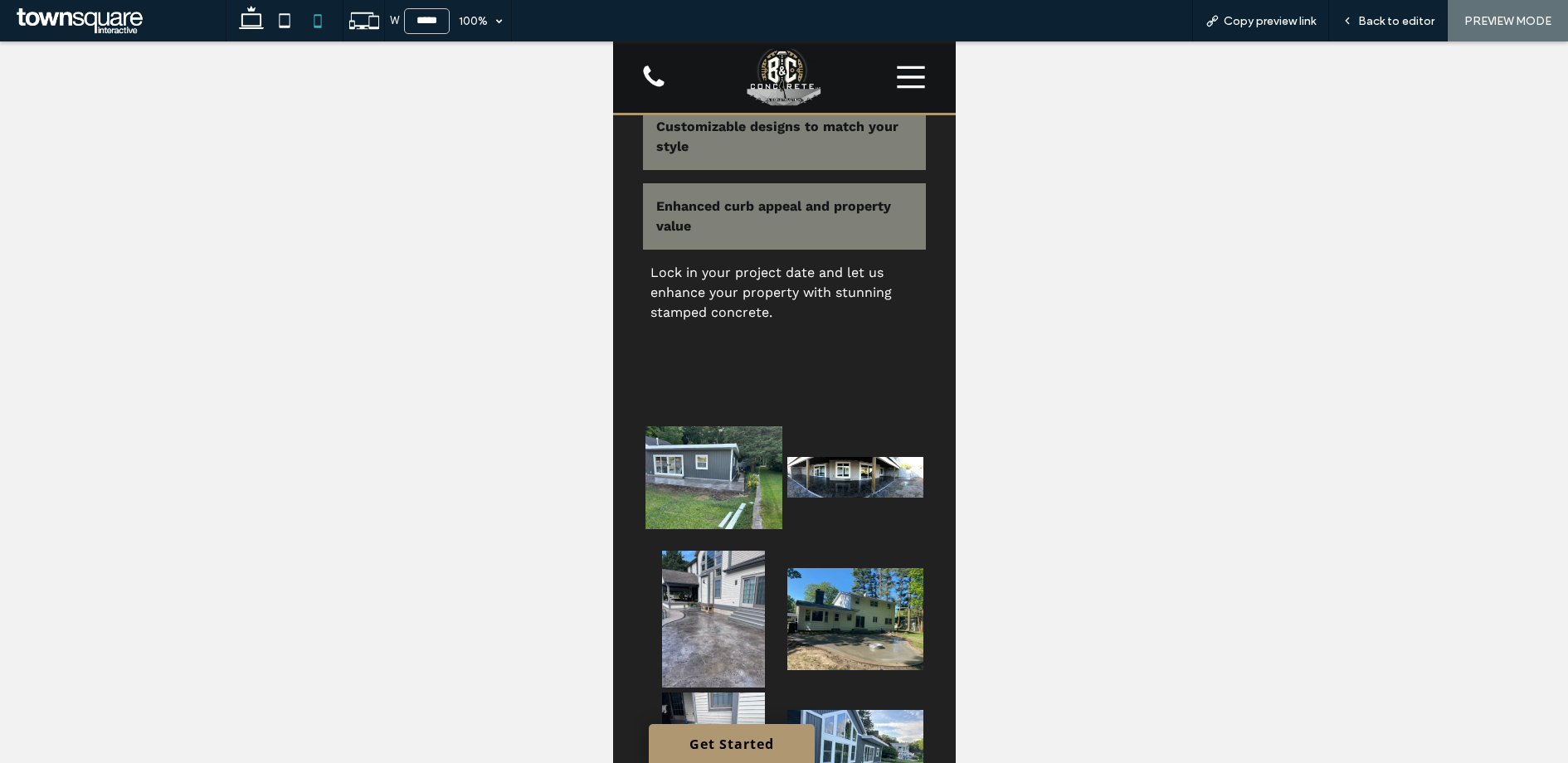scroll, scrollTop: 1636, scrollLeft: 0, axis: vertical 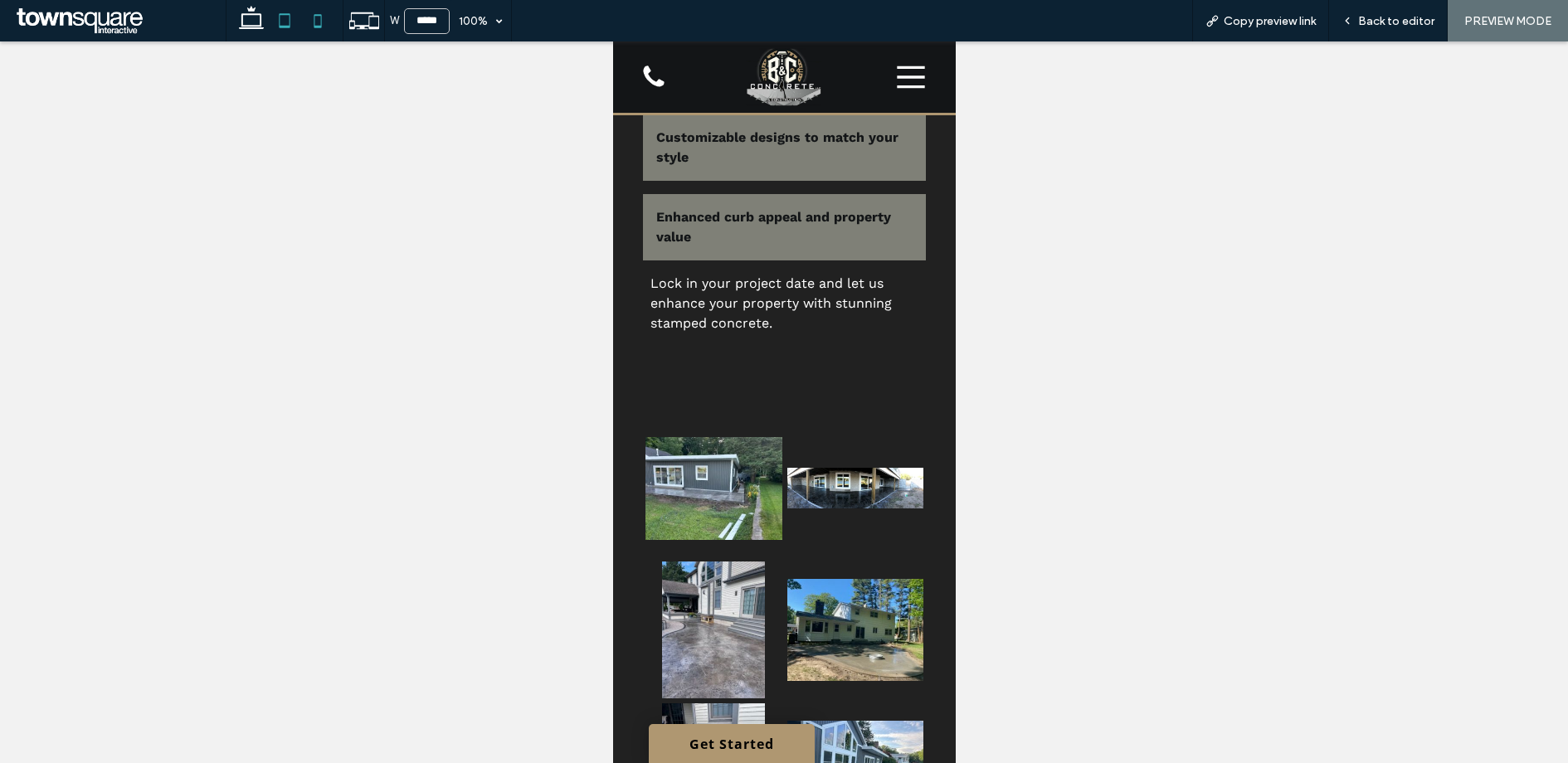click 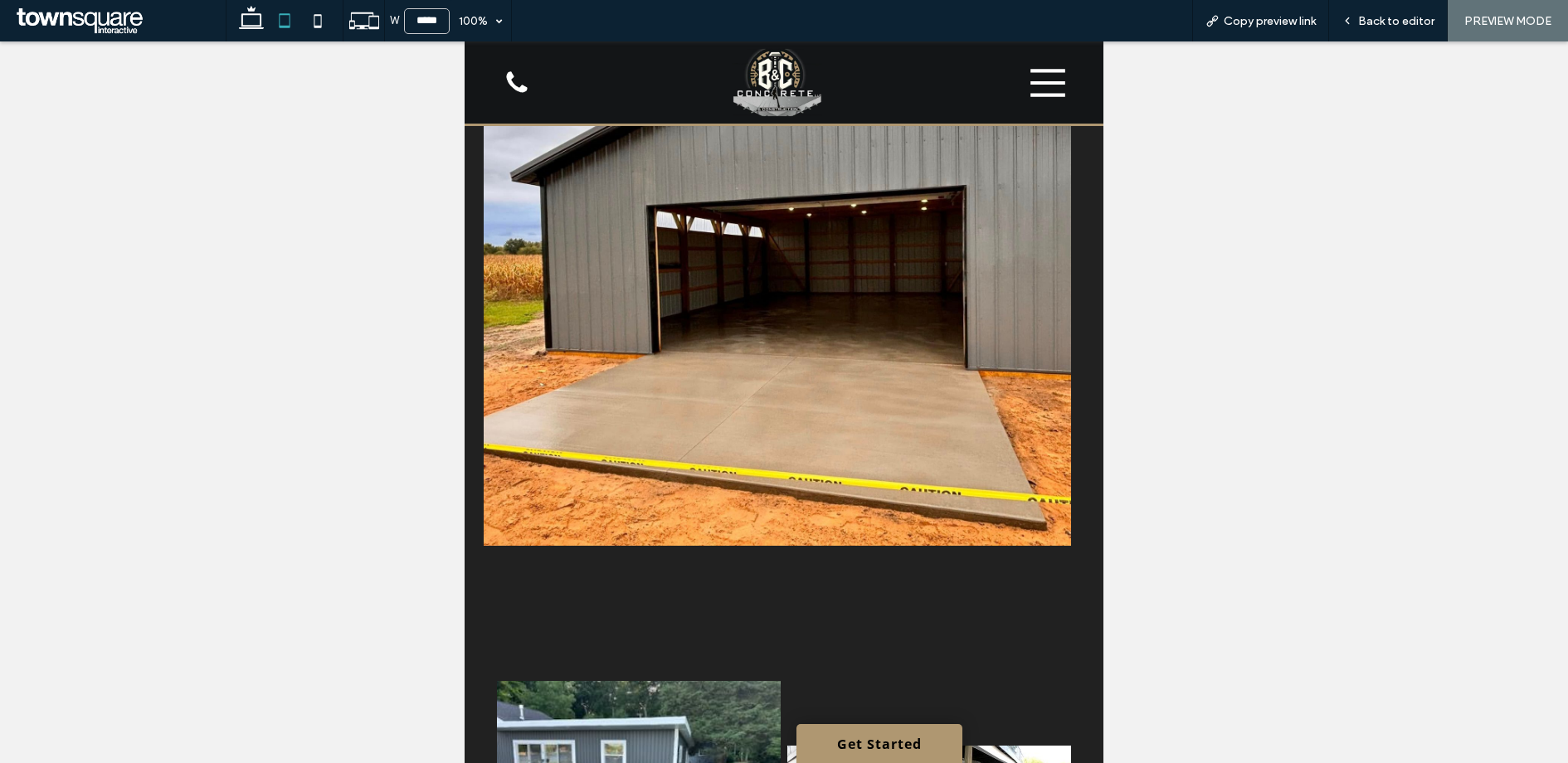 scroll, scrollTop: 1611, scrollLeft: 0, axis: vertical 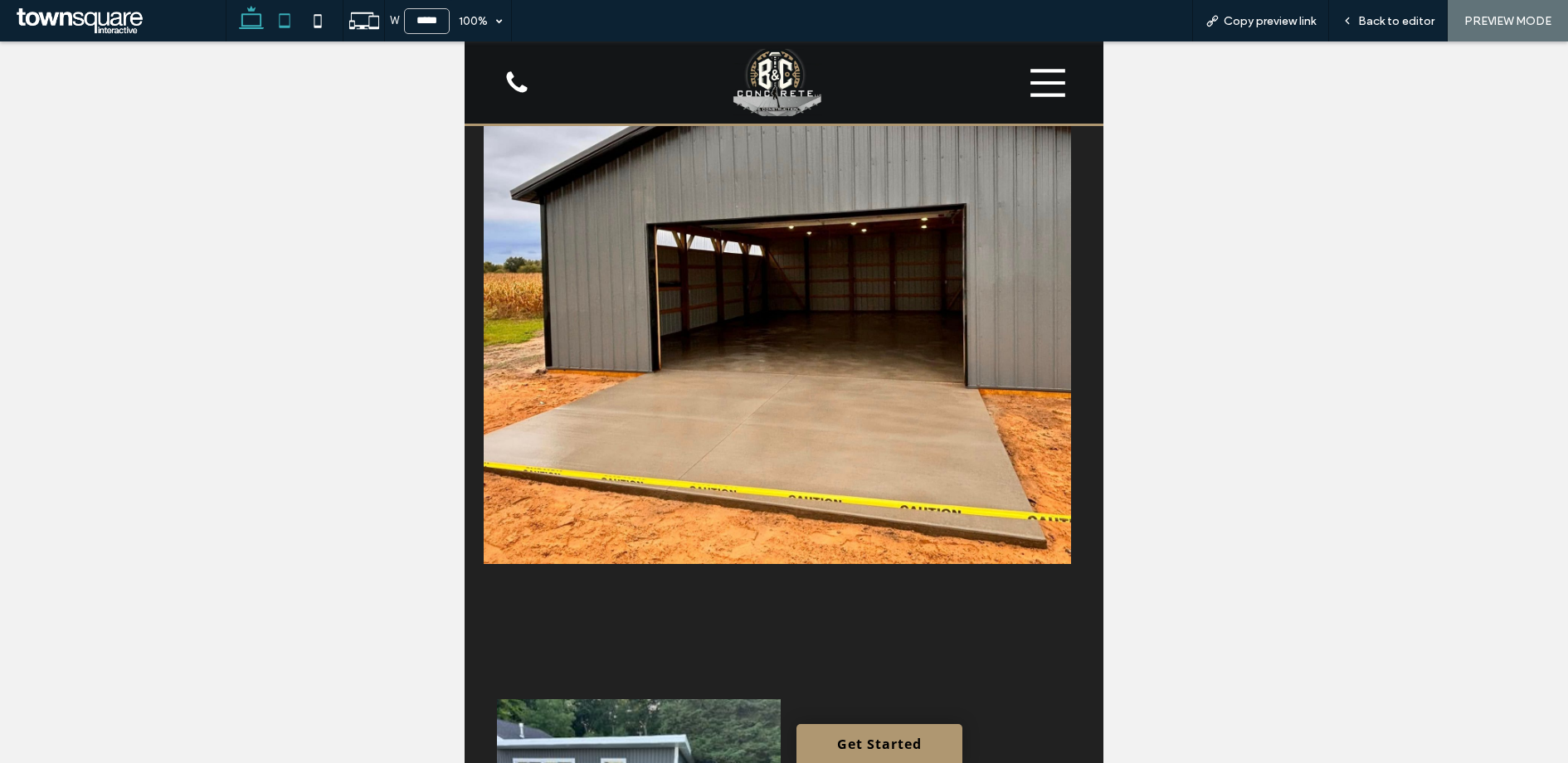 click 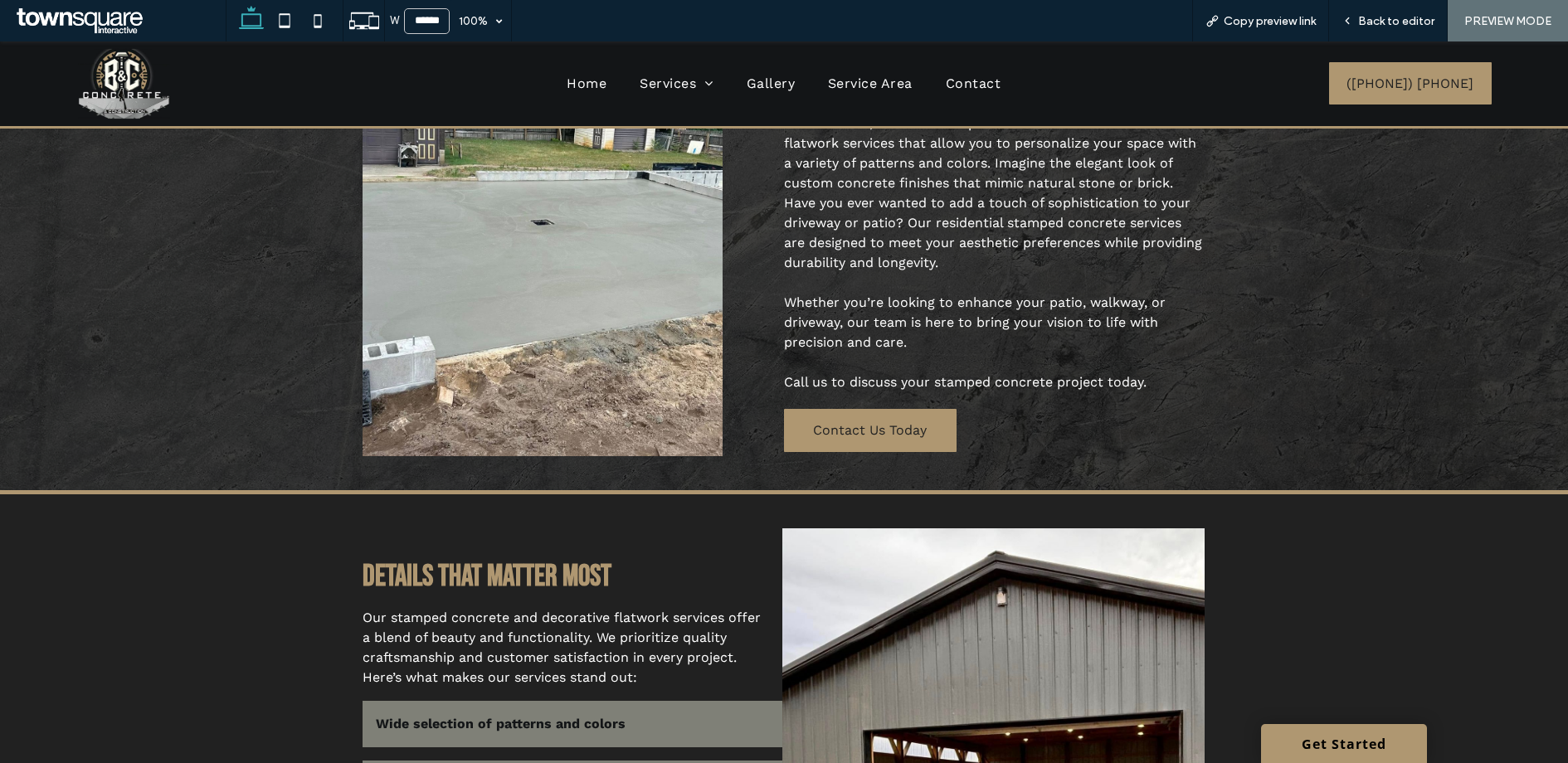 scroll, scrollTop: 0, scrollLeft: 0, axis: both 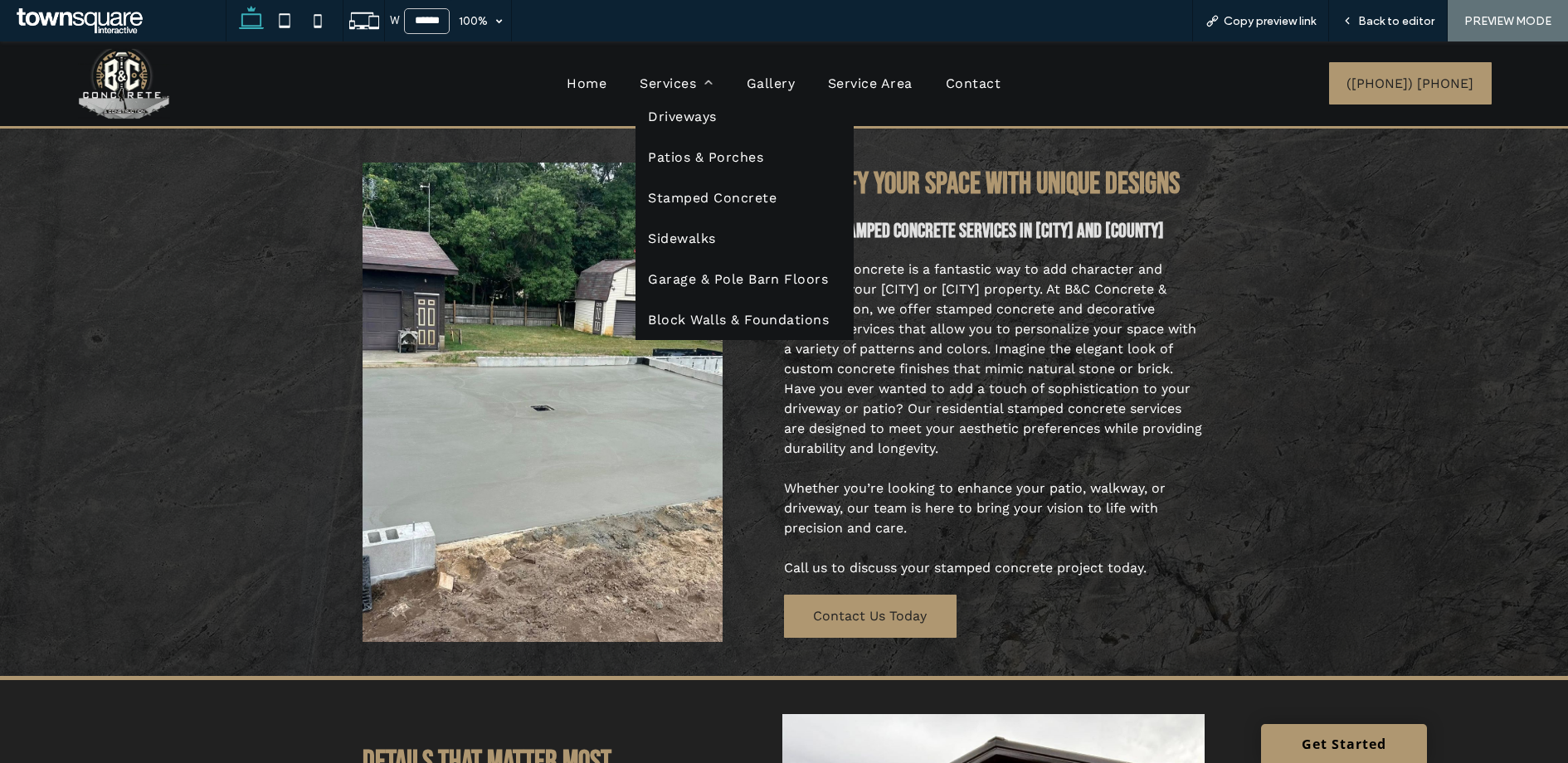 click on "Sidewalks" at bounding box center [681, 238] 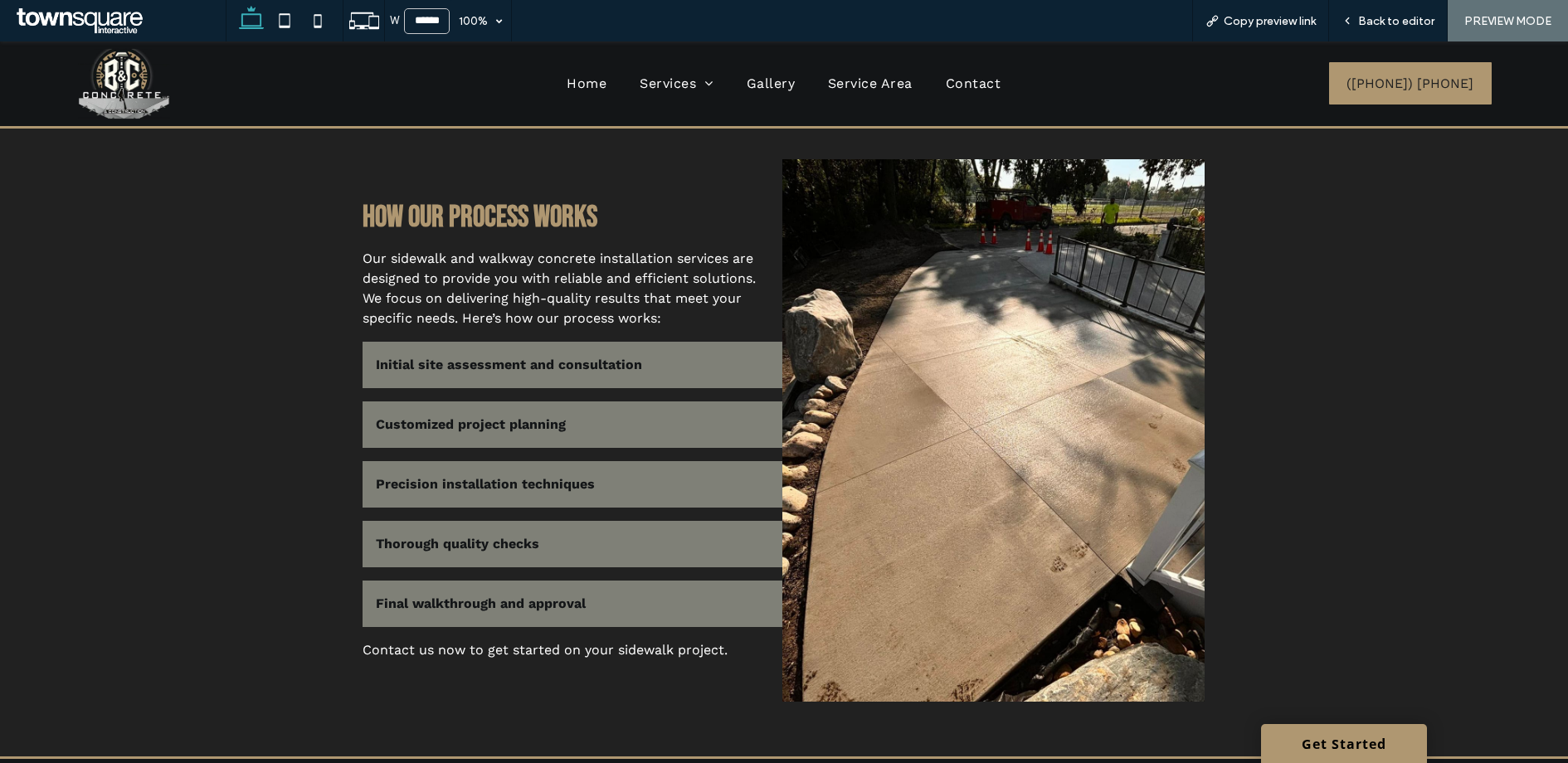 scroll, scrollTop: 759, scrollLeft: 0, axis: vertical 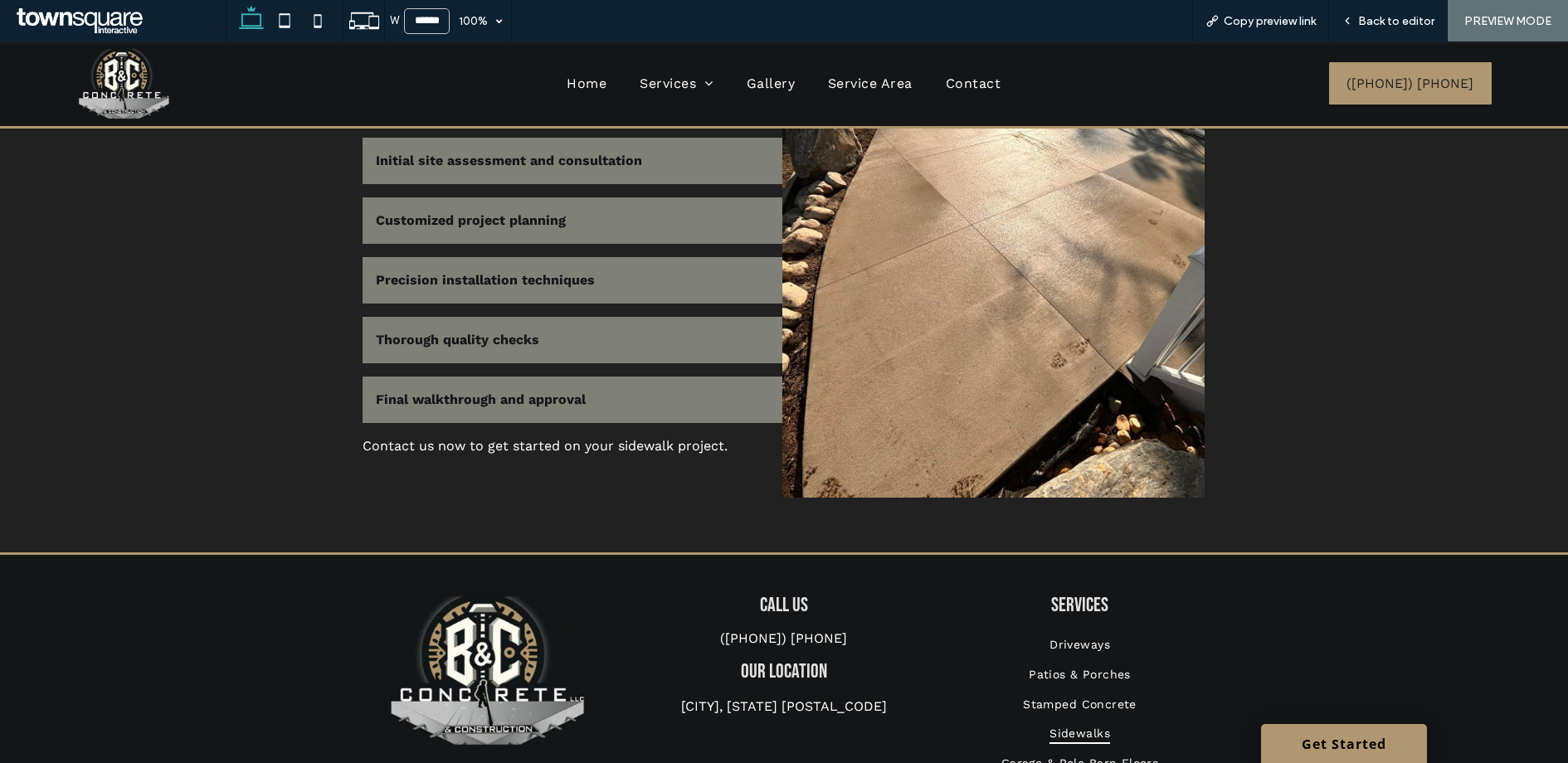 click on "How Our Process Works
Our sidewalk and walkway concrete installation services are designed to provide you with reliable and efficient solutions. We focus on delivering high-quality results that meet your specific needs. Here’s how our process works:
Initial site assessment and consultation
Customized project planning
Precision installation techniques
Thorough quality checks
Final walkthrough and approval
Contact us now to get started on your sidewalk project." at bounding box center [784, 236] 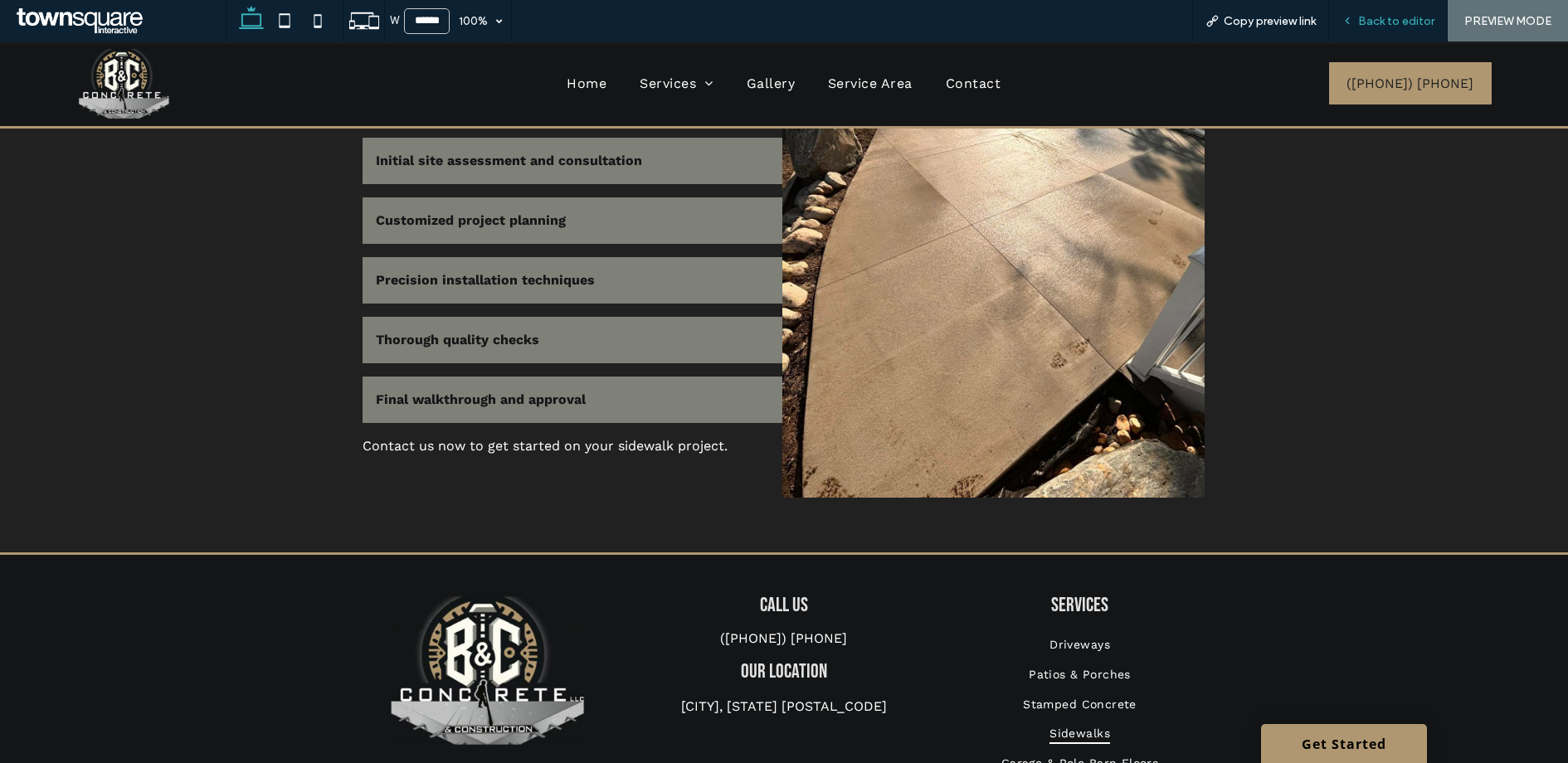 click on "Back to editor" at bounding box center [1396, 21] 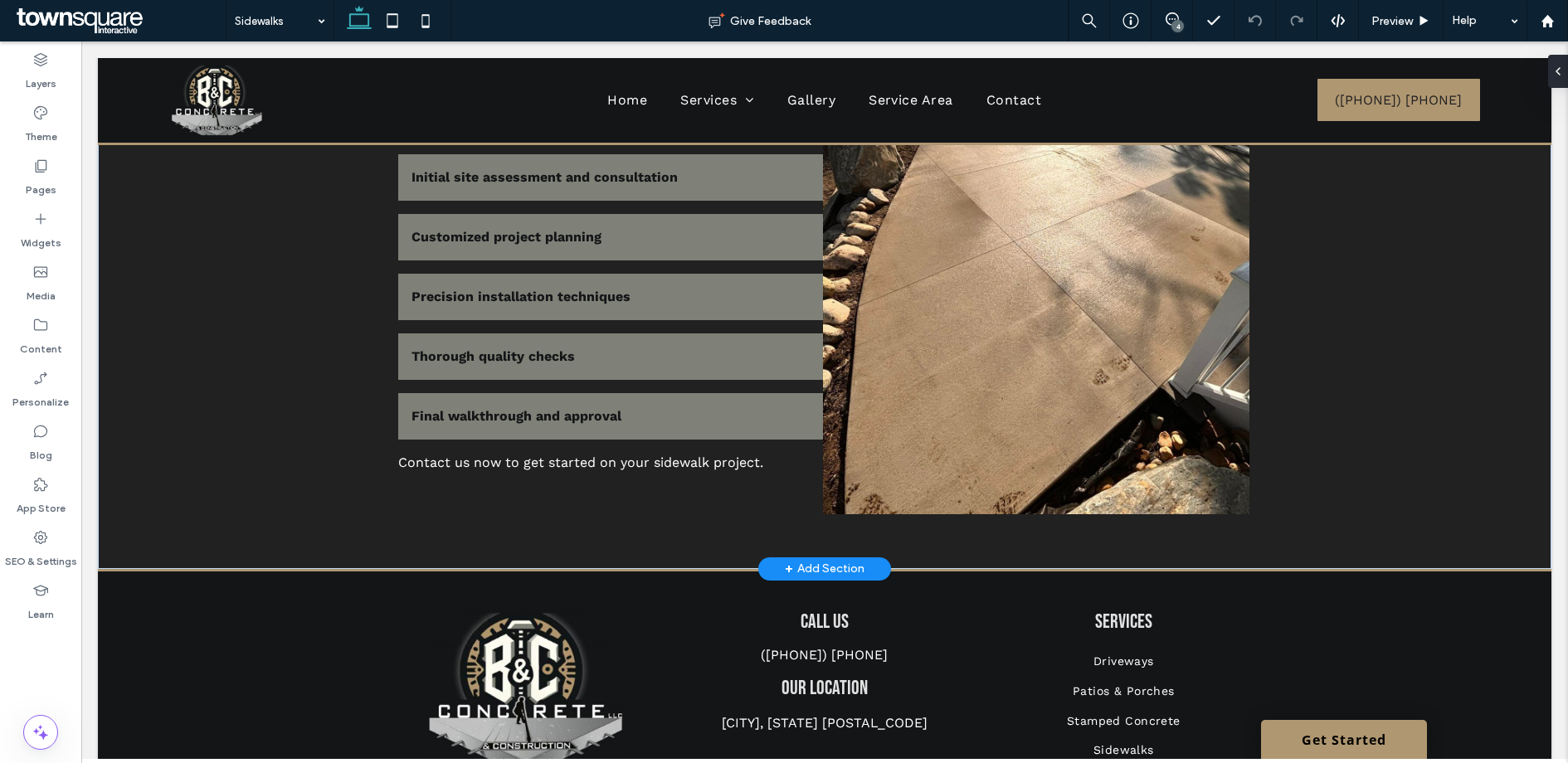 click on "+ Add Section" at bounding box center [825, 569] 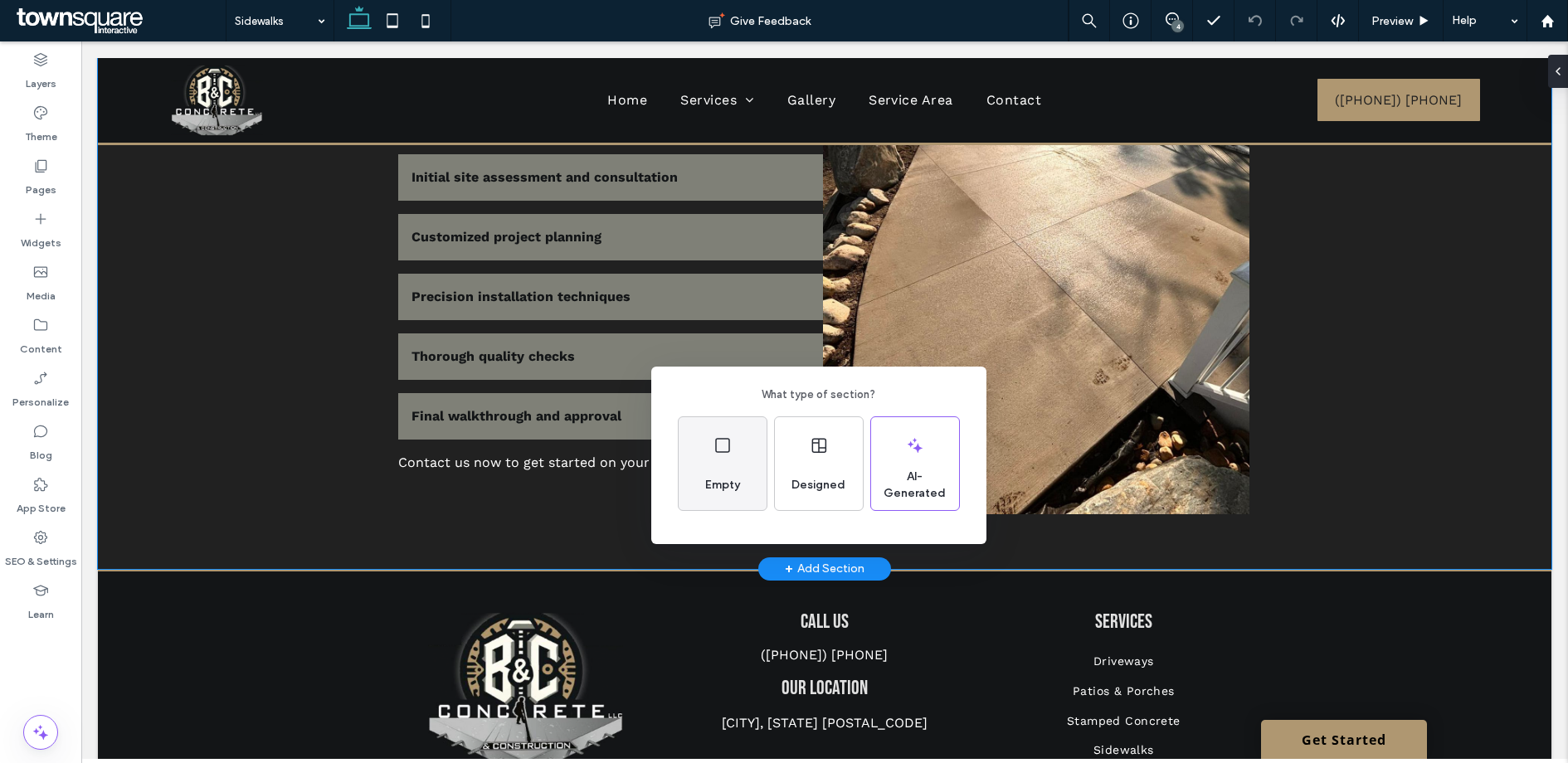 click on "Empty" at bounding box center [723, 464] 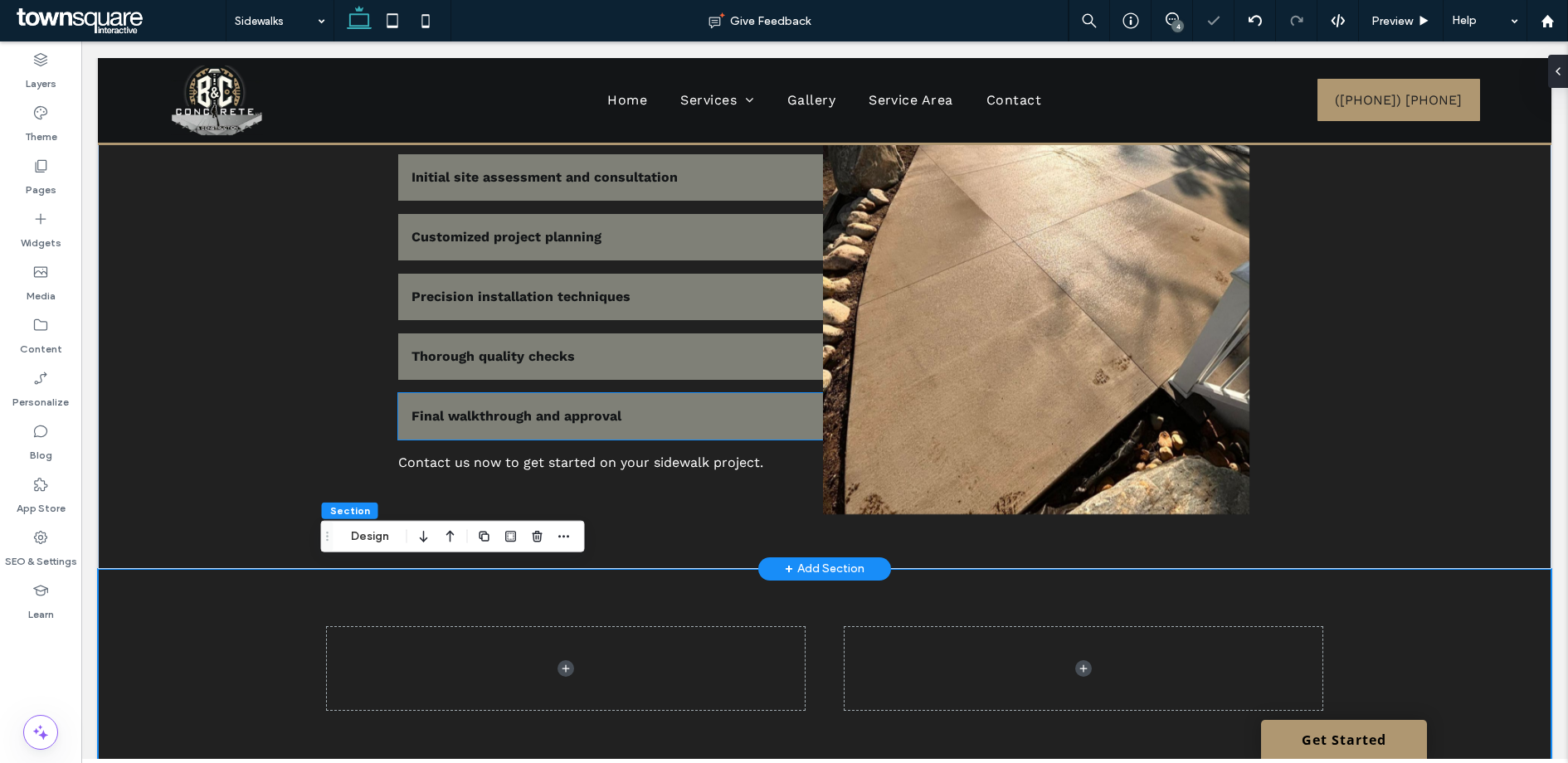 scroll, scrollTop: 1023, scrollLeft: 0, axis: vertical 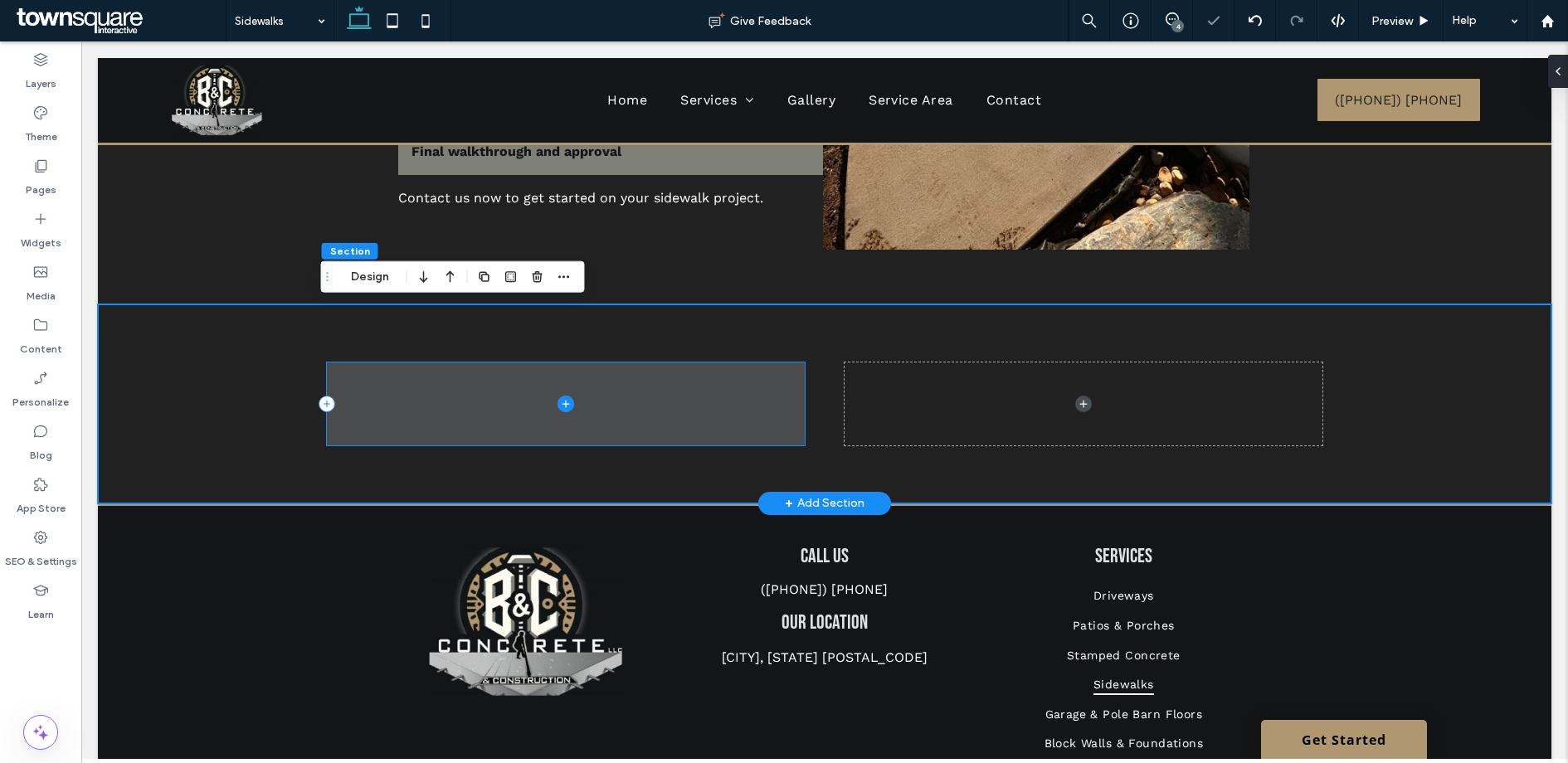 click at bounding box center [566, 404] 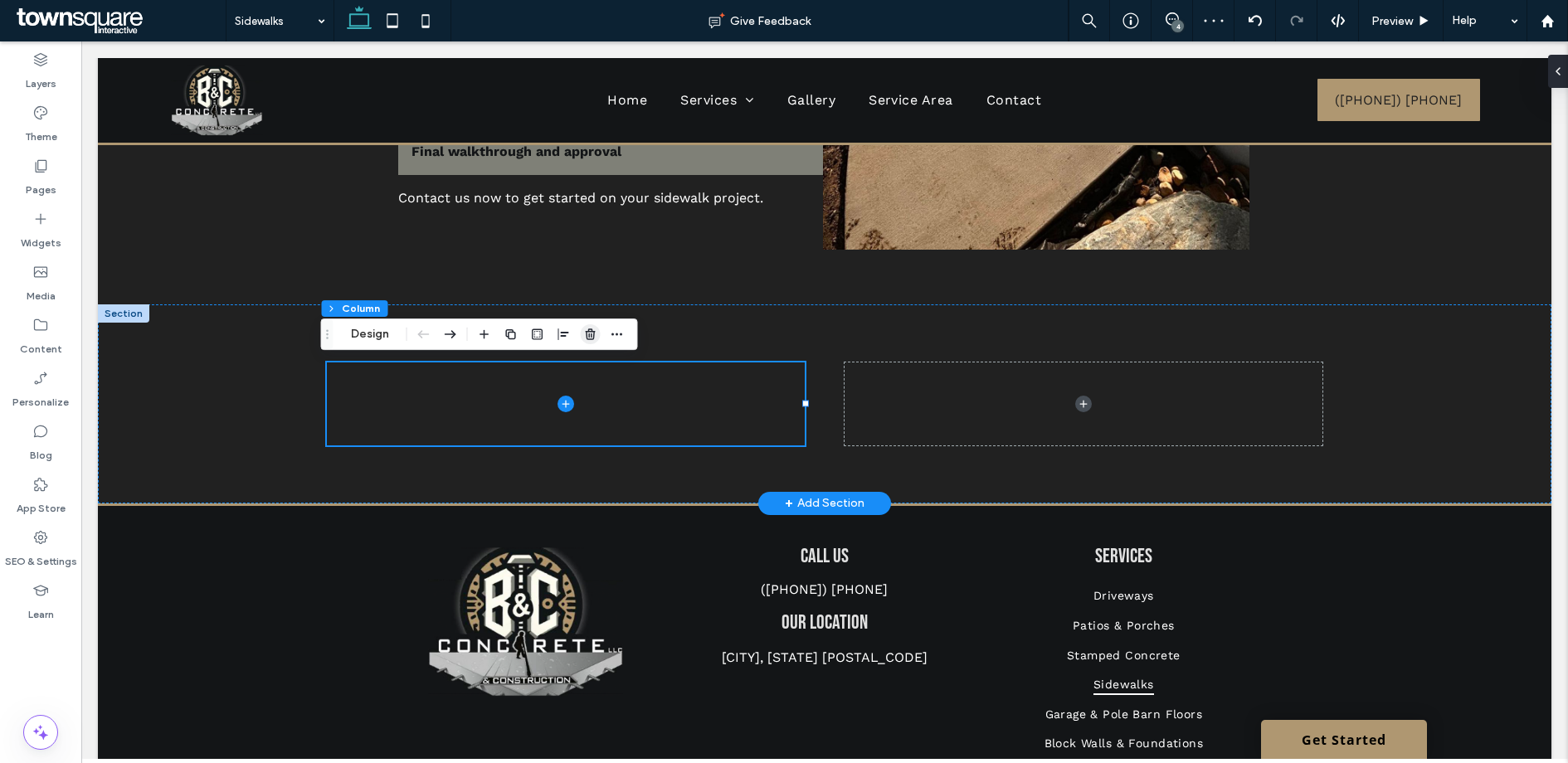 click 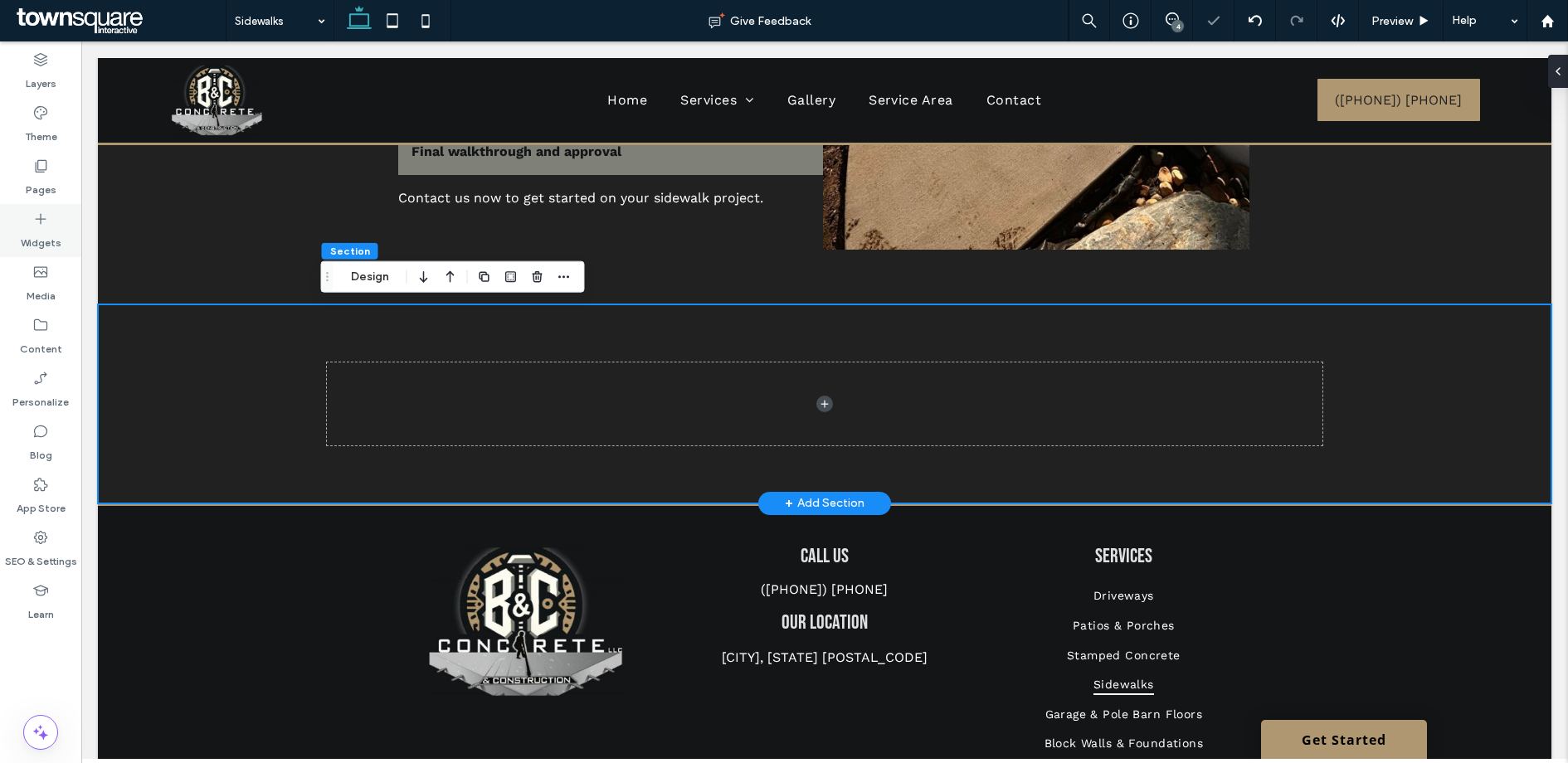 click on "Widgets" at bounding box center [41, 239] 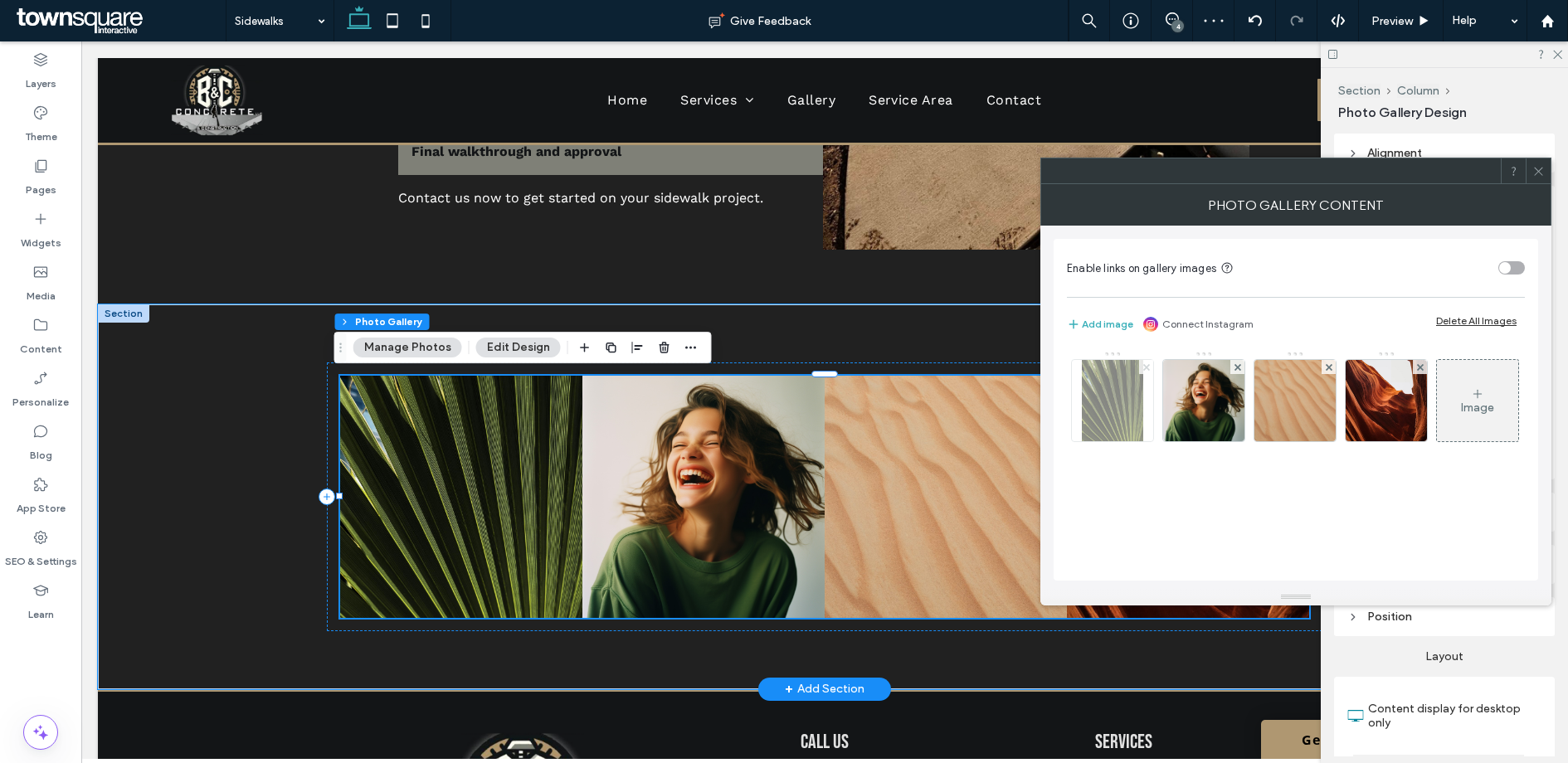 click 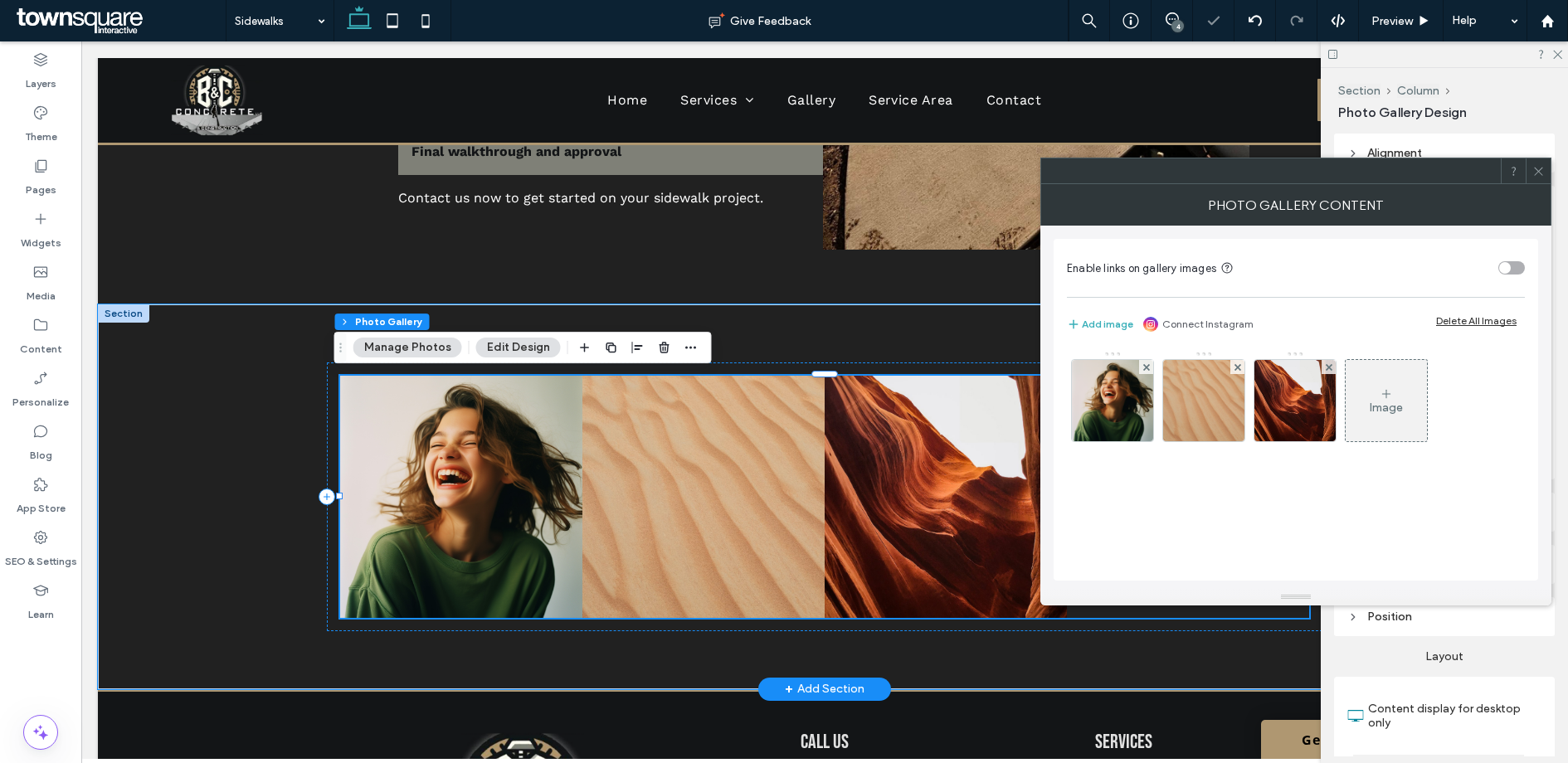 click 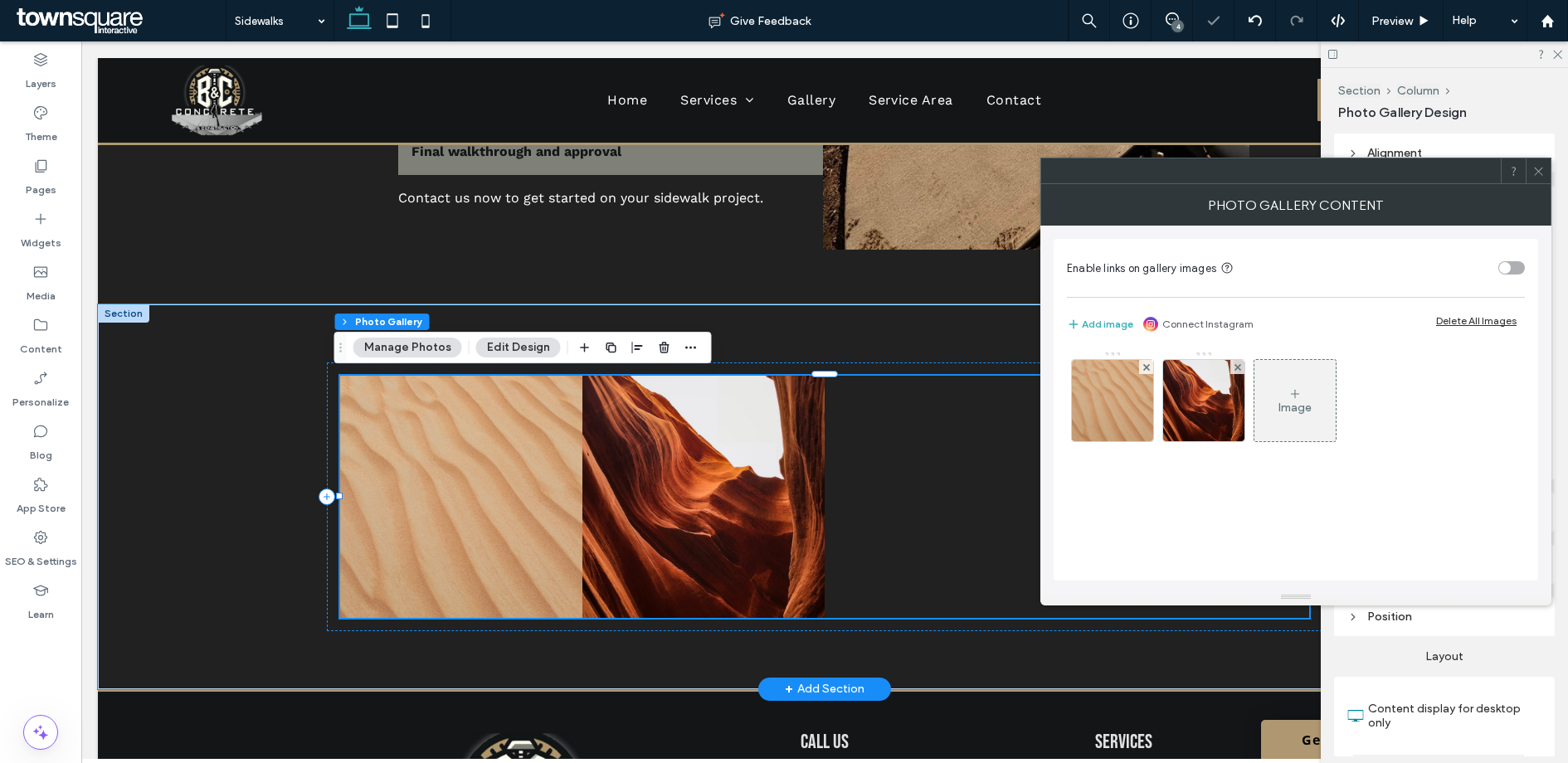 click 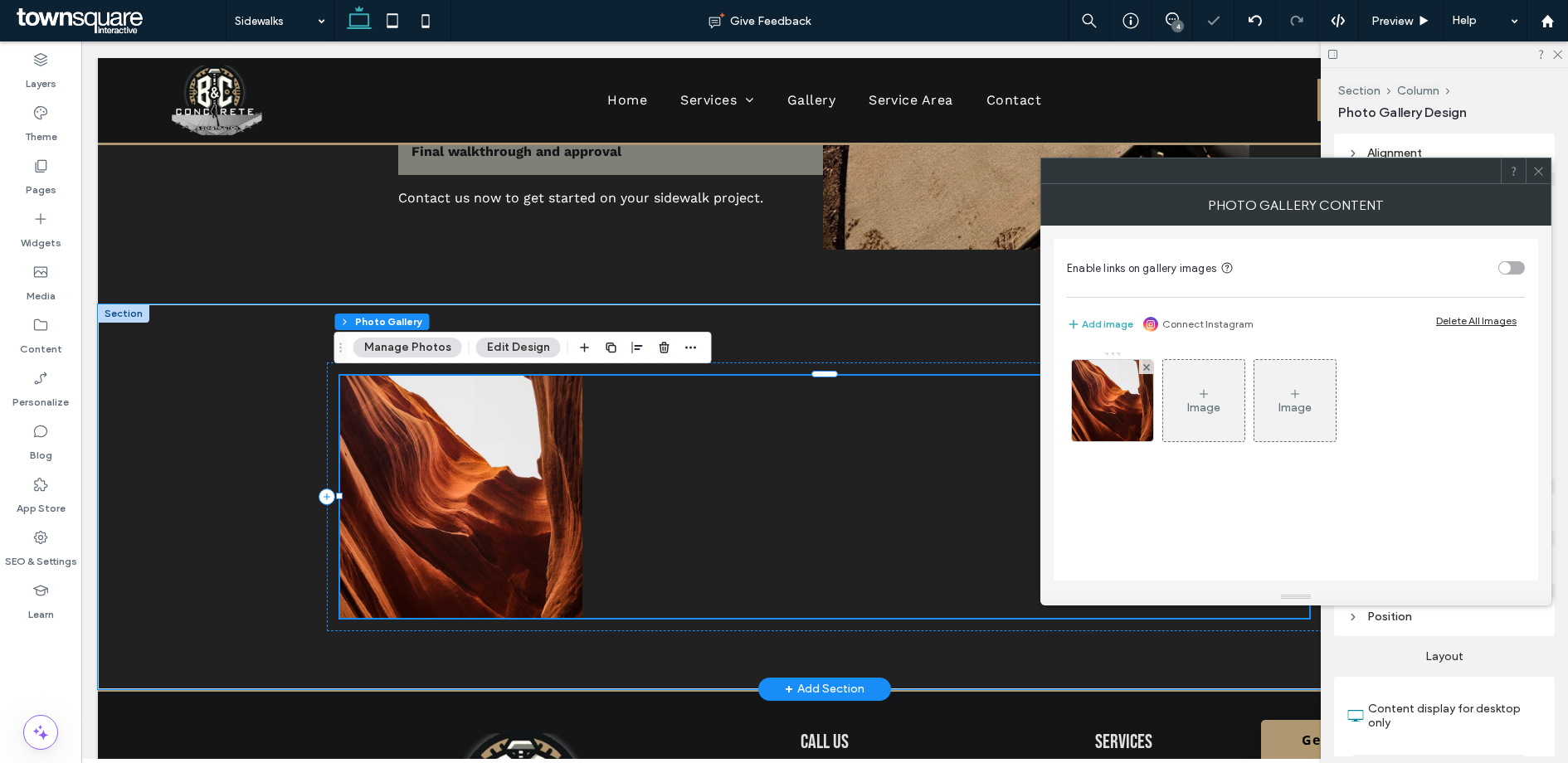 click 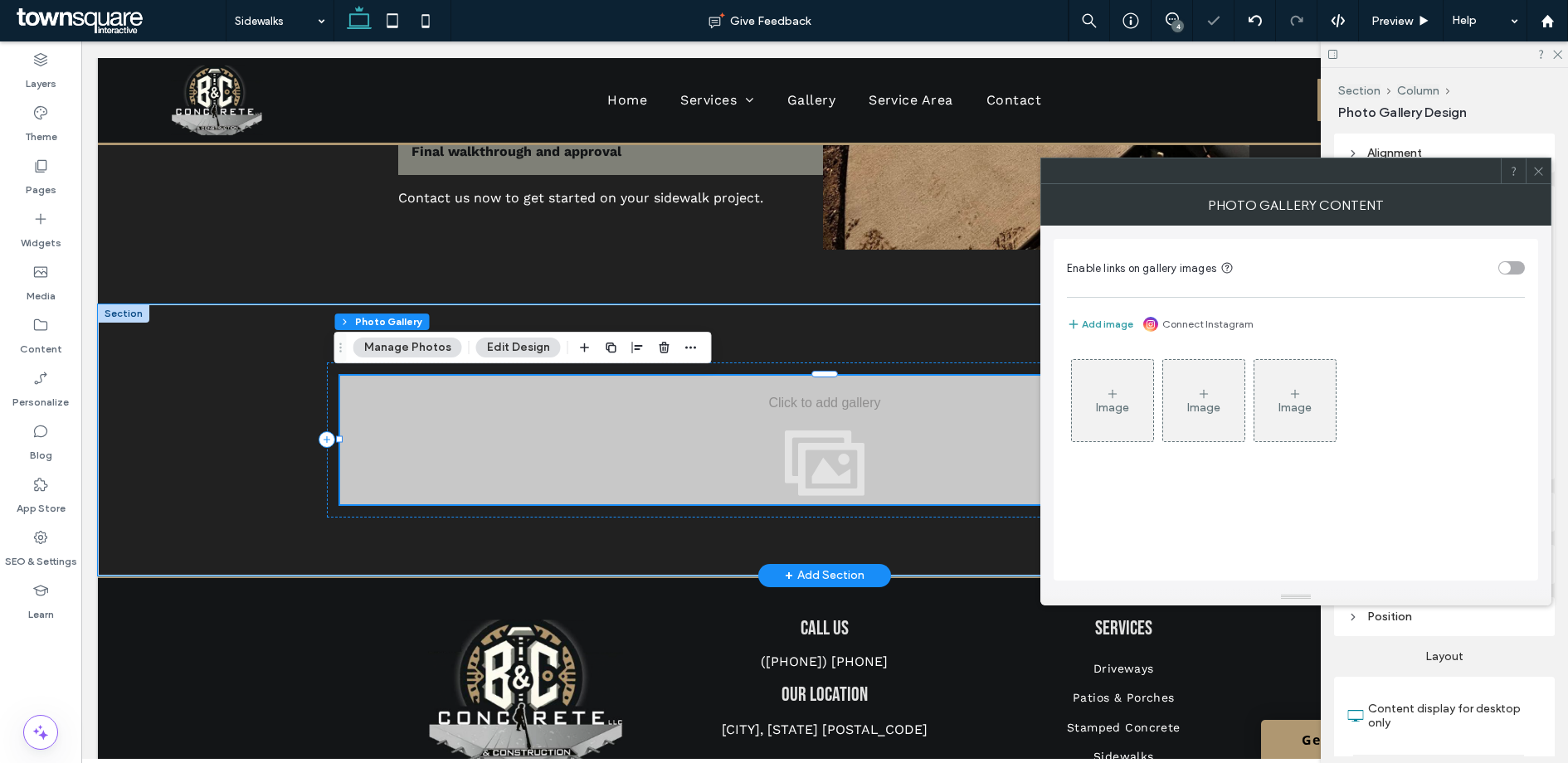 click on "Add image" at bounding box center [1100, 324] 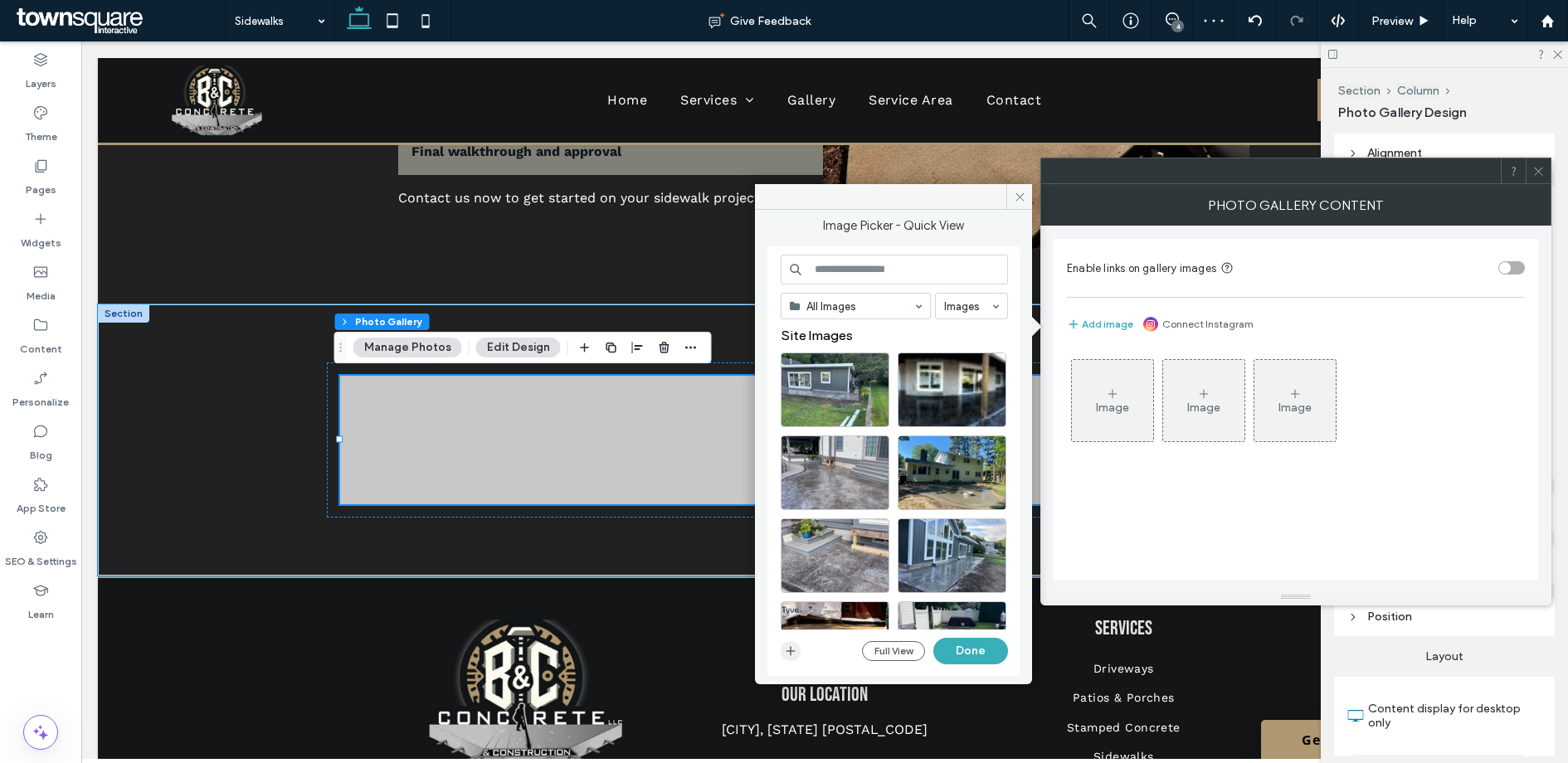 click 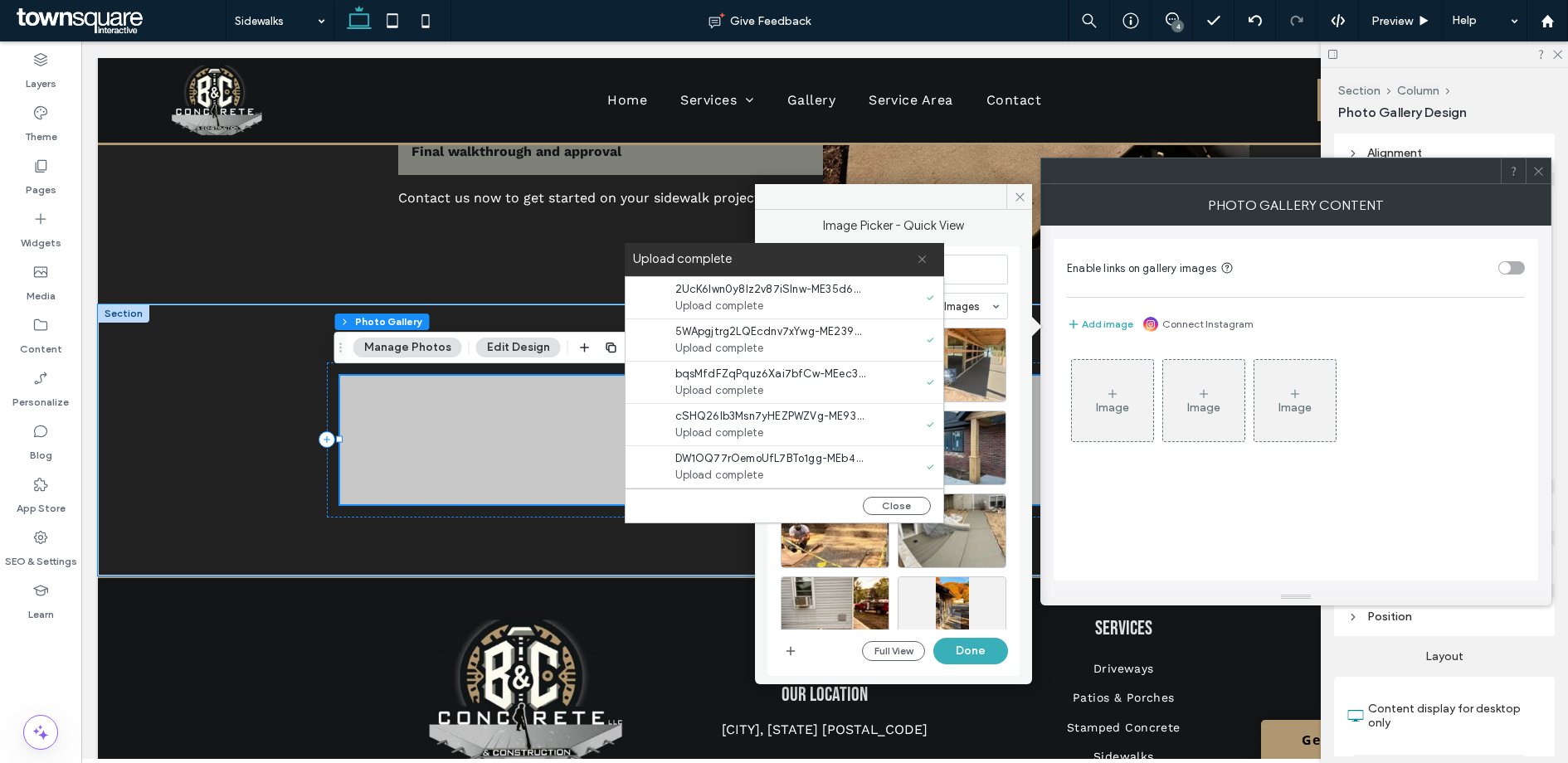 click 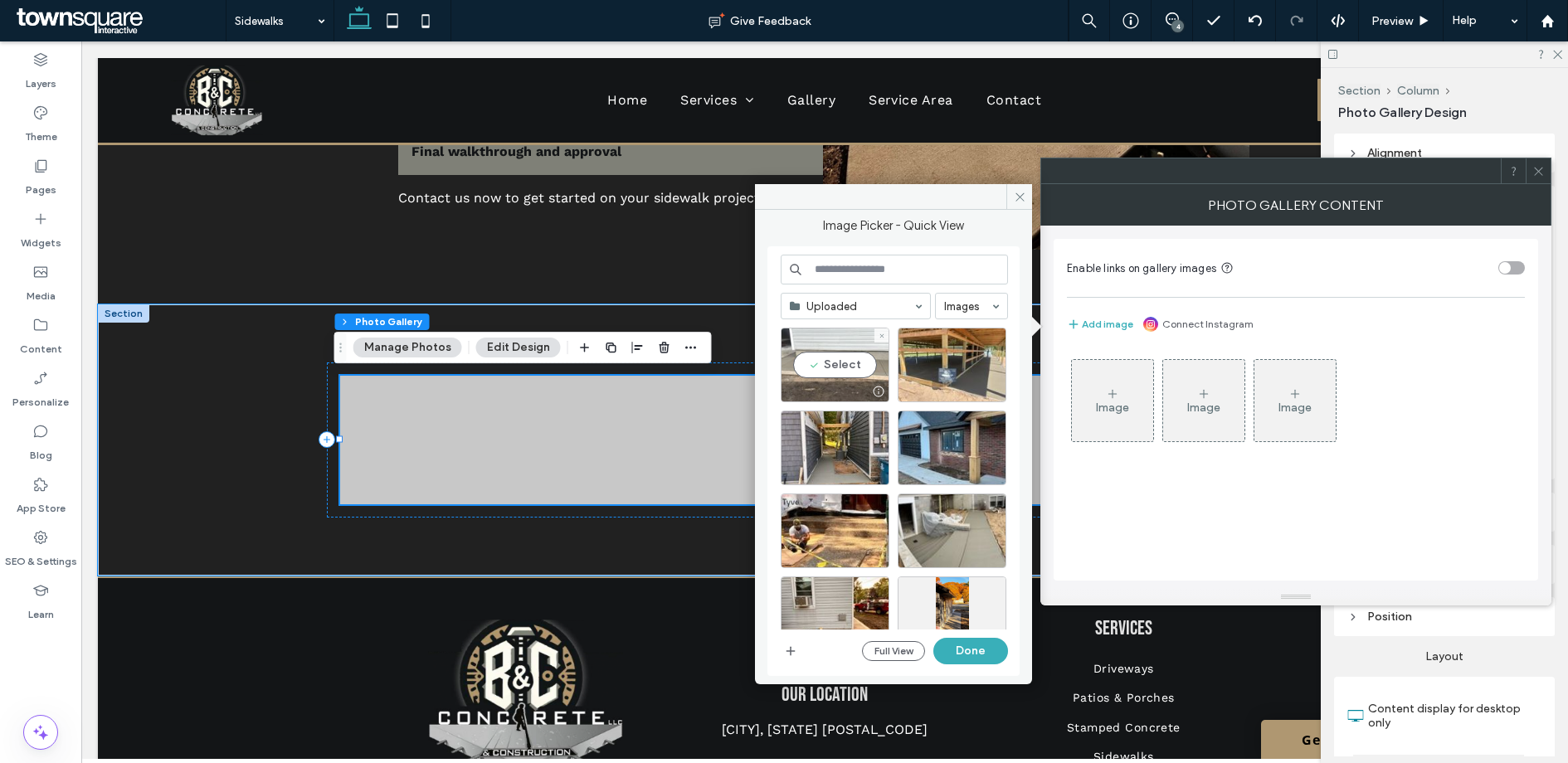 click on "Select" at bounding box center [835, 365] 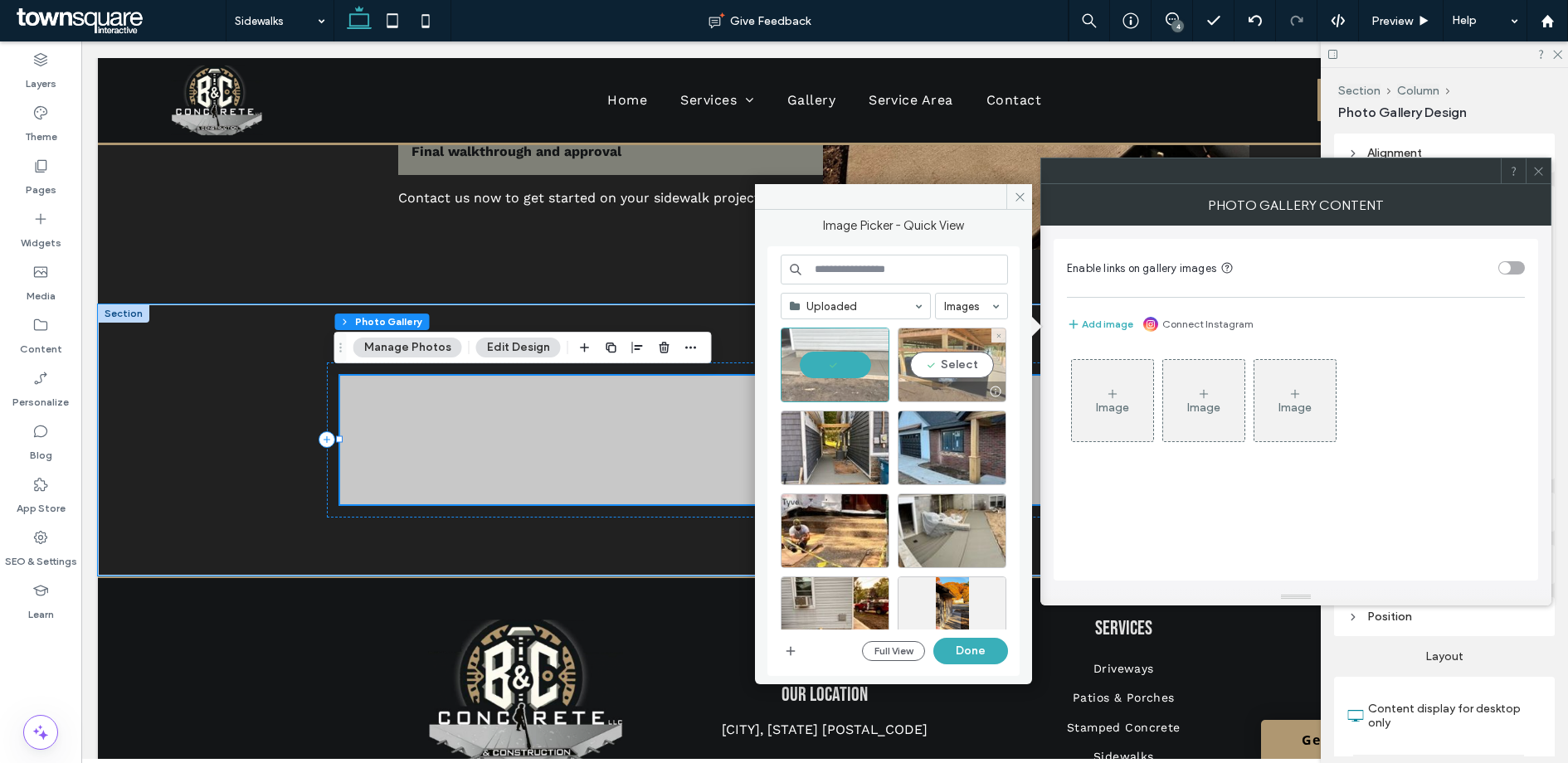 click on "Select" at bounding box center [952, 365] 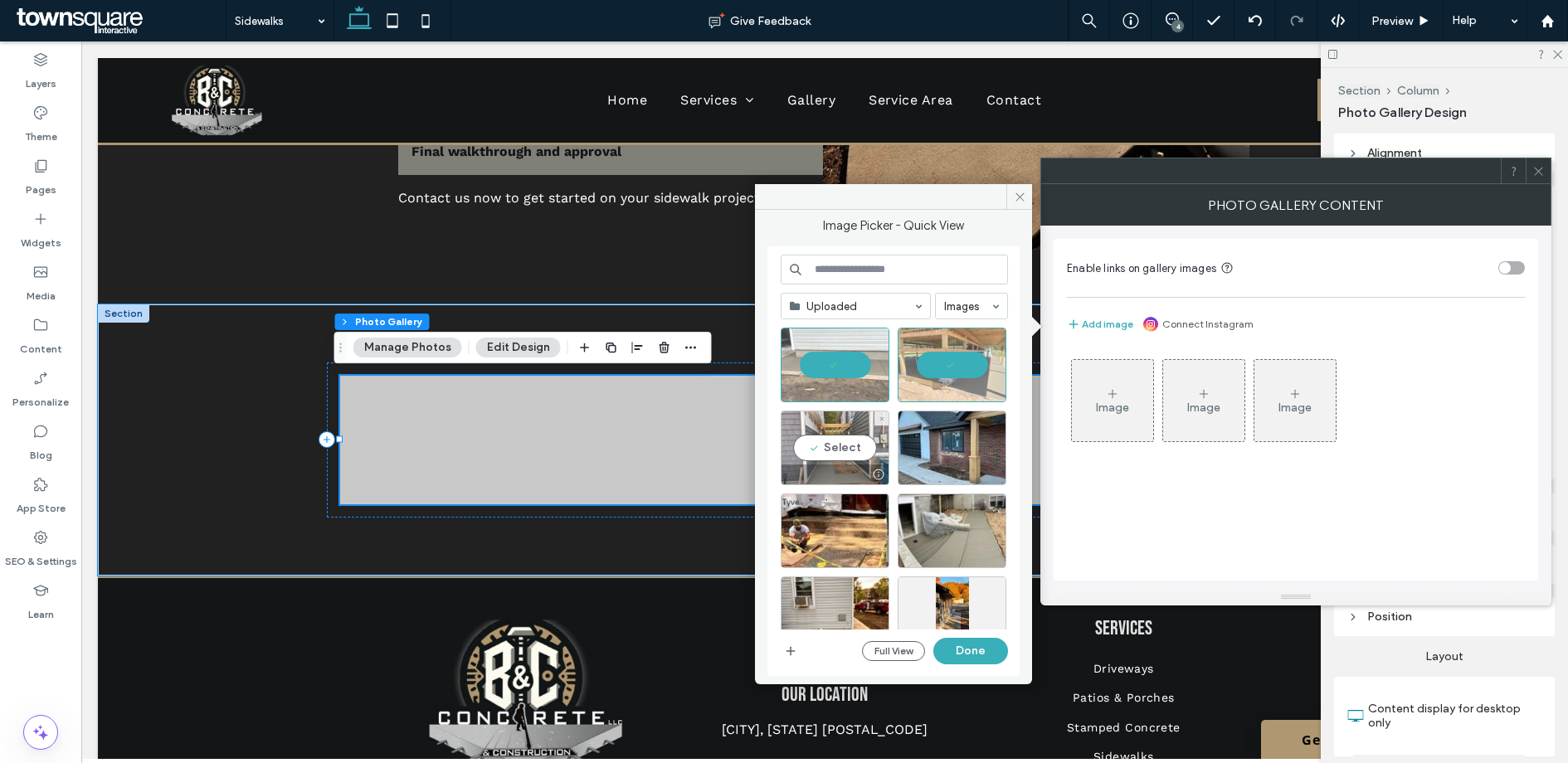 drag, startPoint x: 854, startPoint y: 449, endPoint x: 873, endPoint y: 450, distance: 19.026298 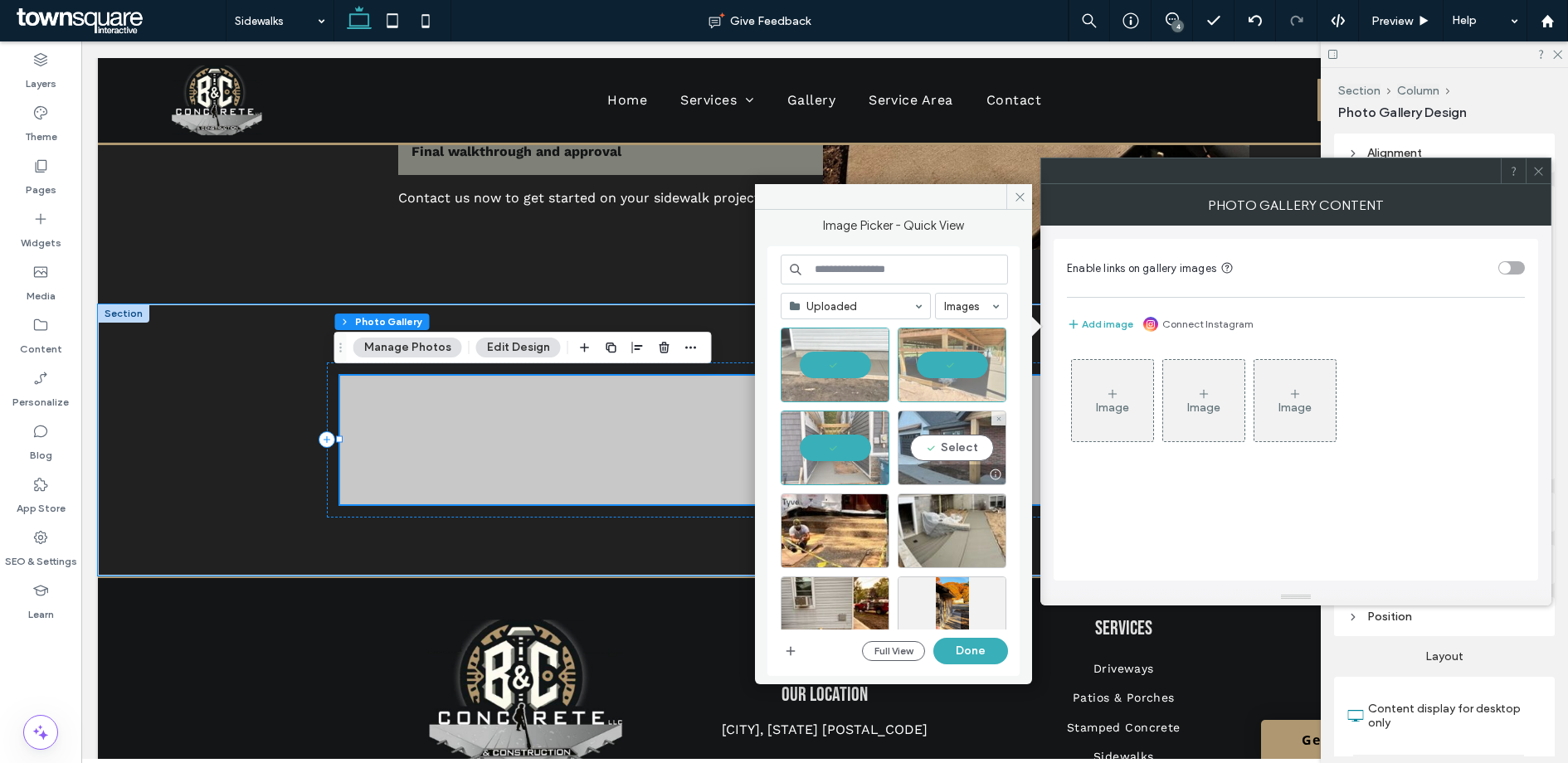 click on "Select" at bounding box center [952, 448] 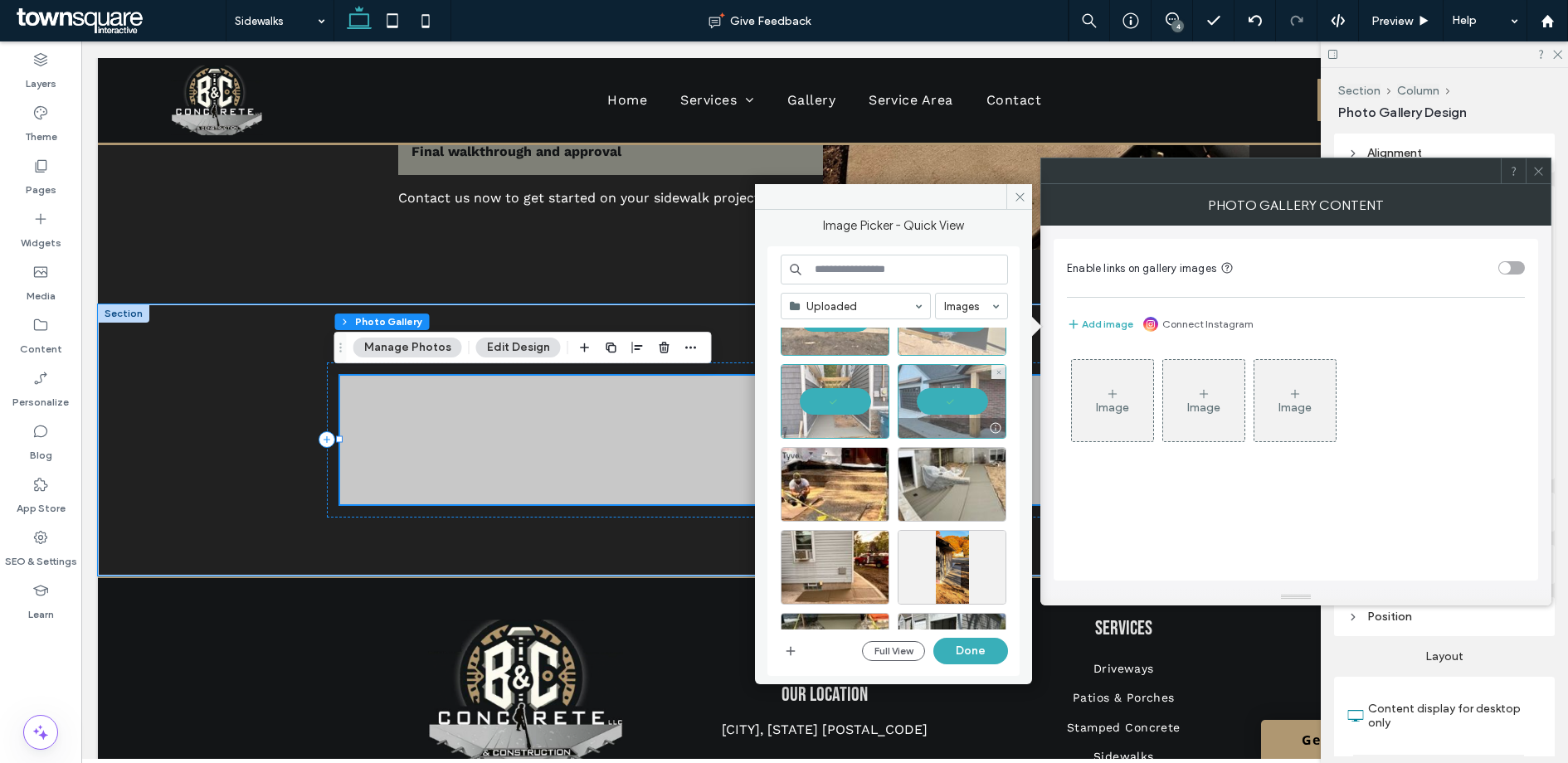 scroll, scrollTop: 67, scrollLeft: 0, axis: vertical 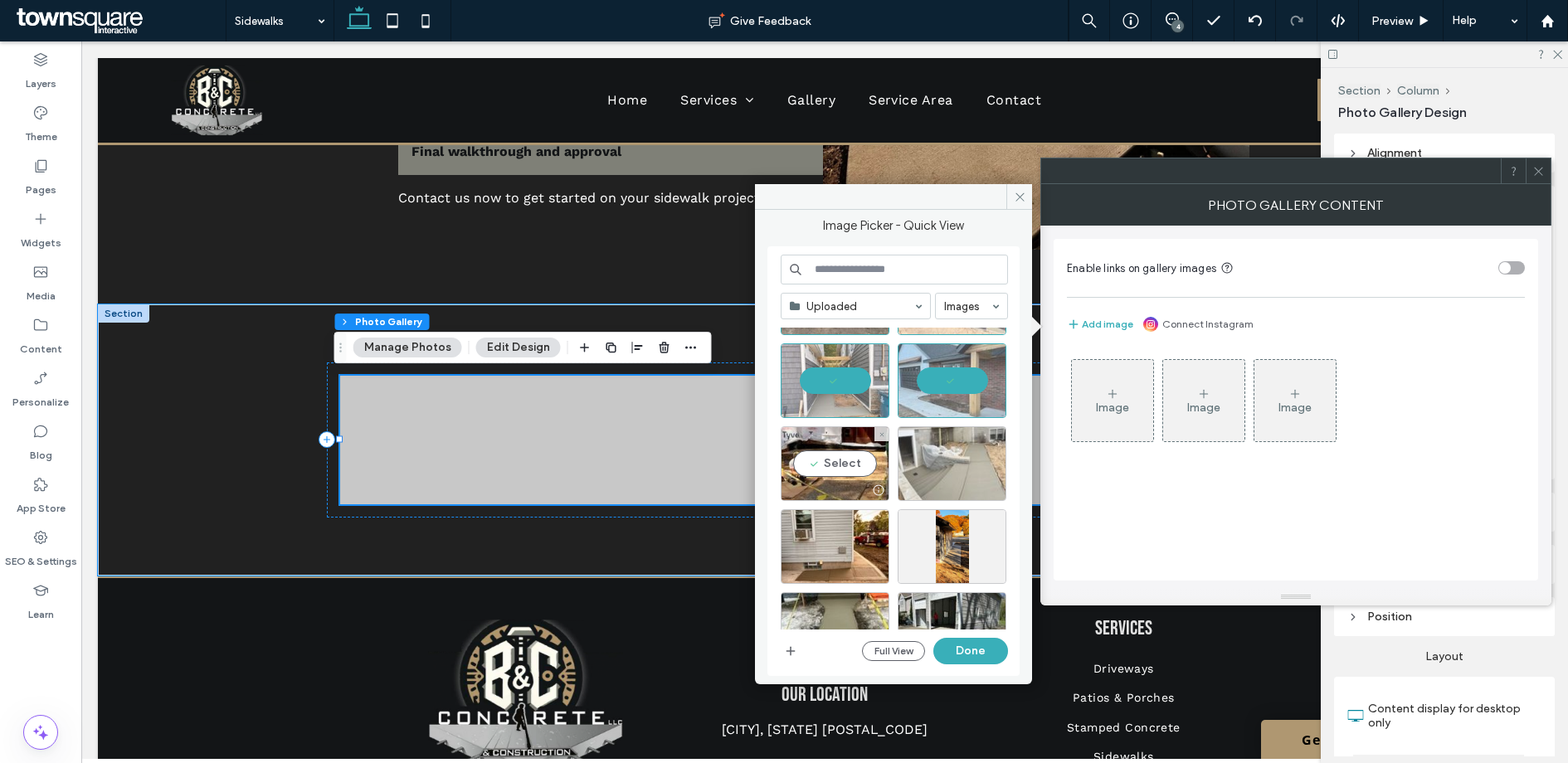 drag, startPoint x: 866, startPoint y: 459, endPoint x: 908, endPoint y: 462, distance: 42.107007 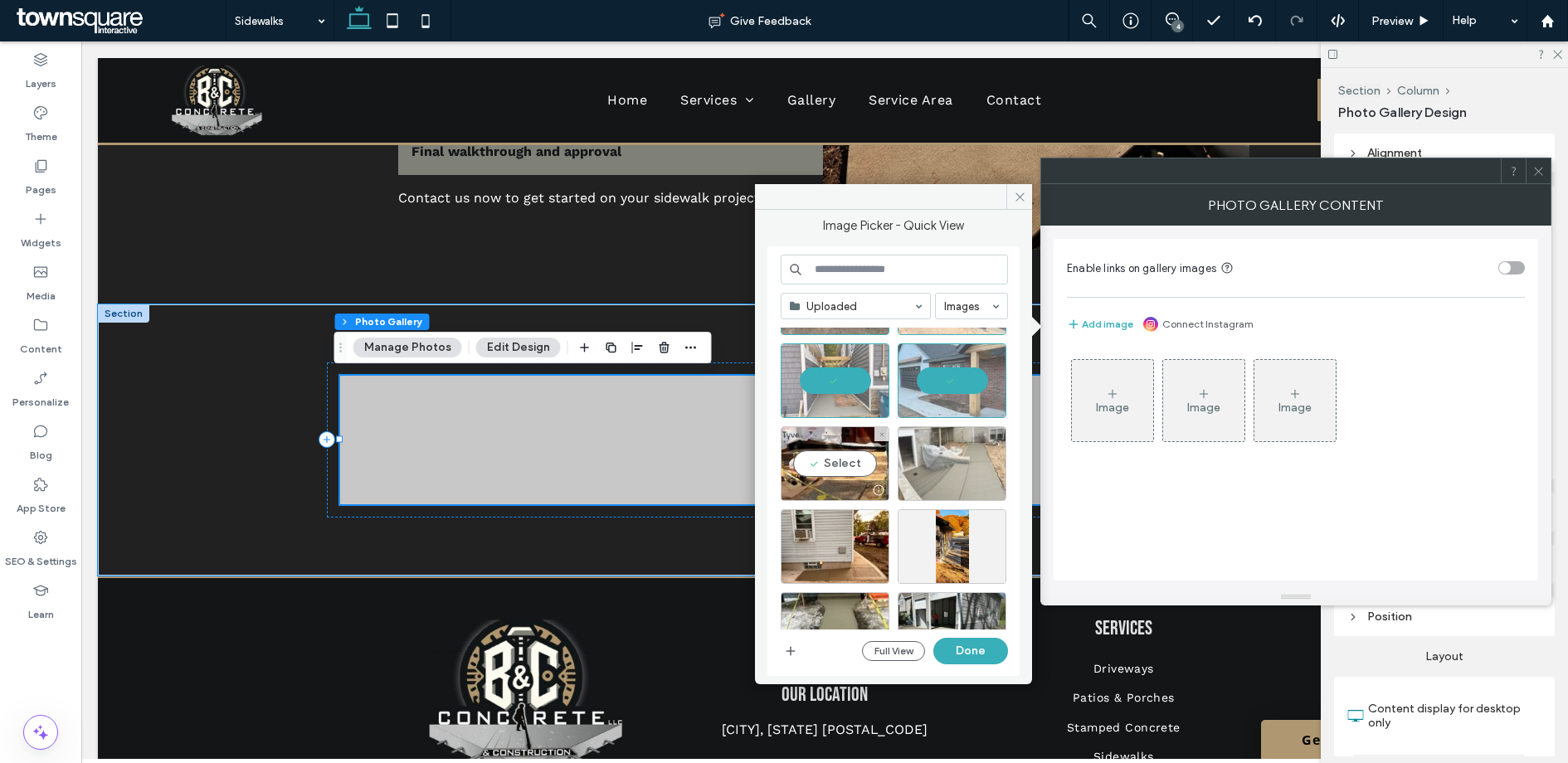 click on "Select" at bounding box center [835, 464] 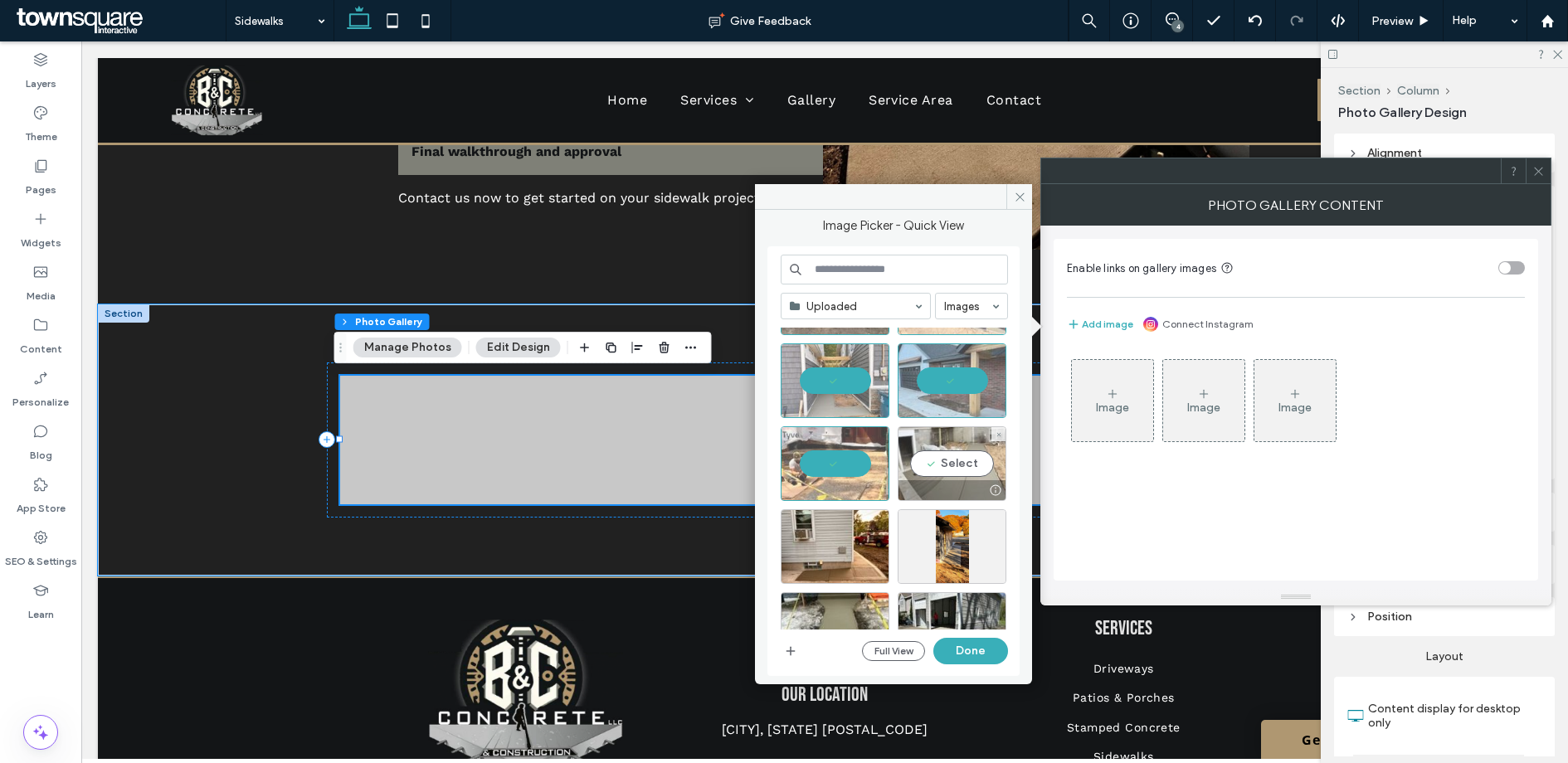 click on "Select" at bounding box center [952, 464] 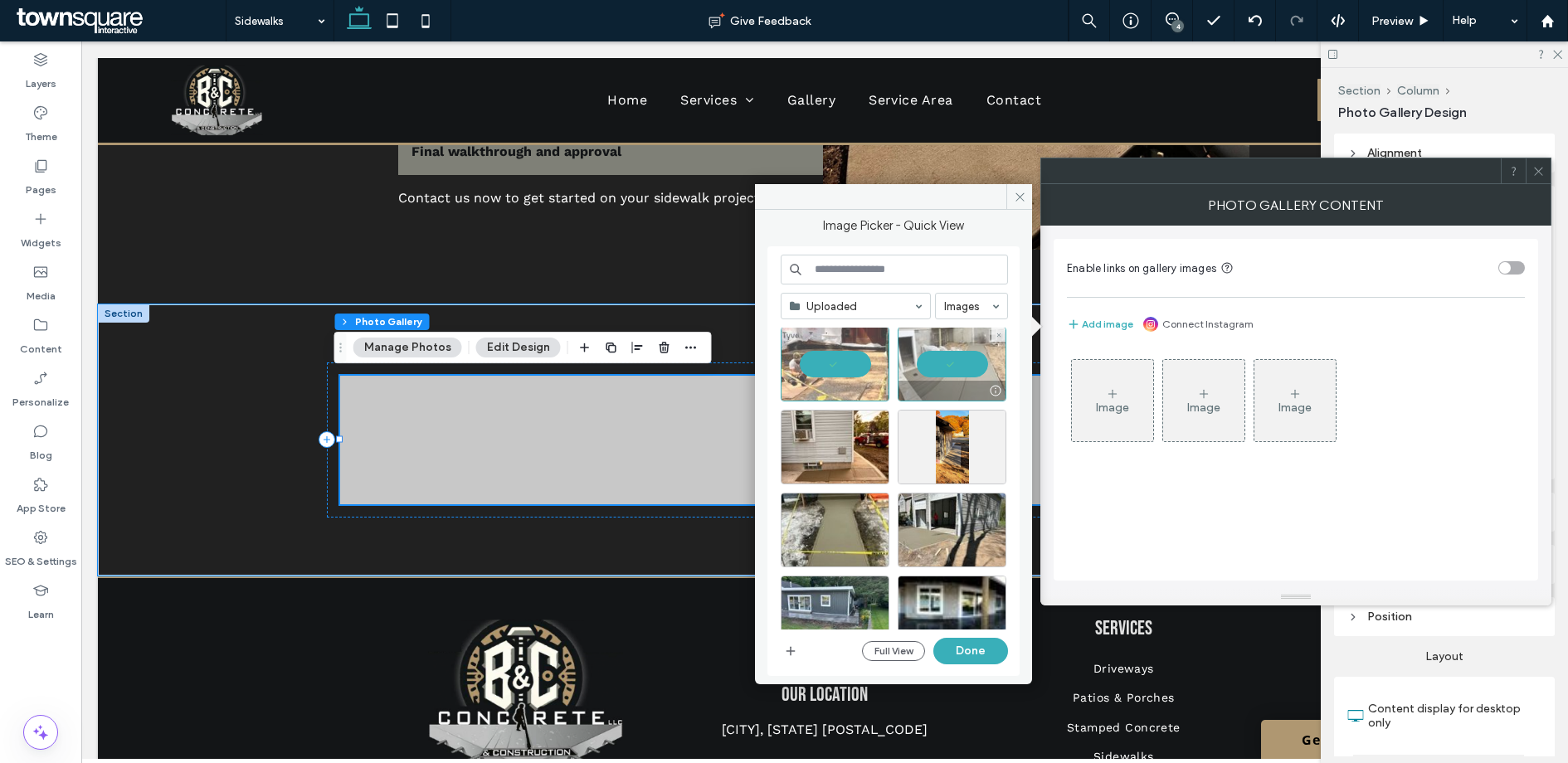 scroll, scrollTop: 171, scrollLeft: 0, axis: vertical 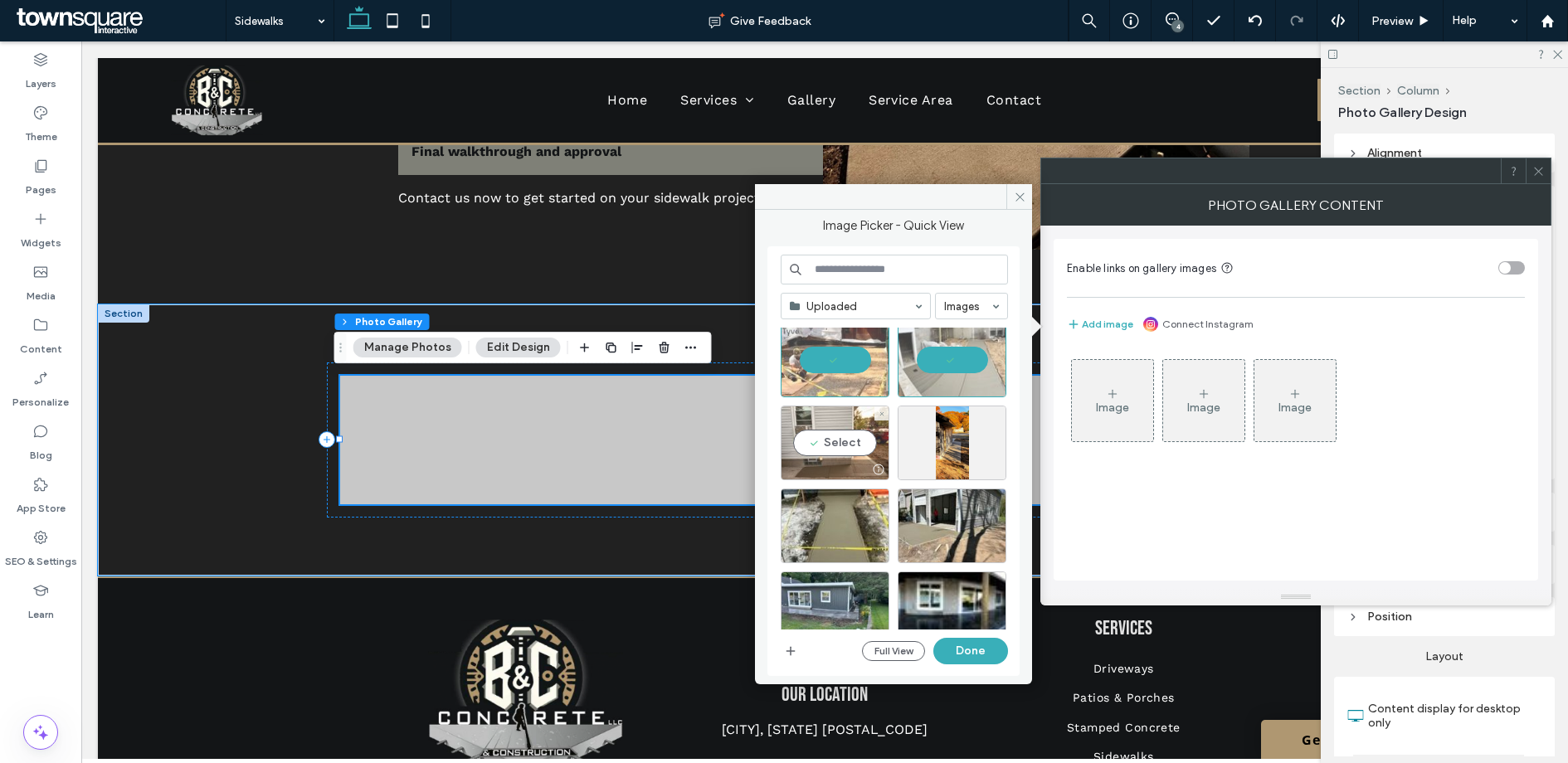 click on "Select" at bounding box center [835, 443] 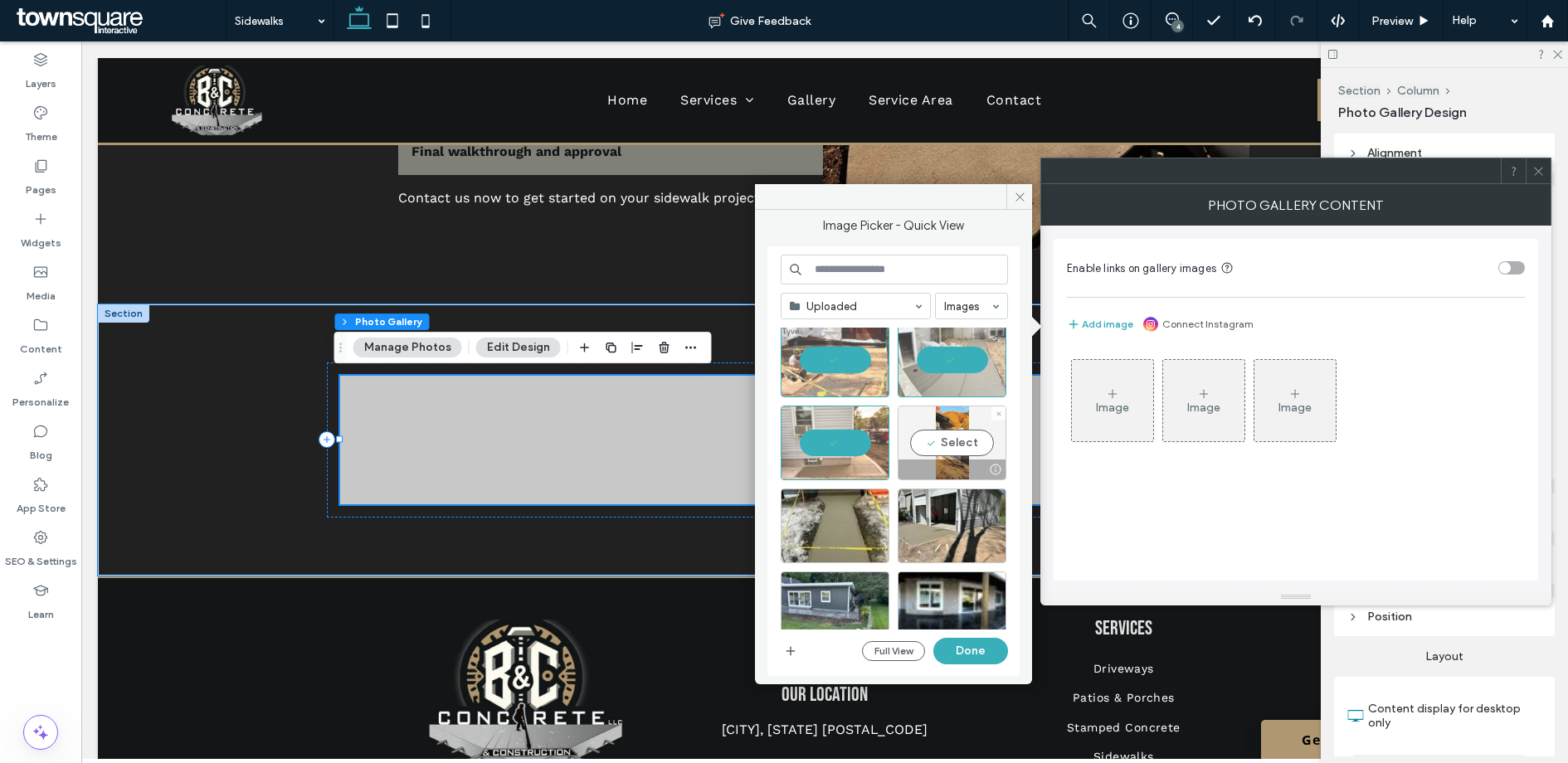click on "Select" at bounding box center [952, 443] 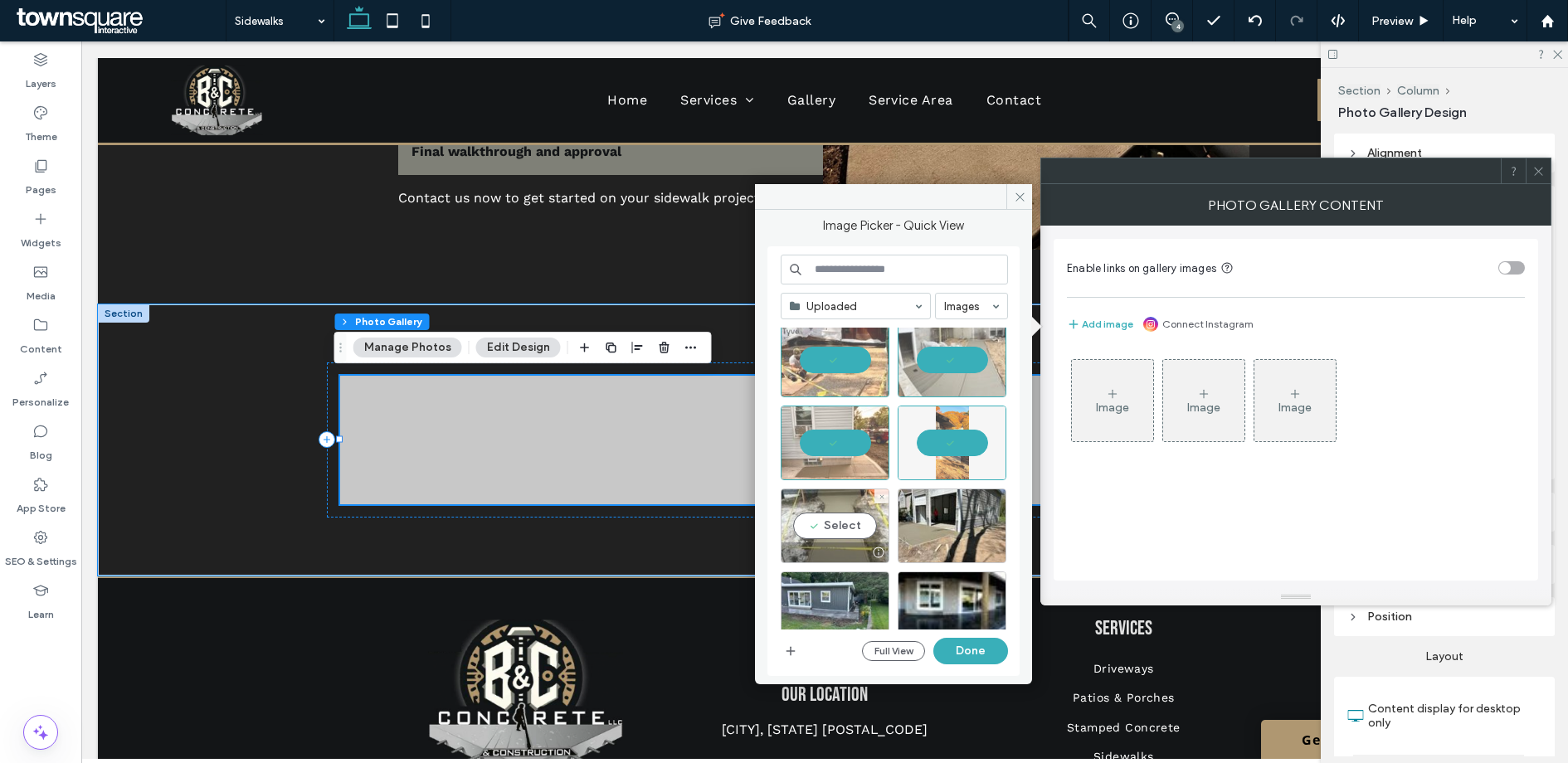 drag, startPoint x: 850, startPoint y: 527, endPoint x: 859, endPoint y: 527, distance: 9 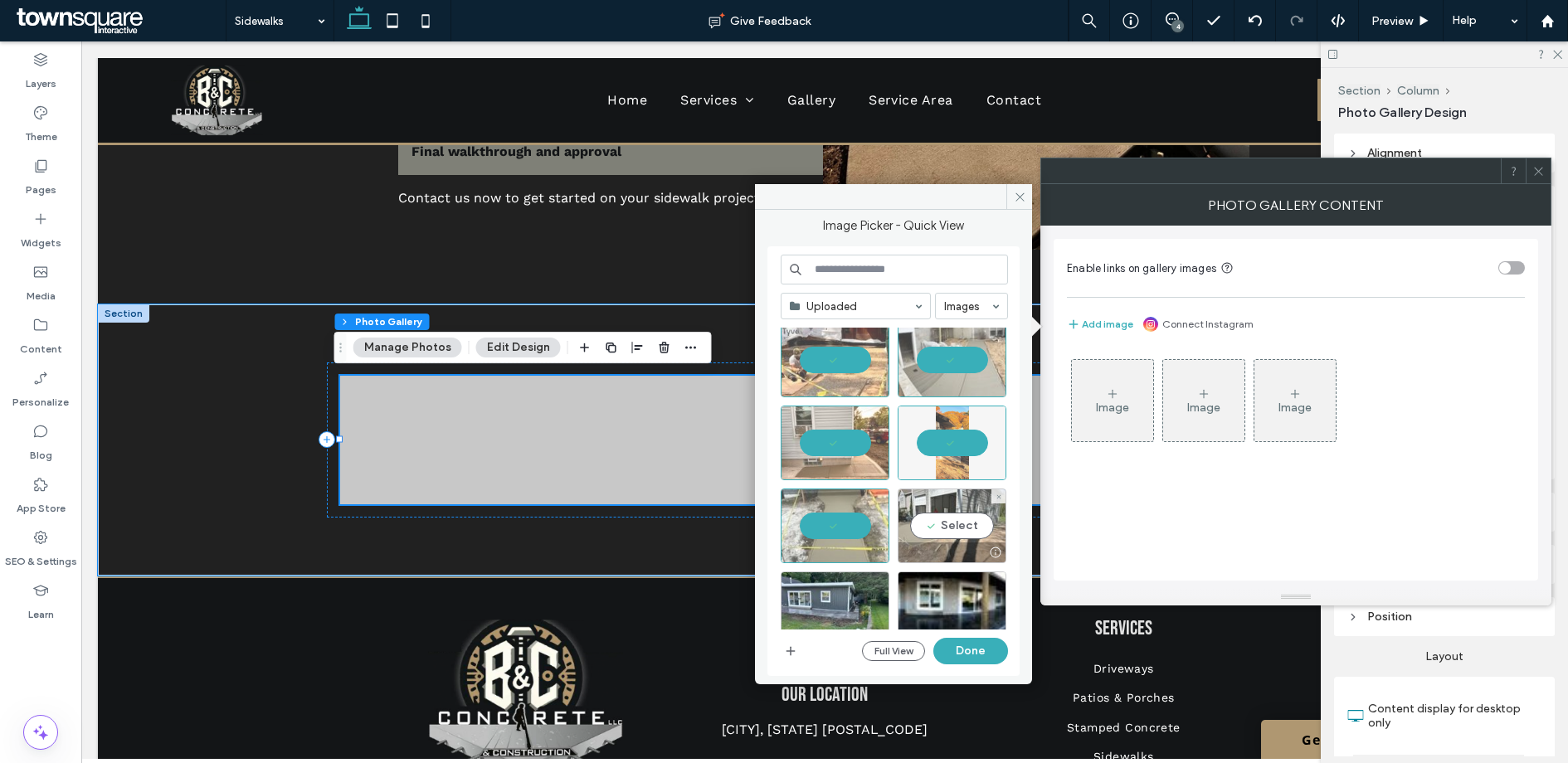 drag, startPoint x: 924, startPoint y: 526, endPoint x: 958, endPoint y: 561, distance: 48.795492 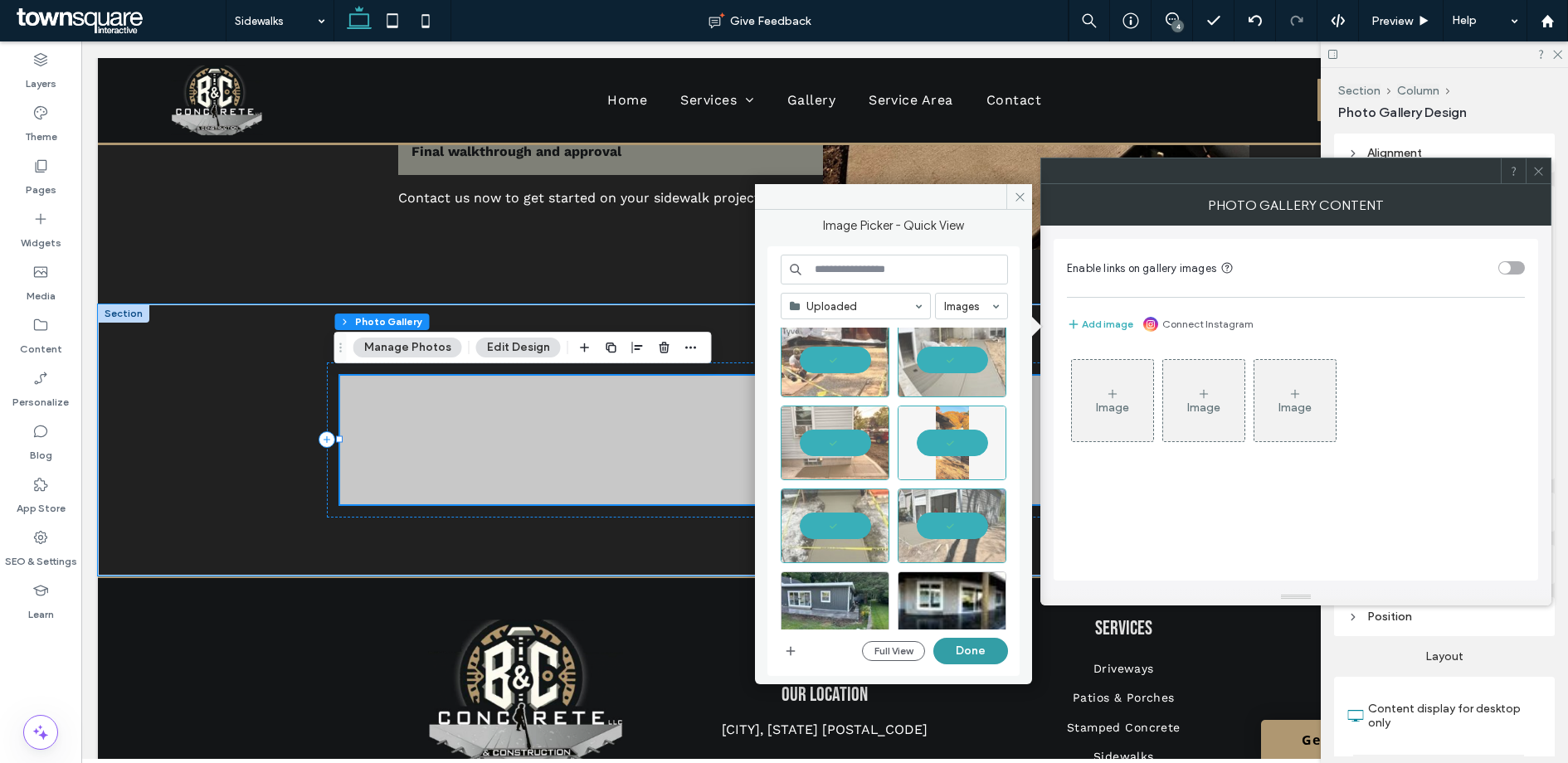 drag, startPoint x: 971, startPoint y: 656, endPoint x: 890, endPoint y: 615, distance: 90.785461 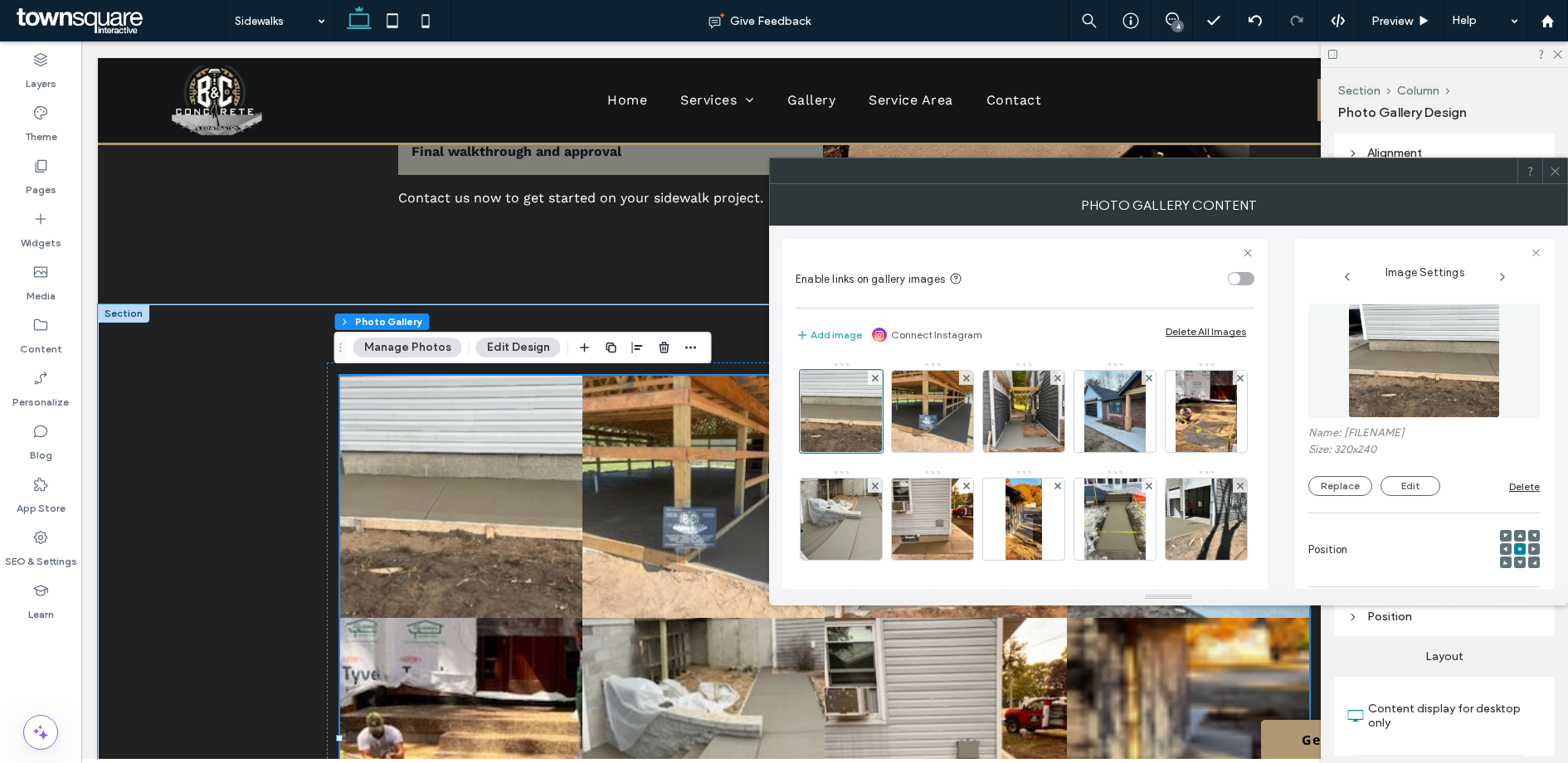 click 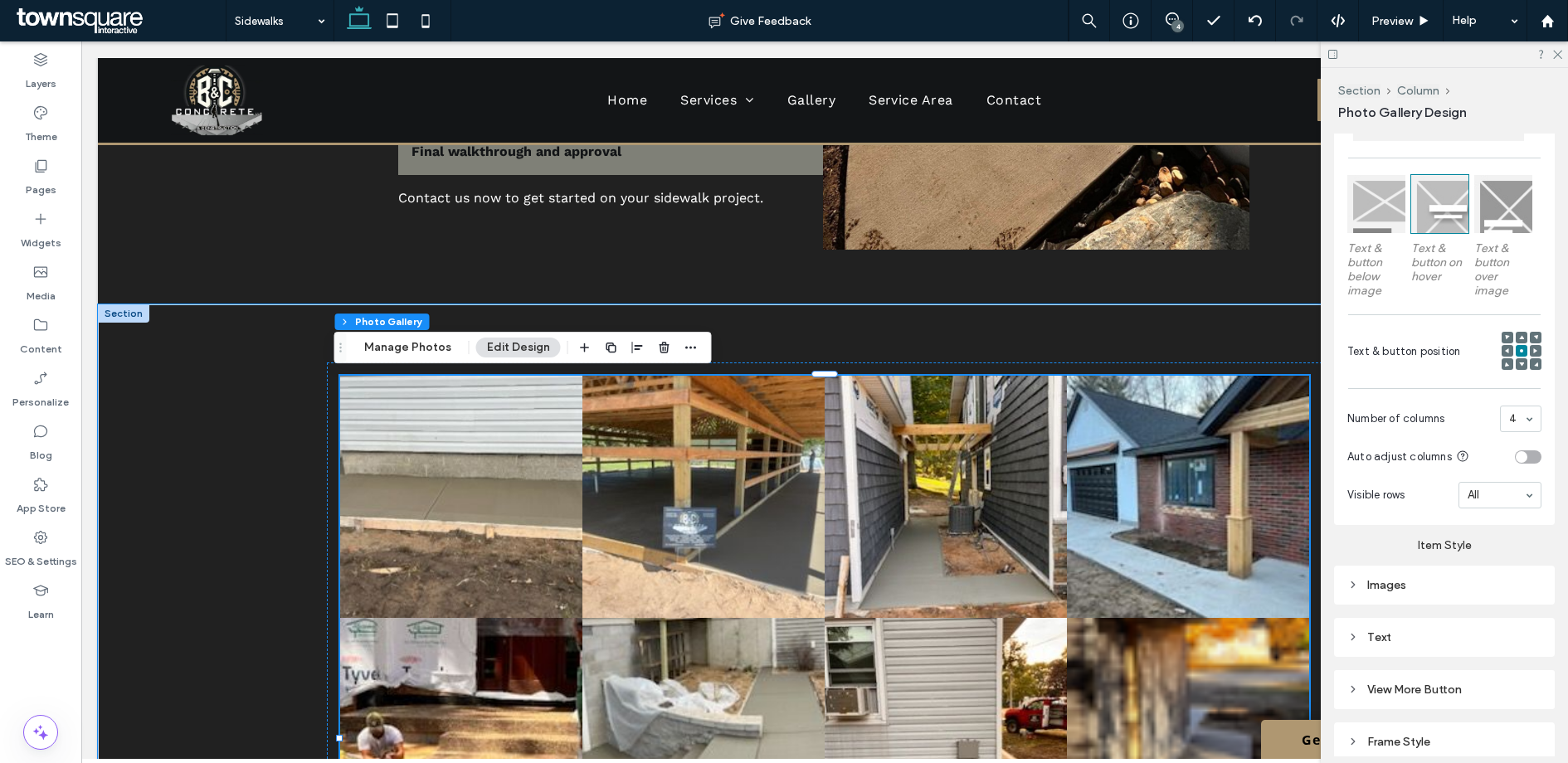 scroll, scrollTop: 790, scrollLeft: 0, axis: vertical 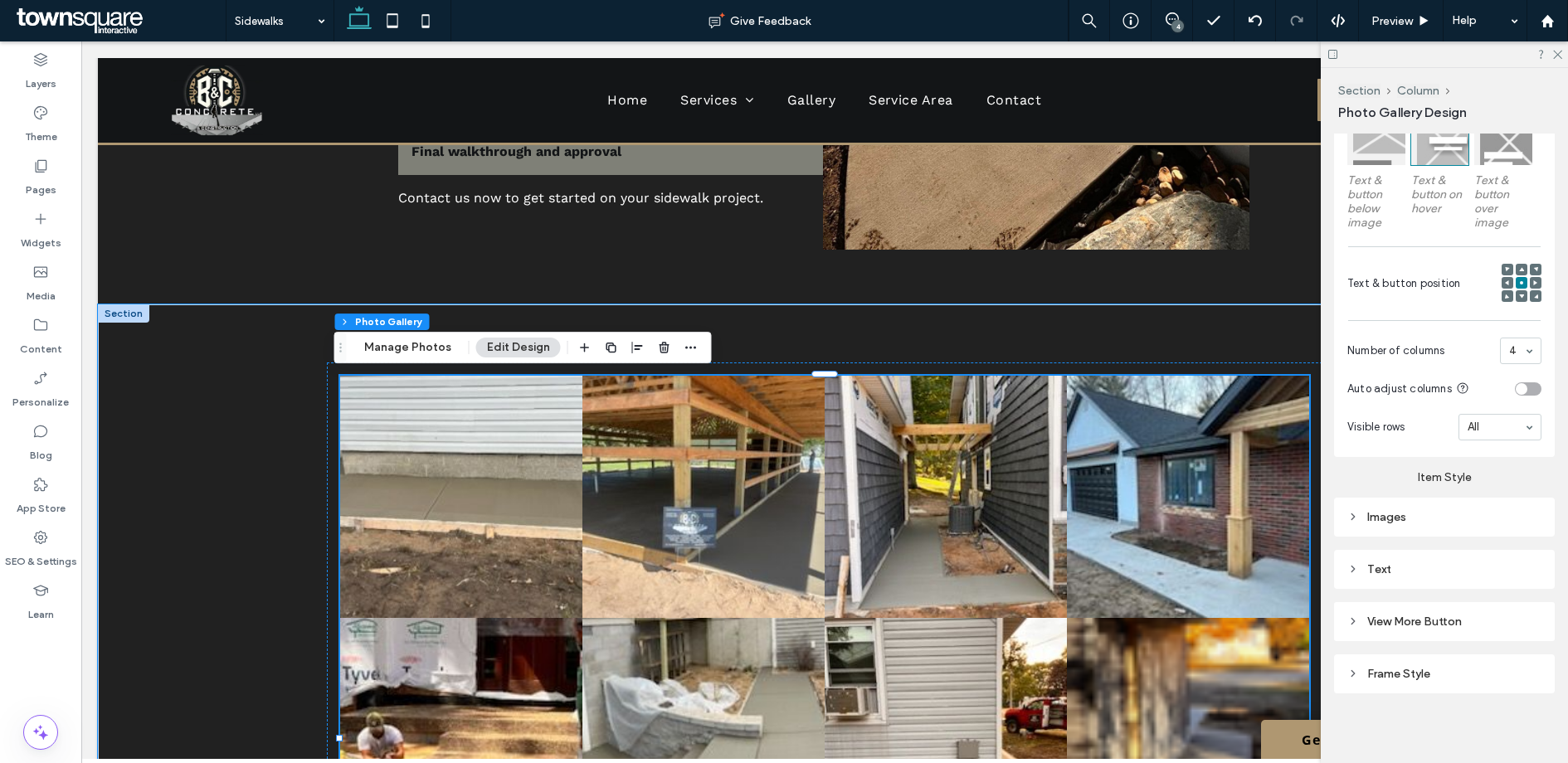 click on "Images" at bounding box center (1444, 517) 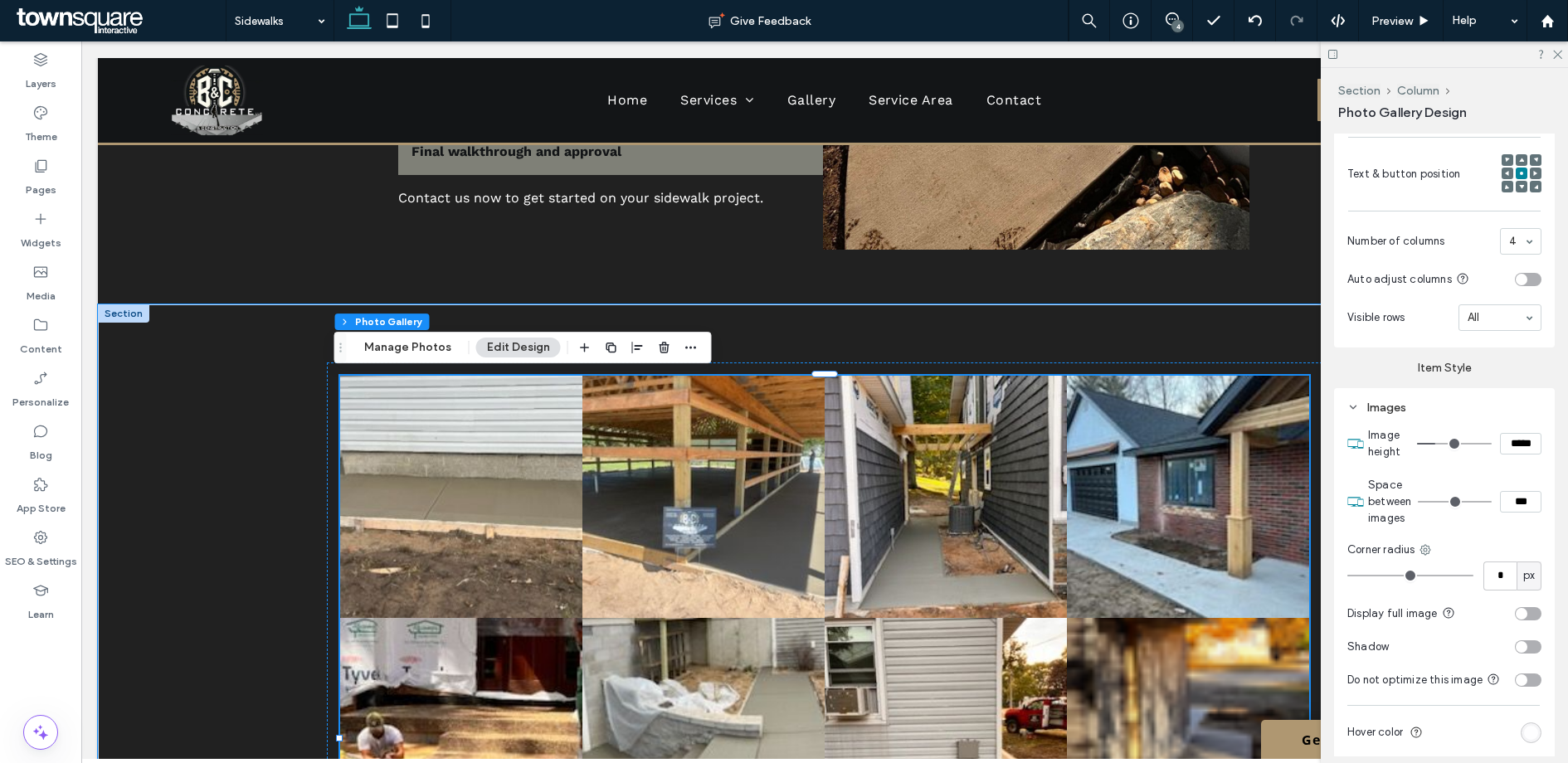 scroll, scrollTop: 915, scrollLeft: 0, axis: vertical 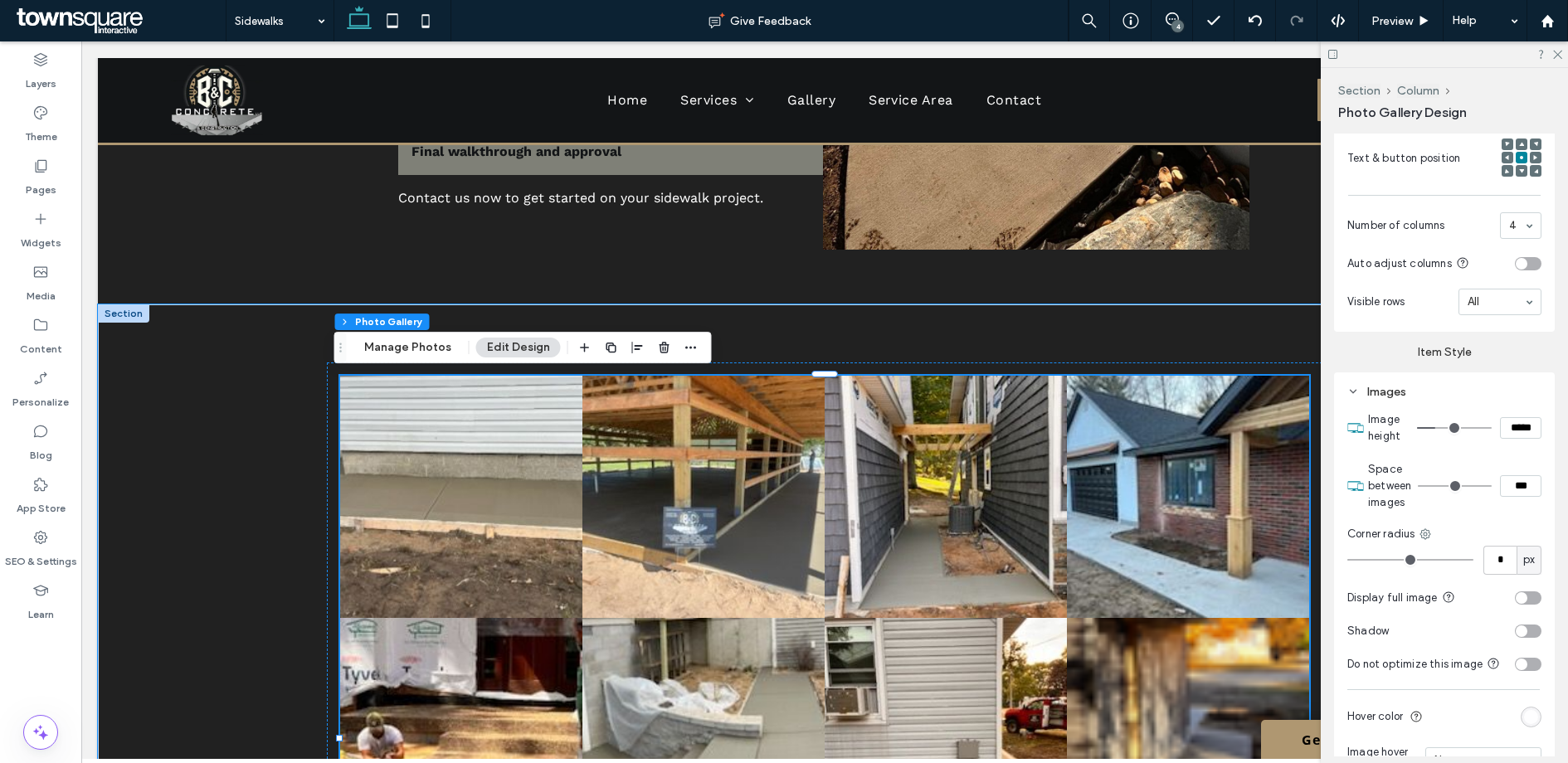 click at bounding box center (1528, 598) 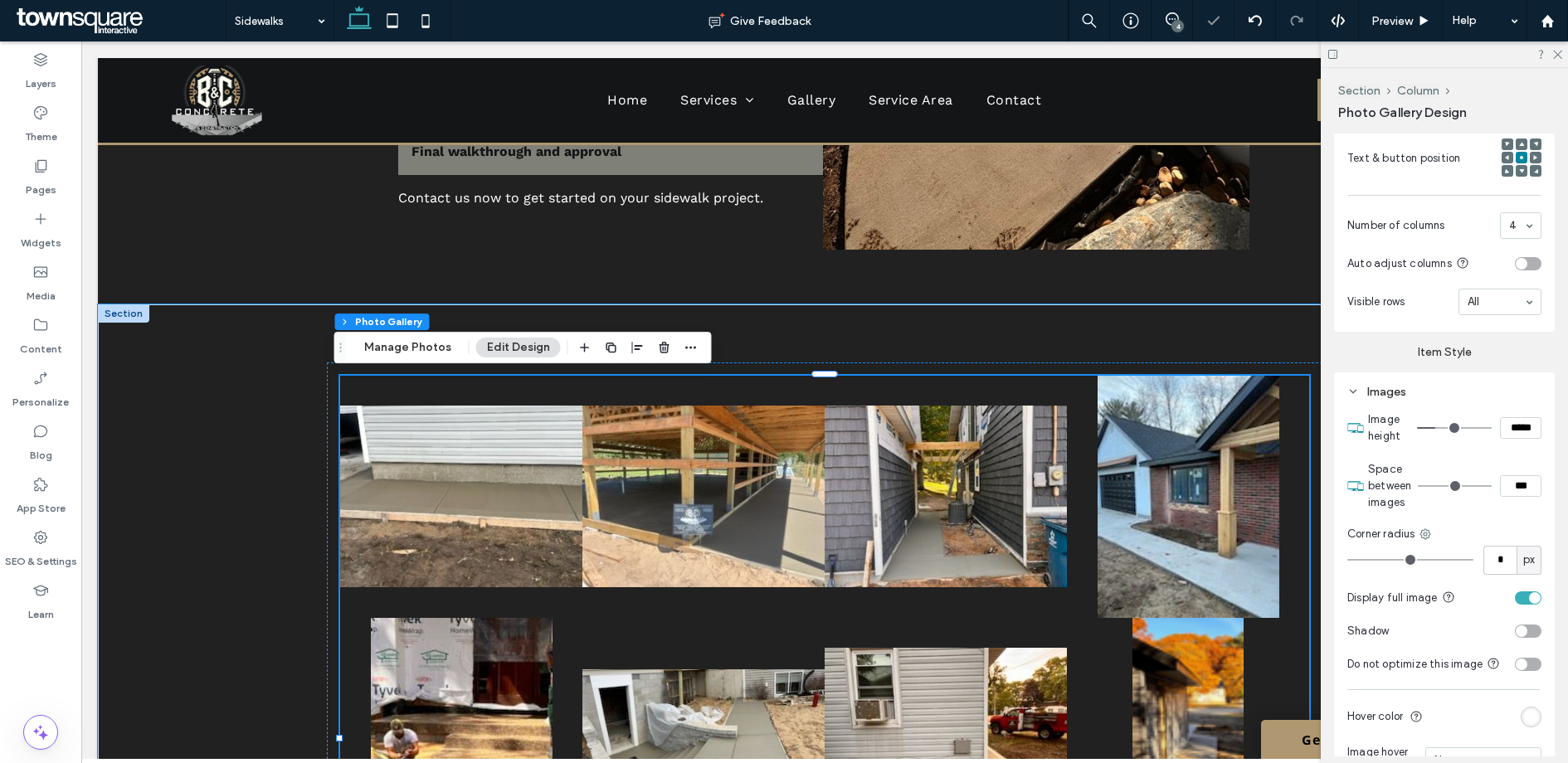 type on "*" 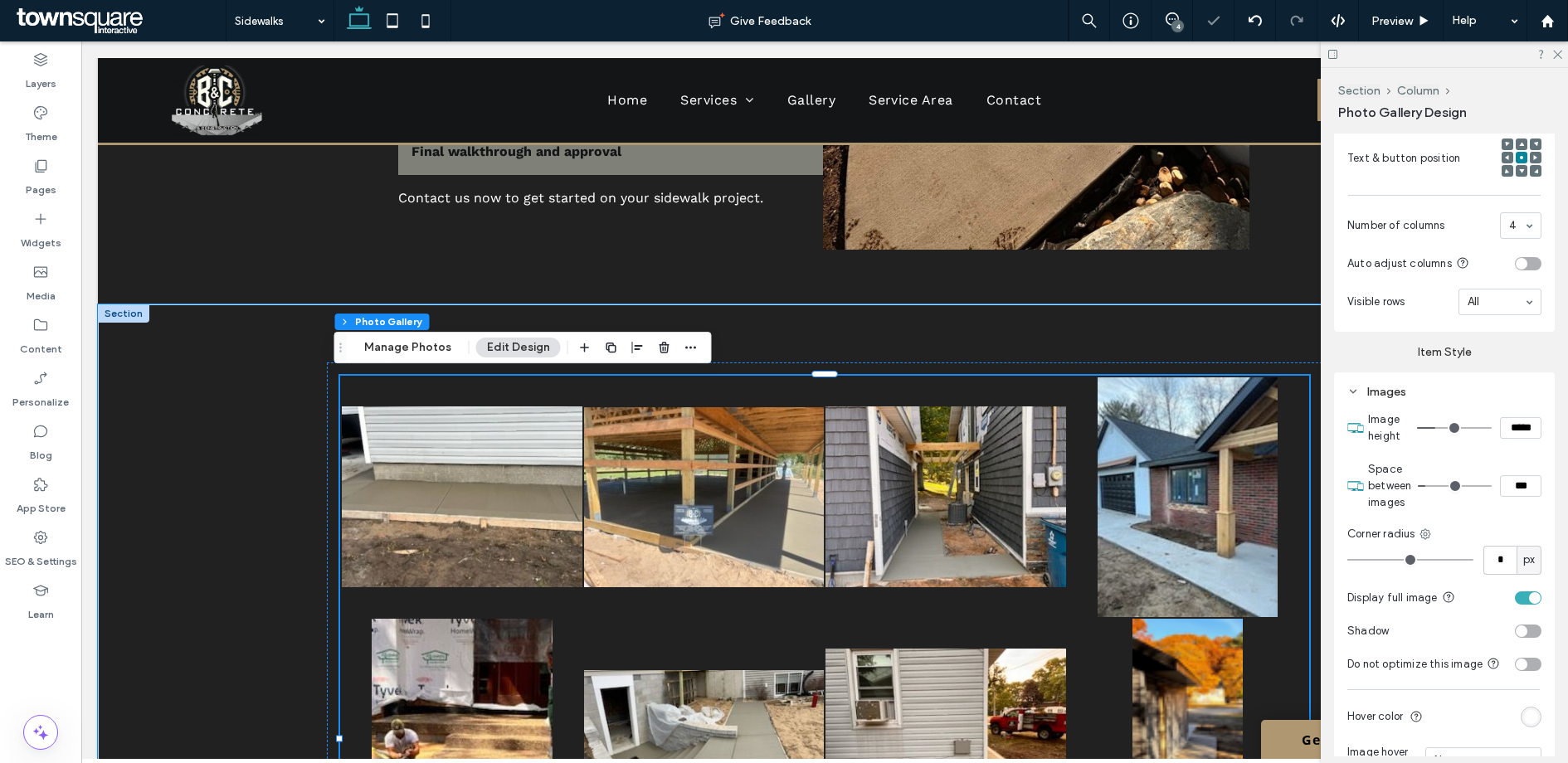 type on "*" 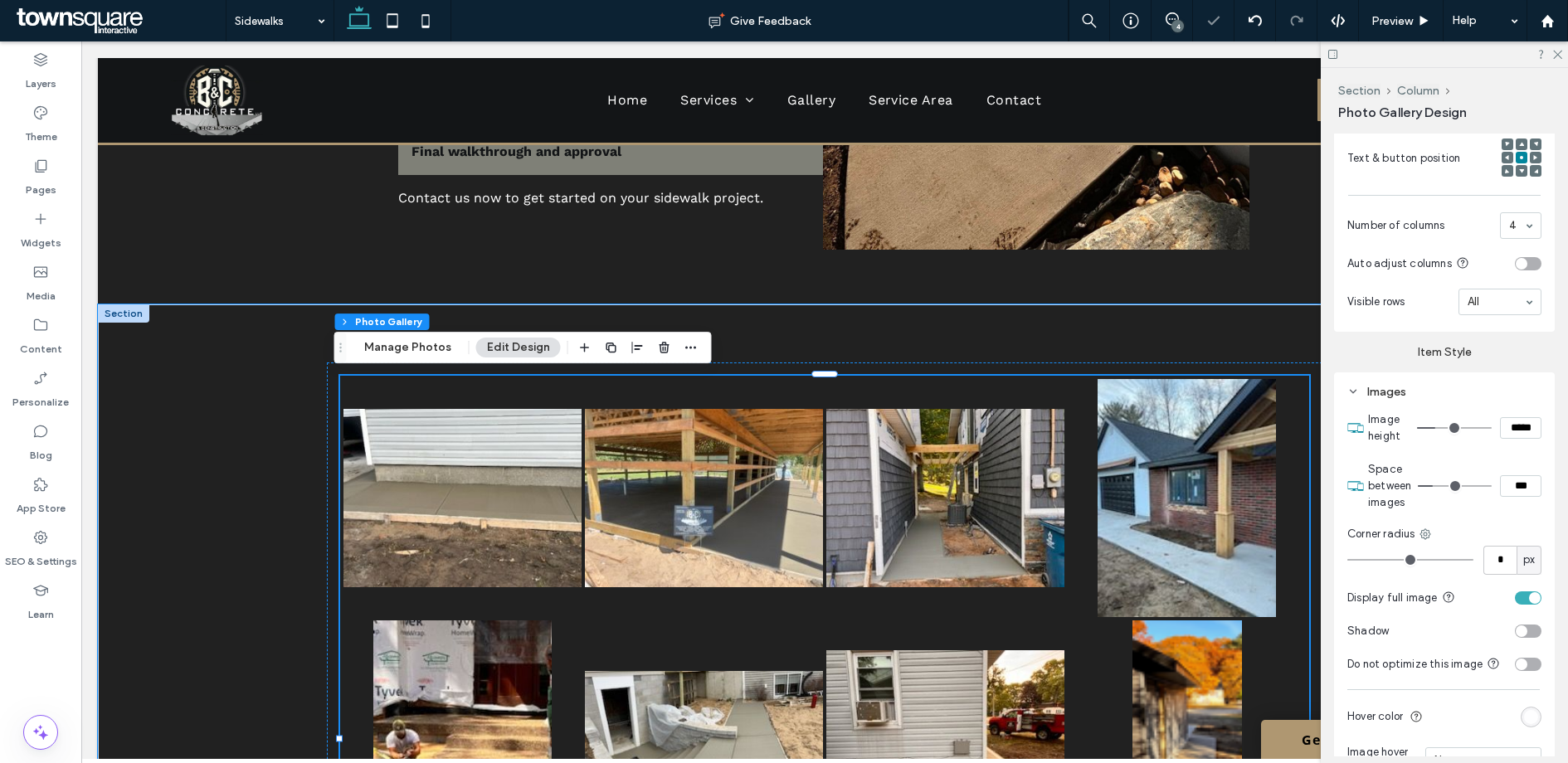 type on "*" 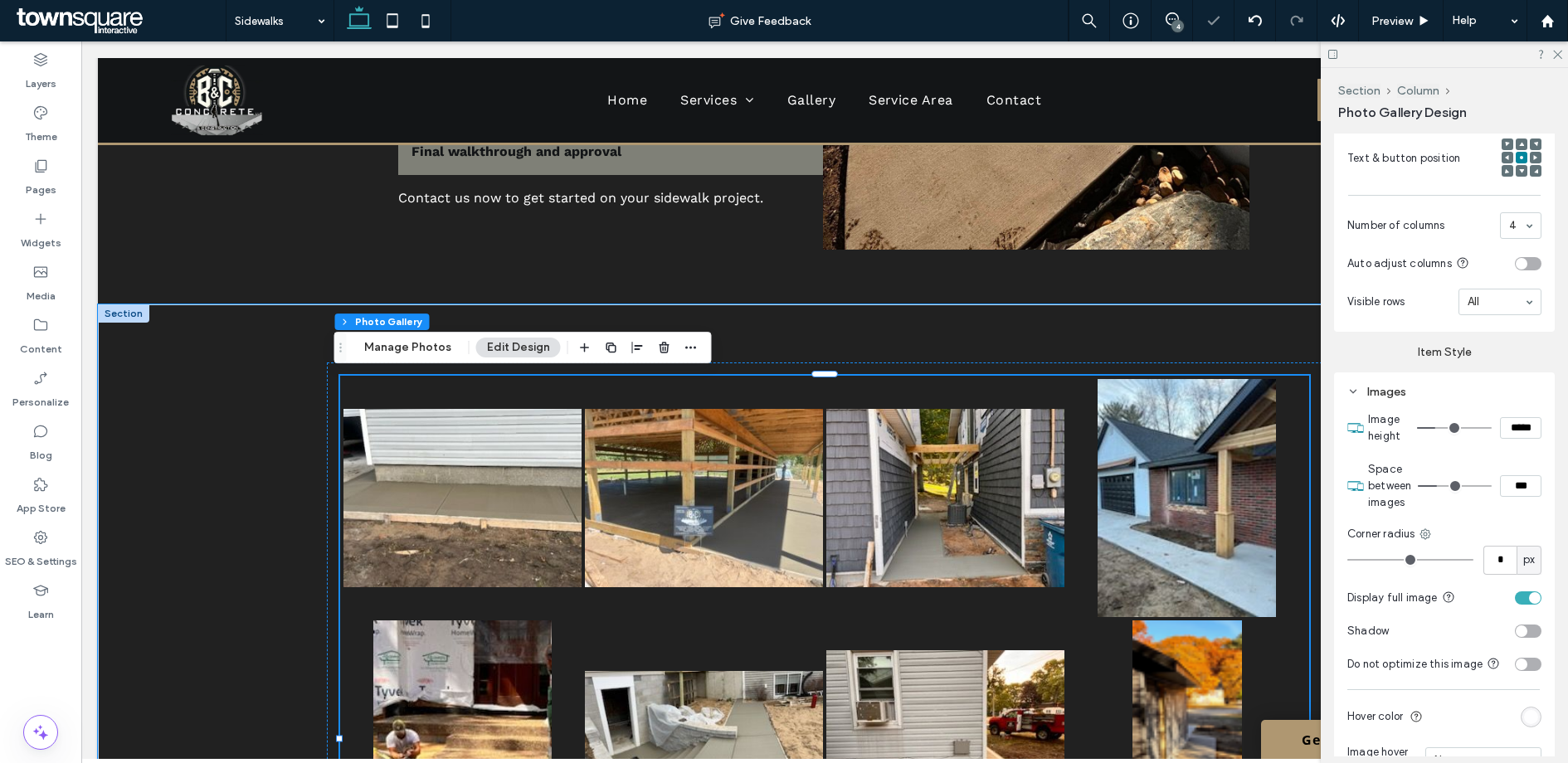type on "*" 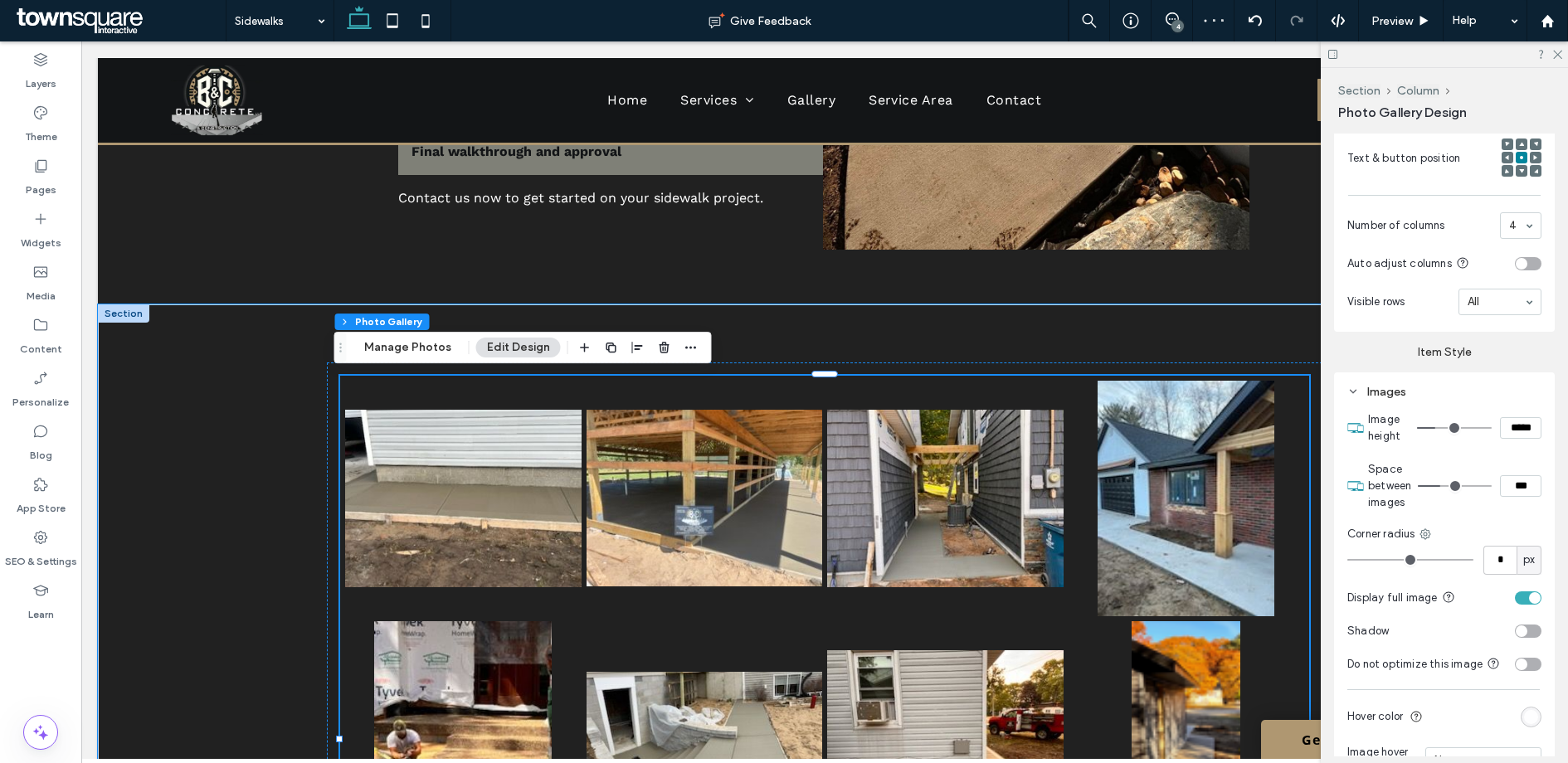 drag, startPoint x: 1429, startPoint y: 482, endPoint x: 1440, endPoint y: 484, distance: 11.18034 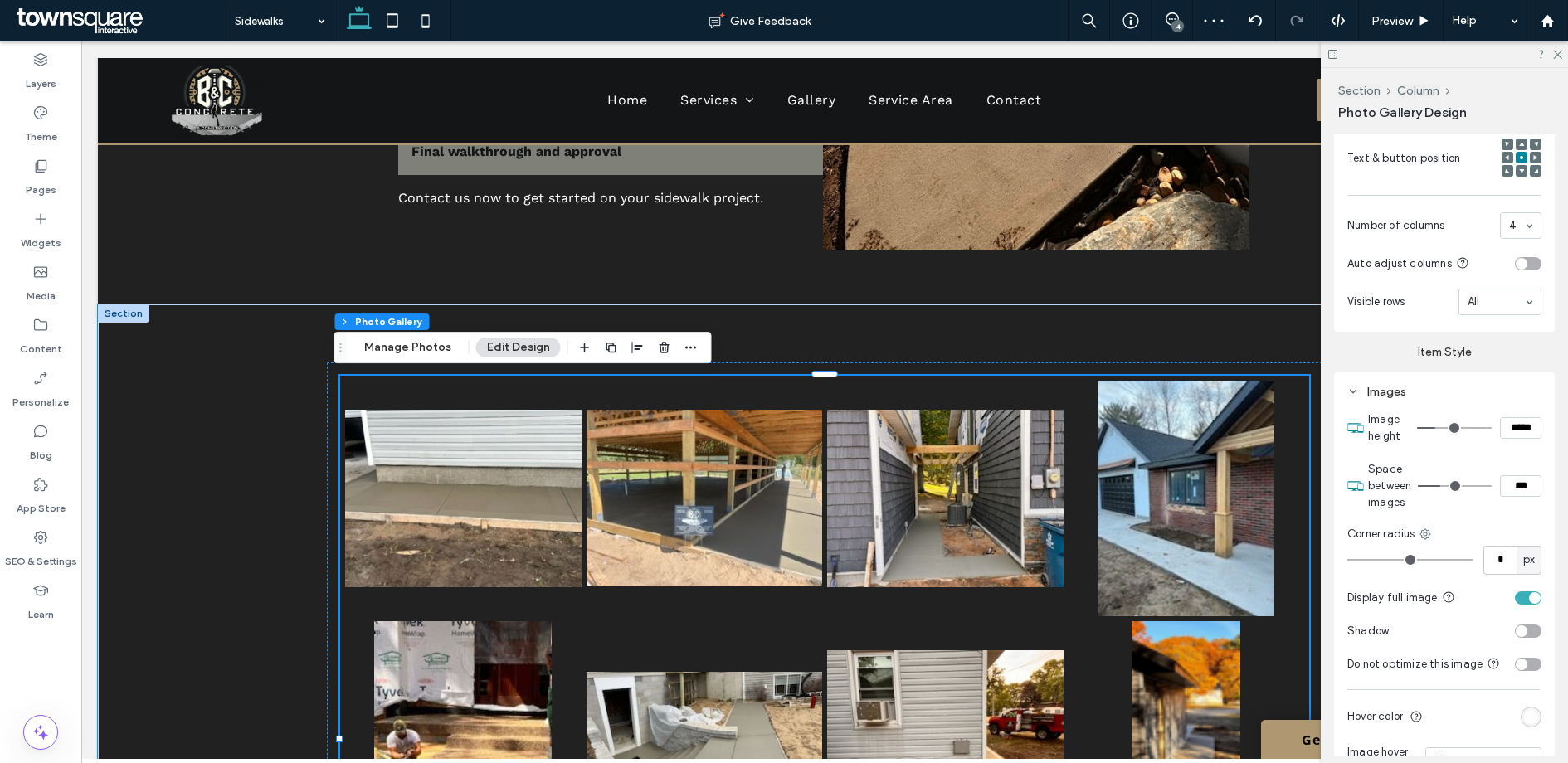 type on "*" 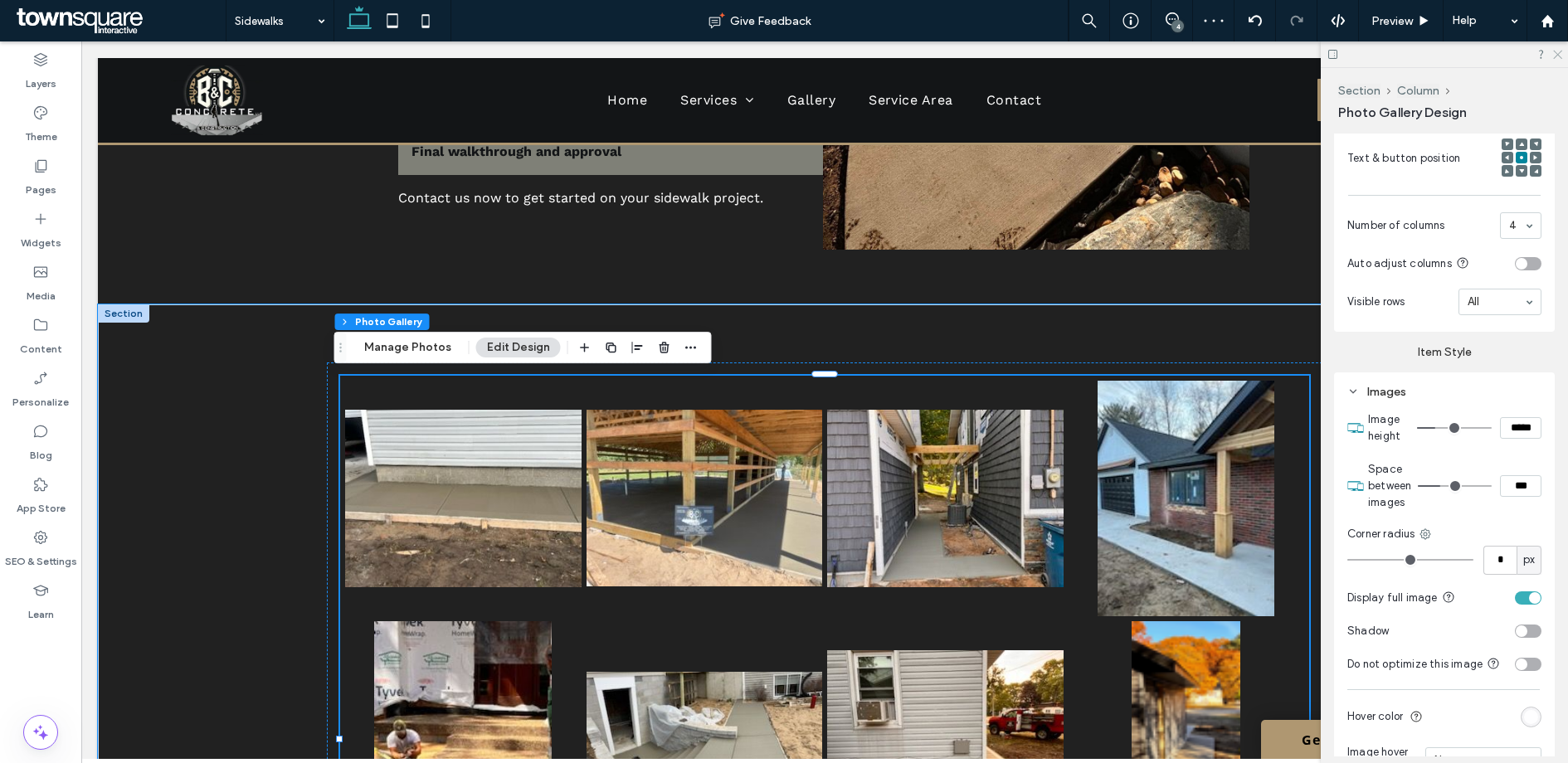 click 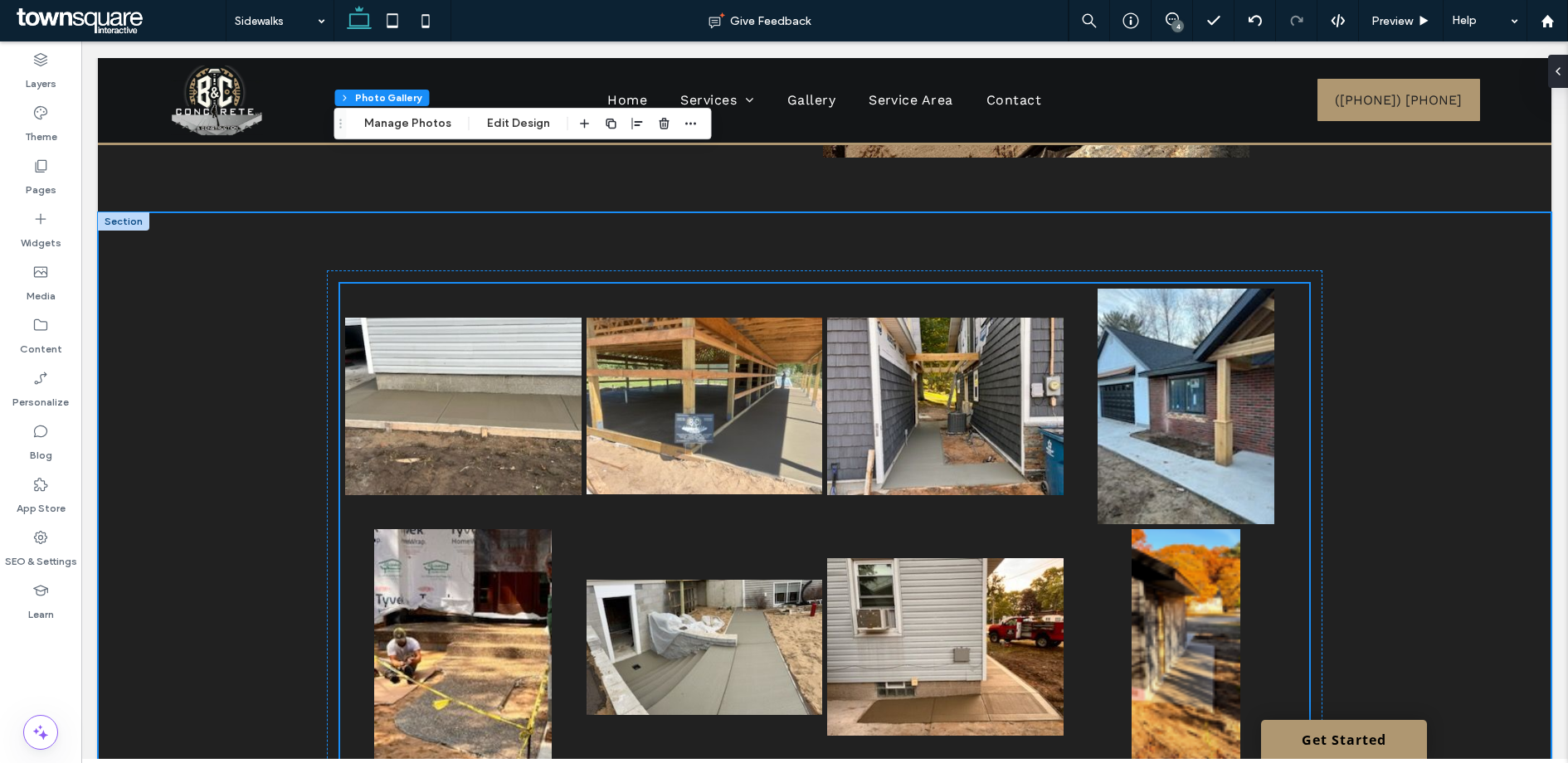 scroll, scrollTop: 1089, scrollLeft: 0, axis: vertical 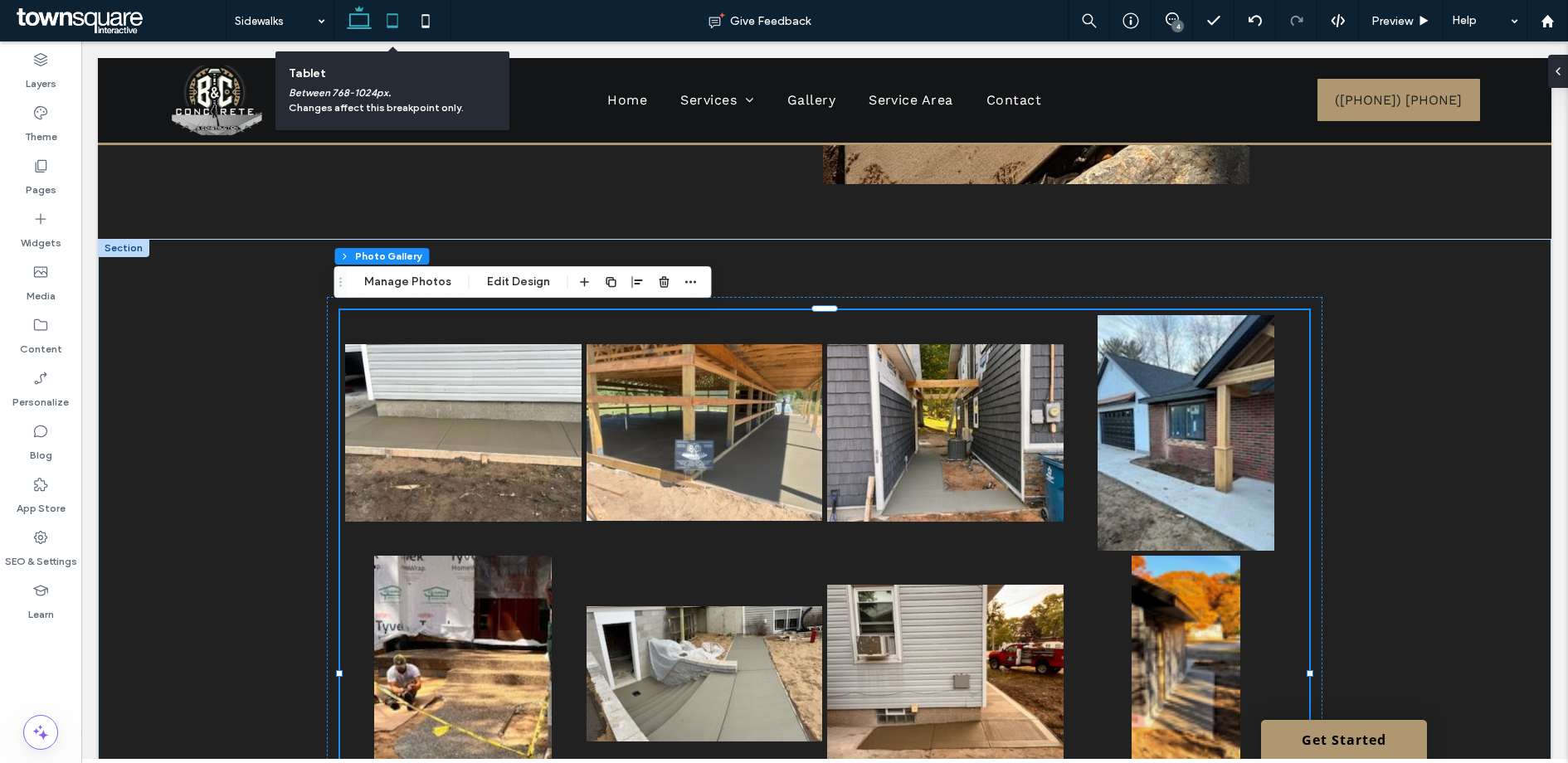 click 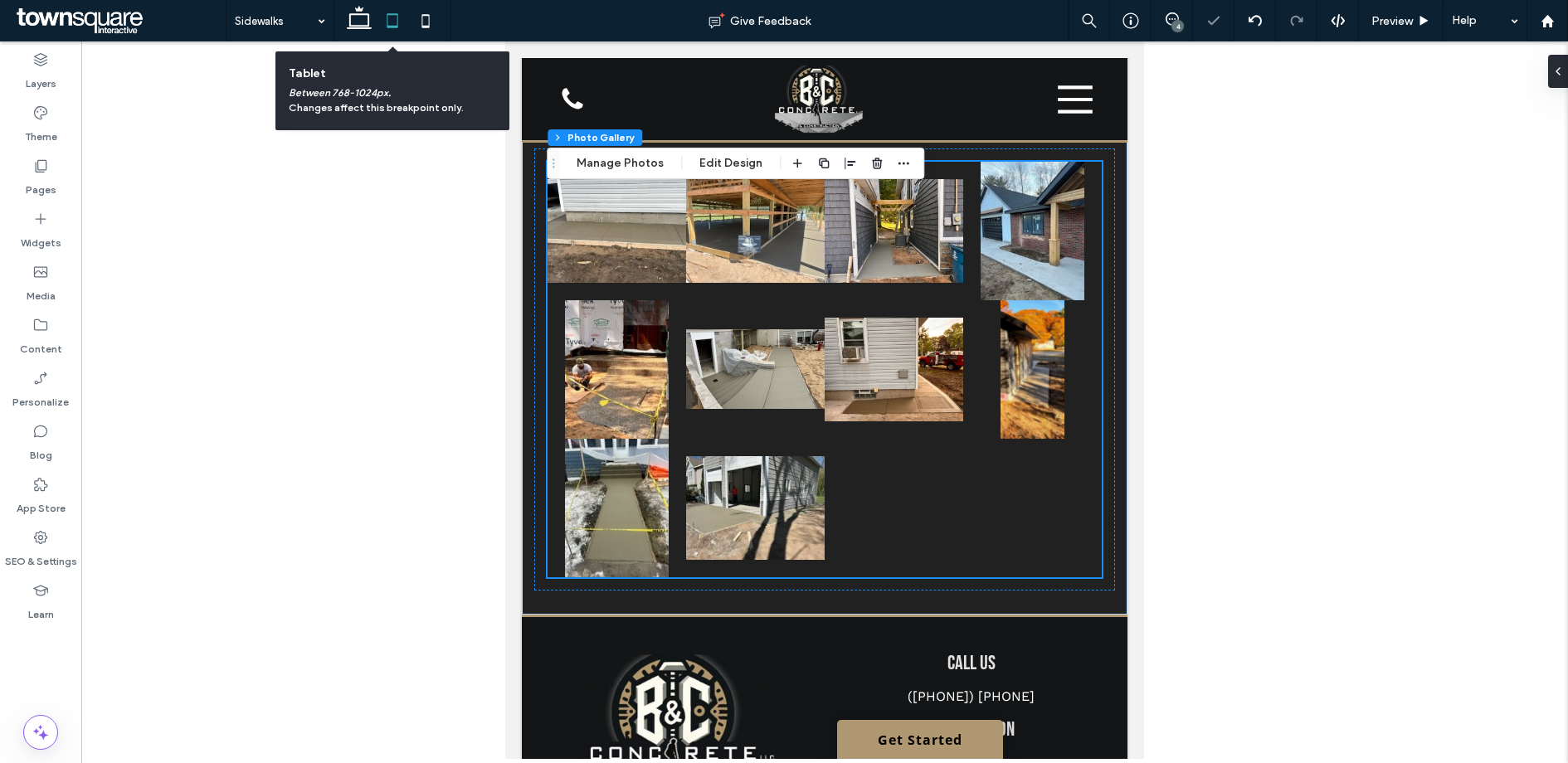 scroll, scrollTop: 723, scrollLeft: 0, axis: vertical 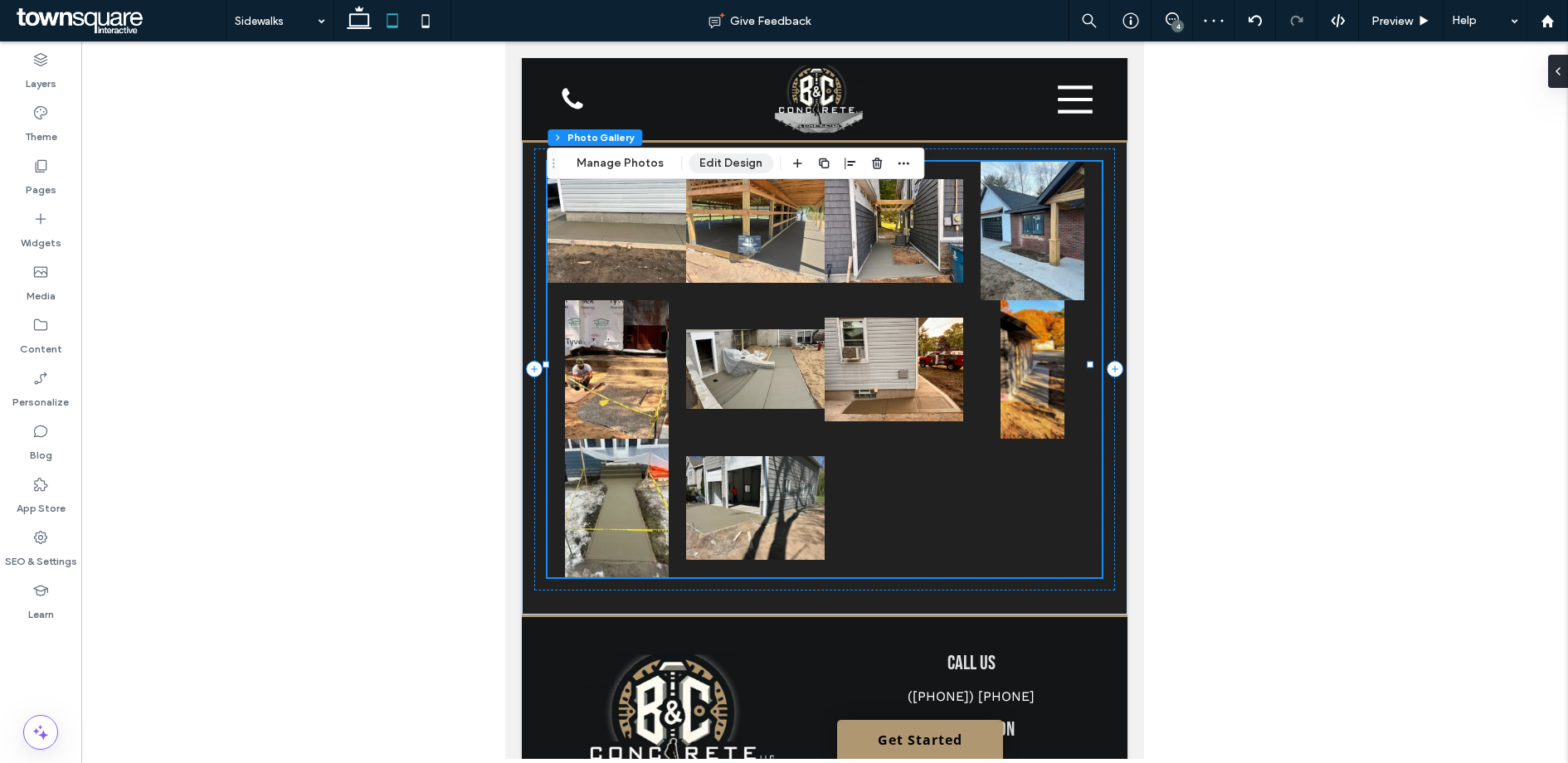 click on "Edit Design" at bounding box center (731, 163) 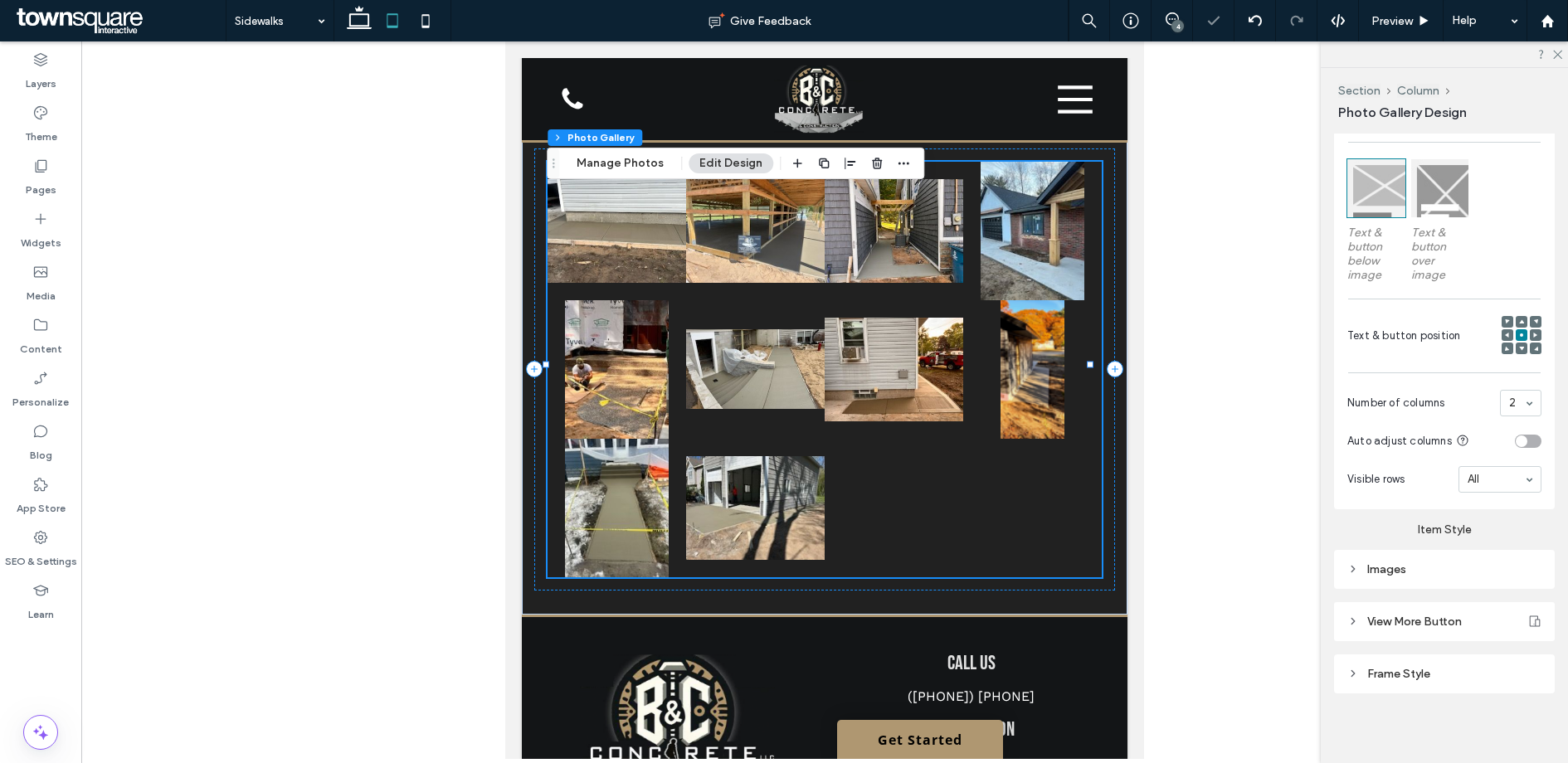 click on "Images" at bounding box center [1444, 569] 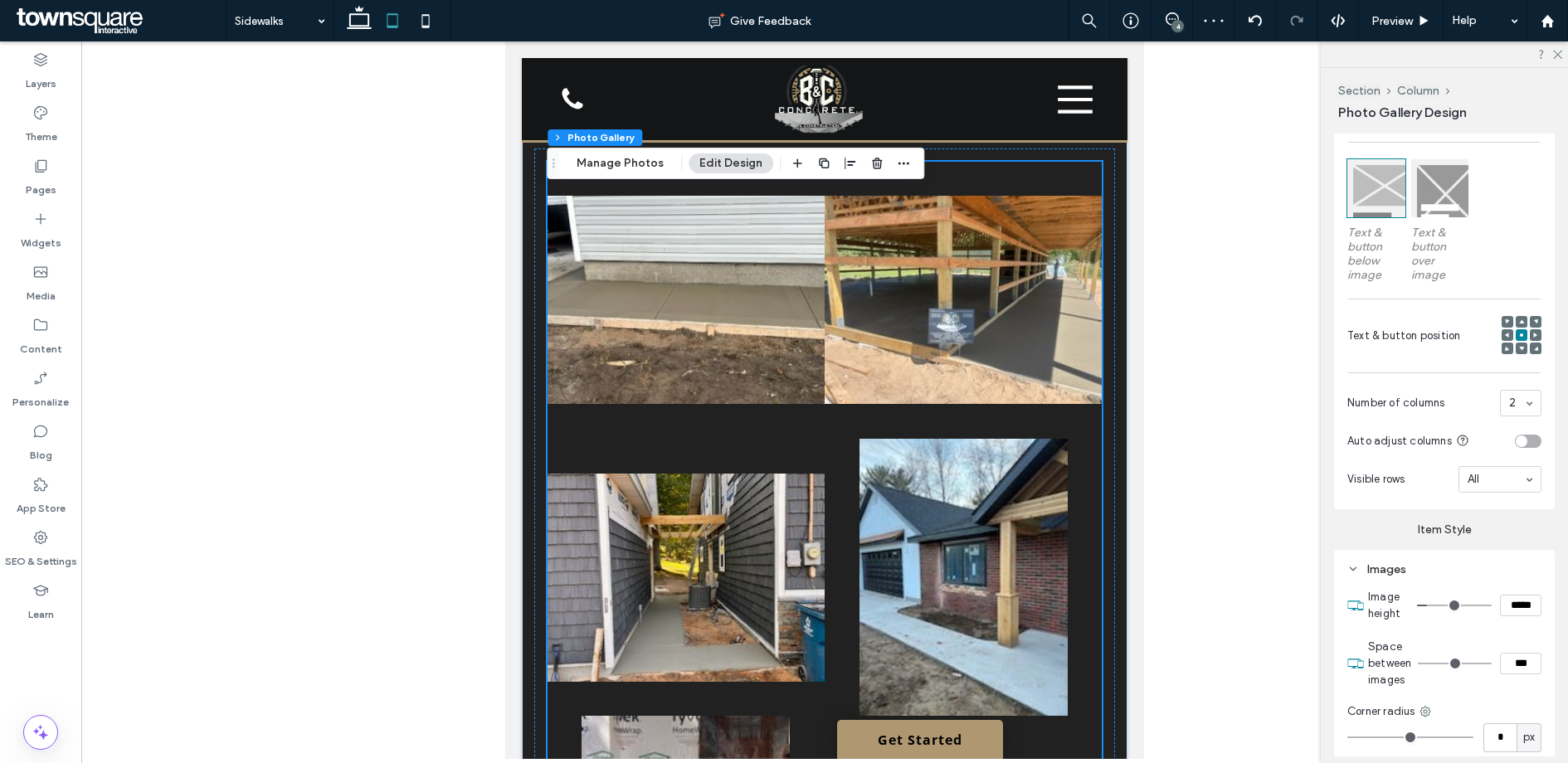 type on "*" 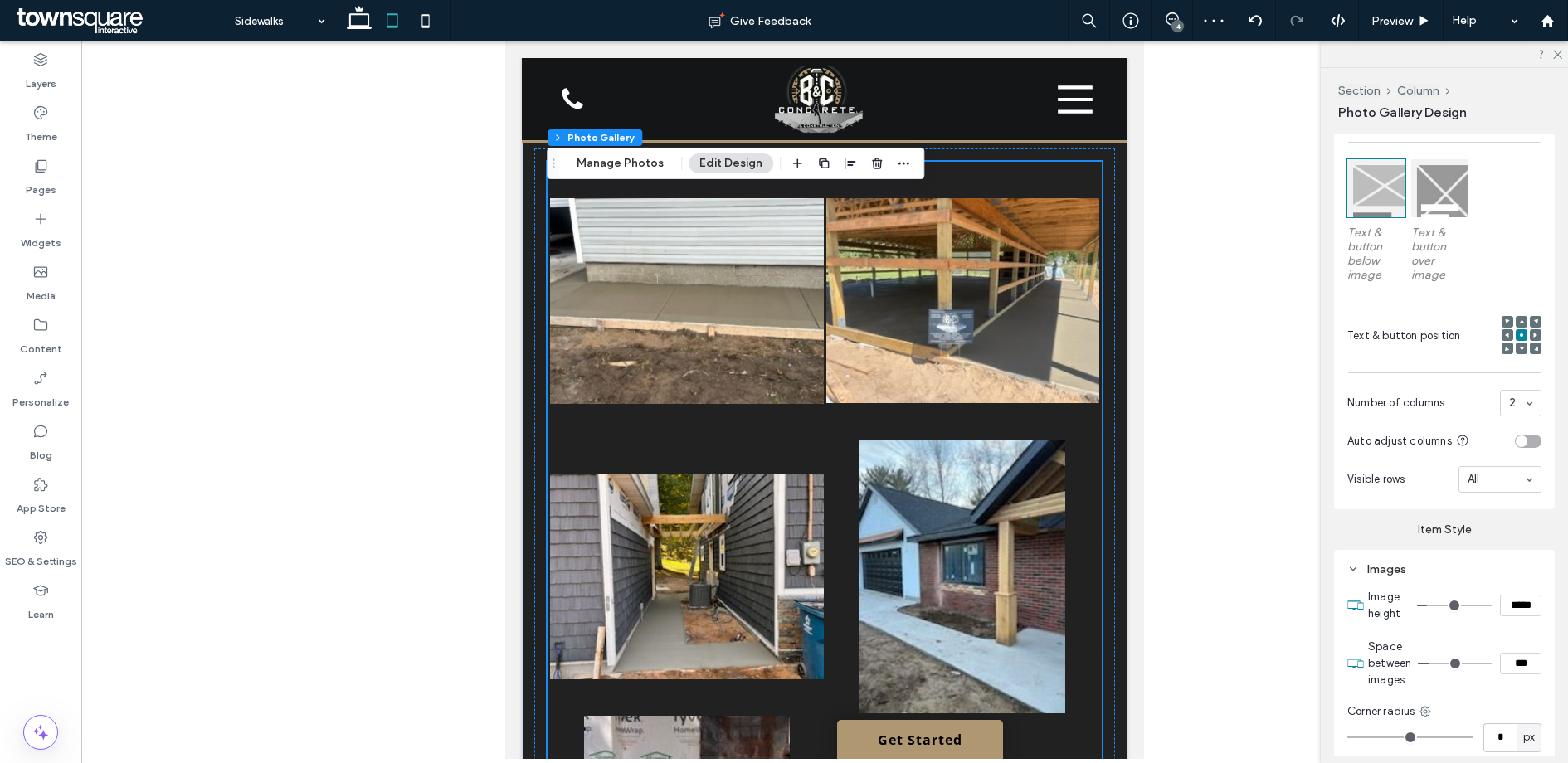 type on "*" 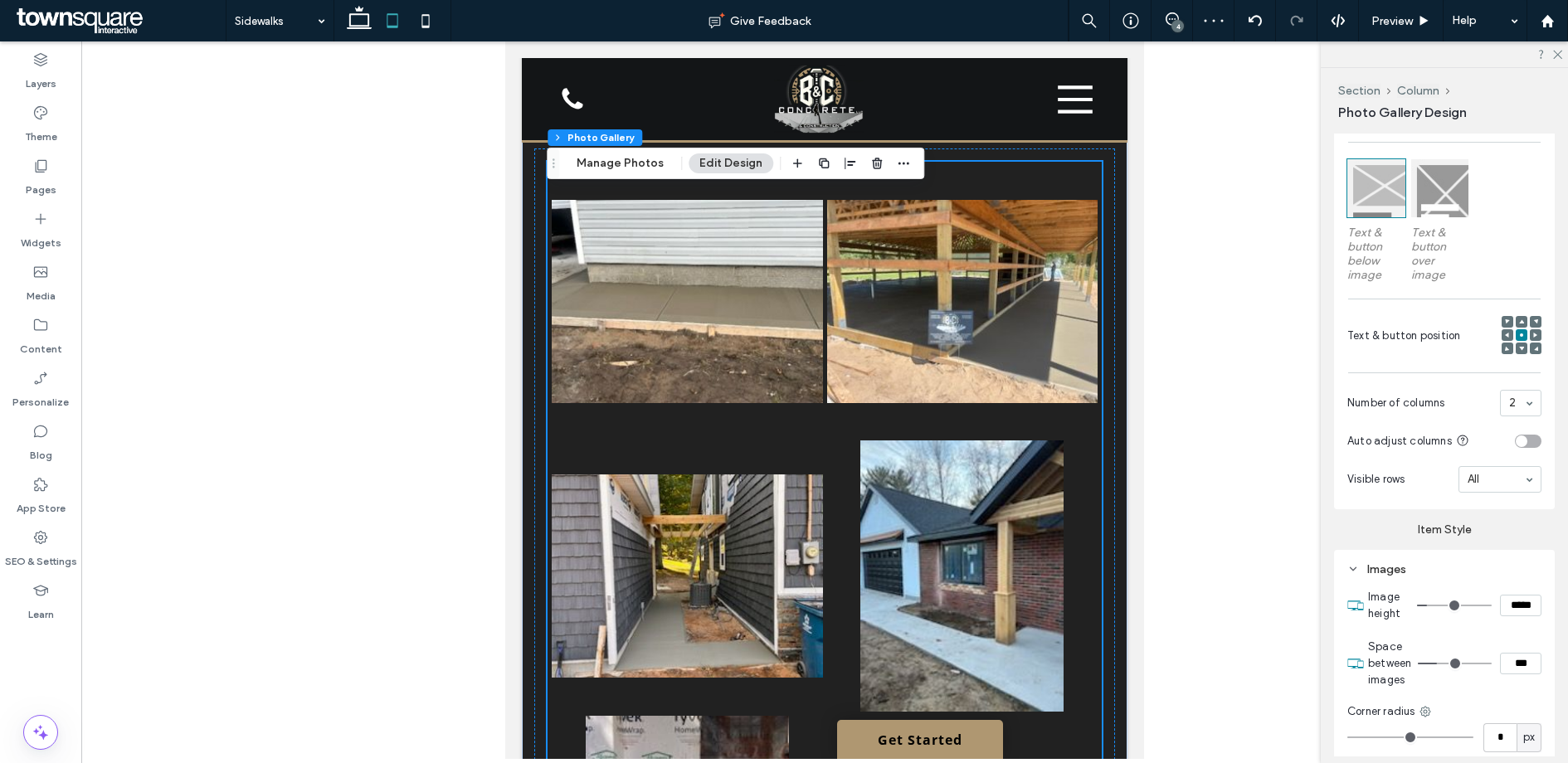 type on "*" 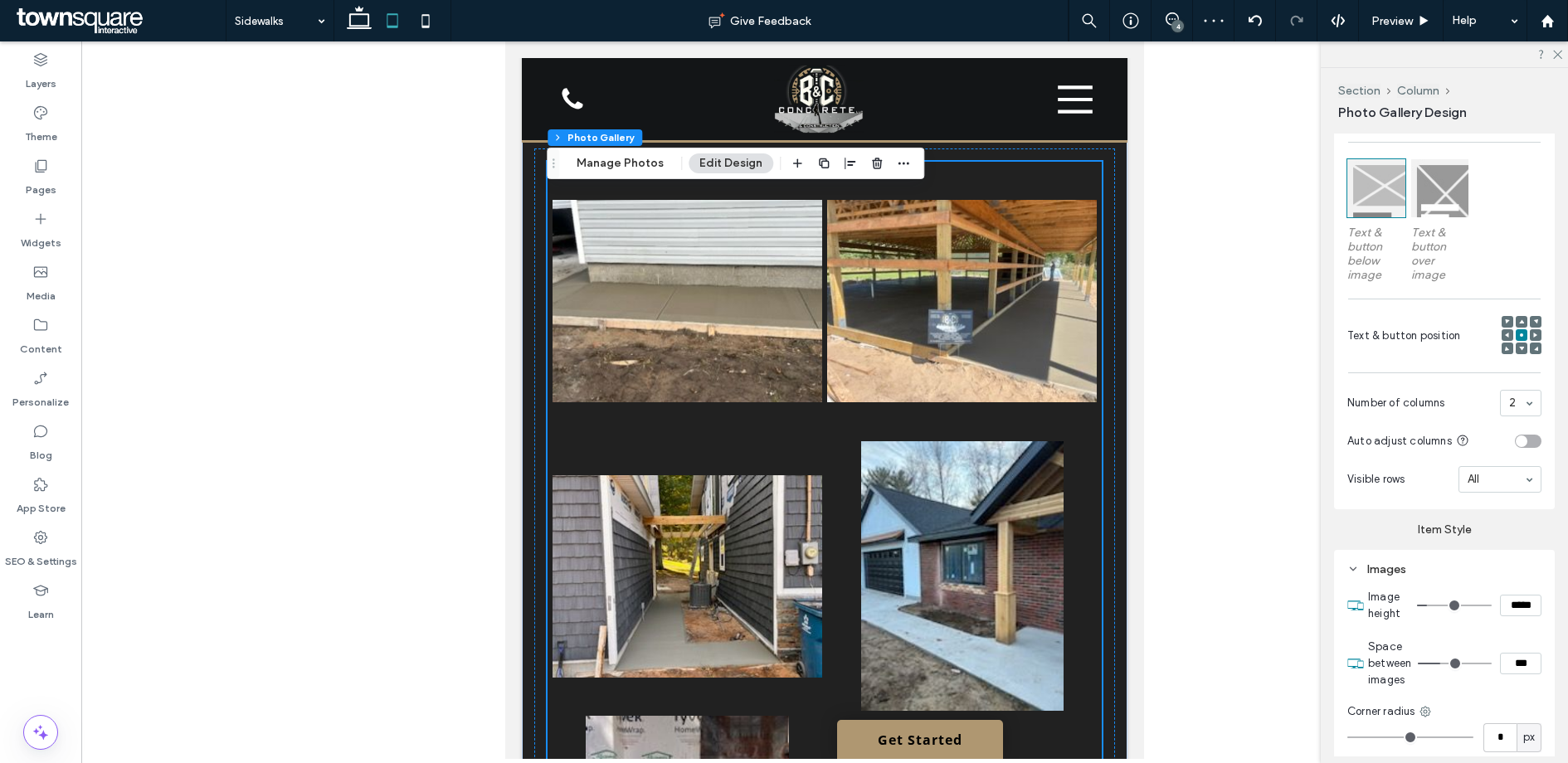 drag, startPoint x: 1426, startPoint y: 660, endPoint x: 1440, endPoint y: 665, distance: 14.866069 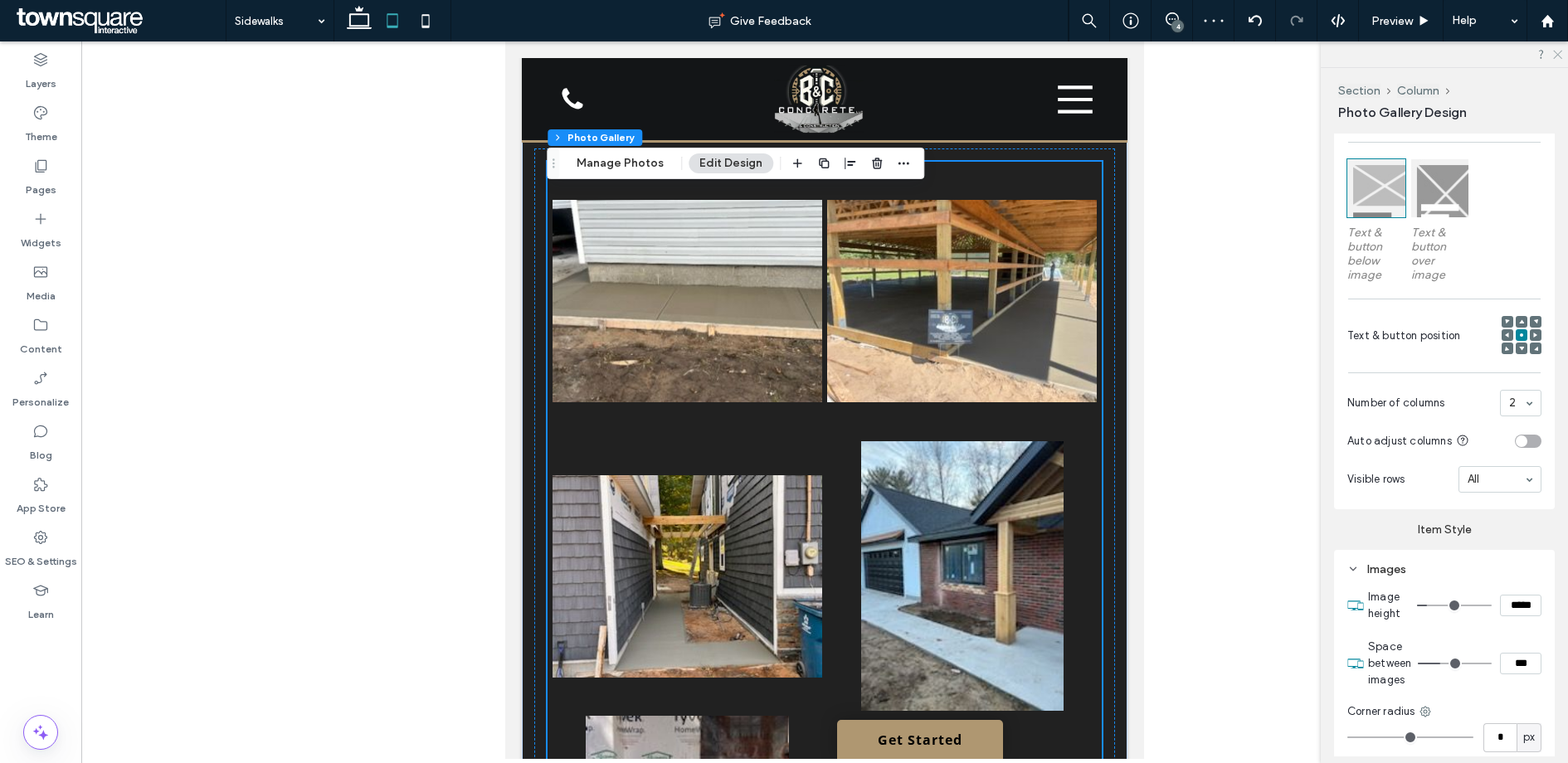 click 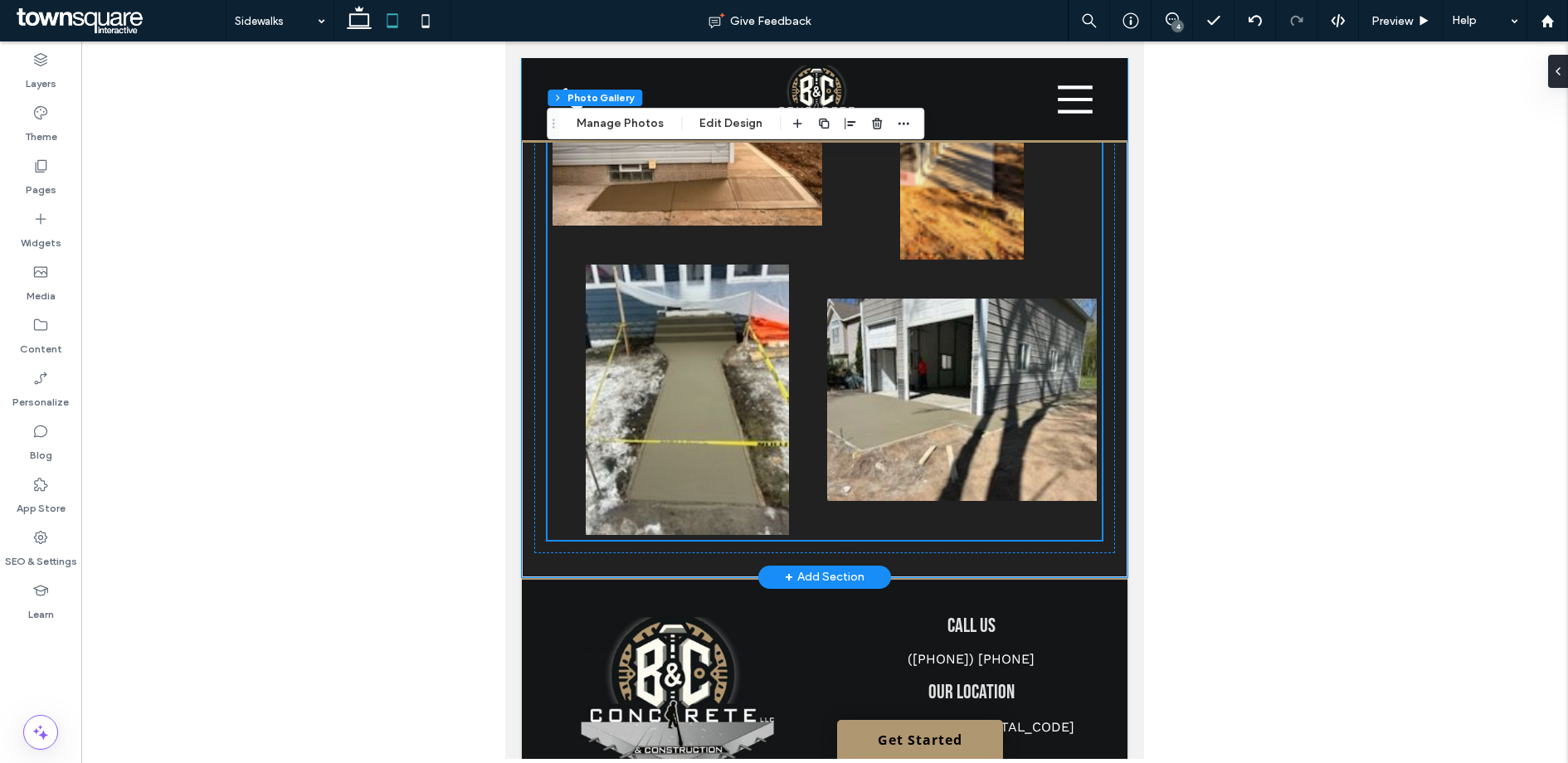 scroll, scrollTop: 3113, scrollLeft: 0, axis: vertical 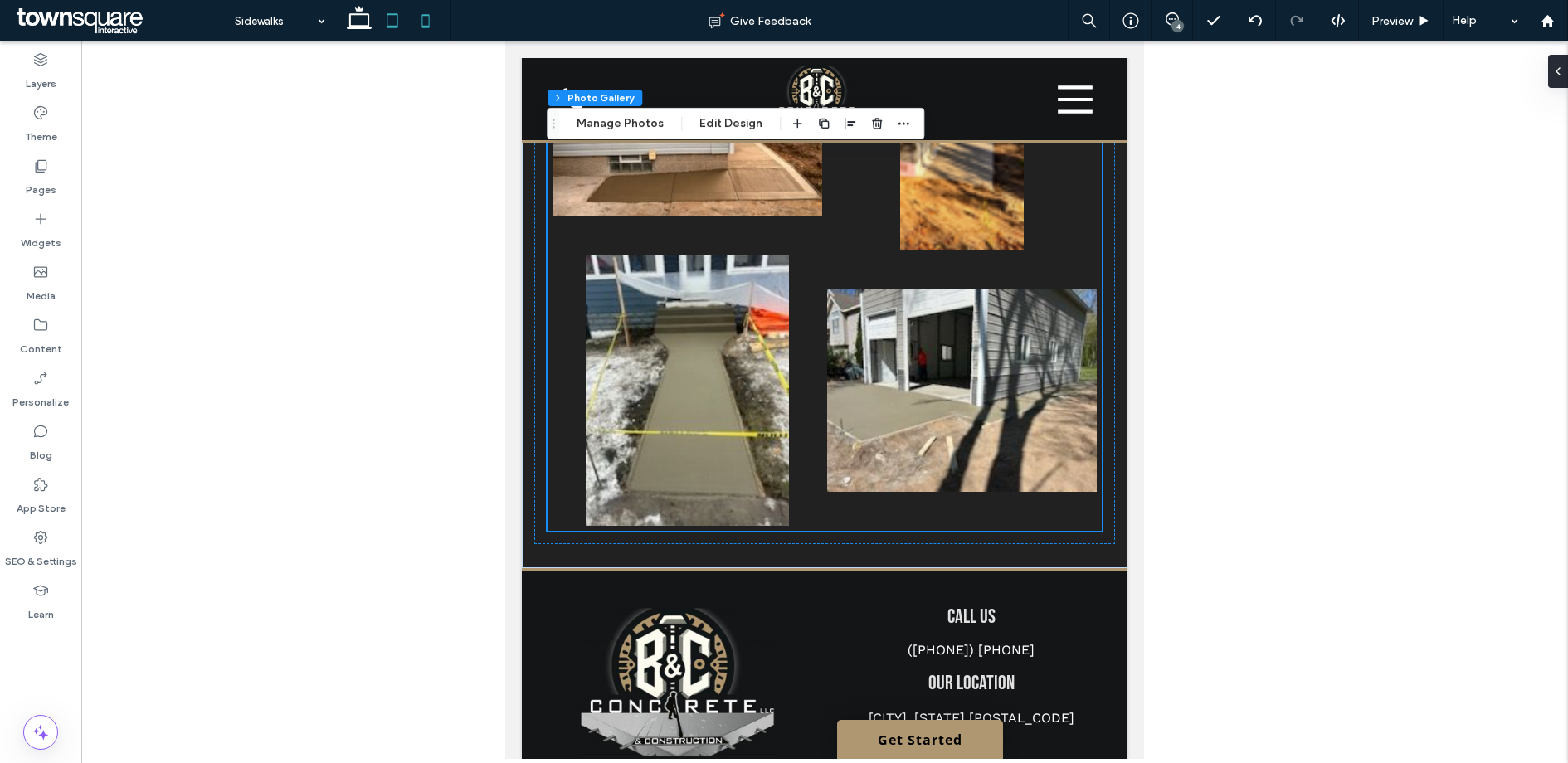 click 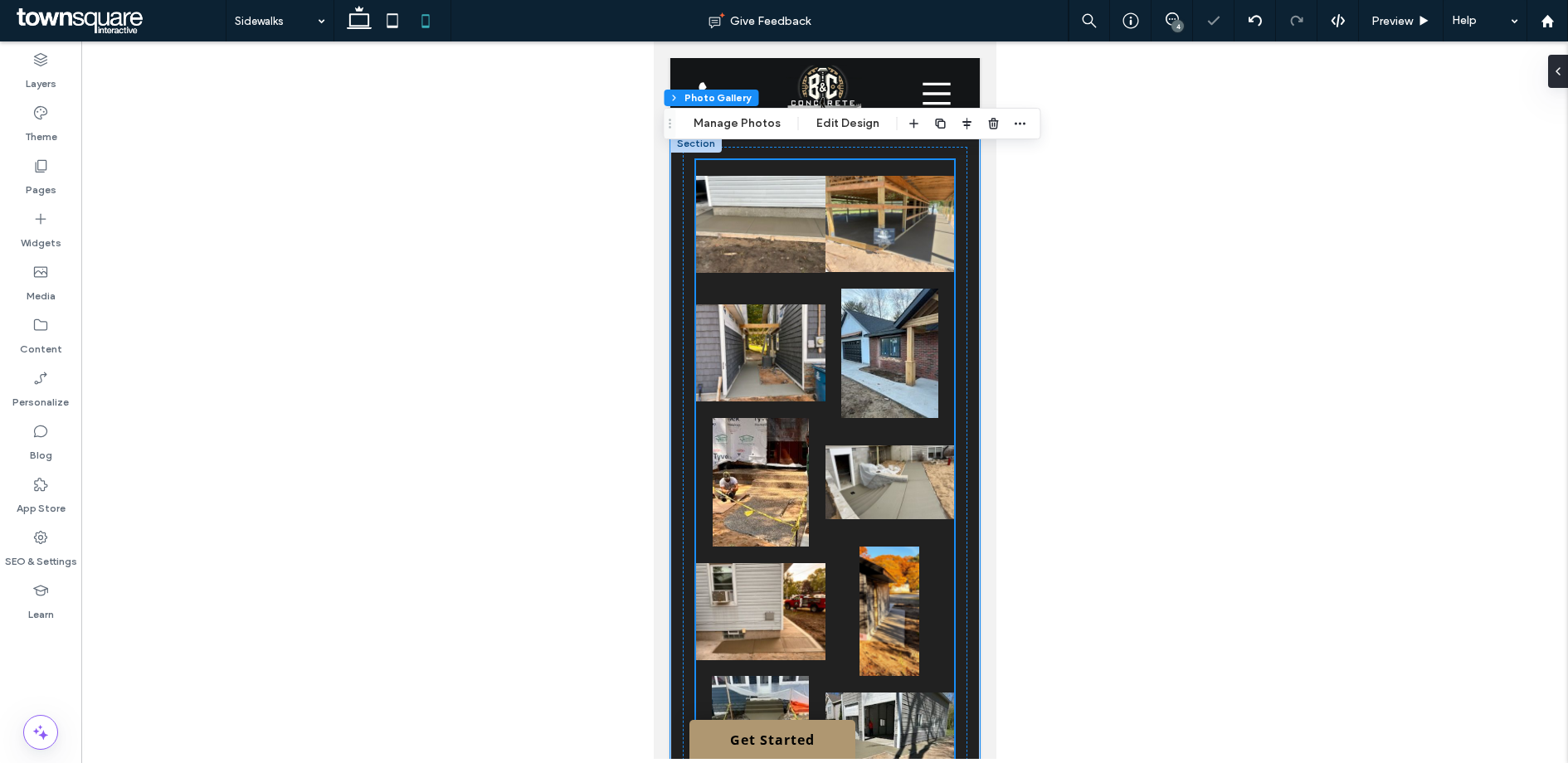 scroll, scrollTop: 1770, scrollLeft: 0, axis: vertical 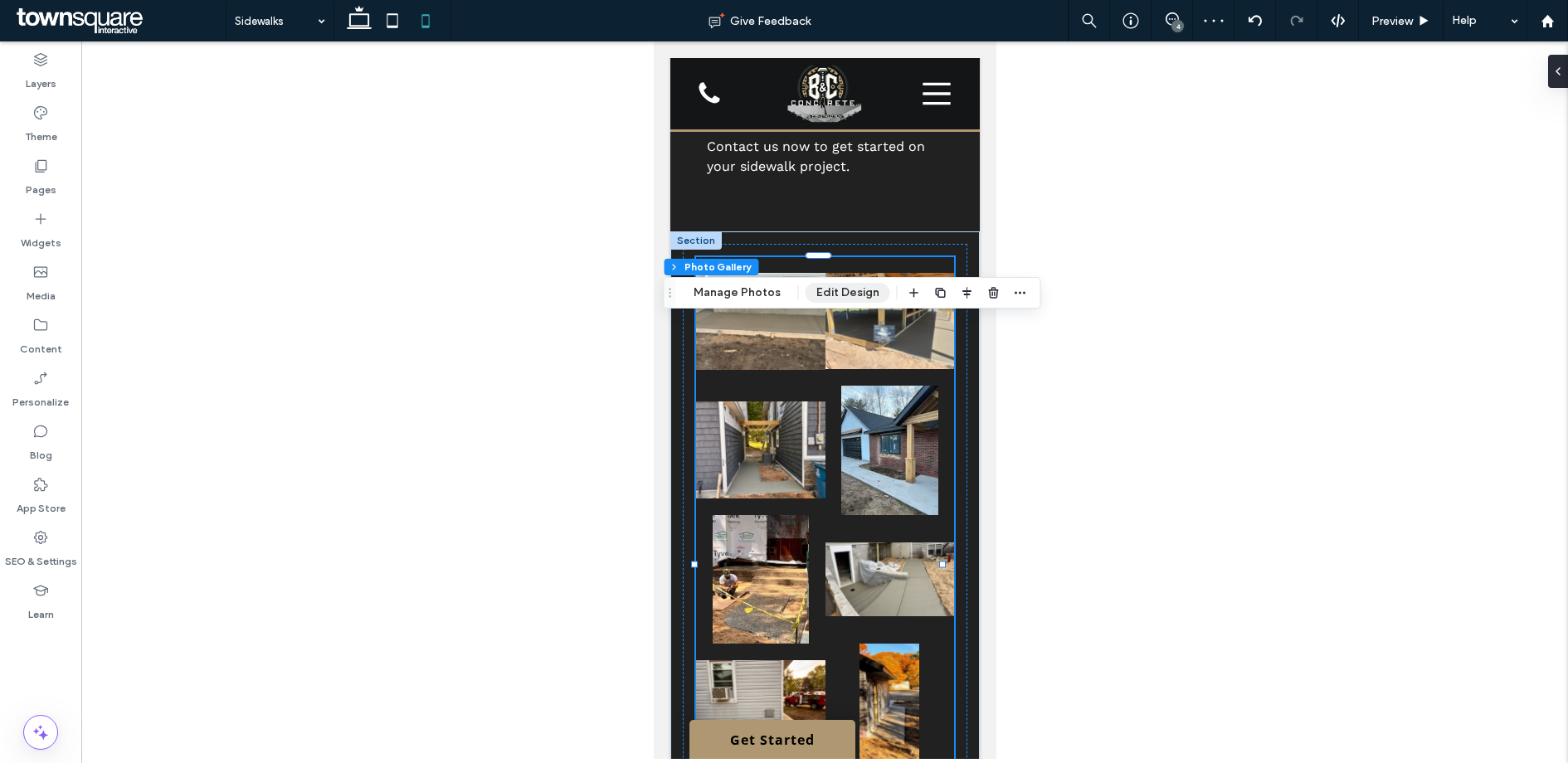 click on "Edit Design" at bounding box center (848, 293) 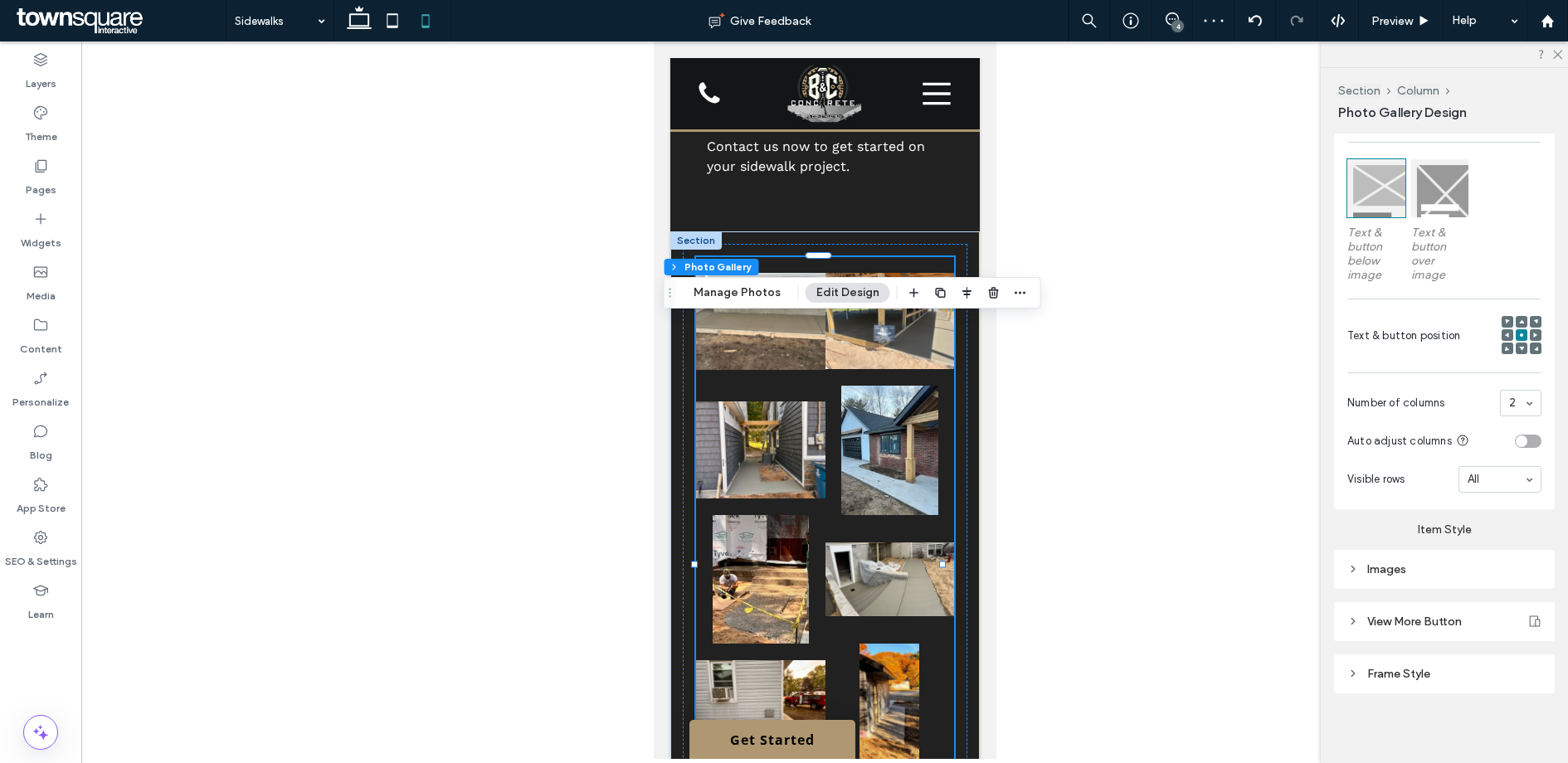 click on "Images" at bounding box center (1444, 569) 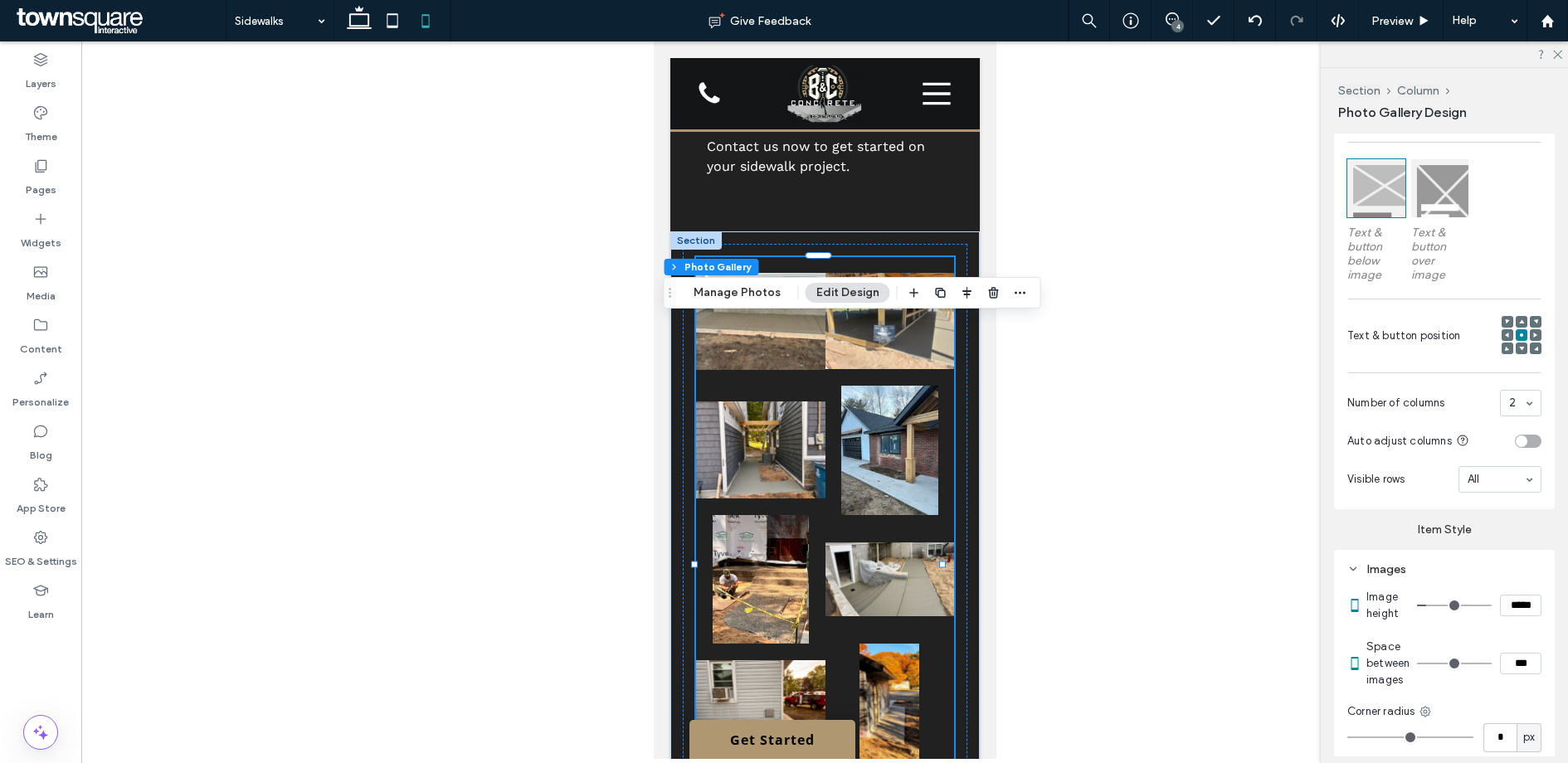 type on "*" 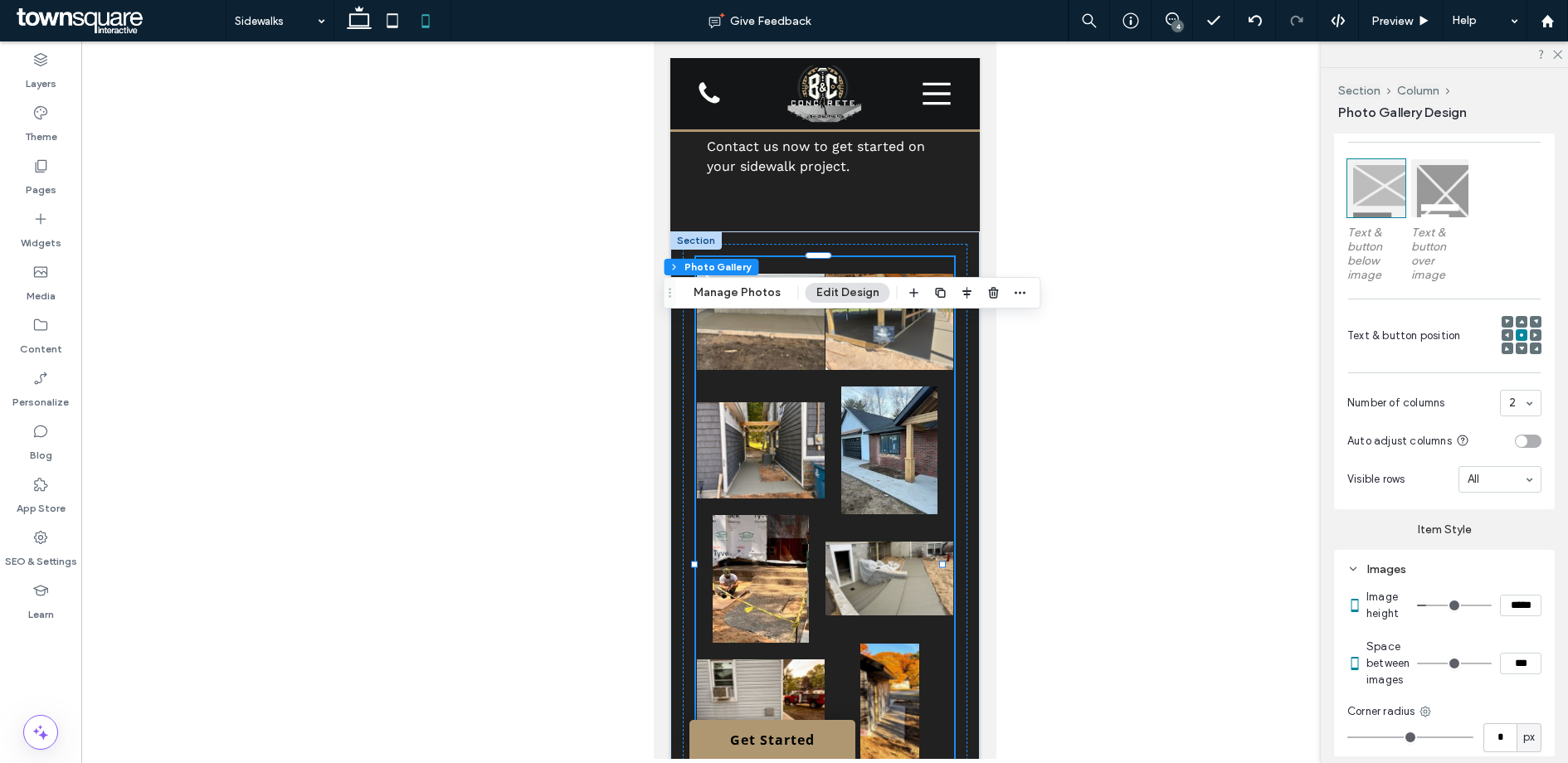 type on "*" 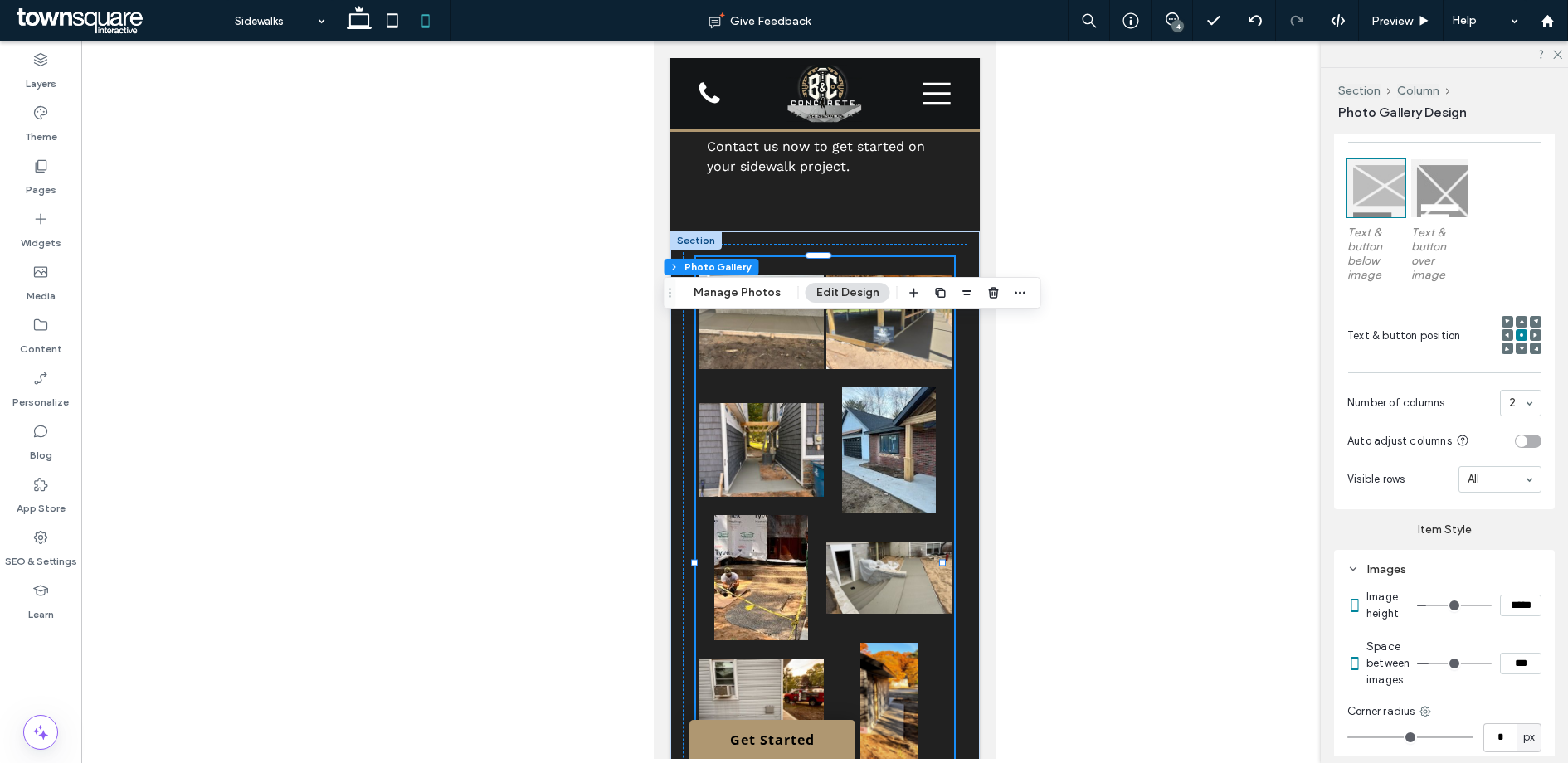 type on "*" 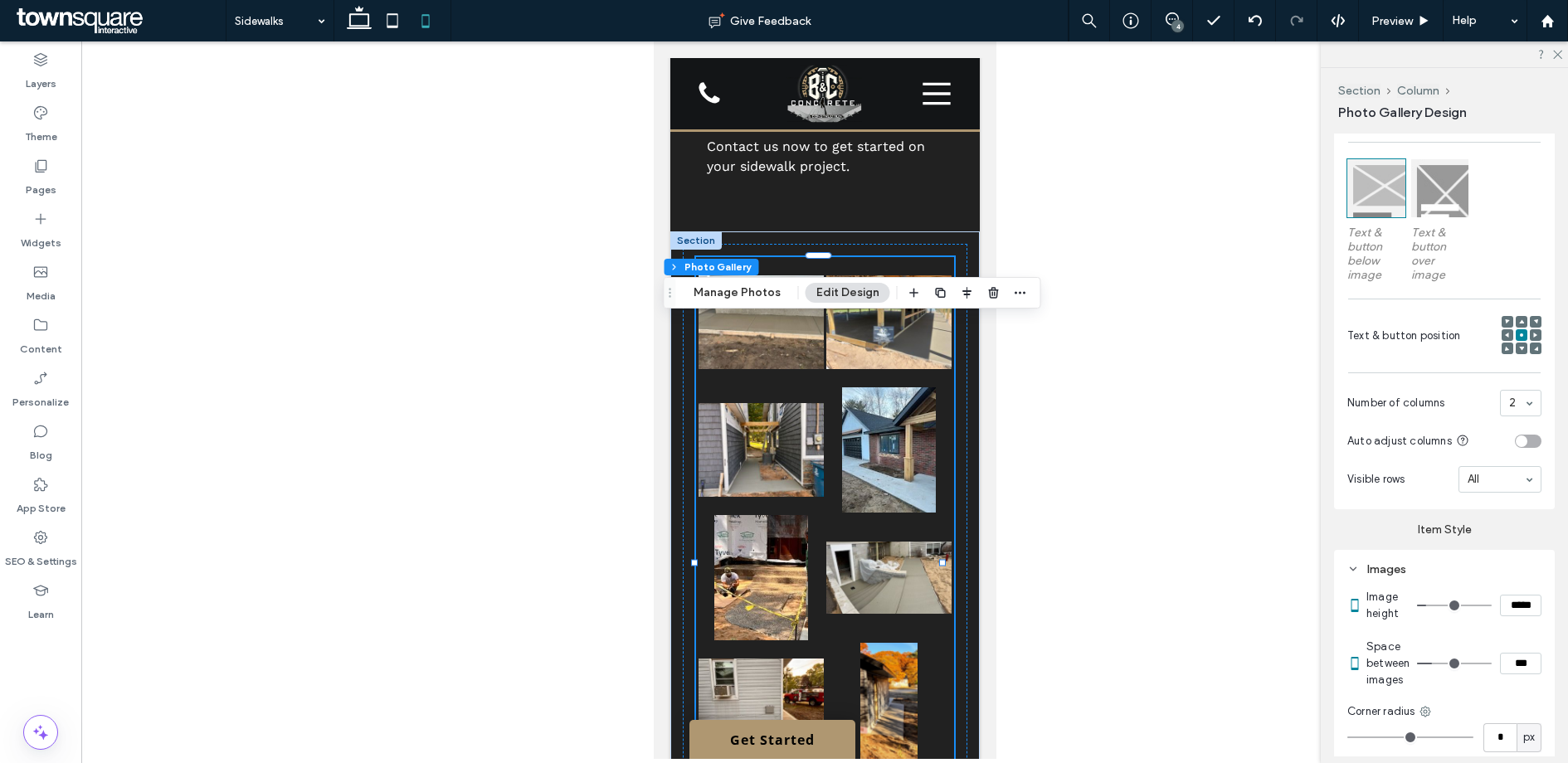 type on "*" 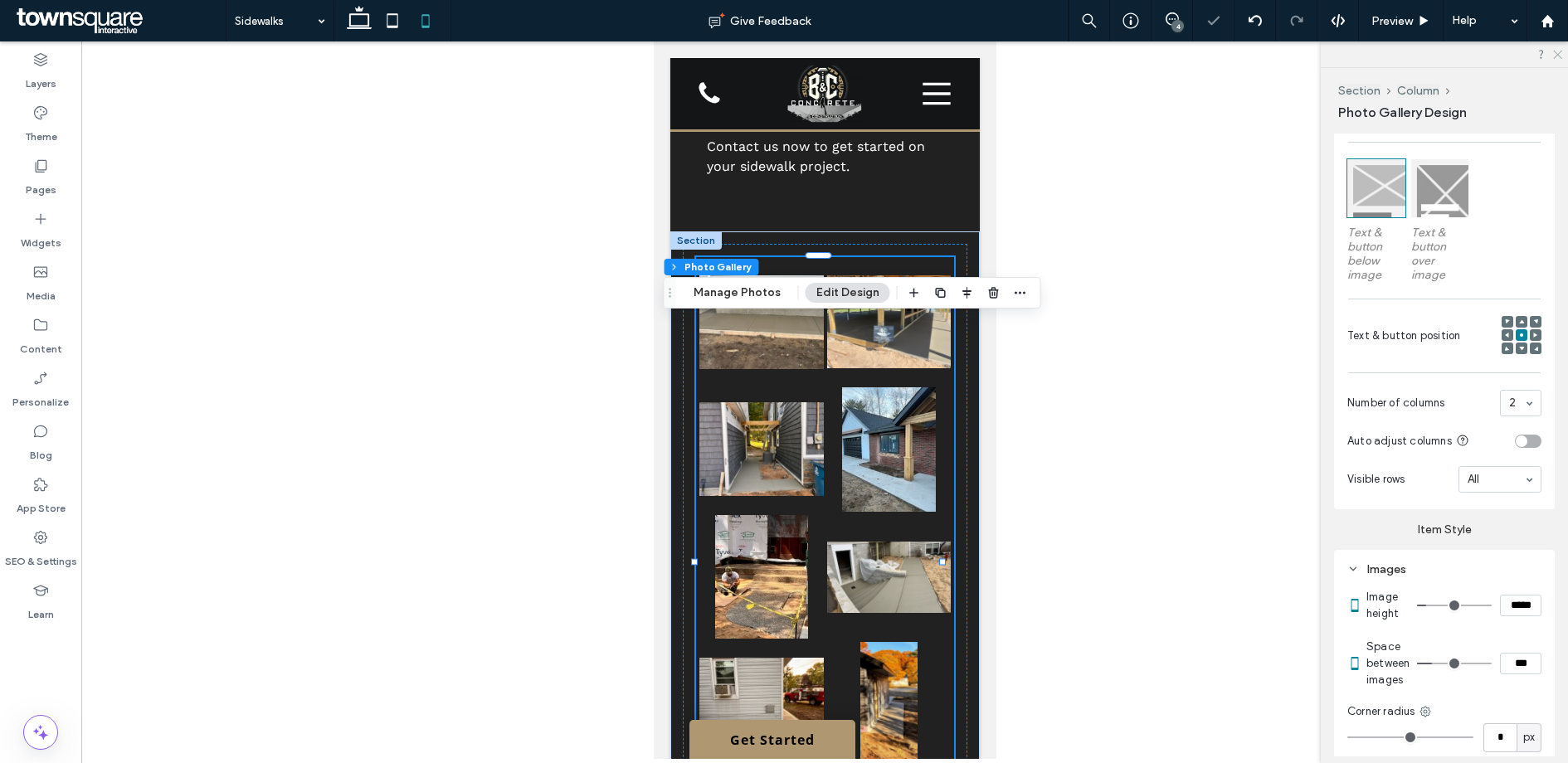 click 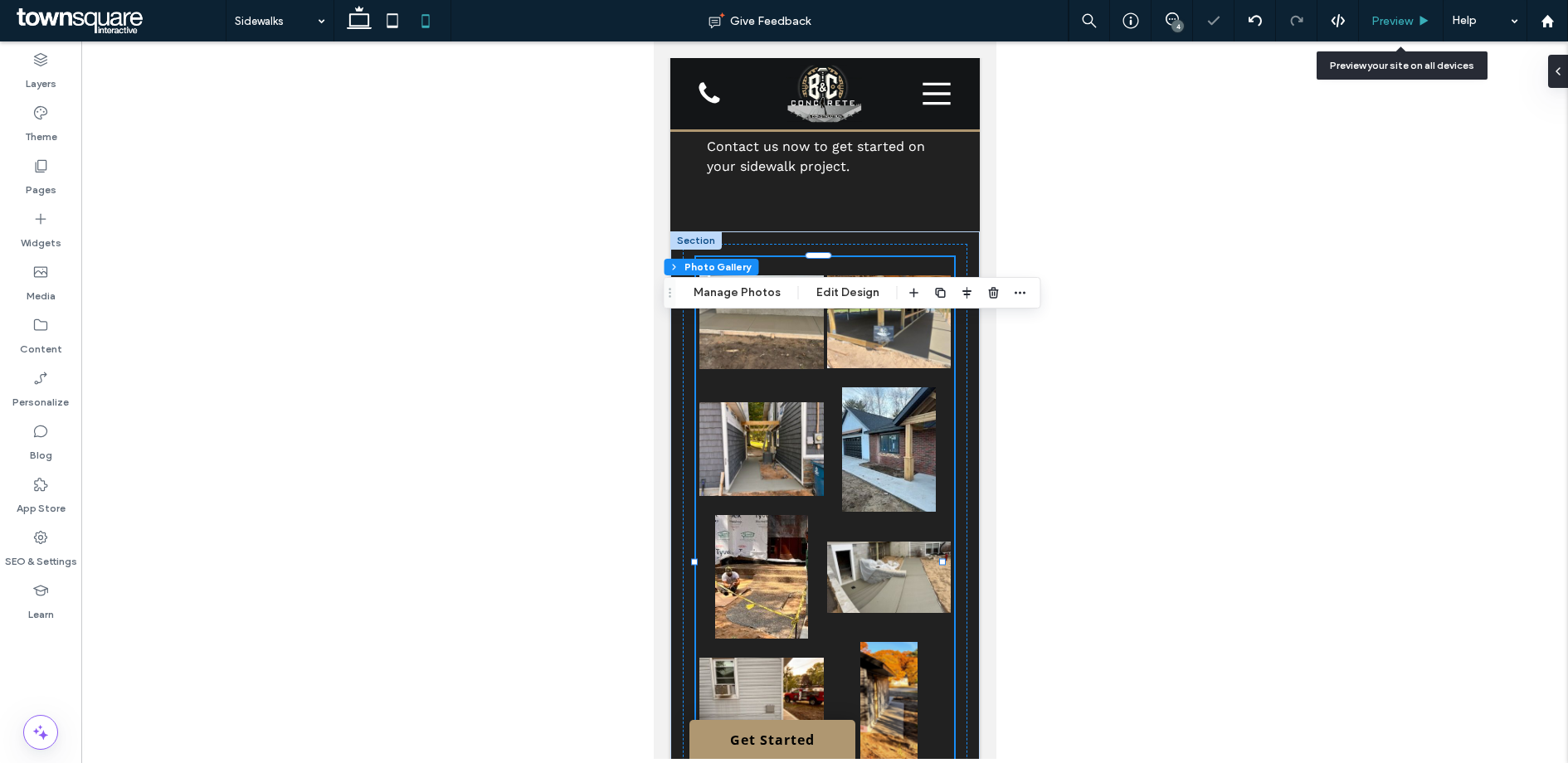 click on "Preview" at bounding box center [1392, 21] 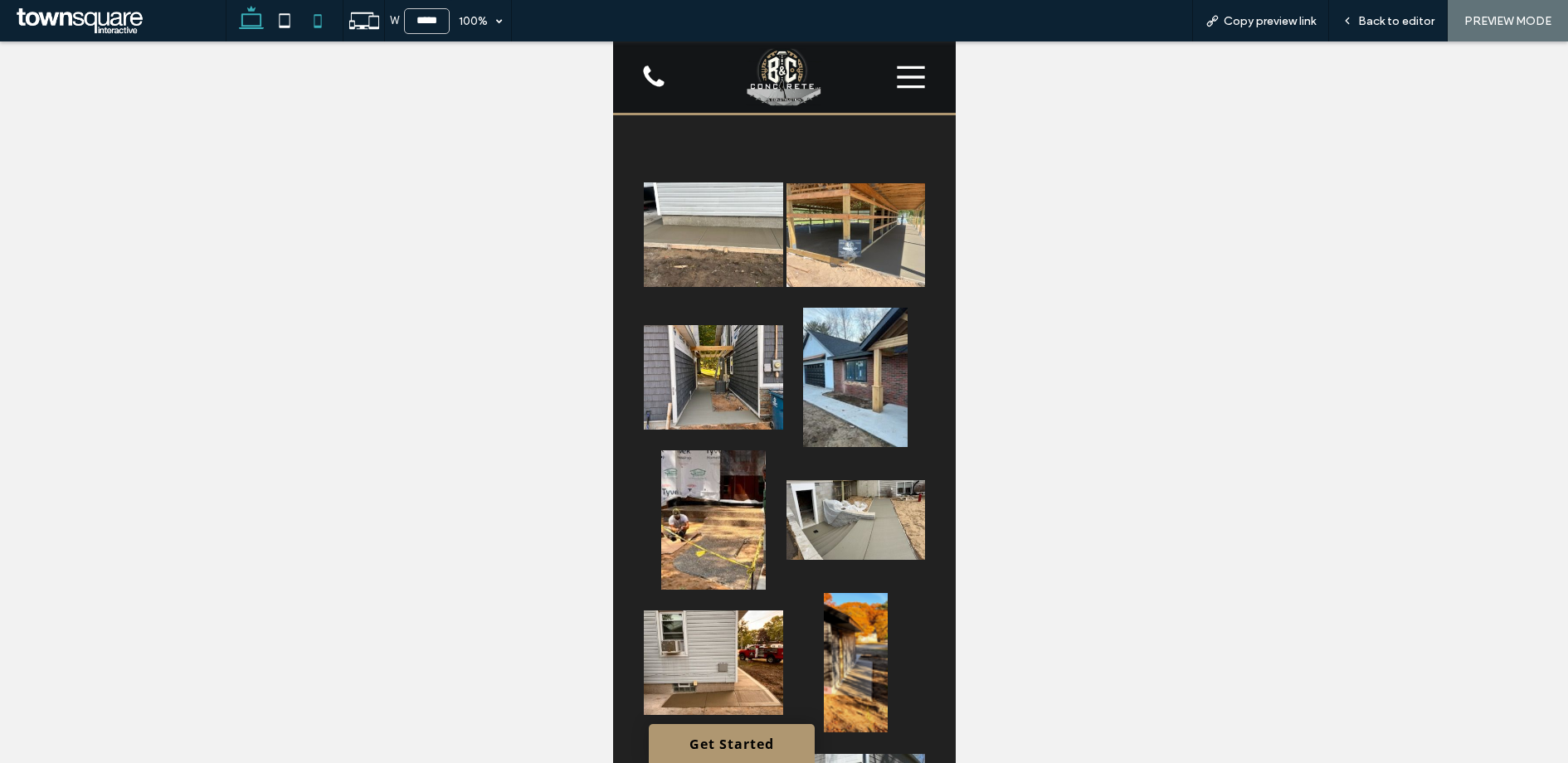 click 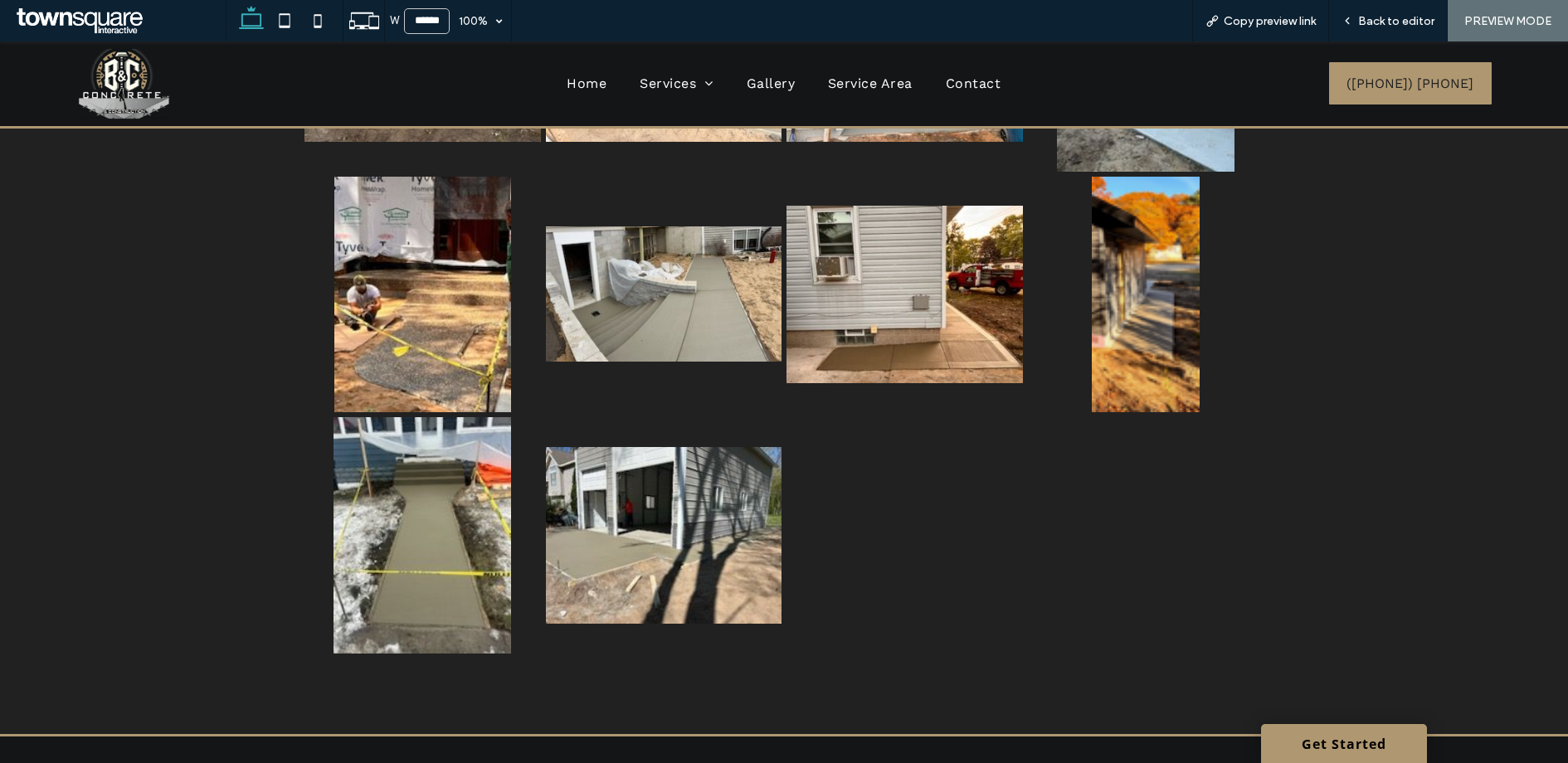 scroll, scrollTop: 1071, scrollLeft: 0, axis: vertical 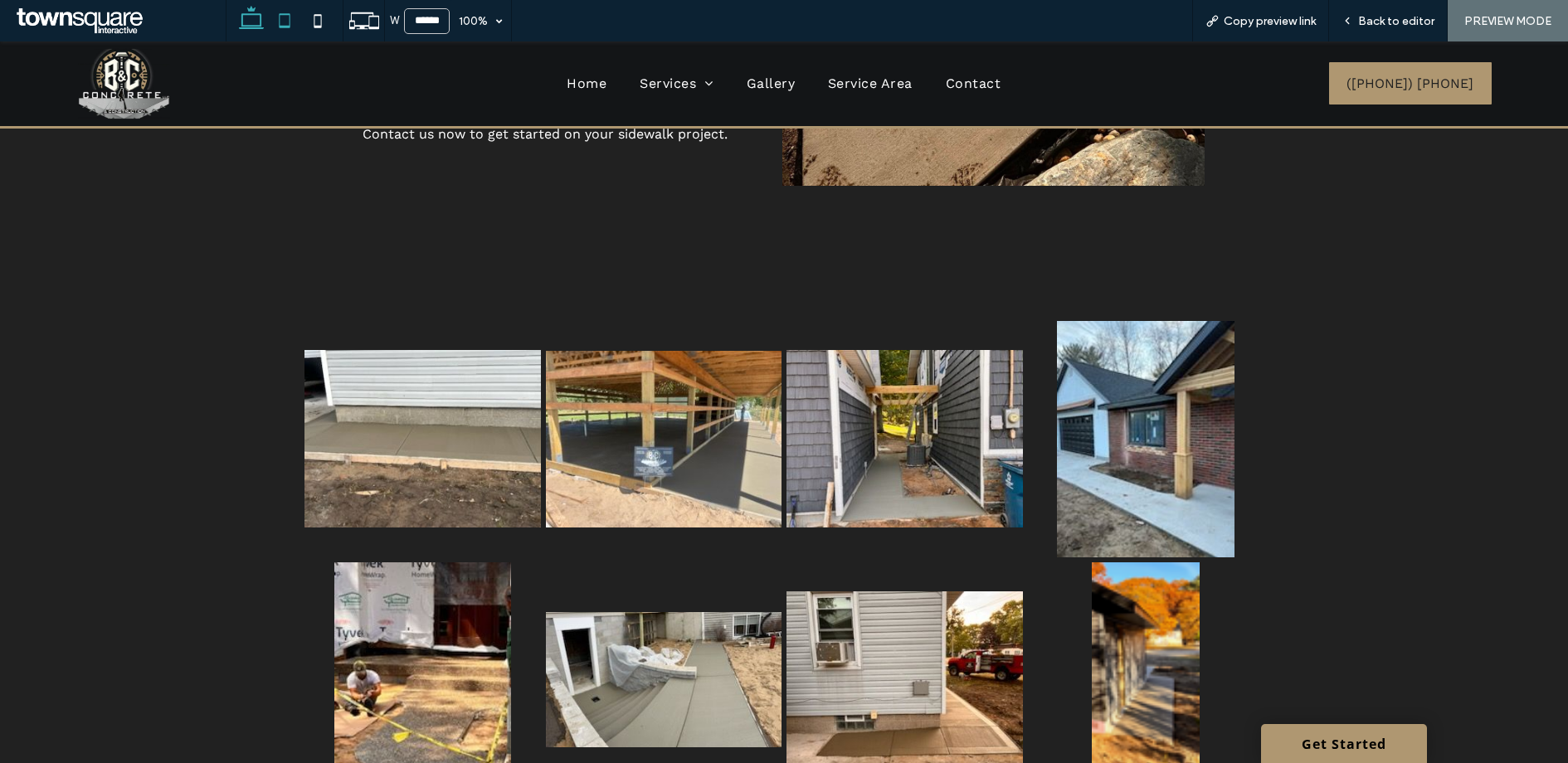 click 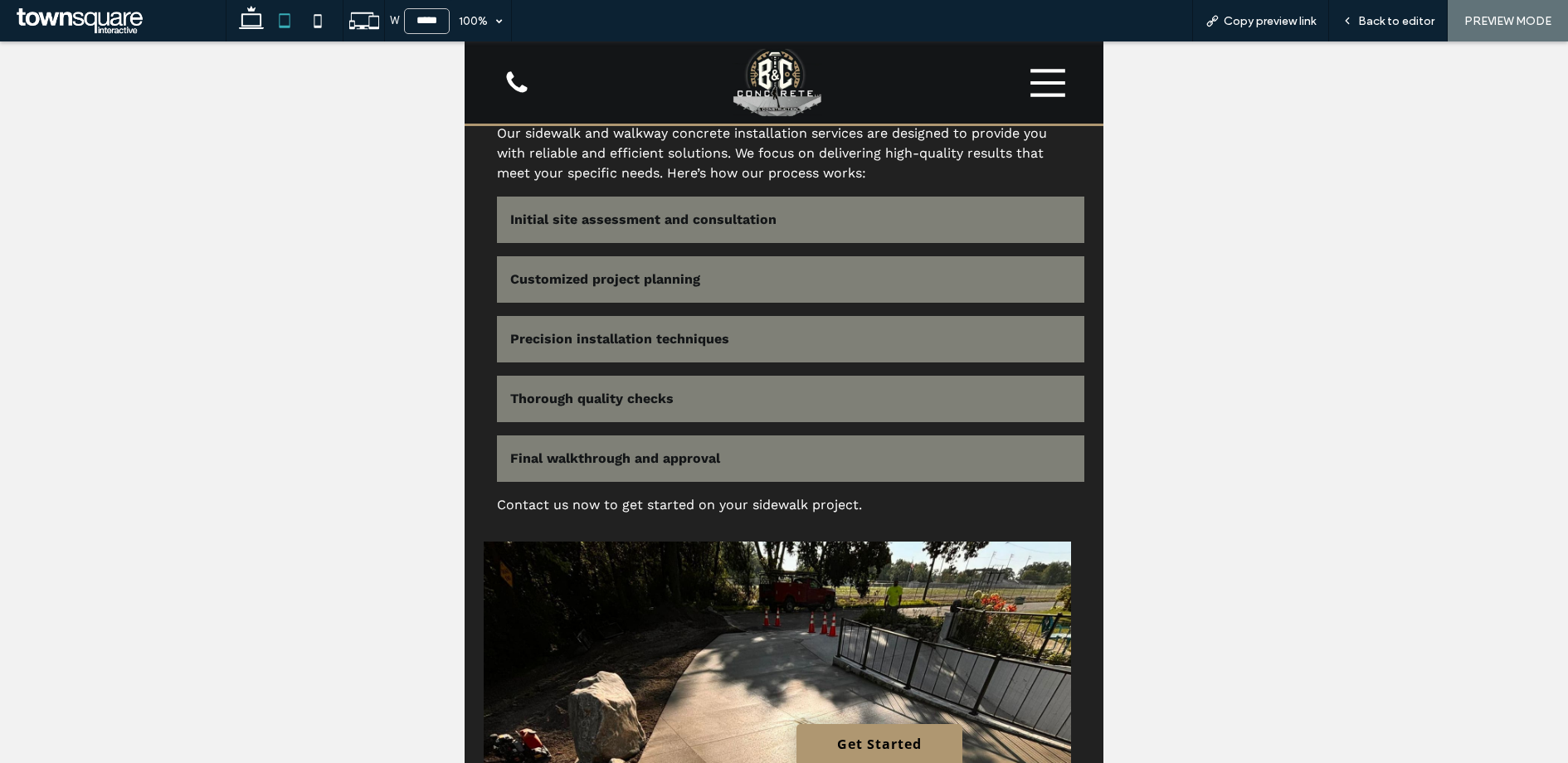 scroll, scrollTop: 2092, scrollLeft: 0, axis: vertical 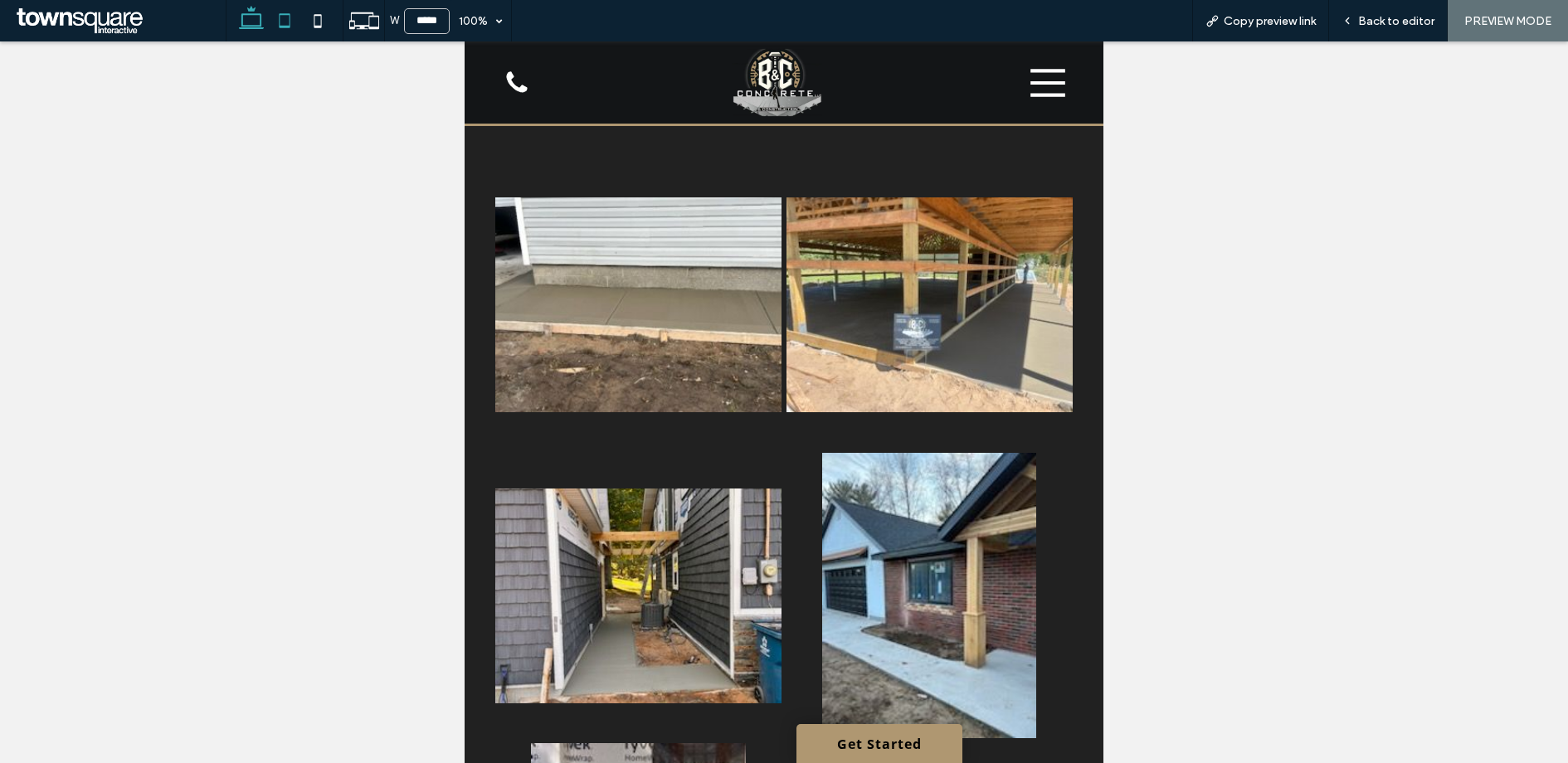 click 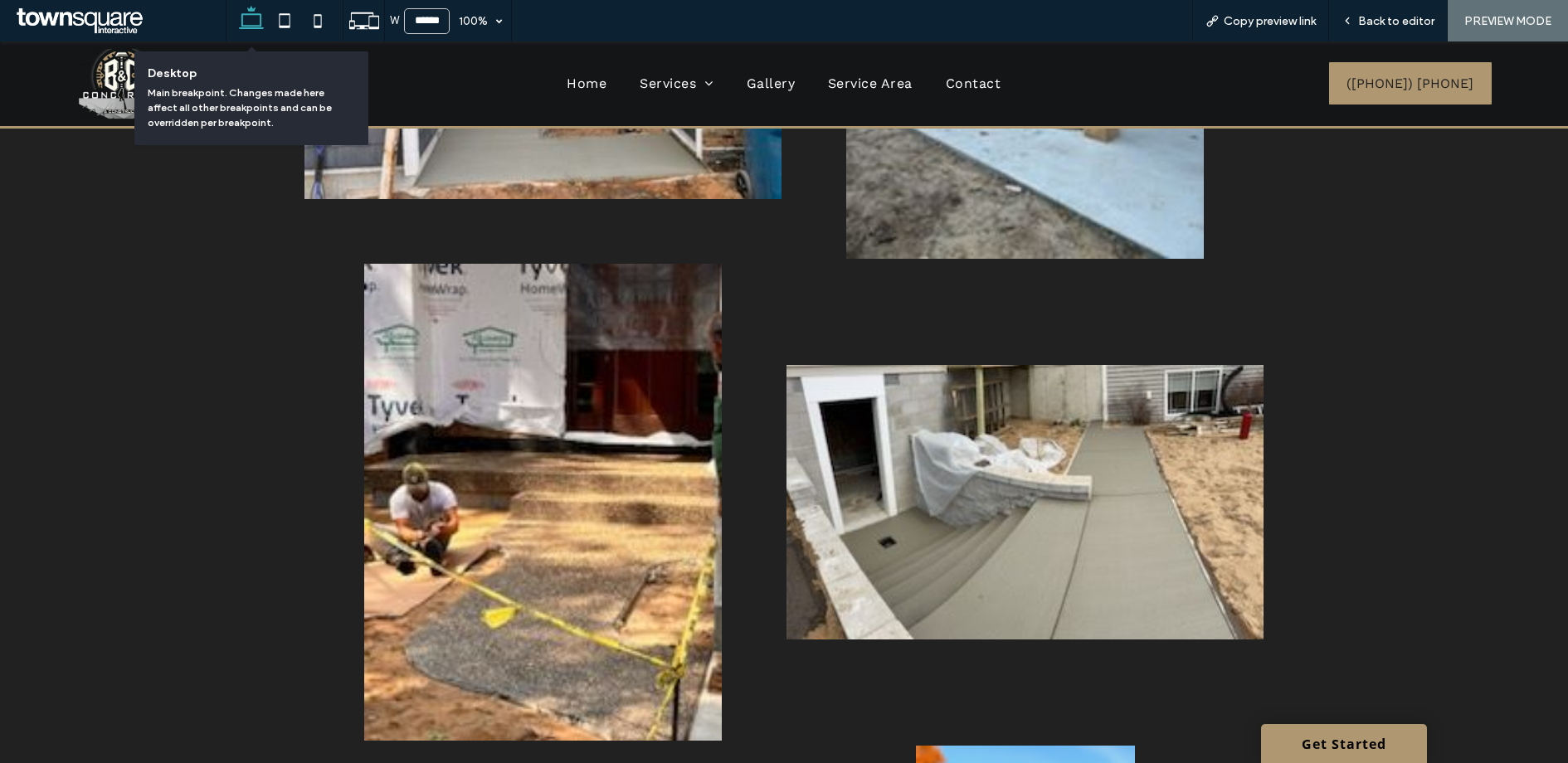 scroll, scrollTop: 1862, scrollLeft: 0, axis: vertical 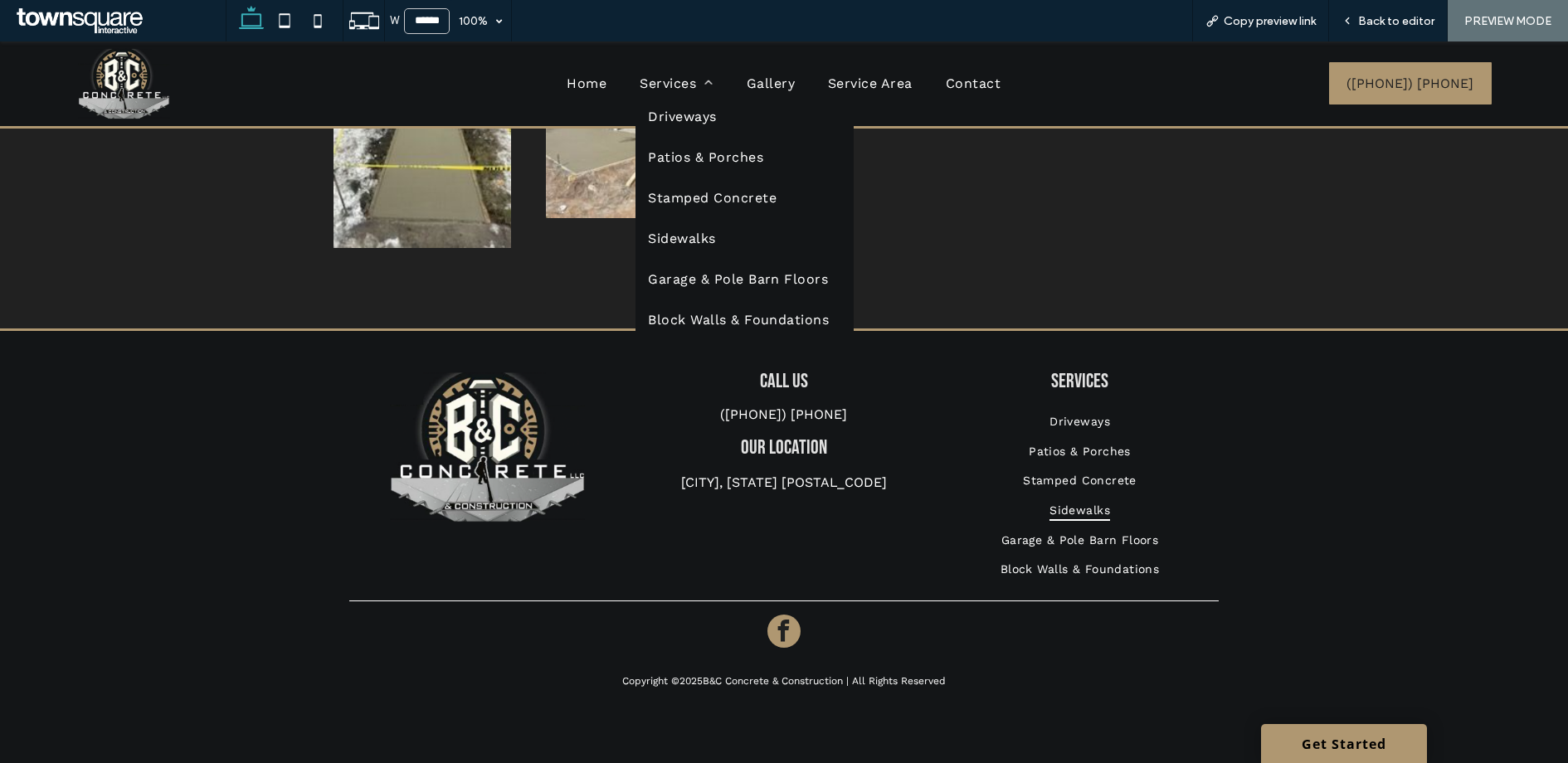 click on "Driveways" at bounding box center [682, 116] 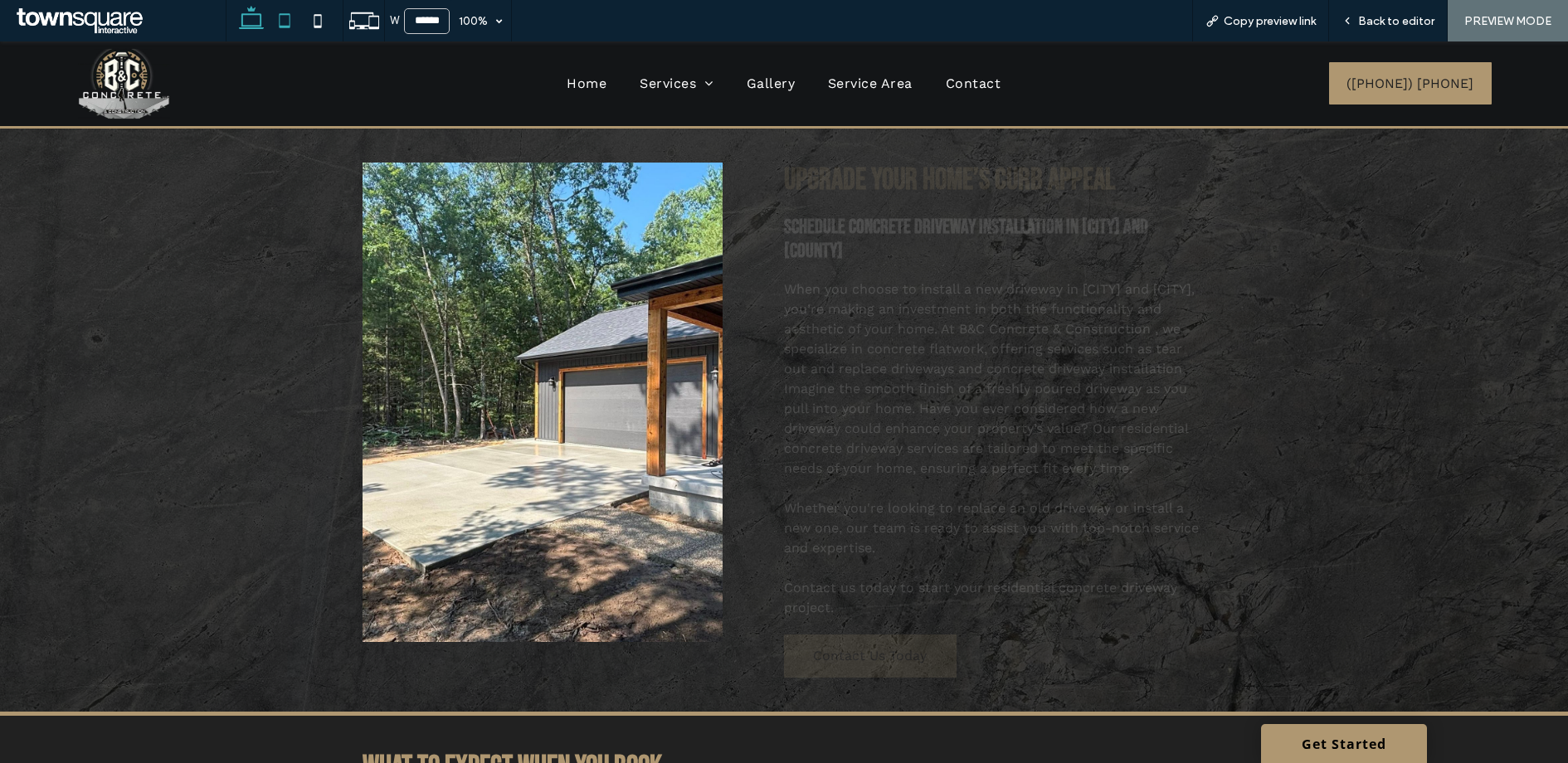 scroll, scrollTop: 0, scrollLeft: 0, axis: both 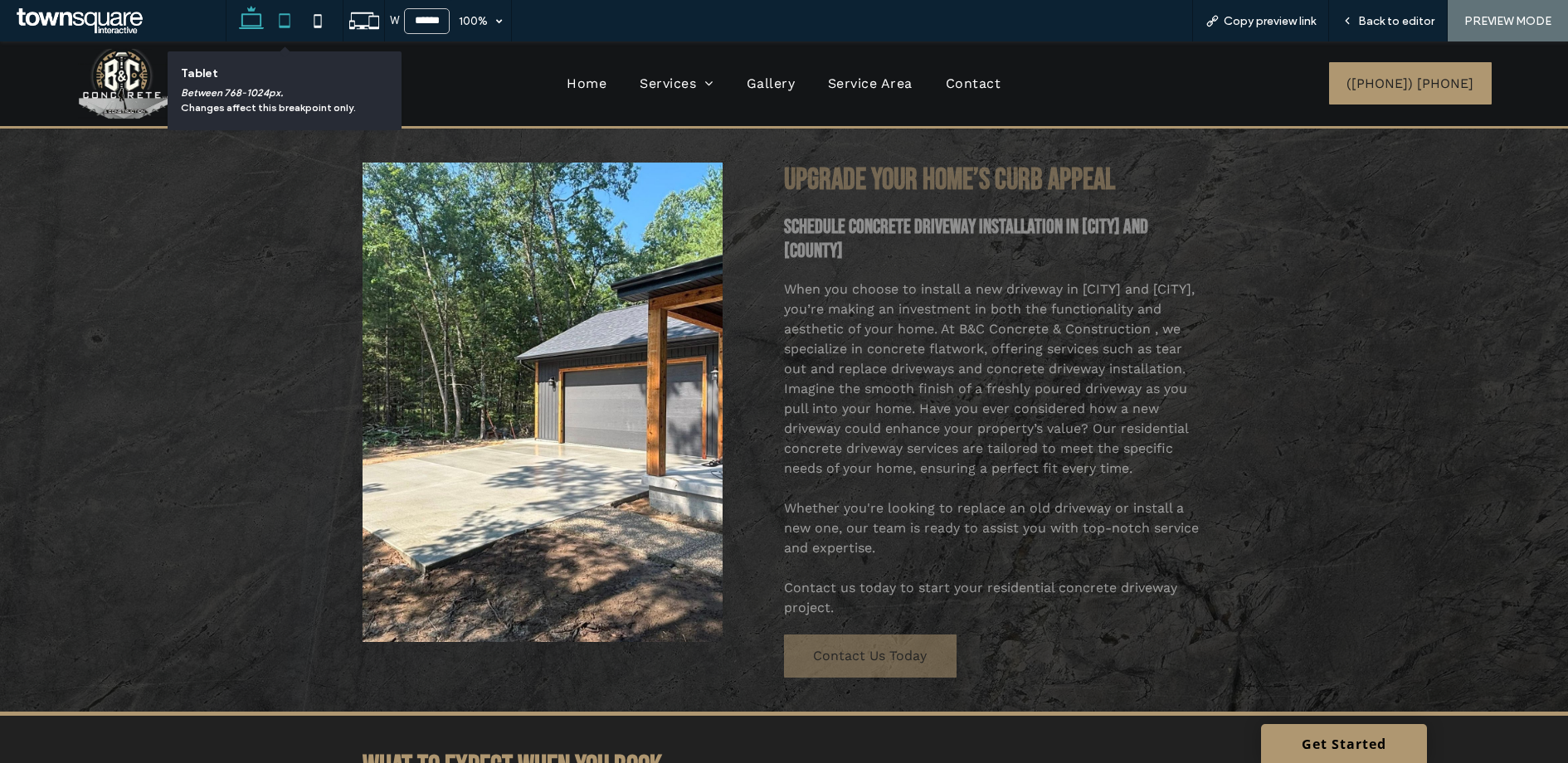 click 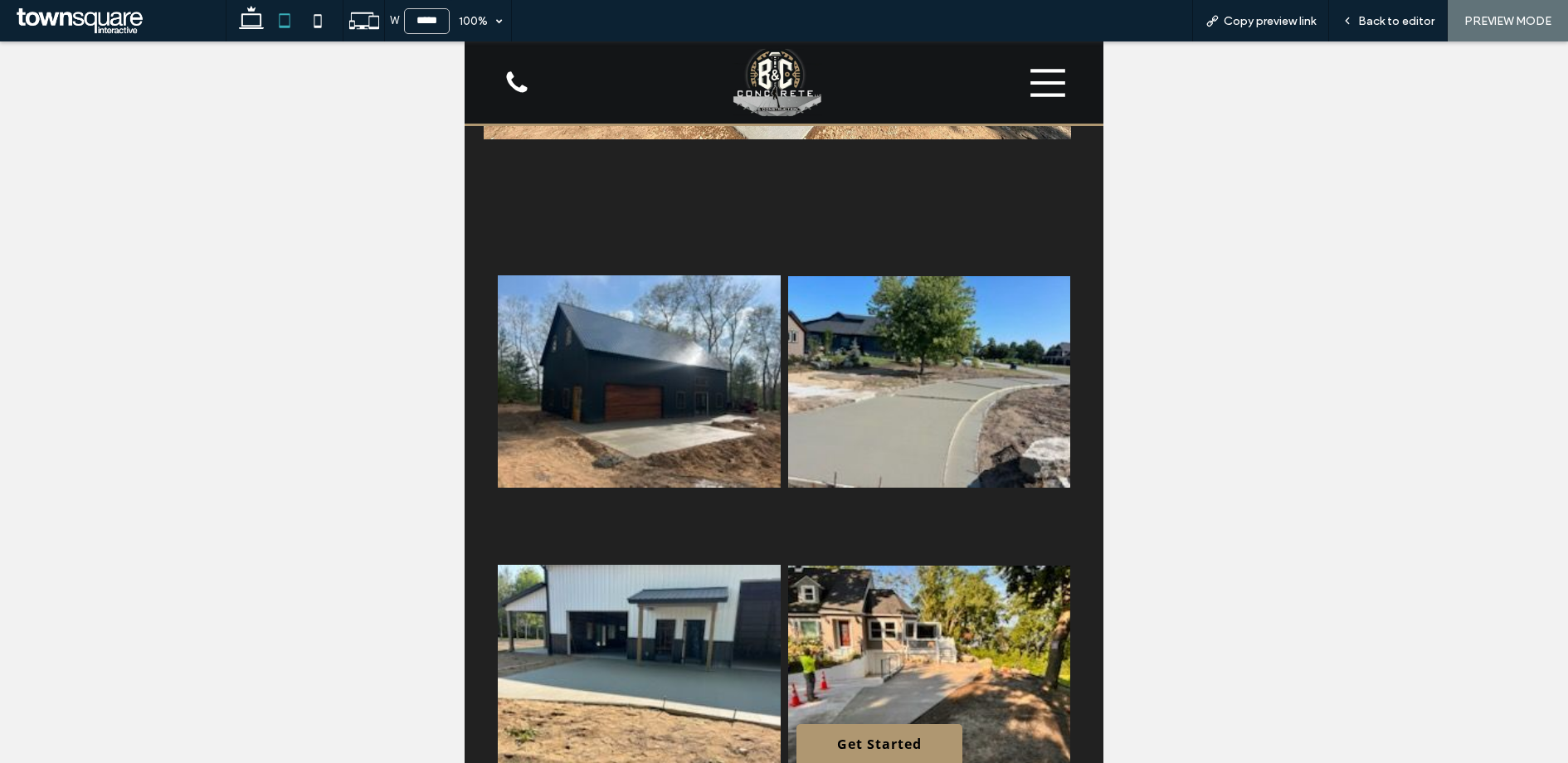 scroll, scrollTop: 2240, scrollLeft: 0, axis: vertical 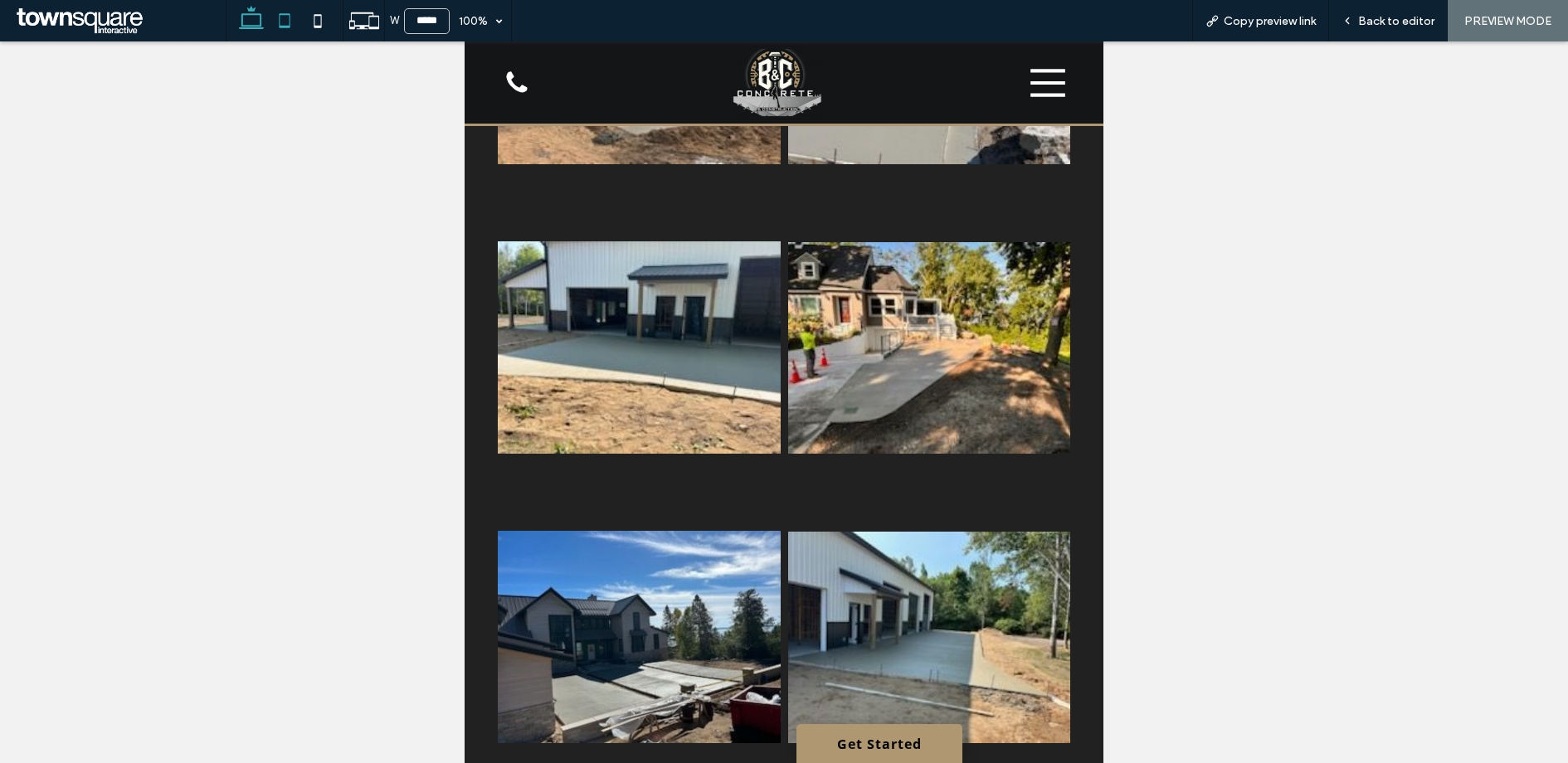 click 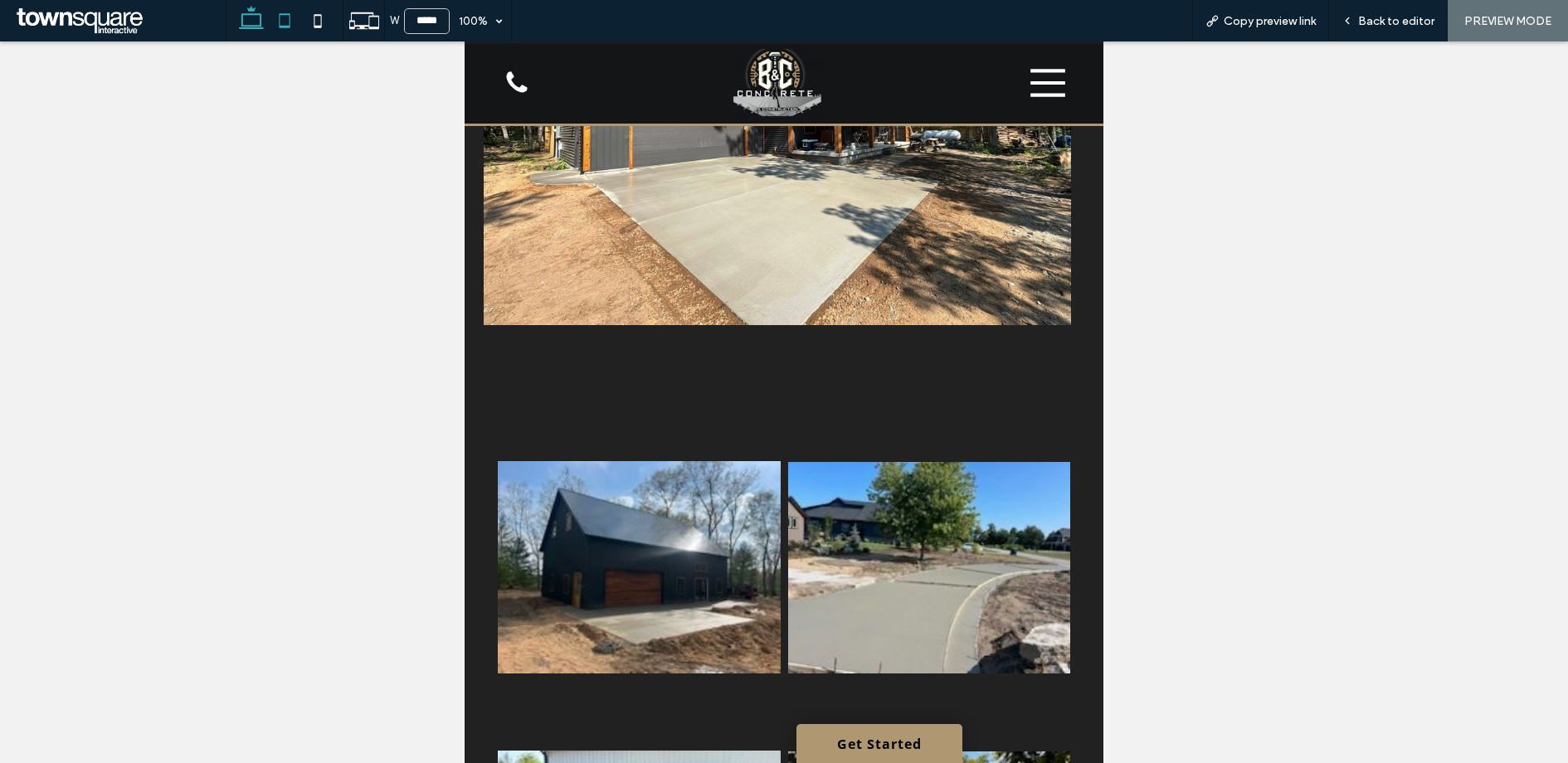 type on "******" 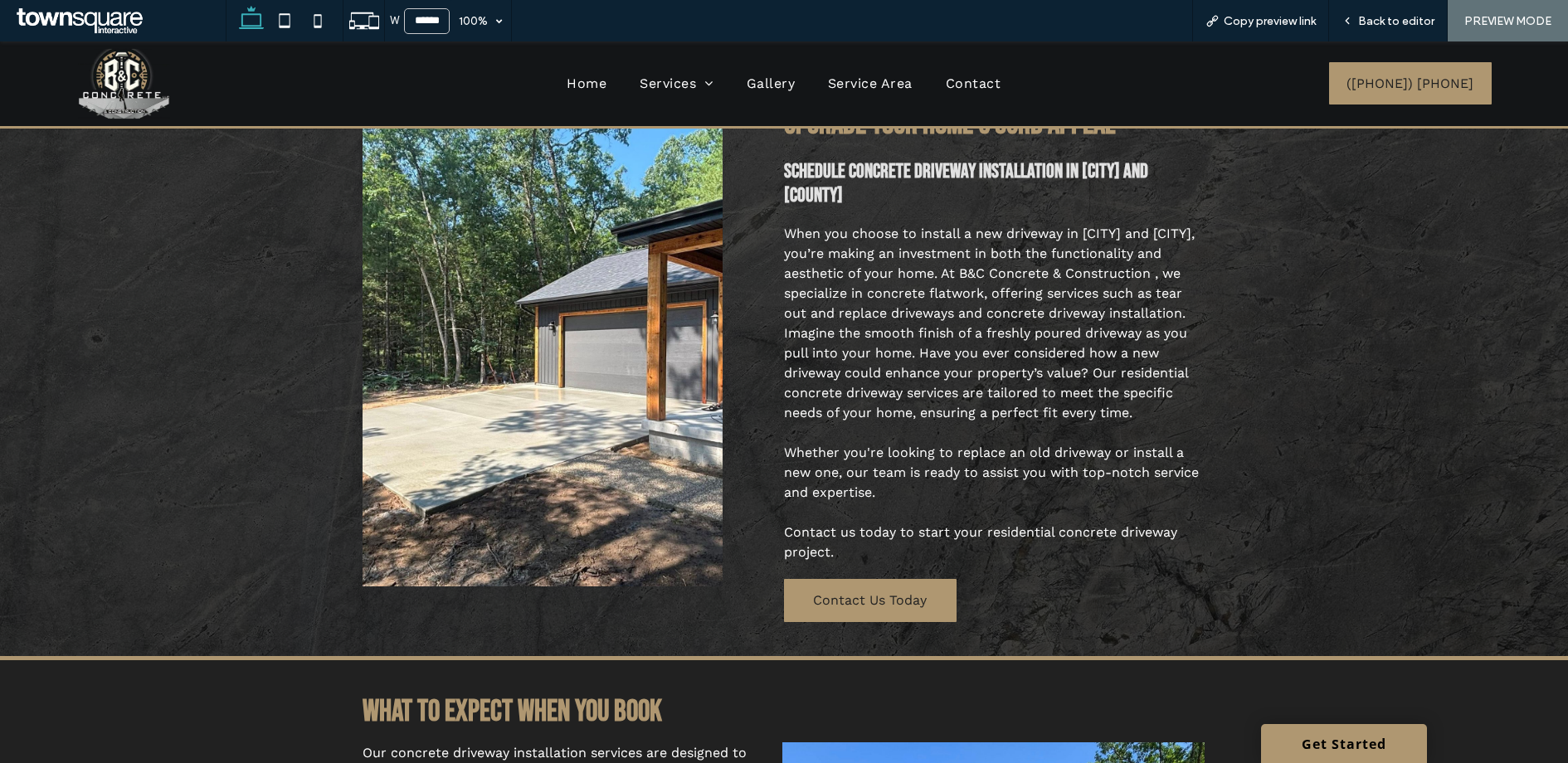 scroll, scrollTop: 0, scrollLeft: 0, axis: both 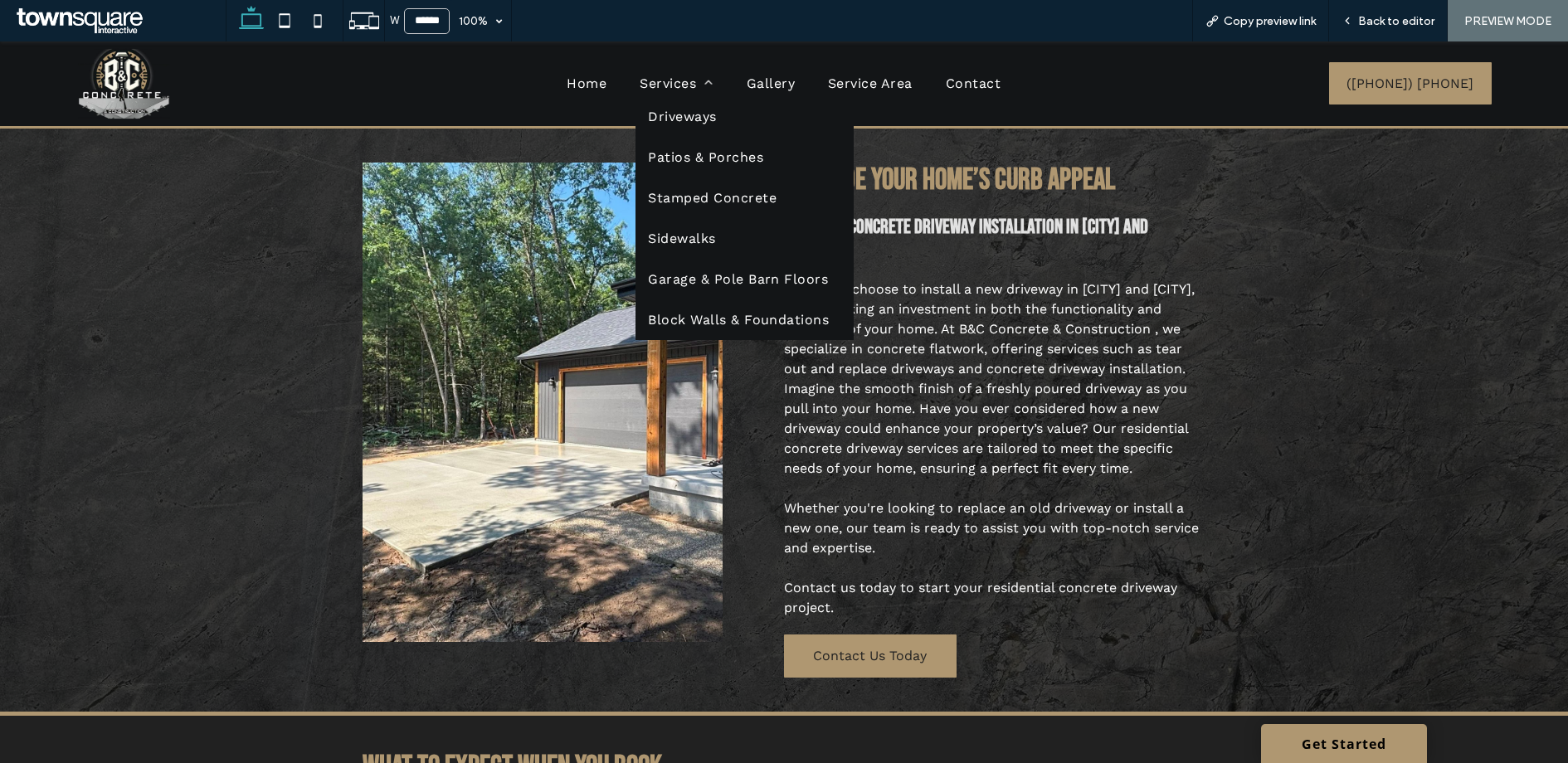 drag, startPoint x: 699, startPoint y: 192, endPoint x: 699, endPoint y: 234, distance: 42 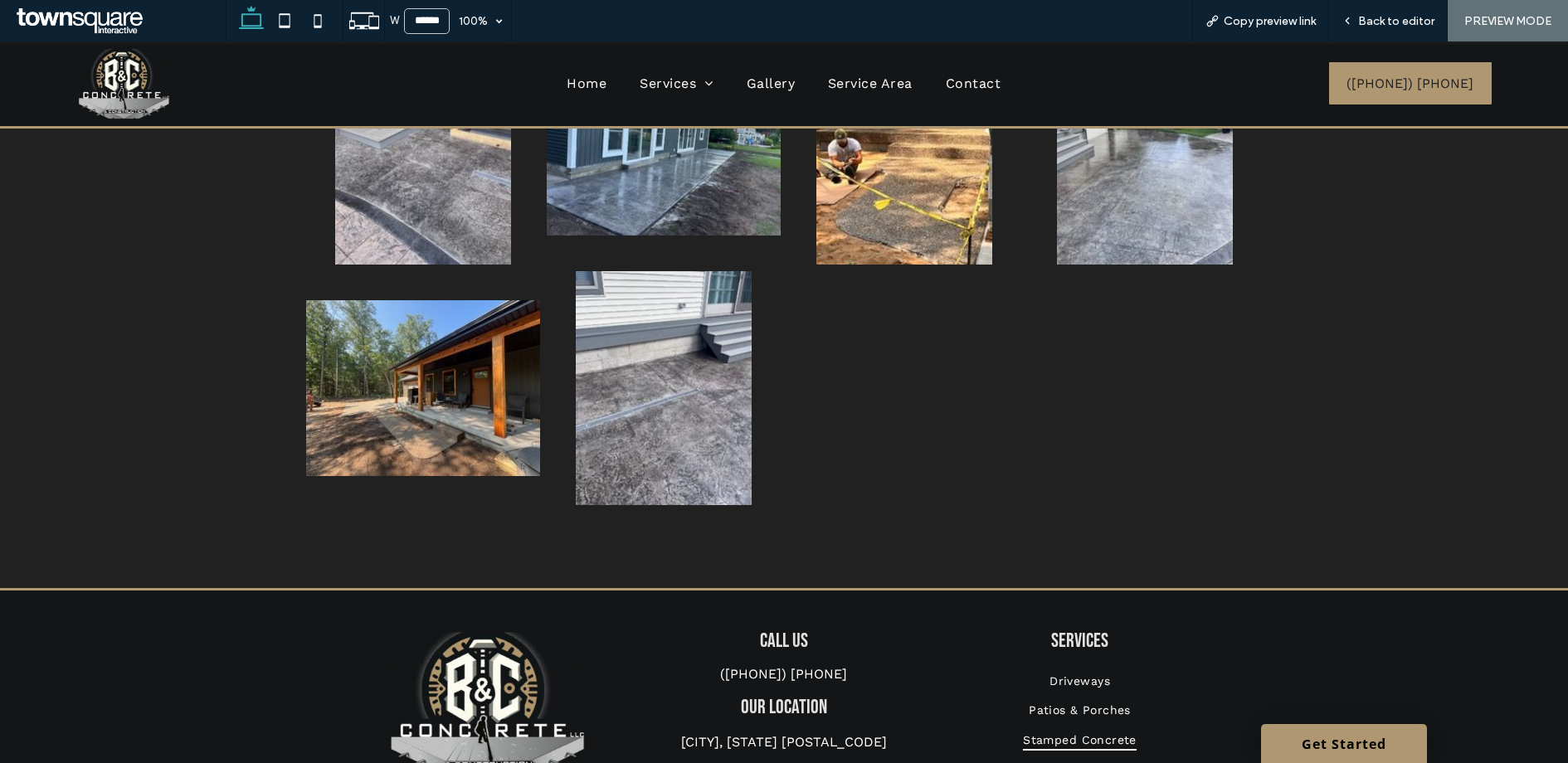 scroll, scrollTop: 1429, scrollLeft: 0, axis: vertical 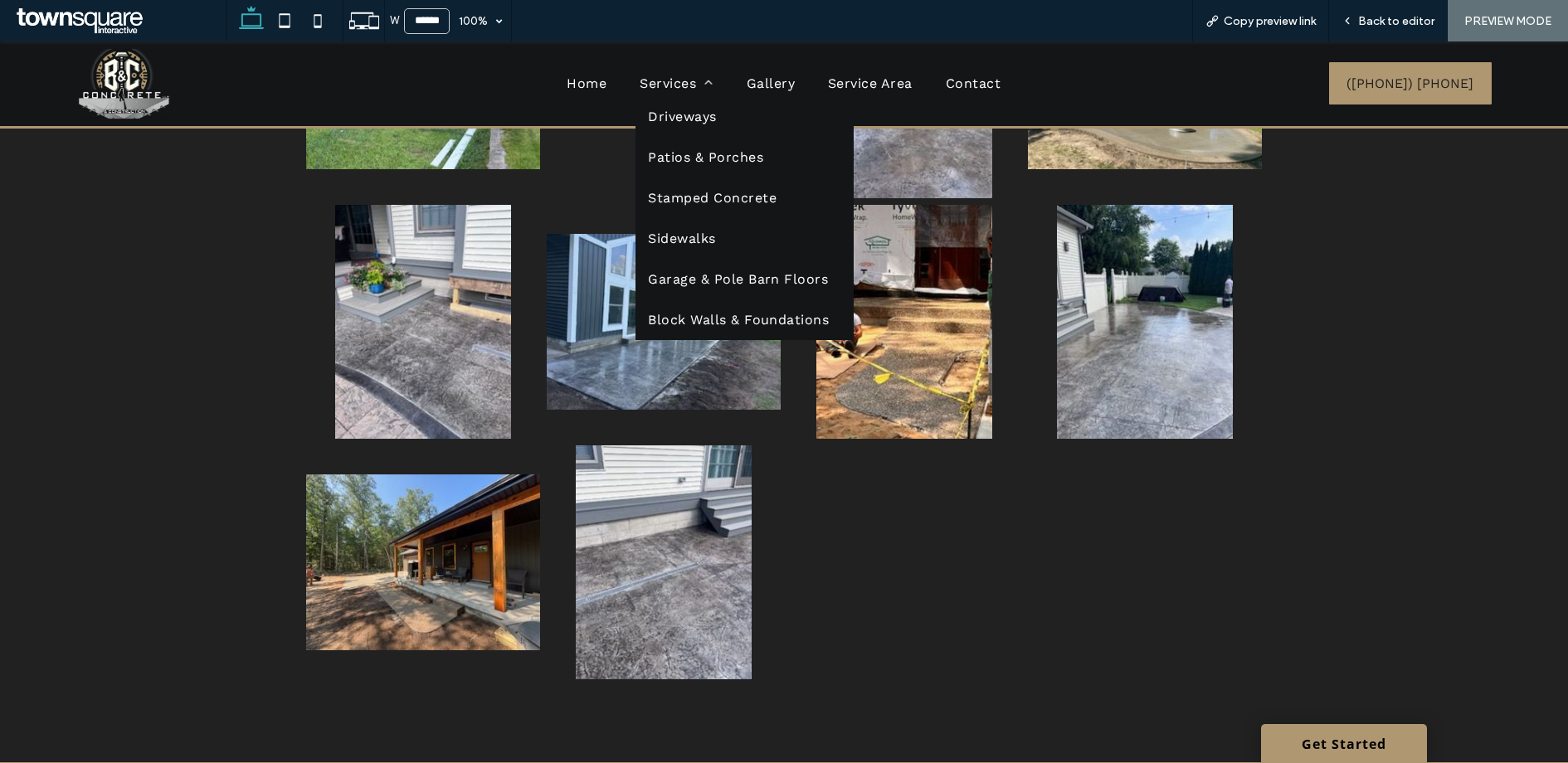 click on "Sidewalks" at bounding box center (681, 238) 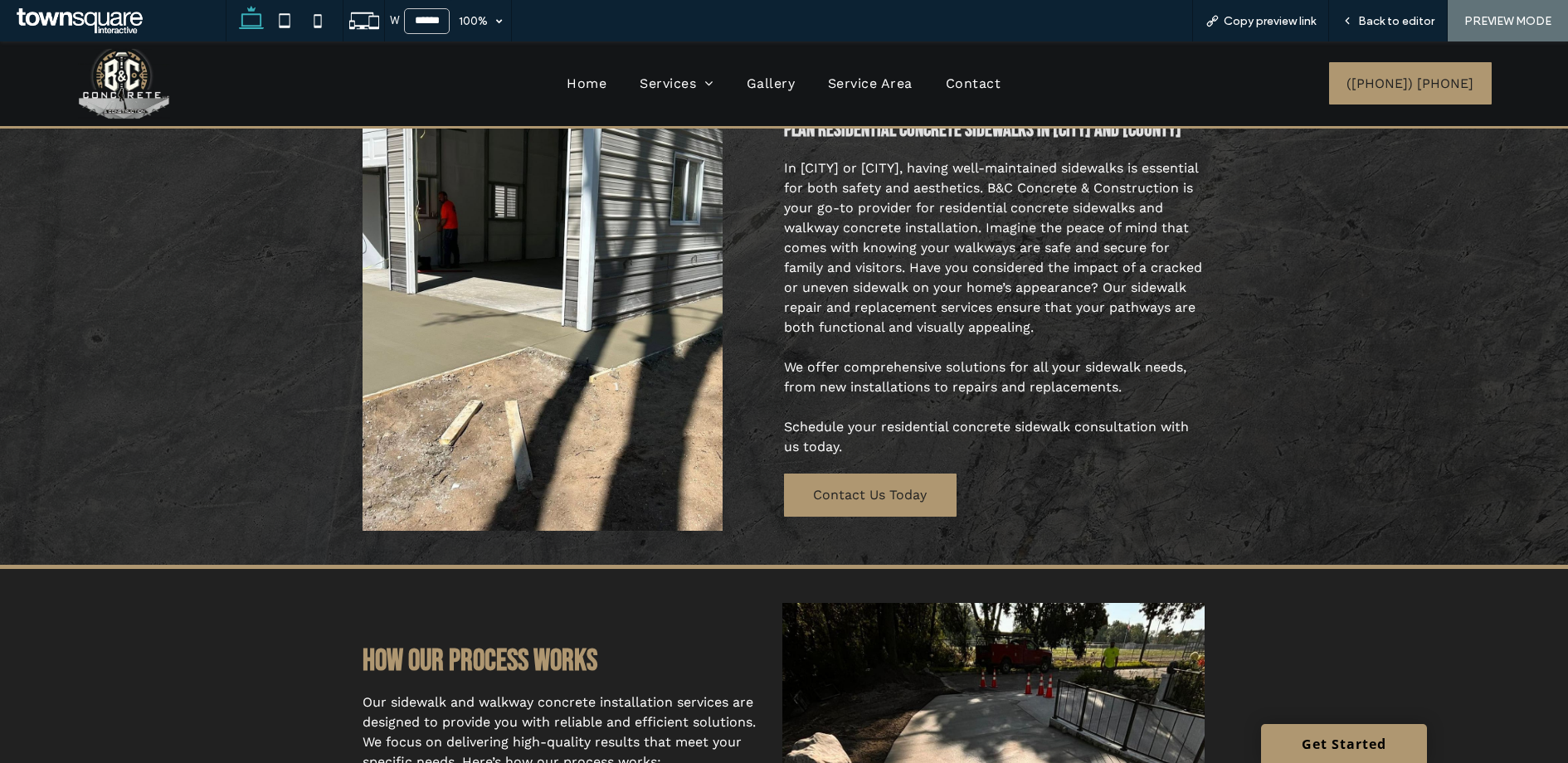 scroll, scrollTop: 0, scrollLeft: 0, axis: both 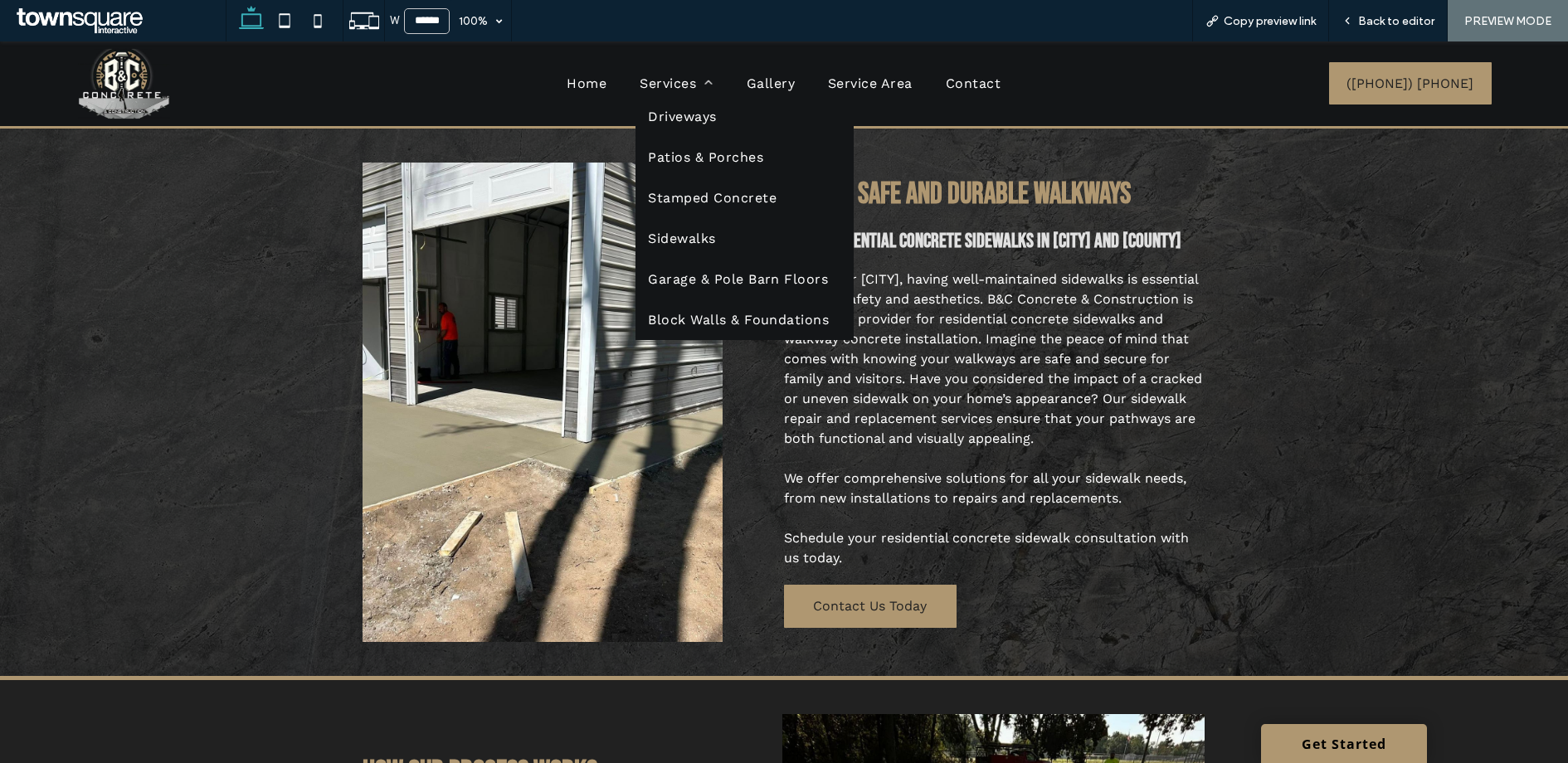 click on "Garage & Pole Barn Floors" at bounding box center [738, 279] 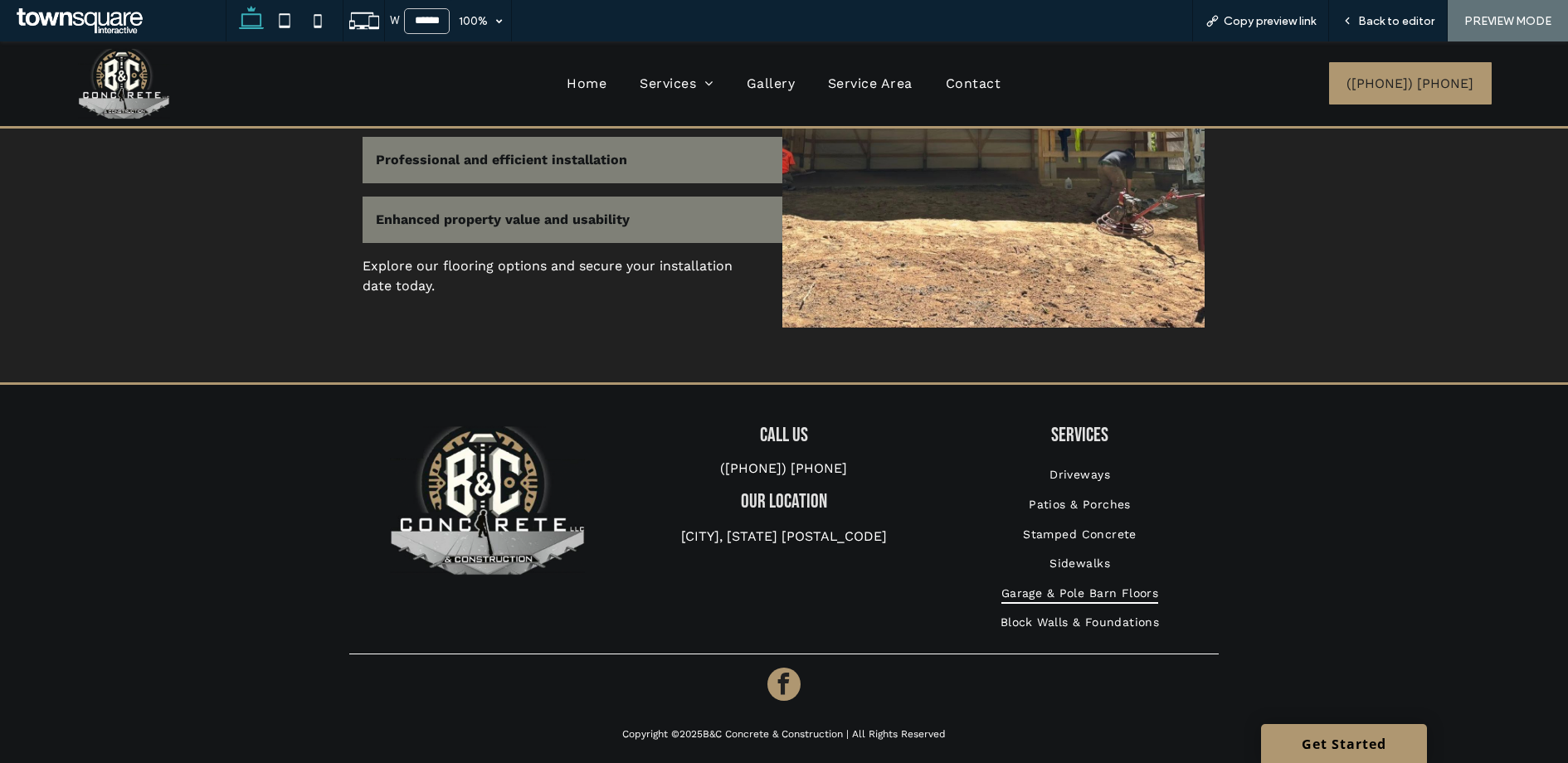 scroll, scrollTop: 930, scrollLeft: 0, axis: vertical 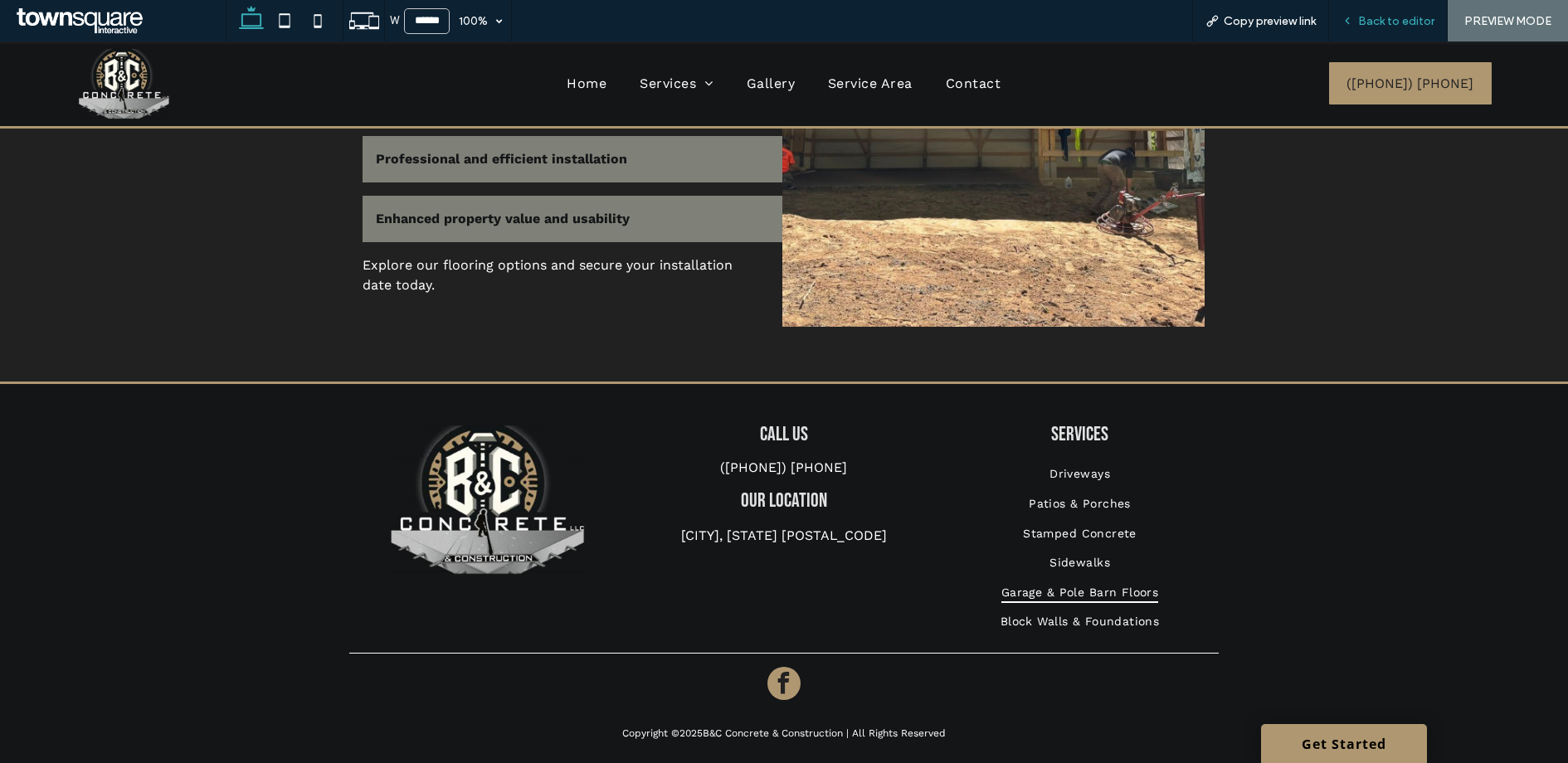 click on "Back to editor" at bounding box center [1388, 21] 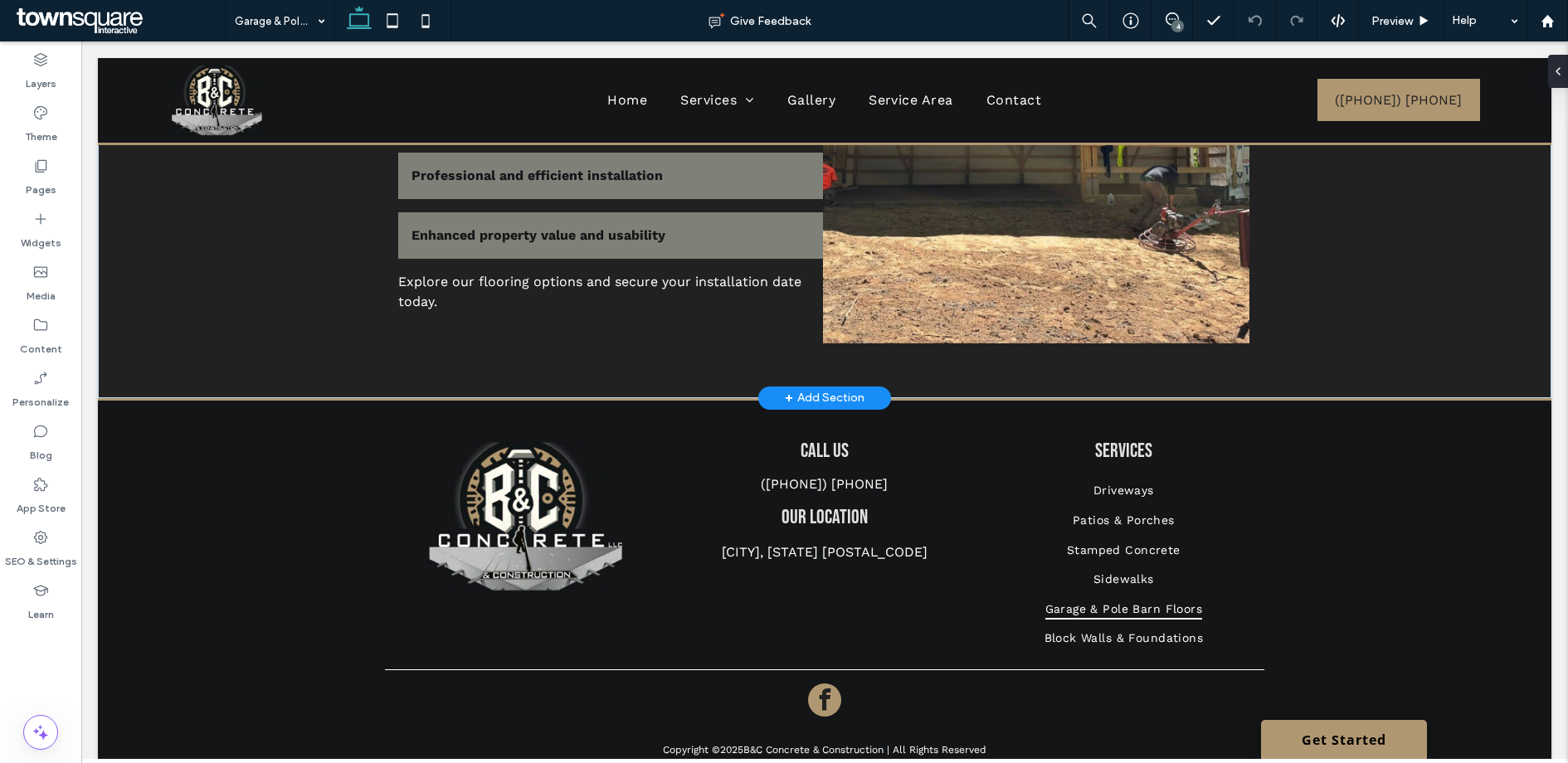 click on "+ Add Section" at bounding box center [825, 398] 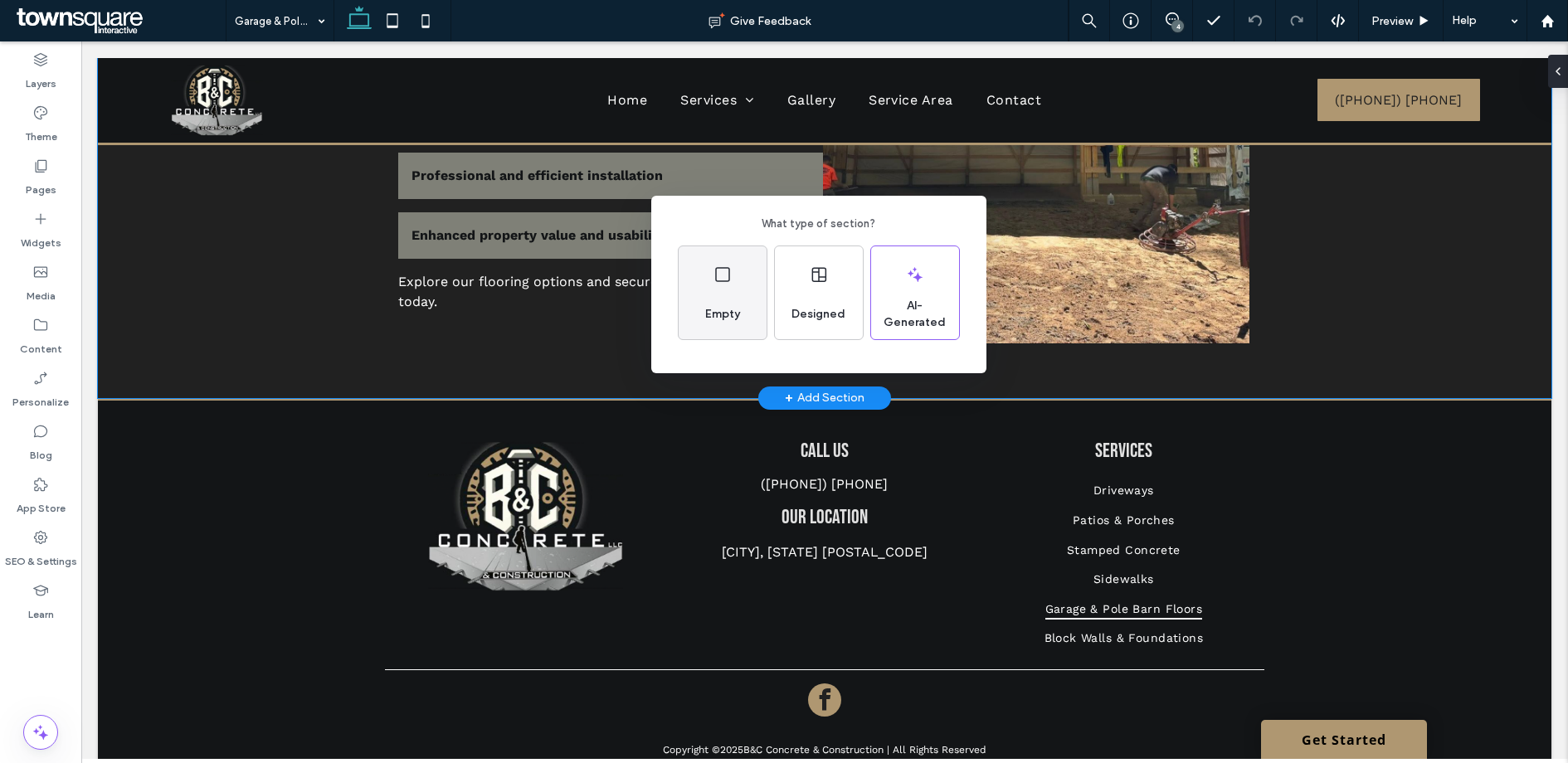 click on "Empty" at bounding box center (723, 314) 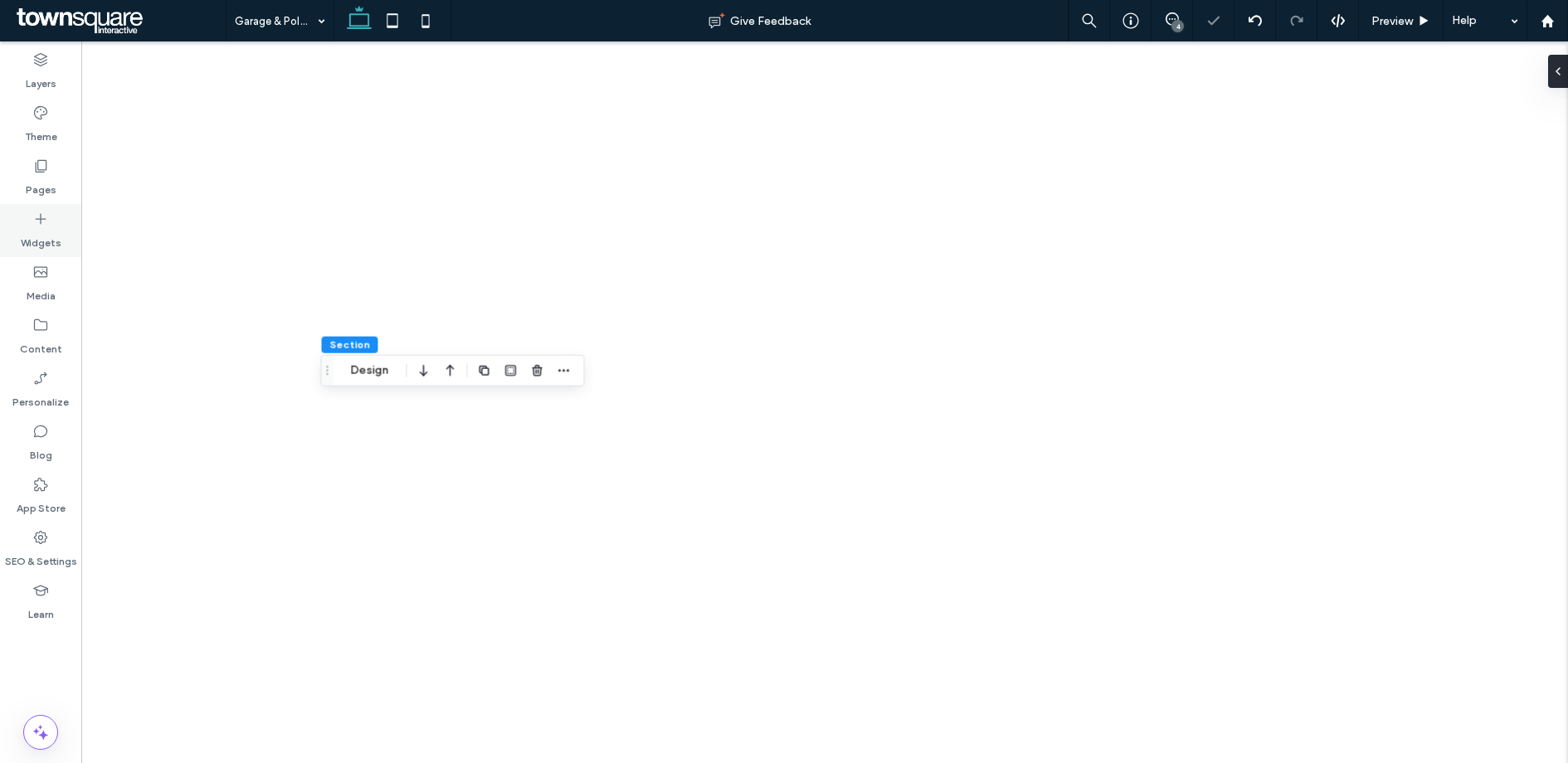 scroll, scrollTop: 0, scrollLeft: 0, axis: both 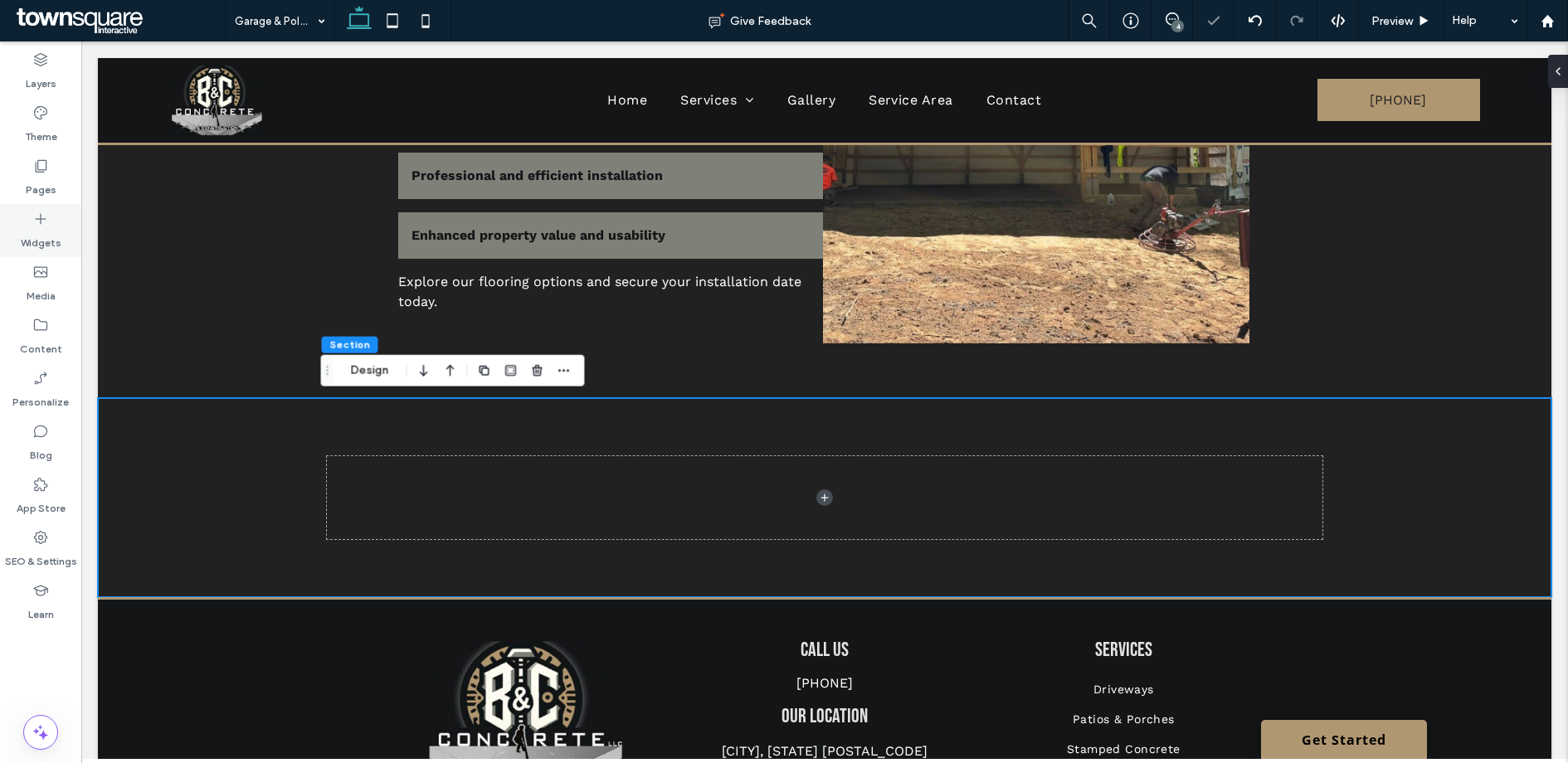 click on "Widgets" at bounding box center [41, 239] 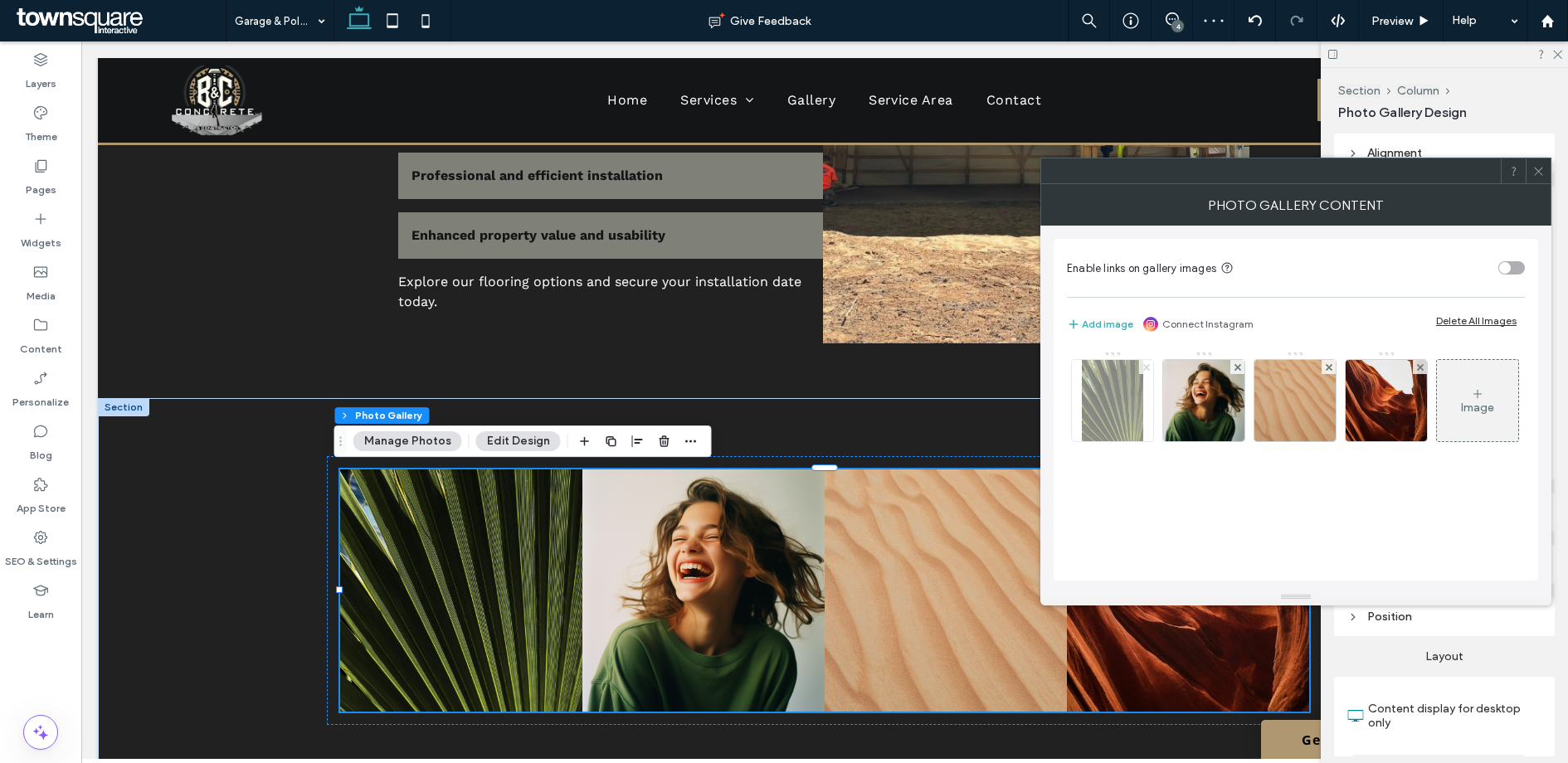 click 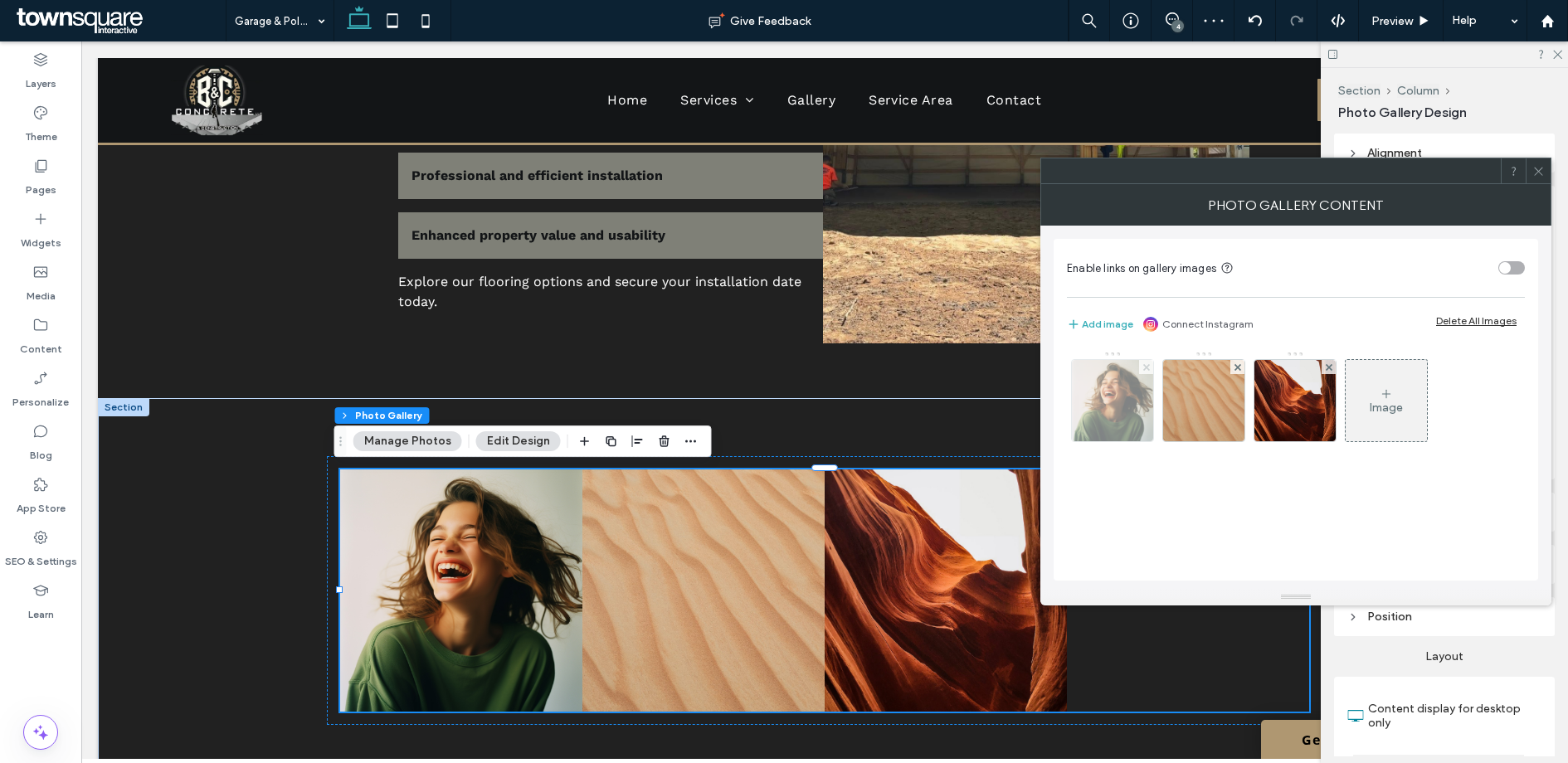 click 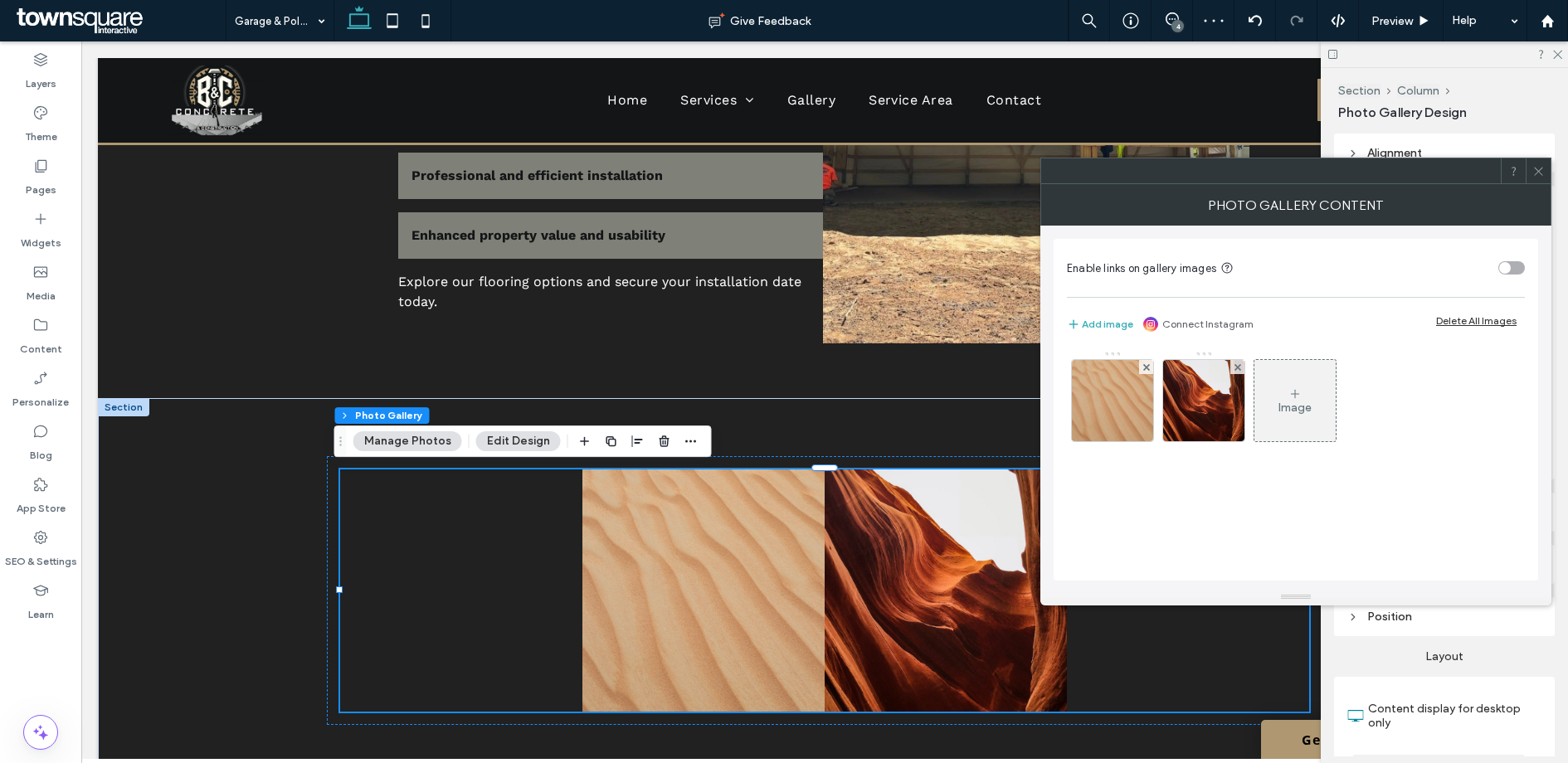 click 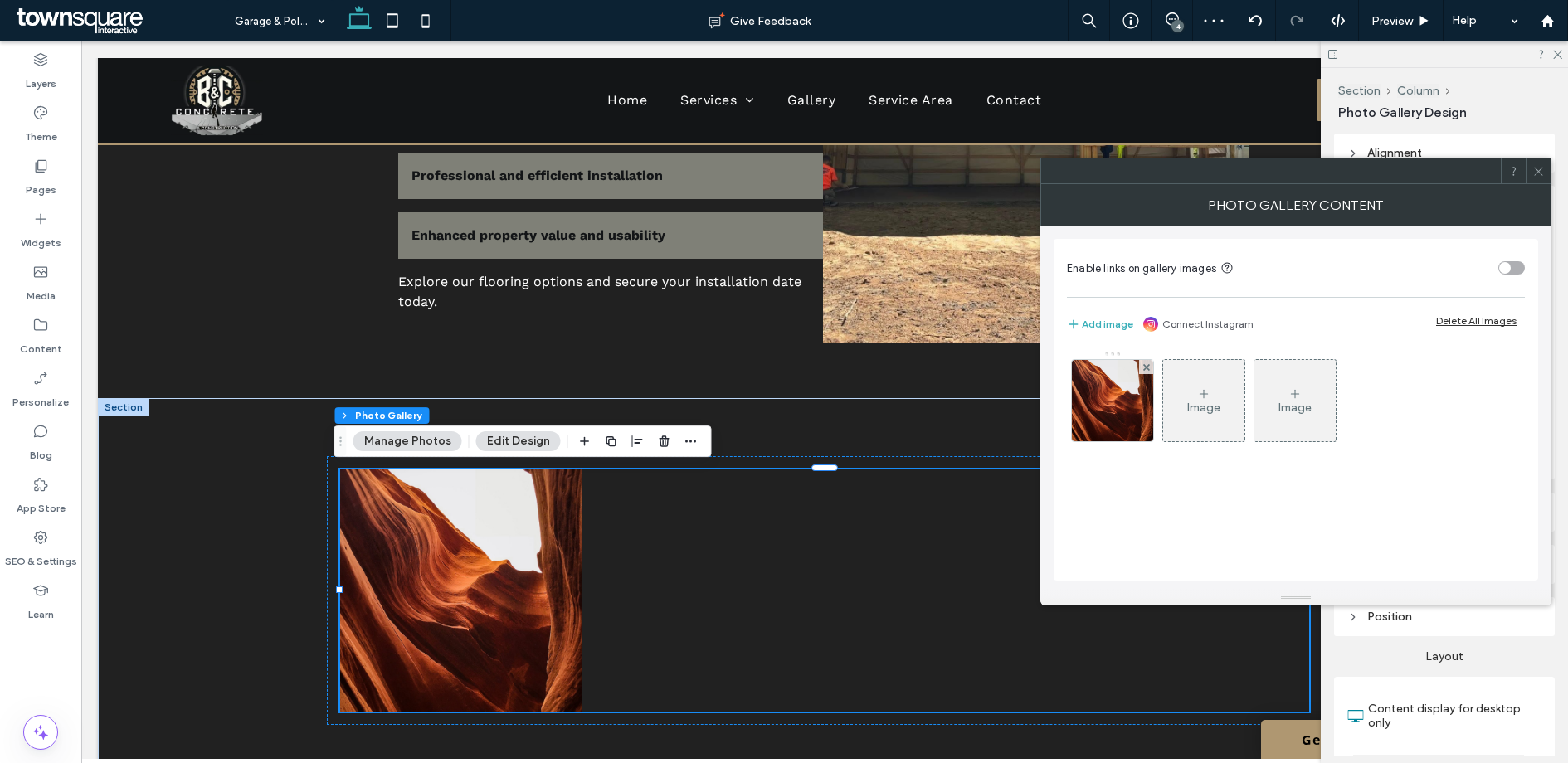 click 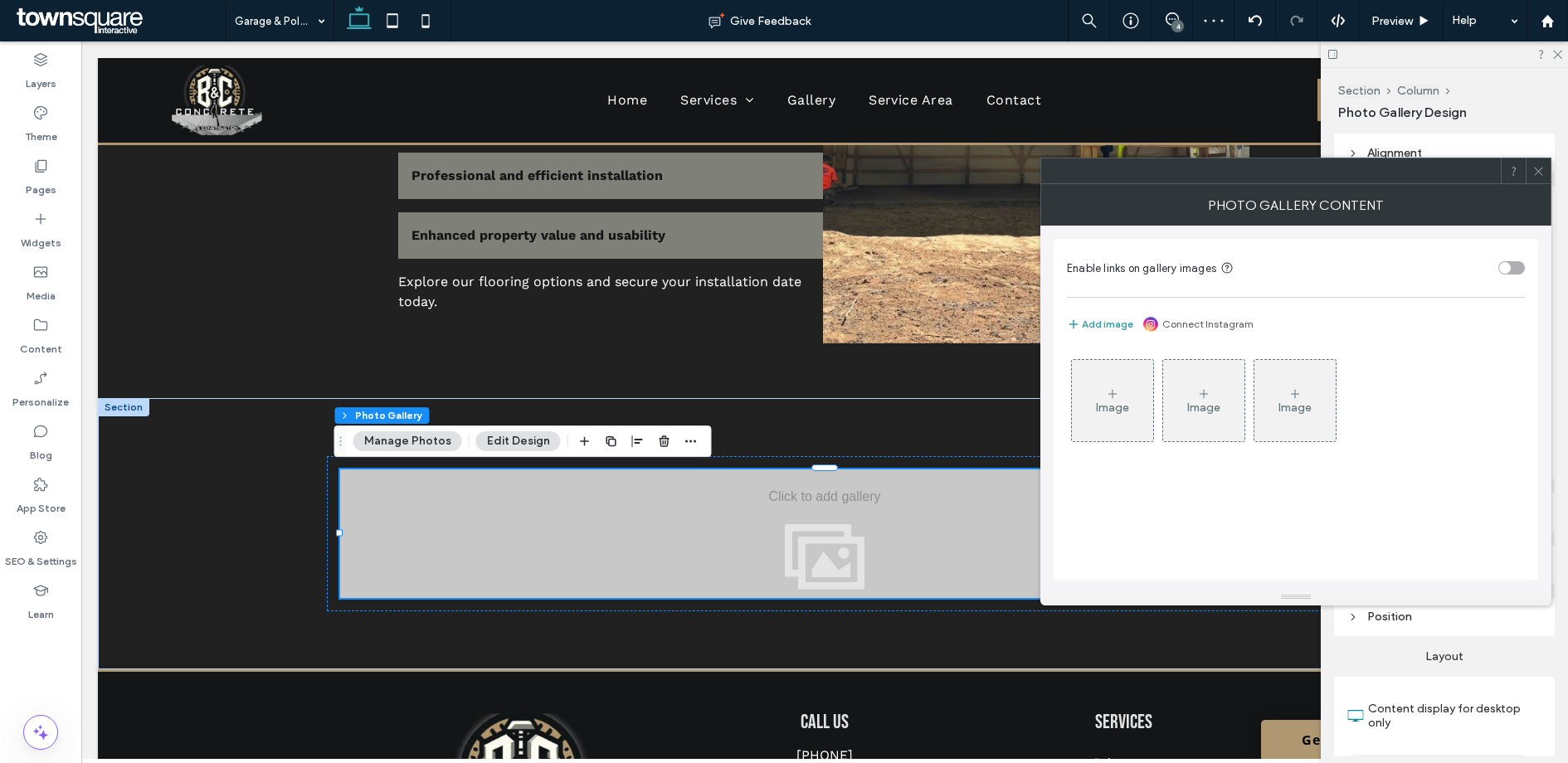 click on "Add image" at bounding box center [1100, 324] 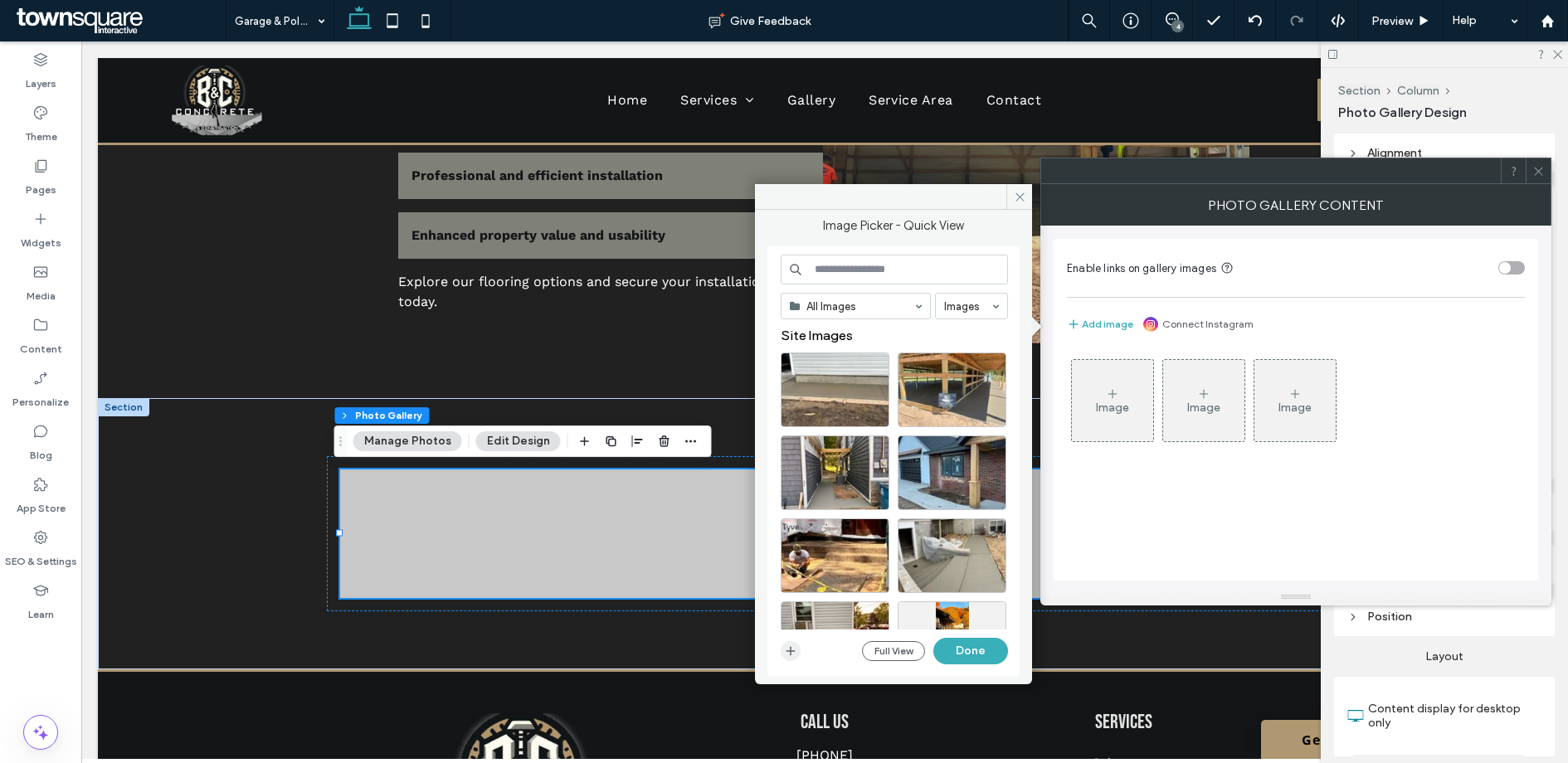 click 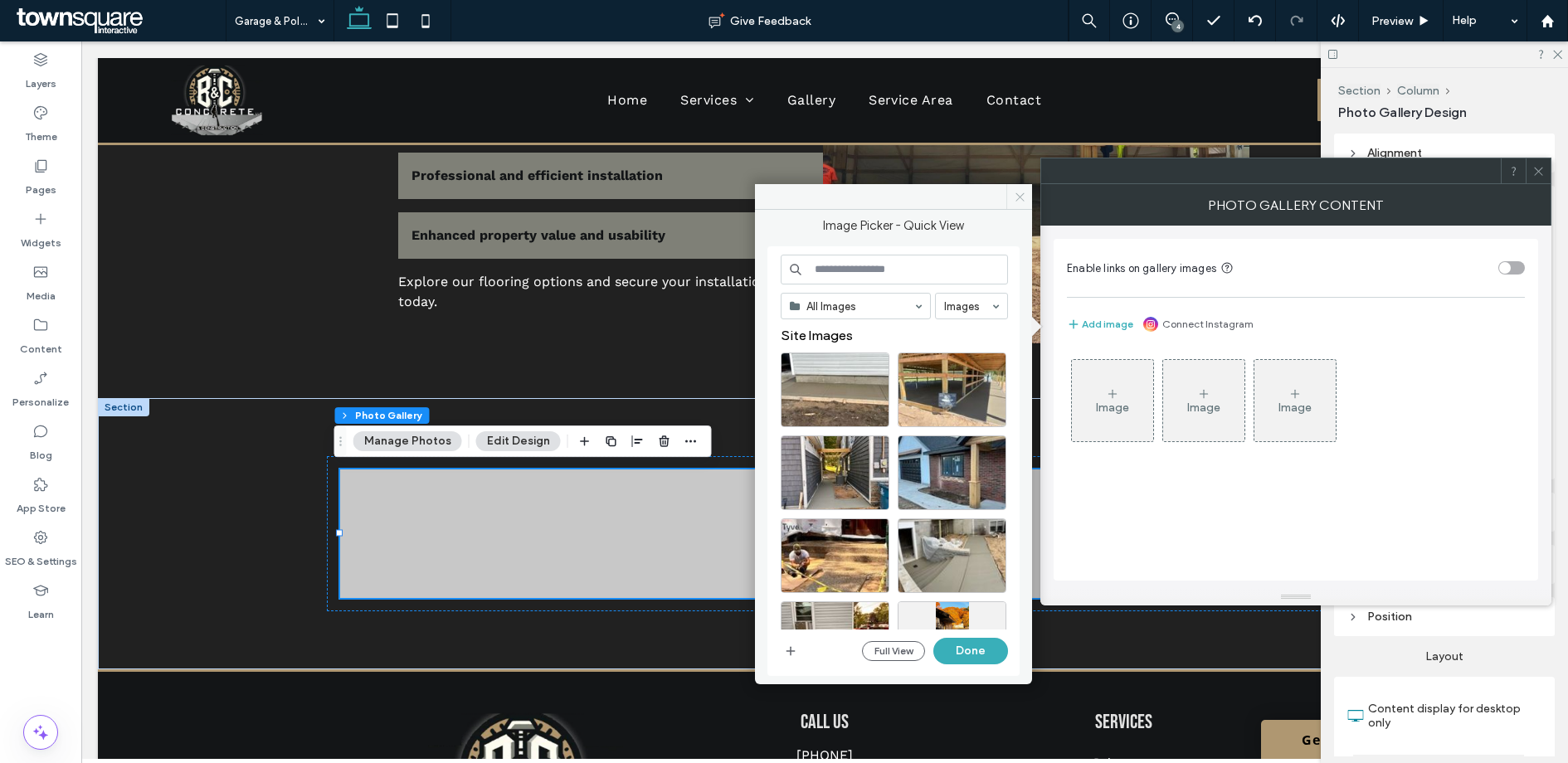 click 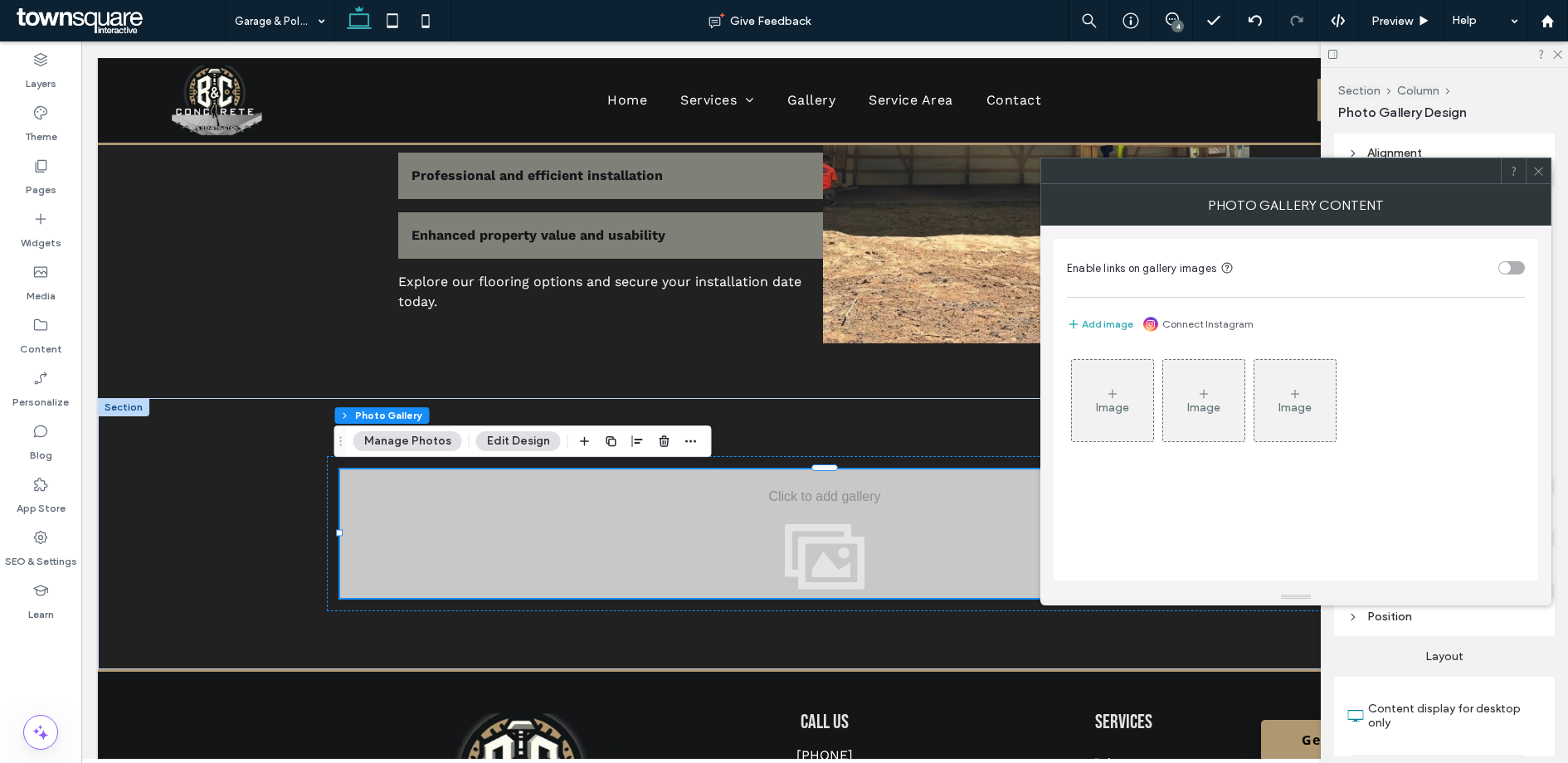 click 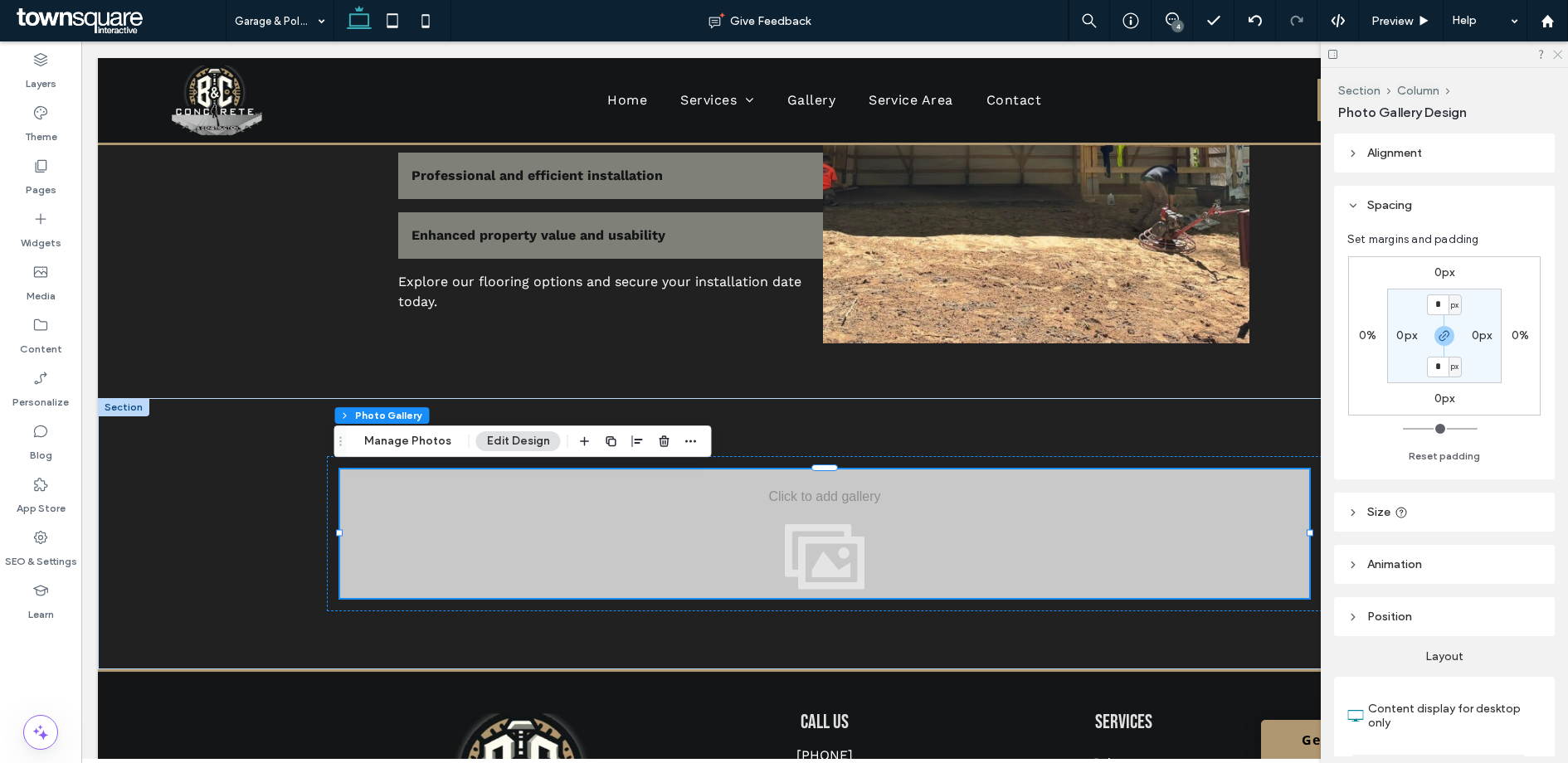 click 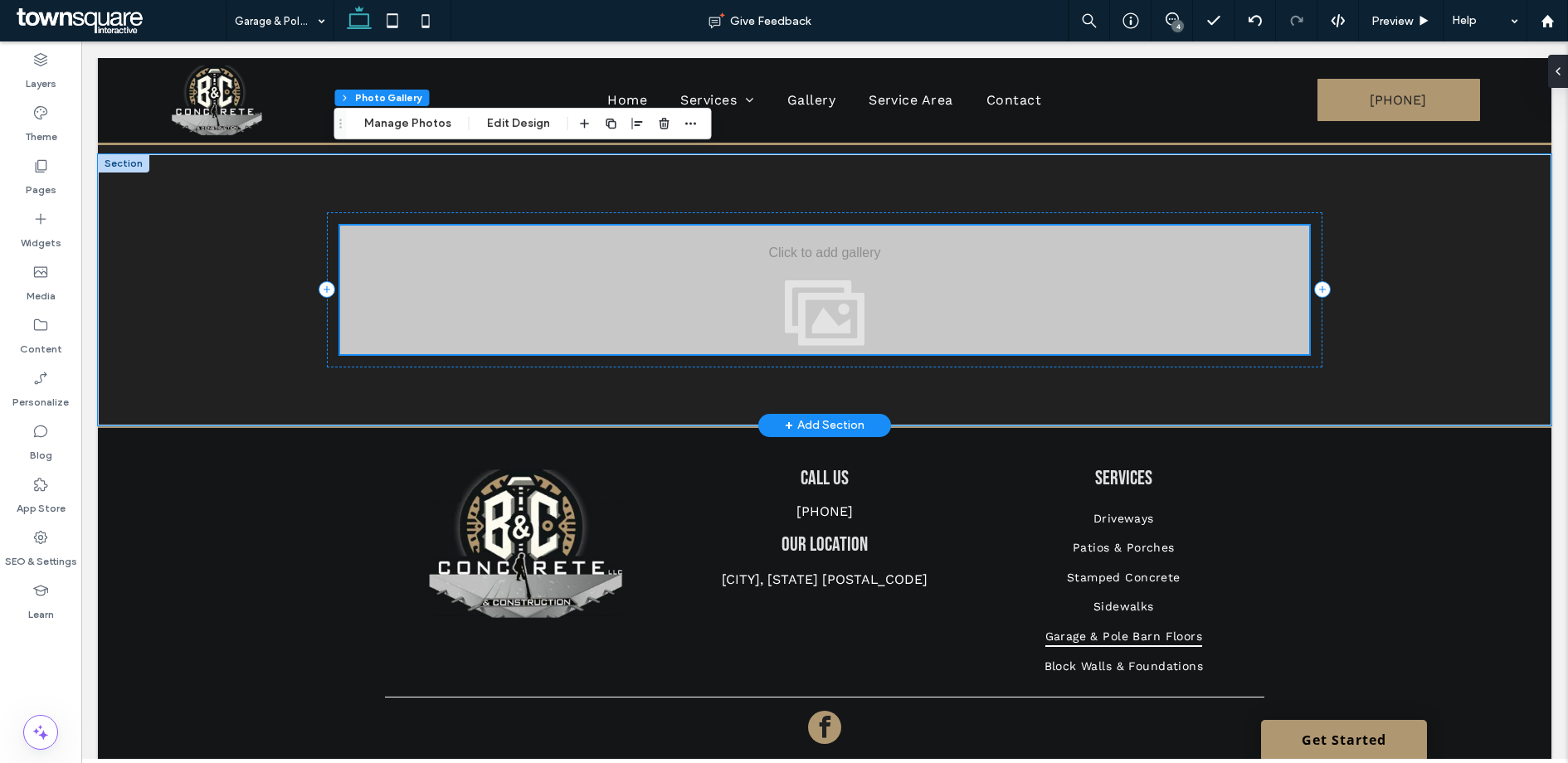scroll, scrollTop: 989, scrollLeft: 0, axis: vertical 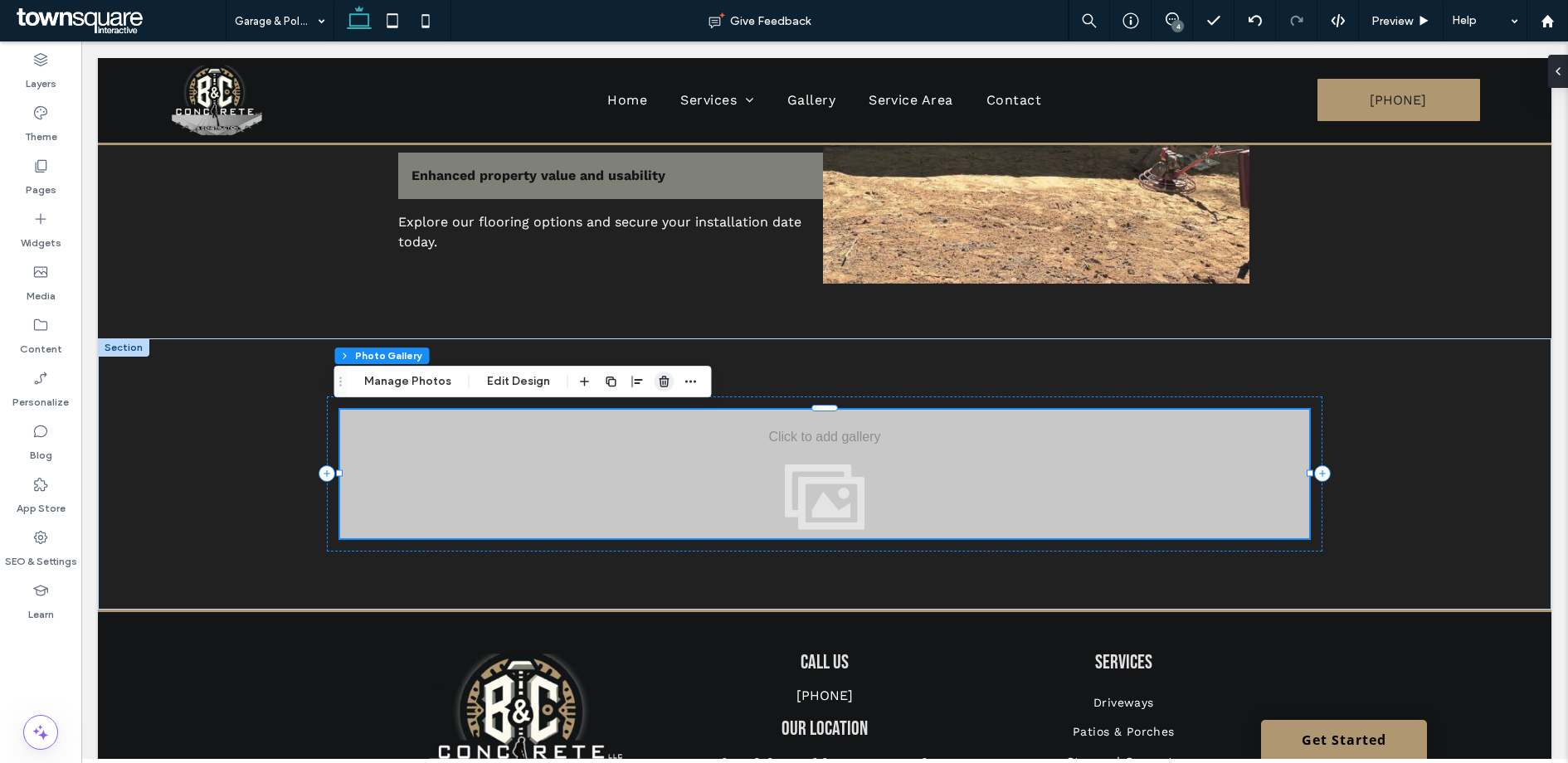 click 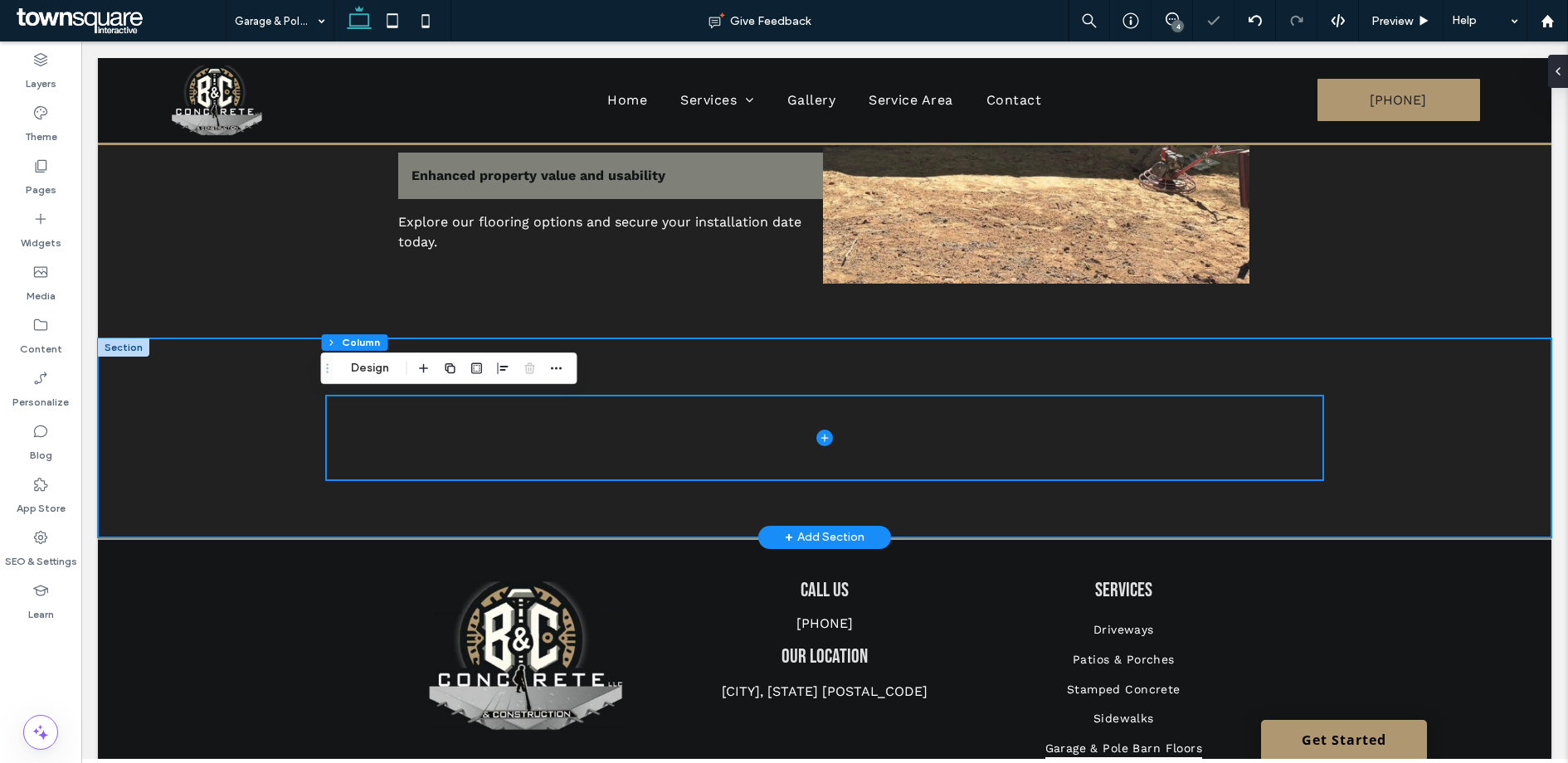click at bounding box center (825, 438) 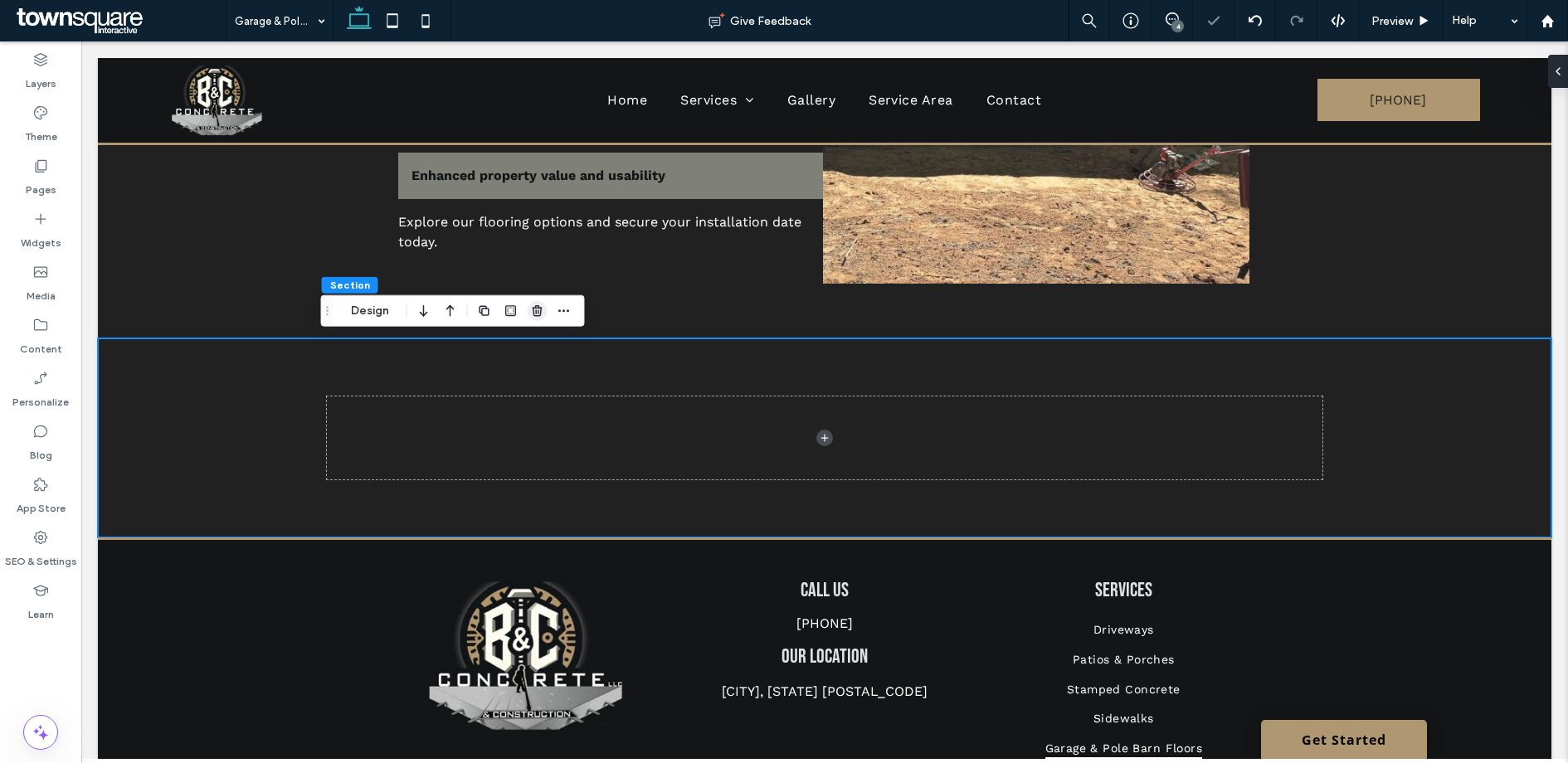click 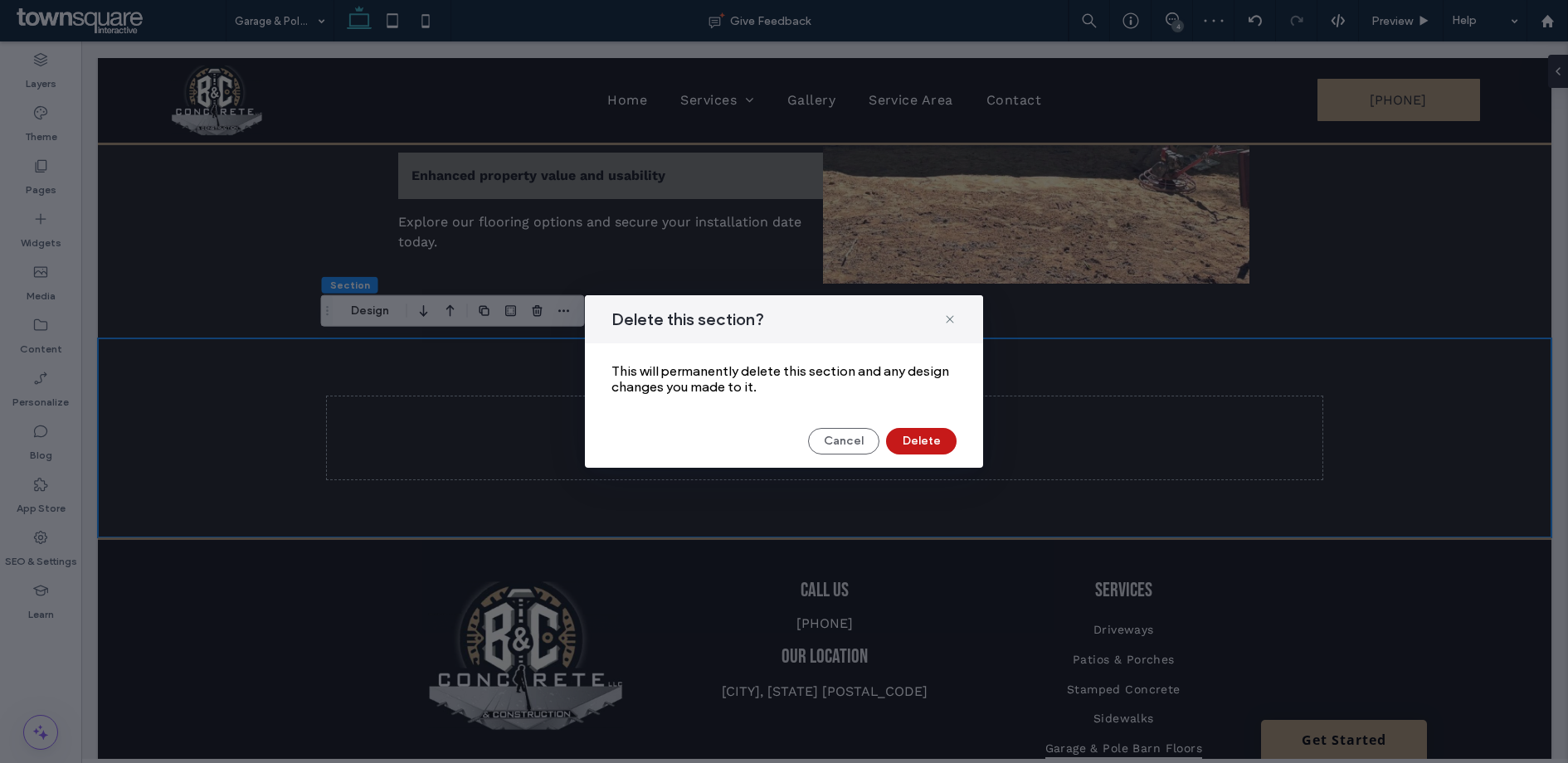 click on "Delete" at bounding box center [921, 441] 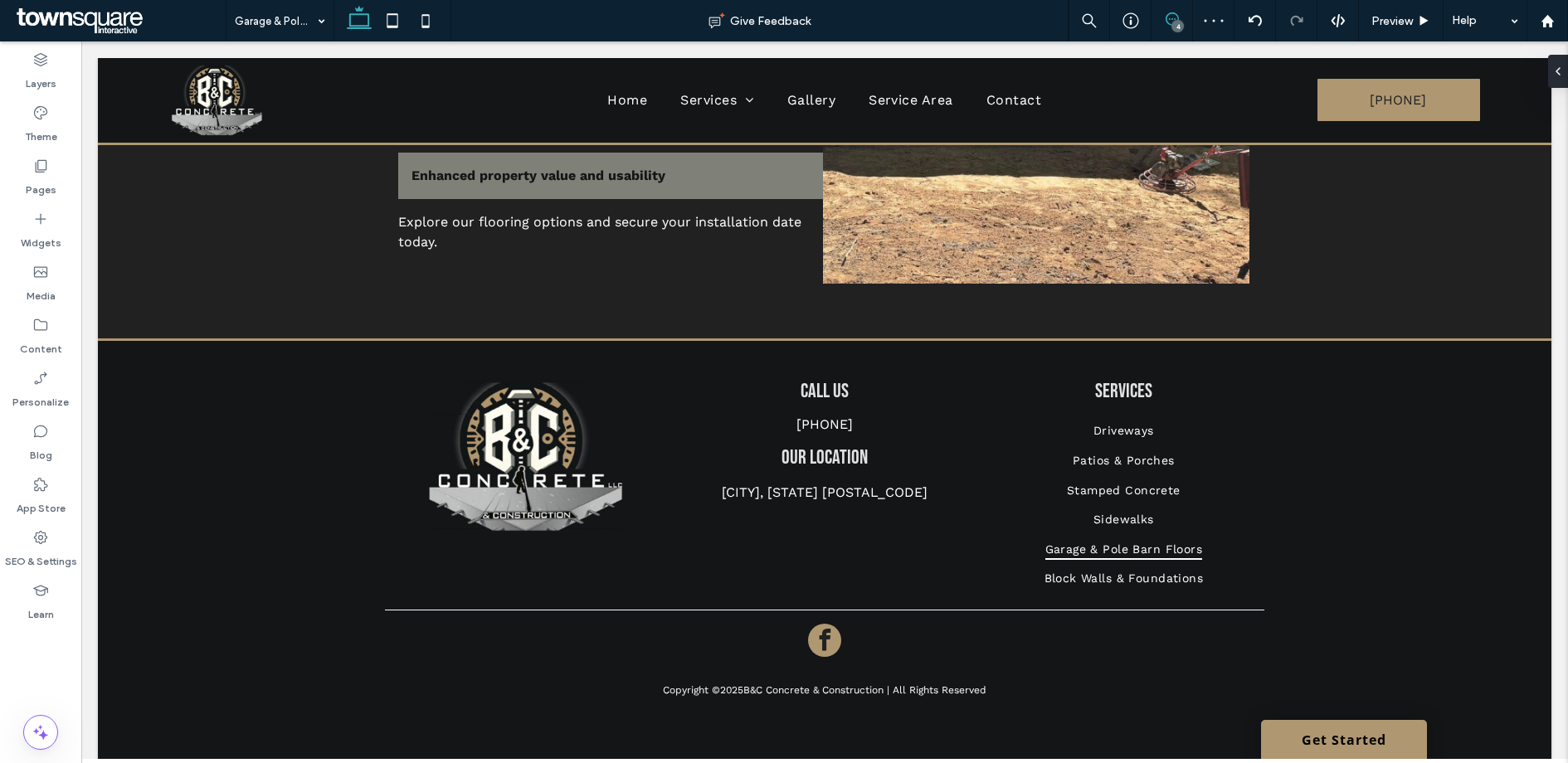 click 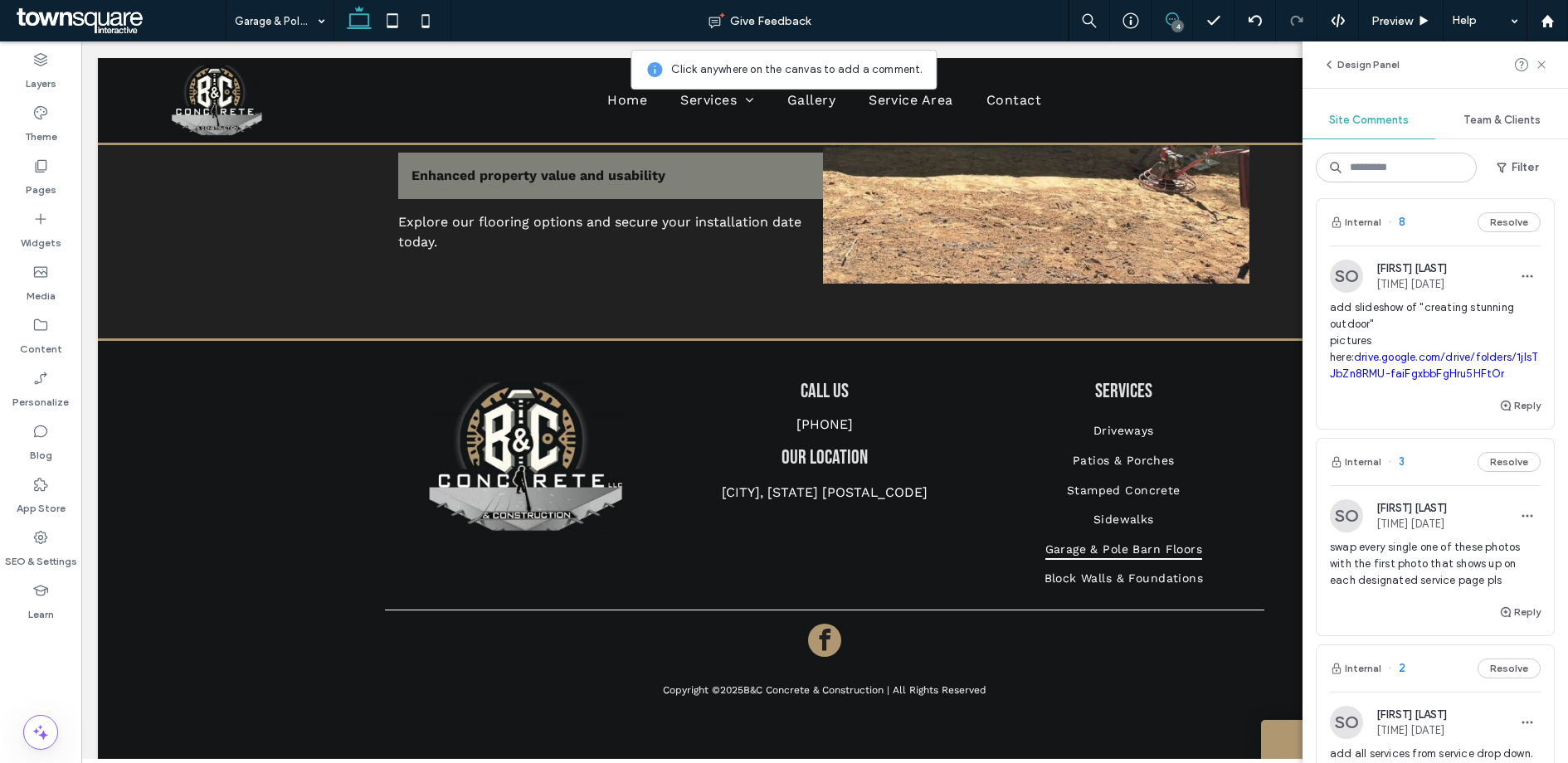 scroll, scrollTop: 0, scrollLeft: 0, axis: both 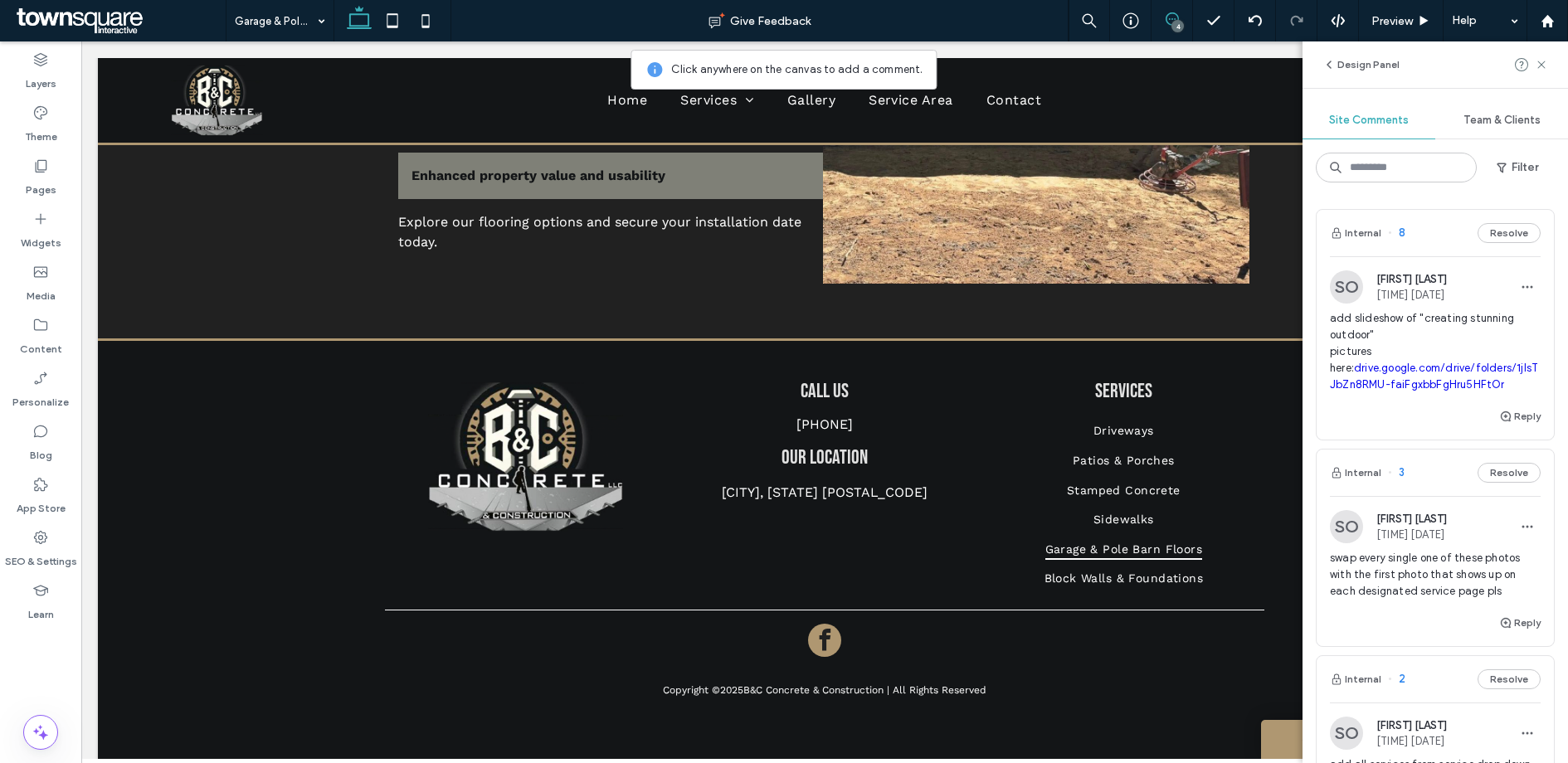 click on "8" at bounding box center [1396, 233] 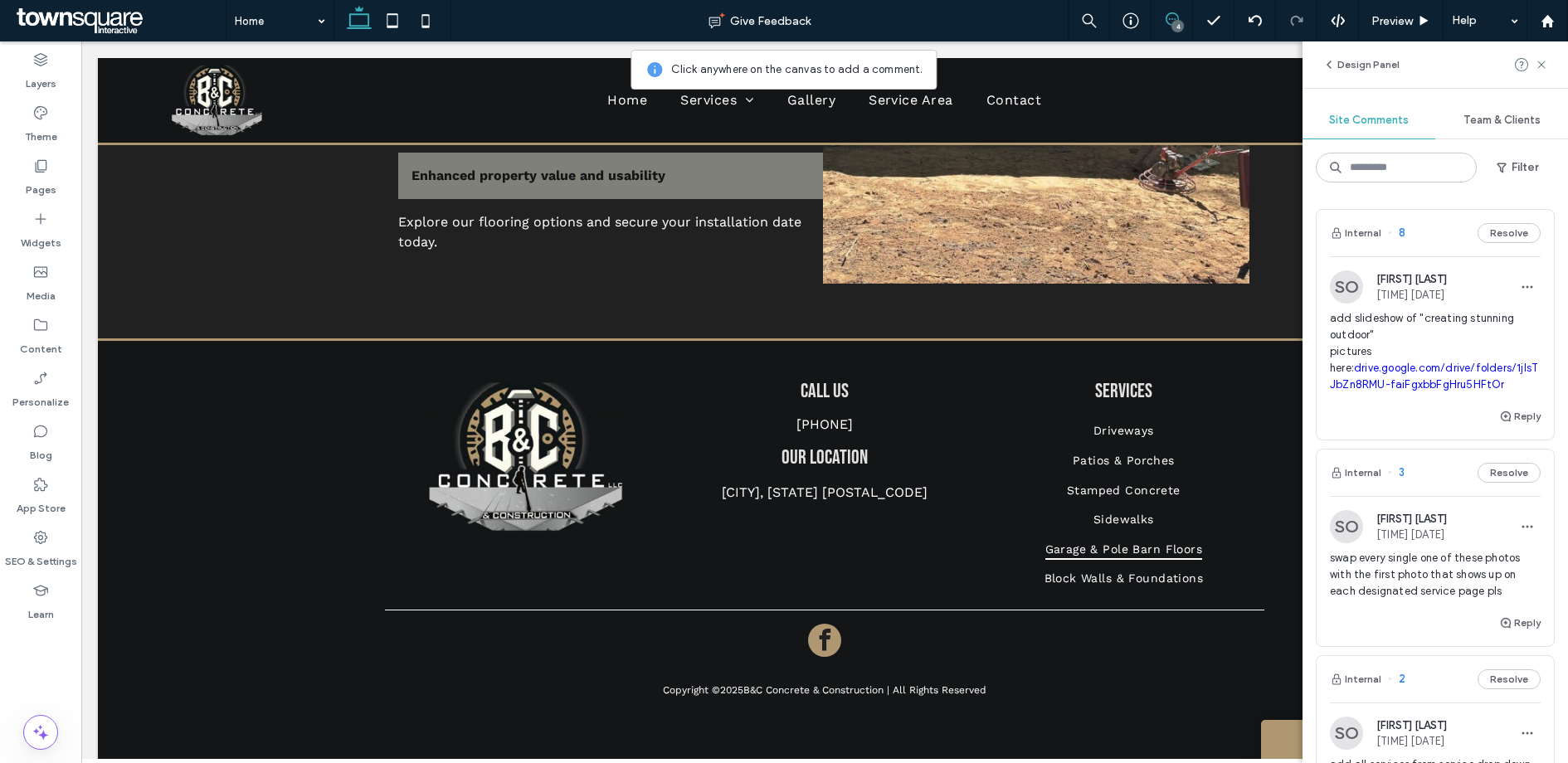 click at bounding box center [784, 382] 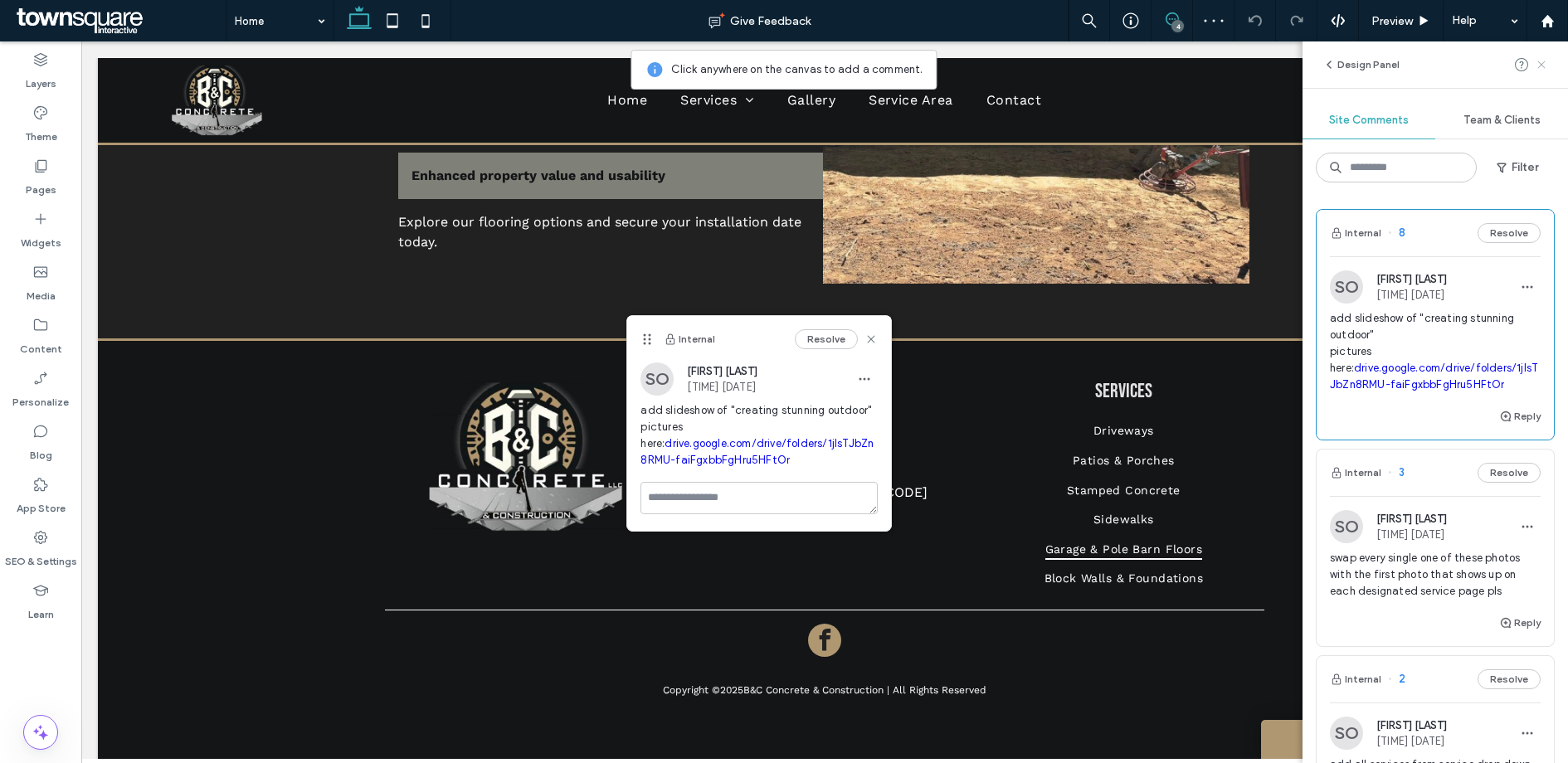 click 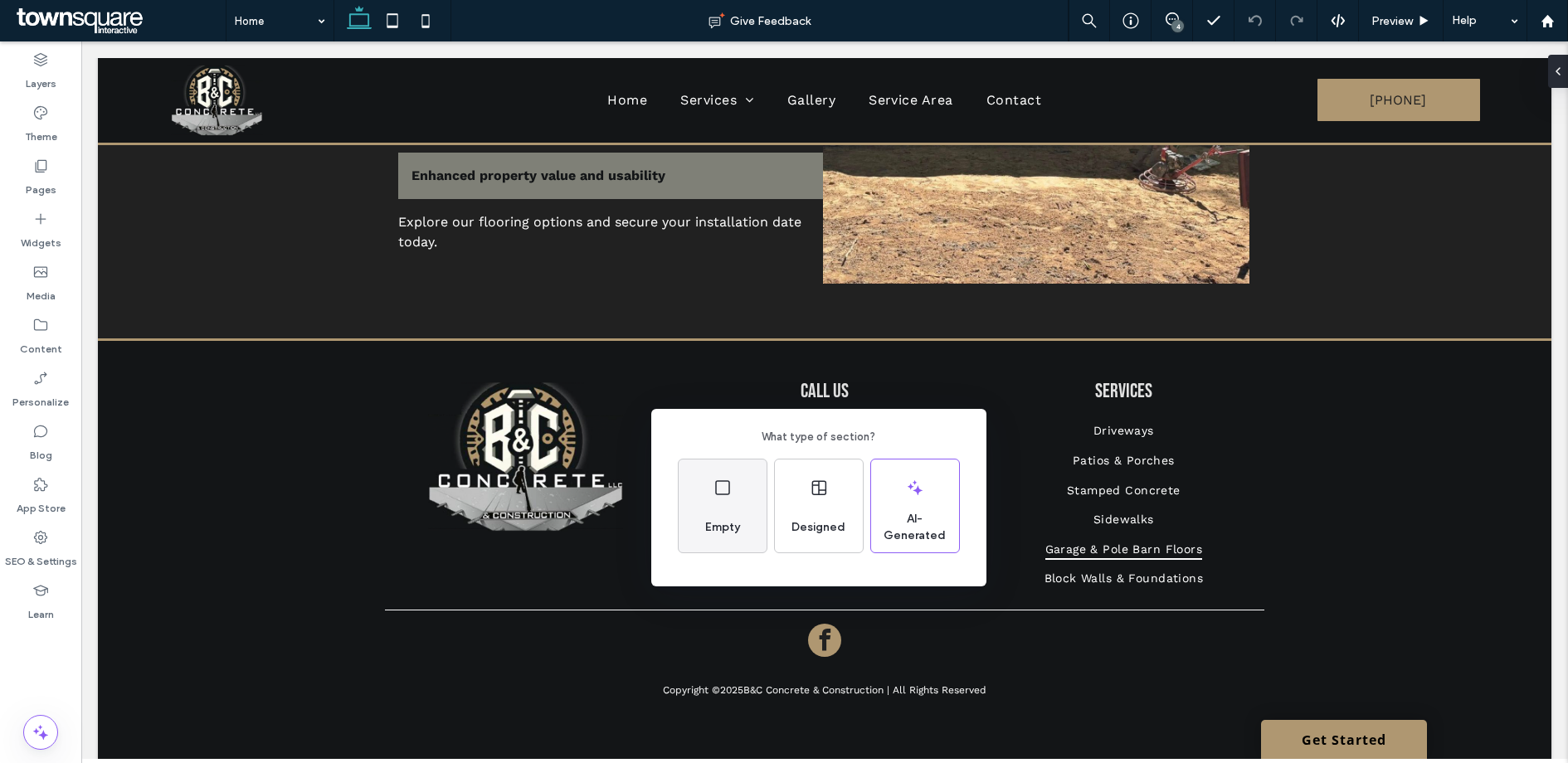 click on "Empty" at bounding box center [723, 506] 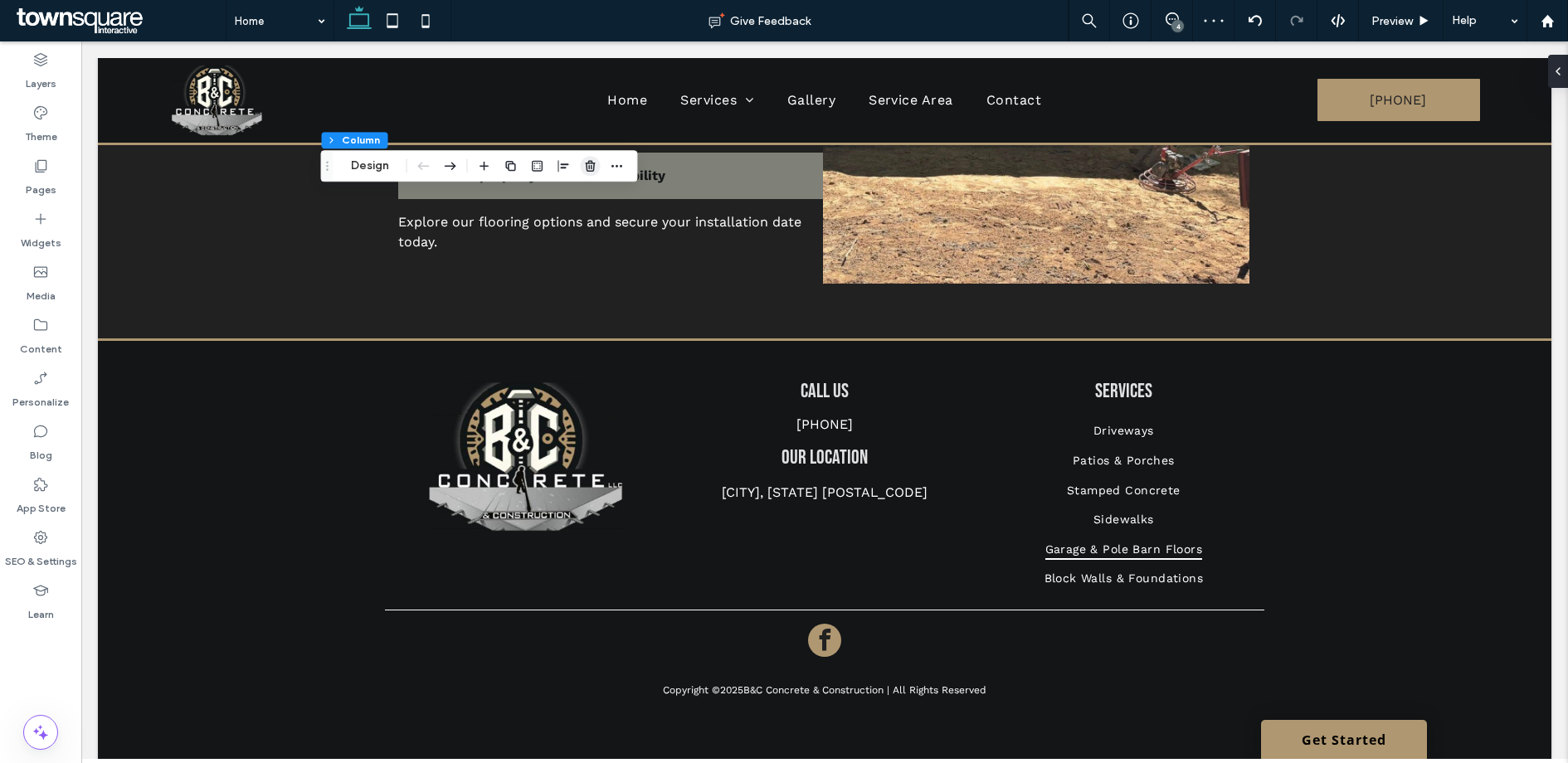 click 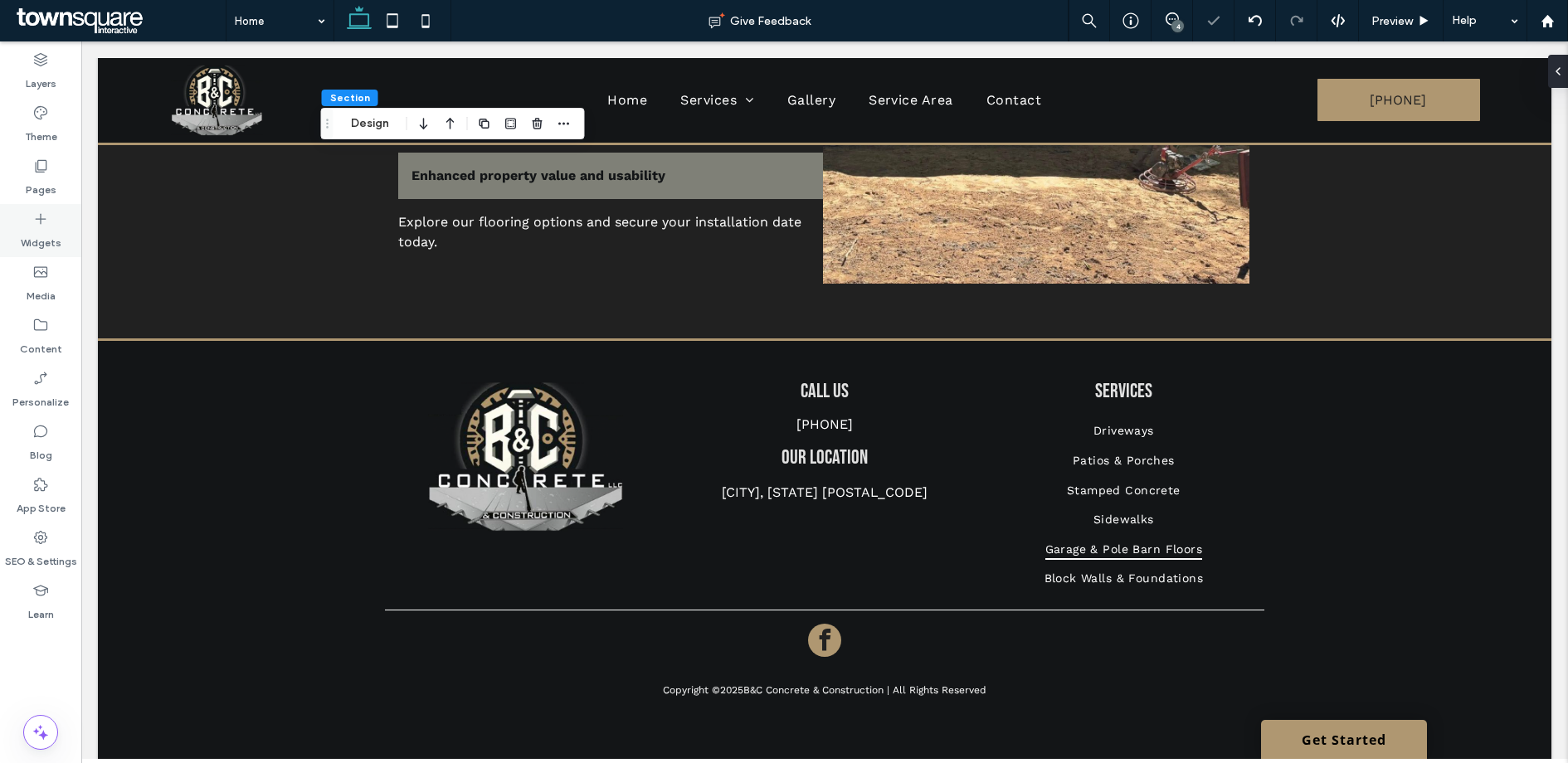 click 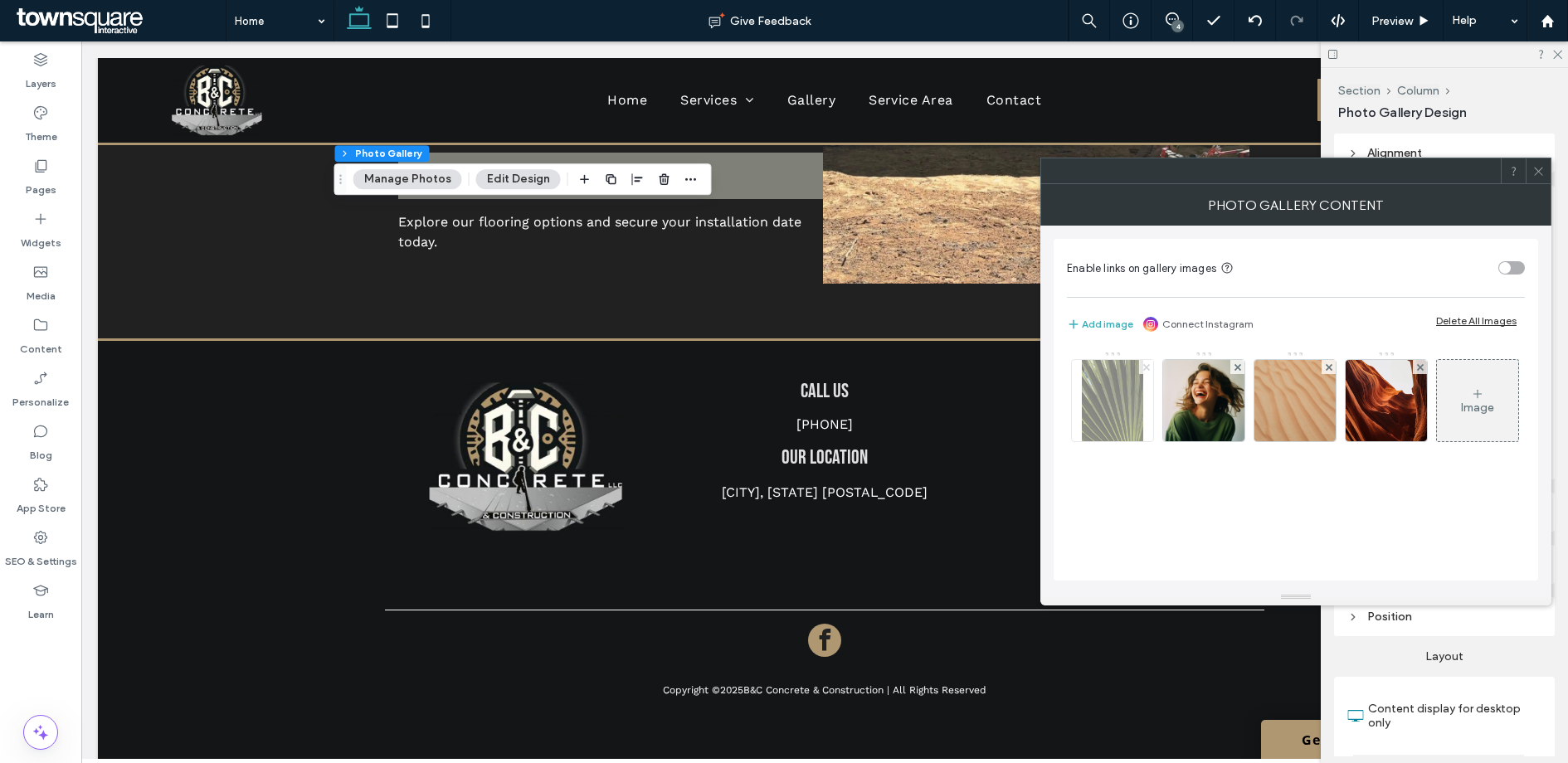 click 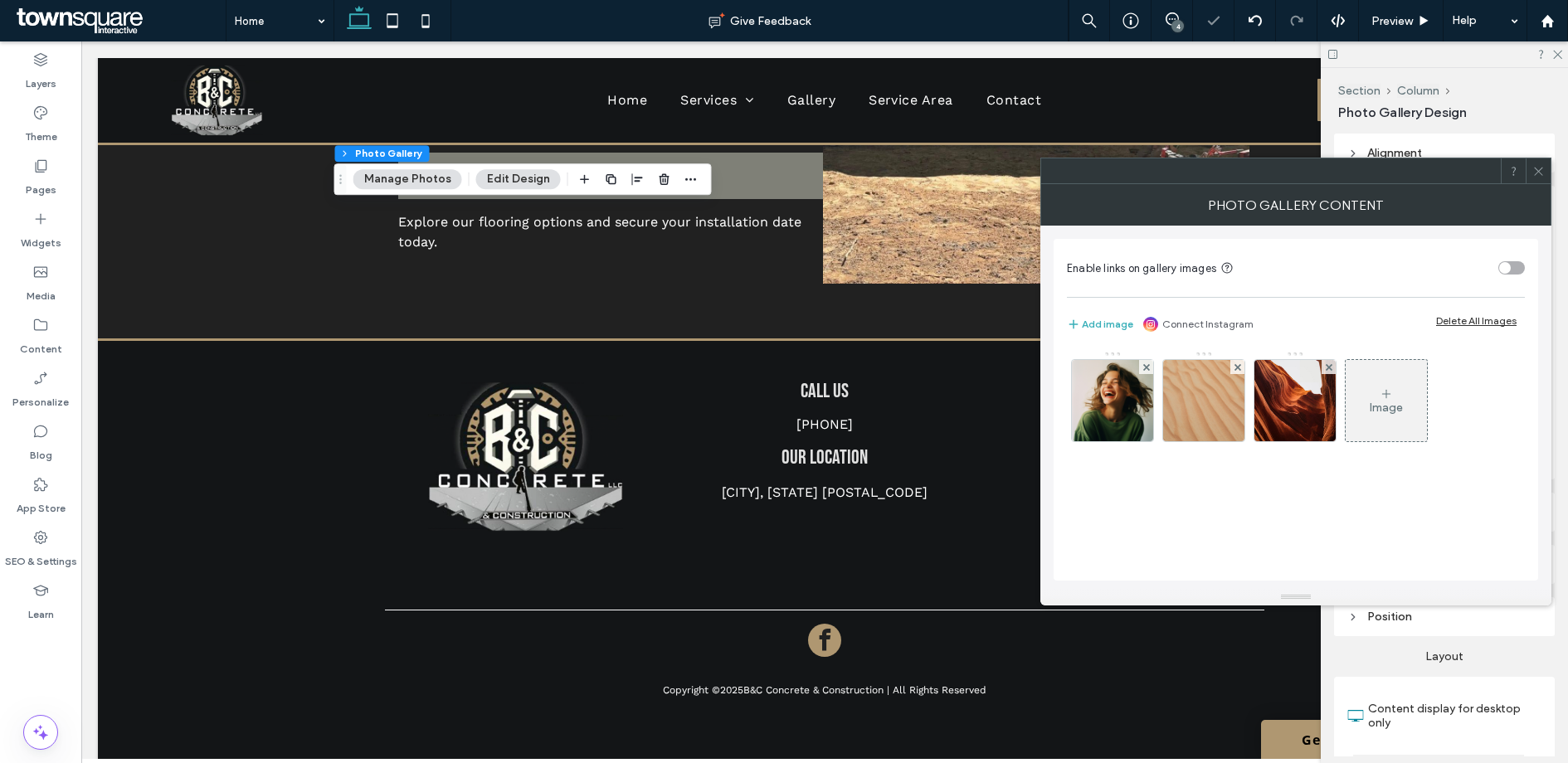 click 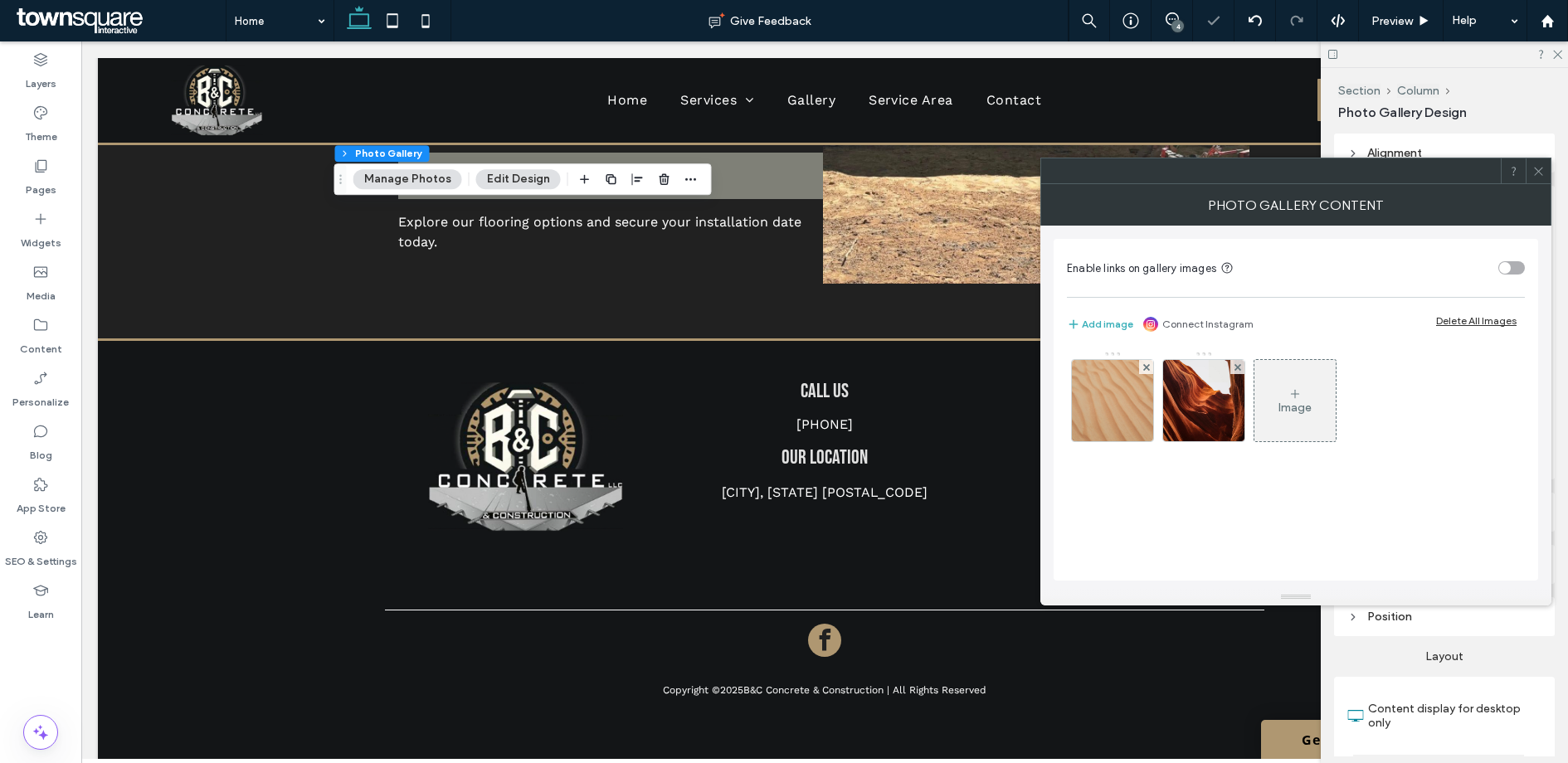 click 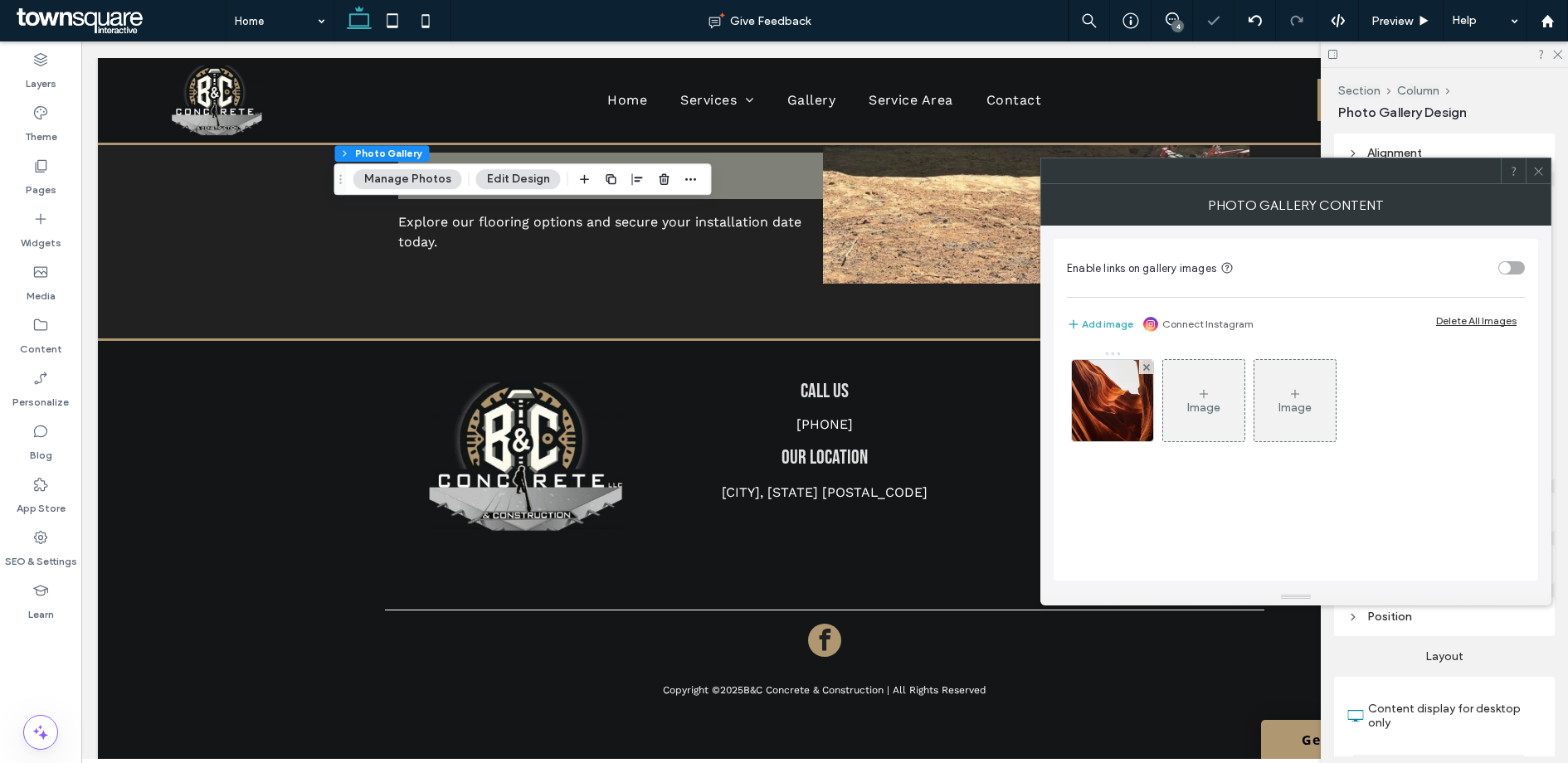 click 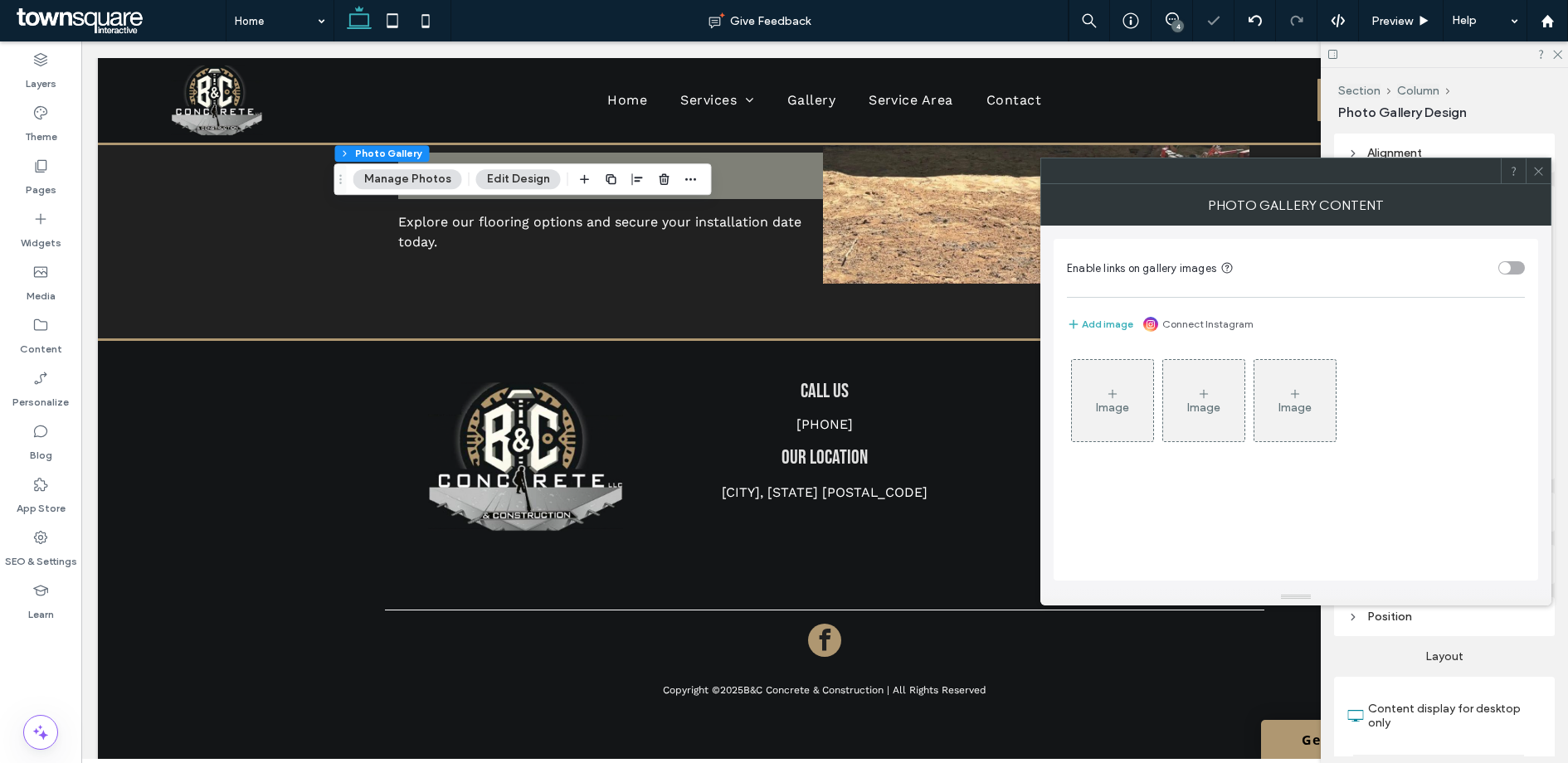click on "Add image Connect Instagram" at bounding box center (1296, 324) 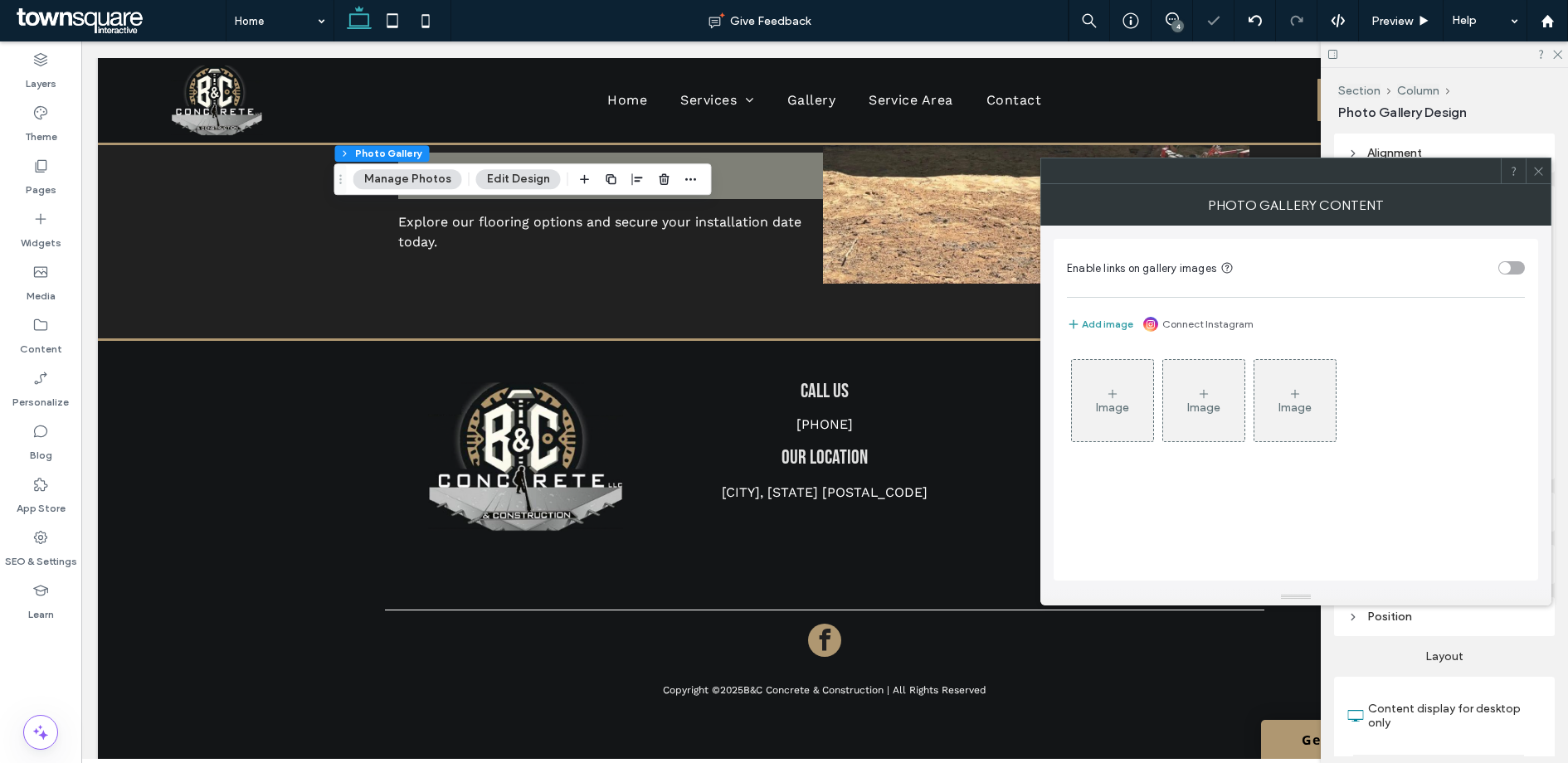 click on "Add image" at bounding box center (1100, 324) 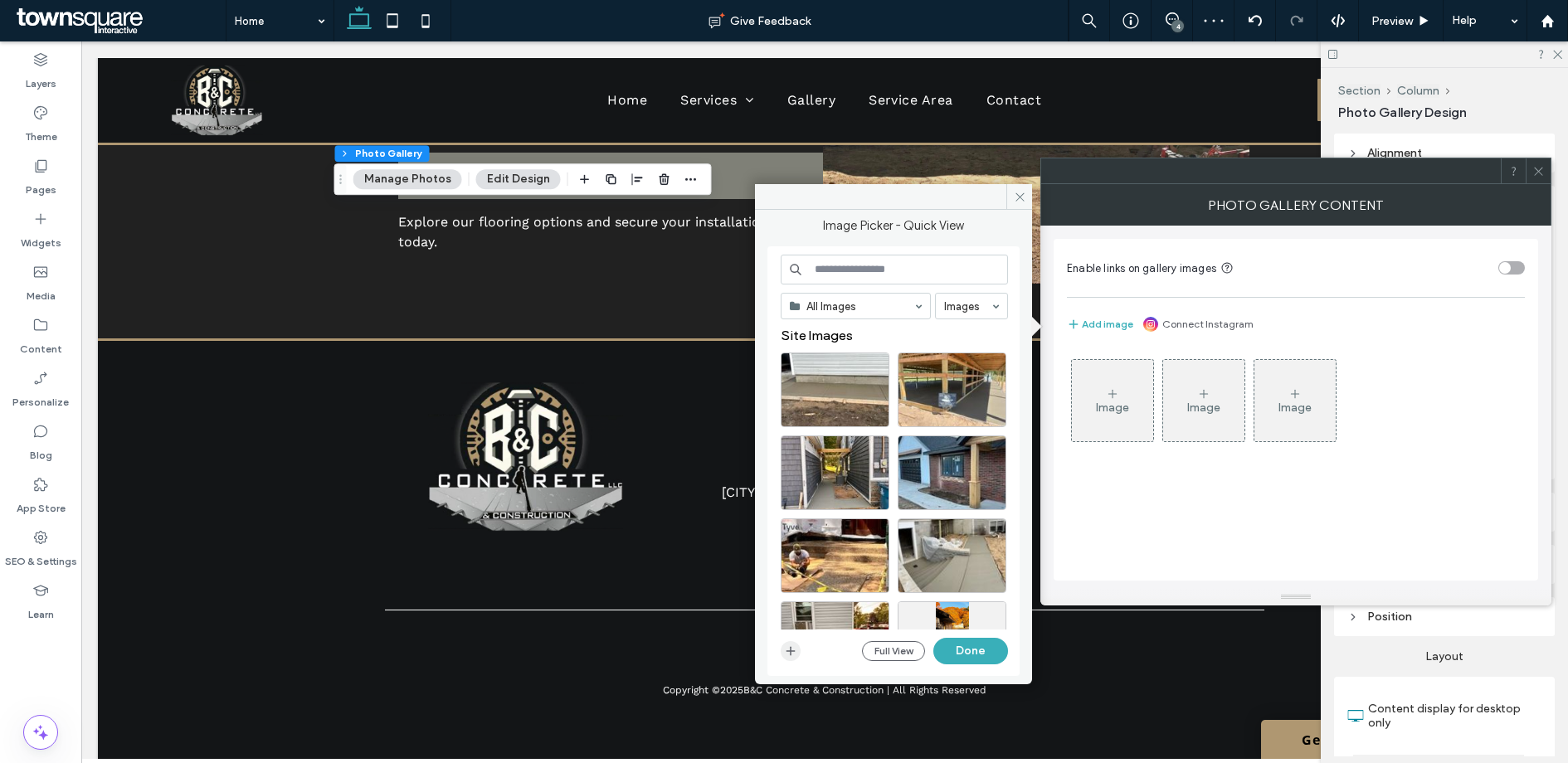 click 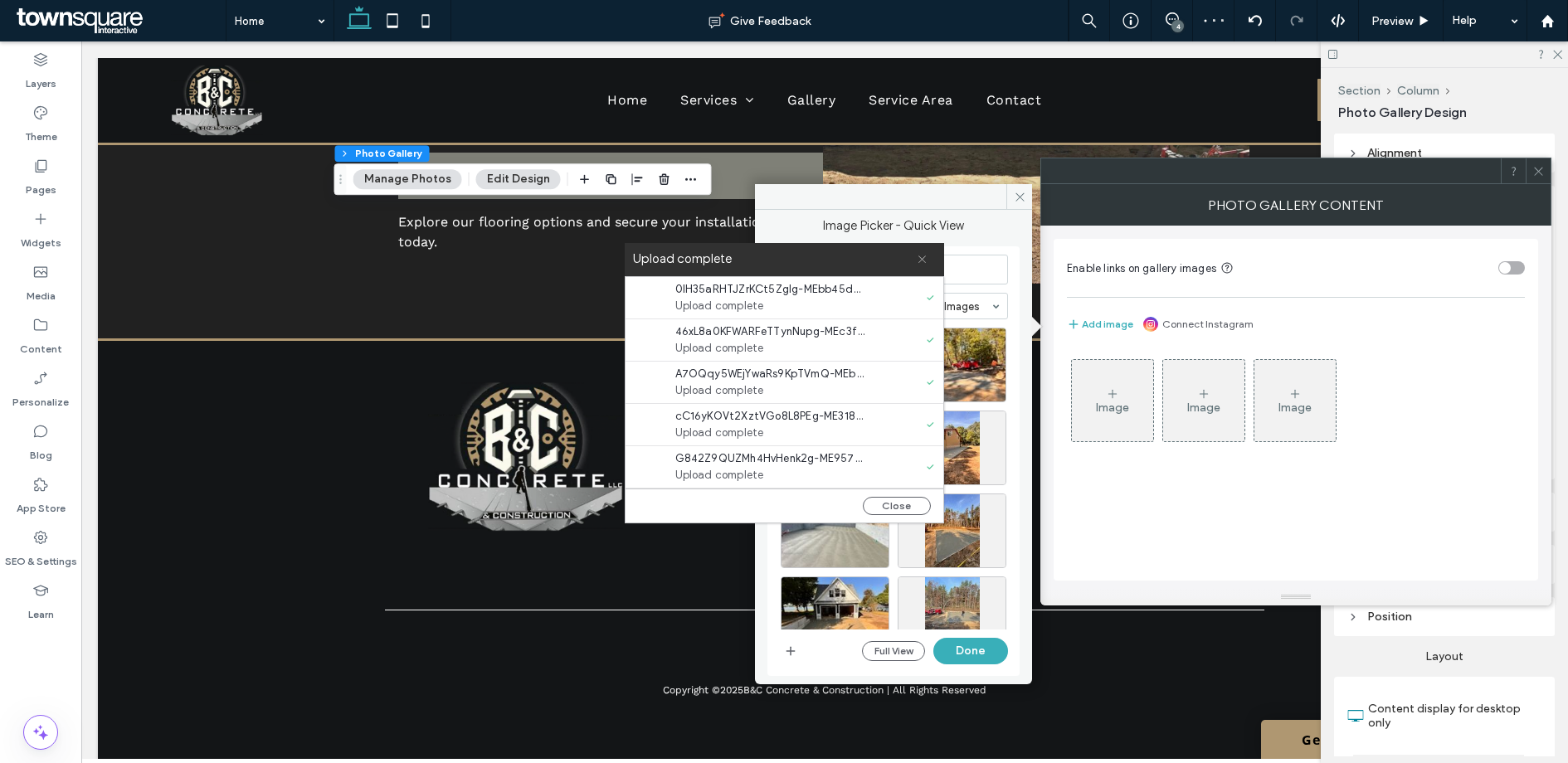 click 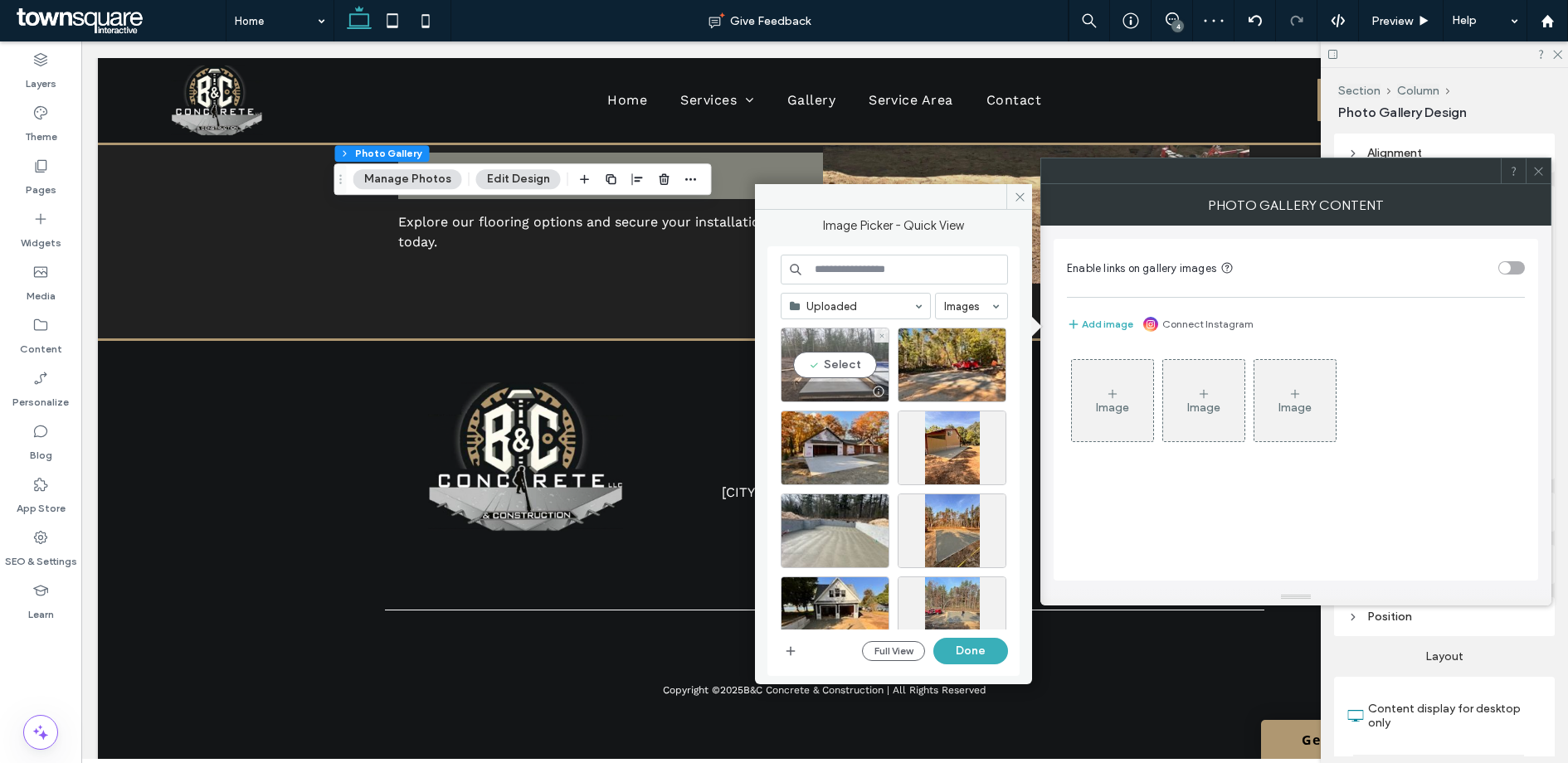 click at bounding box center (835, 391) 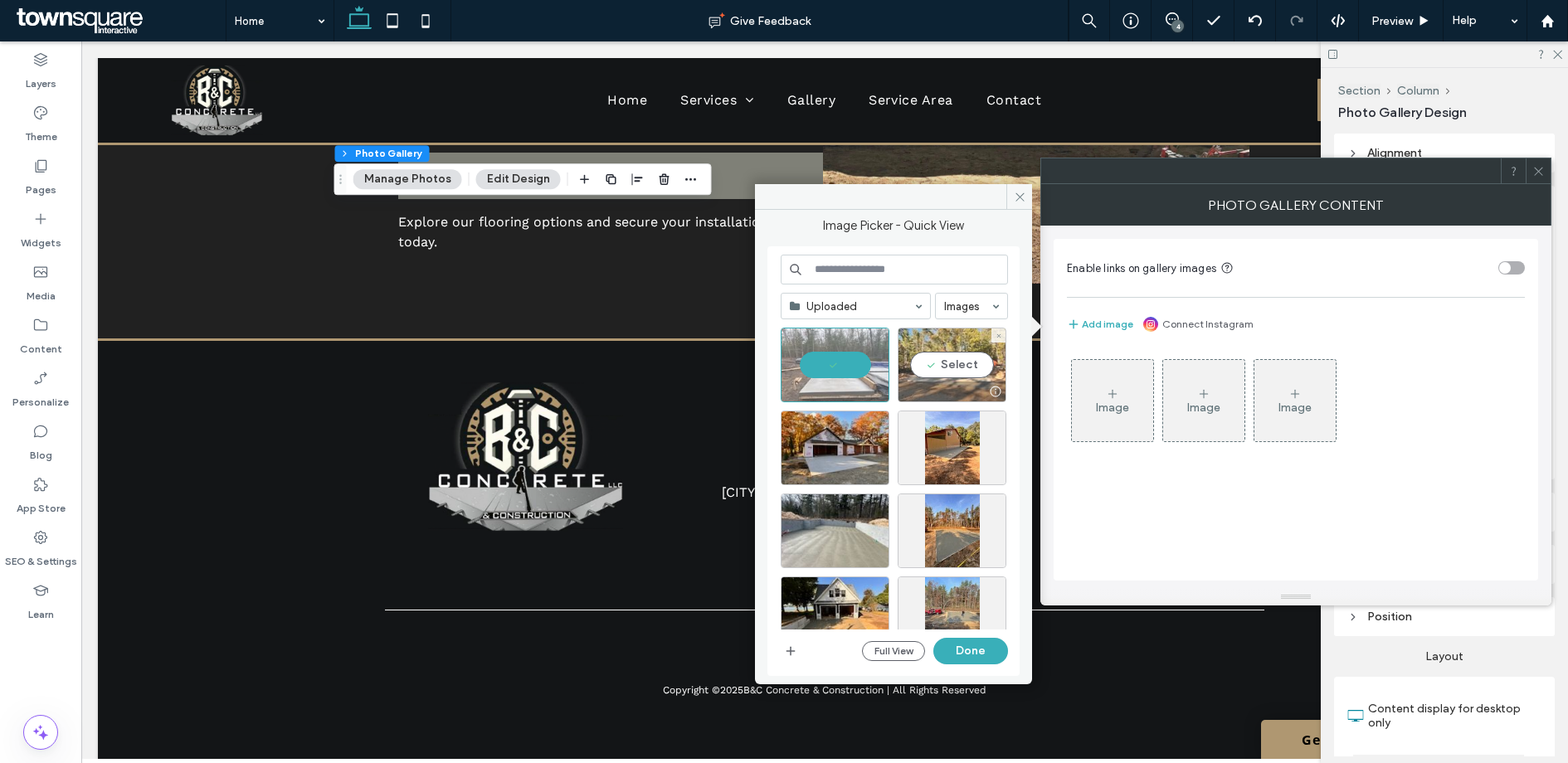 click on "Select" at bounding box center (952, 365) 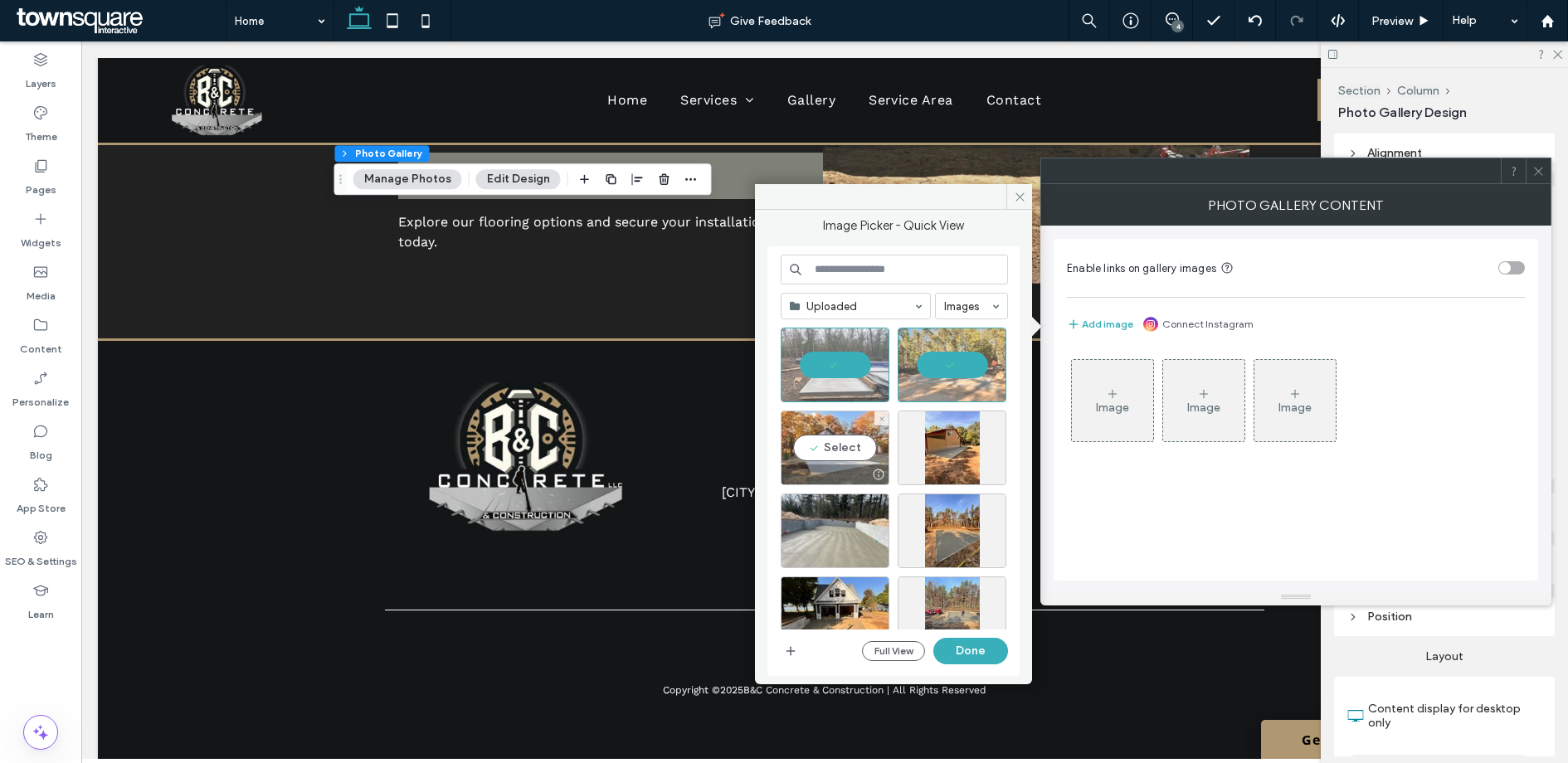 click on "Select" at bounding box center [835, 448] 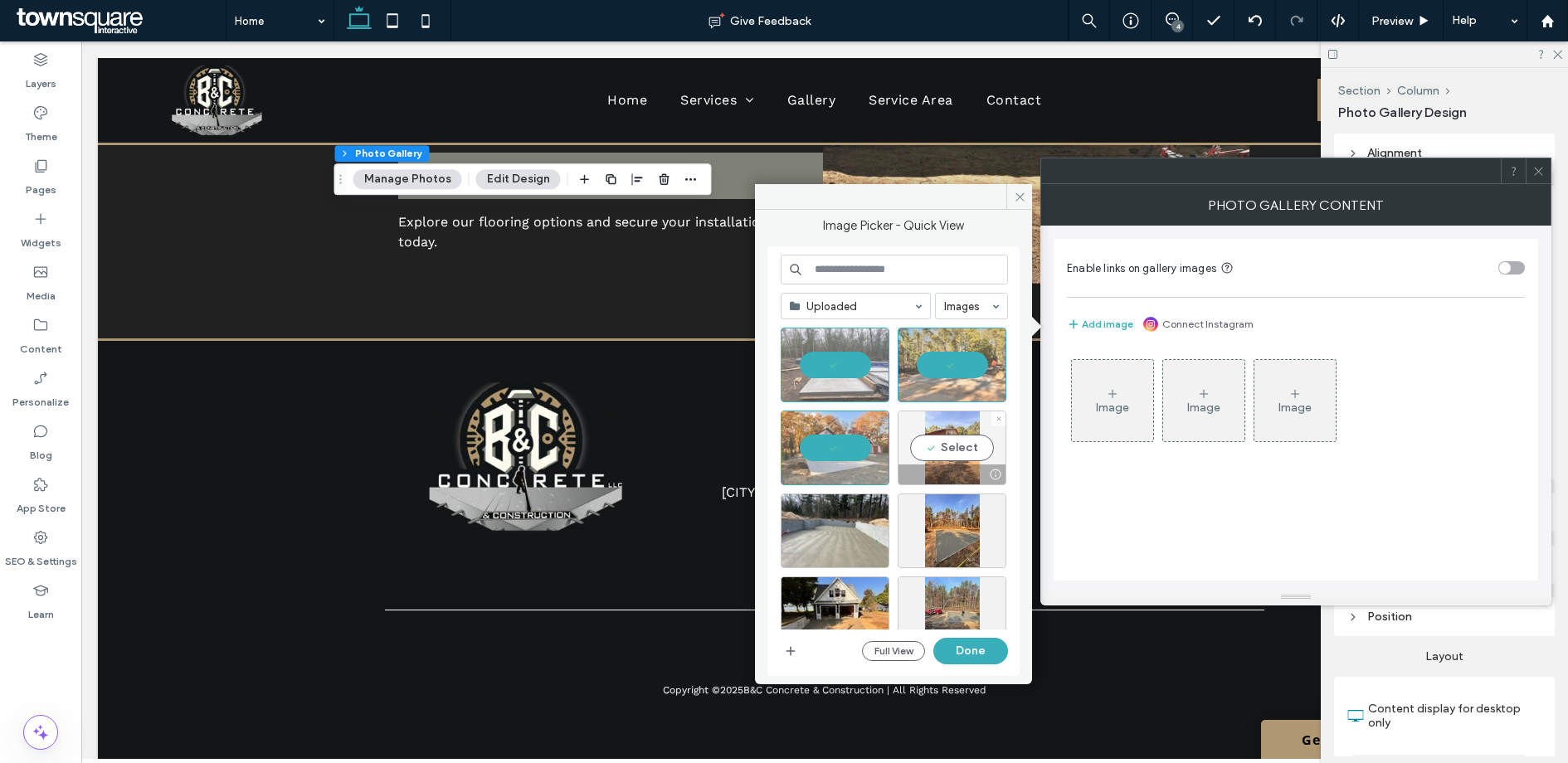 click on "Select" at bounding box center (952, 448) 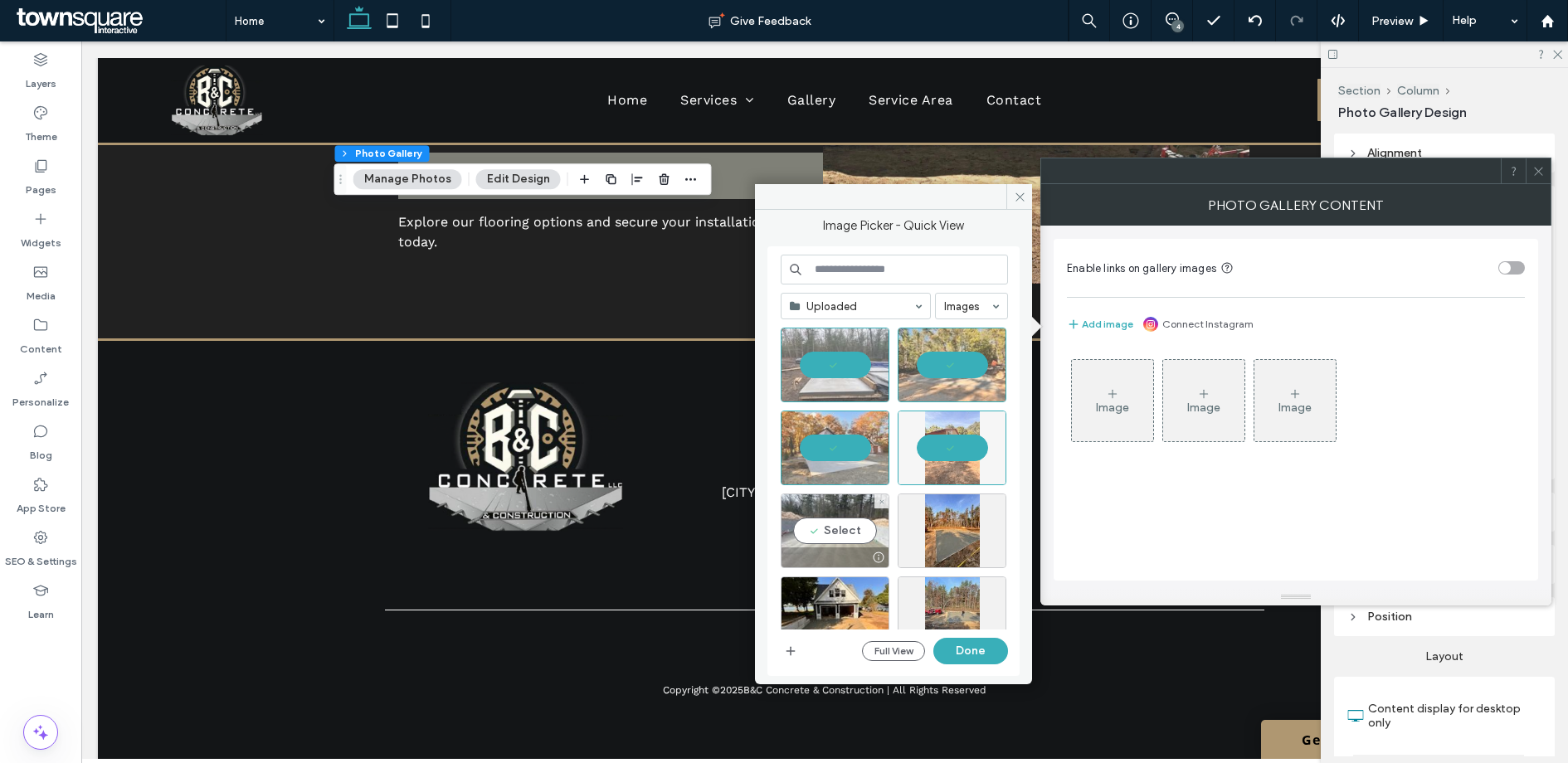 click on "Select" at bounding box center (835, 531) 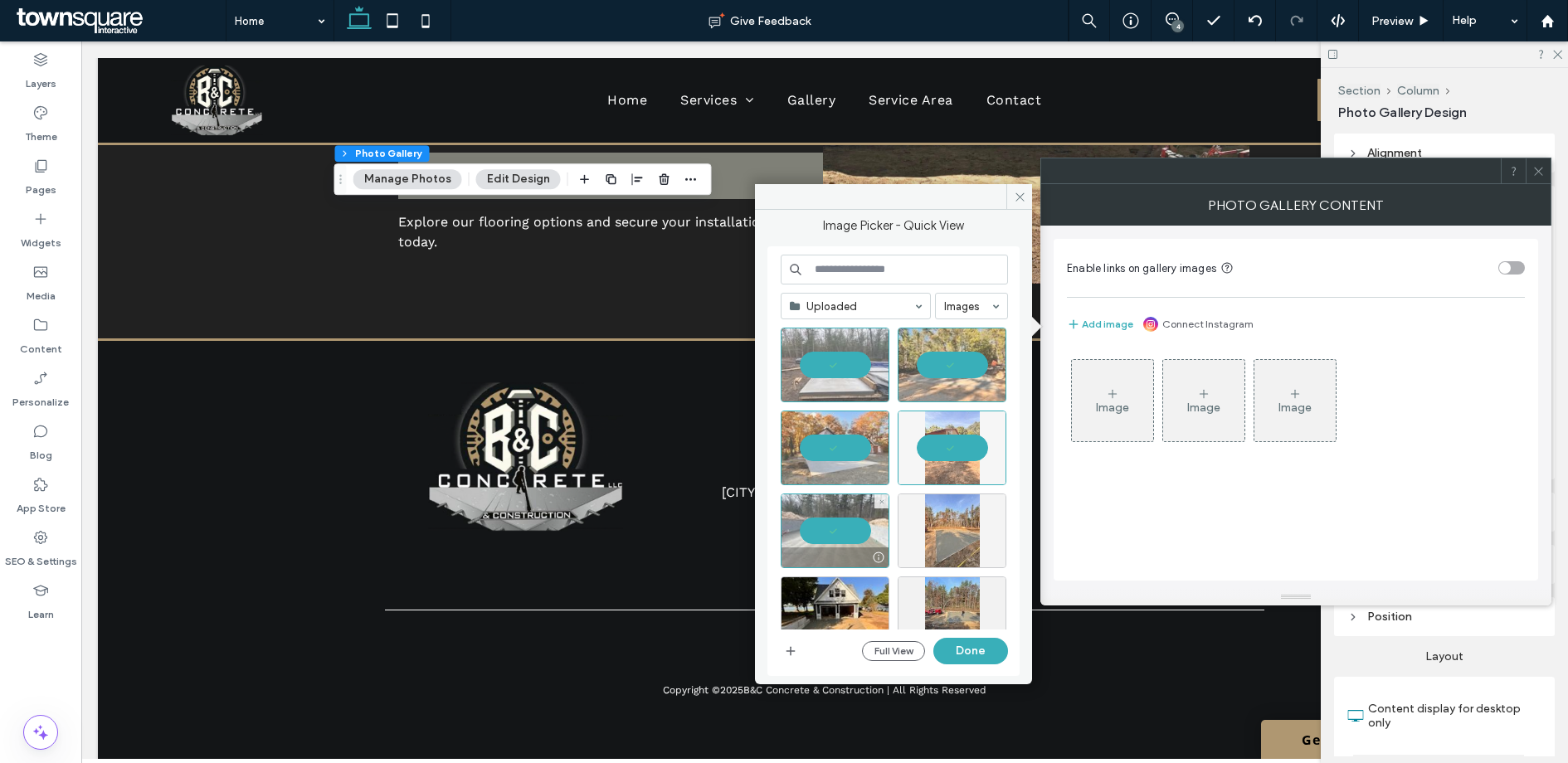 click at bounding box center (952, 531) 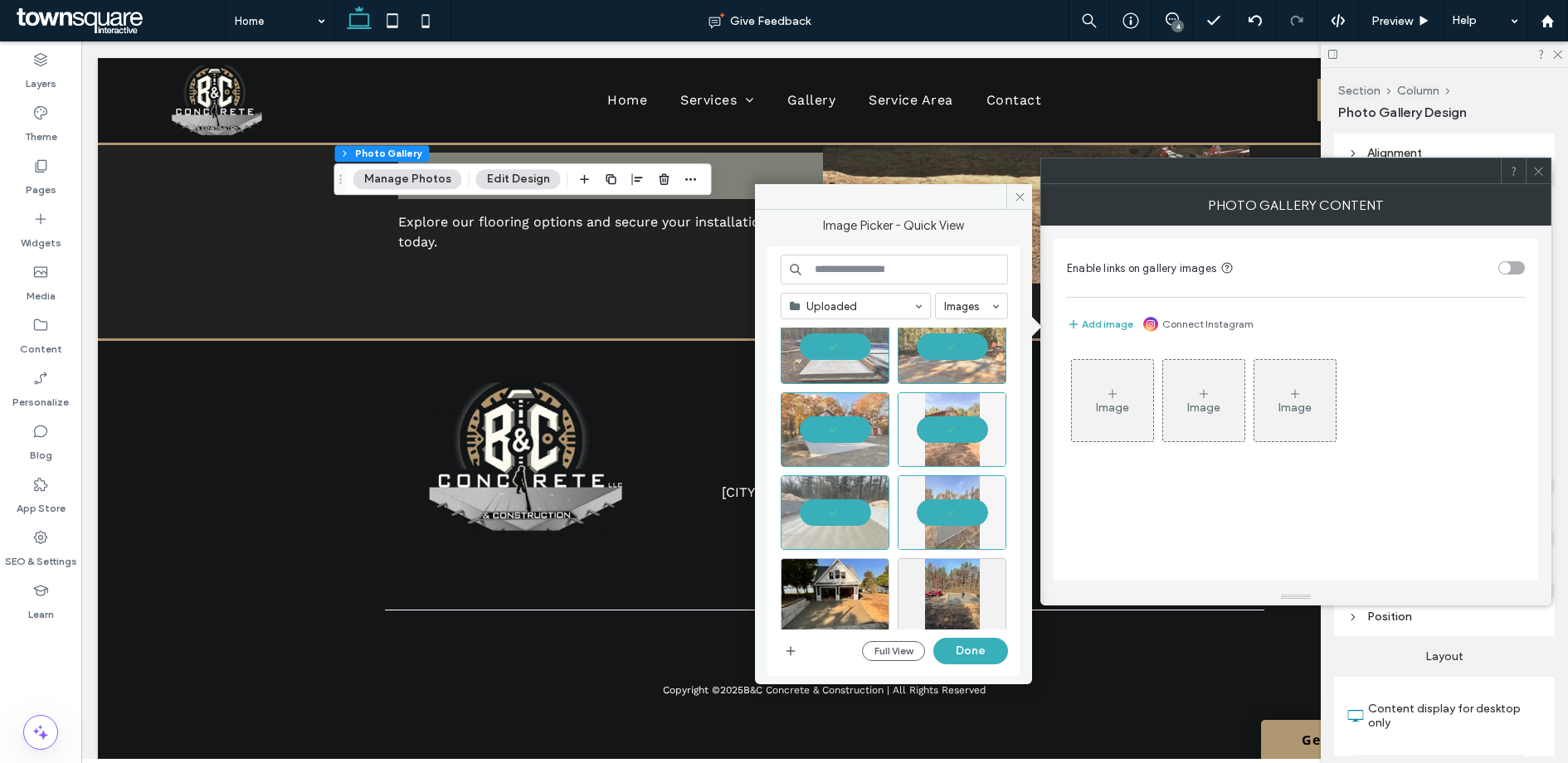 scroll, scrollTop: 104, scrollLeft: 0, axis: vertical 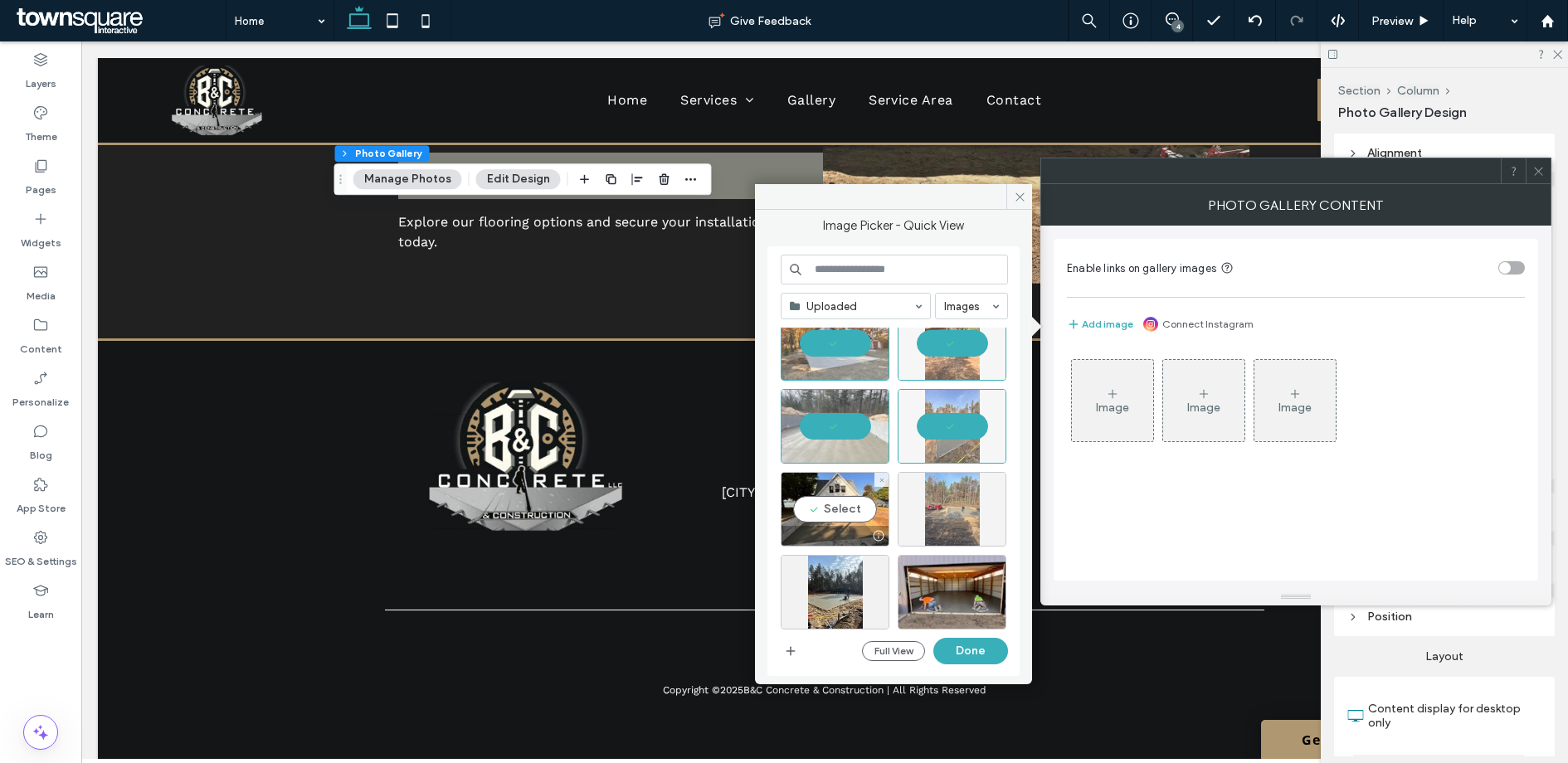 drag, startPoint x: 839, startPoint y: 519, endPoint x: 917, endPoint y: 516, distance: 78.05767 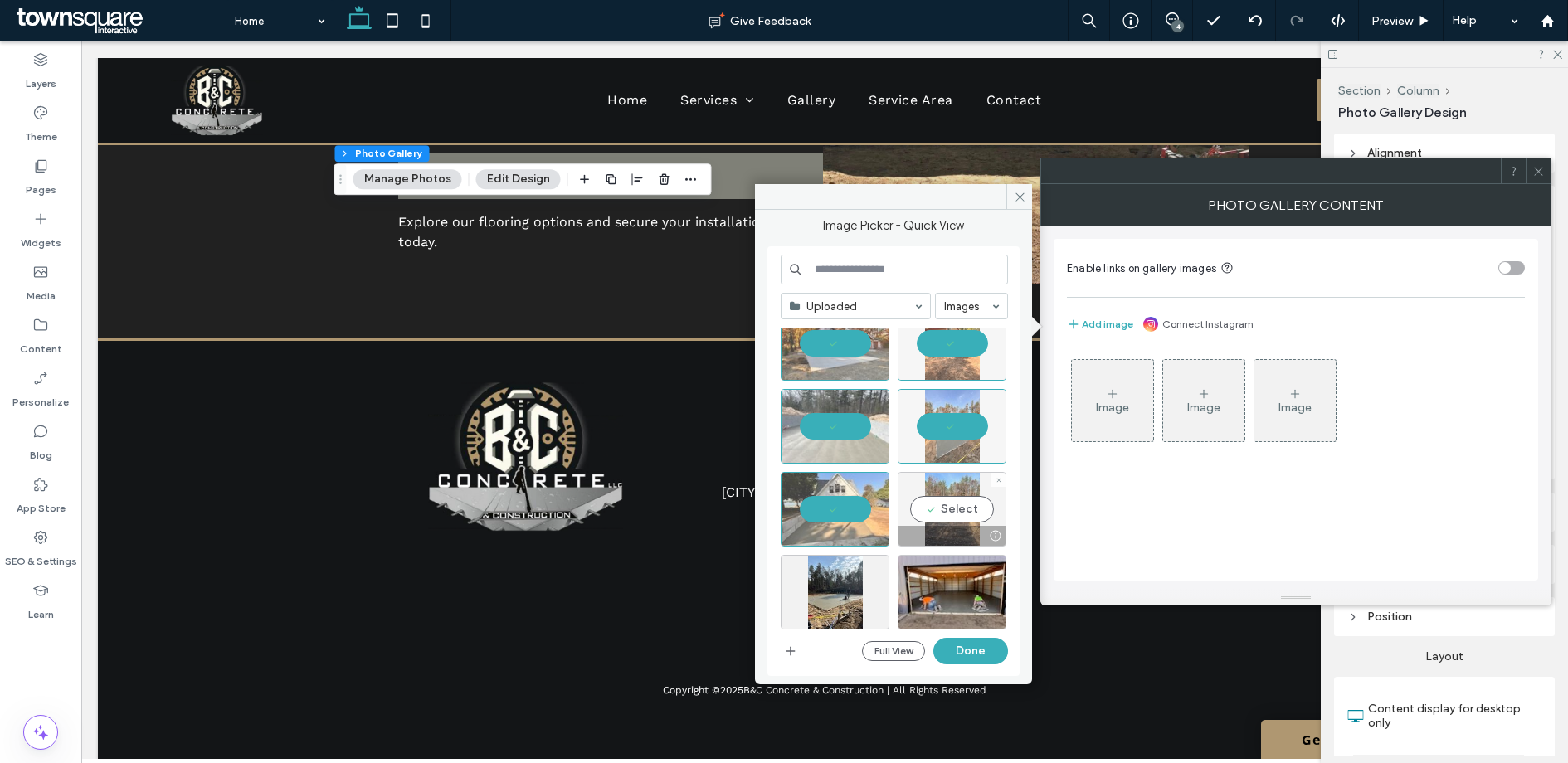 click on "Select" at bounding box center [952, 509] 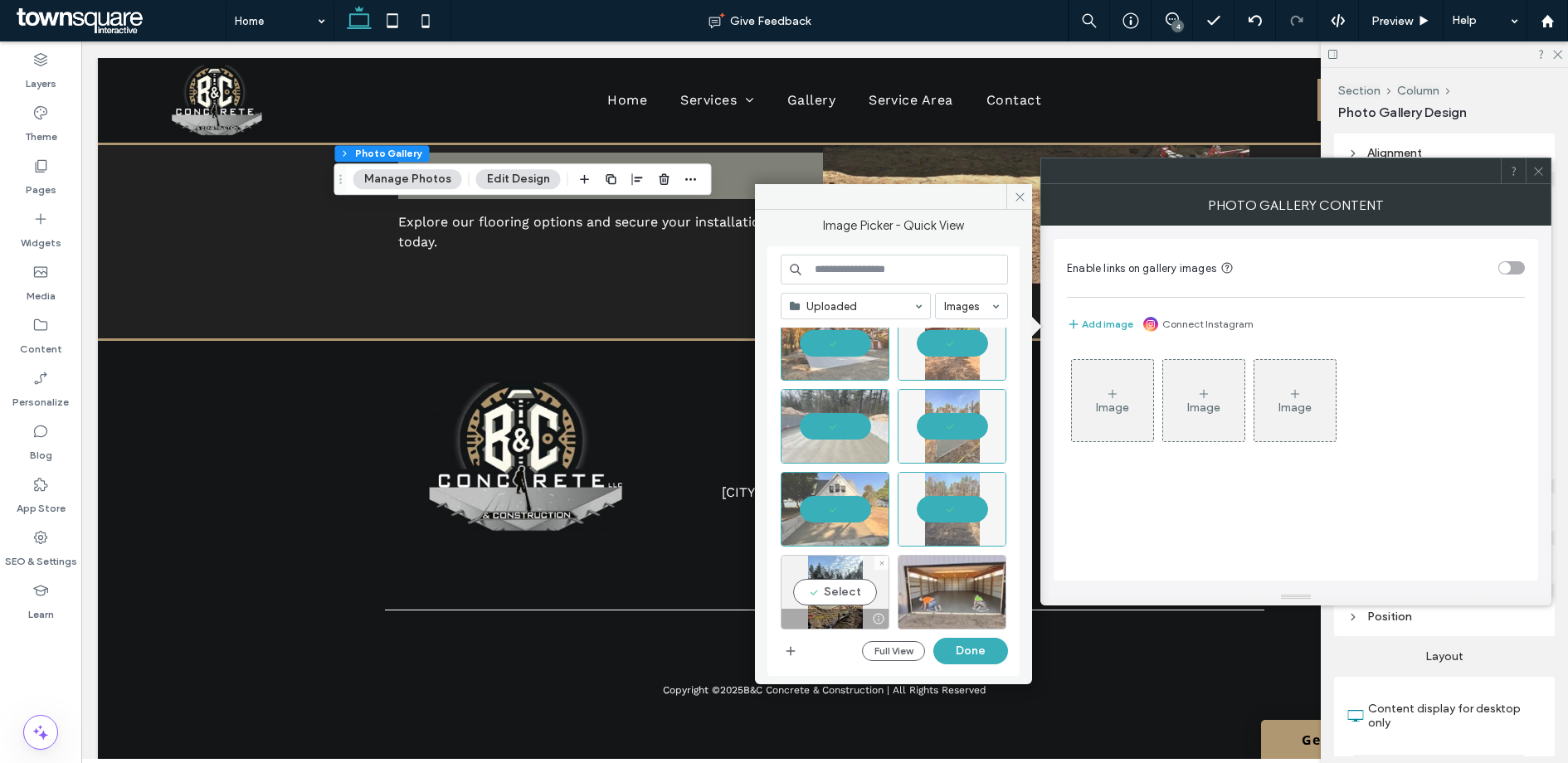 drag, startPoint x: 864, startPoint y: 575, endPoint x: 913, endPoint y: 576, distance: 49.0102 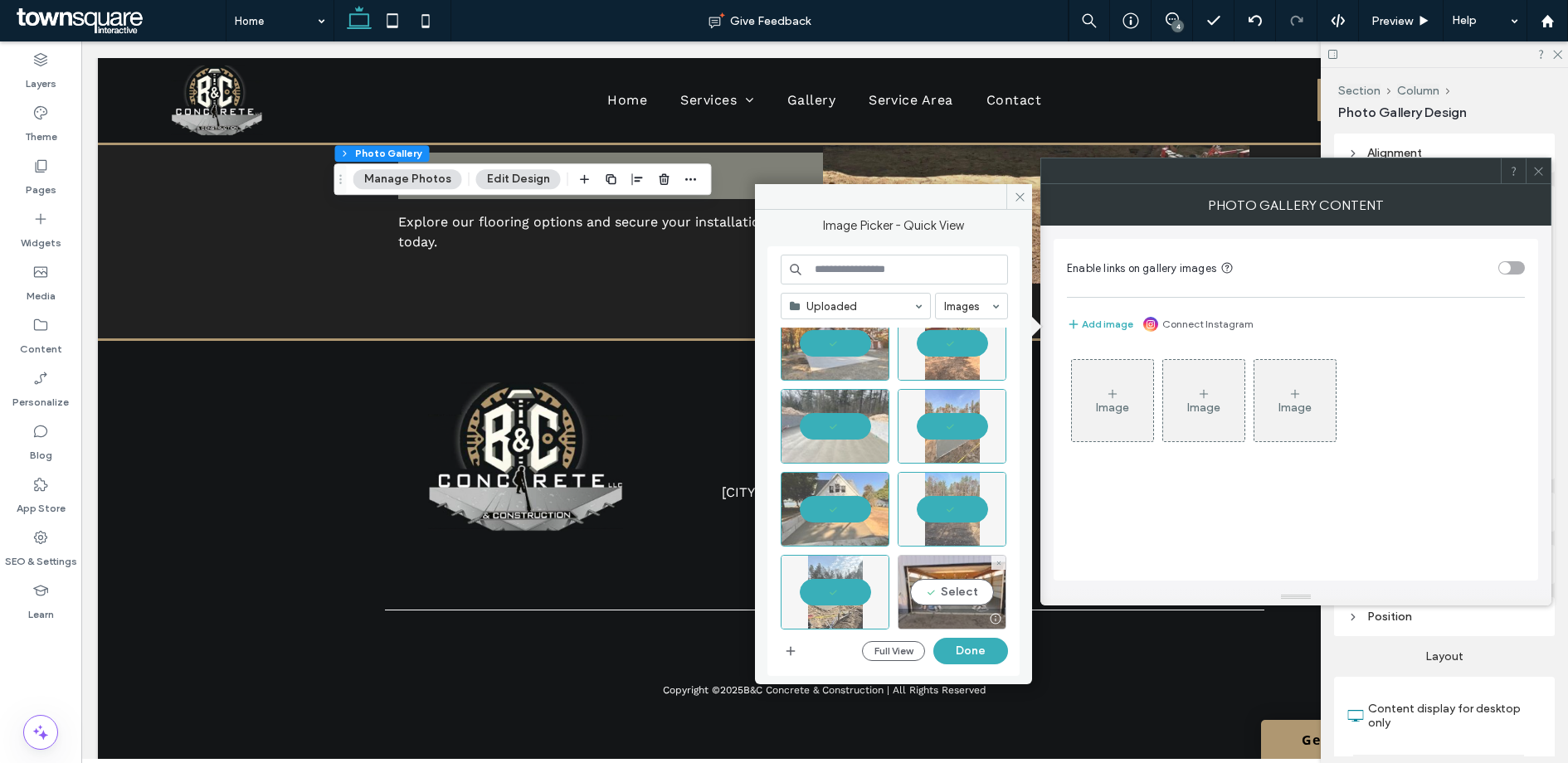 click on "Select" at bounding box center (952, 592) 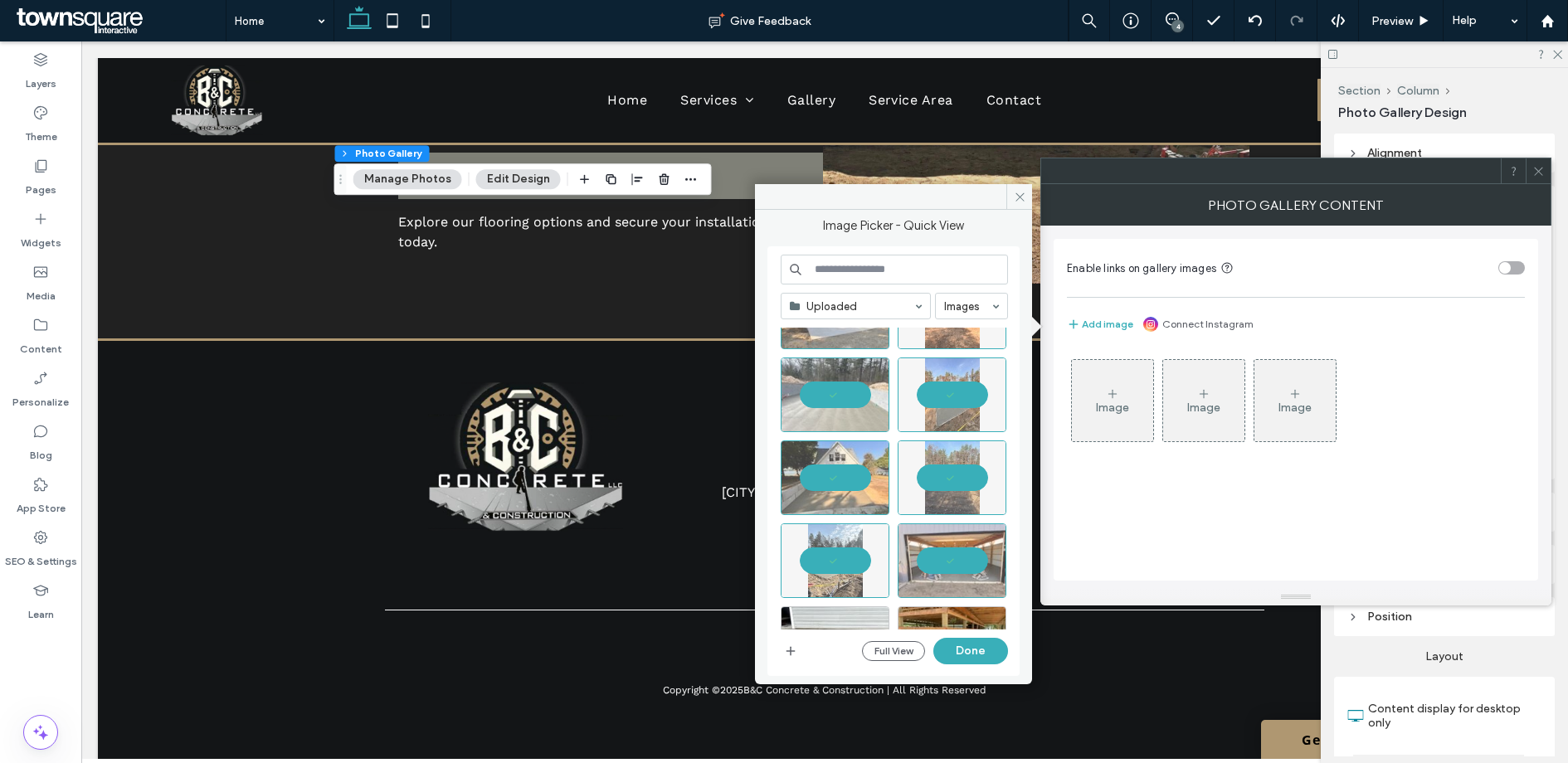 scroll, scrollTop: 223, scrollLeft: 0, axis: vertical 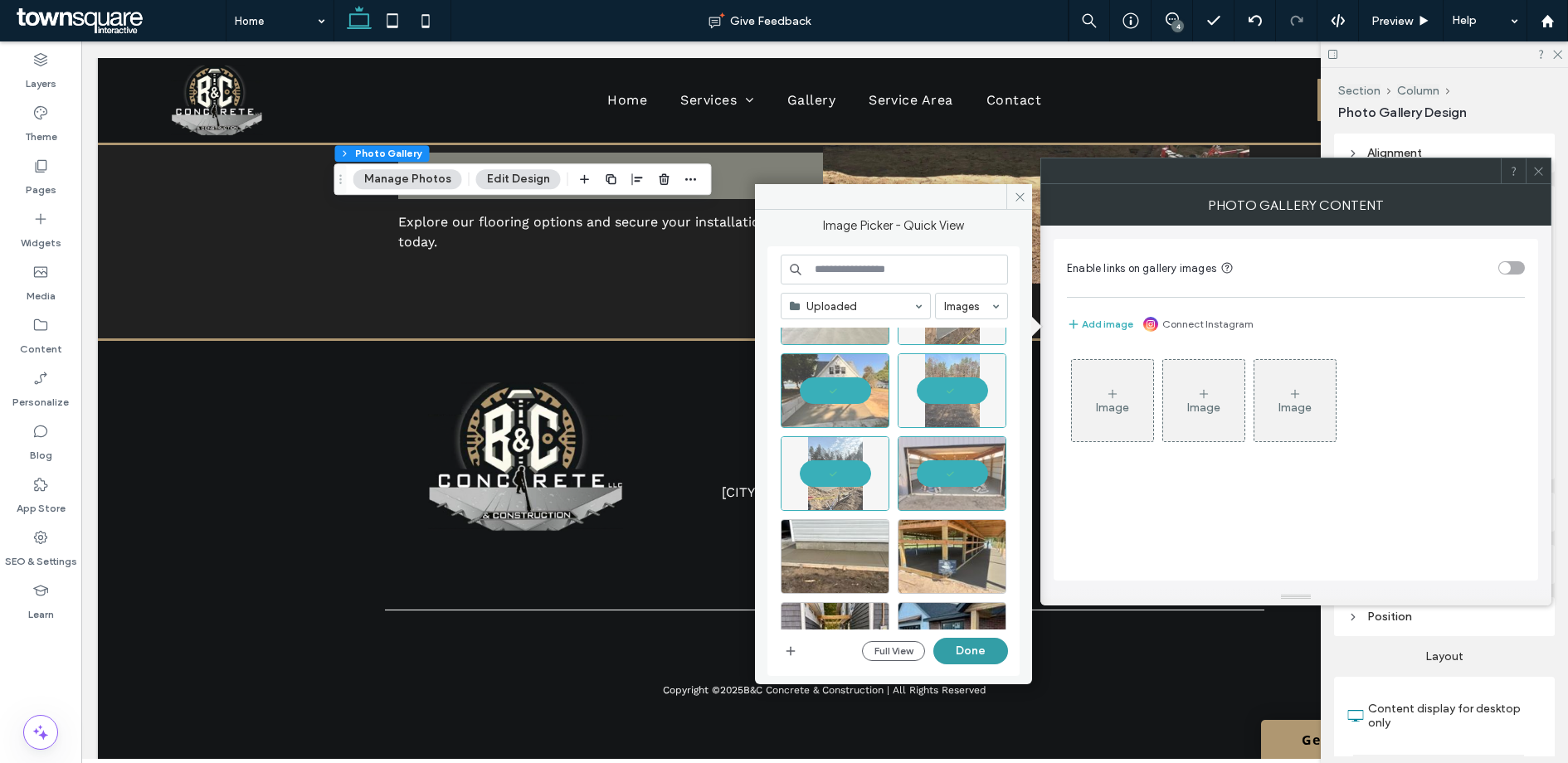 click on "Done" at bounding box center (971, 651) 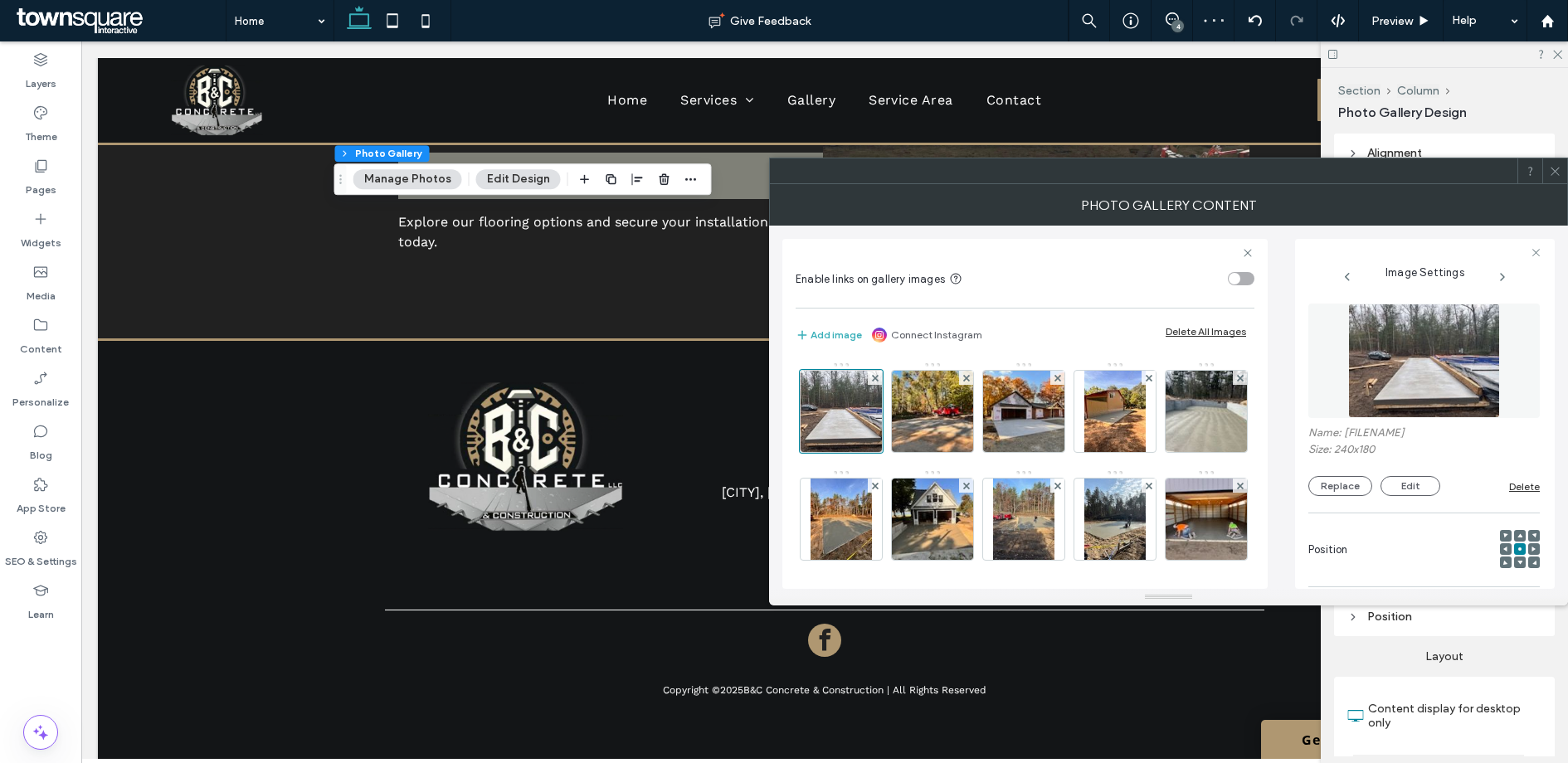 click 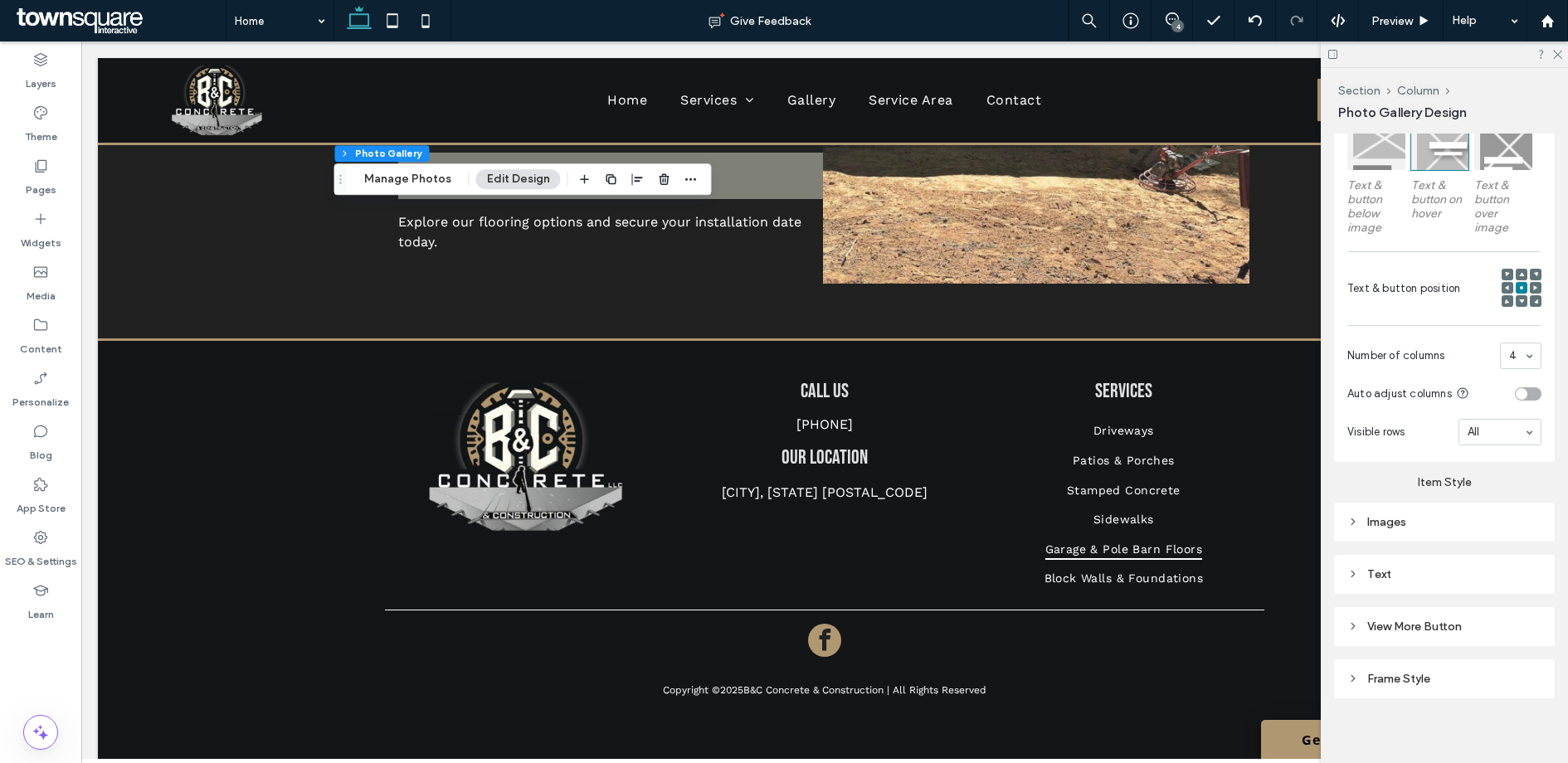 scroll, scrollTop: 785, scrollLeft: 0, axis: vertical 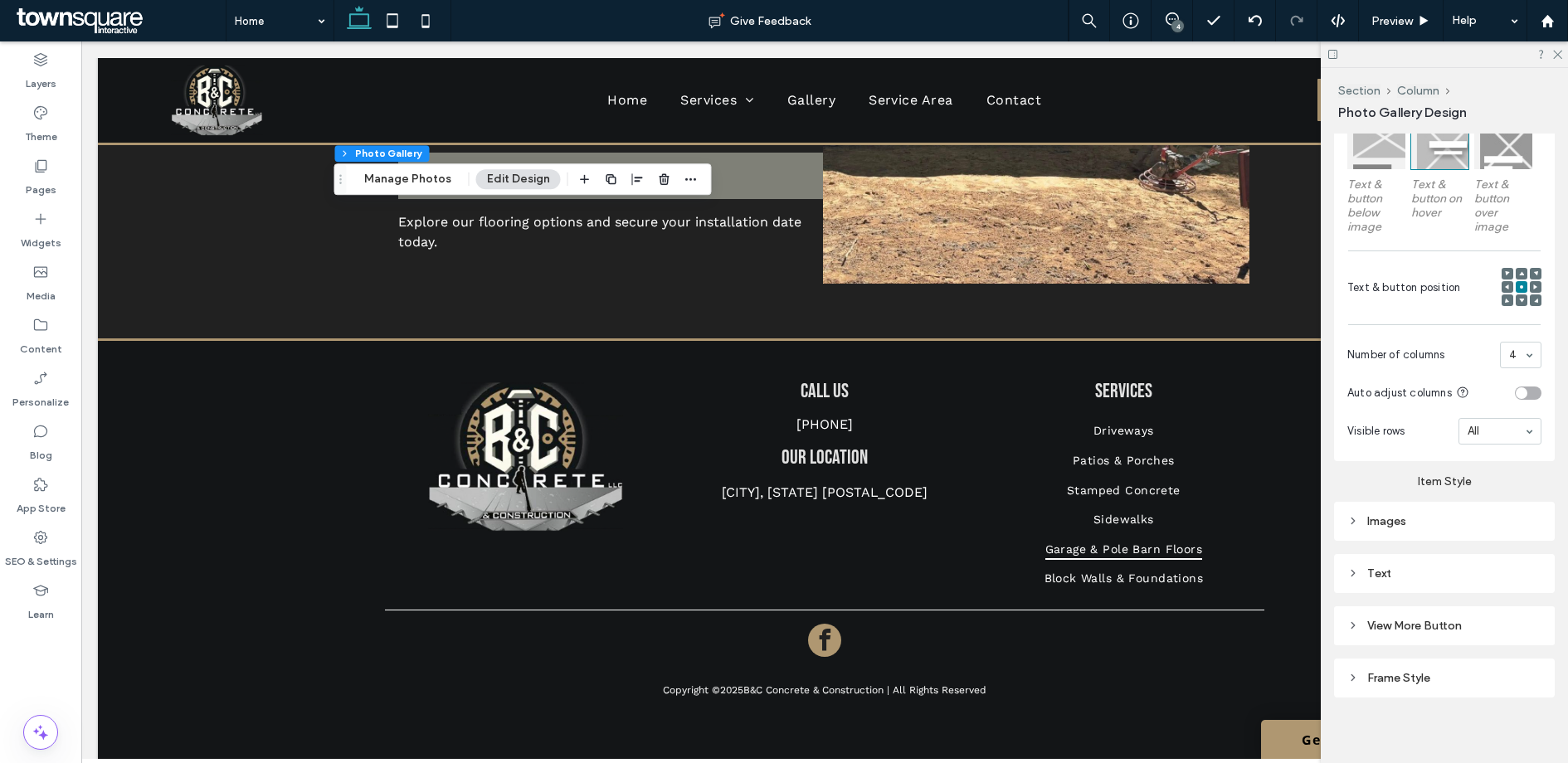 click on "Images" at bounding box center (1444, 521) 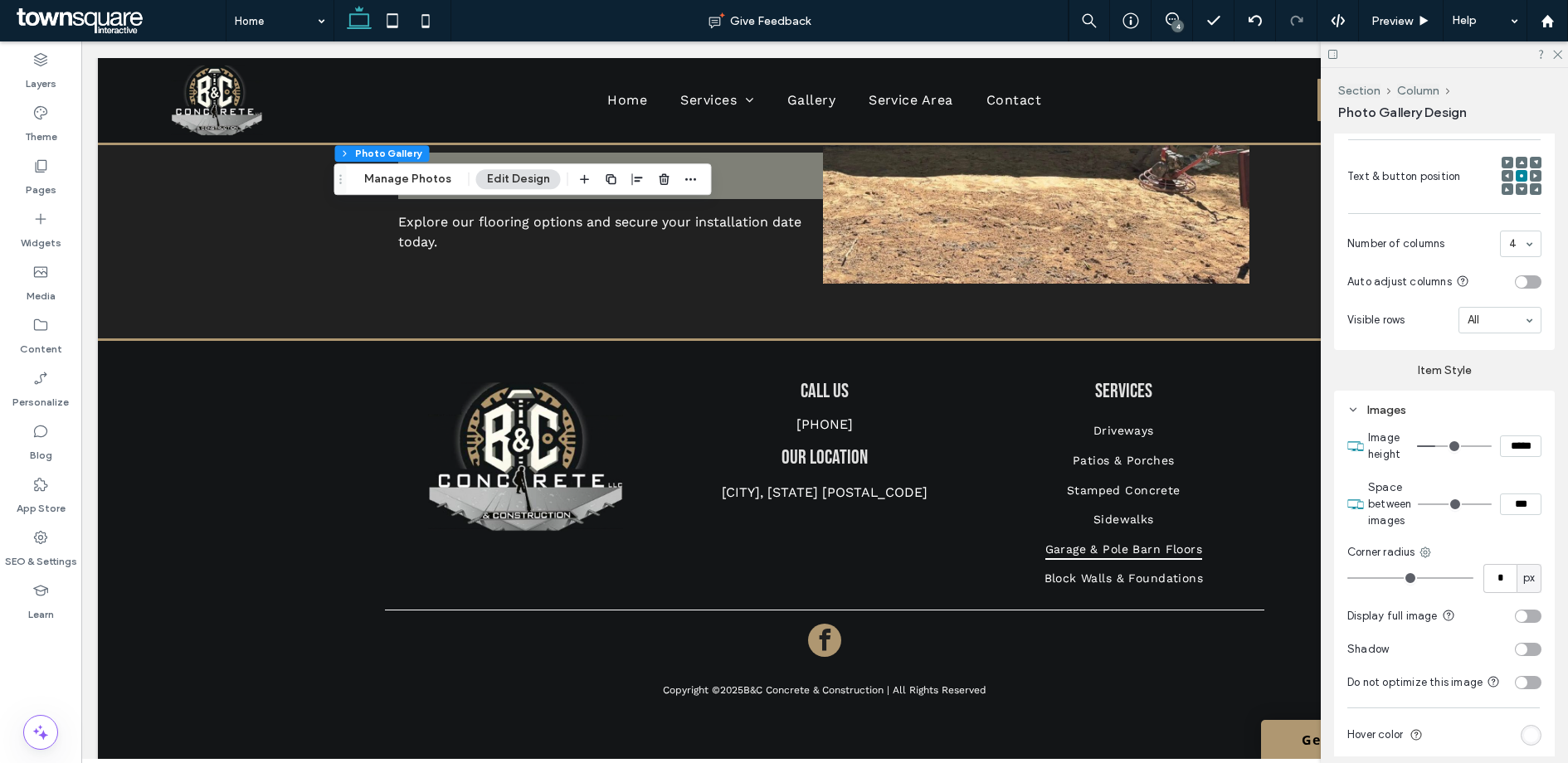 scroll, scrollTop: 973, scrollLeft: 0, axis: vertical 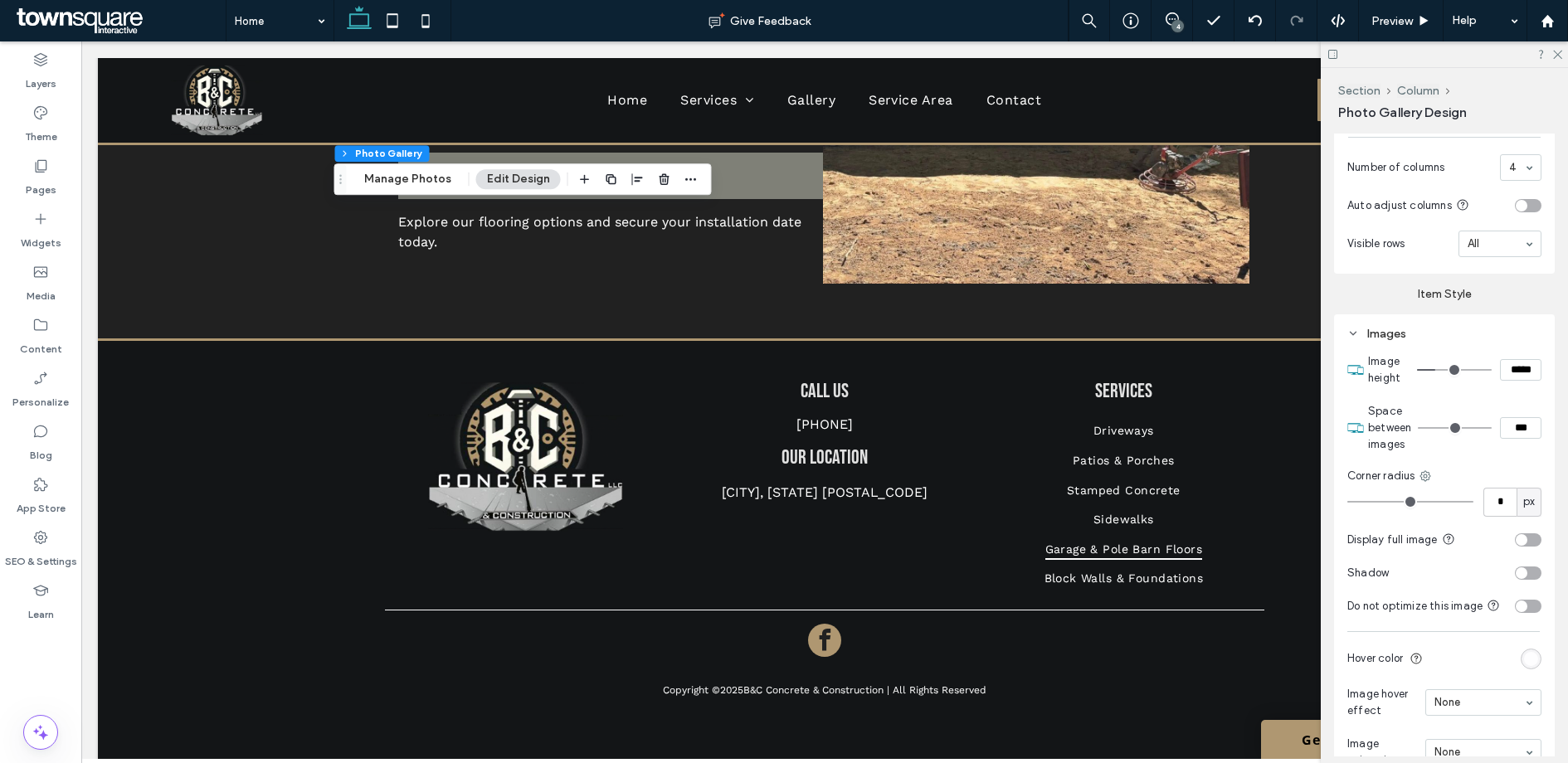 click on "Display full image" at bounding box center [1444, 540] 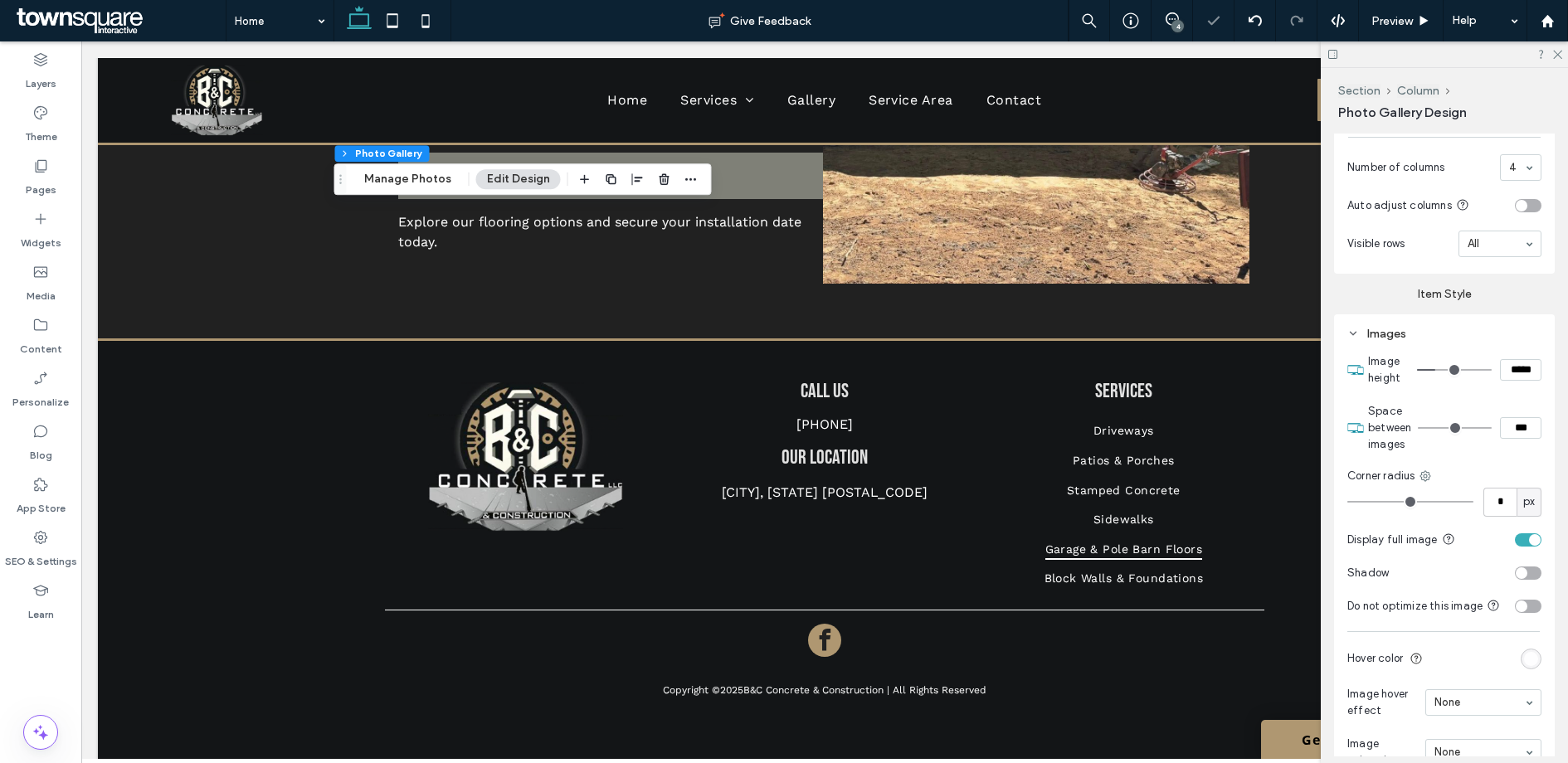 type on "*" 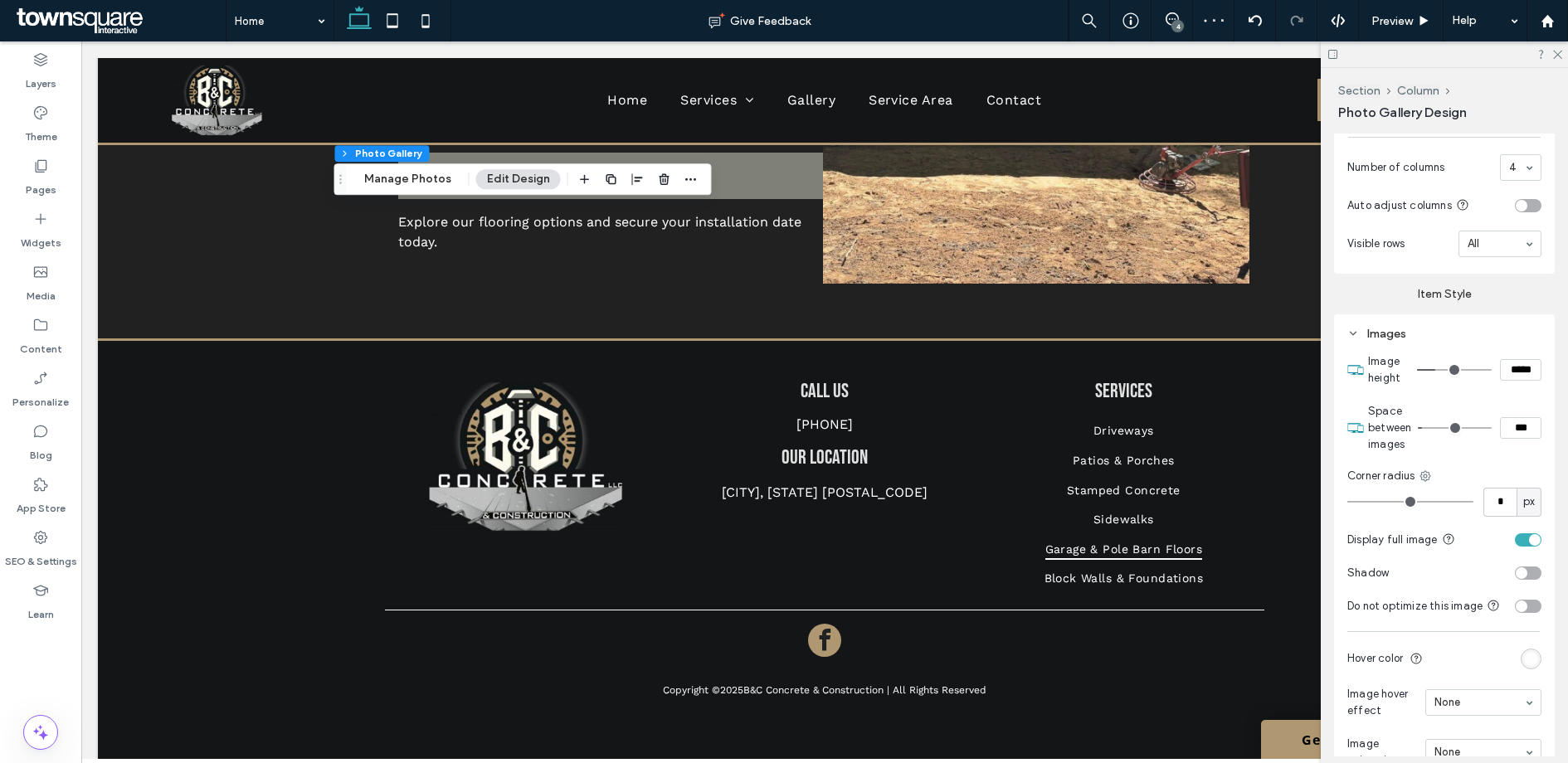 type on "*" 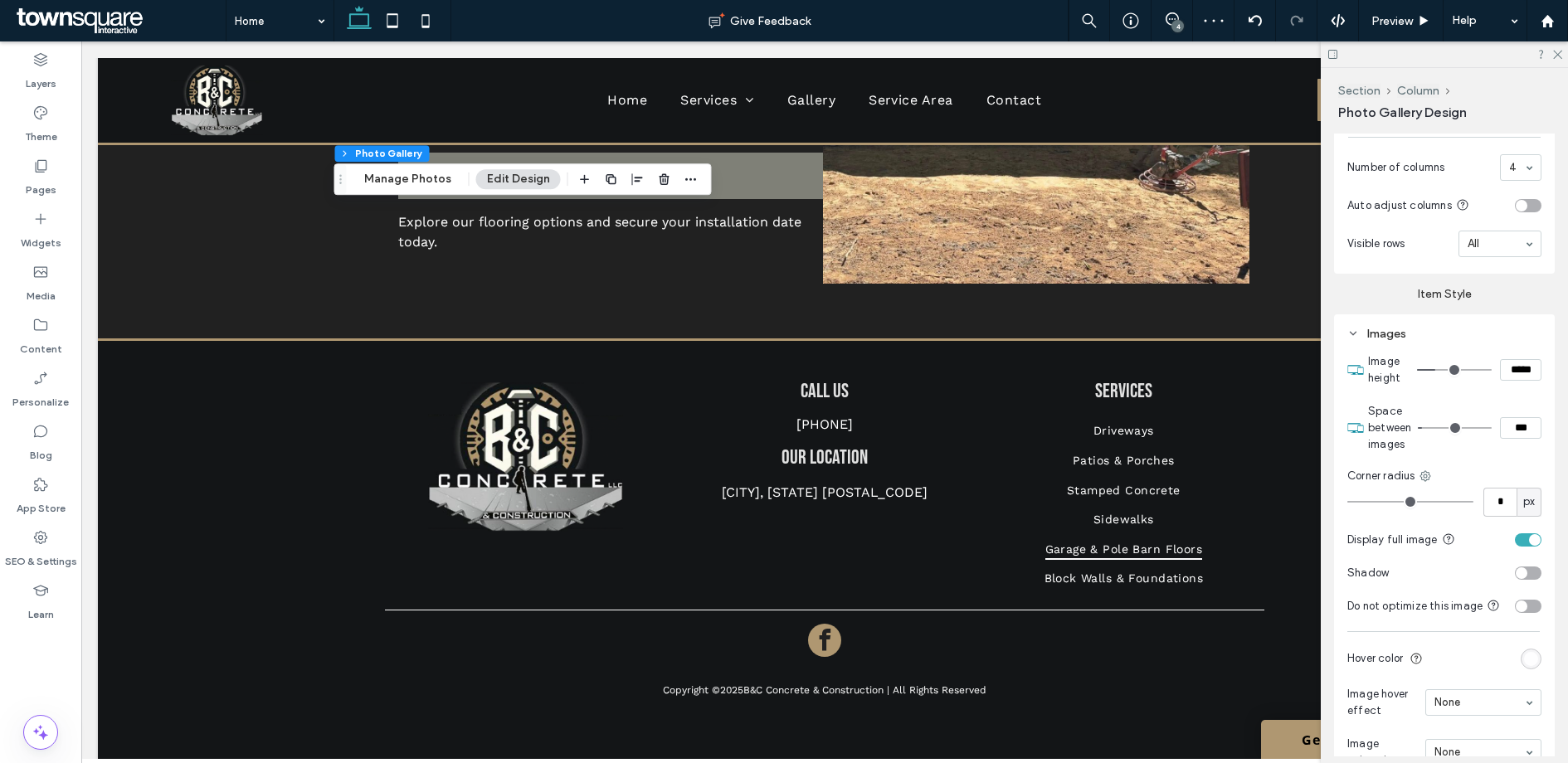 type on "***" 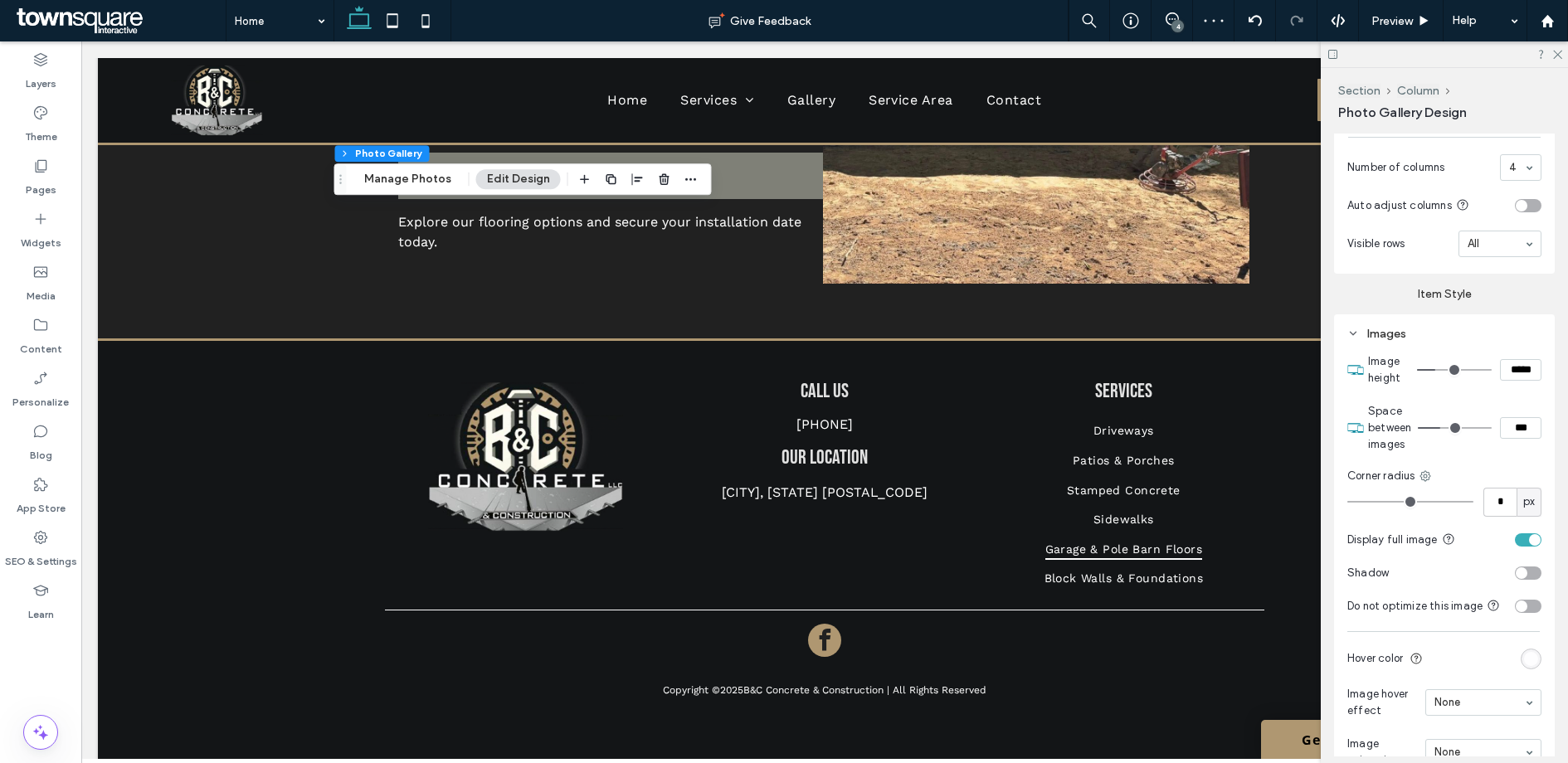 type on "*" 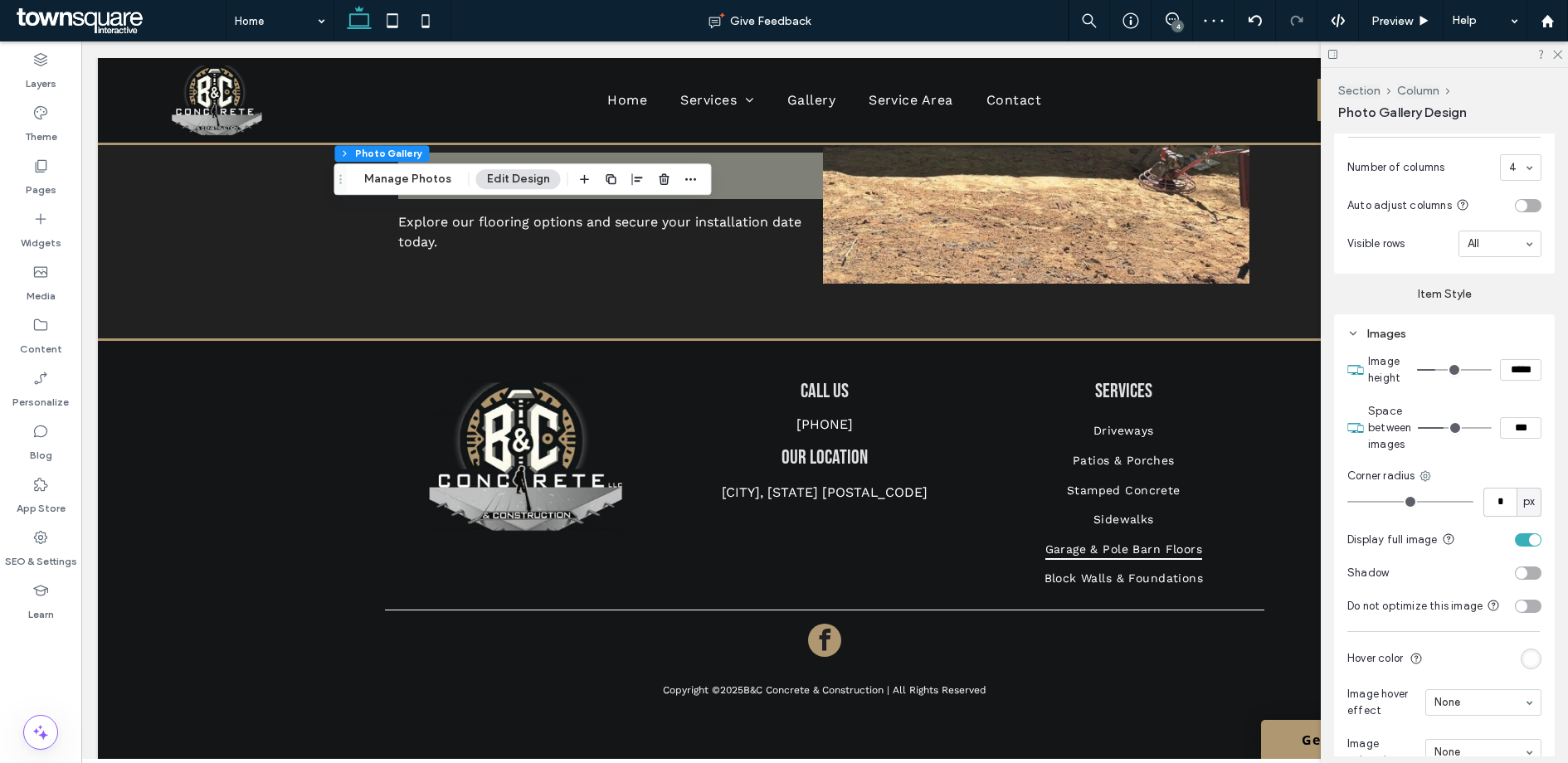 type on "*" 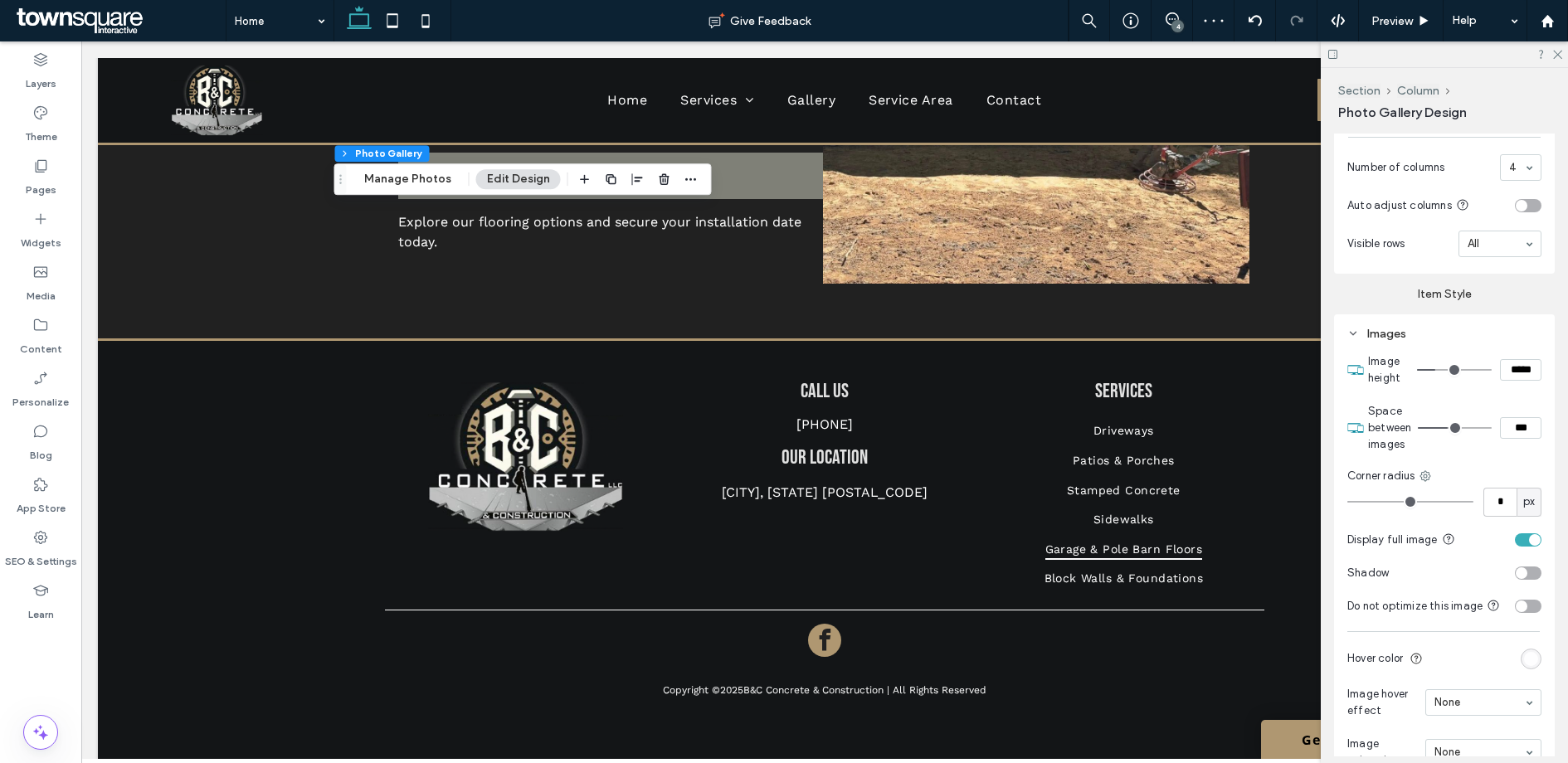 drag, startPoint x: 1427, startPoint y: 425, endPoint x: 1444, endPoint y: 427, distance: 17.117243 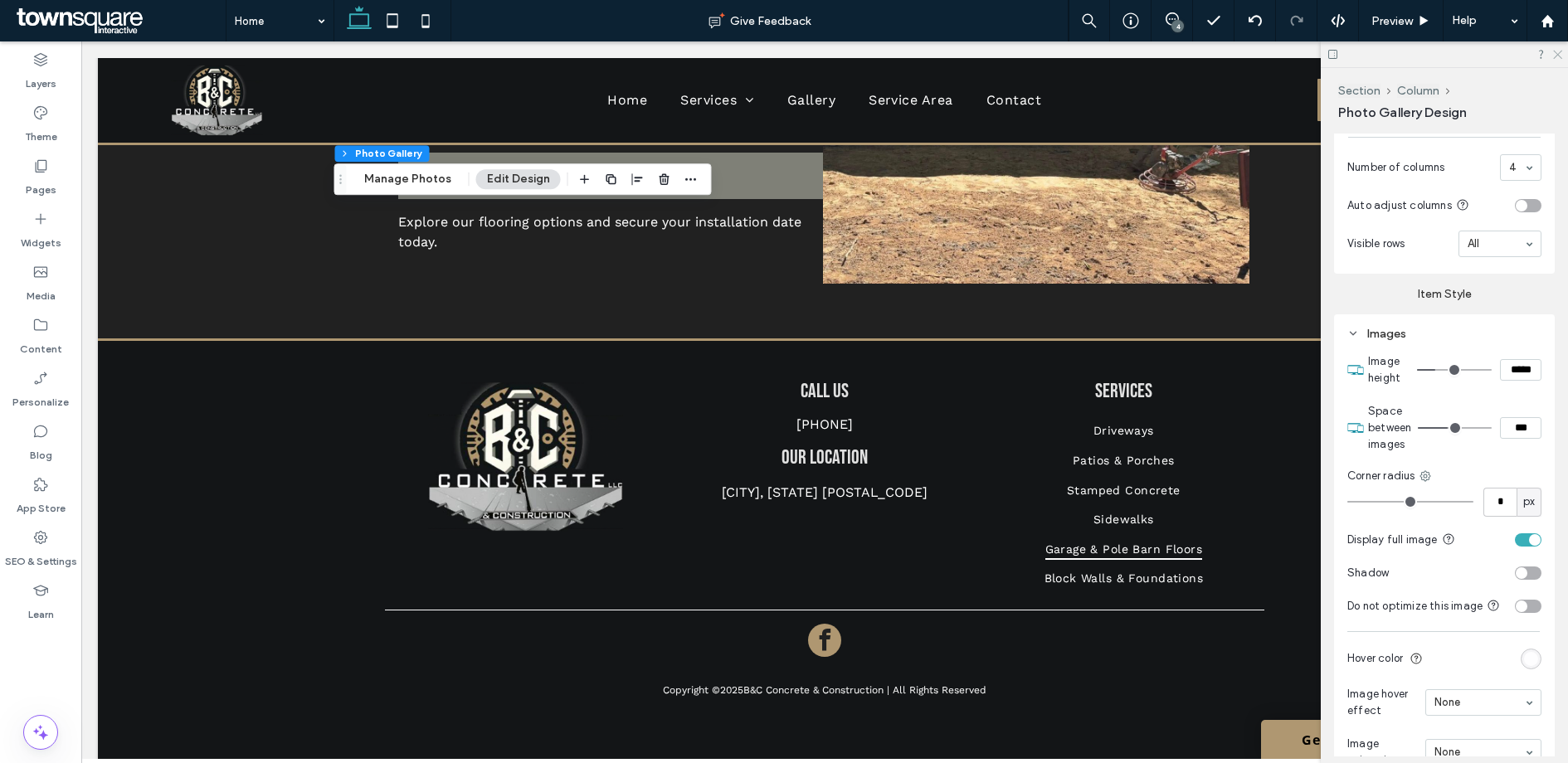 click 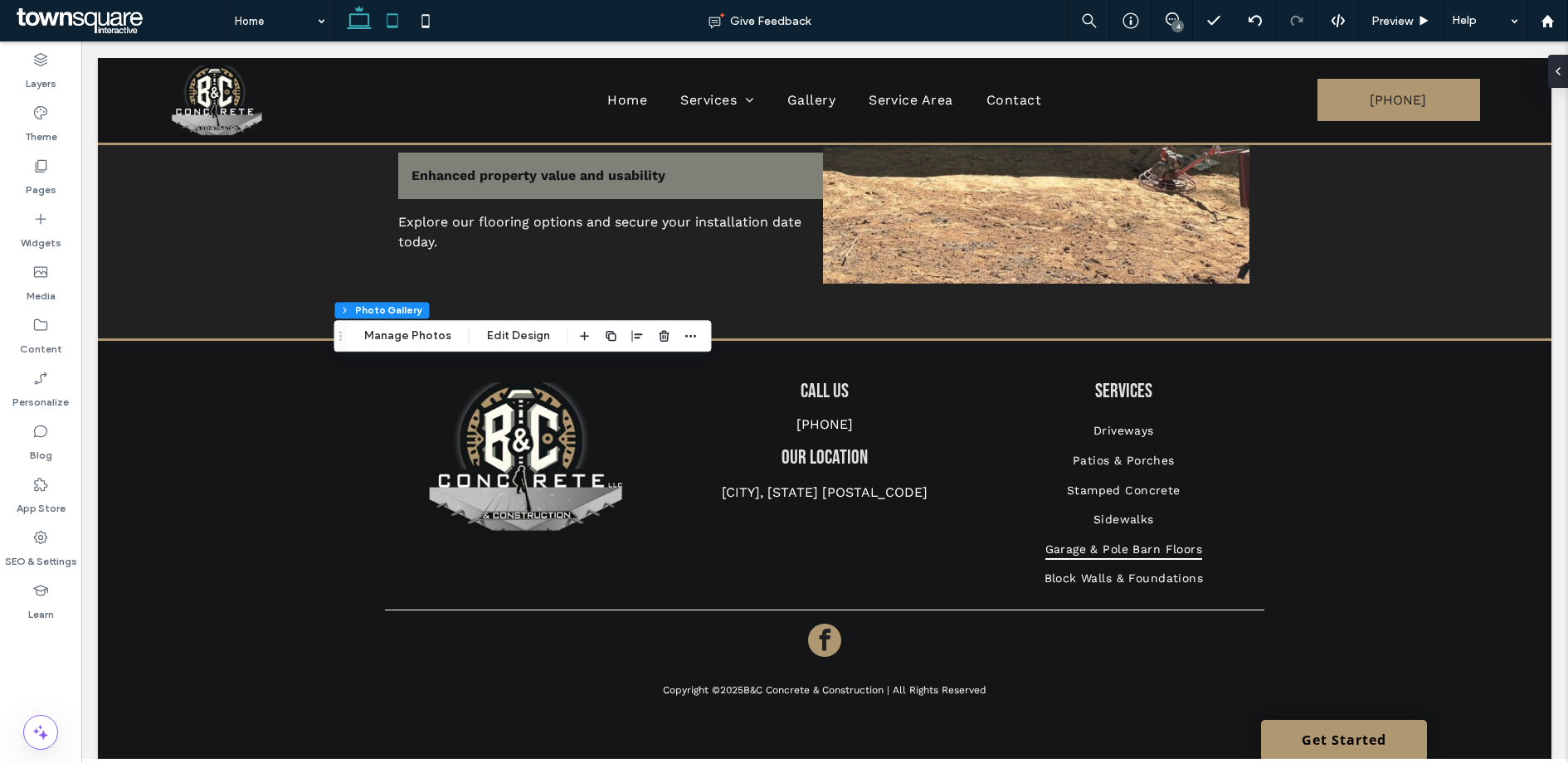 click 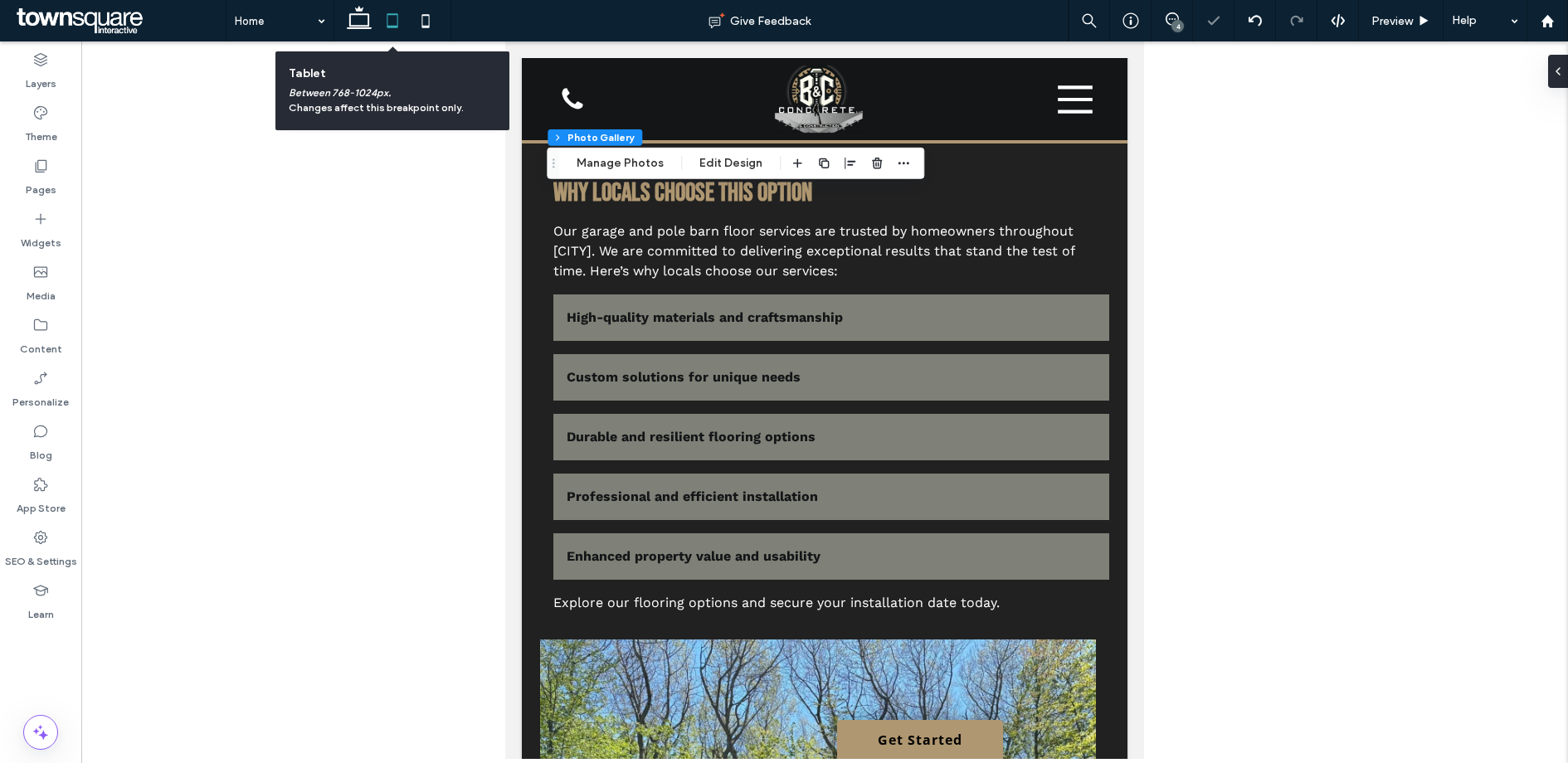 scroll, scrollTop: 723, scrollLeft: 0, axis: vertical 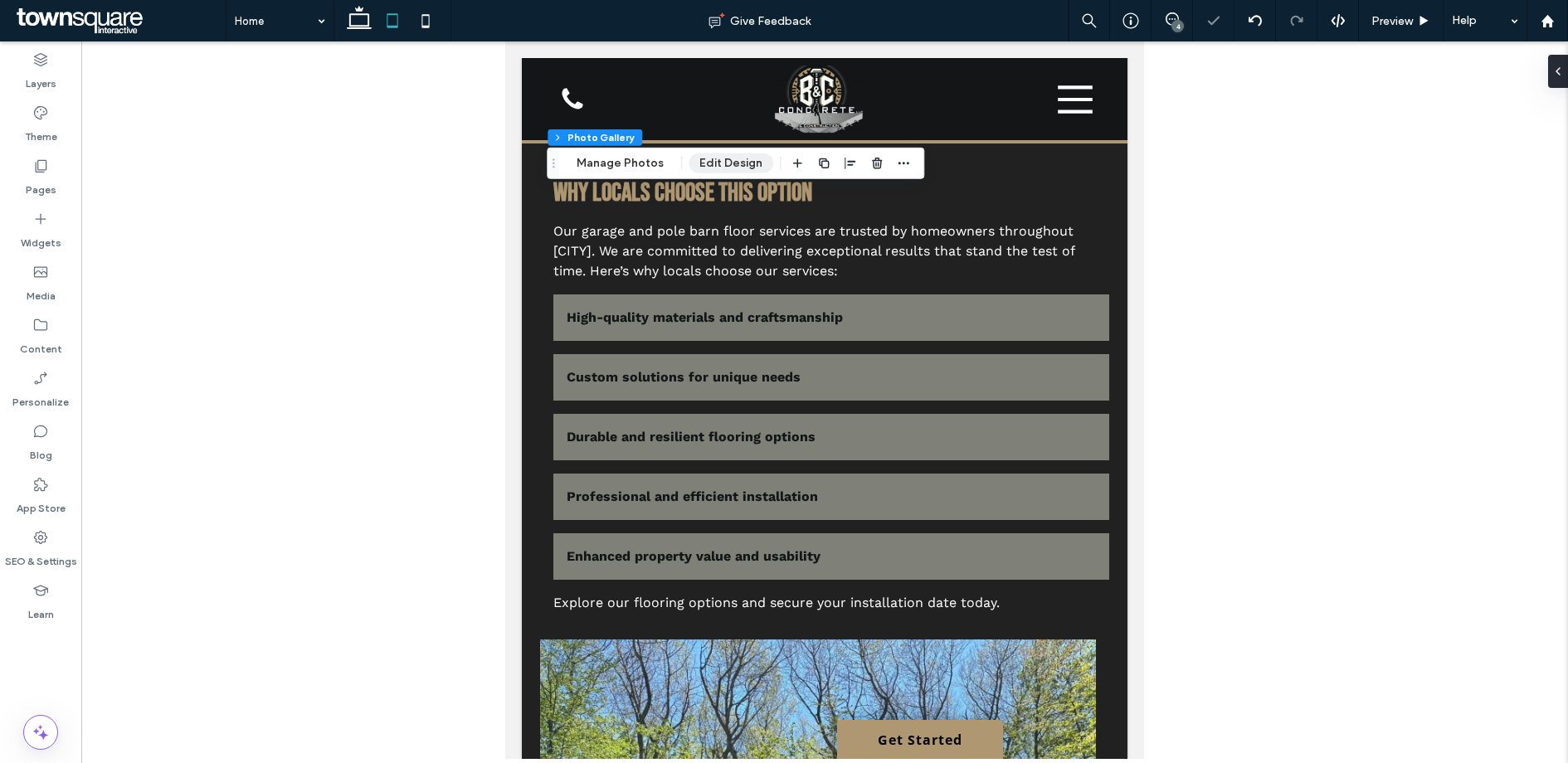 click on "Edit Design" at bounding box center [731, 163] 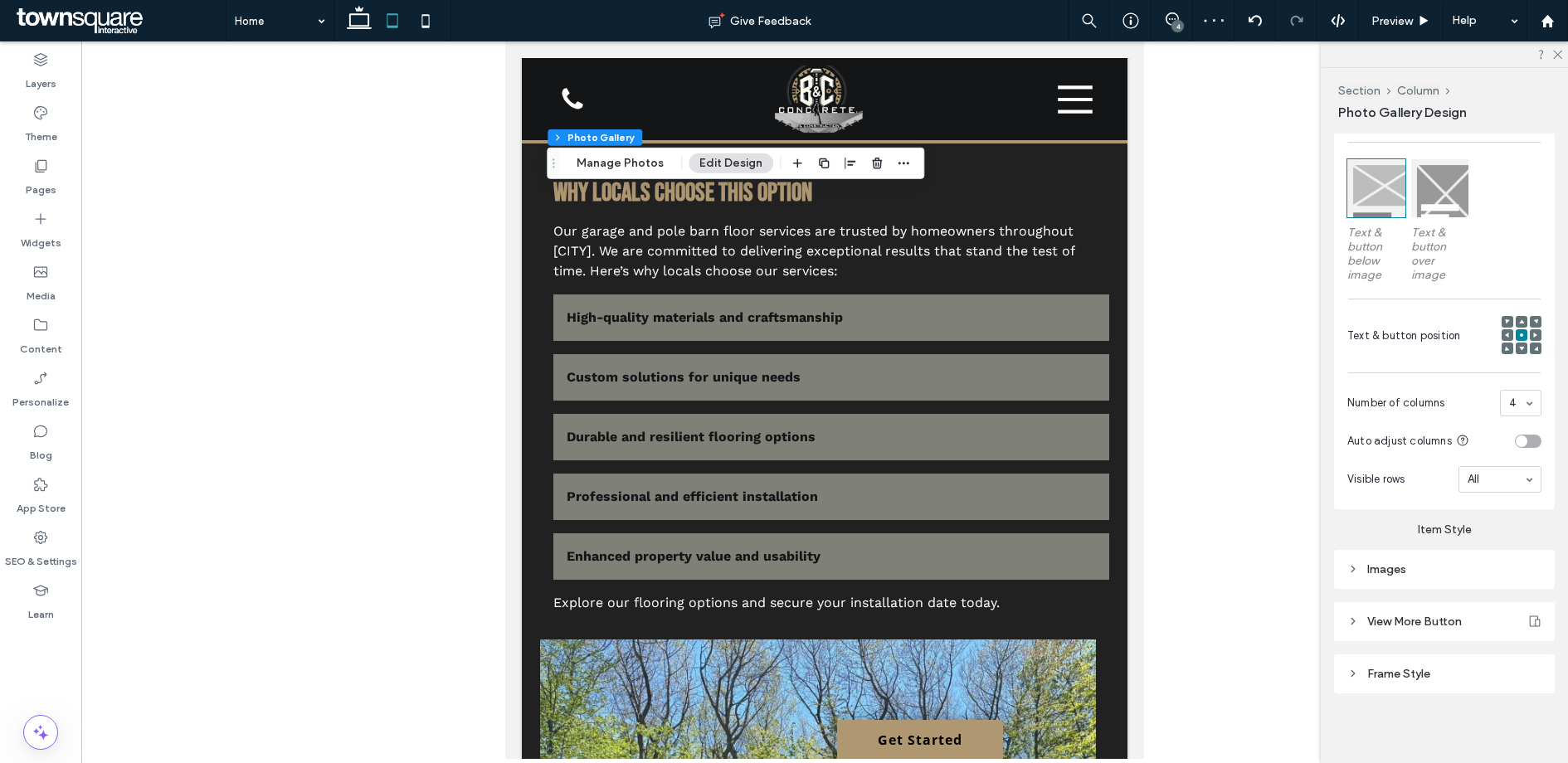 click on "Images" at bounding box center [1444, 569] 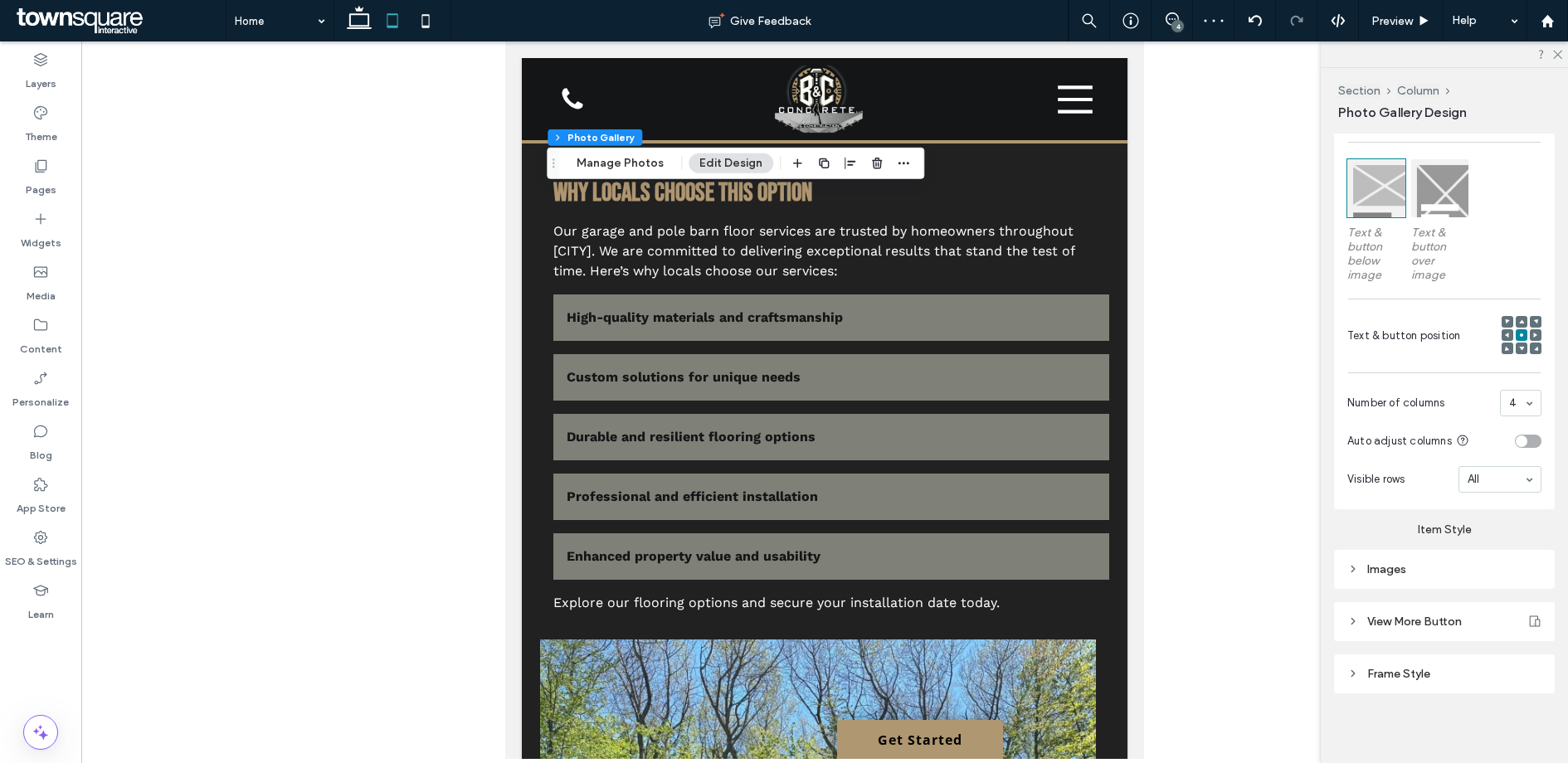 scroll, scrollTop: 973, scrollLeft: 0, axis: vertical 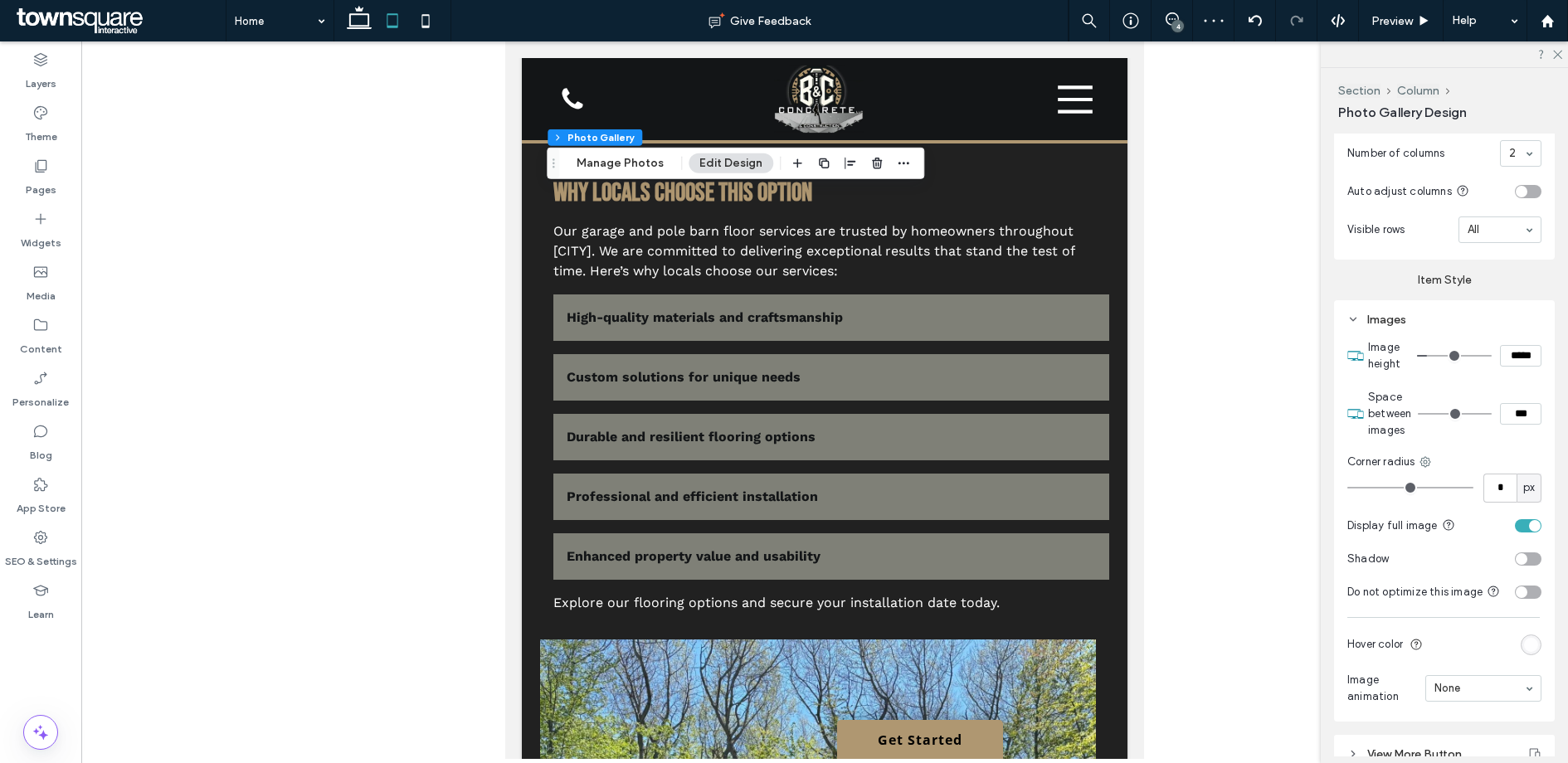 type on "*" 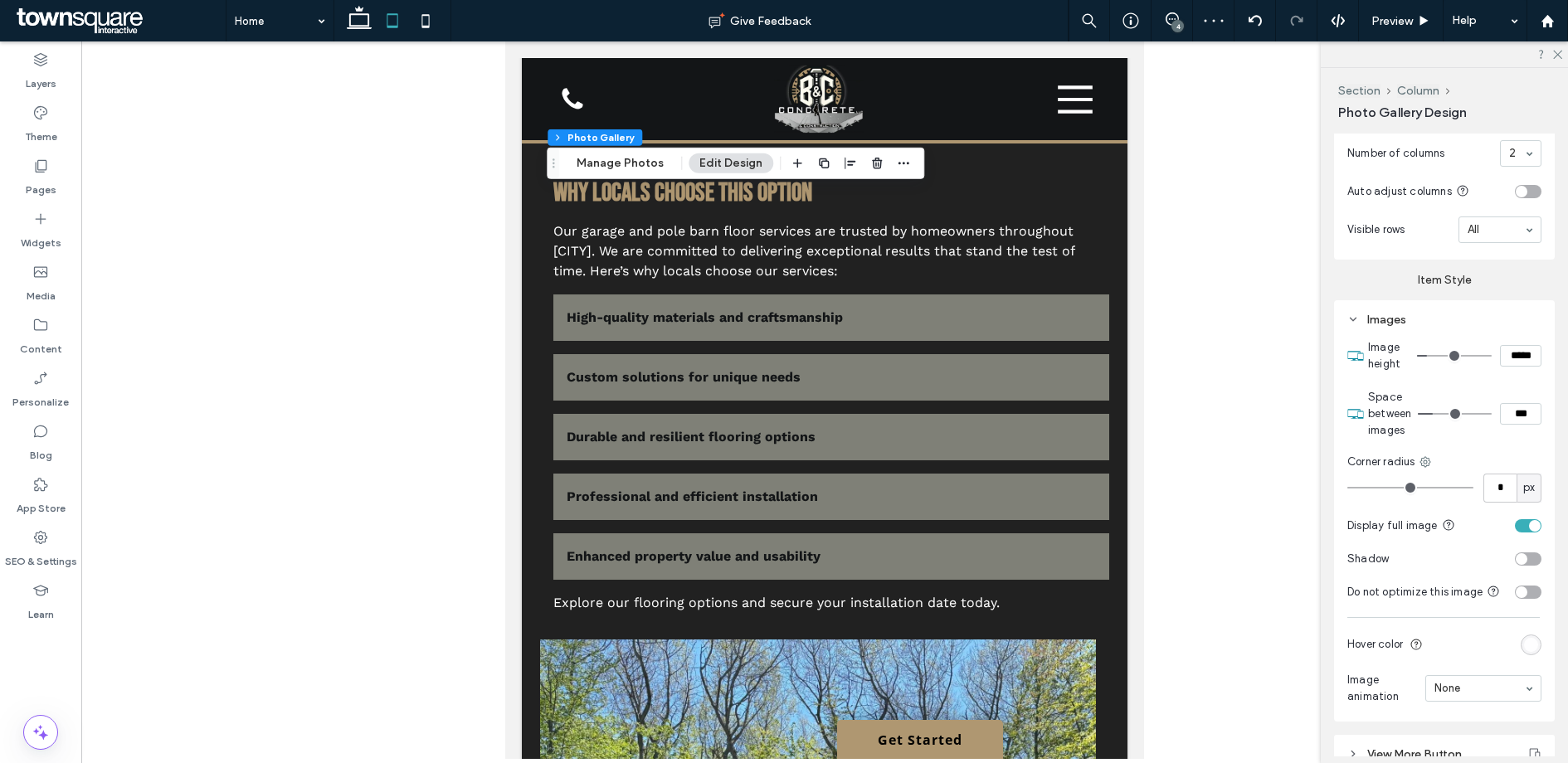 type on "*" 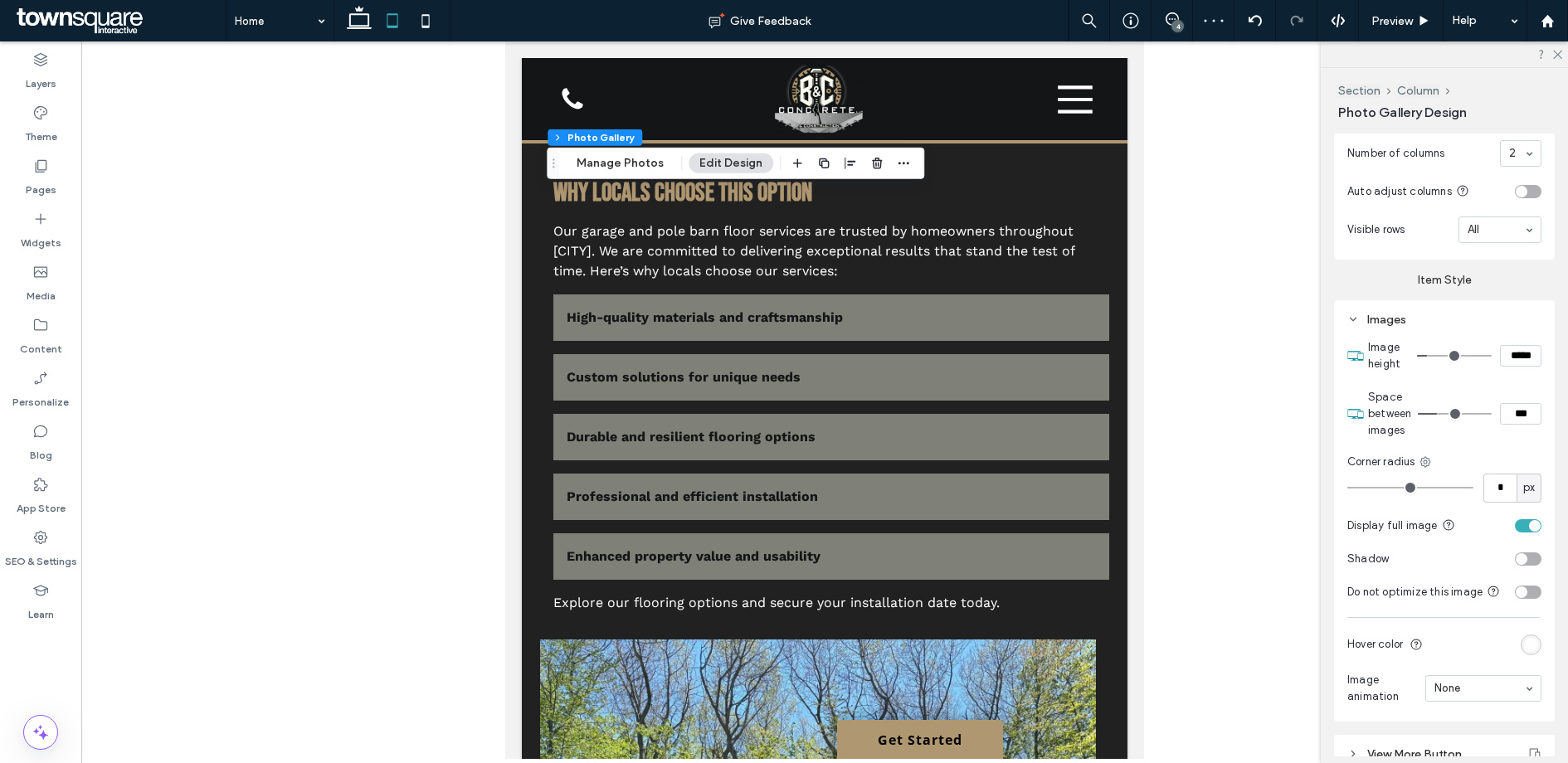 type on "*" 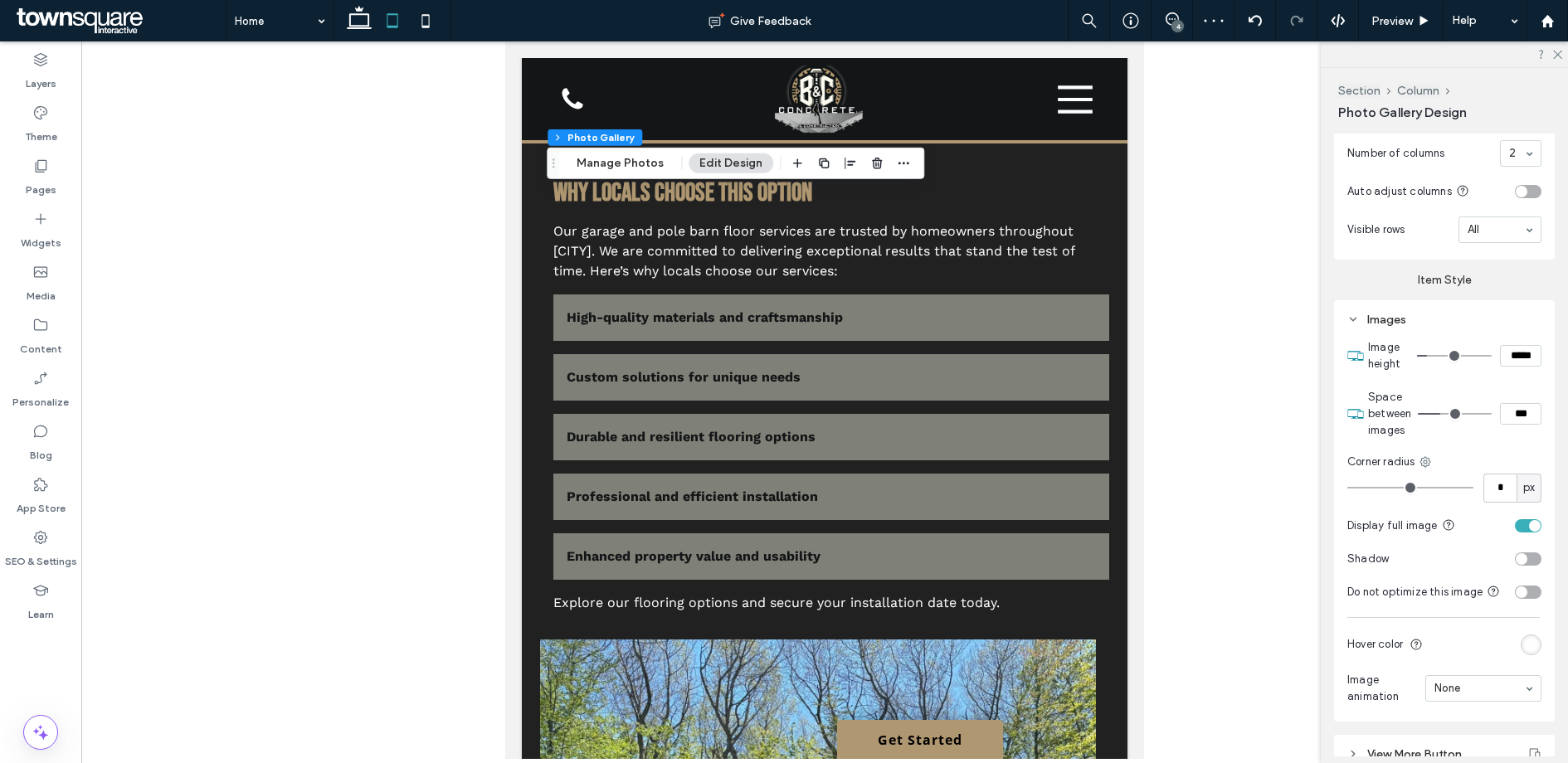 drag, startPoint x: 1432, startPoint y: 411, endPoint x: 1440, endPoint y: 411, distance: 8 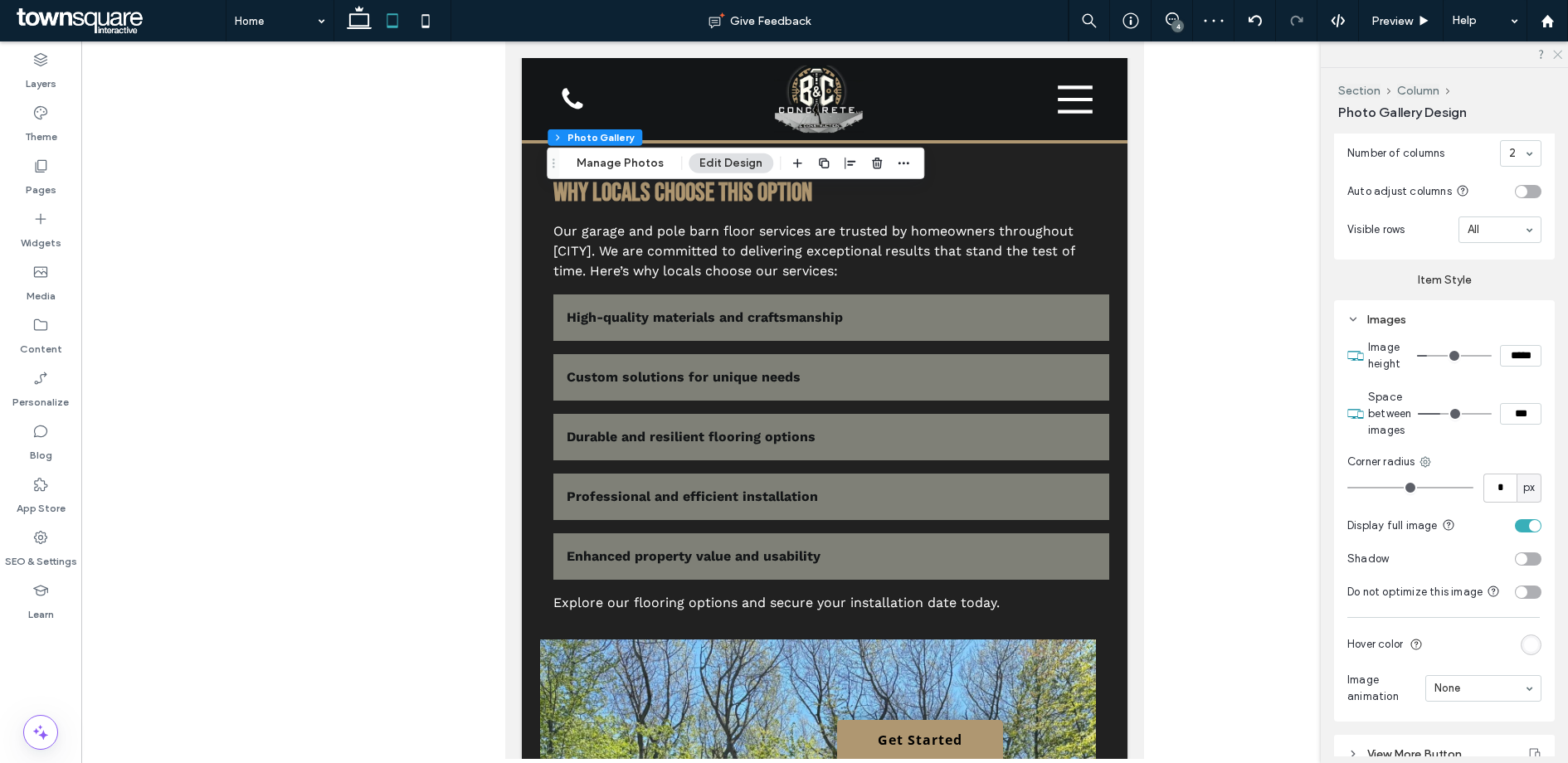 click 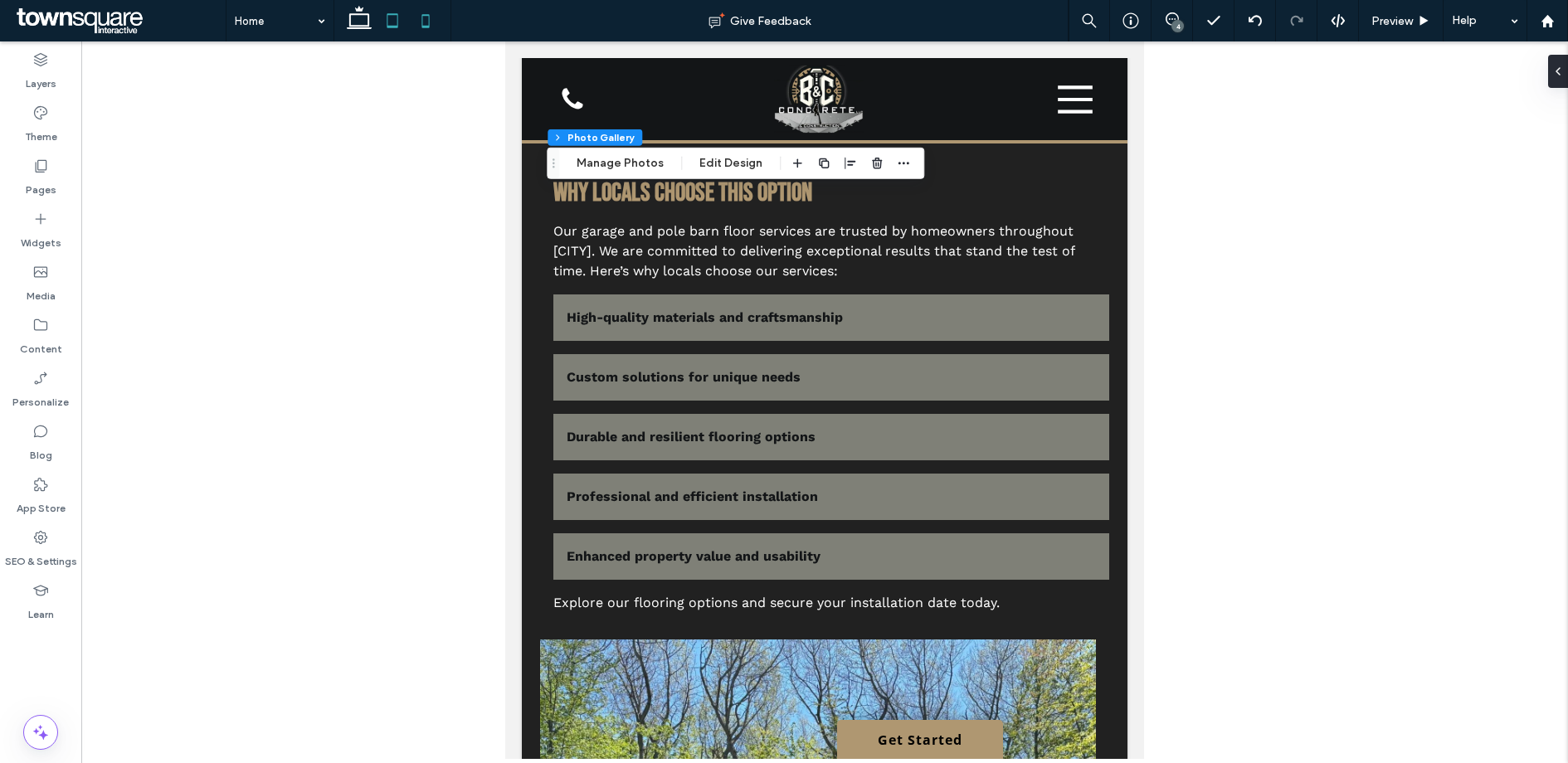 click 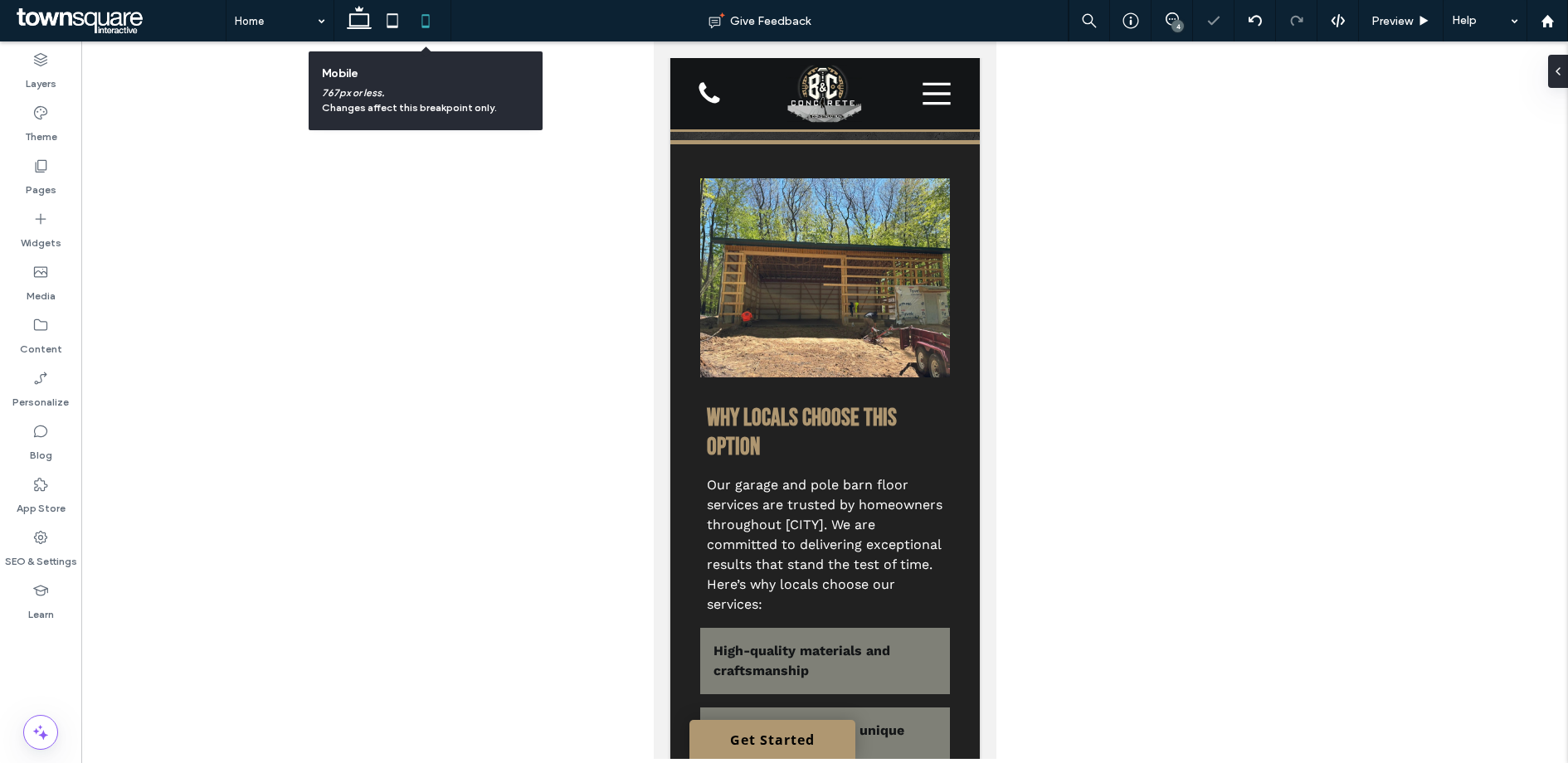 scroll, scrollTop: 737, scrollLeft: 0, axis: vertical 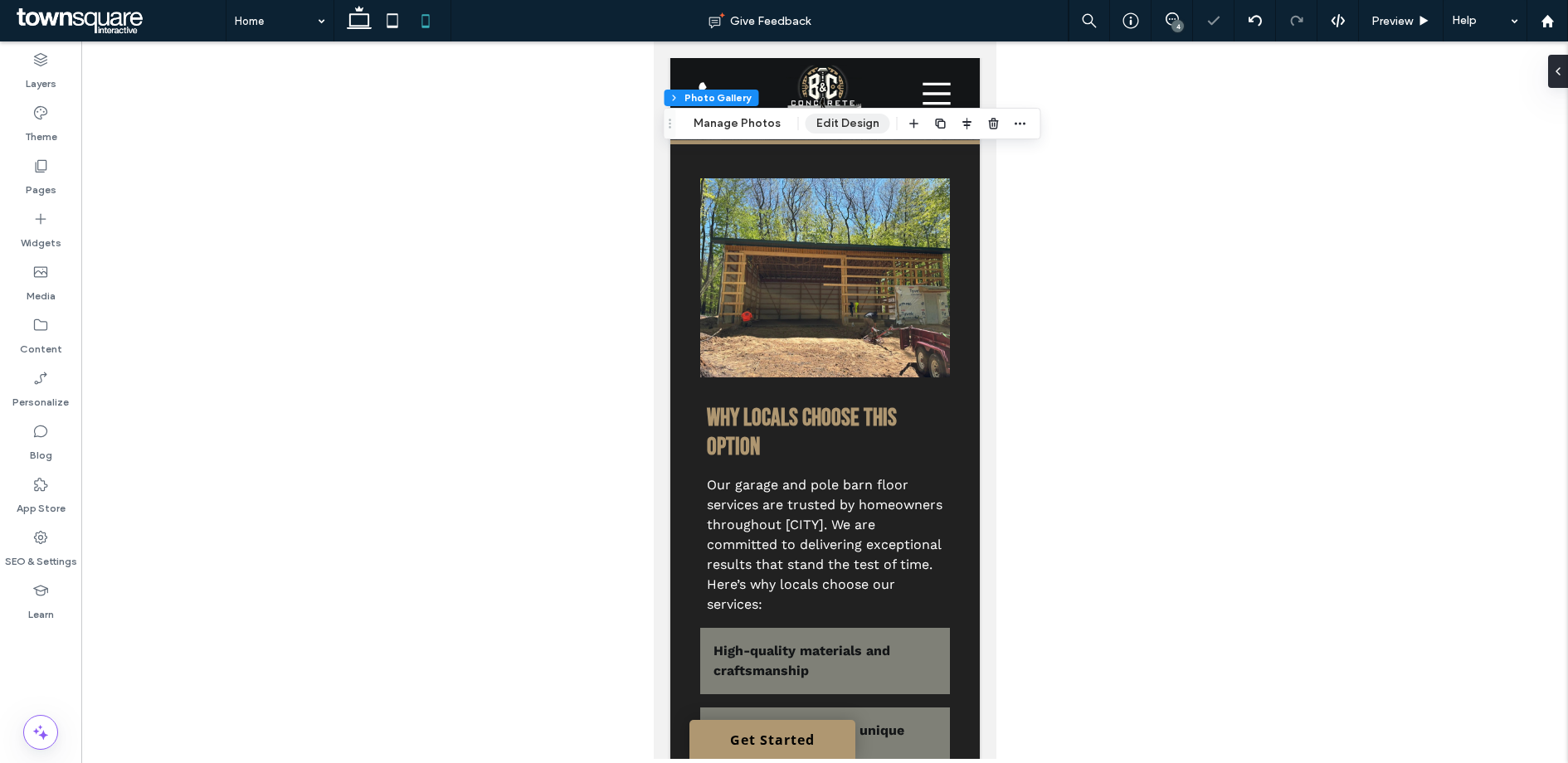 click on "Edit Design" at bounding box center [848, 124] 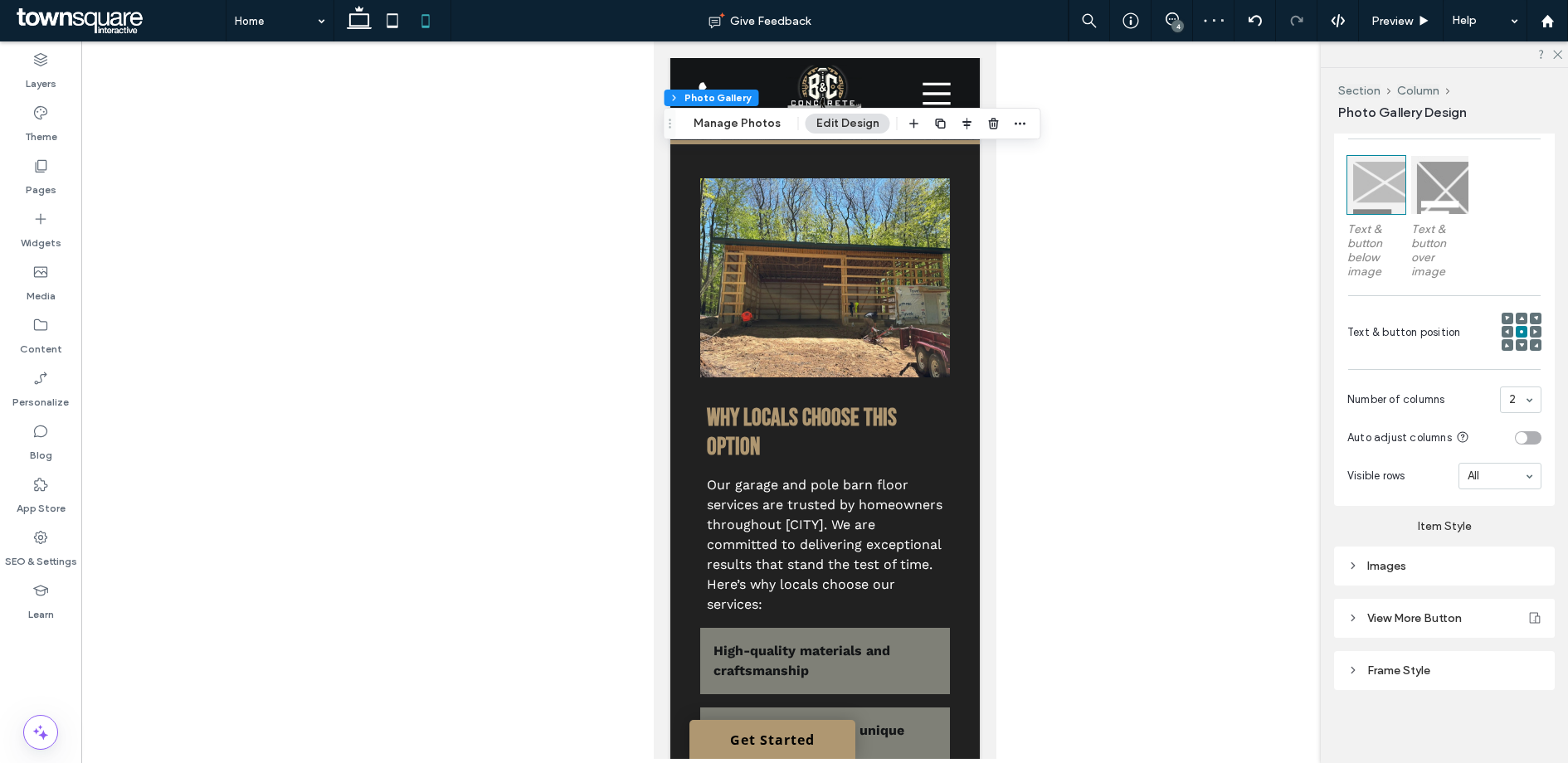click on "Images" at bounding box center (1444, 566) 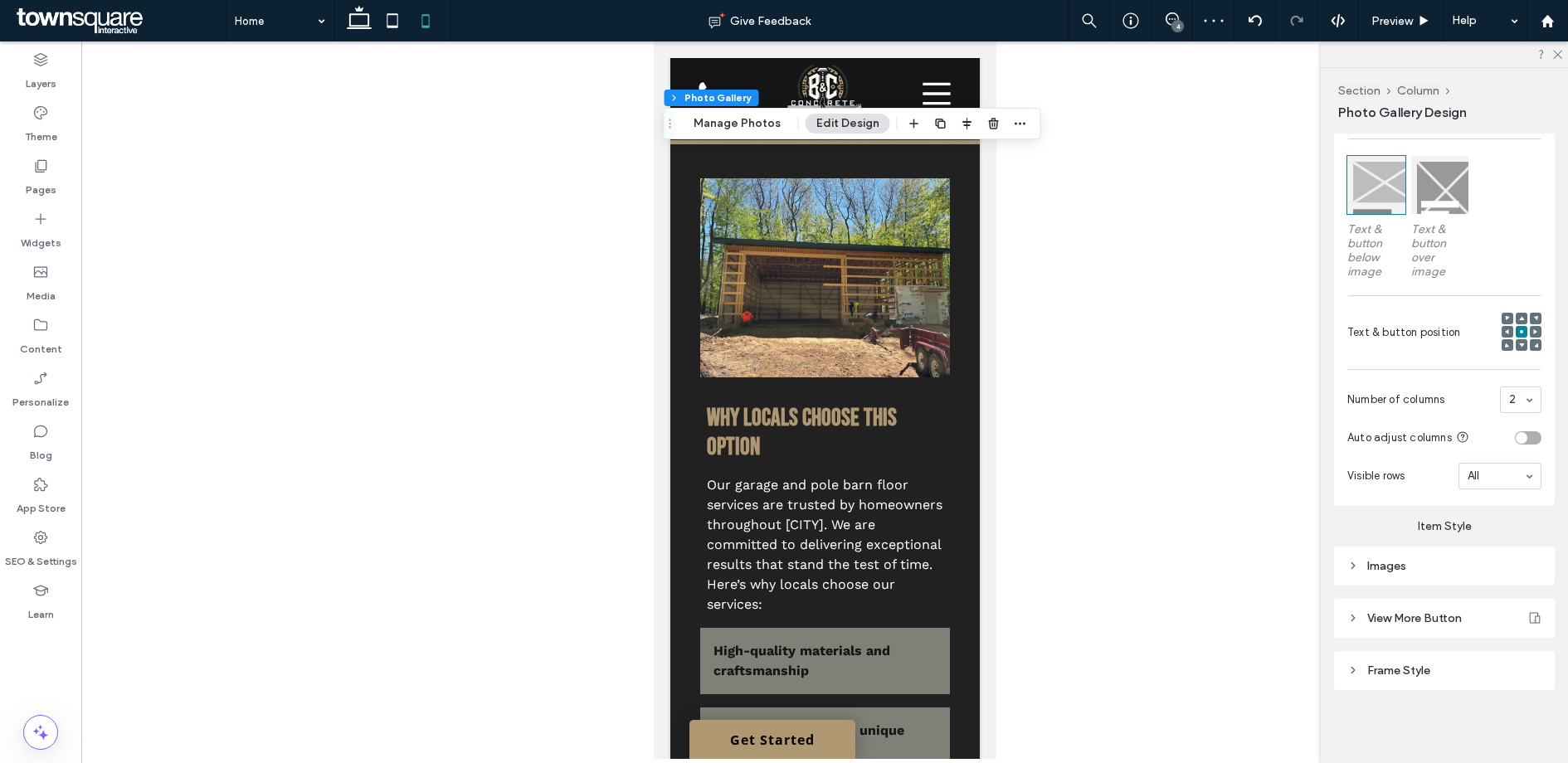 scroll, scrollTop: 973, scrollLeft: 0, axis: vertical 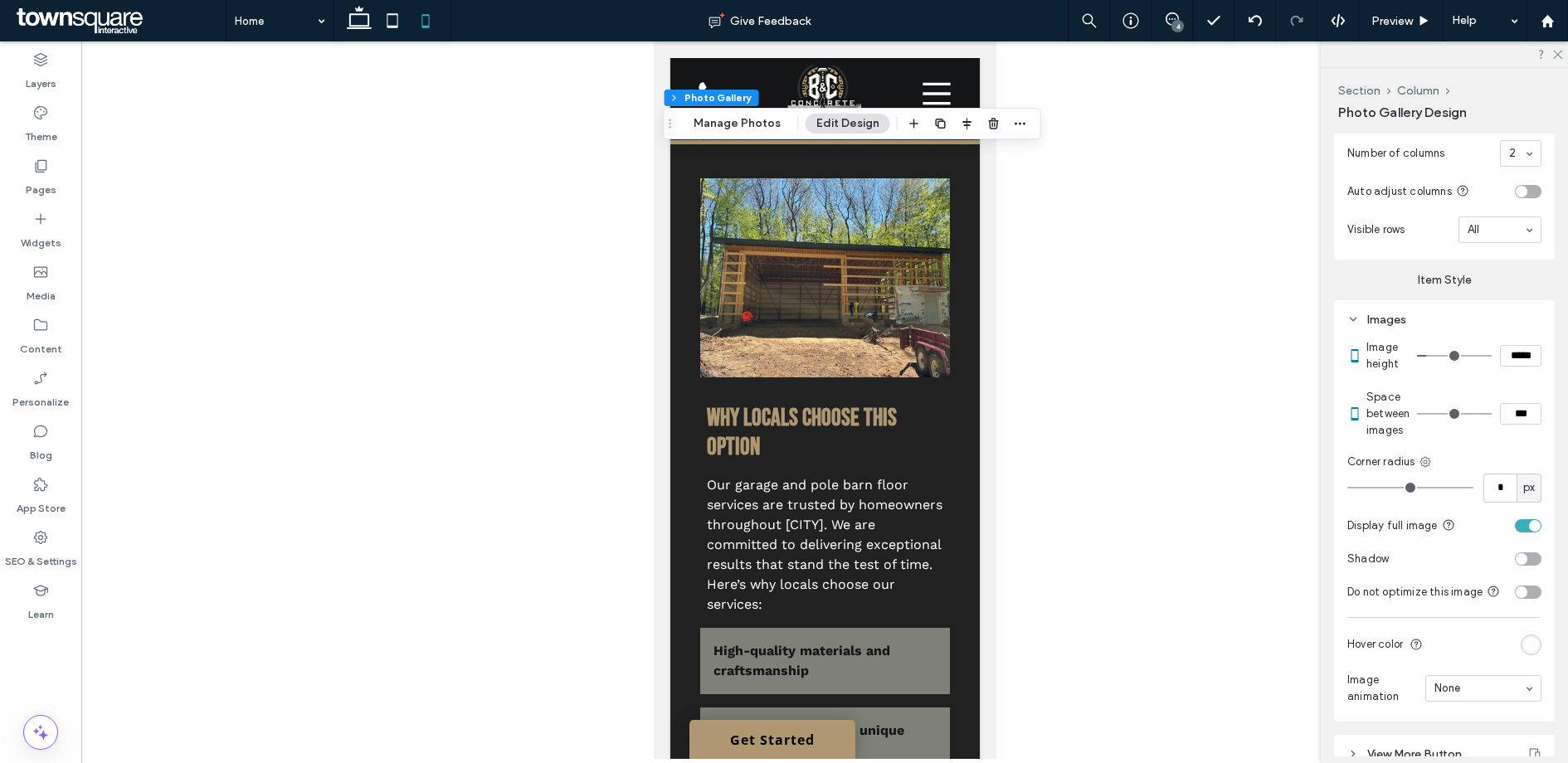 type on "*" 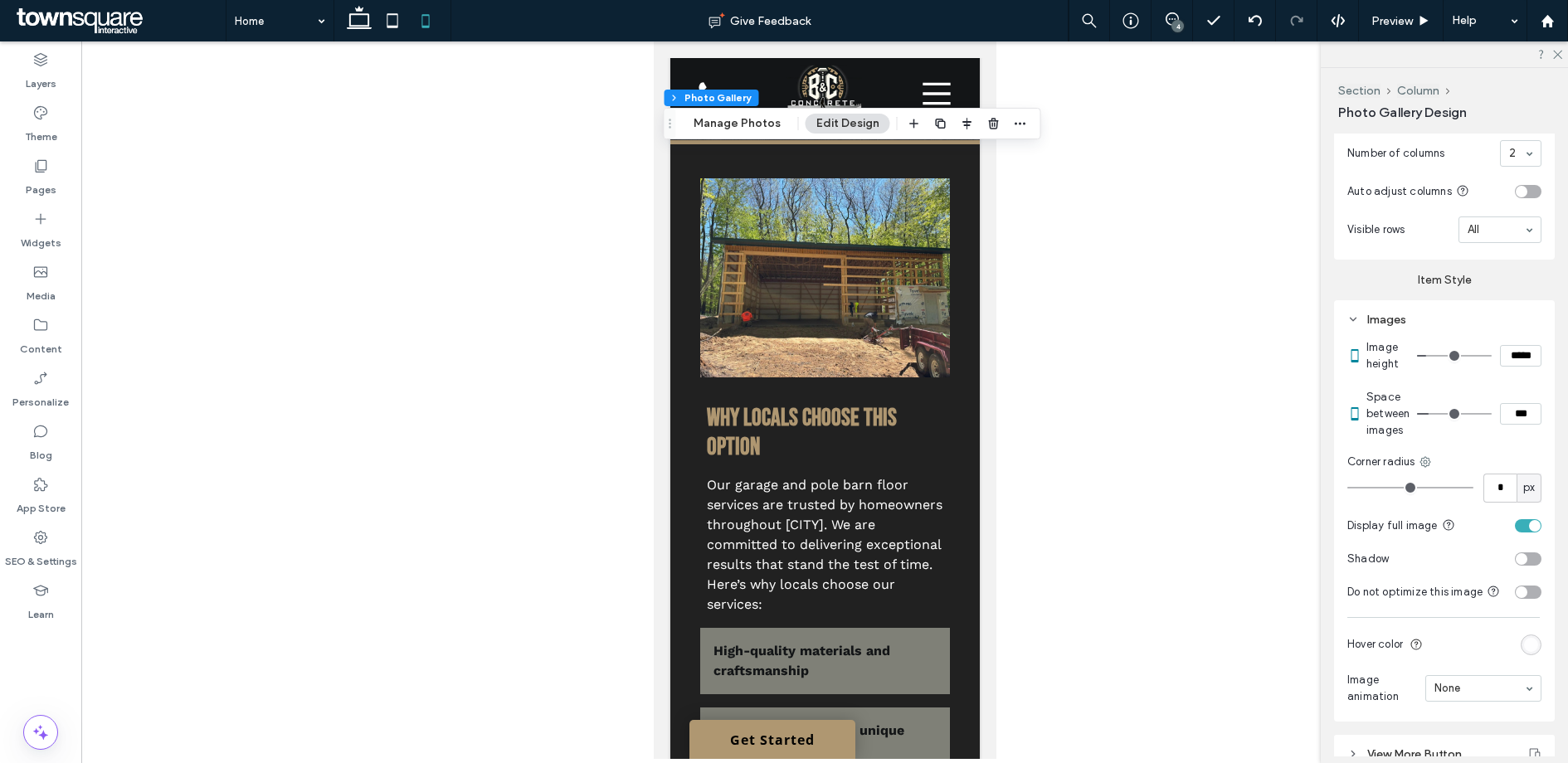 type on "*" 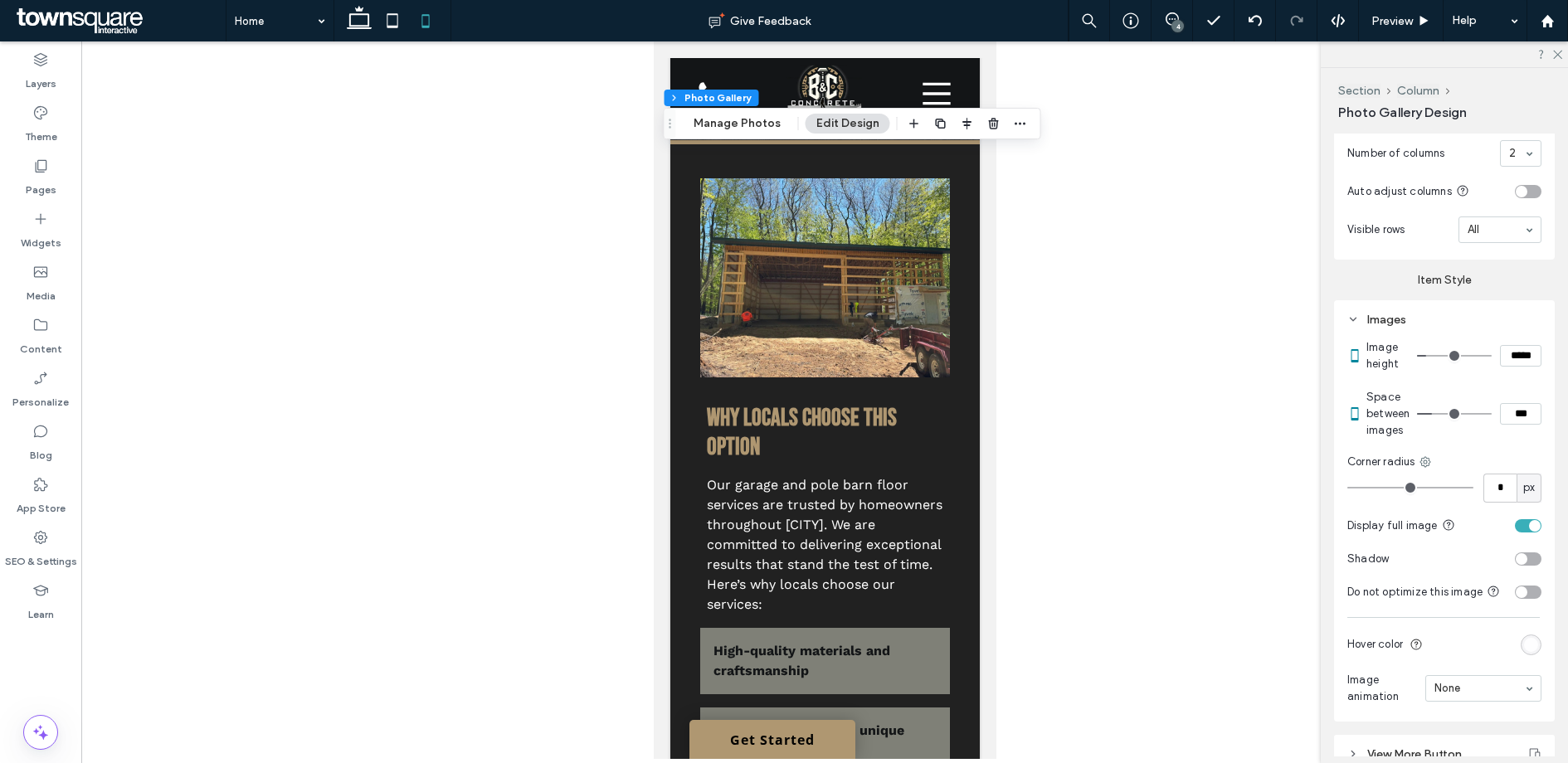 type on "*" 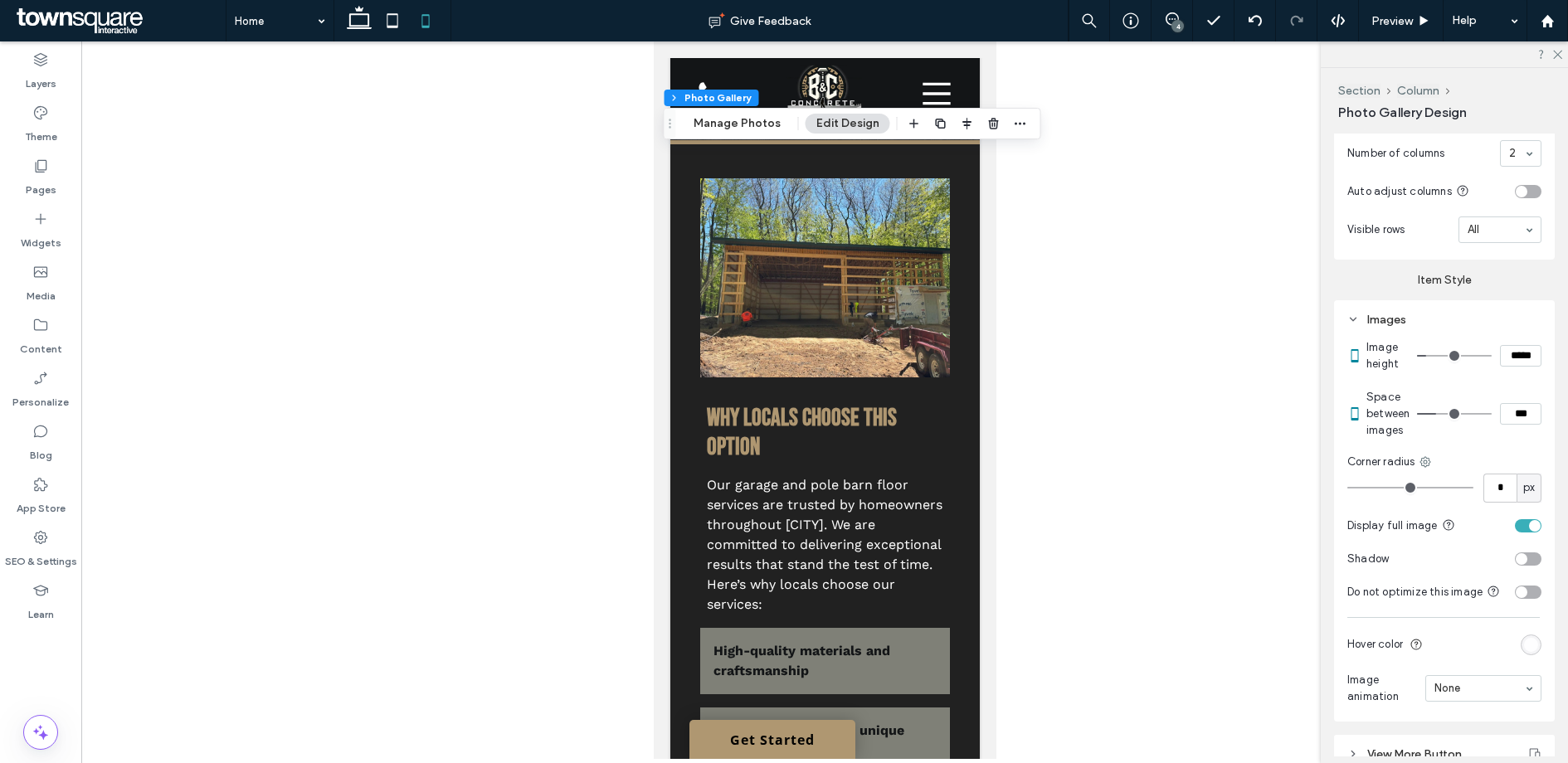 drag, startPoint x: 1426, startPoint y: 424, endPoint x: 1438, endPoint y: 426, distance: 12.1655251 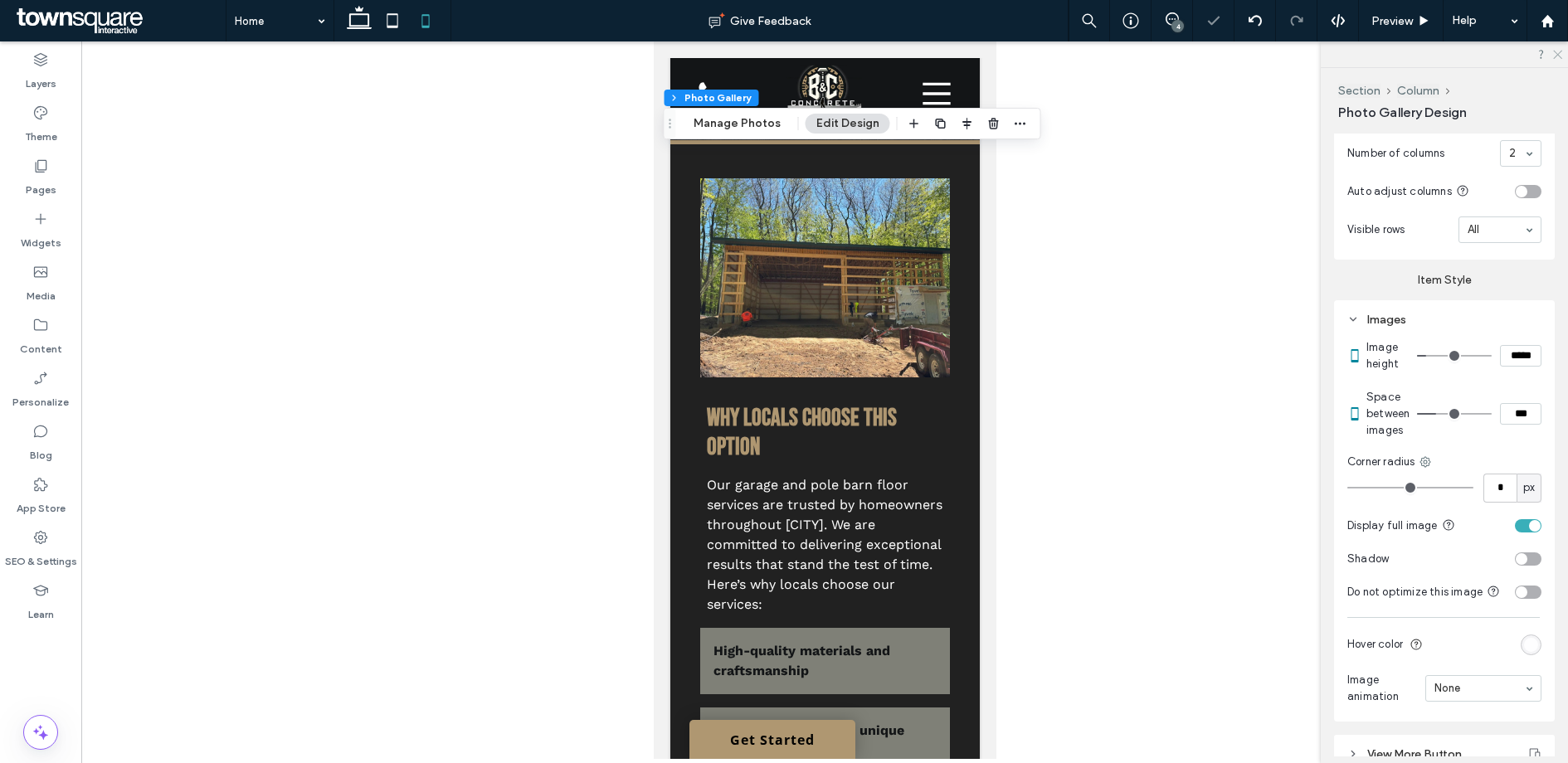 click 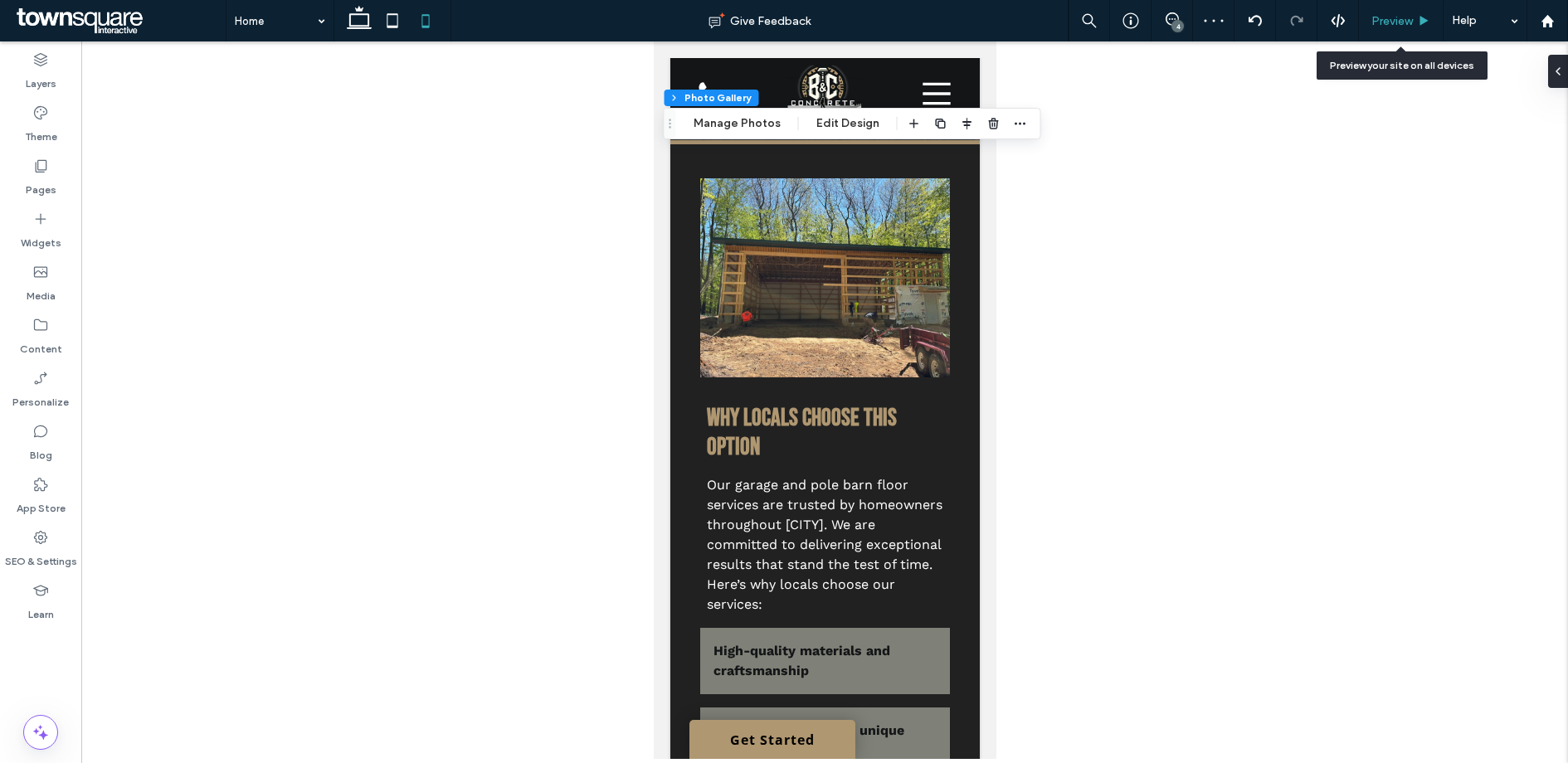 click on "Preview" at bounding box center [1401, 21] 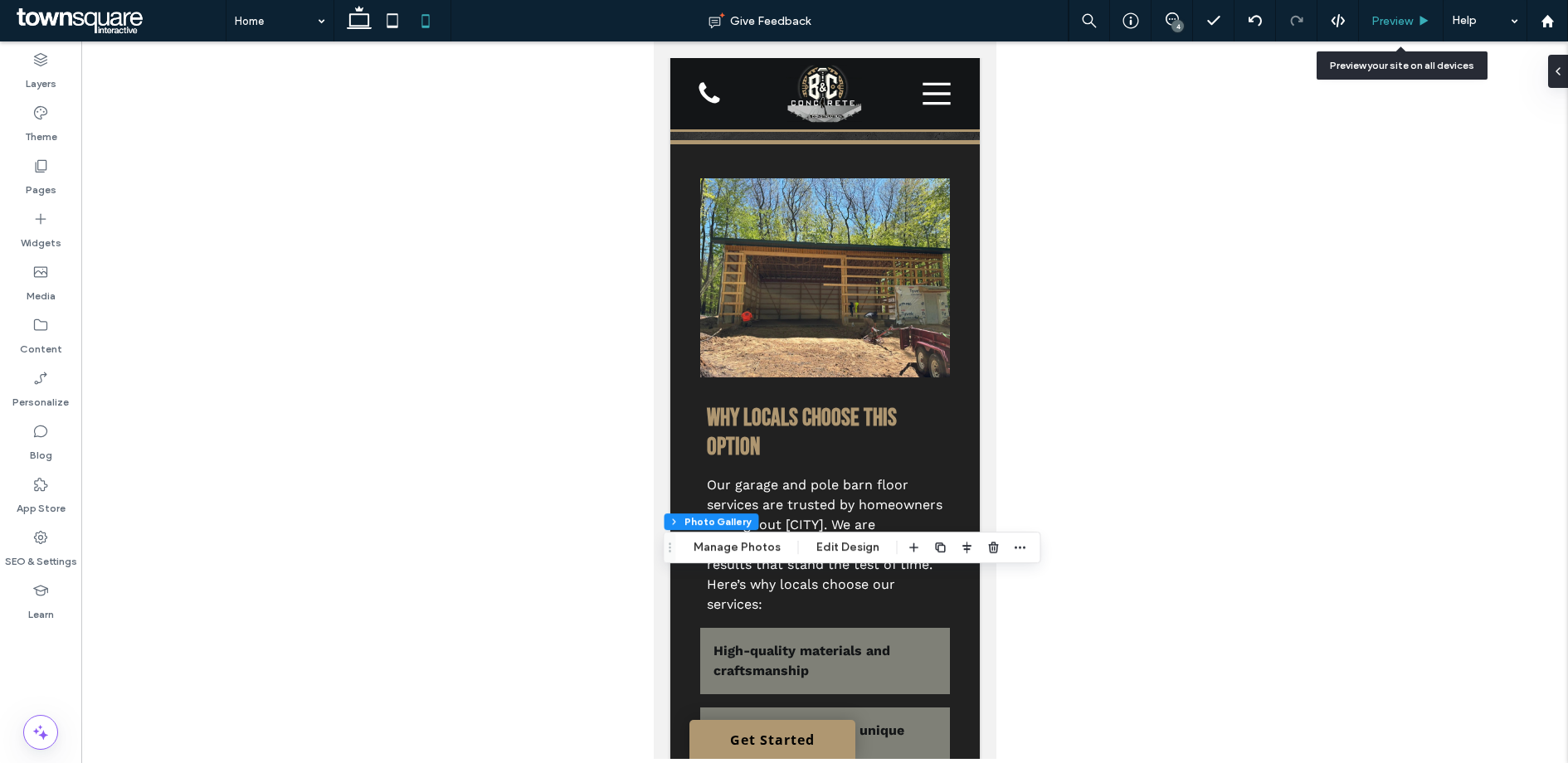 click on "Preview" at bounding box center [1392, 21] 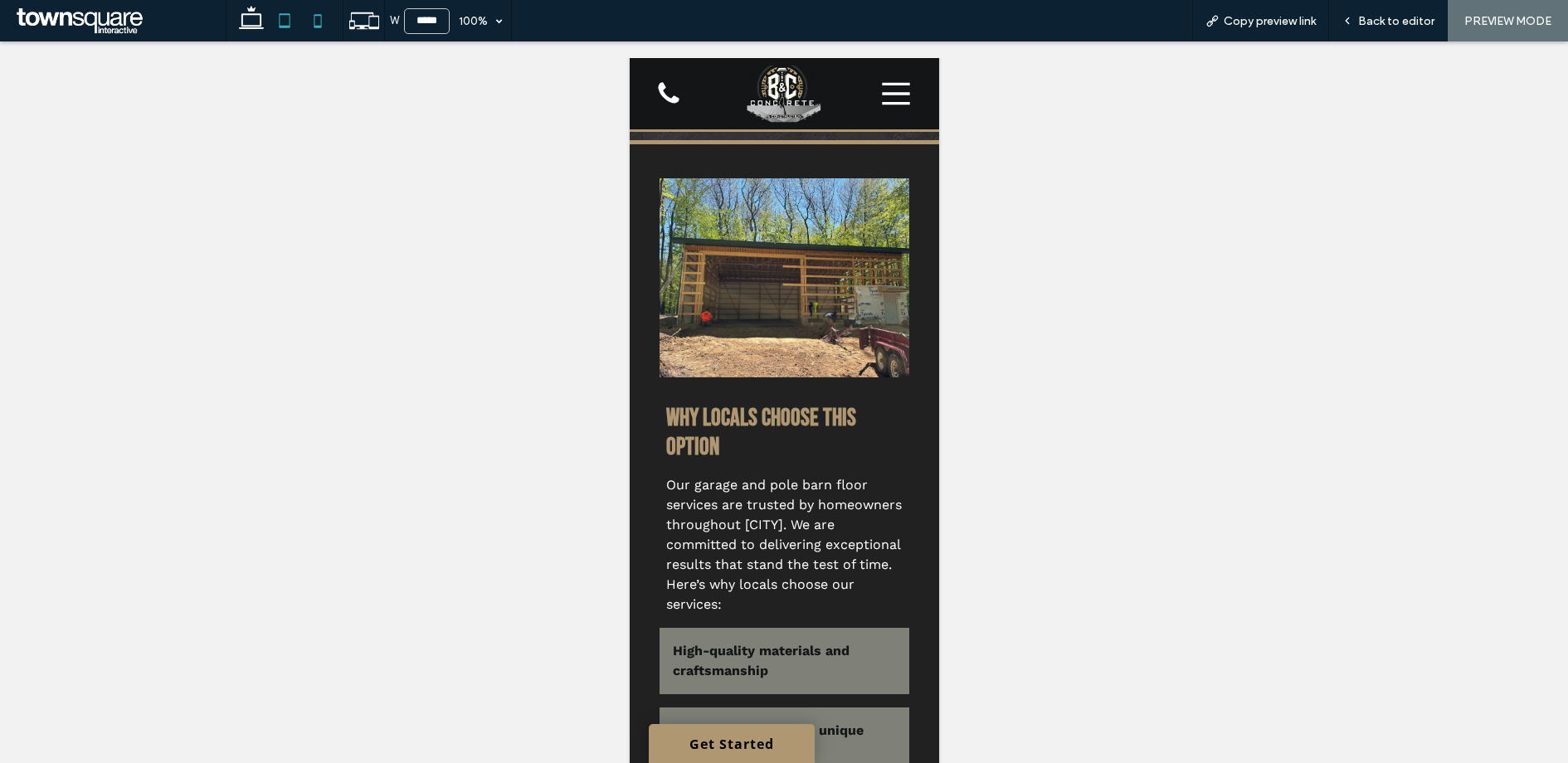 click 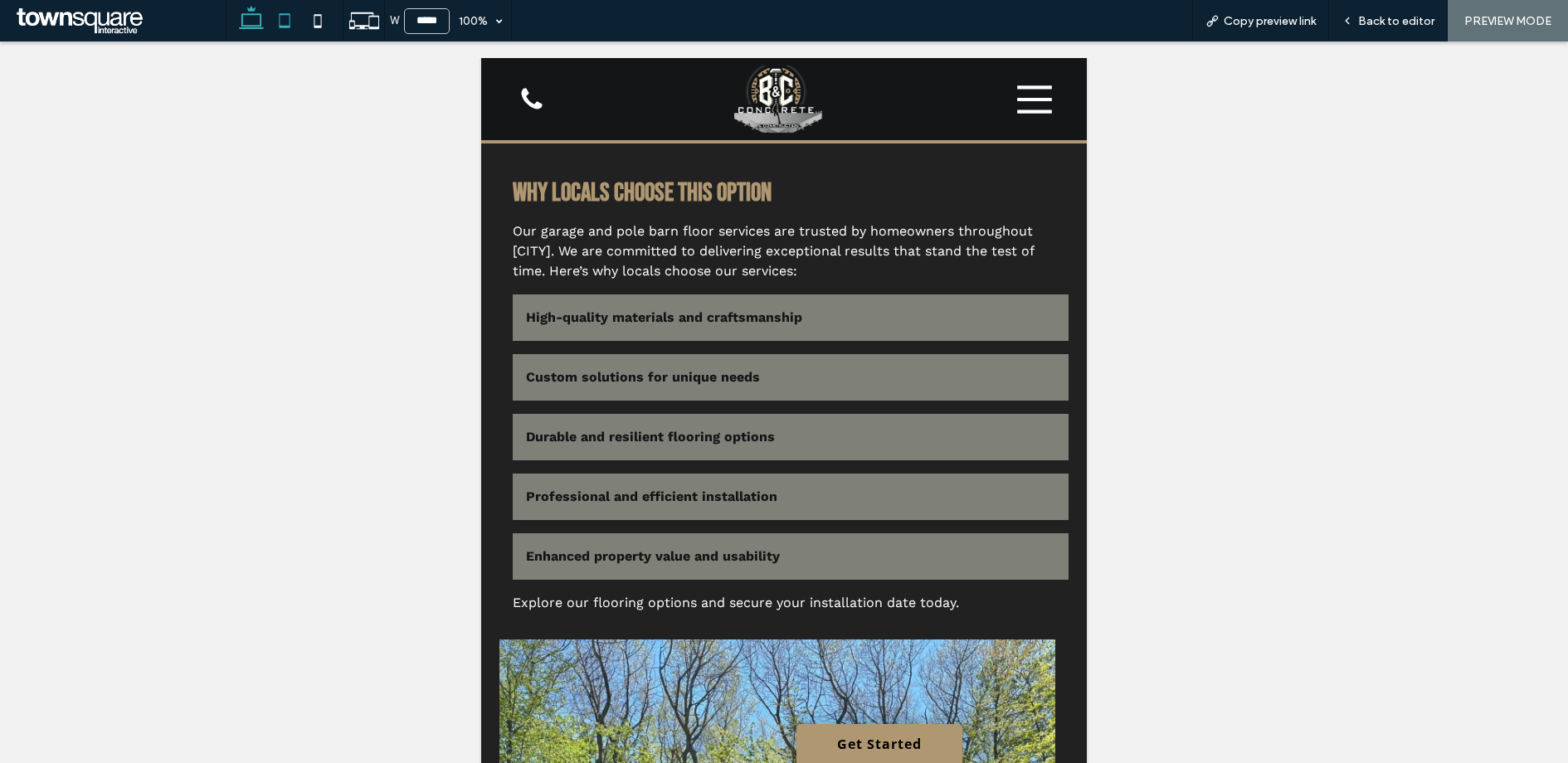 click 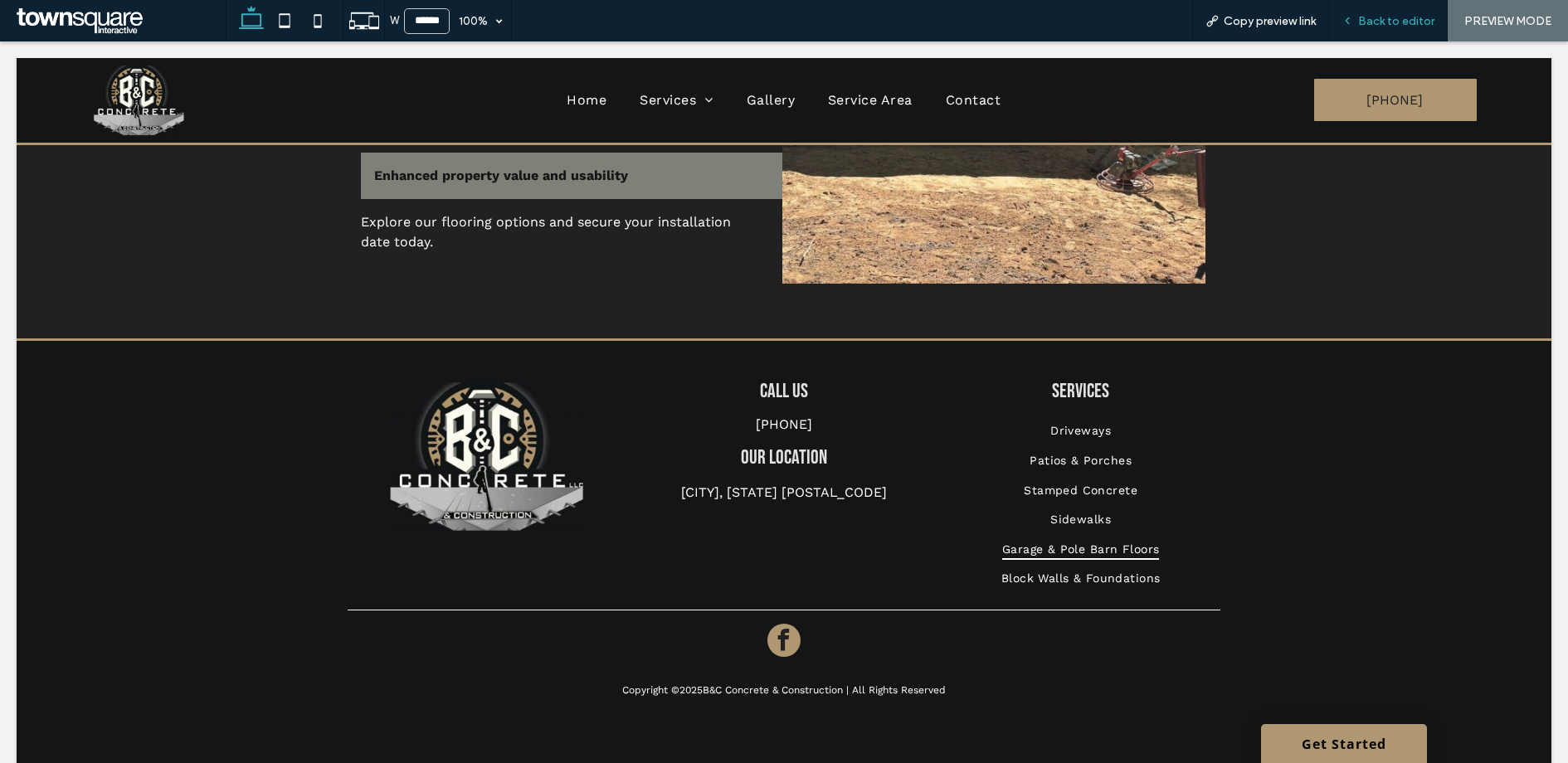 click on "Back to editor" at bounding box center [1396, 21] 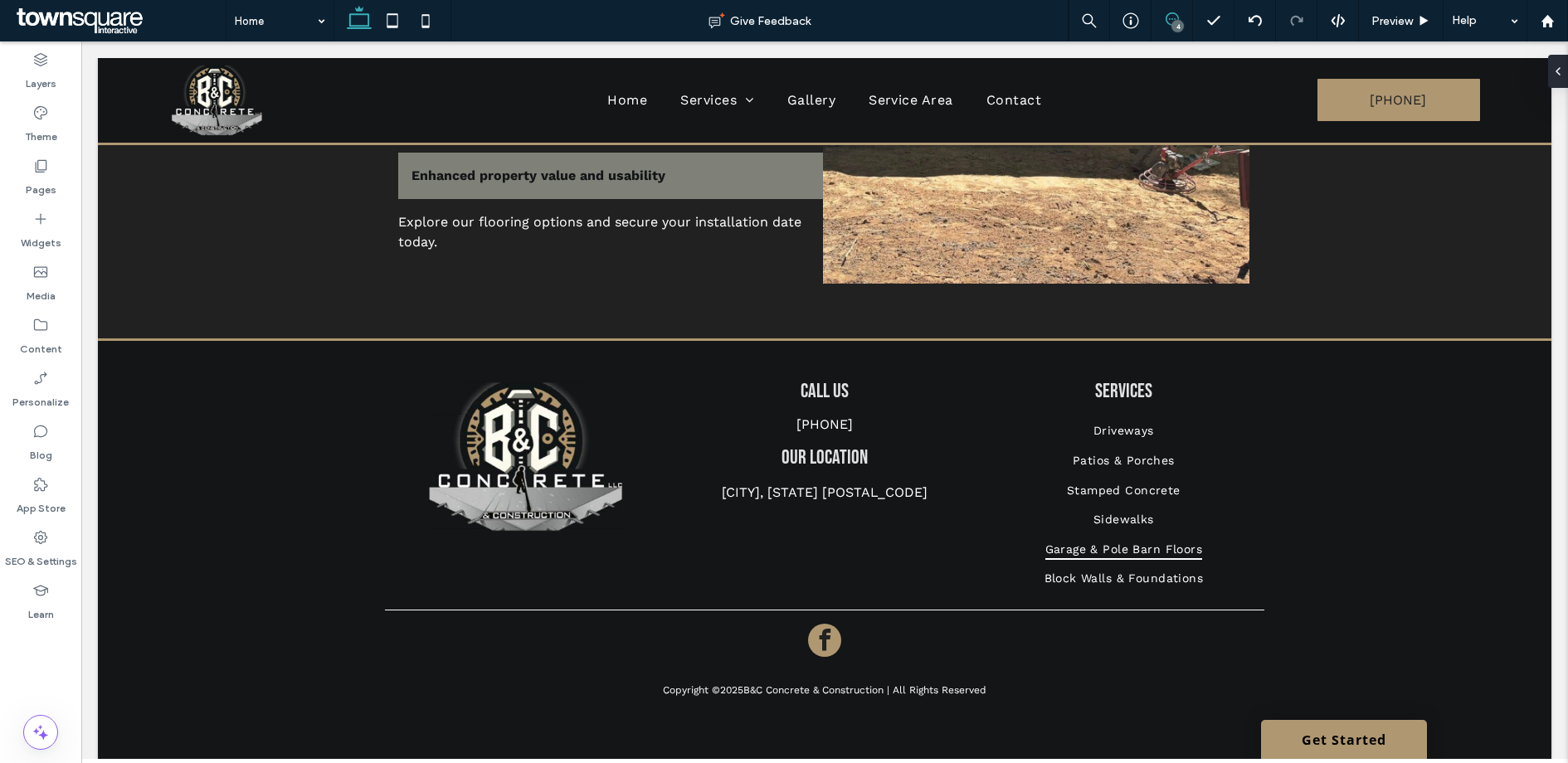 click at bounding box center (1171, 19) 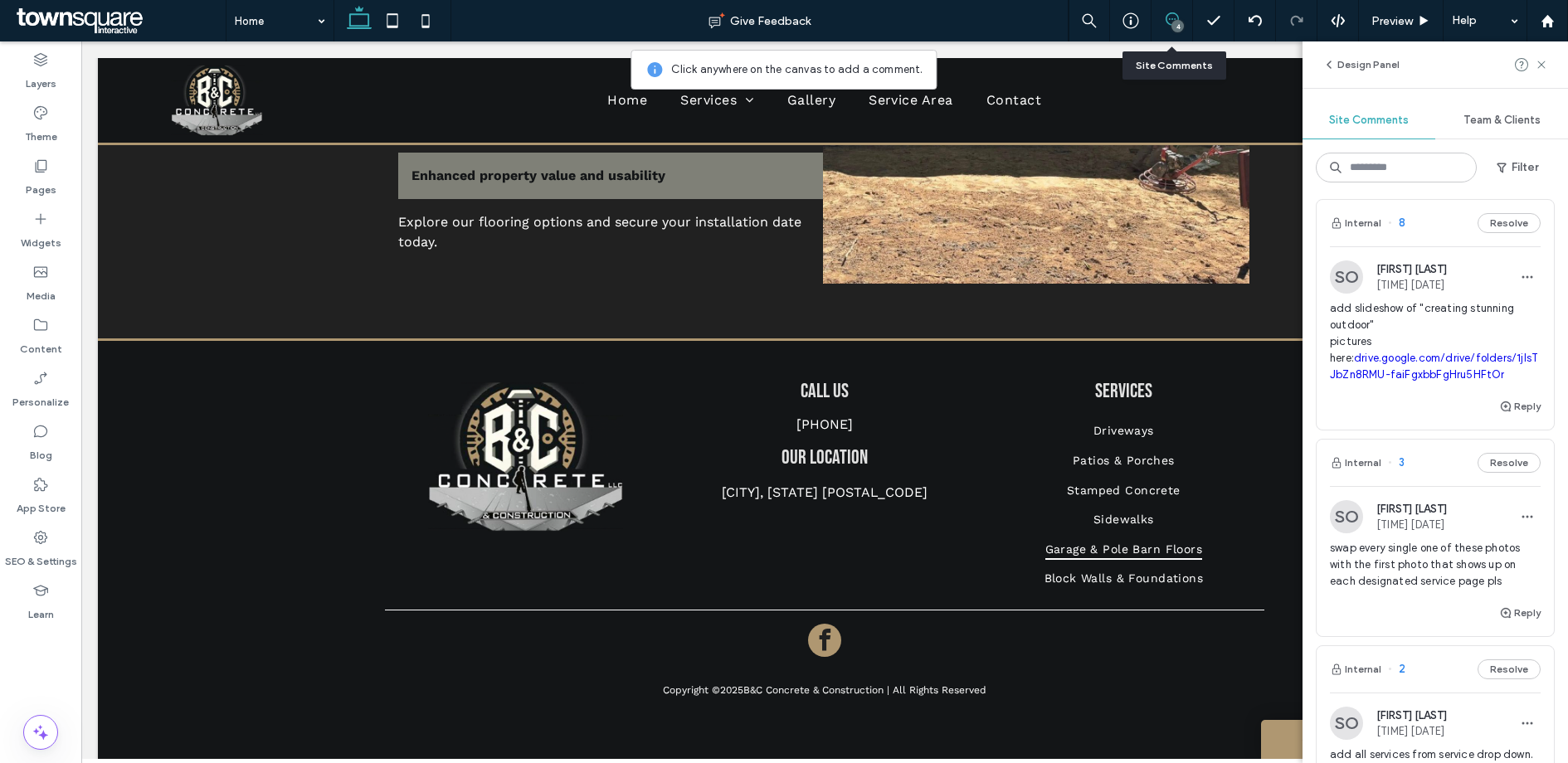 scroll, scrollTop: 0, scrollLeft: 0, axis: both 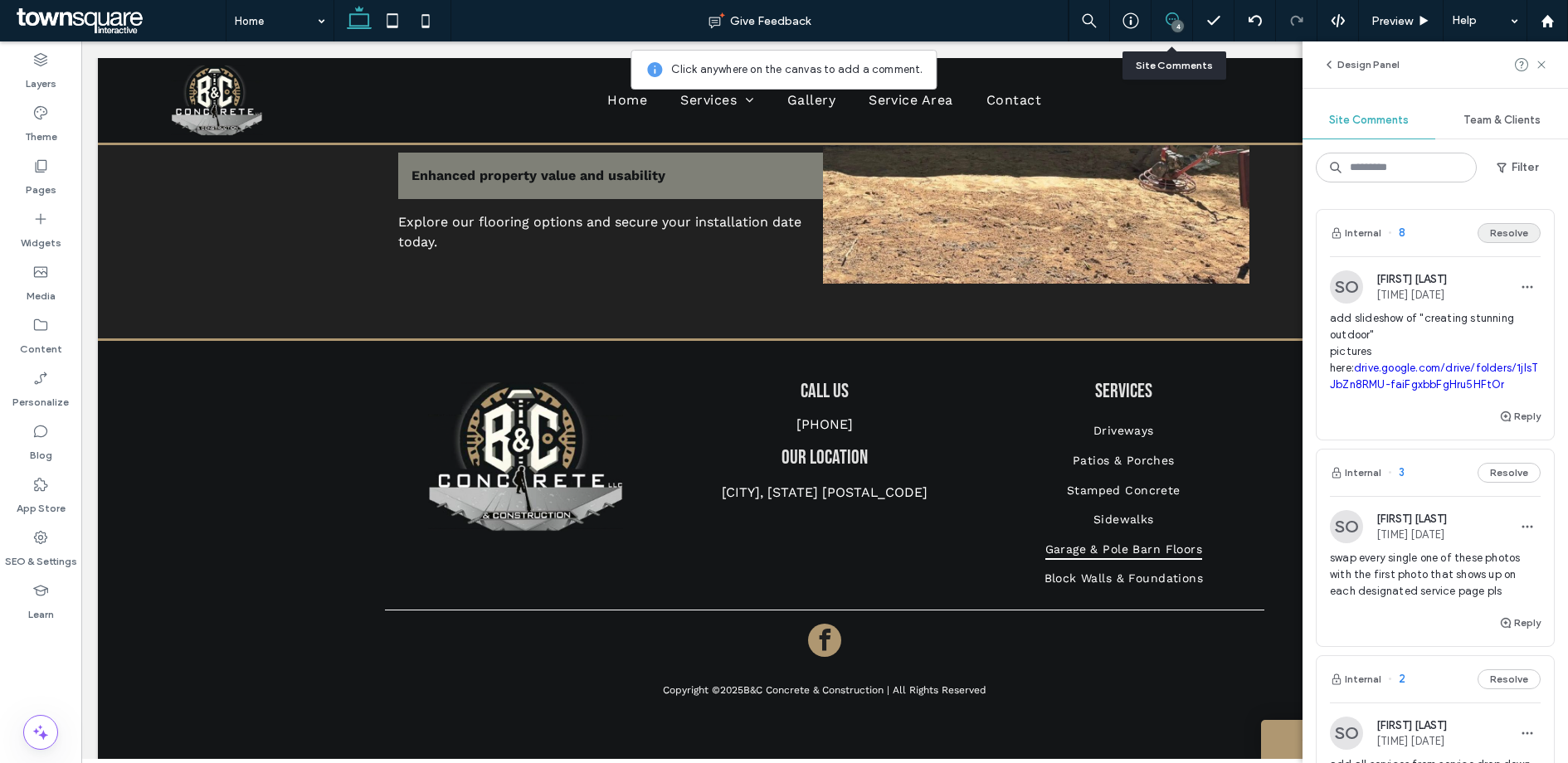 click on "Resolve" at bounding box center [1509, 233] 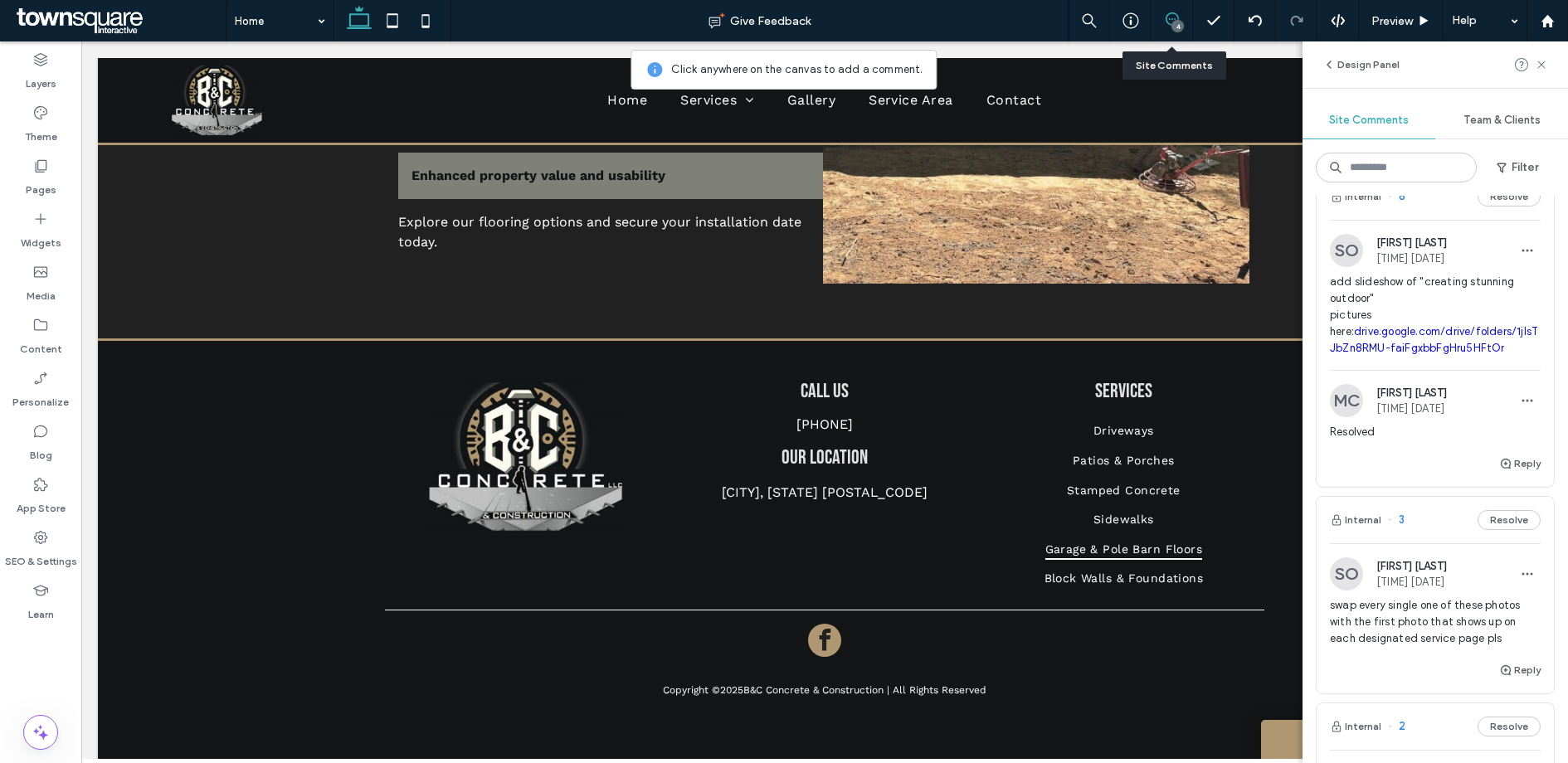 scroll, scrollTop: 0, scrollLeft: 0, axis: both 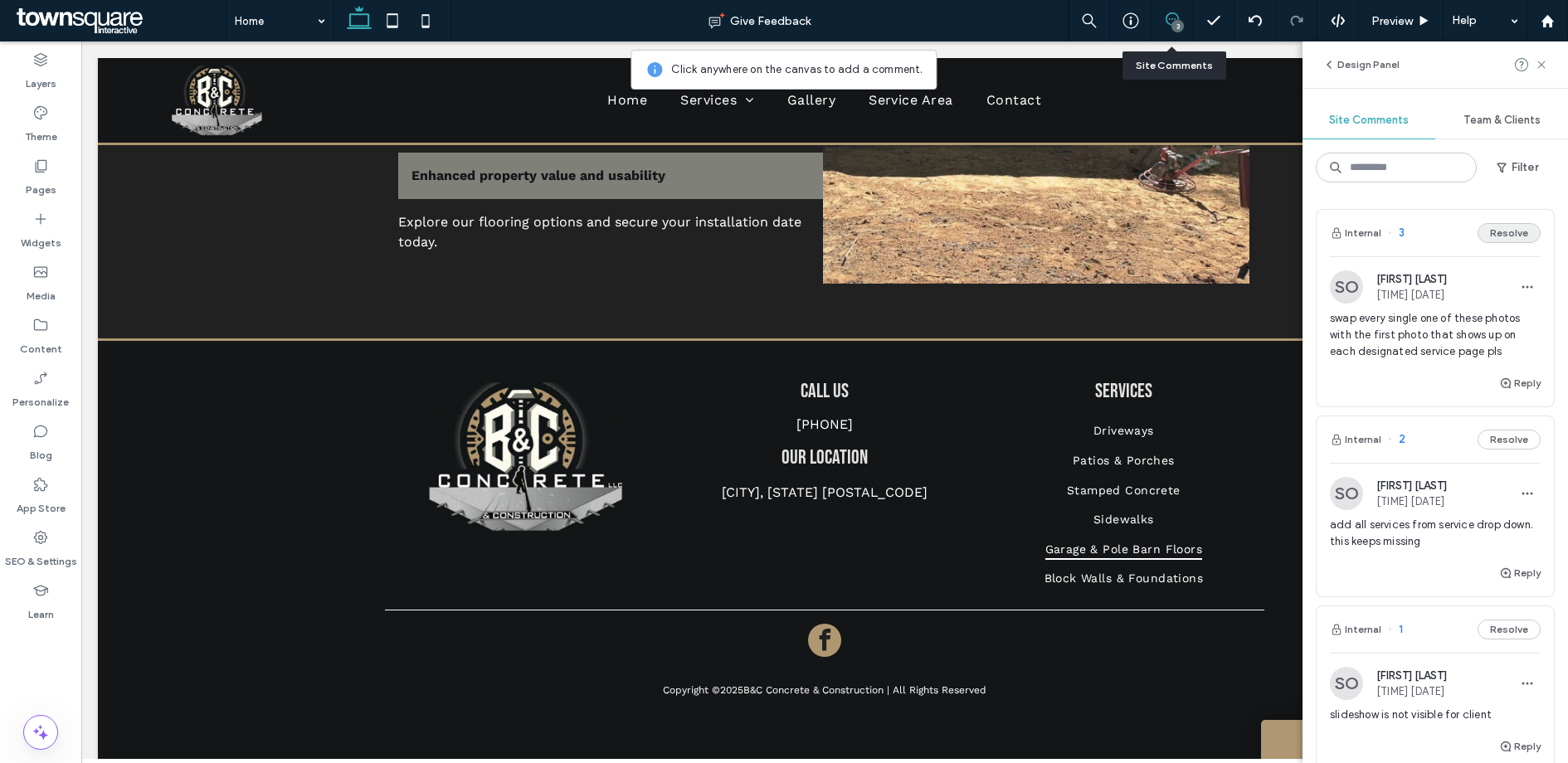 click on "Resolve" at bounding box center (1509, 233) 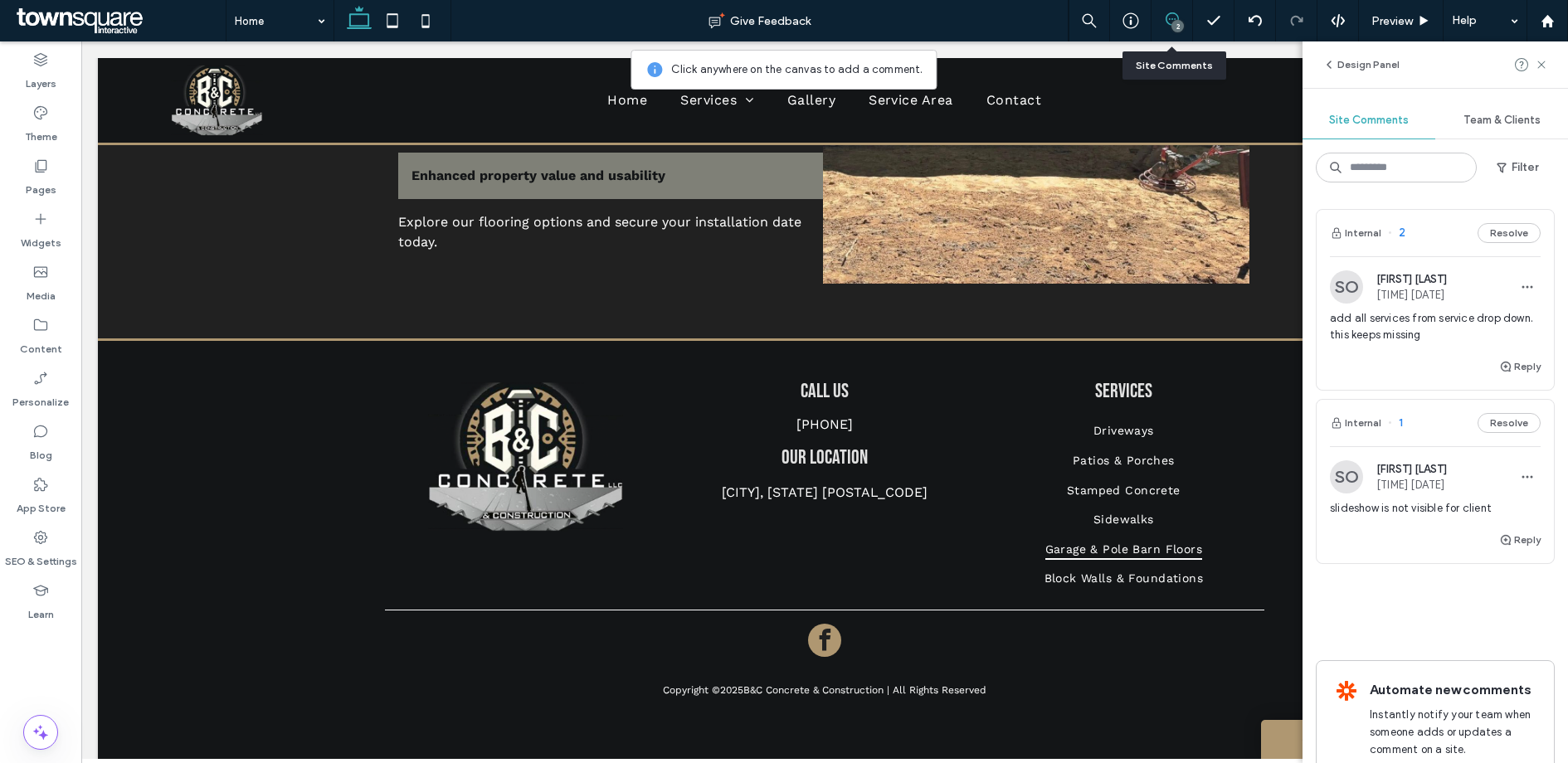click on "Resolve" at bounding box center [1509, 233] 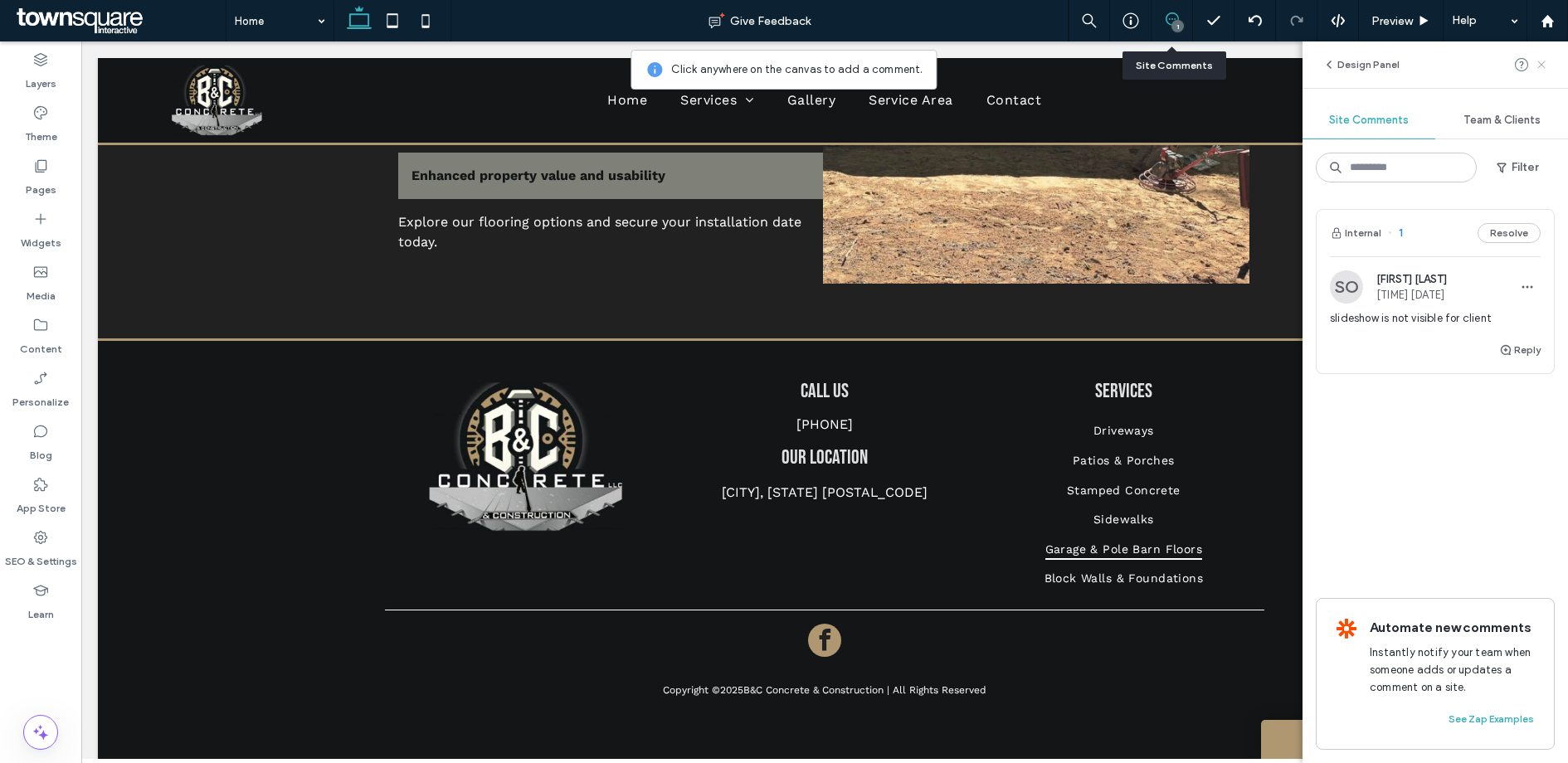 click 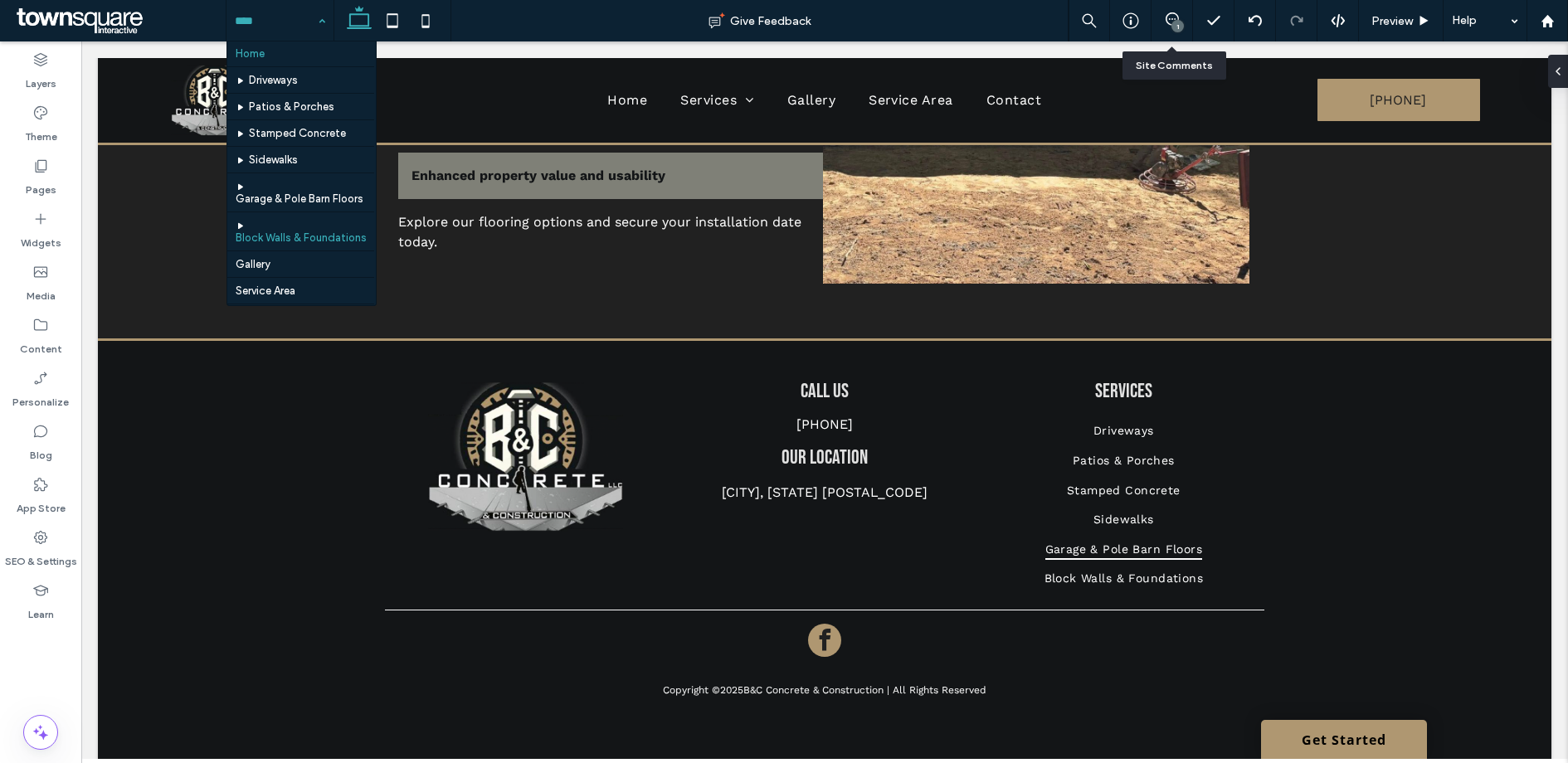 scroll, scrollTop: 0, scrollLeft: 0, axis: both 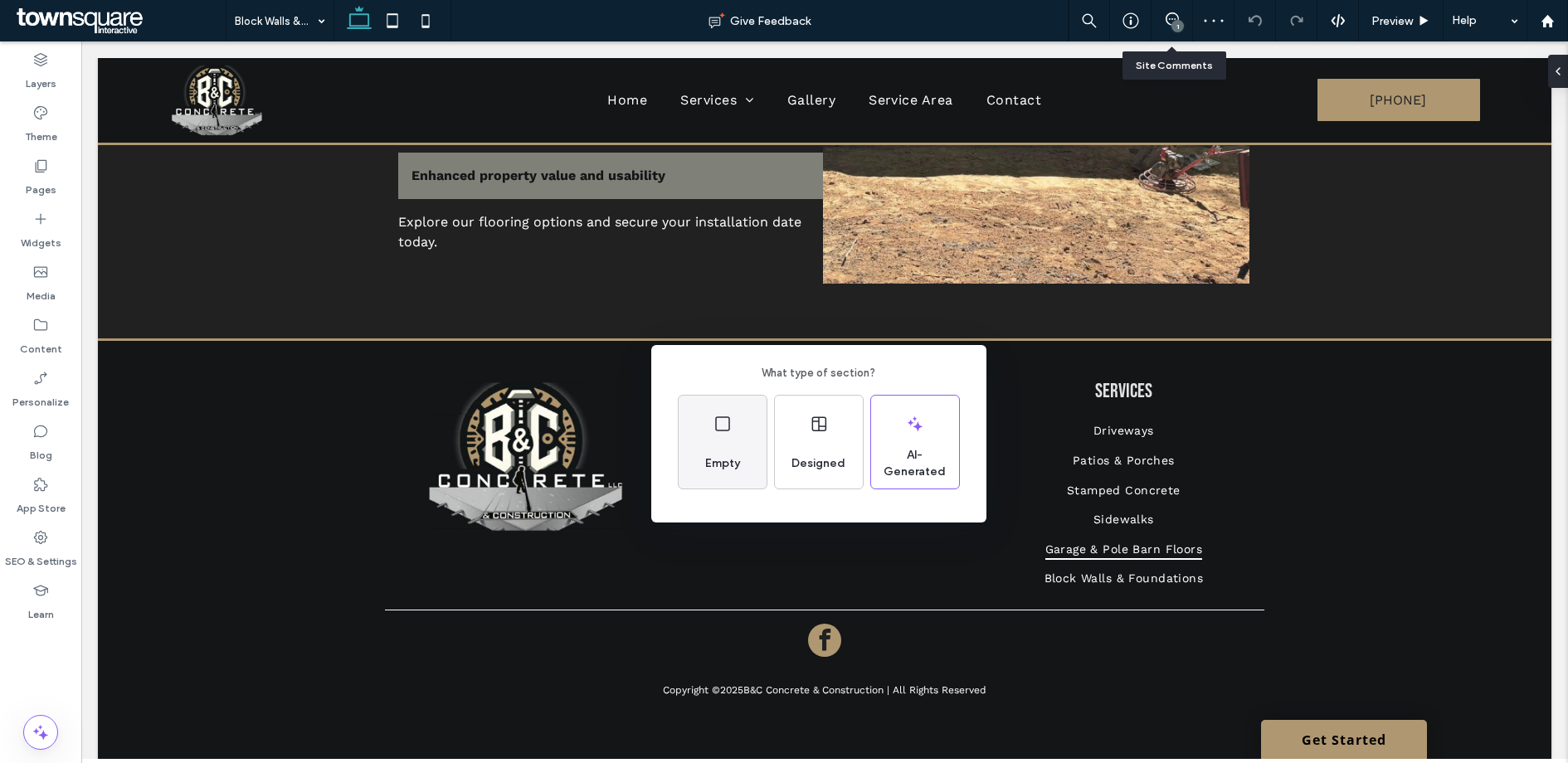 click on "Empty" at bounding box center [723, 464] 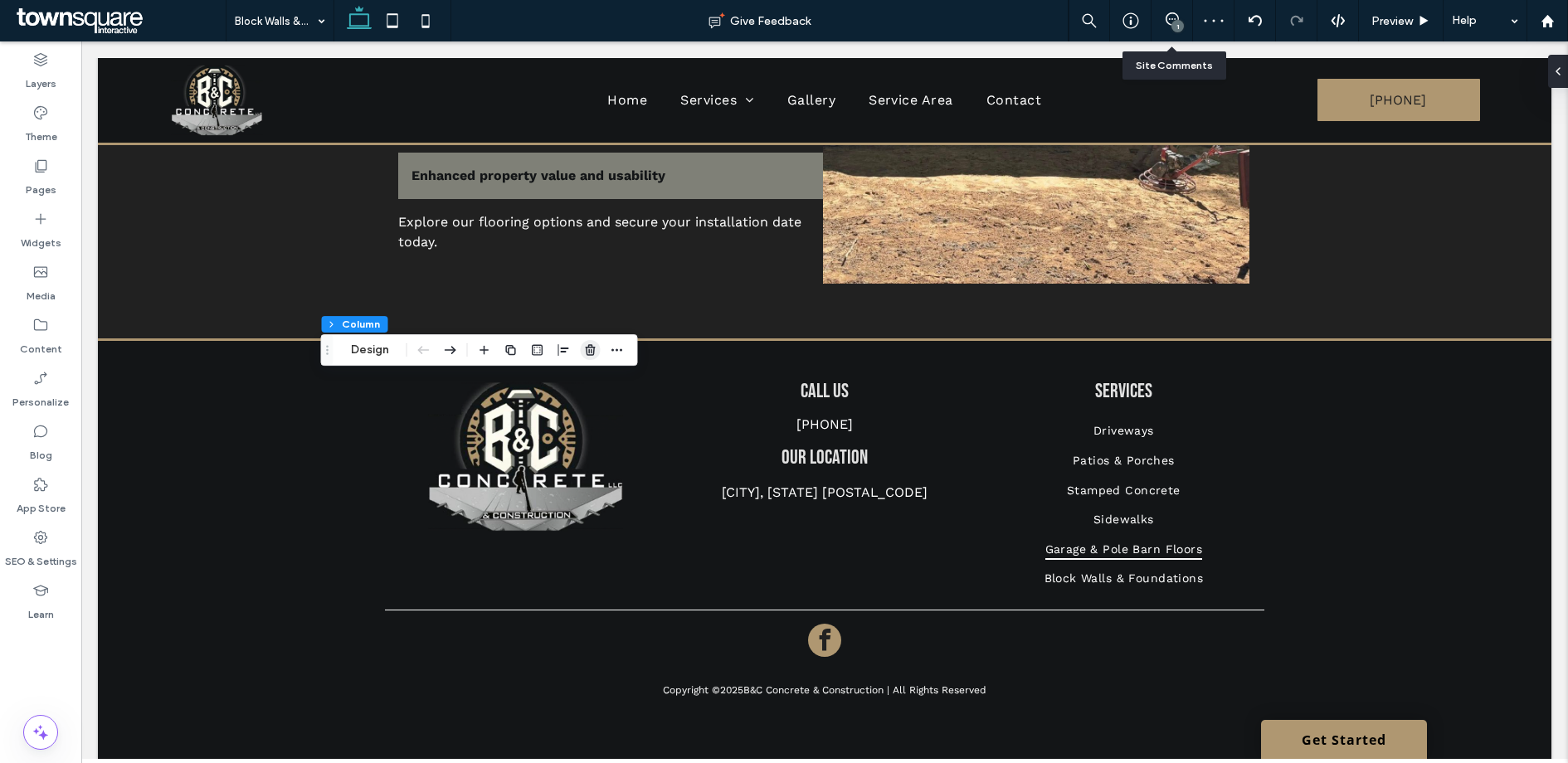 click 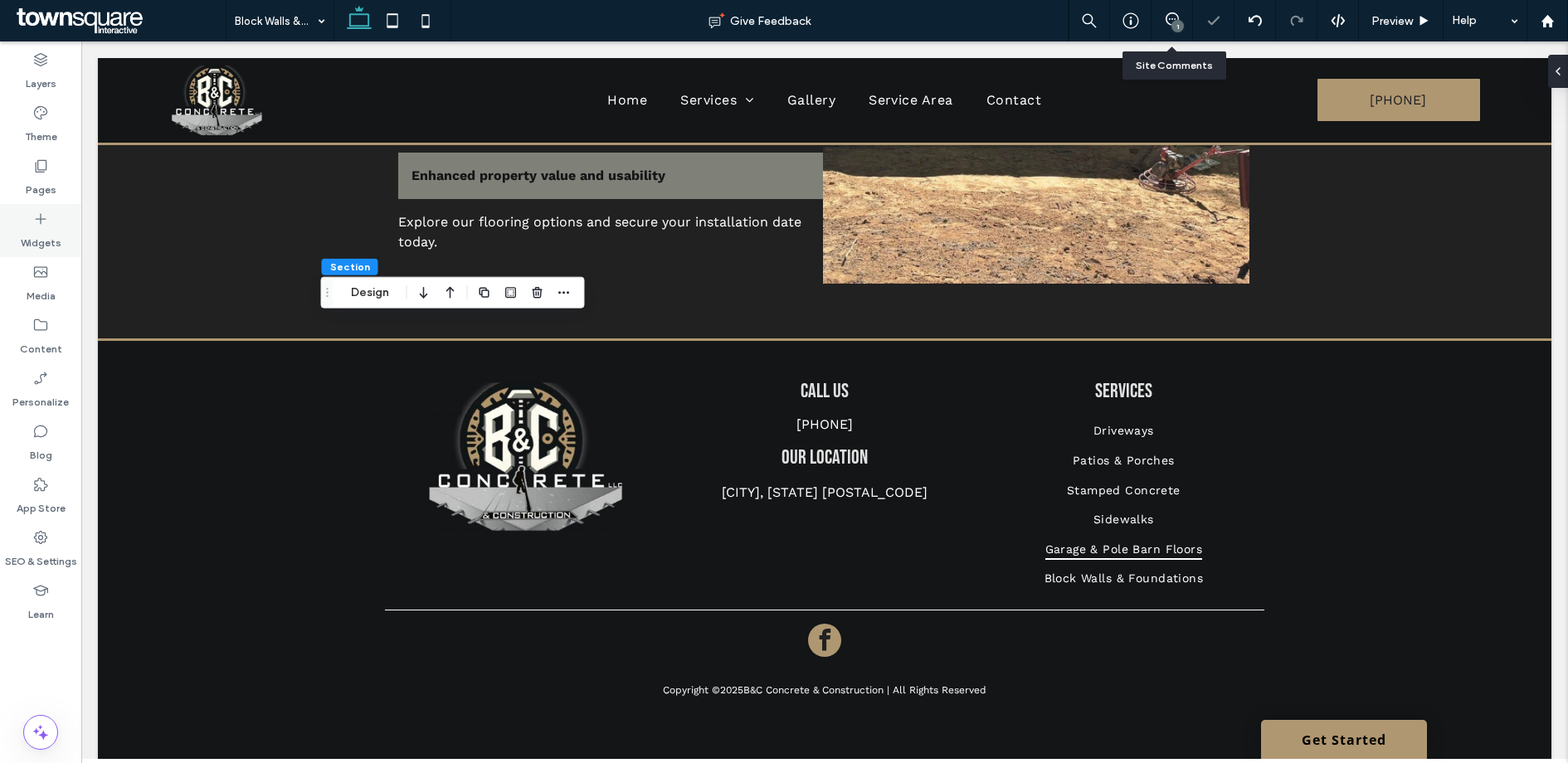 click on "Widgets" at bounding box center (41, 231) 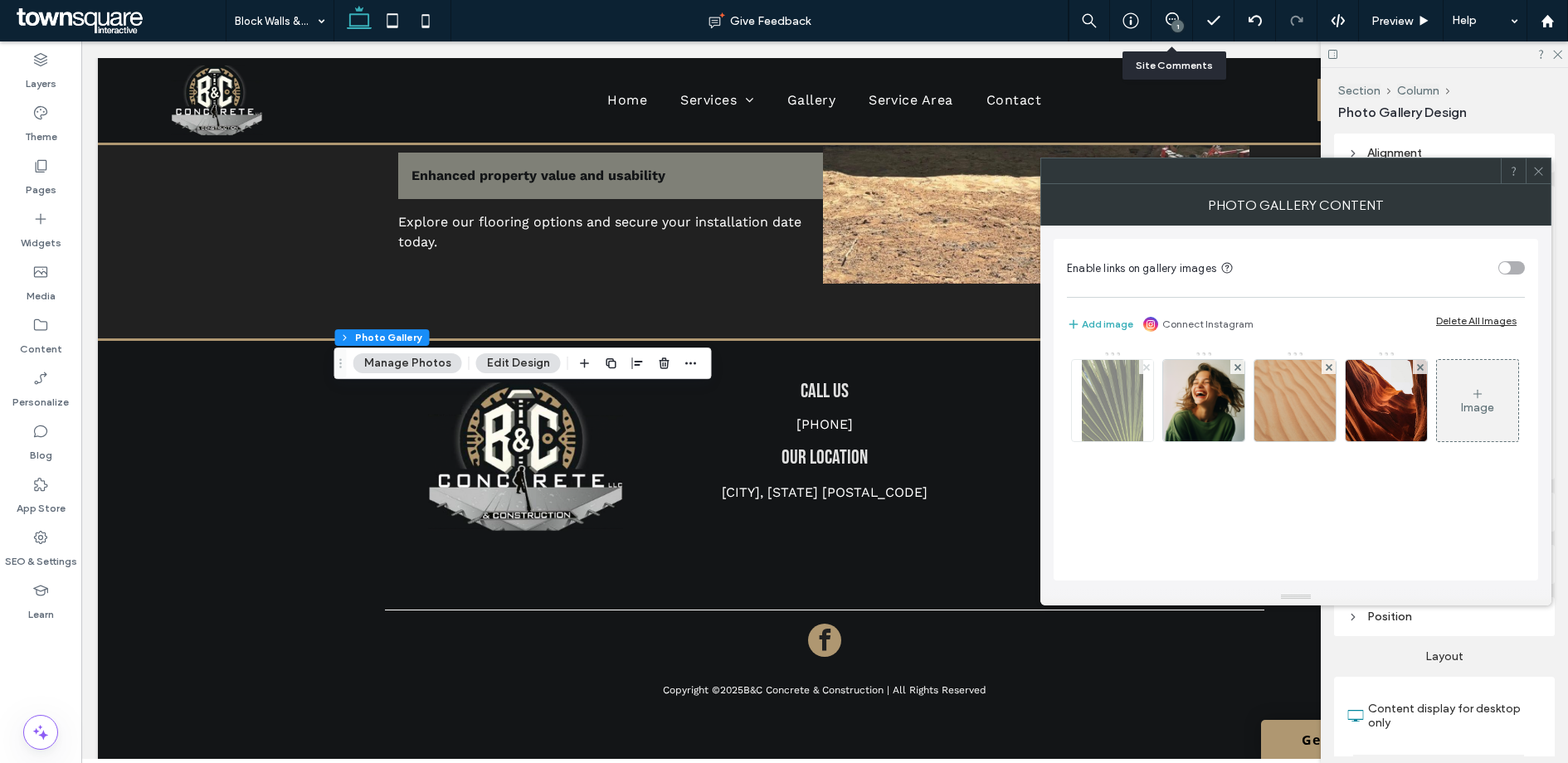 click 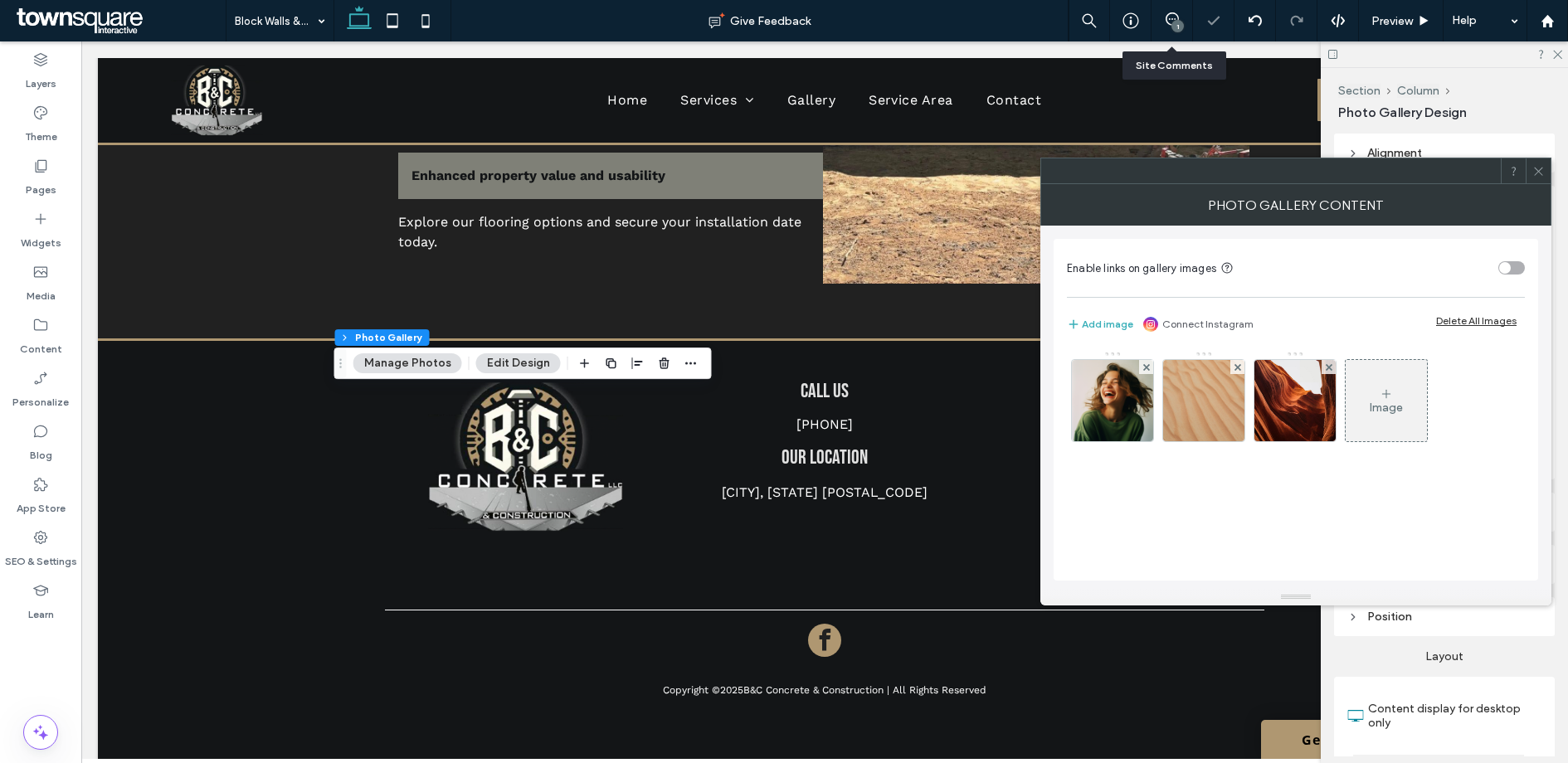 click 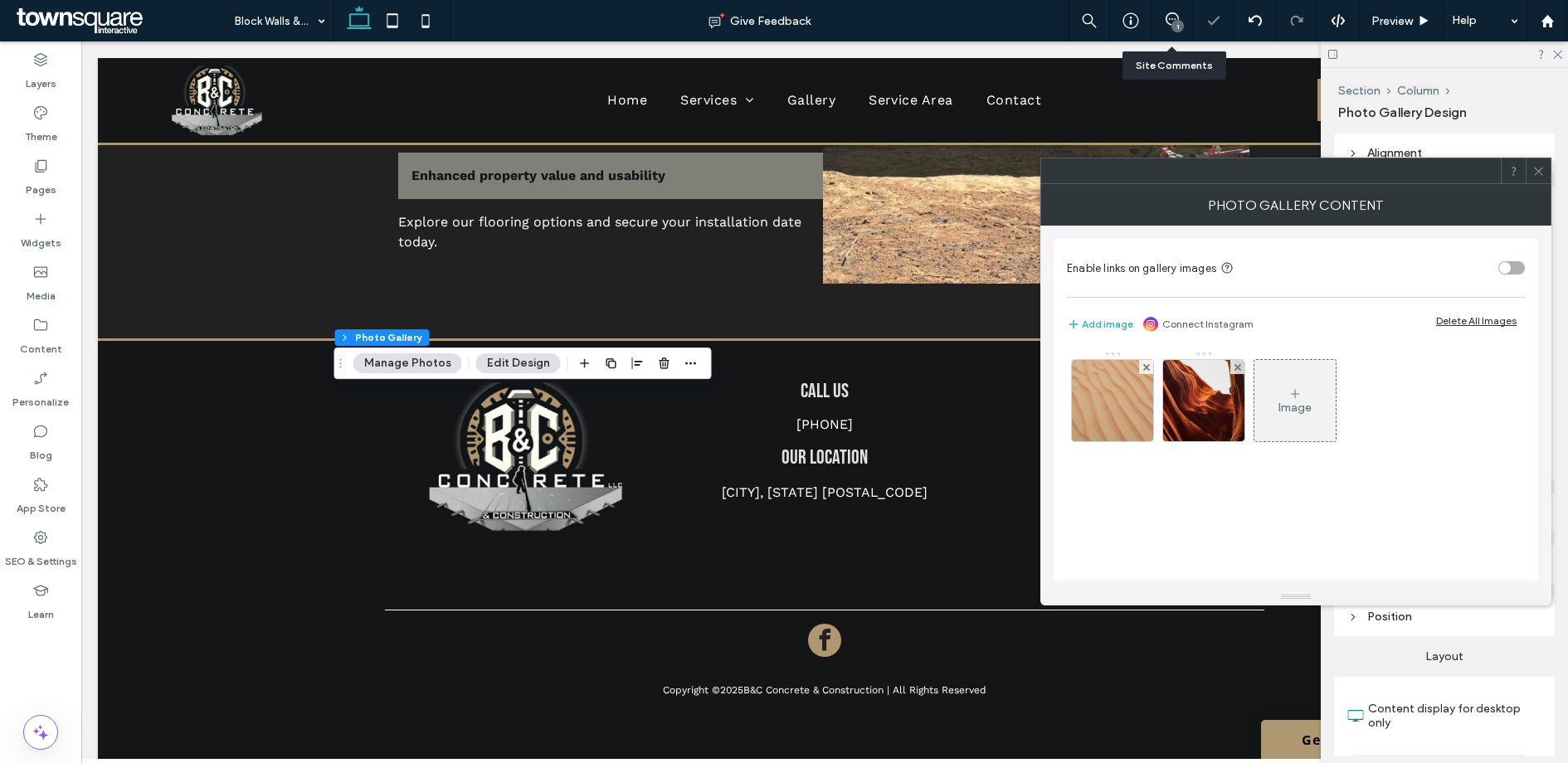 click 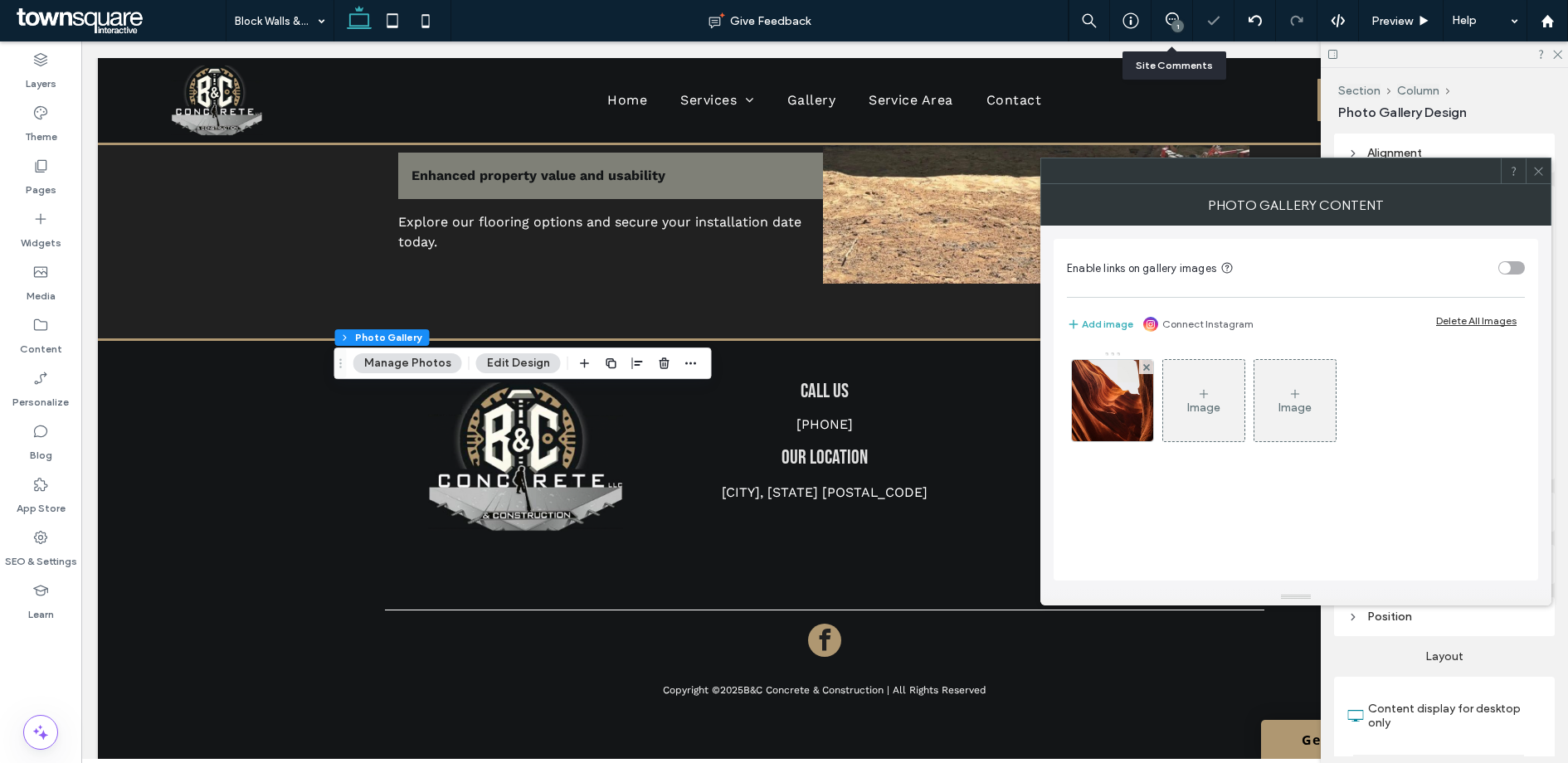 click 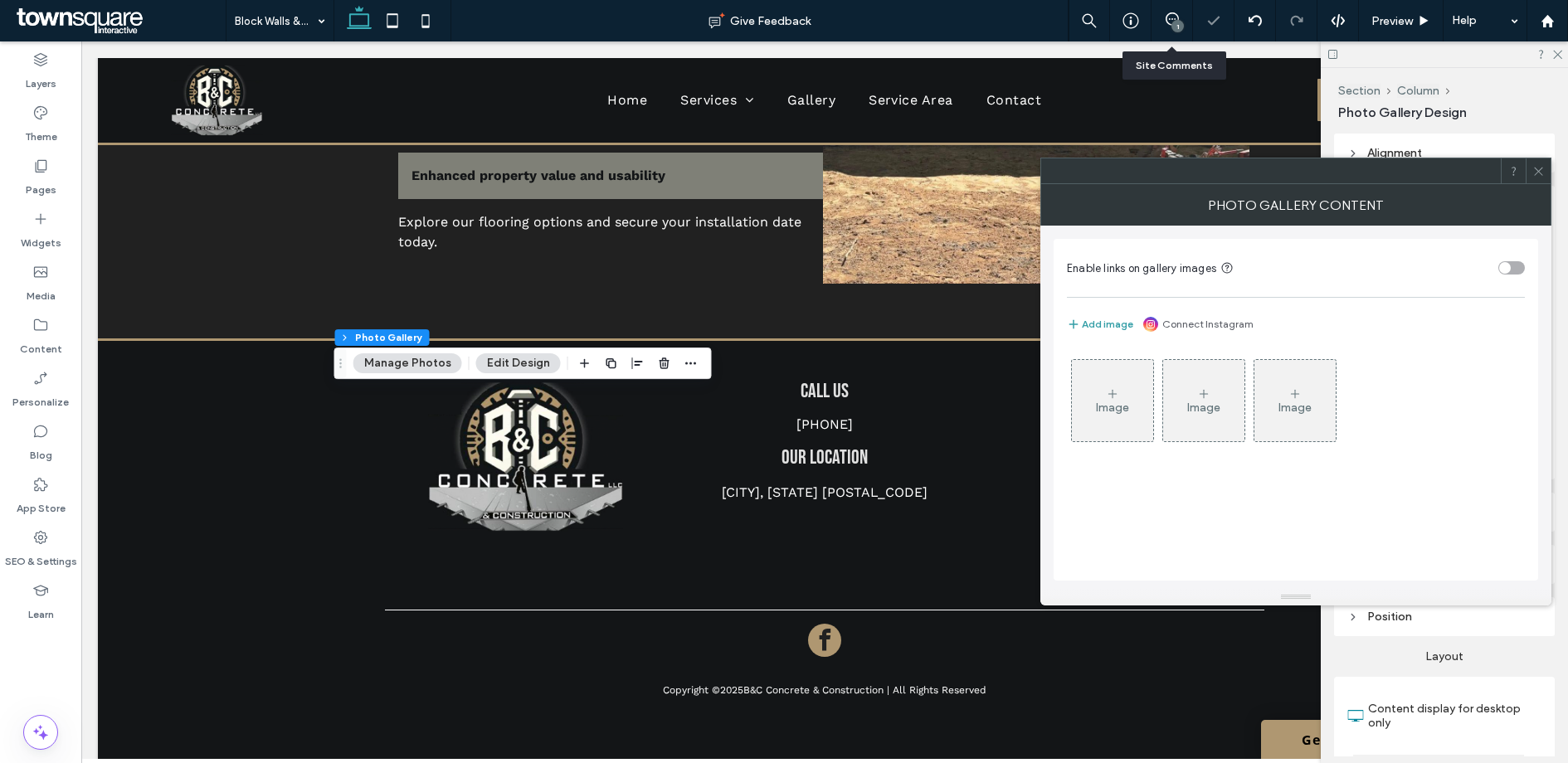 click on "Add image" at bounding box center [1100, 324] 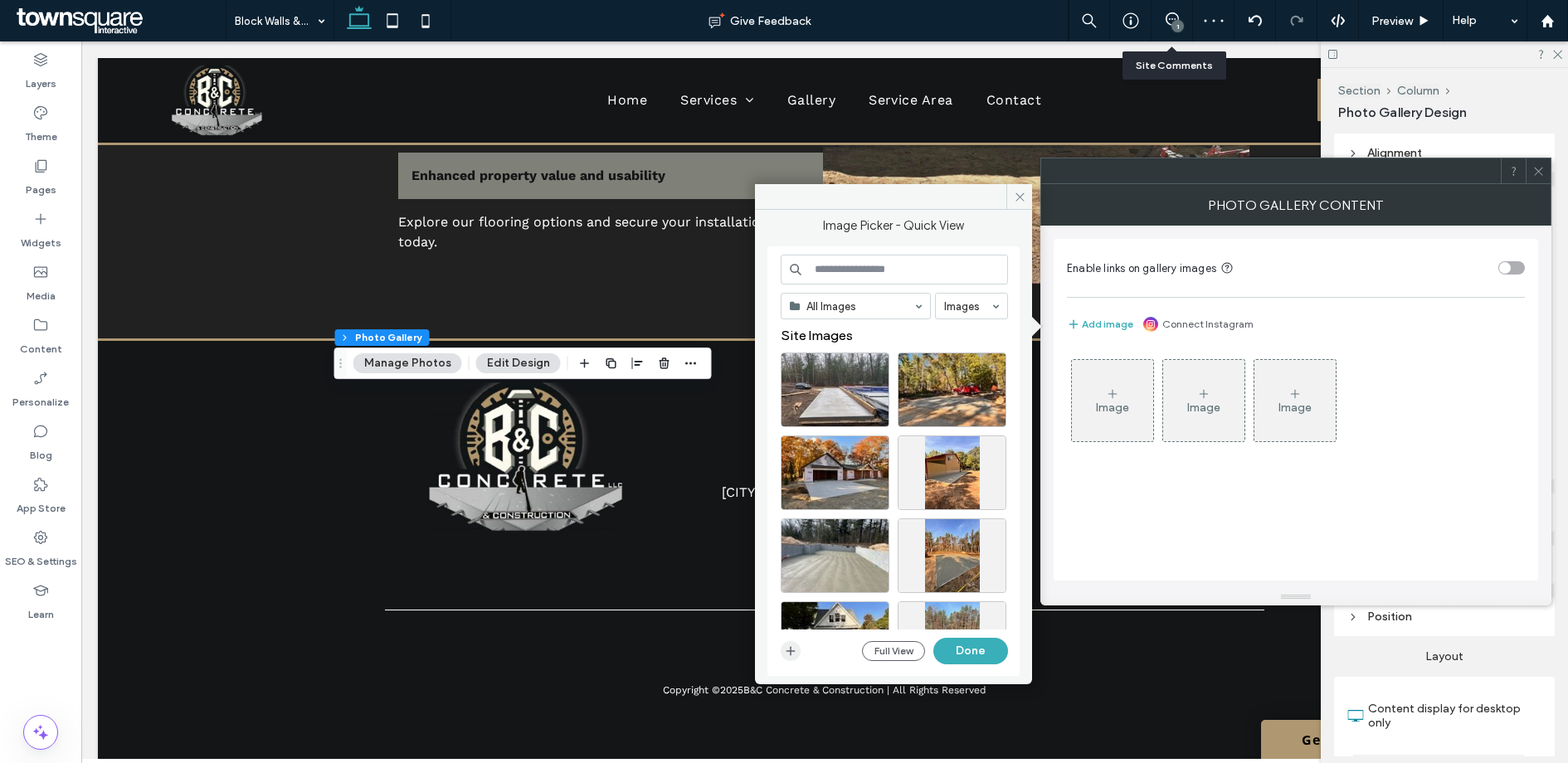 click 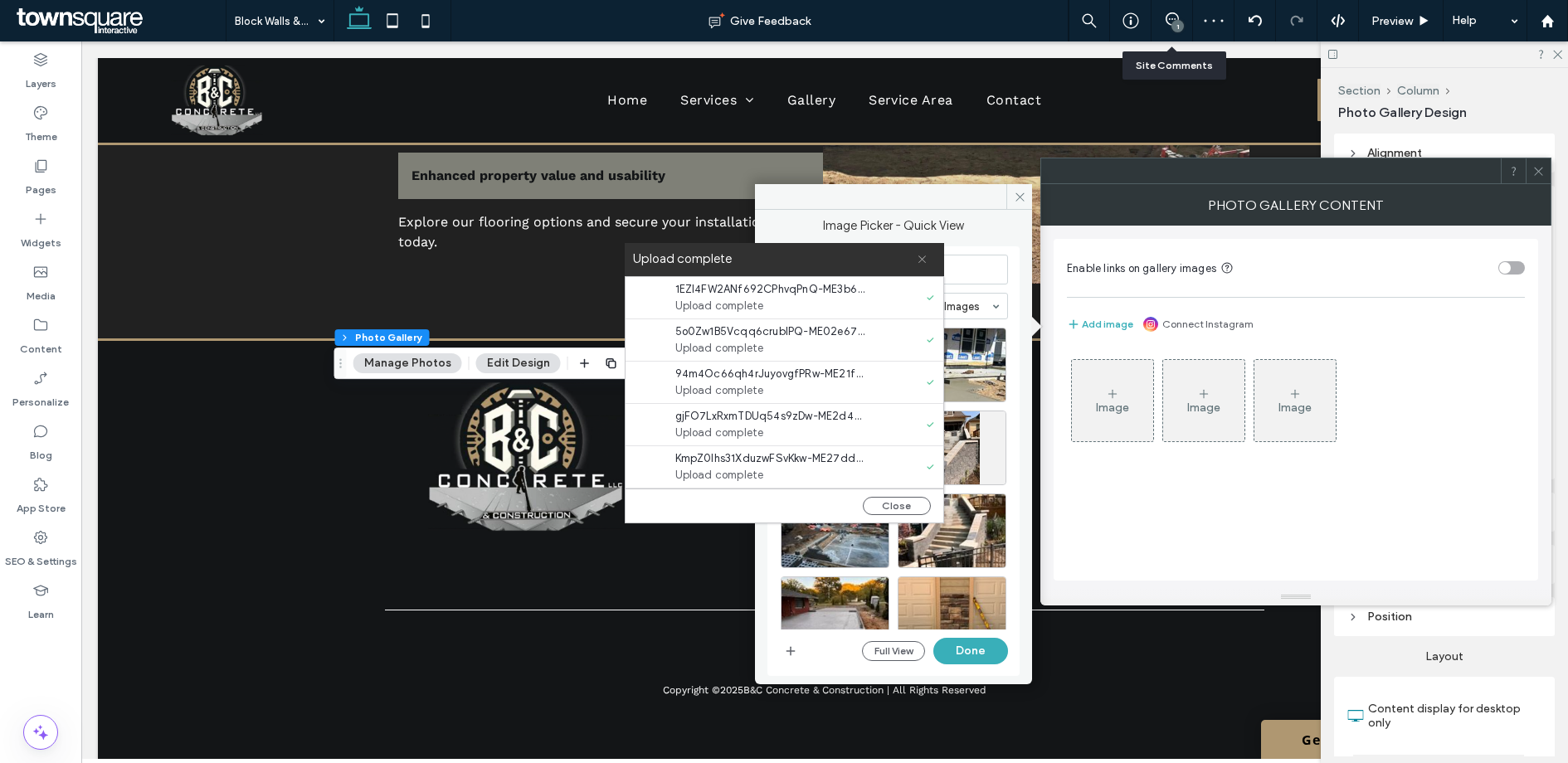 click 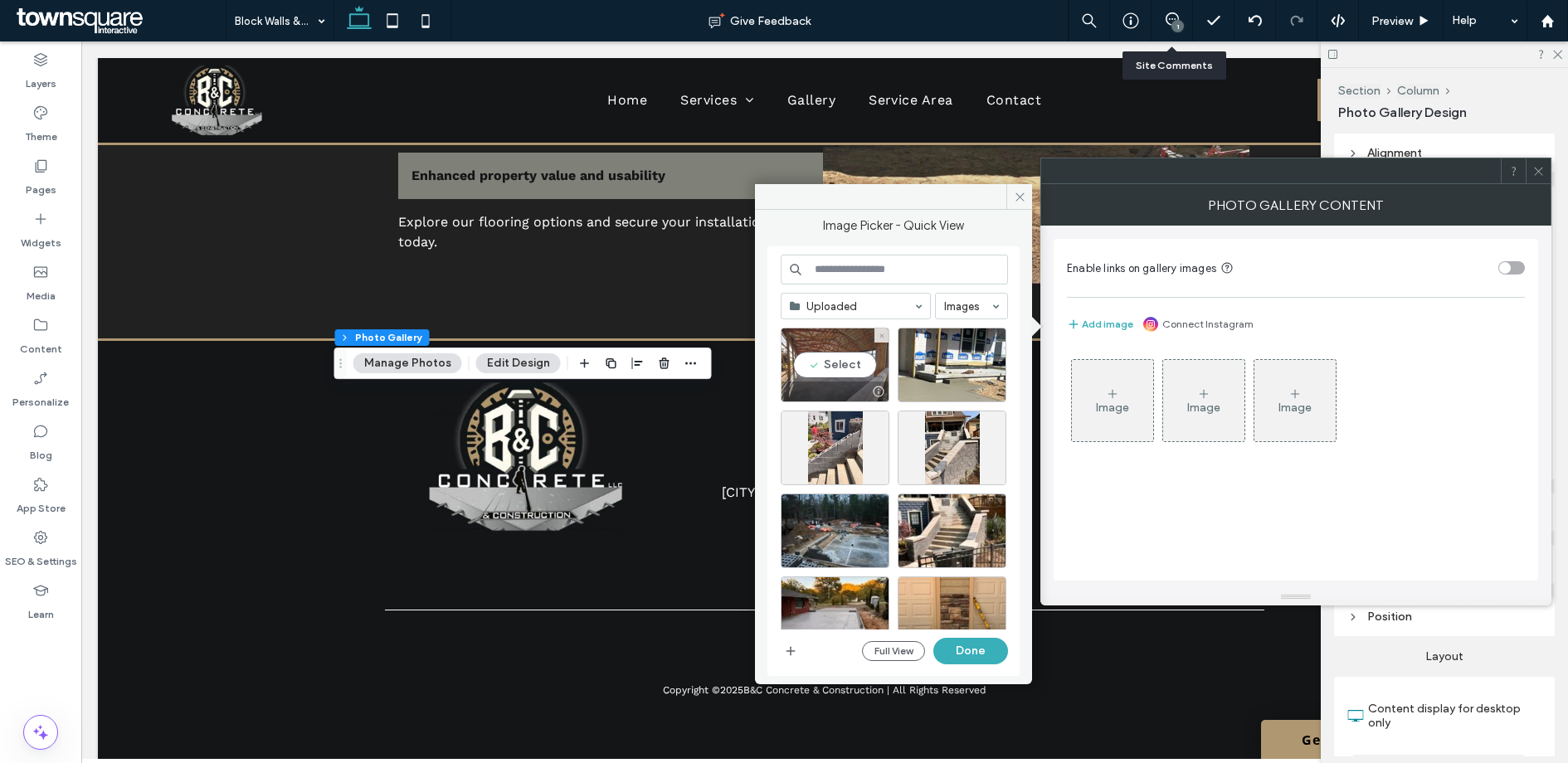 drag, startPoint x: 841, startPoint y: 370, endPoint x: 887, endPoint y: 367, distance: 46.097722 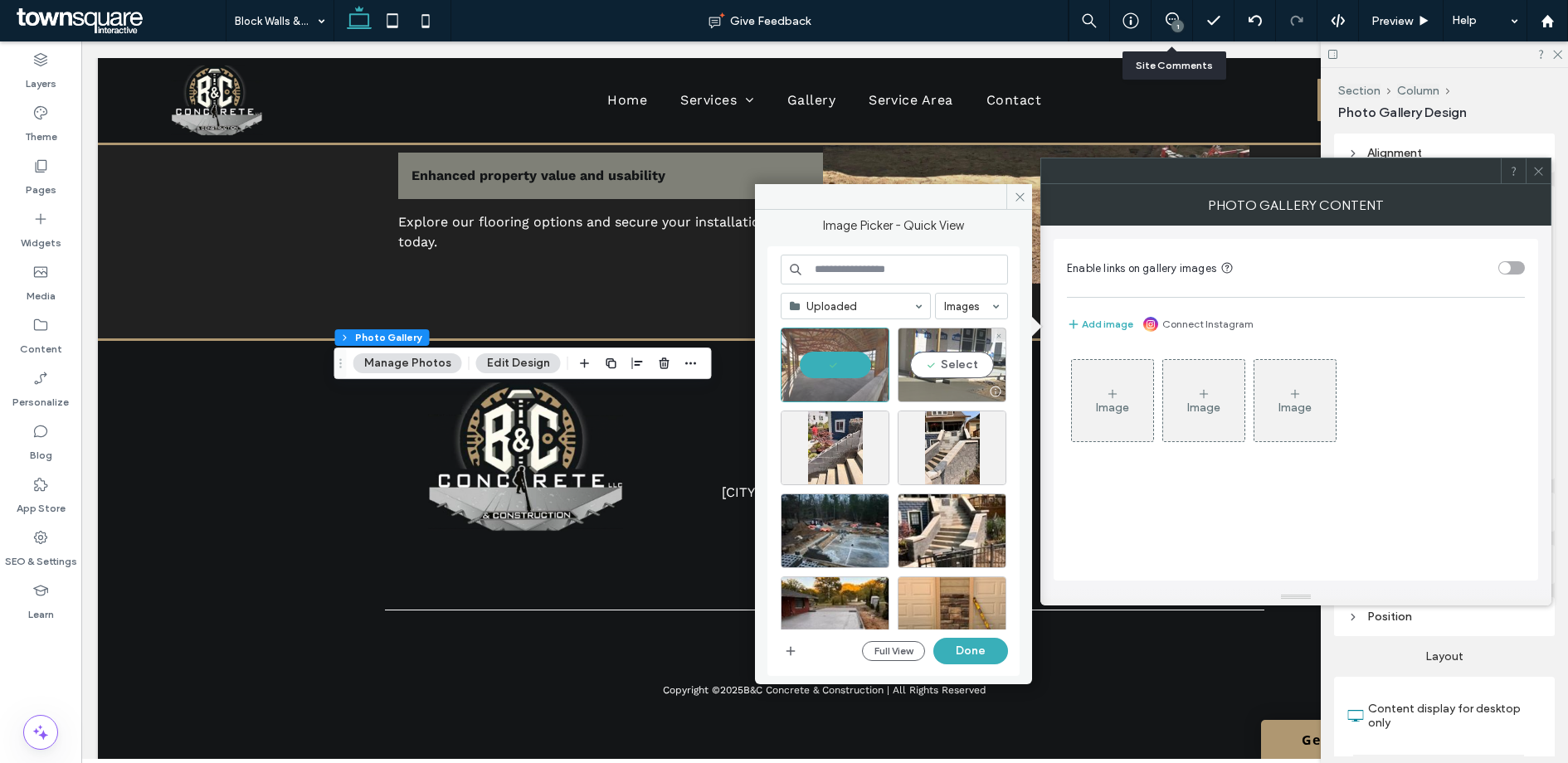 drag, startPoint x: 953, startPoint y: 367, endPoint x: 903, endPoint y: 396, distance: 57.80138 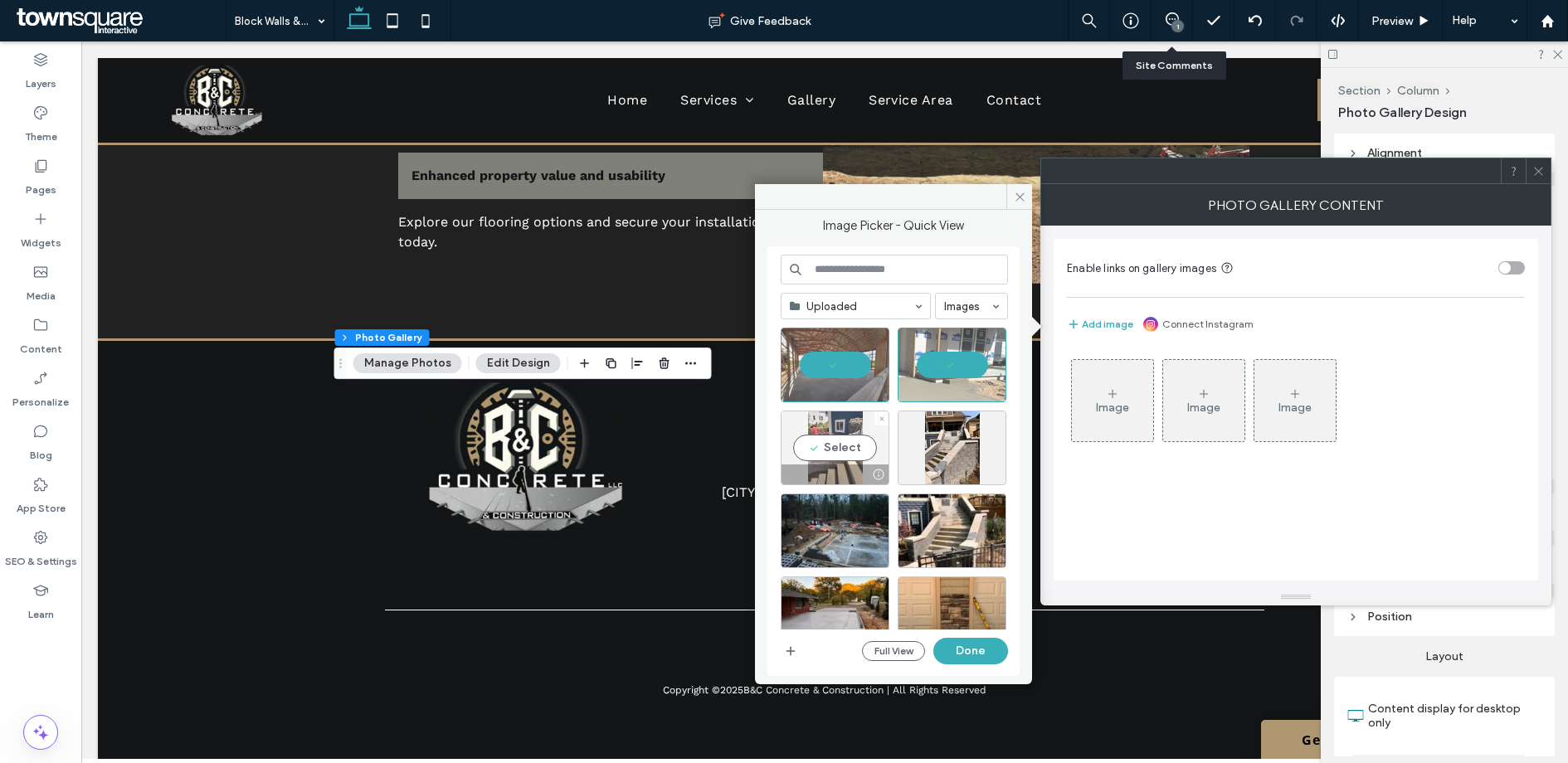 drag, startPoint x: 856, startPoint y: 440, endPoint x: 871, endPoint y: 442, distance: 15.132746 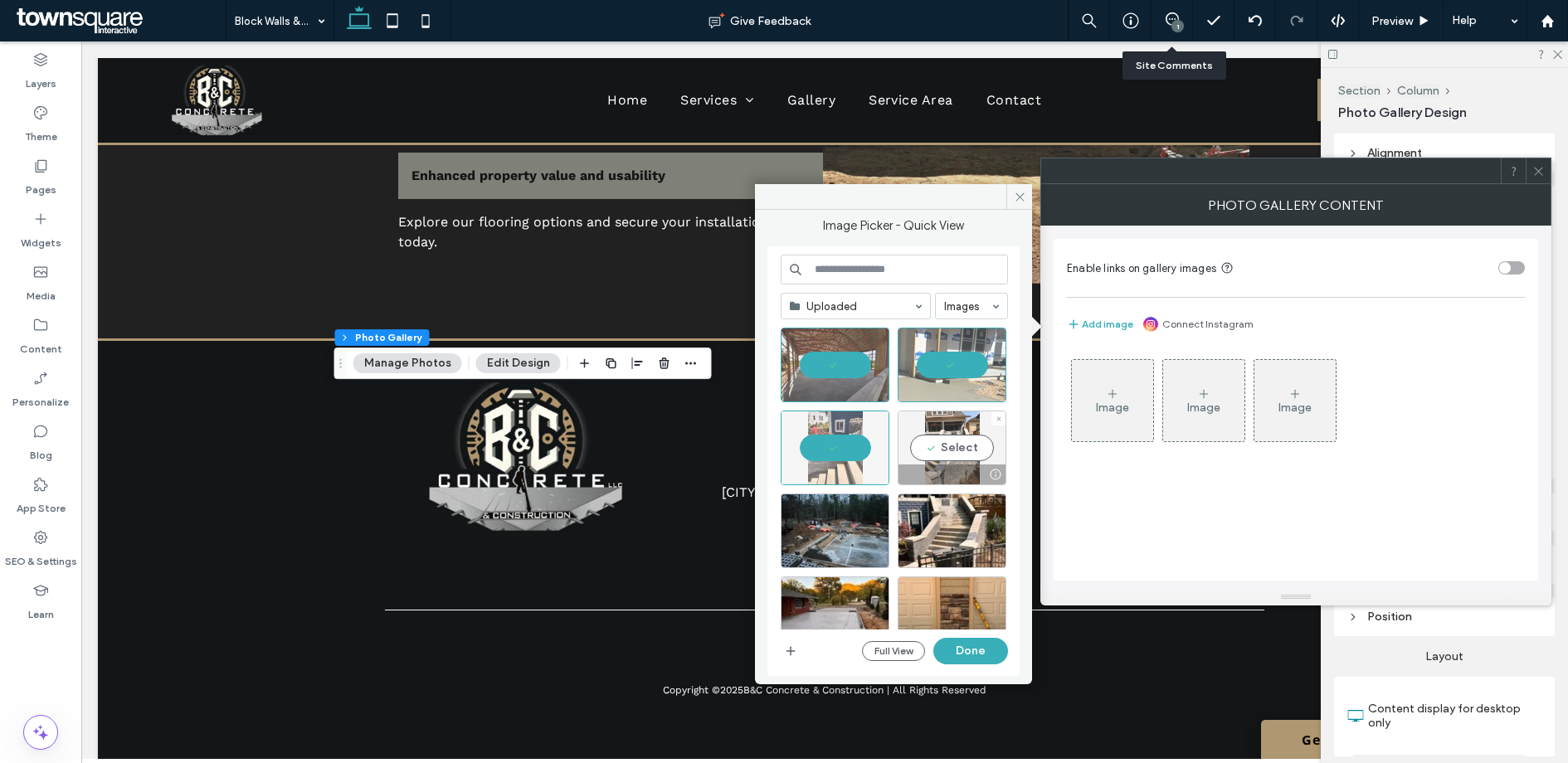 click on "Select" at bounding box center [952, 448] 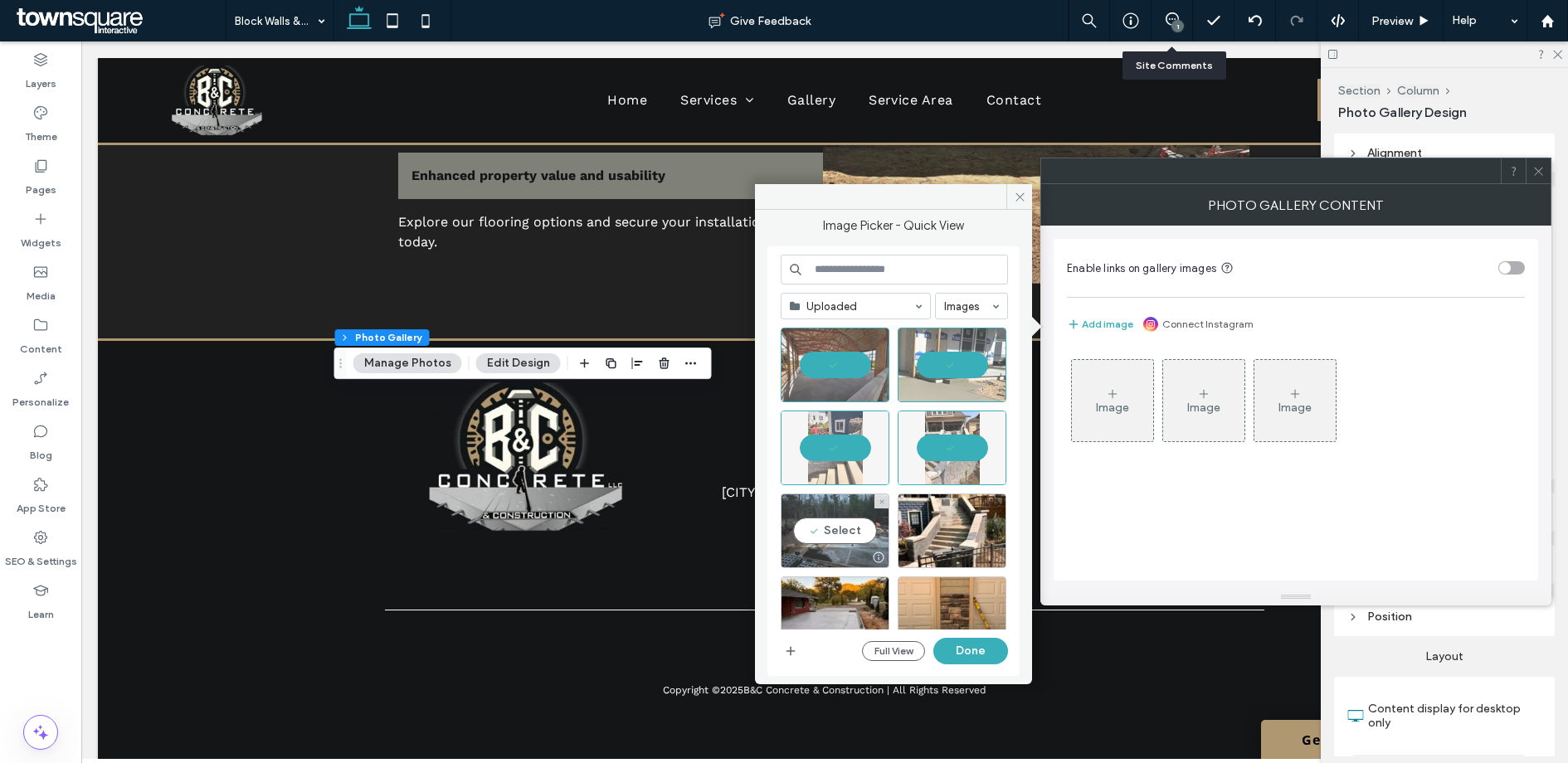 click on "Select" at bounding box center [835, 531] 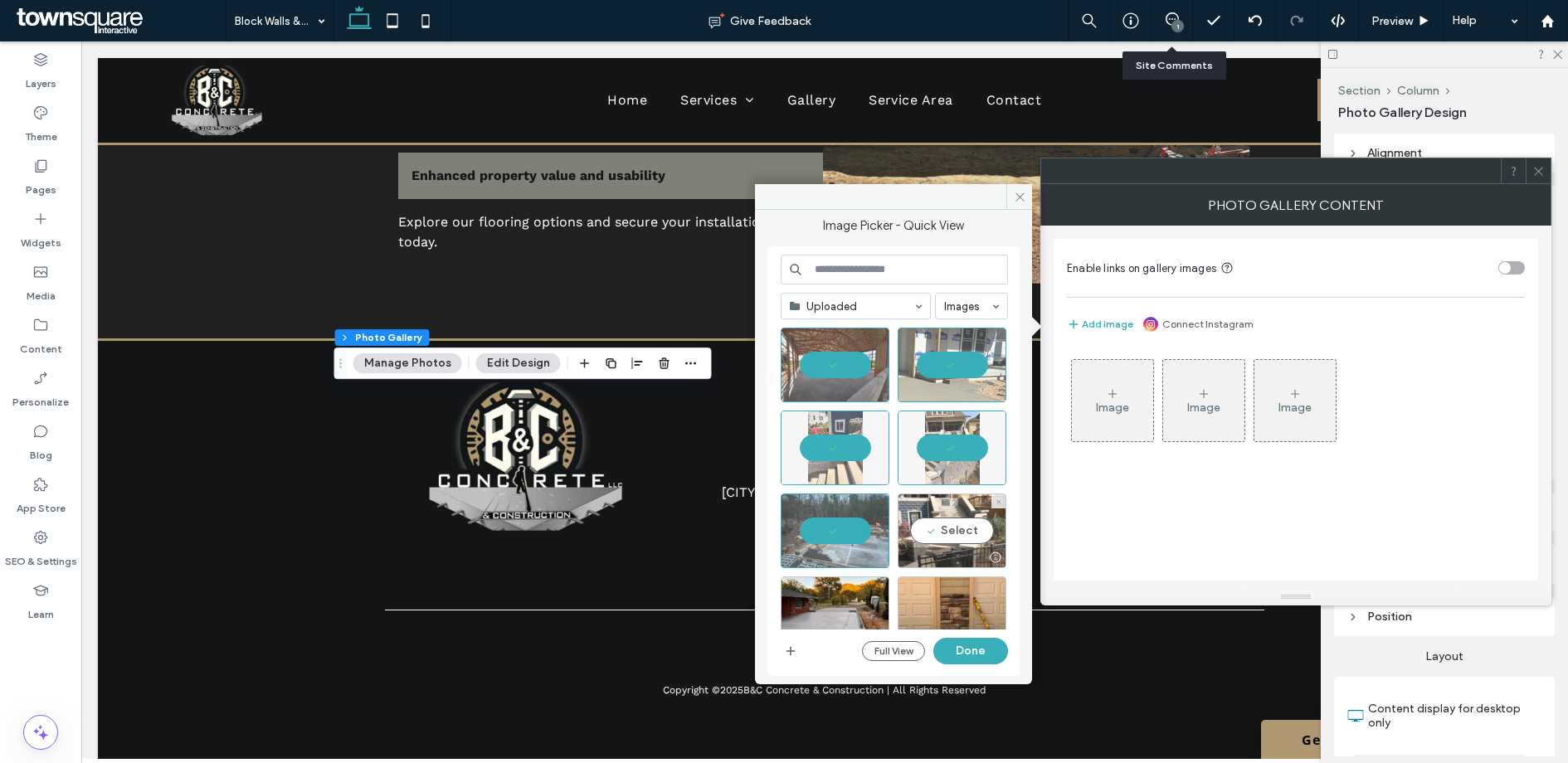 click on "Select" at bounding box center (952, 531) 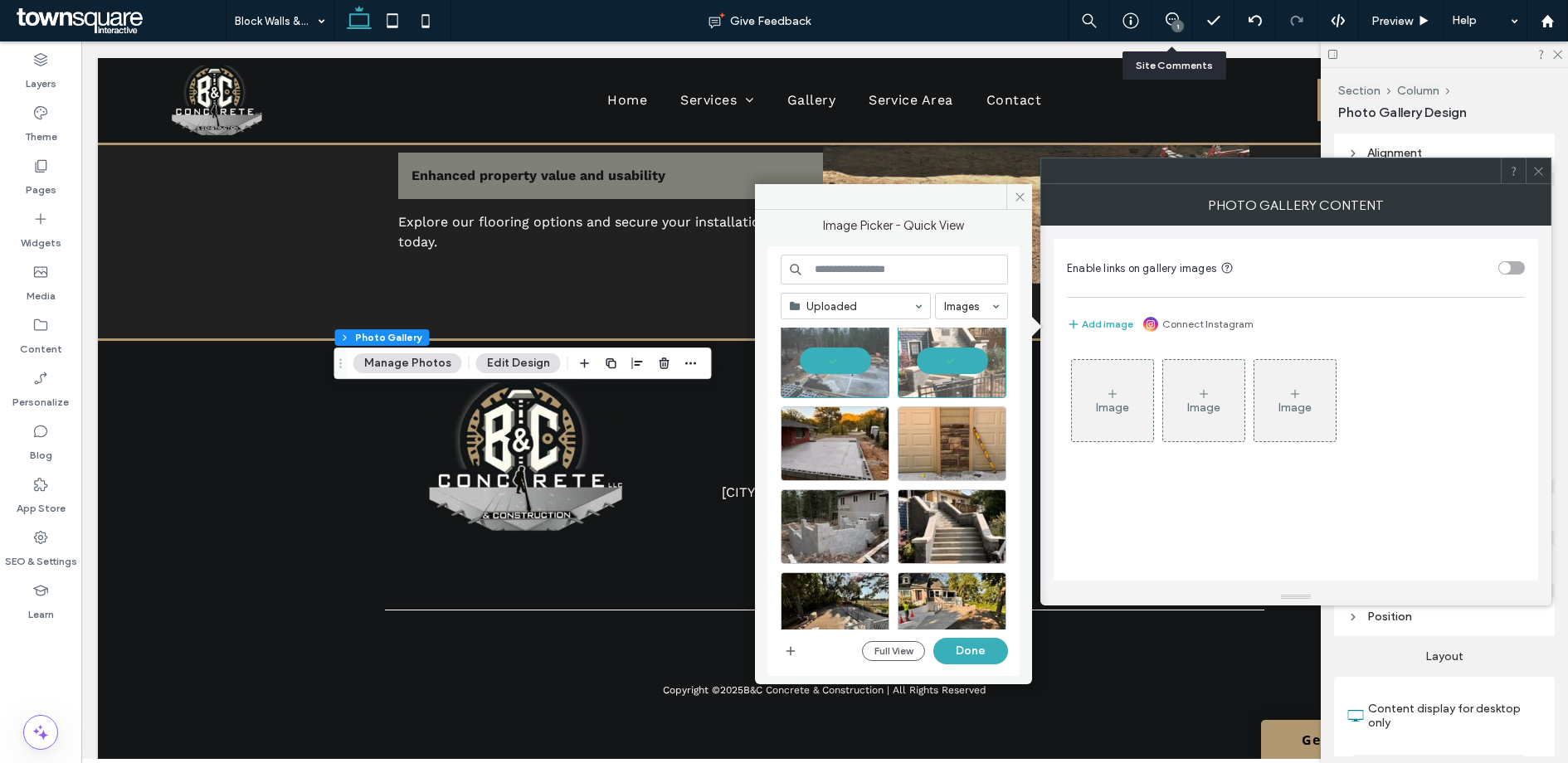 scroll, scrollTop: 172, scrollLeft: 0, axis: vertical 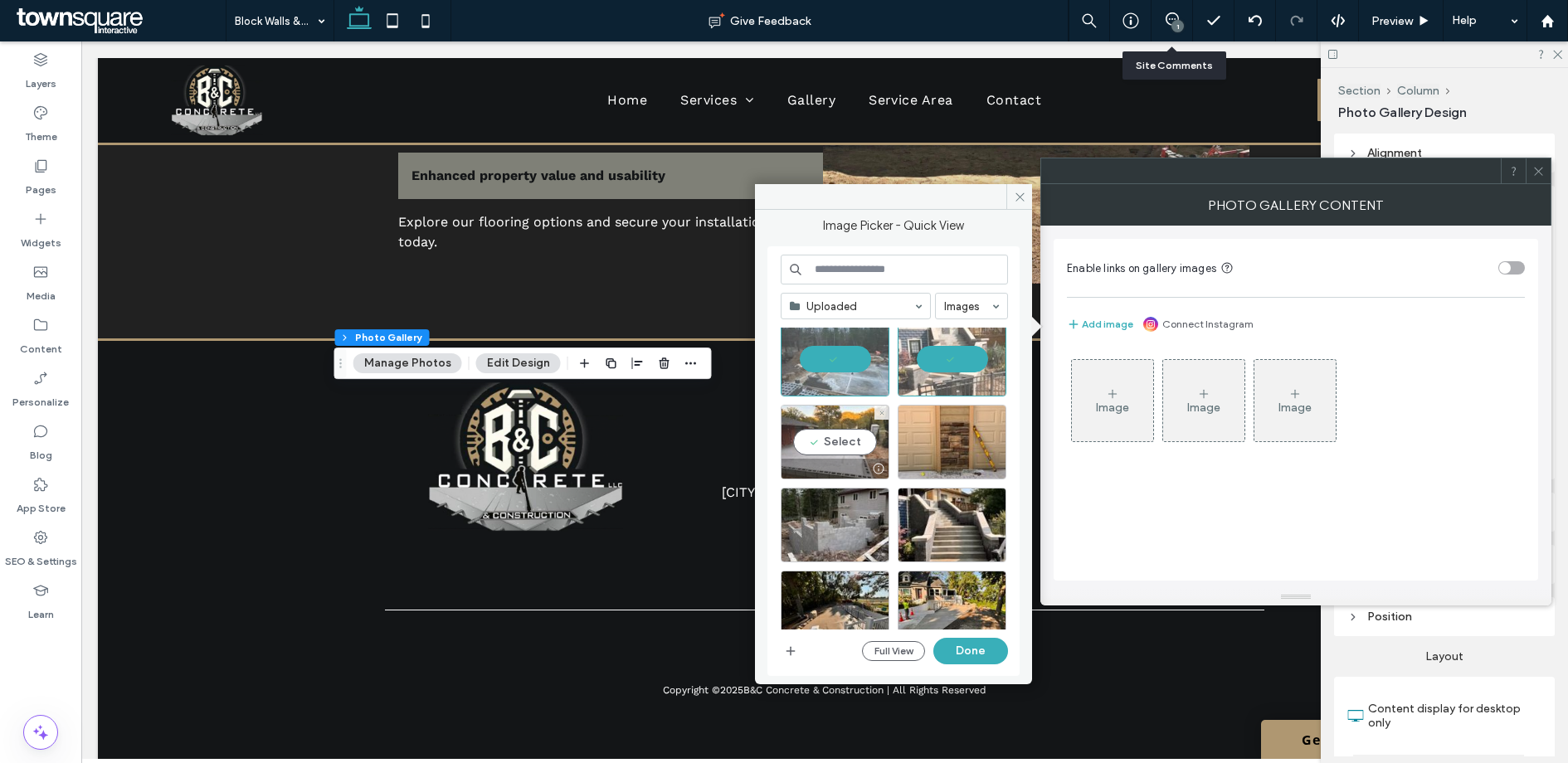 click on "Select" at bounding box center (835, 442) 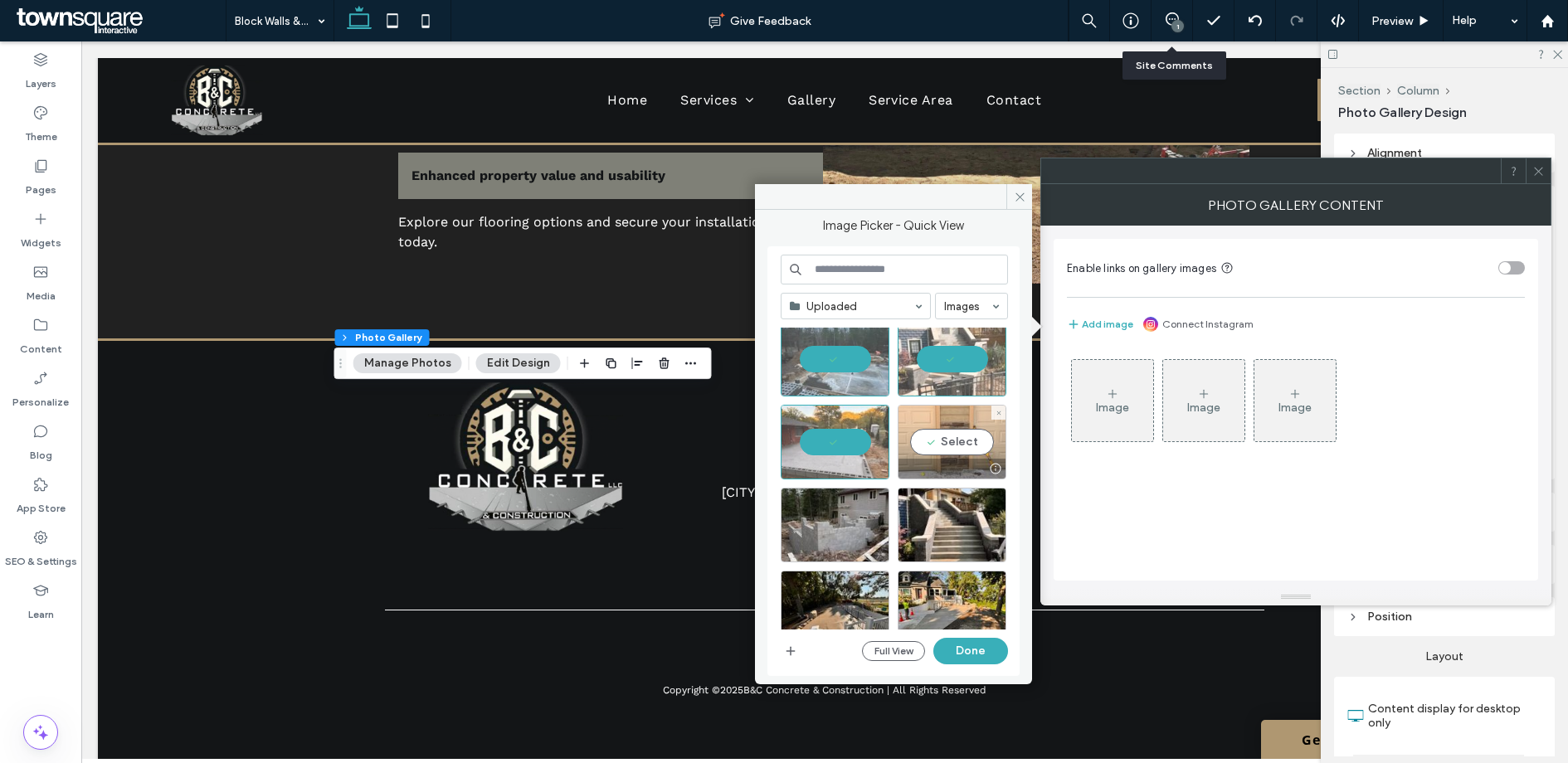 click on "Select" at bounding box center (952, 442) 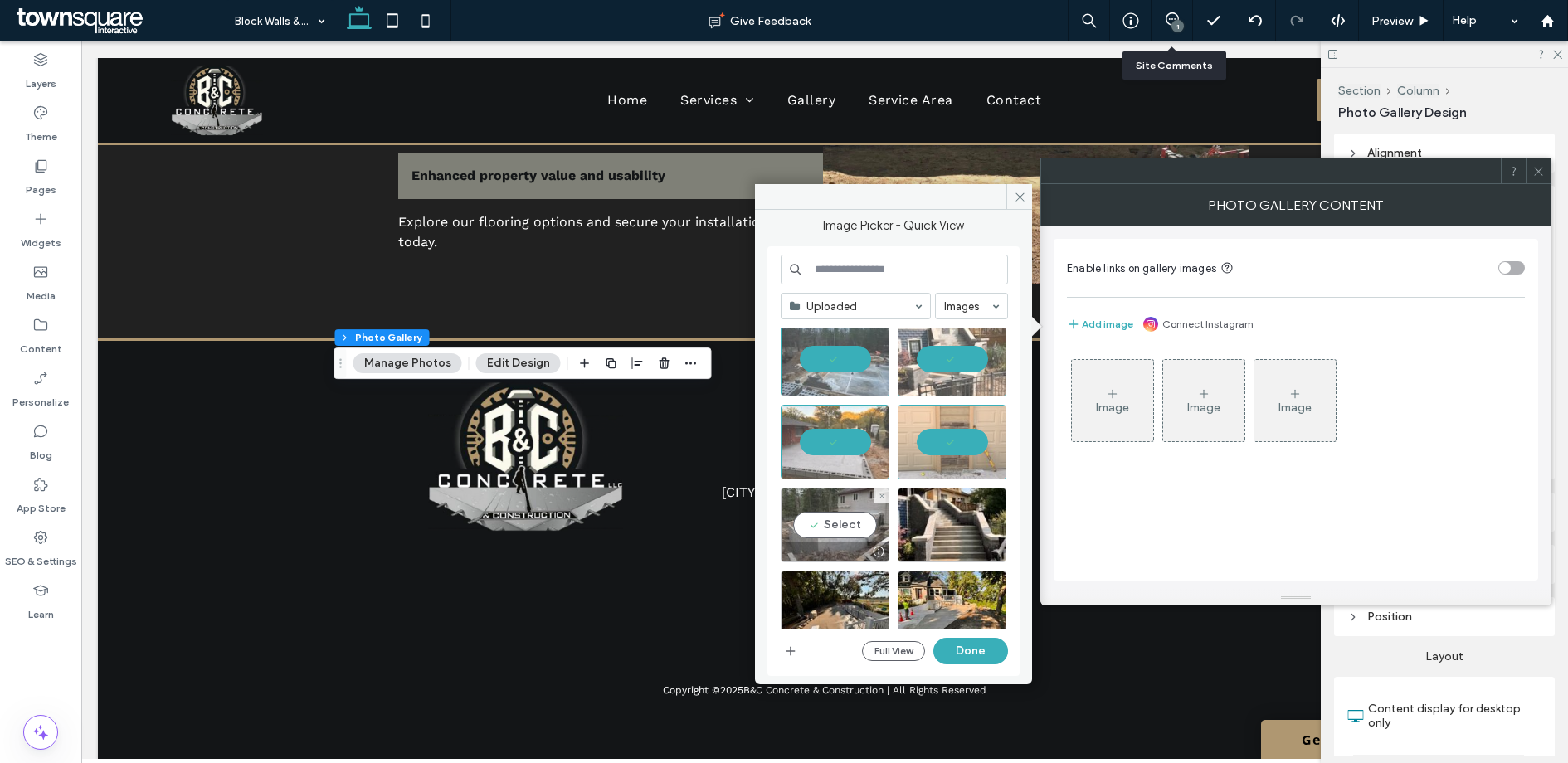 drag, startPoint x: 848, startPoint y: 520, endPoint x: 891, endPoint y: 522, distance: 43.046487 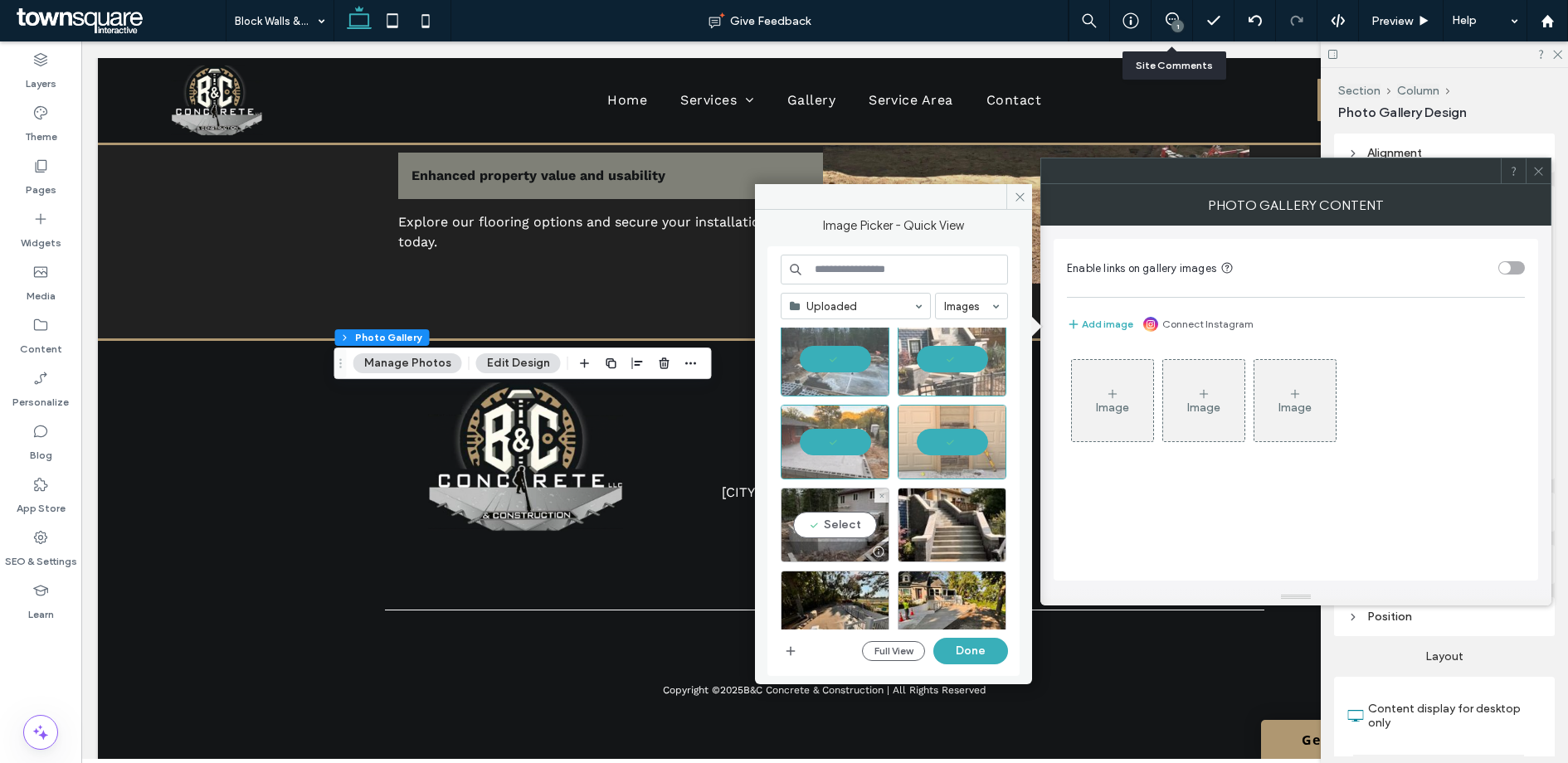 click on "Select" at bounding box center (835, 525) 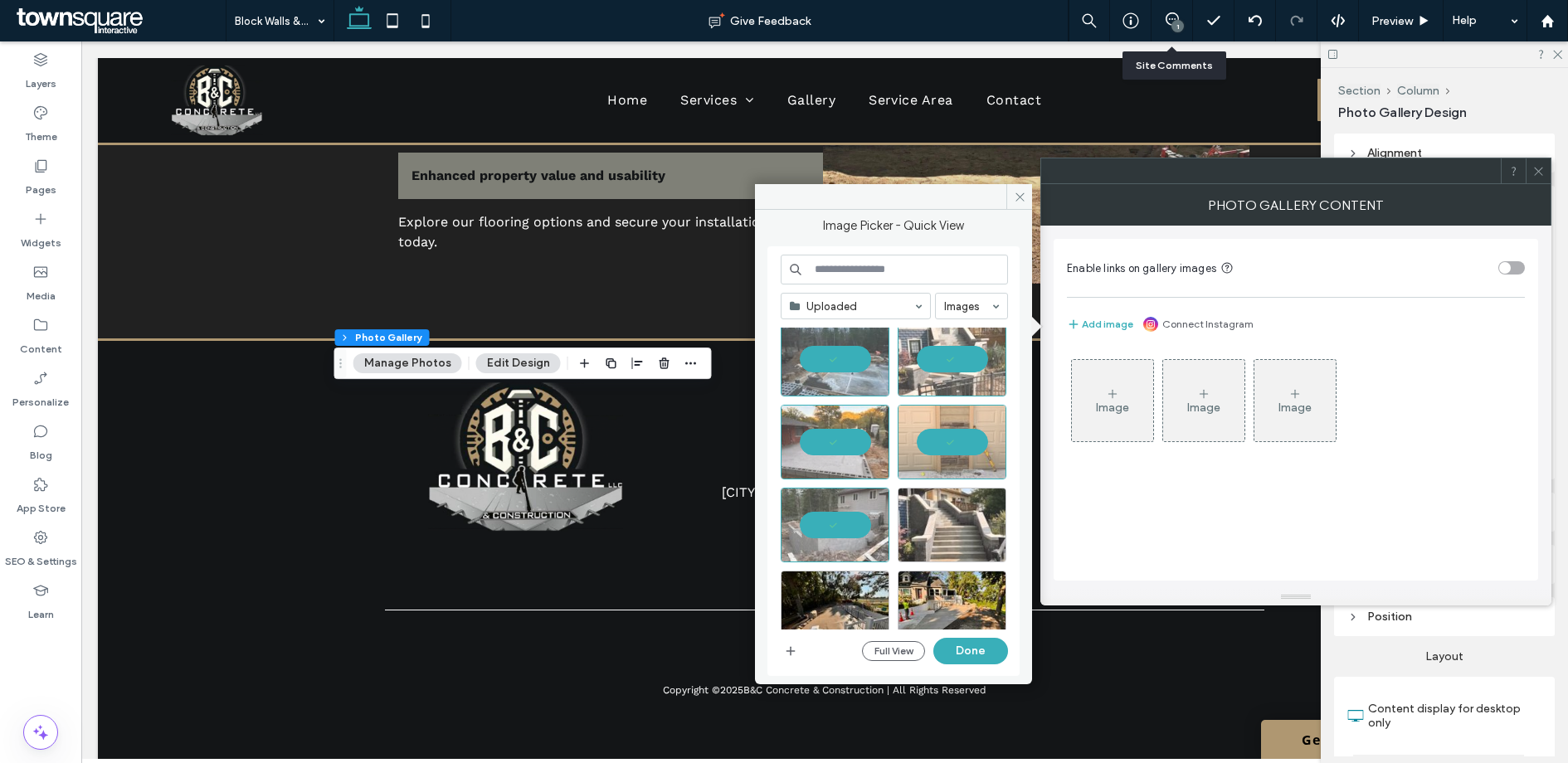 click at bounding box center (952, 525) 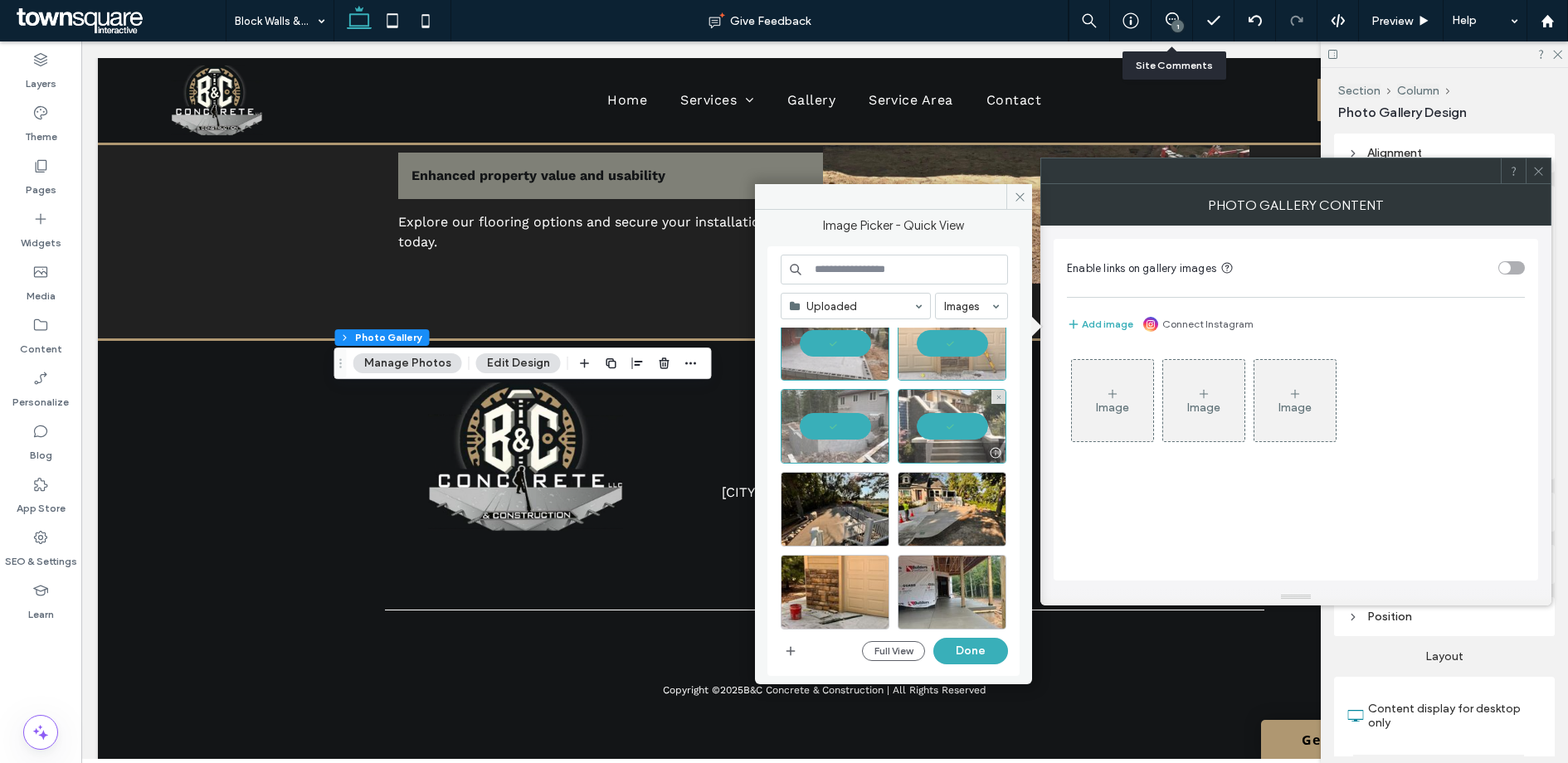 scroll, scrollTop: 273, scrollLeft: 0, axis: vertical 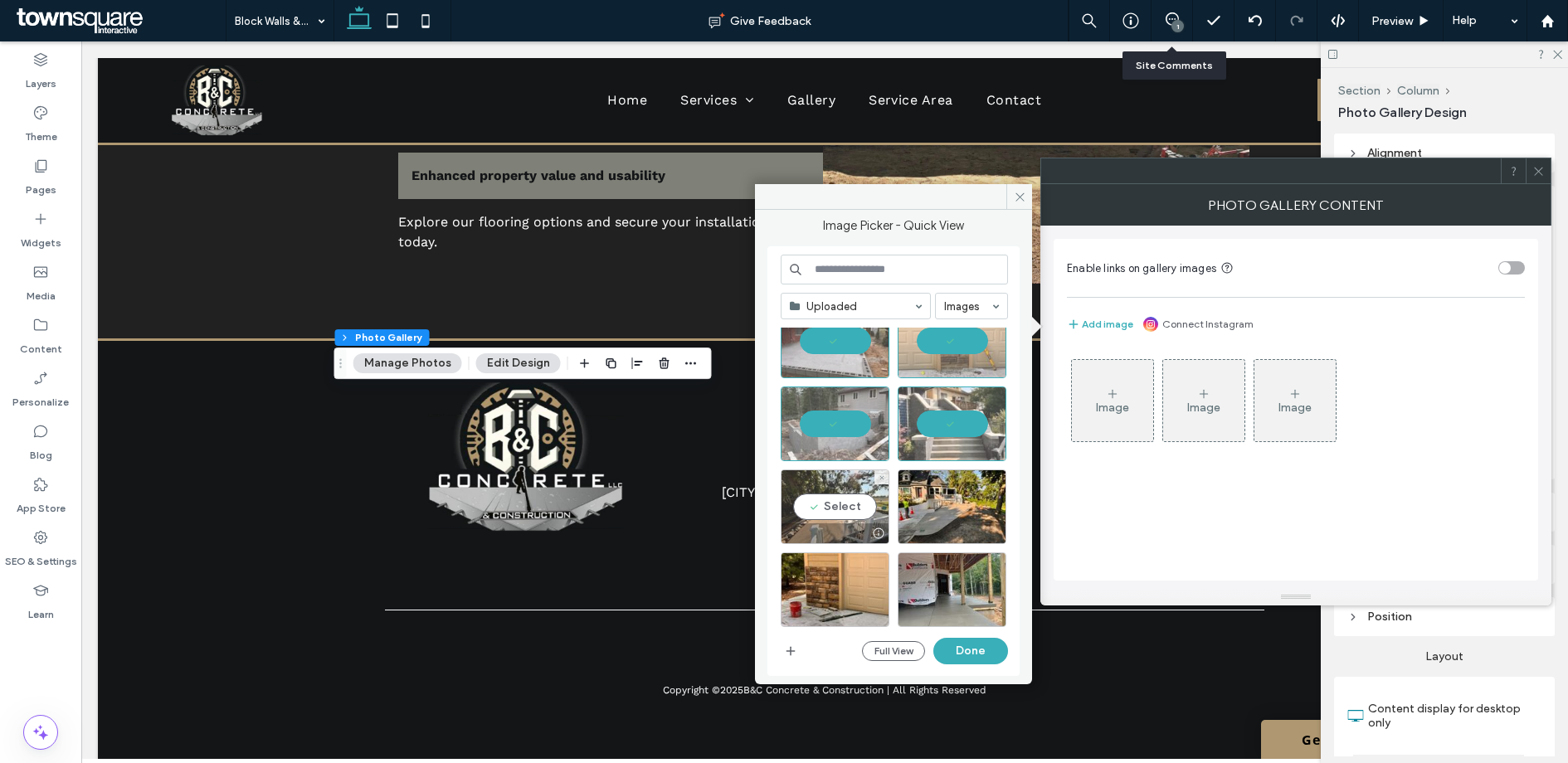 click on "Select" at bounding box center (835, 507) 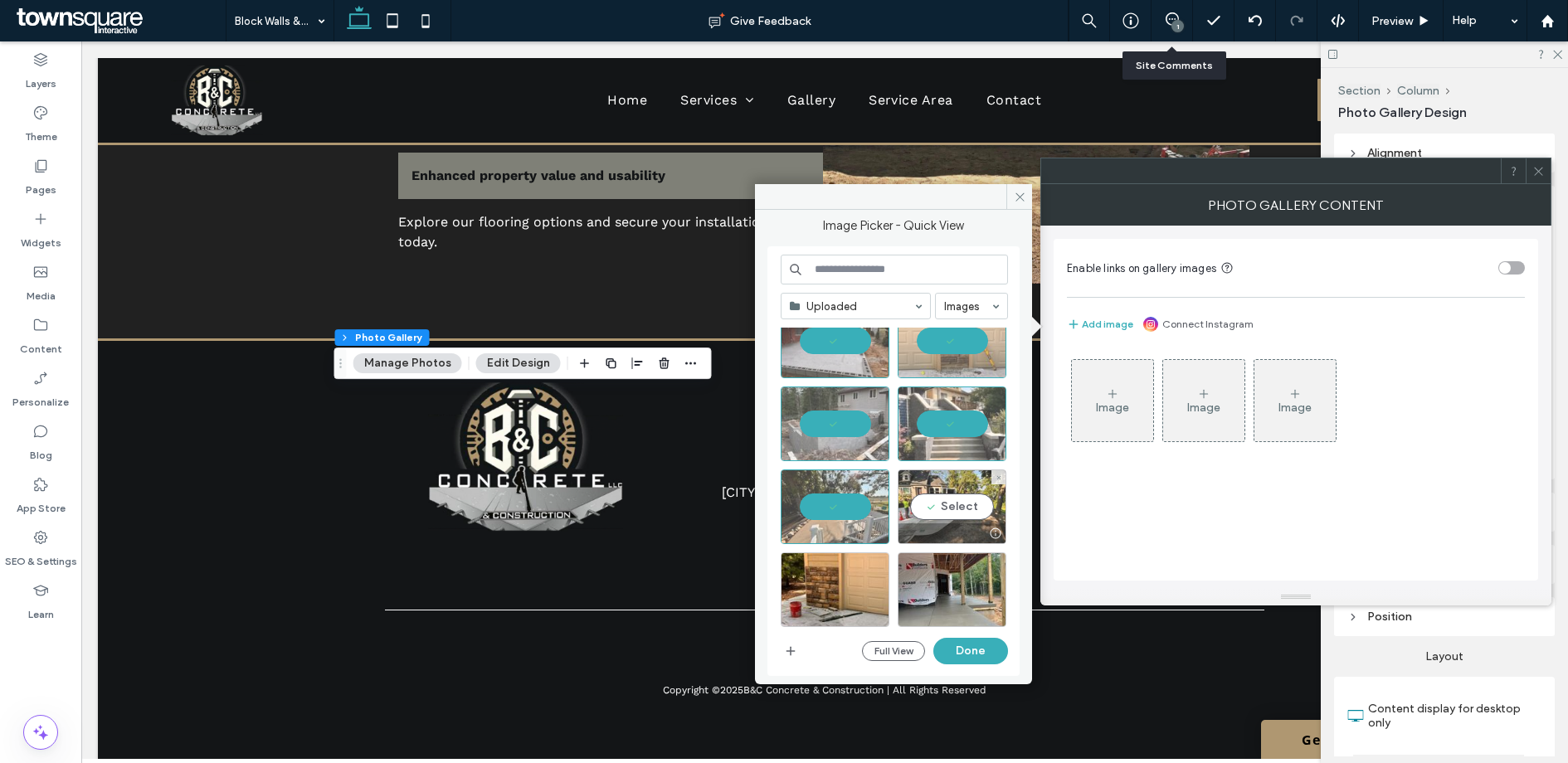 click on "Select" at bounding box center [952, 507] 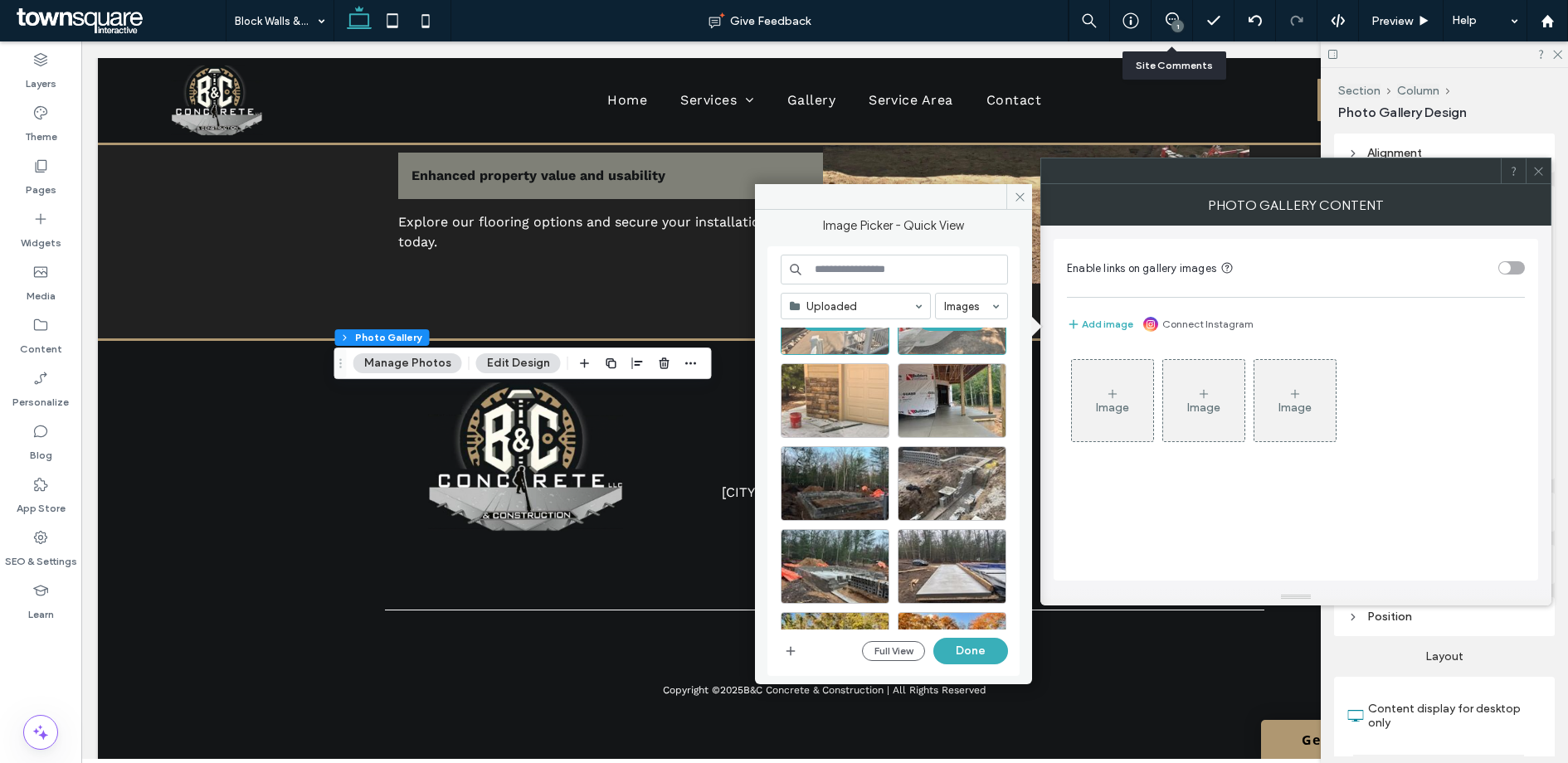 scroll, scrollTop: 463, scrollLeft: 0, axis: vertical 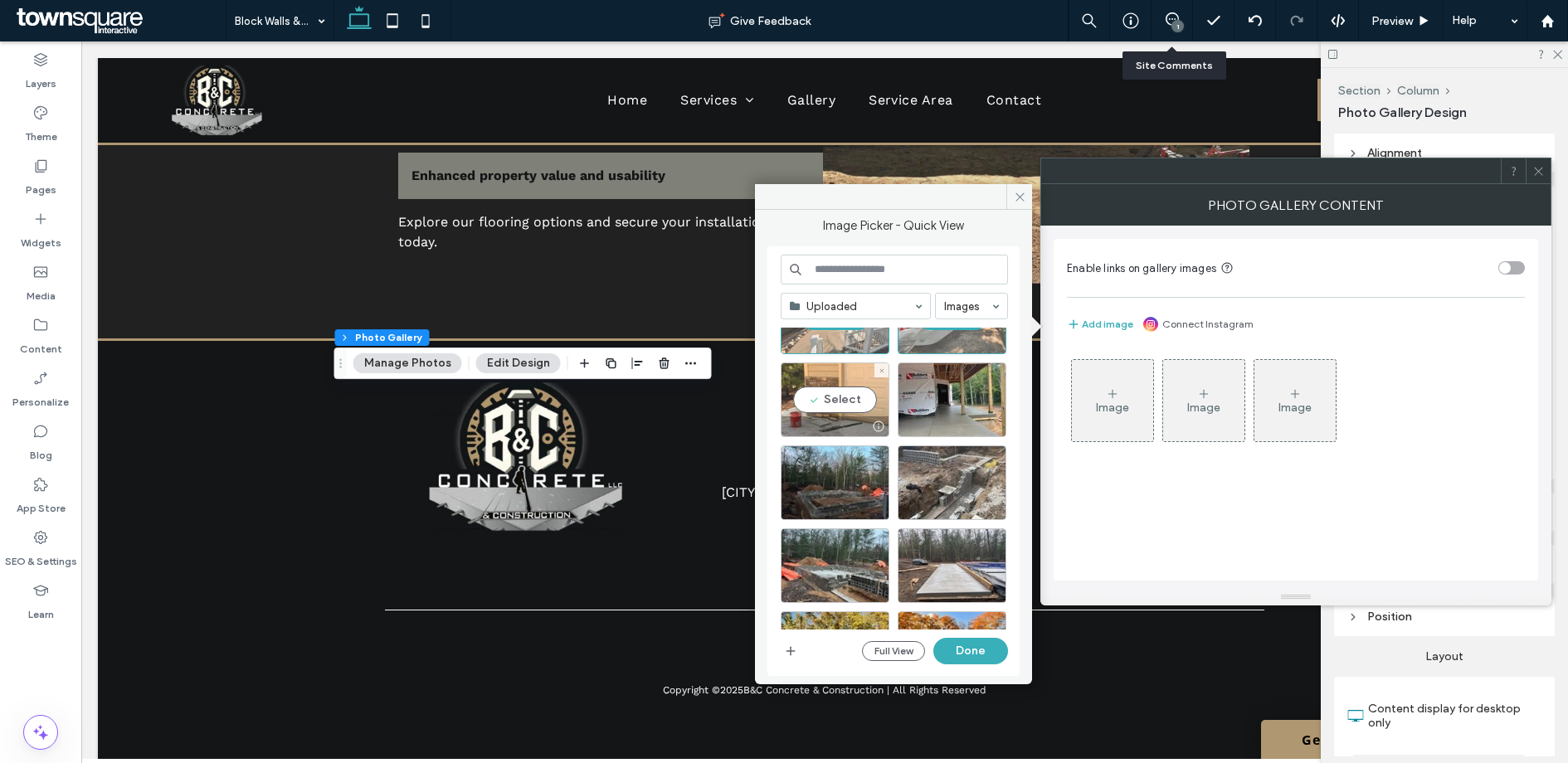 click on "Select" at bounding box center (835, 400) 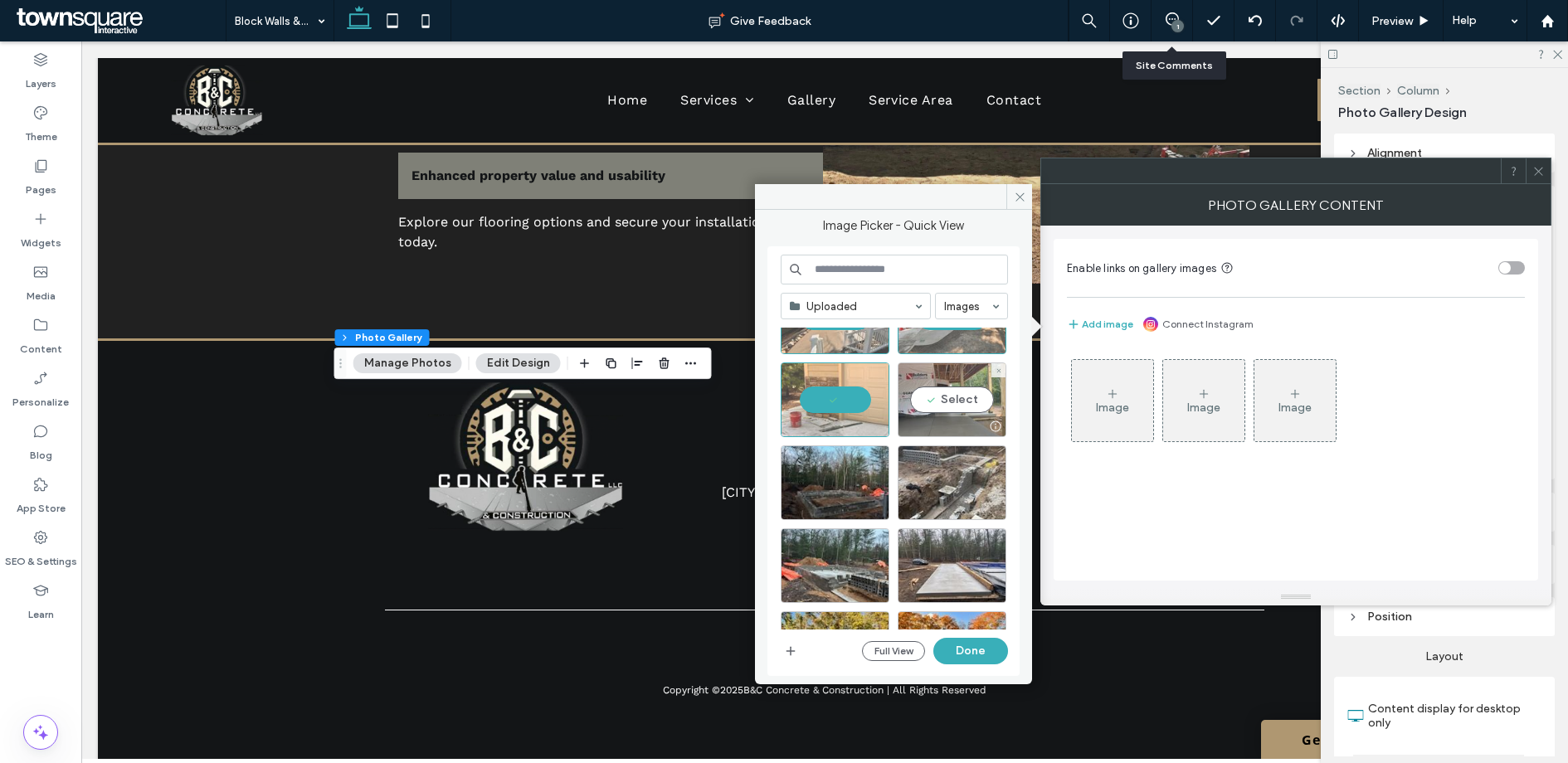 click on "Select" at bounding box center (952, 400) 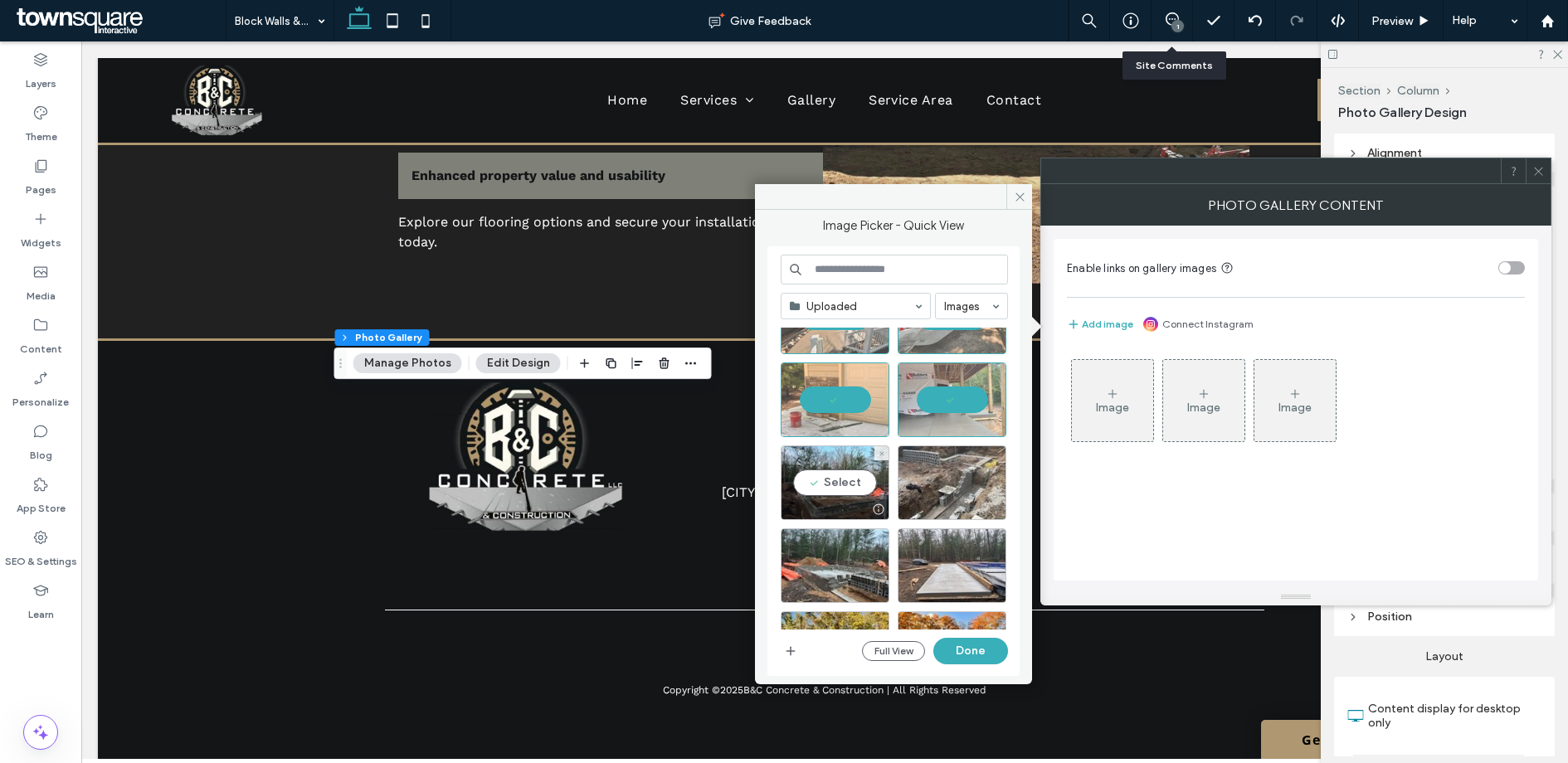 drag, startPoint x: 845, startPoint y: 479, endPoint x: 894, endPoint y: 479, distance: 49 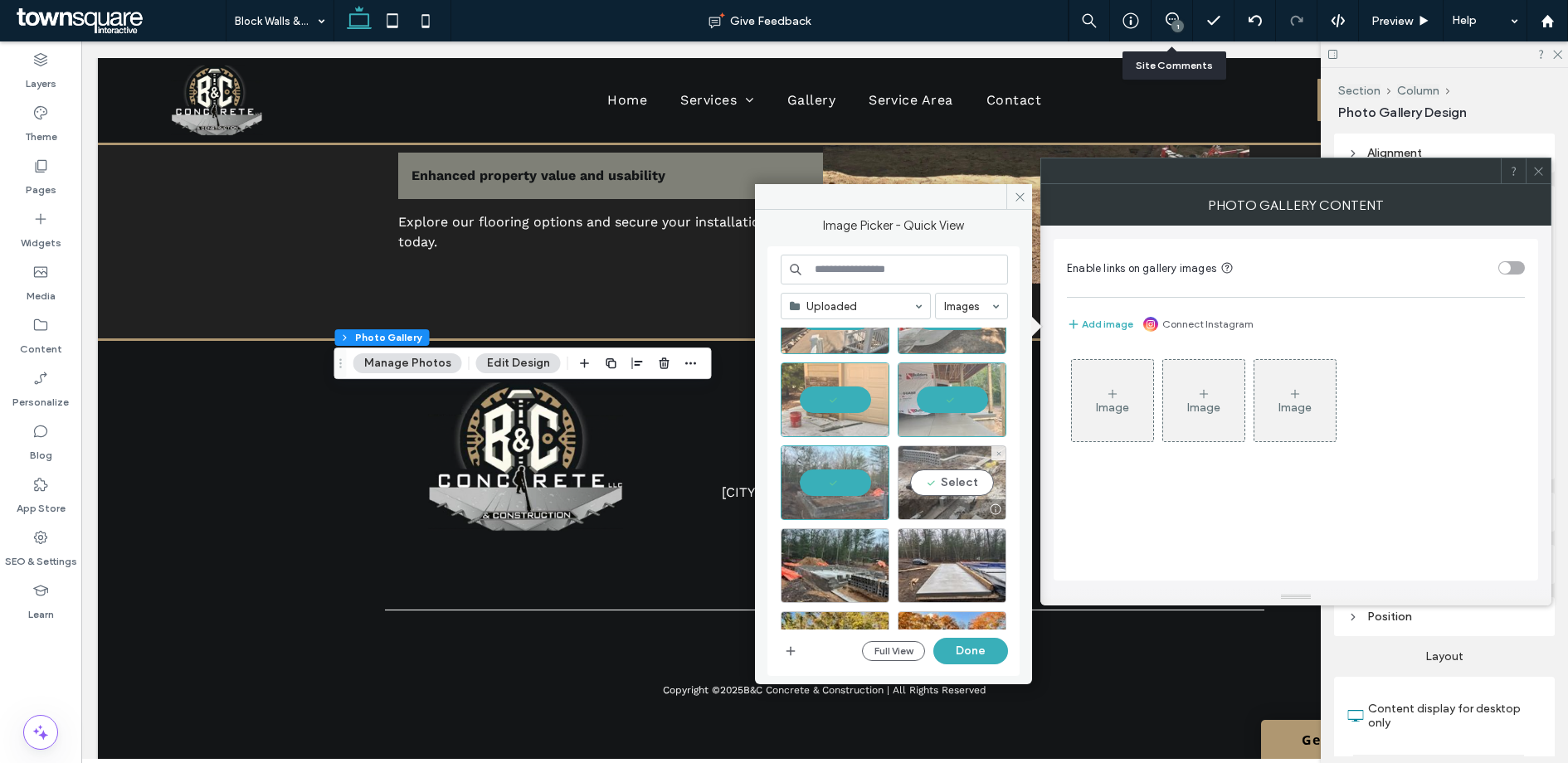 click on "Select" at bounding box center [952, 483] 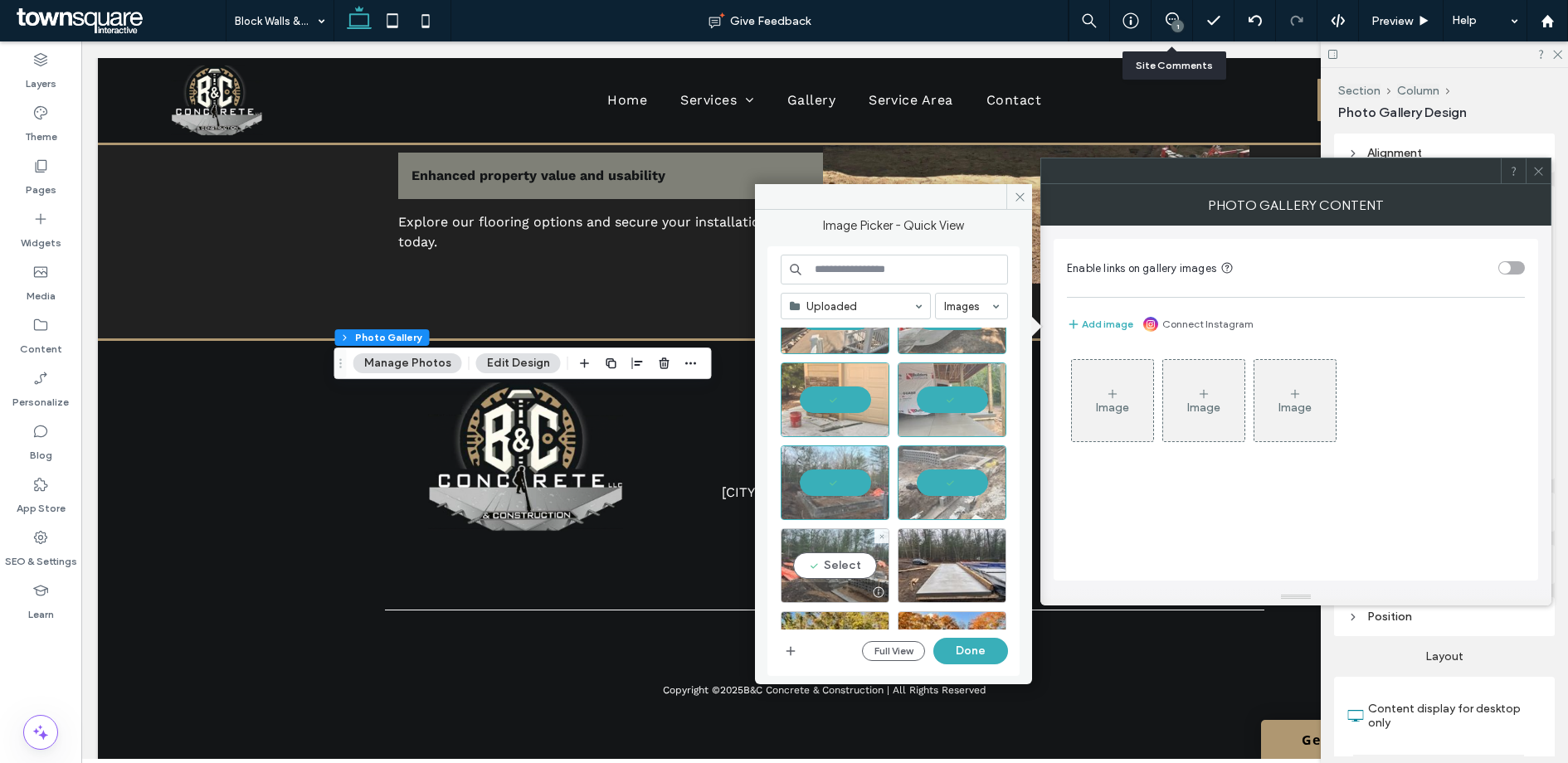 click on "Select" at bounding box center (835, 566) 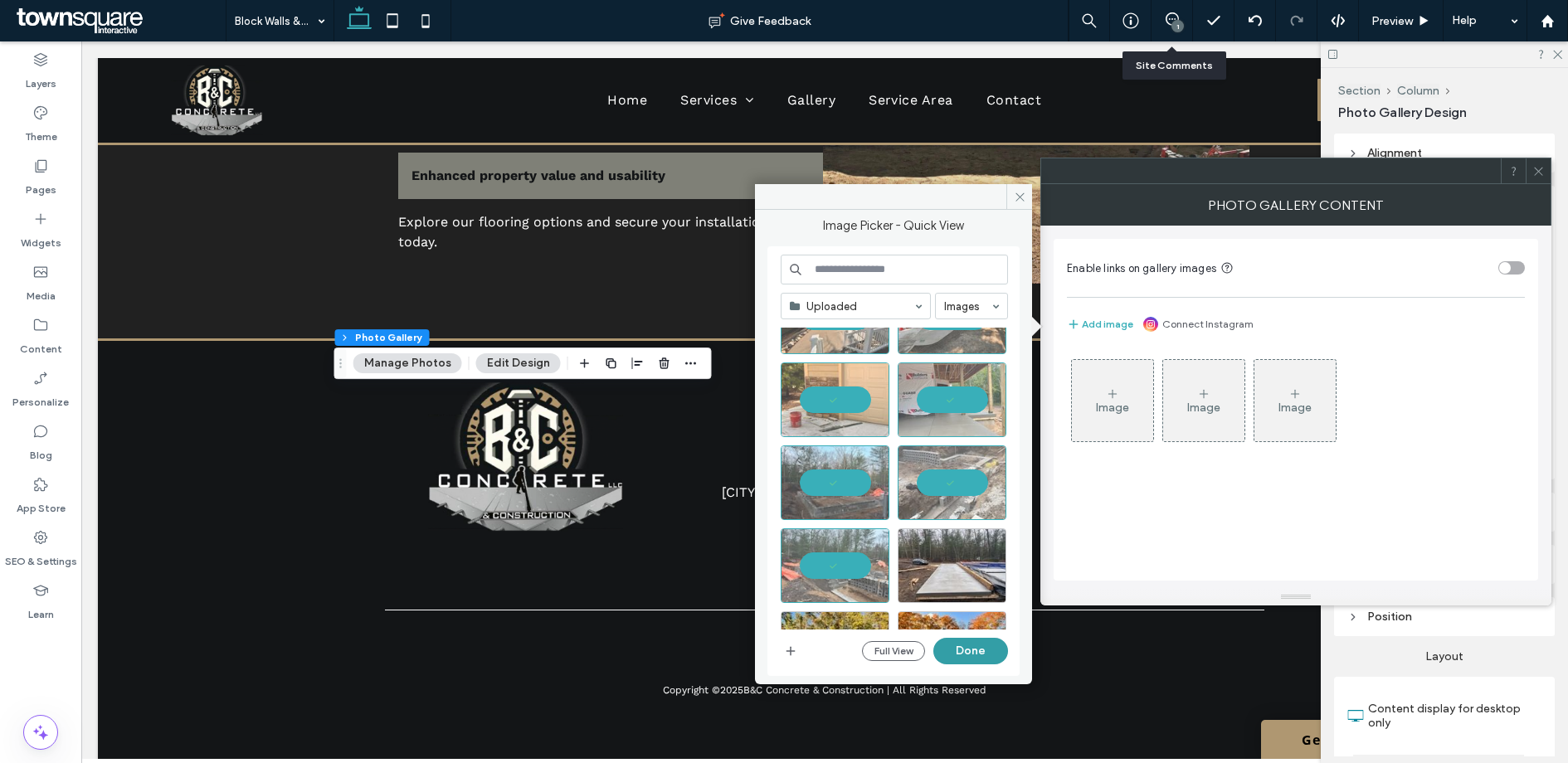click on "Done" at bounding box center [971, 651] 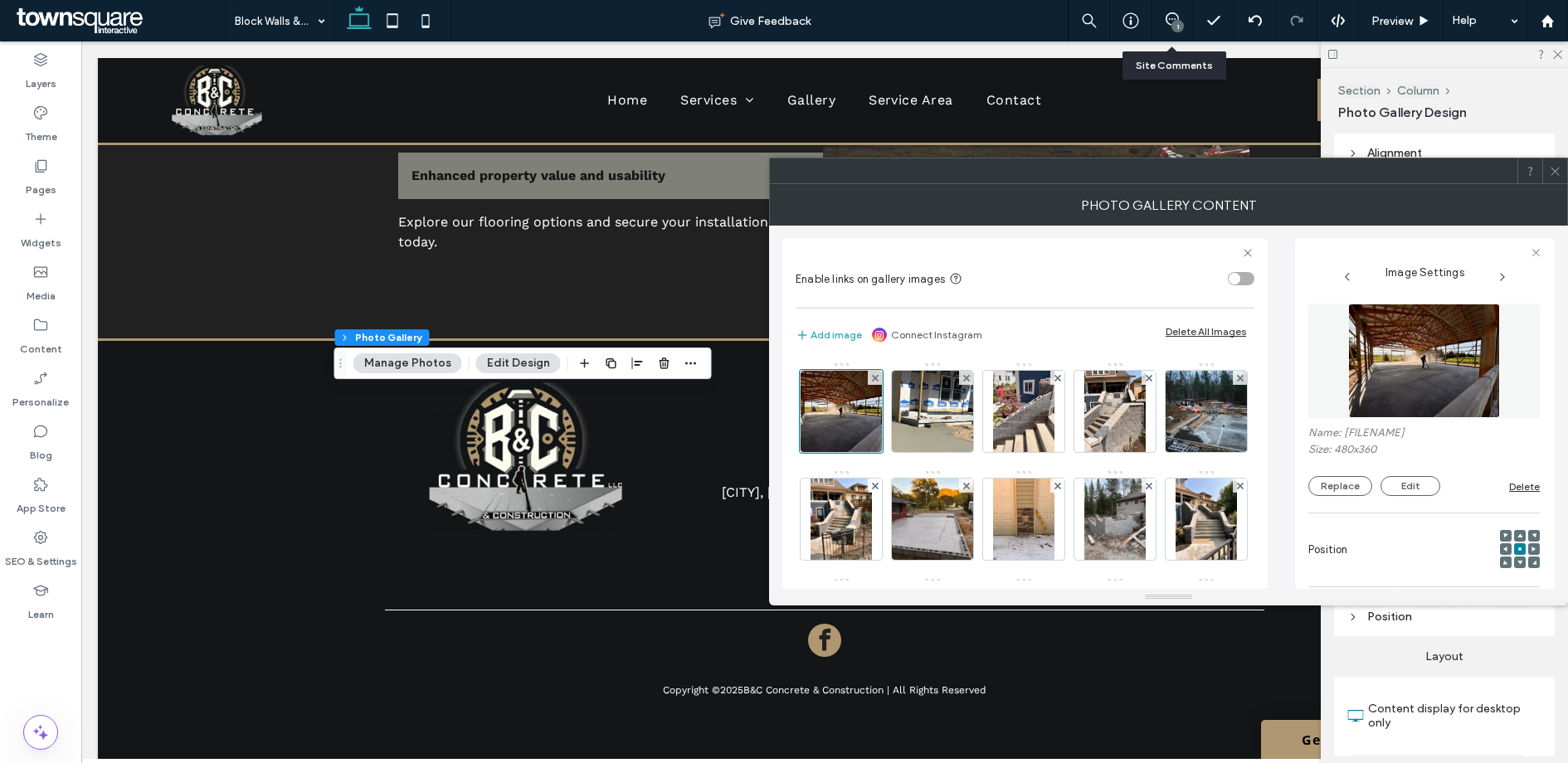 click 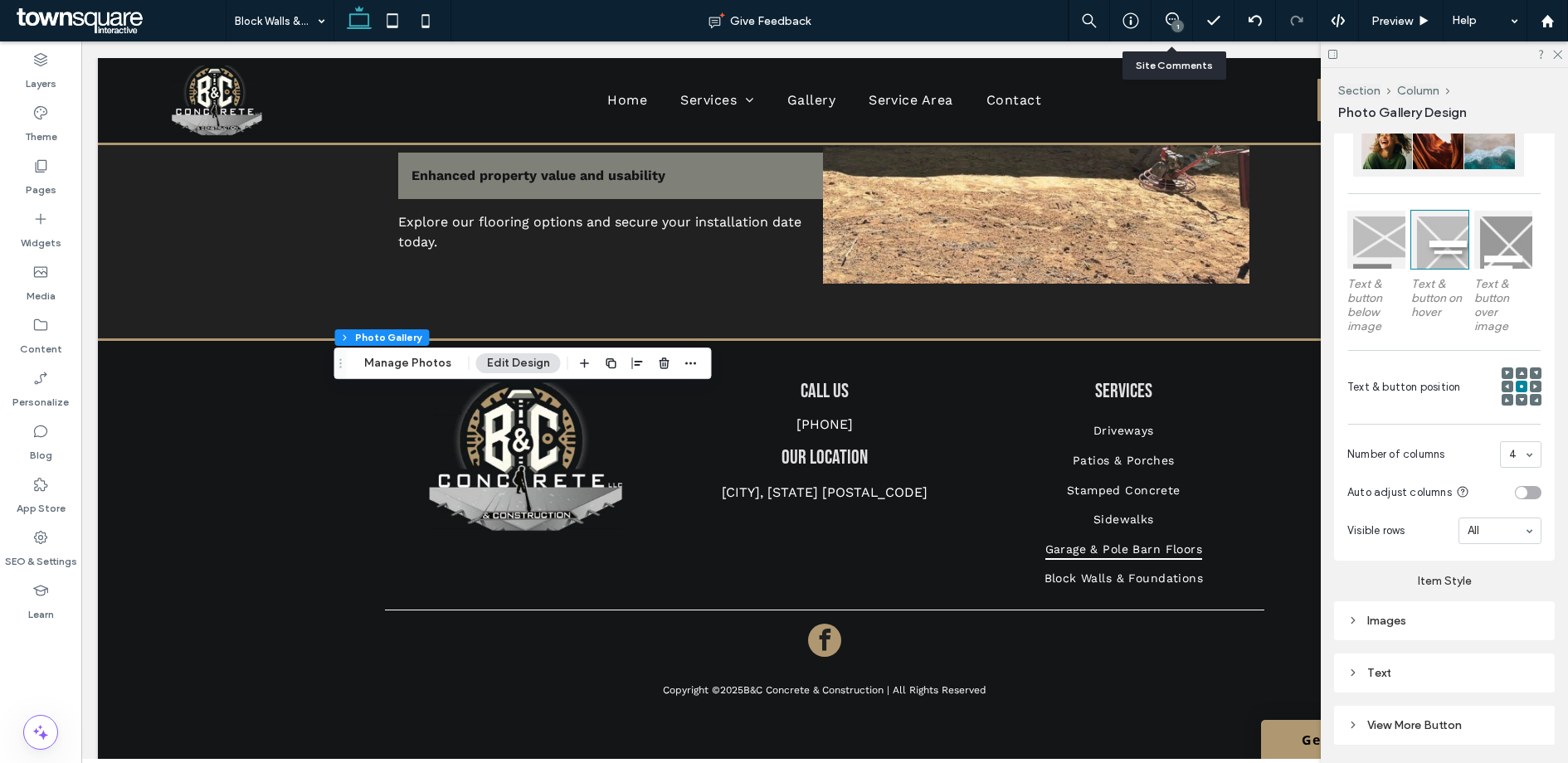 scroll, scrollTop: 705, scrollLeft: 0, axis: vertical 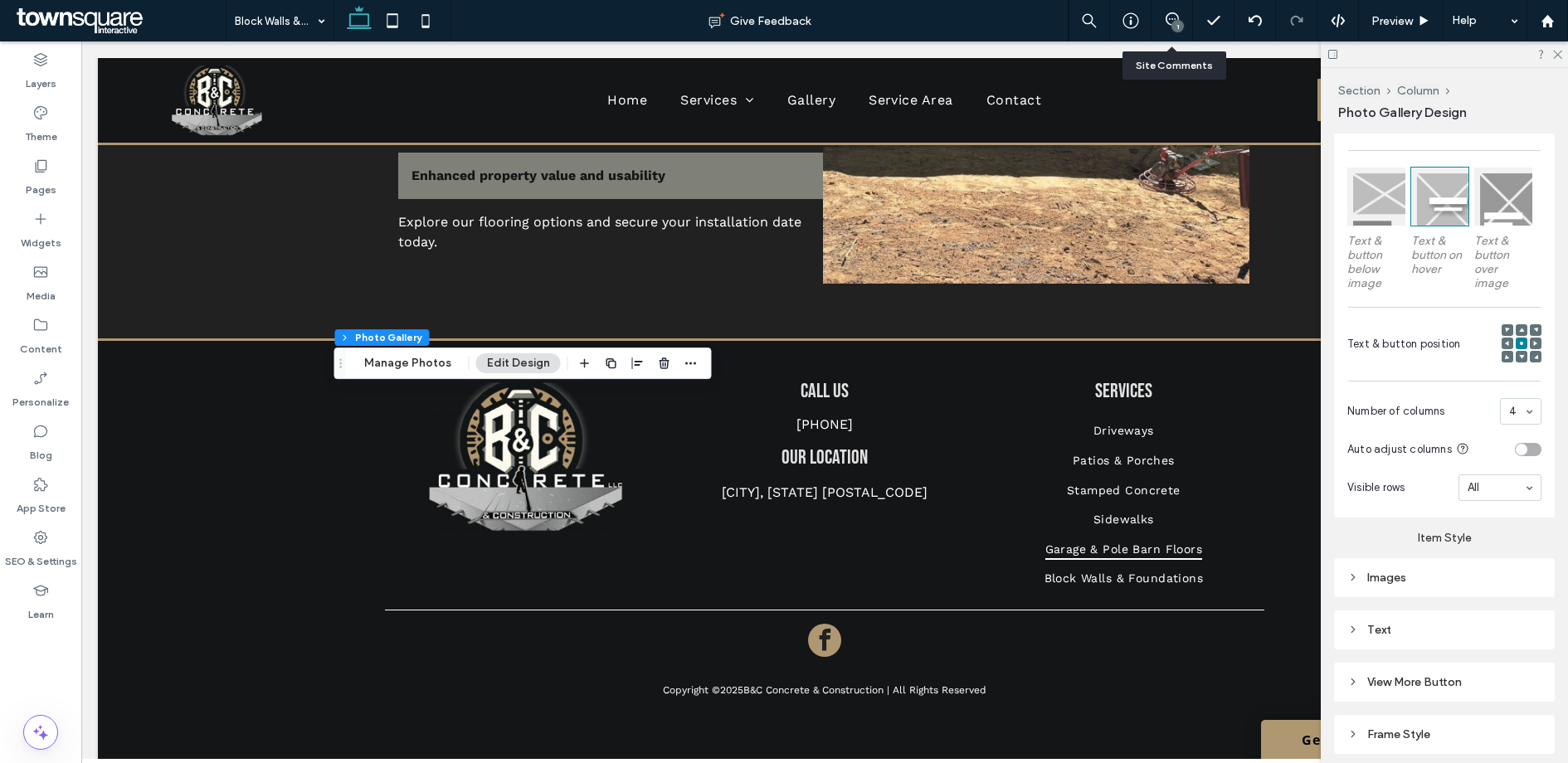 click on "Images" at bounding box center (1444, 577) 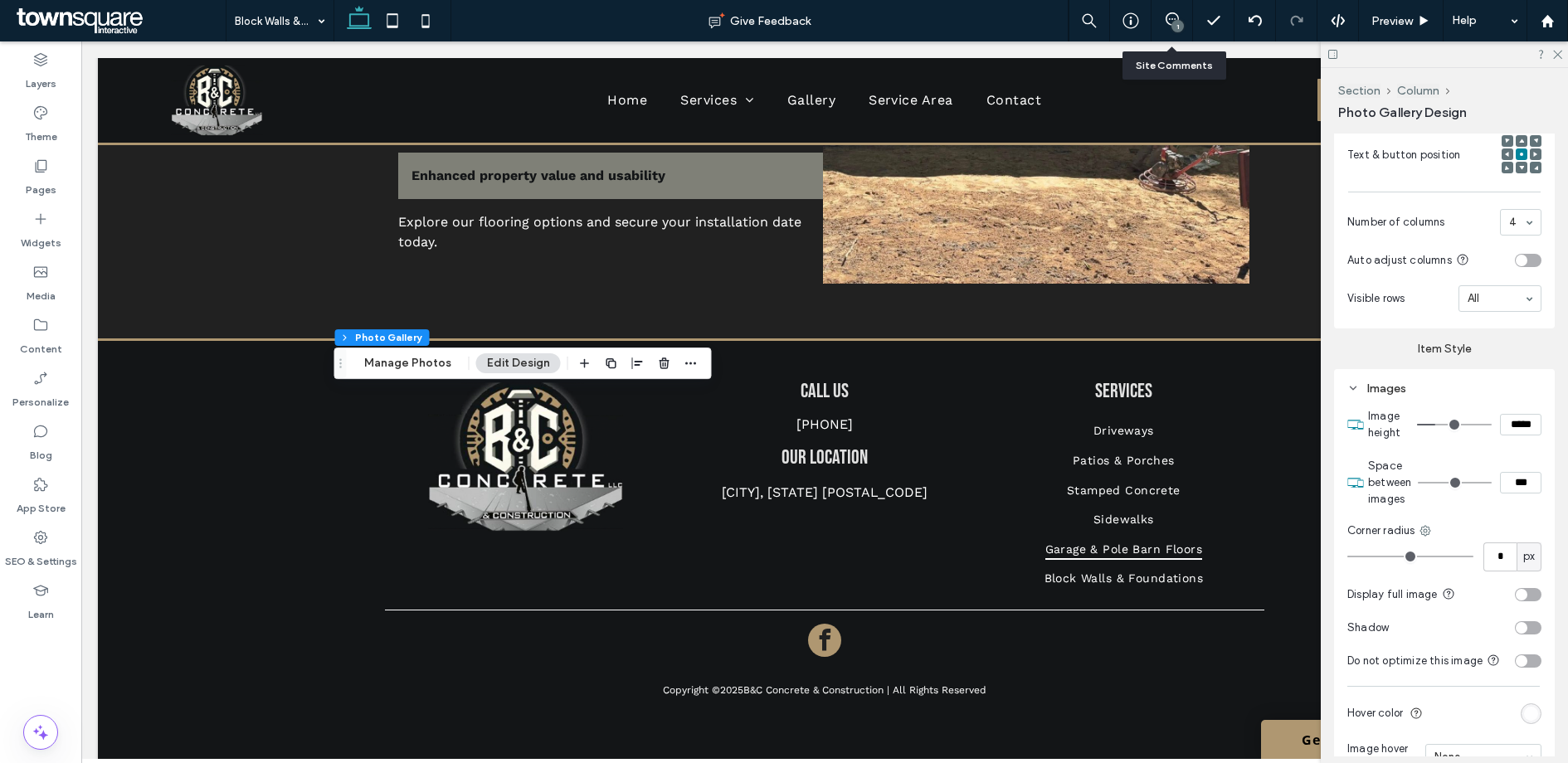 scroll, scrollTop: 990, scrollLeft: 0, axis: vertical 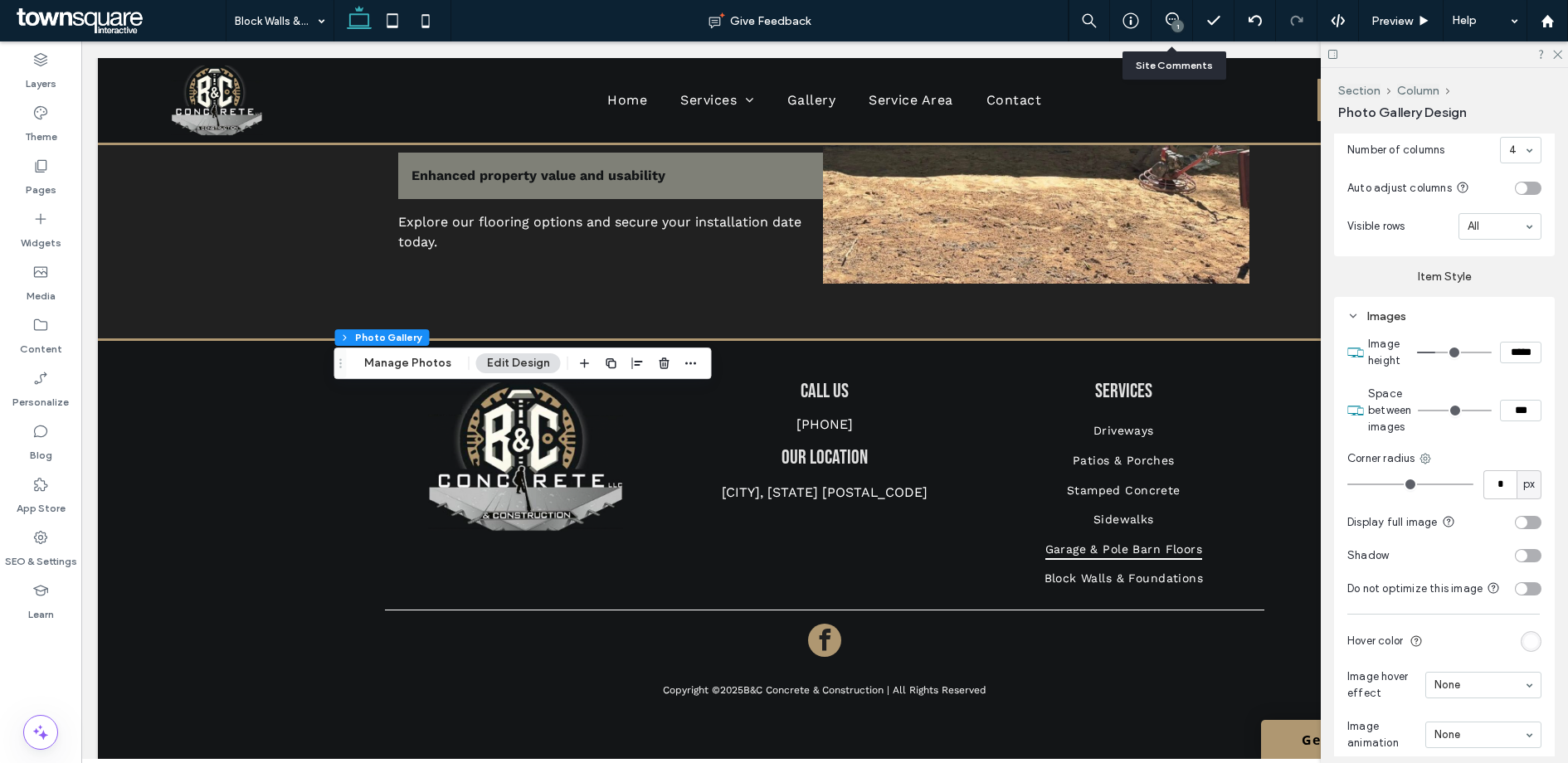 type on "*" 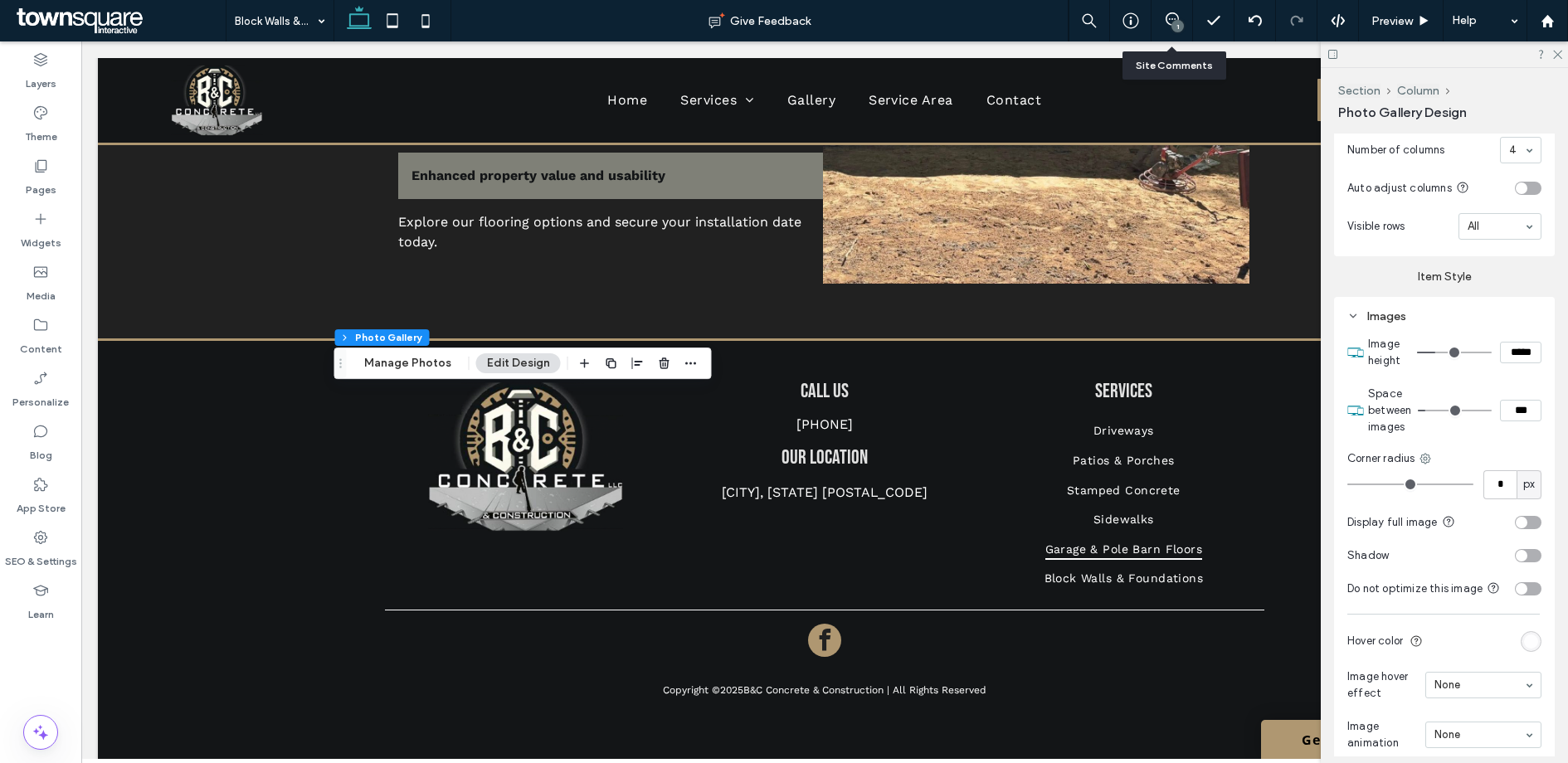 type on "*" 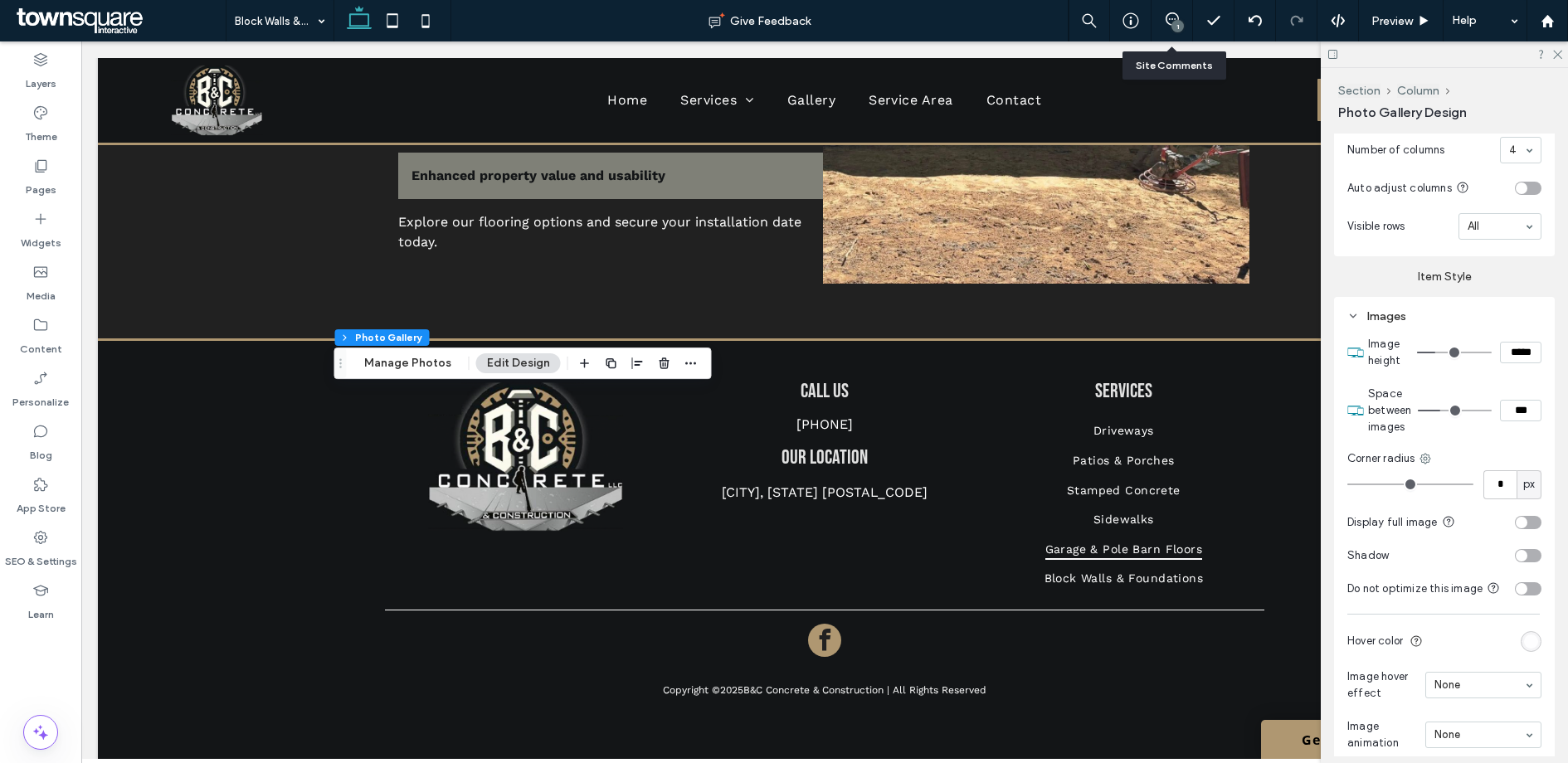 type on "*" 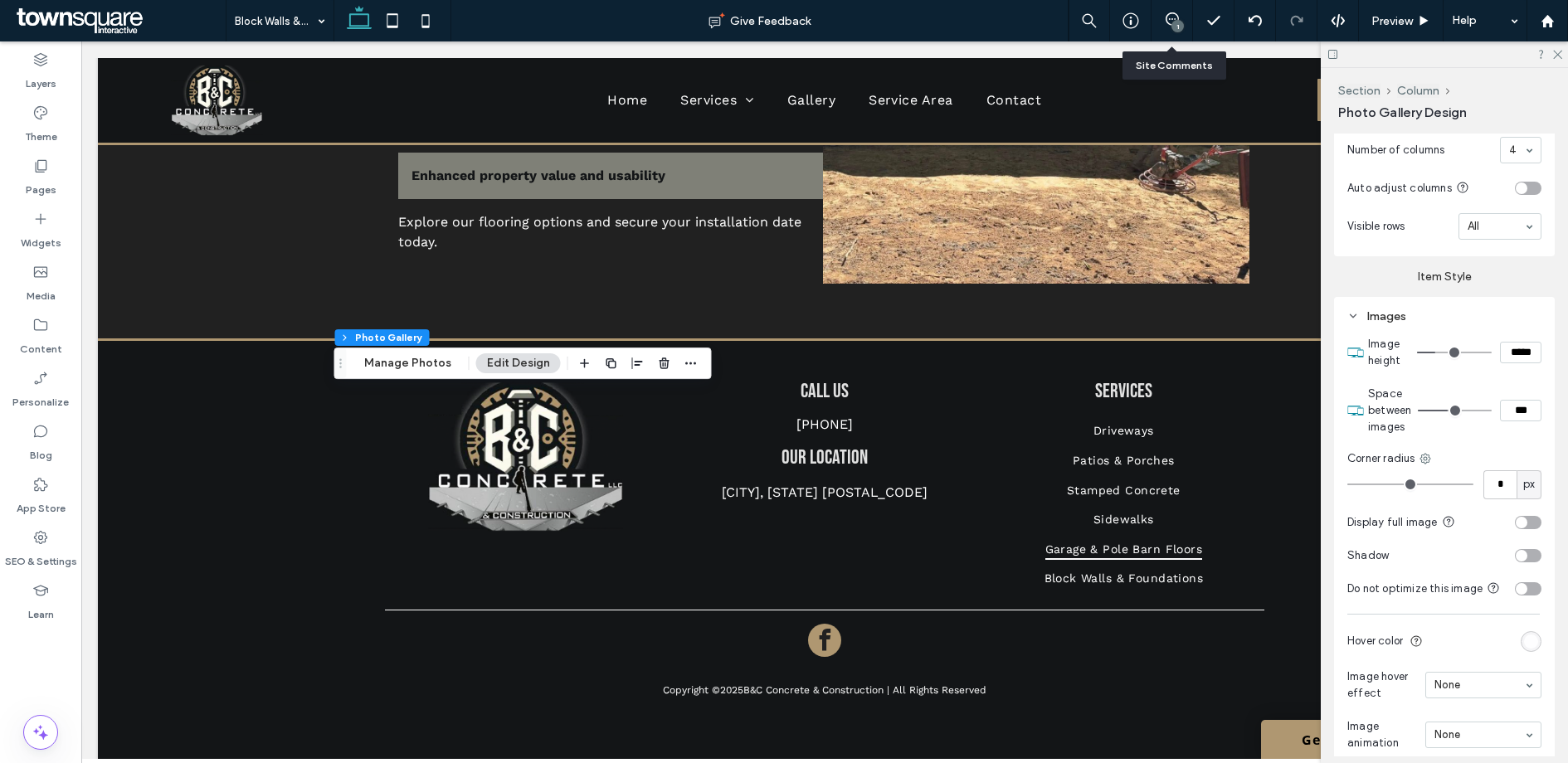 drag, startPoint x: 1426, startPoint y: 409, endPoint x: 1445, endPoint y: 411, distance: 19.104973 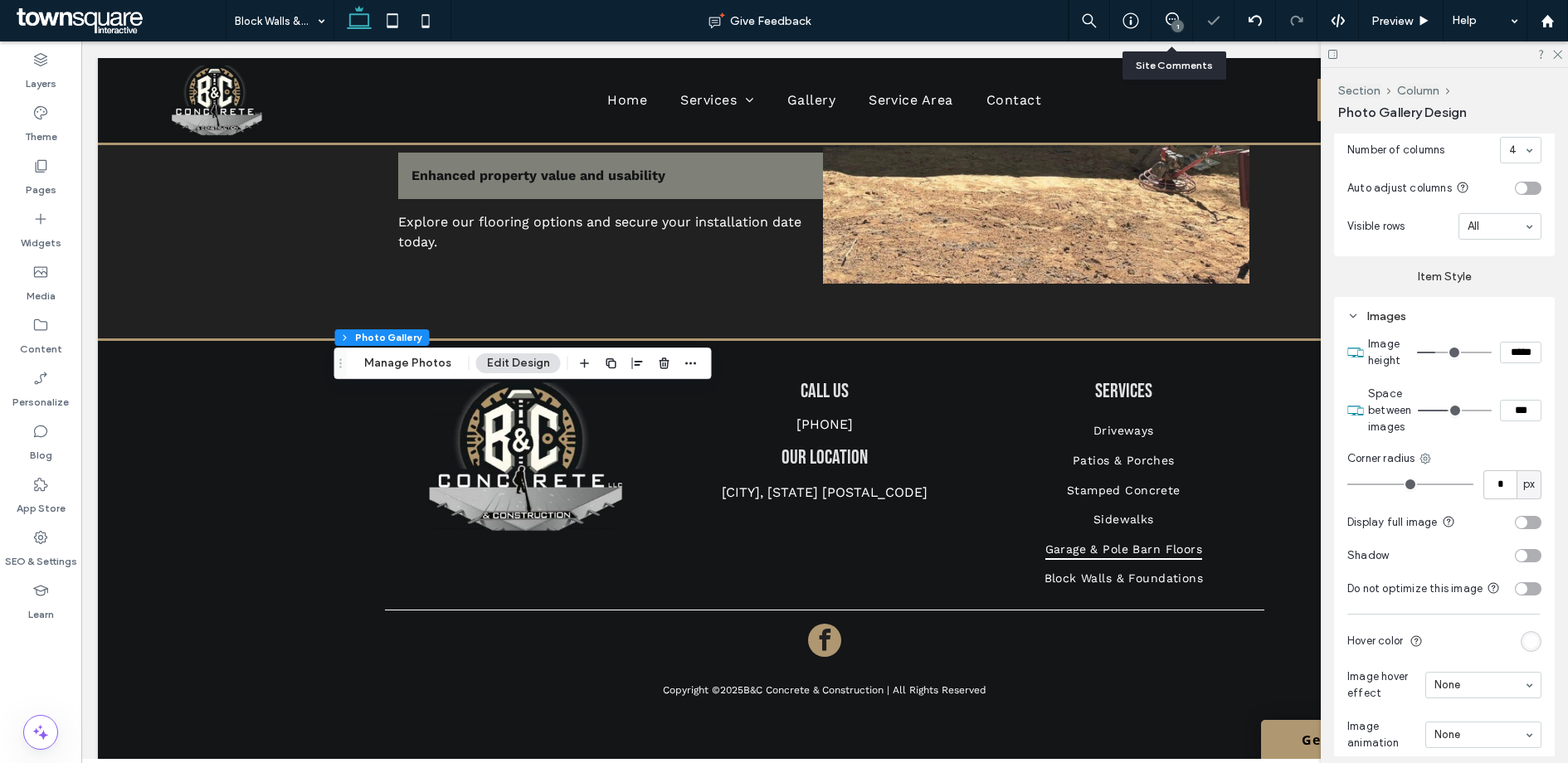 click at bounding box center (1528, 522) 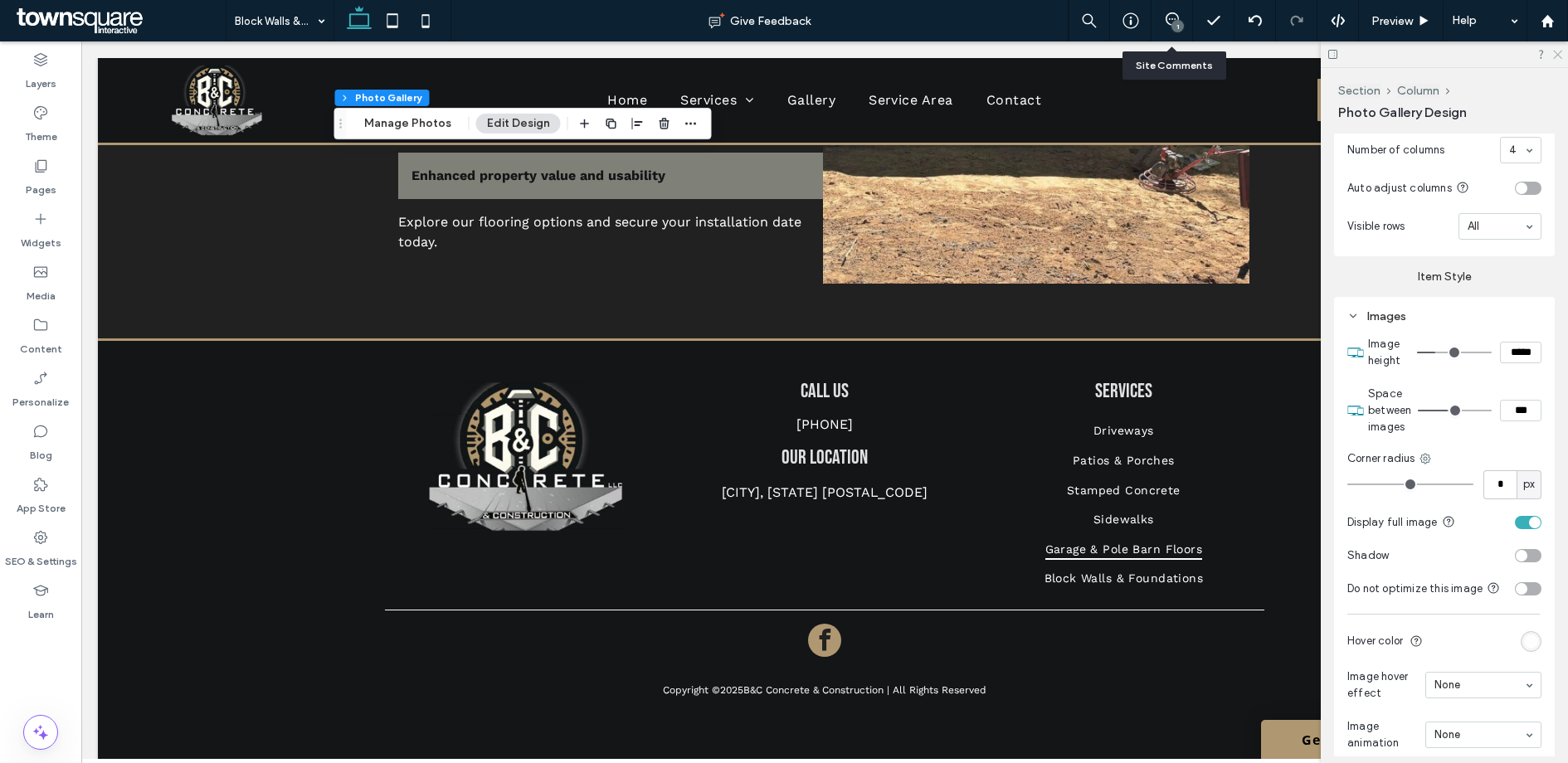 click 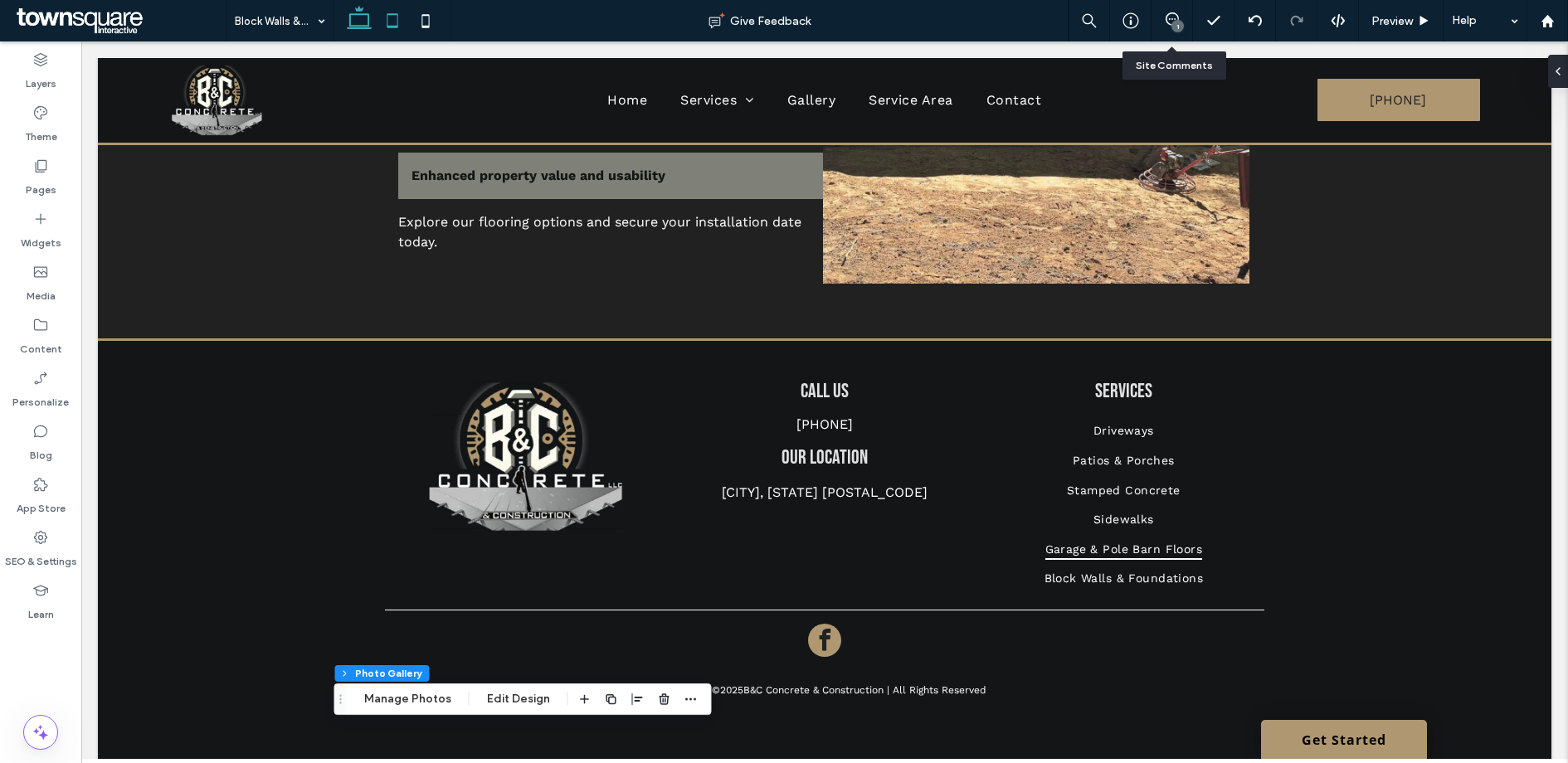click 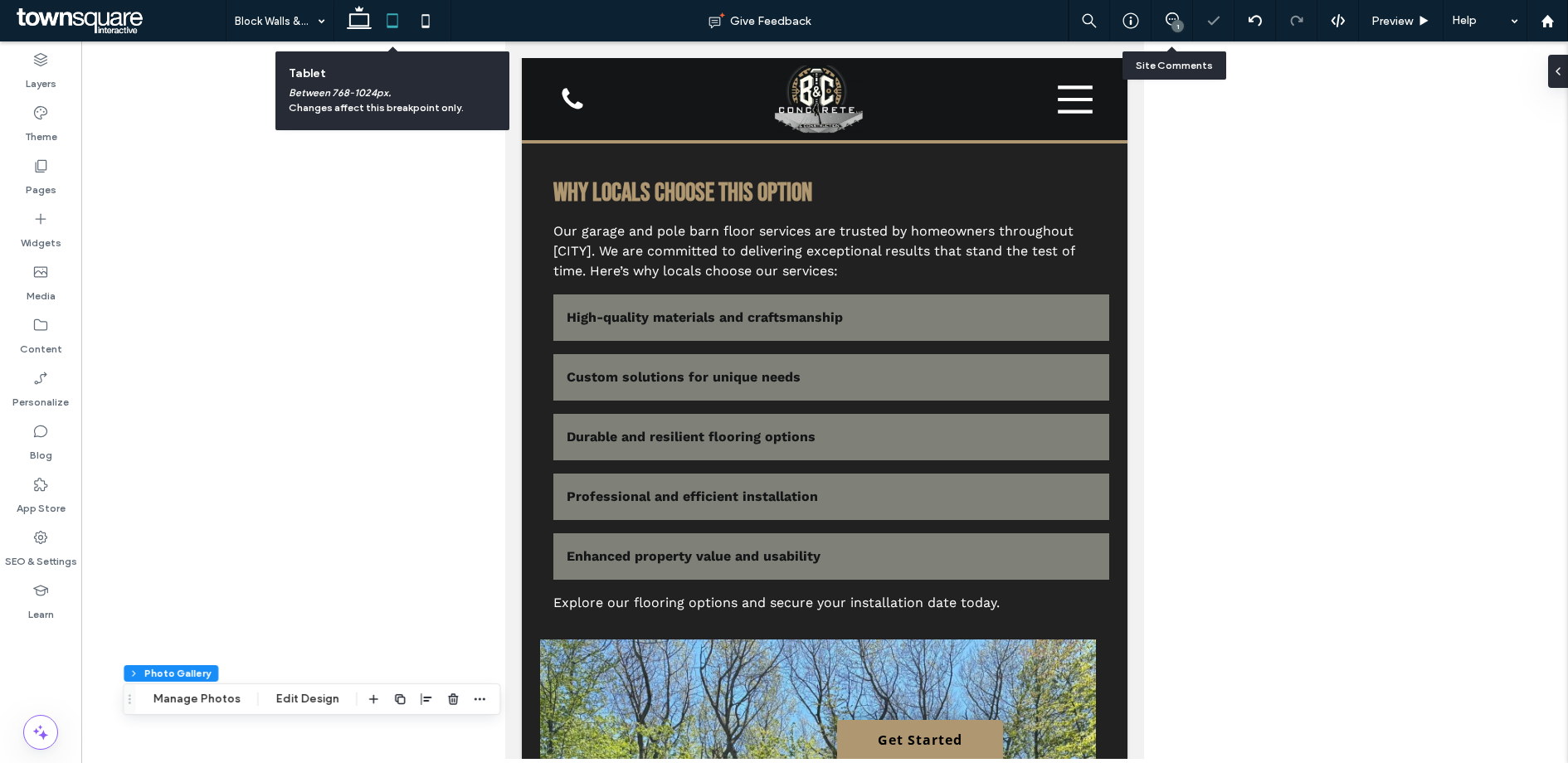 scroll, scrollTop: 723, scrollLeft: 0, axis: vertical 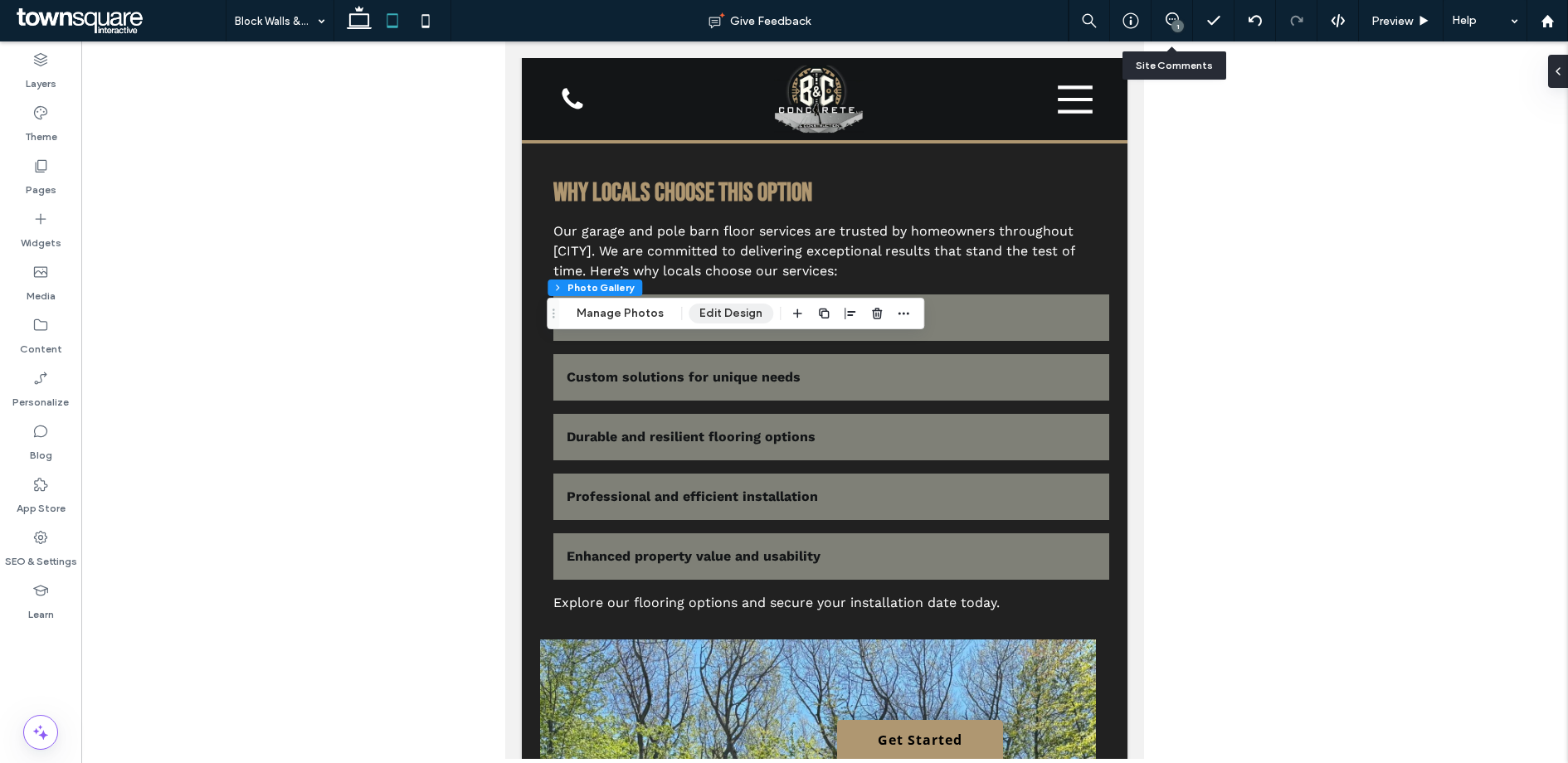 click on "Edit Design" at bounding box center [731, 313] 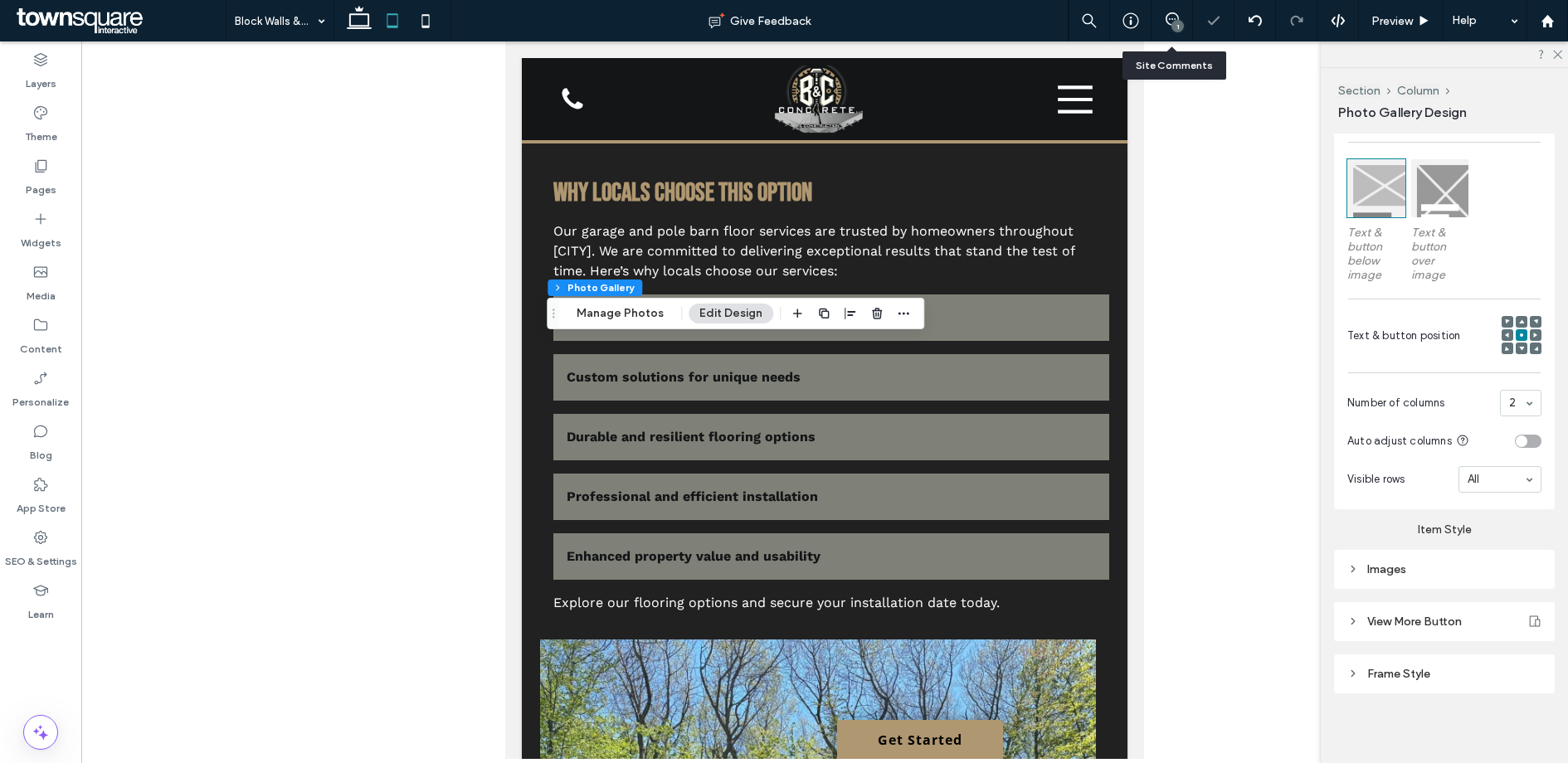 click on "Images" at bounding box center [1444, 569] 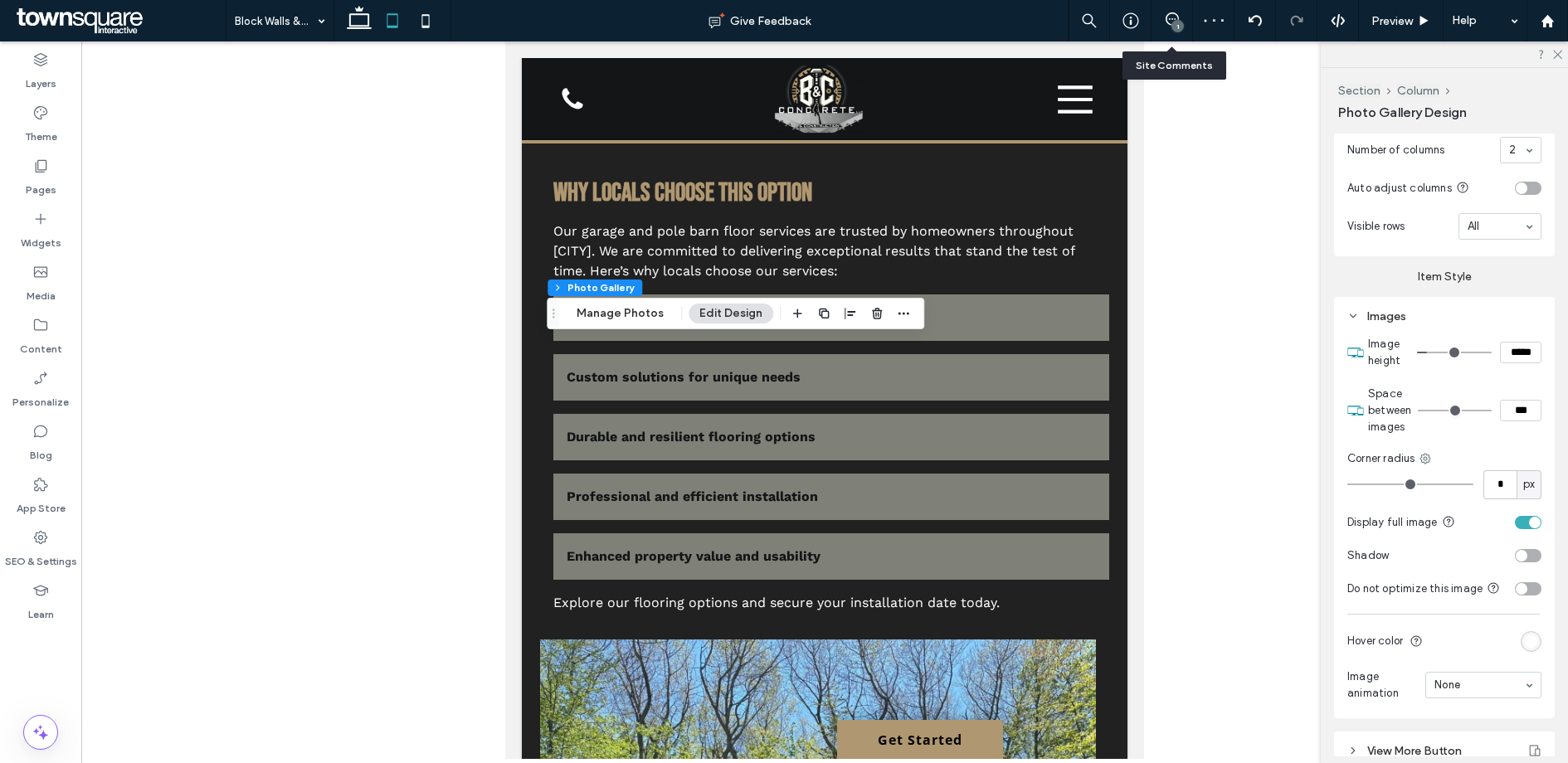 scroll, scrollTop: 1008, scrollLeft: 0, axis: vertical 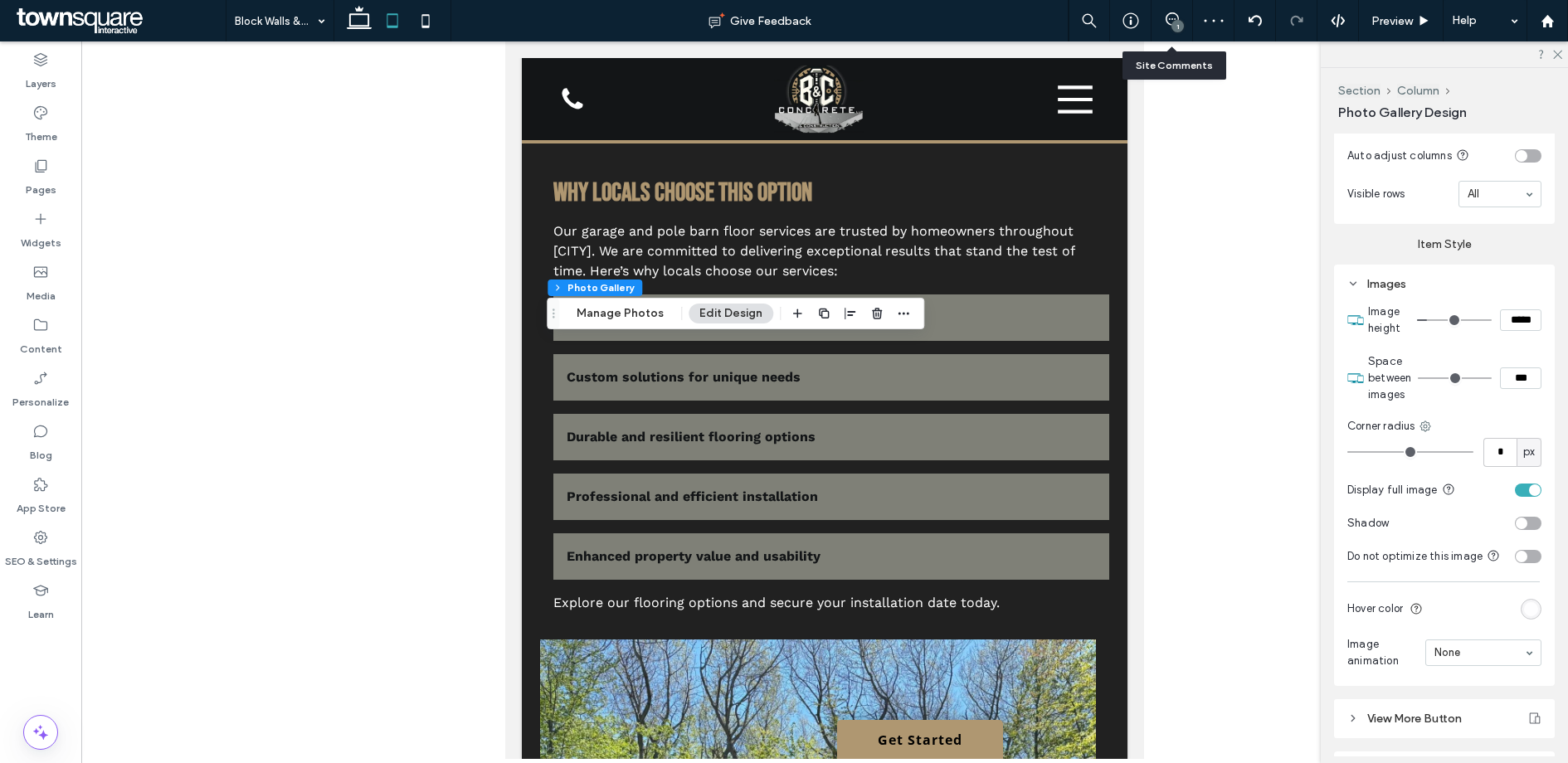 type on "*" 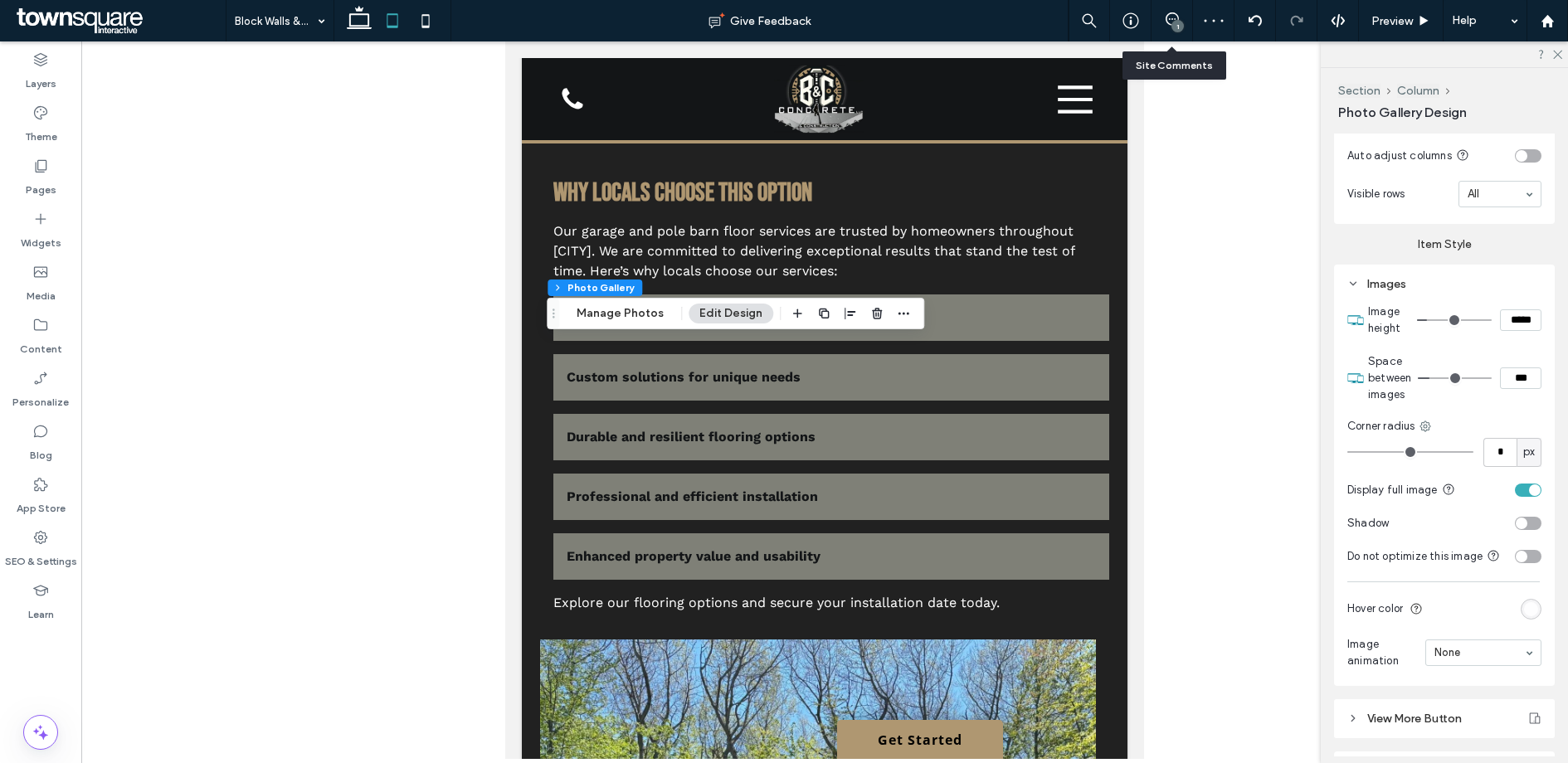 type on "*" 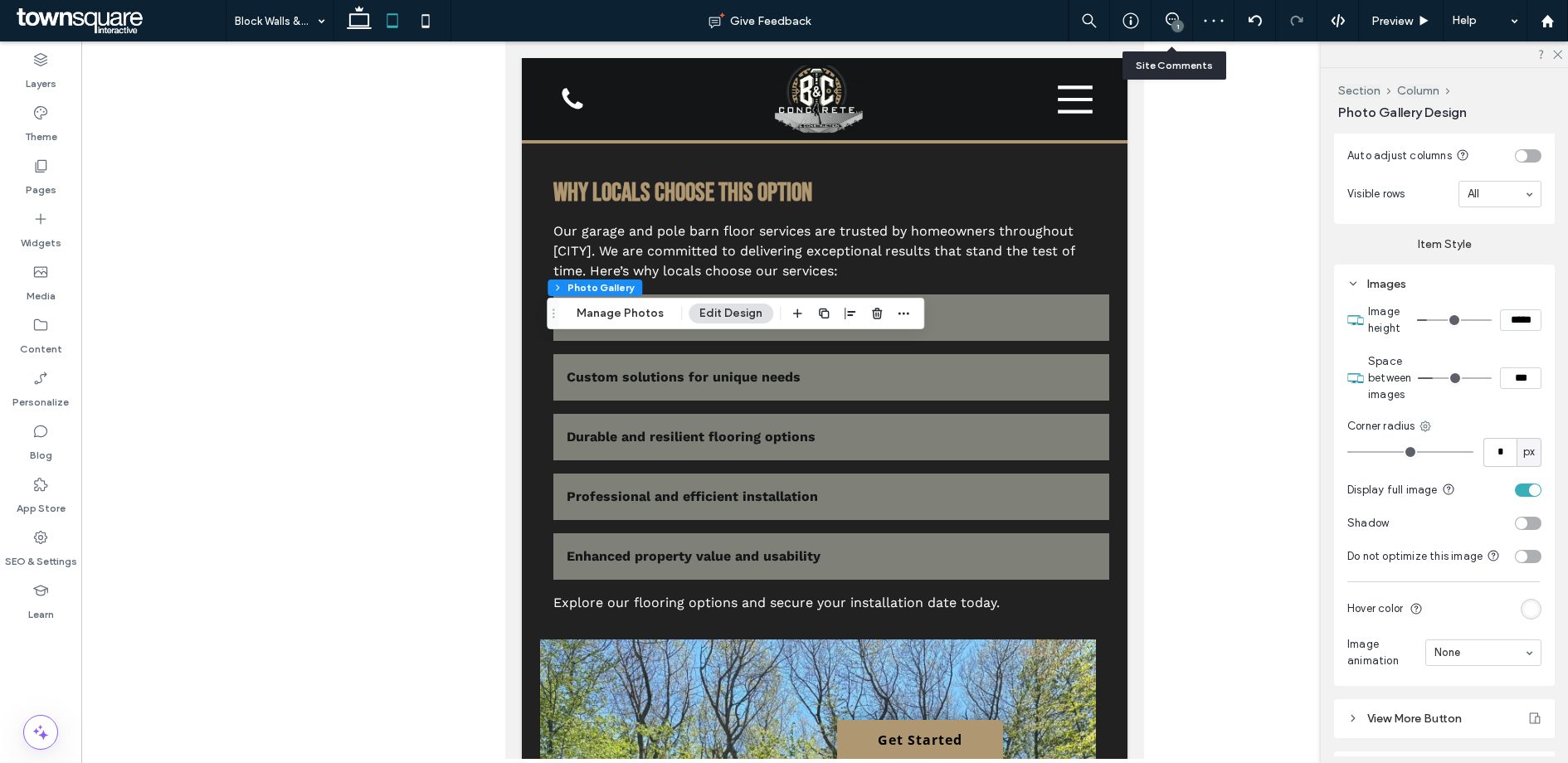 type on "*" 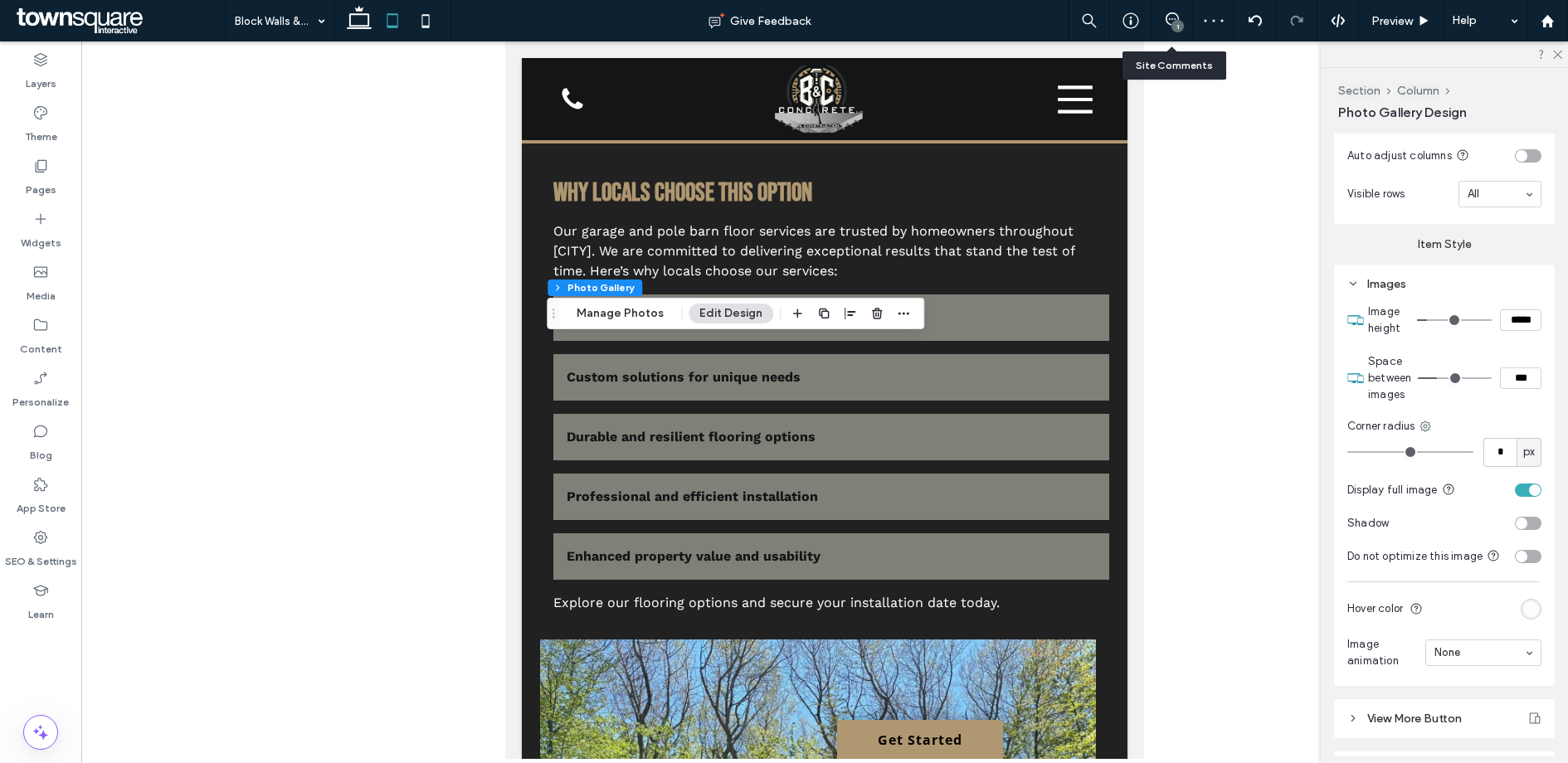 type on "*" 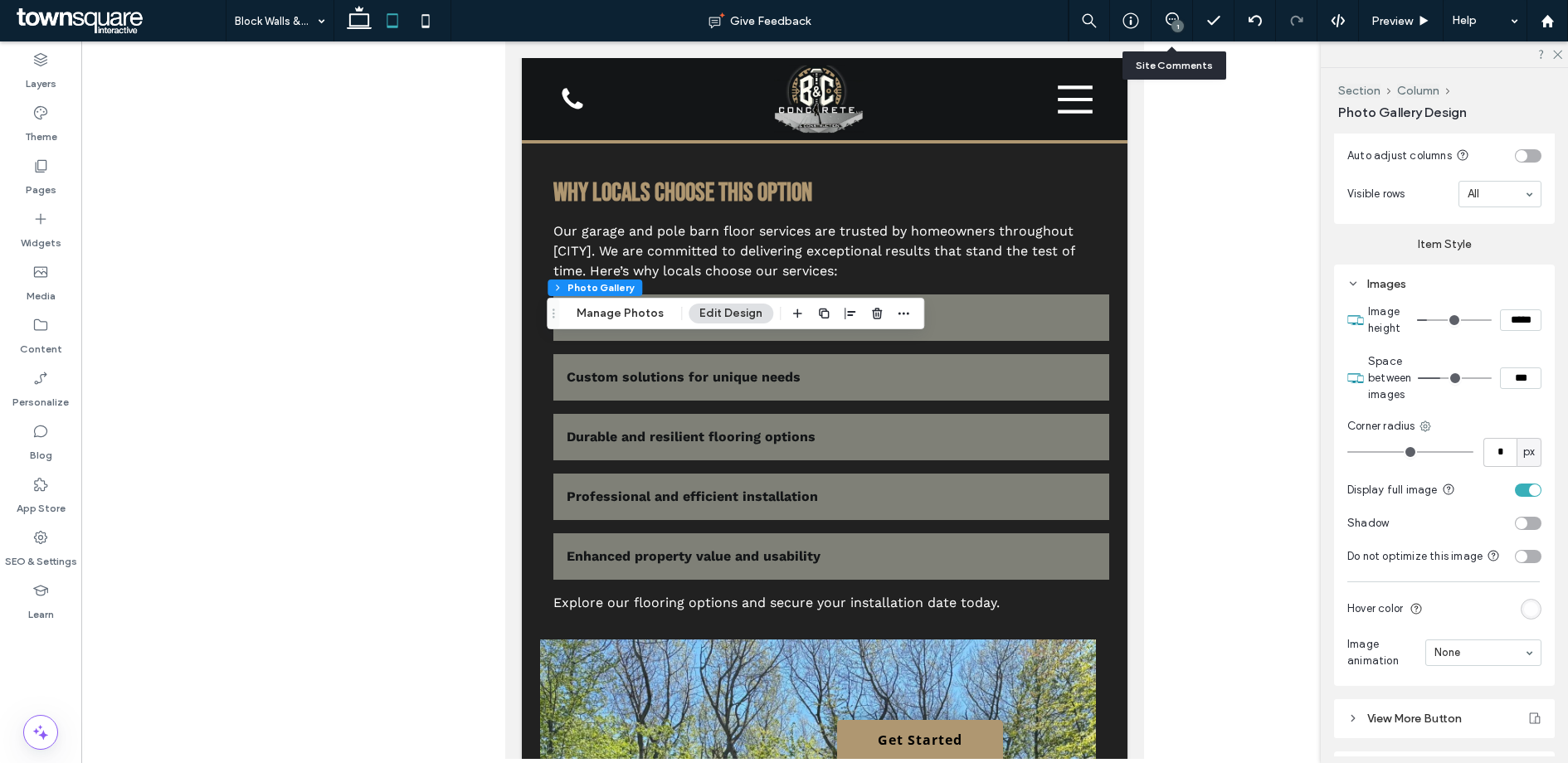 drag, startPoint x: 1424, startPoint y: 373, endPoint x: 1440, endPoint y: 377, distance: 16.492423 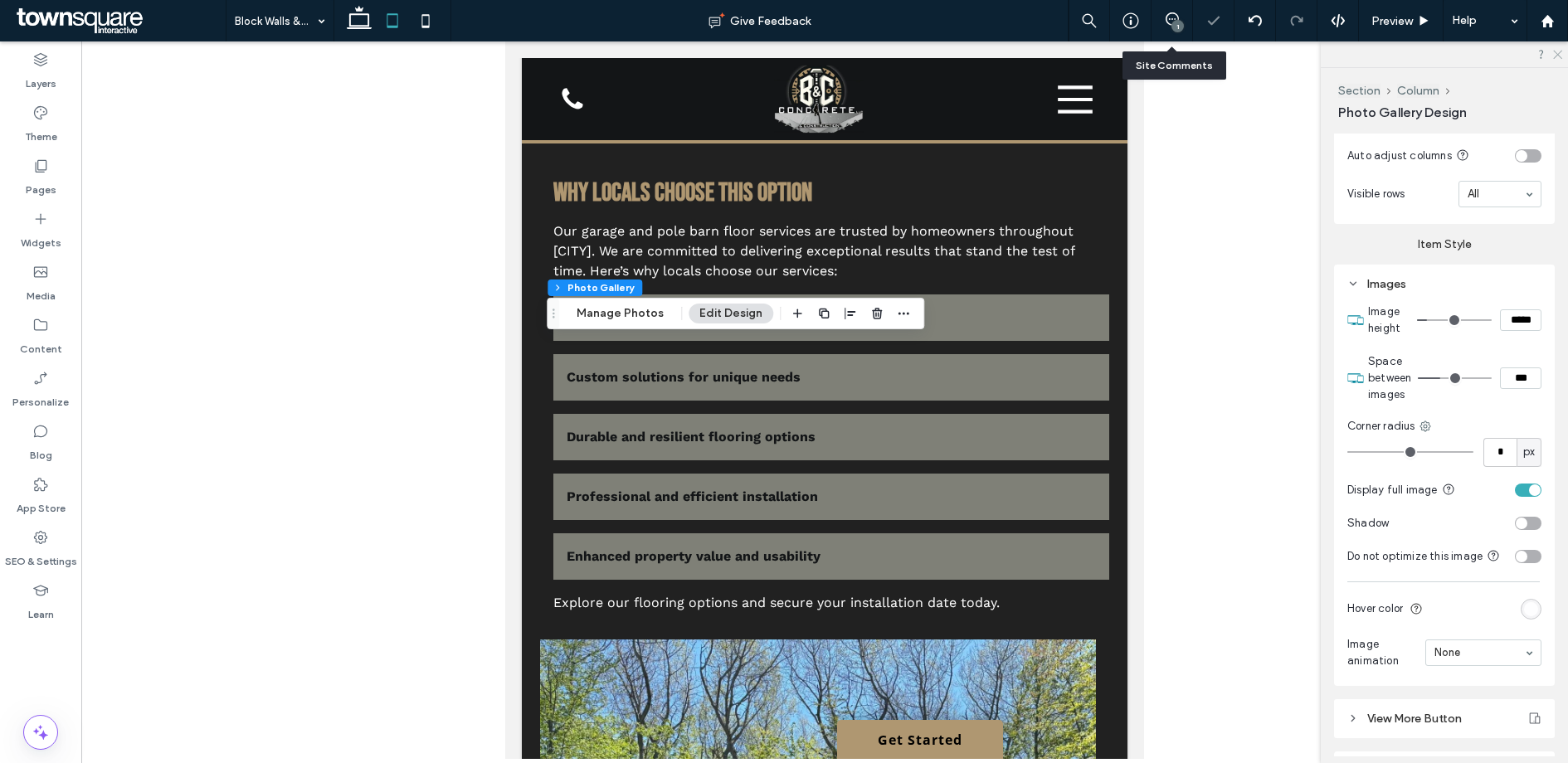 click 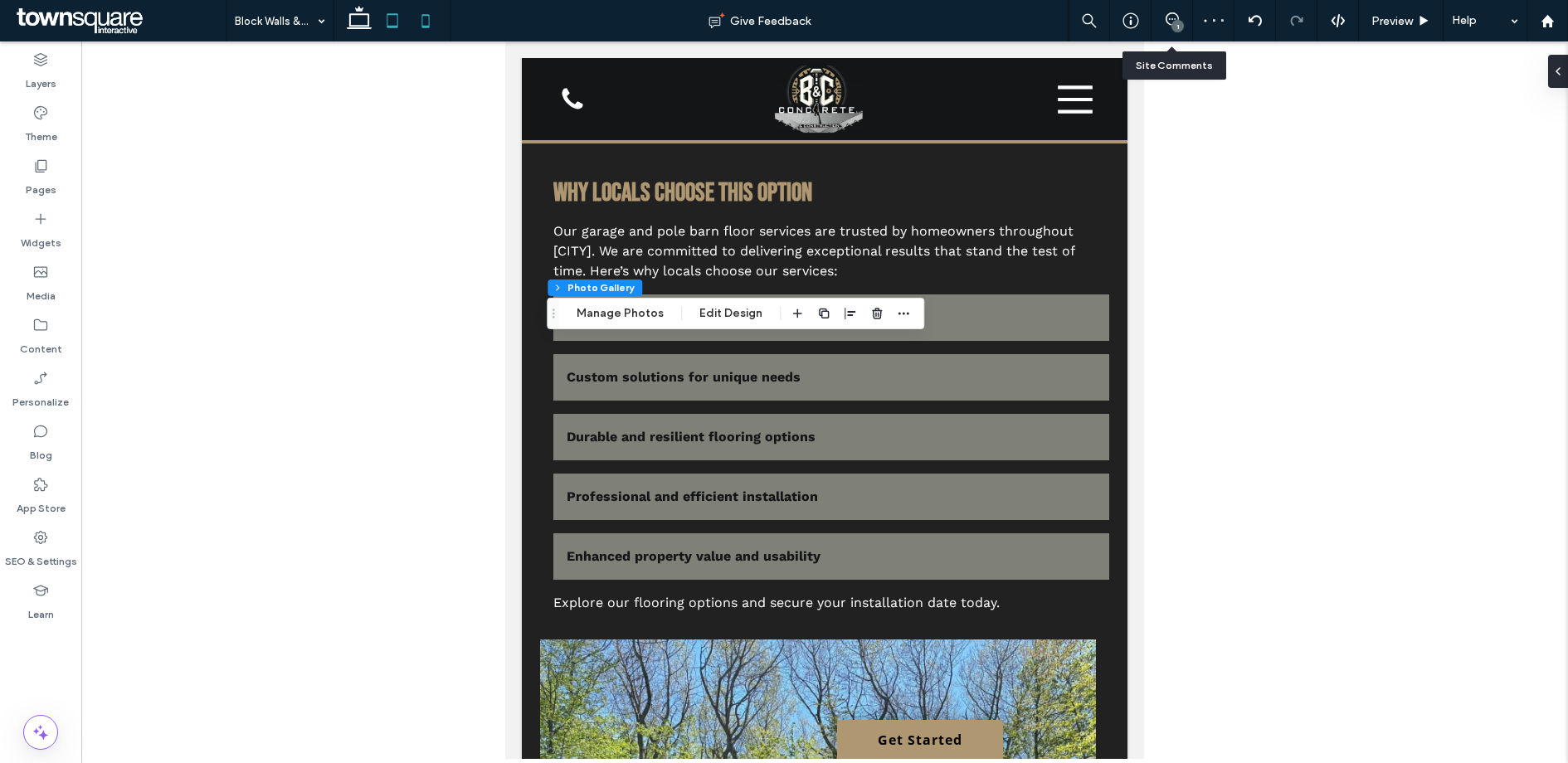 click 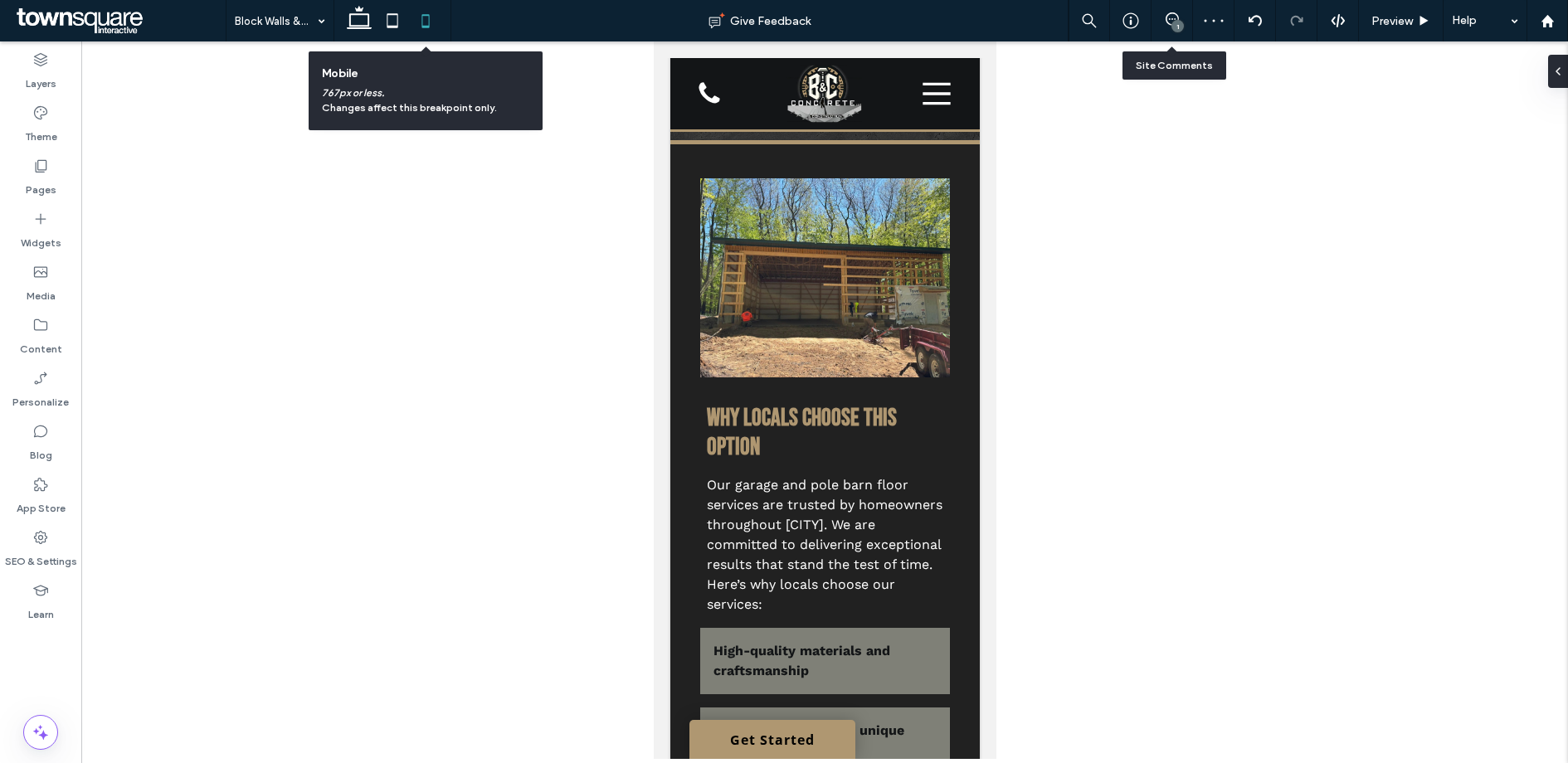 scroll, scrollTop: 737, scrollLeft: 0, axis: vertical 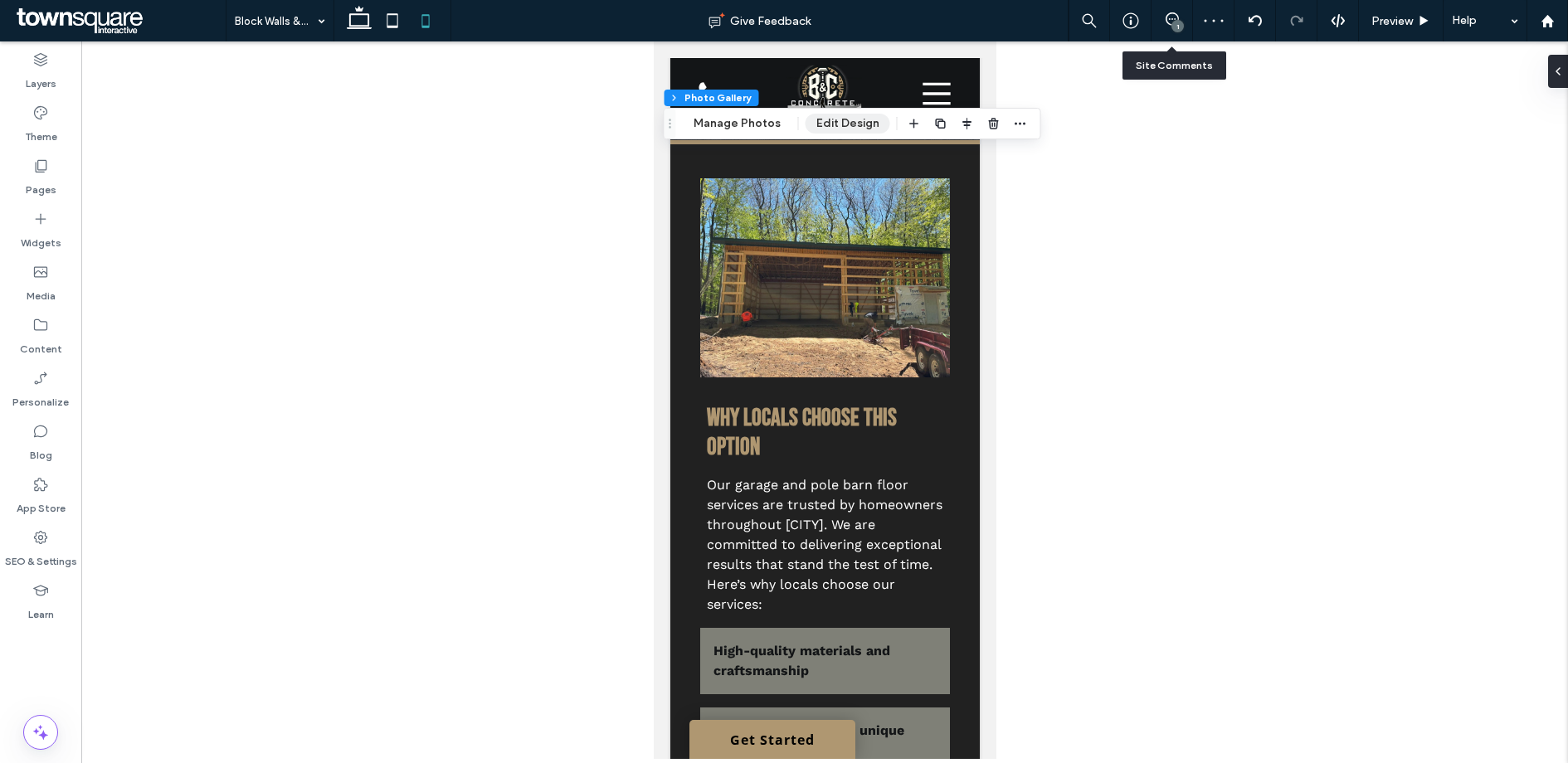click on "Edit Design" at bounding box center [848, 124] 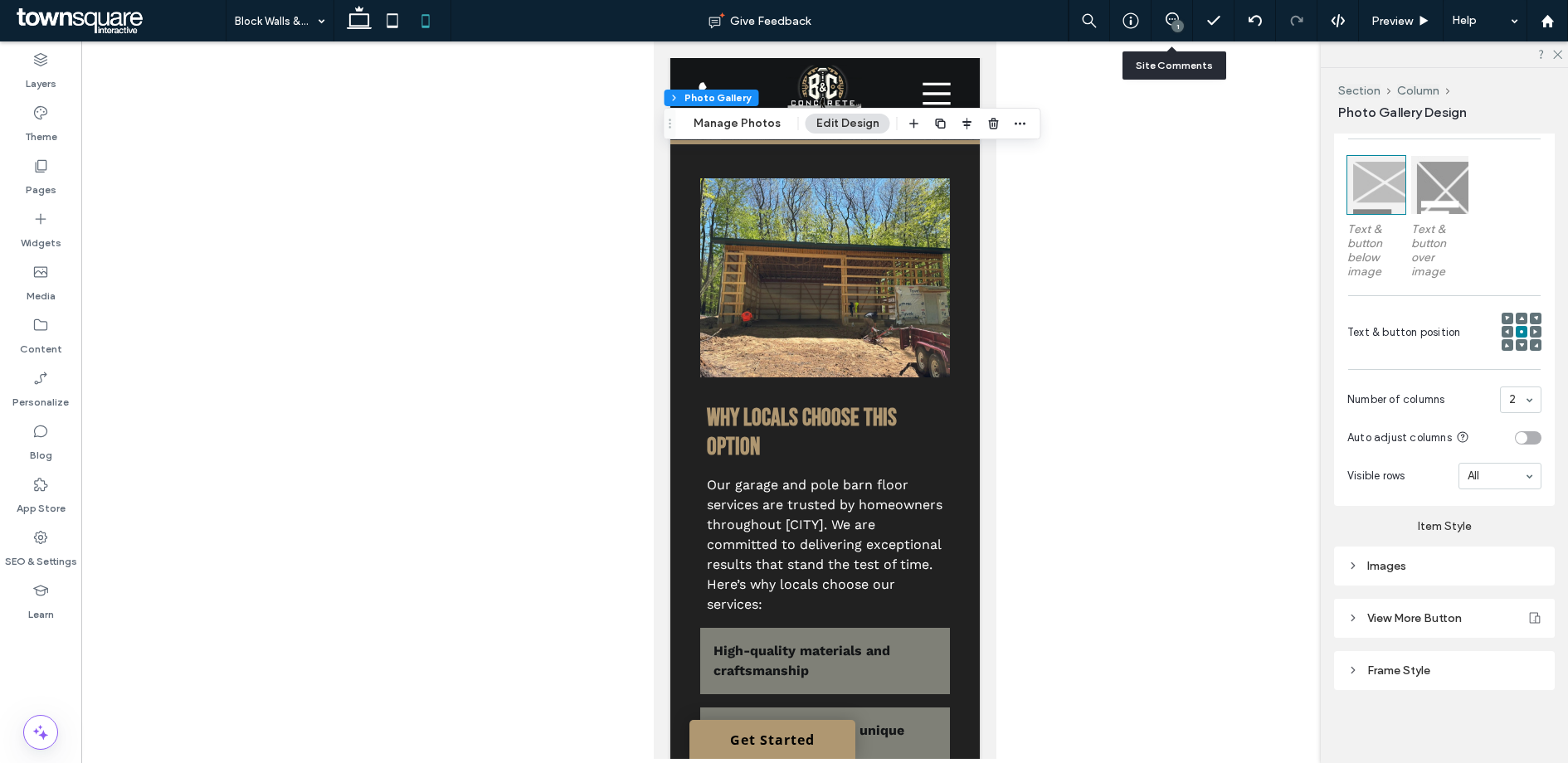 click on "Images" at bounding box center (1444, 566) 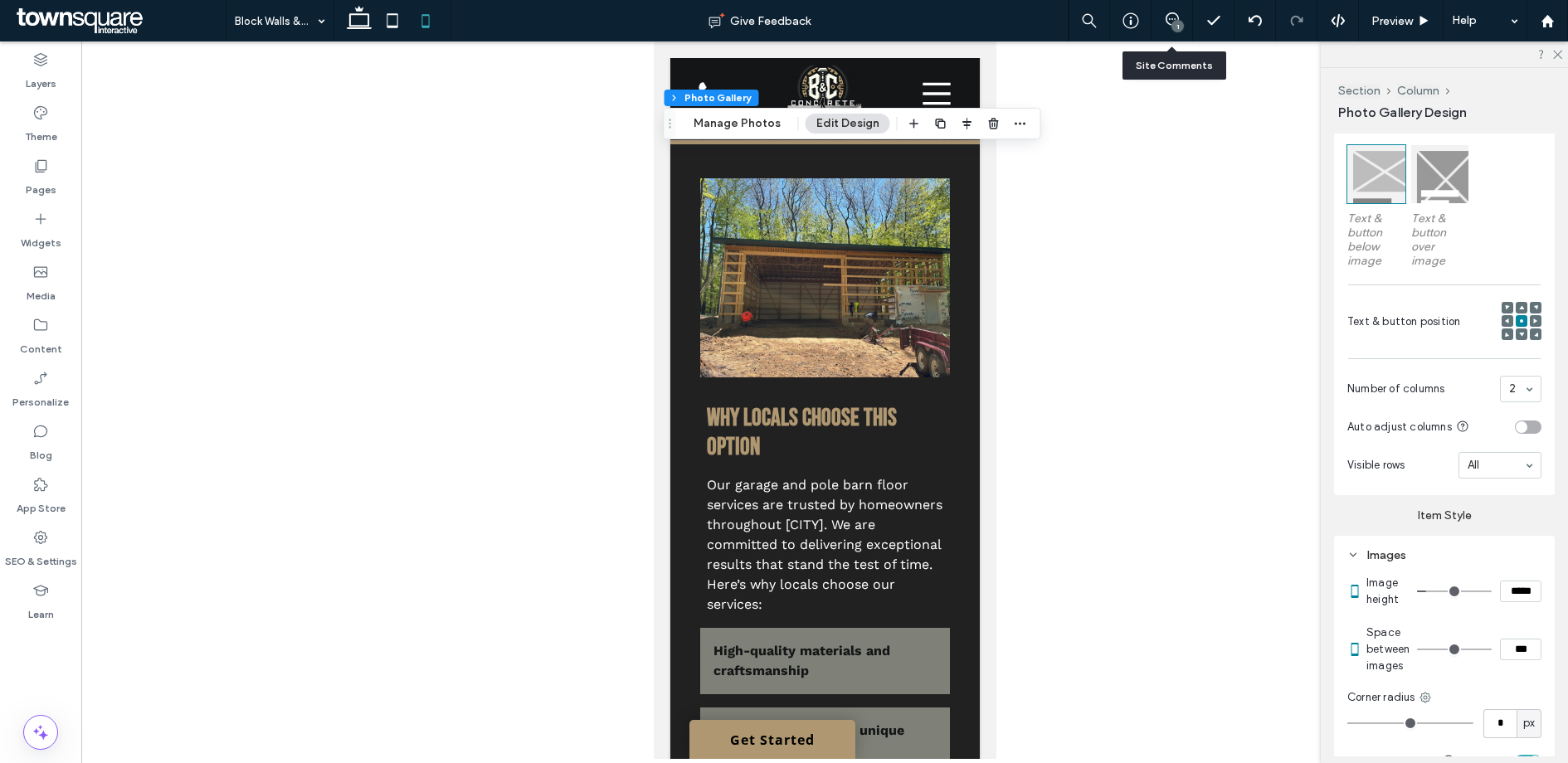 scroll, scrollTop: 1008, scrollLeft: 0, axis: vertical 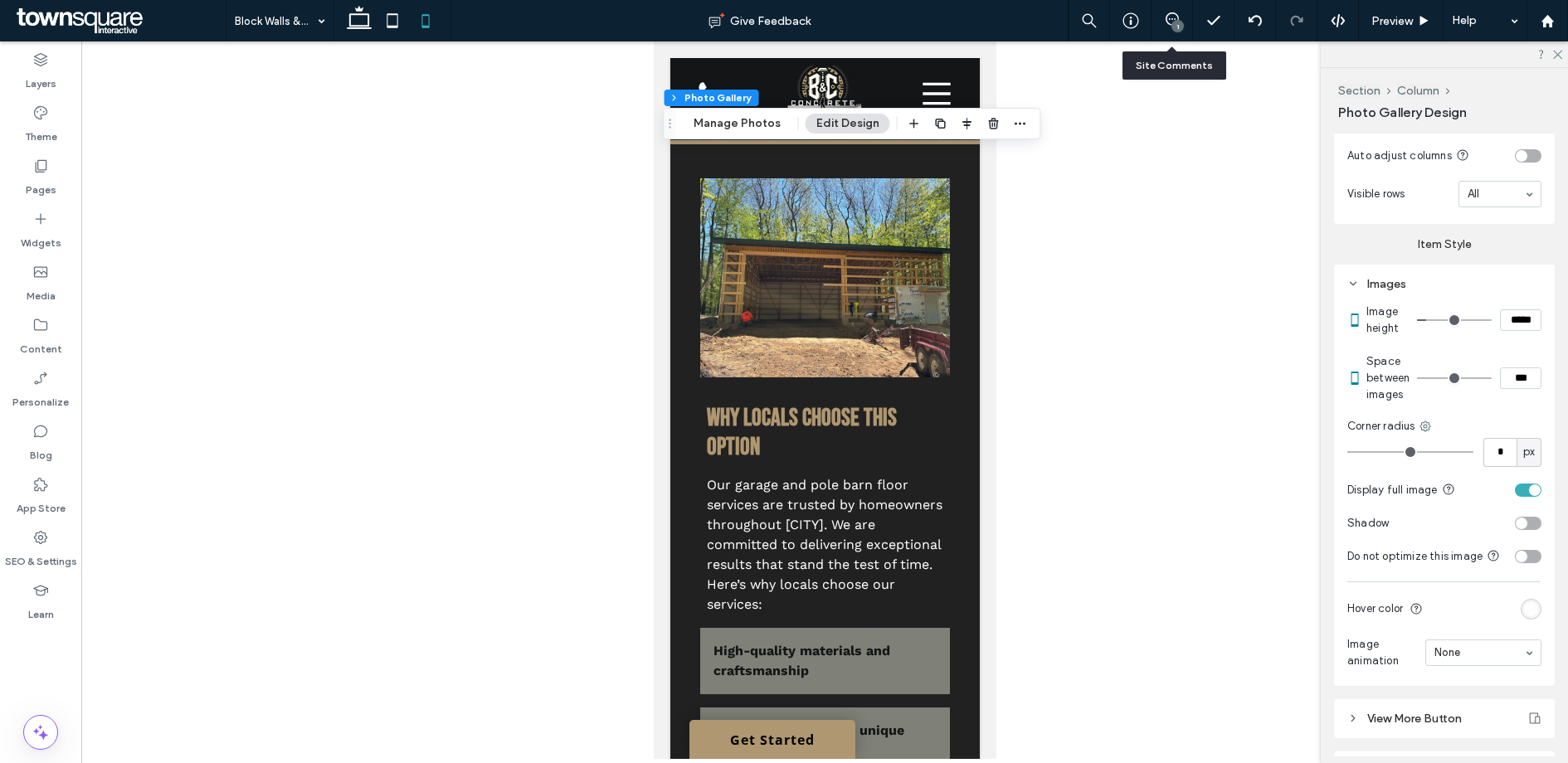 type on "*" 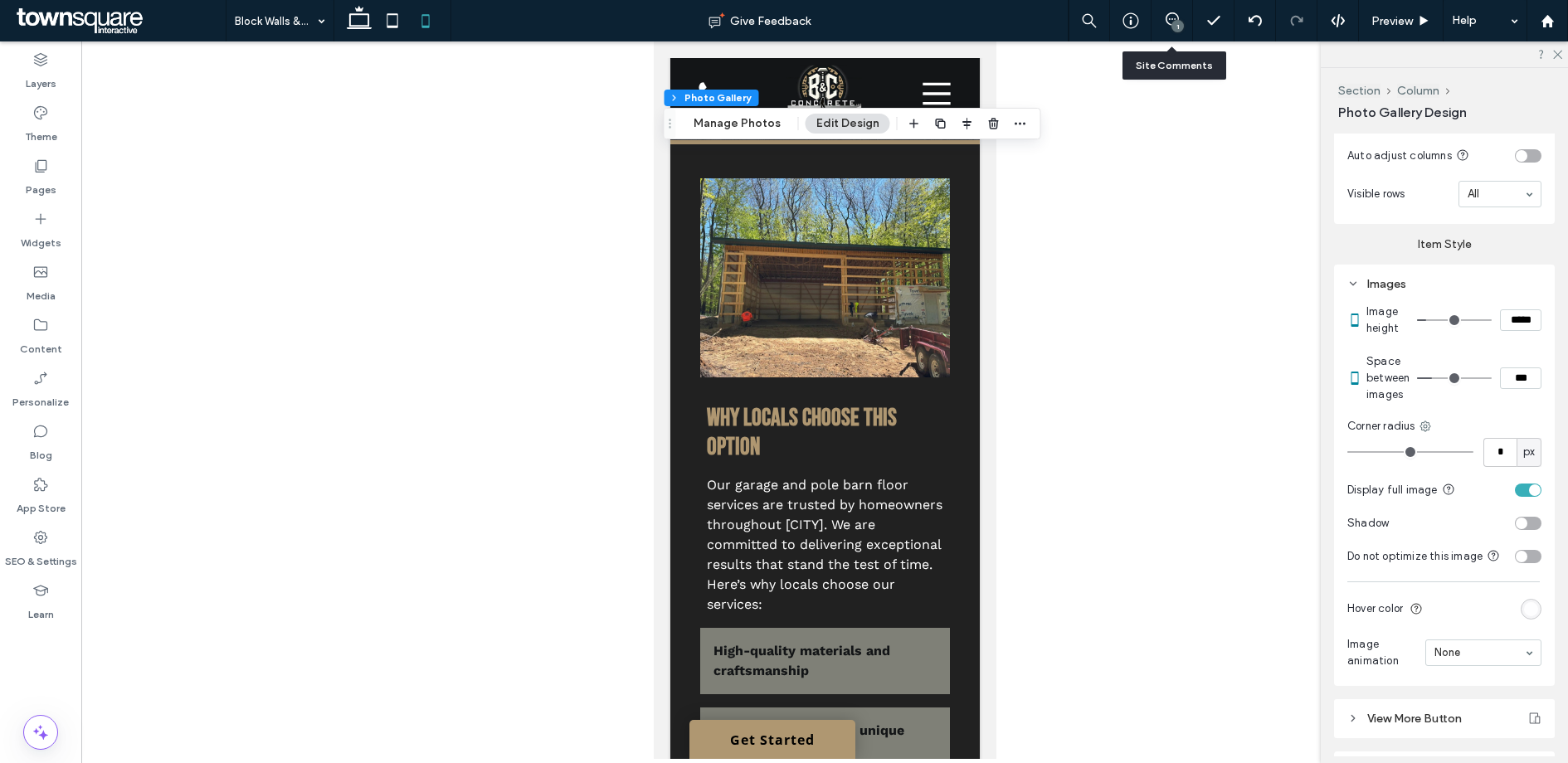 type on "*" 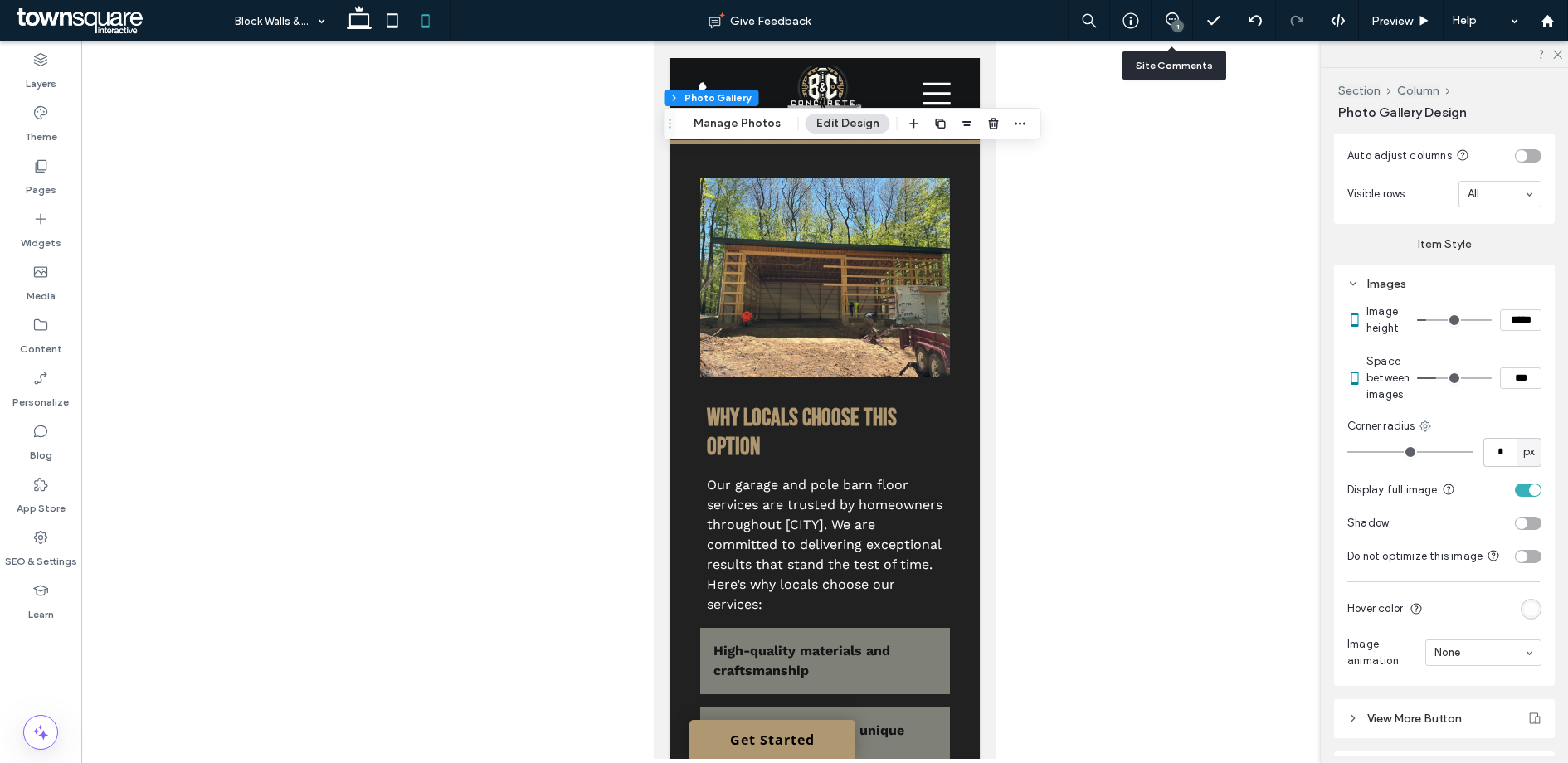 drag, startPoint x: 1427, startPoint y: 389, endPoint x: 1438, endPoint y: 391, distance: 11.18034 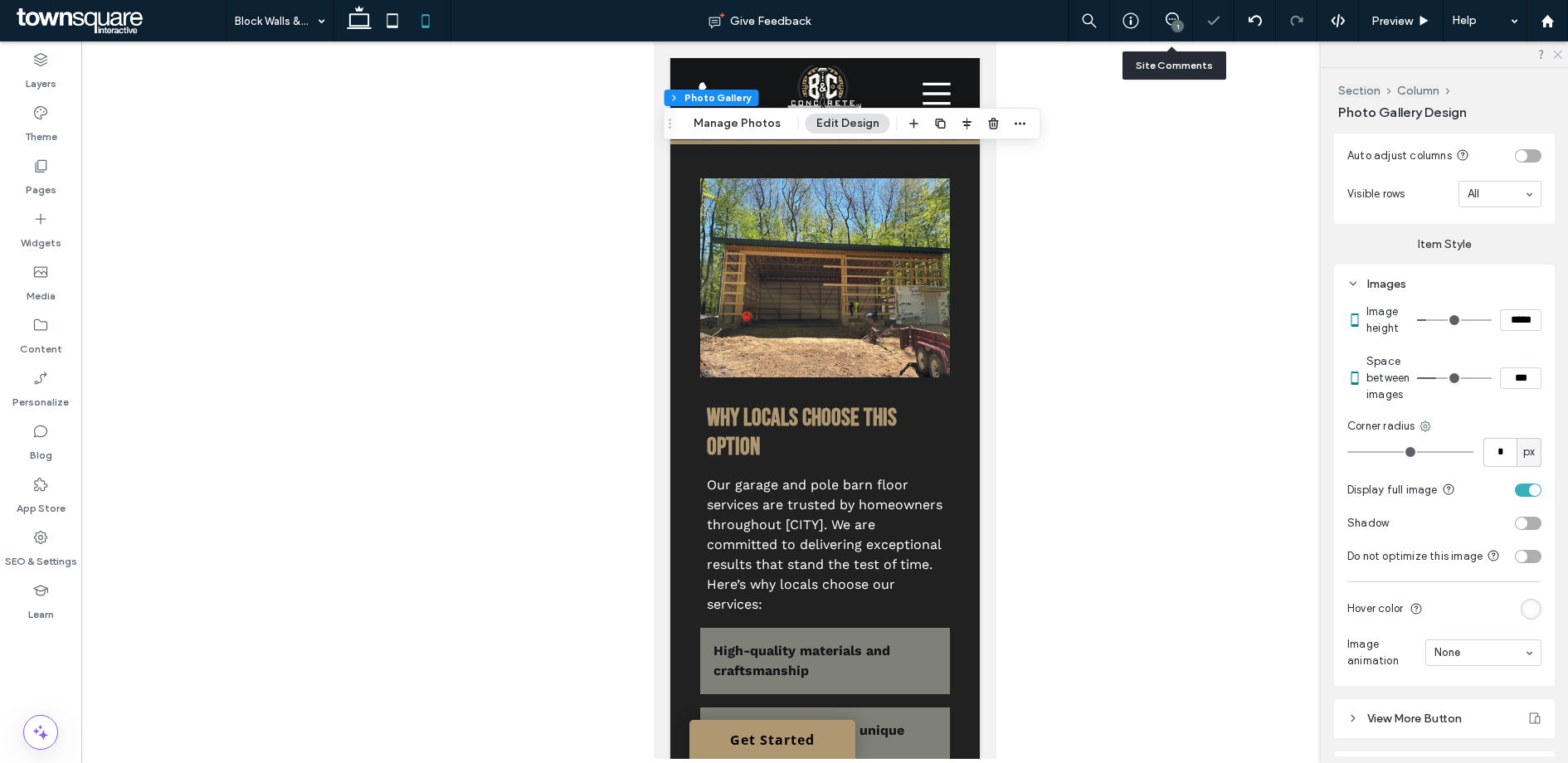 click 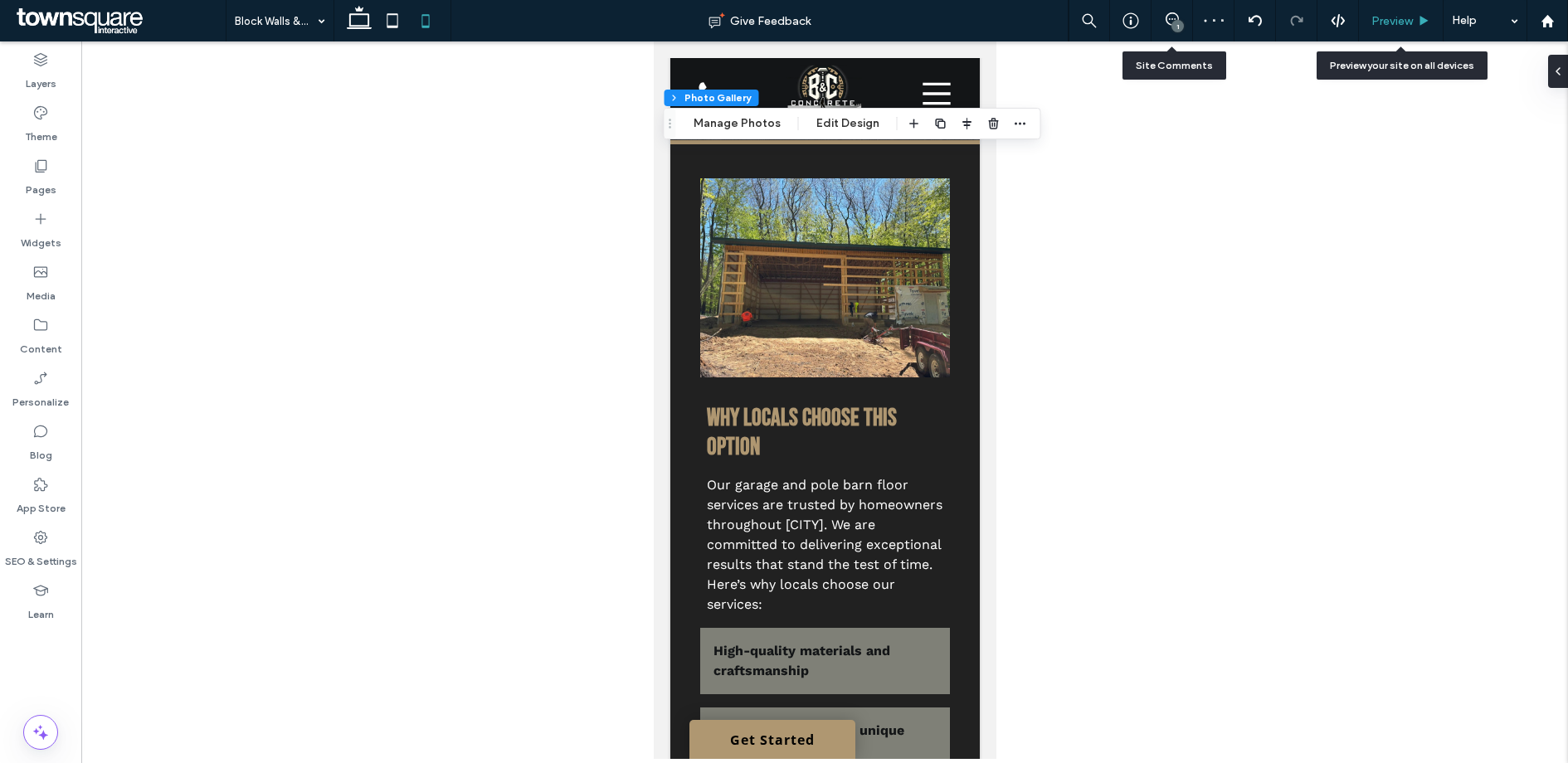 click on "Preview" at bounding box center (1392, 21) 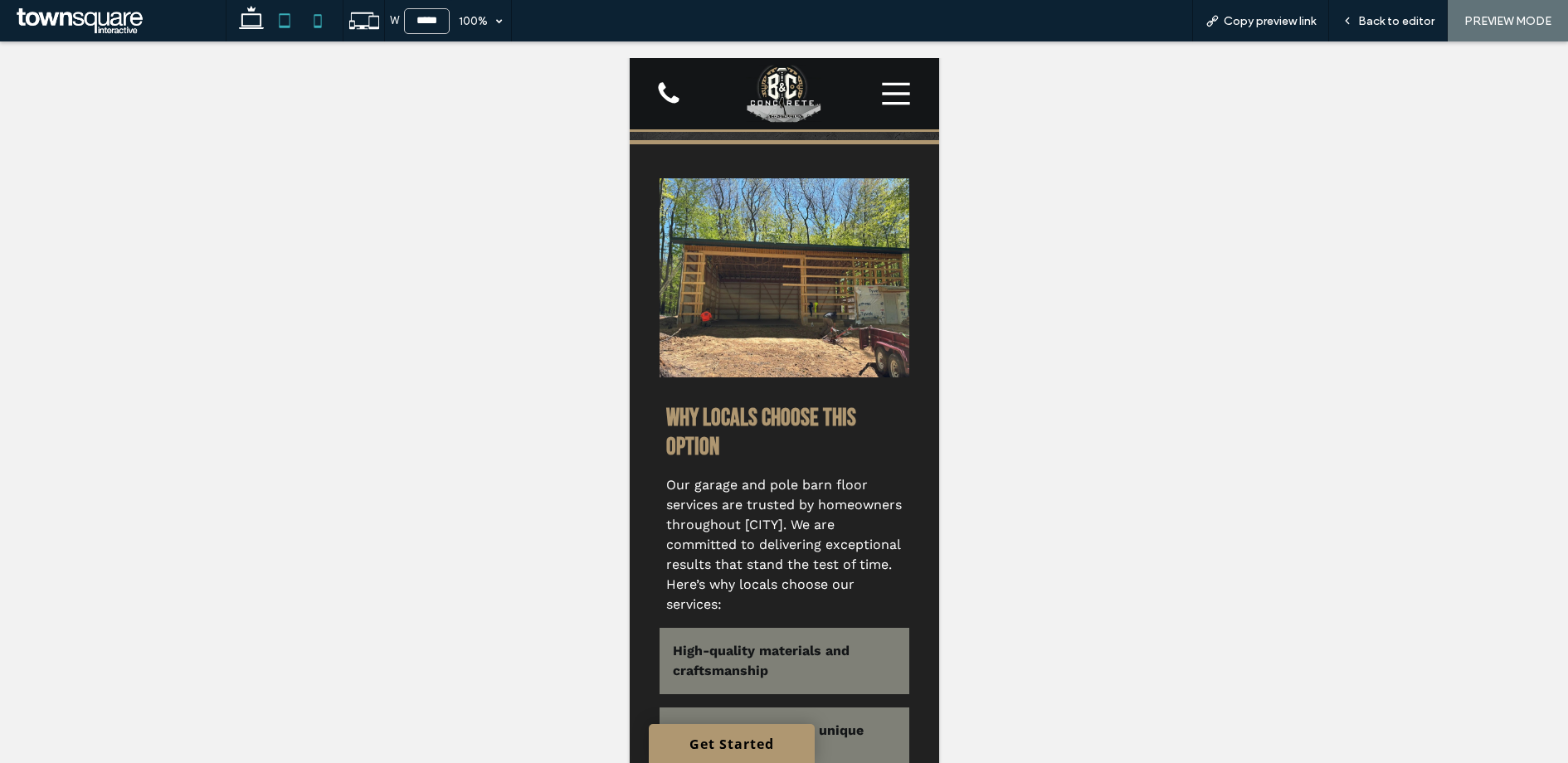 click 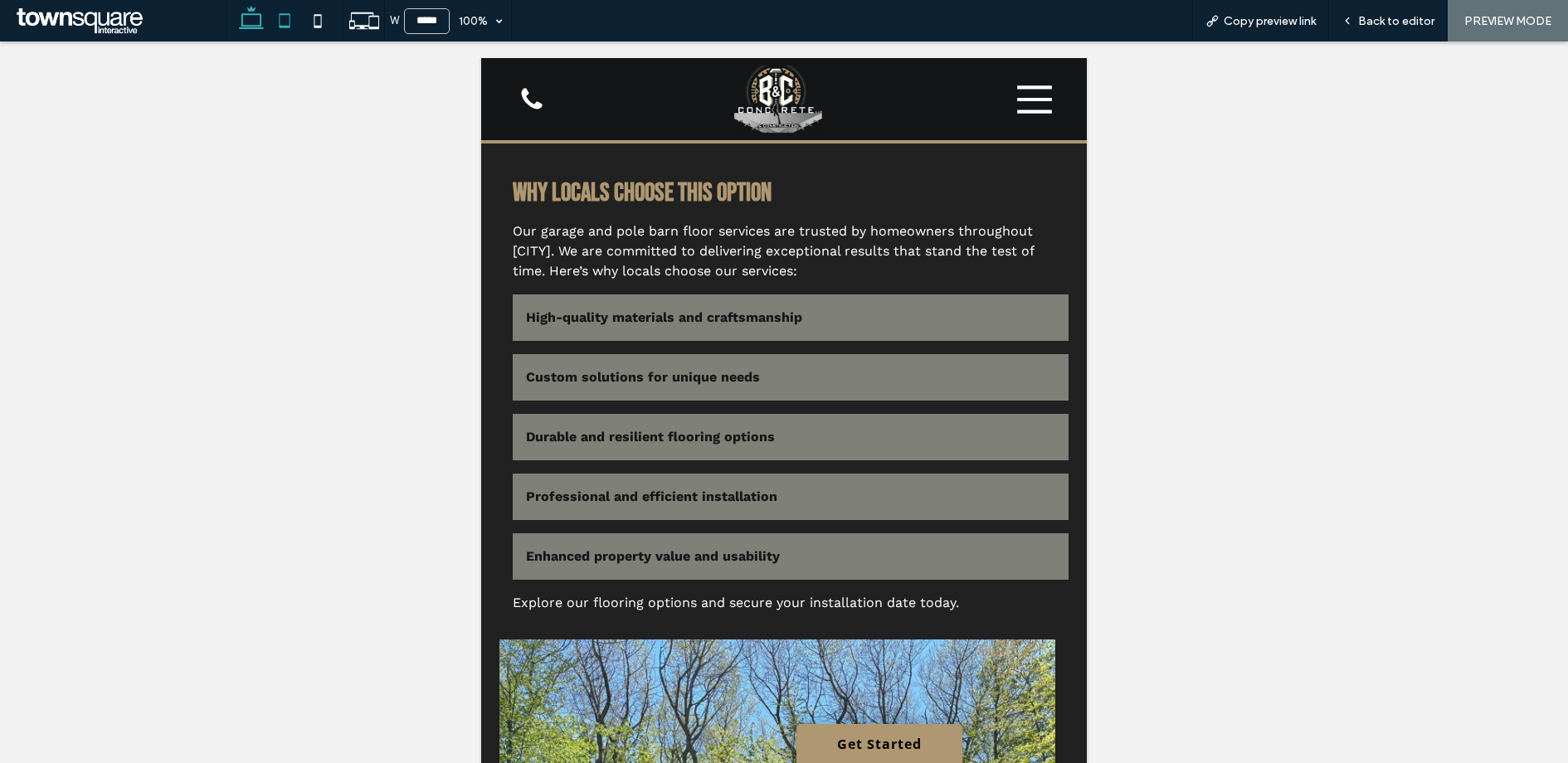 click 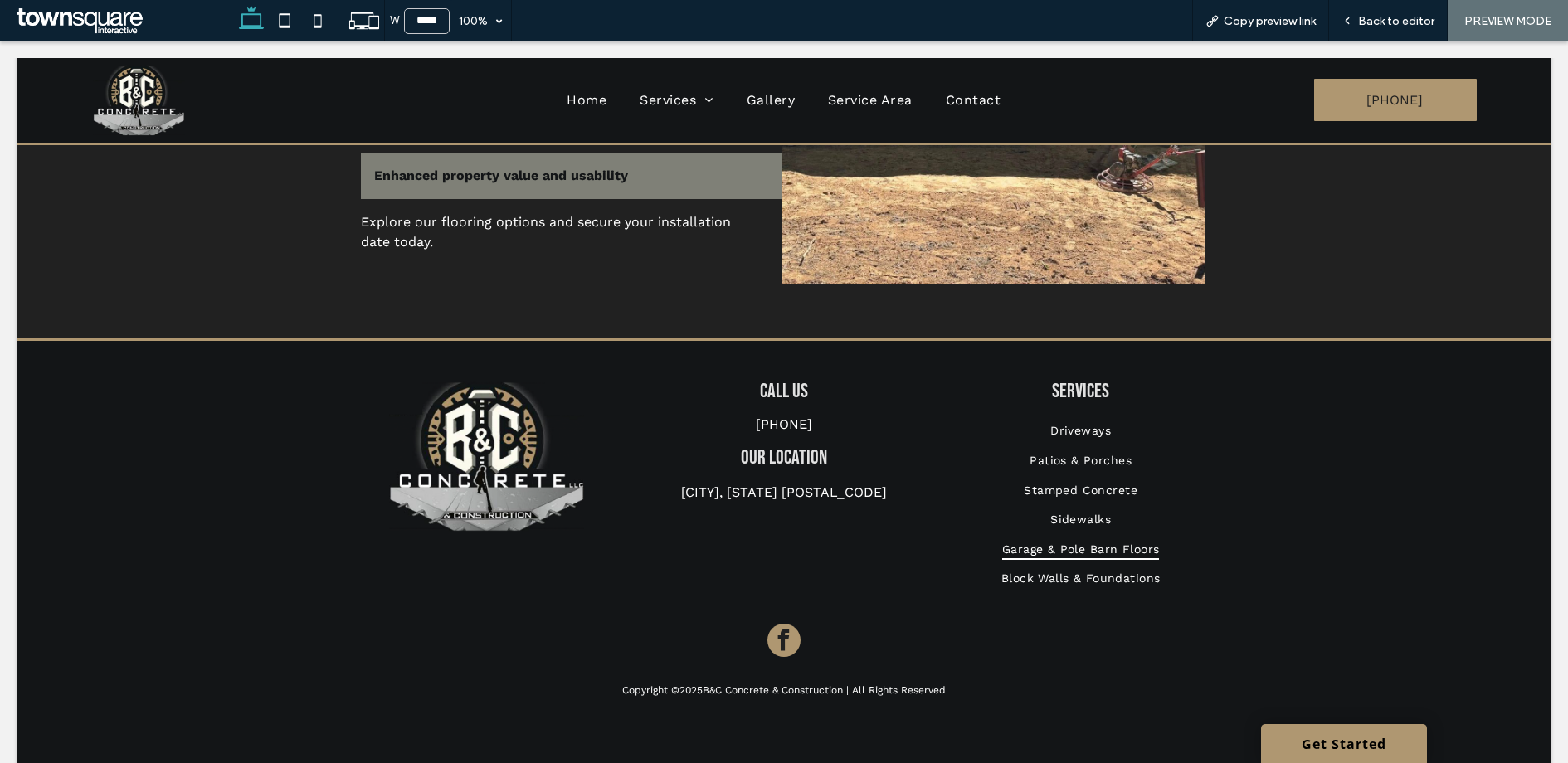 type on "******" 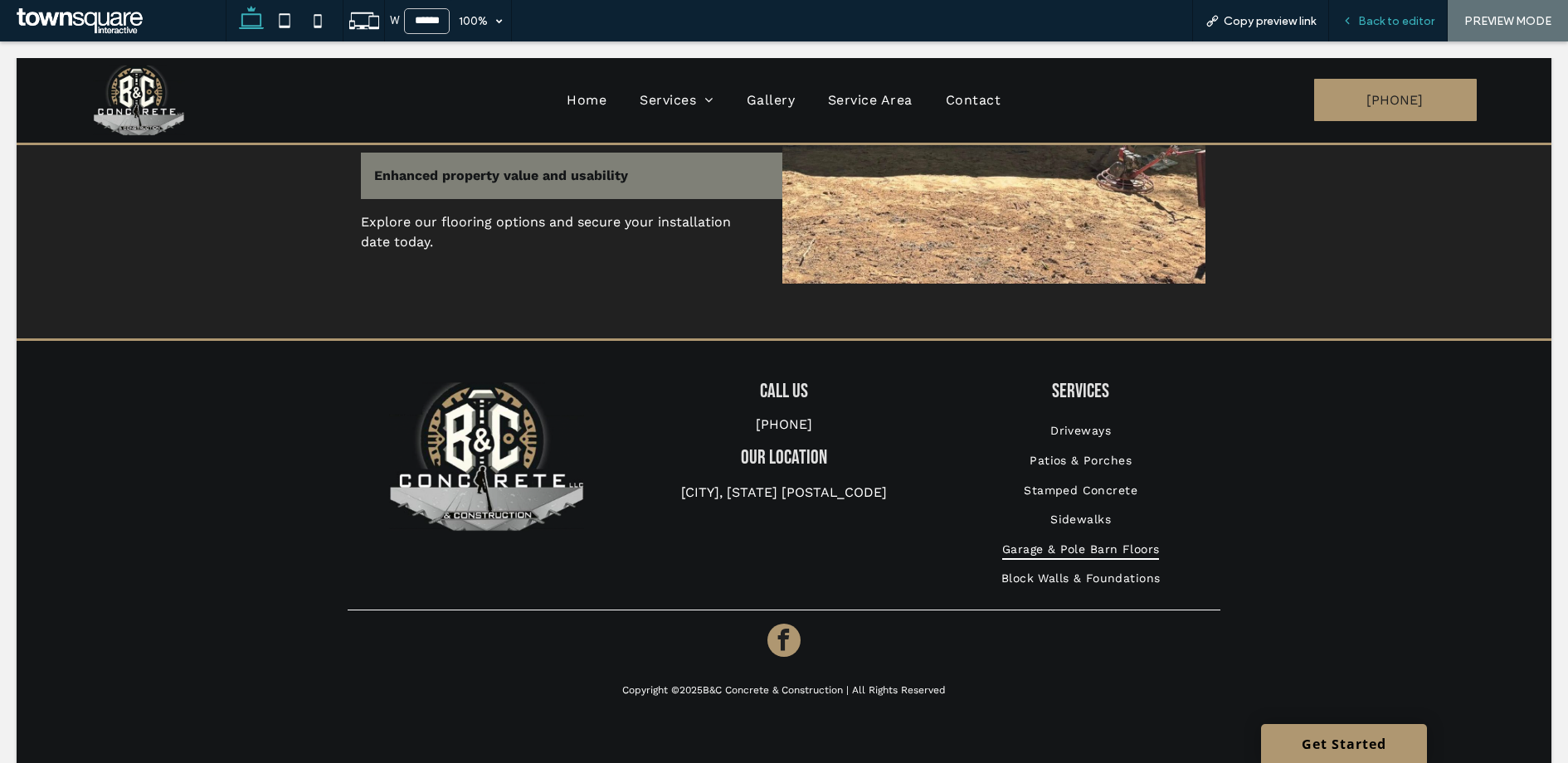 click on "Back to editor" at bounding box center [1396, 21] 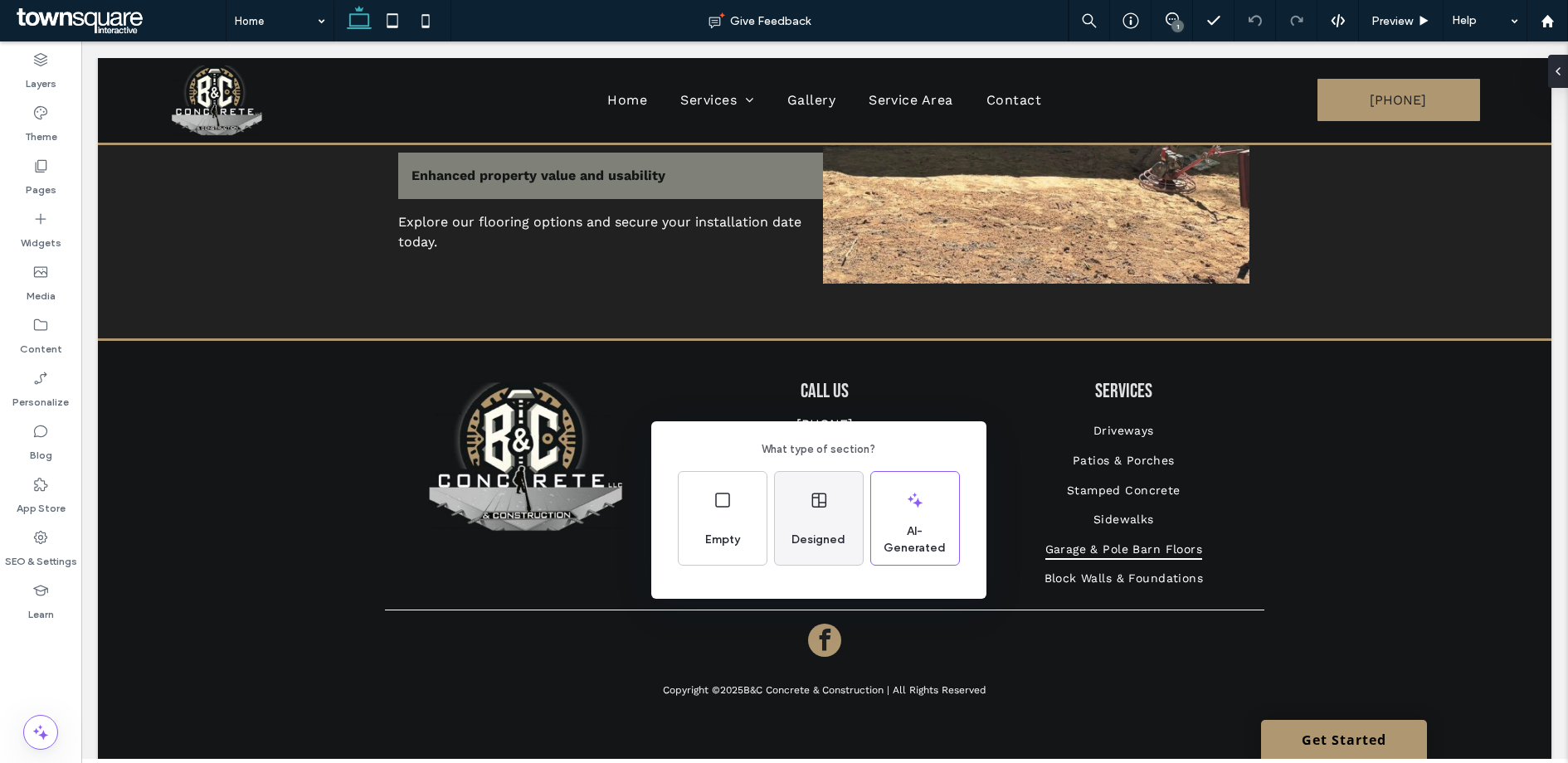 click on "Designed" at bounding box center [819, 518] 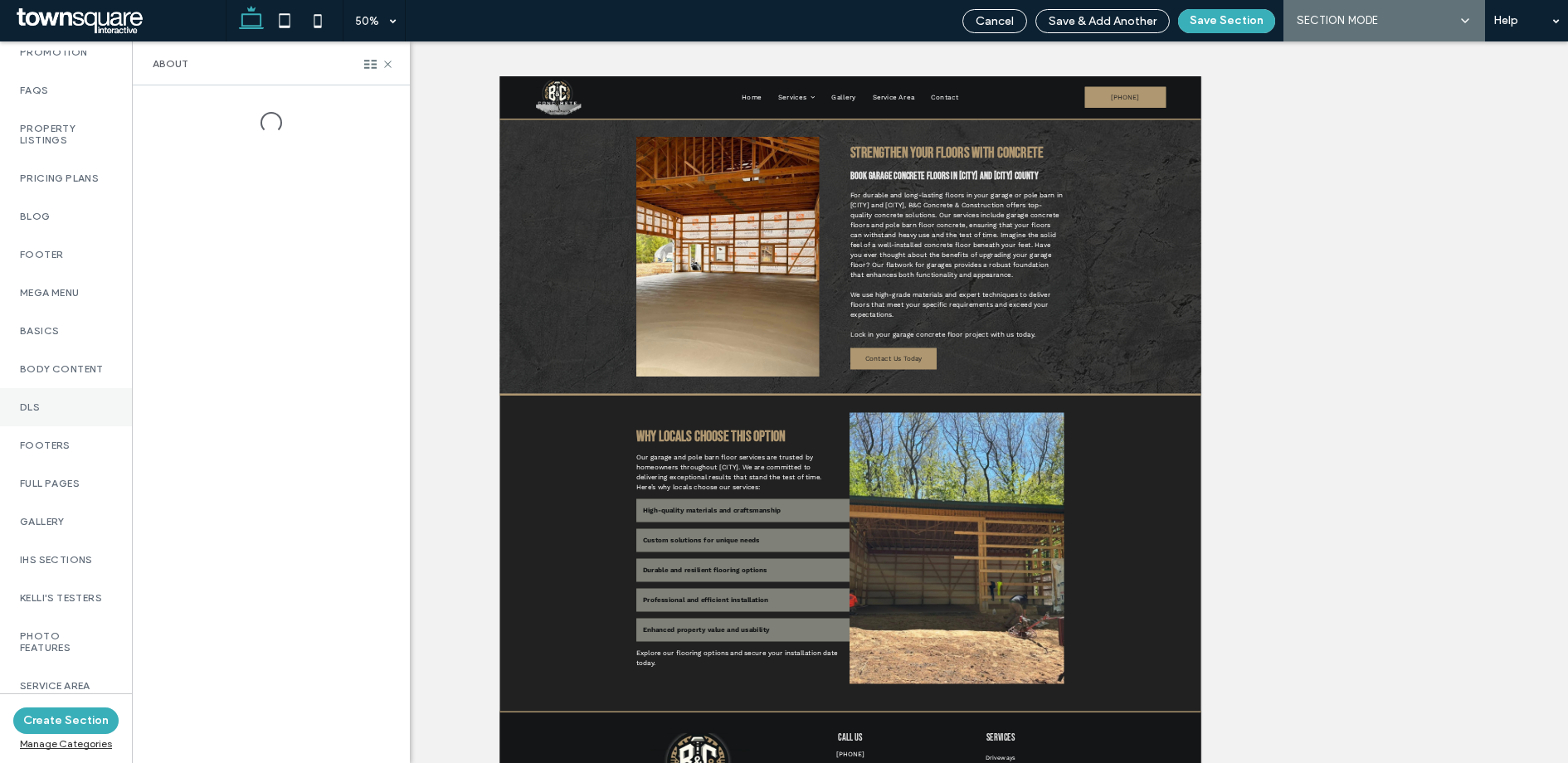 scroll, scrollTop: 908, scrollLeft: 0, axis: vertical 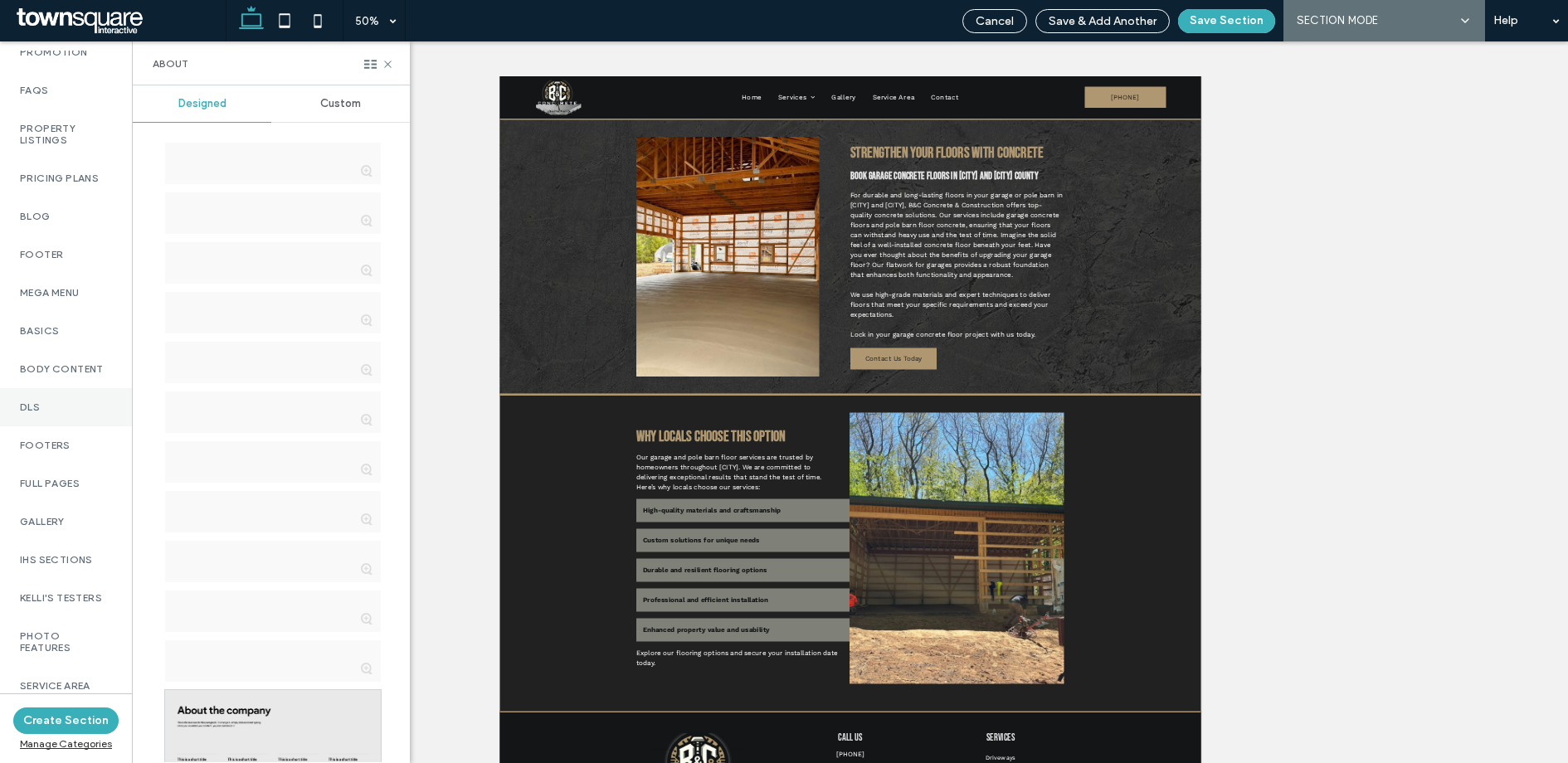 click on "DLs" at bounding box center [66, 407] 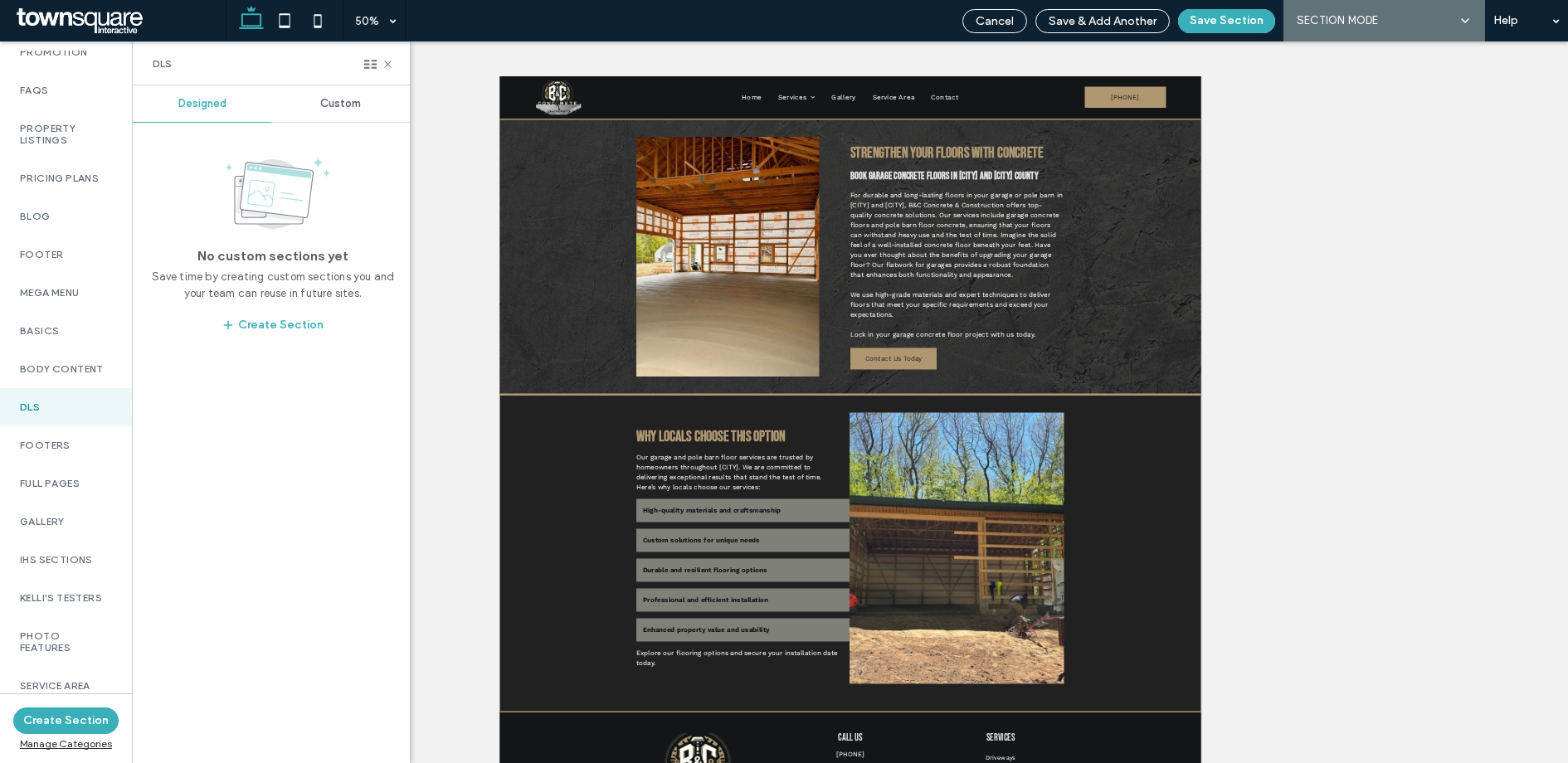 click on "DLs" at bounding box center (66, 407) 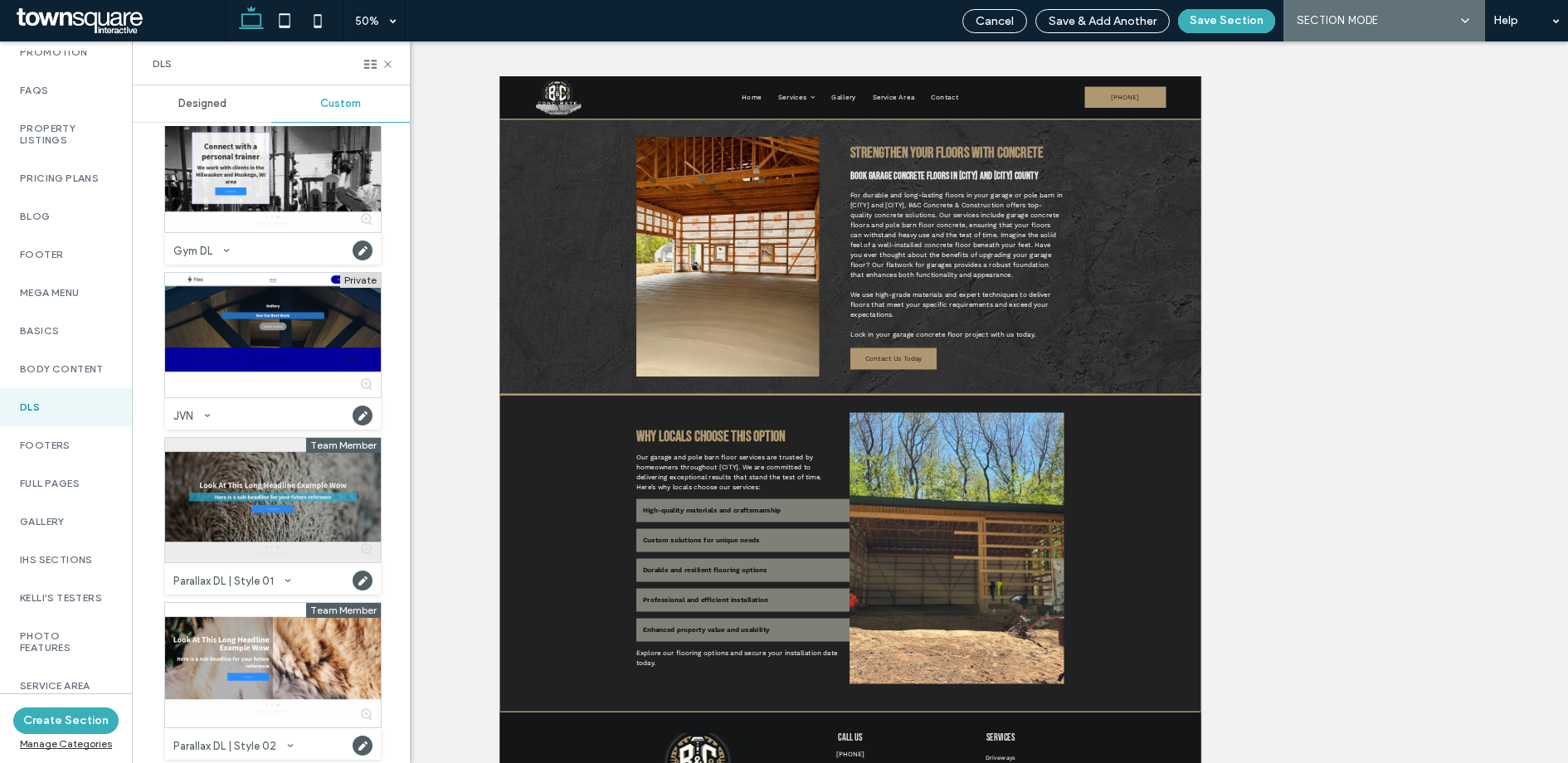 scroll, scrollTop: 354, scrollLeft: 0, axis: vertical 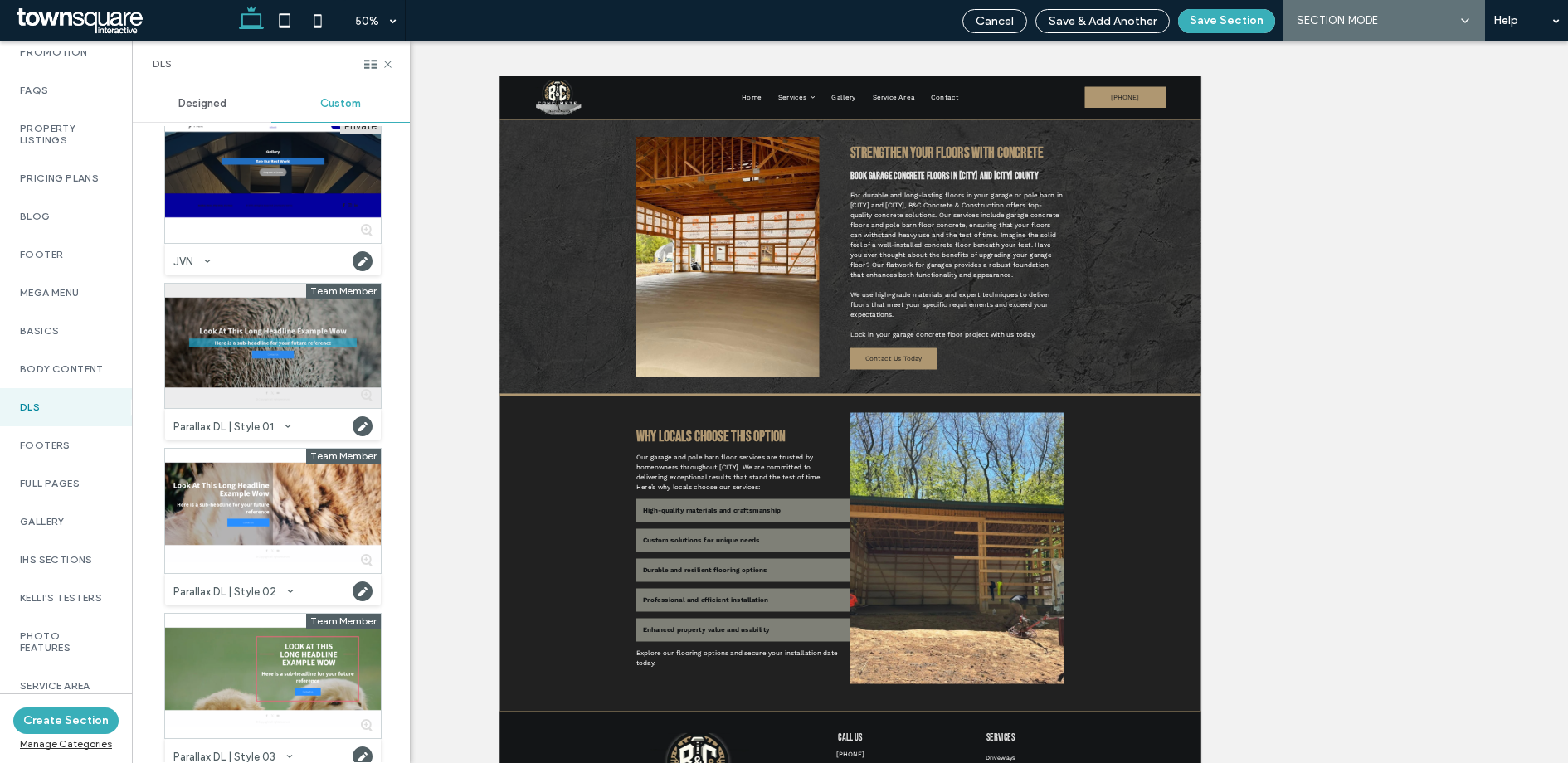 click at bounding box center [273, 346] 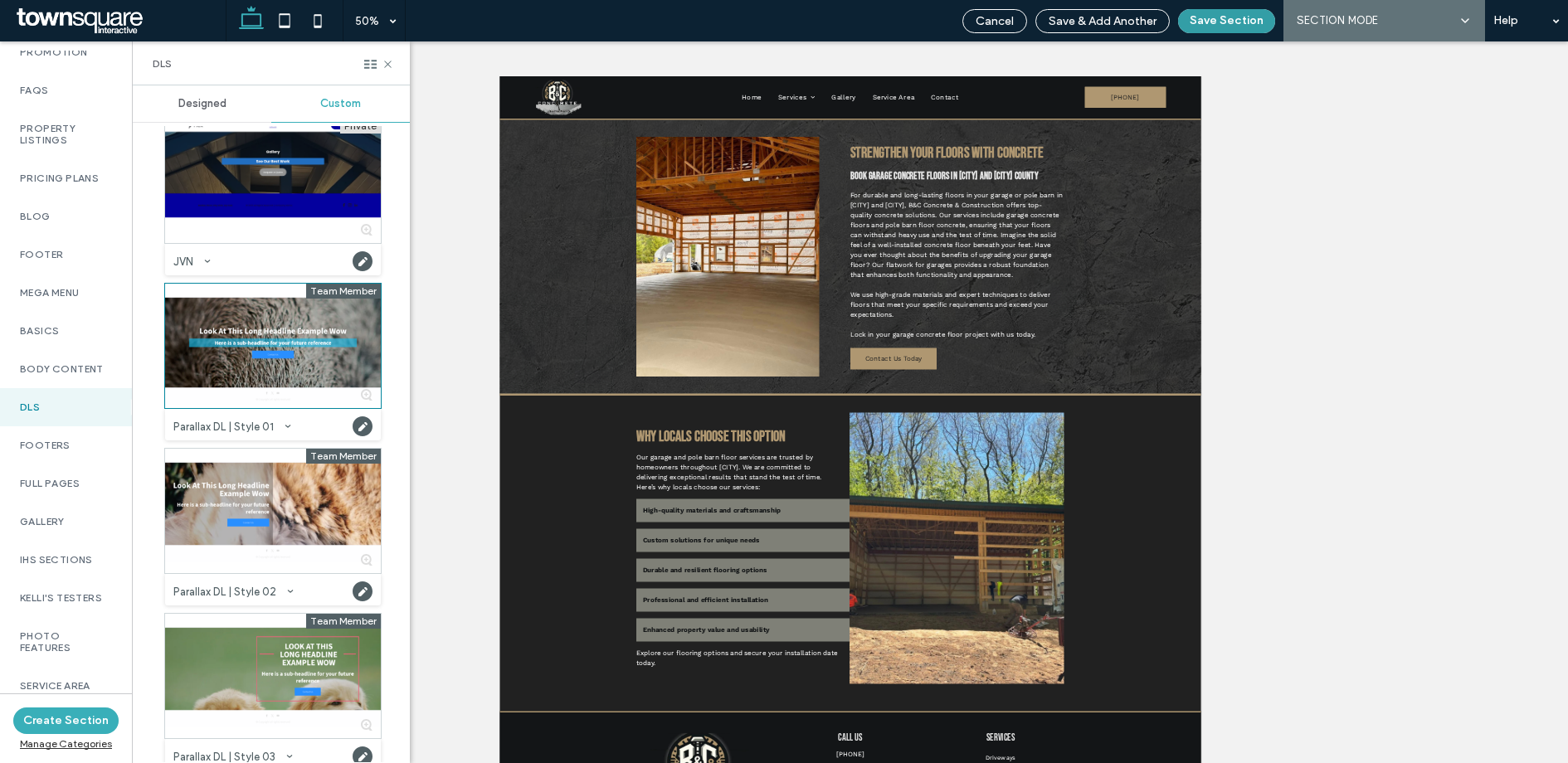 click on "Save Section" at bounding box center [1226, 21] 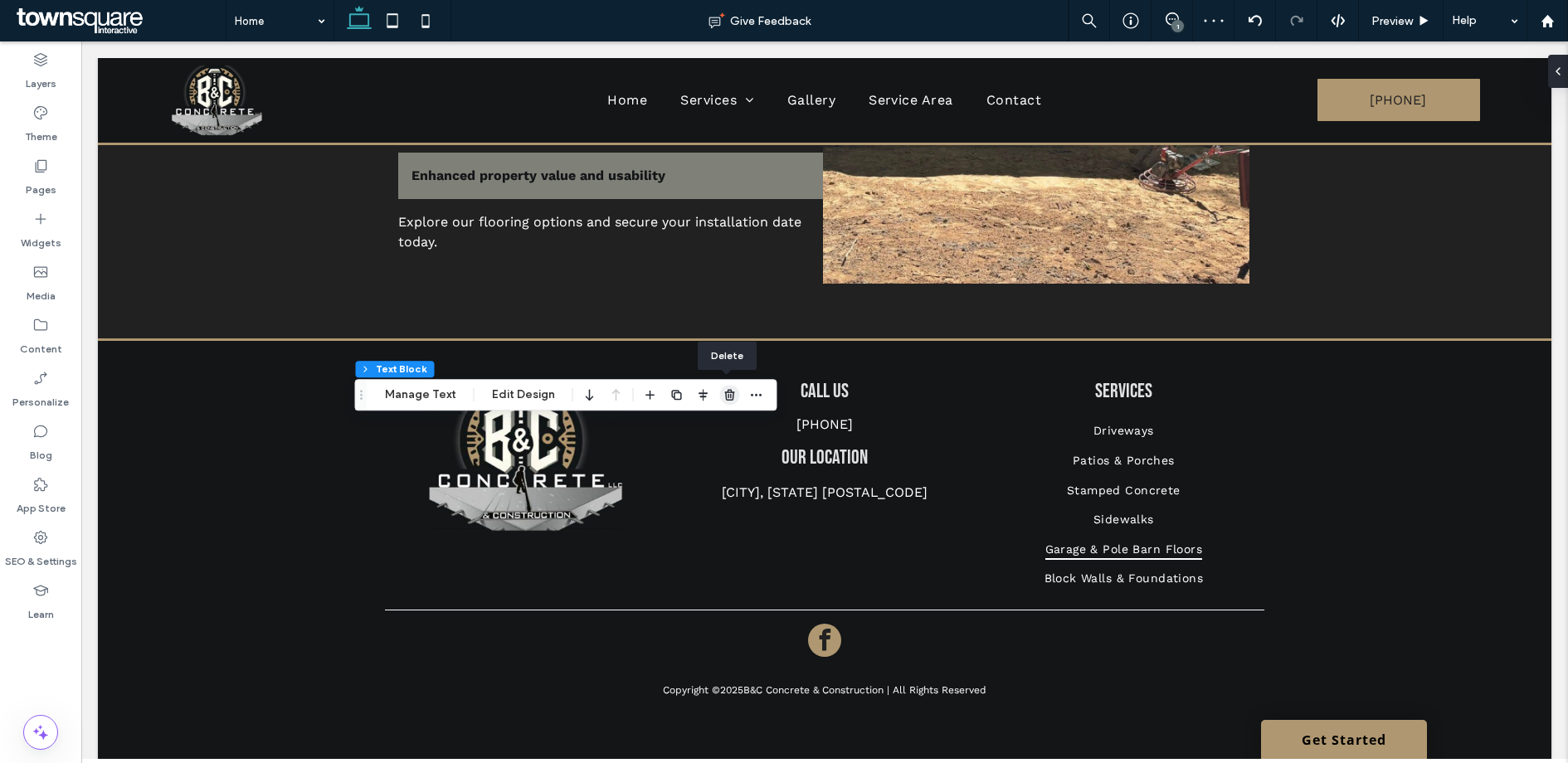 click 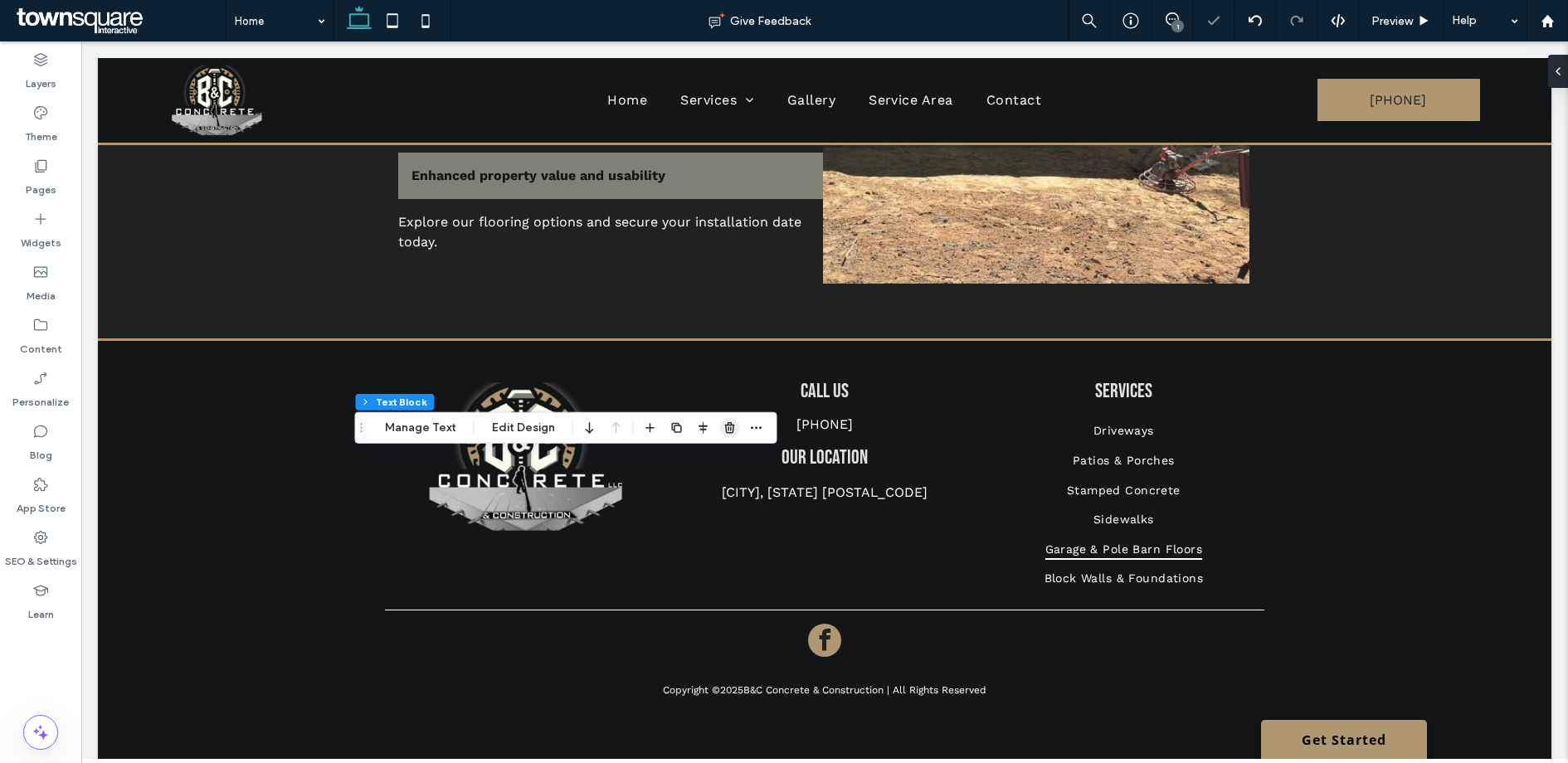 click 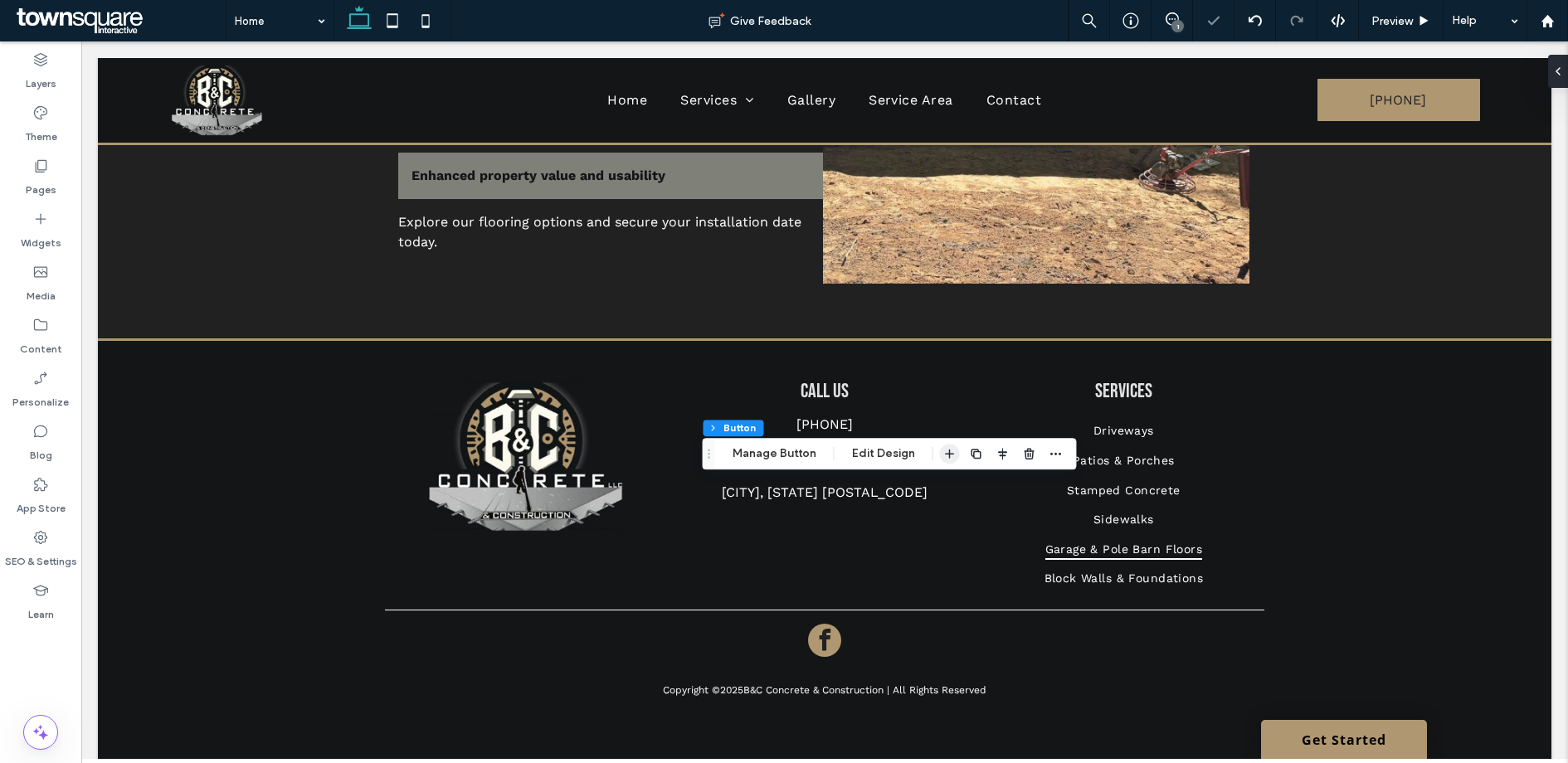 click 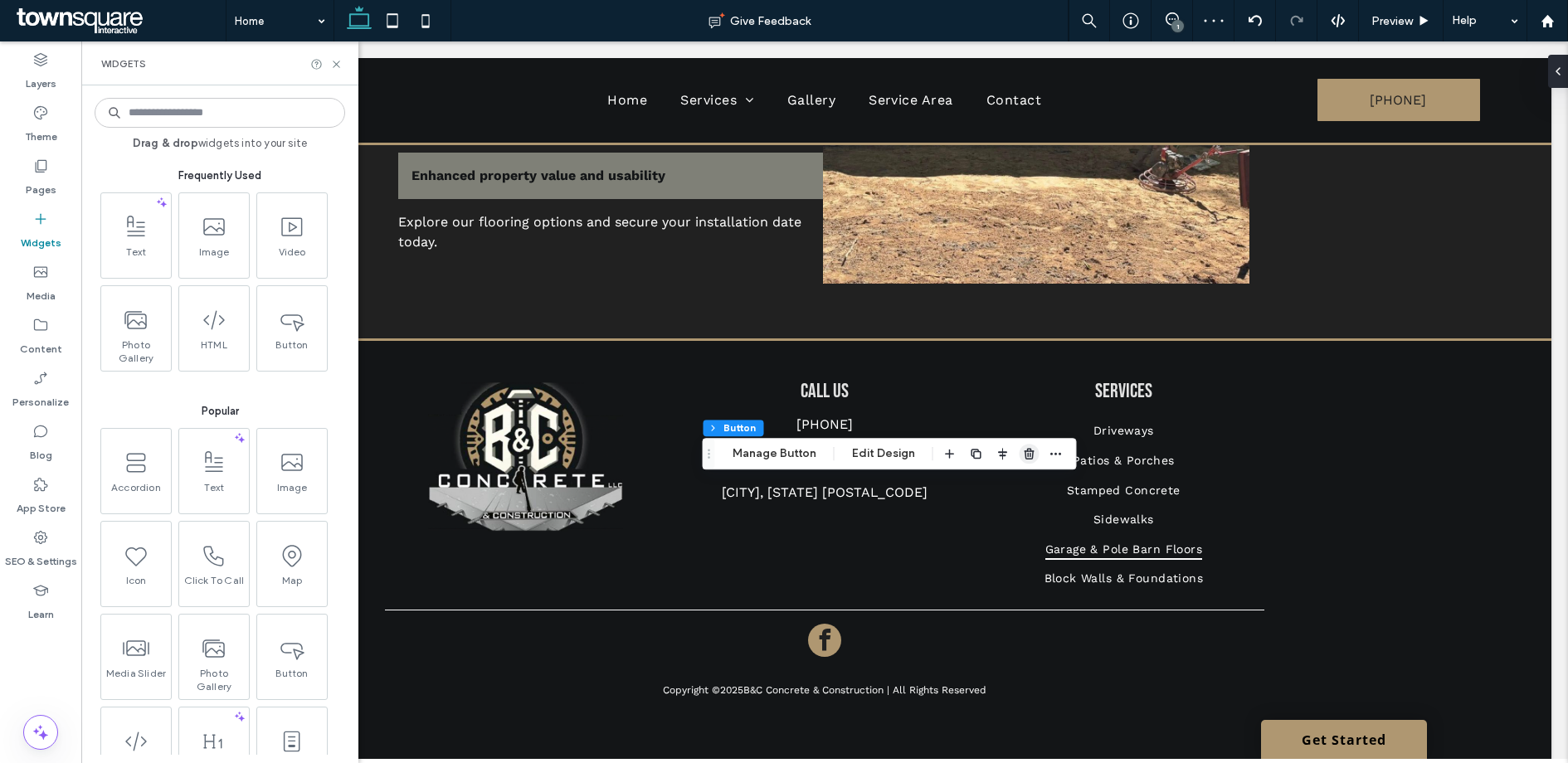 click 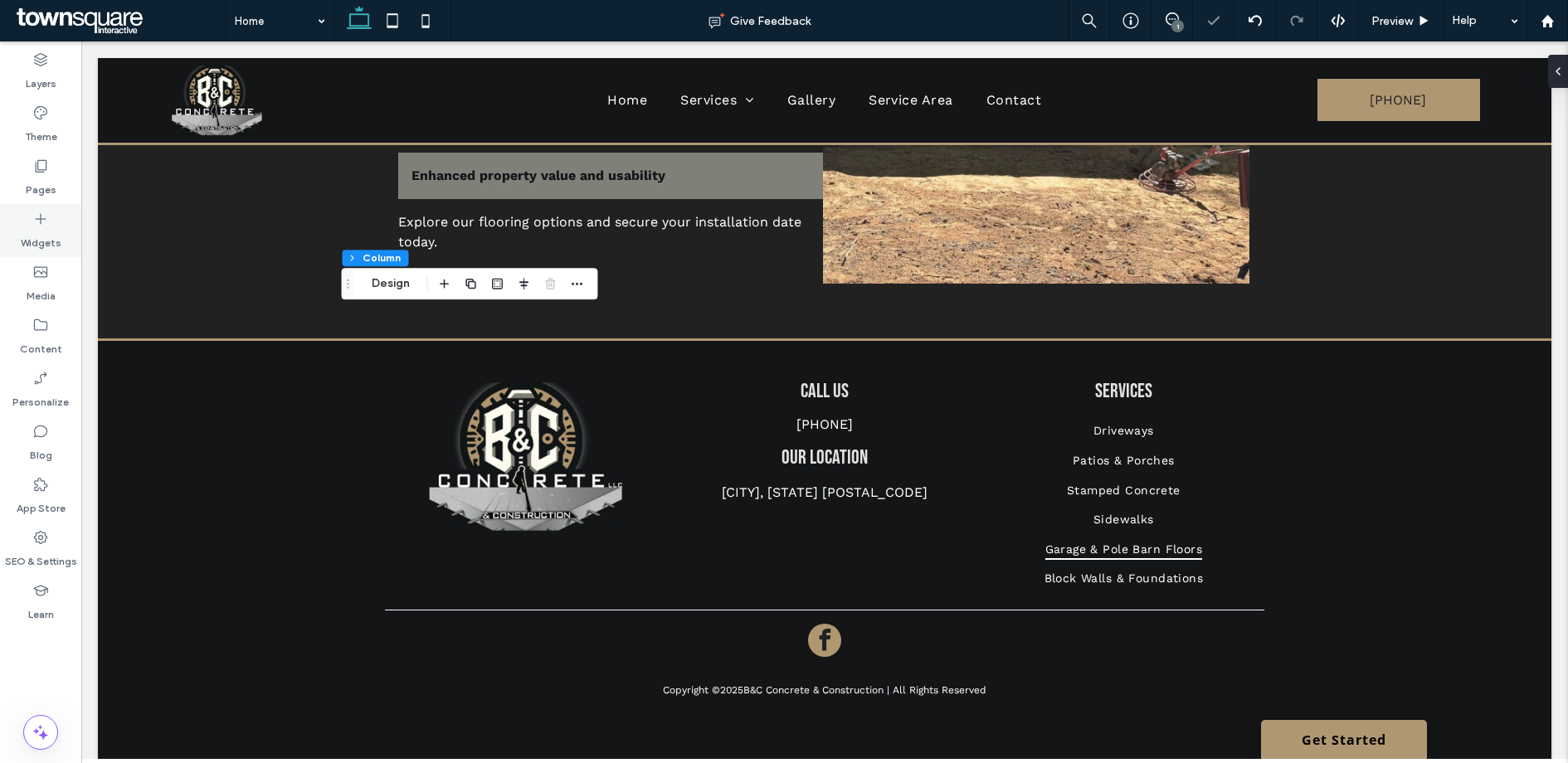 click on "Widgets" at bounding box center (41, 239) 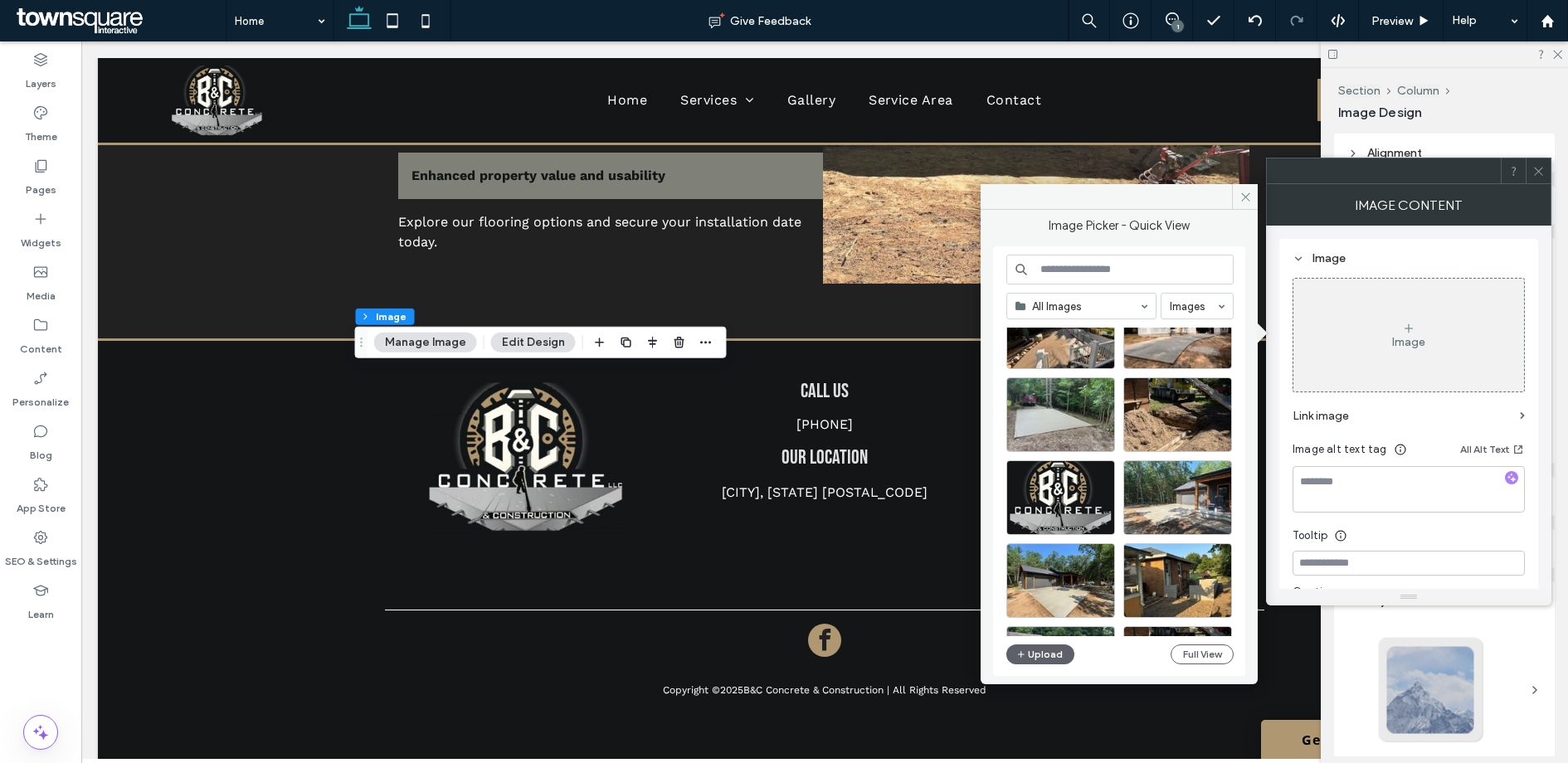 scroll, scrollTop: 2726, scrollLeft: 0, axis: vertical 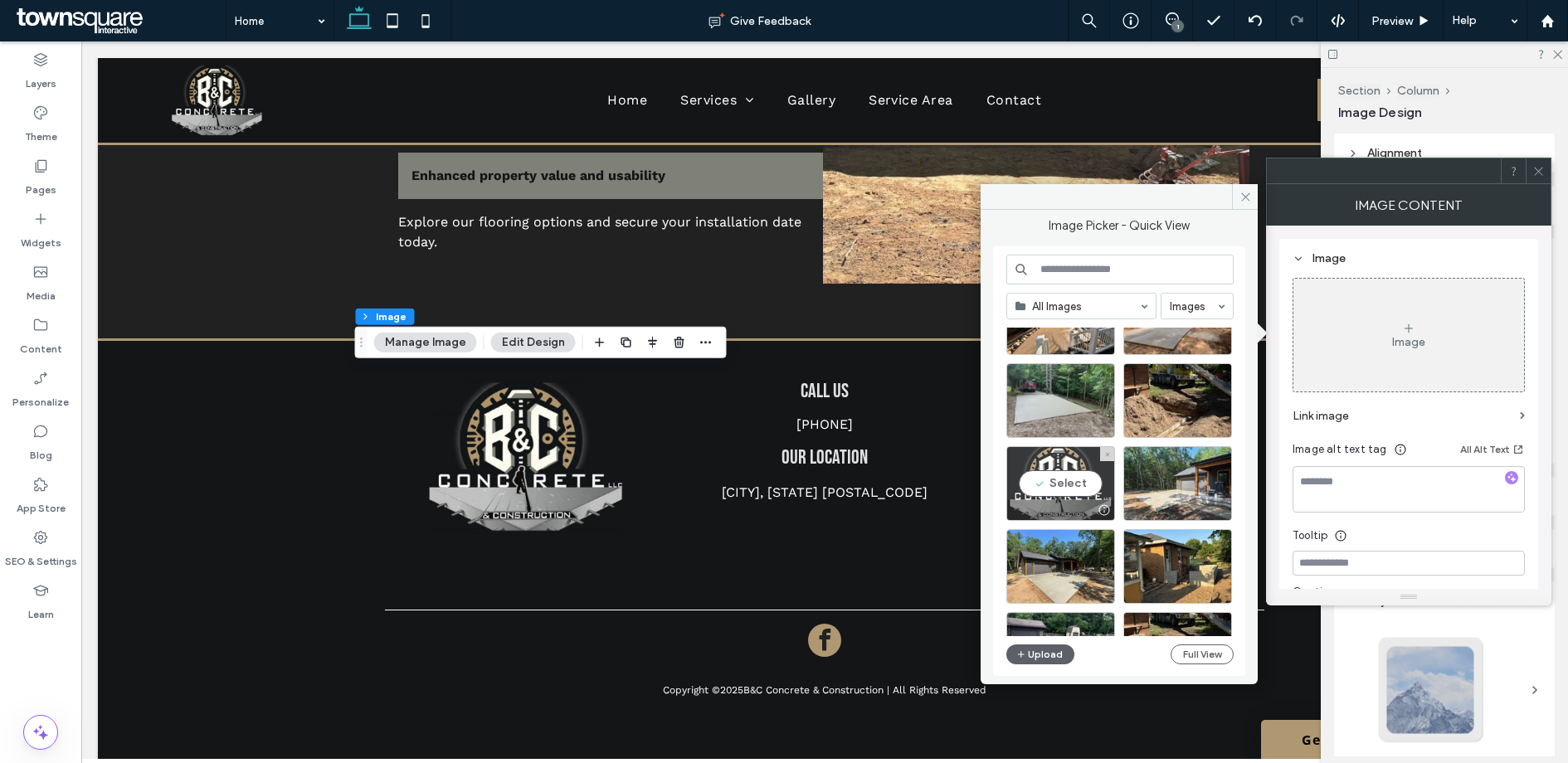 click on "Select" at bounding box center (1060, 484) 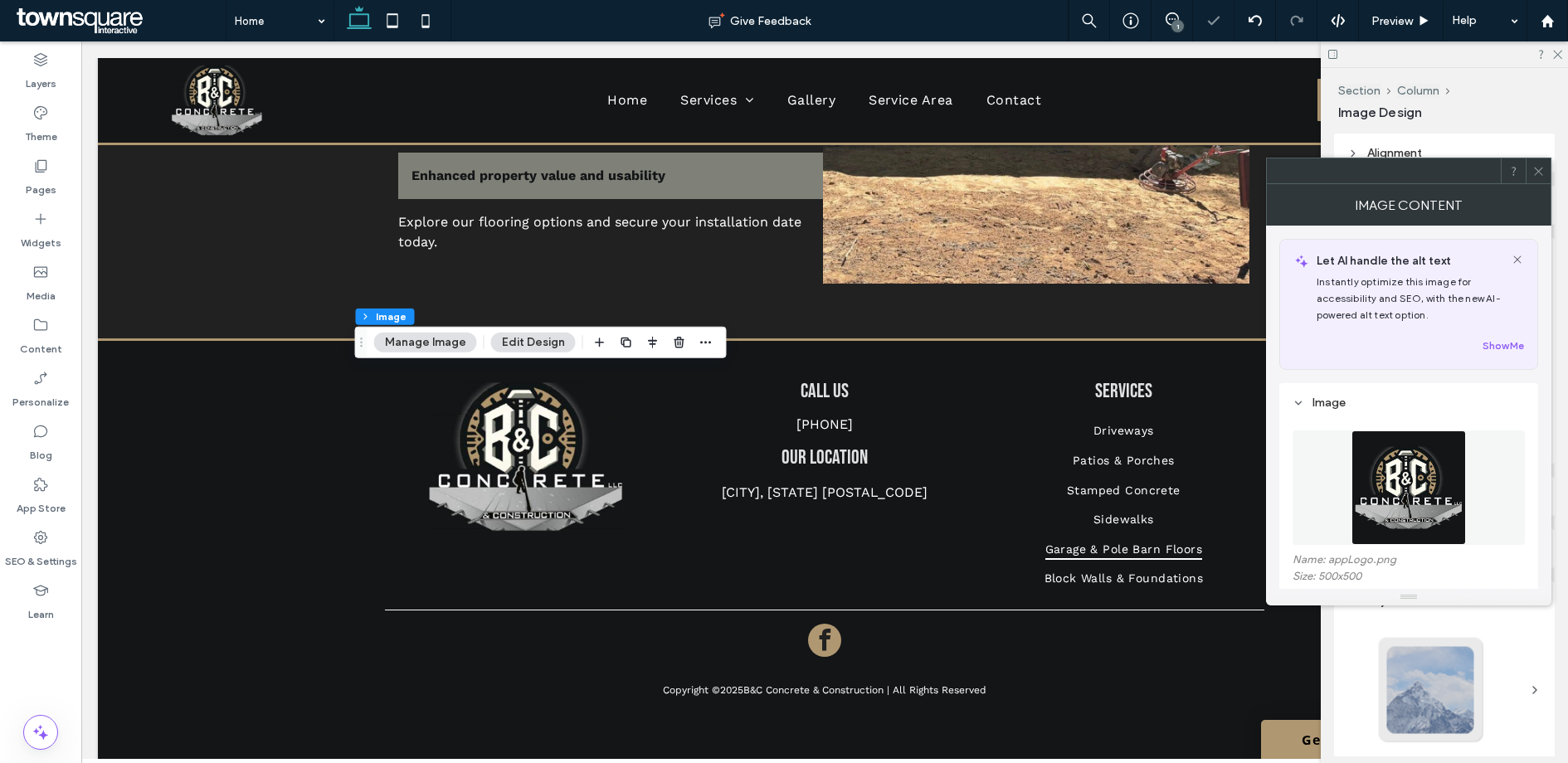 click 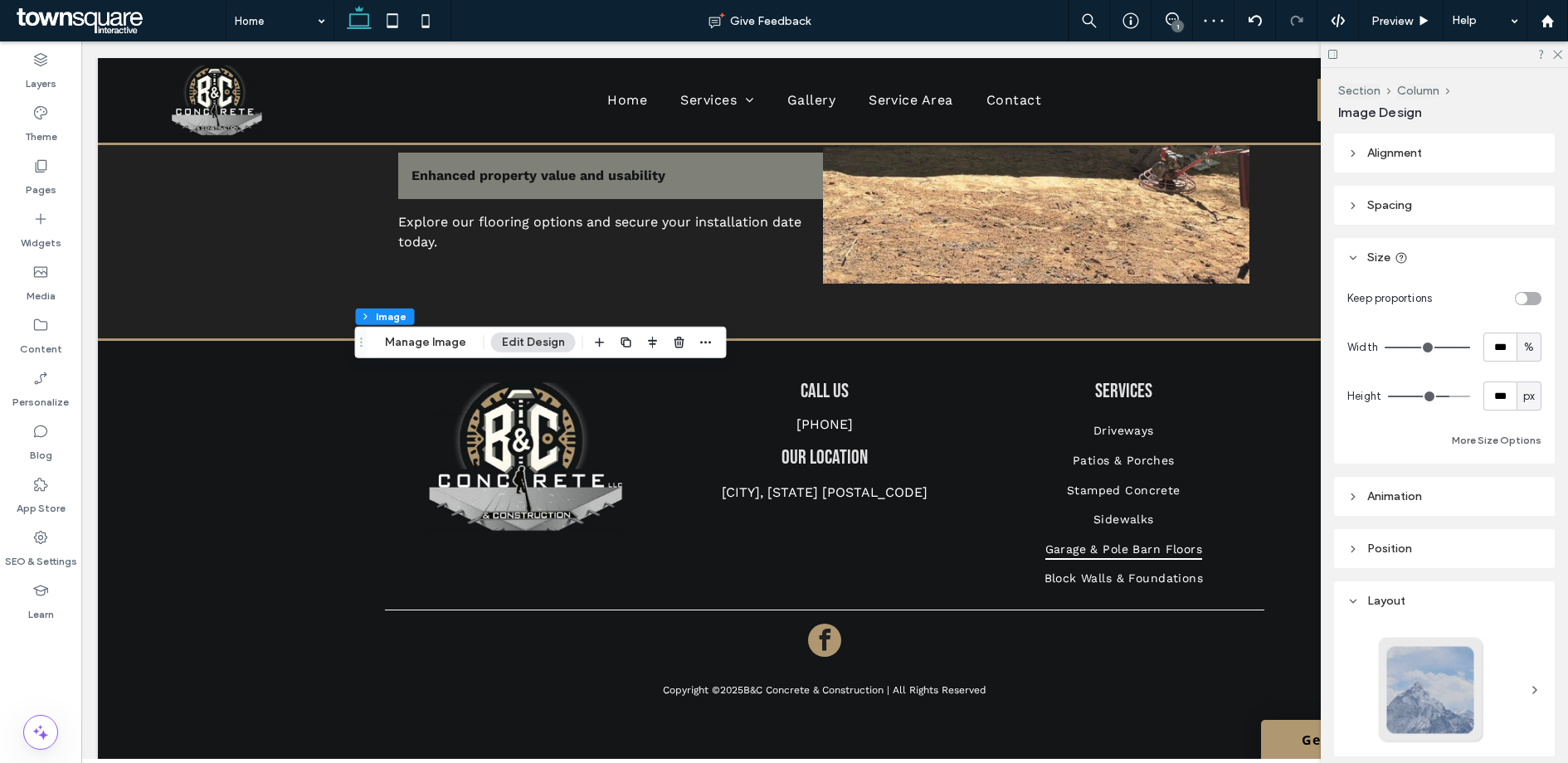 click at bounding box center (1522, 299) 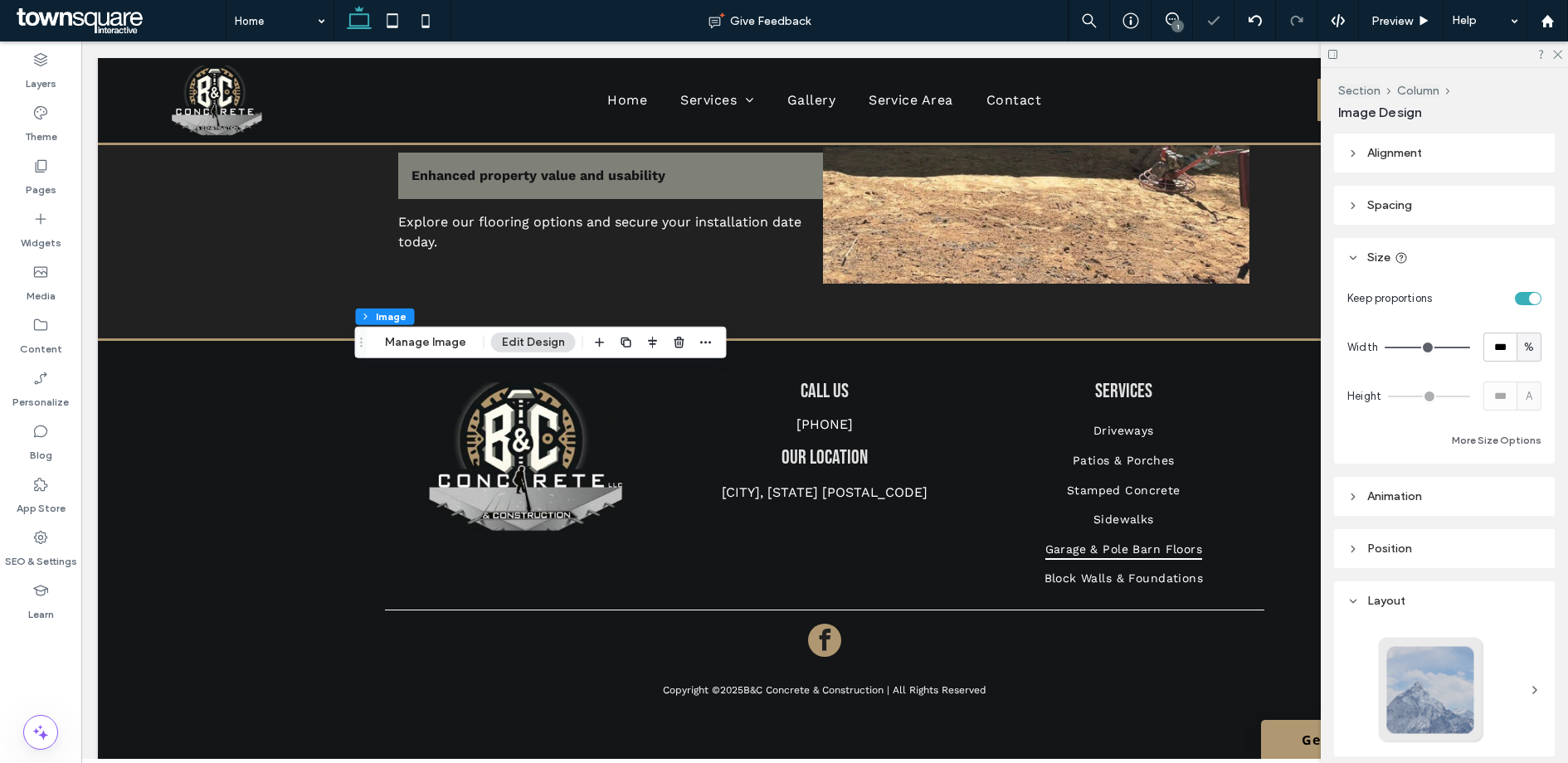 type on "*" 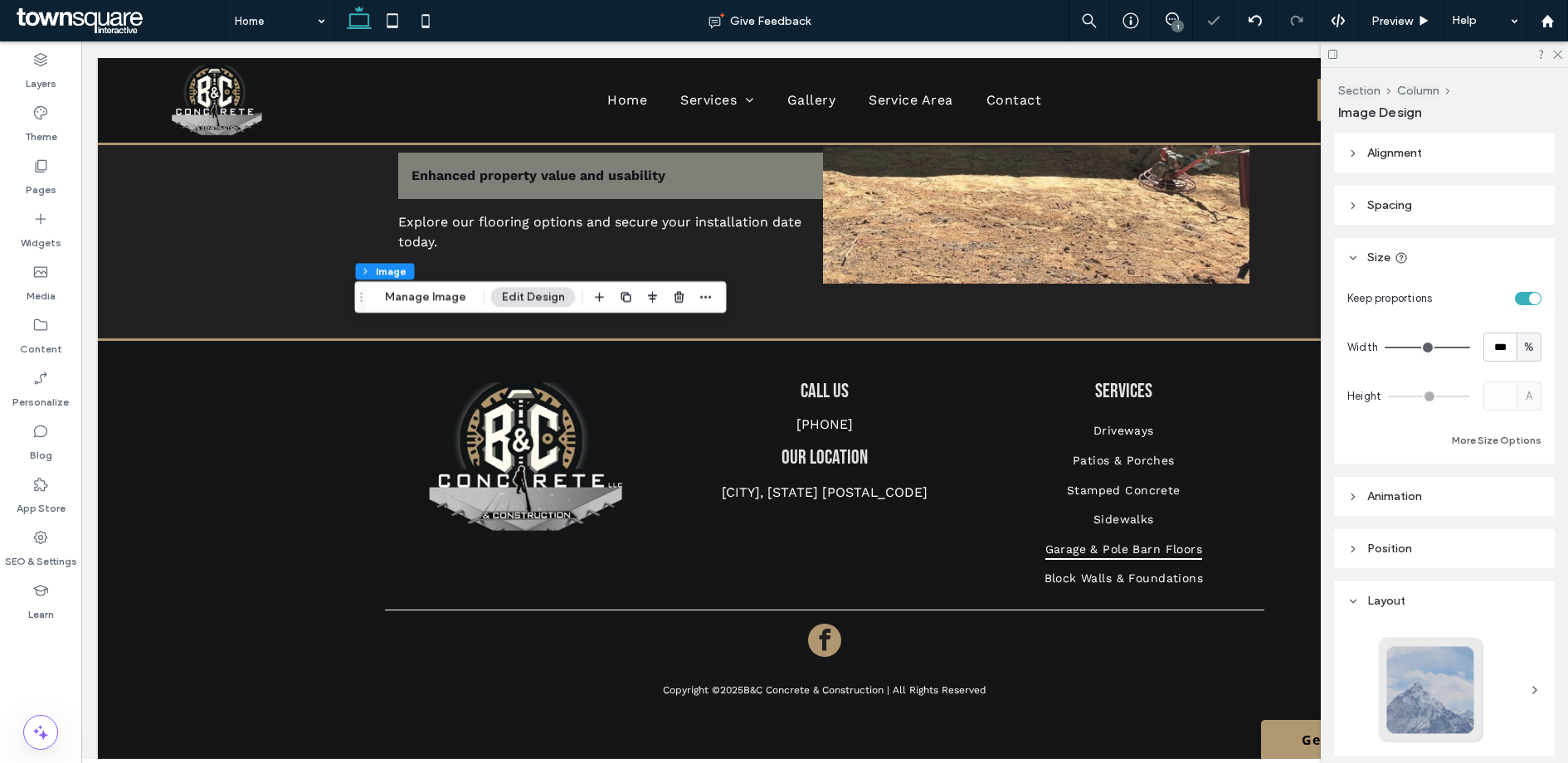 type on "**" 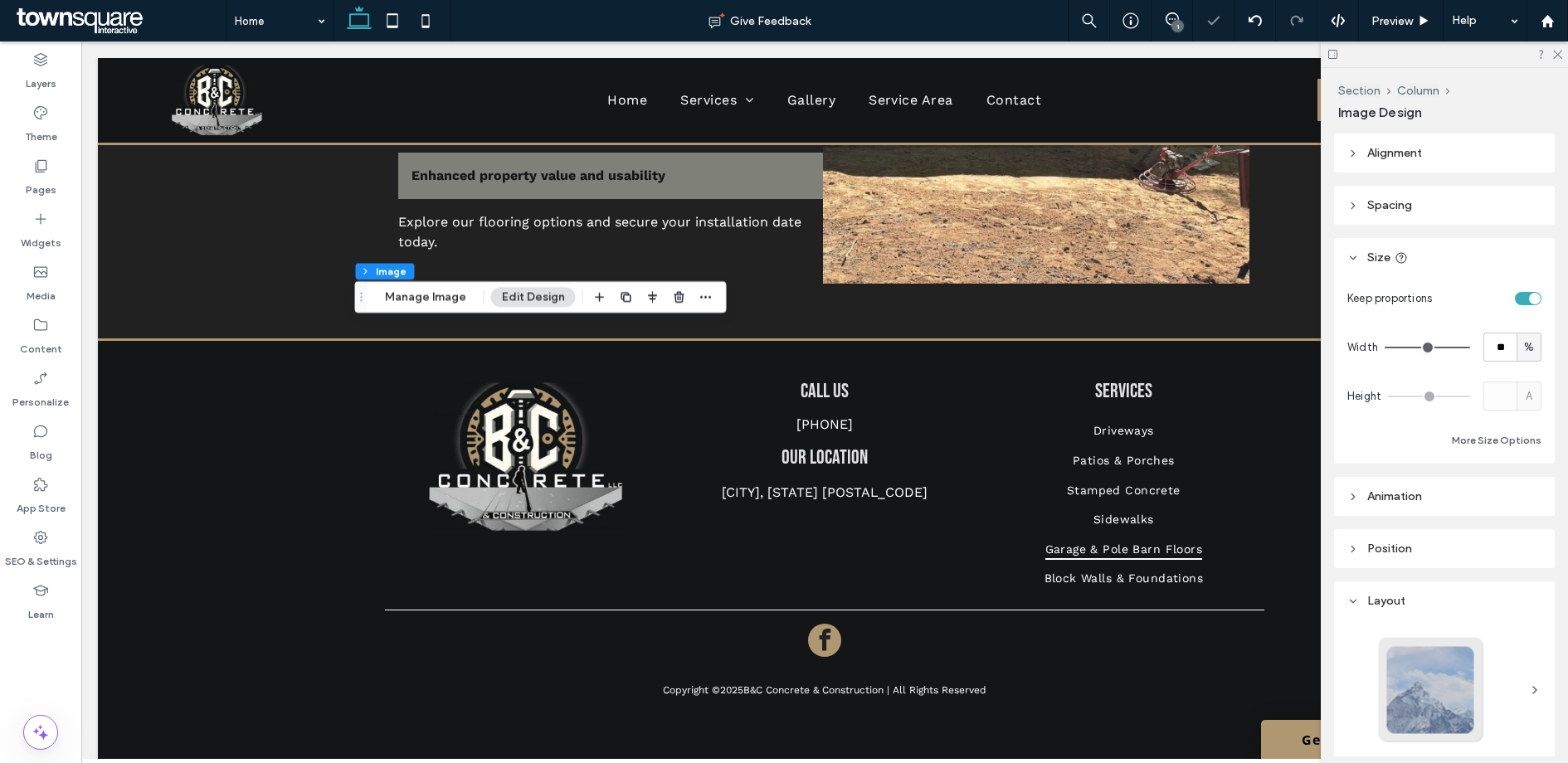type on "**" 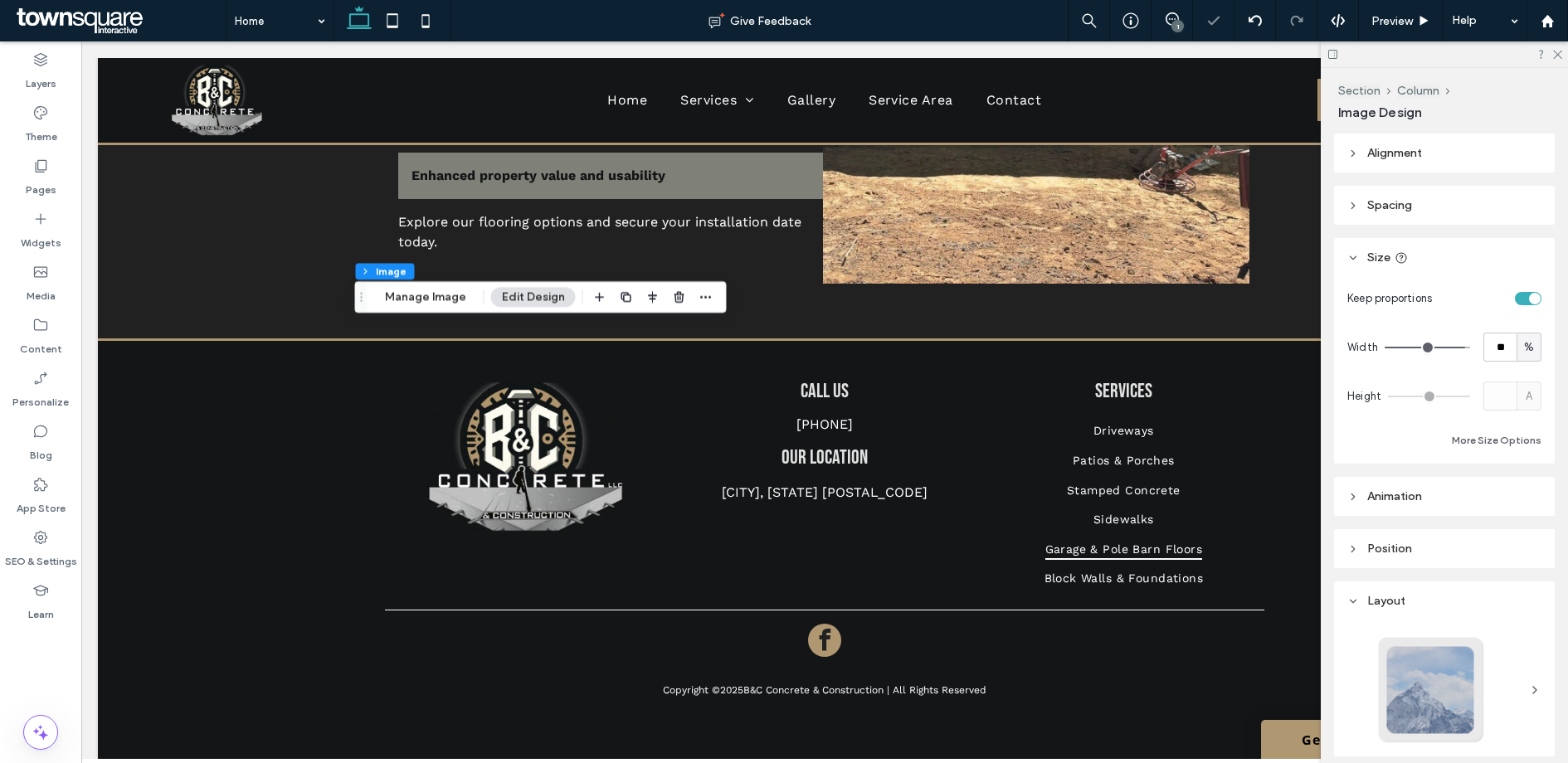 type on "**" 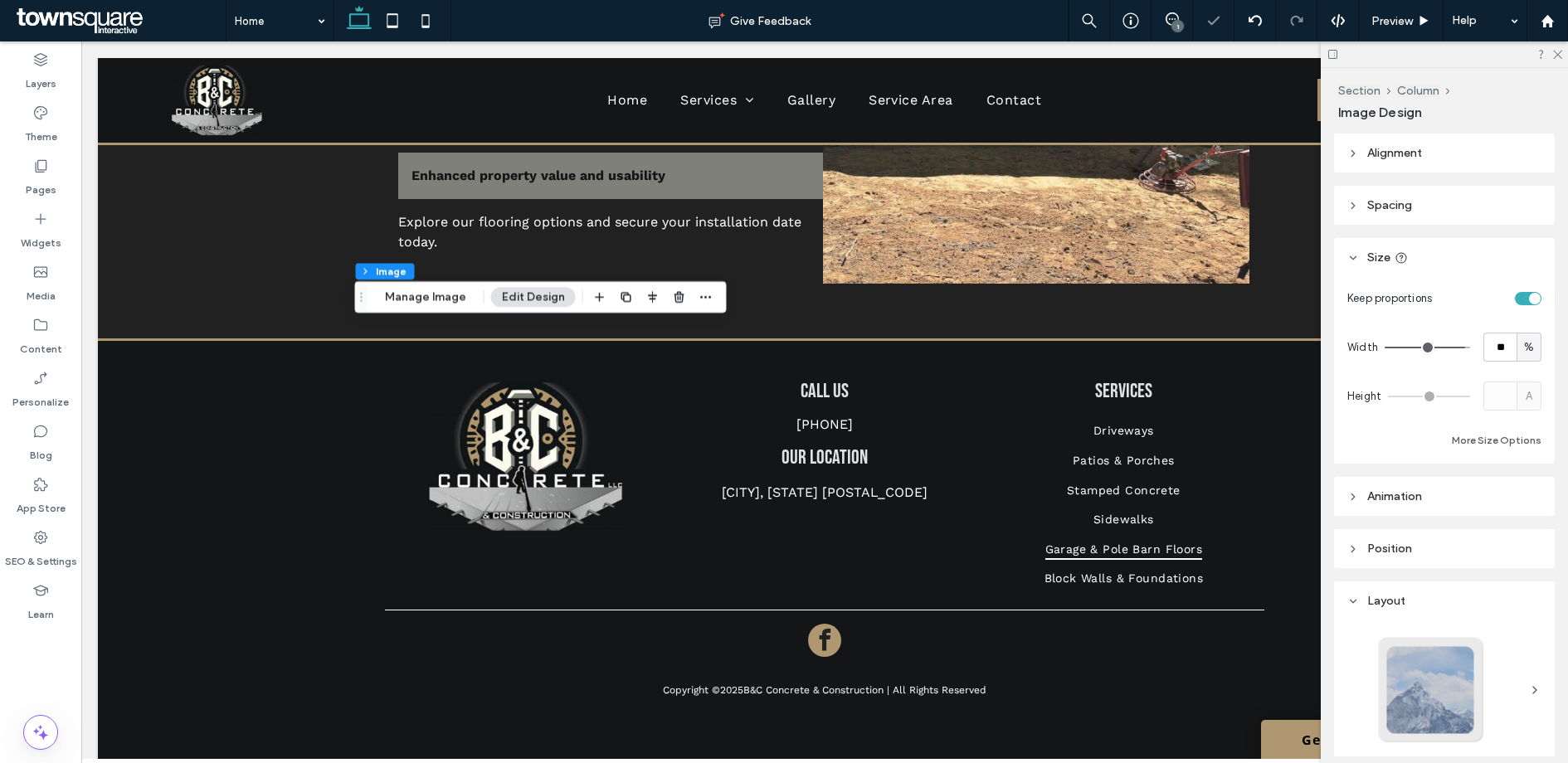 type on "**" 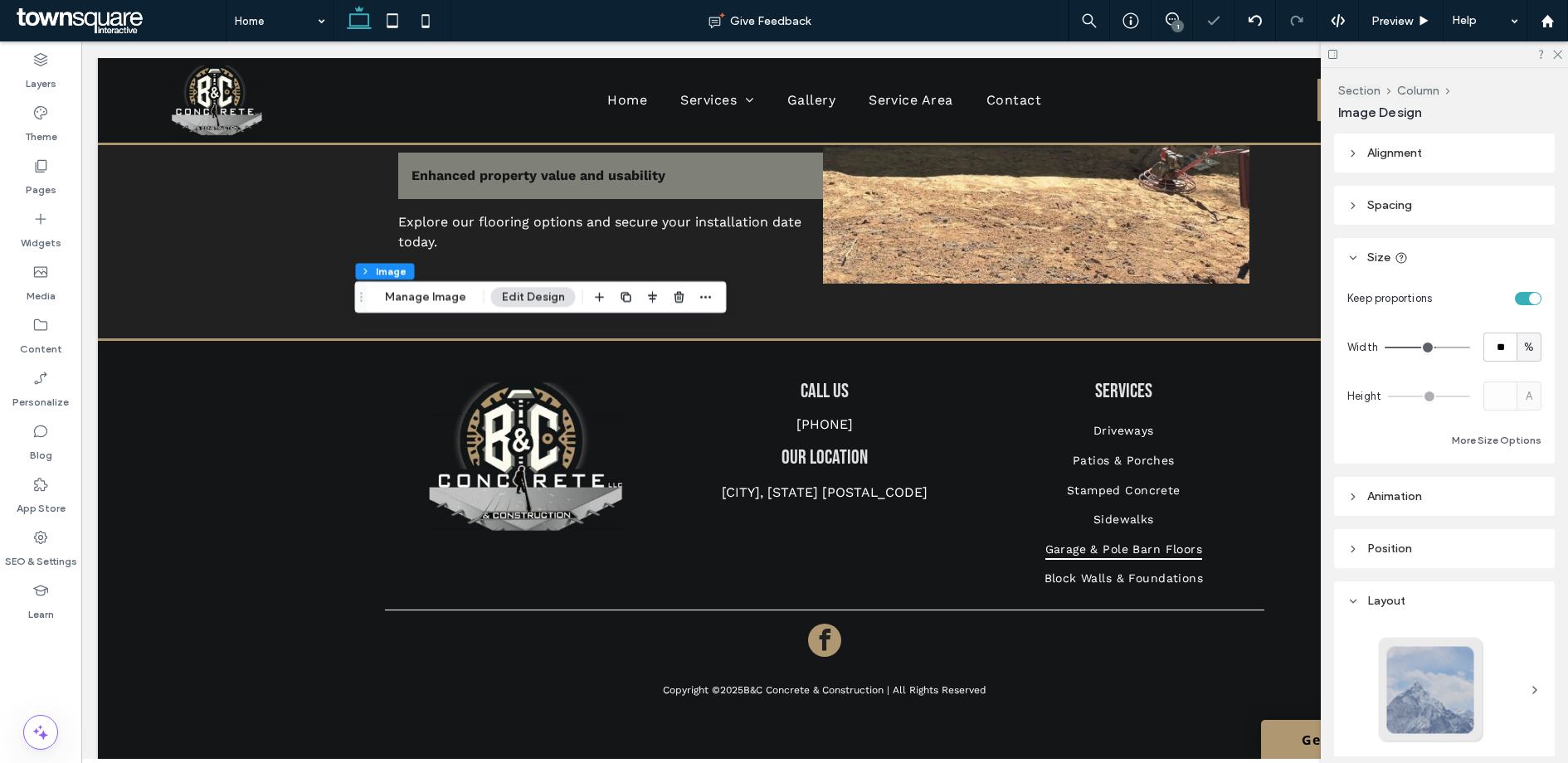type on "**" 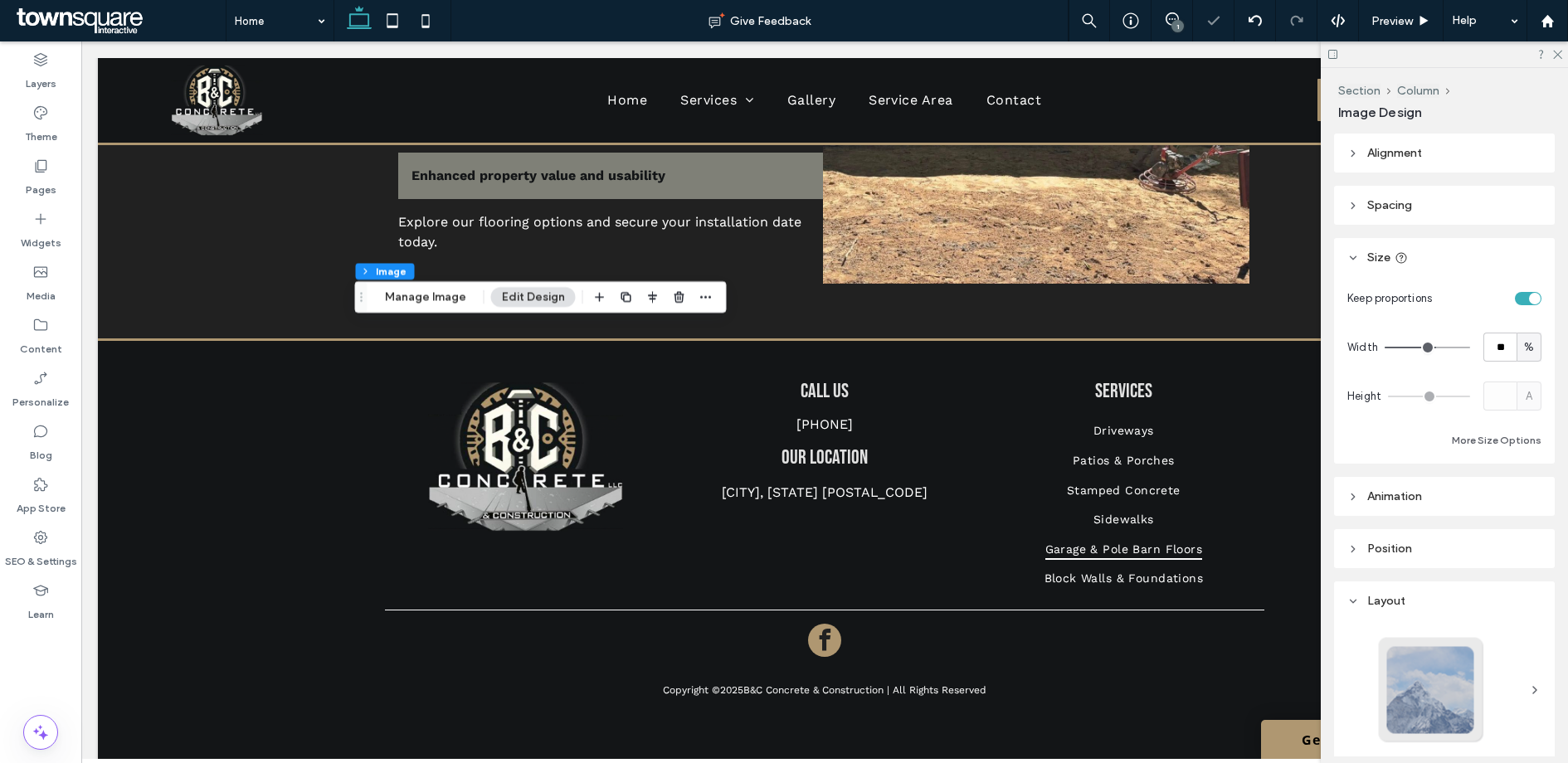type on "**" 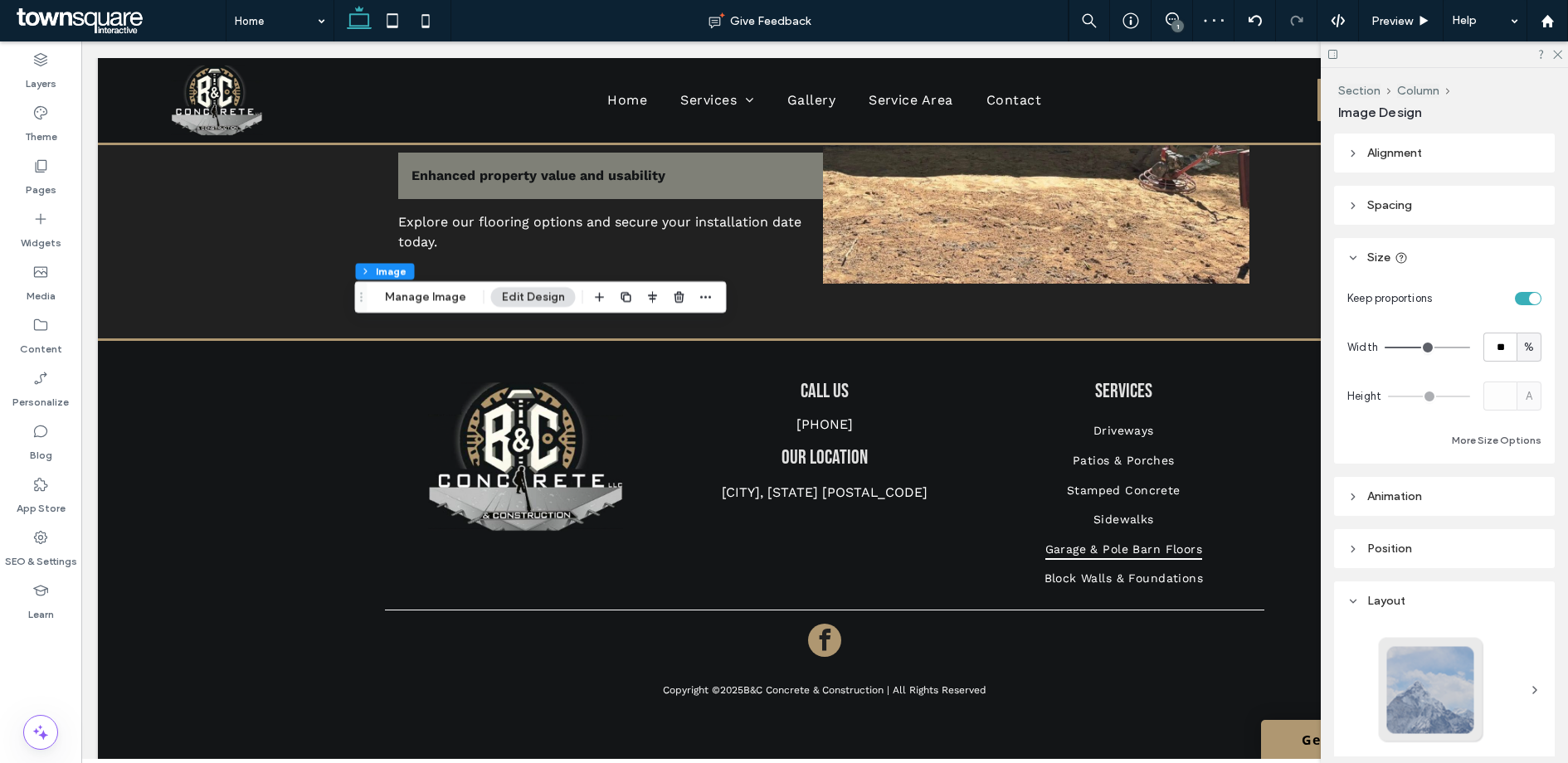 type on "**" 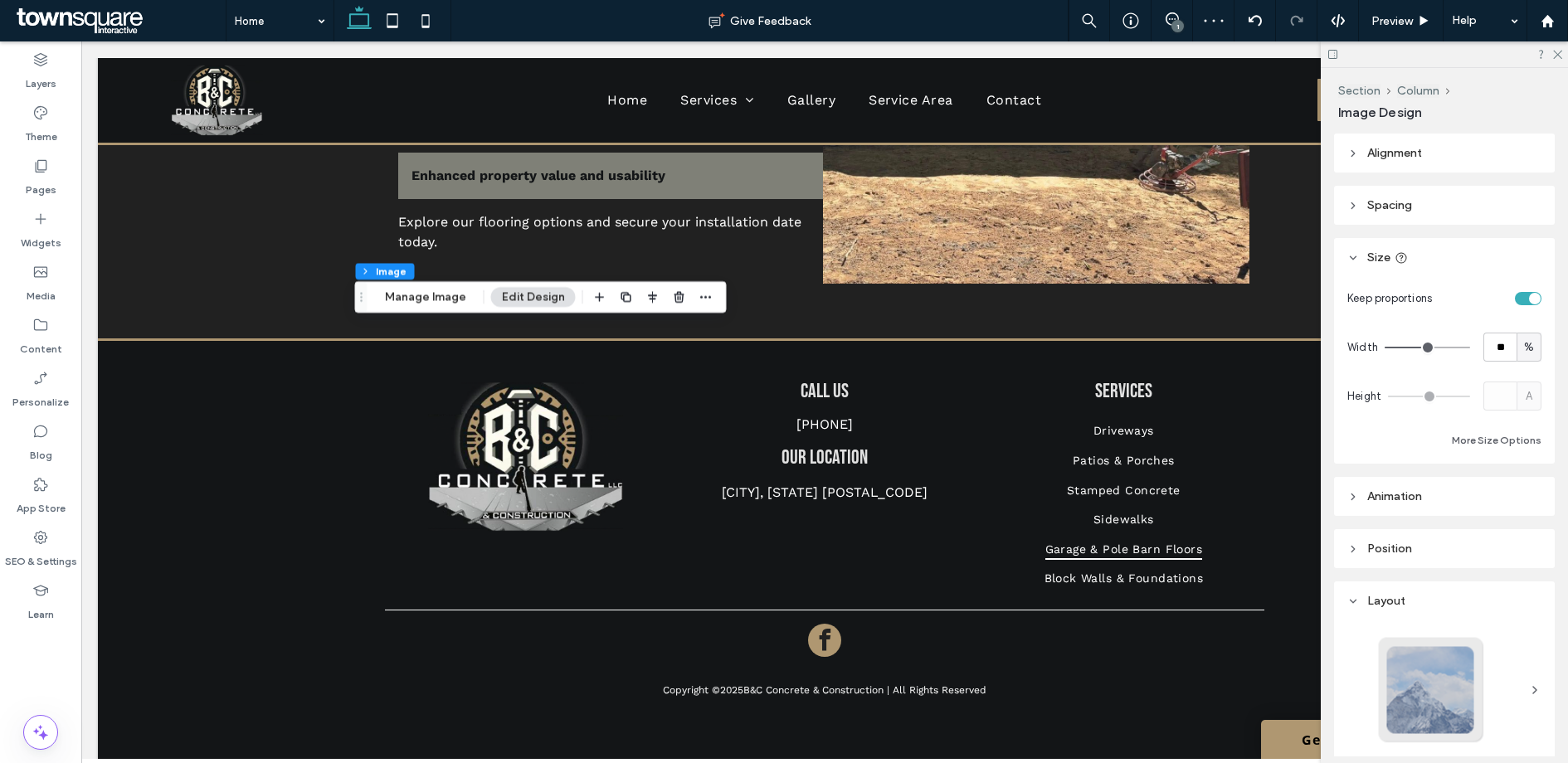 type on "**" 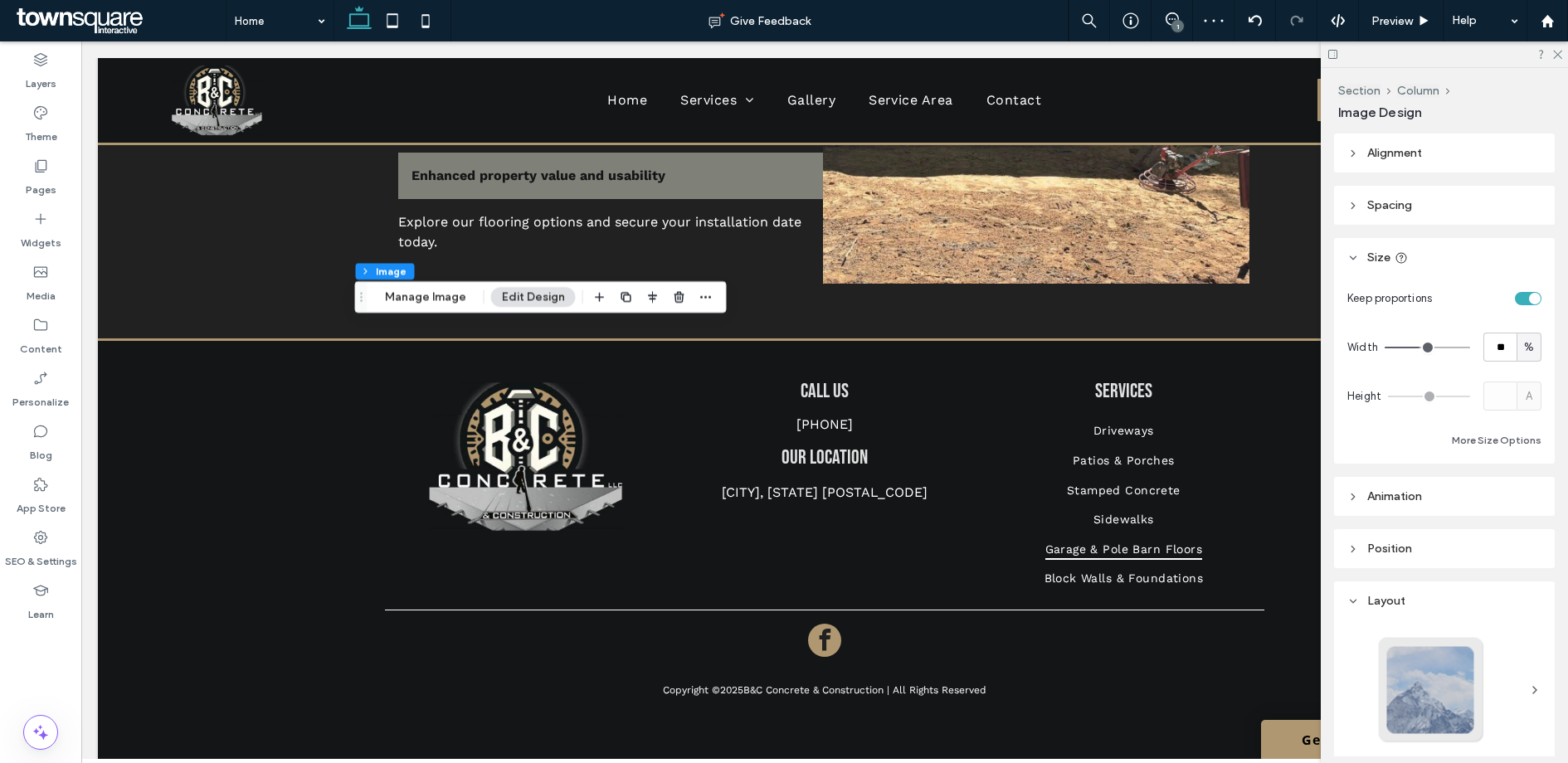 type on "**" 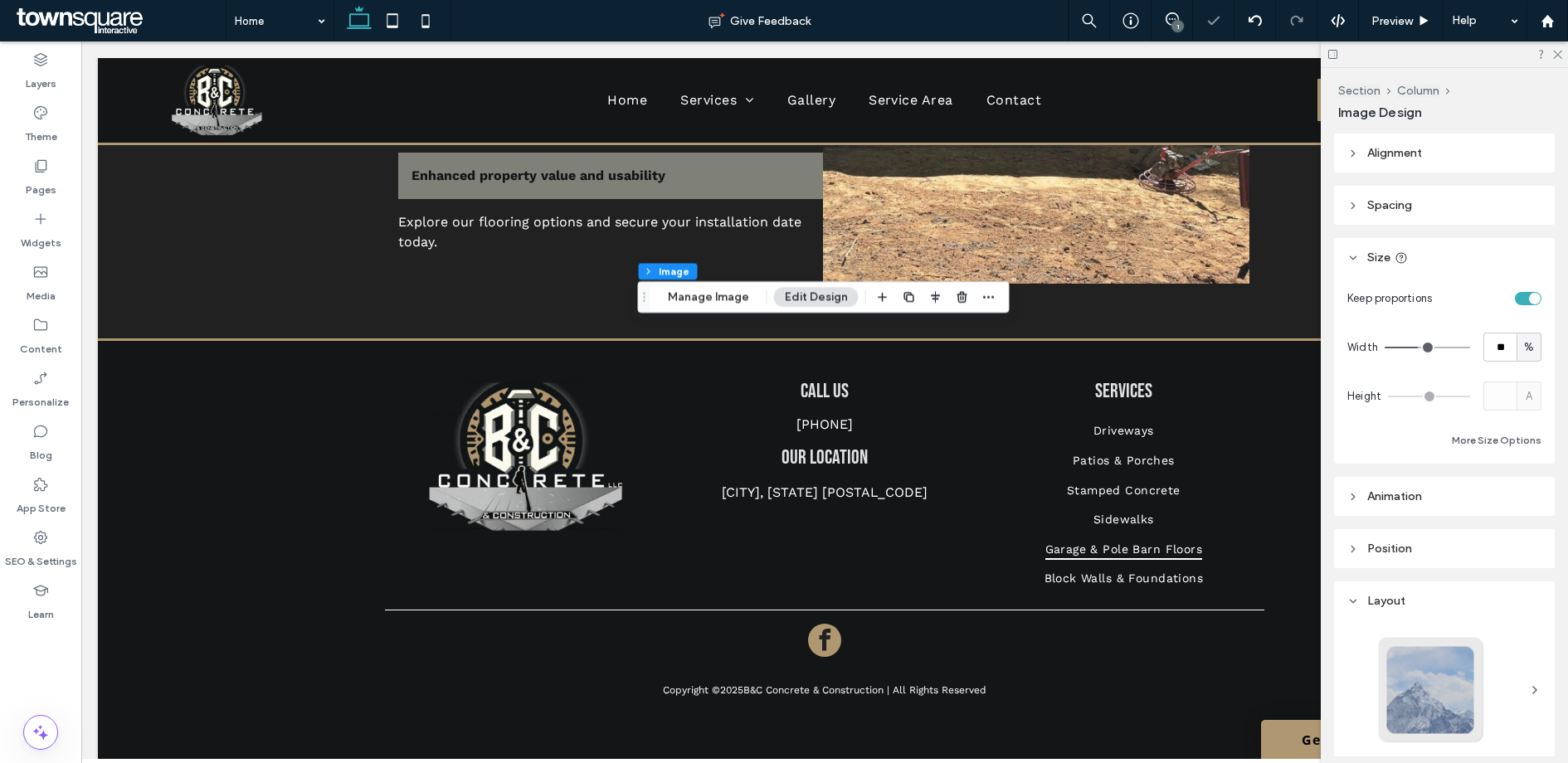 type on "**" 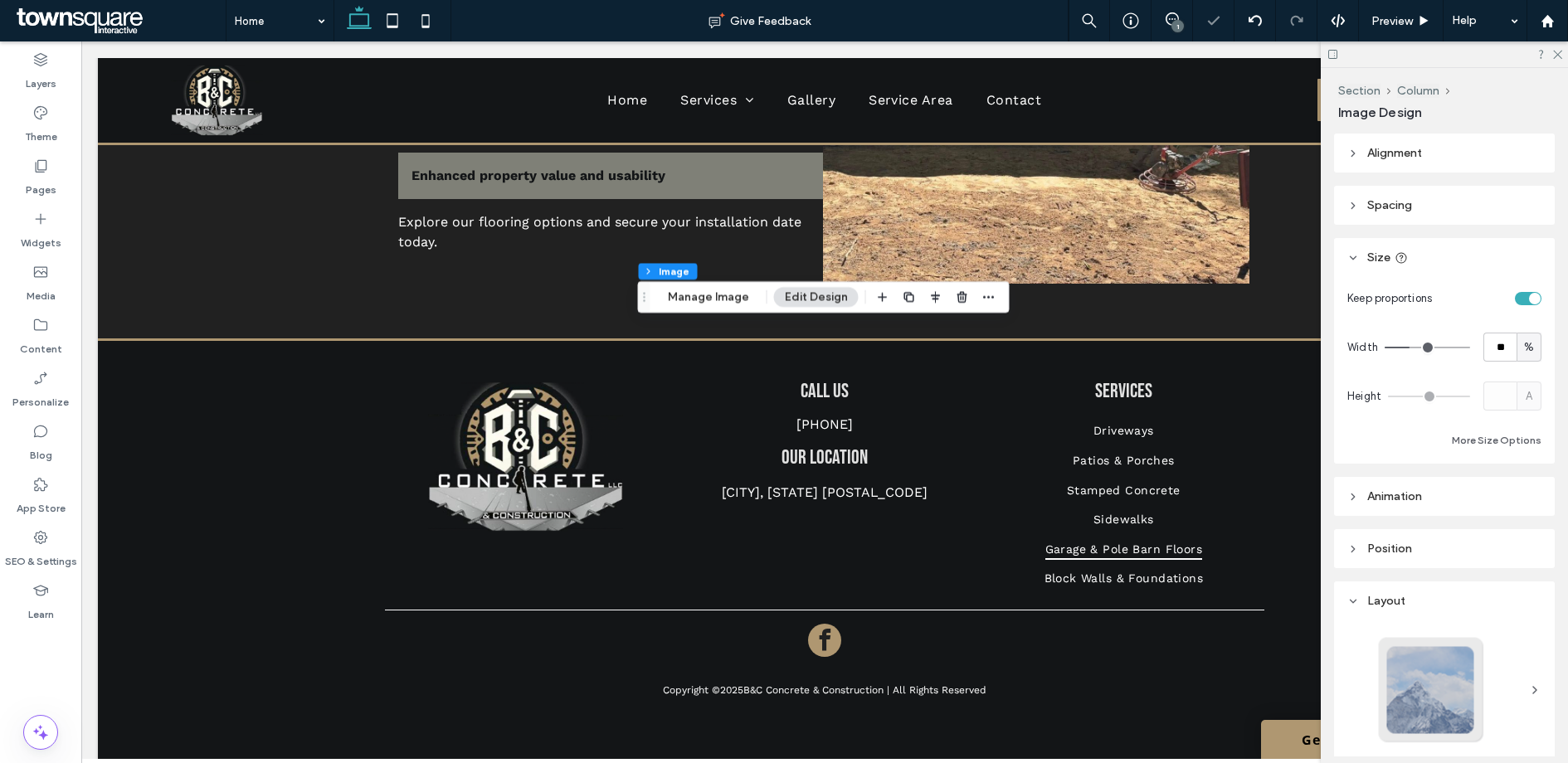 type on "**" 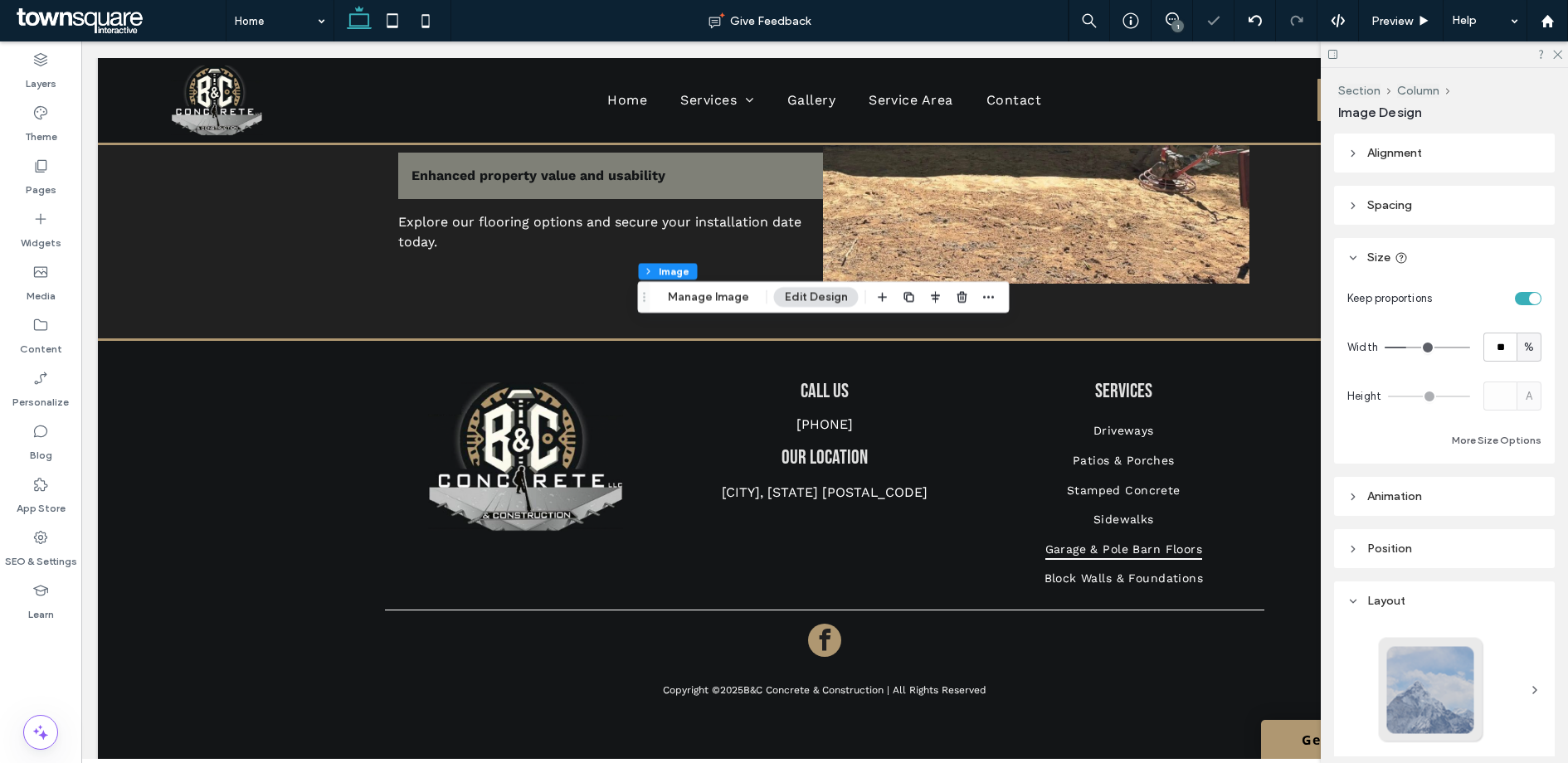 type on "**" 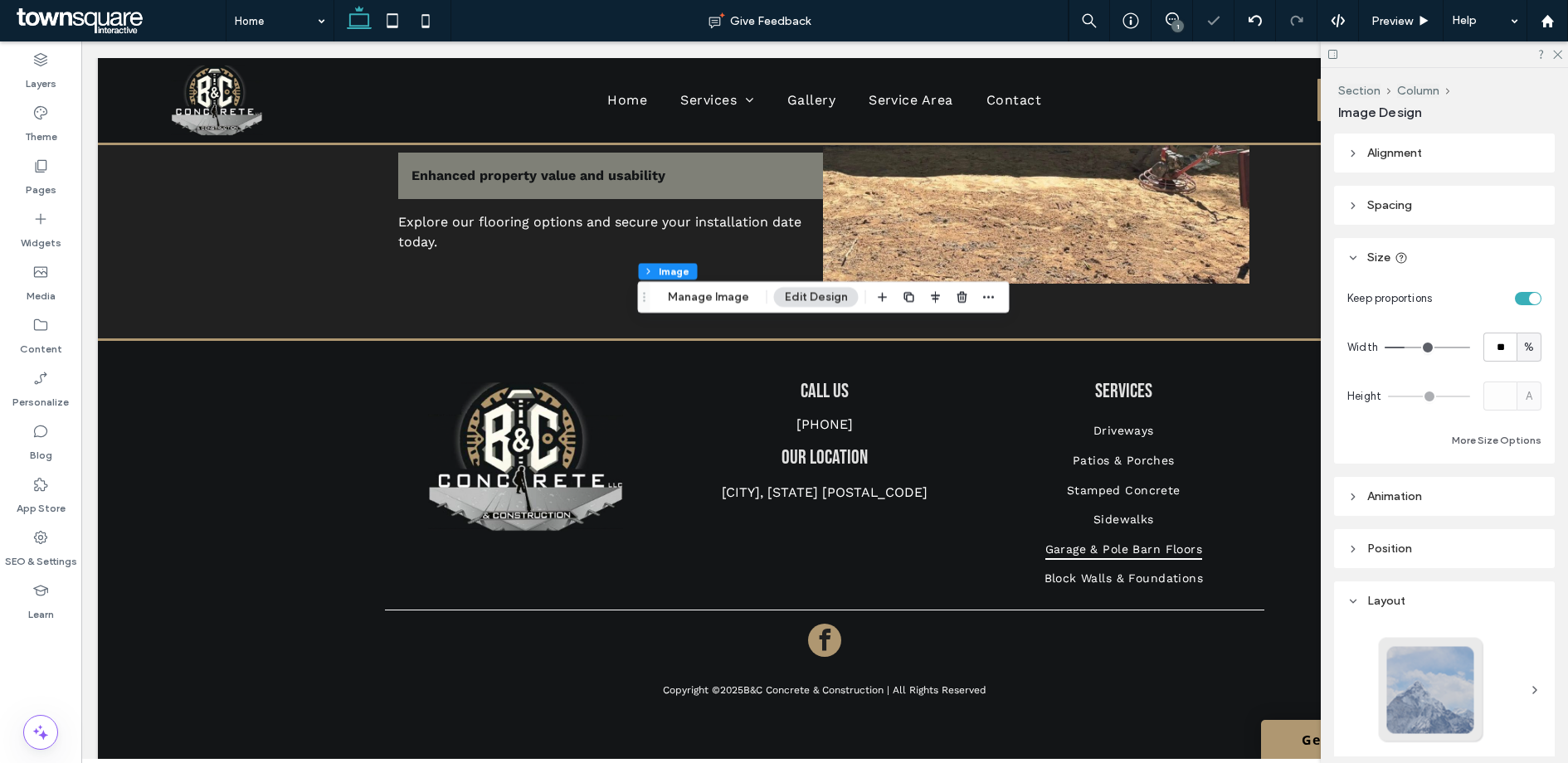 drag, startPoint x: 1414, startPoint y: 348, endPoint x: 1405, endPoint y: 348, distance: 9 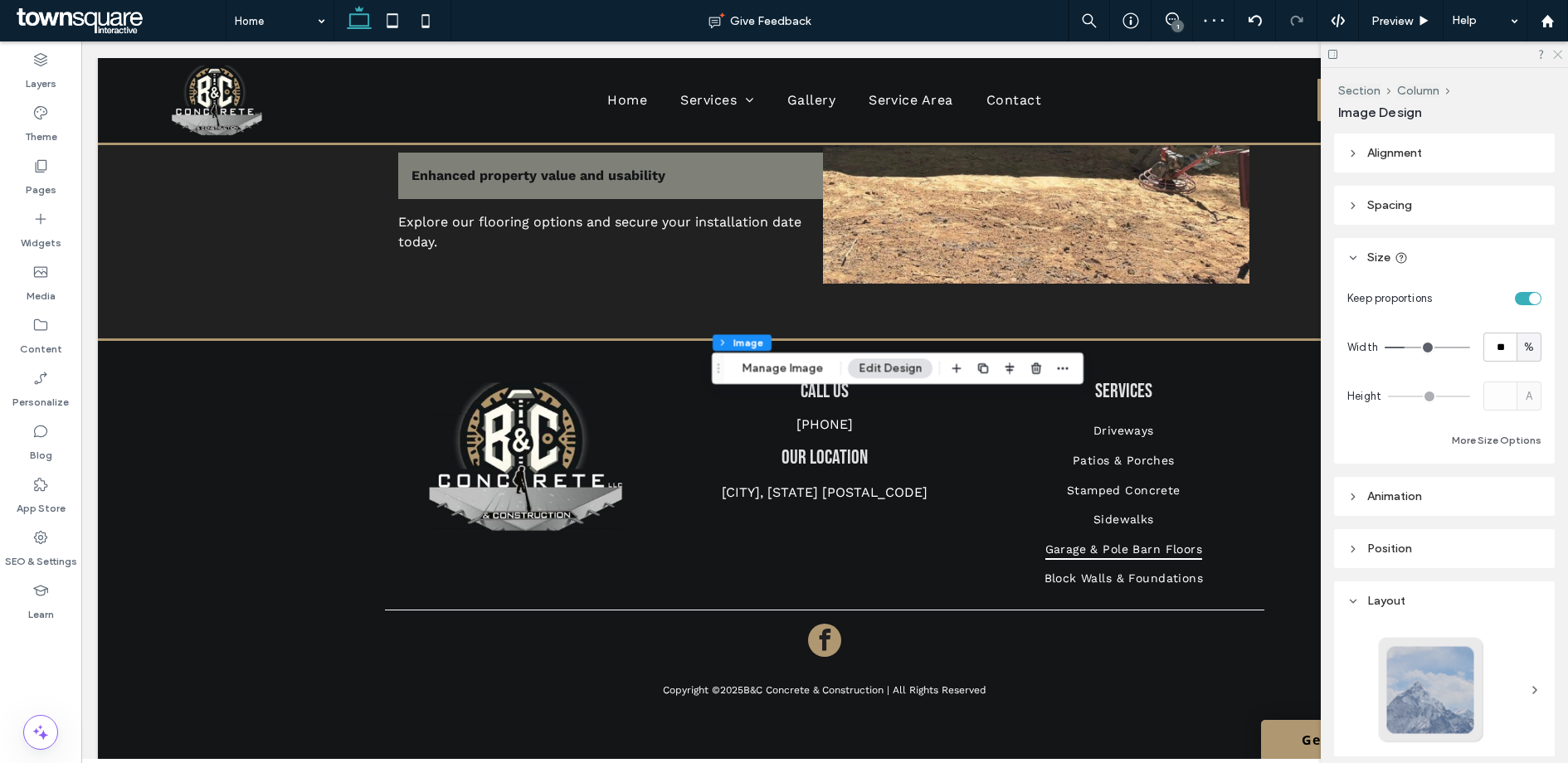 click 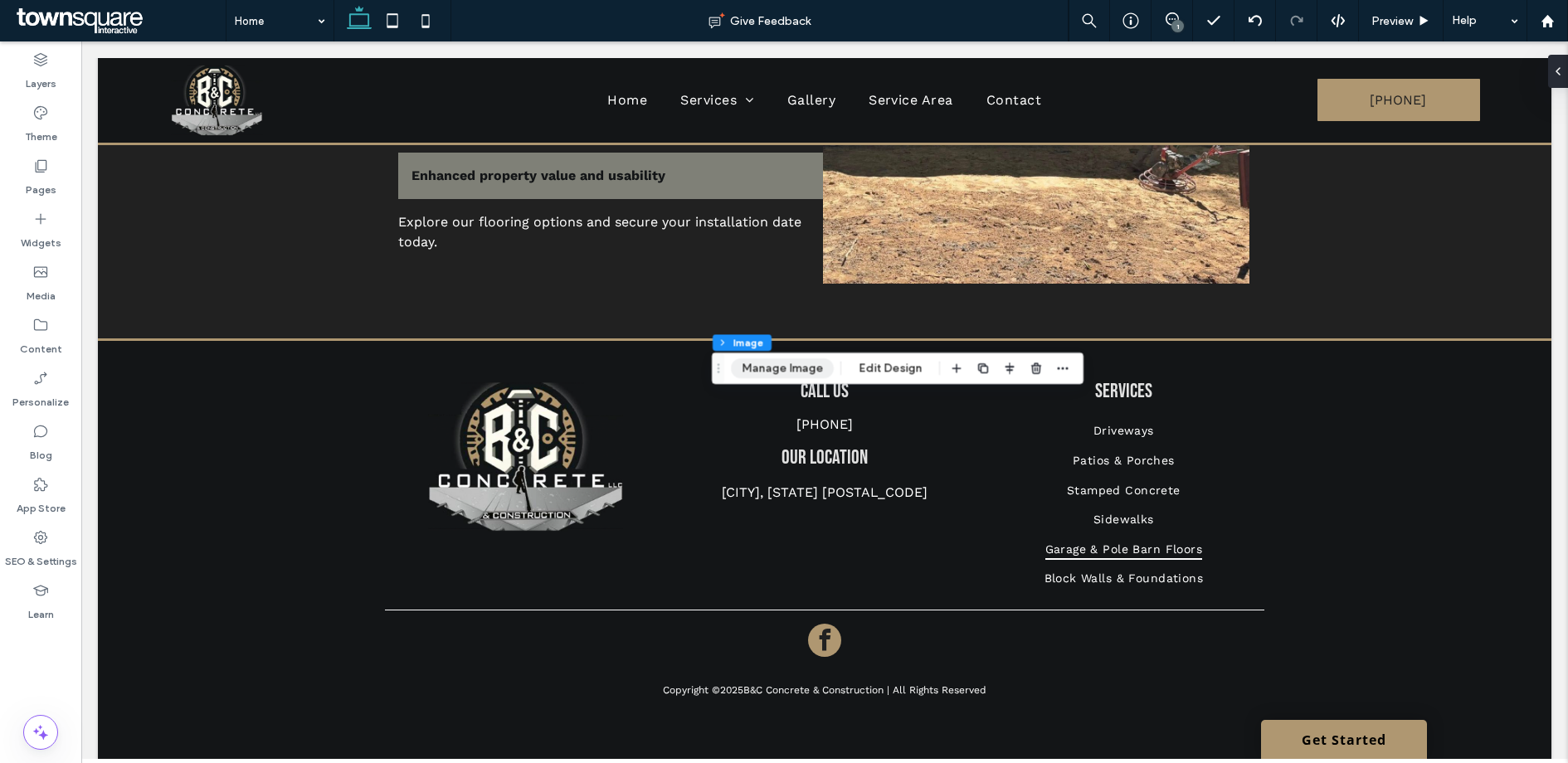 click on "Manage Image" at bounding box center (782, 368) 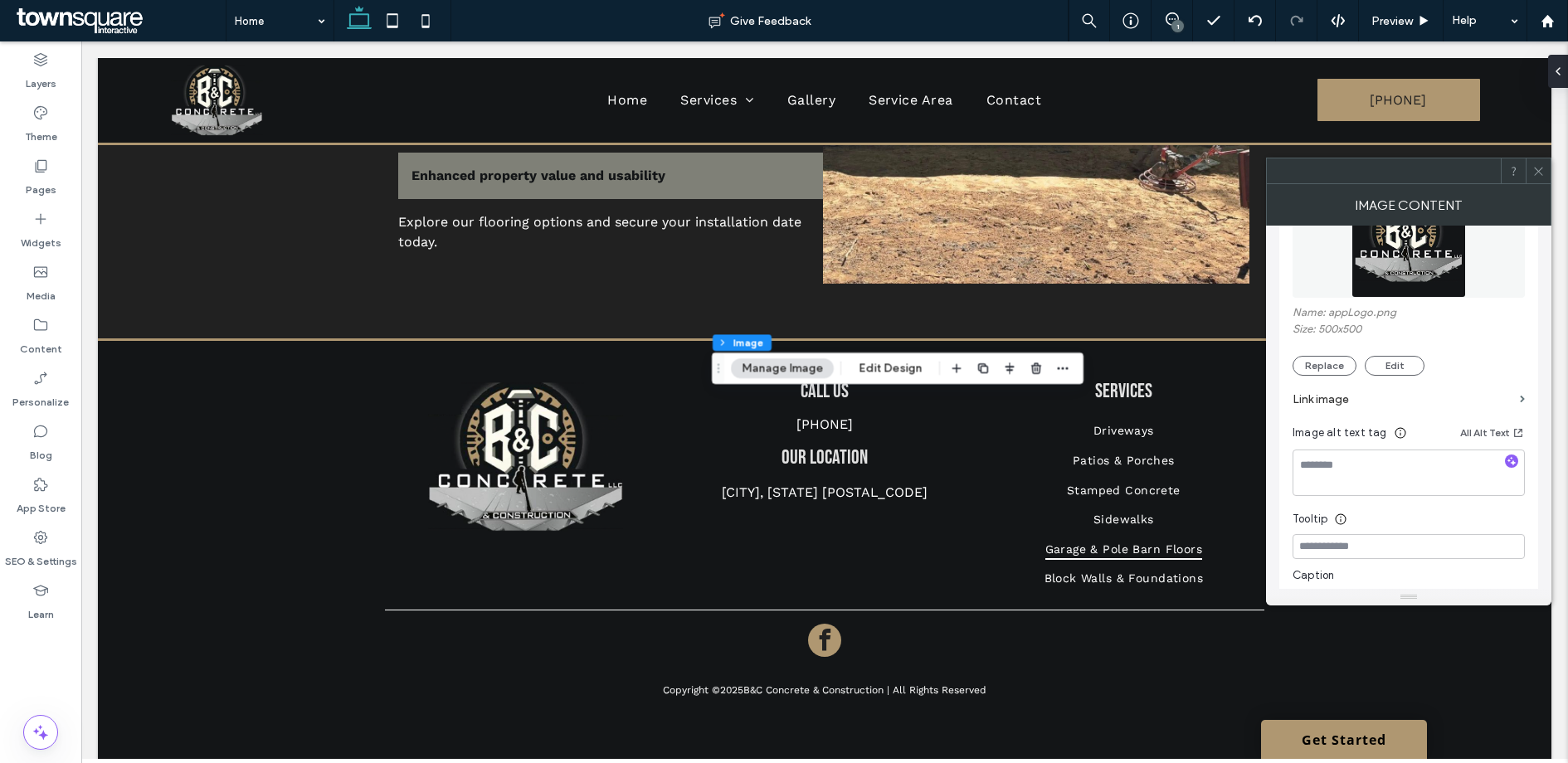 scroll, scrollTop: 253, scrollLeft: 0, axis: vertical 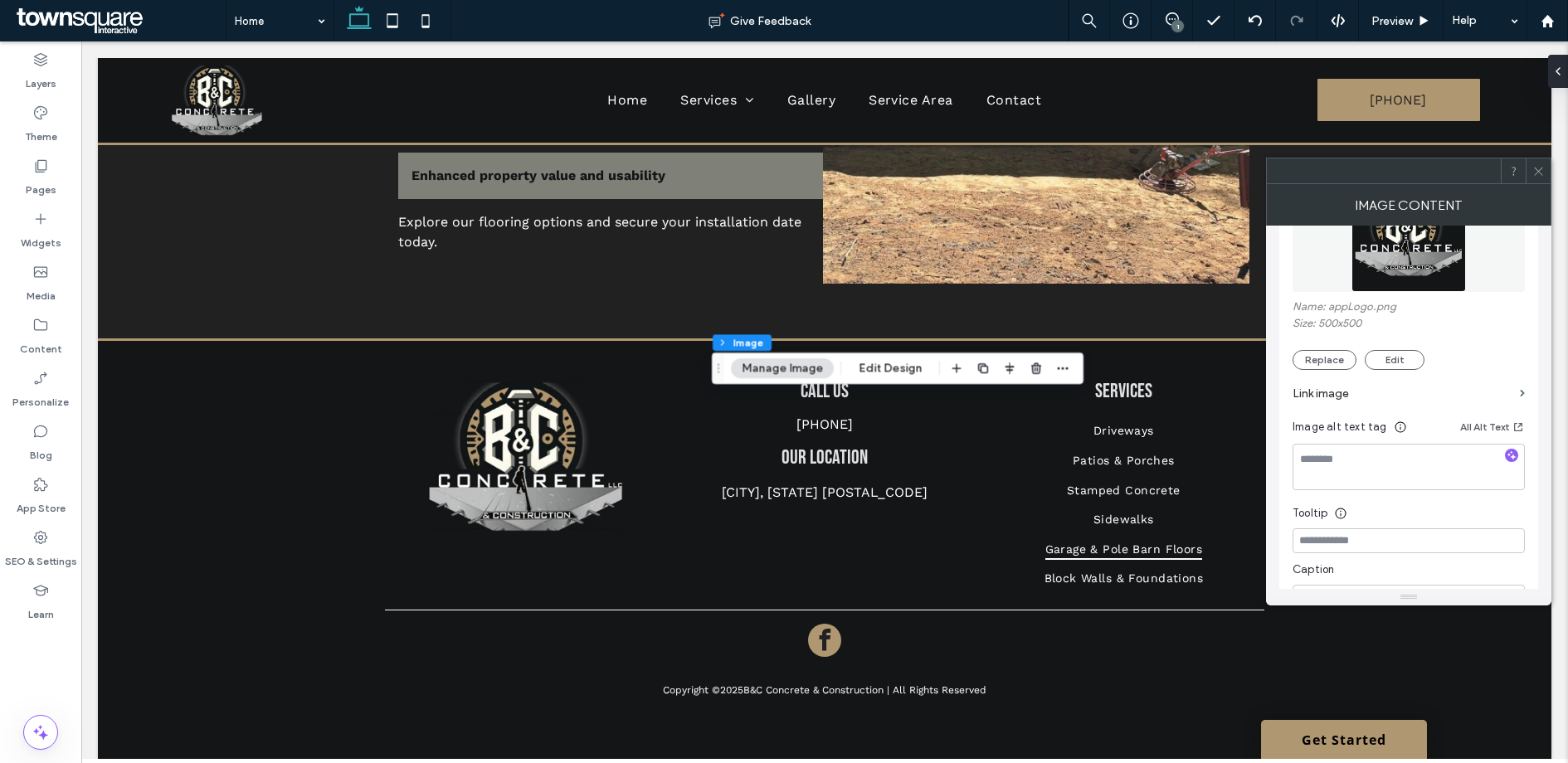 click on "Link image" at bounding box center [1403, 393] 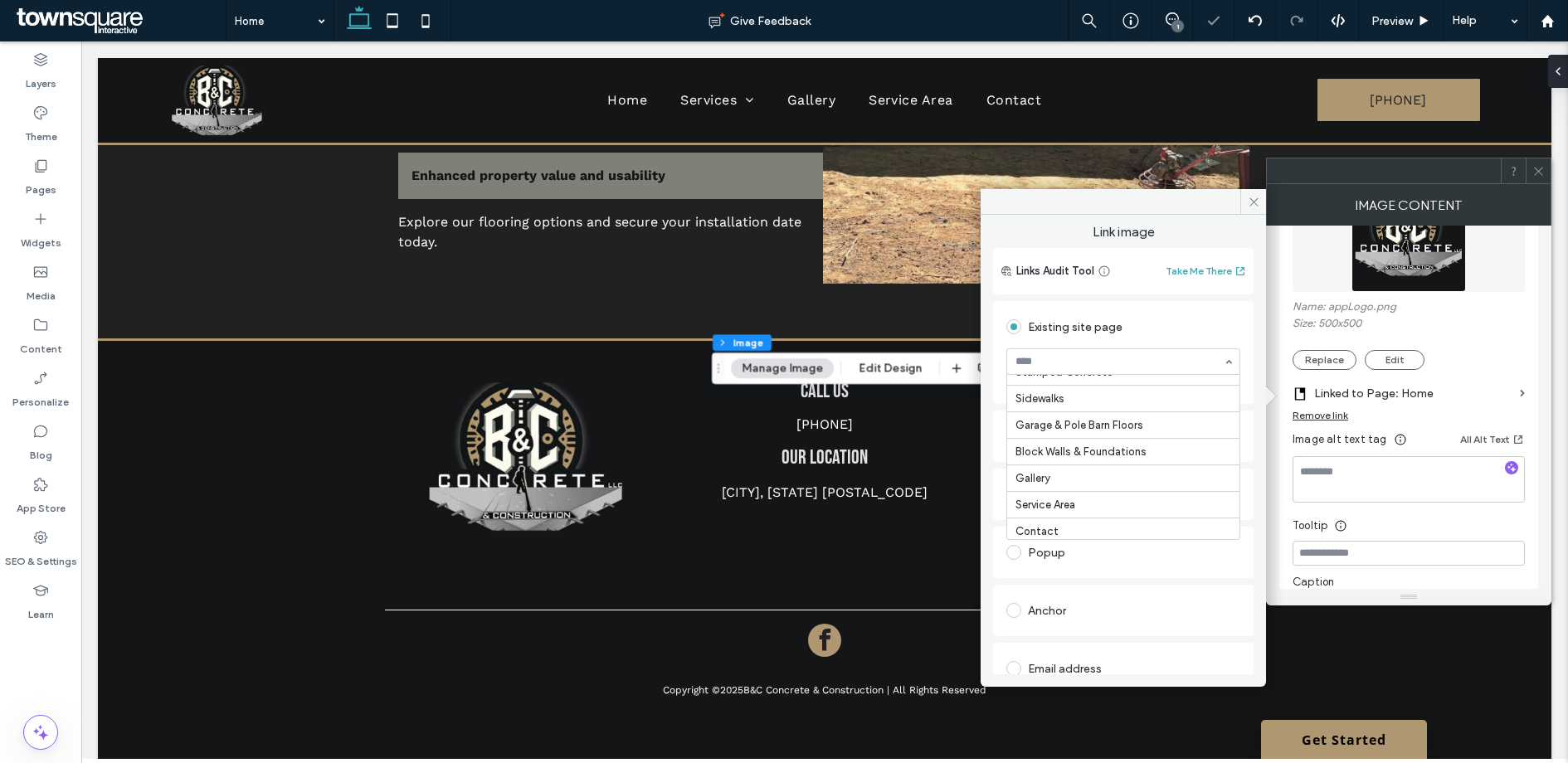 scroll, scrollTop: 100, scrollLeft: 0, axis: vertical 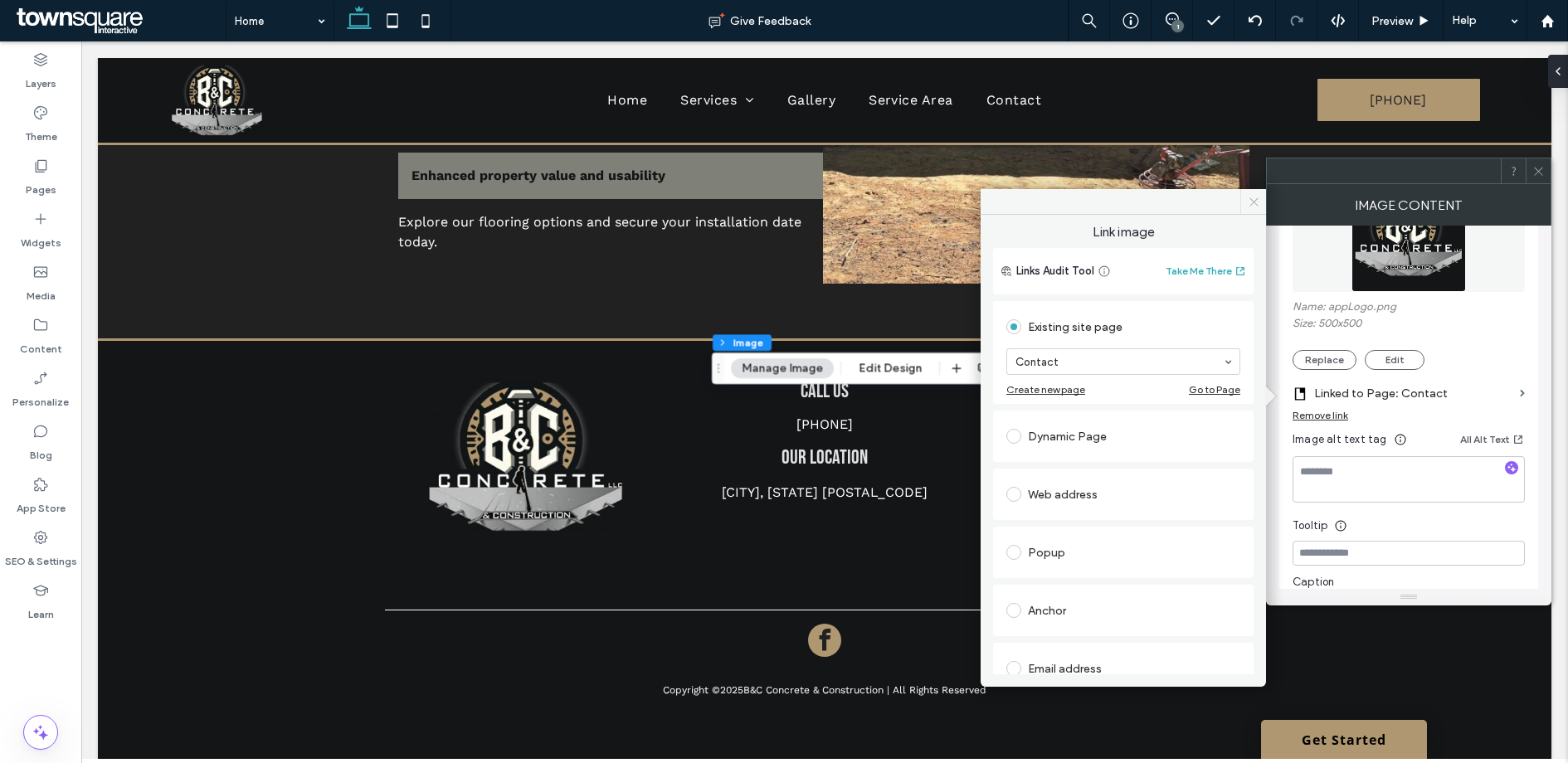 click 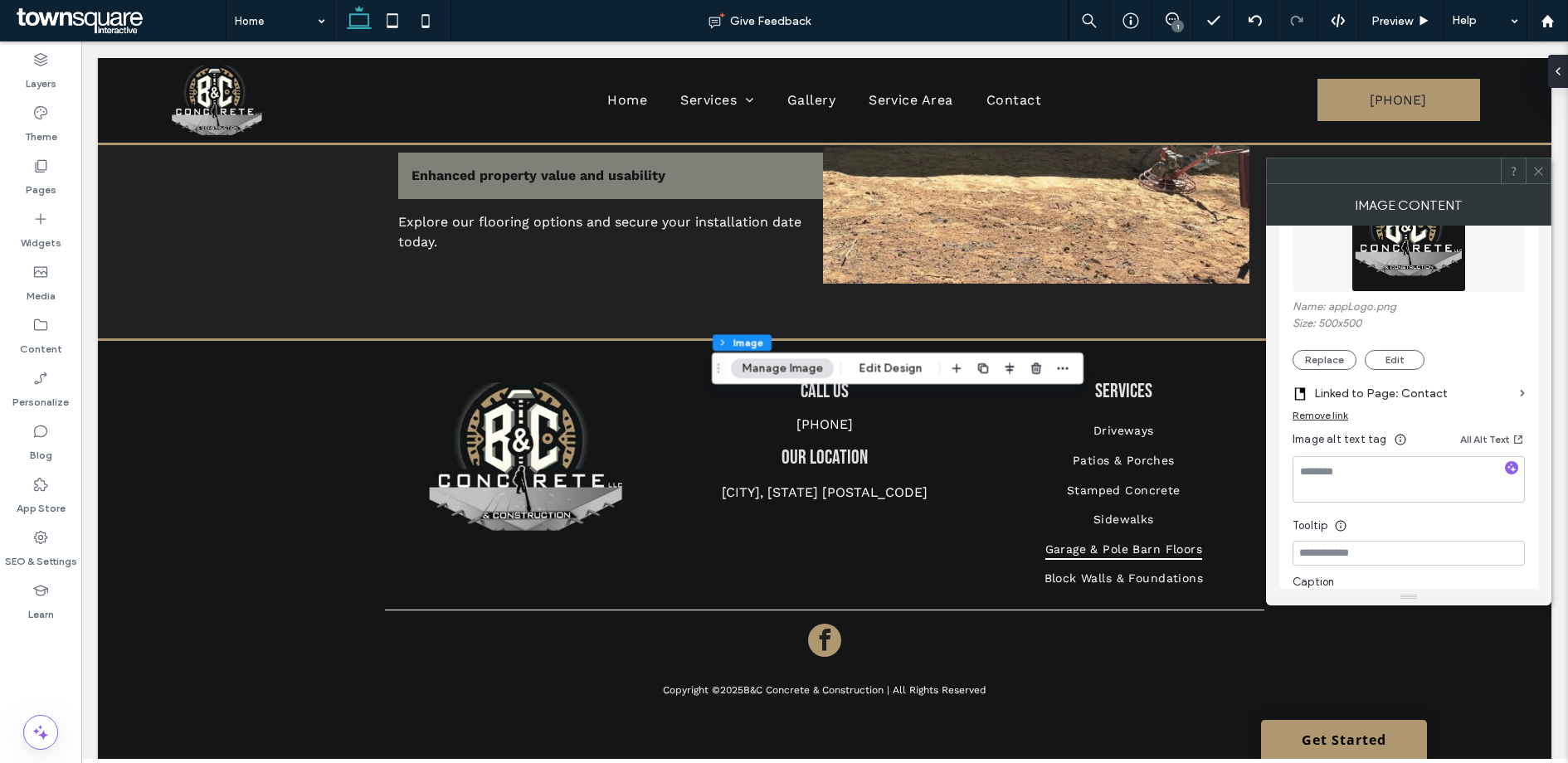 click 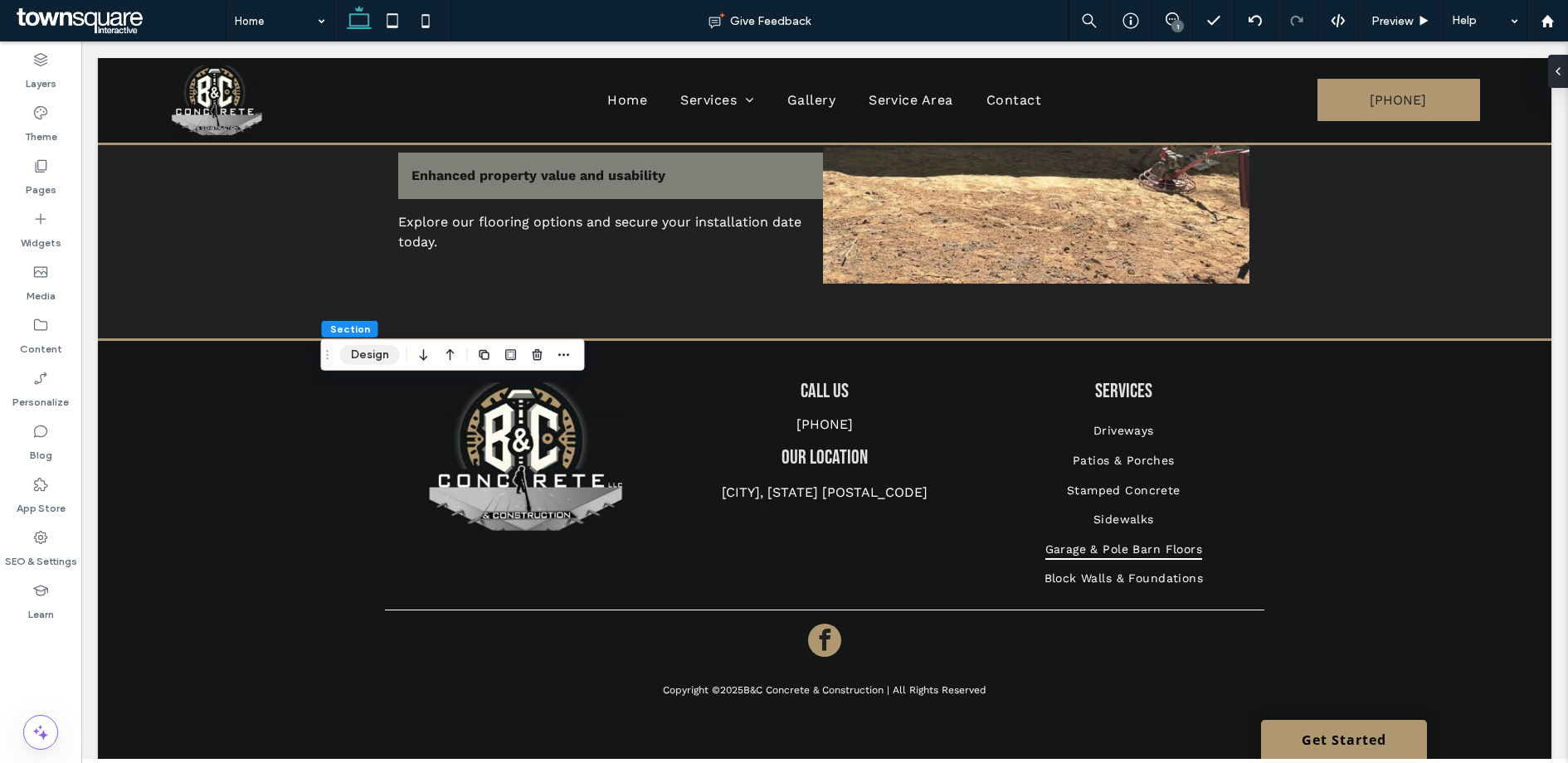 click on "Design" at bounding box center [370, 355] 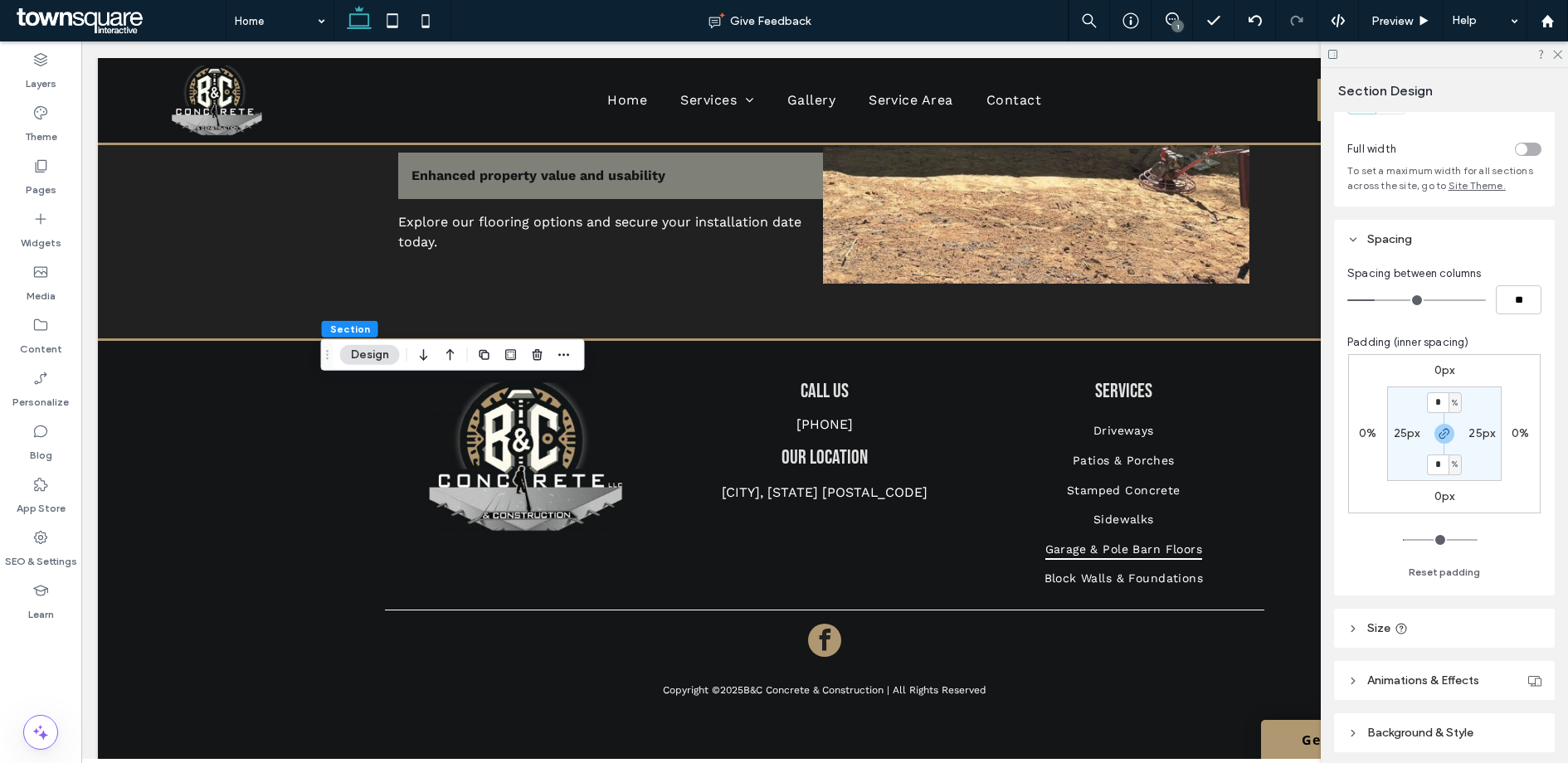 scroll, scrollTop: 134, scrollLeft: 0, axis: vertical 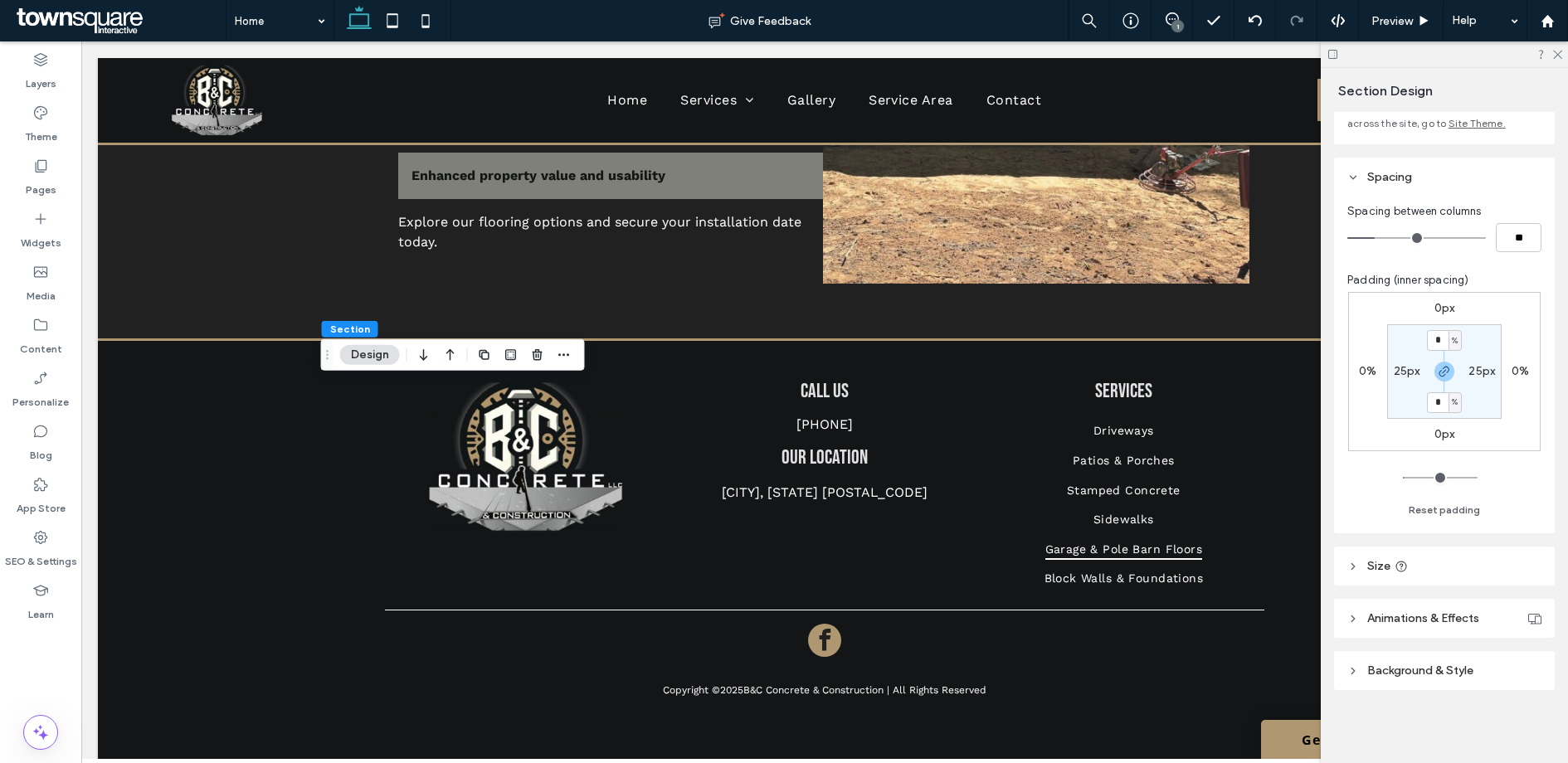 click on "Background & Style" at bounding box center [1444, 670] 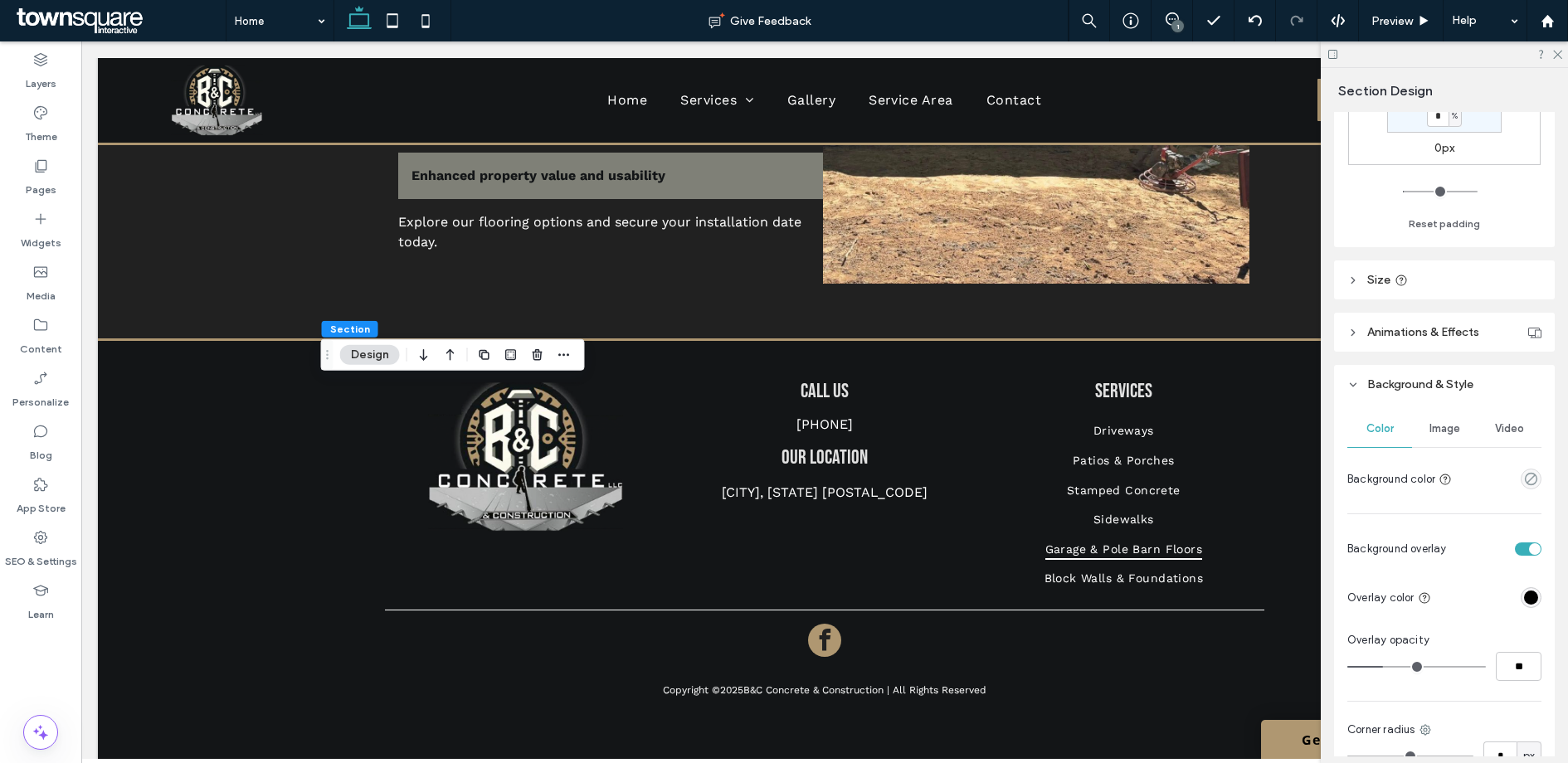 scroll, scrollTop: 552, scrollLeft: 0, axis: vertical 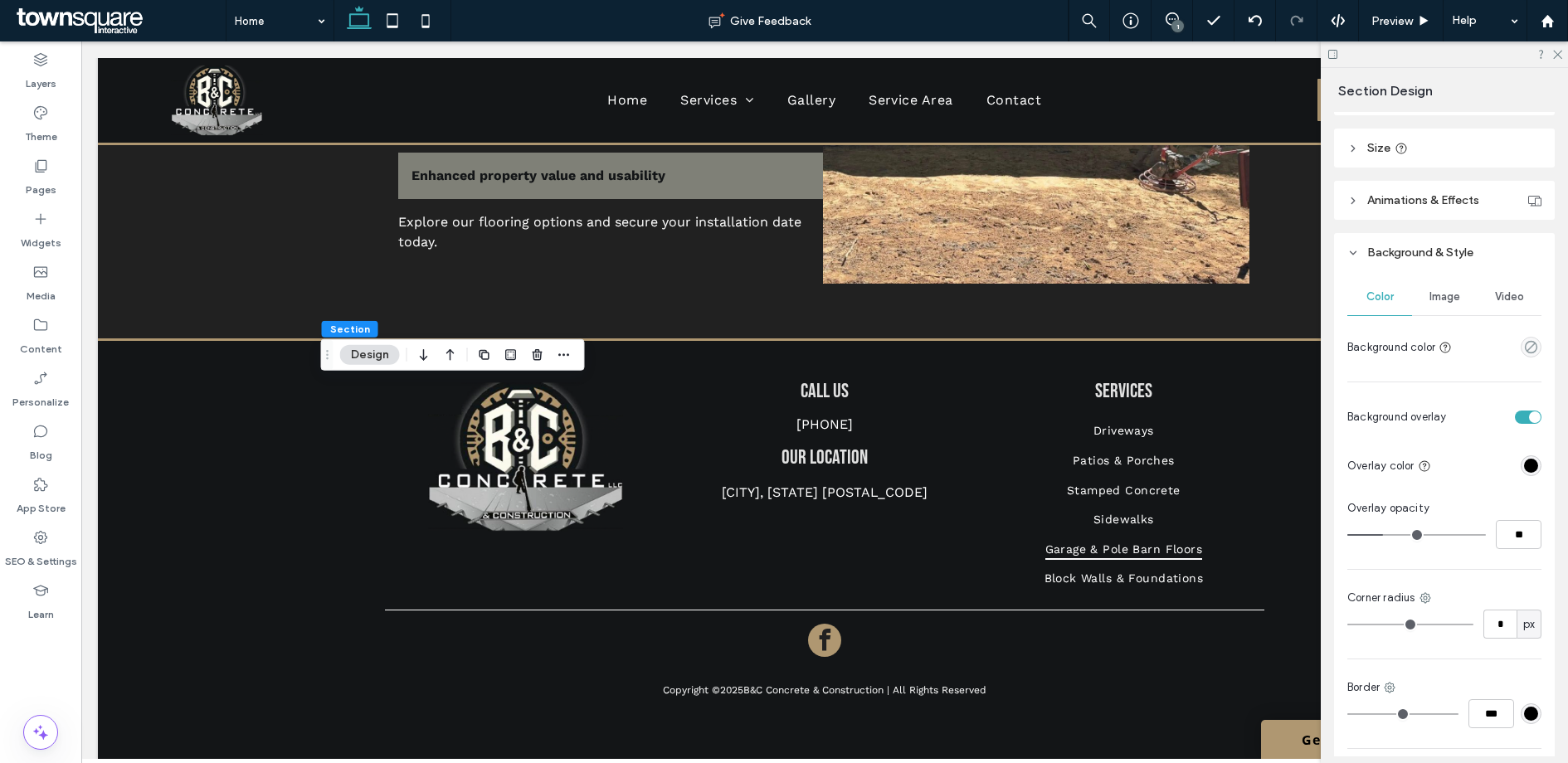 click on "Image" at bounding box center (1444, 297) 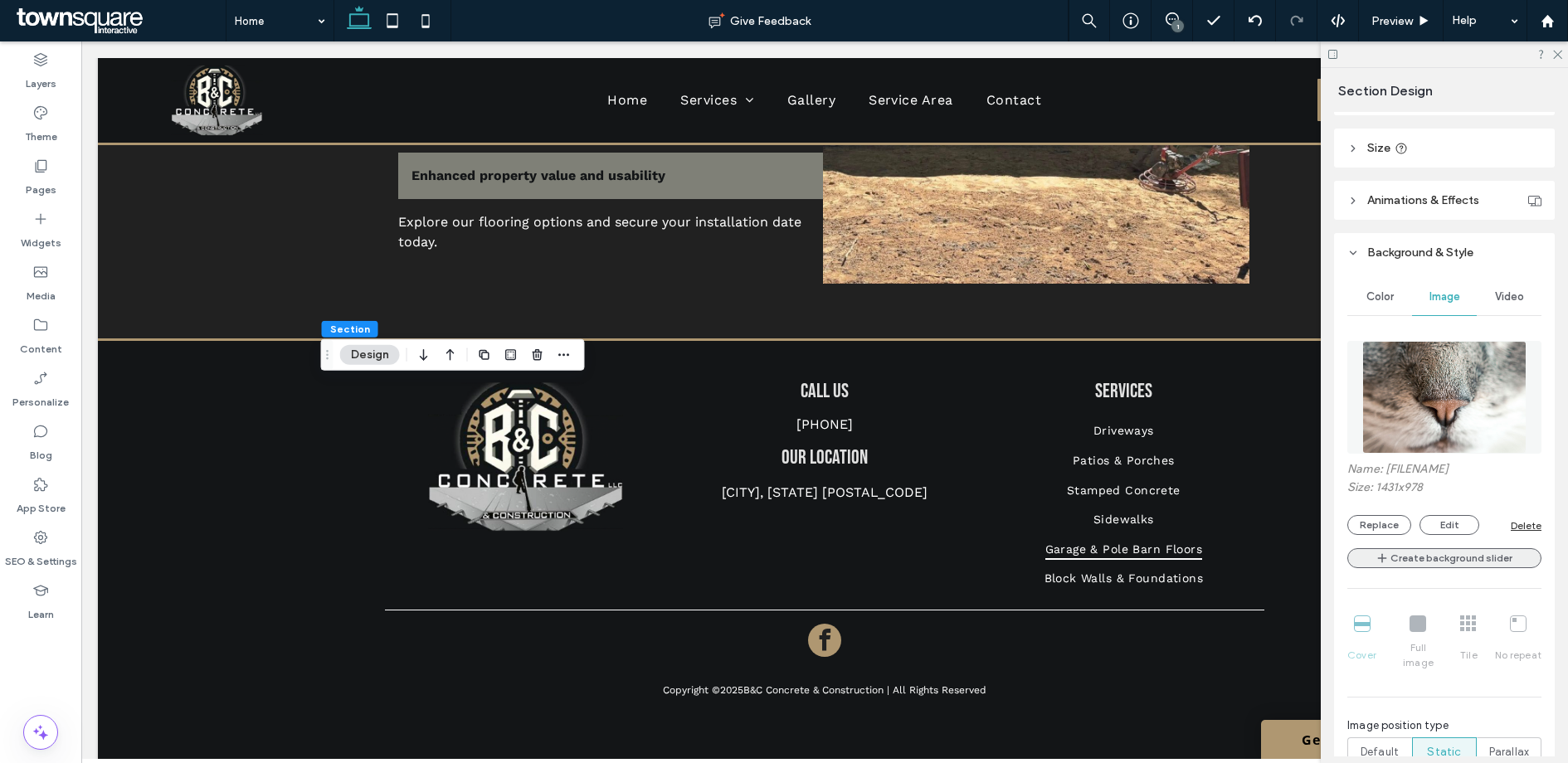 click on "Create background slider" at bounding box center (1444, 558) 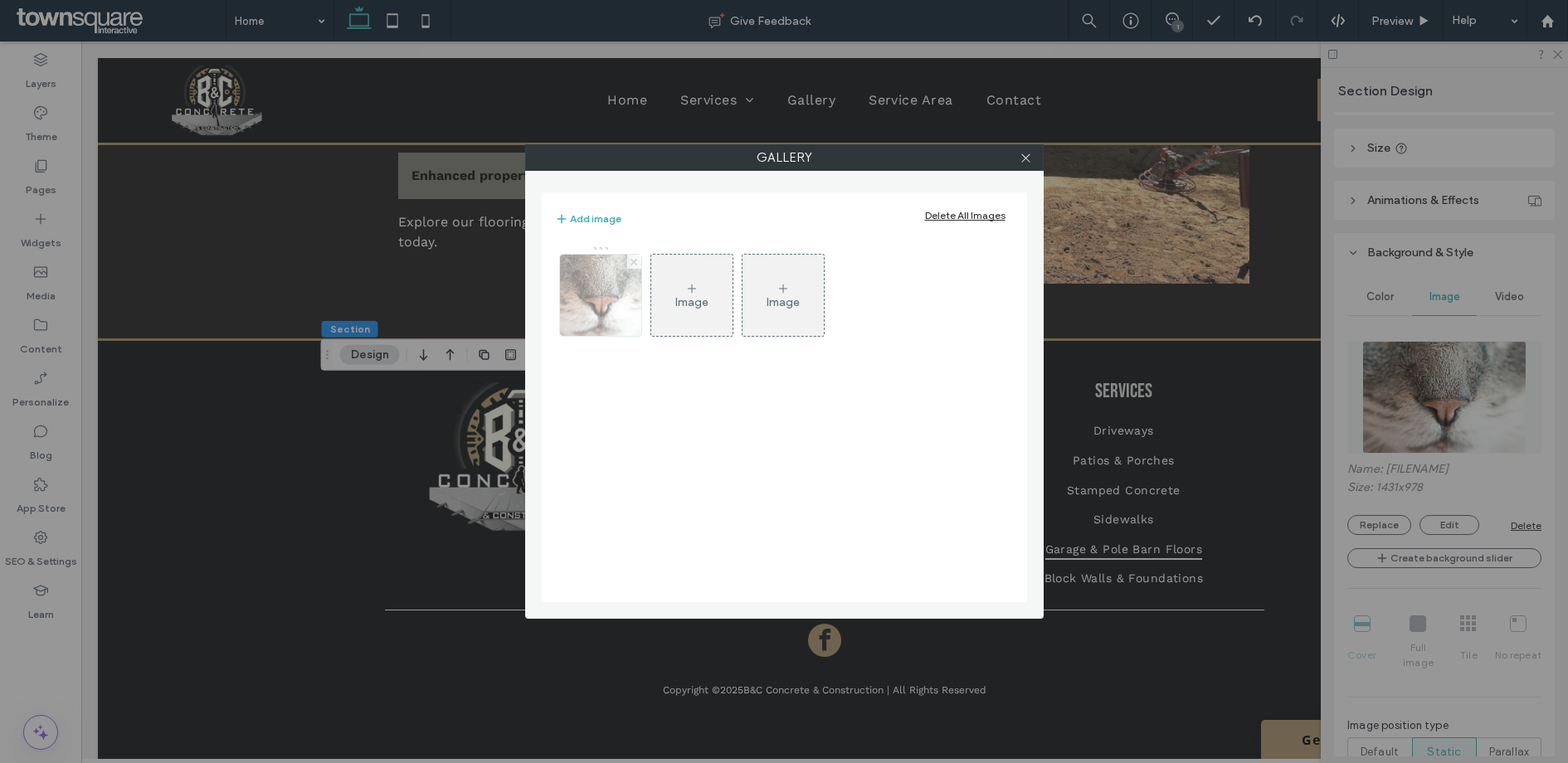 click 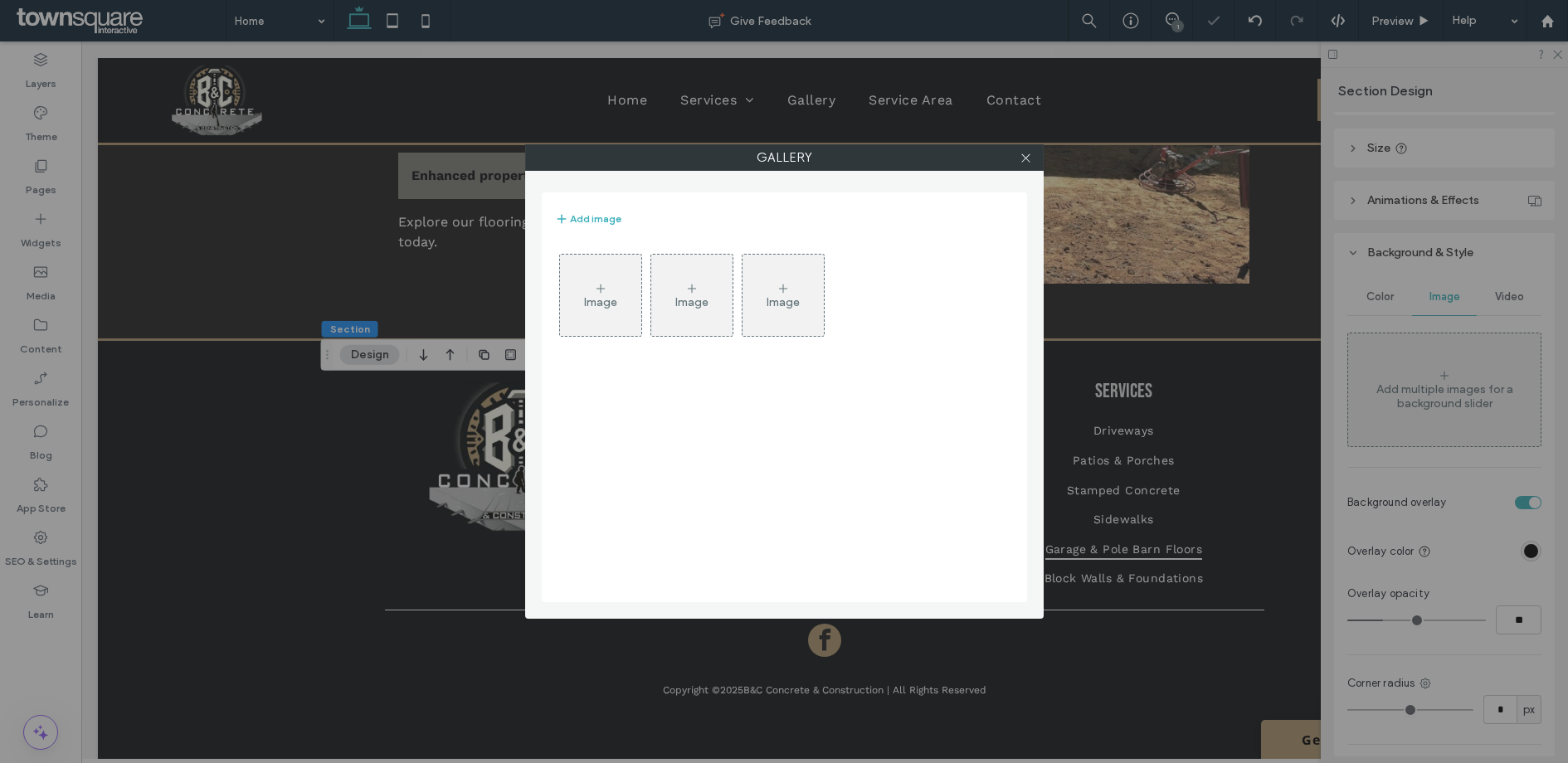 click on "Image" at bounding box center [601, 295] 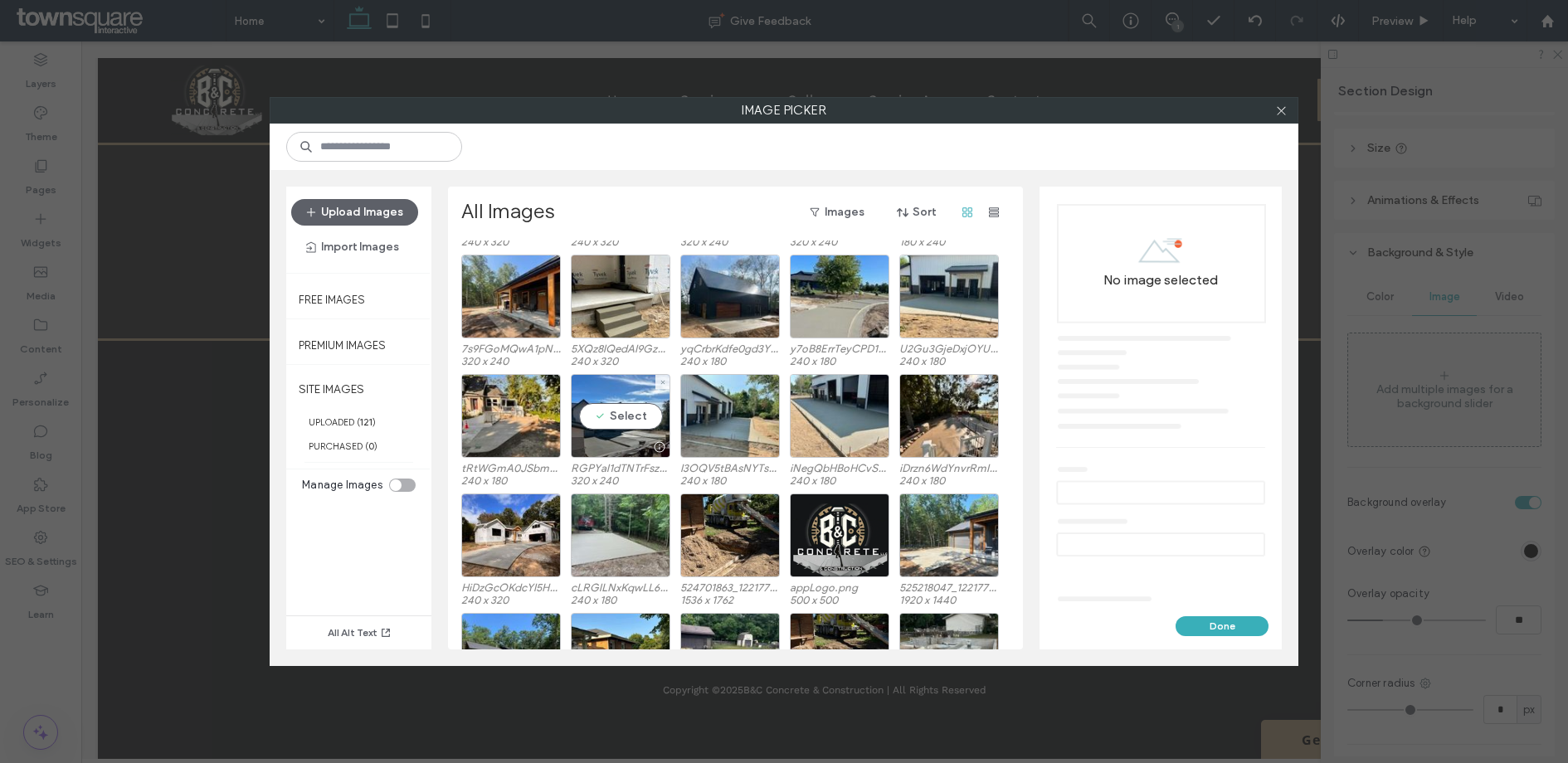 scroll, scrollTop: 1335, scrollLeft: 0, axis: vertical 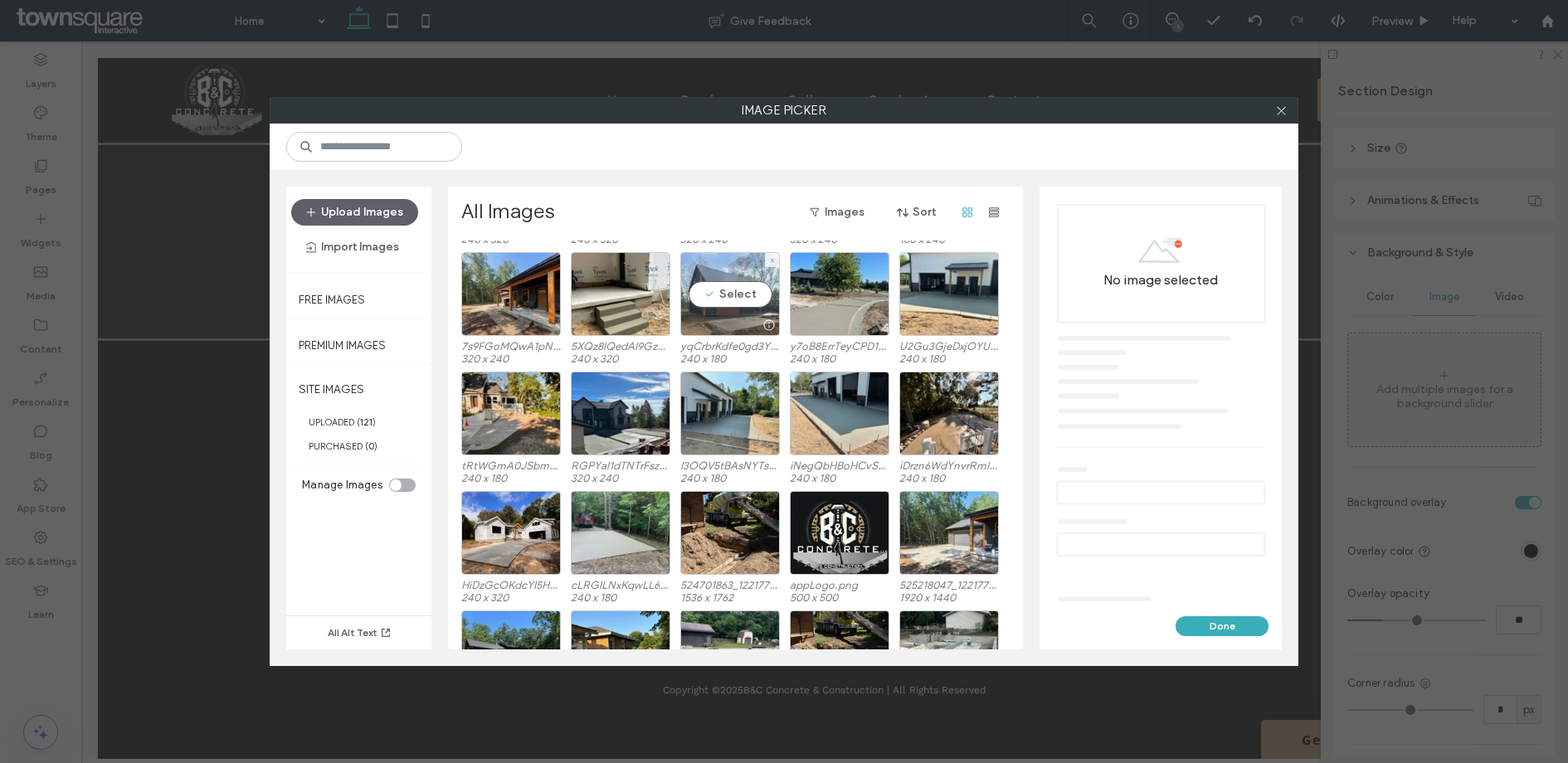 click on "Select" at bounding box center (730, 294) 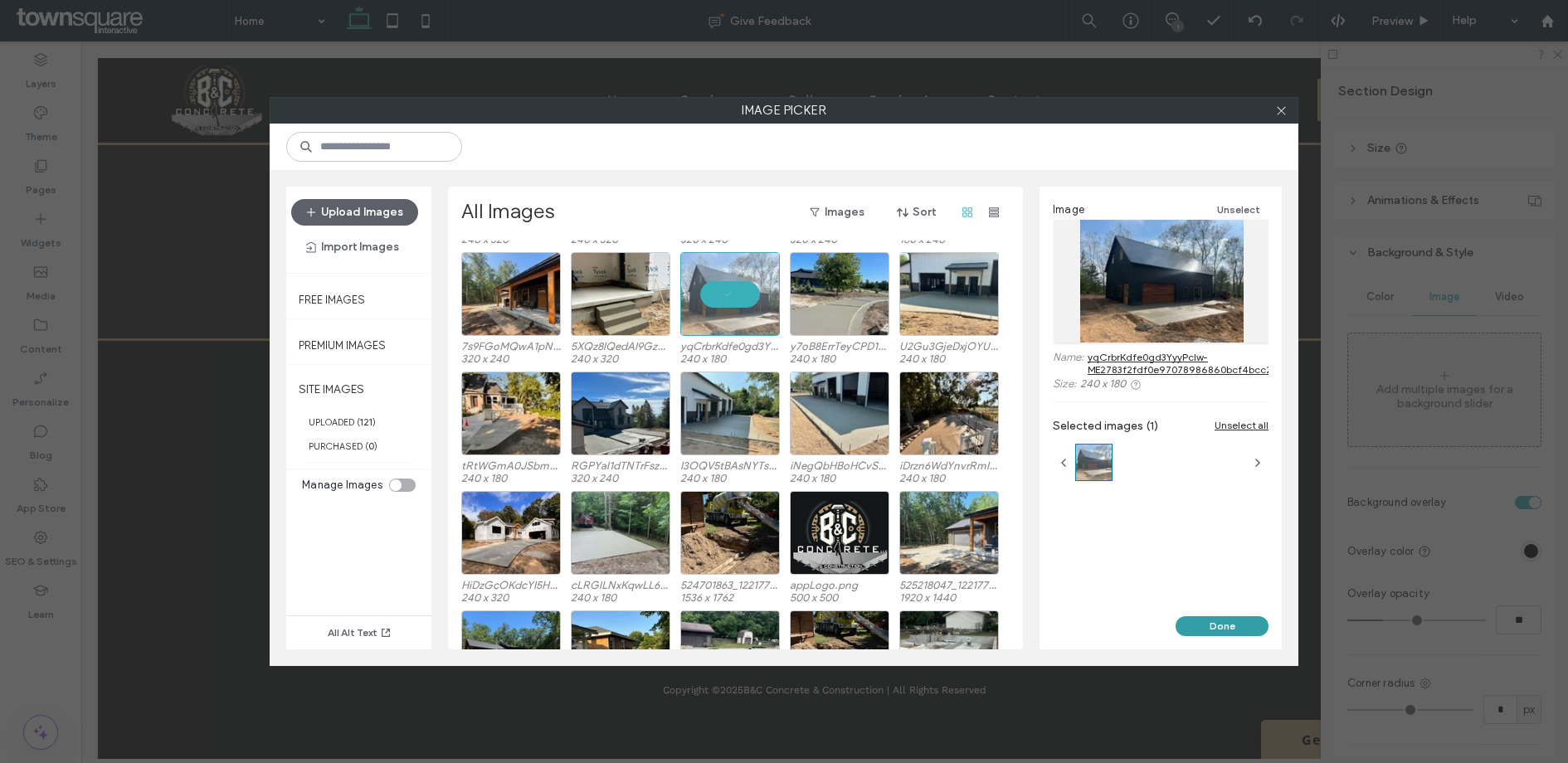 click on "Done" at bounding box center [1222, 626] 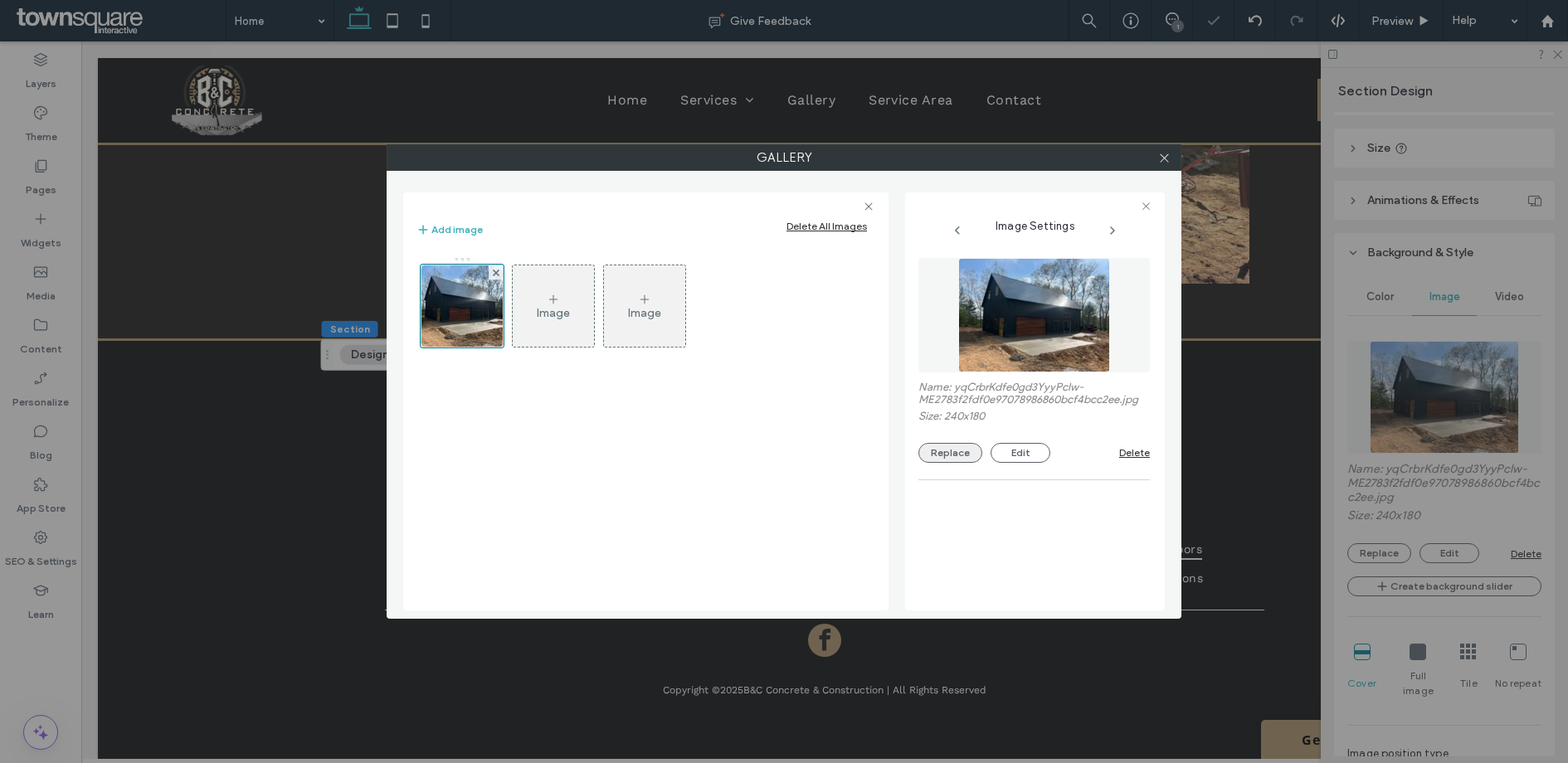 click on "Replace" at bounding box center (950, 453) 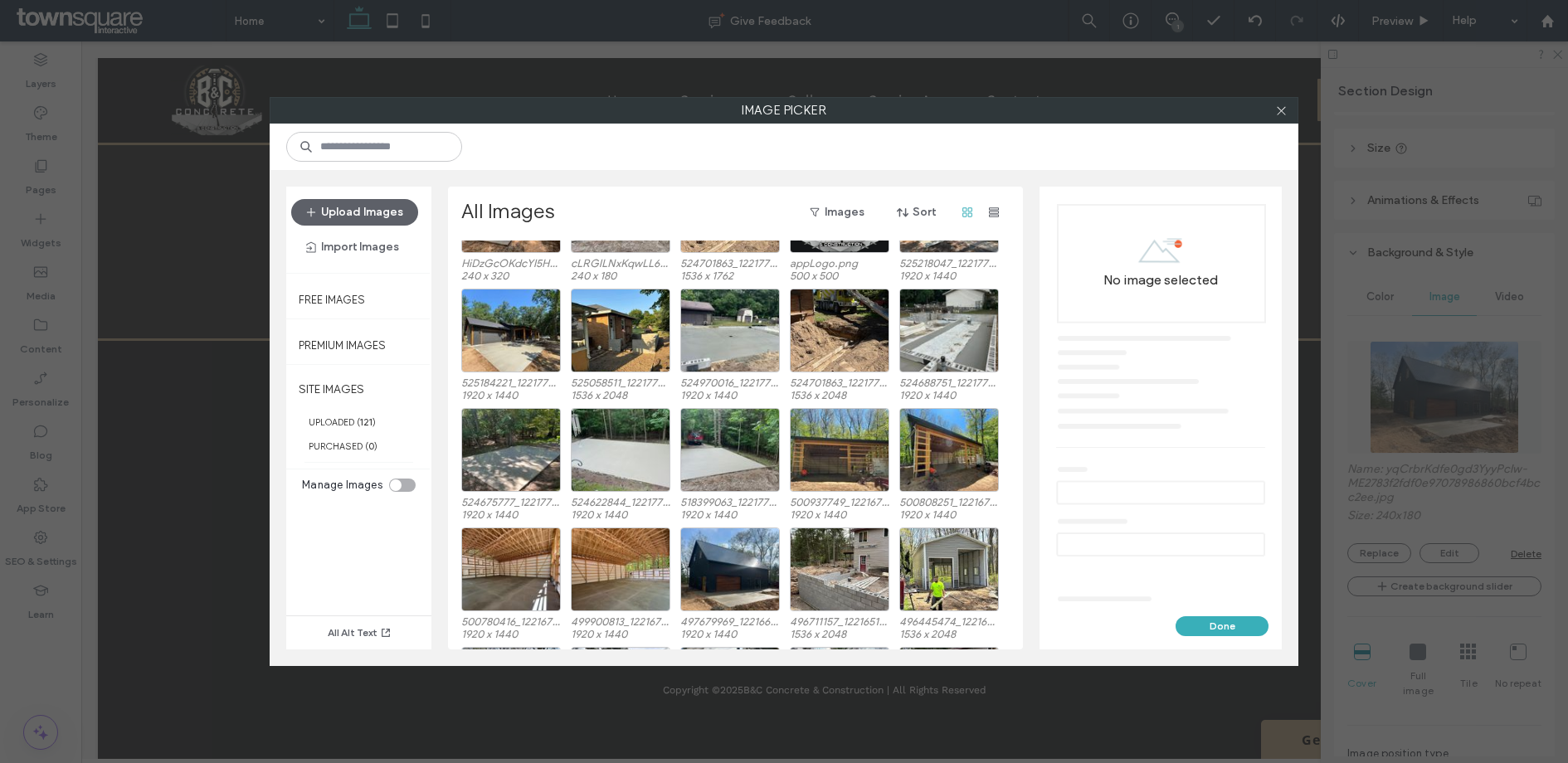 scroll, scrollTop: 1674, scrollLeft: 0, axis: vertical 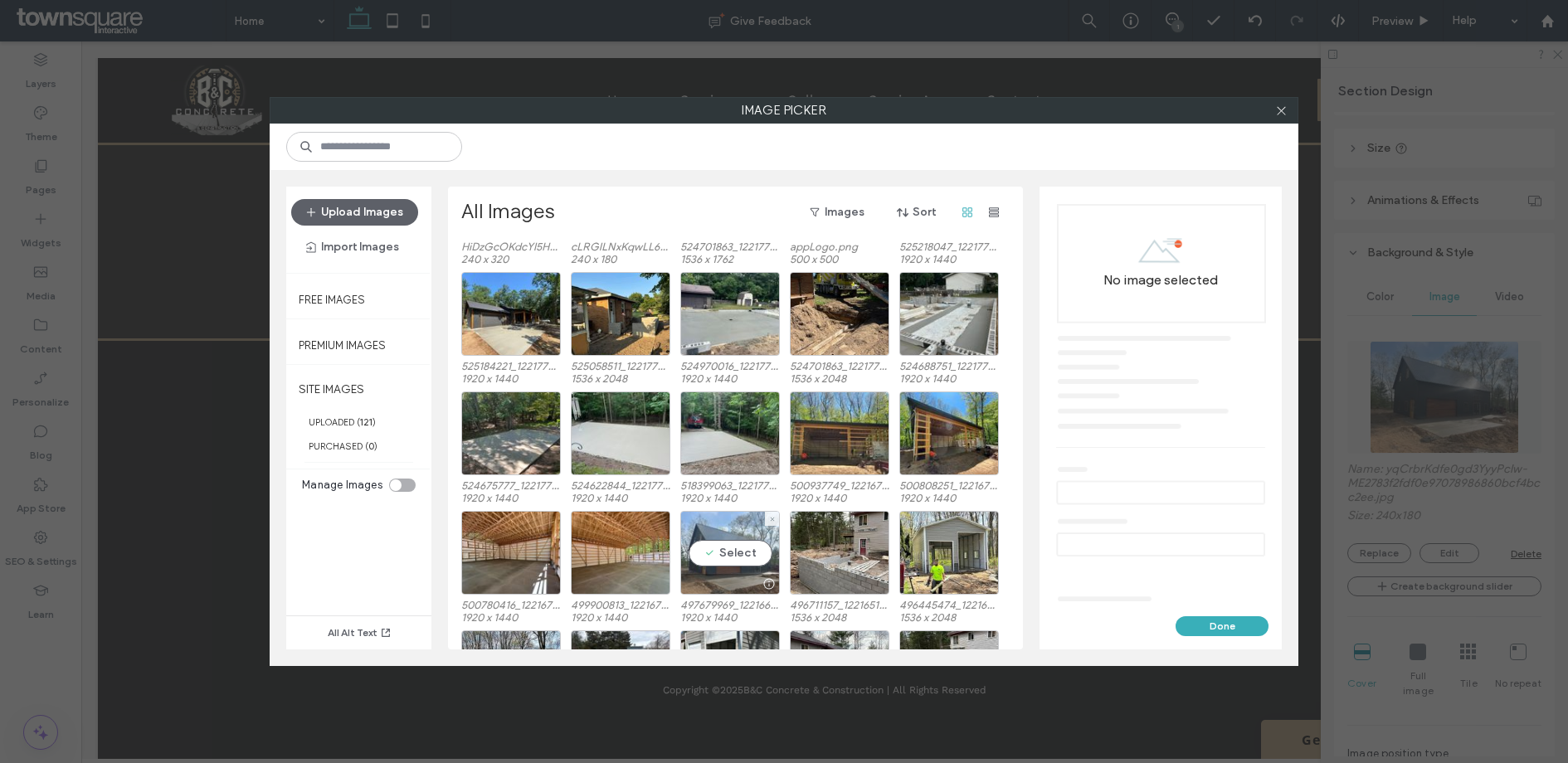 click on "Select" at bounding box center [730, 552] 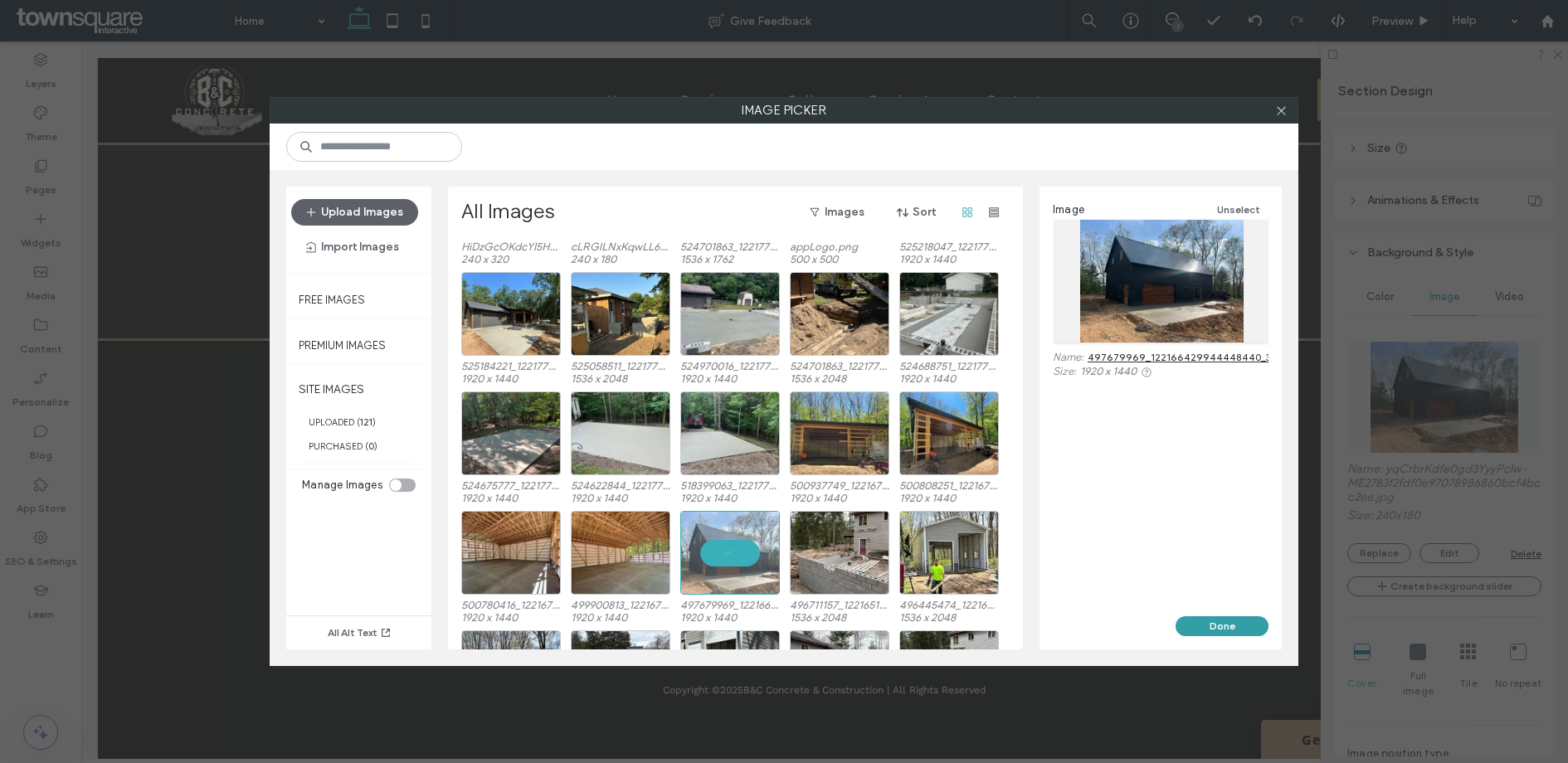 click on "Done" at bounding box center (1222, 626) 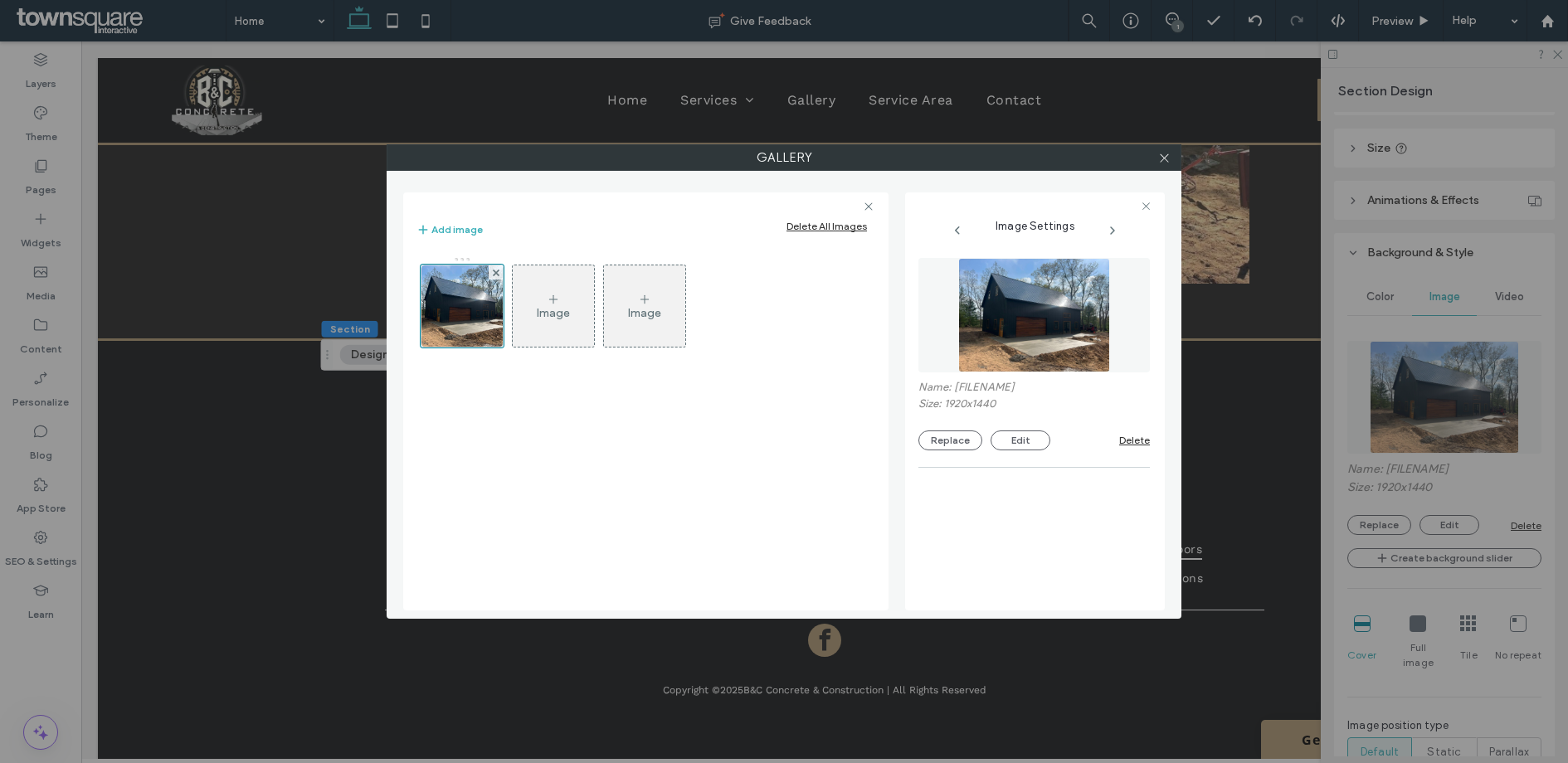 click on "Image" at bounding box center [553, 306] 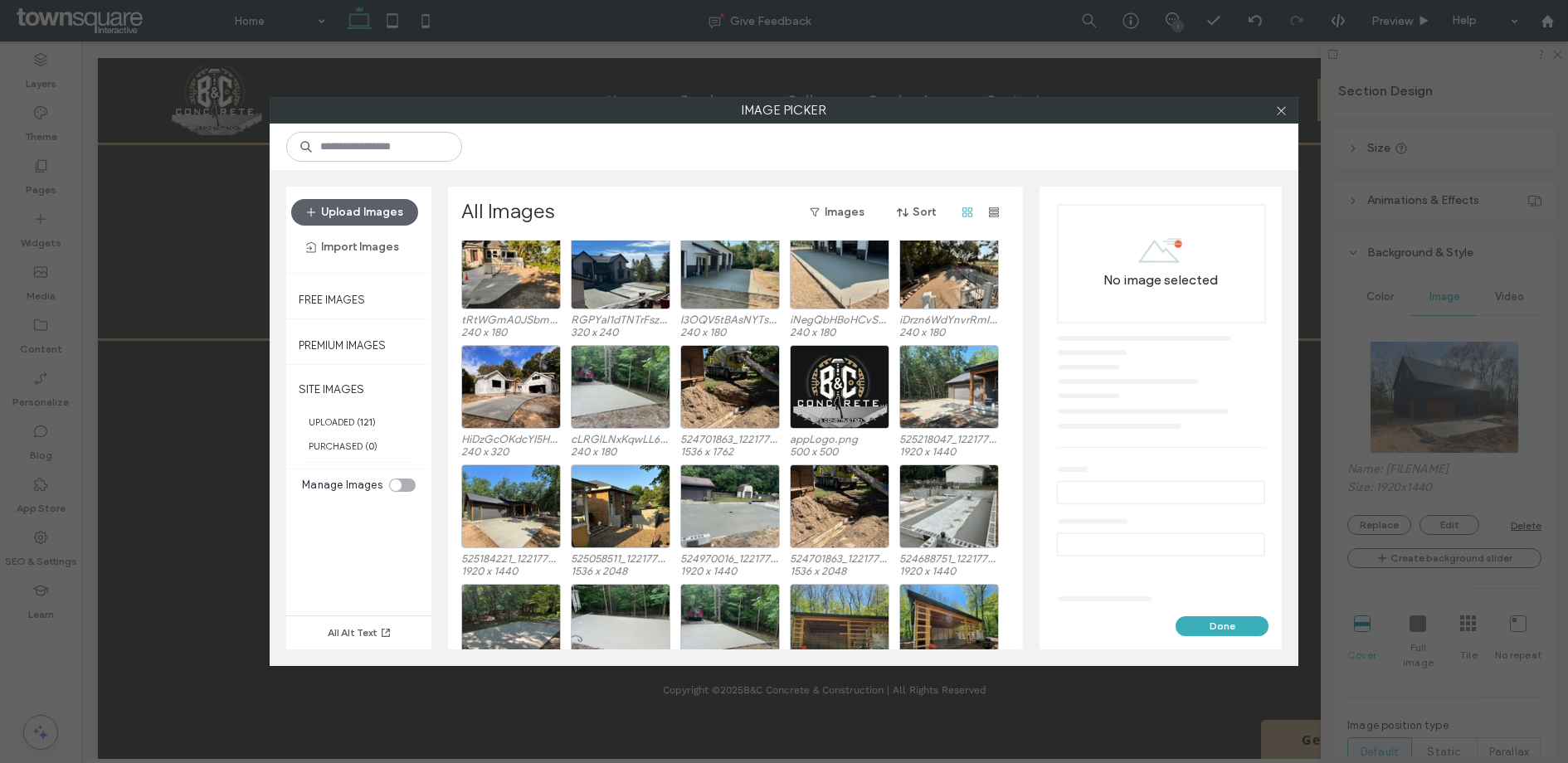 scroll, scrollTop: 1550, scrollLeft: 0, axis: vertical 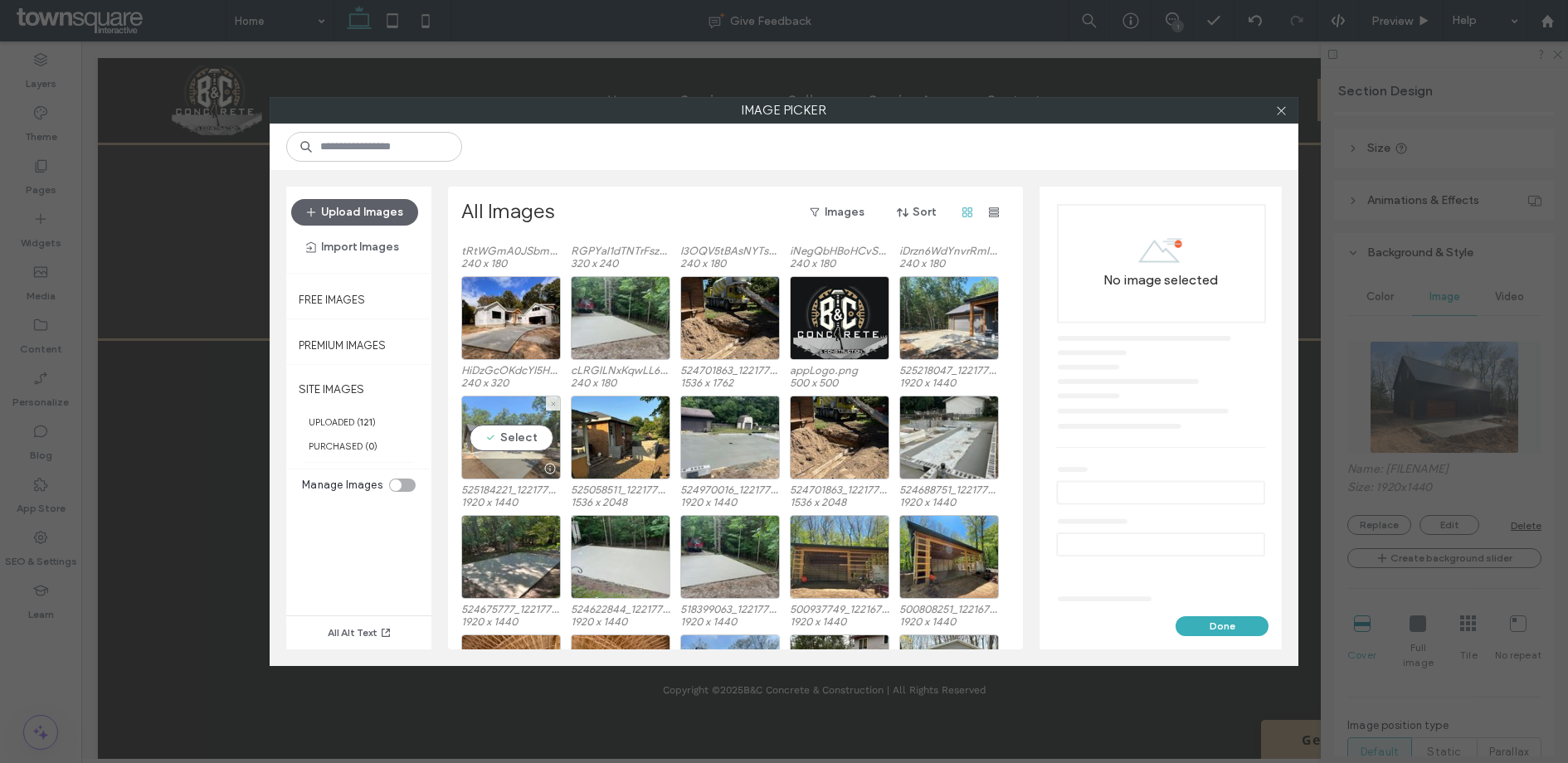 click on "Select" at bounding box center (511, 437) 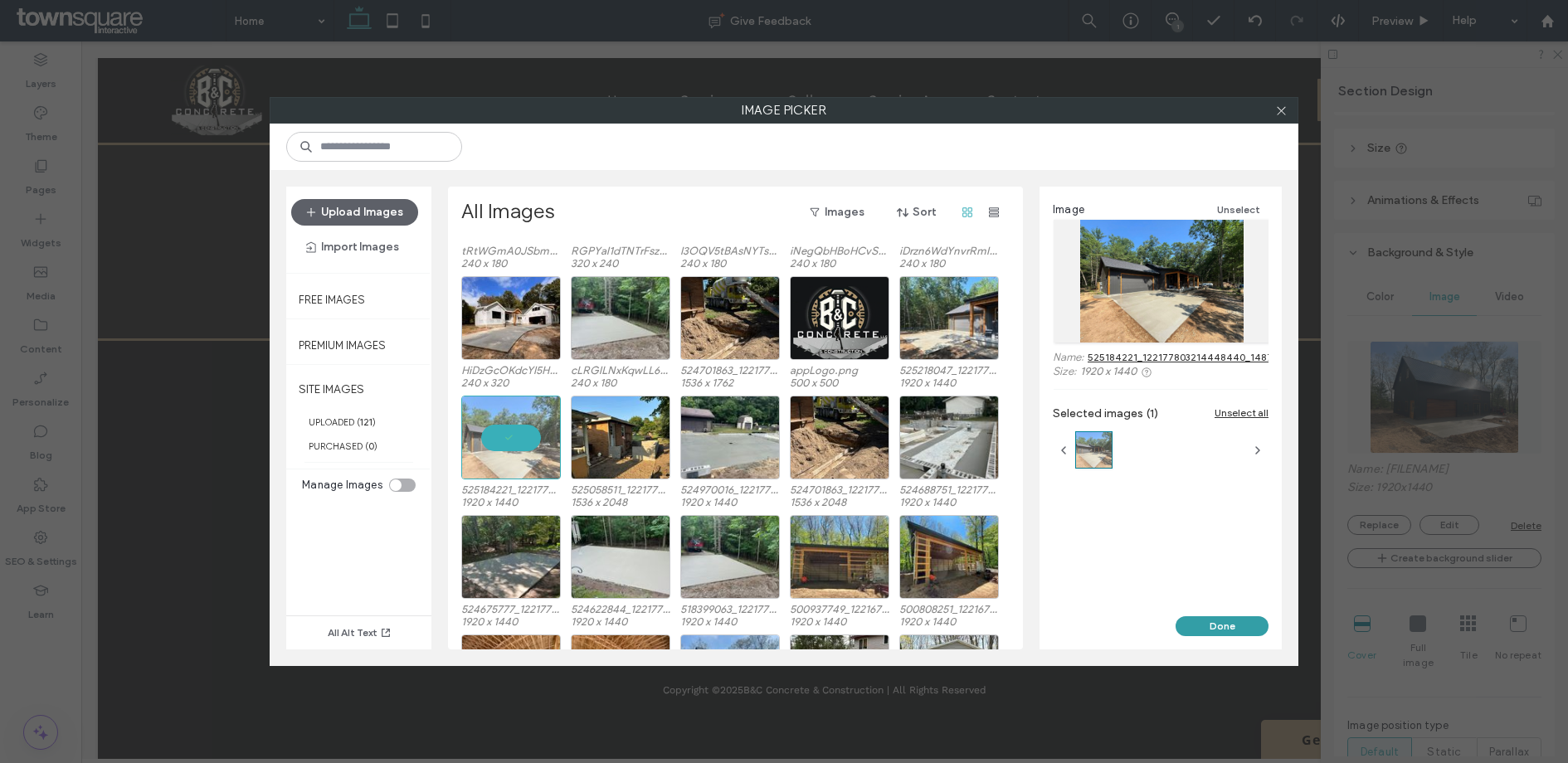 click on "Done" at bounding box center (1222, 626) 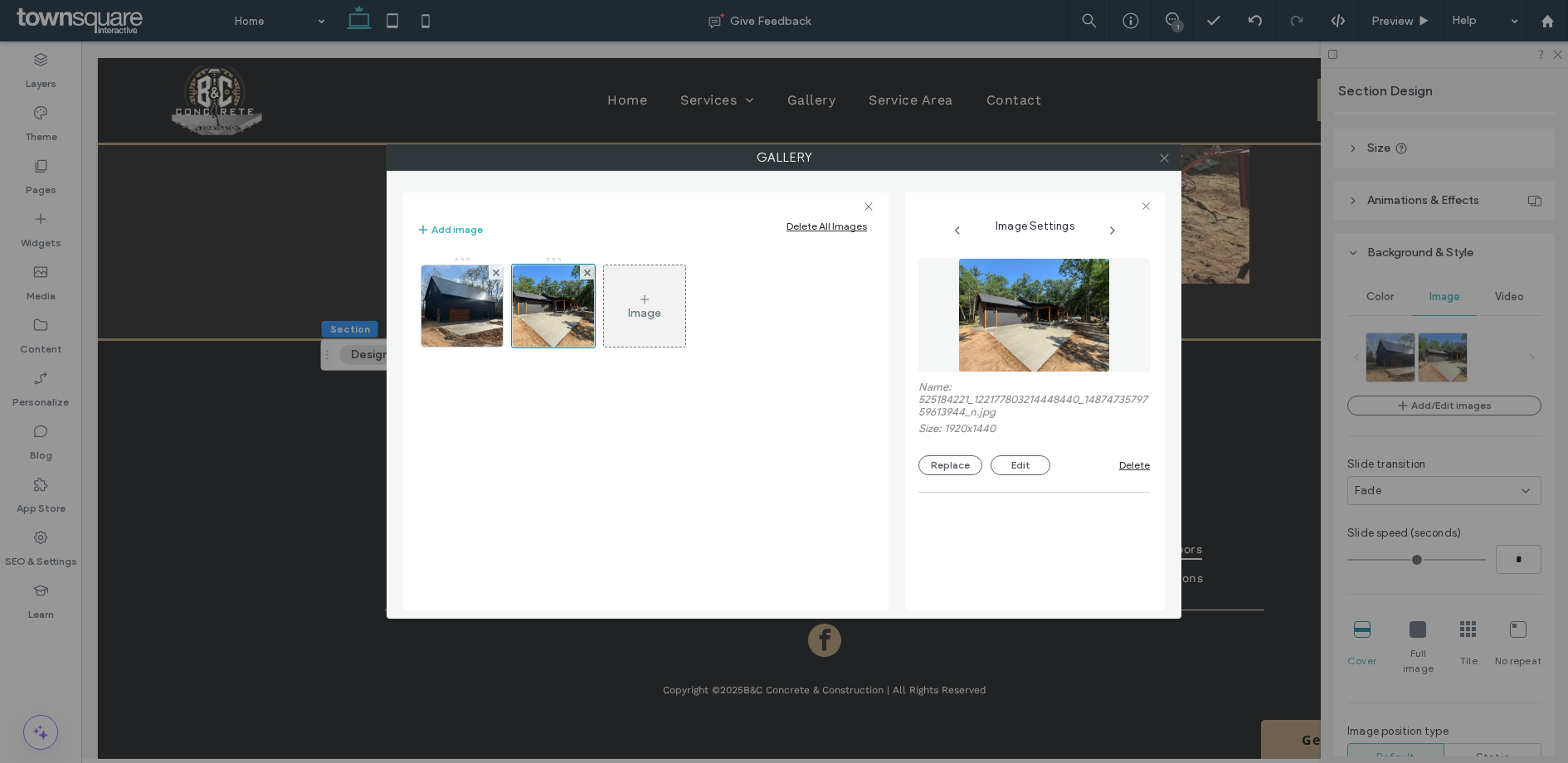 click 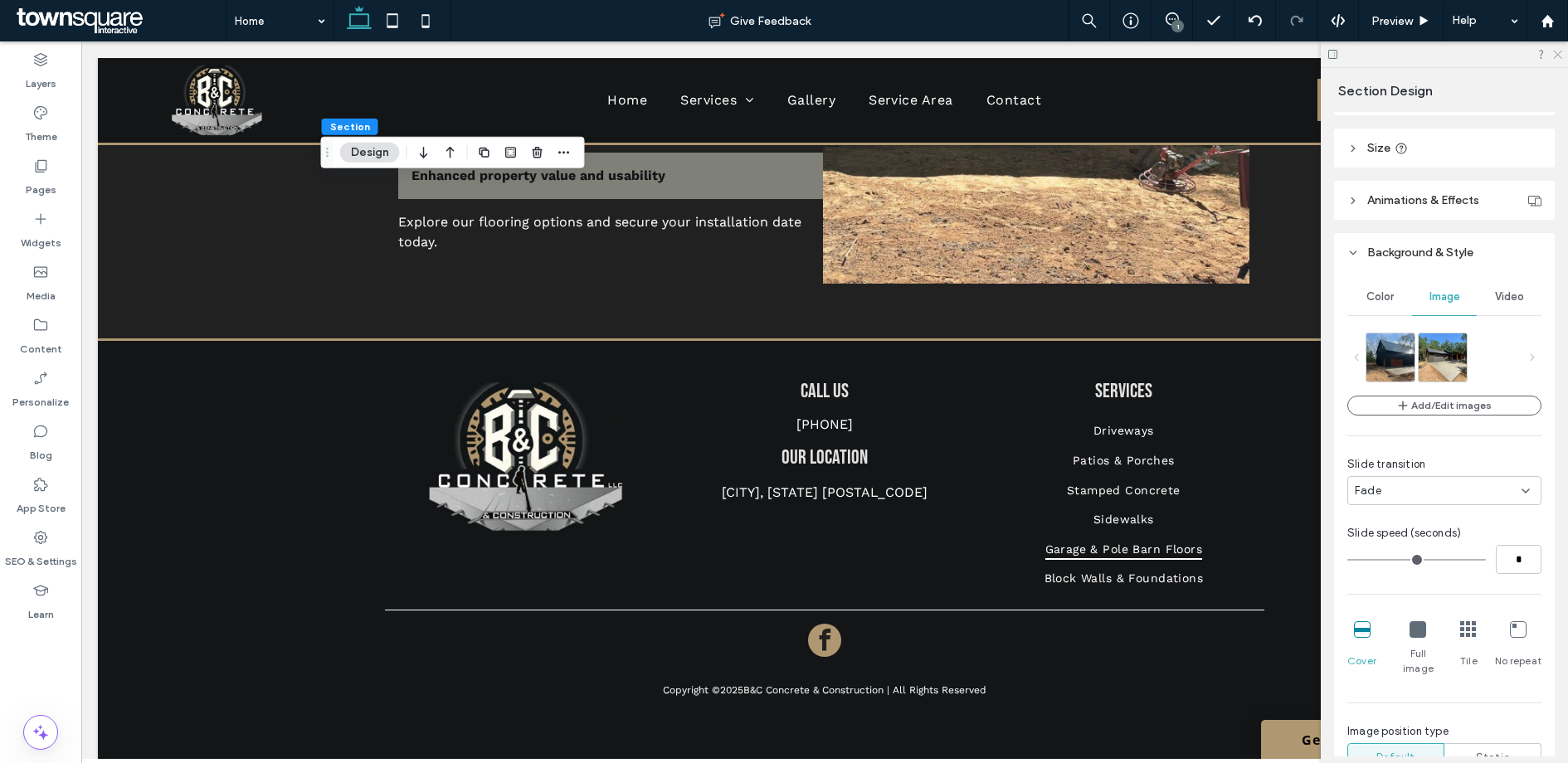 click 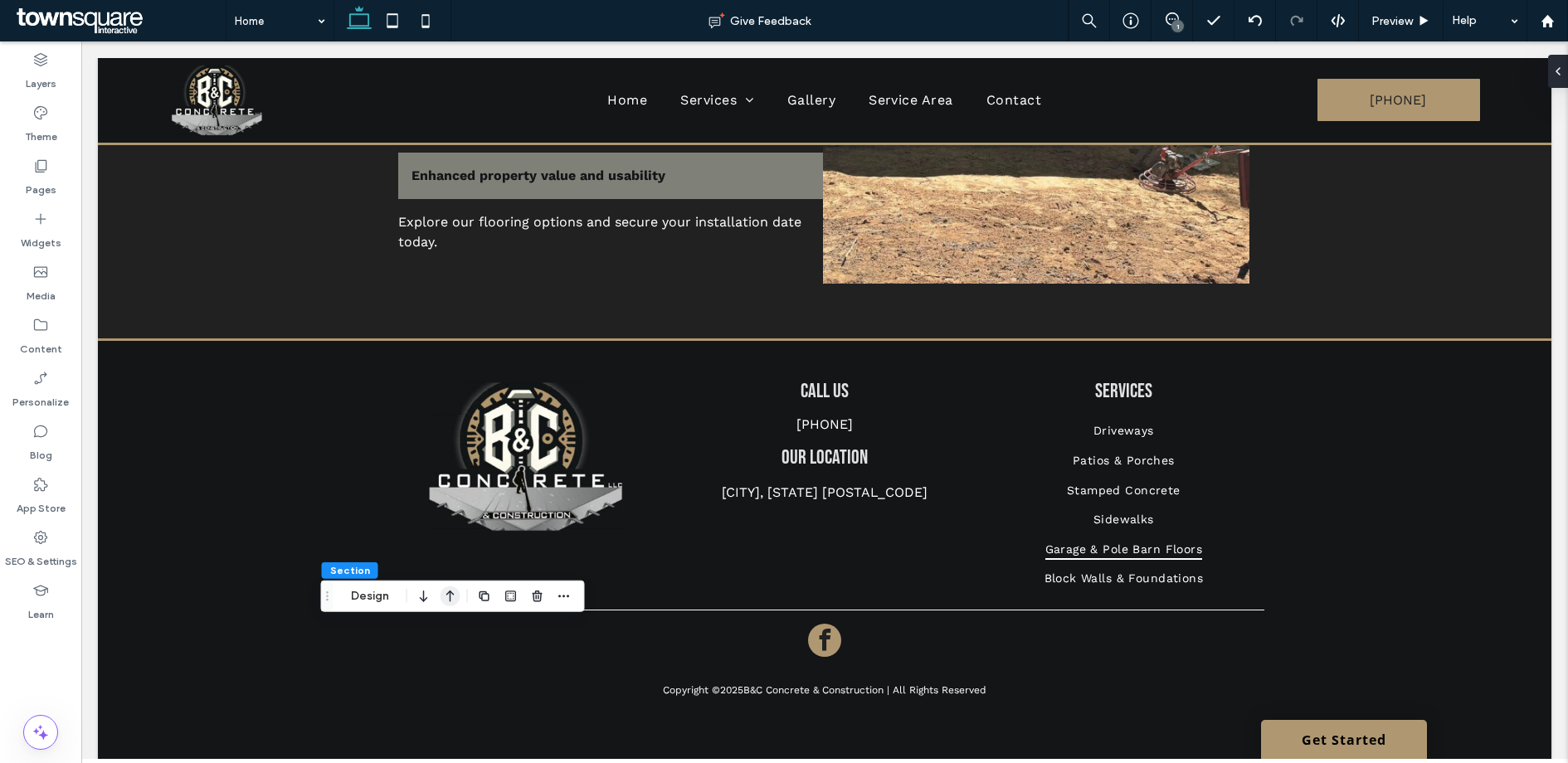click 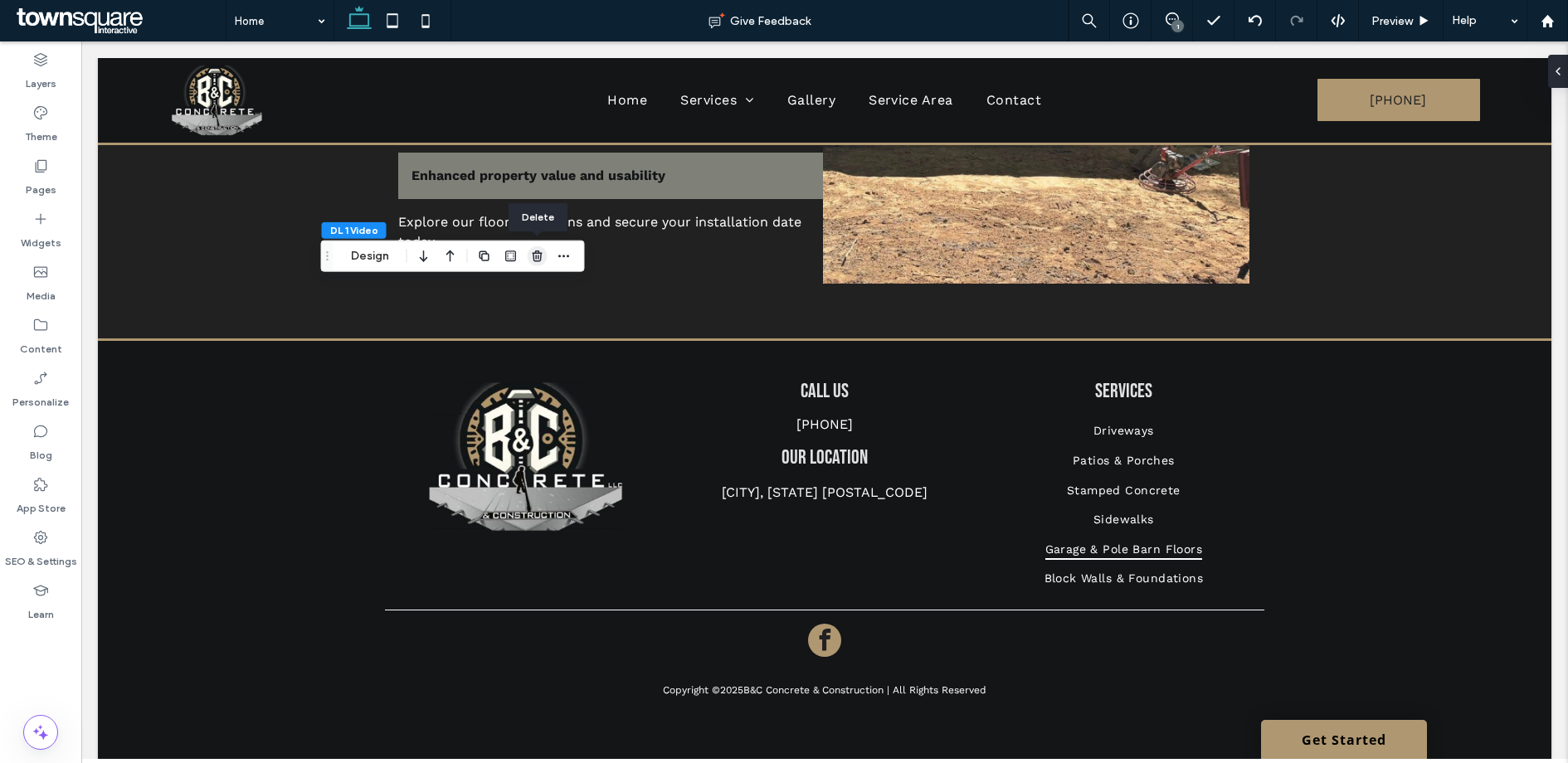 click 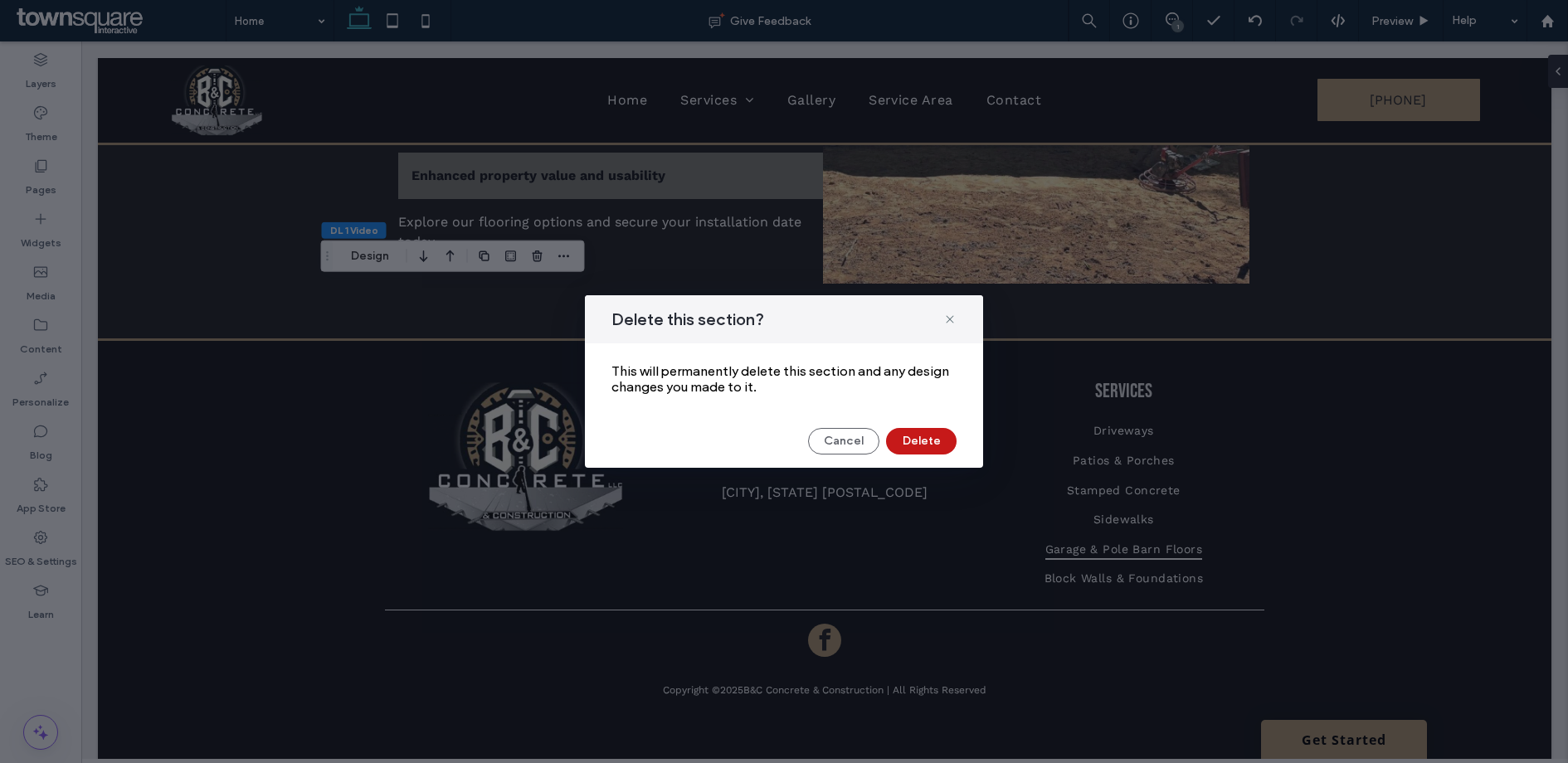 click on "Delete" at bounding box center [921, 441] 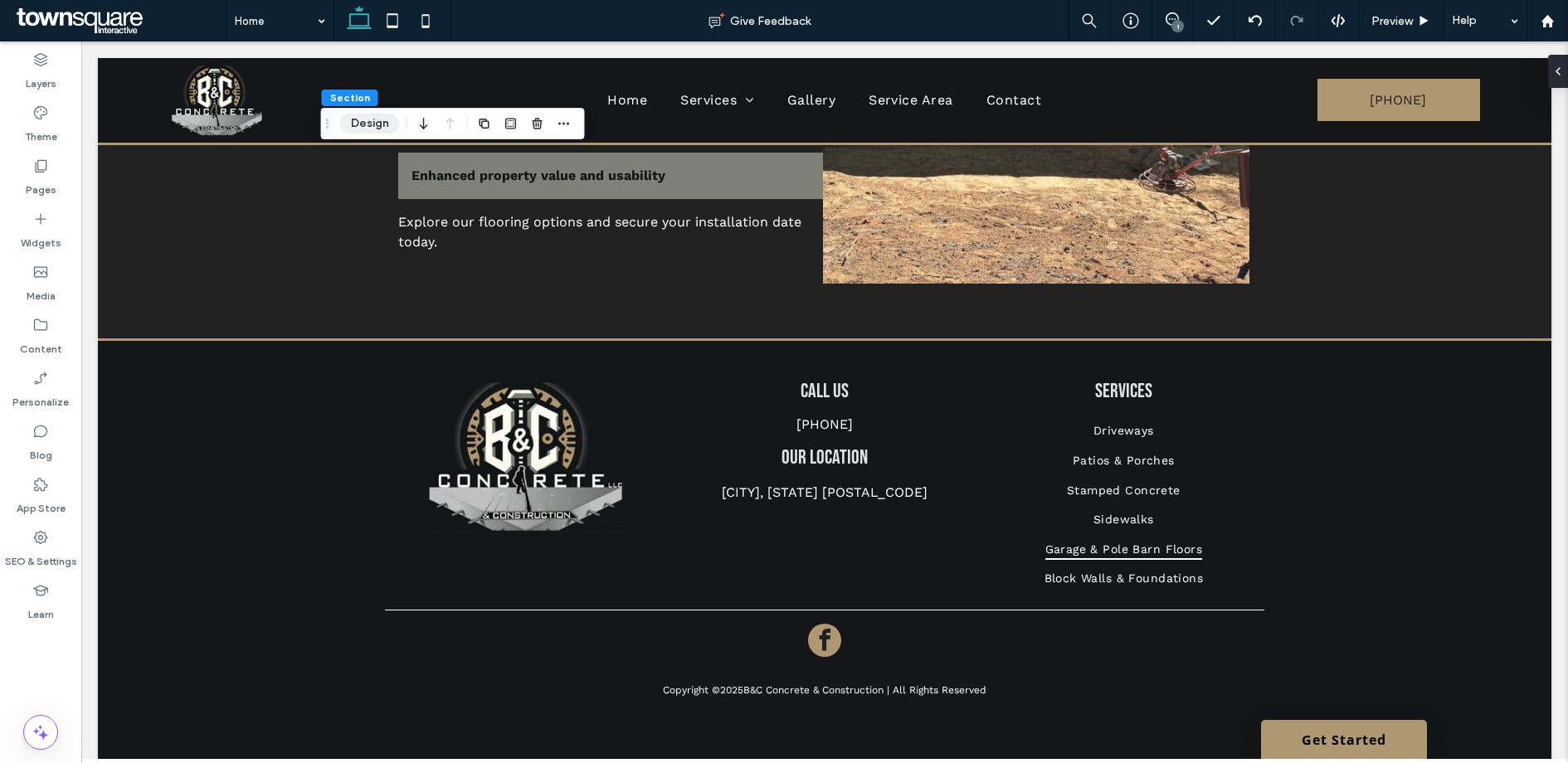 click on "Design" at bounding box center (370, 124) 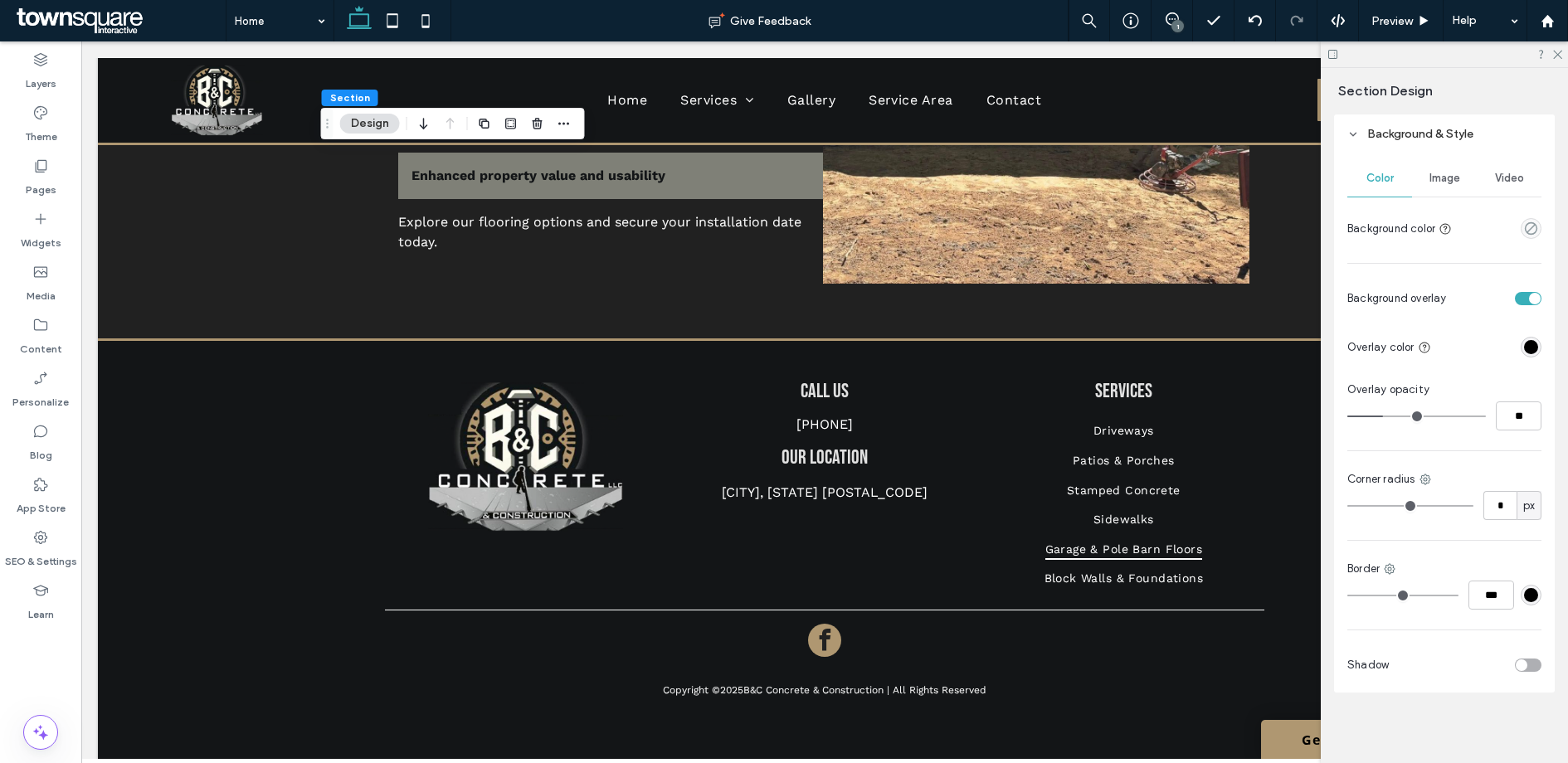 scroll, scrollTop: 673, scrollLeft: 0, axis: vertical 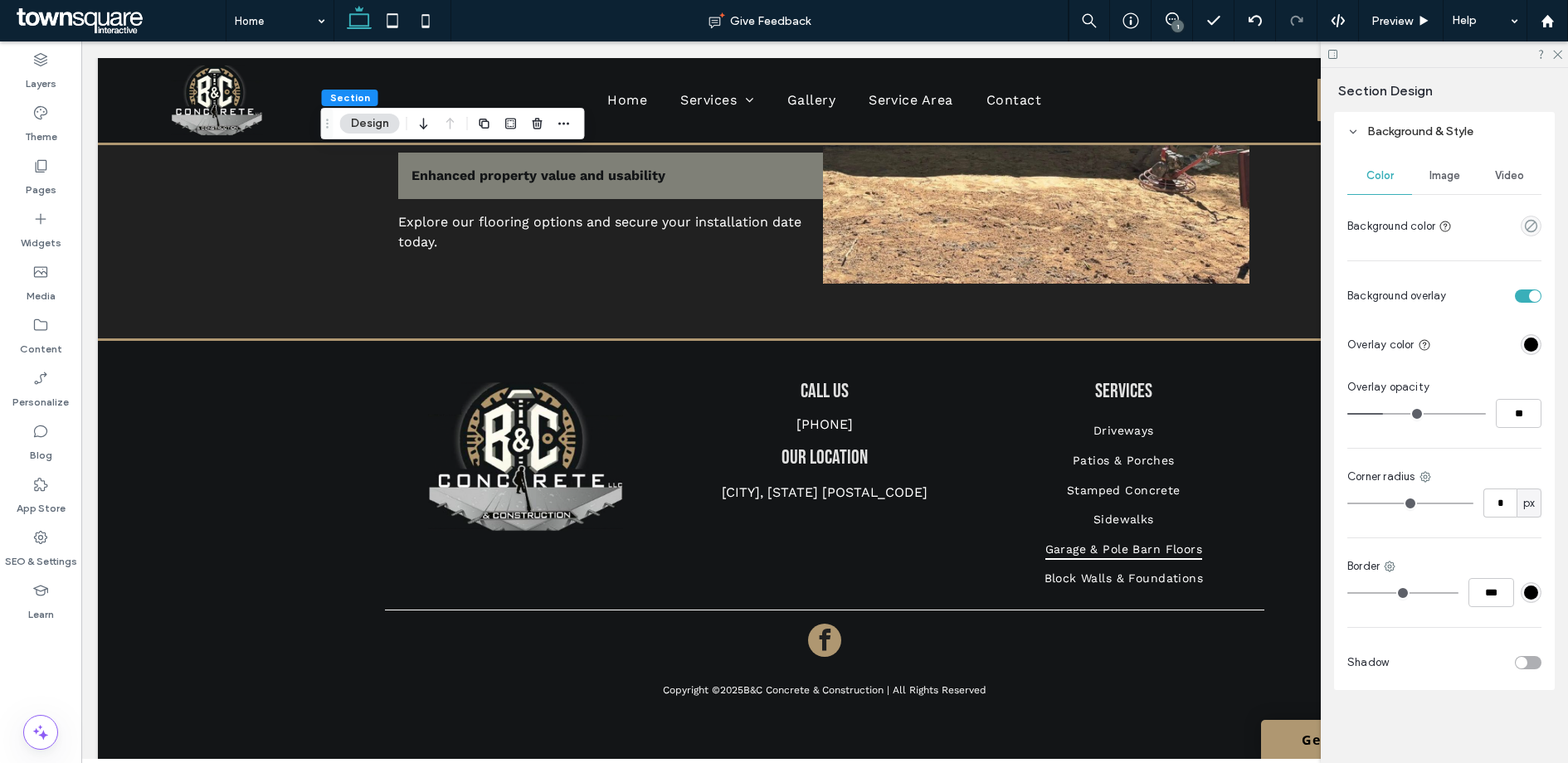 type on "*" 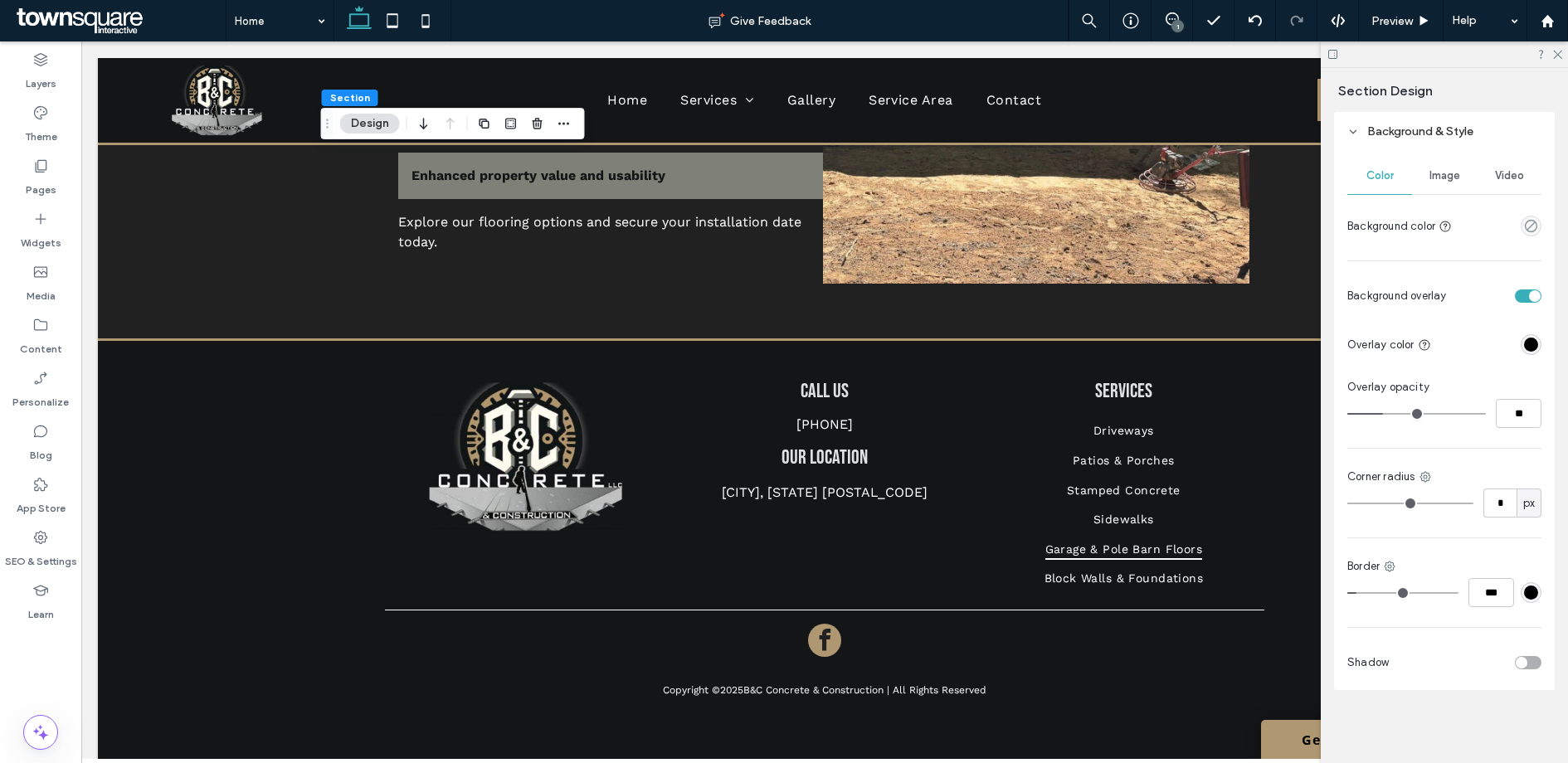 type on "*" 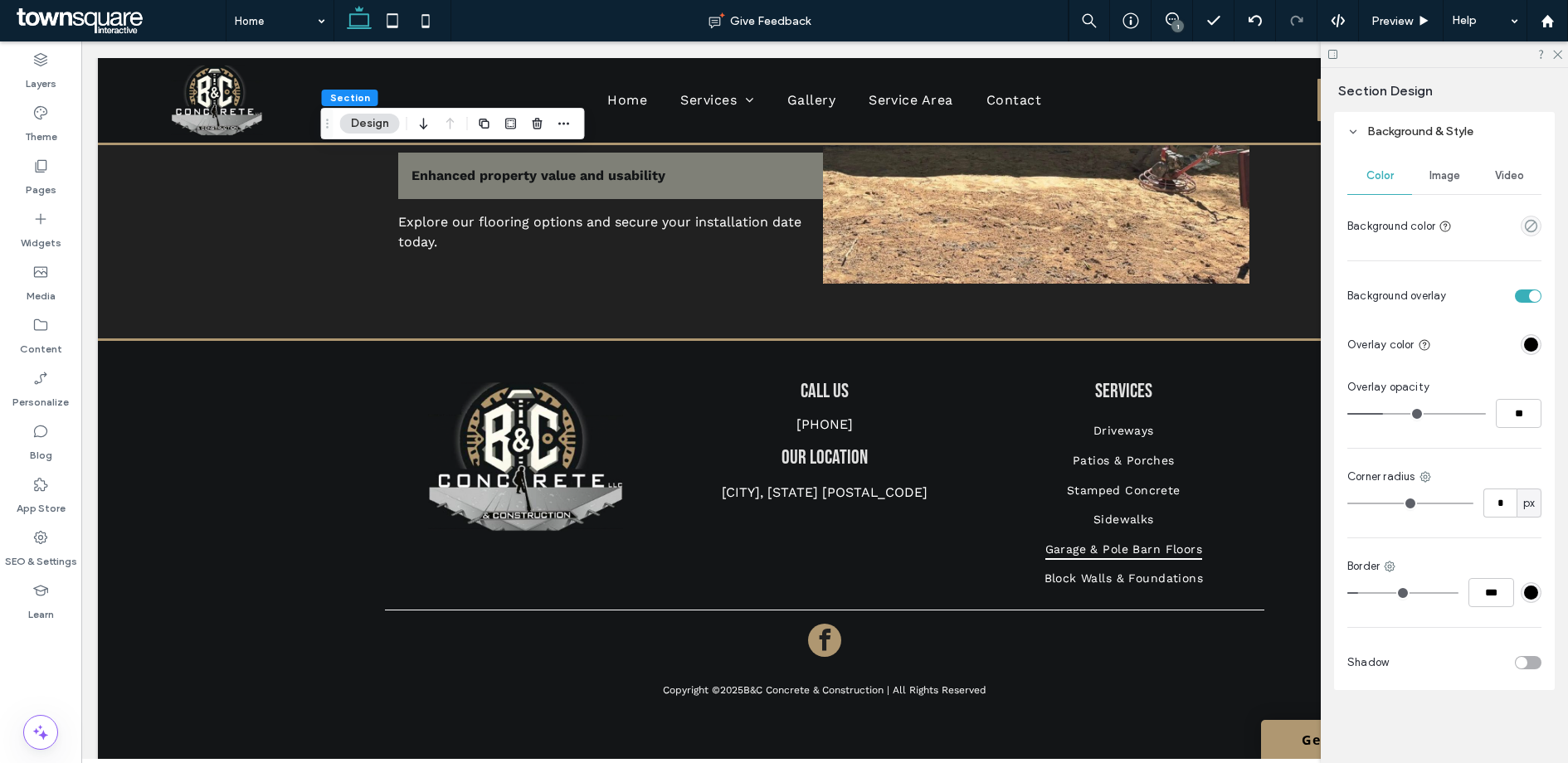 type on "*" 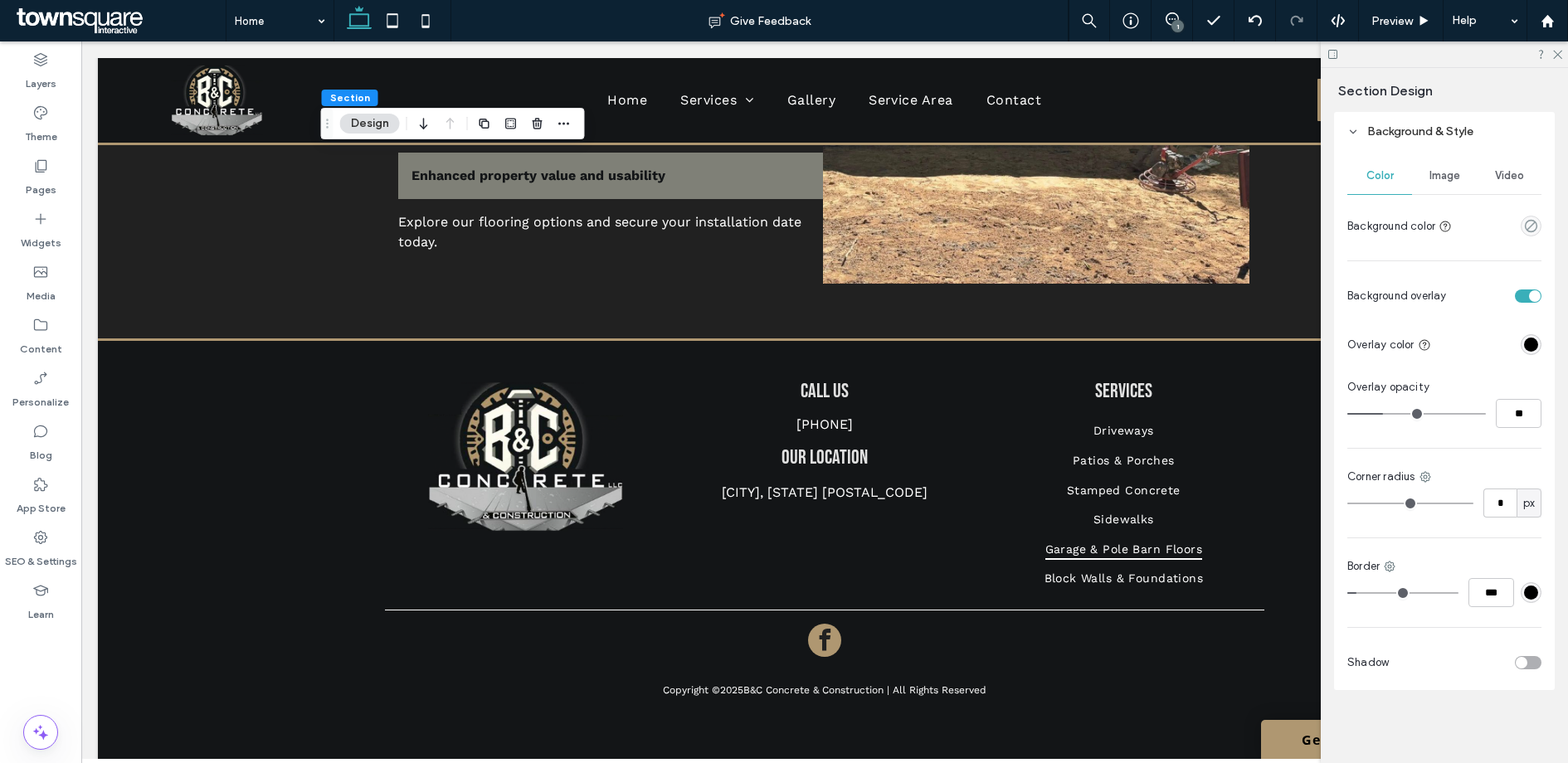 type on "*" 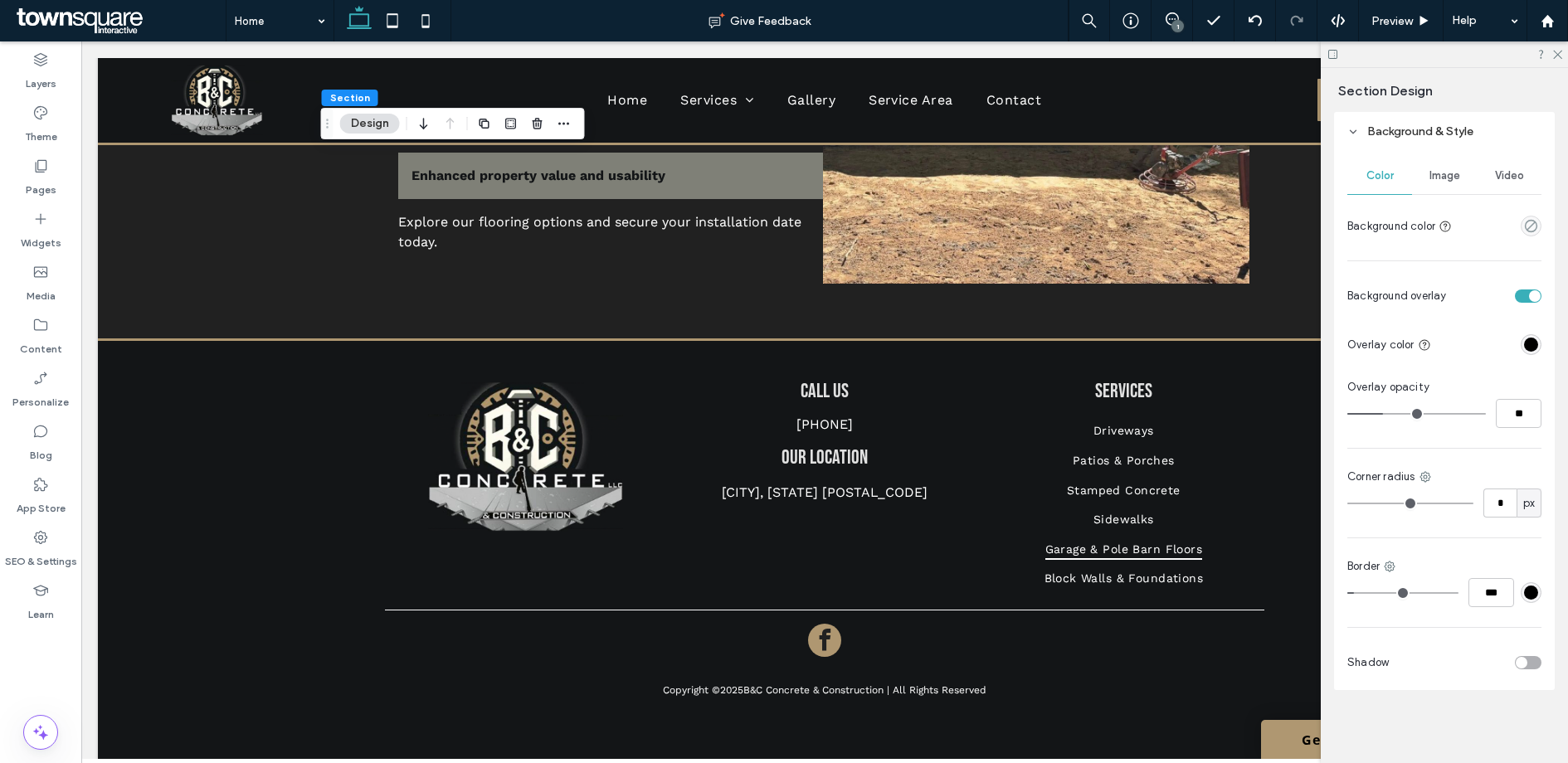 type on "*" 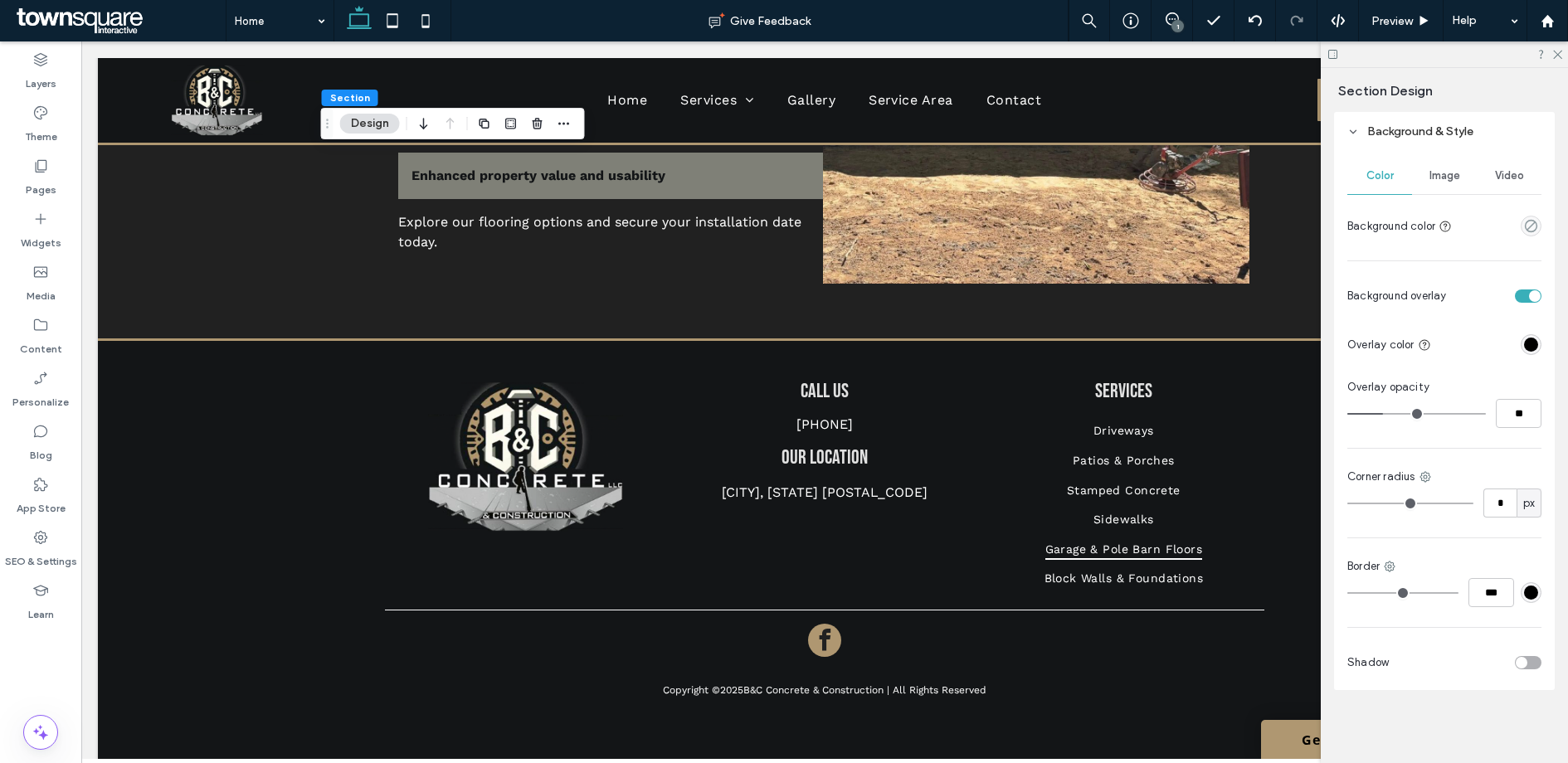 drag, startPoint x: 1358, startPoint y: 593, endPoint x: 1346, endPoint y: 593, distance: 12 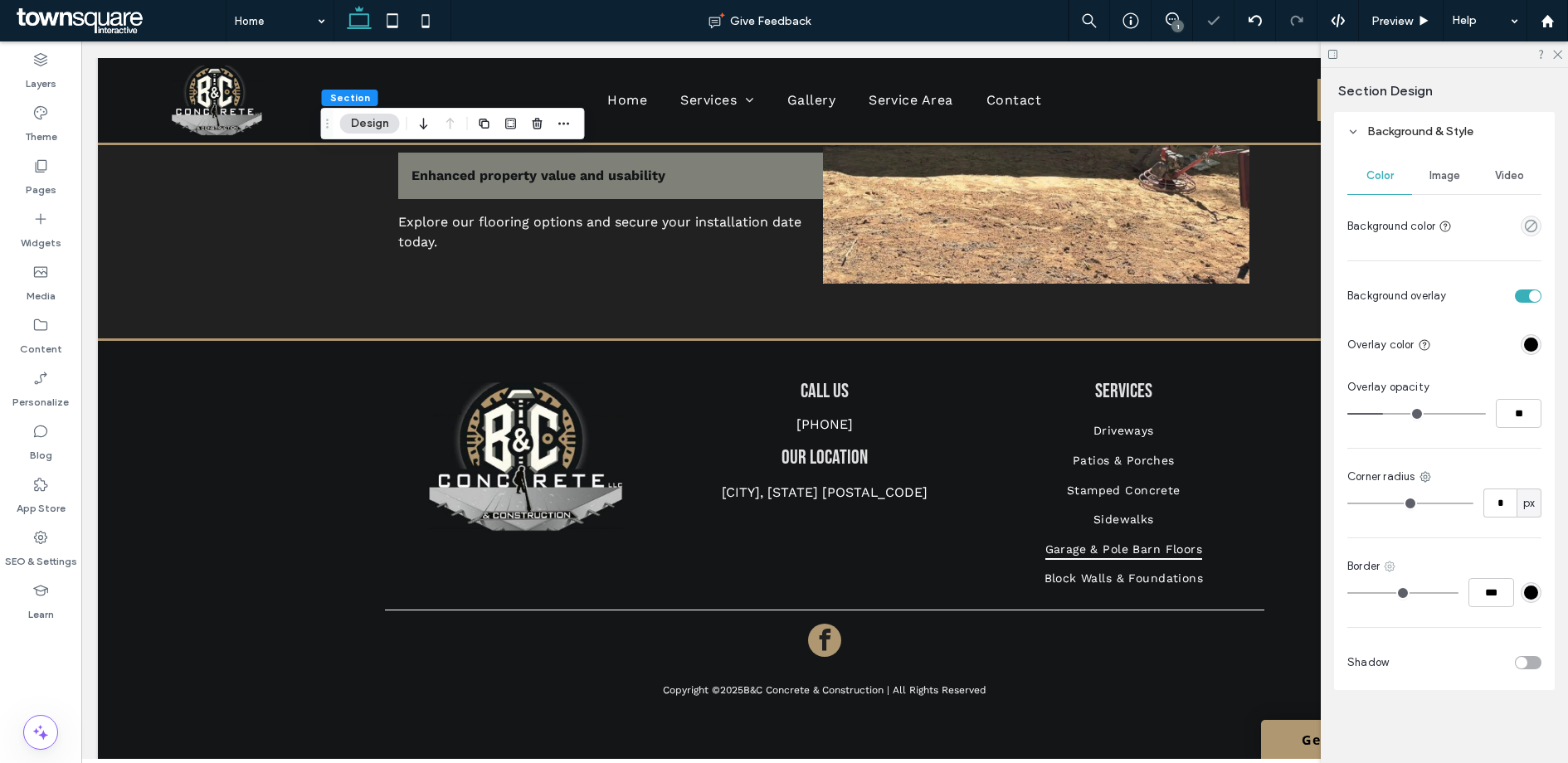click 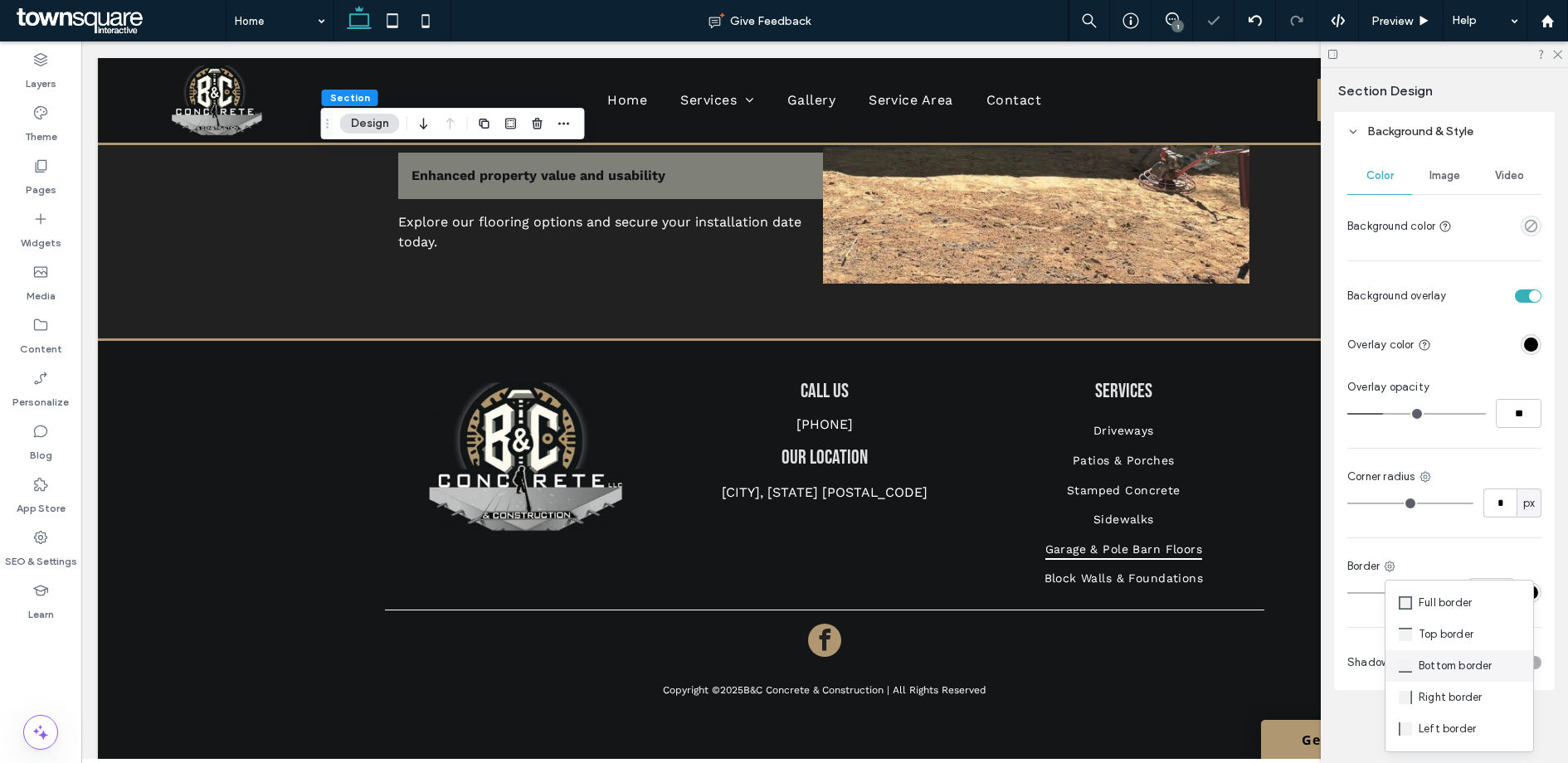 click on "Bottom border" at bounding box center (1455, 666) 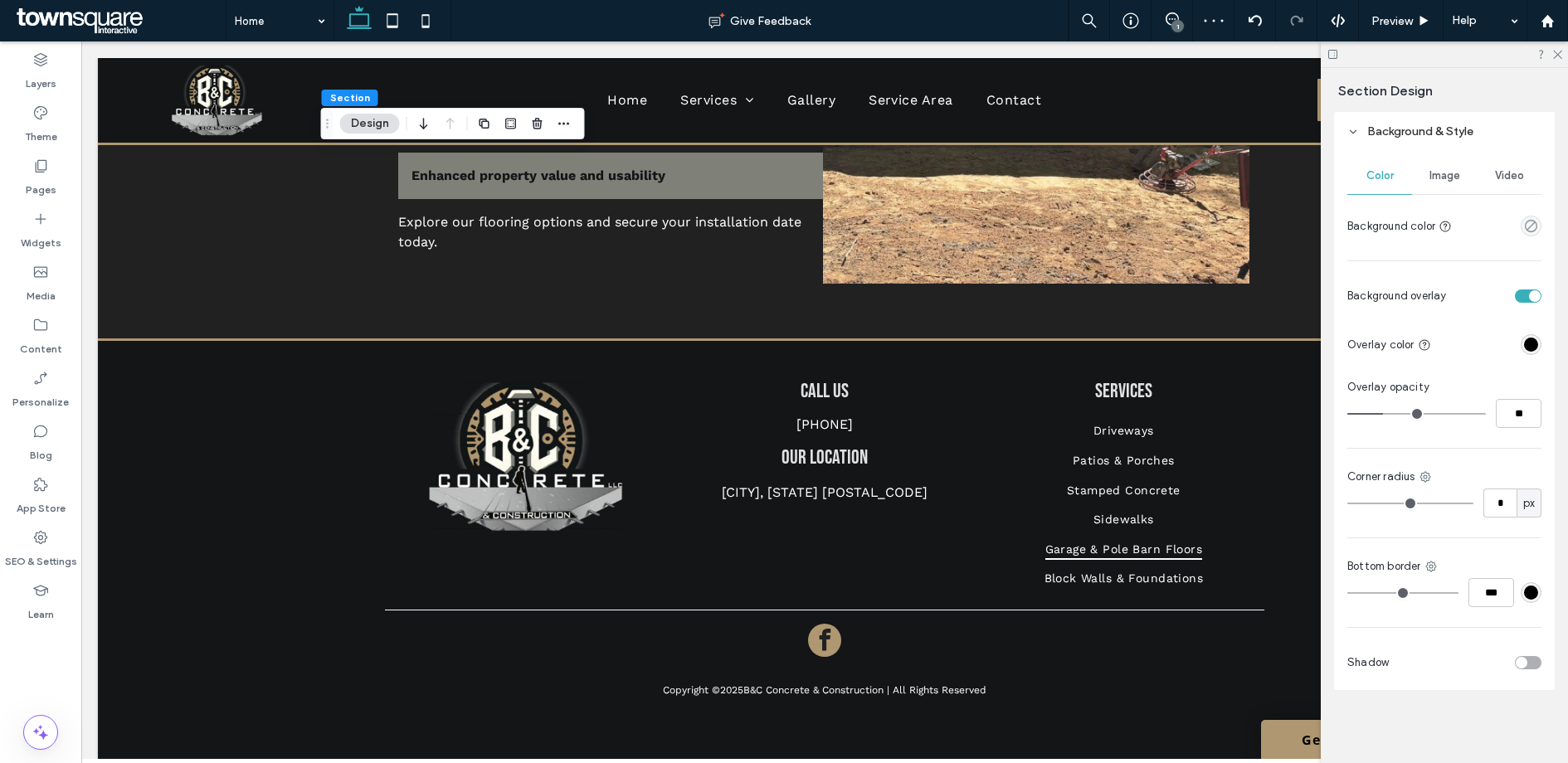 type on "*" 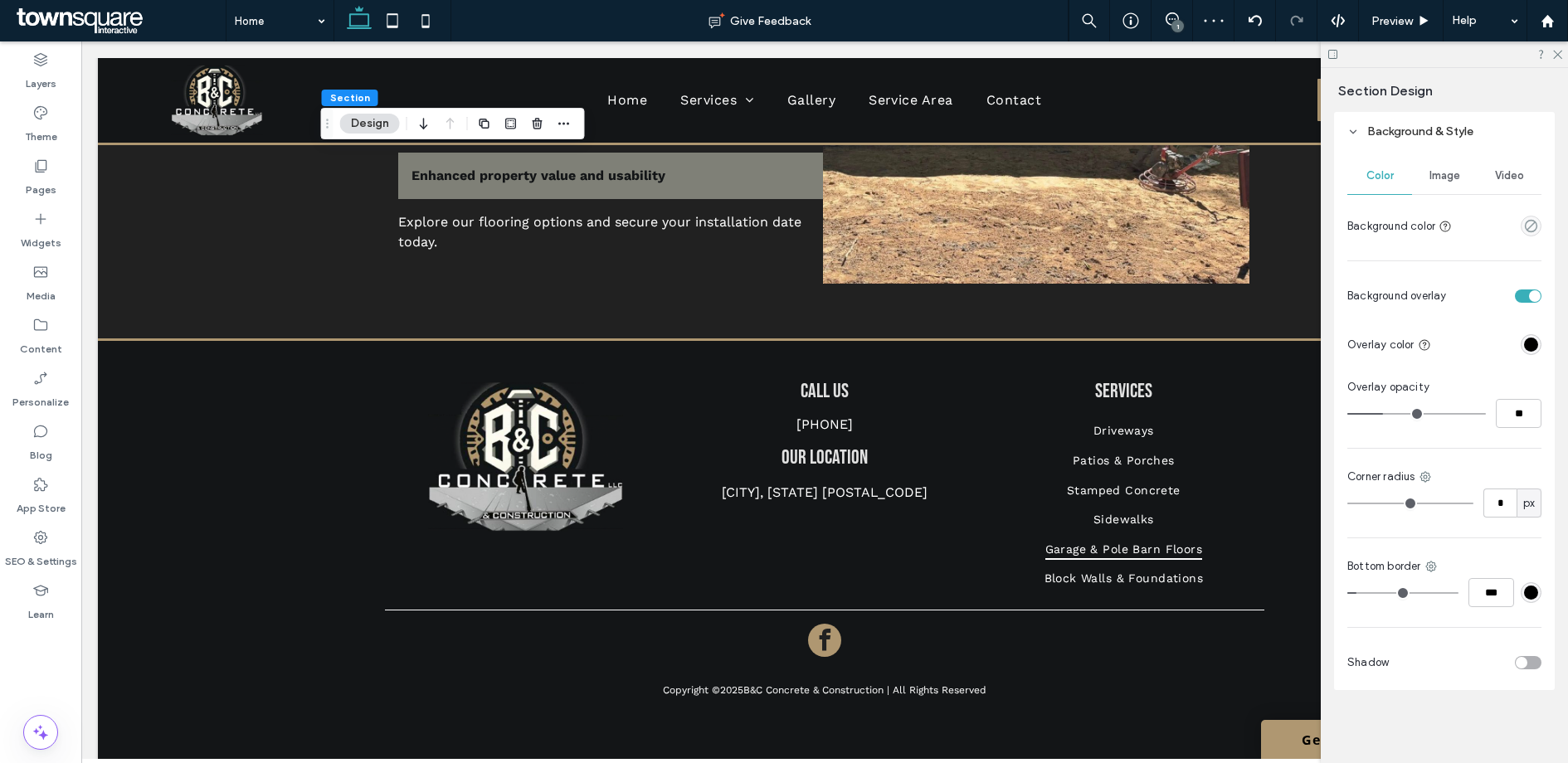 click at bounding box center (1403, 593) 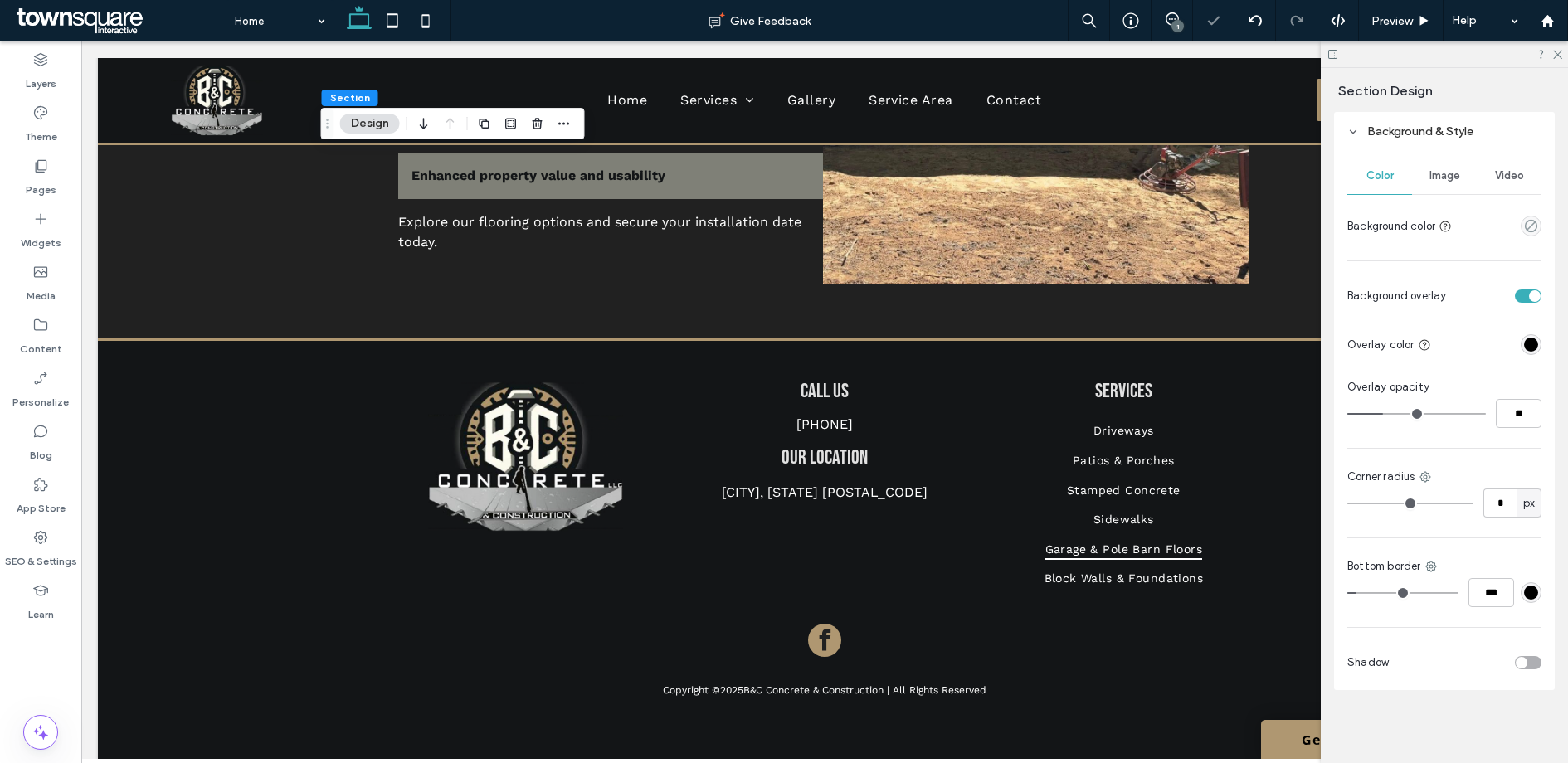 click at bounding box center (1531, 592) 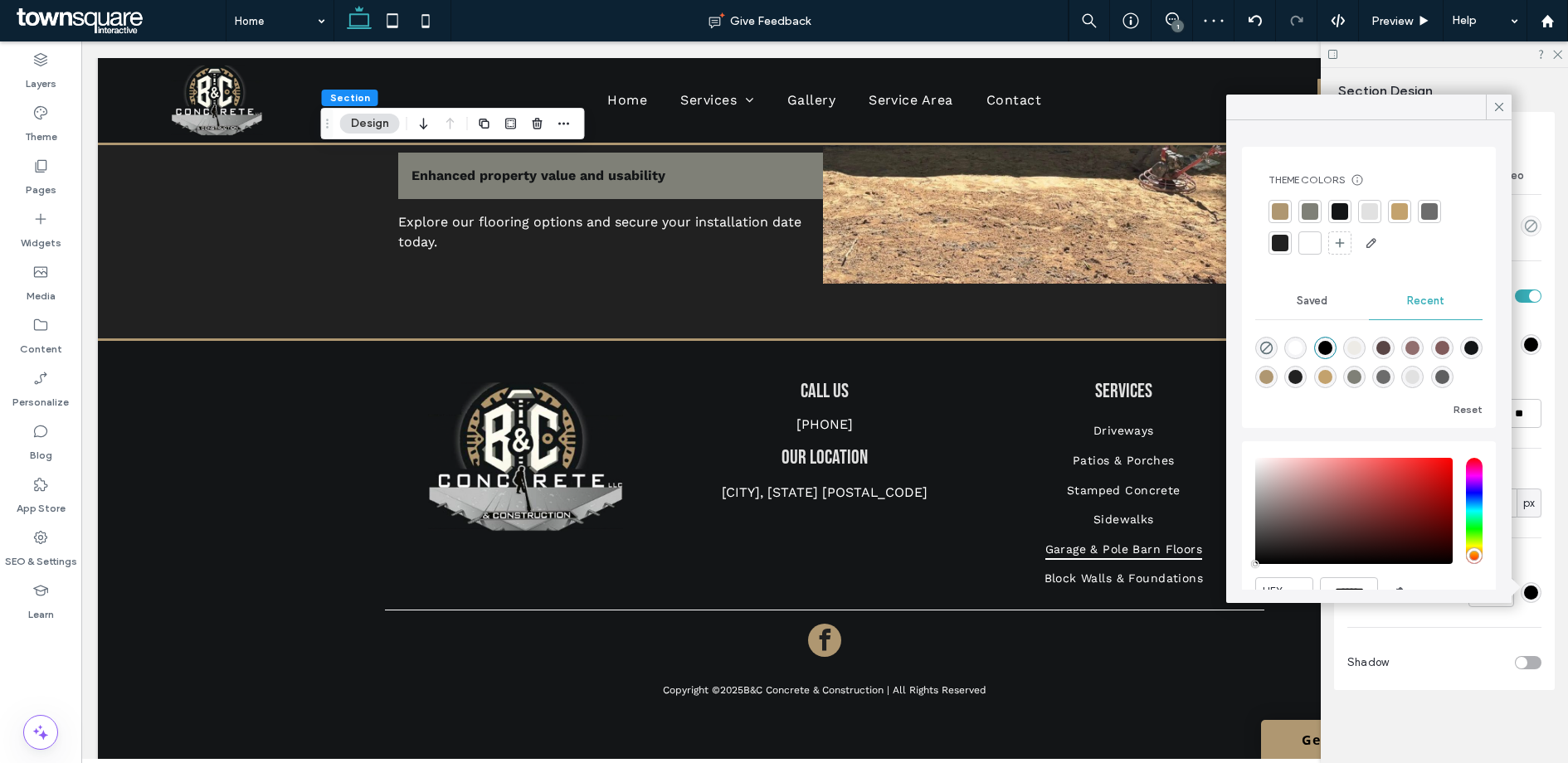 click at bounding box center (1280, 211) 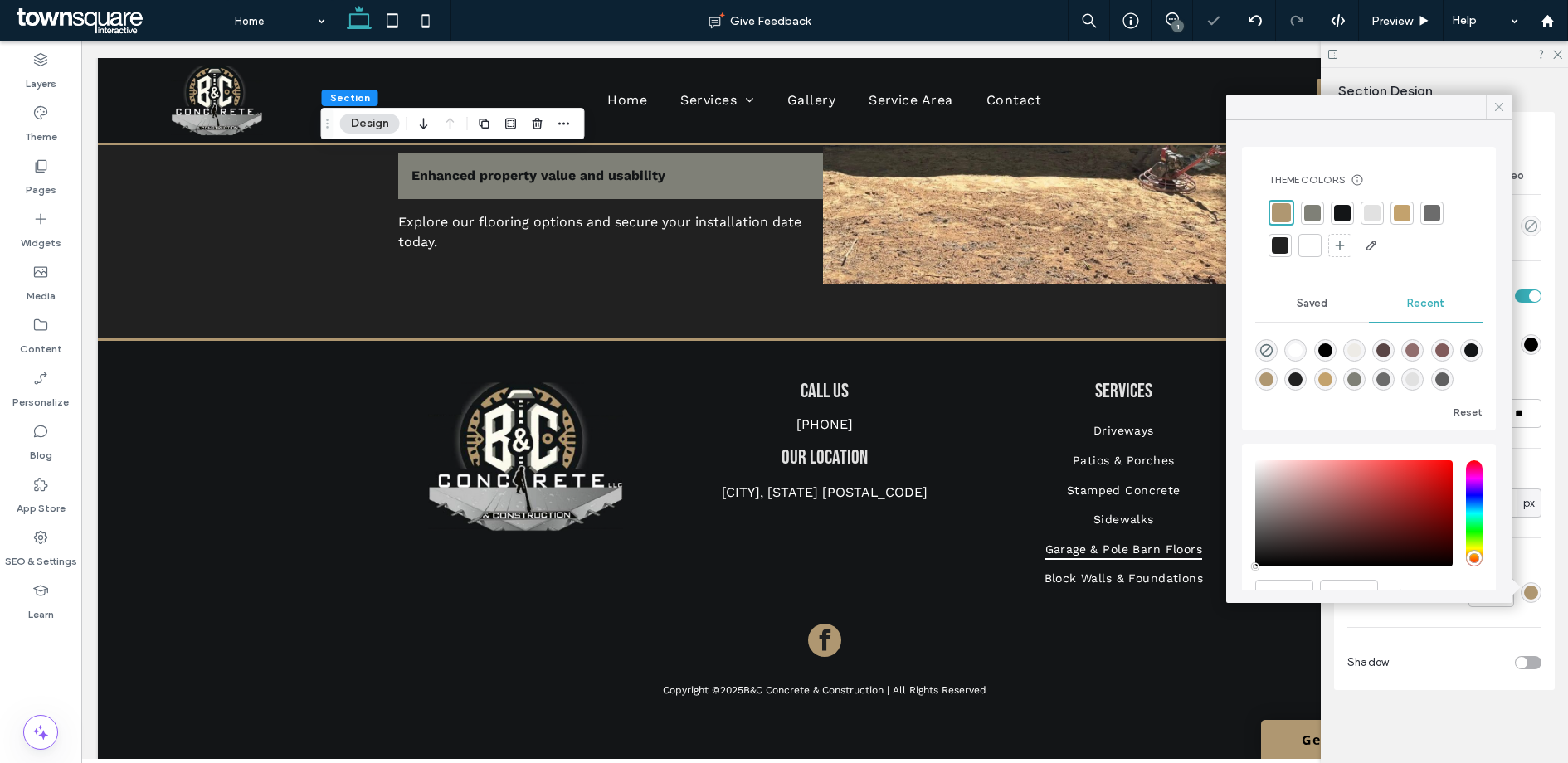 click 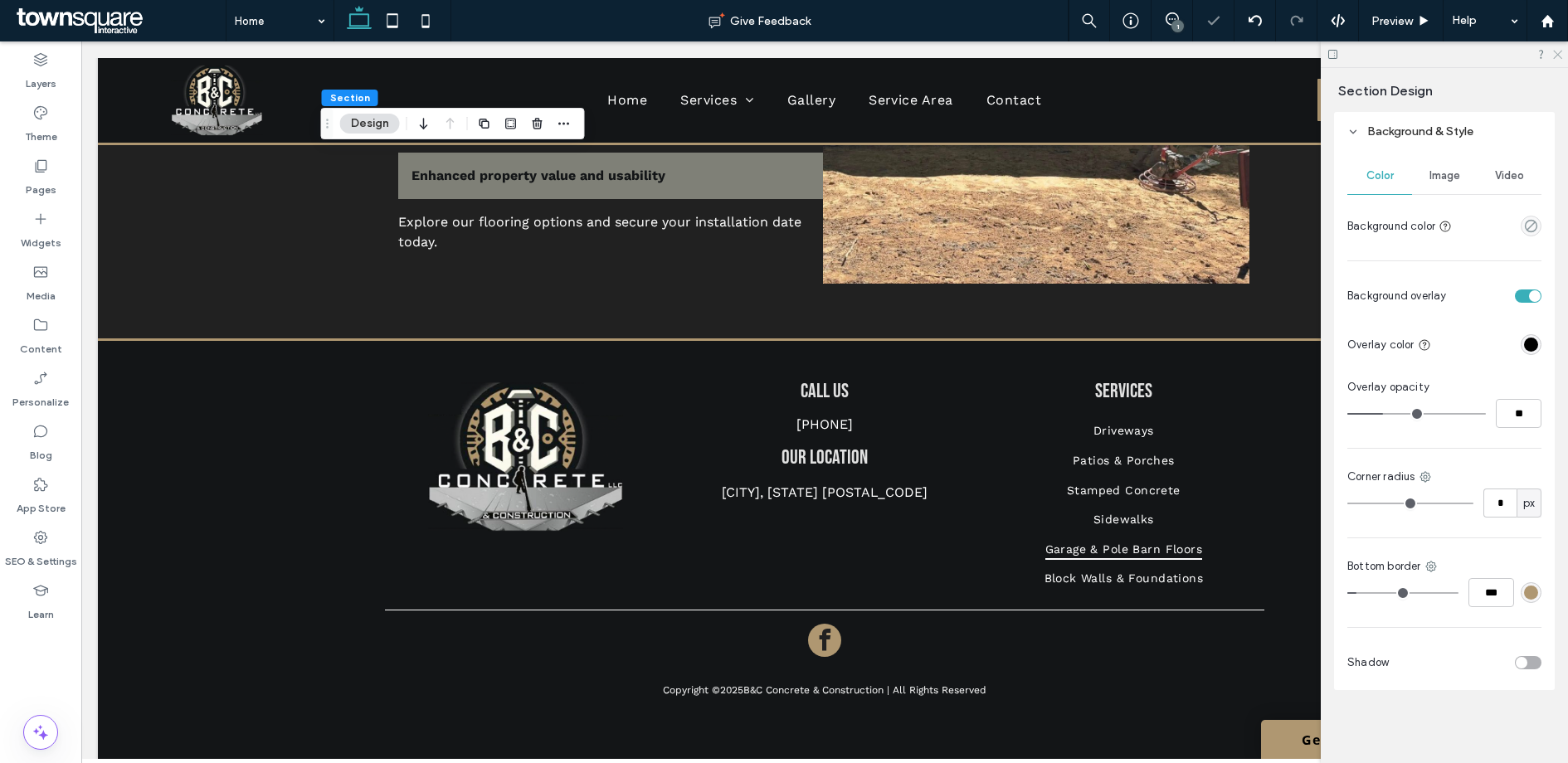 click 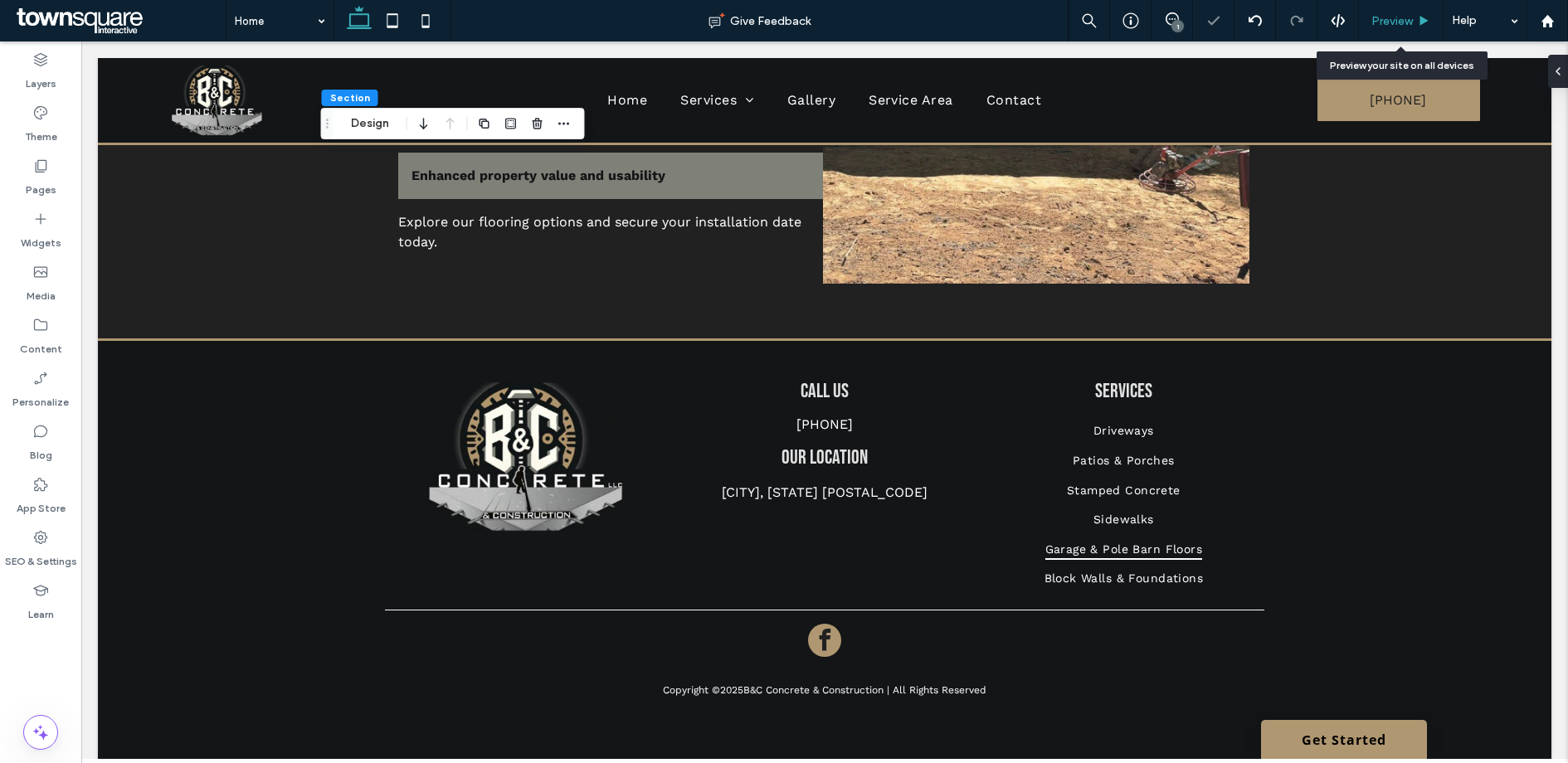 click on "Preview" at bounding box center [1392, 21] 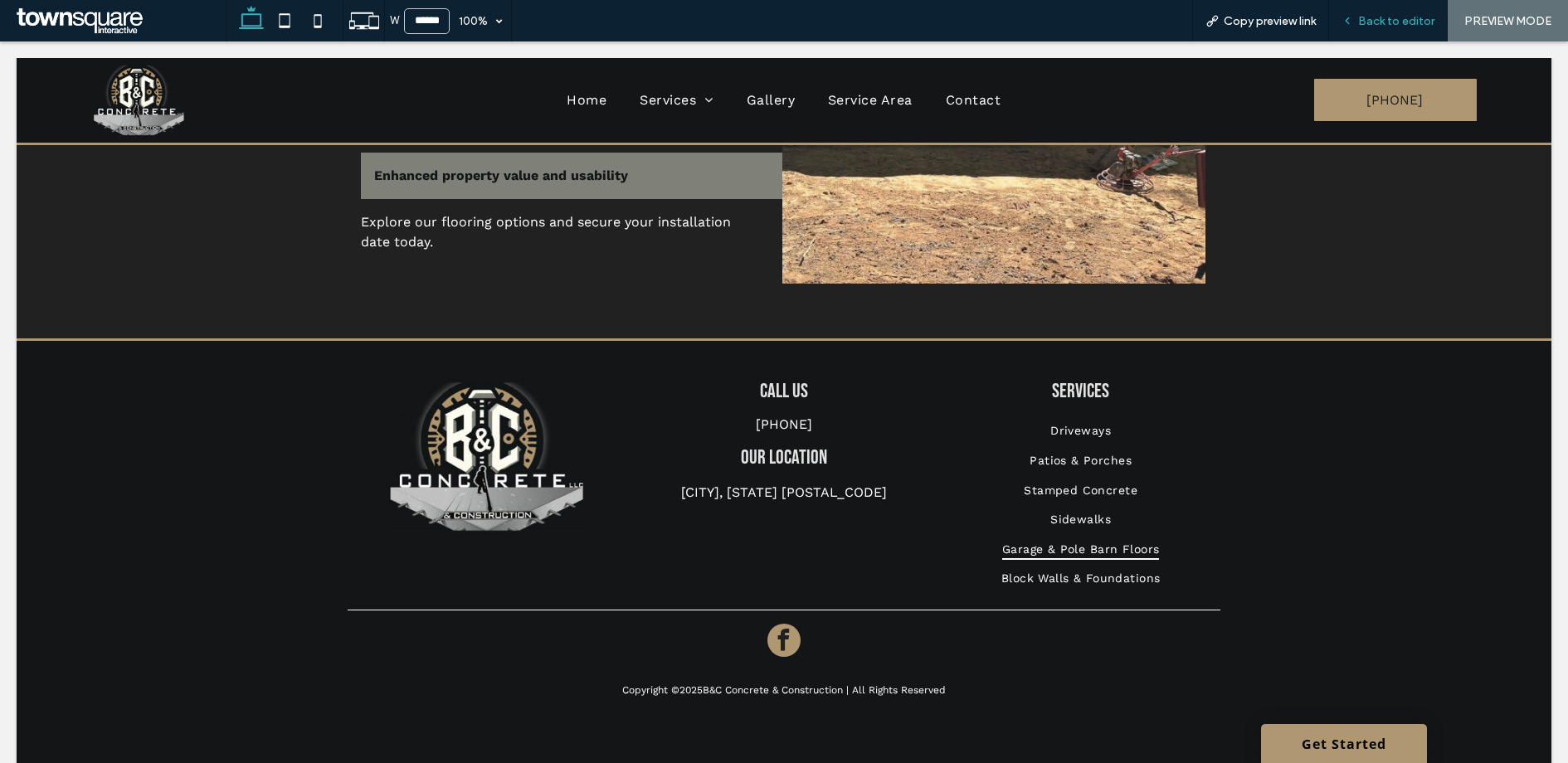 click on "Back to editor" at bounding box center [1396, 21] 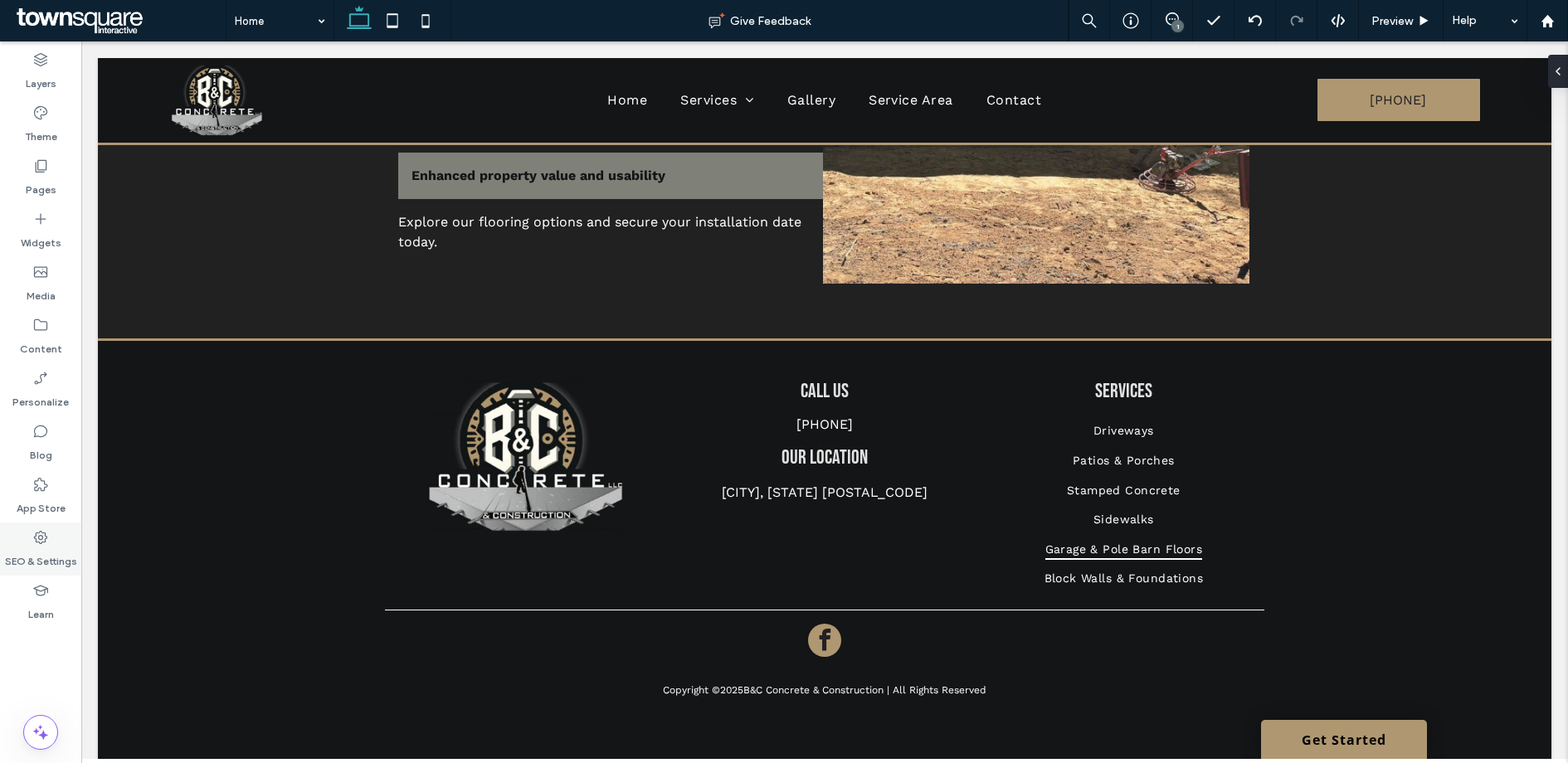 click on "SEO & Settings" at bounding box center [41, 557] 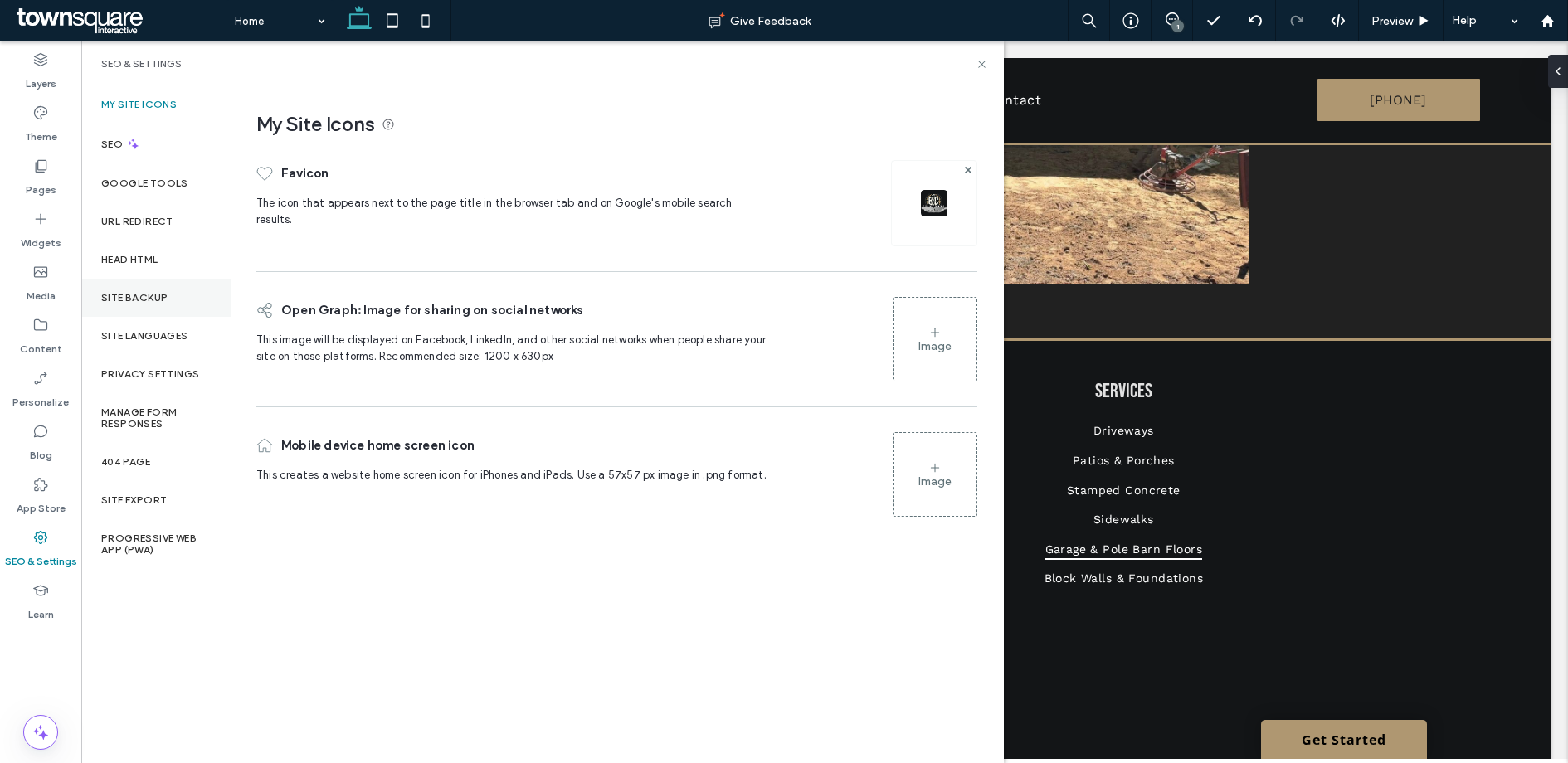 click on "Site Backup" at bounding box center [134, 298] 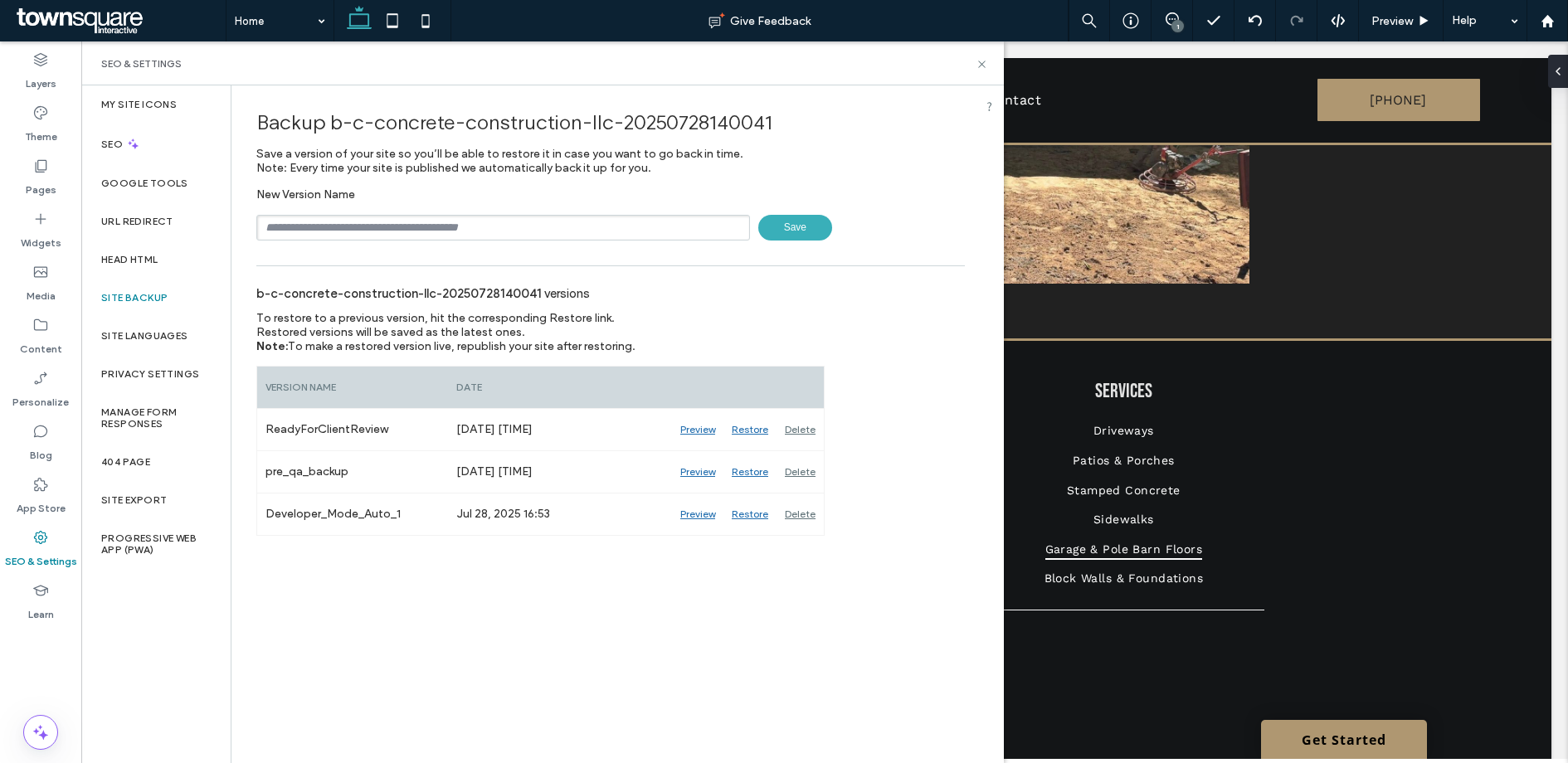 click at bounding box center [503, 227] 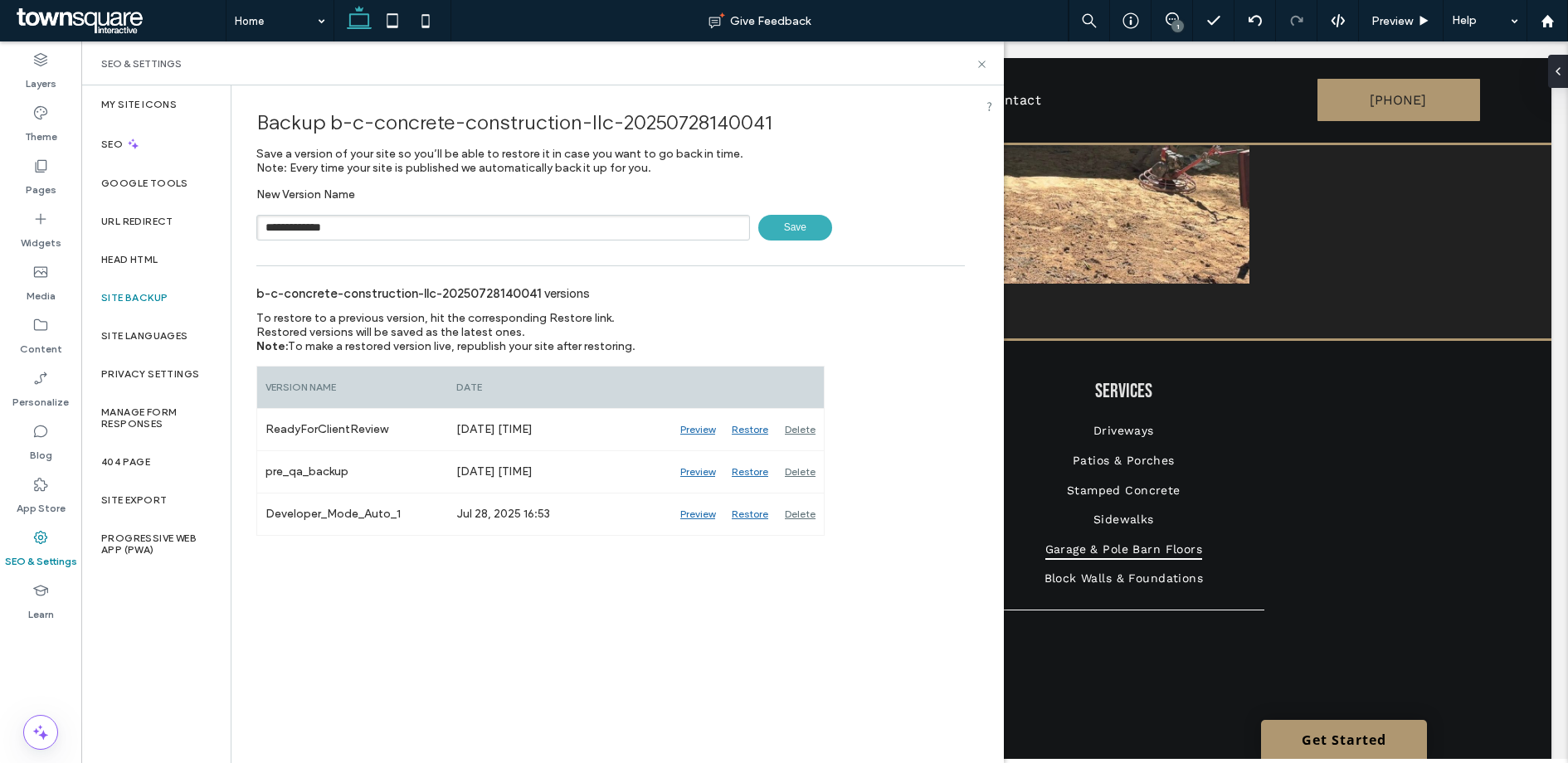 click on "Save" at bounding box center [795, 227] 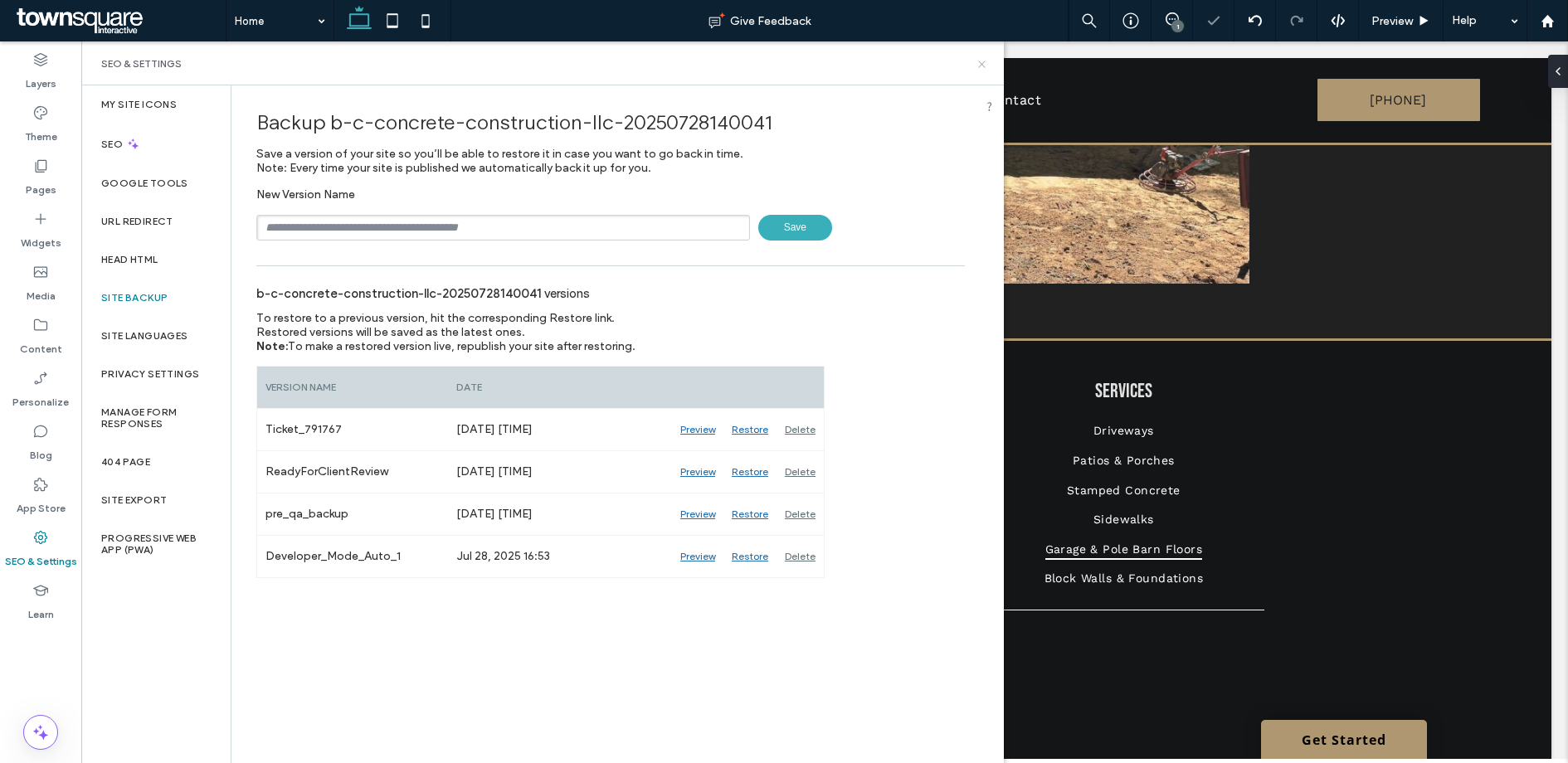 click 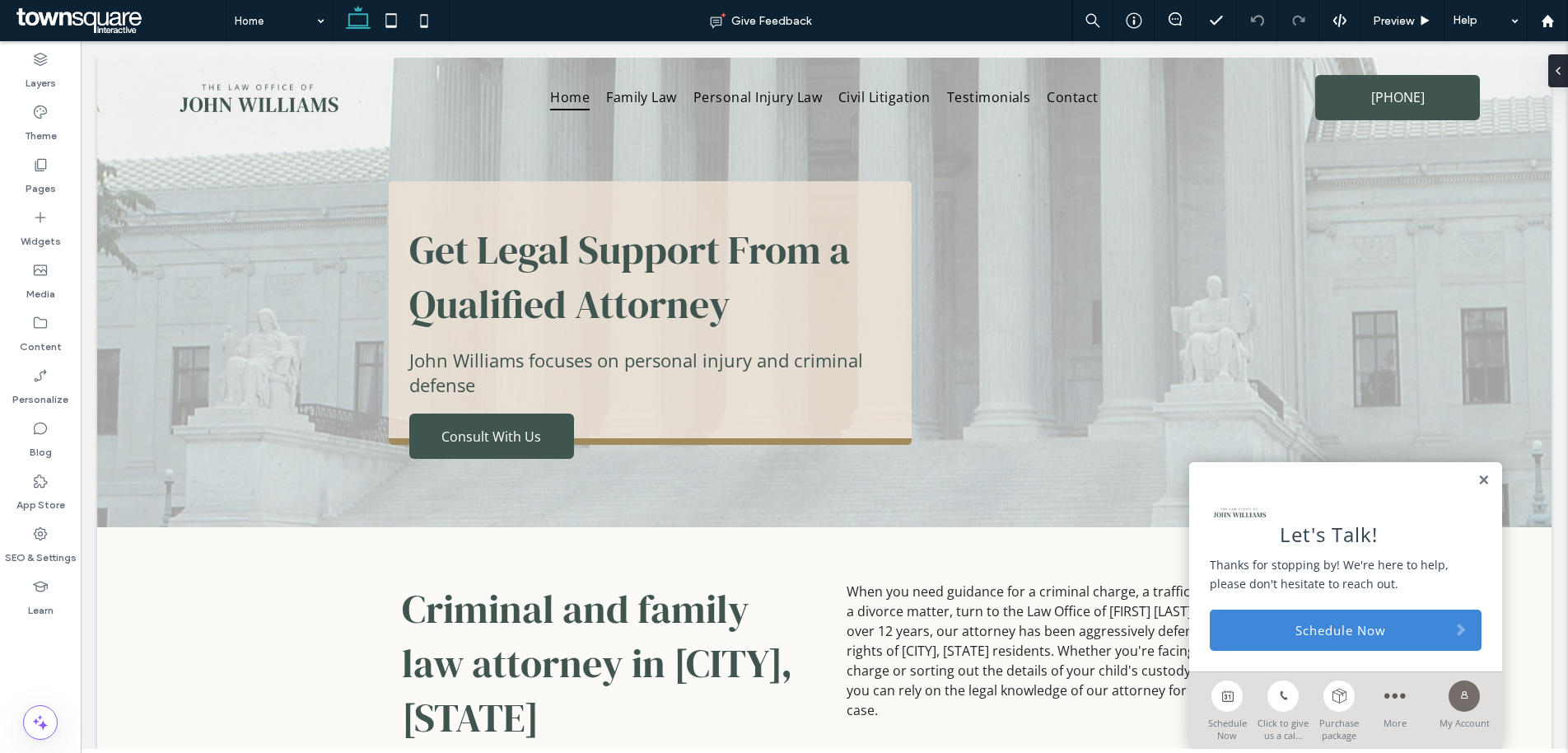 scroll, scrollTop: 0, scrollLeft: 0, axis: both 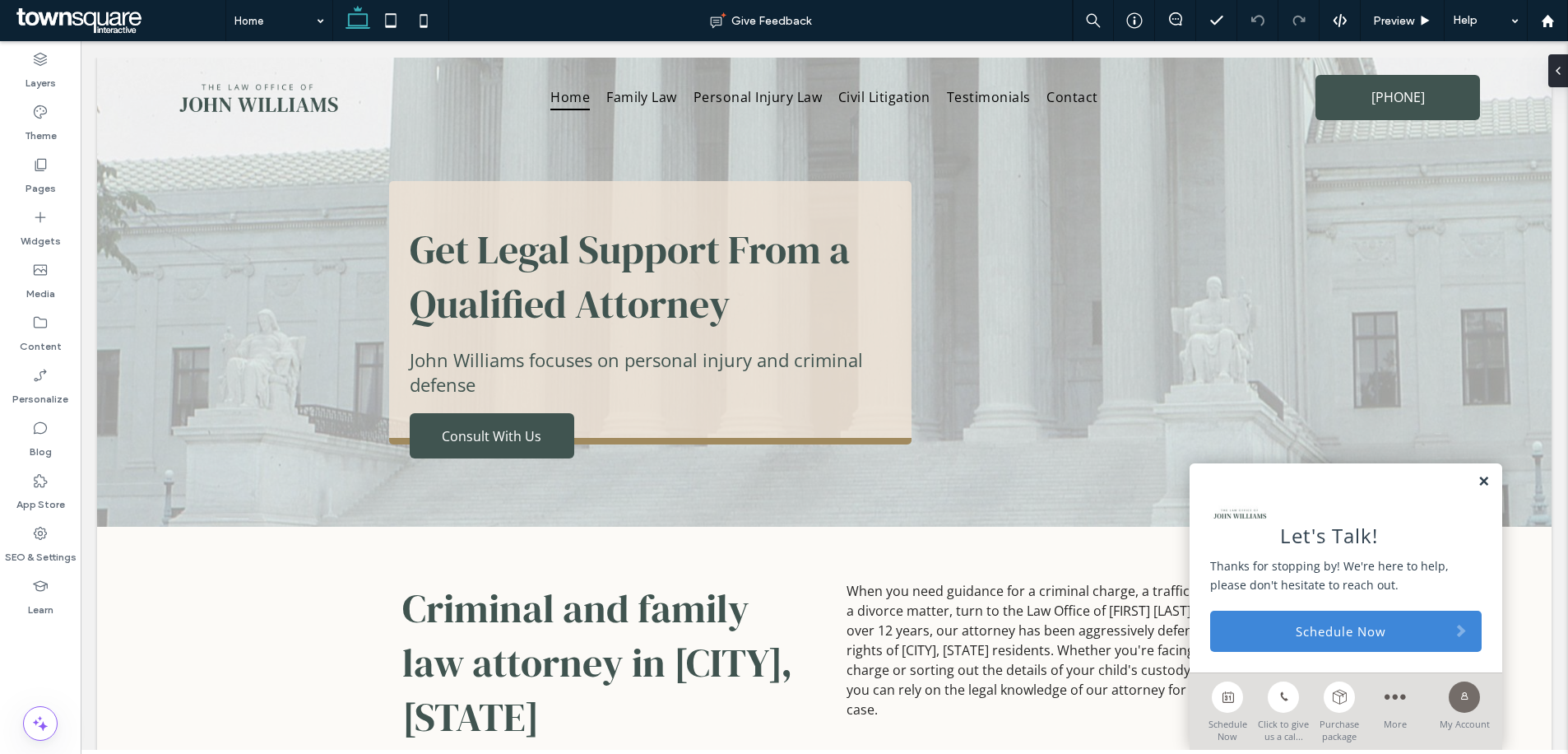 click at bounding box center [1483, 482] 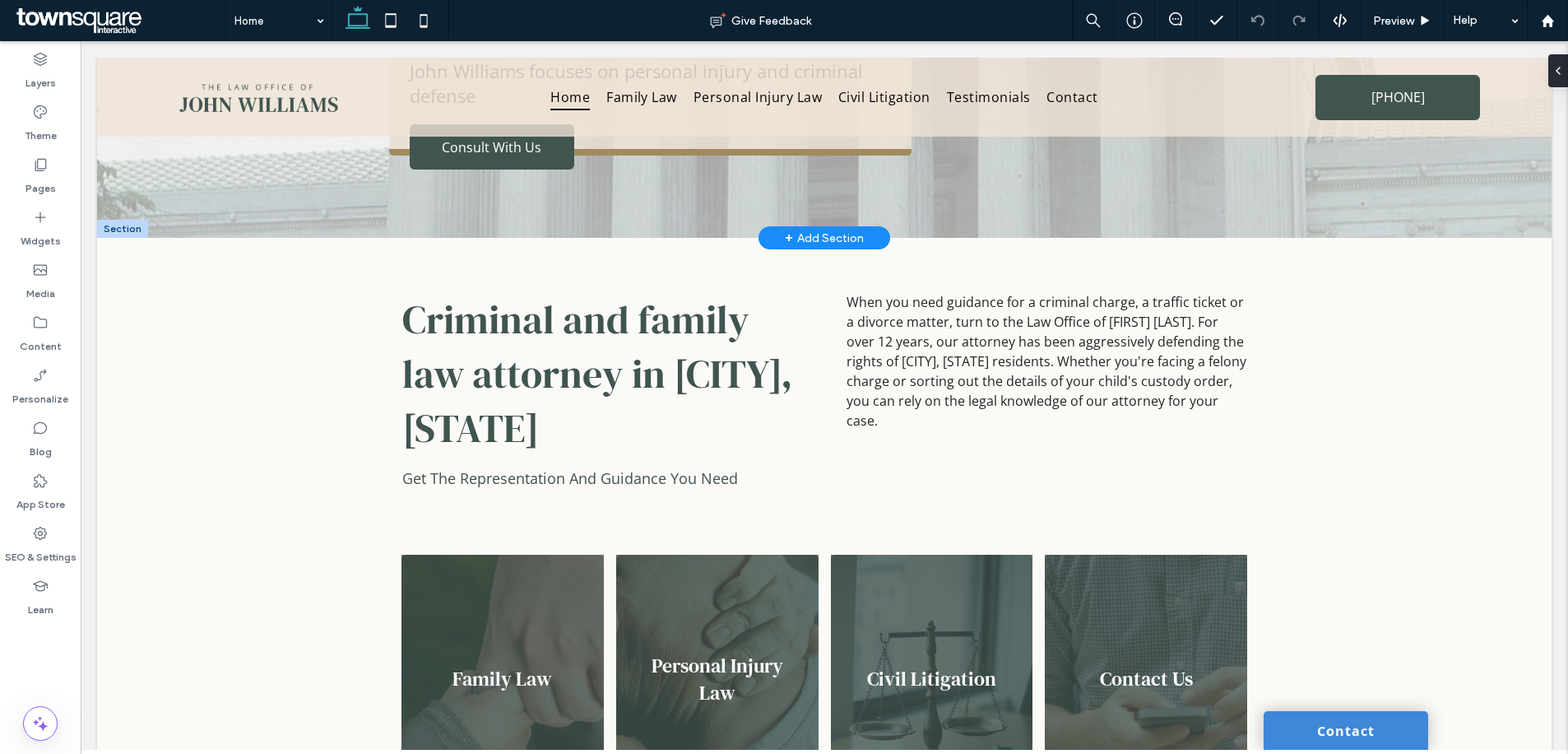 scroll, scrollTop: 0, scrollLeft: 0, axis: both 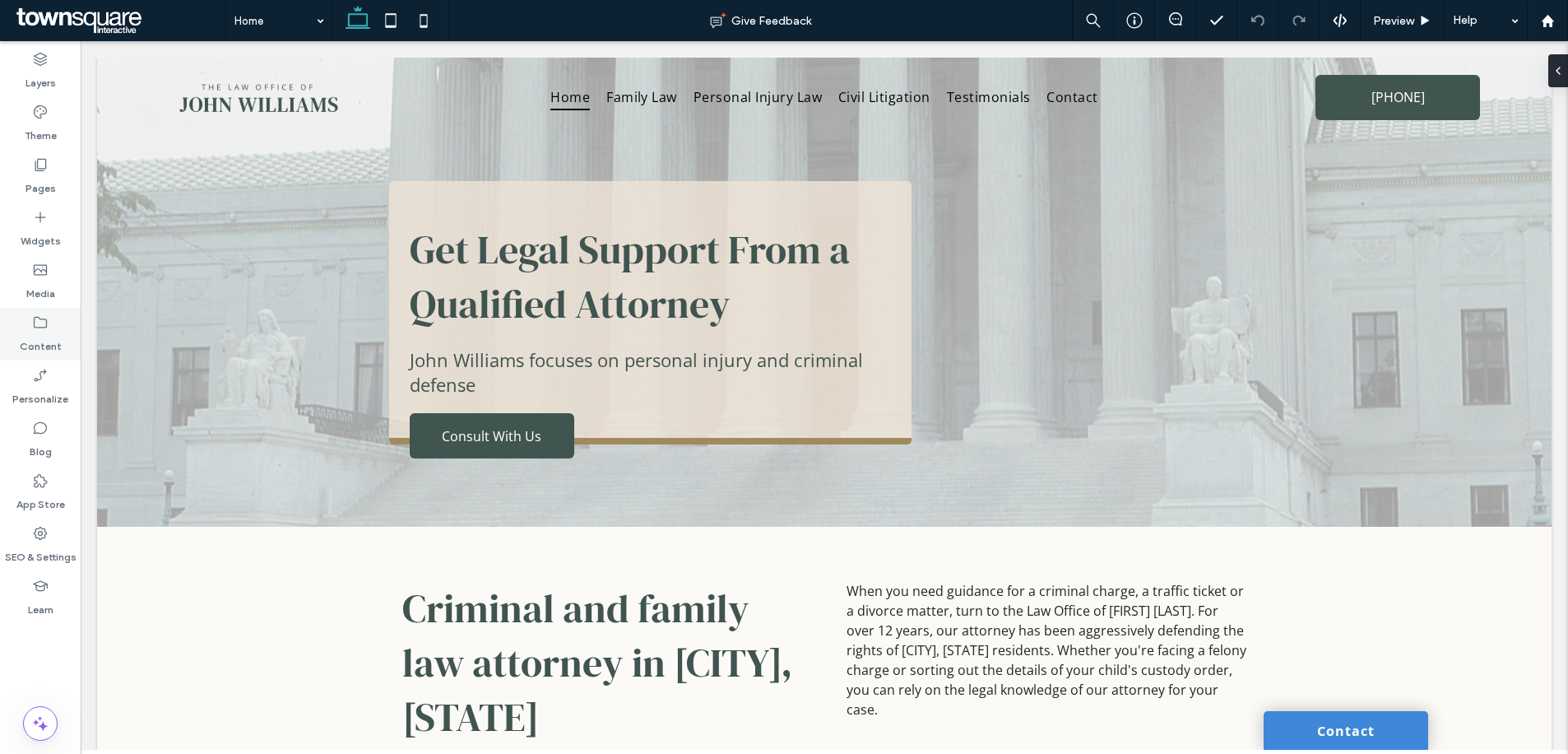click on "Content" at bounding box center (40, 342) 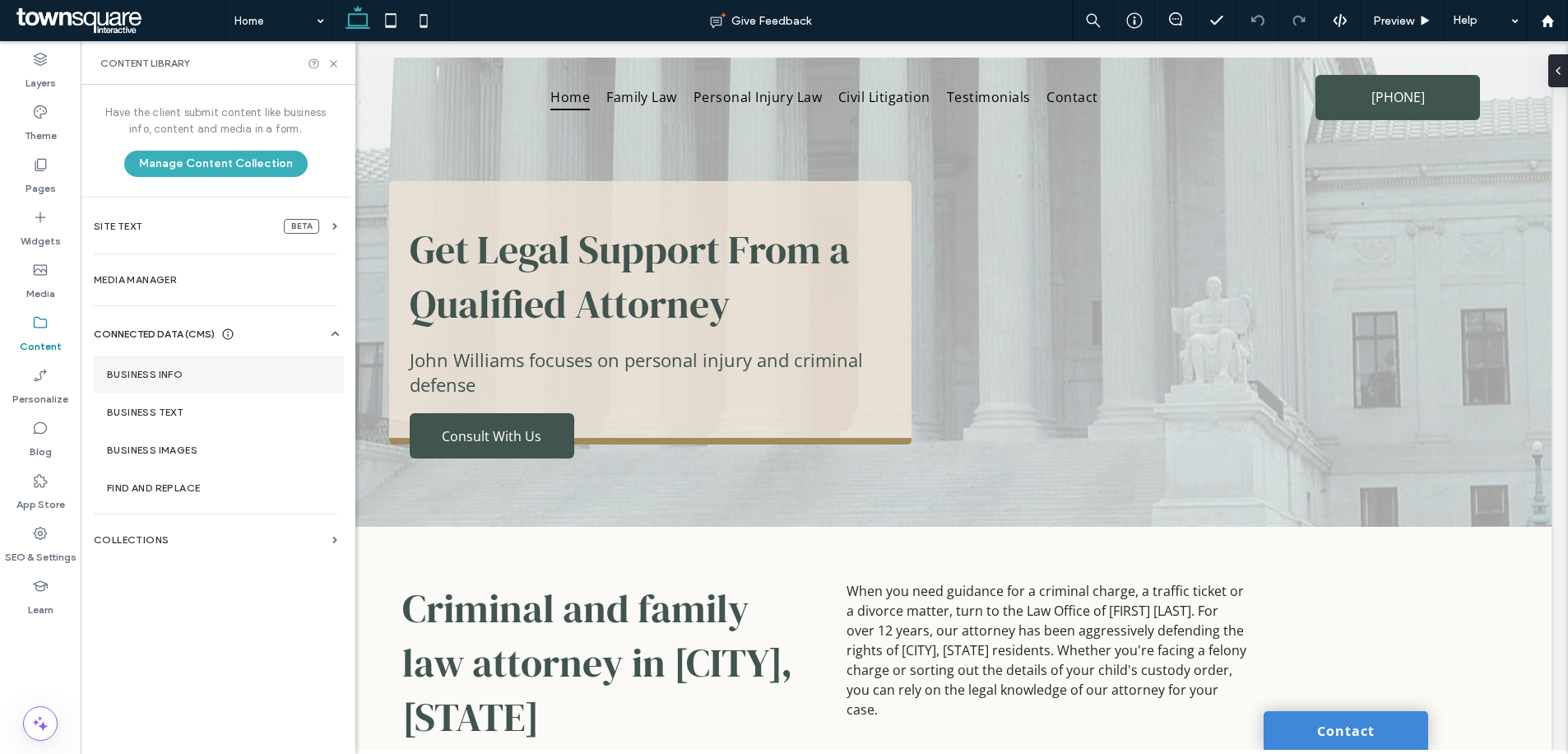 click on "Business Info" at bounding box center [219, 375] 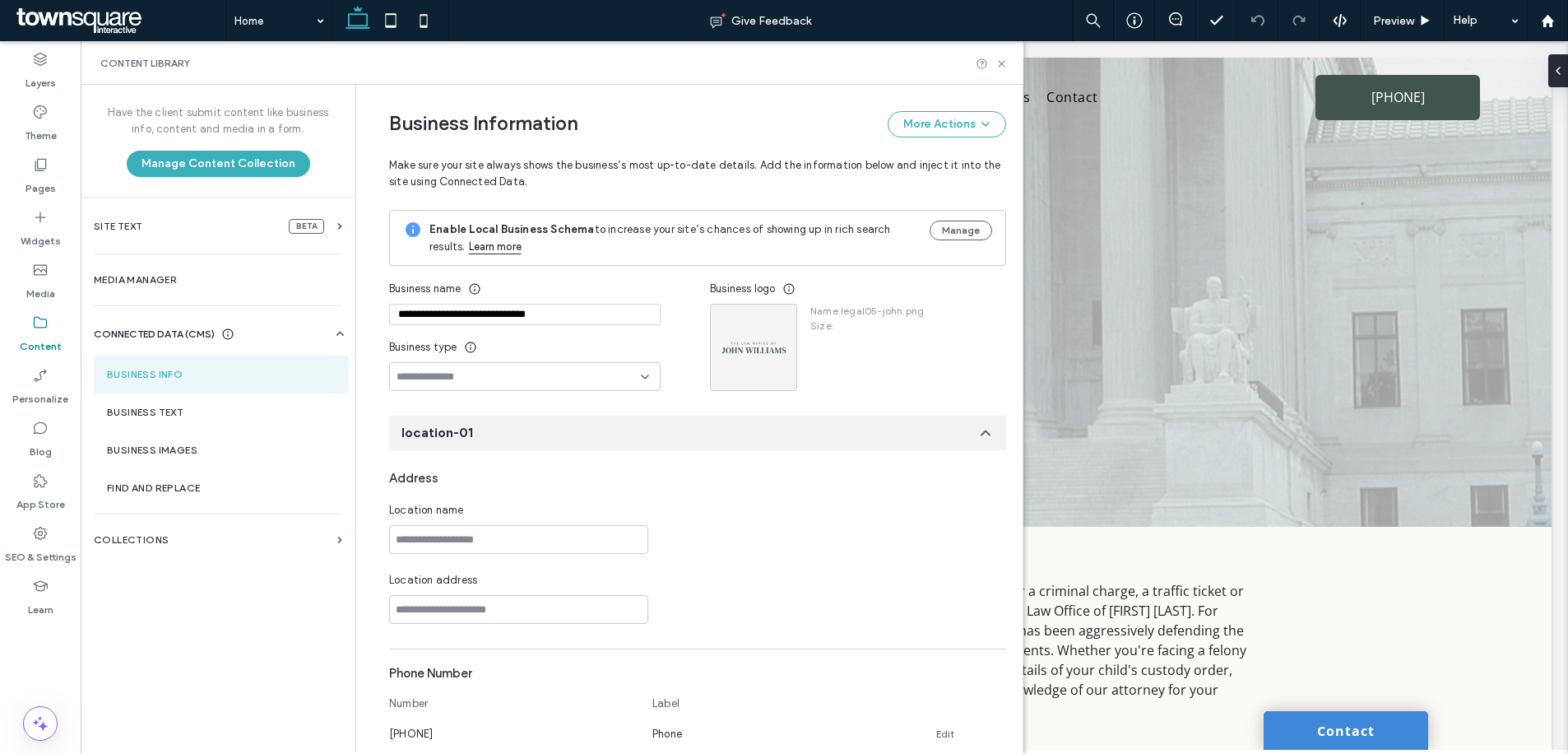 scroll, scrollTop: 0, scrollLeft: 0, axis: both 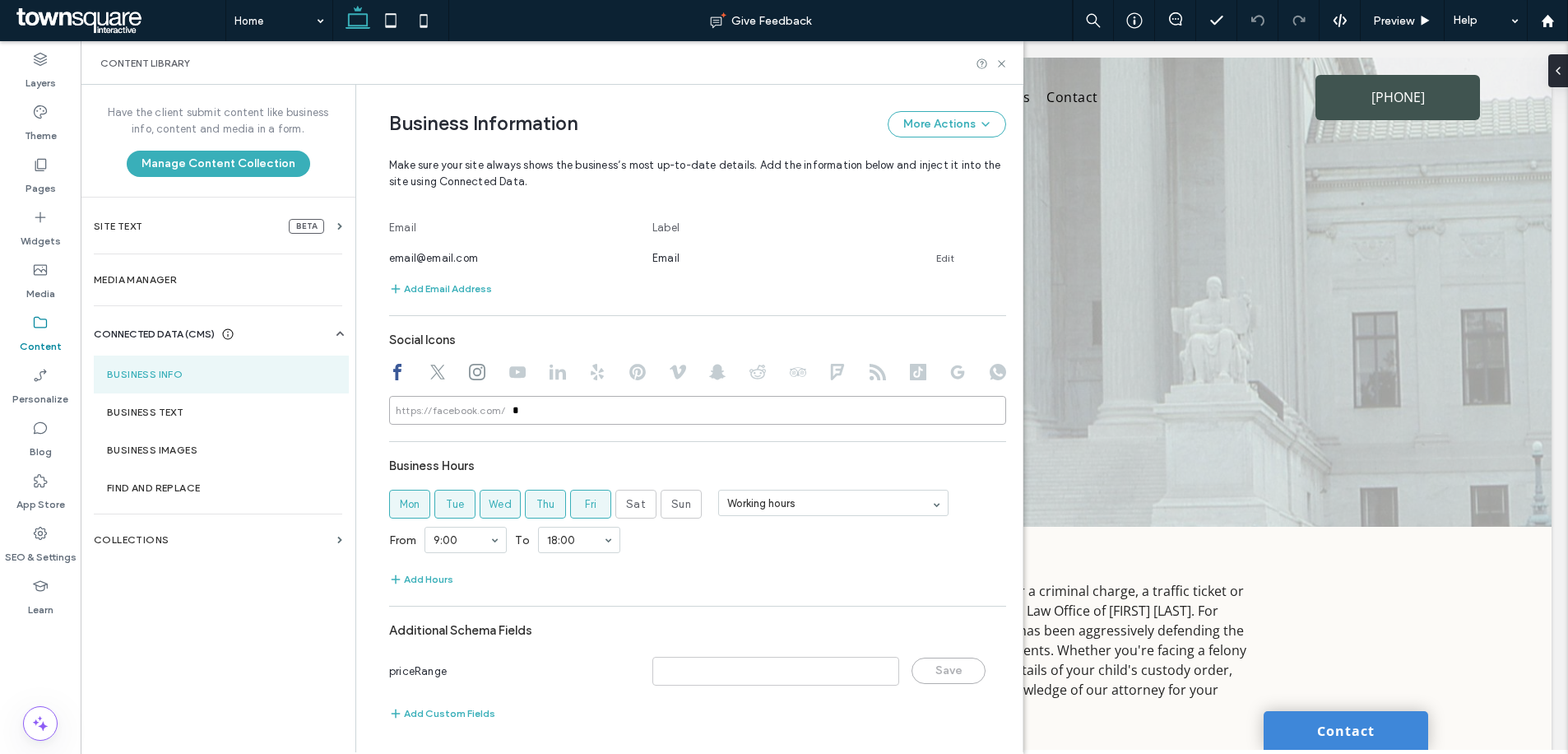 click on "*" at bounding box center (698, 410) 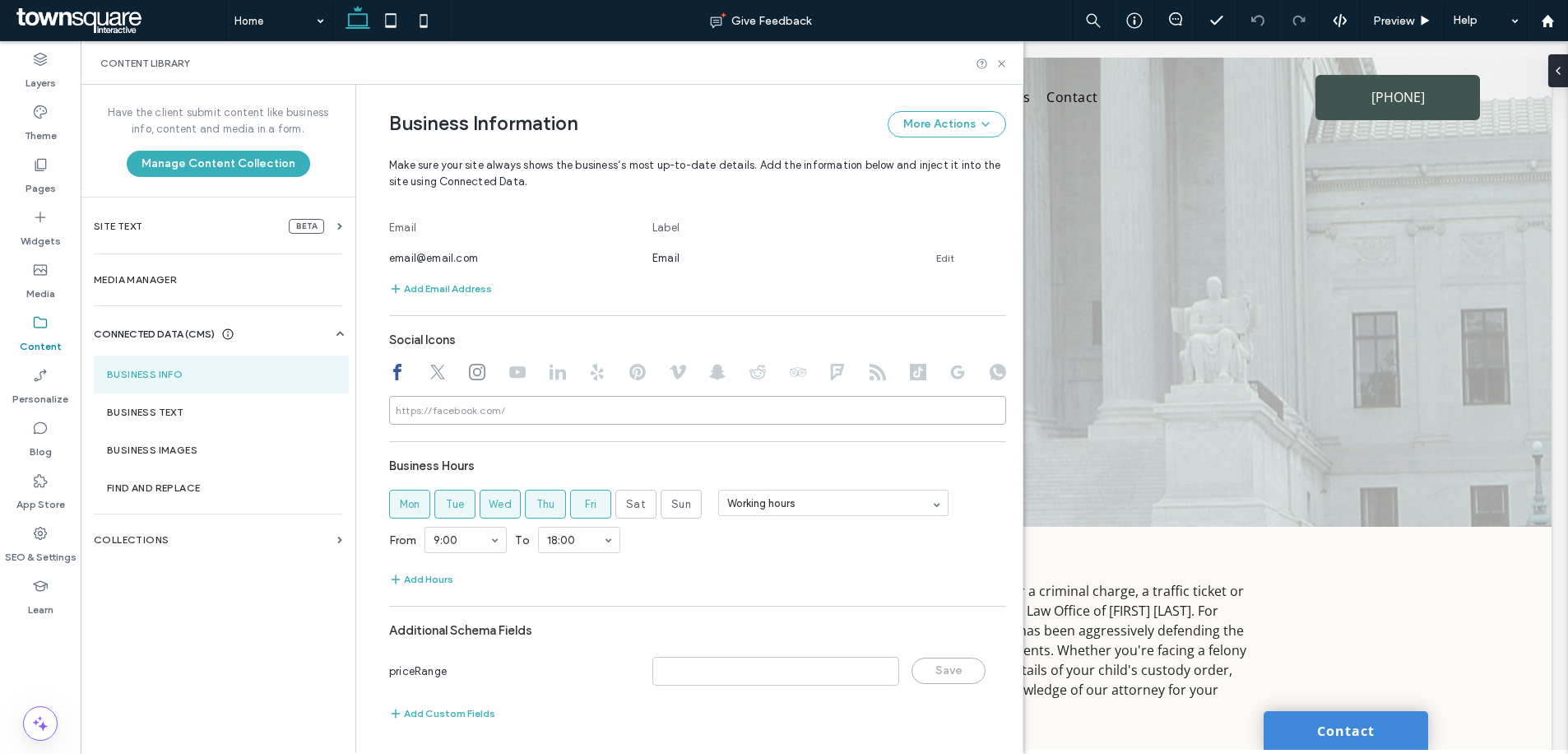 paste on "**********" 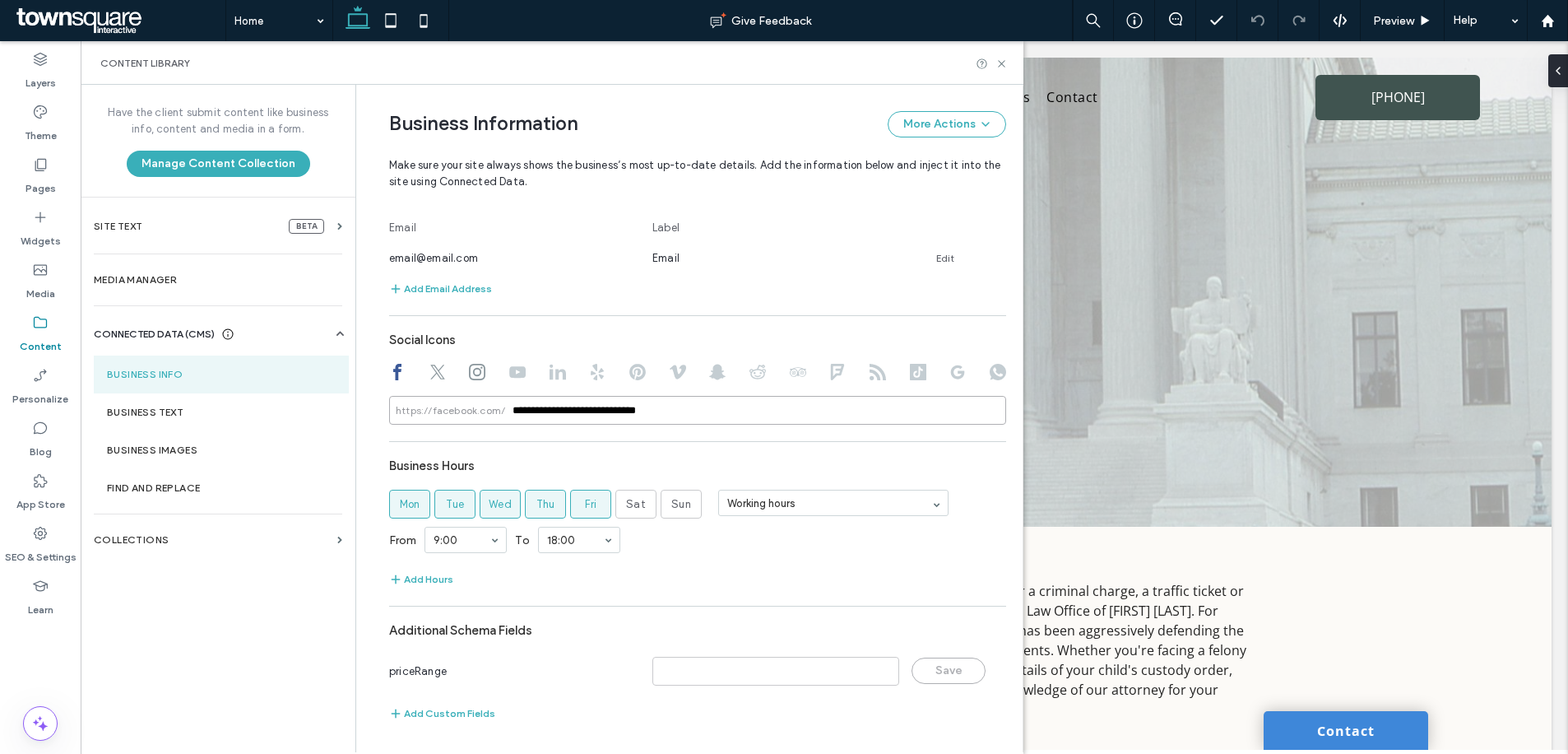 type on "**********" 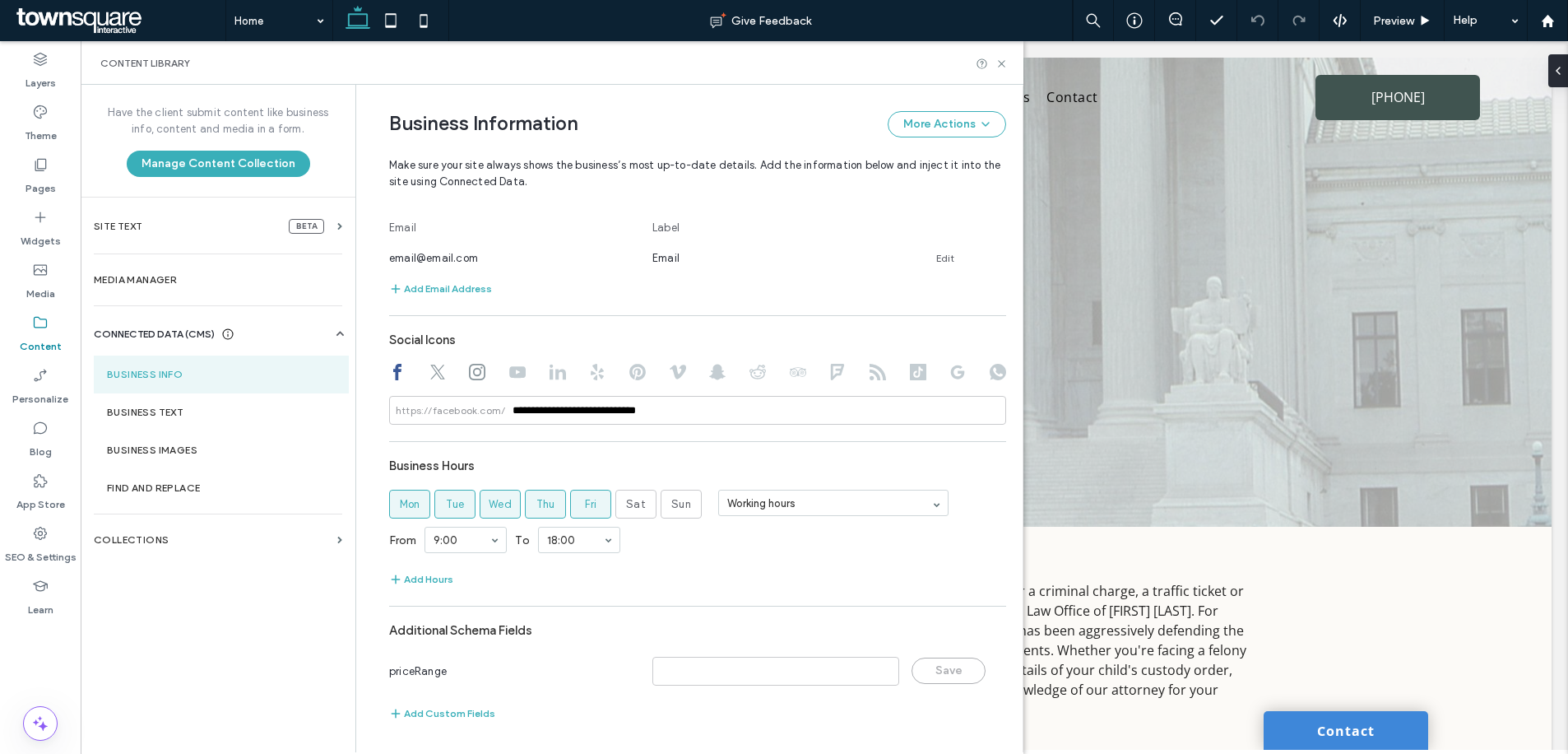 click on "Social Icons" at bounding box center (698, 340) 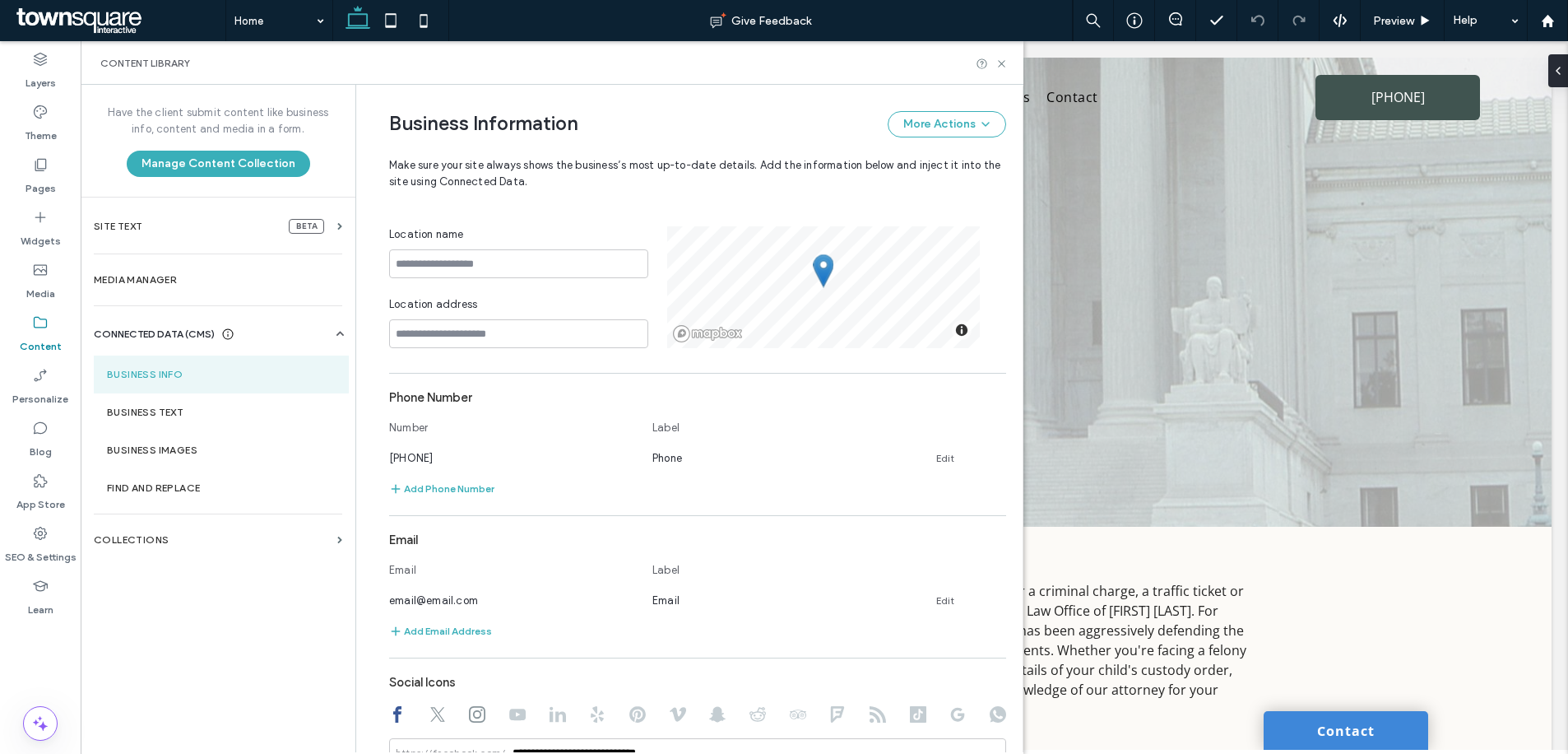 scroll, scrollTop: 0, scrollLeft: 0, axis: both 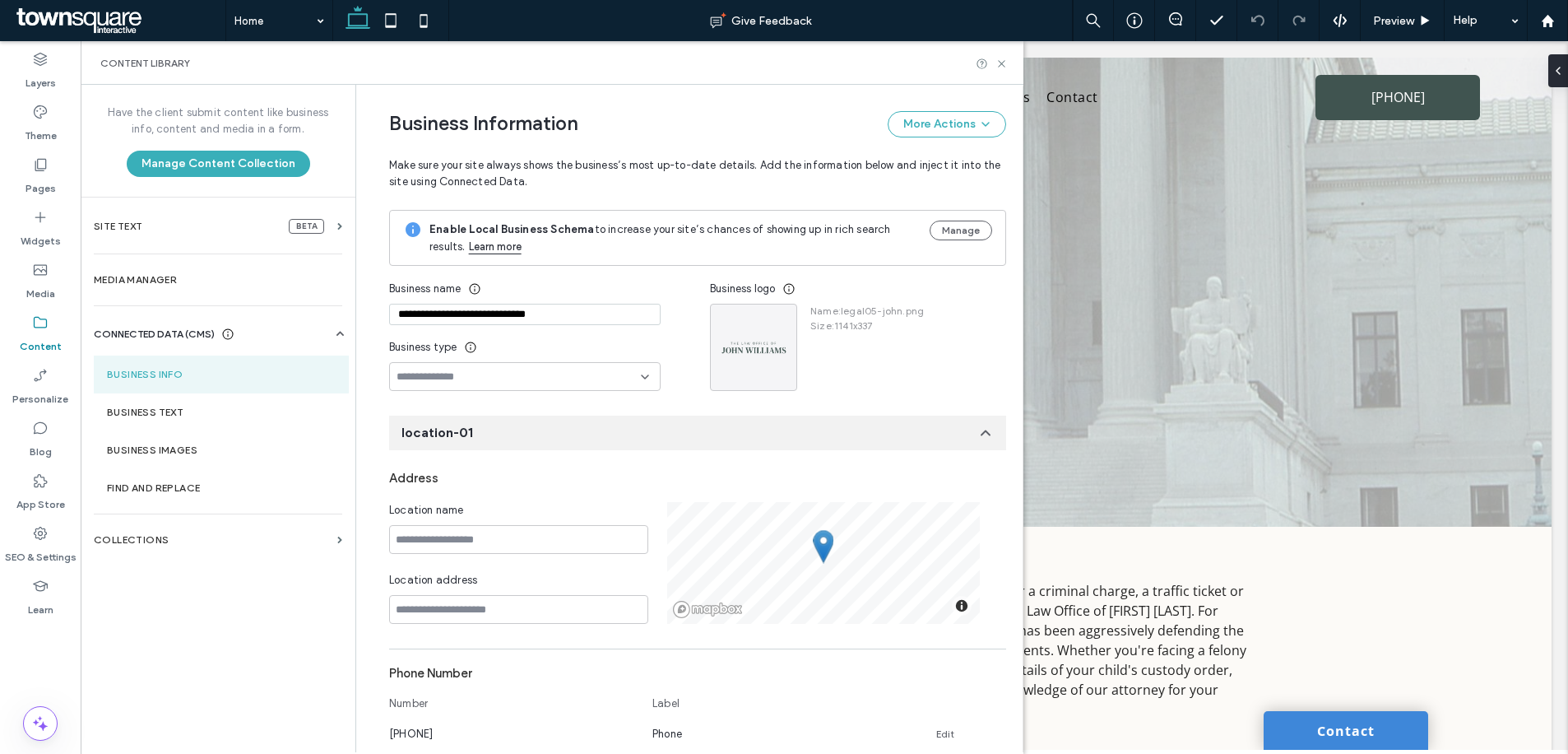 click on "**********" at bounding box center [525, 314] 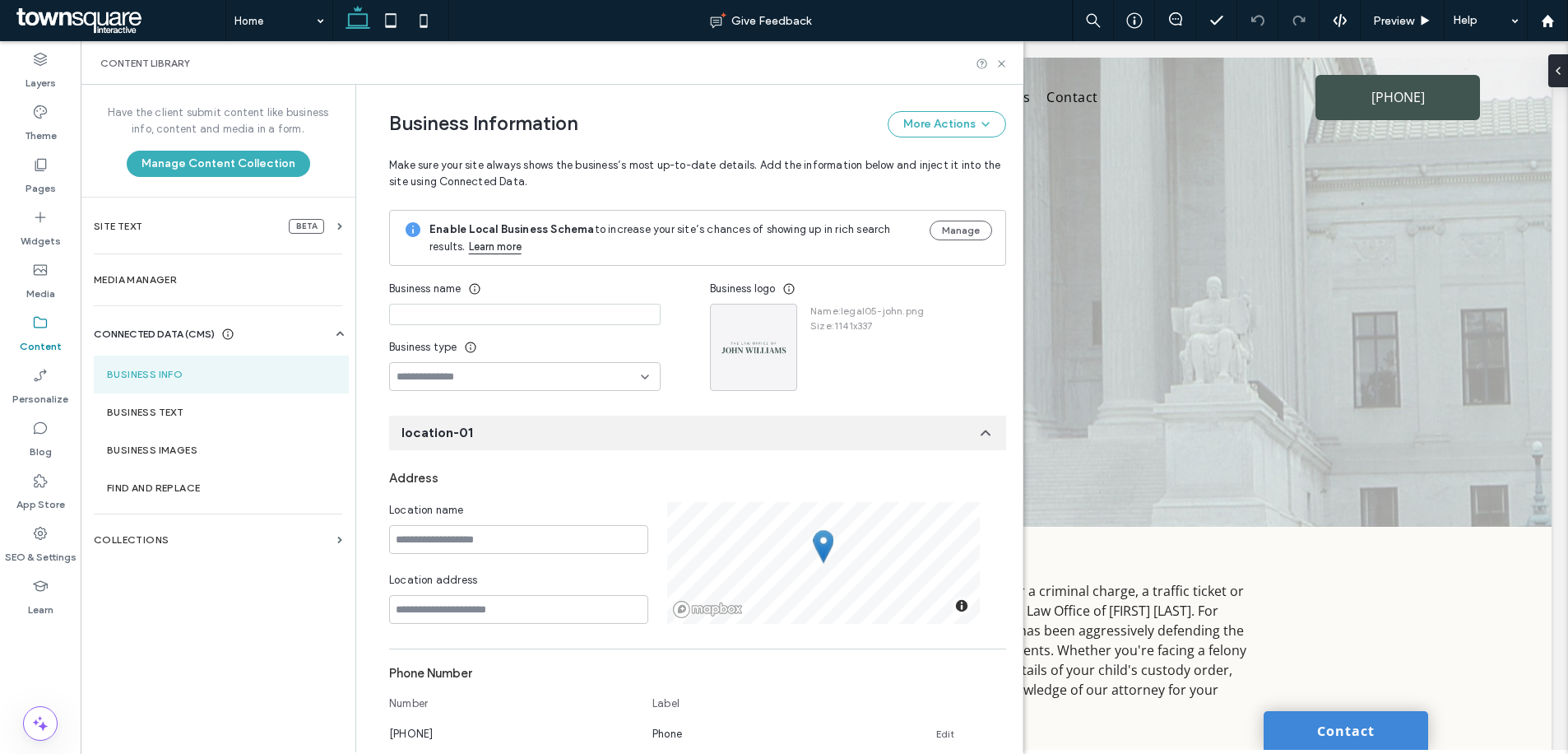 paste on "**********" 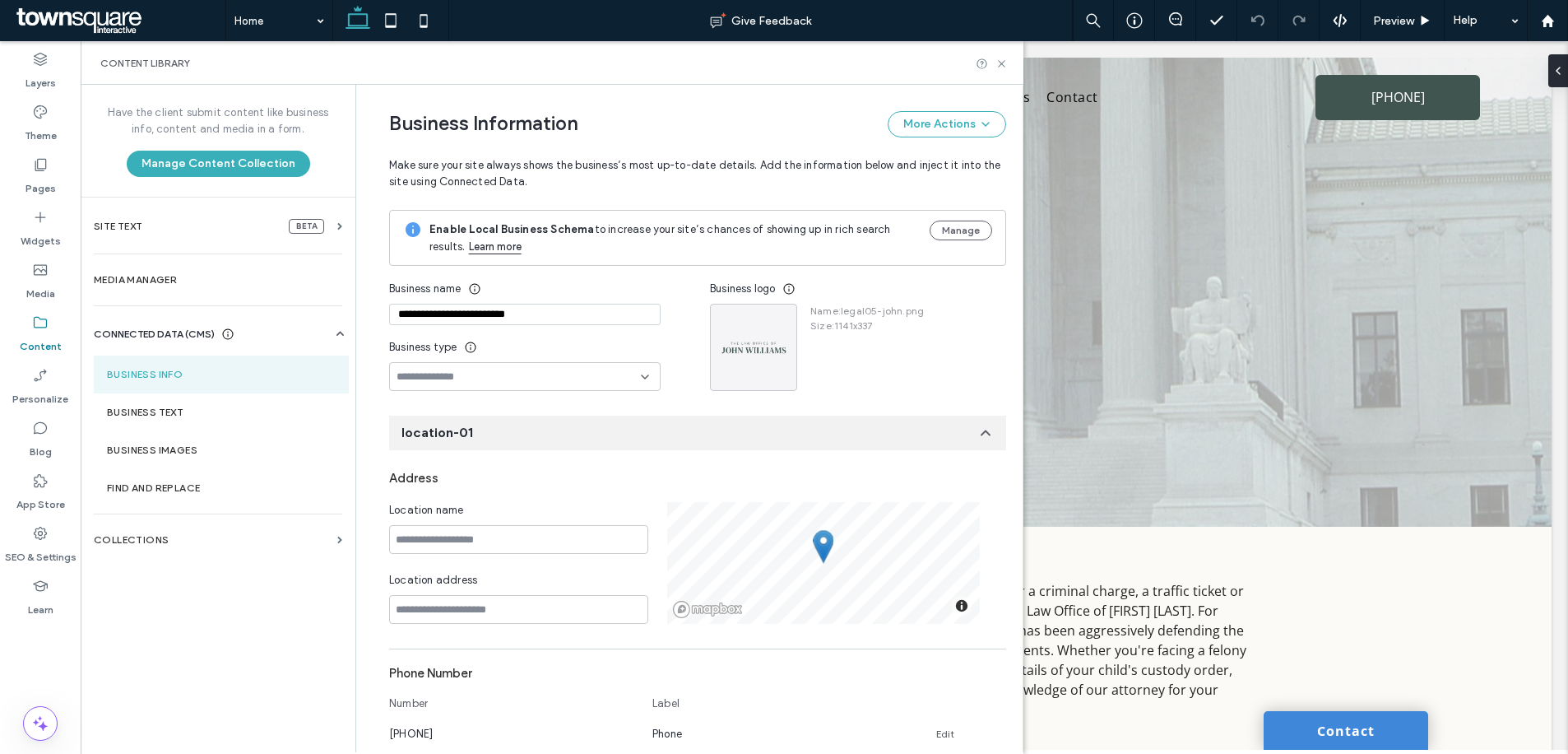 type on "**********" 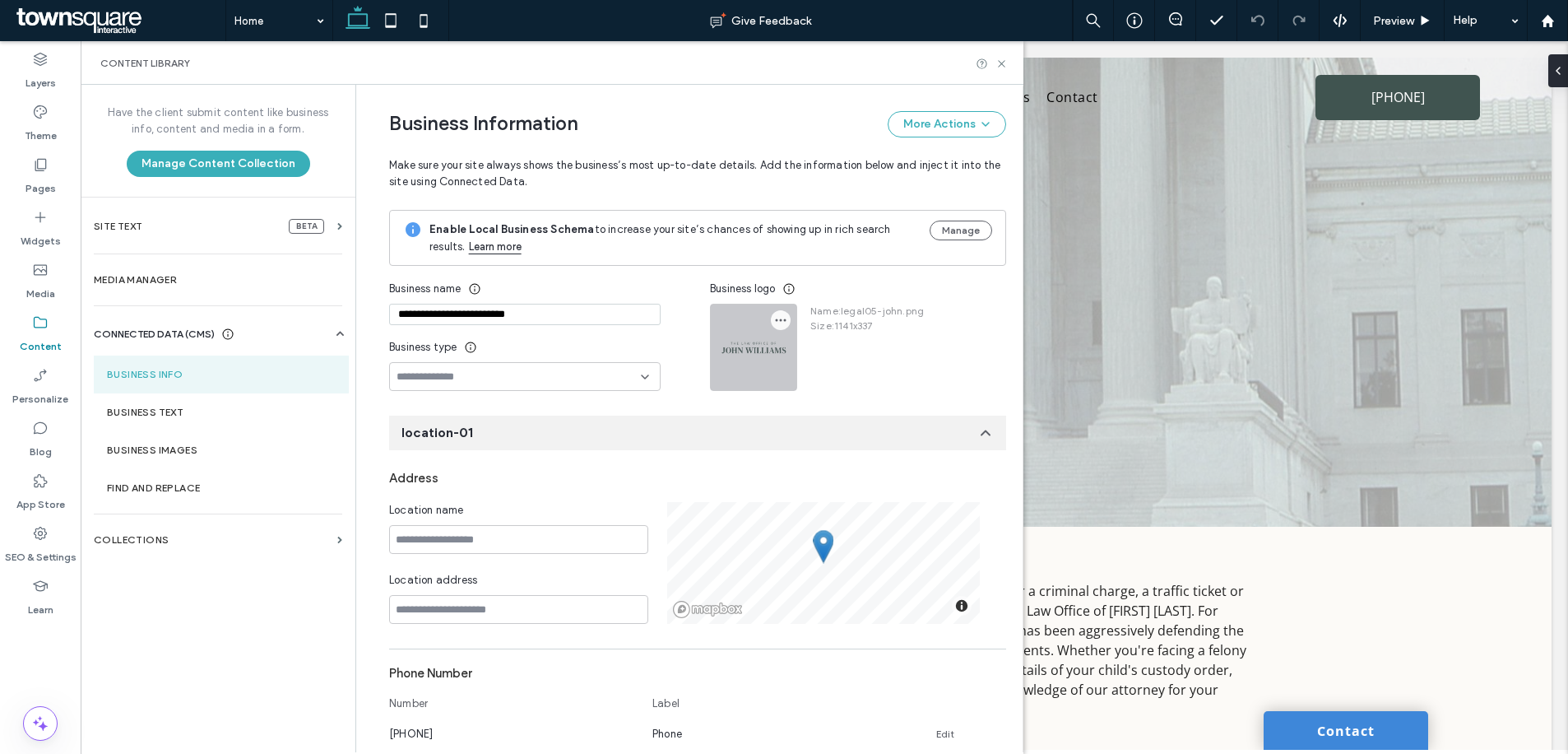 click 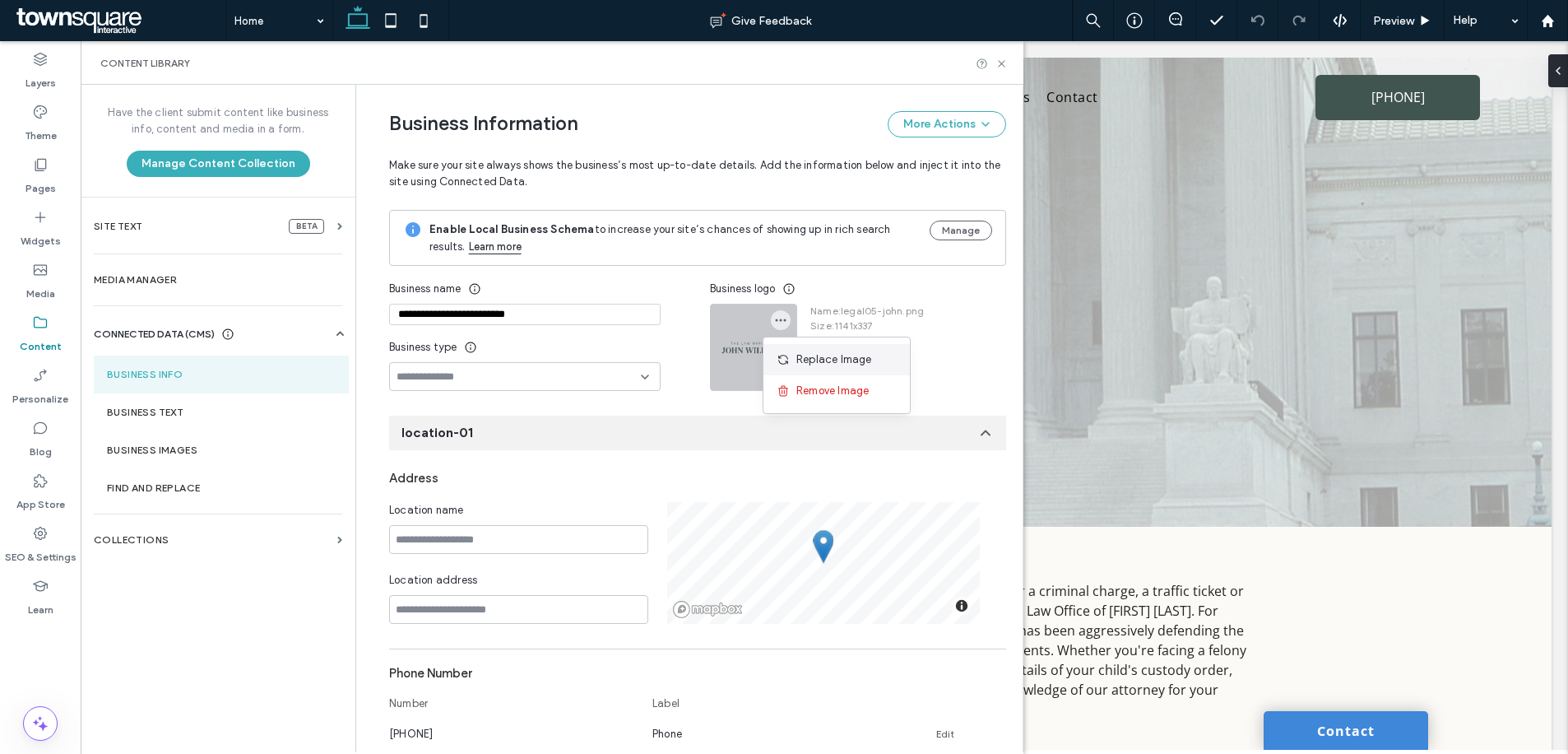click on "Replace Image" at bounding box center (834, 360) 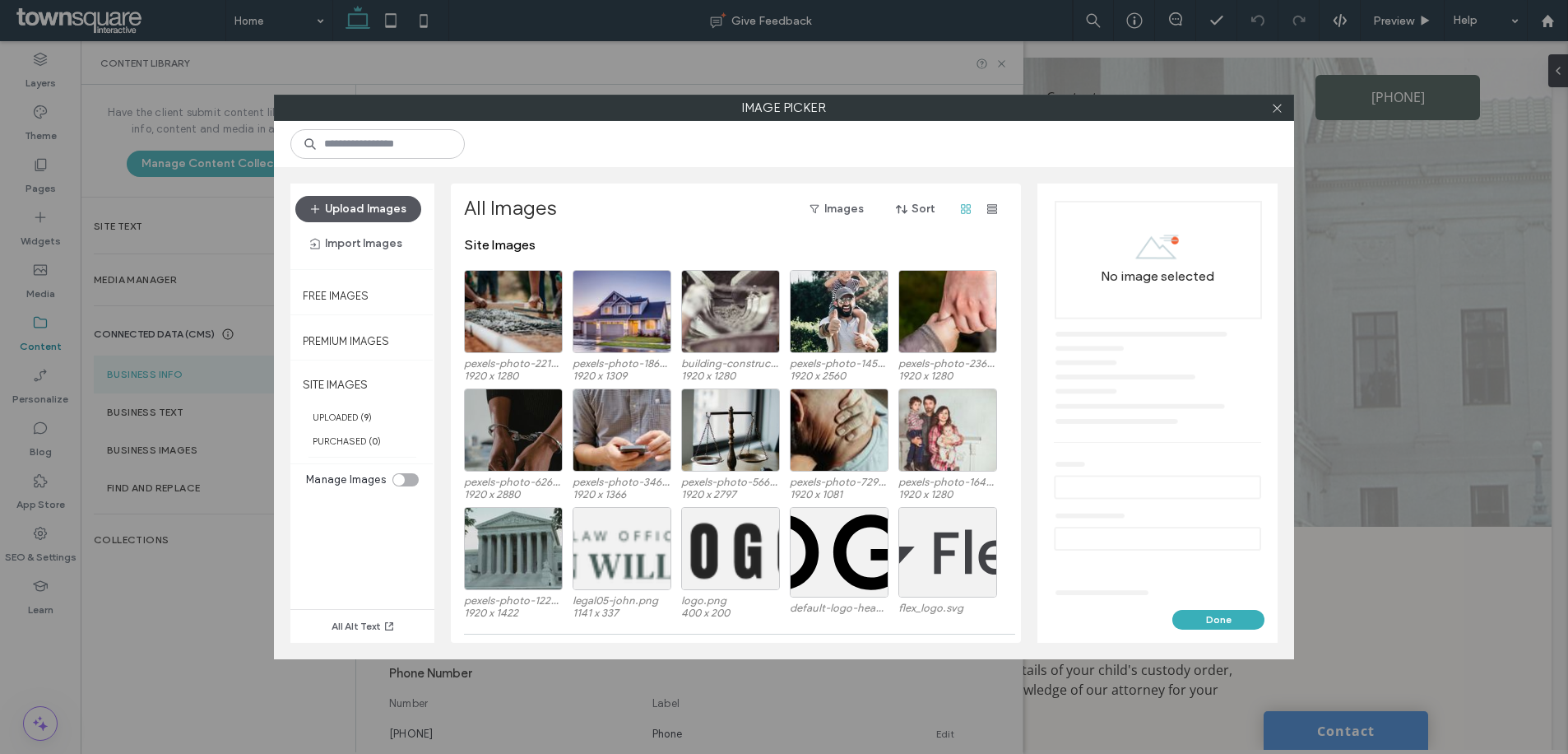 click on "Upload Images" at bounding box center [358, 209] 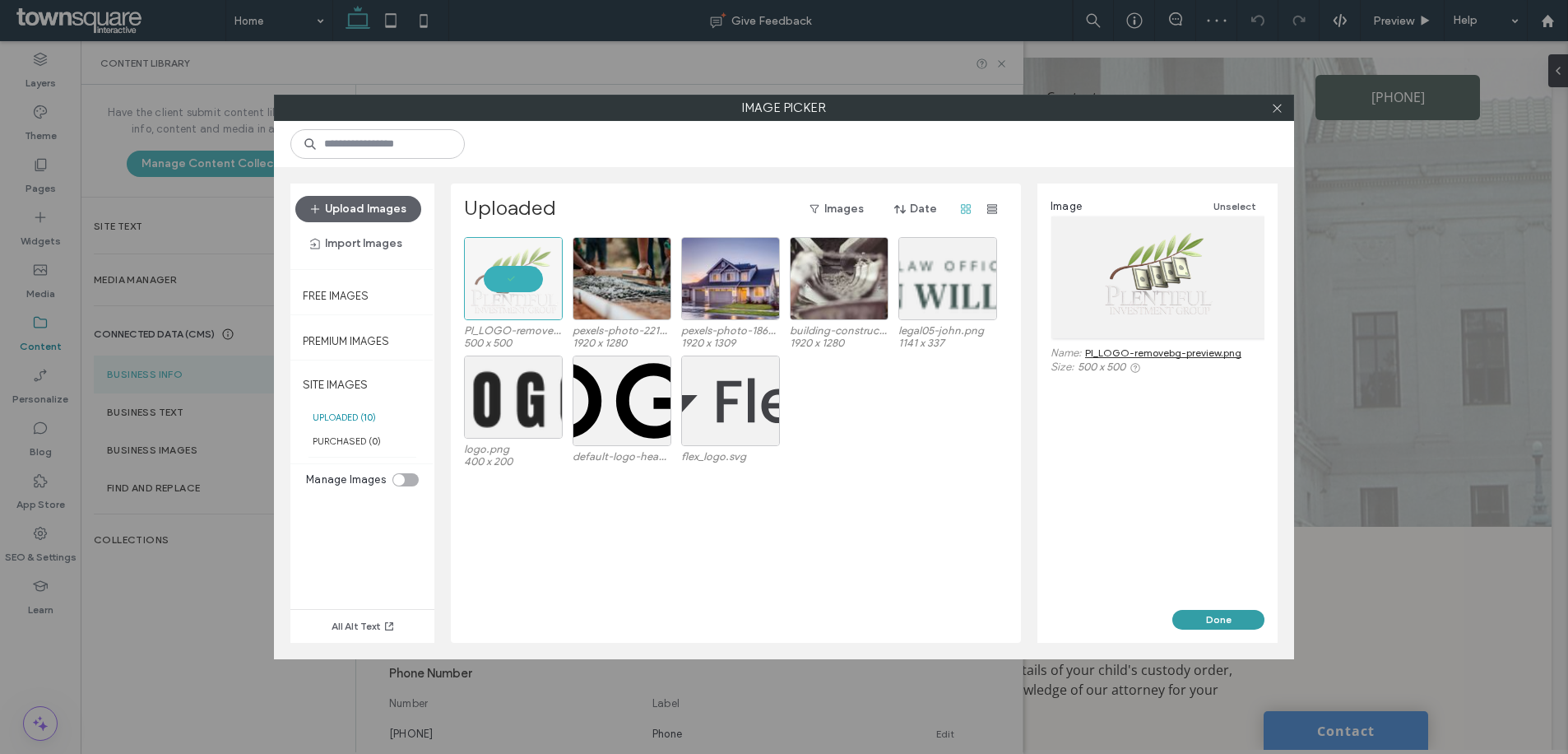 click on "Done" at bounding box center (1218, 620) 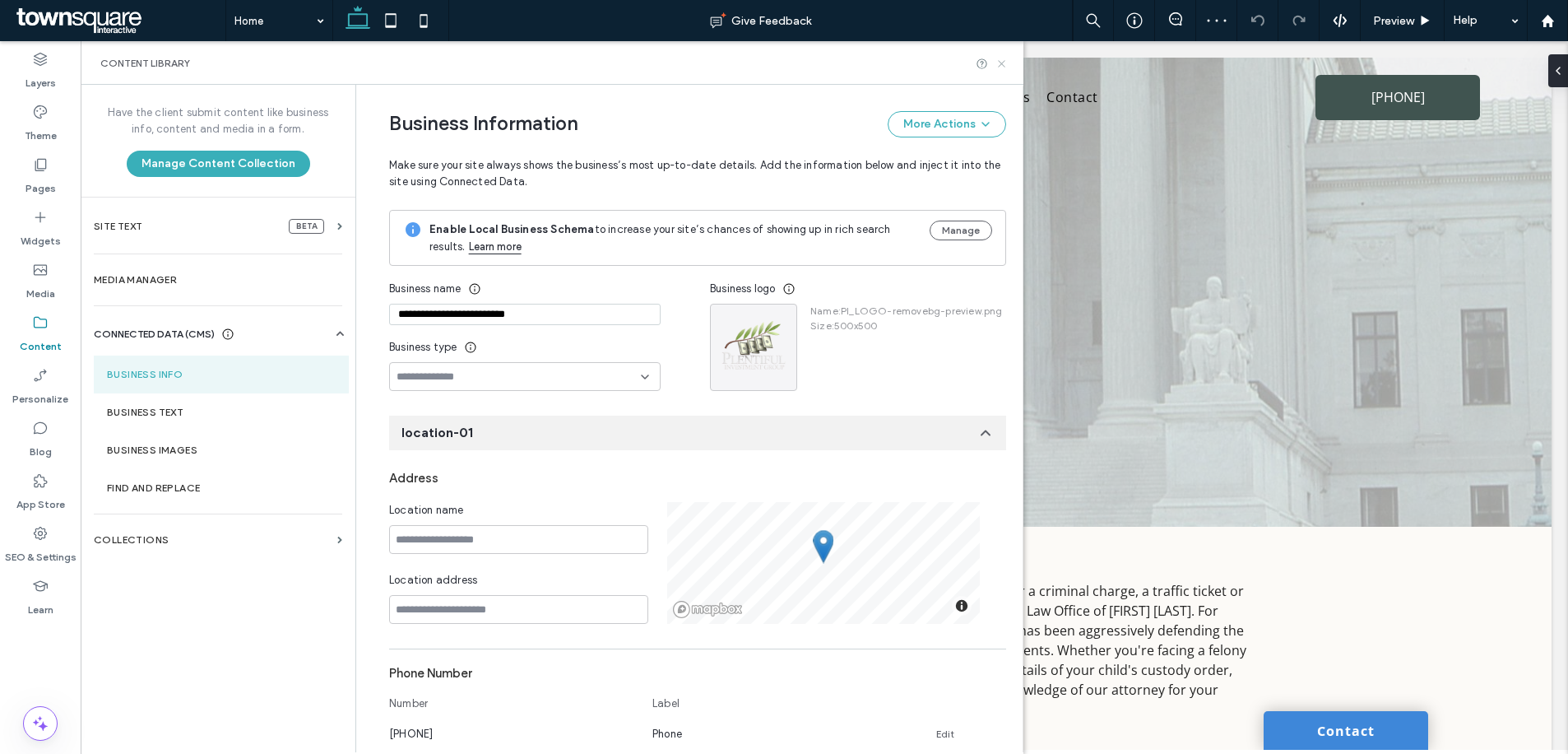 drag, startPoint x: 1000, startPoint y: 68, endPoint x: 919, endPoint y: 28, distance: 90.33825 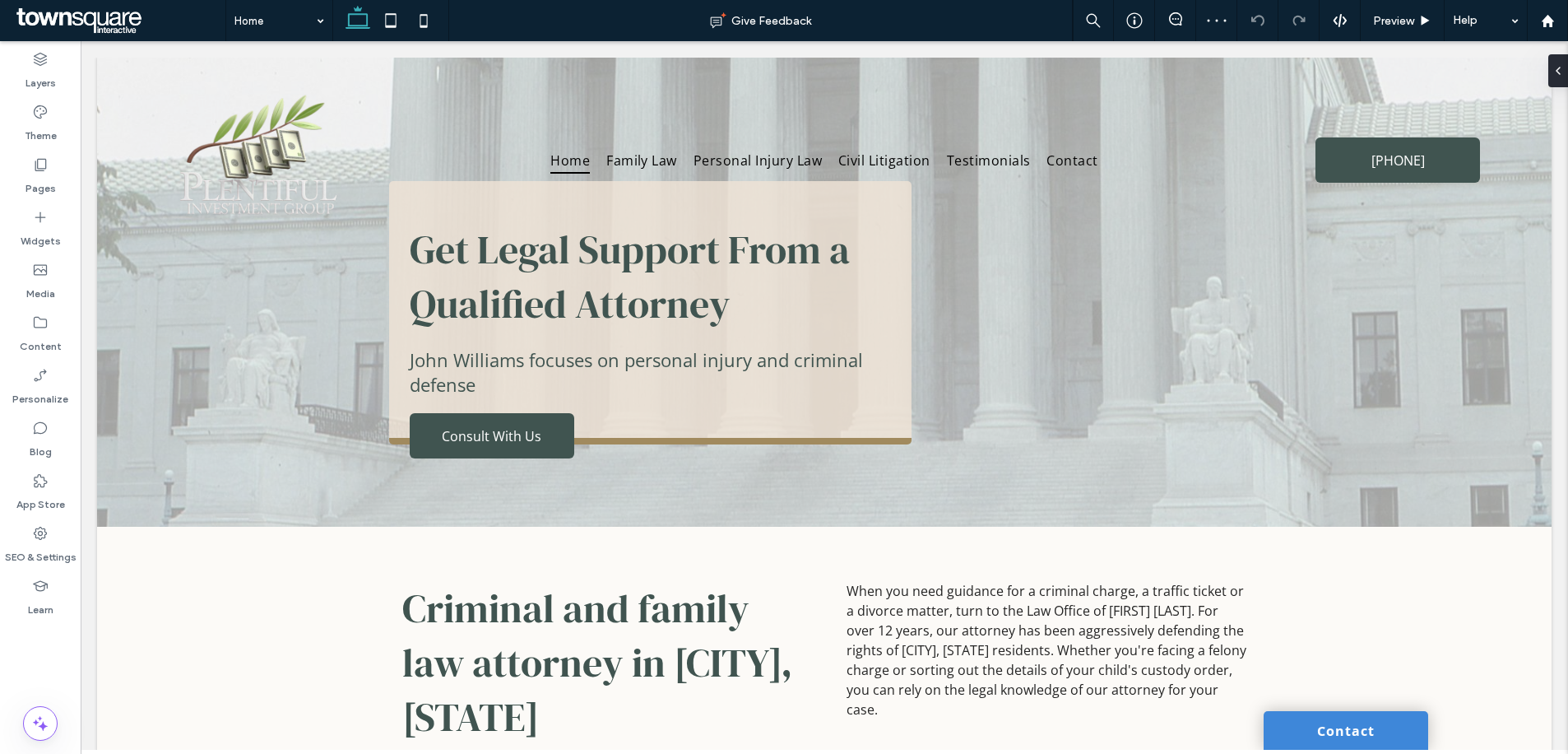 scroll, scrollTop: 0, scrollLeft: 0, axis: both 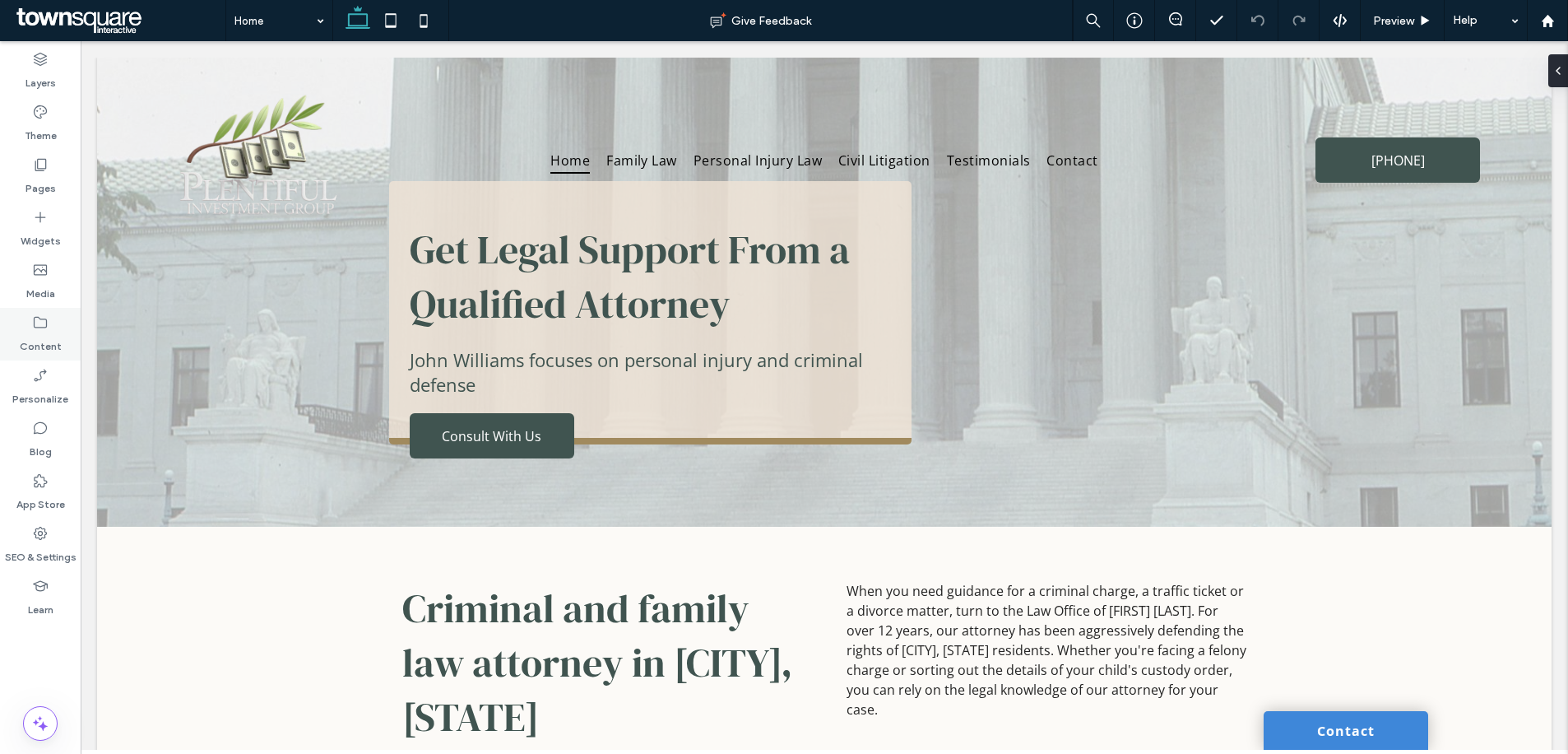 click on "Content" at bounding box center [40, 342] 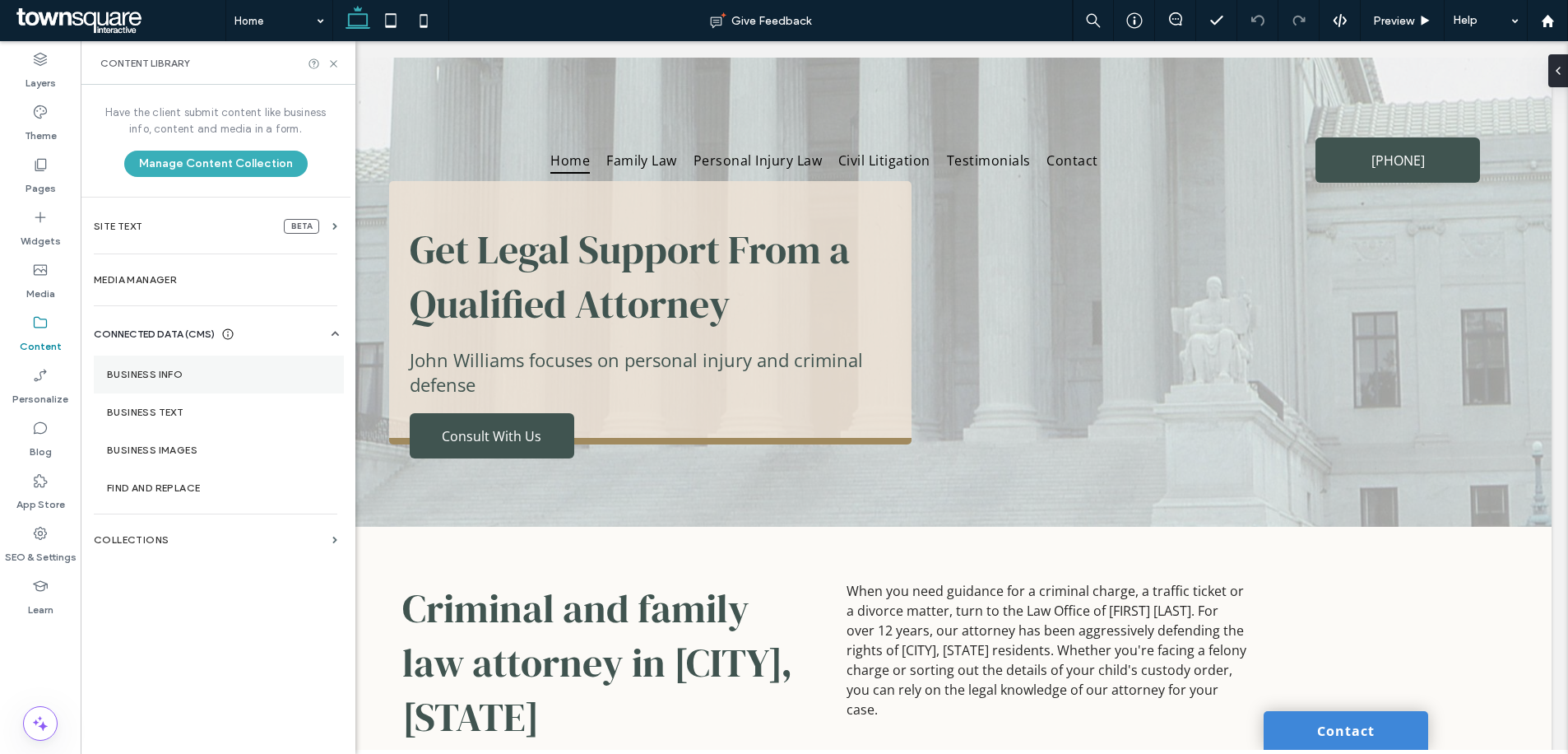 click on "Business Info" at bounding box center (219, 375) 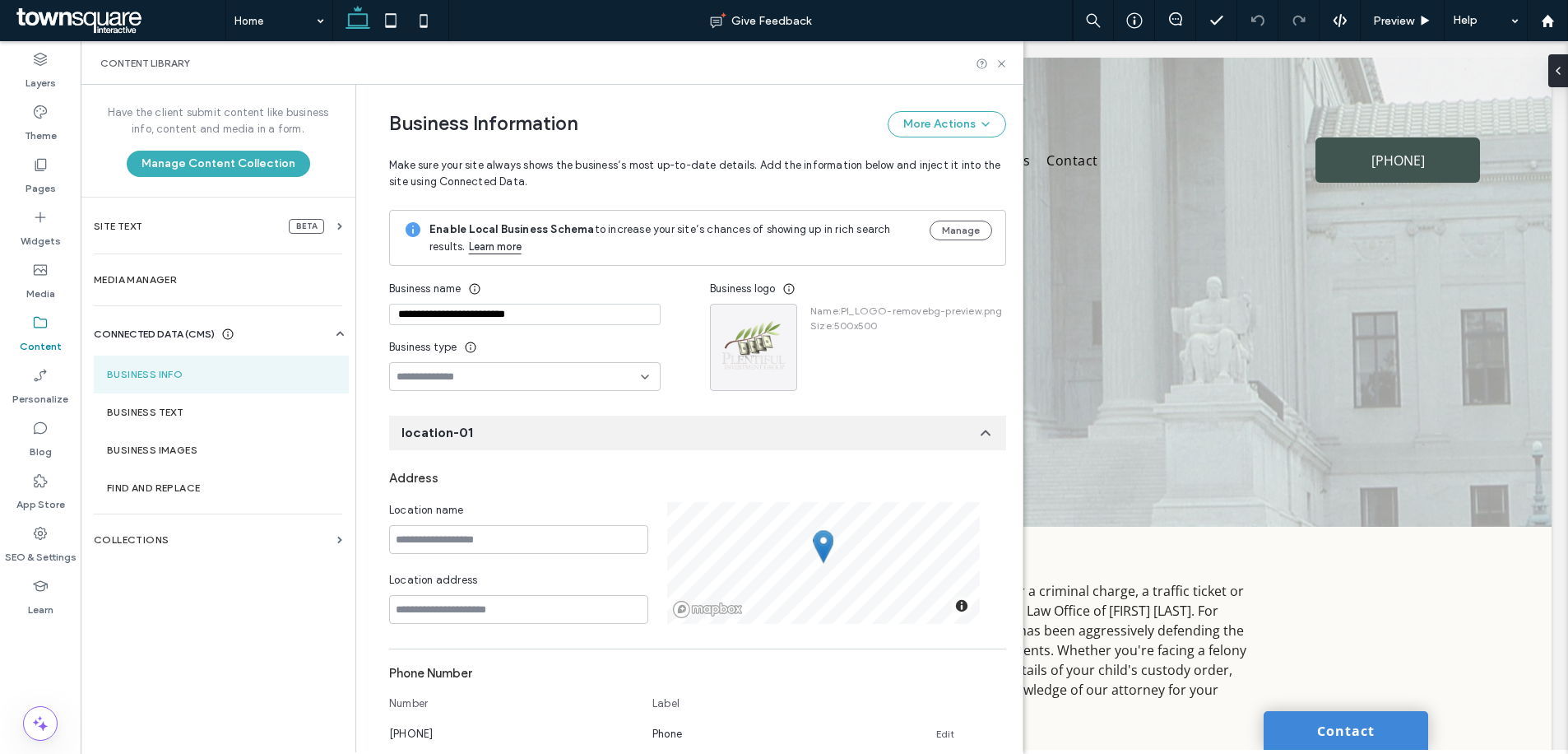 scroll, scrollTop: 0, scrollLeft: 0, axis: both 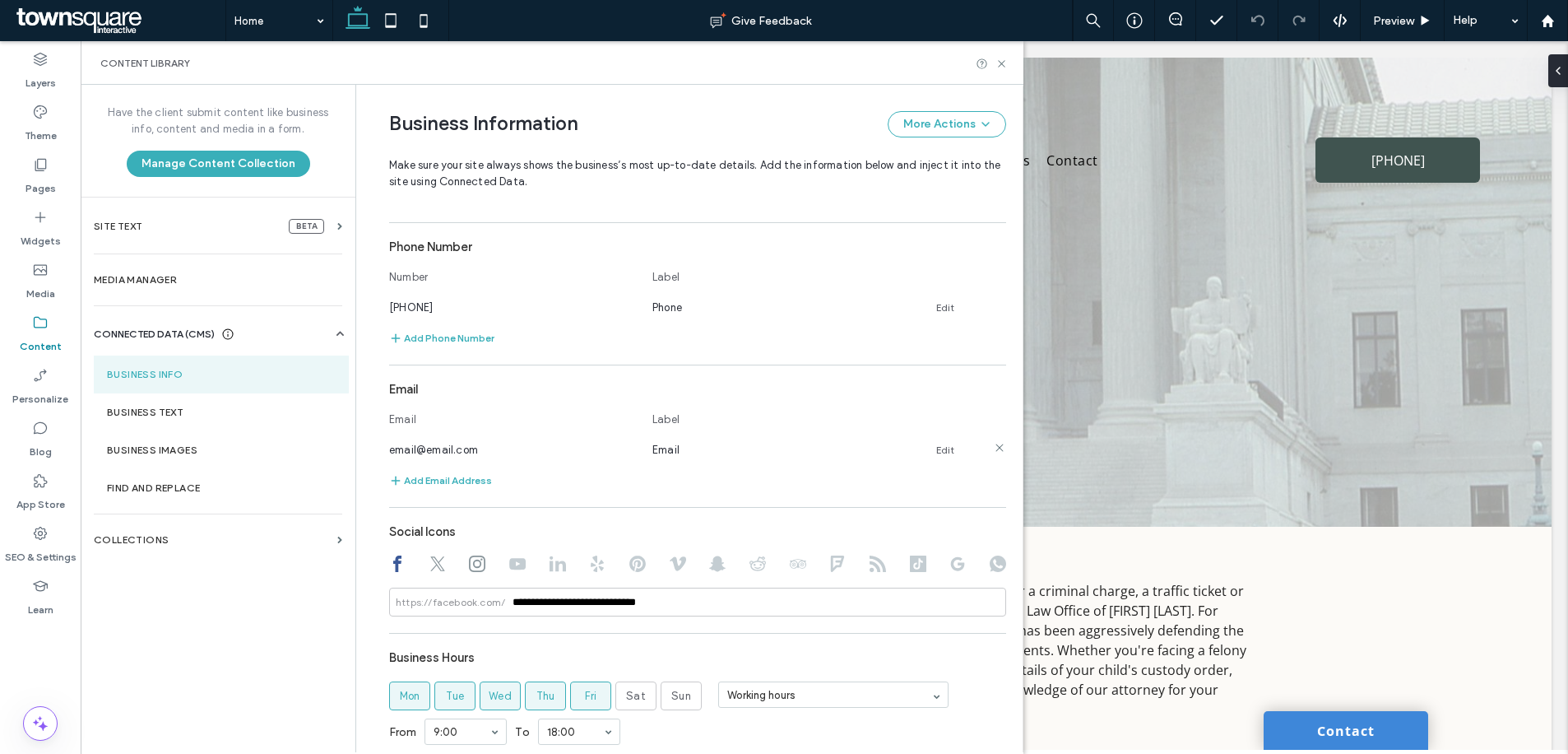 click on "Edit" at bounding box center [945, 450] 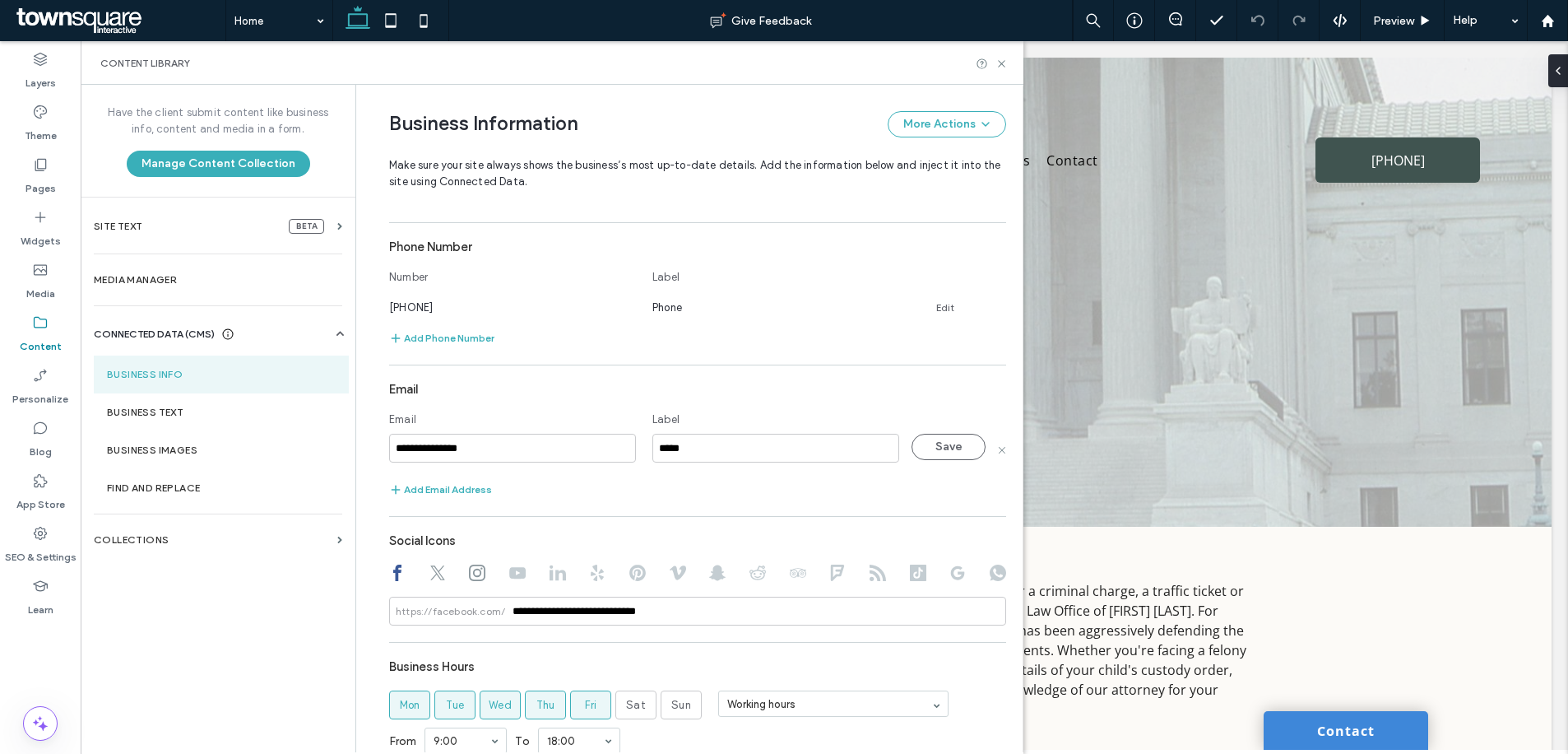 drag, startPoint x: 538, startPoint y: 453, endPoint x: 360, endPoint y: 446, distance: 178.13759 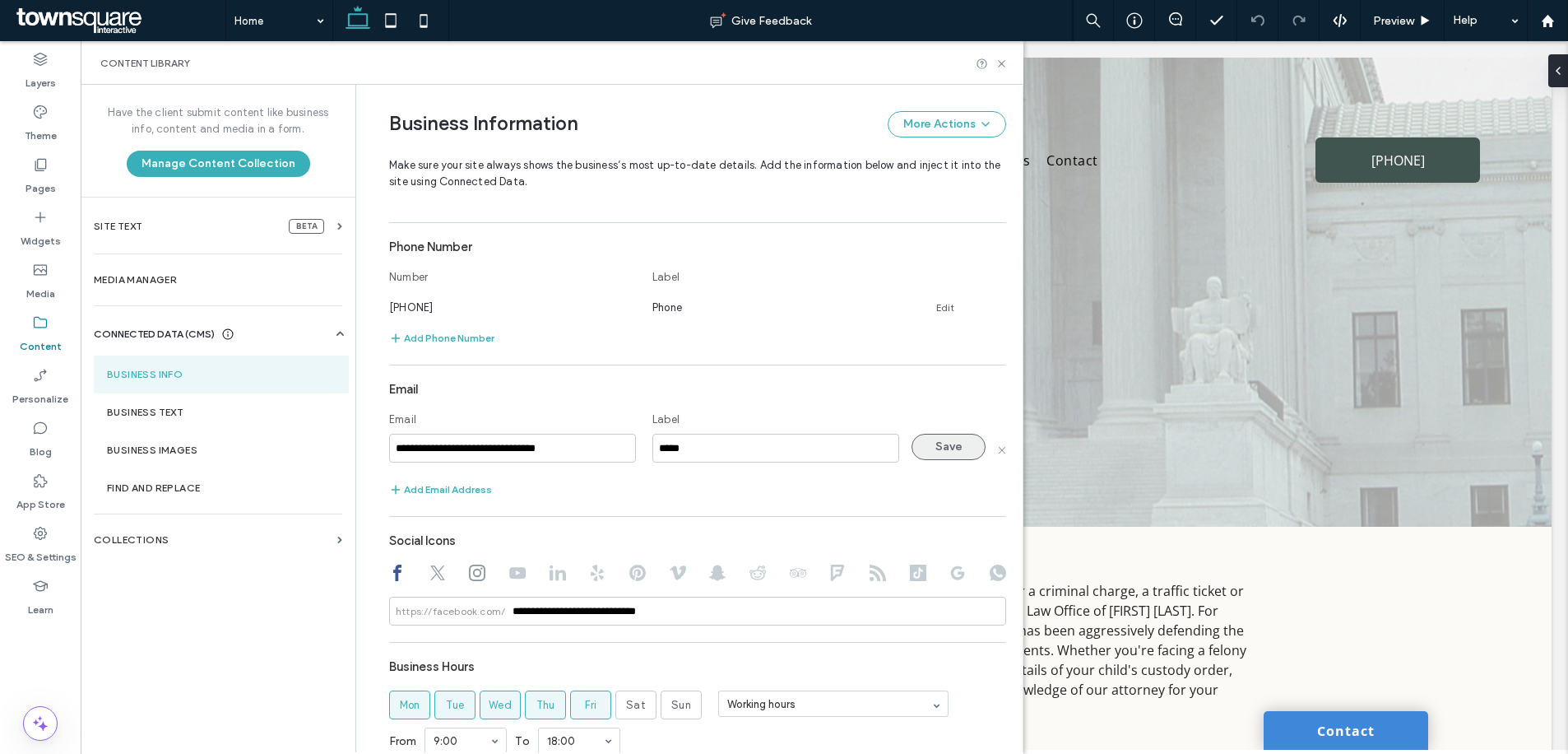 type on "**********" 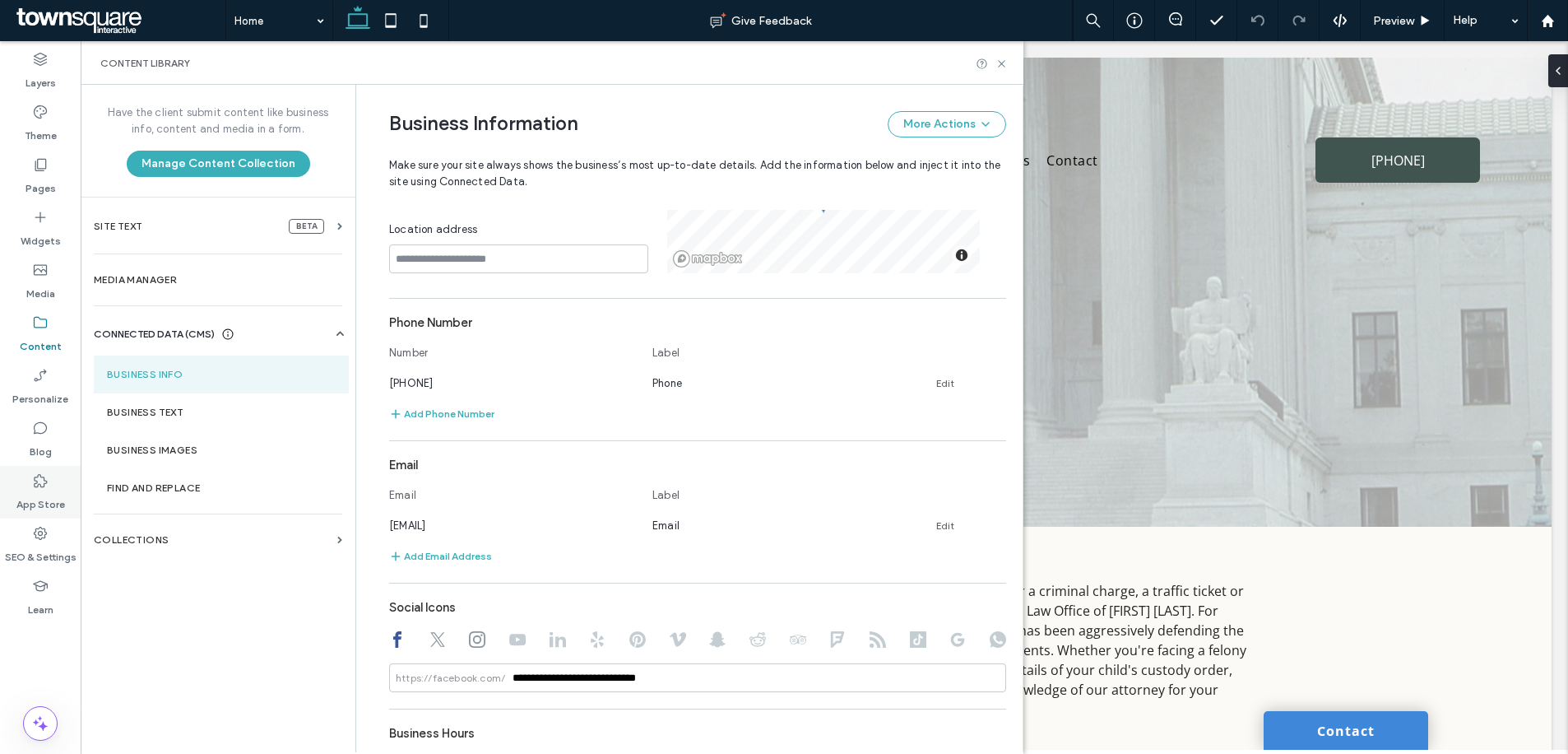 scroll, scrollTop: 328, scrollLeft: 0, axis: vertical 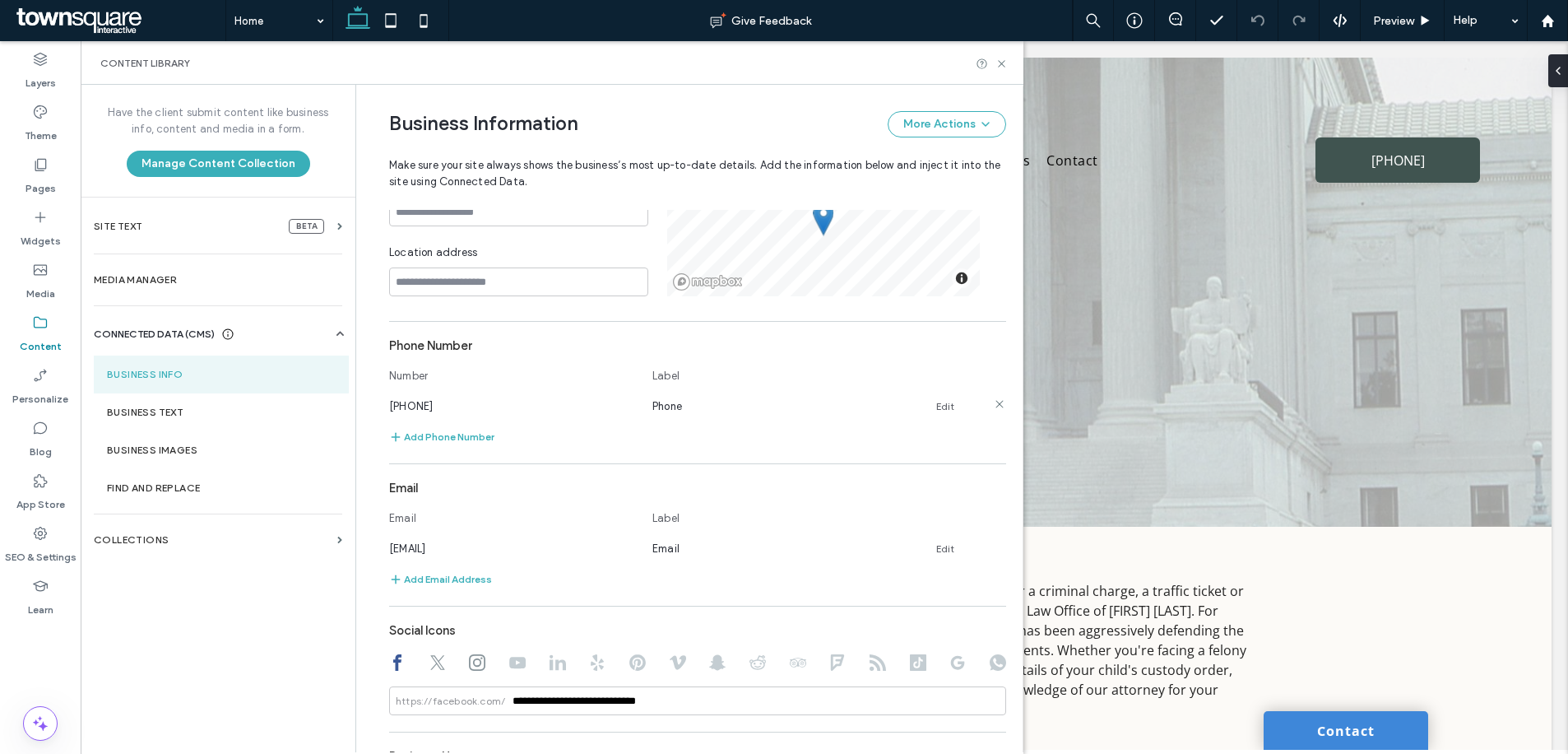 click on "Edit" at bounding box center [945, 407] 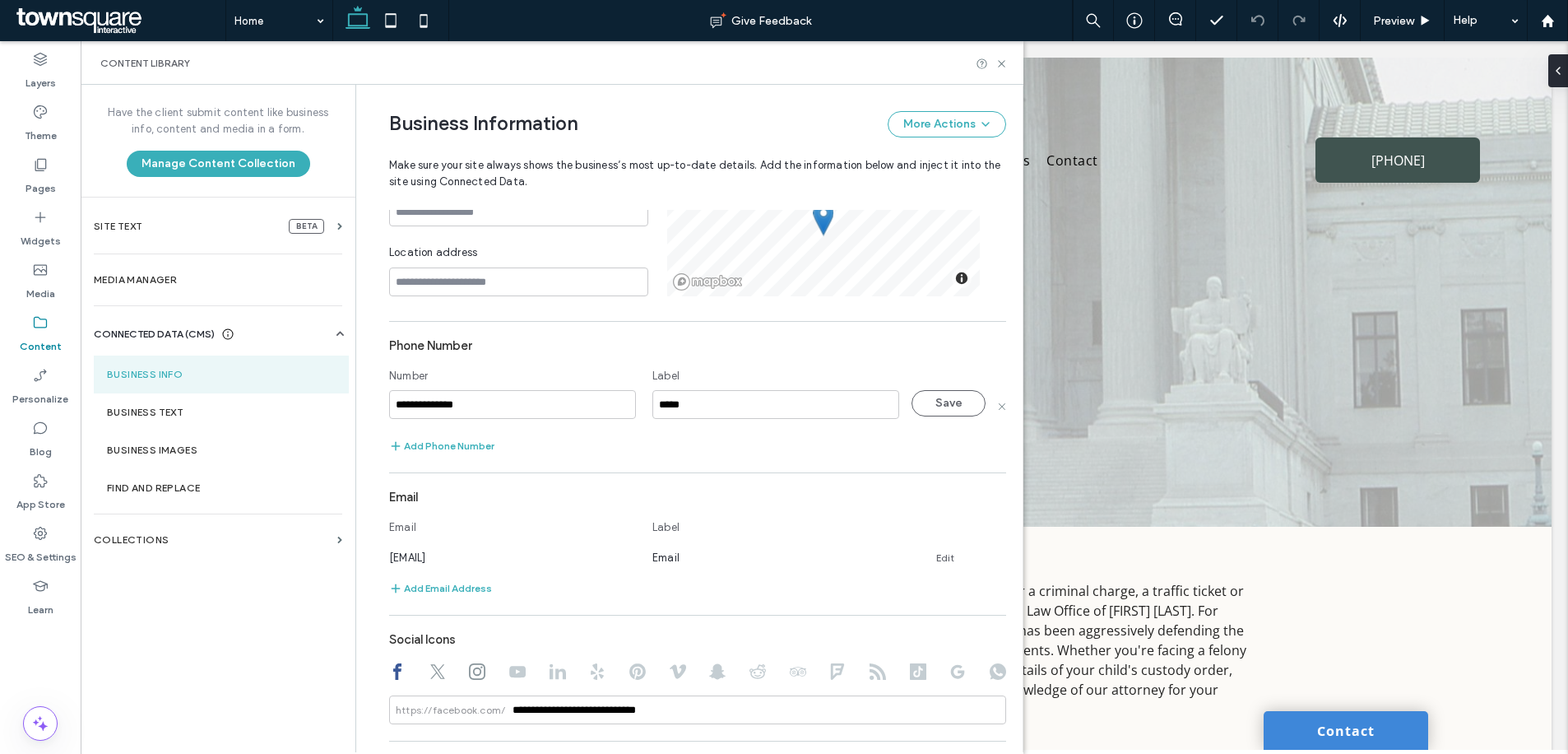 drag, startPoint x: 415, startPoint y: 407, endPoint x: 381, endPoint y: 407, distance: 34 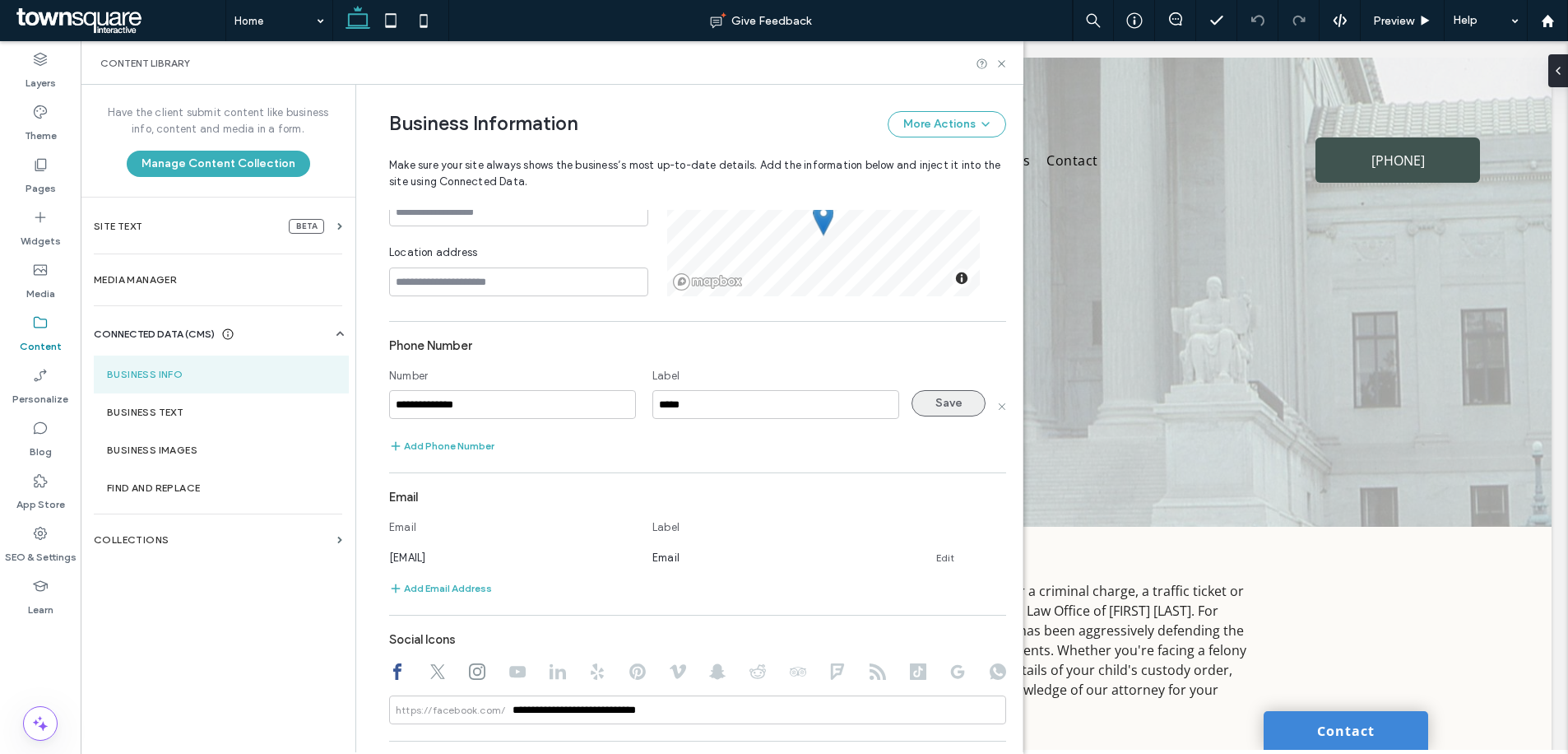 type on "**********" 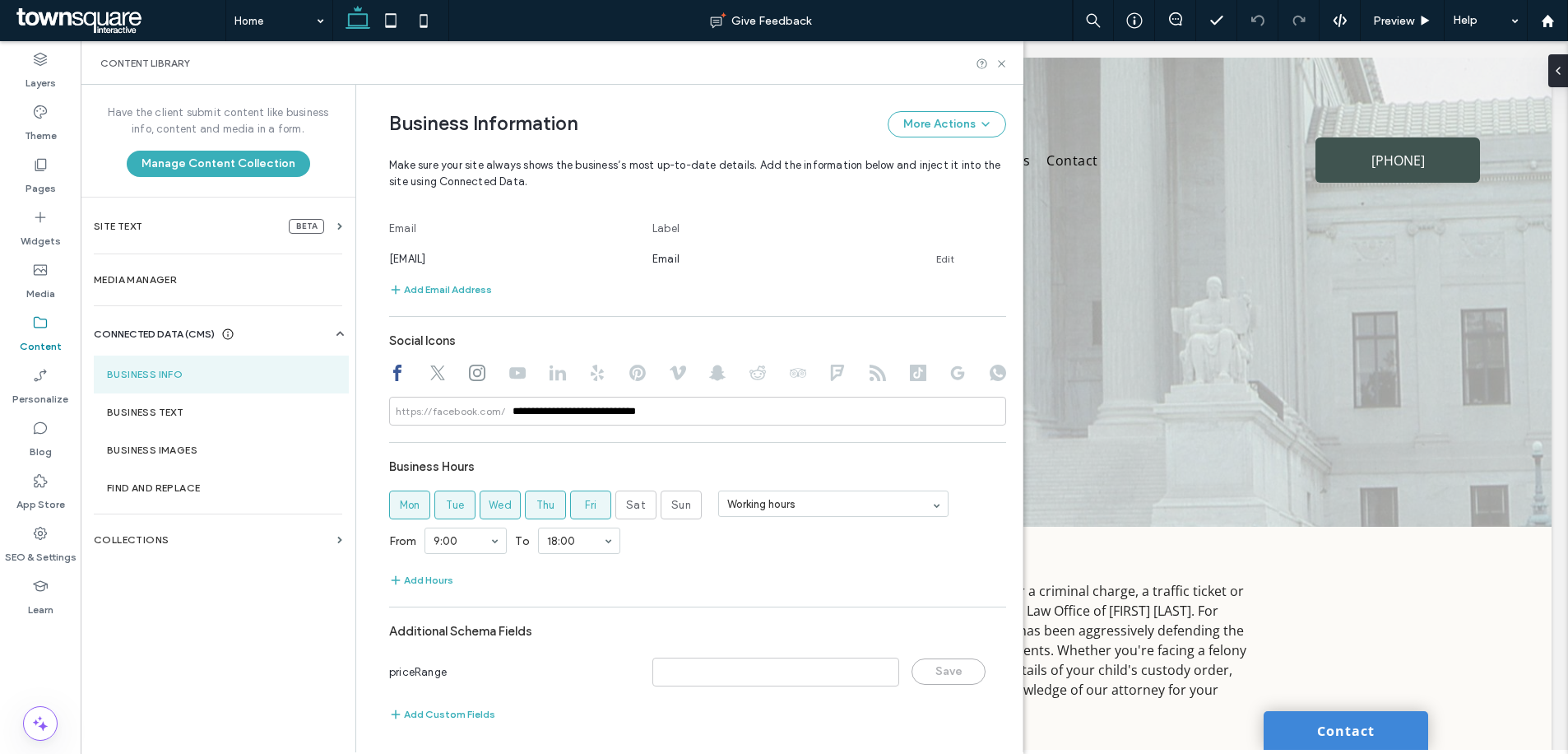 scroll, scrollTop: 618, scrollLeft: 0, axis: vertical 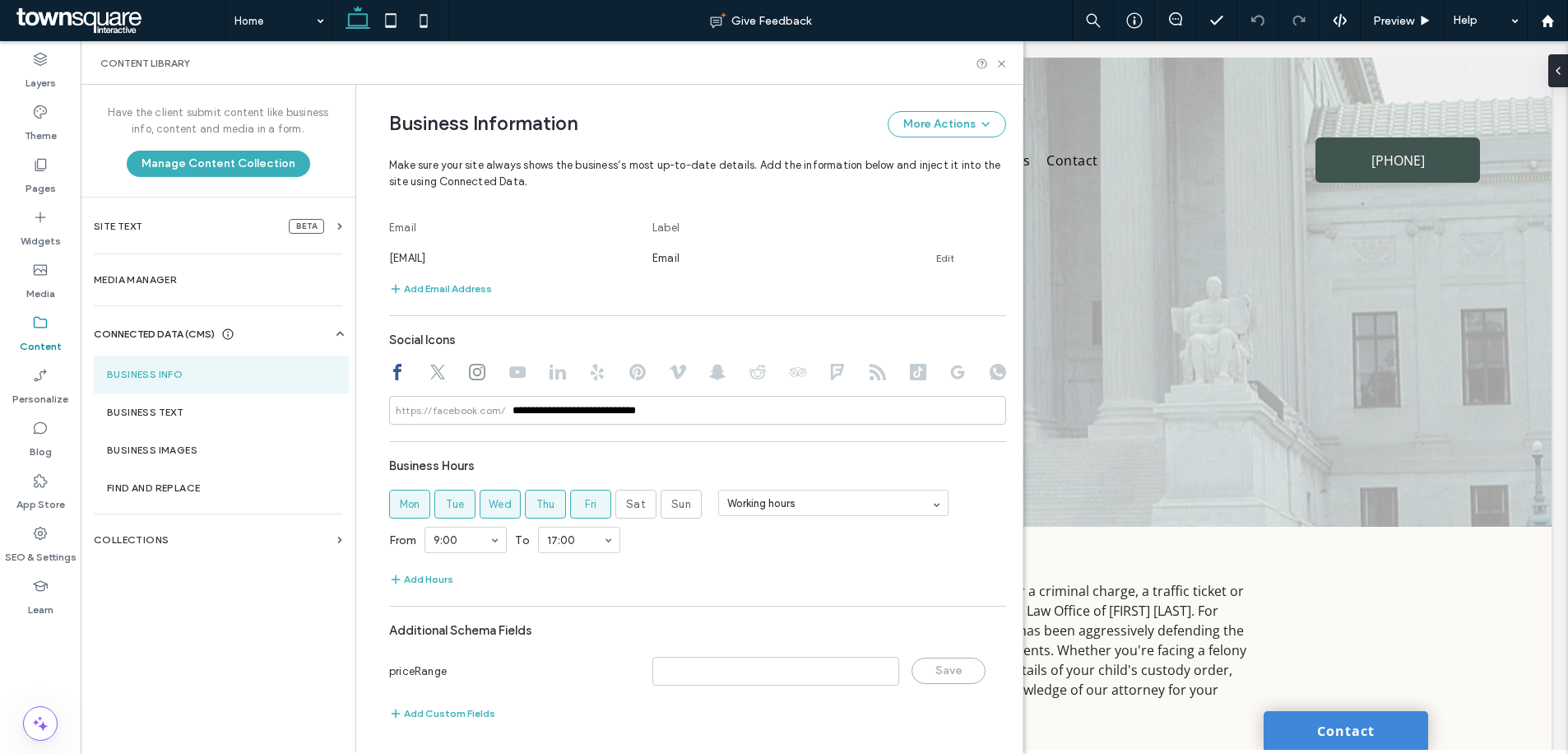 click on "**********" at bounding box center (698, 288) 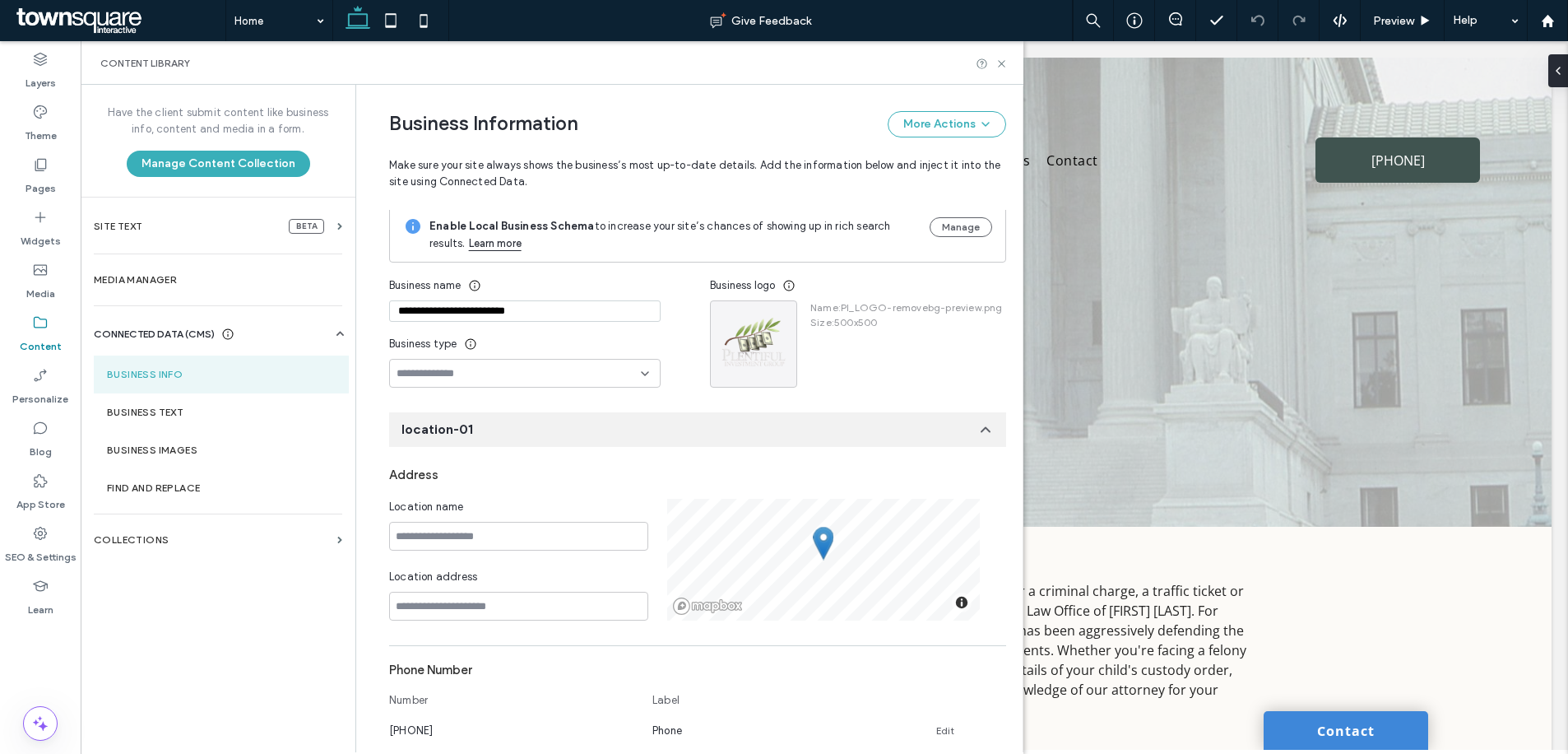 scroll, scrollTop: 0, scrollLeft: 0, axis: both 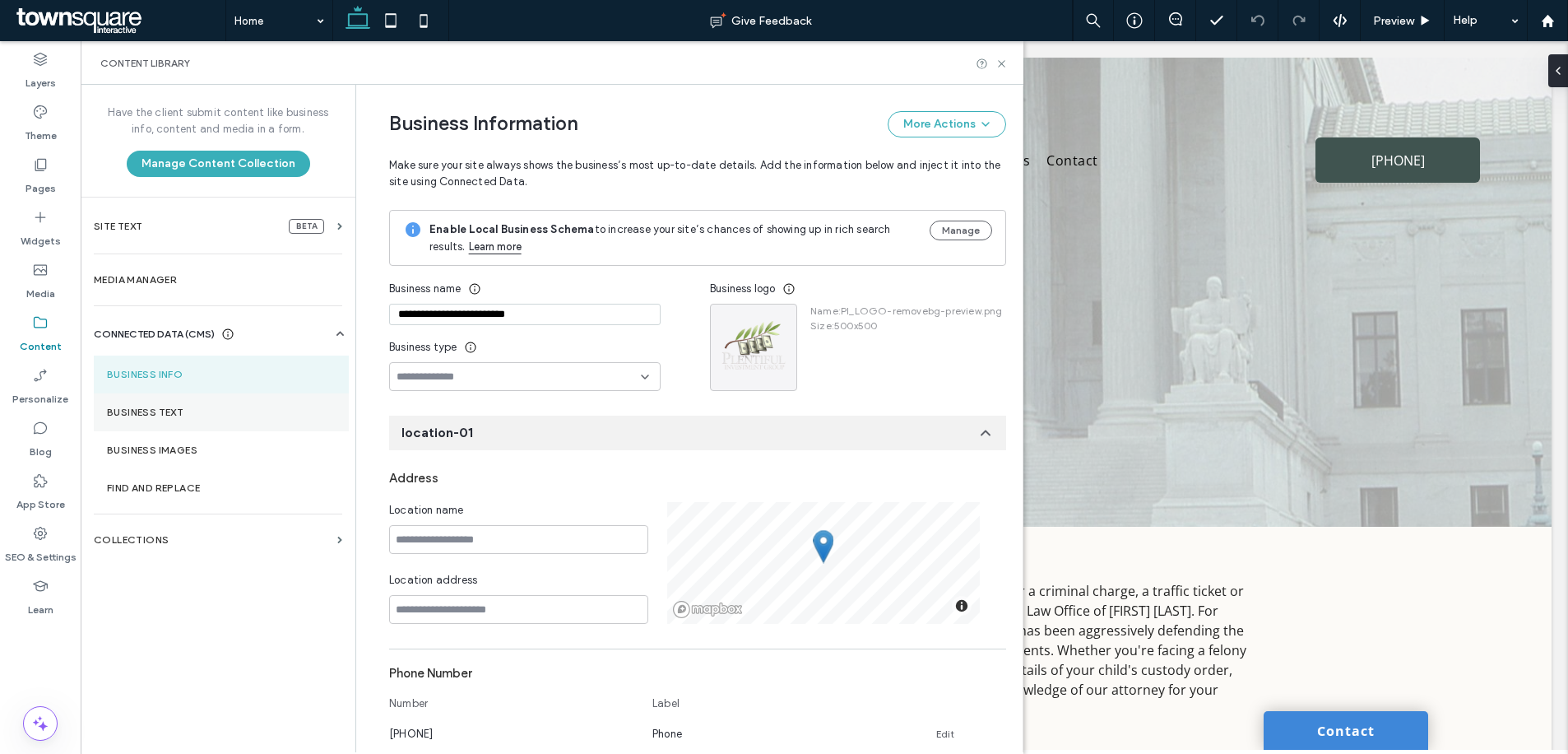 click on "Business Text" at bounding box center [221, 412] 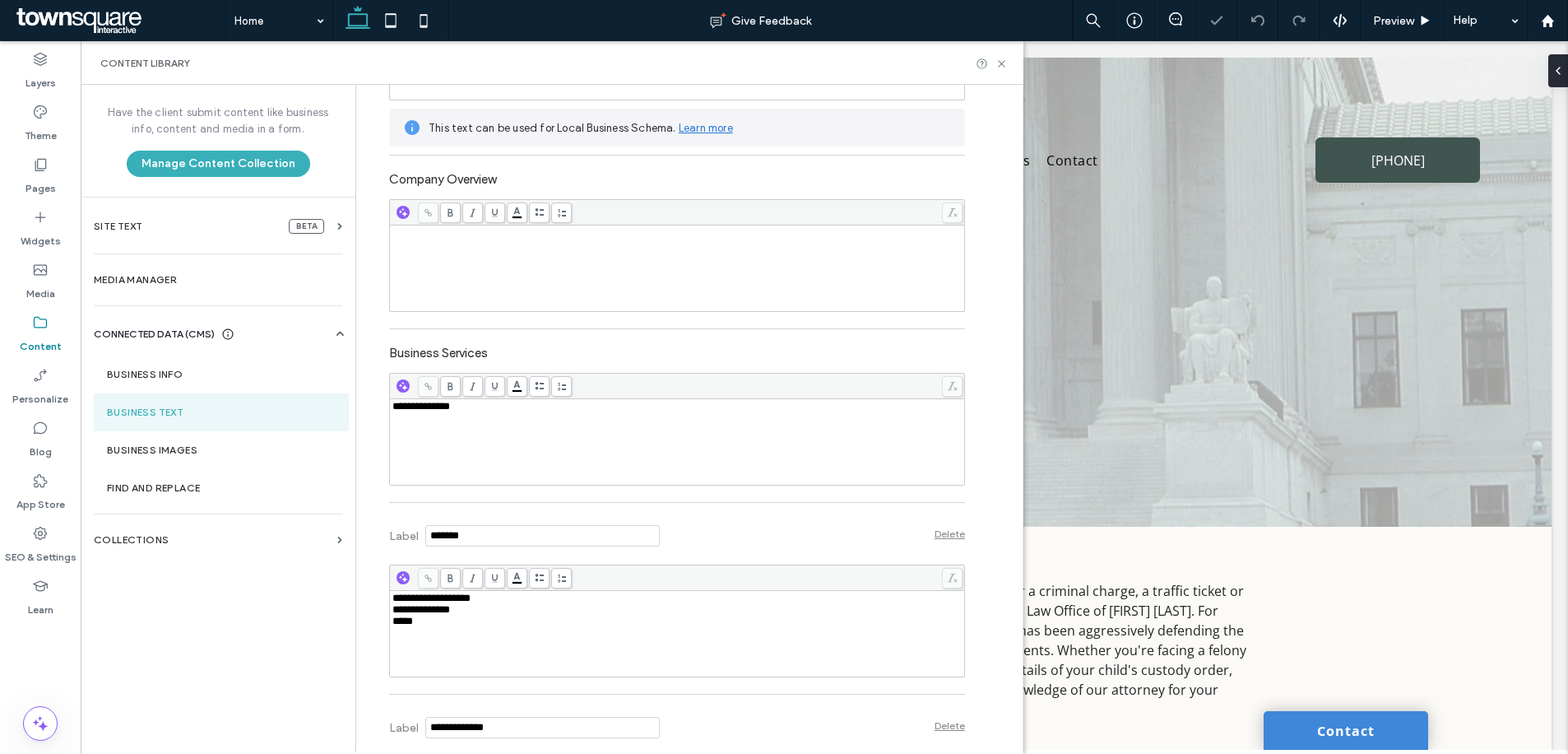 scroll, scrollTop: 486, scrollLeft: 0, axis: vertical 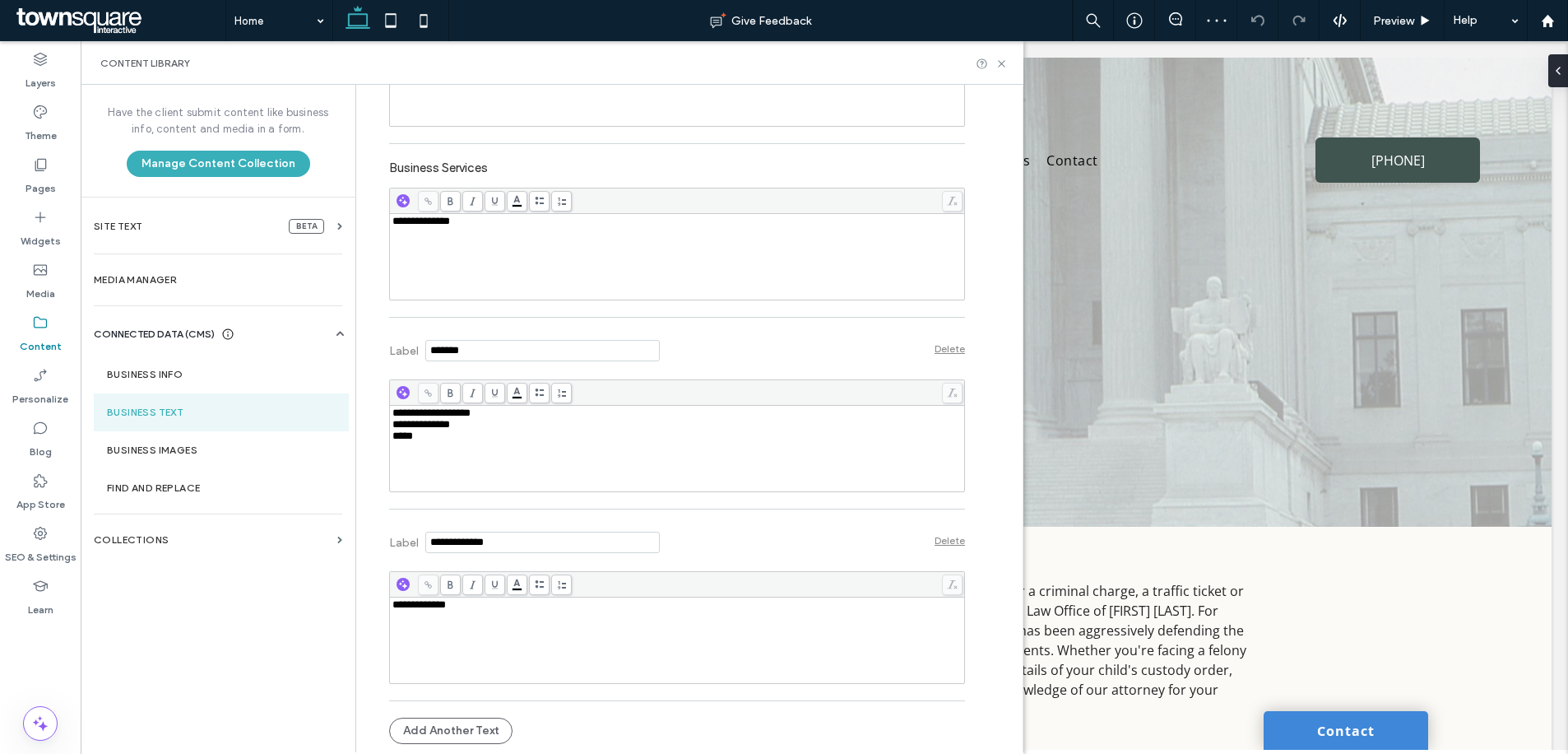 click on "**********" at bounding box center (677, 640) 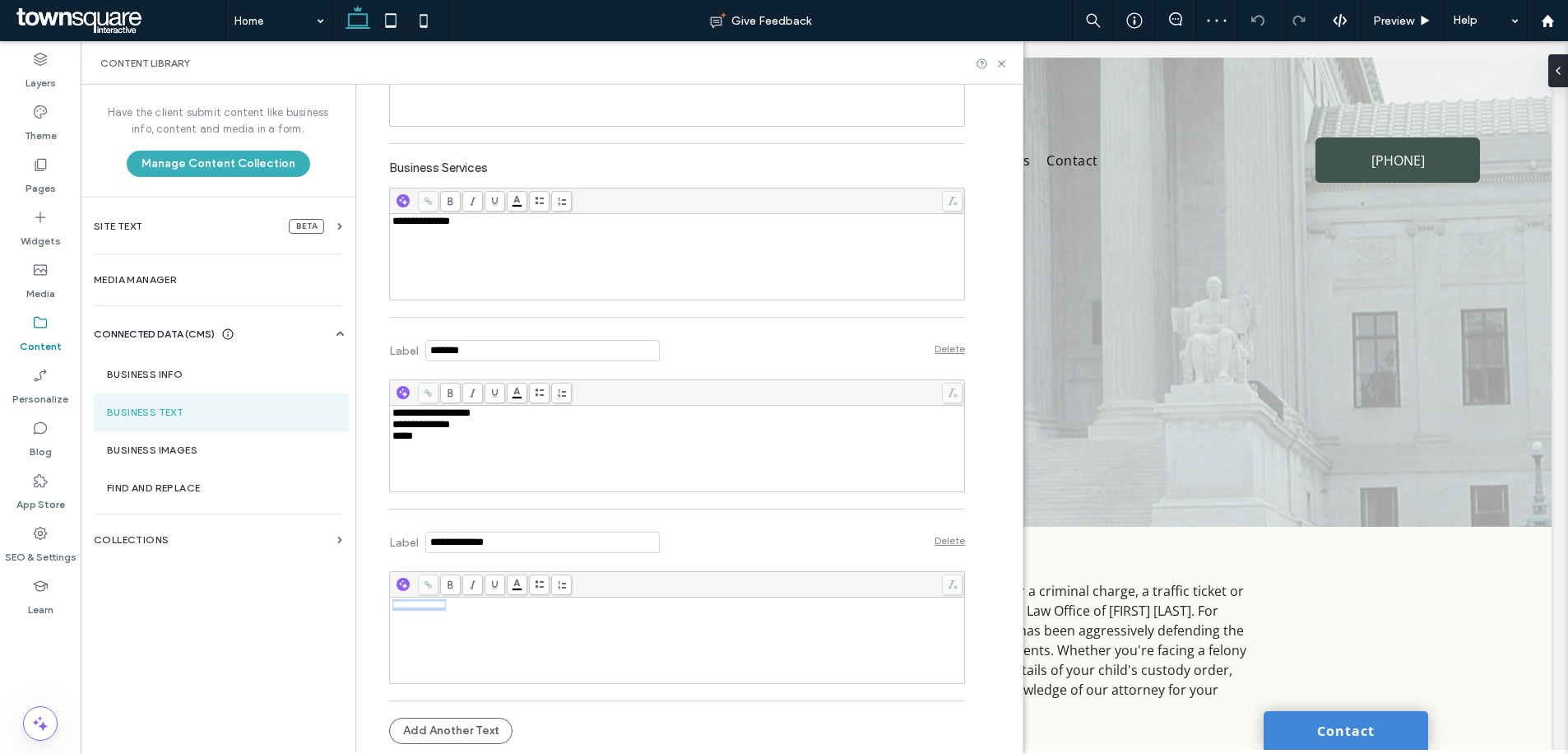 drag, startPoint x: 492, startPoint y: 614, endPoint x: 364, endPoint y: 603, distance: 128.47179 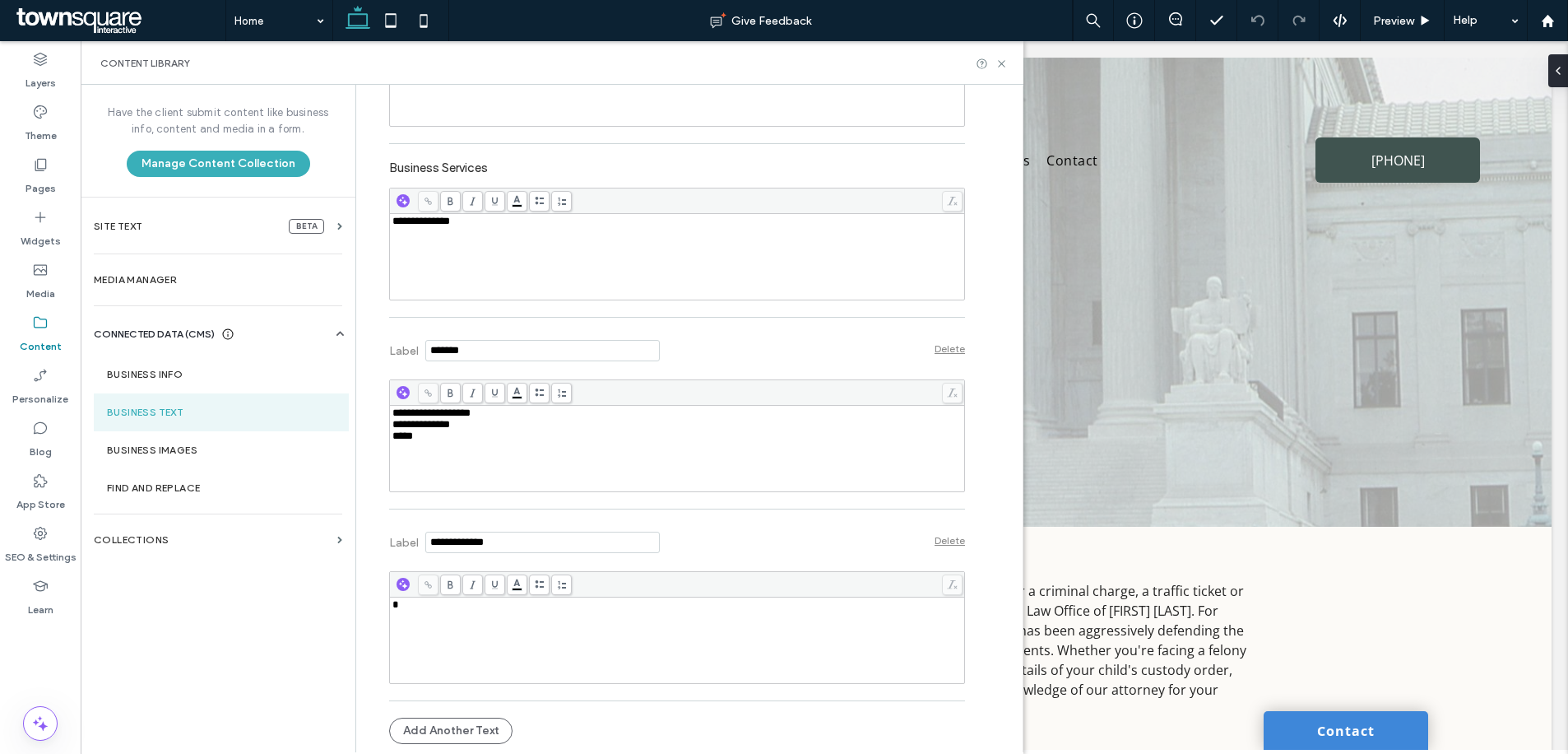 type 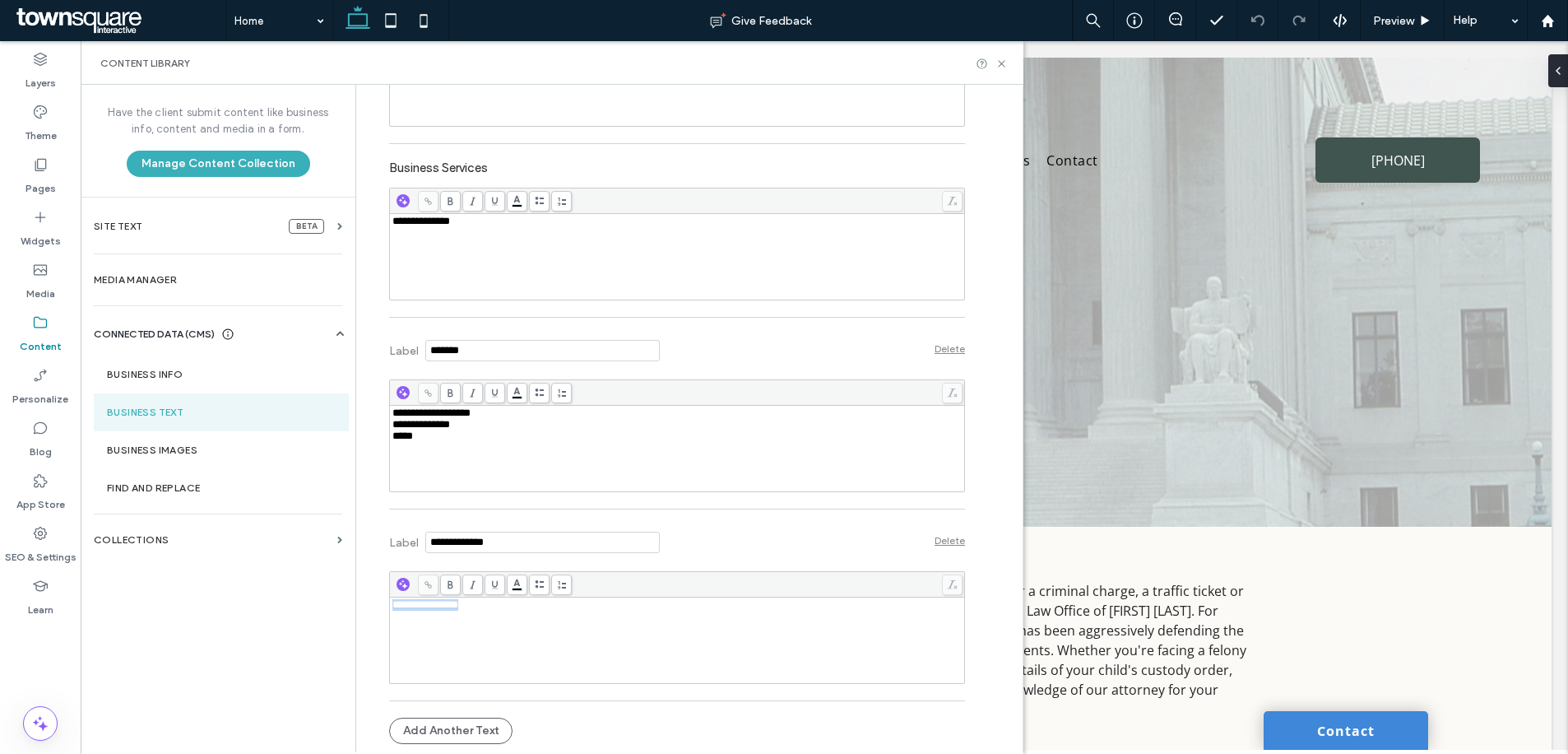 drag, startPoint x: 473, startPoint y: 605, endPoint x: 387, endPoint y: 608, distance: 86.05231 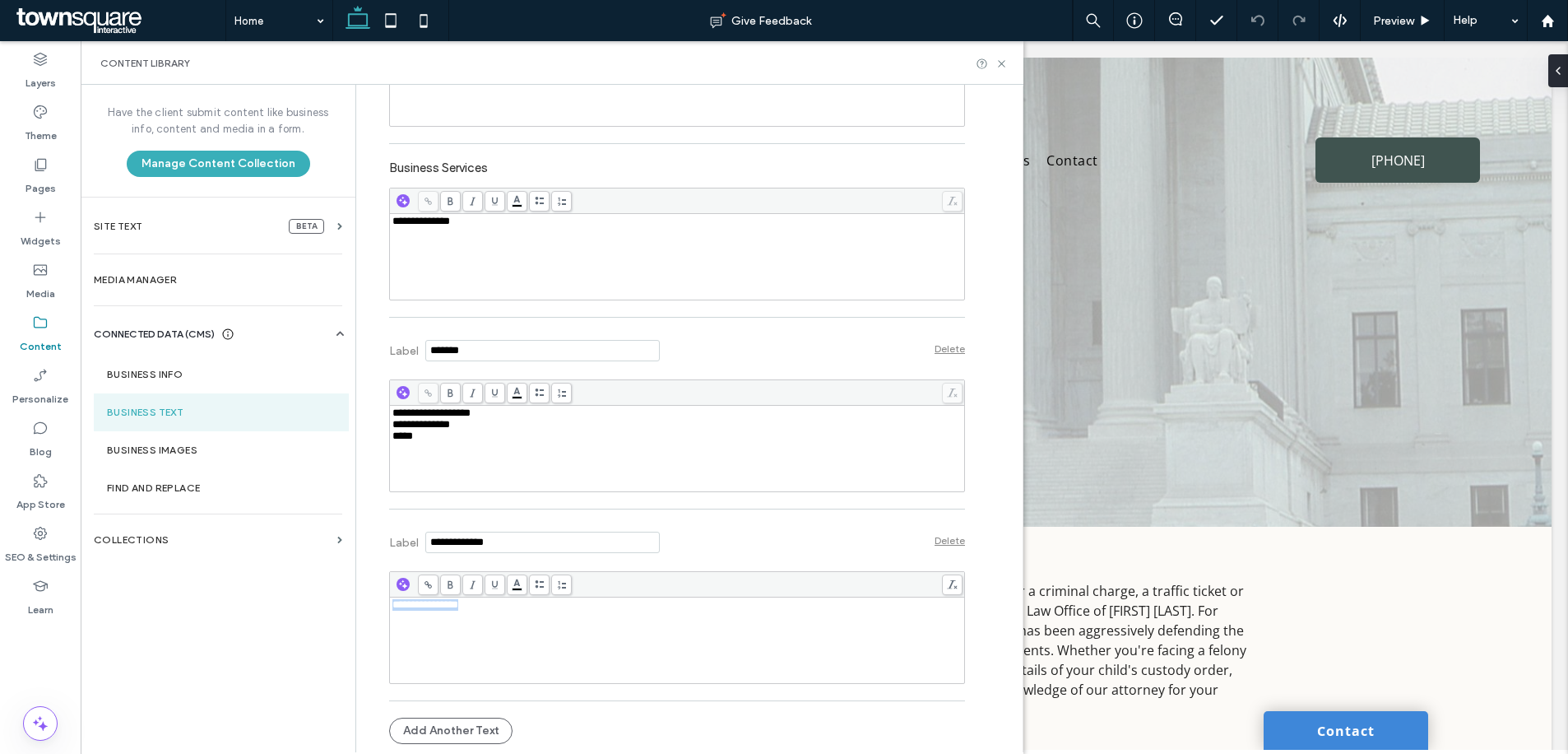 copy on "**********" 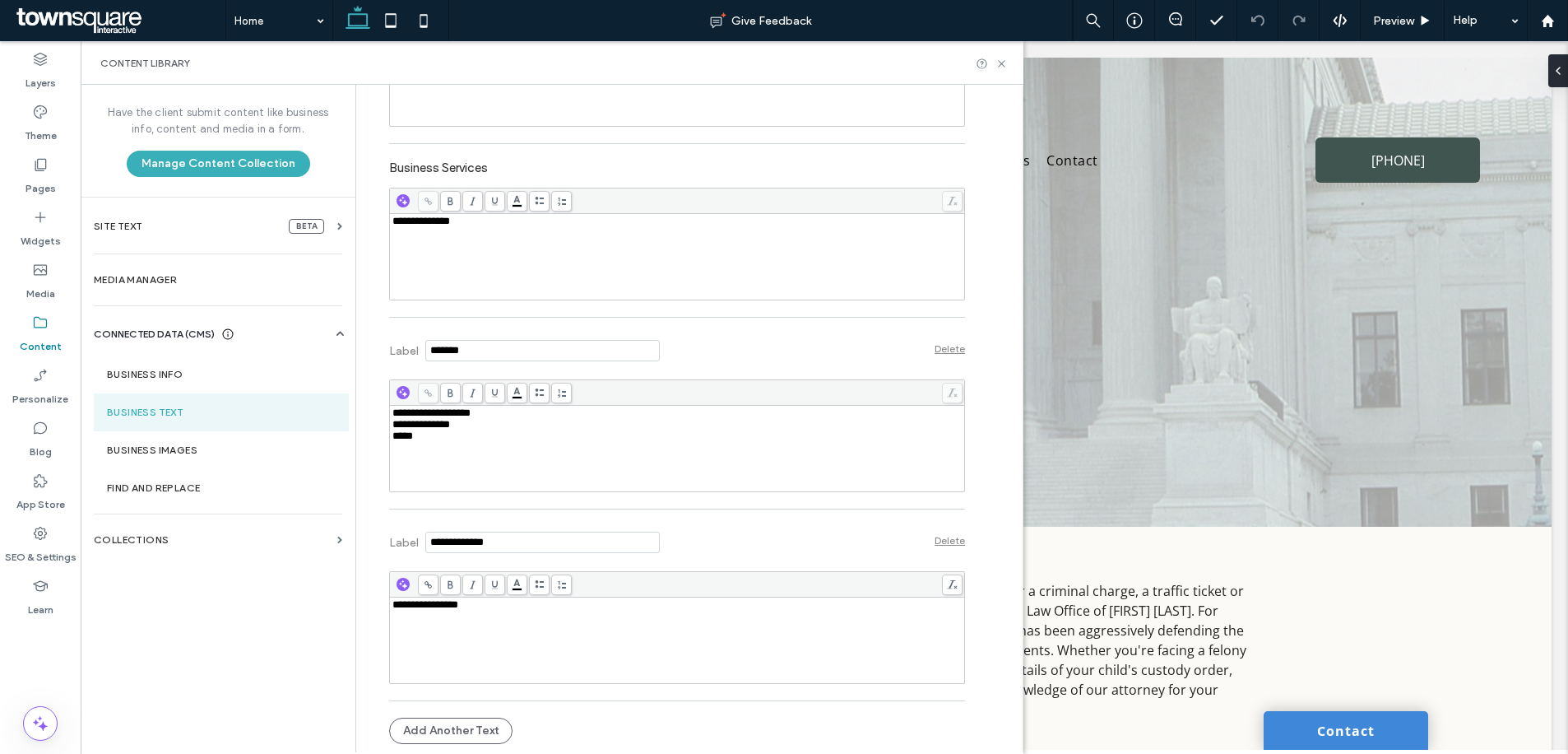 click on "**********" at bounding box center (677, 449) 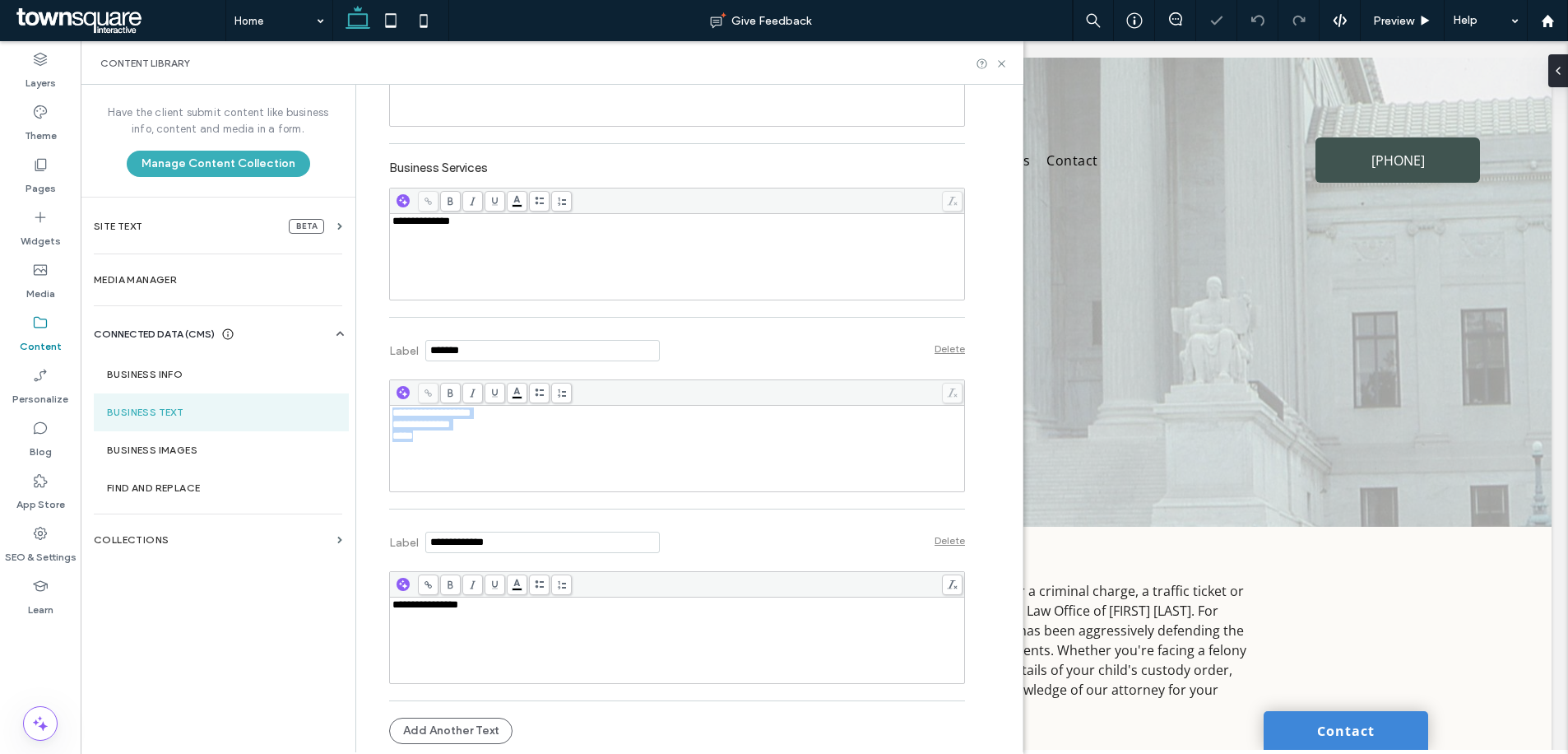 drag, startPoint x: 421, startPoint y: 448, endPoint x: 364, endPoint y: 405, distance: 71.40028 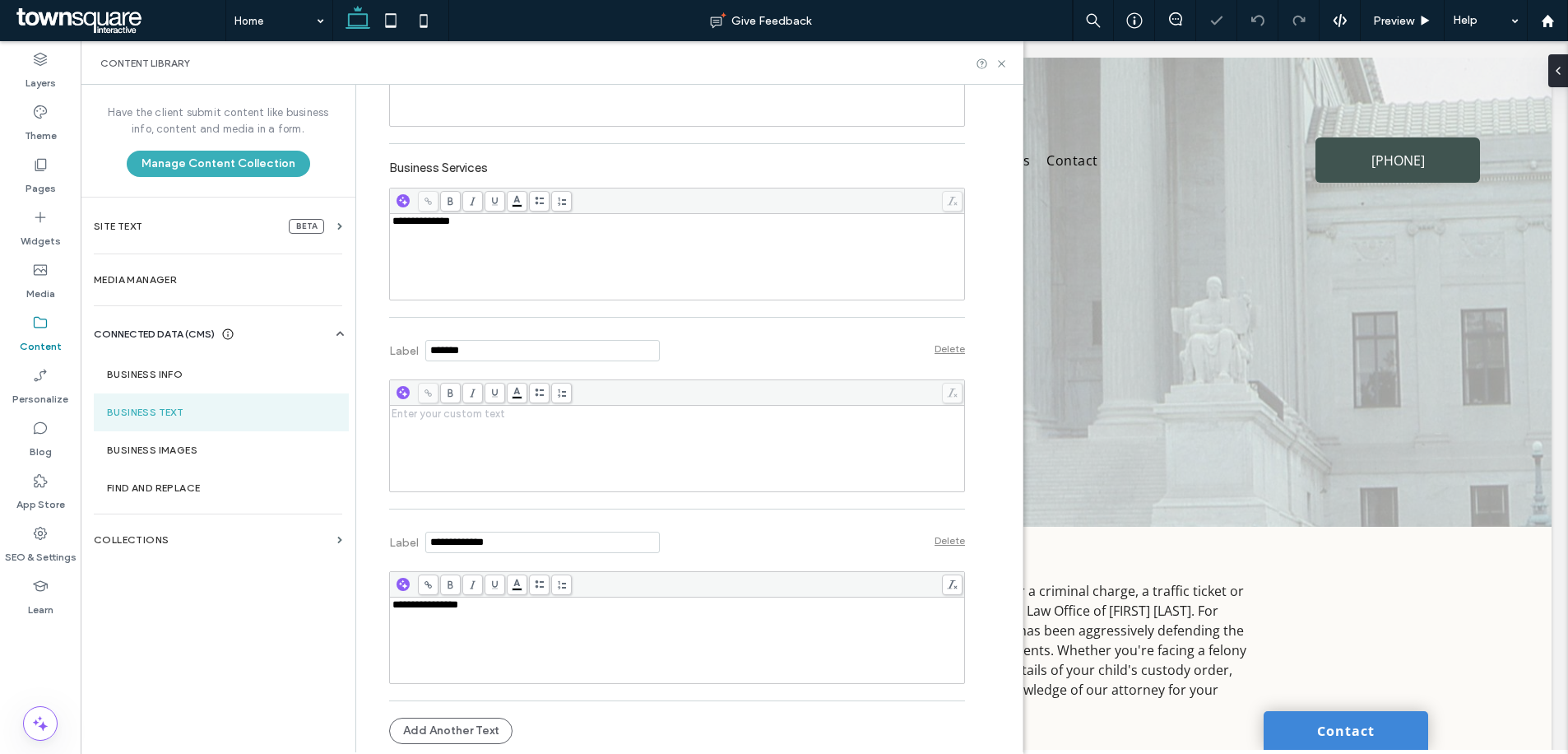 paste 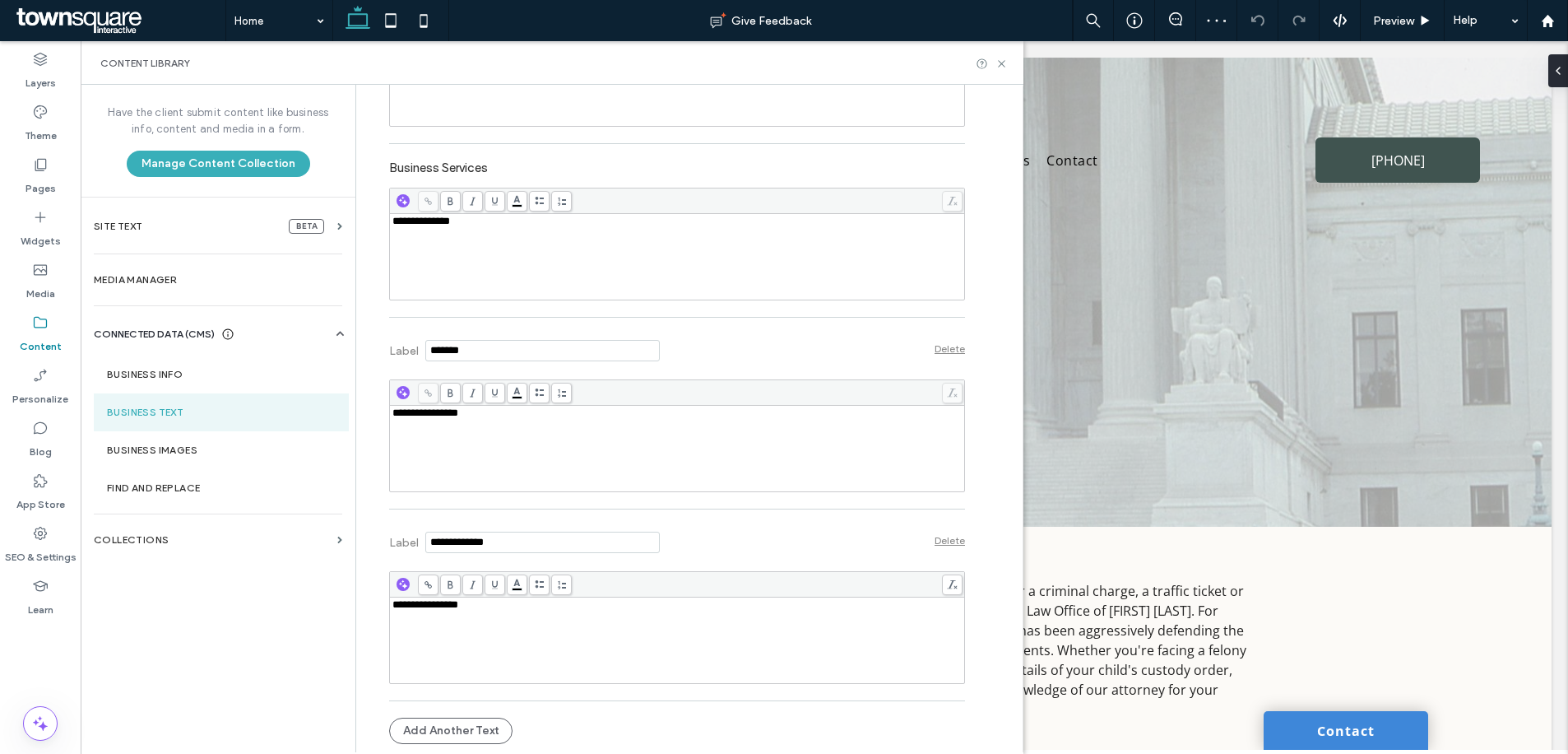 type 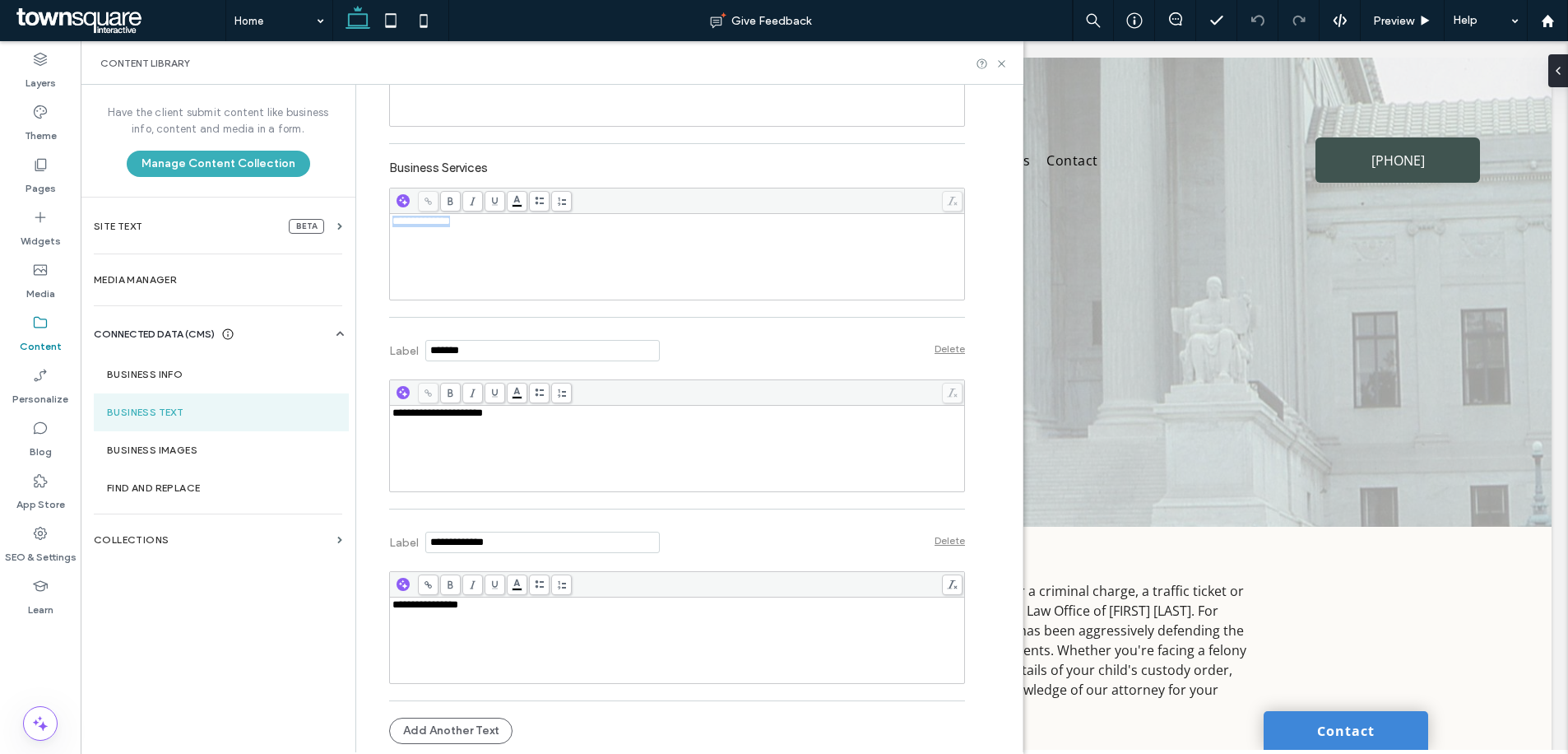 drag, startPoint x: 485, startPoint y: 224, endPoint x: 371, endPoint y: 226, distance: 114.0175 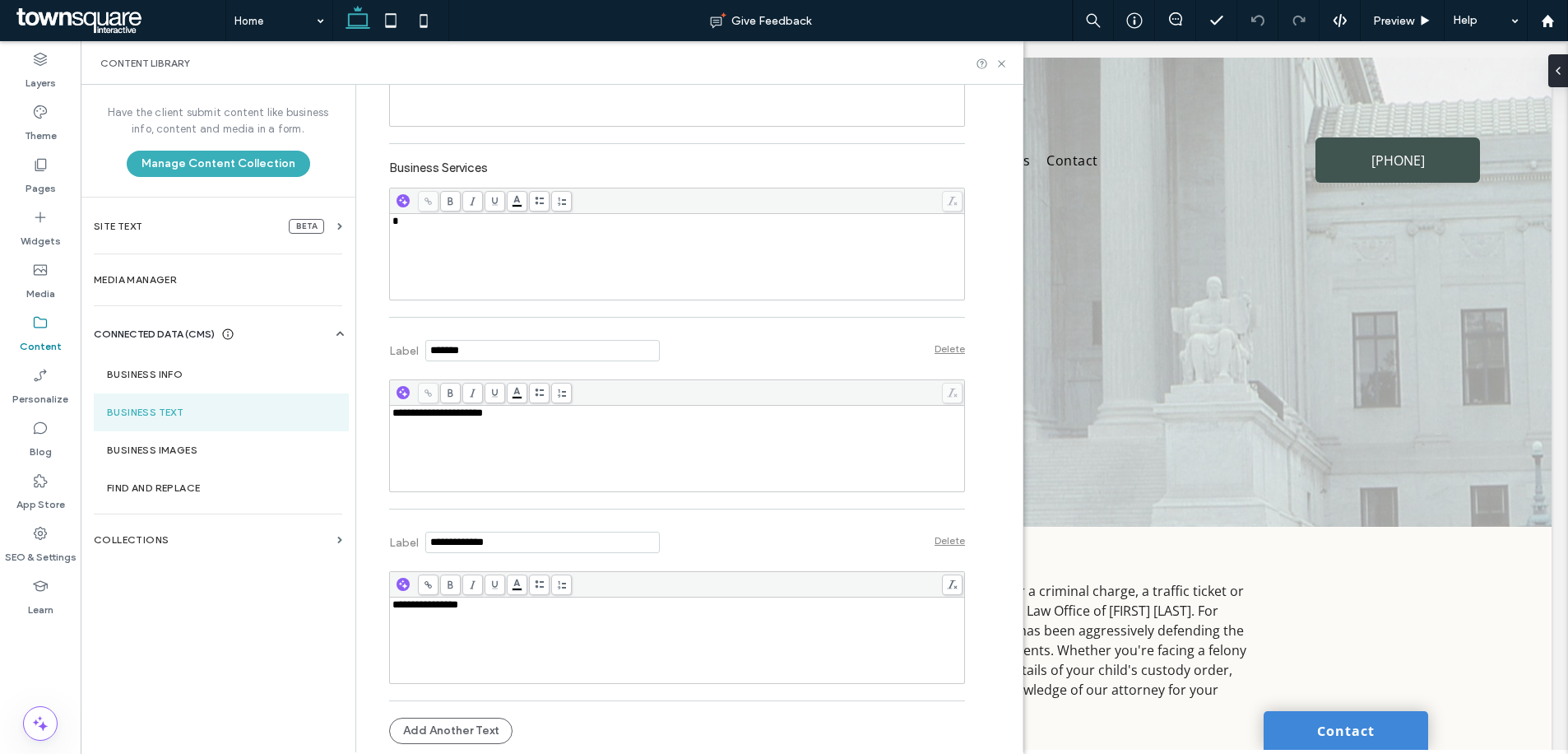type 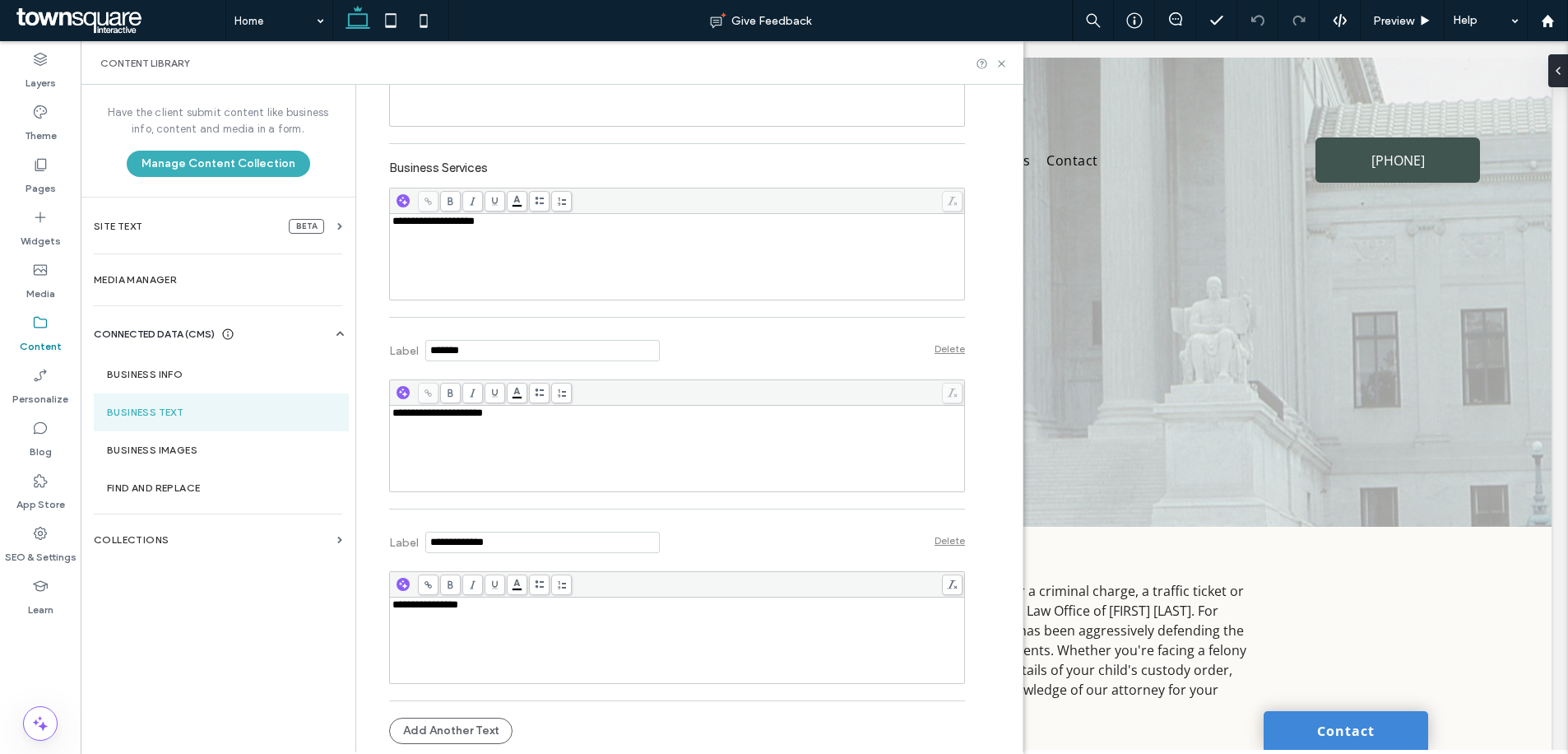 click on "**********" at bounding box center (694, 418) 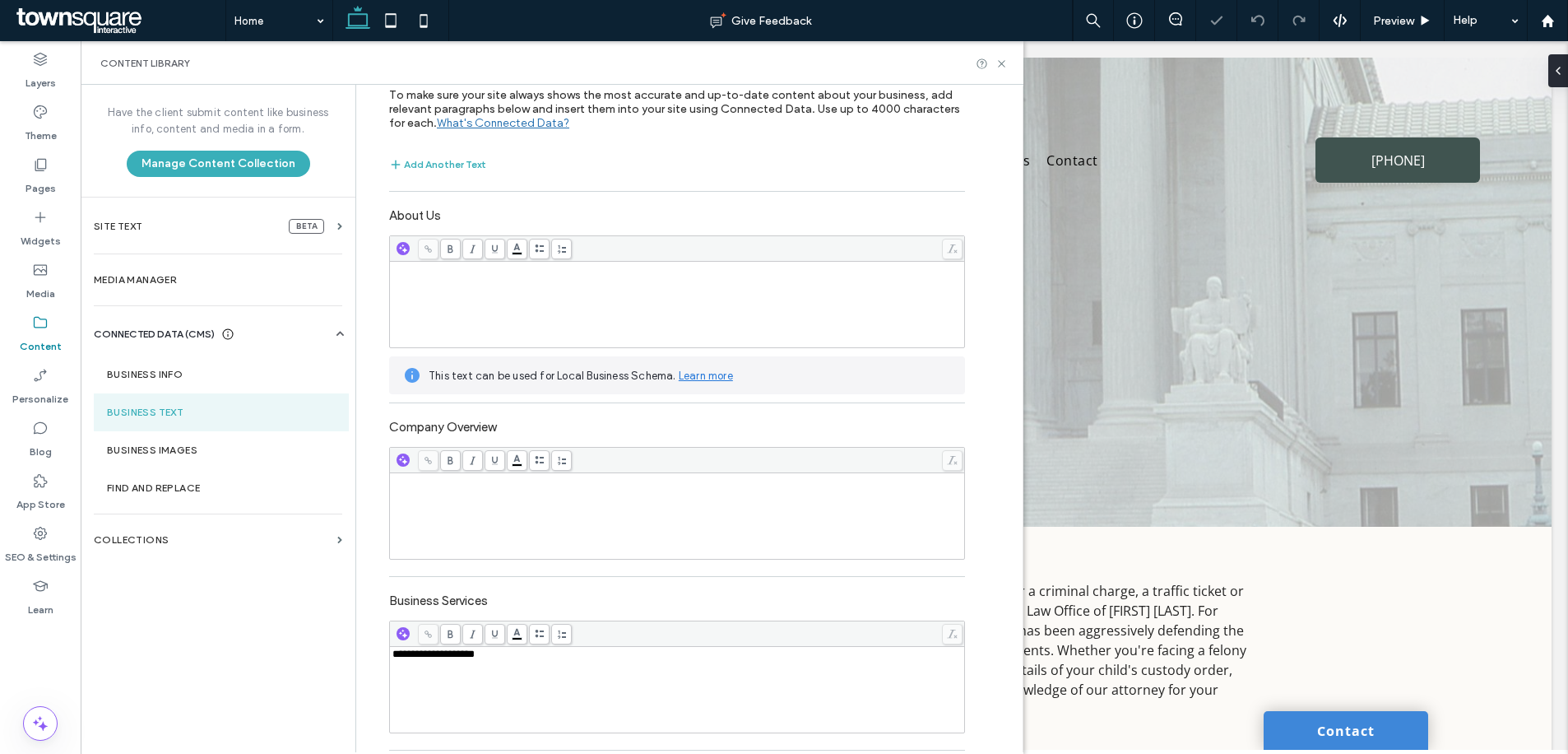 scroll, scrollTop: 0, scrollLeft: 0, axis: both 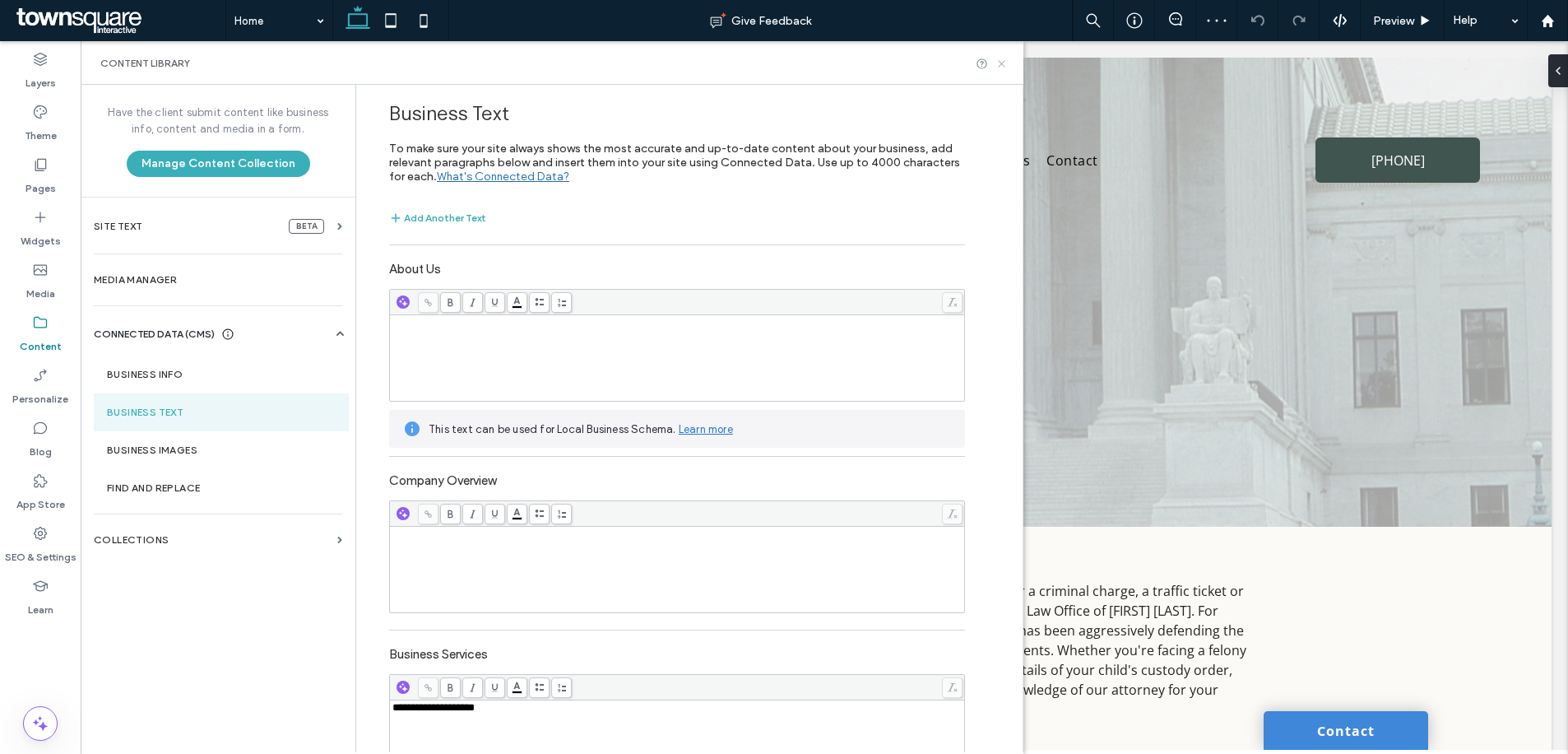 click 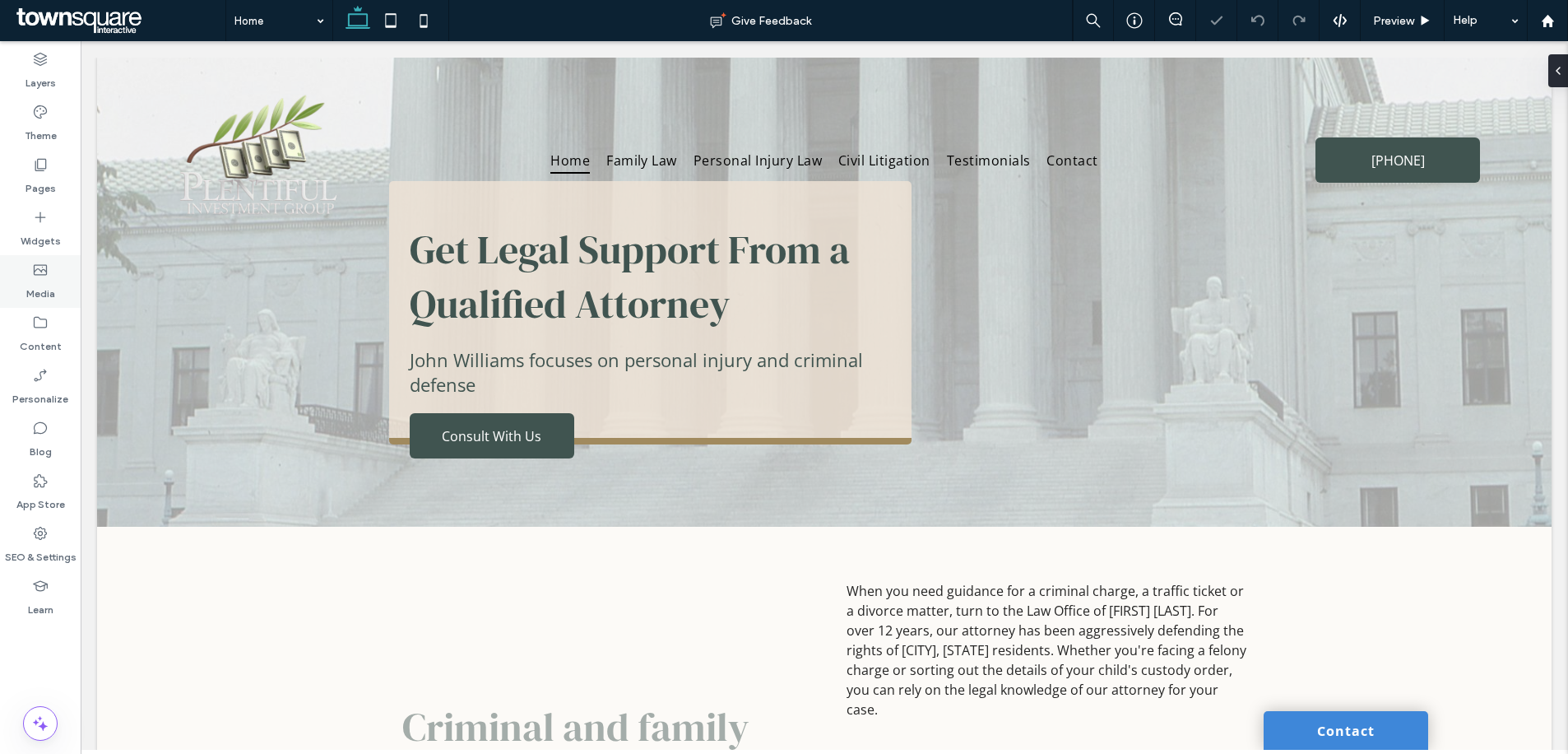 scroll, scrollTop: 0, scrollLeft: 0, axis: both 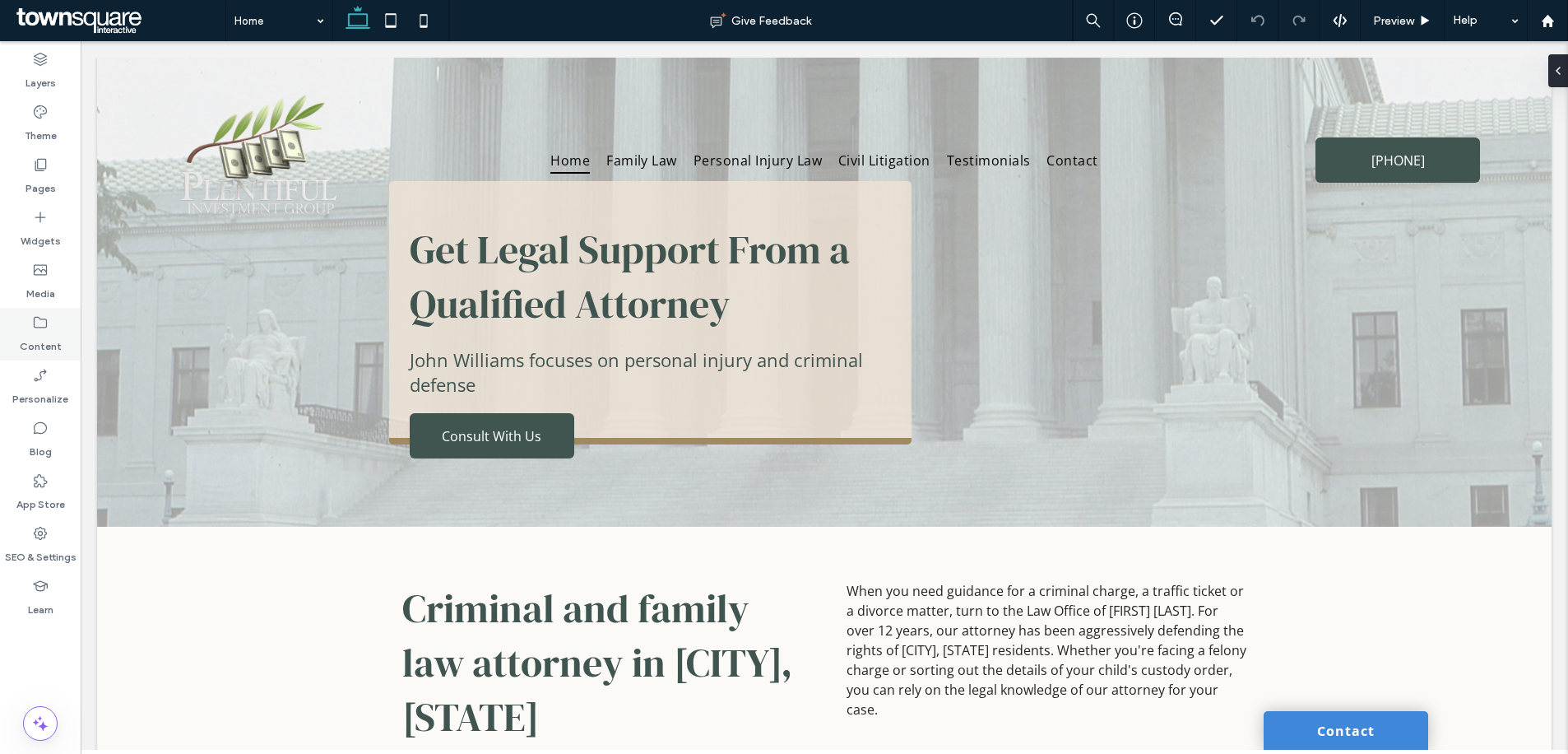 click on "Content" at bounding box center [40, 342] 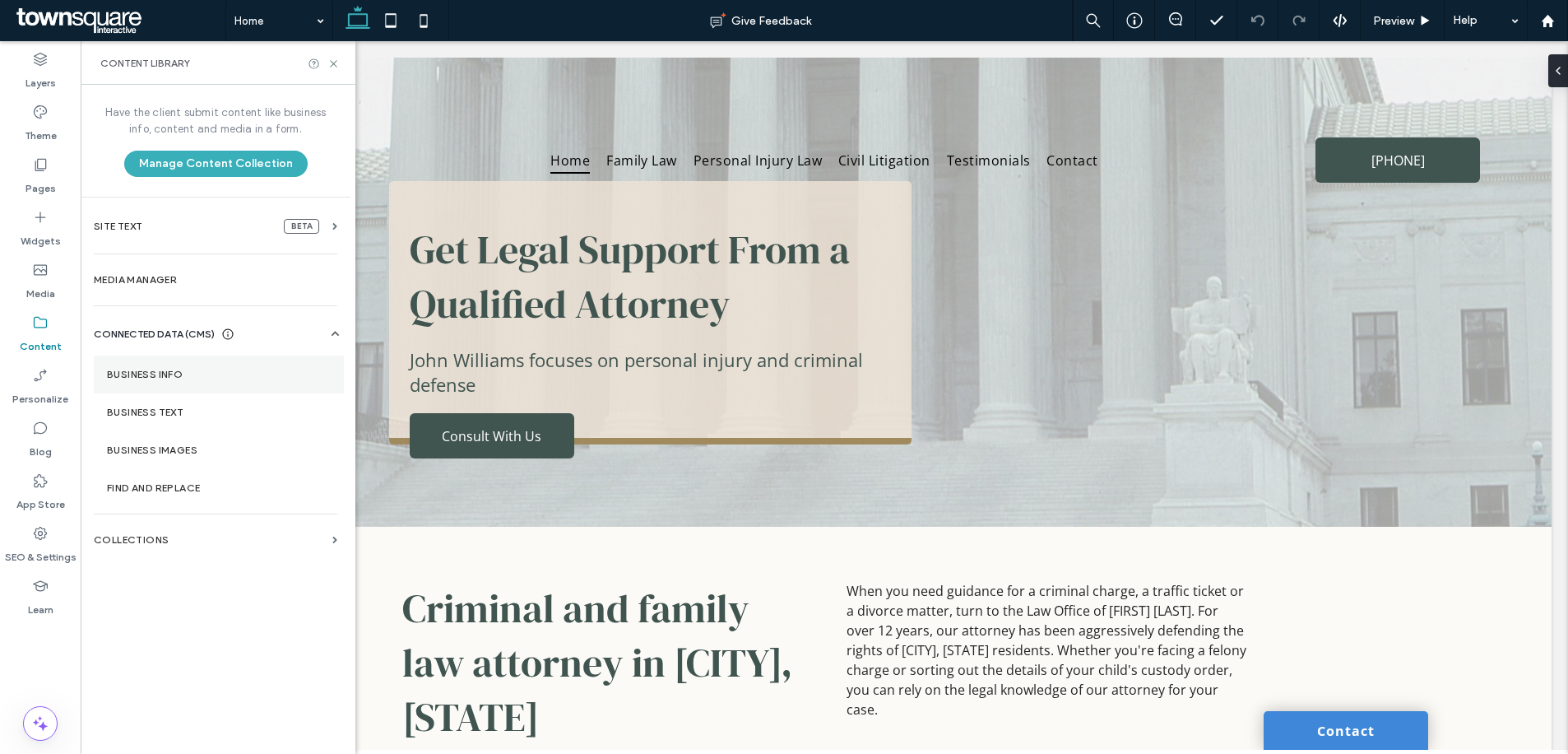 click on "Business Info" at bounding box center [219, 375] 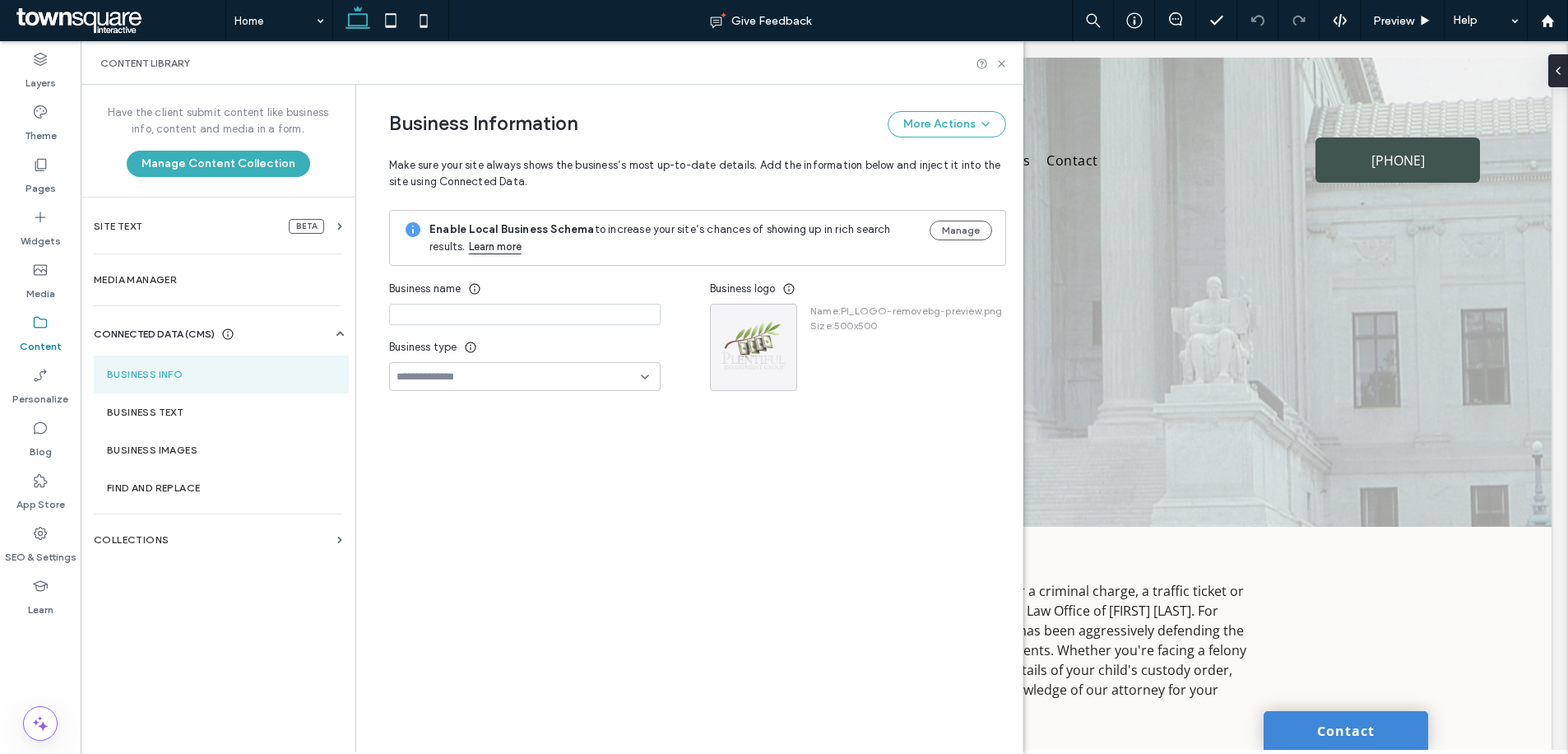 type on "**********" 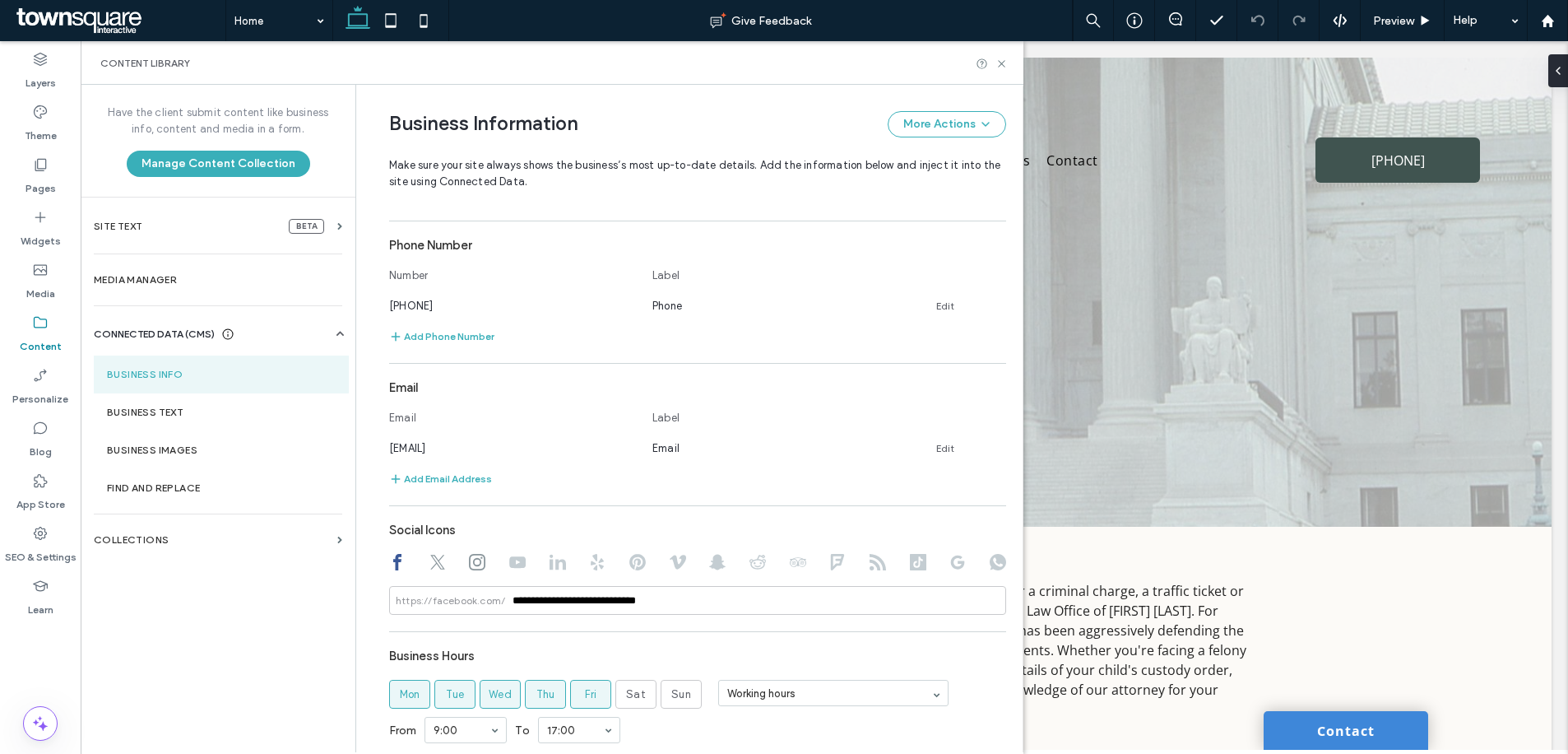 scroll, scrollTop: 618, scrollLeft: 0, axis: vertical 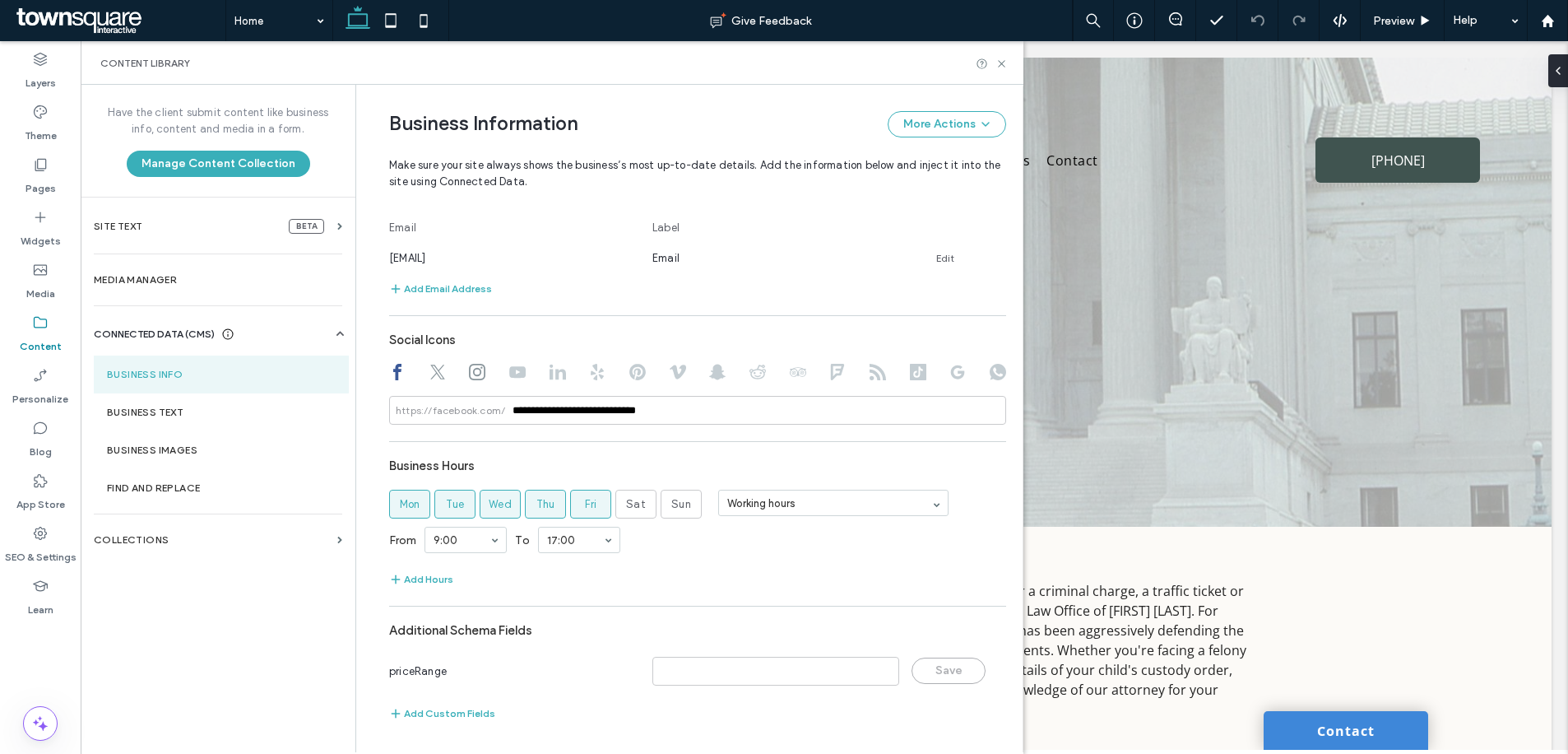 click 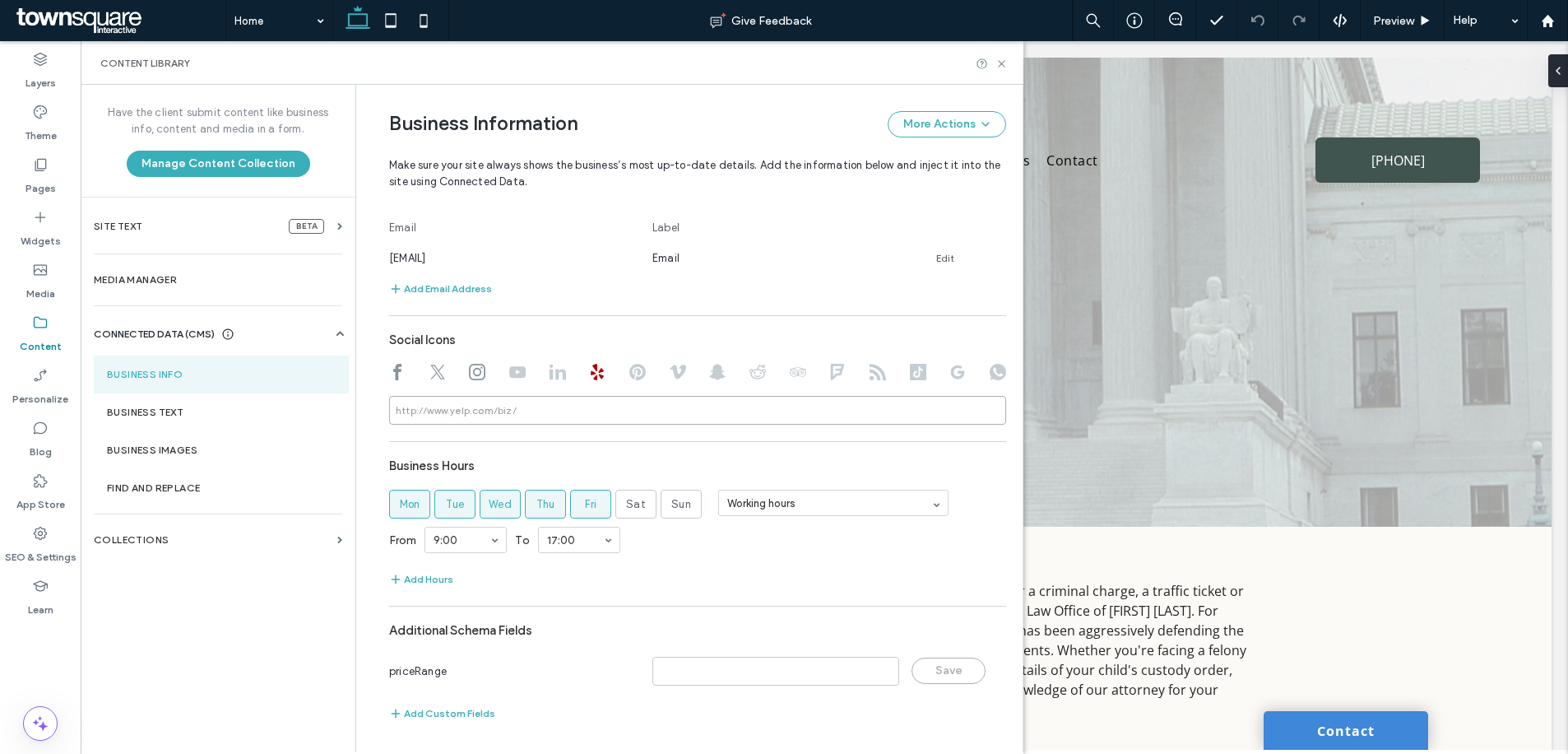 click at bounding box center [698, 410] 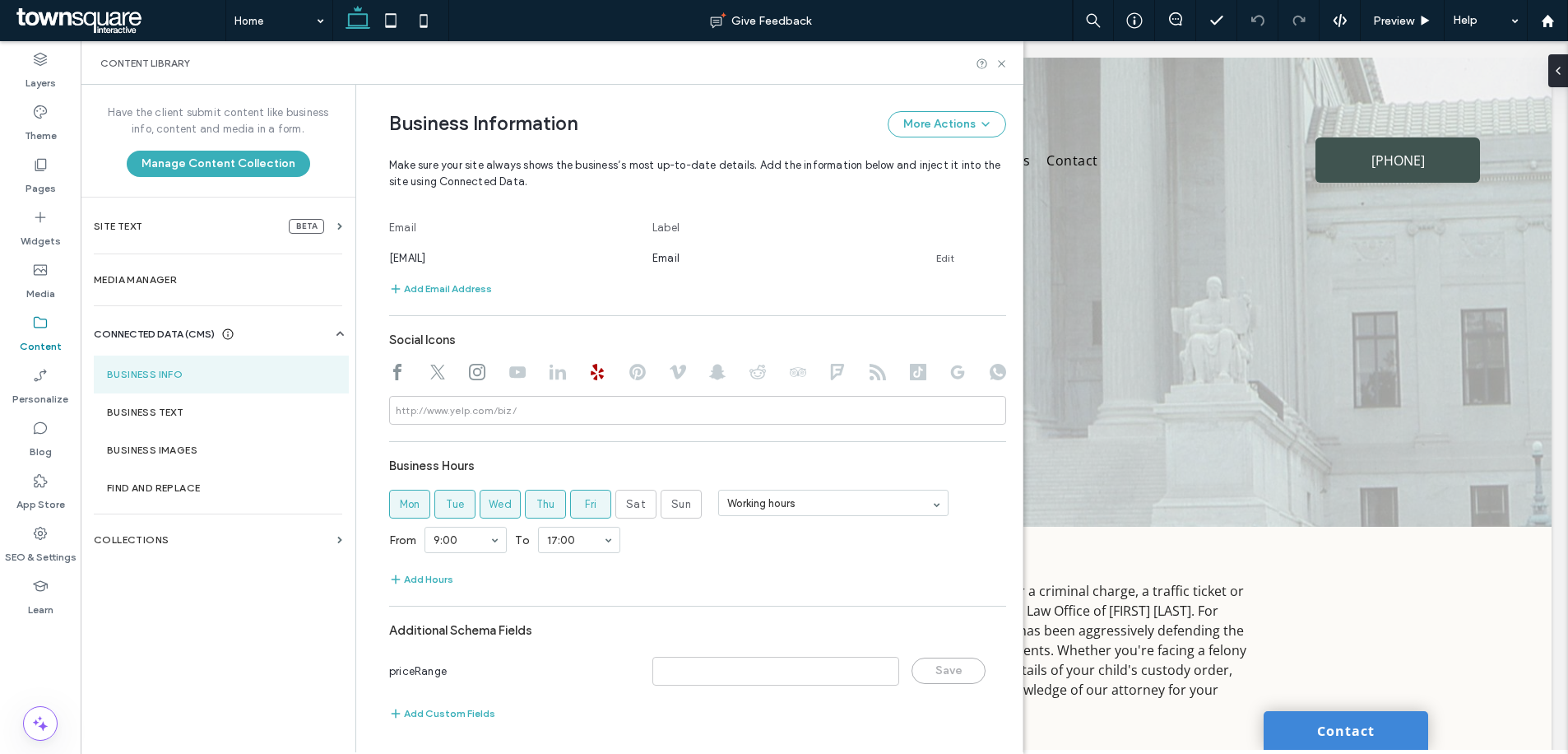 click 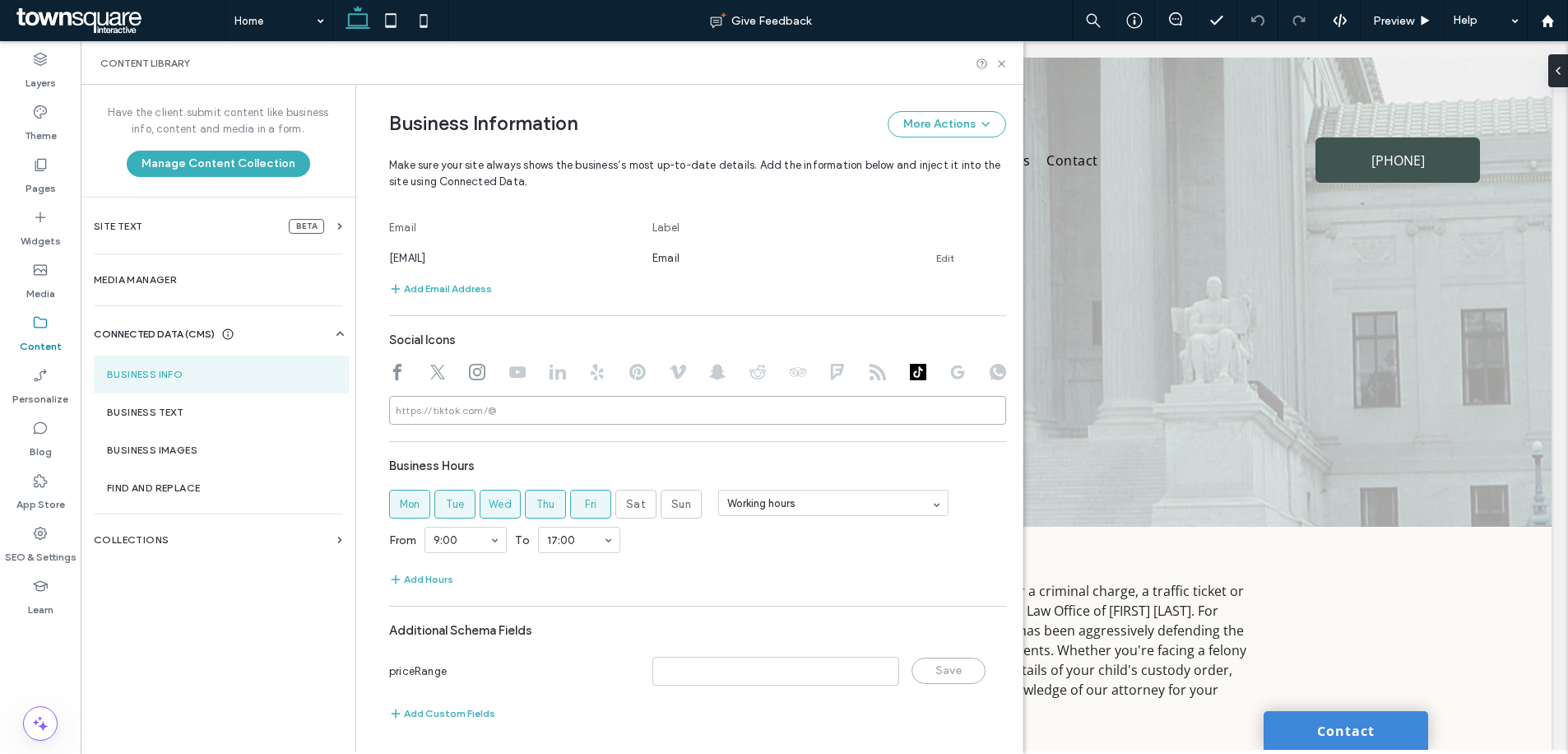 click at bounding box center [698, 410] 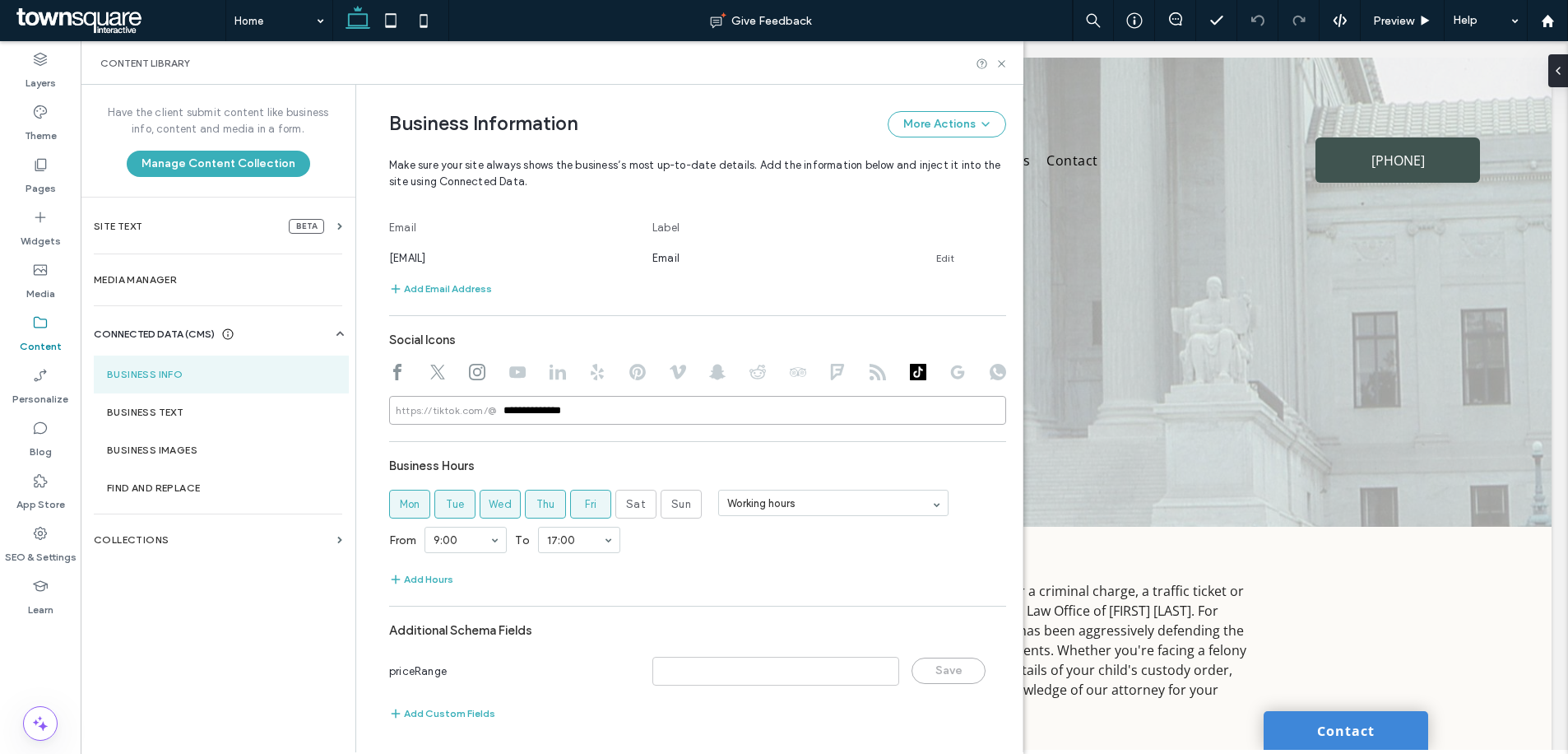 type on "**********" 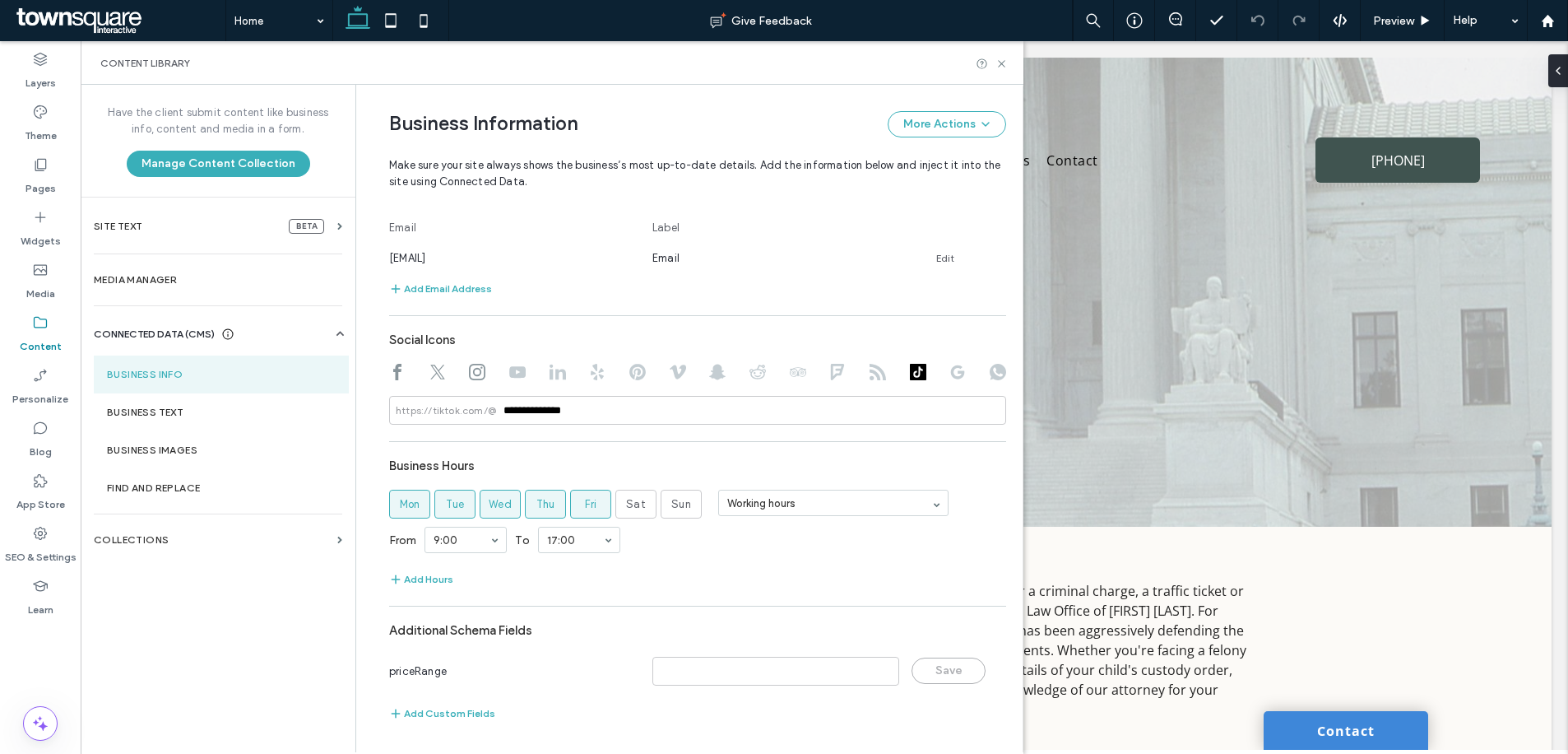 click on "Business Hours" at bounding box center (698, 466) 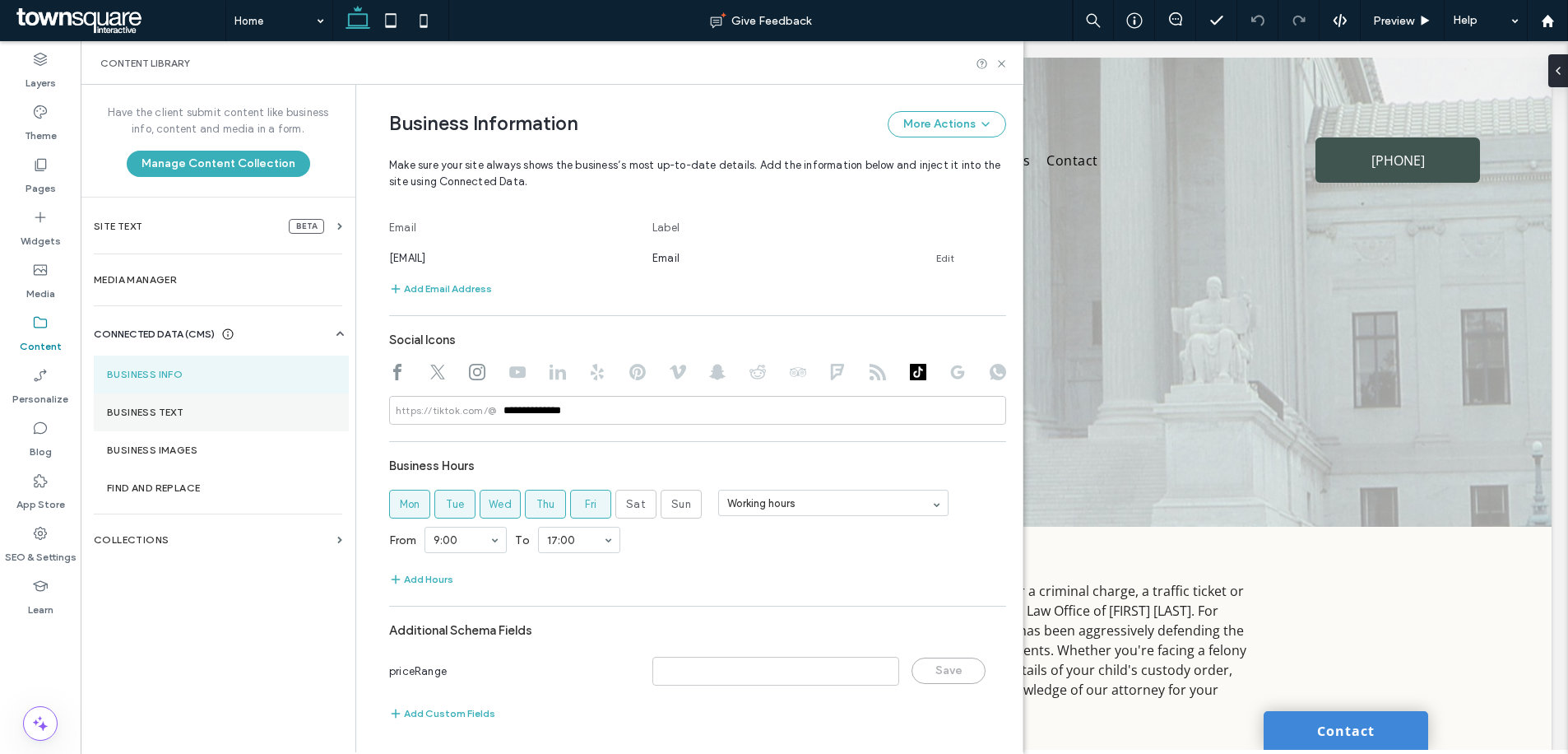 click on "Business Text" at bounding box center (221, 412) 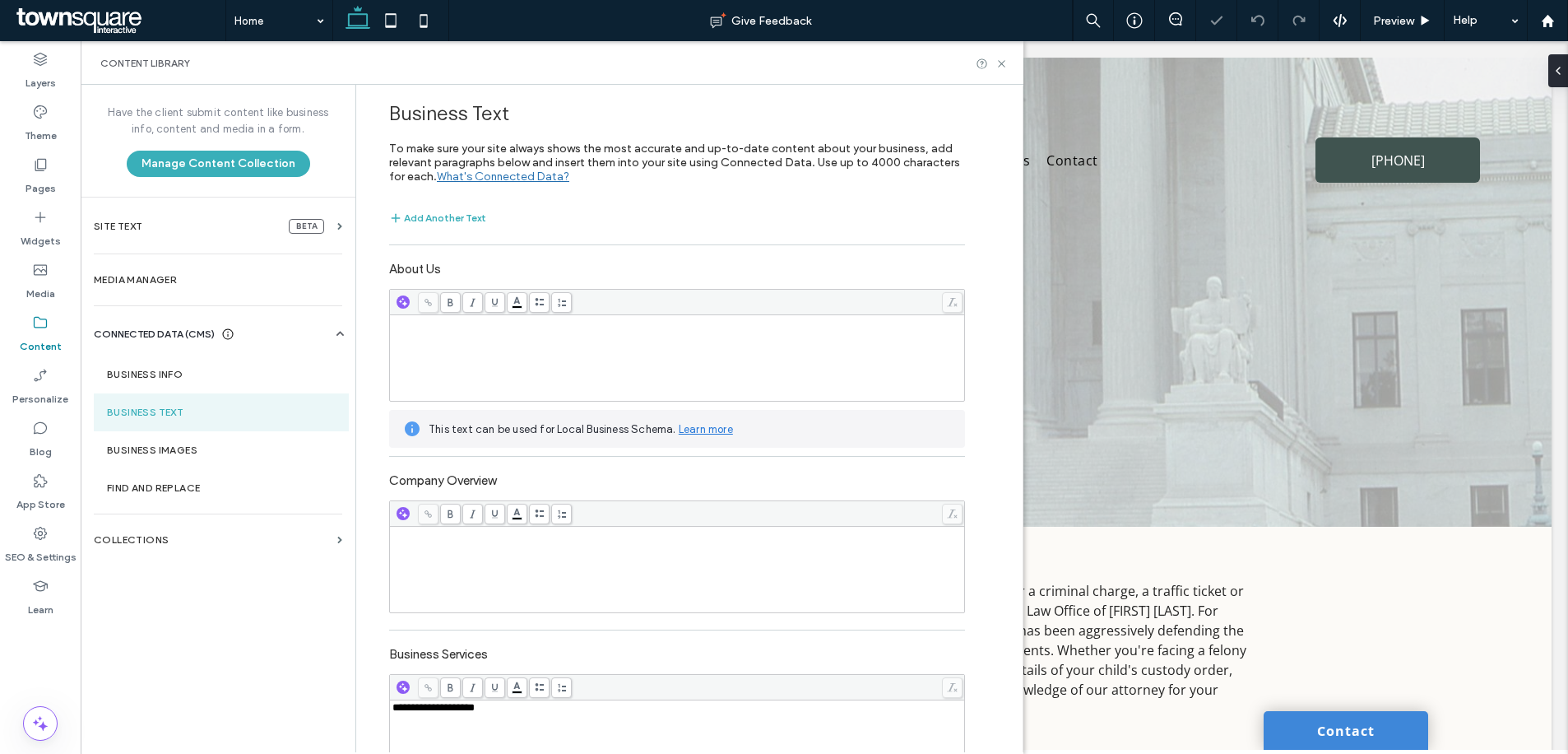 scroll, scrollTop: 486, scrollLeft: 0, axis: vertical 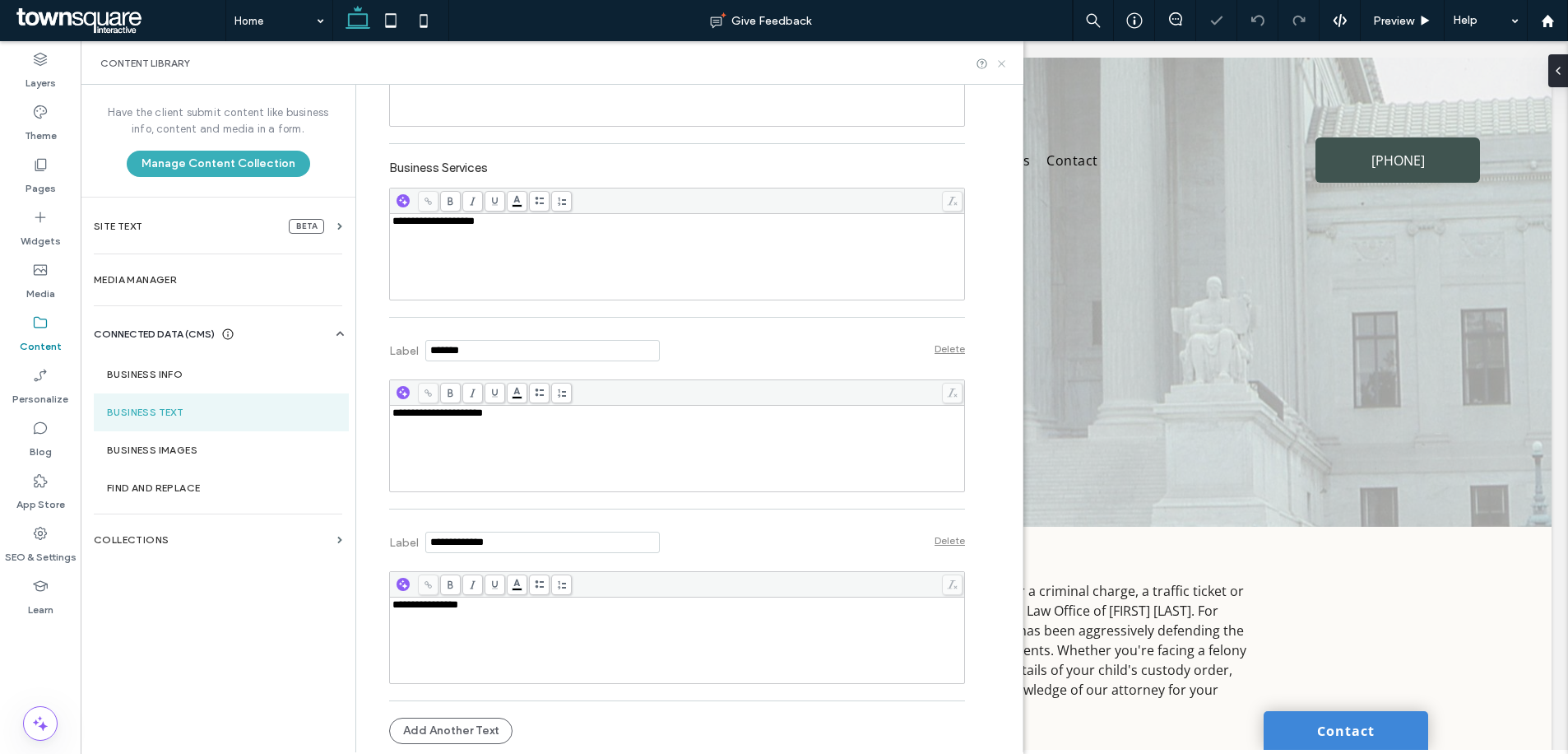 click 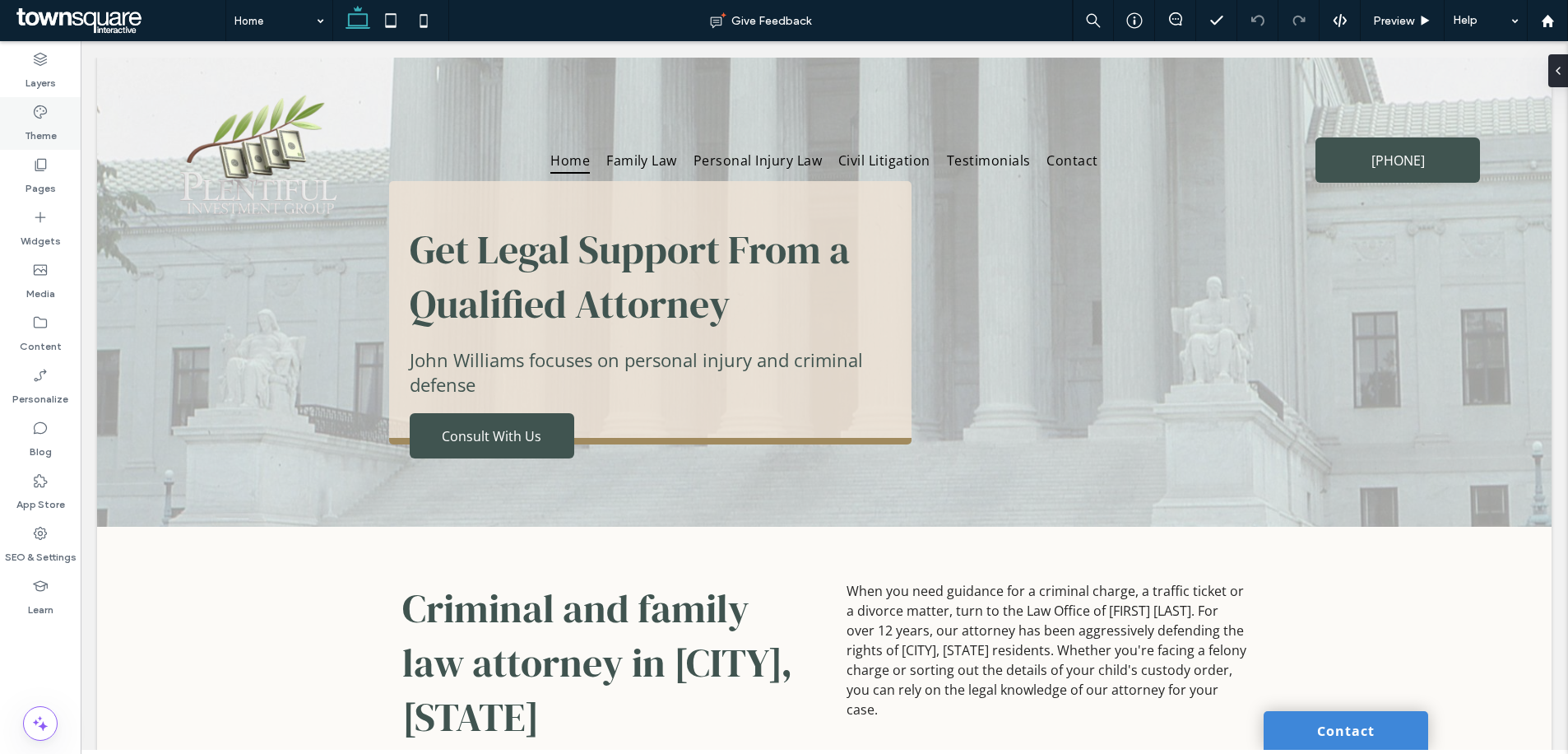 click on "Theme" at bounding box center [40, 132] 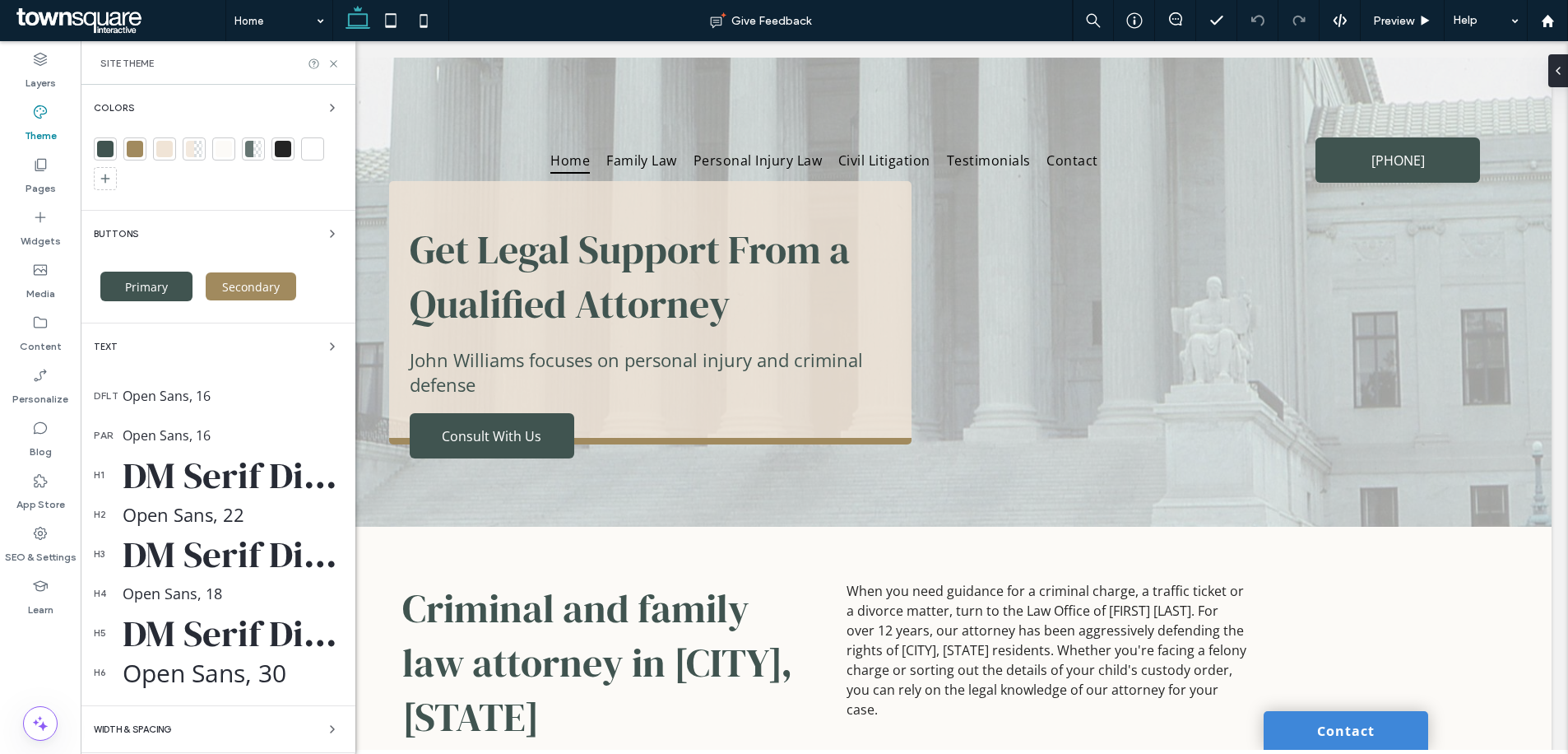 click at bounding box center [105, 149] 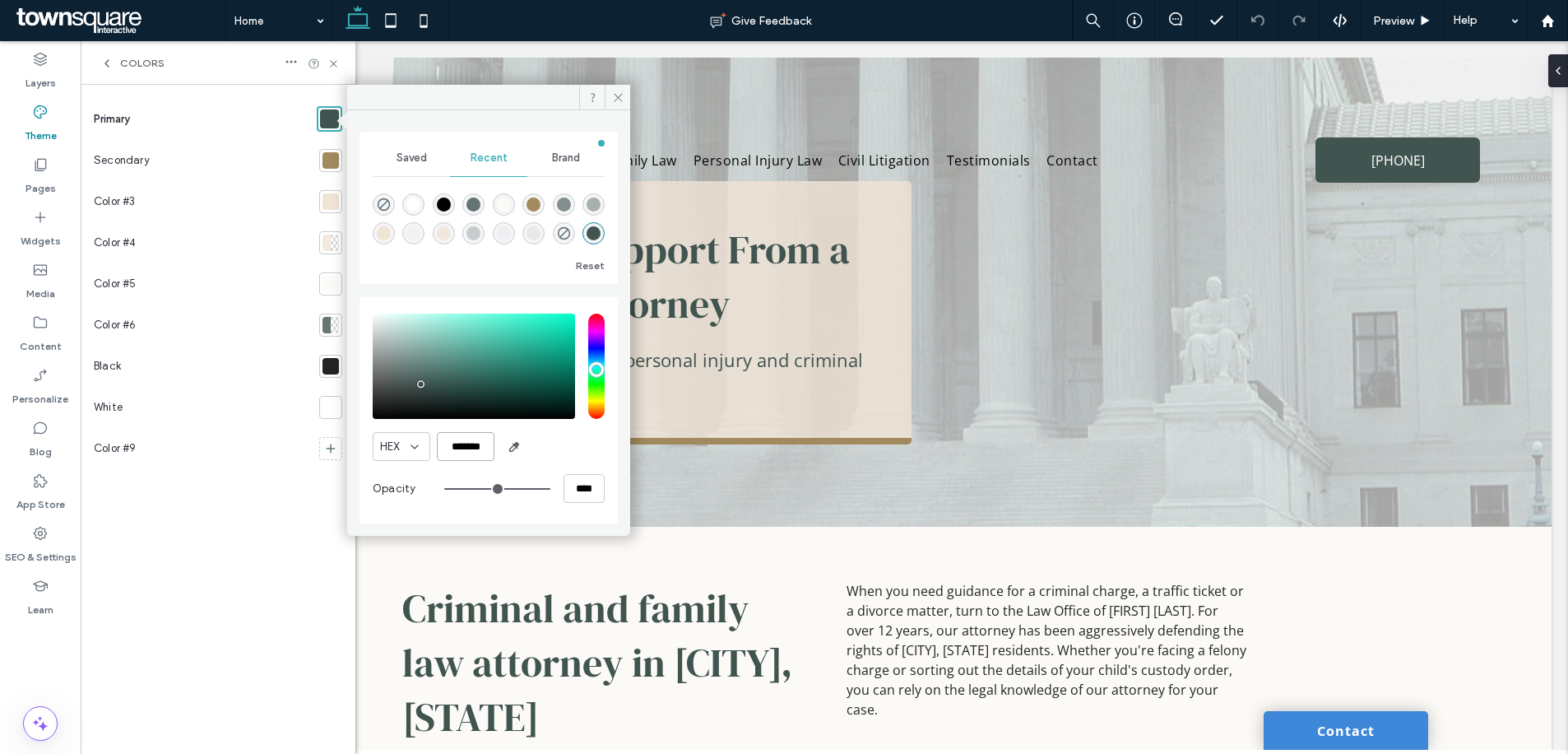 click on "*******" at bounding box center [466, 446] 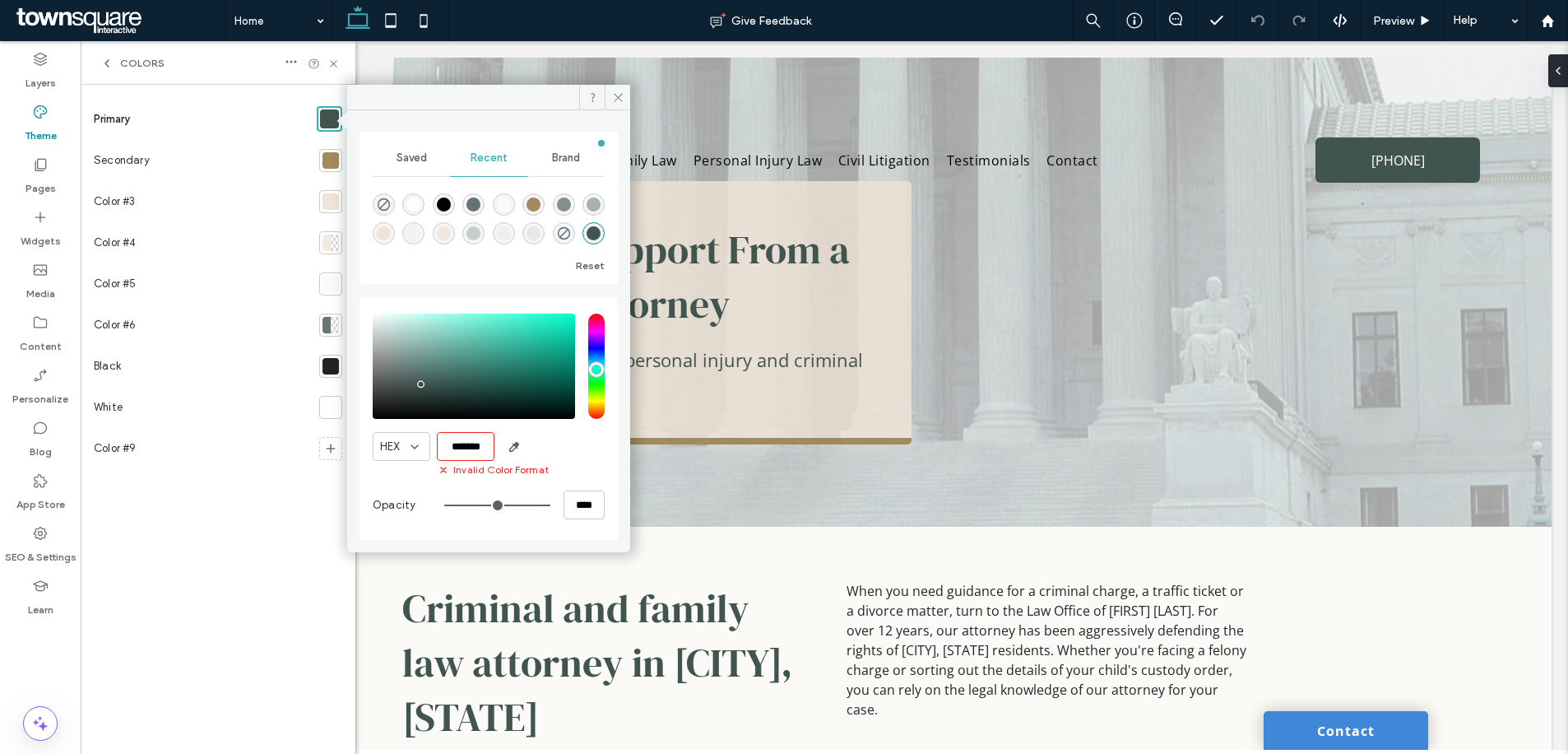 paste on "*******" 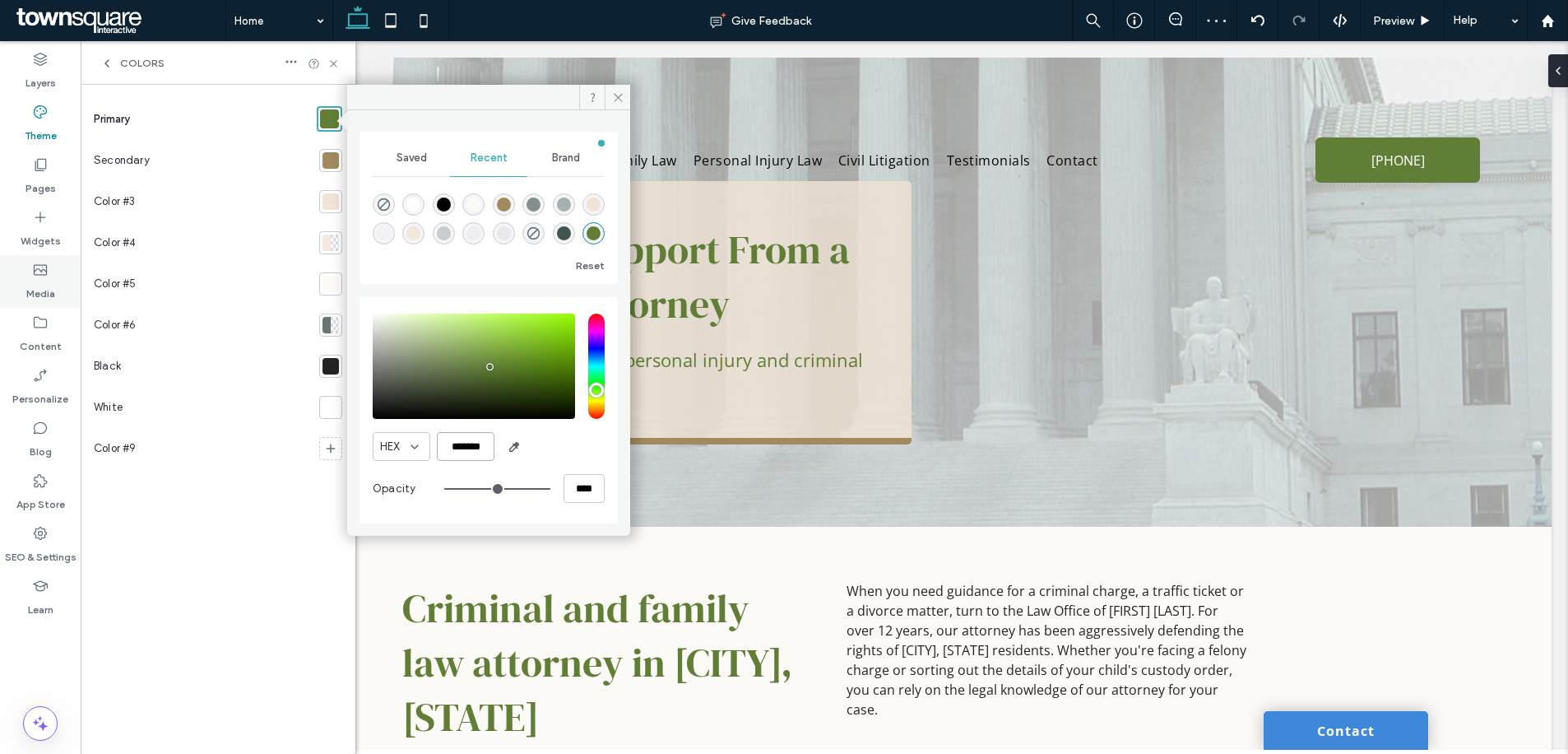 type on "*******" 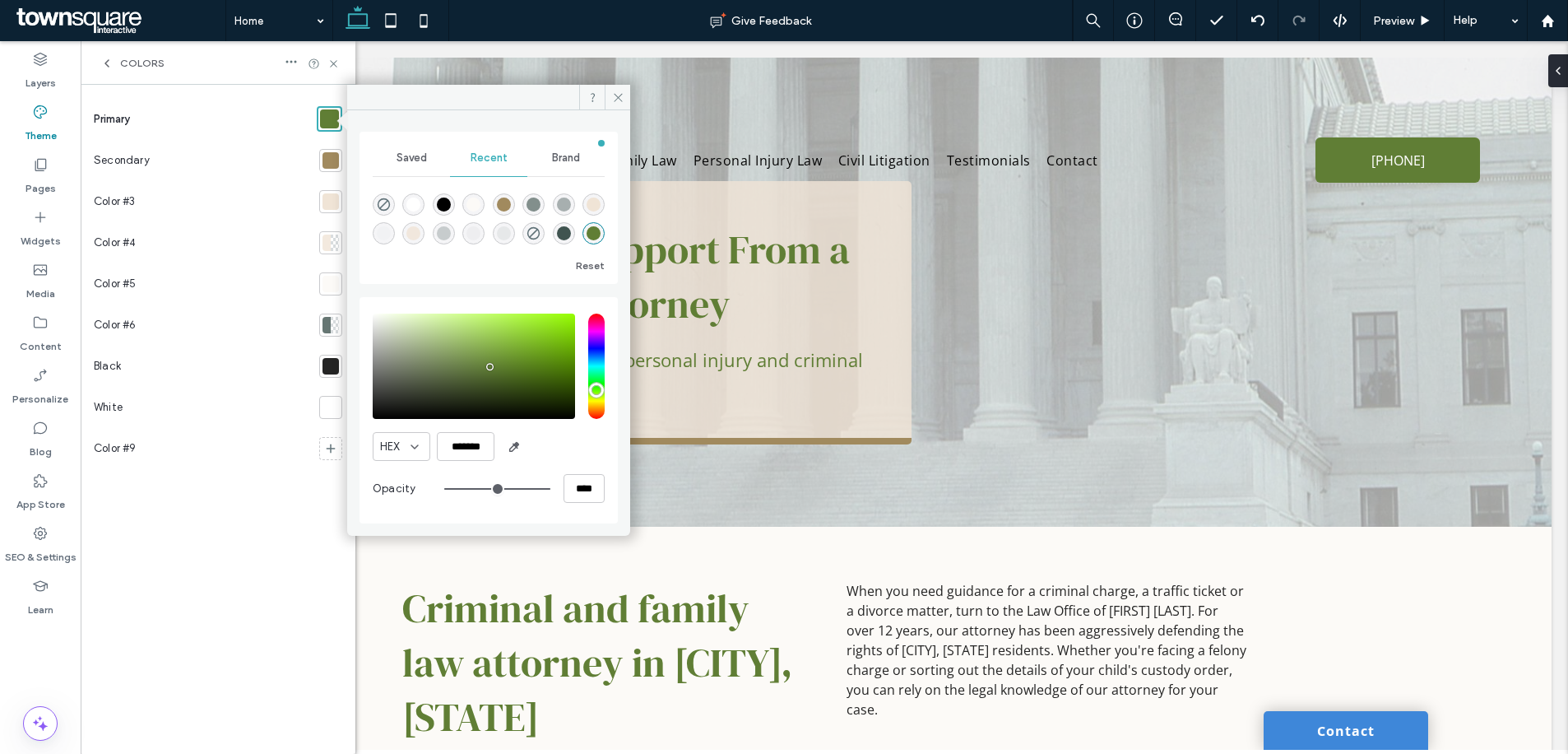 click at bounding box center [331, 161] 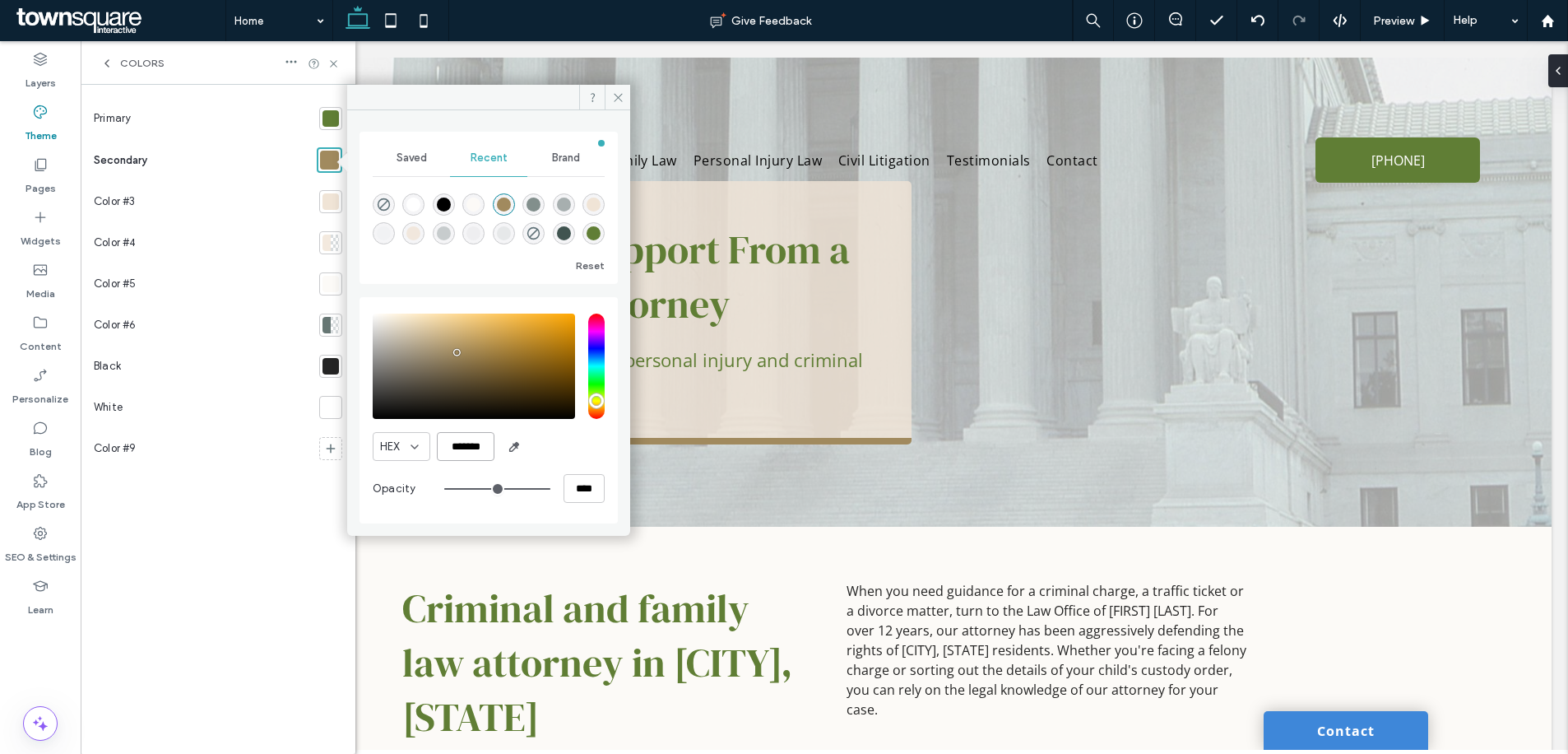 drag, startPoint x: 487, startPoint y: 448, endPoint x: 423, endPoint y: 441, distance: 64.38167 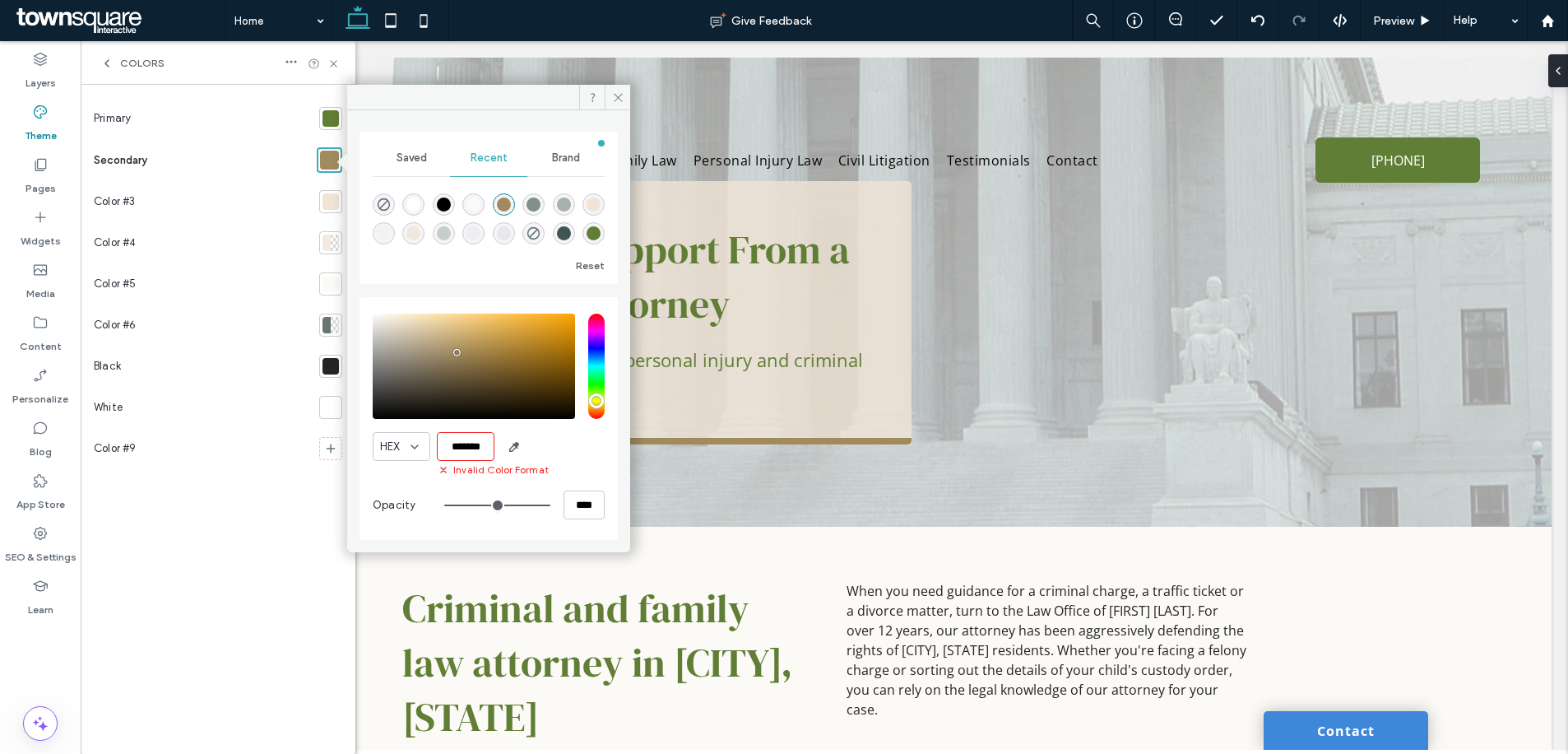 paste on "*******" 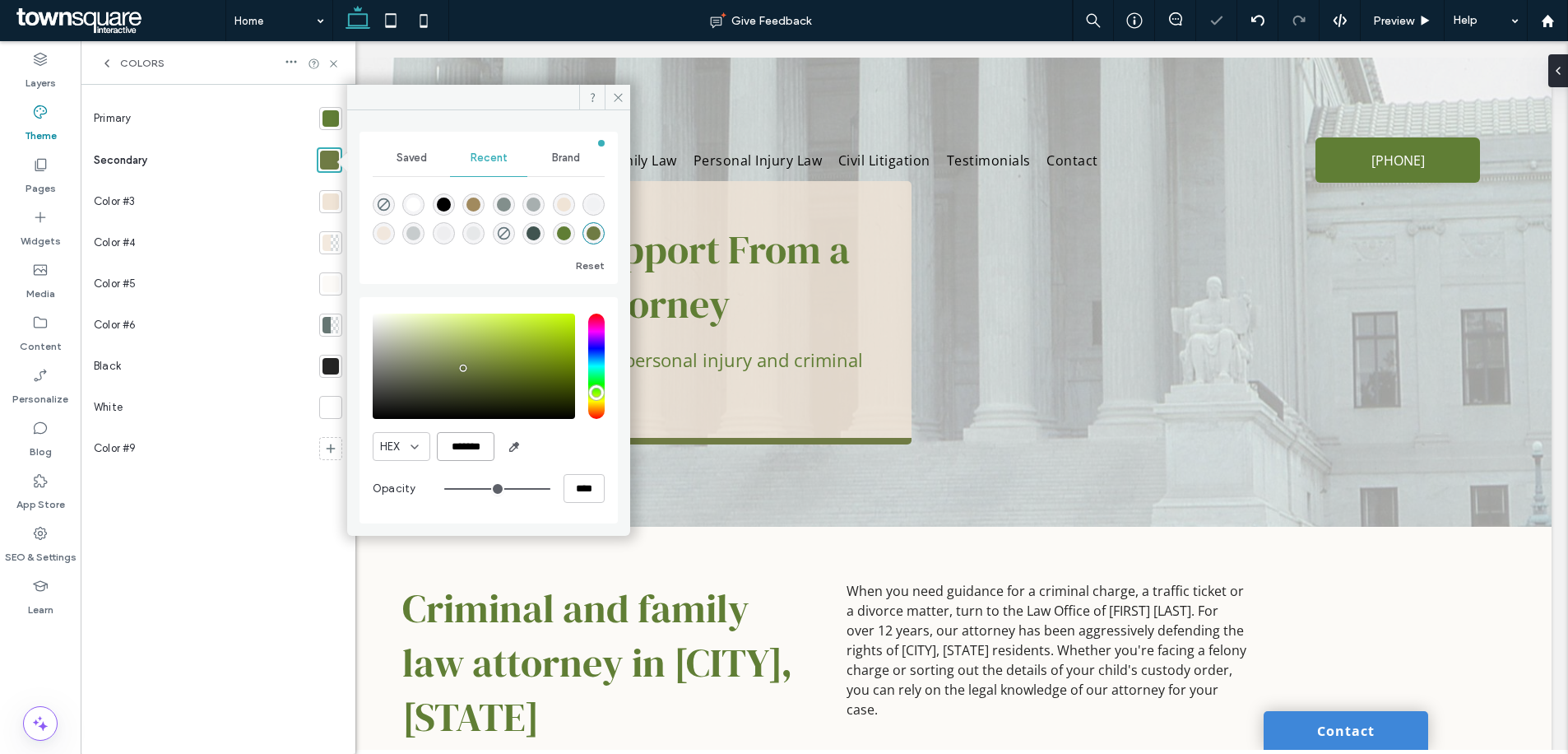 type on "*******" 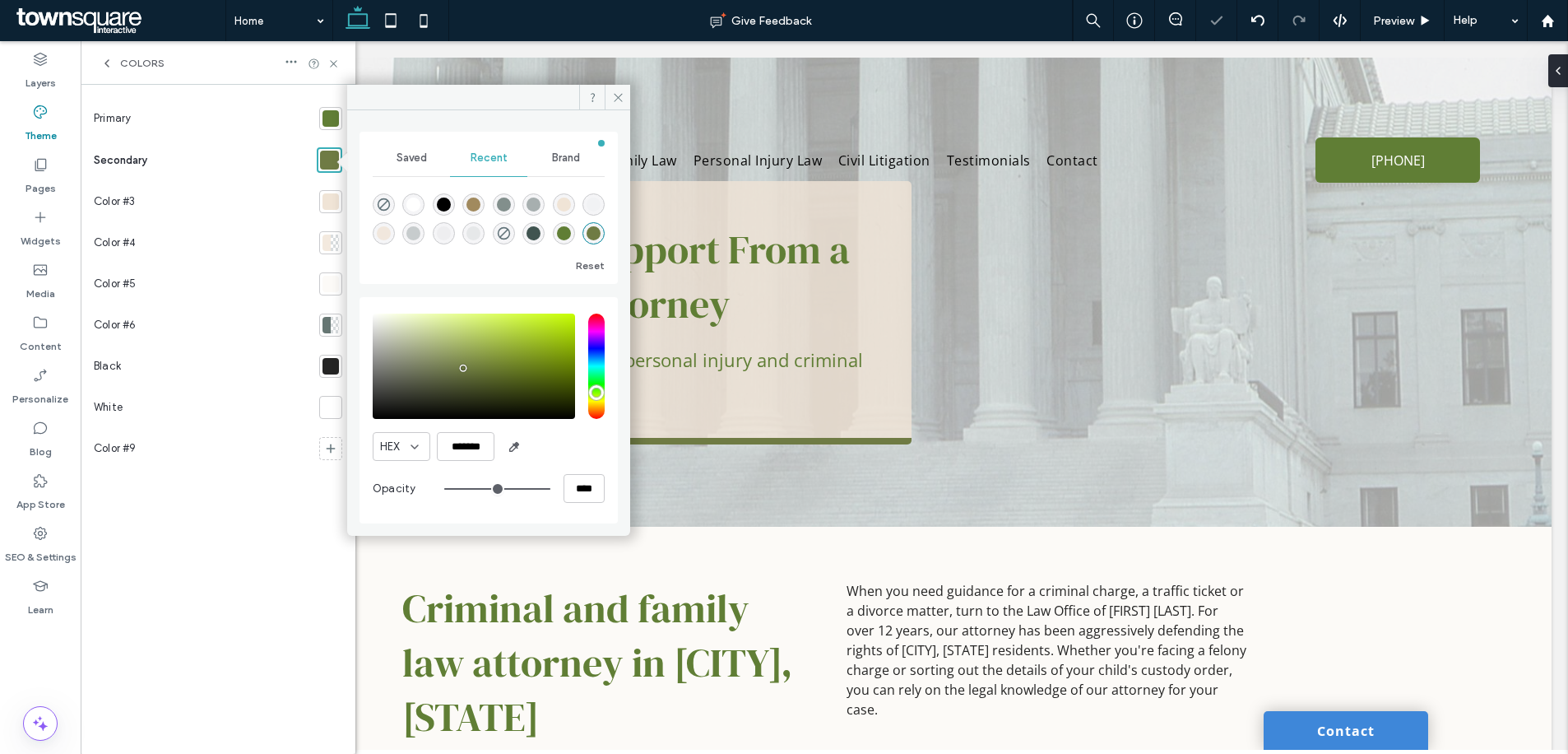 click on "Secondary" at bounding box center (202, 160) 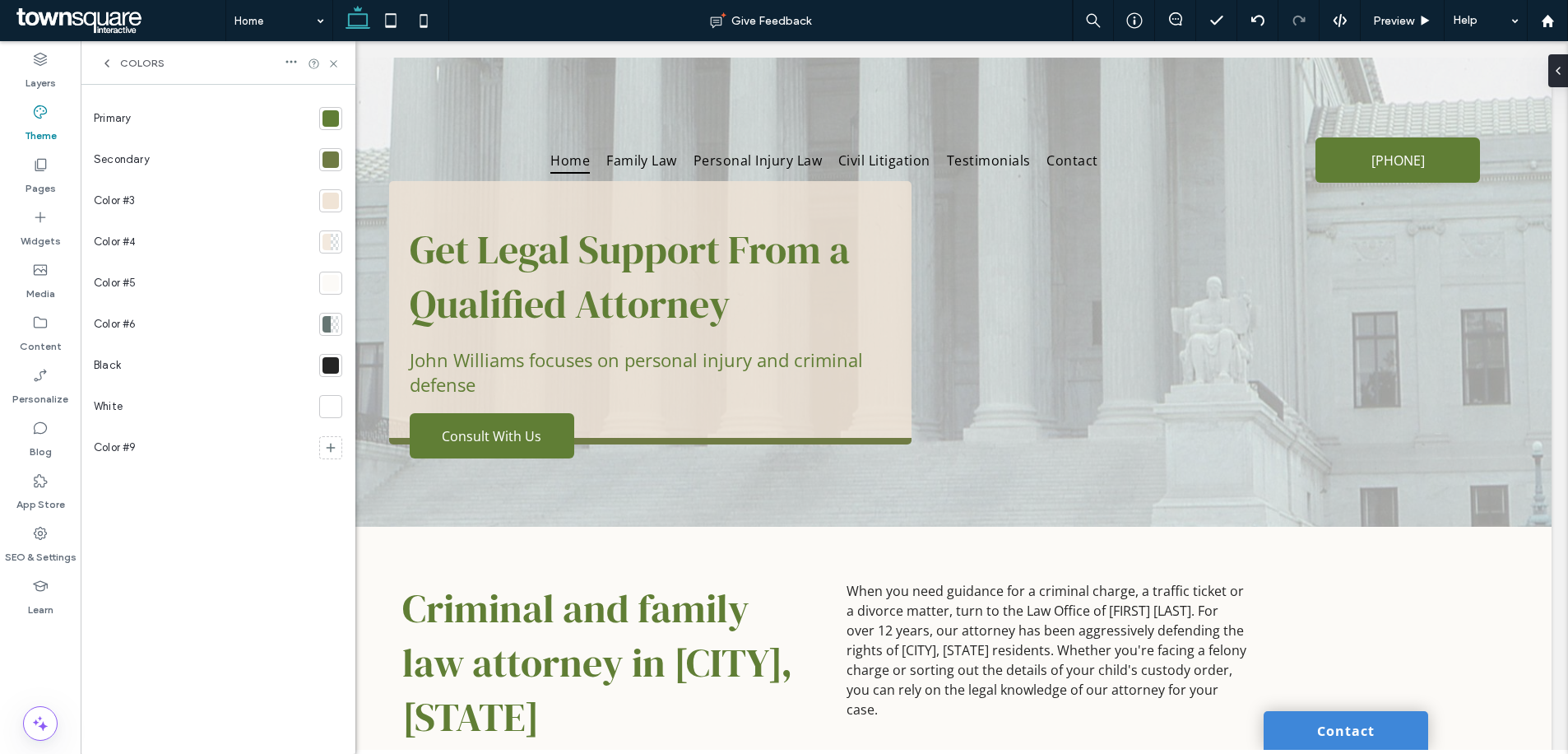 click at bounding box center (331, 160) 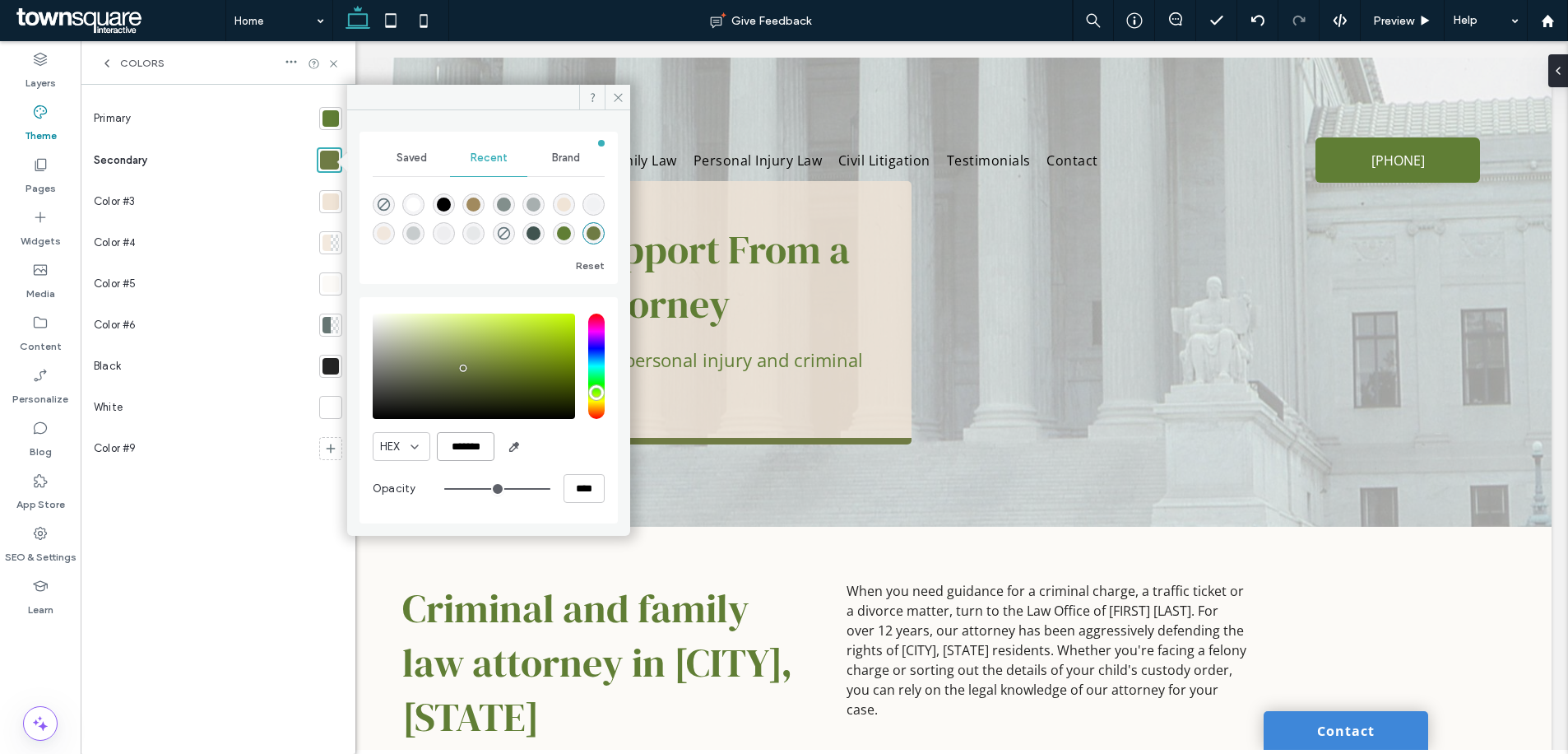 drag, startPoint x: 489, startPoint y: 448, endPoint x: 424, endPoint y: 447, distance: 65.00769 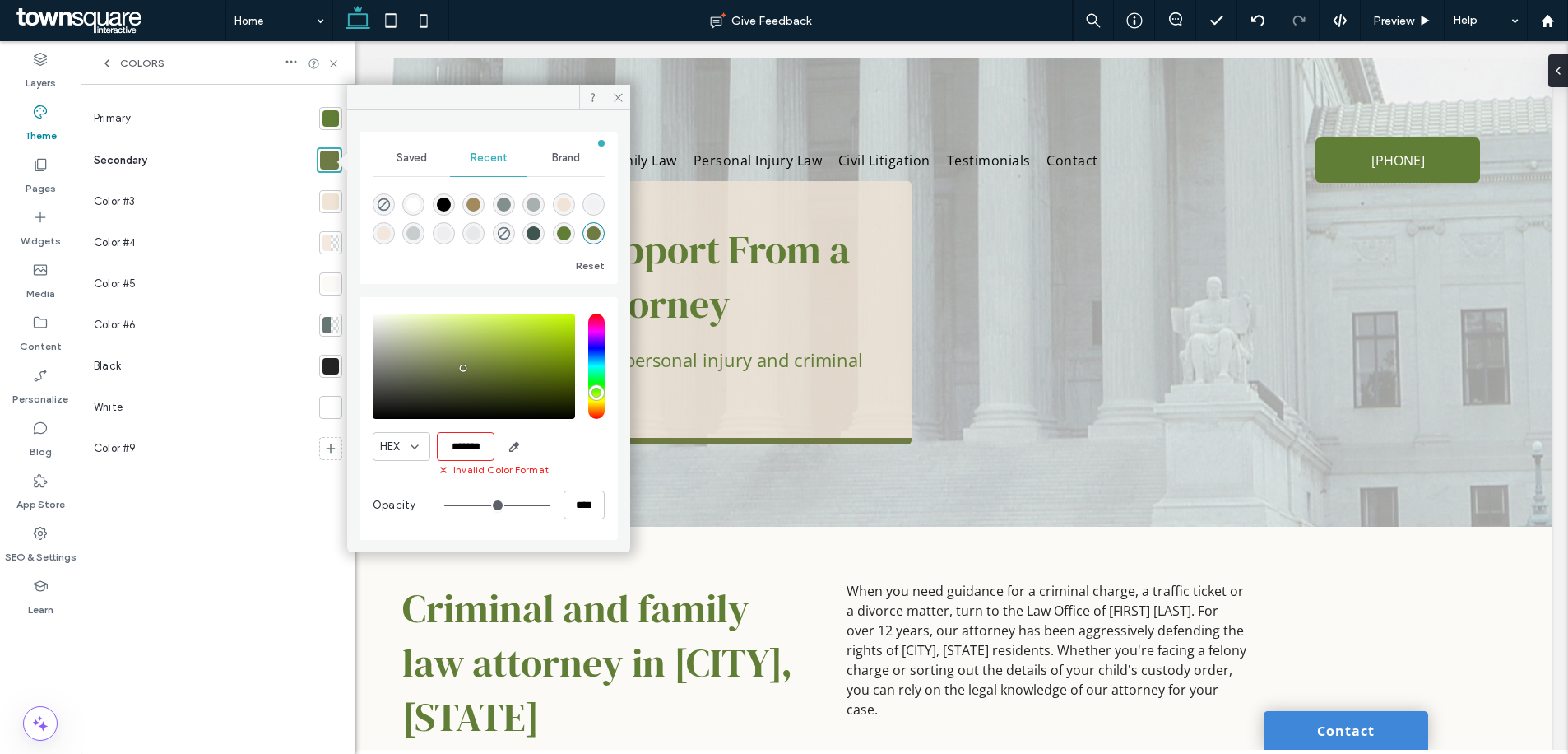 paste on "*******" 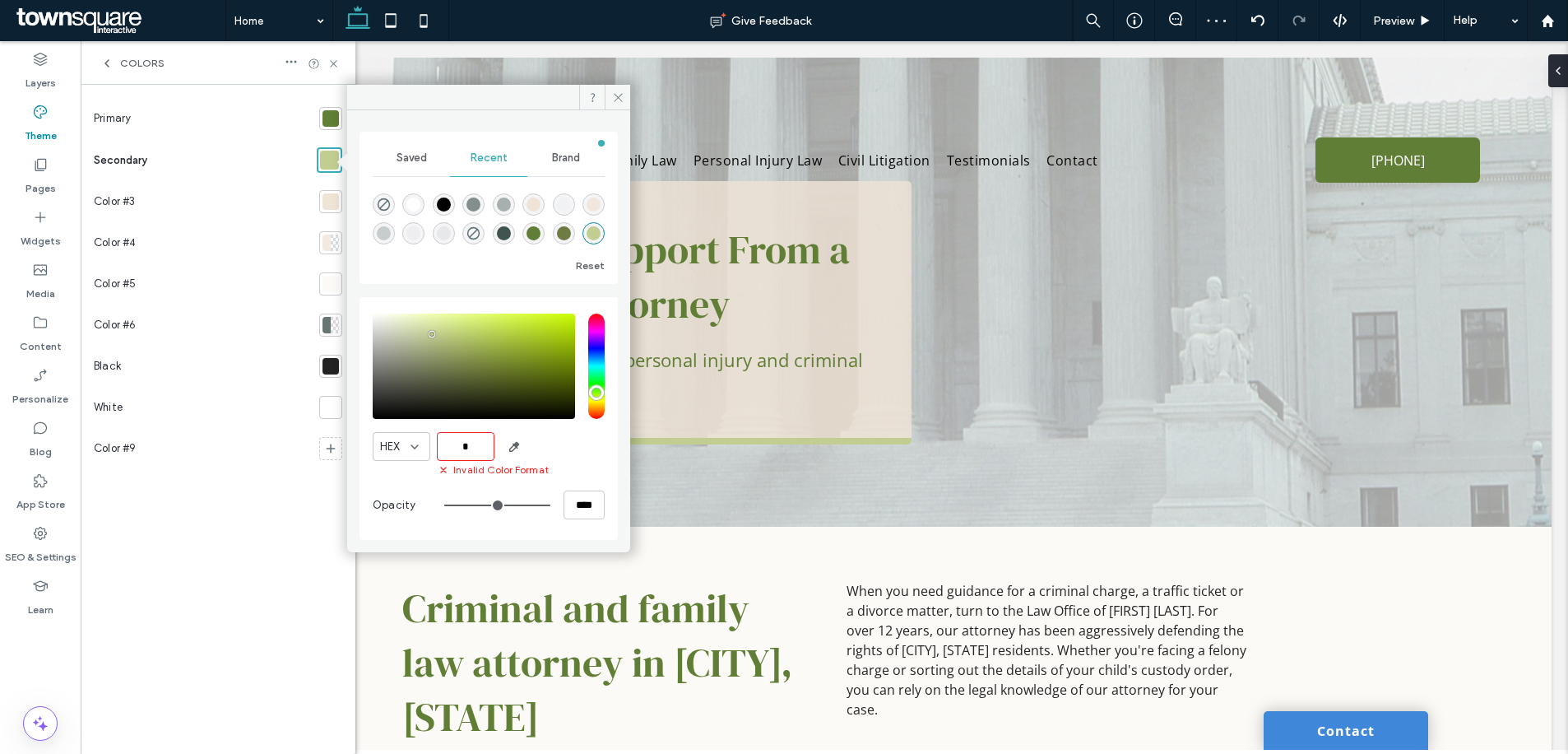 paste on "*******" 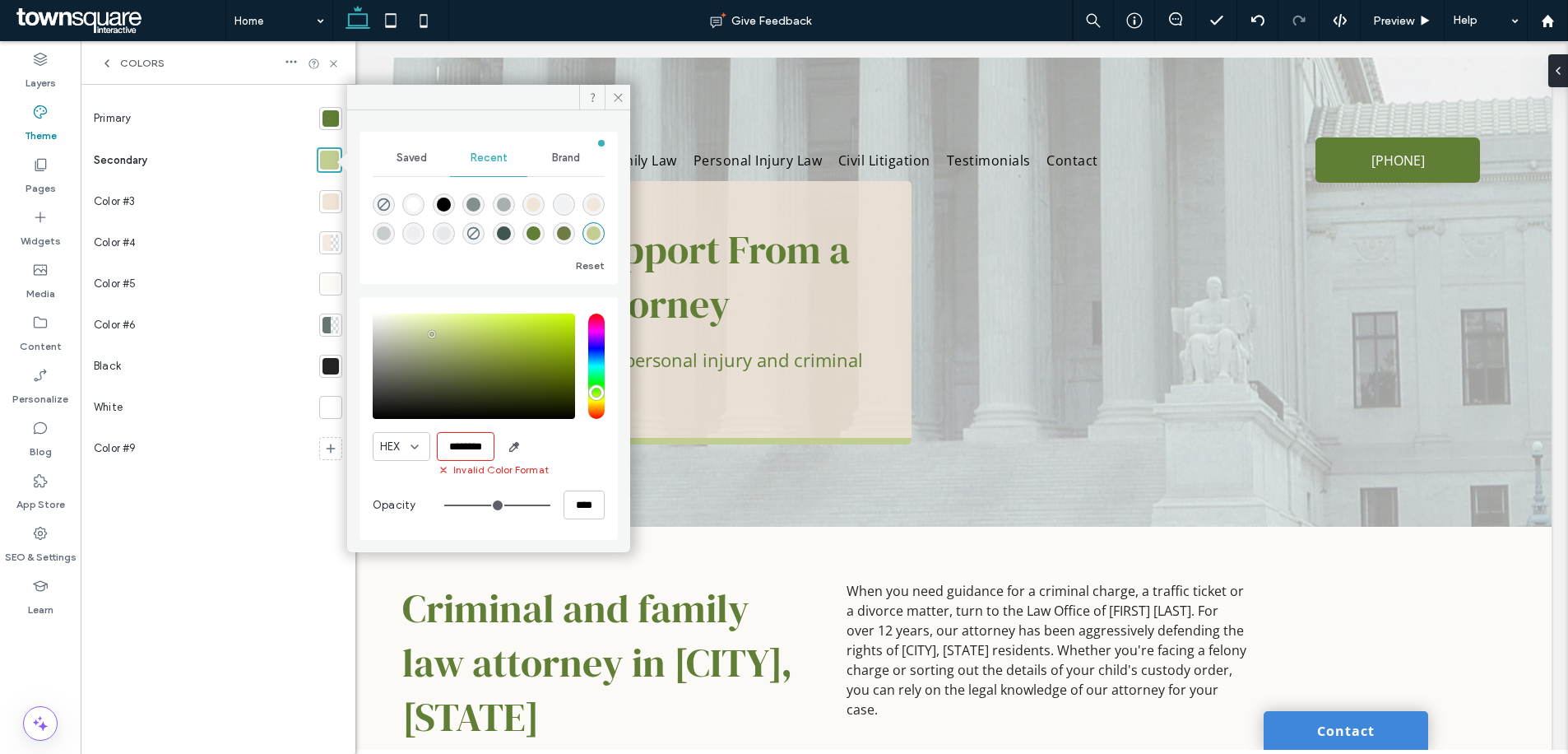 scroll, scrollTop: 0, scrollLeft: 0, axis: both 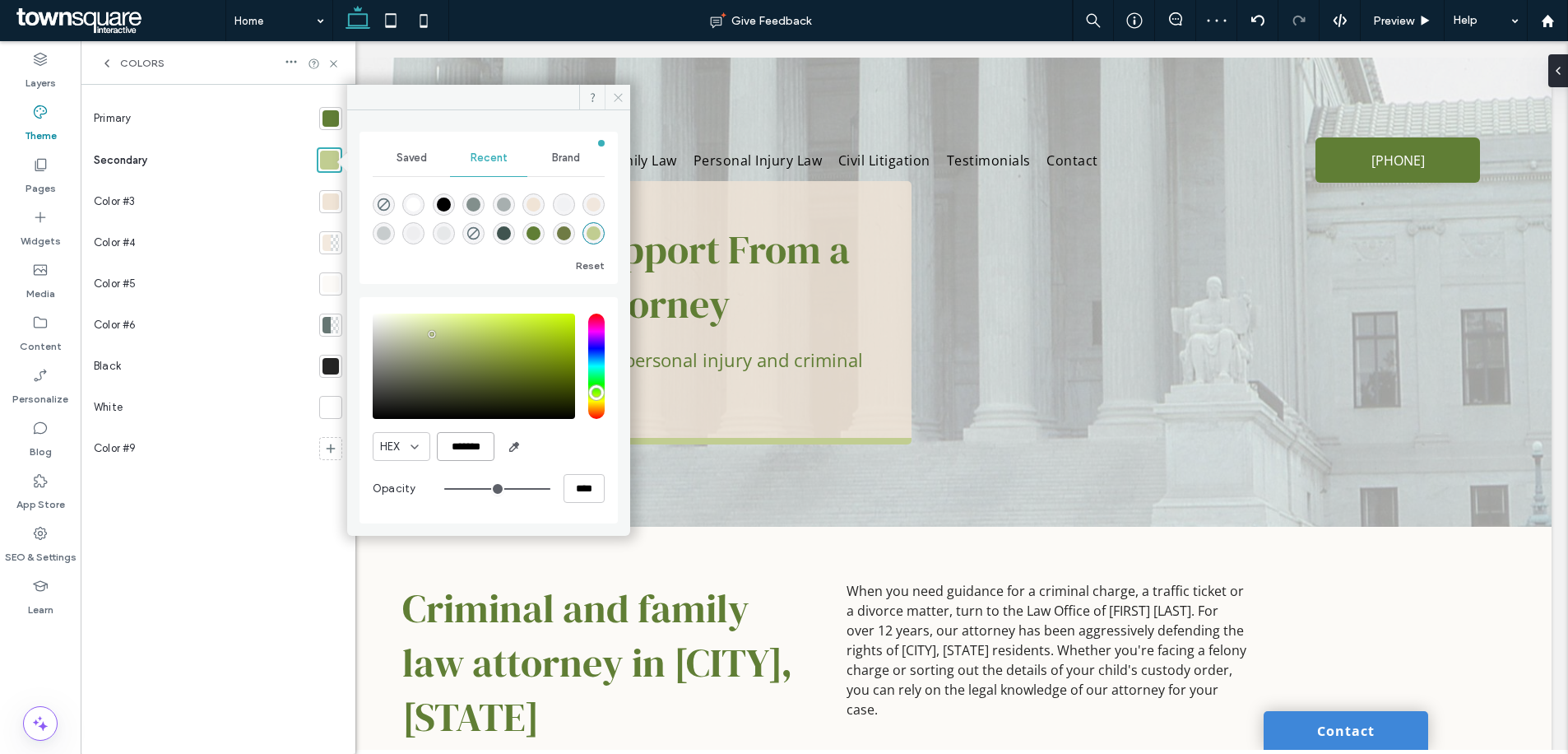 type on "*******" 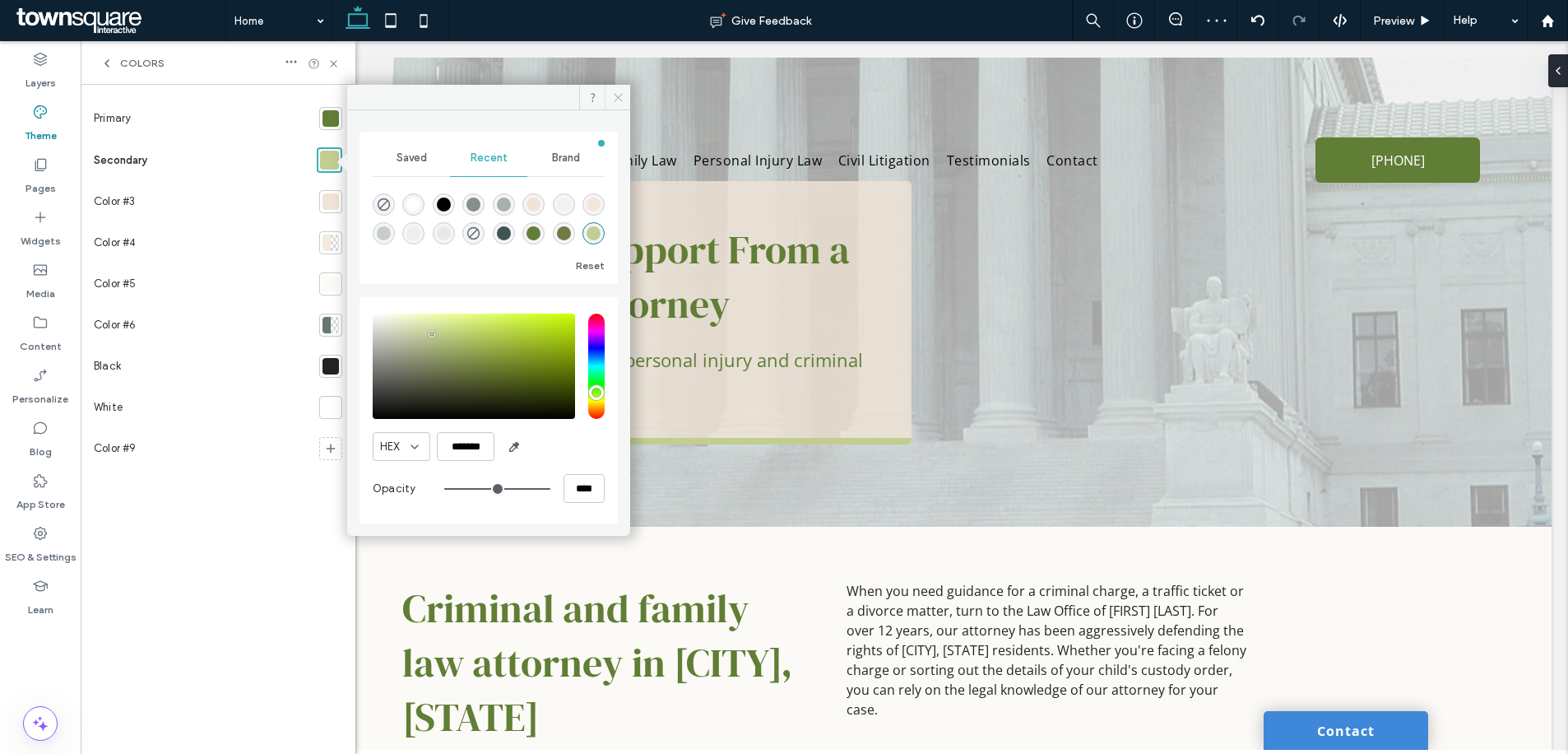 click 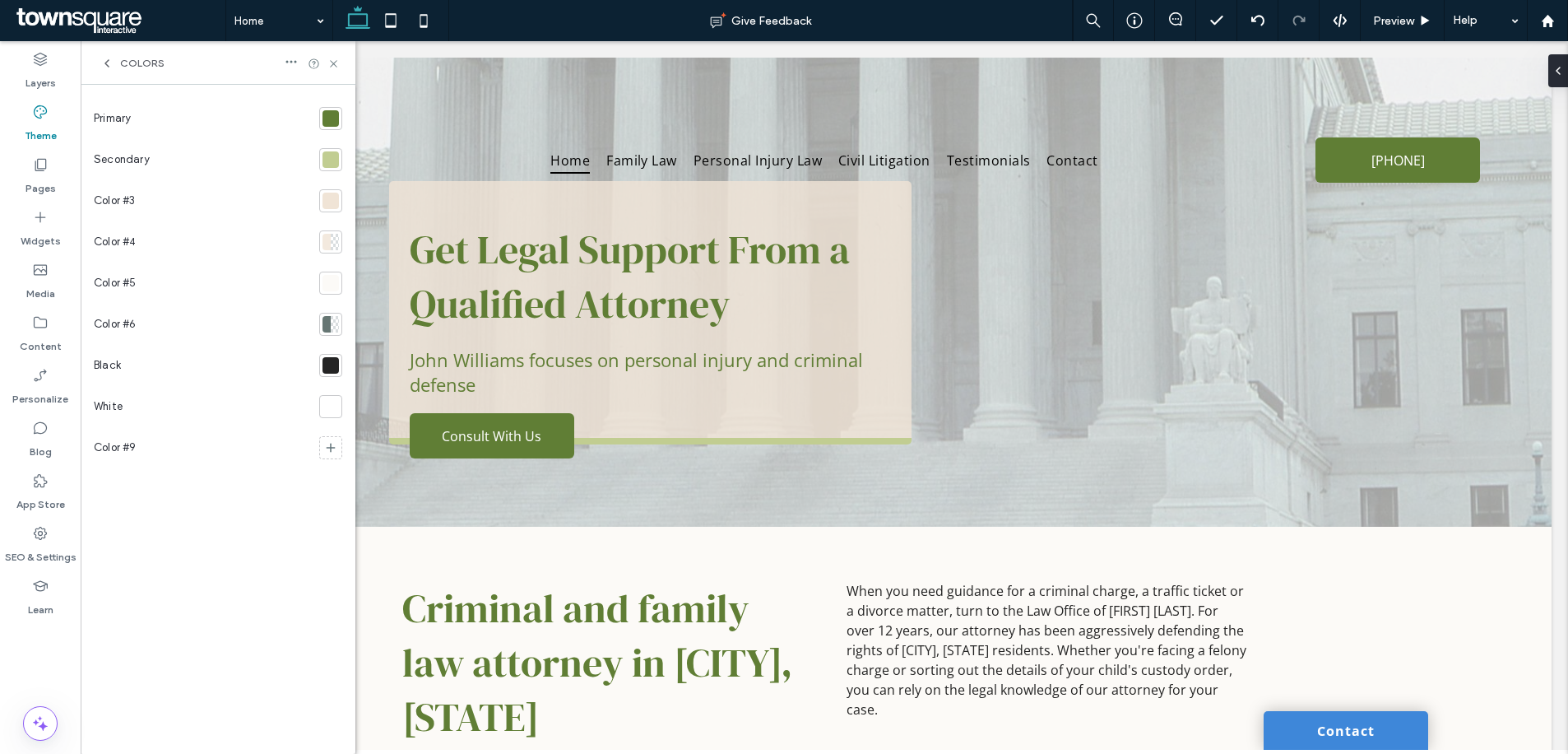 click at bounding box center (331, 201) 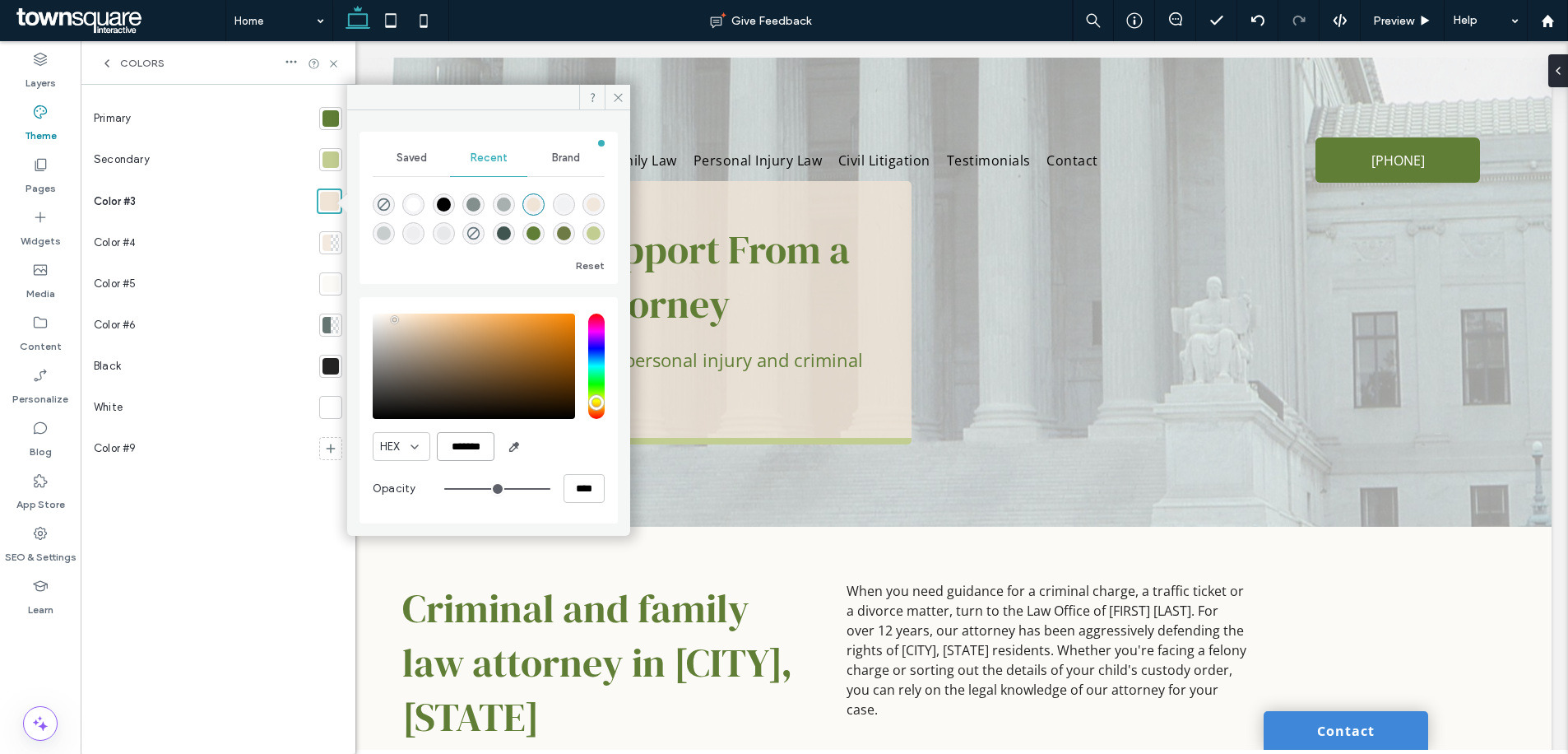 drag, startPoint x: 489, startPoint y: 449, endPoint x: 448, endPoint y: 452, distance: 41.10961 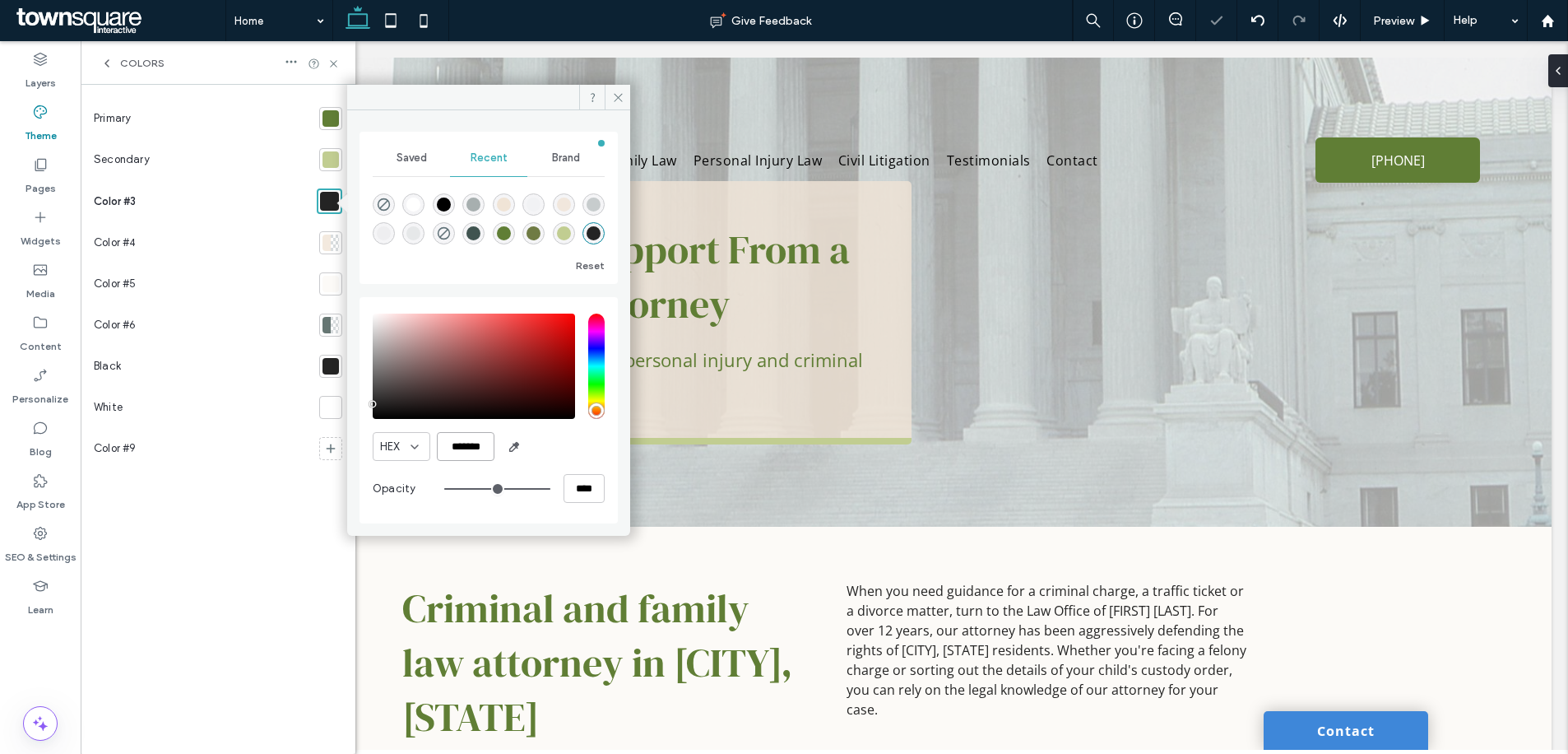 type on "*******" 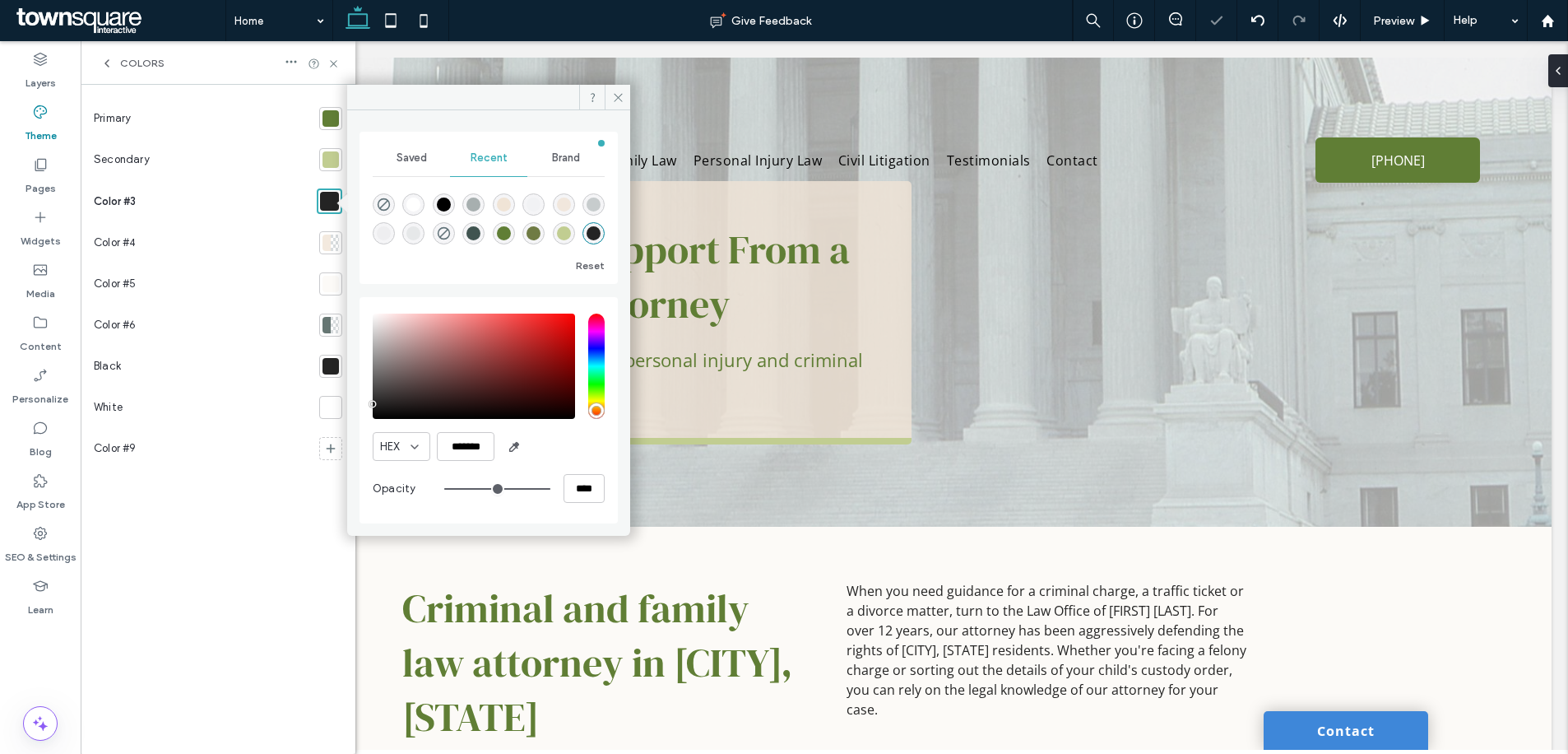click at bounding box center [335, 243] 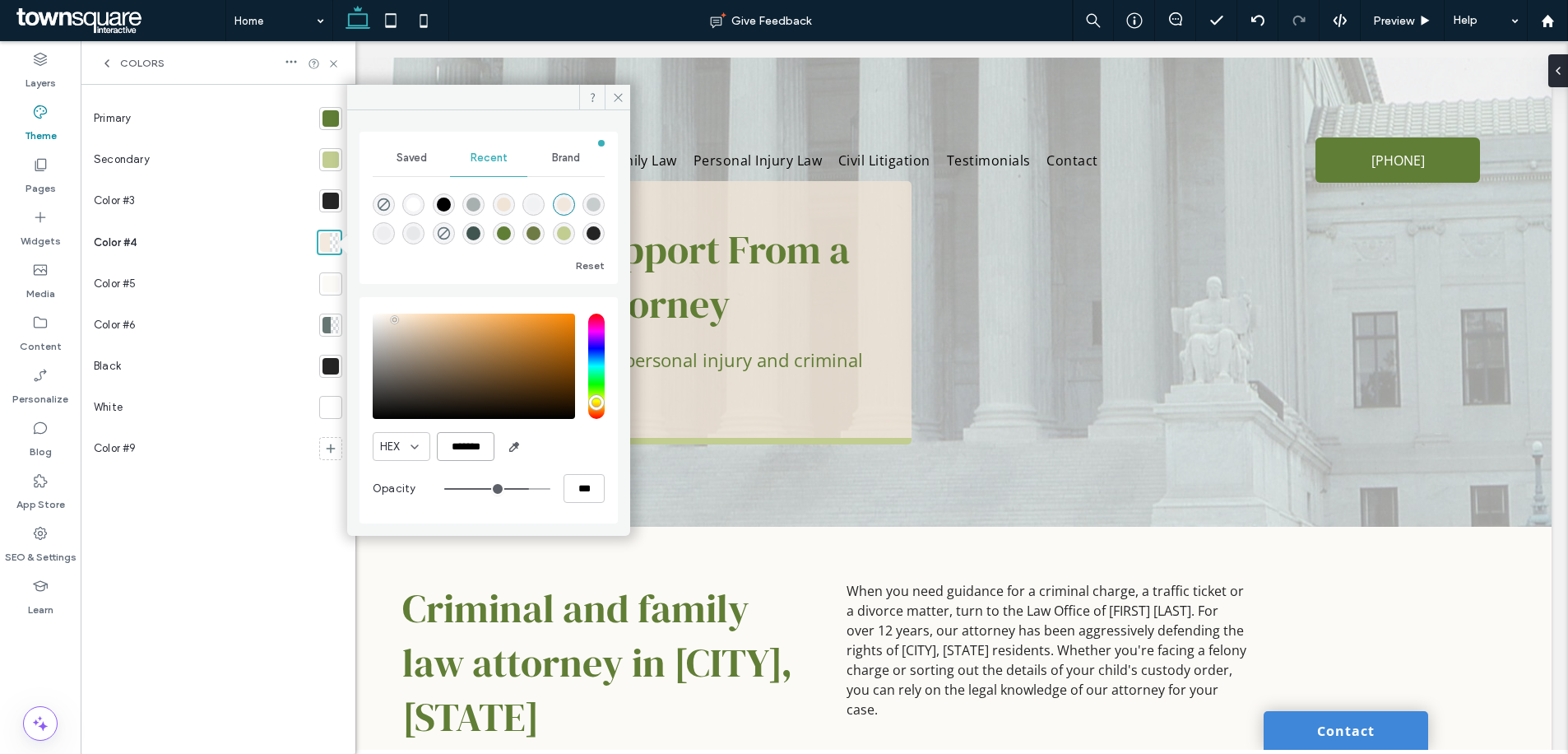 drag, startPoint x: 486, startPoint y: 445, endPoint x: 451, endPoint y: 445, distance: 35 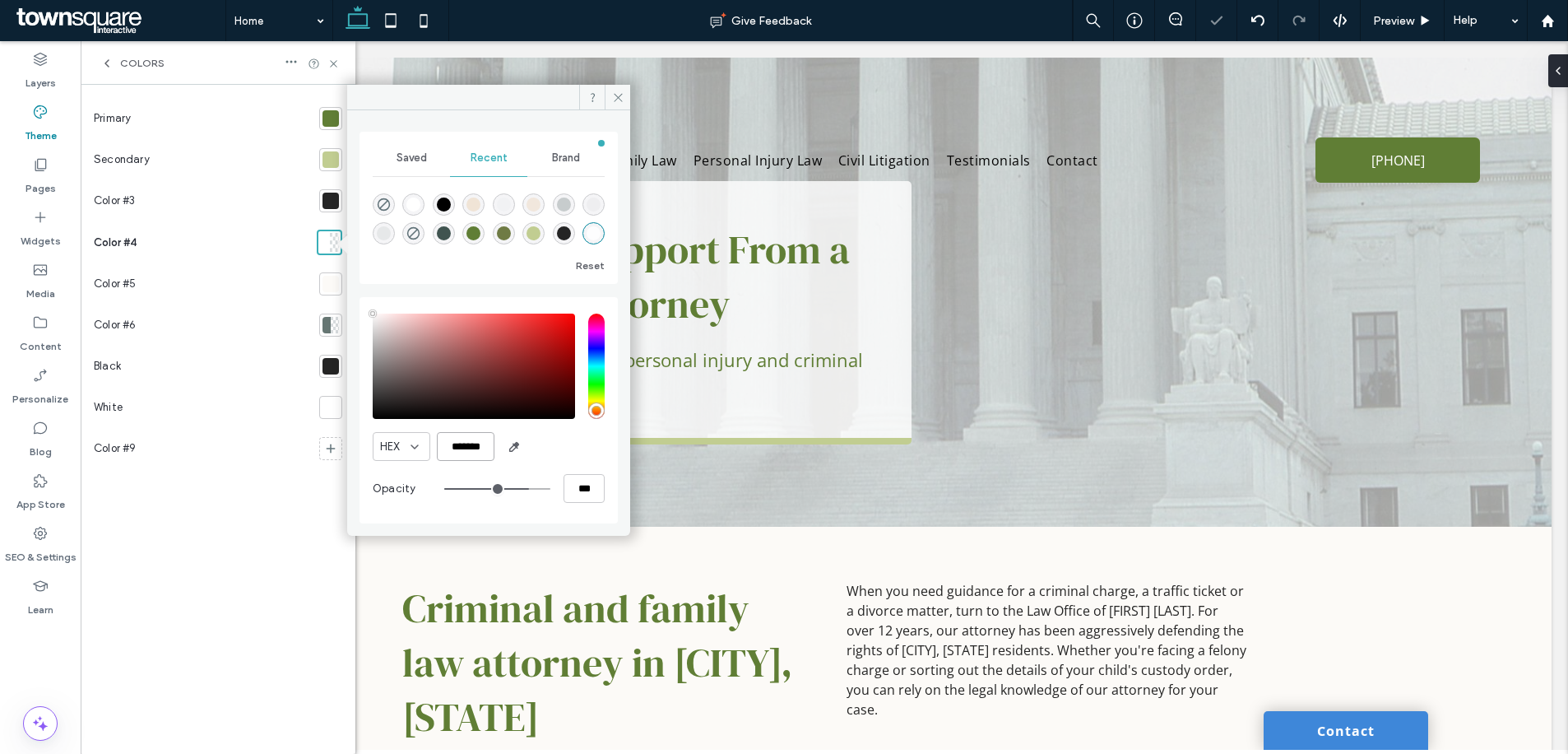 type on "*******" 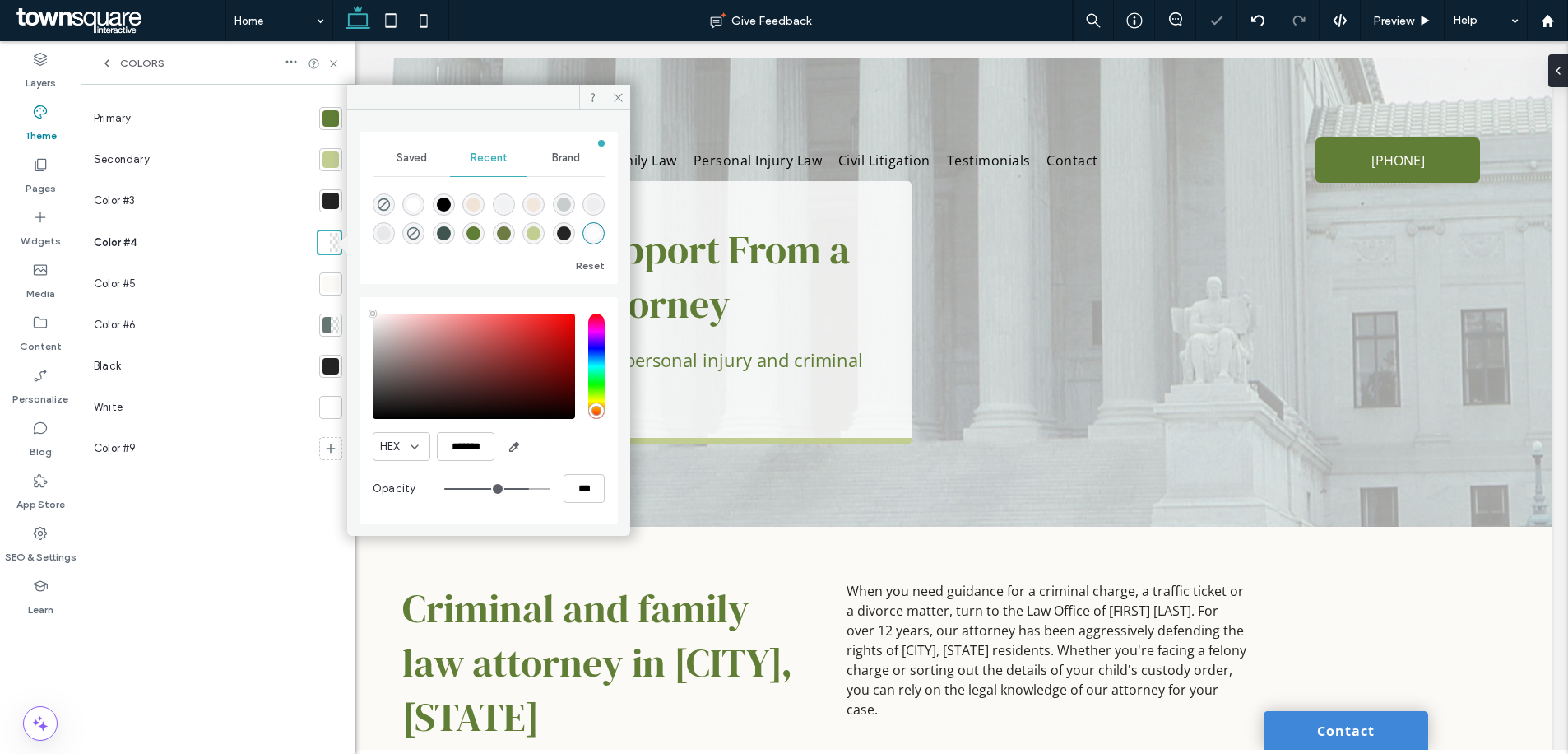 click at bounding box center (331, 284) 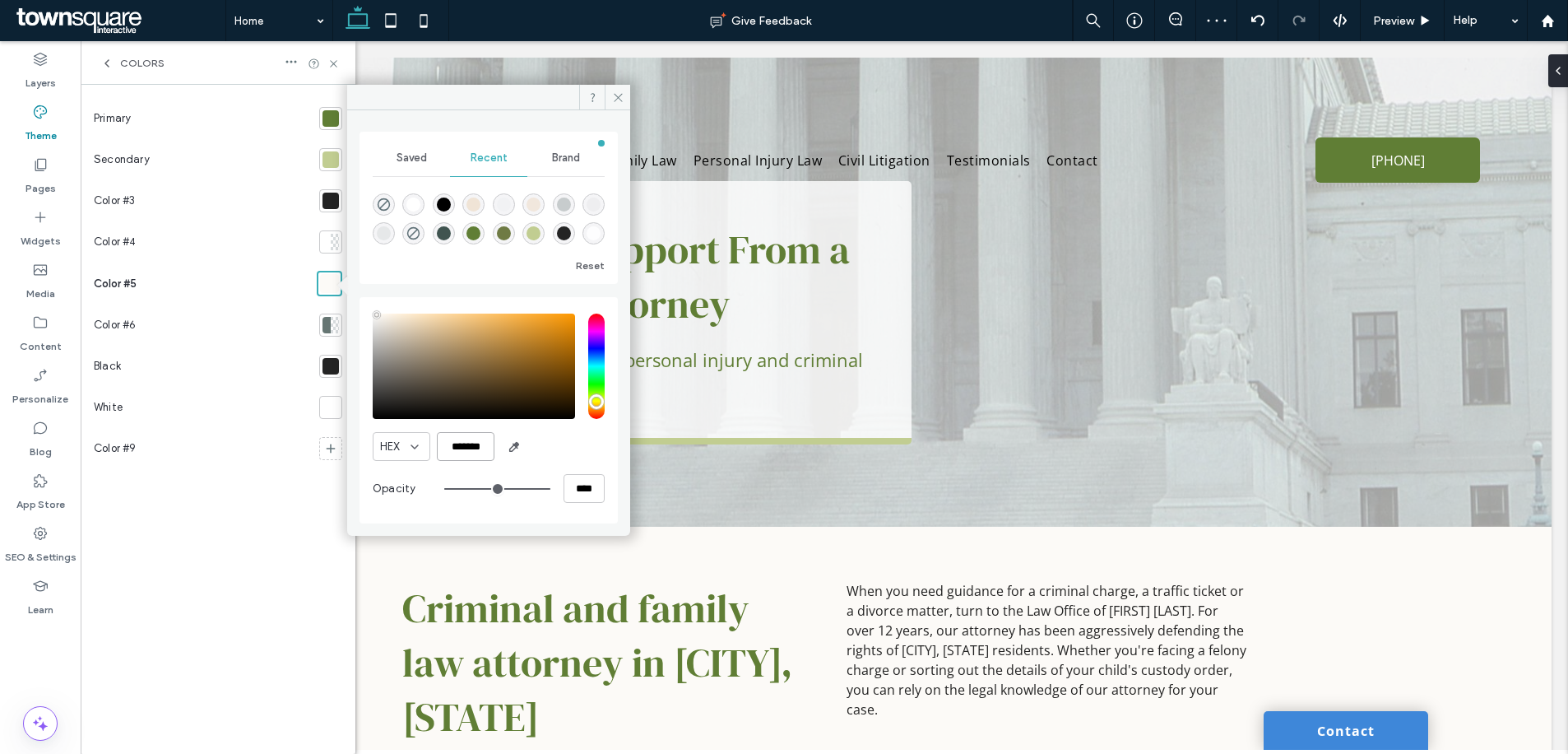 drag, startPoint x: 485, startPoint y: 449, endPoint x: 456, endPoint y: 450, distance: 29.01724 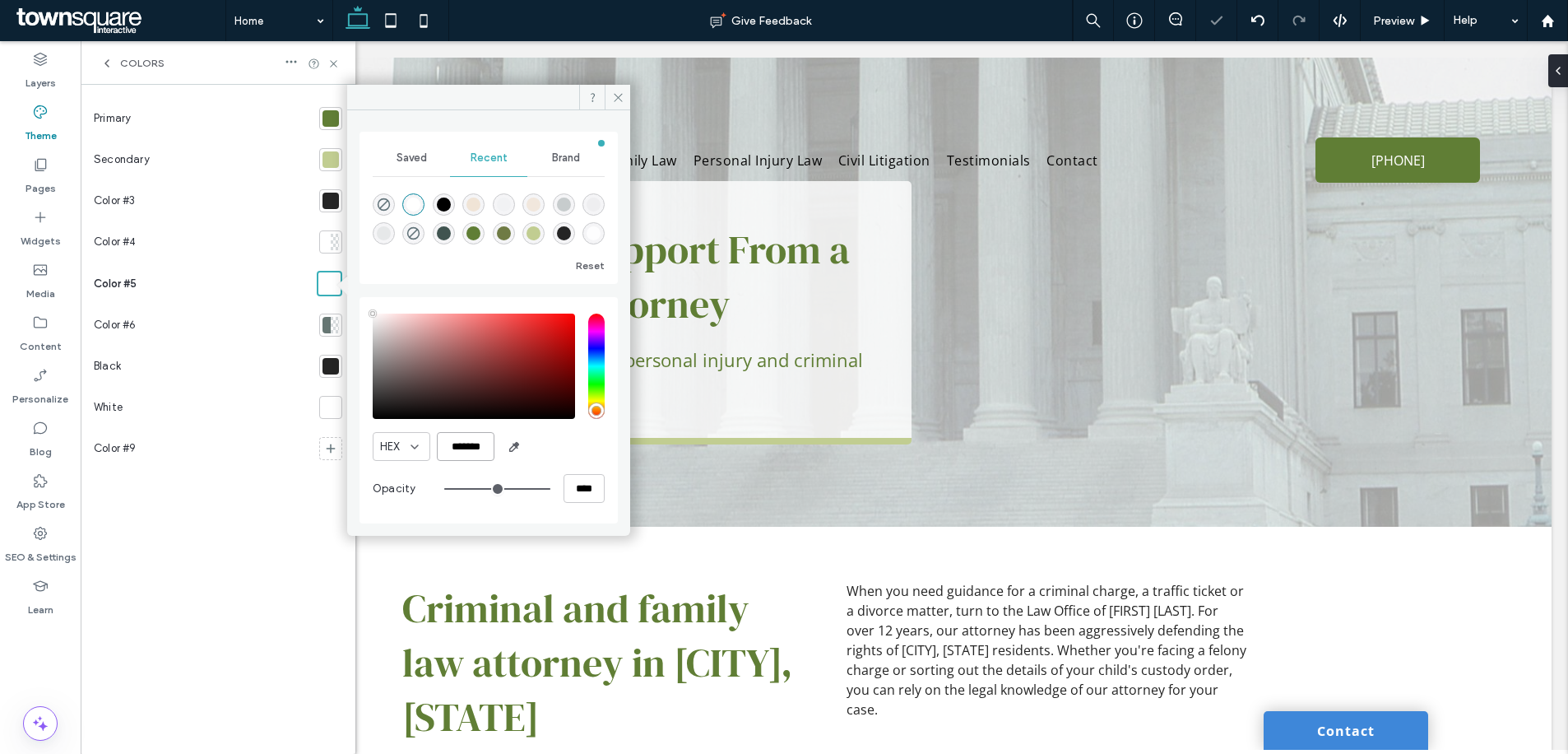 type on "*******" 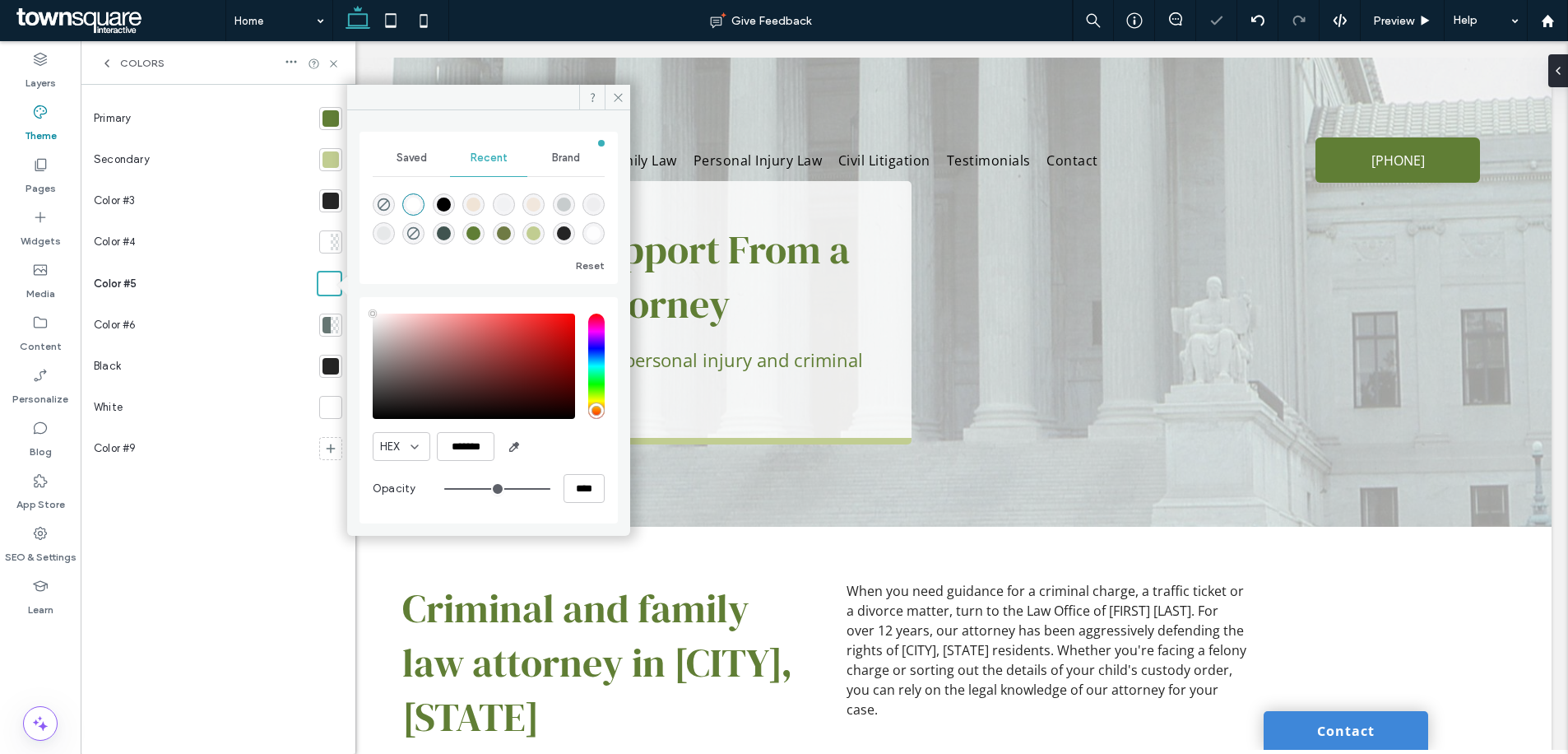 click at bounding box center (327, 325) 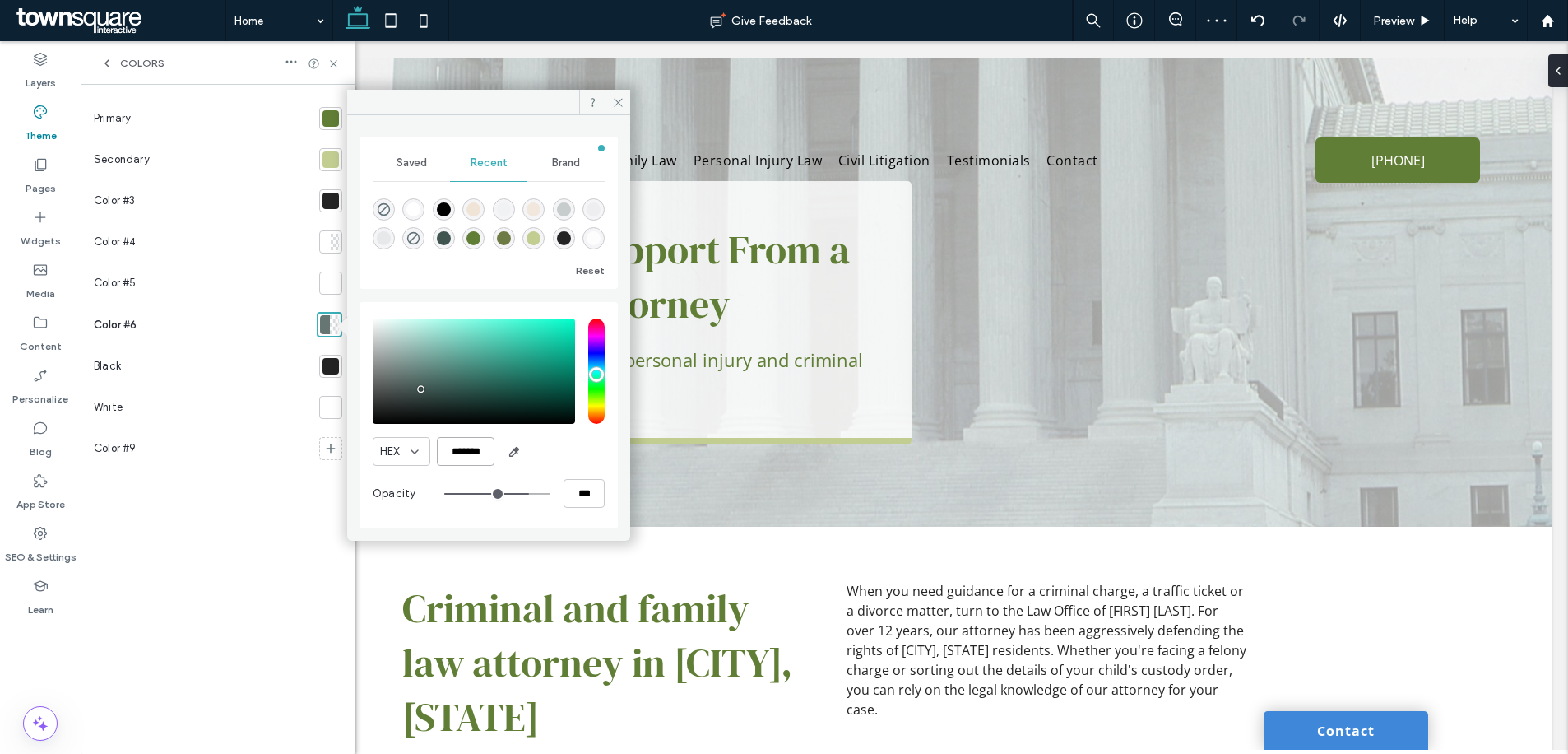 scroll, scrollTop: 0, scrollLeft: 1, axis: horizontal 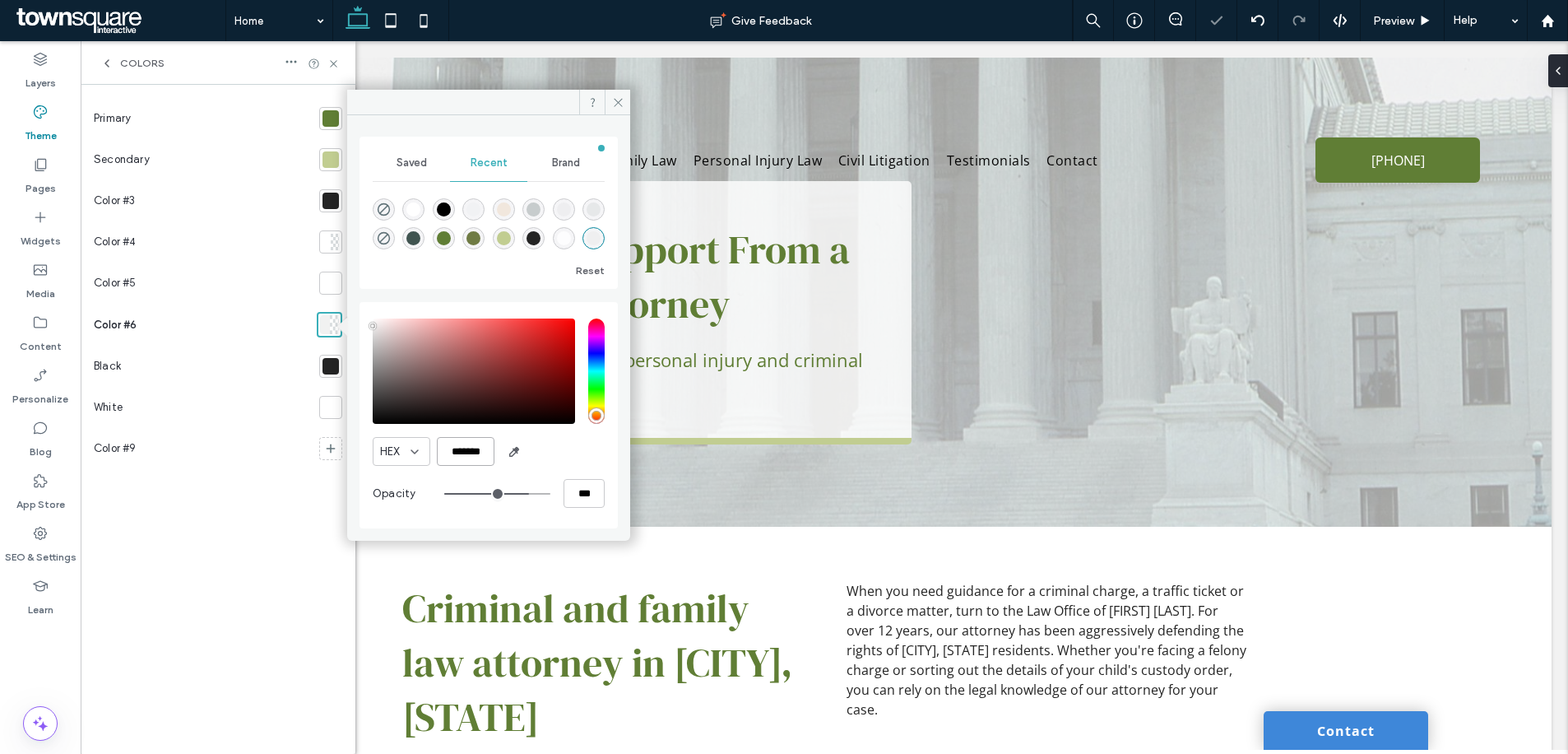 type on "*******" 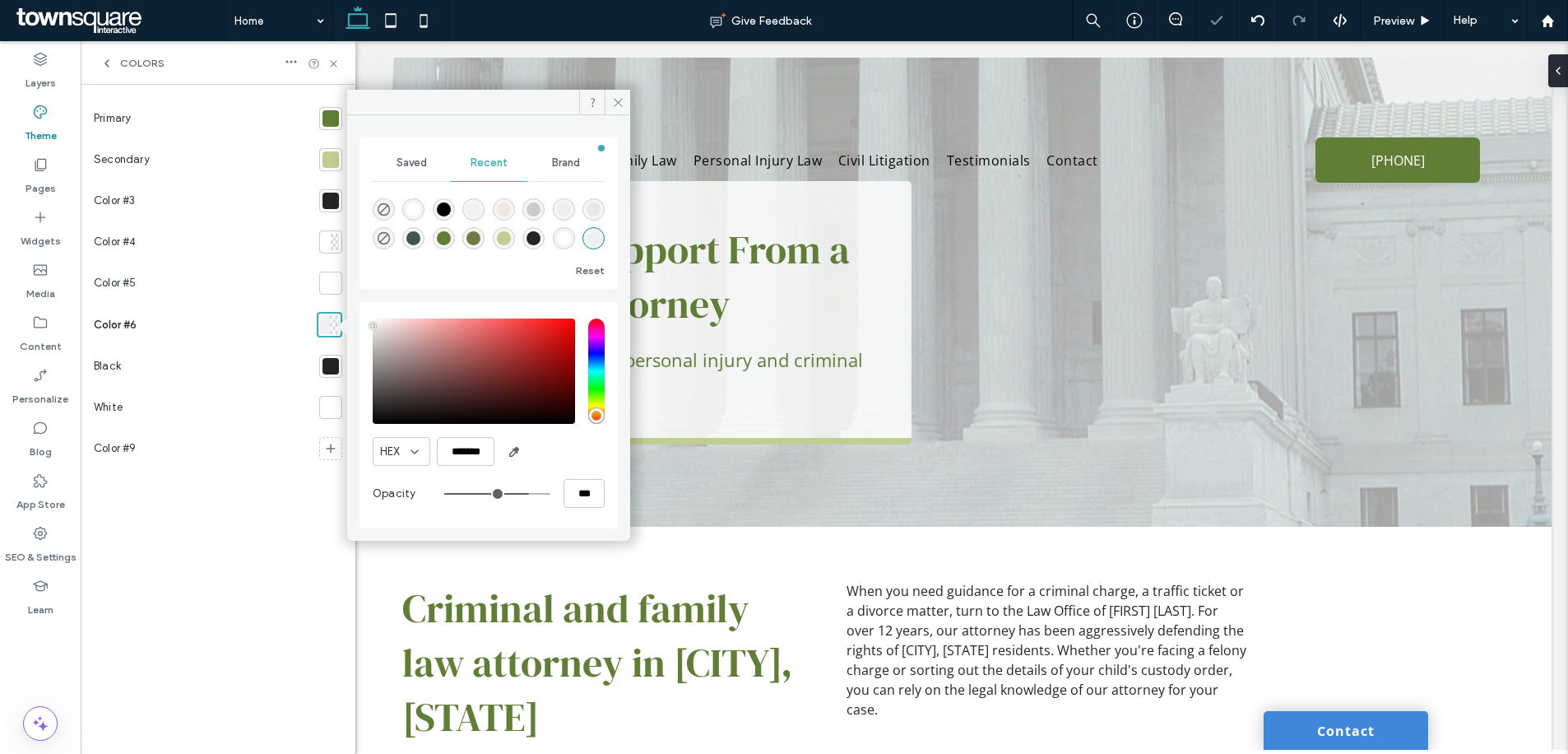 click on "Black" at bounding box center (203, 366) 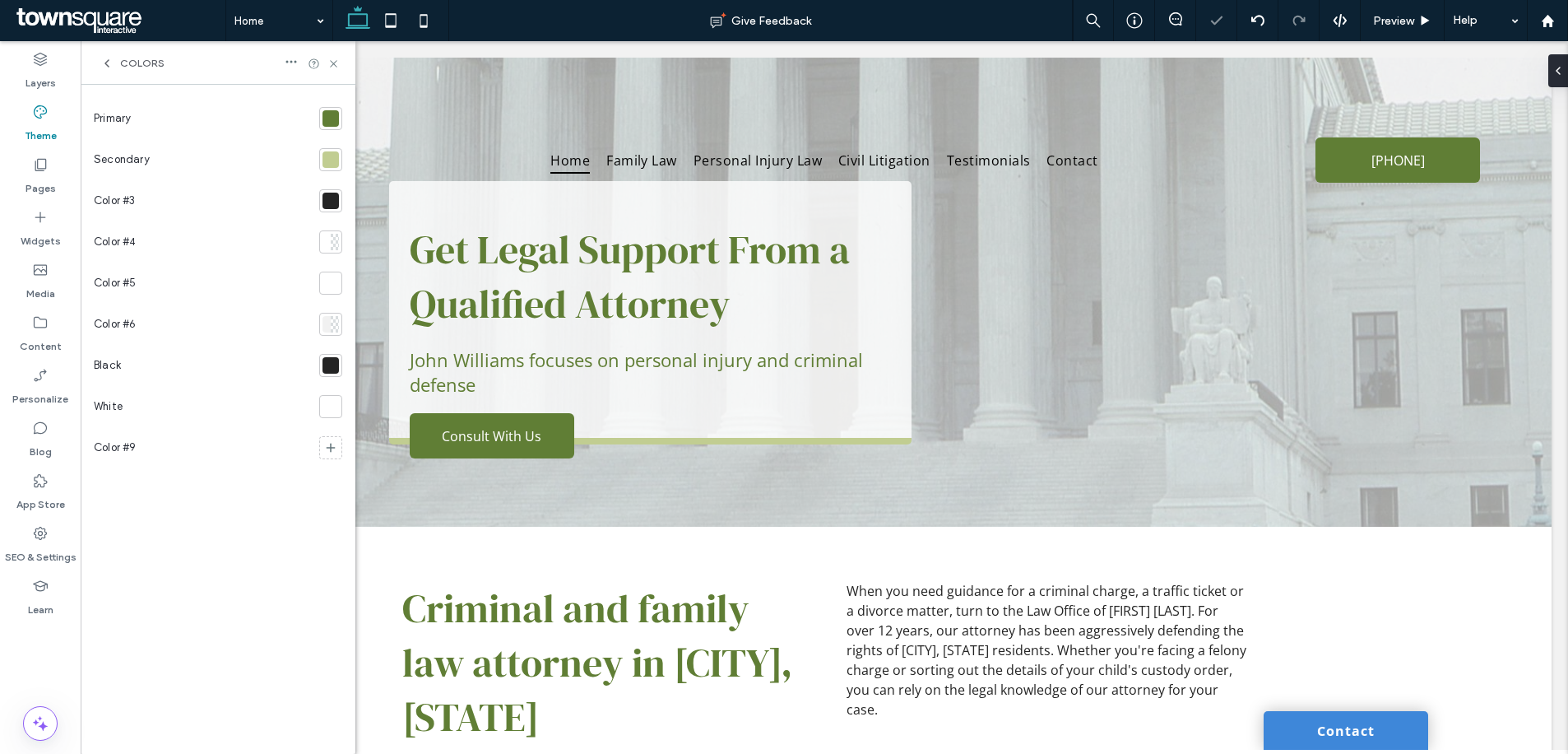 click at bounding box center [331, 365] 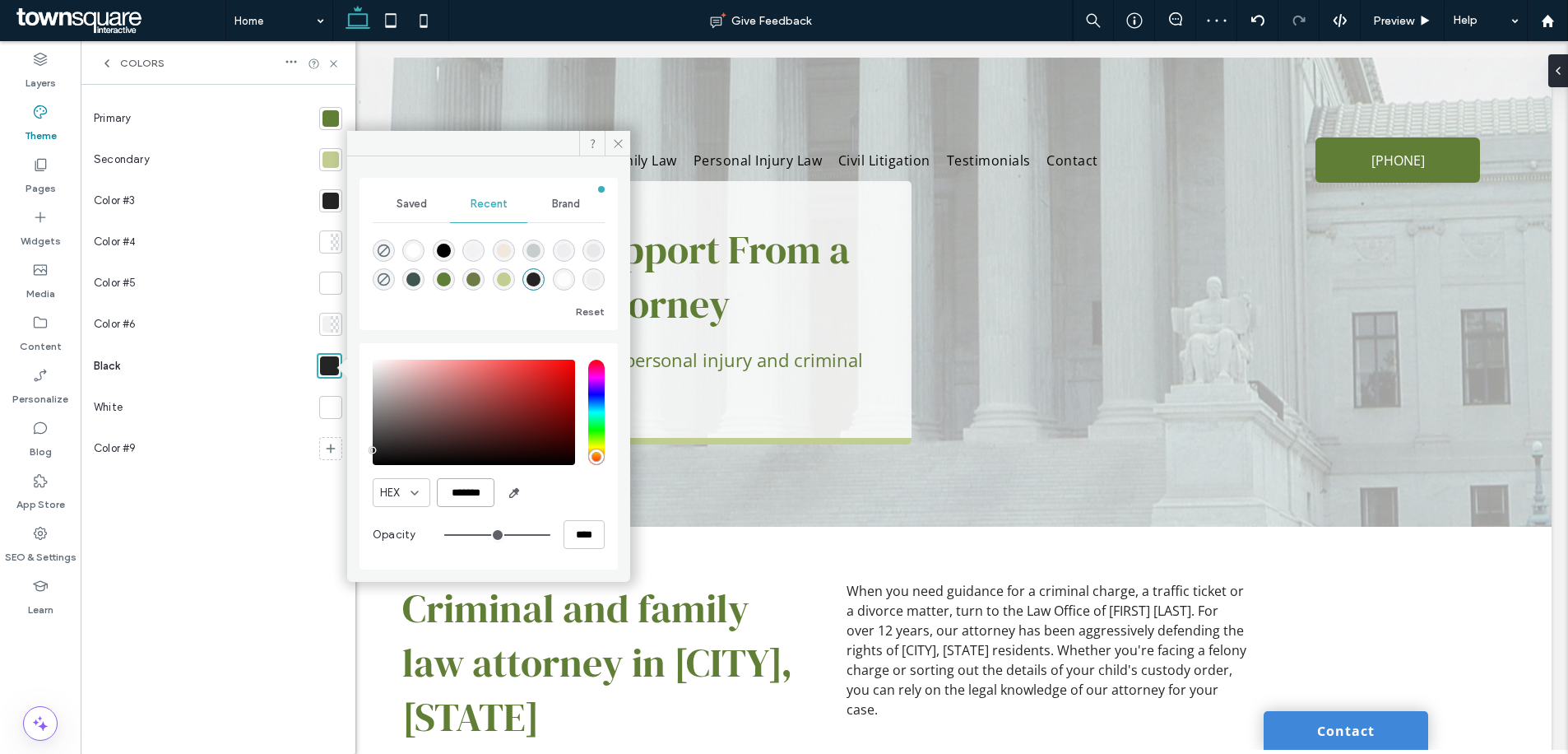 drag, startPoint x: 451, startPoint y: 495, endPoint x: 487, endPoint y: 502, distance: 36.674242 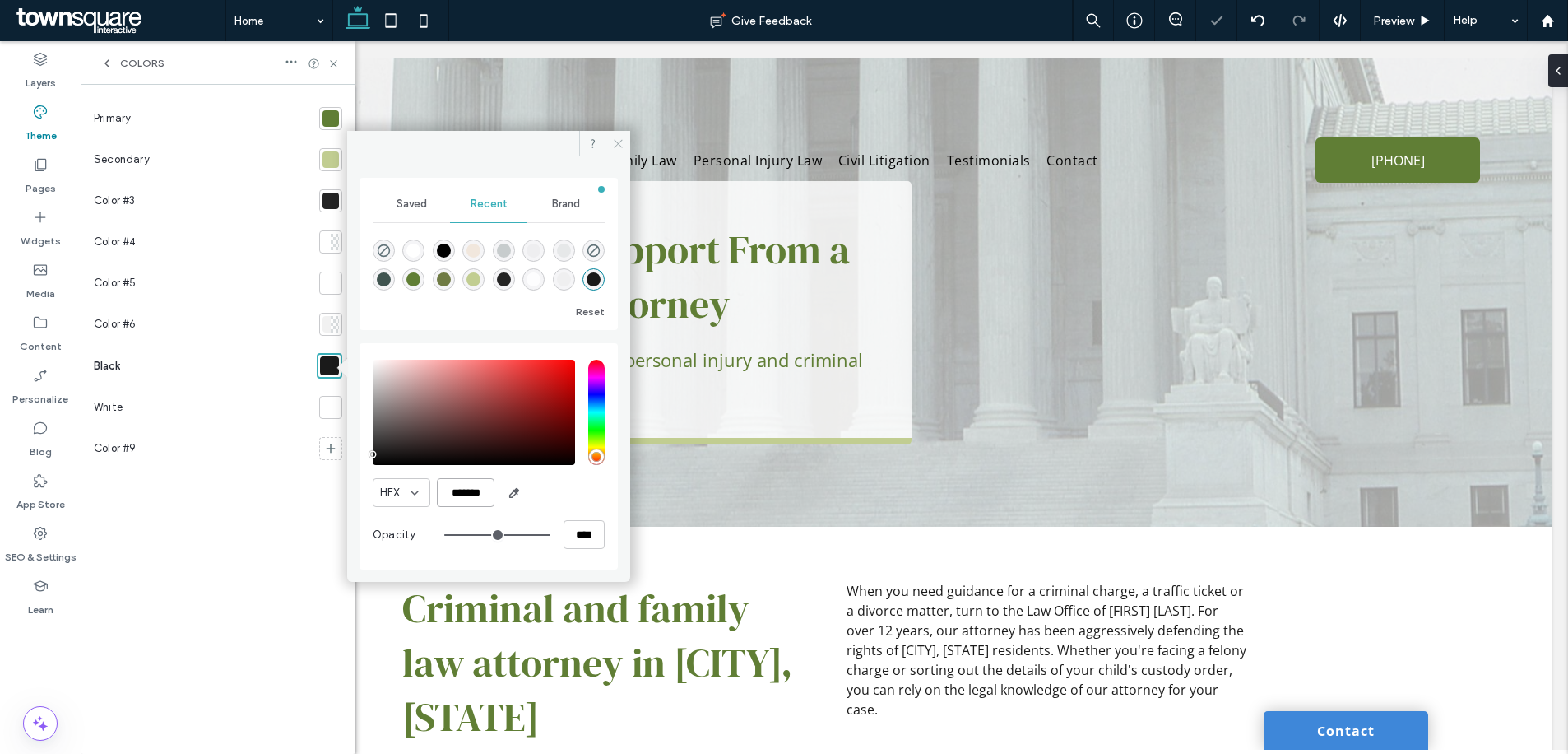type on "*******" 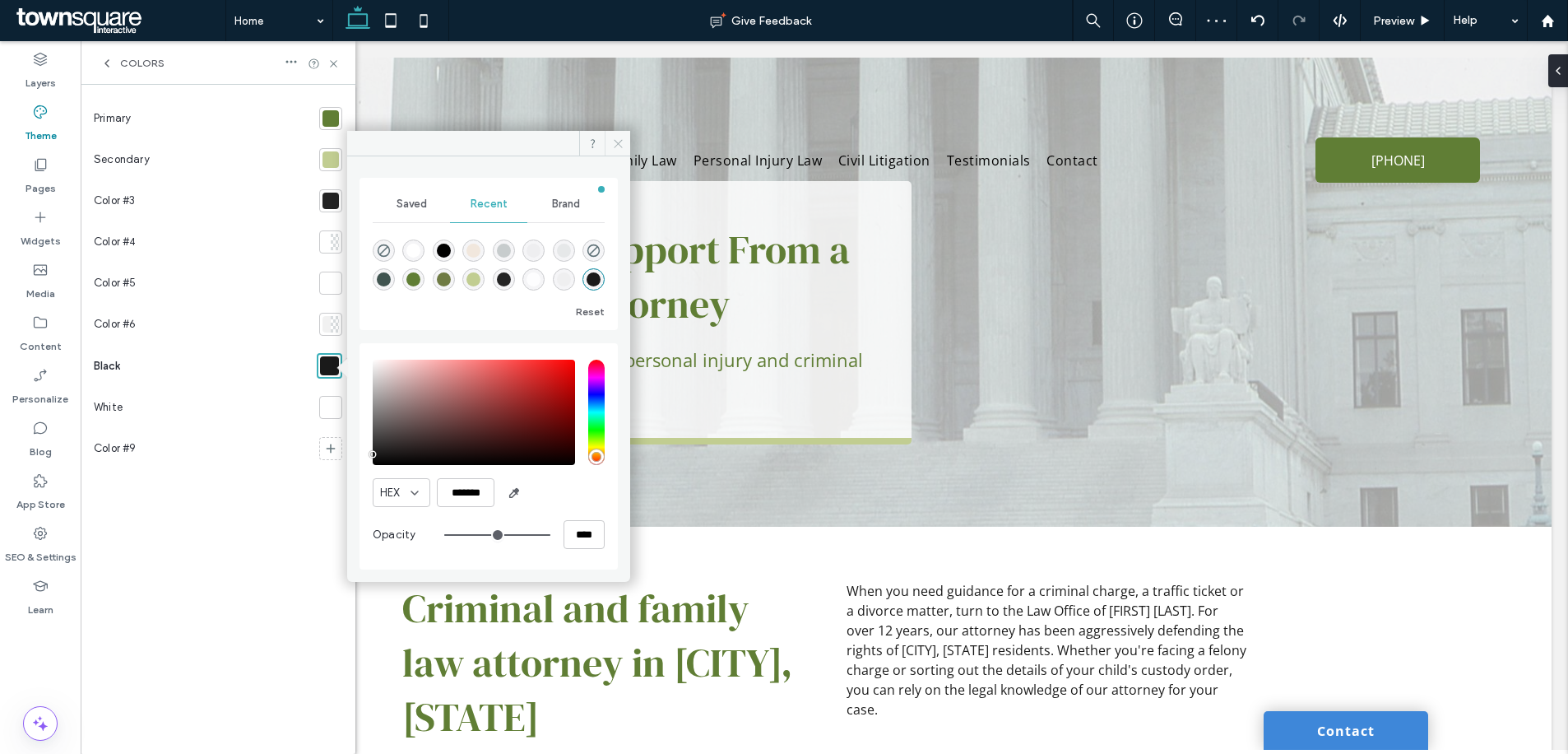 click at bounding box center (617, 143) 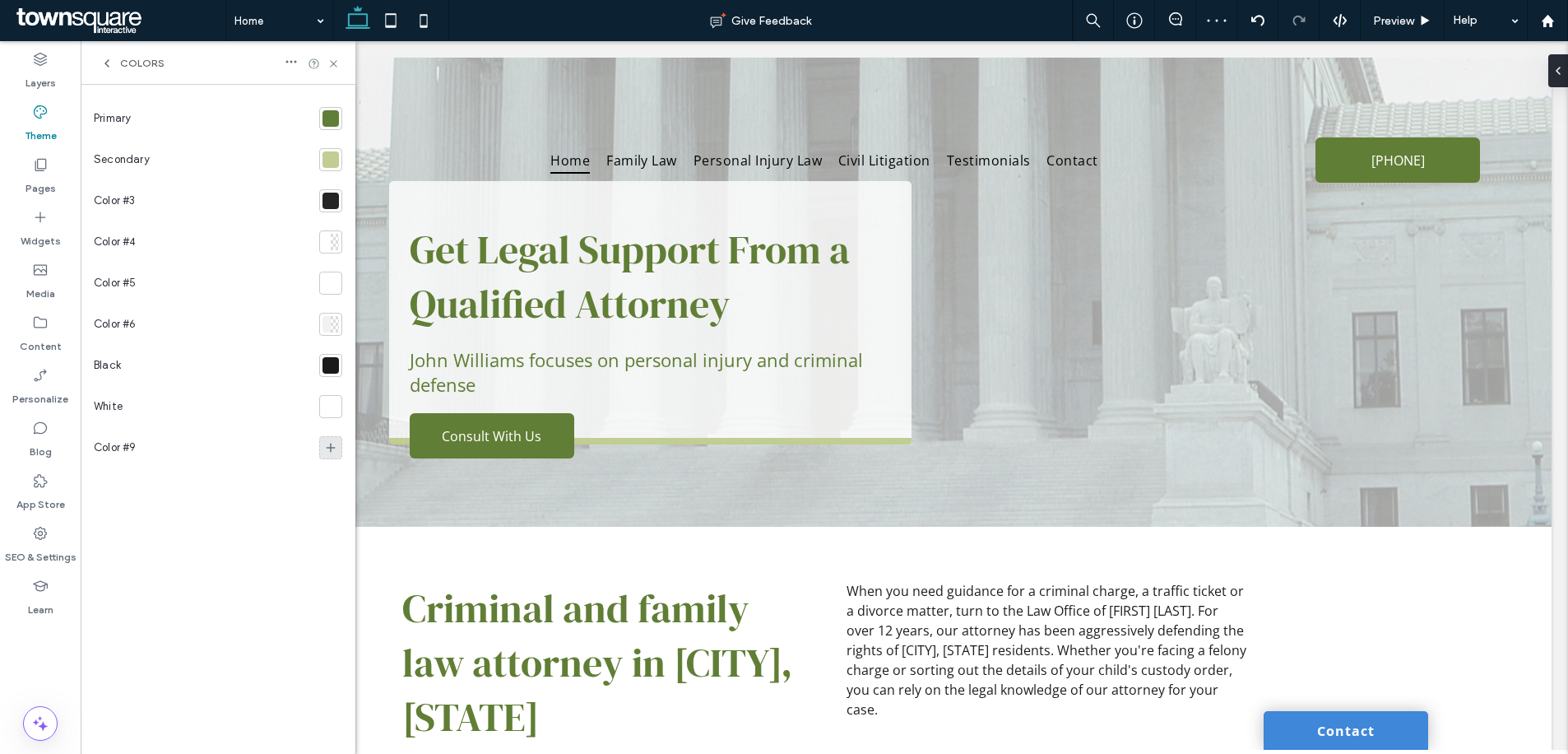 click at bounding box center [331, 448] 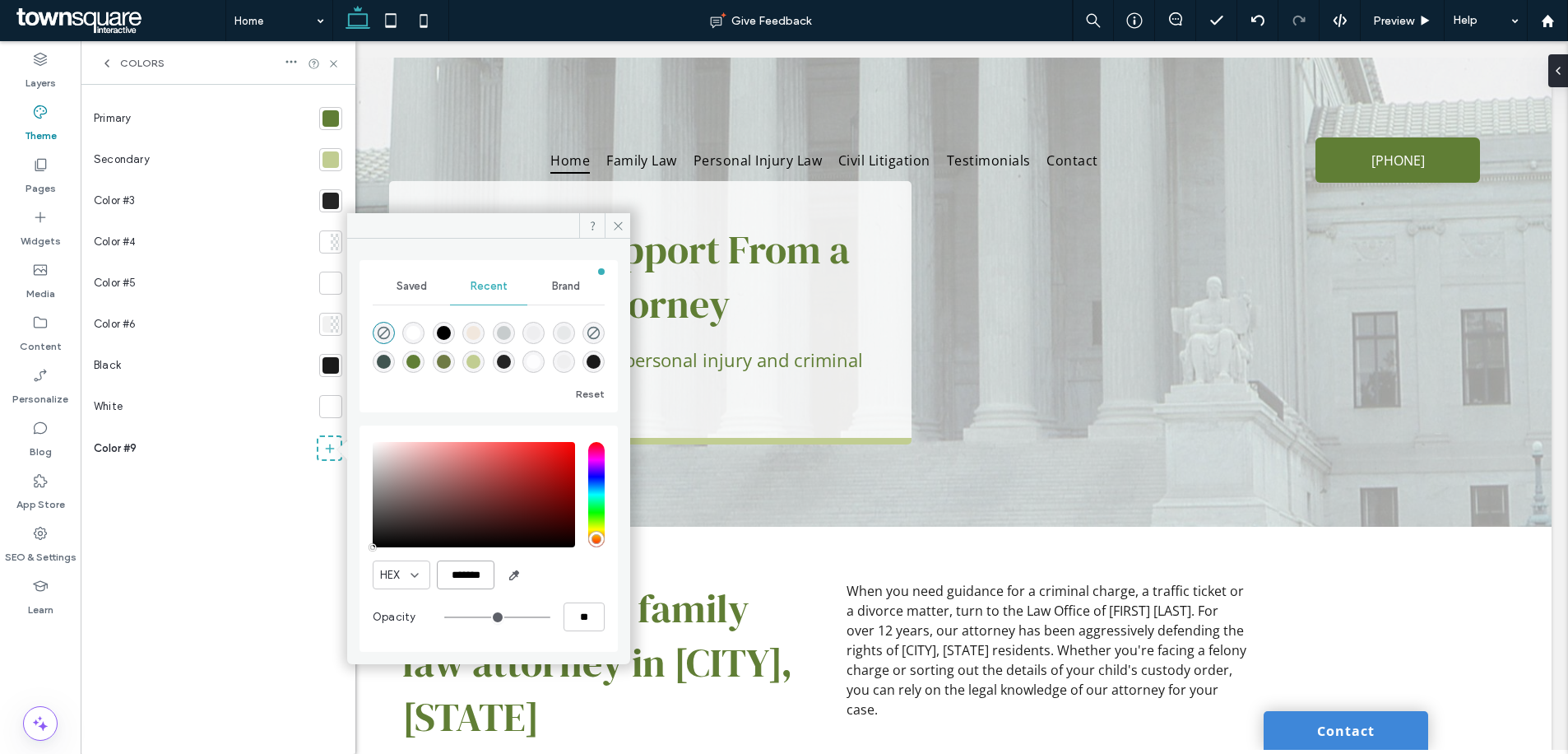 drag, startPoint x: 453, startPoint y: 575, endPoint x: 485, endPoint y: 579, distance: 32.249031 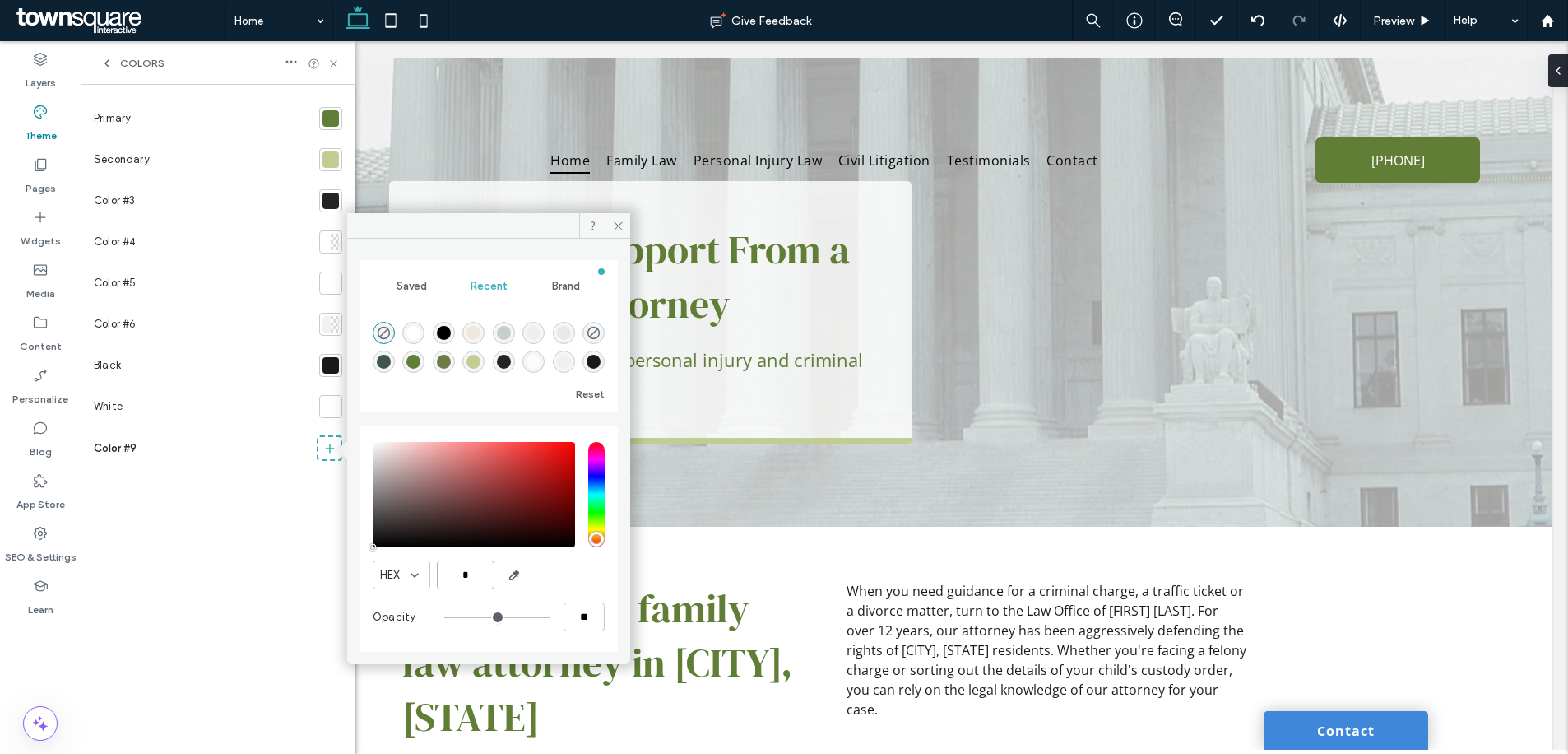 scroll, scrollTop: 0, scrollLeft: 0, axis: both 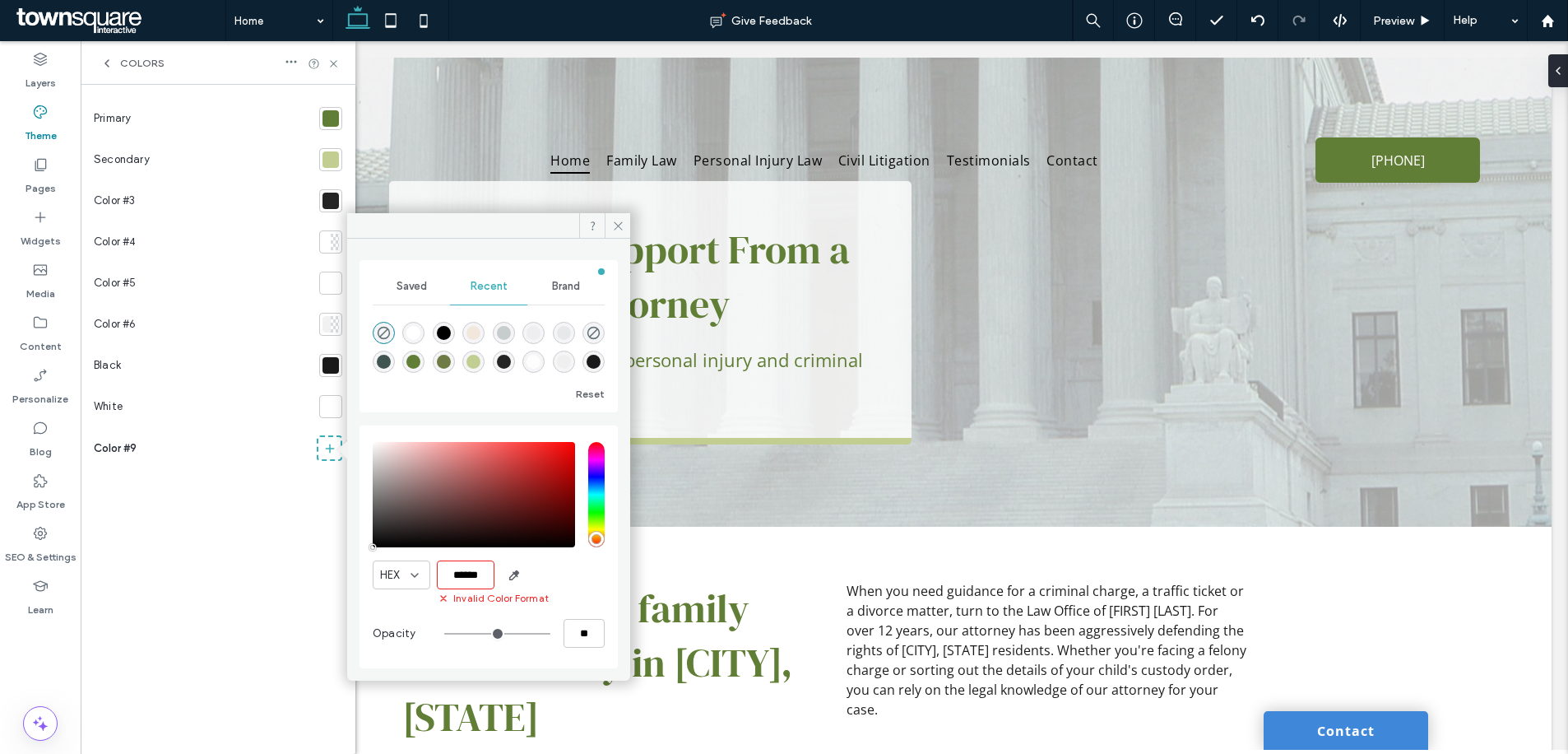 type on "*******" 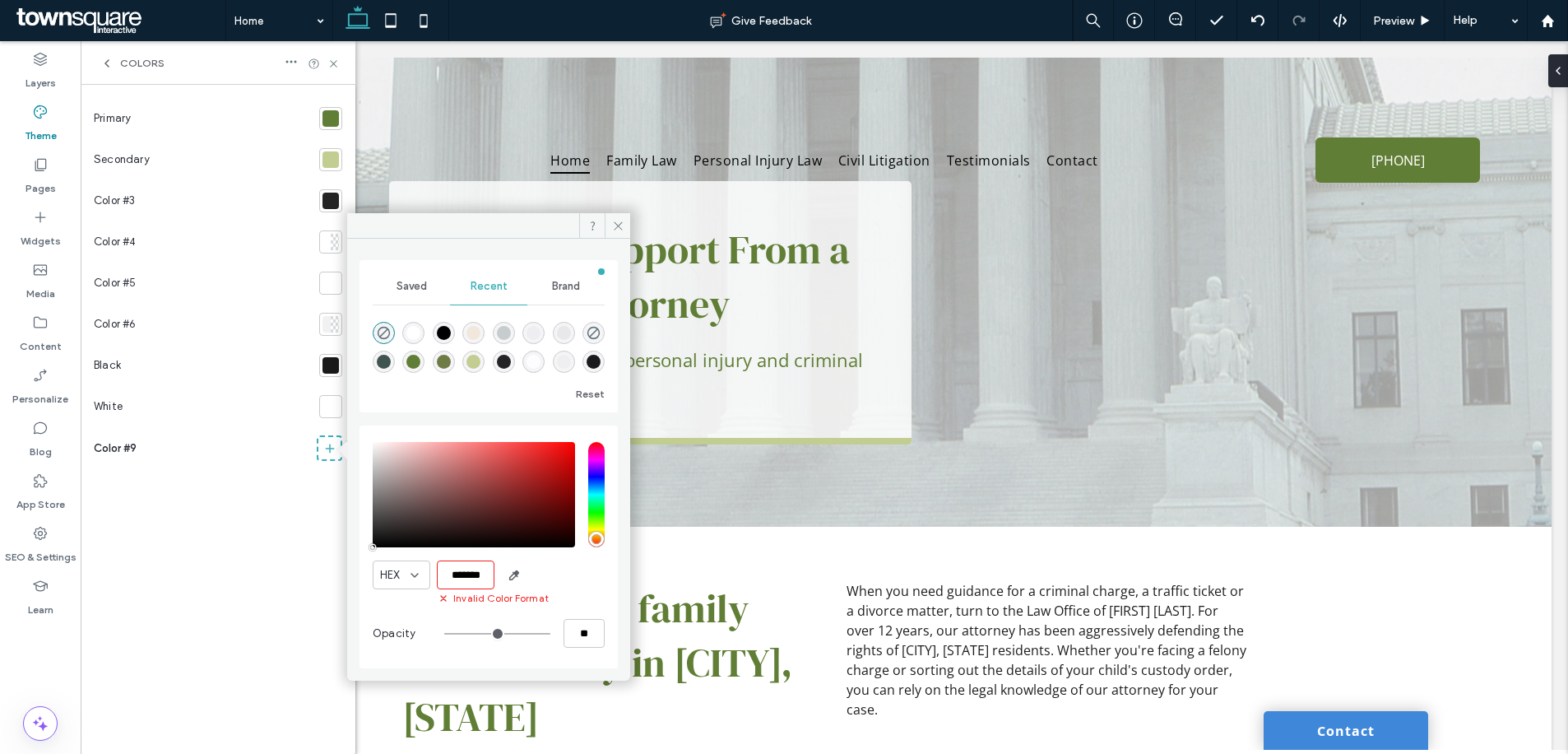 type on "***" 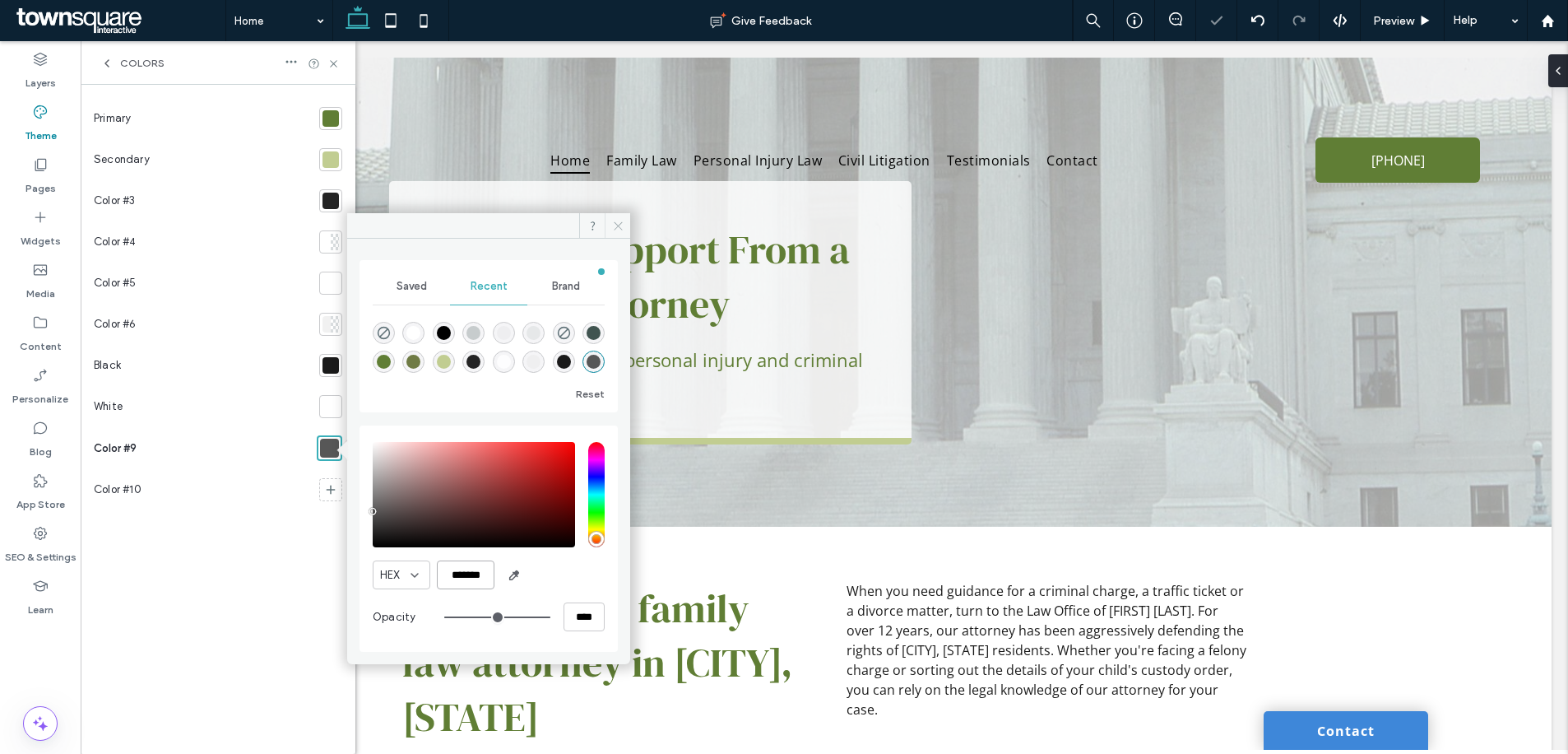 type on "*******" 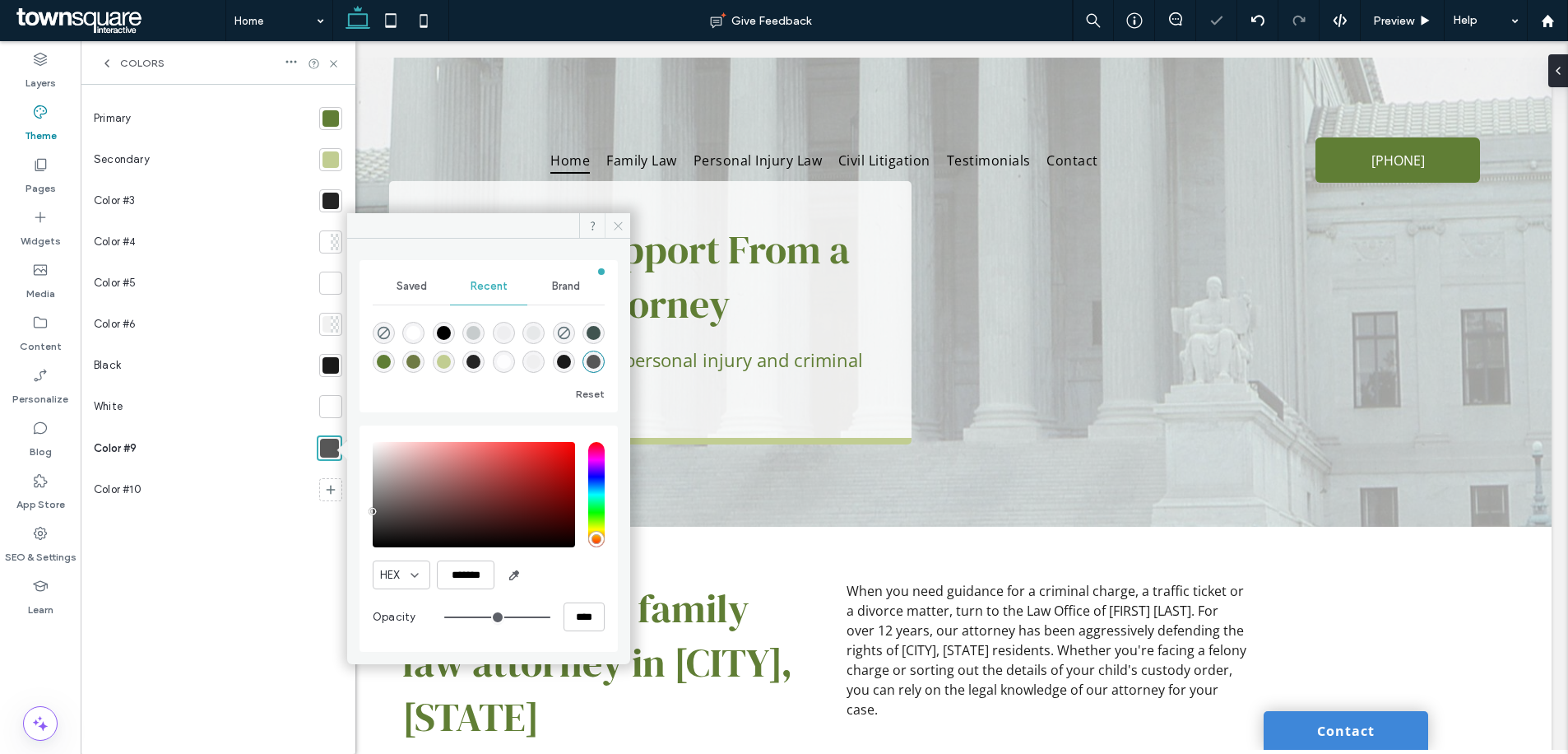 click 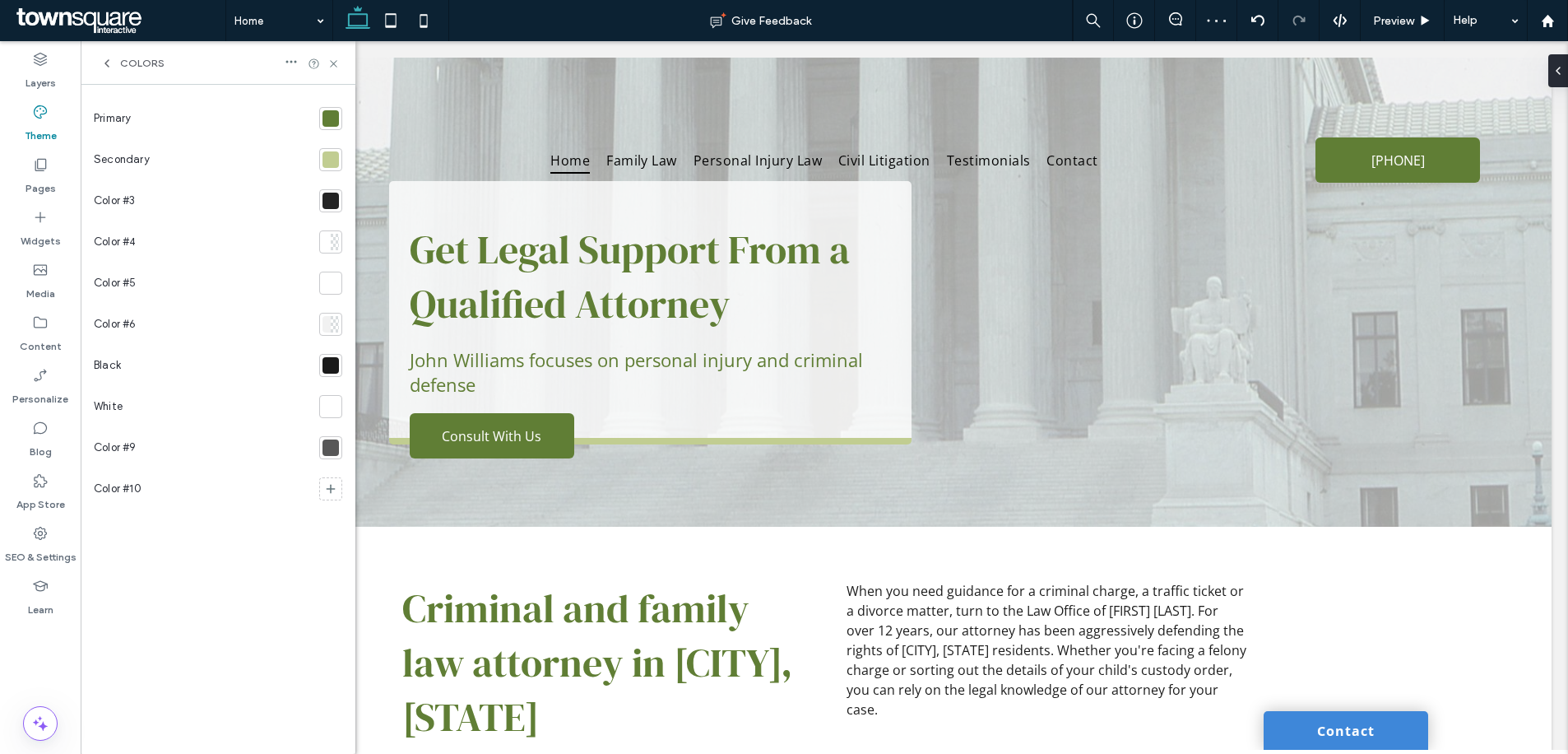 click on "Color #5" at bounding box center (203, 283) 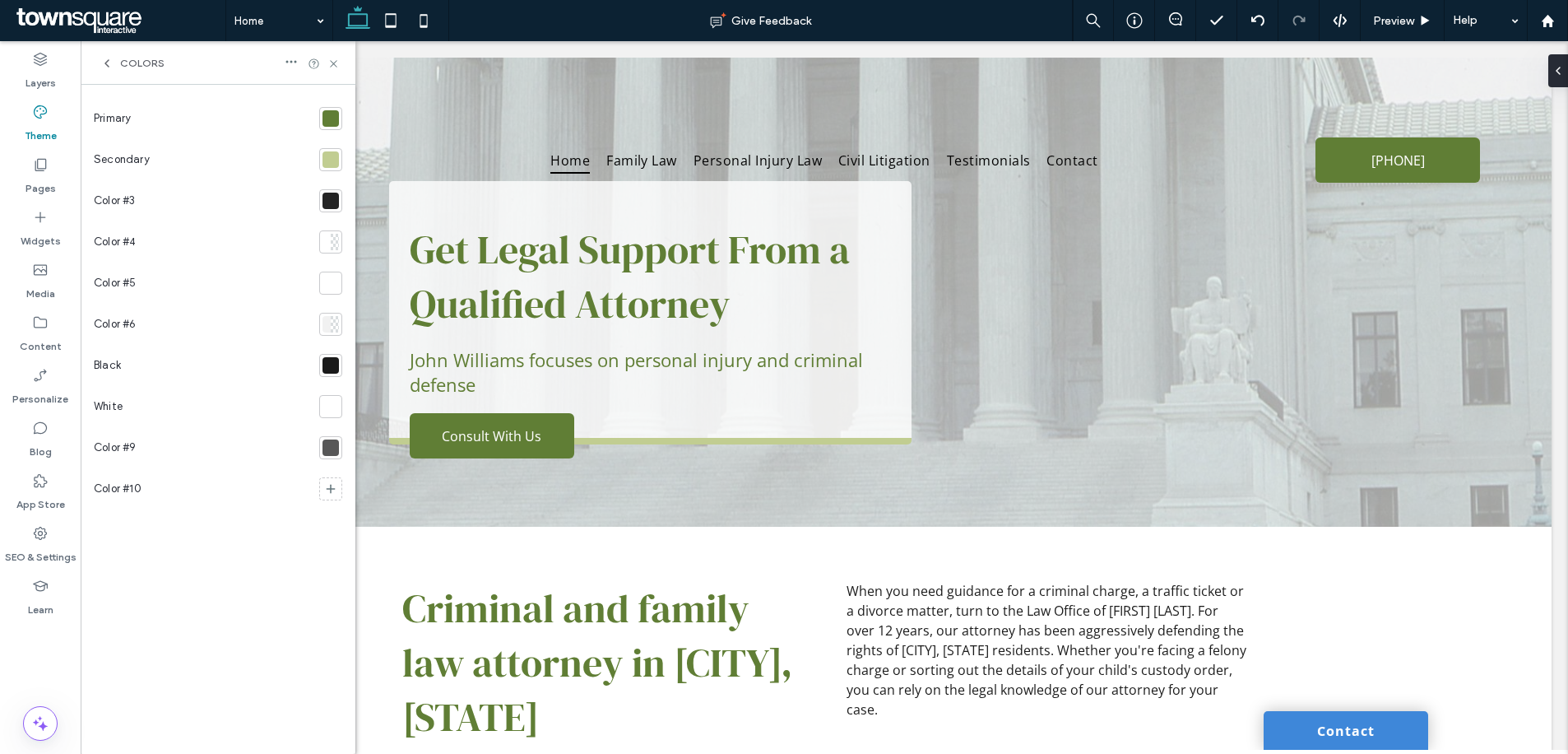 click at bounding box center (327, 324) 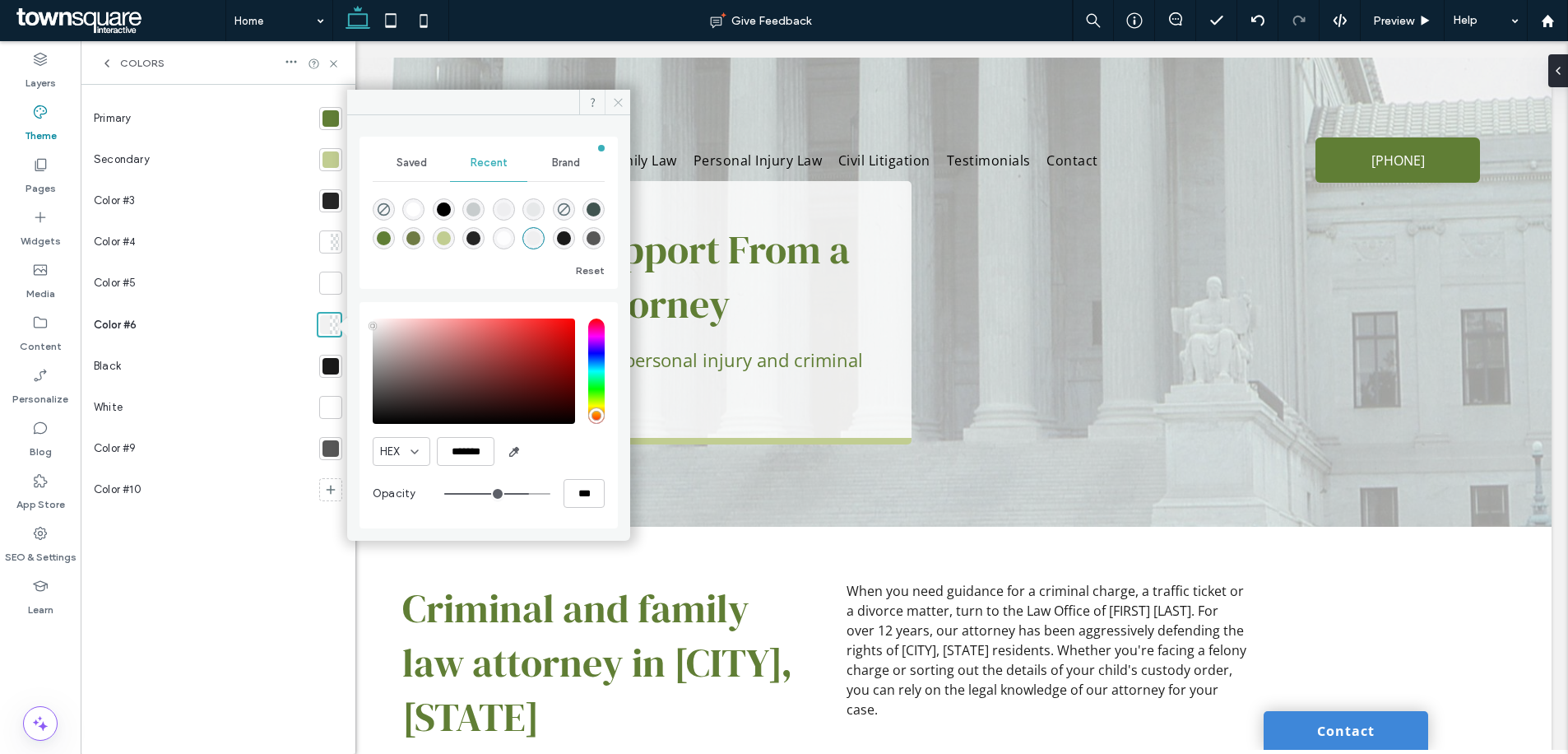 click 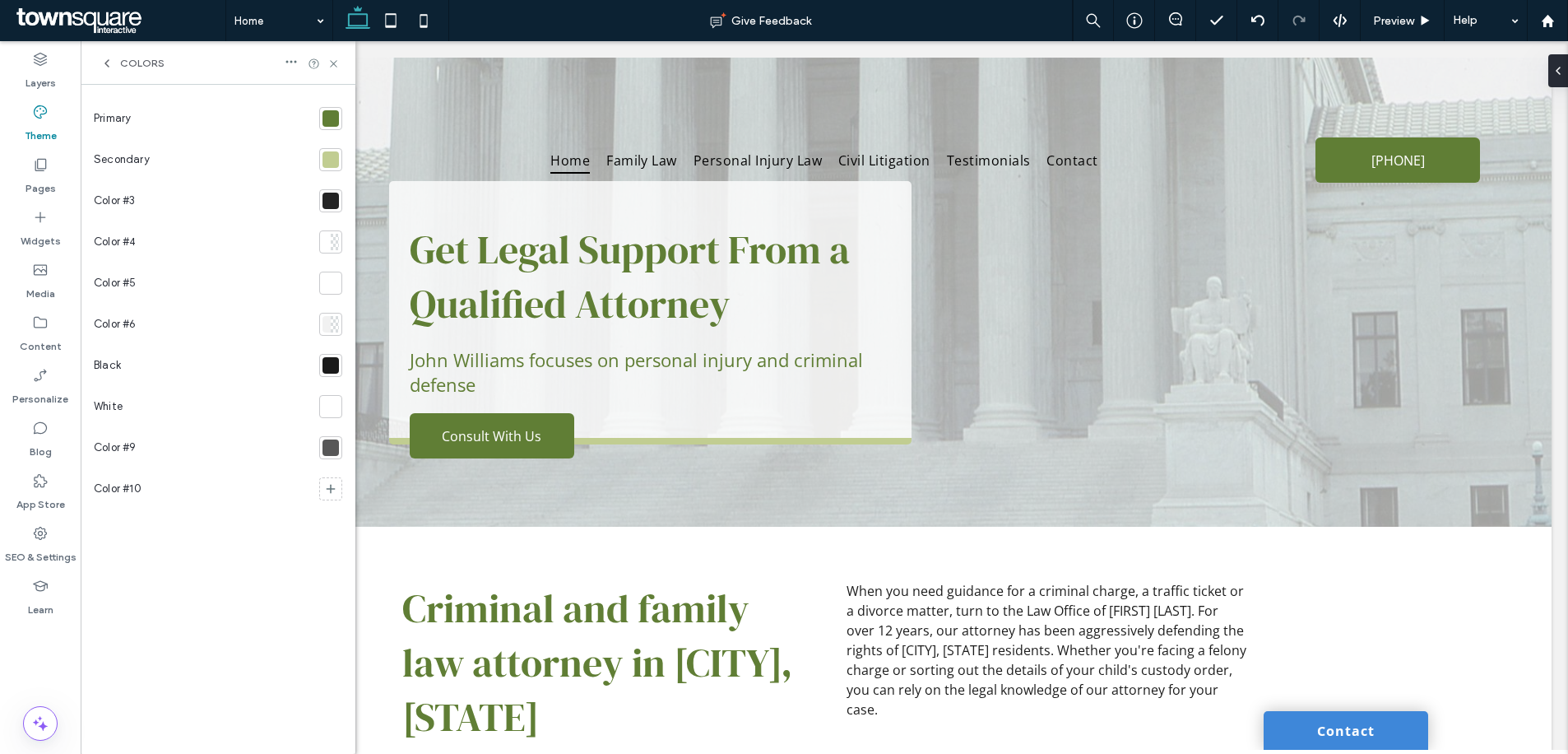 click on "Black" at bounding box center (203, 365) 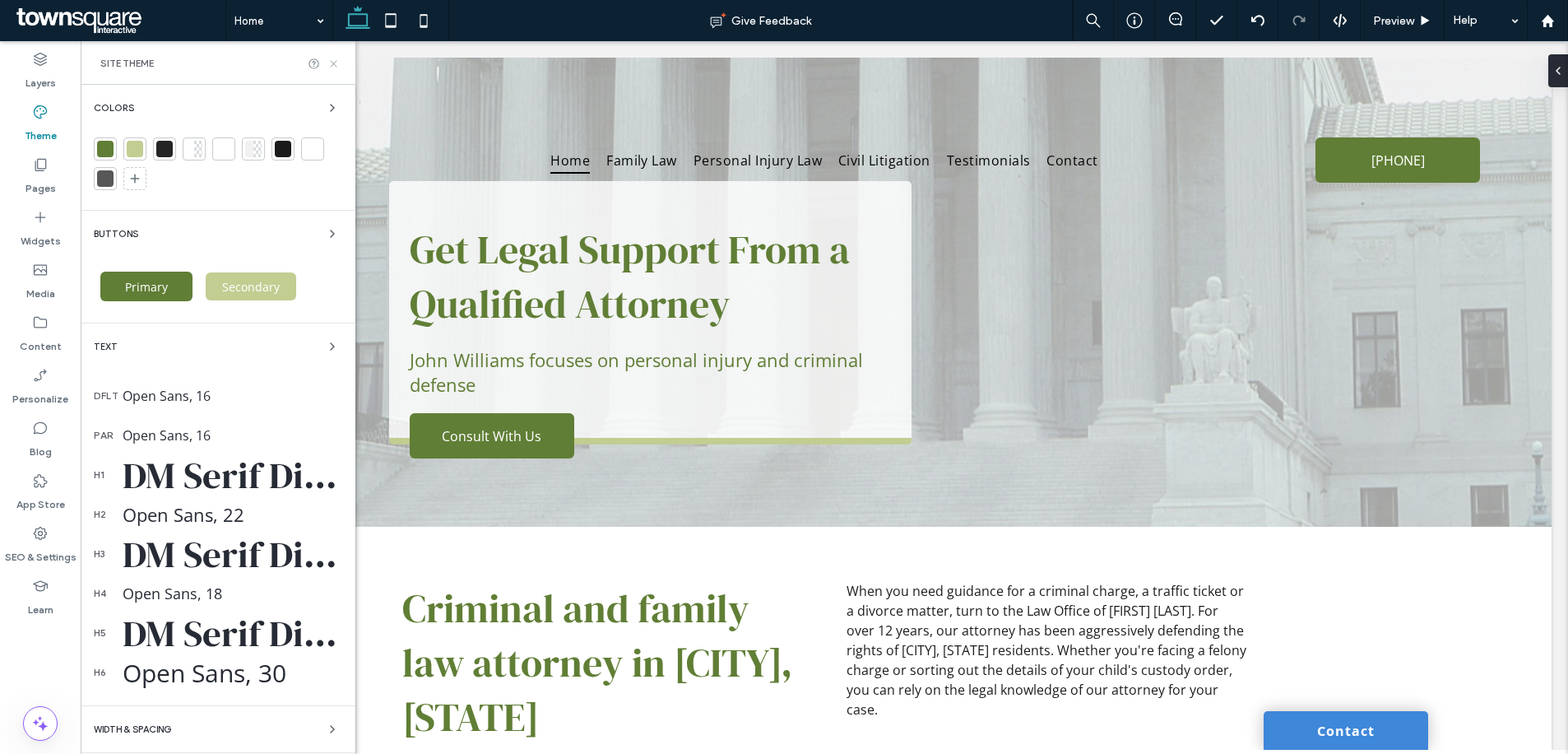 click 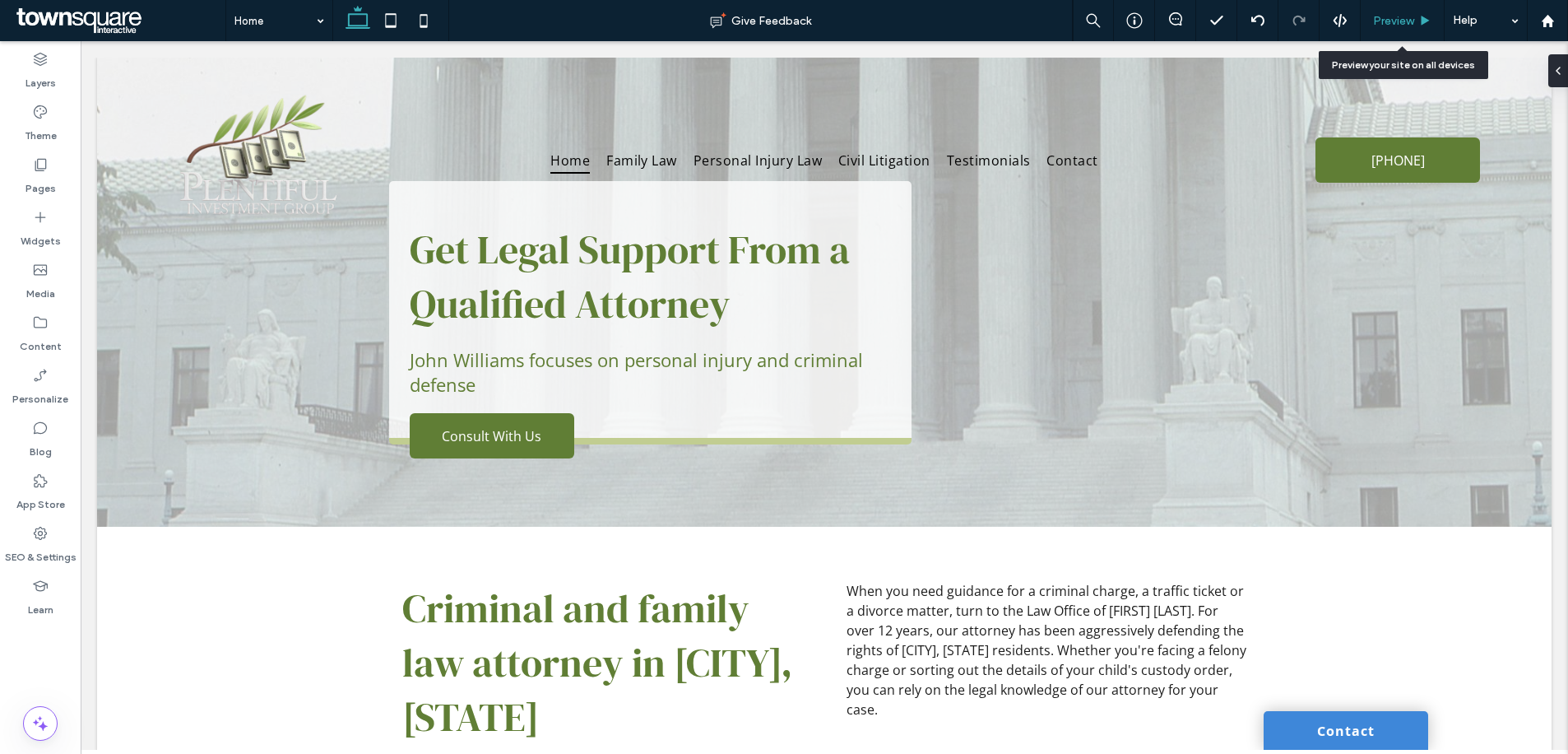 click on "Preview" at bounding box center [1394, 21] 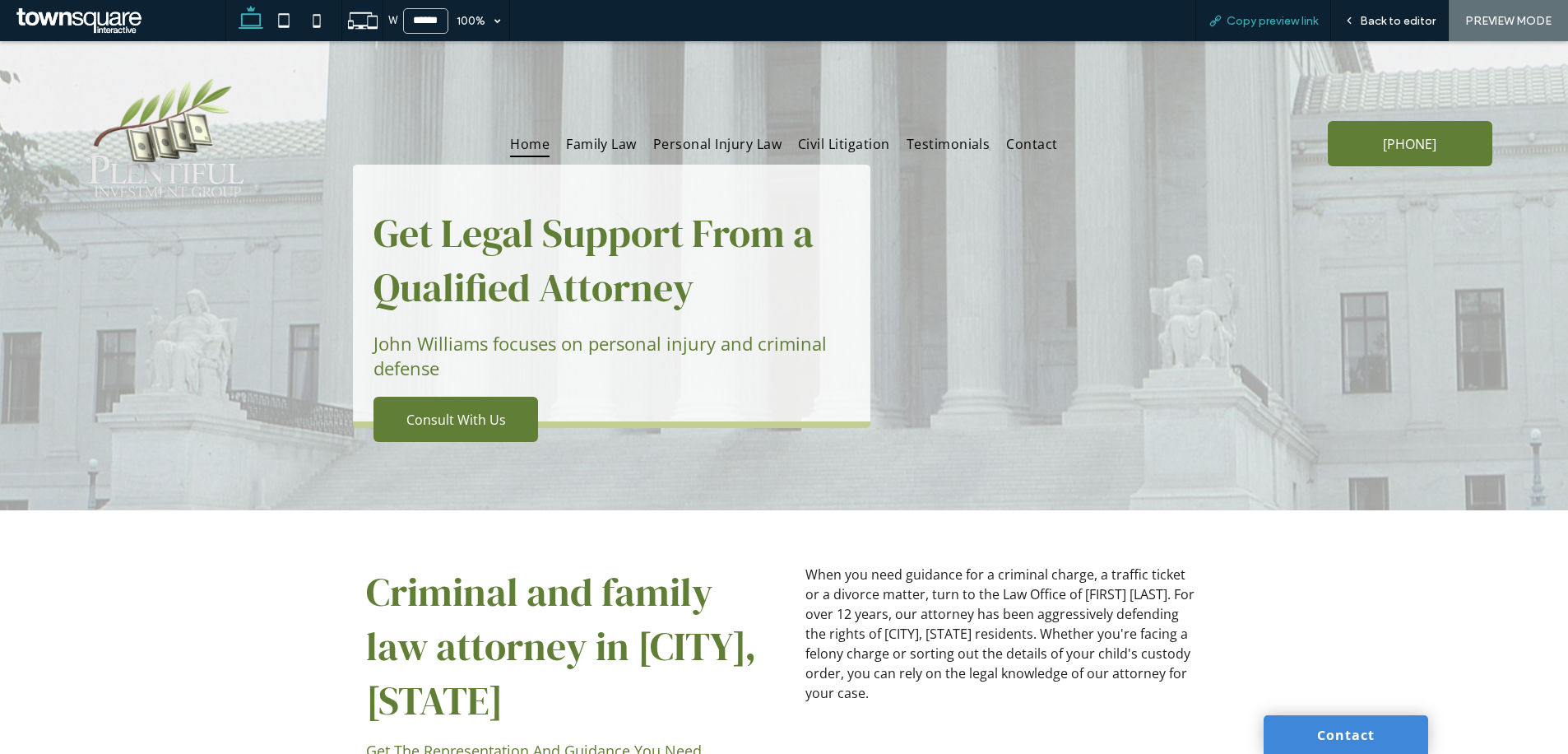 click on "Copy preview link" at bounding box center (1272, 21) 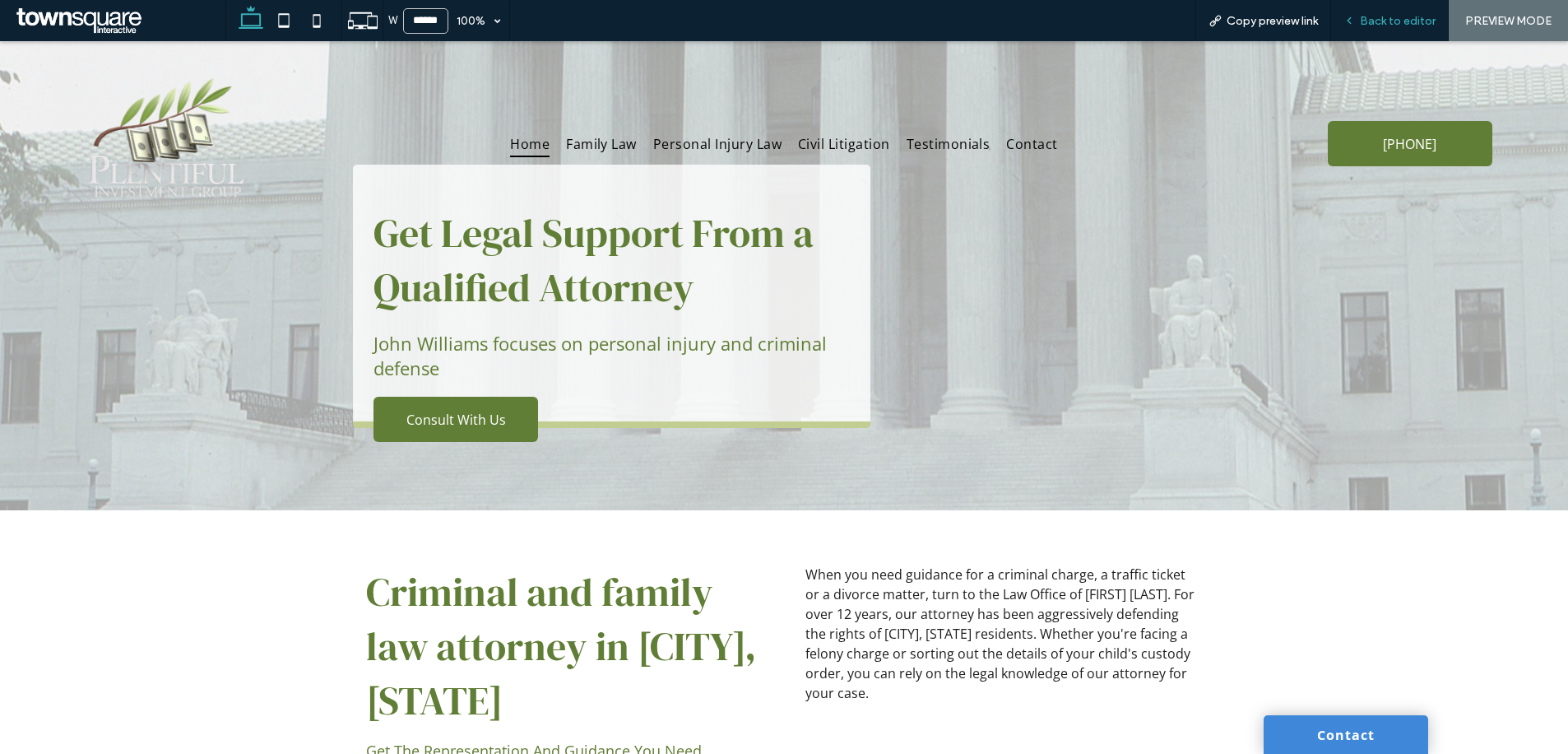 click on "Back to editor" at bounding box center [1398, 21] 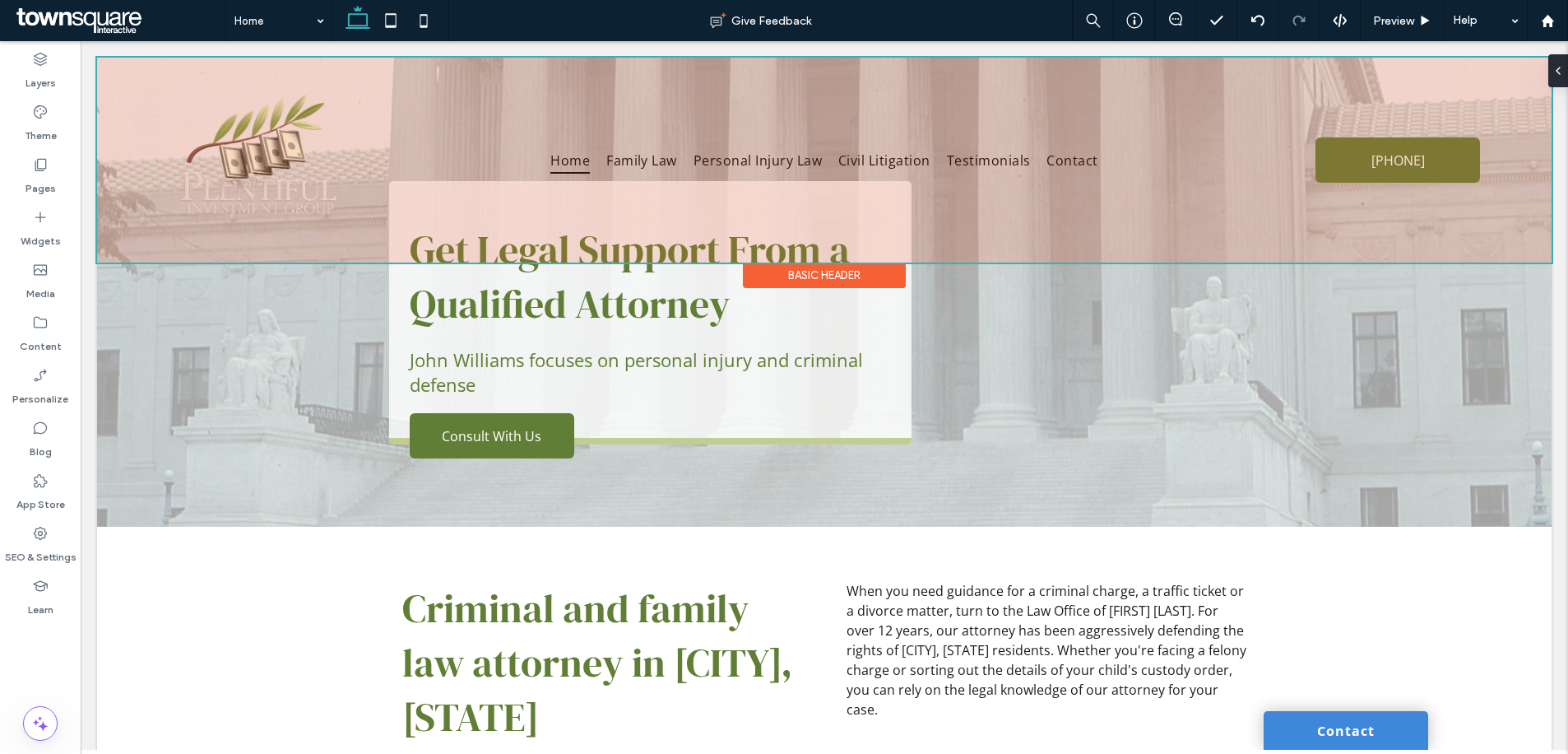 click at bounding box center [824, 160] 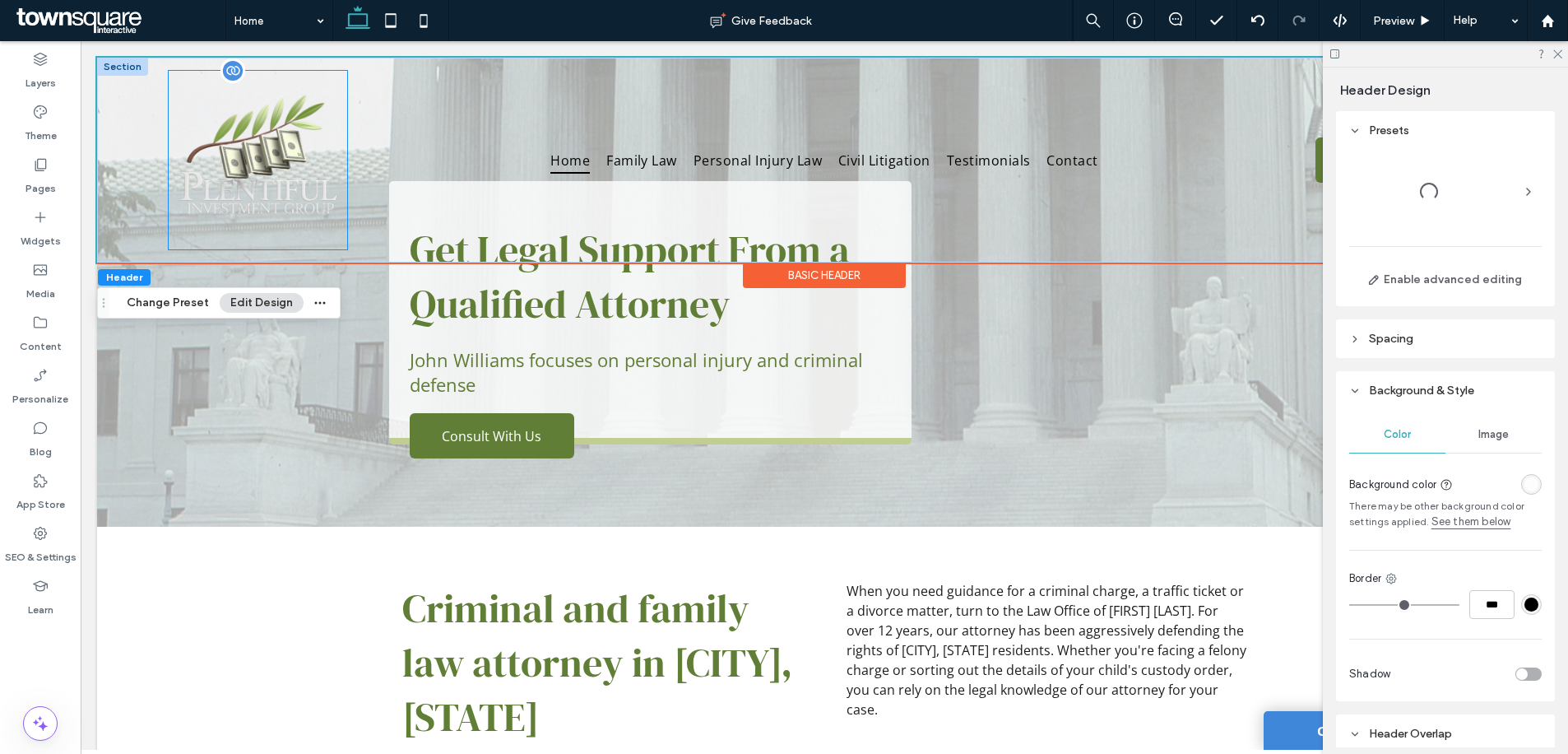 click at bounding box center [257, 160] 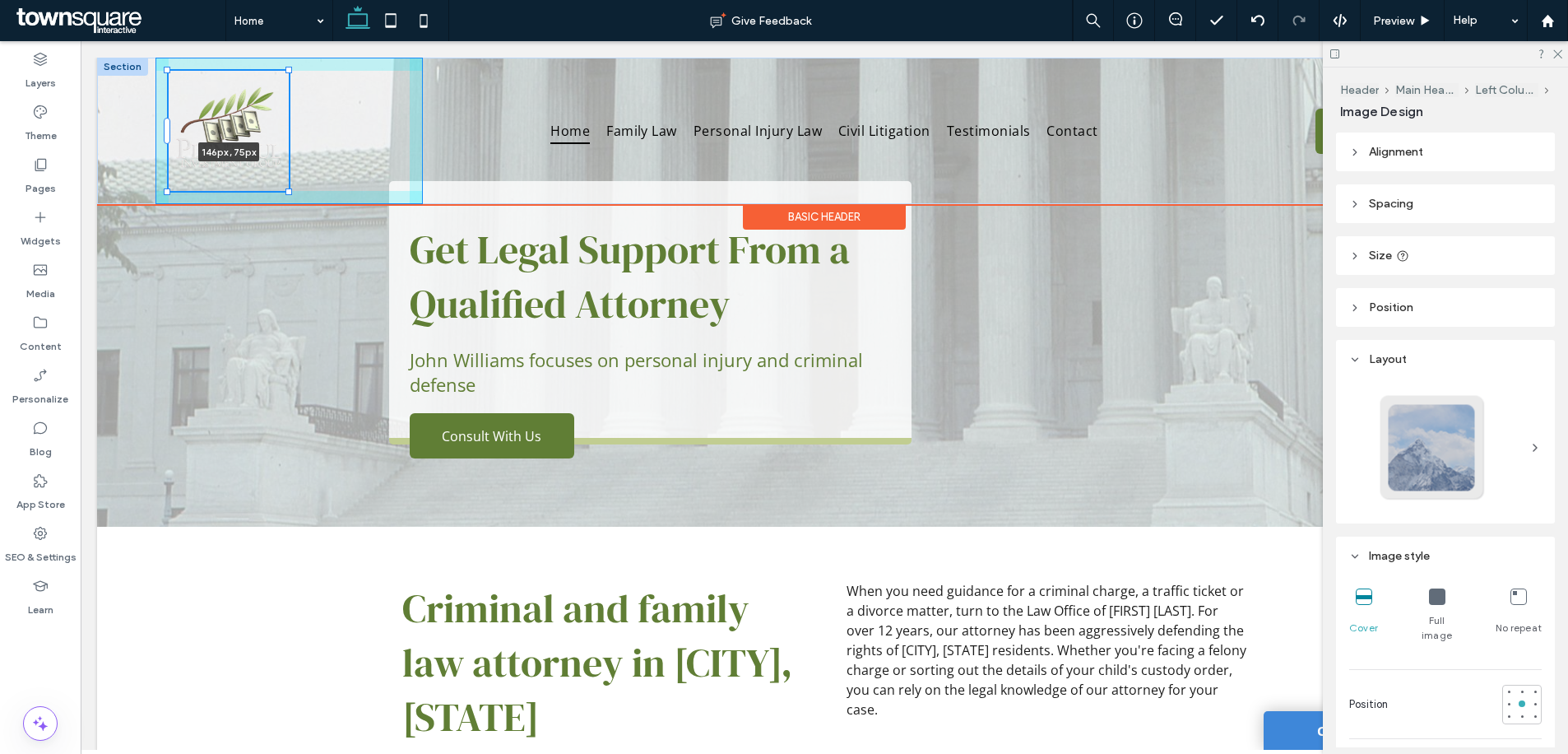 drag, startPoint x: 346, startPoint y: 249, endPoint x: 297, endPoint y: 179, distance: 85.44589 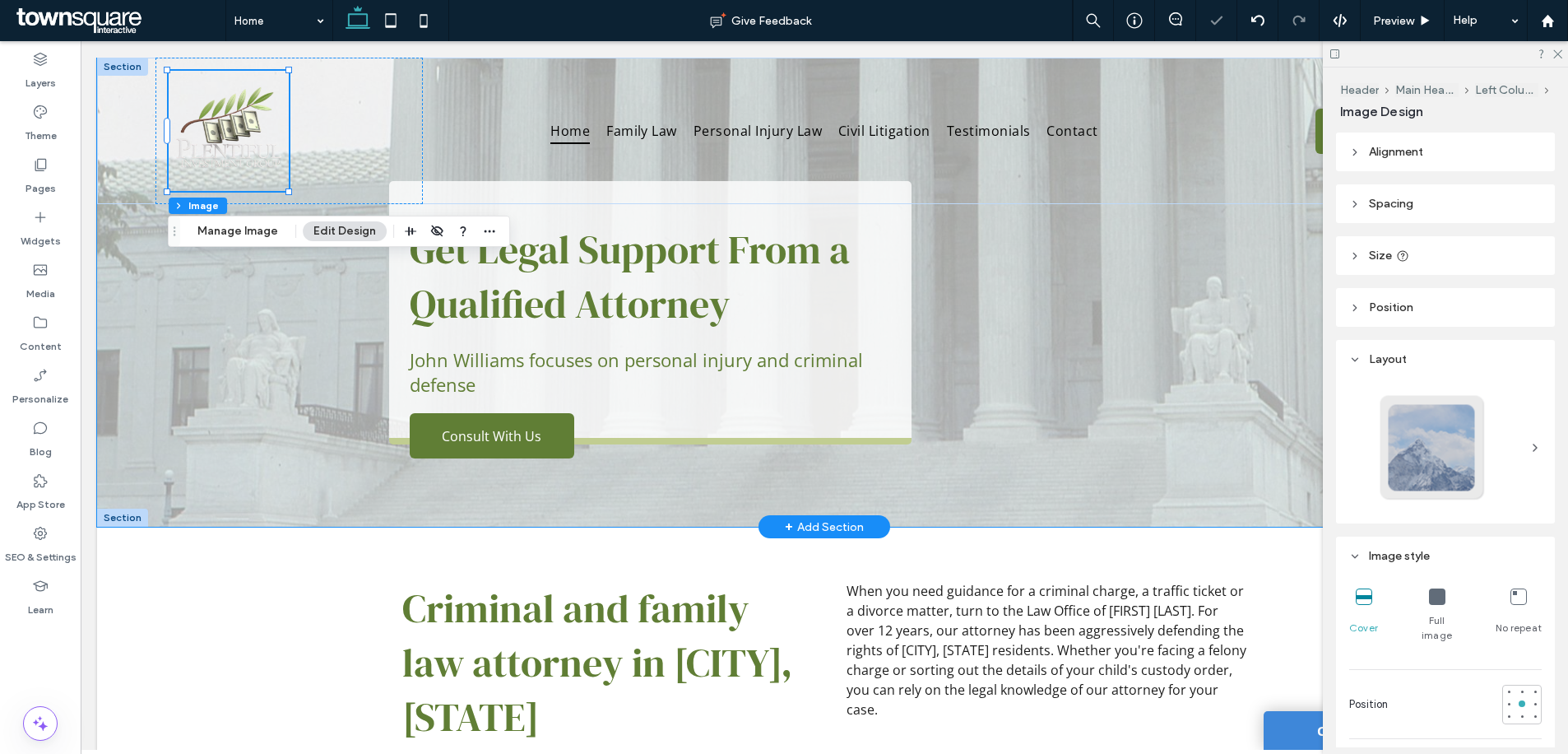 click on "Get Legal Support From a Qualified Attorney
John Williams focuses on personal injury and criminal defense
Consult With Us" at bounding box center [824, 292] 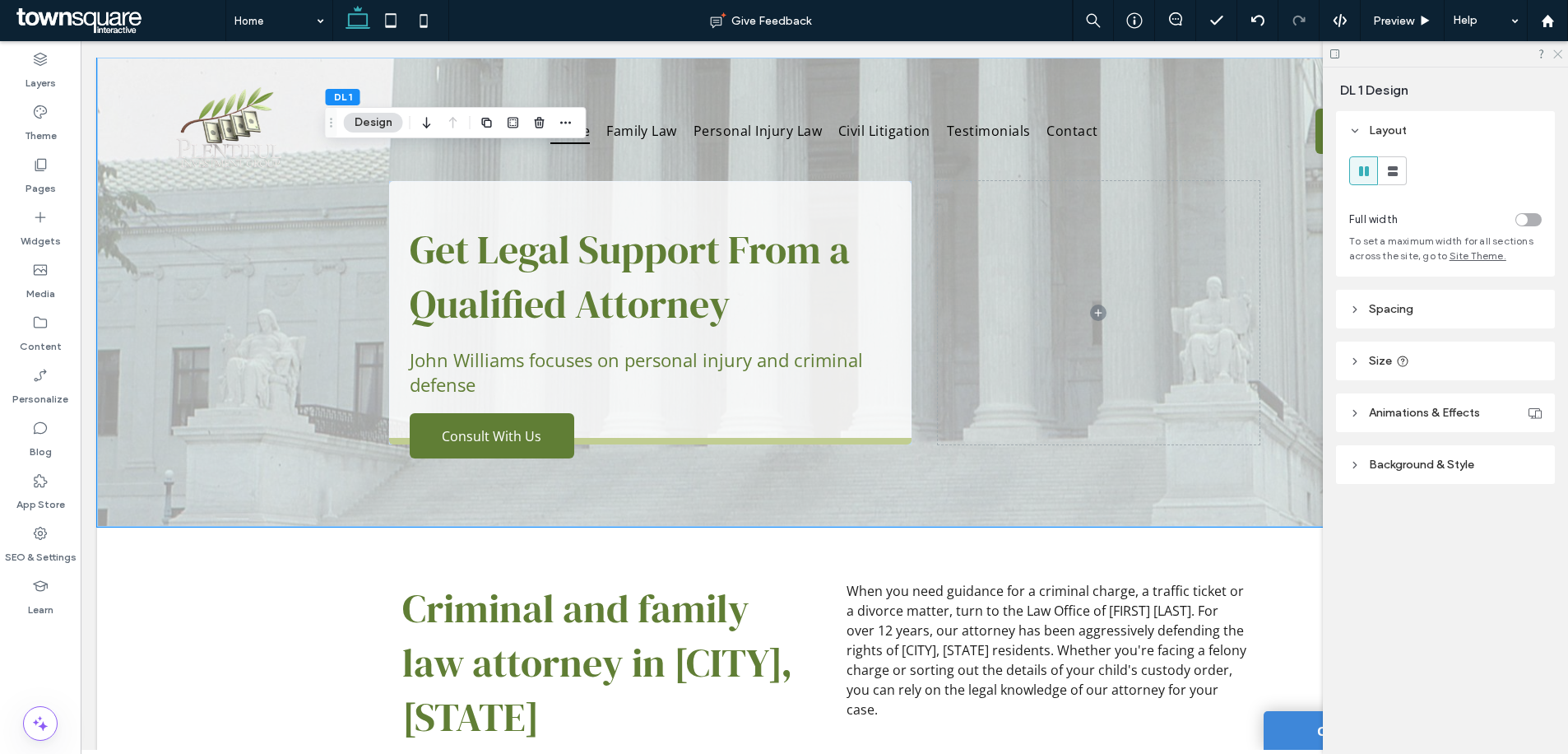 click 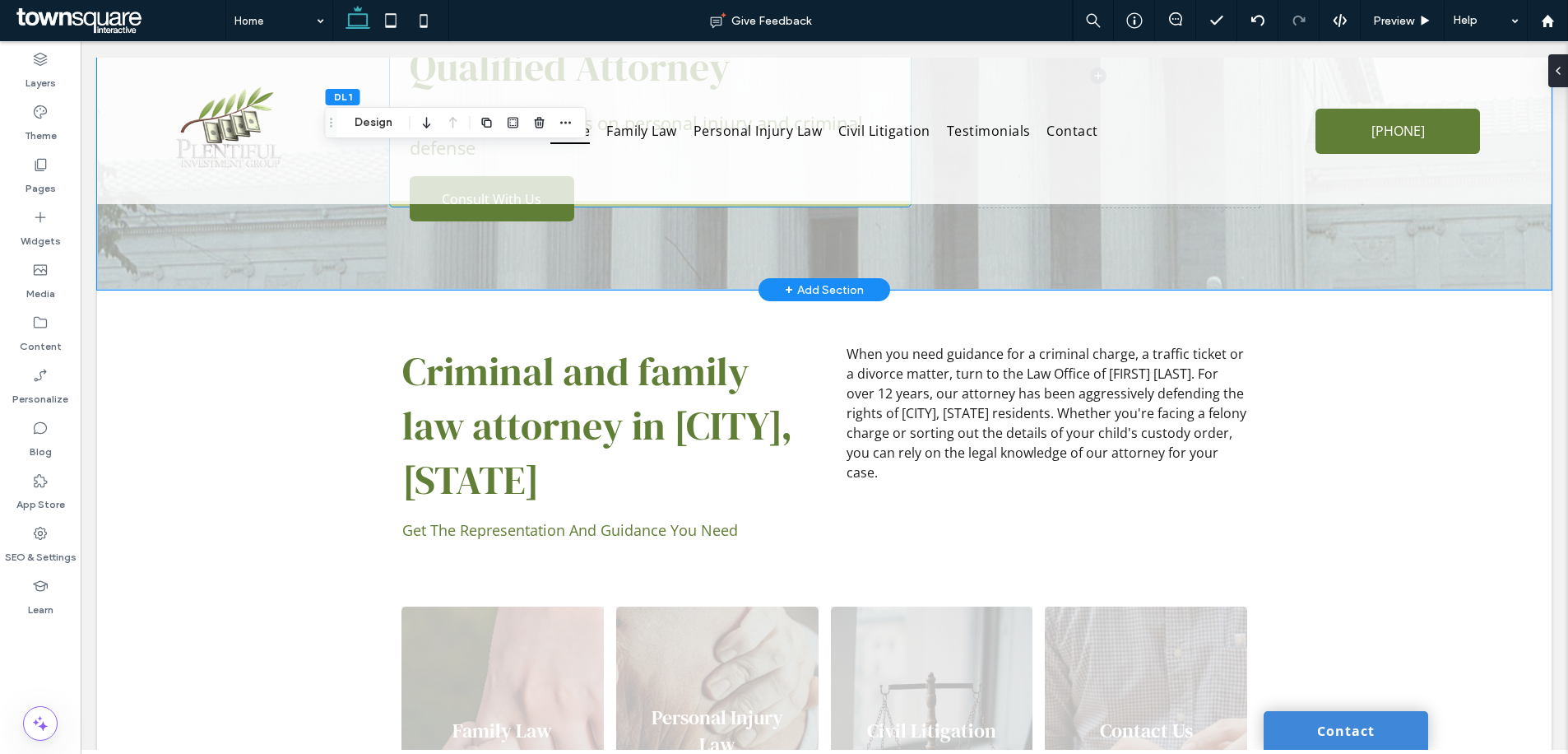 scroll, scrollTop: 0, scrollLeft: 0, axis: both 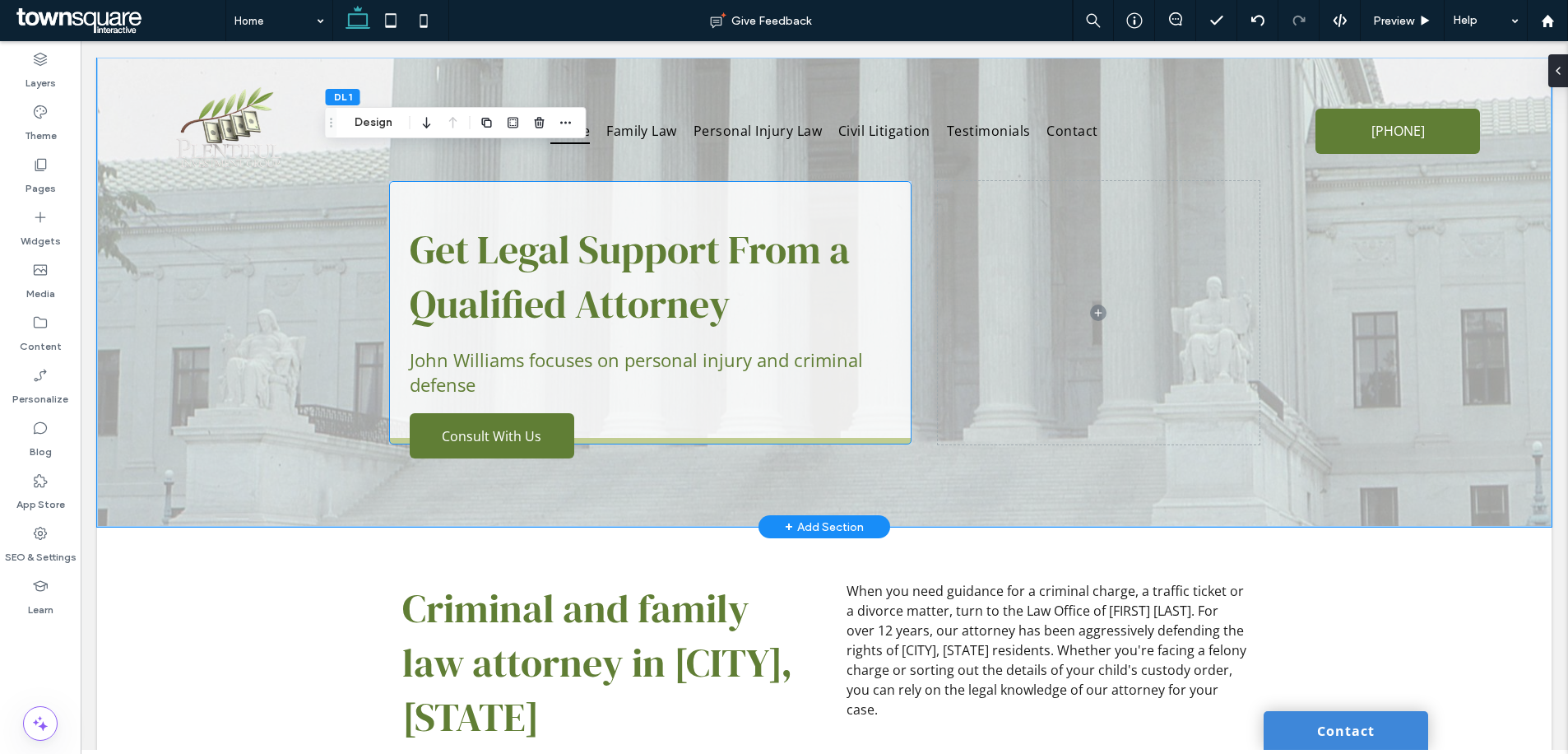 click on "Get Legal Support From a Qualified Attorney
John Williams focuses on personal injury and criminal defense
Consult With Us" at bounding box center [650, 313] 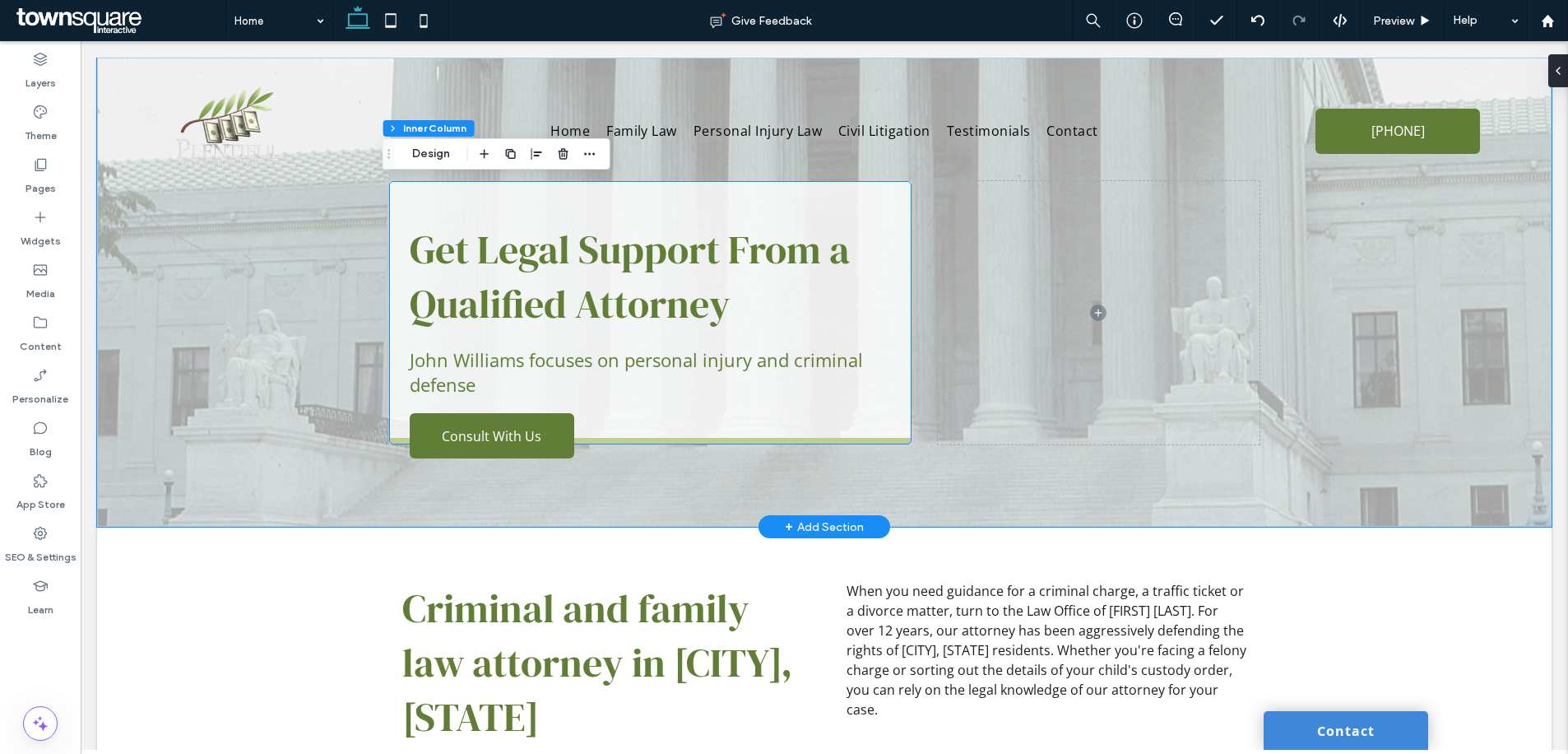 type on "**" 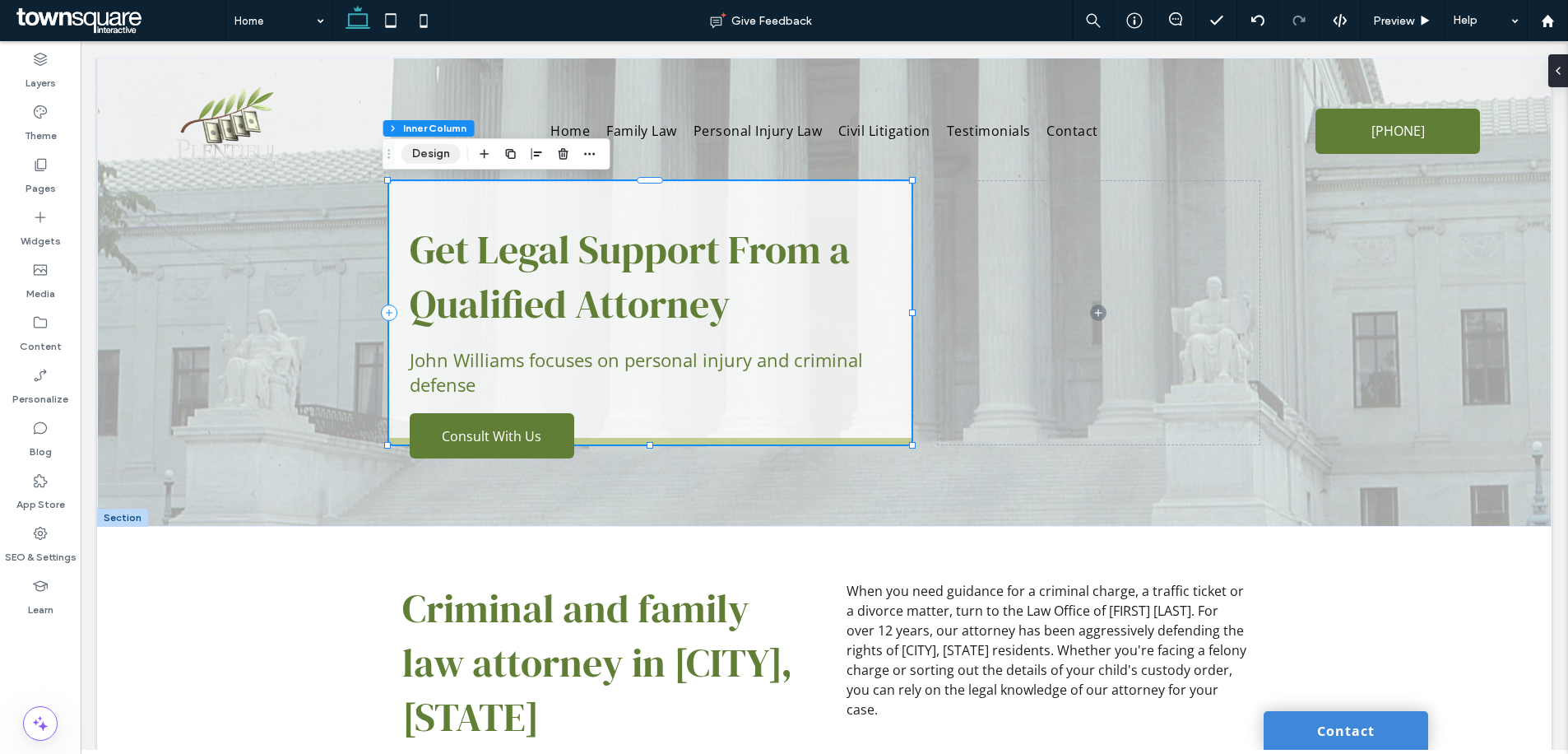 click on "Design" at bounding box center [431, 154] 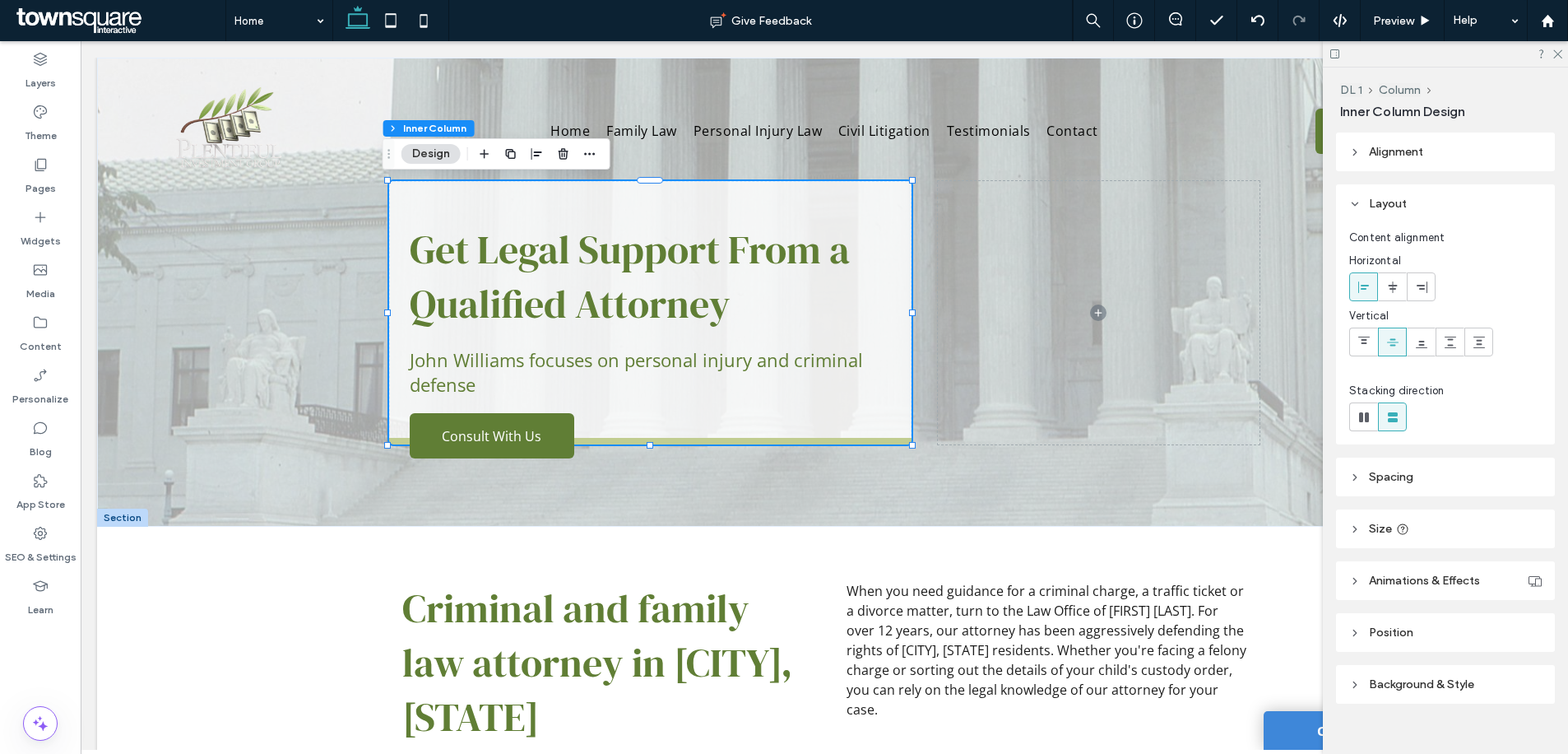 click on "Spacing" at bounding box center (1445, 477) 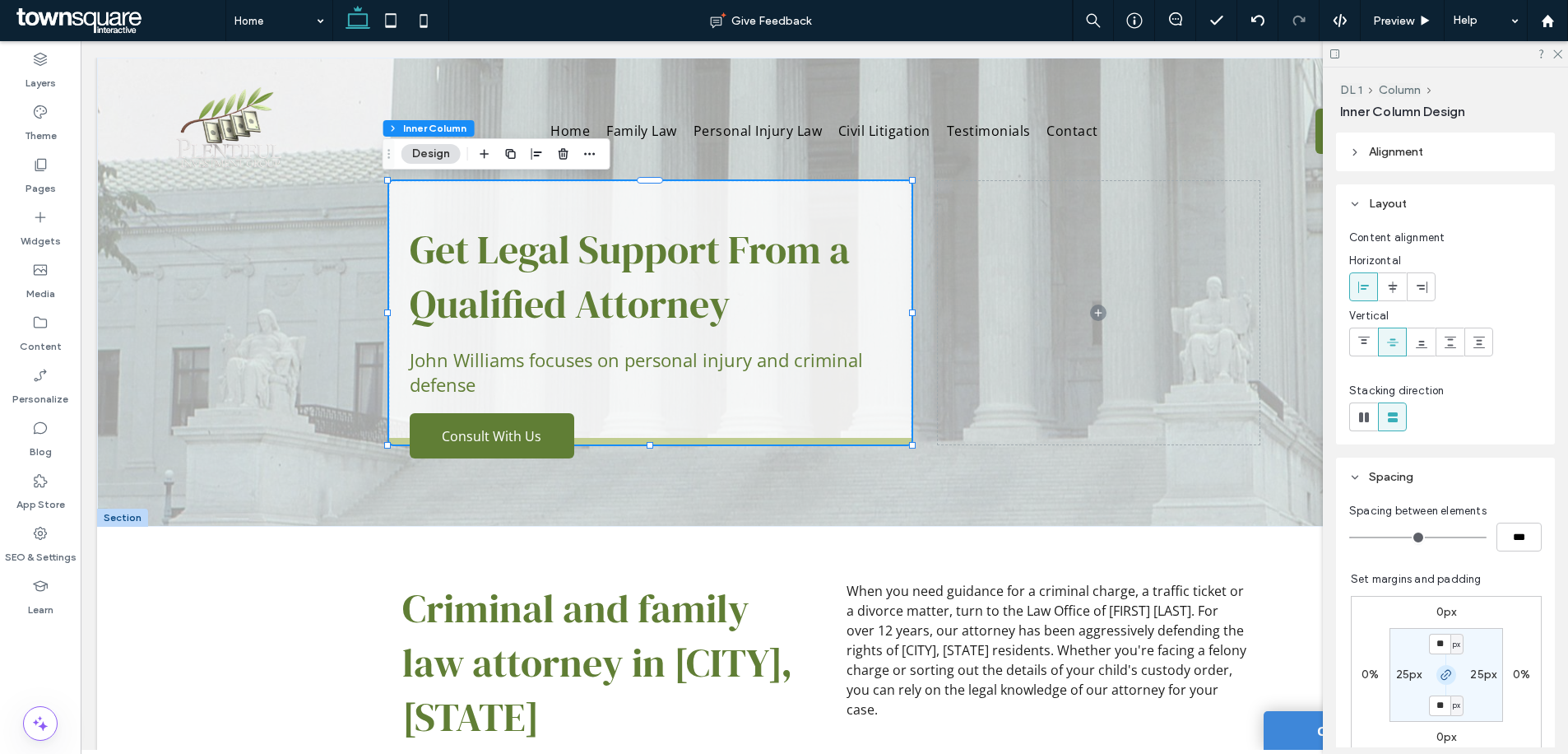 click 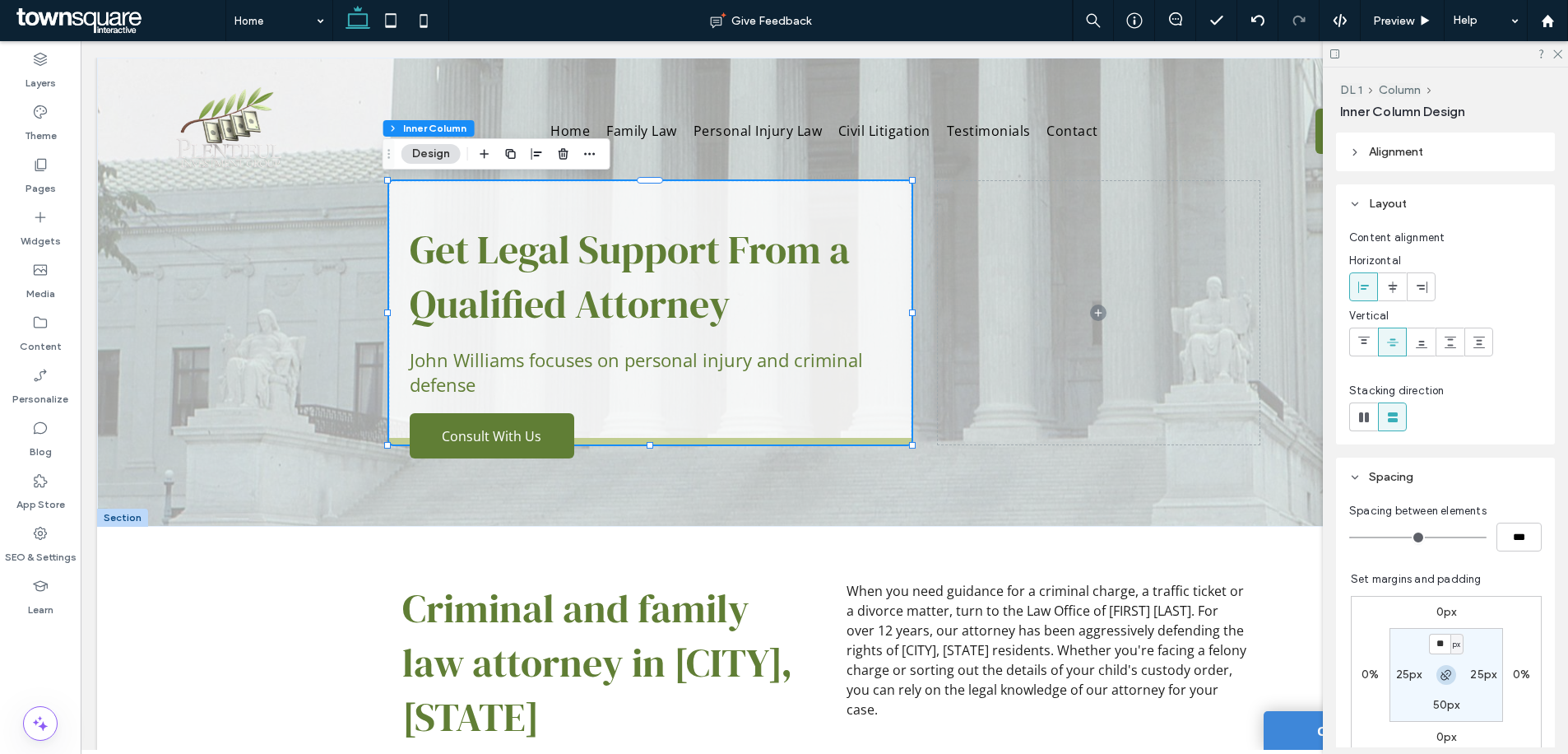 click 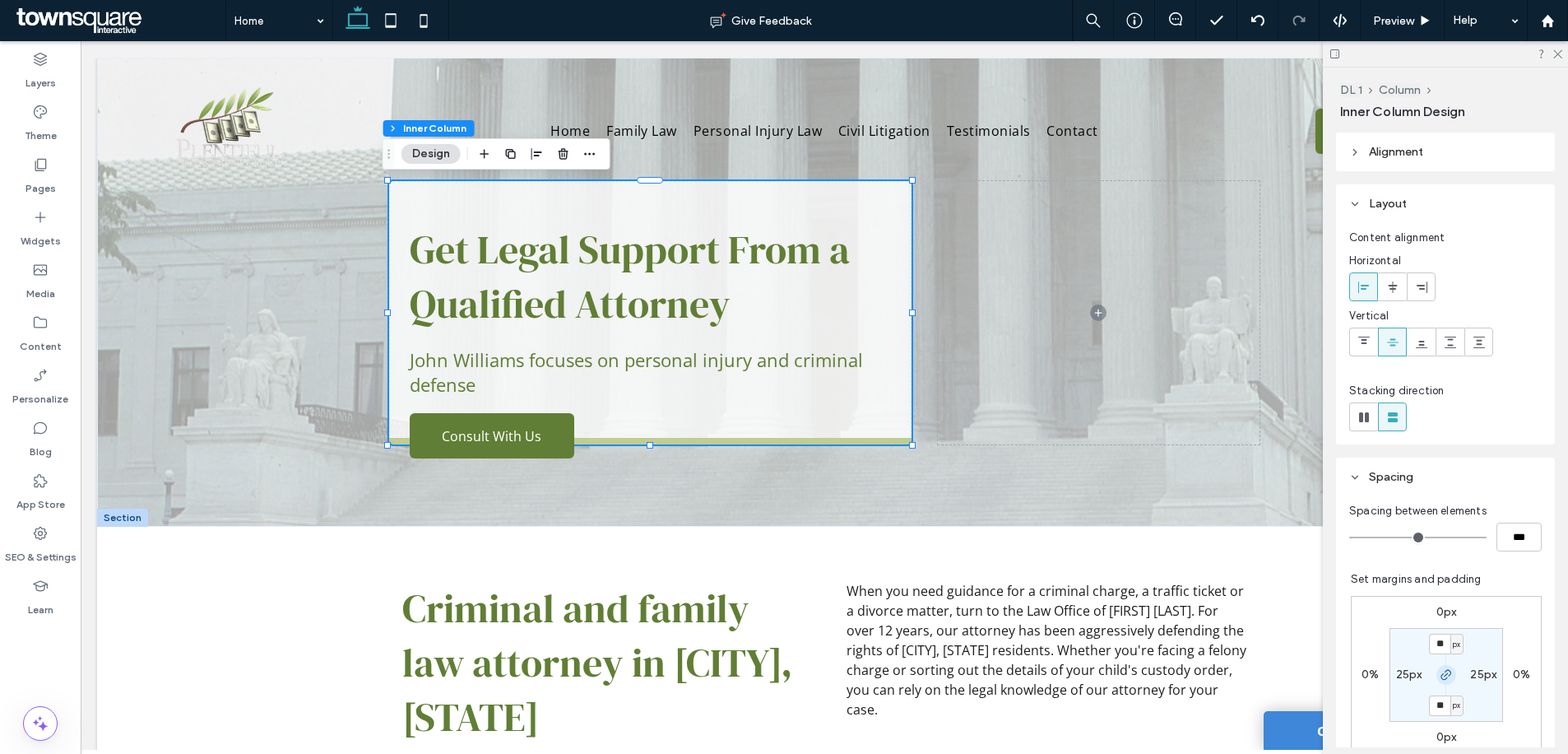 click 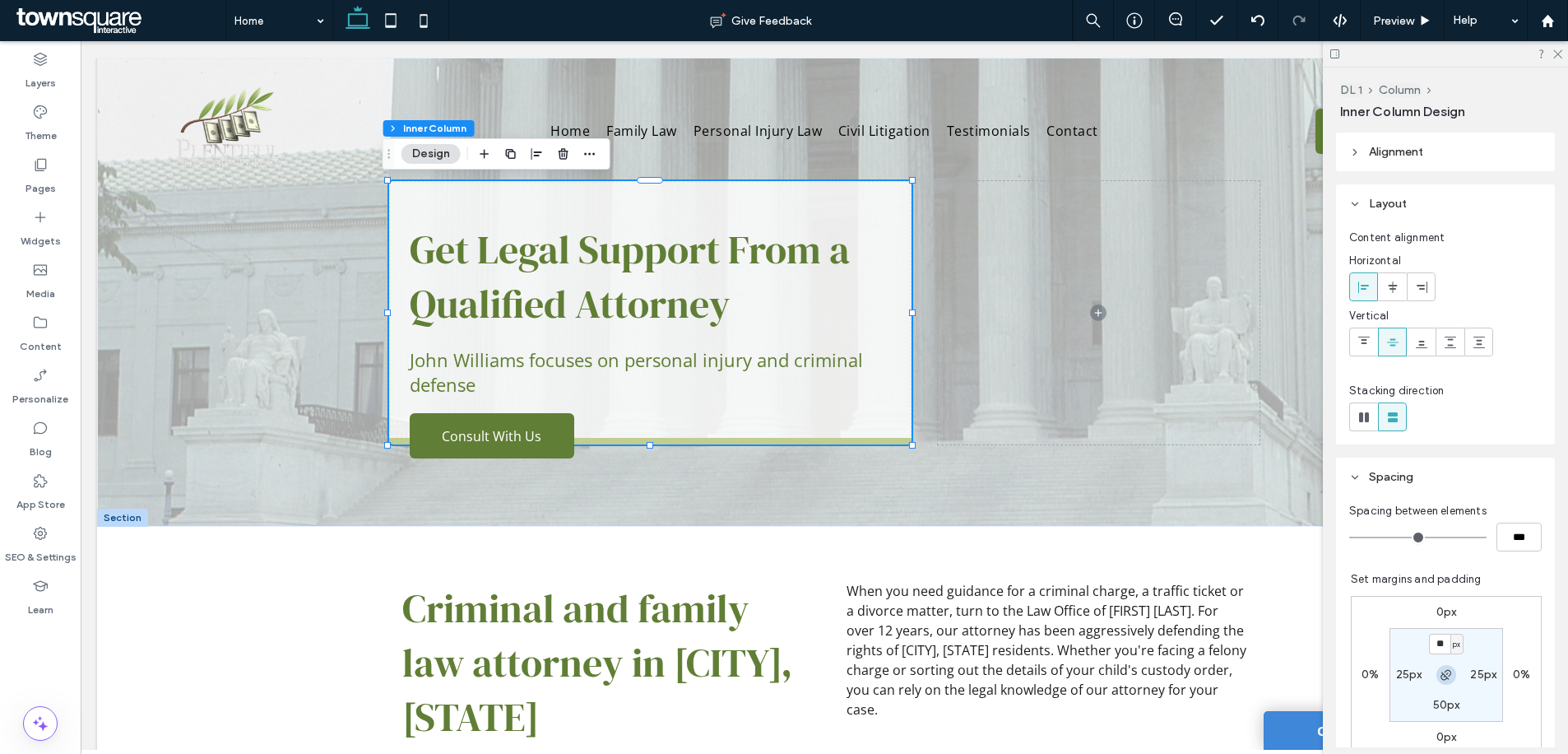 click 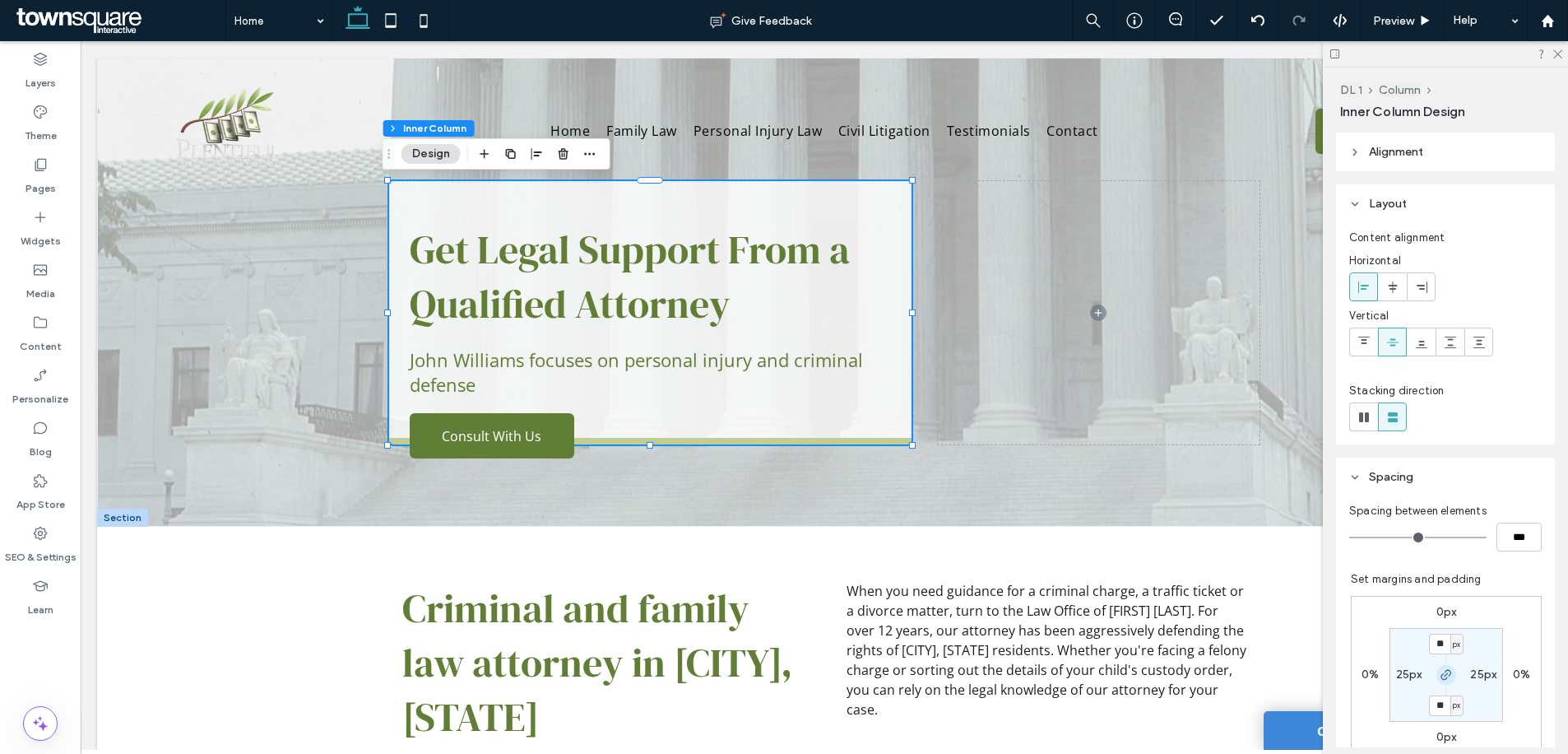 click 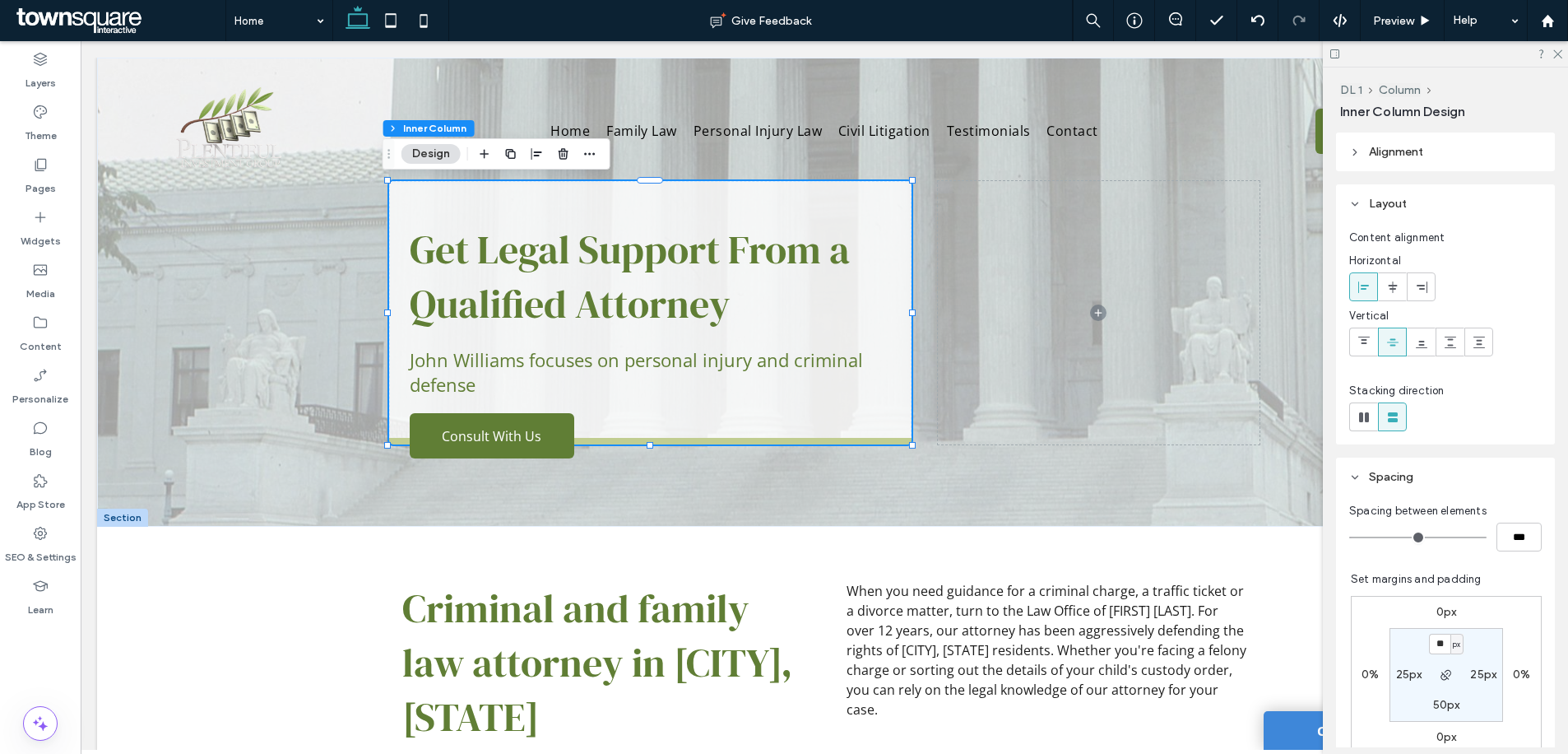click on "0px" at bounding box center [1446, 612] 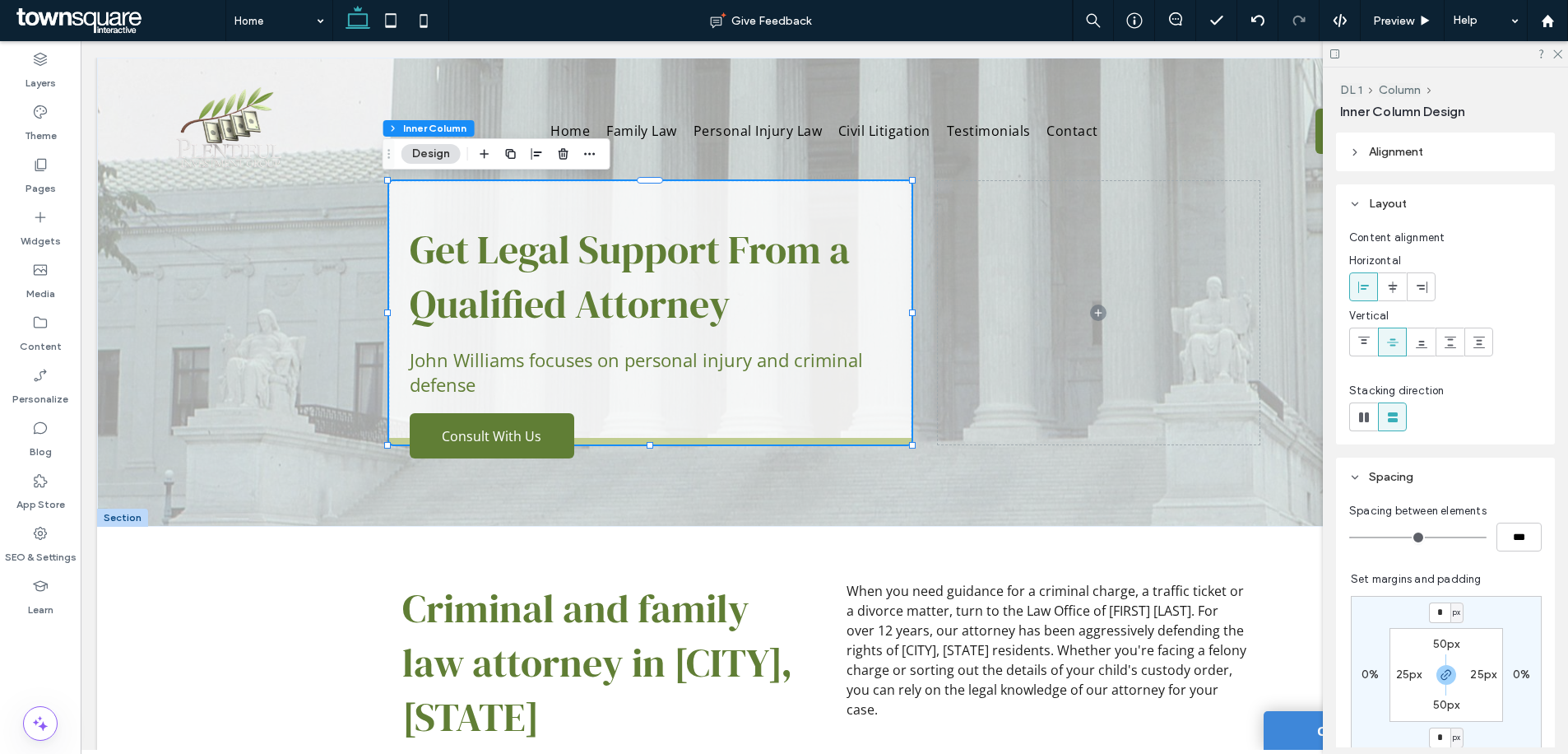 type on "*" 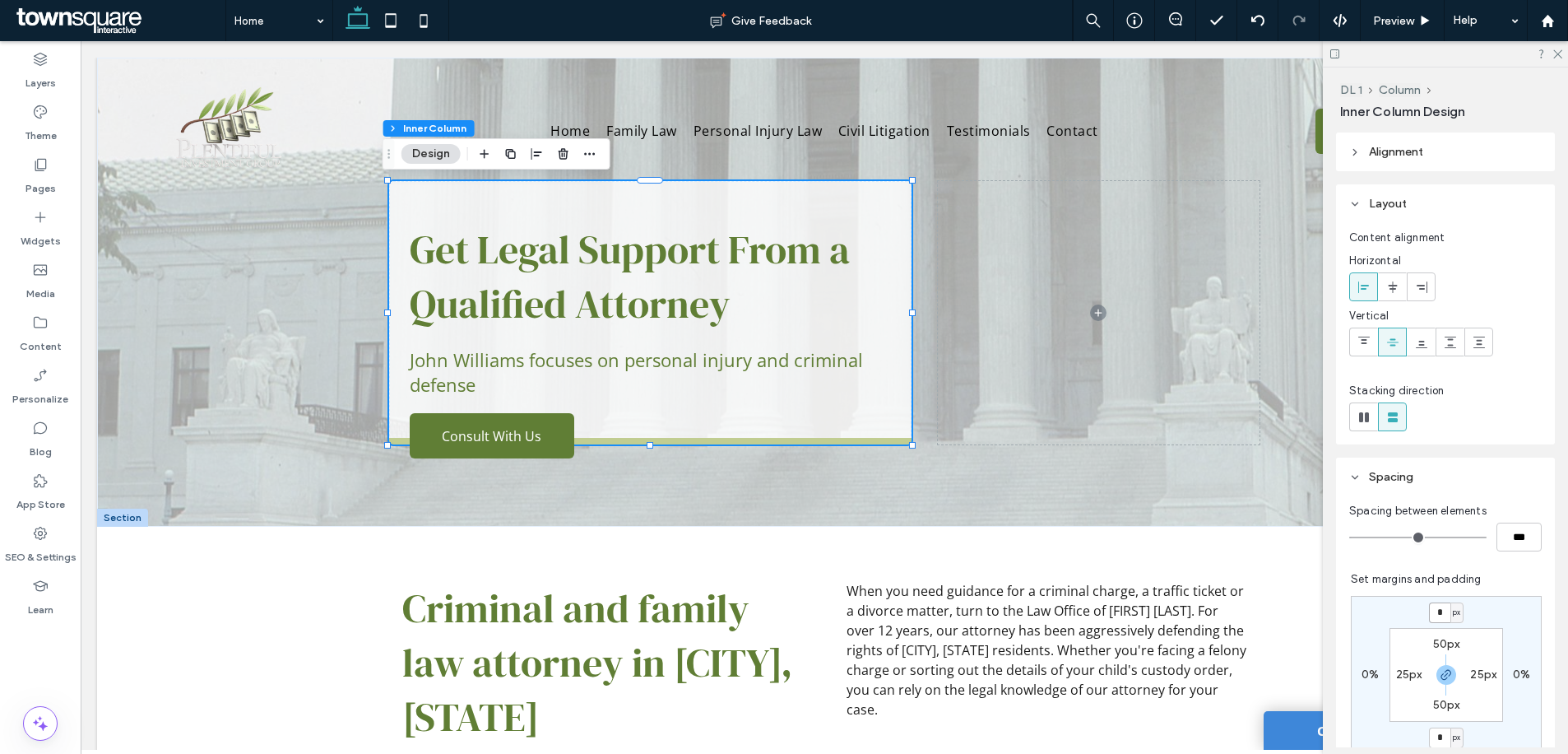 click on "*" at bounding box center [1440, 612] 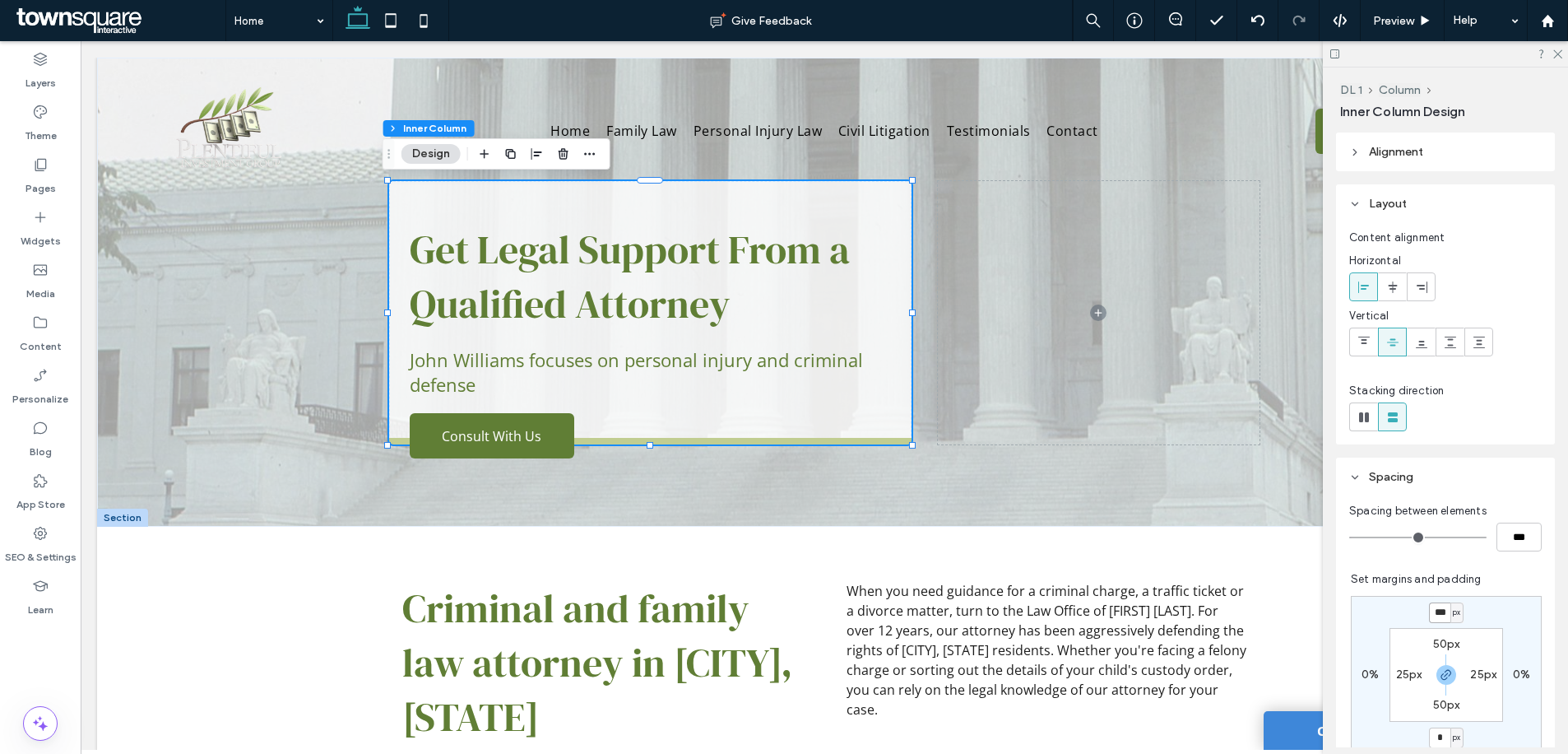 type on "***" 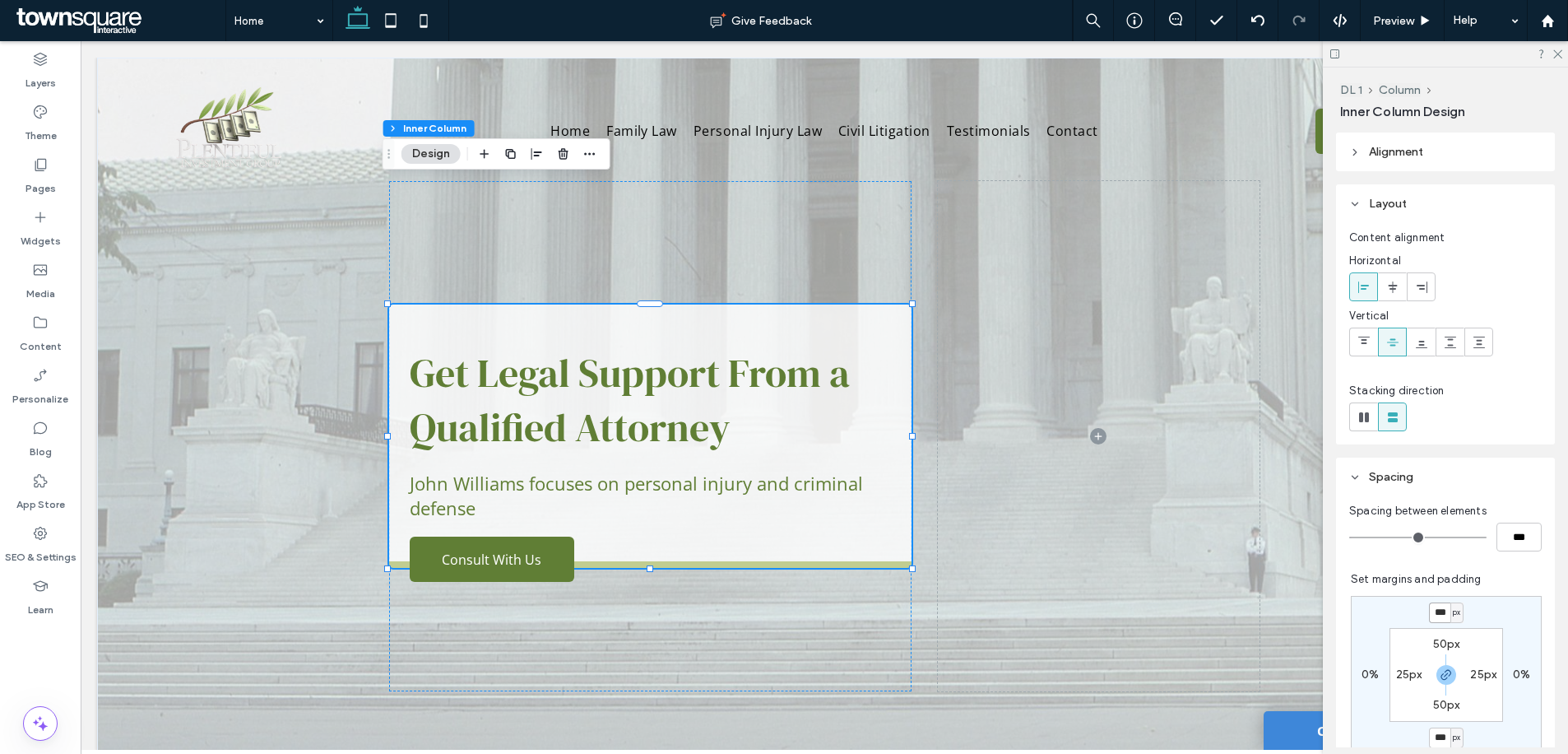 type on "**" 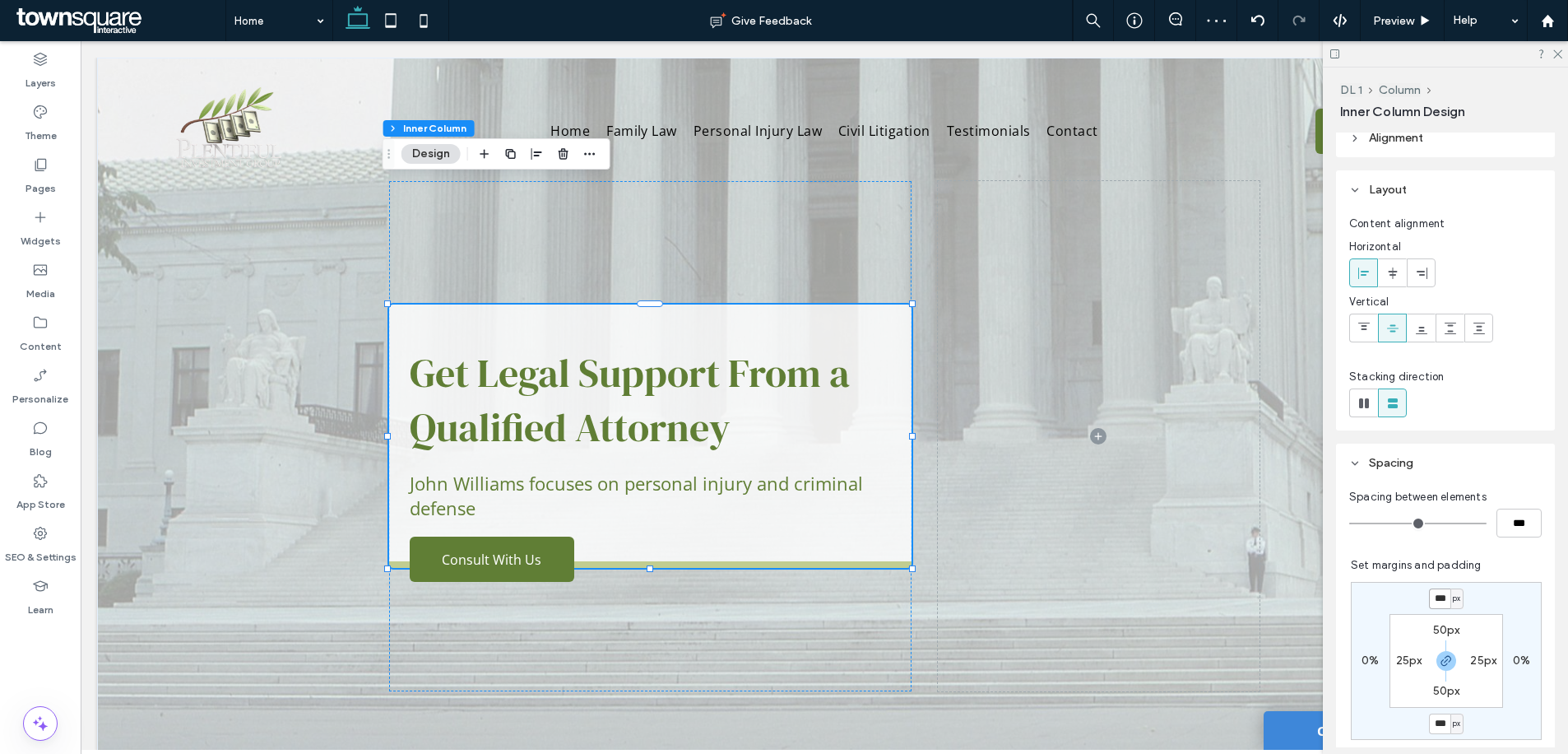 scroll, scrollTop: 109, scrollLeft: 0, axis: vertical 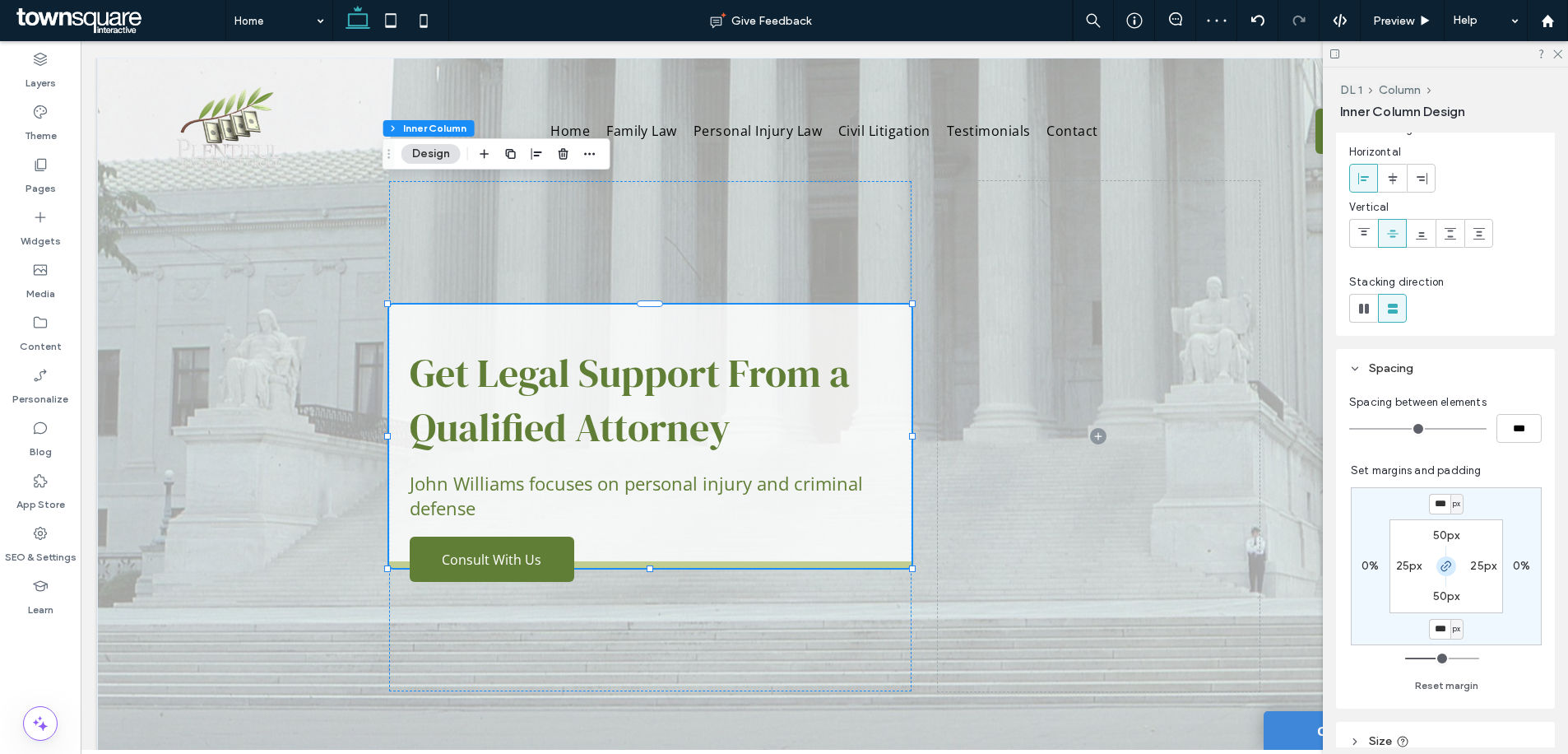 click 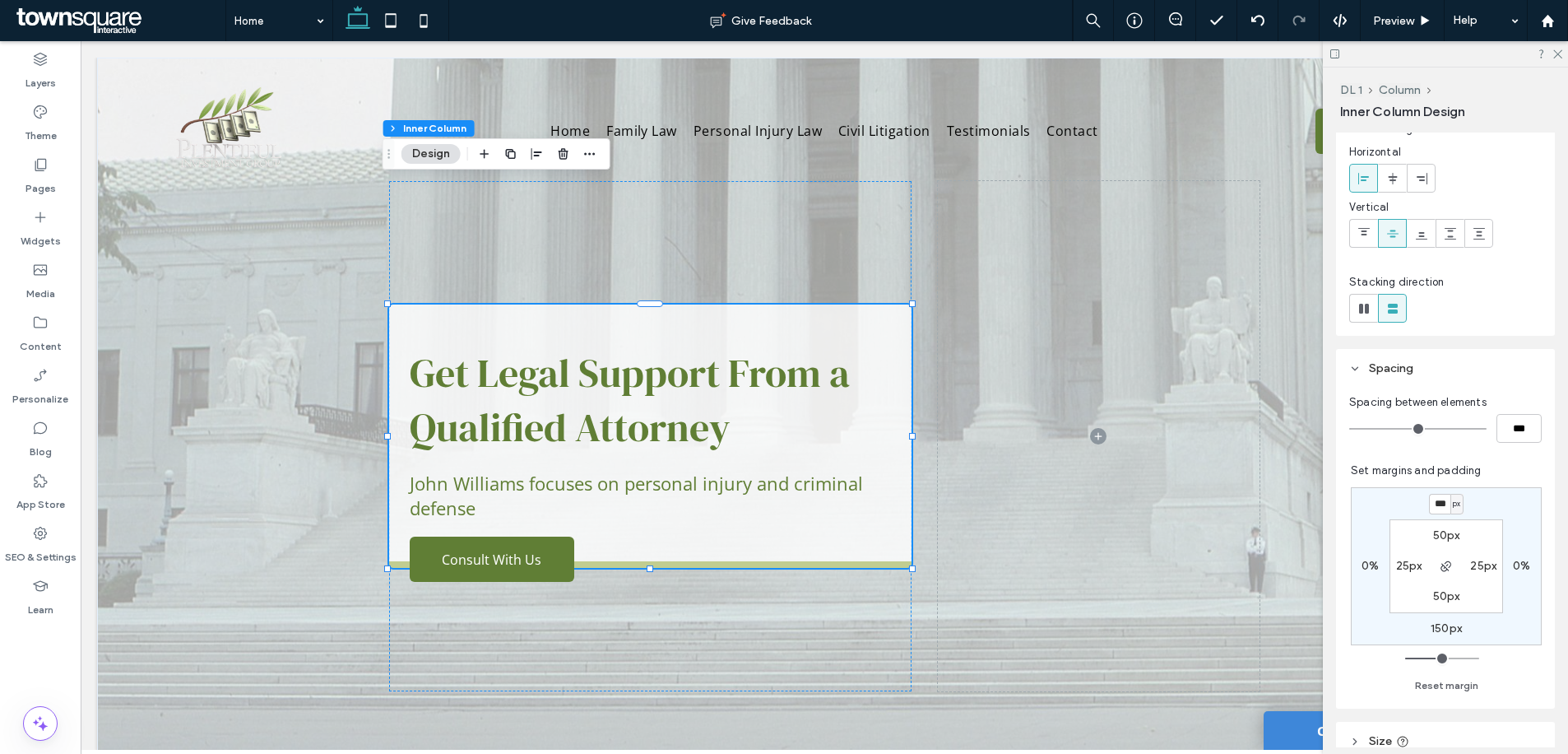 click on "150px" at bounding box center (1446, 628) 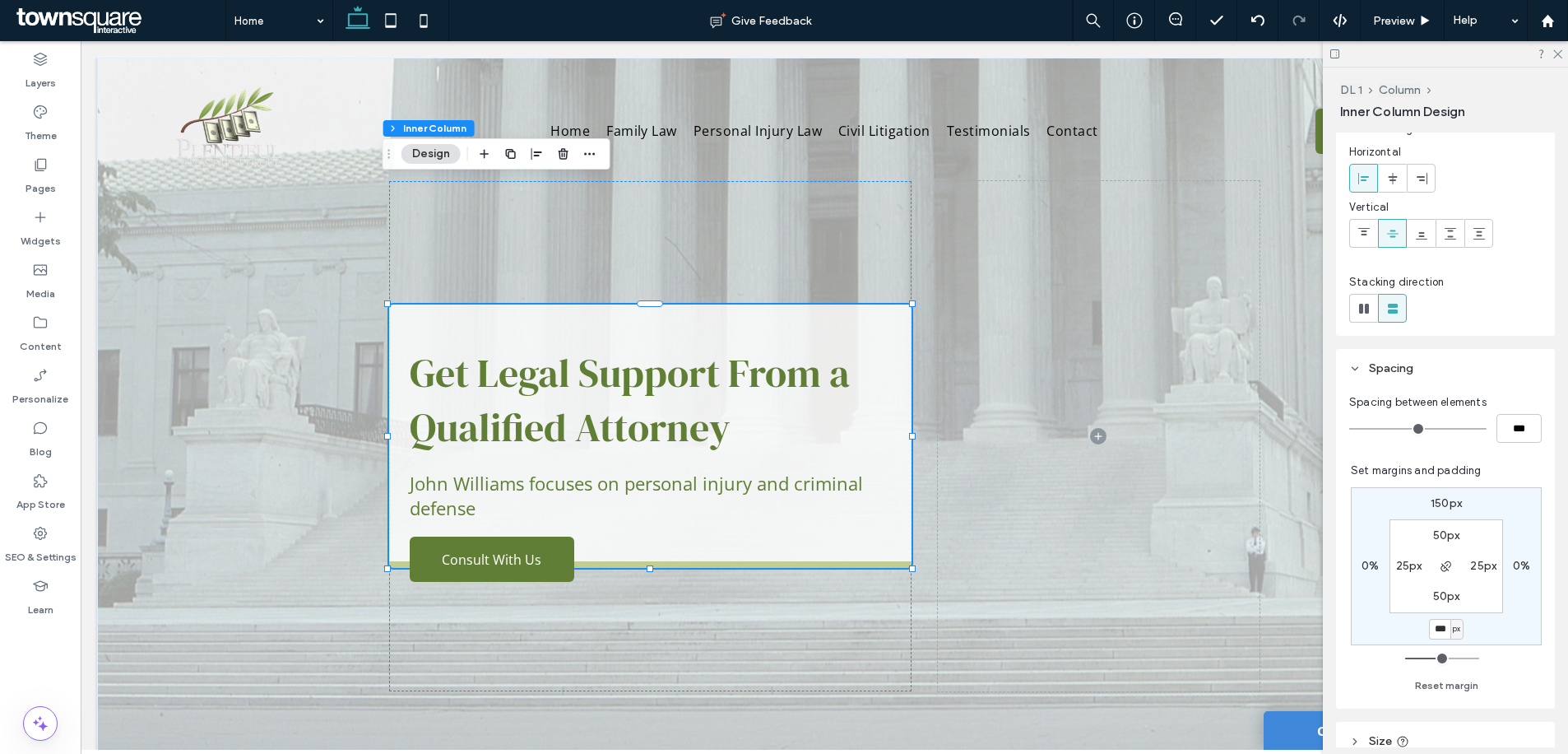 click on "***" at bounding box center [1440, 629] 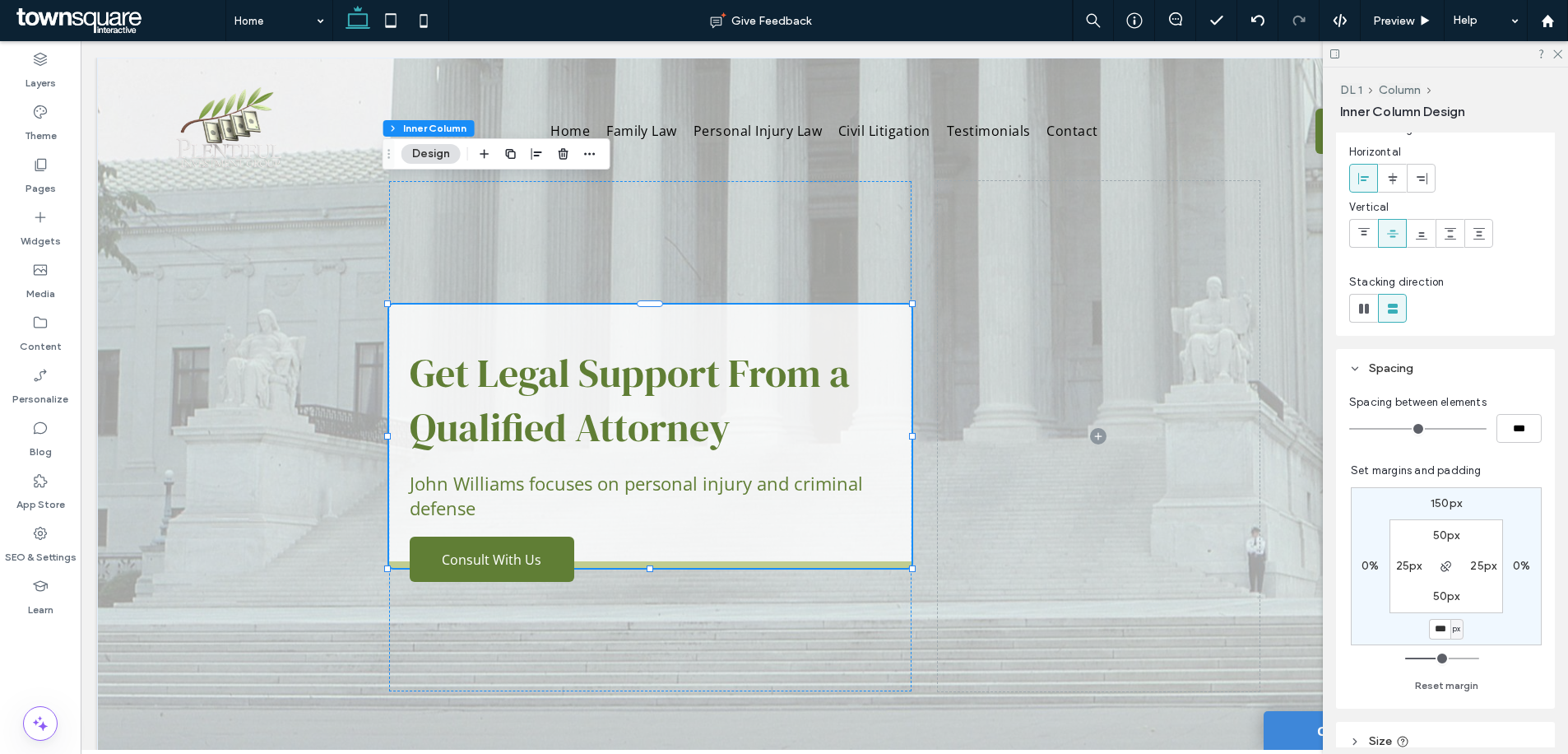 click on "***" at bounding box center [1440, 629] 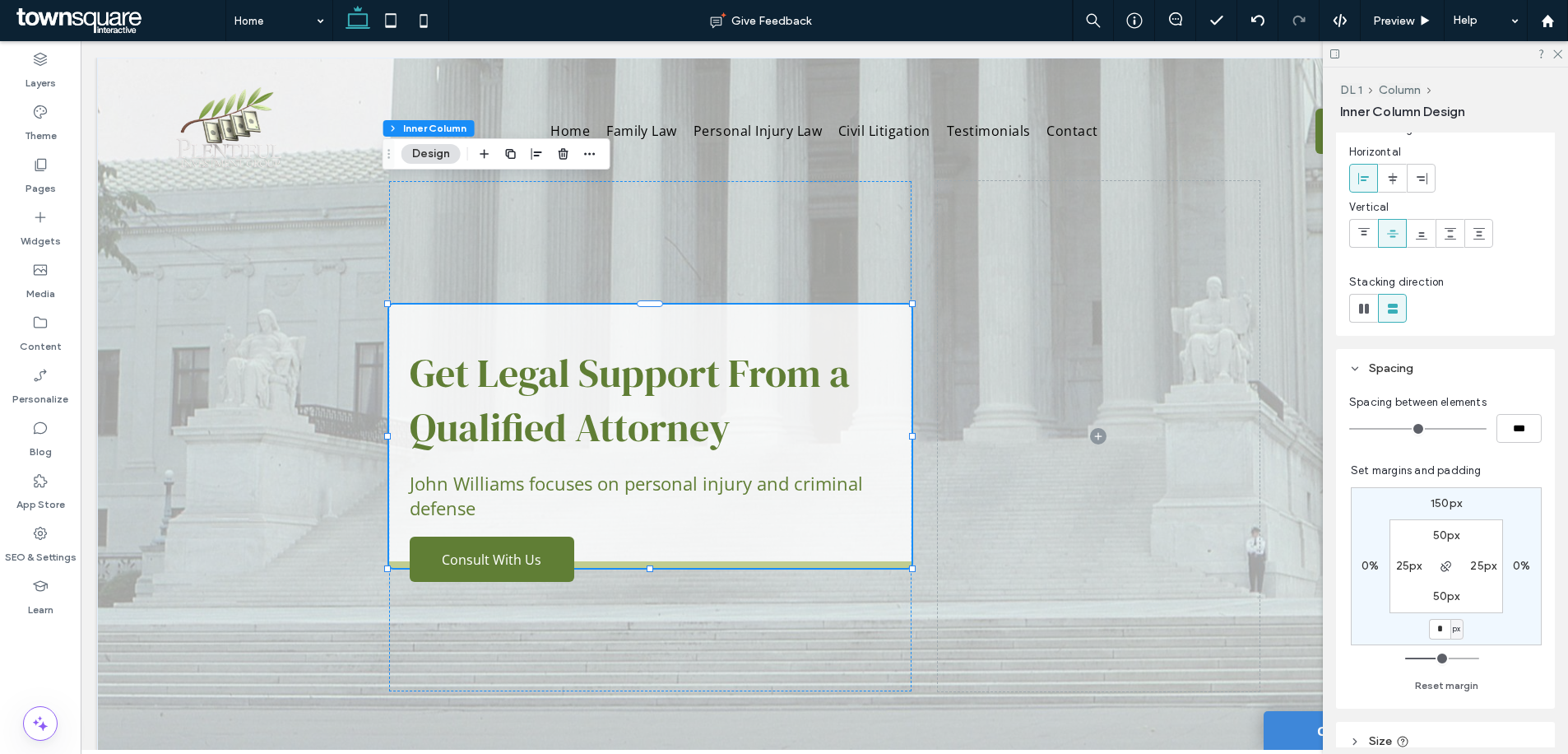 type on "*" 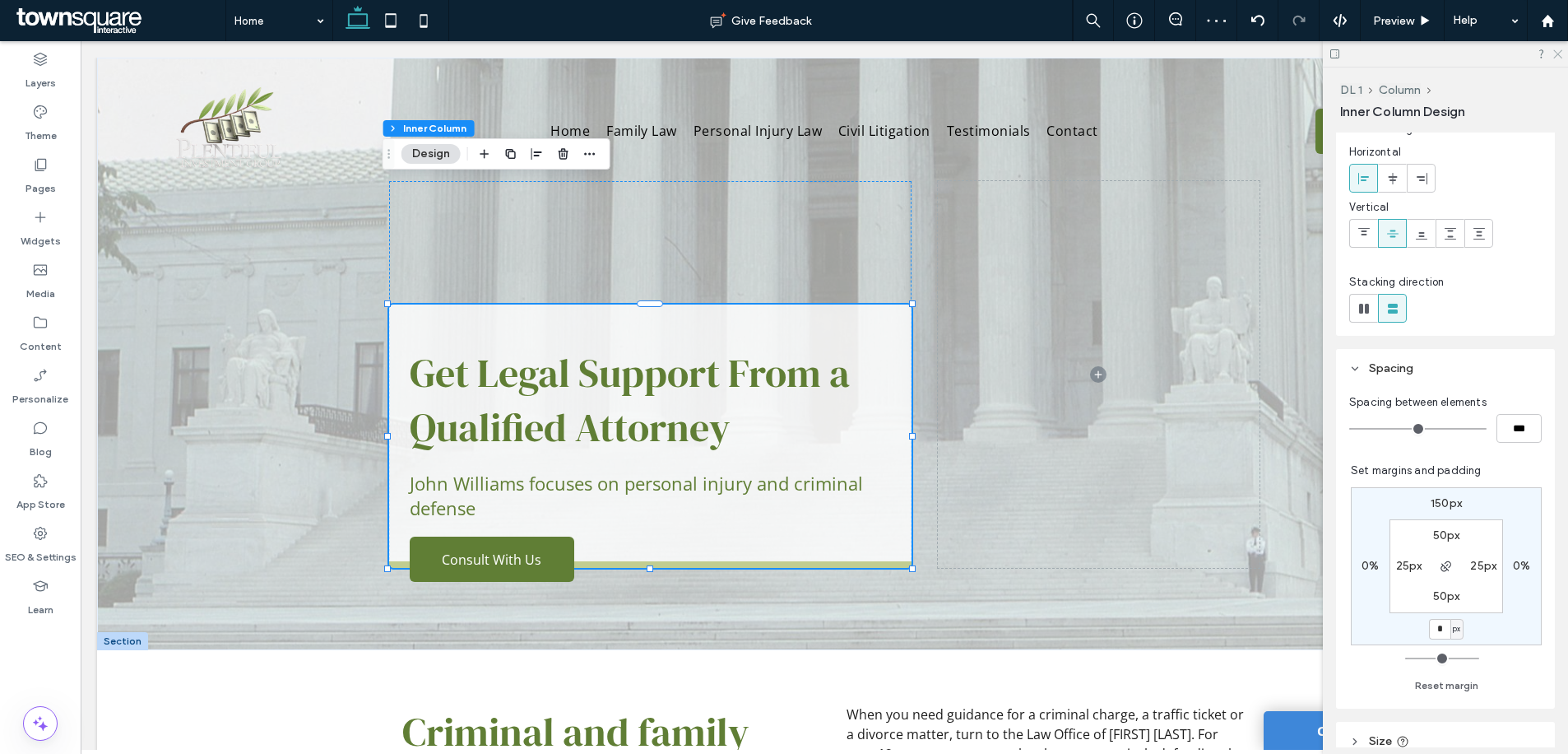 click 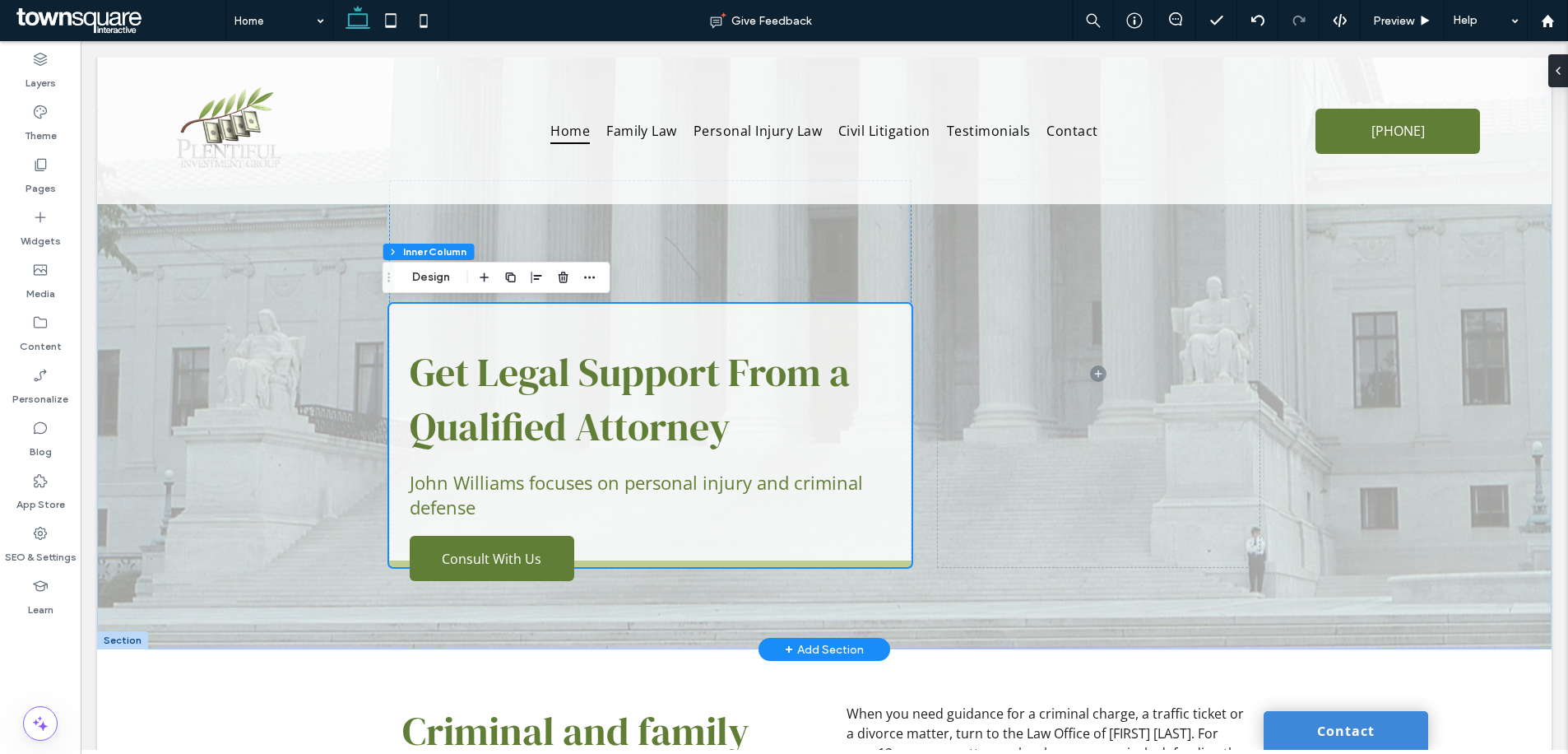scroll, scrollTop: 0, scrollLeft: 0, axis: both 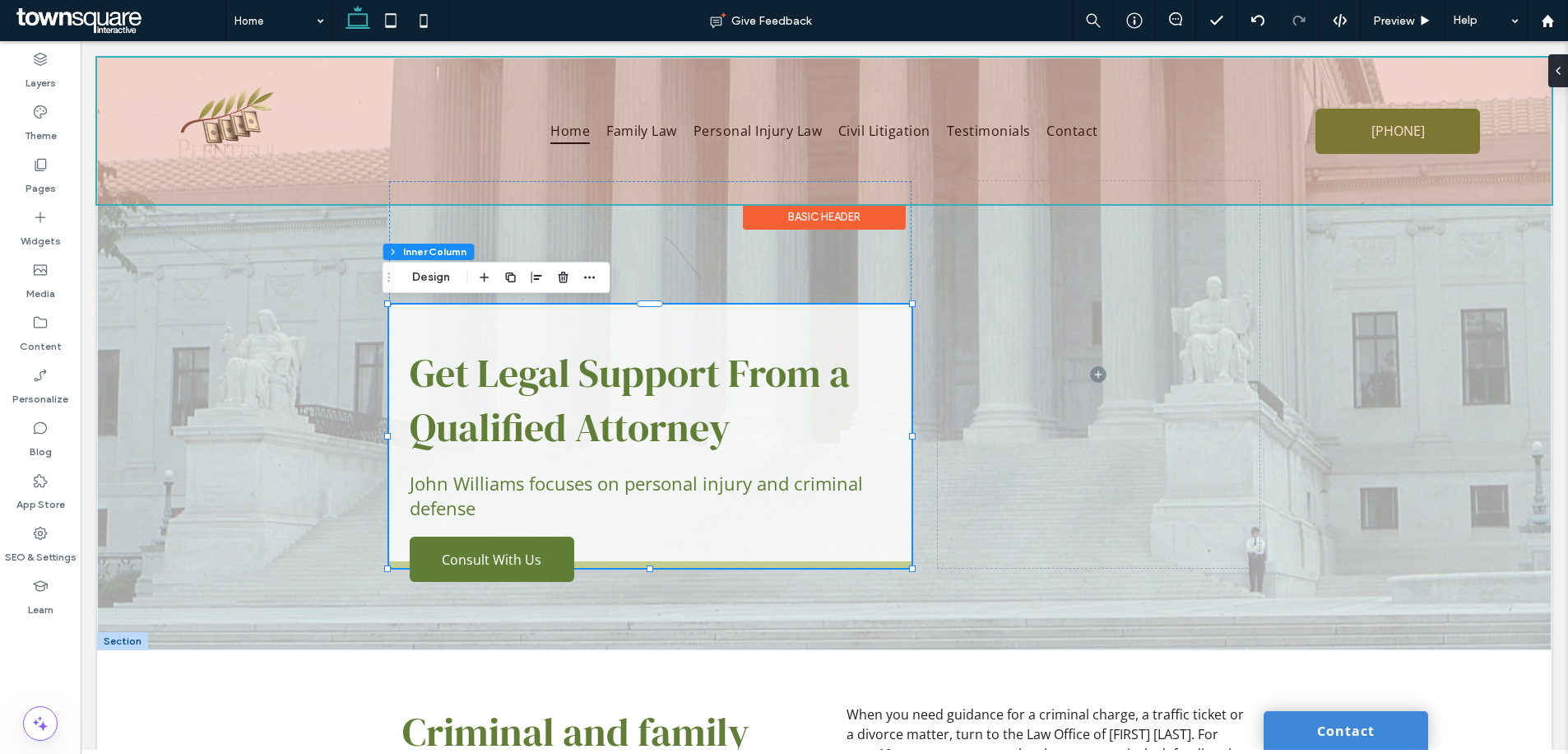 click at bounding box center (824, 131) 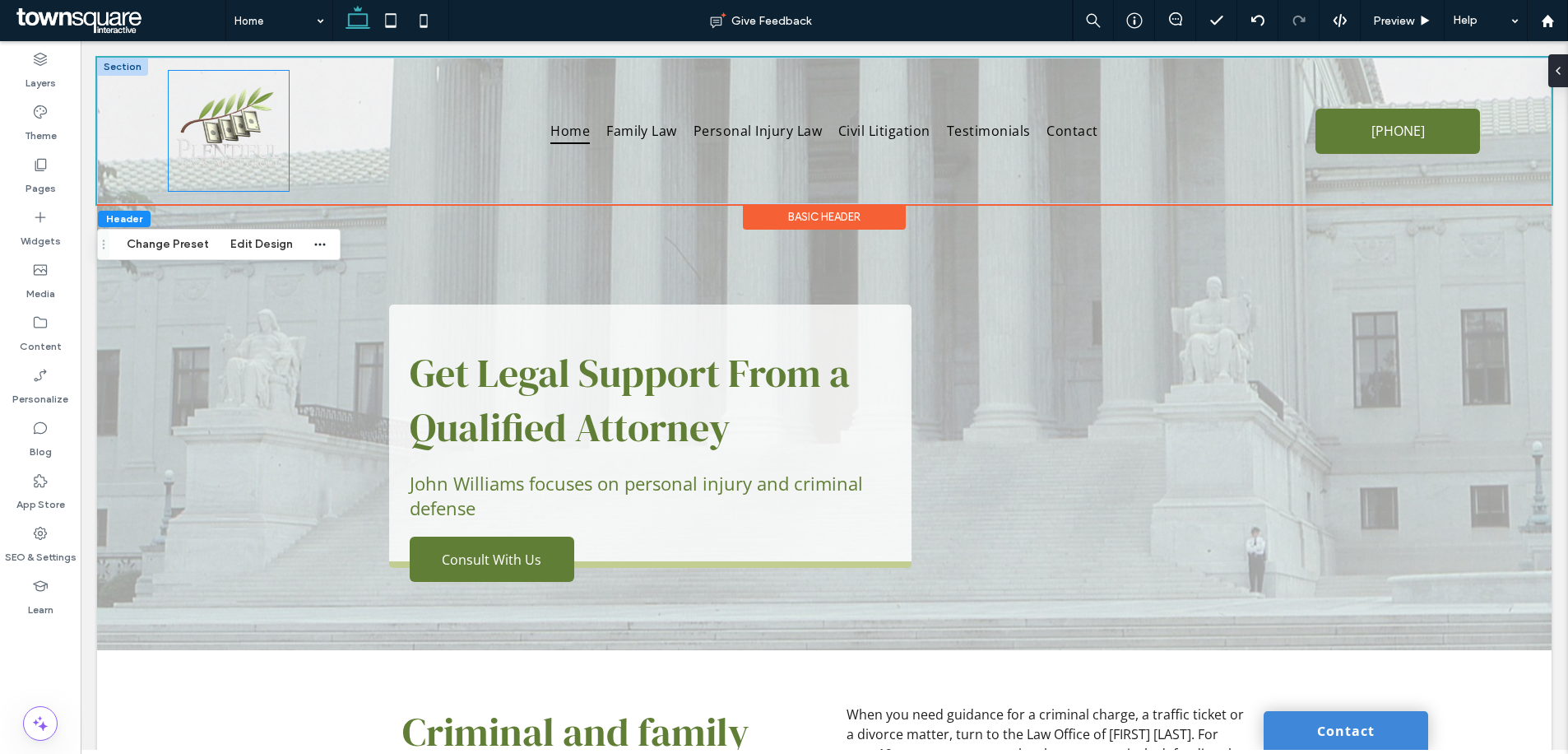 click at bounding box center (229, 131) 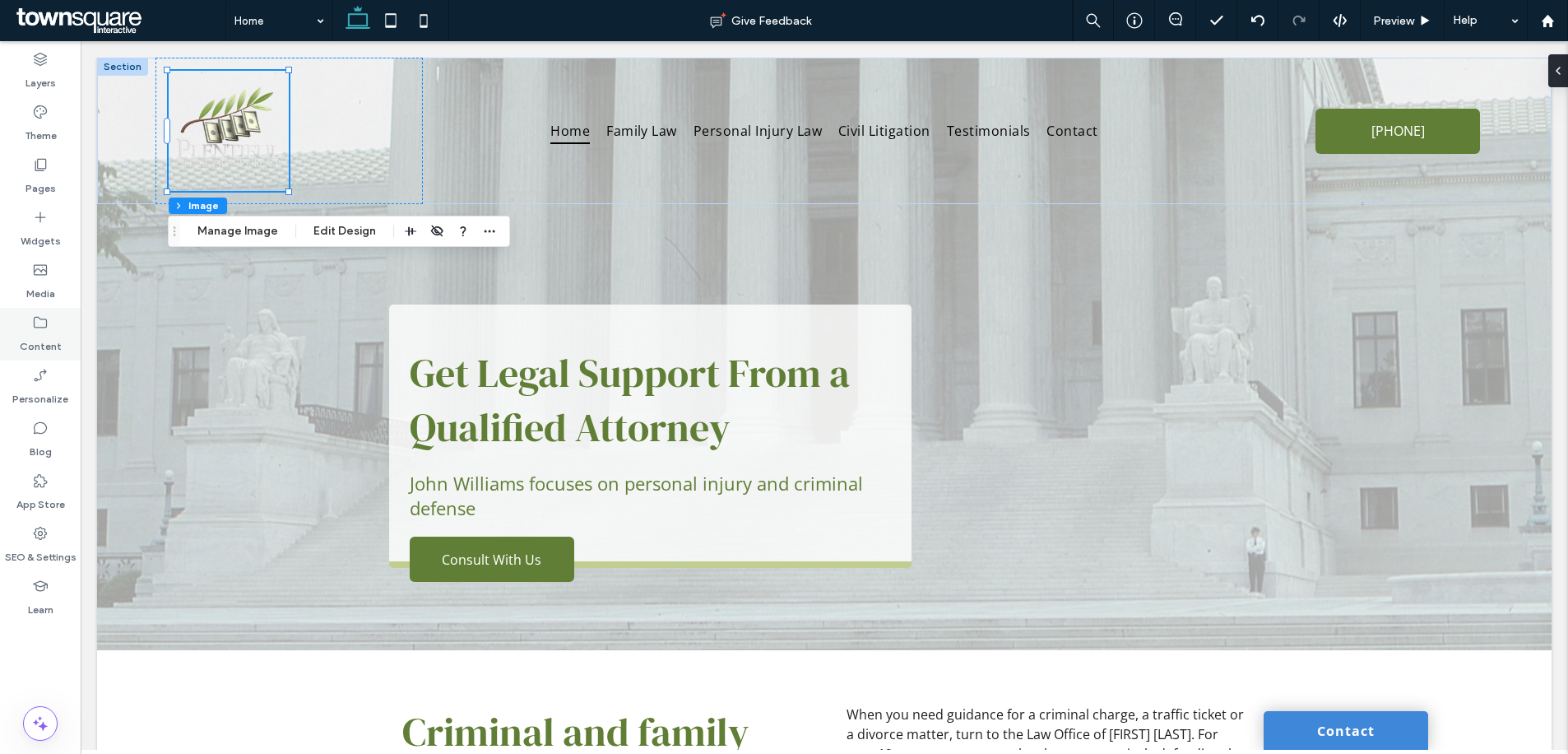 click on "Content" at bounding box center (40, 342) 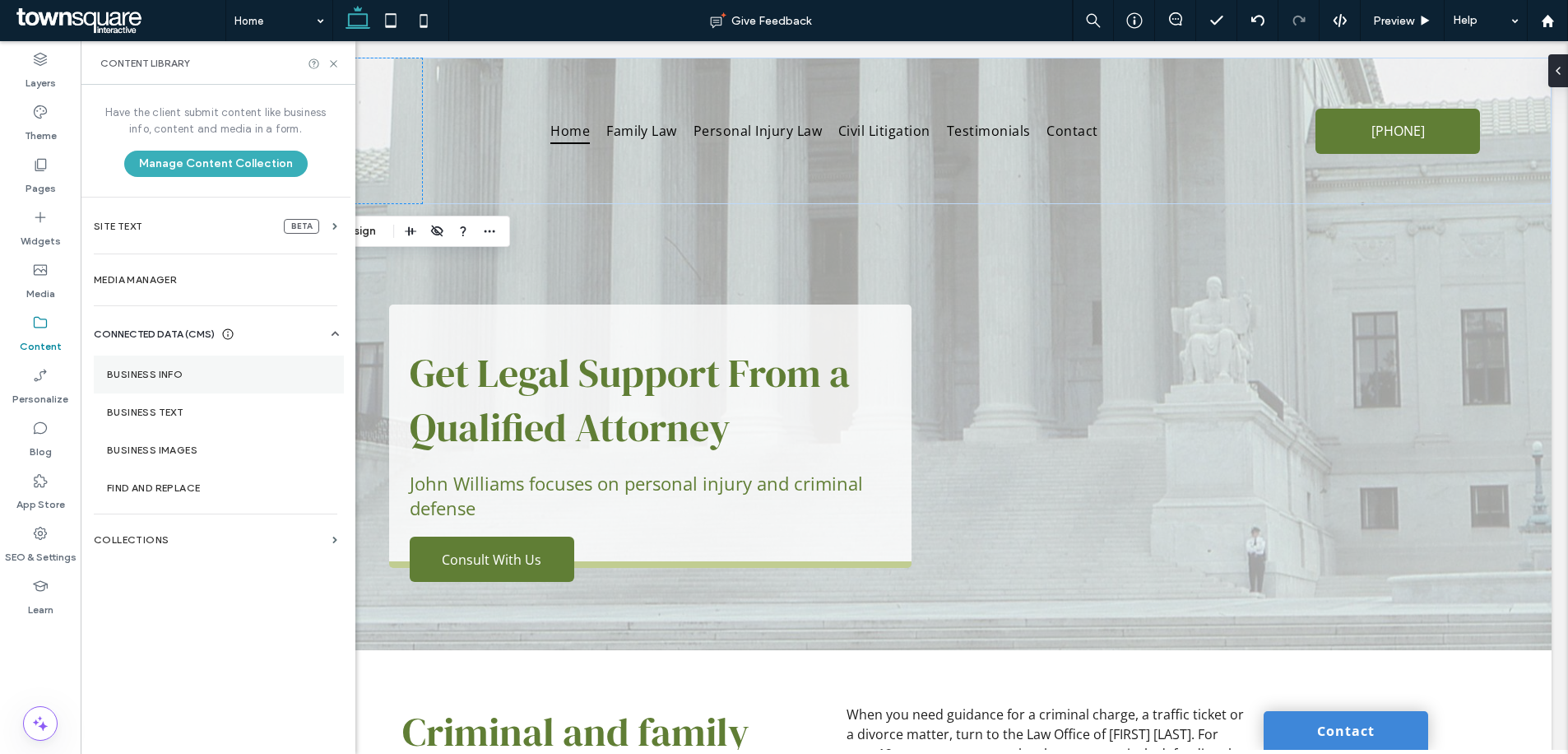 click on "Business Info" at bounding box center (219, 375) 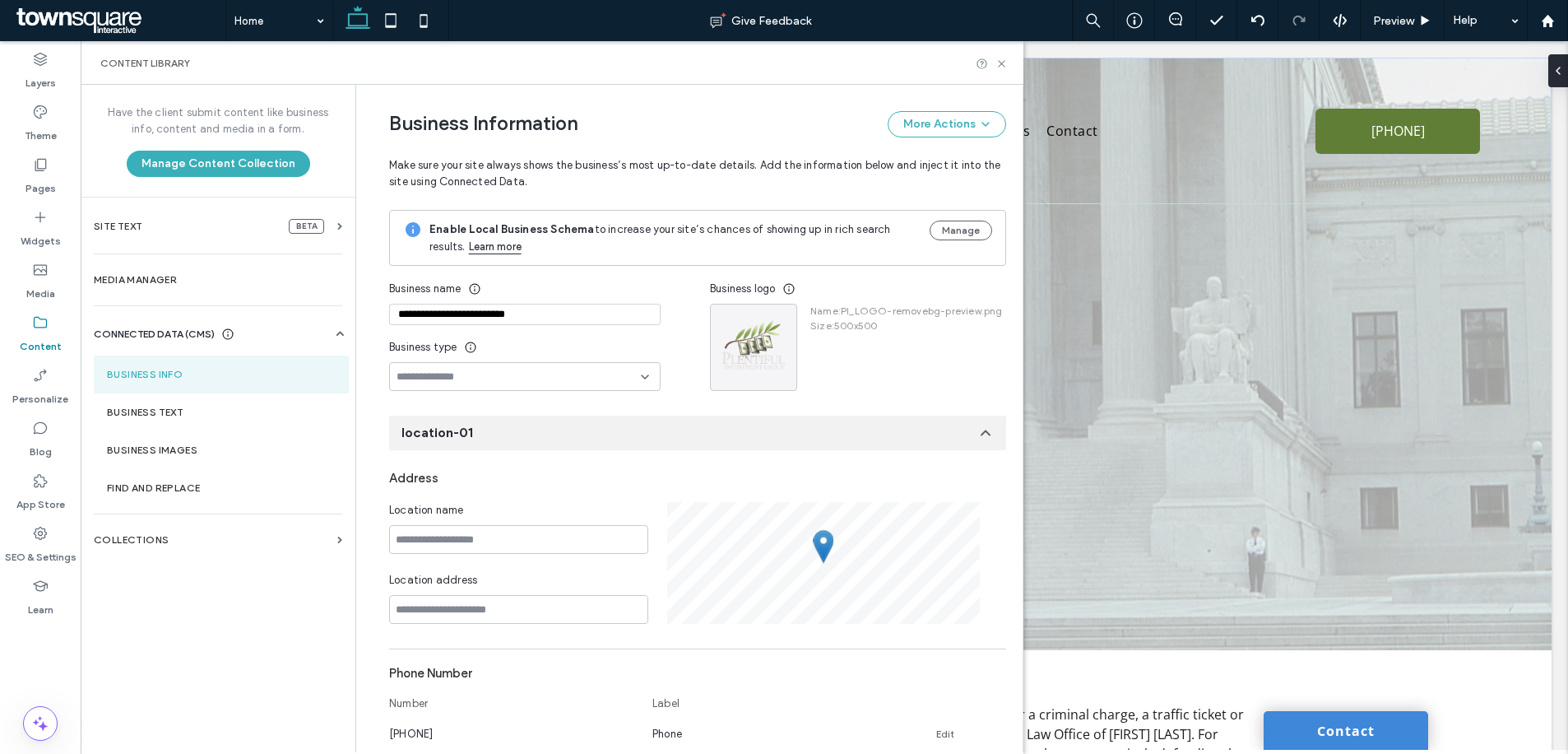 scroll, scrollTop: 80, scrollLeft: 0, axis: vertical 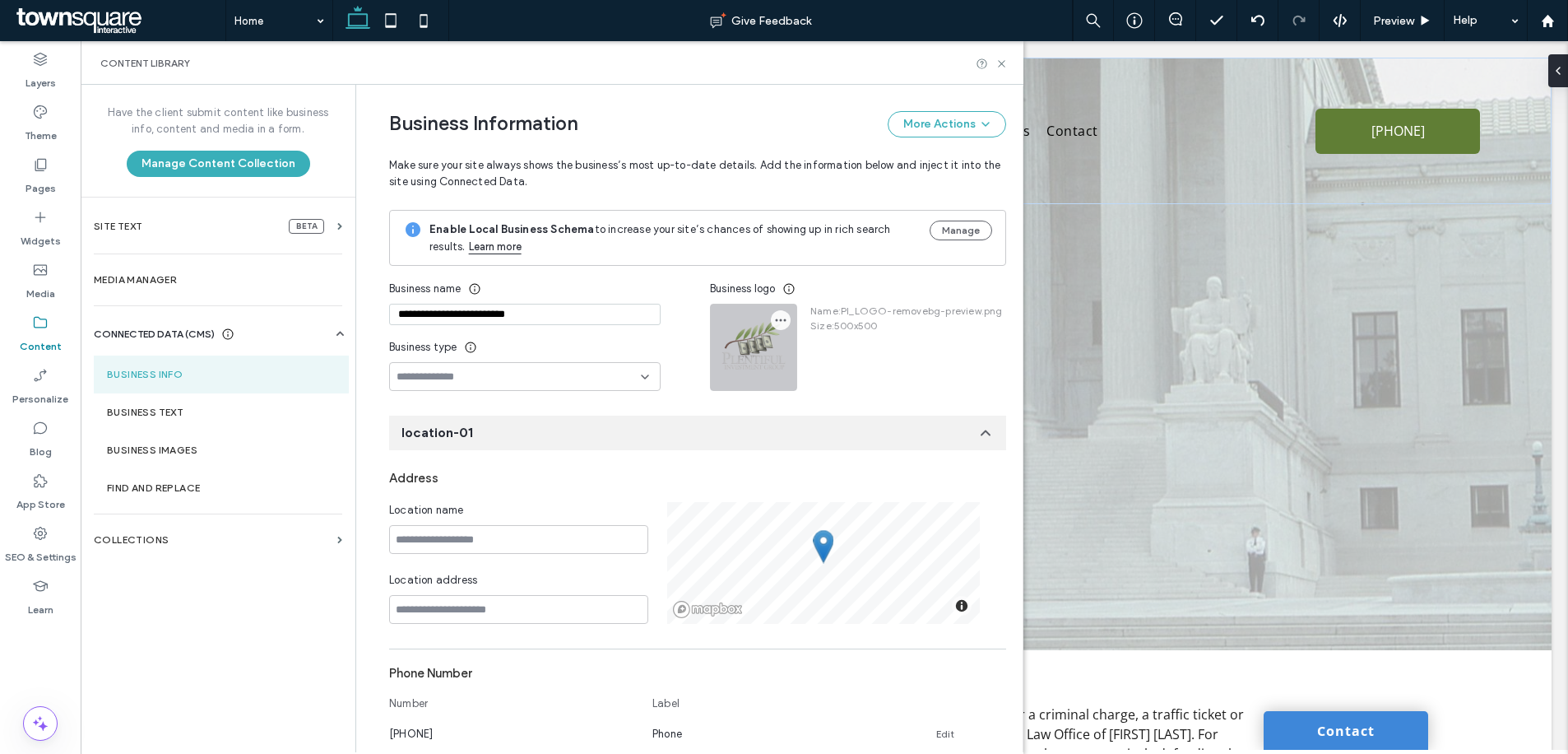click at bounding box center (781, 320) 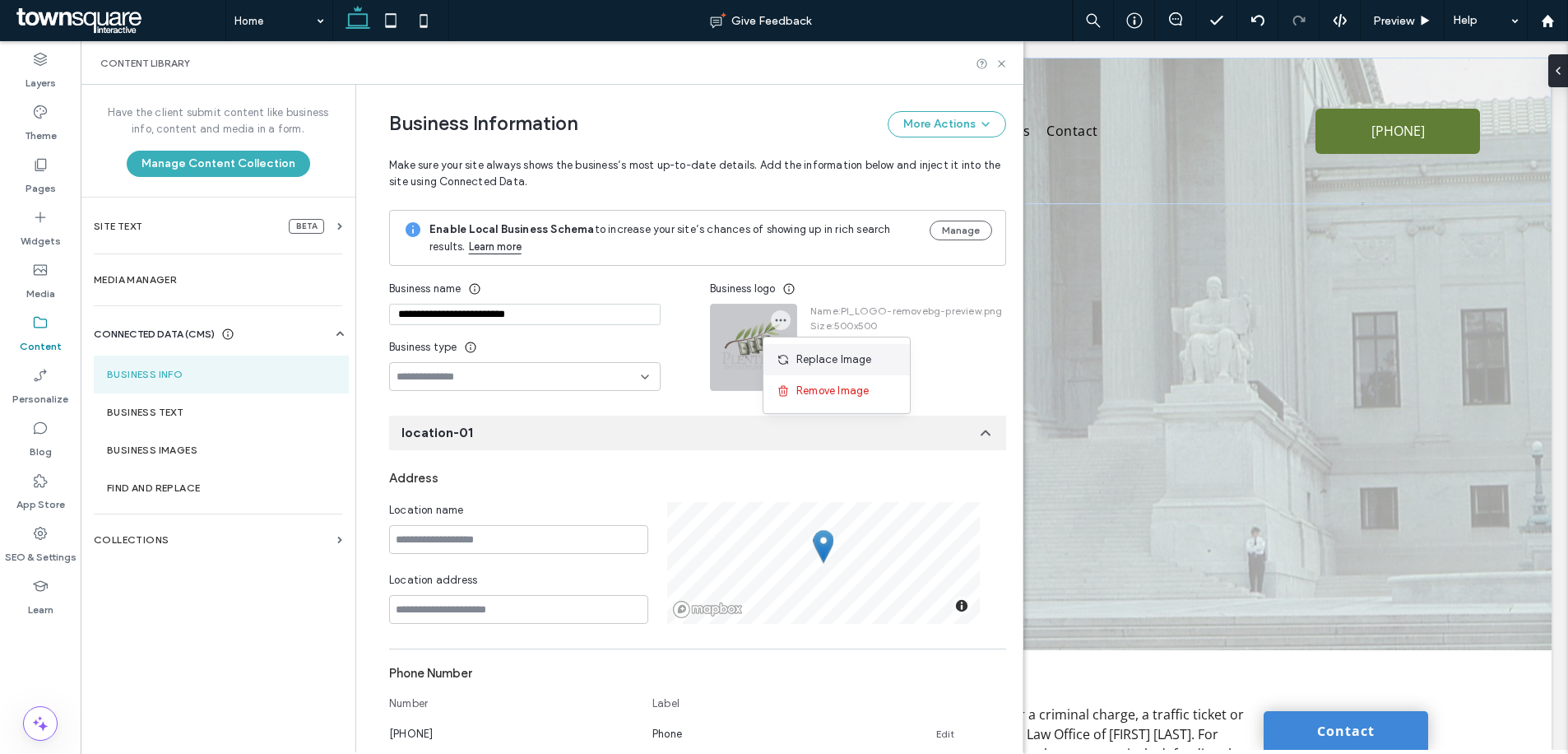 click on "Replace Image" at bounding box center [834, 360] 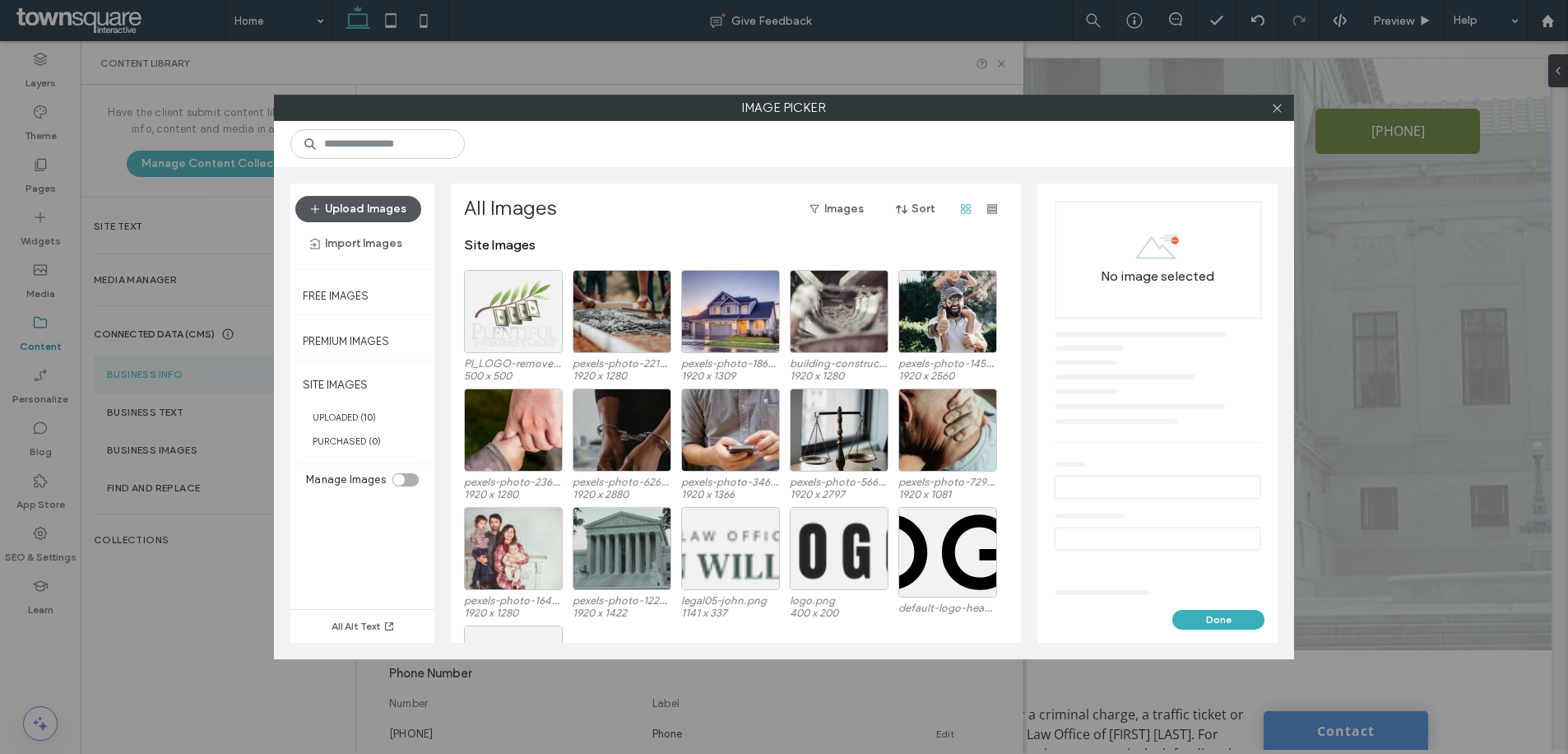 click on "Upload Images" at bounding box center (358, 209) 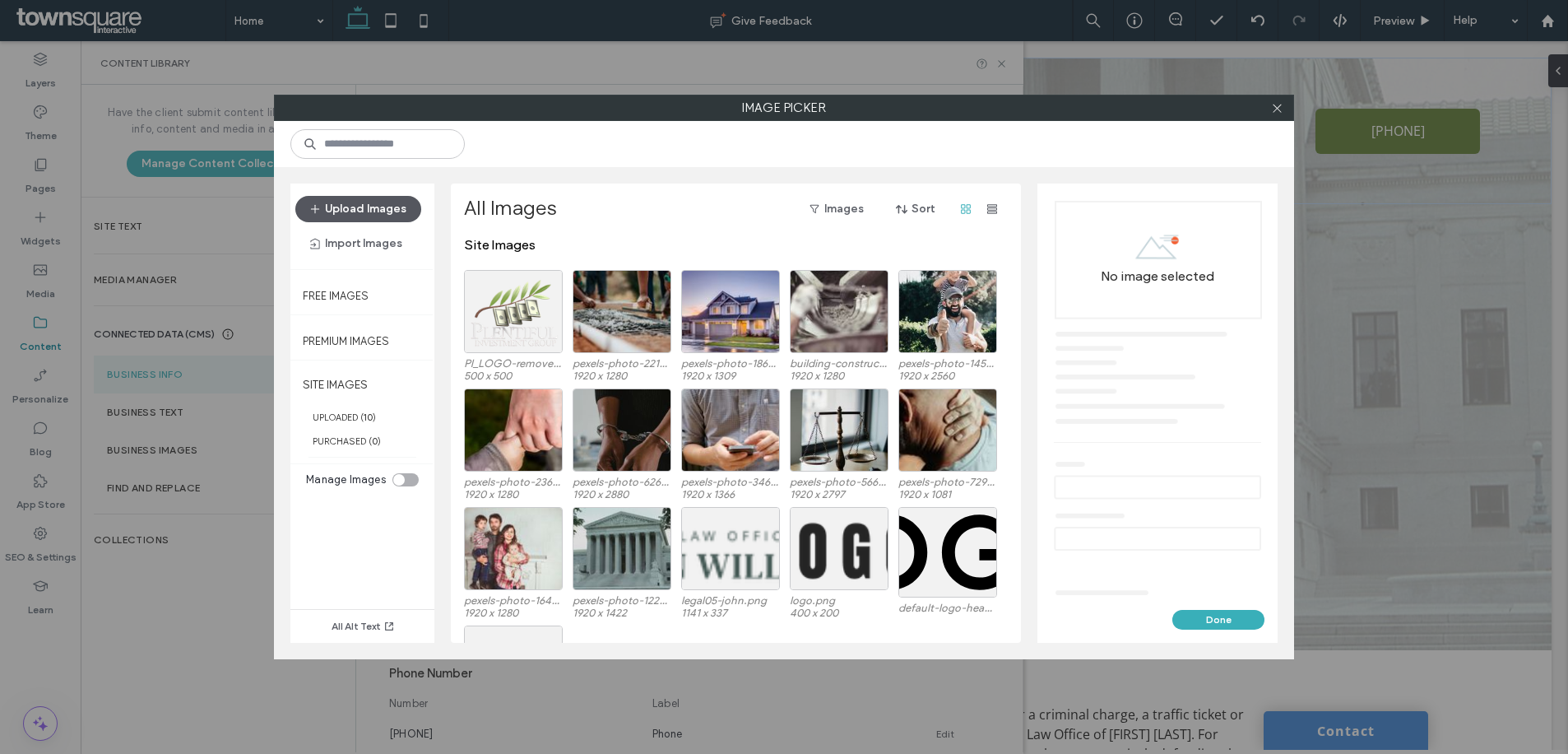 click on "Upload Images" at bounding box center [358, 209] 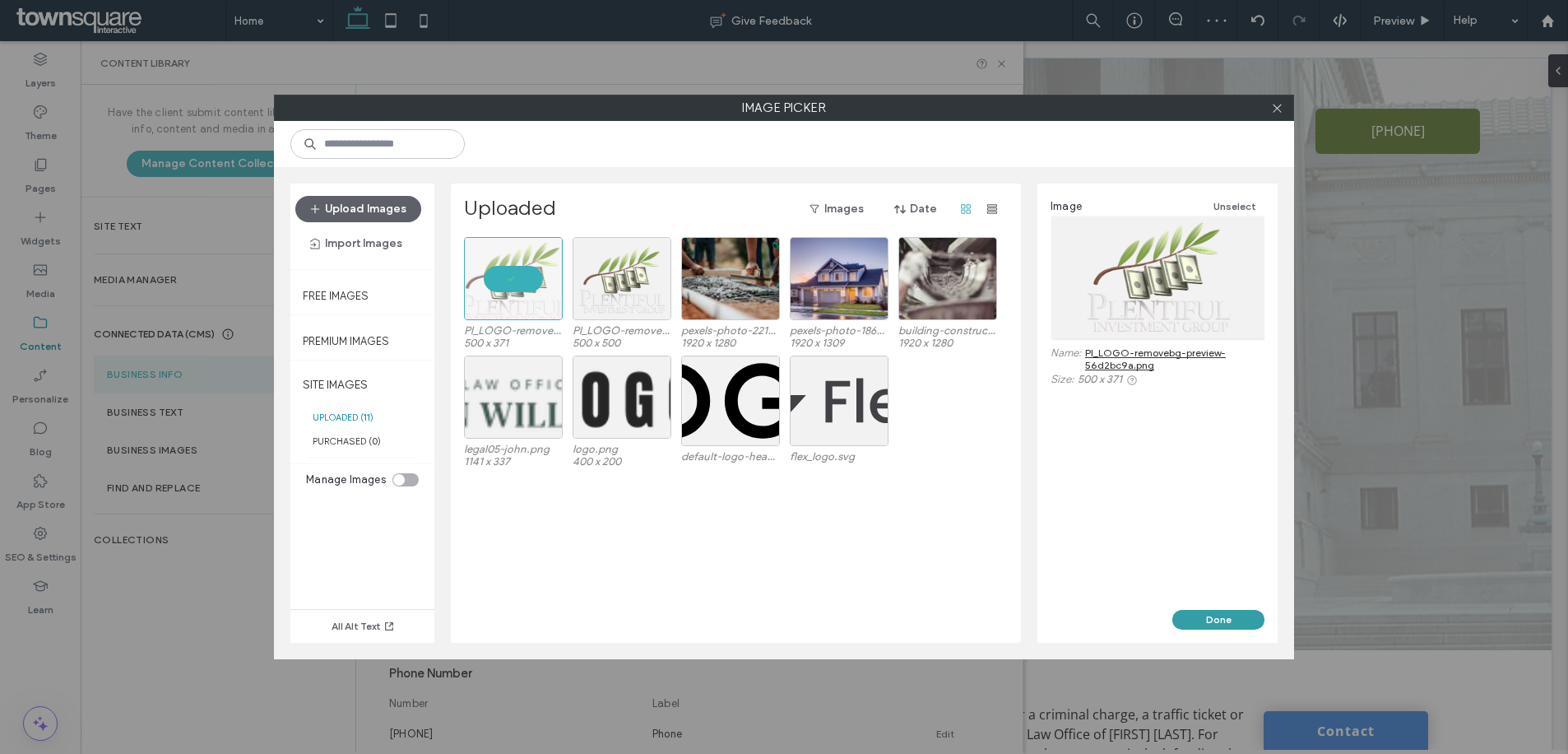 click on "Done" at bounding box center [1218, 620] 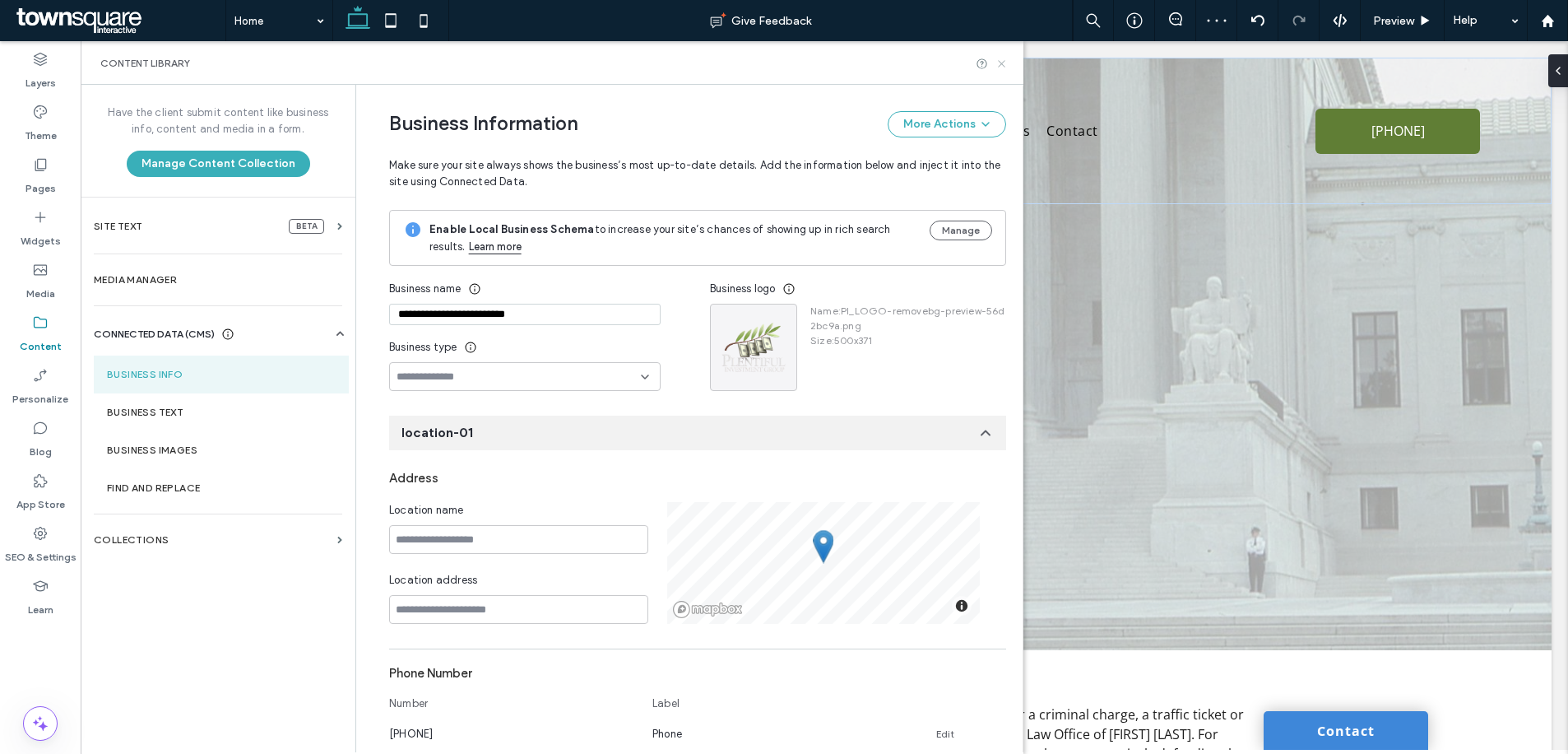 click 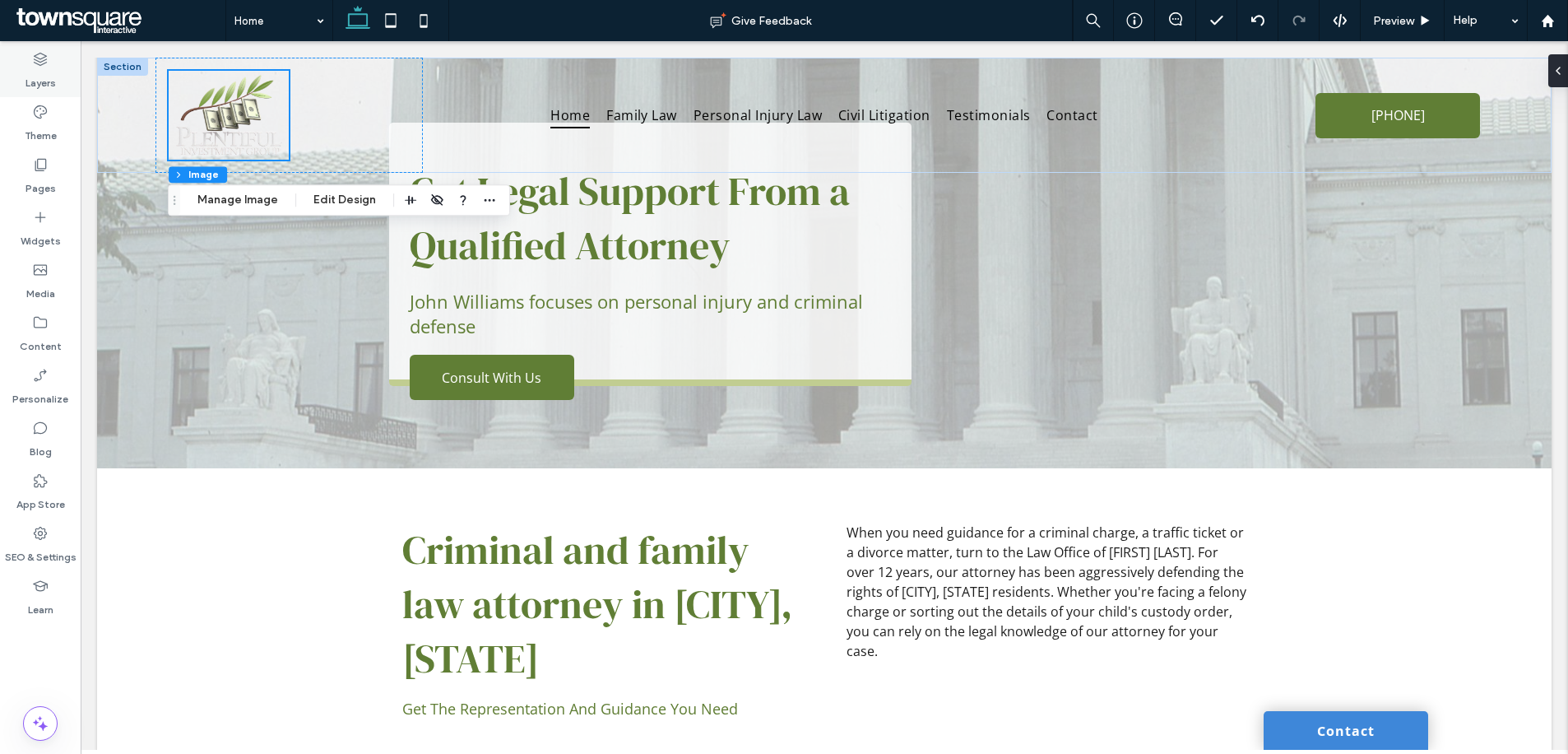 scroll, scrollTop: 0, scrollLeft: 0, axis: both 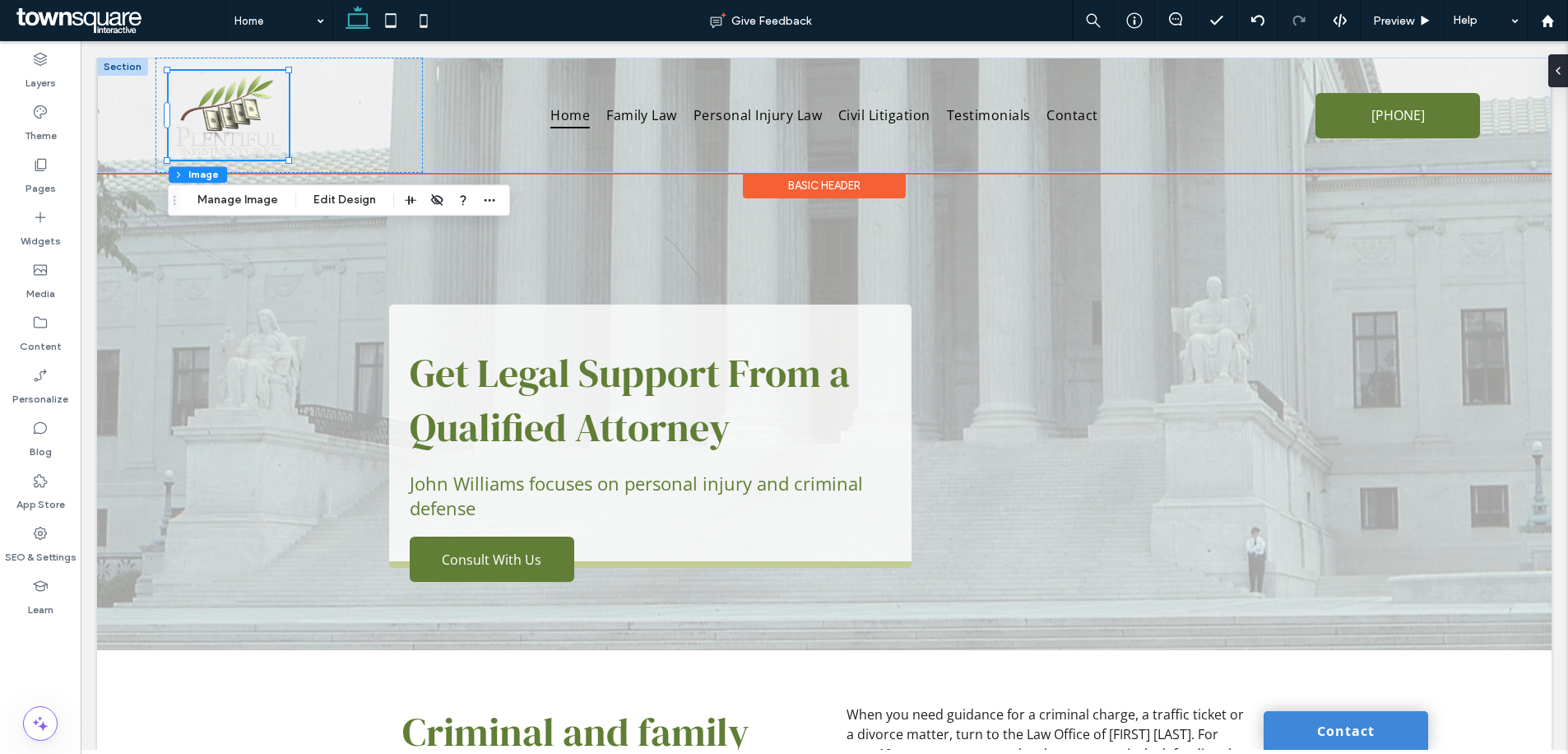 click on "Basic Header" at bounding box center (824, 185) 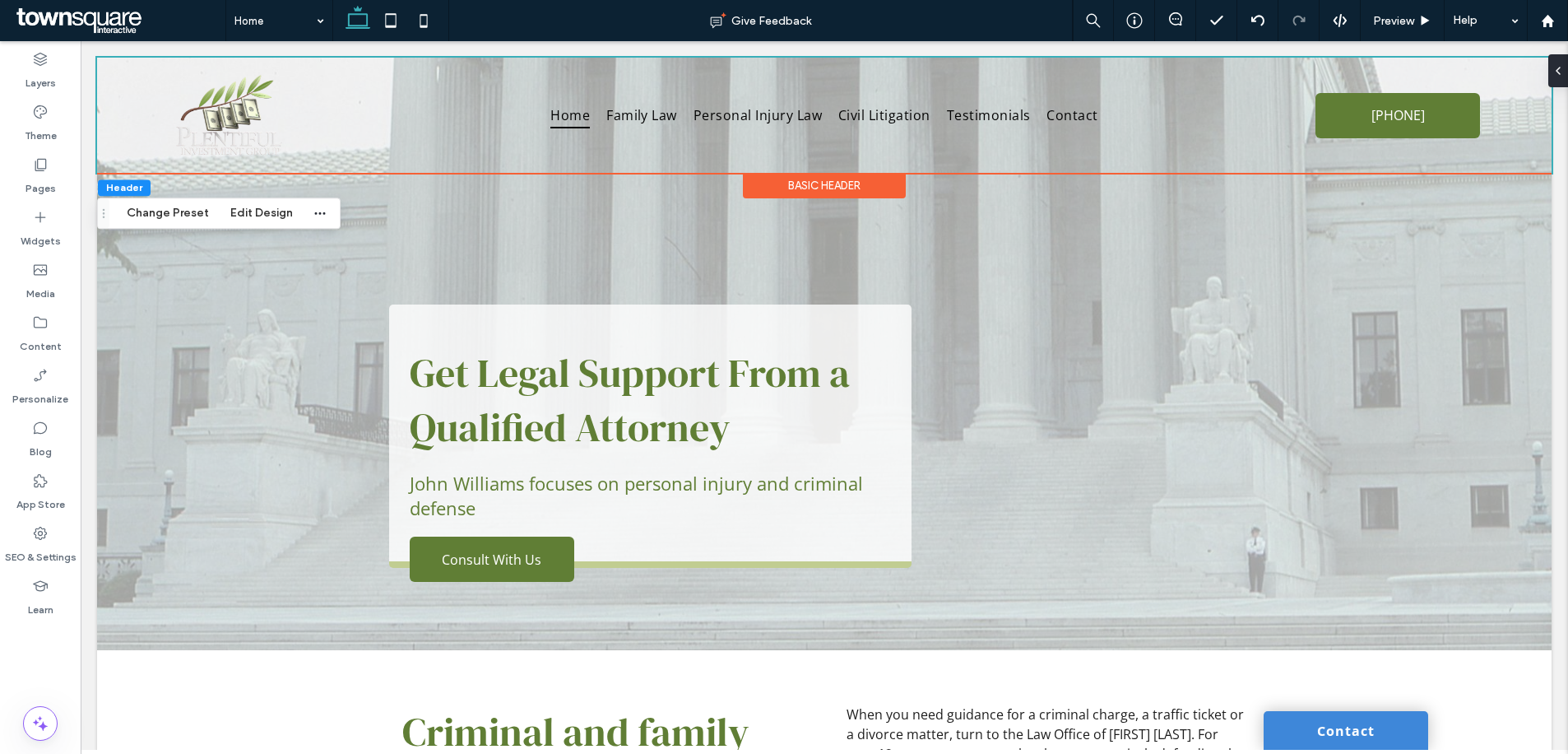 click on "Basic Header" at bounding box center (824, 185) 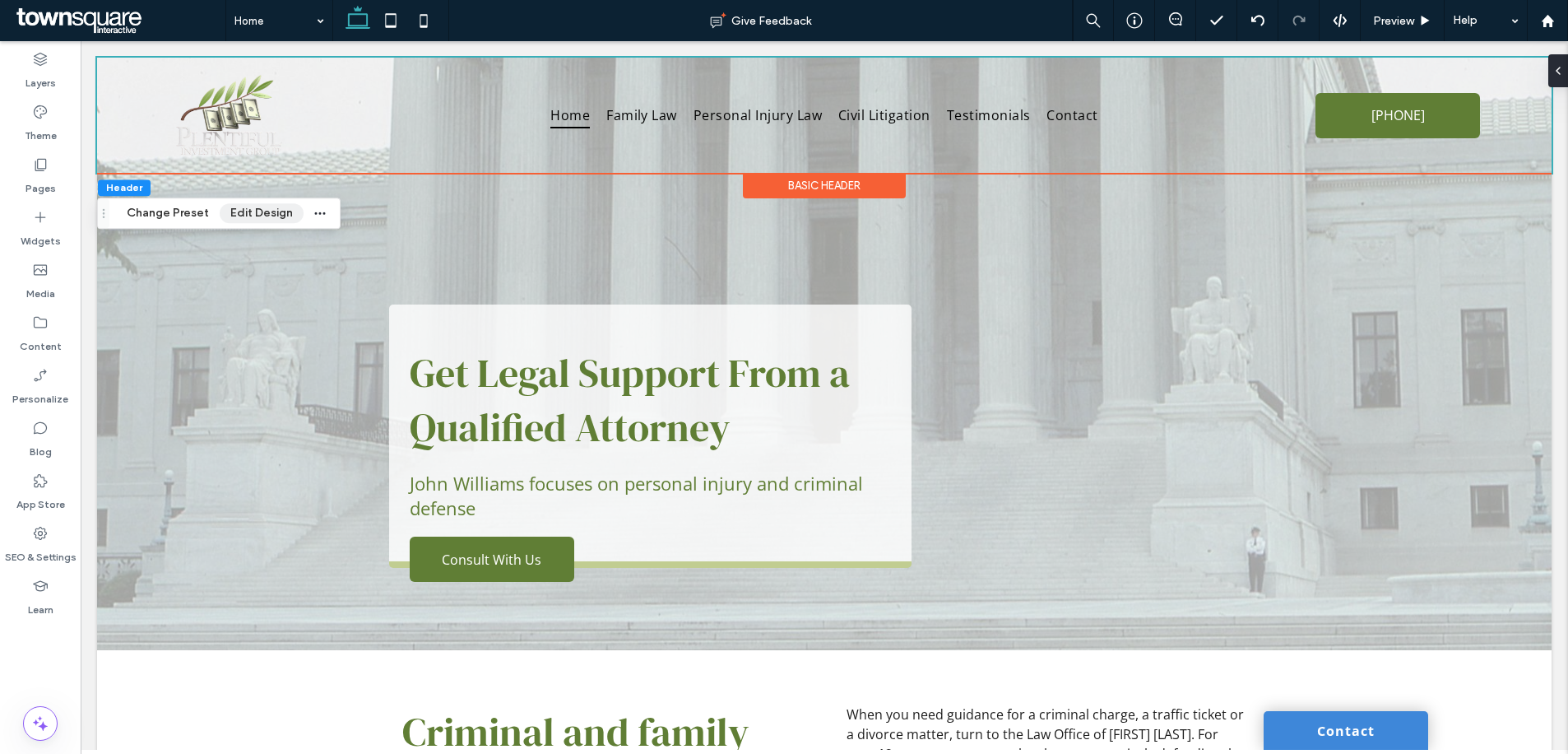 click on "Edit Design" at bounding box center [262, 213] 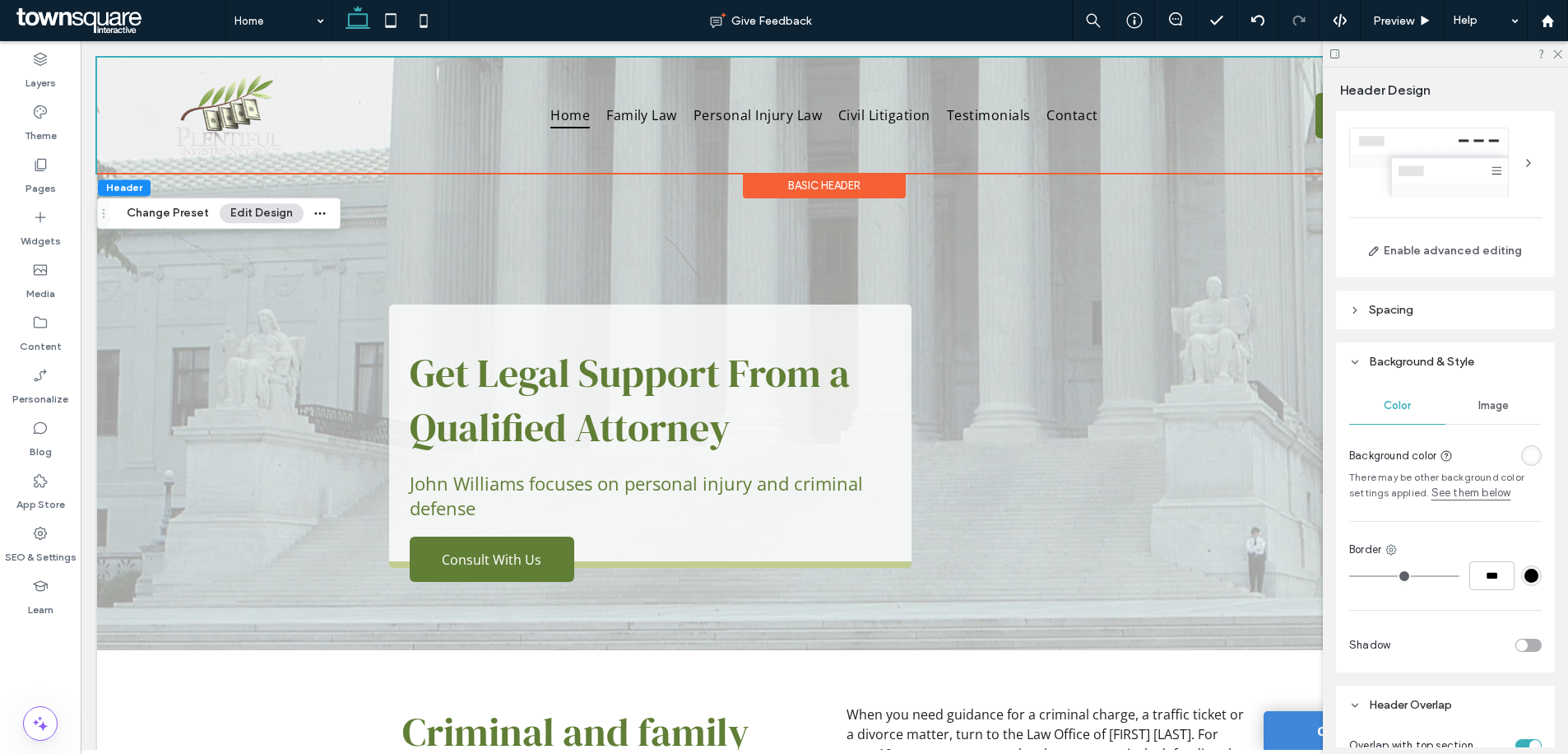 scroll, scrollTop: 165, scrollLeft: 0, axis: vertical 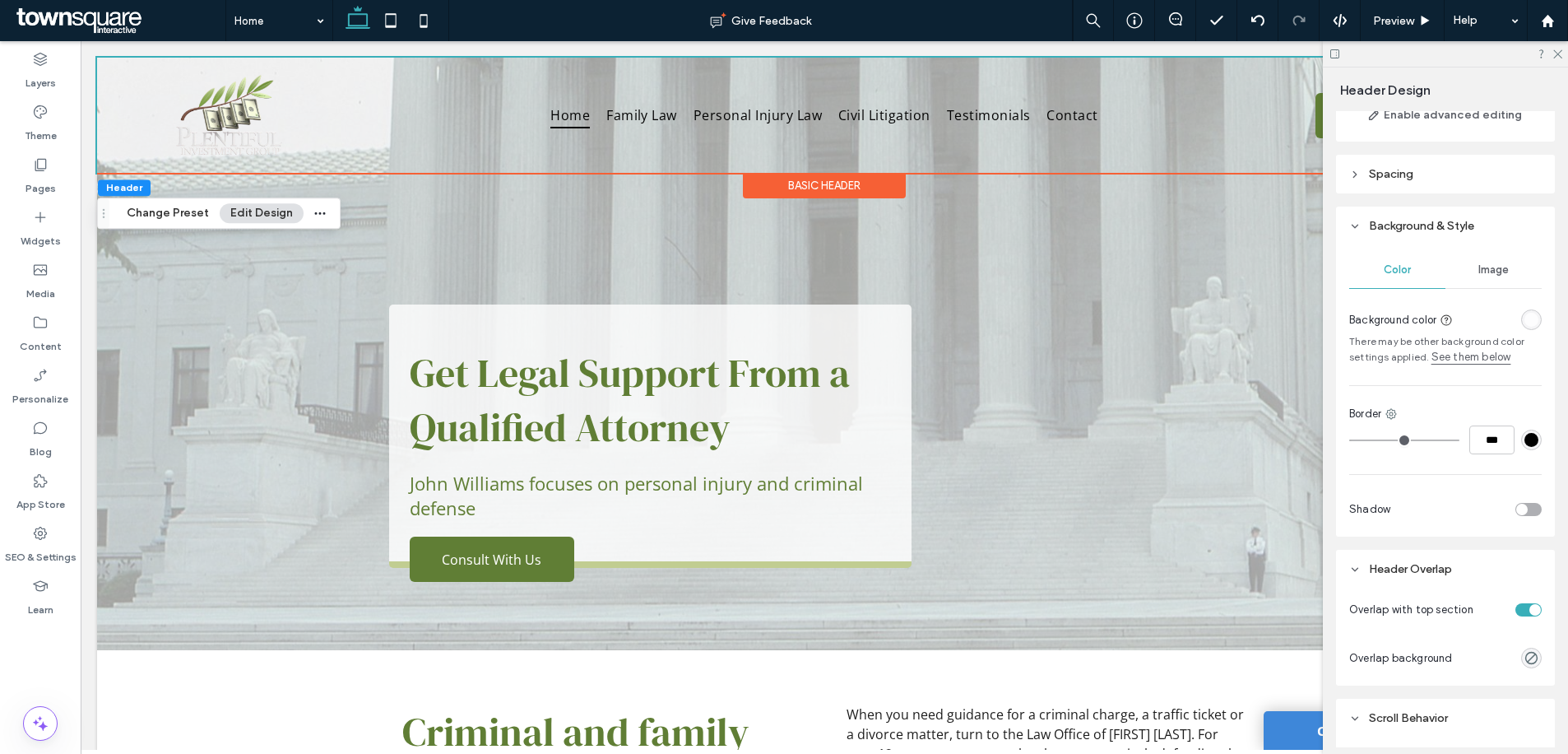 click at bounding box center (1531, 319) 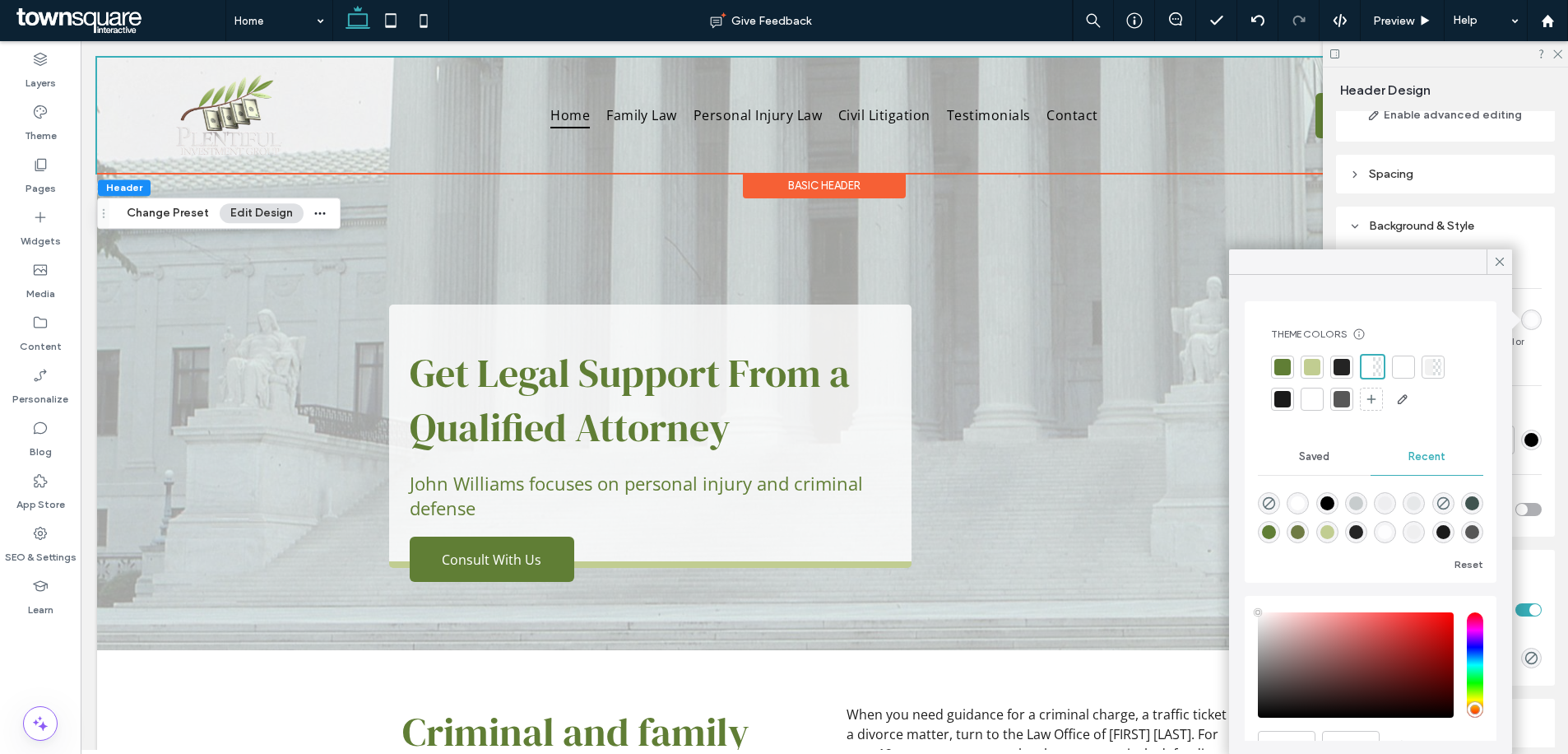 click on "Background color There may be other background color settings applied.   See them below" at bounding box center (1445, 335) 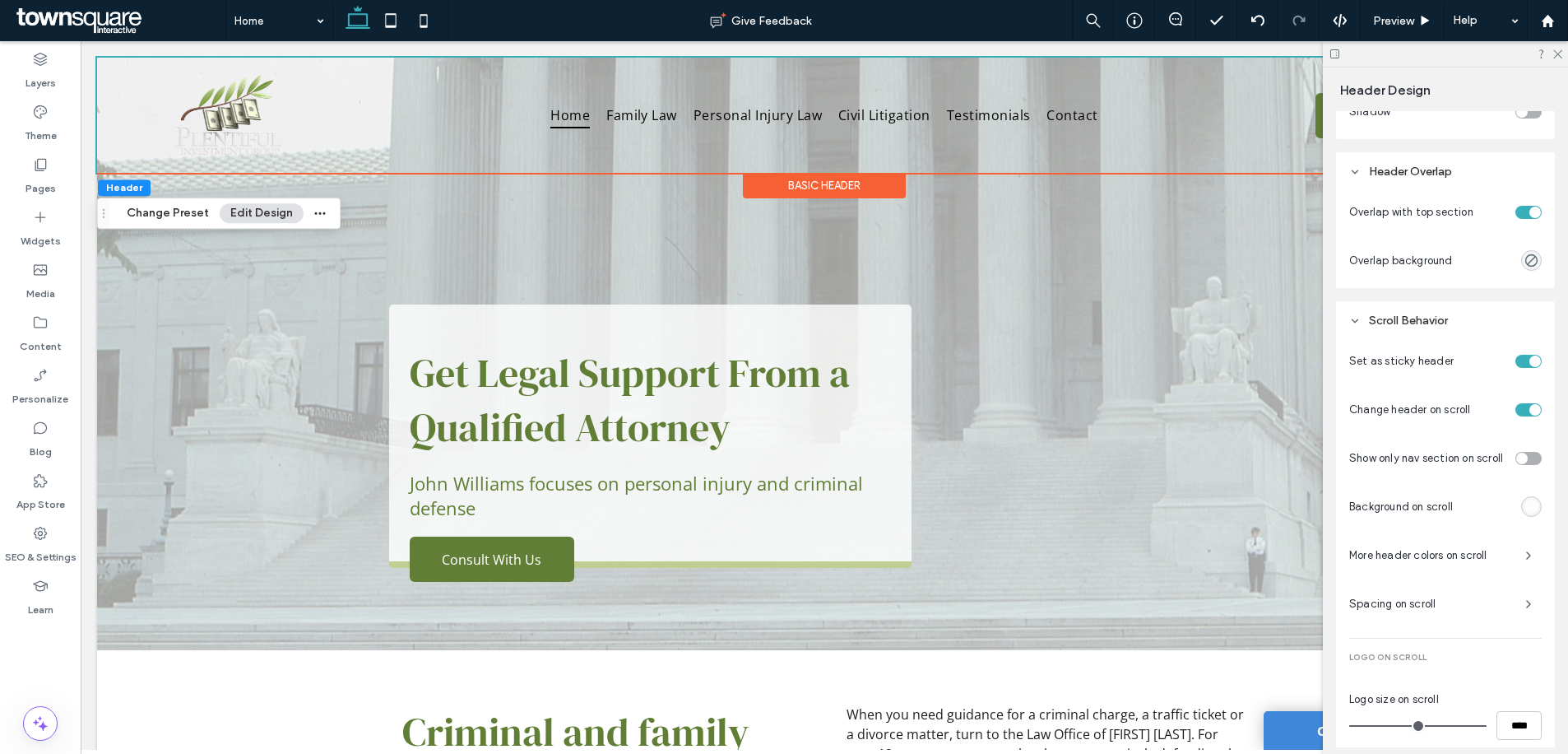 scroll, scrollTop: 563, scrollLeft: 0, axis: vertical 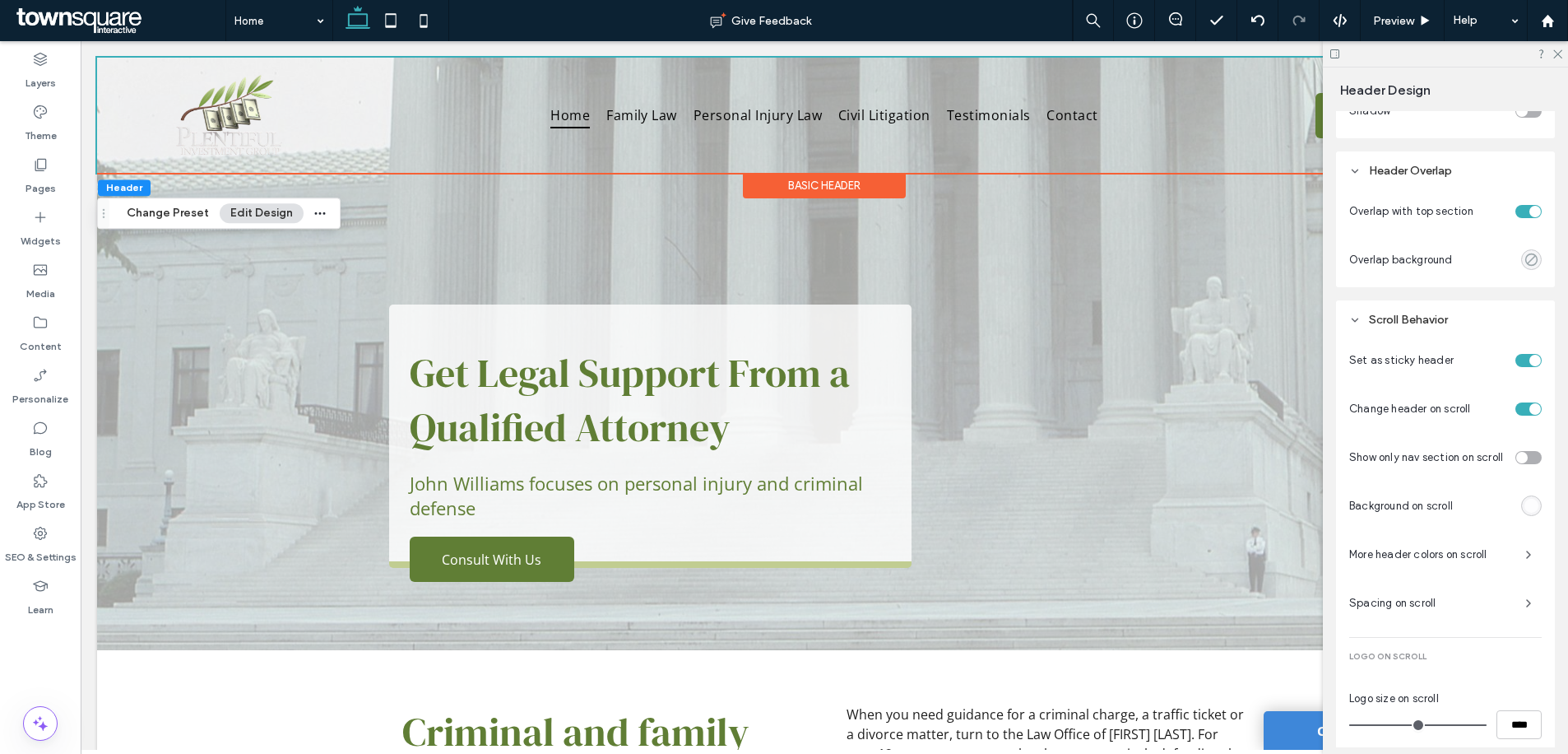 click 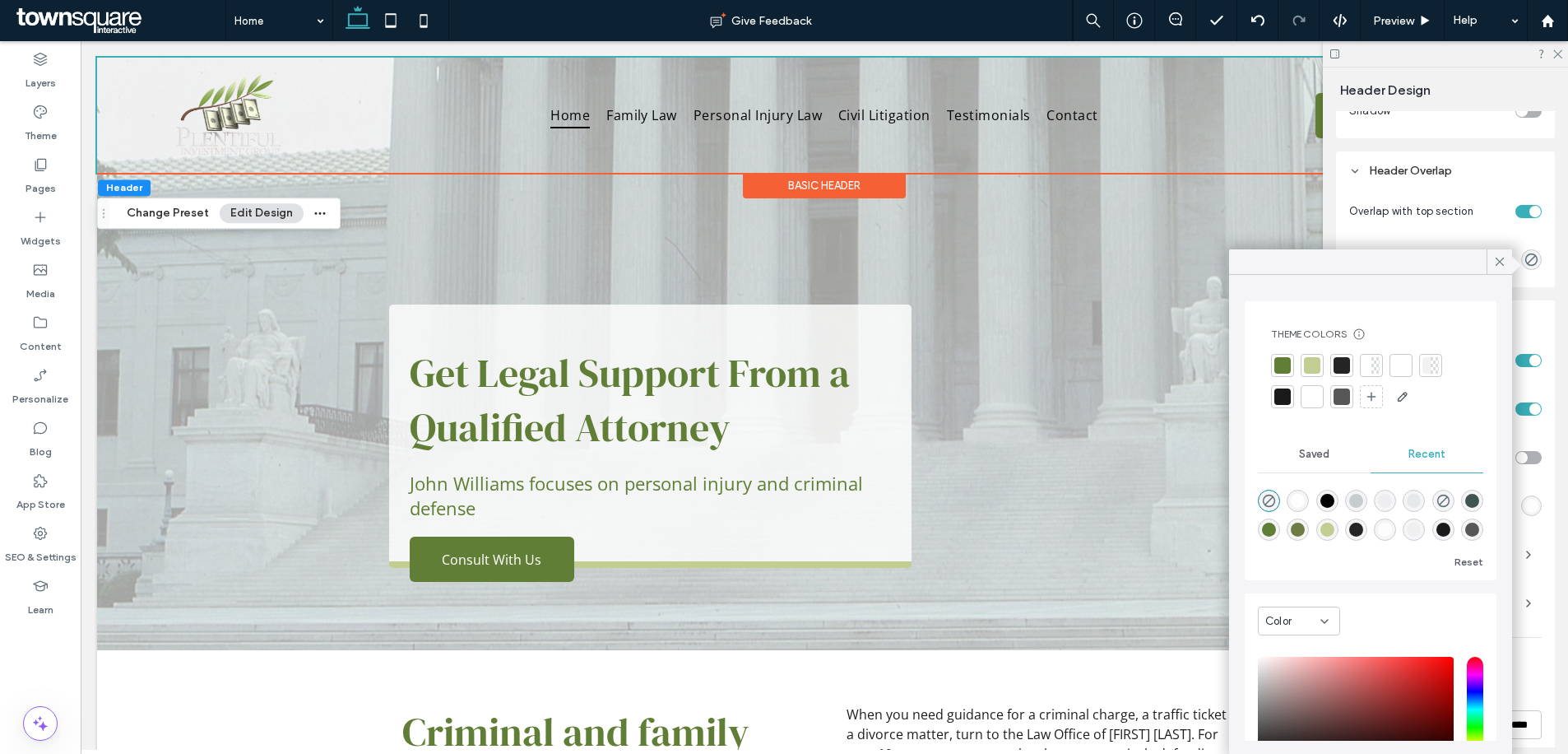 click at bounding box center (1283, 365) 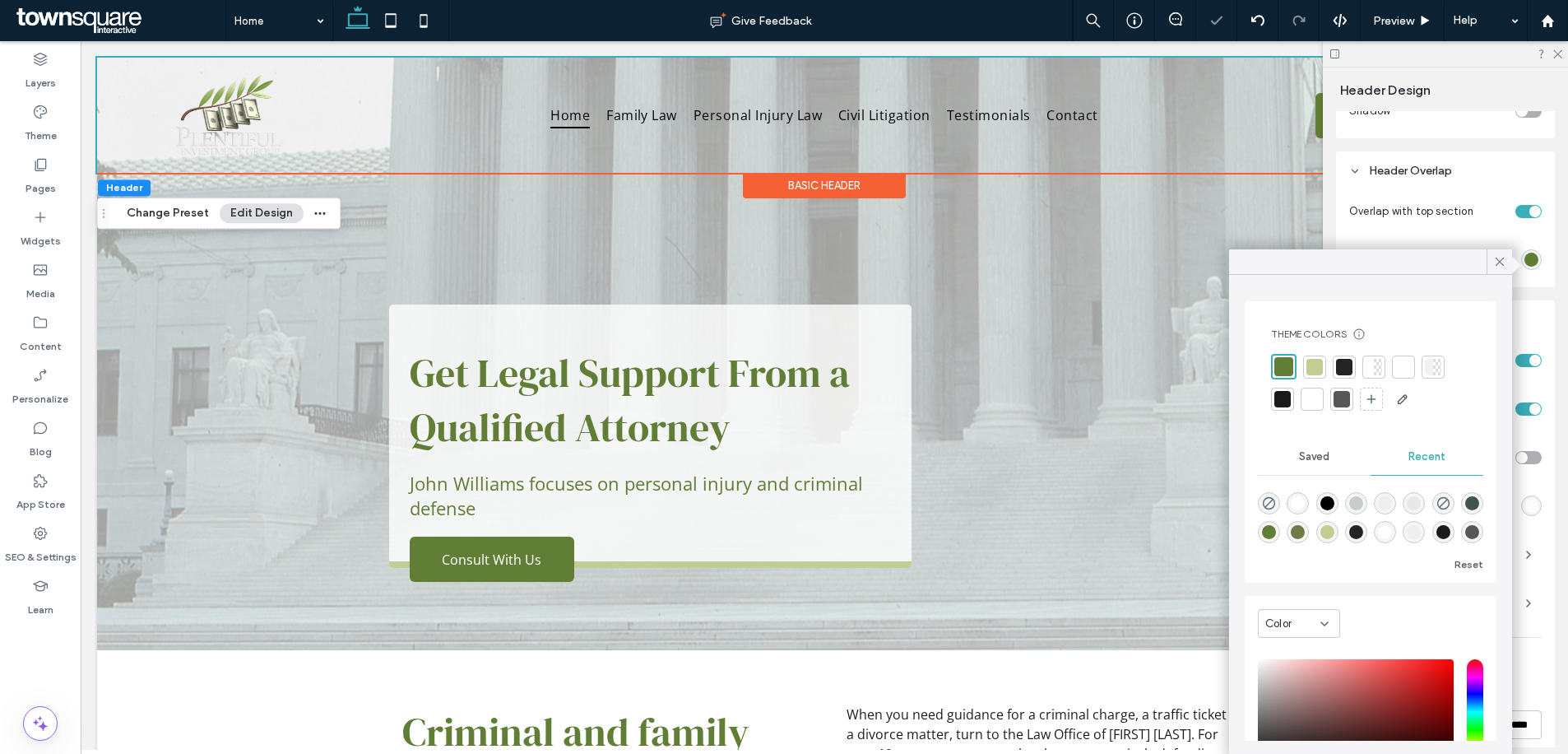 click 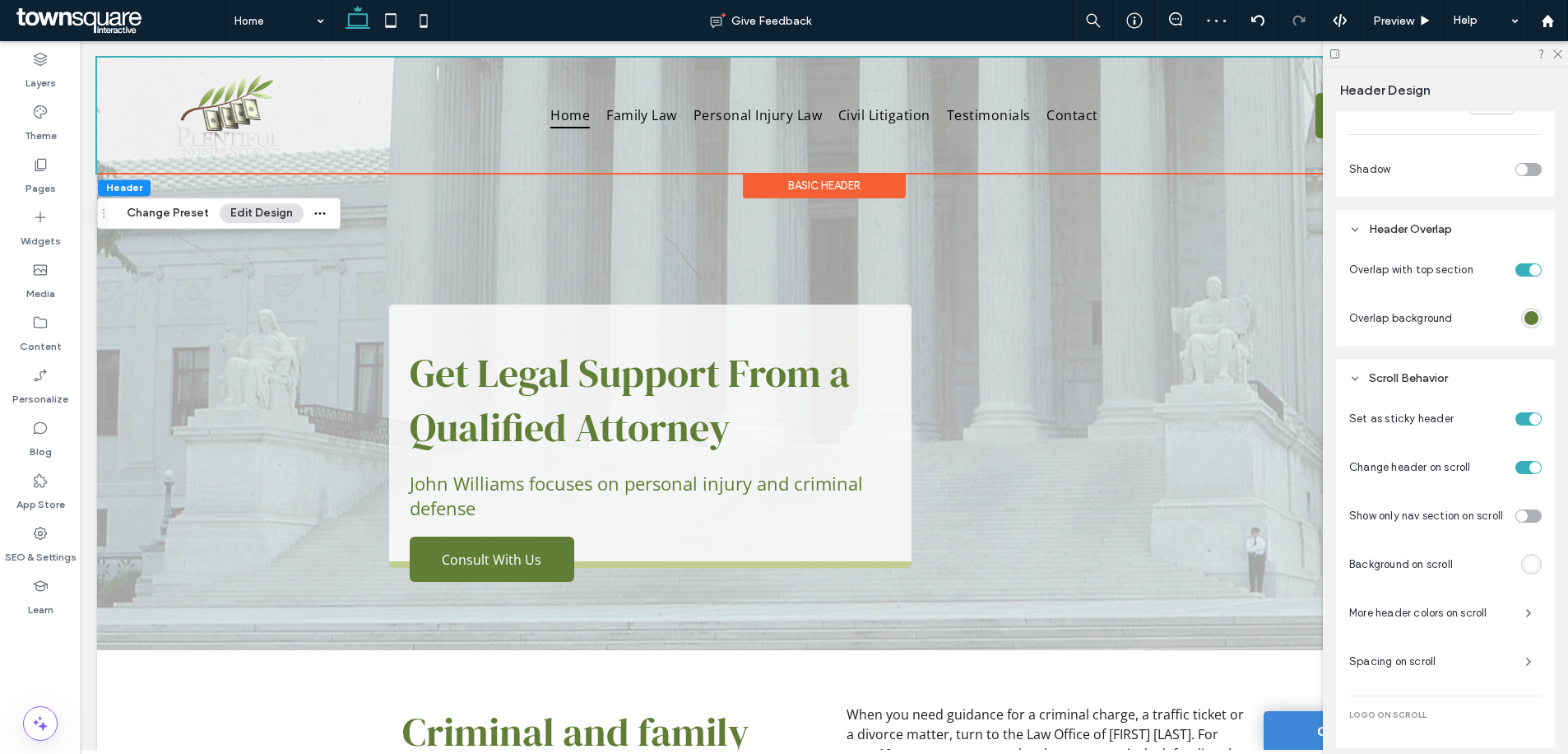 scroll, scrollTop: 501, scrollLeft: 0, axis: vertical 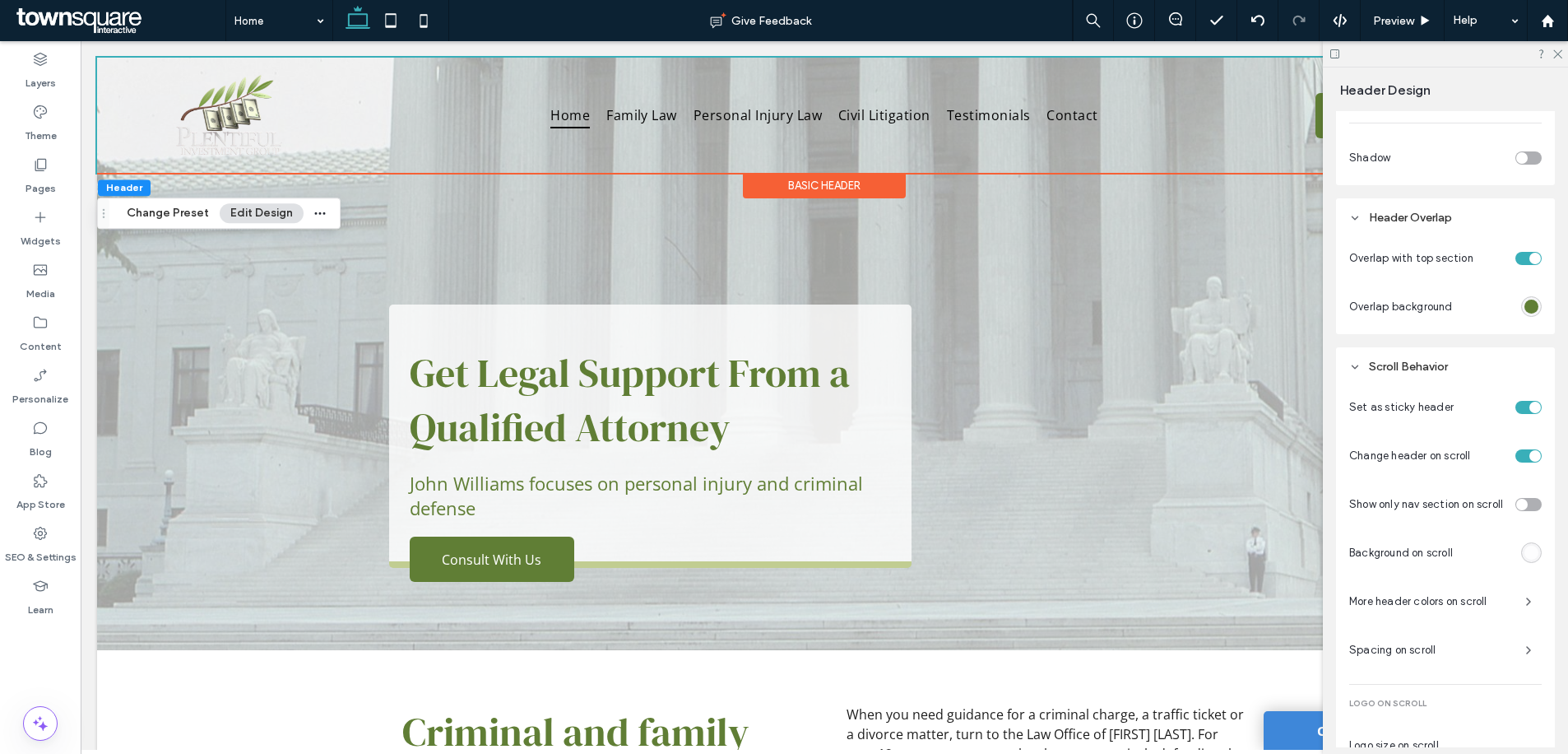 click at bounding box center [1531, 552] 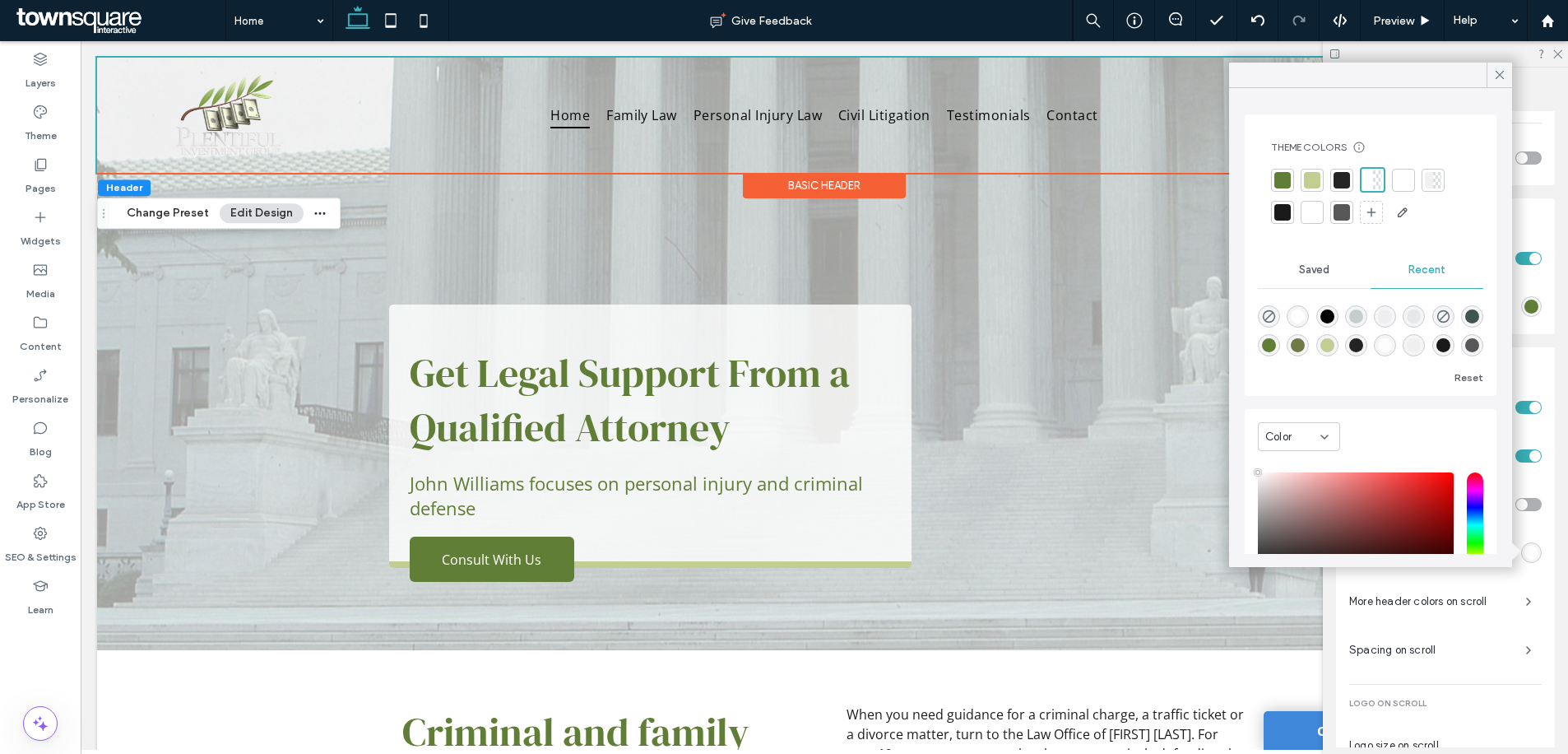 click at bounding box center [1283, 180] 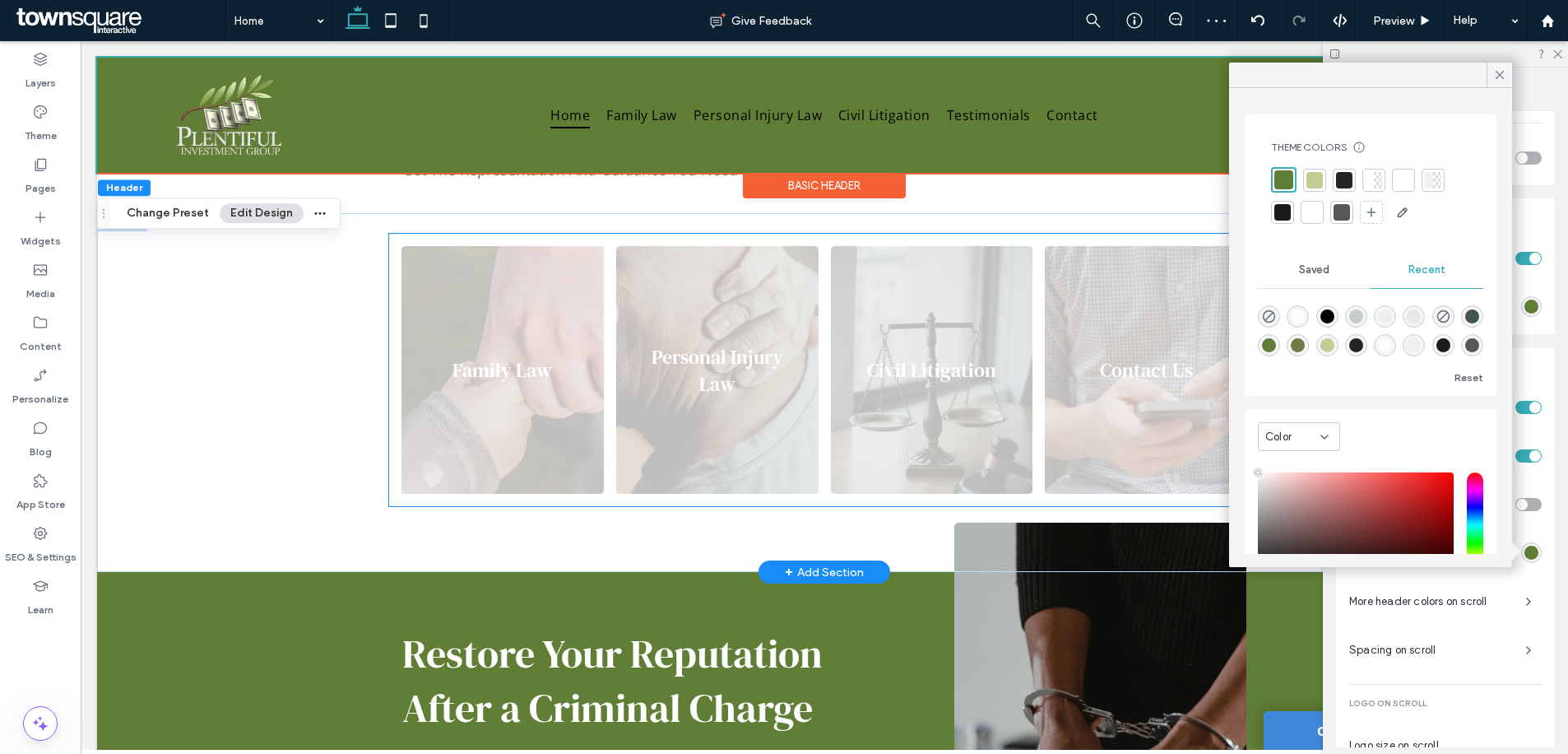 scroll, scrollTop: 0, scrollLeft: 0, axis: both 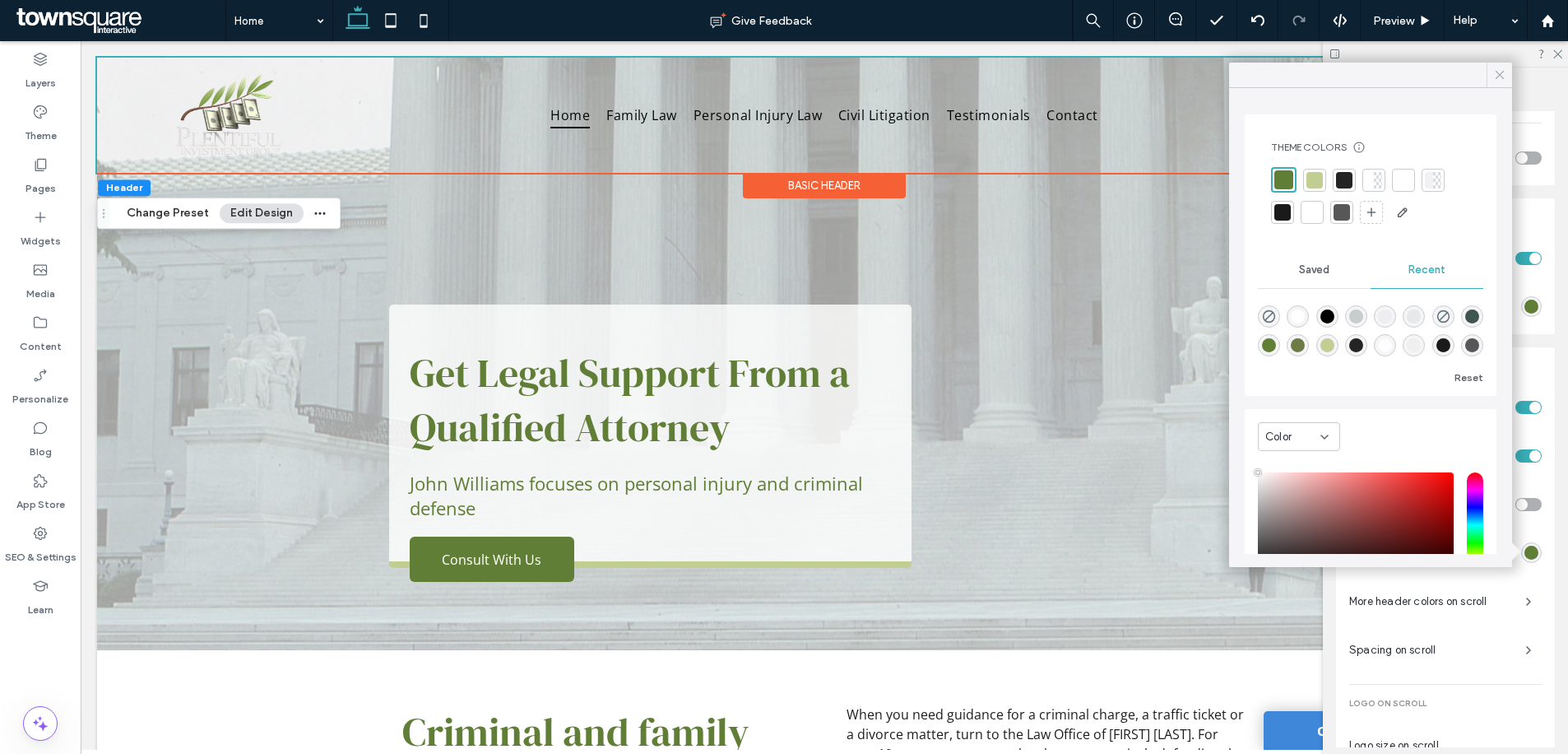 click 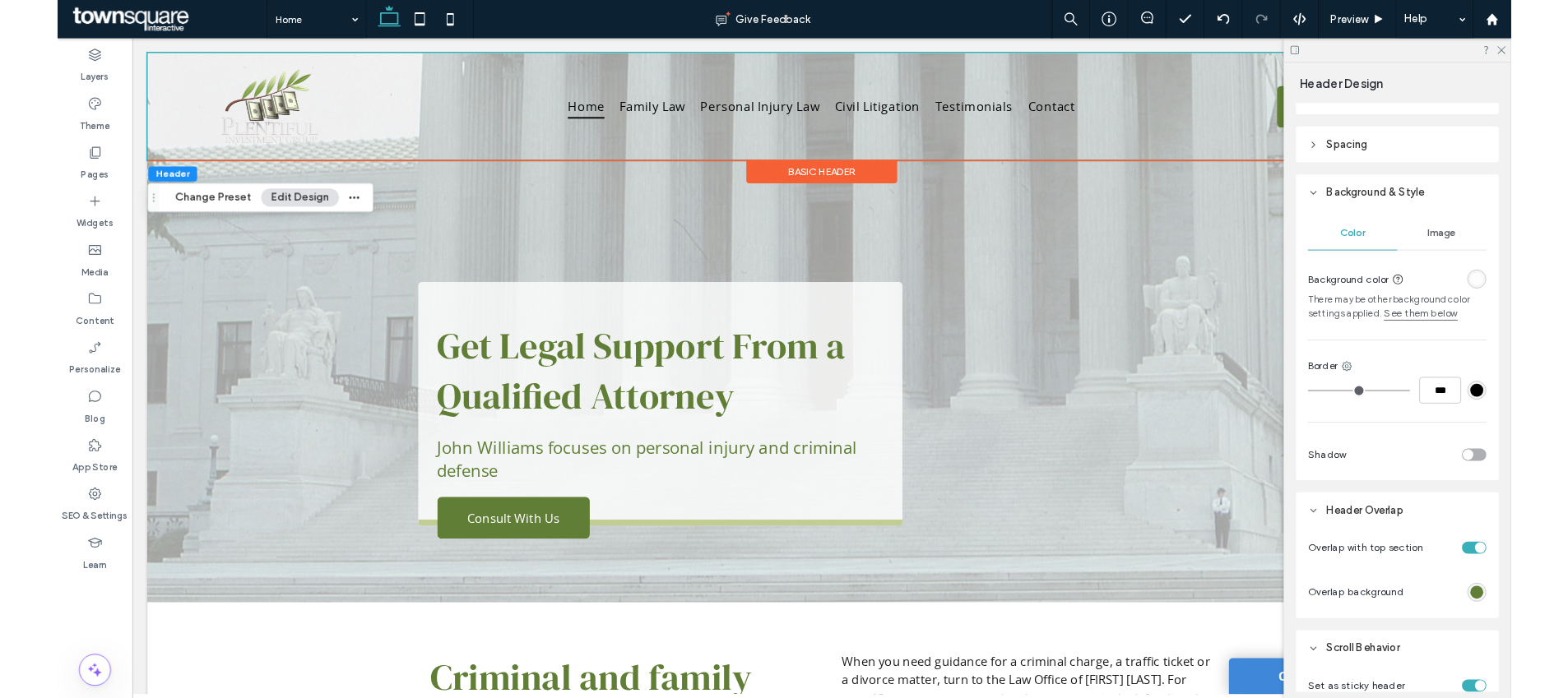 scroll, scrollTop: 155, scrollLeft: 0, axis: vertical 